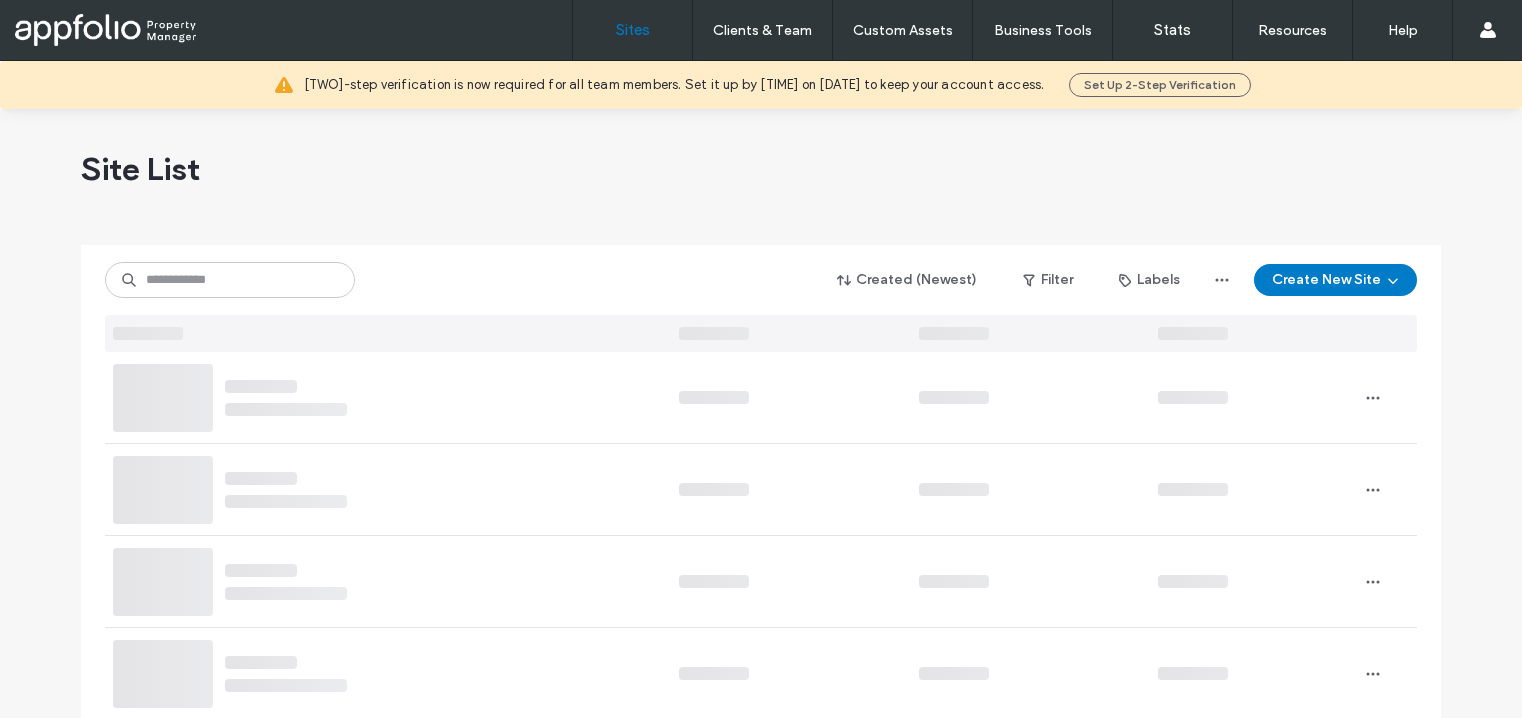 scroll, scrollTop: 0, scrollLeft: 0, axis: both 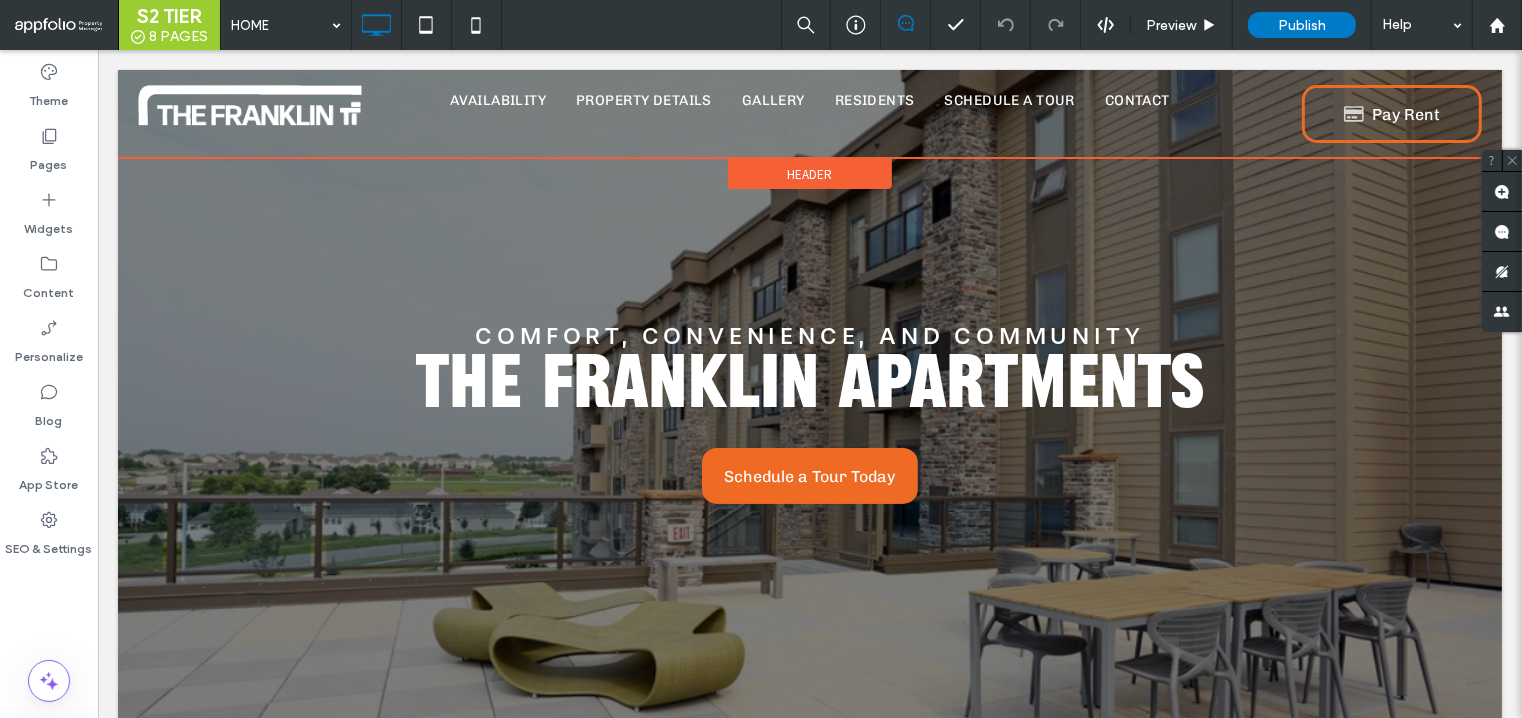 click on "Header" at bounding box center [809, 174] 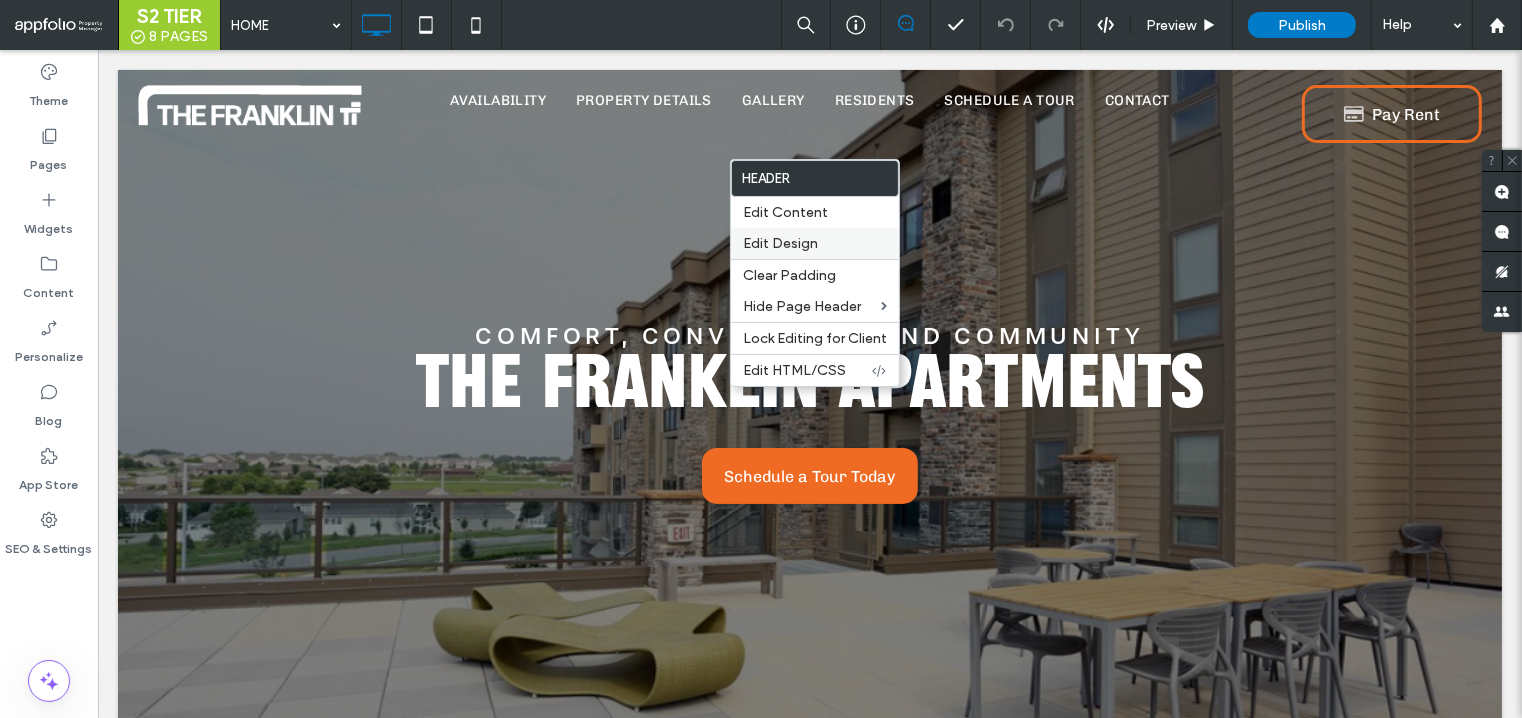 click on "Edit Design" at bounding box center [815, 243] 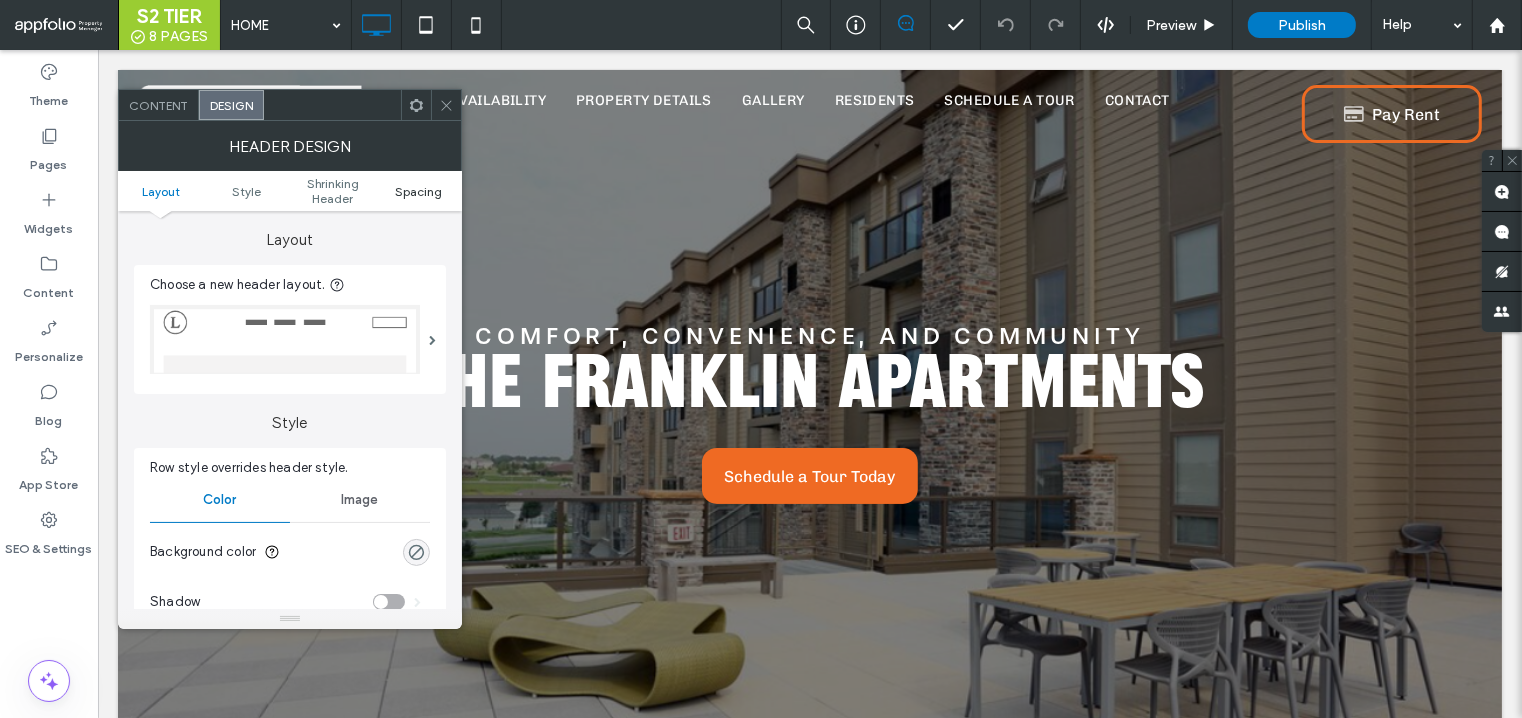 click on "Spacing" at bounding box center [418, 191] 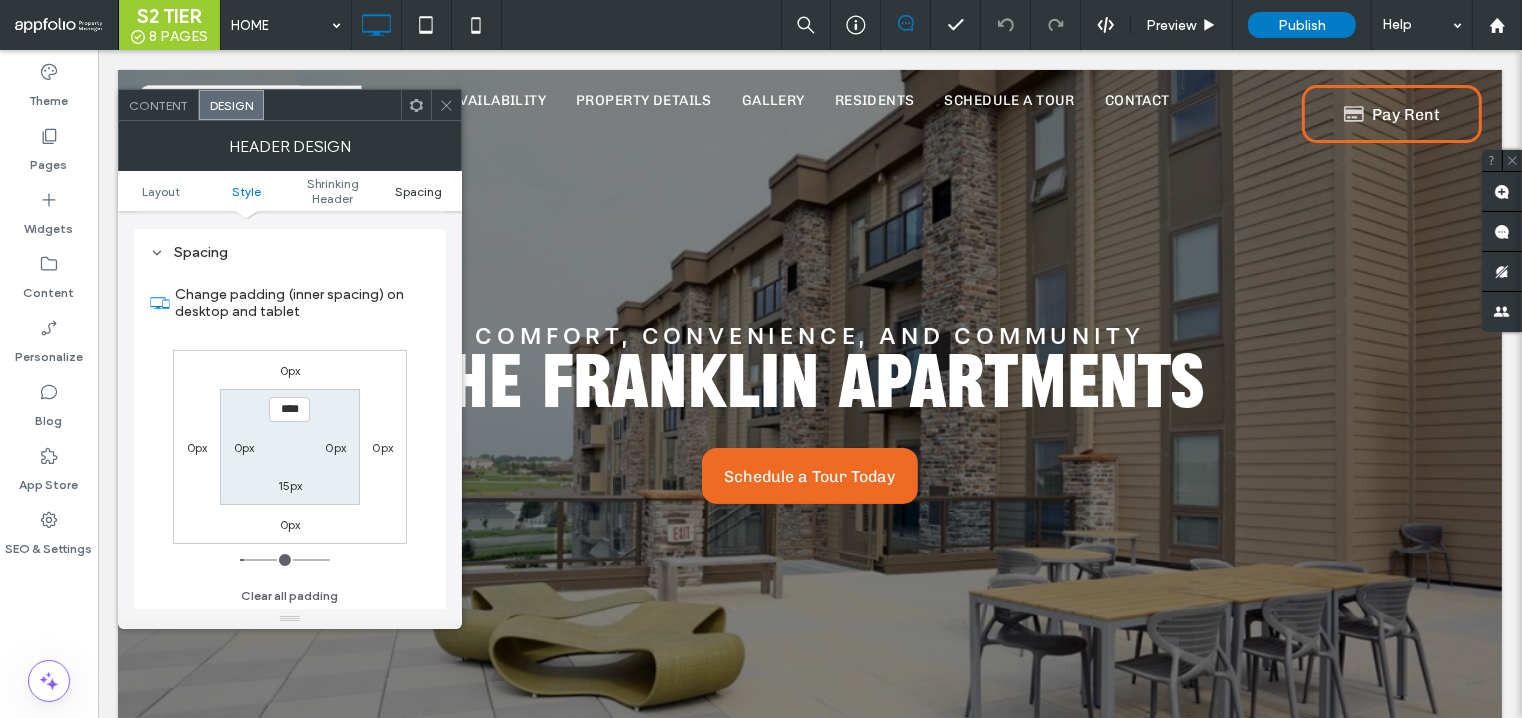 scroll, scrollTop: 732, scrollLeft: 0, axis: vertical 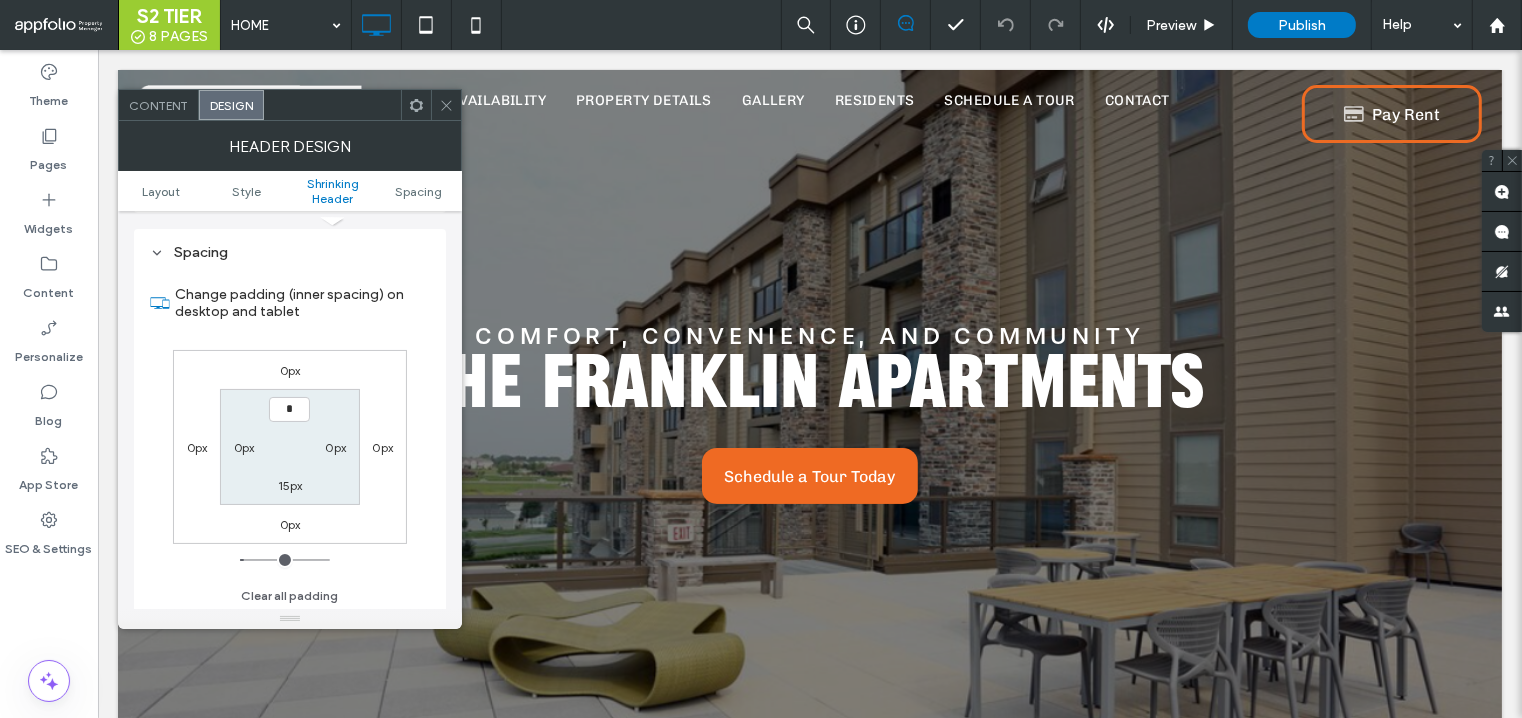 type on "***" 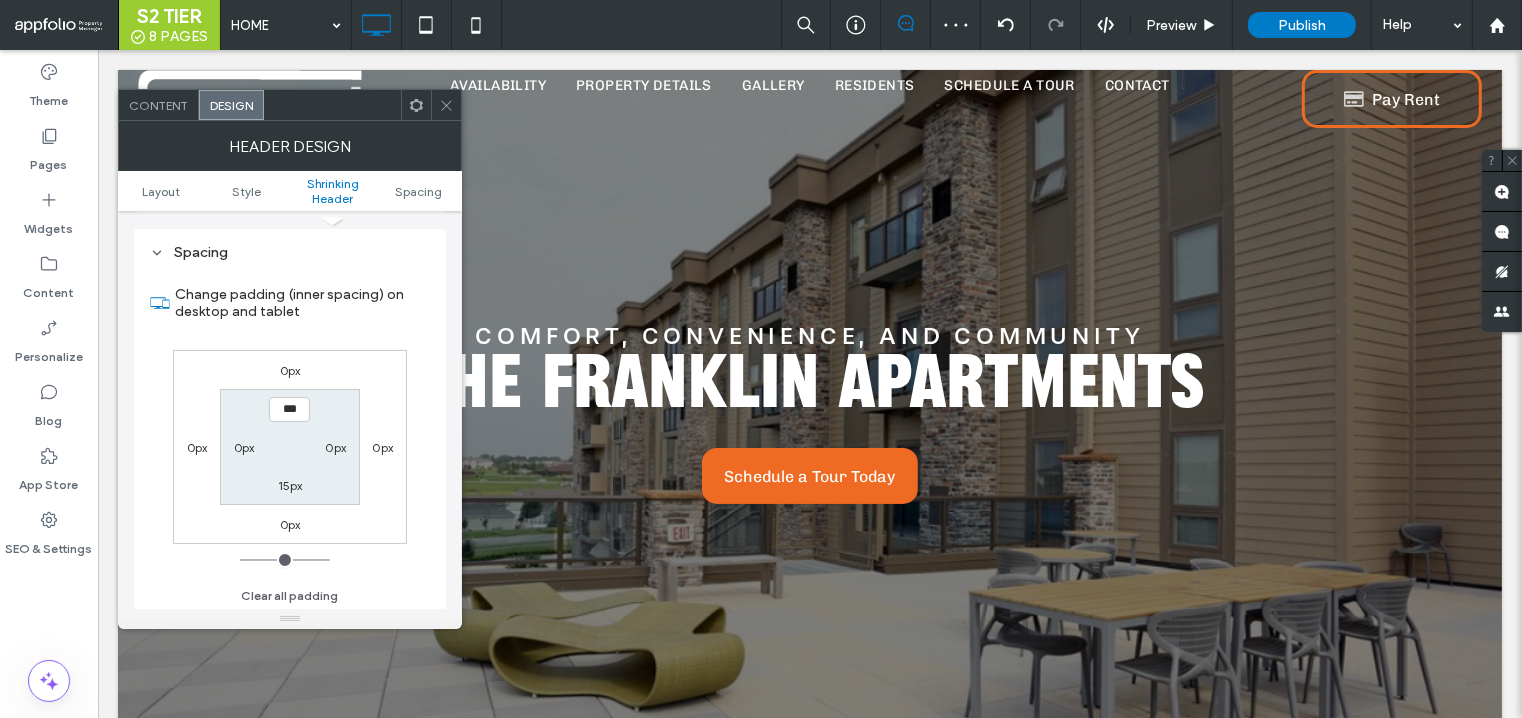 click on "15px" at bounding box center [290, 485] 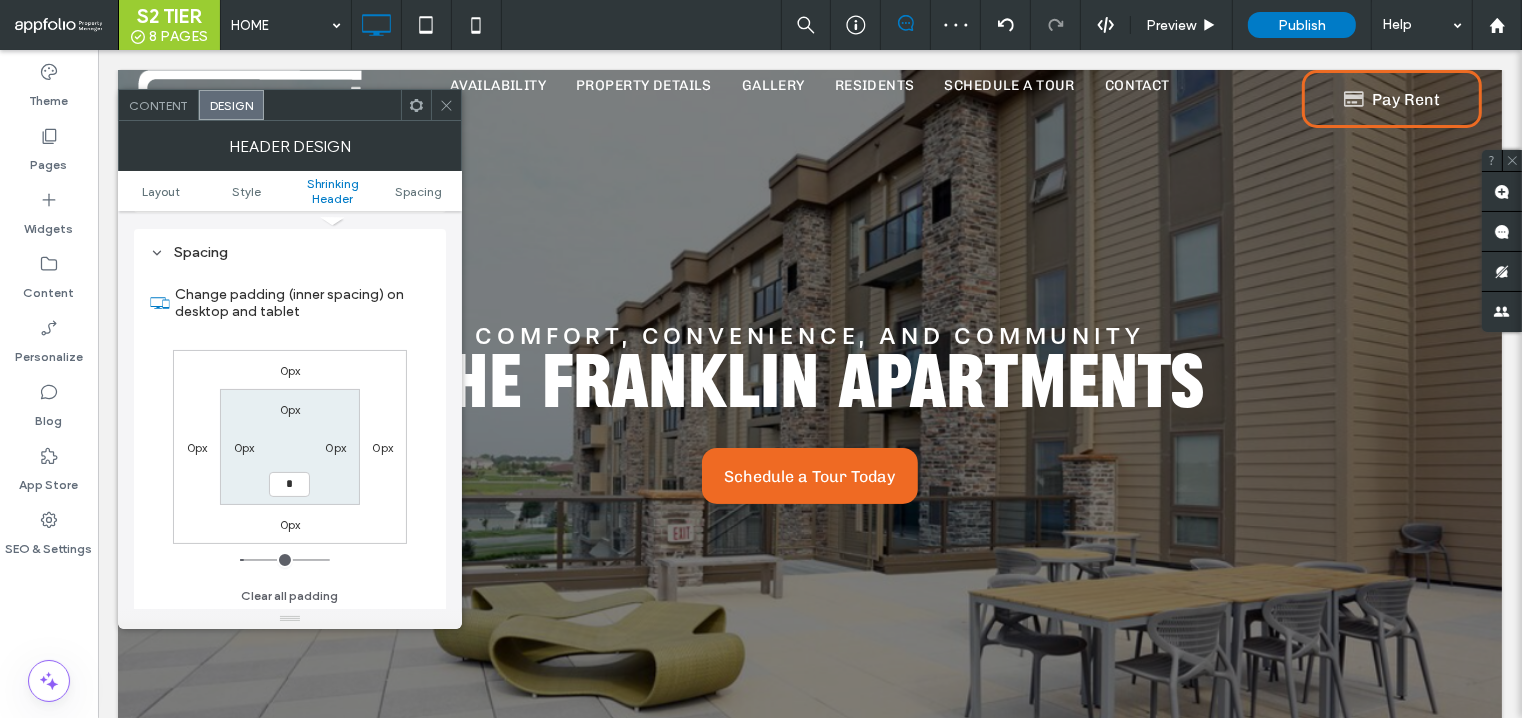 type on "*" 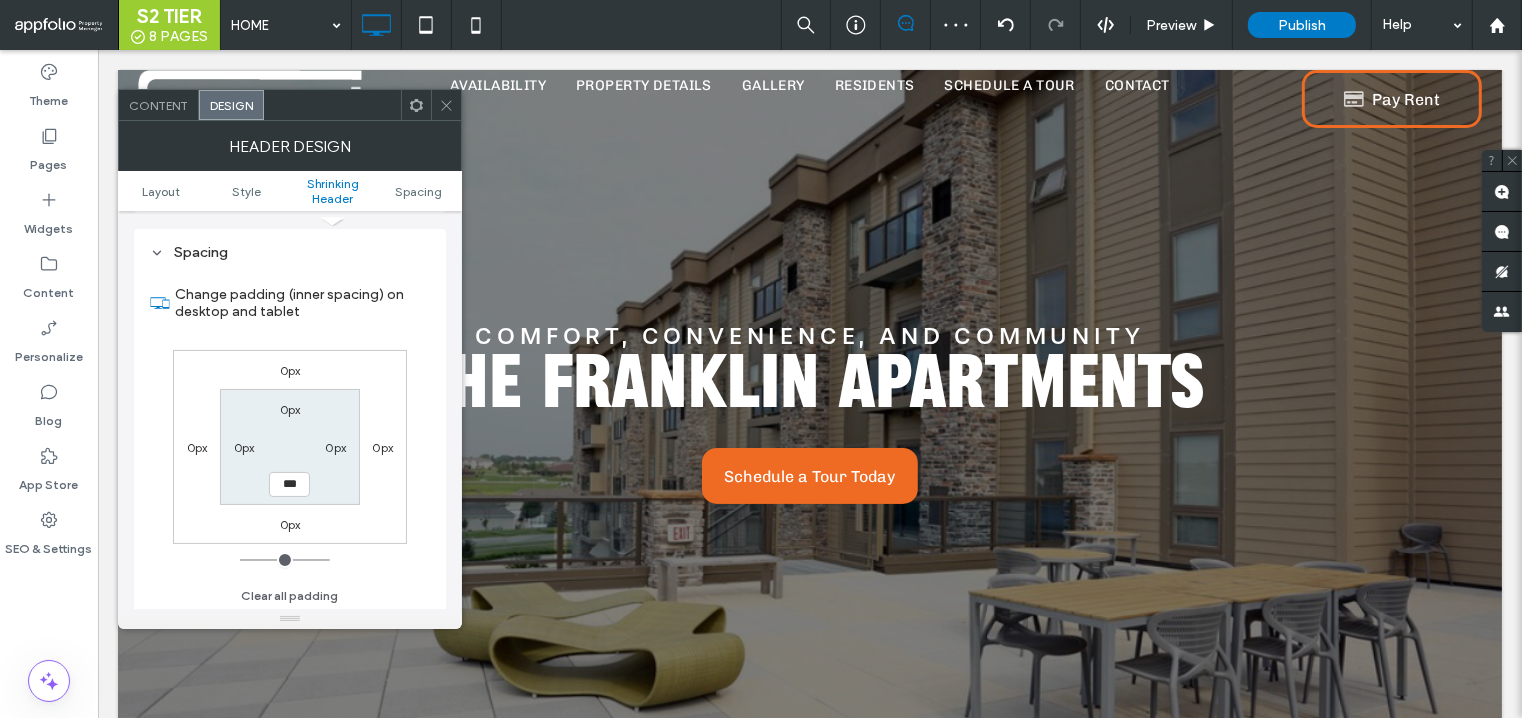 click 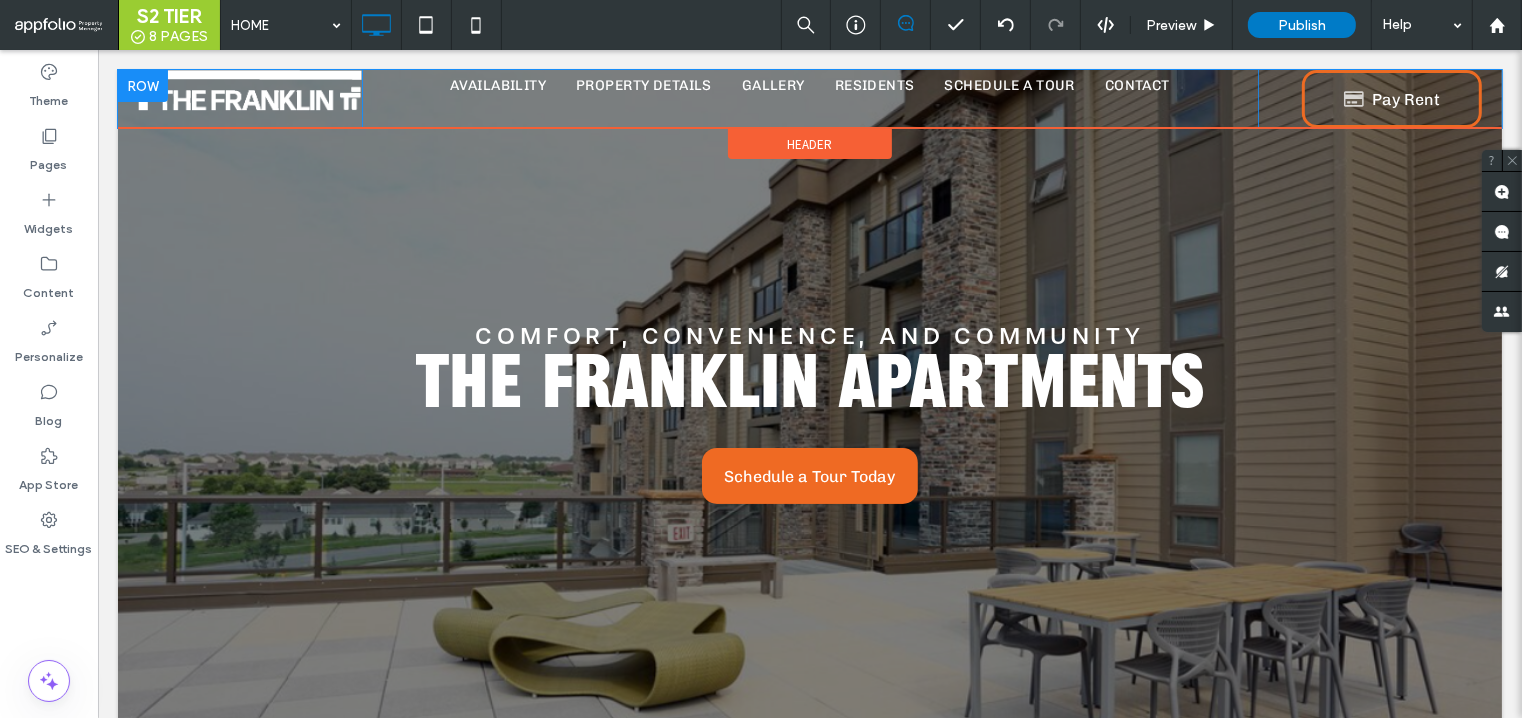 click at bounding box center (142, 86) 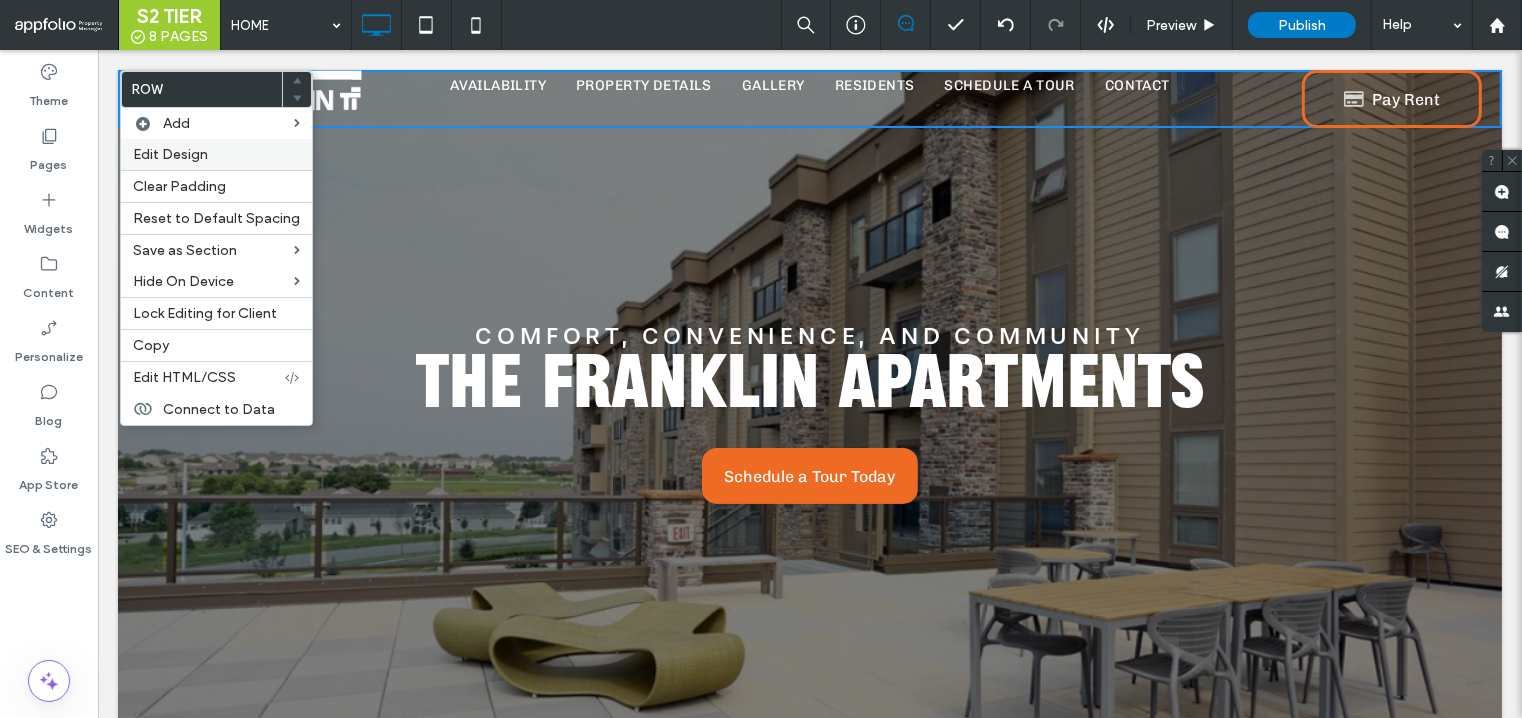 click on "Edit Design" at bounding box center [170, 154] 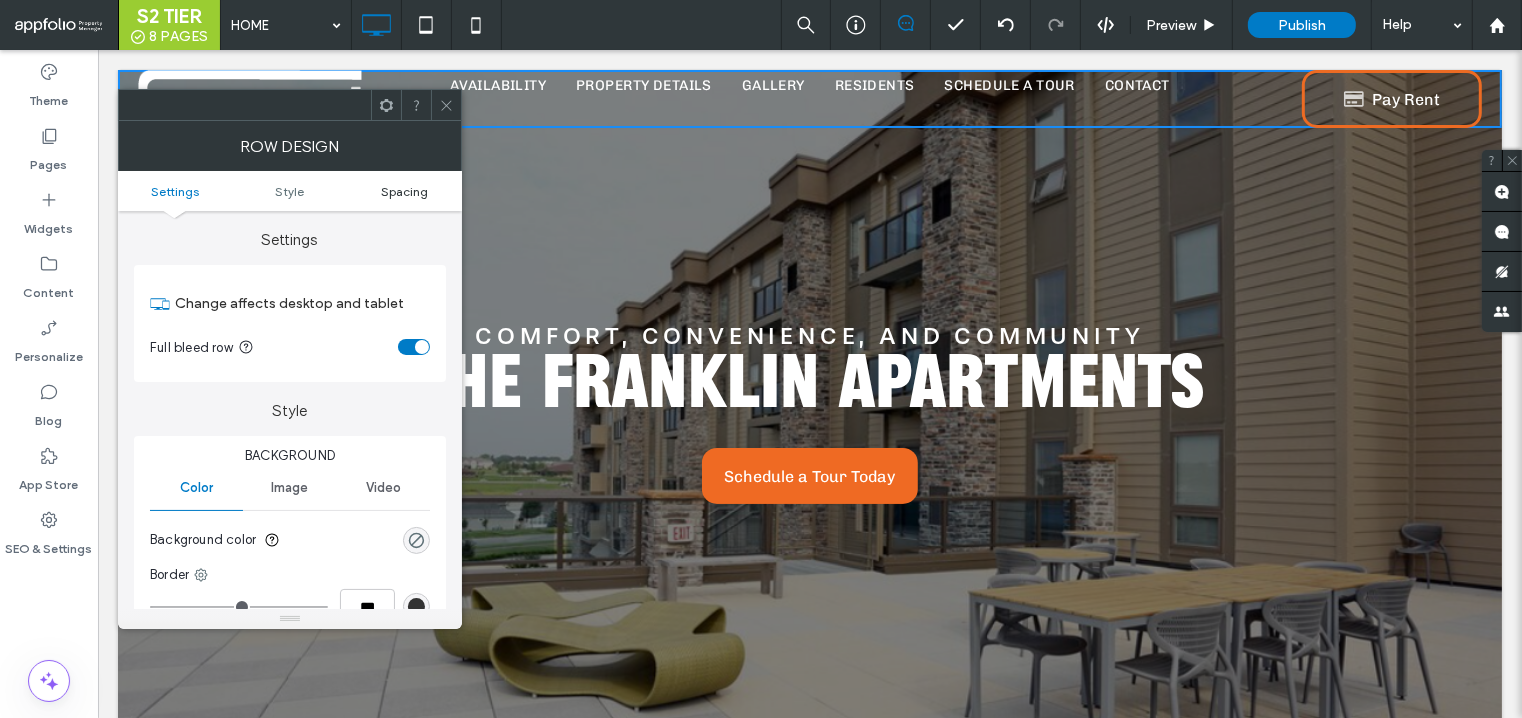 click on "Spacing" at bounding box center (404, 191) 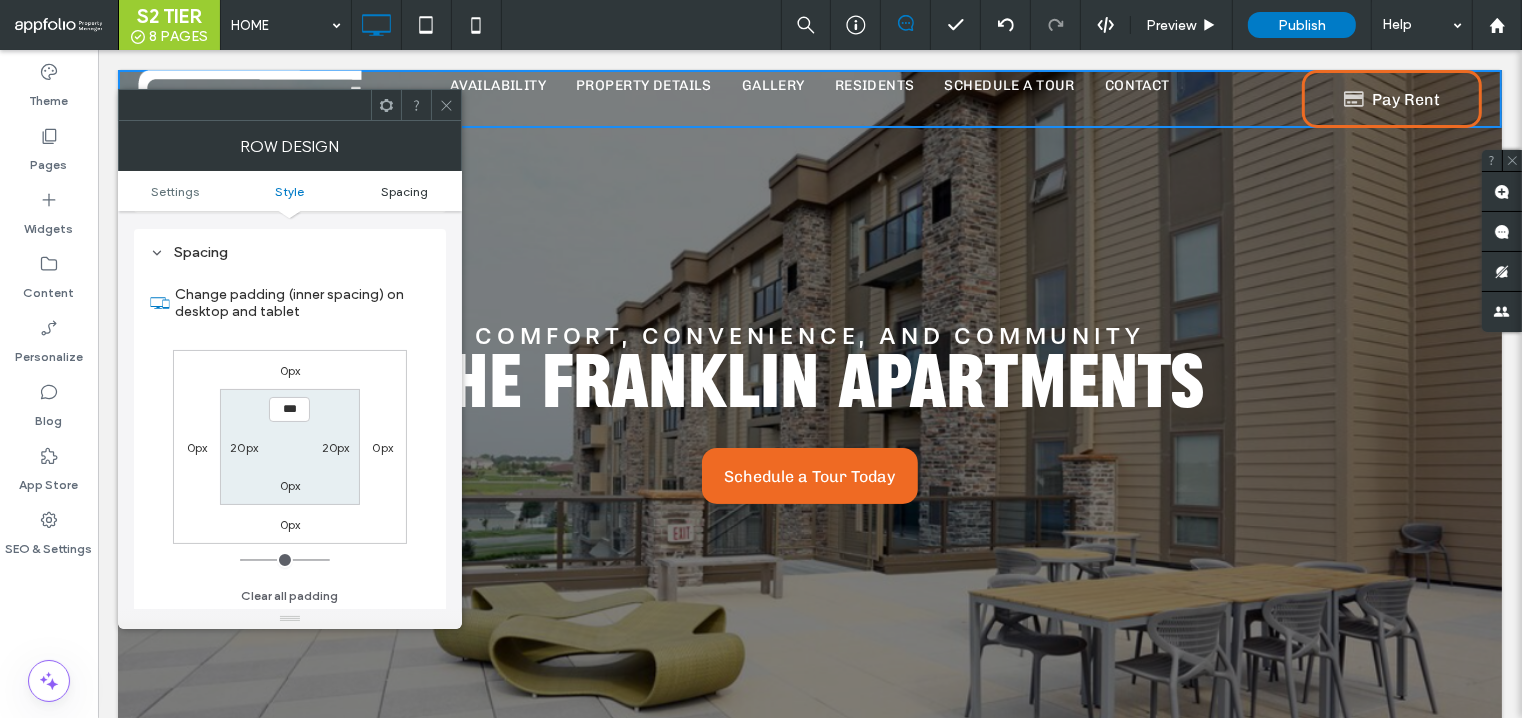 scroll, scrollTop: 501, scrollLeft: 0, axis: vertical 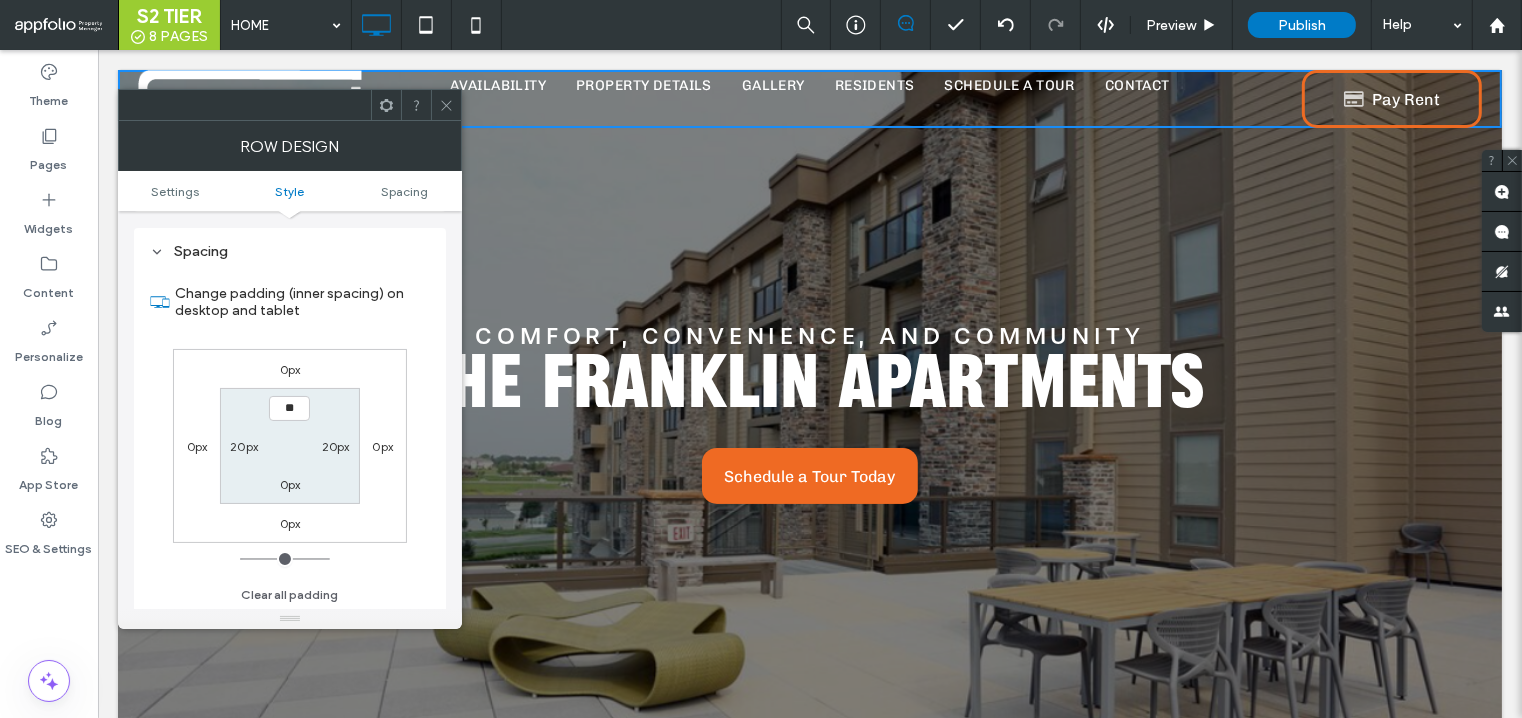 type on "****" 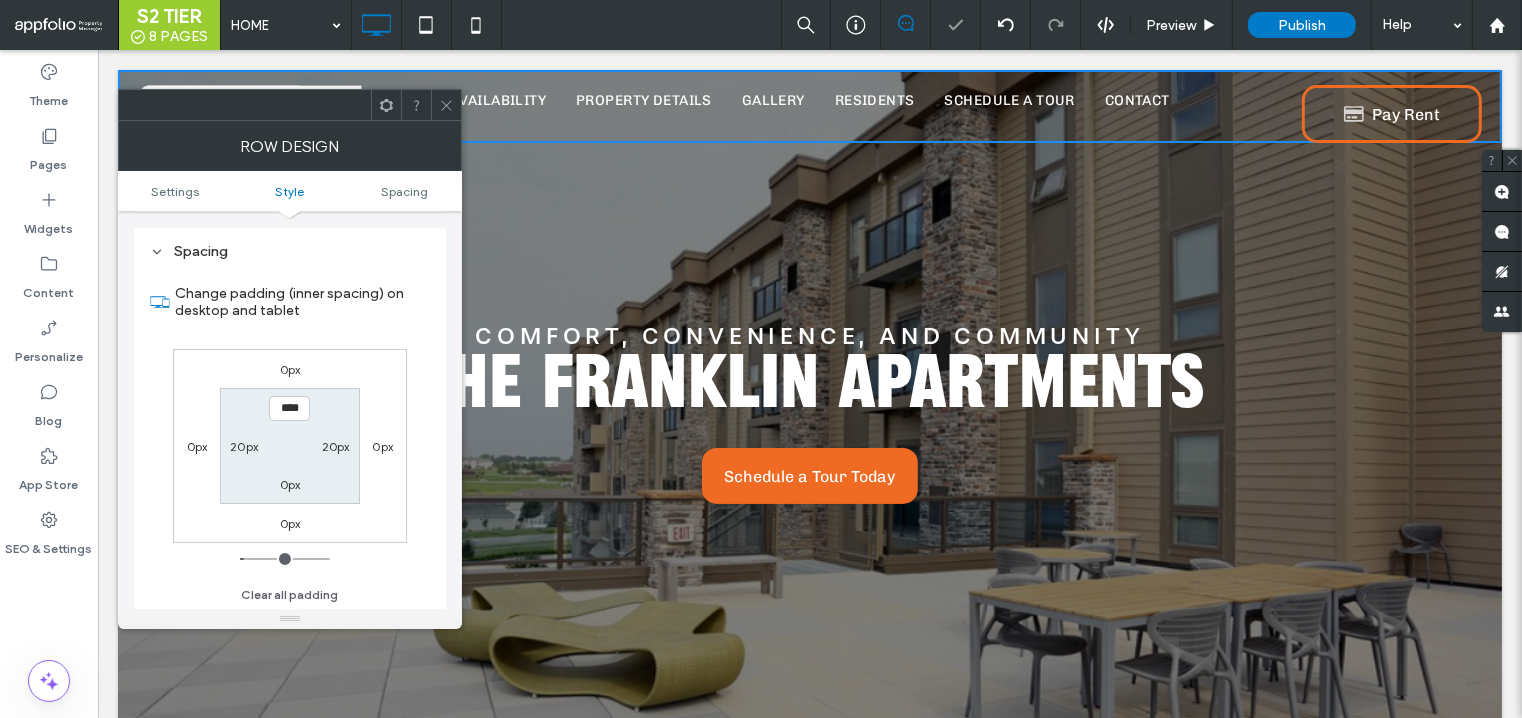 click on "0px" at bounding box center [290, 484] 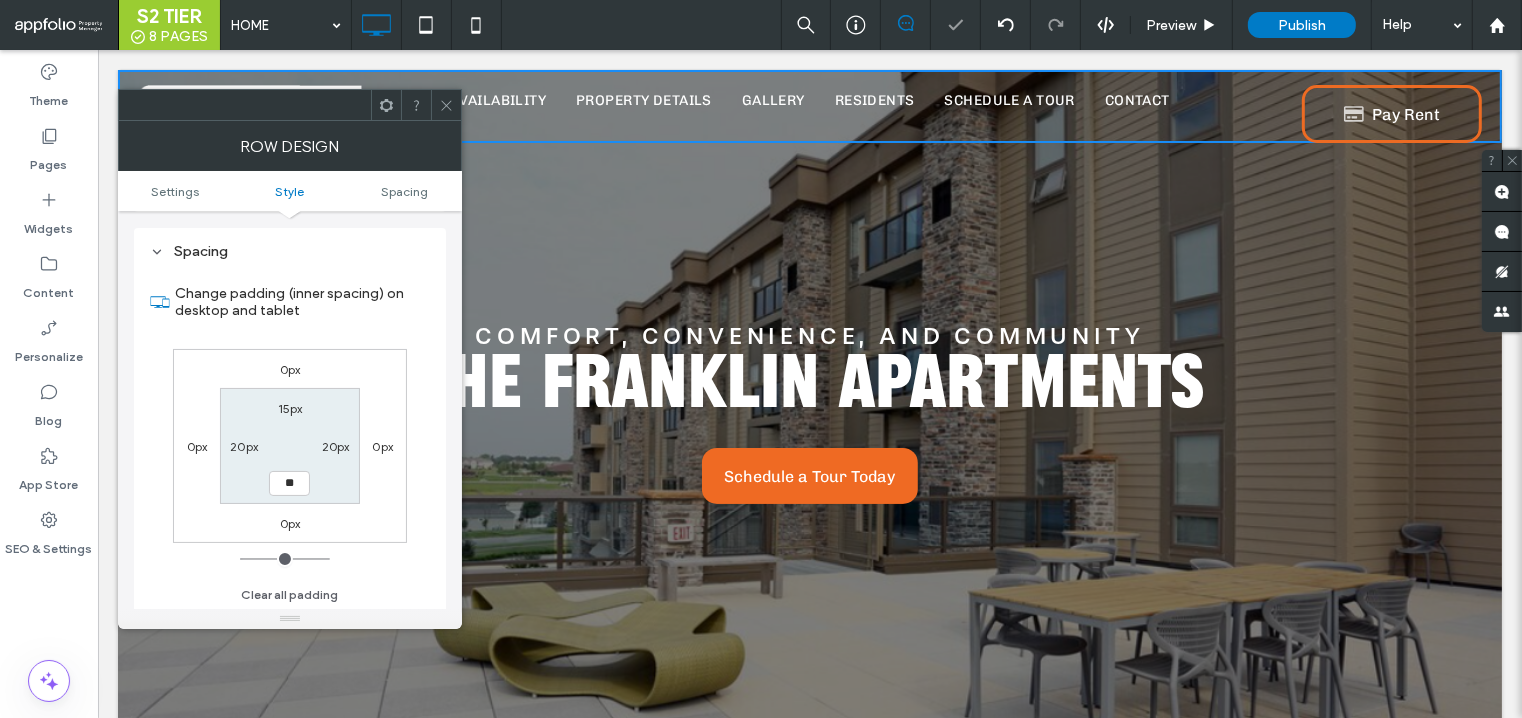 type on "**" 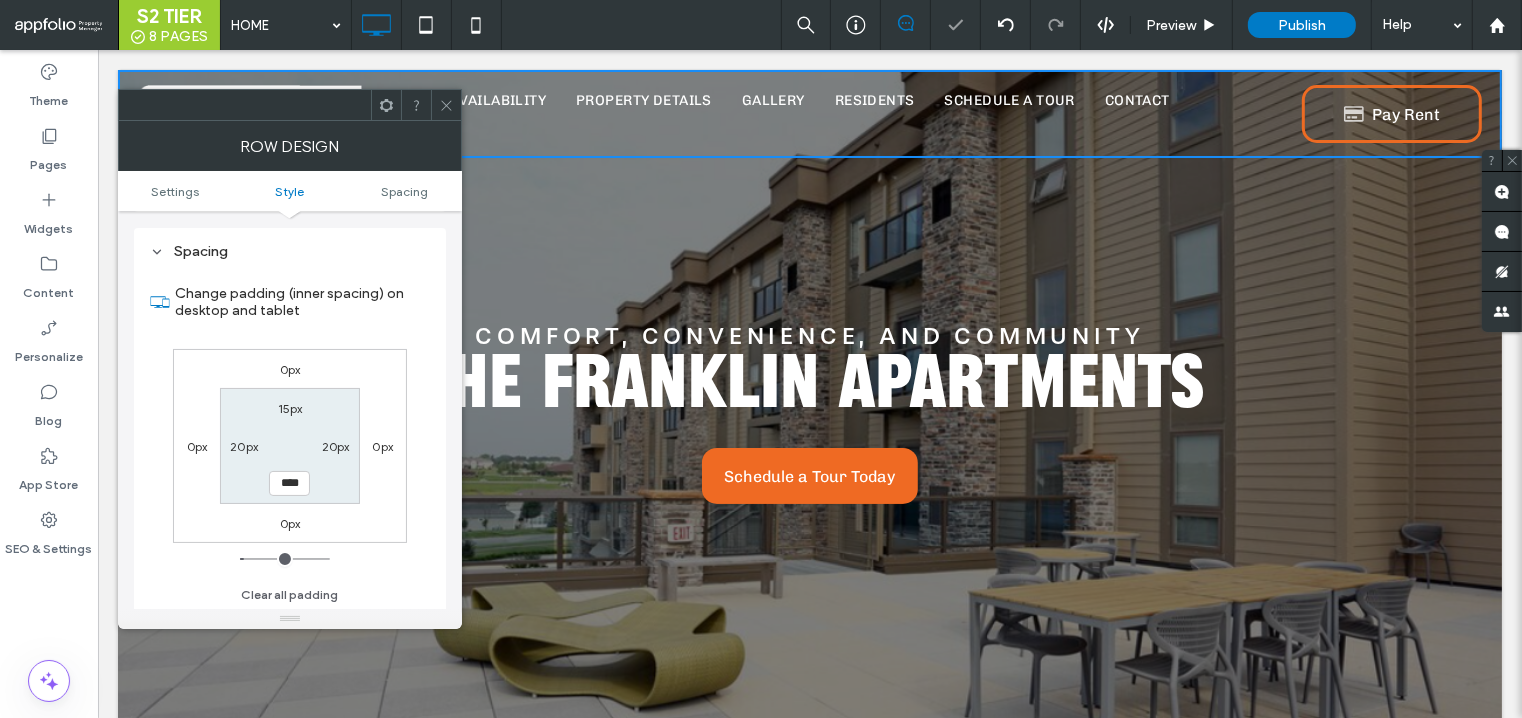 click 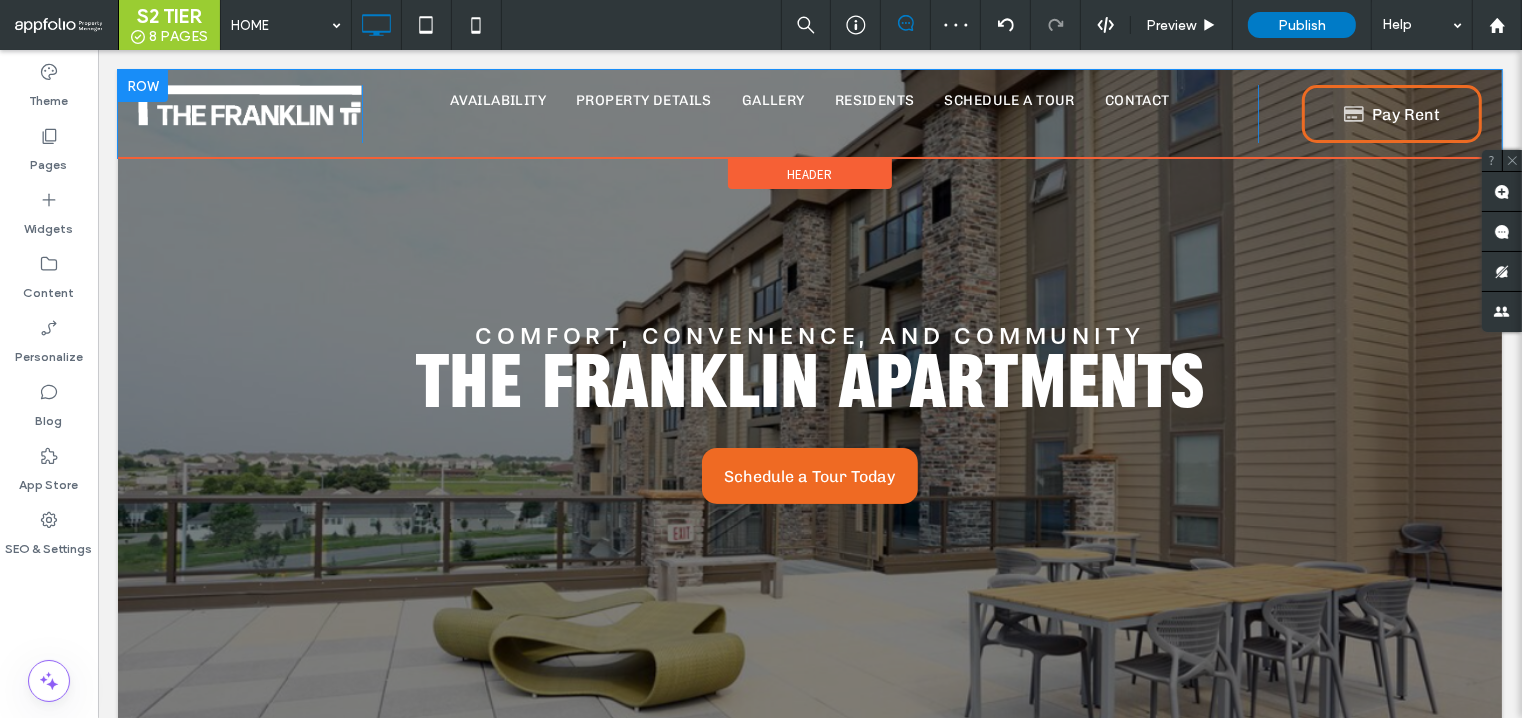 click at bounding box center [142, 86] 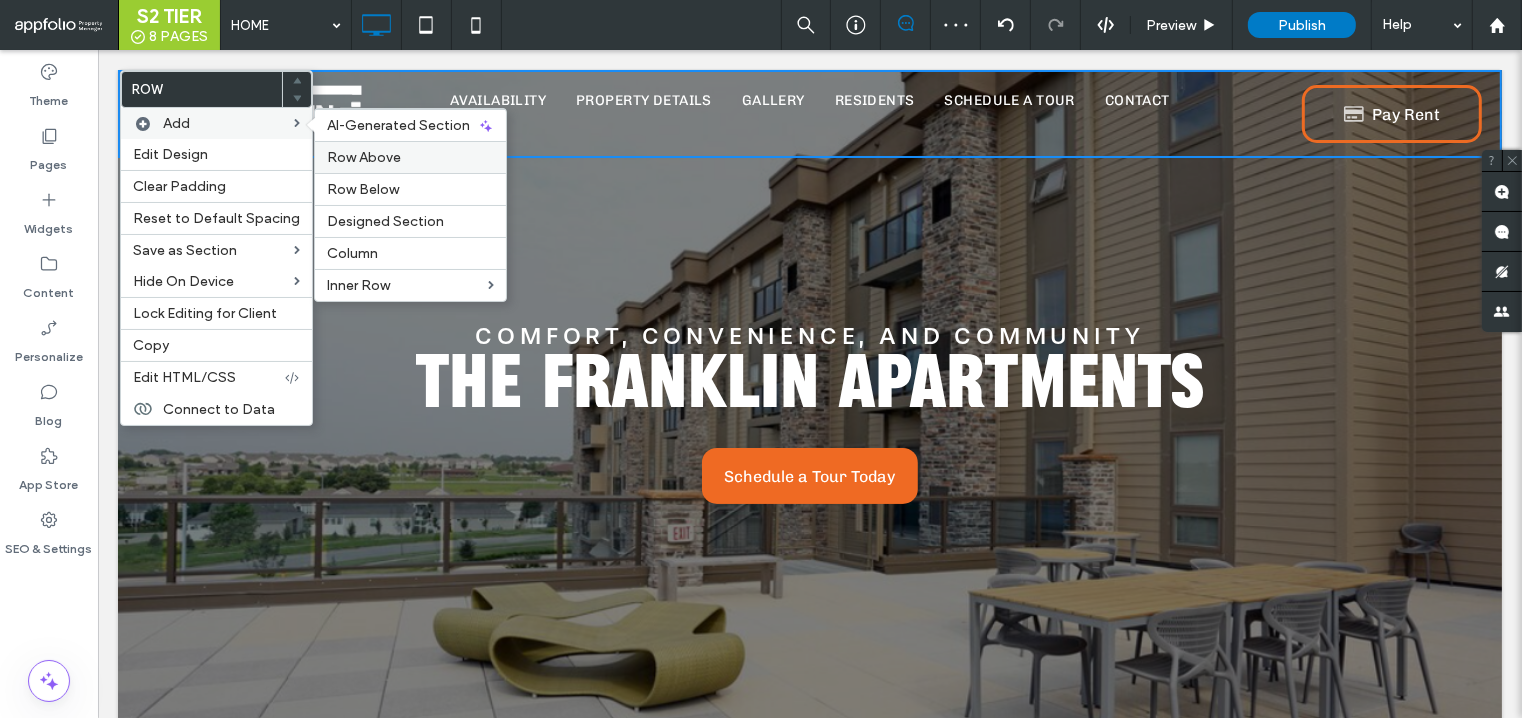 click on "Row Above" at bounding box center [364, 157] 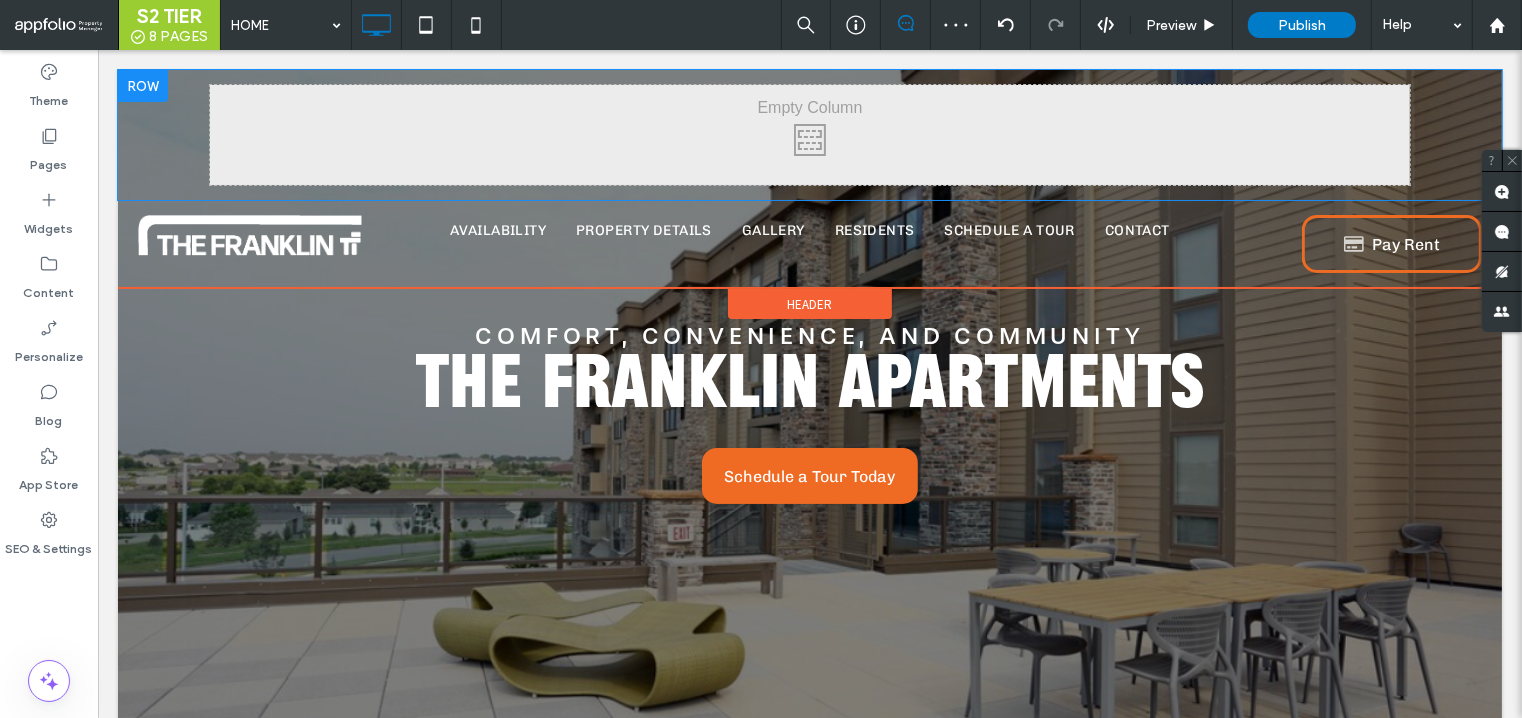 click at bounding box center [142, 86] 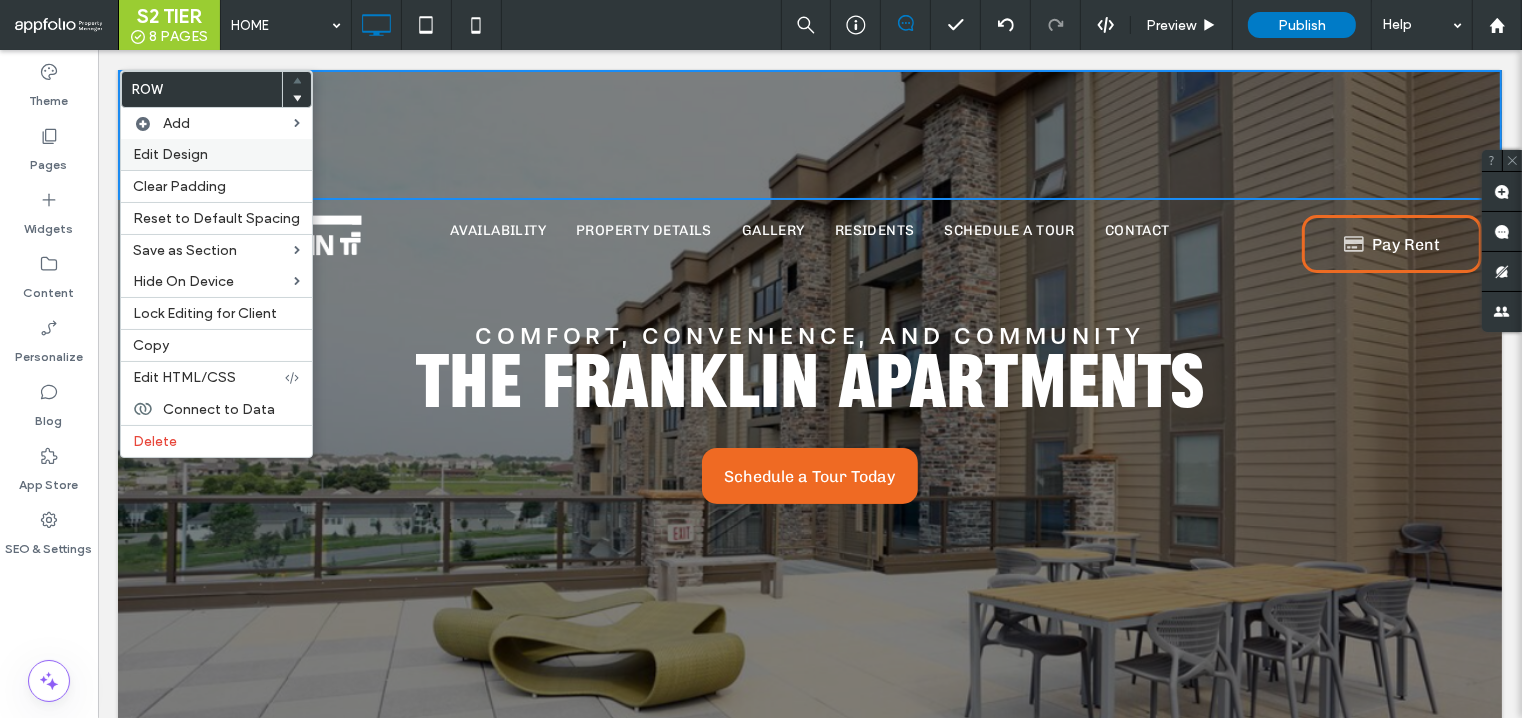 click on "Edit Design" at bounding box center (170, 154) 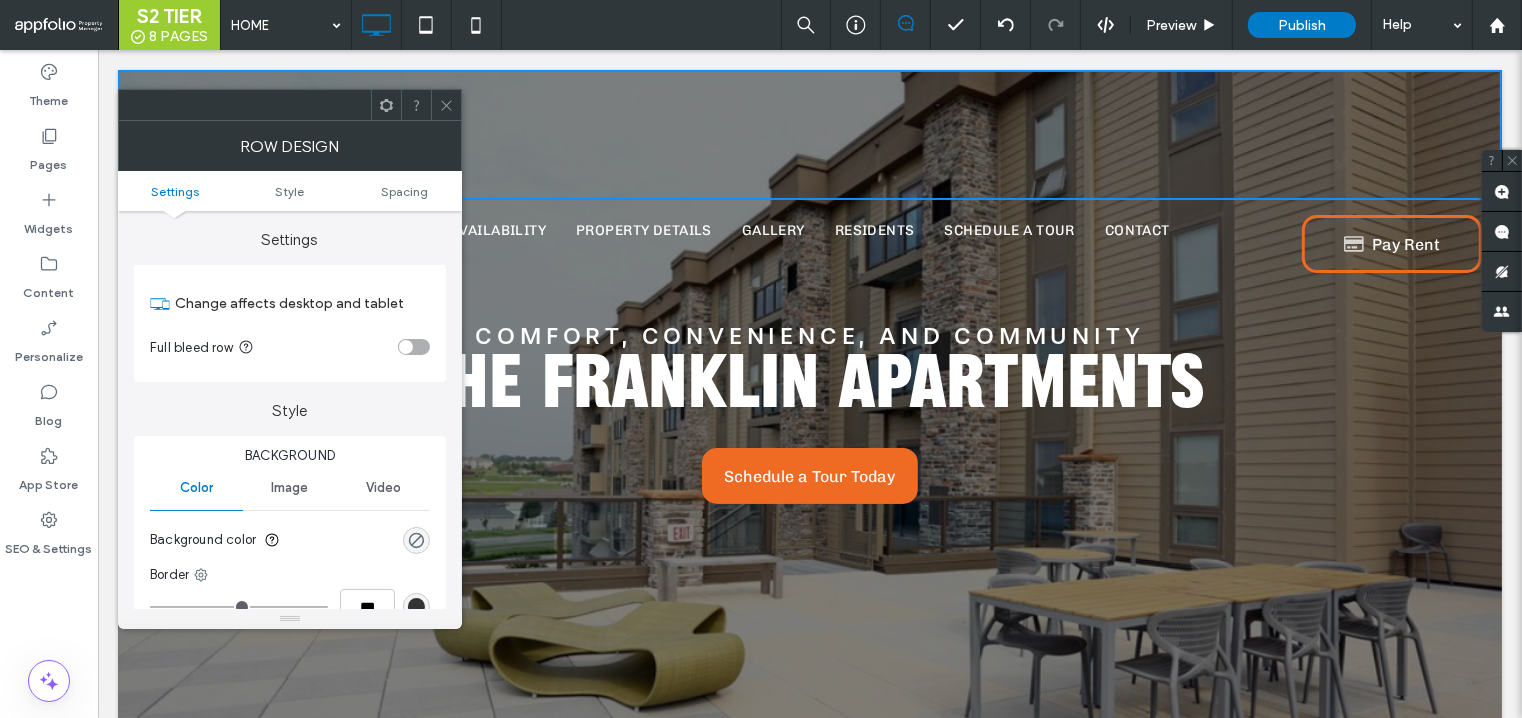click at bounding box center (414, 347) 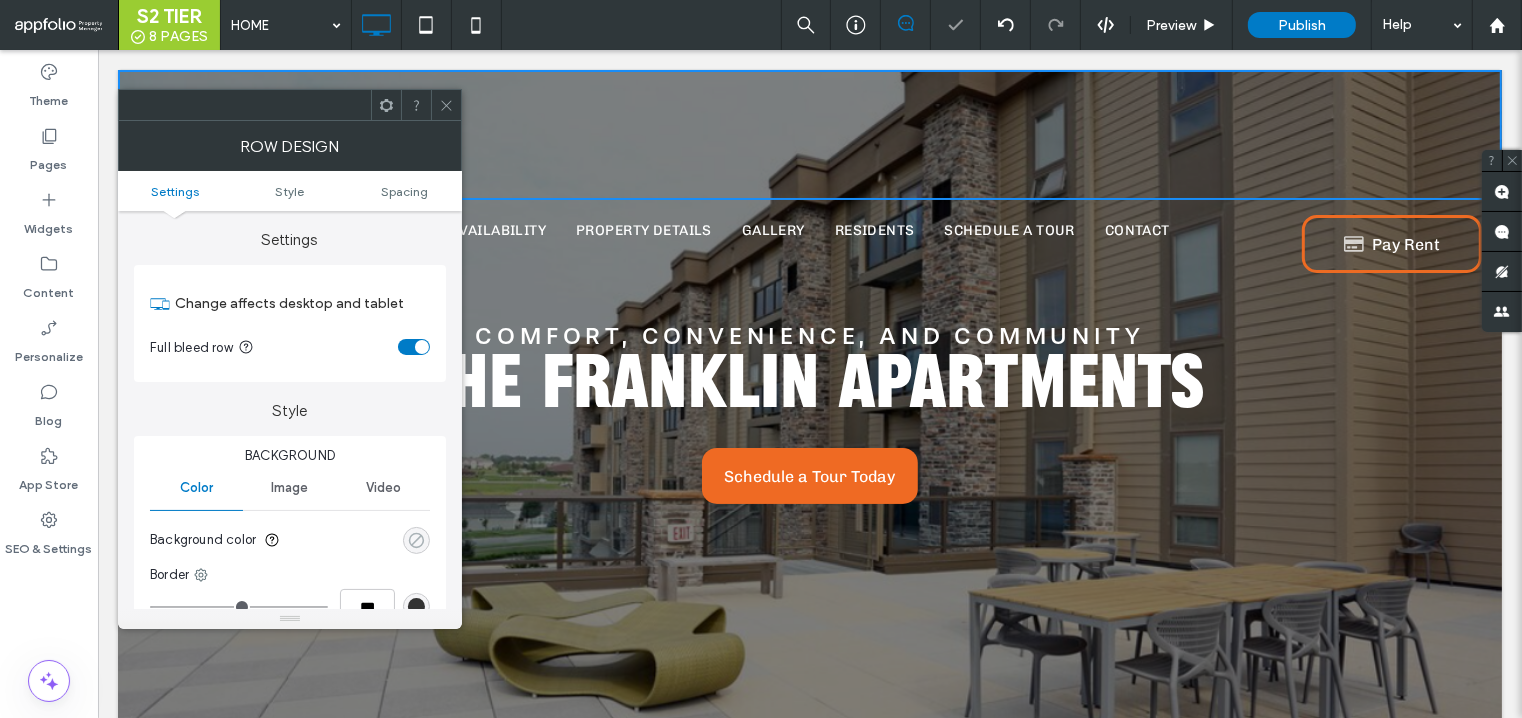 click 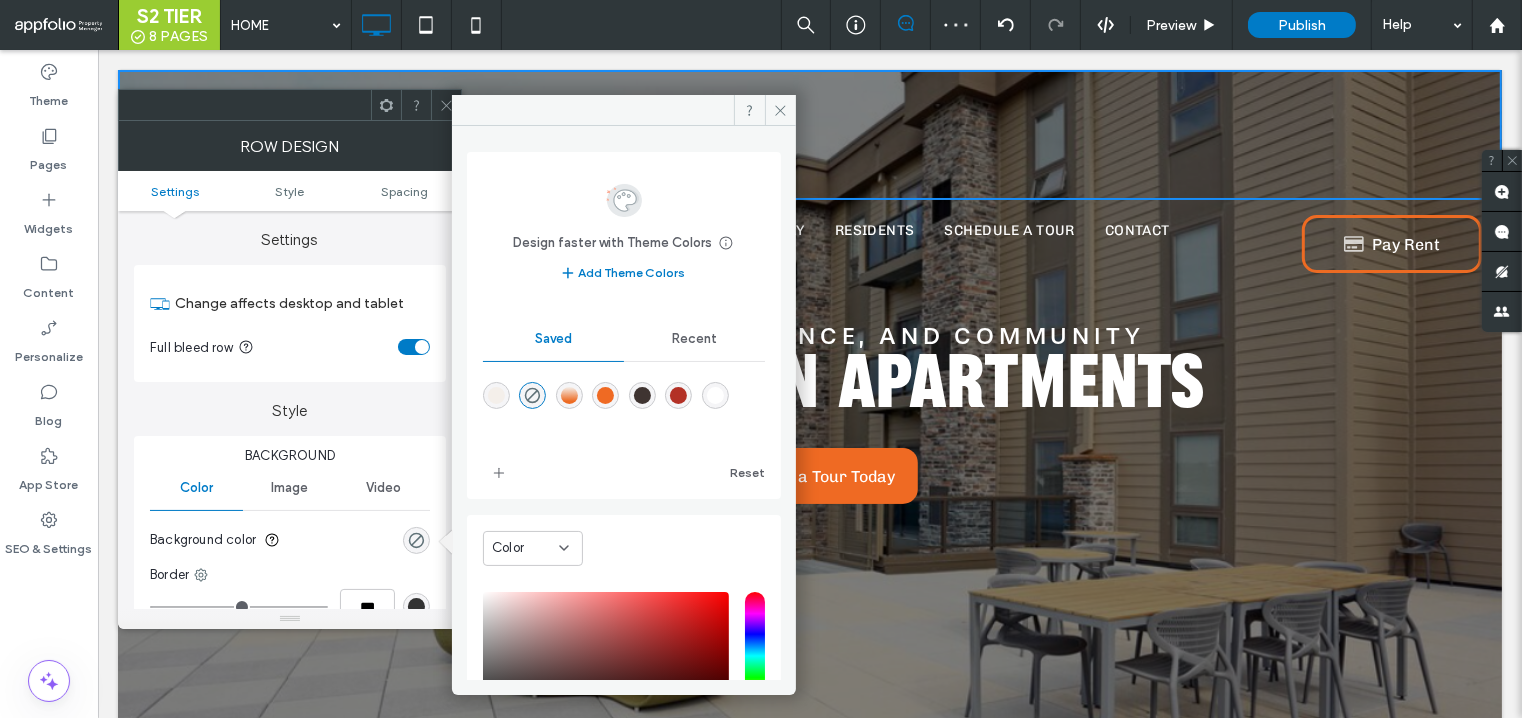 click at bounding box center (678, 395) 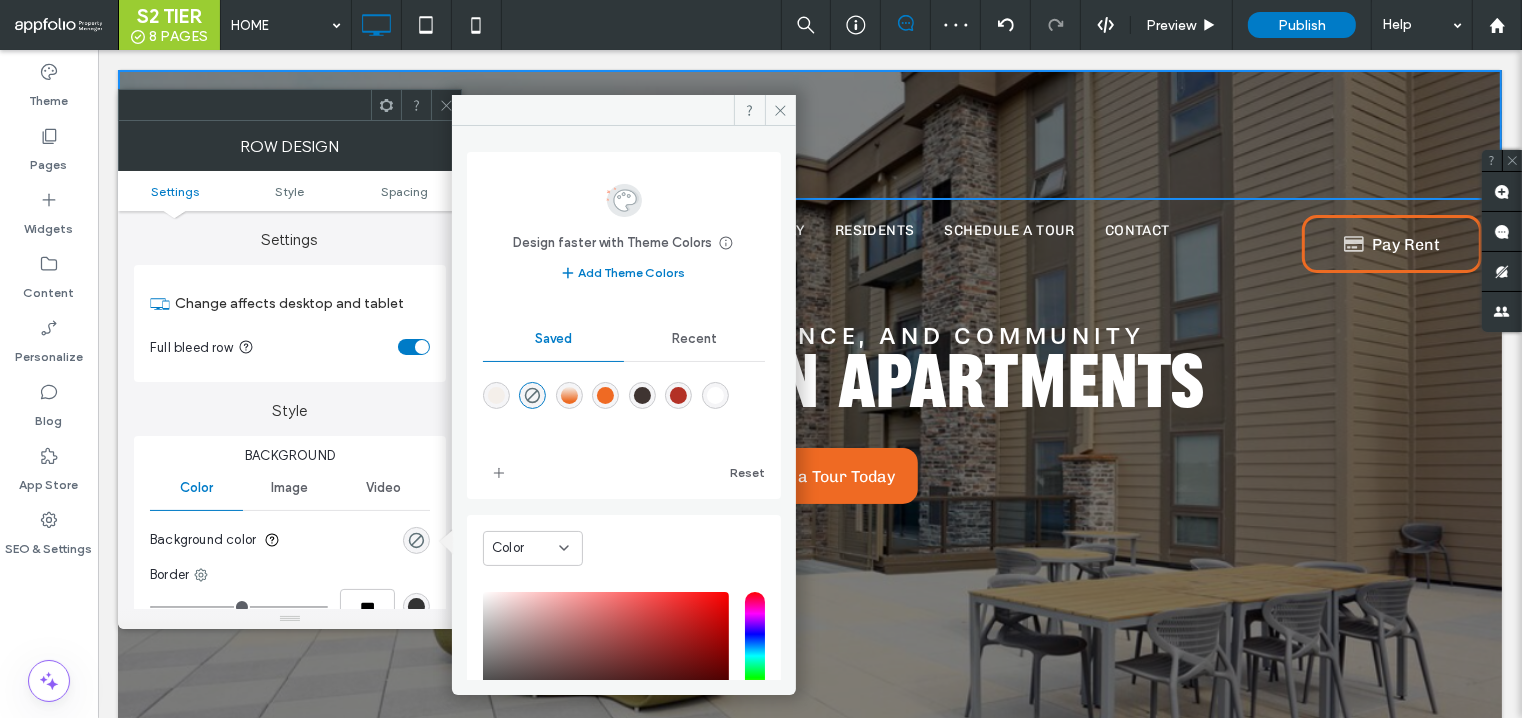 type on "*******" 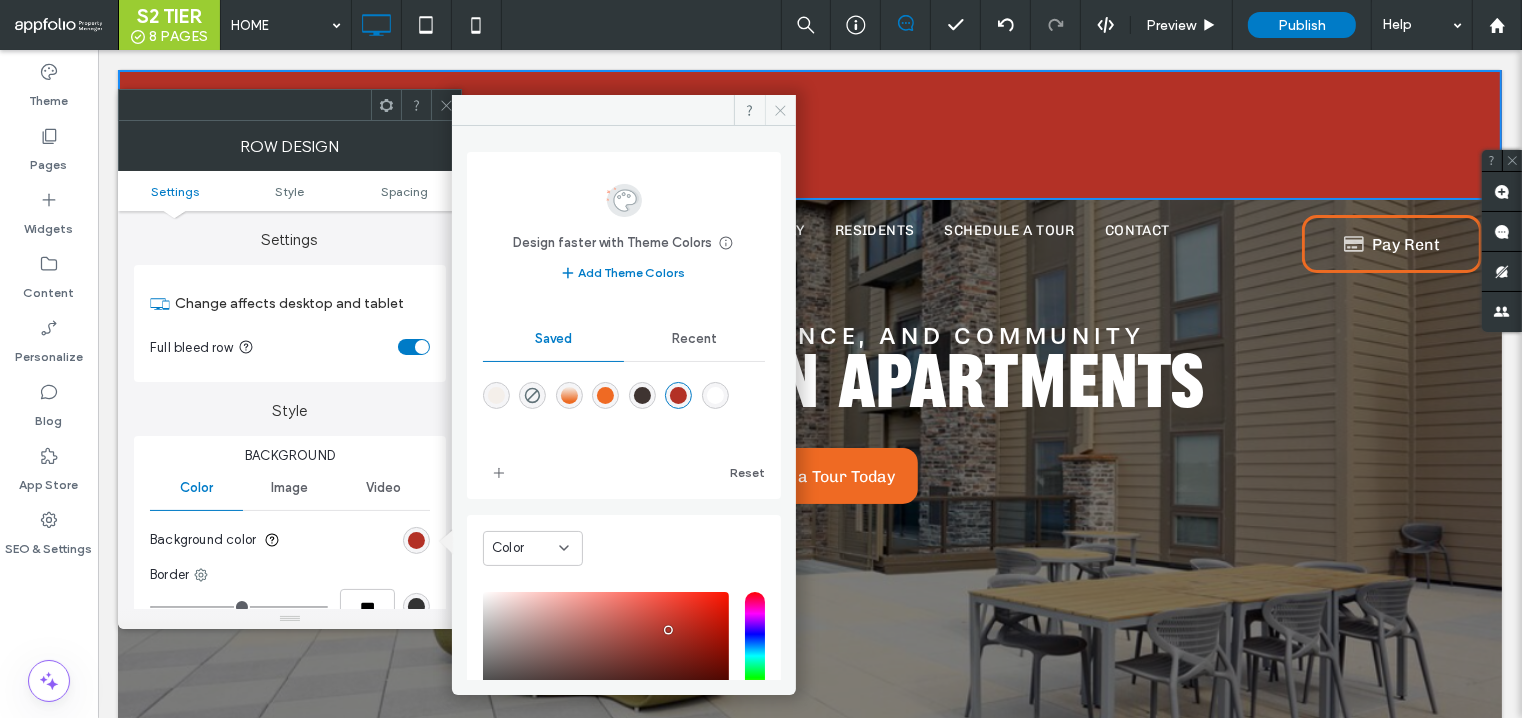 click 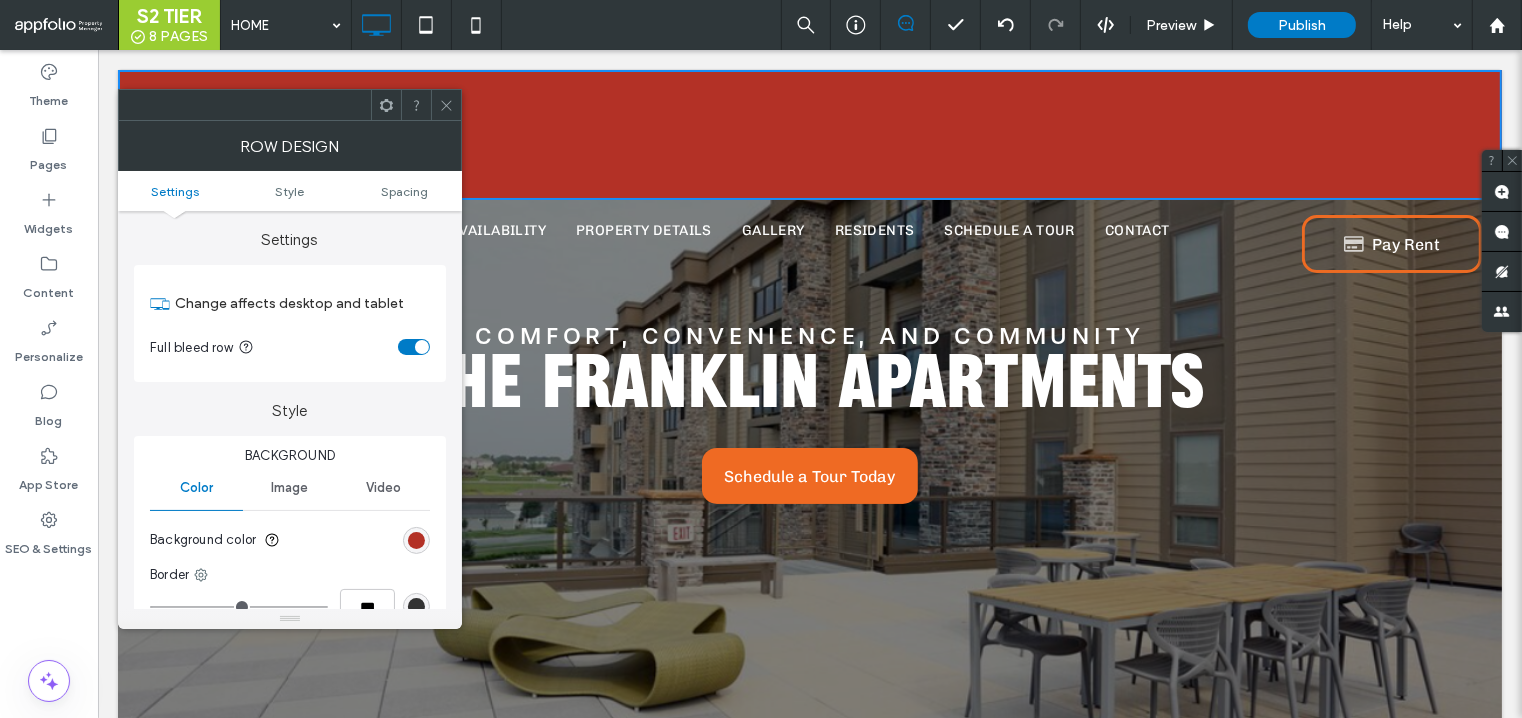 click 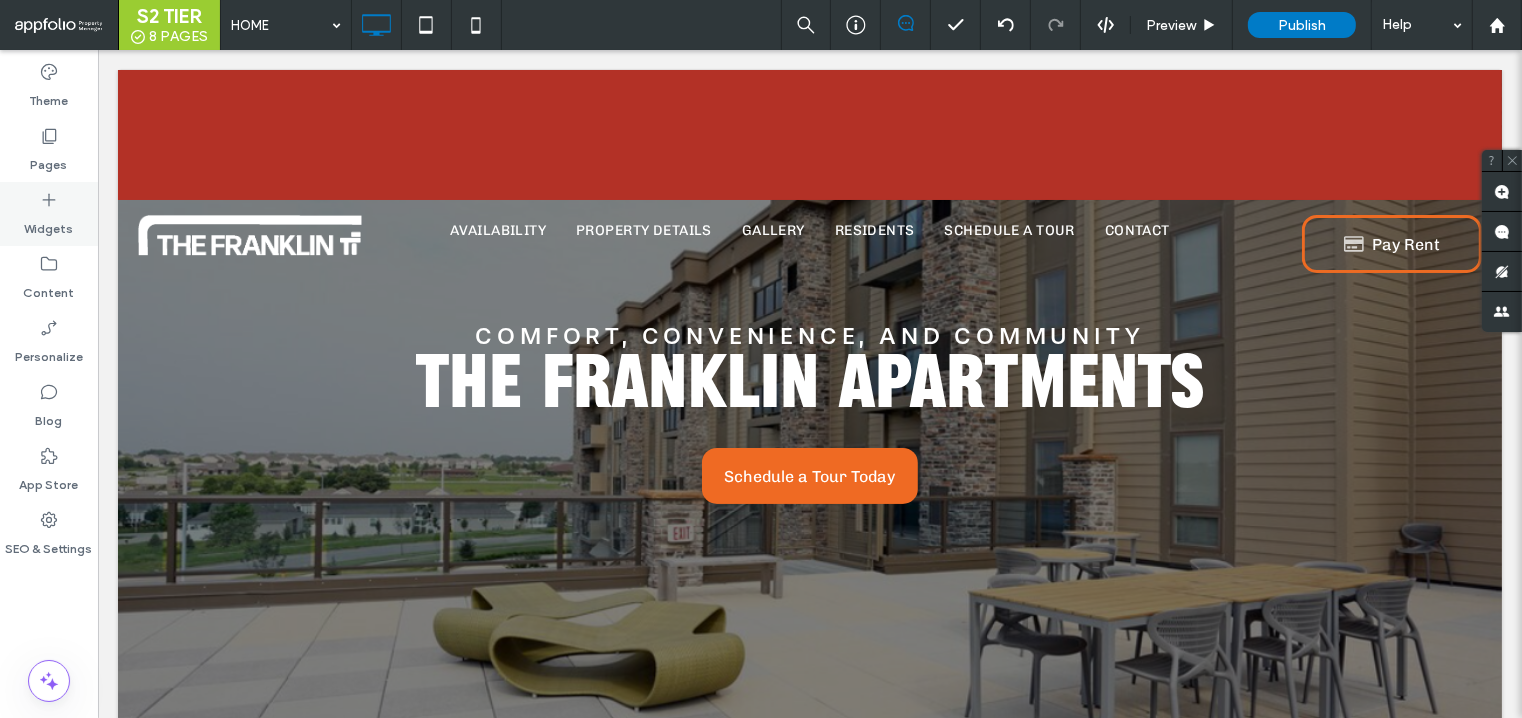 click on "Widgets" at bounding box center (49, 214) 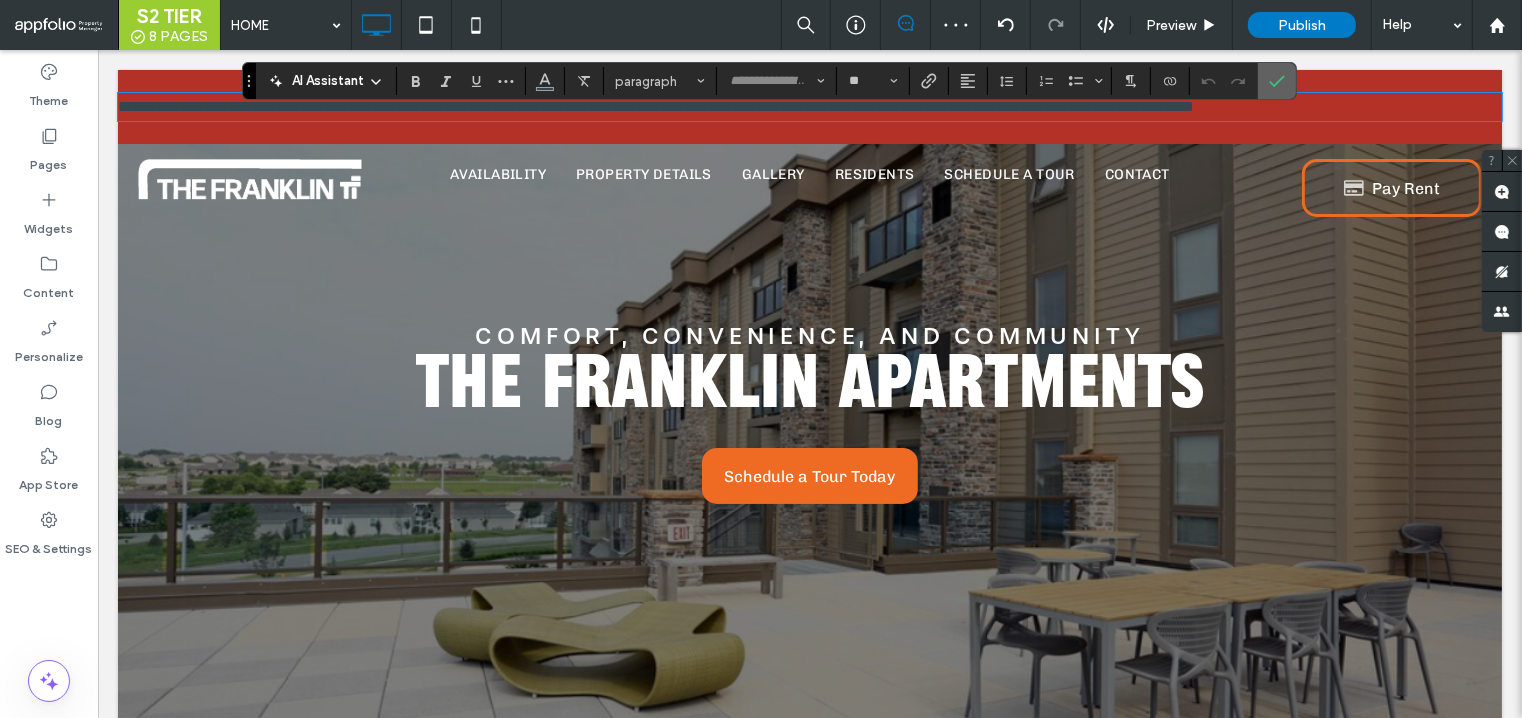 click 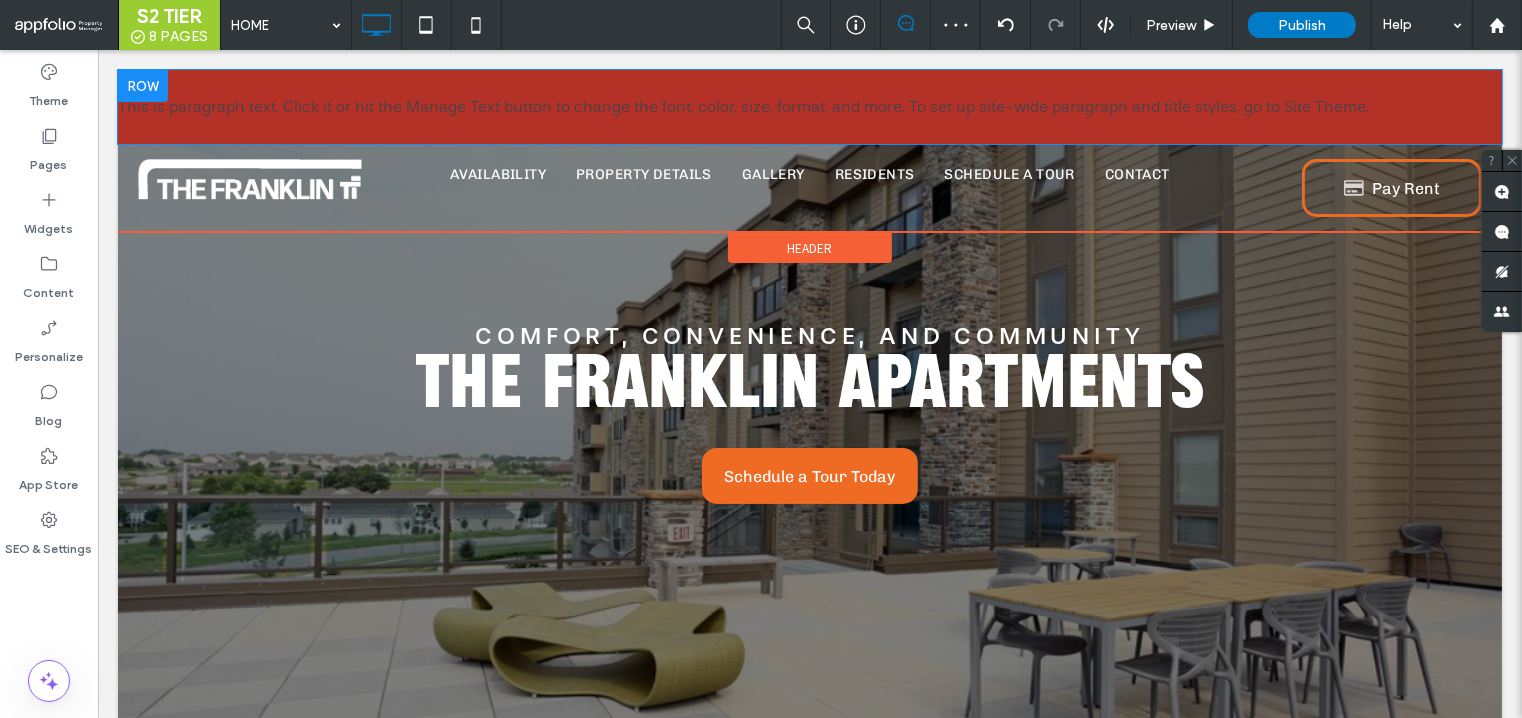 click at bounding box center (142, 86) 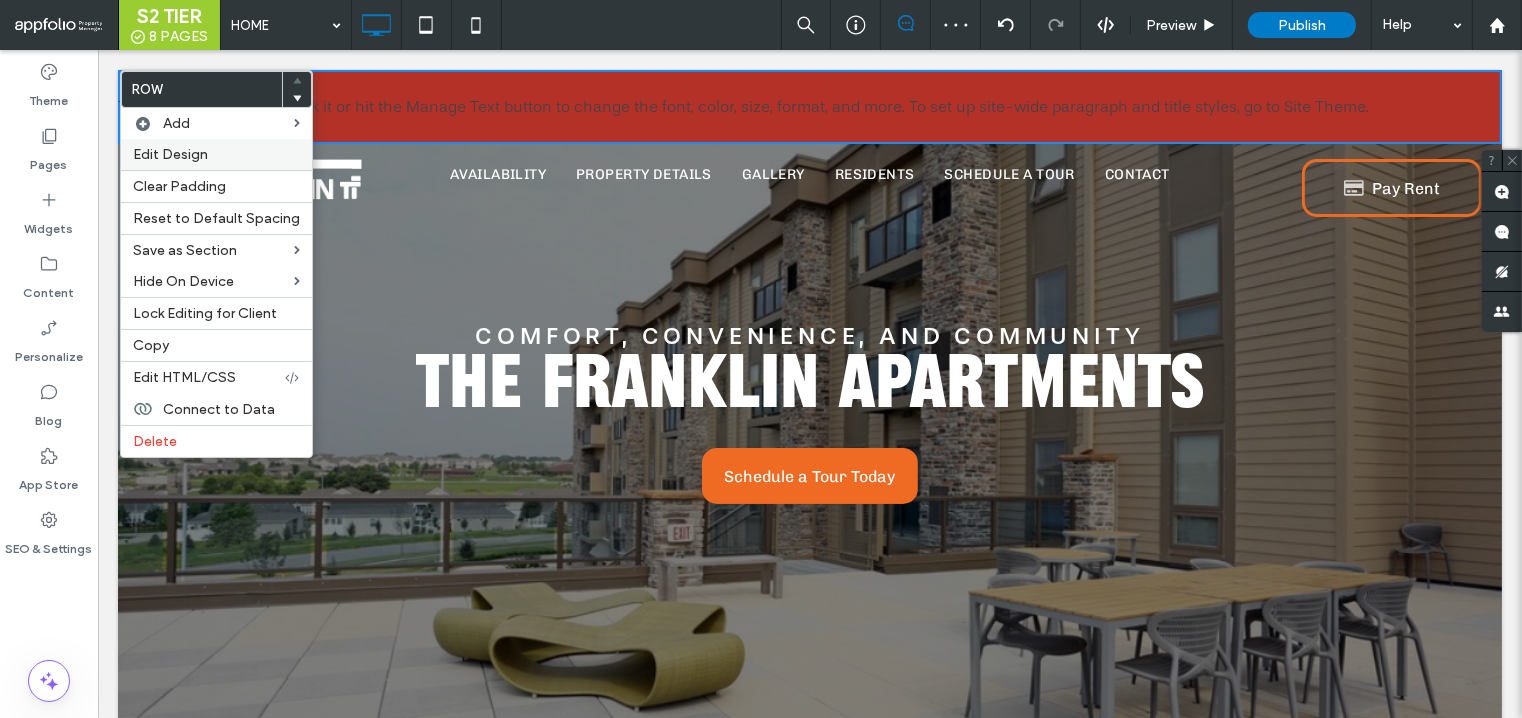click on "Edit Design" at bounding box center (170, 154) 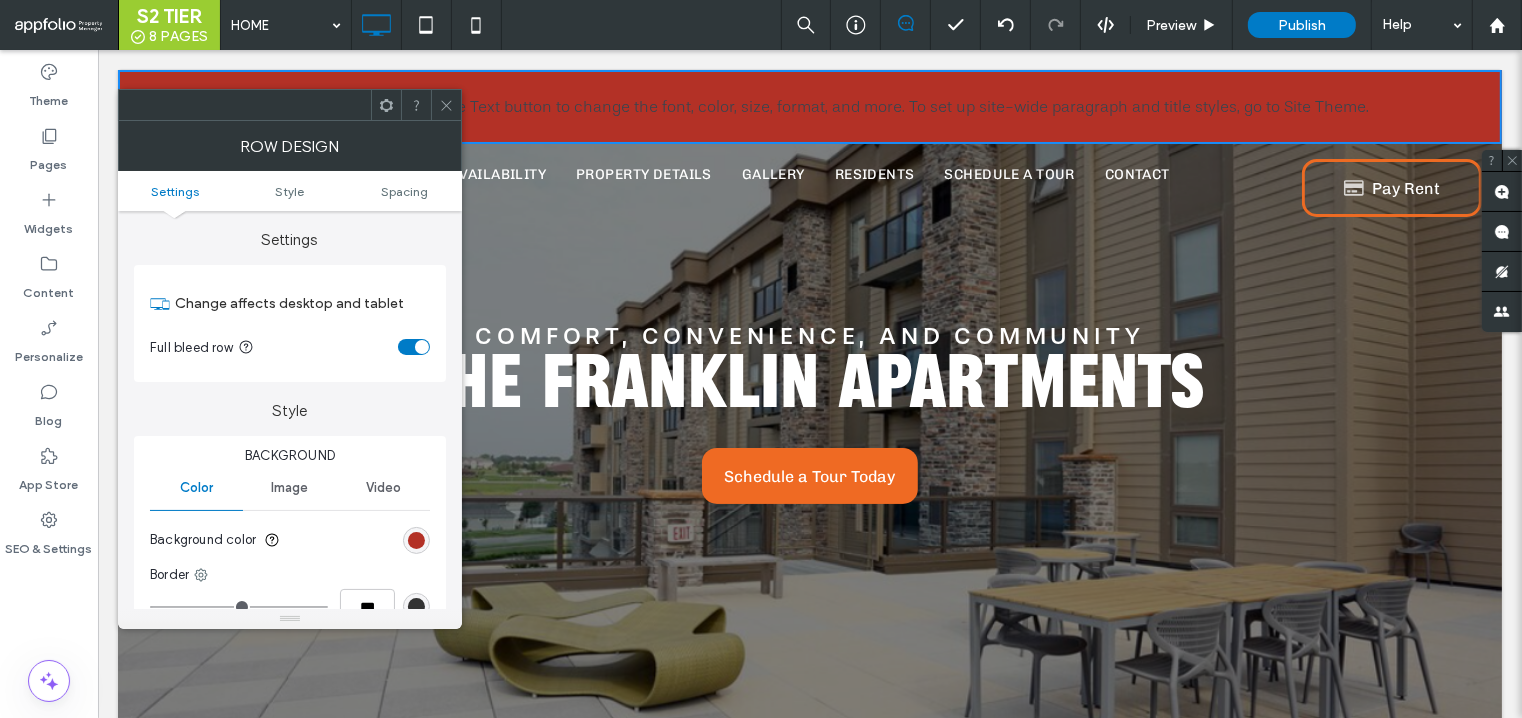 click at bounding box center [446, 105] 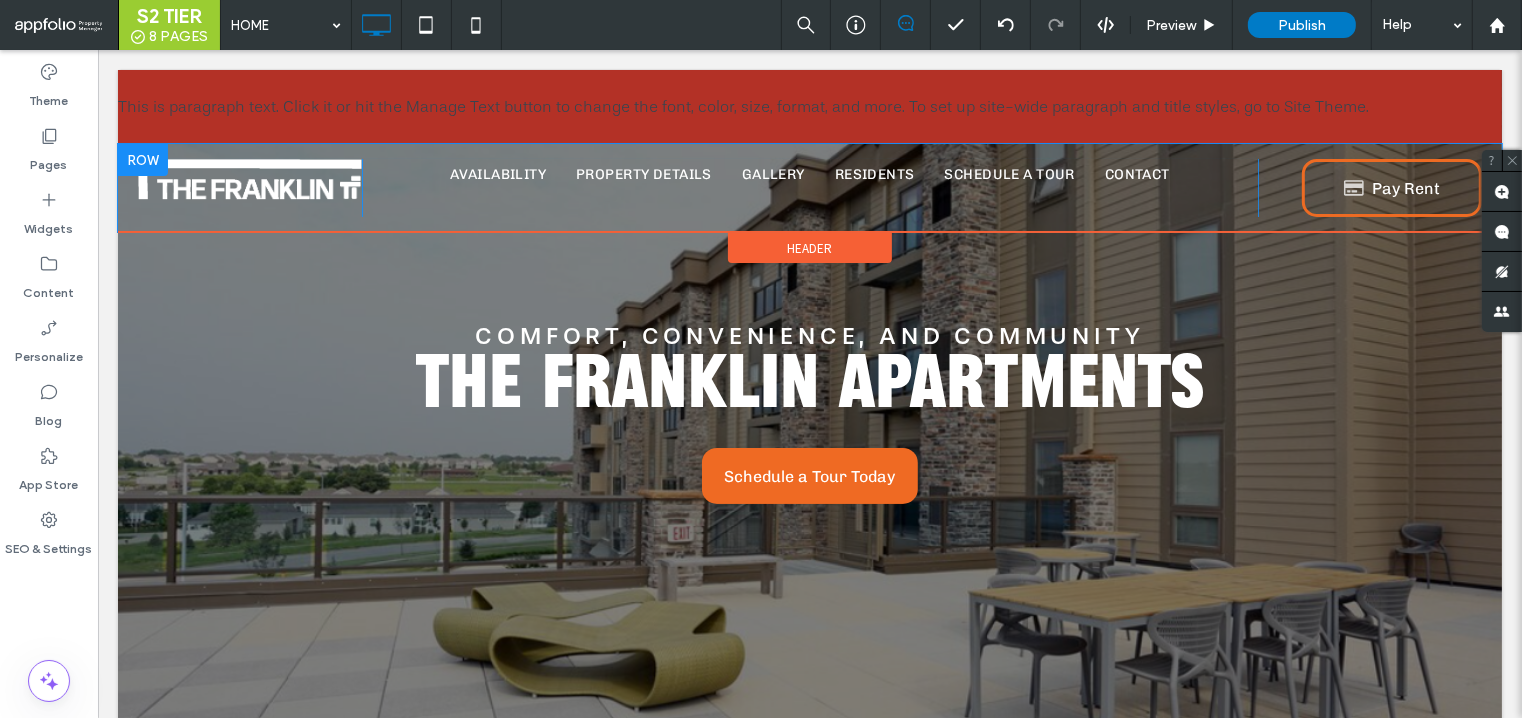 click at bounding box center (142, 160) 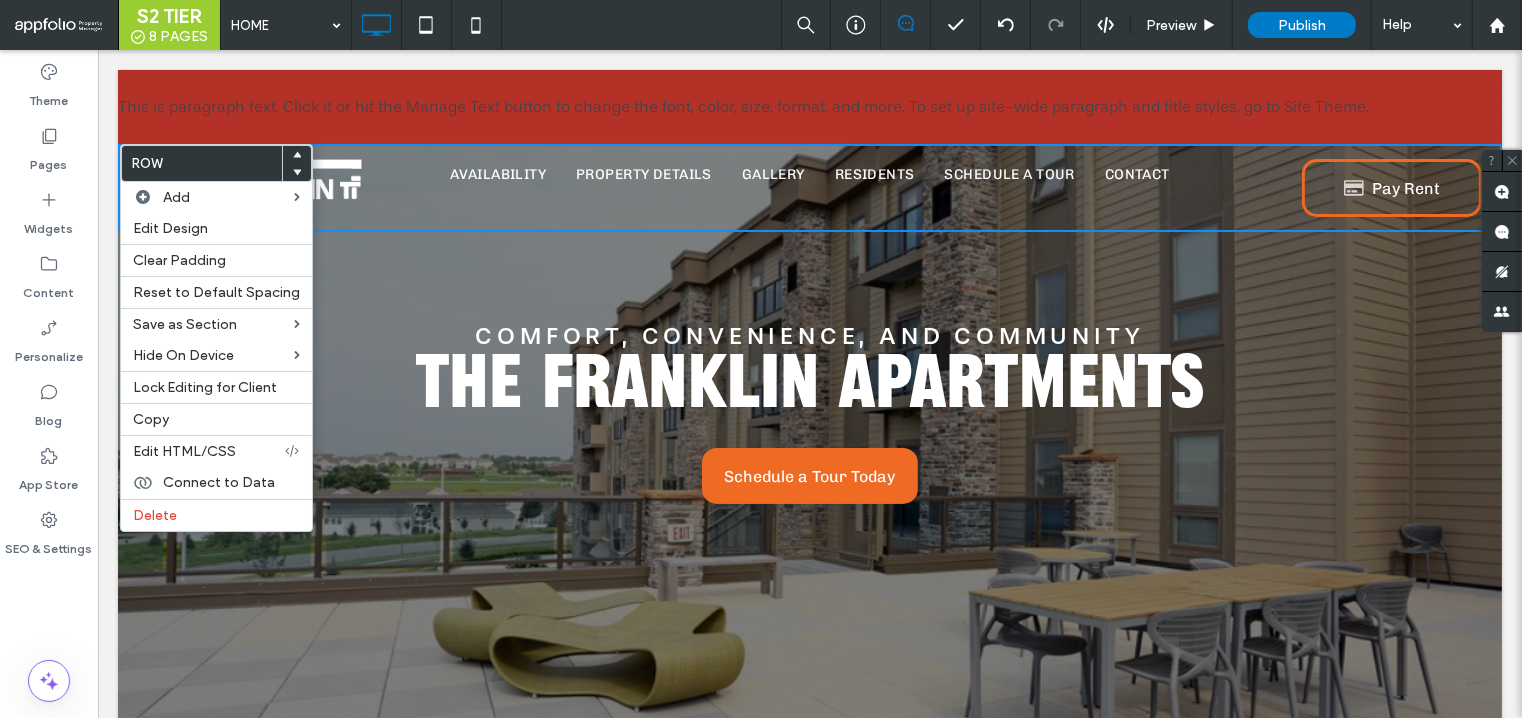 click on "Click To Paste     Click To Paste     This is paragraph text. Click it or hit the Manage Text button to change the font, color, size, format, and more. To set up site-wide paragraph and title styles, go to Site Theme." at bounding box center (809, 107) 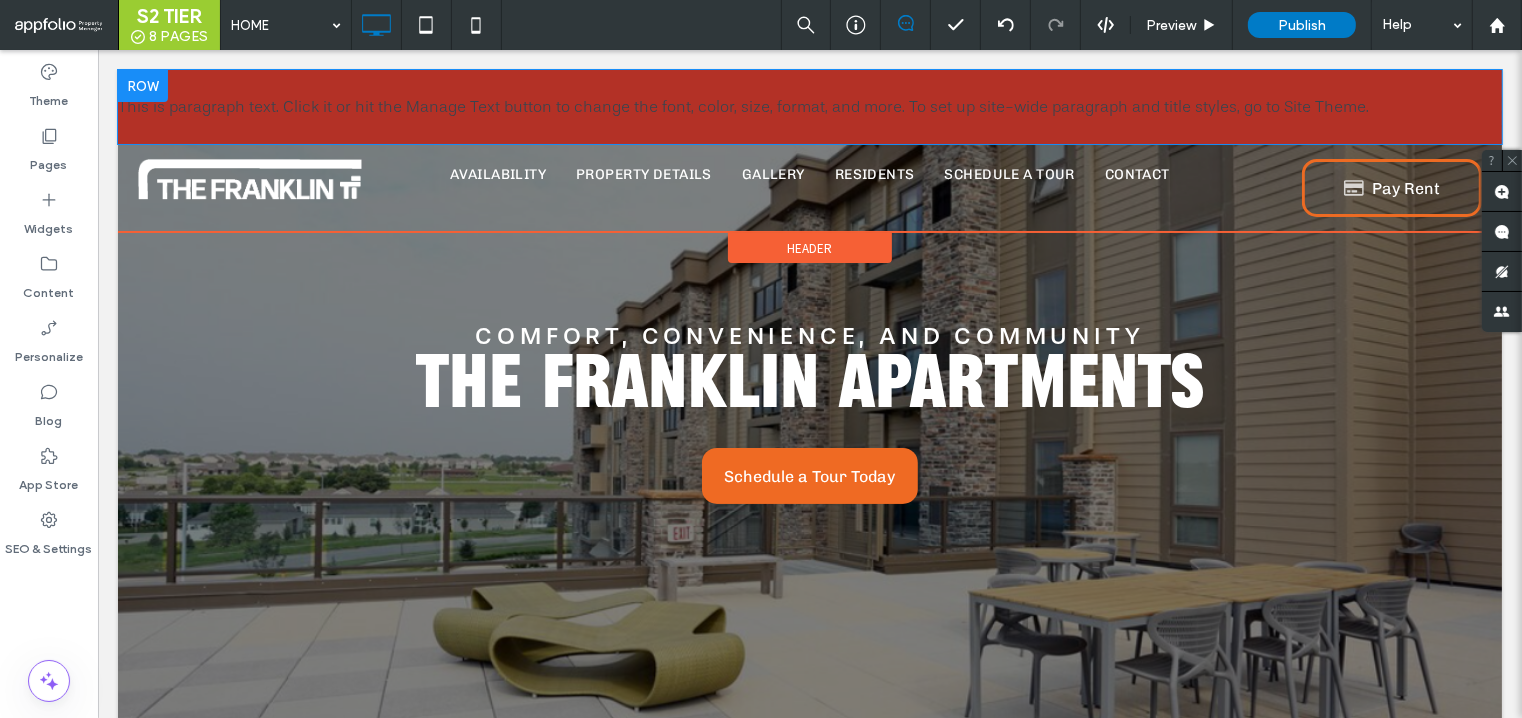 click at bounding box center (142, 86) 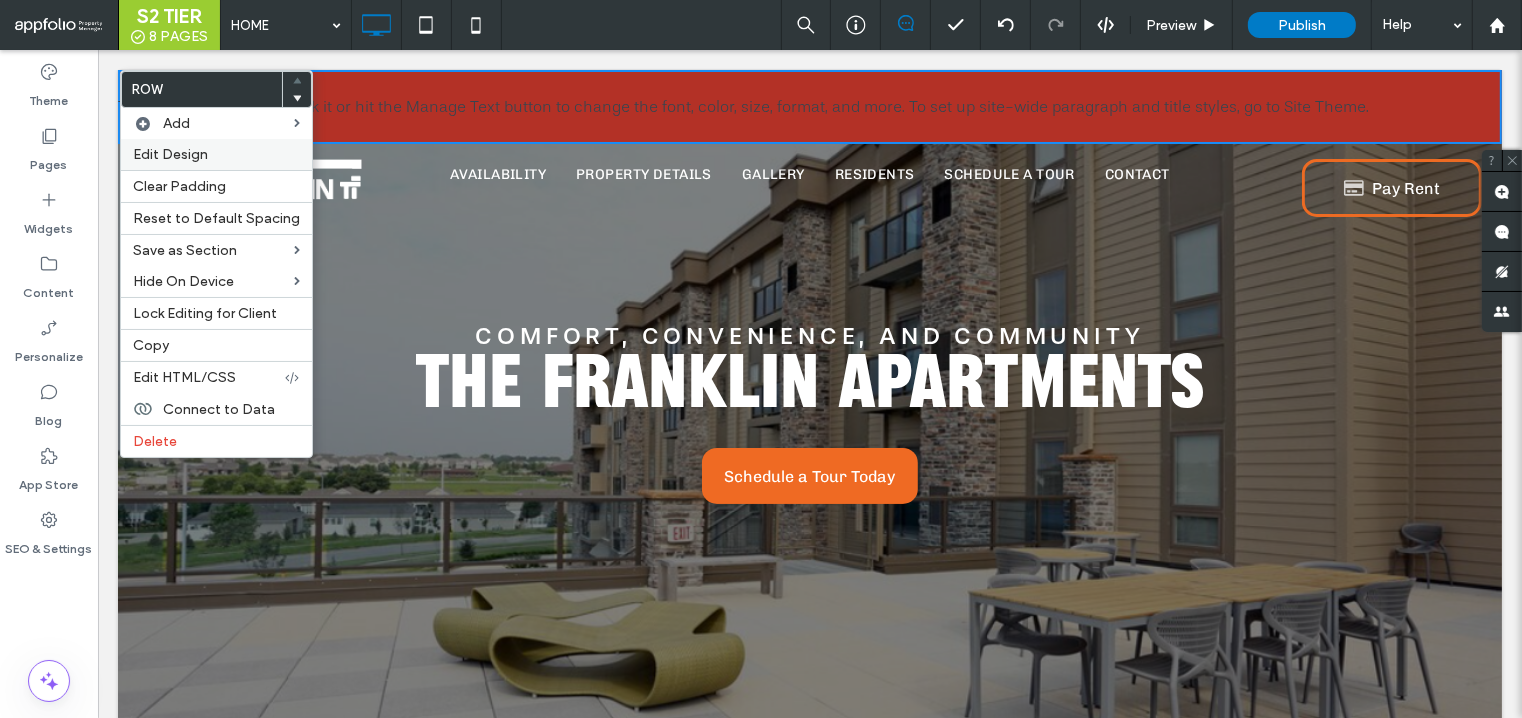 click on "Edit Design" at bounding box center (216, 154) 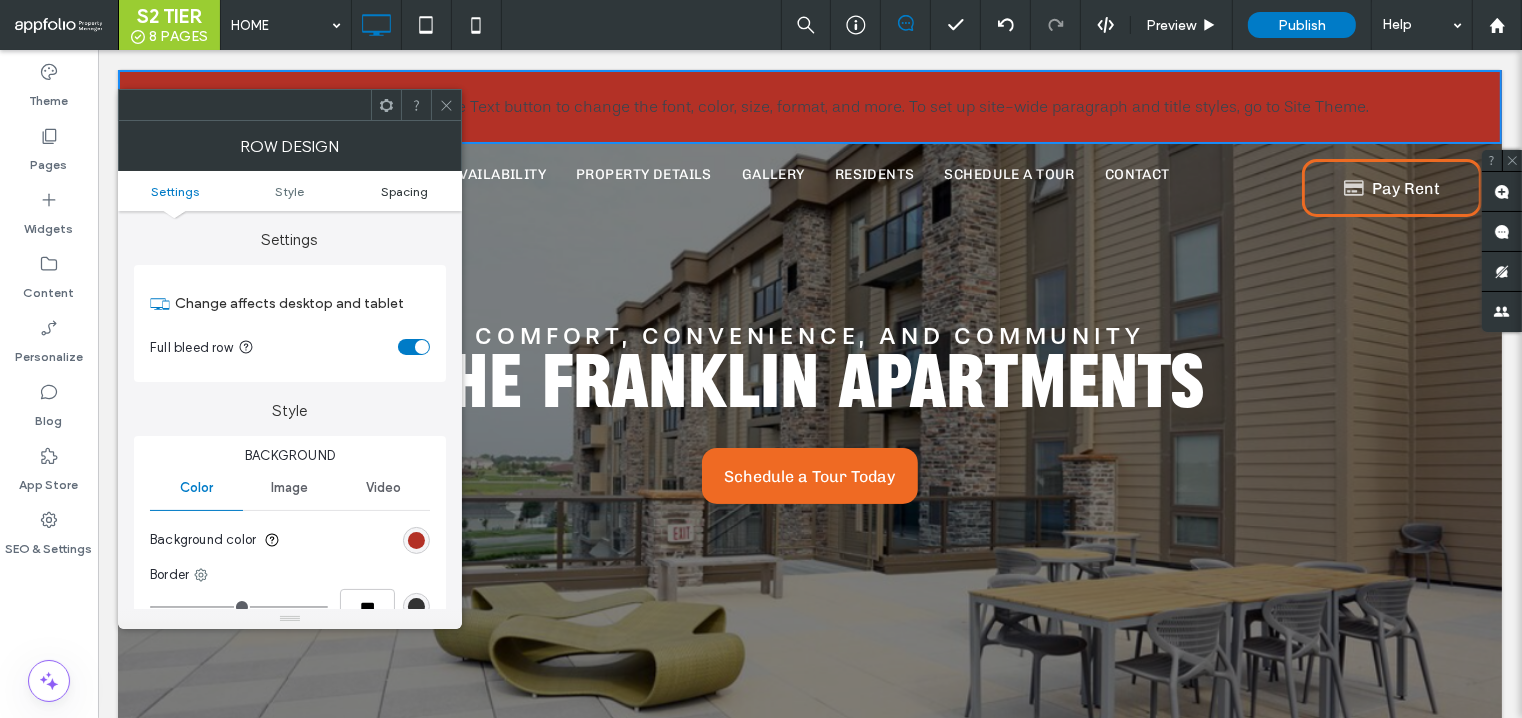 click on "Spacing" at bounding box center [404, 191] 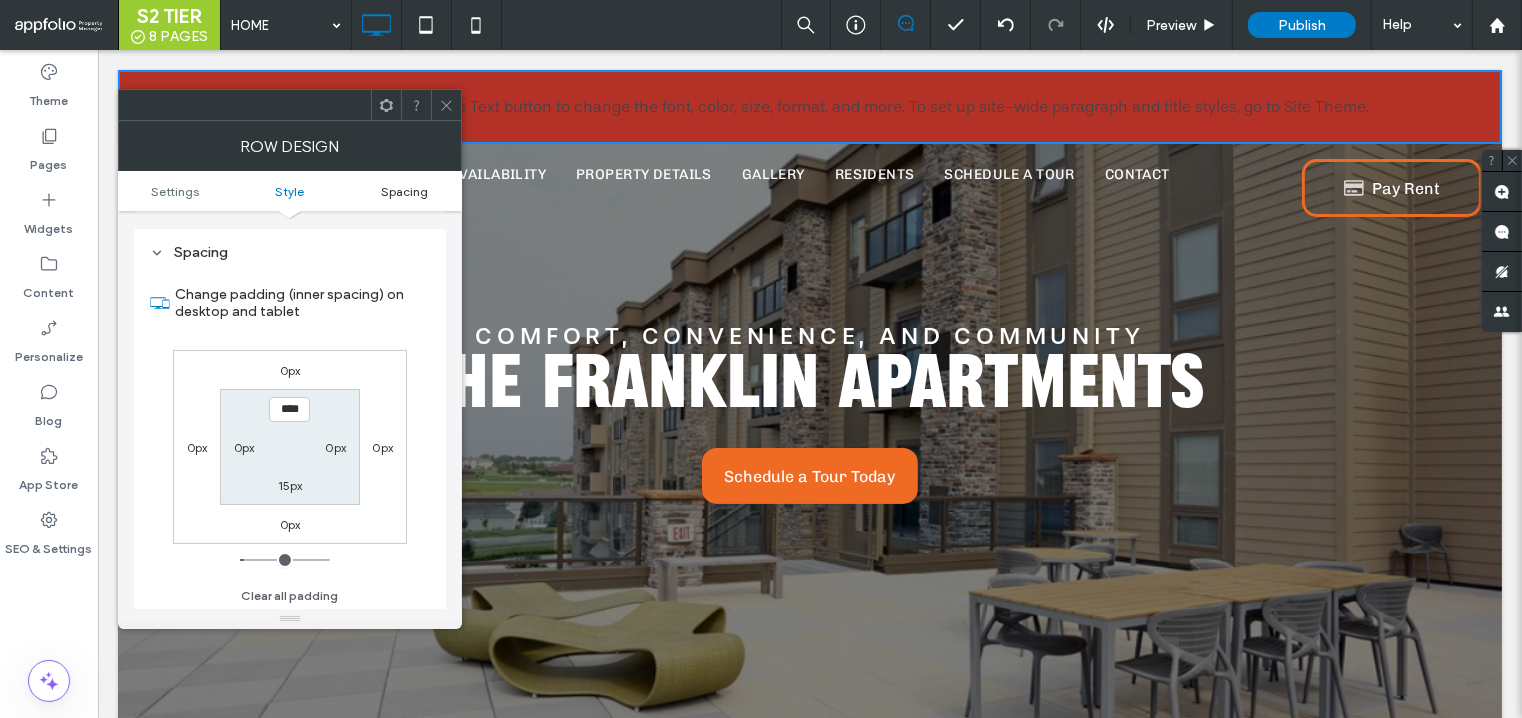 scroll, scrollTop: 501, scrollLeft: 0, axis: vertical 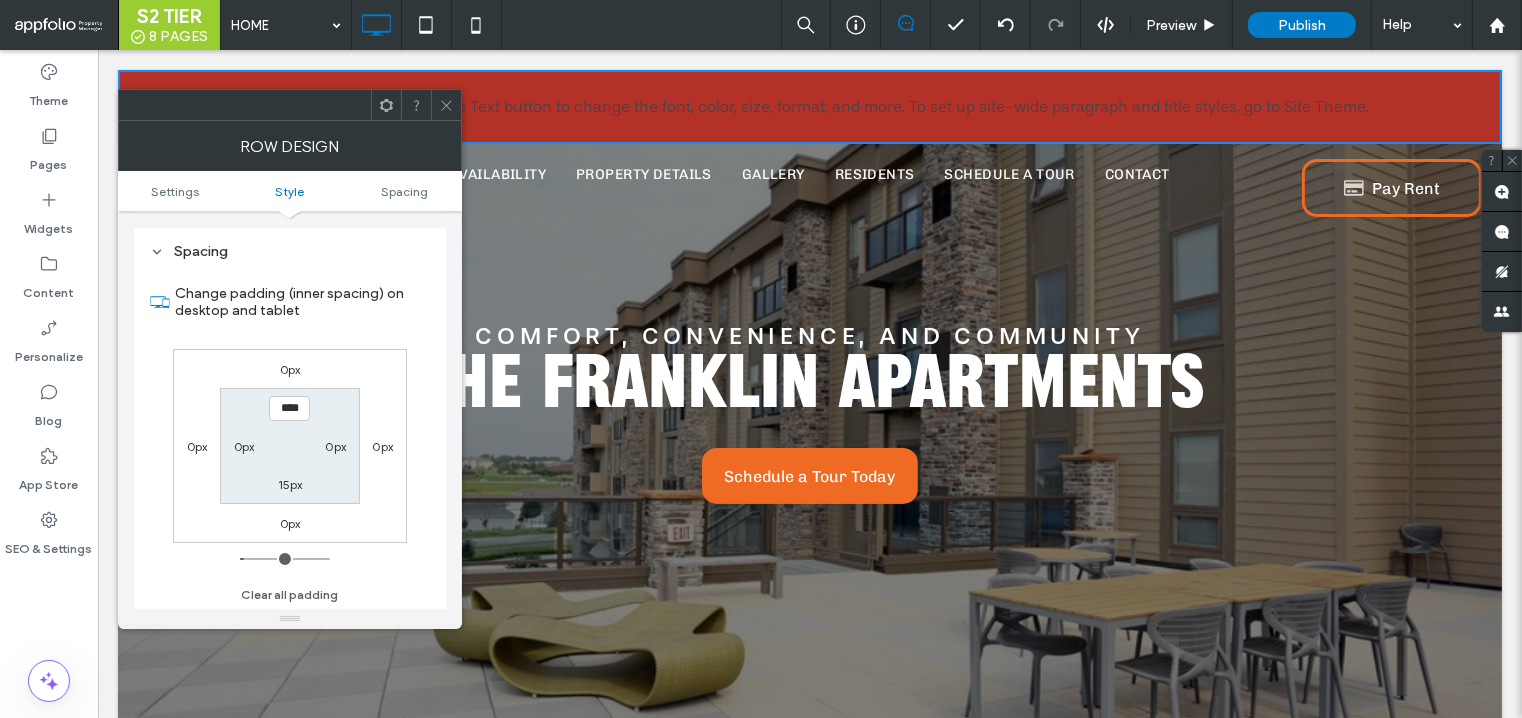 click on "0px" at bounding box center (244, 446) 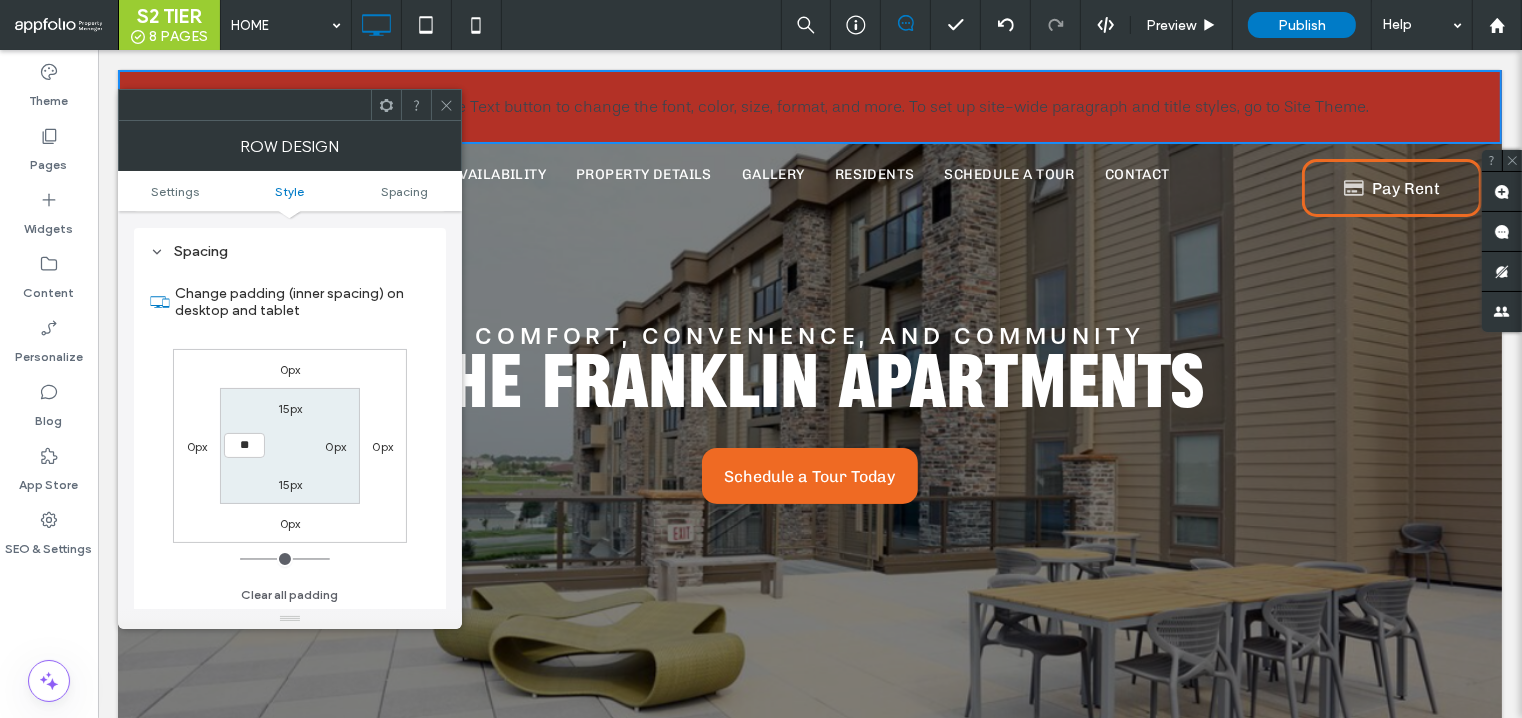 type on "**" 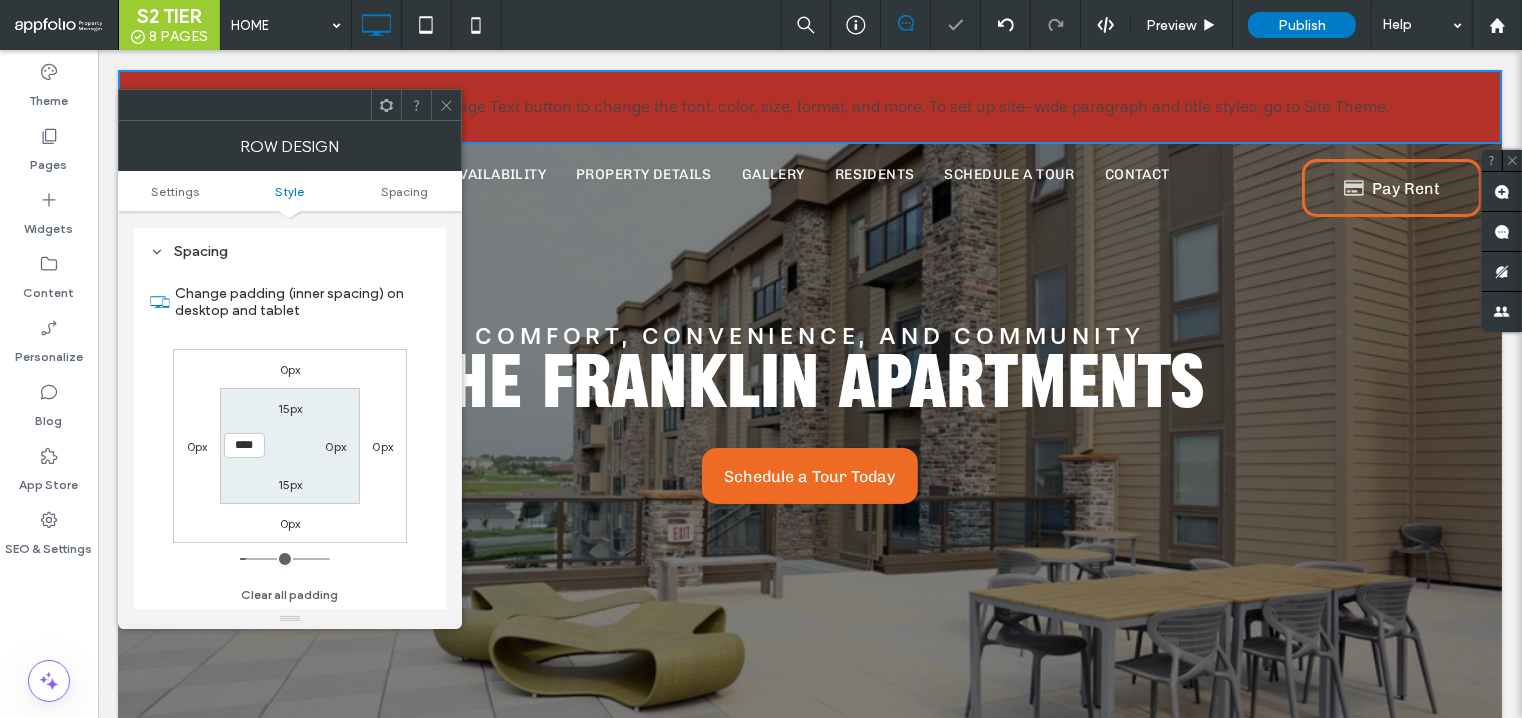 click on "0px" at bounding box center [335, 446] 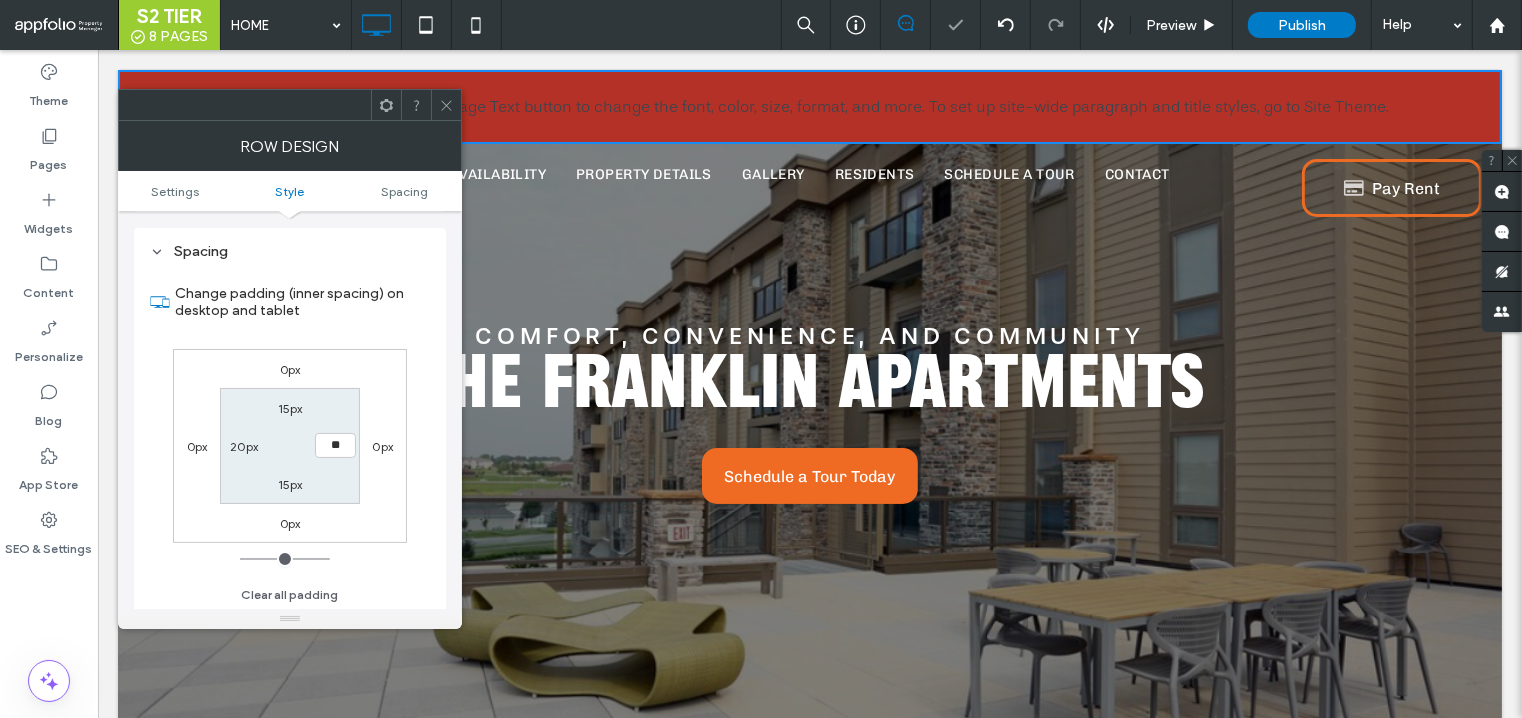 type on "**" 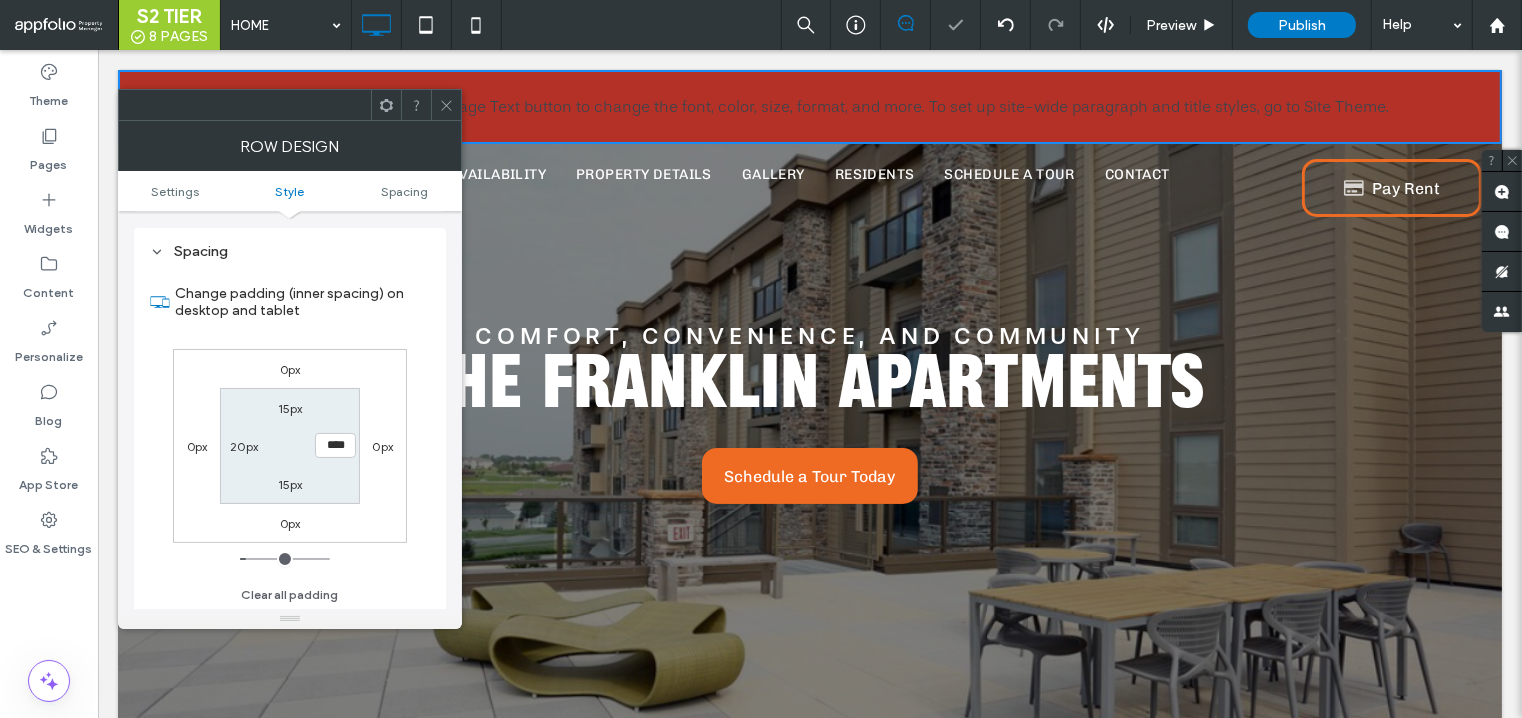 click 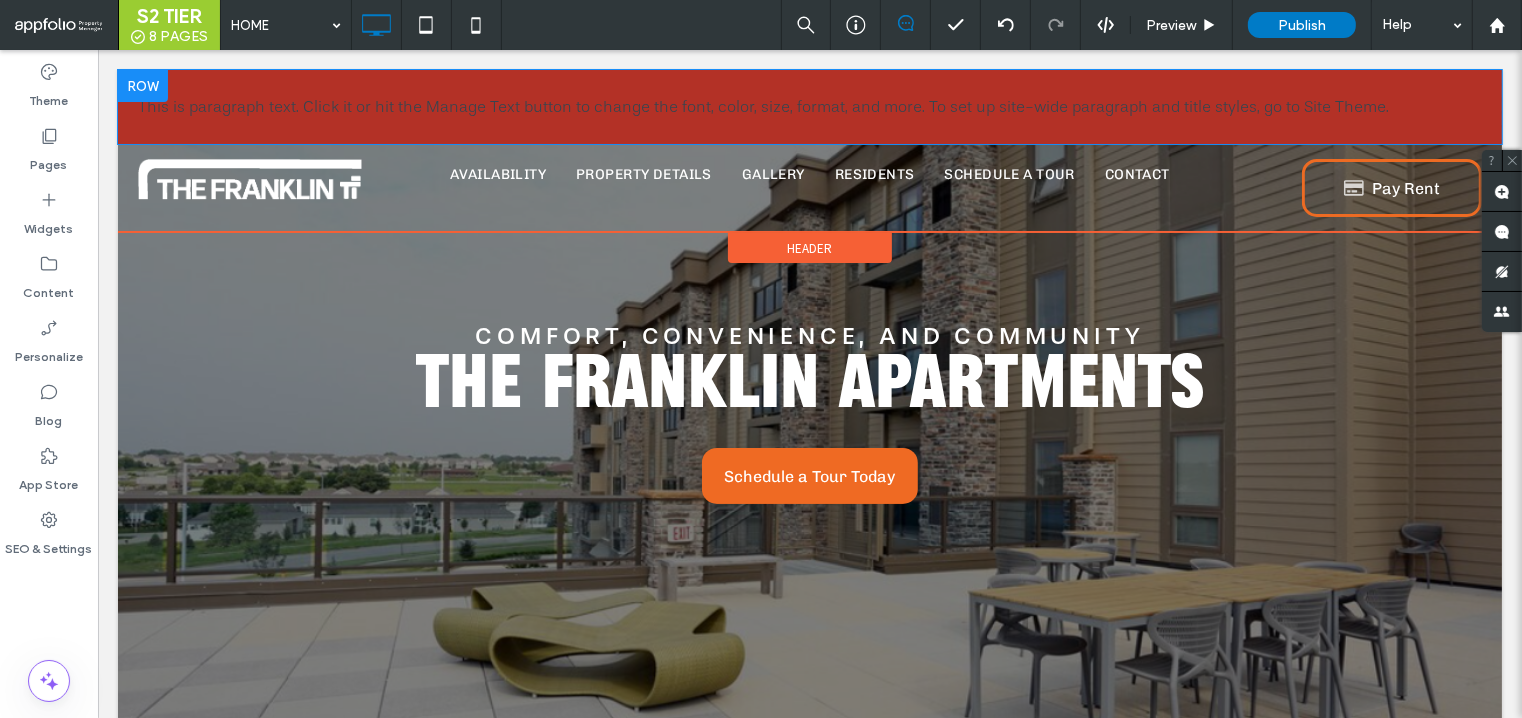 click at bounding box center (142, 86) 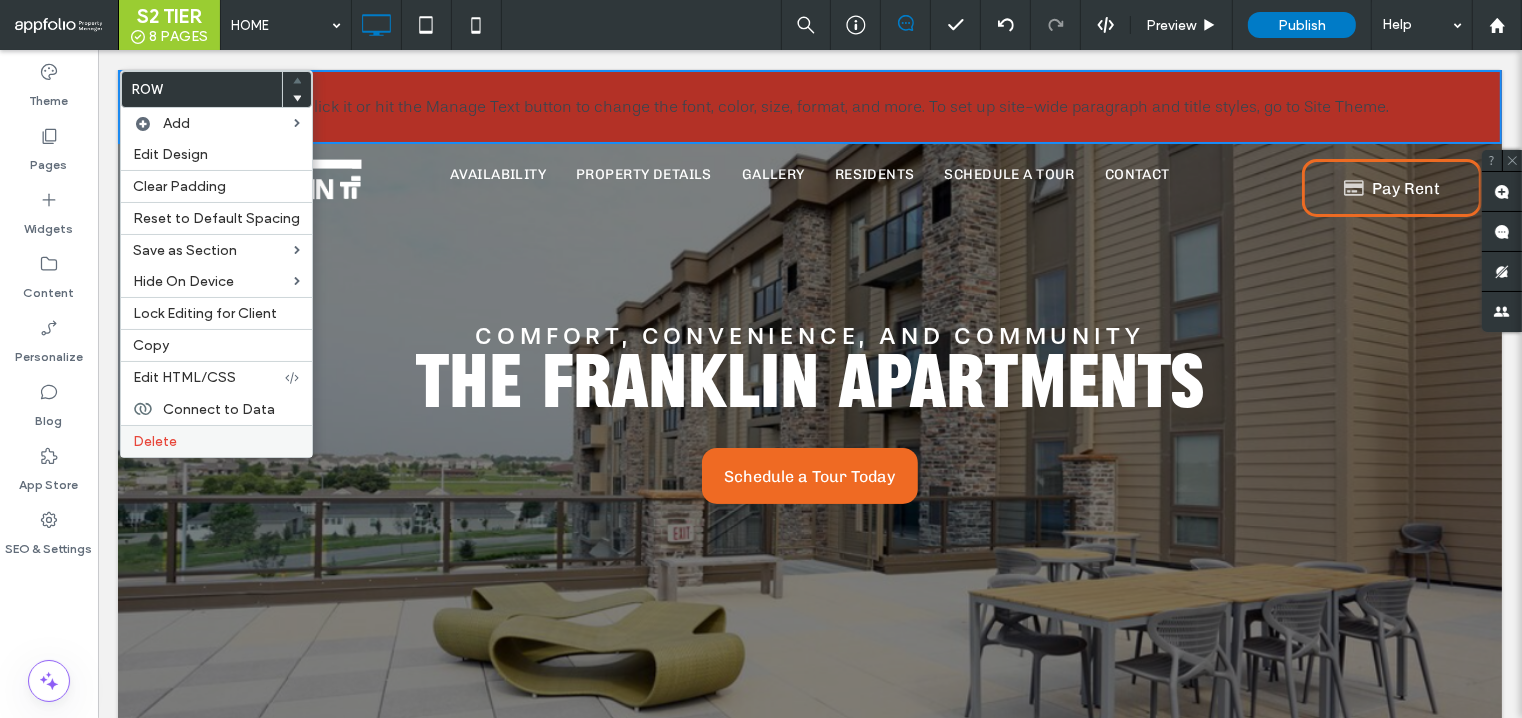 click on "Delete" at bounding box center [216, 441] 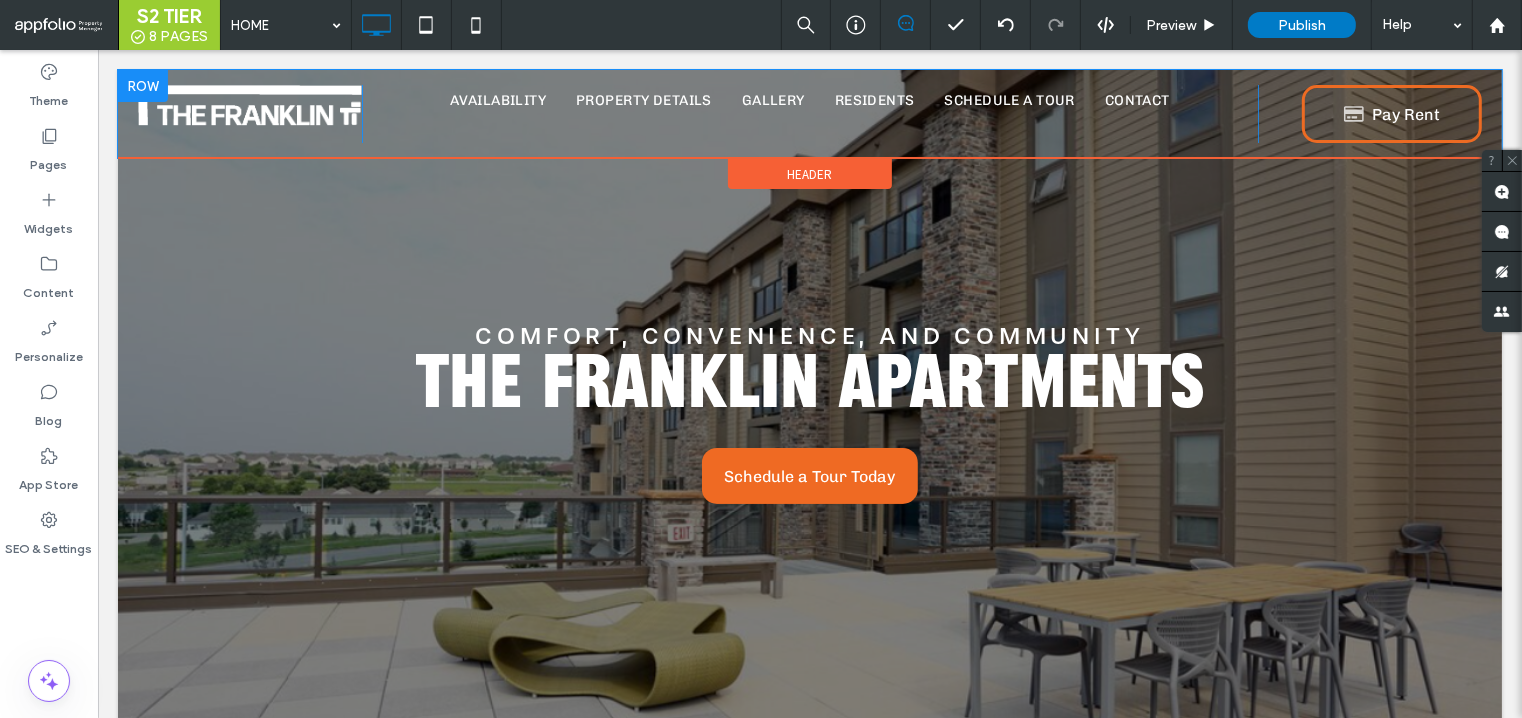 click at bounding box center [142, 86] 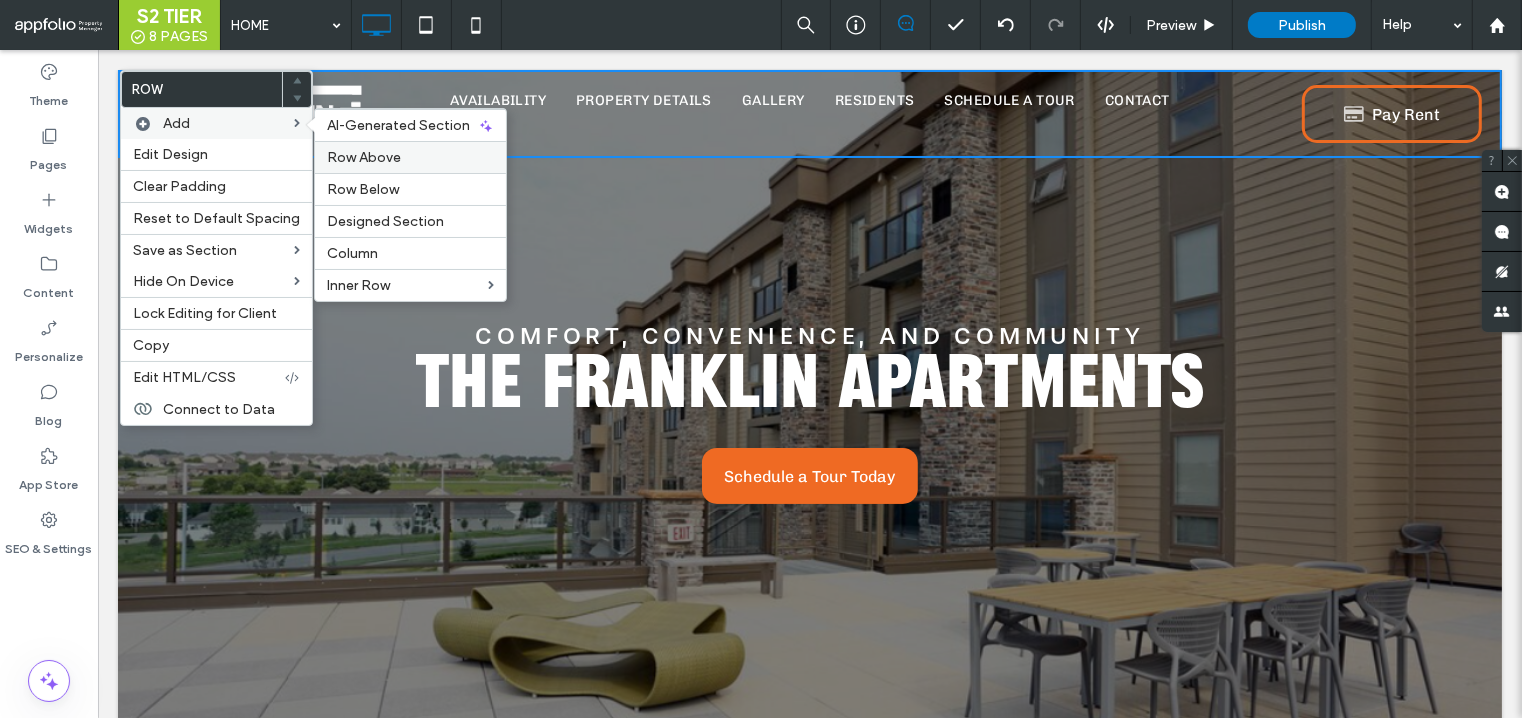 click on "Row Above" at bounding box center (364, 157) 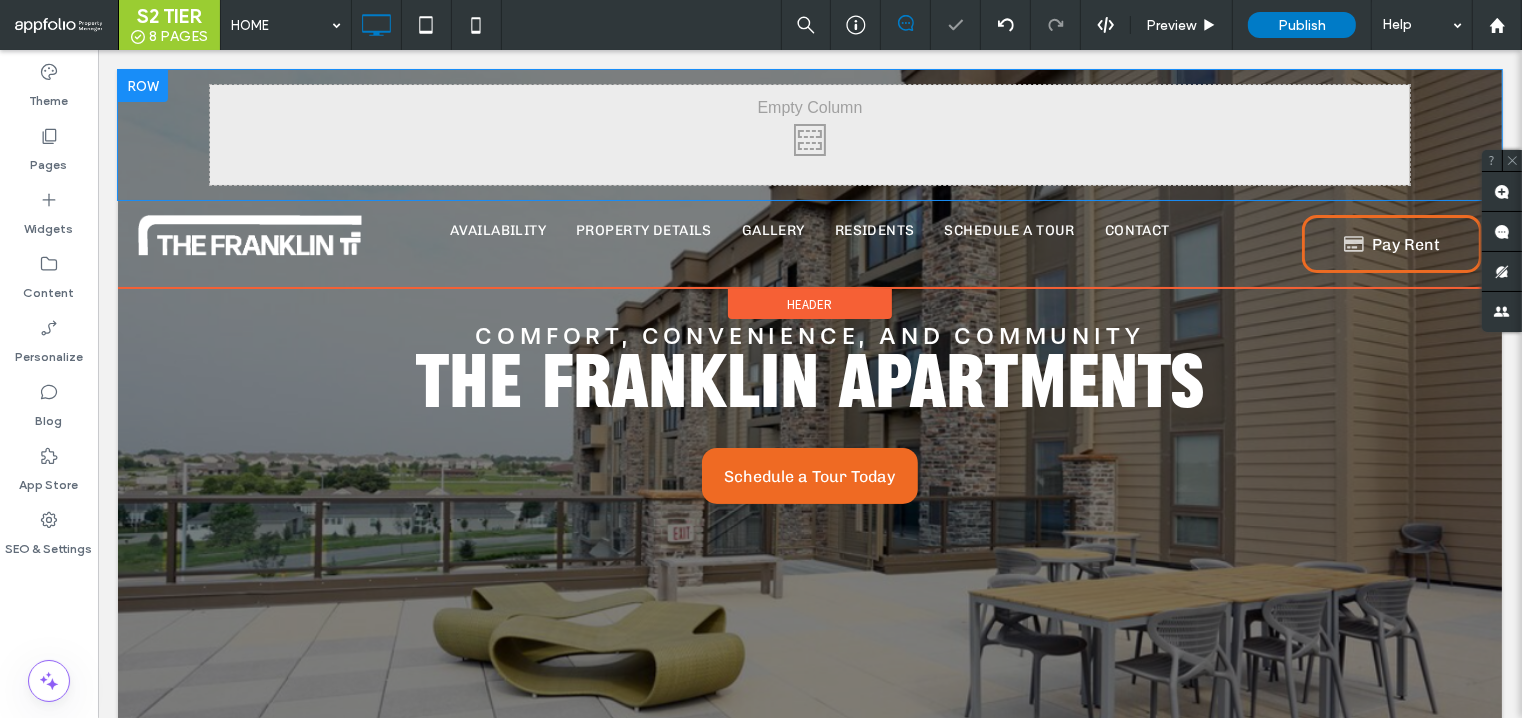click at bounding box center [142, 86] 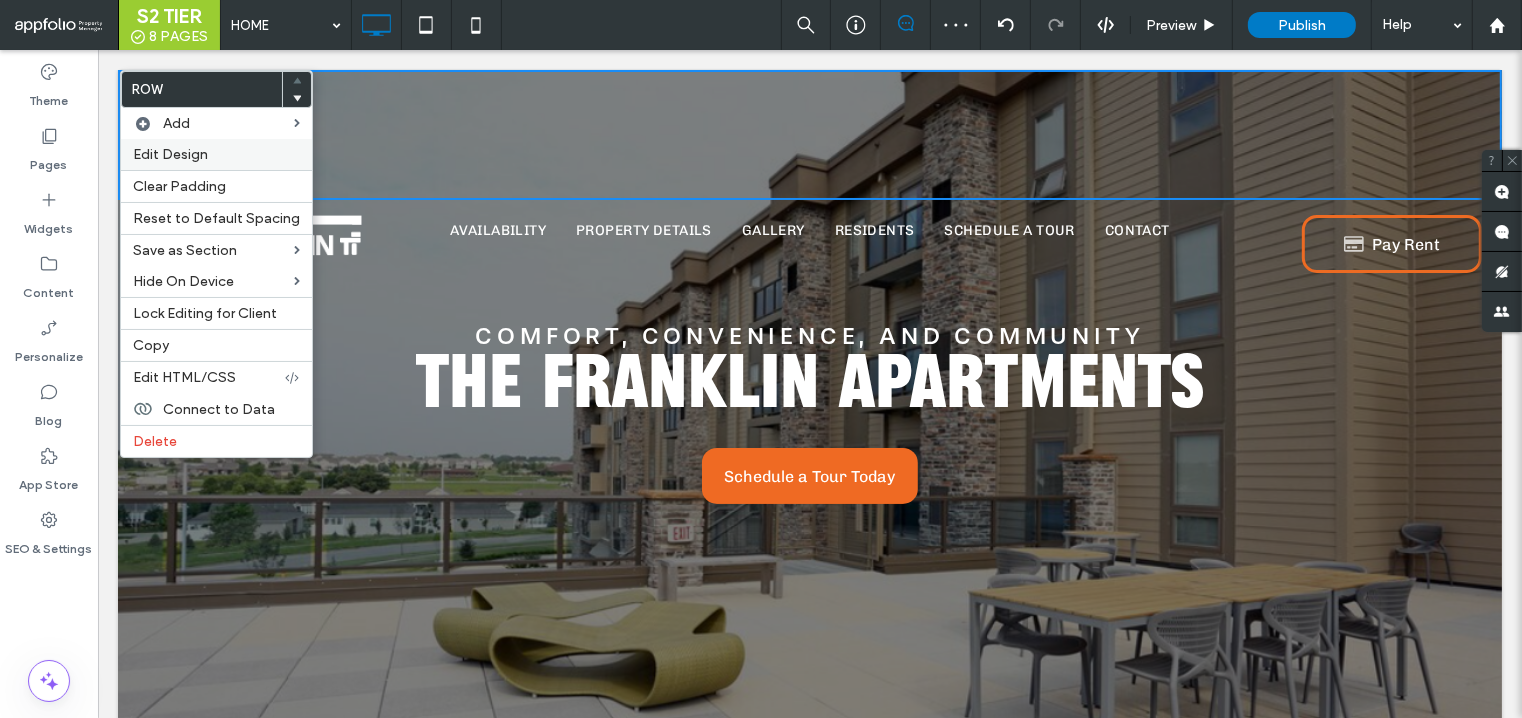 click on "Edit Design" at bounding box center (216, 154) 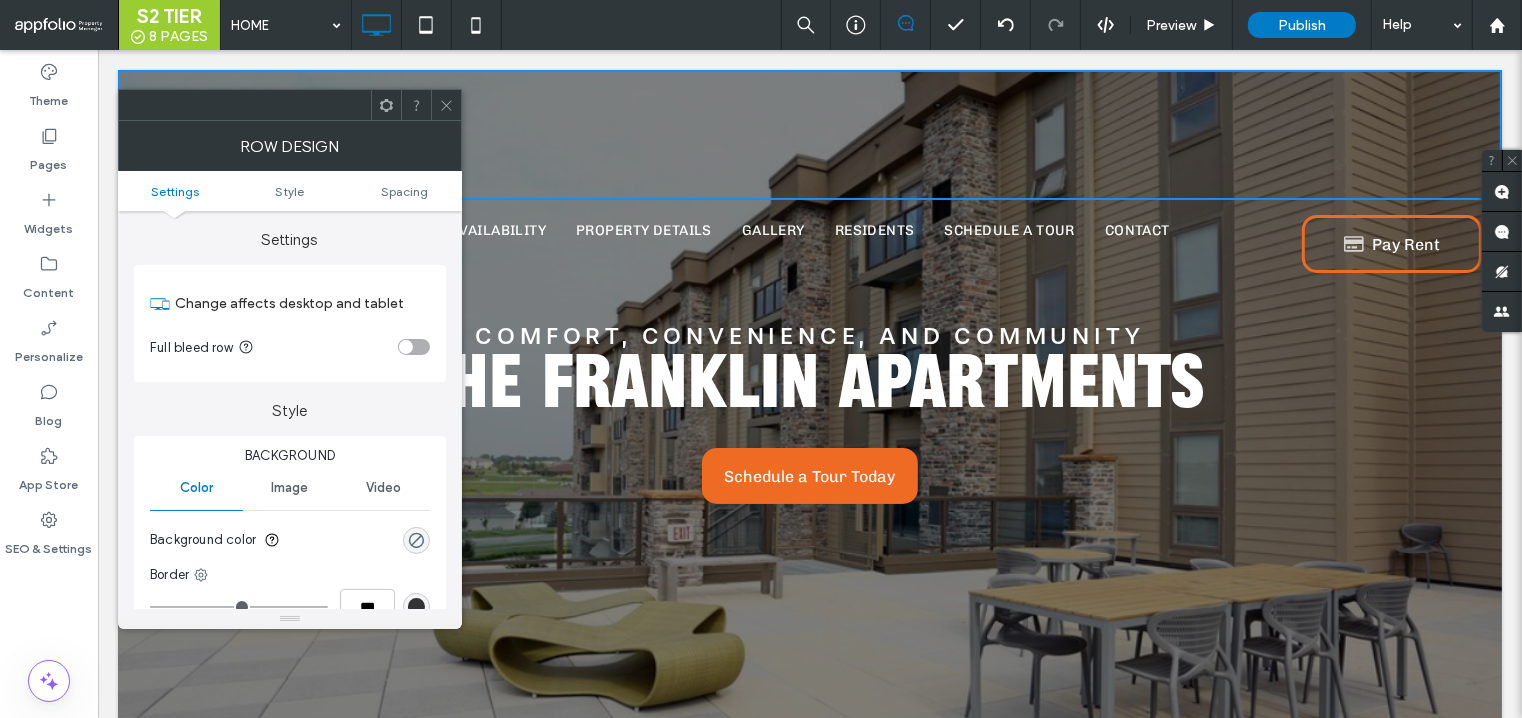 click at bounding box center (414, 347) 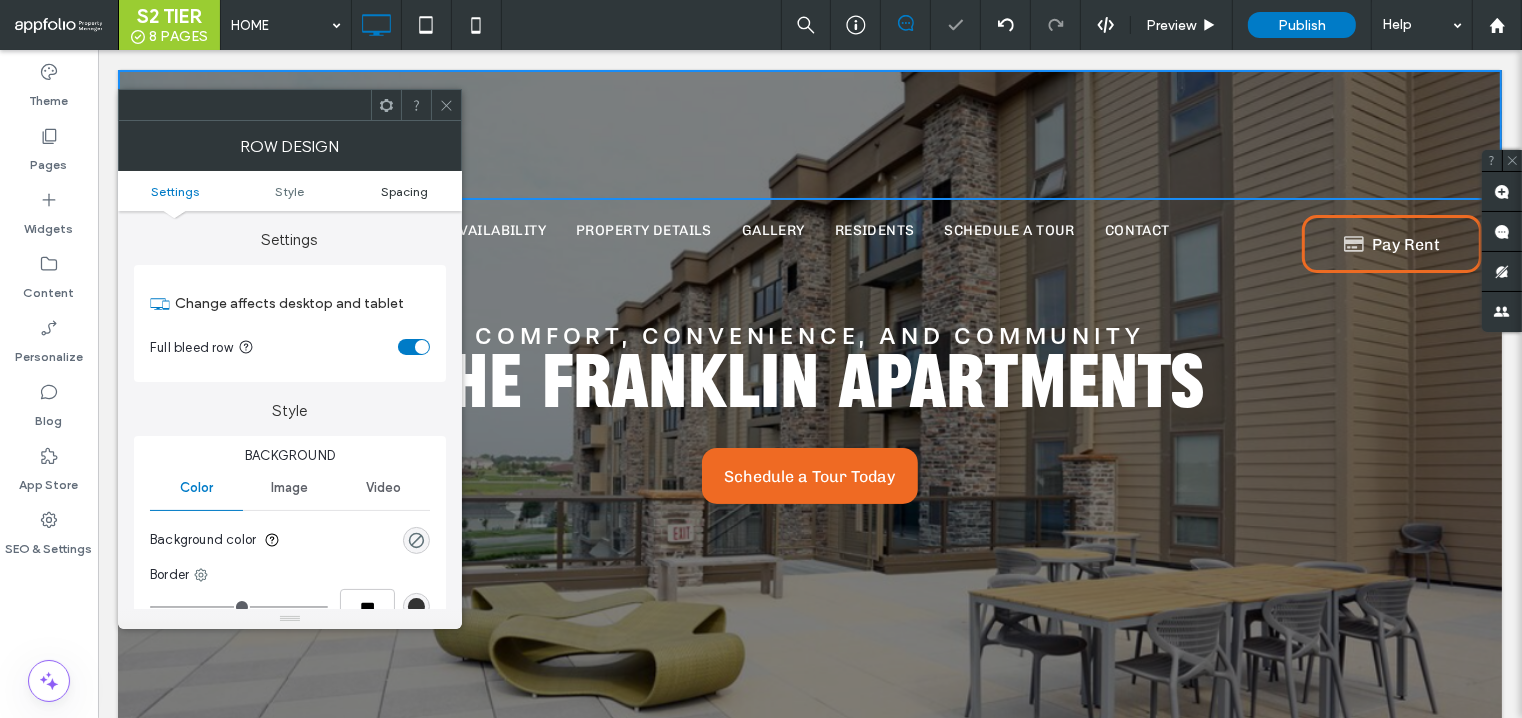 click on "Spacing" at bounding box center [404, 191] 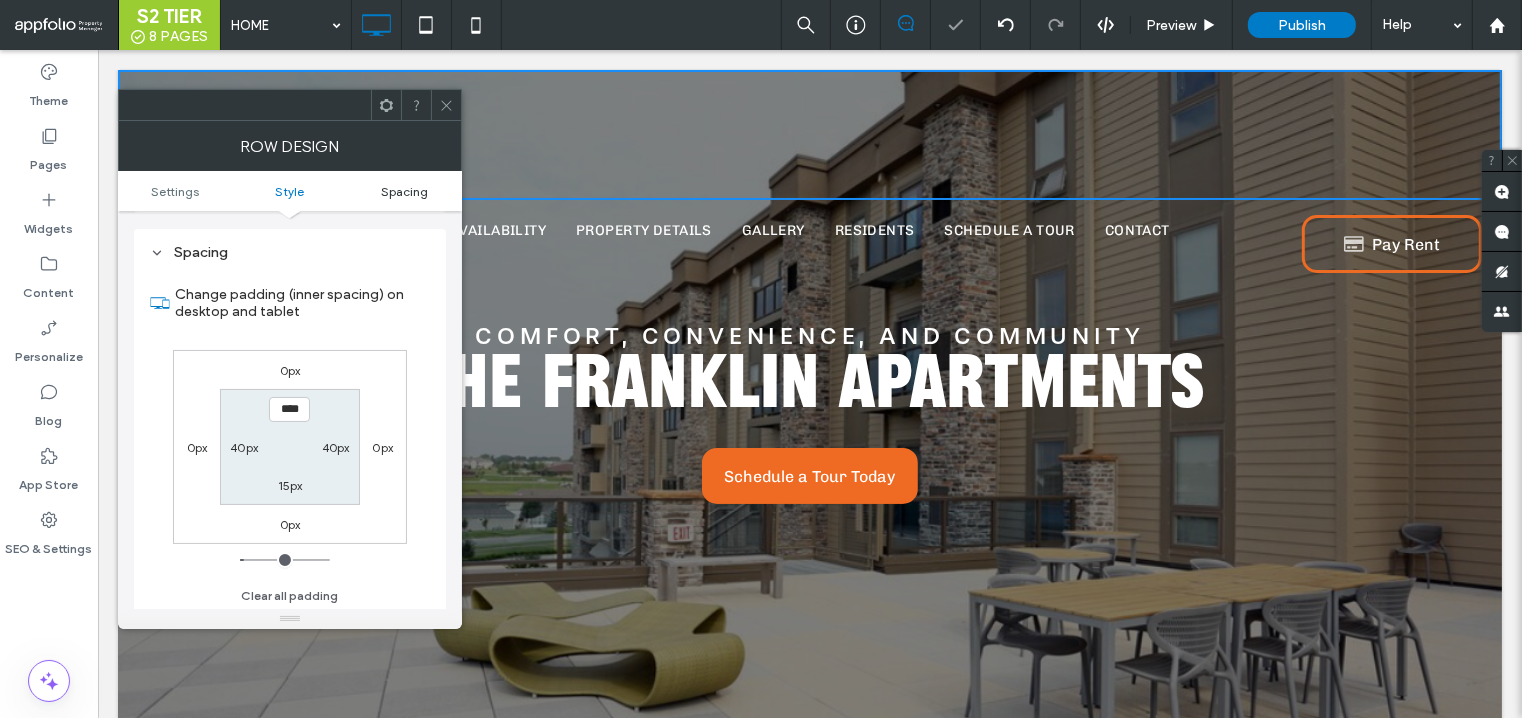 scroll, scrollTop: 501, scrollLeft: 0, axis: vertical 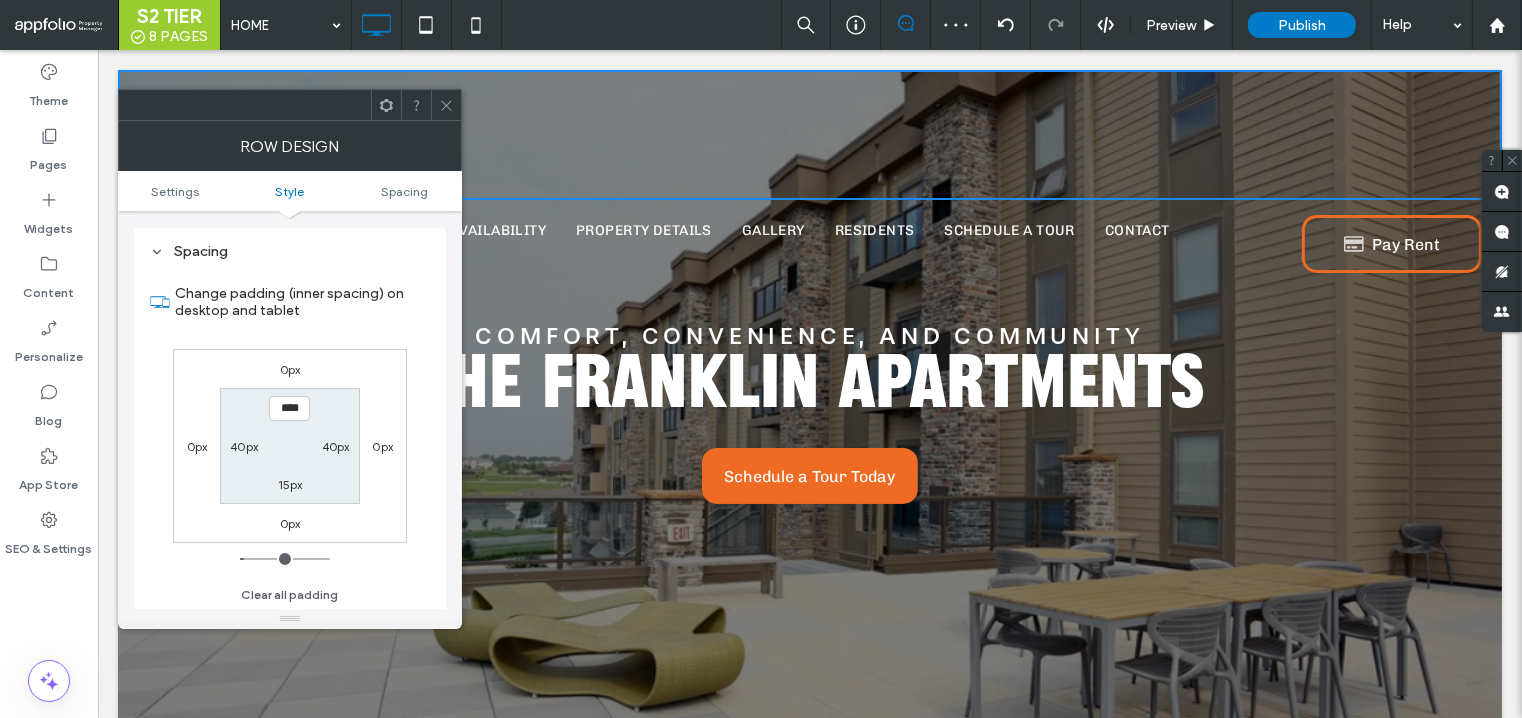 click on "40px" at bounding box center [244, 446] 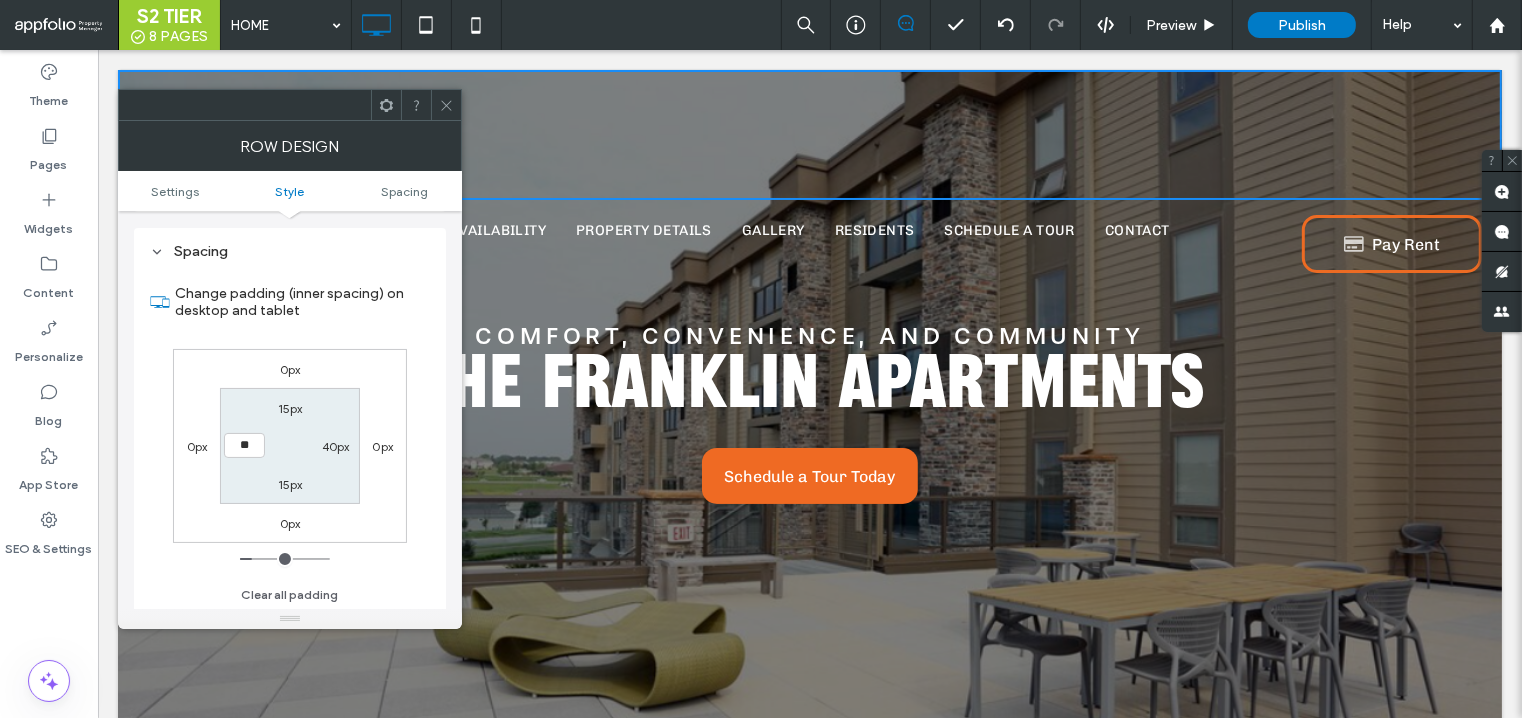 type on "**" 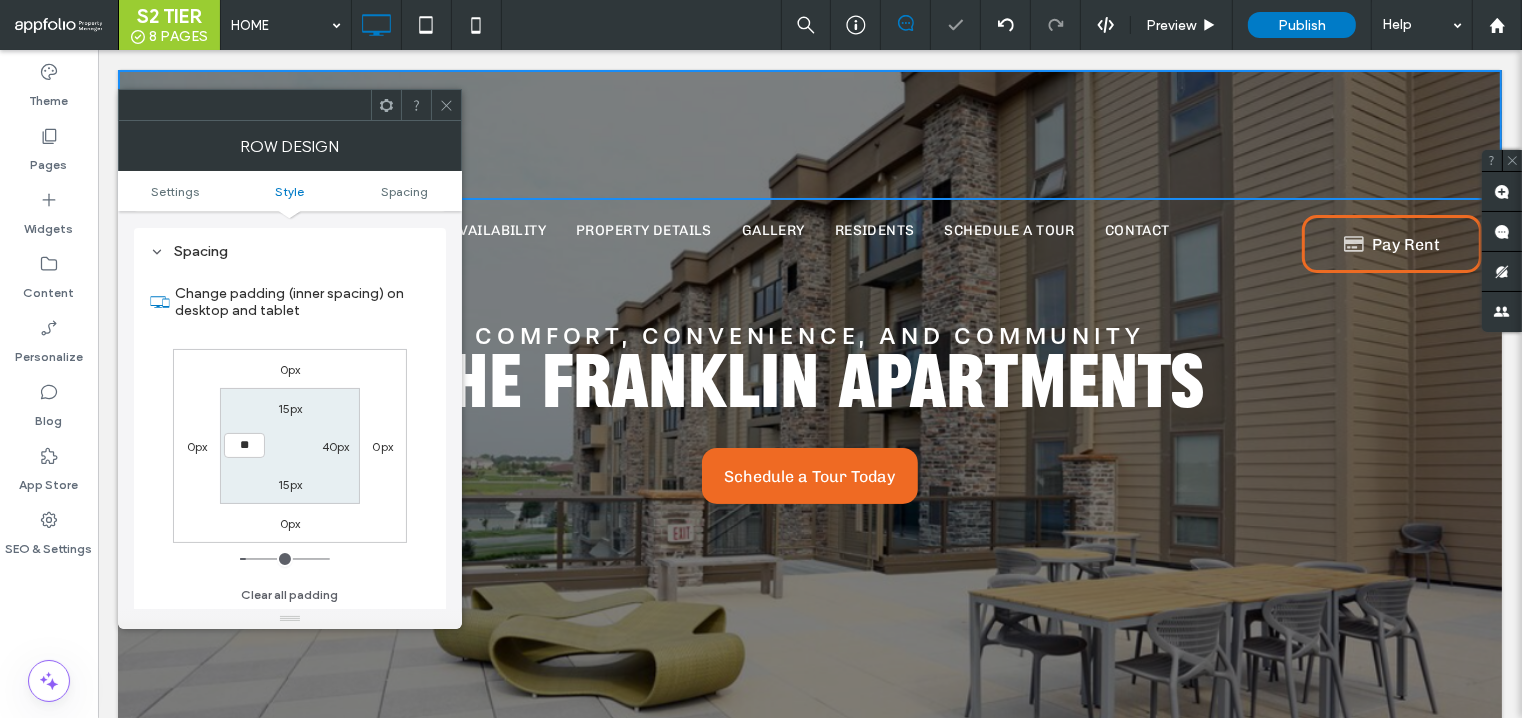 type on "**" 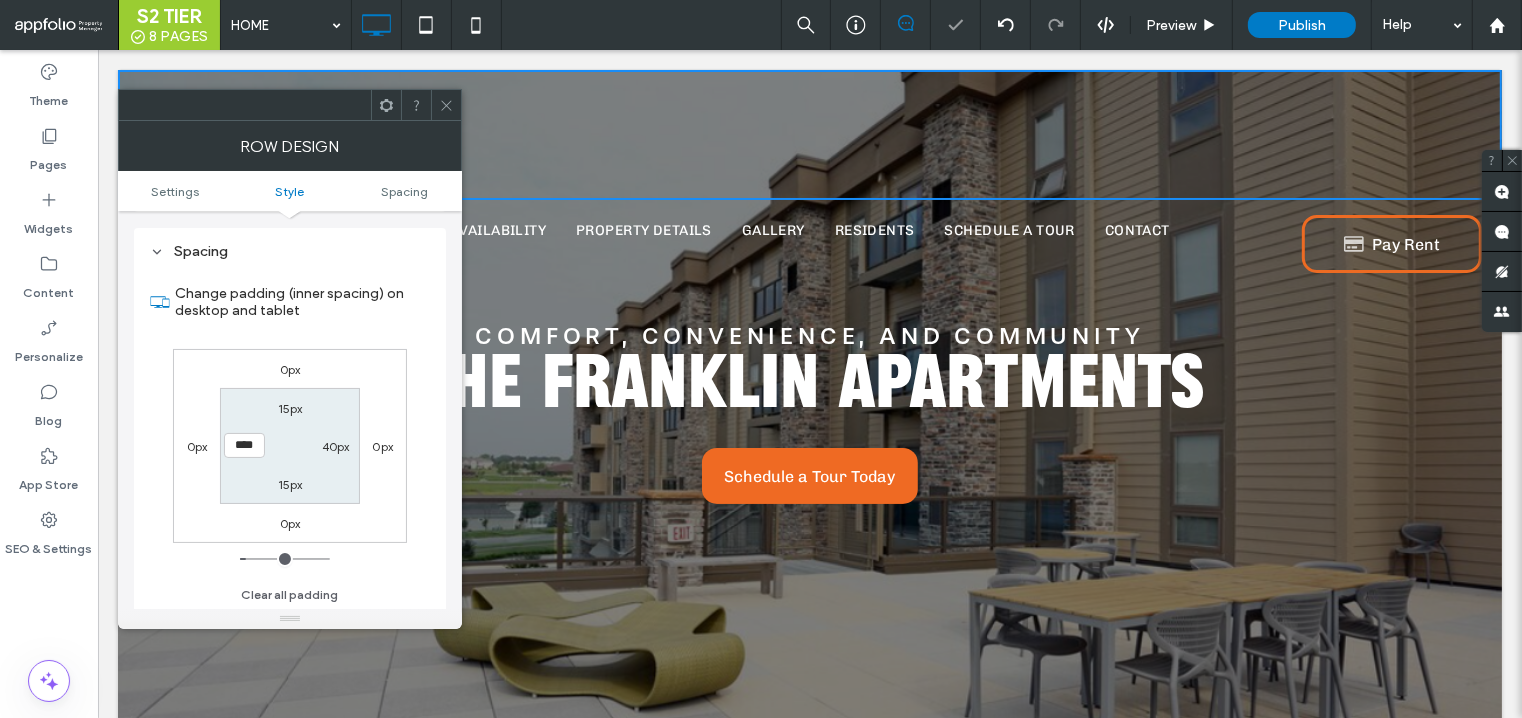 click on "40px" at bounding box center [336, 446] 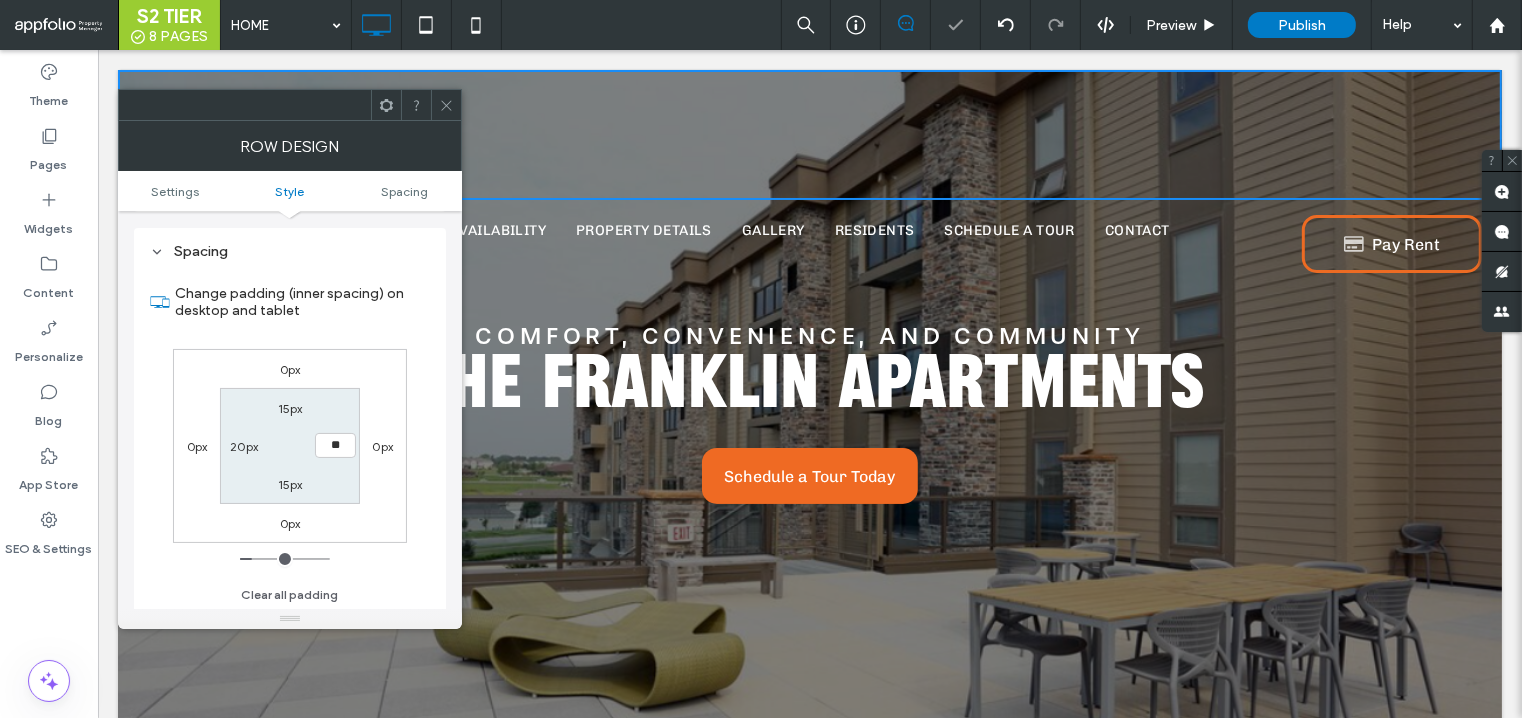type on "**" 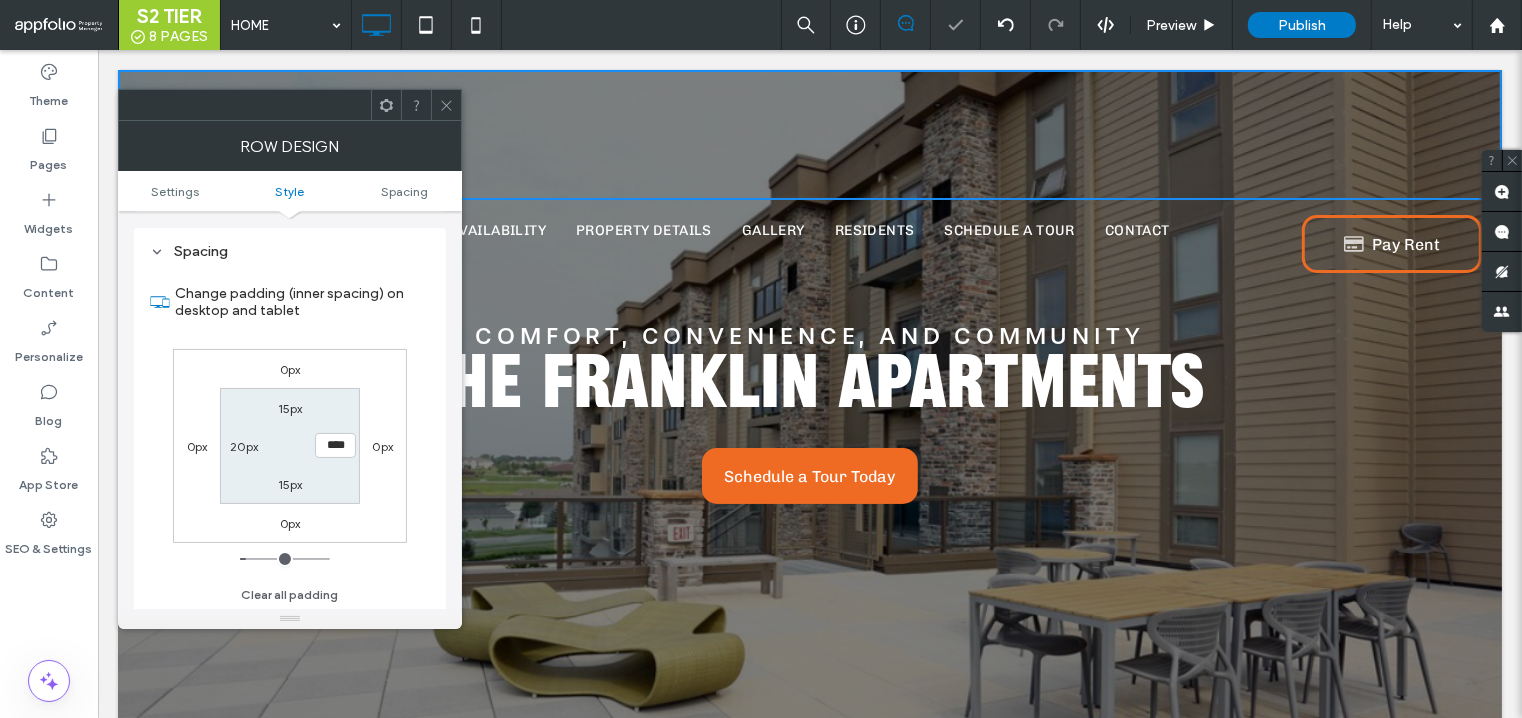click on "15px" at bounding box center (290, 408) 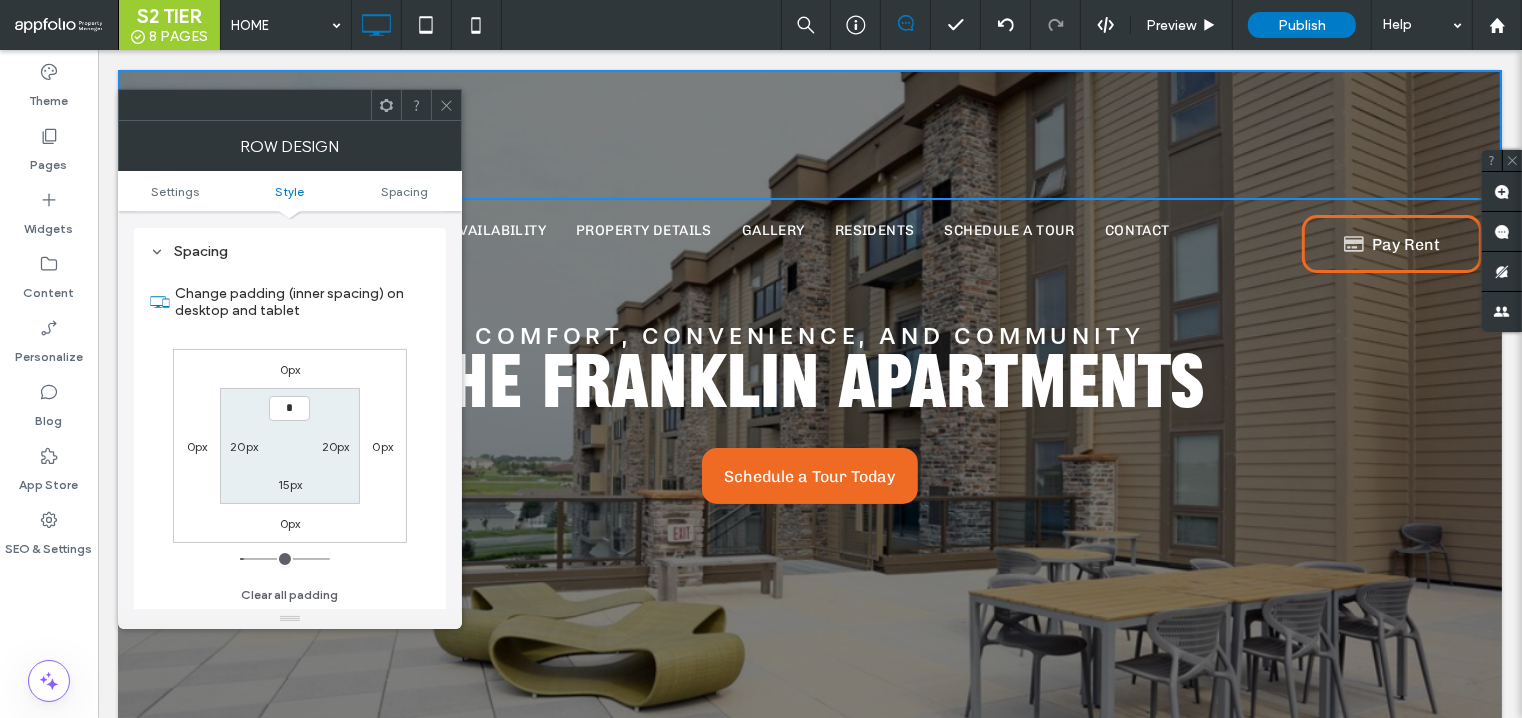 type on "*" 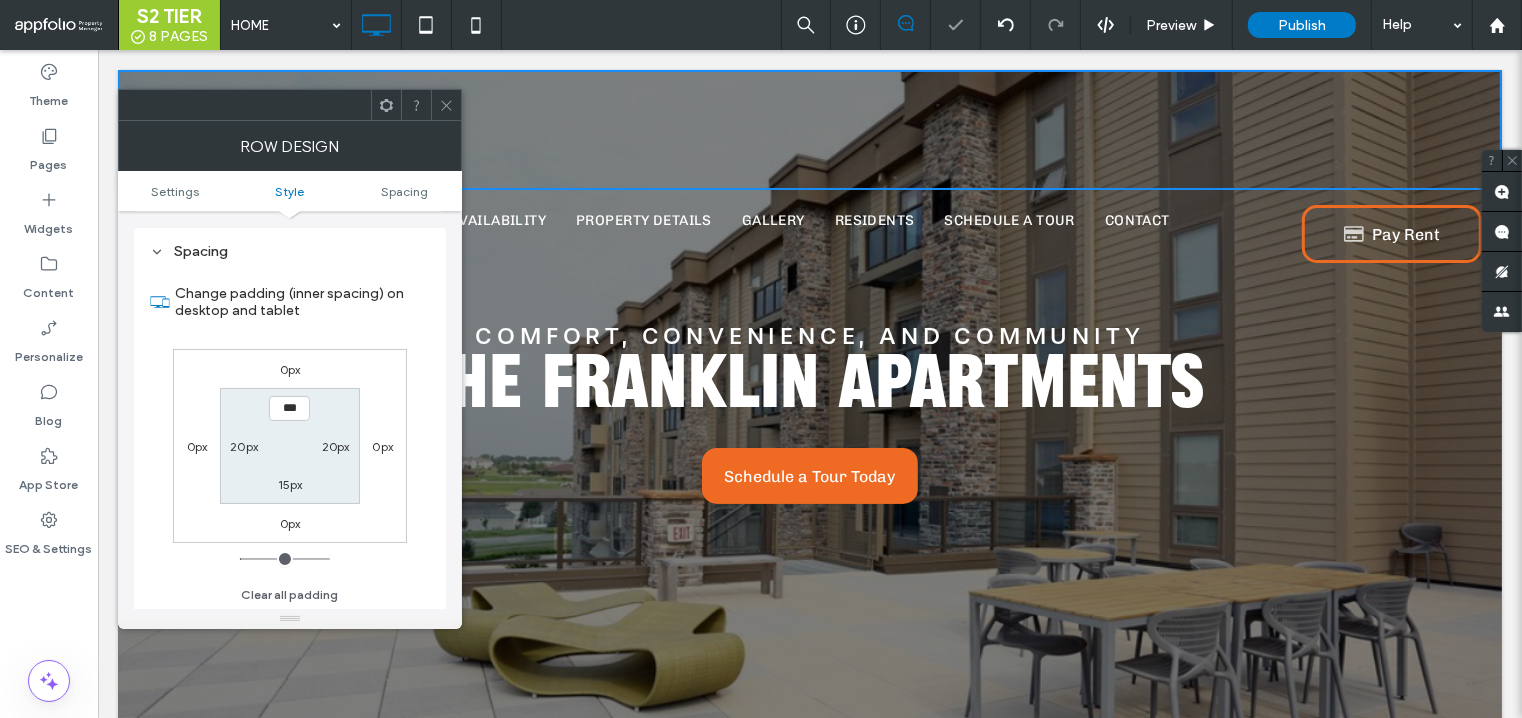click on "15px" at bounding box center (290, 484) 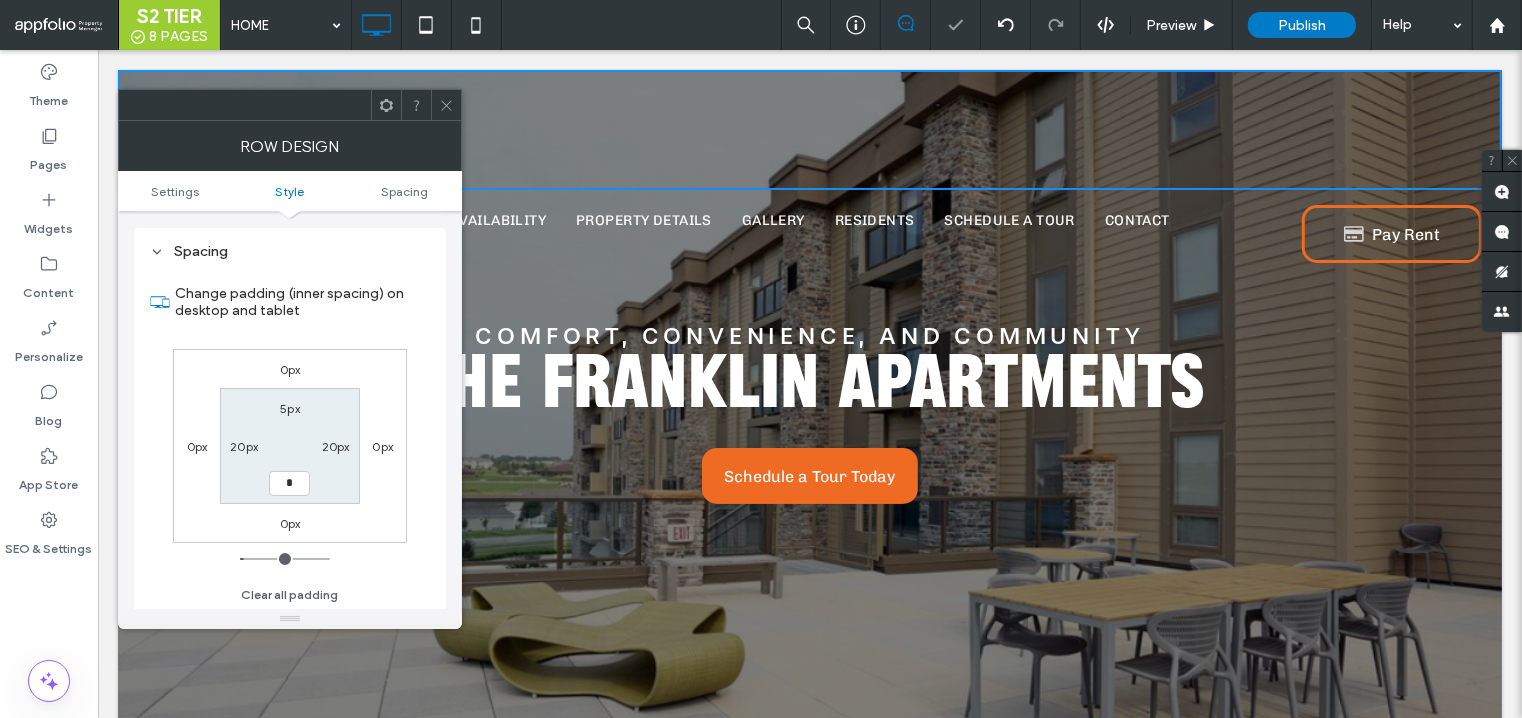 type on "*" 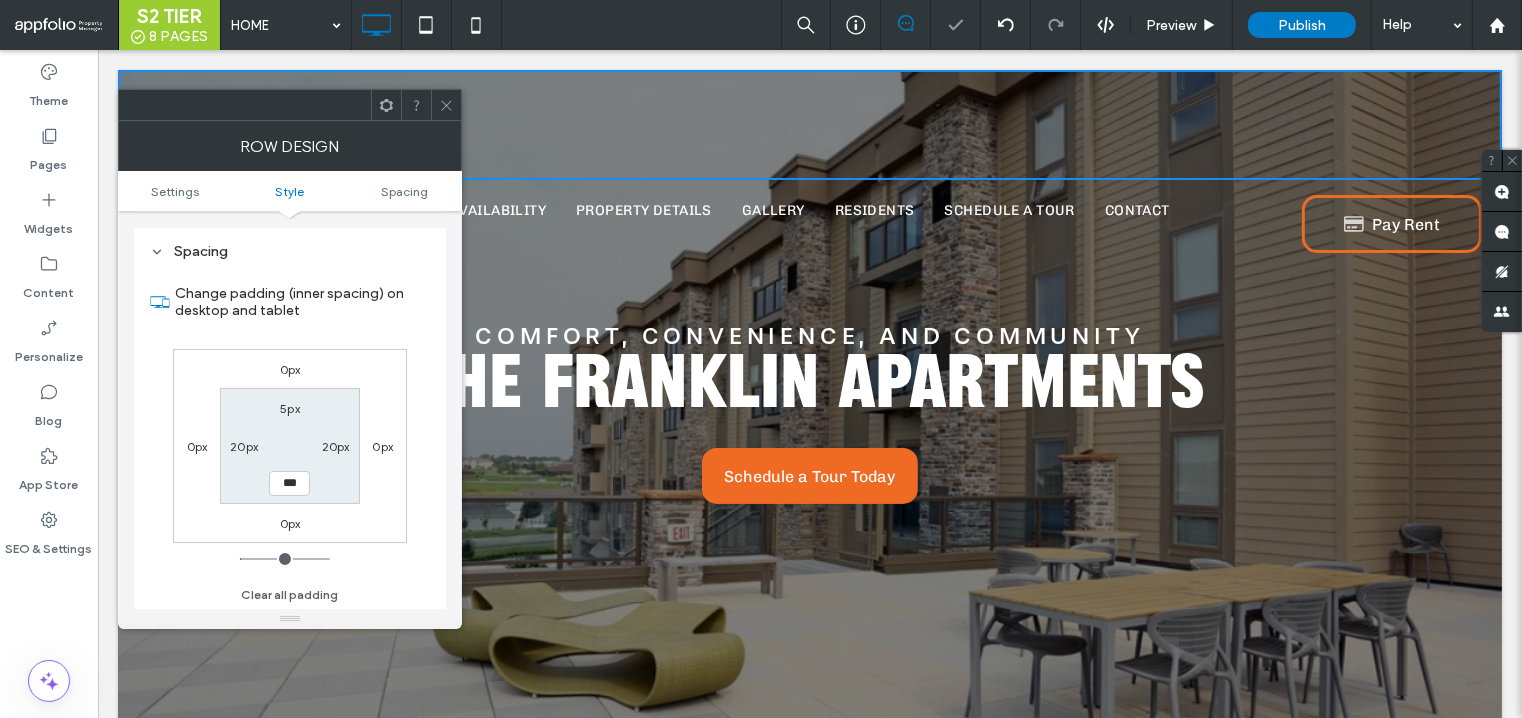 click at bounding box center (446, 105) 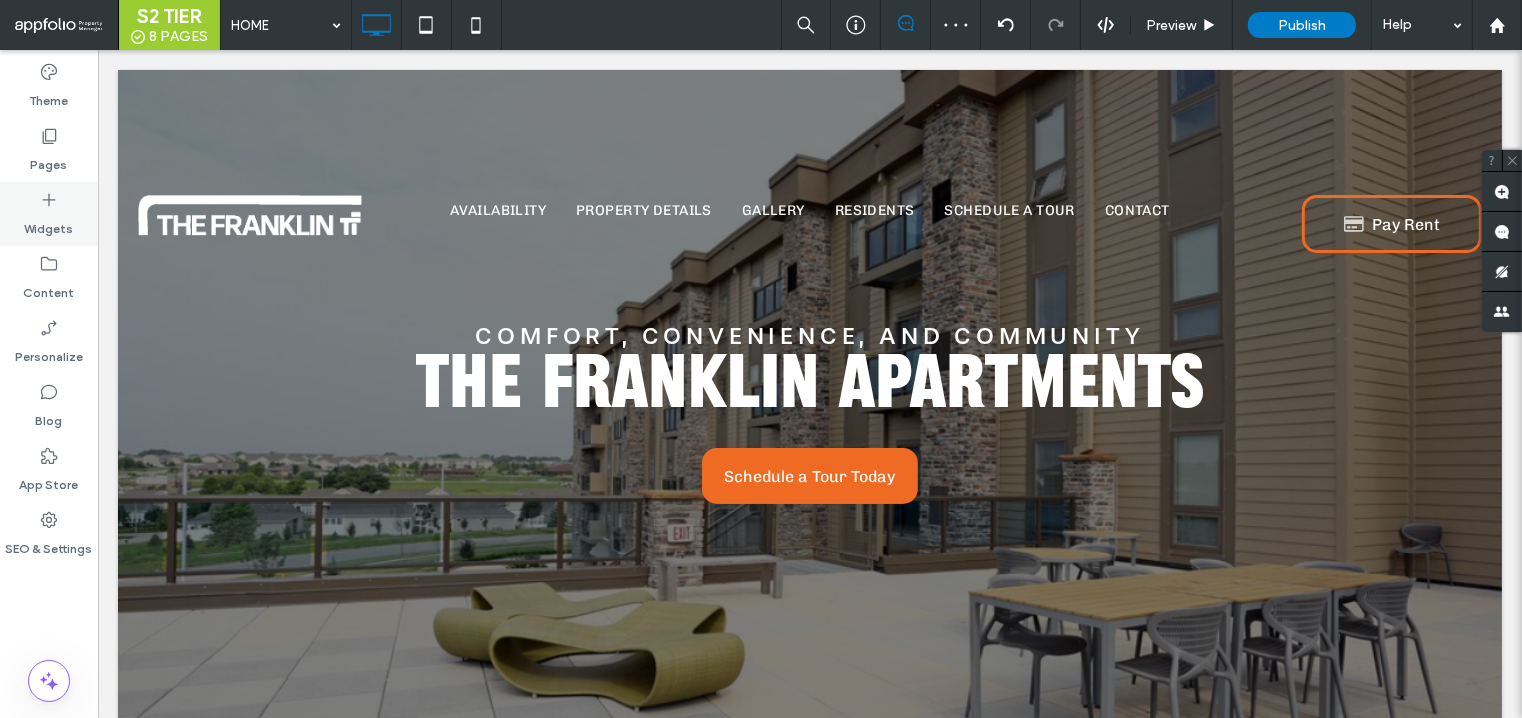 click on "Widgets" at bounding box center [49, 224] 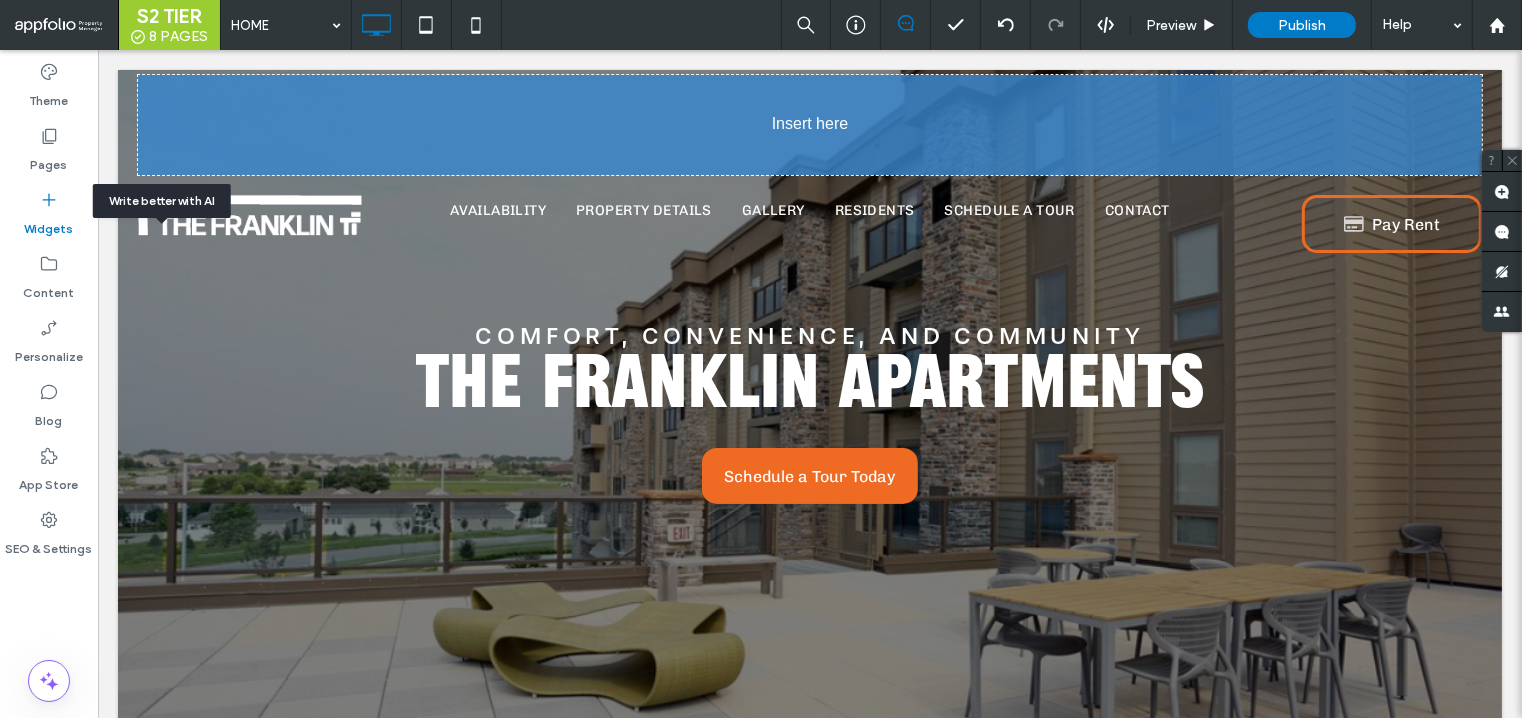 drag, startPoint x: 167, startPoint y: 286, endPoint x: 178, endPoint y: 282, distance: 11.7046995 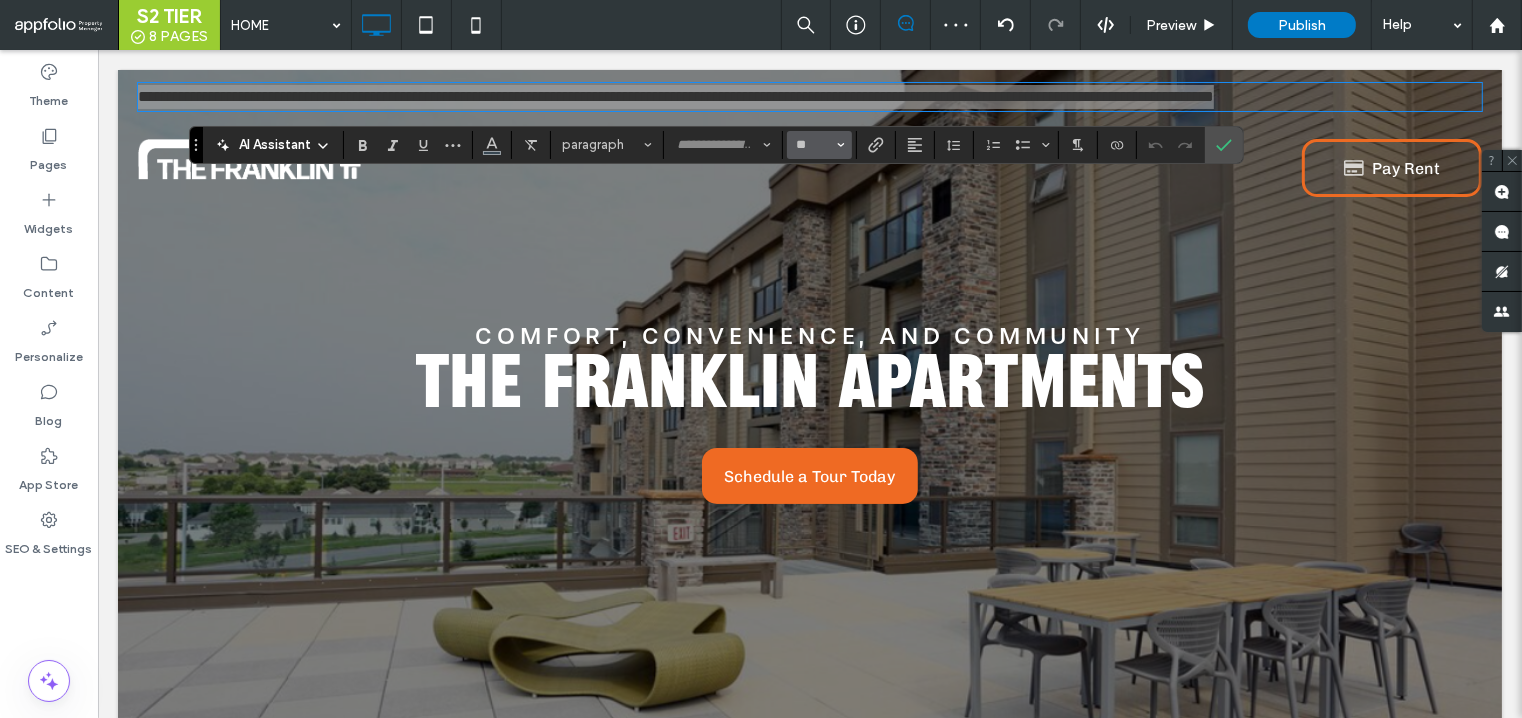click on "**" at bounding box center [819, 145] 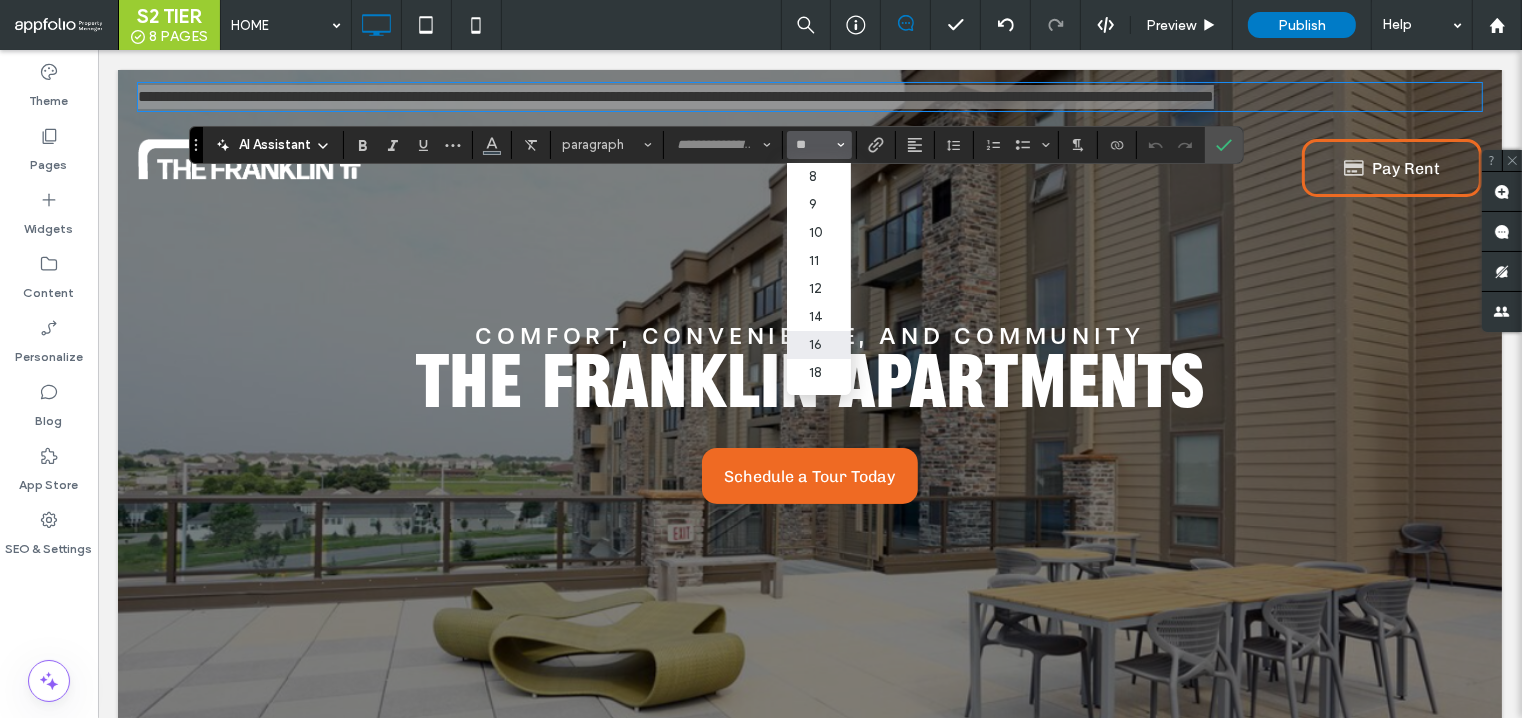 click on "**" at bounding box center (819, 145) 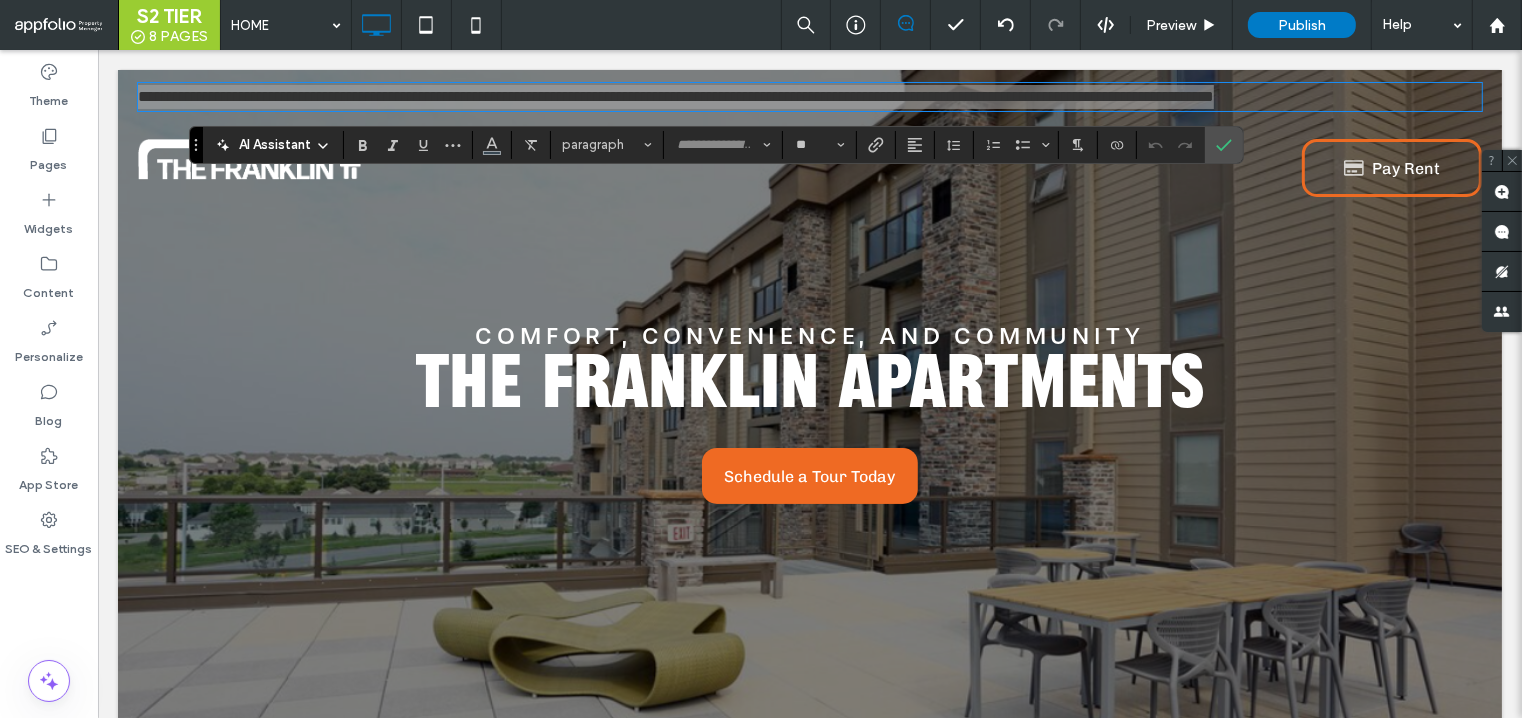 click on "AI Assistant paragraph **" at bounding box center [716, 145] 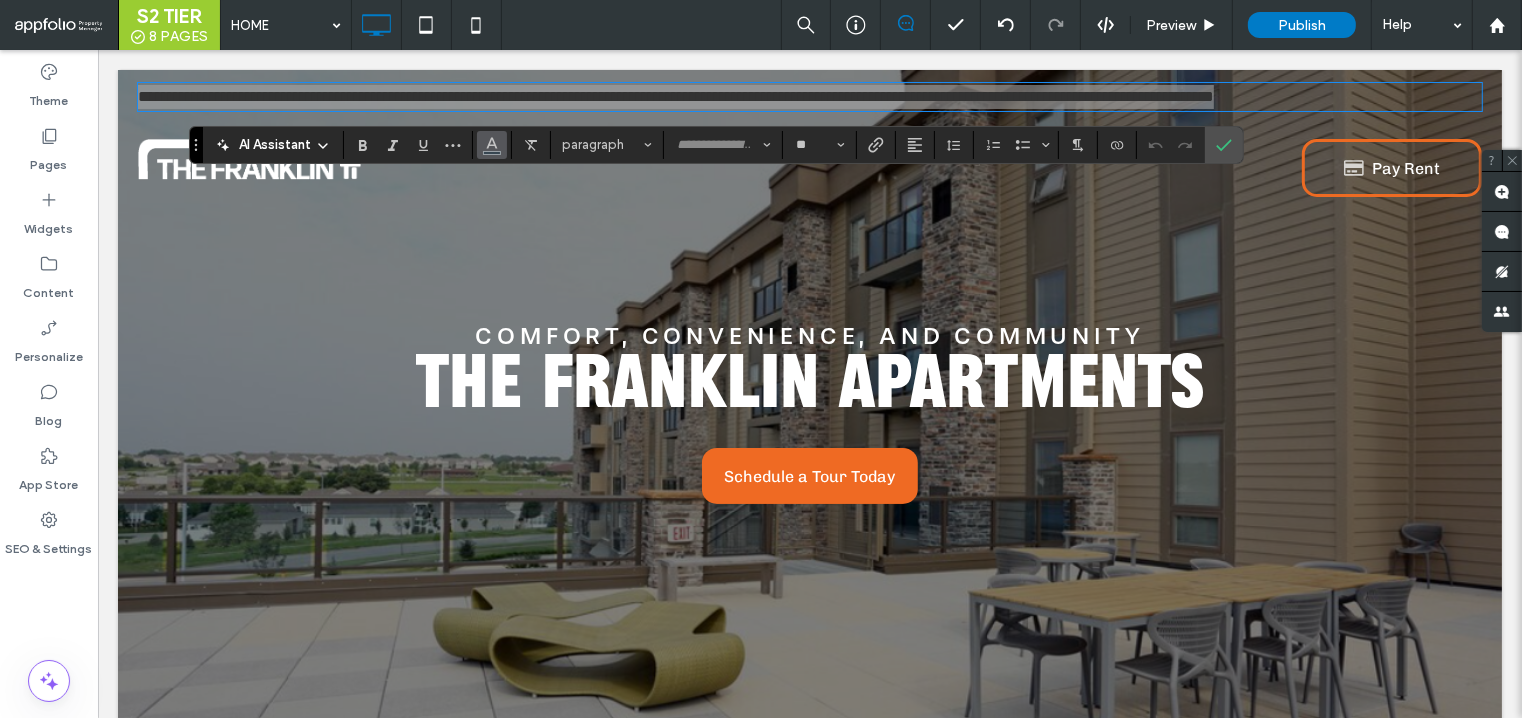 click 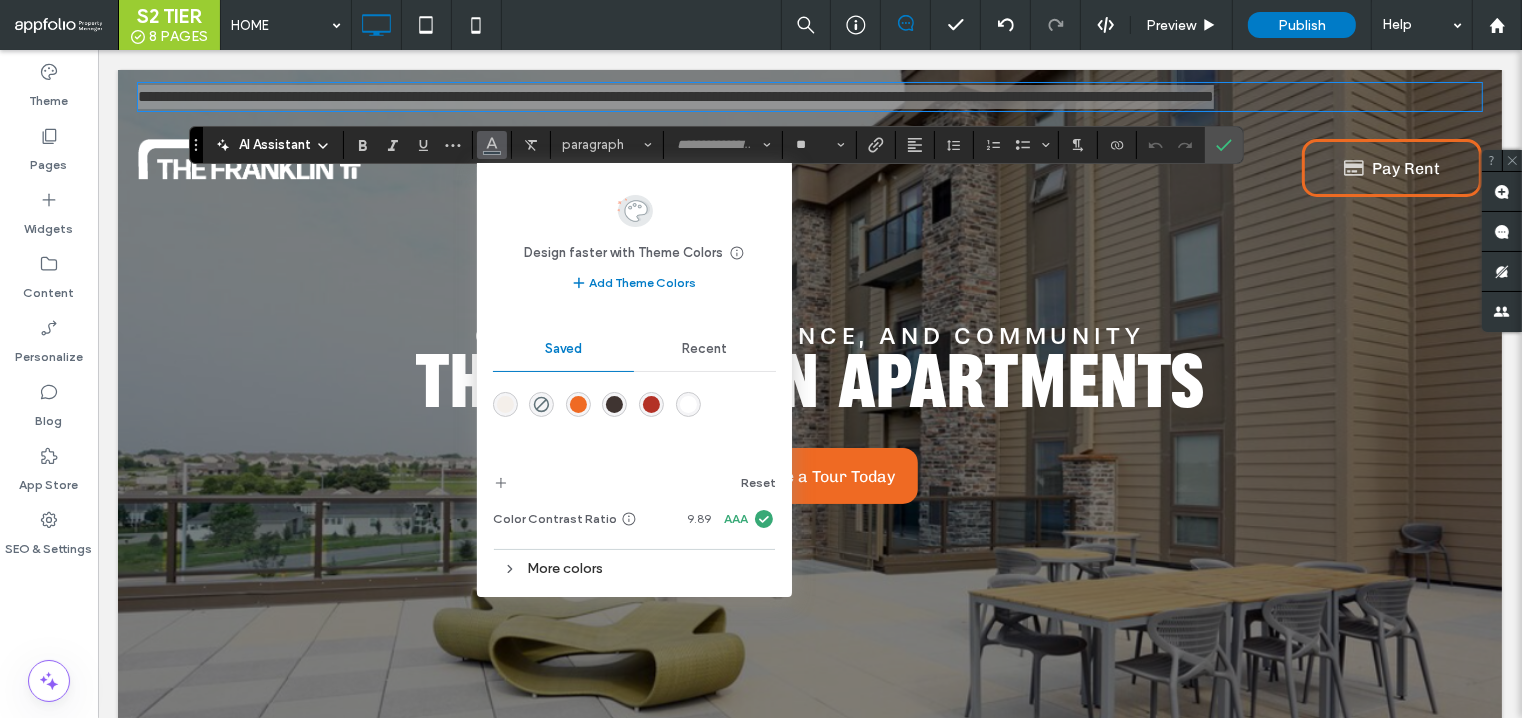 click at bounding box center [688, 404] 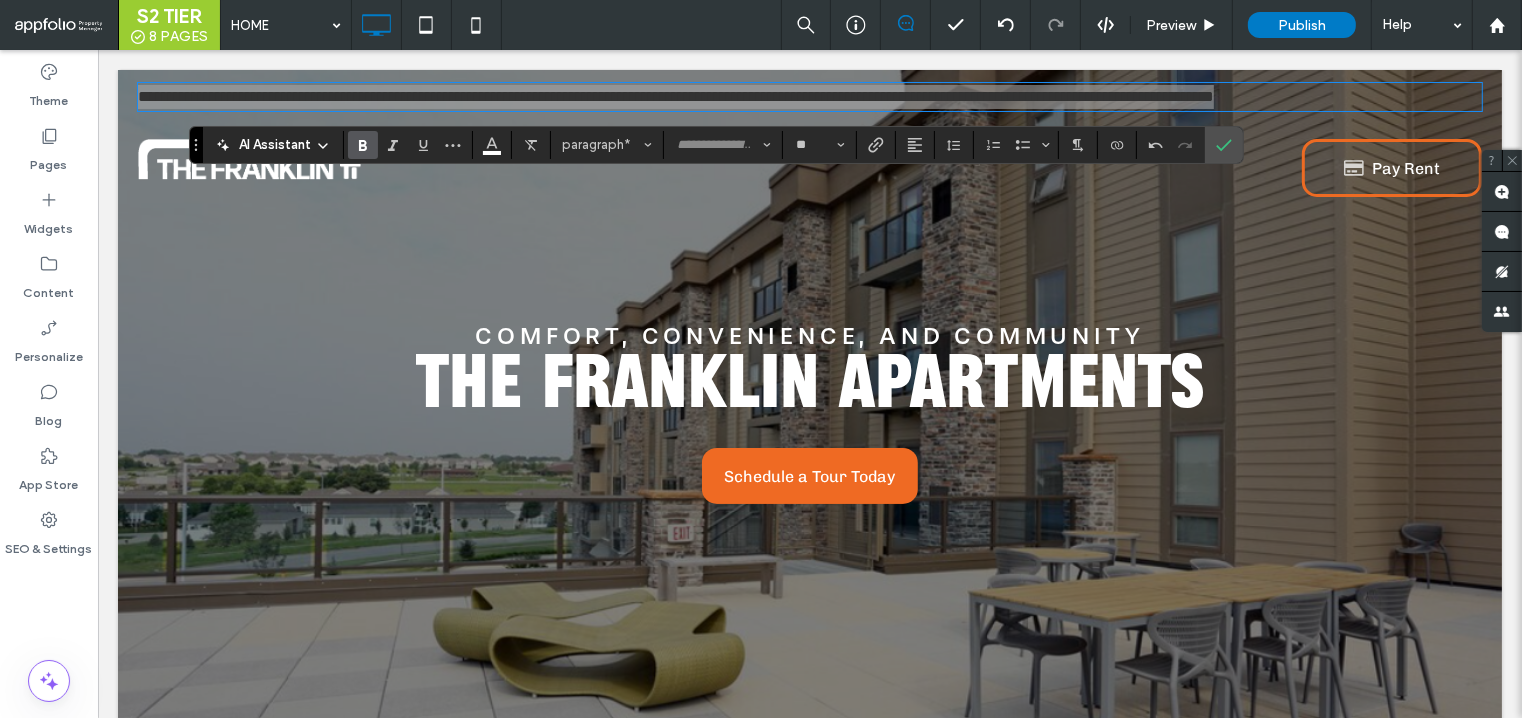 click 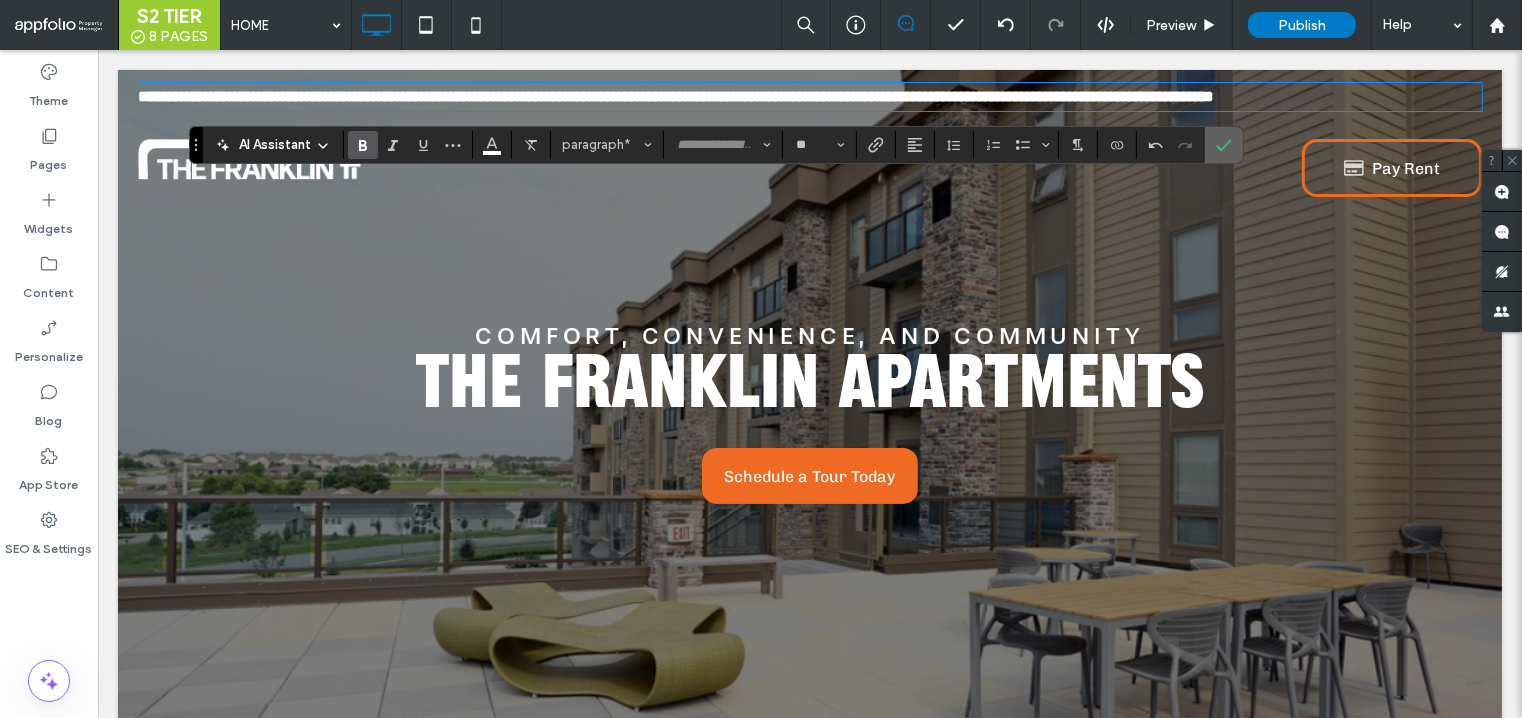click at bounding box center (1224, 145) 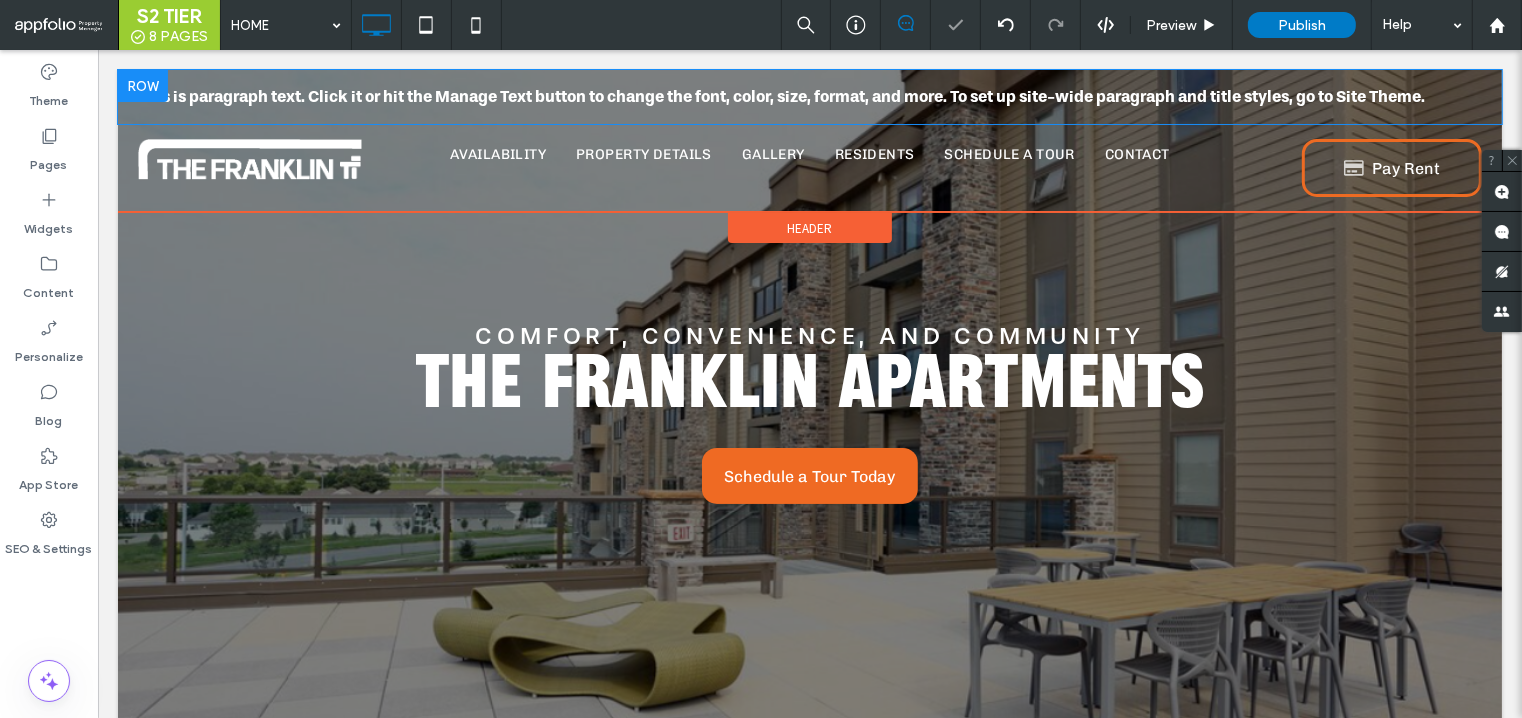 click at bounding box center (142, 86) 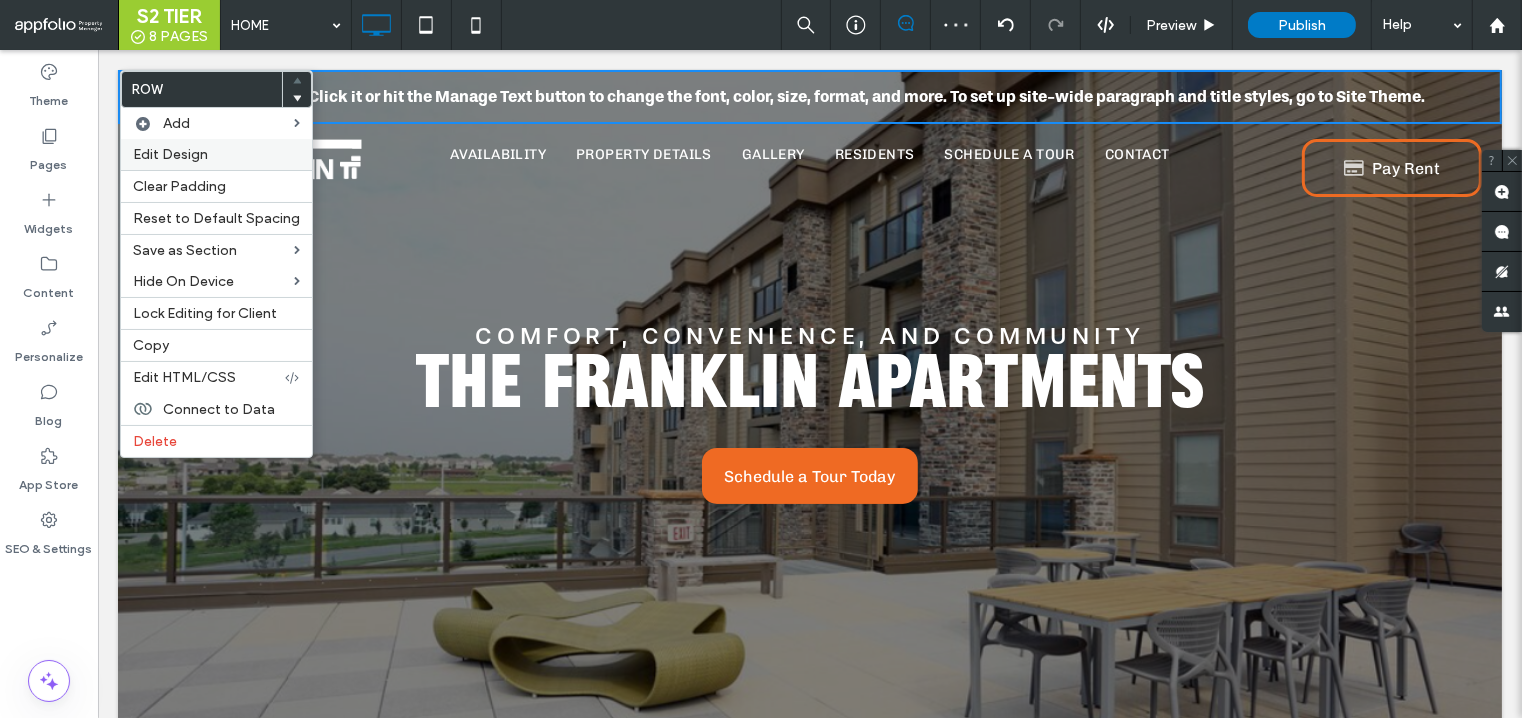 click on "Edit Design" at bounding box center (170, 154) 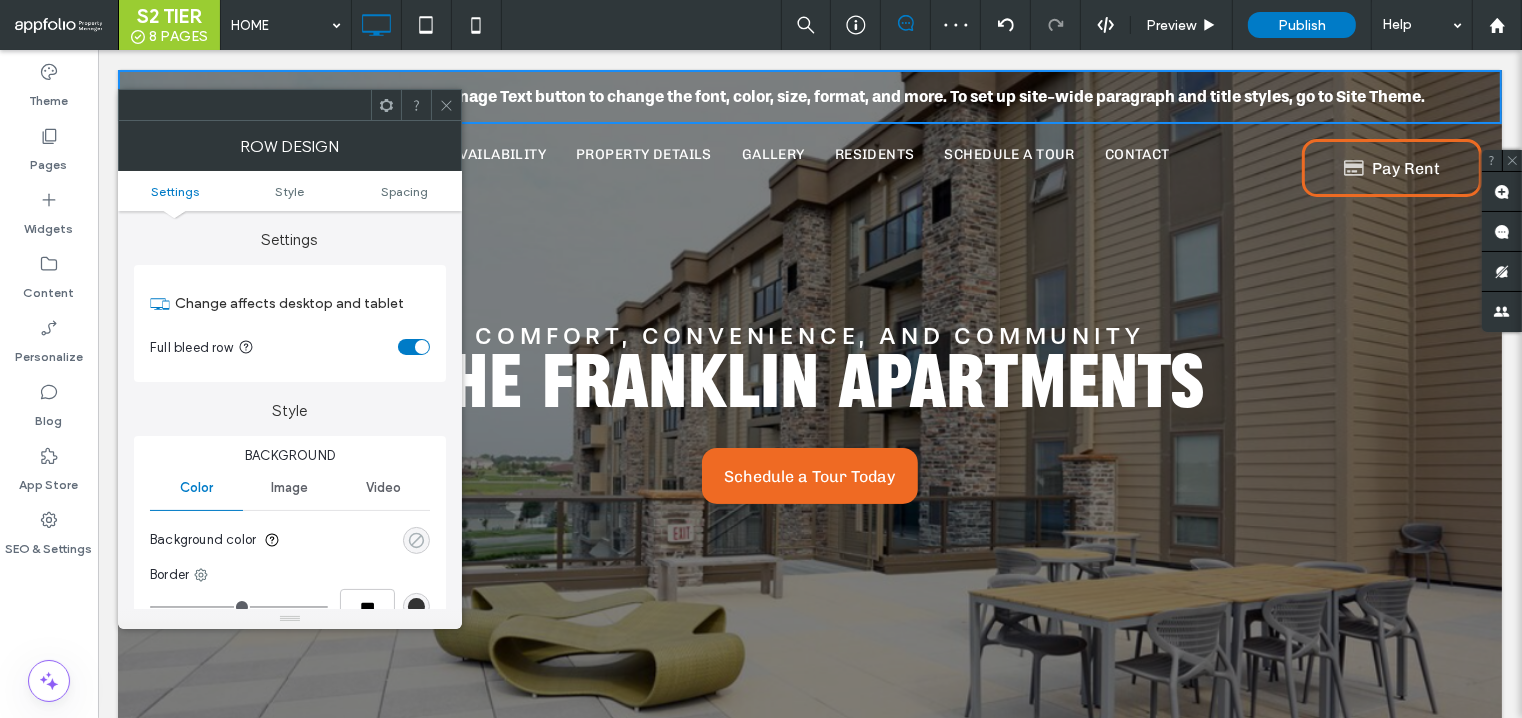click at bounding box center [416, 540] 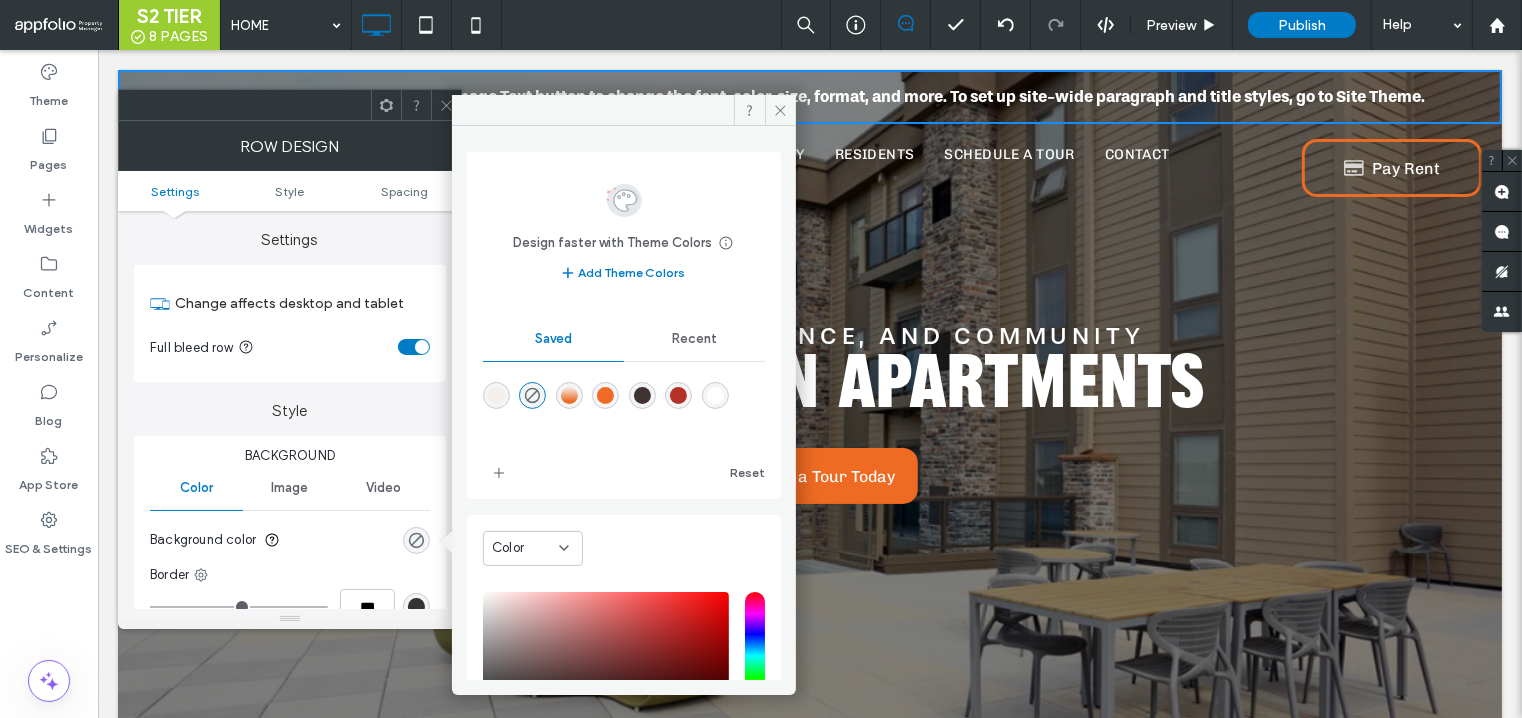 click at bounding box center [678, 395] 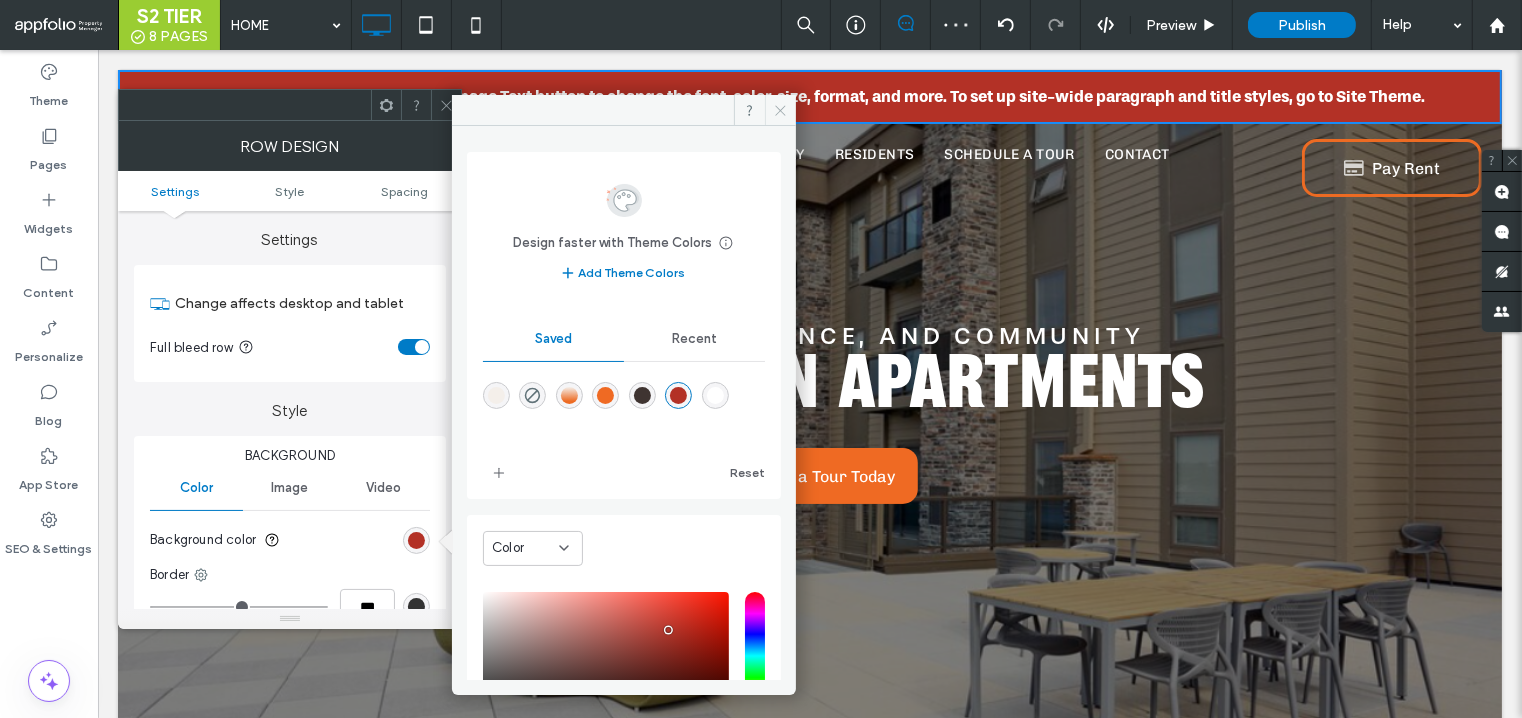 click 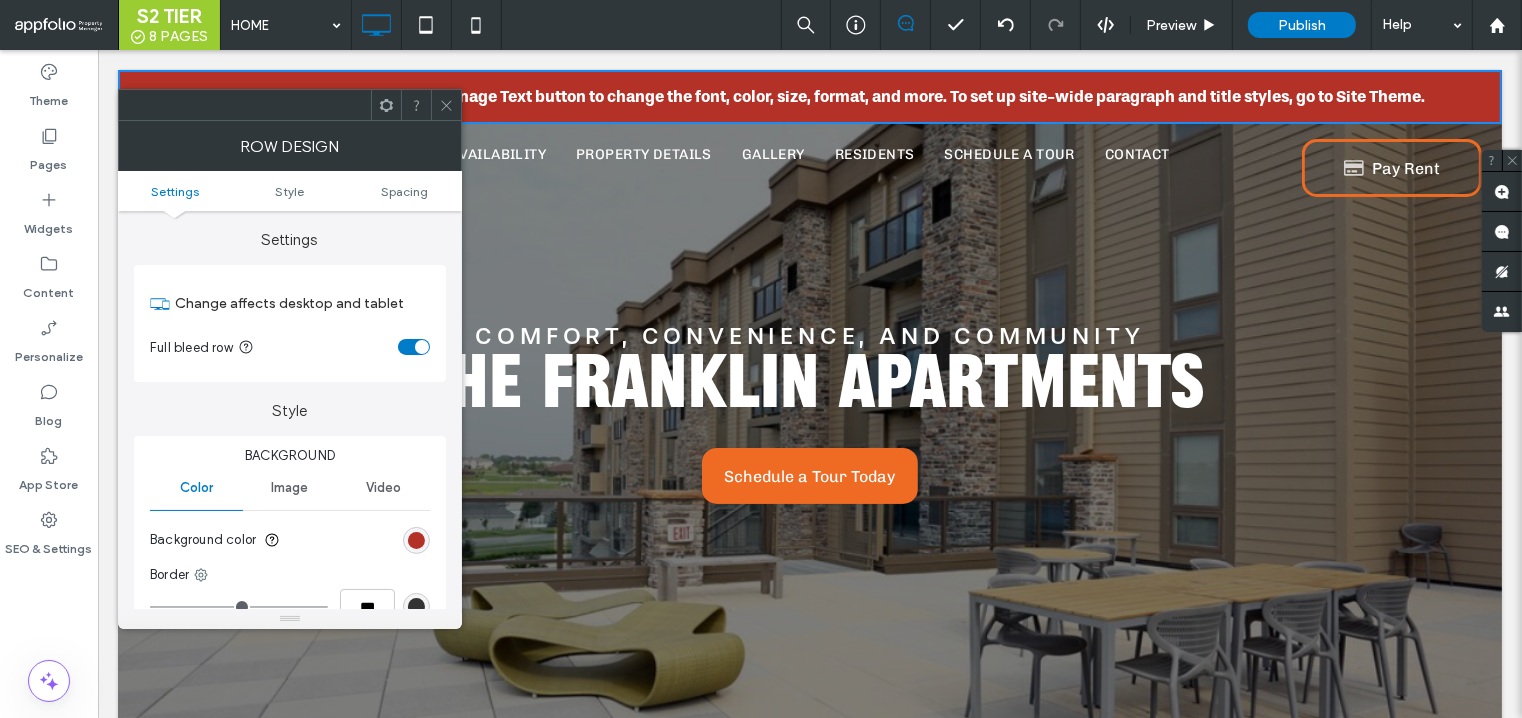 click 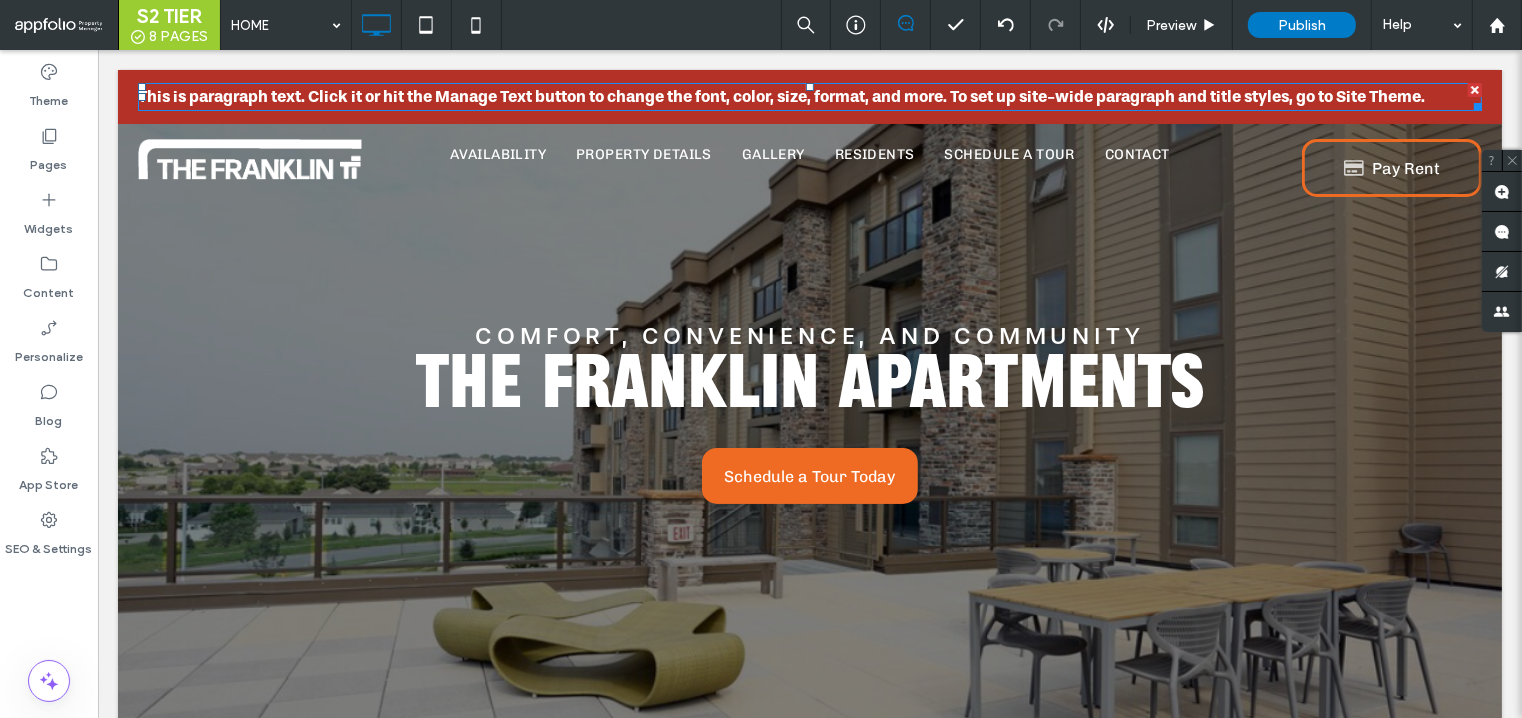 click on "This is paragraph text. Click it or hit the Manage Text button to change the font, color, size, format, and more. To set up site-wide paragraph and title styles, go to Site Theme." at bounding box center (780, 96) 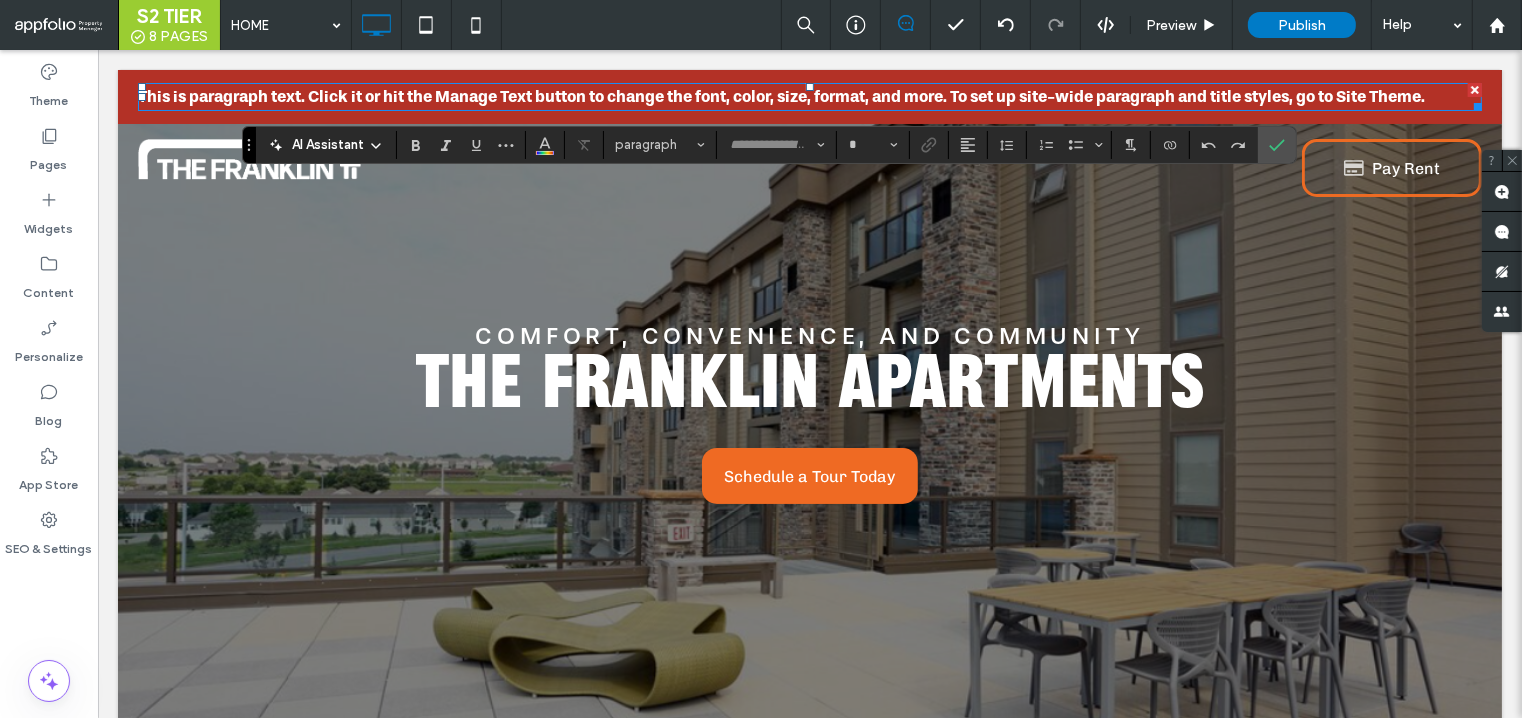 type on "**" 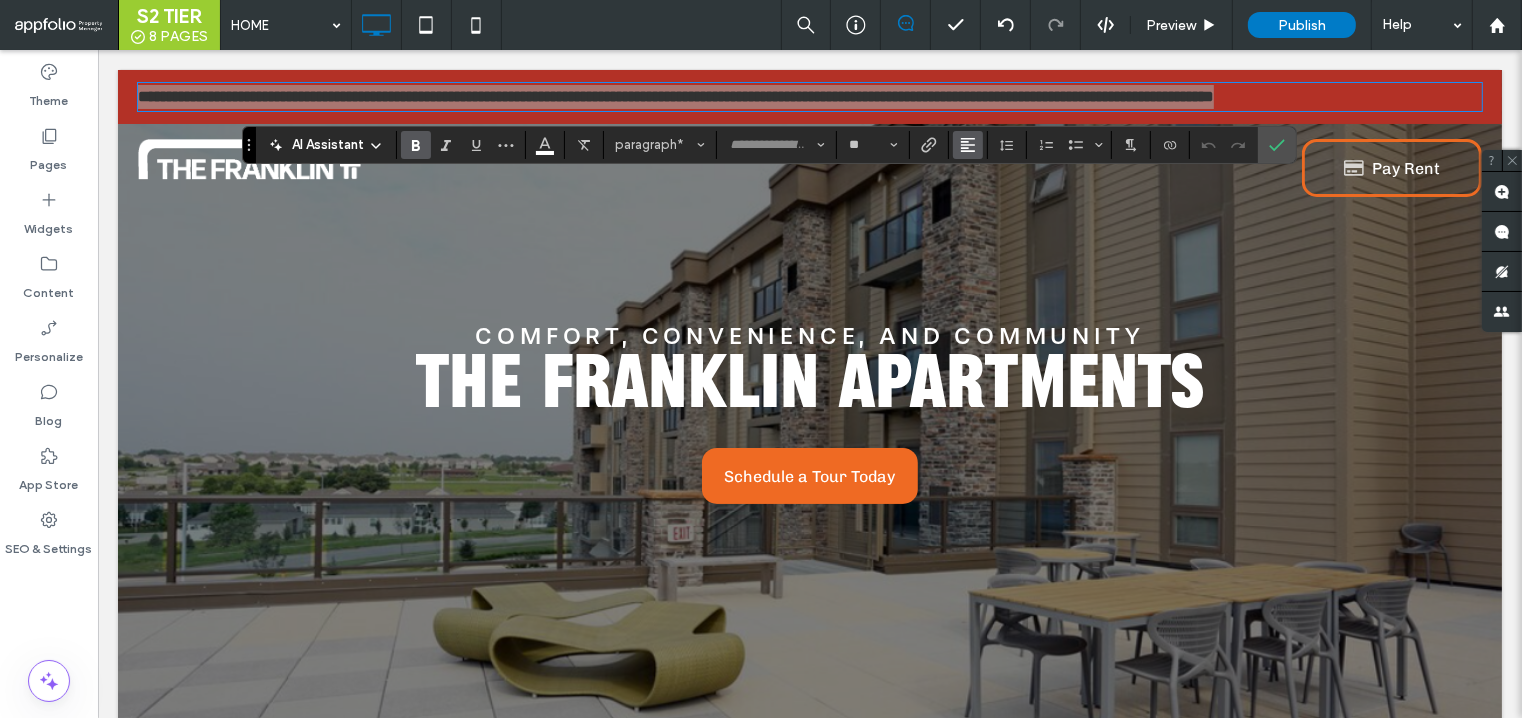 click 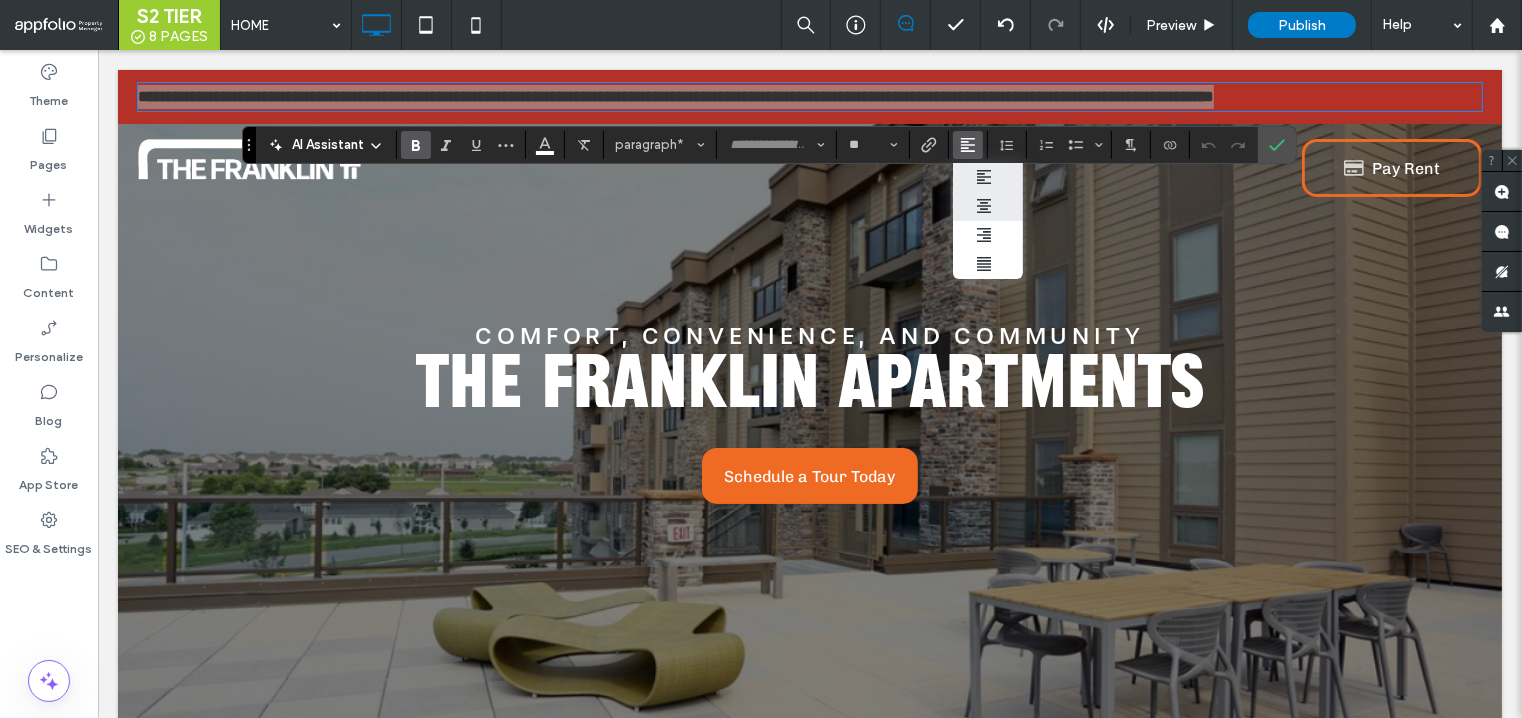 click at bounding box center [989, 206] 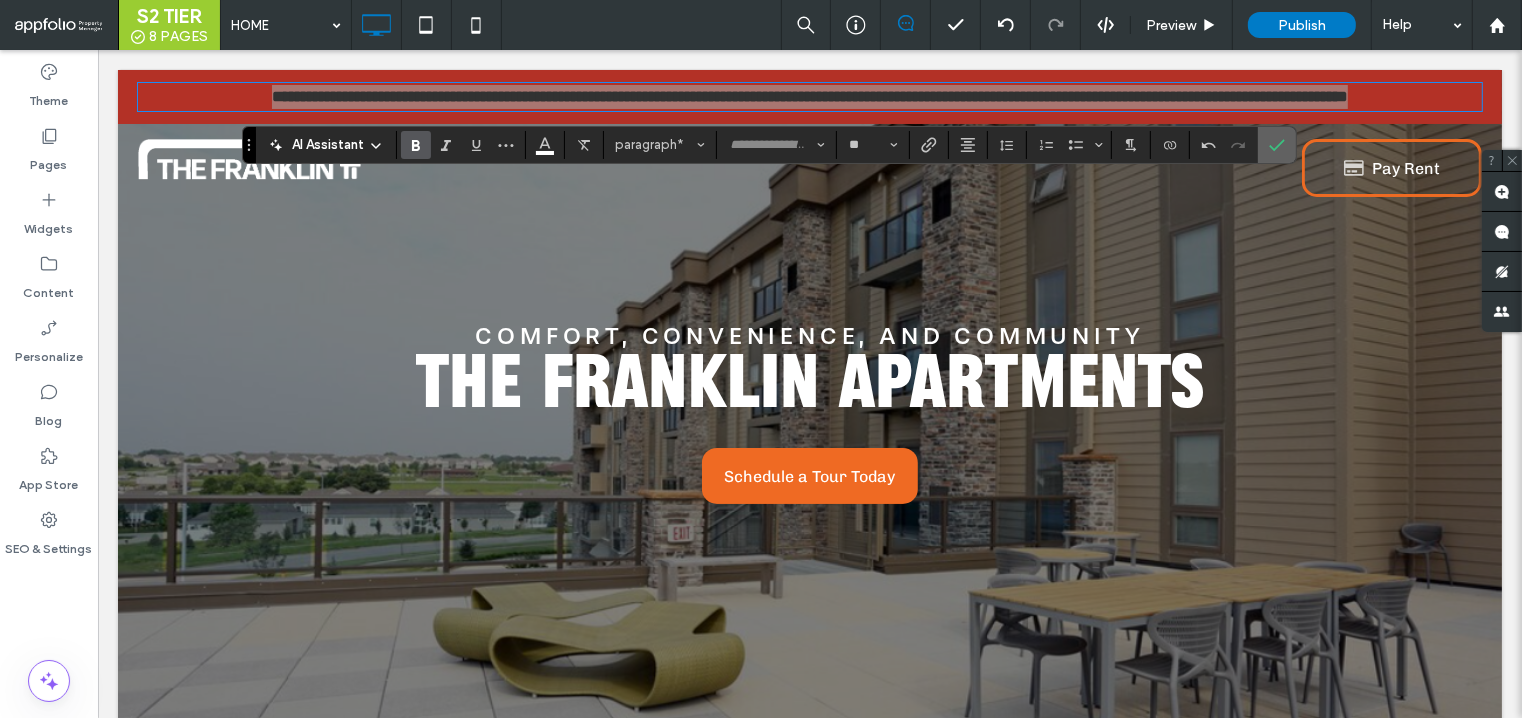 click 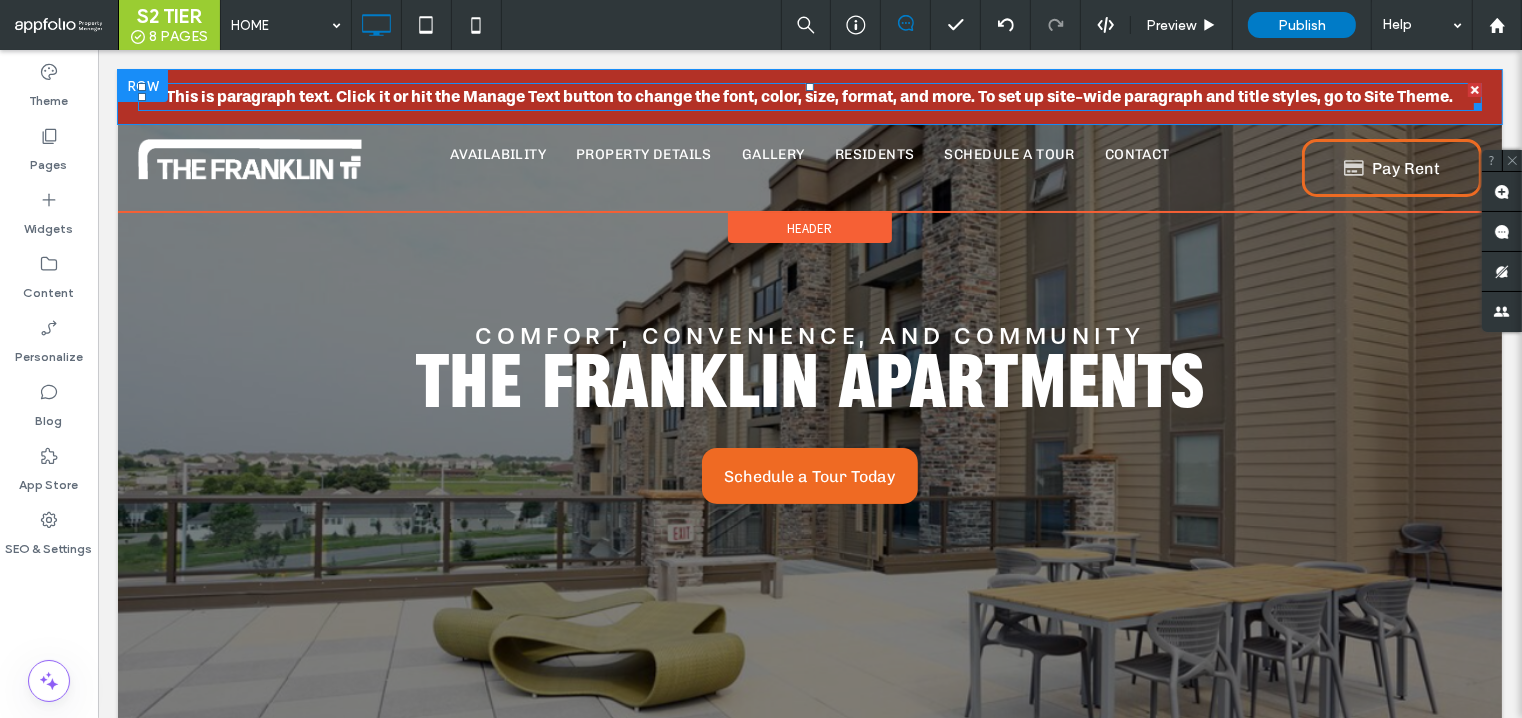 click on "This is paragraph text. Click it or hit the Manage Text button to change the font, color, size, format, and more. To set up site-wide paragraph and title styles, go to Site Theme." at bounding box center (809, 96) 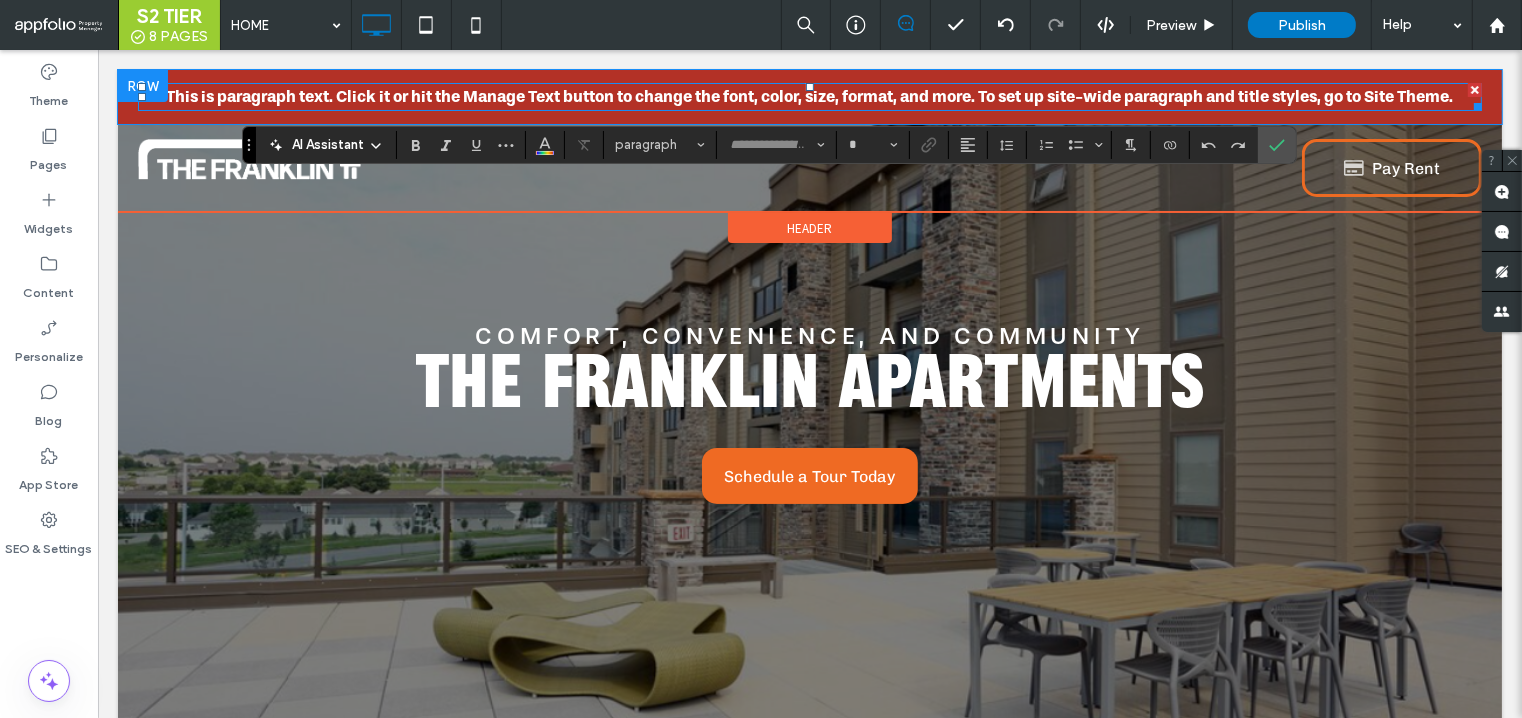 type on "**" 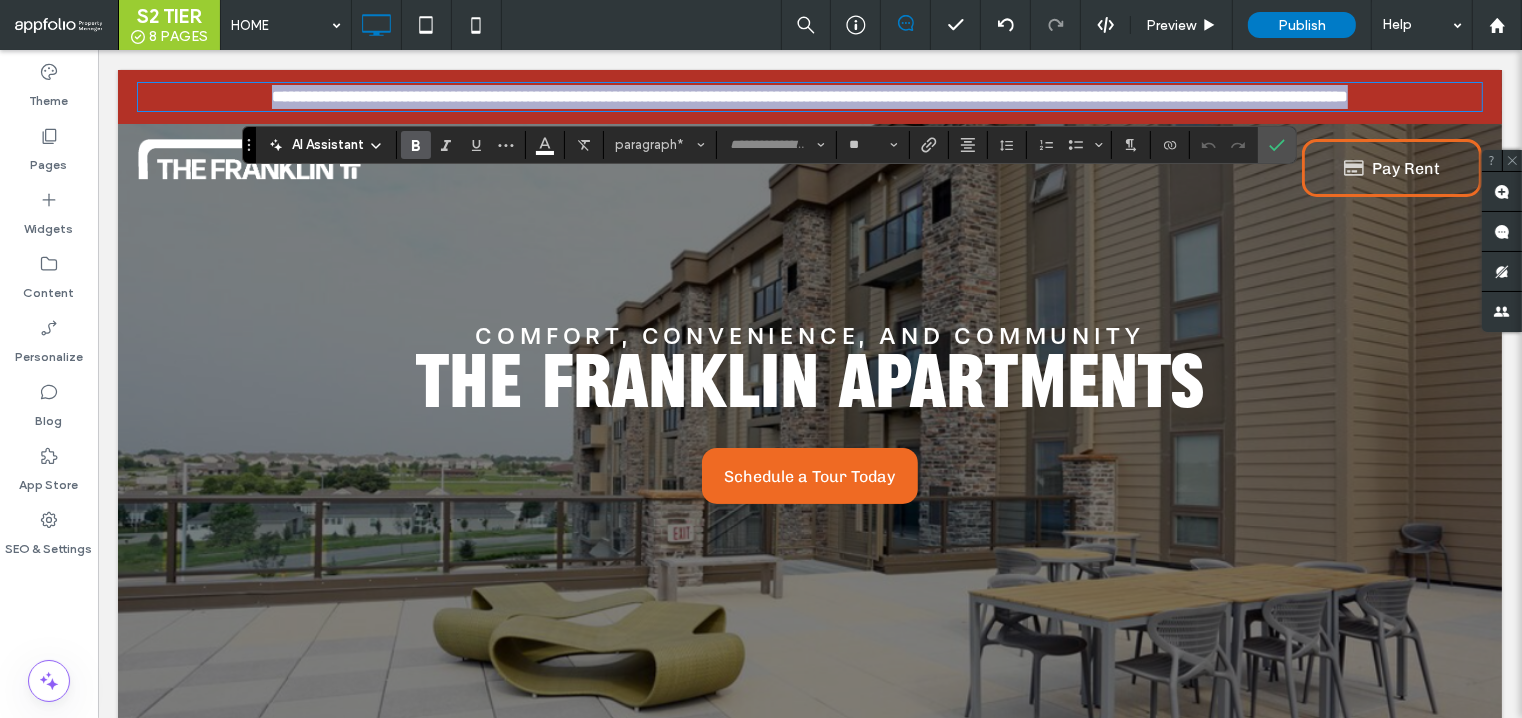 type on "*********" 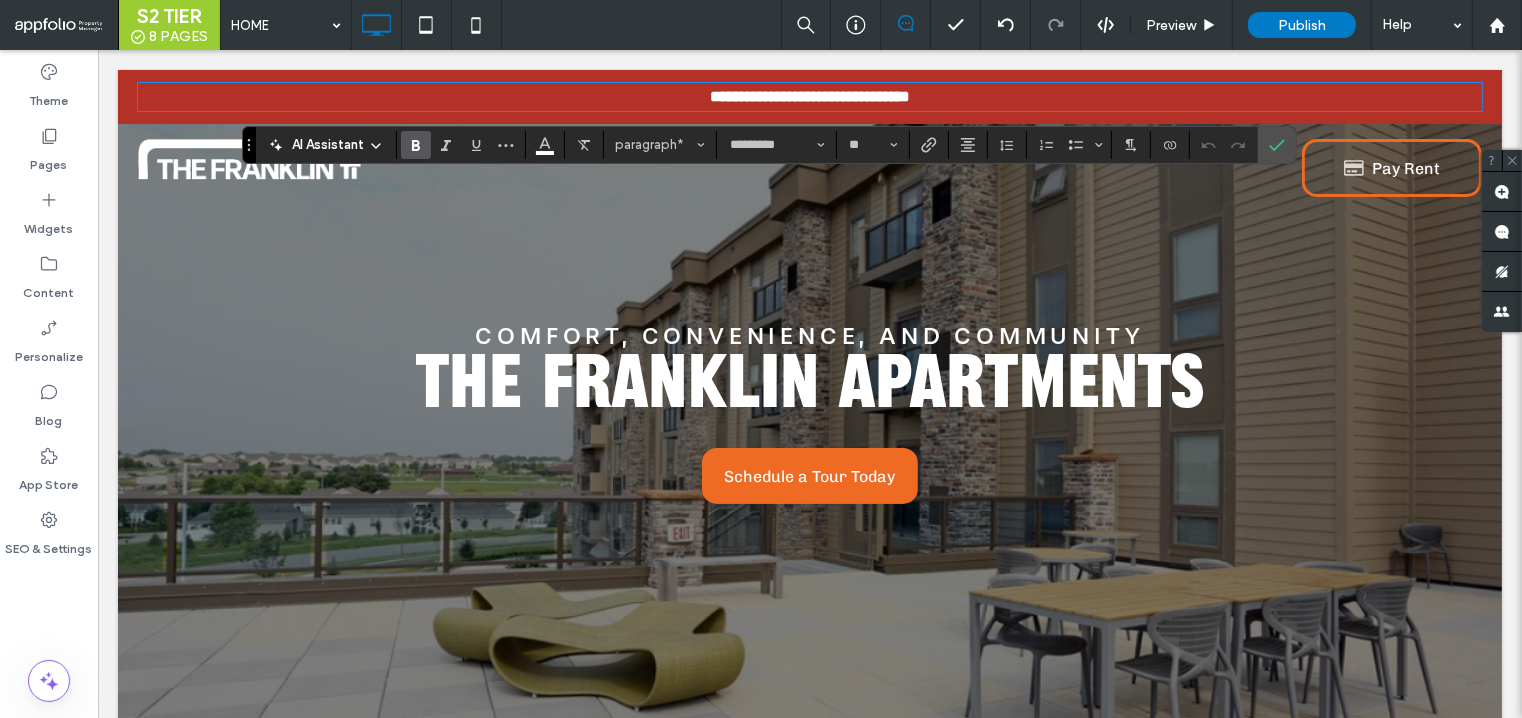 scroll, scrollTop: 0, scrollLeft: 0, axis: both 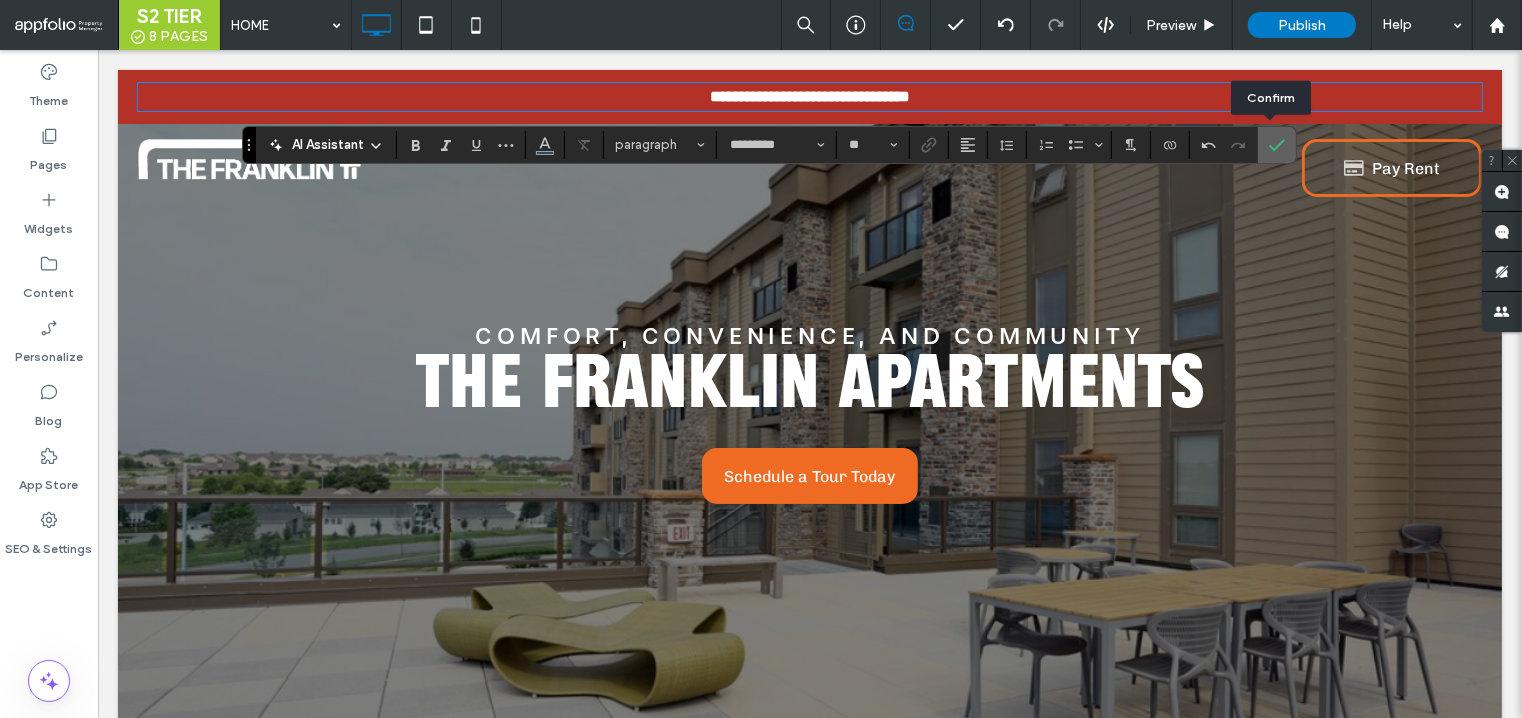 click 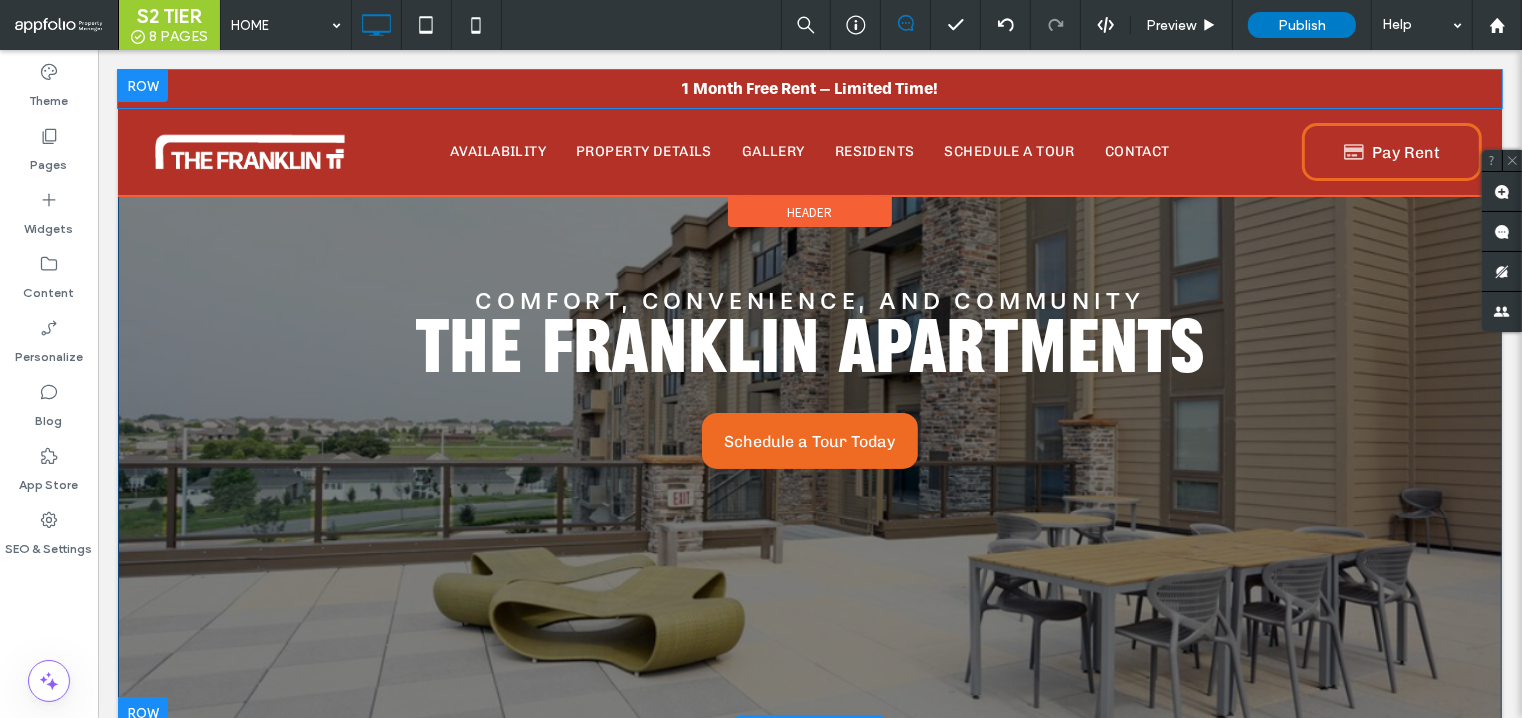 scroll, scrollTop: 0, scrollLeft: 0, axis: both 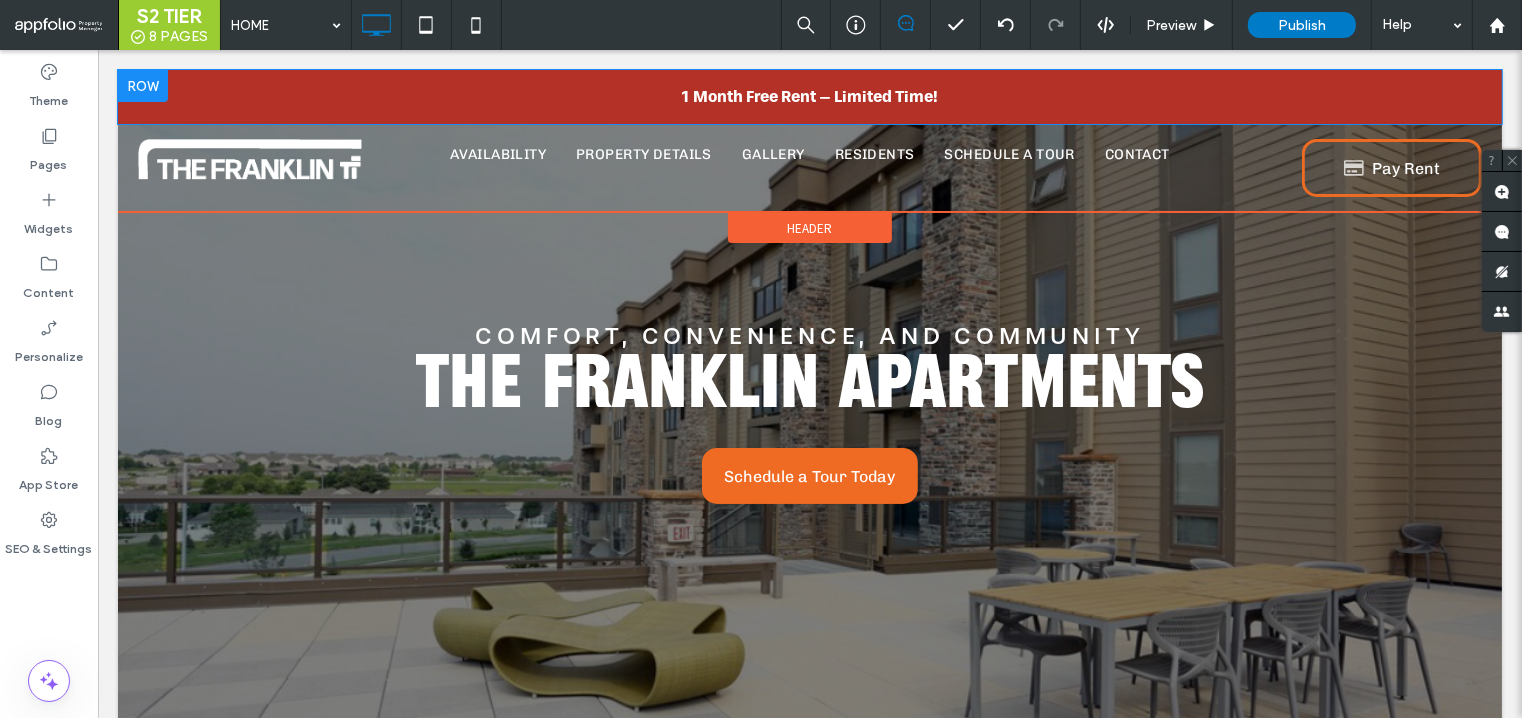click on "Header" at bounding box center (809, 228) 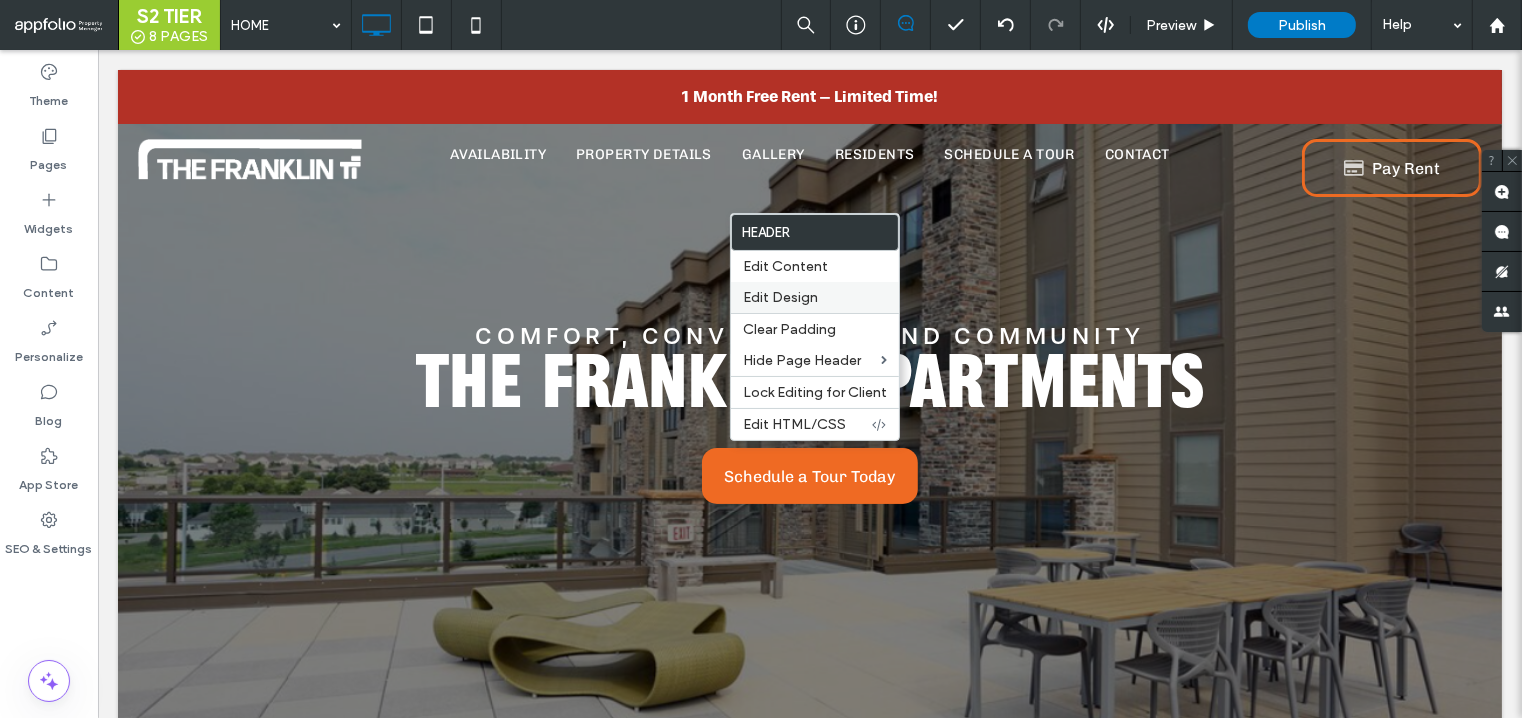click on "Edit Design" at bounding box center (815, 297) 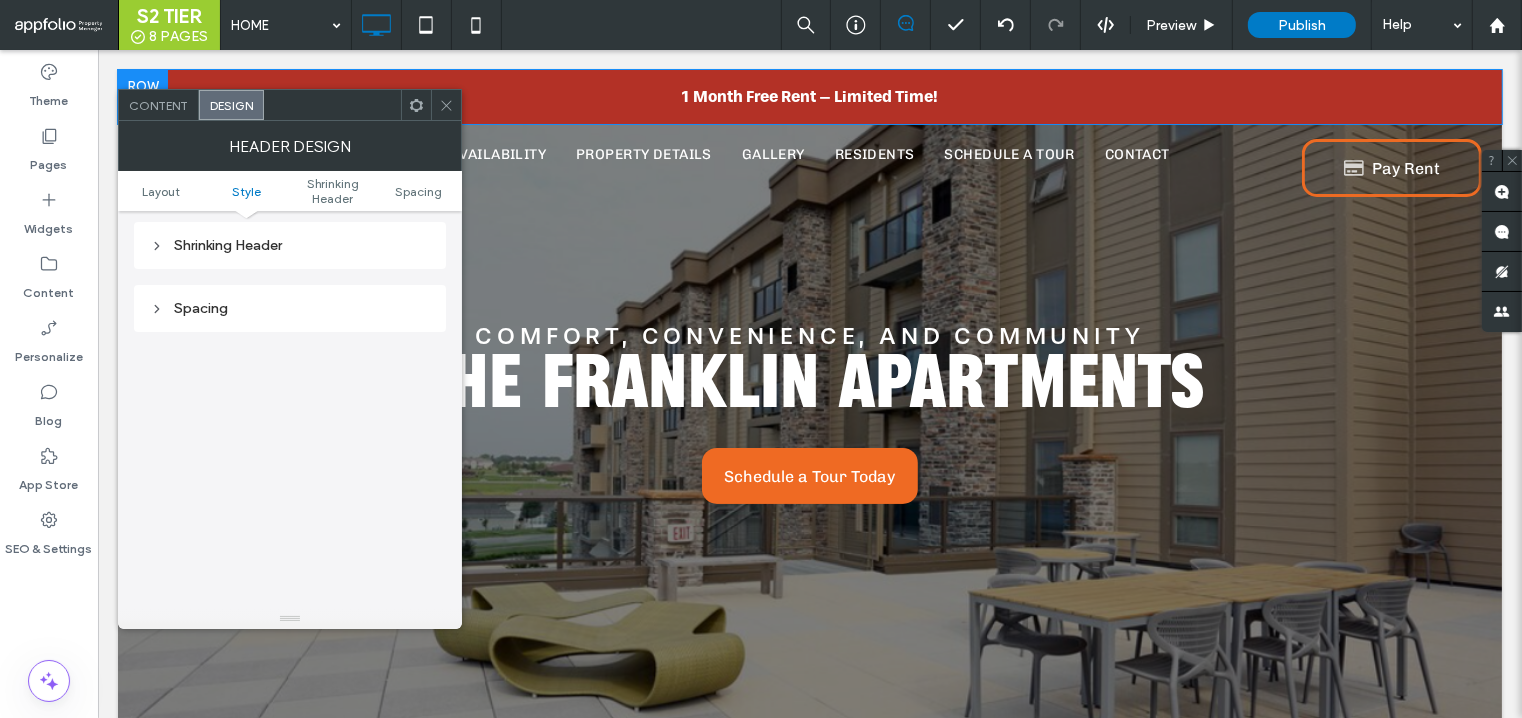 scroll, scrollTop: 680, scrollLeft: 0, axis: vertical 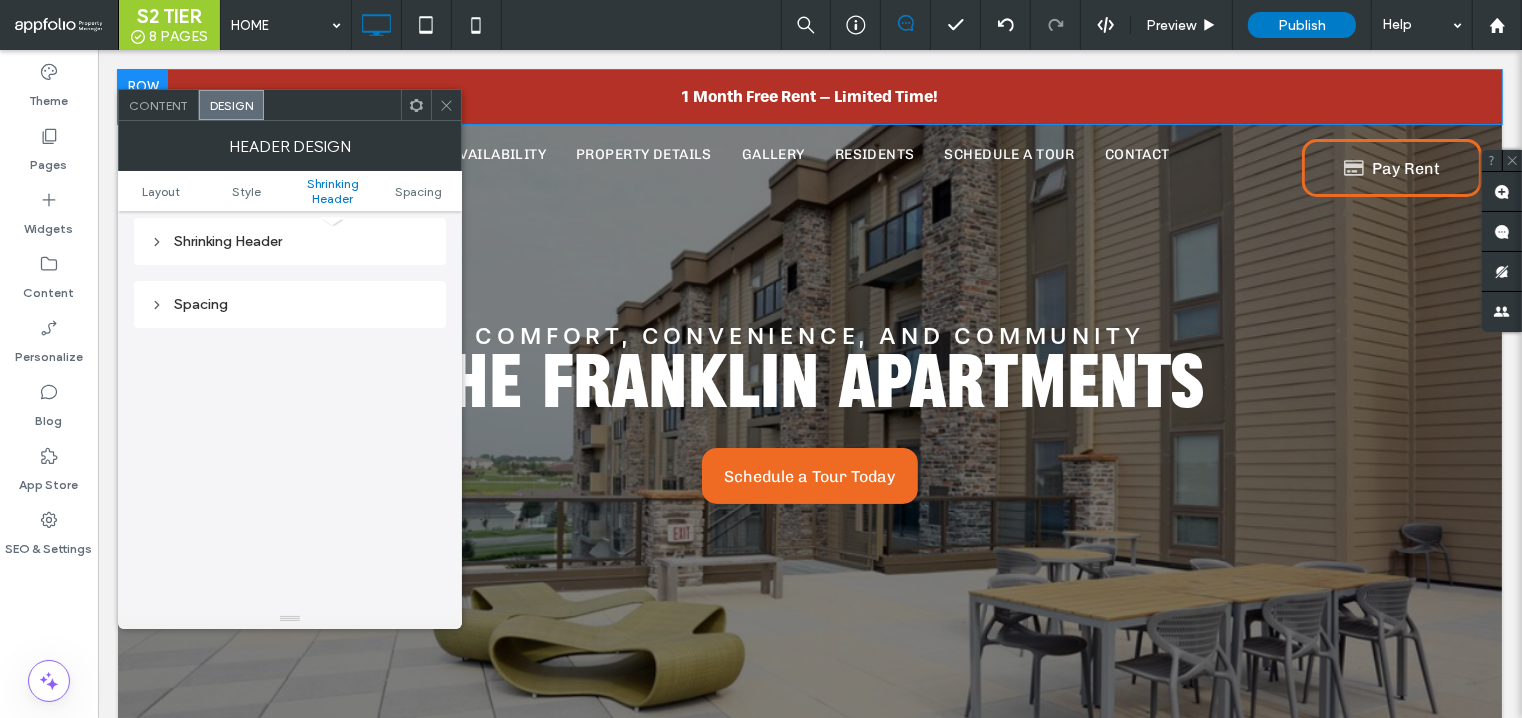 click on "Shrinking Header" at bounding box center [290, 241] 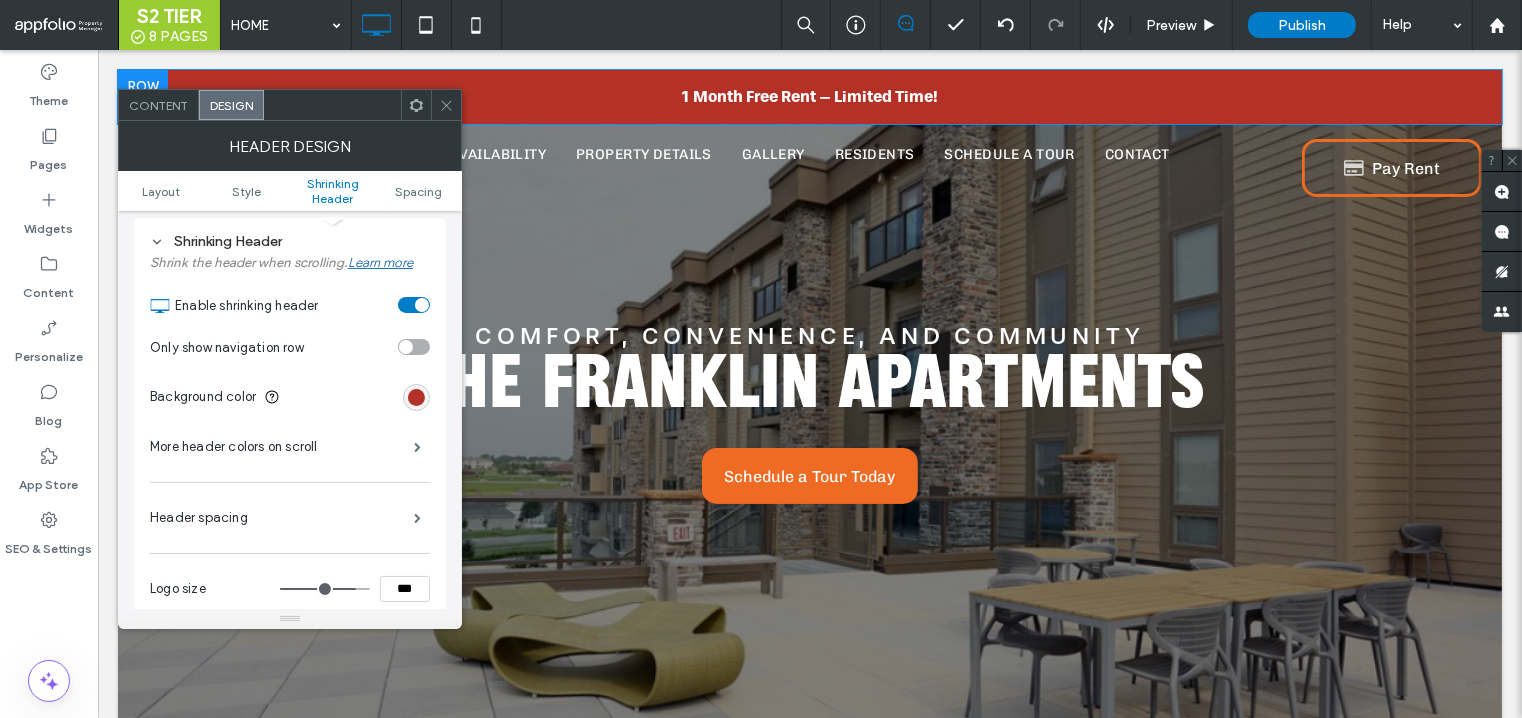 click at bounding box center [414, 347] 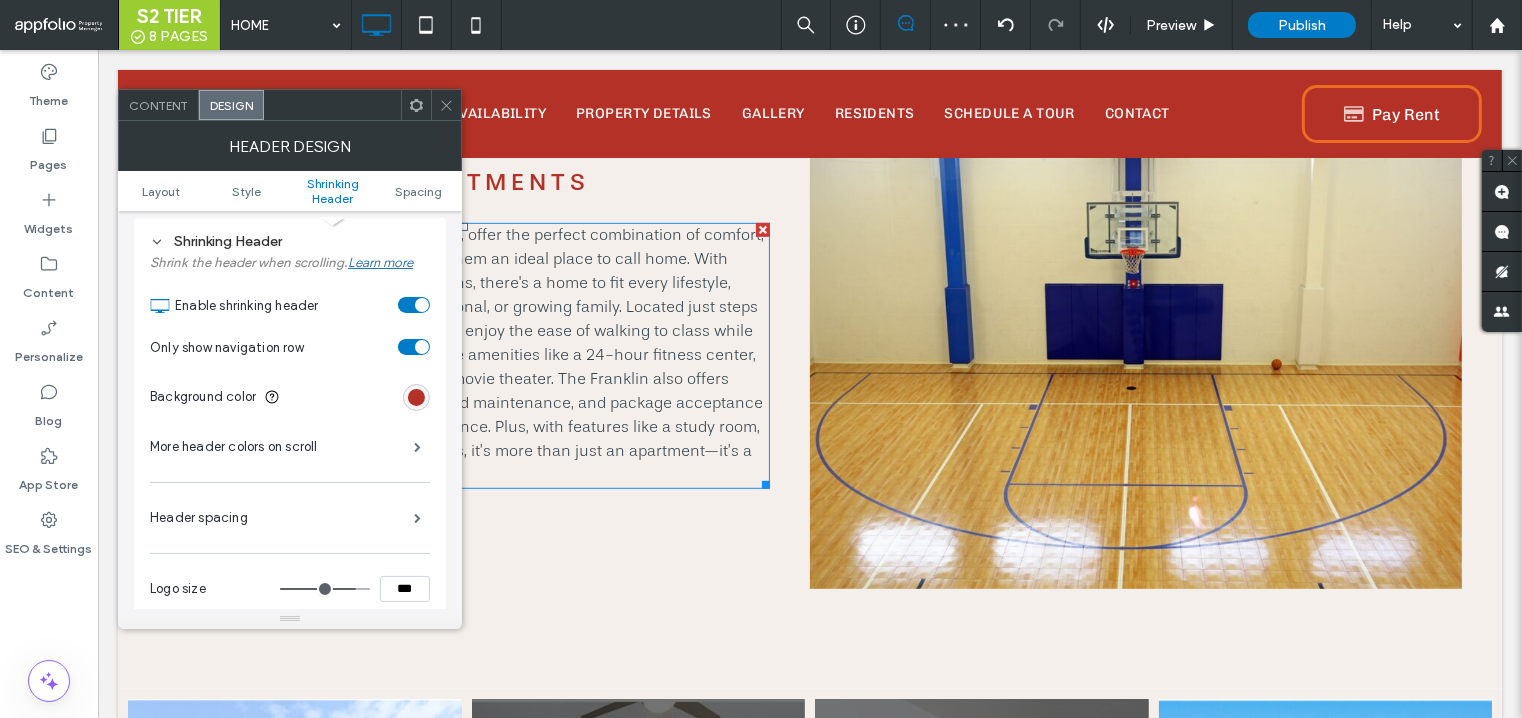 scroll, scrollTop: 915, scrollLeft: 0, axis: vertical 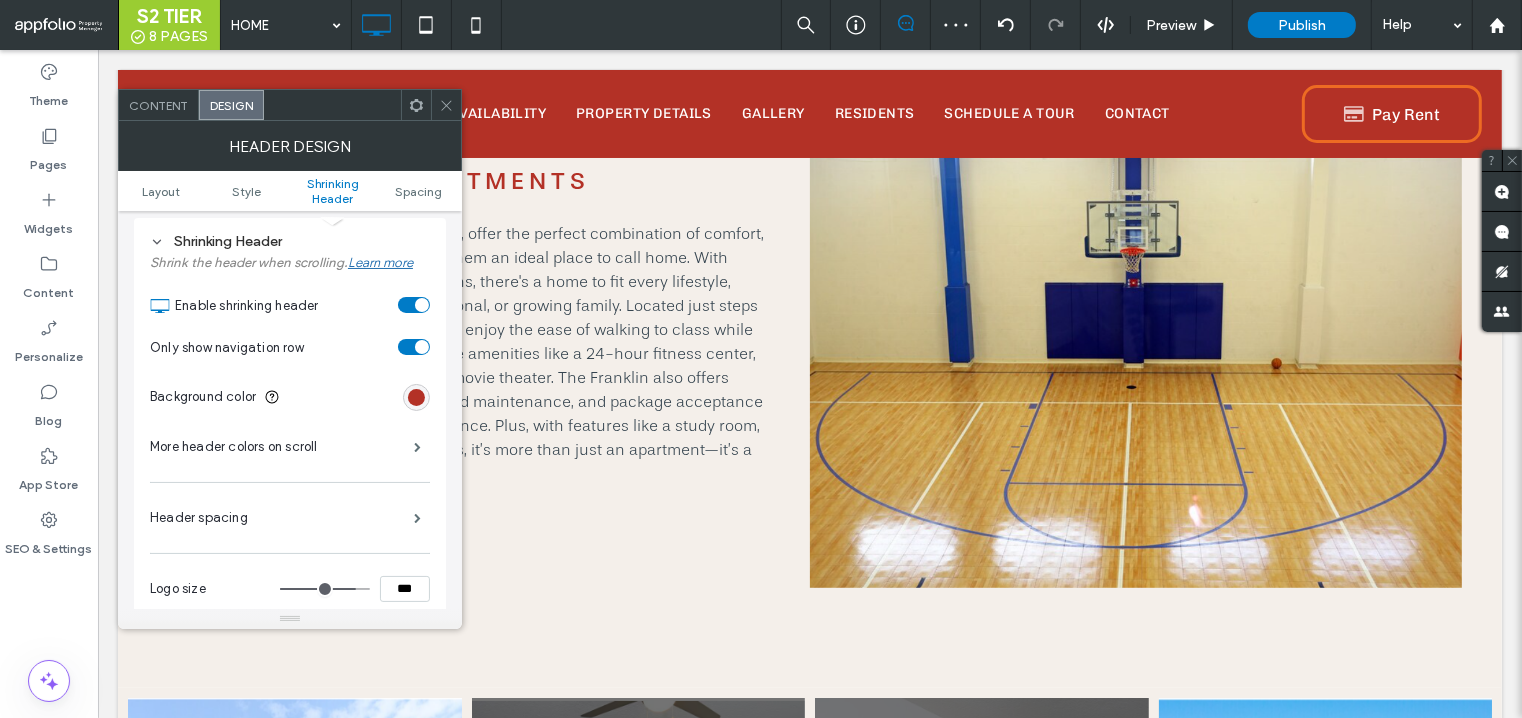 click 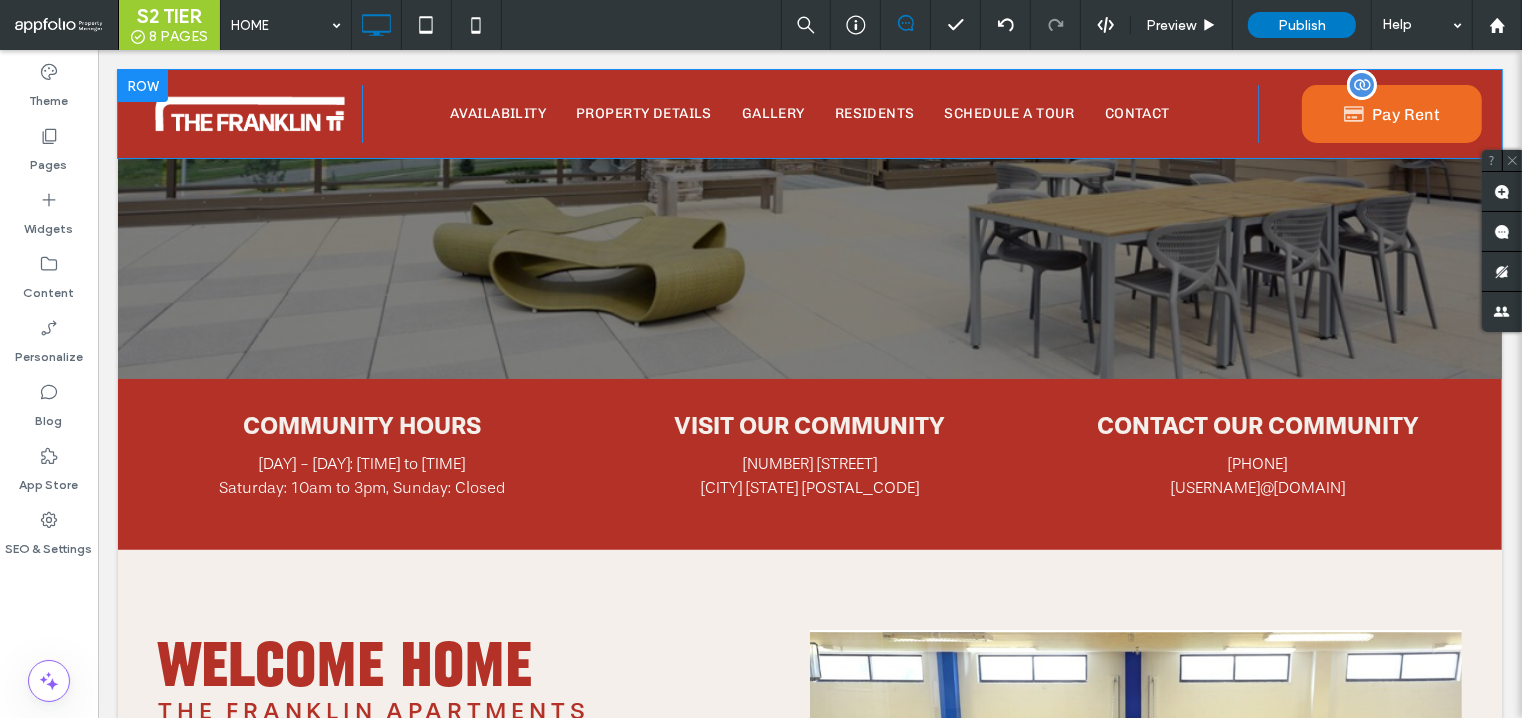scroll, scrollTop: 411, scrollLeft: 0, axis: vertical 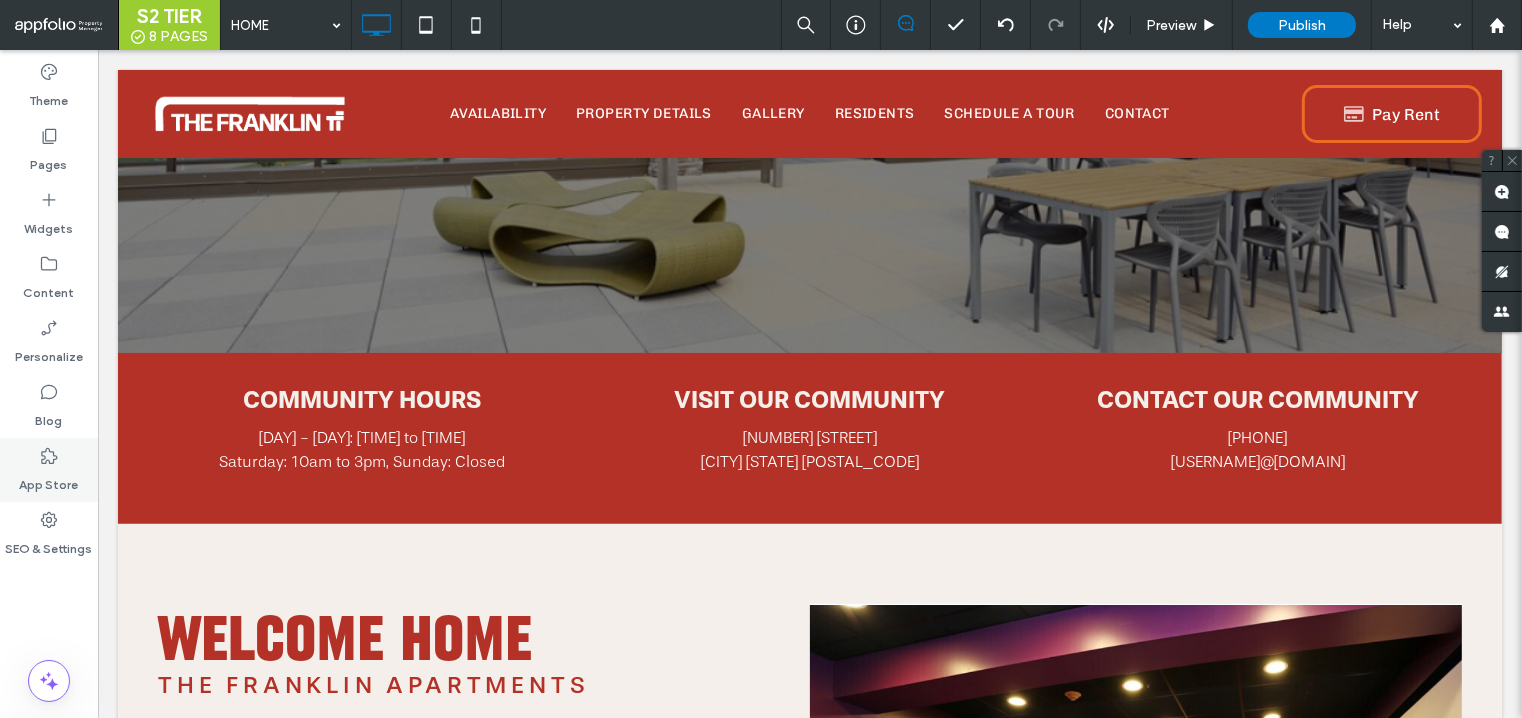 click 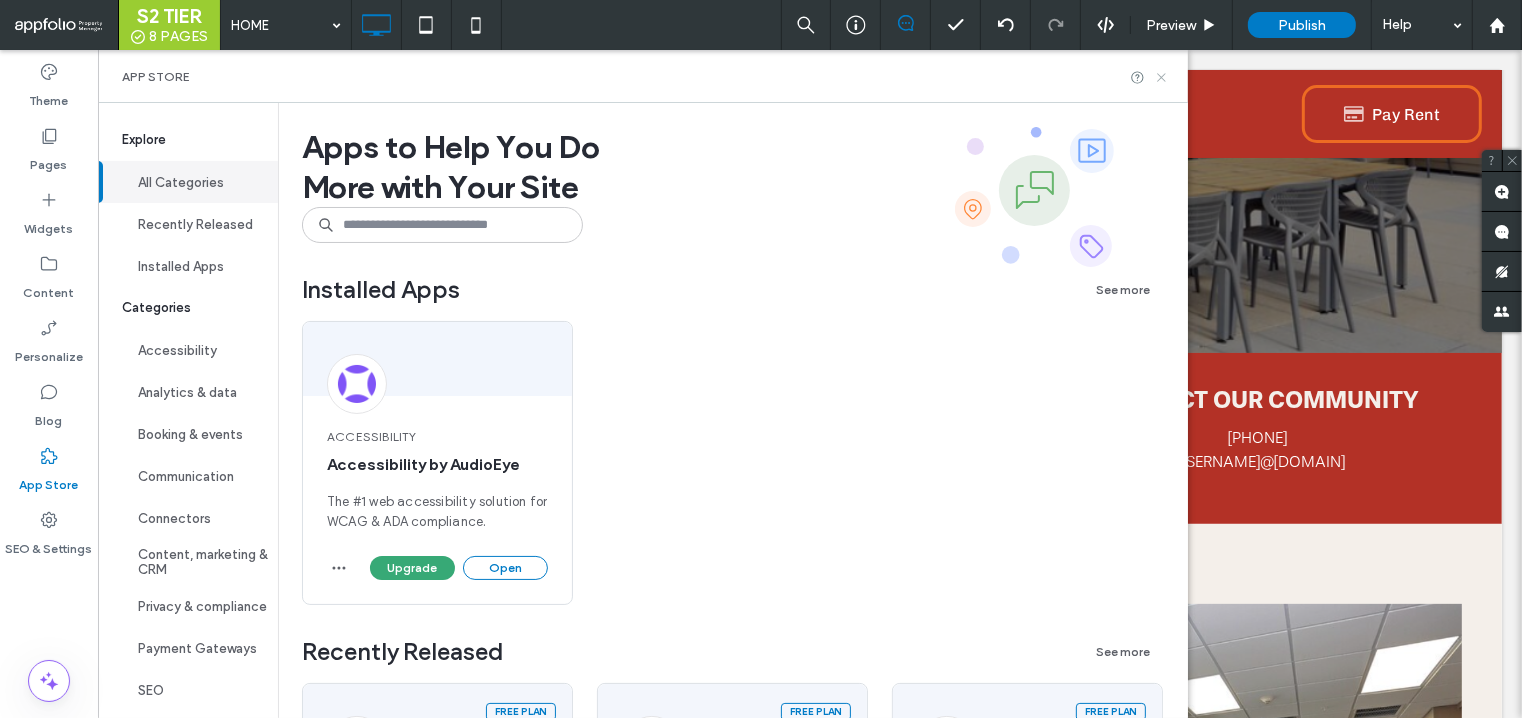 click 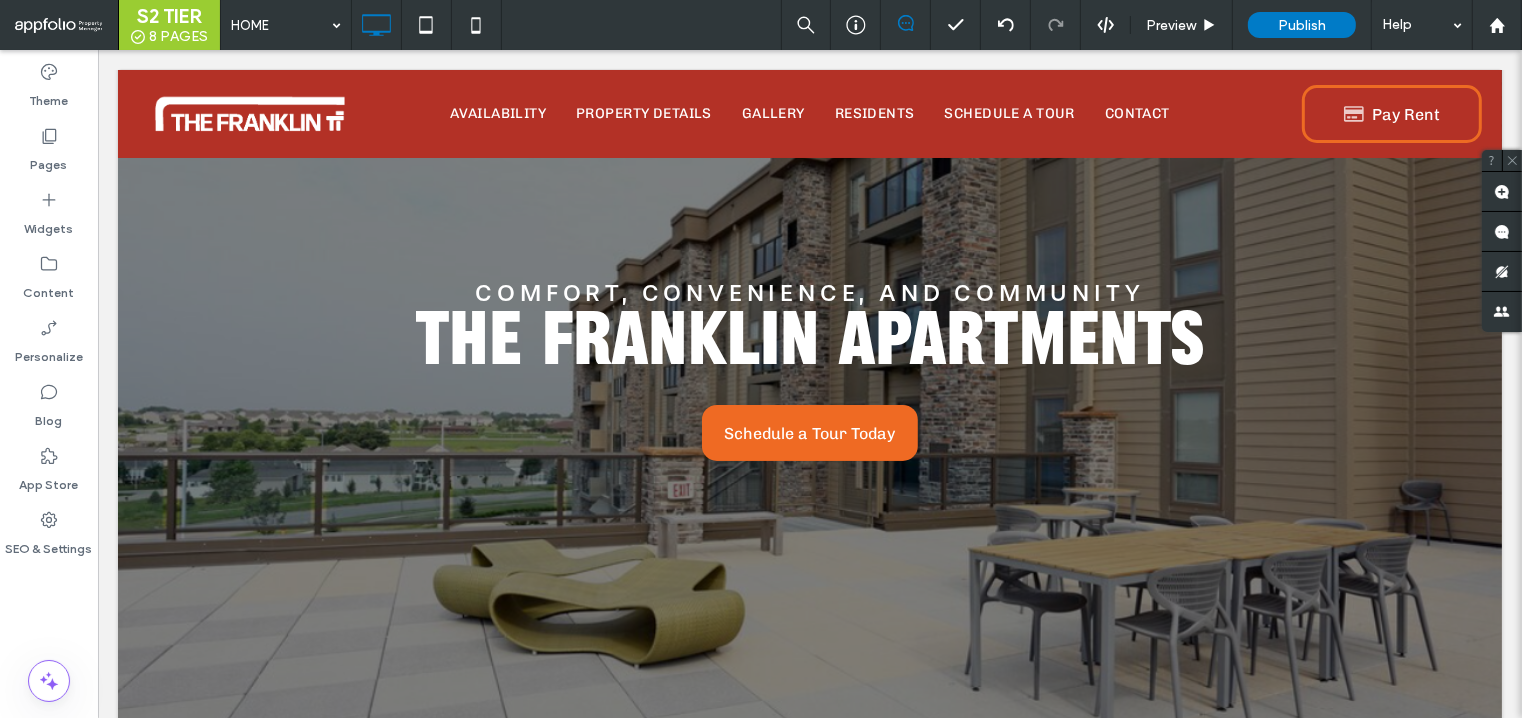 scroll, scrollTop: 0, scrollLeft: 0, axis: both 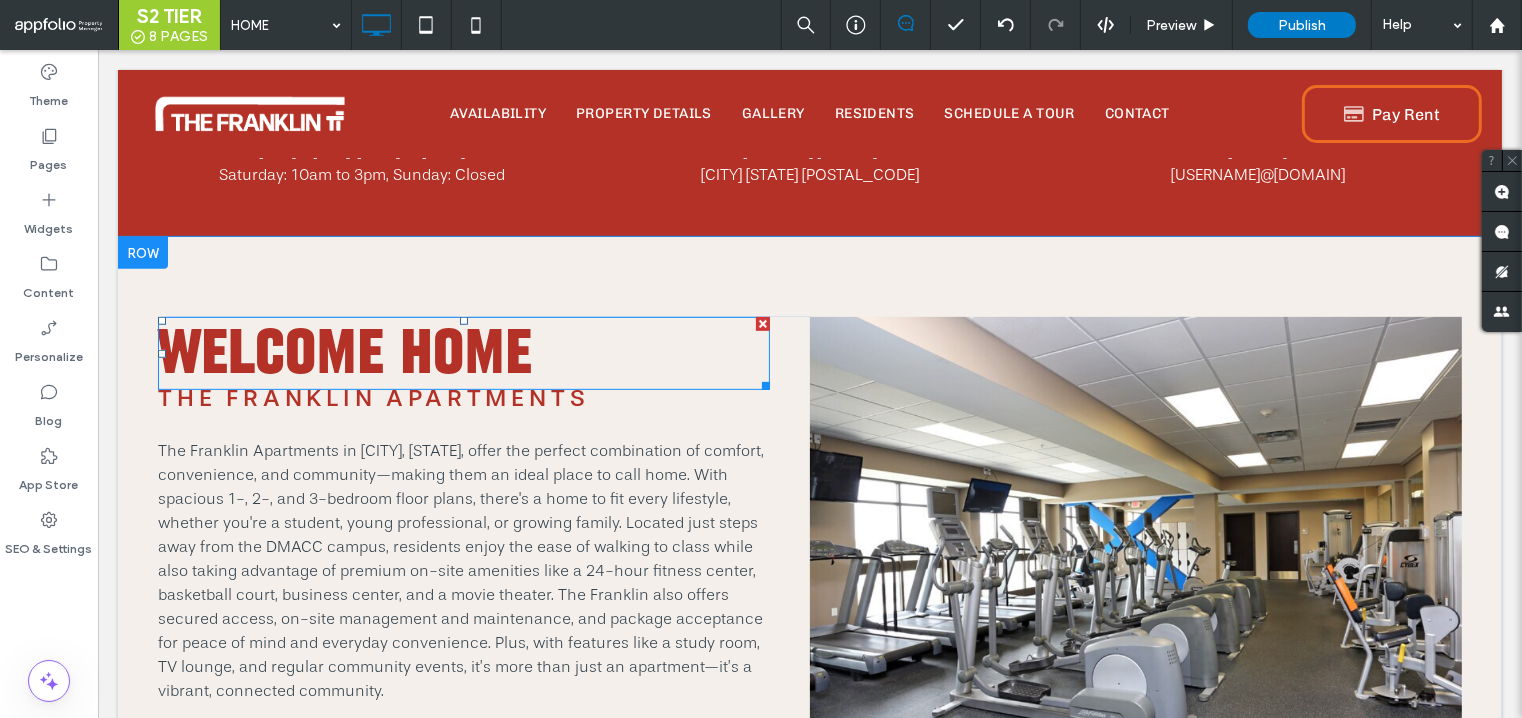click on "welcome home" at bounding box center [343, 354] 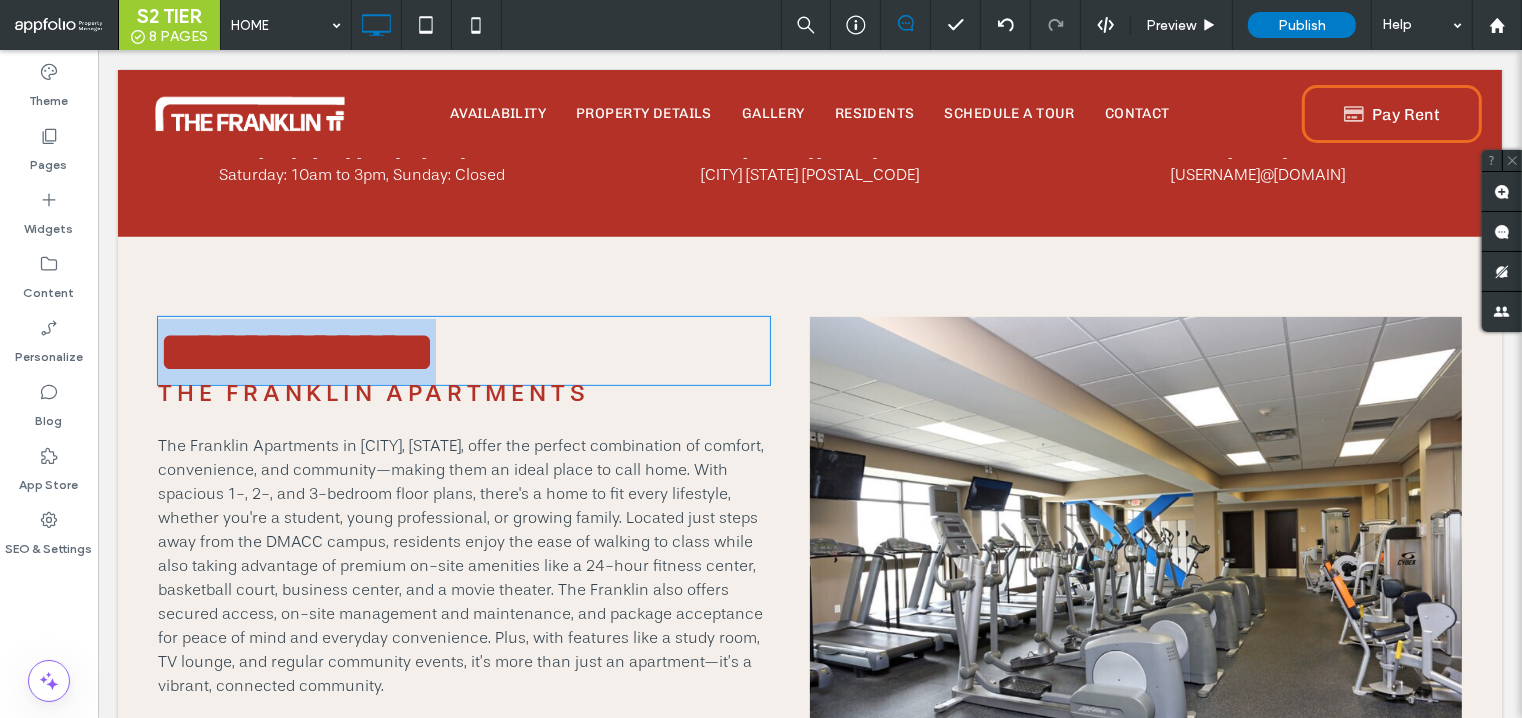 type on "**********" 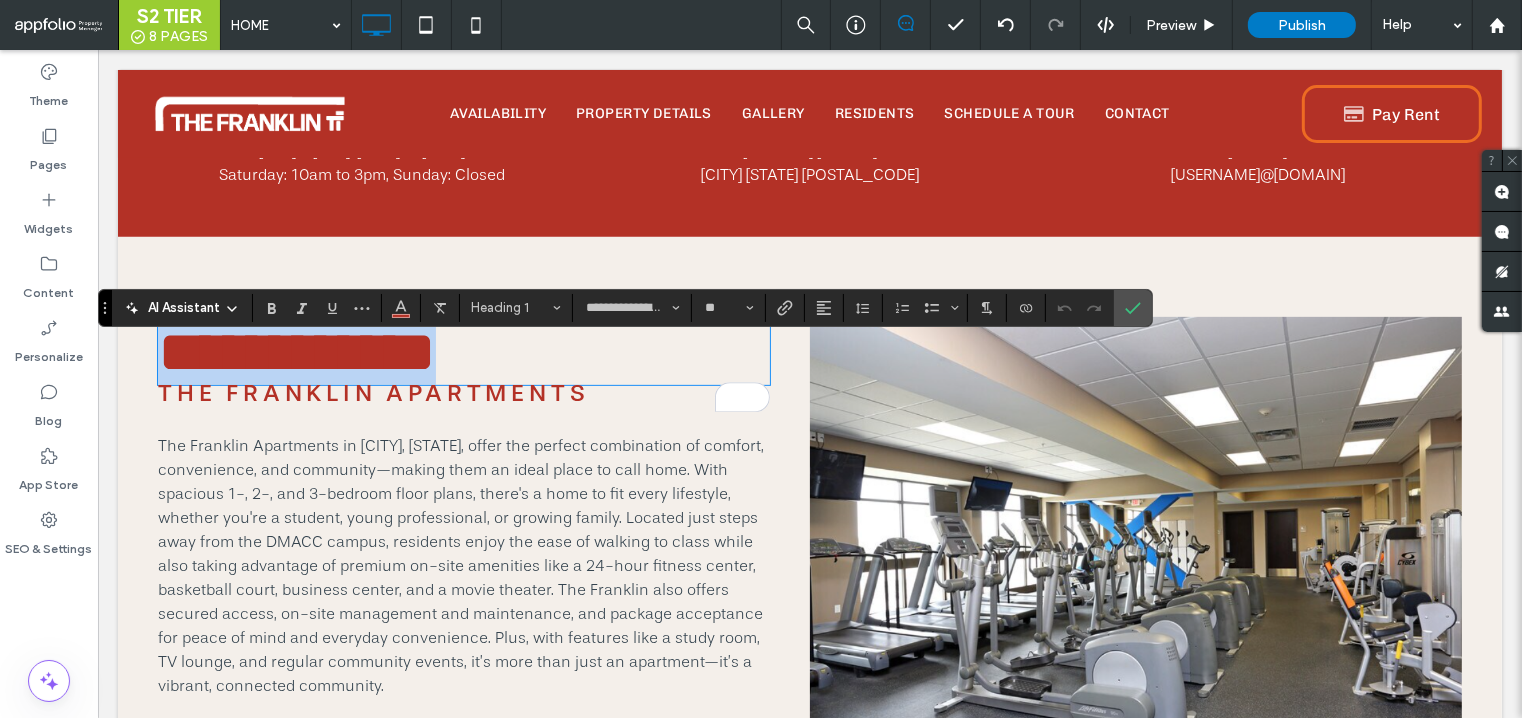 type on "*********" 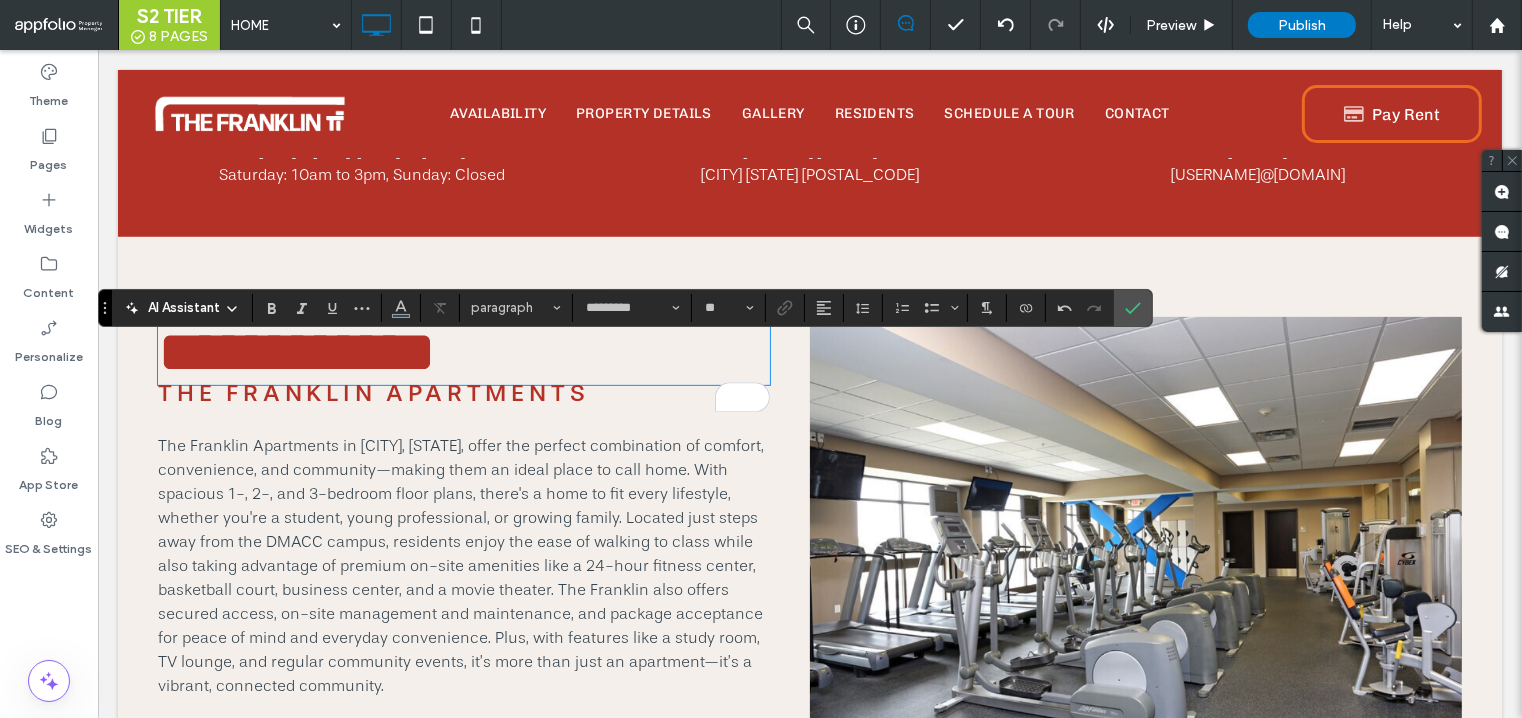 scroll, scrollTop: 0, scrollLeft: 0, axis: both 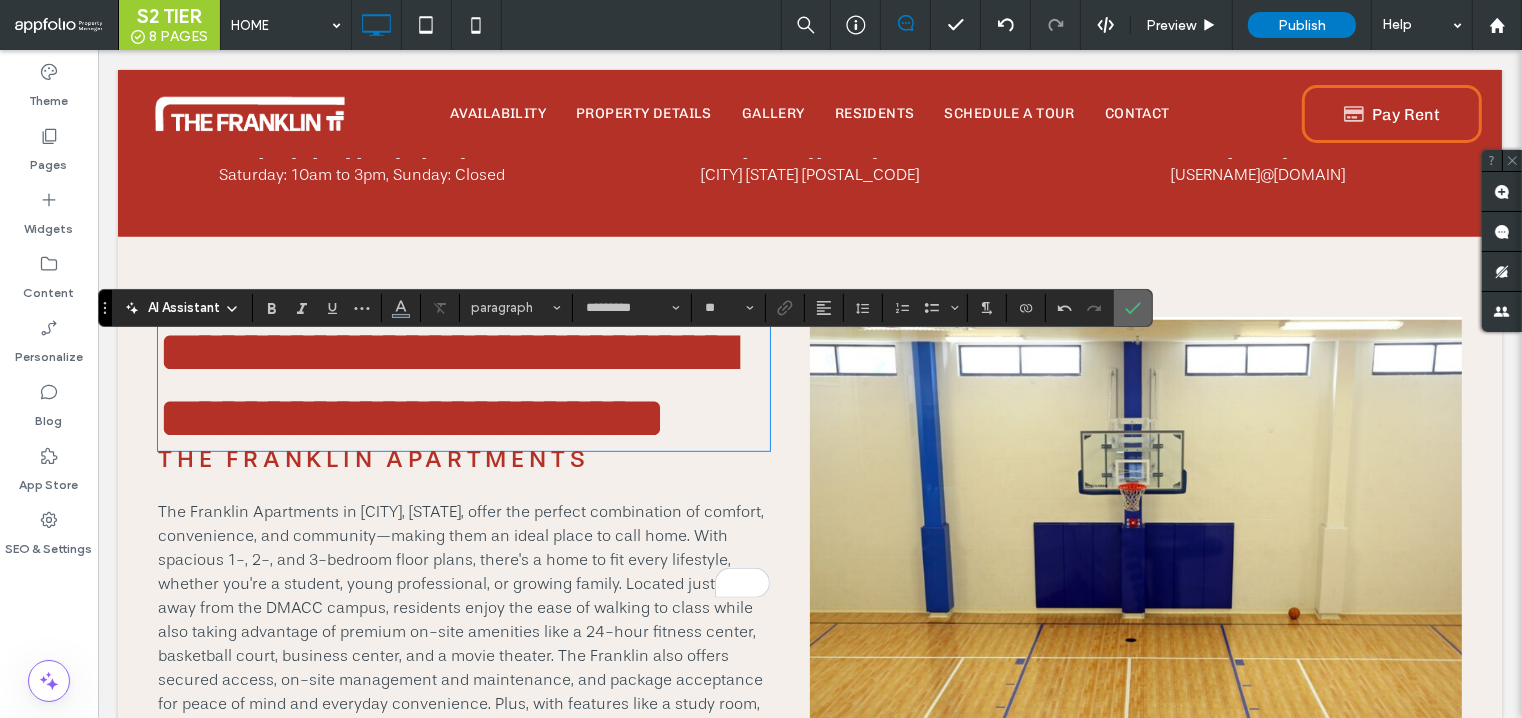 click 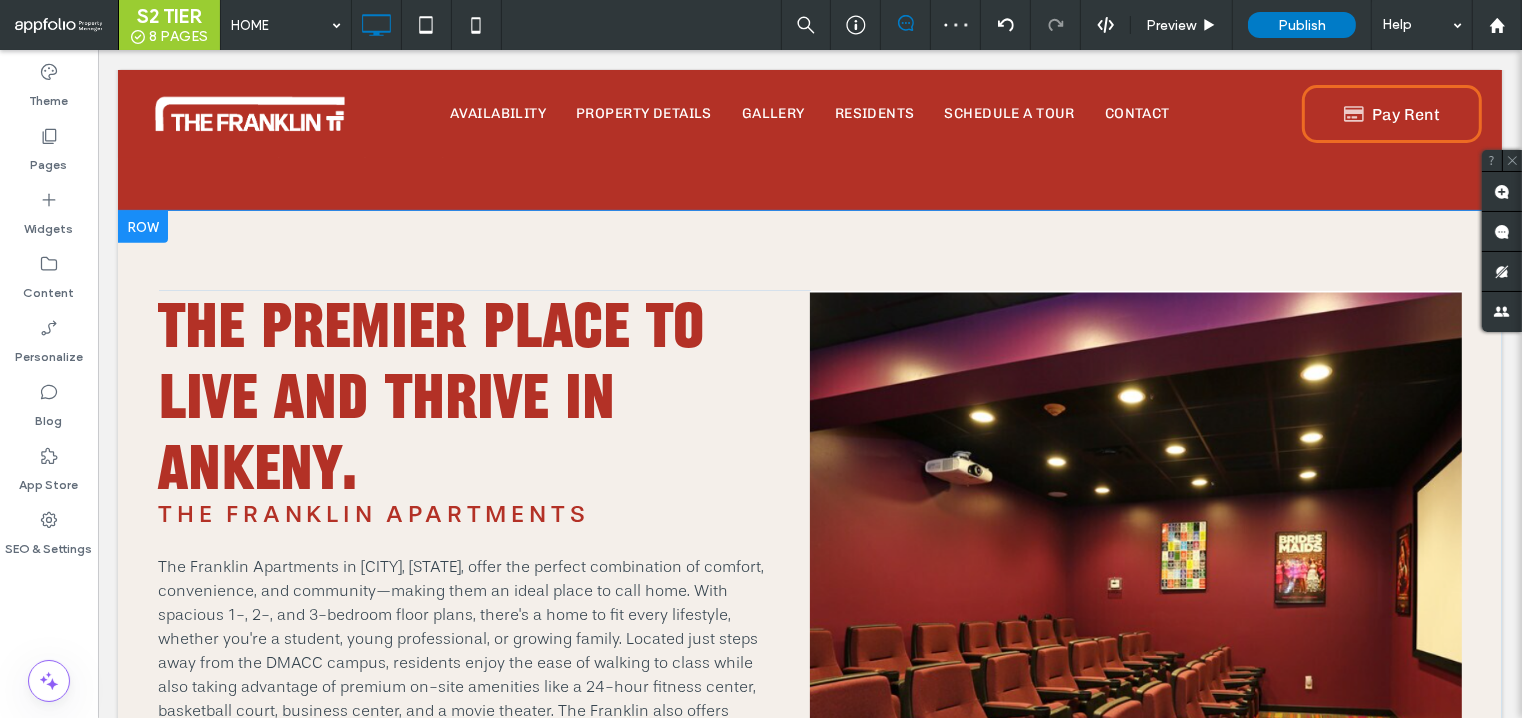 scroll, scrollTop: 721, scrollLeft: 0, axis: vertical 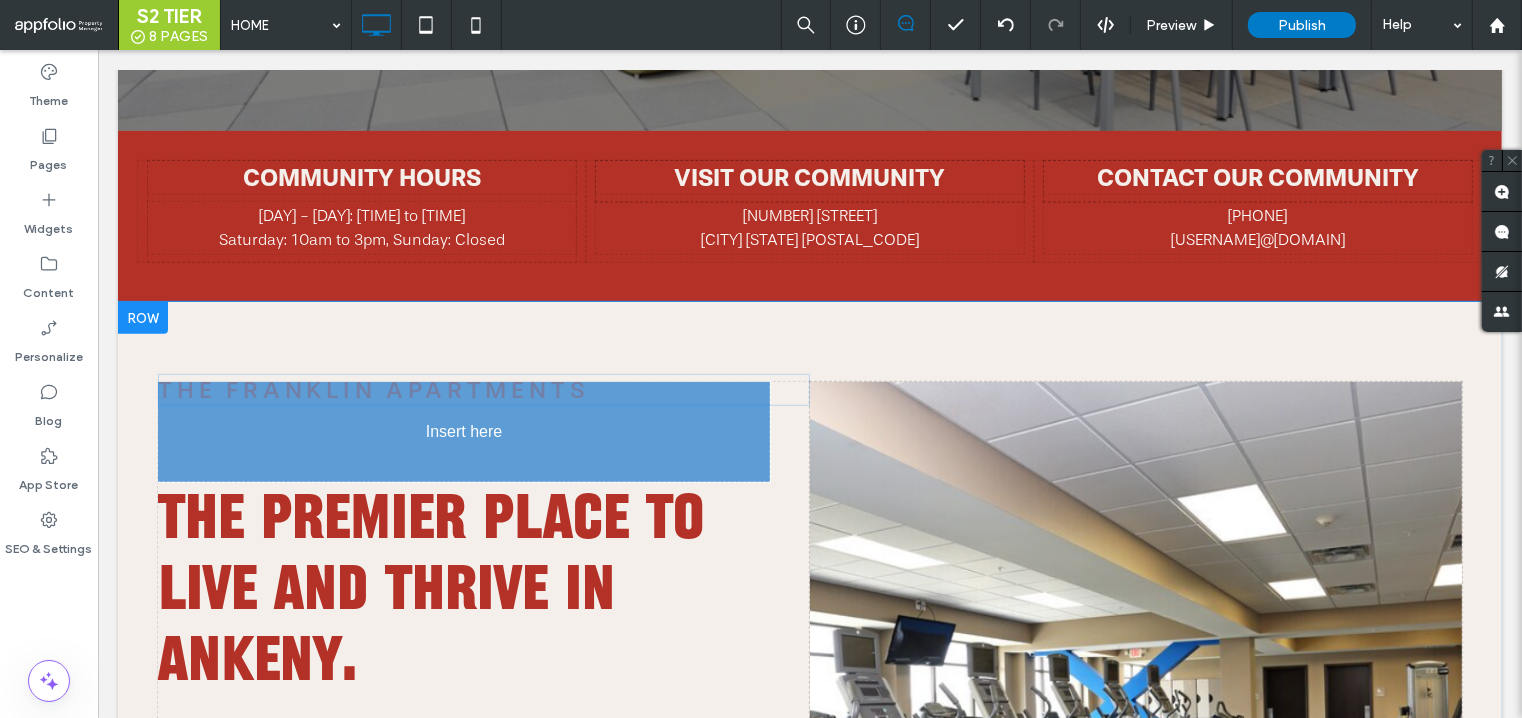 drag, startPoint x: 520, startPoint y: 608, endPoint x: 518, endPoint y: 465, distance: 143.01399 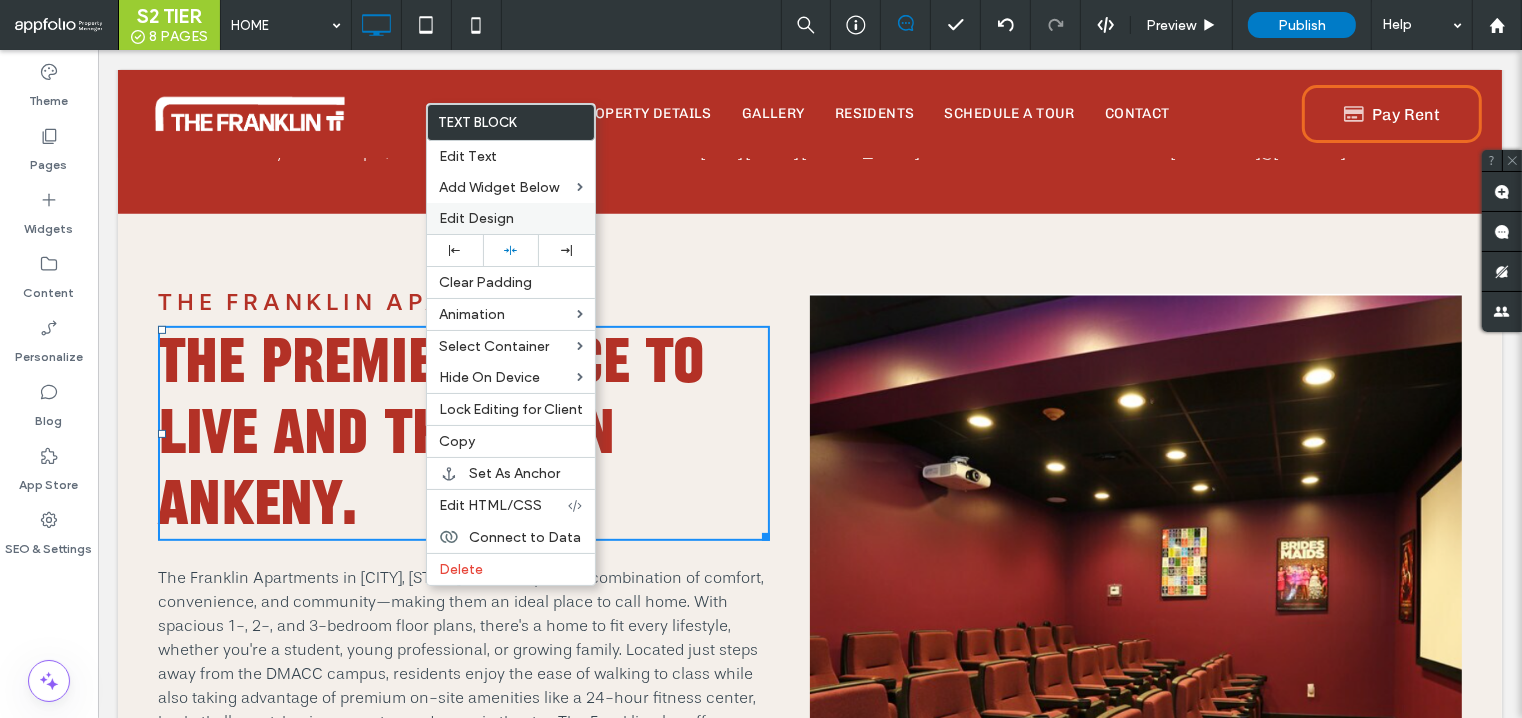 click on "Edit Design" at bounding box center (476, 218) 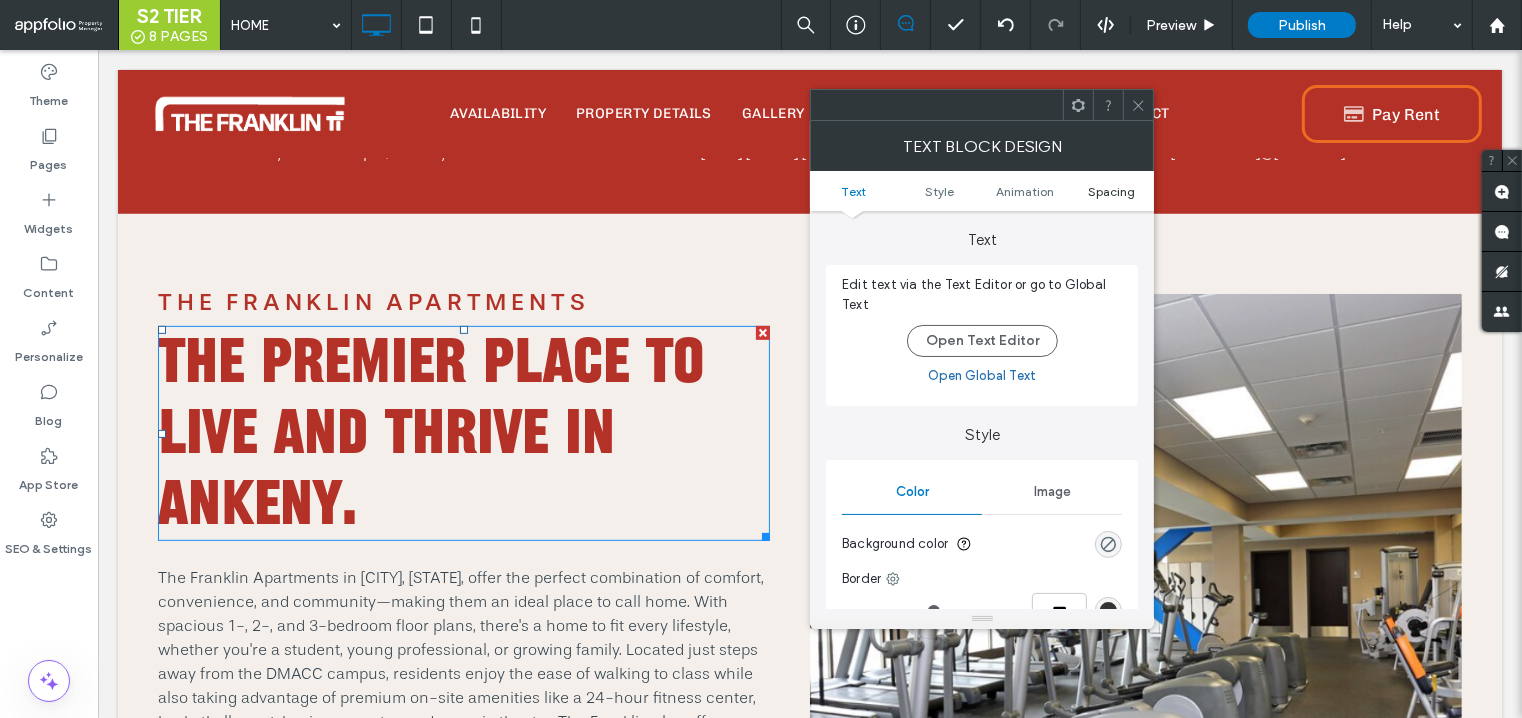 click on "Spacing" at bounding box center [1111, 191] 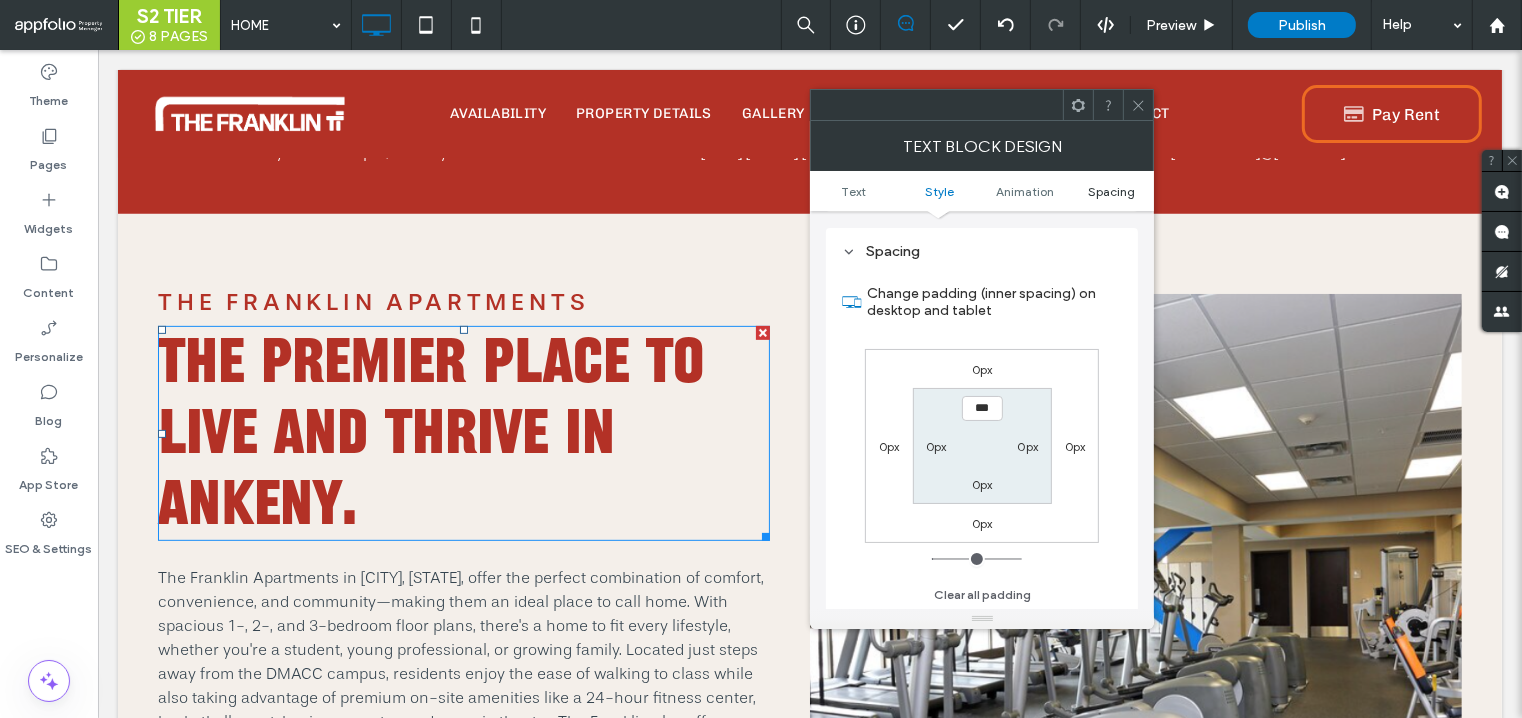 scroll, scrollTop: 572, scrollLeft: 0, axis: vertical 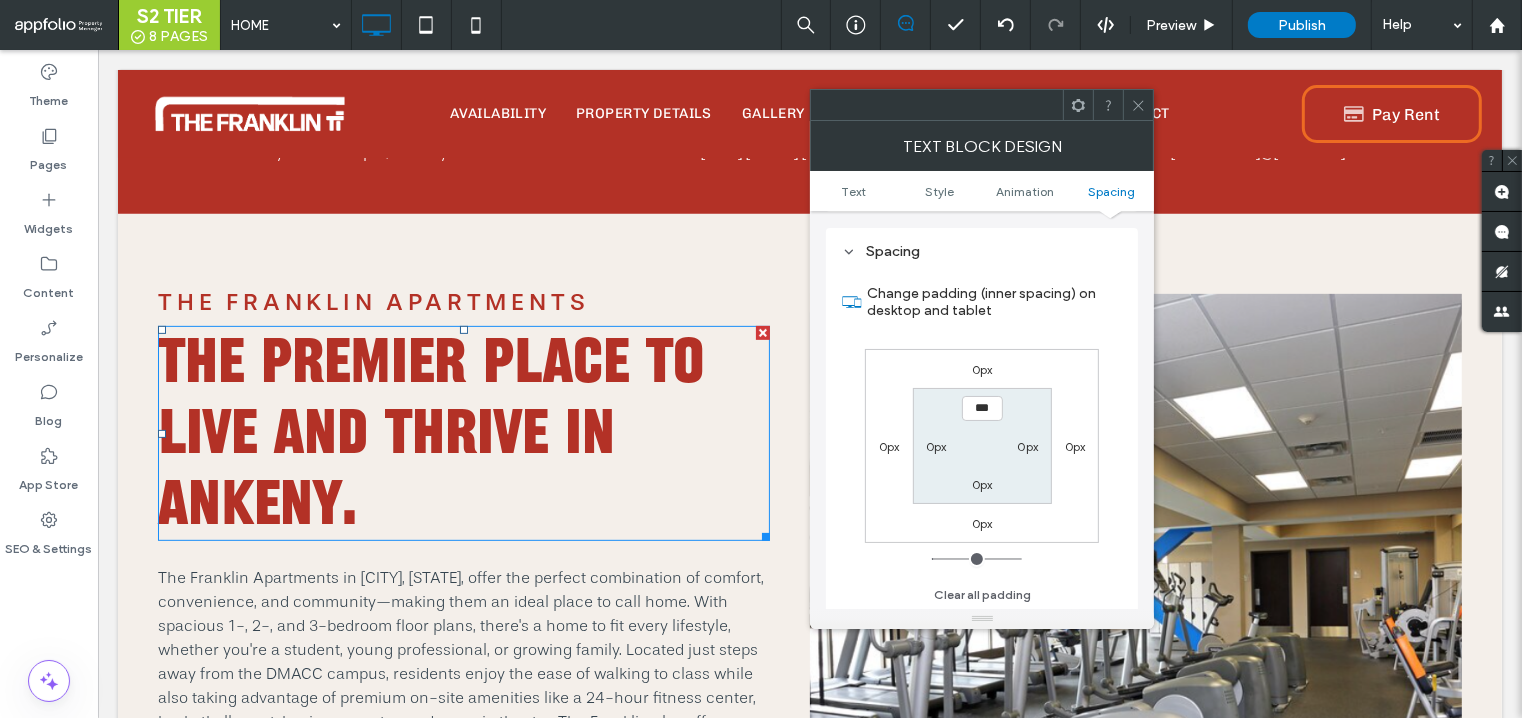click on "0px" at bounding box center (982, 369) 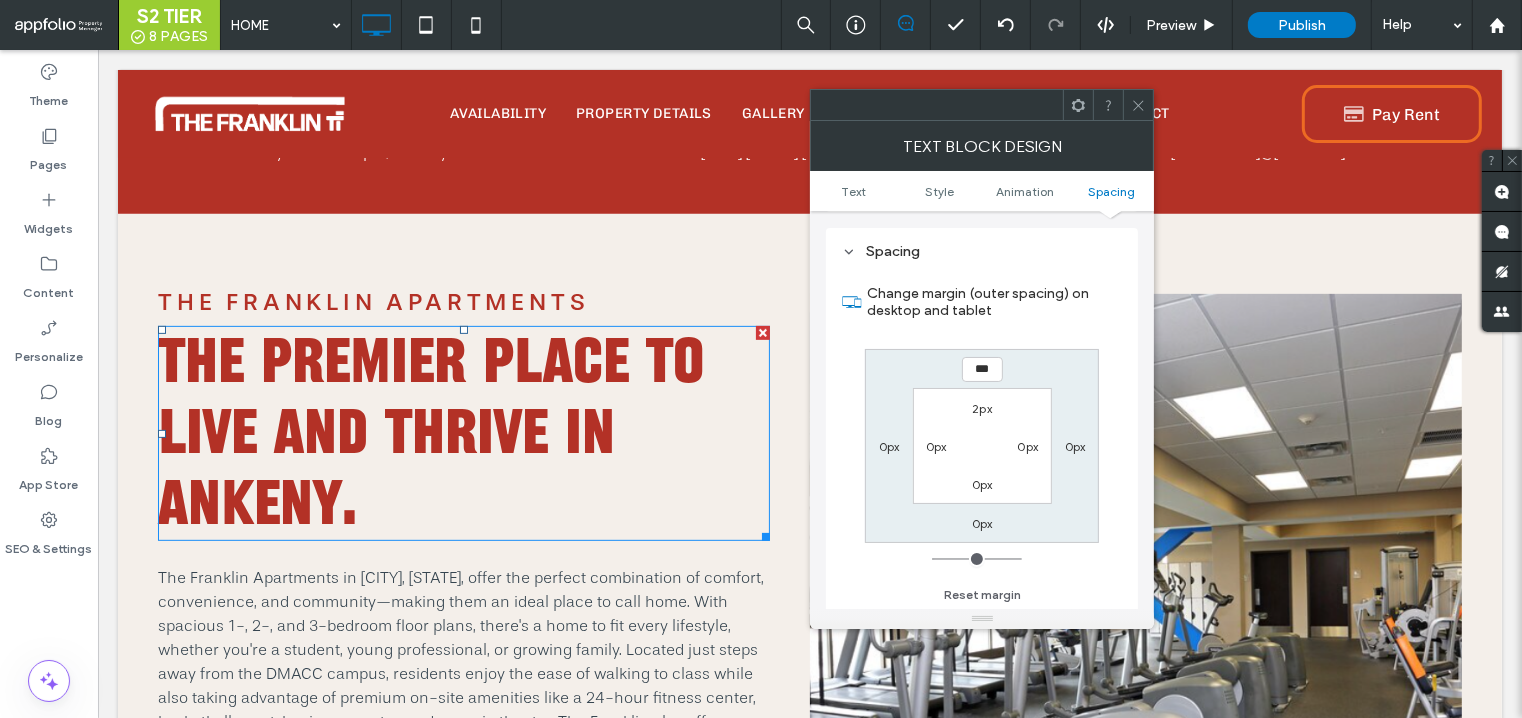 type on "***" 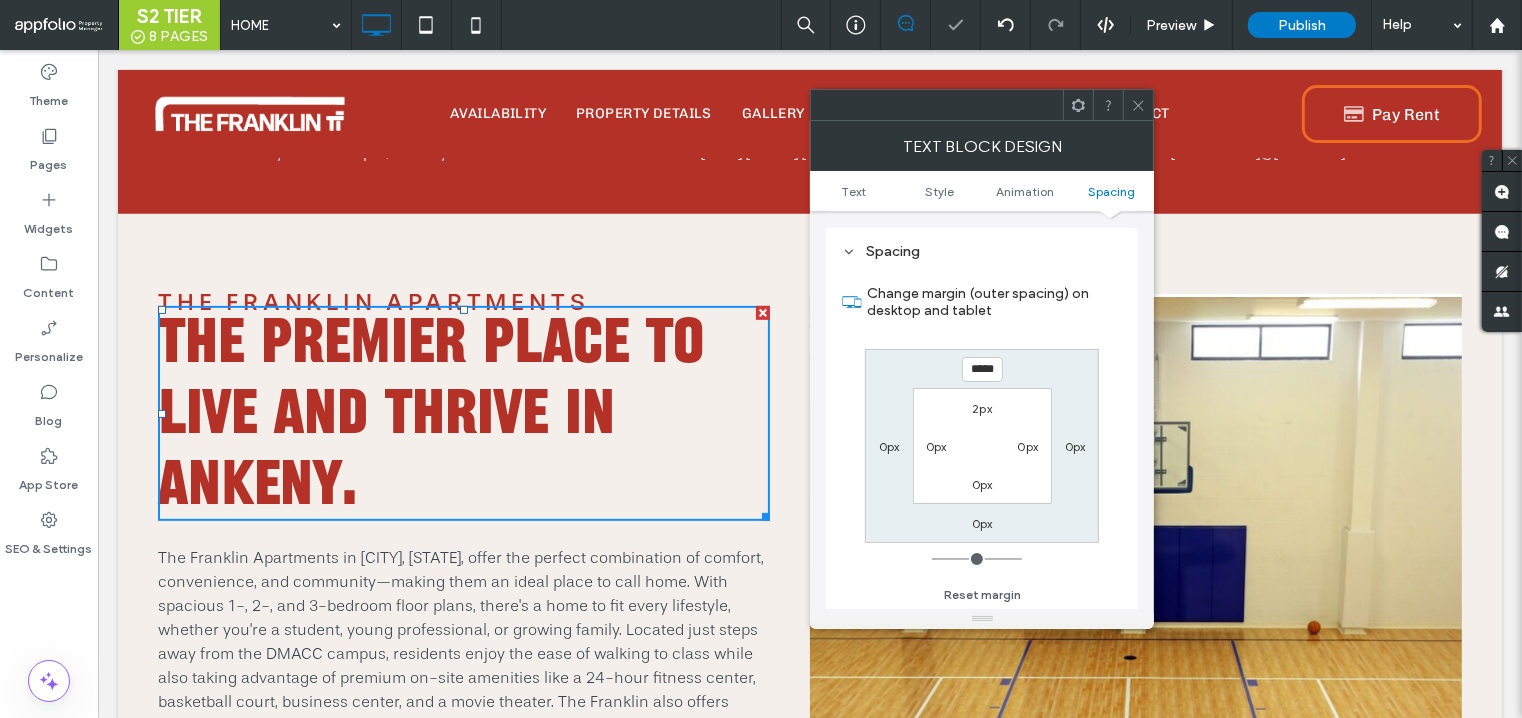 click at bounding box center [1138, 105] 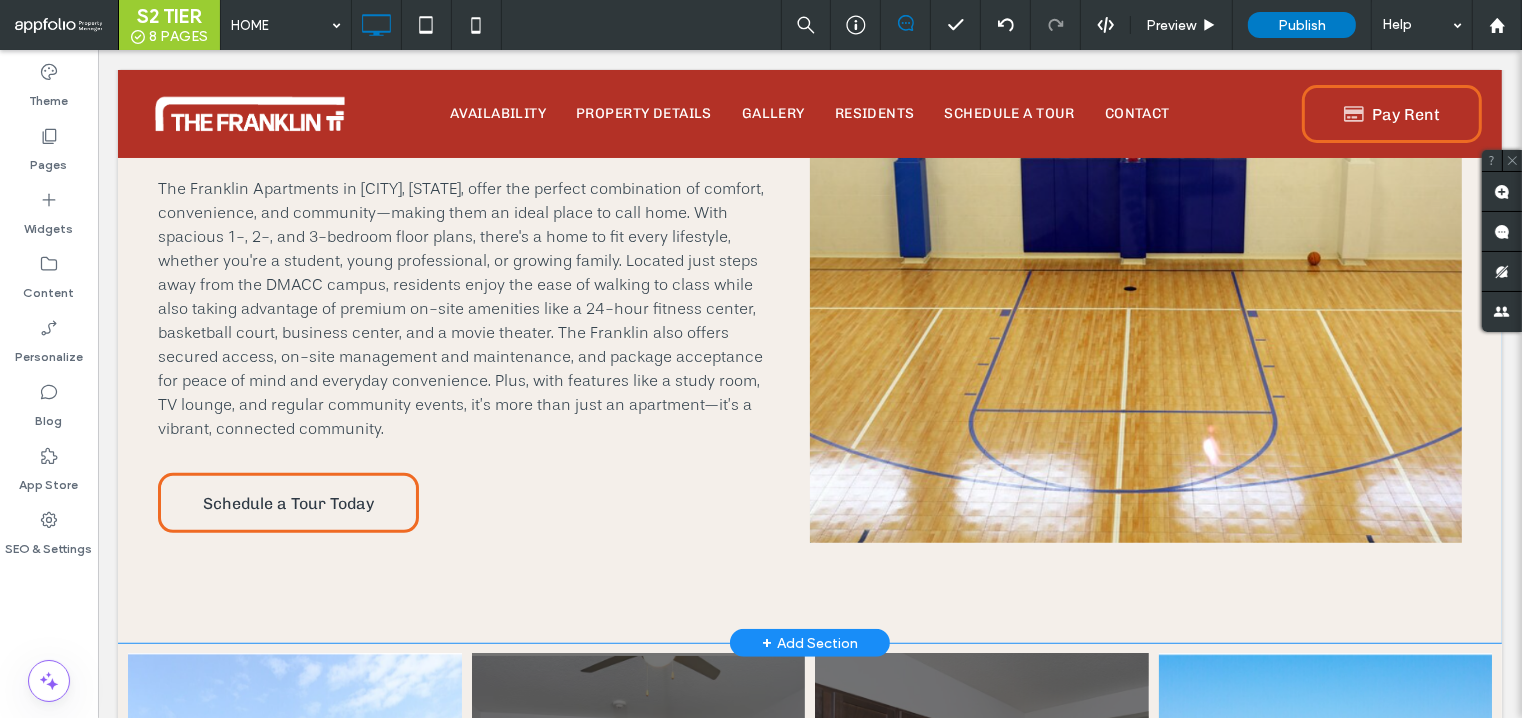 scroll, scrollTop: 1092, scrollLeft: 0, axis: vertical 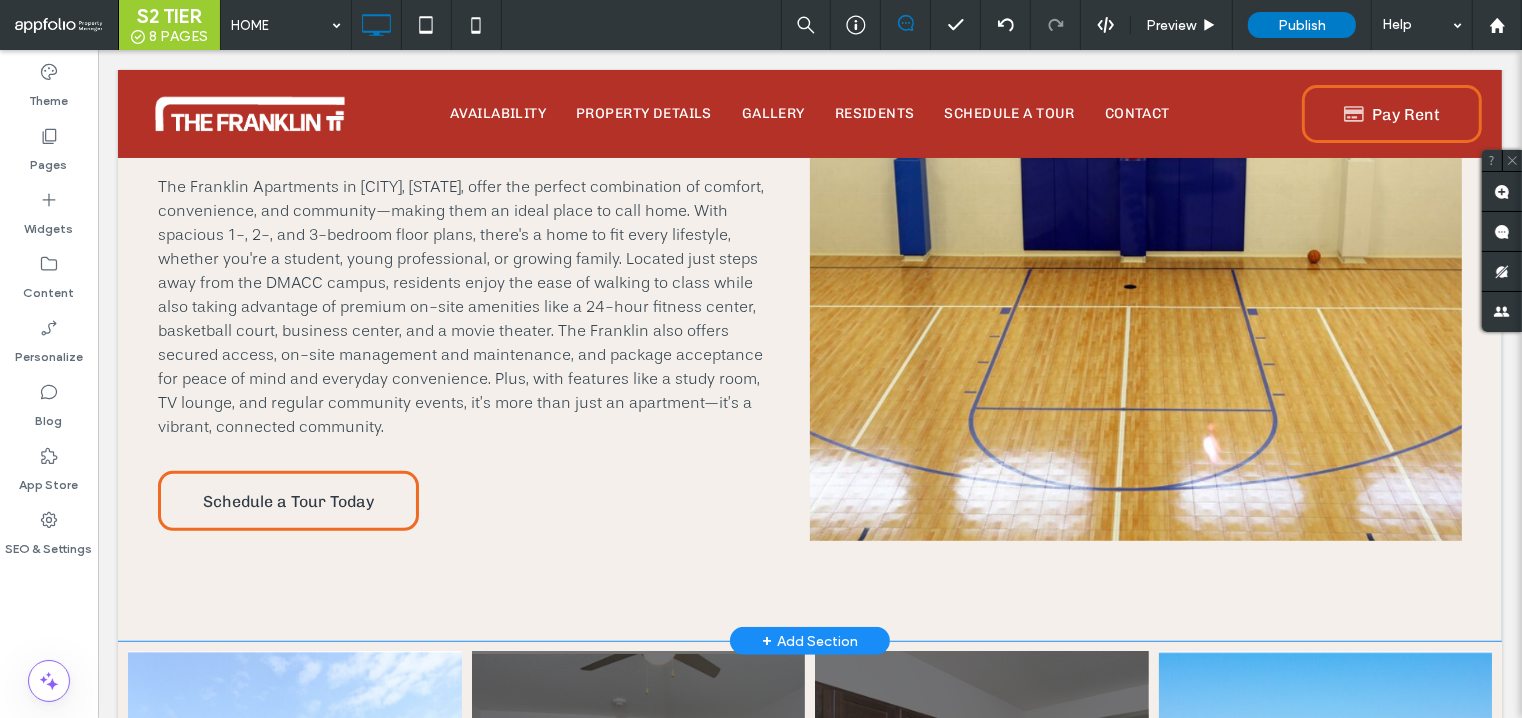 click on "The Franklin Apartments in Ankeny, IA, offer the perfect combination of comfort, convenience, and community—making them an ideal place to call home. With spacious 1-, 2-, and 3-bedroom floor plans, there's a home to fit every lifestyle, whether you're a student, young professional, or growing family. Located just steps away from the DMACC campus, residents enjoy the ease of walking to class while also taking advantage of premium on-site amenities like a 24-hour fitness center, basketball court, business center, and a movie theater. The Franklin also offers secured access, on-site management and maintenance, and package acceptance for peace of mind and everyday convenience. Plus, with features like a study room, TV lounge, and regular community events, it’s more than just an apartment—it’s a vibrant, connected community." at bounding box center [460, 307] 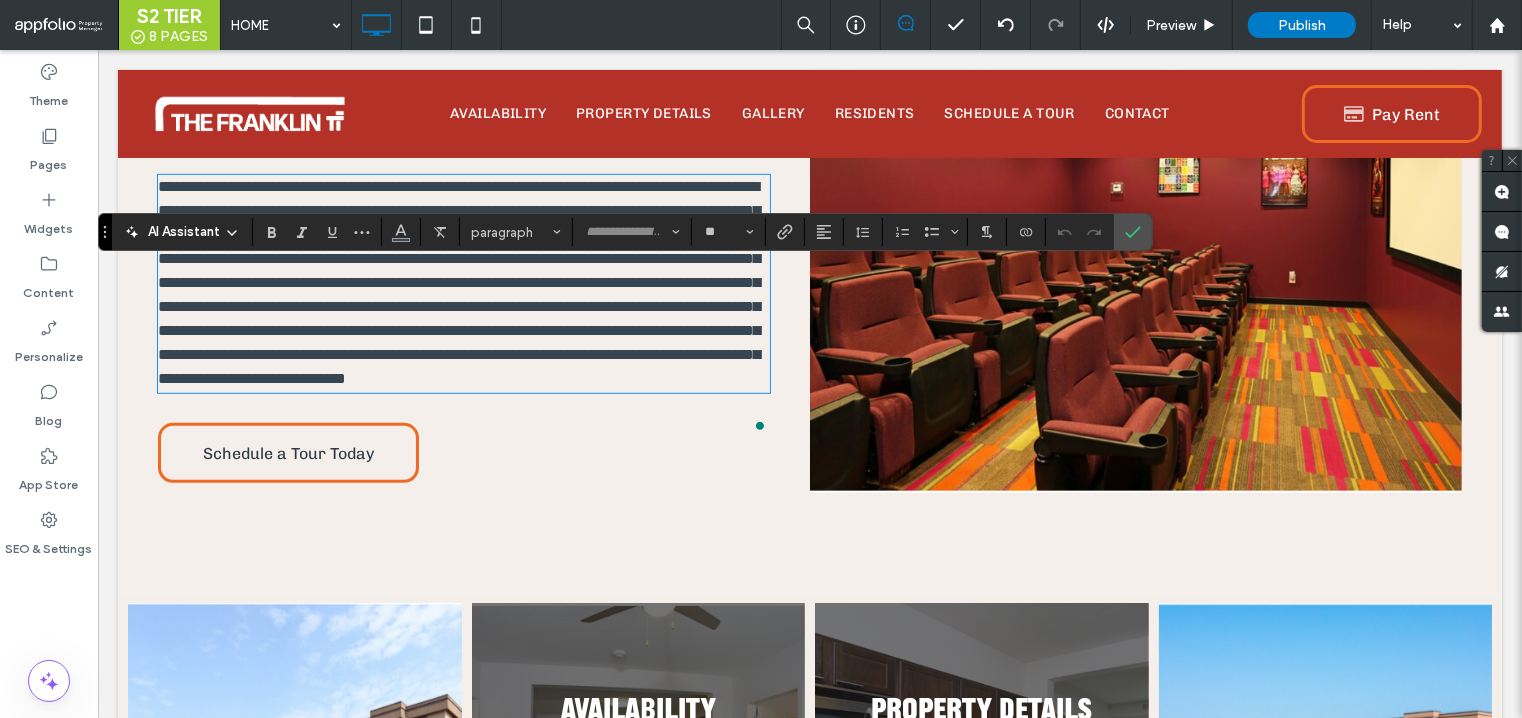 scroll, scrollTop: 0, scrollLeft: 0, axis: both 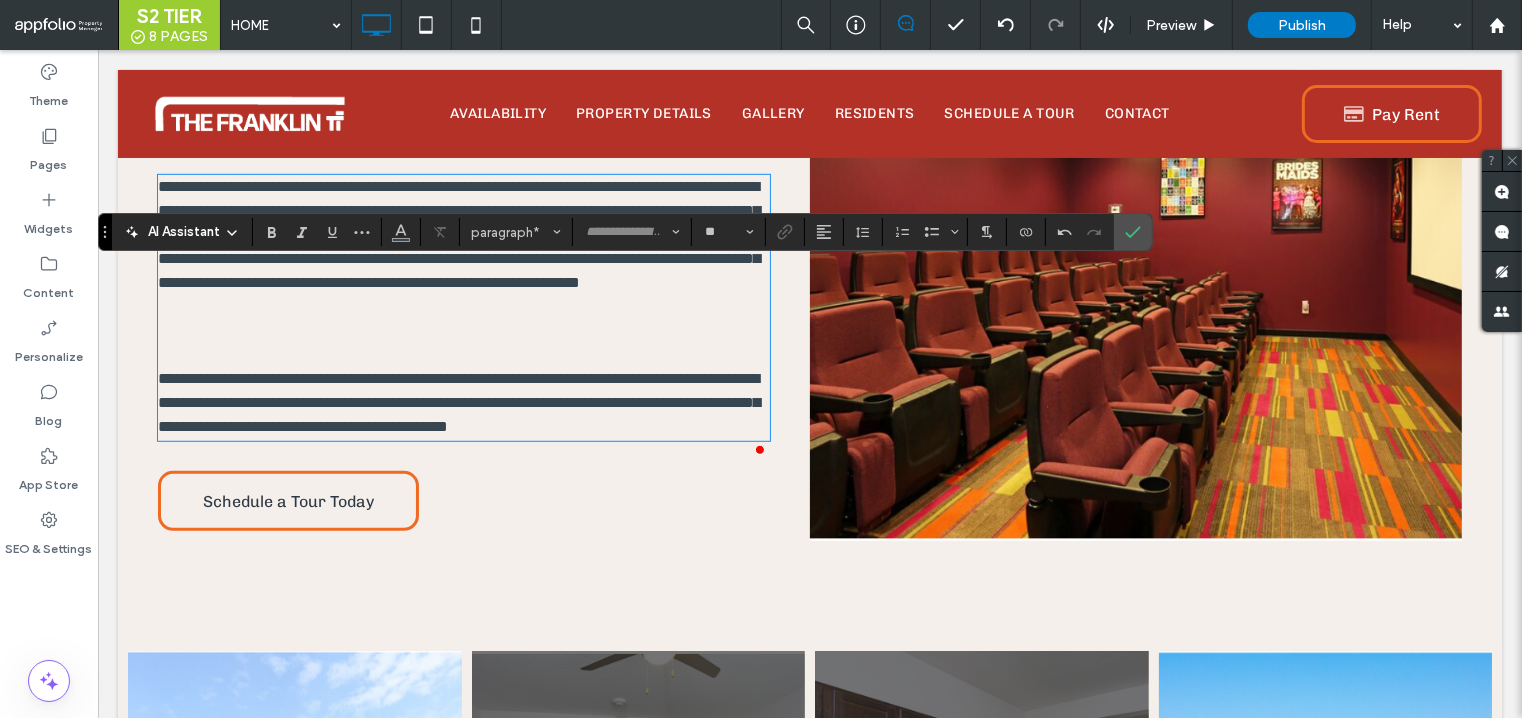 click at bounding box center (463, 331) 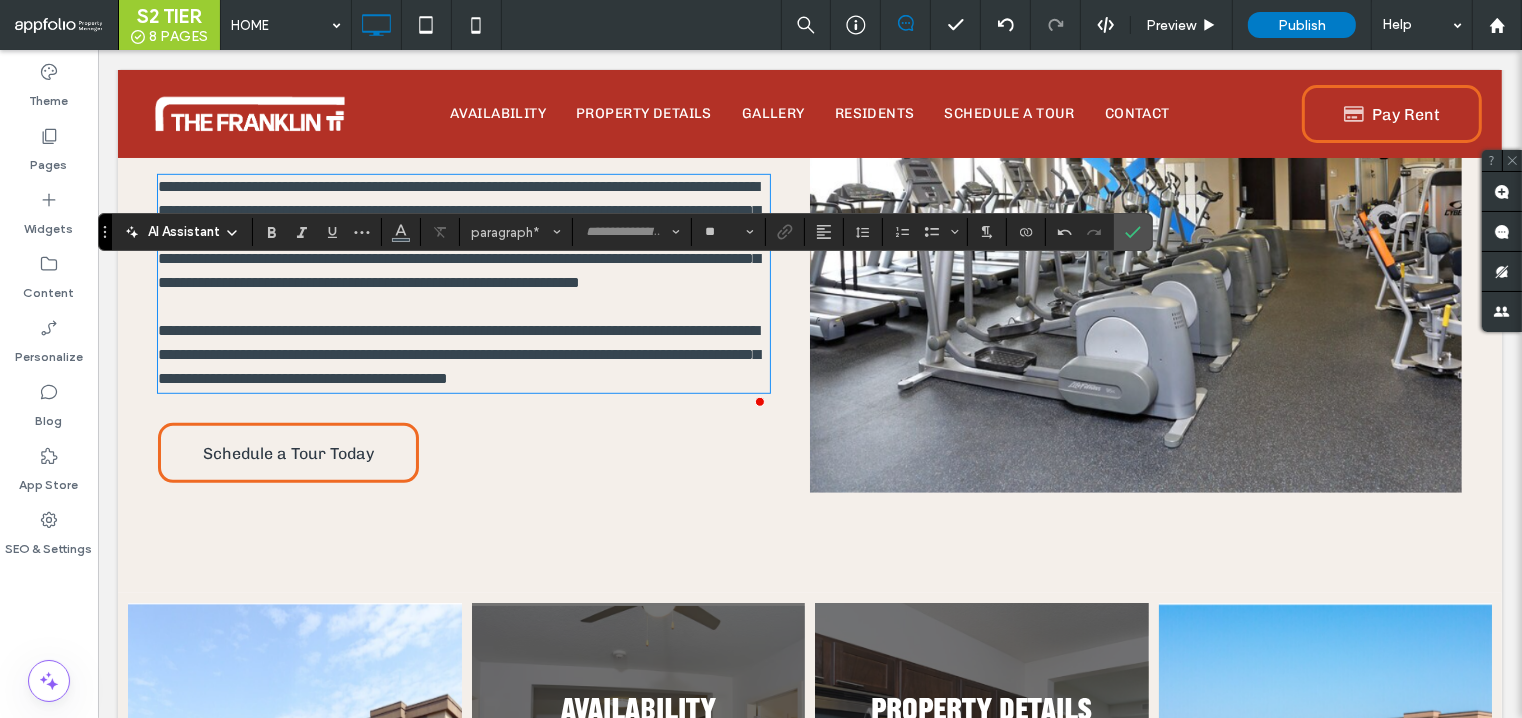 click at bounding box center [463, 307] 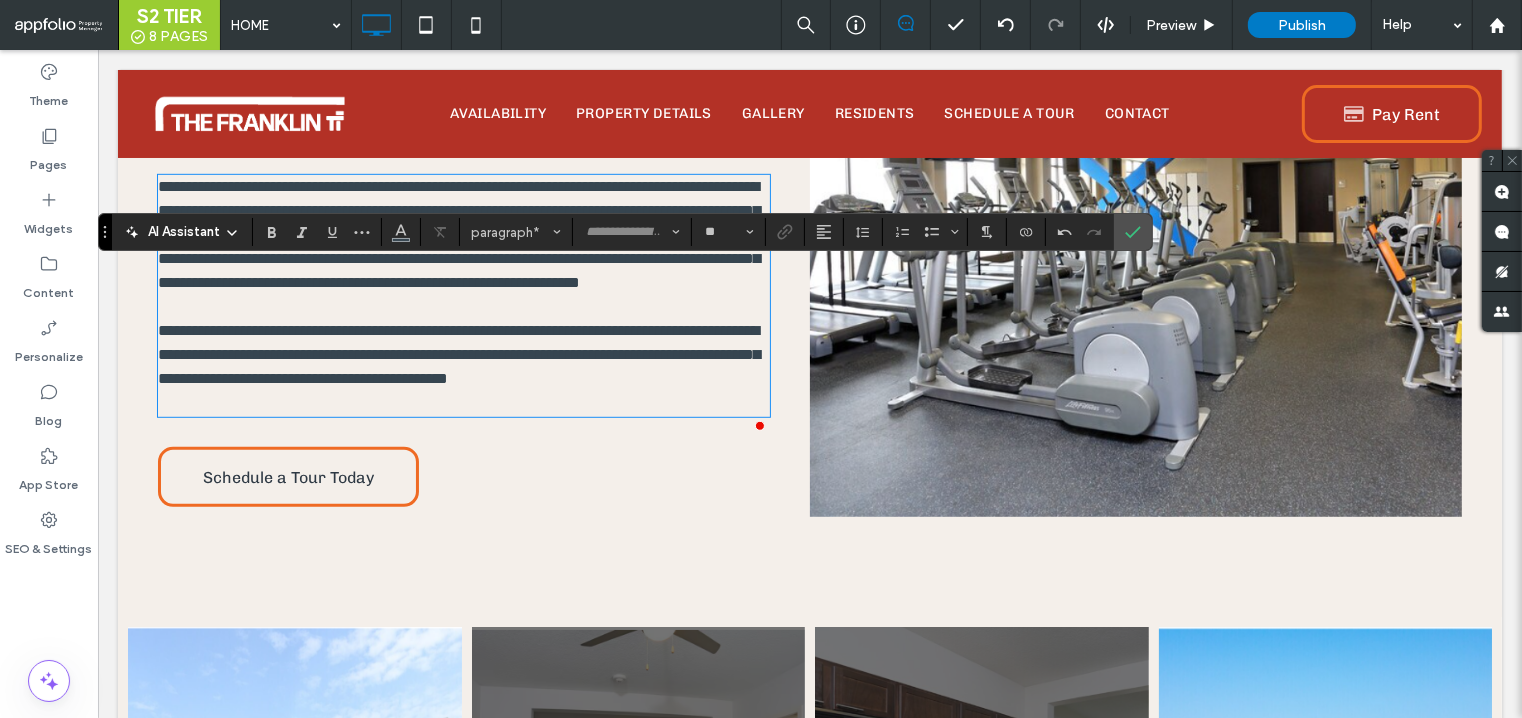 click at bounding box center (463, 403) 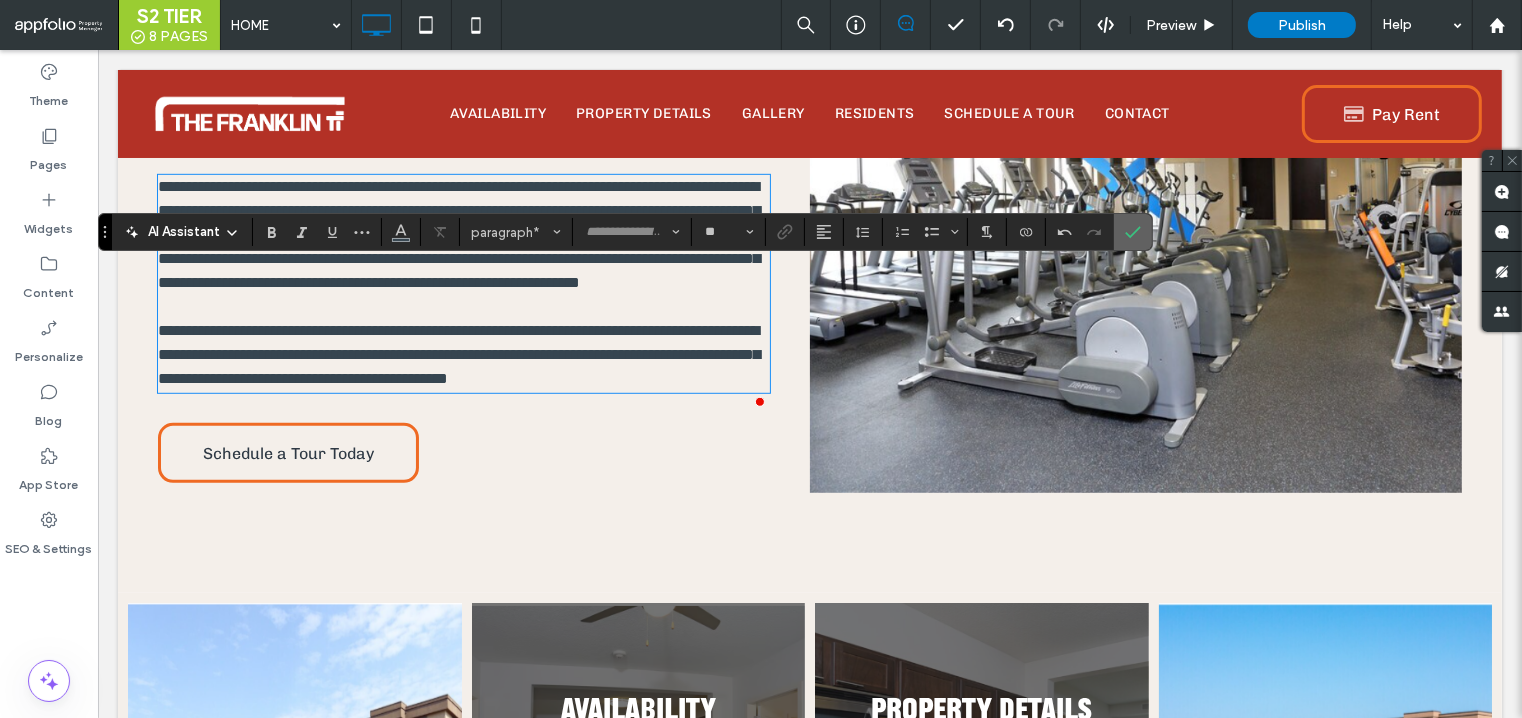 click 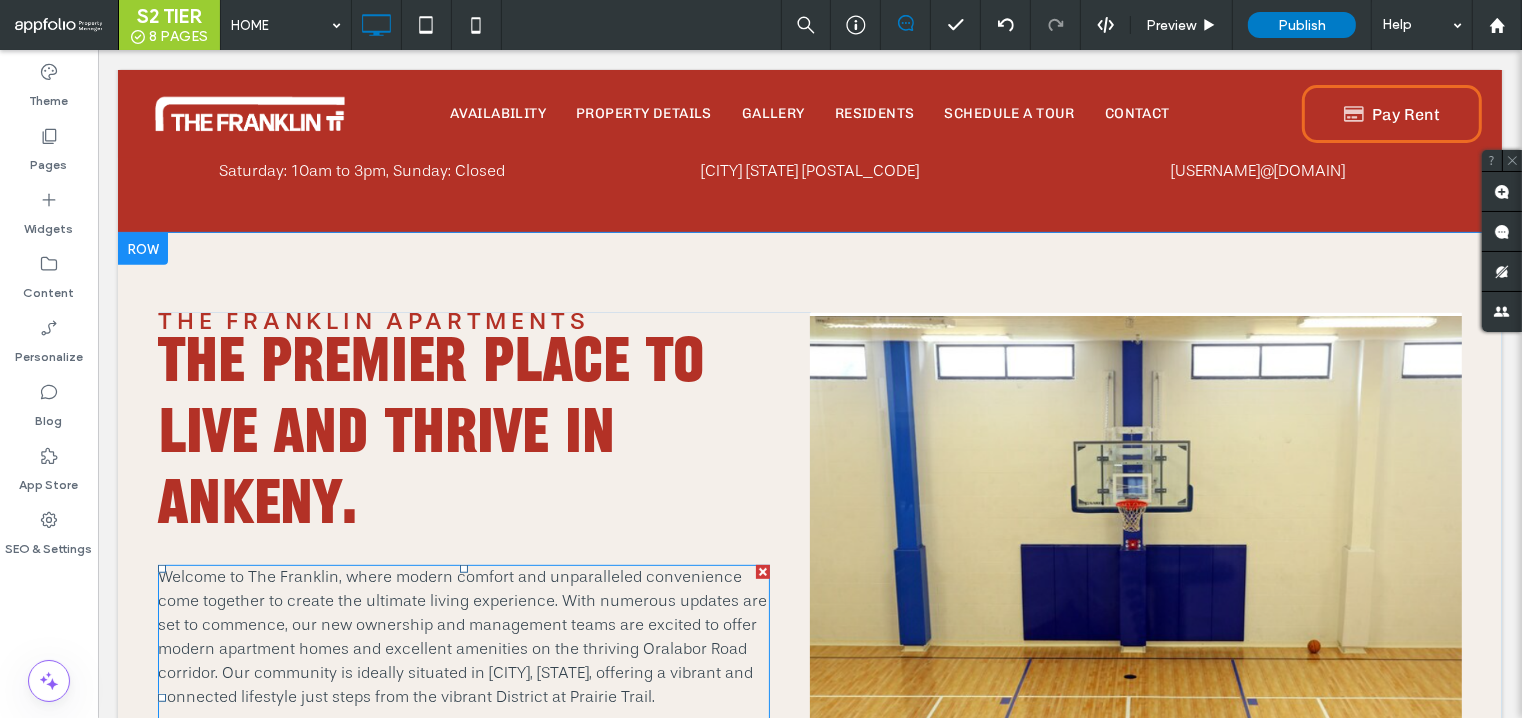 scroll, scrollTop: 700, scrollLeft: 0, axis: vertical 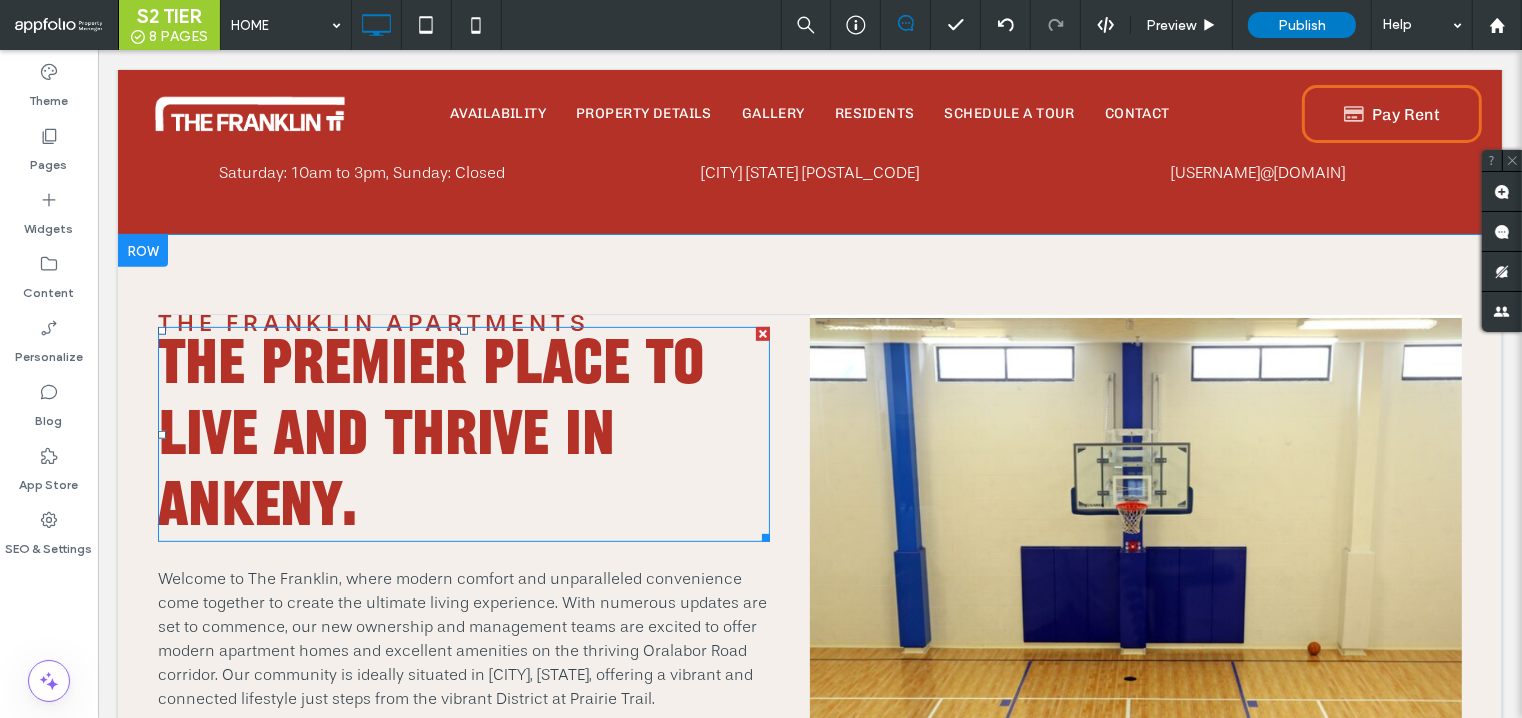 click on "THE PREMIER PLACE TO LIVE AND THRIVE IN ANKENY." at bounding box center (430, 435) 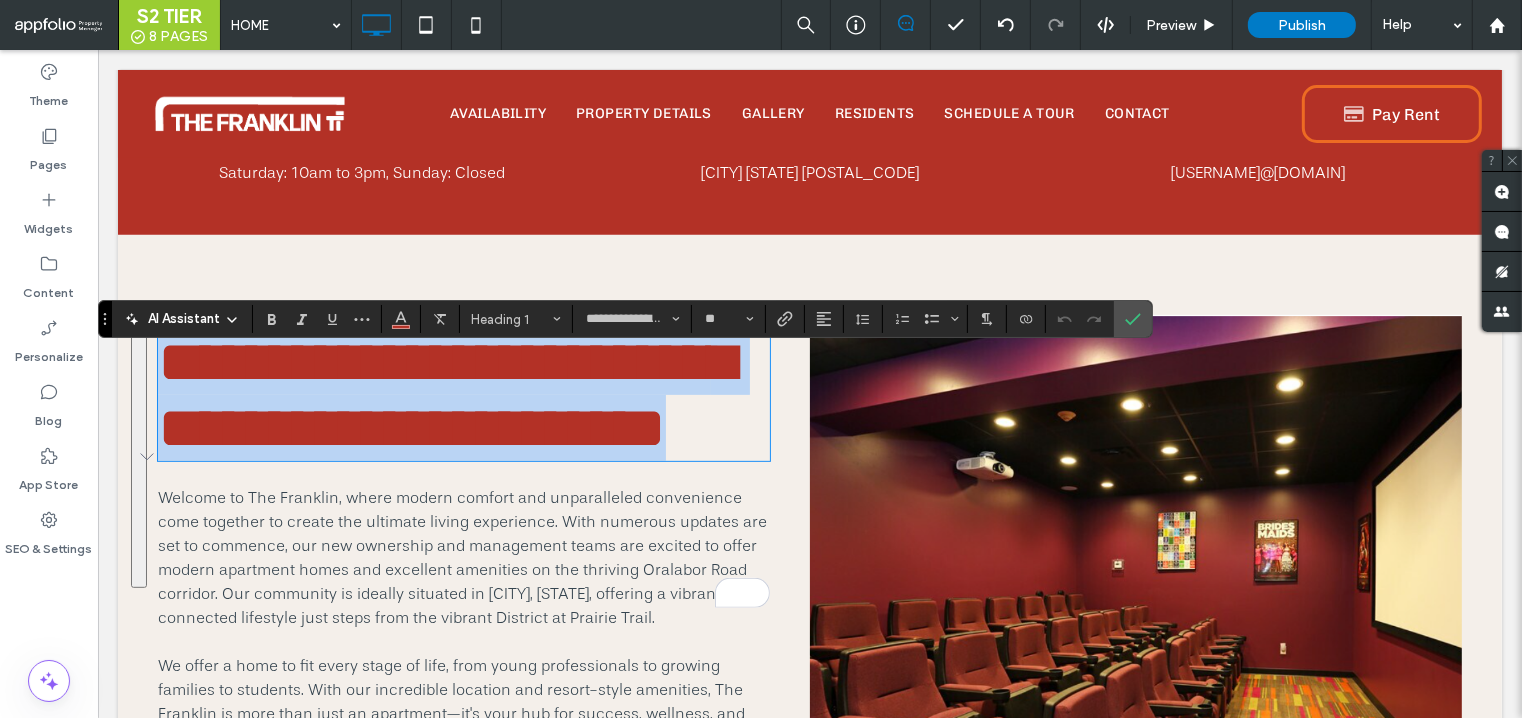 drag, startPoint x: 374, startPoint y: 603, endPoint x: 140, endPoint y: 374, distance: 327.40952 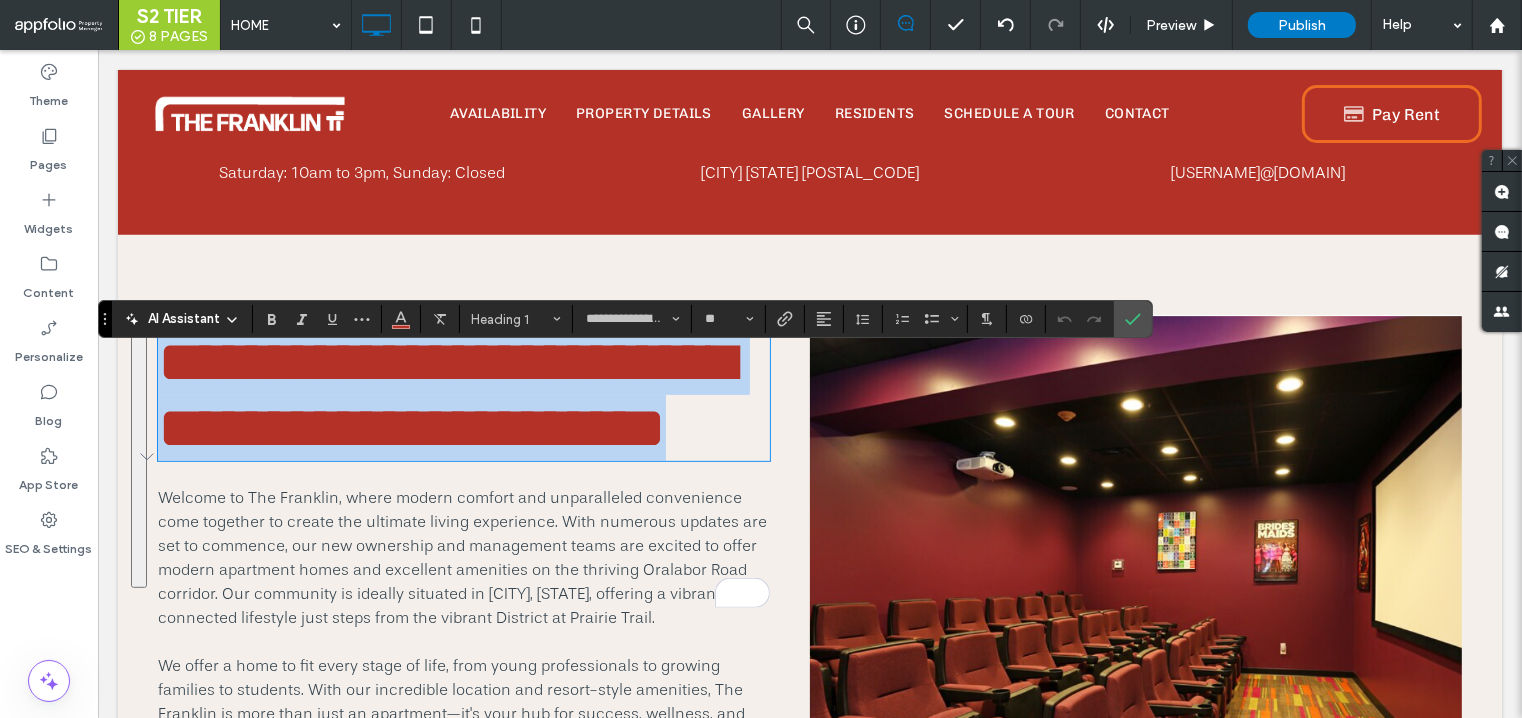 click on "**********" at bounding box center (809, 593) 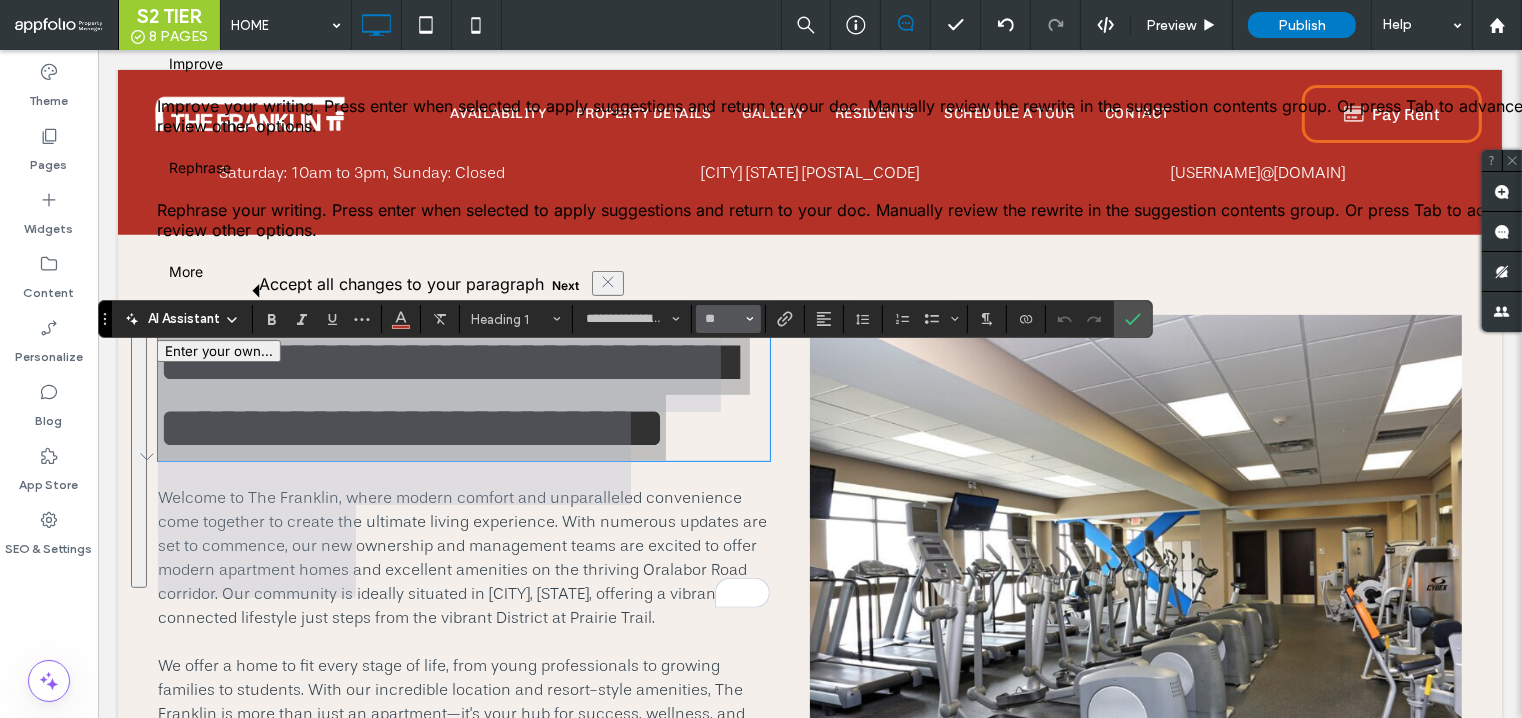 click 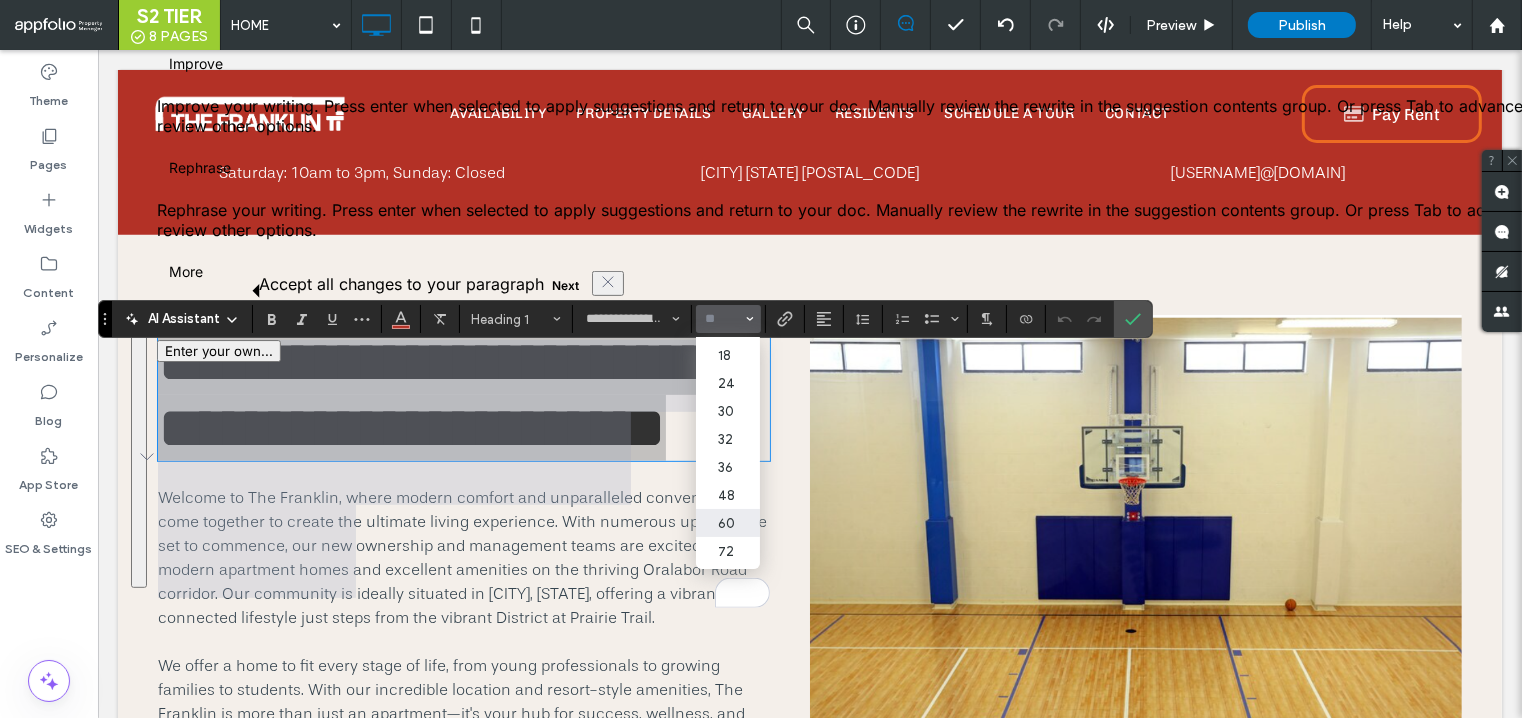 scroll, scrollTop: 224, scrollLeft: 0, axis: vertical 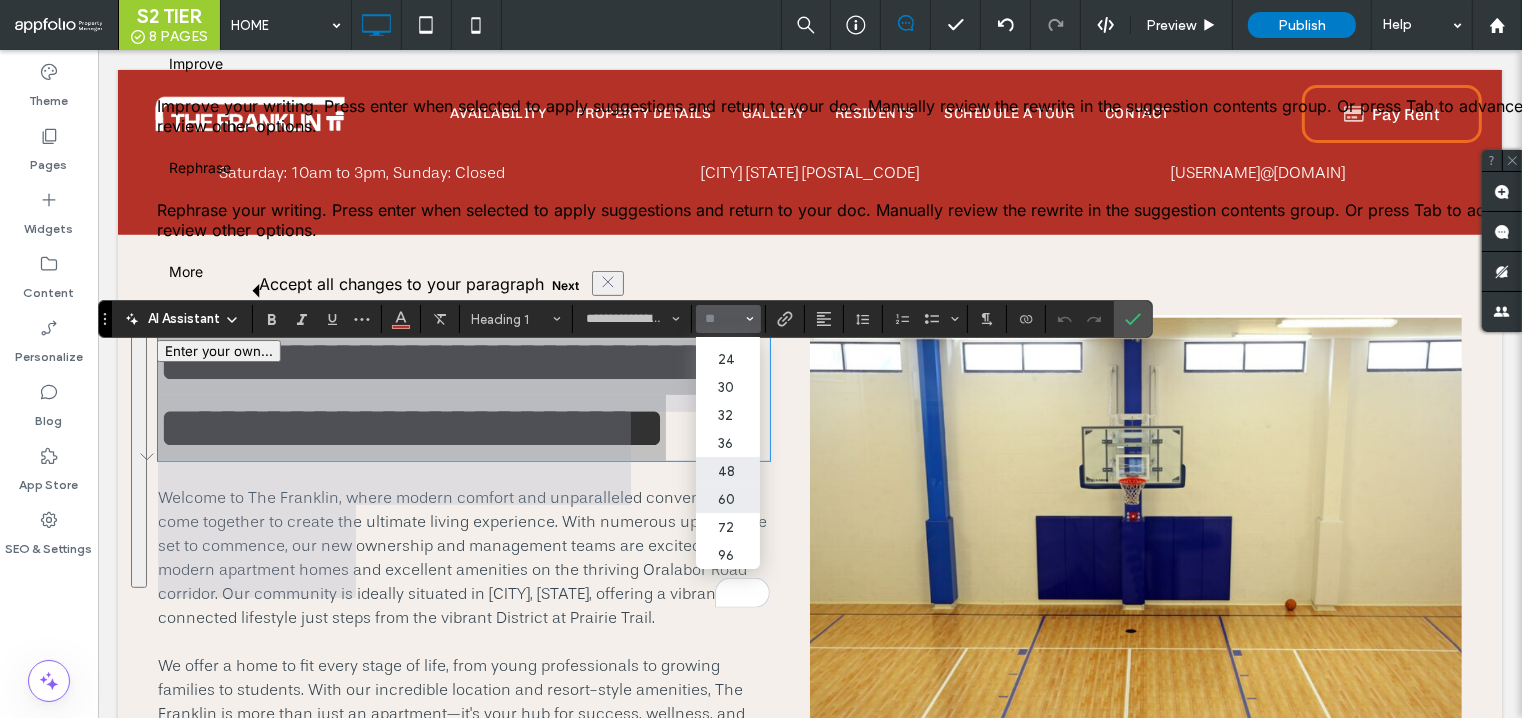 click on "48" at bounding box center [728, 471] 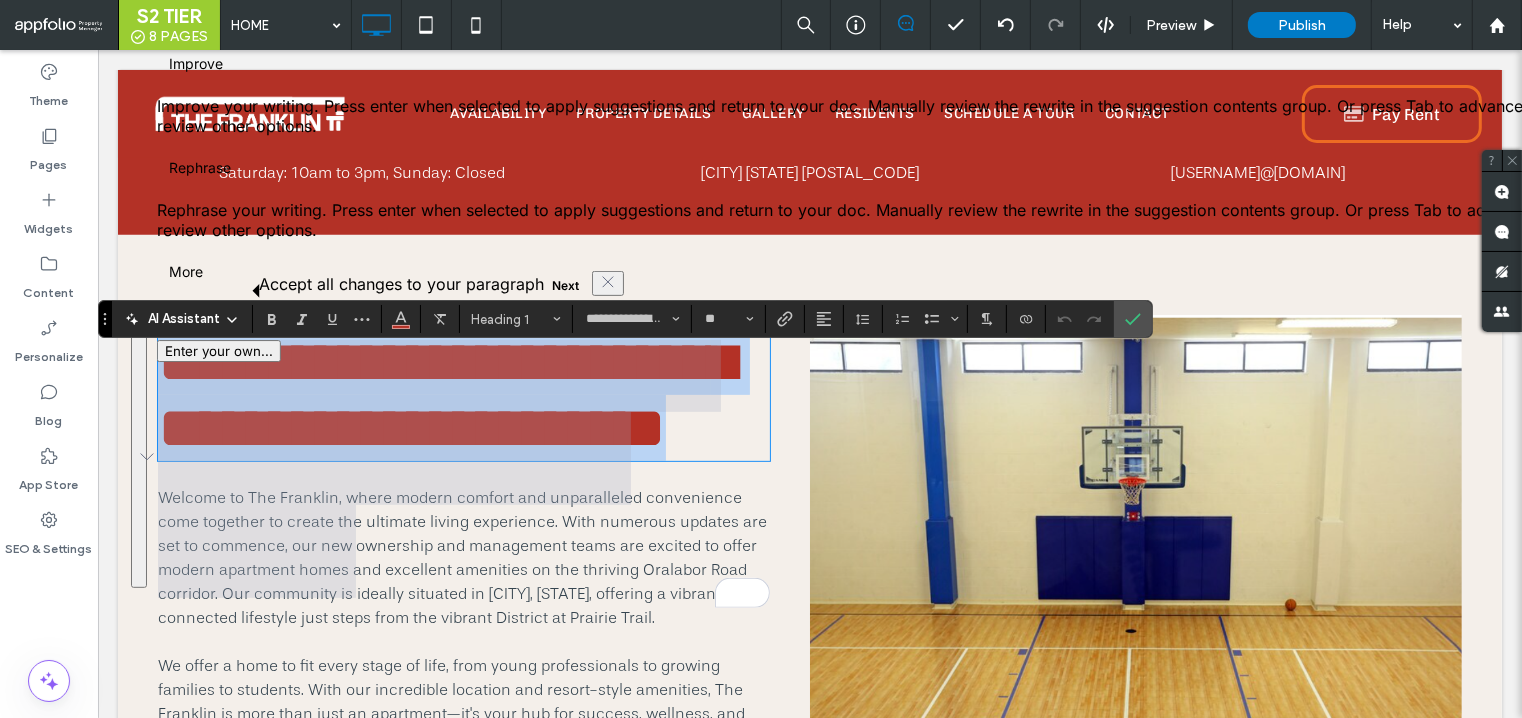 type on "**" 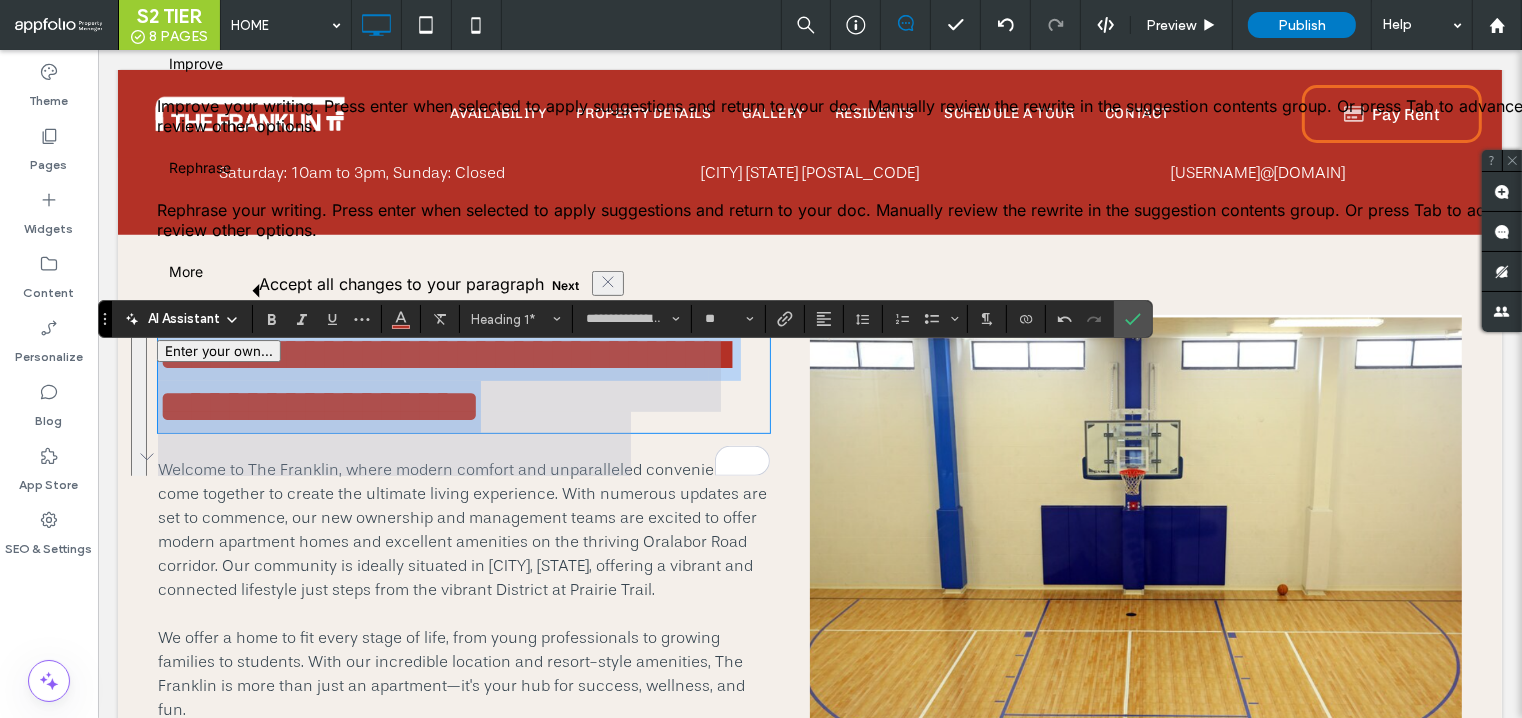 click on "**********" at bounding box center (809, 579) 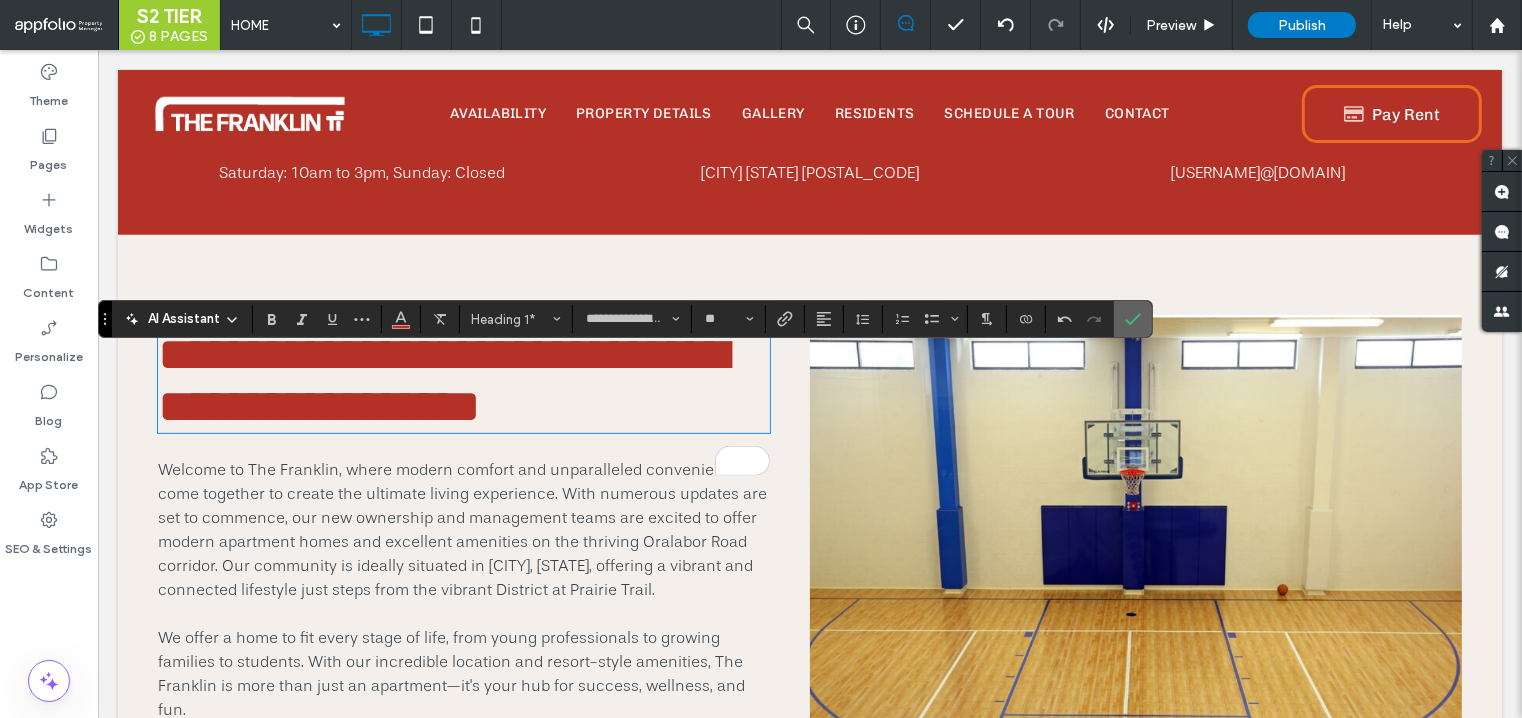 click 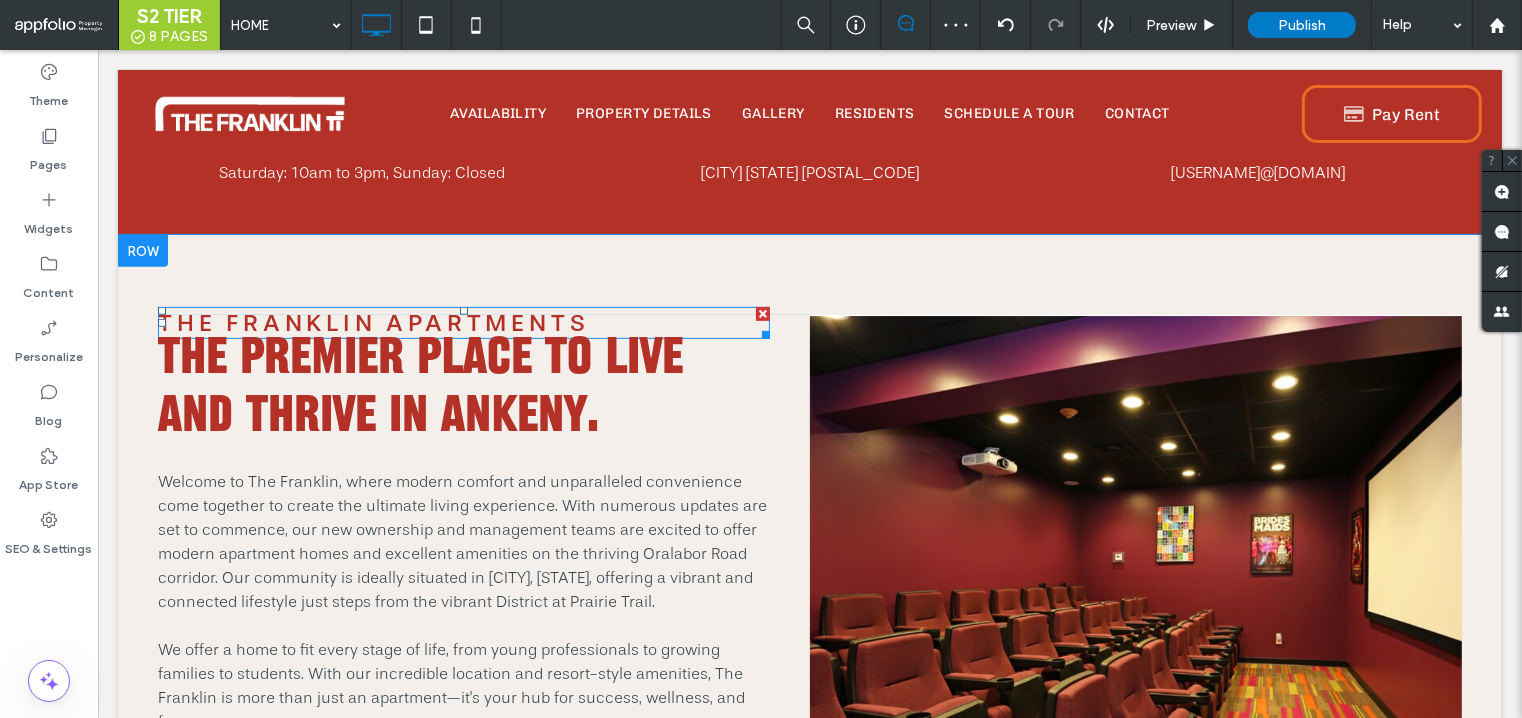 click at bounding box center [762, 314] 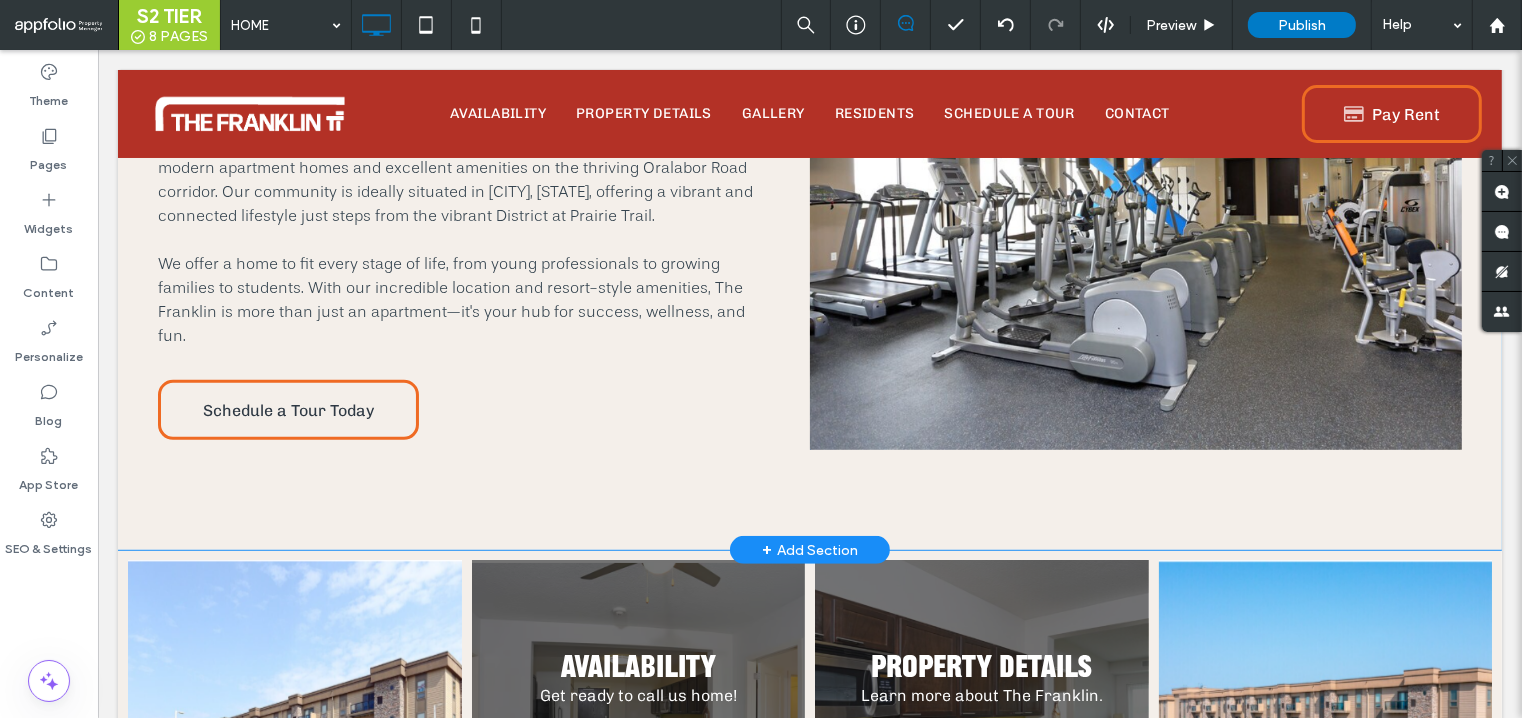 scroll, scrollTop: 1051, scrollLeft: 0, axis: vertical 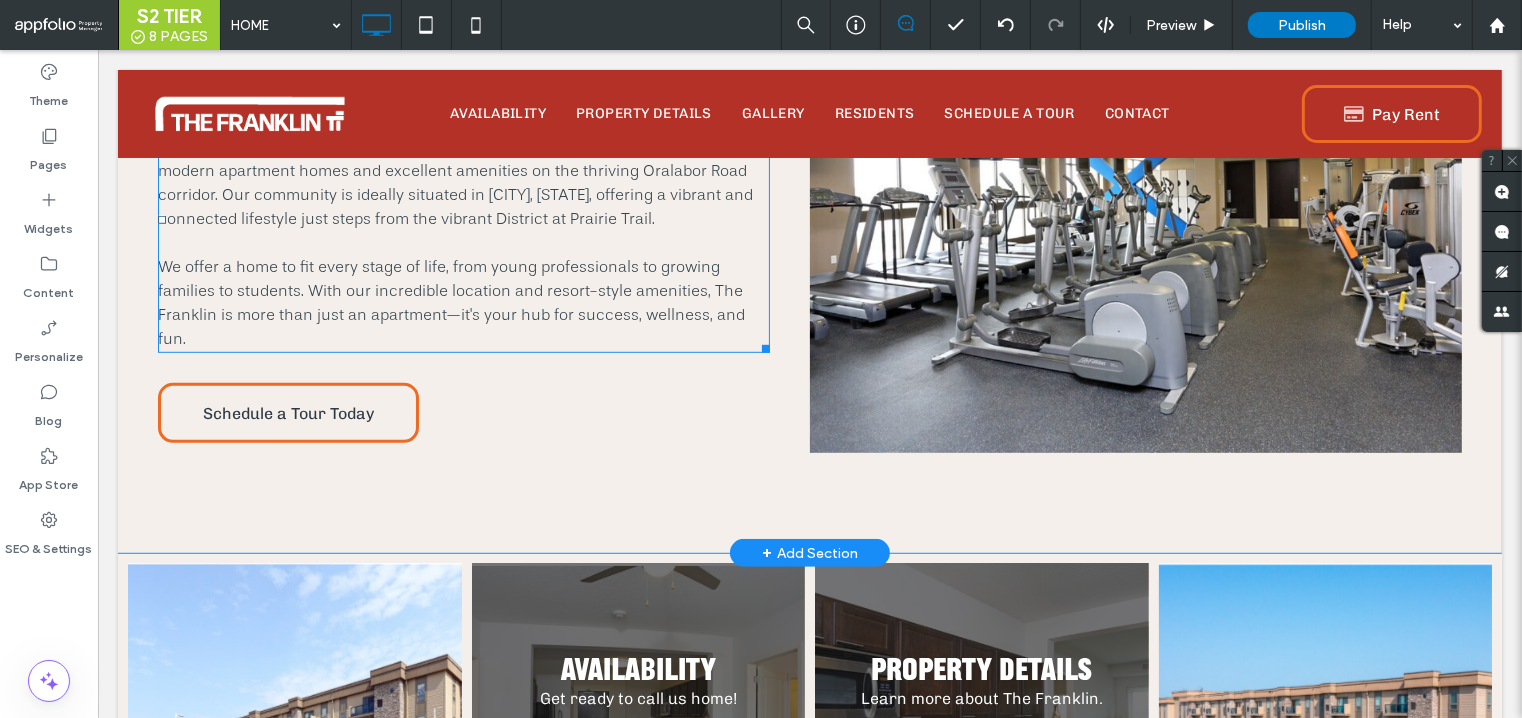 click on "We offer a home to fit every stage of life, from young professionals to growing families to students. With our incredible location and resort-style amenities, The Franklin is more than just an apartment—it's your hub for success, wellness, and fun. ﻿" at bounding box center [463, 303] 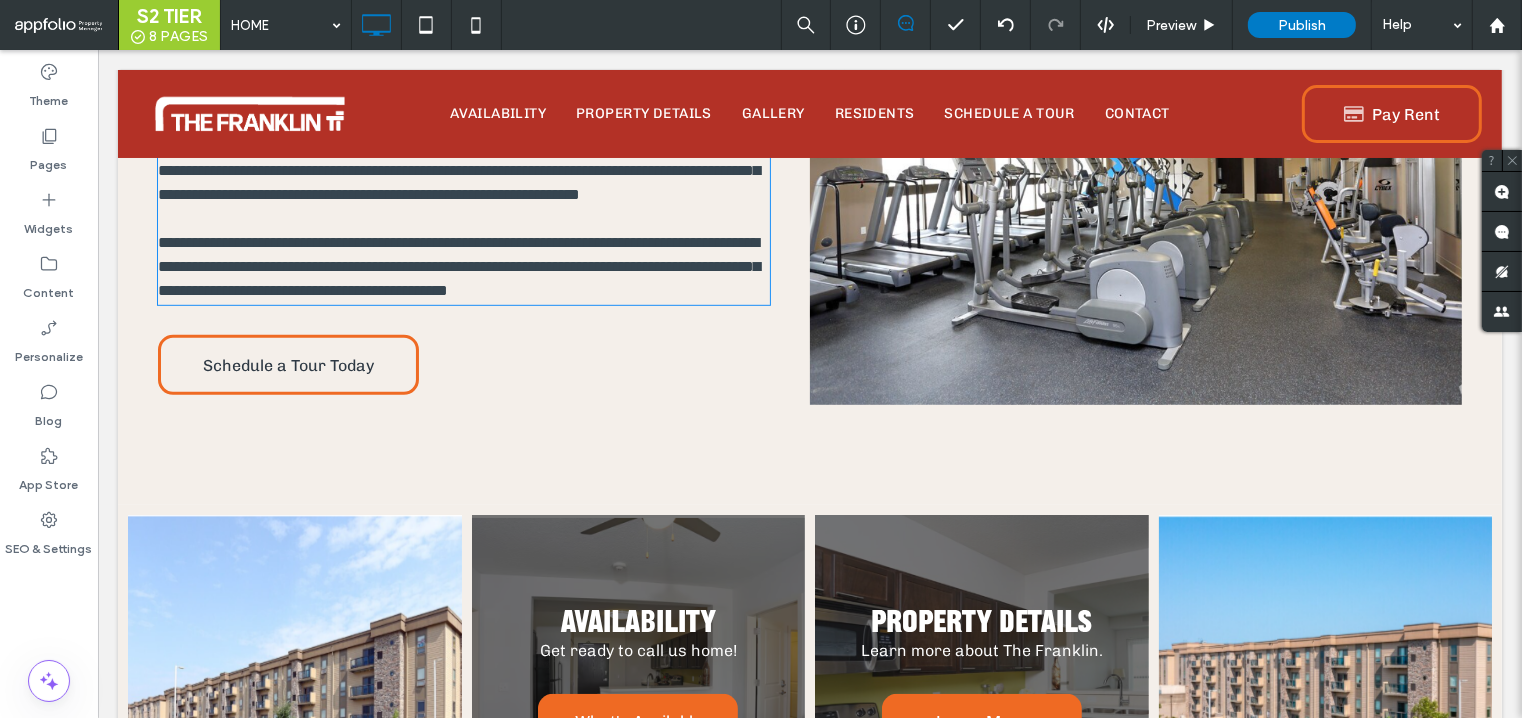 type on "**" 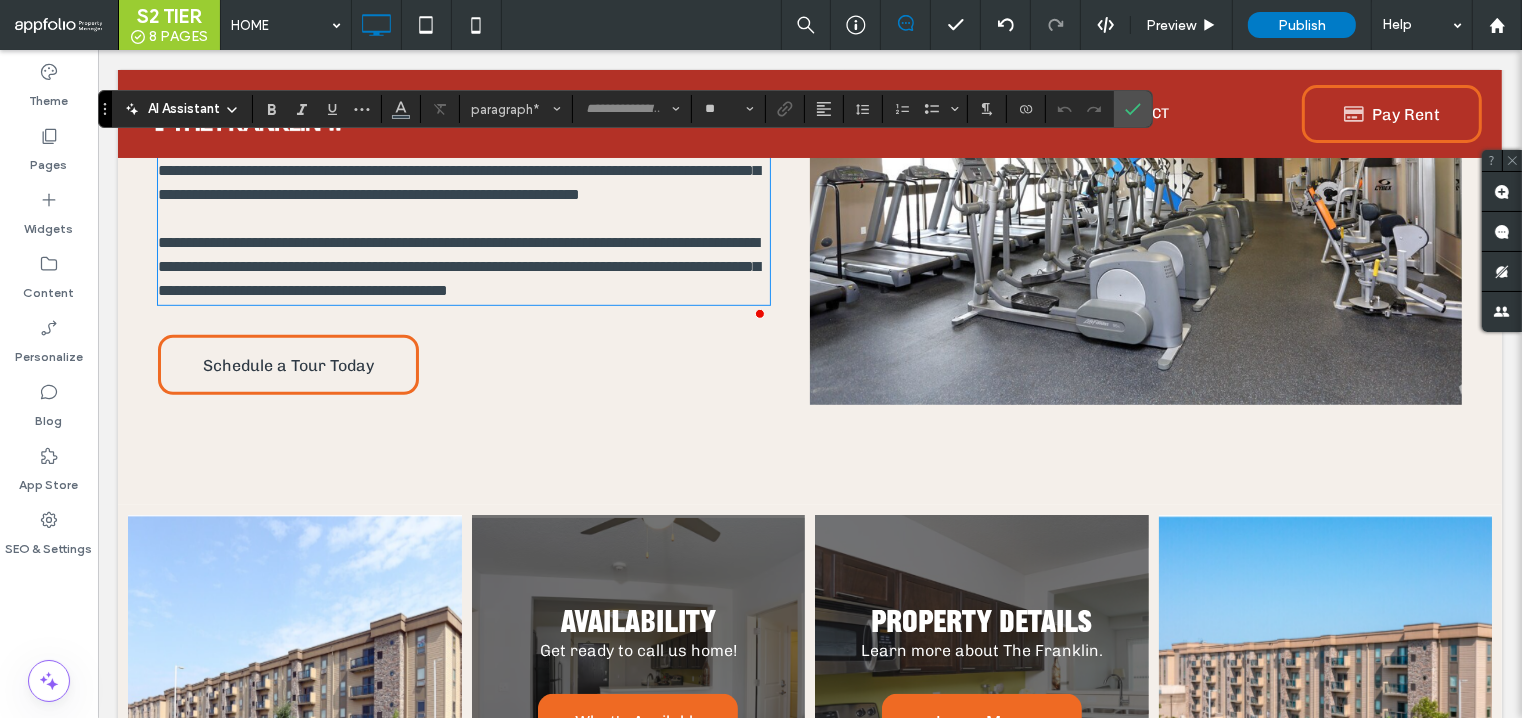 click at bounding box center [759, 314] 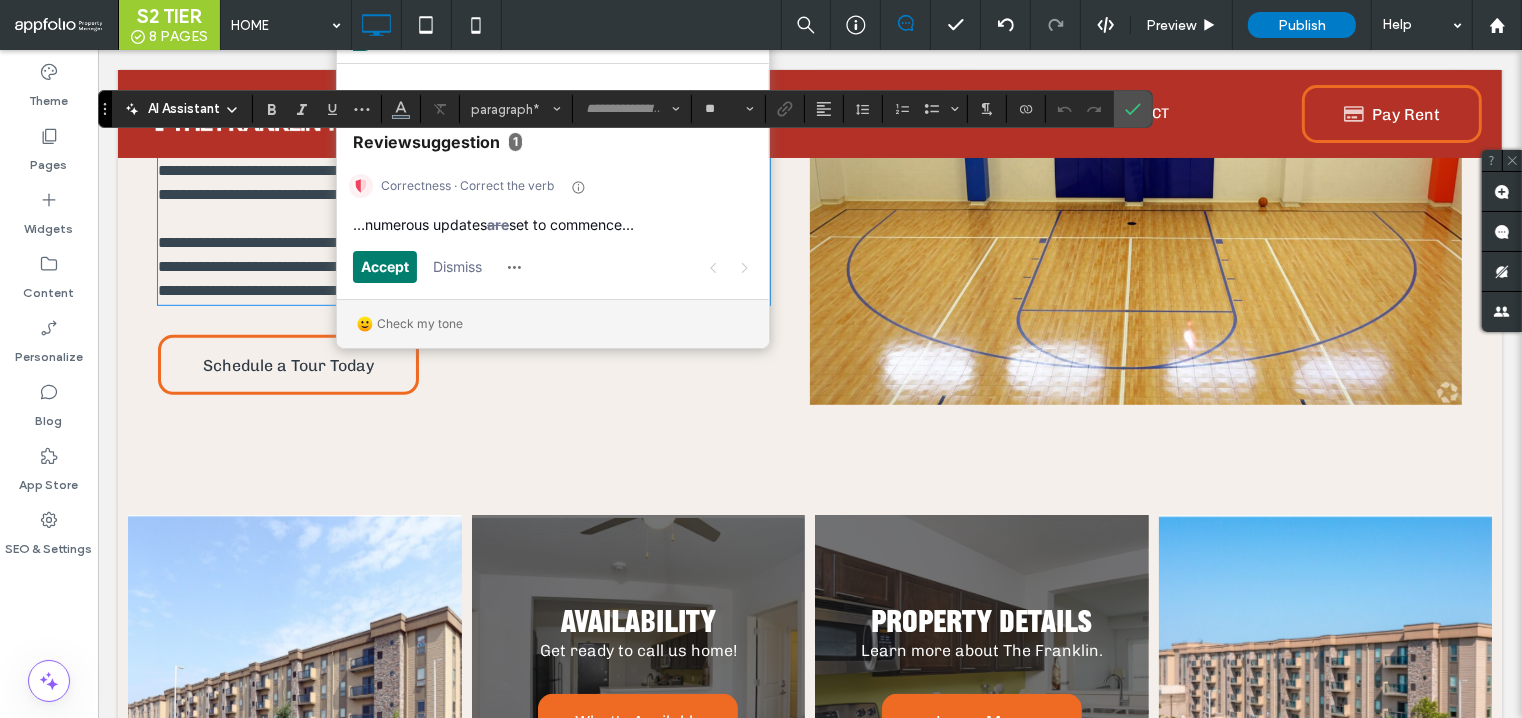 click on "**********" at bounding box center (463, 267) 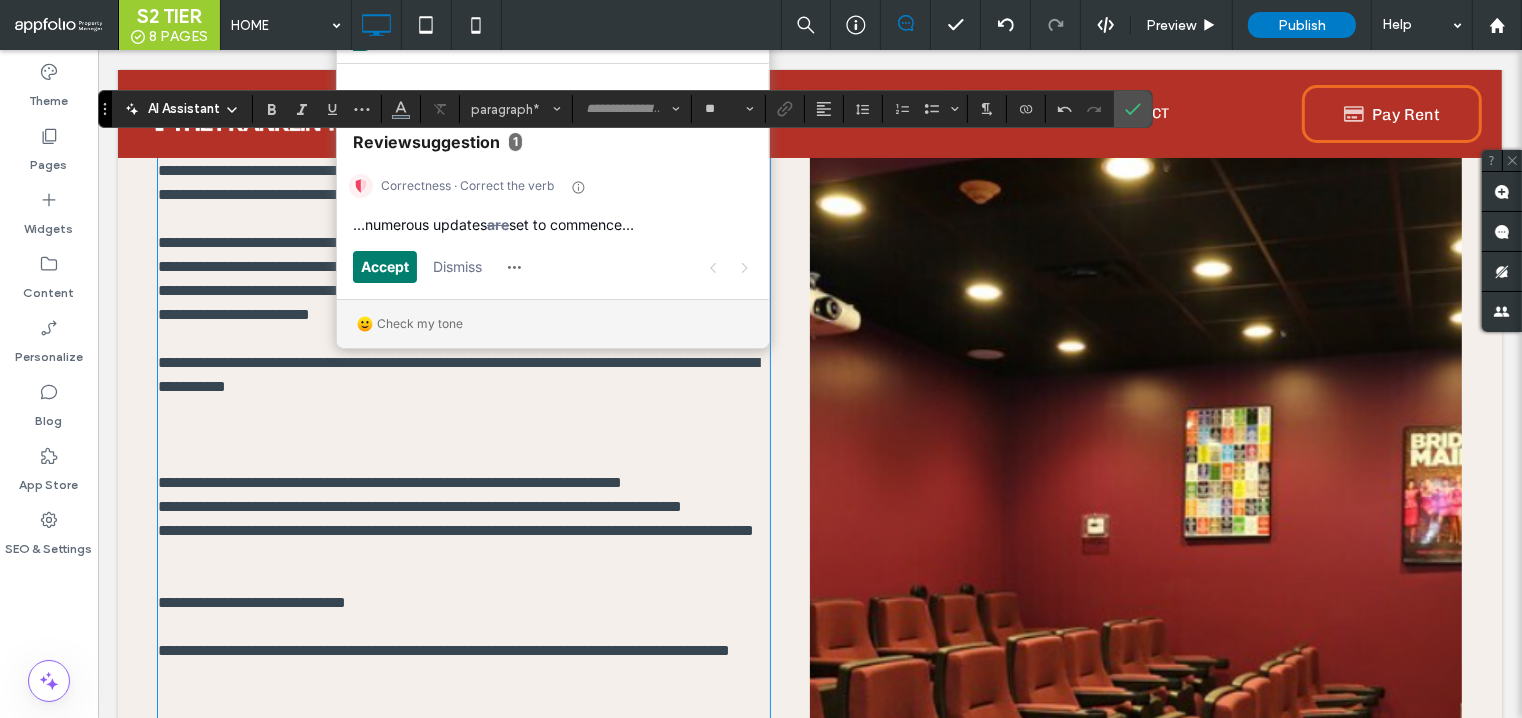 scroll, scrollTop: 1807, scrollLeft: 0, axis: vertical 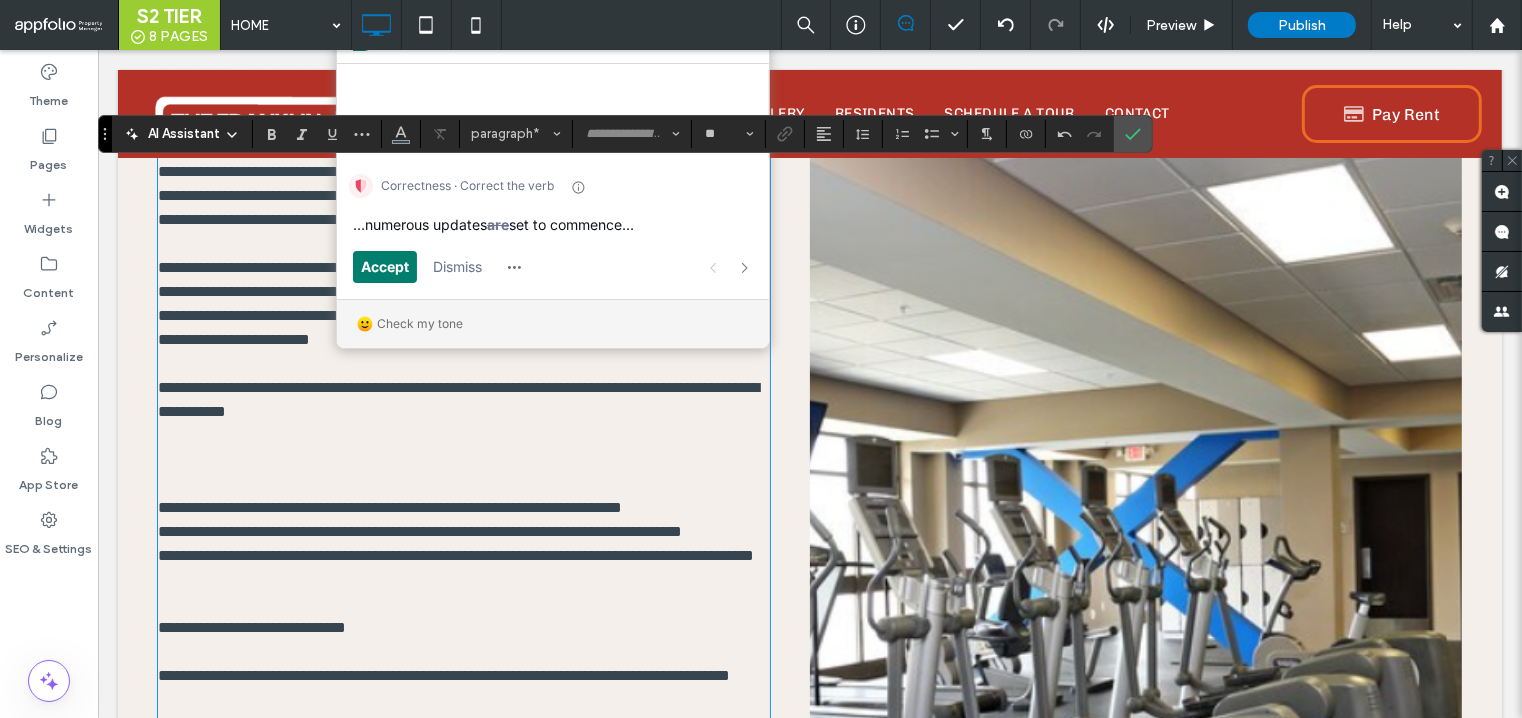click on "**********" at bounding box center (233, 339) 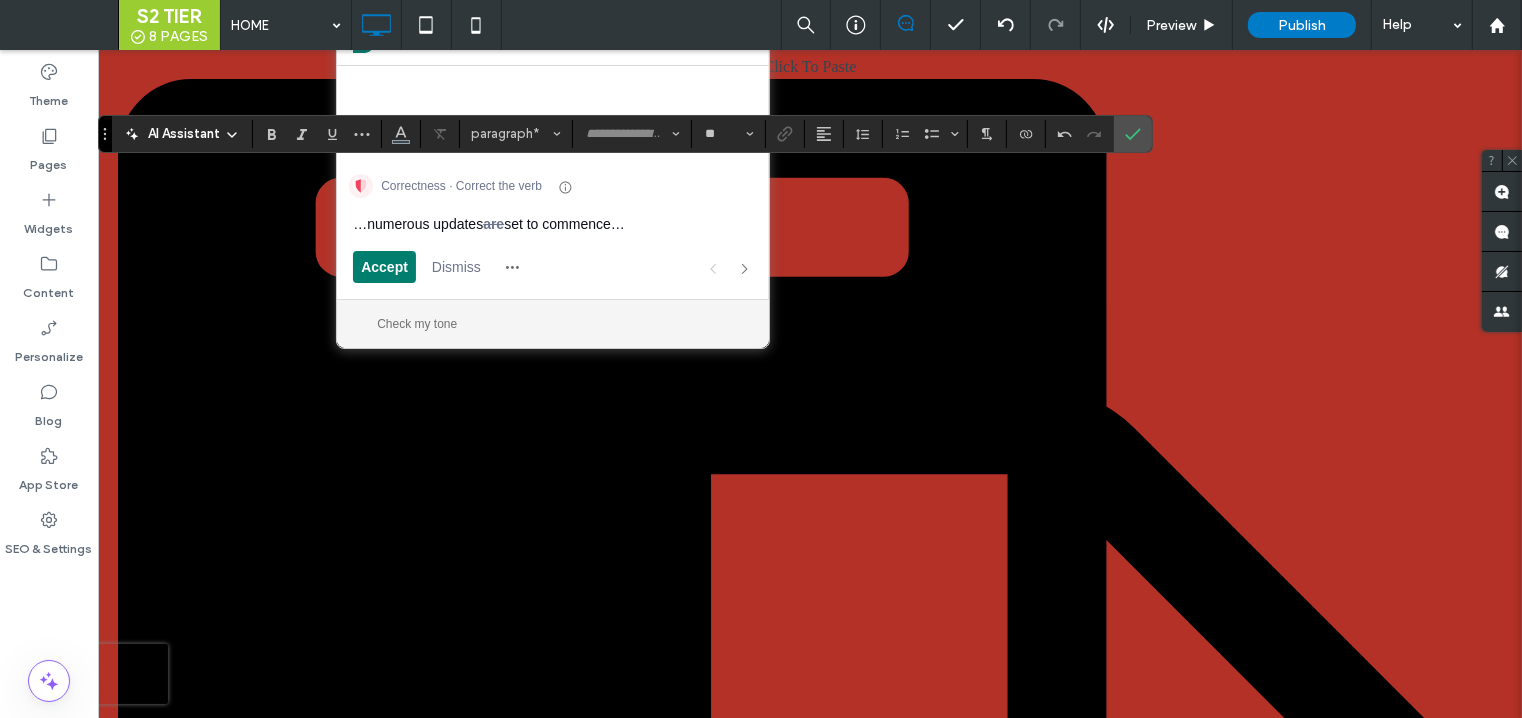 scroll, scrollTop: 1026, scrollLeft: 0, axis: vertical 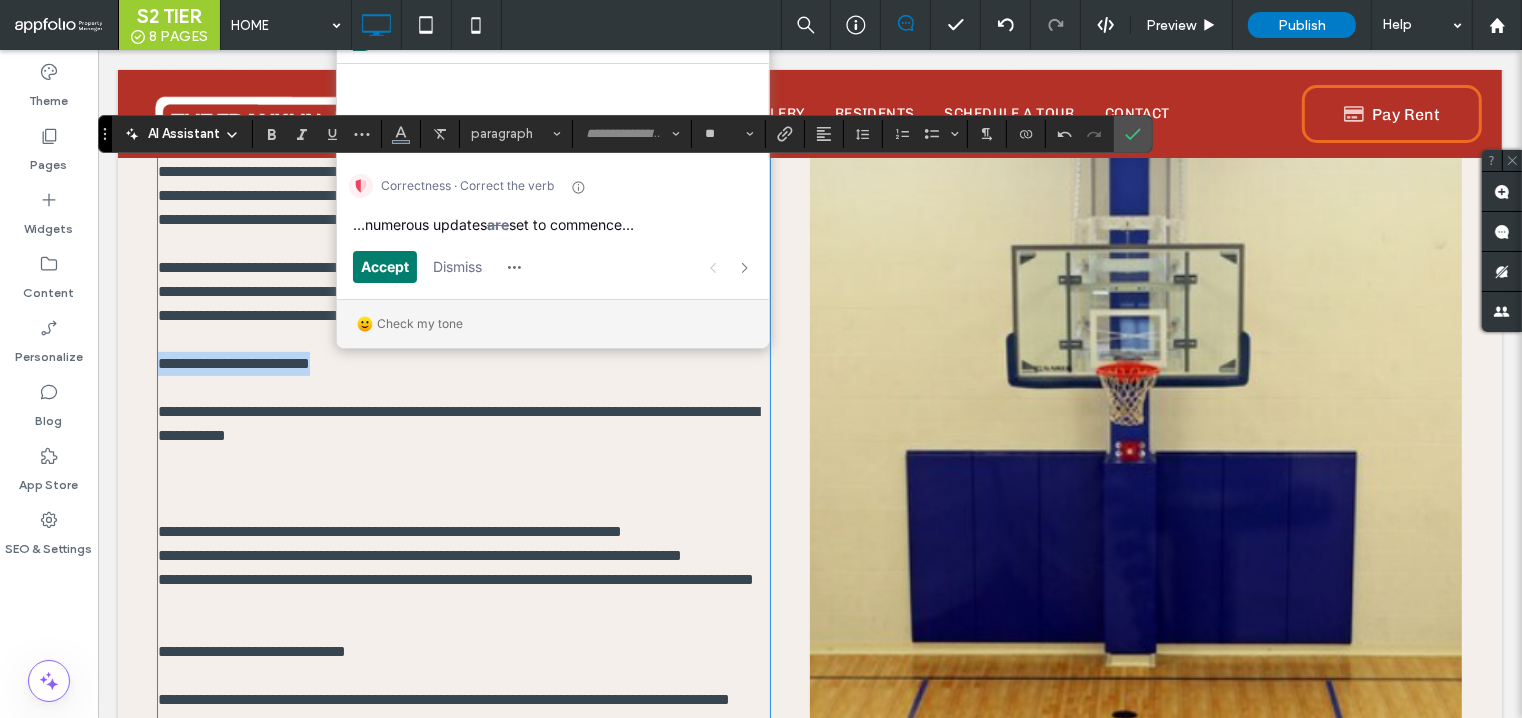 drag, startPoint x: 346, startPoint y: 447, endPoint x: 149, endPoint y: 436, distance: 197.30687 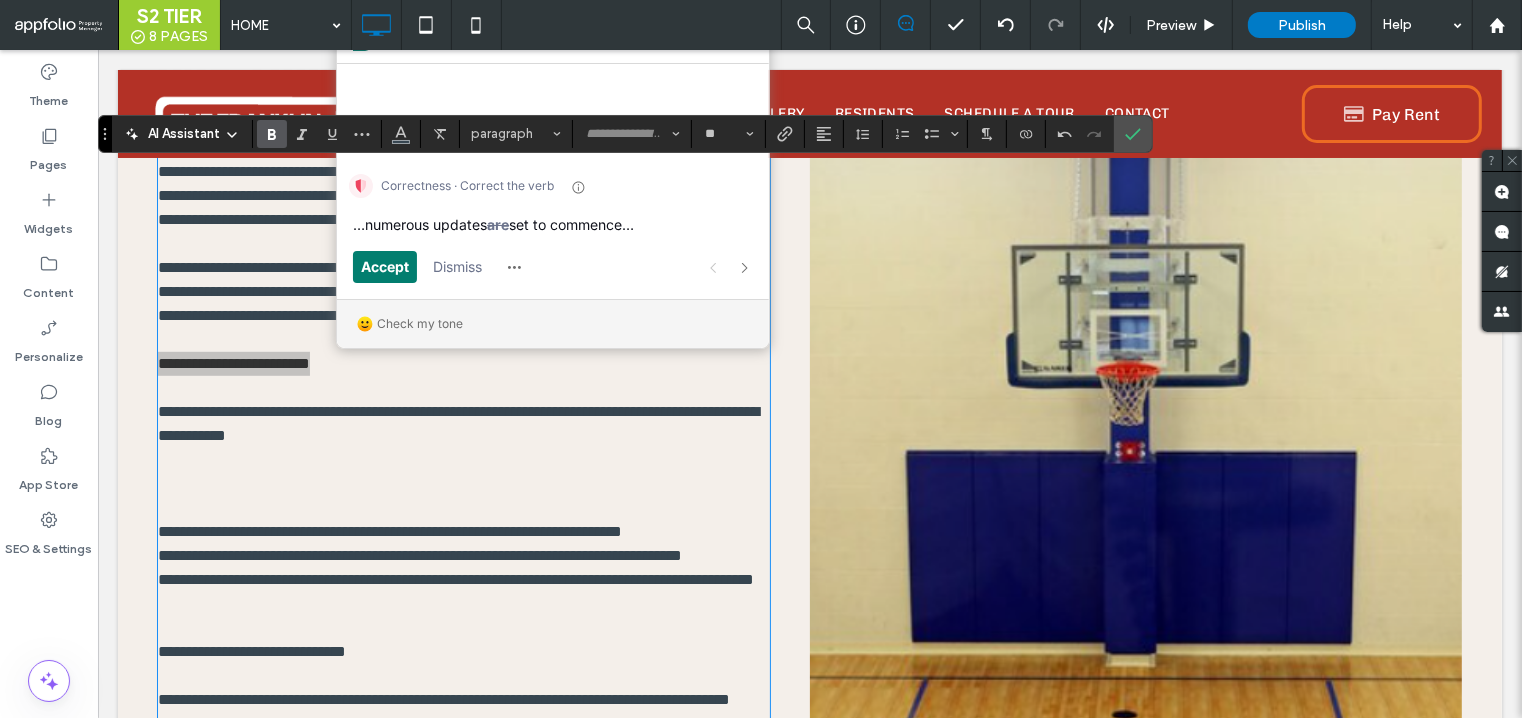 click 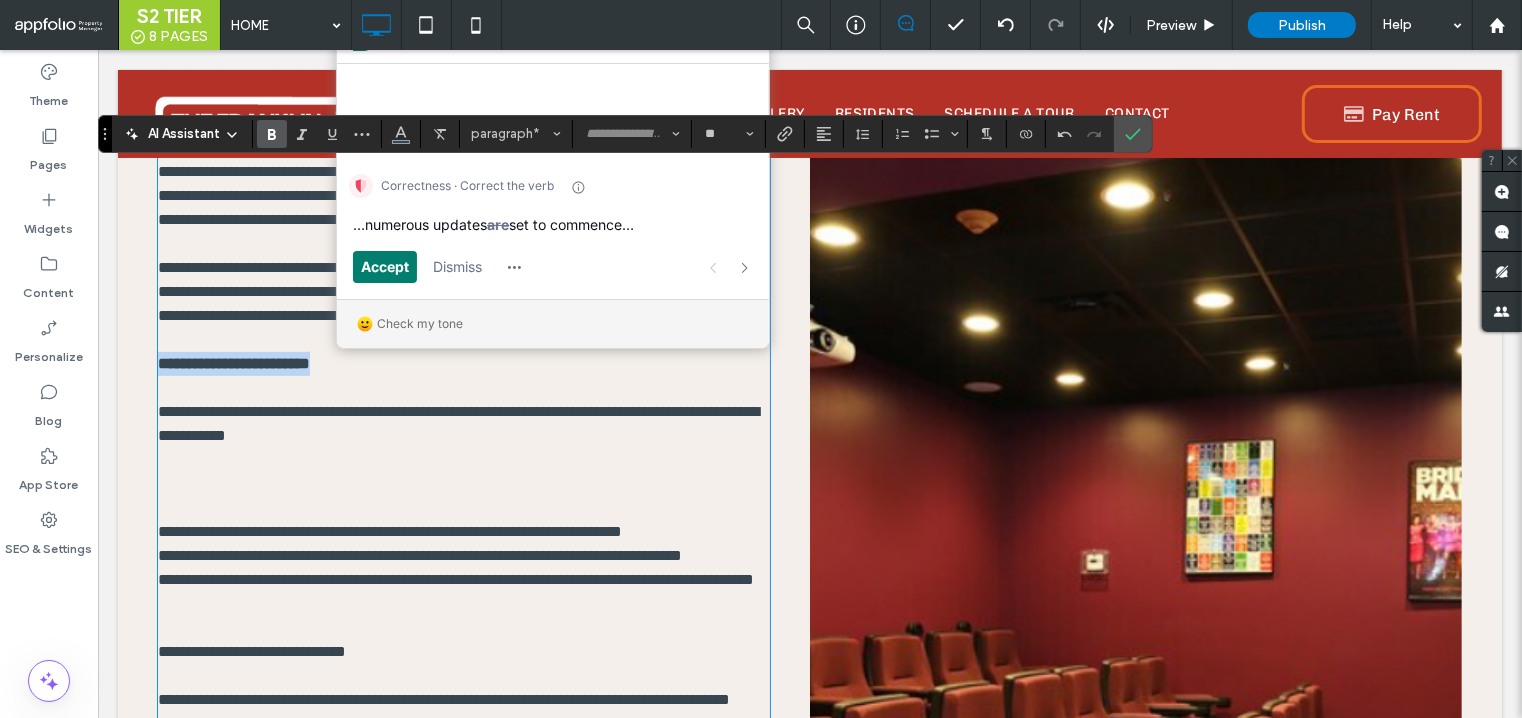 click at bounding box center [463, 388] 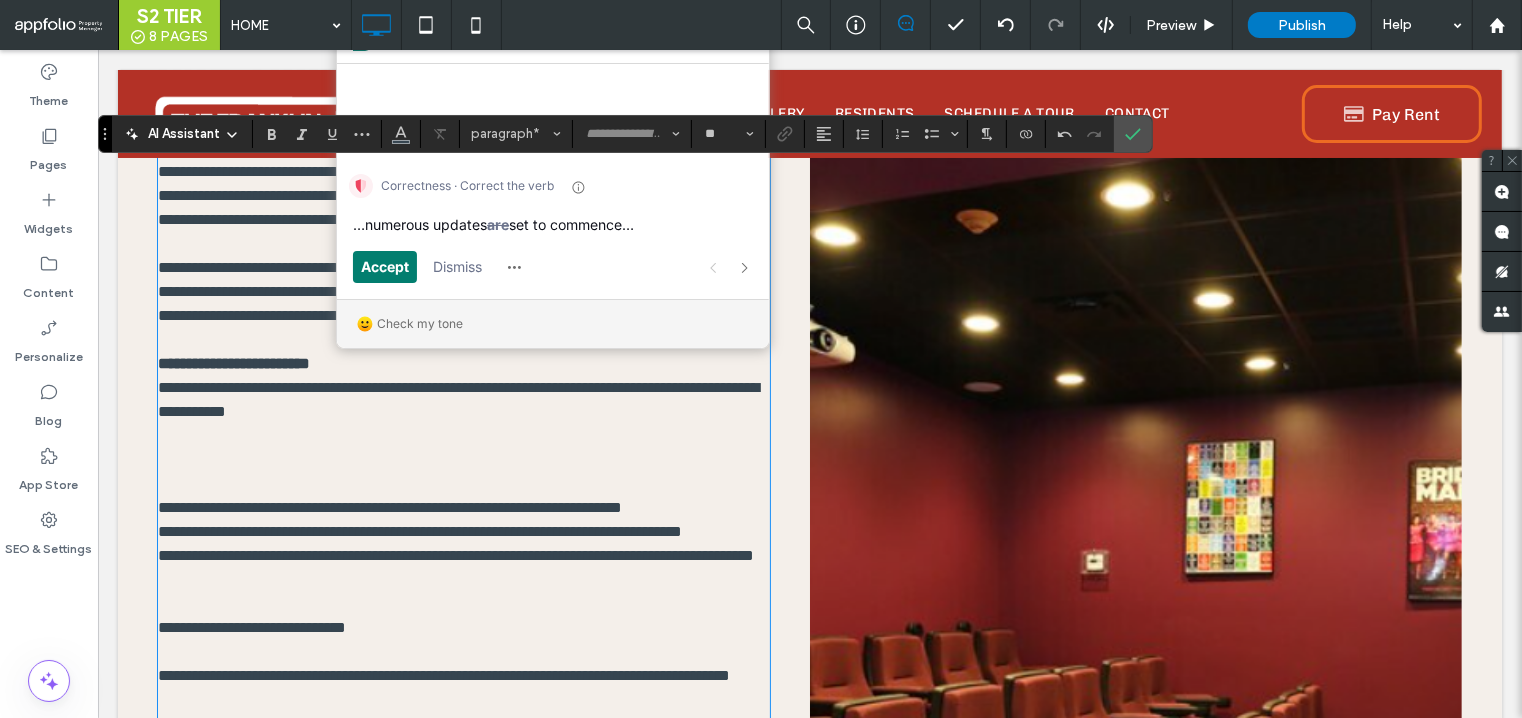 click on "**********" at bounding box center [389, 507] 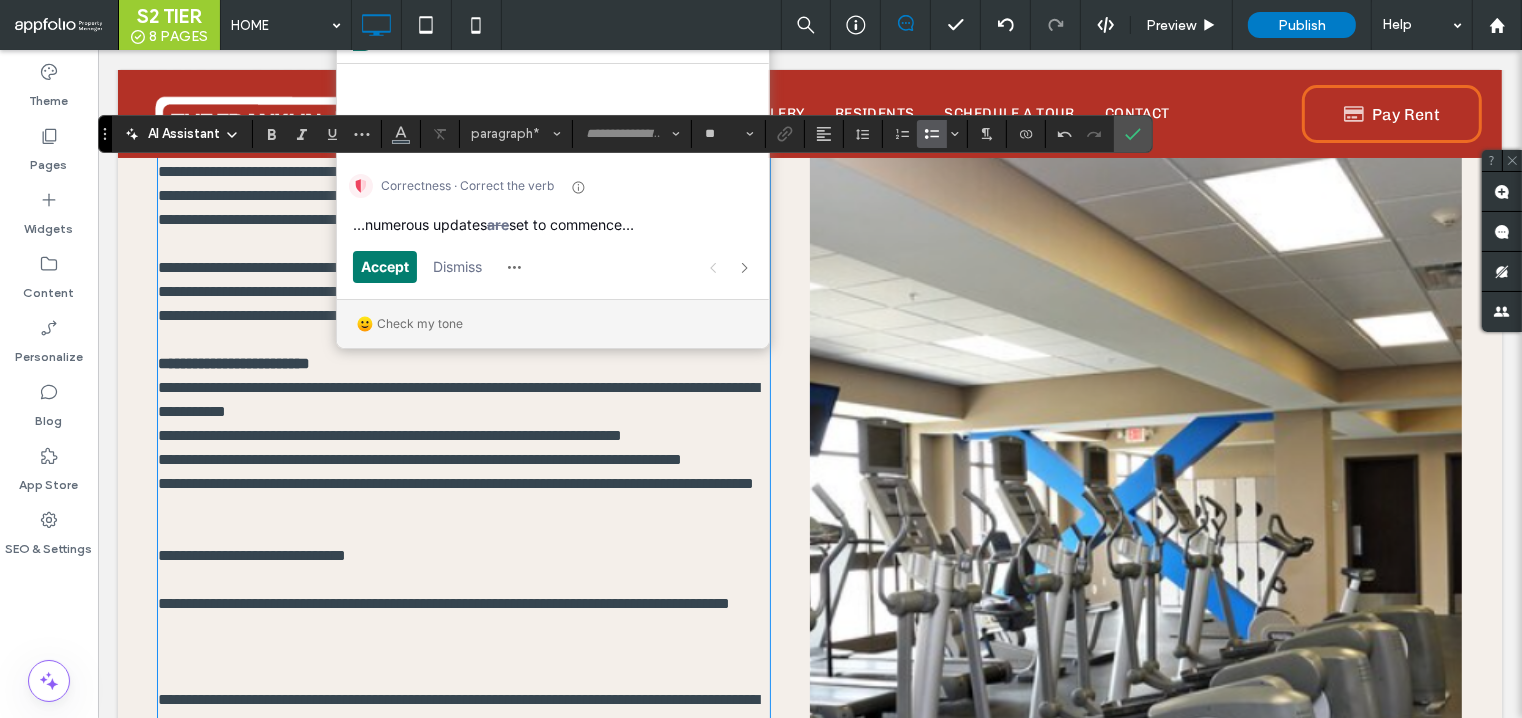 click 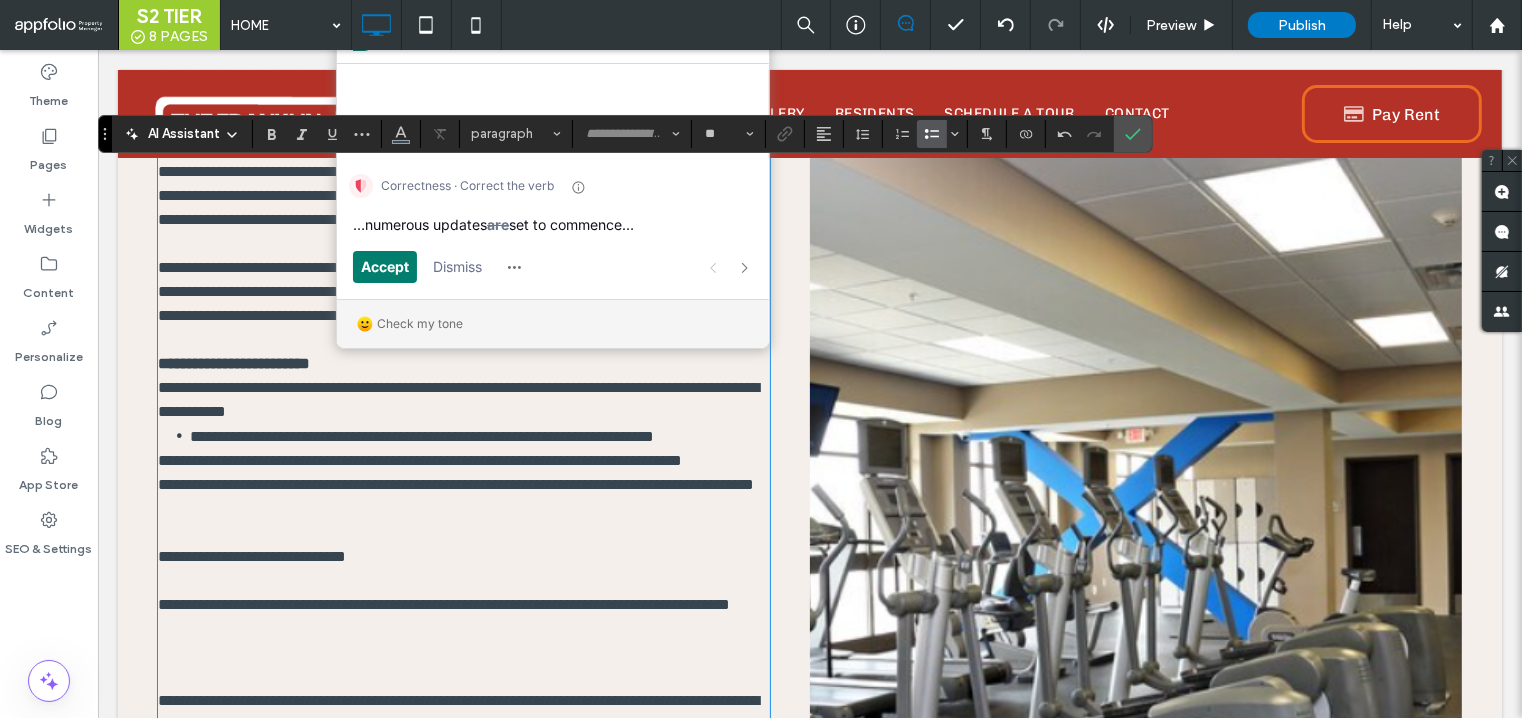 click on "**********" at bounding box center (419, 460) 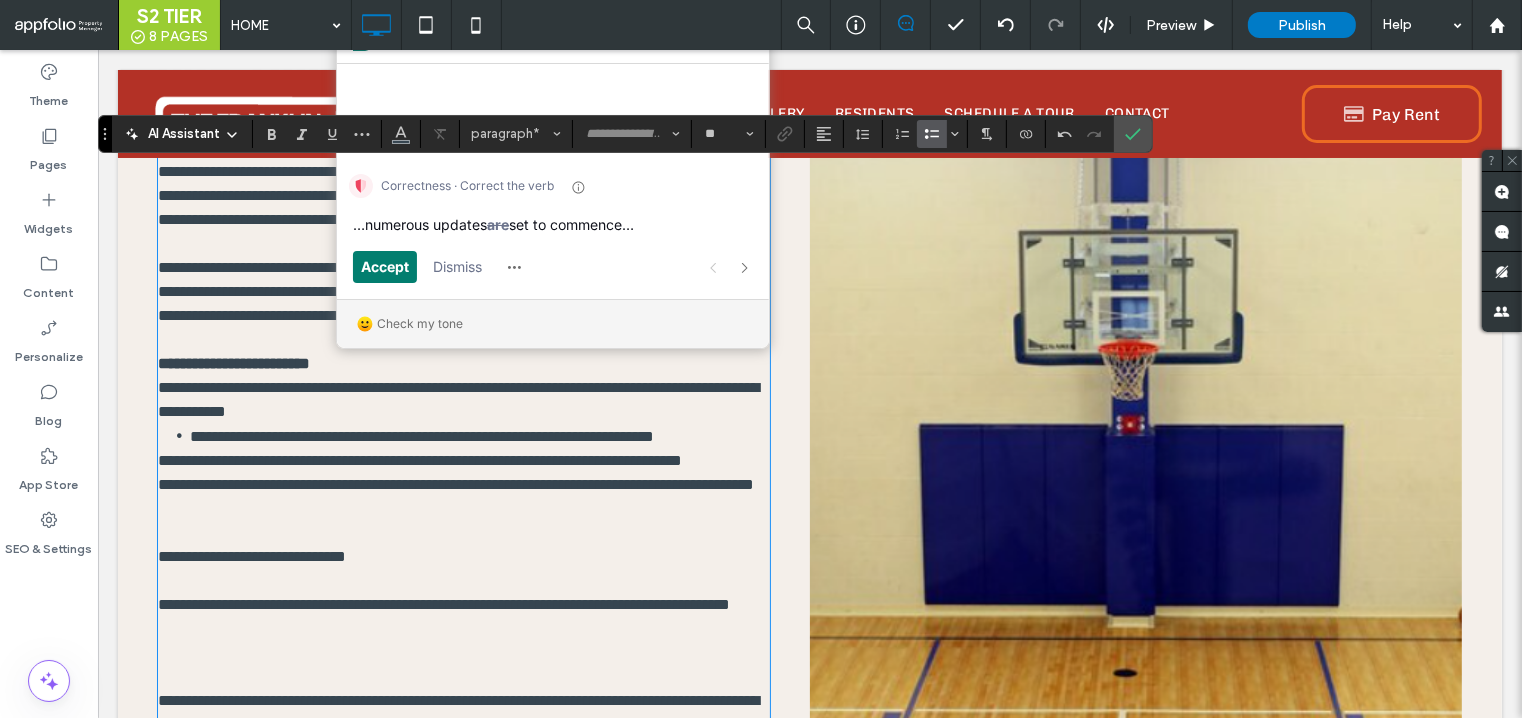 click 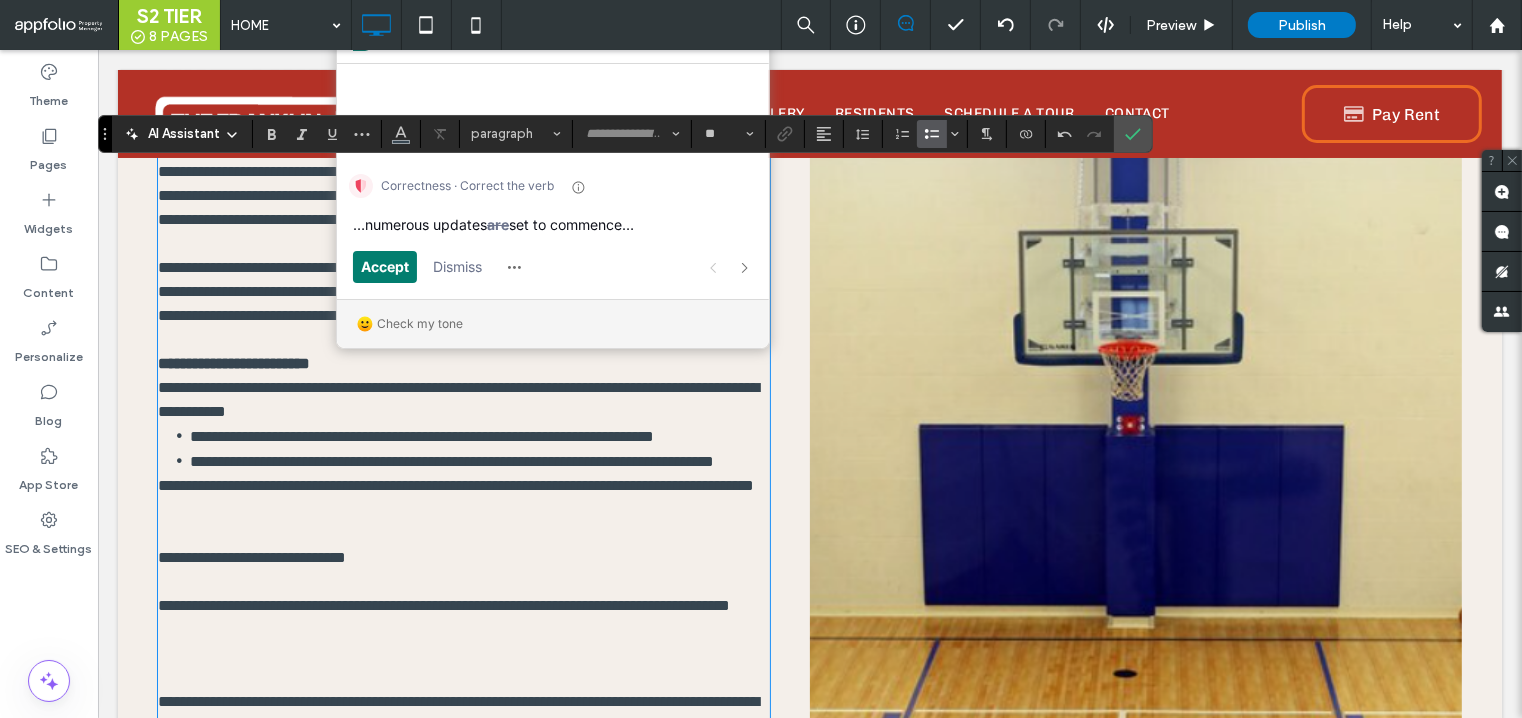 click on "**********" at bounding box center [455, 485] 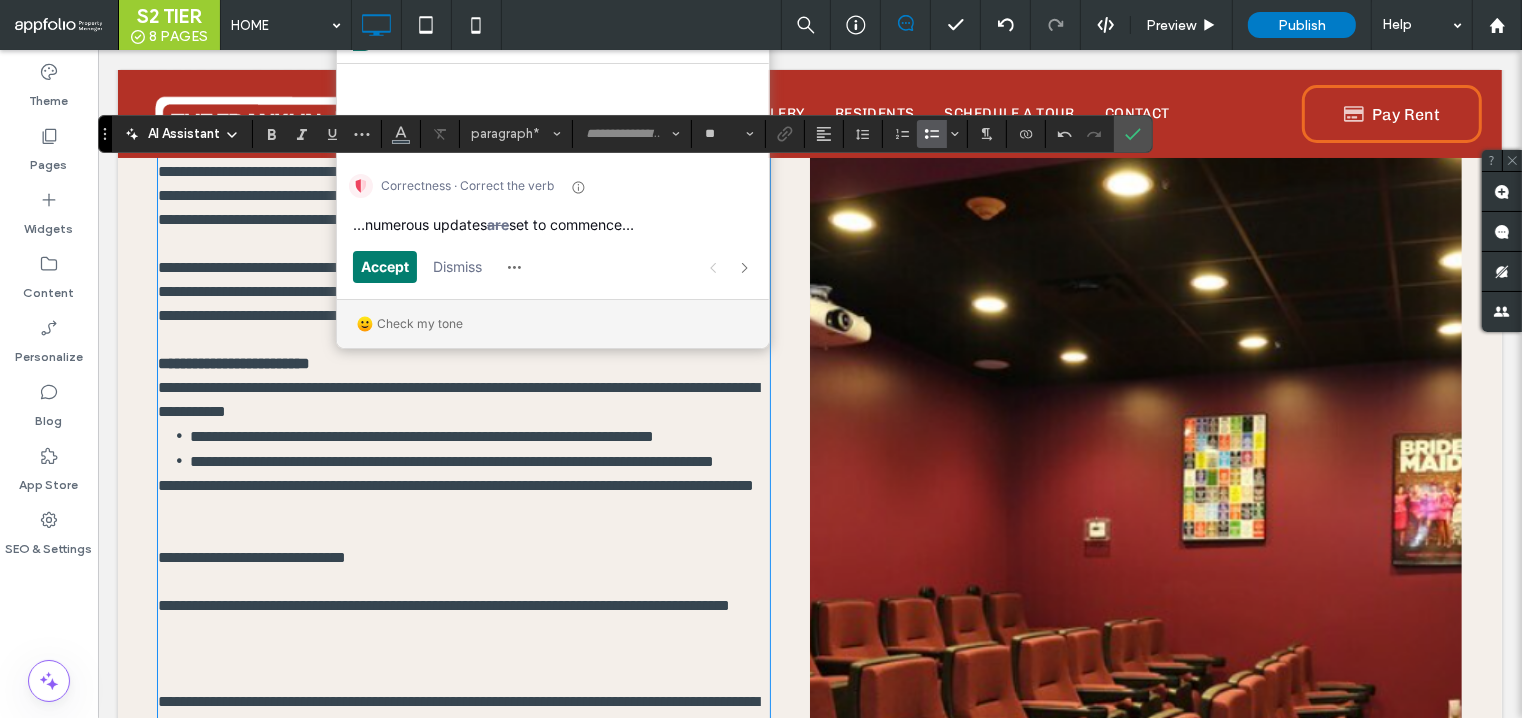 click 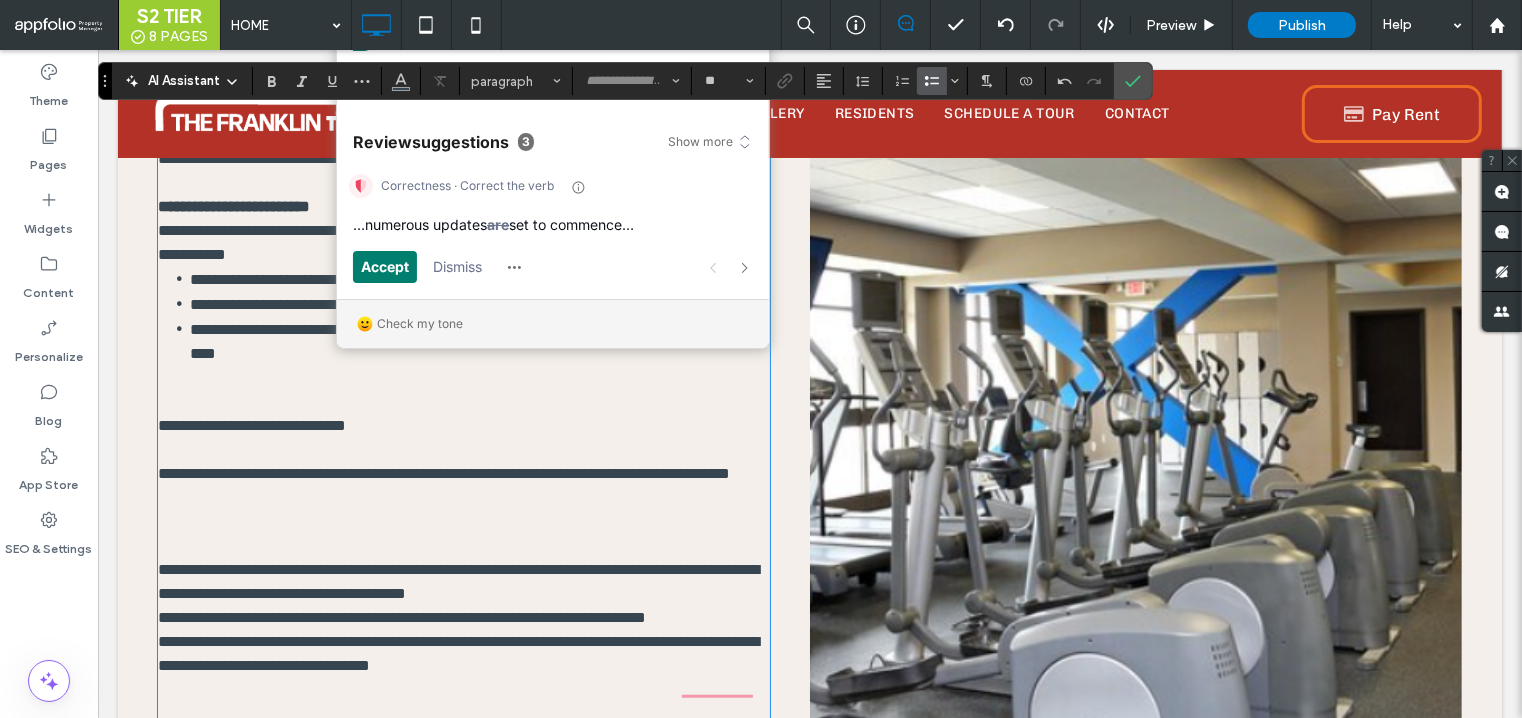 scroll, scrollTop: 1191, scrollLeft: 0, axis: vertical 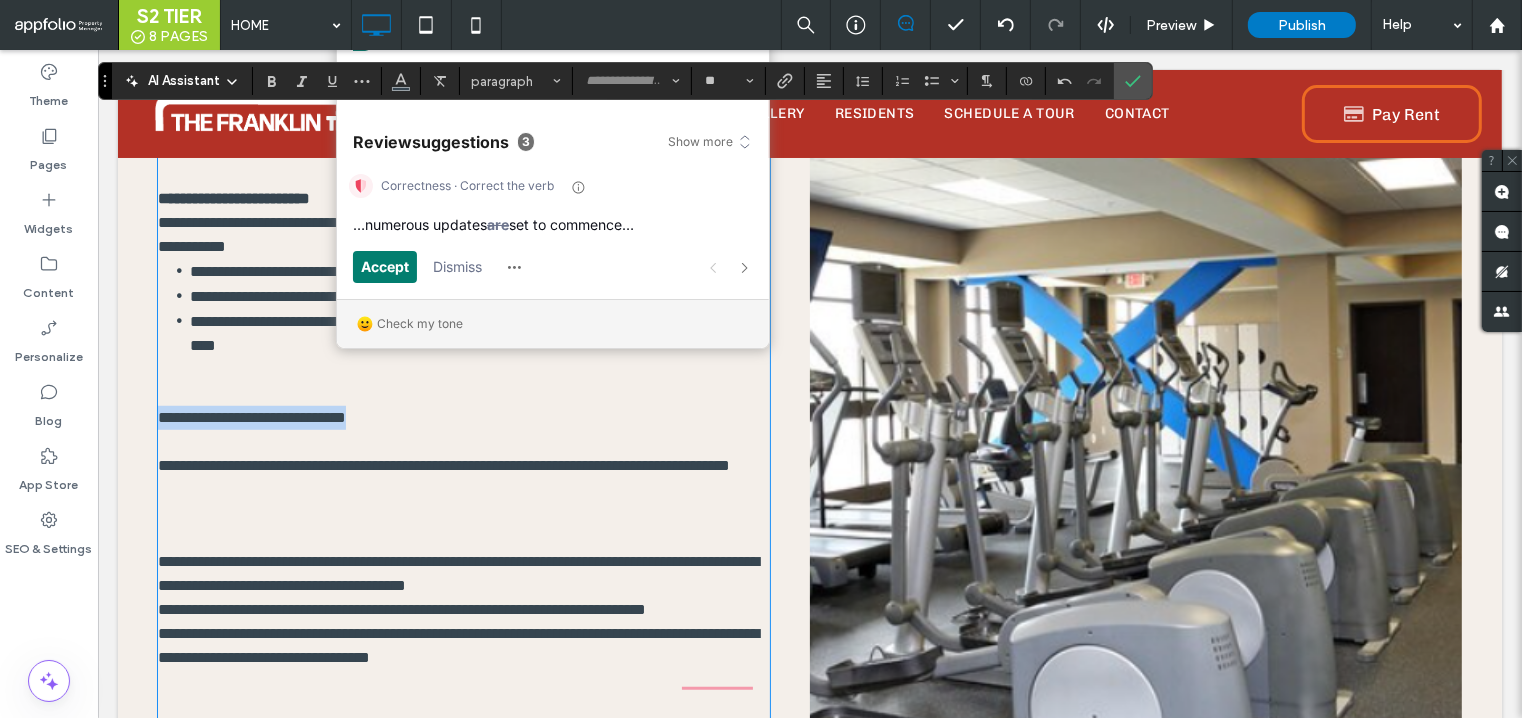 drag, startPoint x: 420, startPoint y: 521, endPoint x: 140, endPoint y: 523, distance: 280.00714 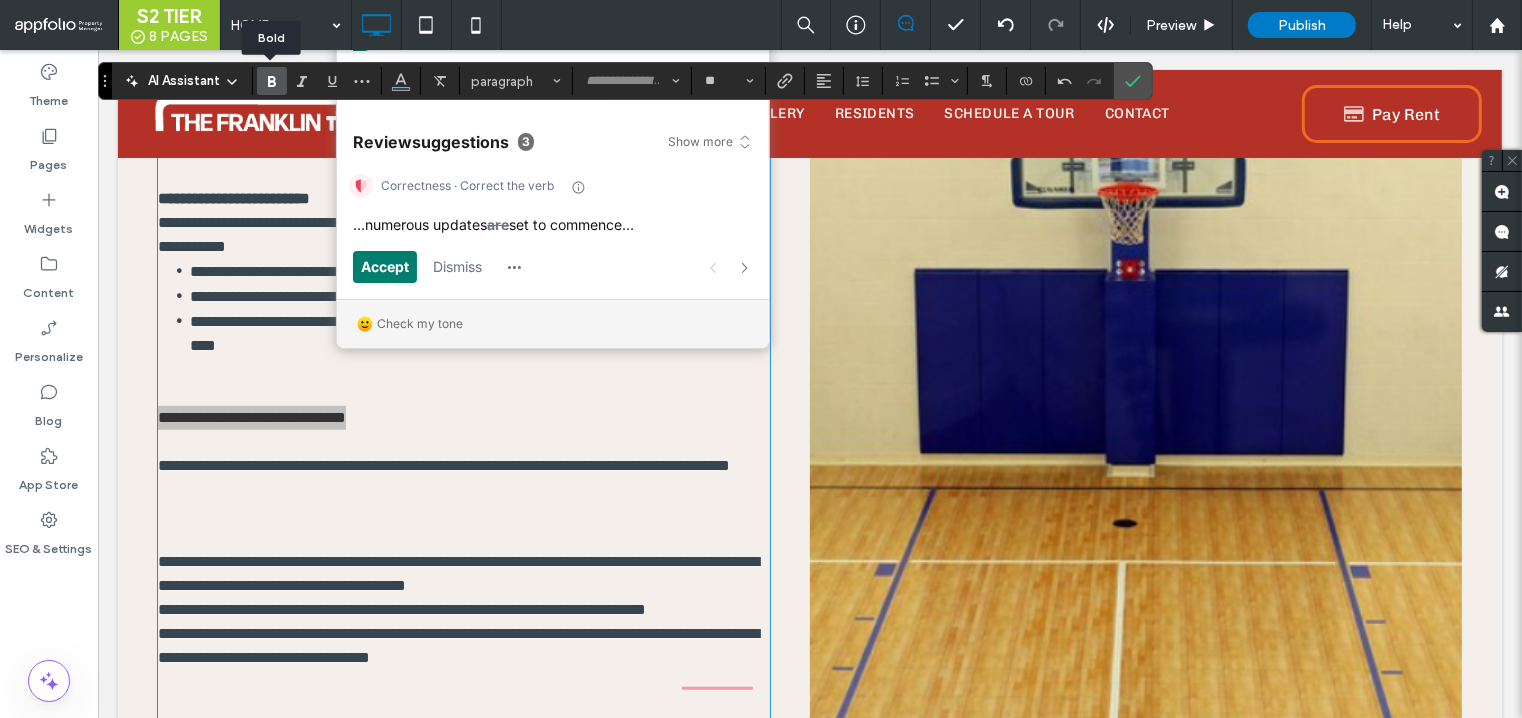 click 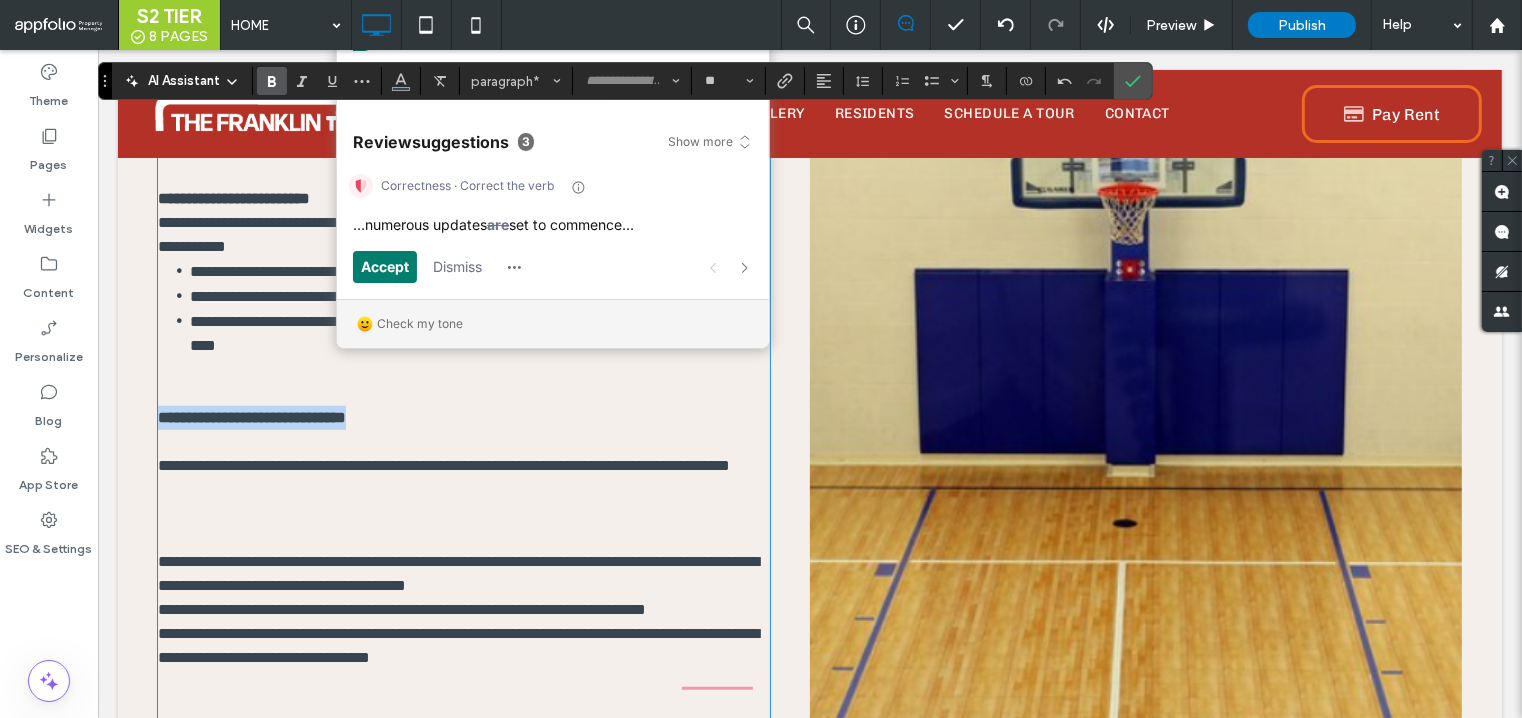 click at bounding box center (463, 394) 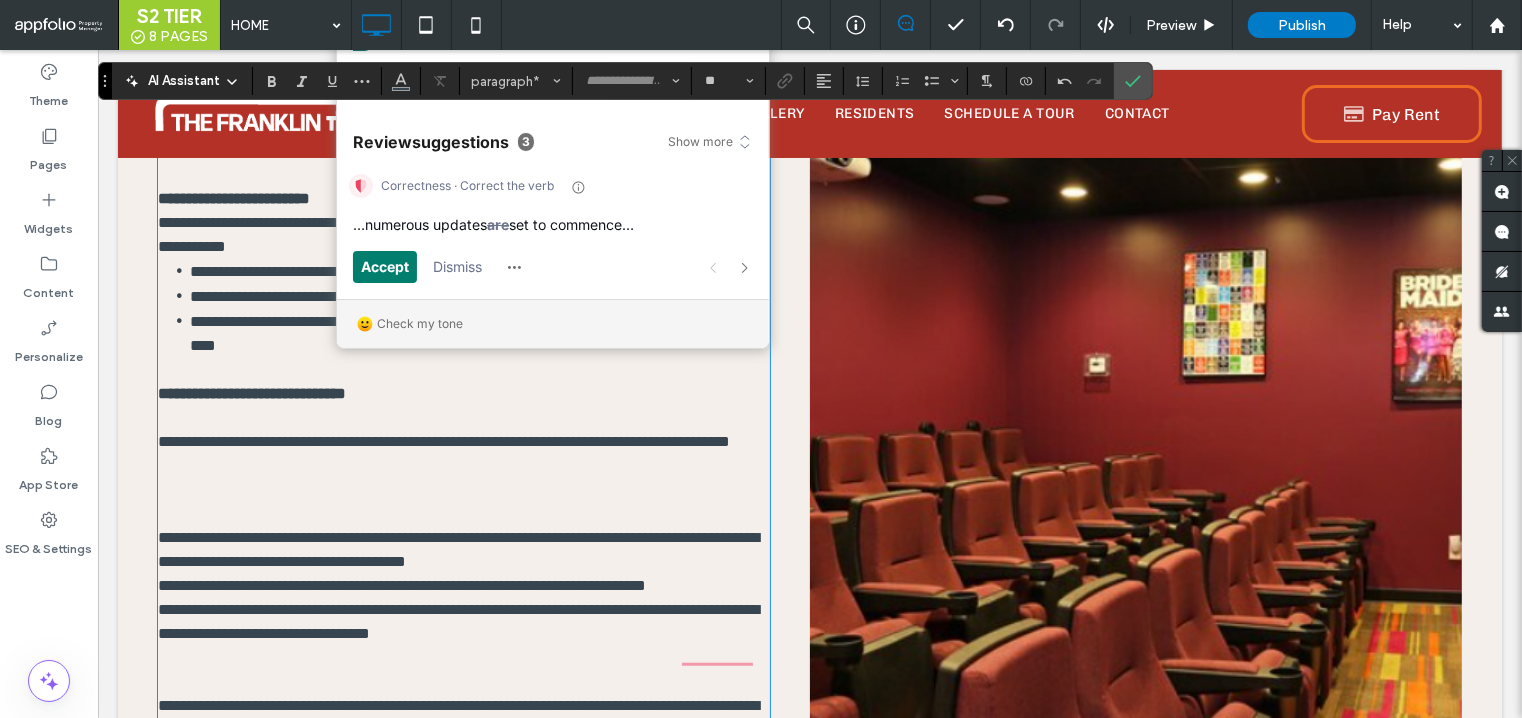 click at bounding box center (463, 418) 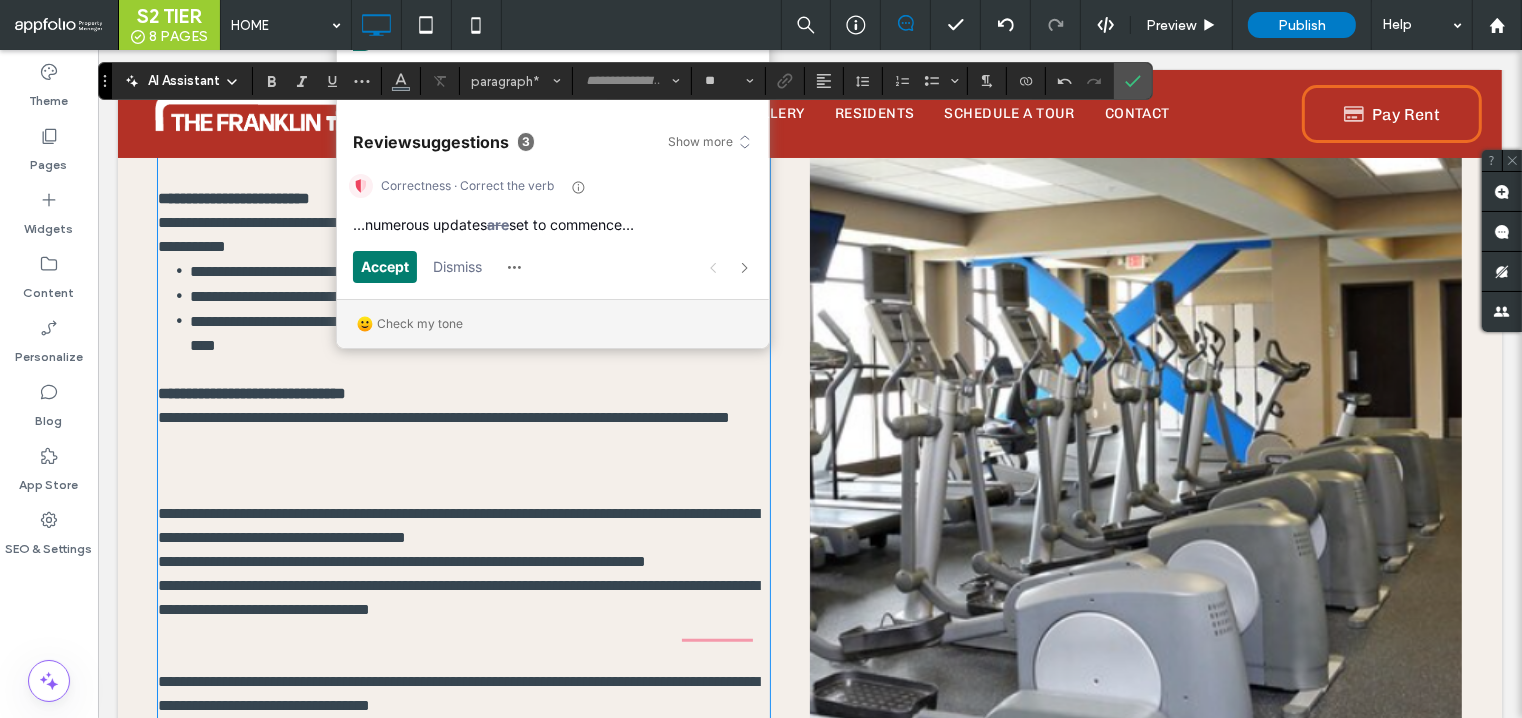 click at bounding box center (463, 490) 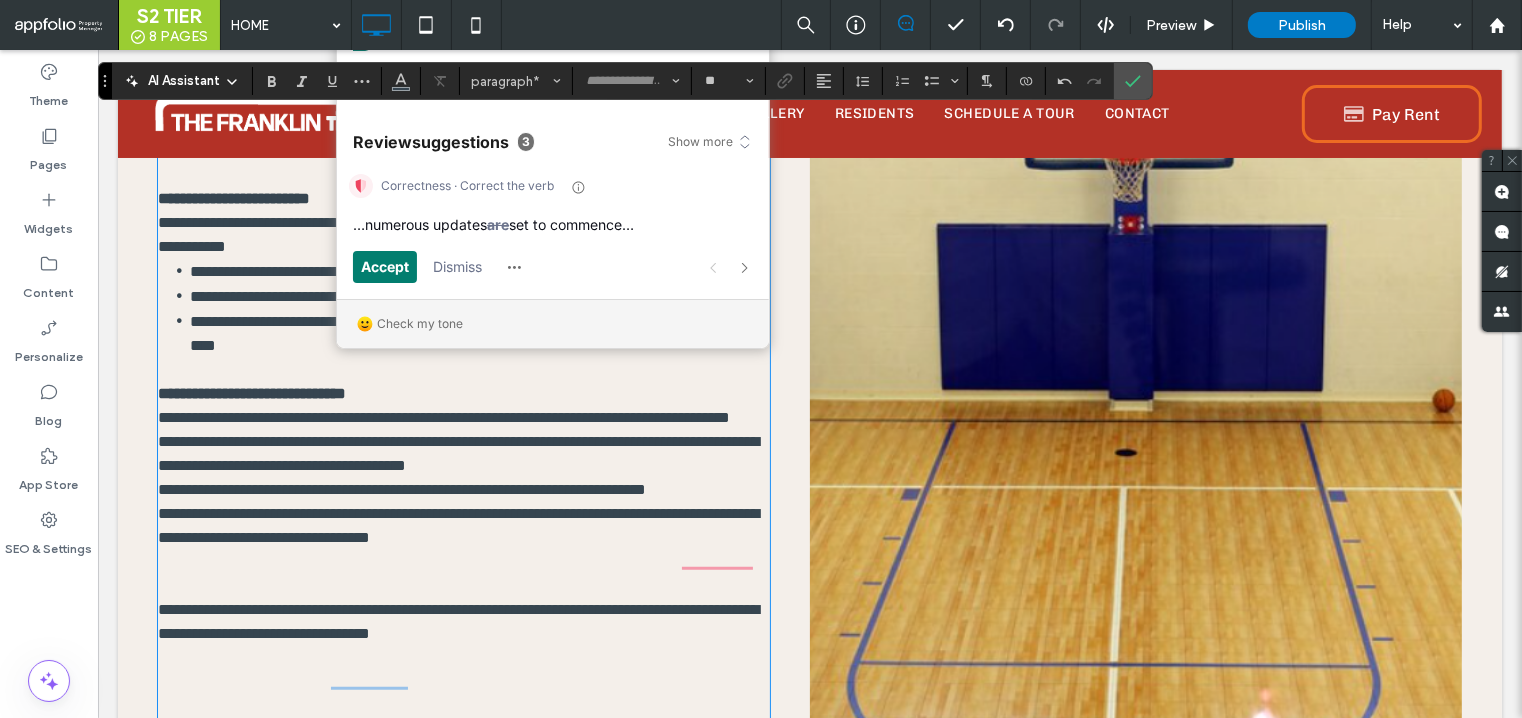 click on "**********" at bounding box center (457, 453) 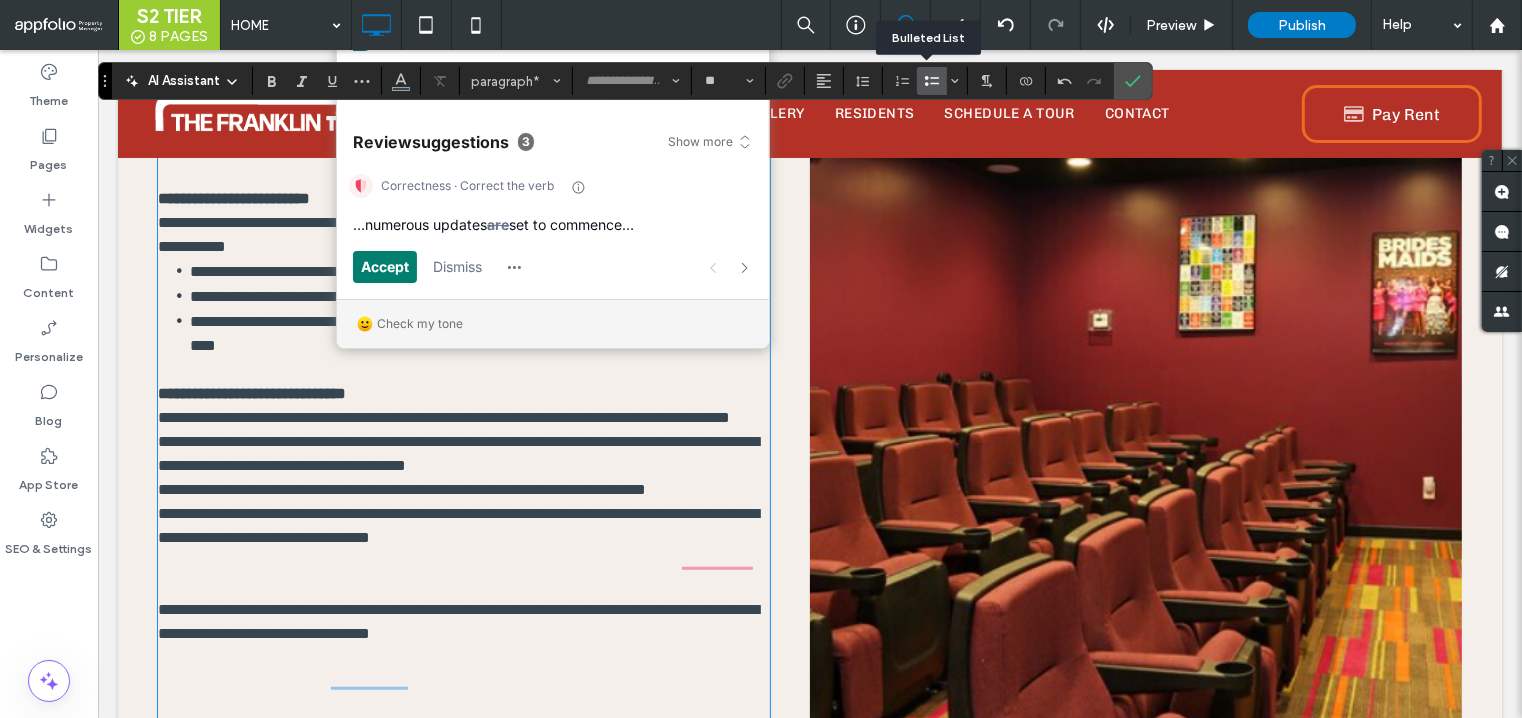 click 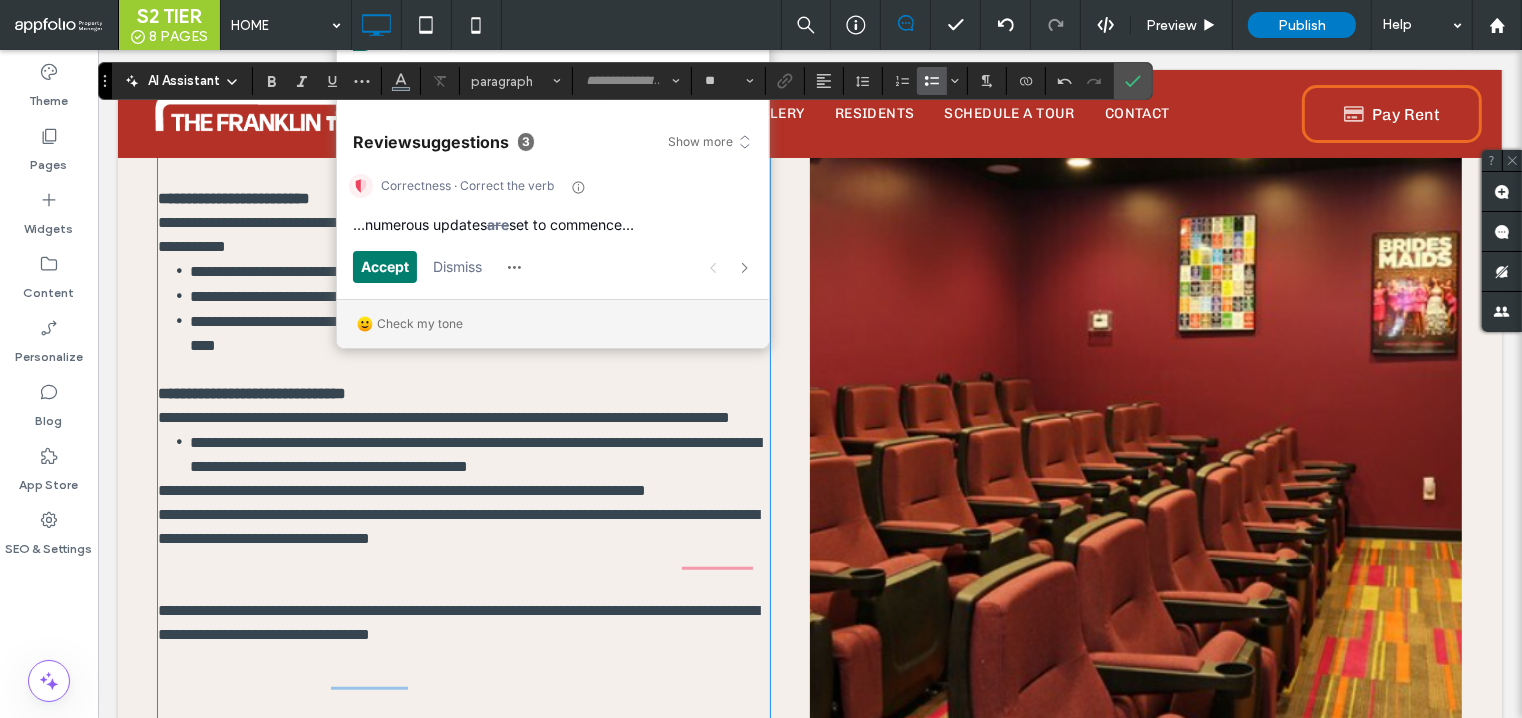 click on "**********" at bounding box center [401, 490] 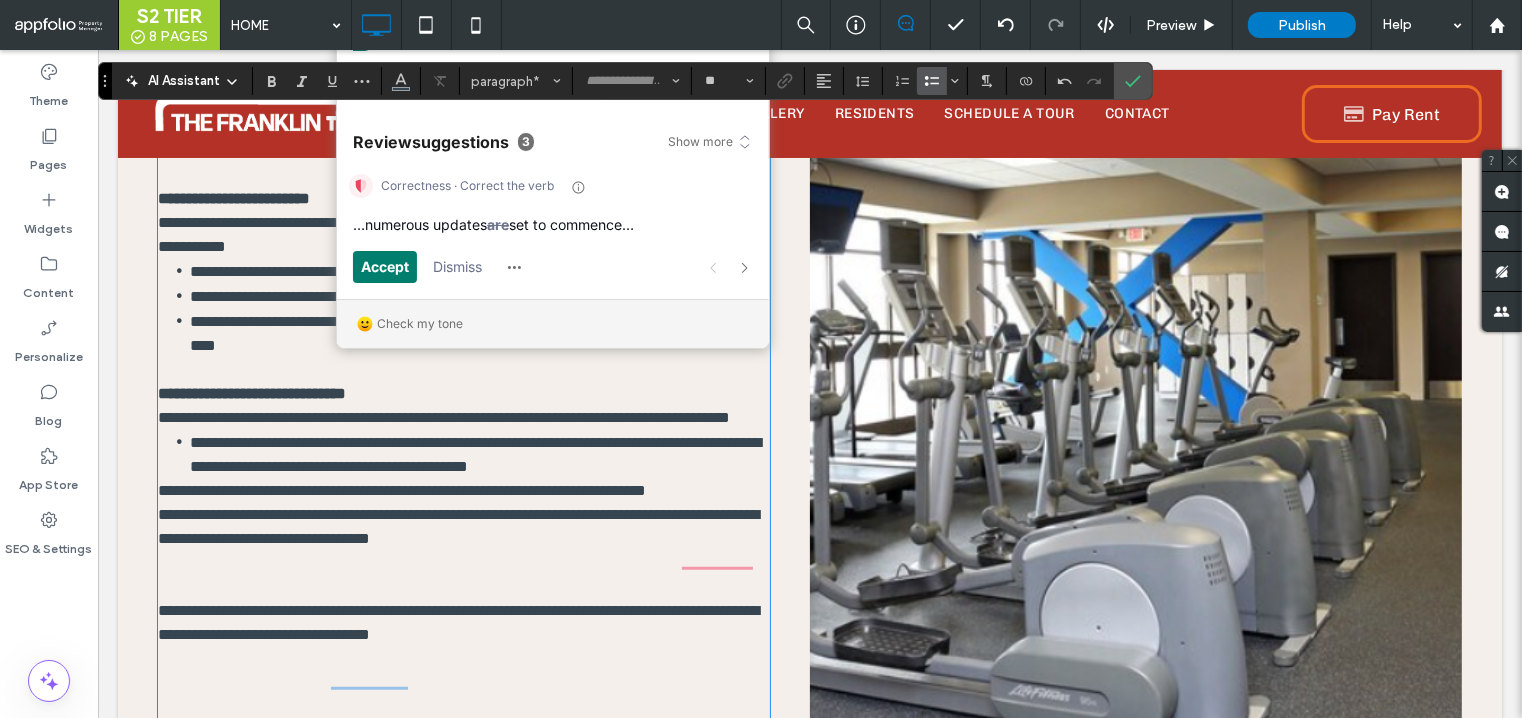 click 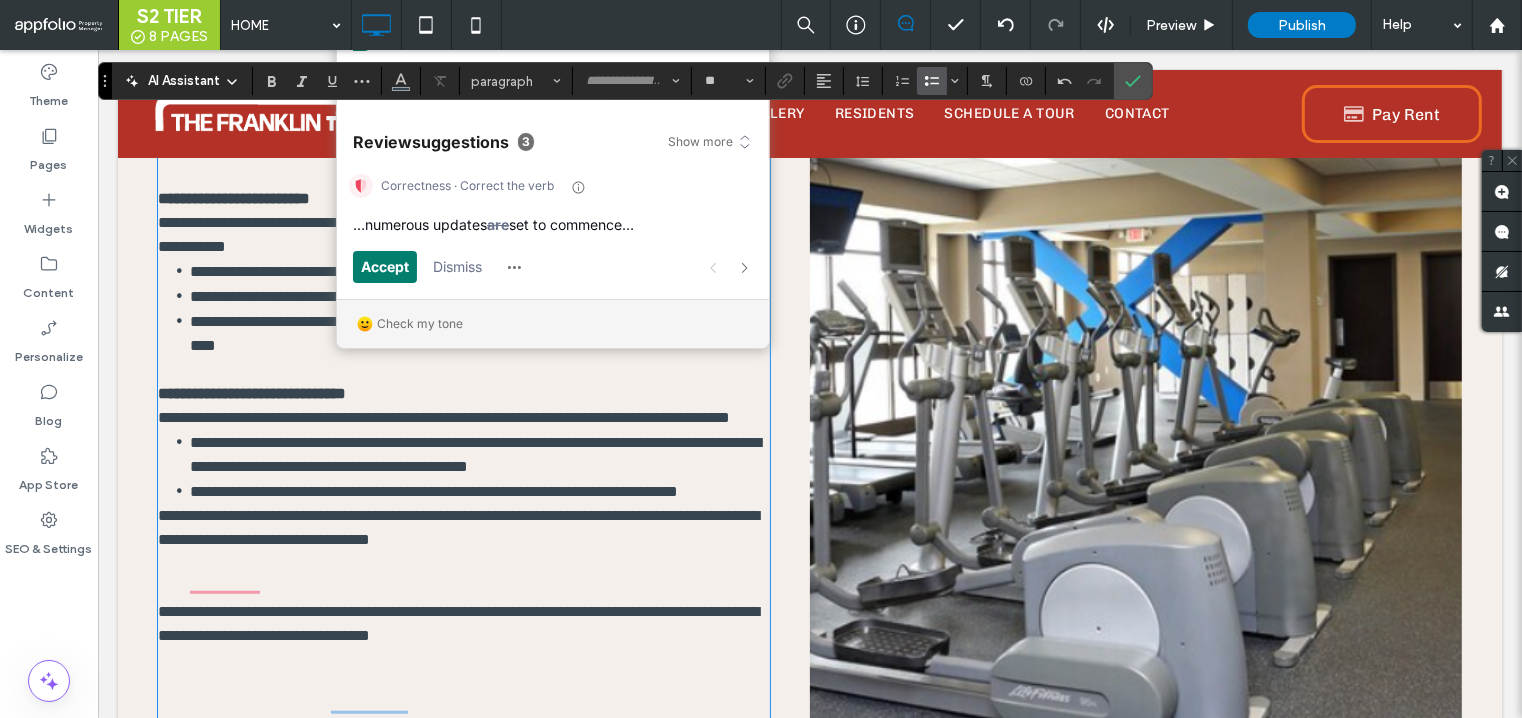 click at bounding box center (39, 674) 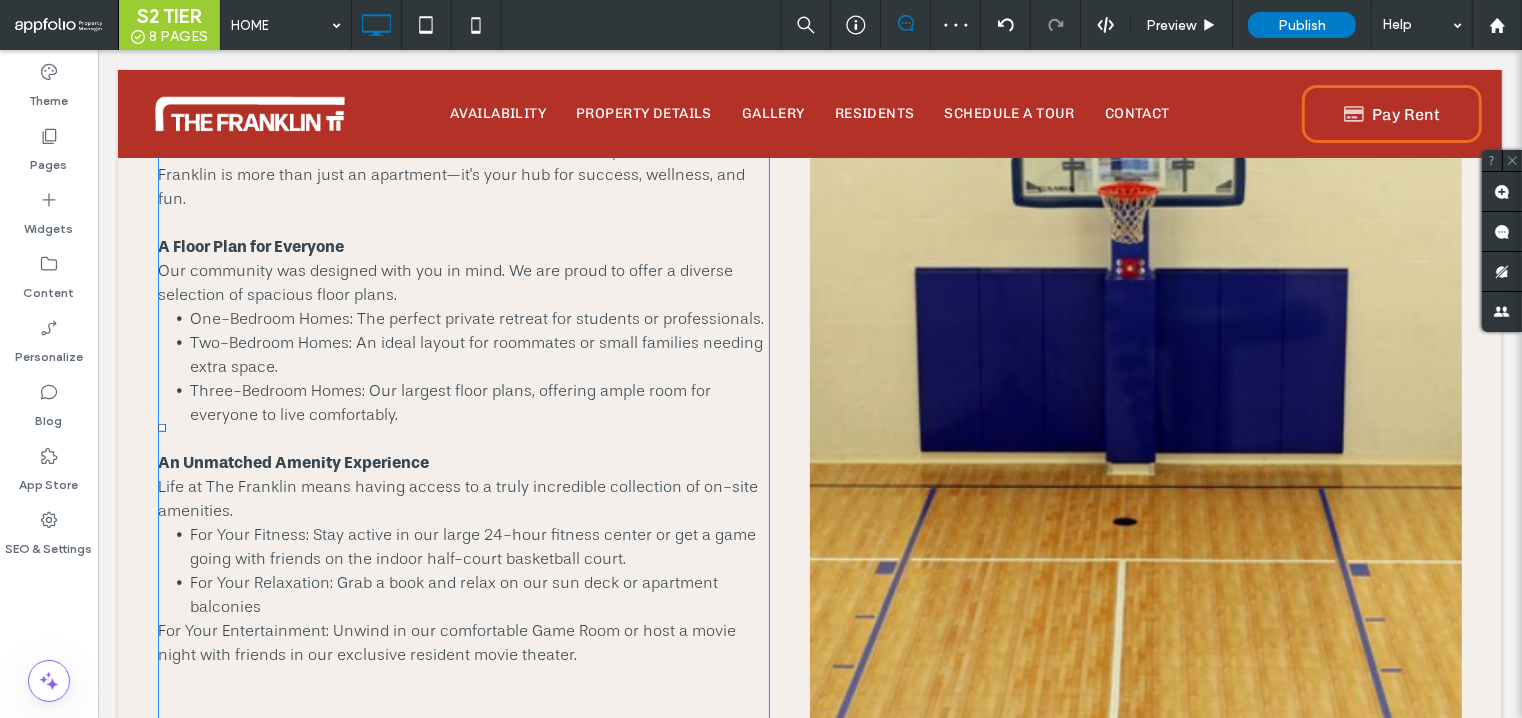 click on "For Your Entertainment: Unwind in our comfortable Game Room or host a movie night with friends in our exclusive resident movie theater." at bounding box center [446, 643] 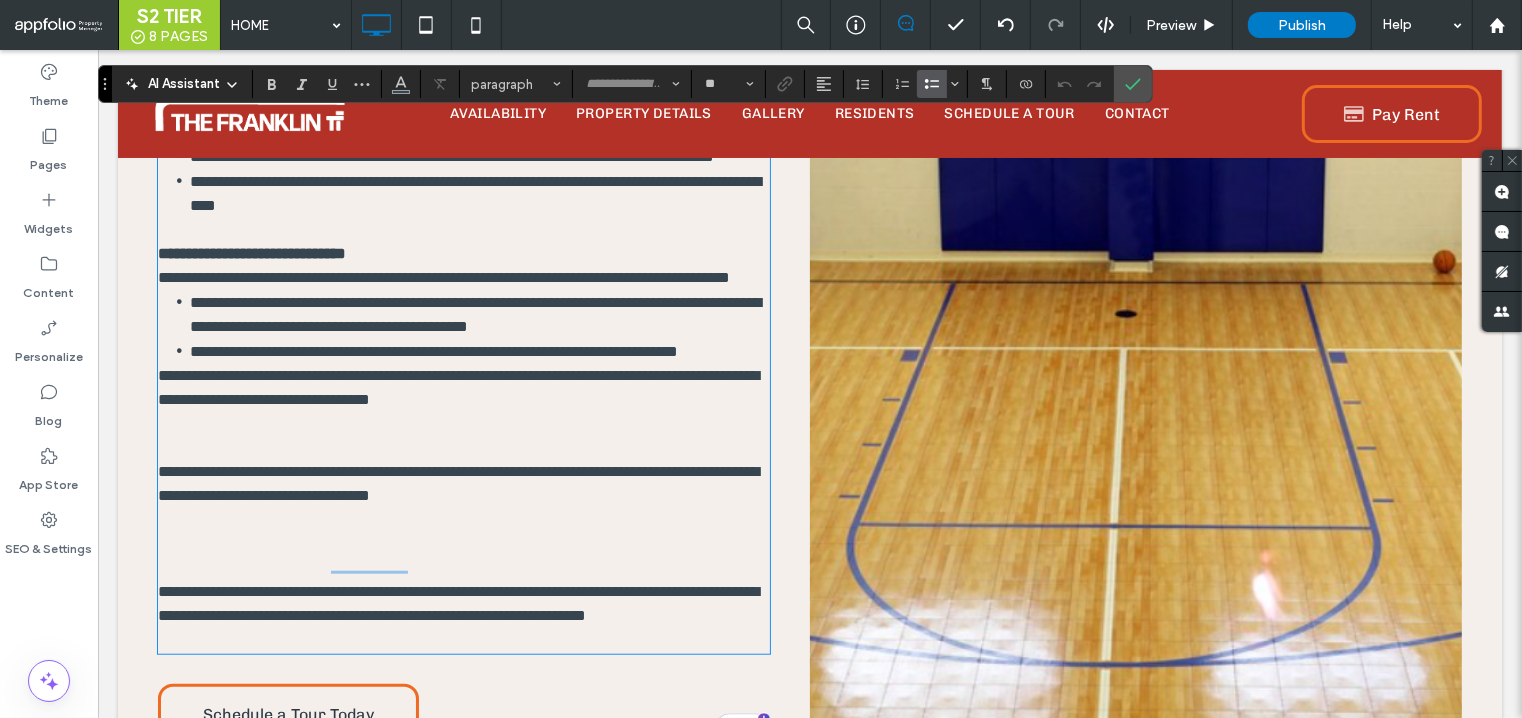 scroll, scrollTop: 1333, scrollLeft: 0, axis: vertical 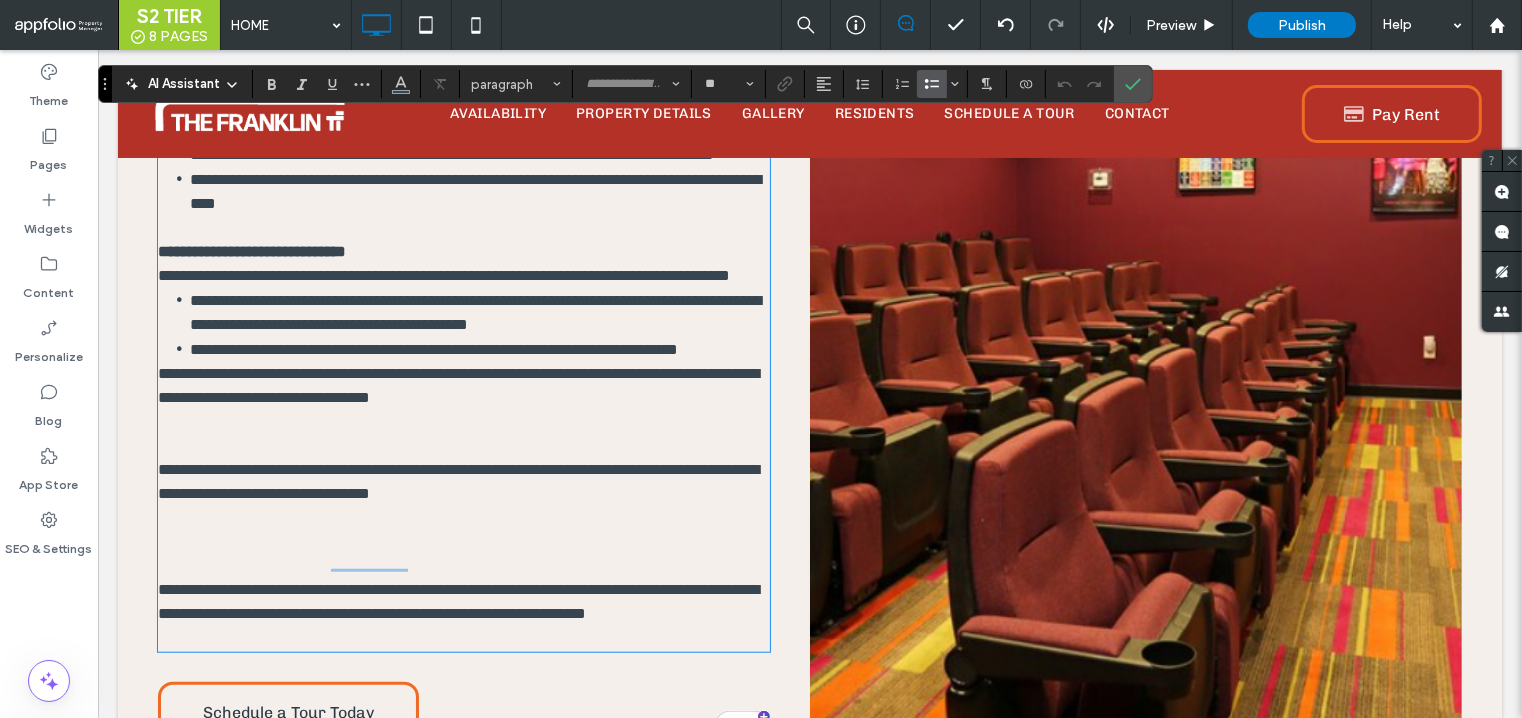 click on "**********" at bounding box center (457, 385) 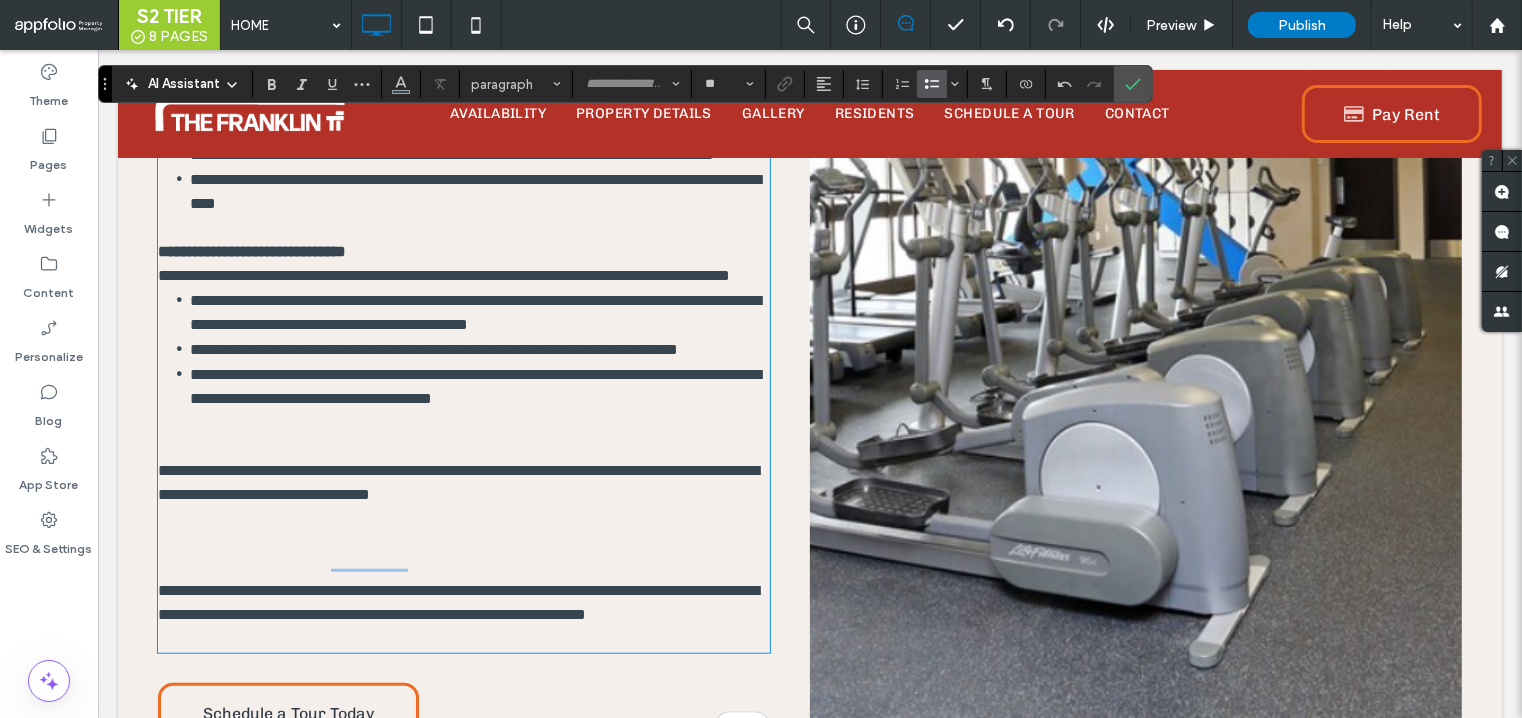 click on "**********" at bounding box center (479, 349) 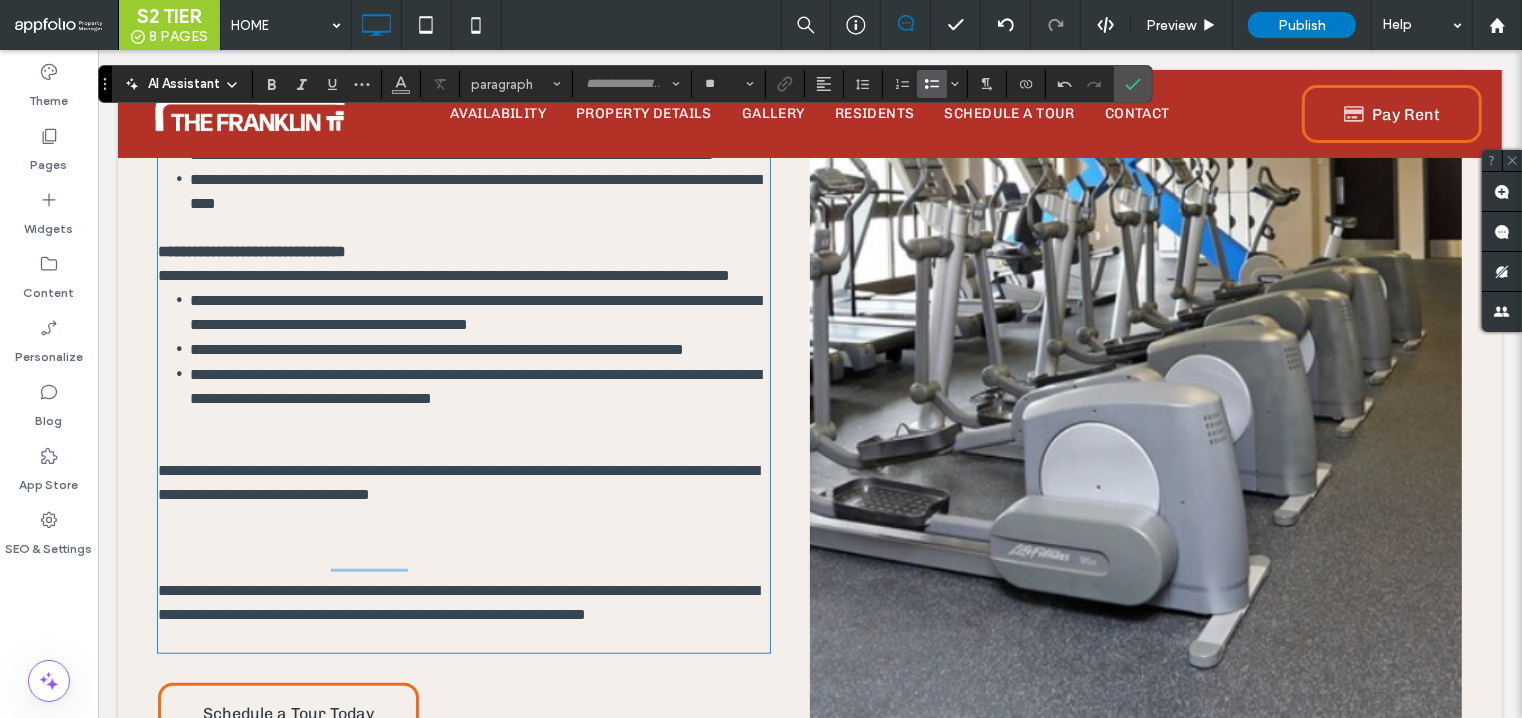 click at bounding box center (463, 447) 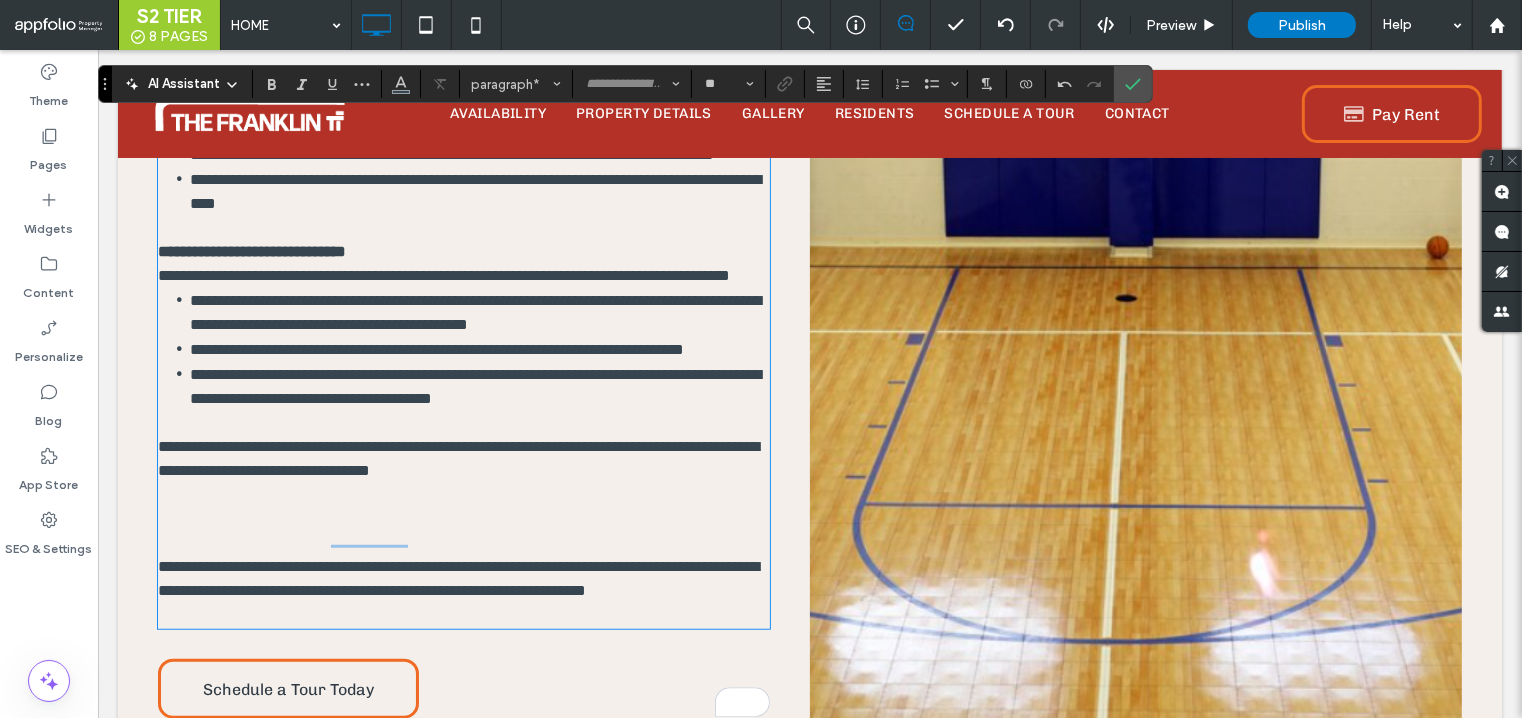 click at bounding box center (463, 519) 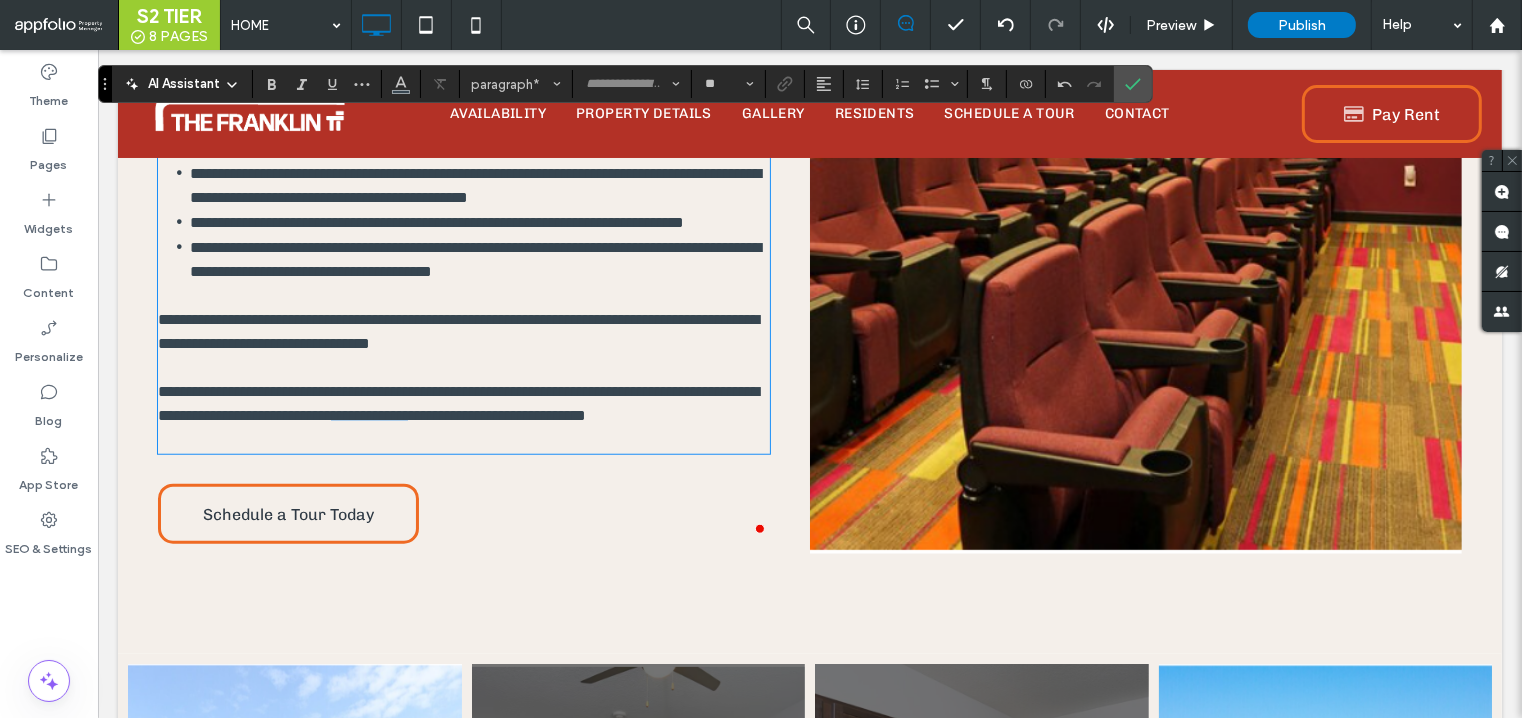 scroll, scrollTop: 1468, scrollLeft: 0, axis: vertical 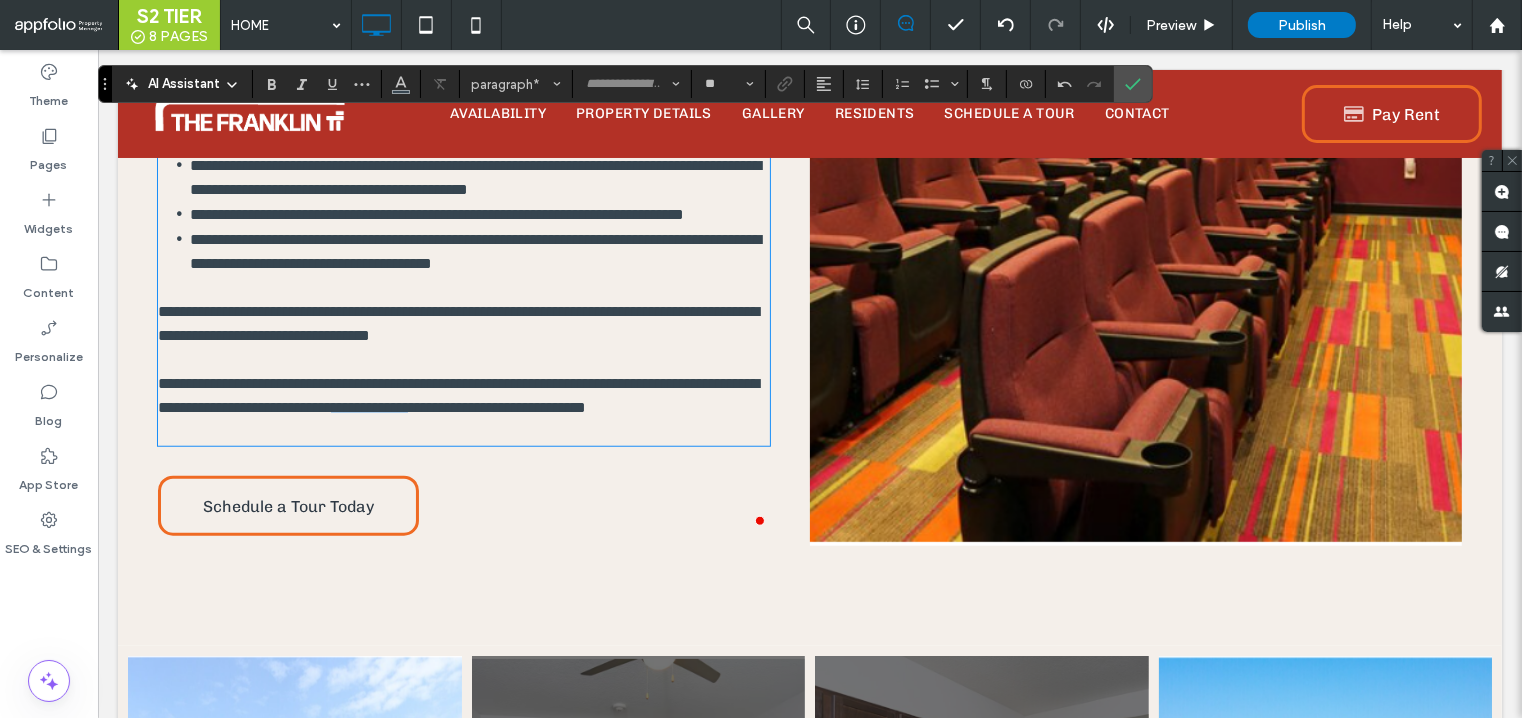 click at bounding box center [463, 432] 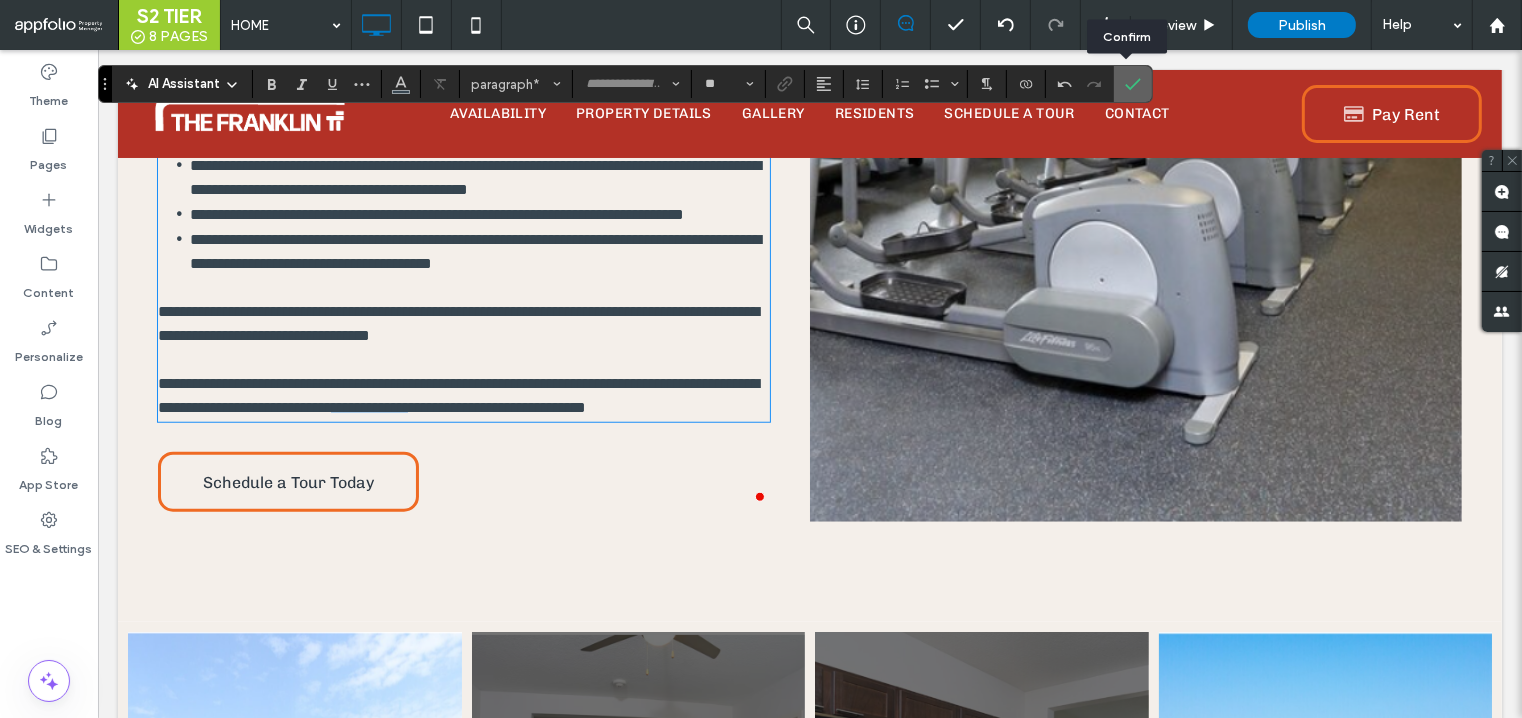click at bounding box center (1133, 84) 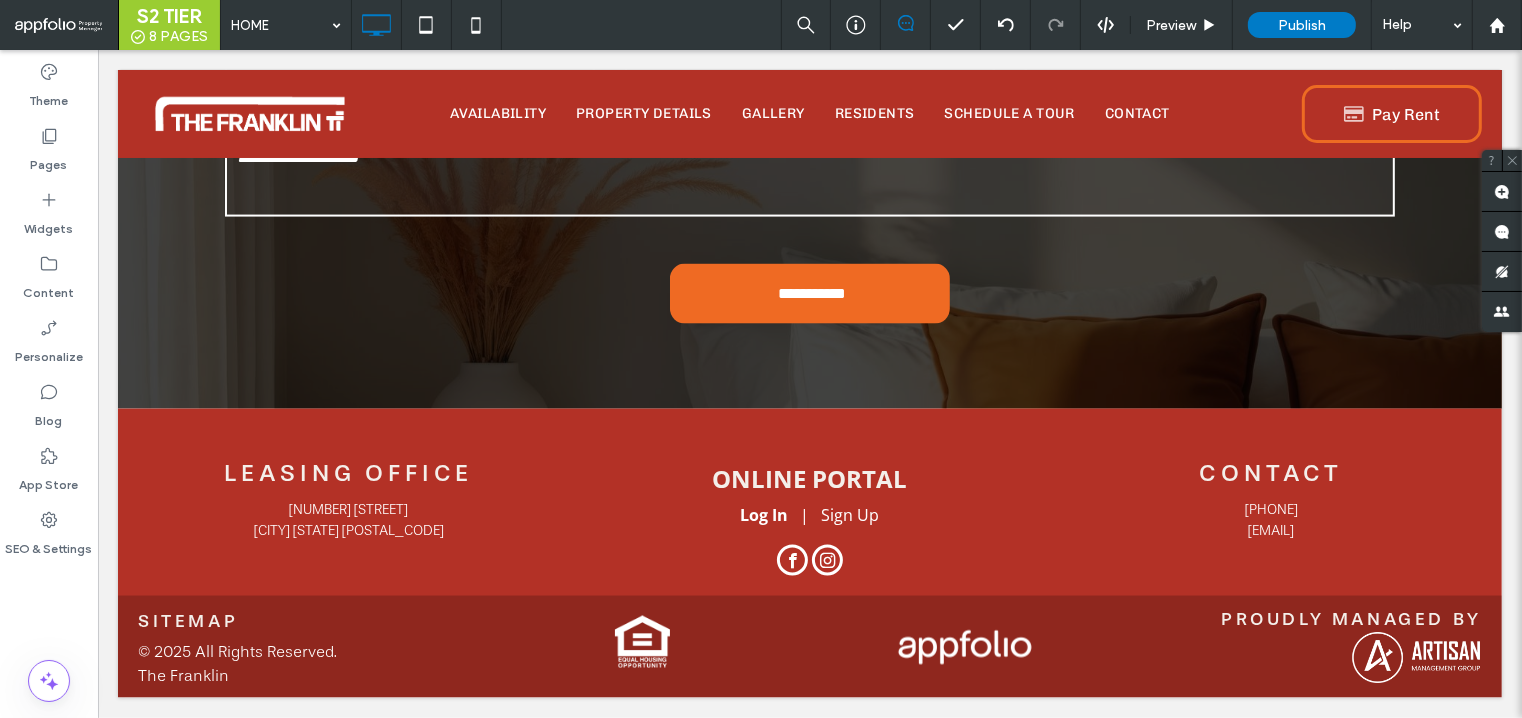 scroll, scrollTop: 2818, scrollLeft: 0, axis: vertical 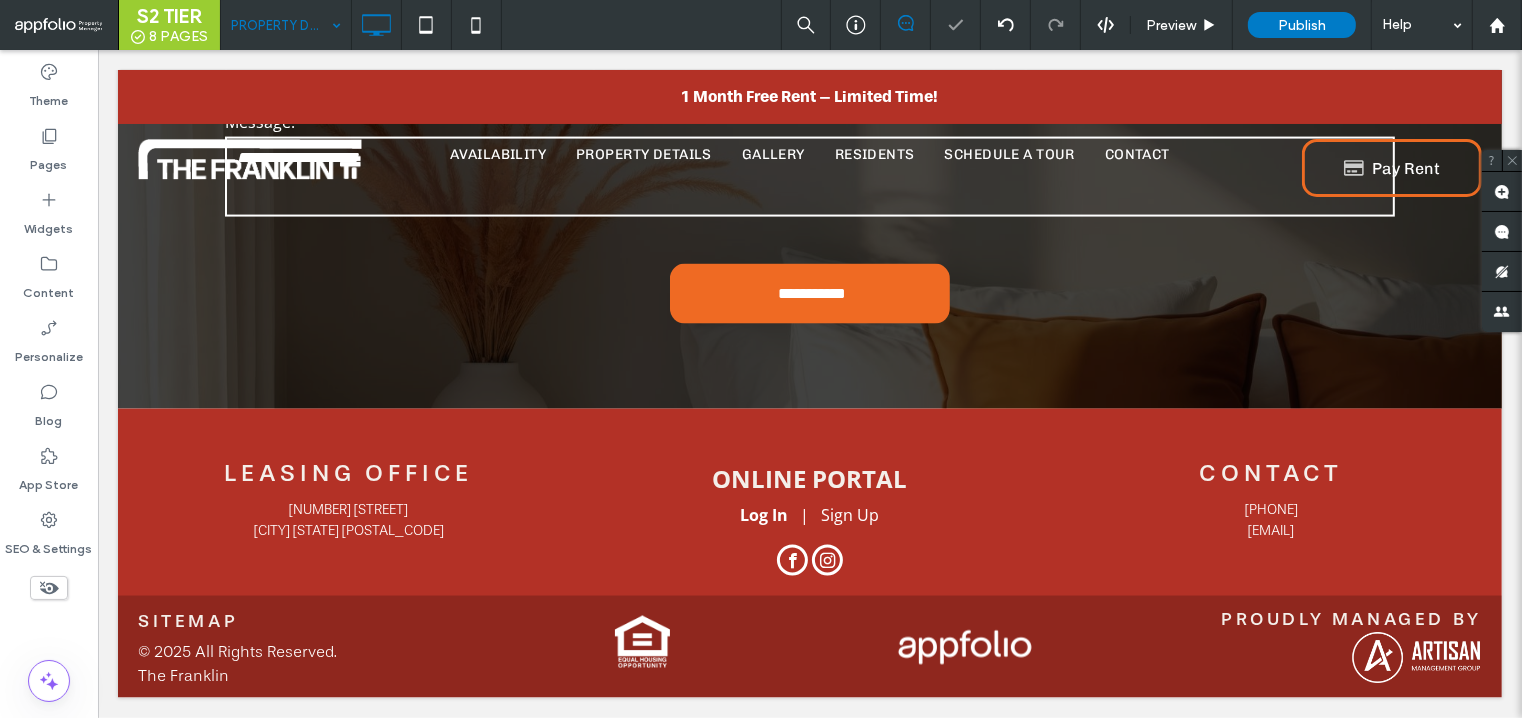type on "**" 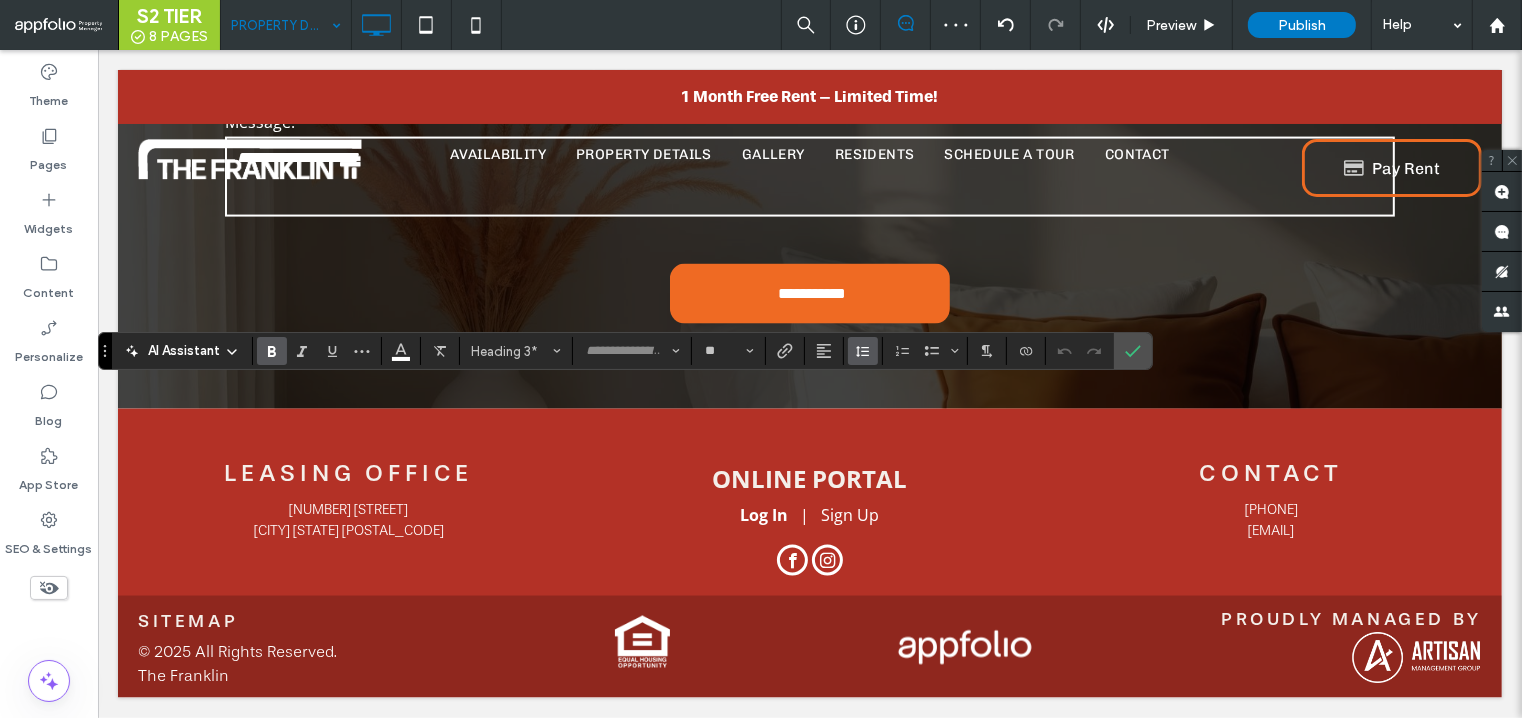click 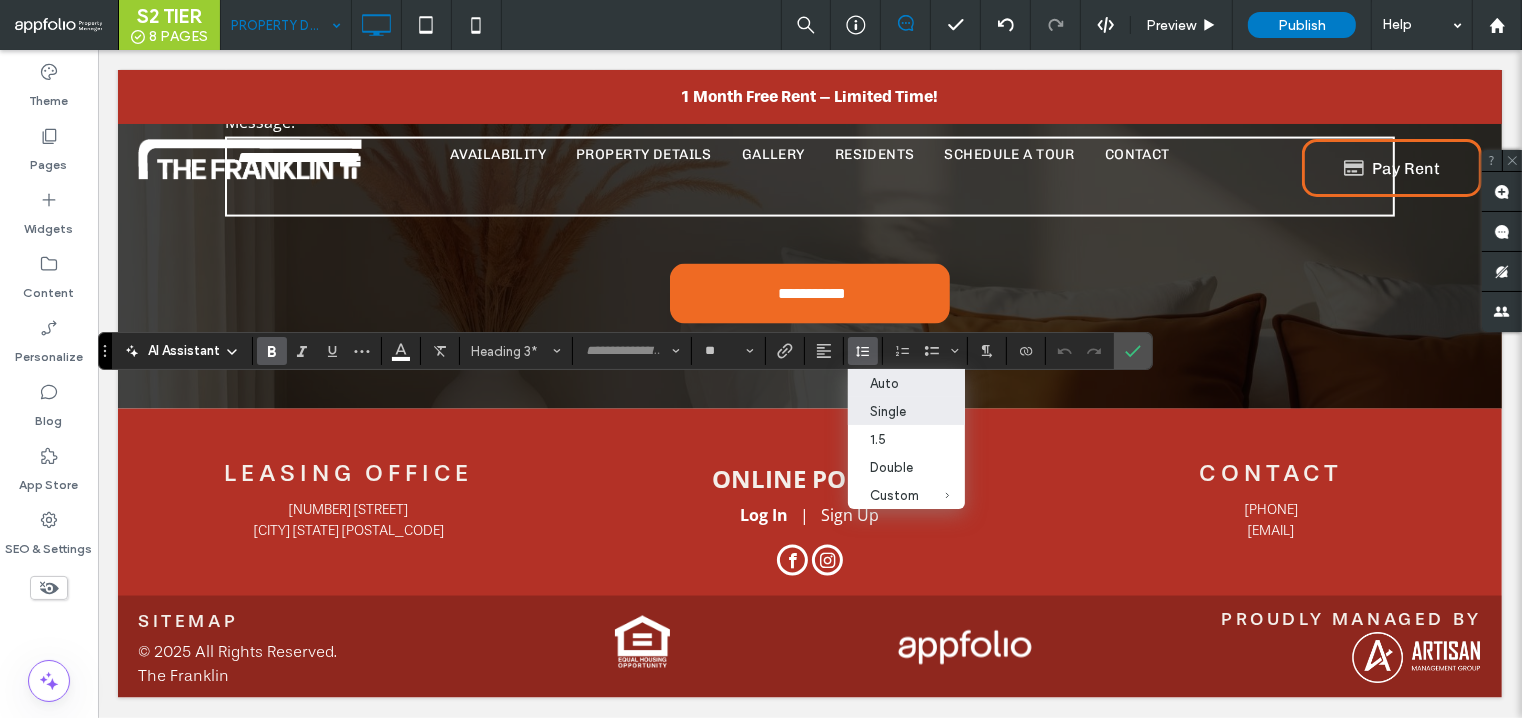 click on "Auto" at bounding box center [894, 383] 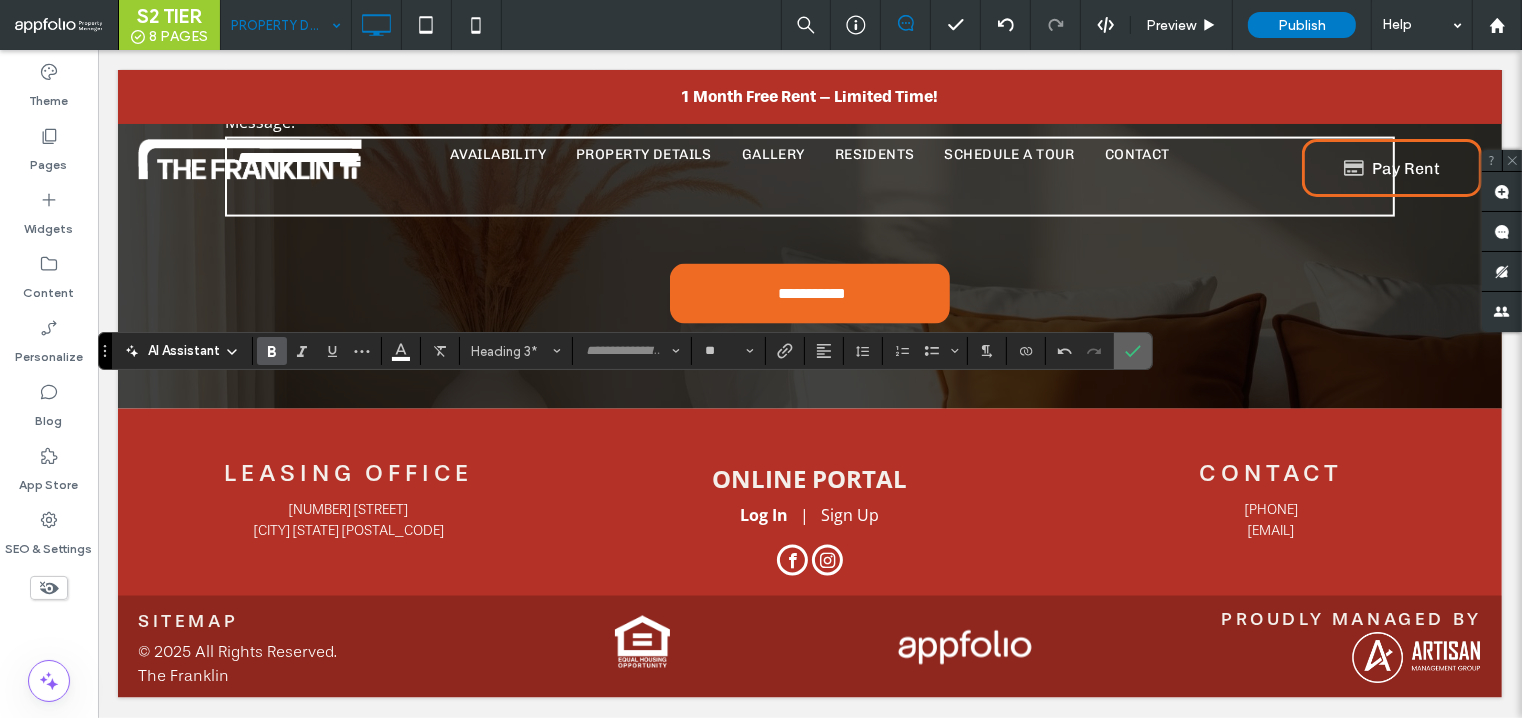 click 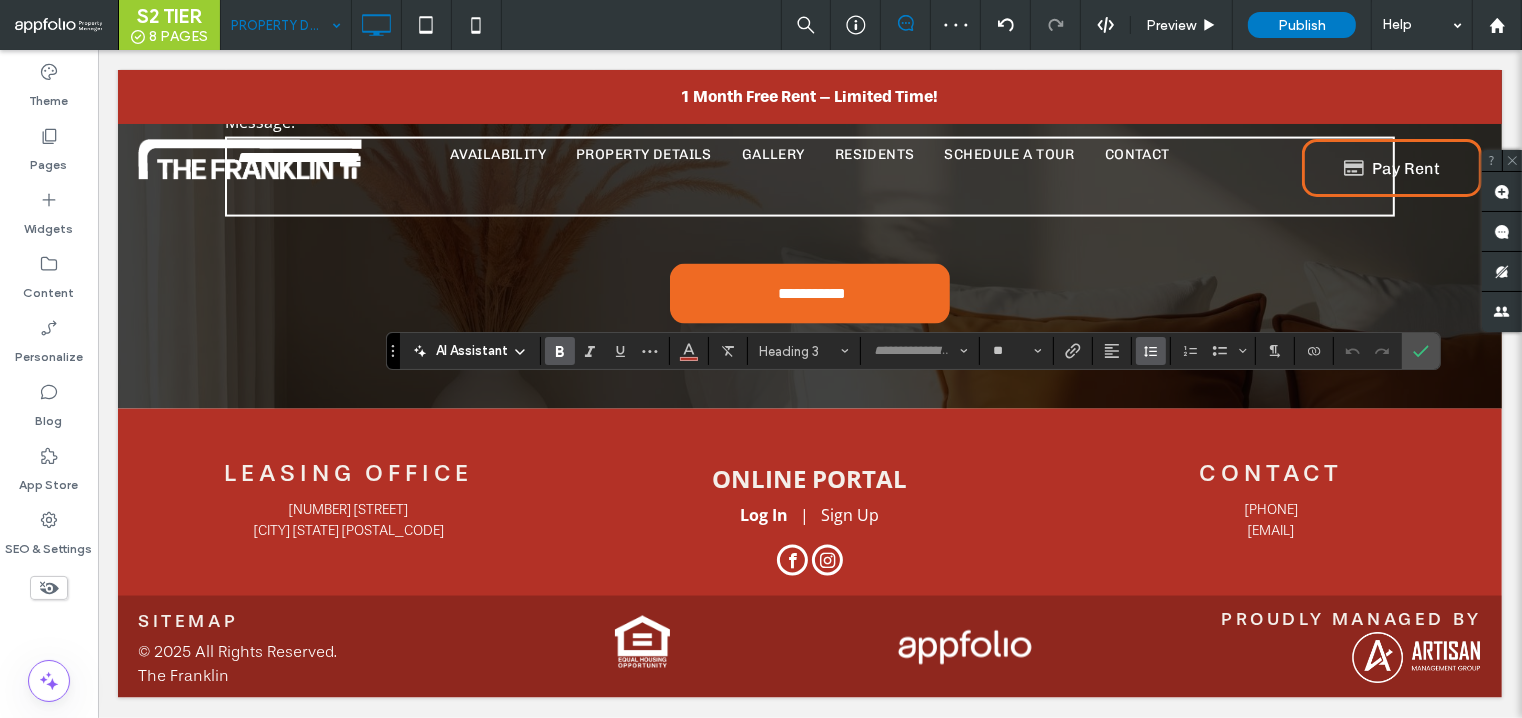 click 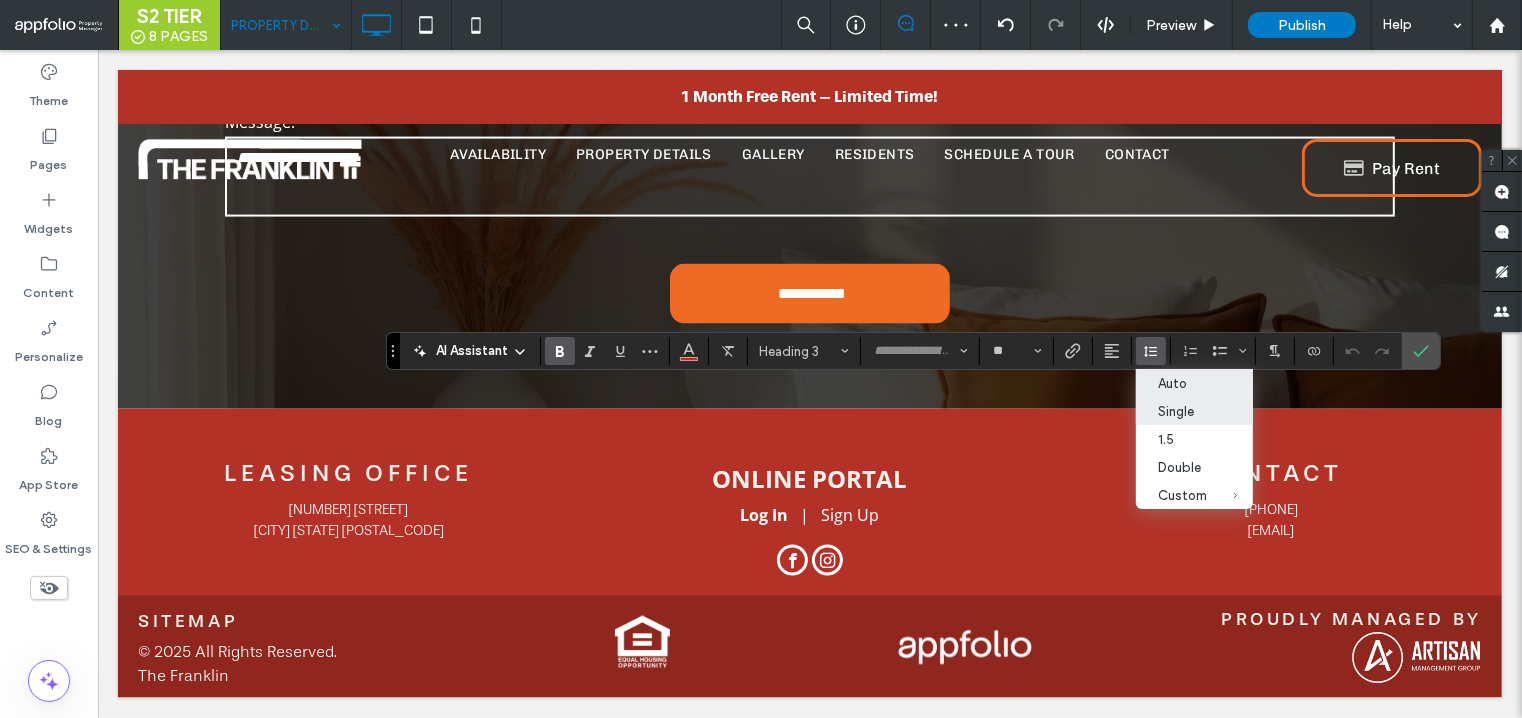 click on "Auto" at bounding box center [1182, 383] 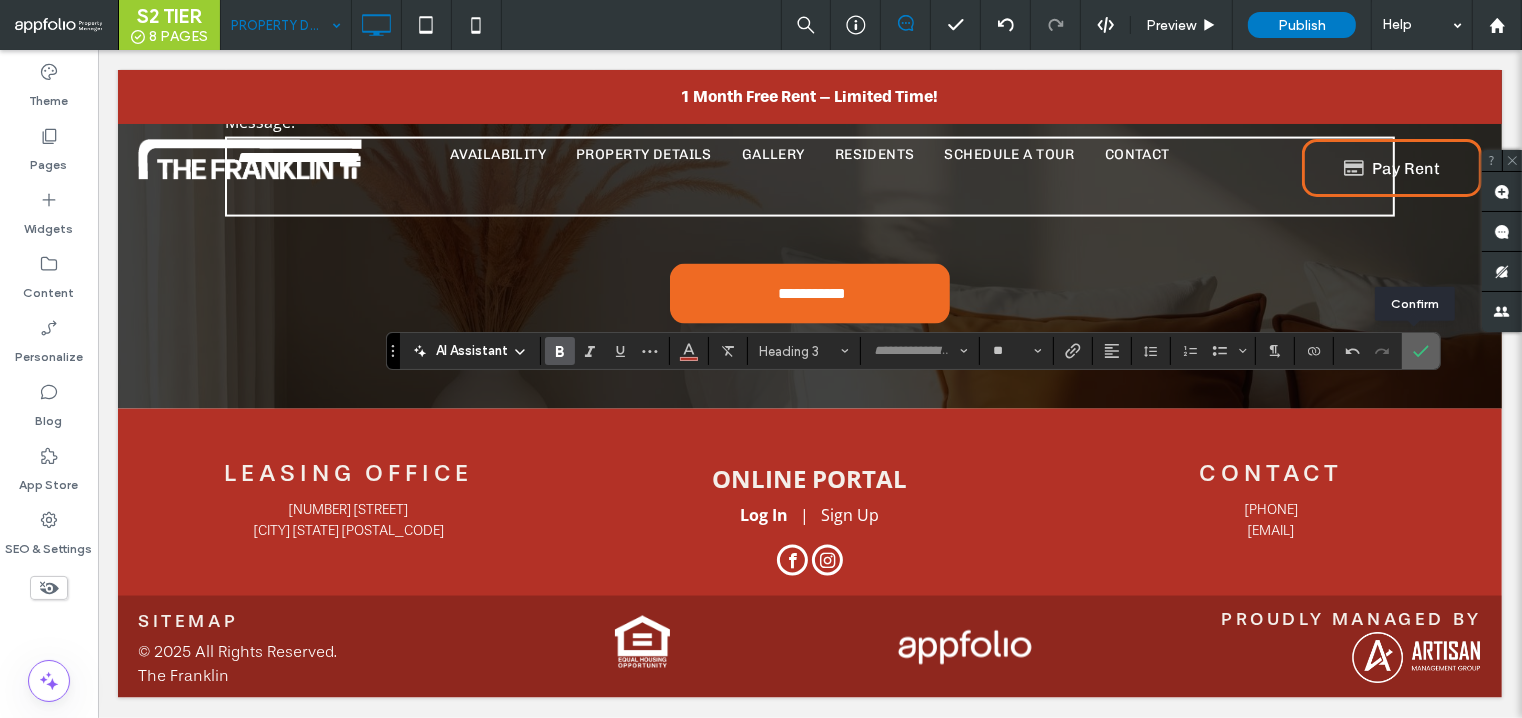 click at bounding box center [1417, 351] 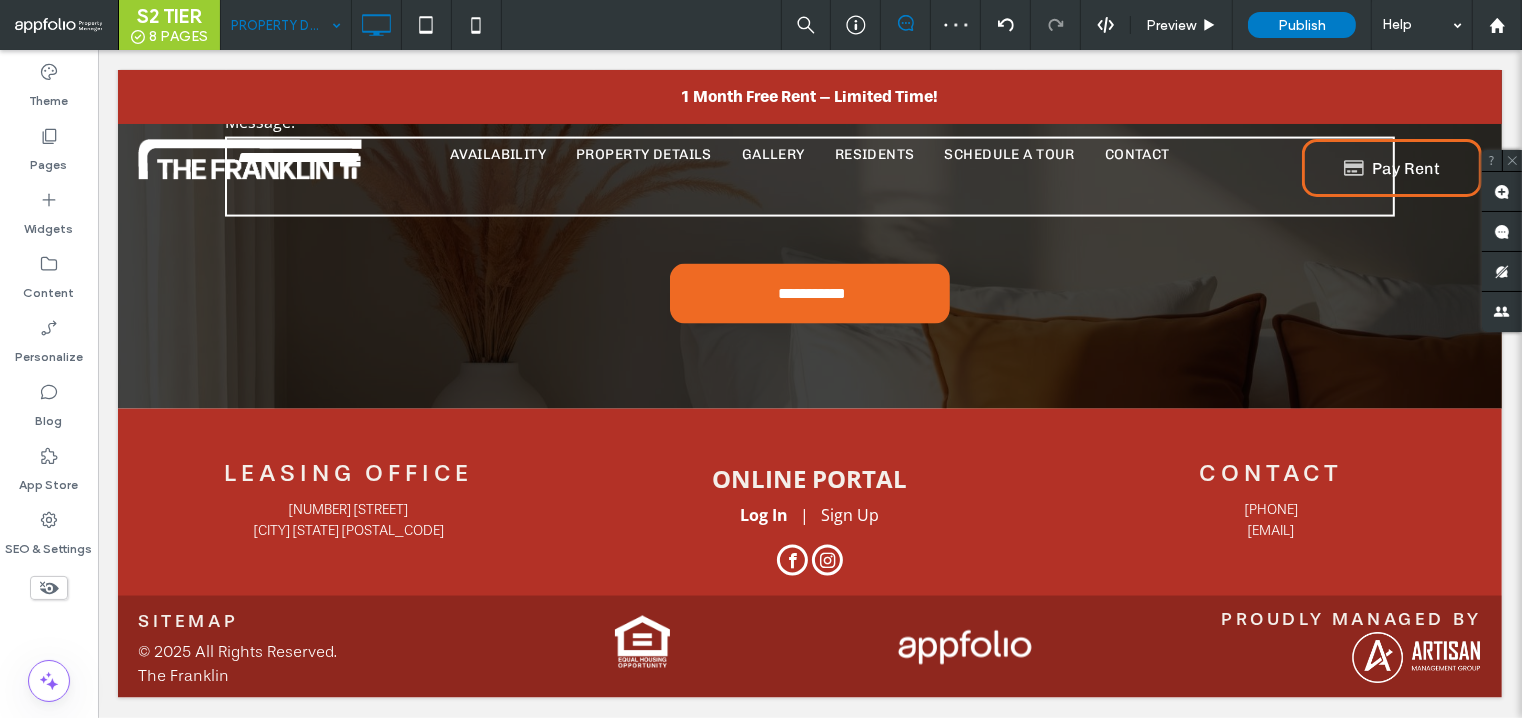 type on "**" 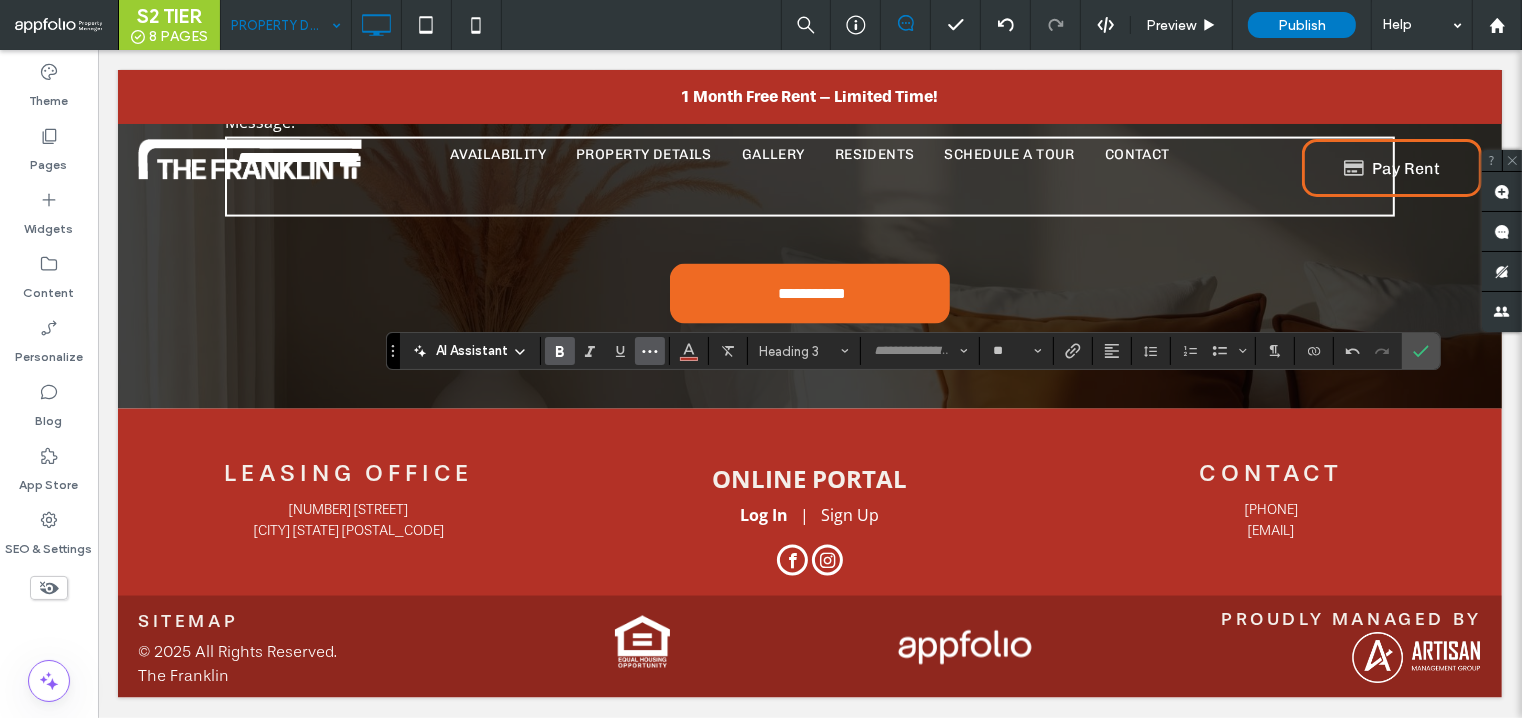 click 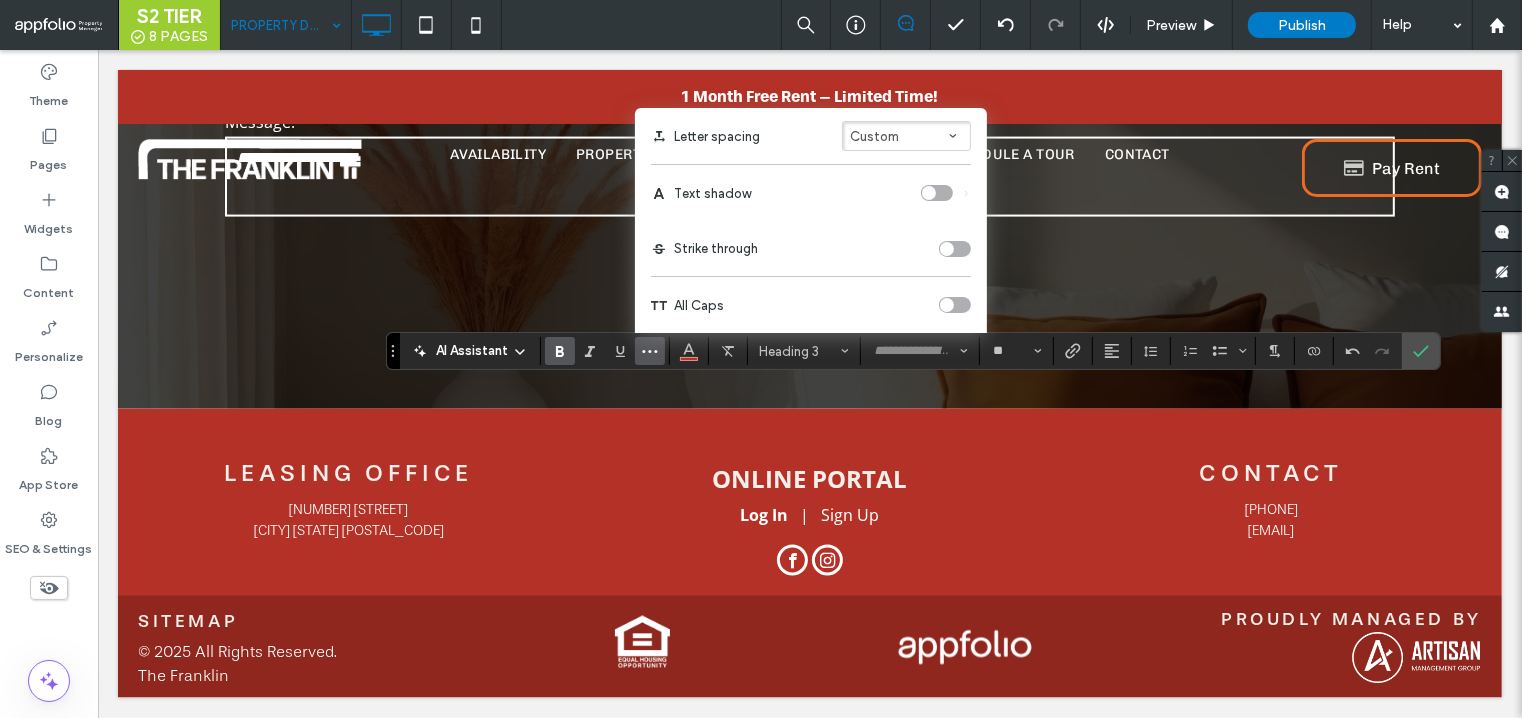 click at bounding box center [955, 305] 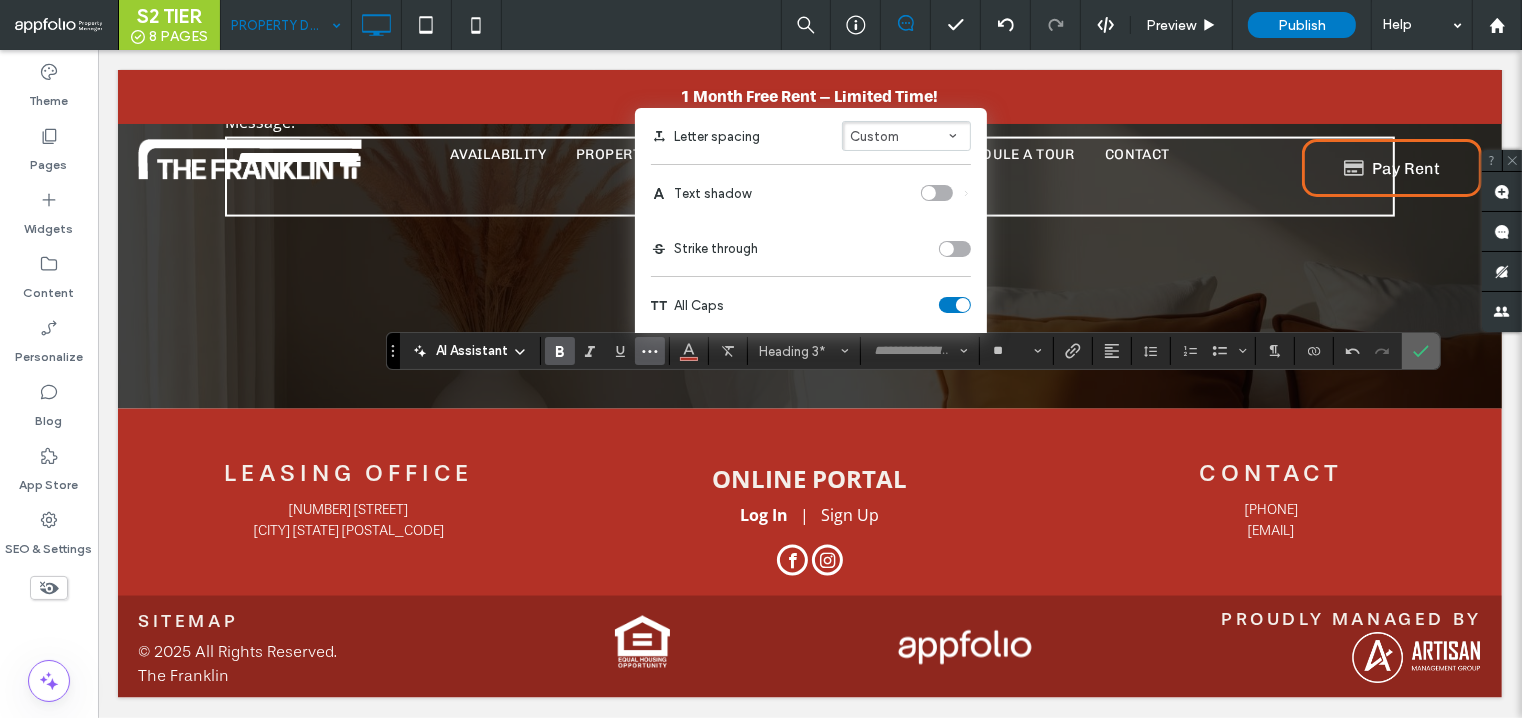 click 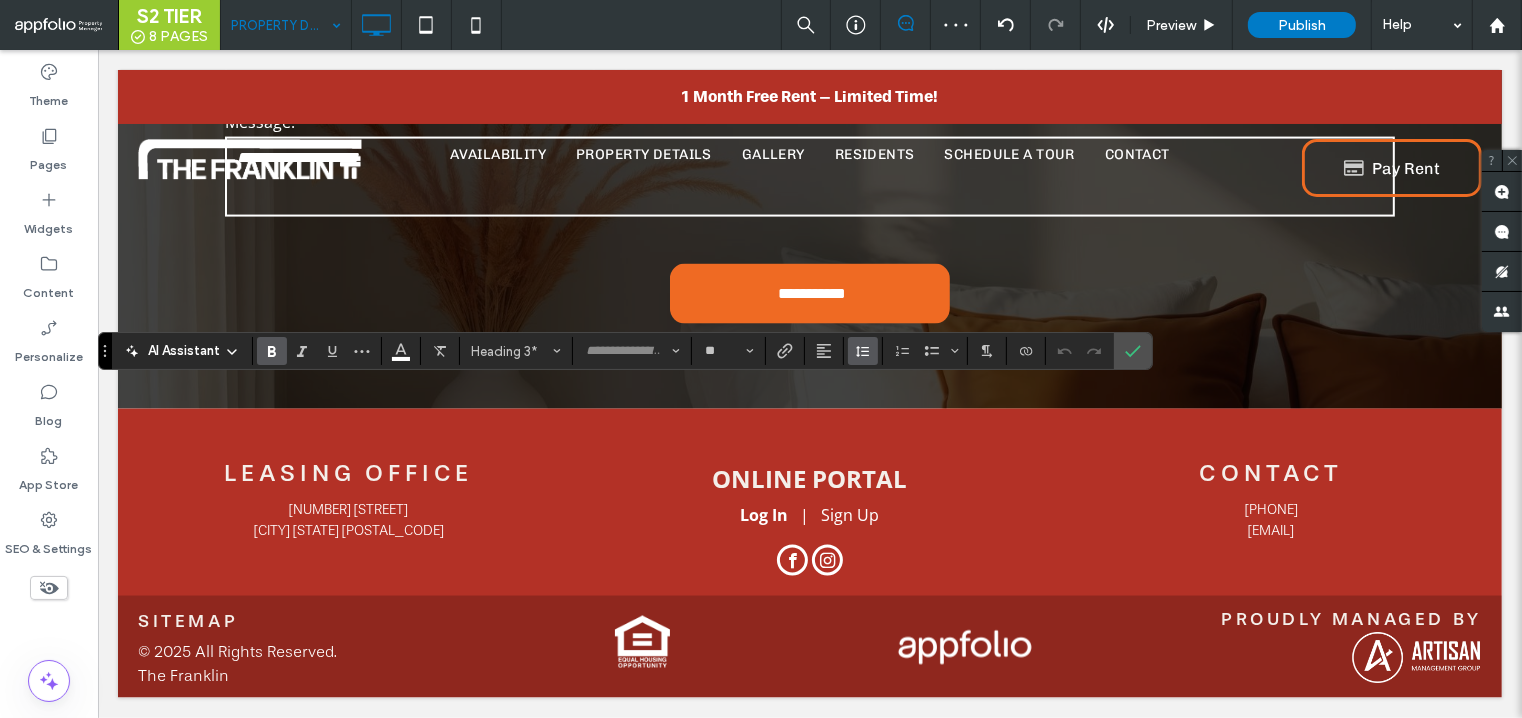 click 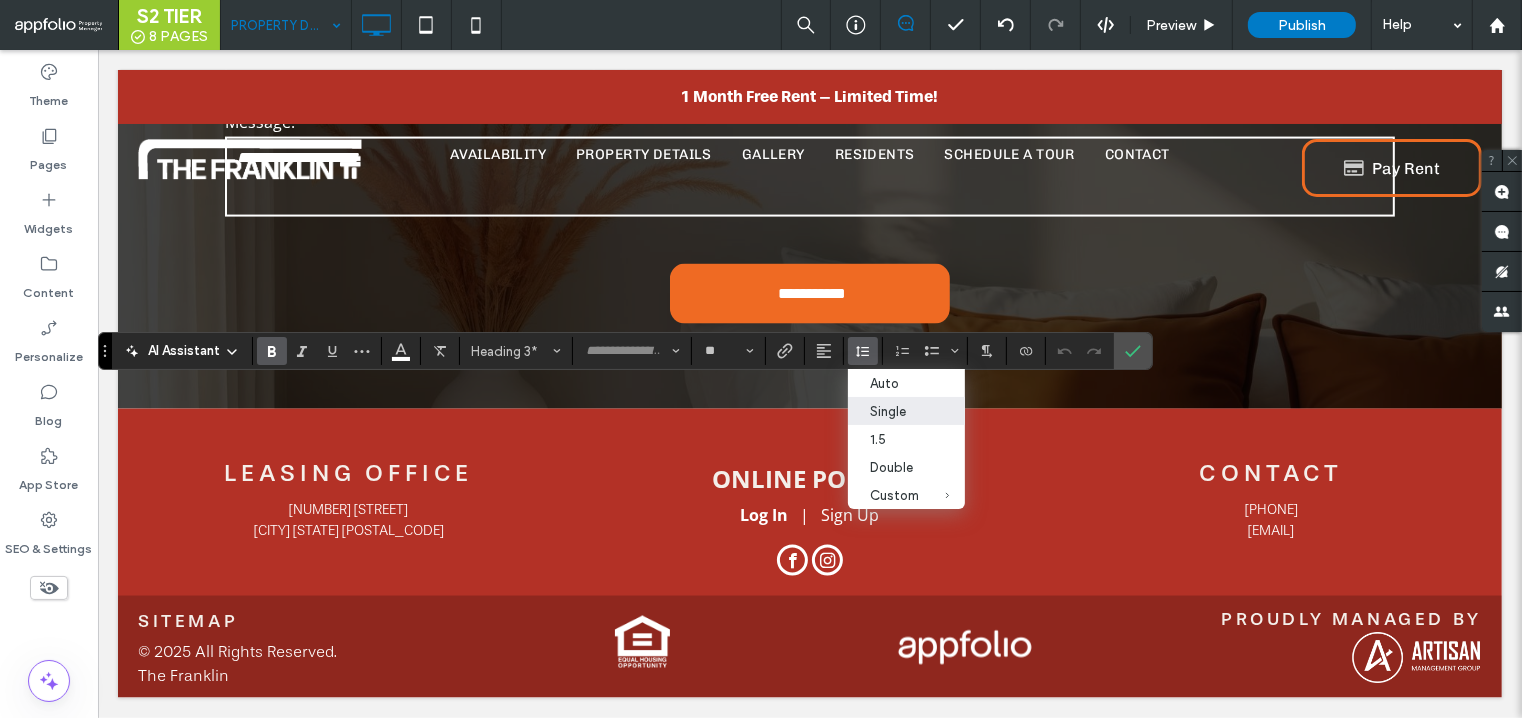 click 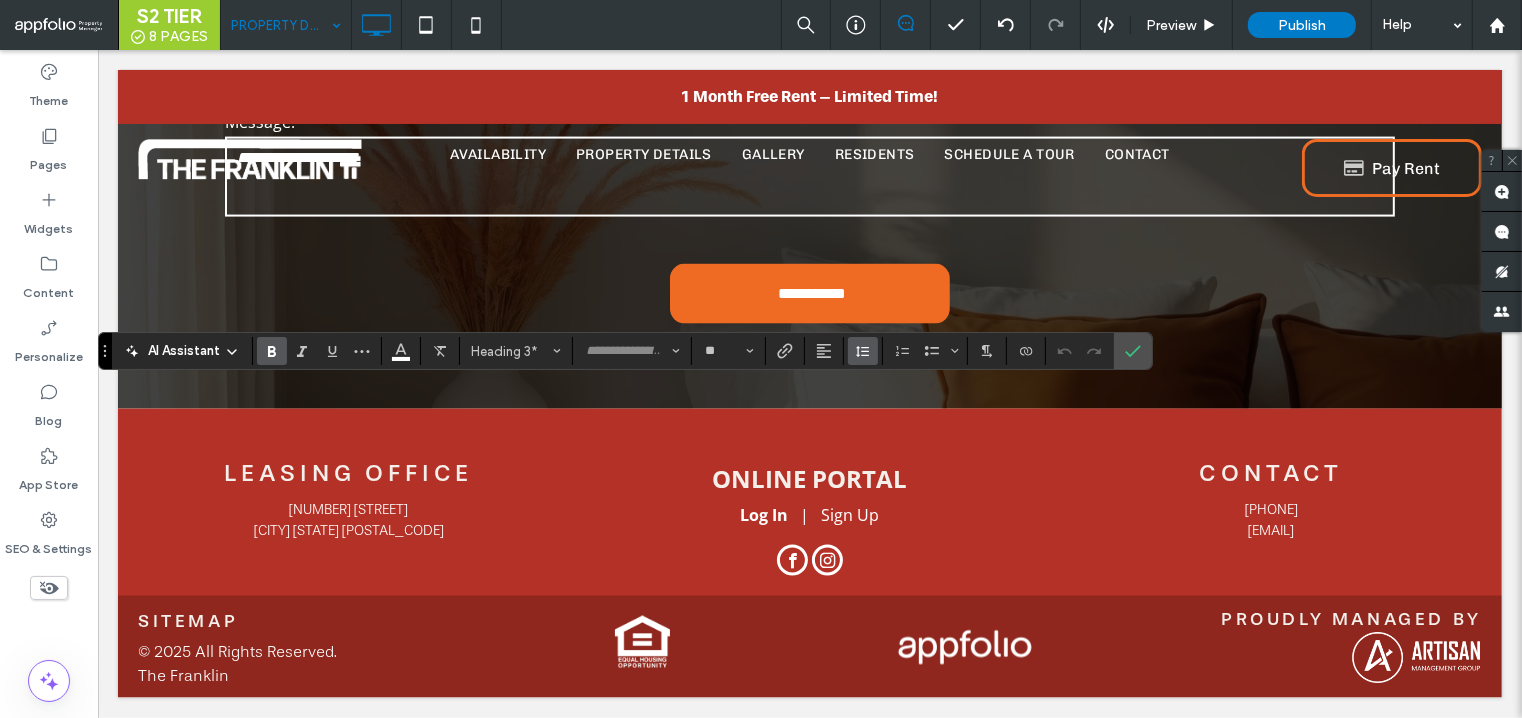 click 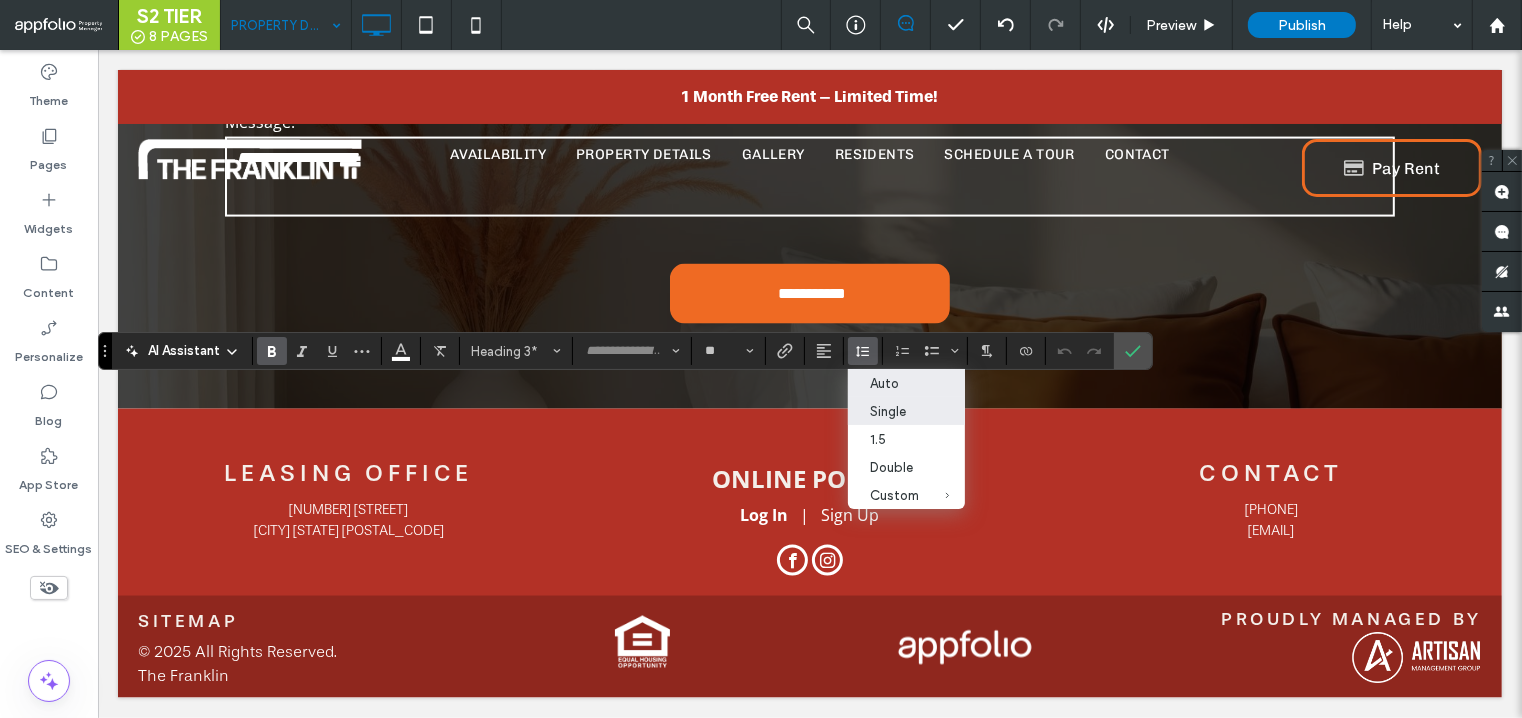 click on "Auto" at bounding box center [894, 383] 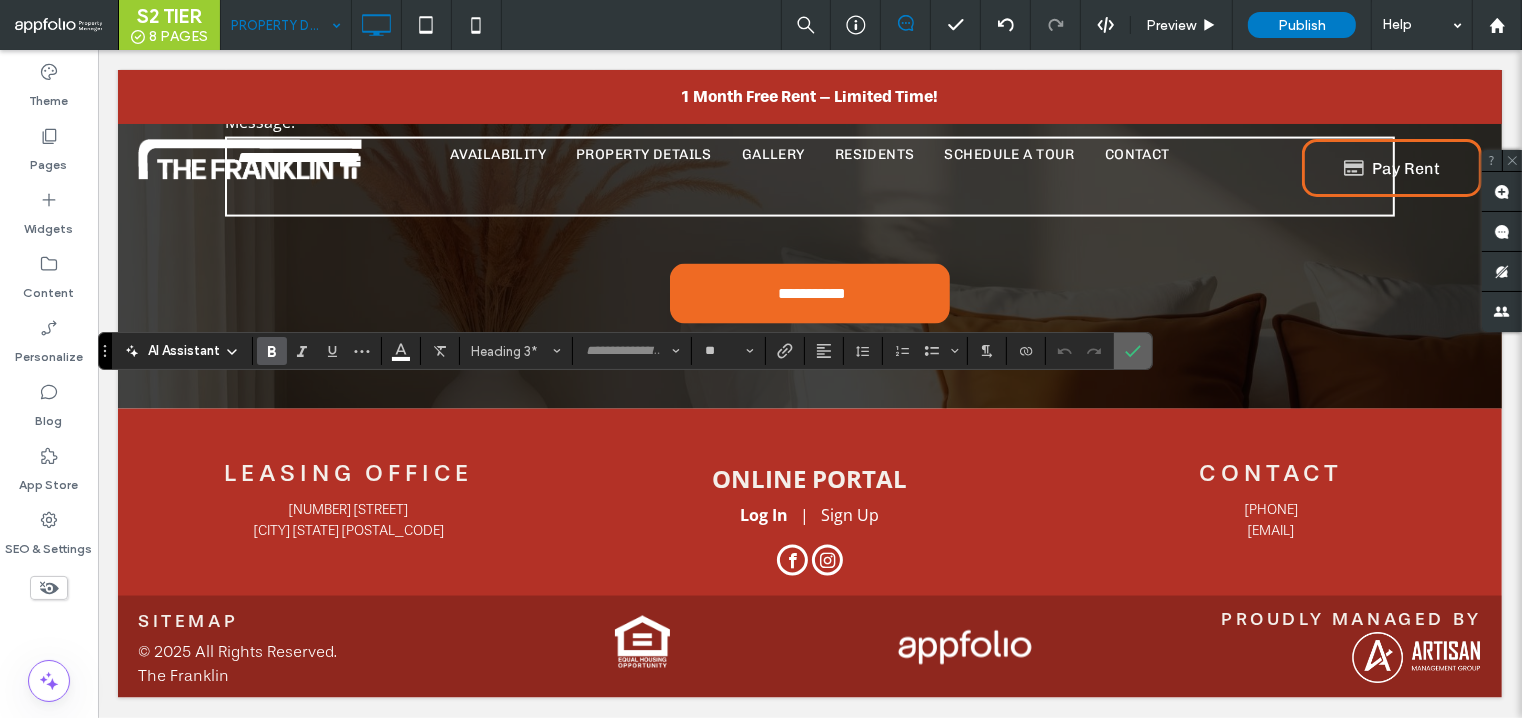 click at bounding box center [1129, 351] 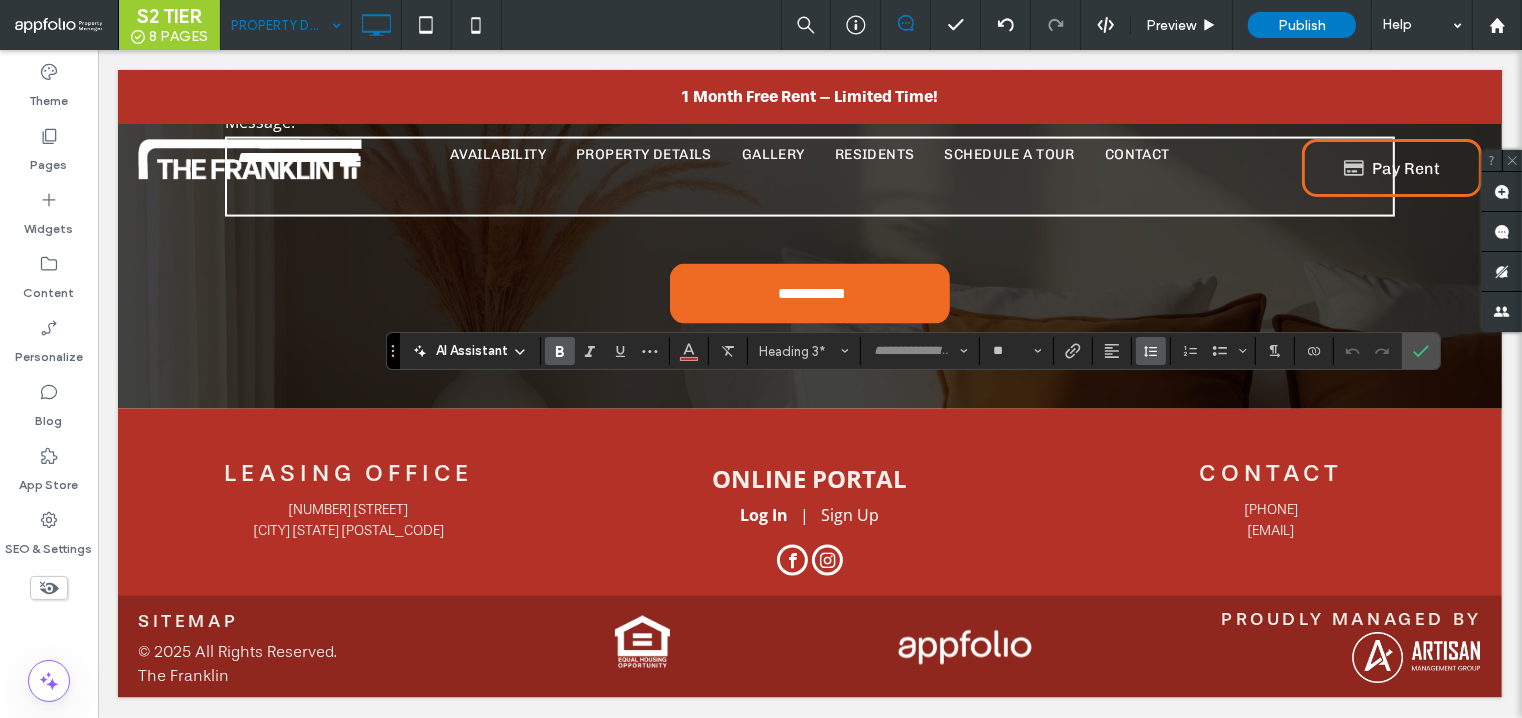 click 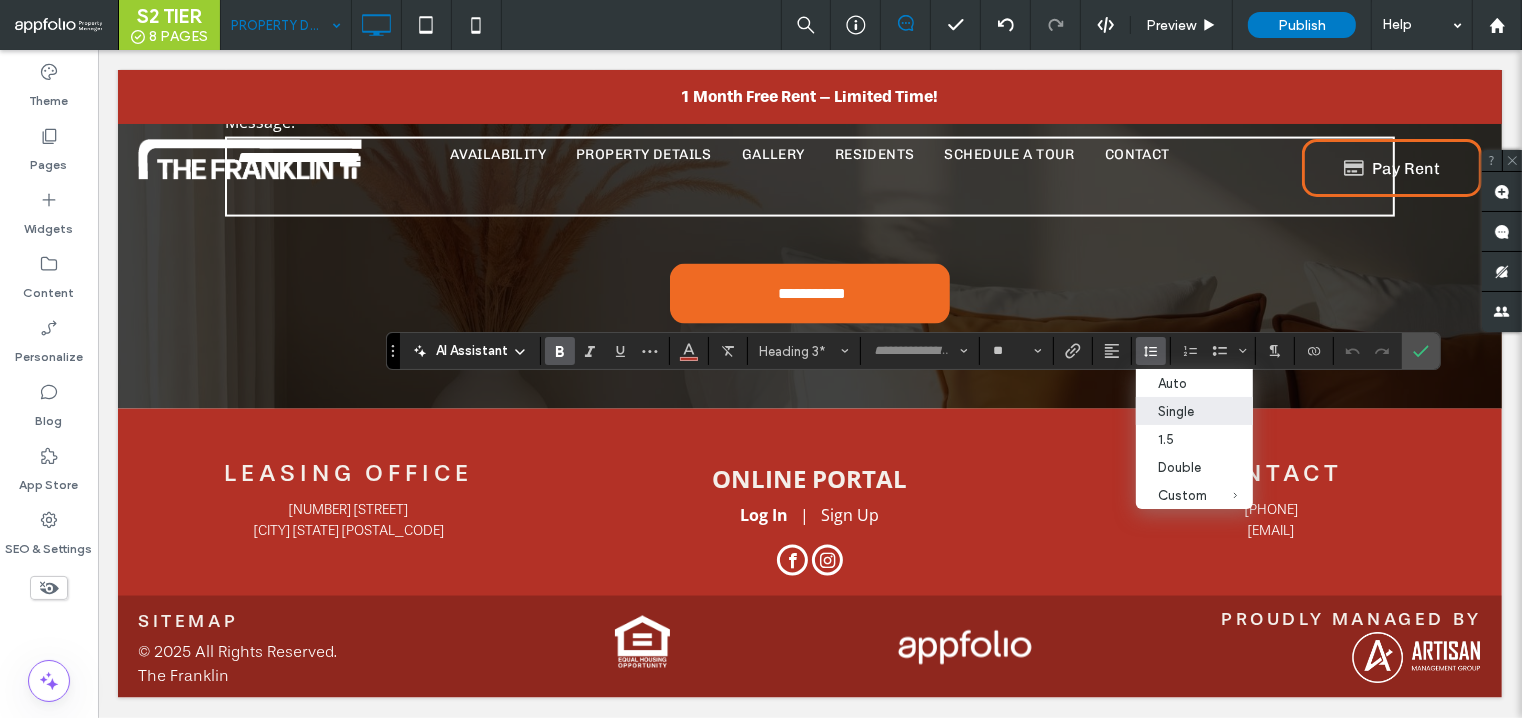 click 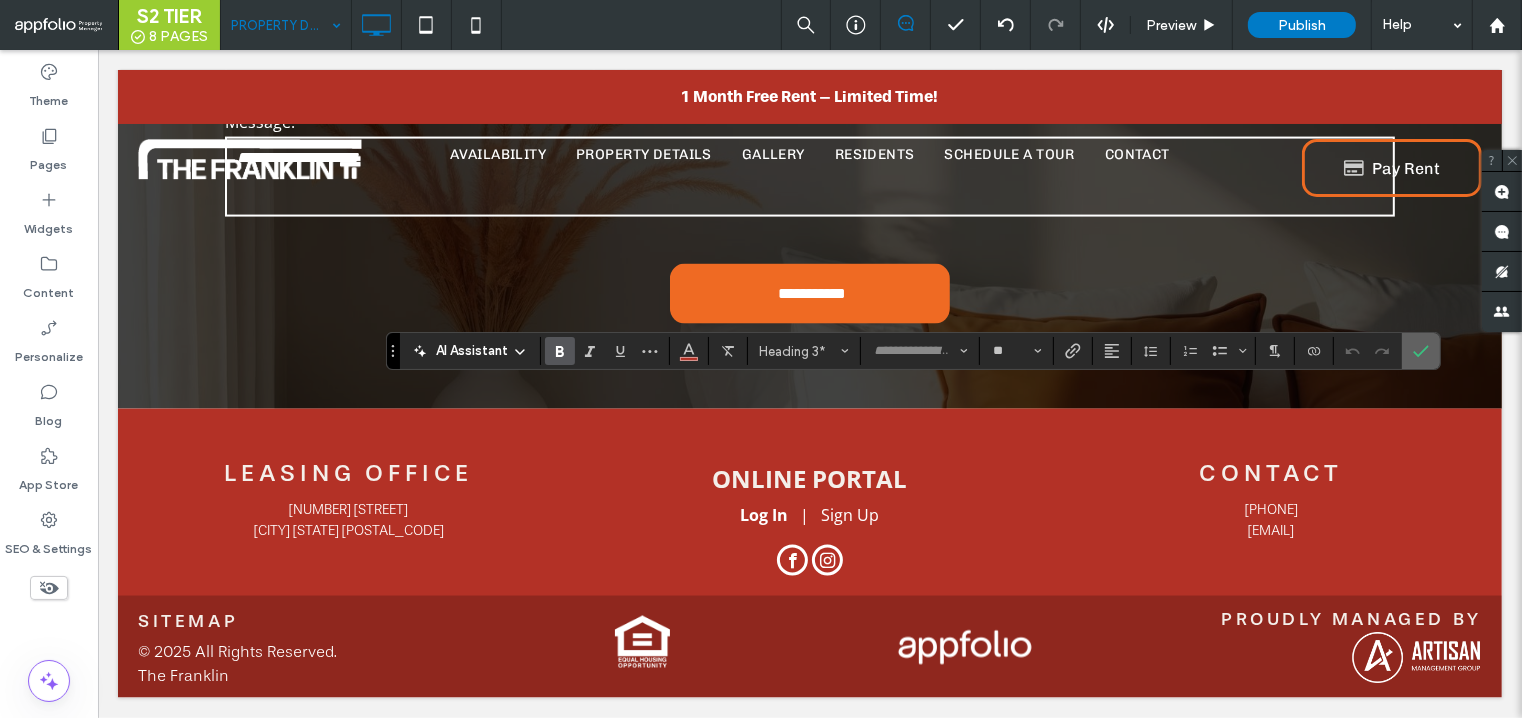click at bounding box center [1421, 351] 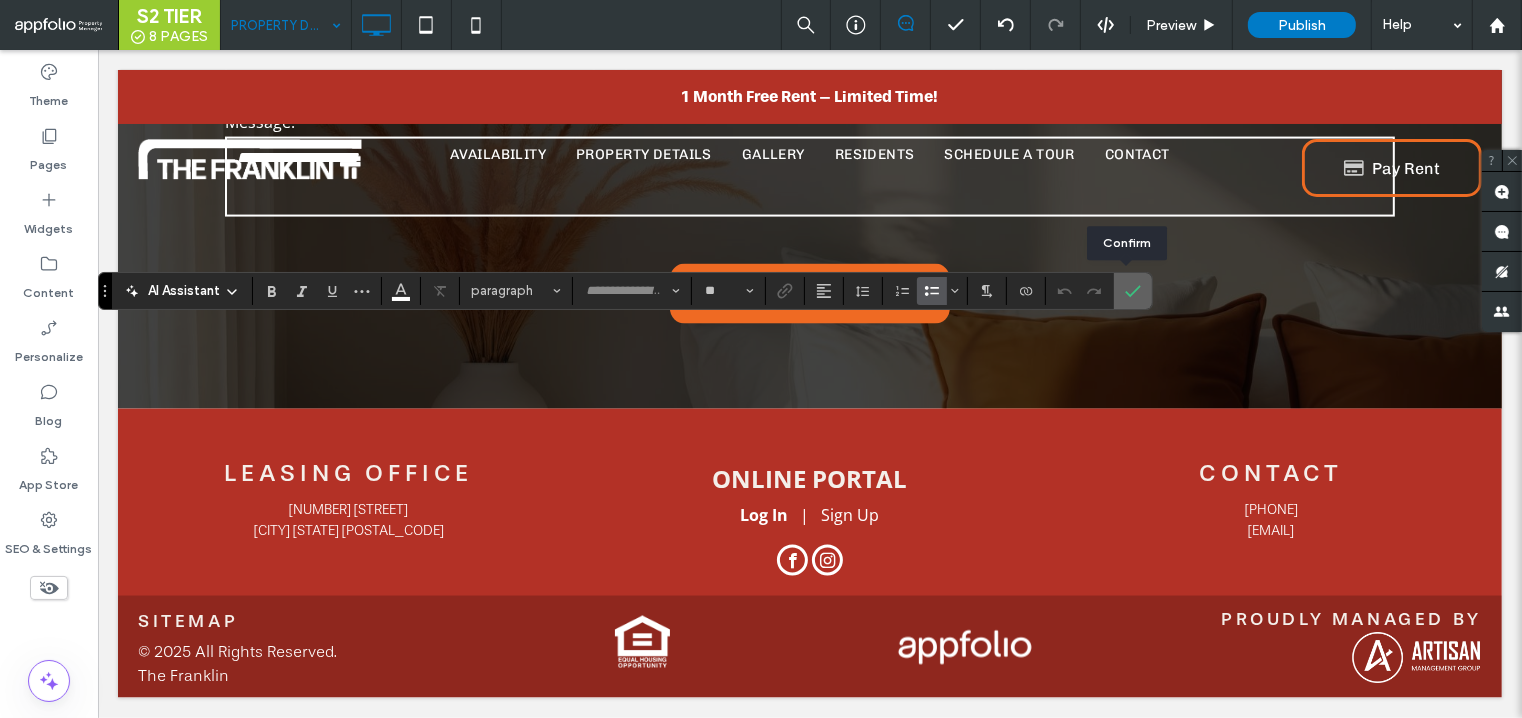 click 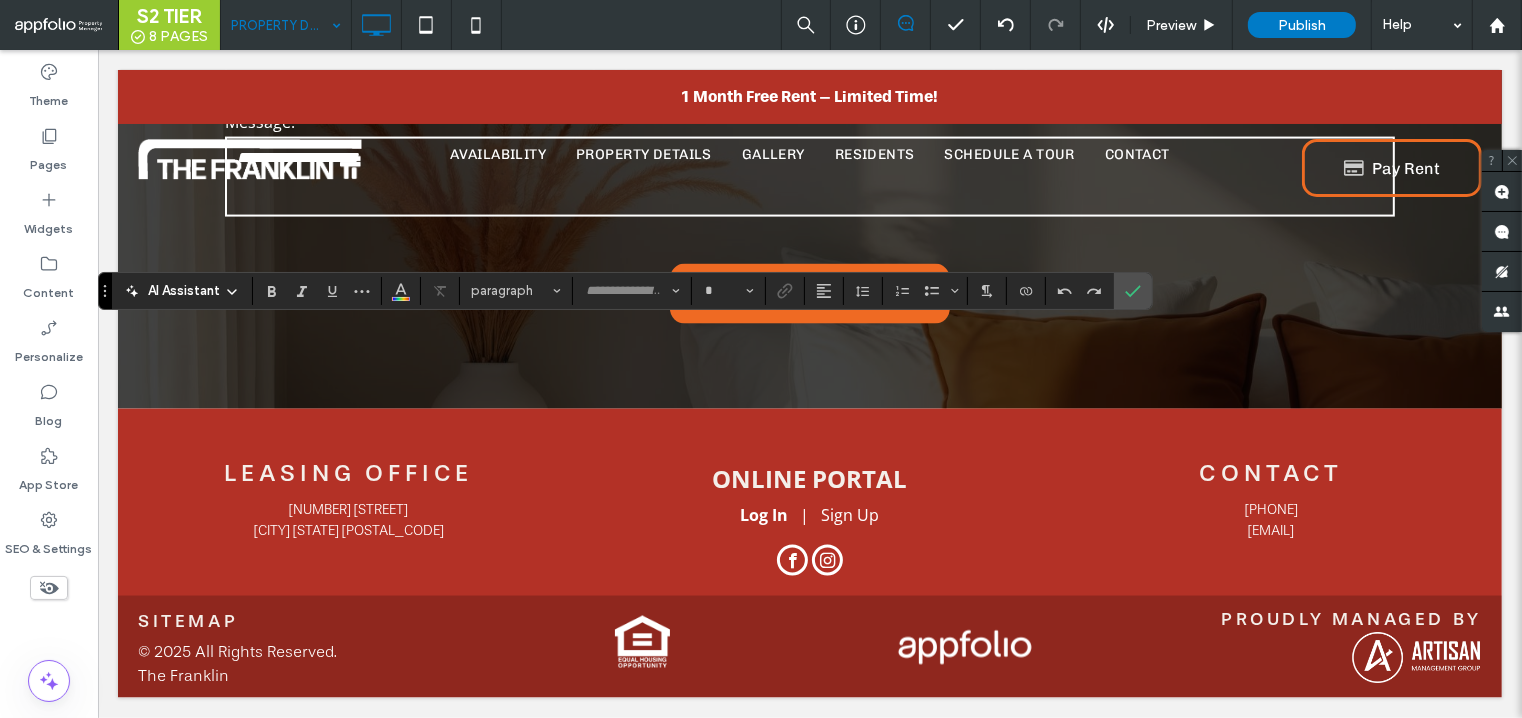 type on "**" 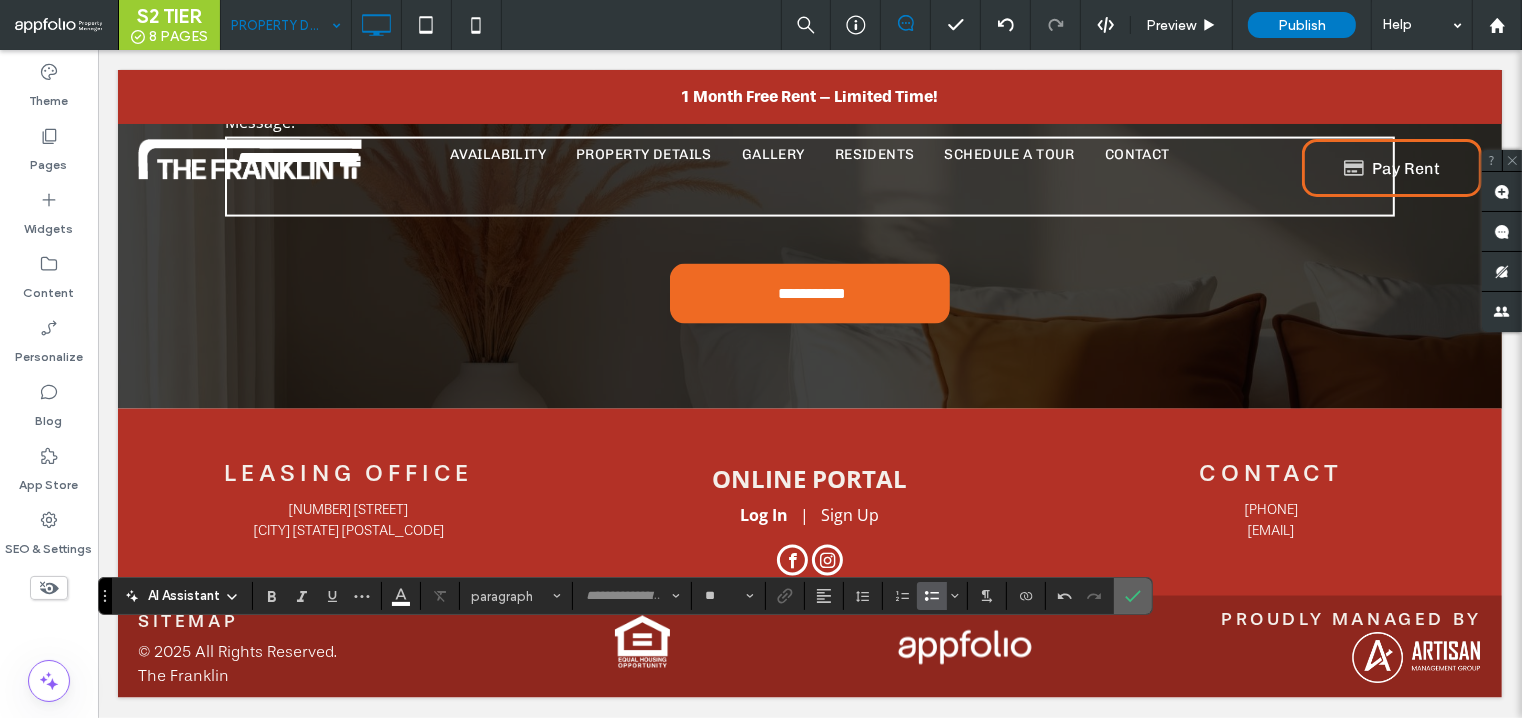 click 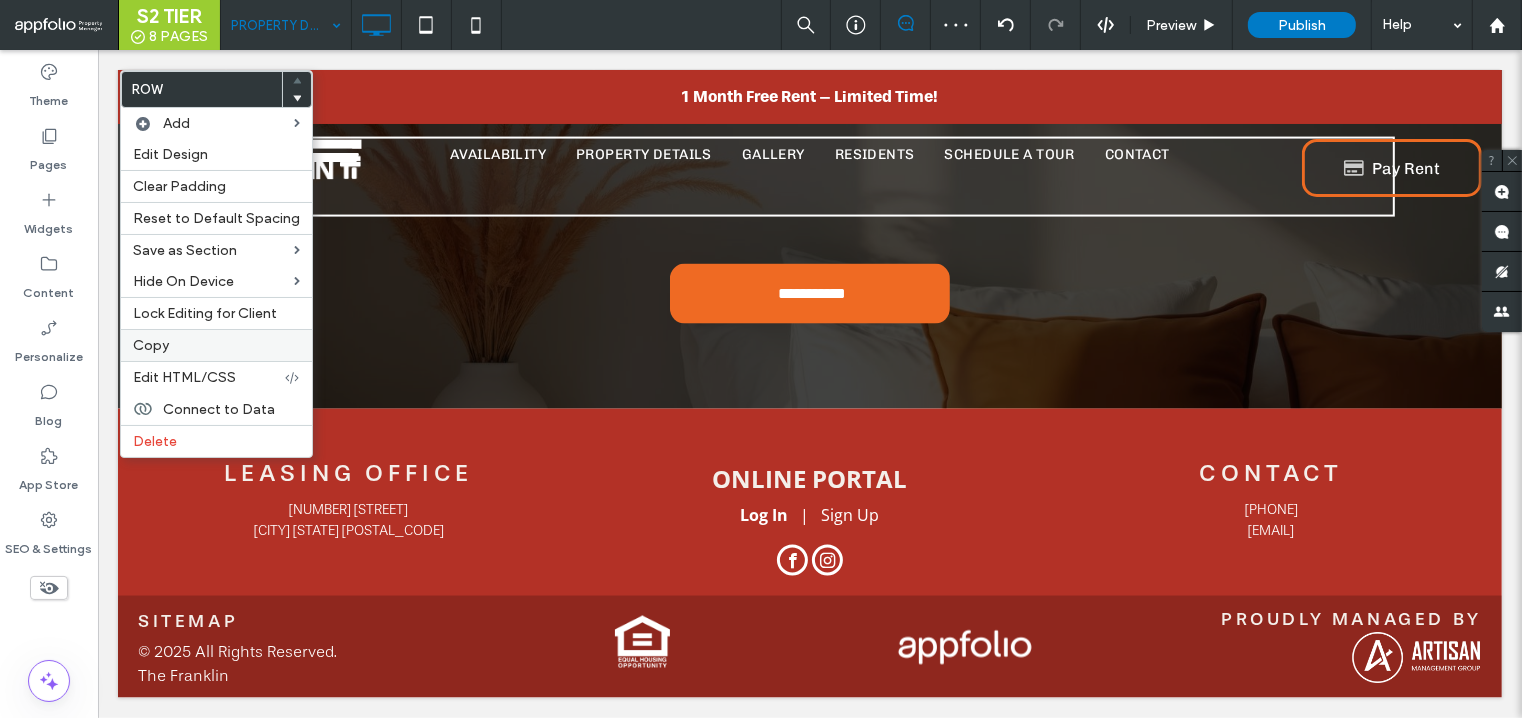 click on "Copy" at bounding box center [151, 345] 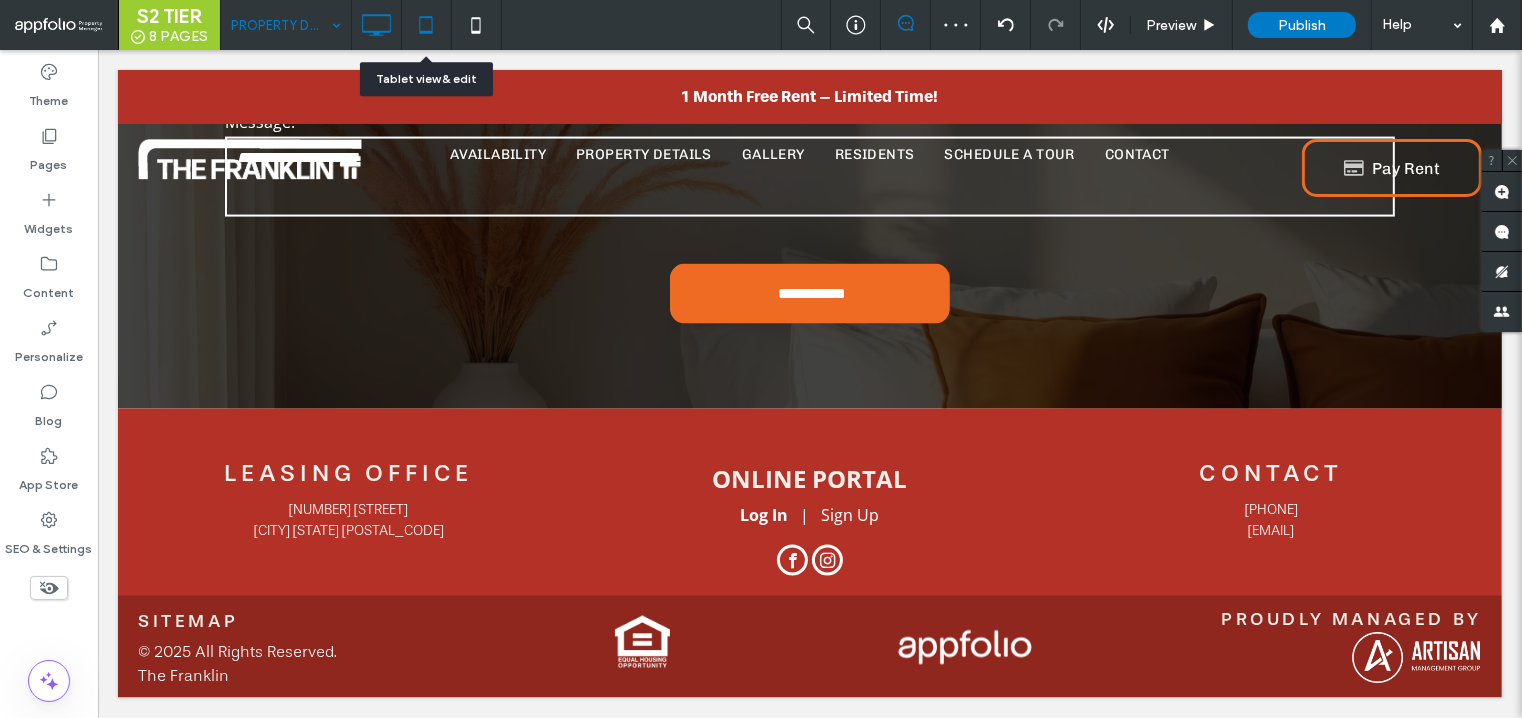 click 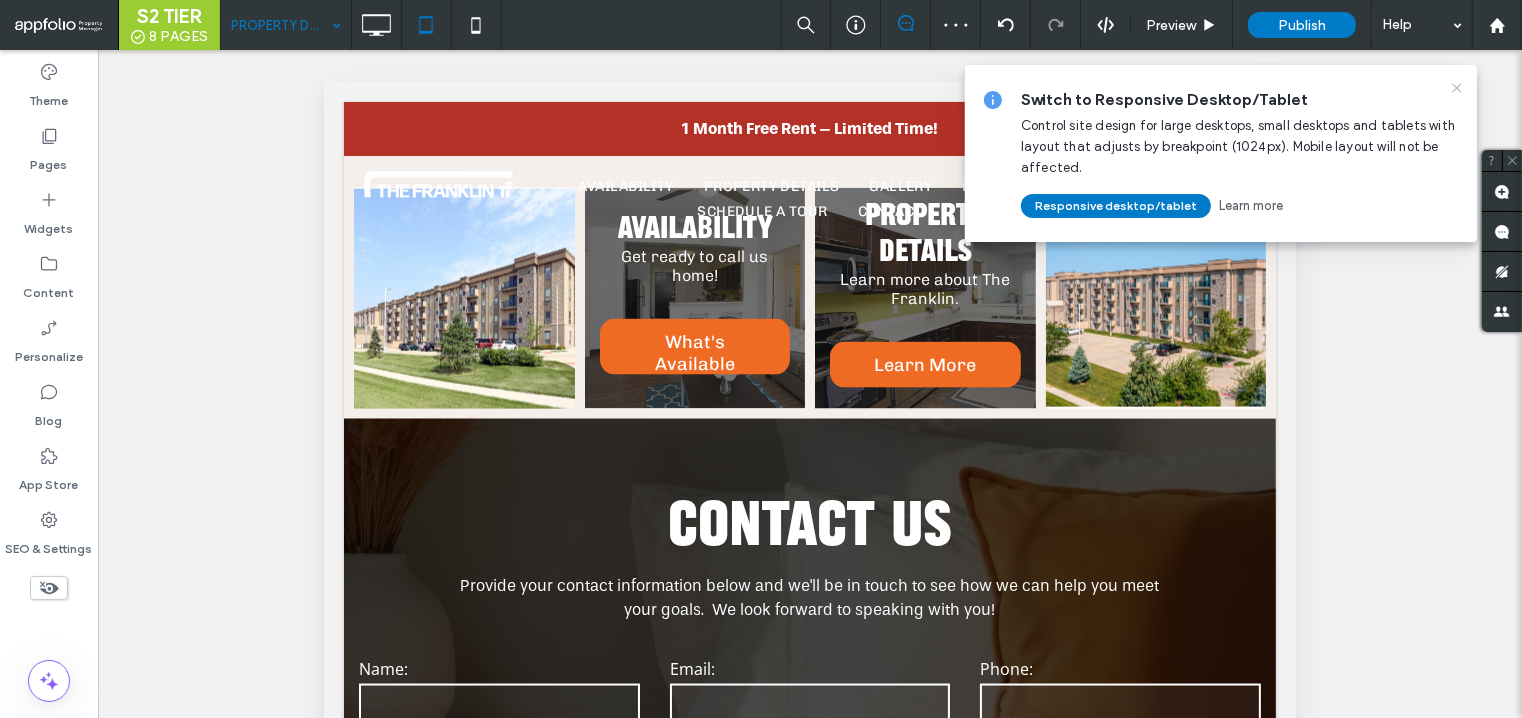 click 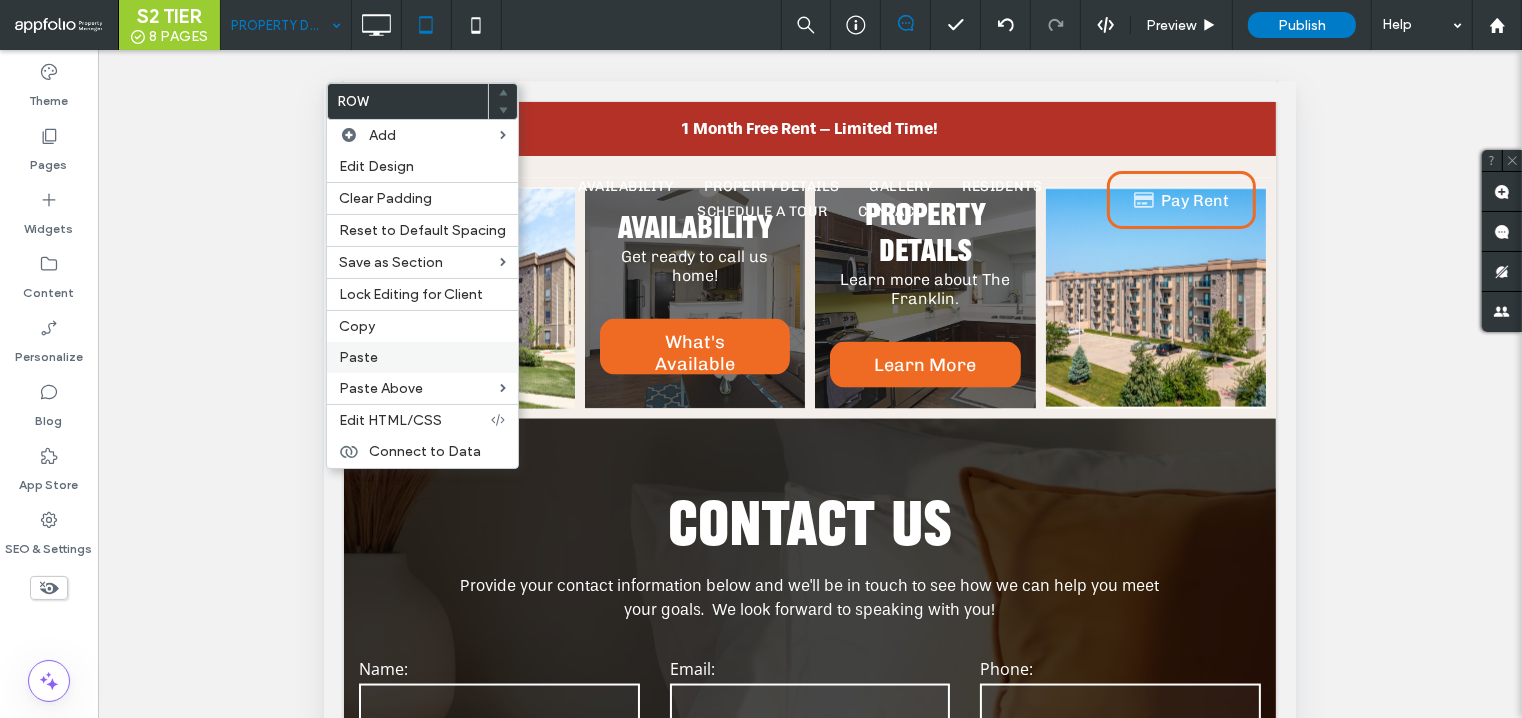 click on "Paste" at bounding box center [422, 357] 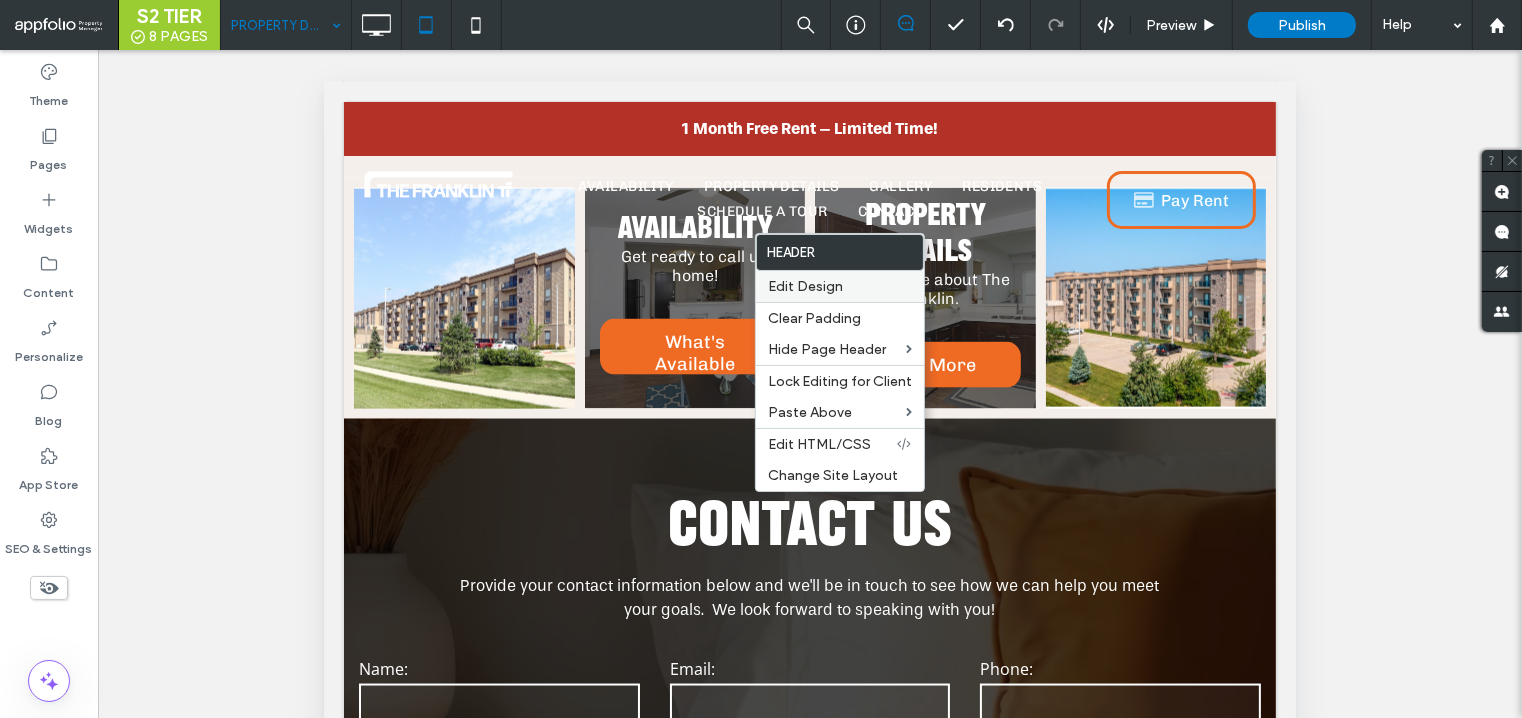 click on "Edit Design" at bounding box center (805, 286) 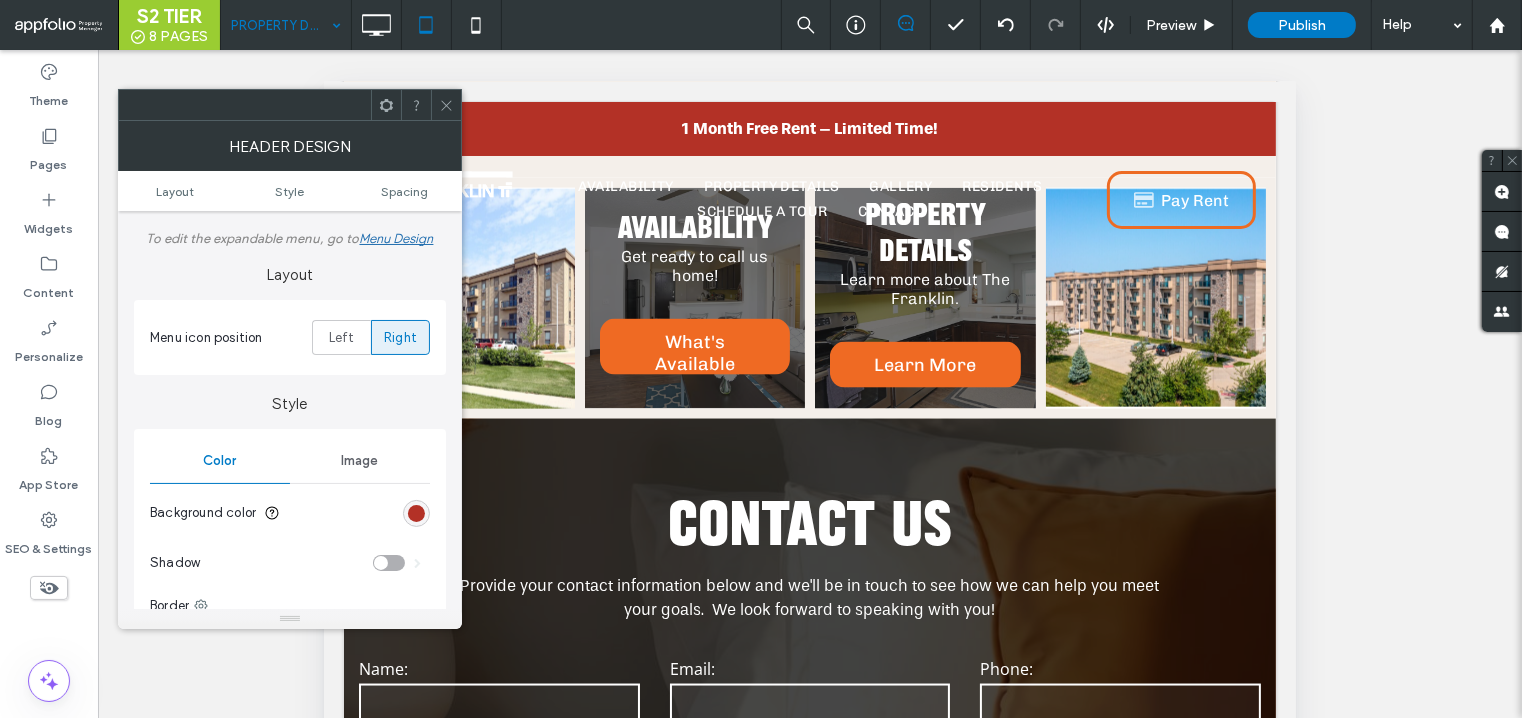 scroll, scrollTop: 123, scrollLeft: 0, axis: vertical 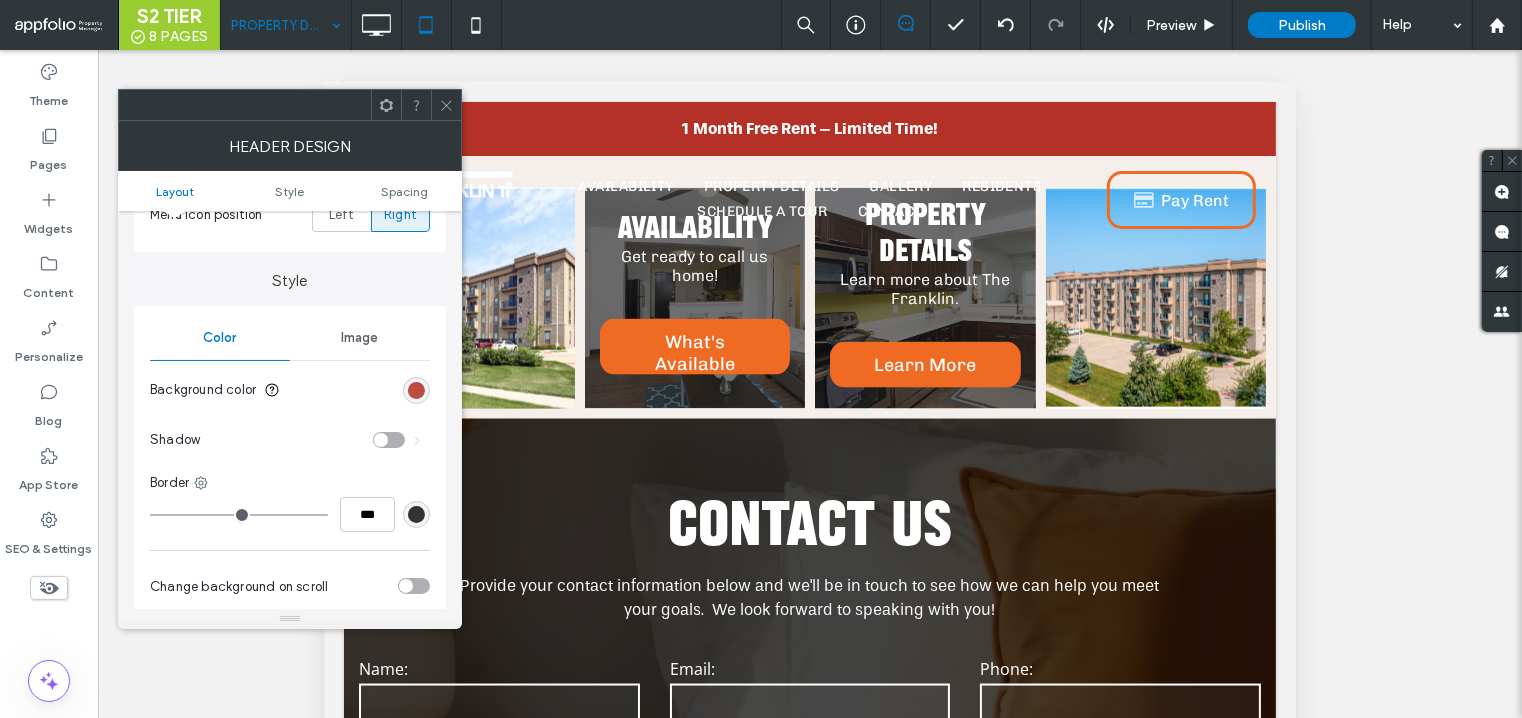 click at bounding box center (416, 390) 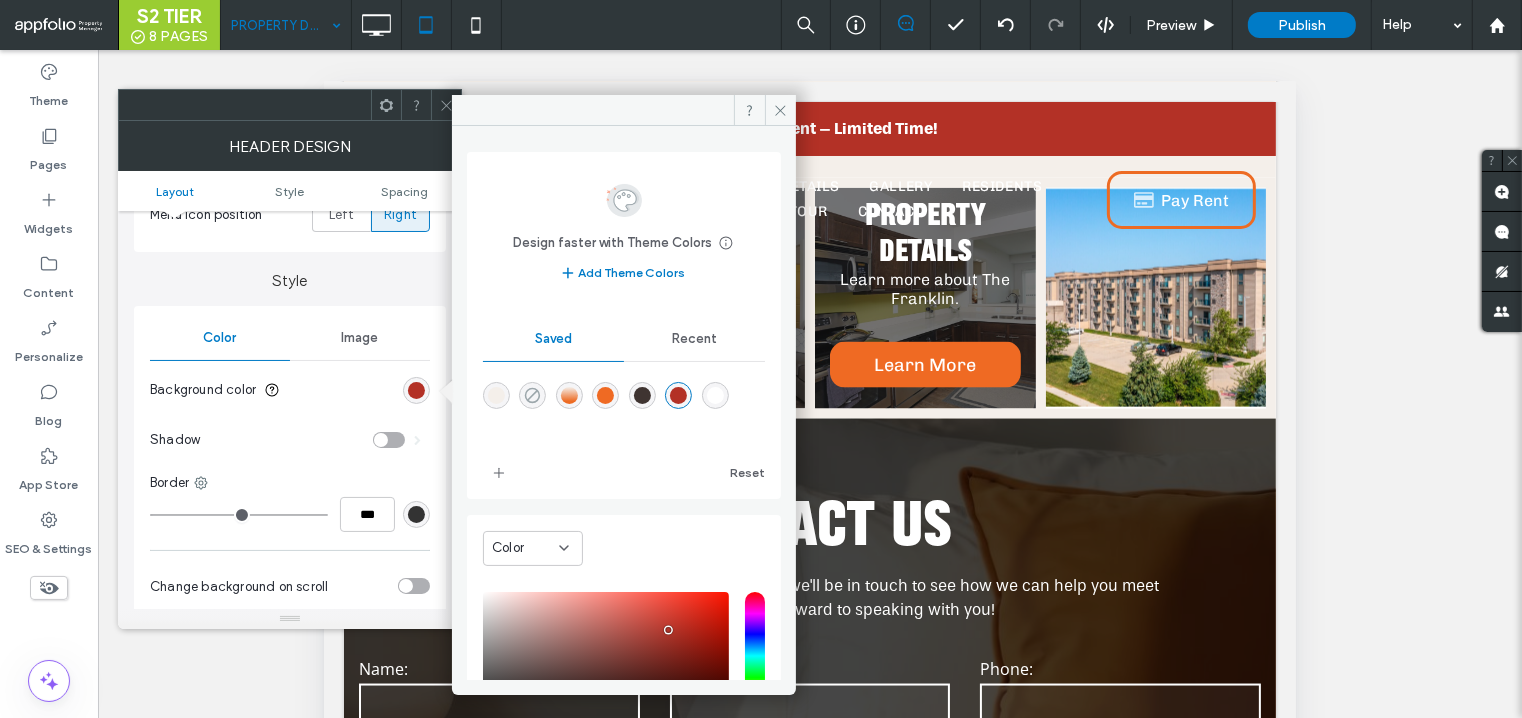 click 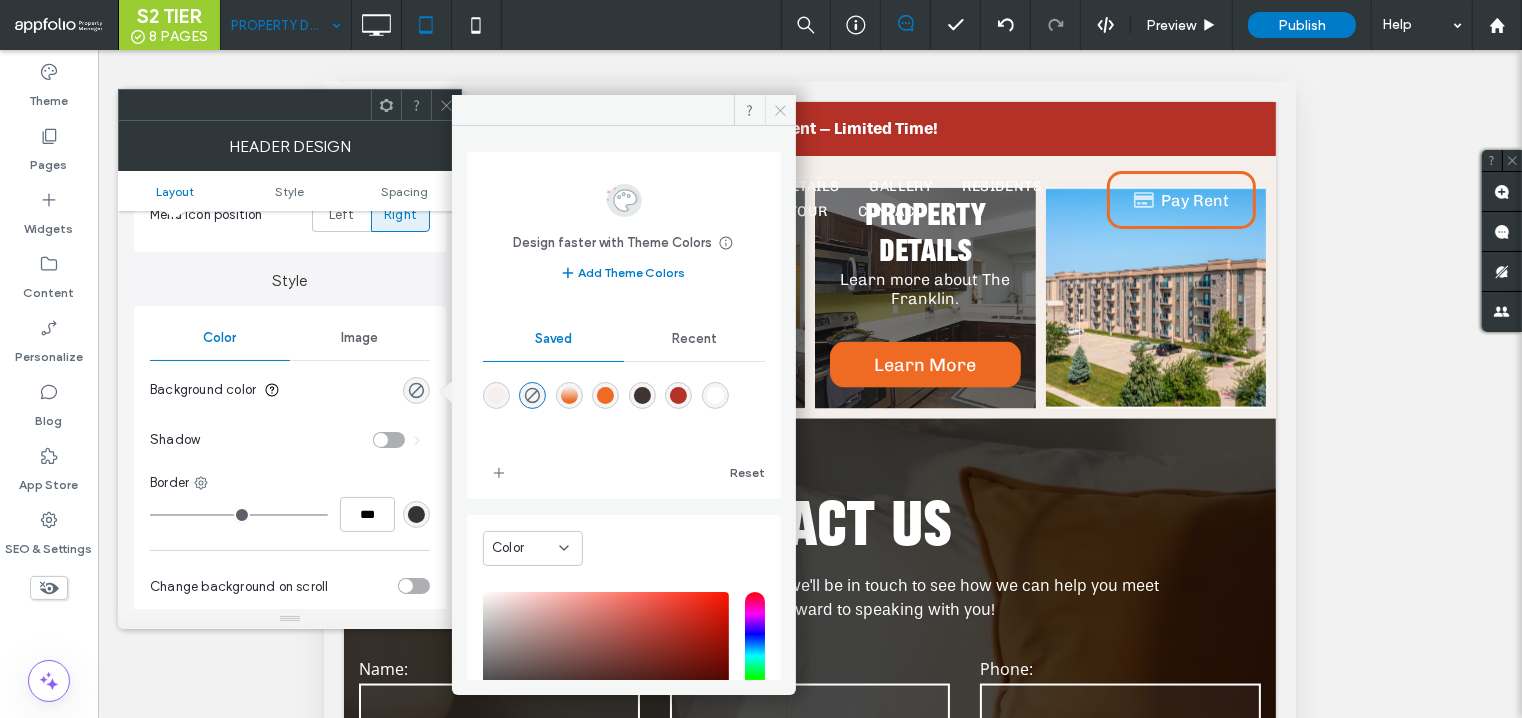 click 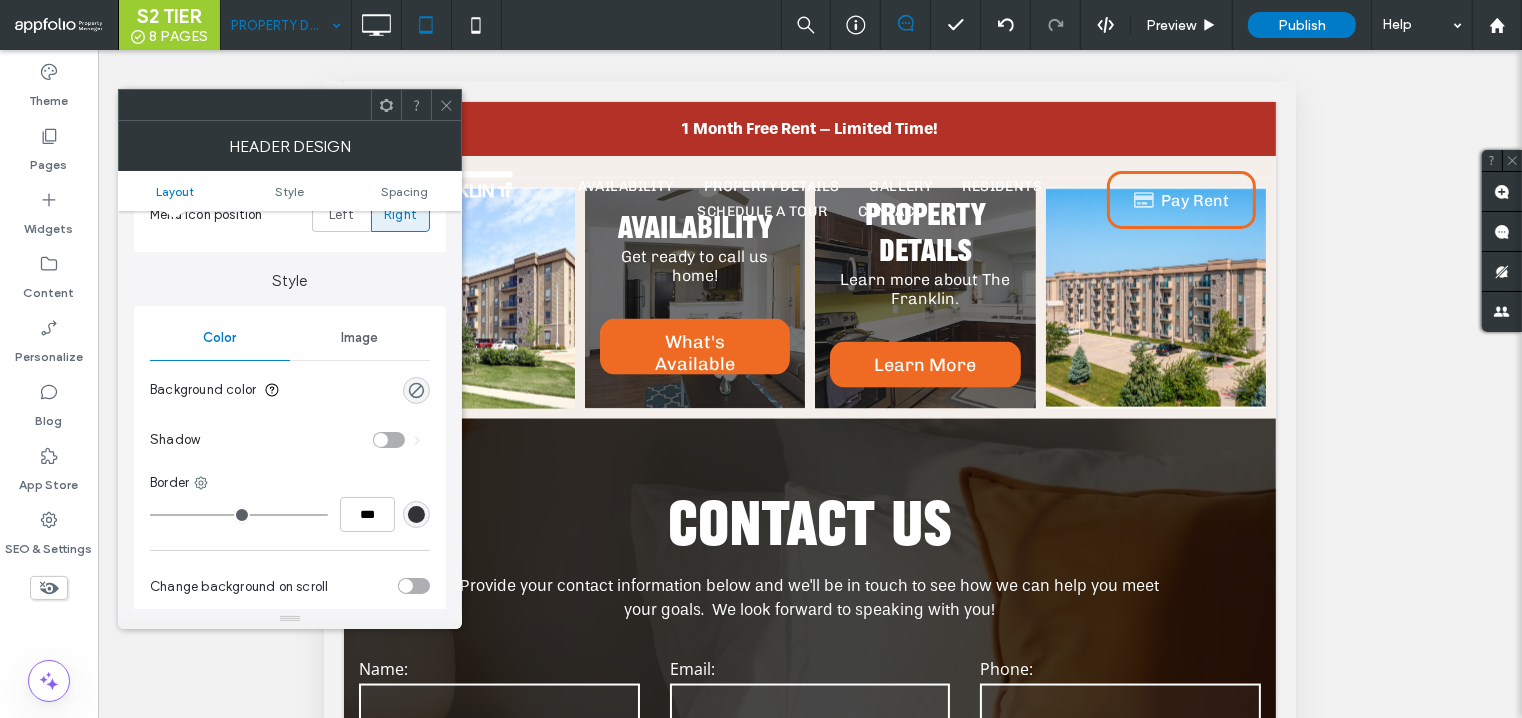 click at bounding box center (446, 105) 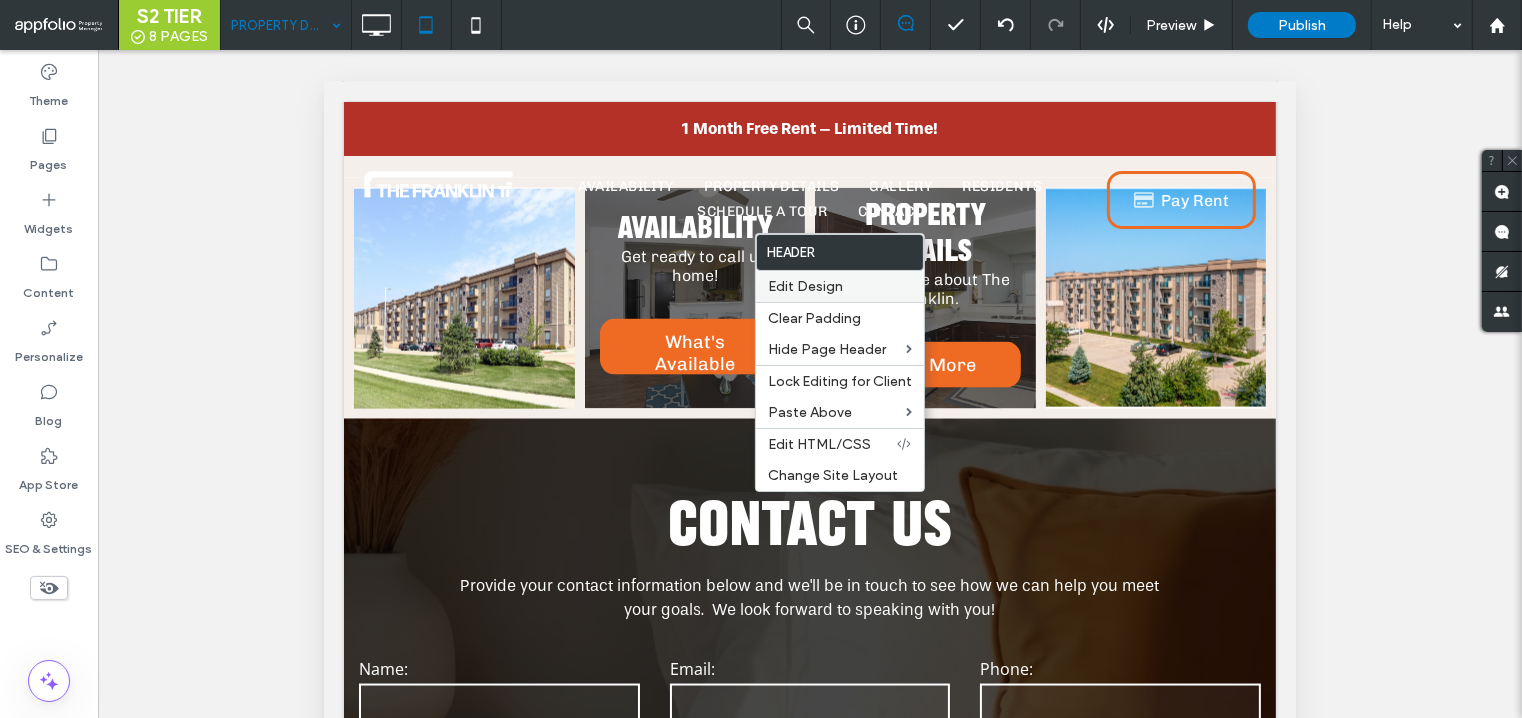 click on "Edit Design" at bounding box center [805, 286] 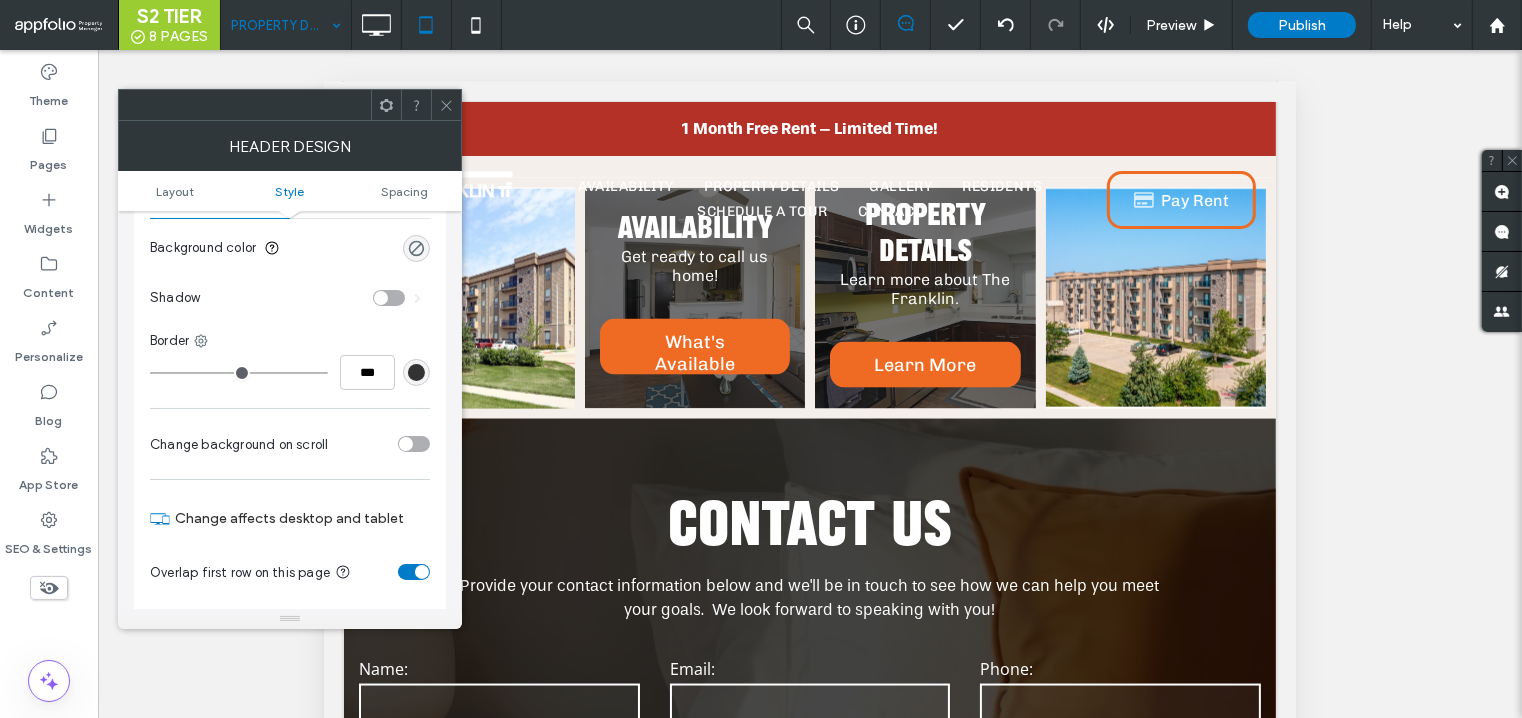 scroll, scrollTop: 272, scrollLeft: 0, axis: vertical 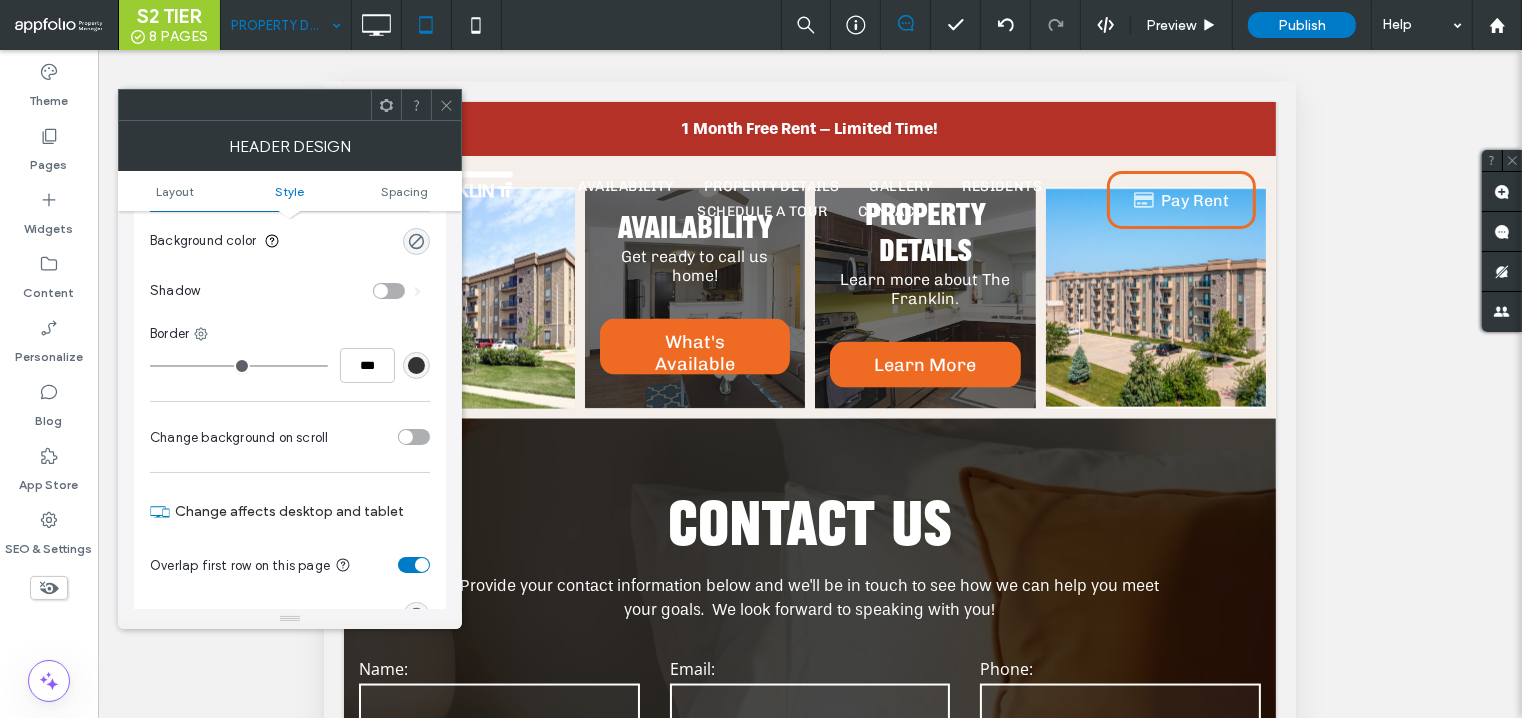 click at bounding box center [414, 437] 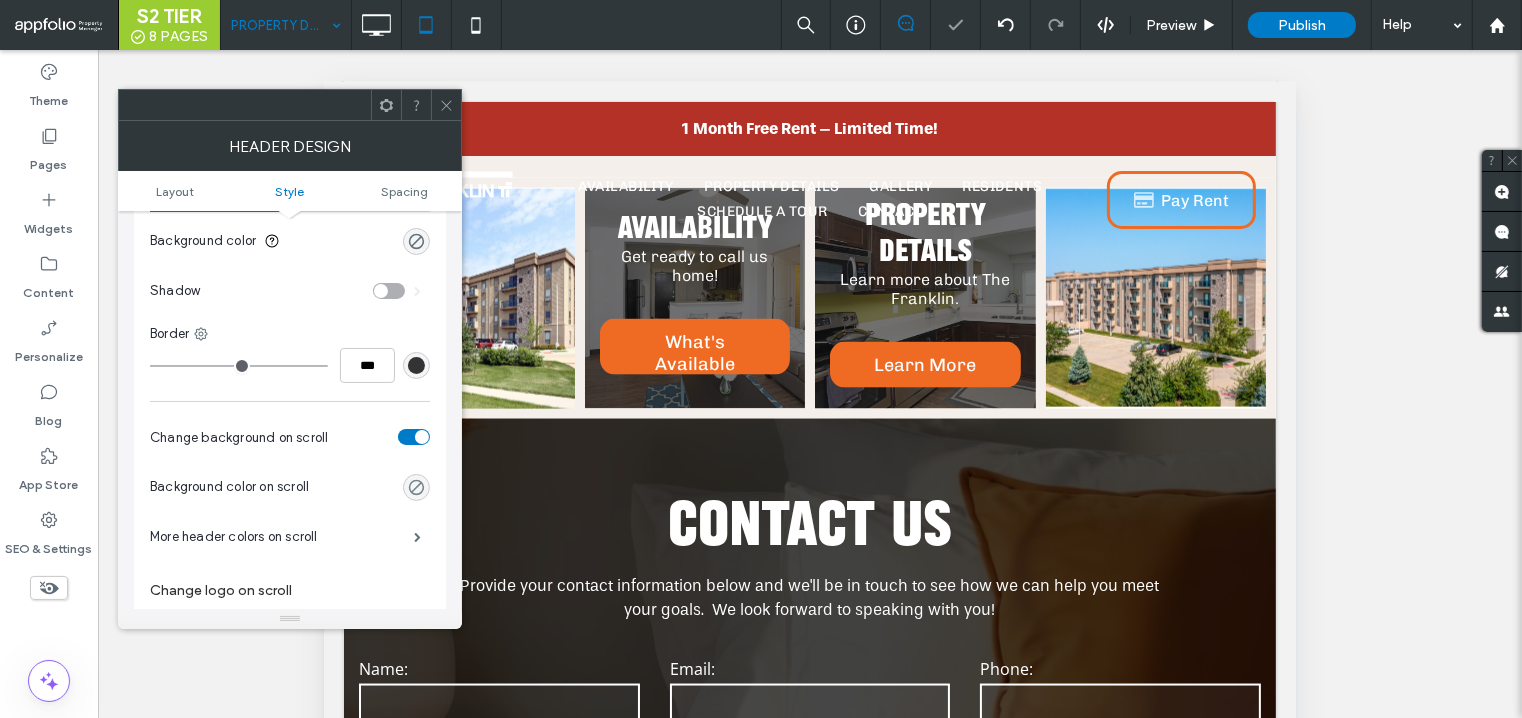 click at bounding box center [416, 487] 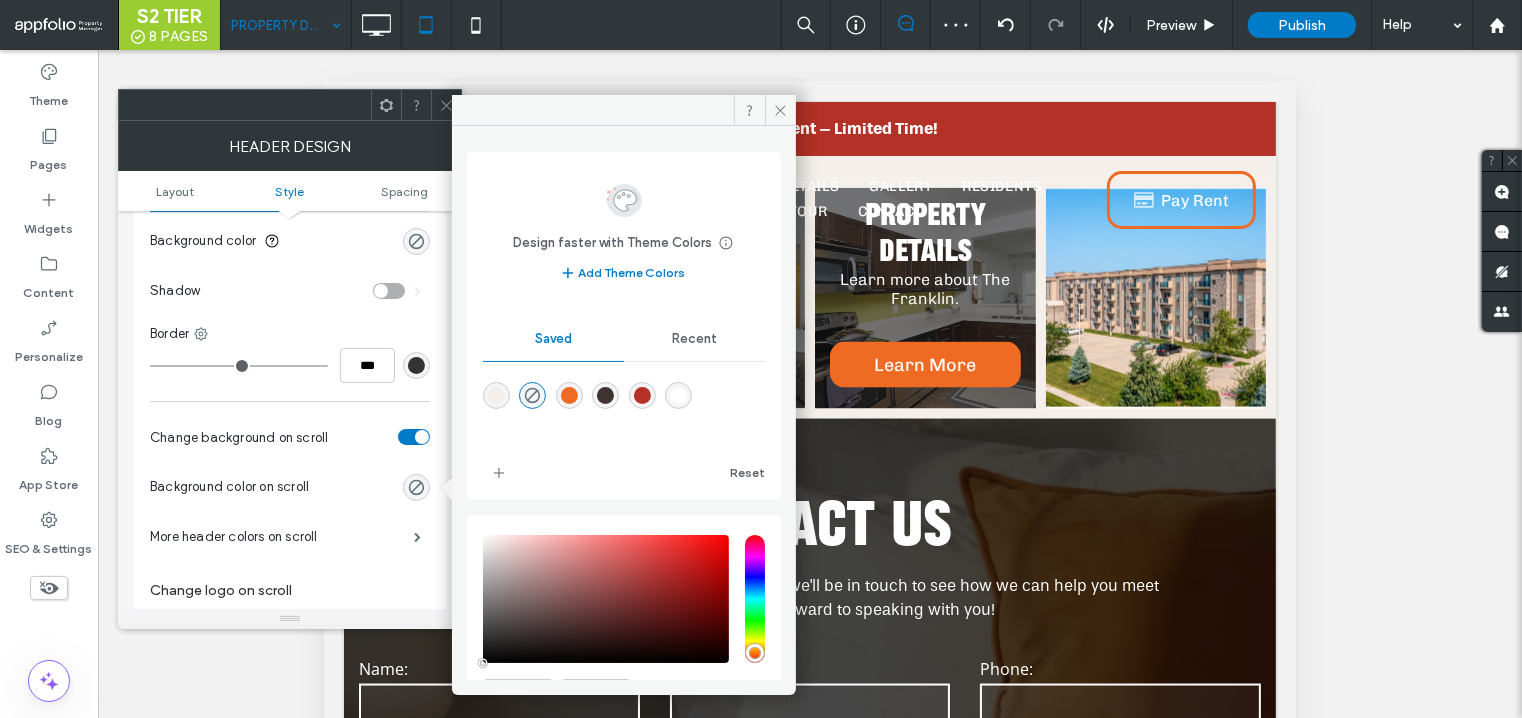 click at bounding box center (642, 395) 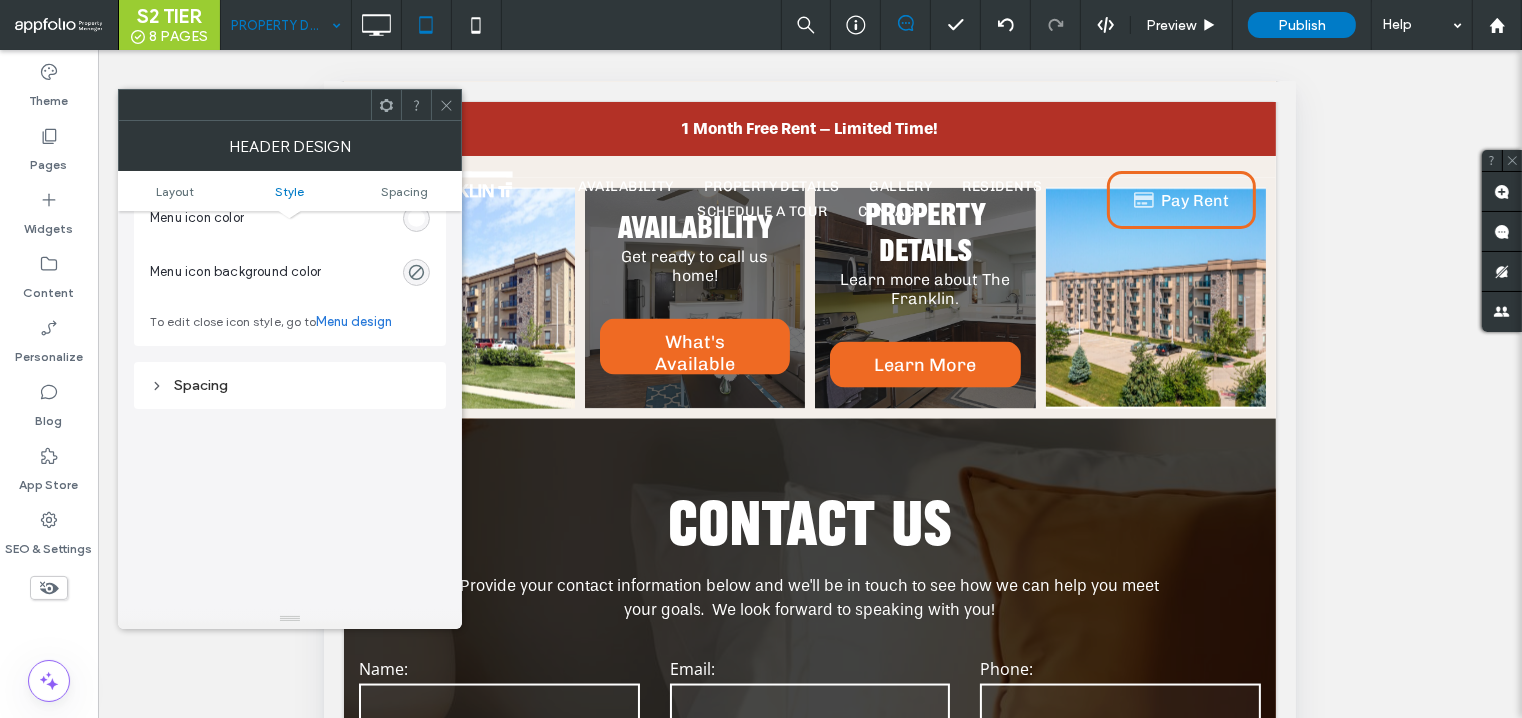 scroll, scrollTop: 1031, scrollLeft: 0, axis: vertical 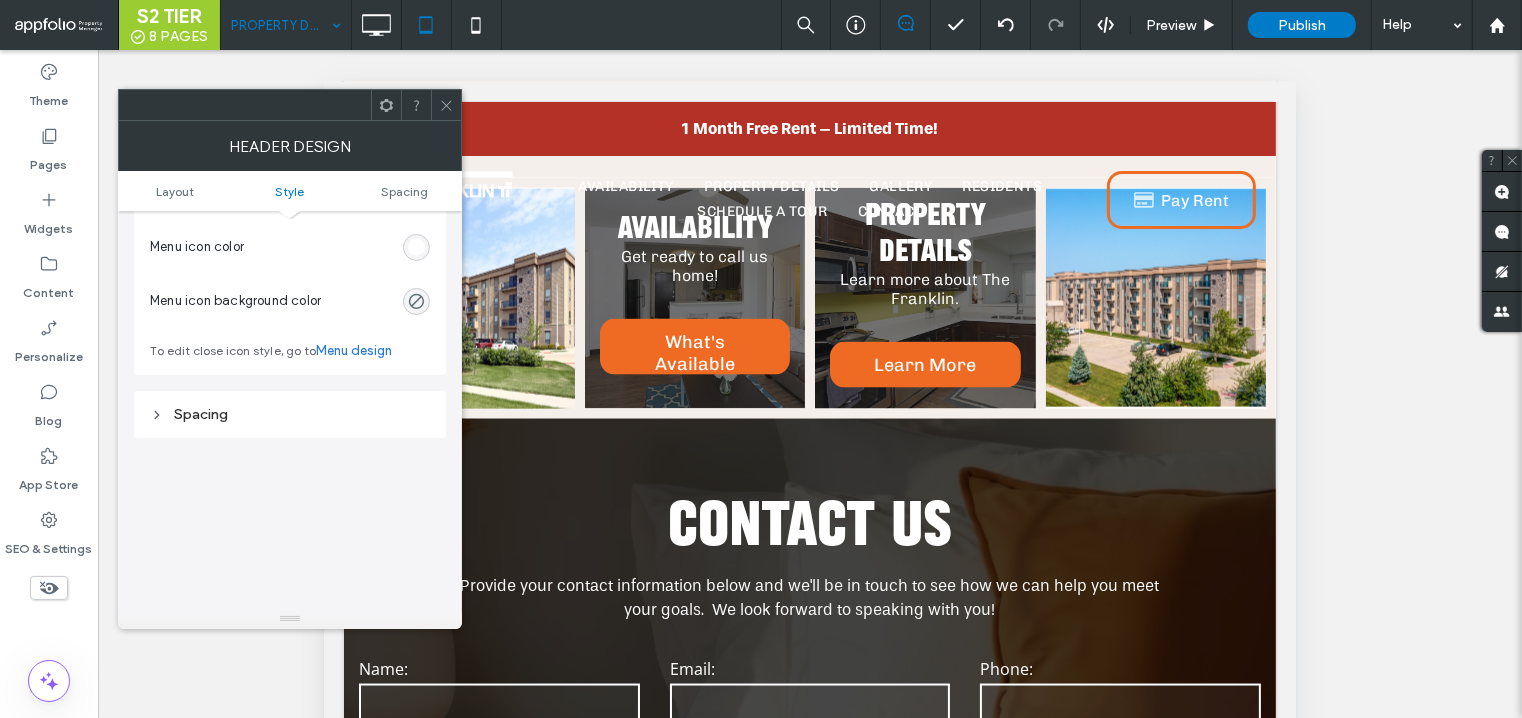 click 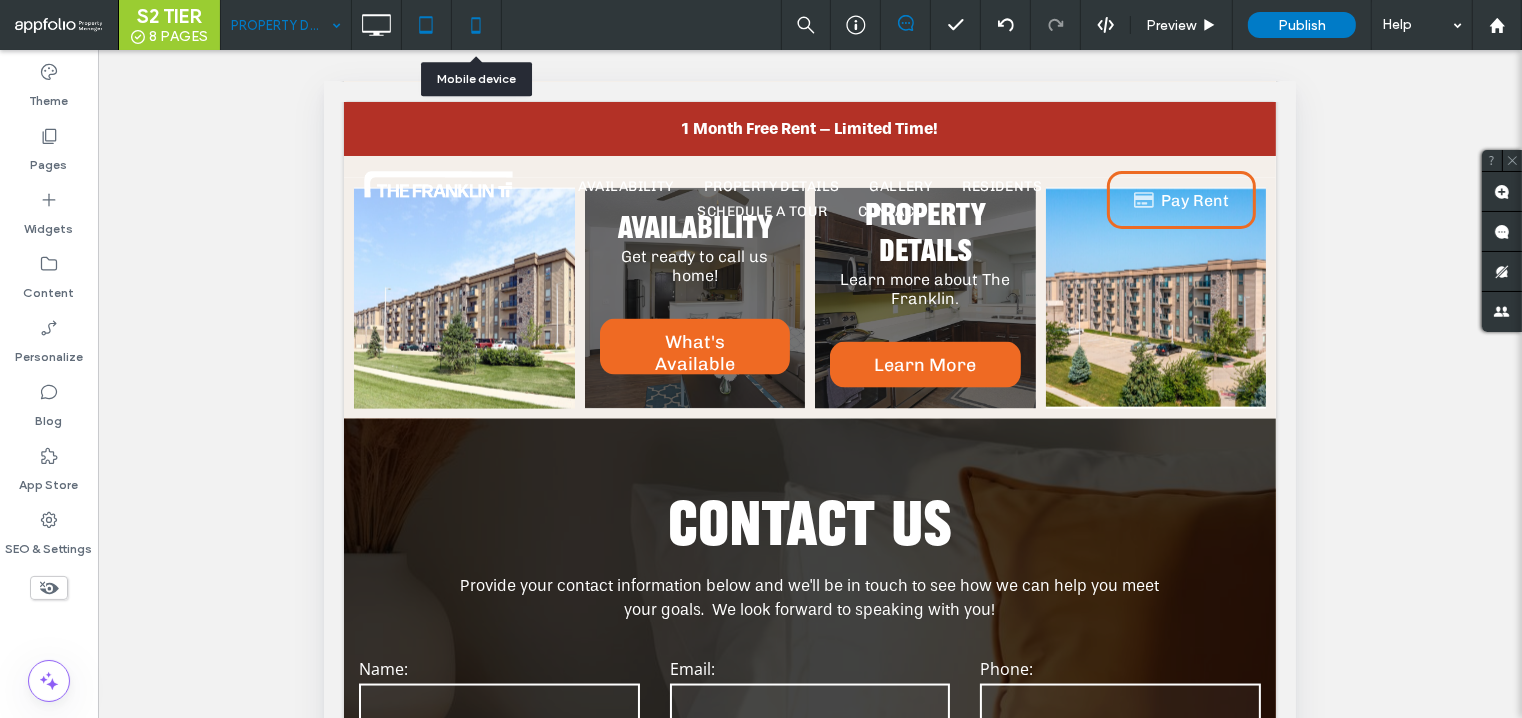 click 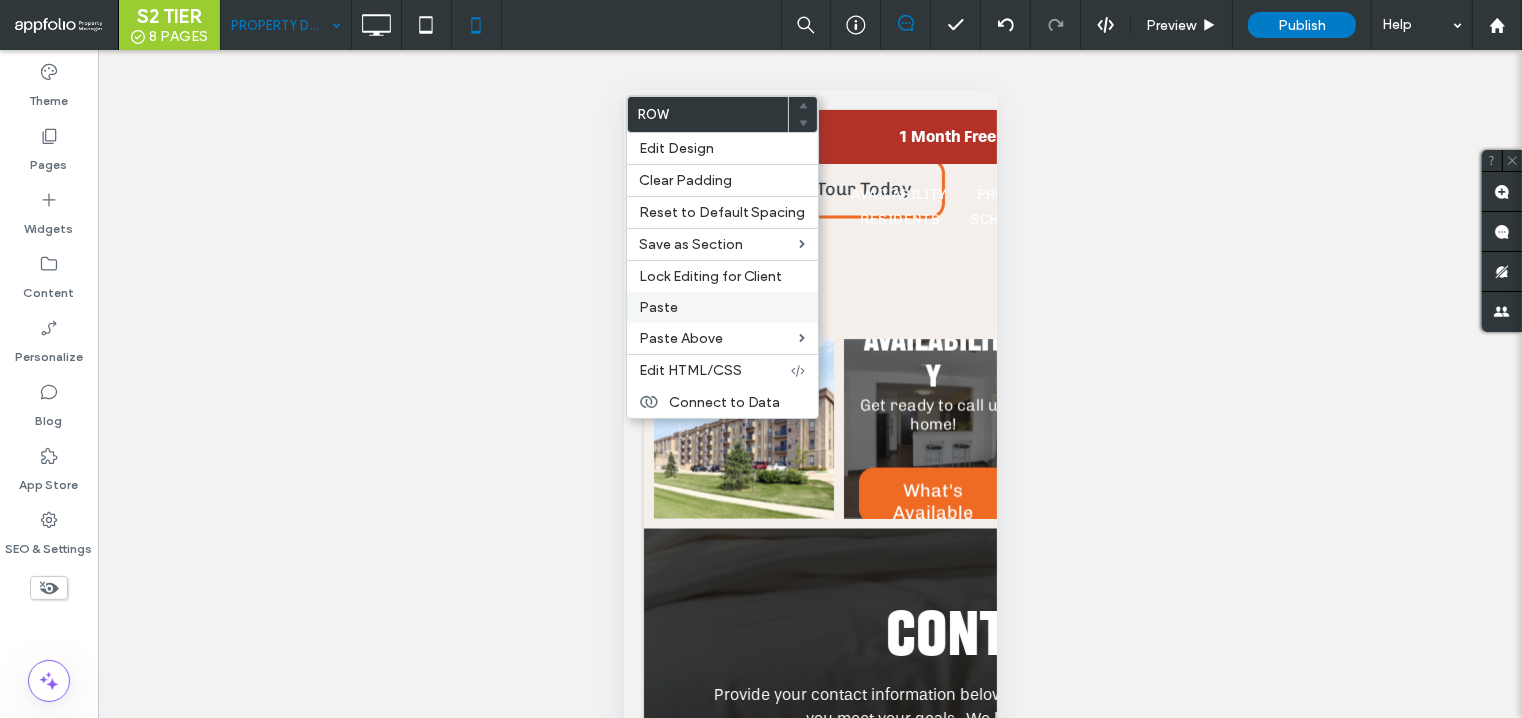click on "Paste" at bounding box center (722, 307) 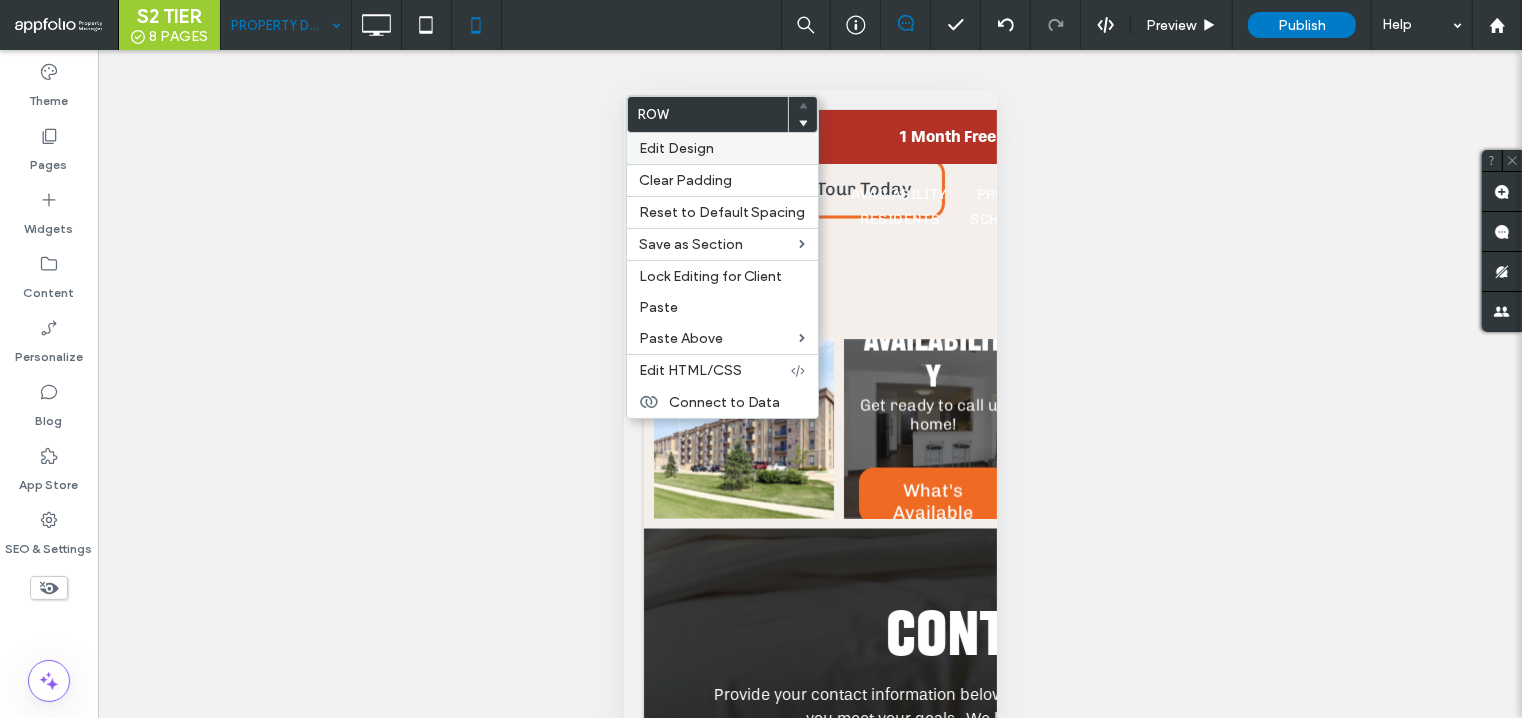click on "Edit Design" at bounding box center [676, 148] 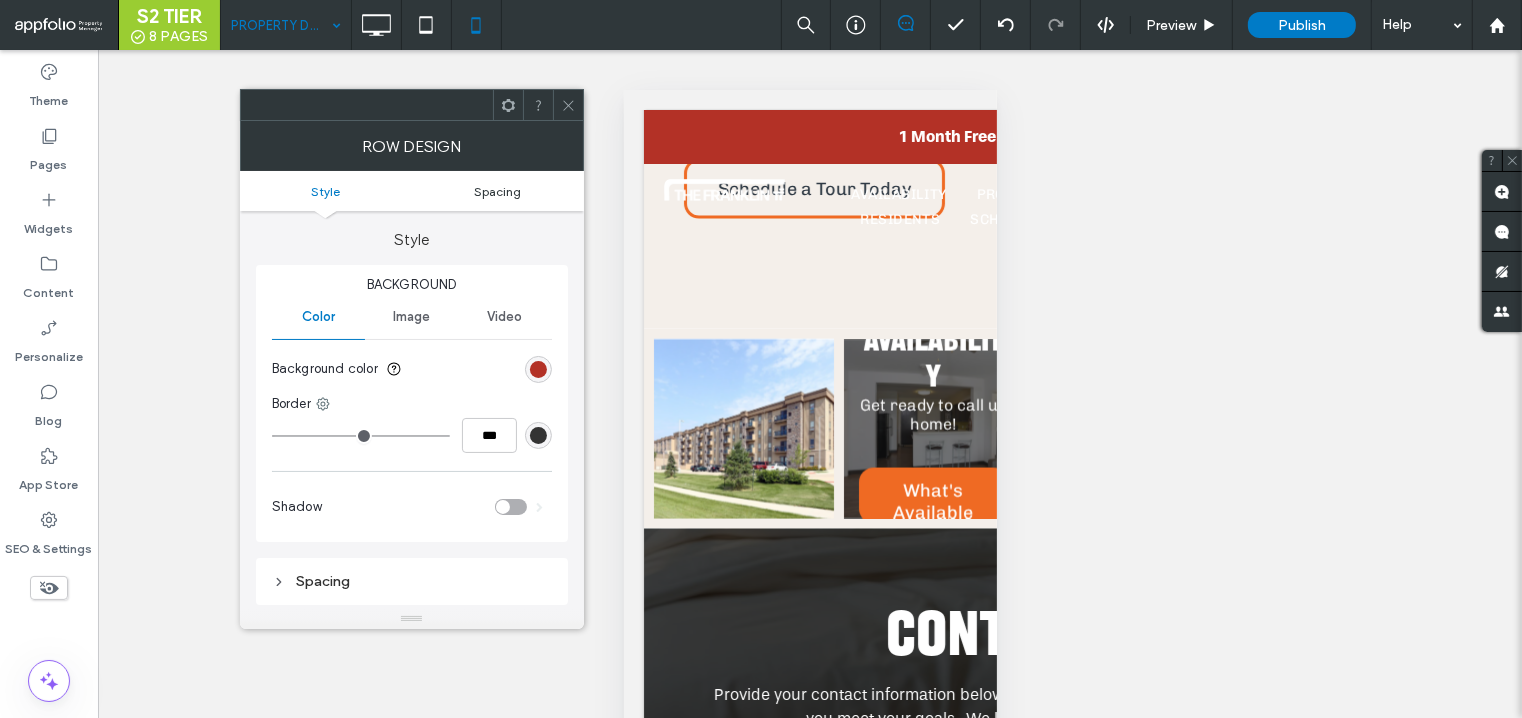 click on "Spacing" at bounding box center [497, 191] 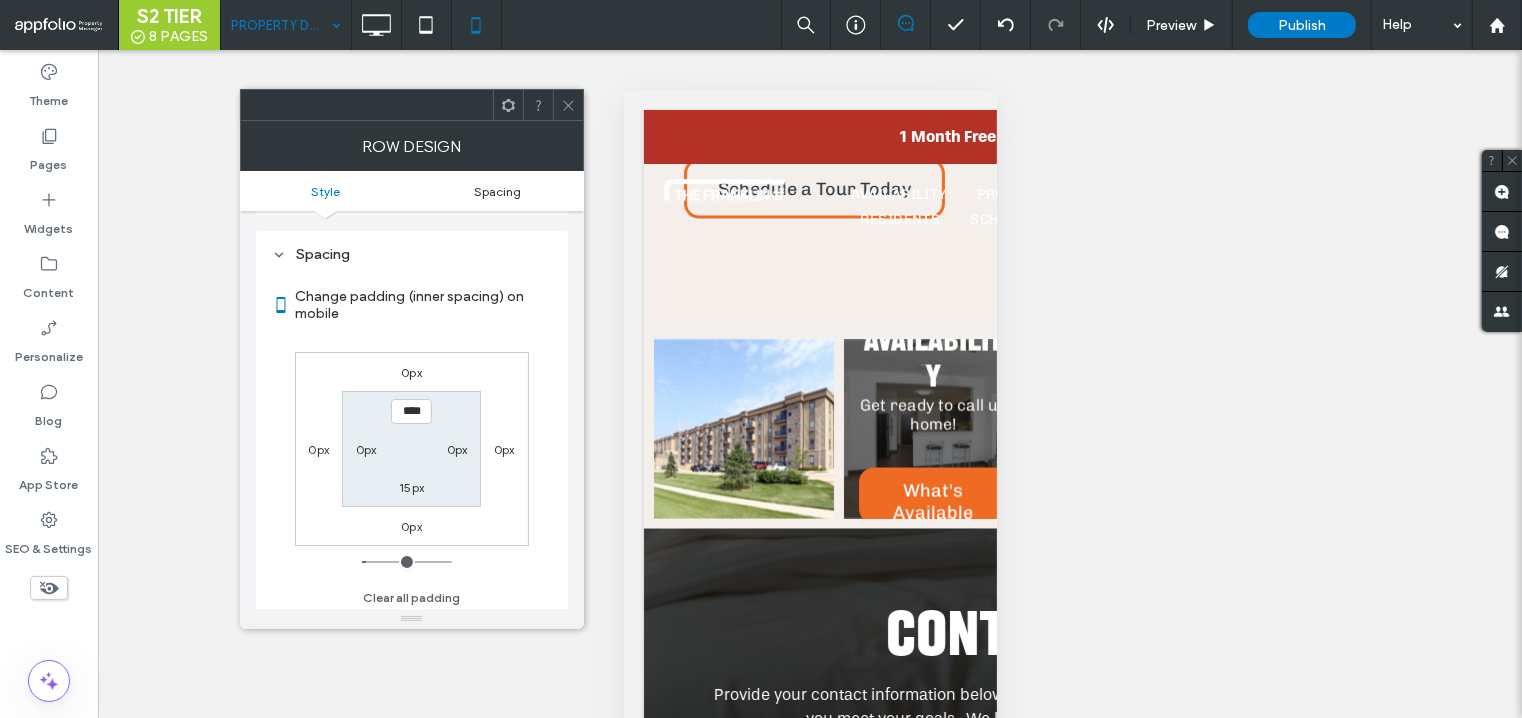 scroll, scrollTop: 330, scrollLeft: 0, axis: vertical 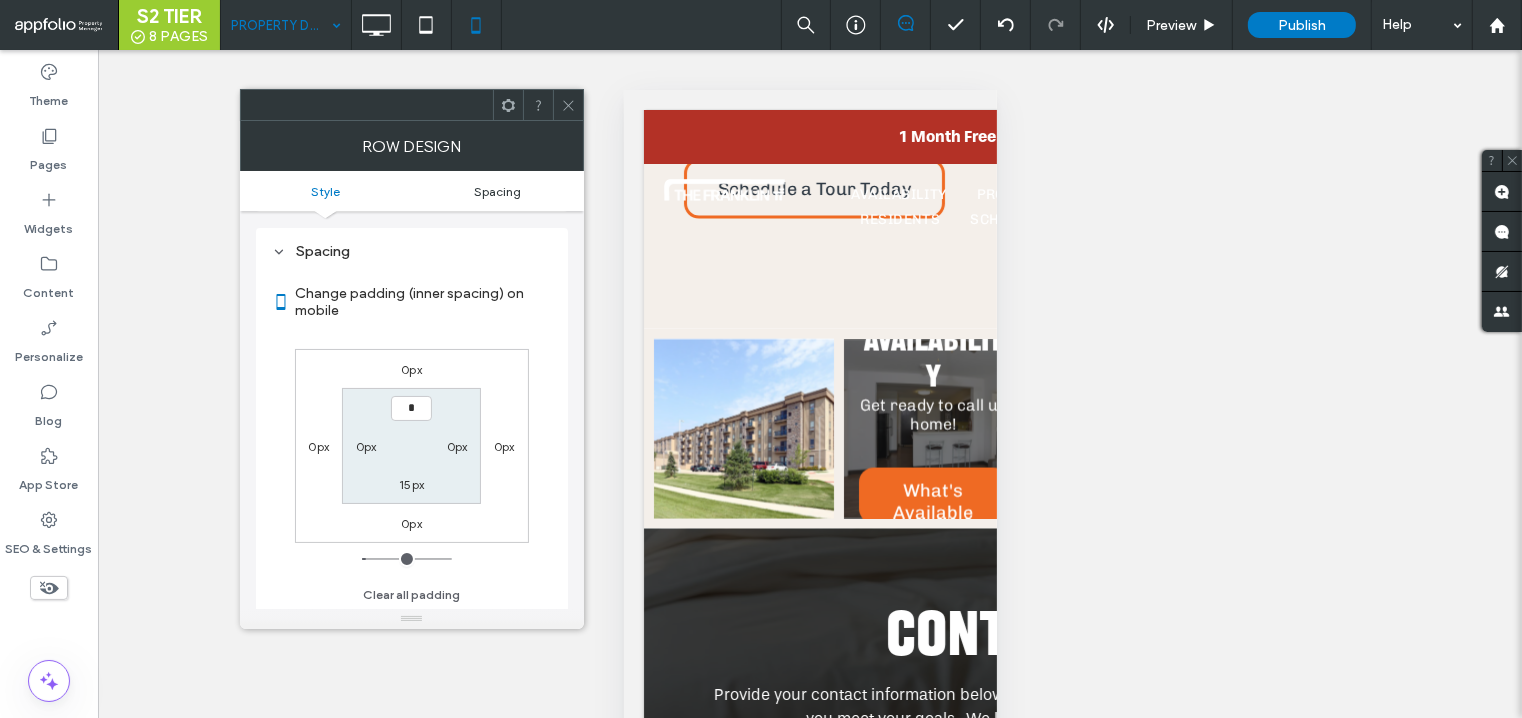 type on "***" 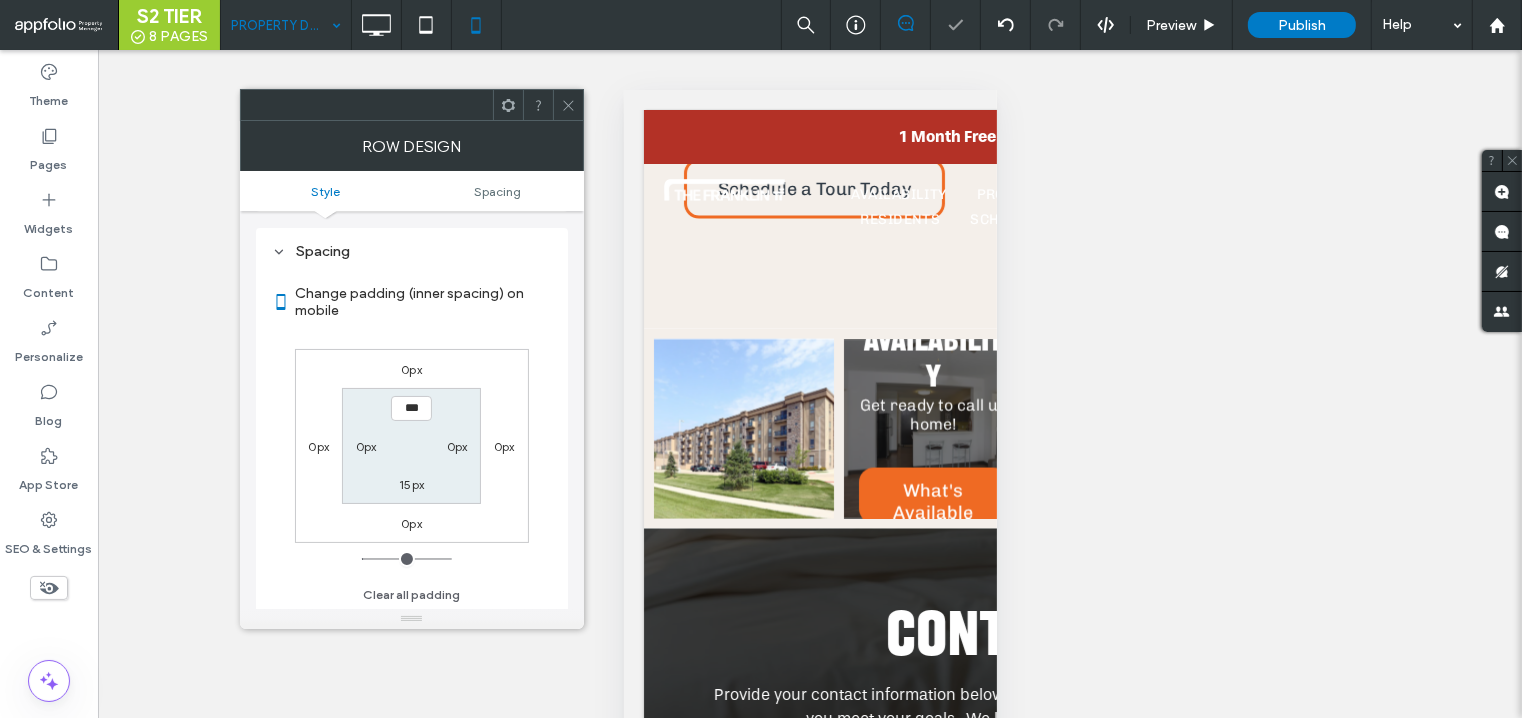 click on "15px" at bounding box center [411, 484] 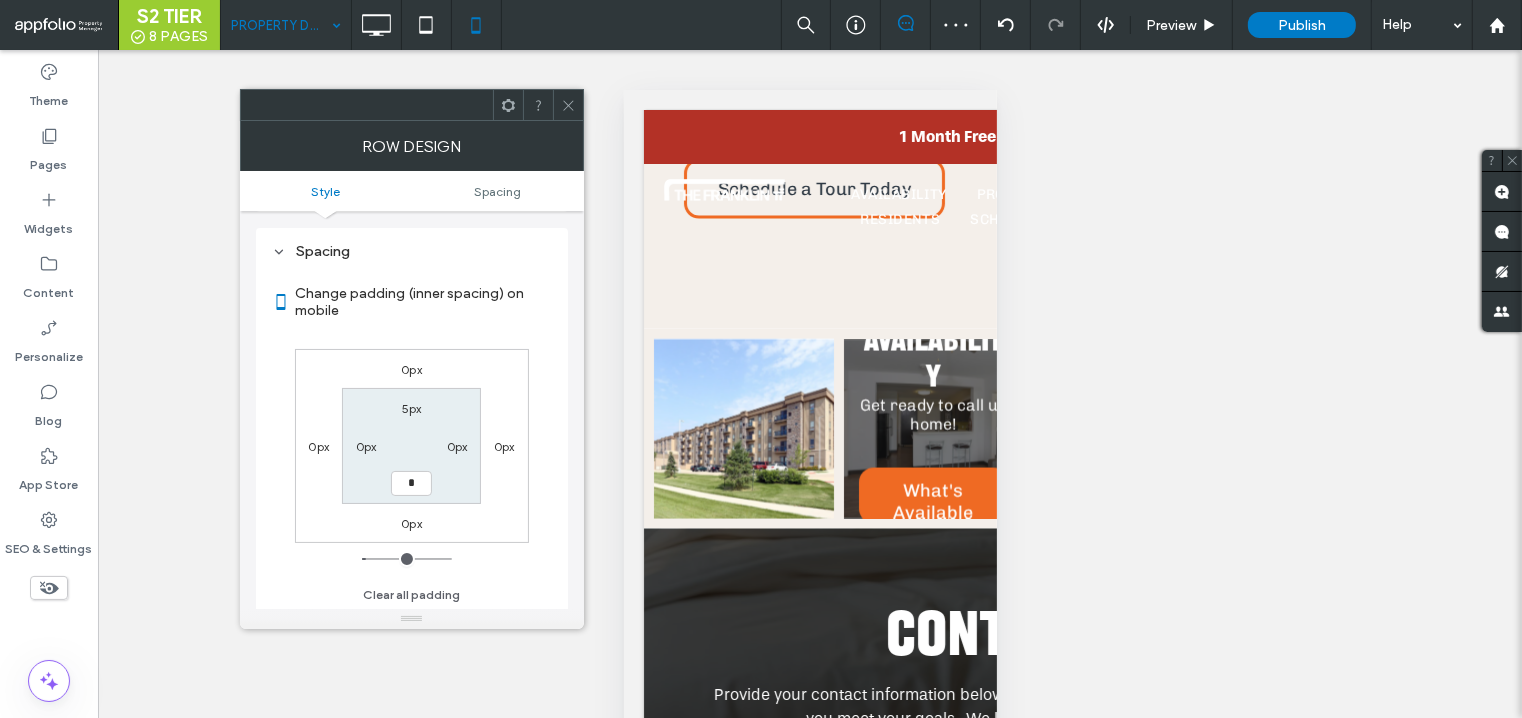 type on "*" 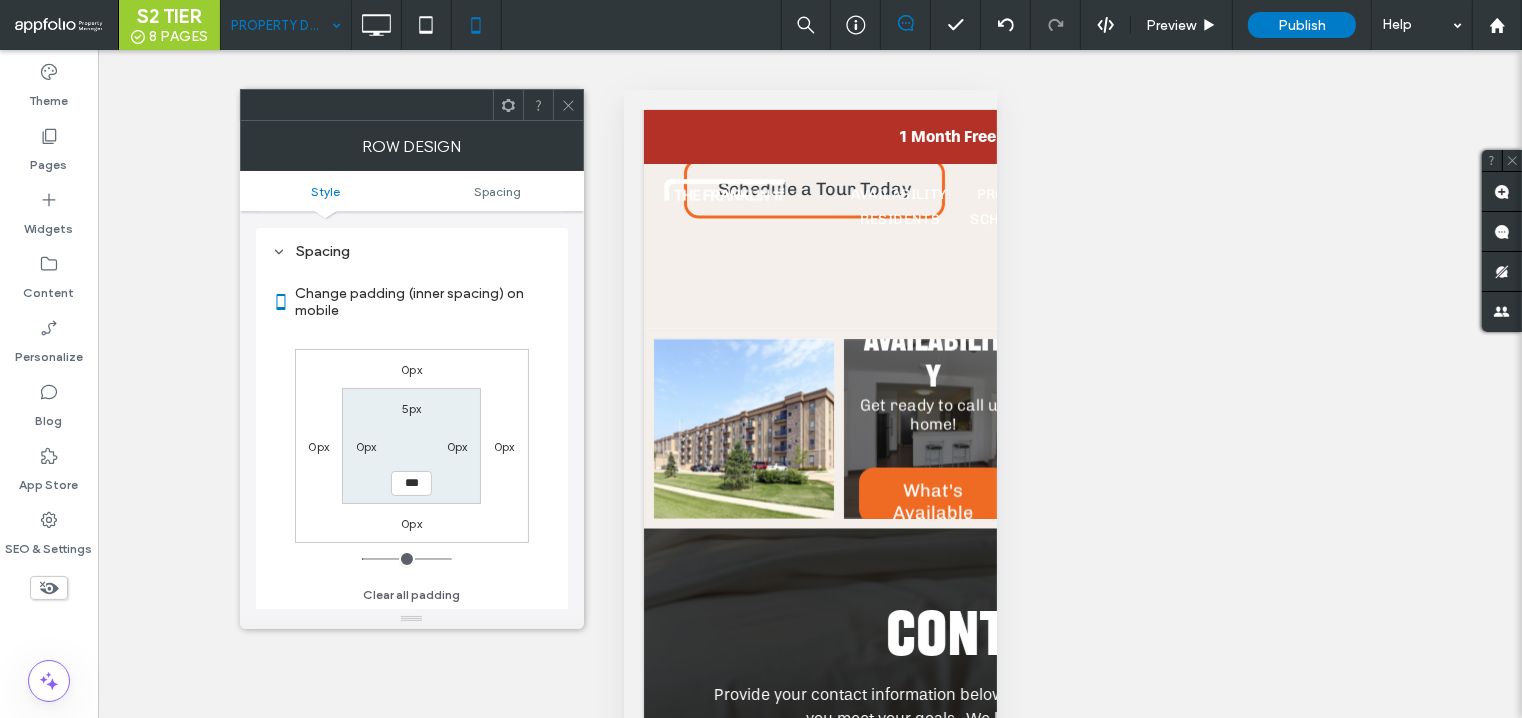 click at bounding box center [568, 105] 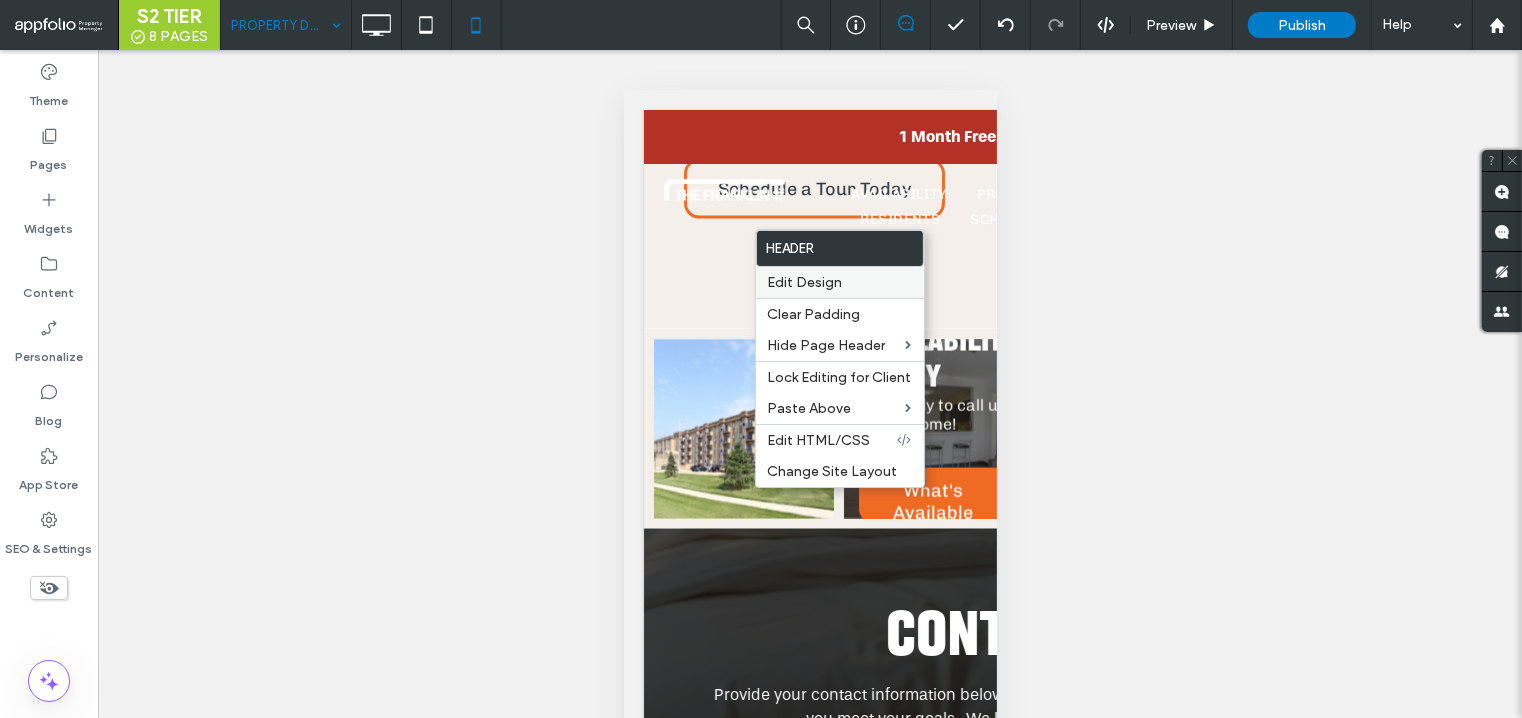 click on "Edit Design" at bounding box center (805, 282) 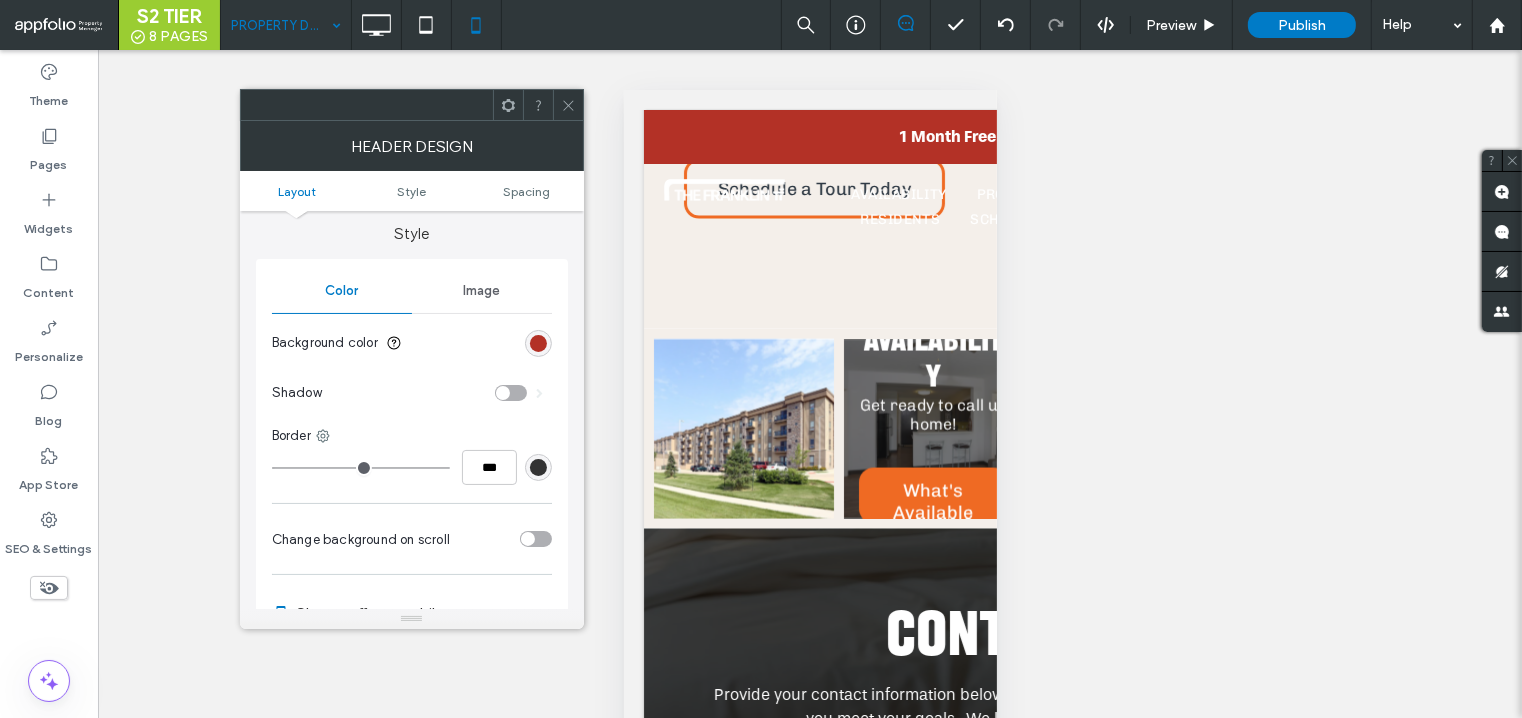 scroll, scrollTop: 335, scrollLeft: 0, axis: vertical 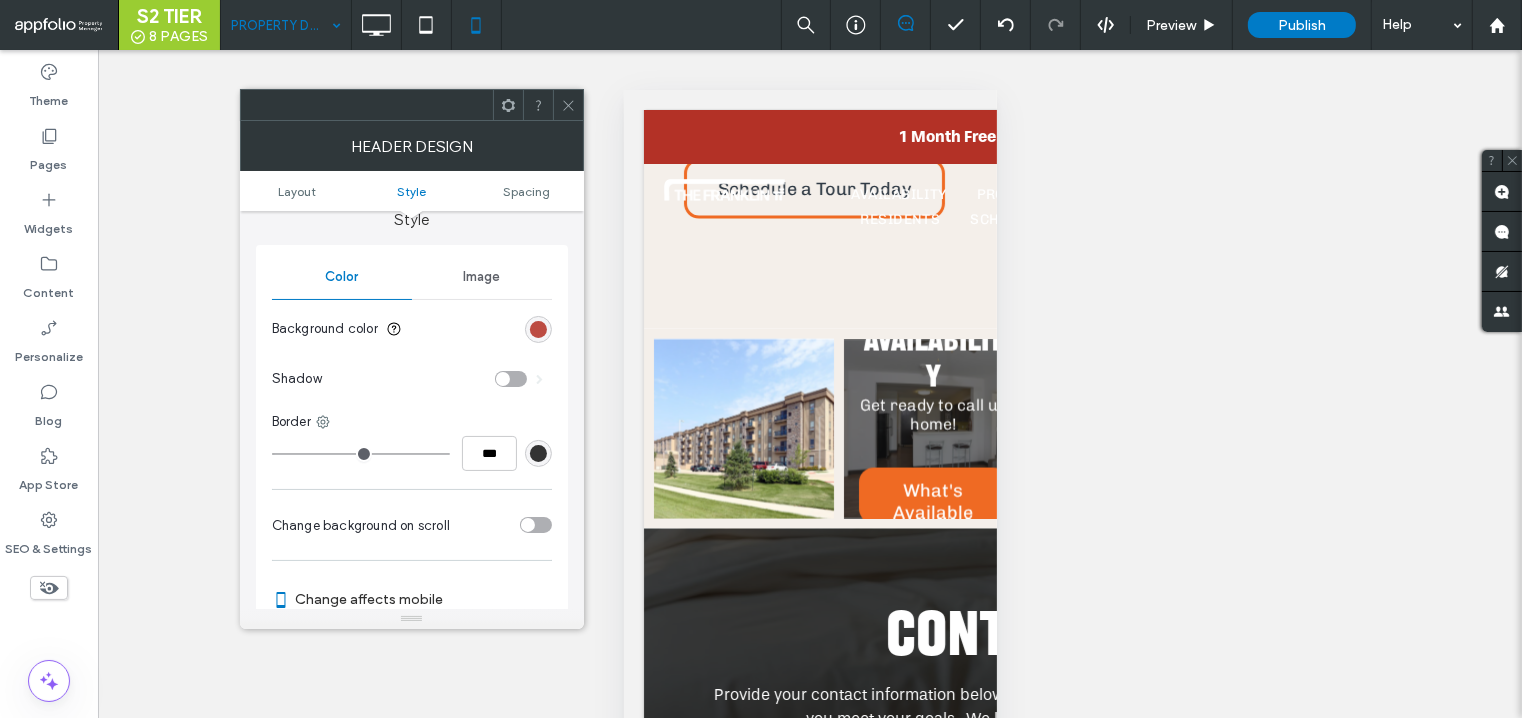 click at bounding box center (538, 329) 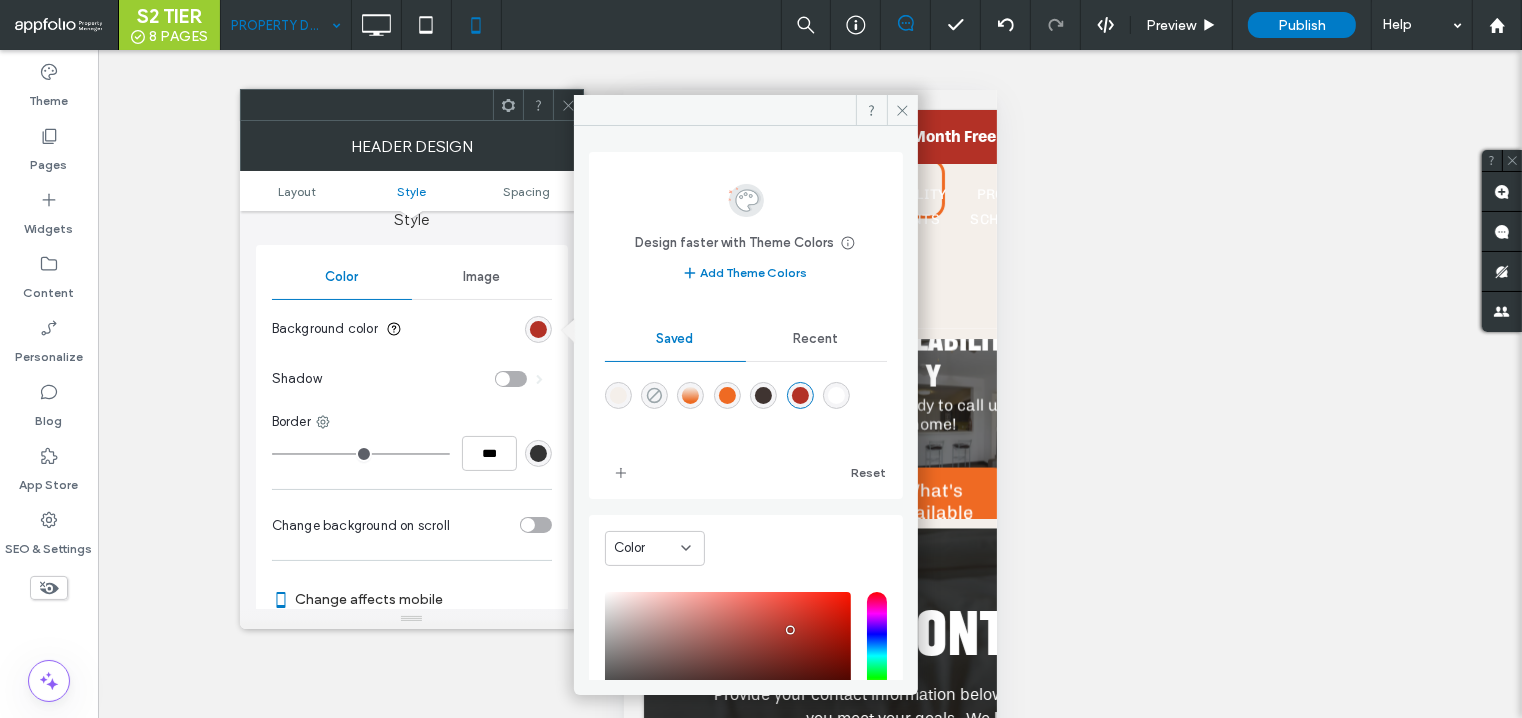 click 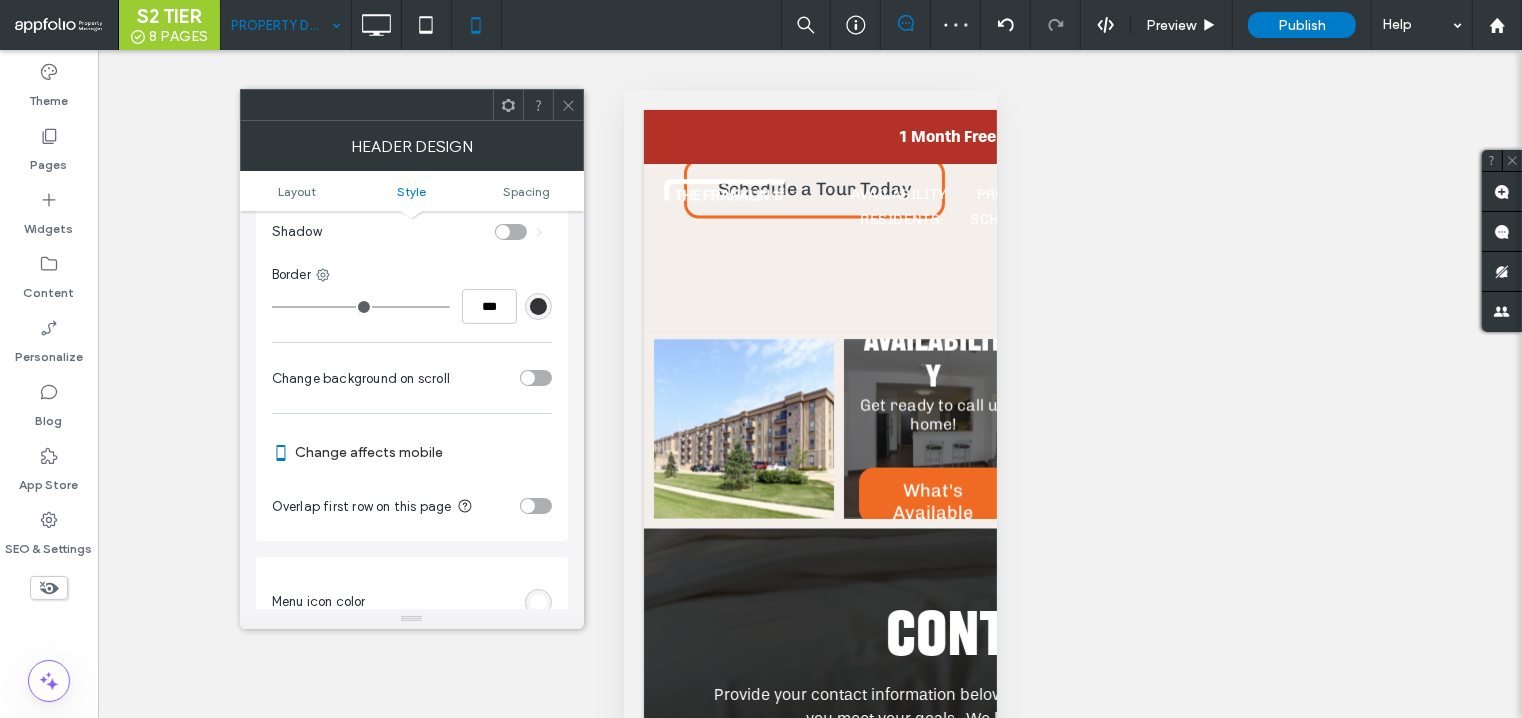 scroll, scrollTop: 488, scrollLeft: 0, axis: vertical 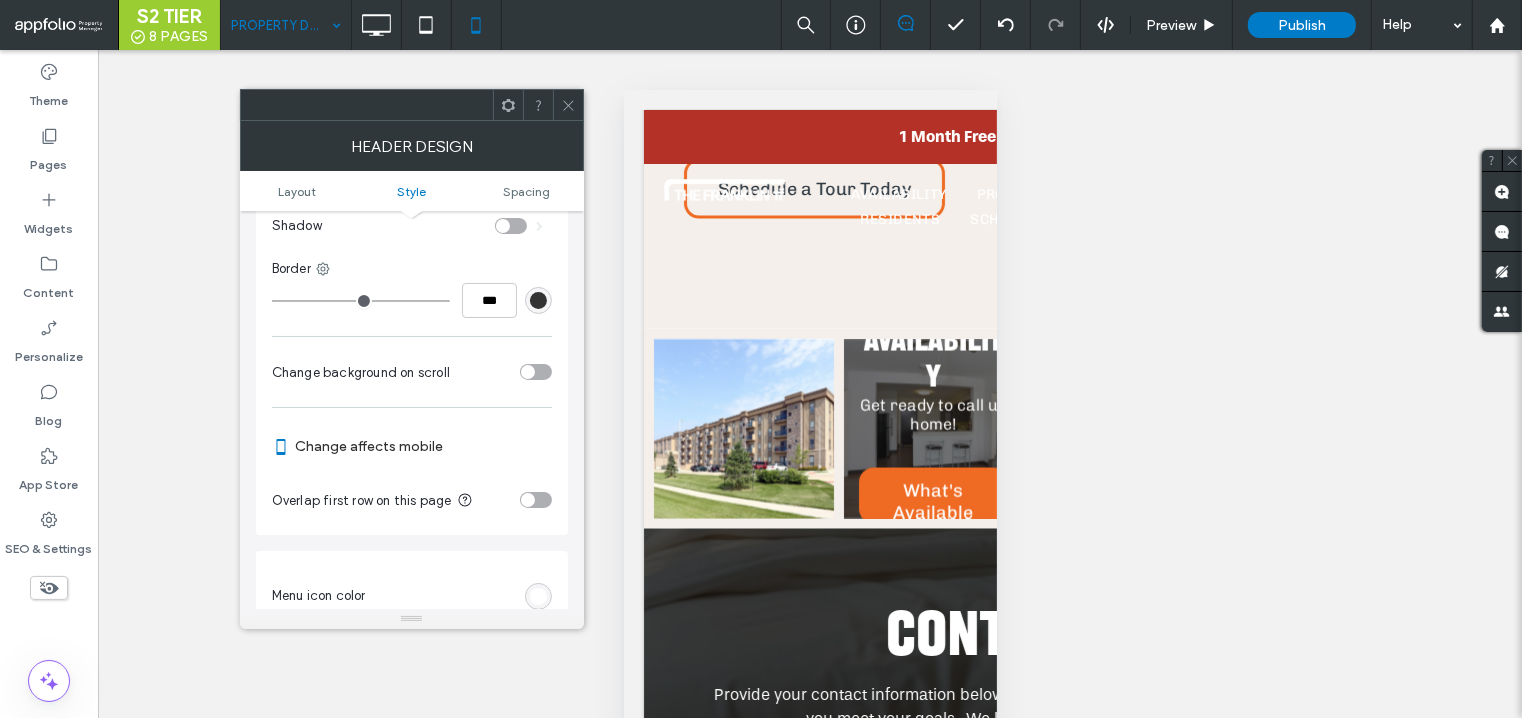 click at bounding box center (536, 500) 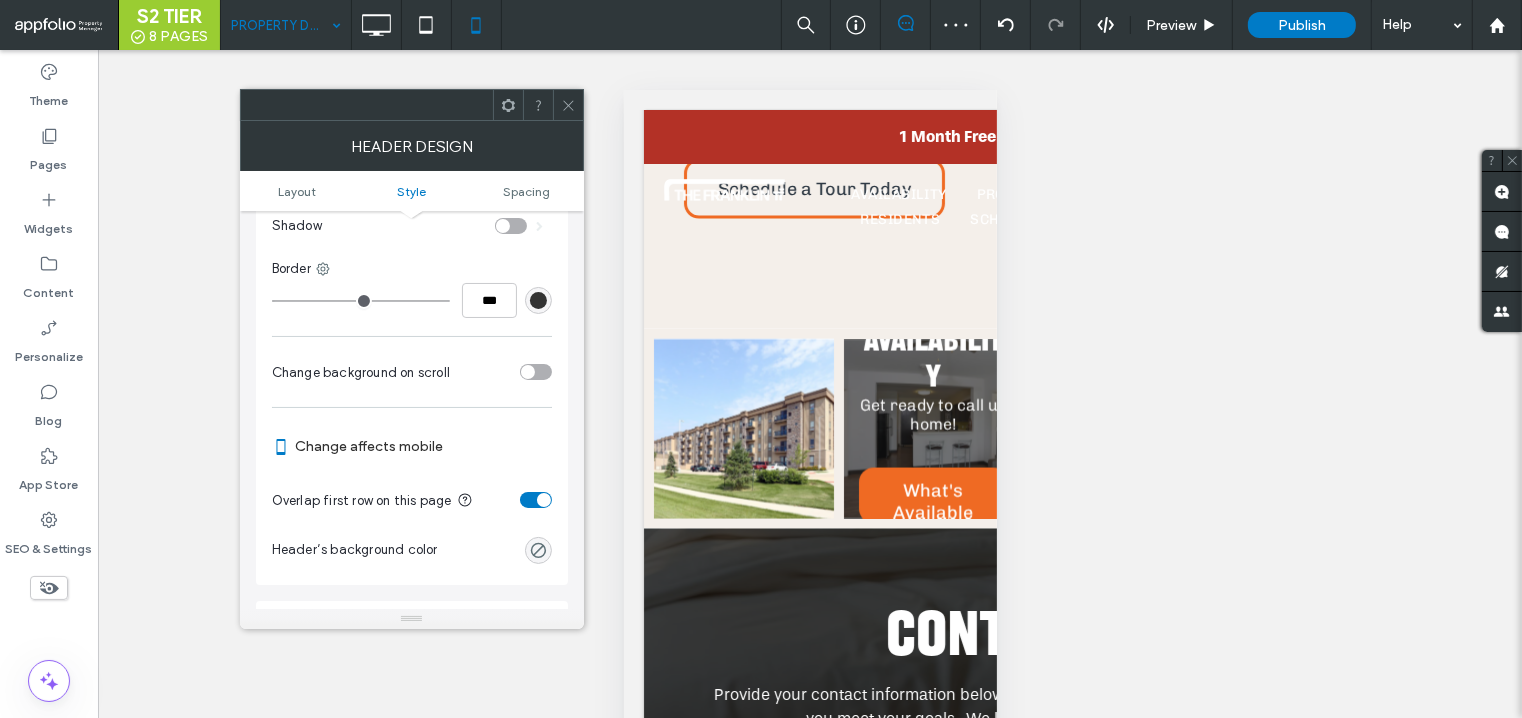 click at bounding box center (536, 372) 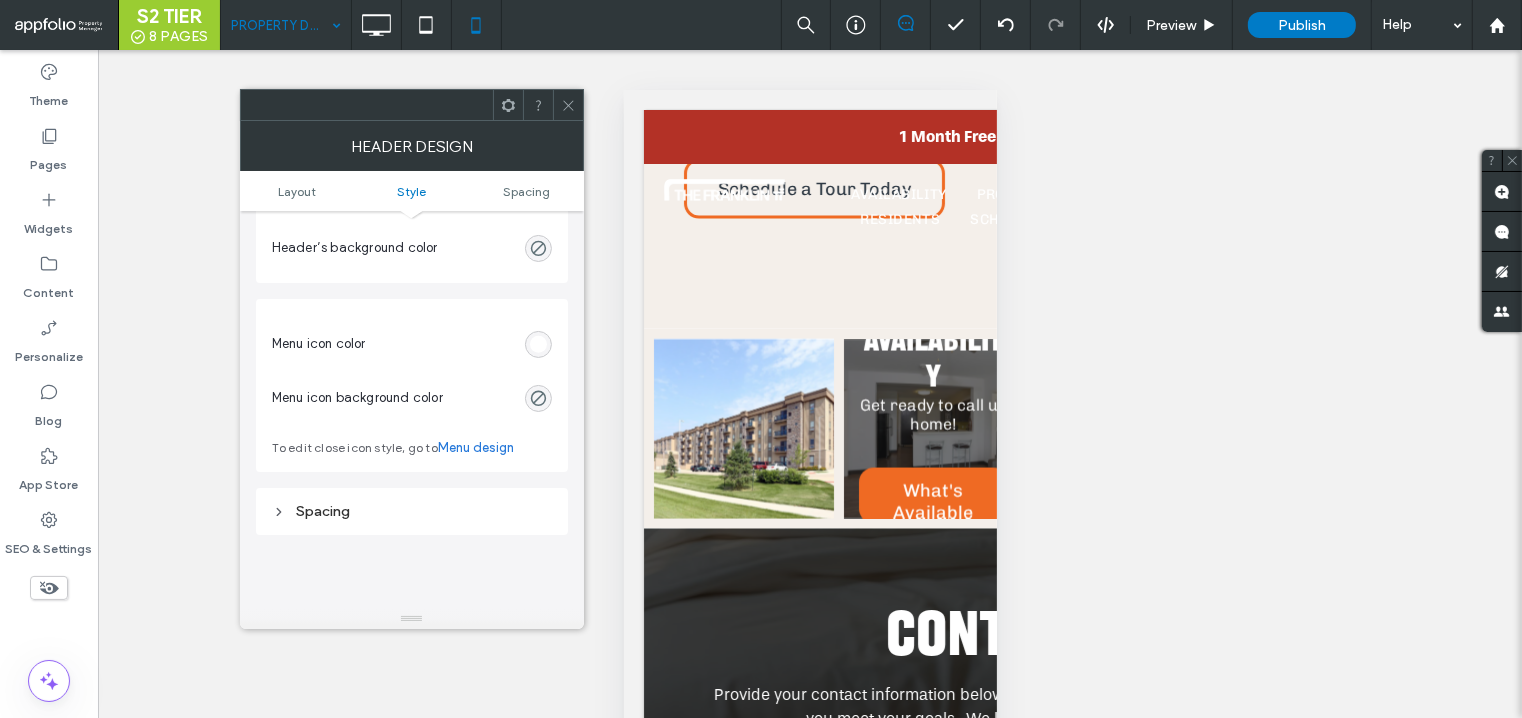 scroll, scrollTop: 1086, scrollLeft: 0, axis: vertical 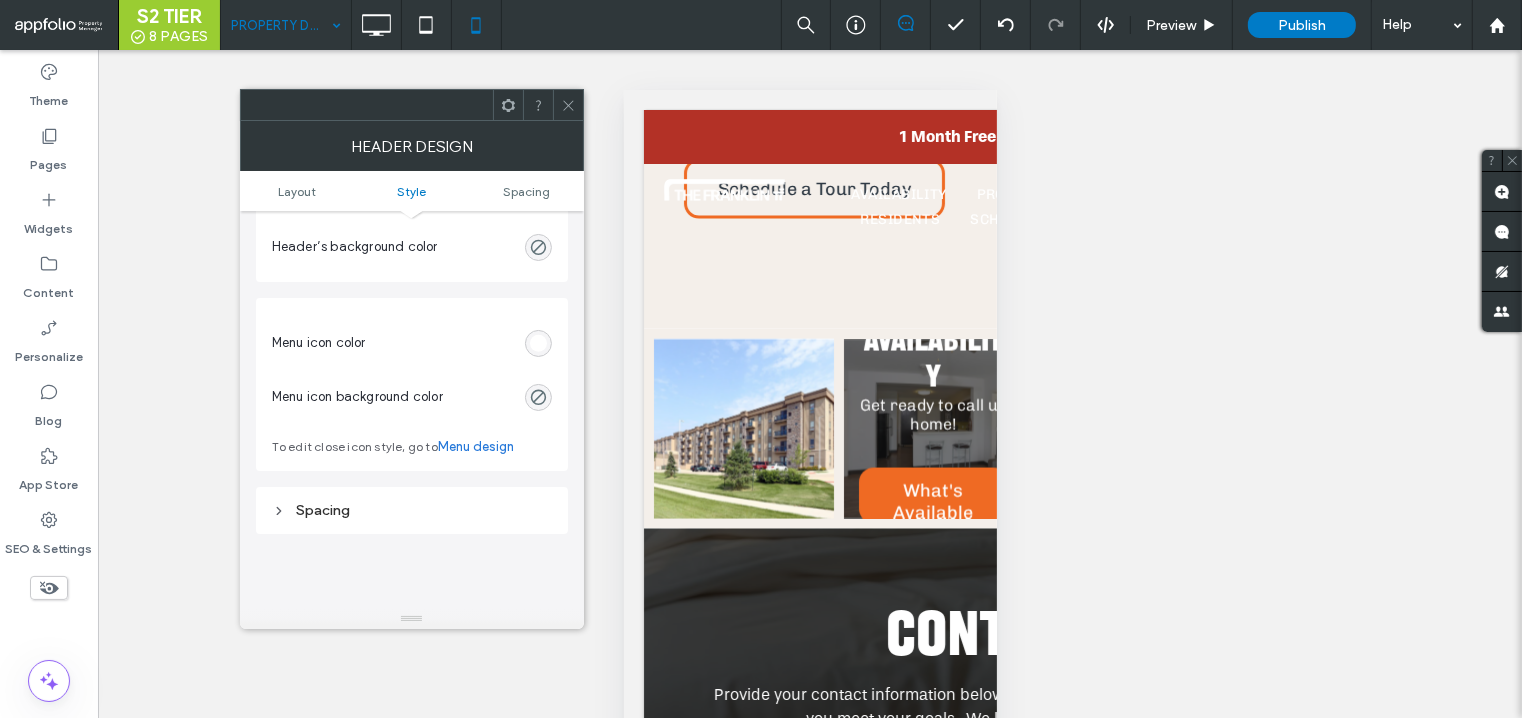 click 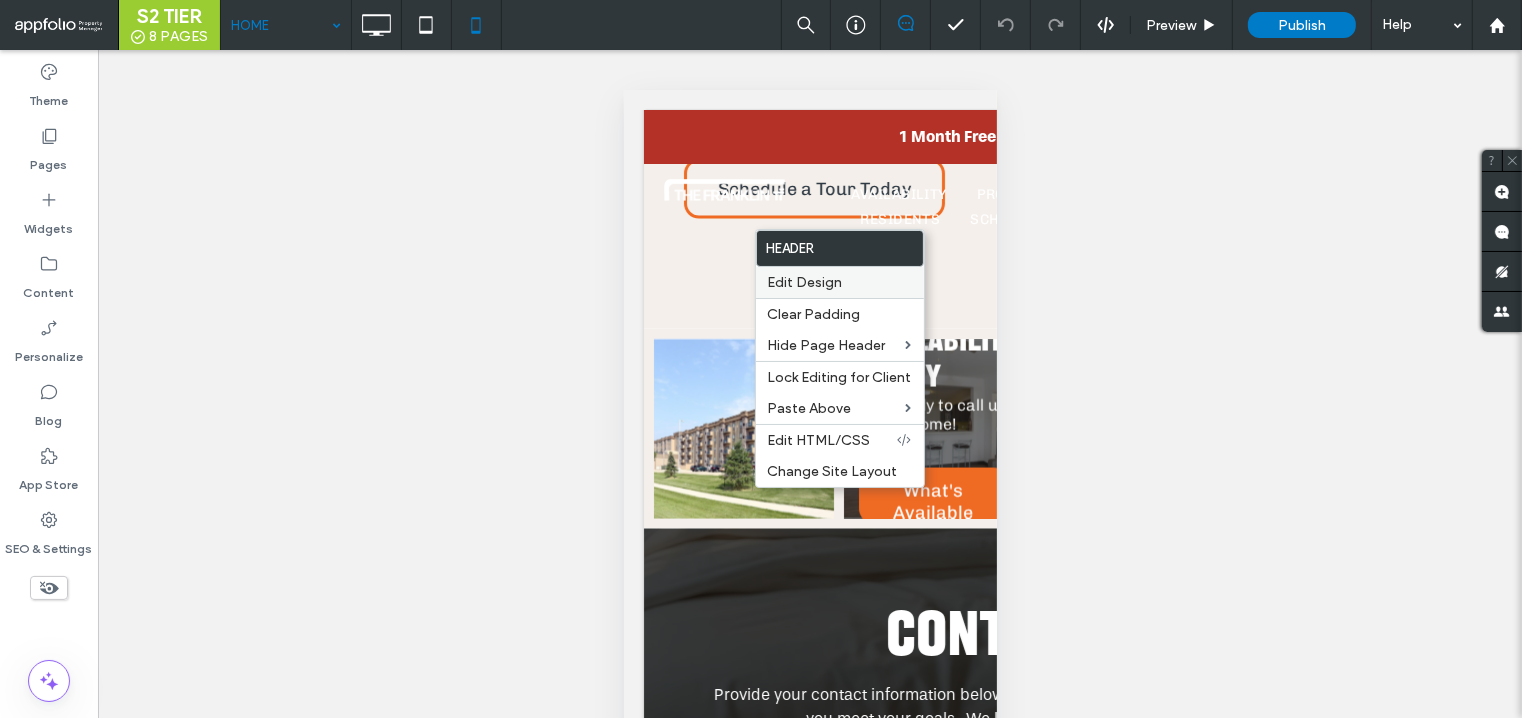 click on "Edit Design" at bounding box center [805, 282] 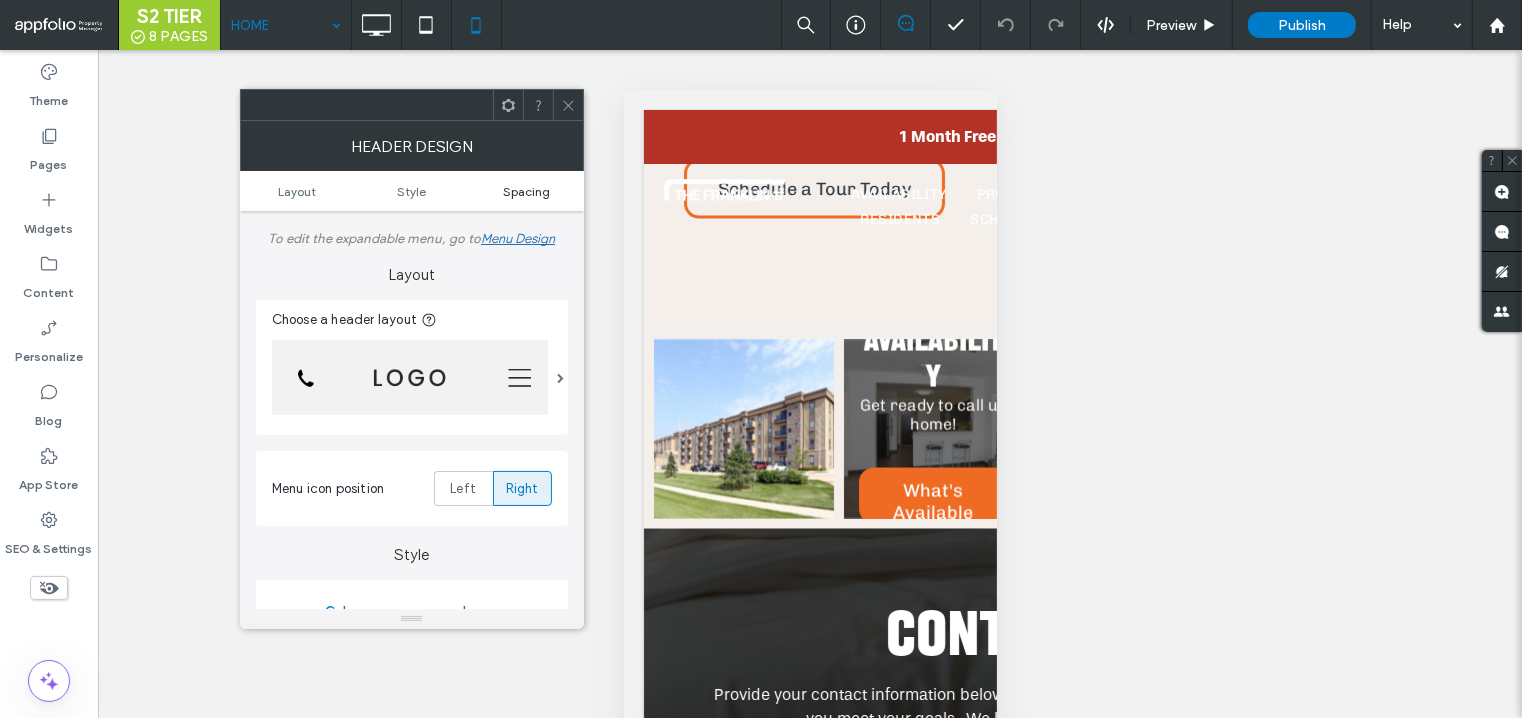 click on "Spacing" at bounding box center [526, 191] 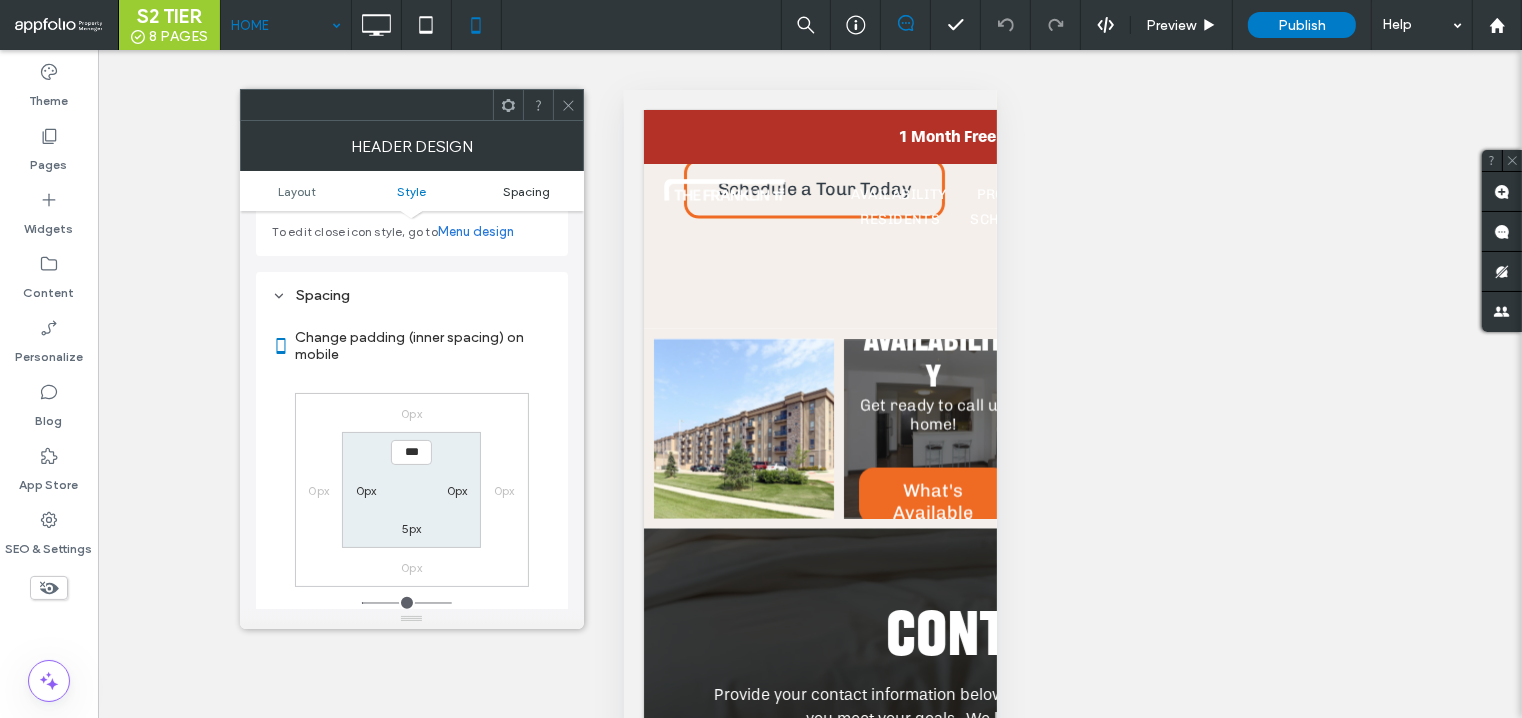 scroll, scrollTop: 1295, scrollLeft: 0, axis: vertical 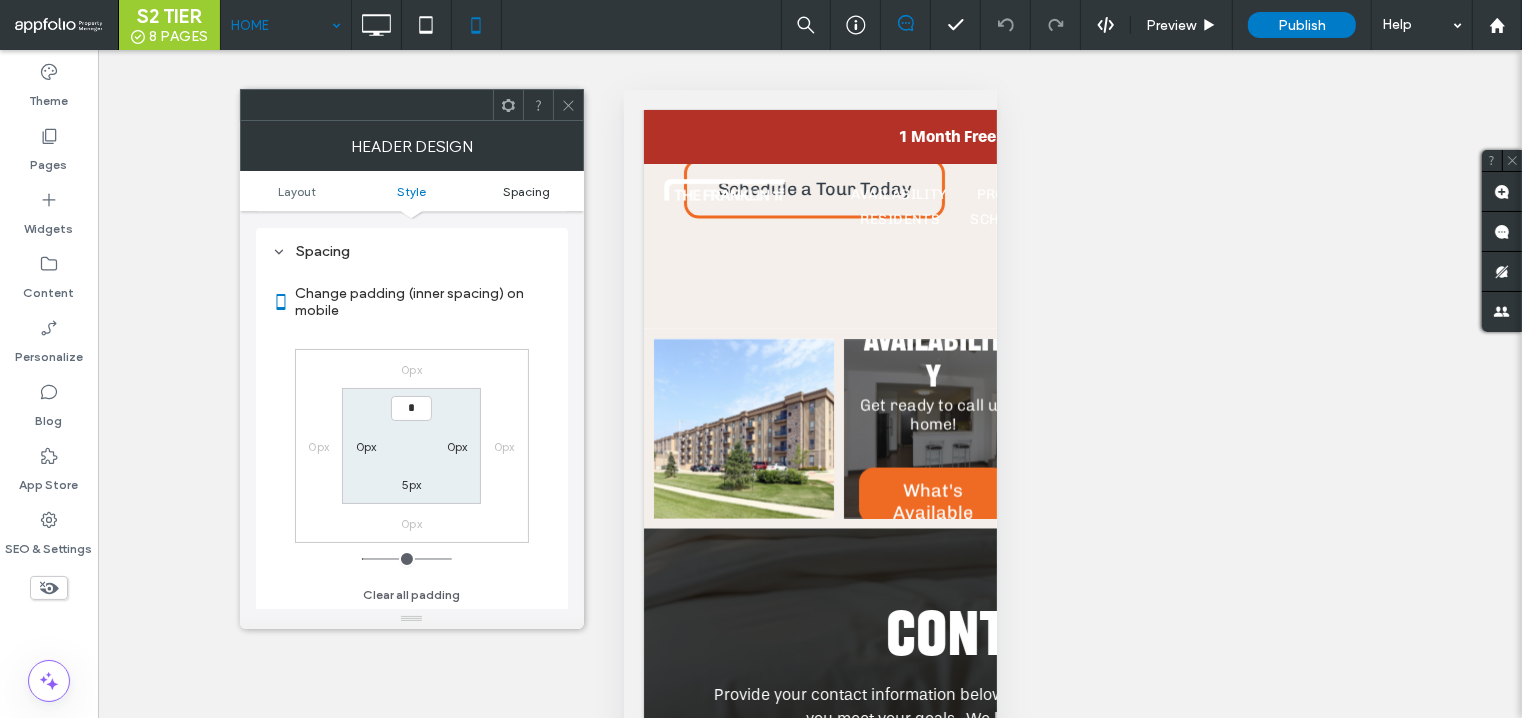 type on "***" 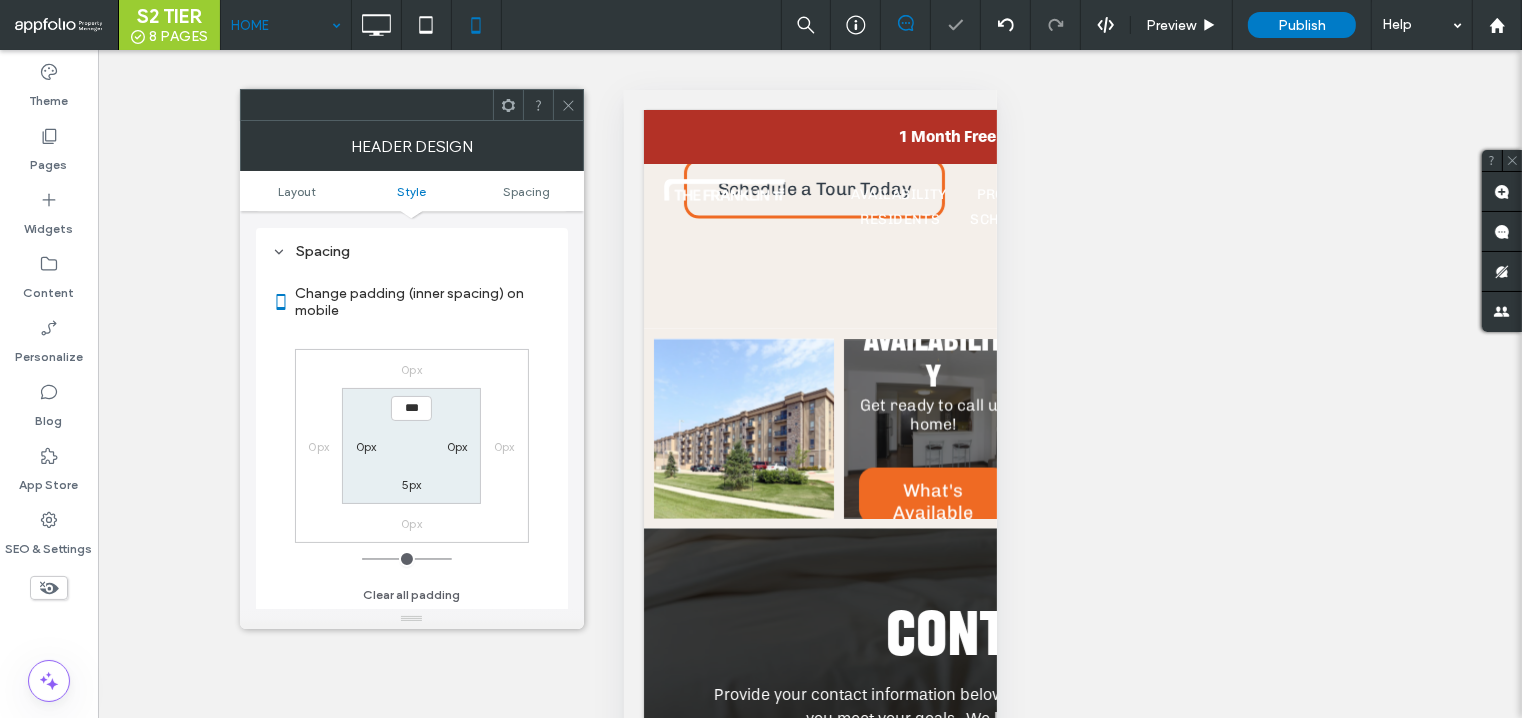 click on "5px" at bounding box center (412, 484) 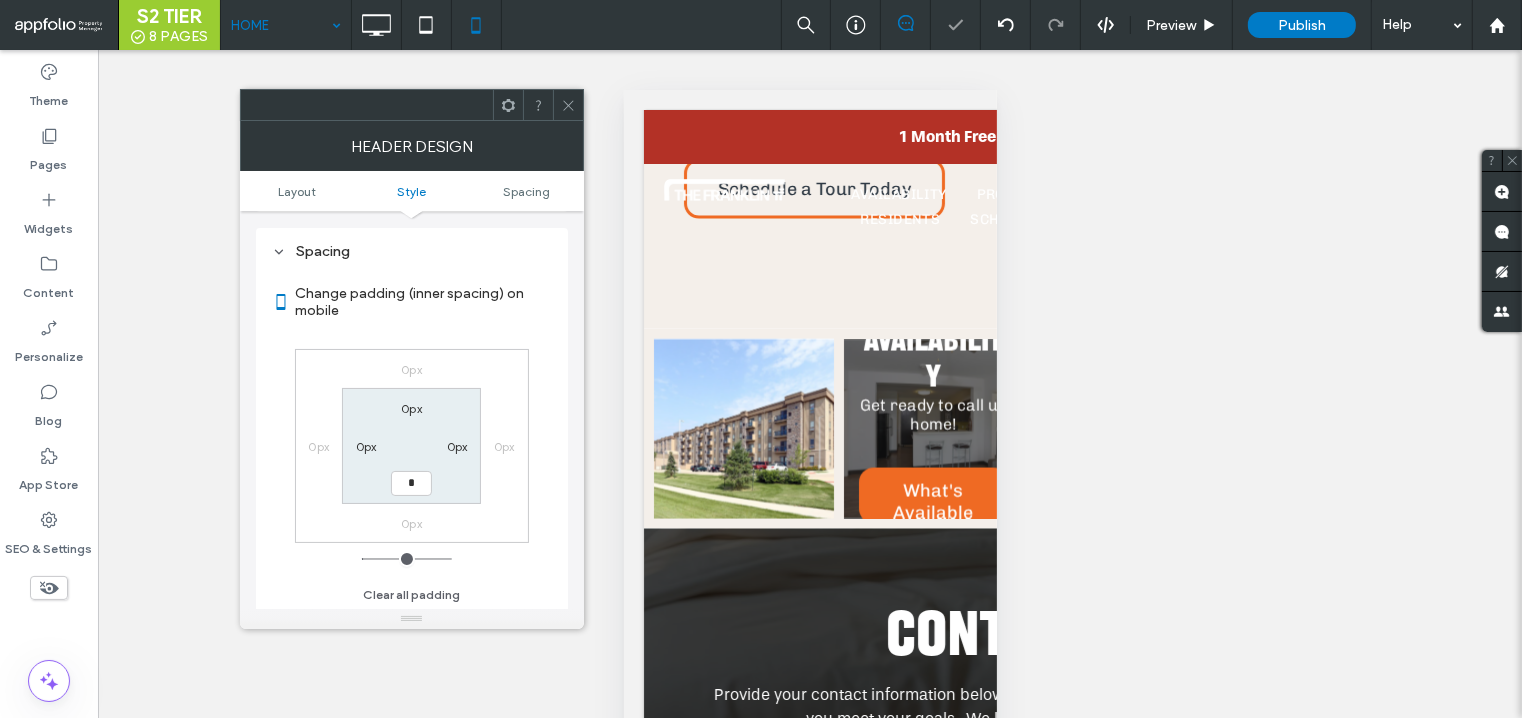 type on "*" 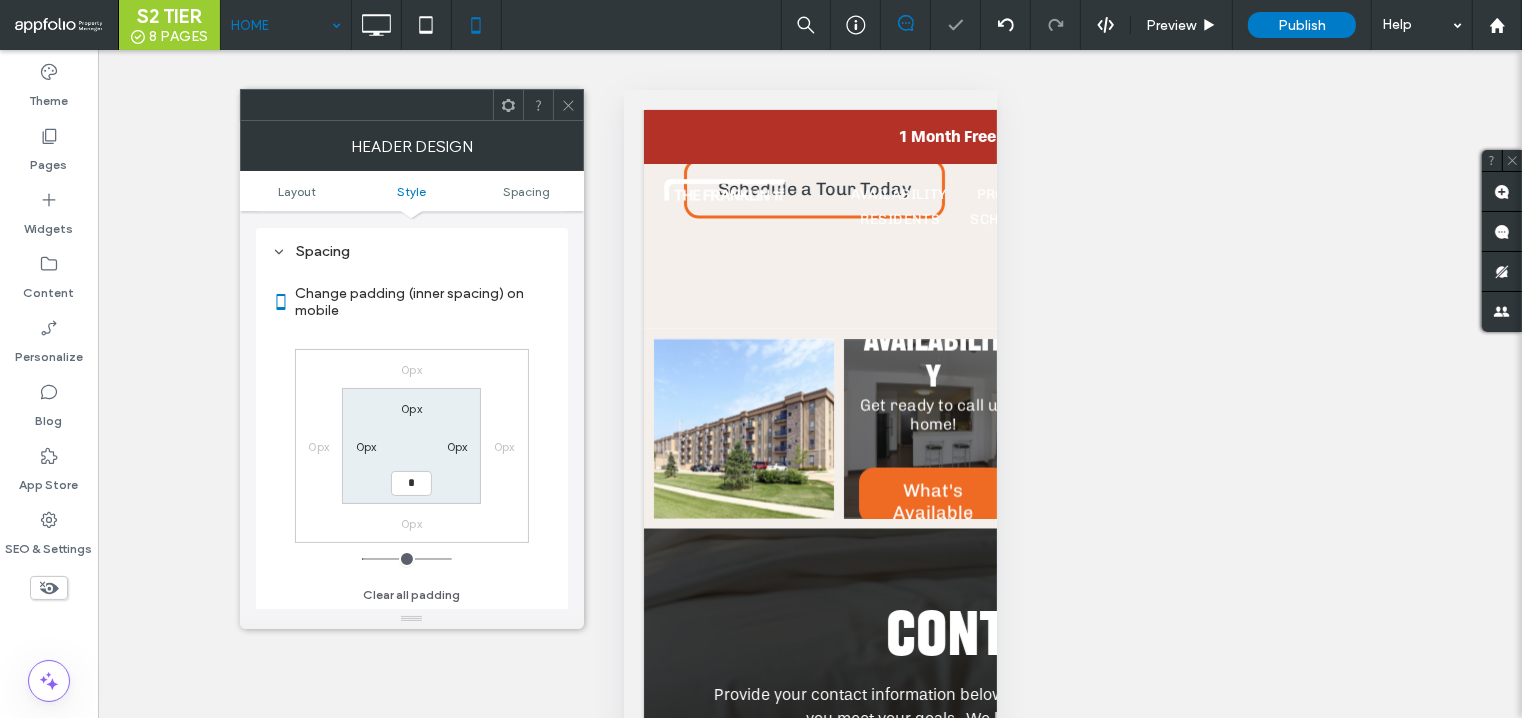 type on "*" 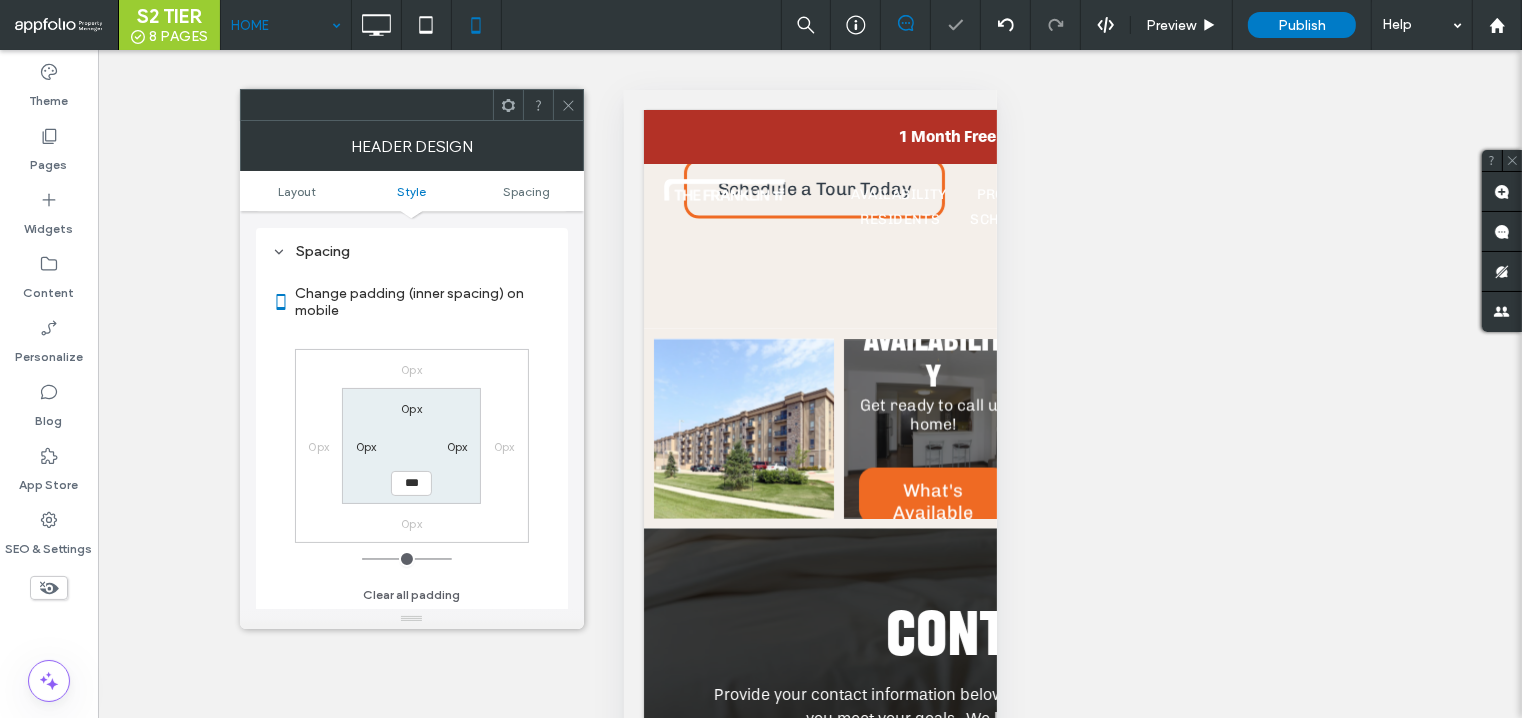 click 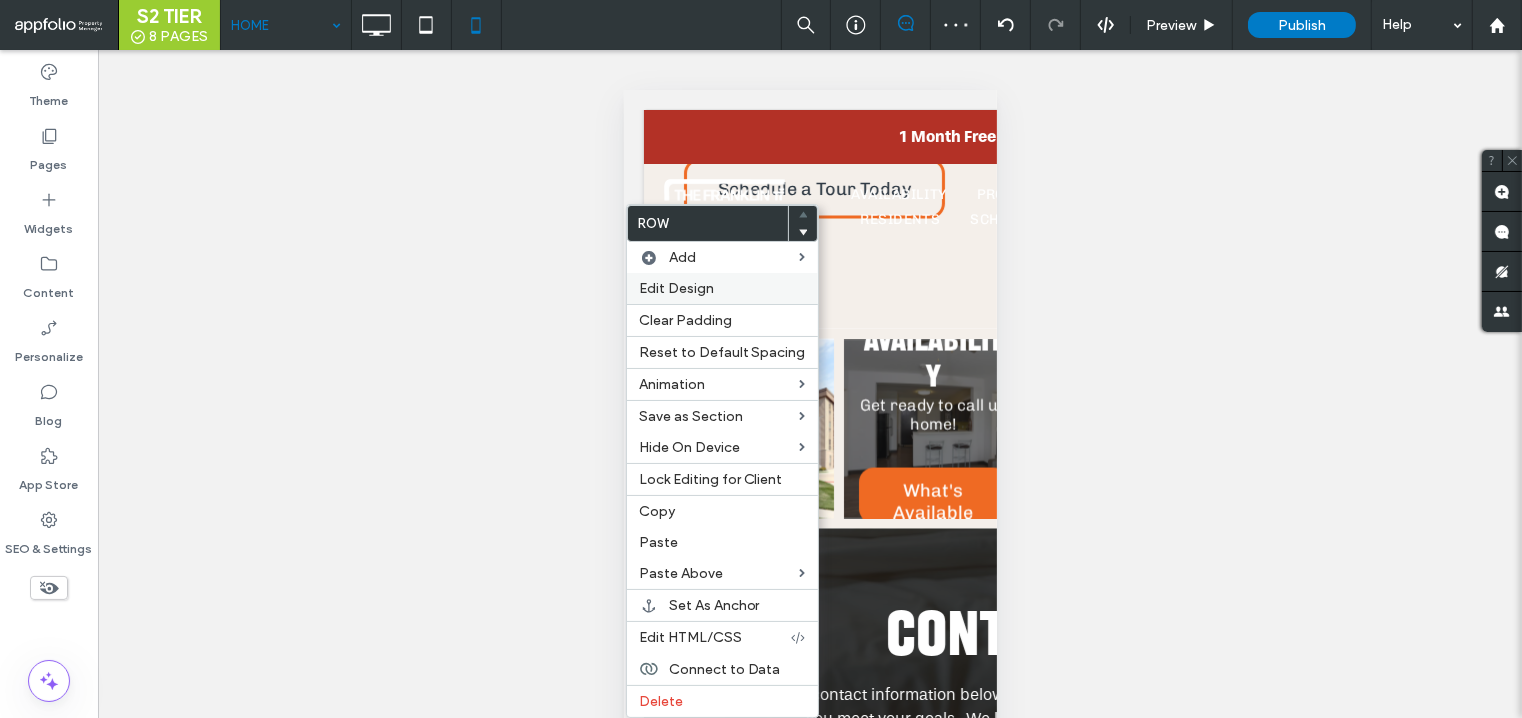 click on "Edit Design" at bounding box center (676, 288) 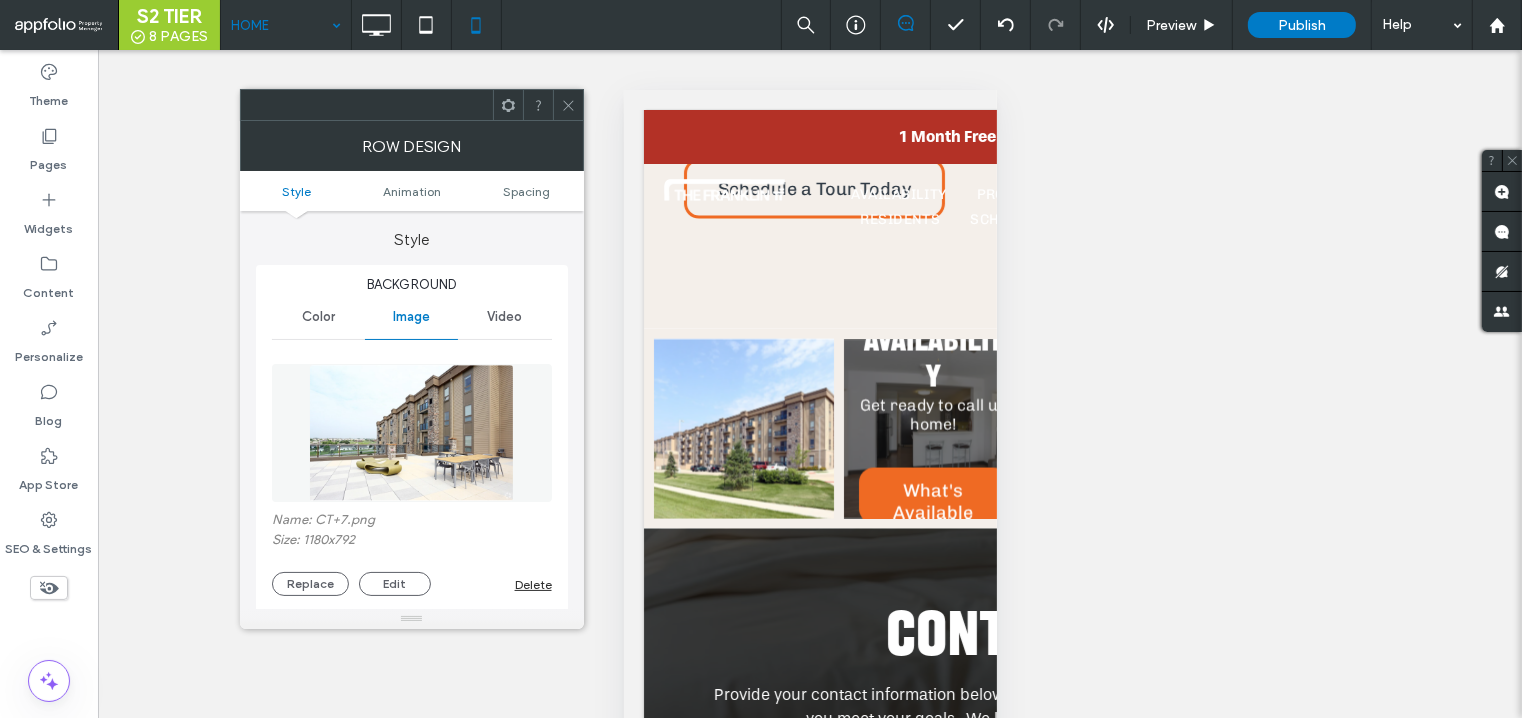 click on "Style Animation Spacing" at bounding box center [412, 191] 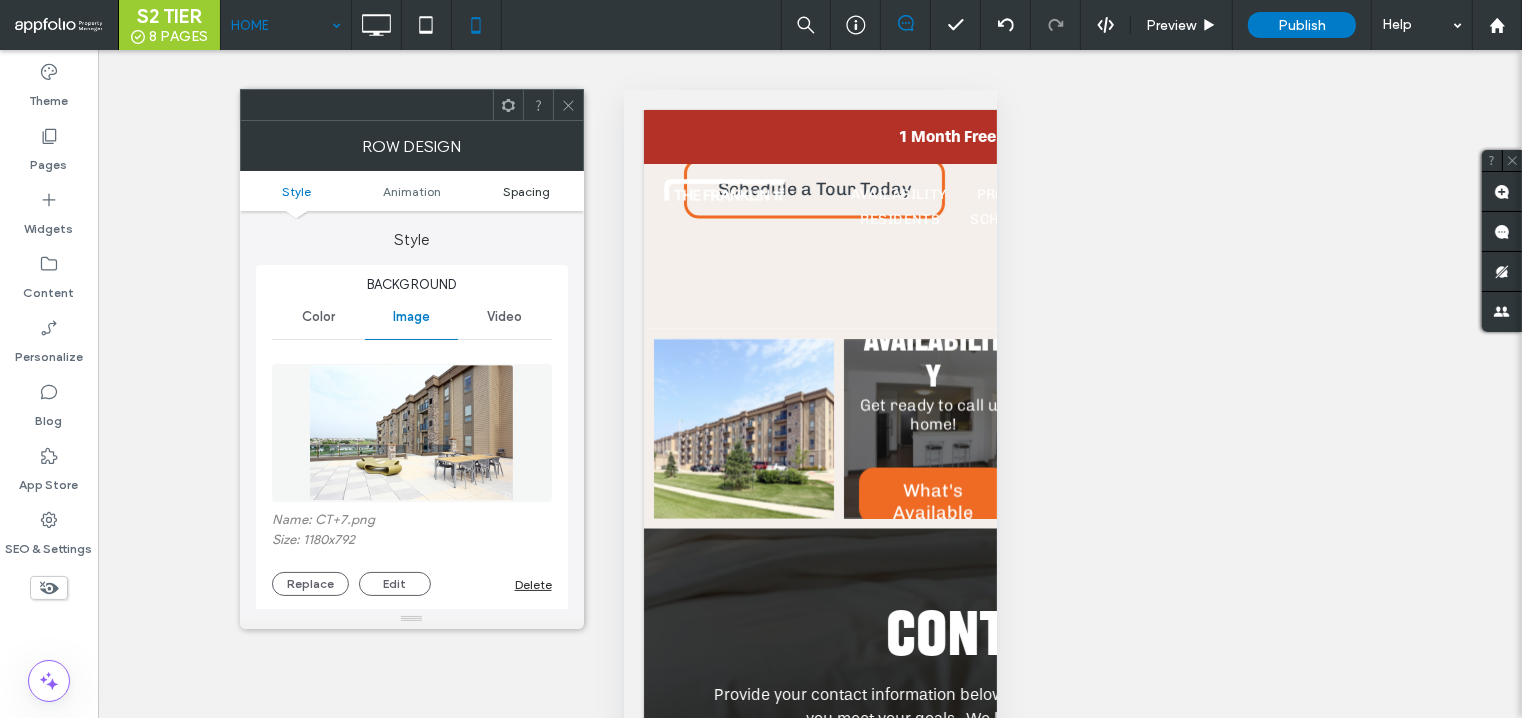 click on "Spacing" at bounding box center (526, 191) 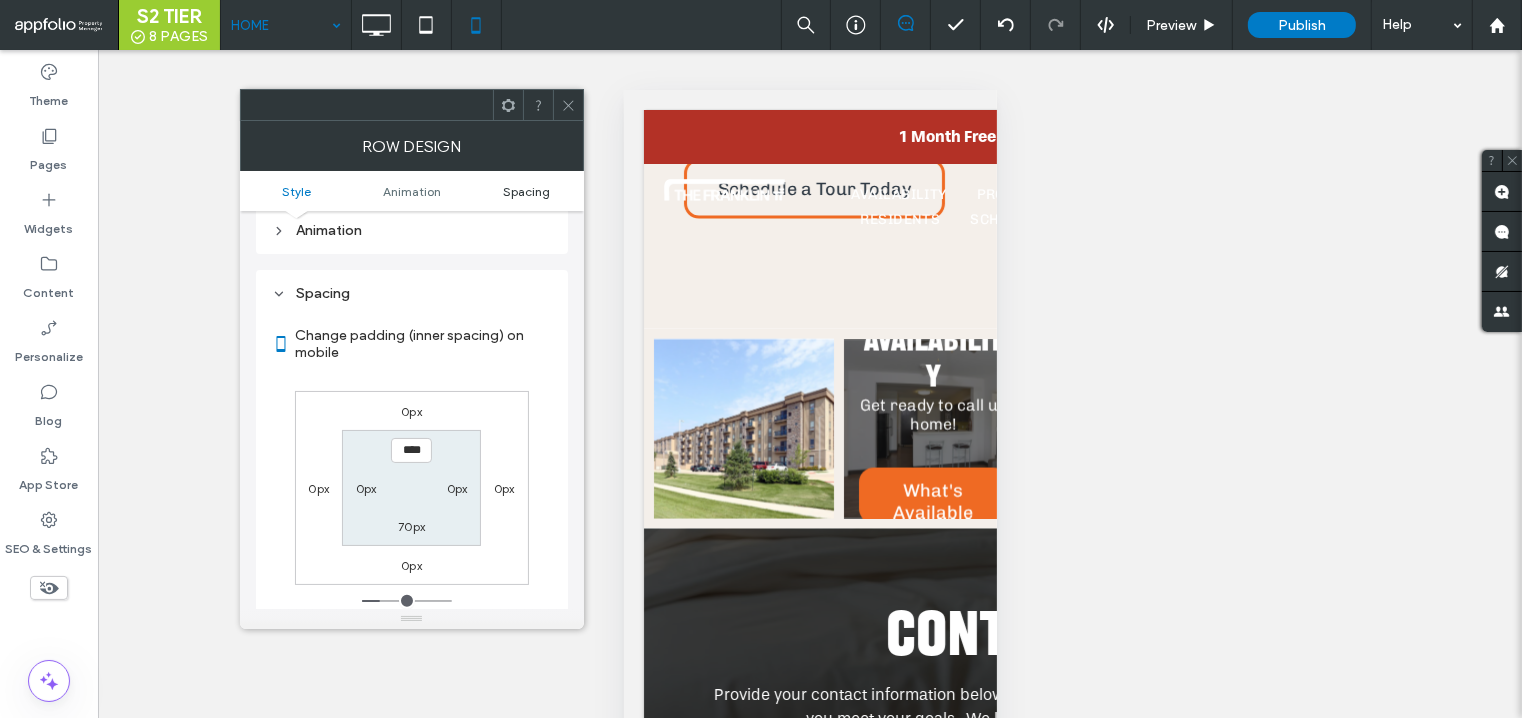 scroll, scrollTop: 1048, scrollLeft: 0, axis: vertical 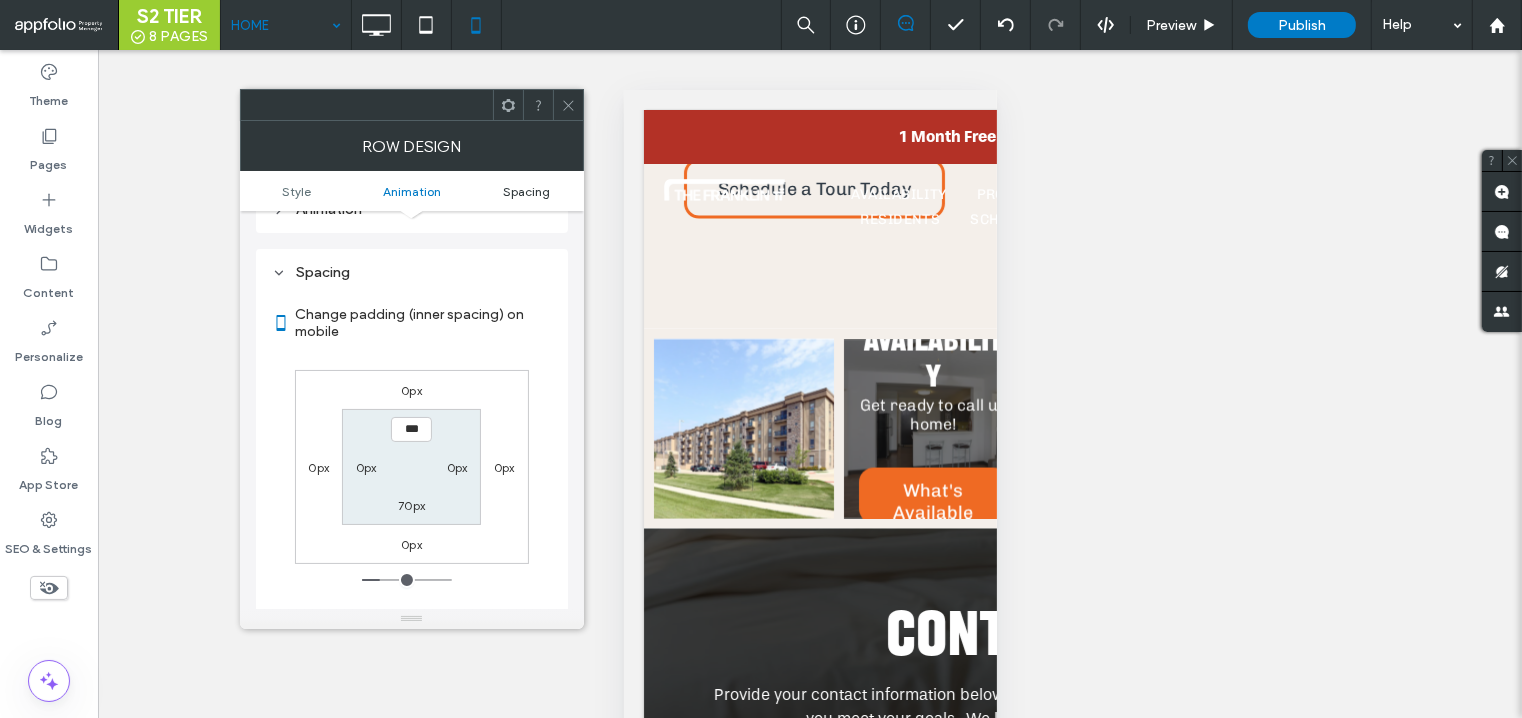 type on "*****" 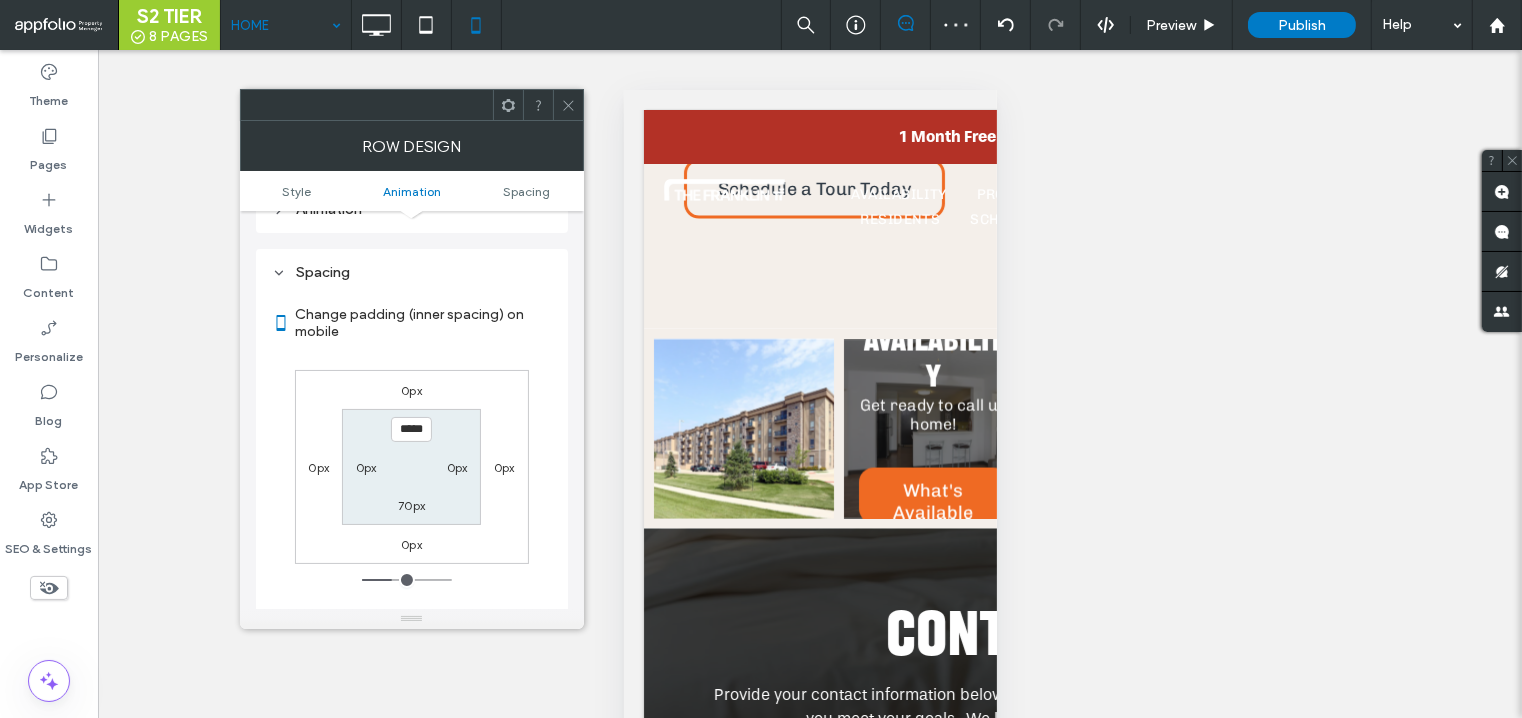 click on "*****" at bounding box center [411, 429] 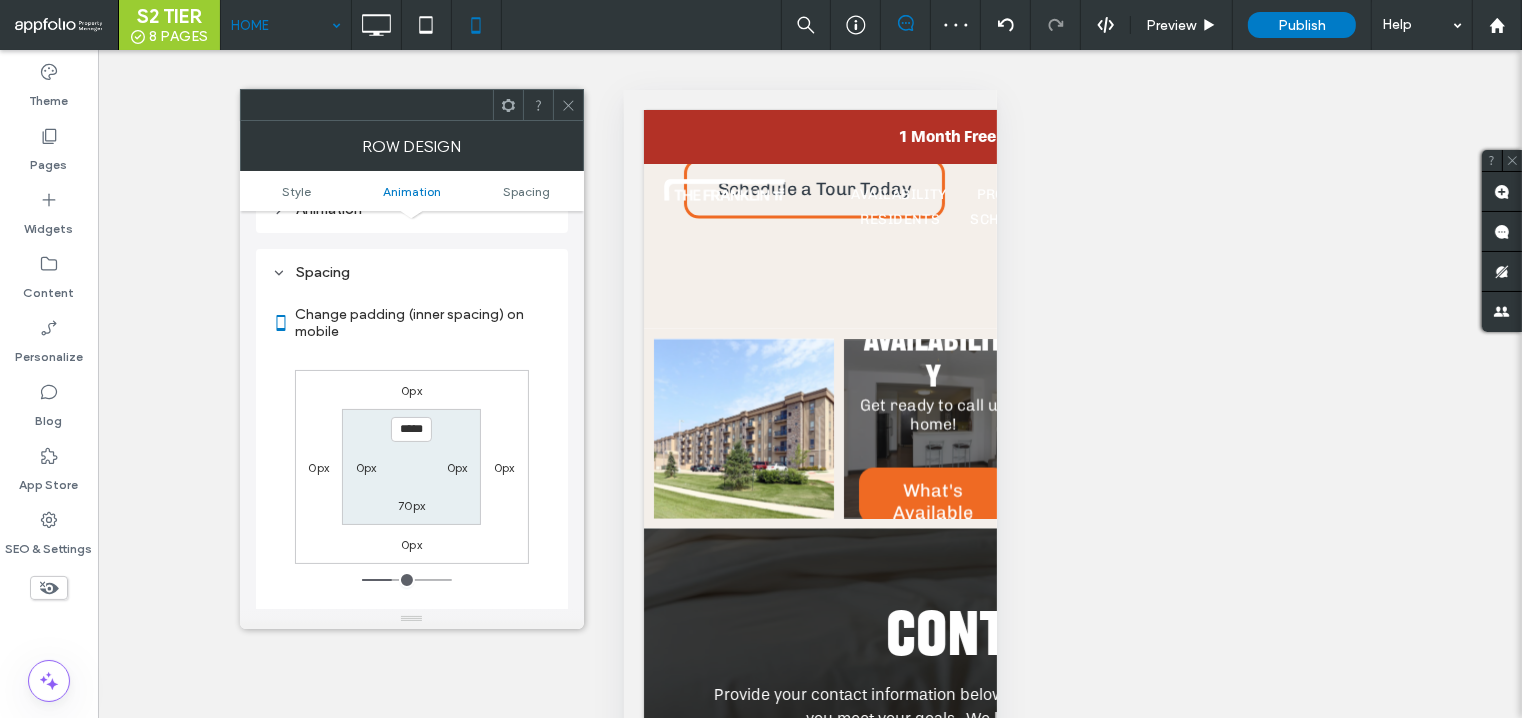 type on "*****" 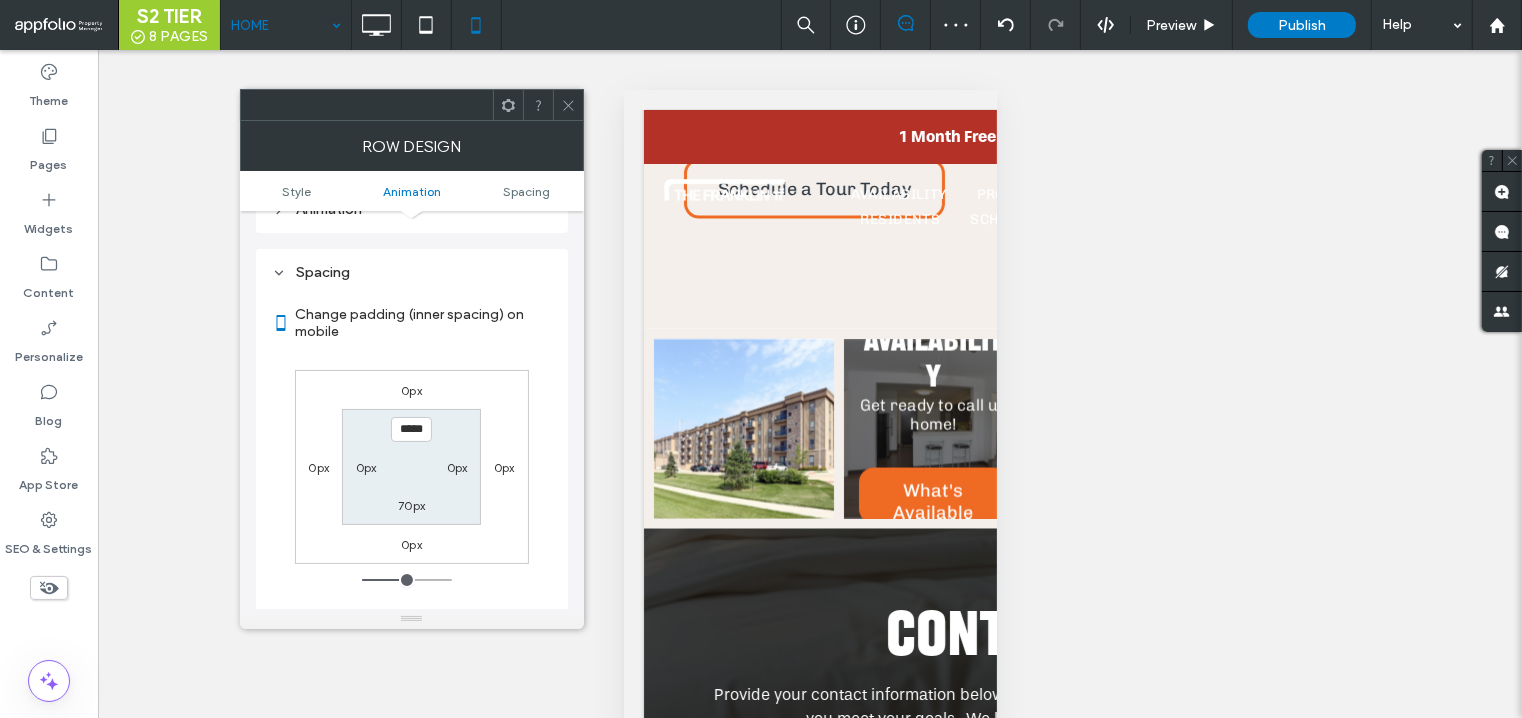 click 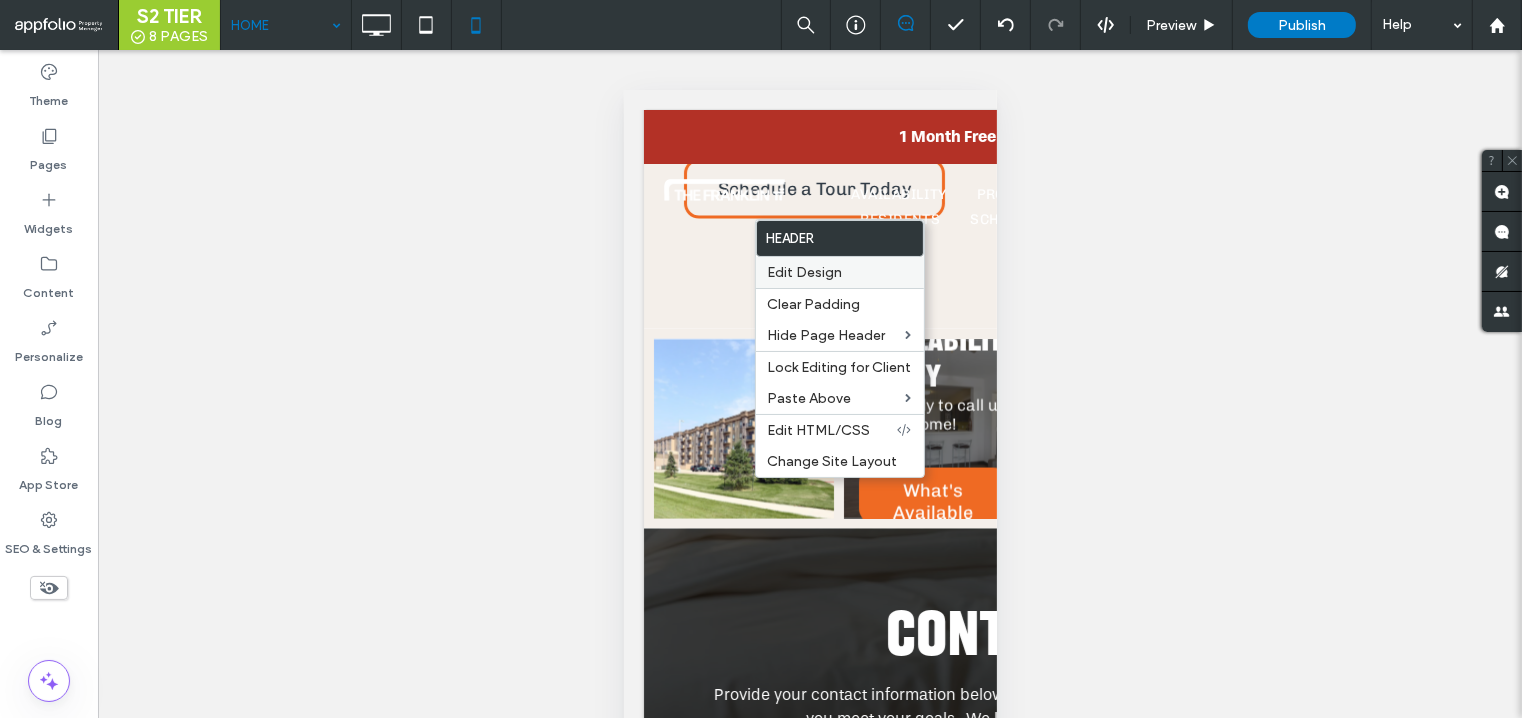 click on "Edit Design" at bounding box center [840, 272] 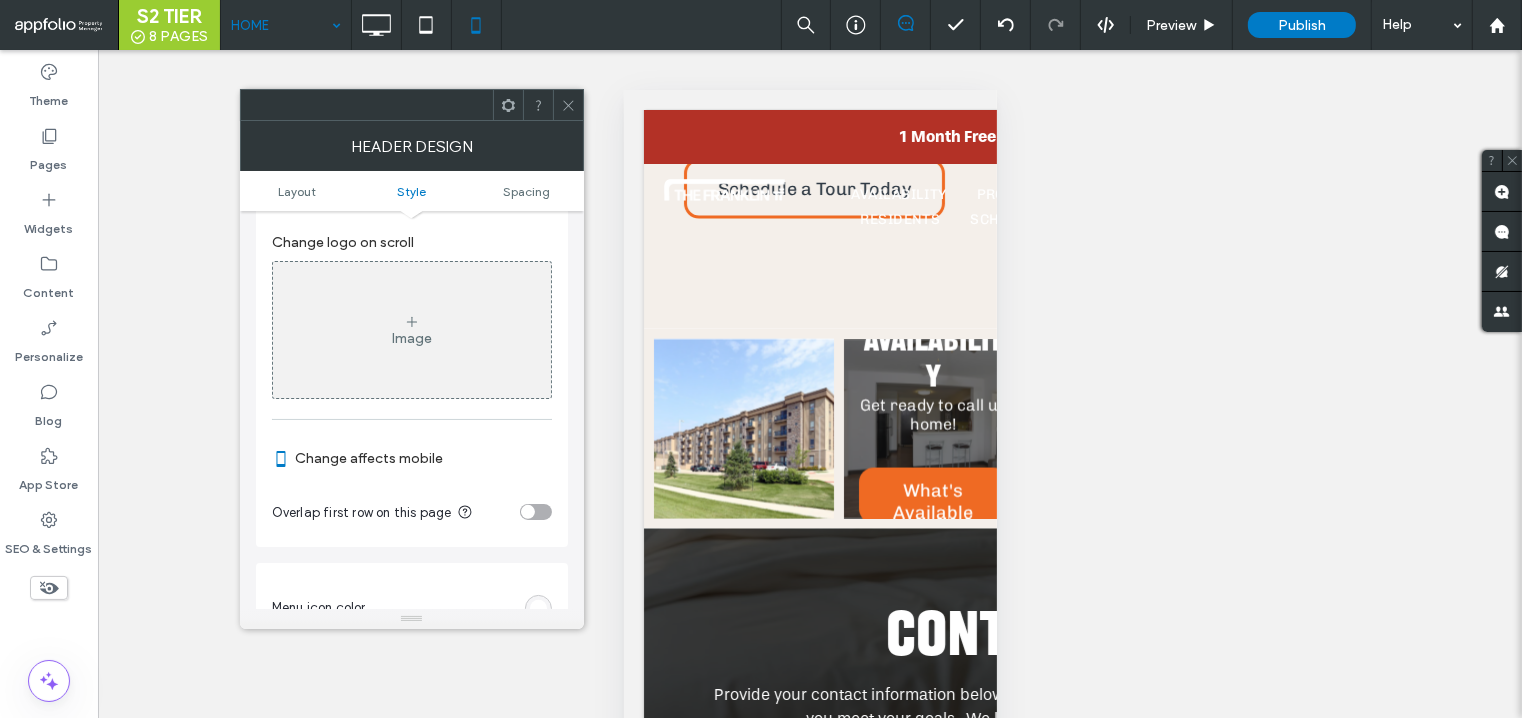 scroll, scrollTop: 784, scrollLeft: 0, axis: vertical 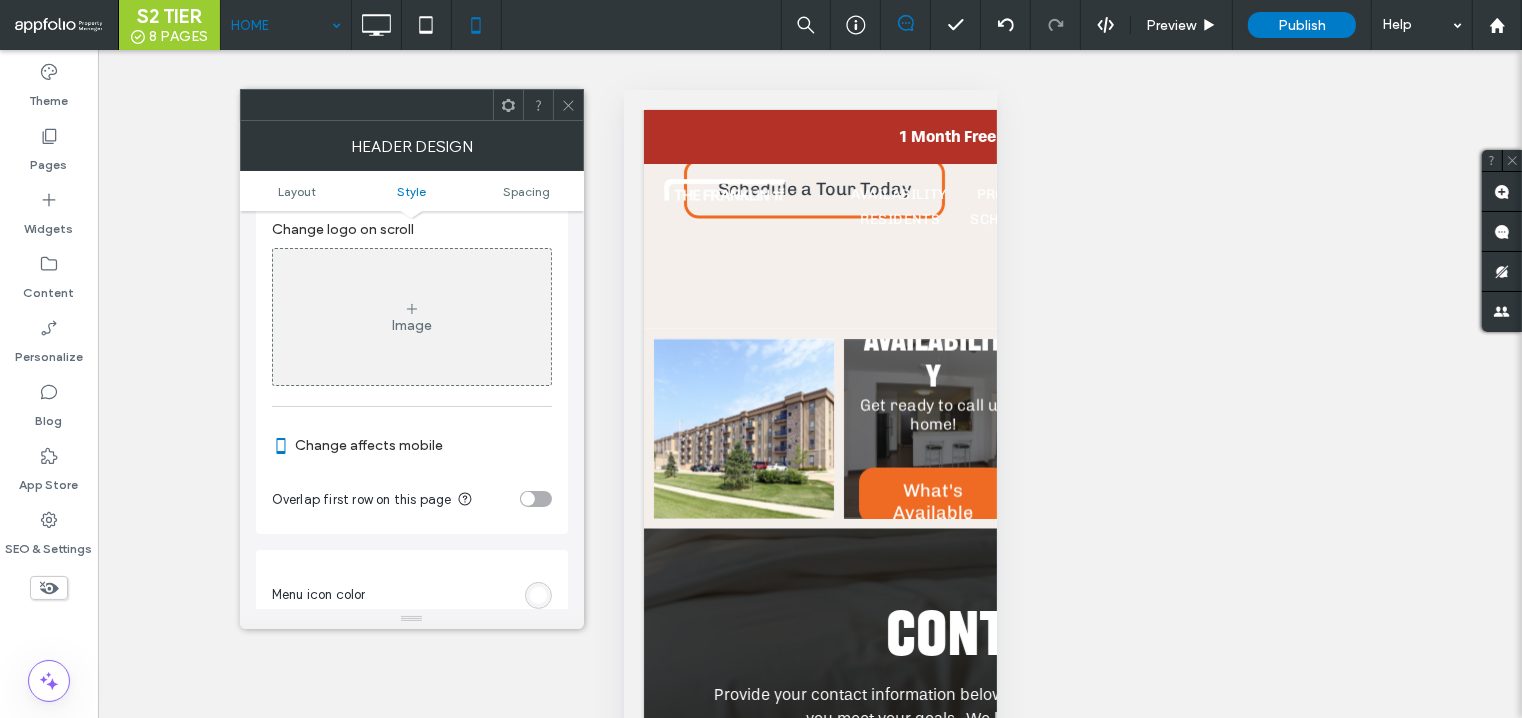 click at bounding box center (536, 499) 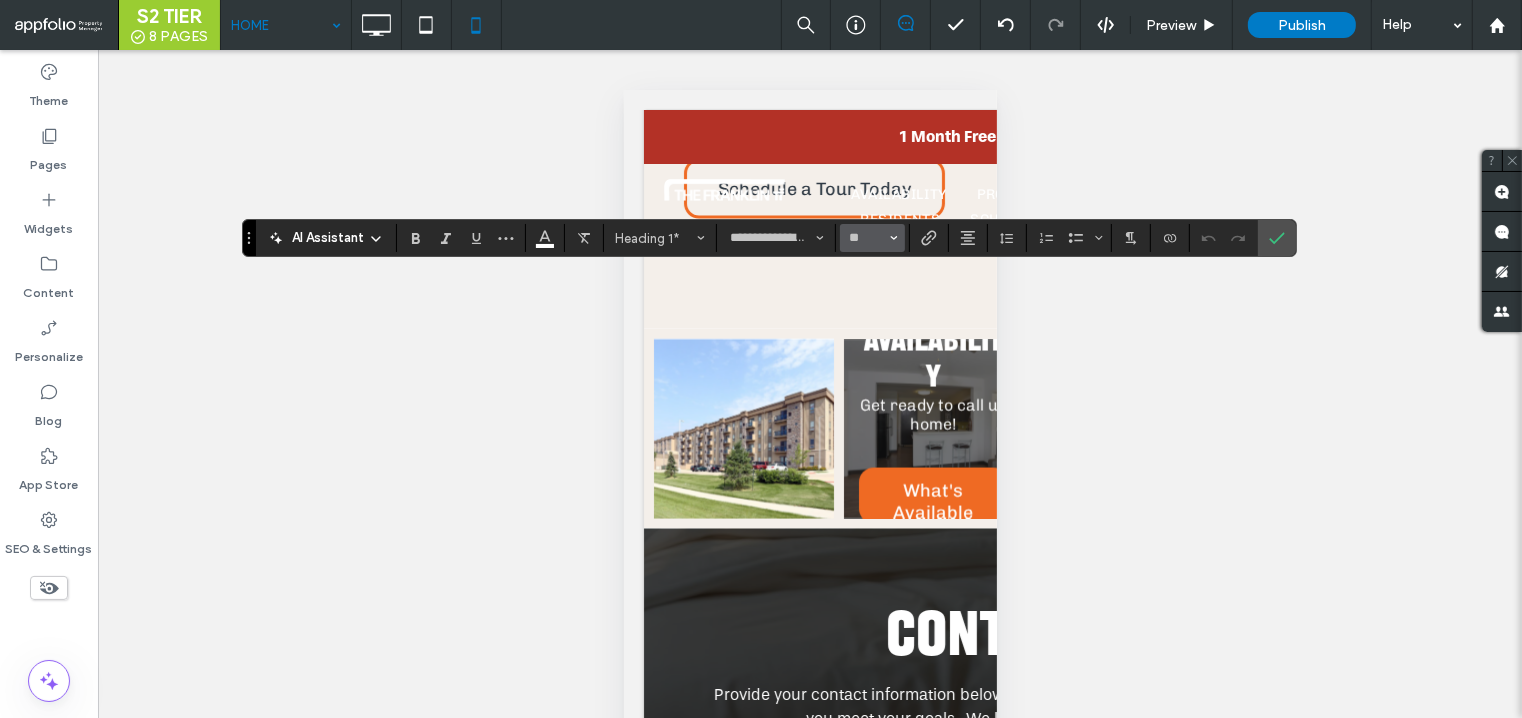 click 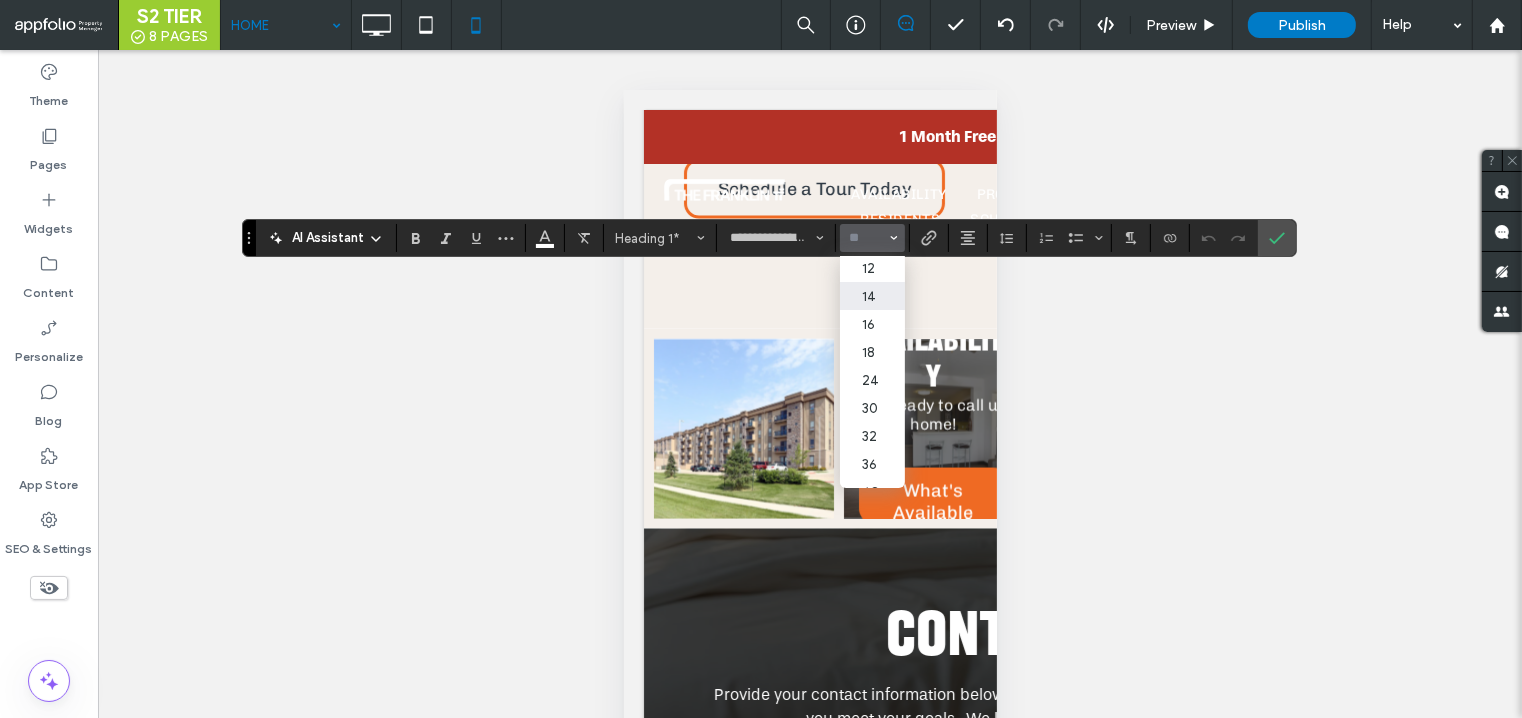 scroll, scrollTop: 120, scrollLeft: 0, axis: vertical 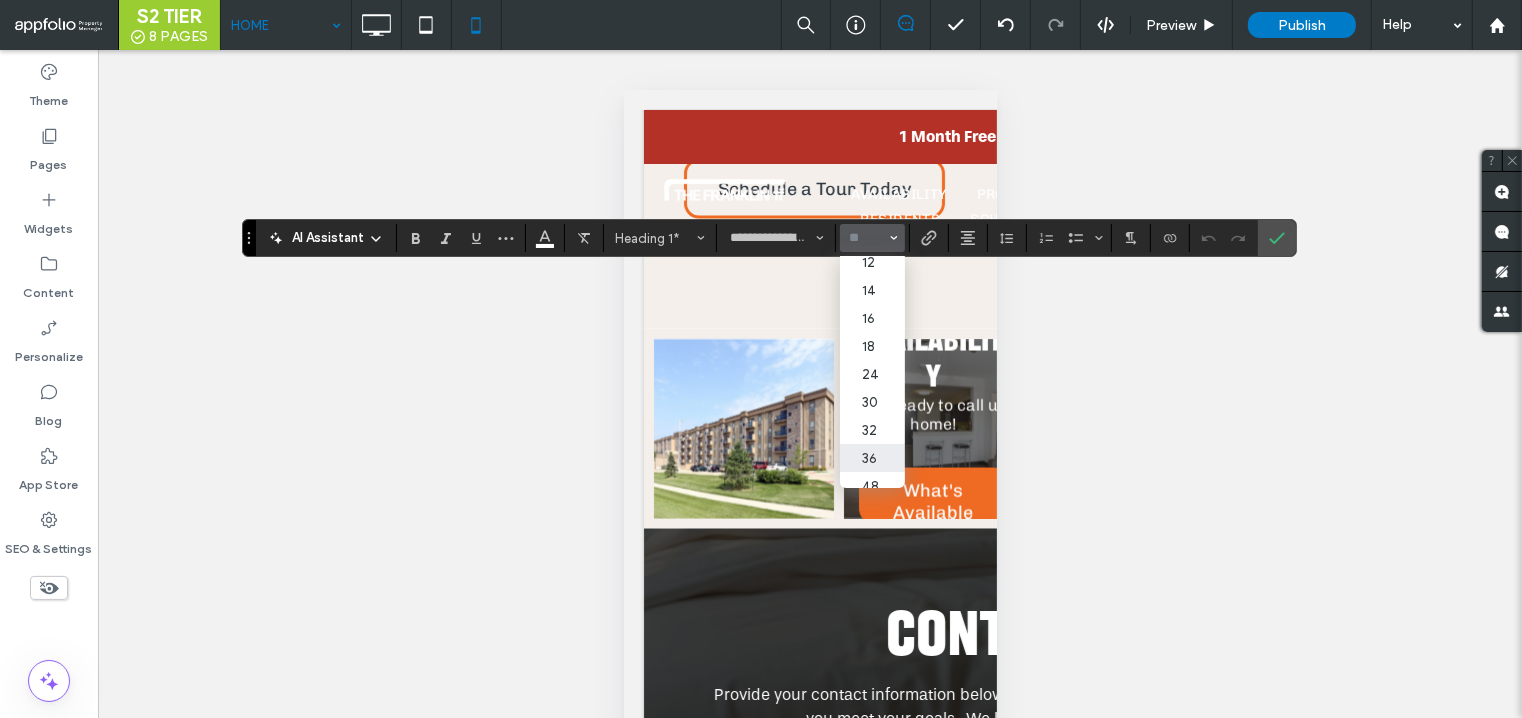 click on "36" at bounding box center [872, 458] 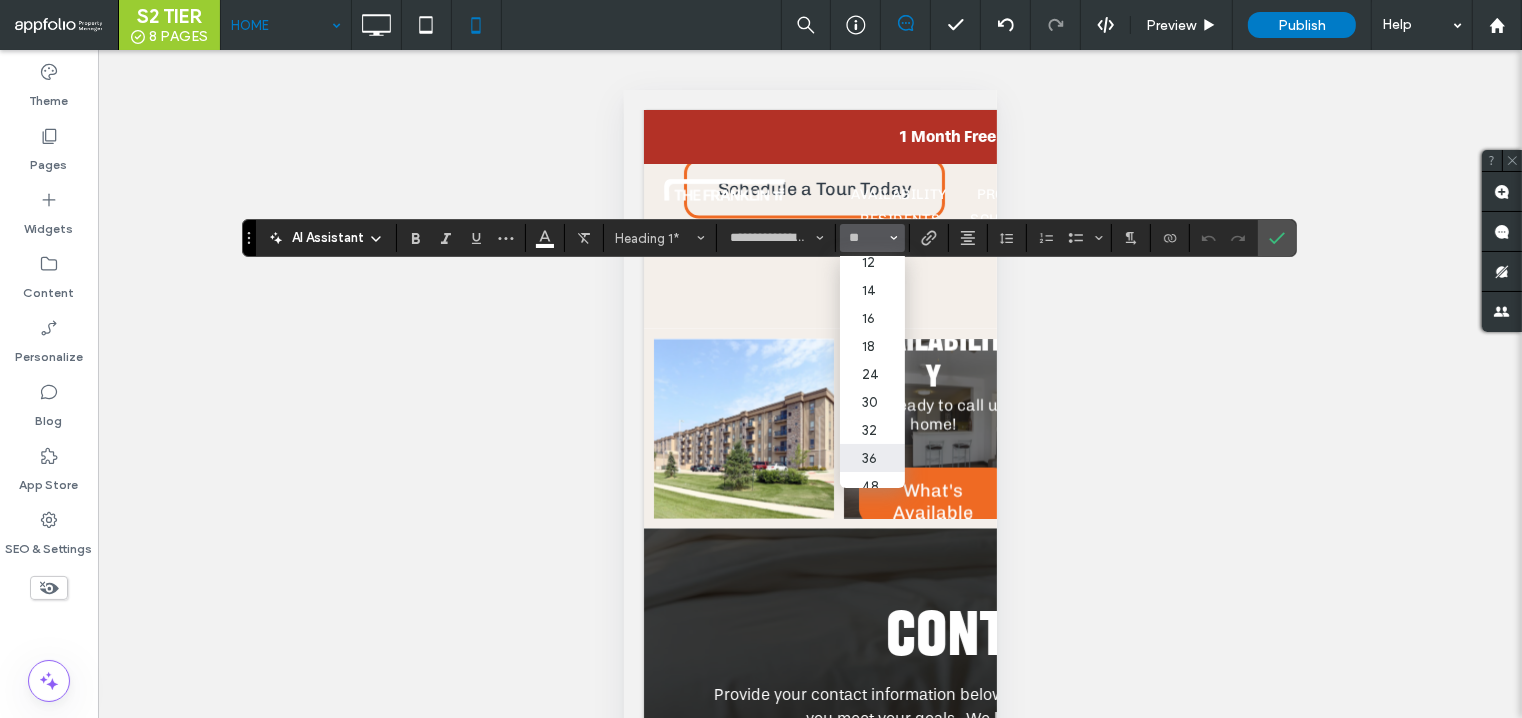 type on "**" 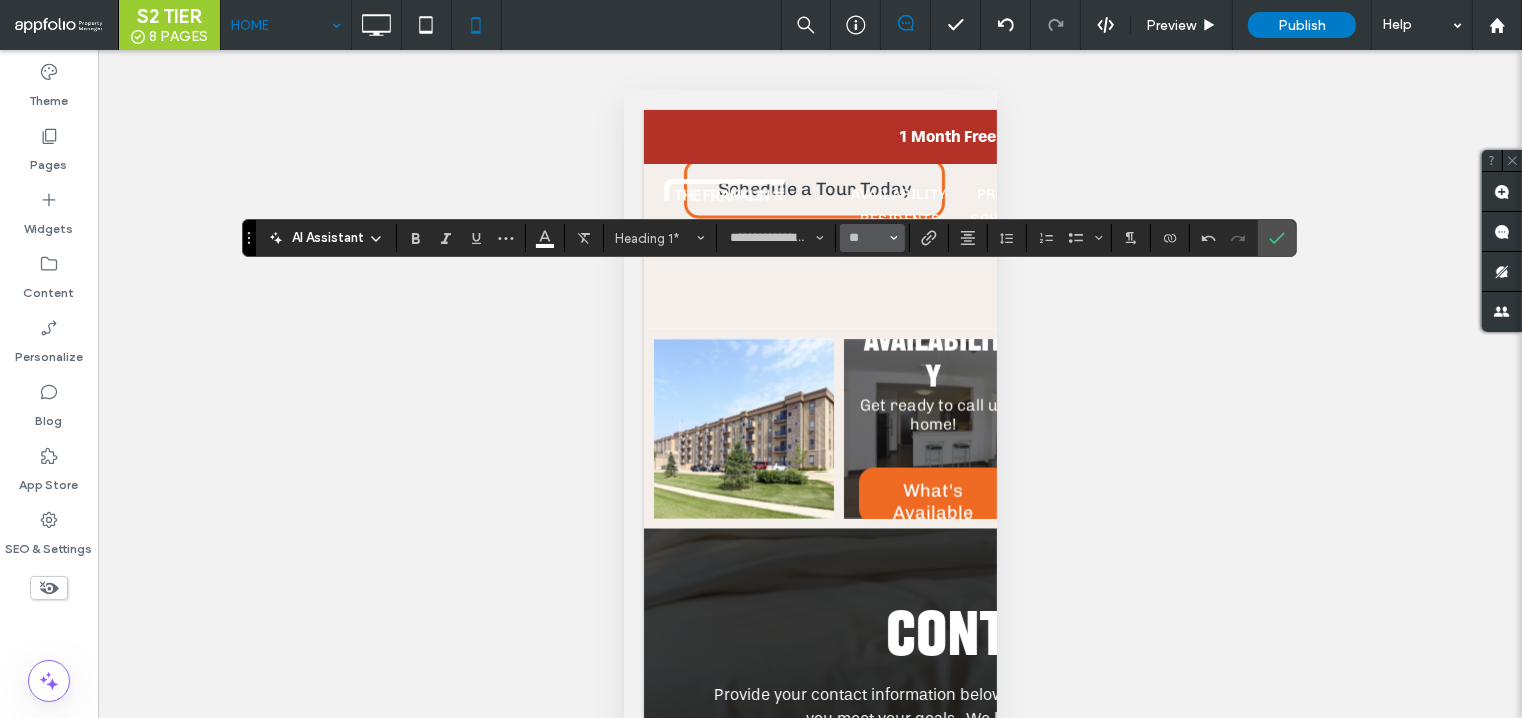 click 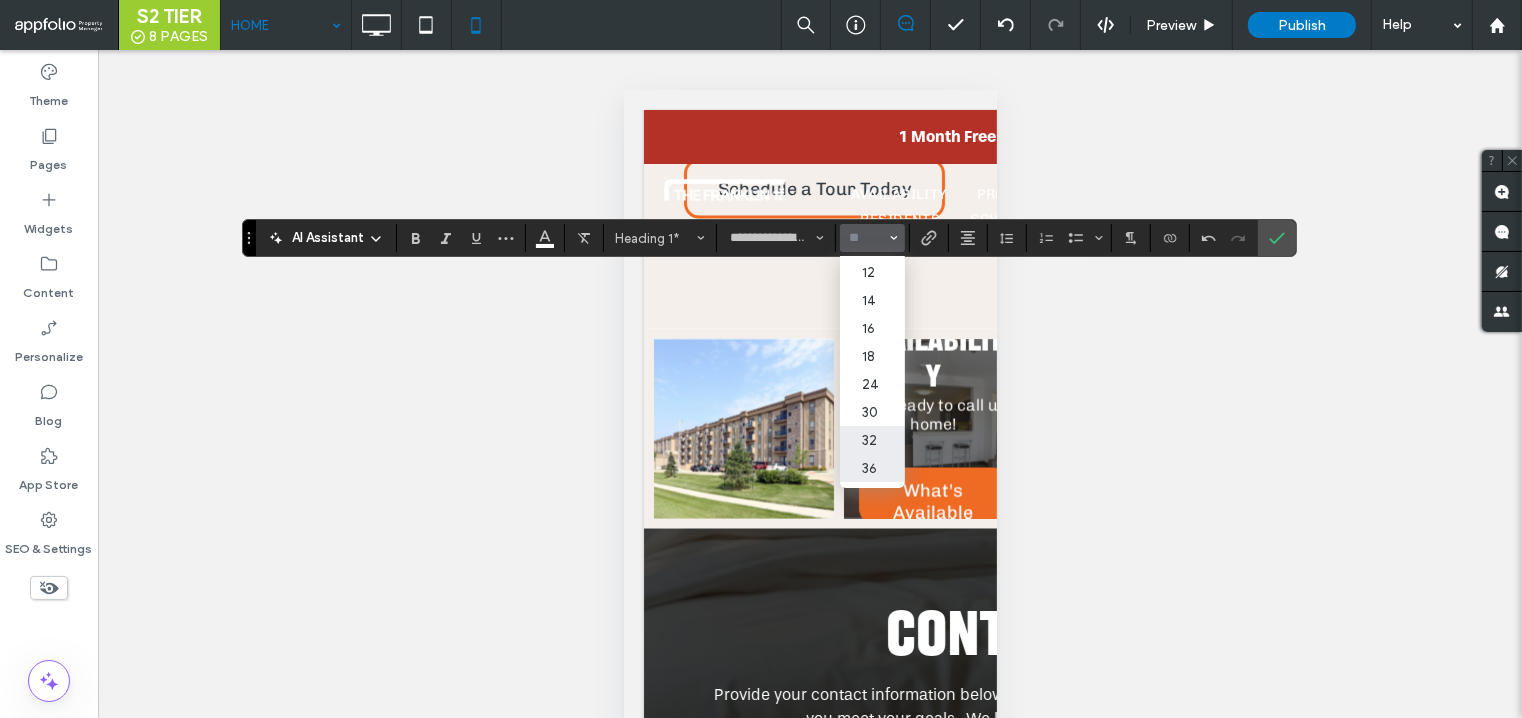 scroll, scrollTop: 158, scrollLeft: 0, axis: vertical 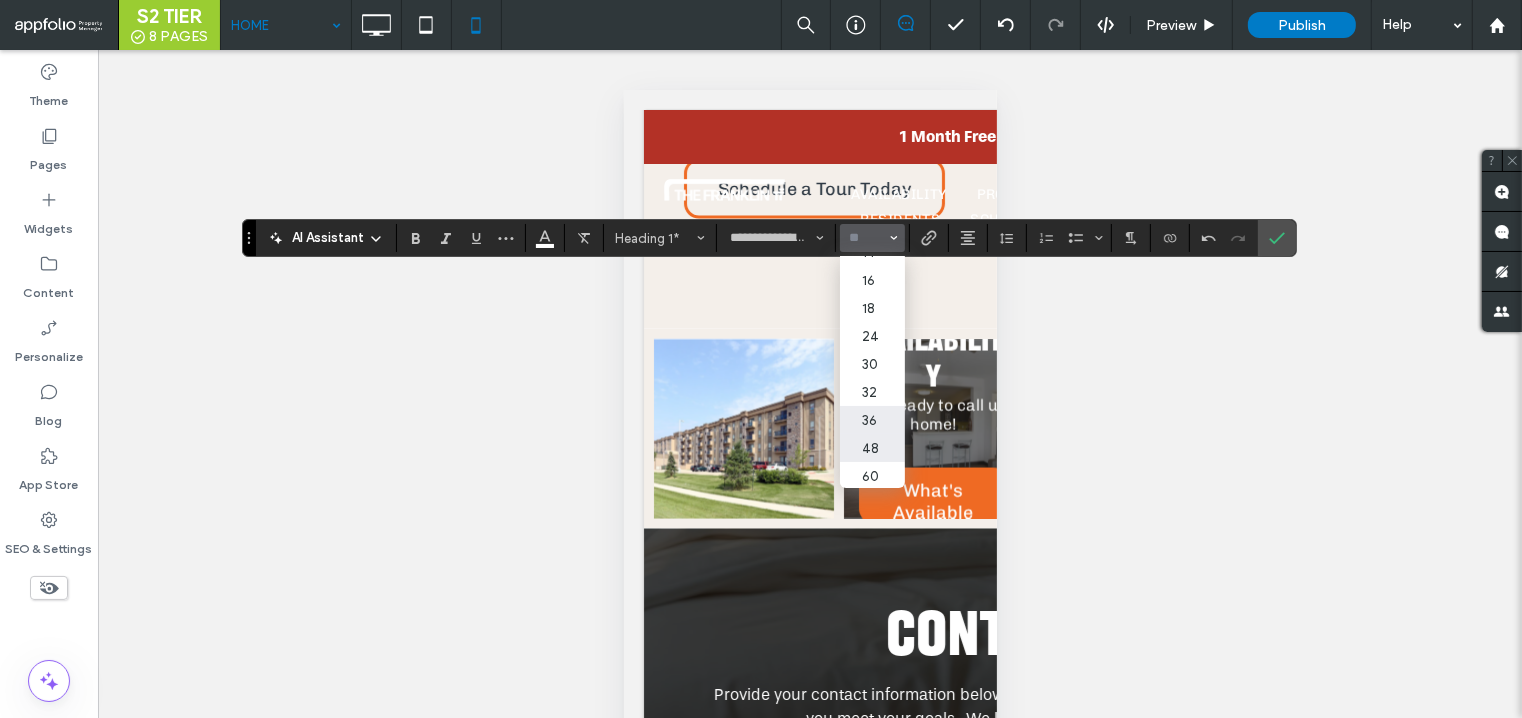 click on "48" at bounding box center (872, 448) 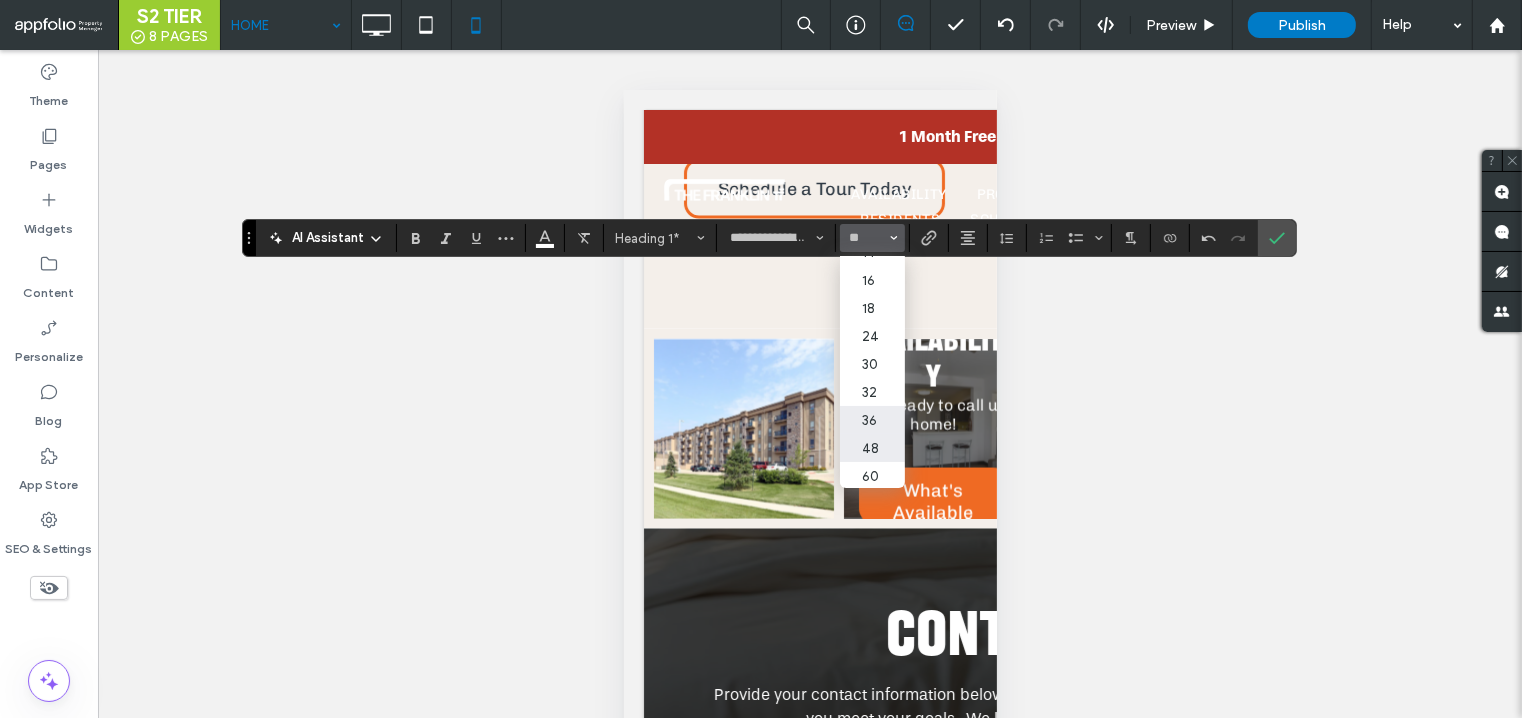 type on "**" 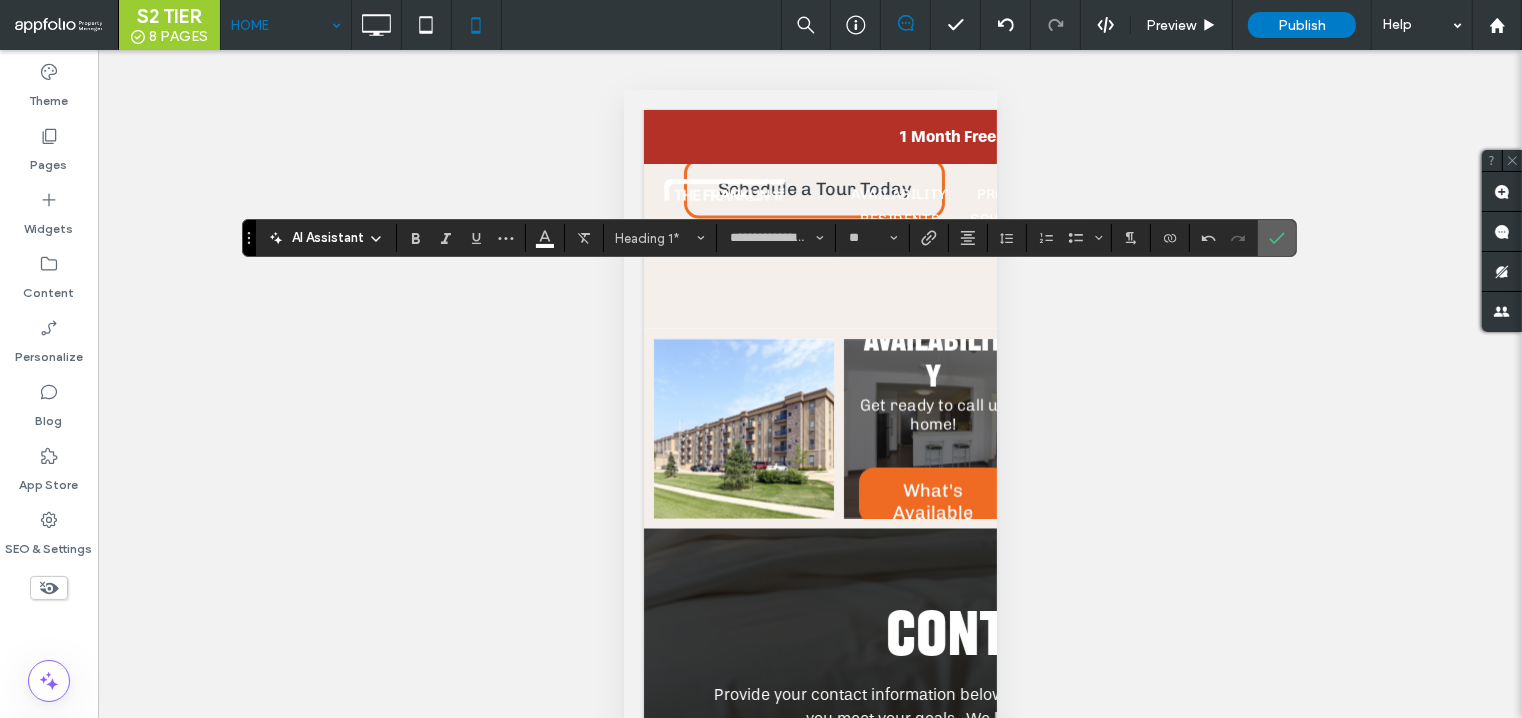 click 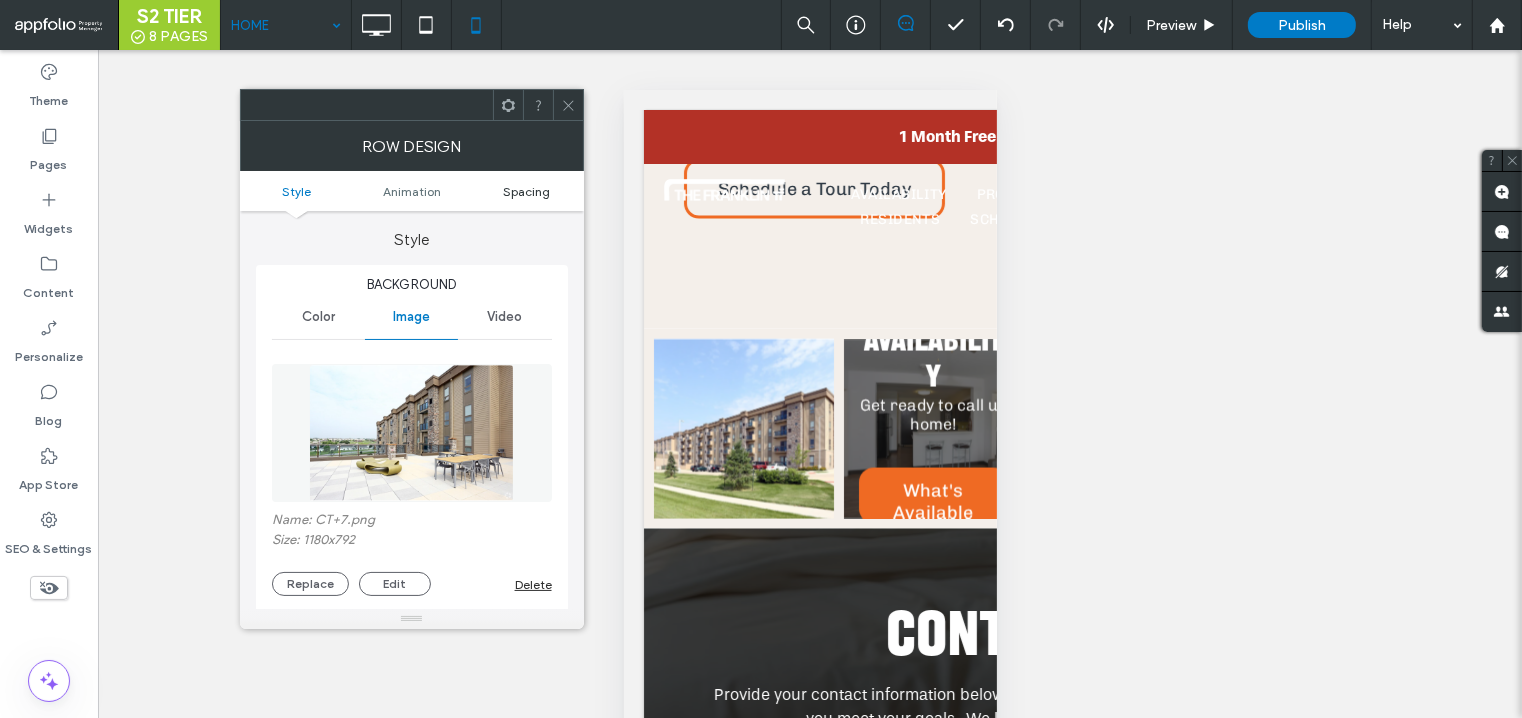 click on "Spacing" at bounding box center [526, 191] 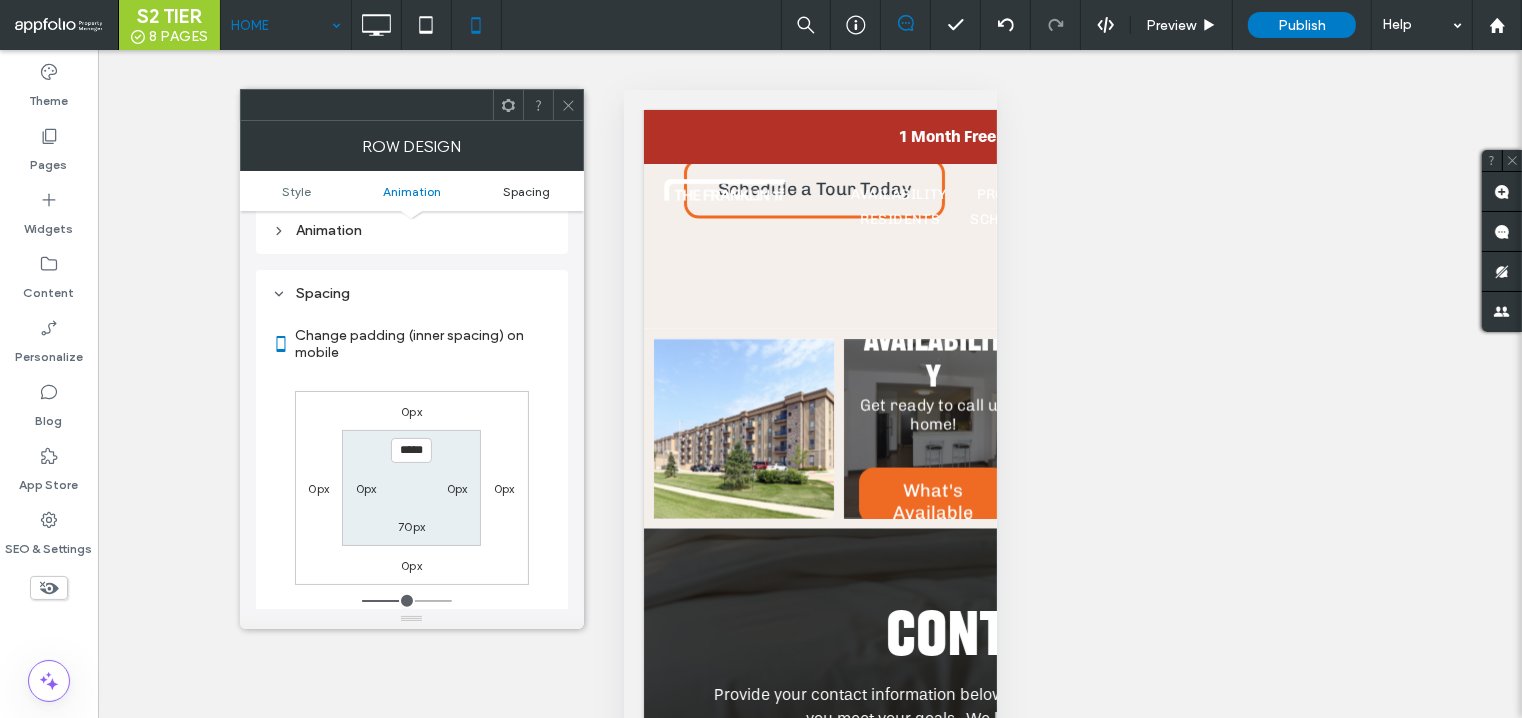 scroll, scrollTop: 1048, scrollLeft: 0, axis: vertical 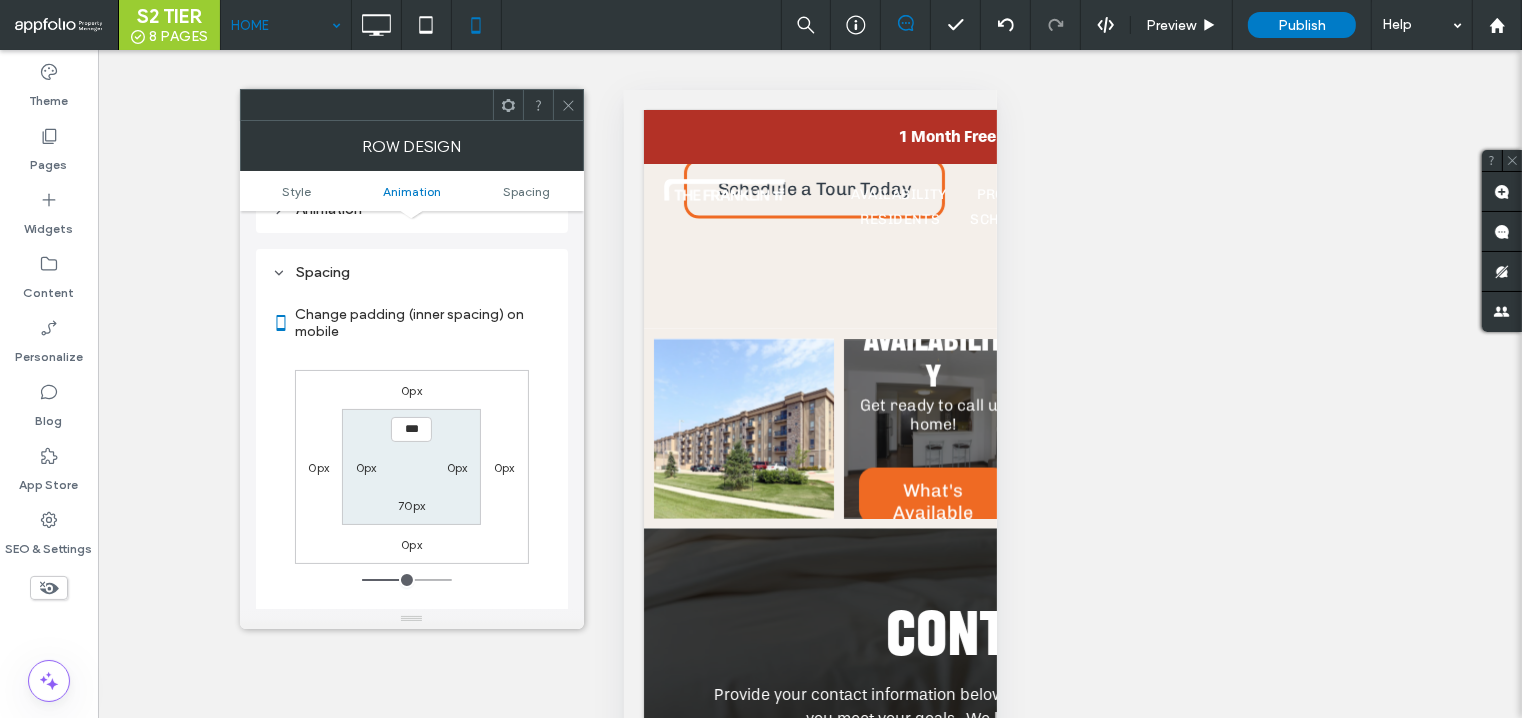 type on "*****" 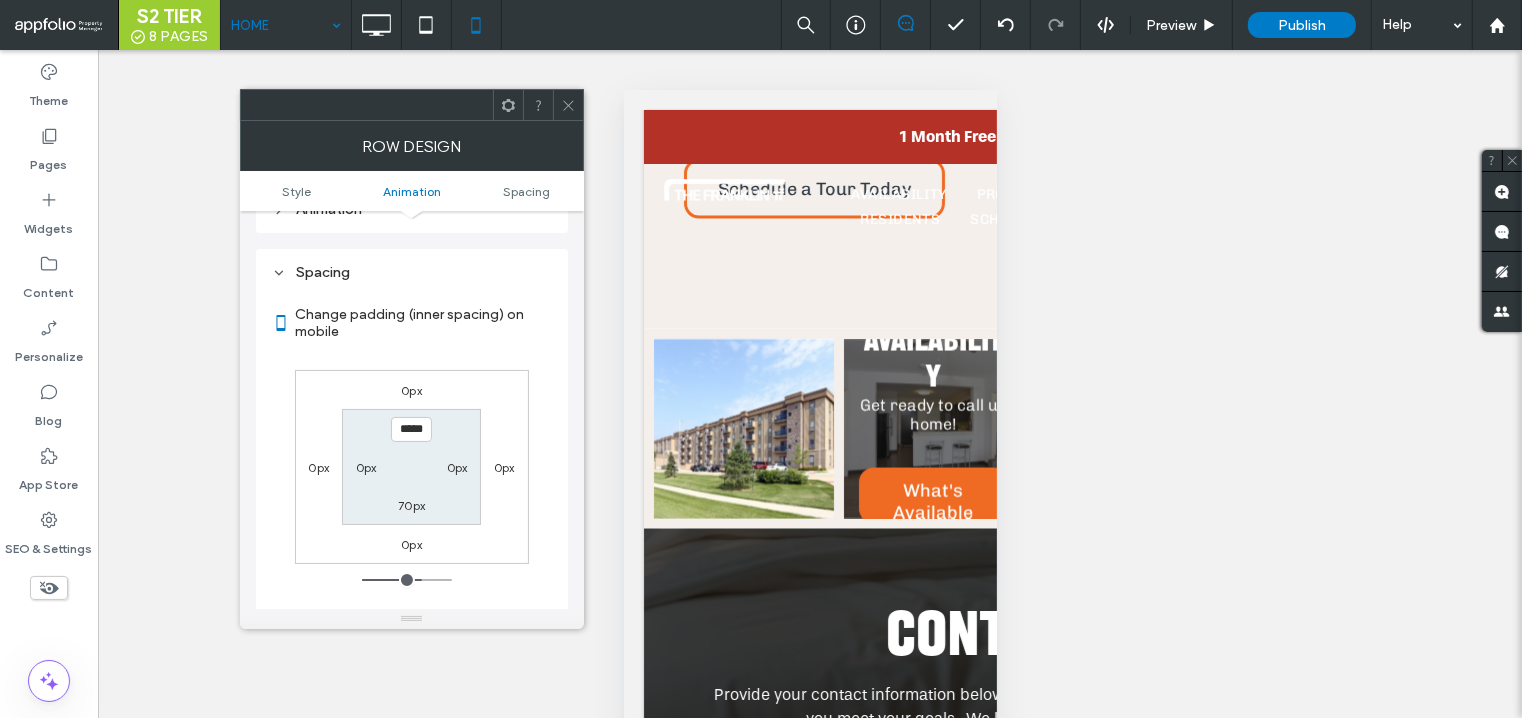 click 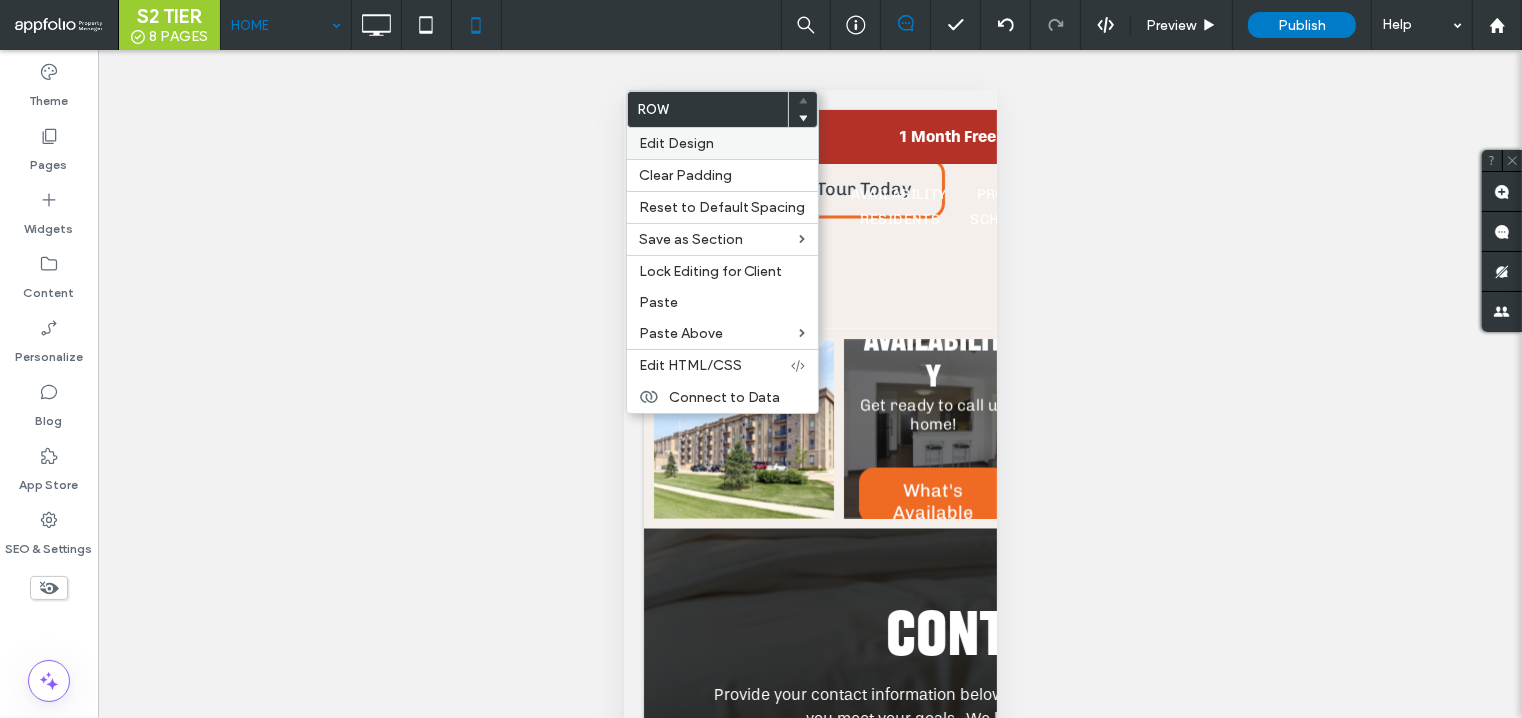click on "Edit Design" at bounding box center [676, 143] 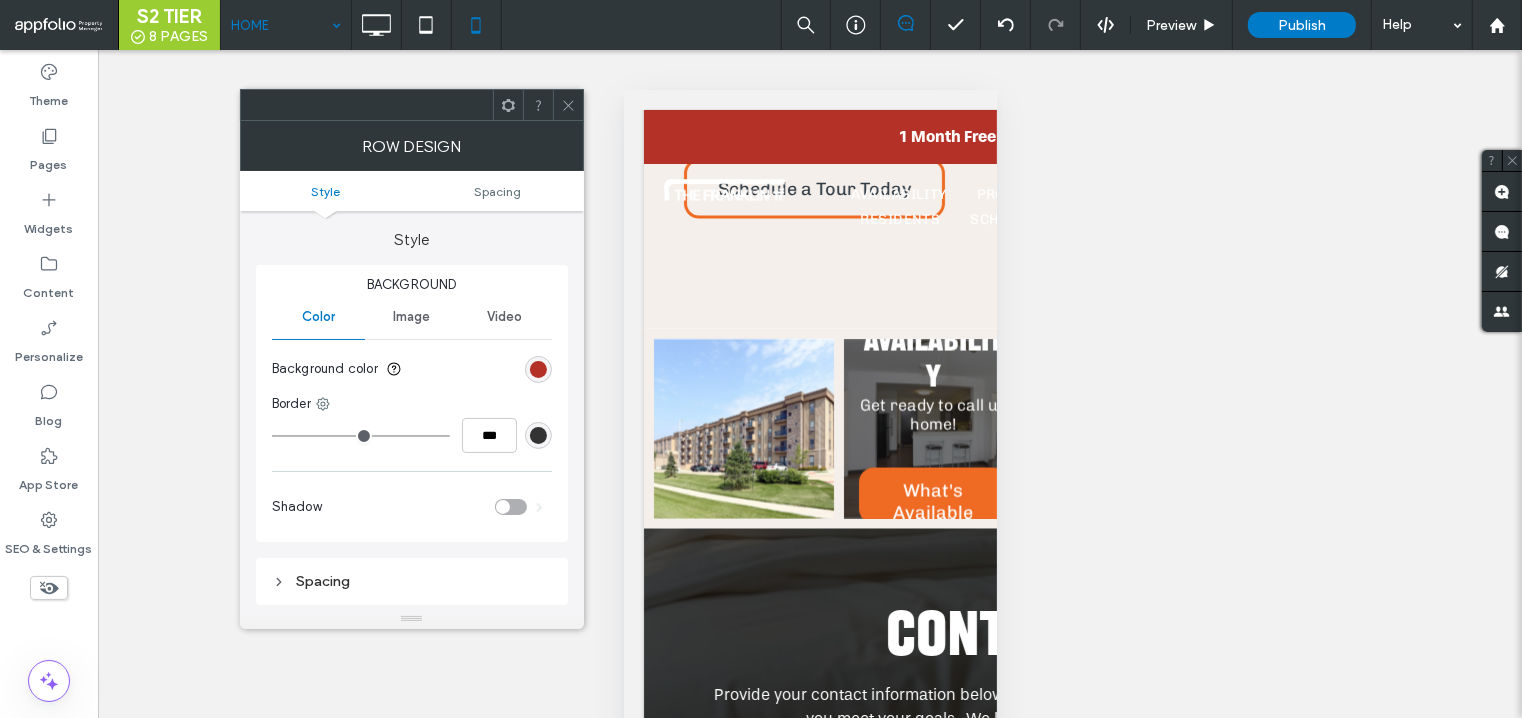 click on "Style Spacing" at bounding box center [412, 191] 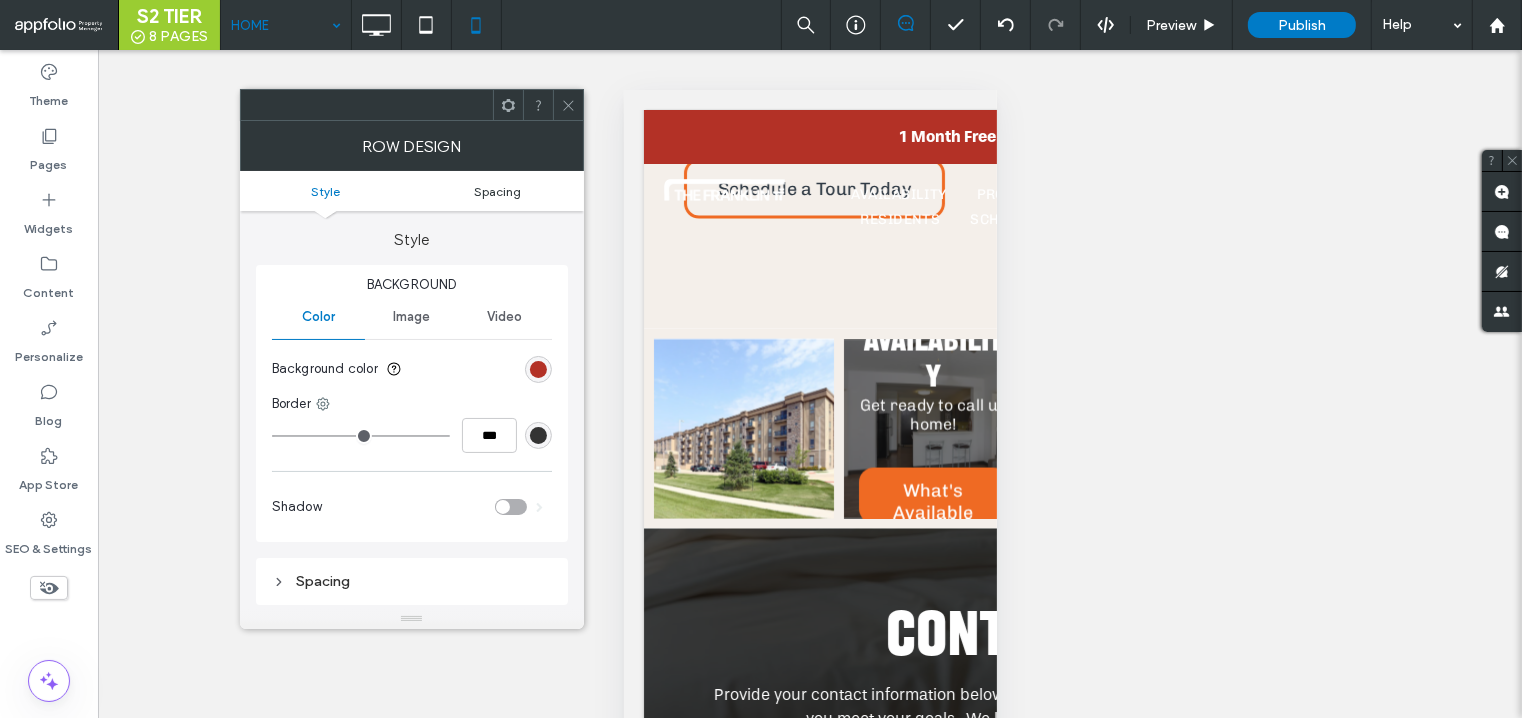 click on "Spacing" at bounding box center [497, 191] 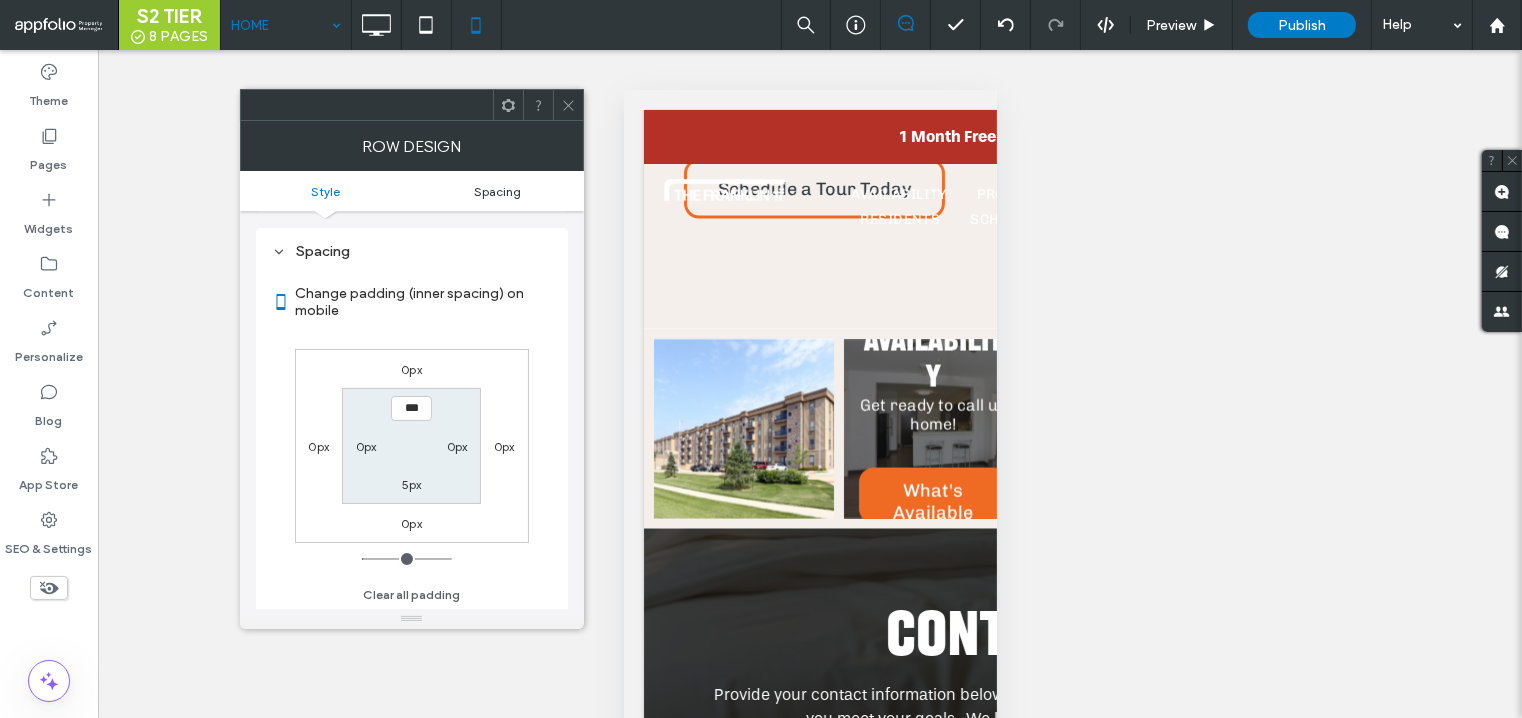 scroll, scrollTop: 330, scrollLeft: 0, axis: vertical 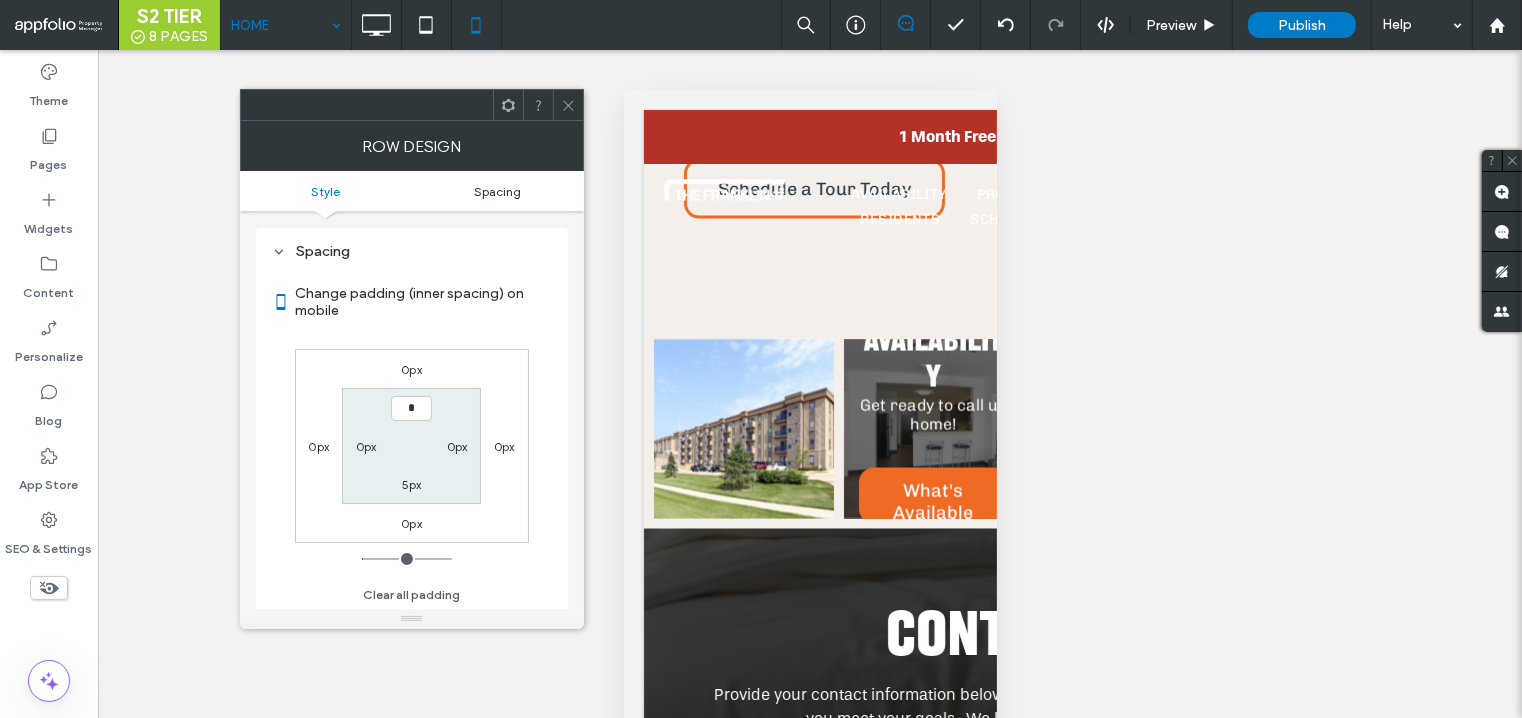type on "***" 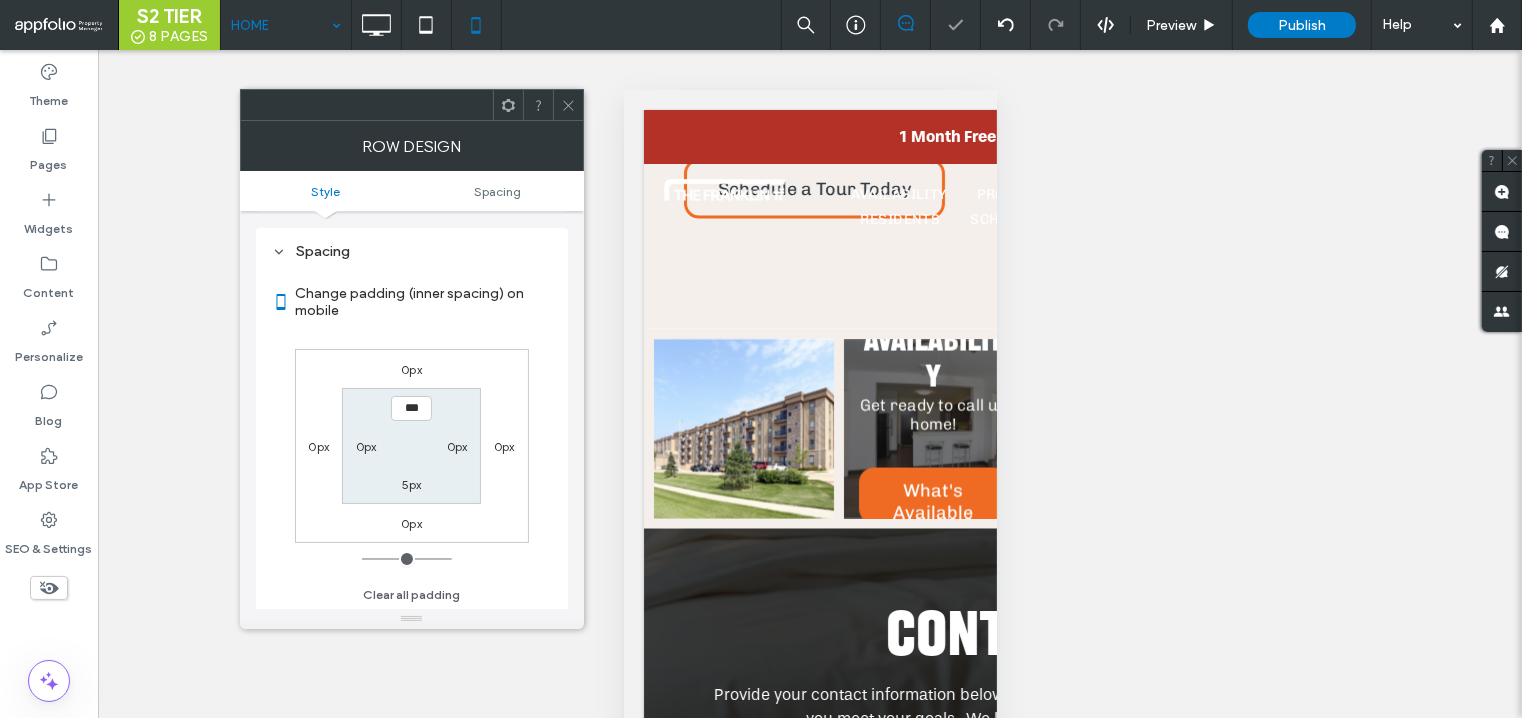 click on "5px" at bounding box center [412, 484] 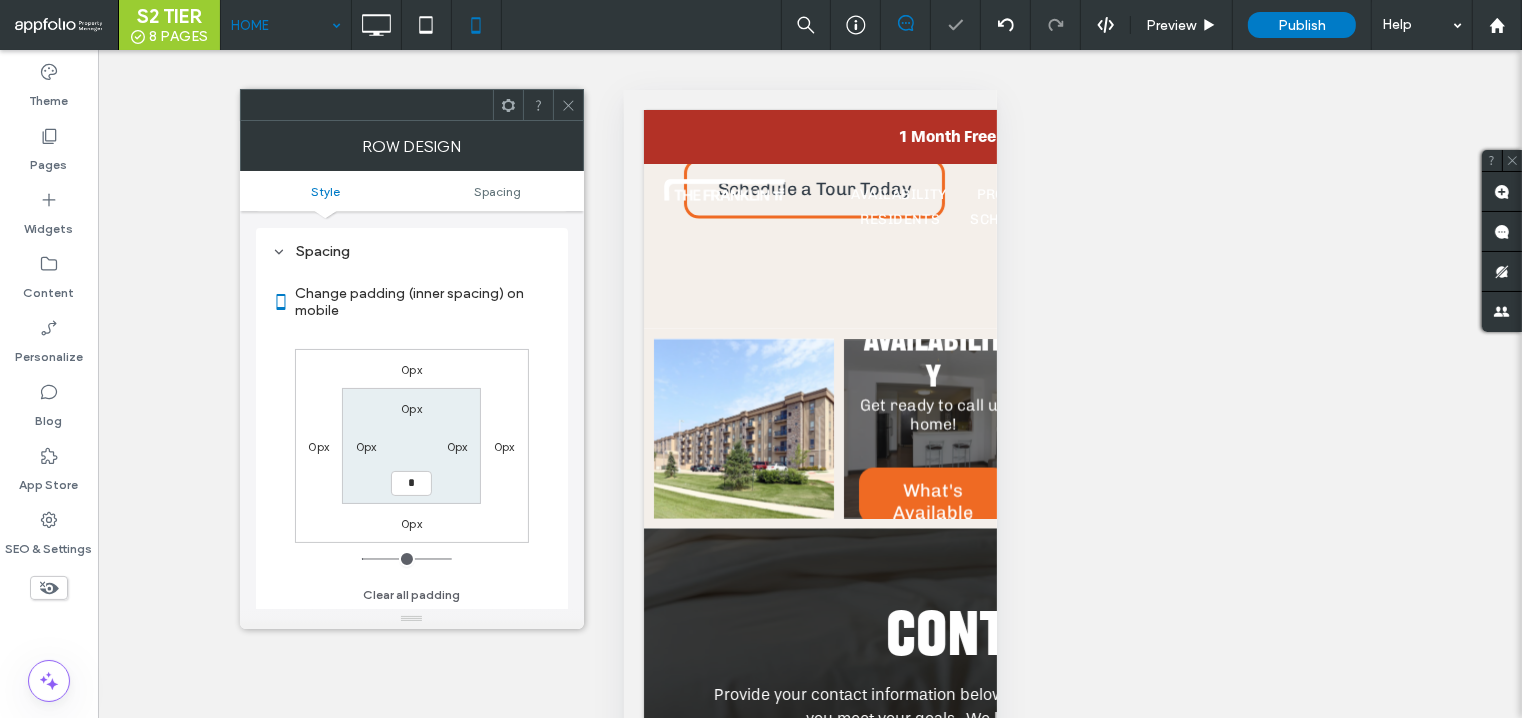 type on "*" 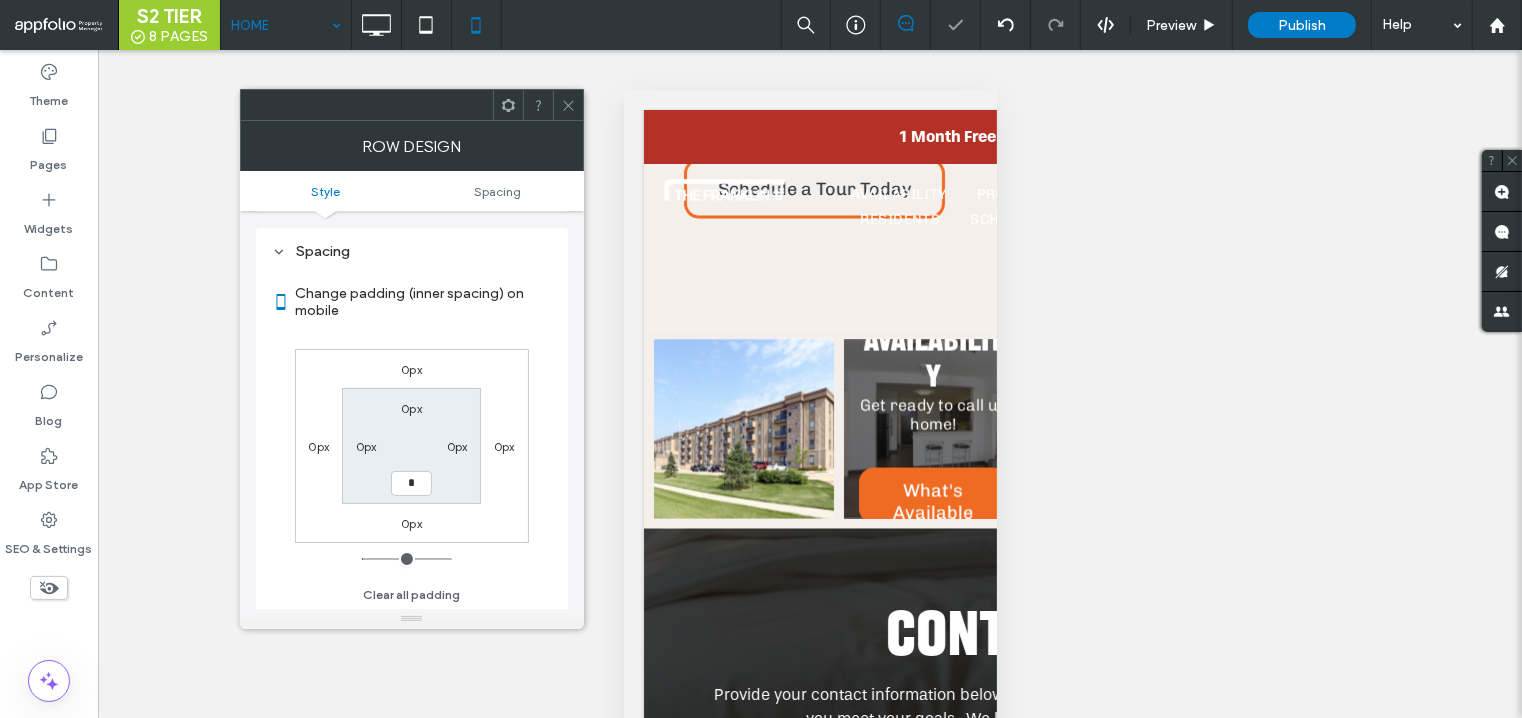 type on "***" 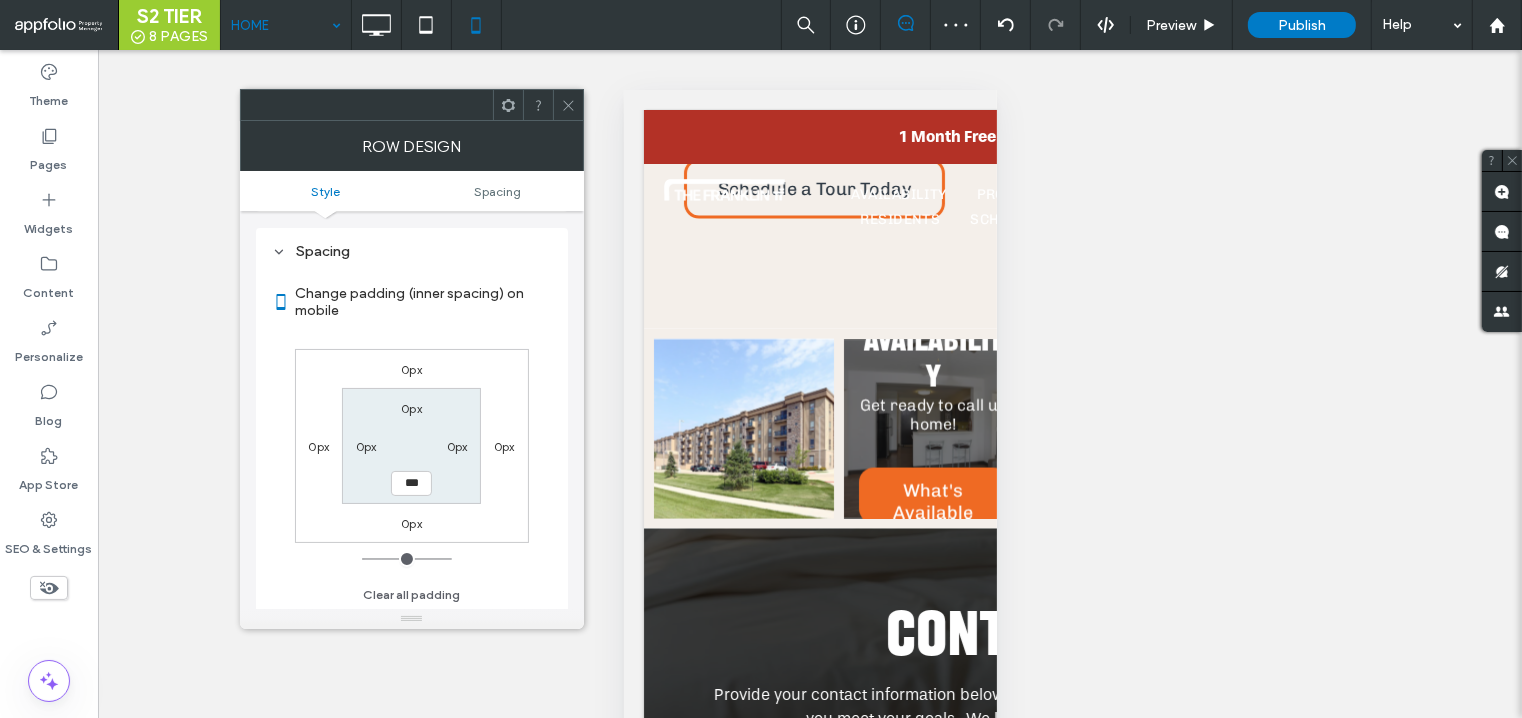 click 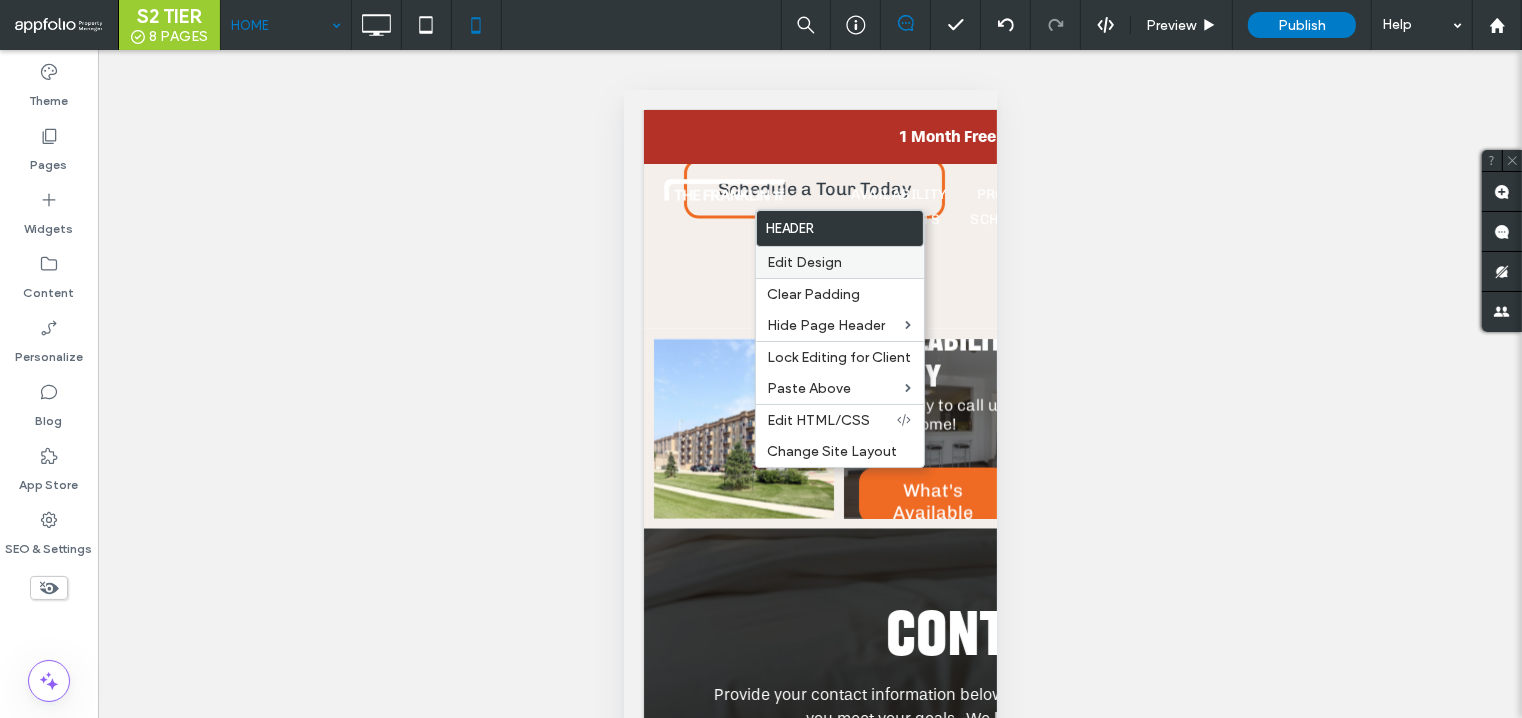 click on "Edit Design" at bounding box center (805, 262) 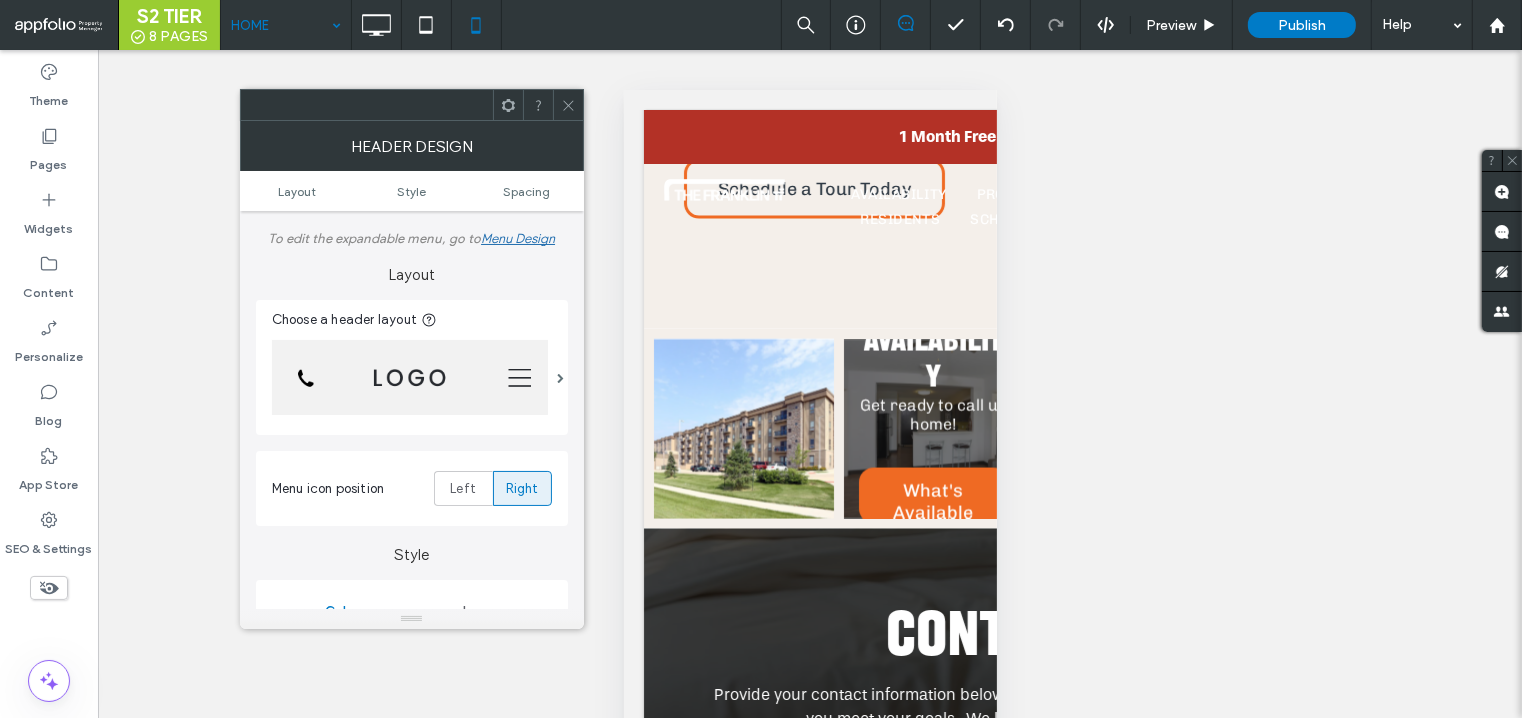 click 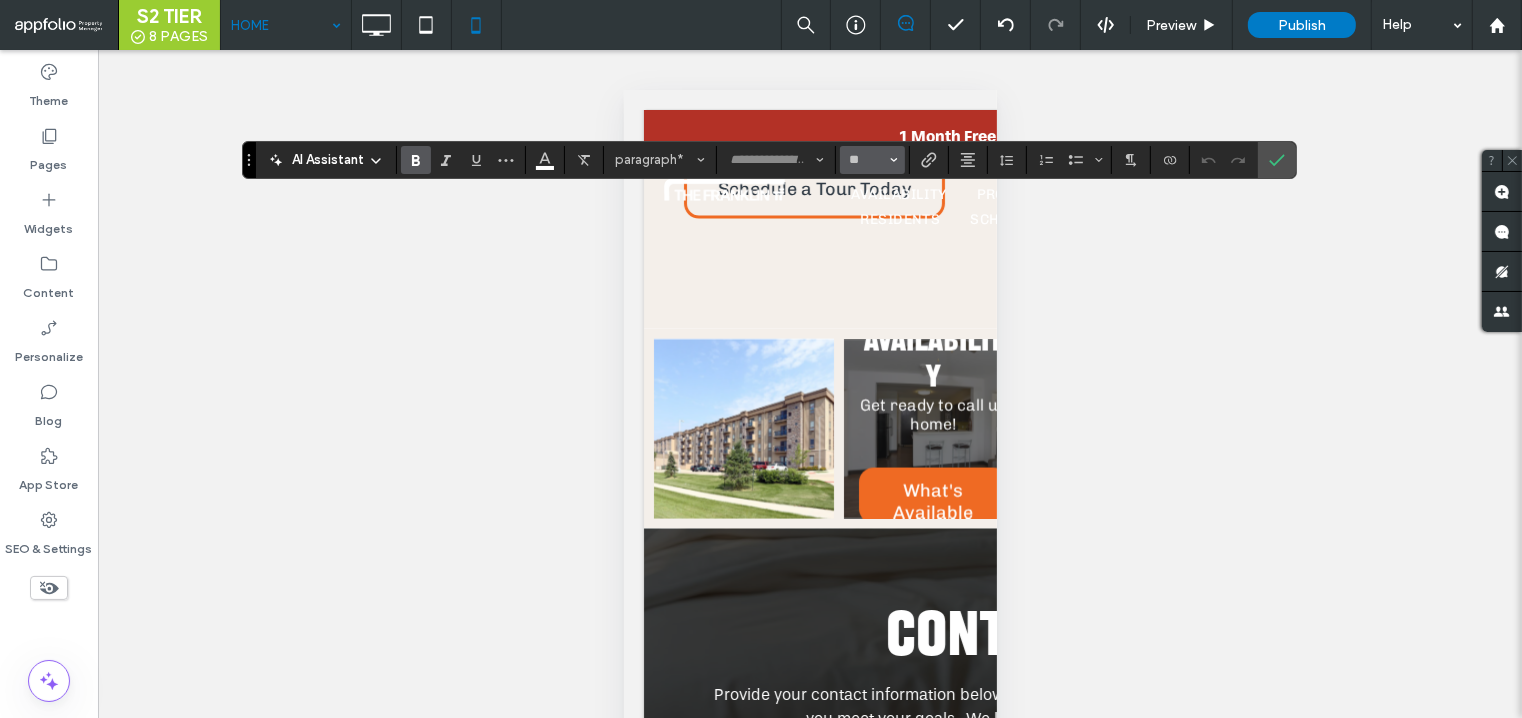 click 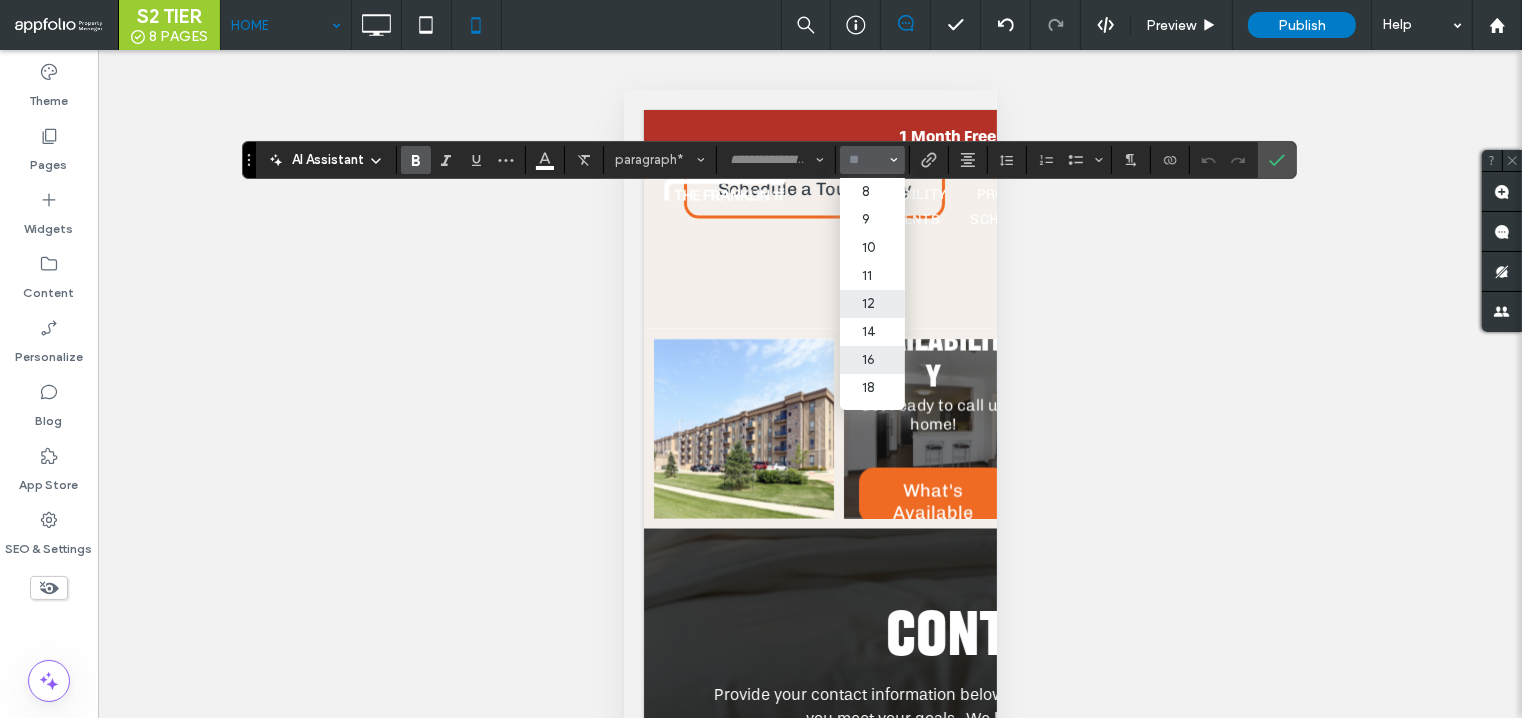 click on "12" at bounding box center [872, 304] 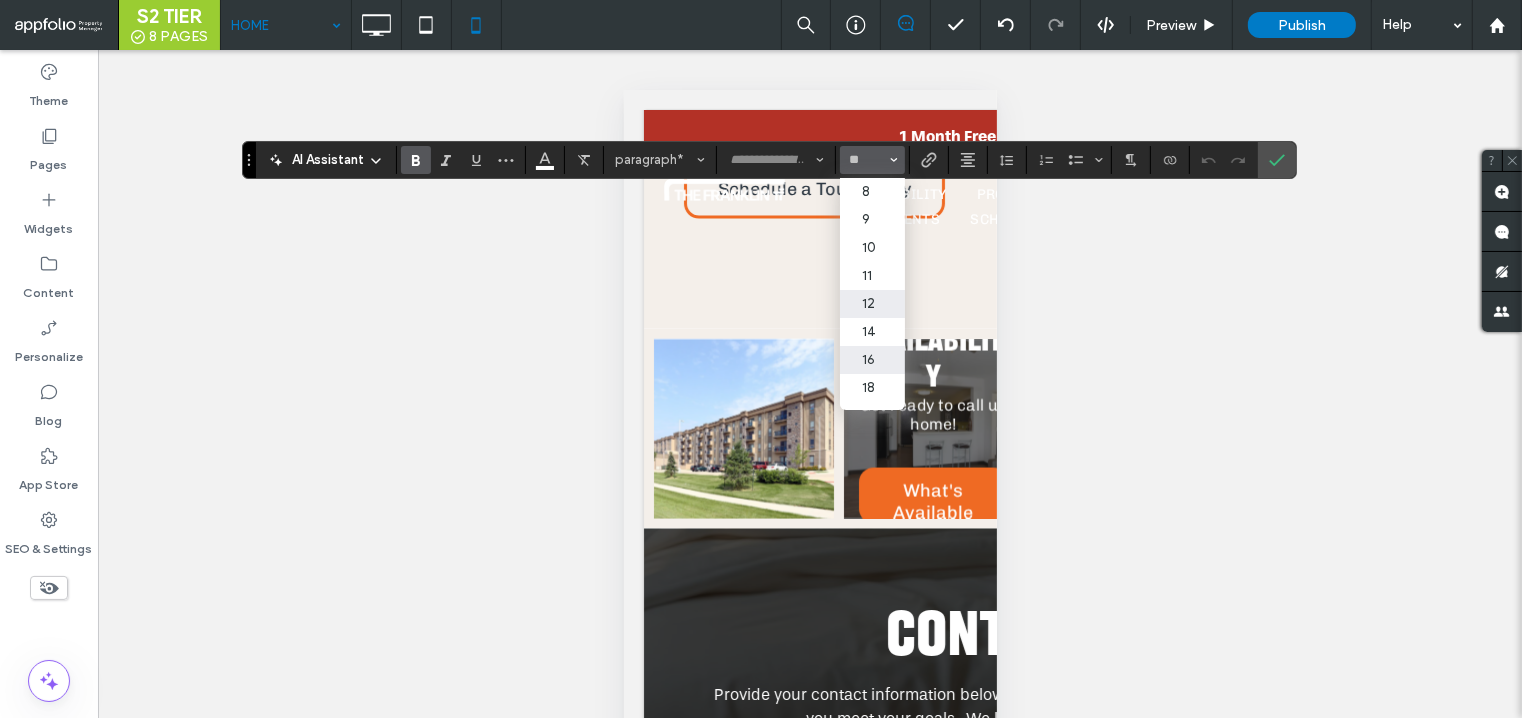 type on "**" 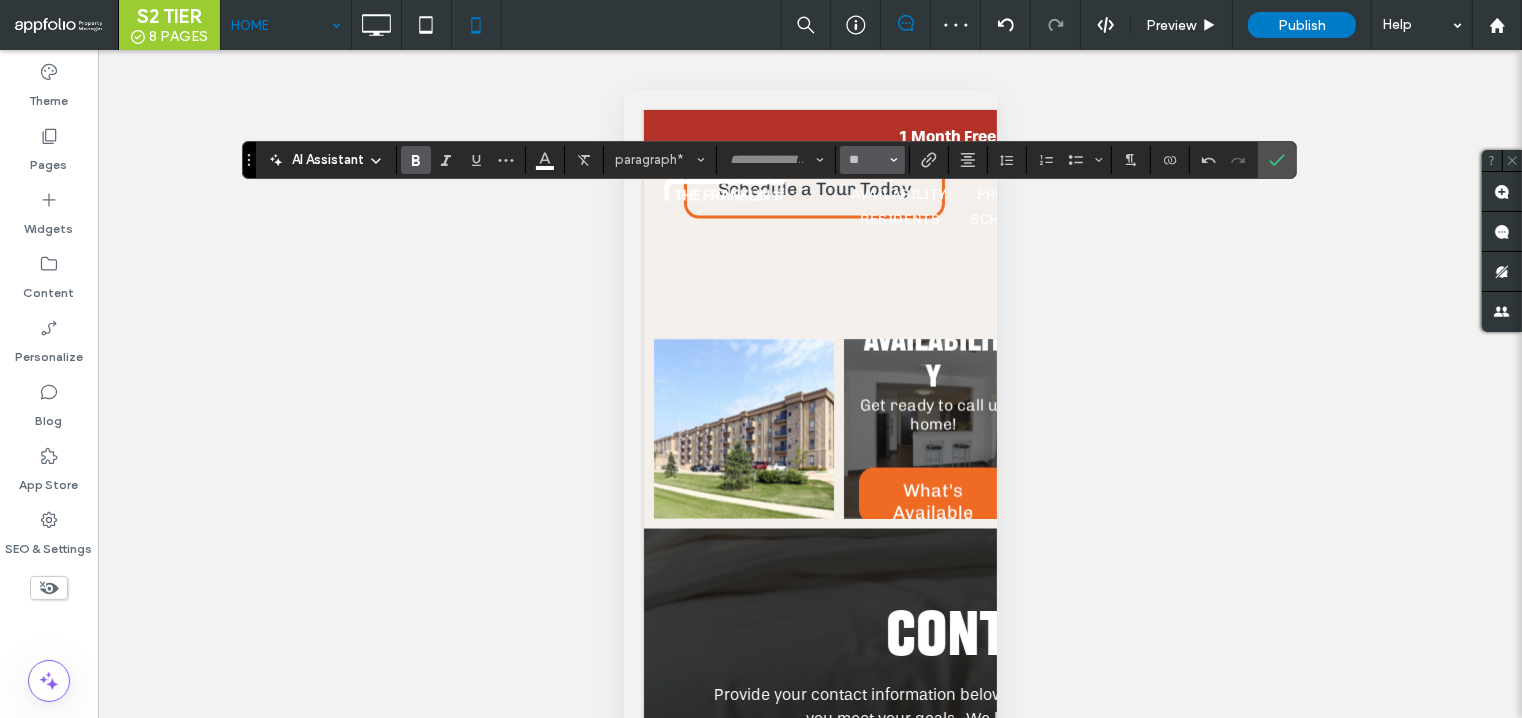 click 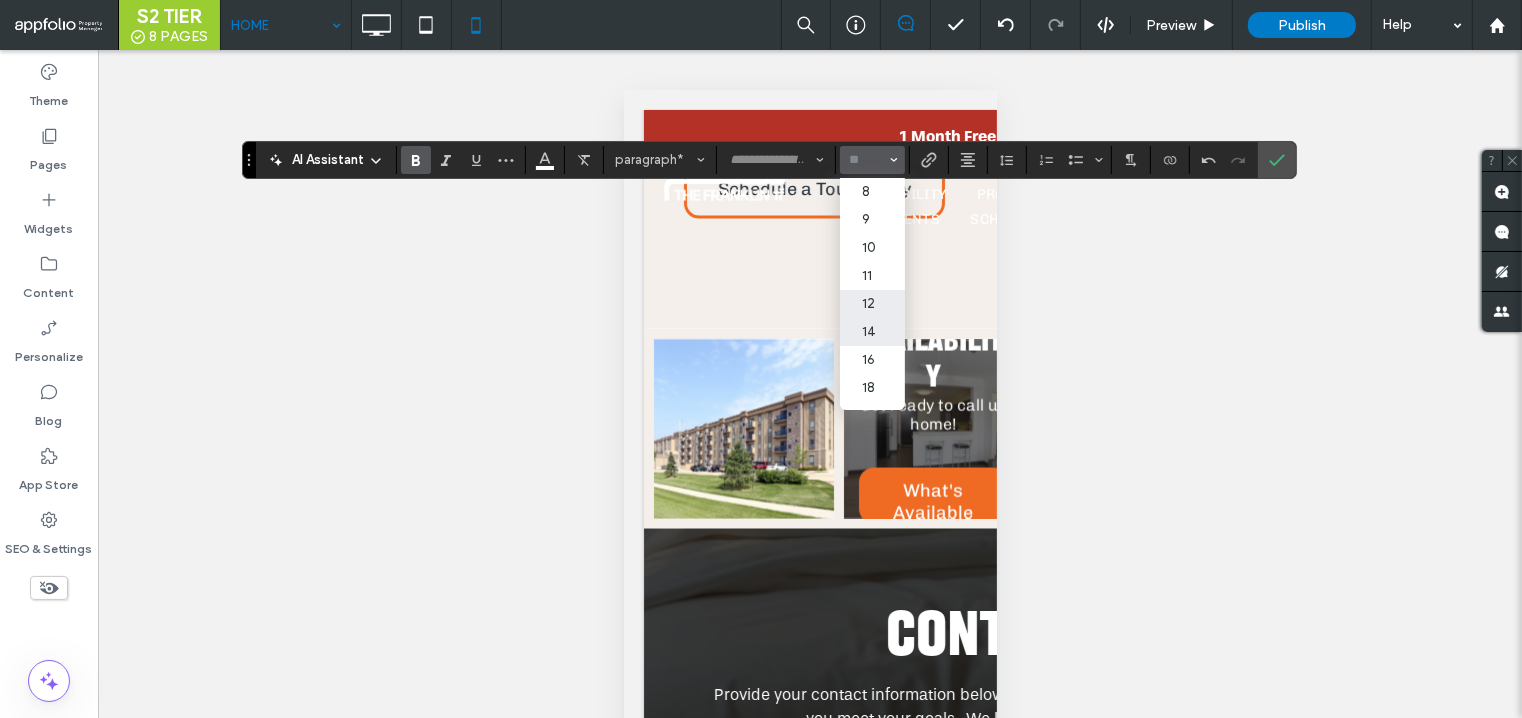 click on "14" at bounding box center (872, 332) 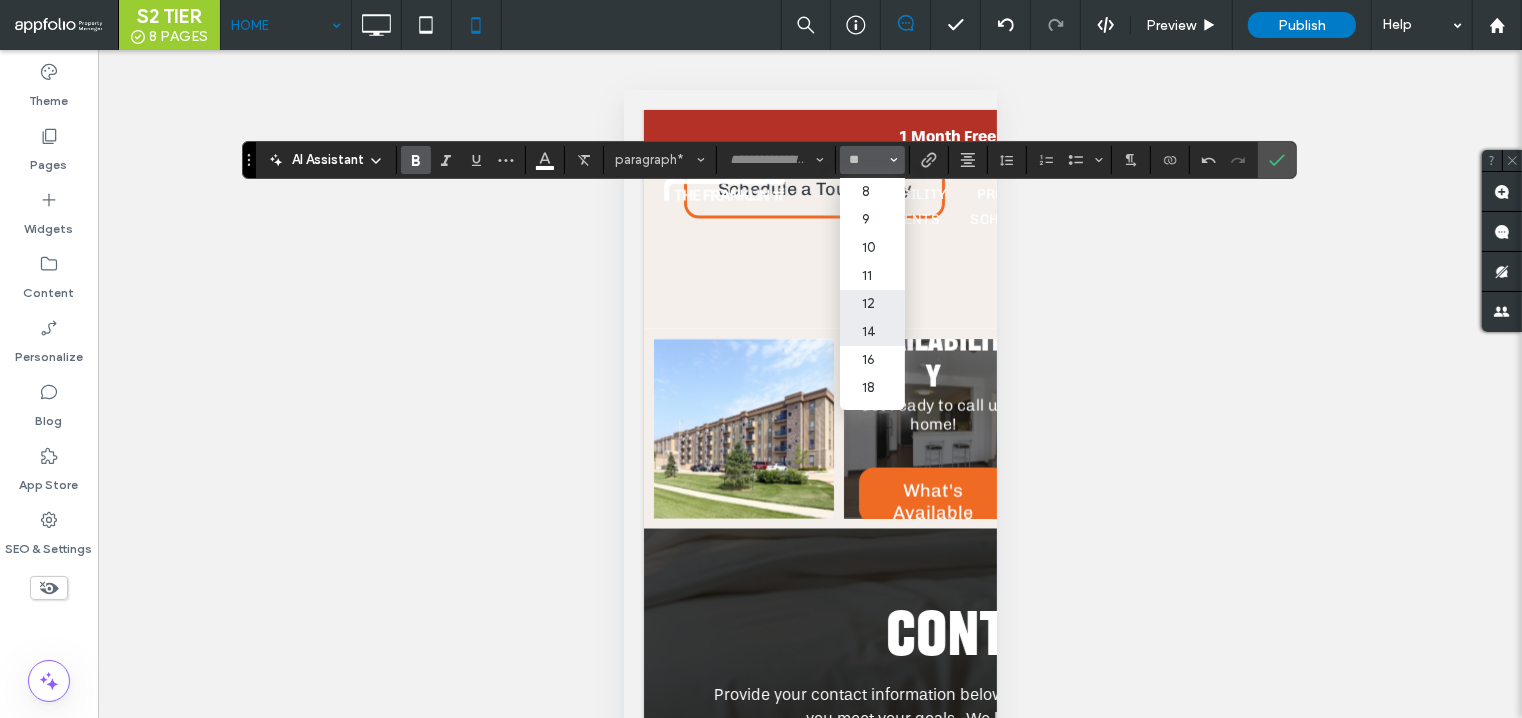 type on "**" 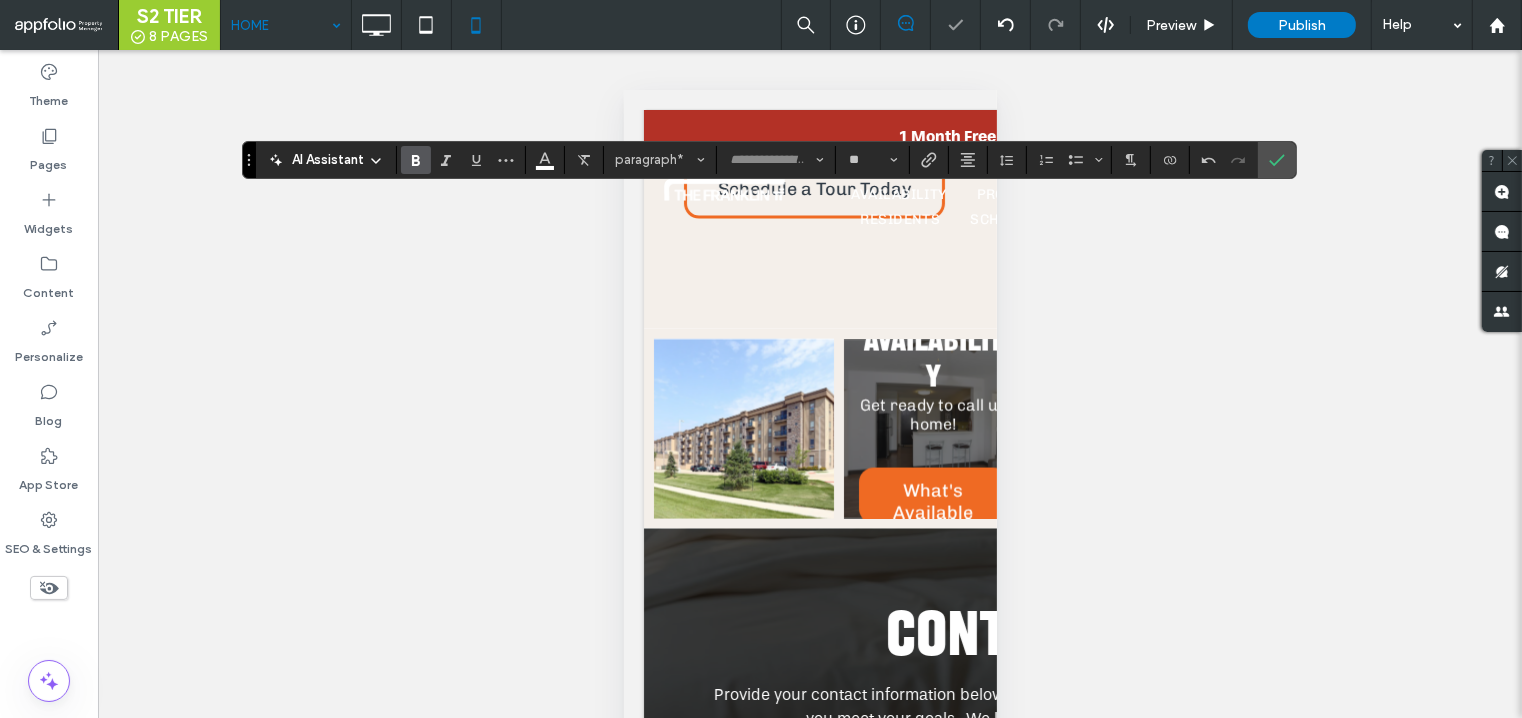 click 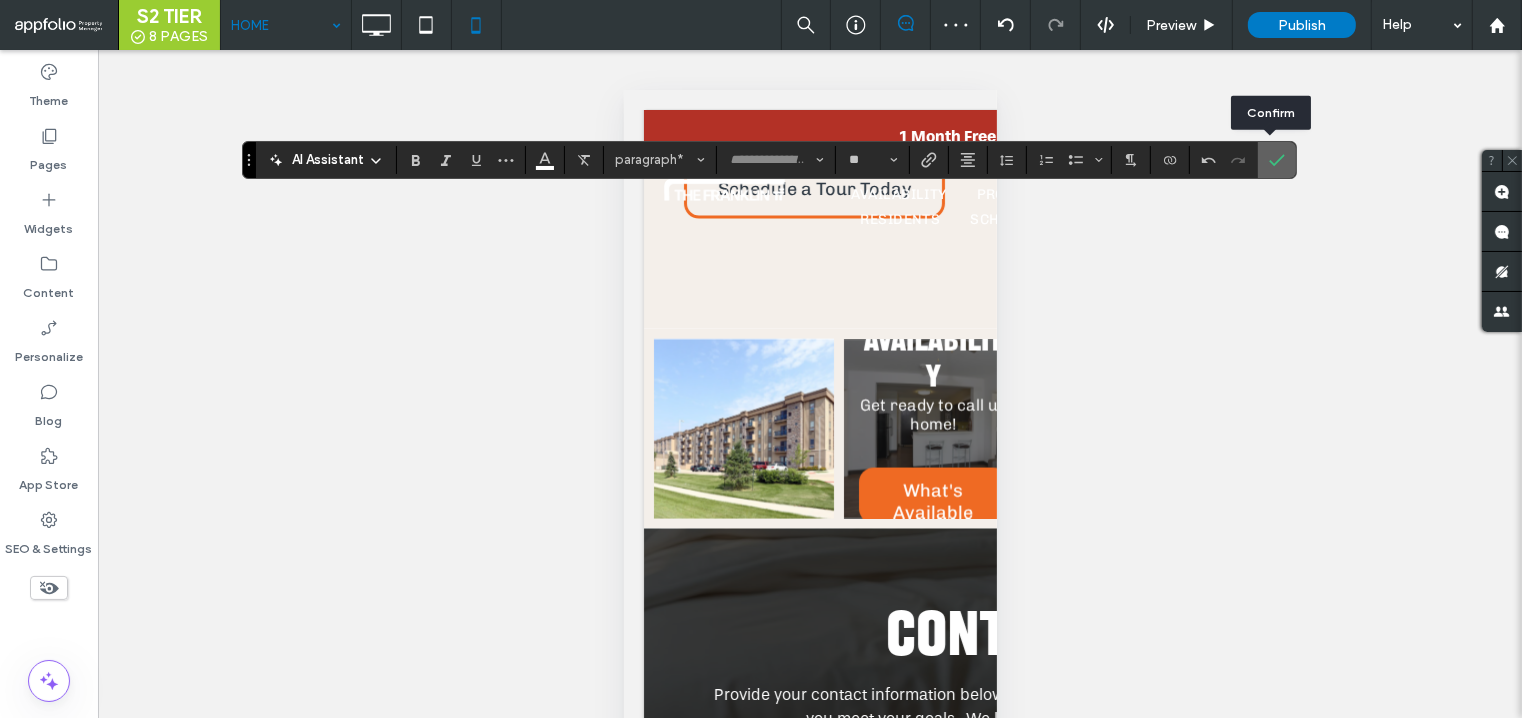 click at bounding box center [1277, 160] 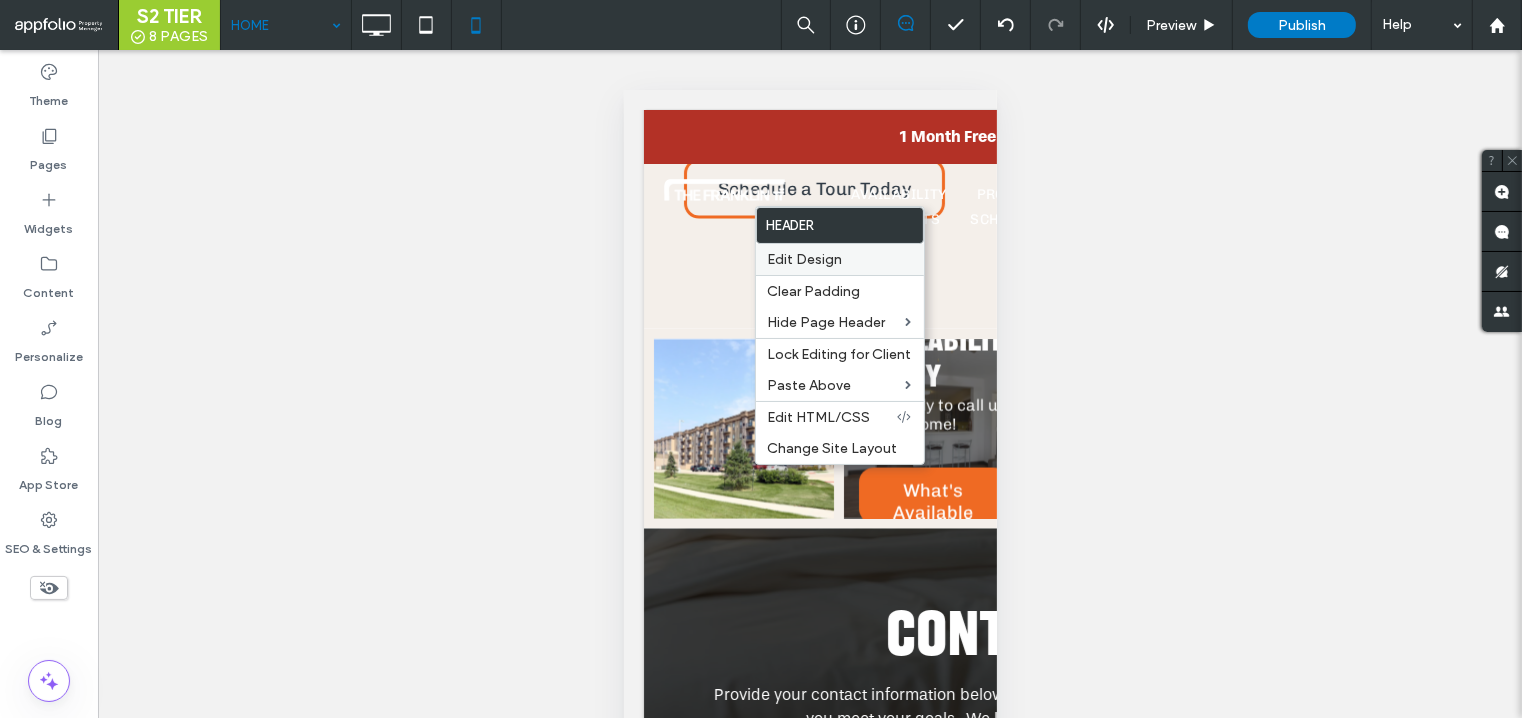 click on "Edit Design" at bounding box center [805, 259] 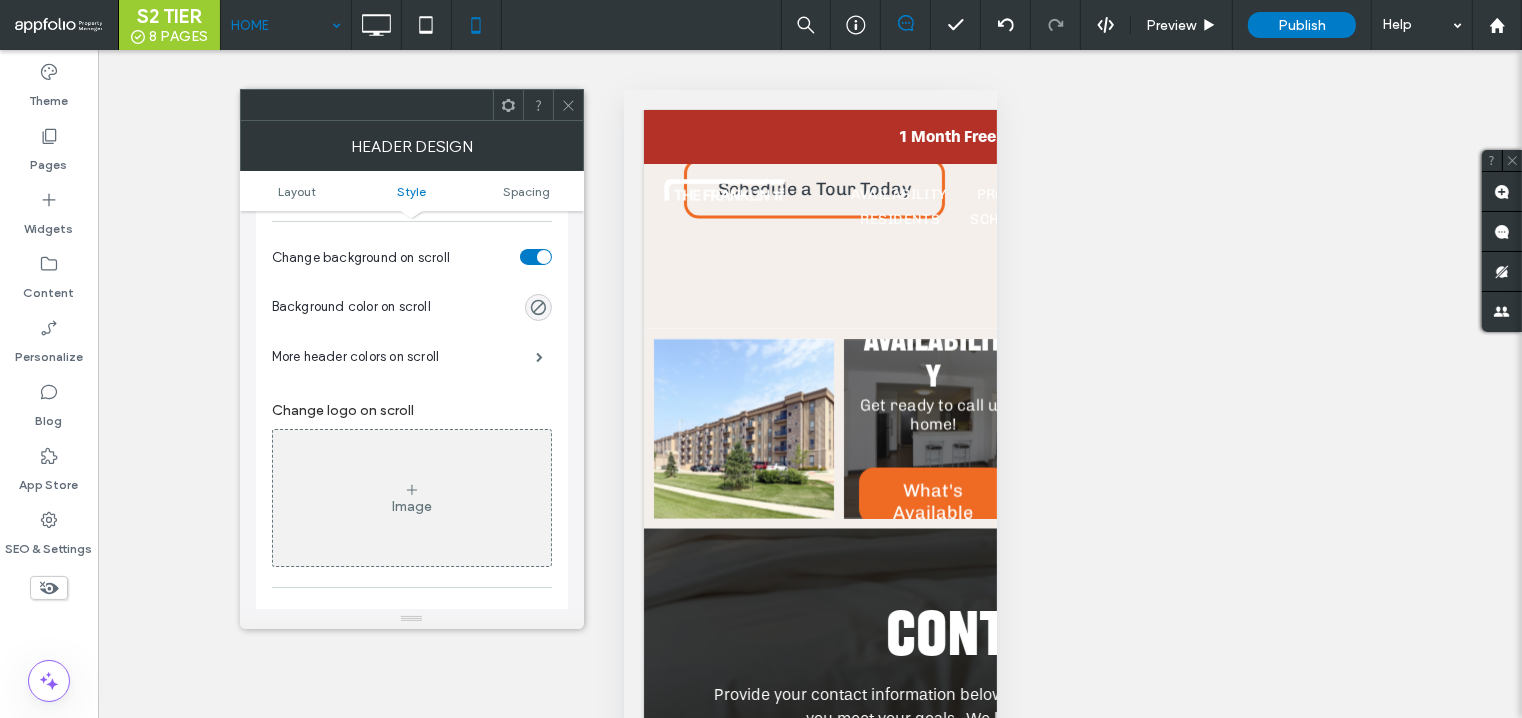 scroll, scrollTop: 611, scrollLeft: 0, axis: vertical 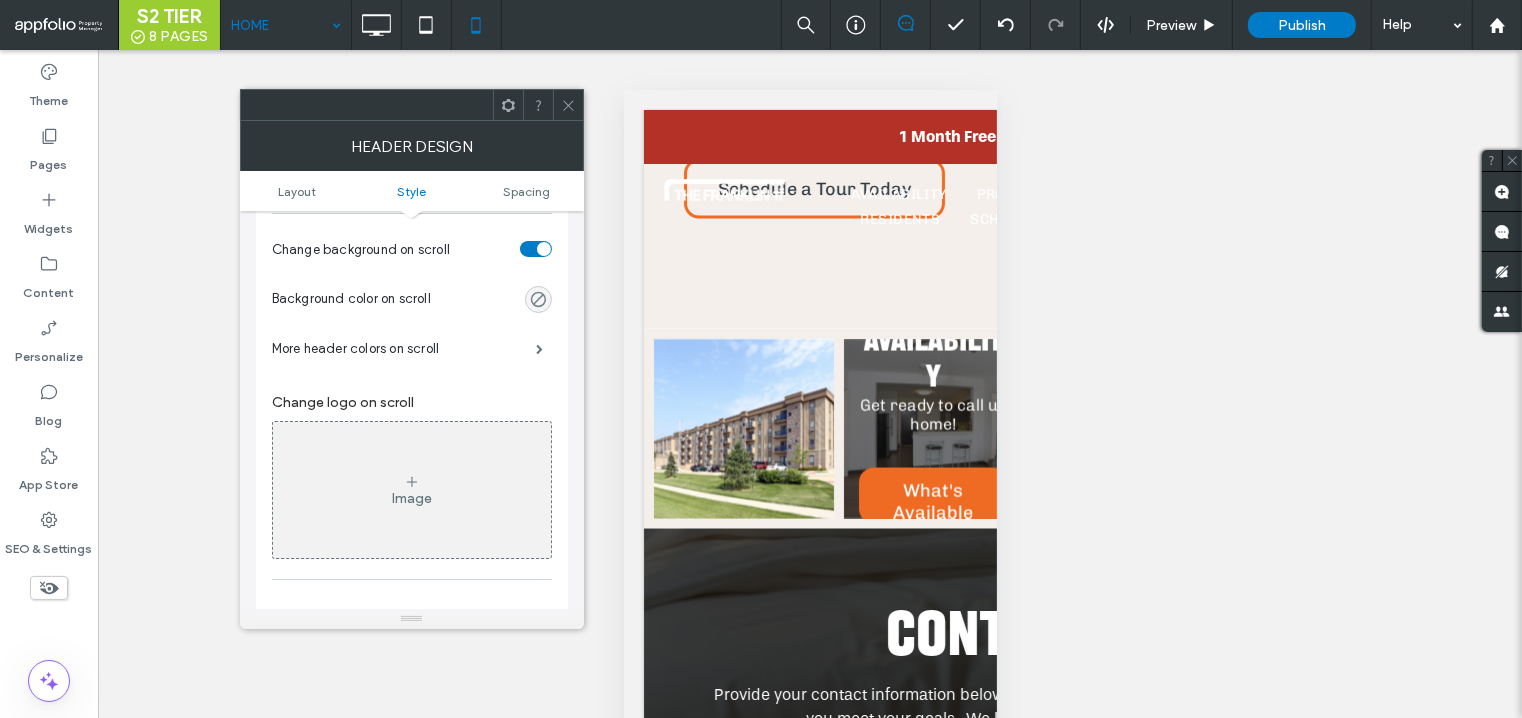 click at bounding box center [538, 299] 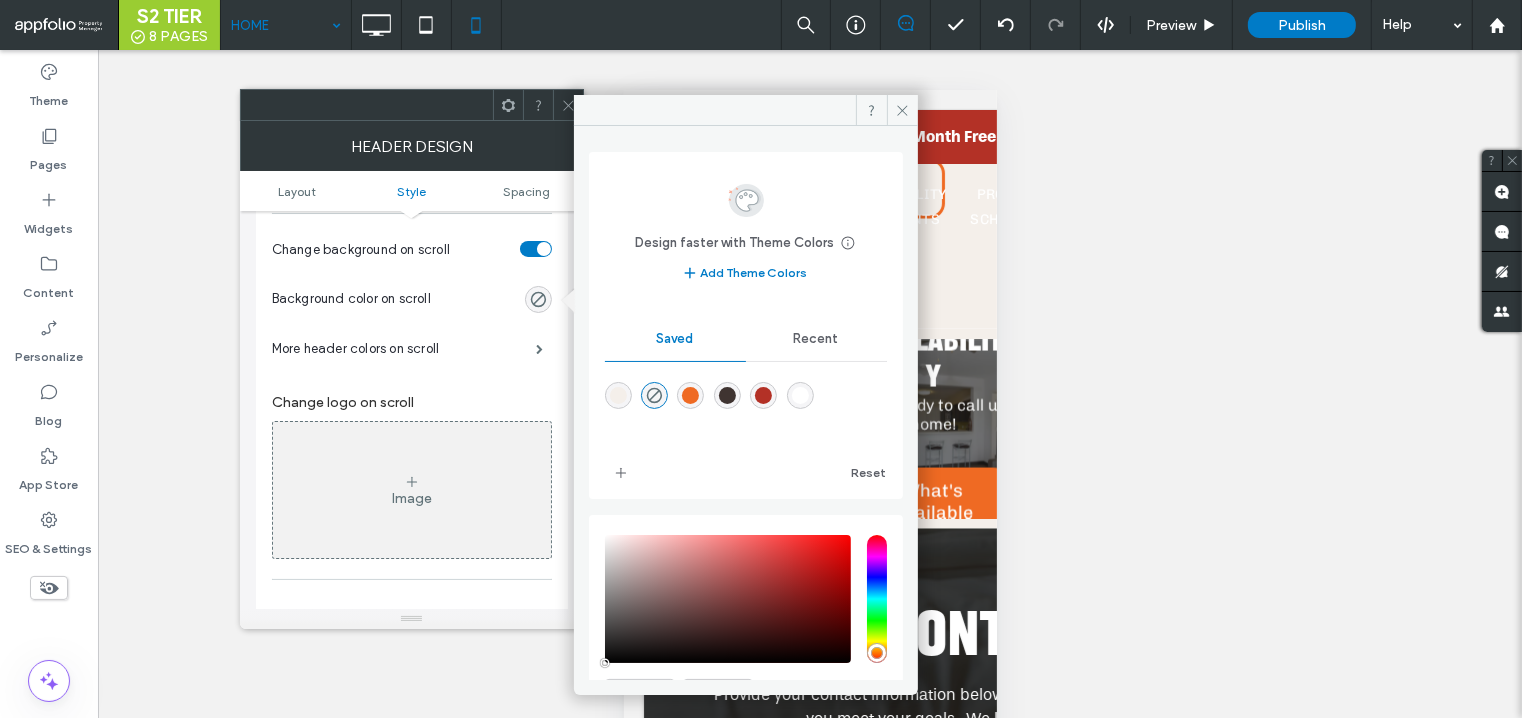 click at bounding box center (763, 395) 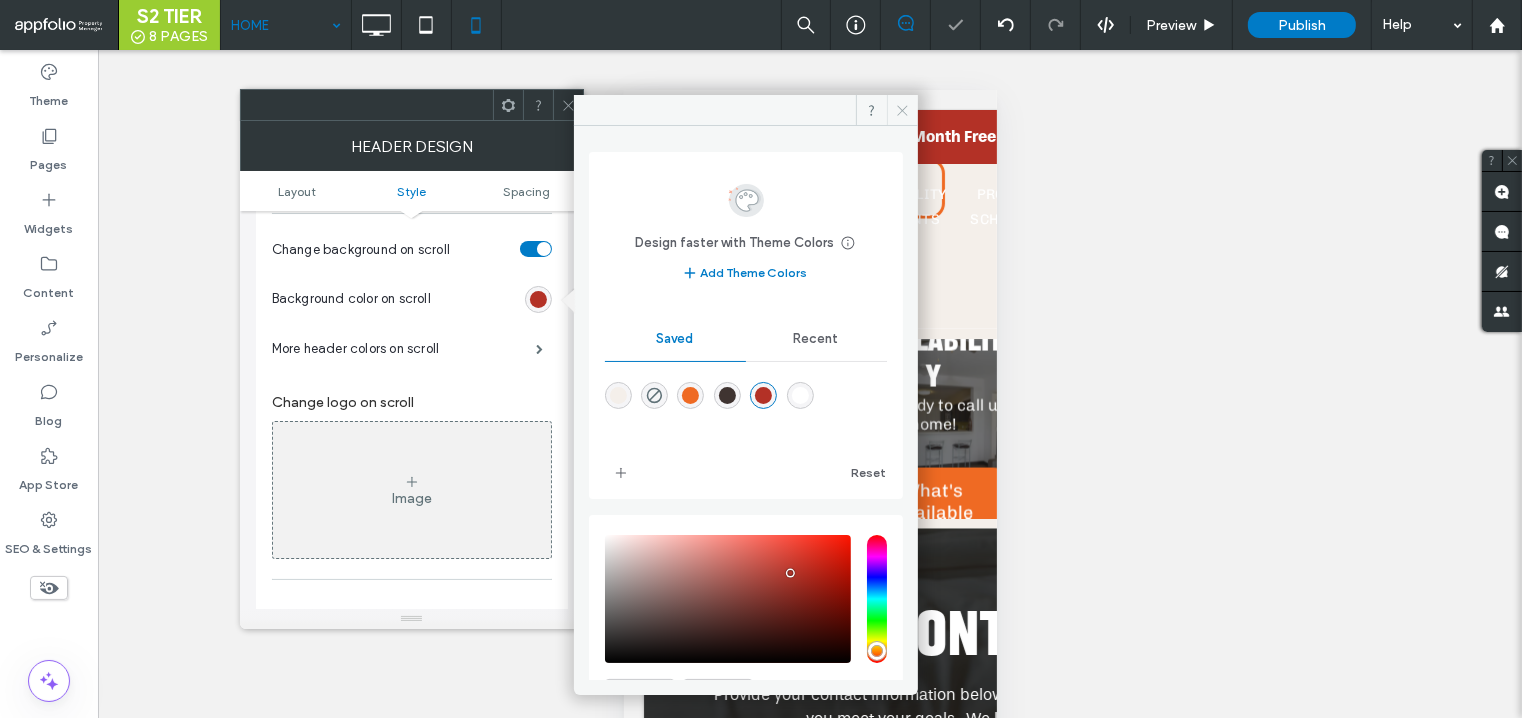 click 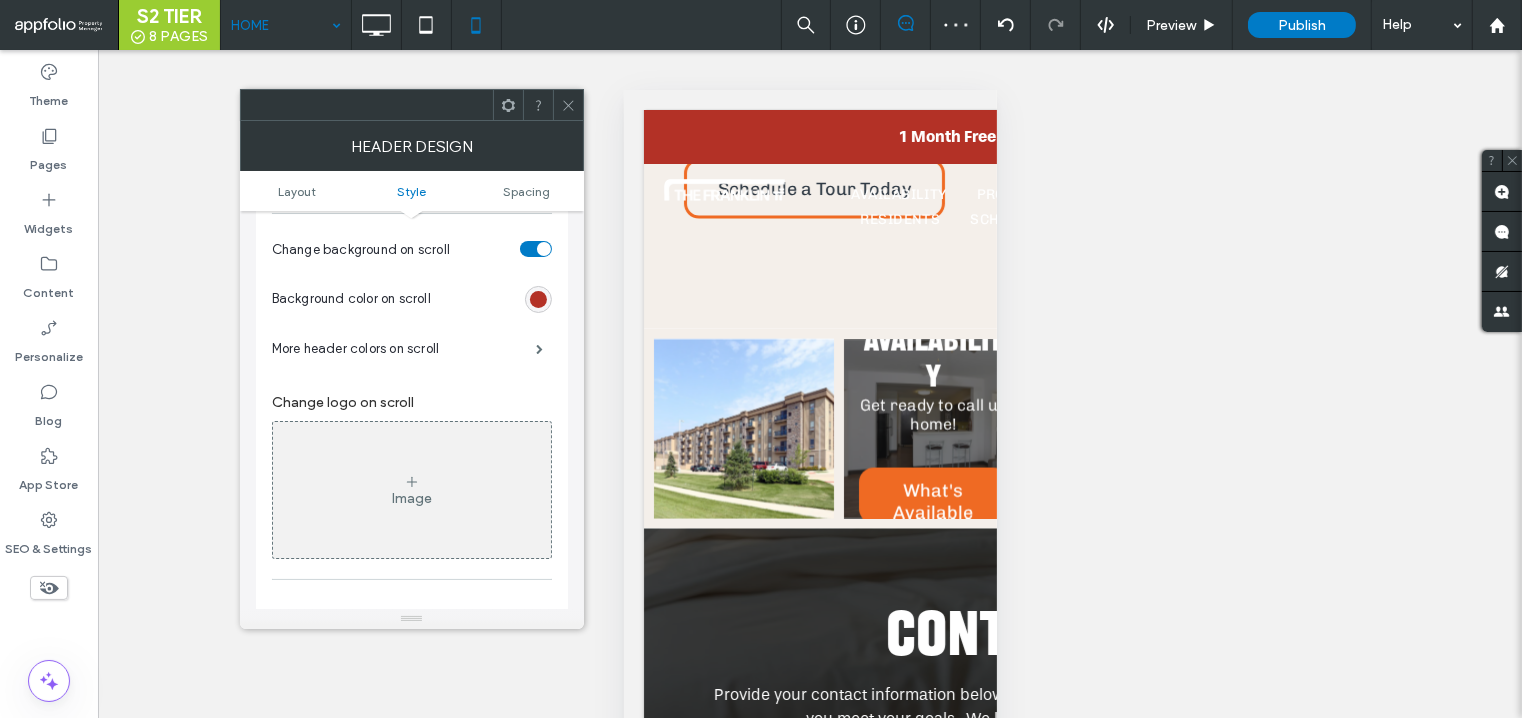 click at bounding box center [568, 105] 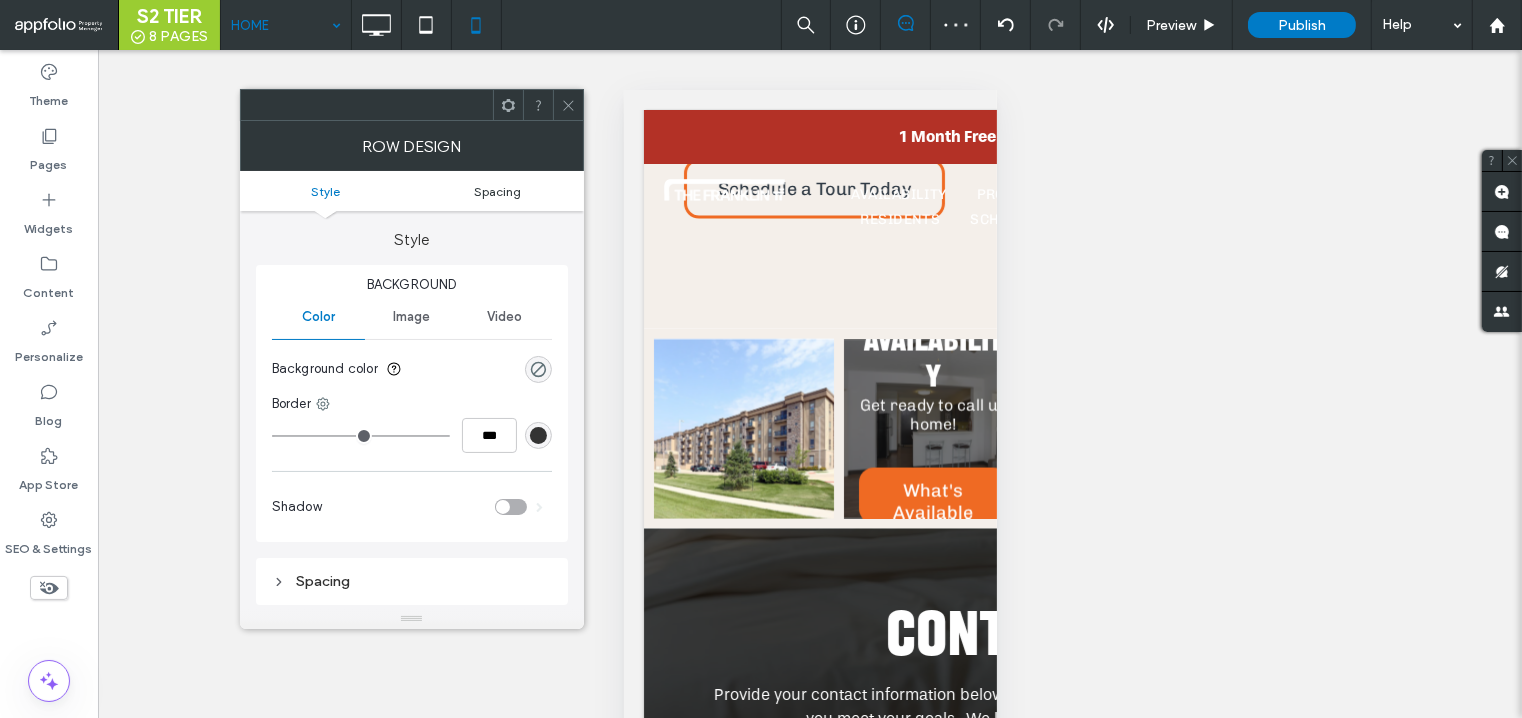 click on "Spacing" at bounding box center [497, 191] 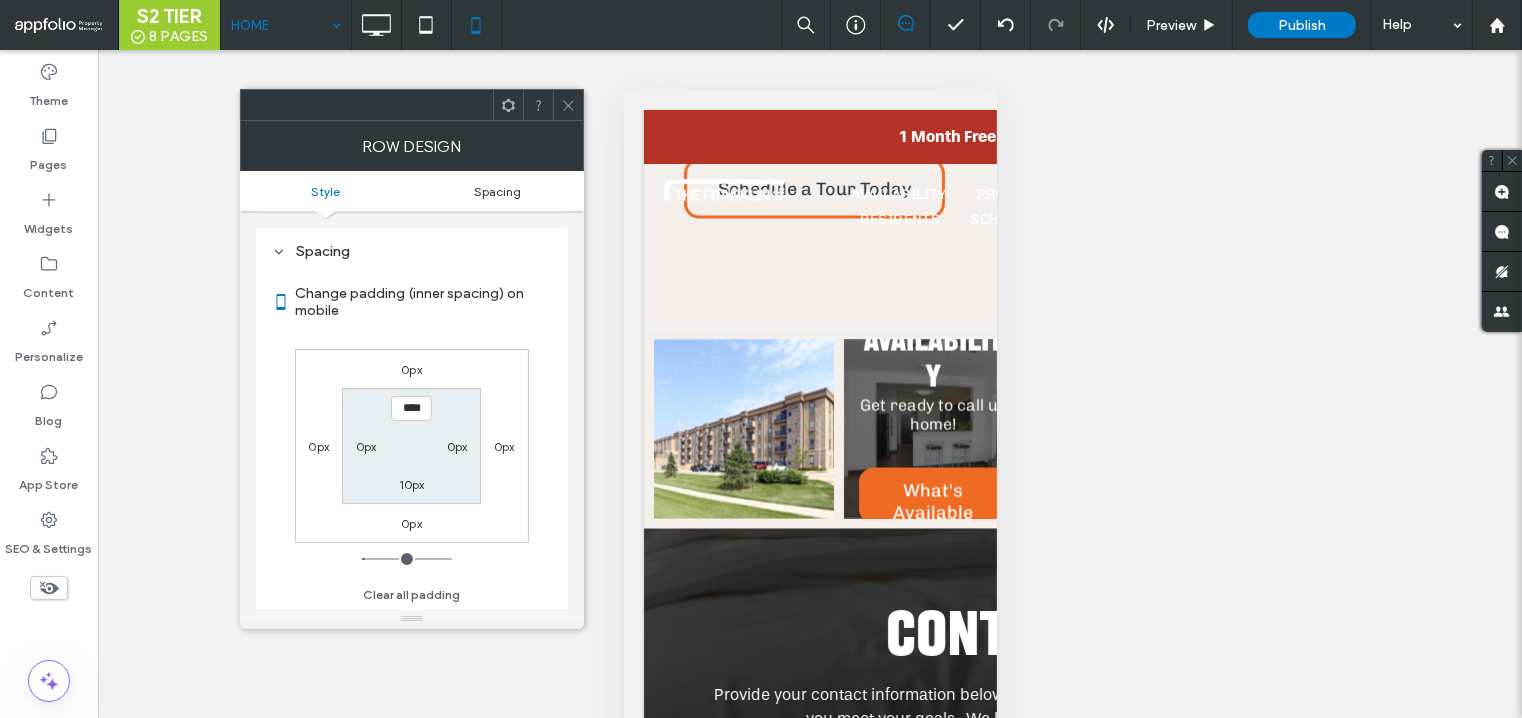 scroll, scrollTop: 330, scrollLeft: 0, axis: vertical 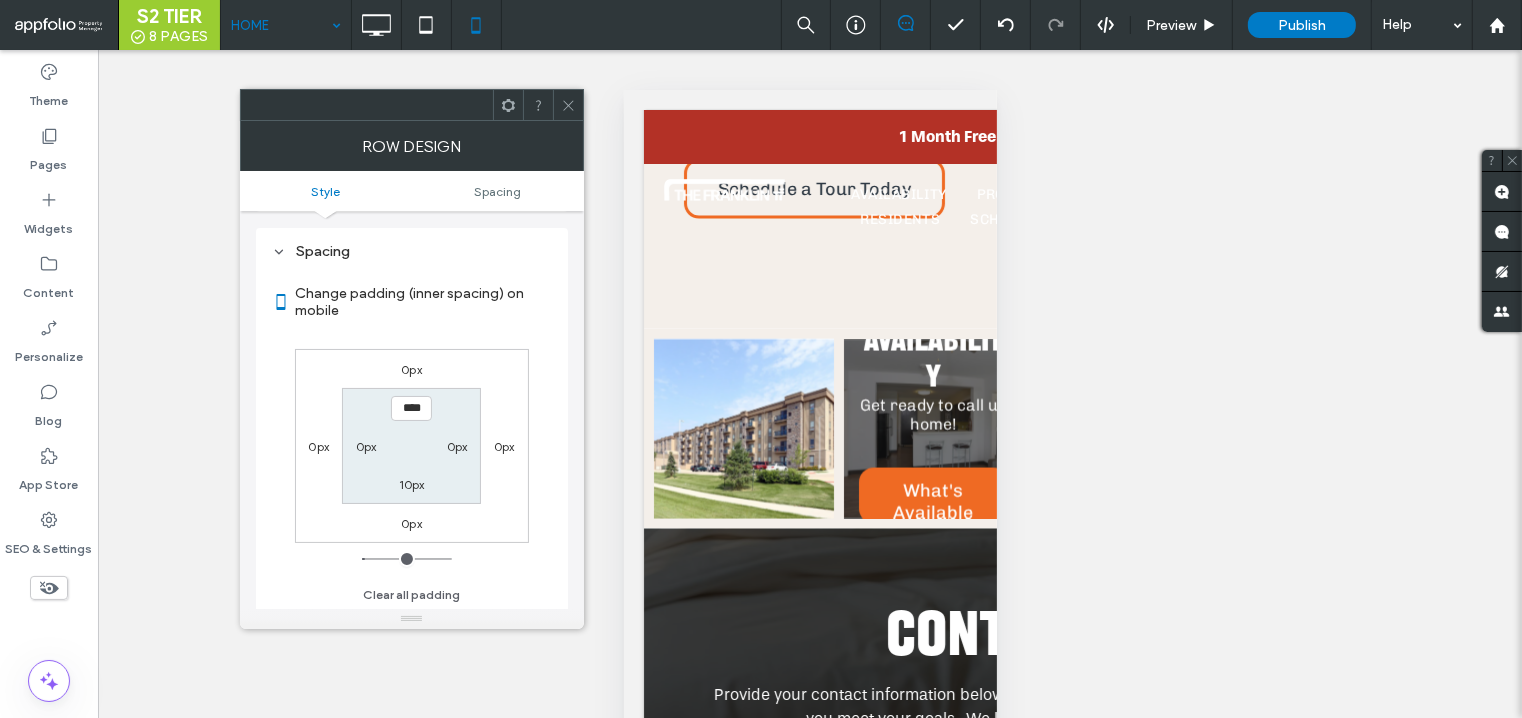 click 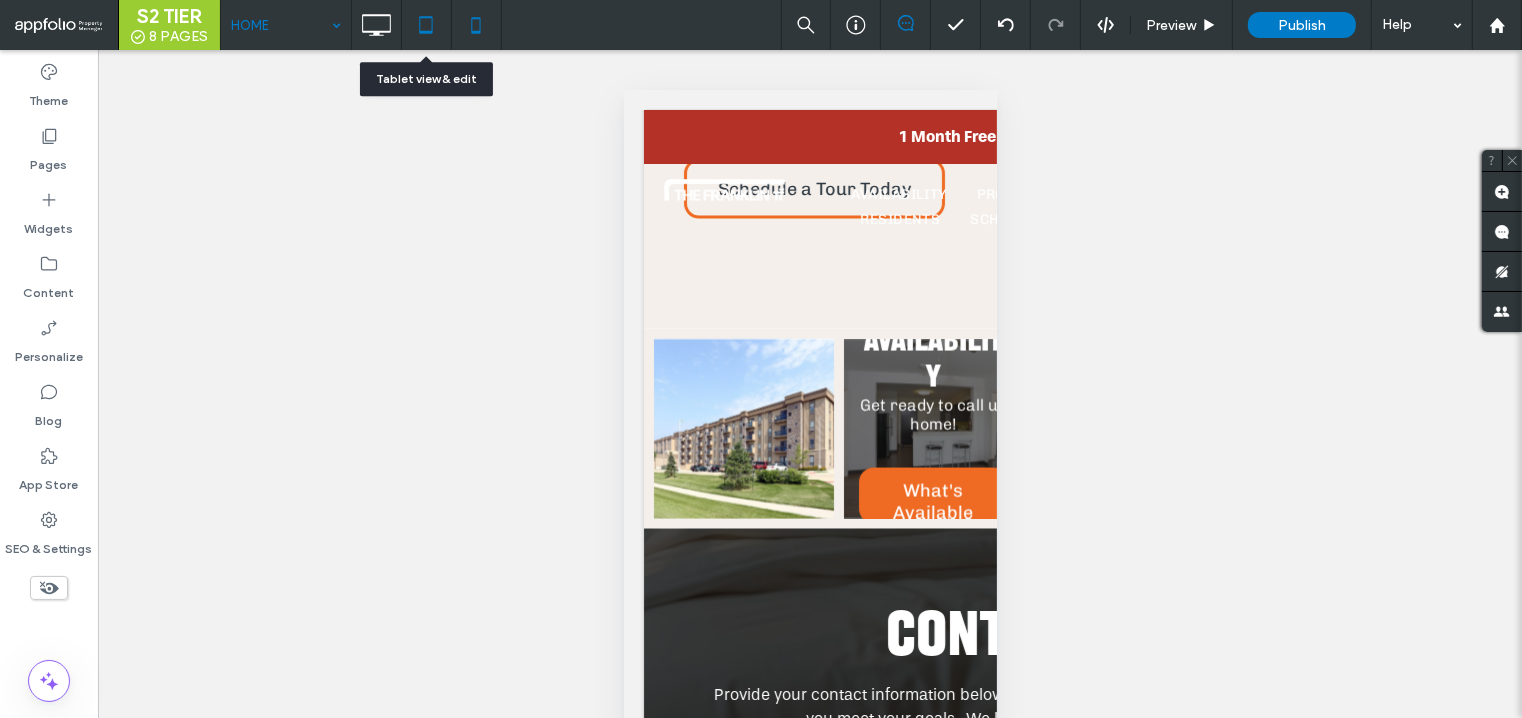 click 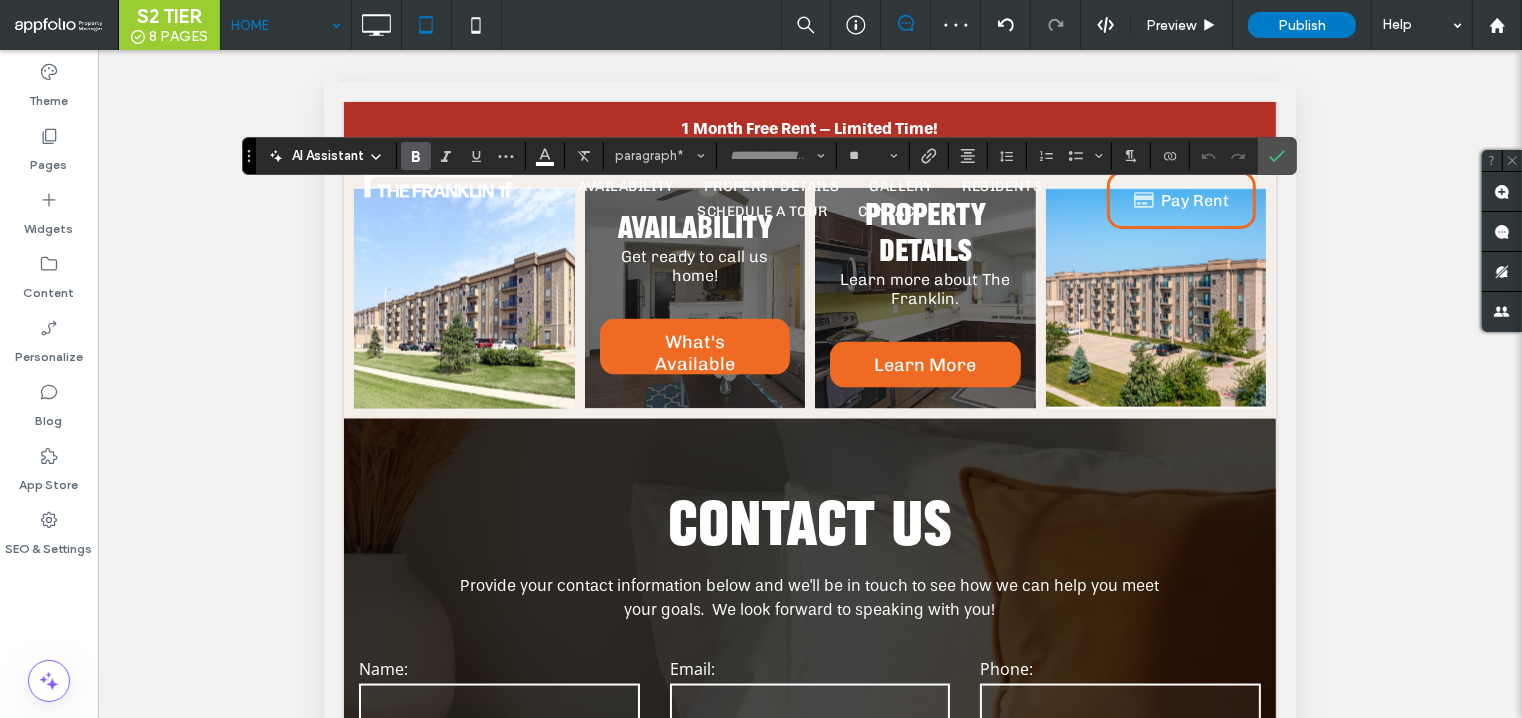 click 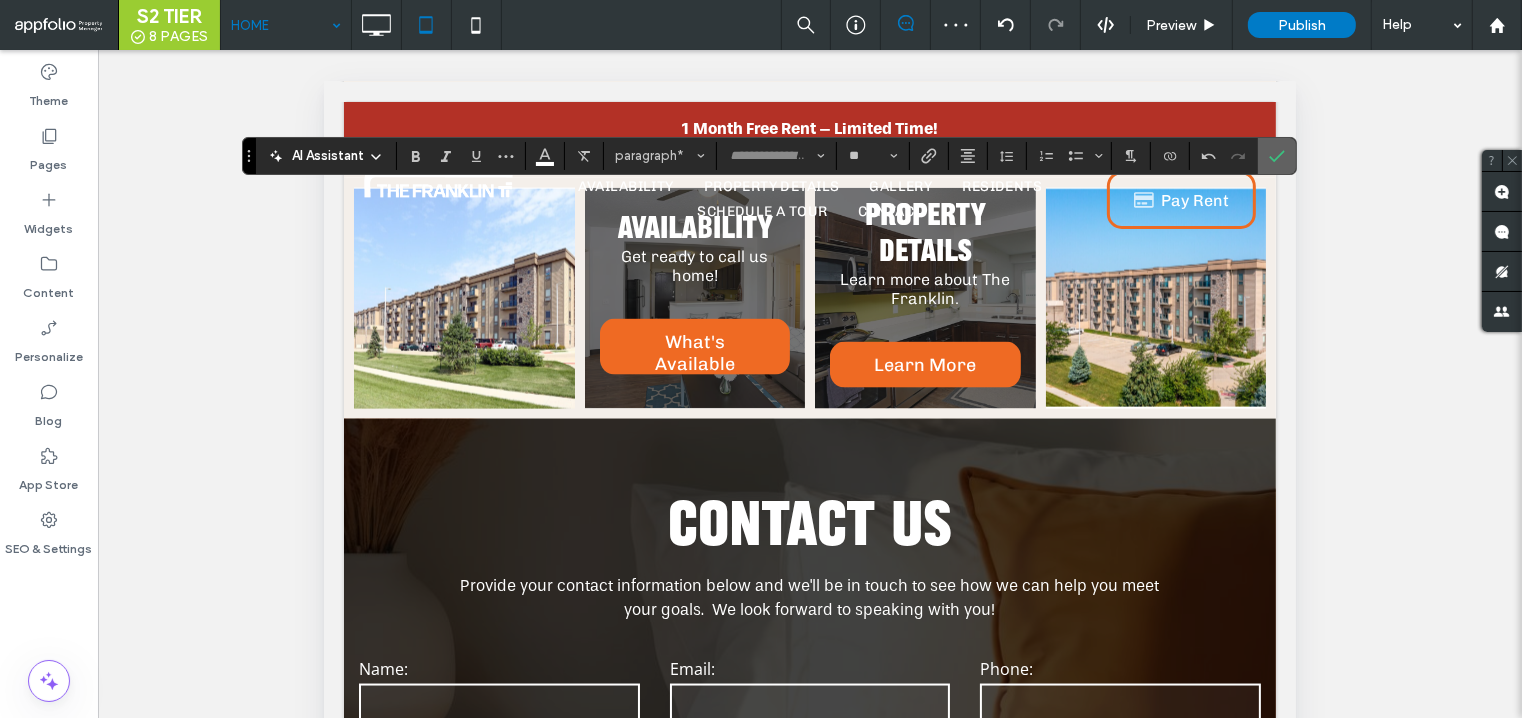 click 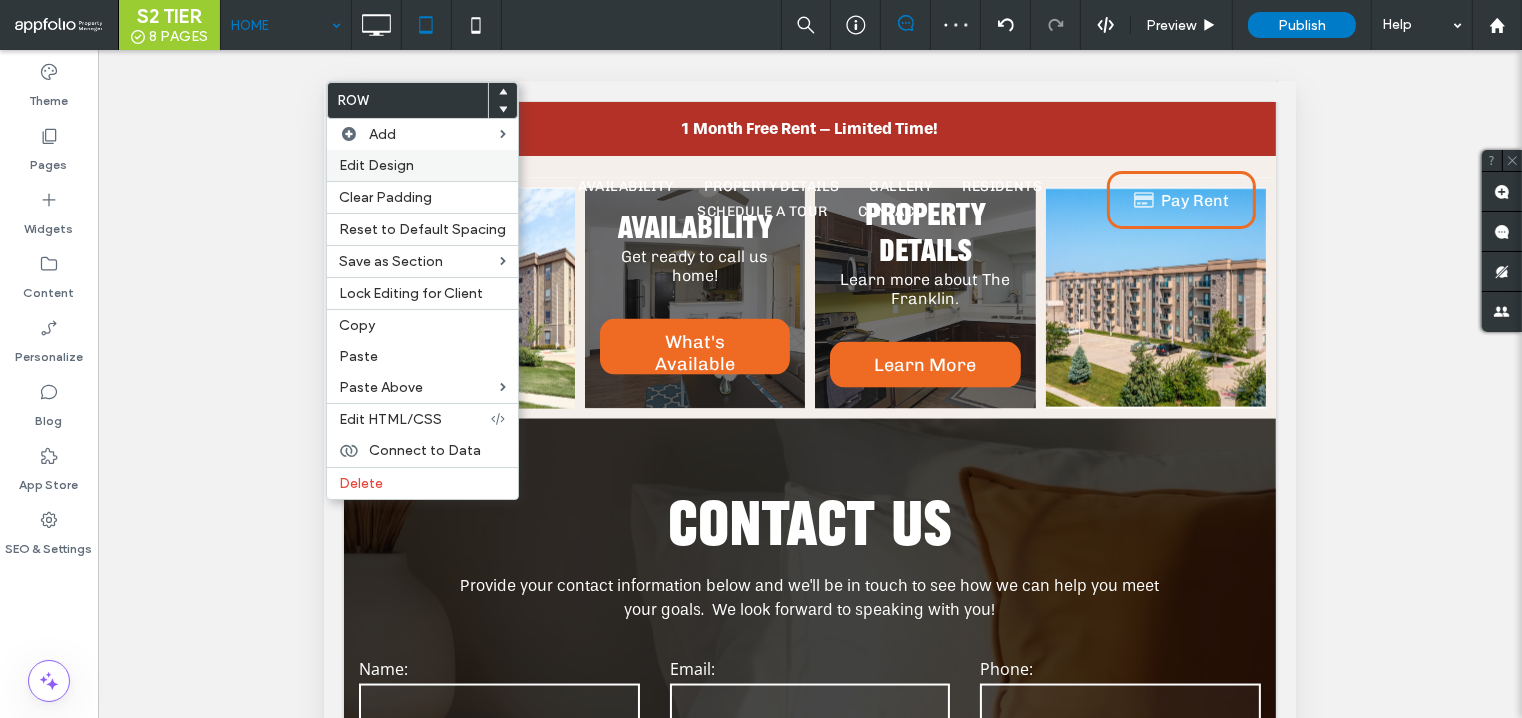 click on "Edit Design" at bounding box center [376, 165] 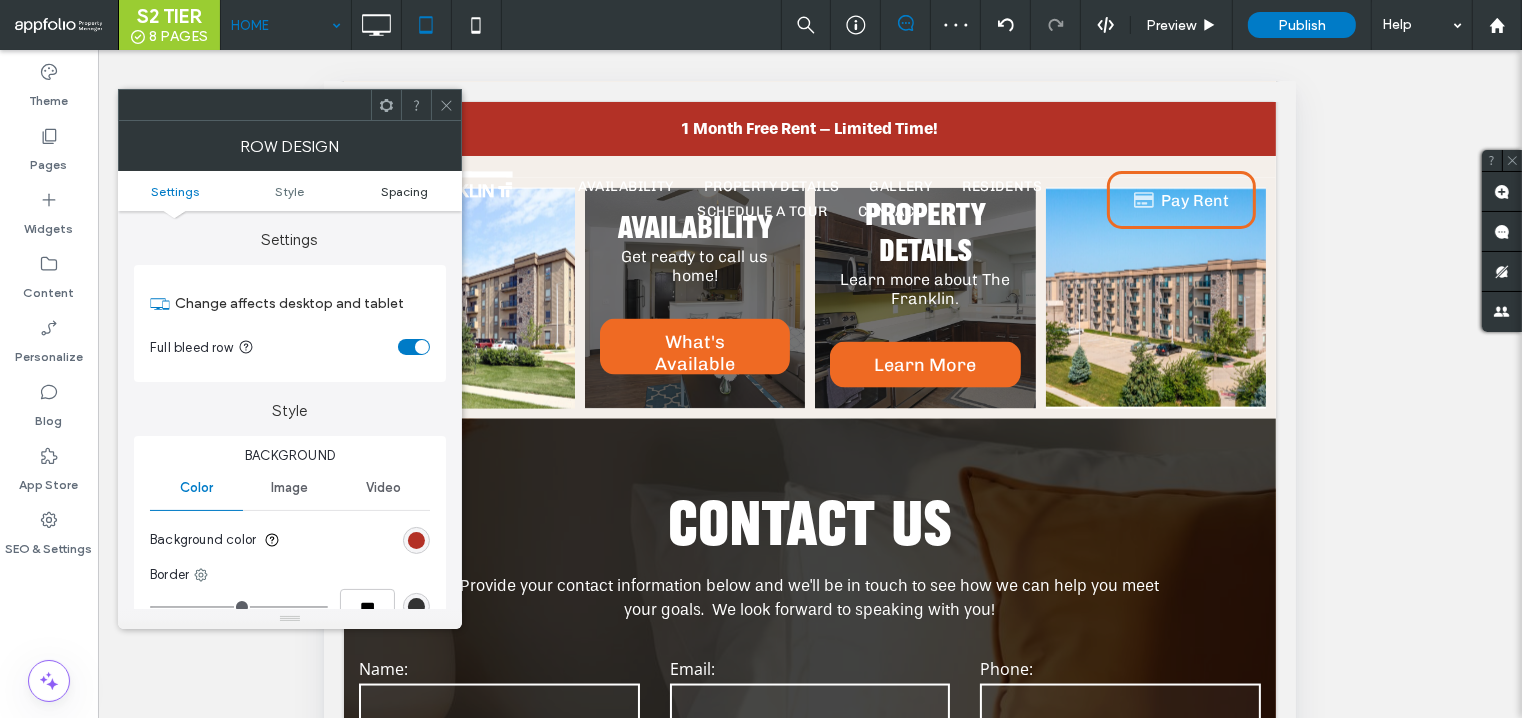 click on "Spacing" at bounding box center [404, 191] 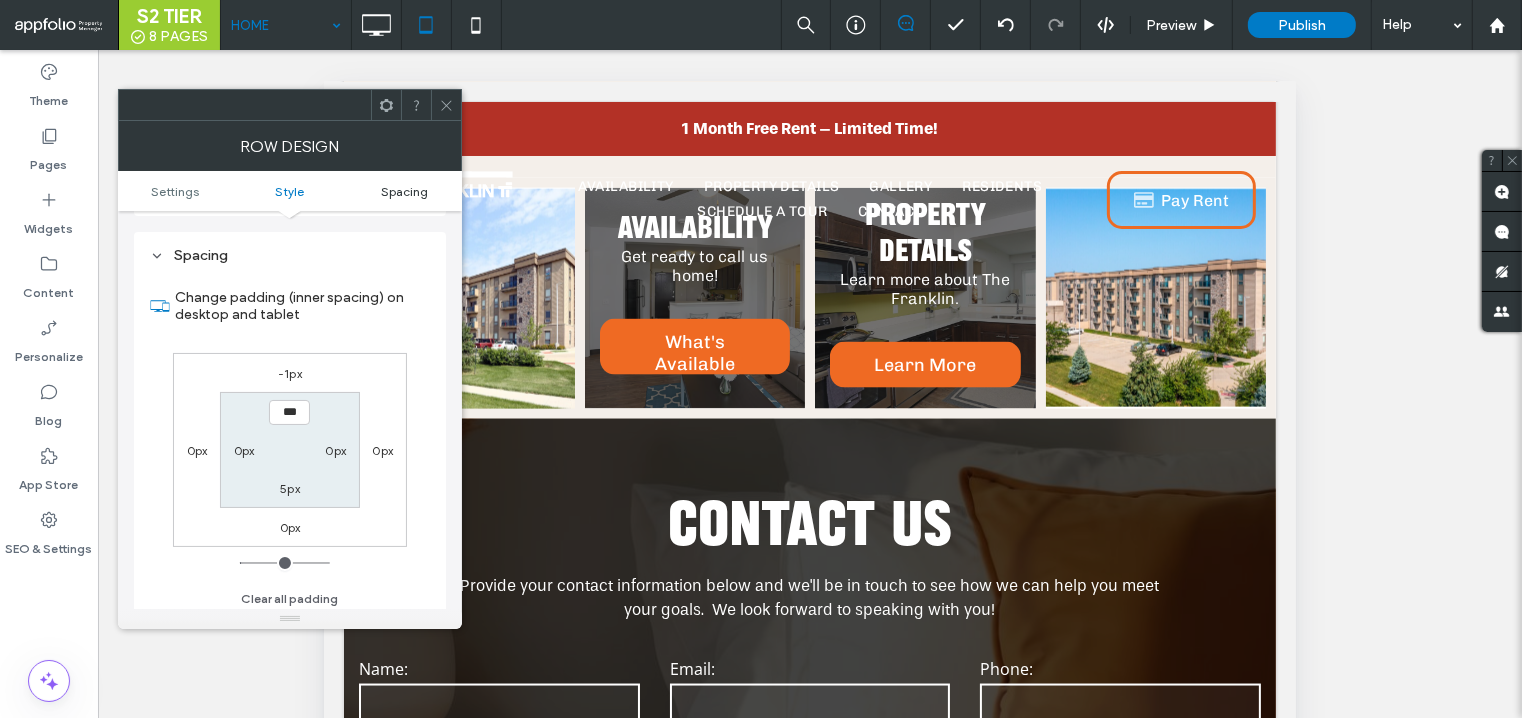 scroll, scrollTop: 501, scrollLeft: 0, axis: vertical 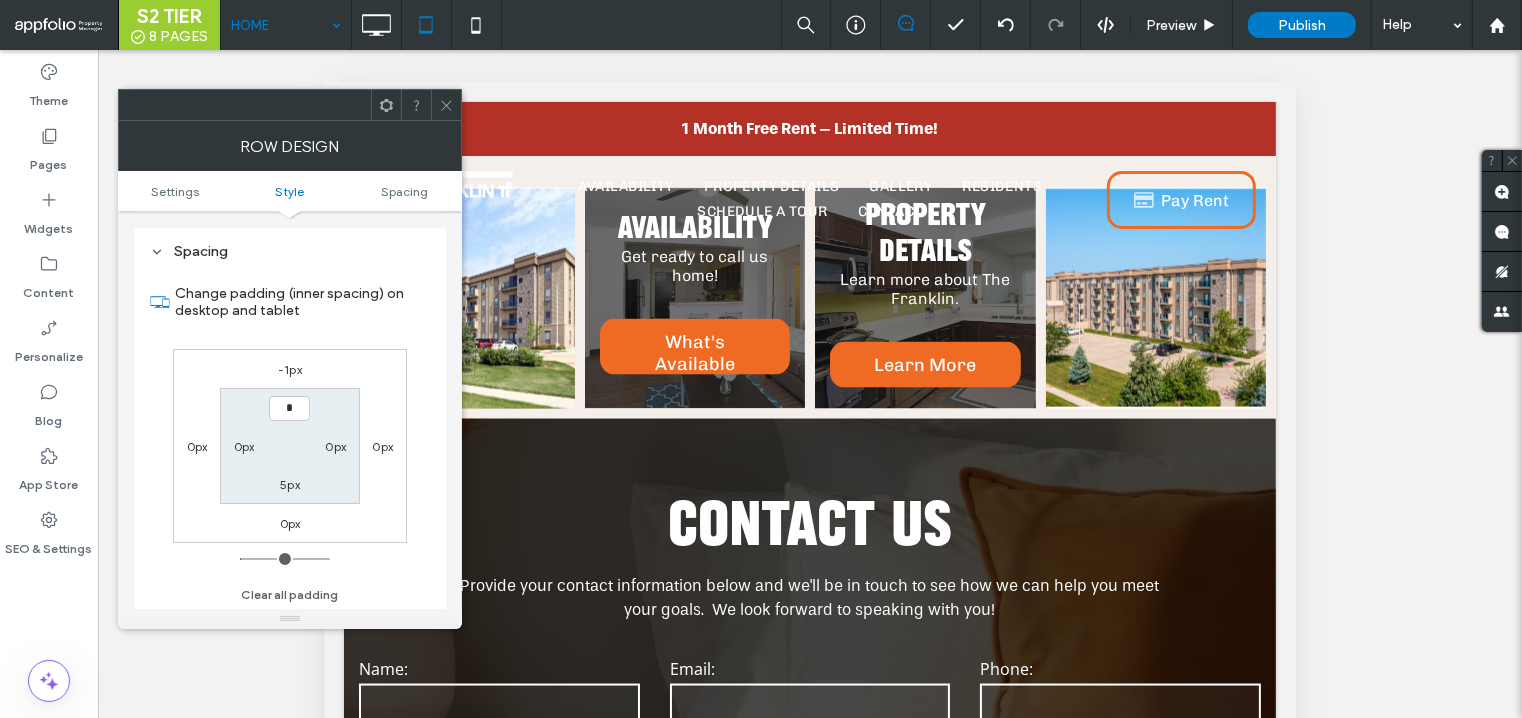 type on "***" 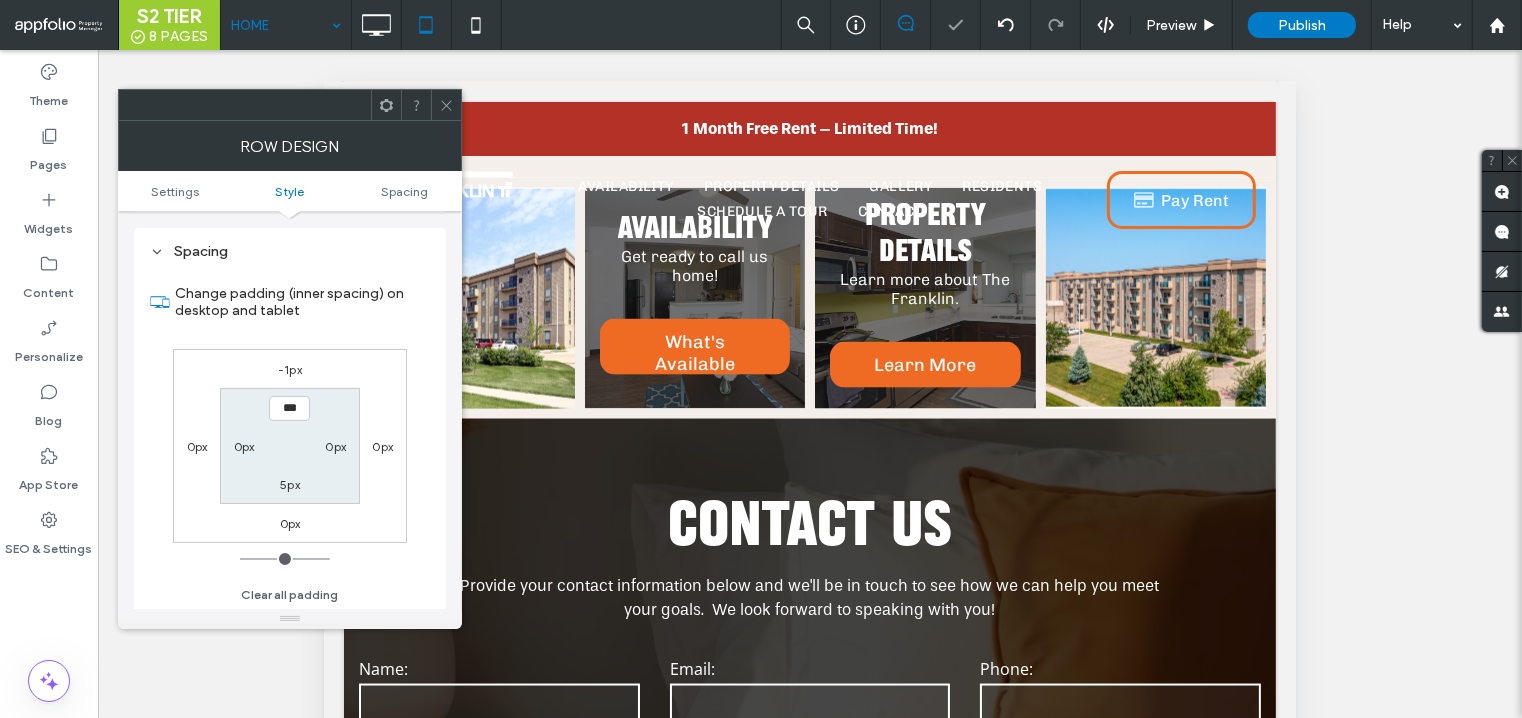 click on "5px" at bounding box center [290, 484] 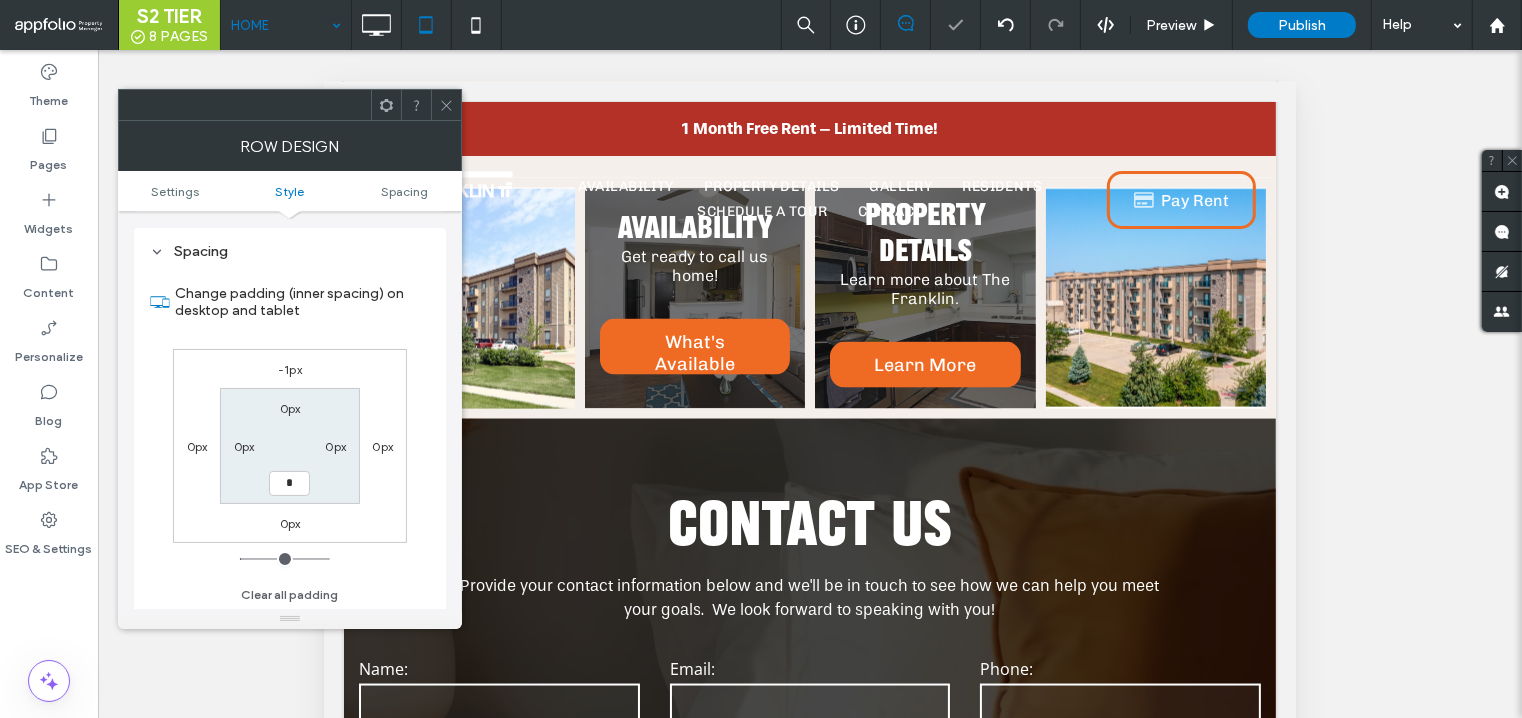 type on "*" 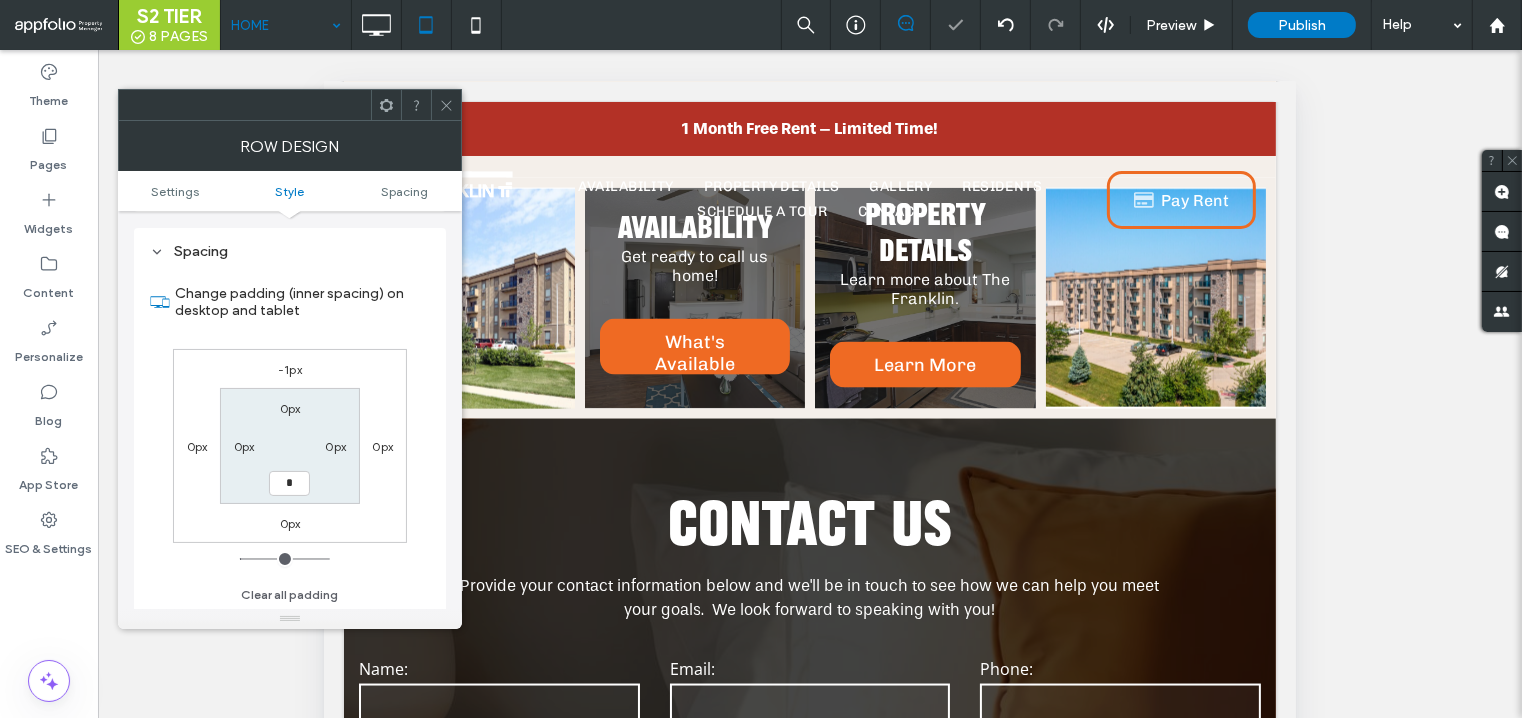 type on "*" 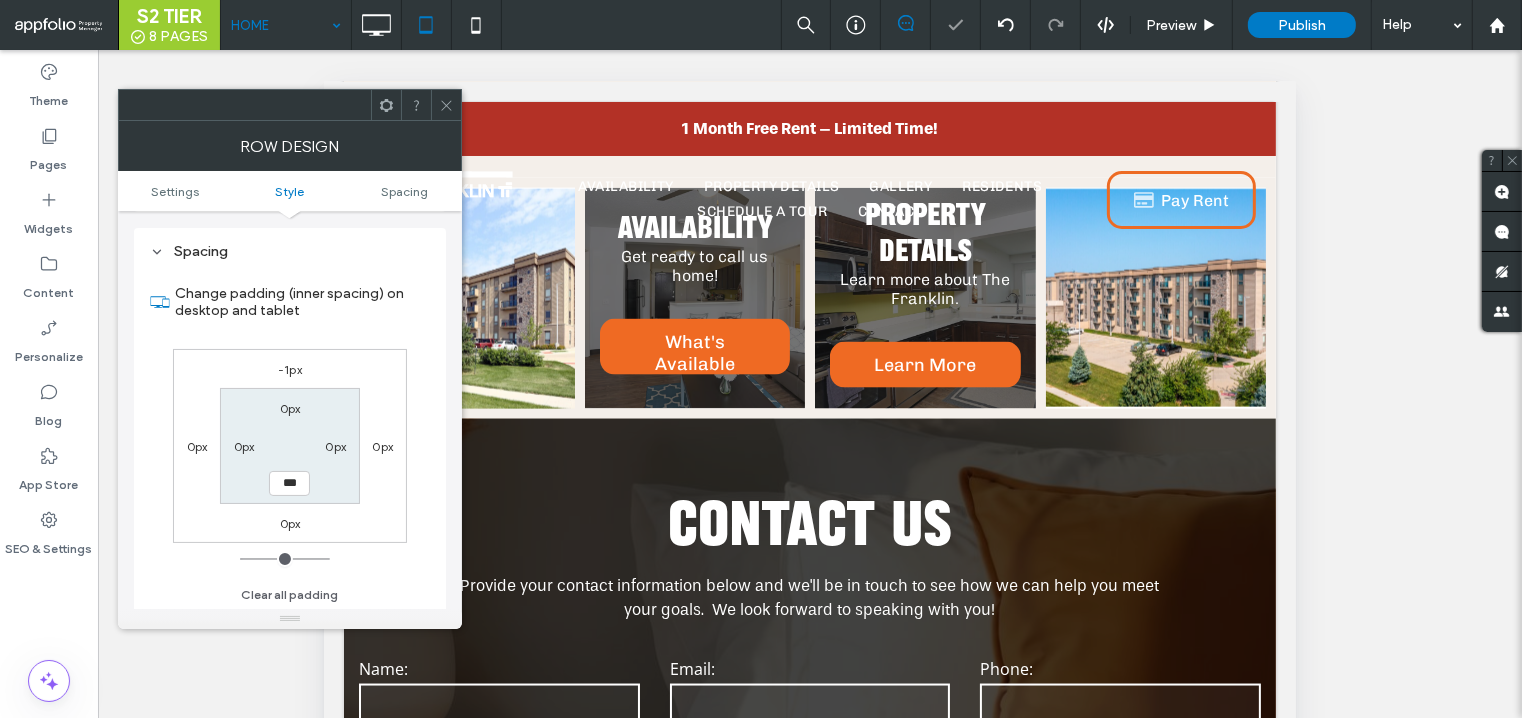 click 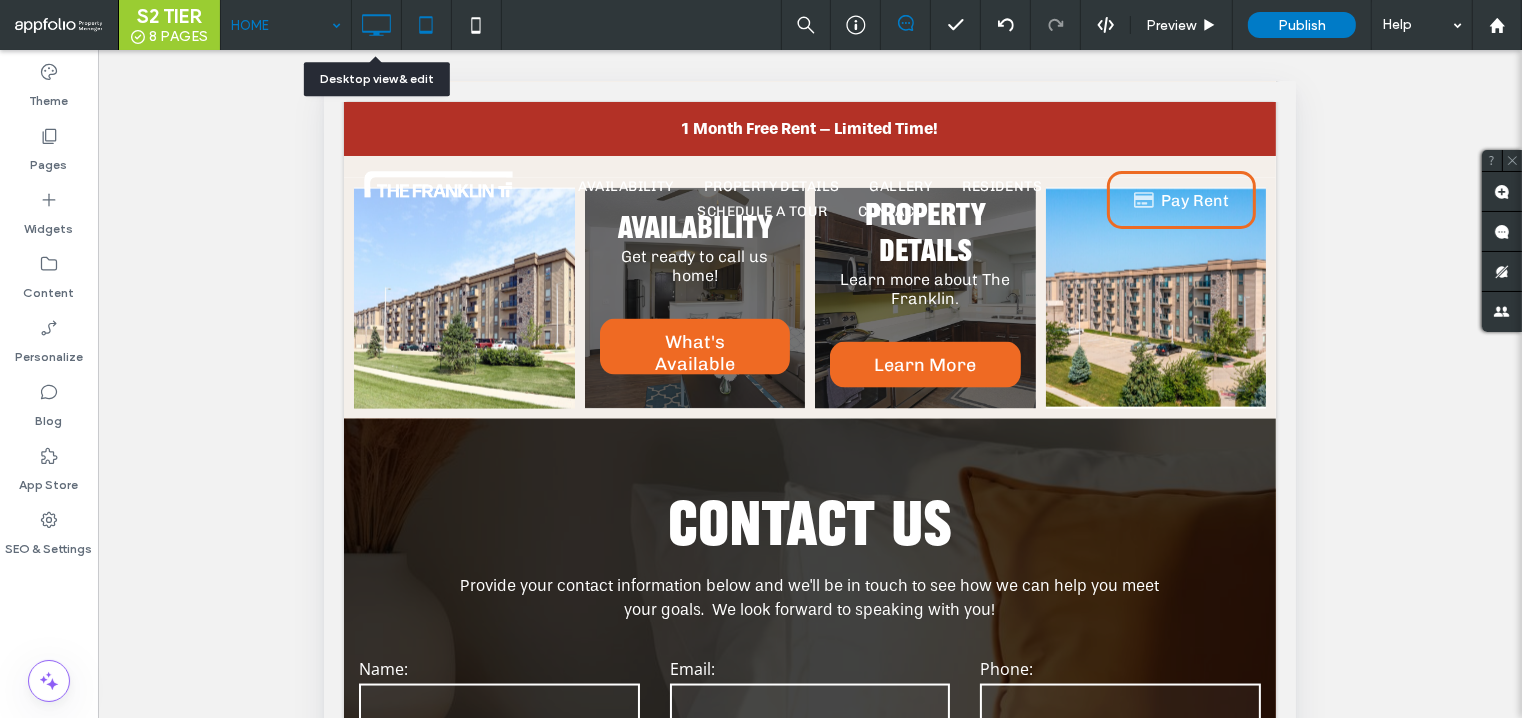 click at bounding box center [376, 25] 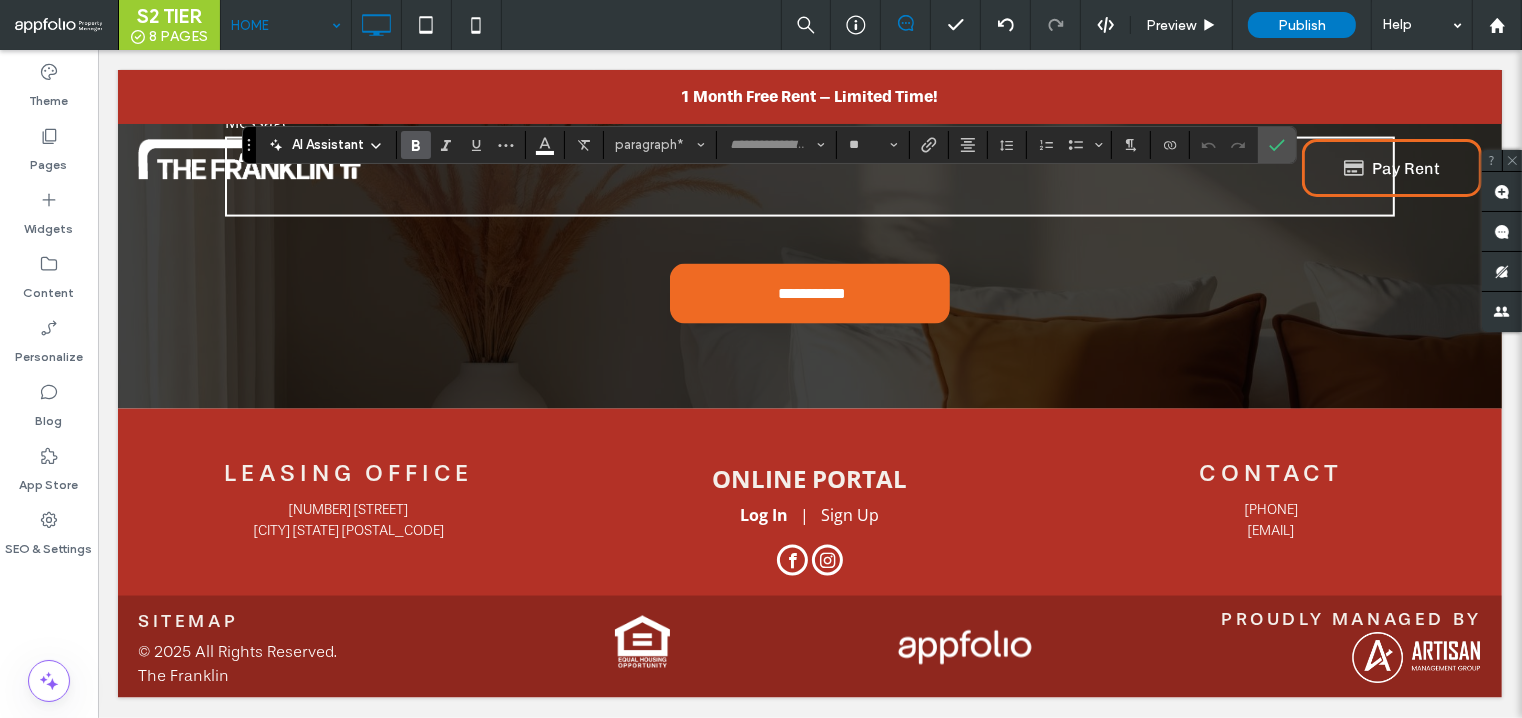 click 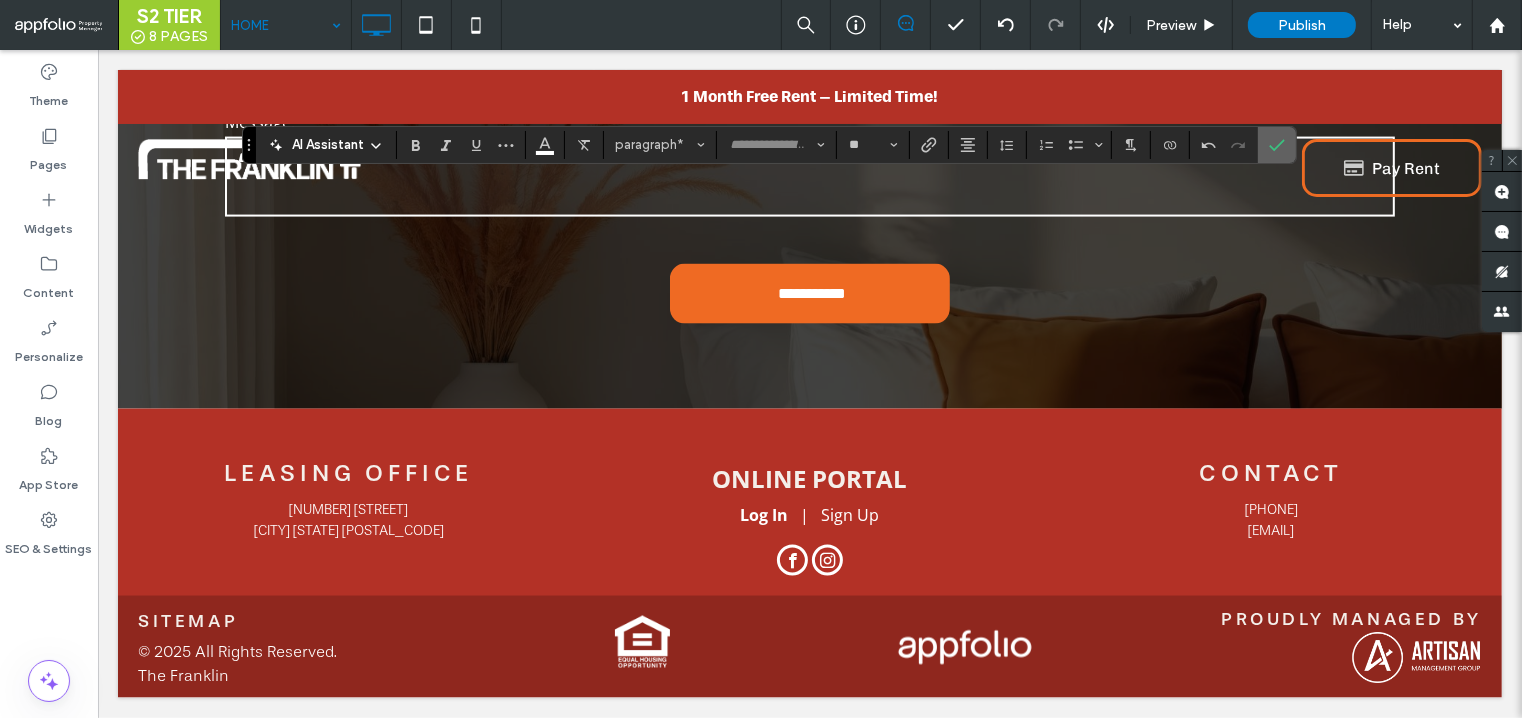 click at bounding box center [1277, 145] 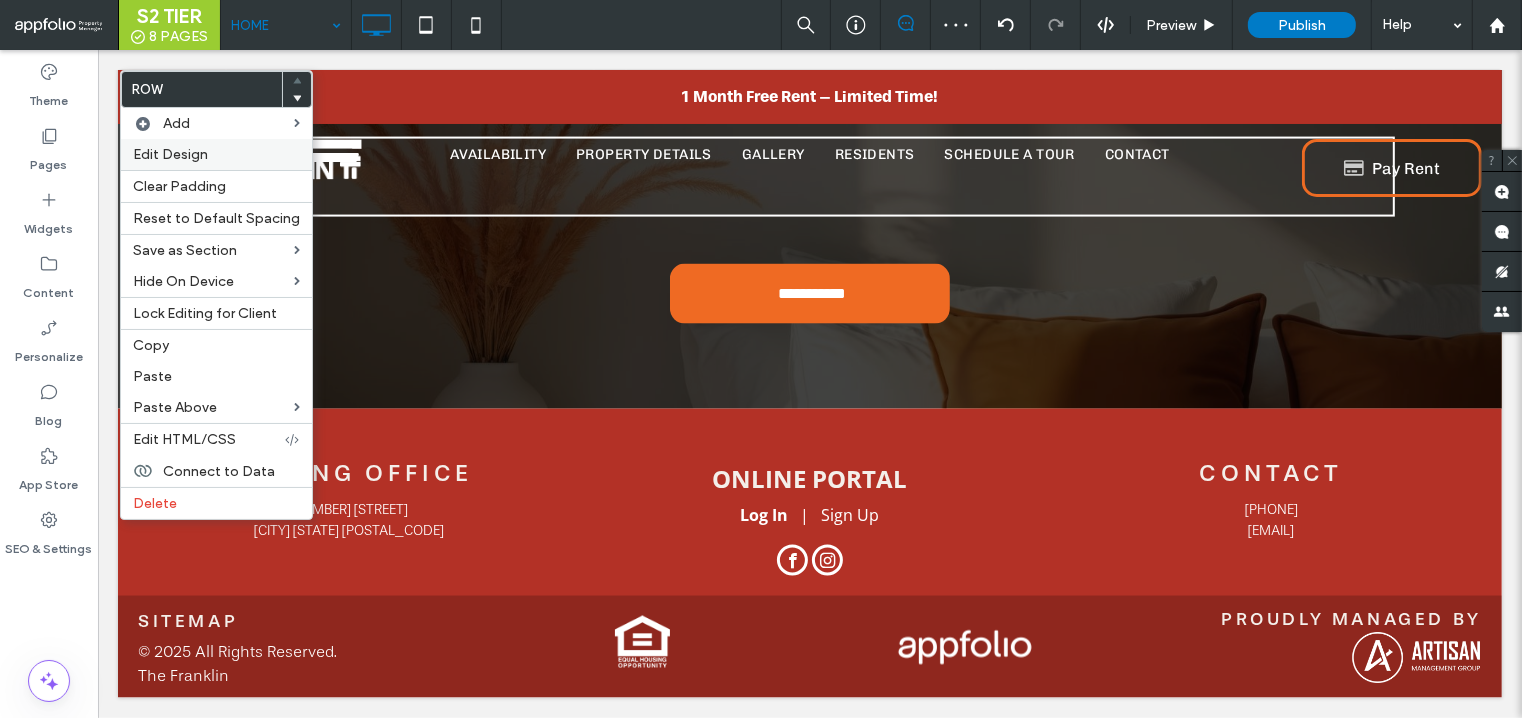 click on "Edit Design" at bounding box center (170, 154) 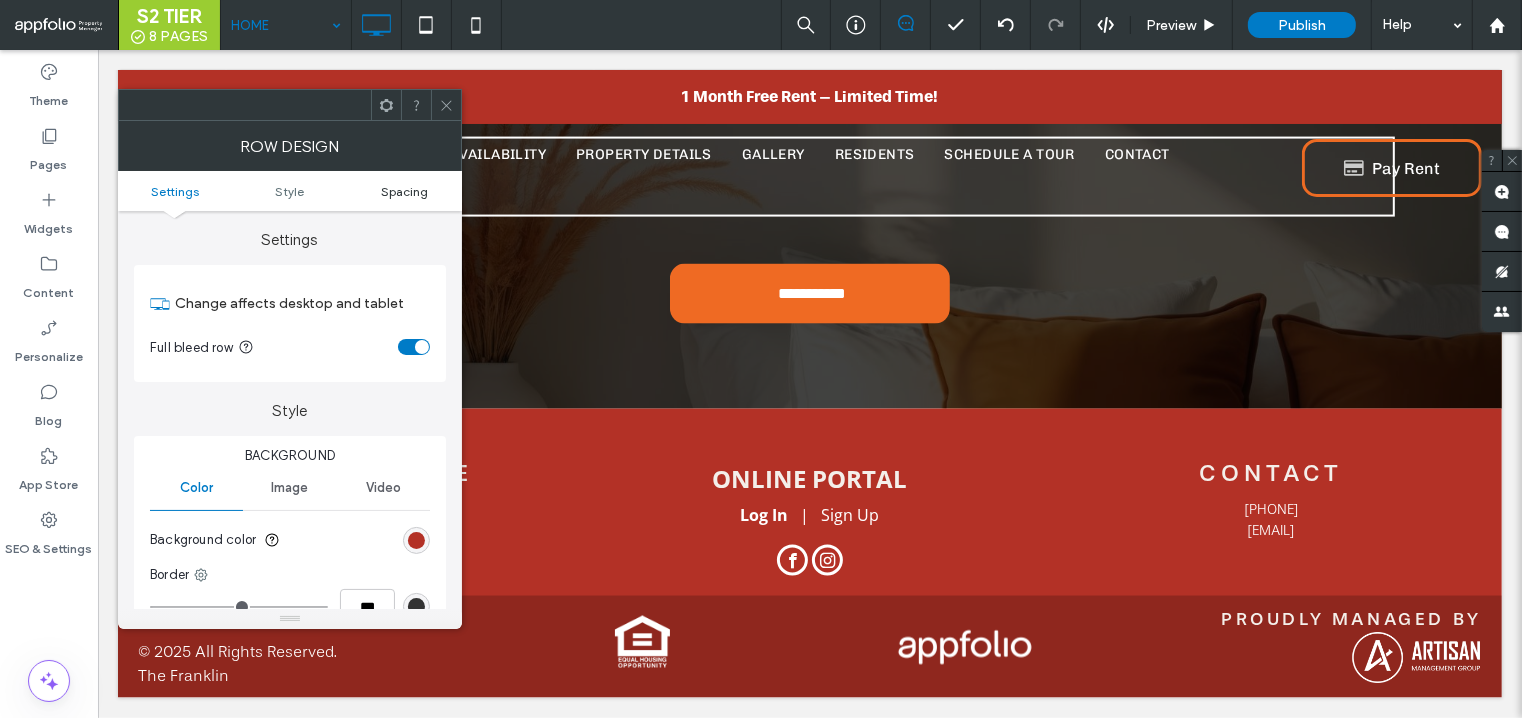 click on "Spacing" at bounding box center [404, 191] 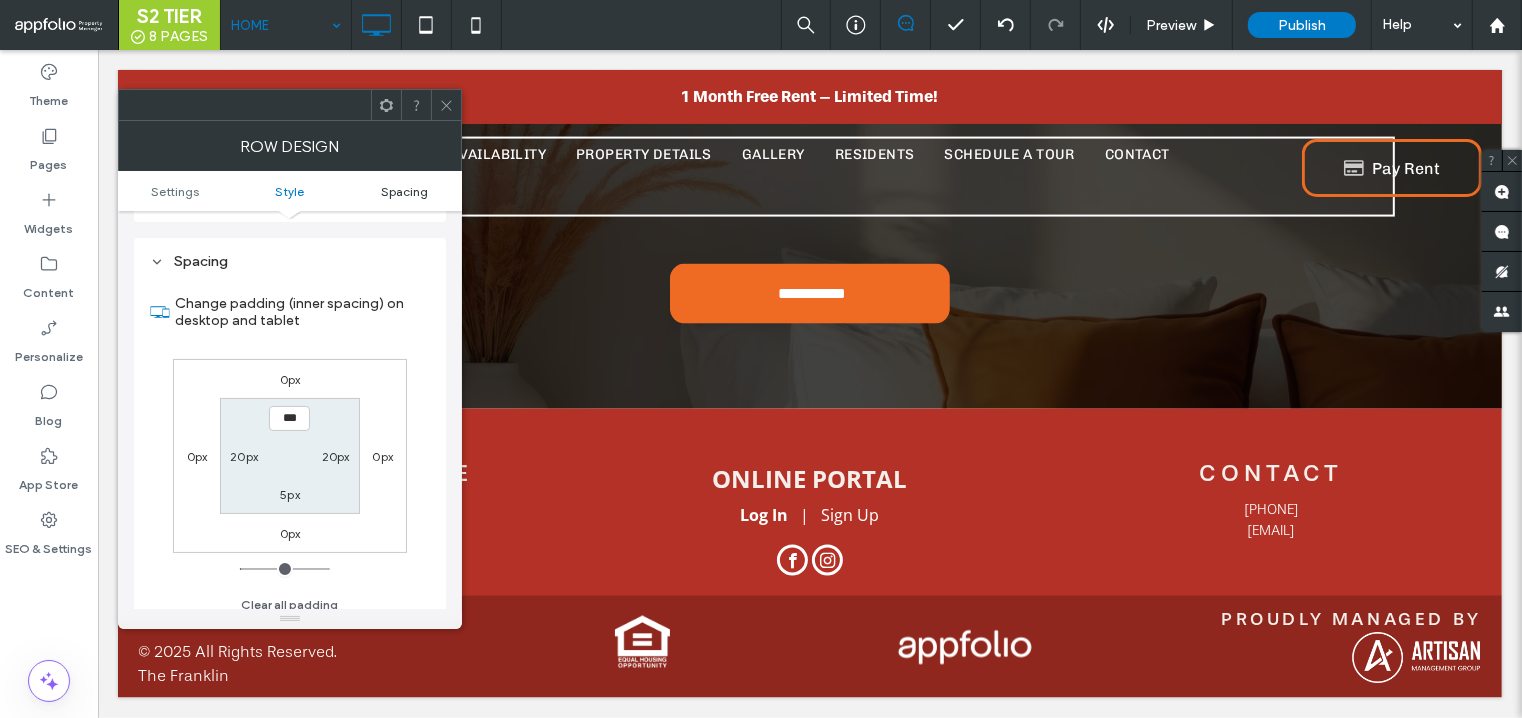 scroll, scrollTop: 501, scrollLeft: 0, axis: vertical 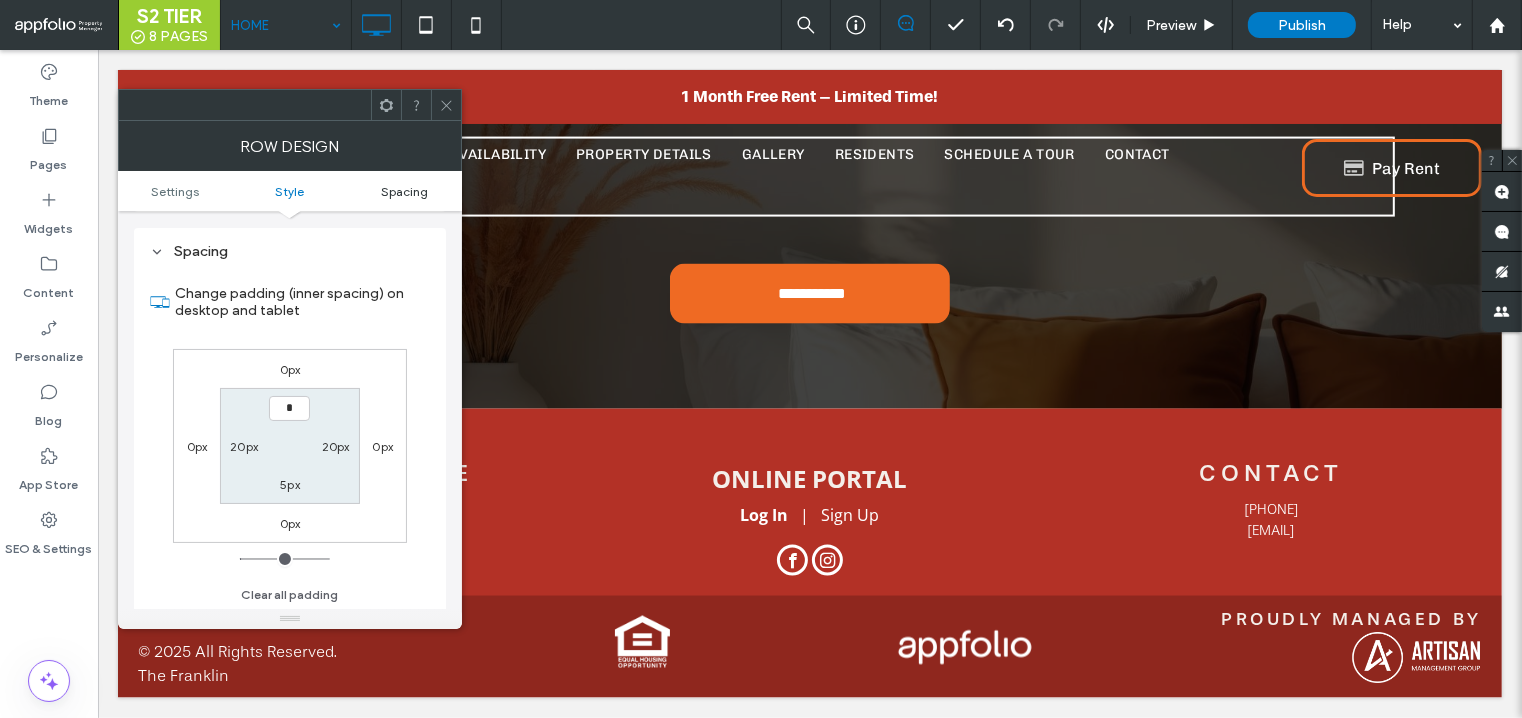 type on "***" 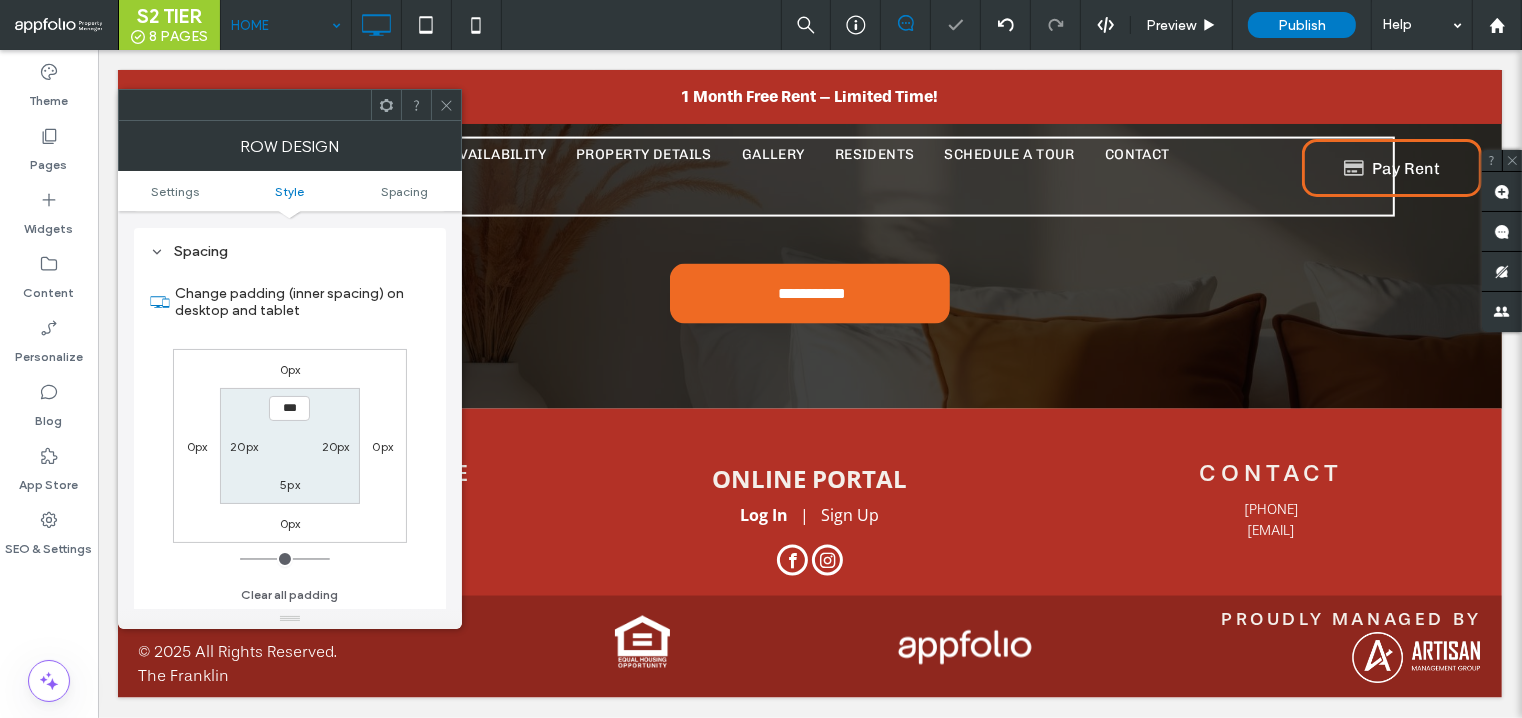 click on "5px" at bounding box center (290, 484) 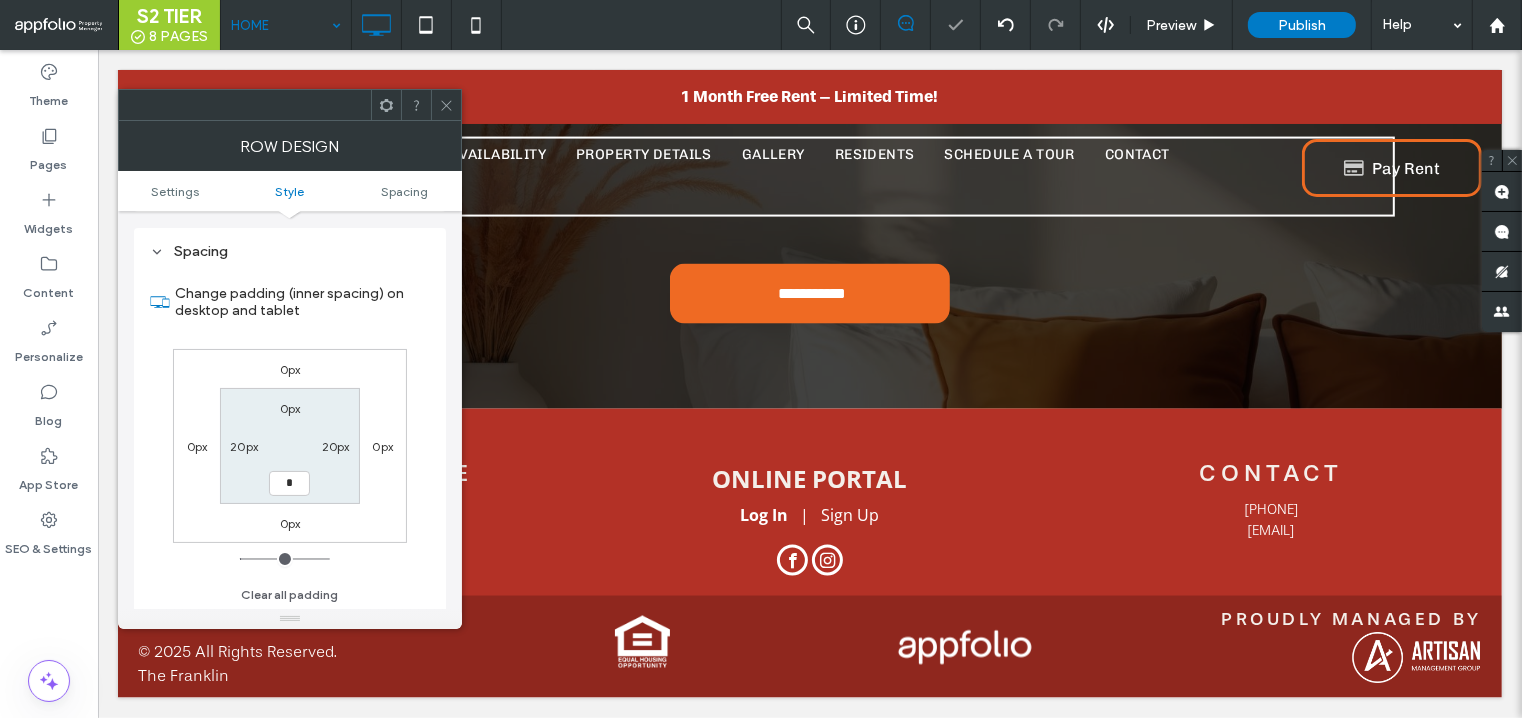 type on "*" 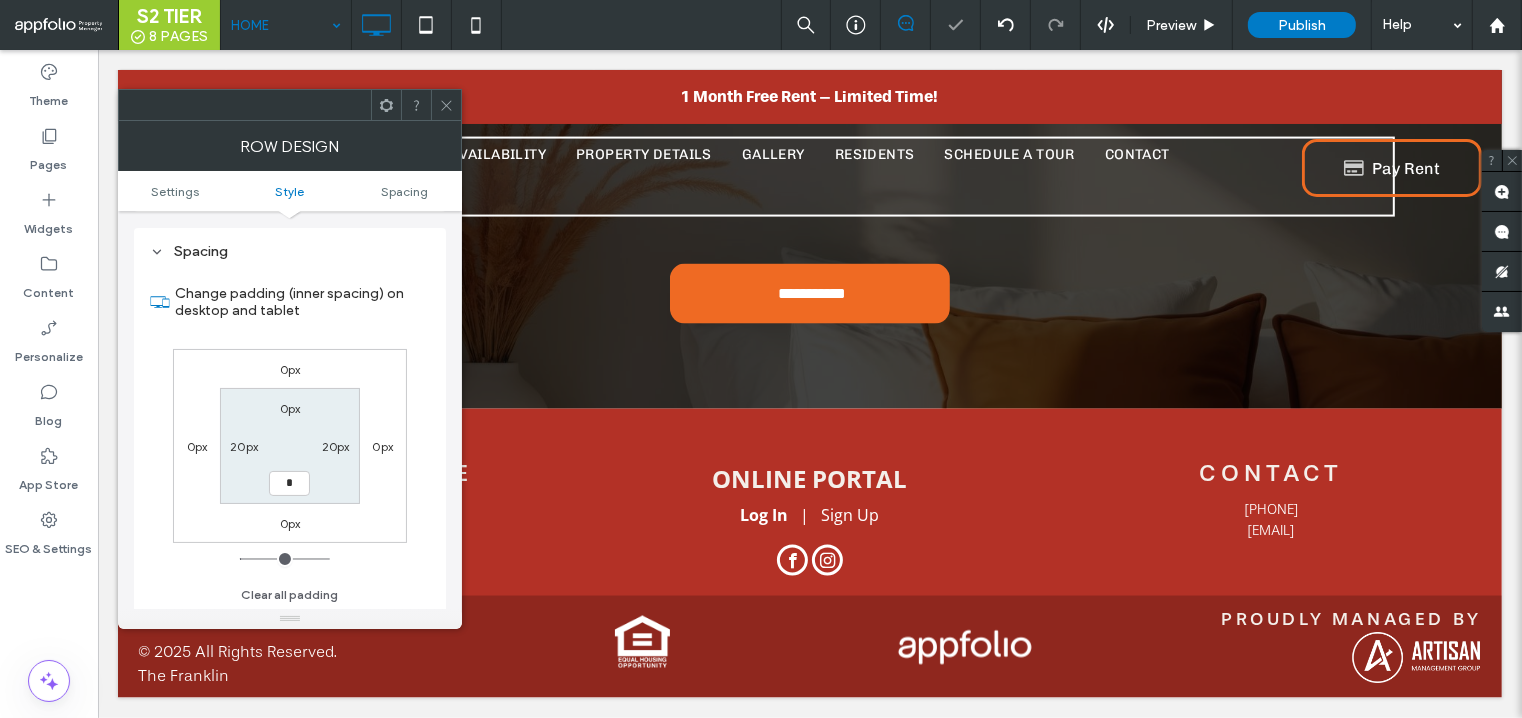 type on "*" 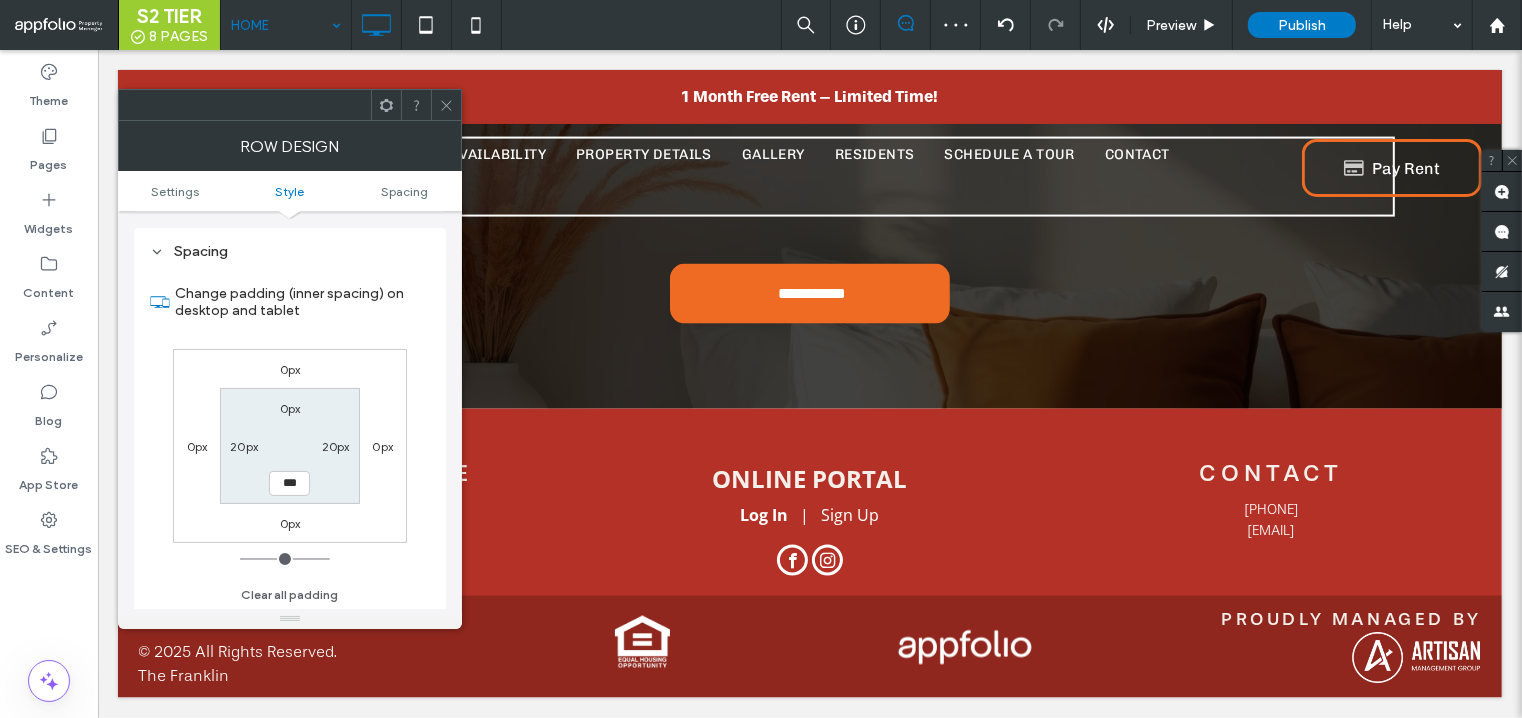 click at bounding box center (446, 105) 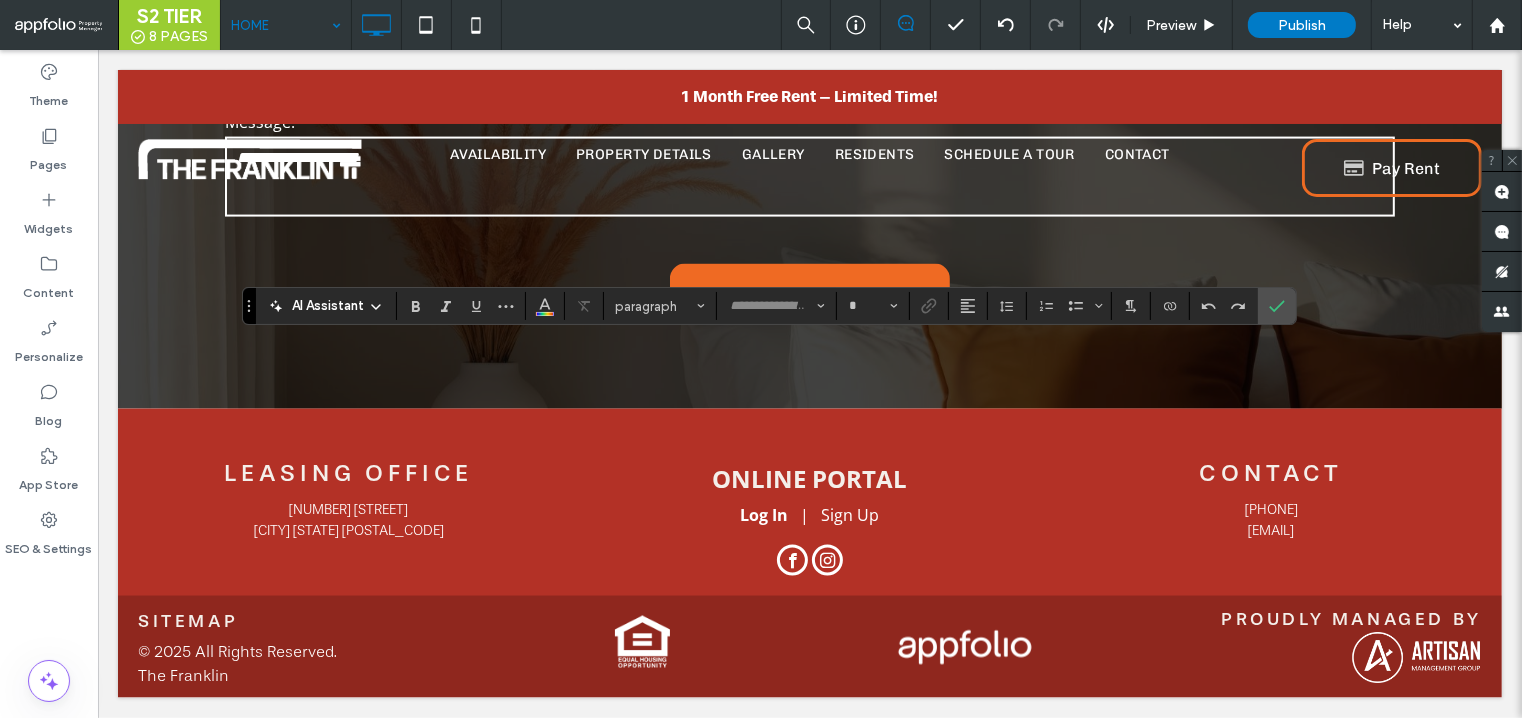 type on "**********" 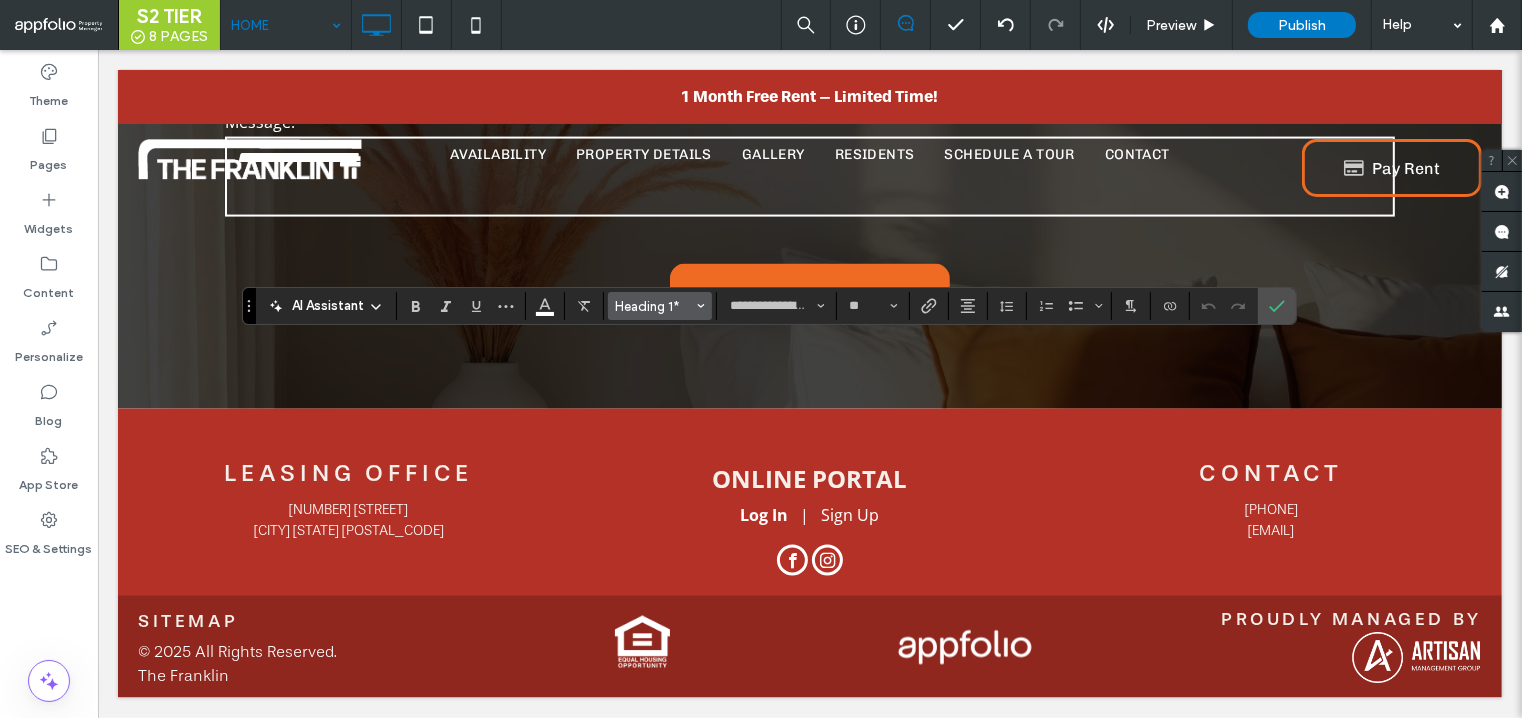 click on "Heading 1*" at bounding box center (654, 306) 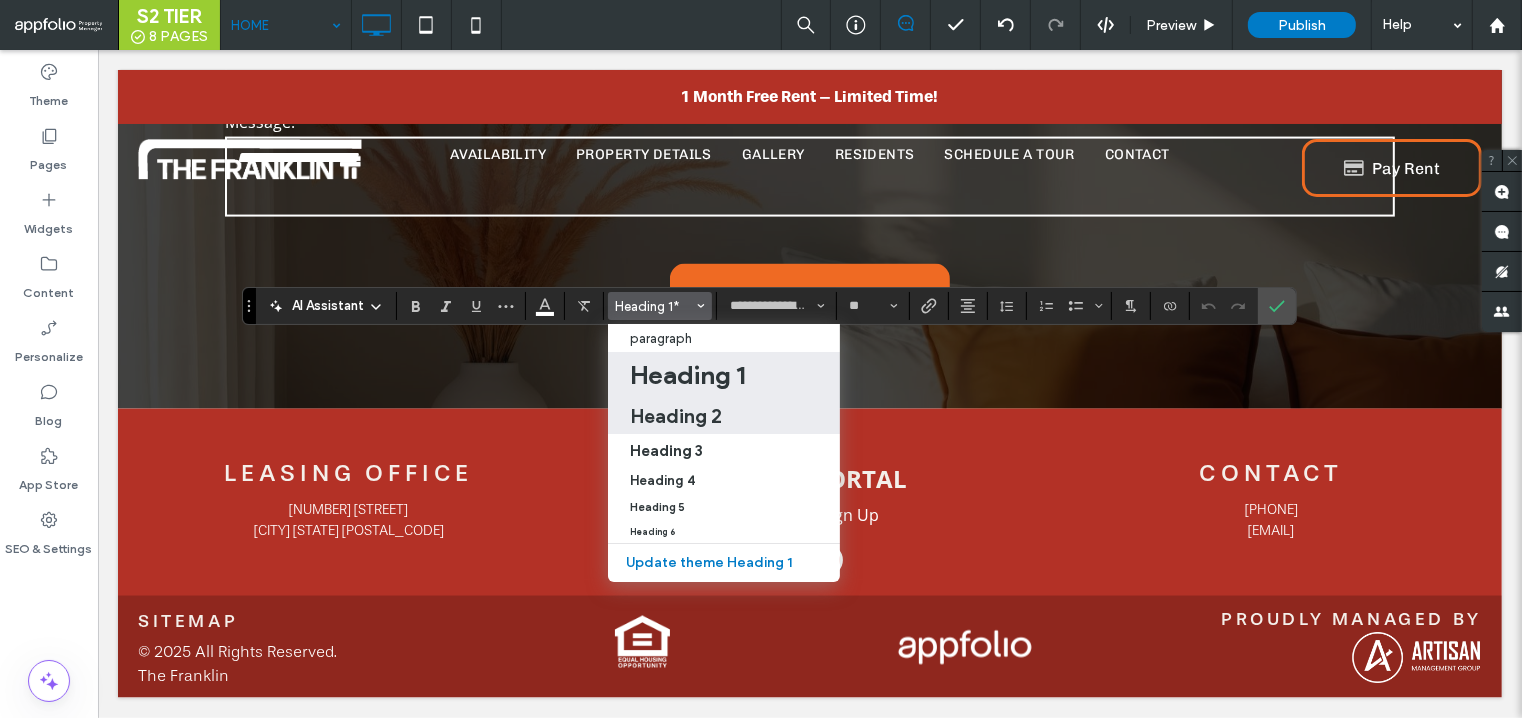 click on "Heading 2" at bounding box center (676, 416) 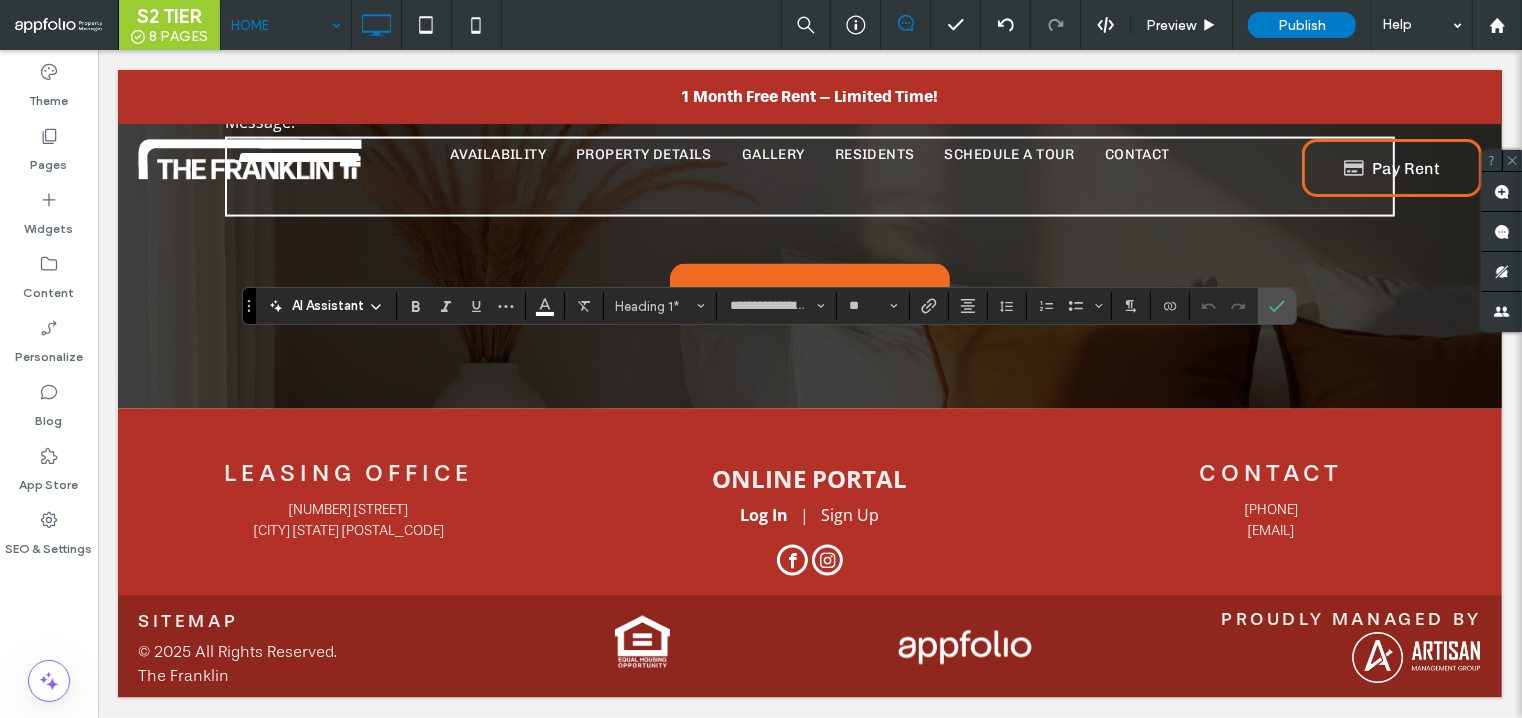 type on "**" 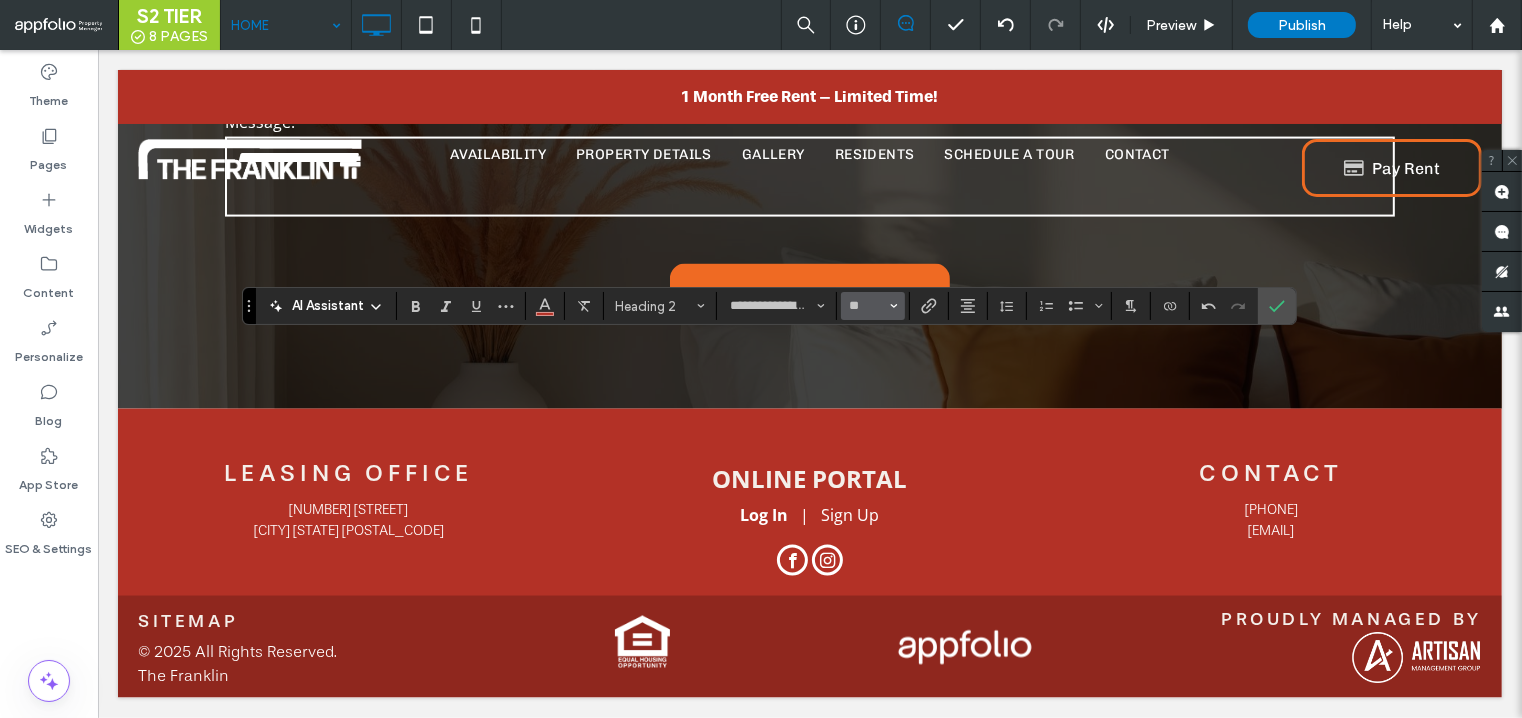 click 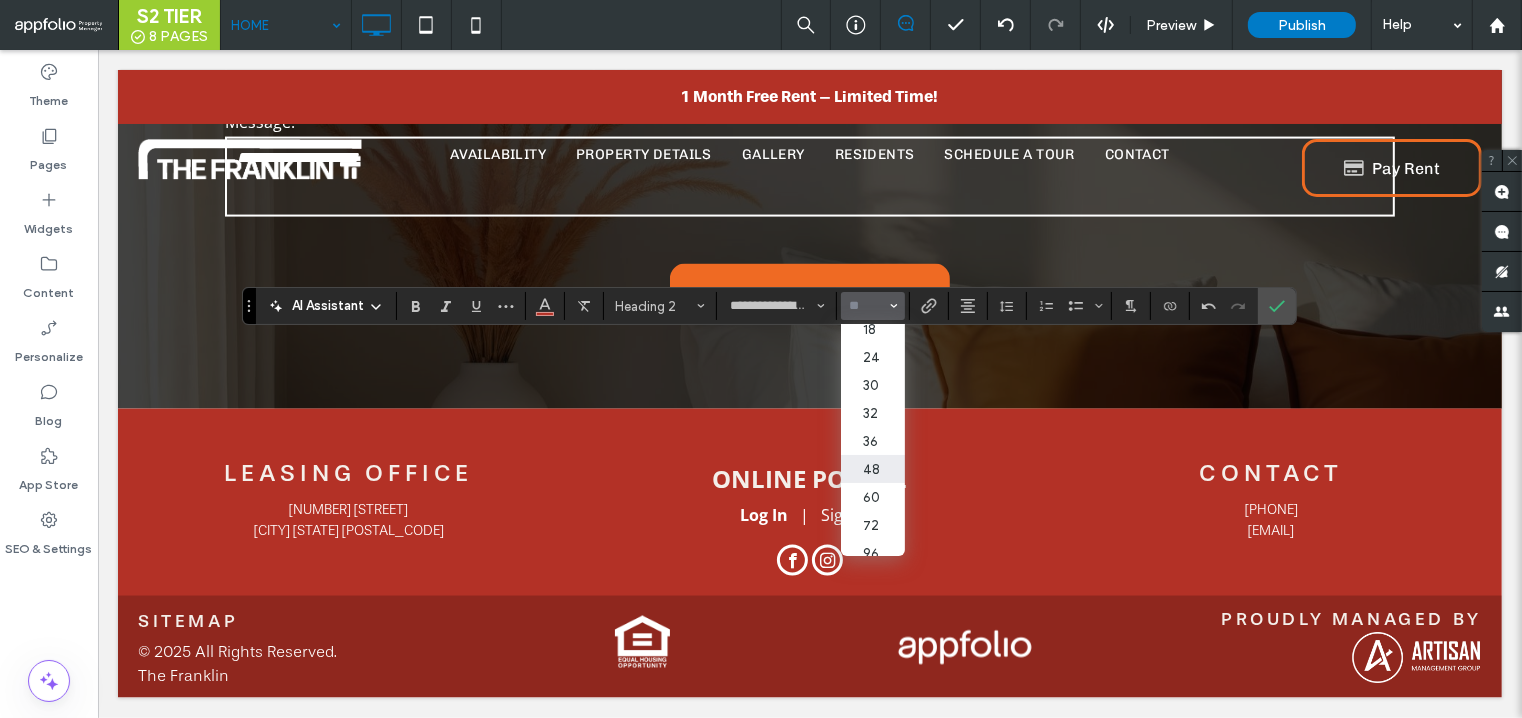 scroll, scrollTop: 208, scrollLeft: 0, axis: vertical 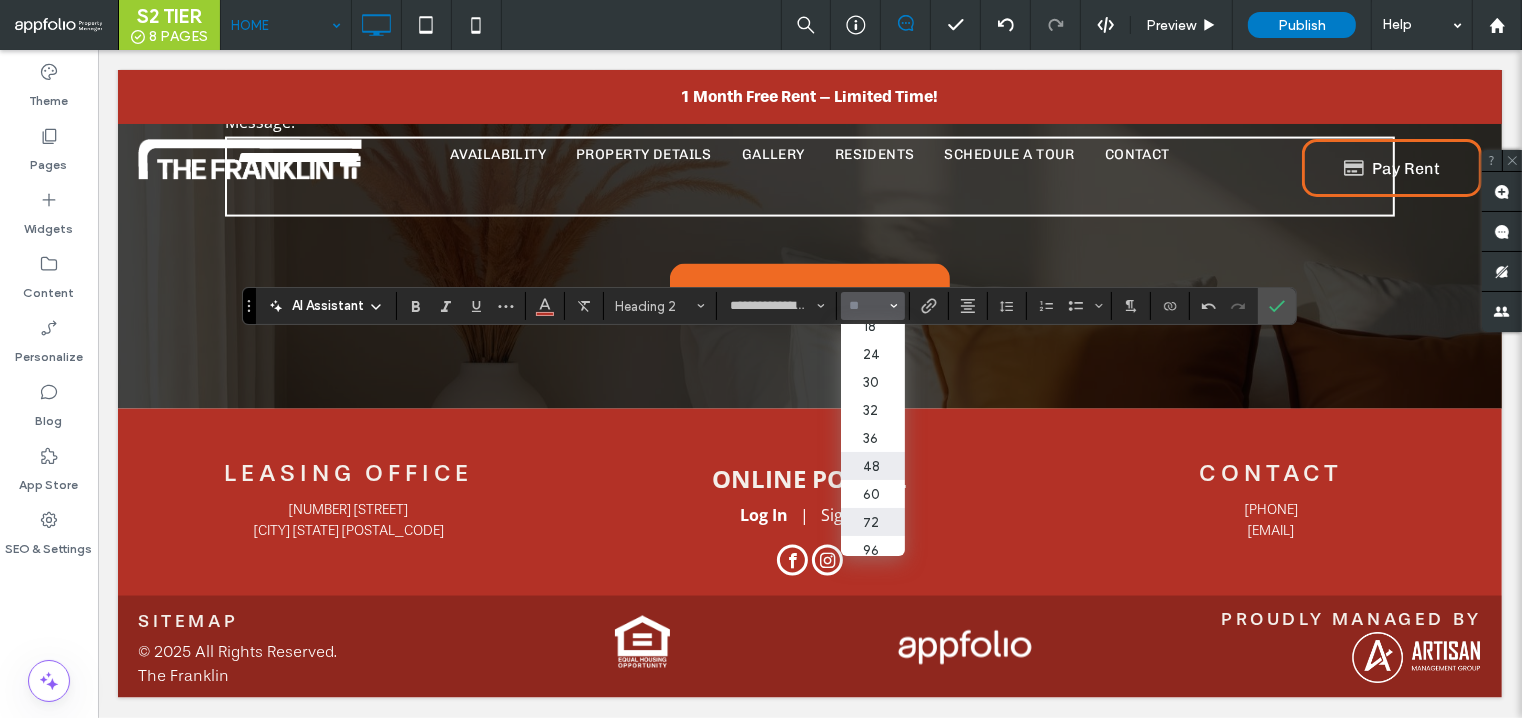 click on "72" at bounding box center (873, 522) 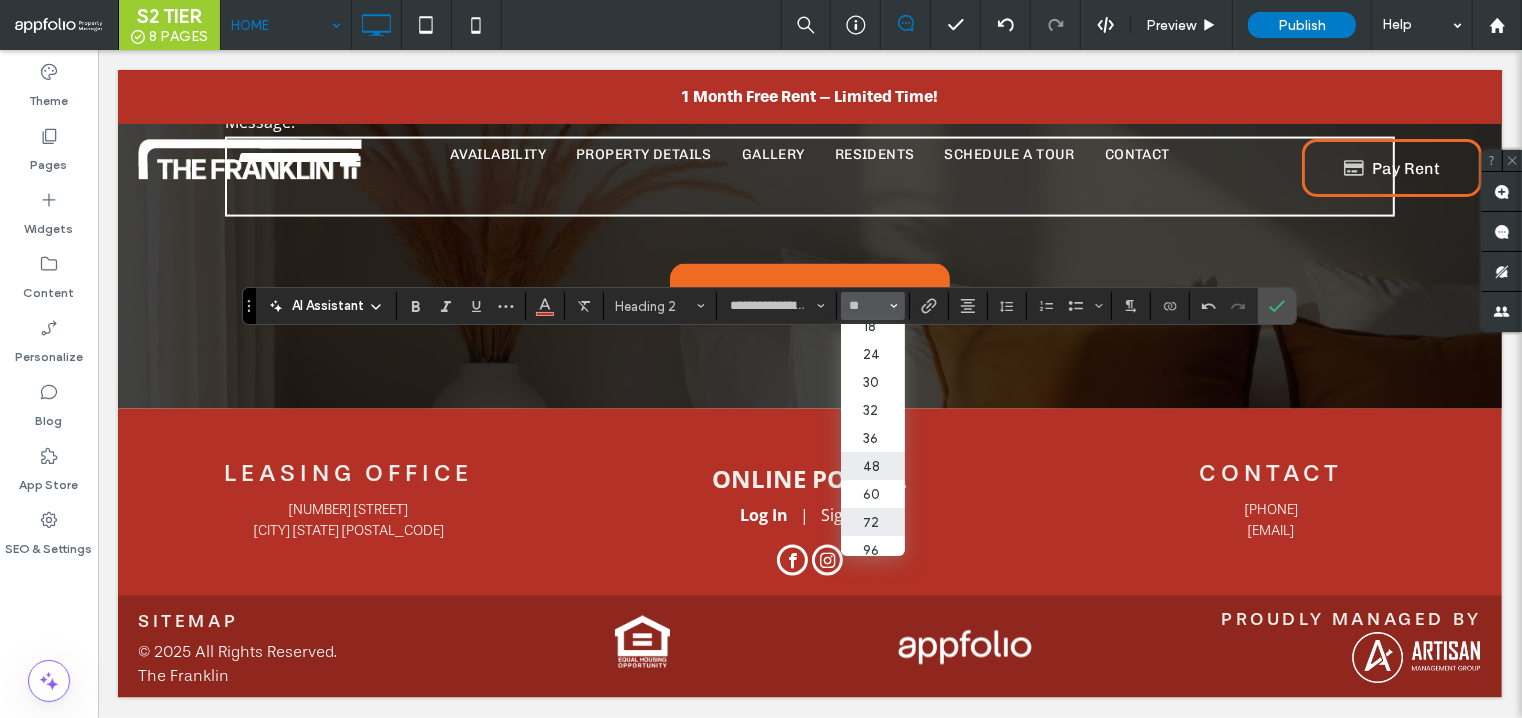 type on "**" 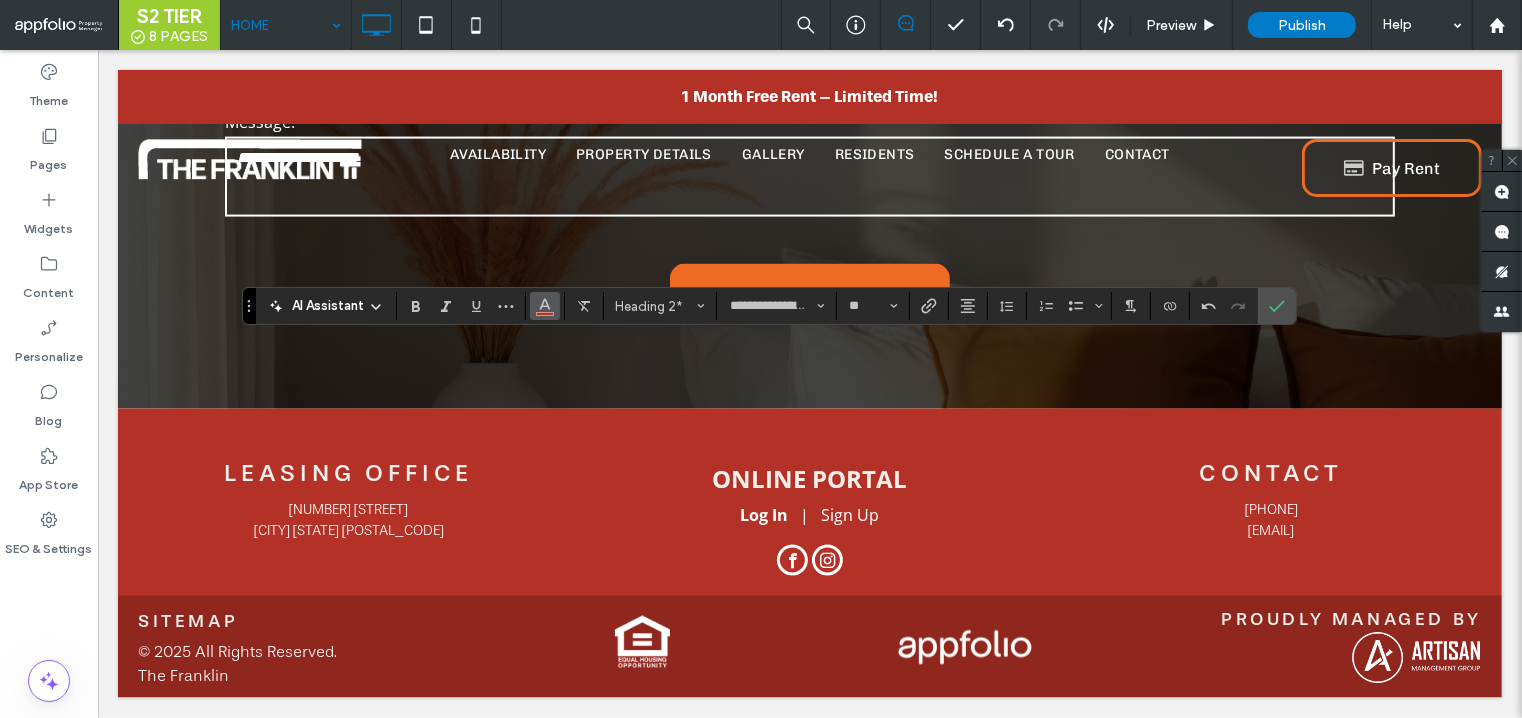 click 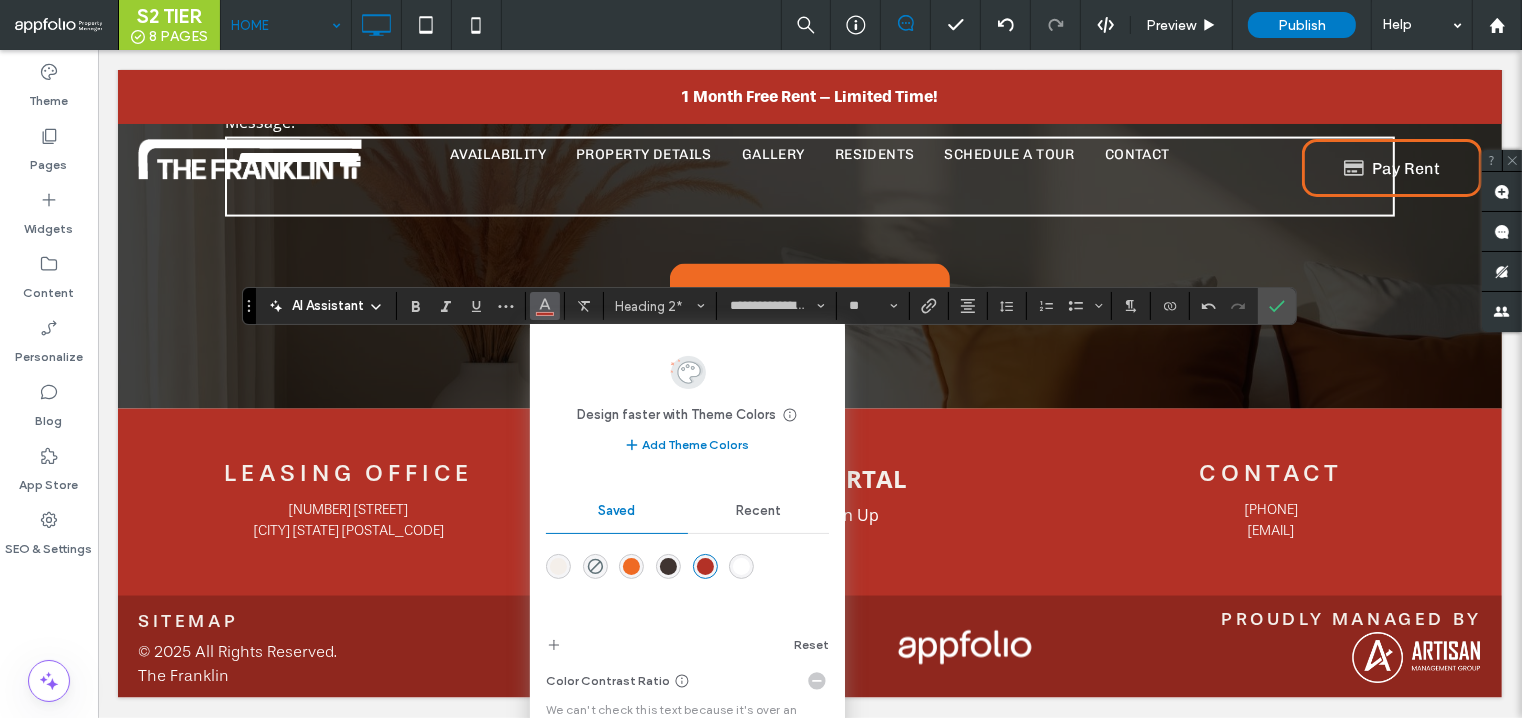 click at bounding box center (741, 566) 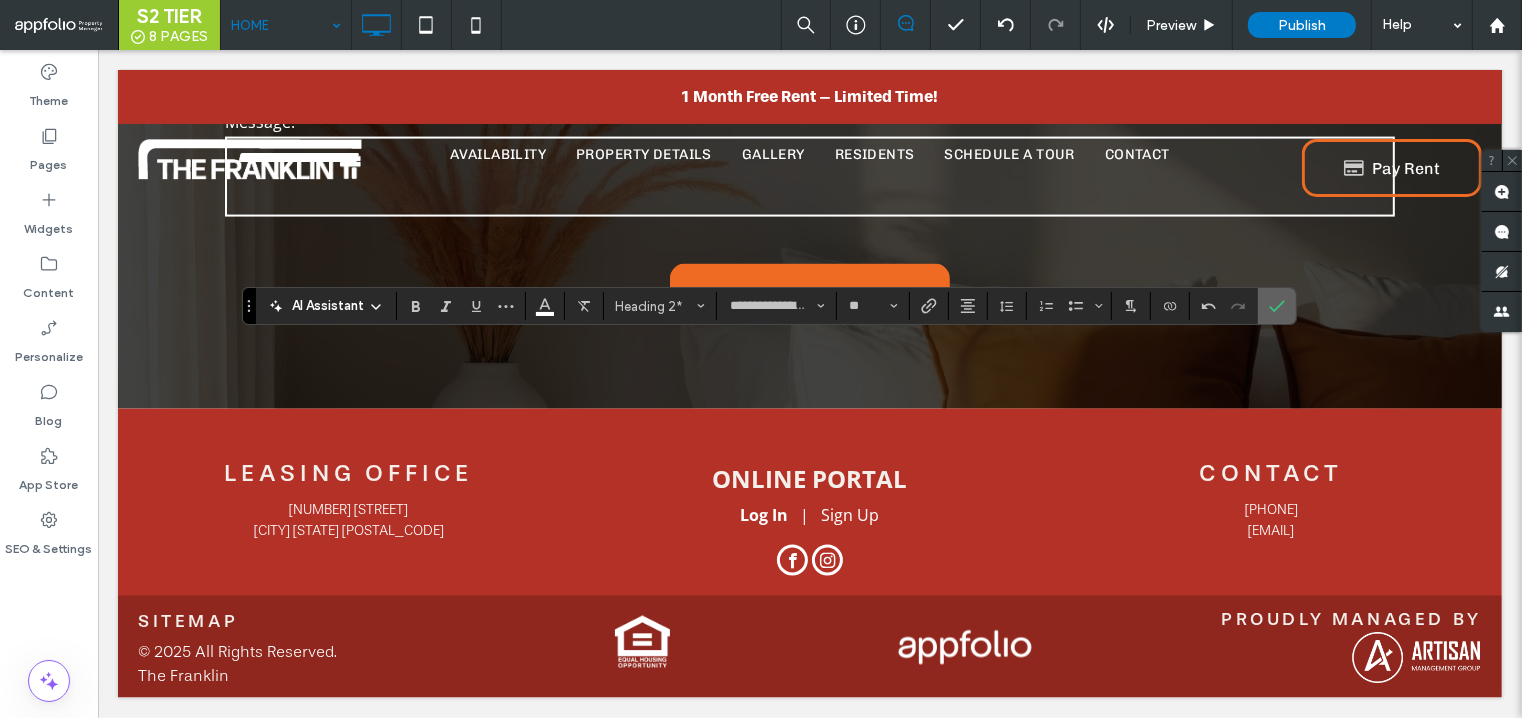 click 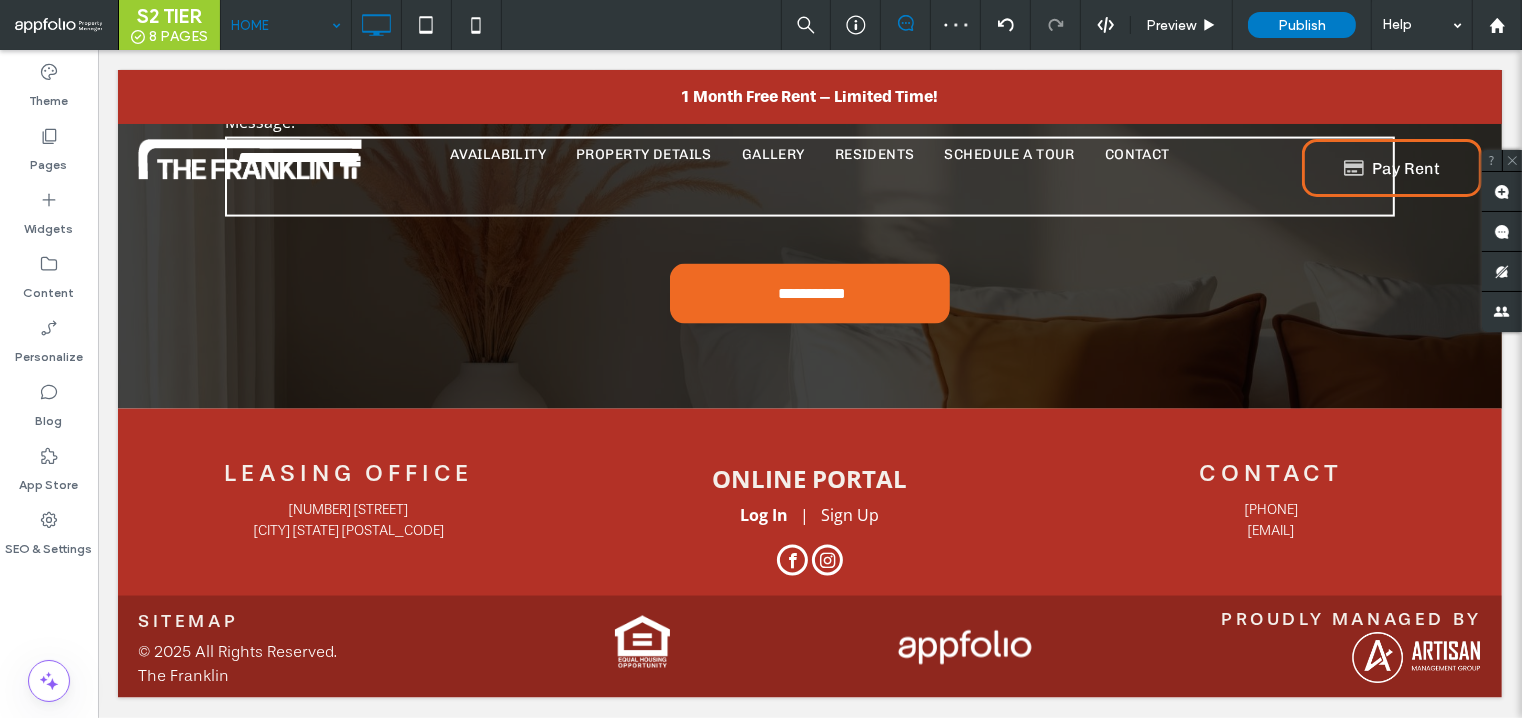 type on "**********" 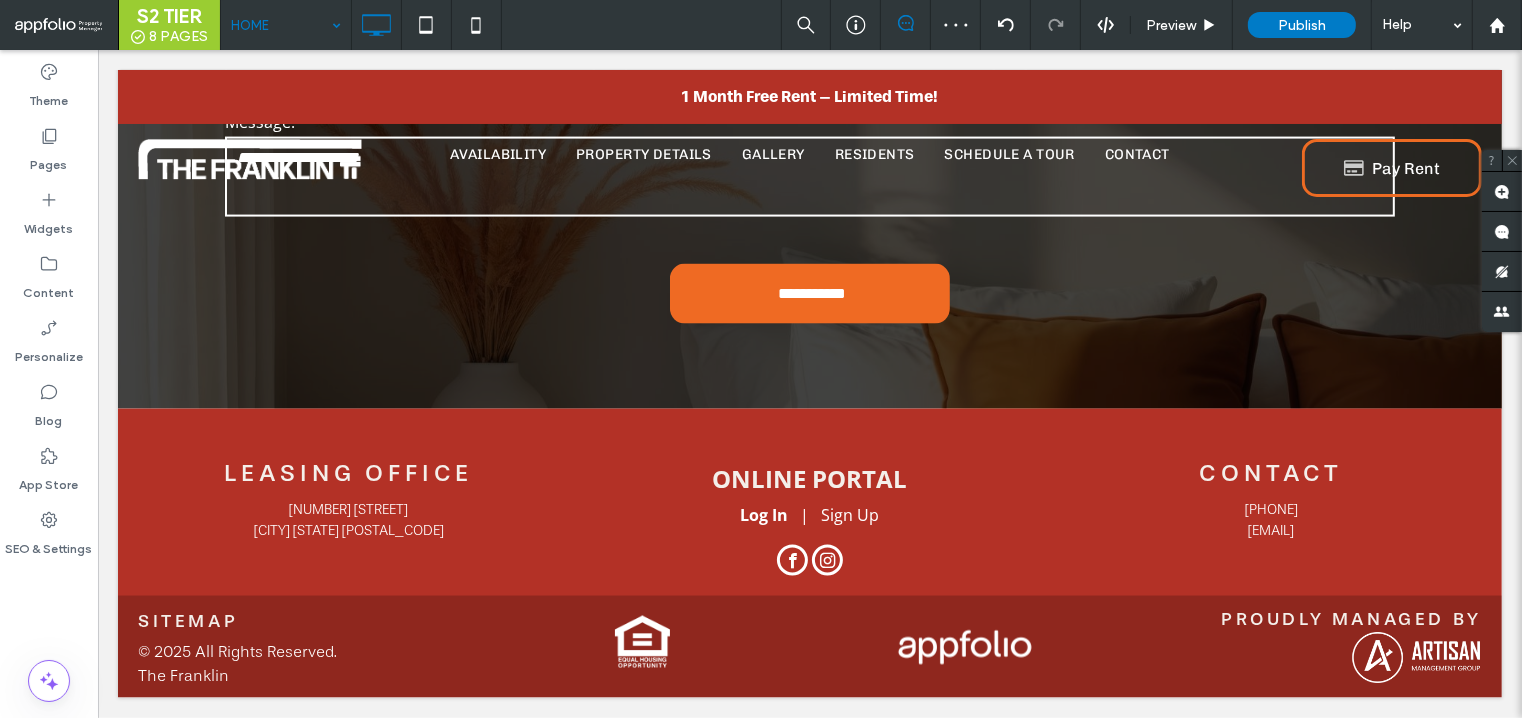 type on "**" 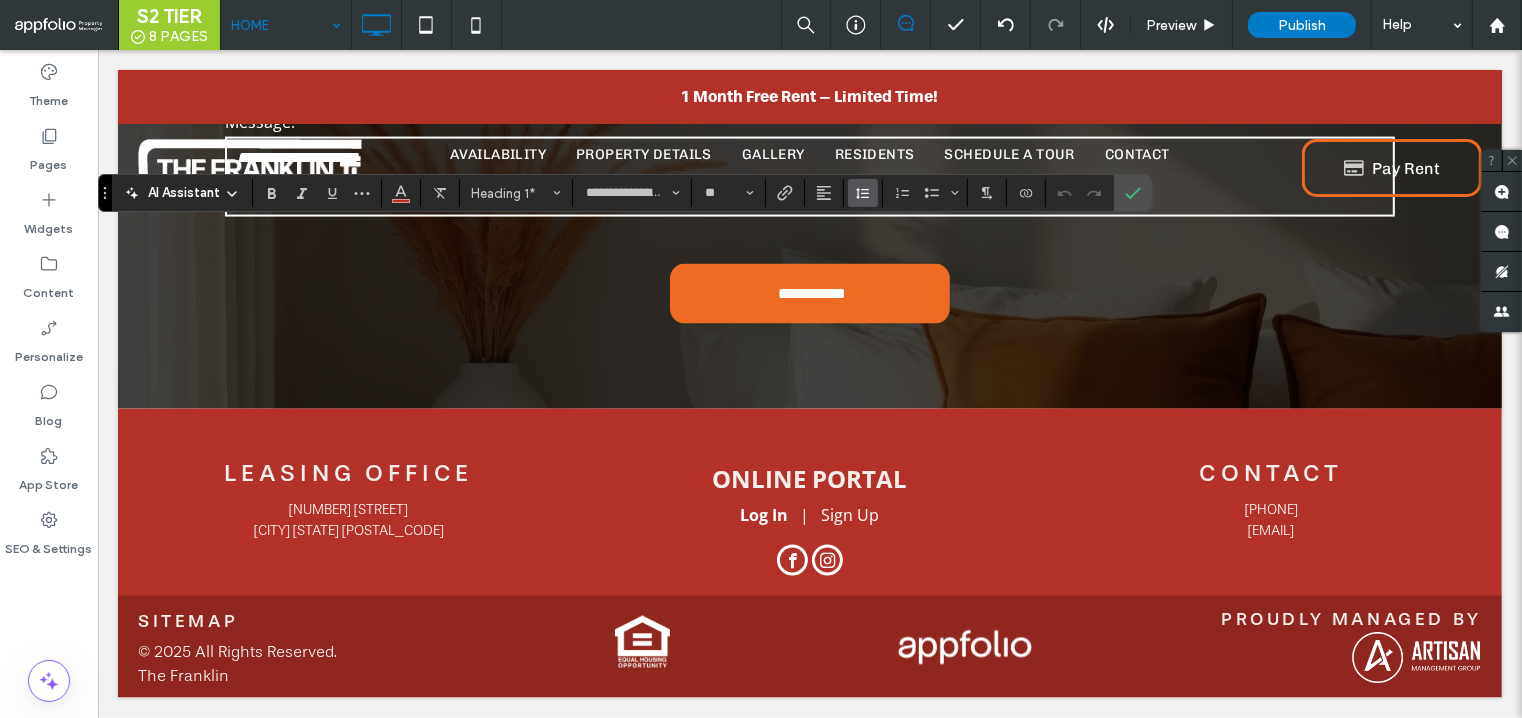click 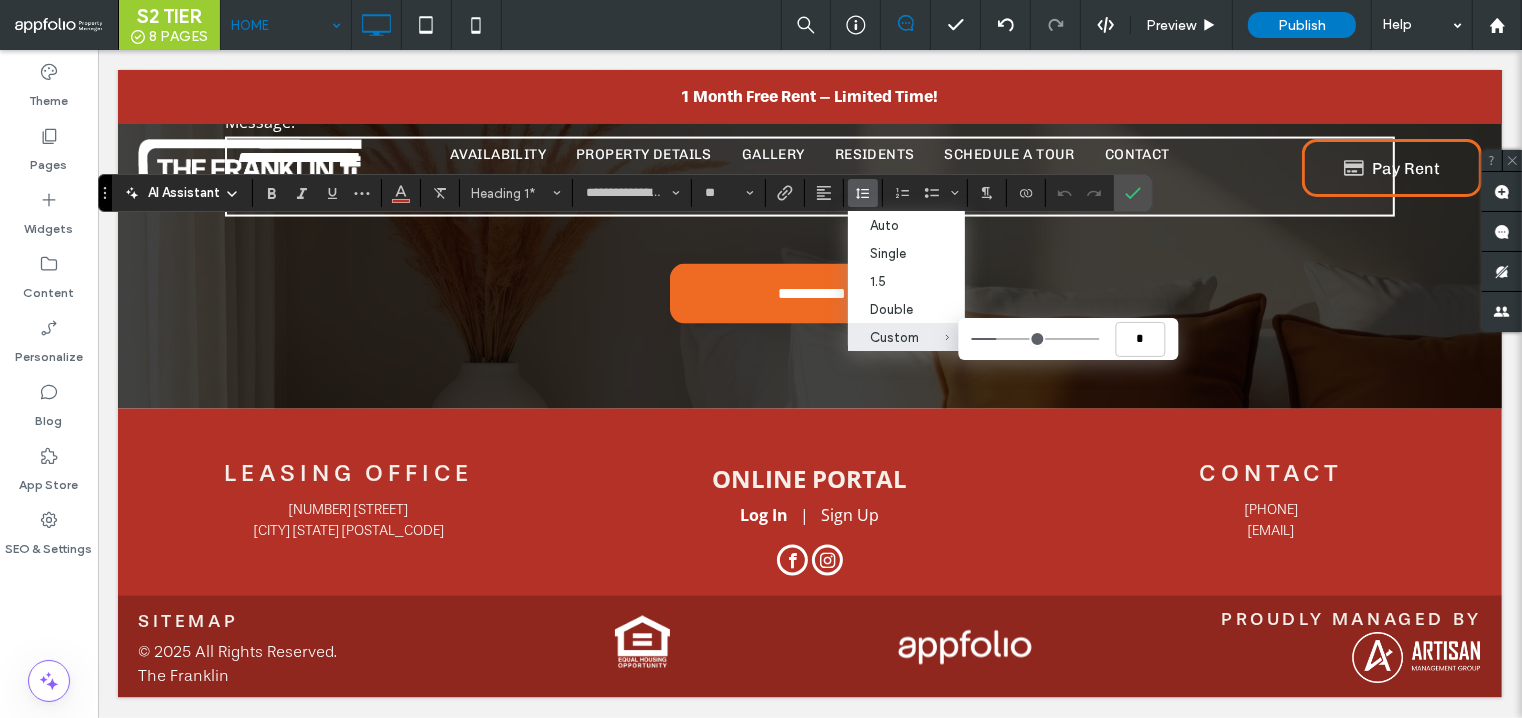 type on "***" 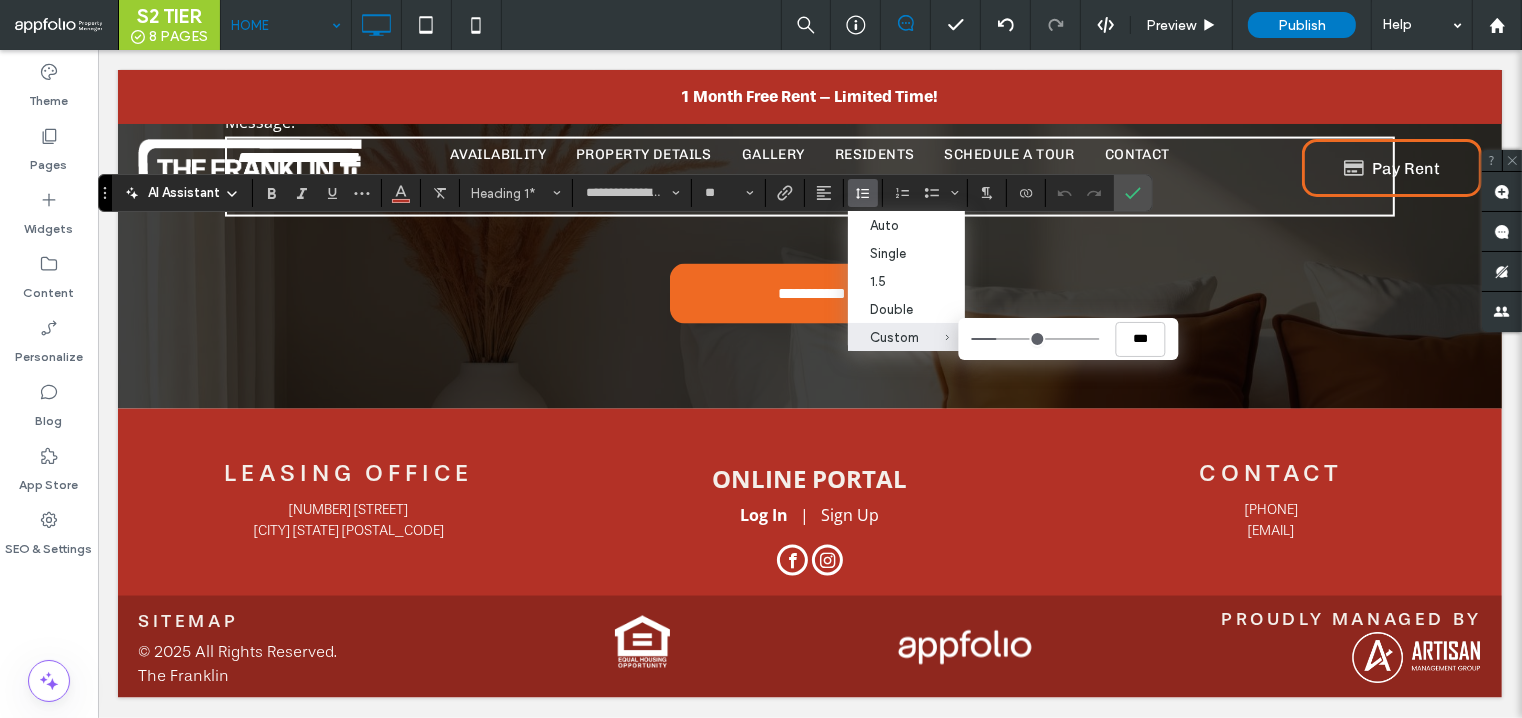 type on "***" 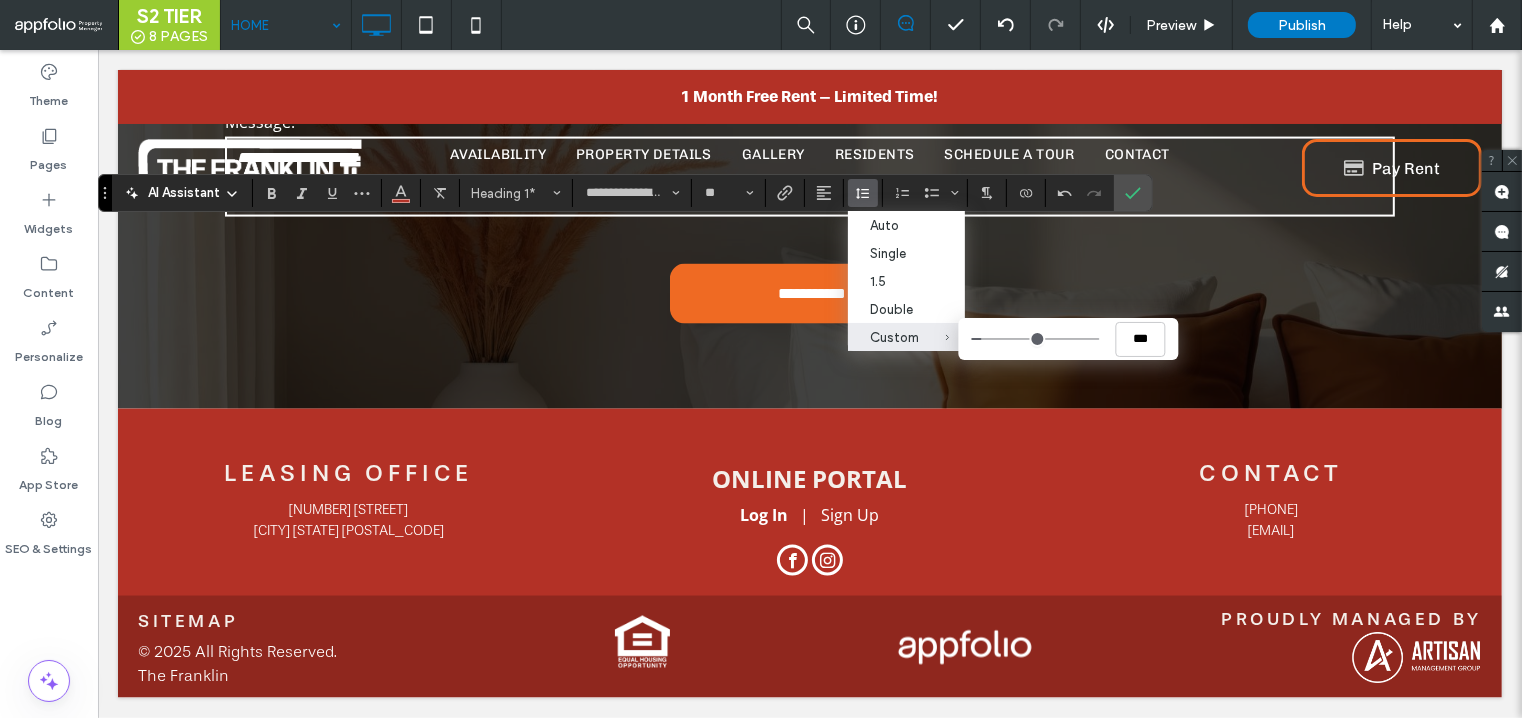 drag, startPoint x: 994, startPoint y: 341, endPoint x: 980, endPoint y: 341, distance: 14 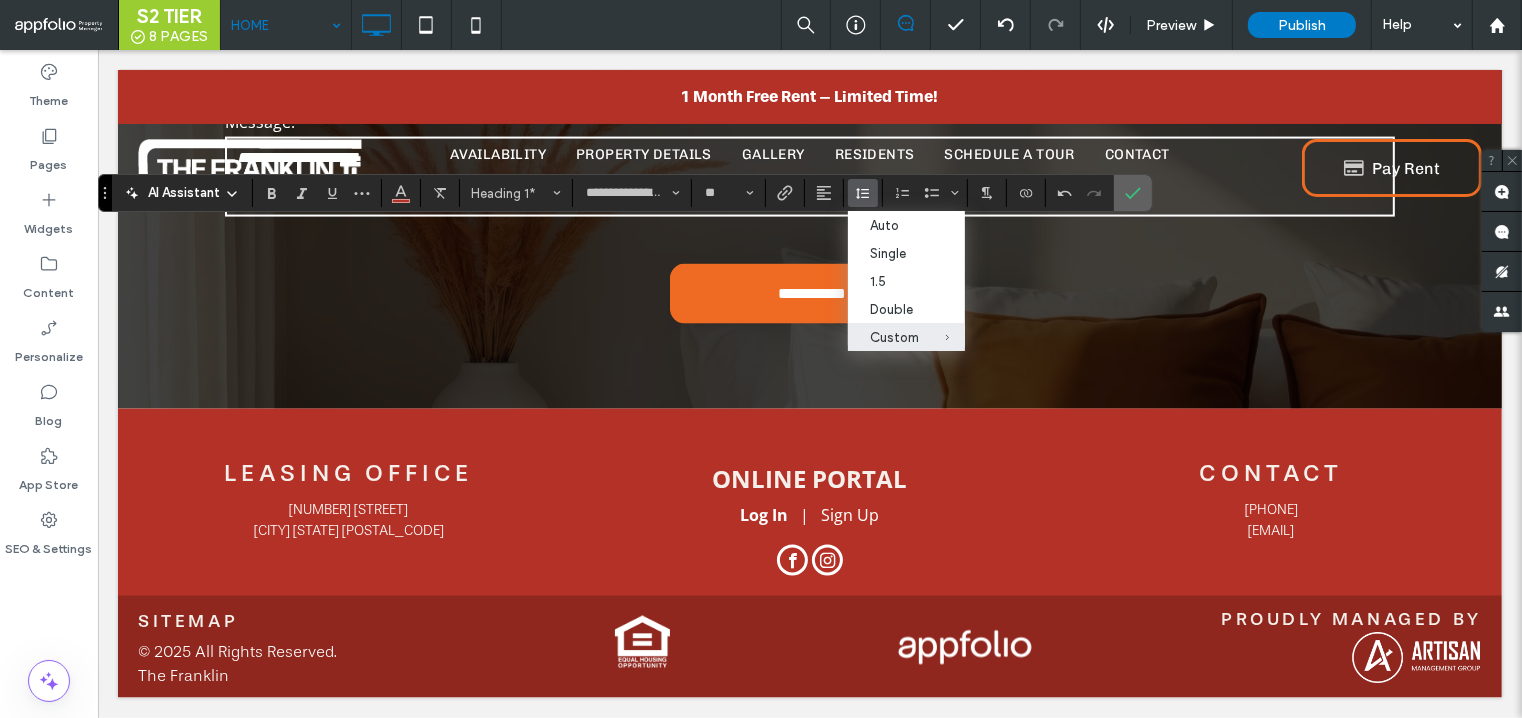 click 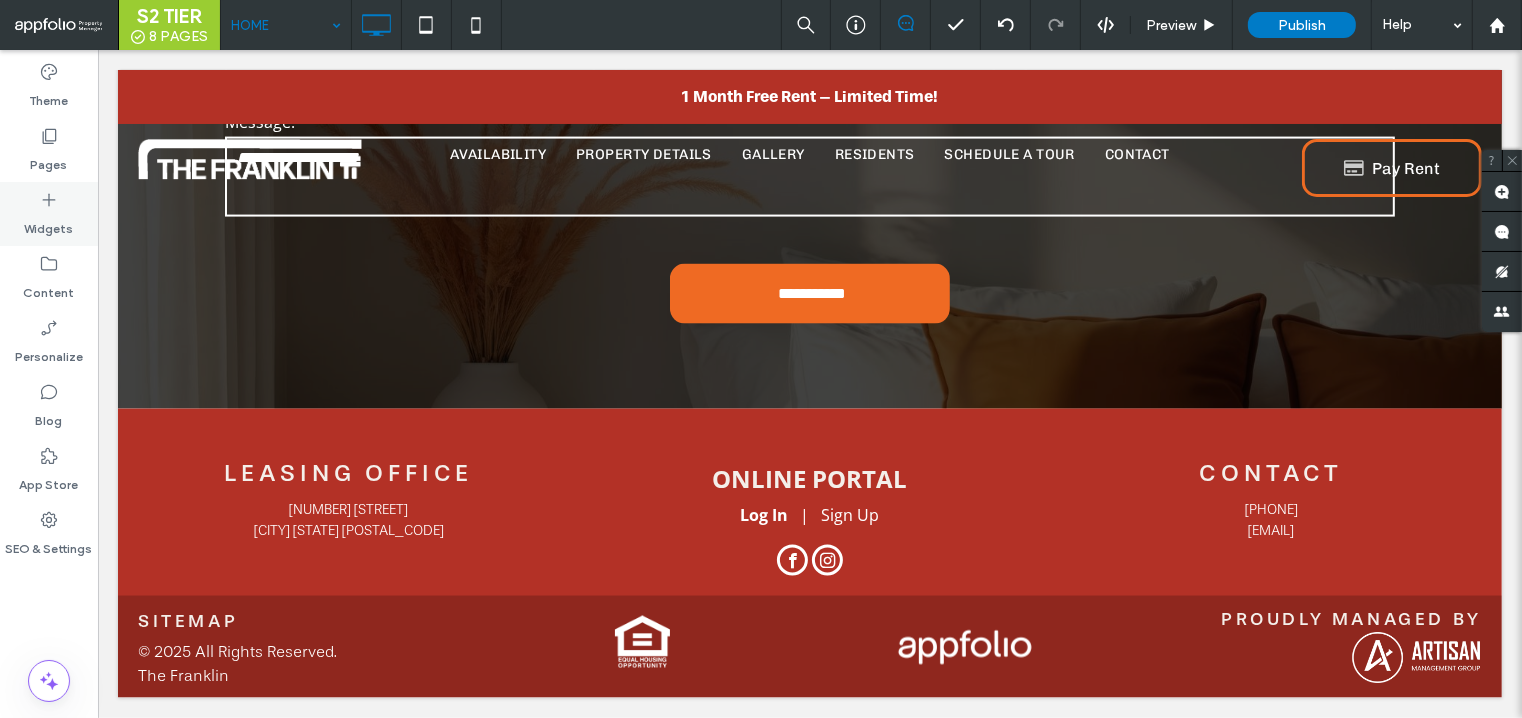 click on "Widgets" at bounding box center (49, 214) 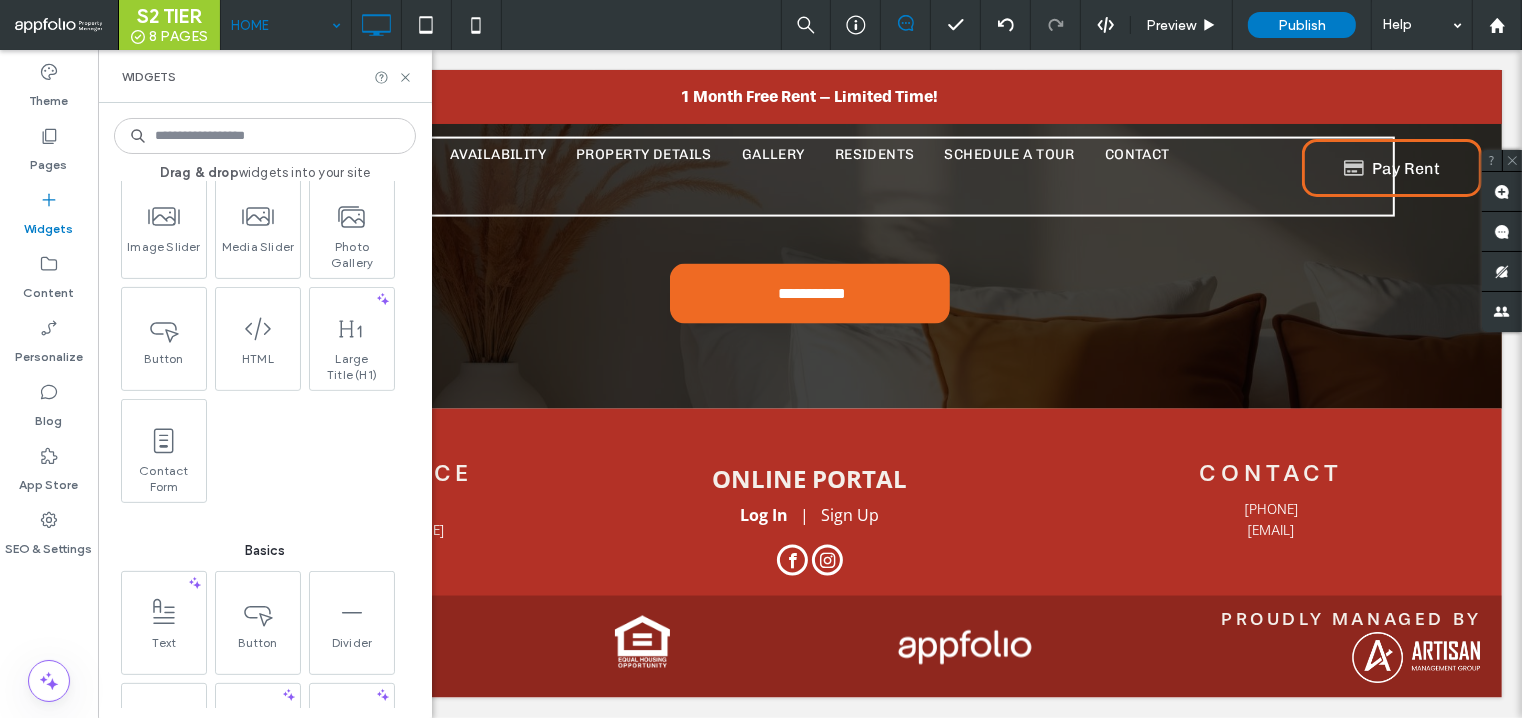 scroll, scrollTop: 497, scrollLeft: 0, axis: vertical 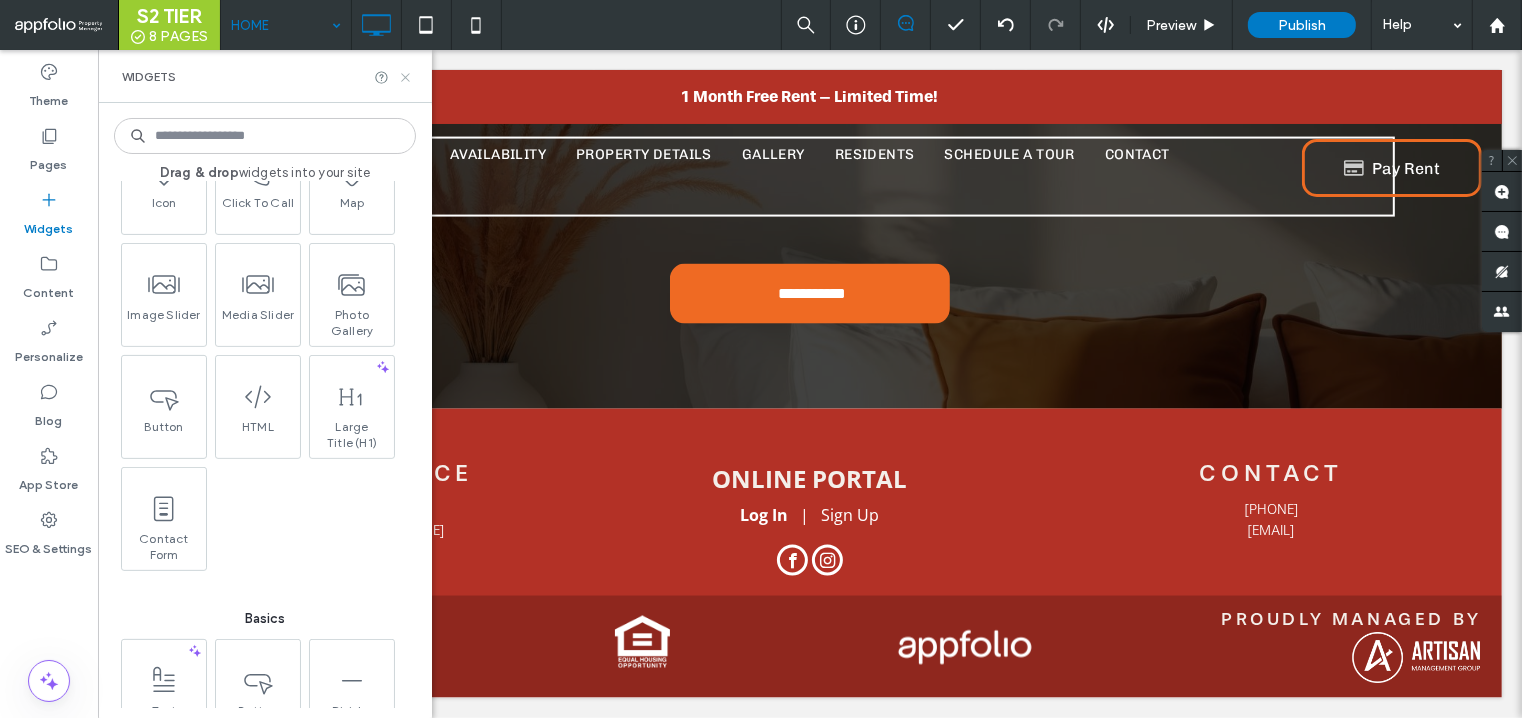 click 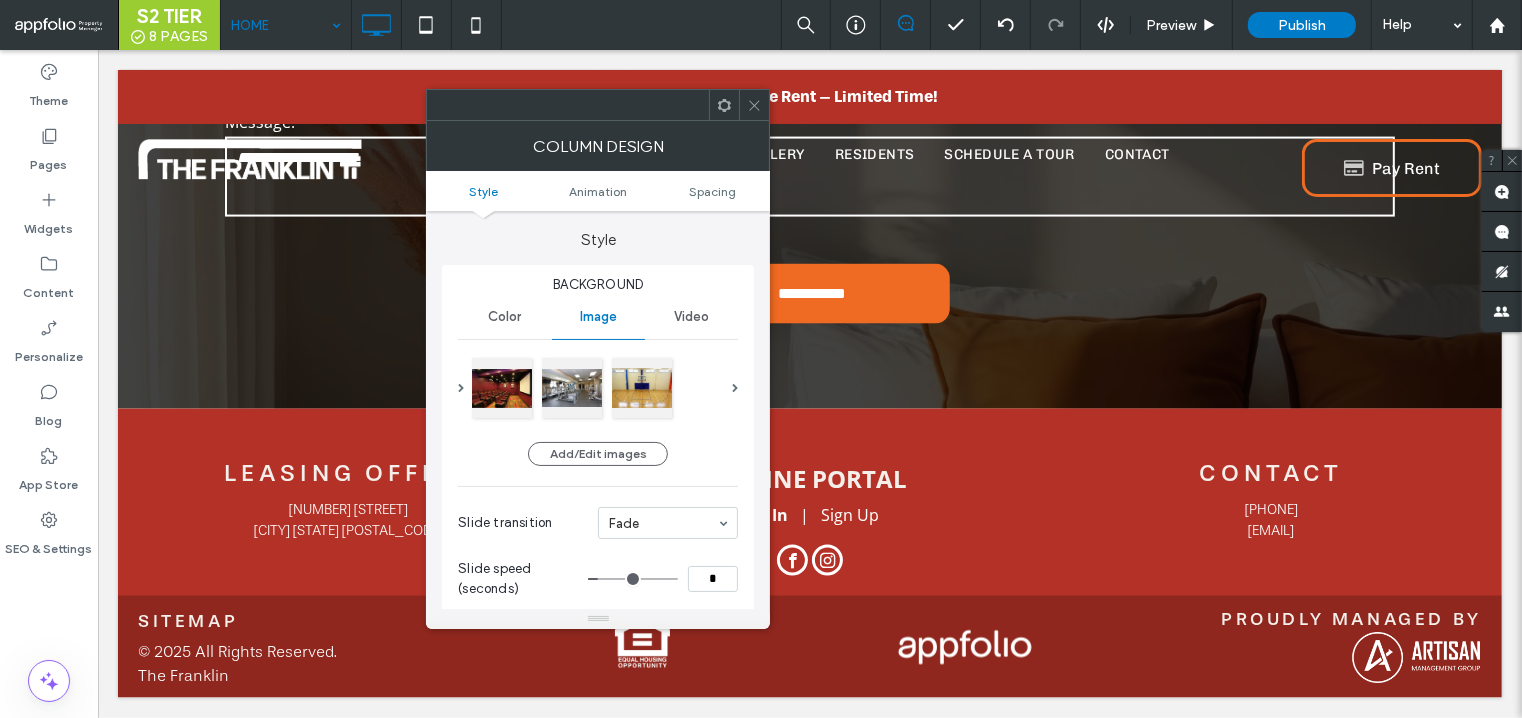 click 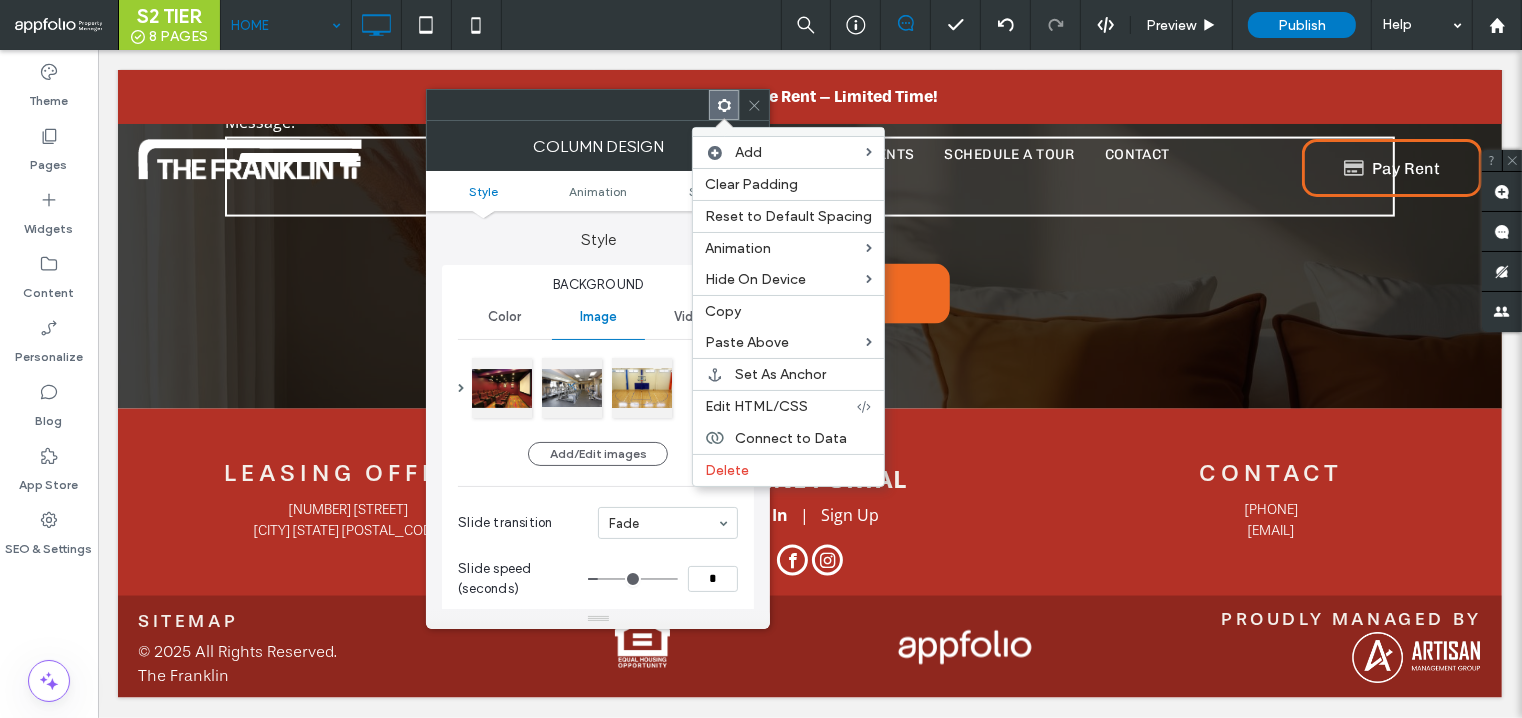 click 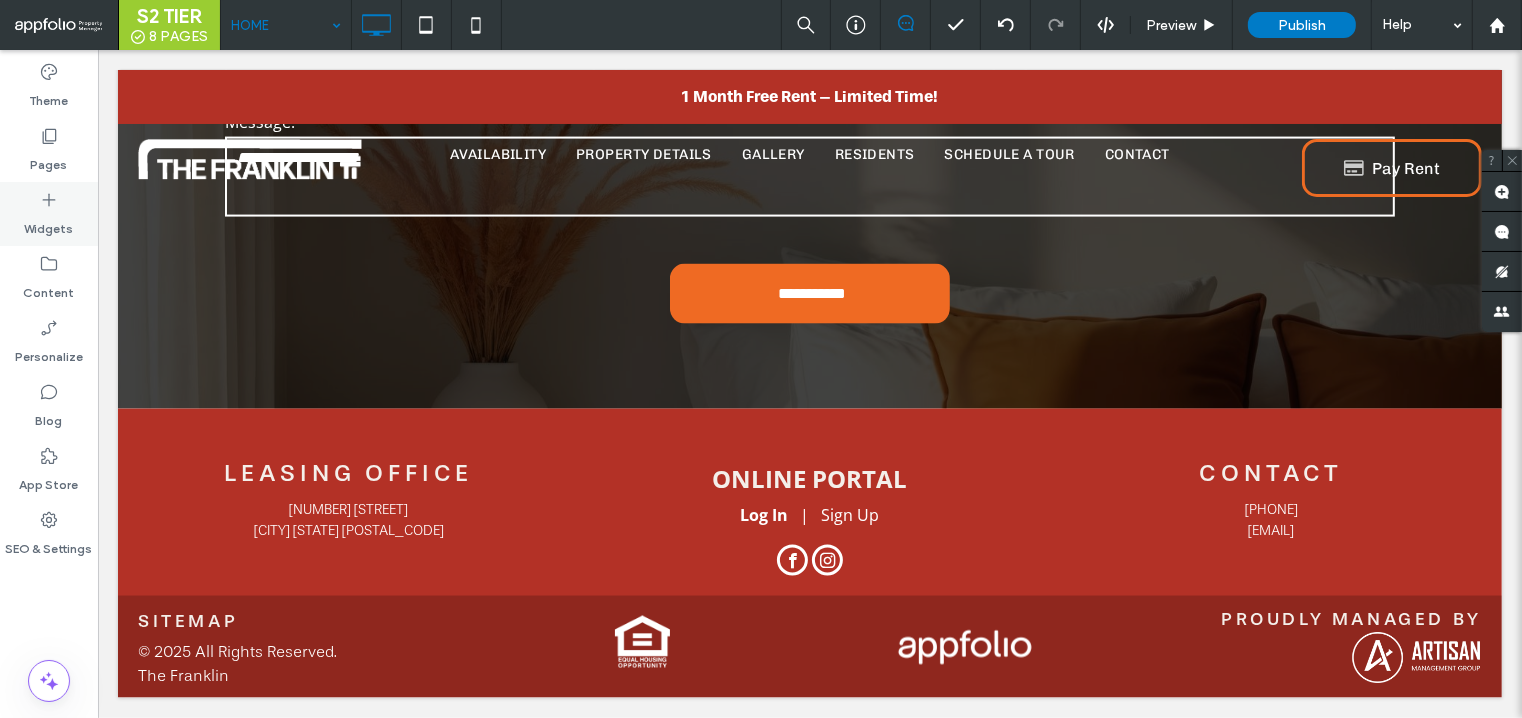 click 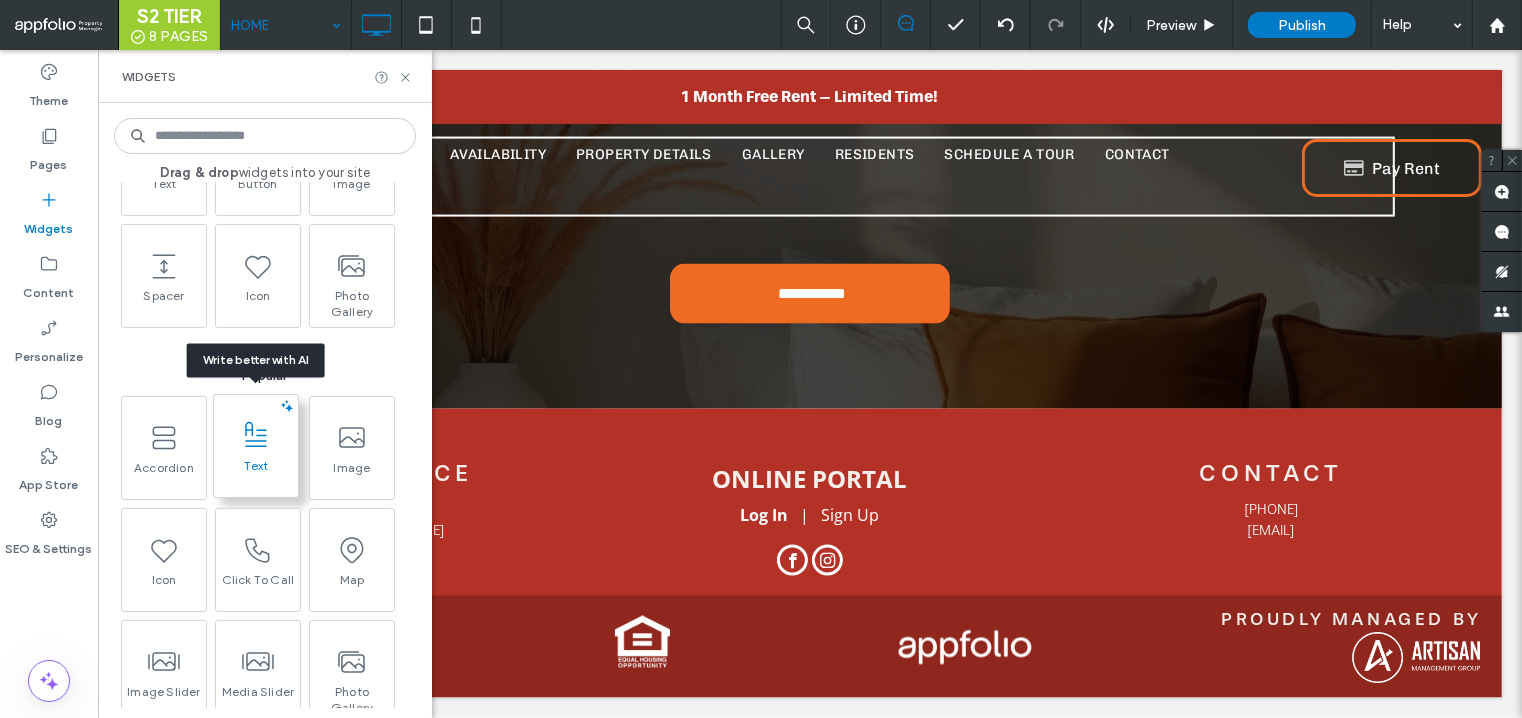 scroll, scrollTop: 124, scrollLeft: 0, axis: vertical 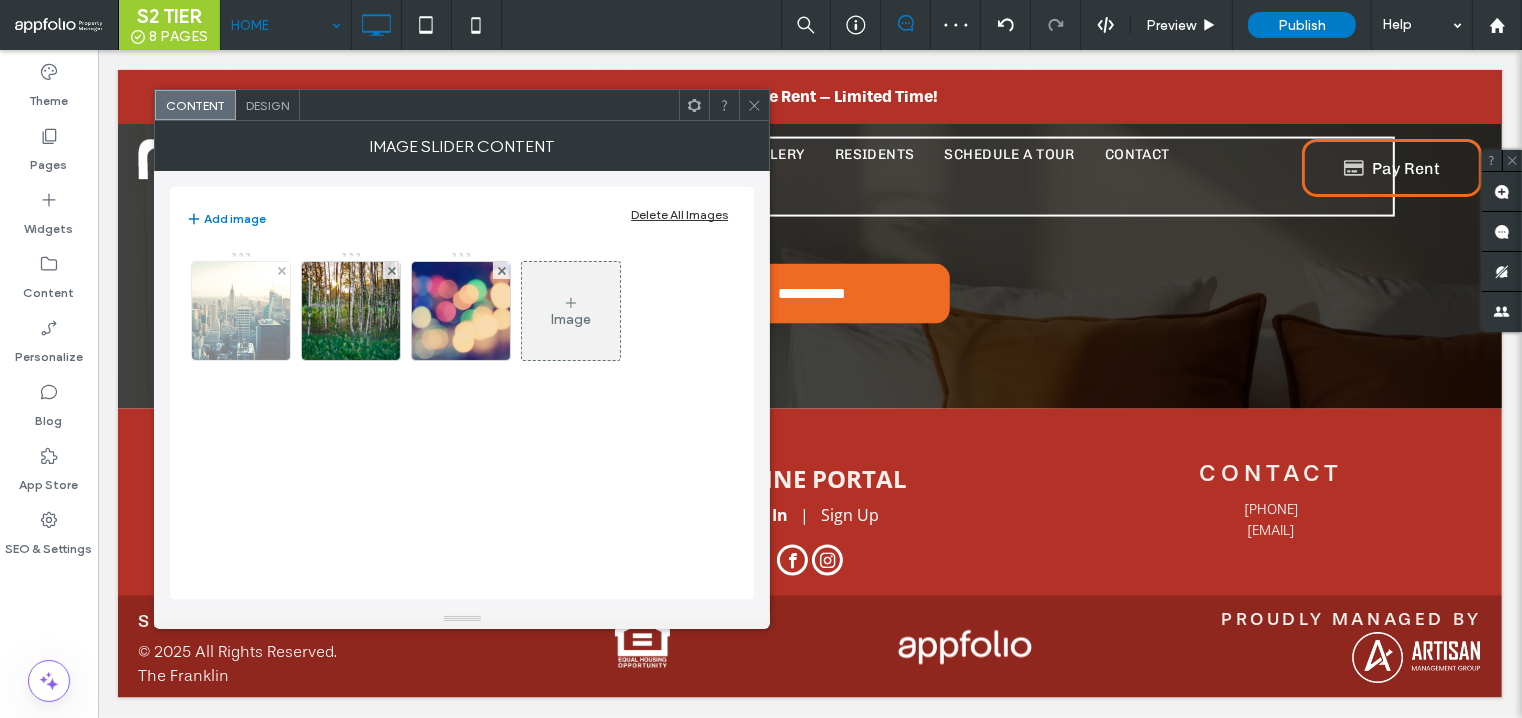 click at bounding box center (241, 311) 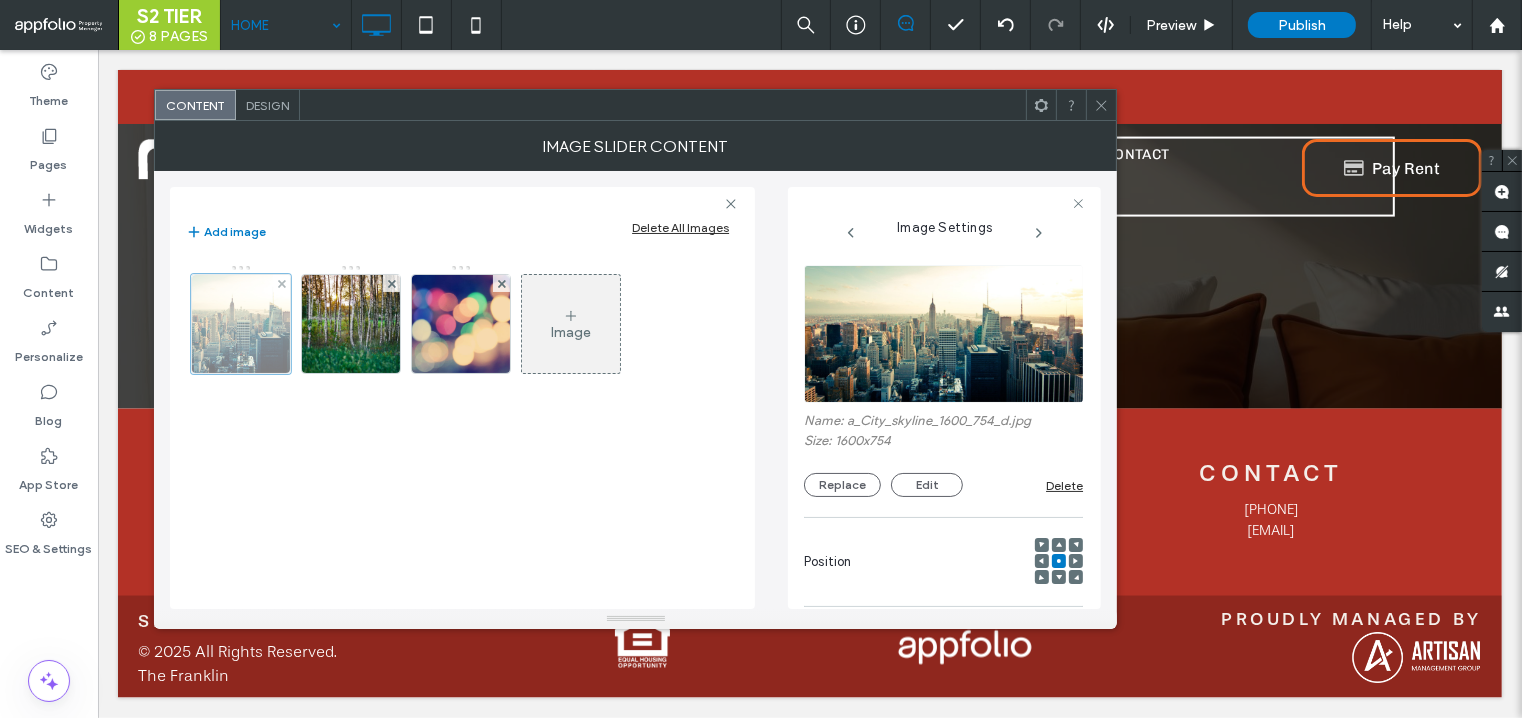 scroll, scrollTop: 0, scrollLeft: 2, axis: horizontal 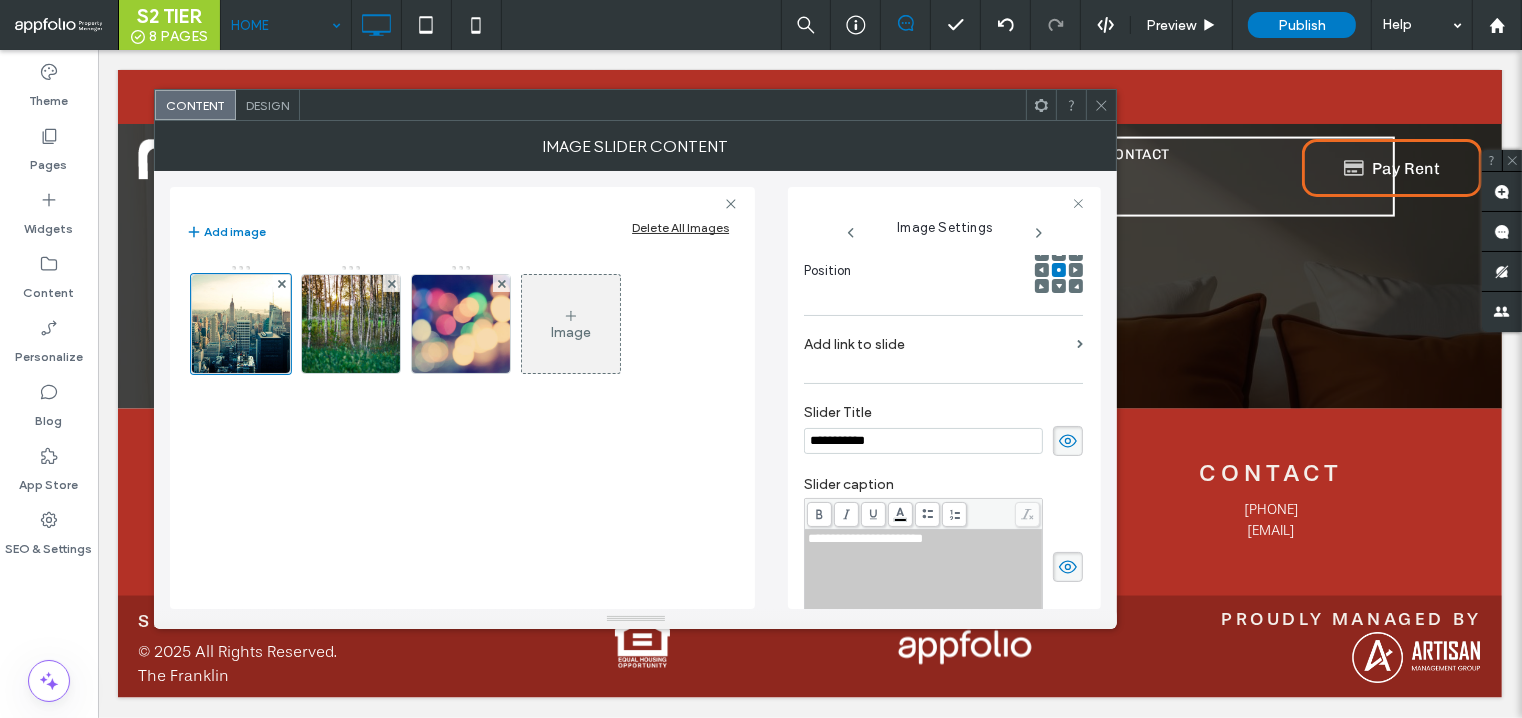 click 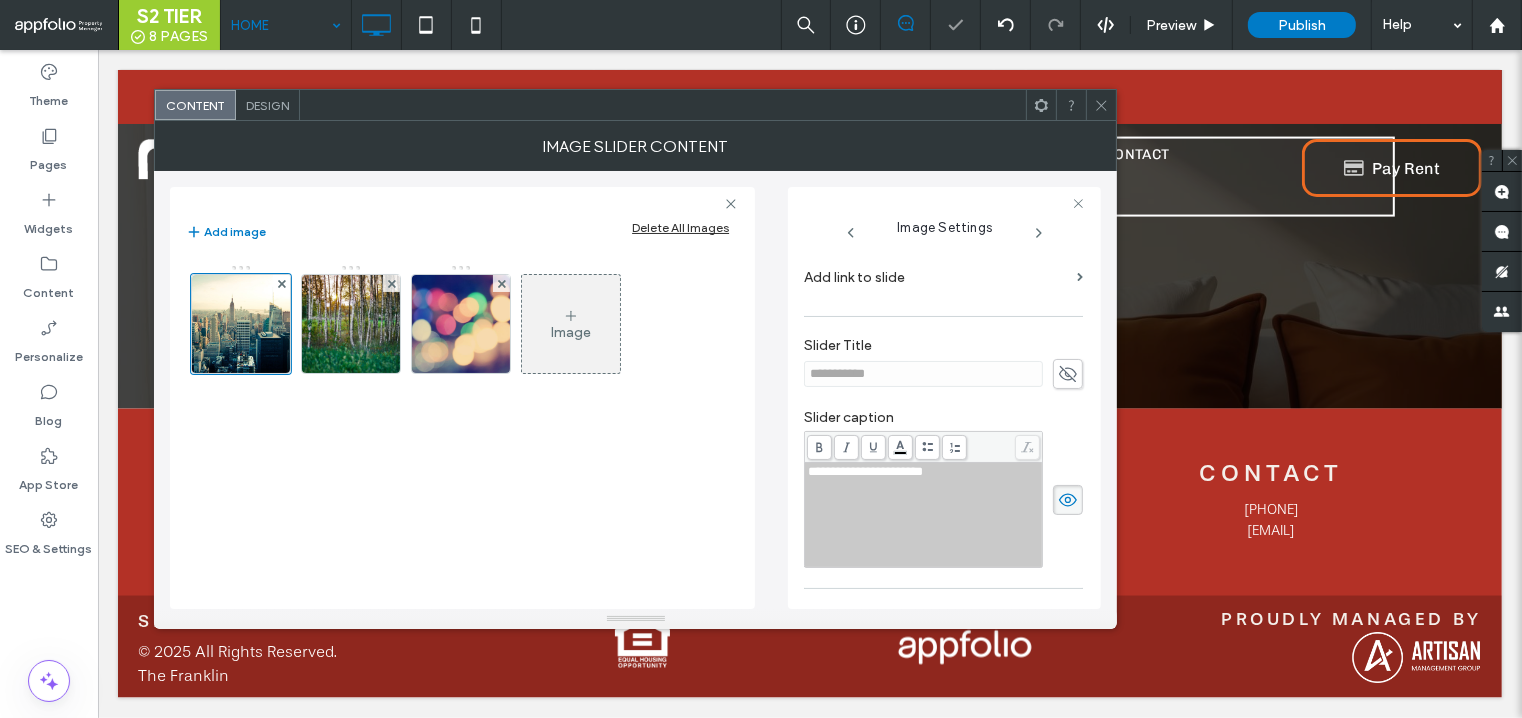 scroll, scrollTop: 363, scrollLeft: 0, axis: vertical 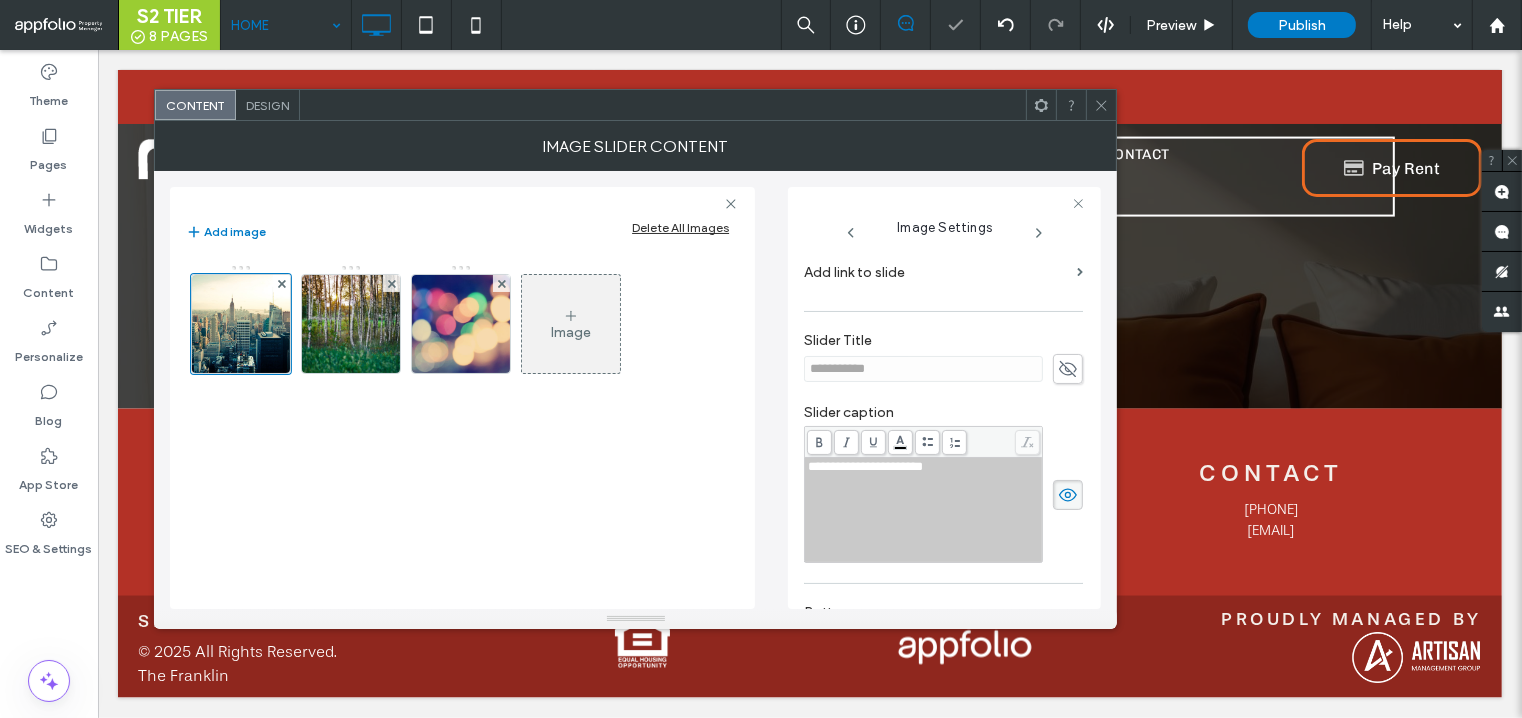 click 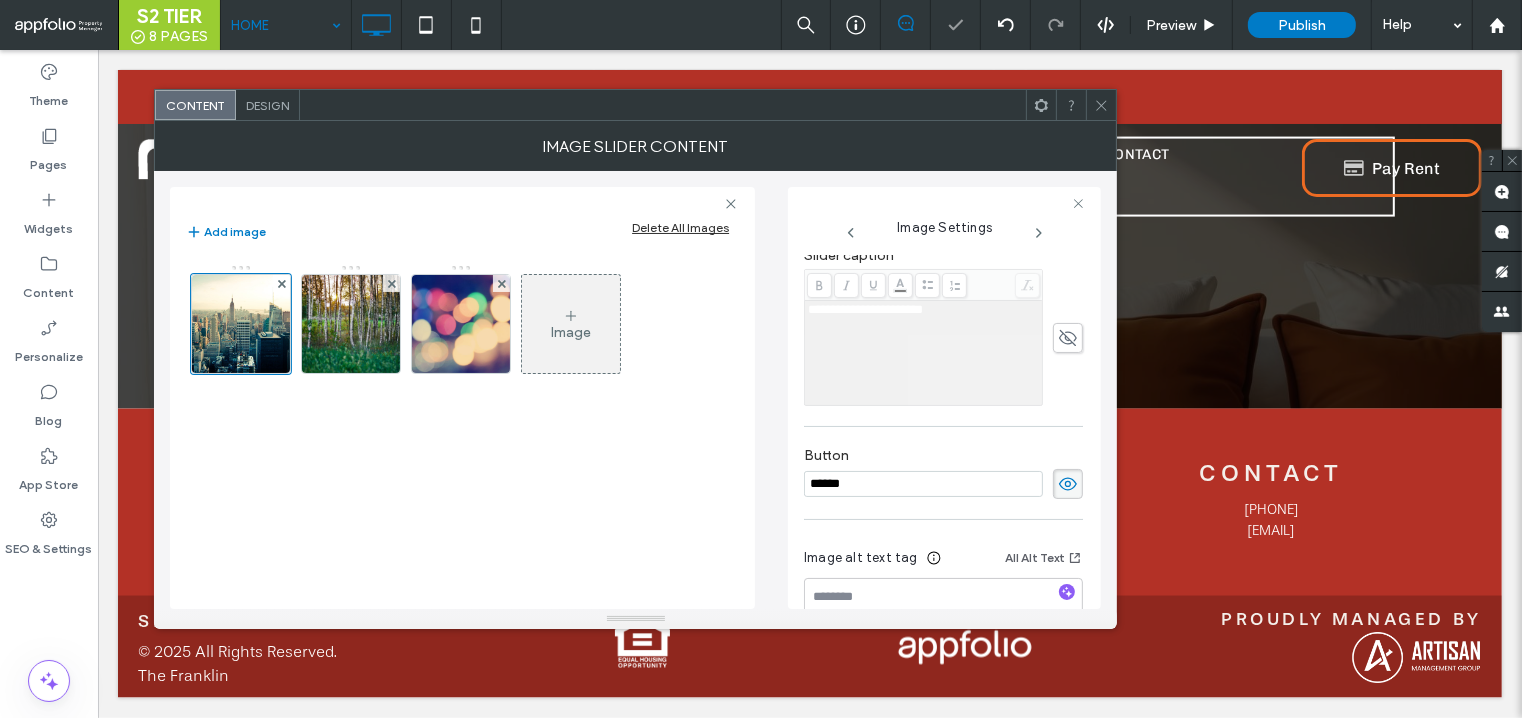 scroll, scrollTop: 518, scrollLeft: 0, axis: vertical 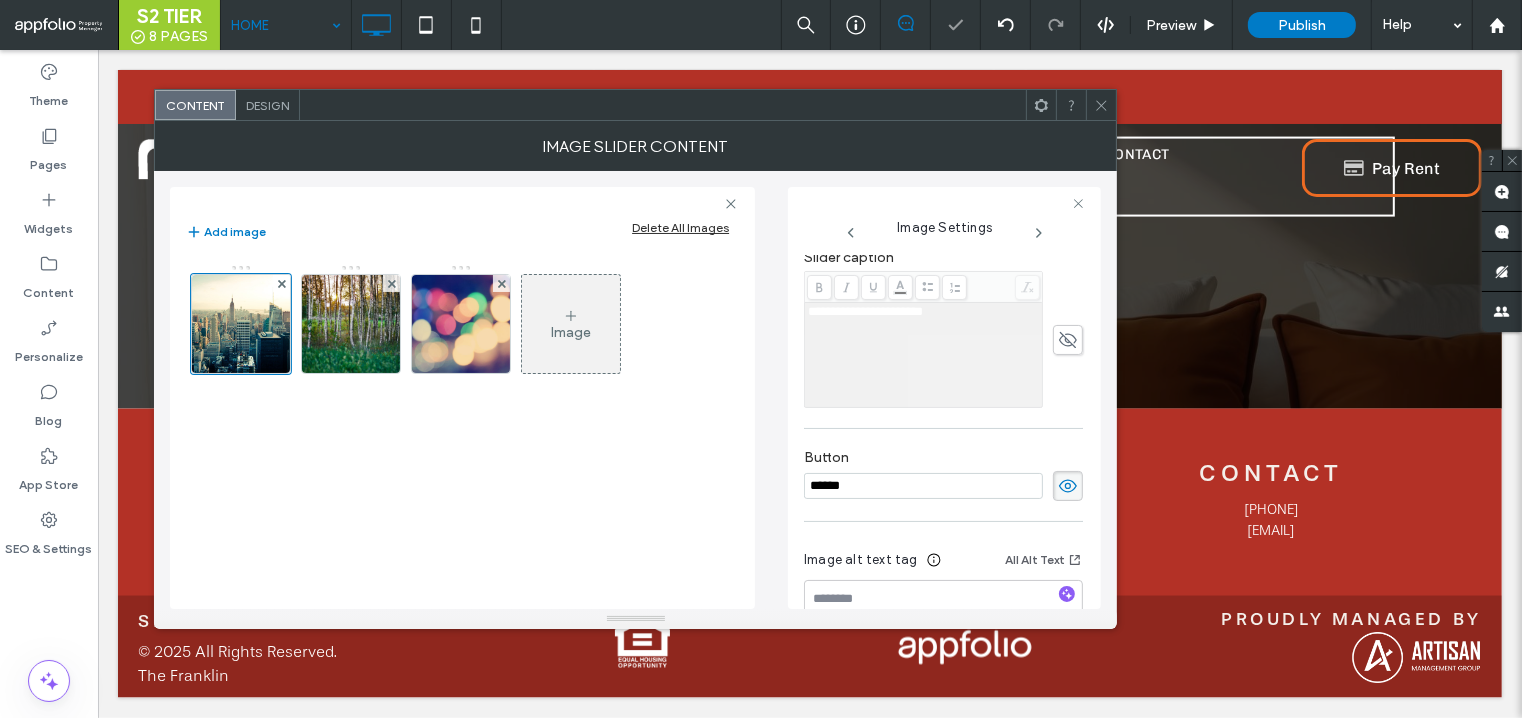 click 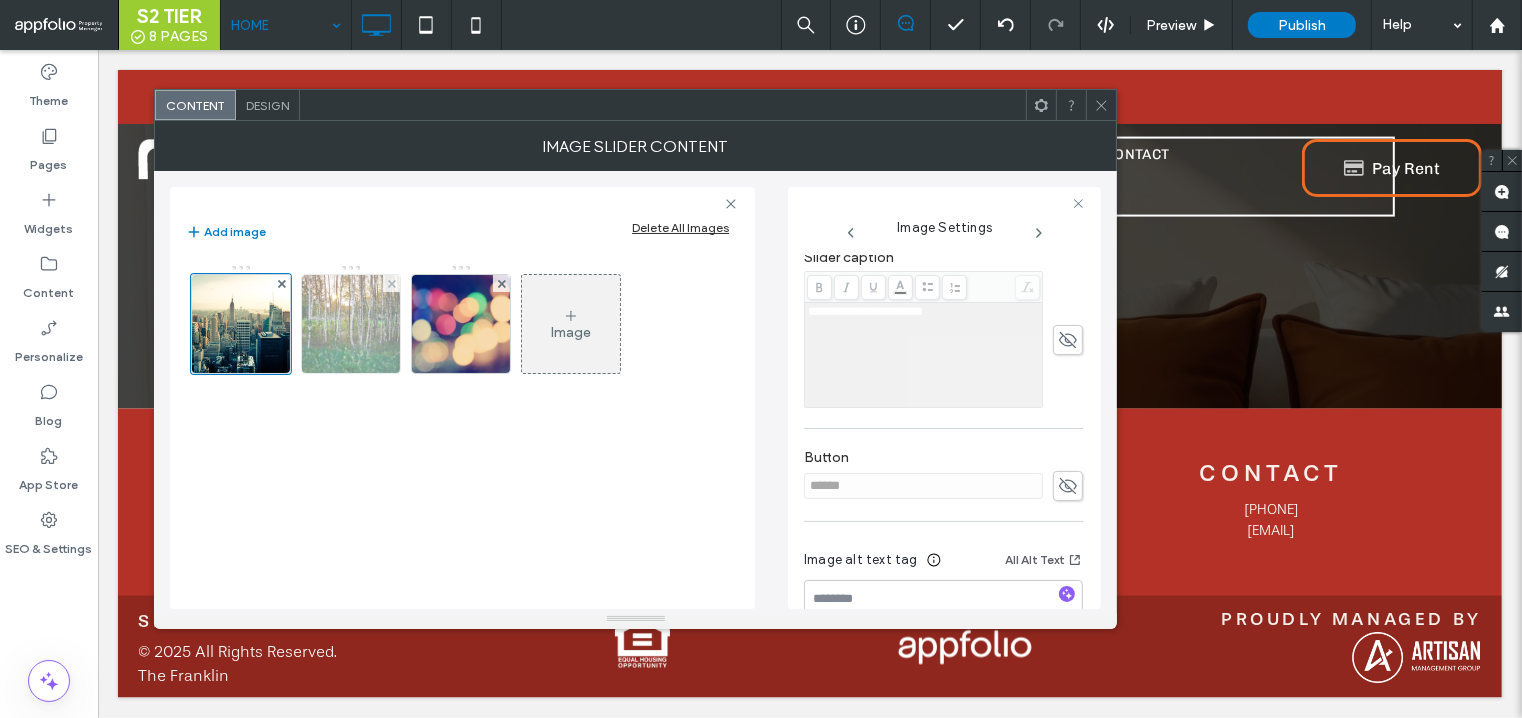 click at bounding box center (351, 324) 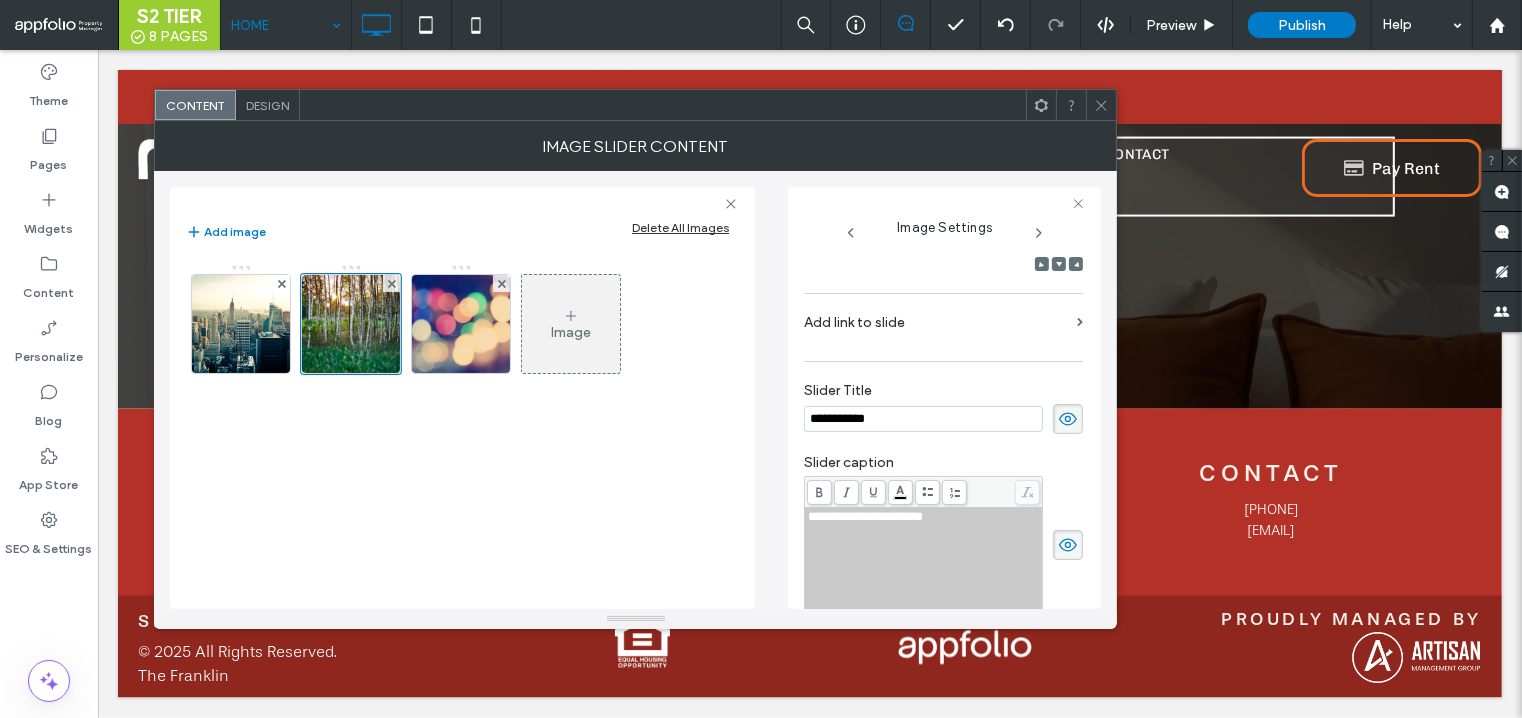 click 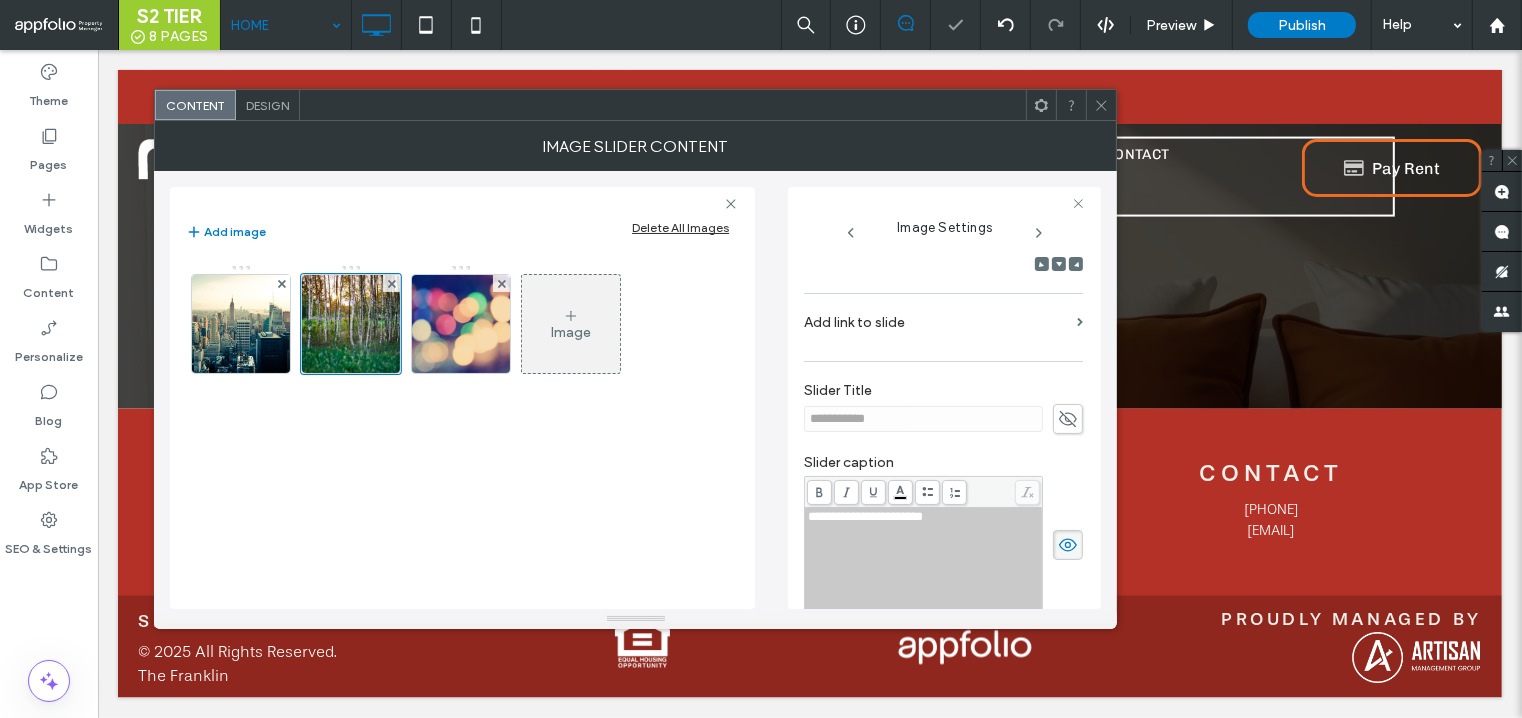 click 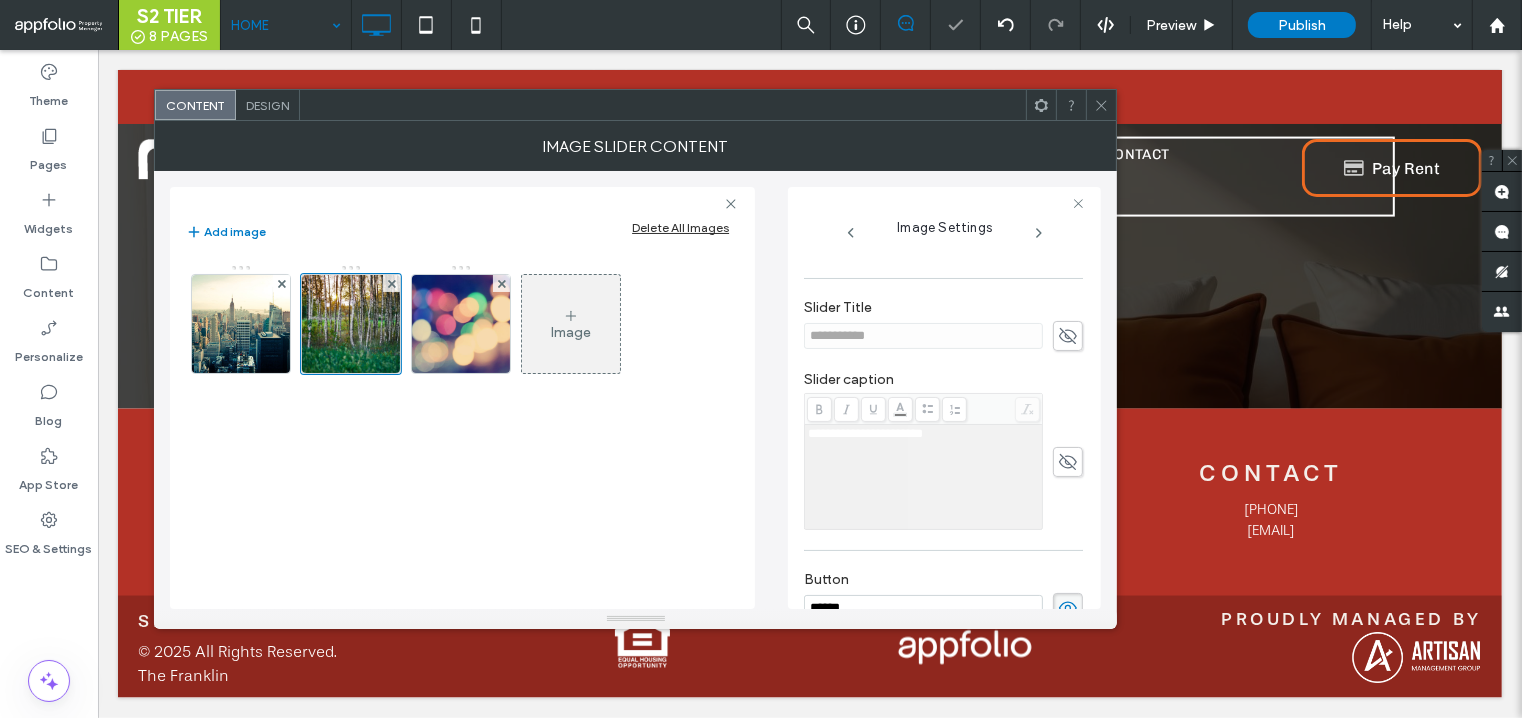scroll, scrollTop: 456, scrollLeft: 0, axis: vertical 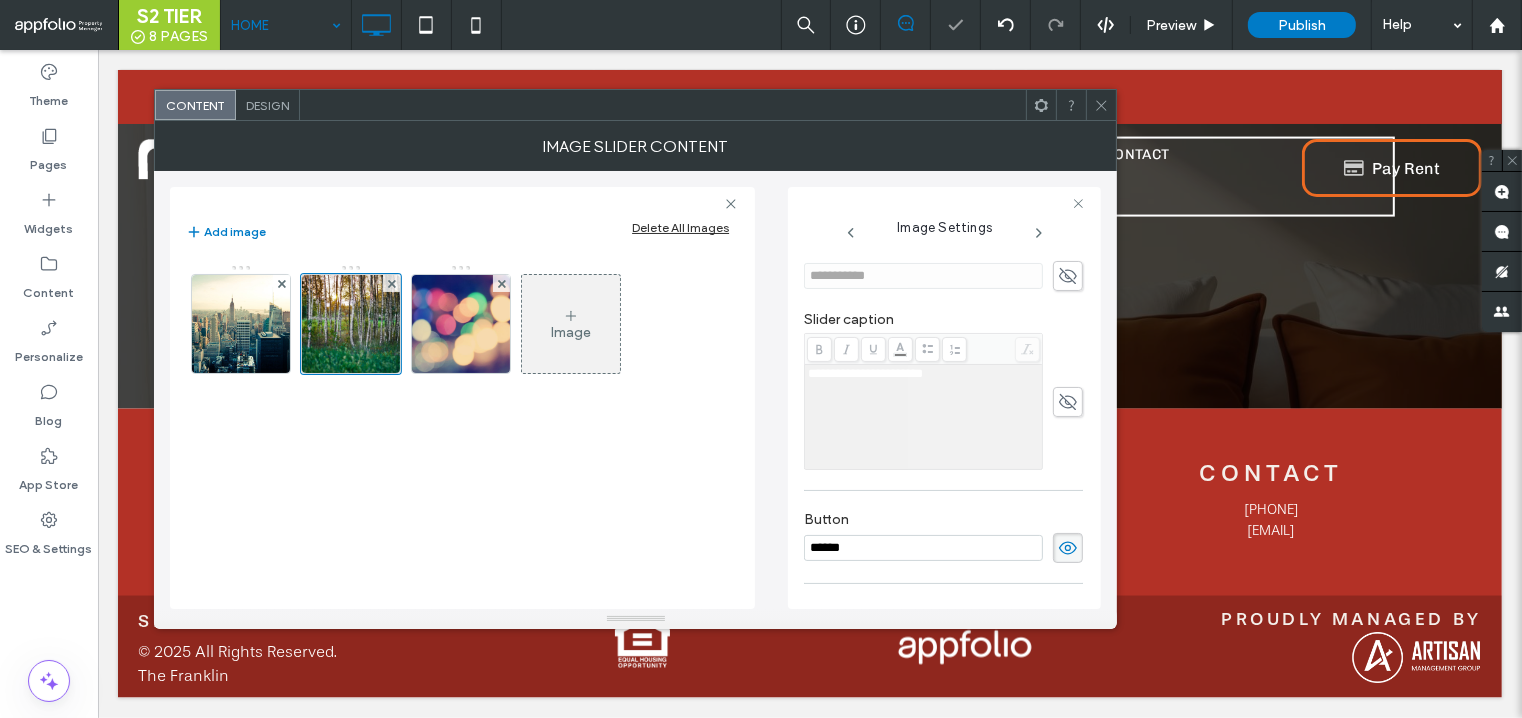 click 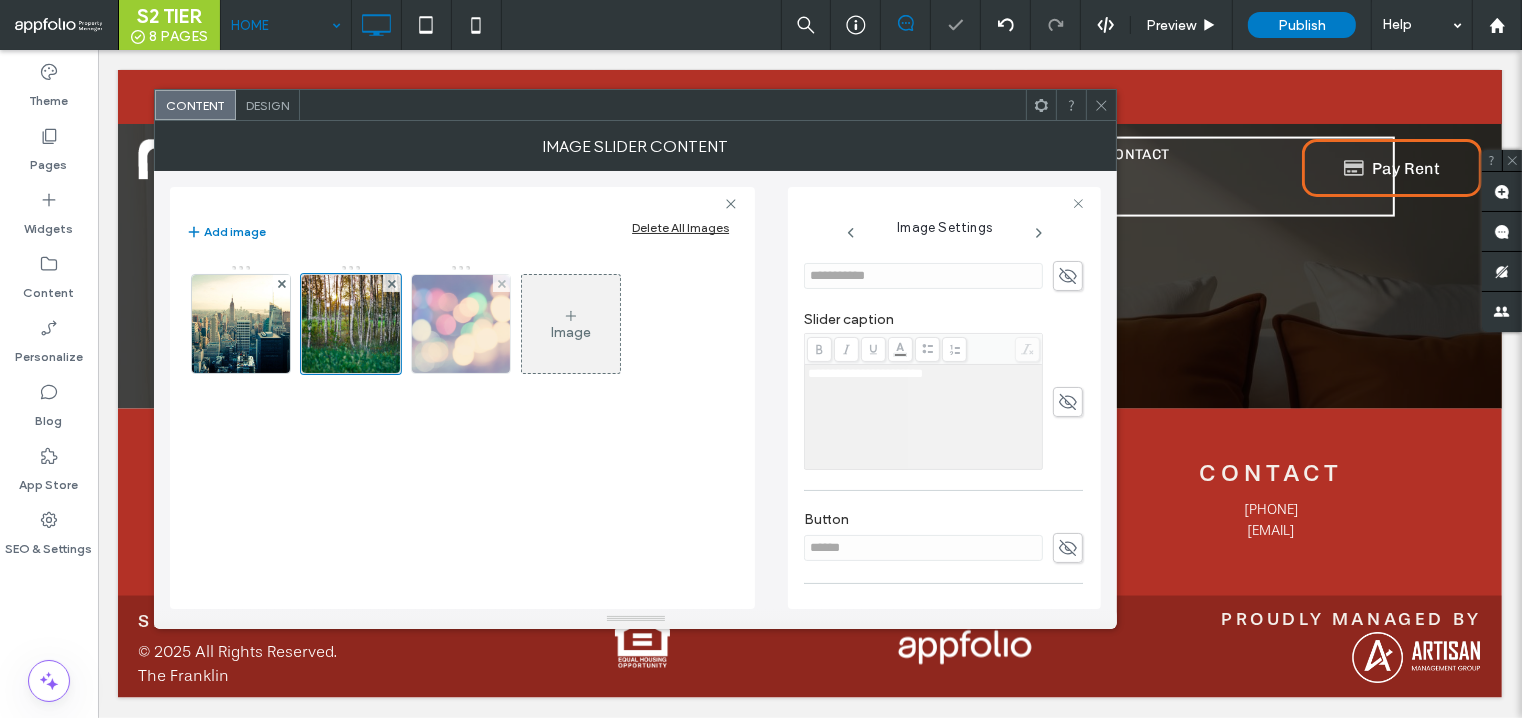 click at bounding box center (461, 324) 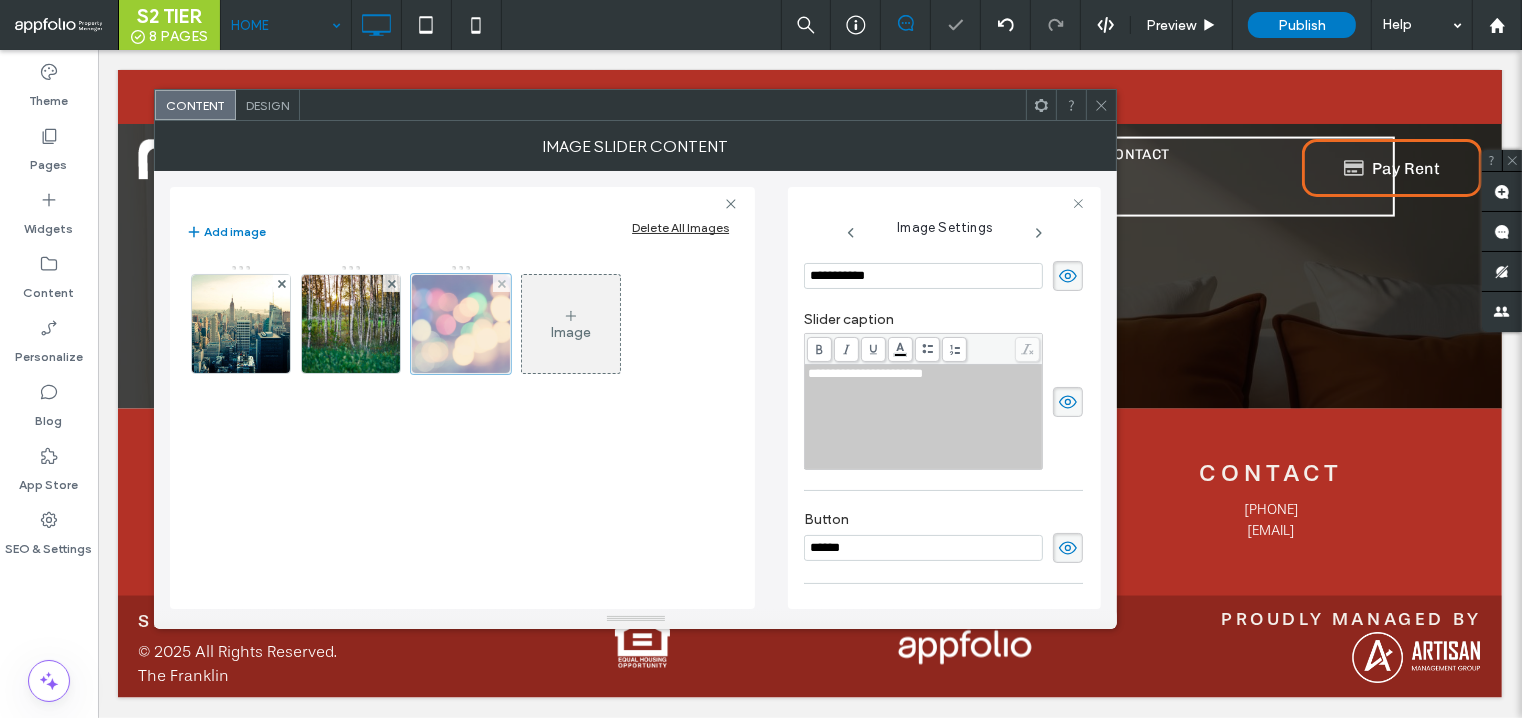scroll, scrollTop: 441, scrollLeft: 0, axis: vertical 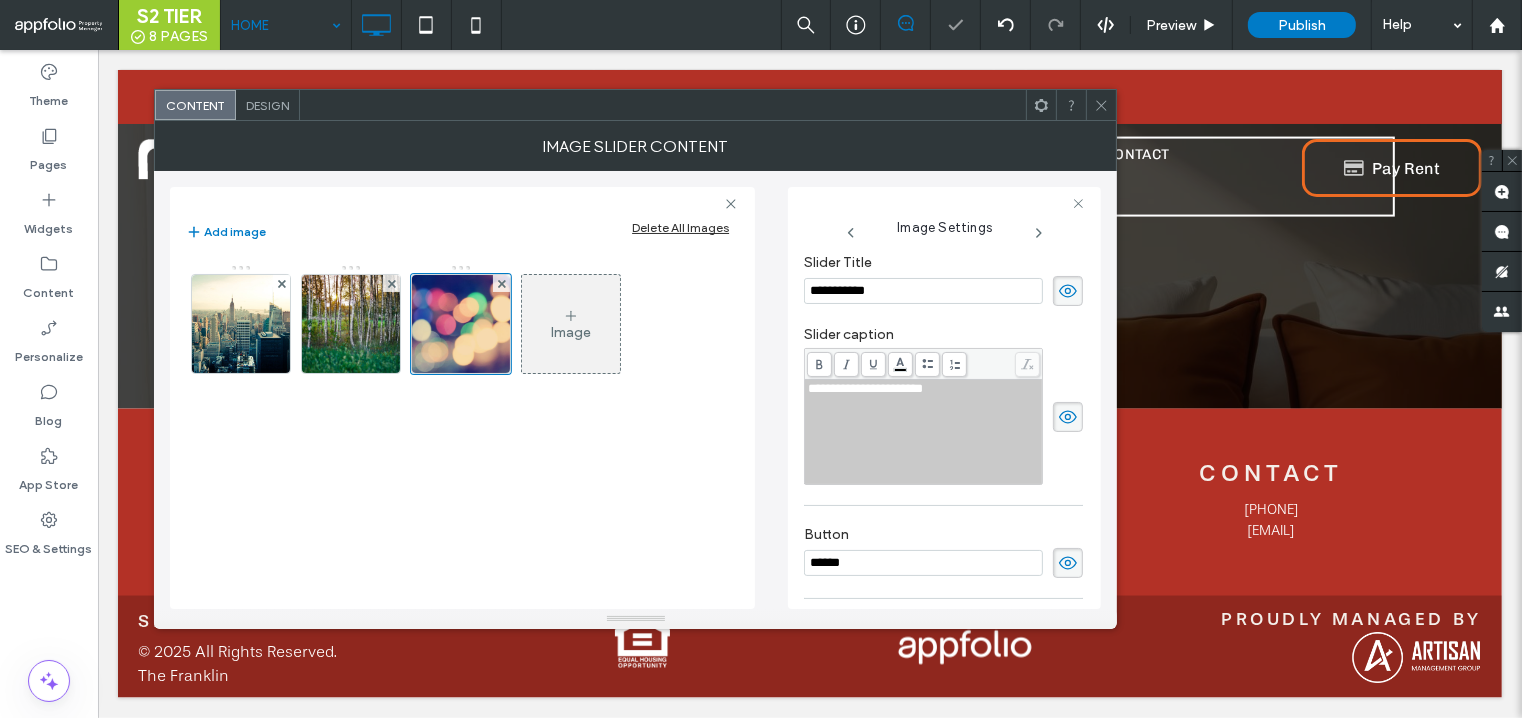 click 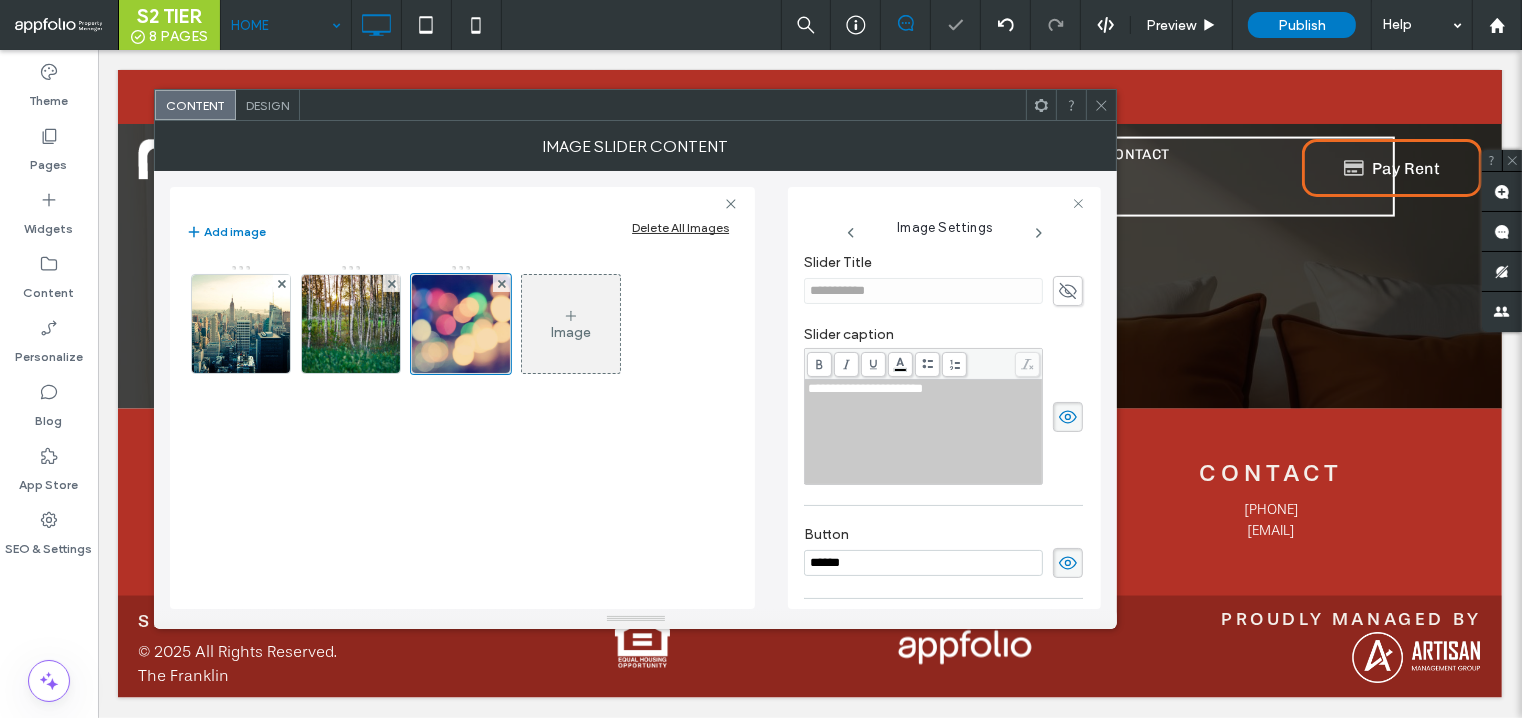 click 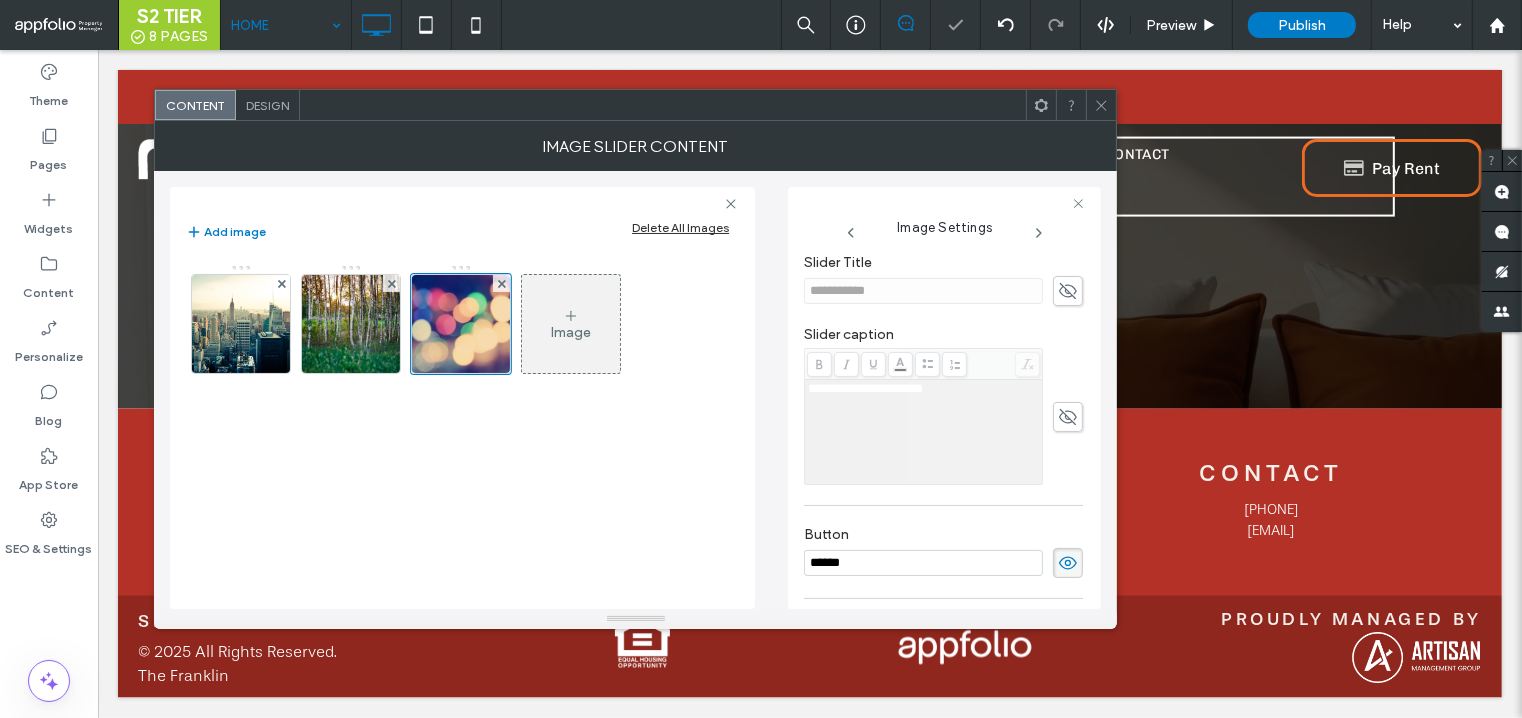 click 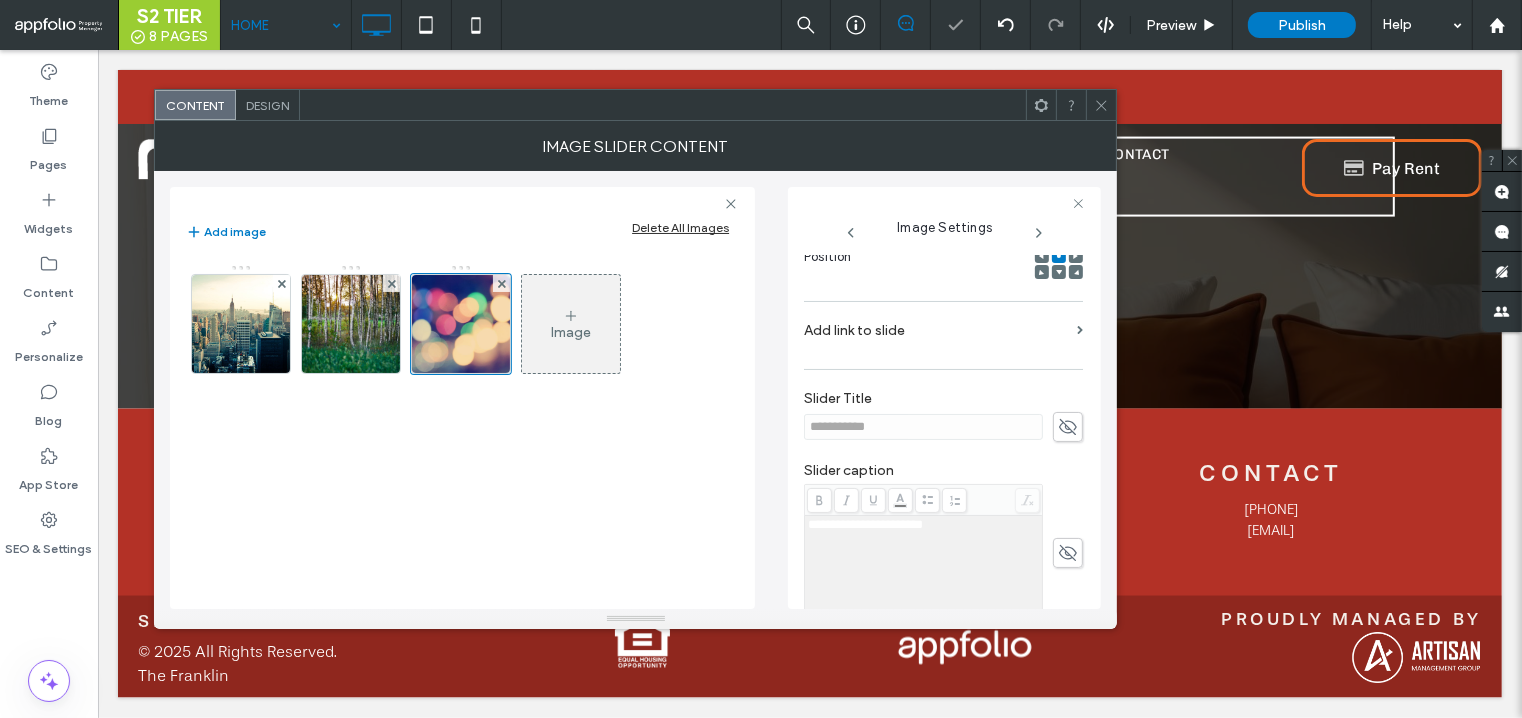 scroll, scrollTop: 293, scrollLeft: 0, axis: vertical 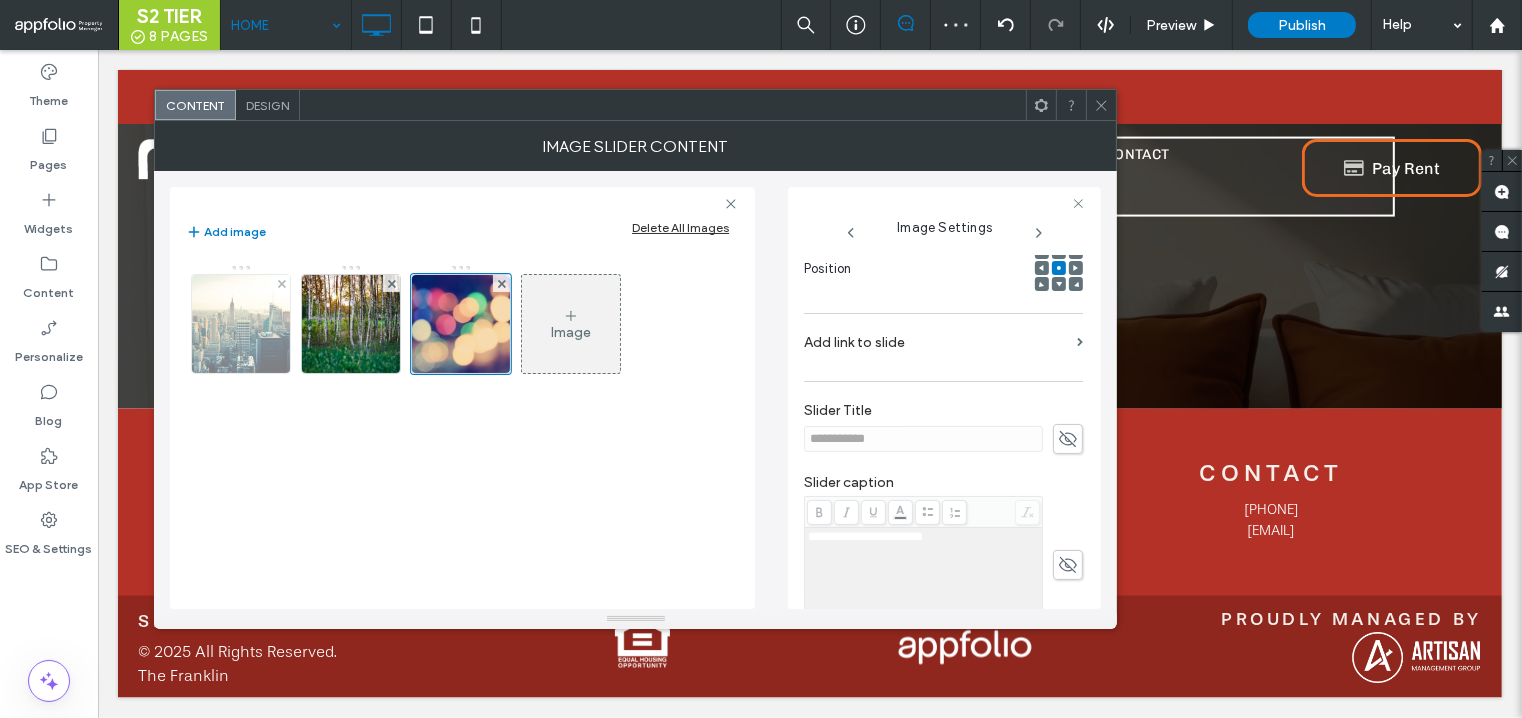 click at bounding box center [241, 324] 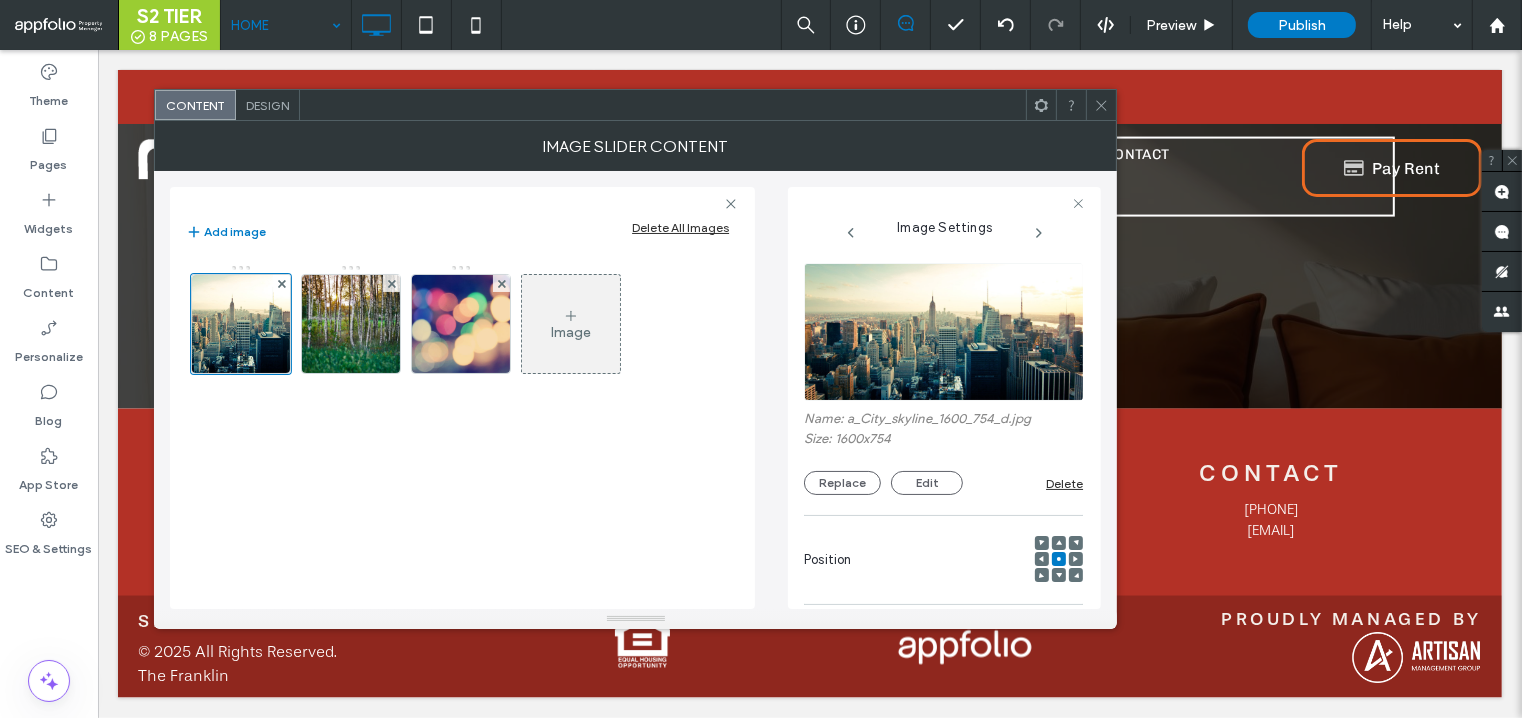 scroll, scrollTop: 0, scrollLeft: 0, axis: both 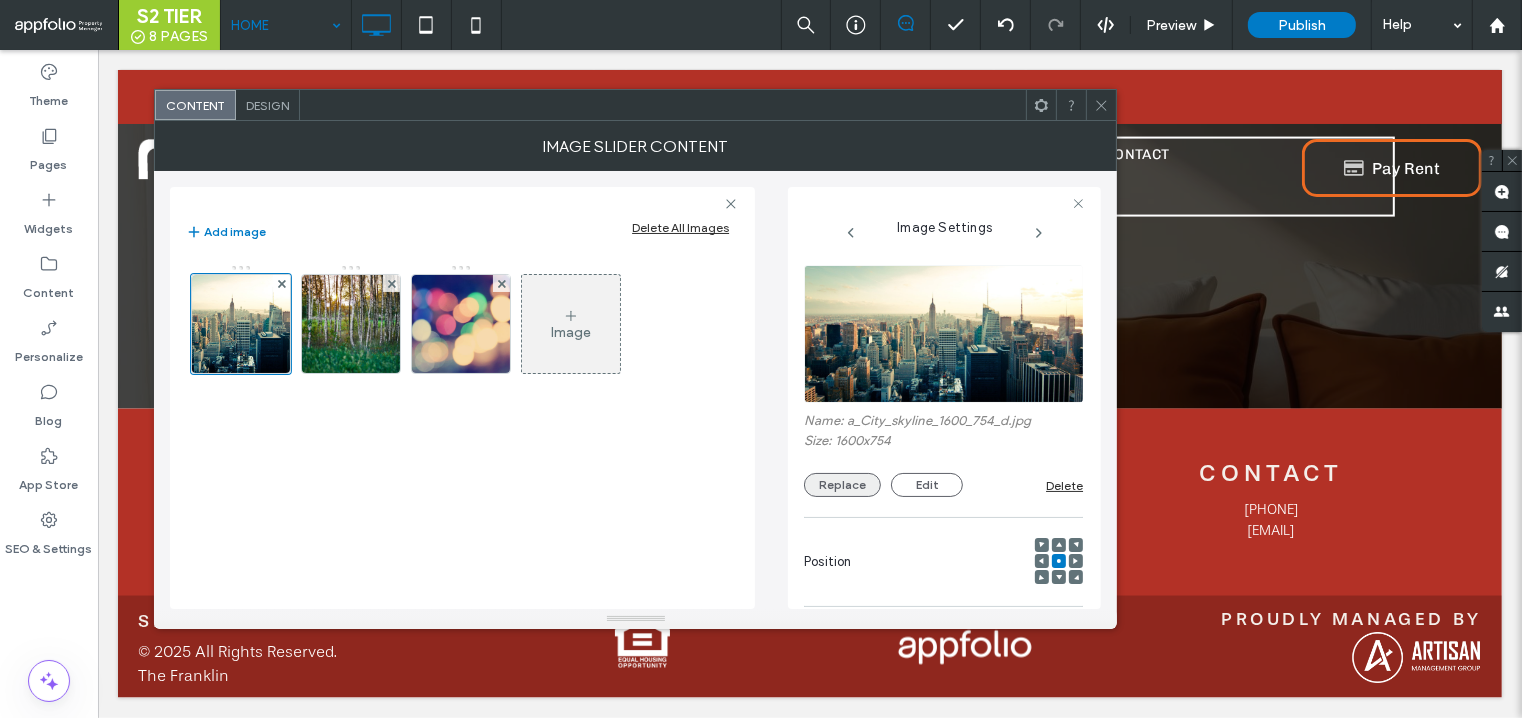 click on "Replace" at bounding box center [842, 485] 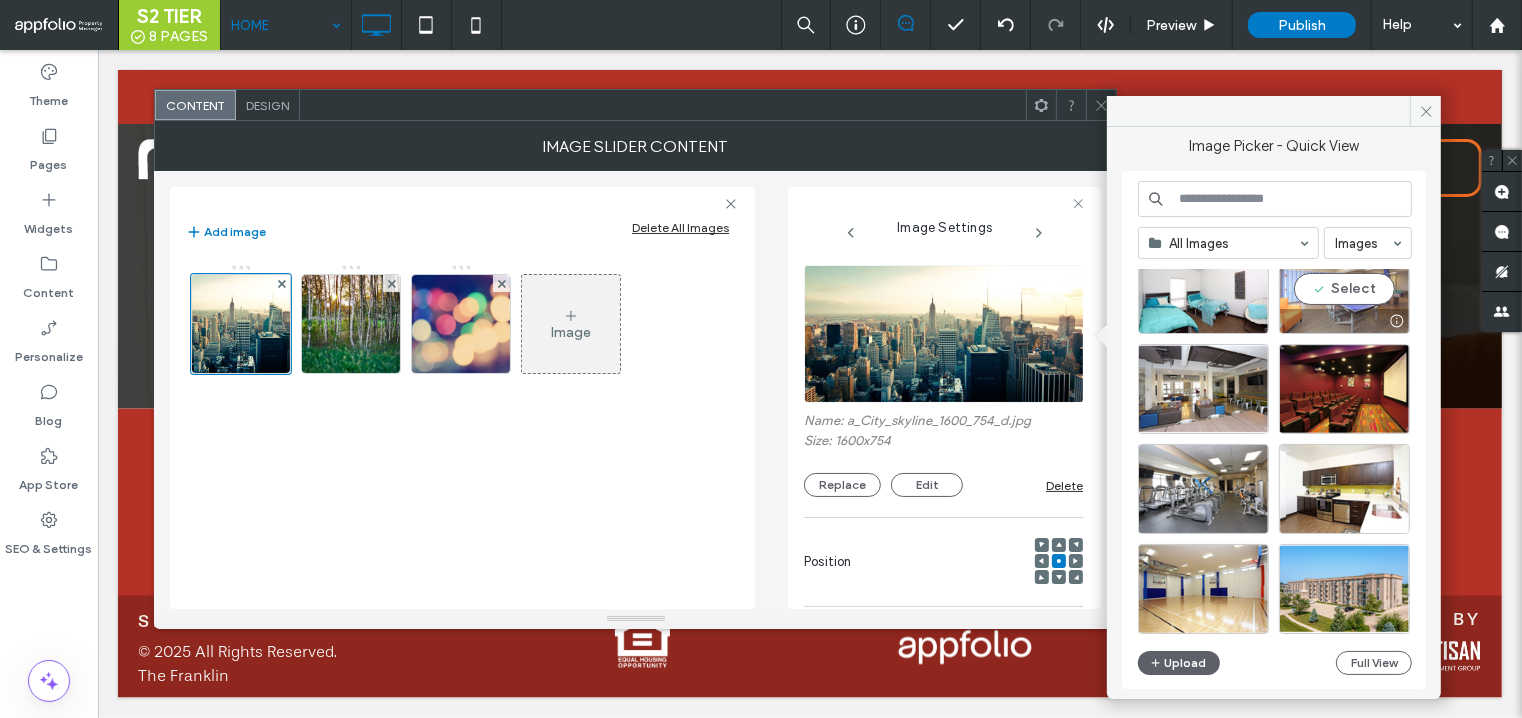 scroll, scrollTop: 358, scrollLeft: 0, axis: vertical 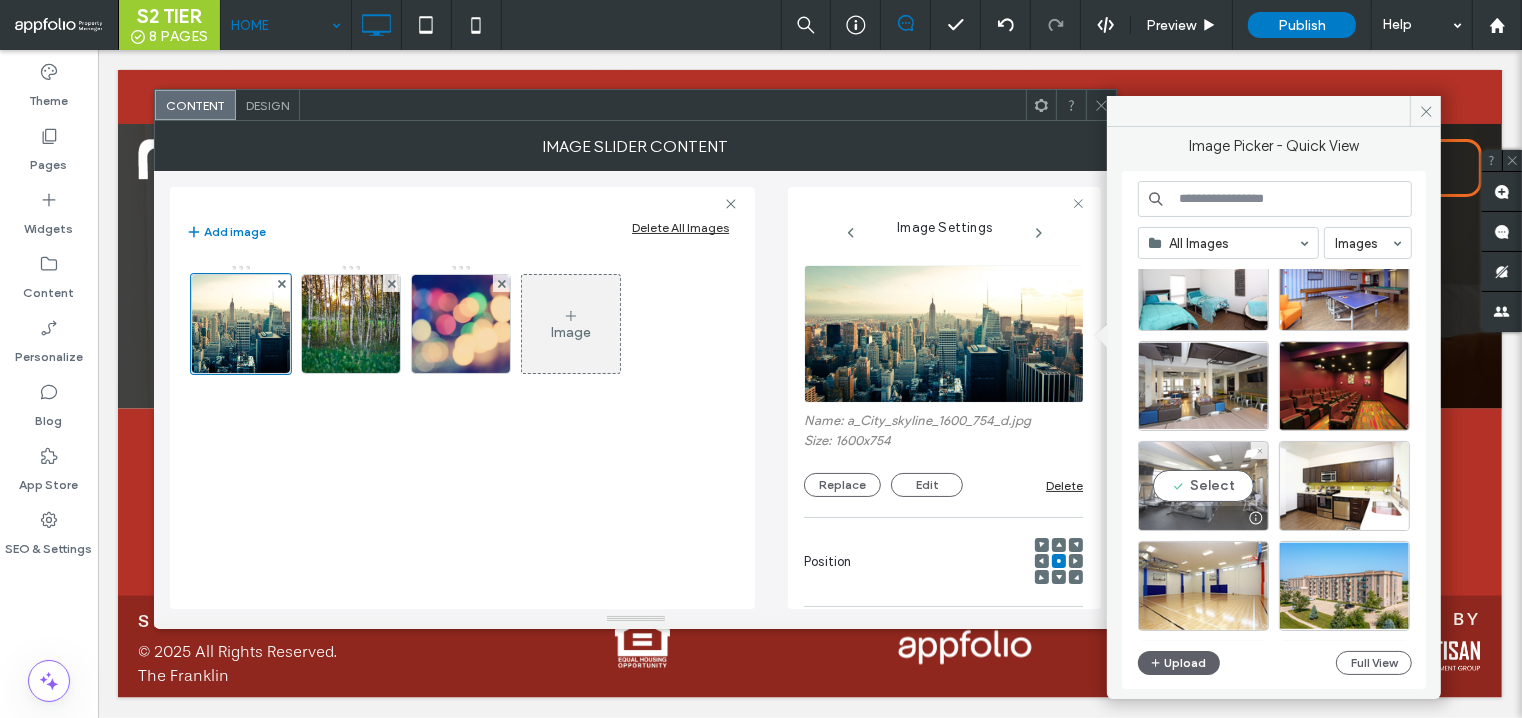 click on "Select" at bounding box center (1203, 486) 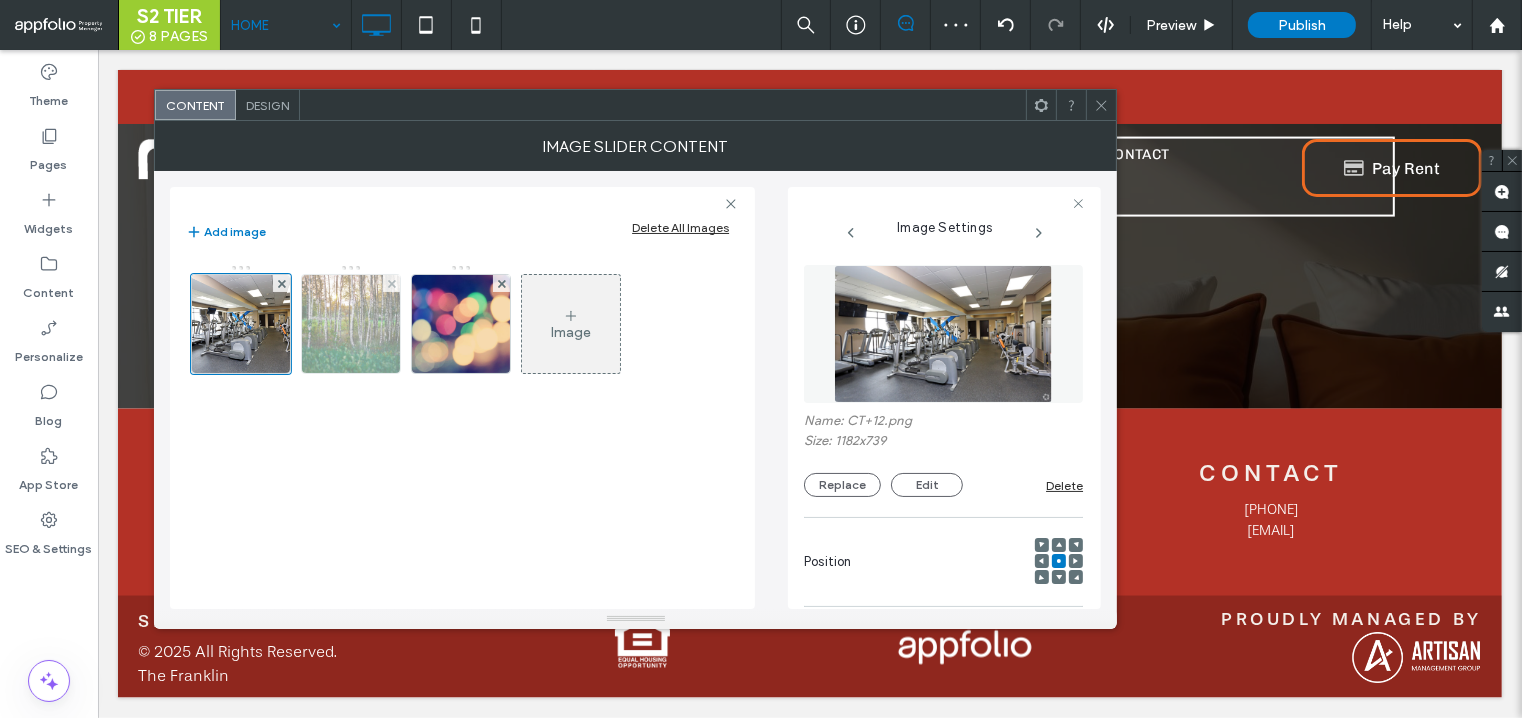 click at bounding box center (351, 324) 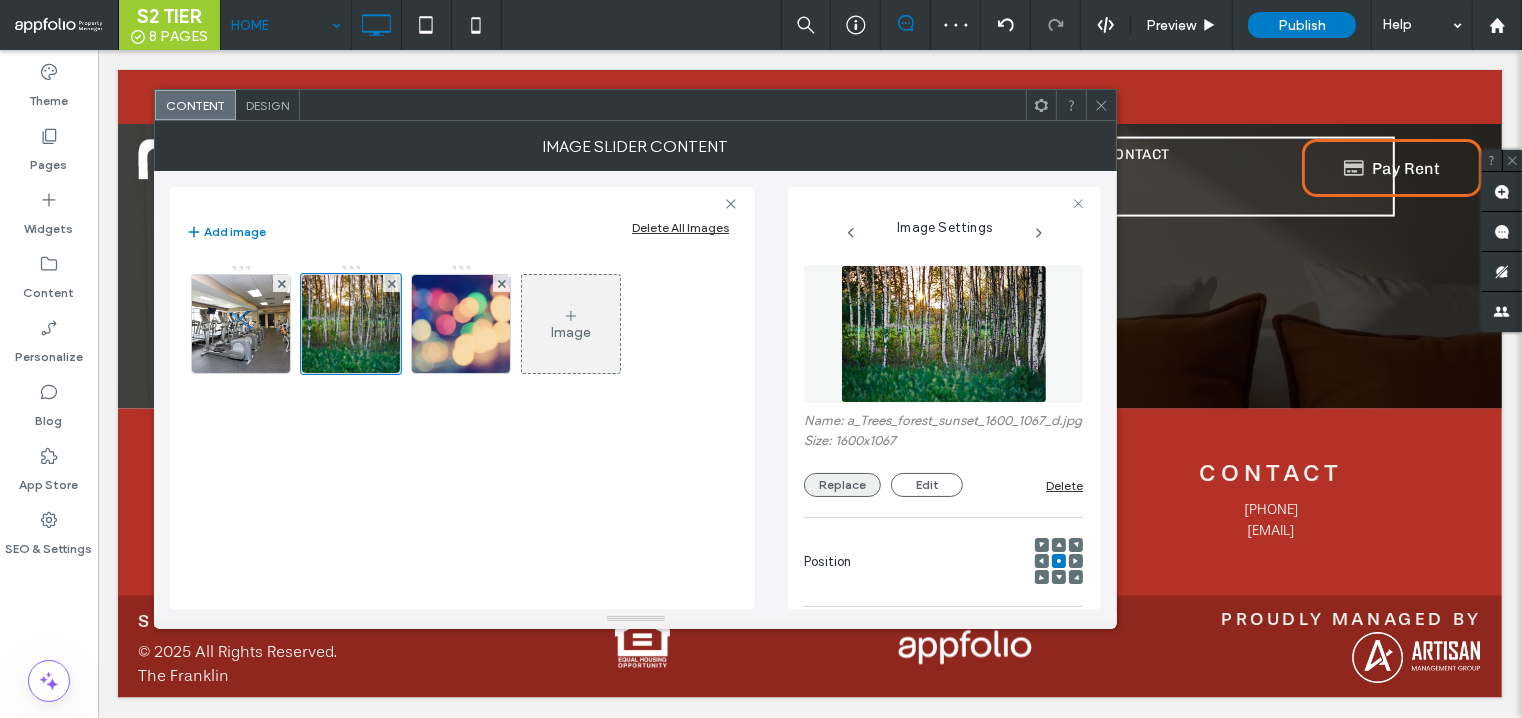 click on "Replace" at bounding box center [842, 485] 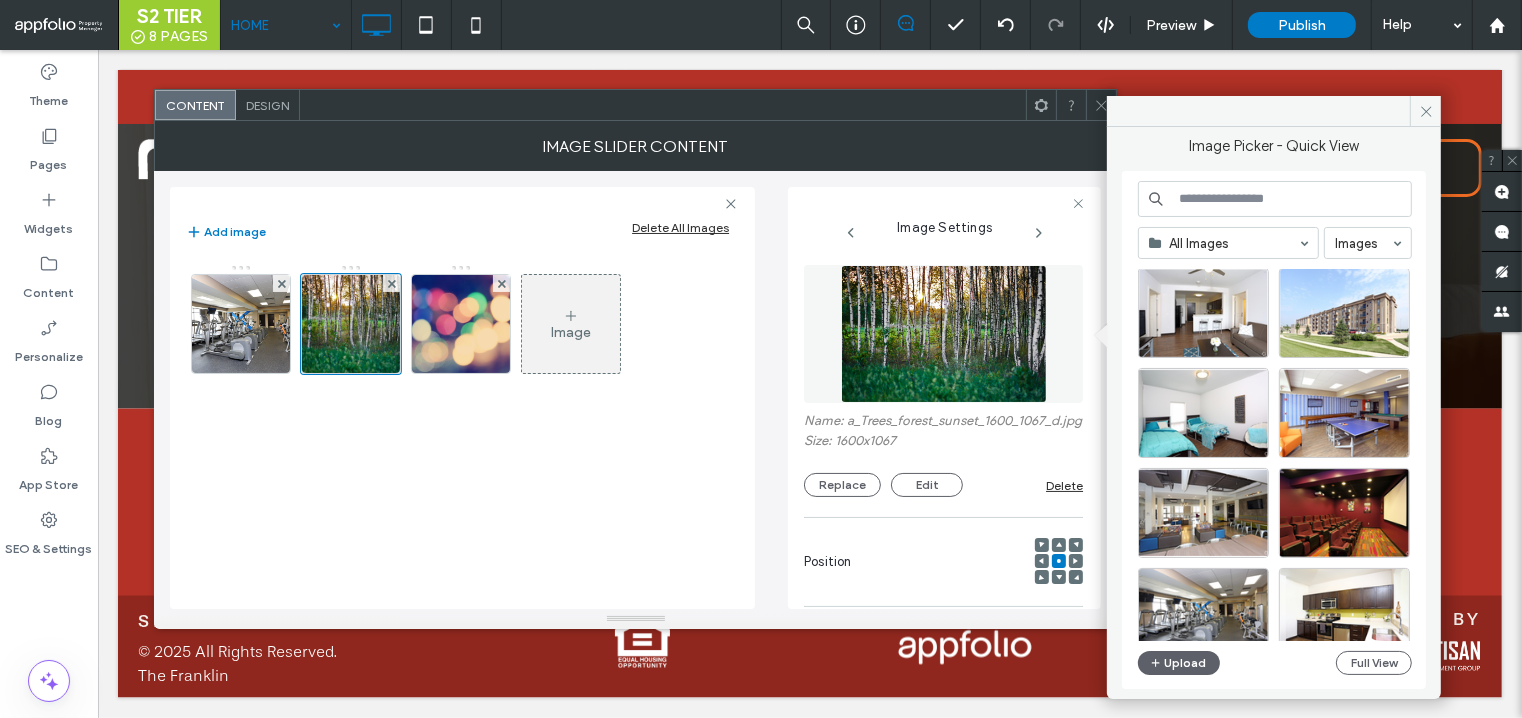 scroll, scrollTop: 231, scrollLeft: 0, axis: vertical 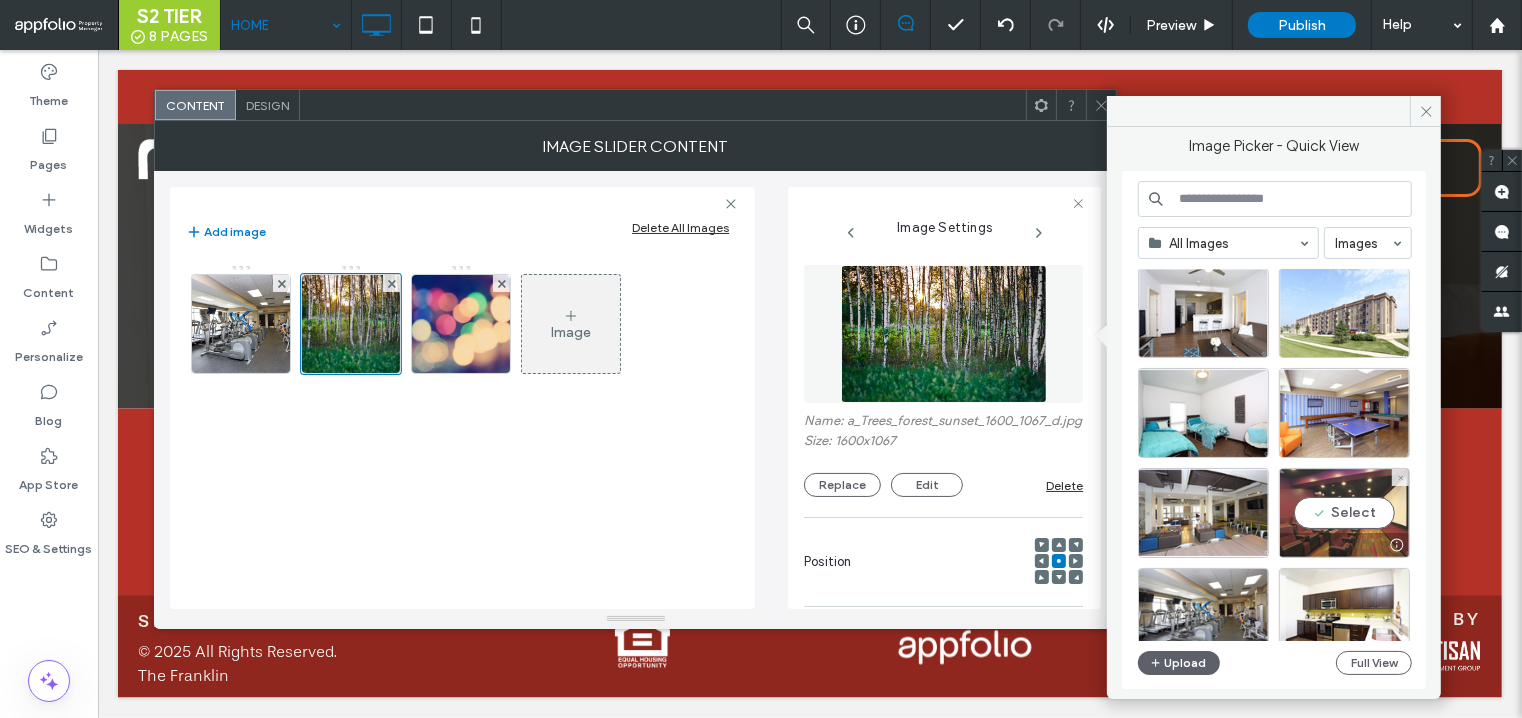 click on "Select" at bounding box center [1344, 513] 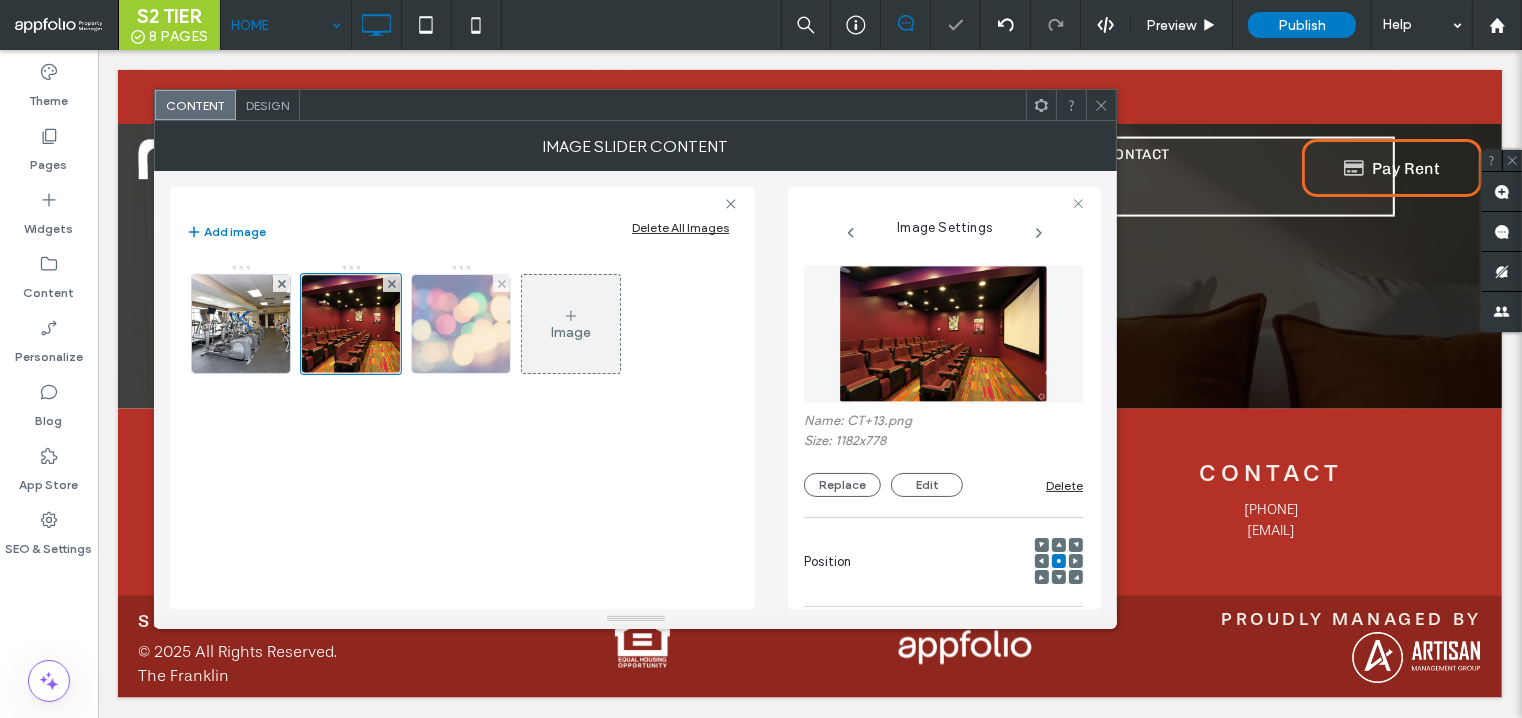 click at bounding box center [461, 324] 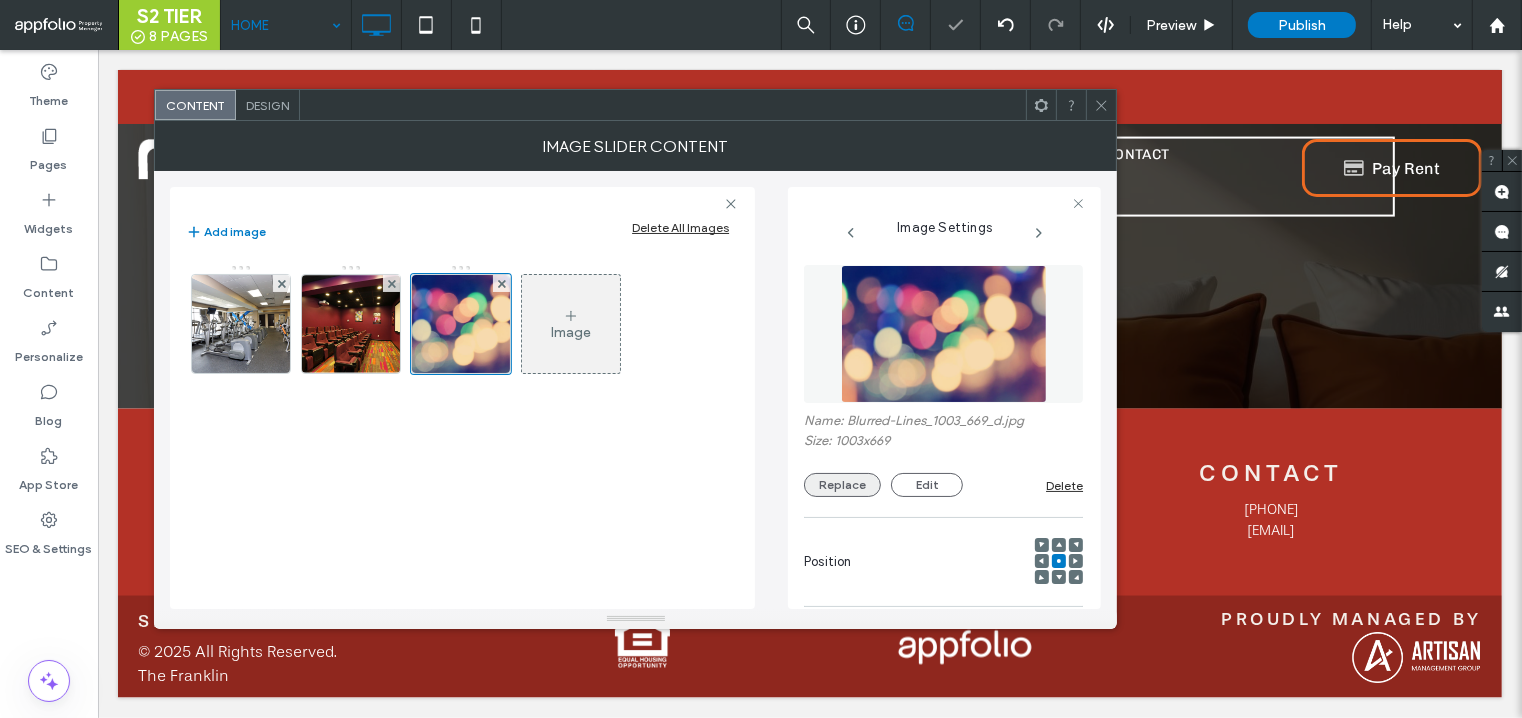 click on "Replace" at bounding box center [842, 485] 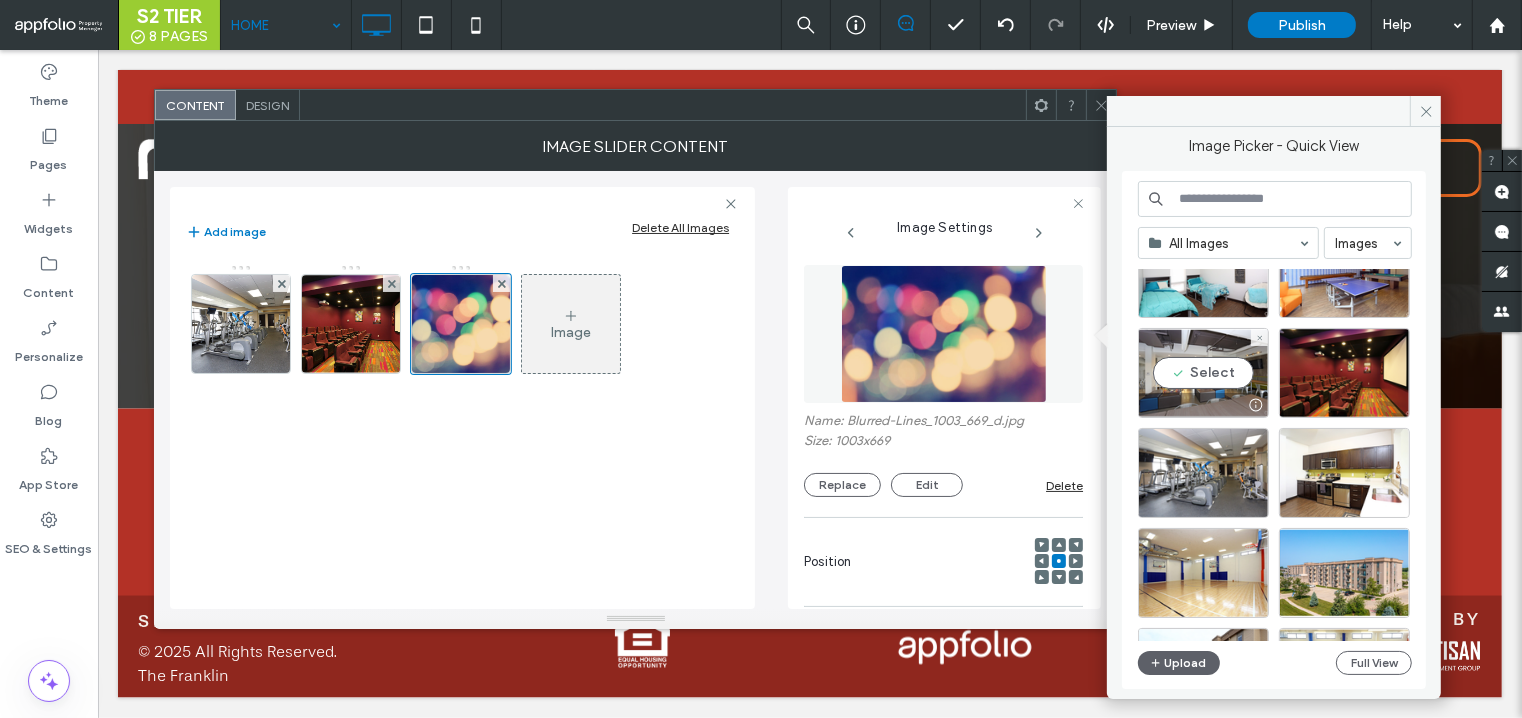 scroll, scrollTop: 393, scrollLeft: 0, axis: vertical 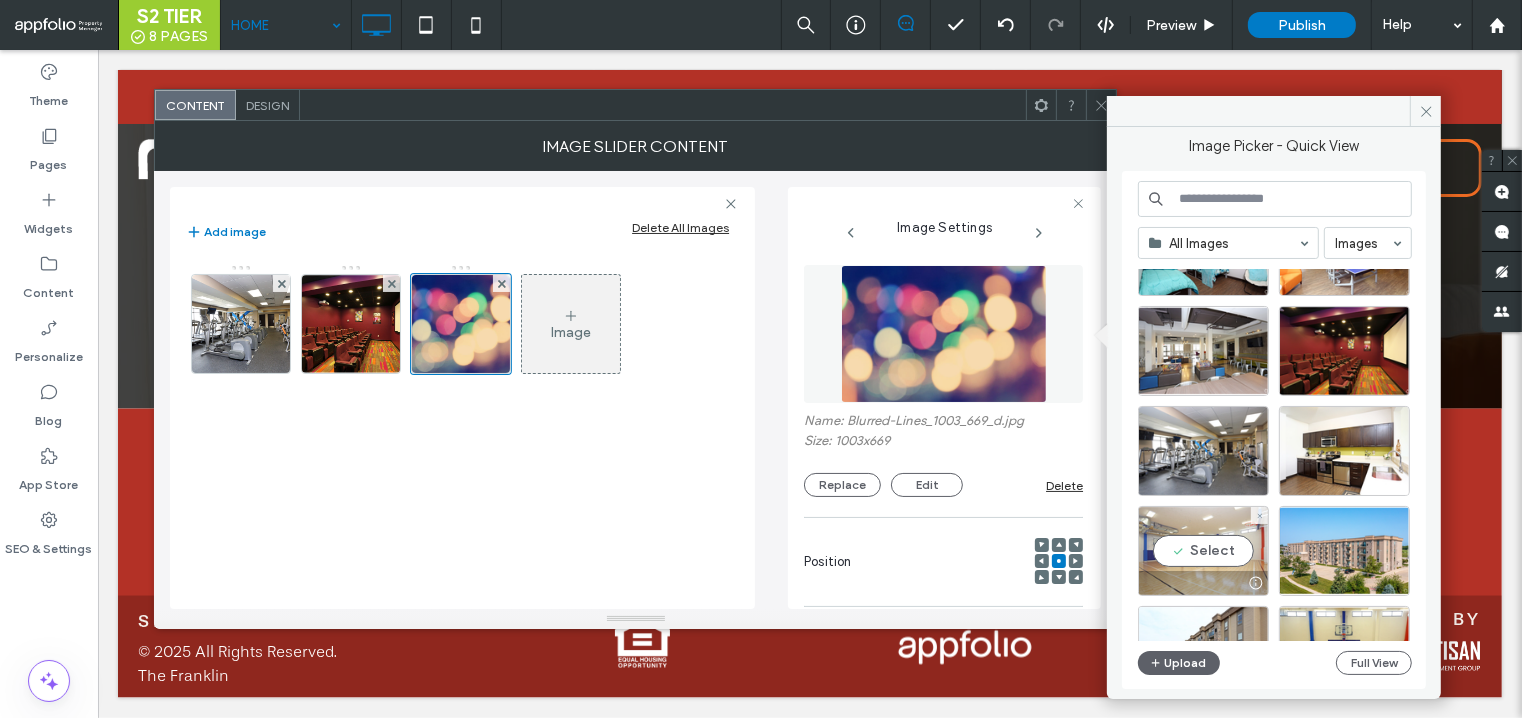 click on "Select" at bounding box center (1203, 551) 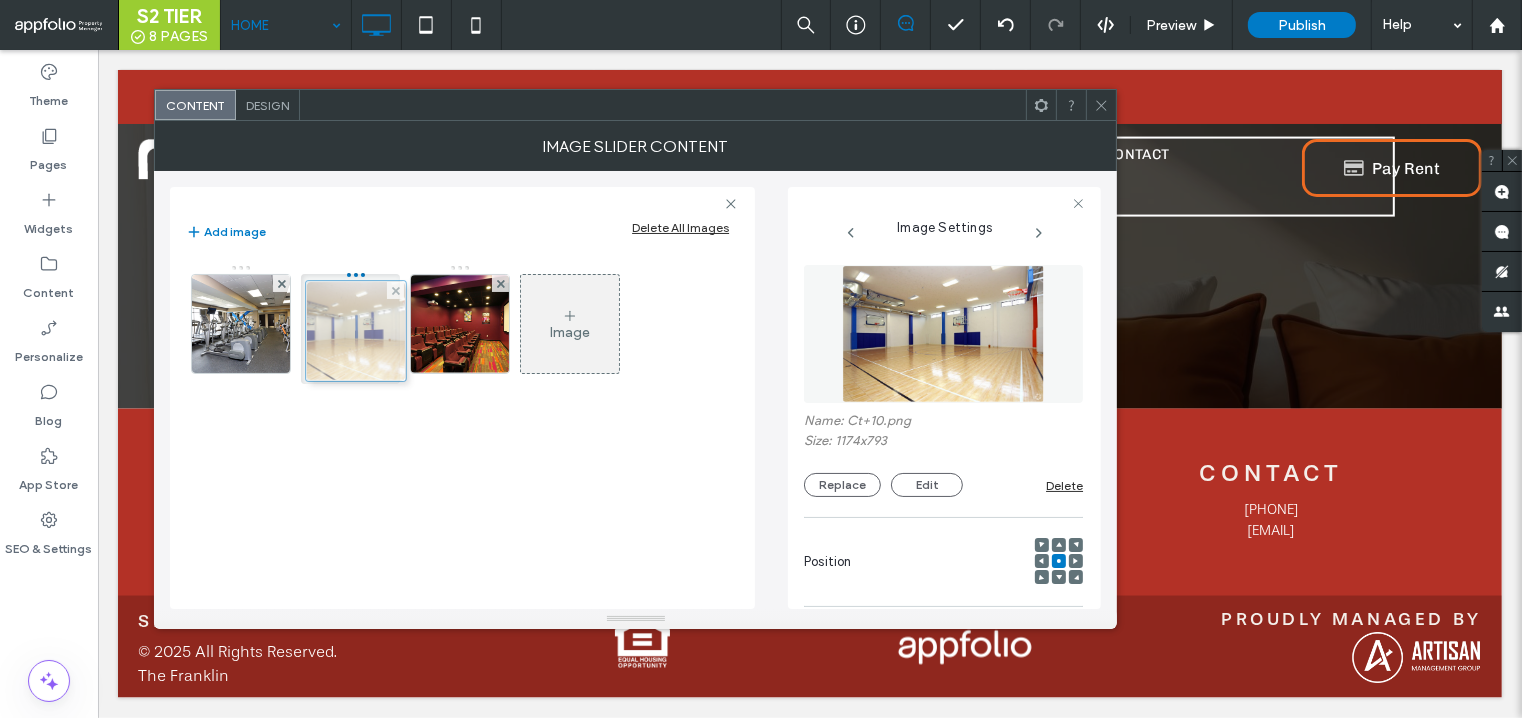 drag, startPoint x: 474, startPoint y: 325, endPoint x: 364, endPoint y: 332, distance: 110.2225 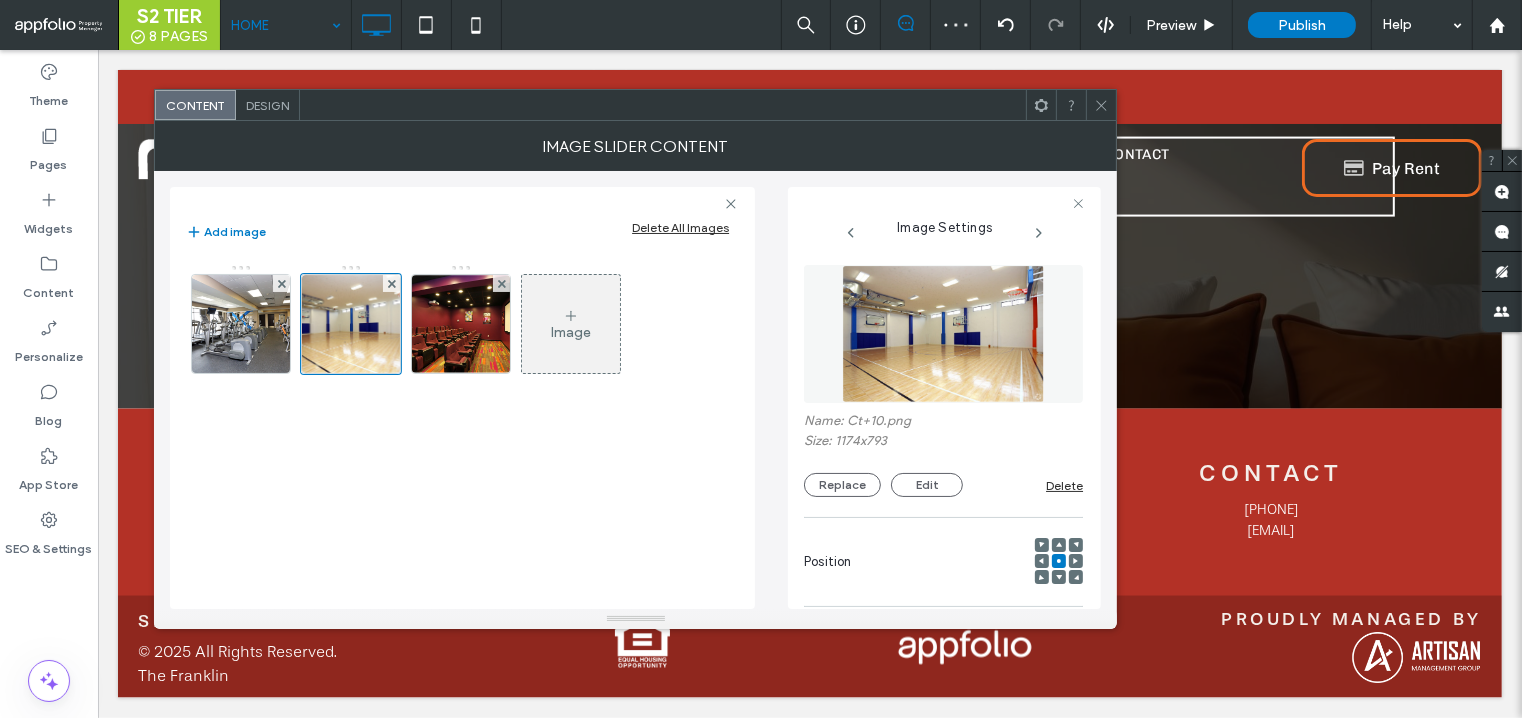 click 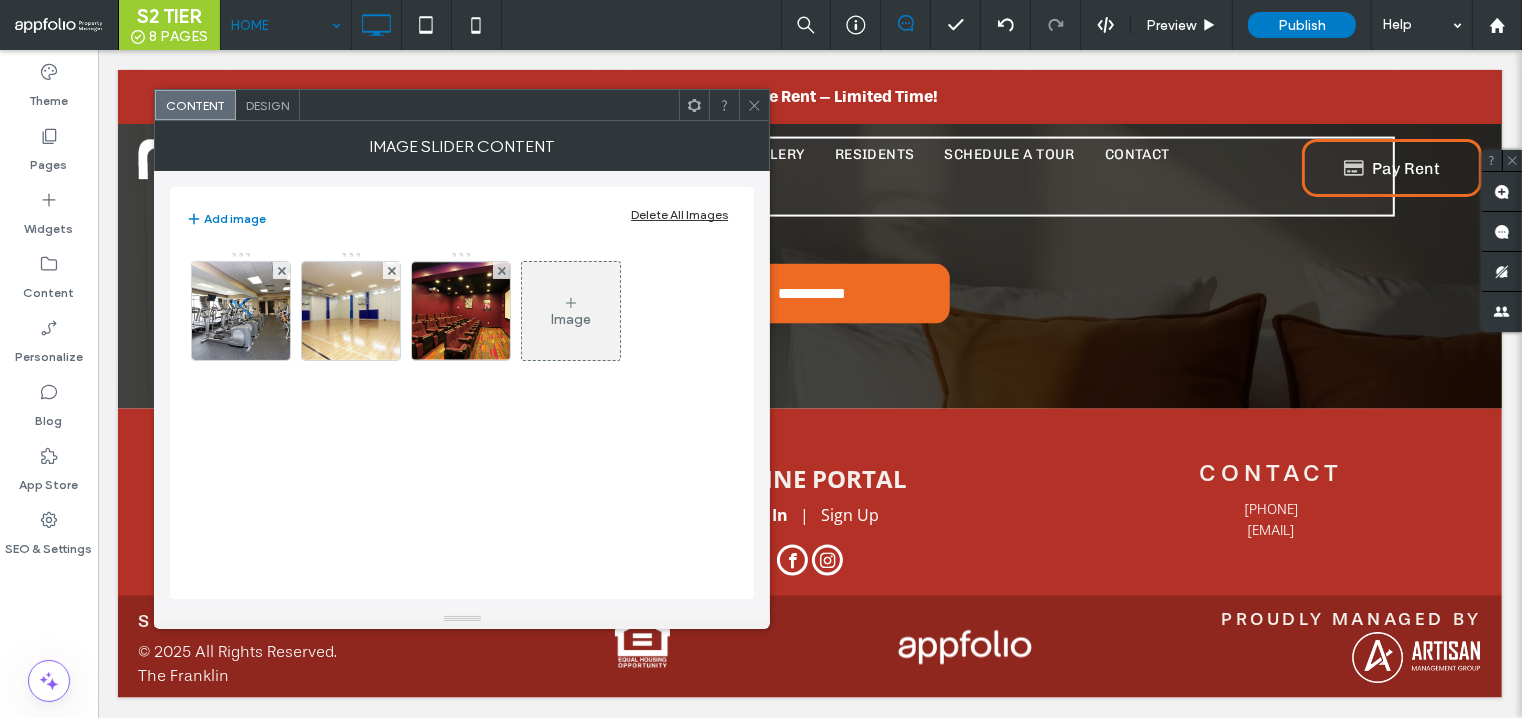 click on "Design" at bounding box center (267, 105) 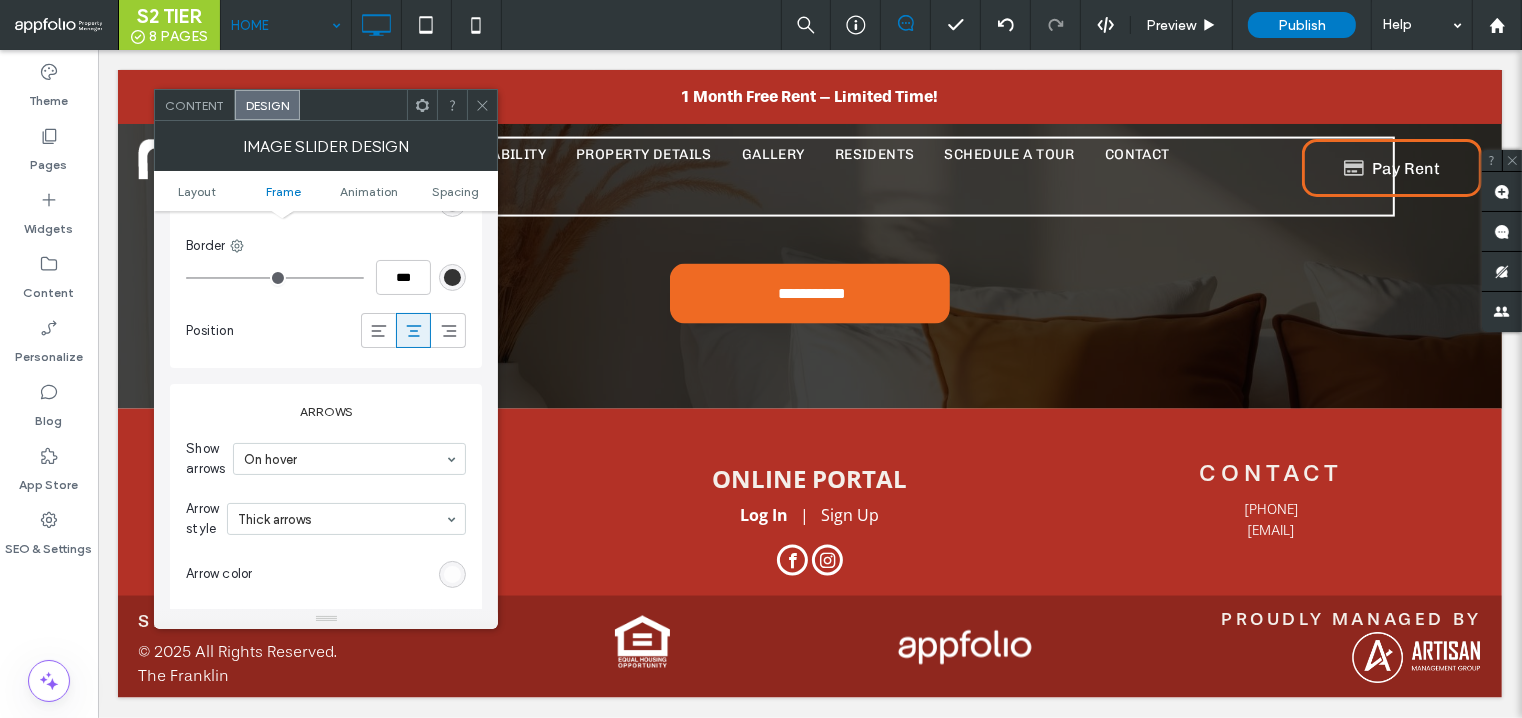 scroll, scrollTop: 942, scrollLeft: 0, axis: vertical 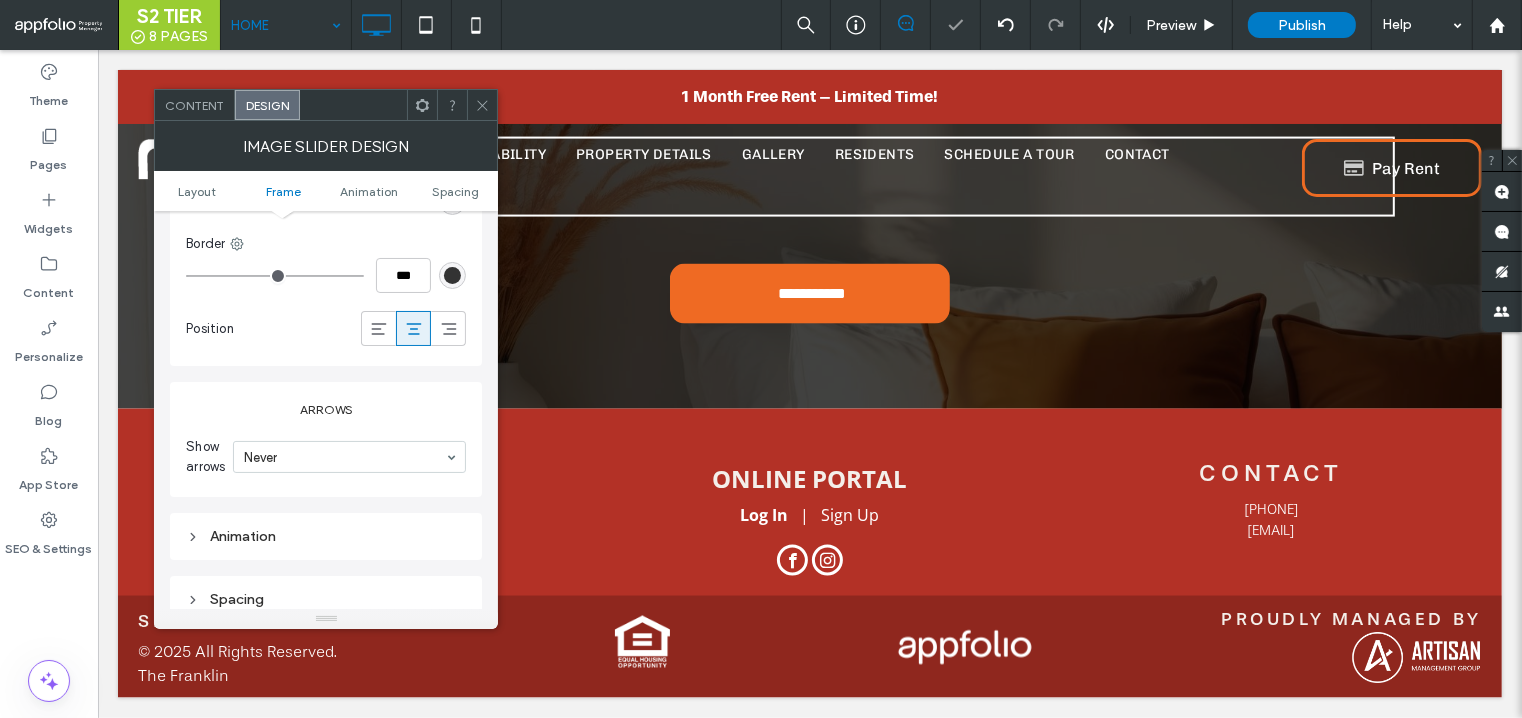 click 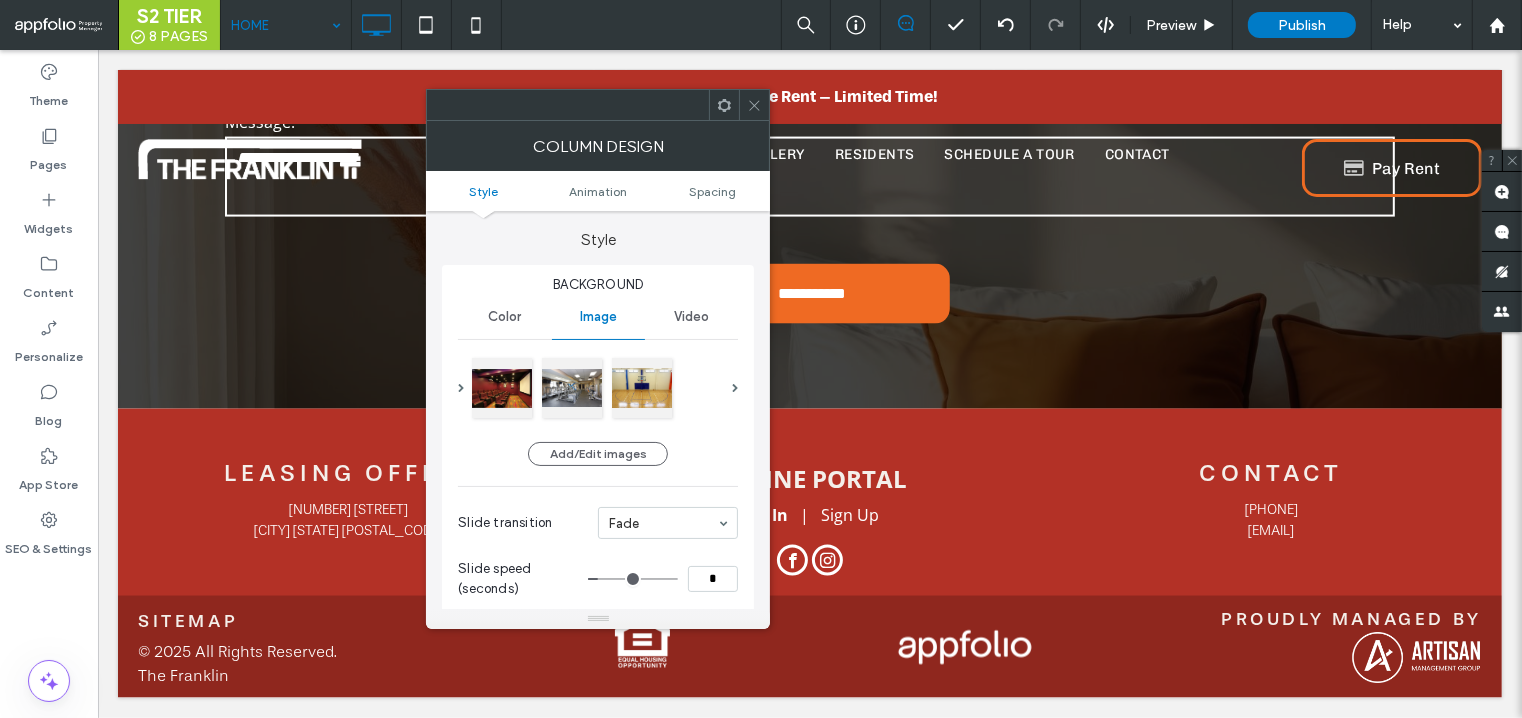 click 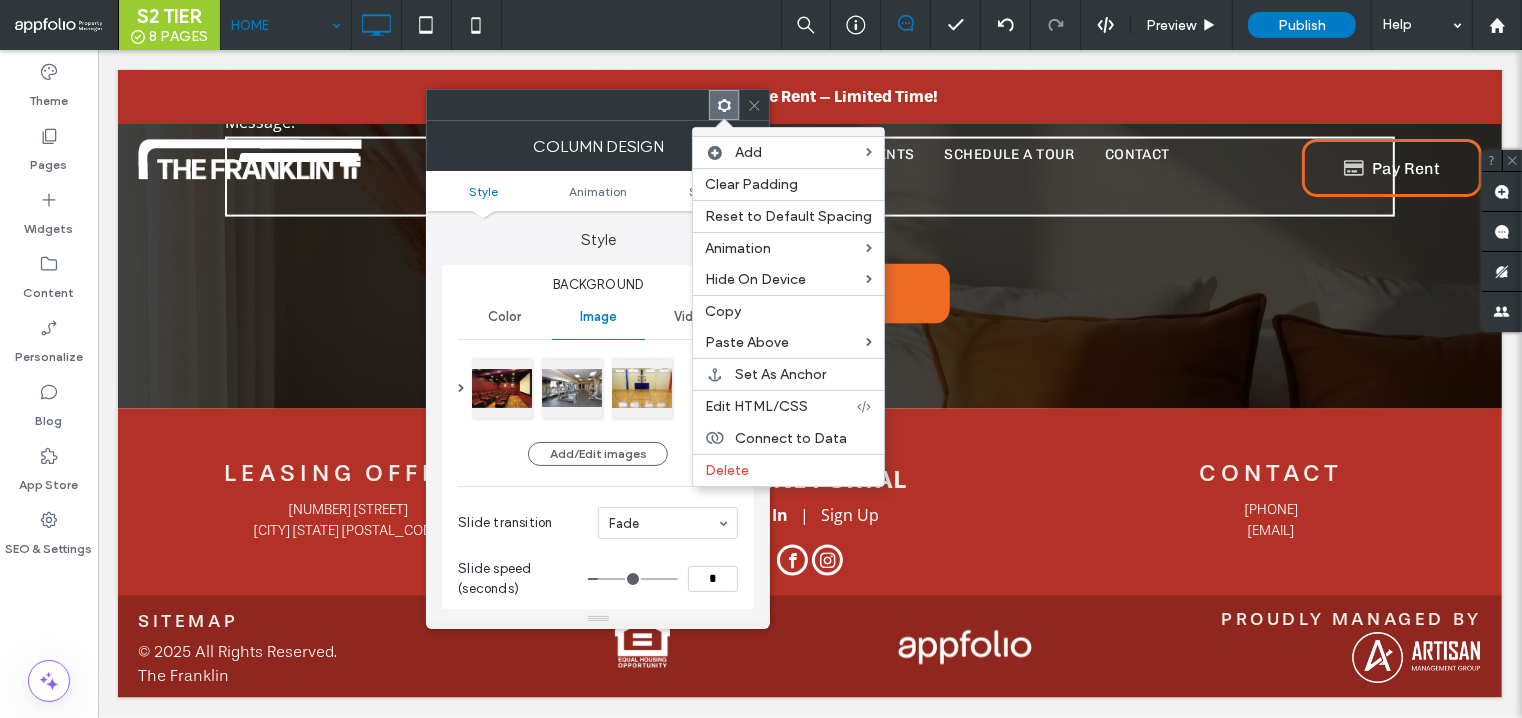 click 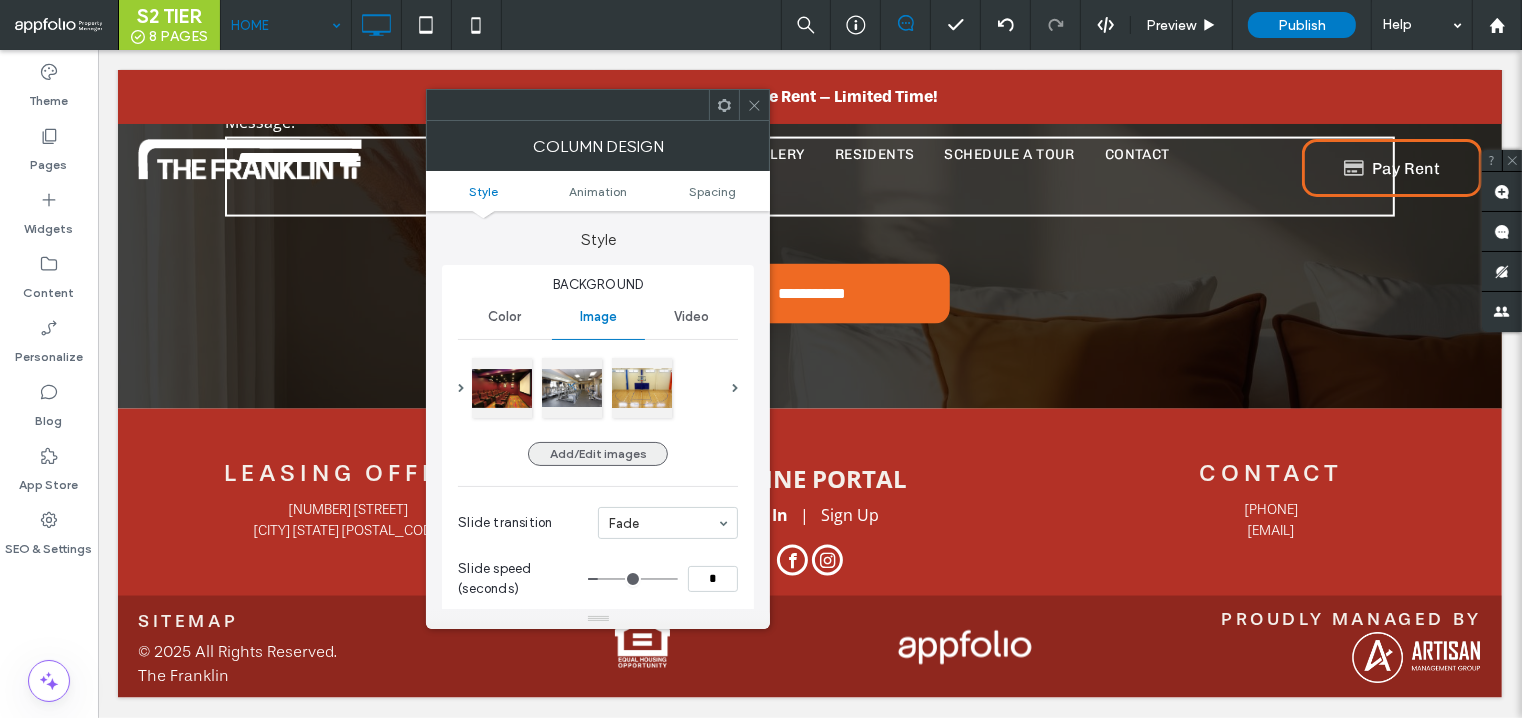 click on "Add/Edit images" at bounding box center (598, 454) 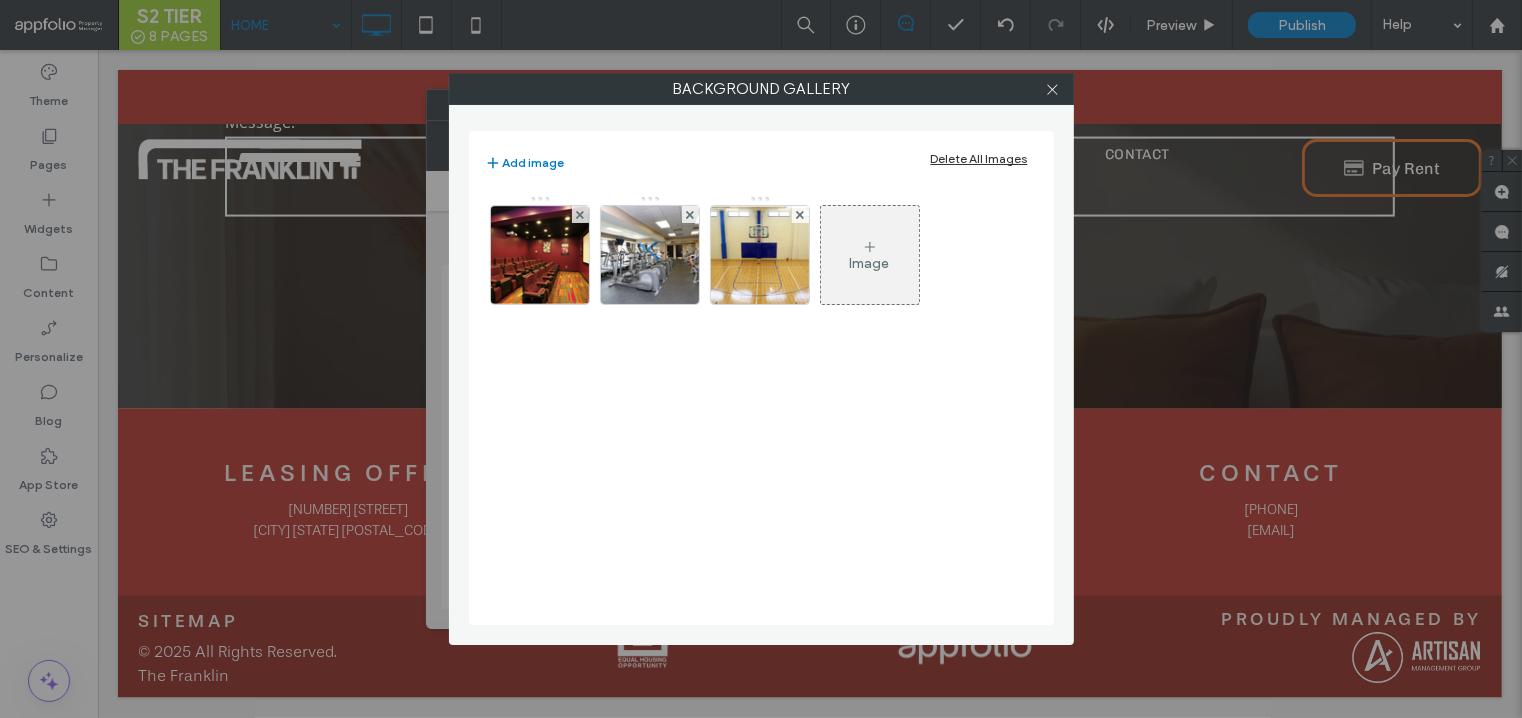 click on "Delete All Images" at bounding box center [979, 158] 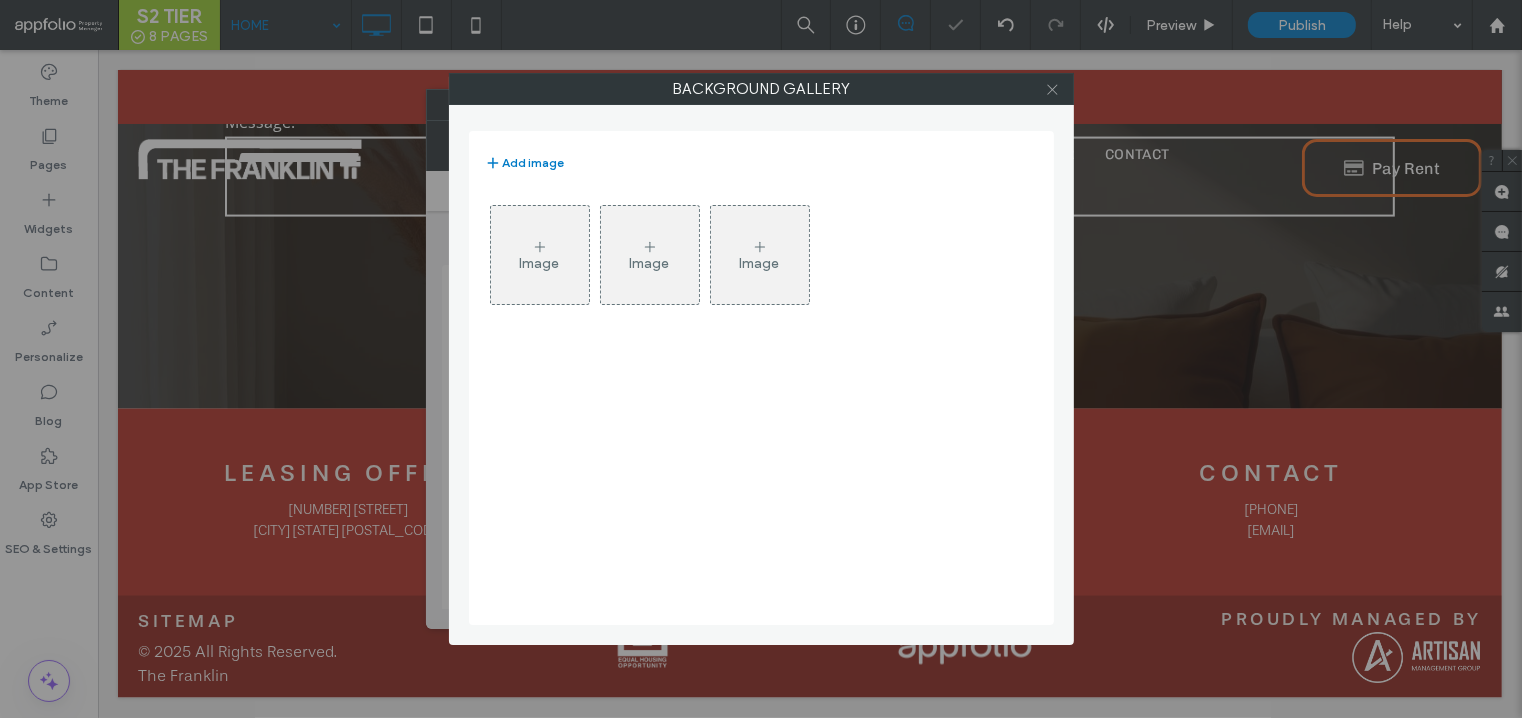 click 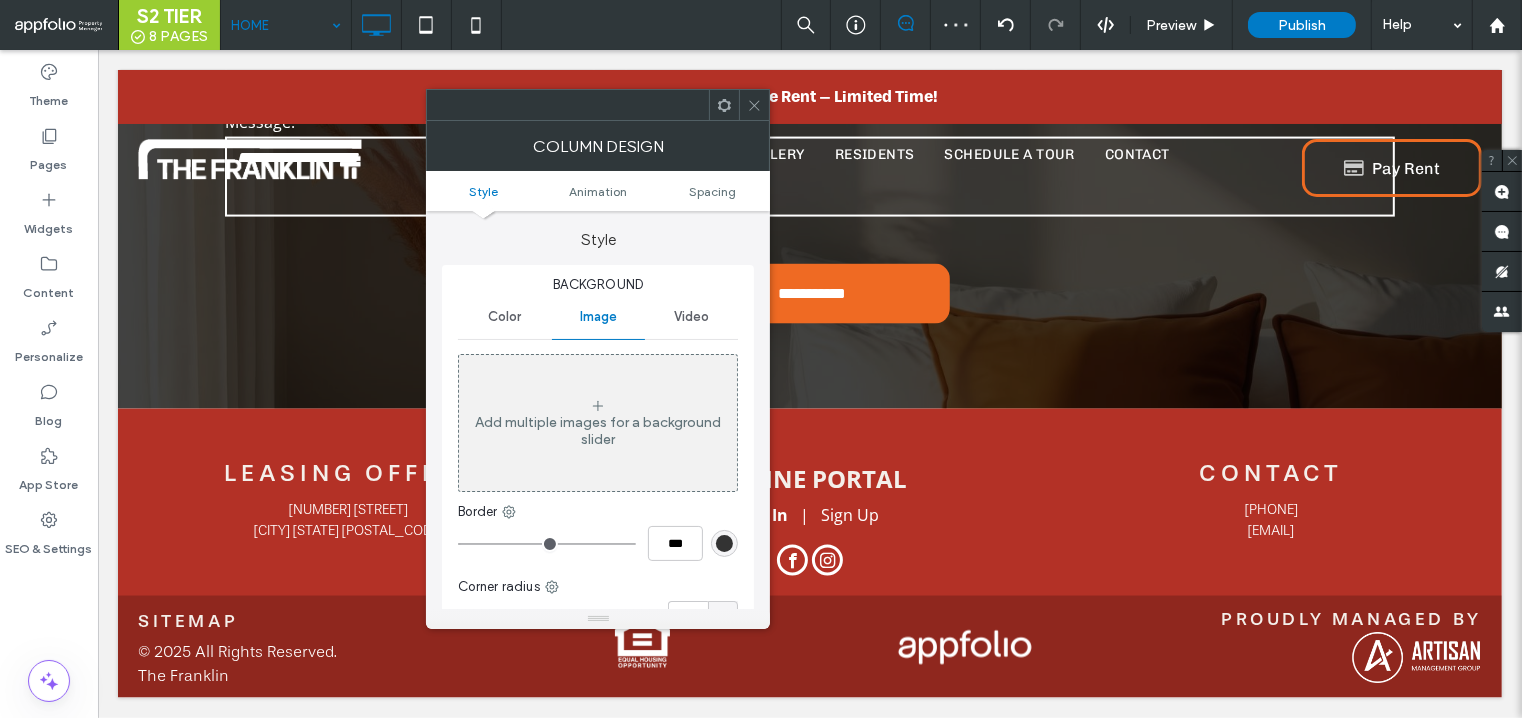 click at bounding box center (754, 105) 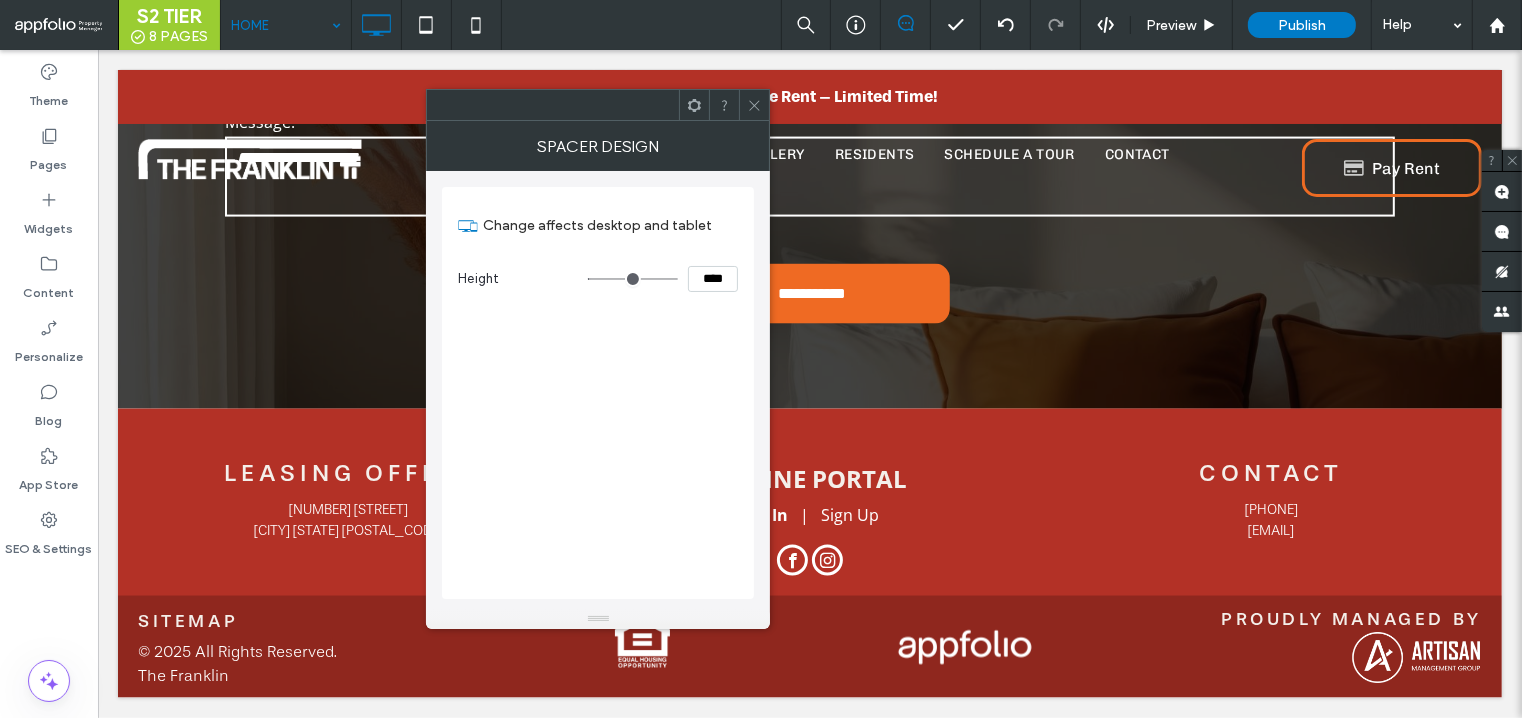 click 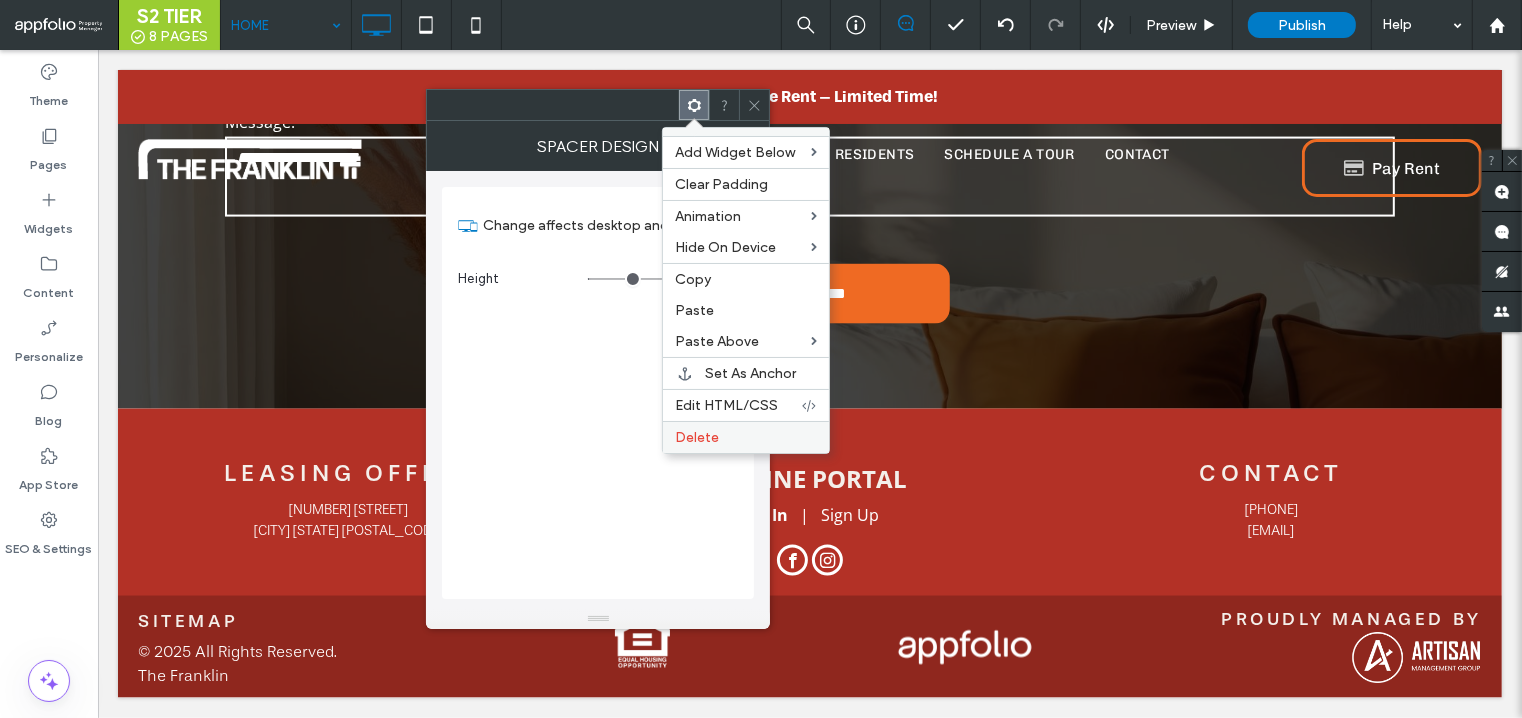 click on "Delete" at bounding box center [697, 437] 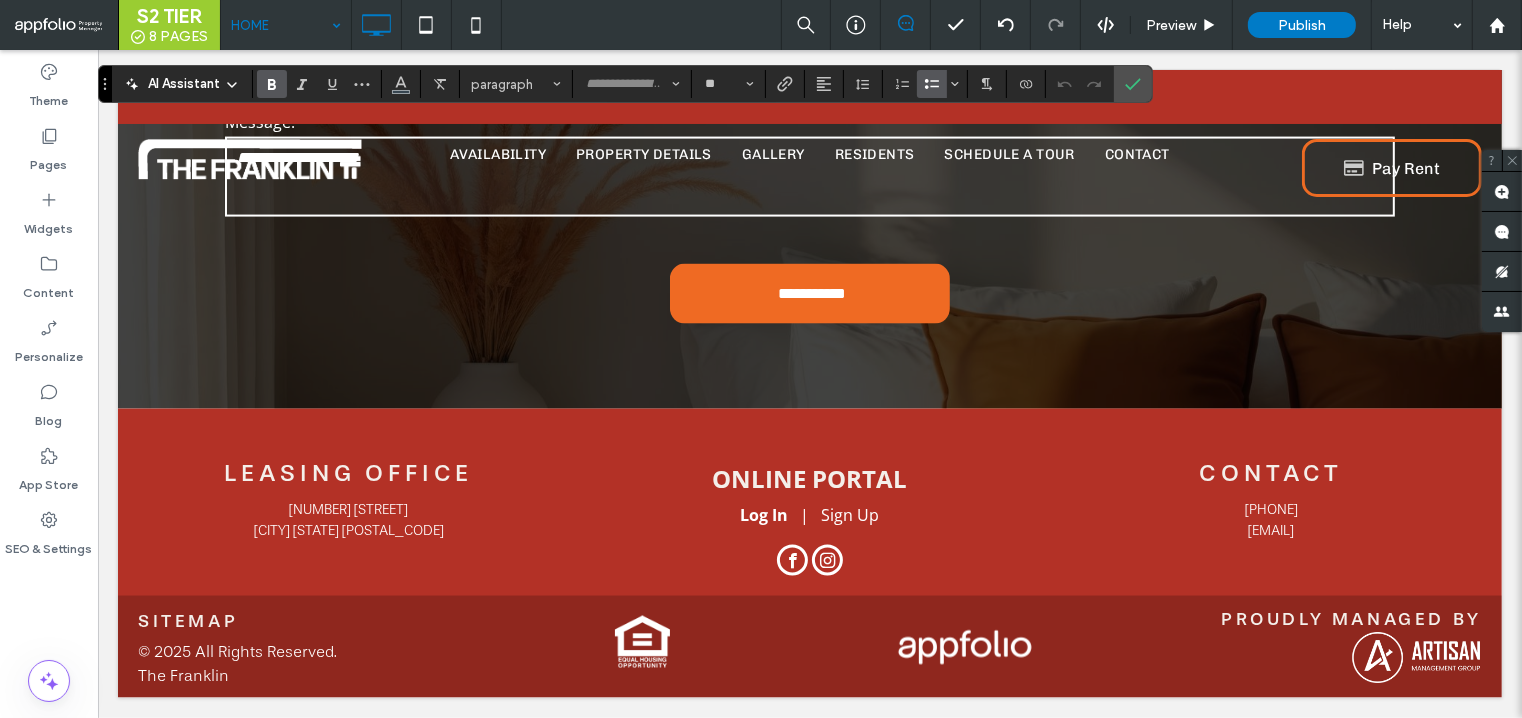 click 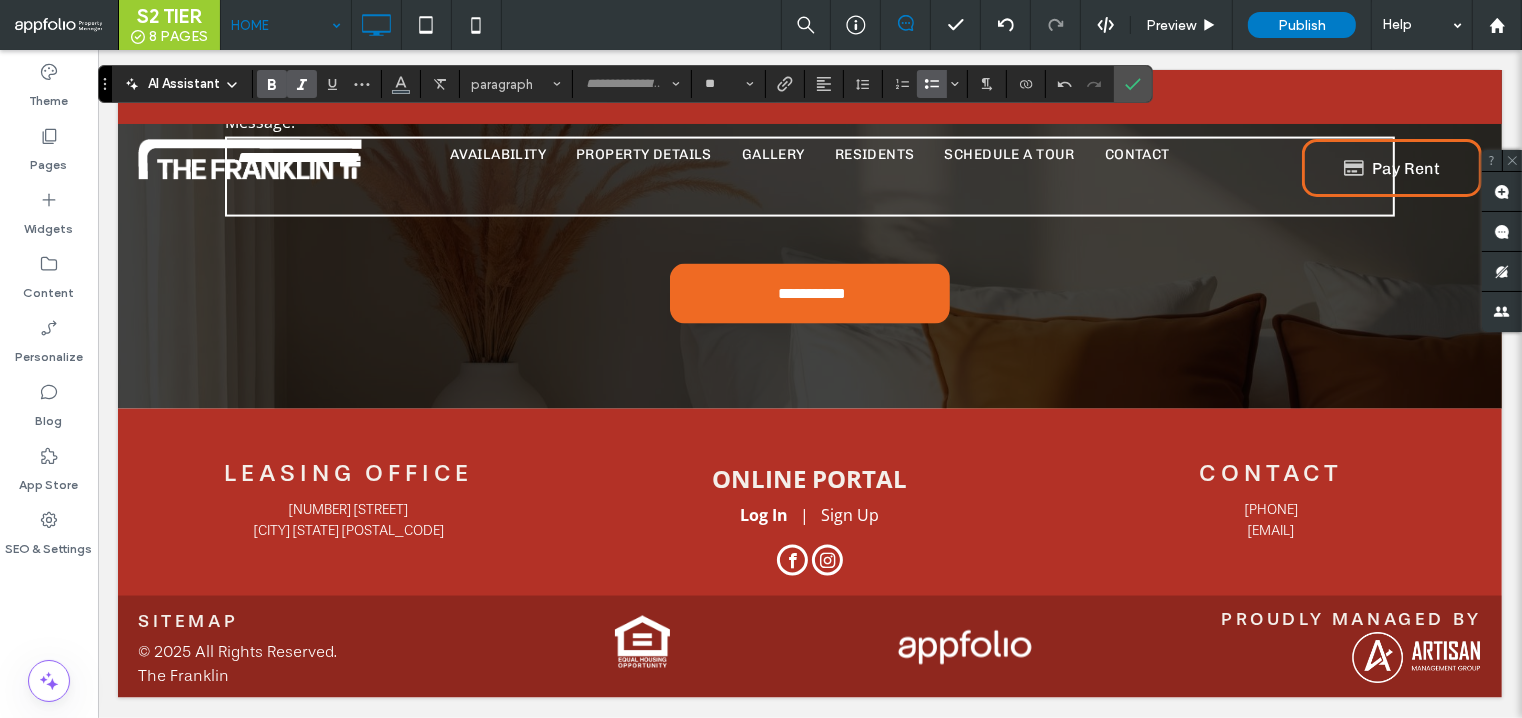 click 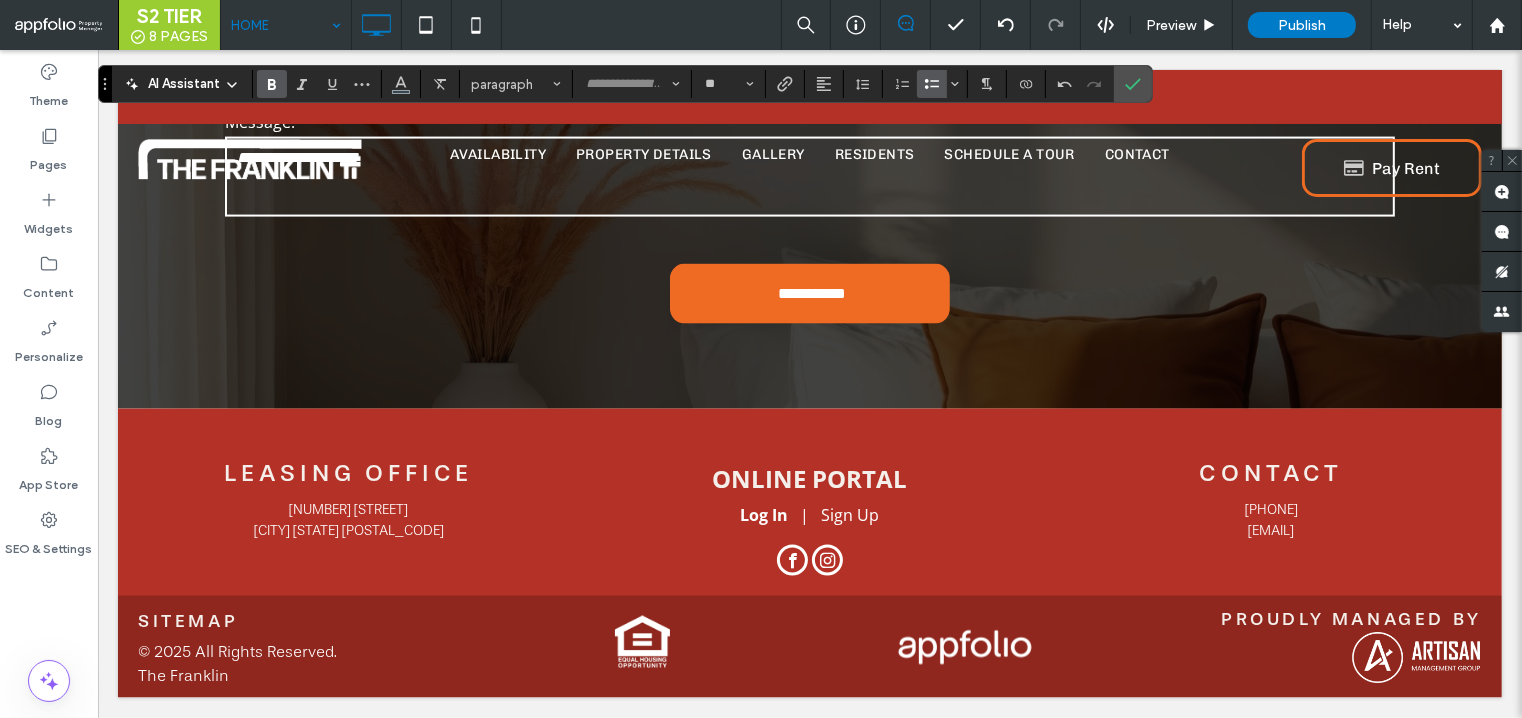 click 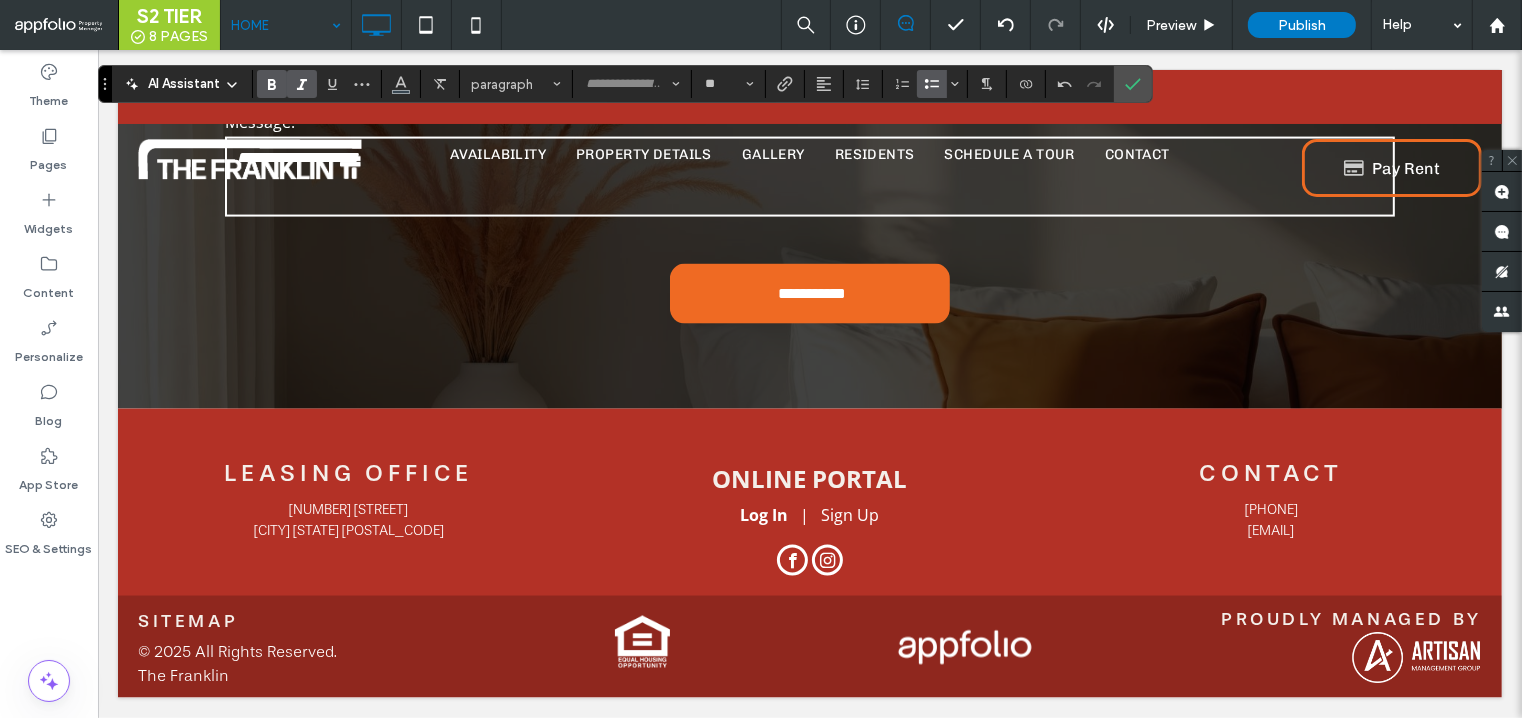 click 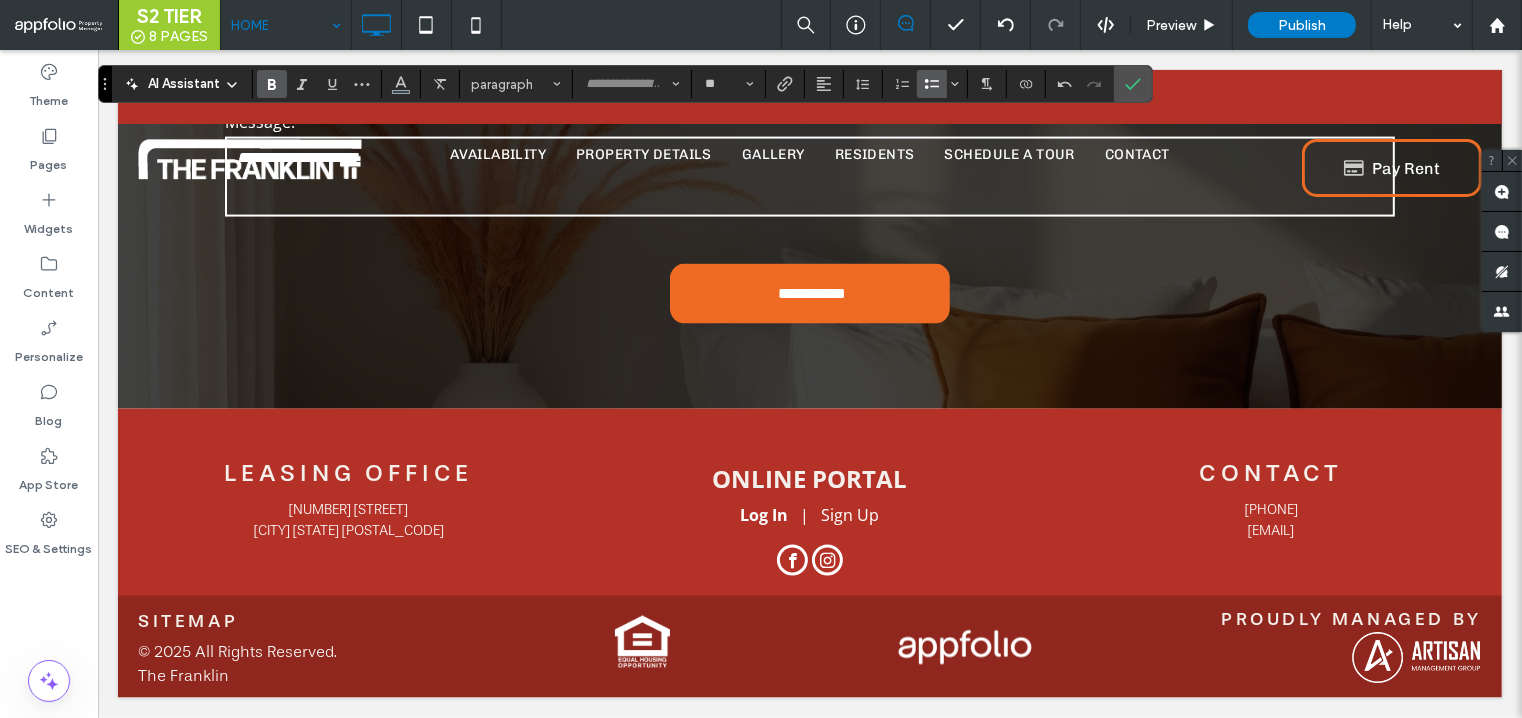 click at bounding box center [268, 84] 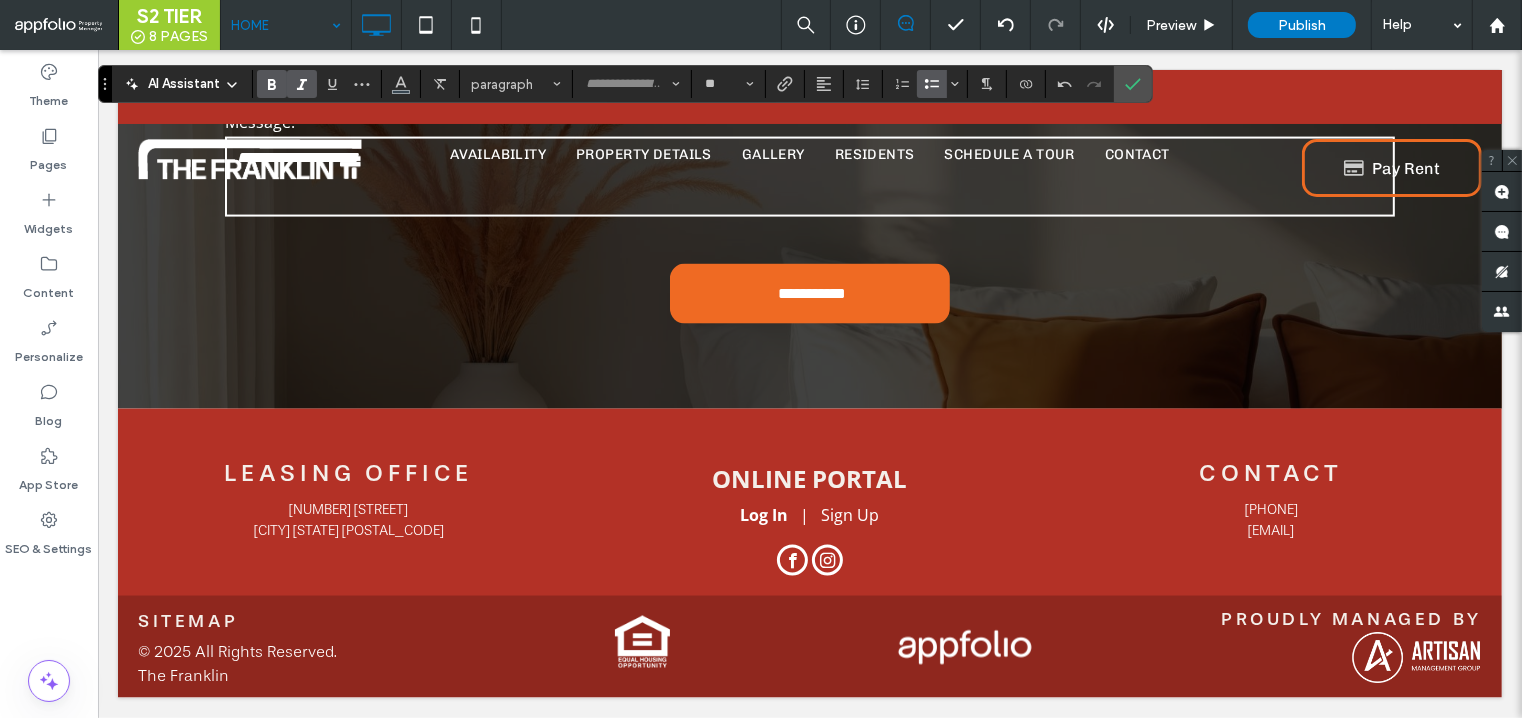 click 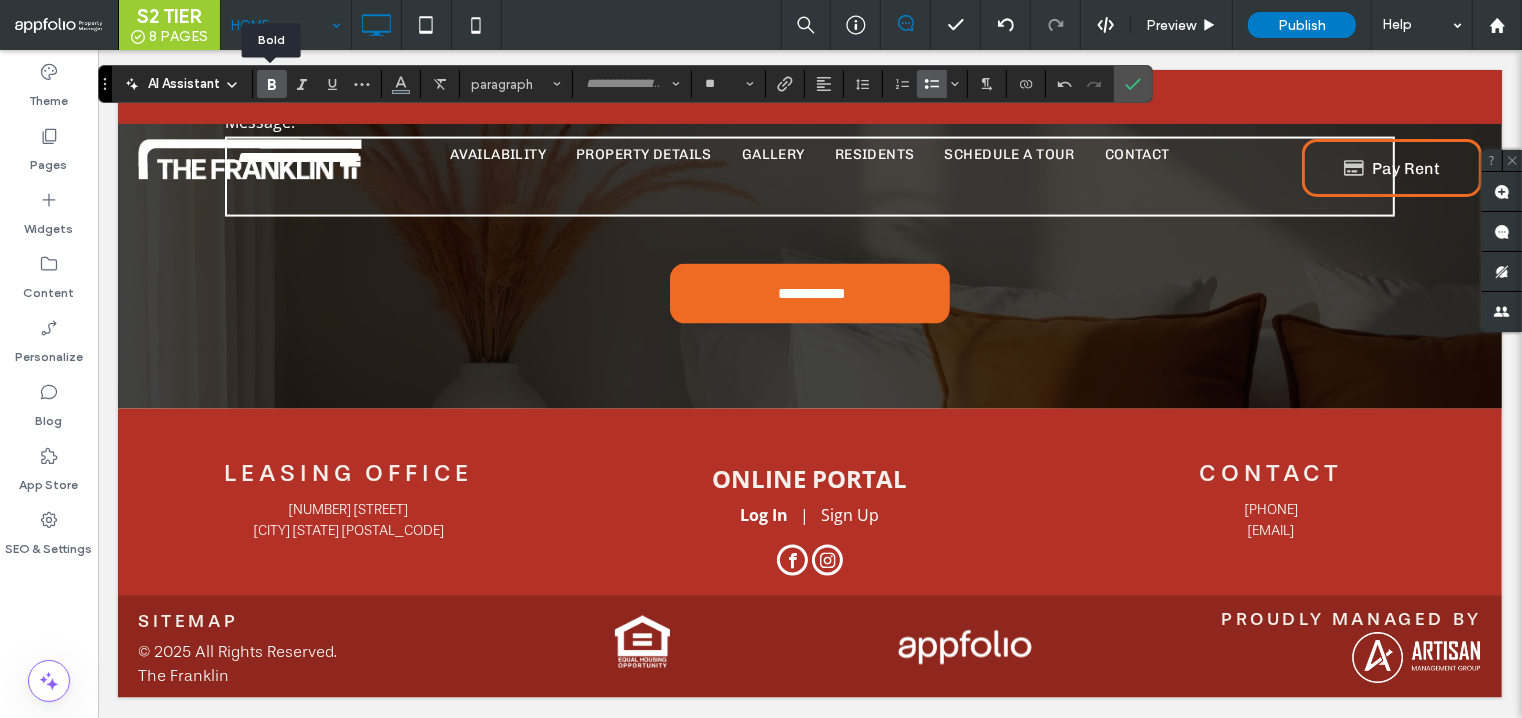 click 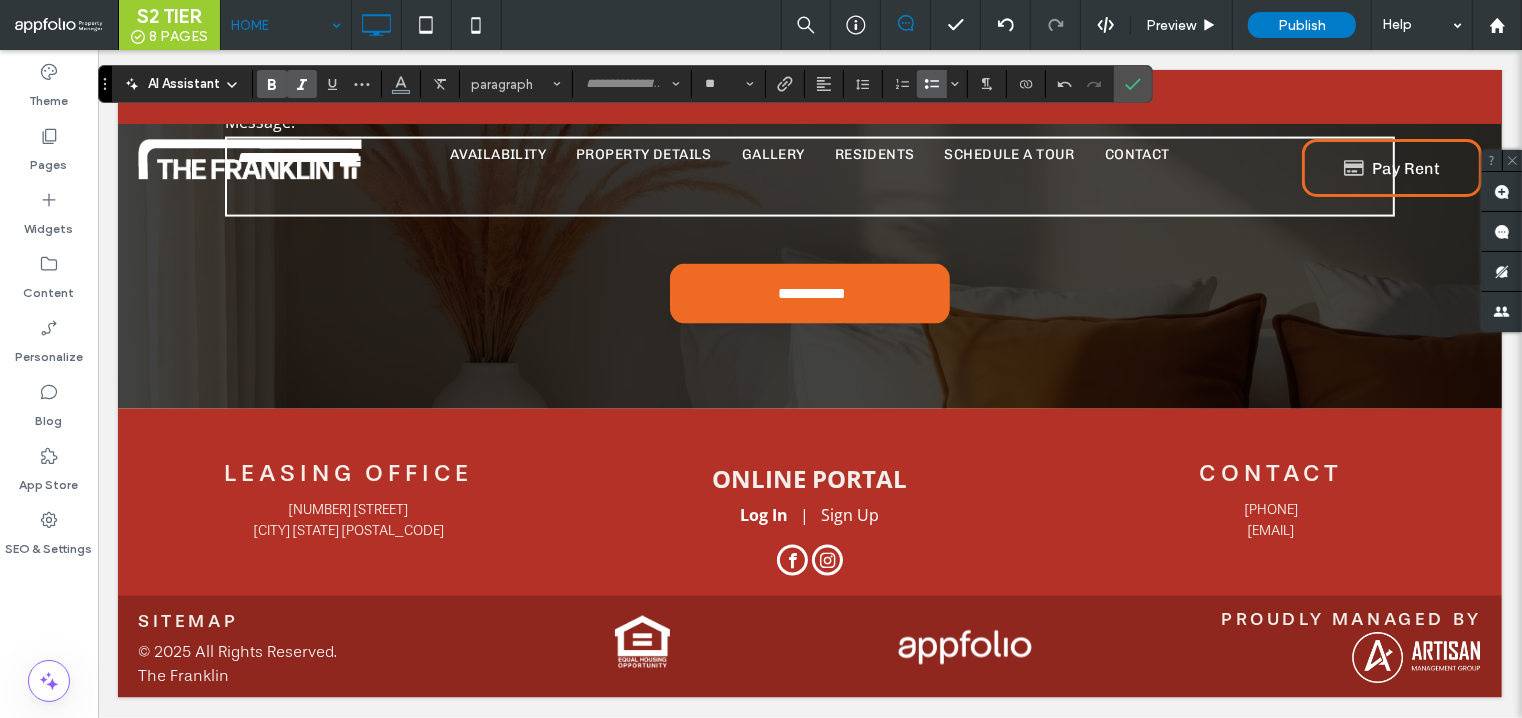 click 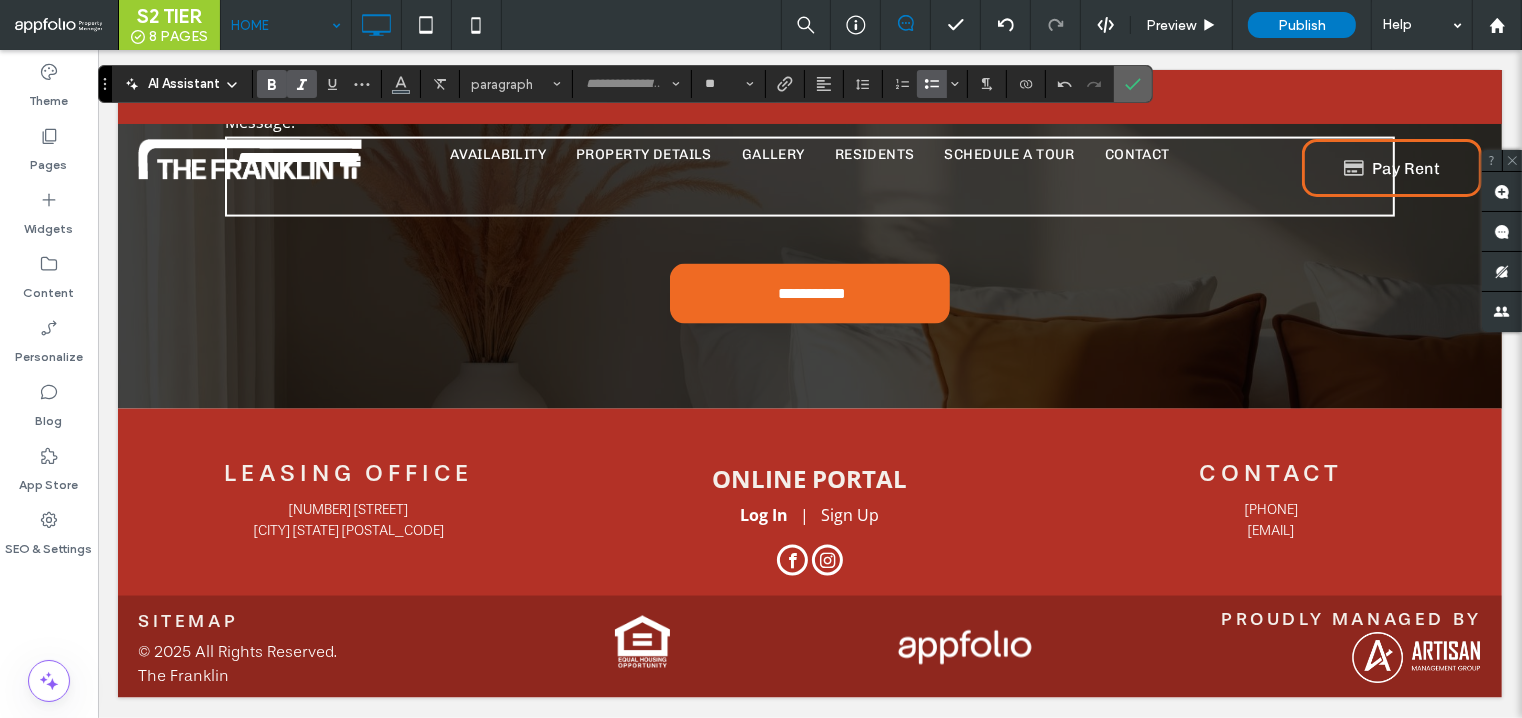 click 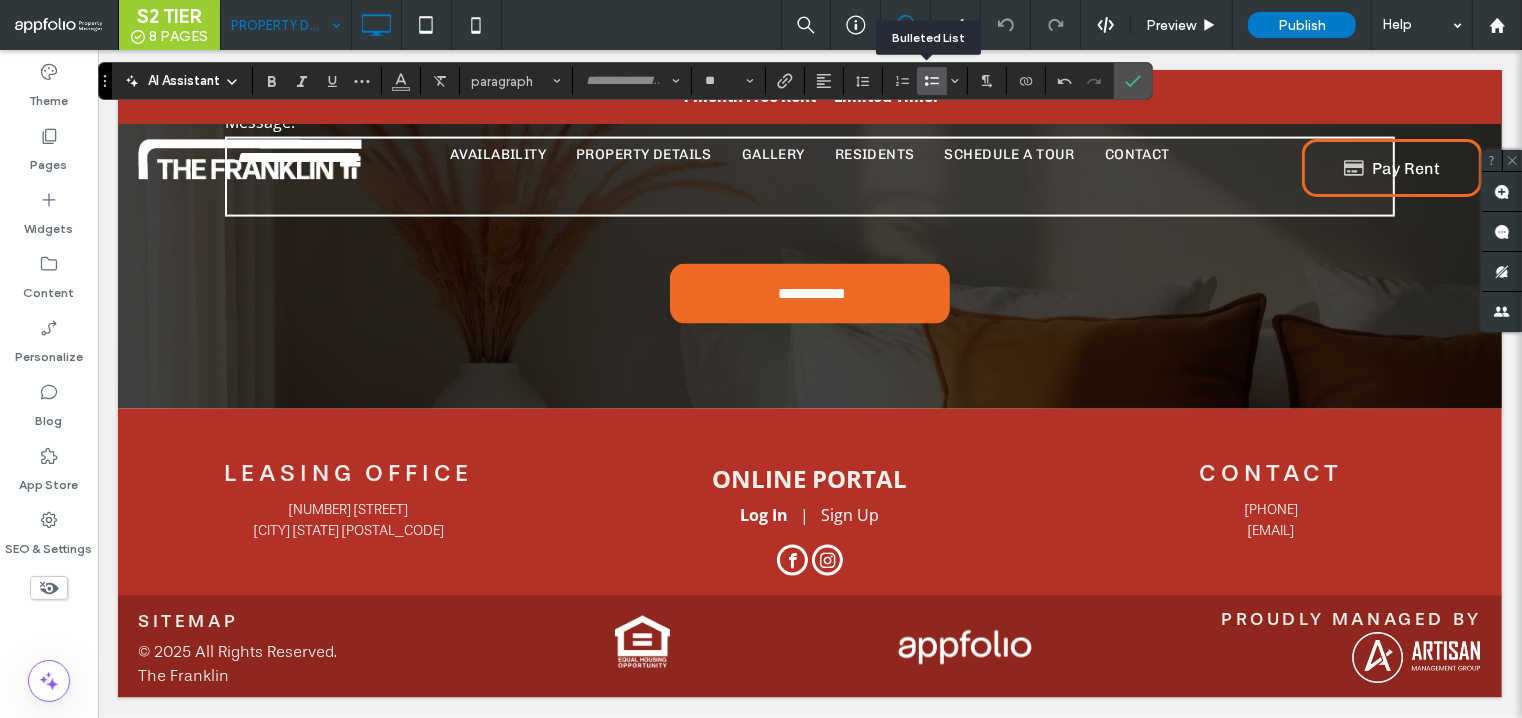 click 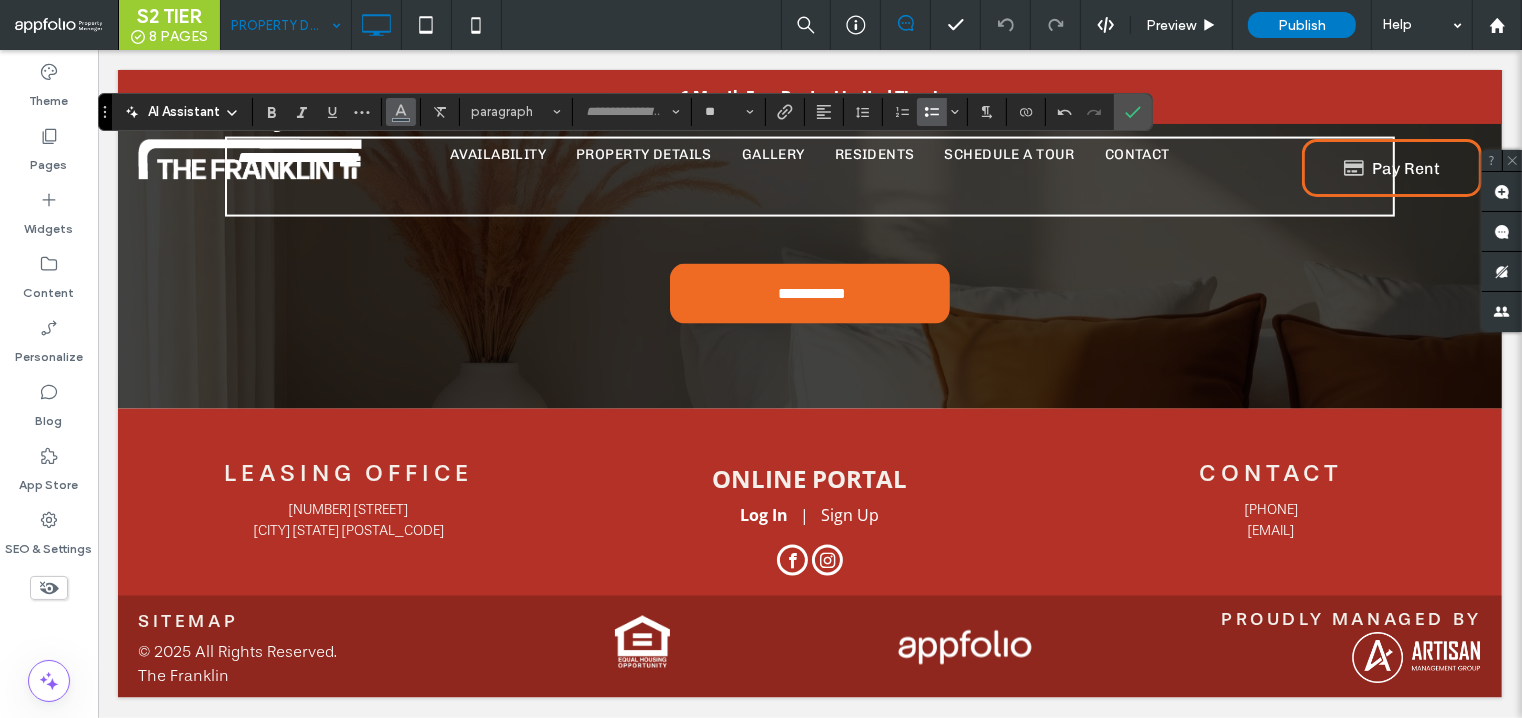 click 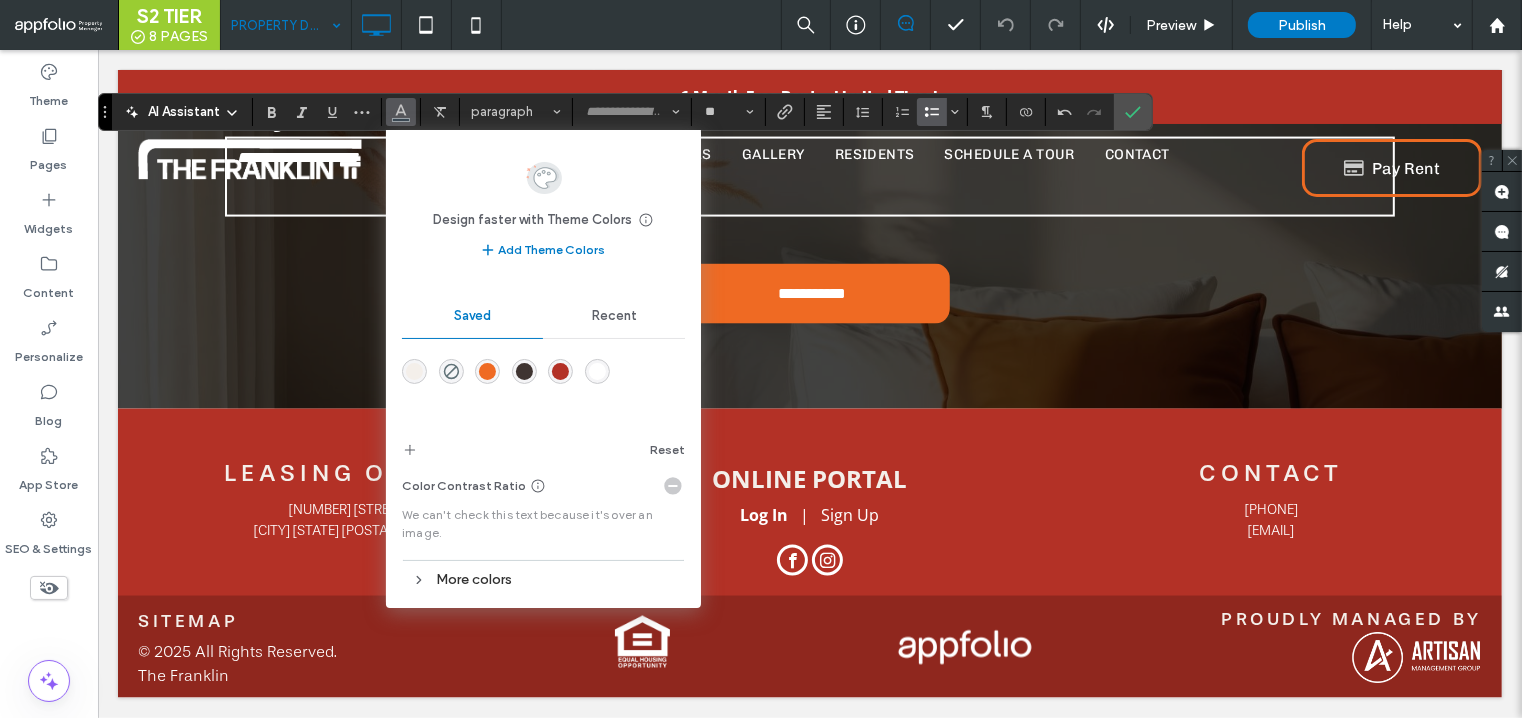 click at bounding box center (597, 371) 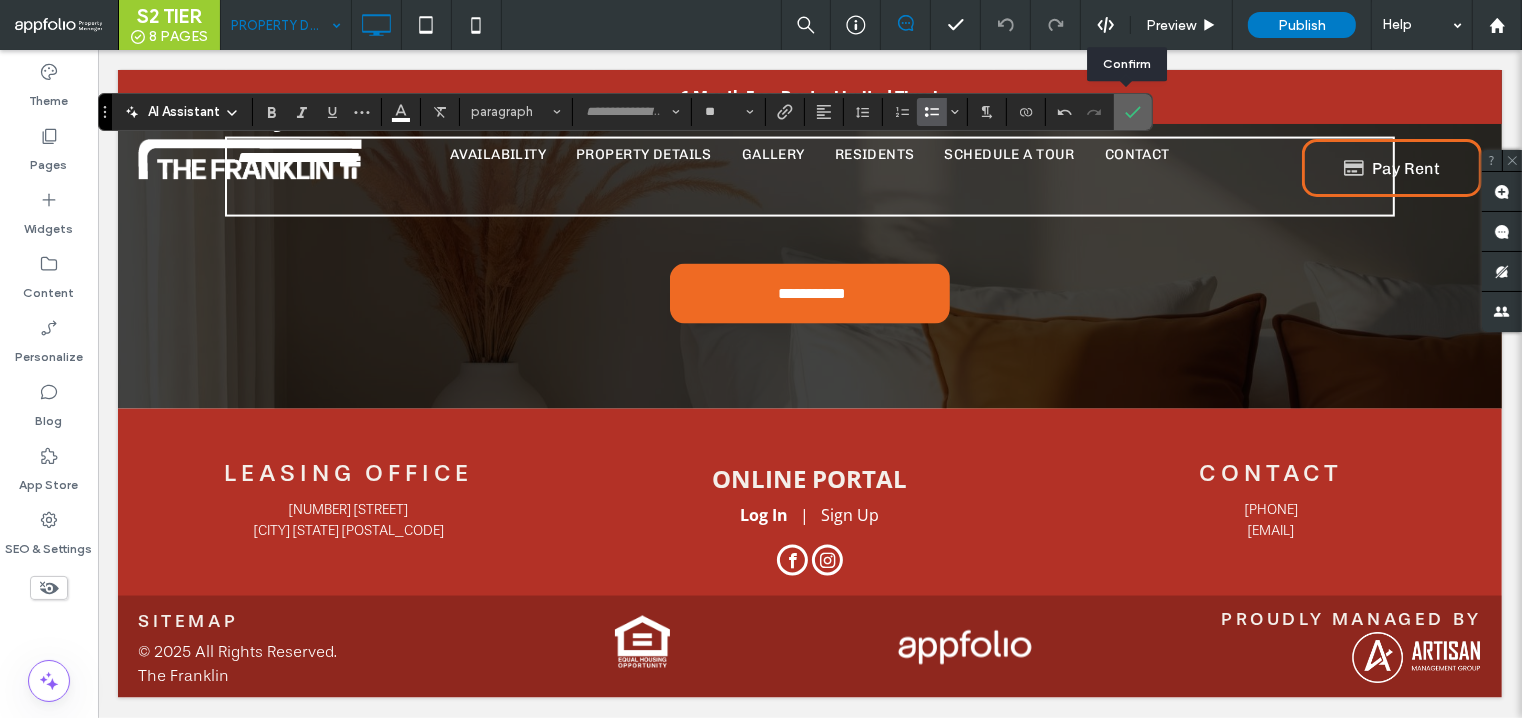 click 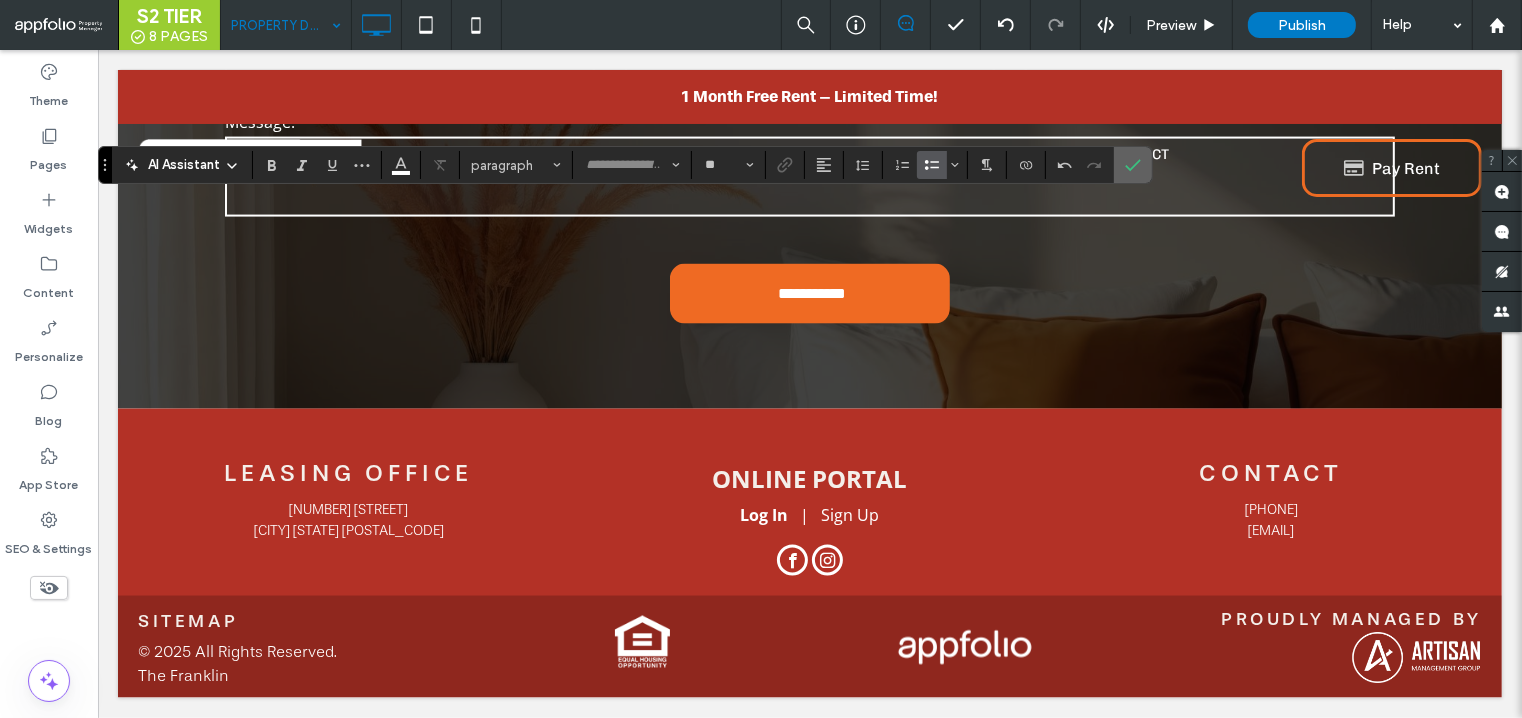 click 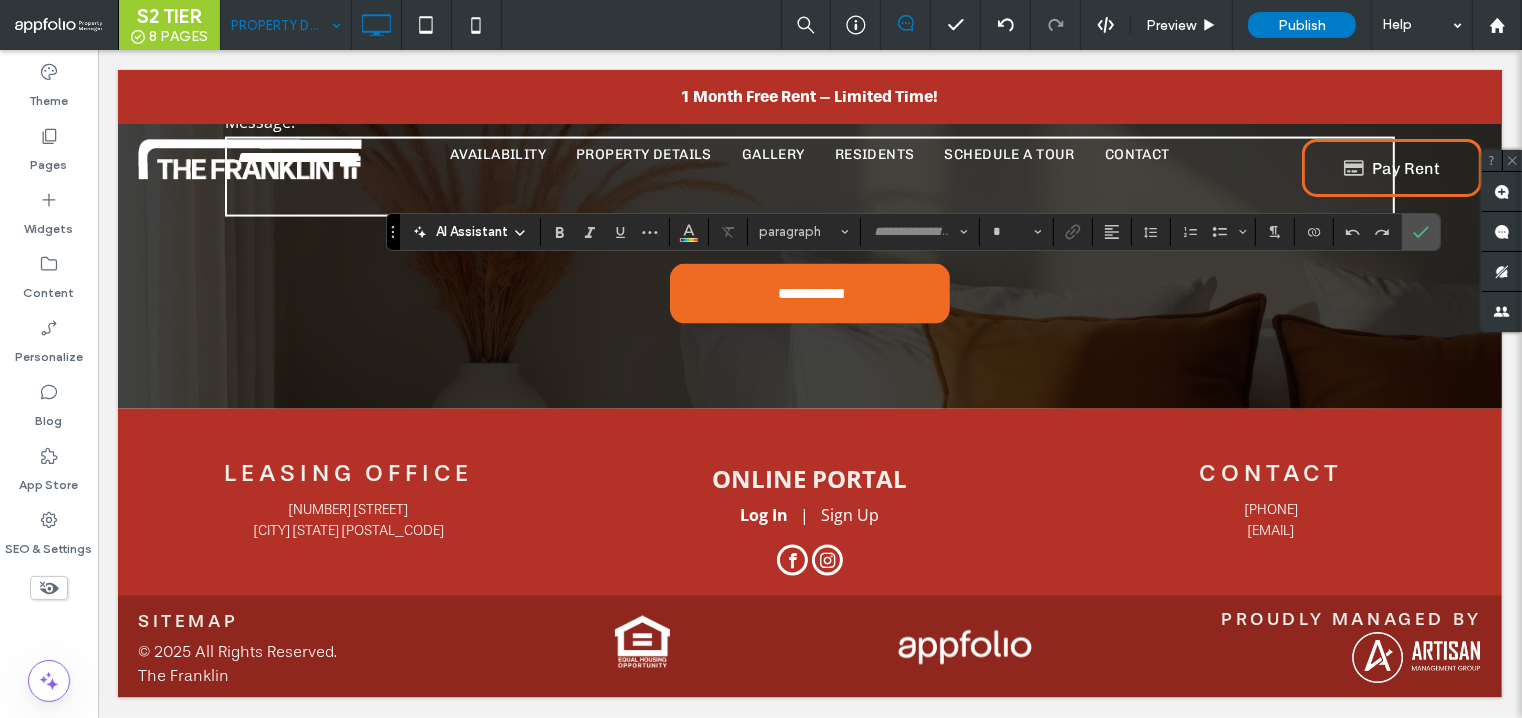 type on "**" 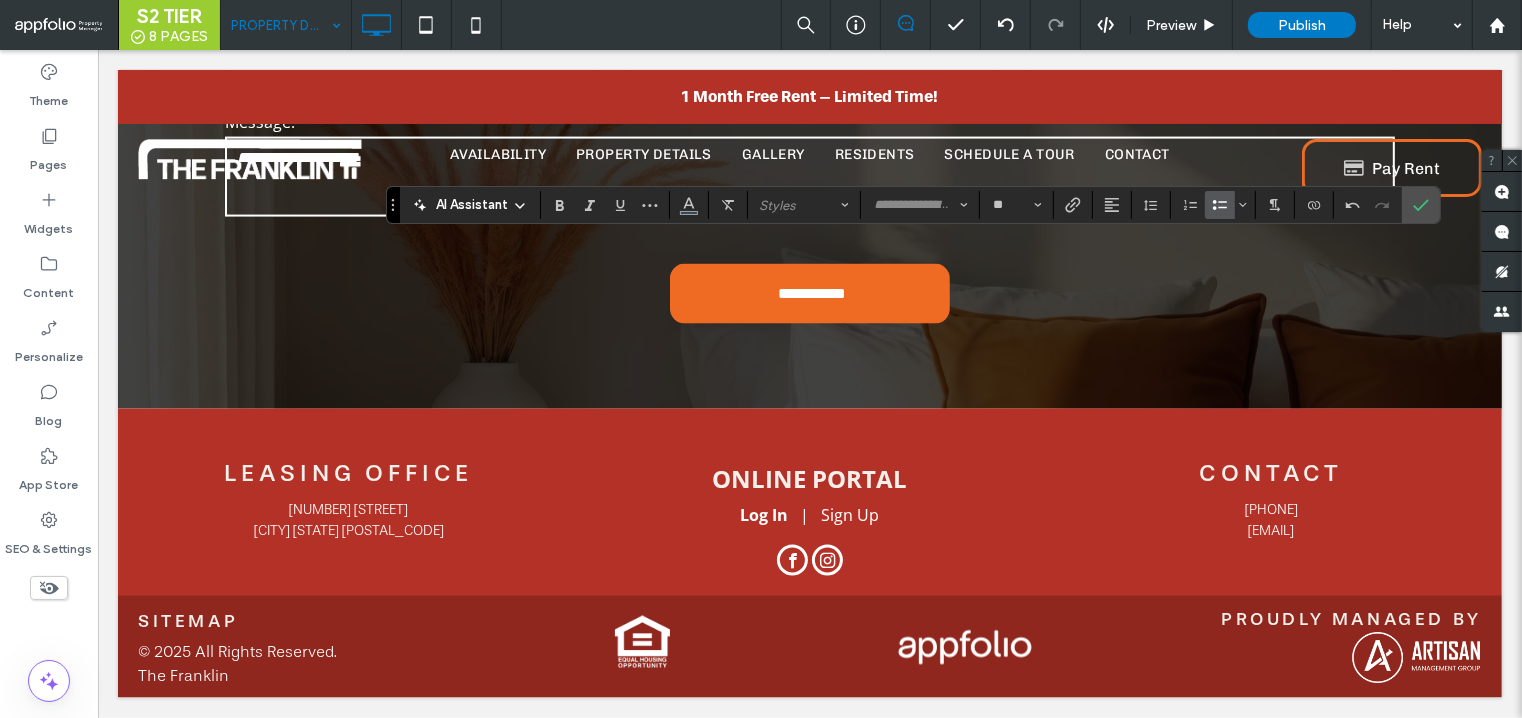 click 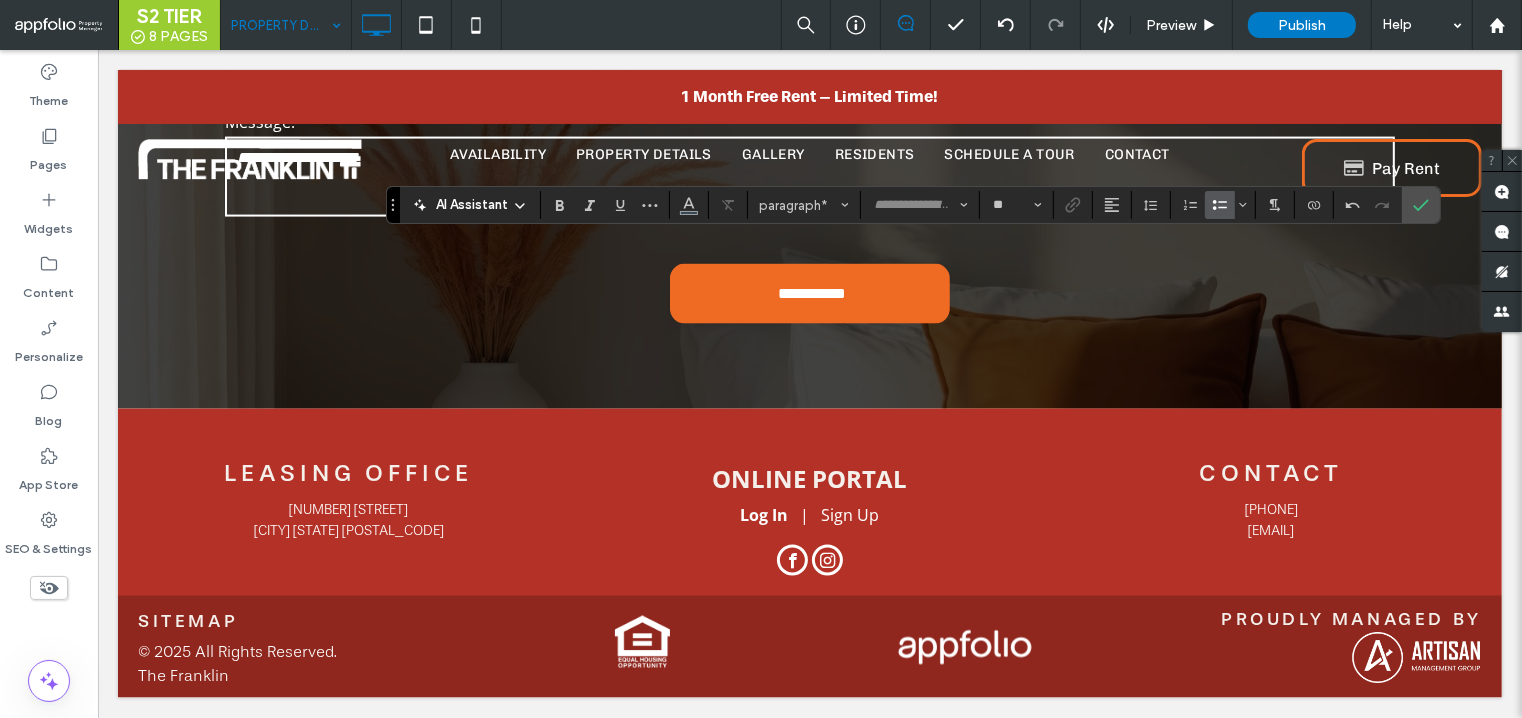 click 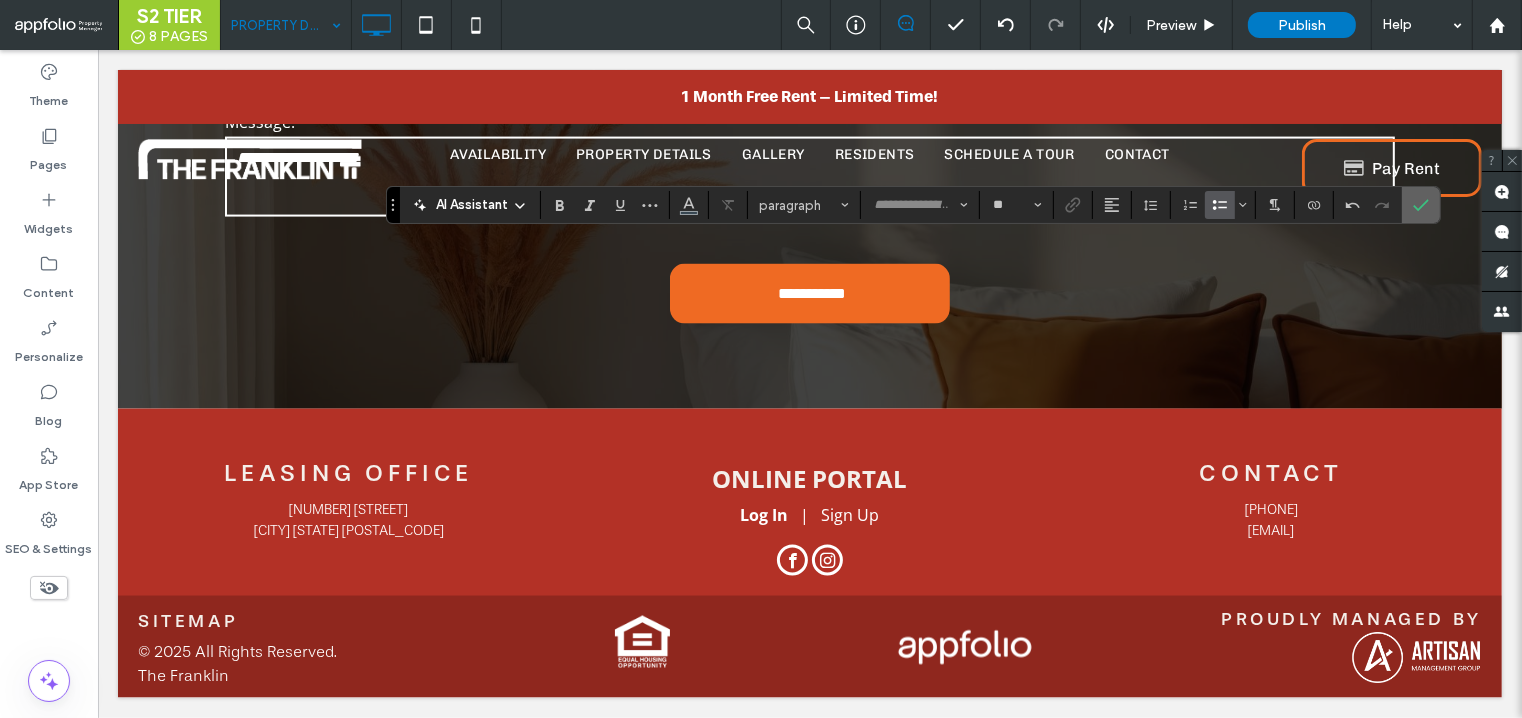 click 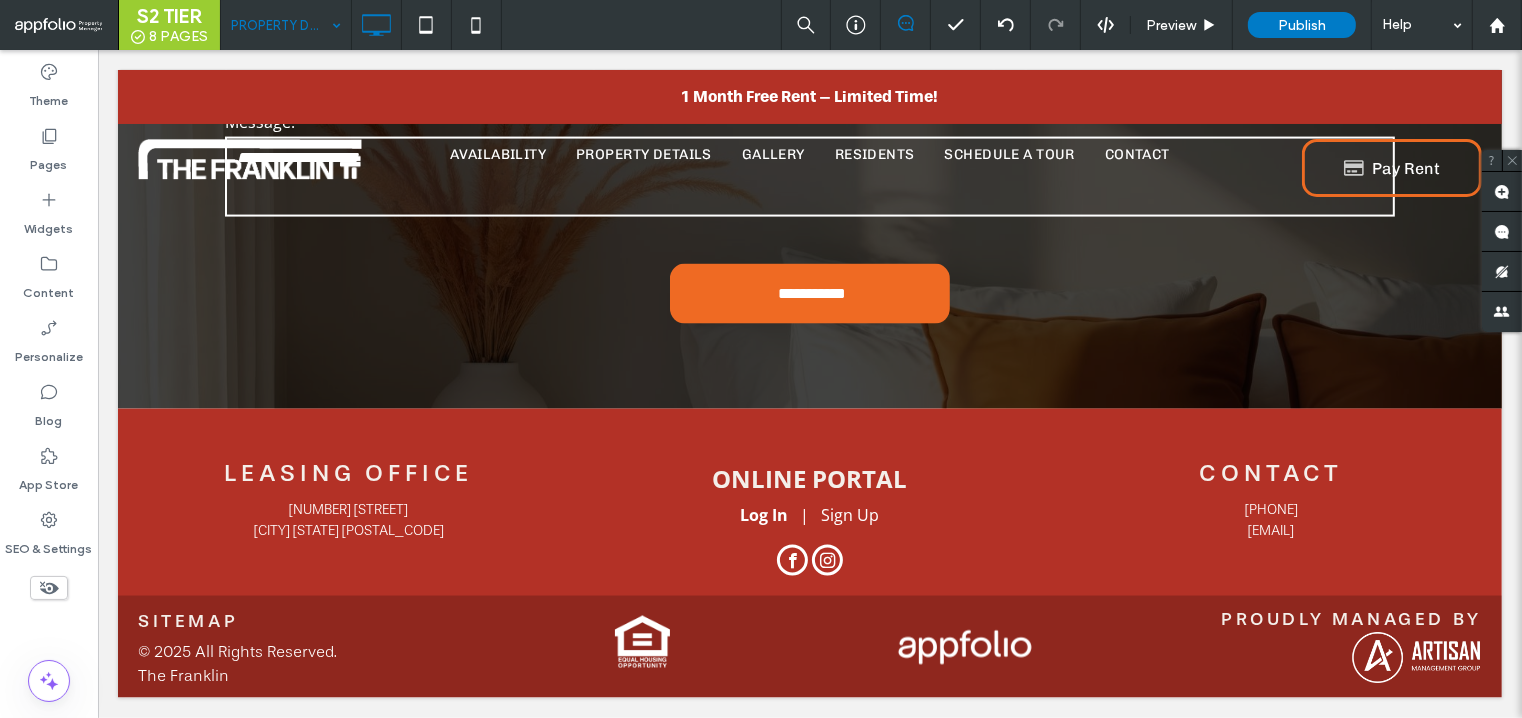 type on "**" 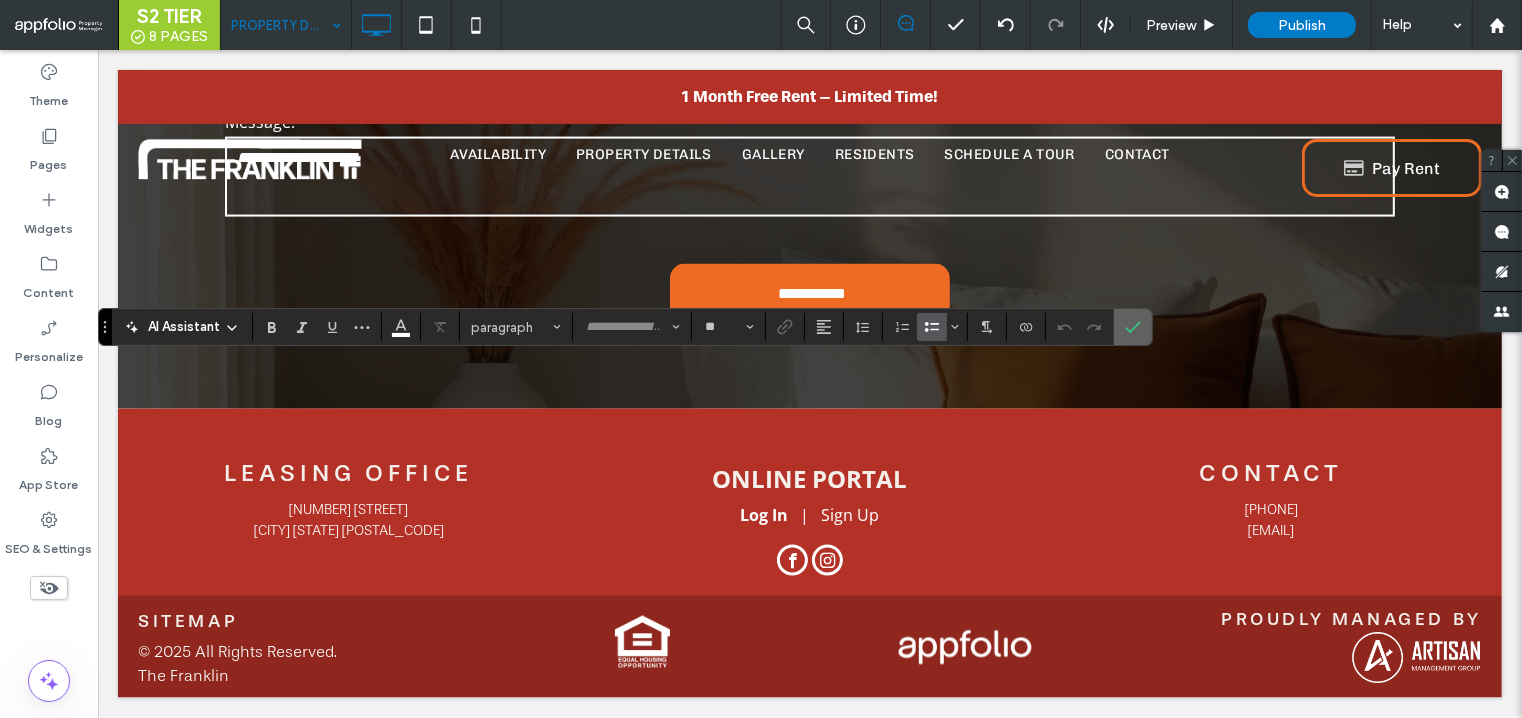 click at bounding box center [1133, 327] 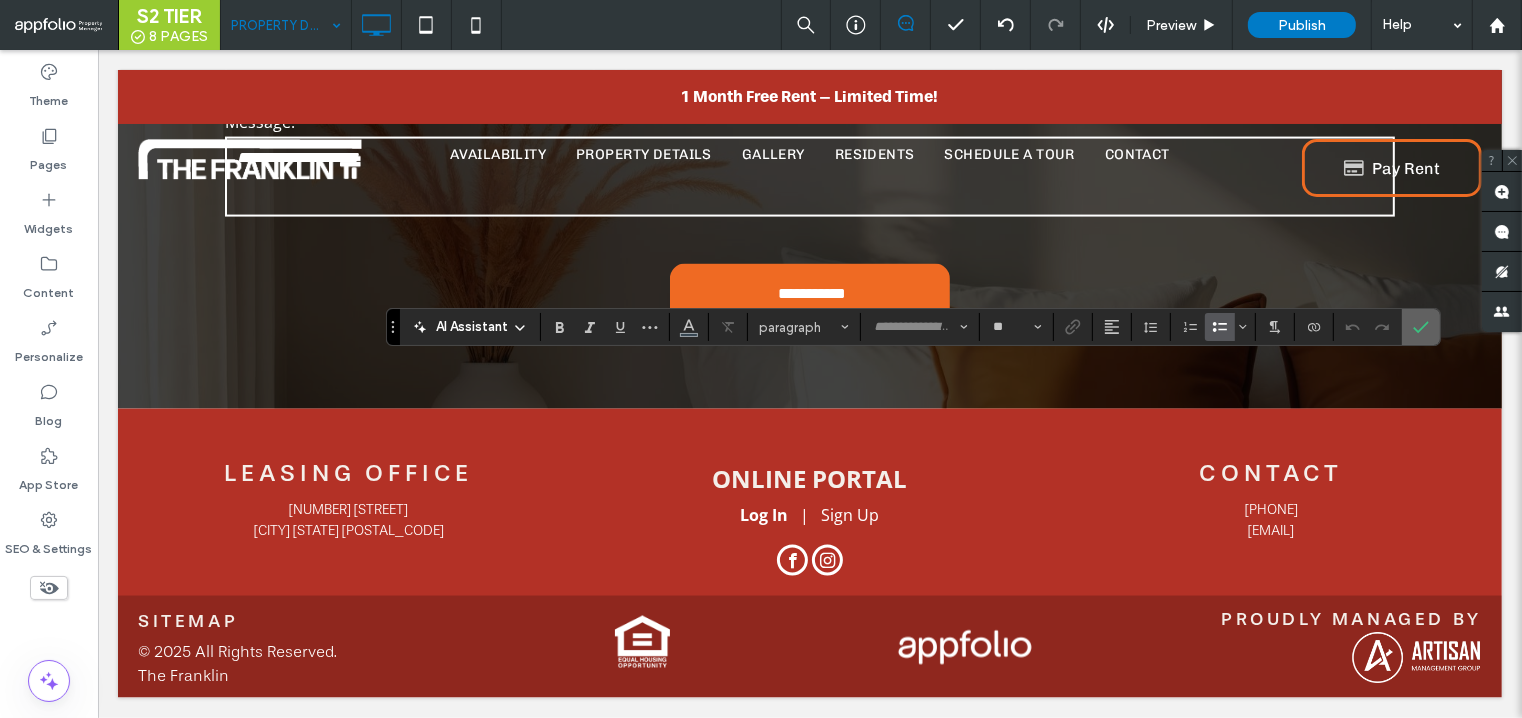 click 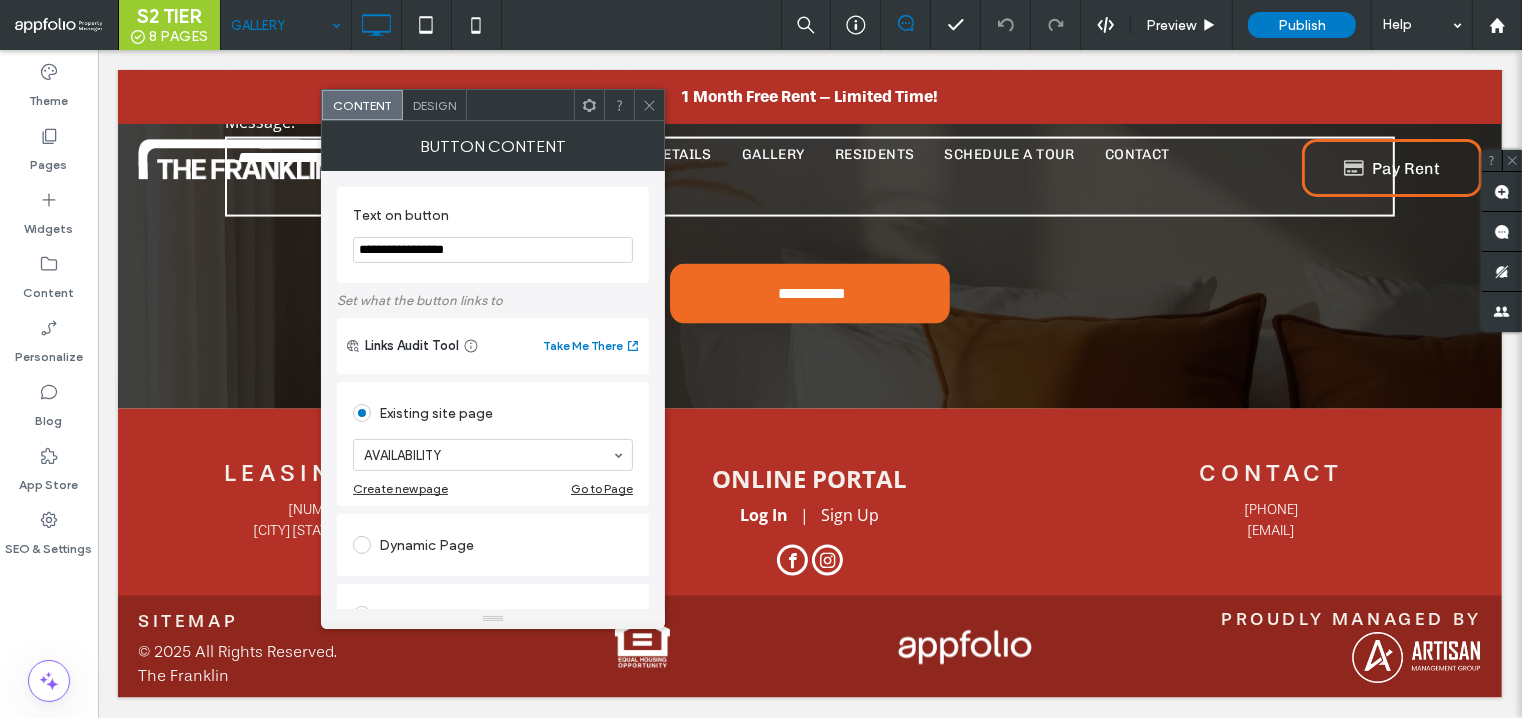 type on "*" 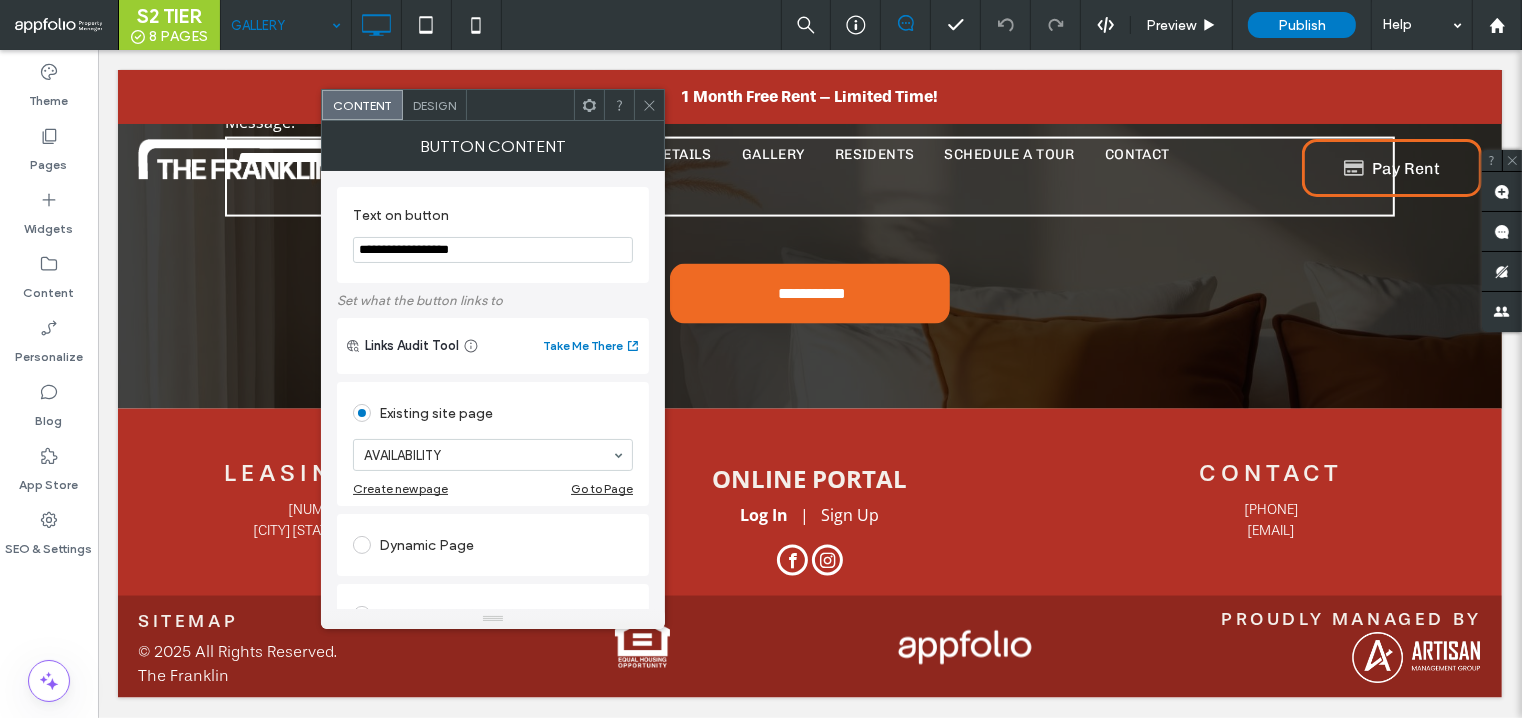 type on "**********" 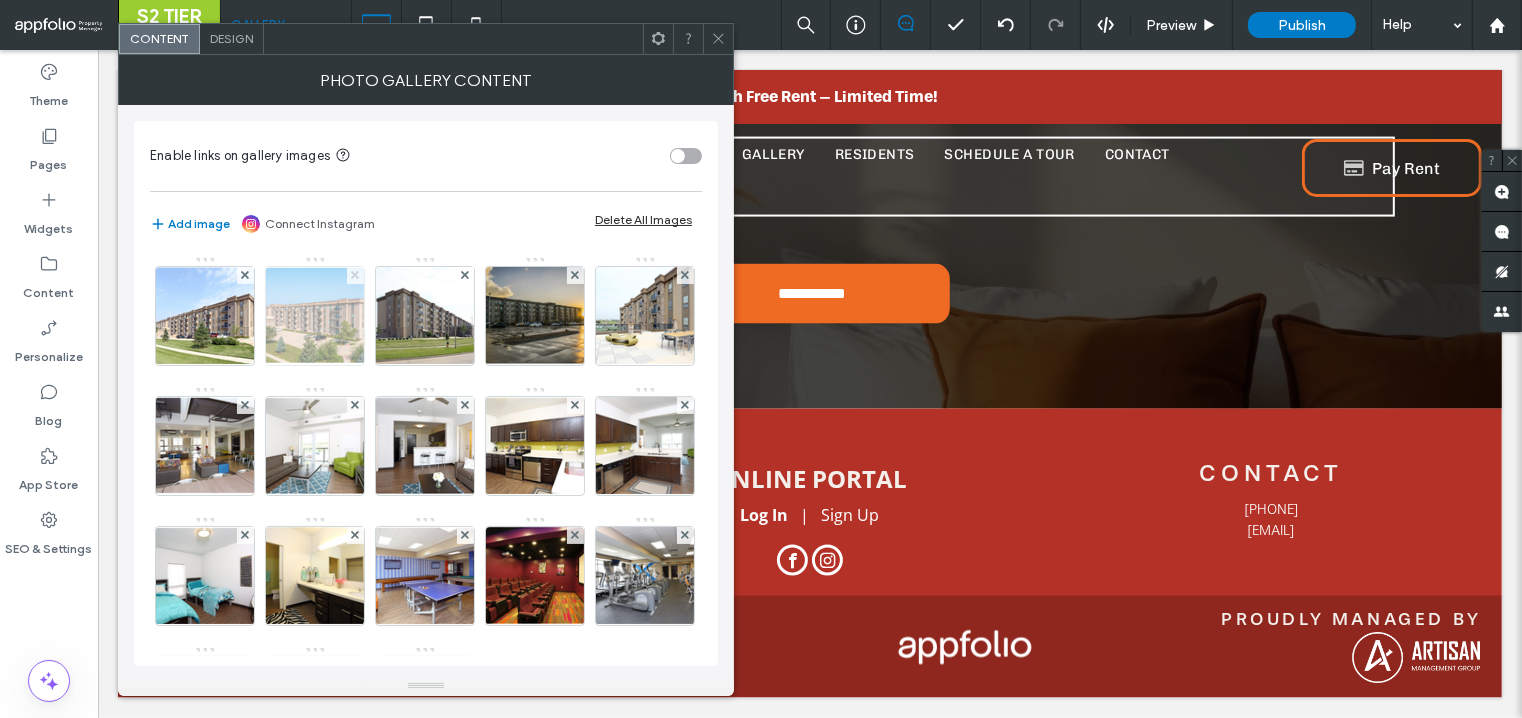 click 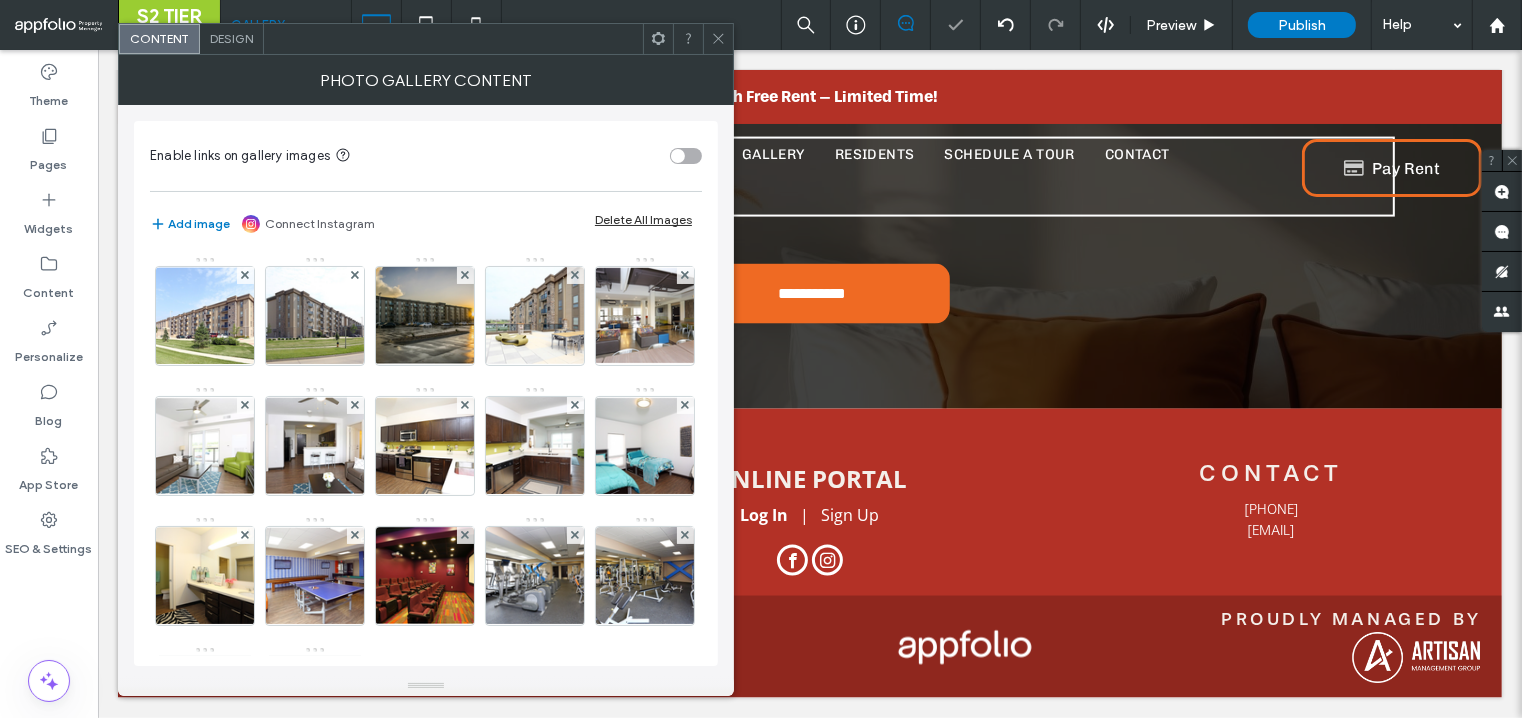click 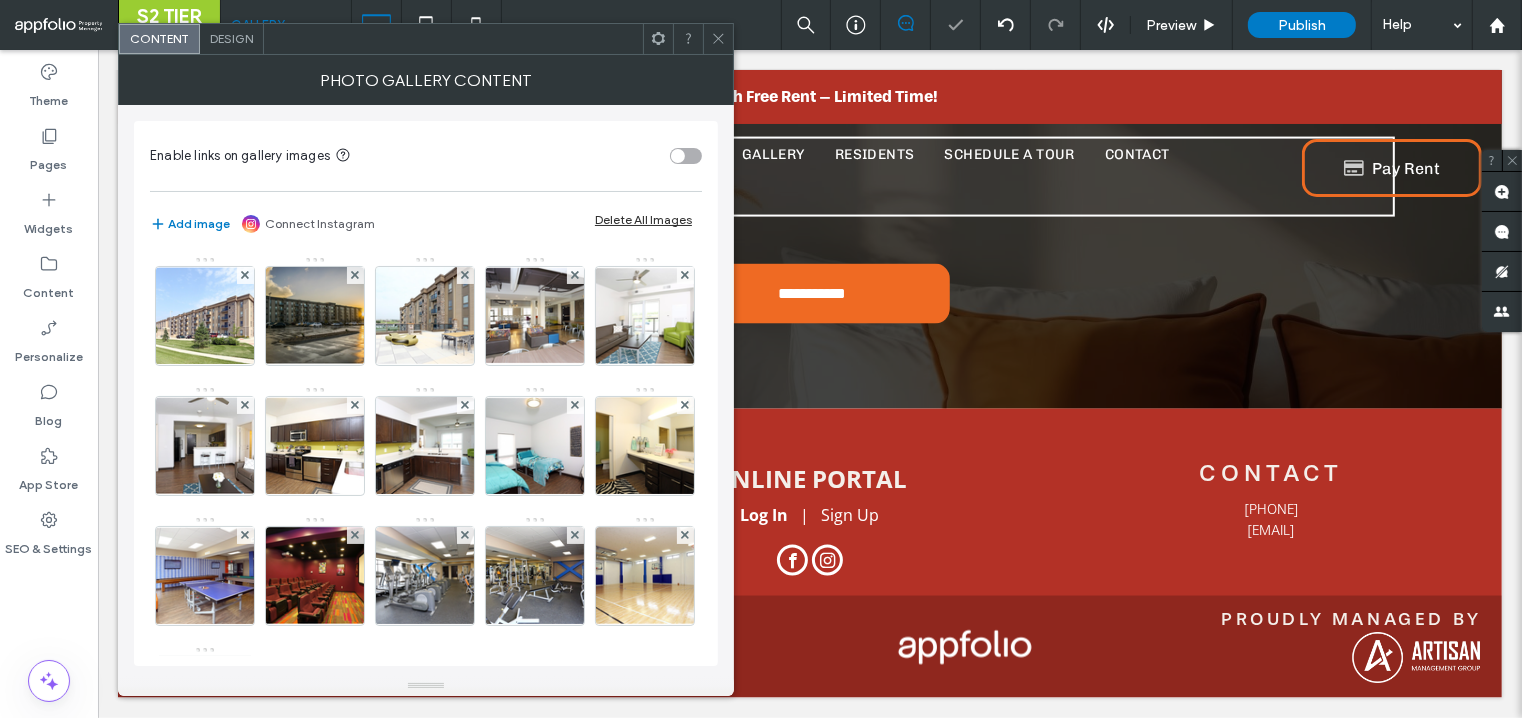 click 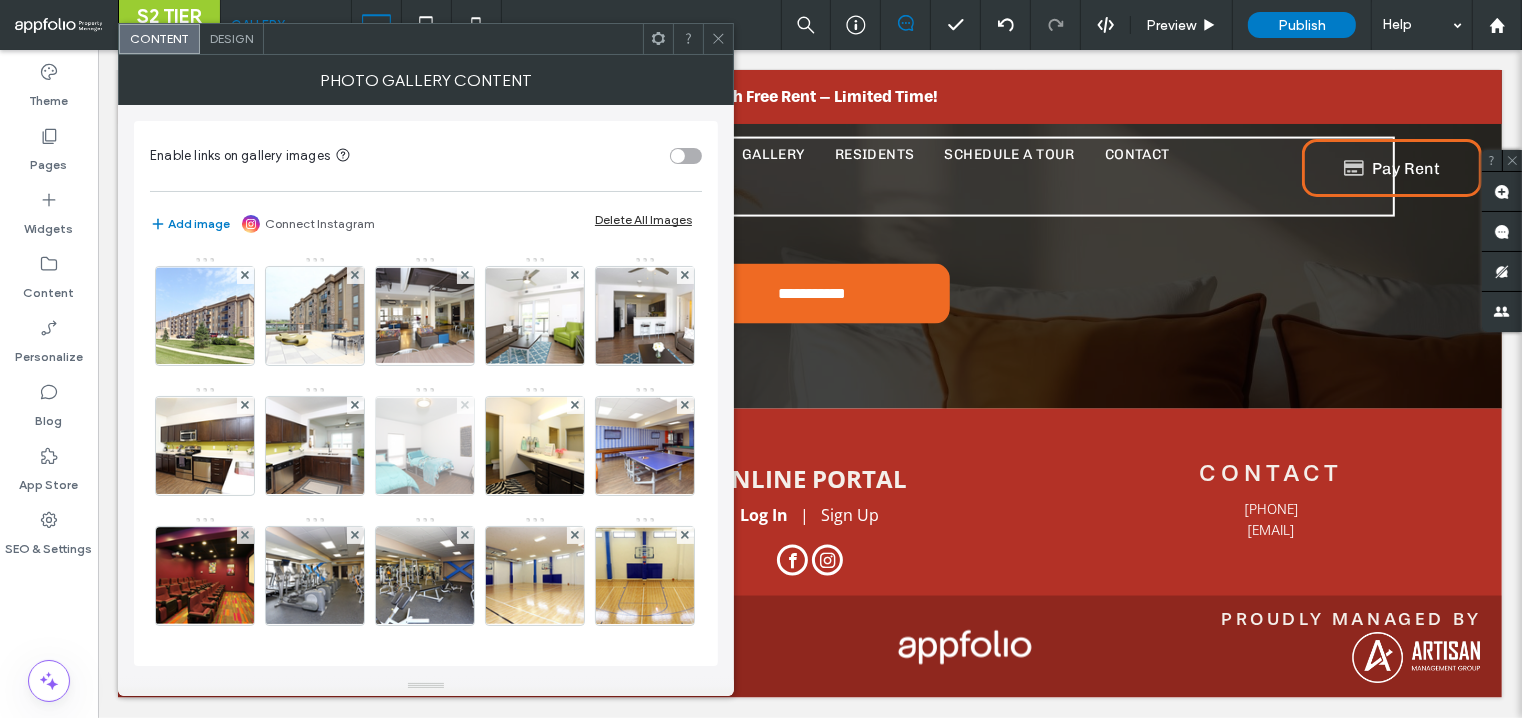 click 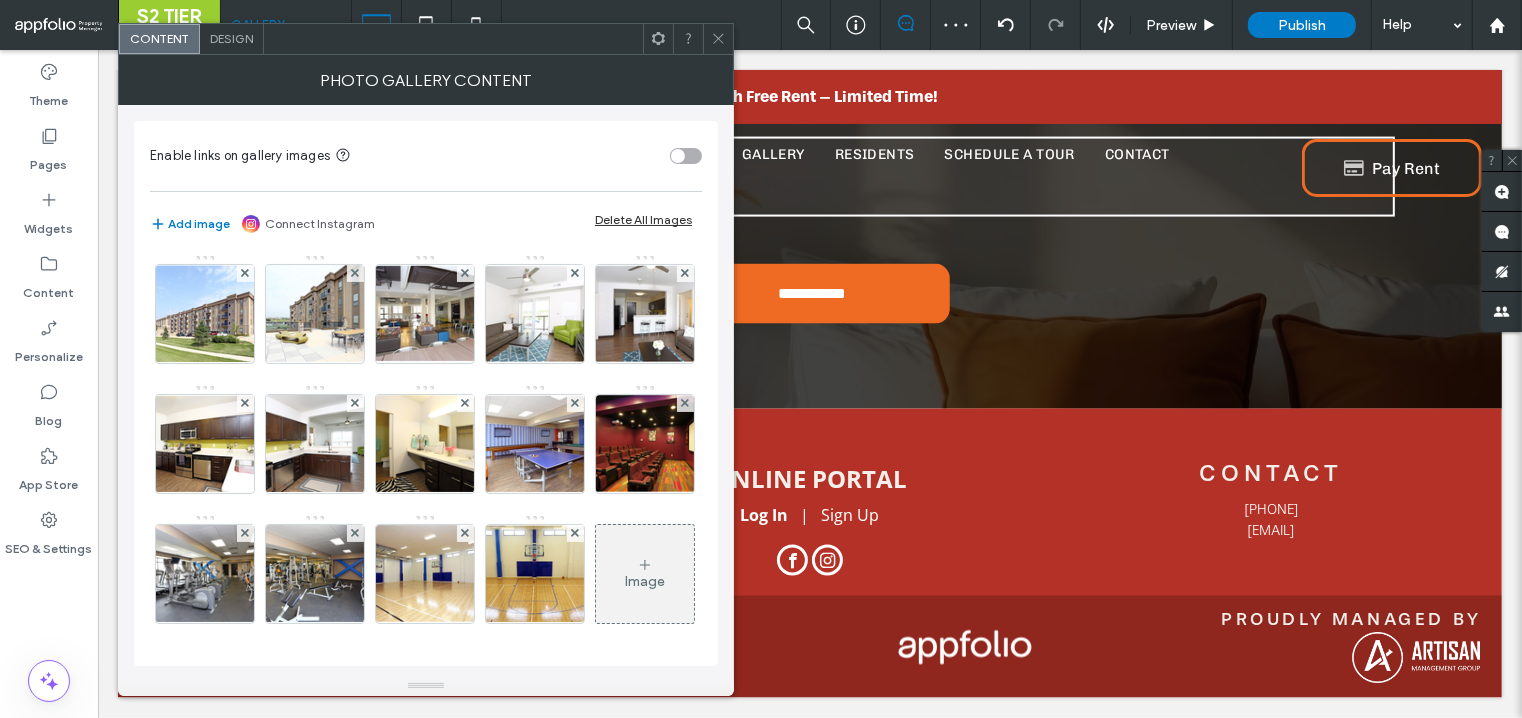 scroll, scrollTop: 127, scrollLeft: 0, axis: vertical 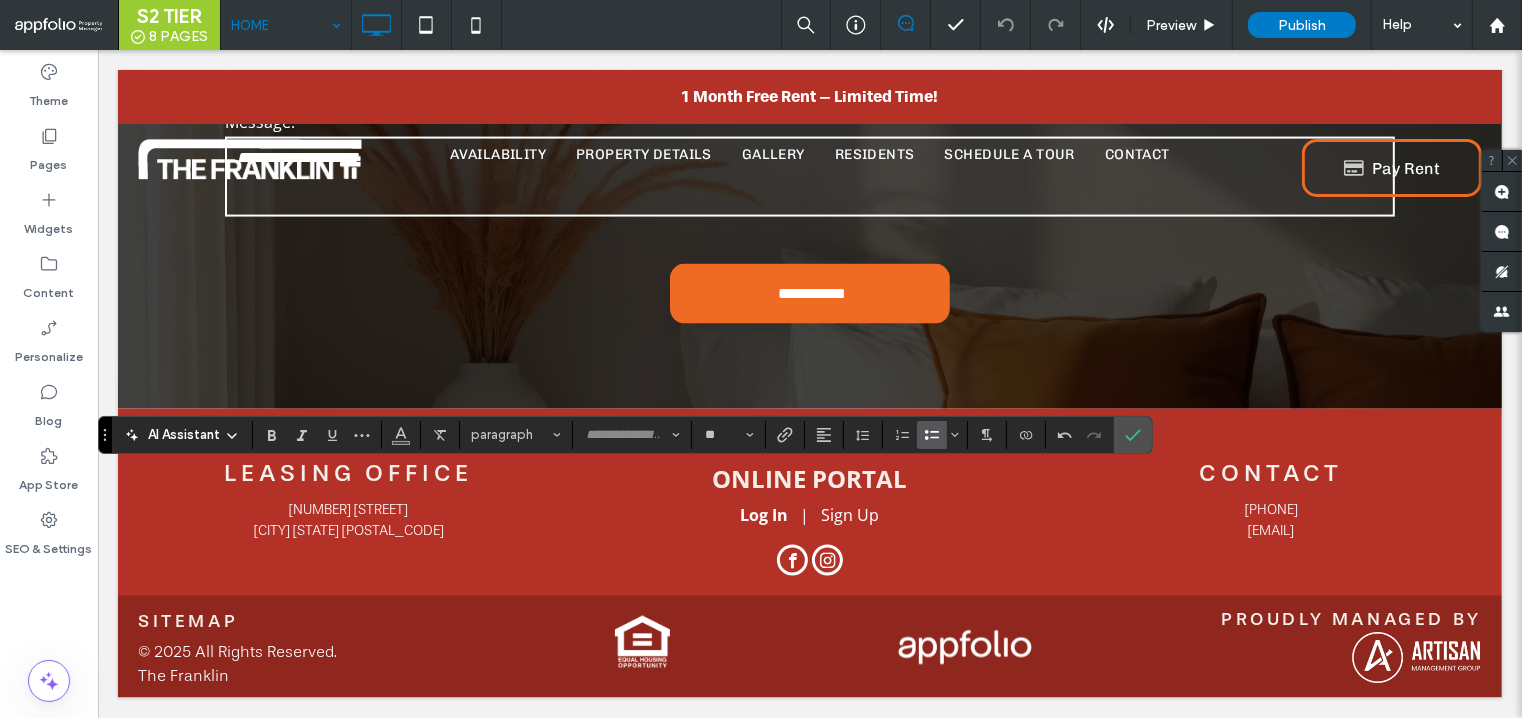 click 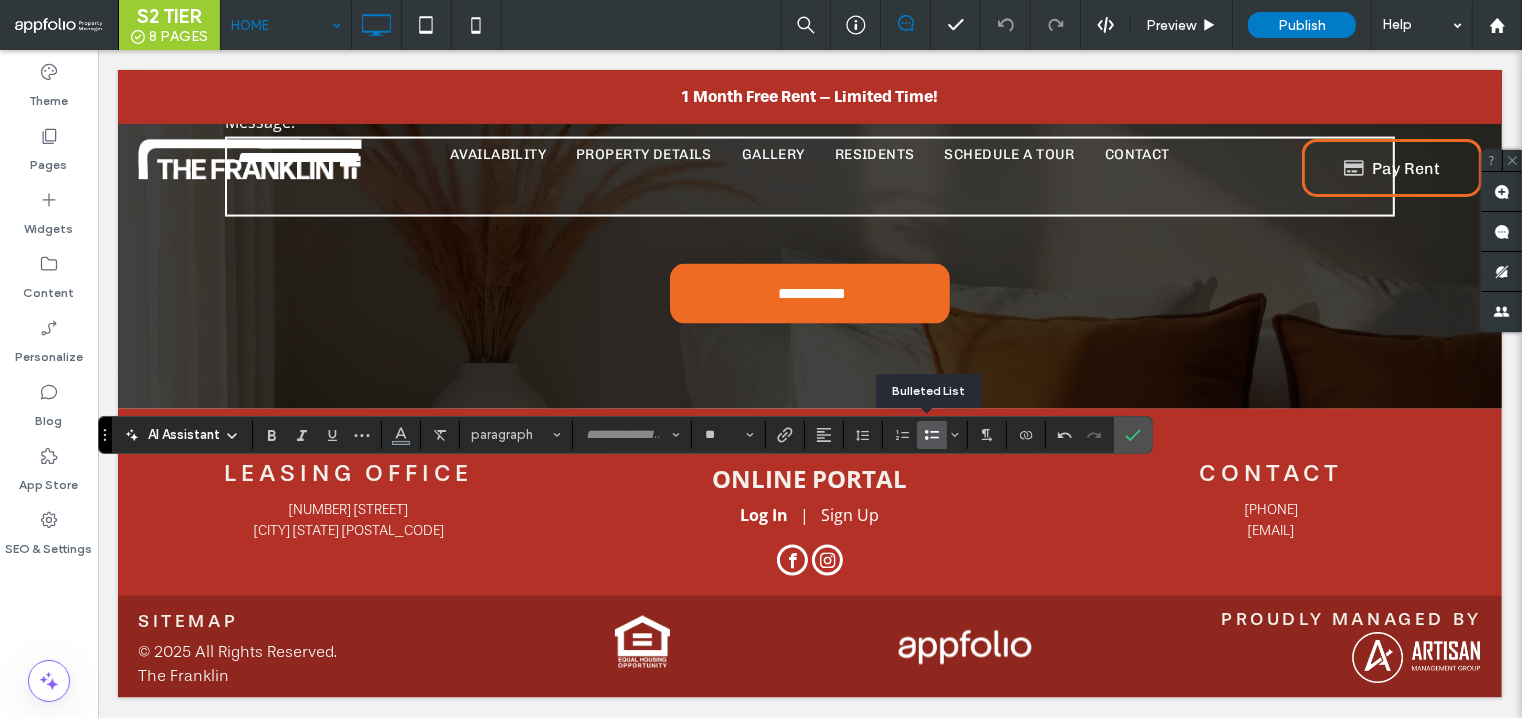 click 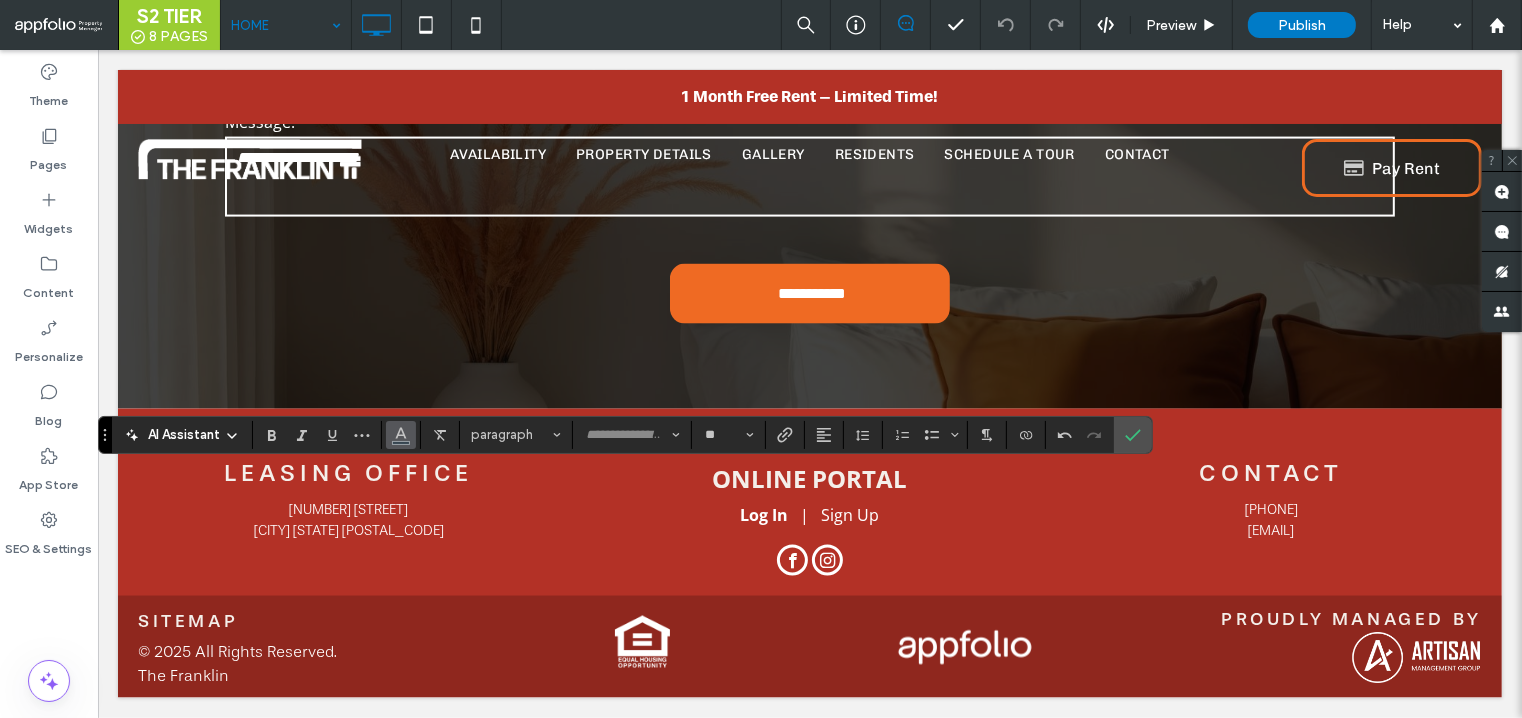 click at bounding box center (401, 435) 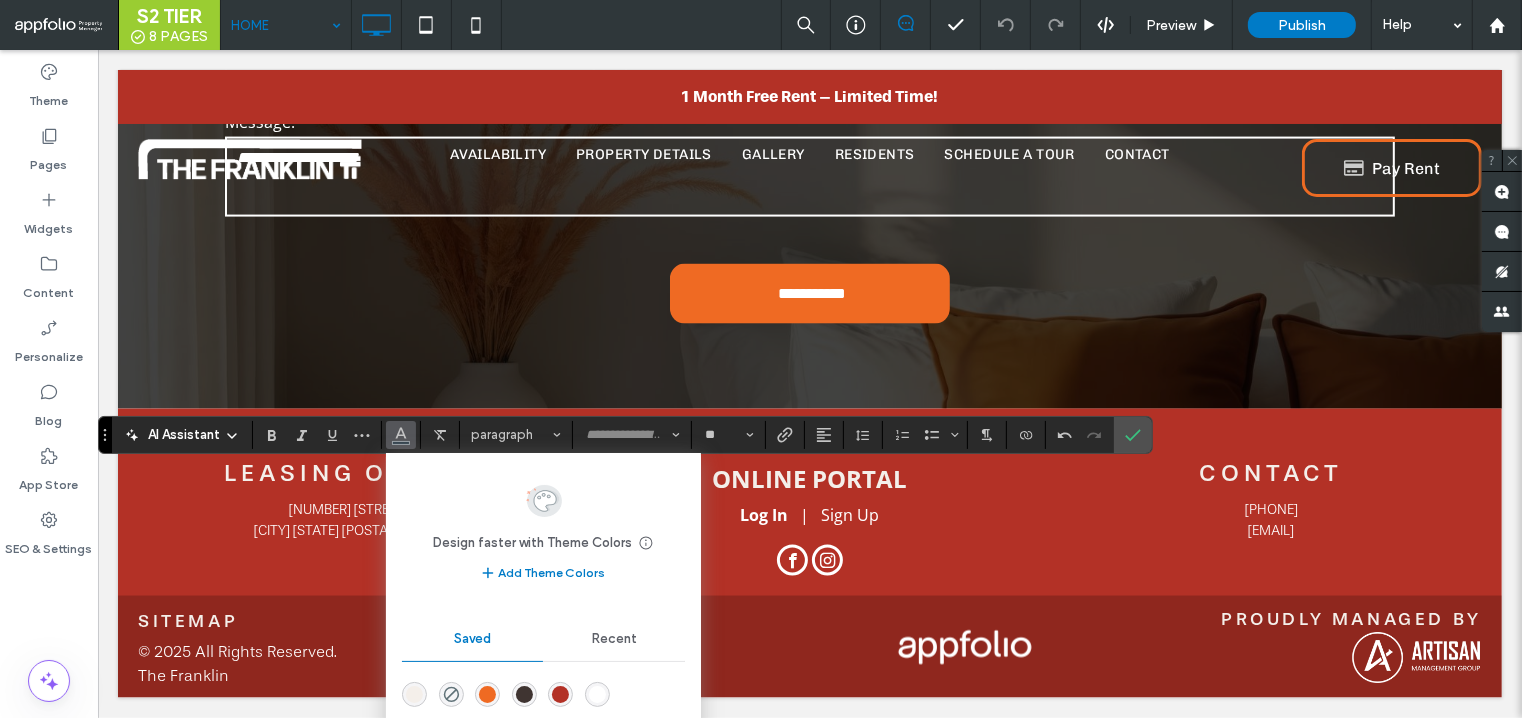 click at bounding box center [597, 694] 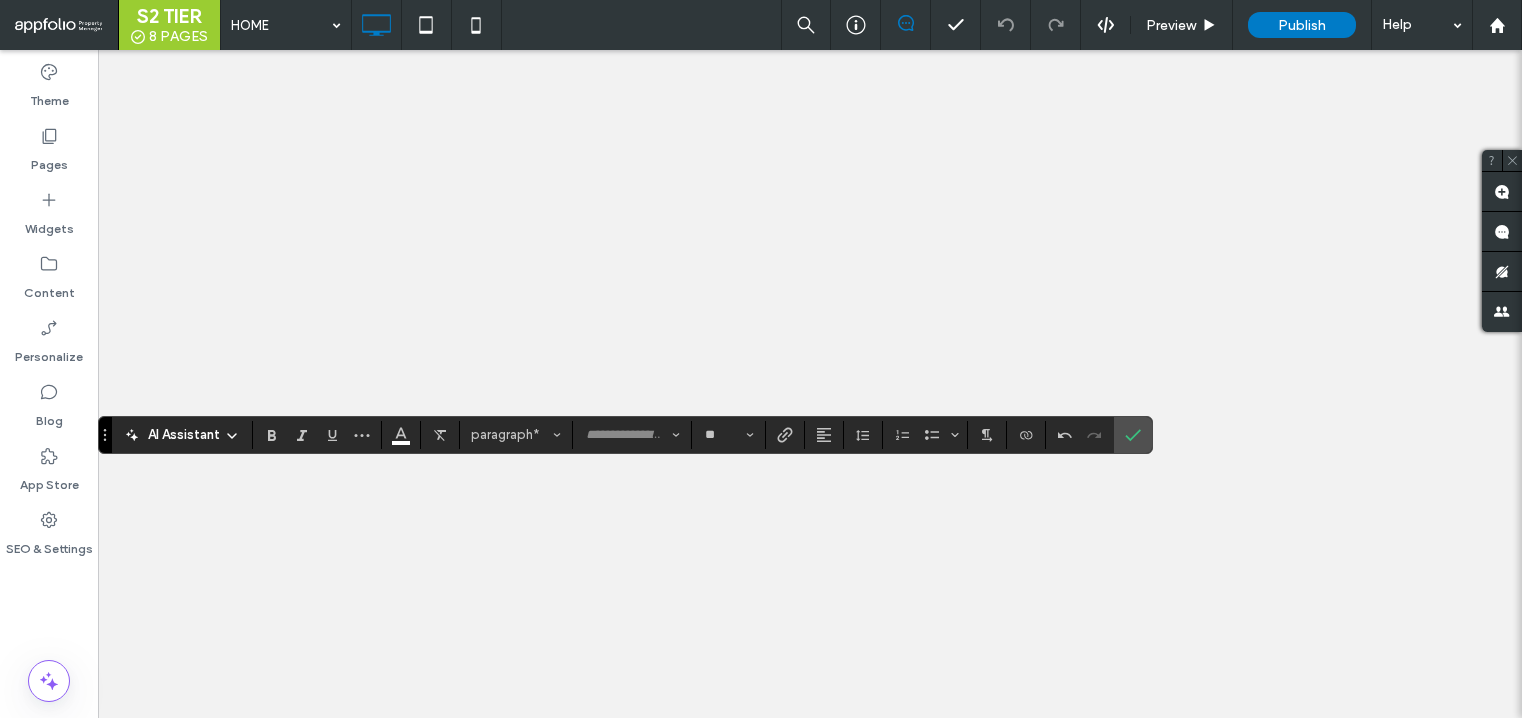 scroll, scrollTop: 0, scrollLeft: 0, axis: both 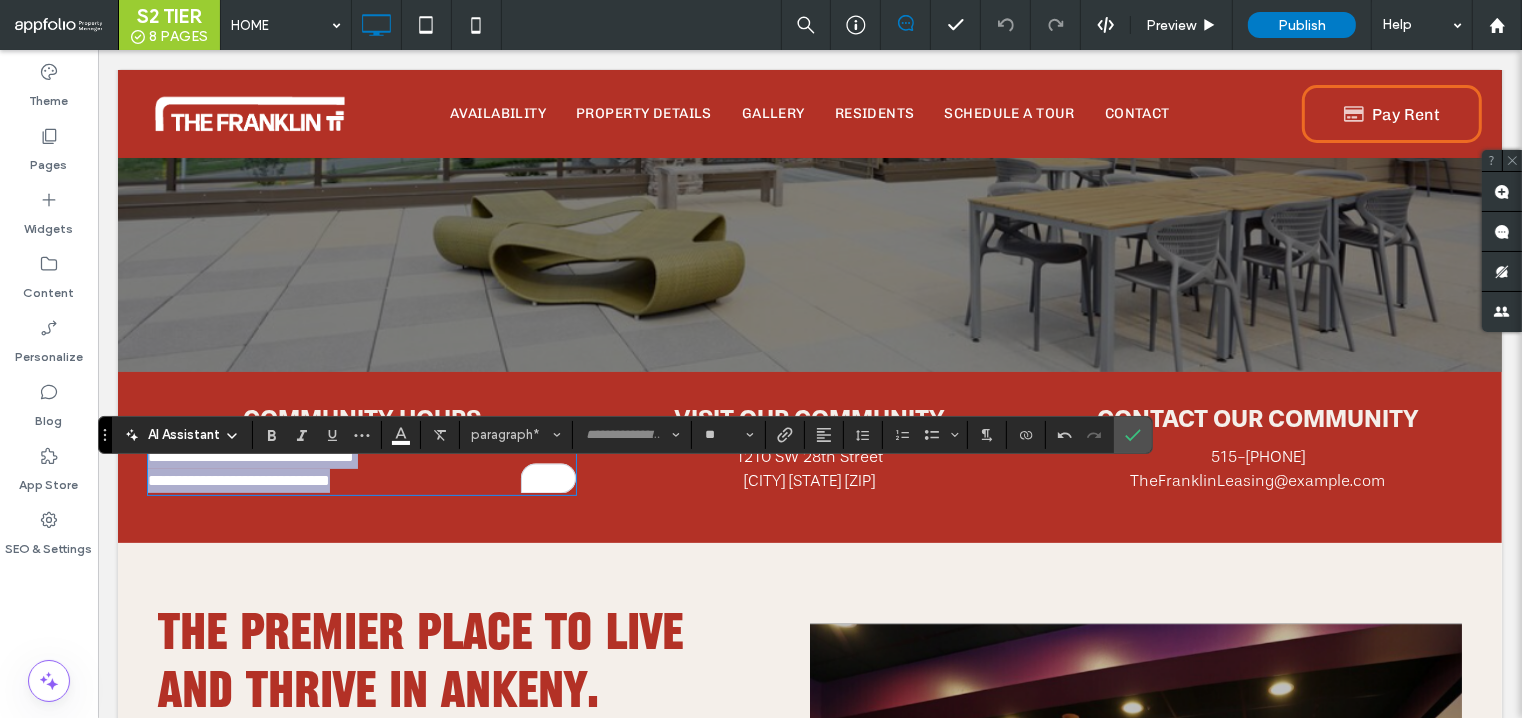 click on "**********" at bounding box center (250, 456) 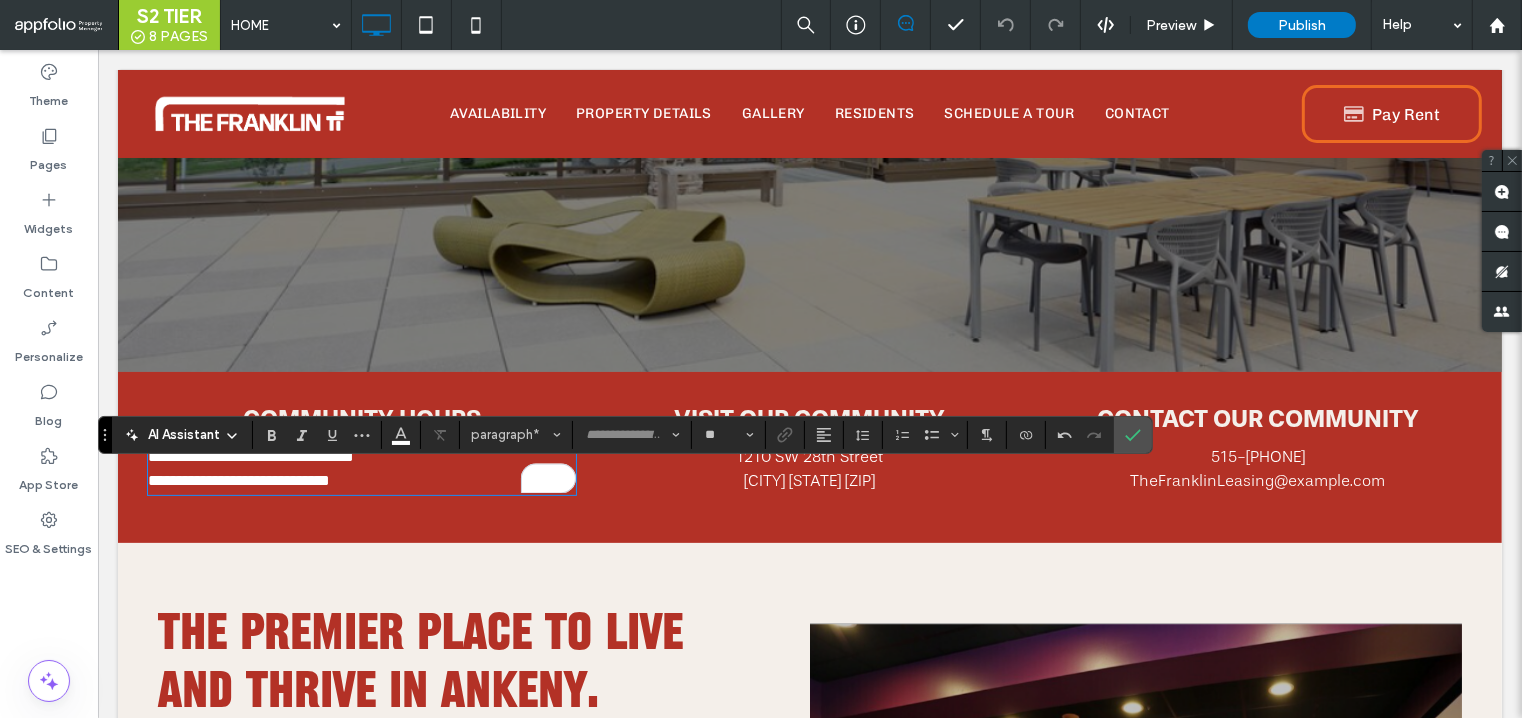type 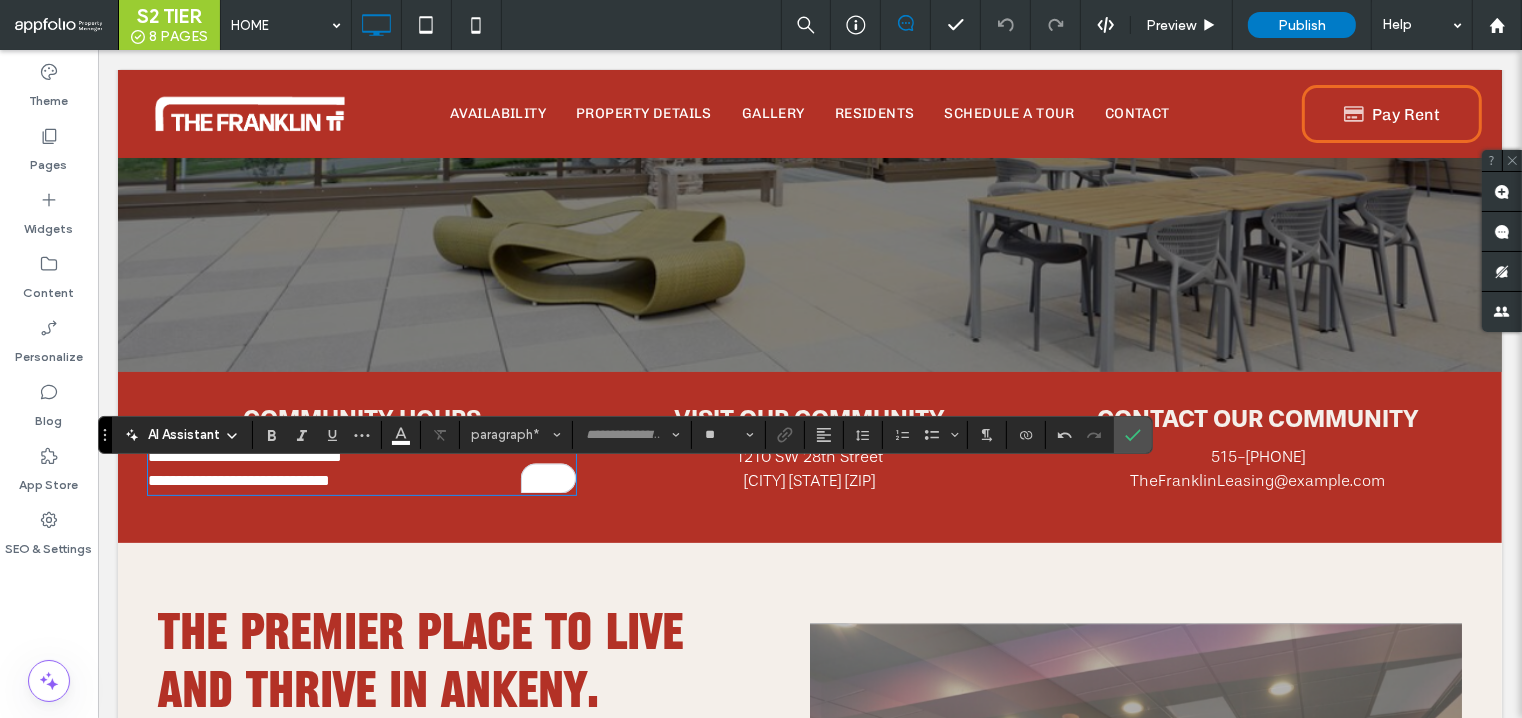 click on "**********" at bounding box center (238, 480) 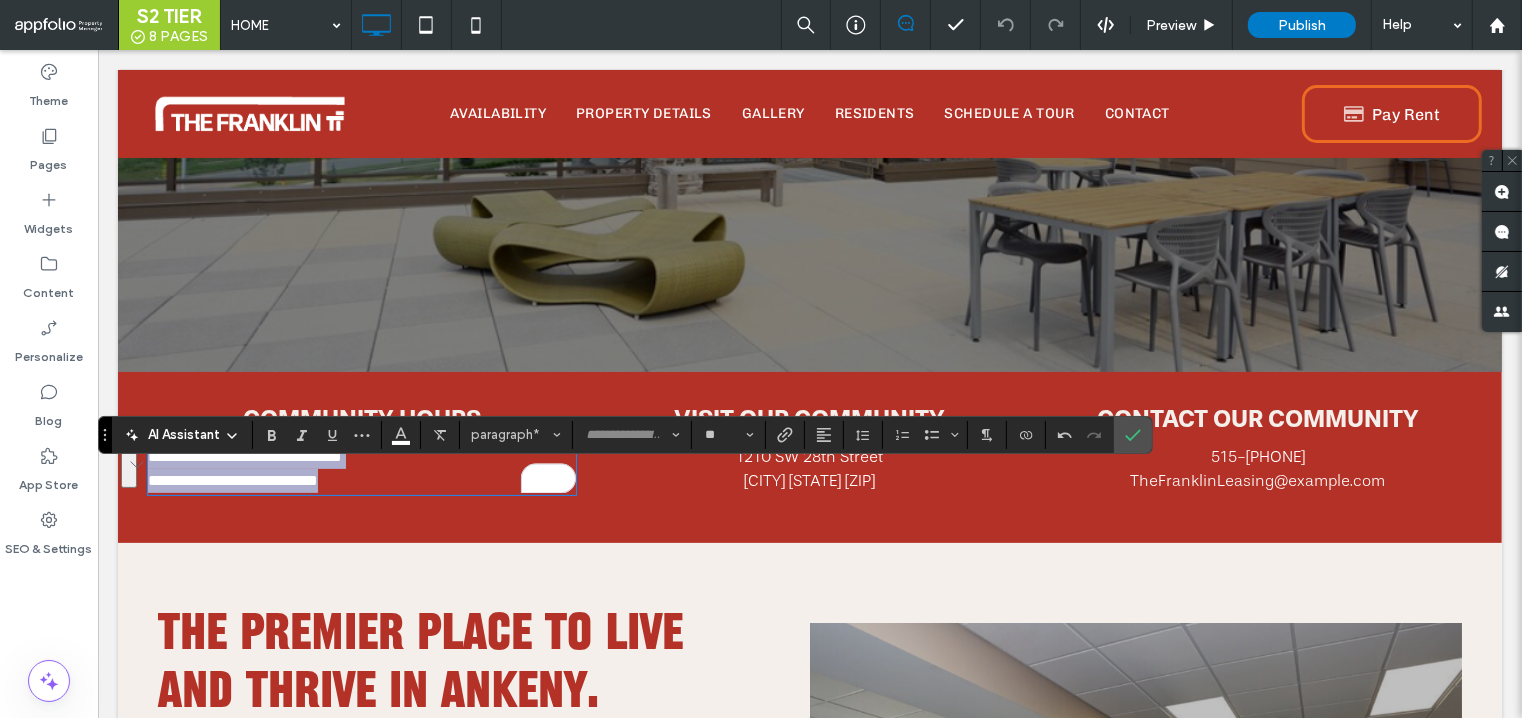 drag, startPoint x: 380, startPoint y: 505, endPoint x: 117, endPoint y: 477, distance: 264.4863 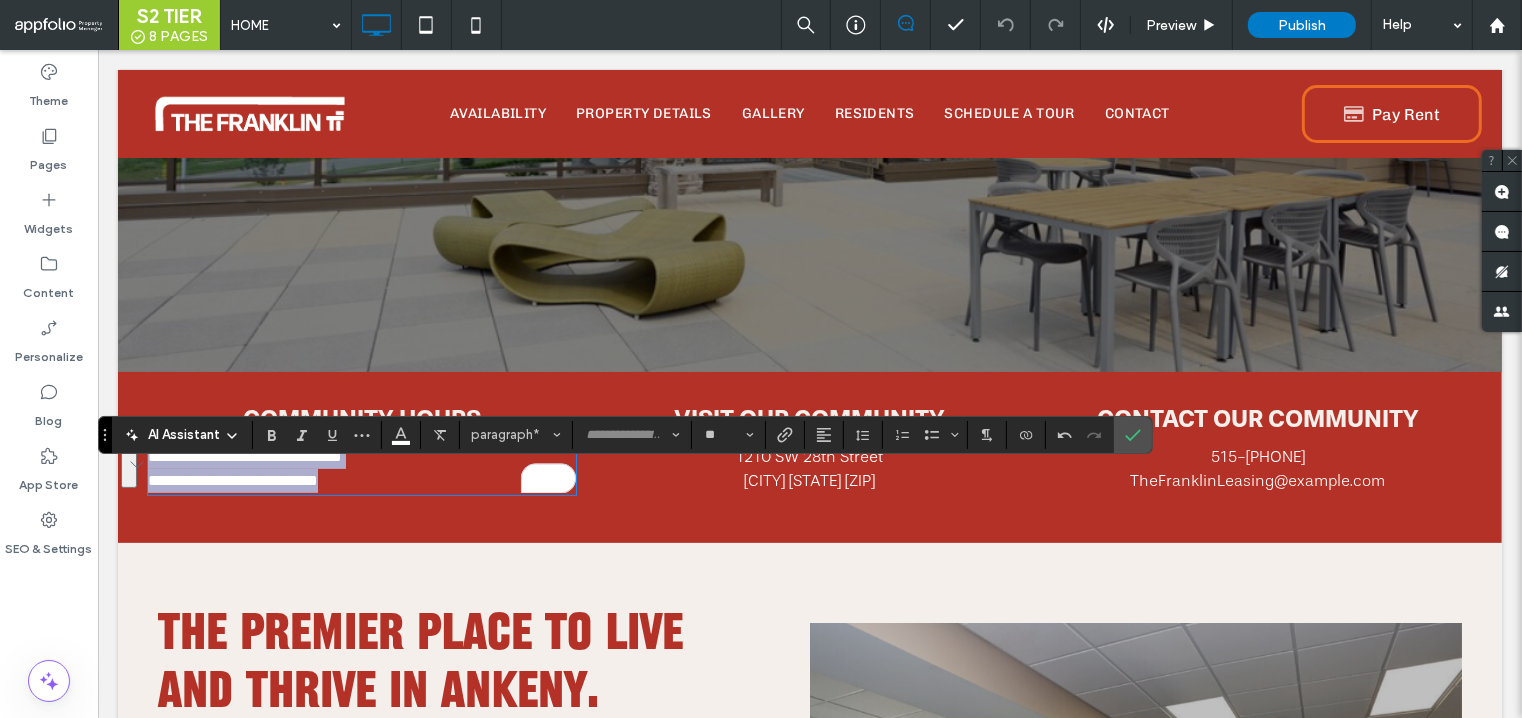 click on "**********" at bounding box center (809, 457) 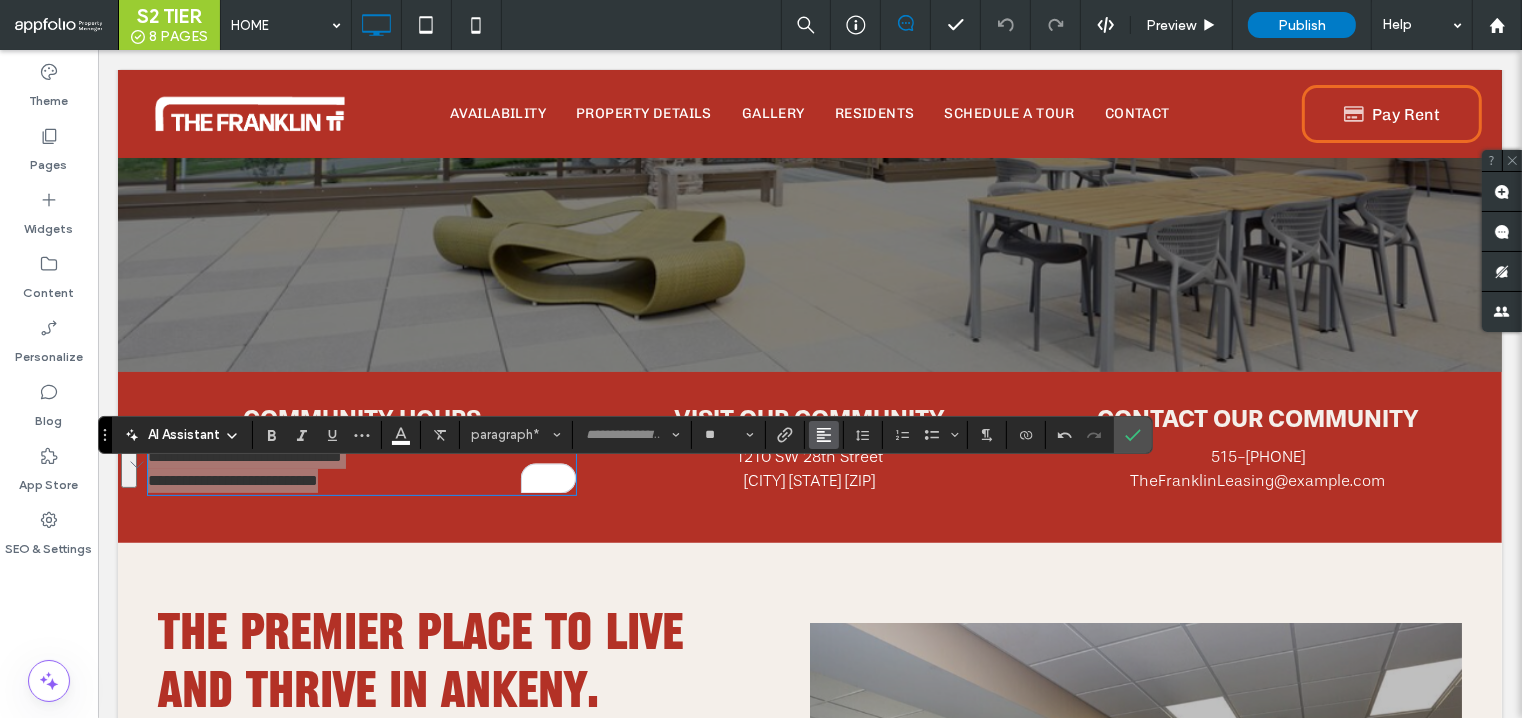 click 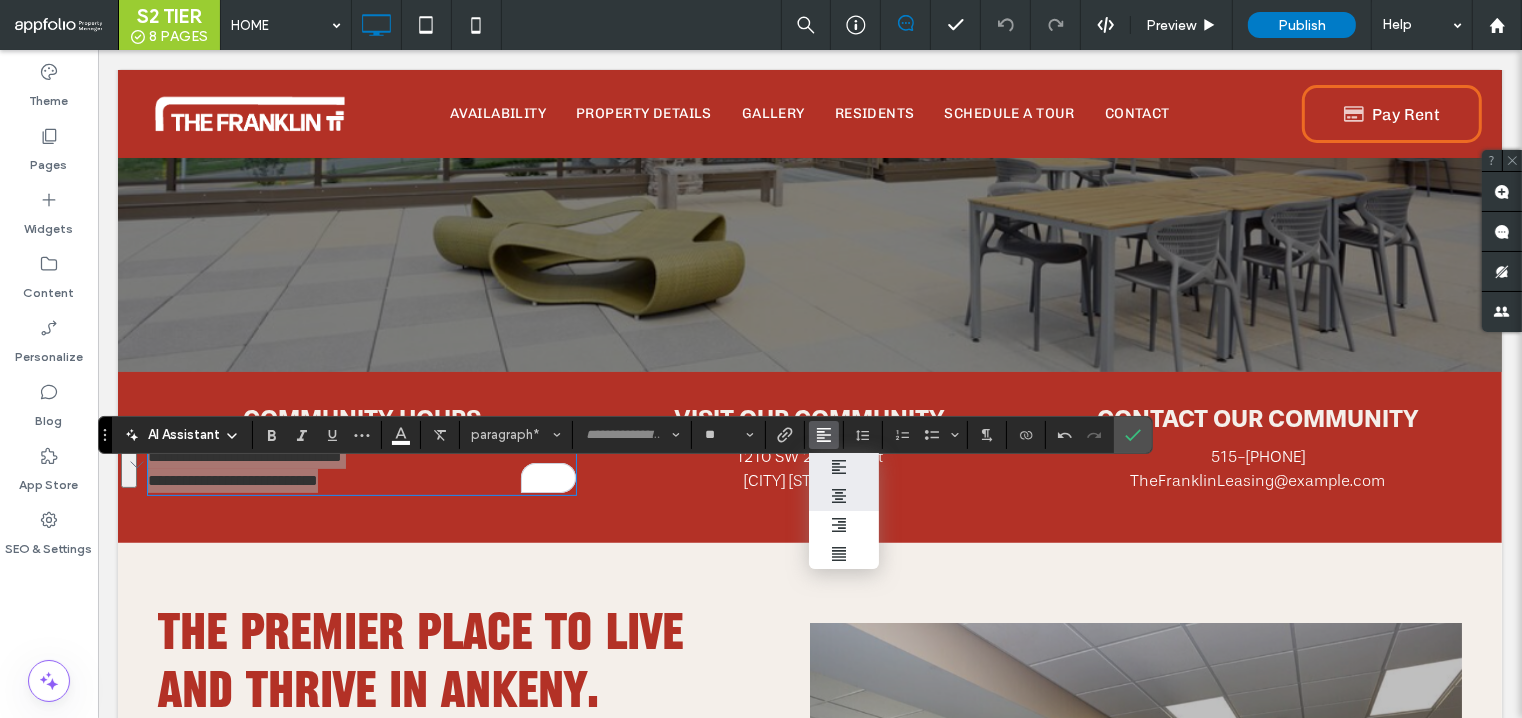 click 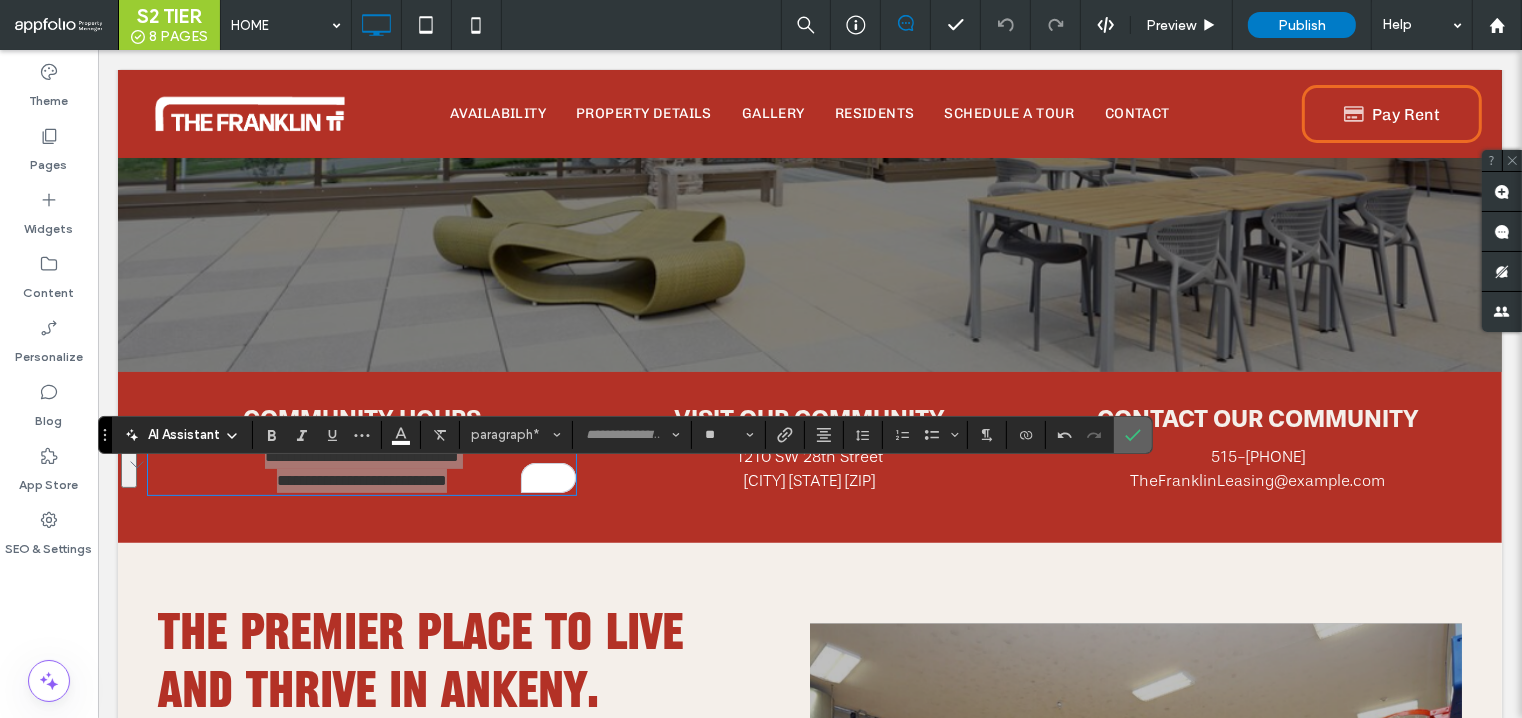 click 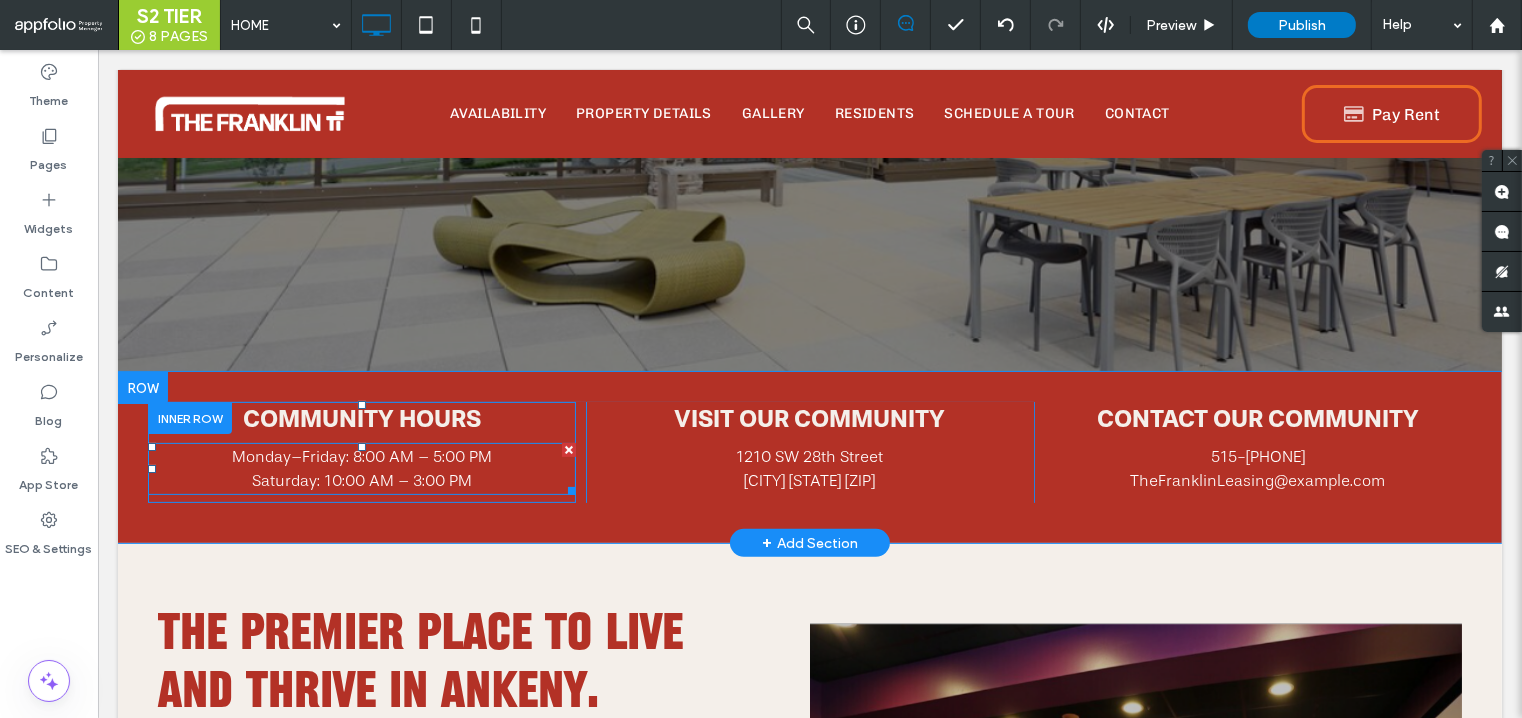 click on "Saturday: 10:00 AM – 3:00 PM" at bounding box center (361, 481) 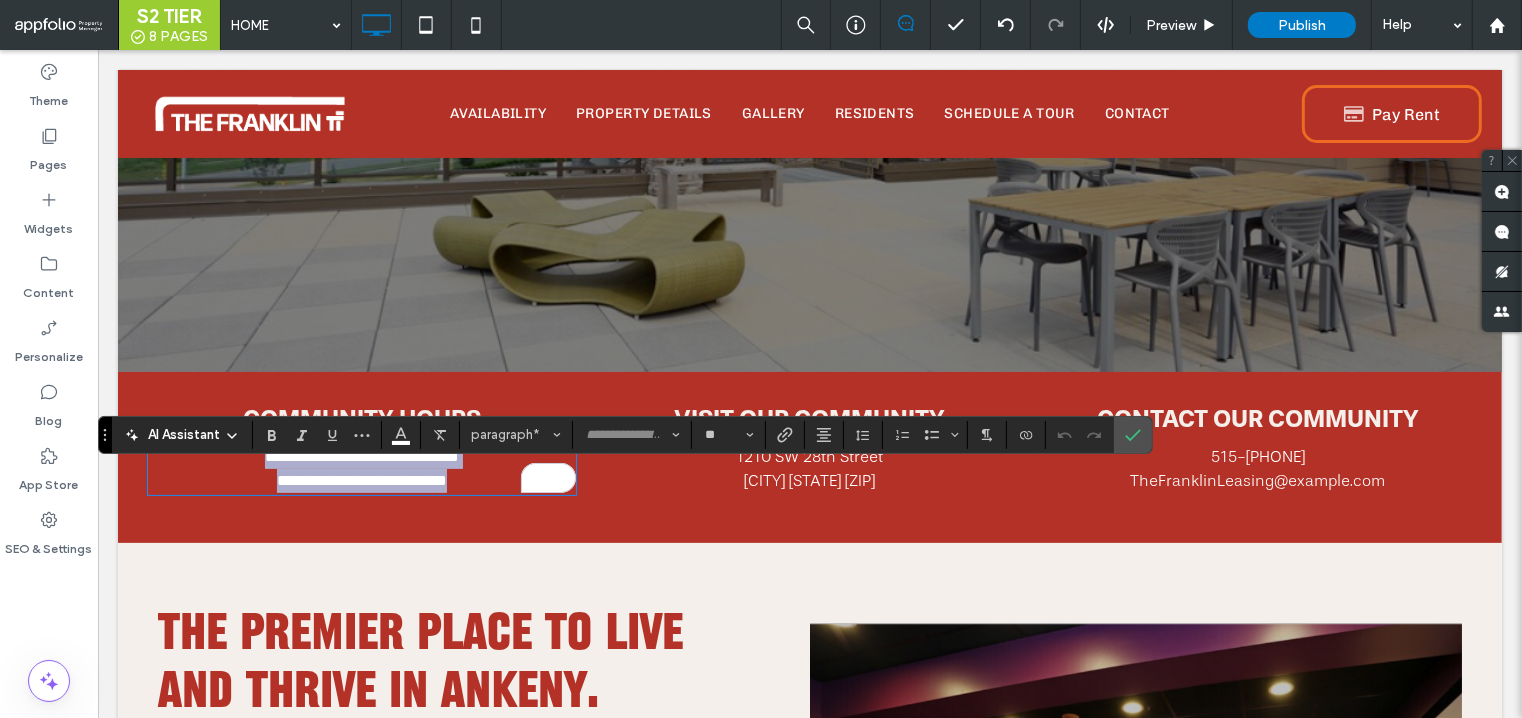 copy on "**********" 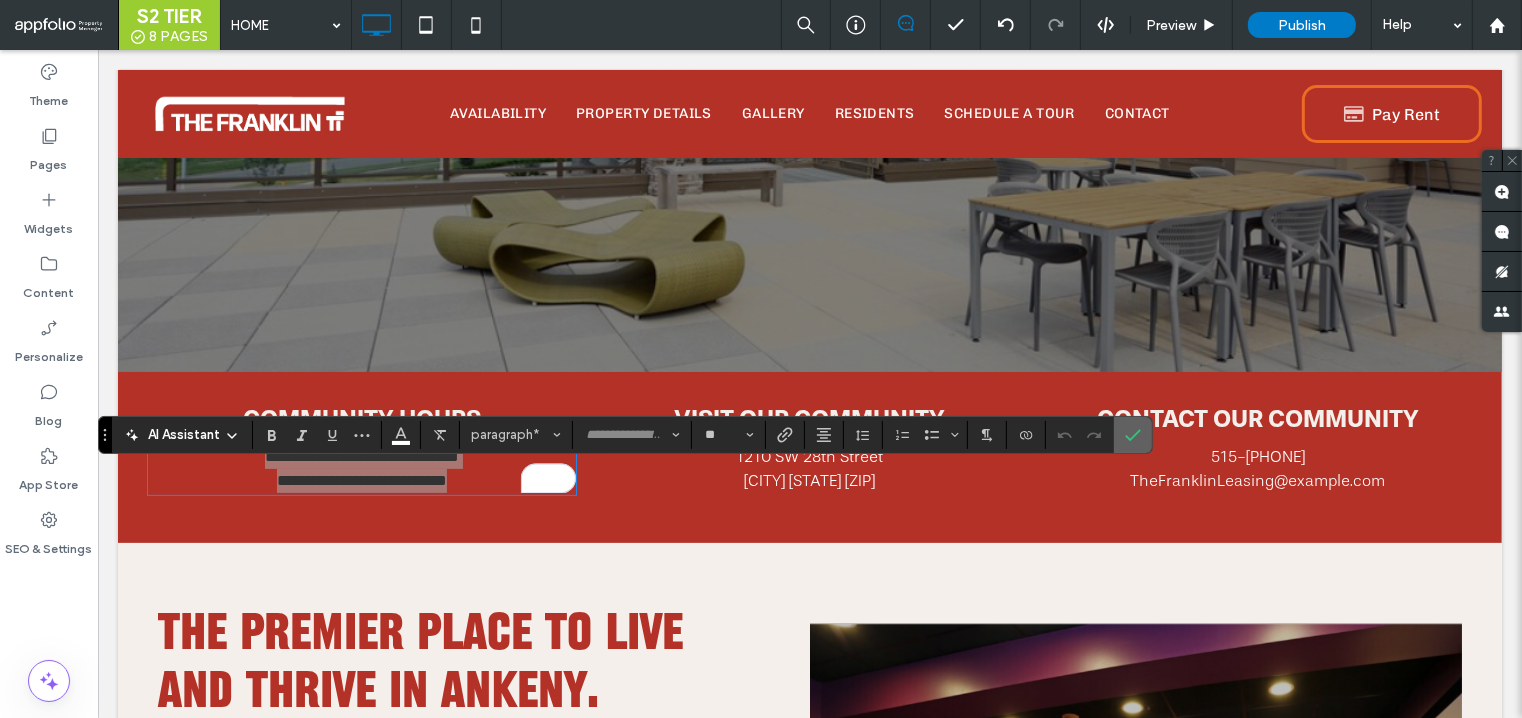 click 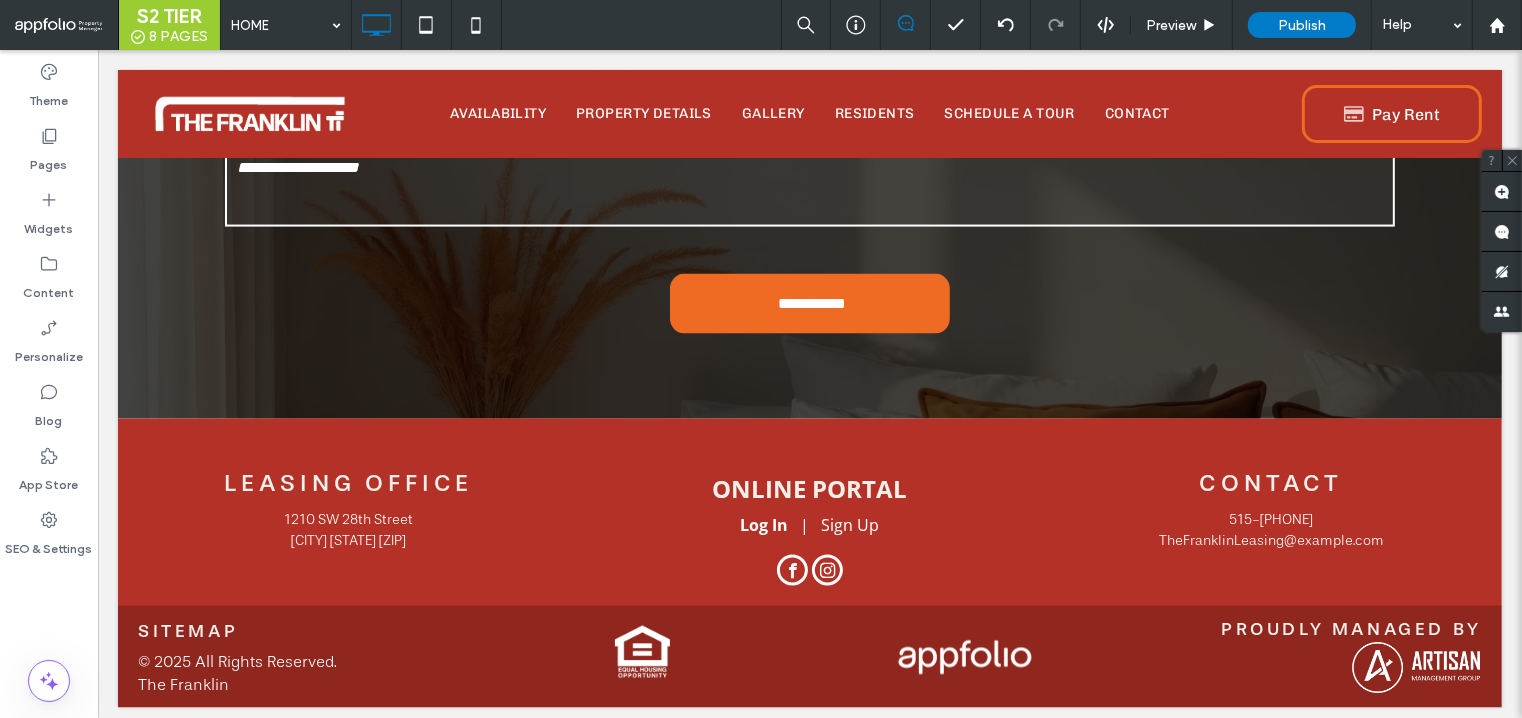 scroll, scrollTop: 2866, scrollLeft: 0, axis: vertical 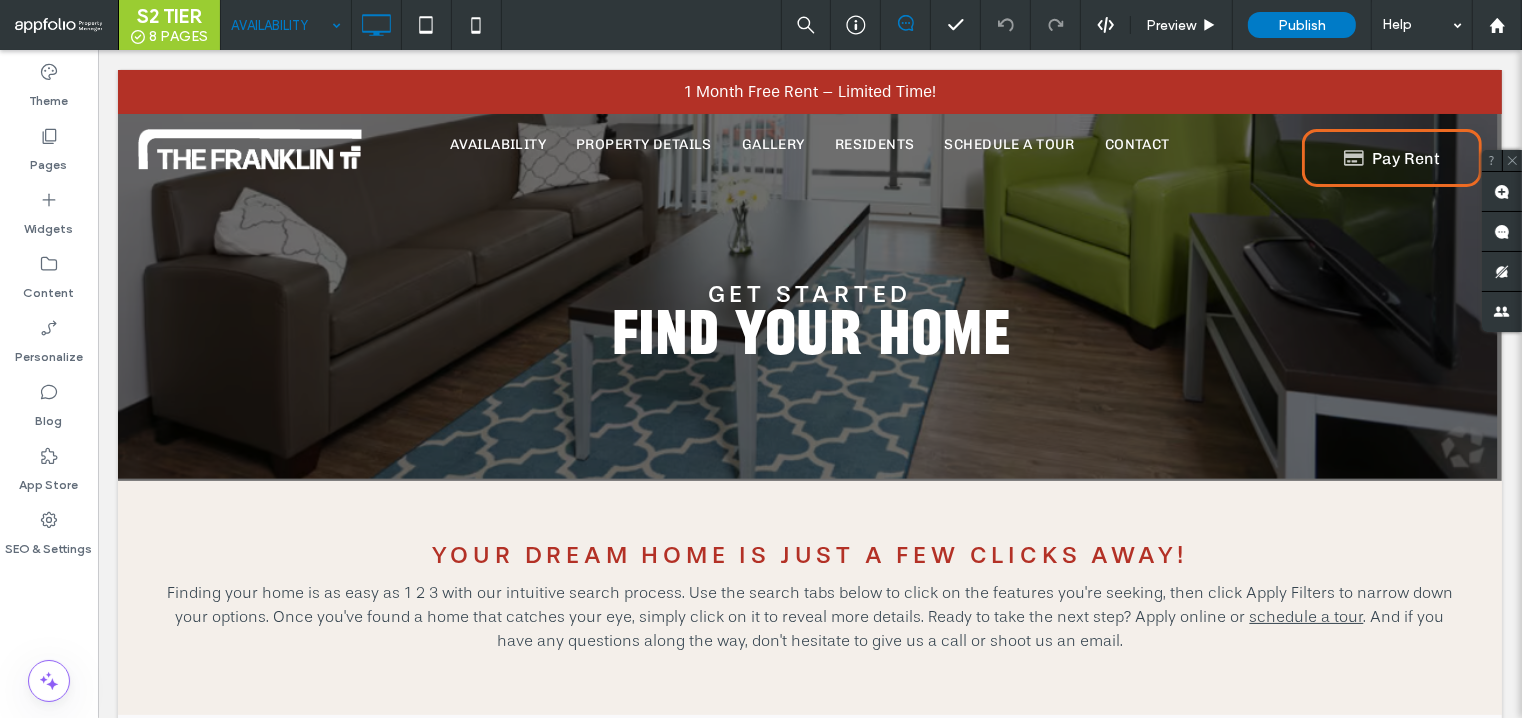 click at bounding box center [281, 25] 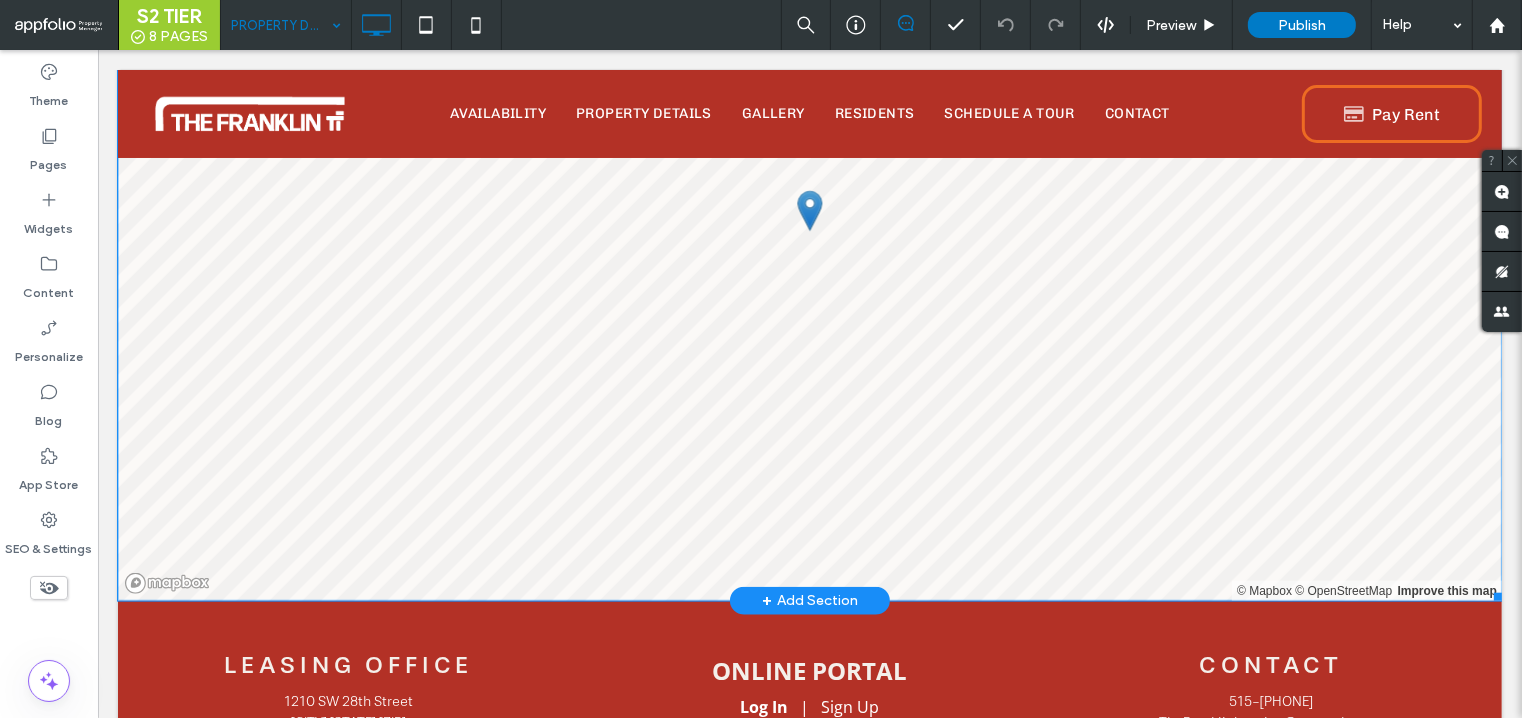 scroll, scrollTop: 2112, scrollLeft: 0, axis: vertical 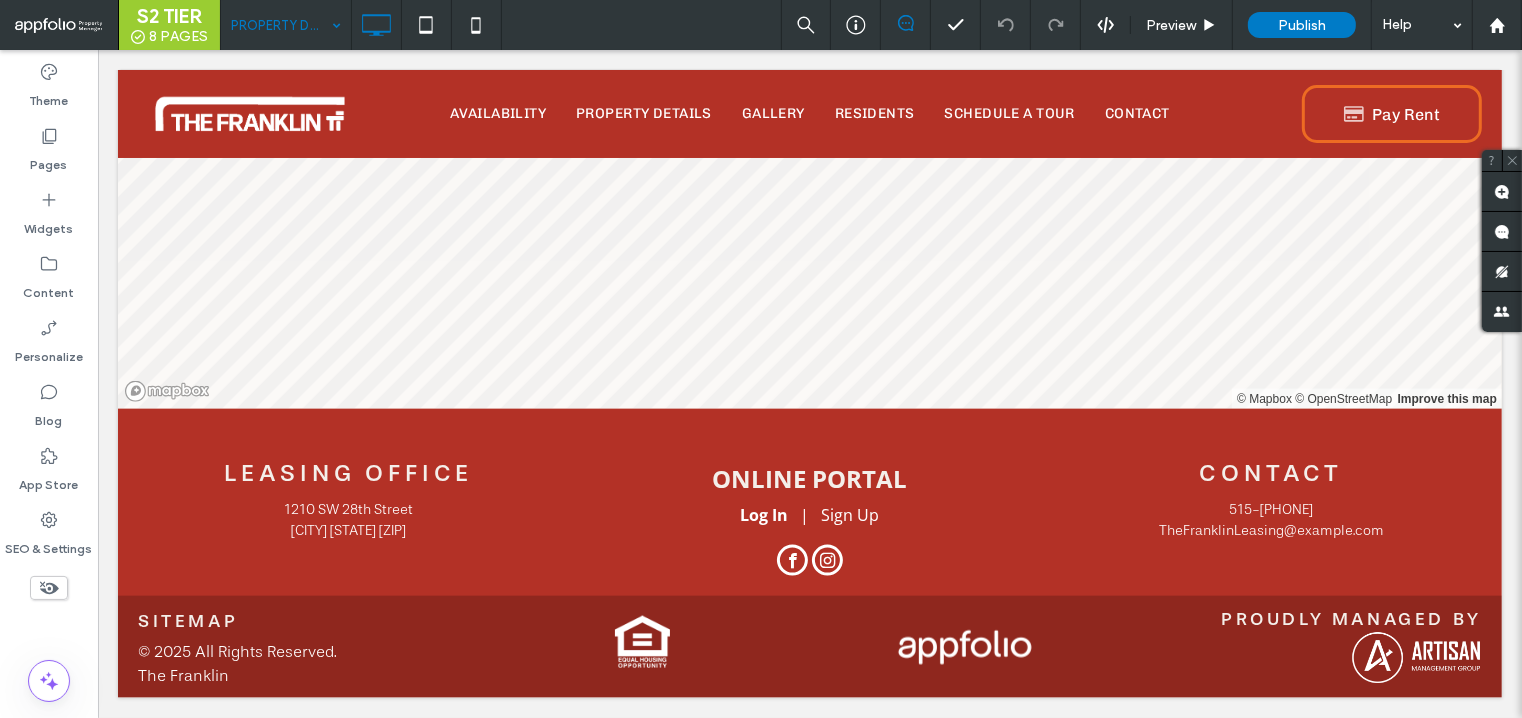click on "PROPERTY DETAILS" at bounding box center [286, 25] 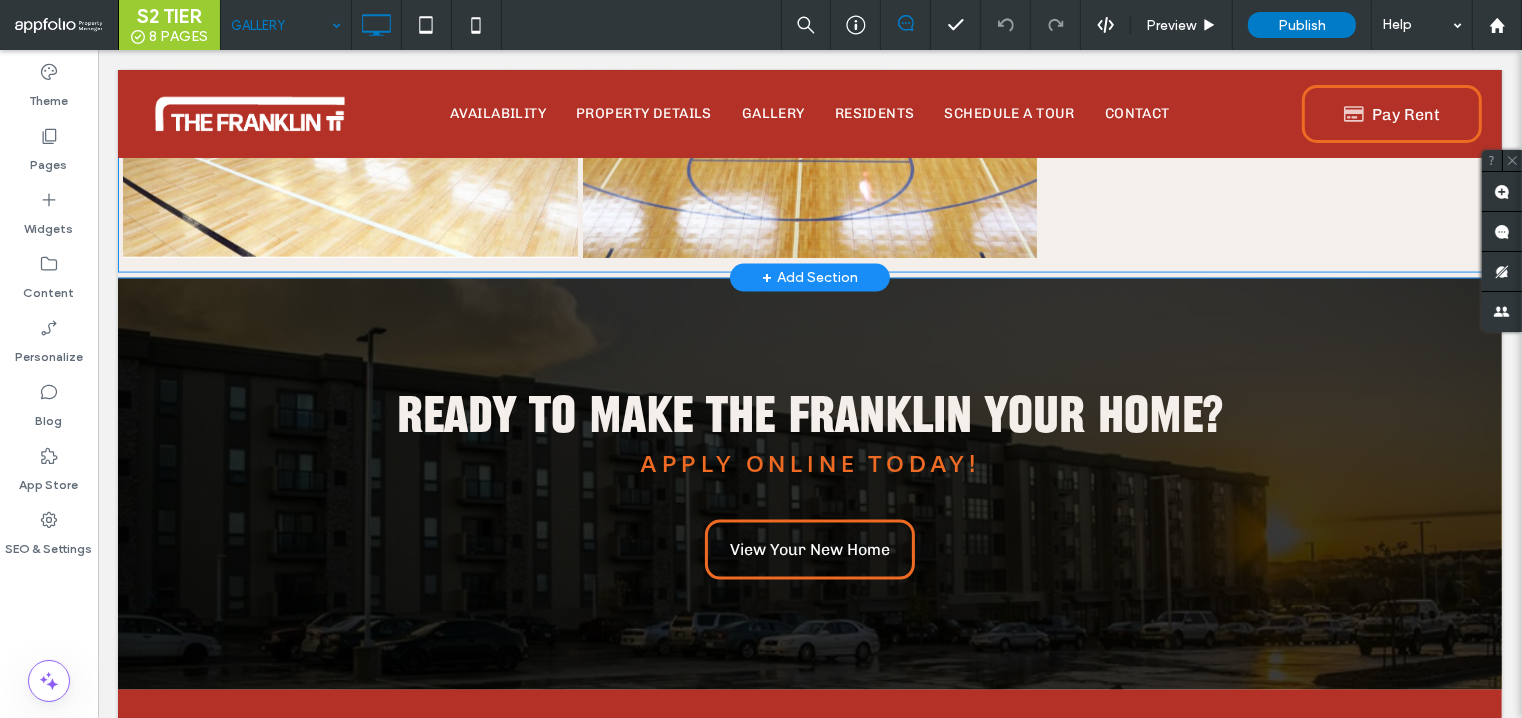 scroll, scrollTop: 2743, scrollLeft: 0, axis: vertical 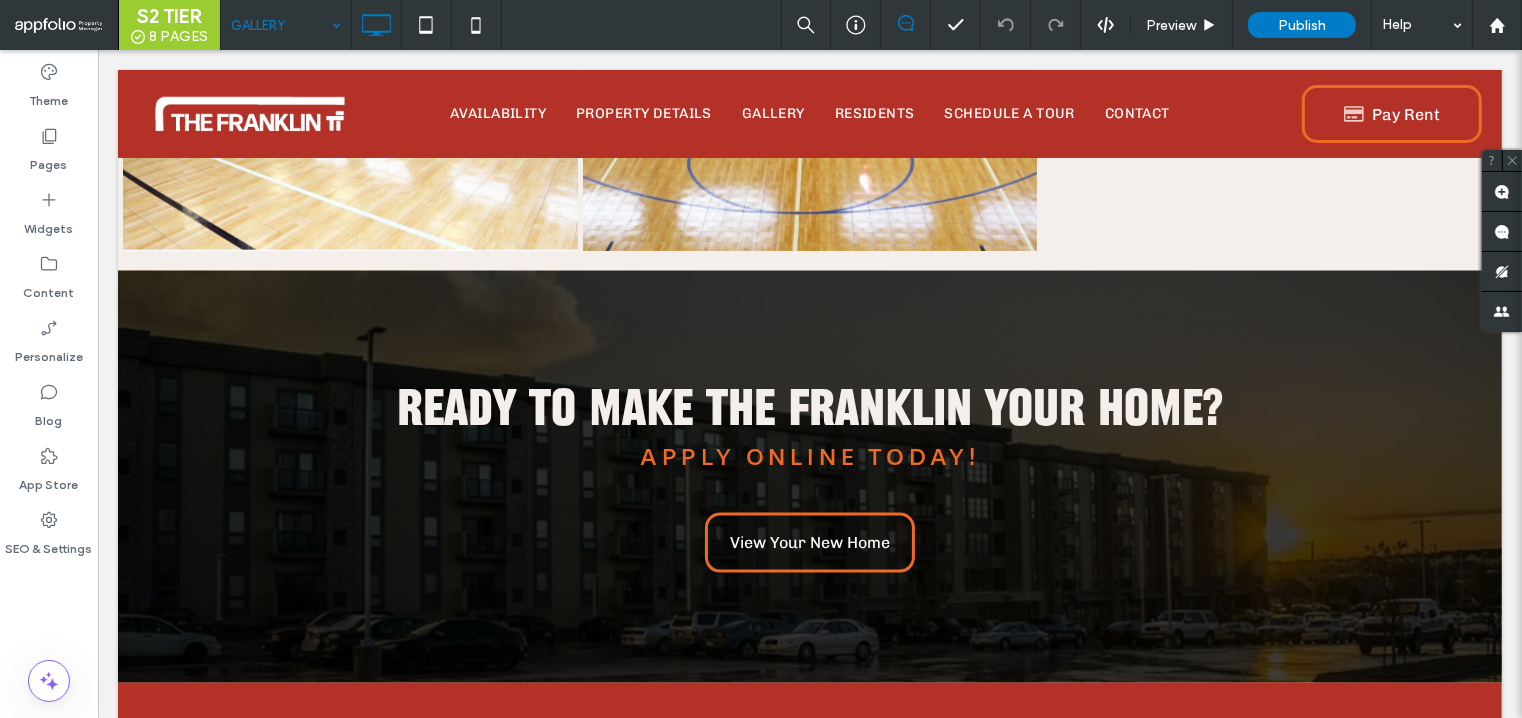 click on "GALLERY" at bounding box center [286, 25] 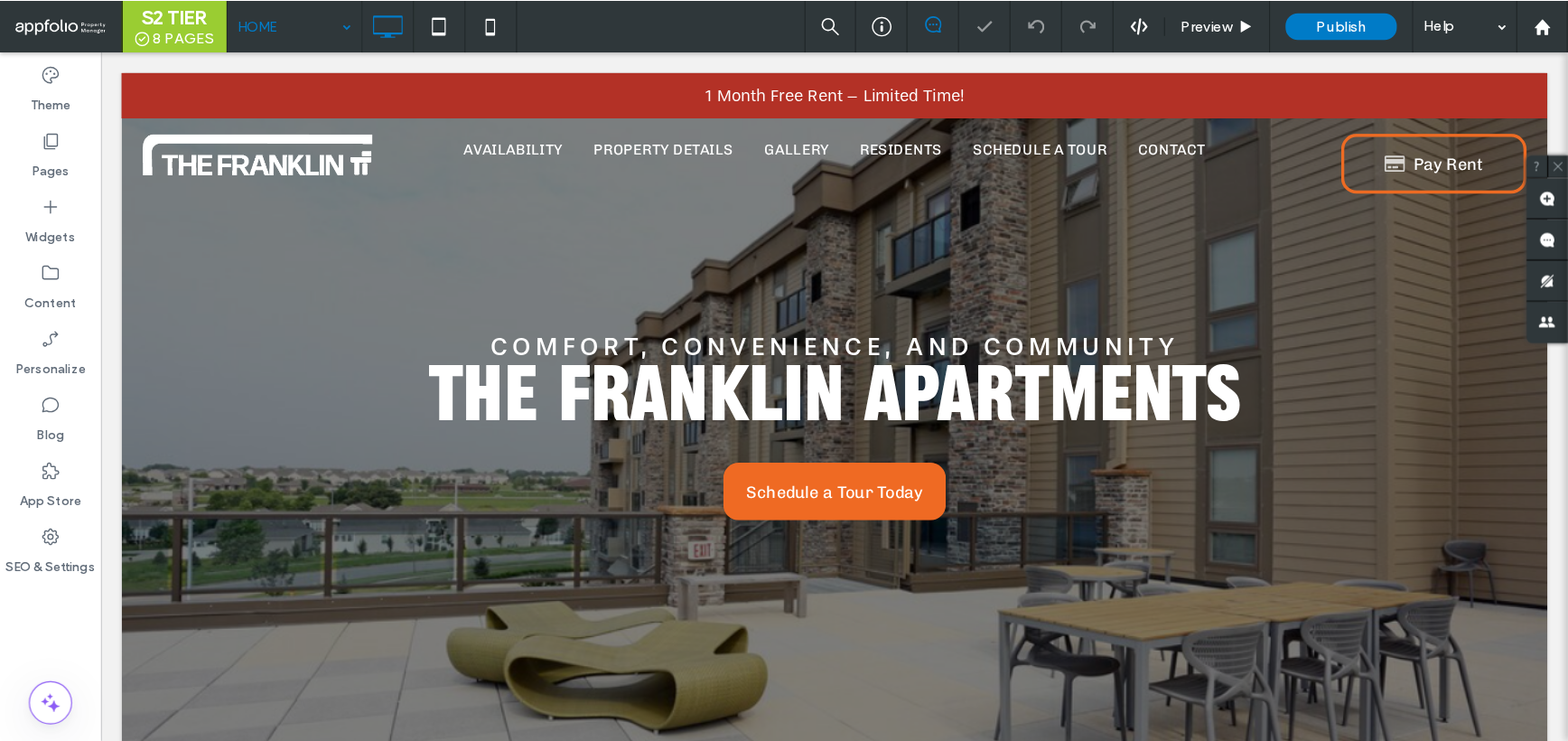 scroll, scrollTop: 0, scrollLeft: 0, axis: both 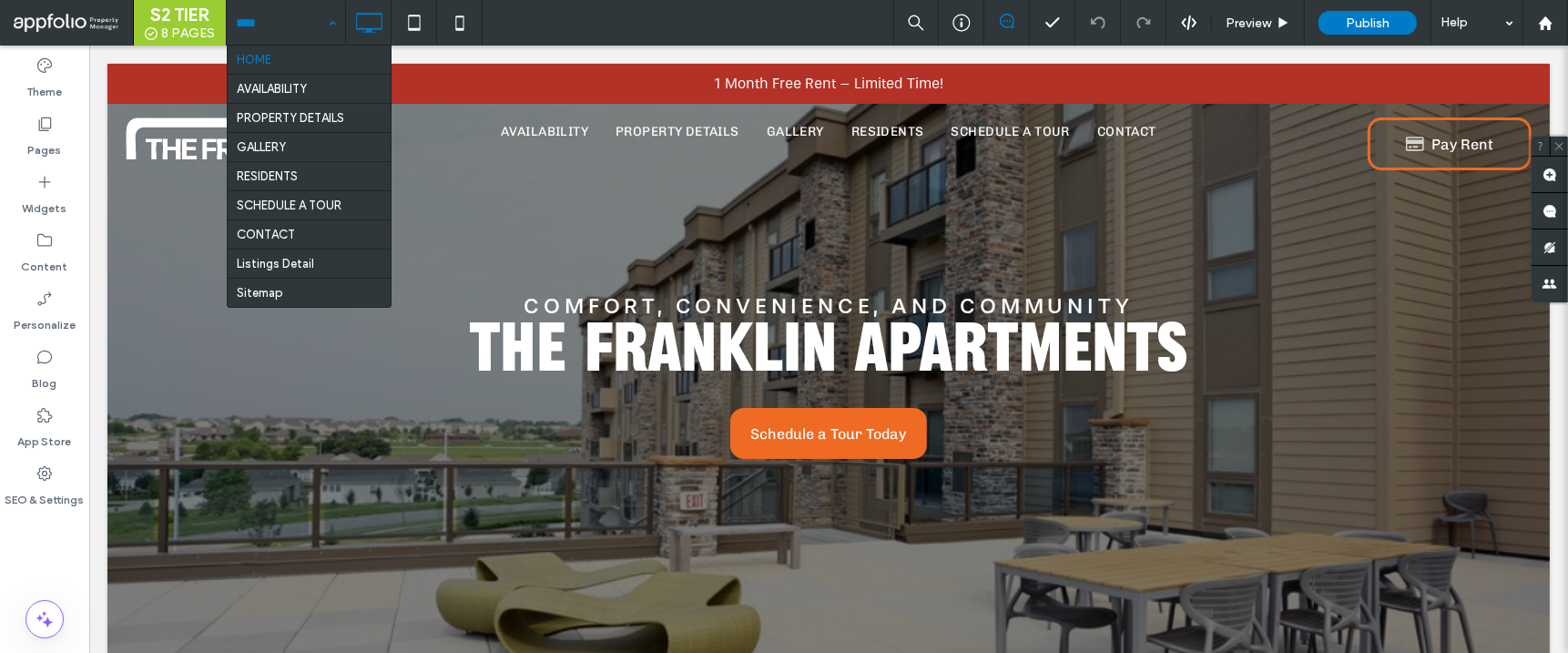 click on "HOME AVAILABILITY PROPERTY DETAILS GALLERY RESIDENTS SCHEDULE A TOUR CONTACT Listings Detail Sitemap" at bounding box center [286, 23] 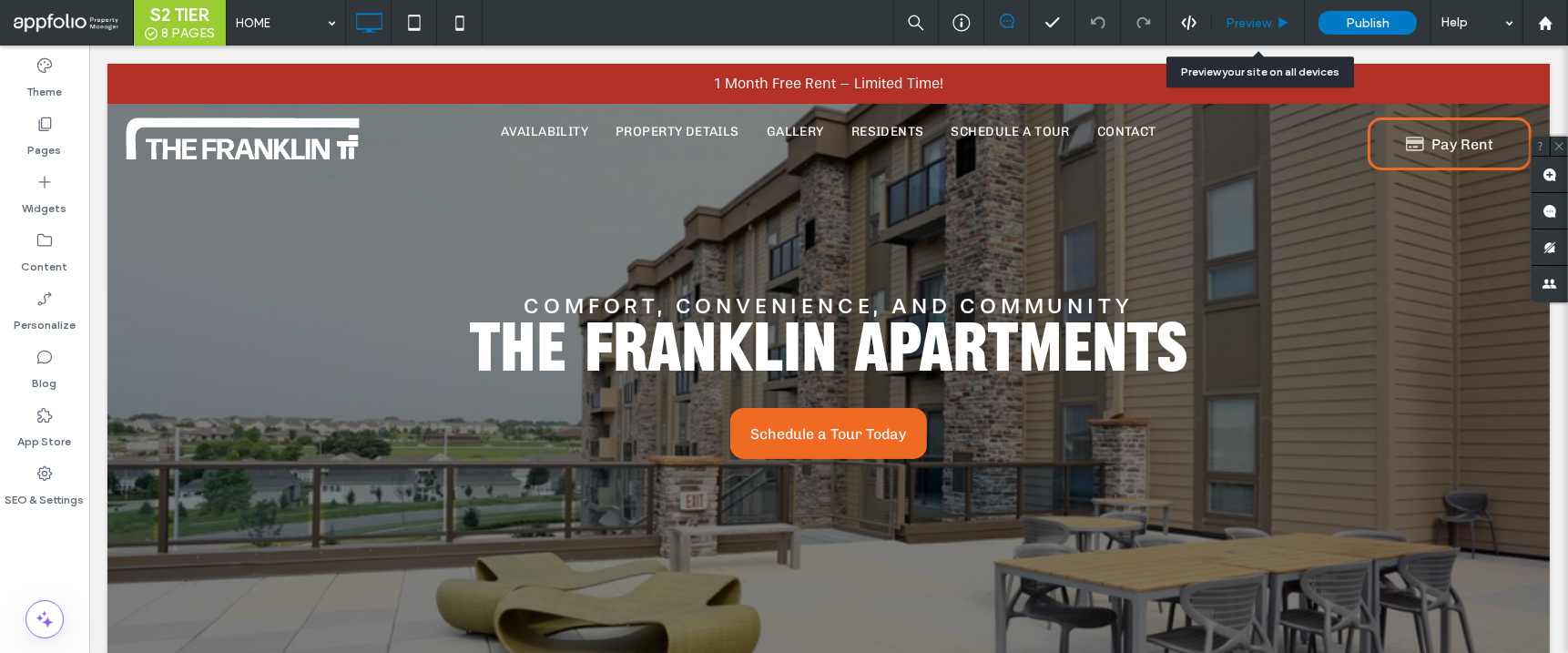 click on "Preview" at bounding box center [1258, 23] 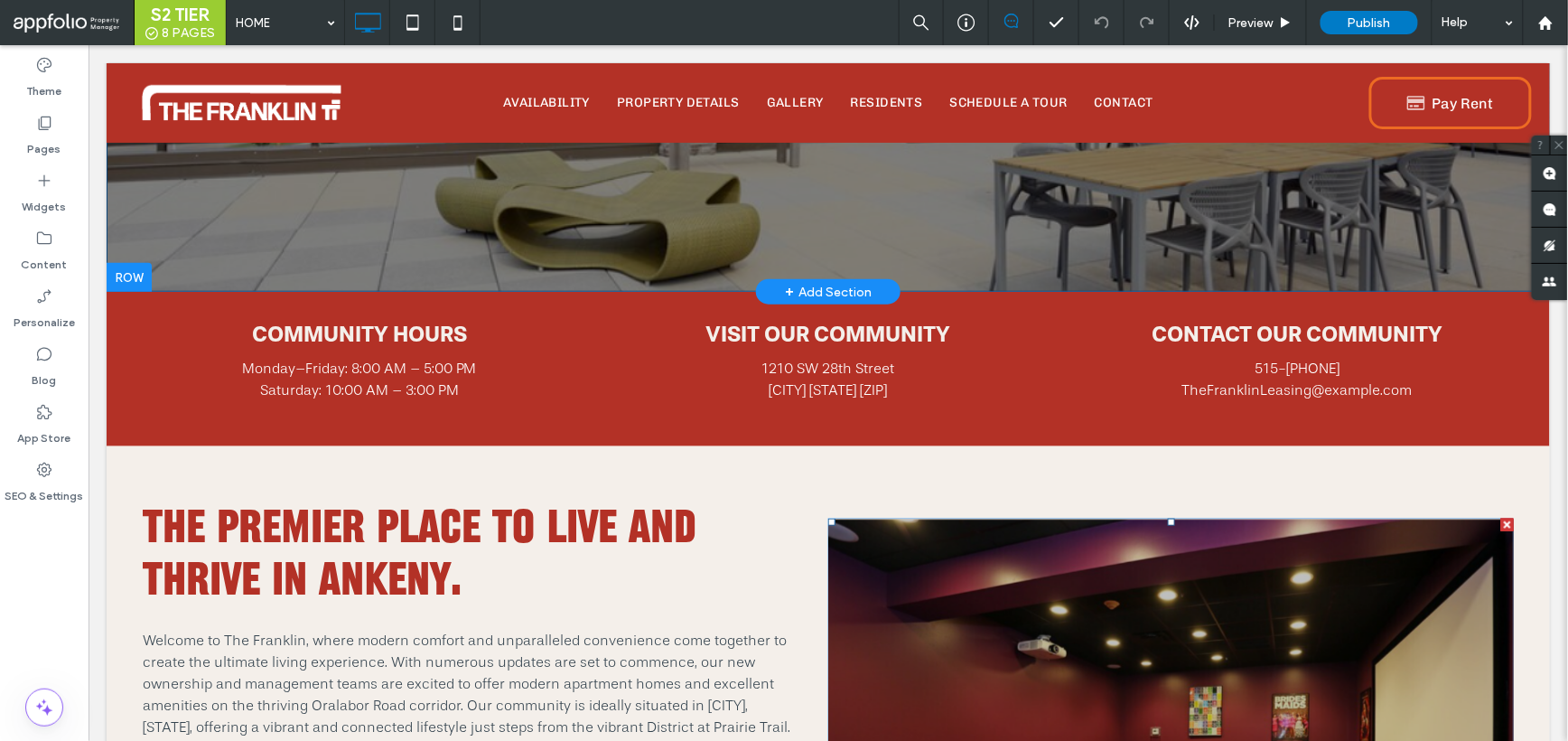 scroll, scrollTop: 399, scrollLeft: 0, axis: vertical 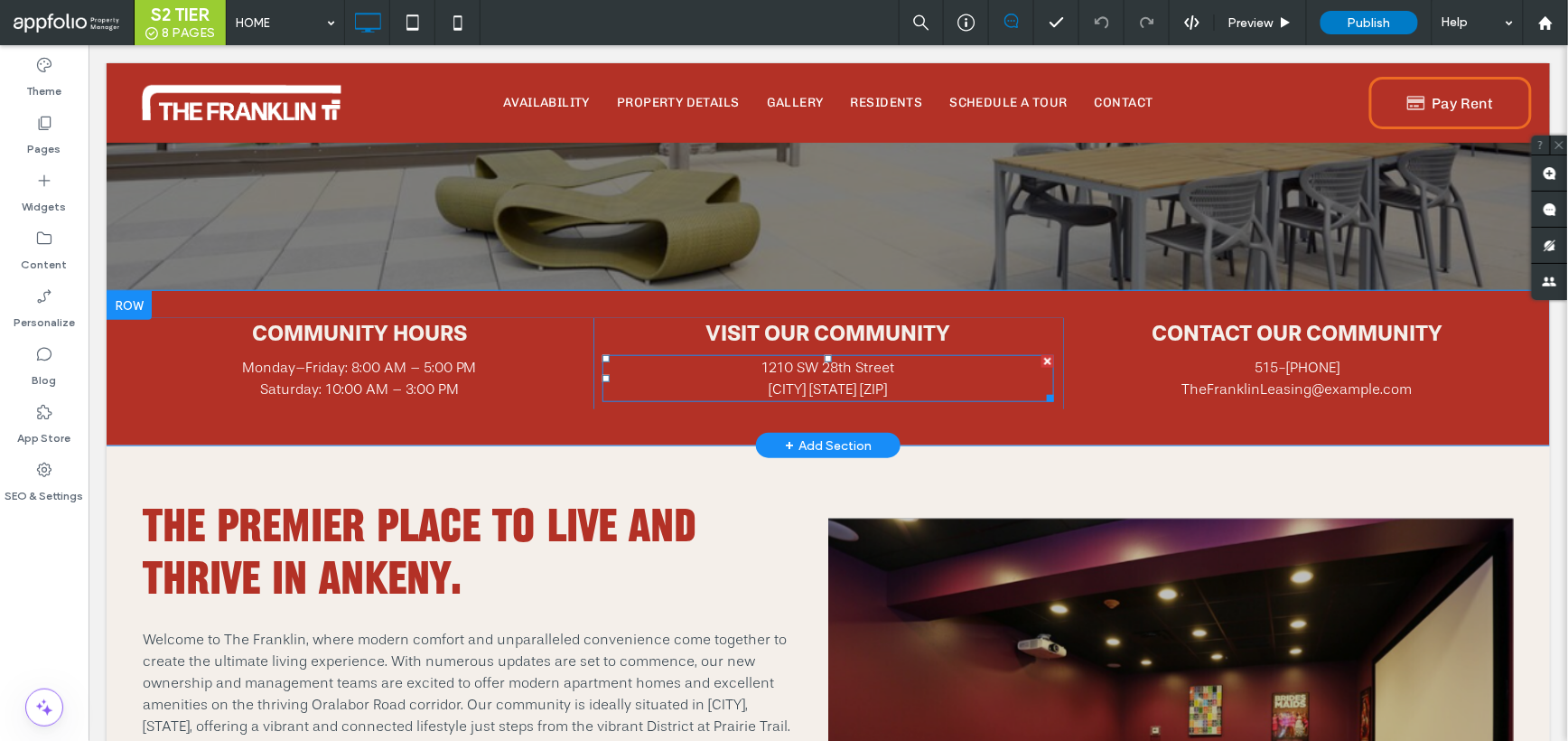 click on "1210 SW 28th Street" at bounding box center (826, 367) 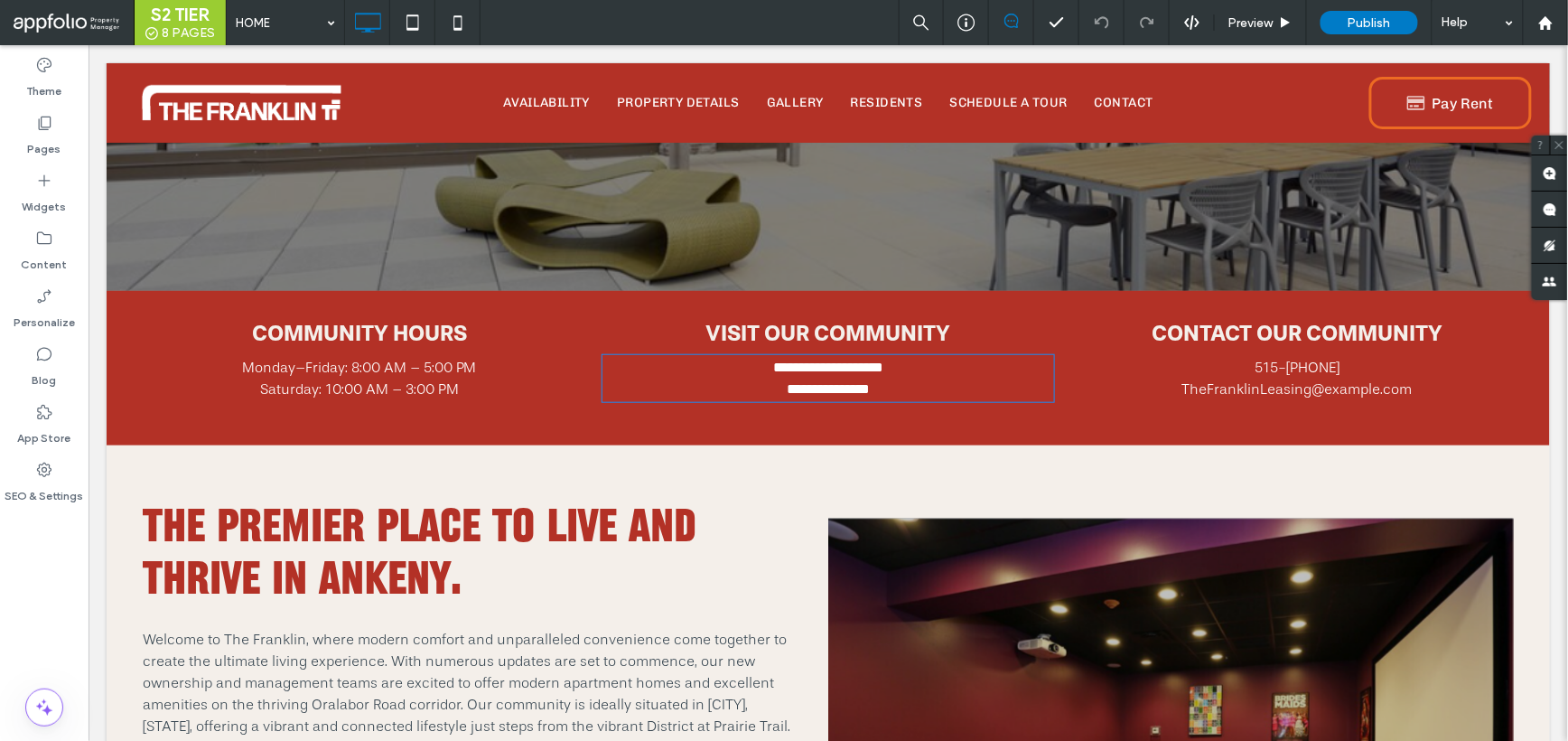 type on "**" 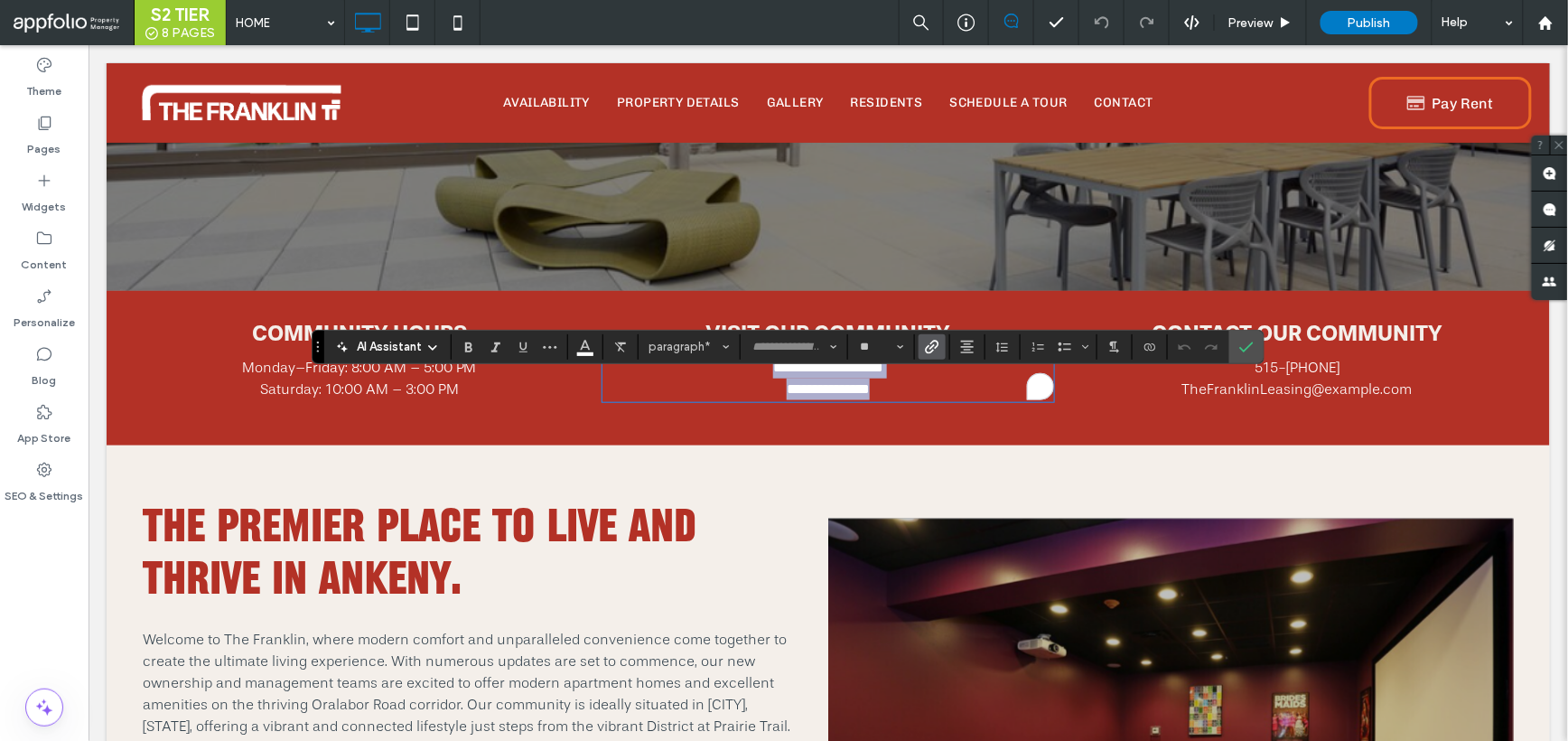 click on "**********" at bounding box center (827, 366) 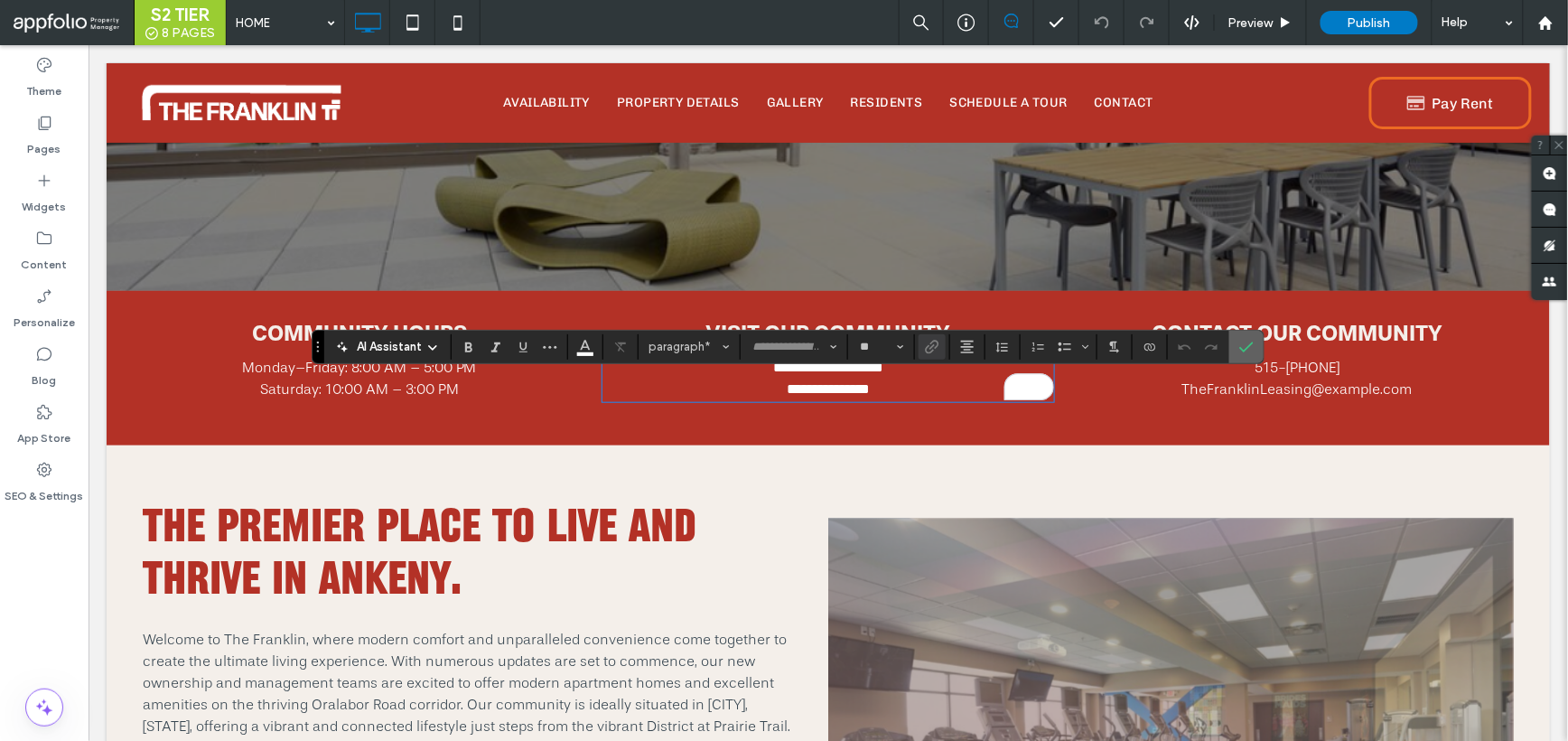 click 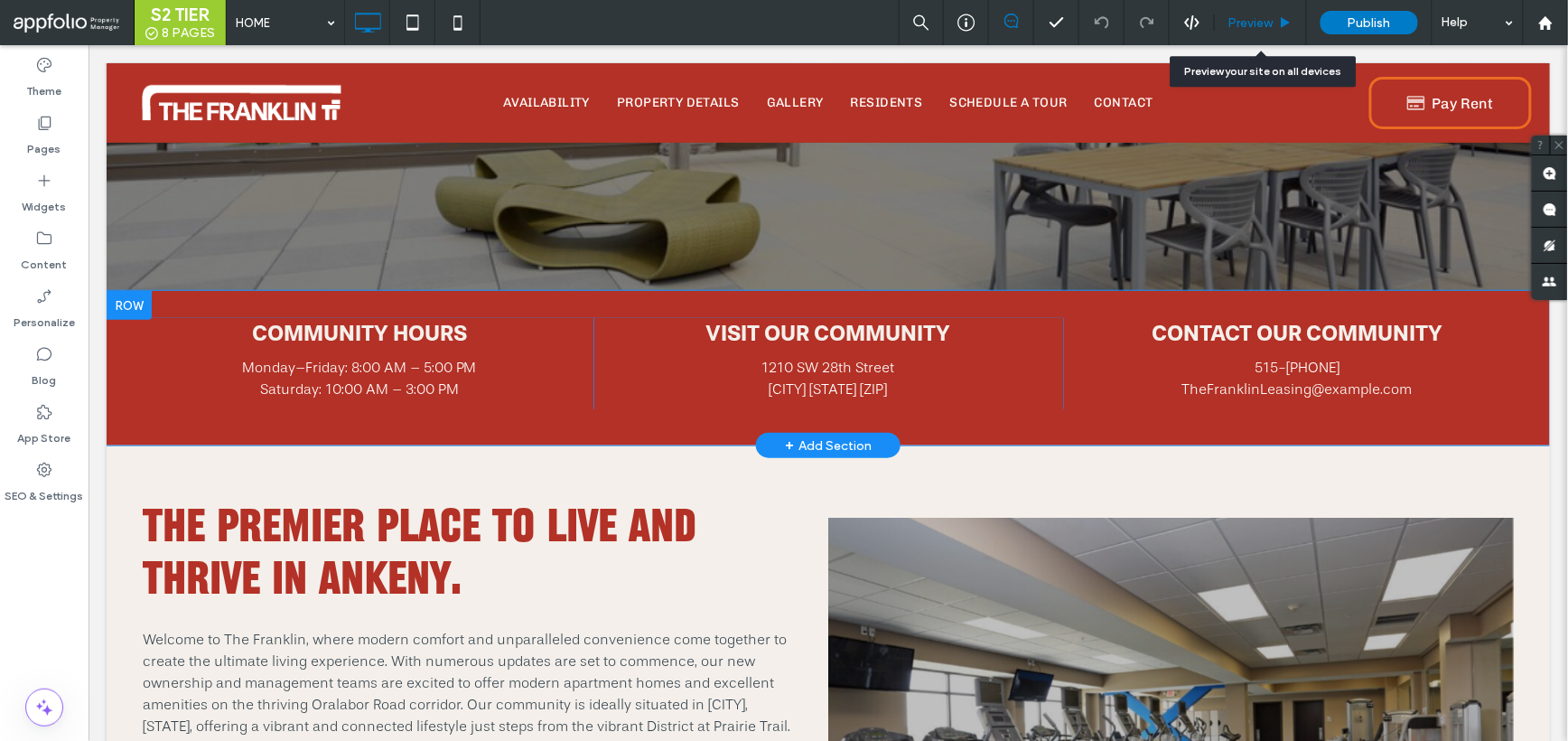 click on "Preview" at bounding box center (1251, 23) 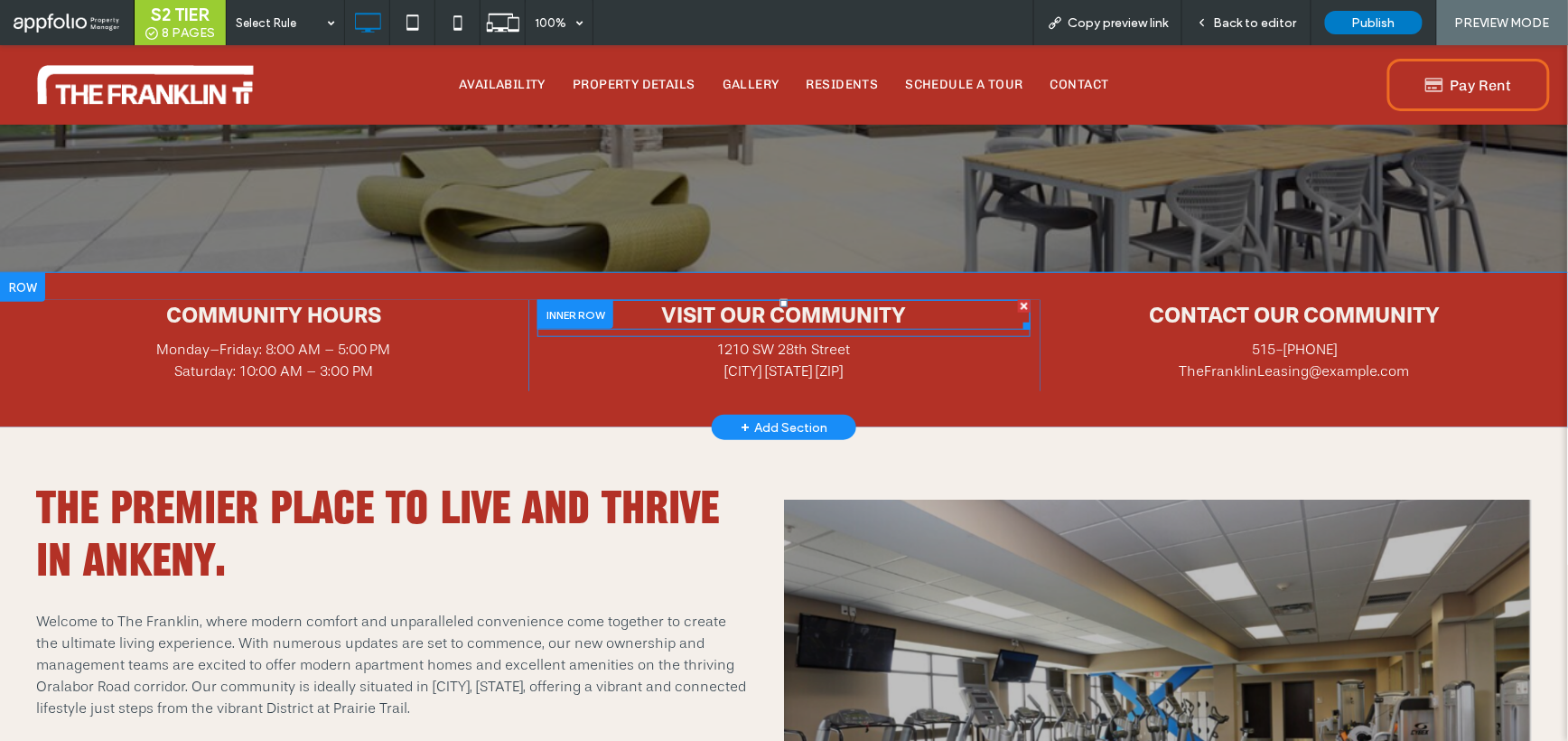 click on "VISIT OUR COMMUNIT" at bounding box center [776, 314] 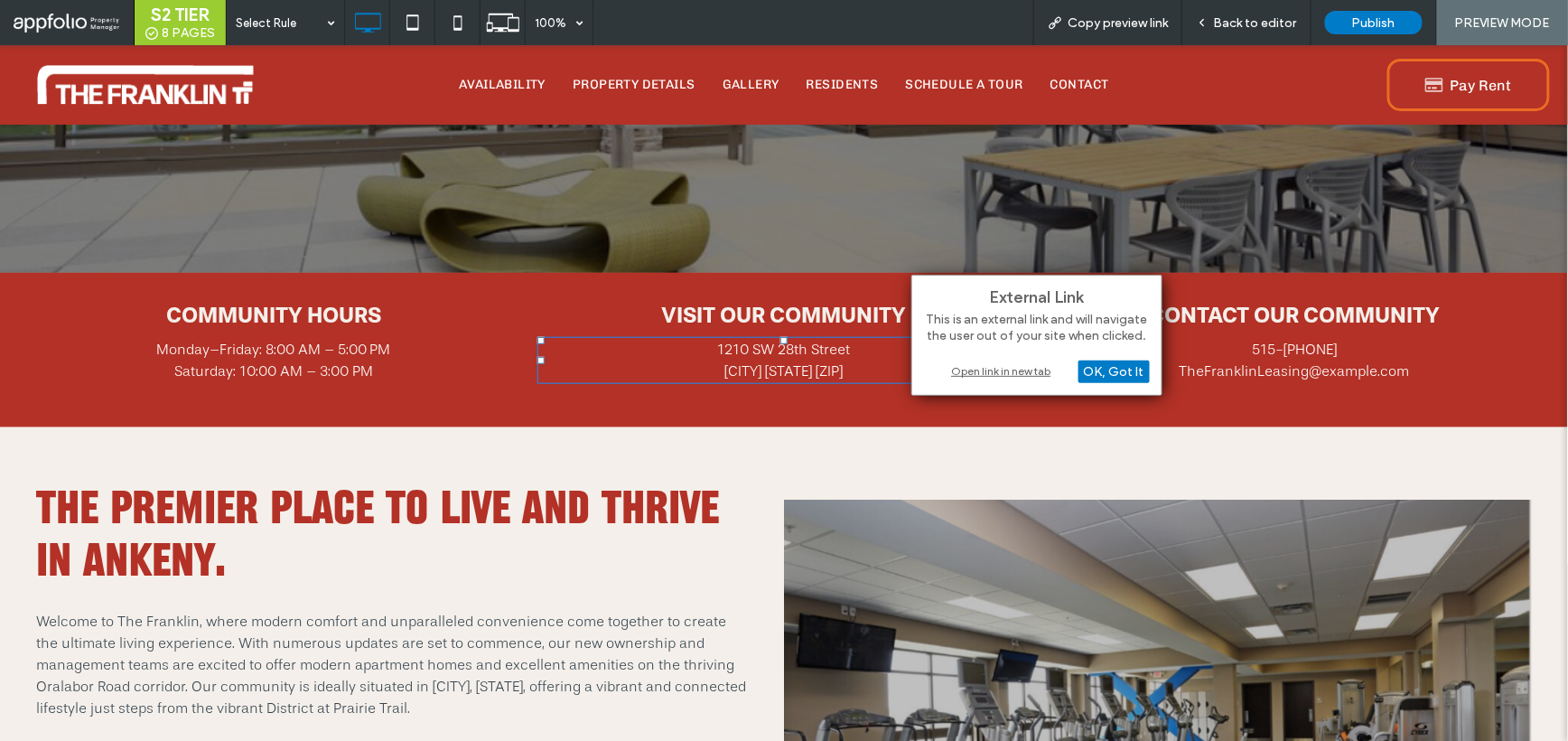 click on "[CITY] [STATE] [POSTAL_CODE]" at bounding box center [783, 370] 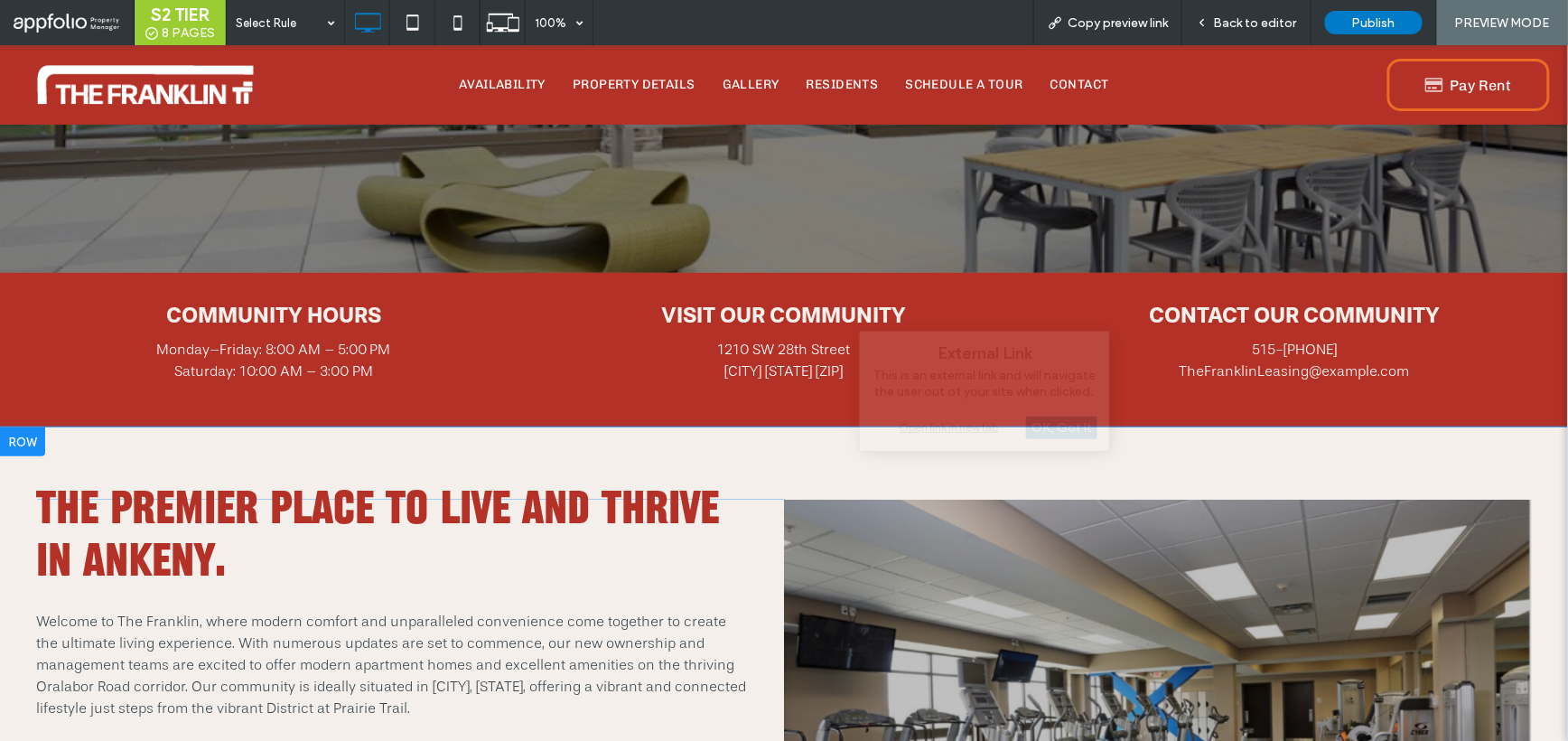 click on "THE PREMIER PLACE TO LIVE AND THRIVE IN ANKENY.
Welcome to The Franklin, where modern comfort and unparalleled convenience come together to create the ultimate living experience. With numerous updates are set to commence, our new ownership and management teams are excited to offer modern apartment homes and excellent amenities on the thriving Oralabor Road corridor. Our community is ideally situated in Ankeny, Iowa, offering a vibrant and connected lifestyle just steps from the vibrant District at Prairie Trail.  We offer a home to fit every stage of life, from young professionals to growing families to students. With our incredible location and resort-style amenities, The Franklin is more than just an apartment—it's your hub for success, wellness, and fun. A Floor Plan for Everyone Our community was designed with you in mind. We are proud to offer a diverse selection of spacious floor plans.   One-Bedroom Homes:
The perfect private retreat for students or professionals. Two-Bedroom Homes:" at bounding box center [410, 947] 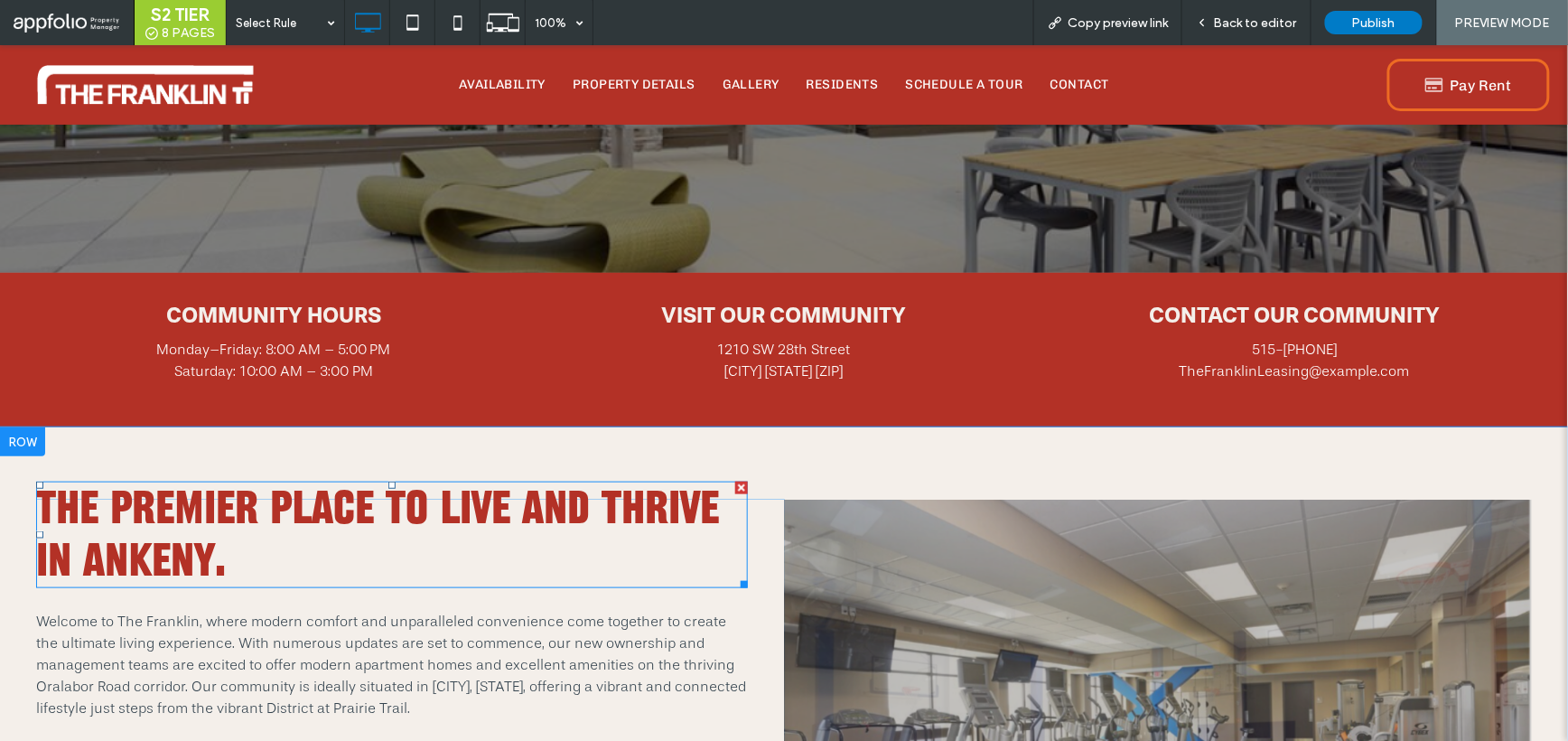 click on "THE PREMIER PLACE TO LIVE AND THRIVE IN ANKENY." at bounding box center [392, 535] 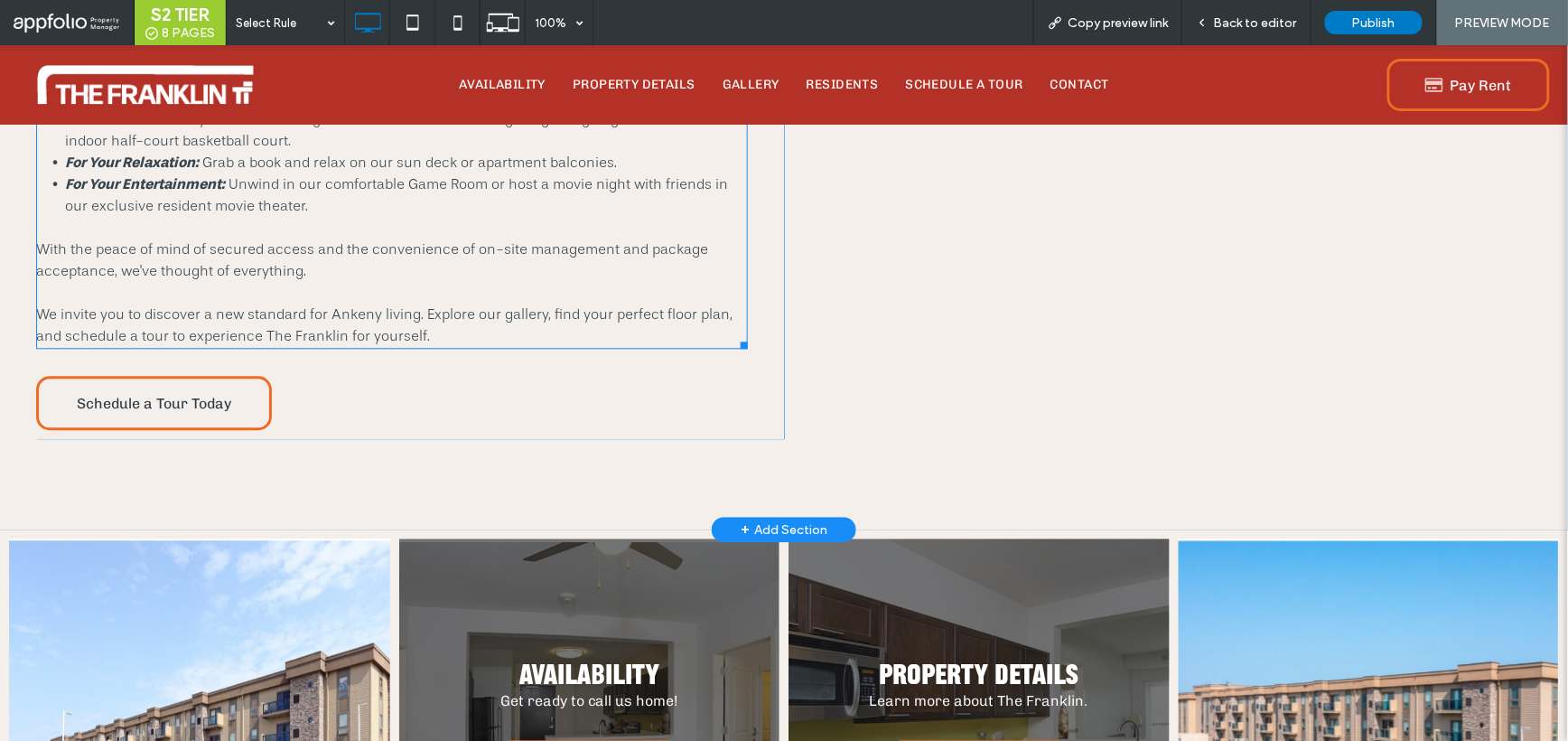 scroll, scrollTop: 1359, scrollLeft: 0, axis: vertical 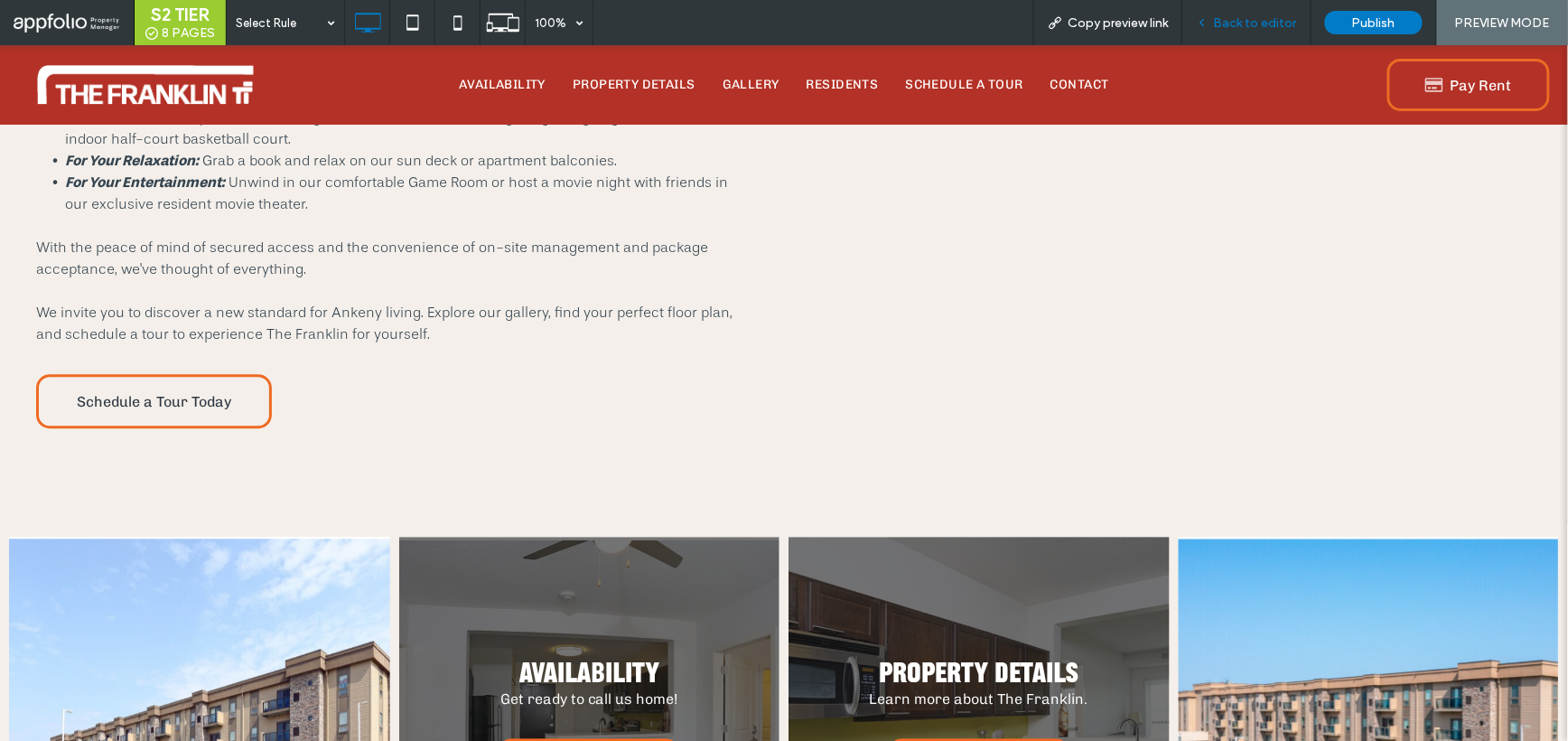 click on "Back to editor" at bounding box center [1246, 23] 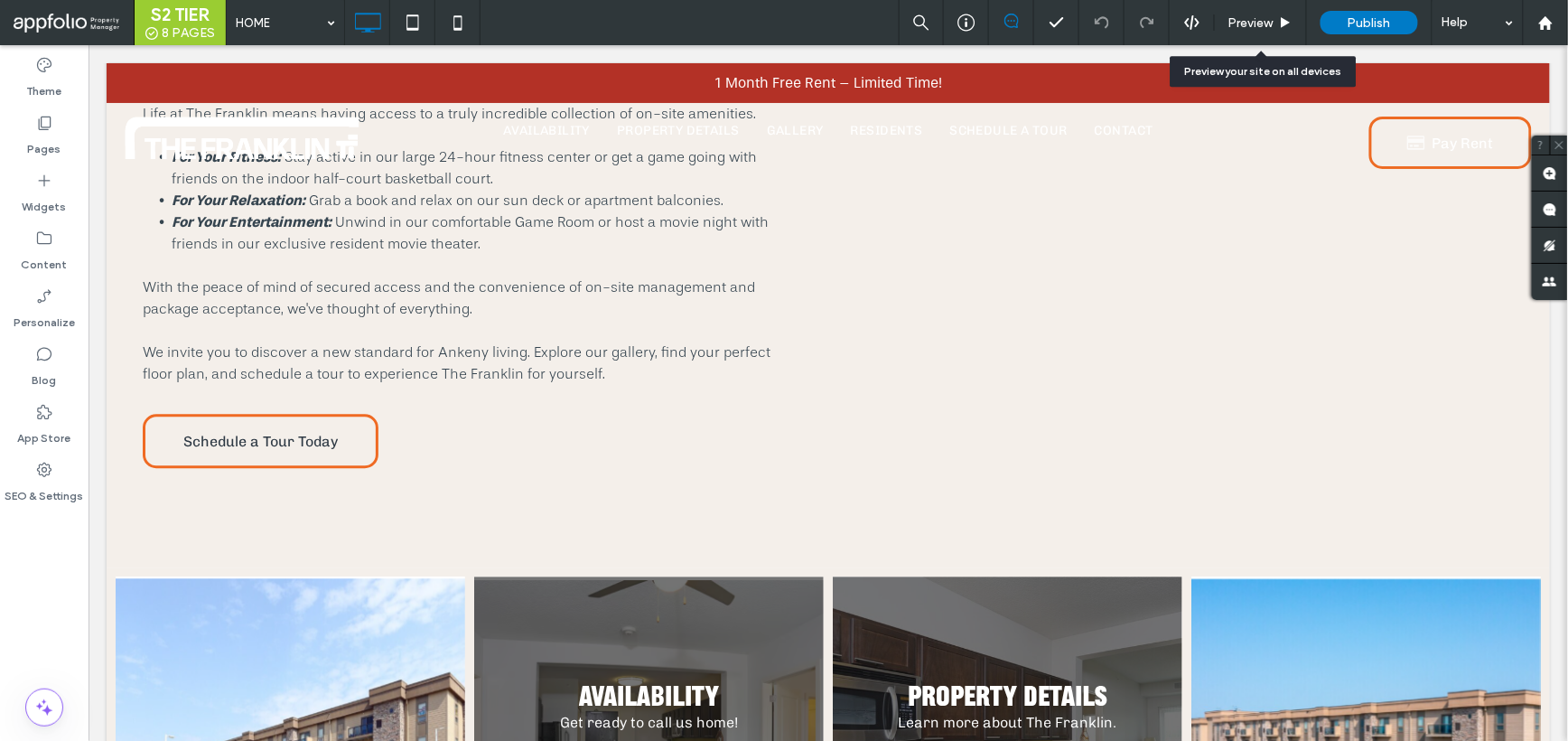 click on "Preview" at bounding box center [1251, 23] 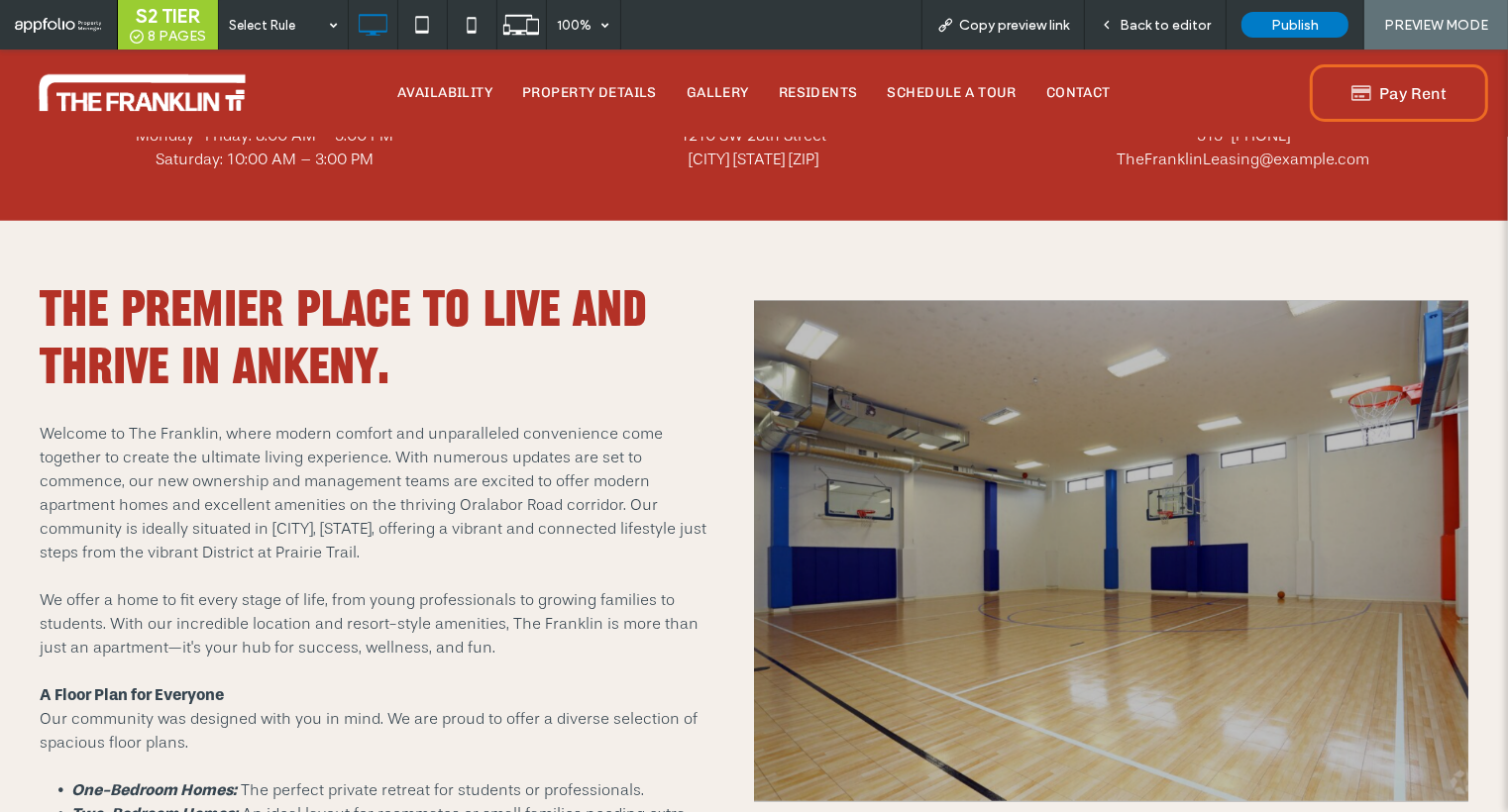 scroll, scrollTop: 0, scrollLeft: 0, axis: both 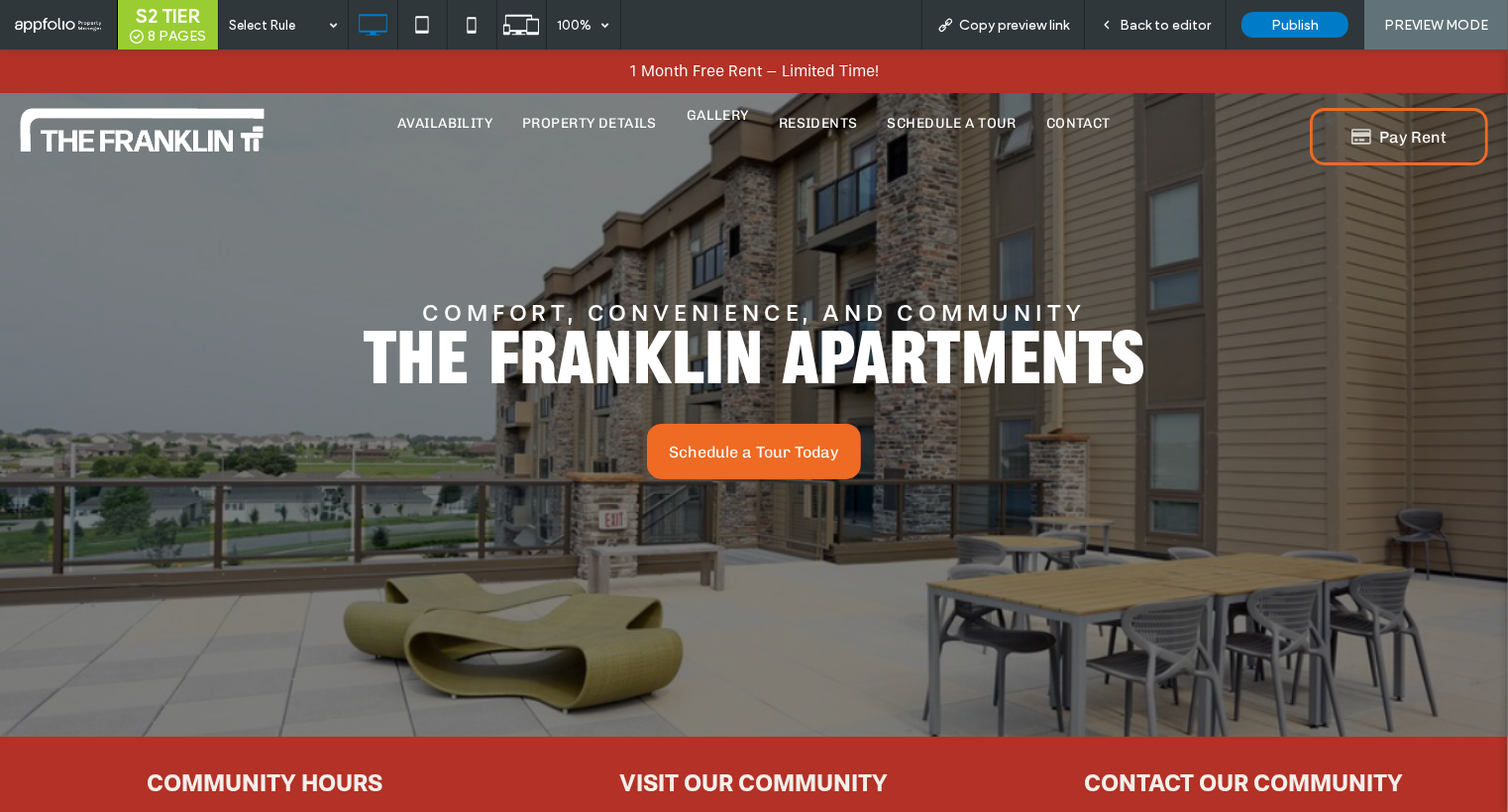 click on "GALLERY" at bounding box center (717, 115) 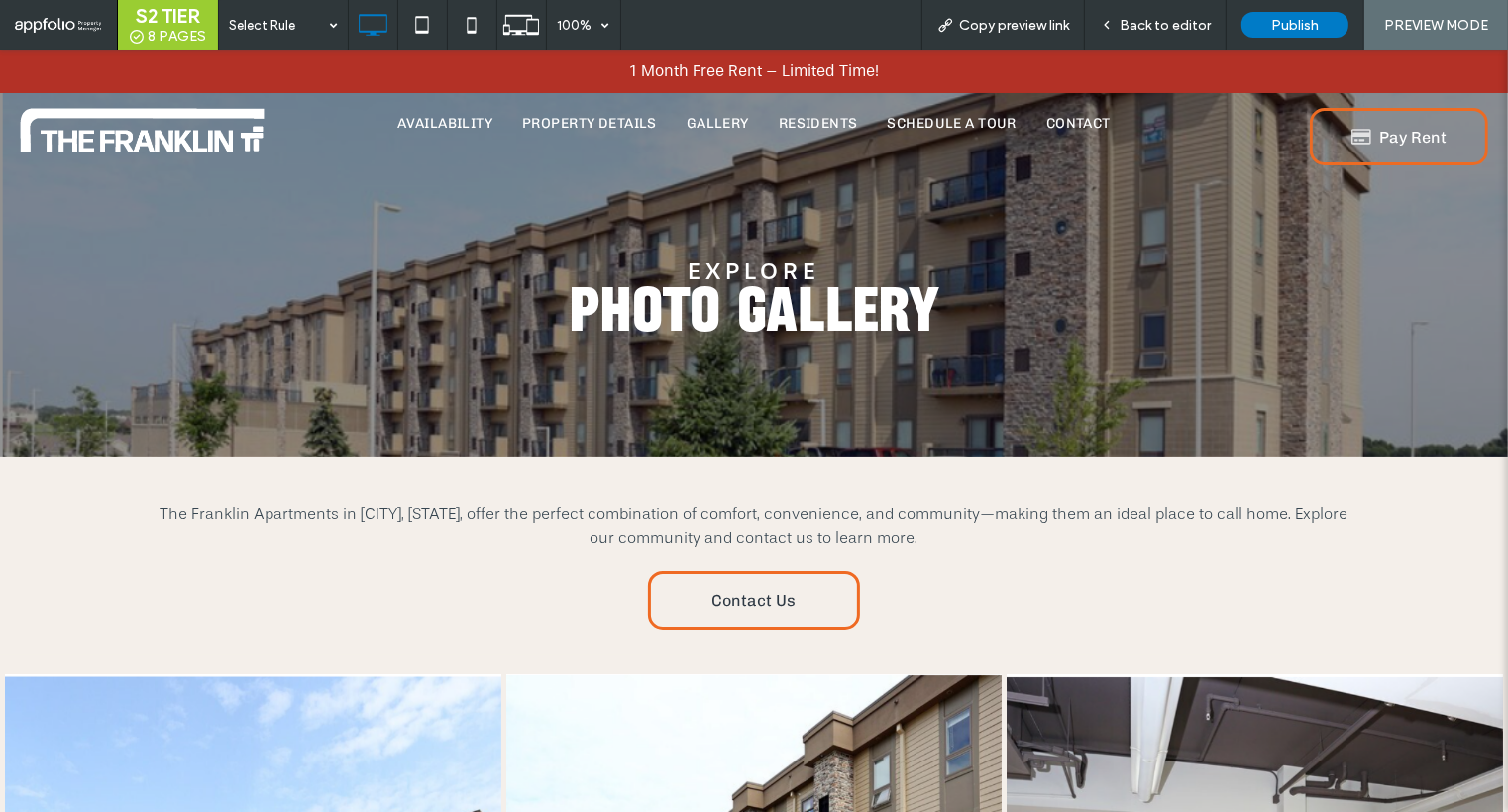 scroll, scrollTop: 0, scrollLeft: 0, axis: both 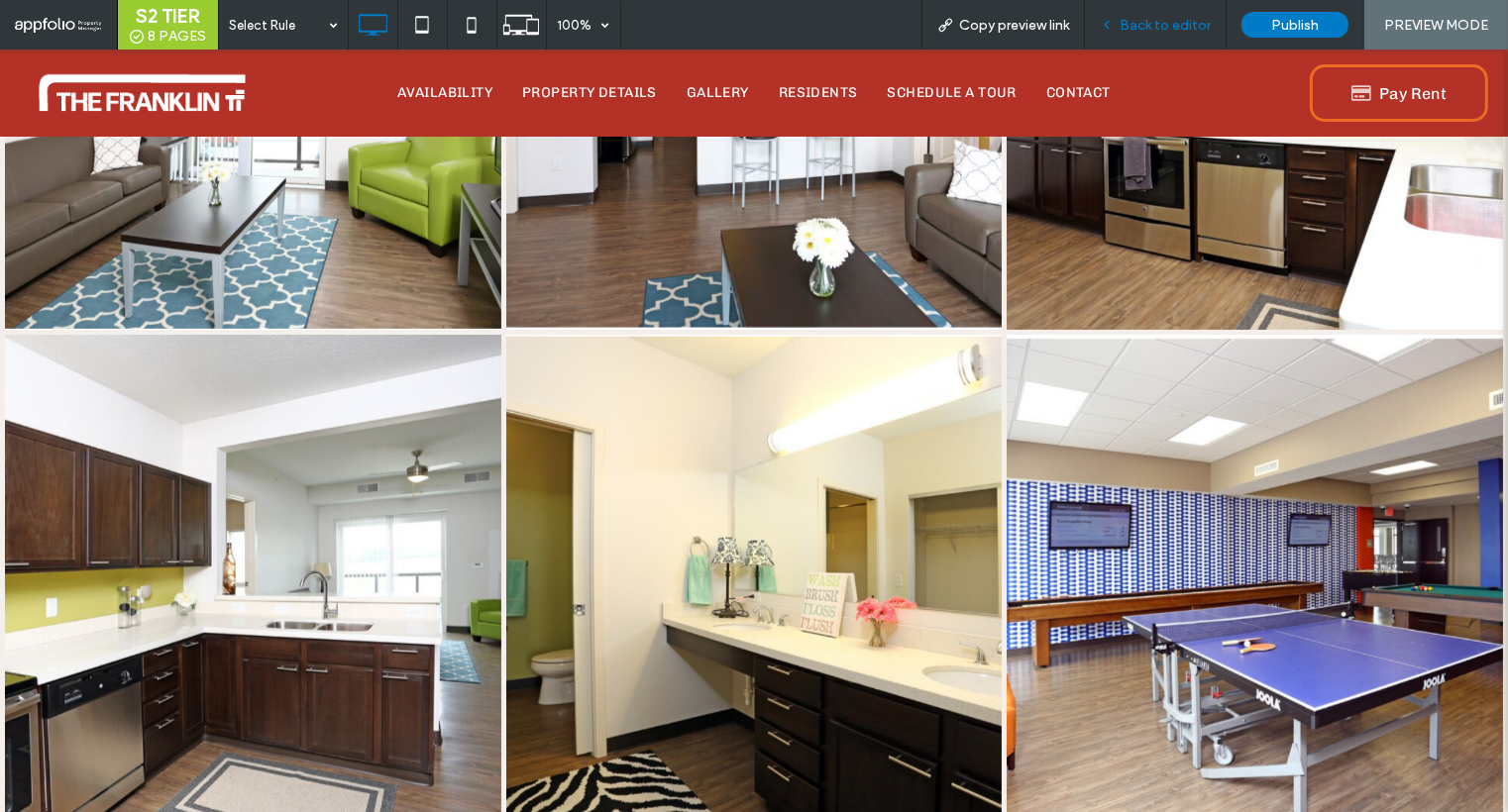 click on "Back to editor" at bounding box center [1165, 25] 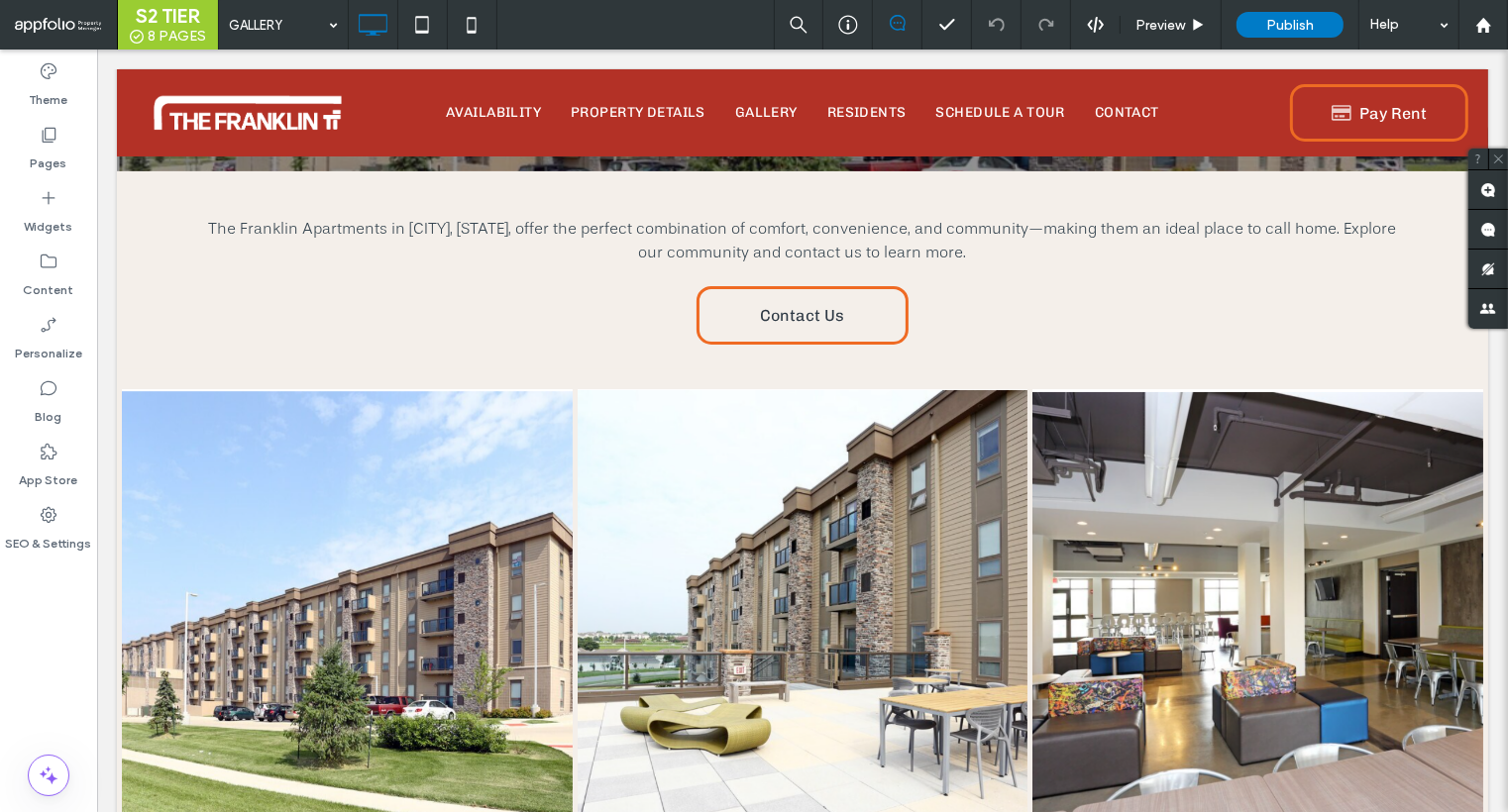 scroll, scrollTop: 0, scrollLeft: 0, axis: both 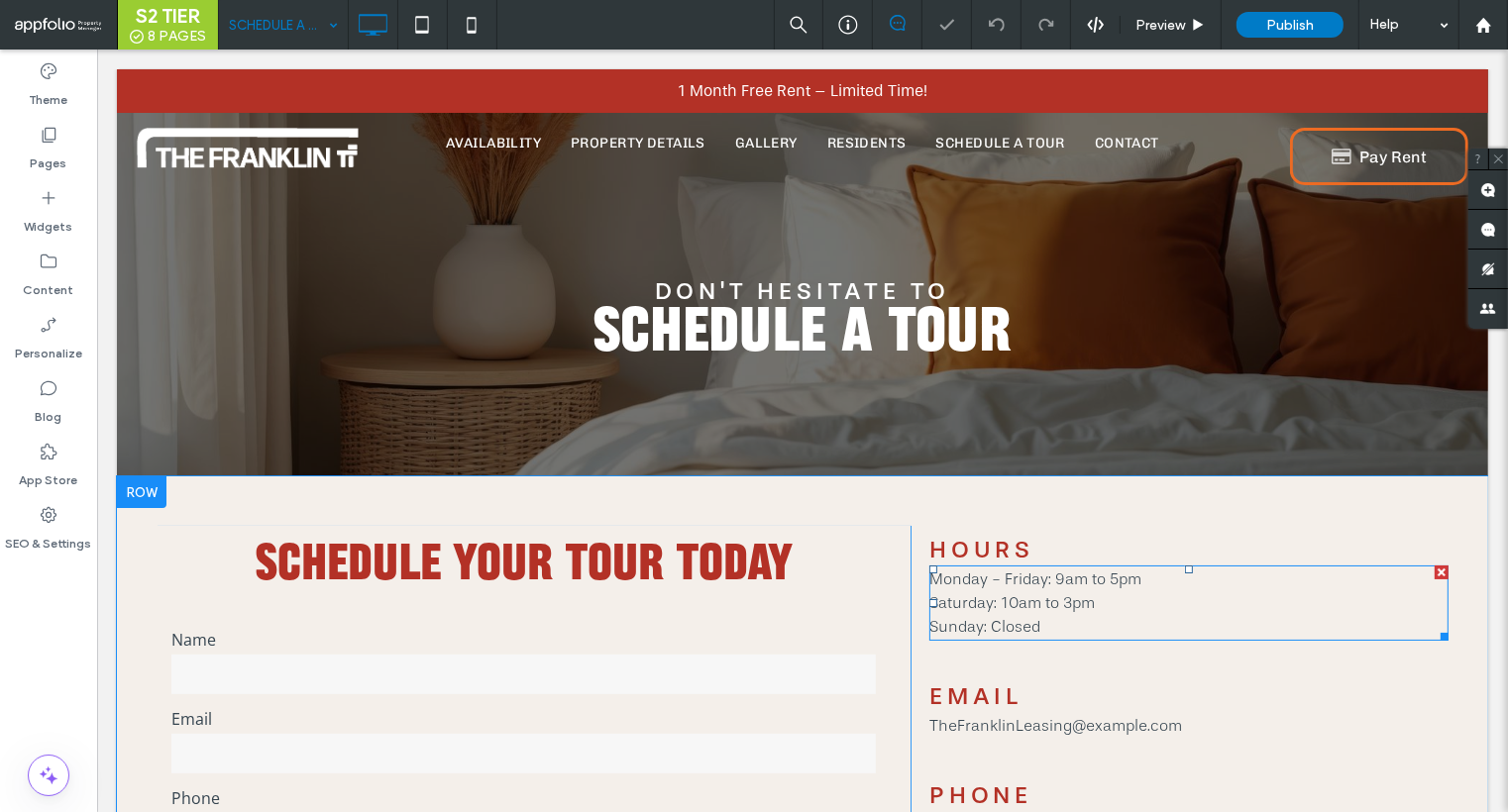 click on "Saturday: 10am to 3pm" at bounding box center (1011, 603) 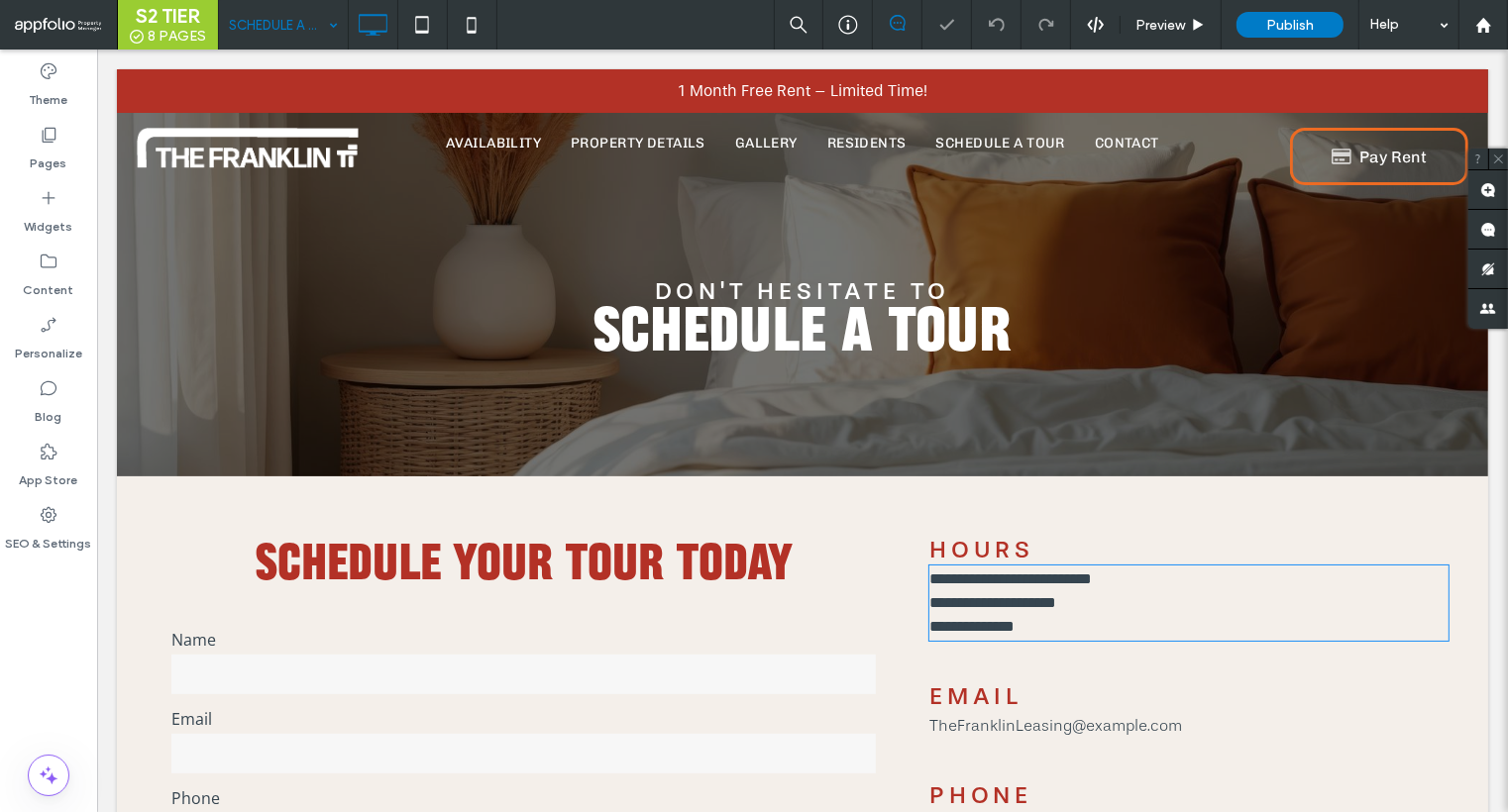 type on "**" 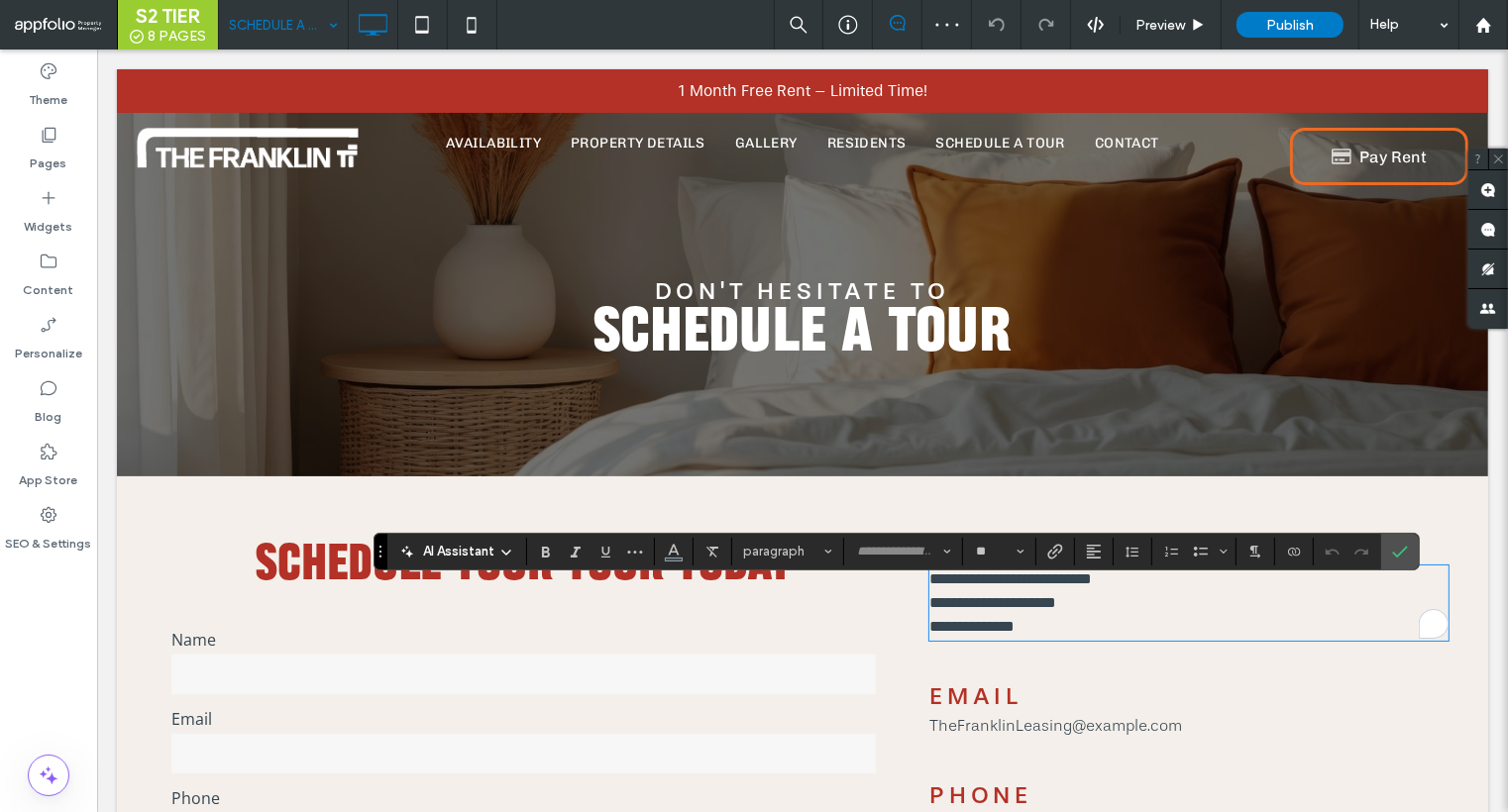 scroll, scrollTop: 0, scrollLeft: 0, axis: both 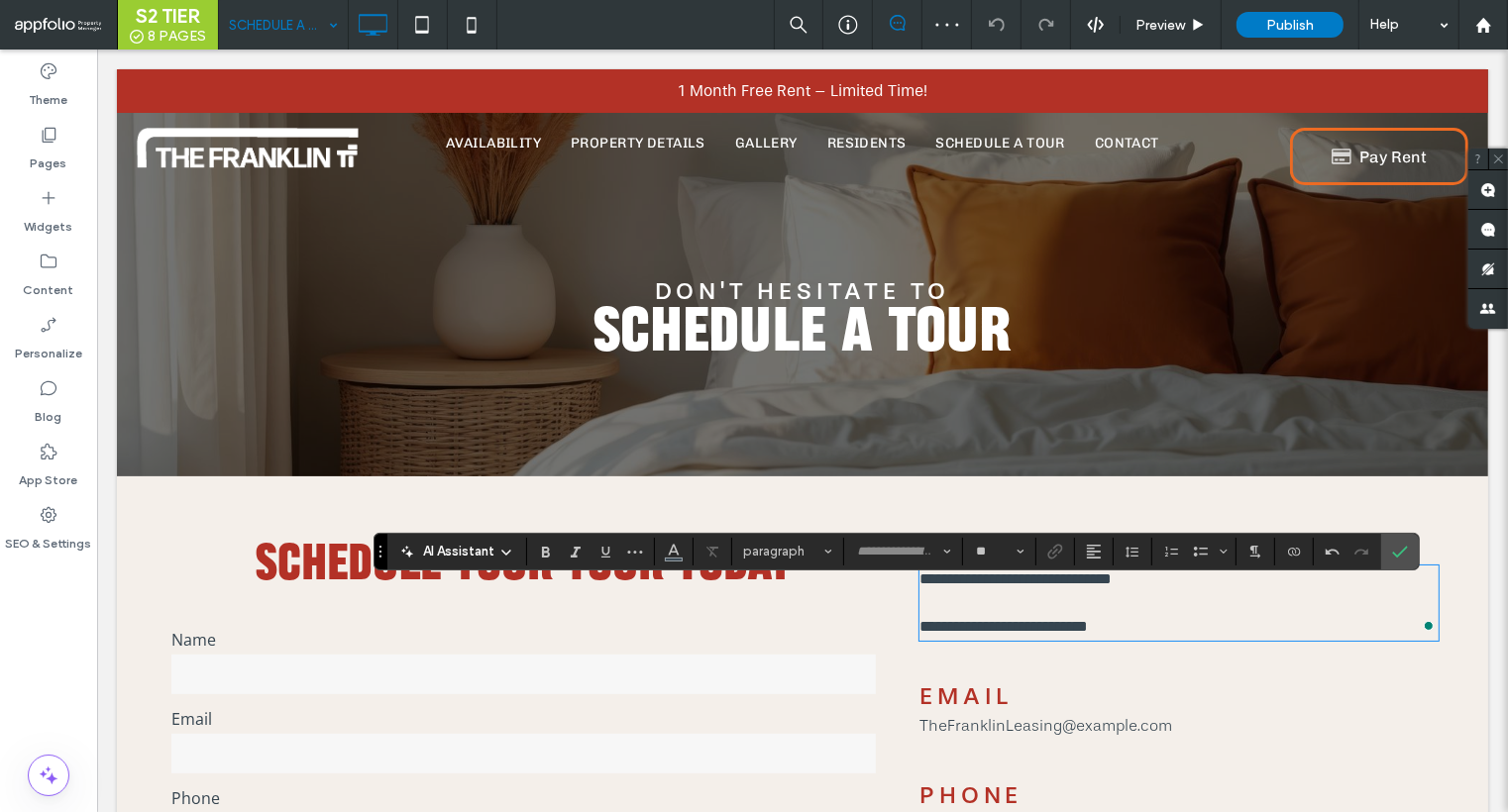click at bounding box center (1178, 603) 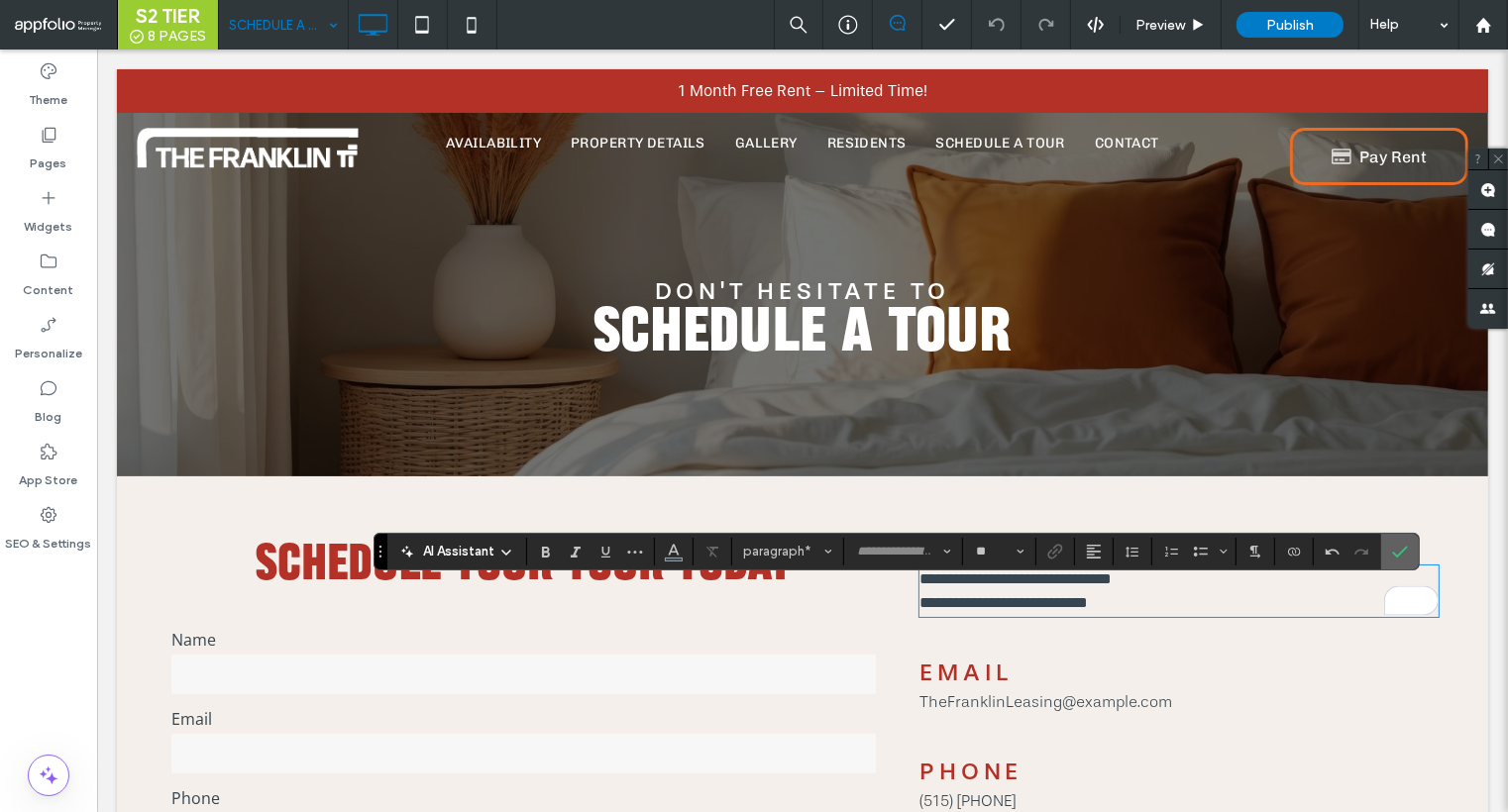click 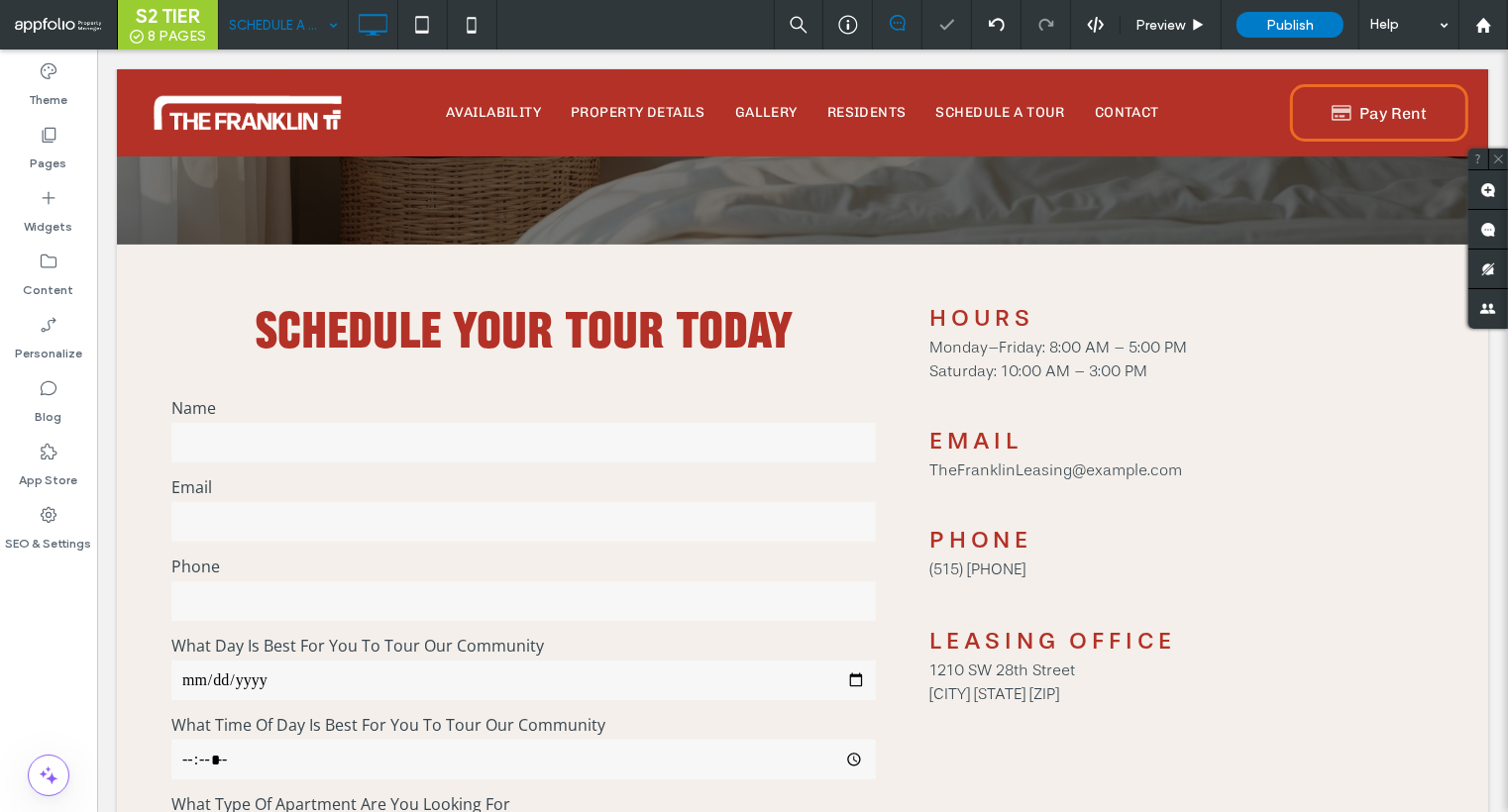 scroll, scrollTop: 327, scrollLeft: 0, axis: vertical 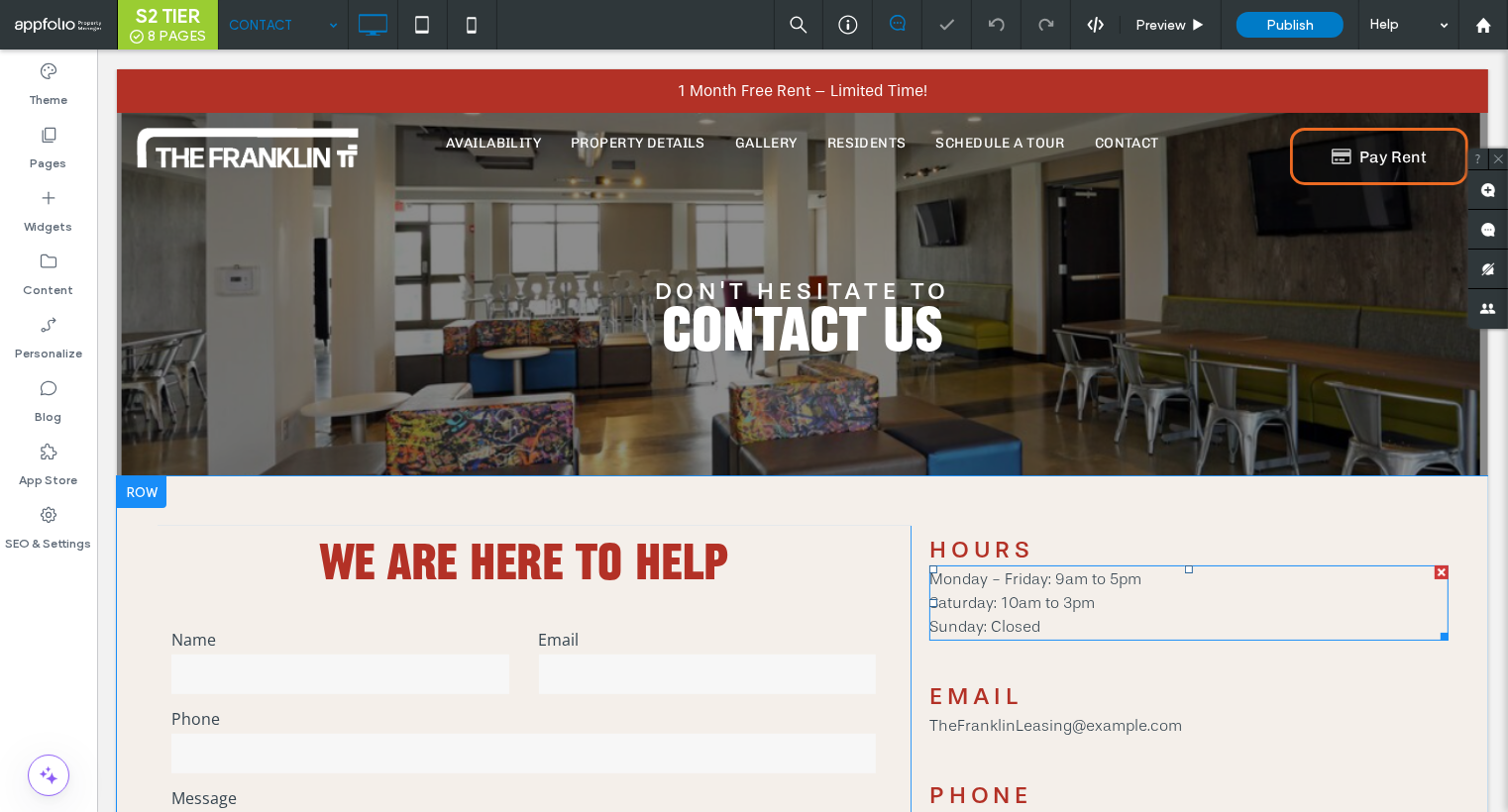 click on "Sunday: Closed" at bounding box center [984, 627] 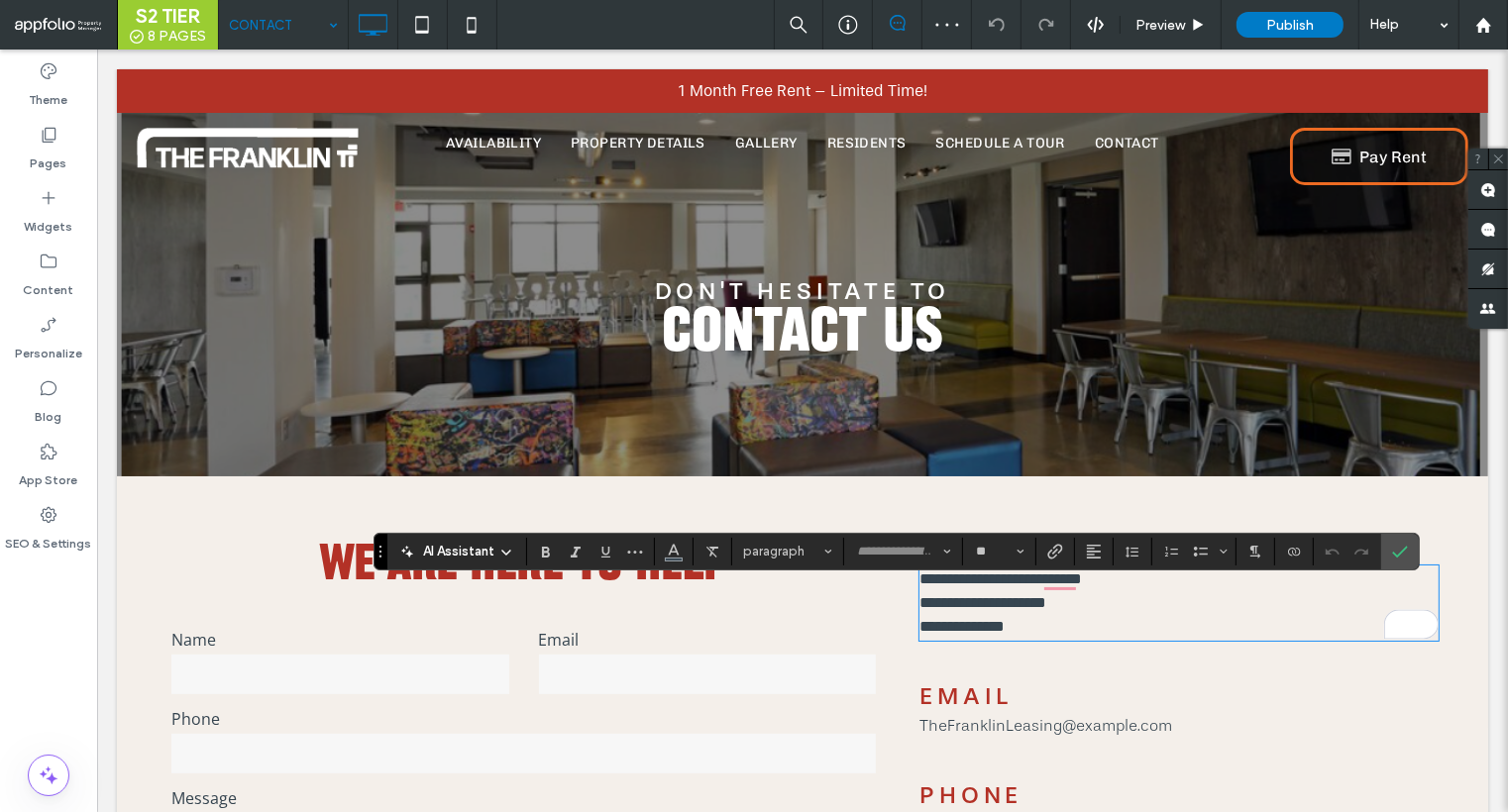scroll, scrollTop: 0, scrollLeft: 0, axis: both 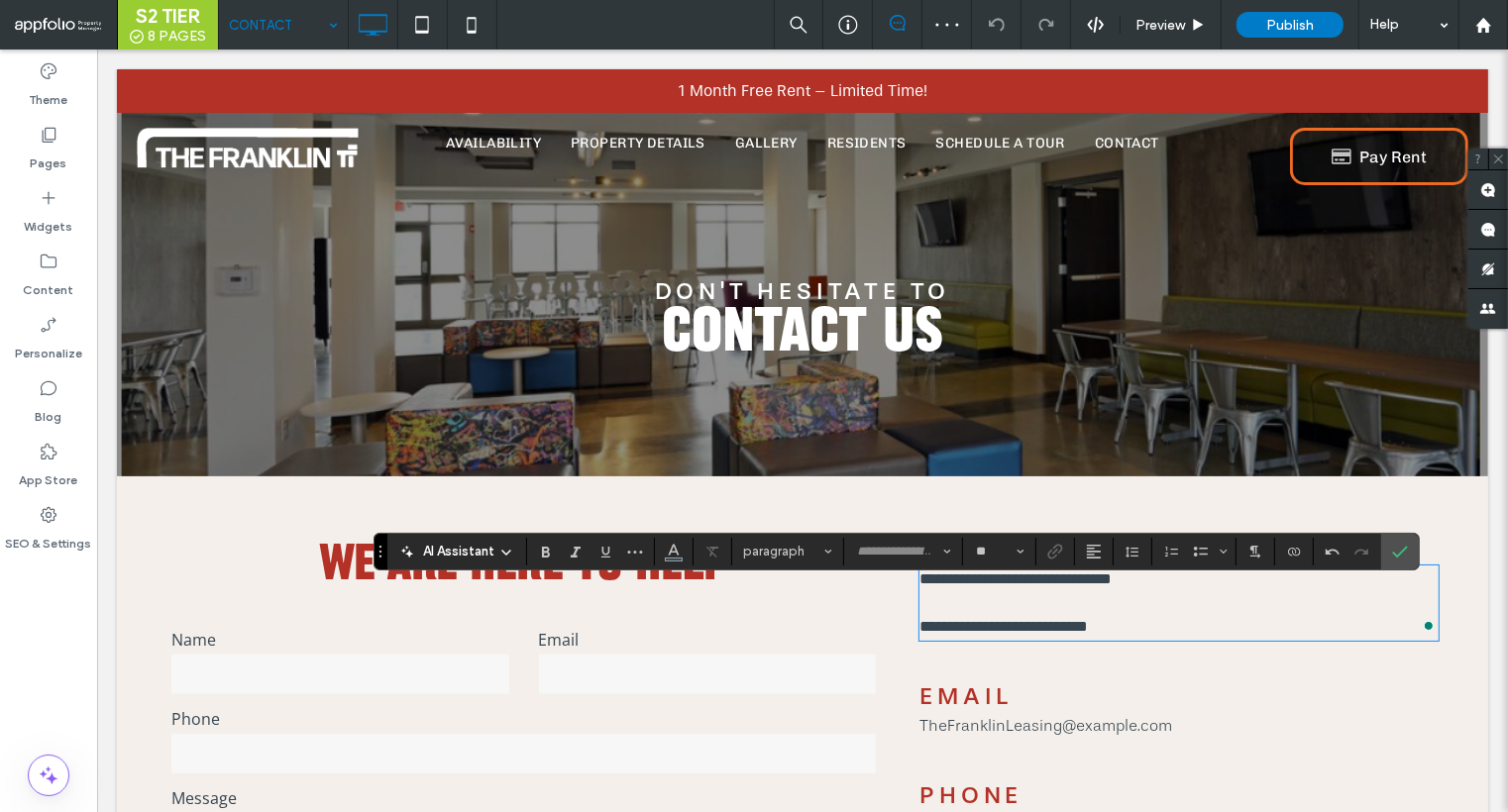 click at bounding box center [1178, 603] 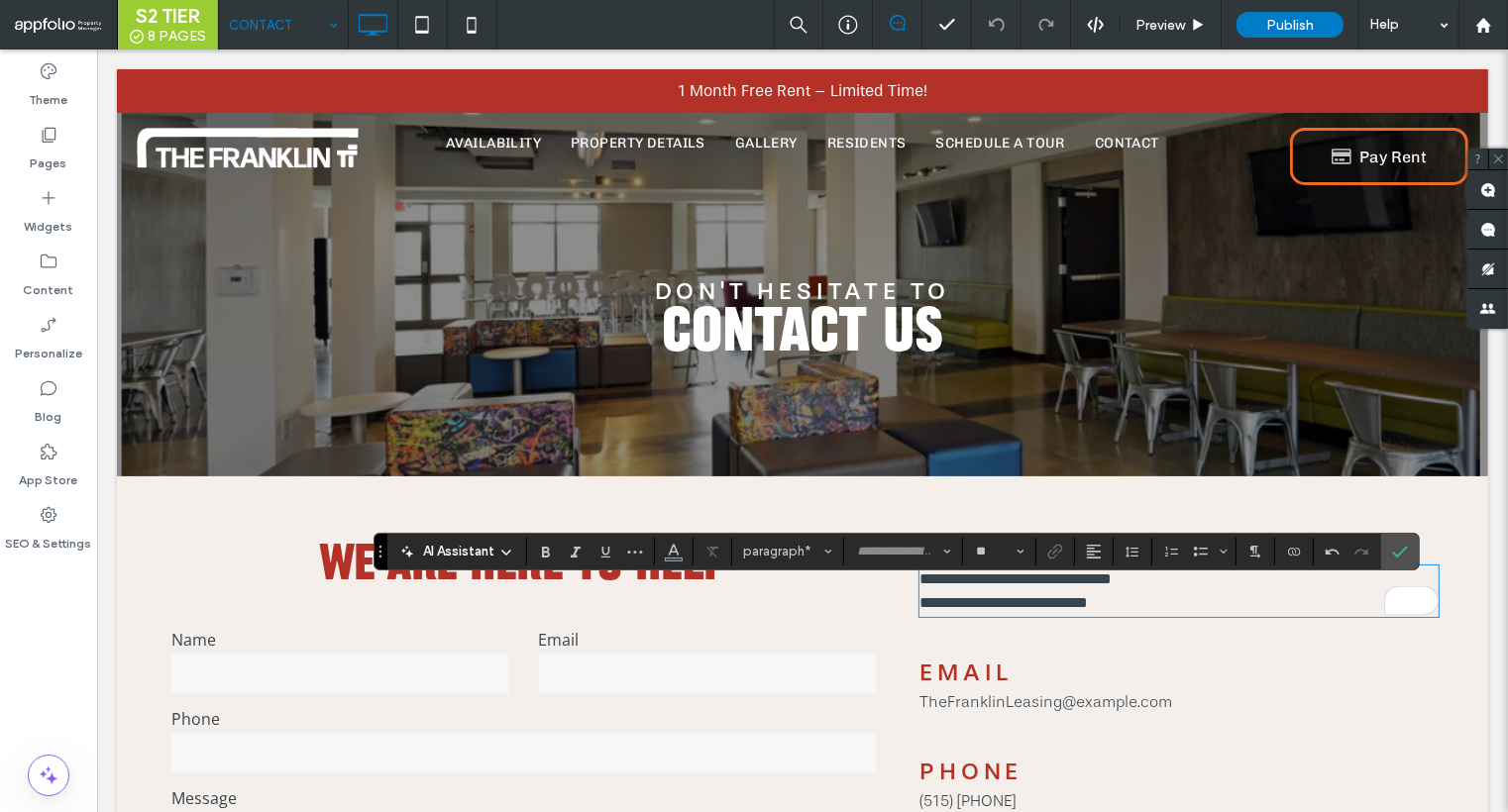 click on "**********" at bounding box center (802, 763) 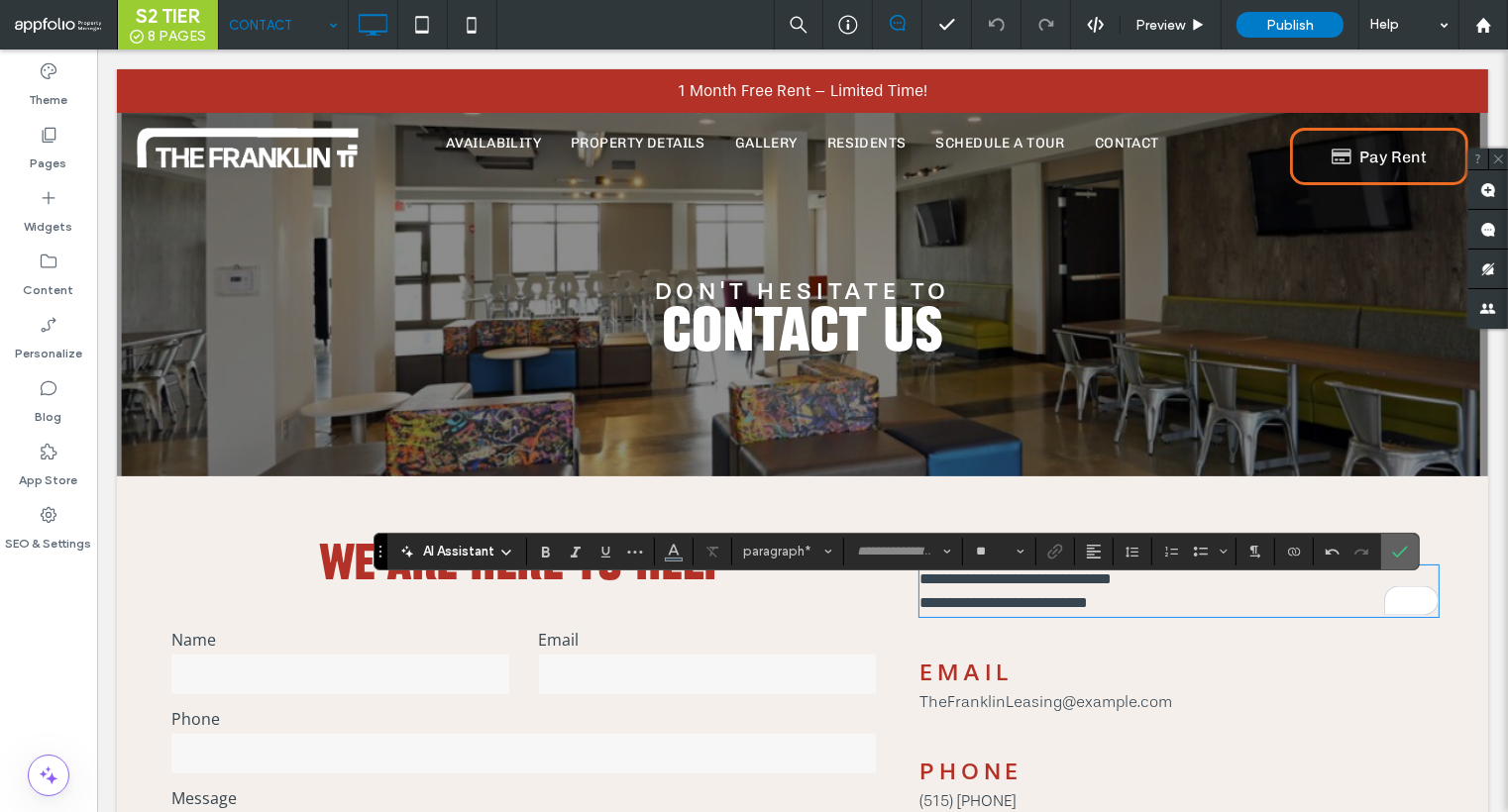 click 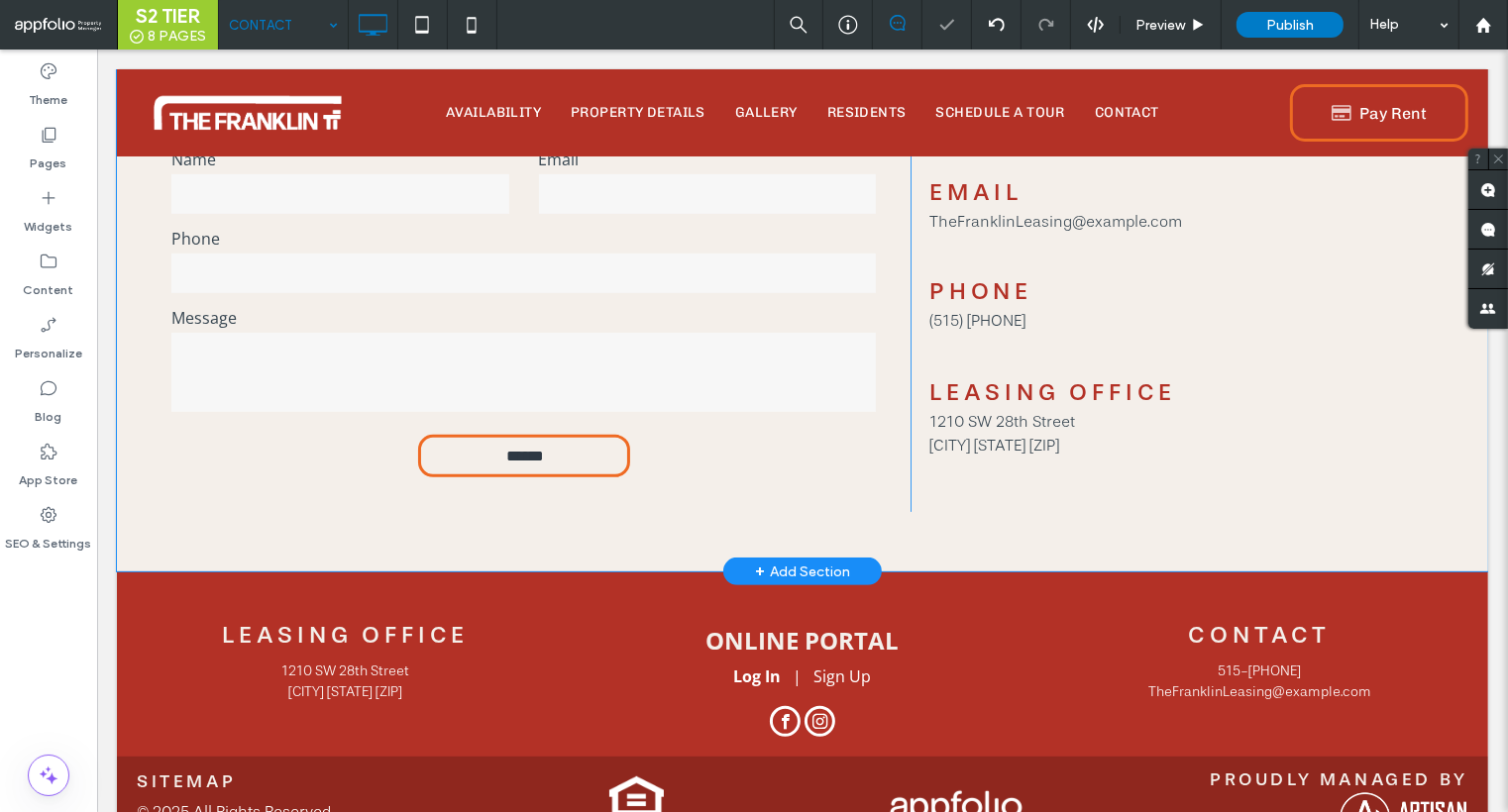 scroll, scrollTop: 581, scrollLeft: 0, axis: vertical 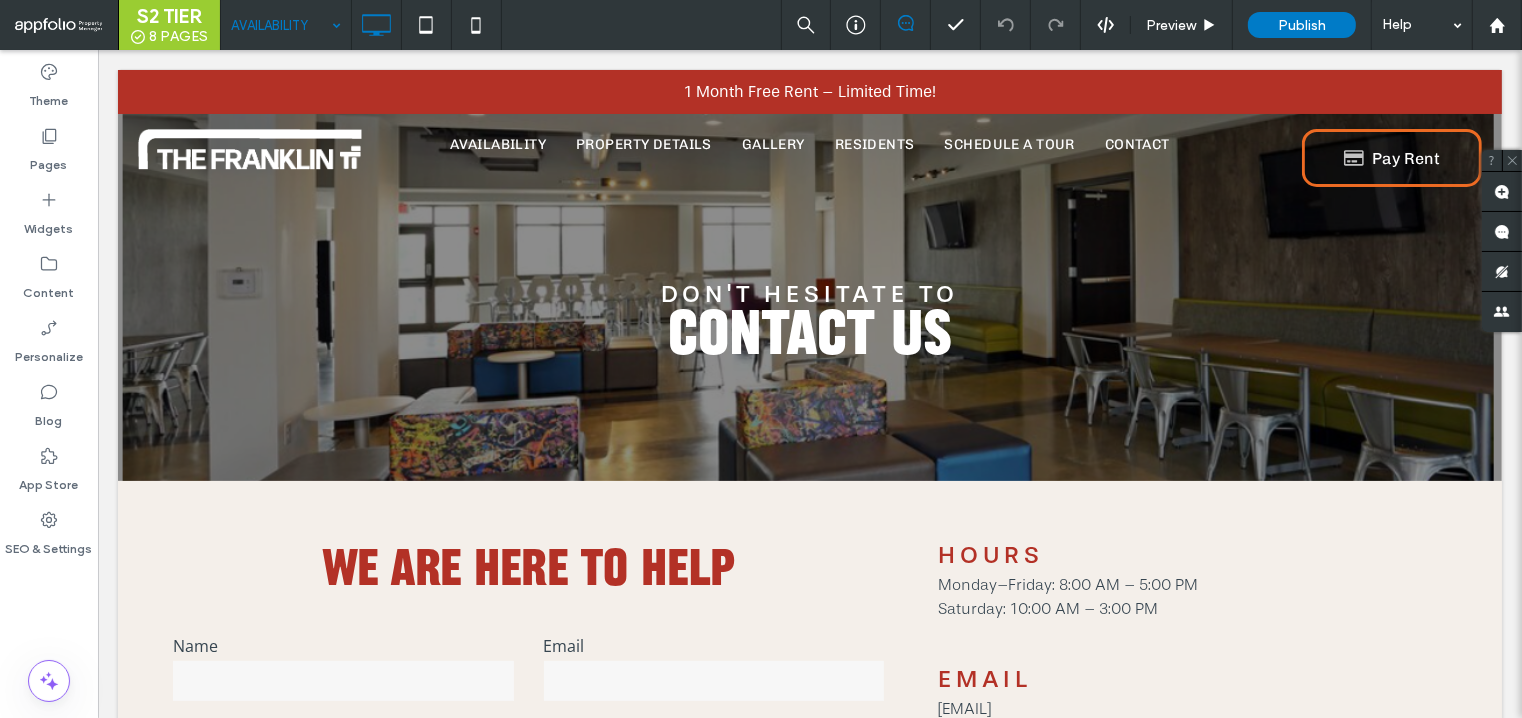 click at bounding box center (281, 25) 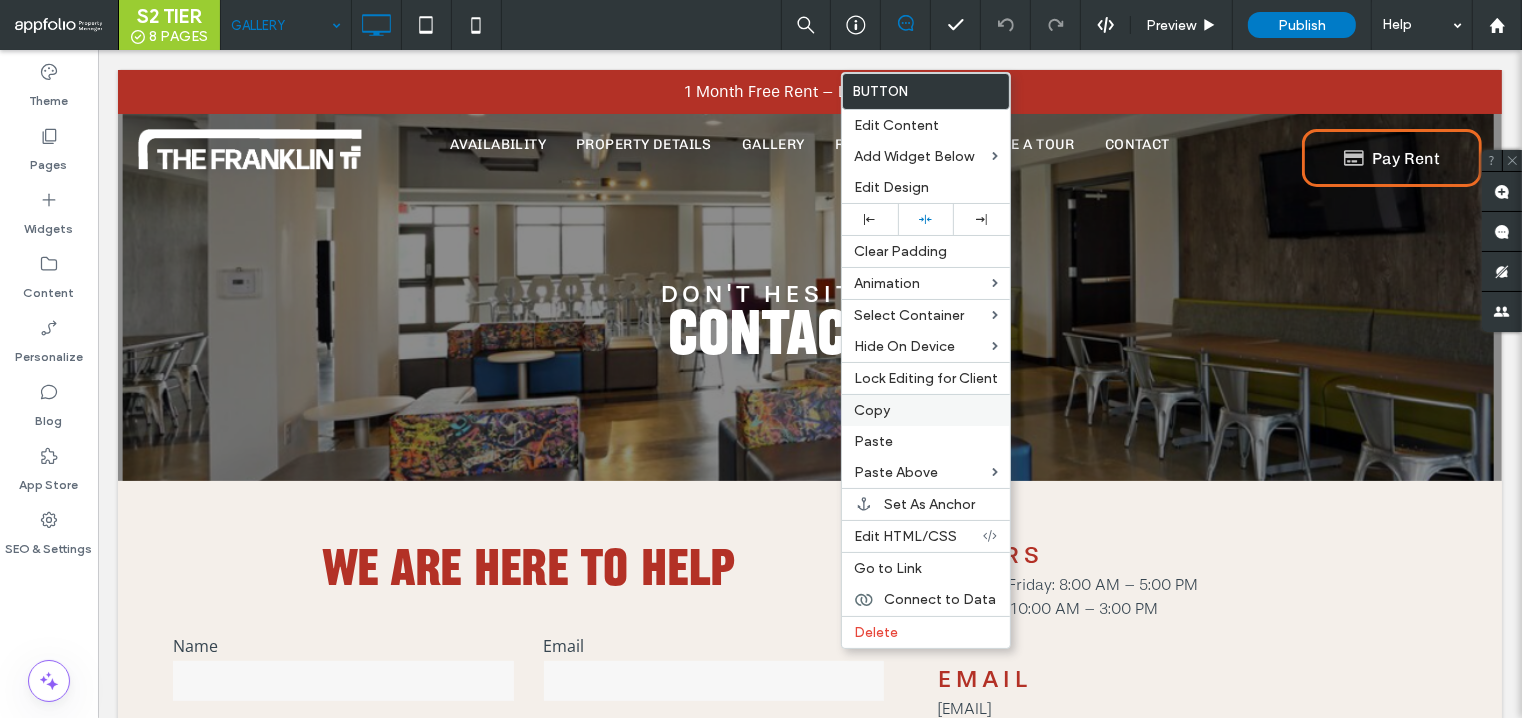 click on "Copy" at bounding box center (872, 410) 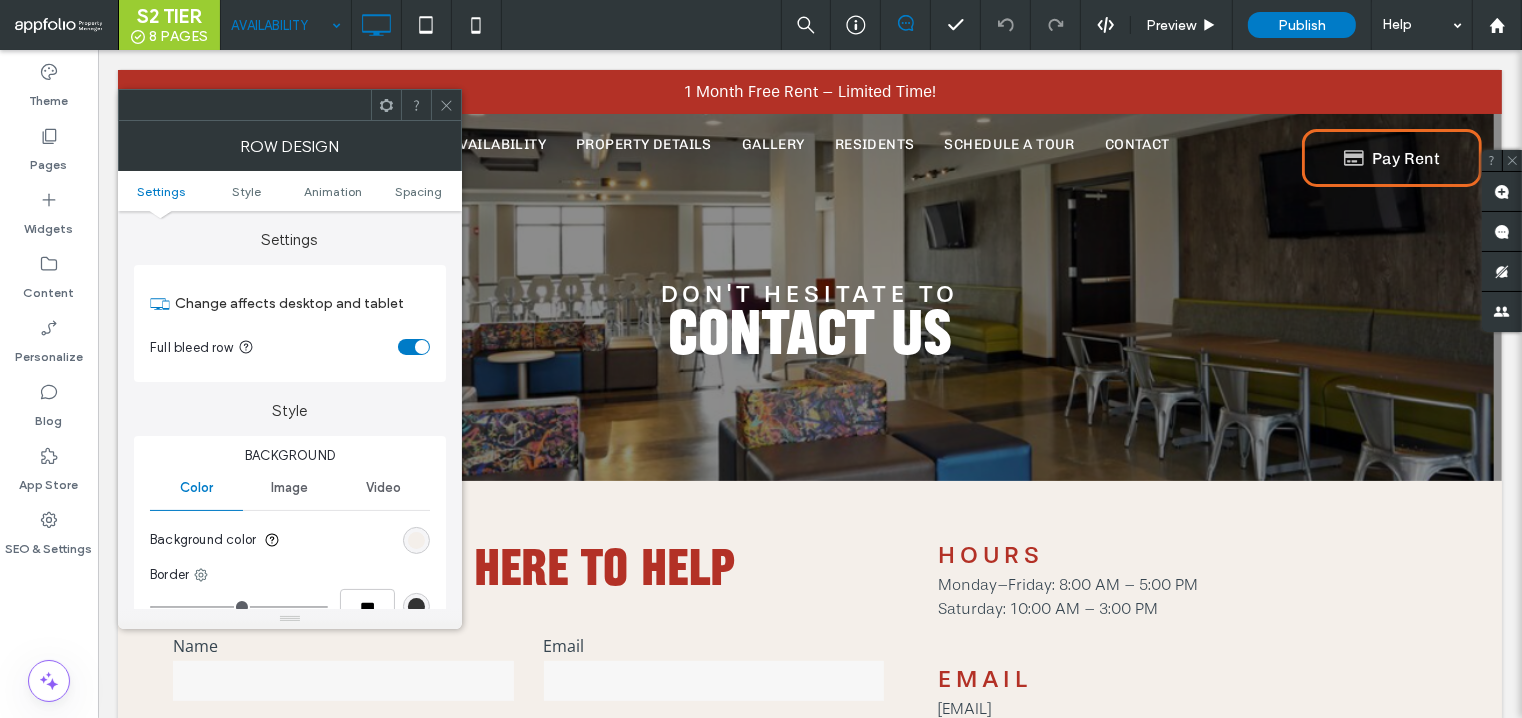 click at bounding box center (386, 105) 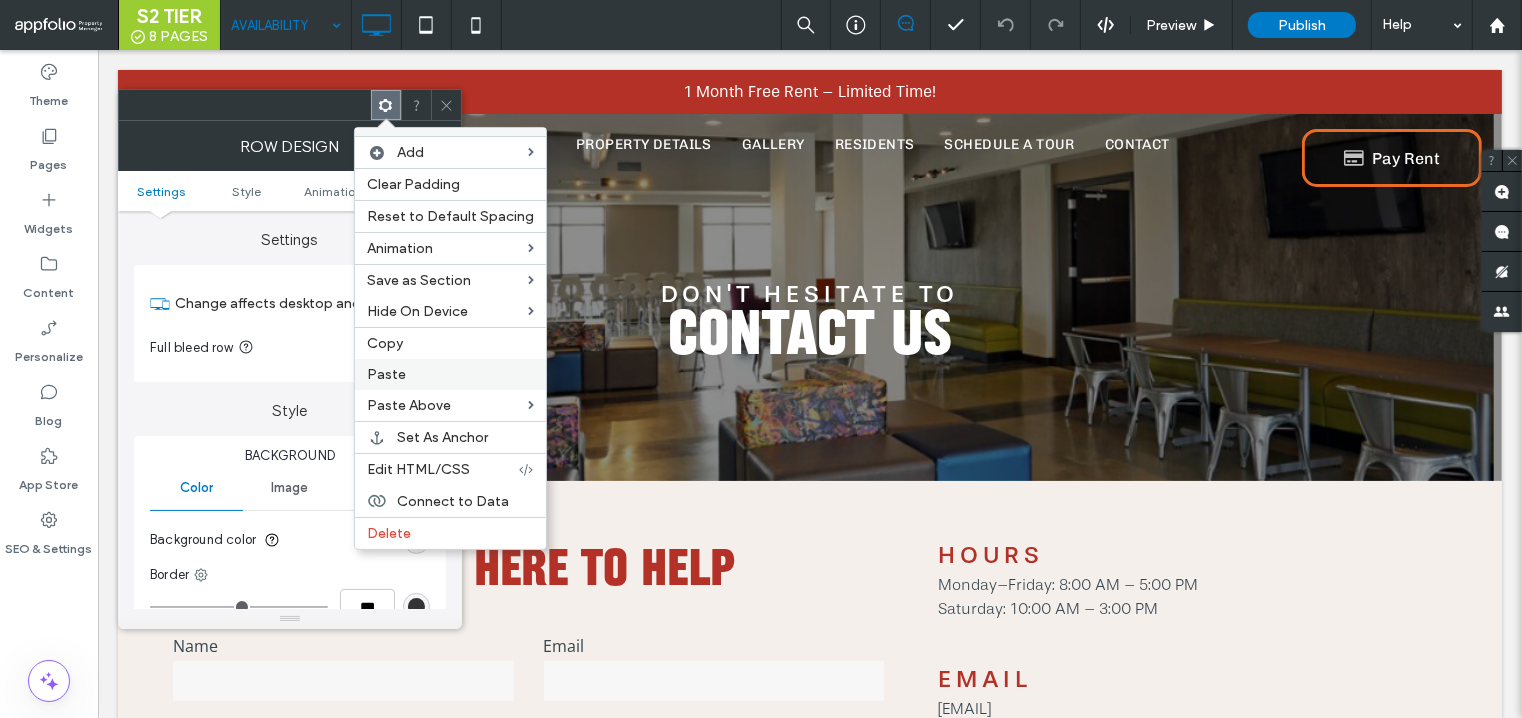 click on "Paste" at bounding box center (450, 374) 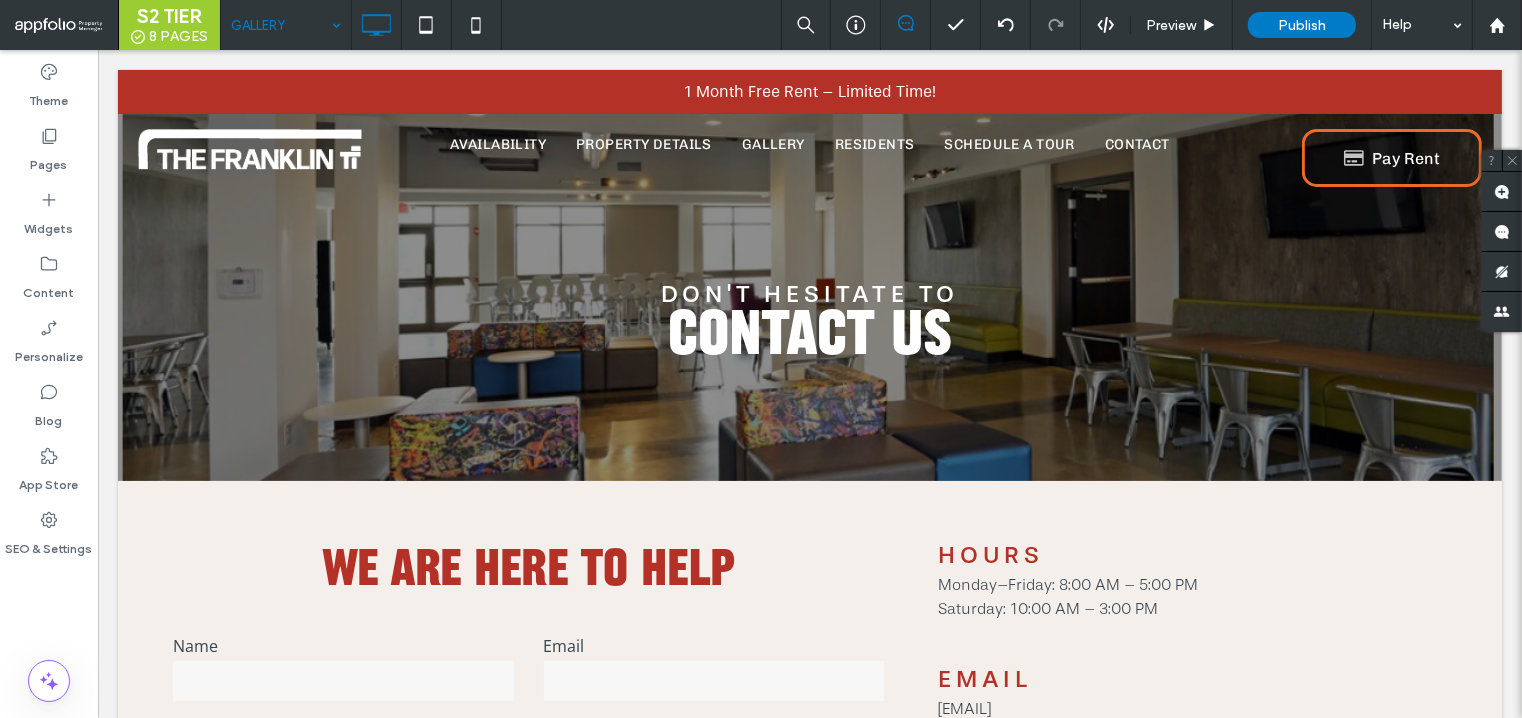 click at bounding box center [281, 25] 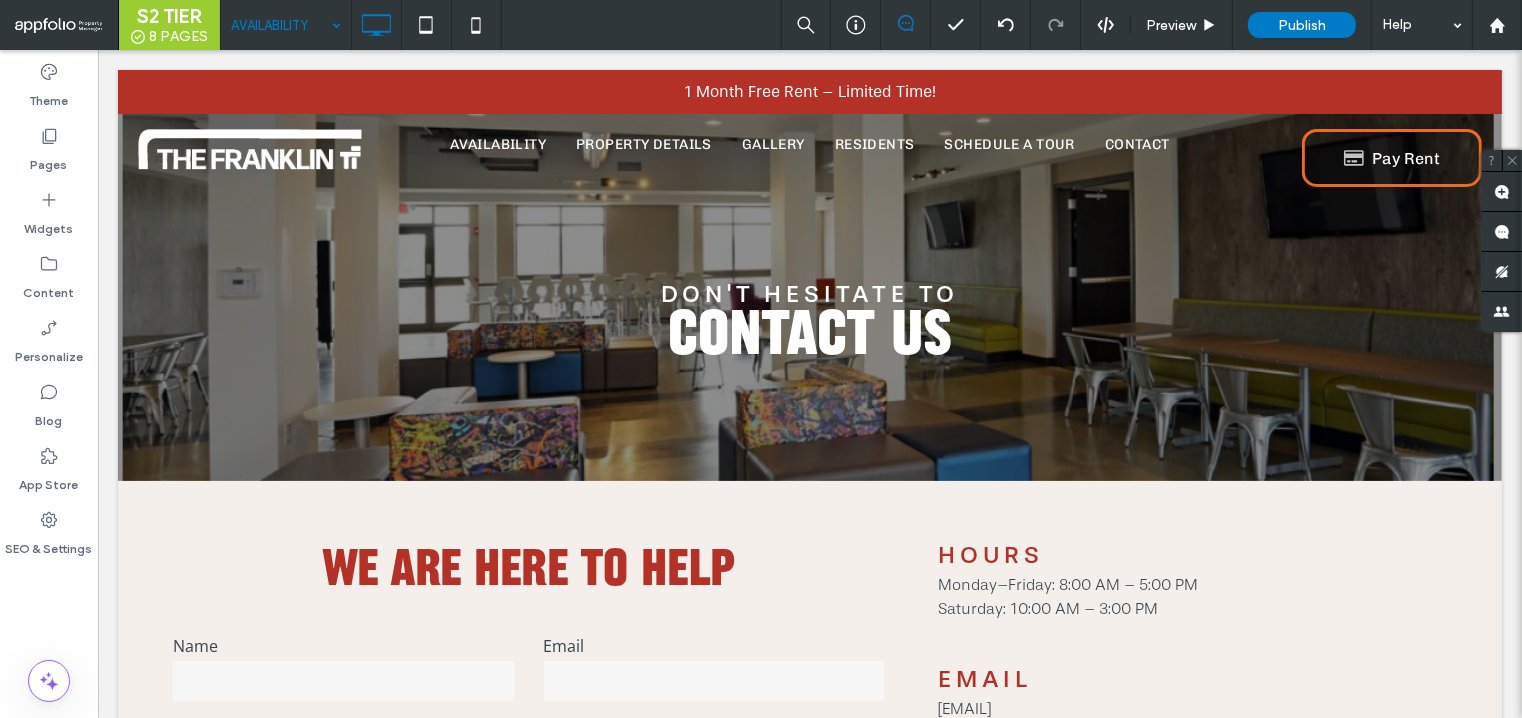 click on "AVAILABILITY" at bounding box center [286, 25] 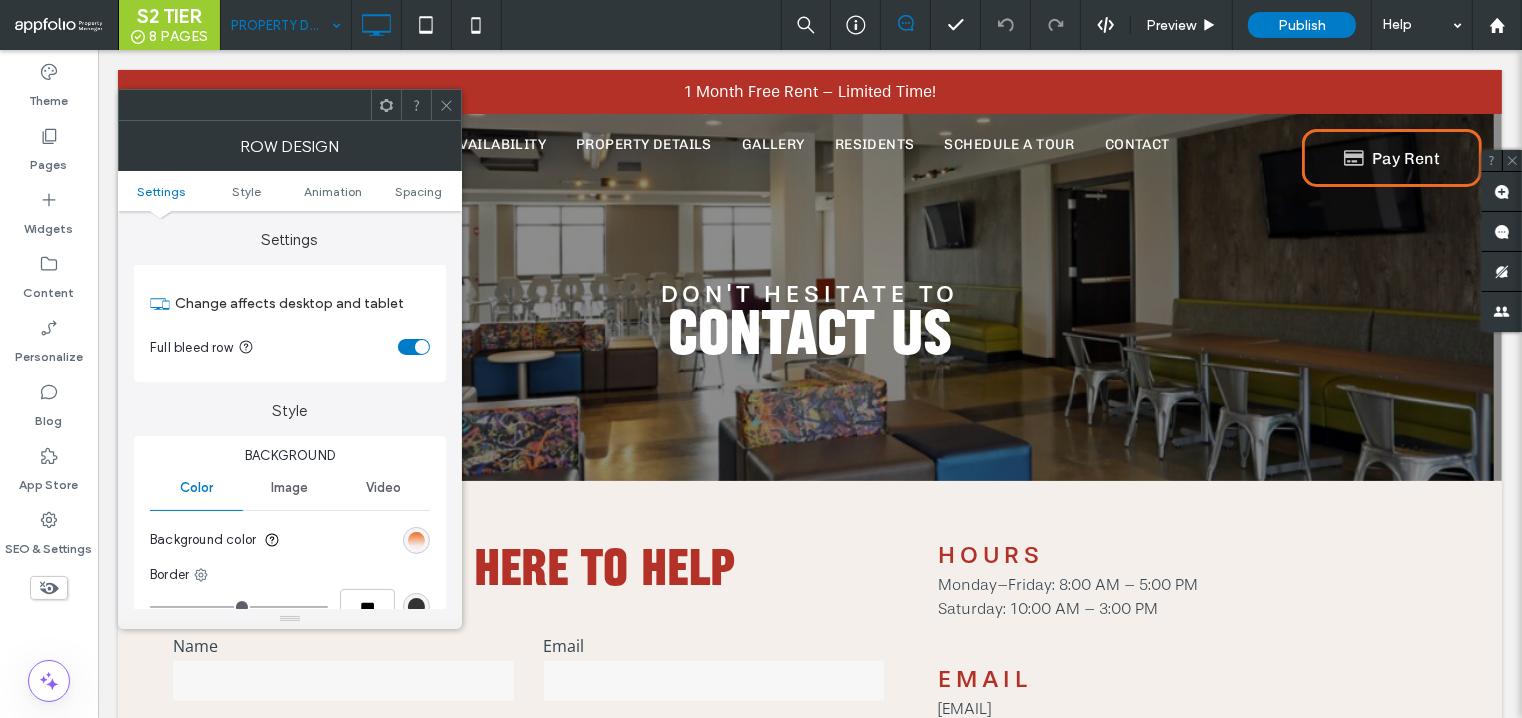 click at bounding box center (446, 105) 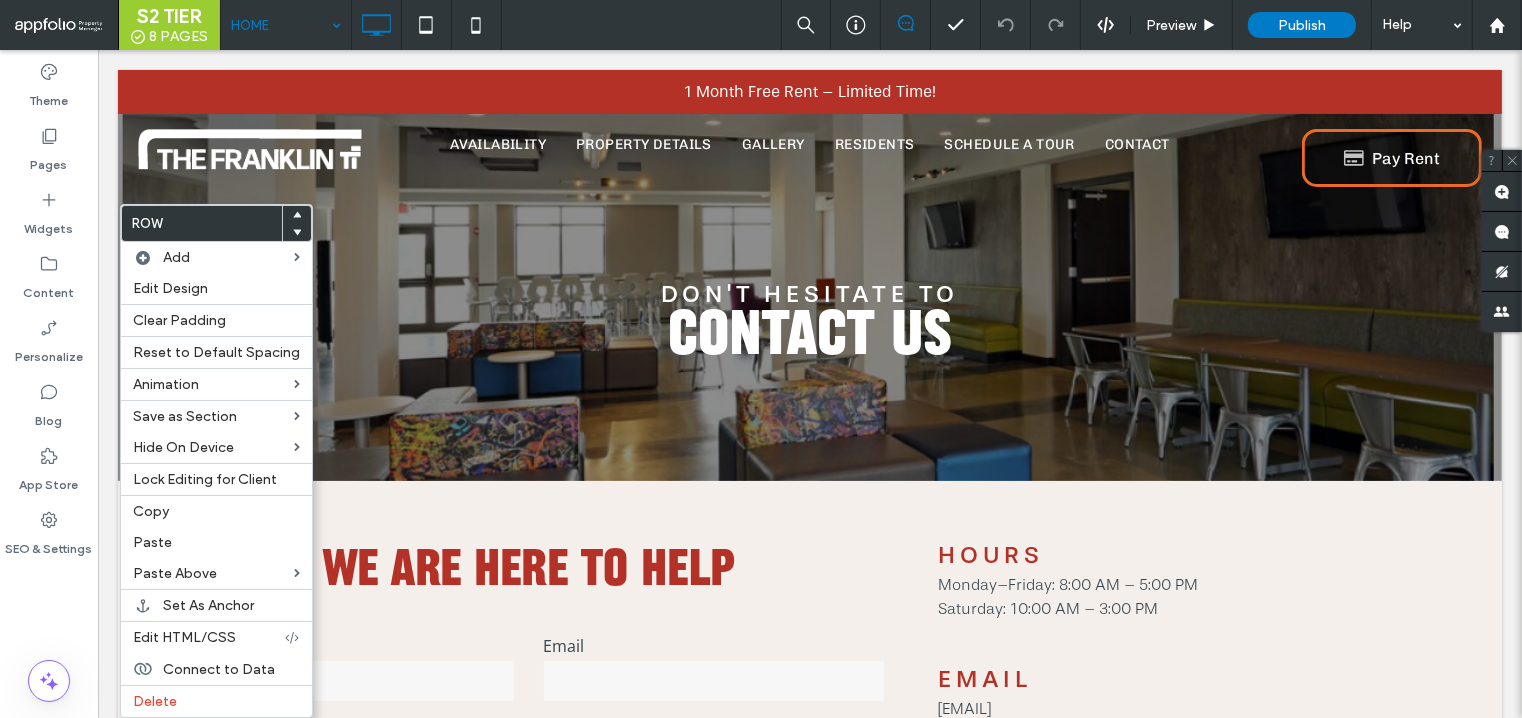 click on "Copy" at bounding box center [216, 511] 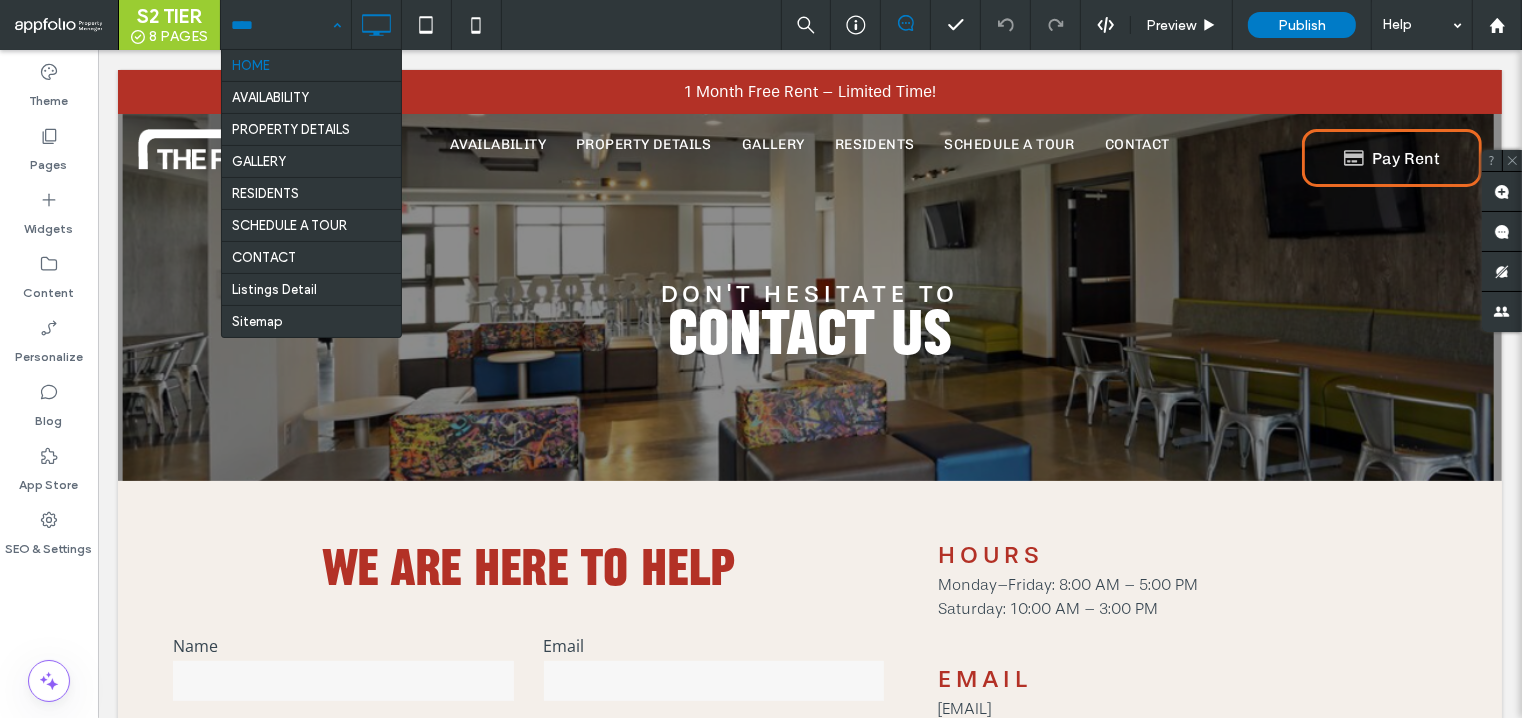 click on "HOME AVAILABILITY PROPERTY DETAILS GALLERY RESIDENTS SCHEDULE A TOUR CONTACT Listings Detail Sitemap" at bounding box center (286, 25) 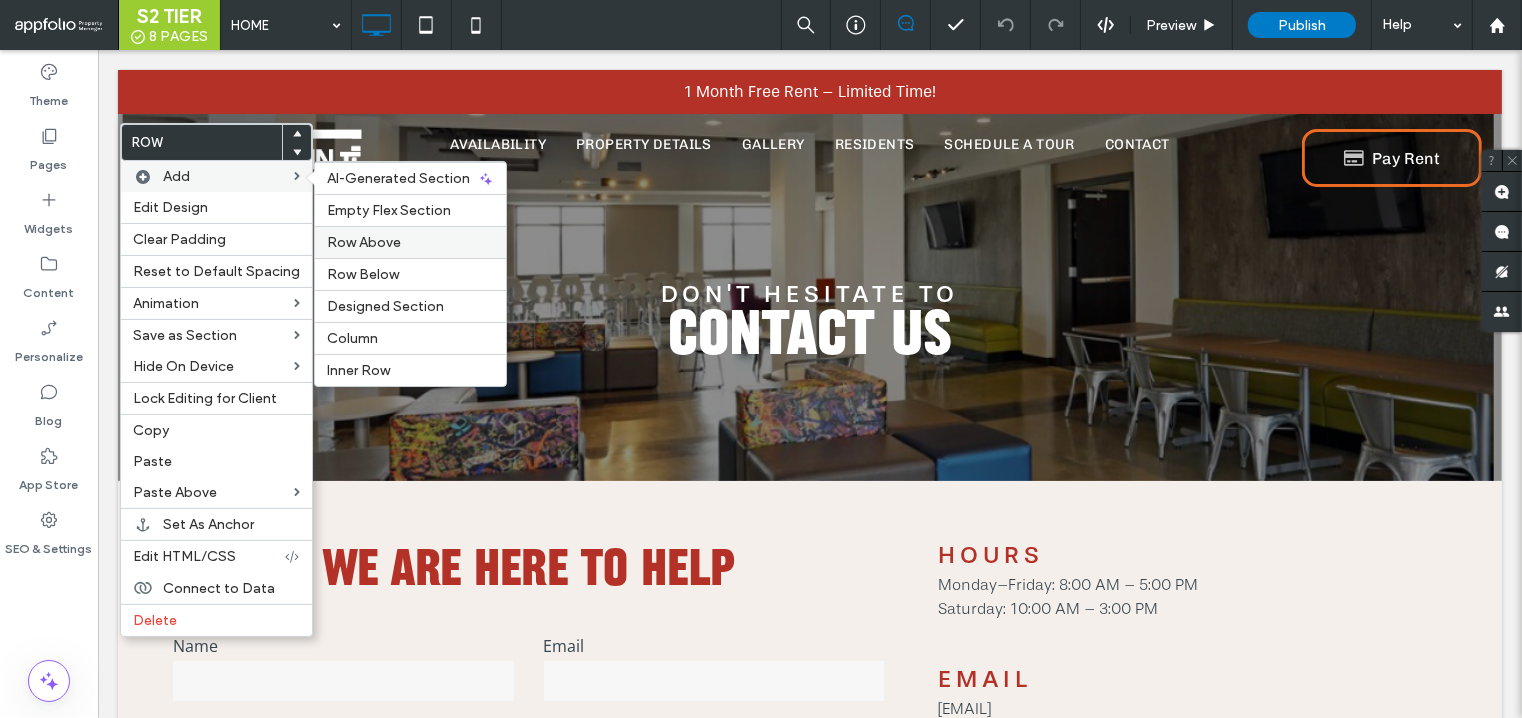 click on "Row Above" at bounding box center (410, 242) 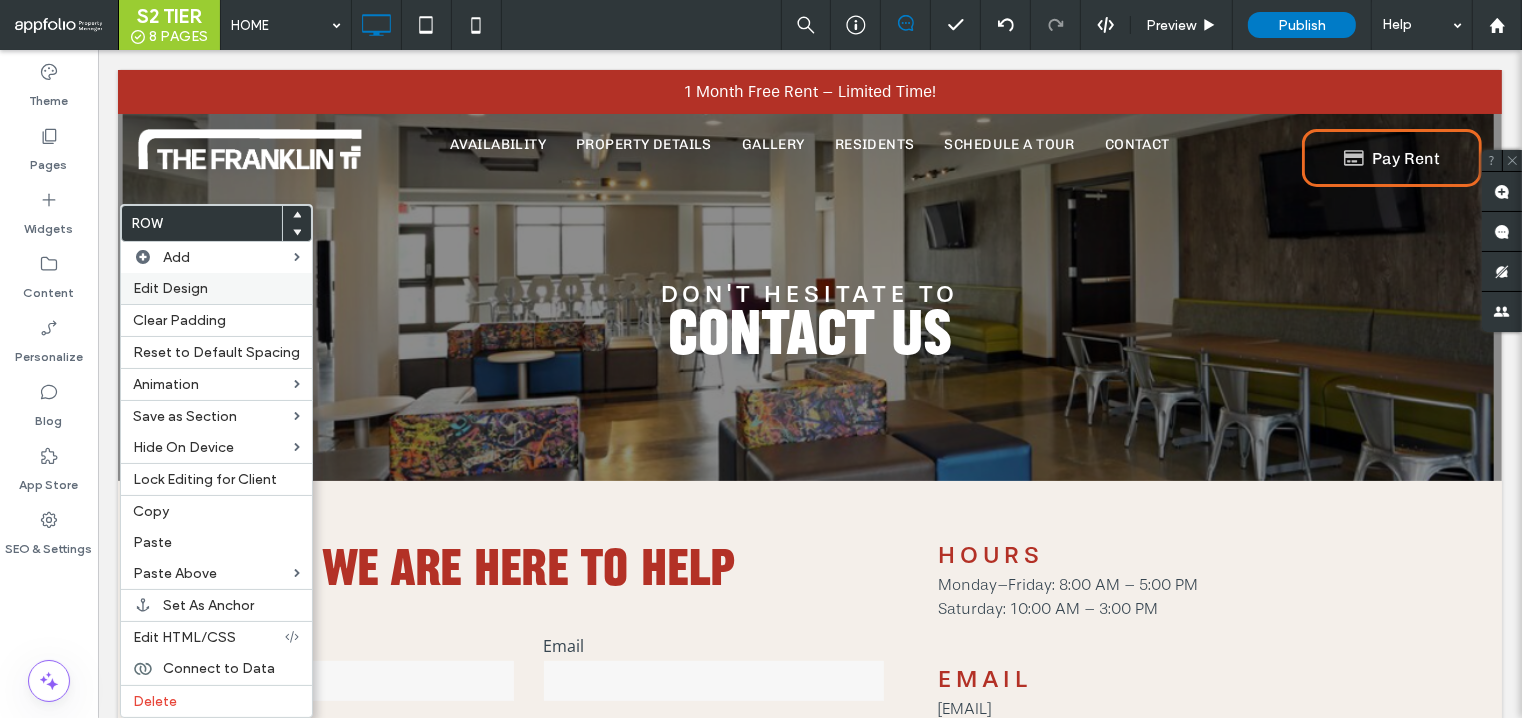click on "Edit Design" at bounding box center (170, 288) 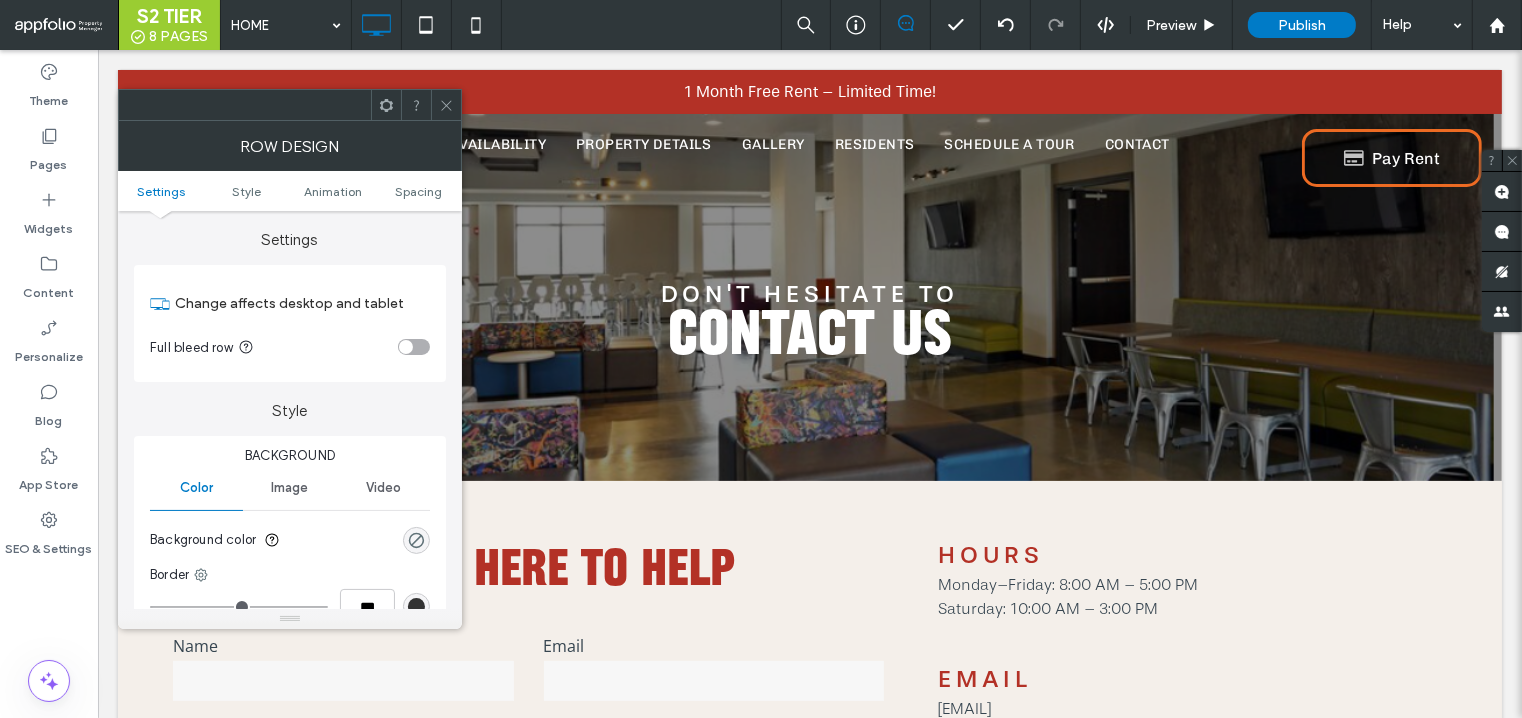 click at bounding box center [414, 347] 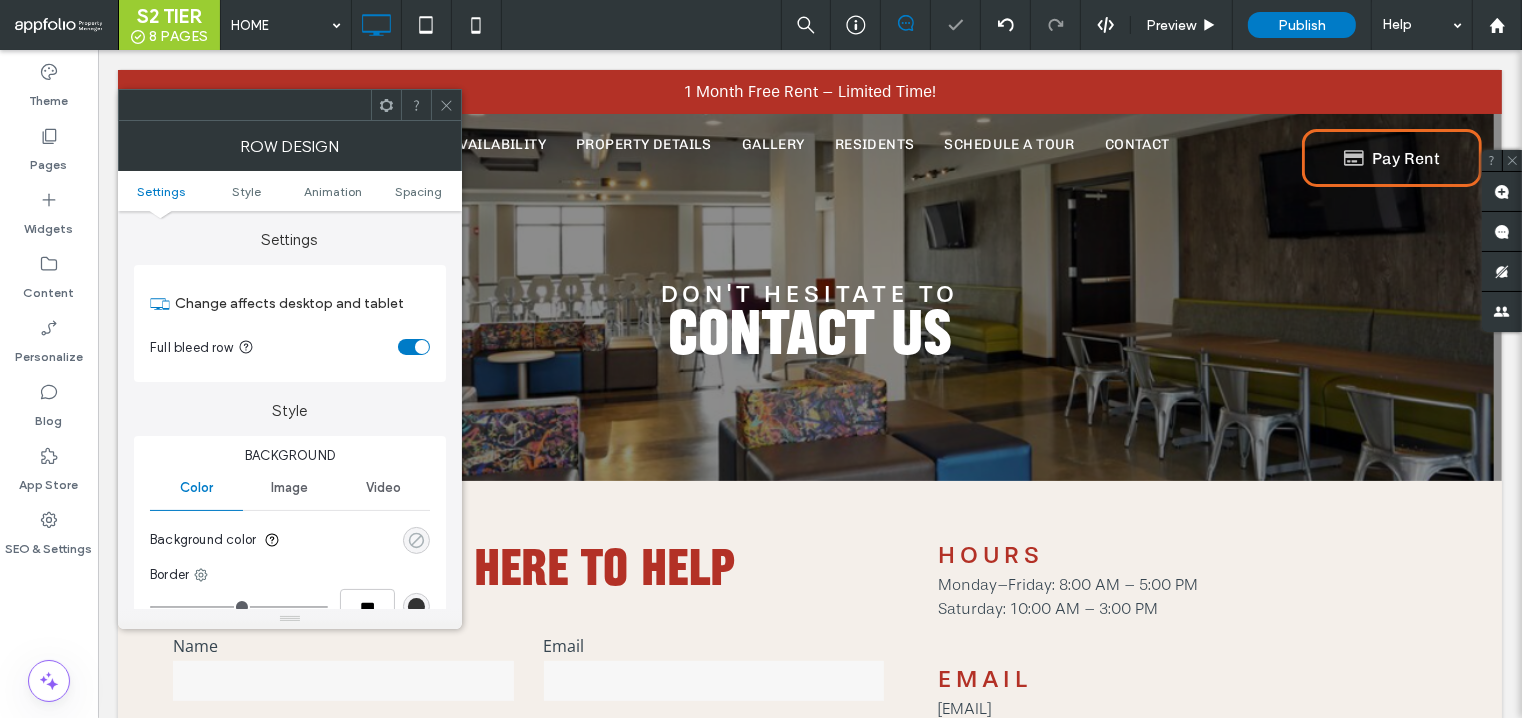 click at bounding box center [416, 540] 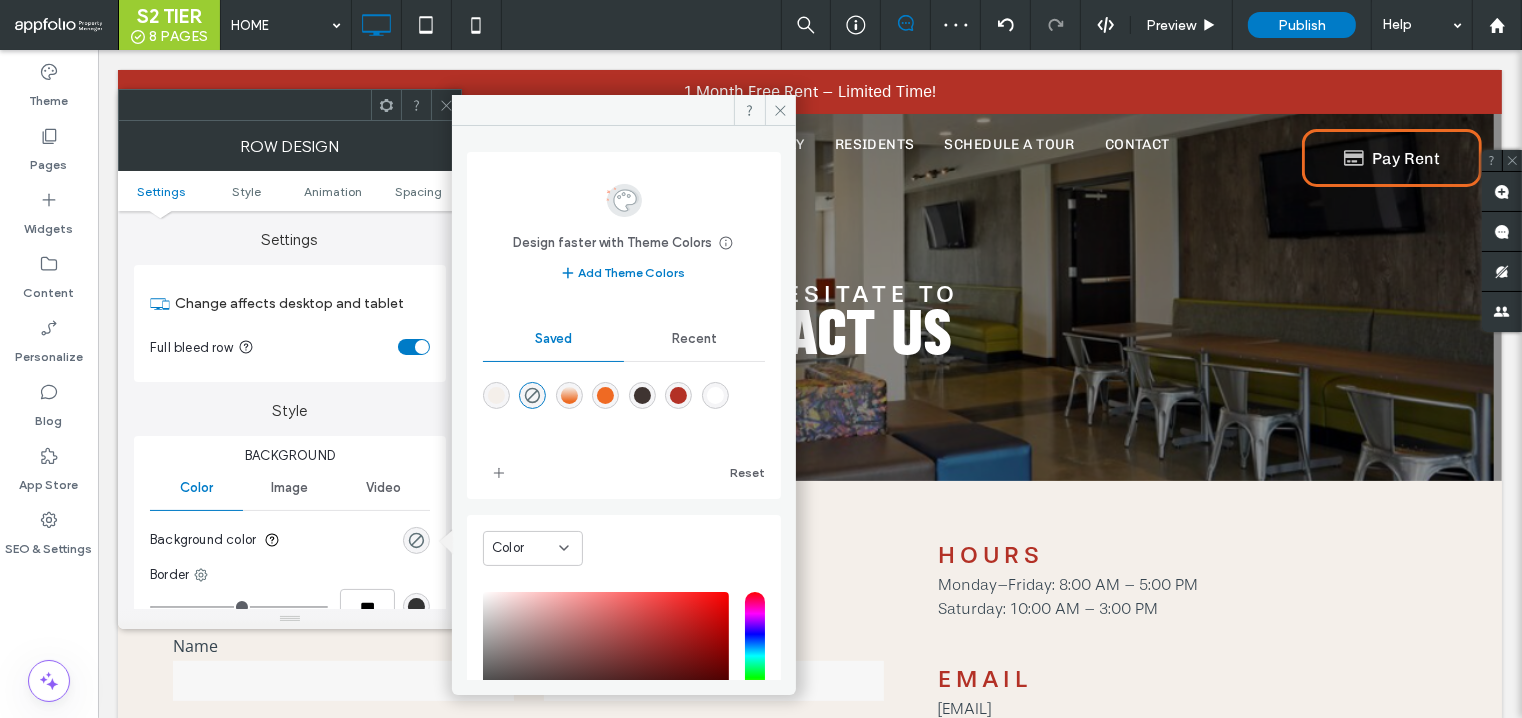 click at bounding box center [496, 395] 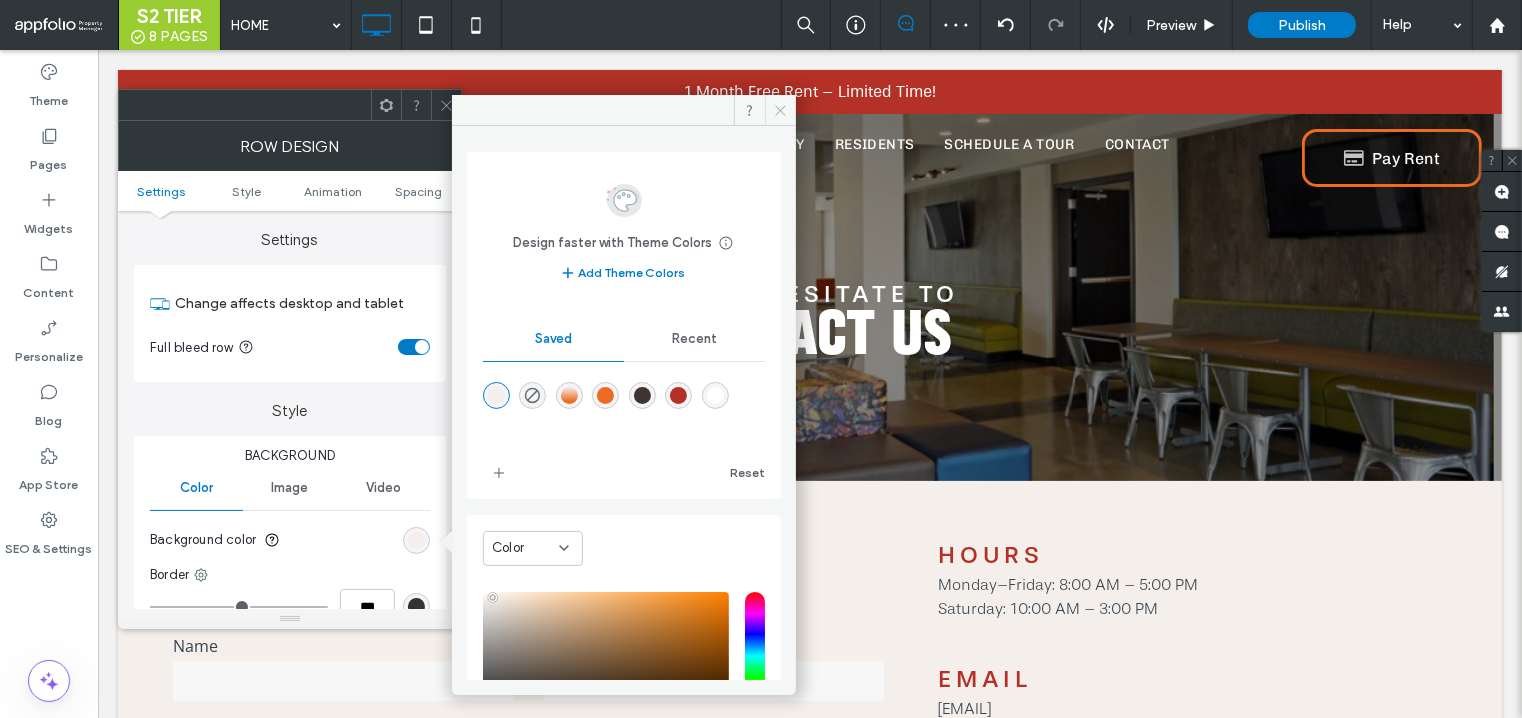 click 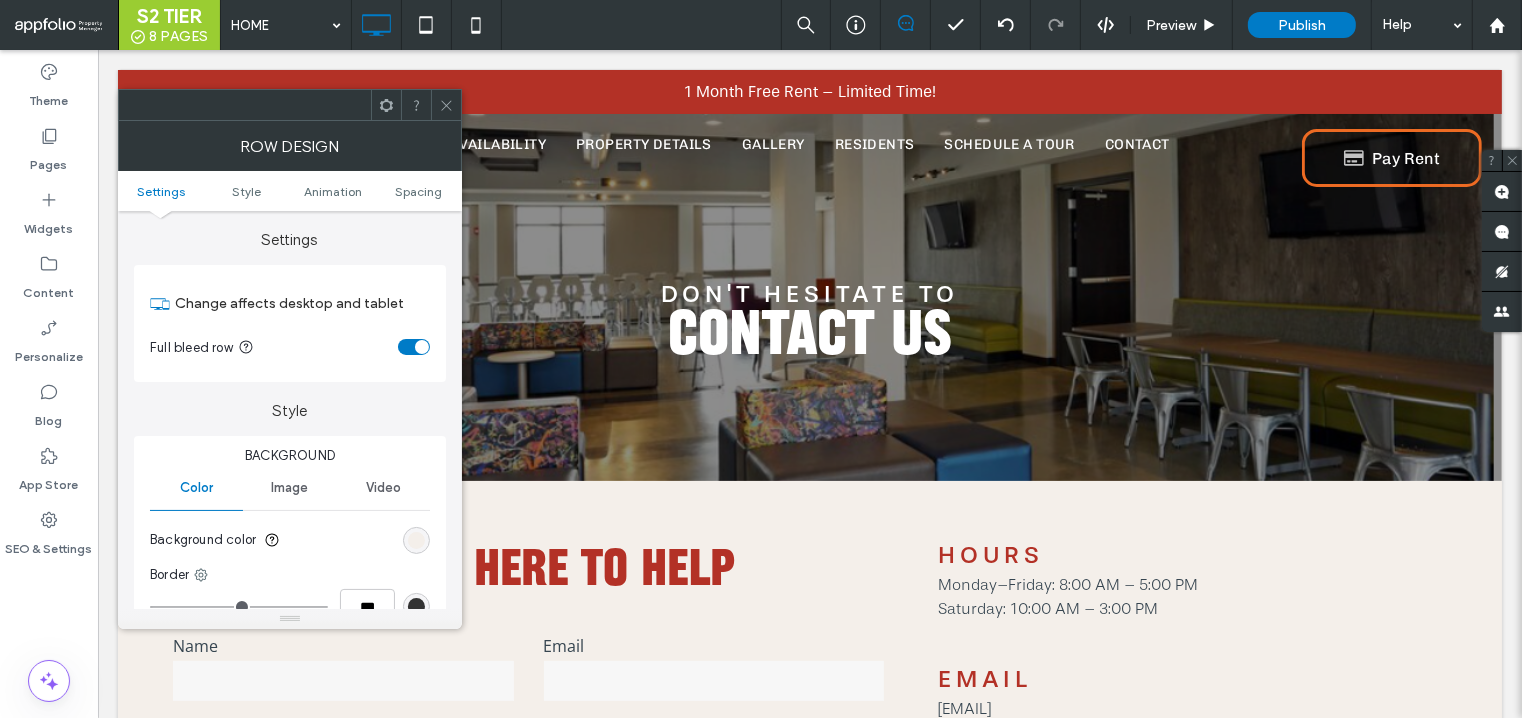 click 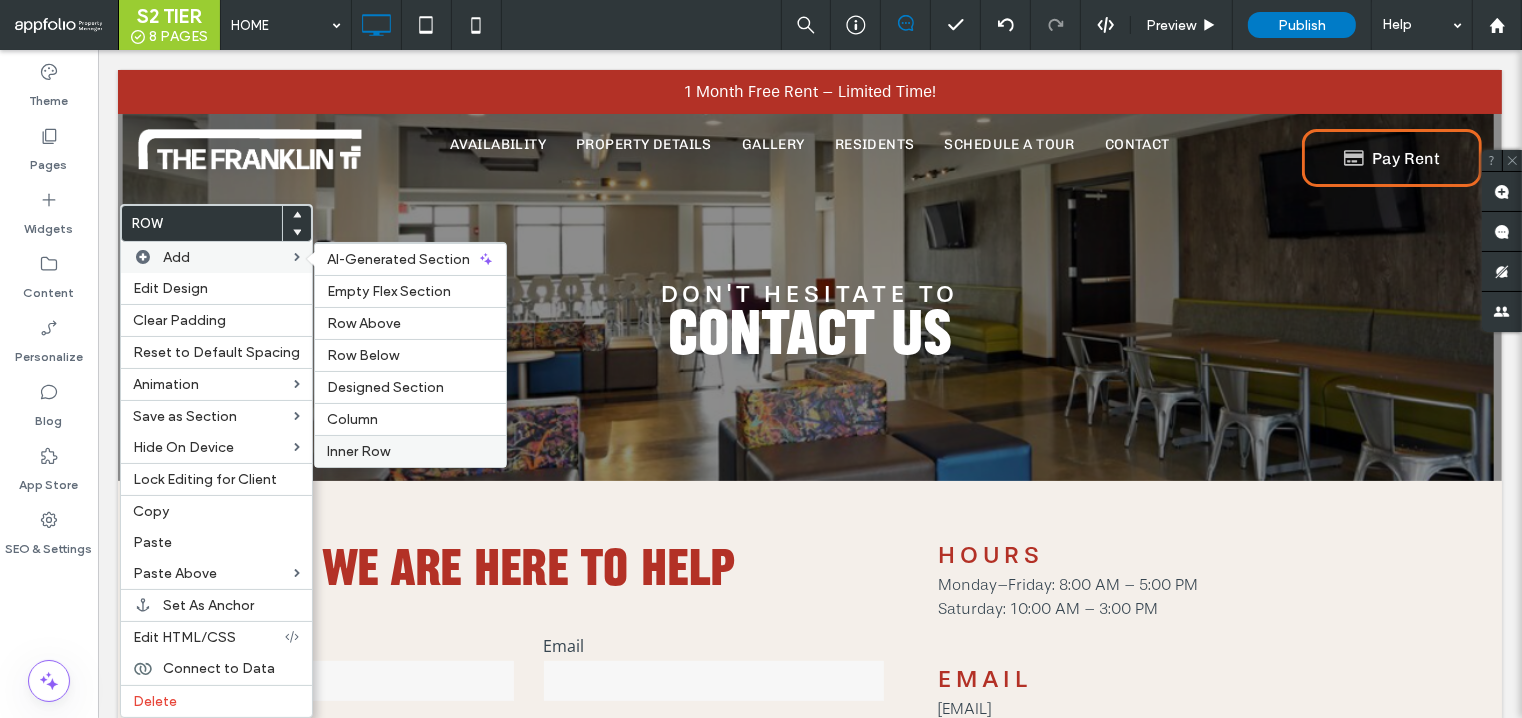 click on "Inner Row" at bounding box center (358, 451) 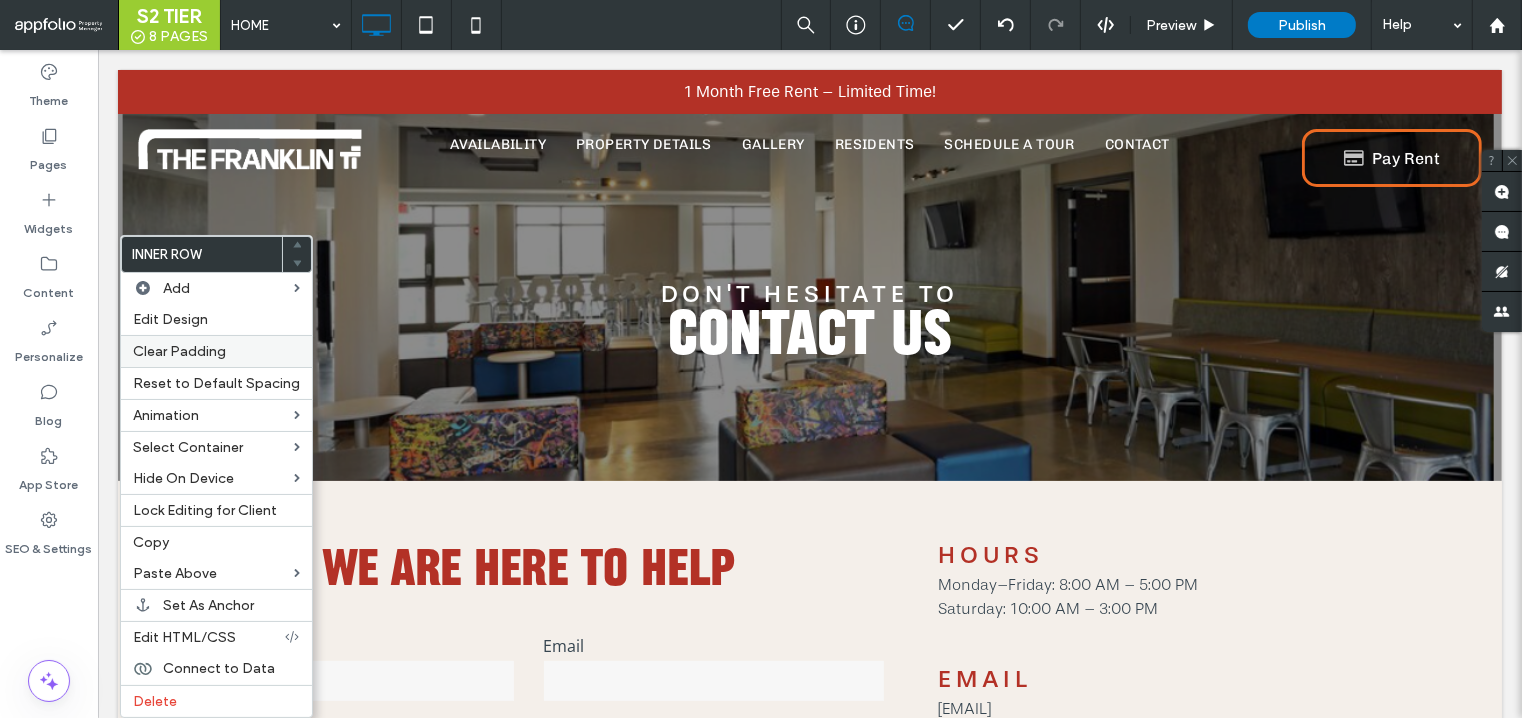 click on "Clear Padding" at bounding box center [179, 351] 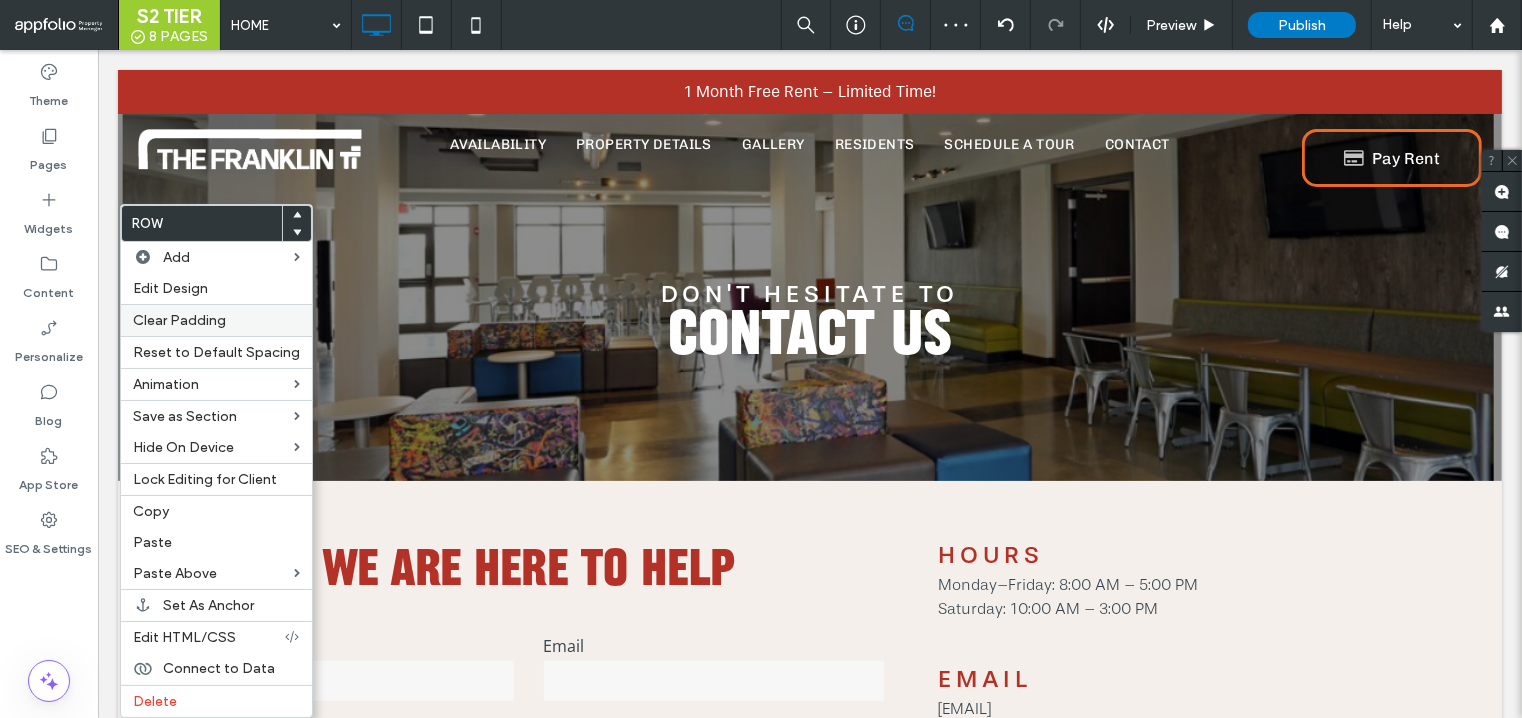 click on "Clear Padding" at bounding box center (179, 320) 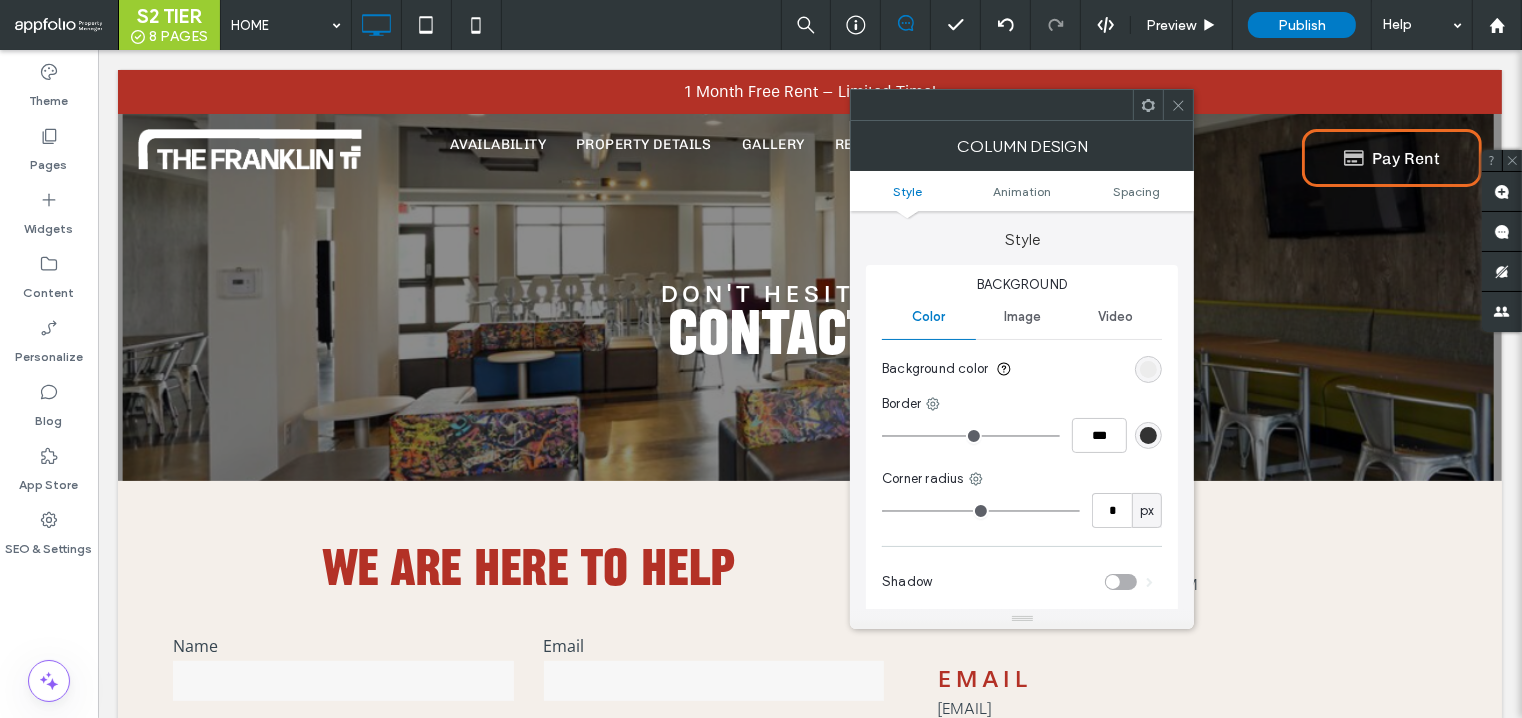 click at bounding box center [1148, 105] 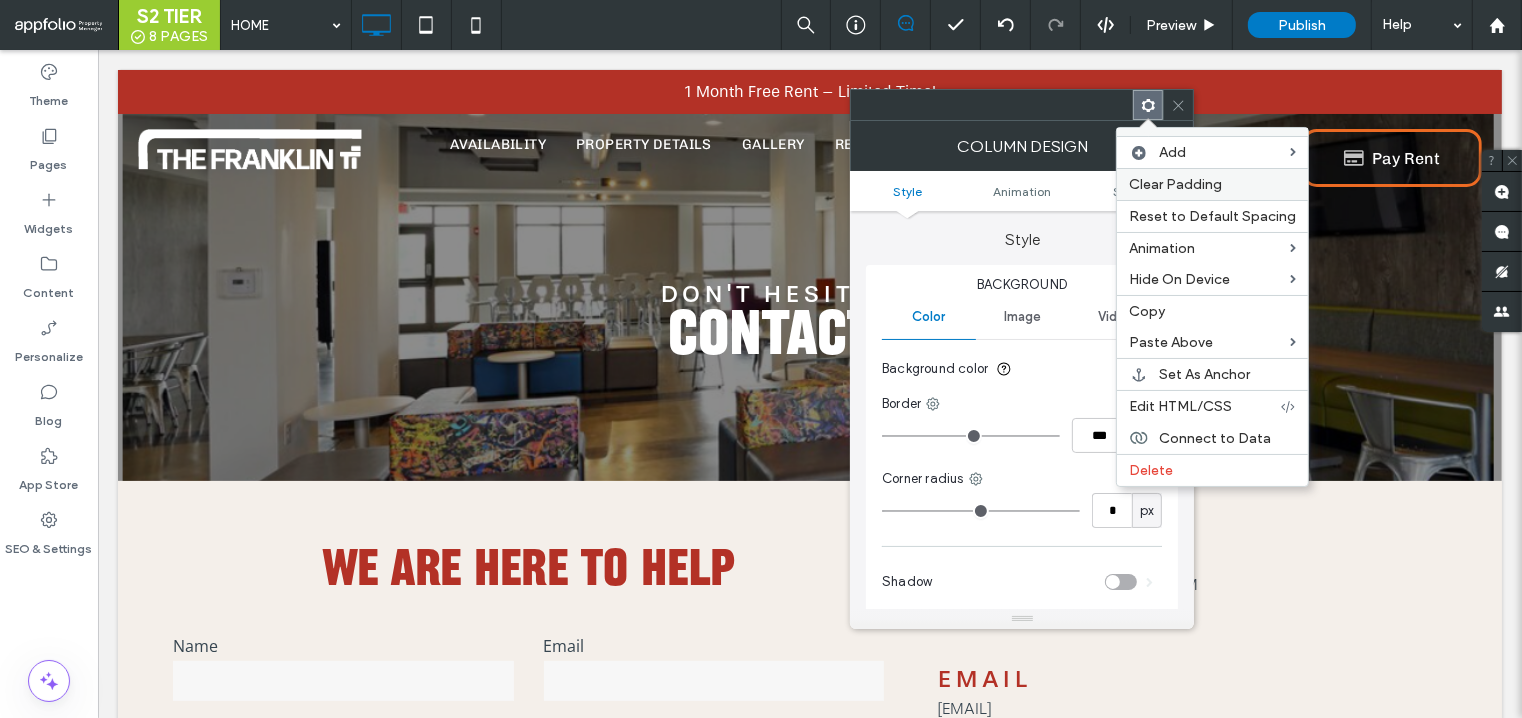 click on "Clear Padding" at bounding box center [1212, 184] 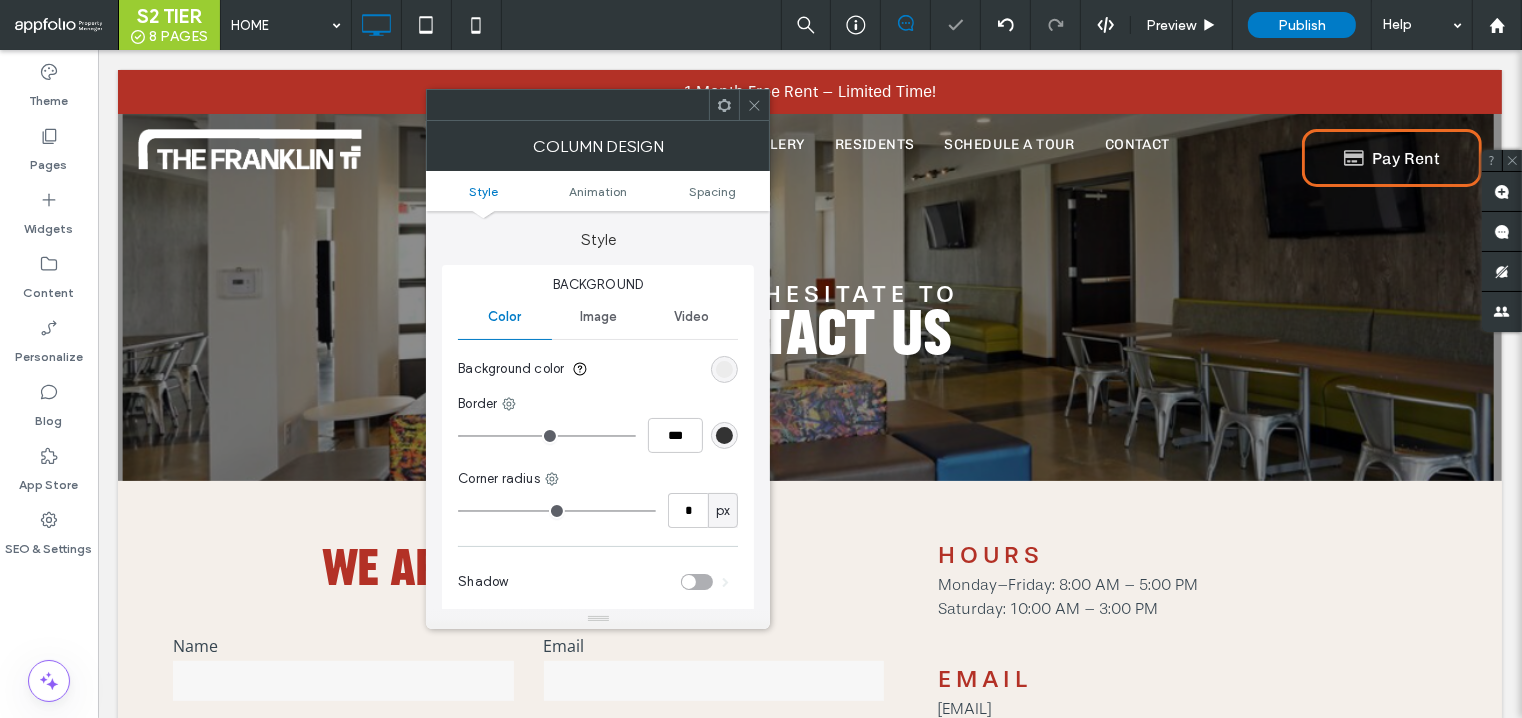 click 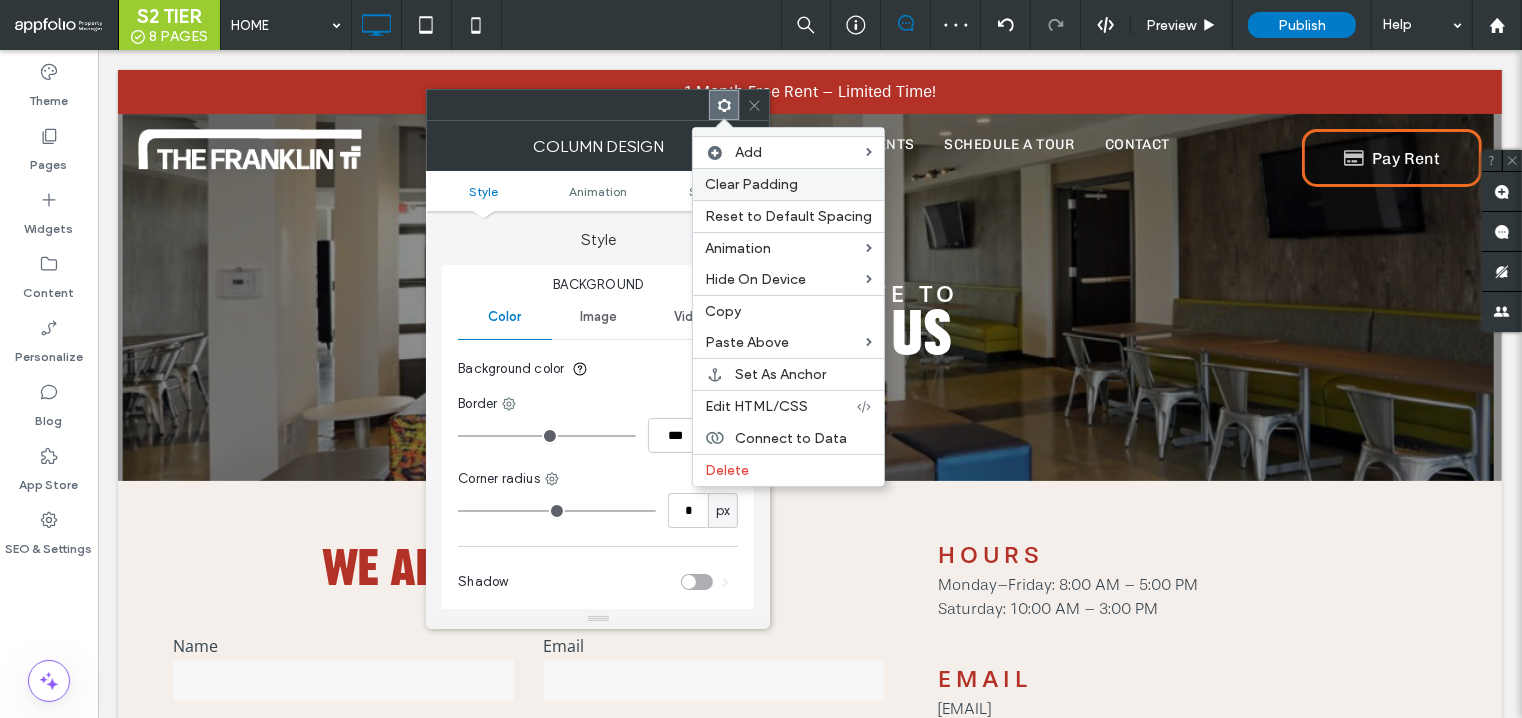 click on "Clear Padding" at bounding box center (751, 184) 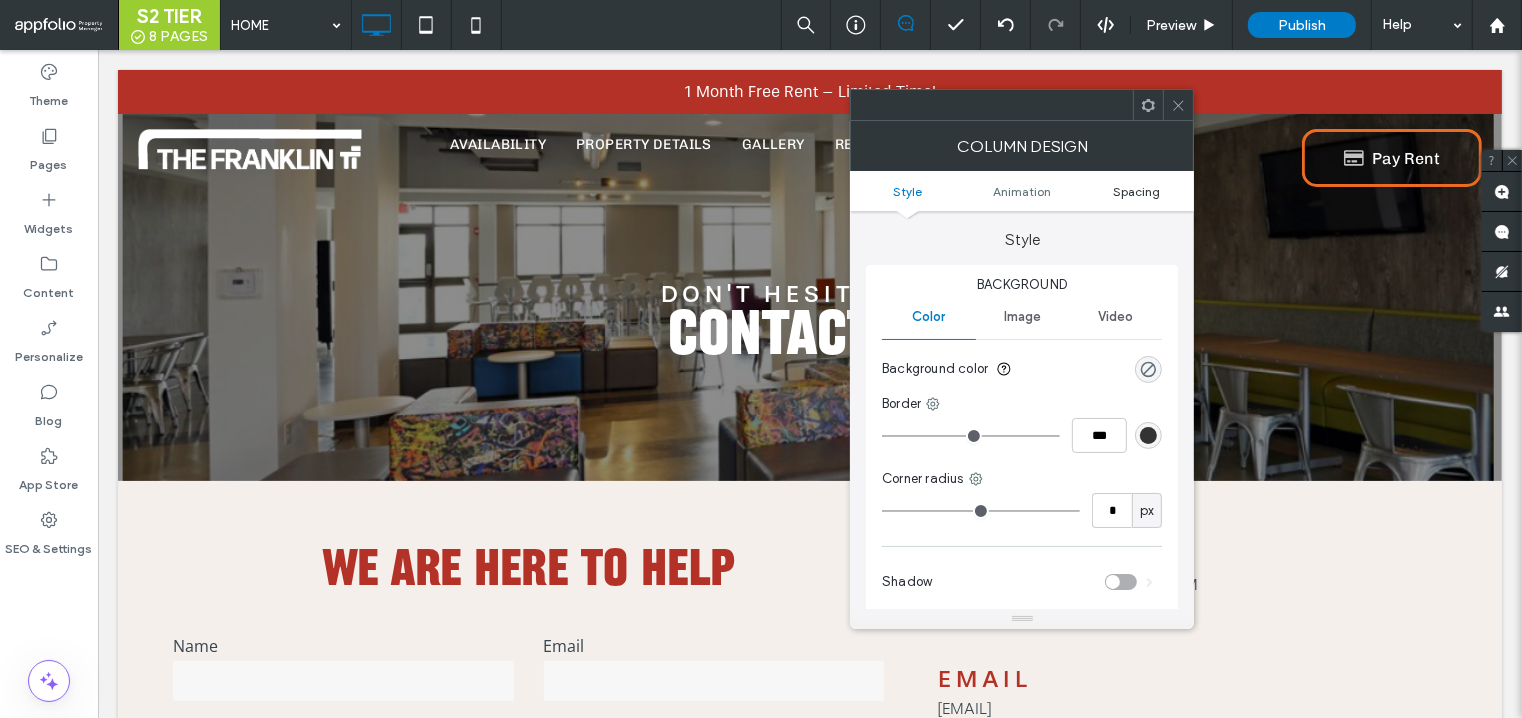 click on "Spacing" at bounding box center (1136, 191) 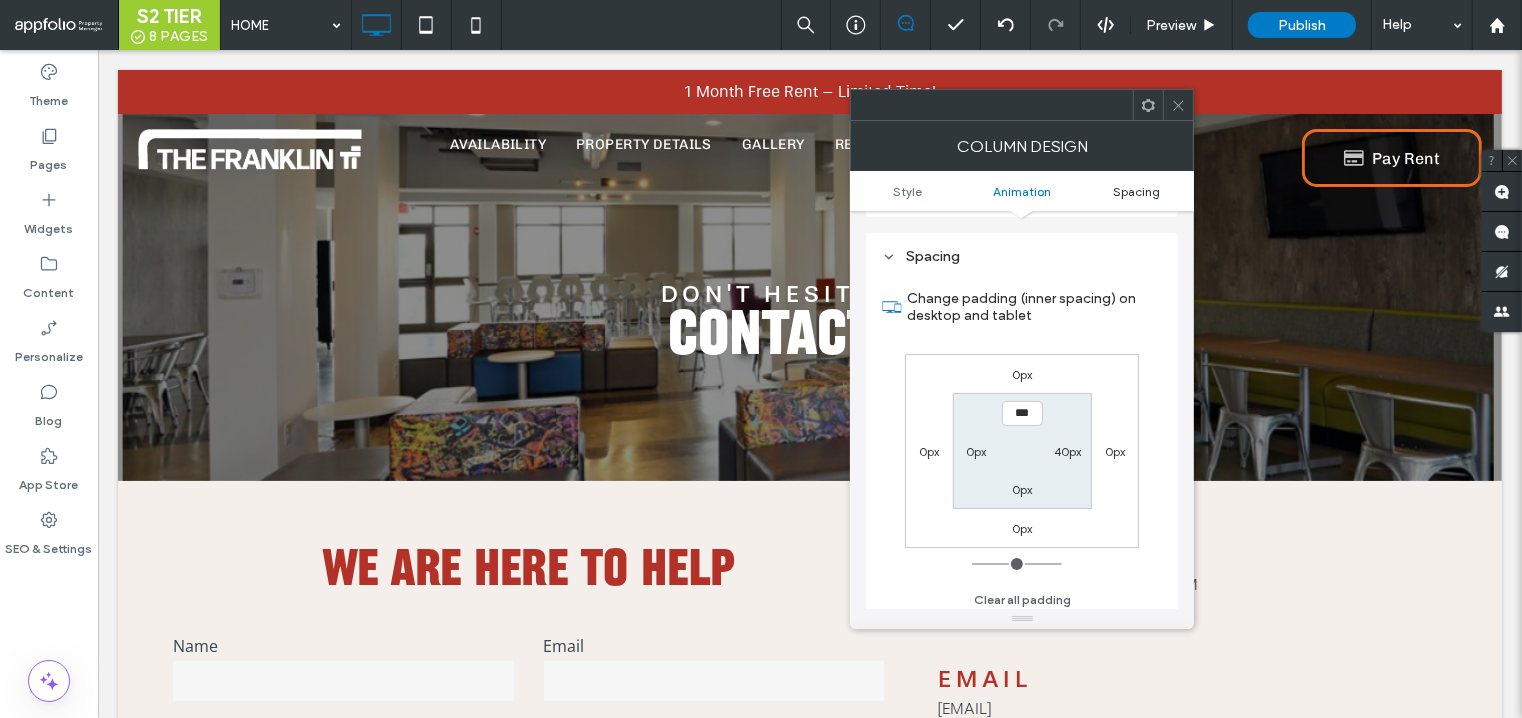 scroll, scrollTop: 467, scrollLeft: 0, axis: vertical 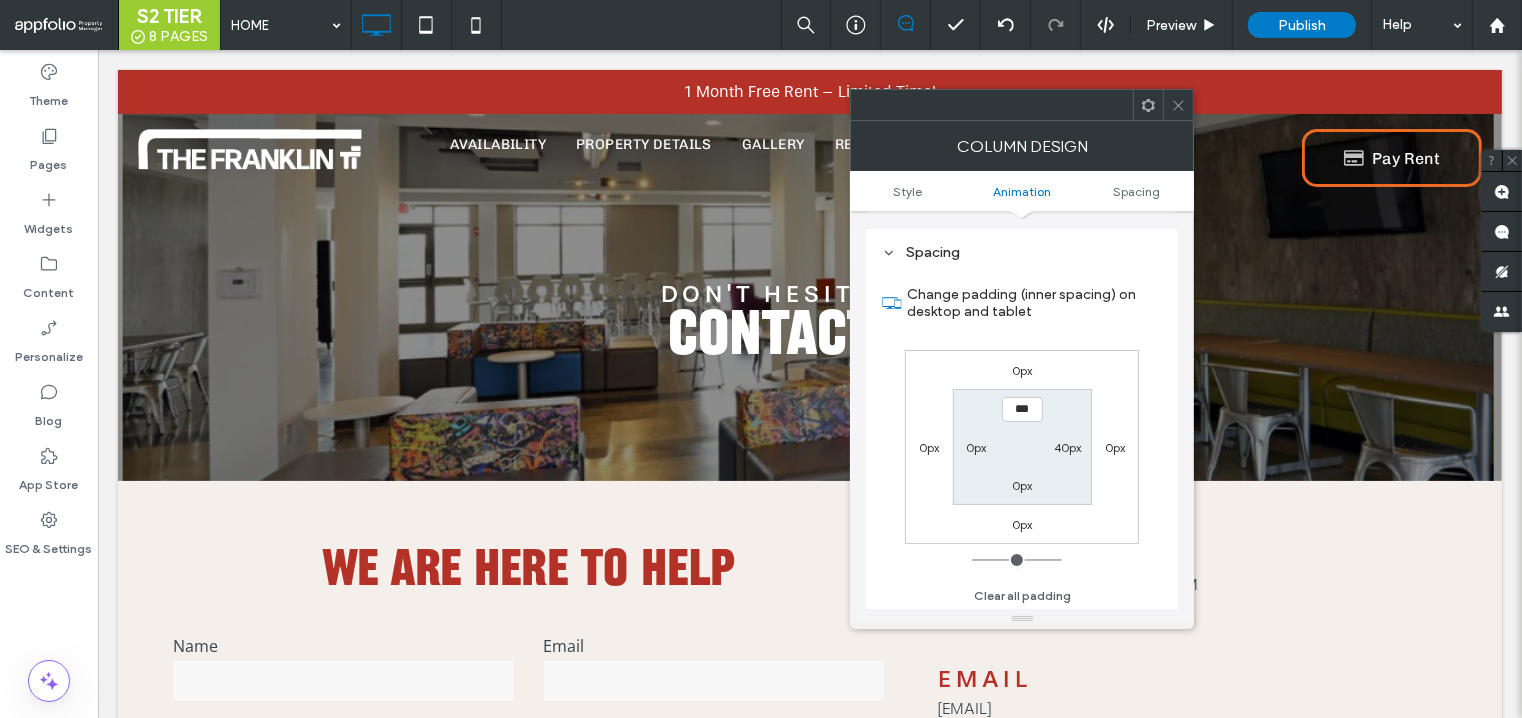 click 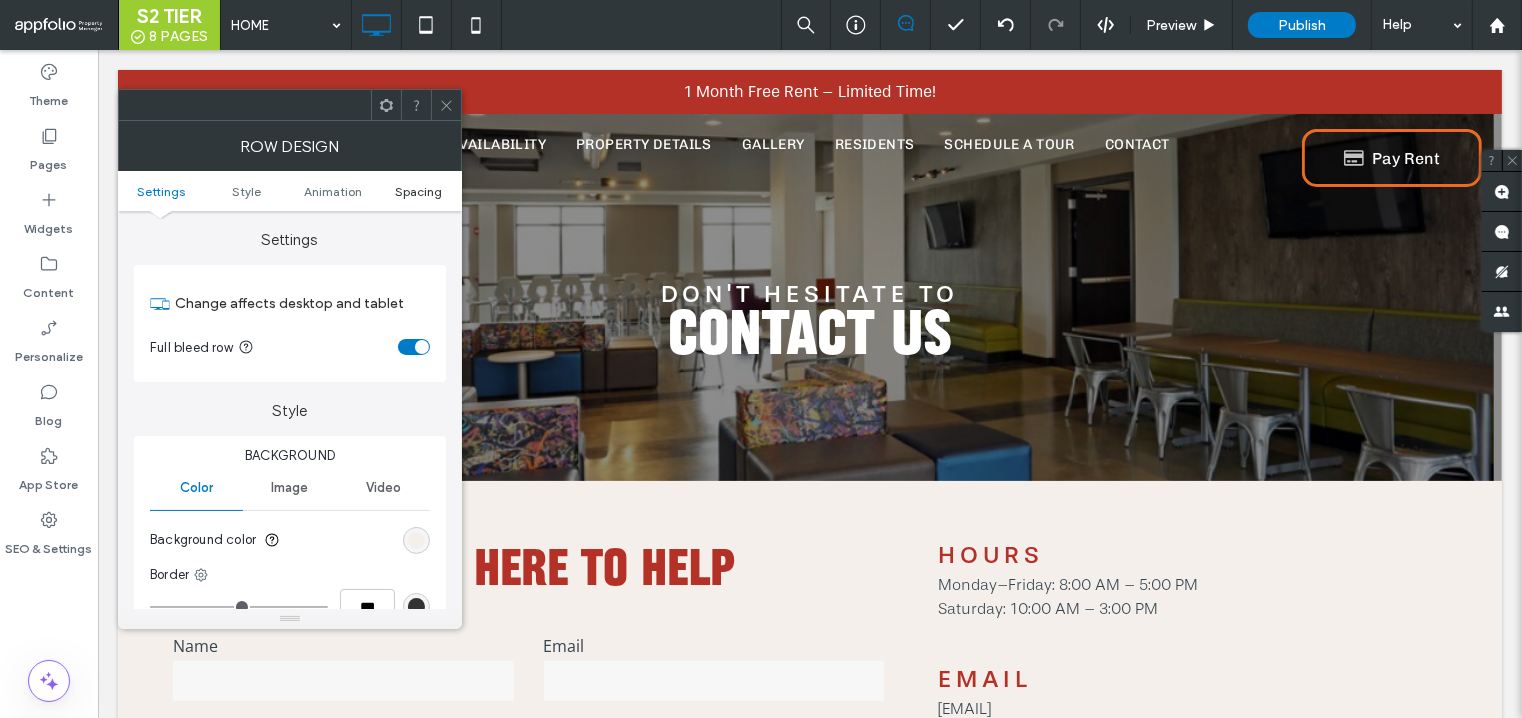 click on "Spacing" at bounding box center [418, 191] 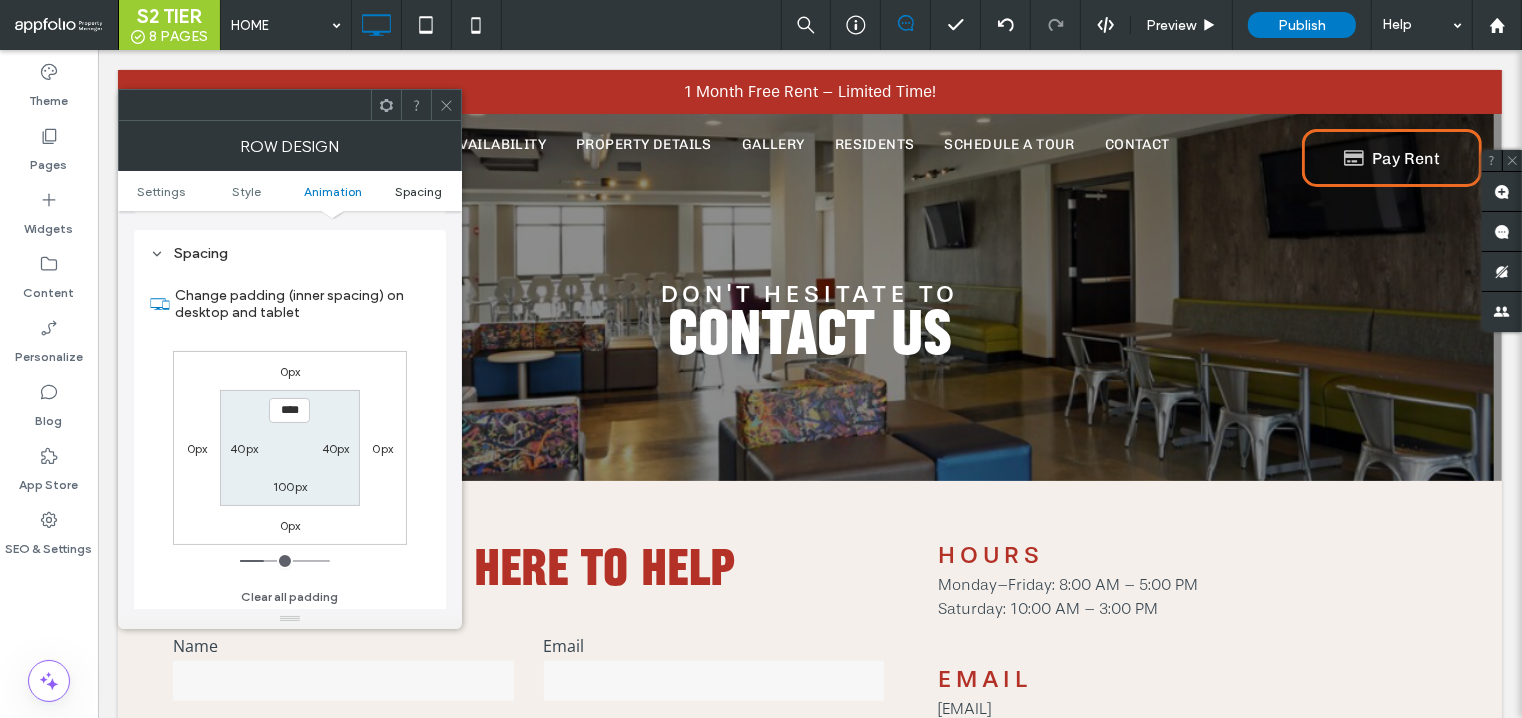 scroll, scrollTop: 563, scrollLeft: 0, axis: vertical 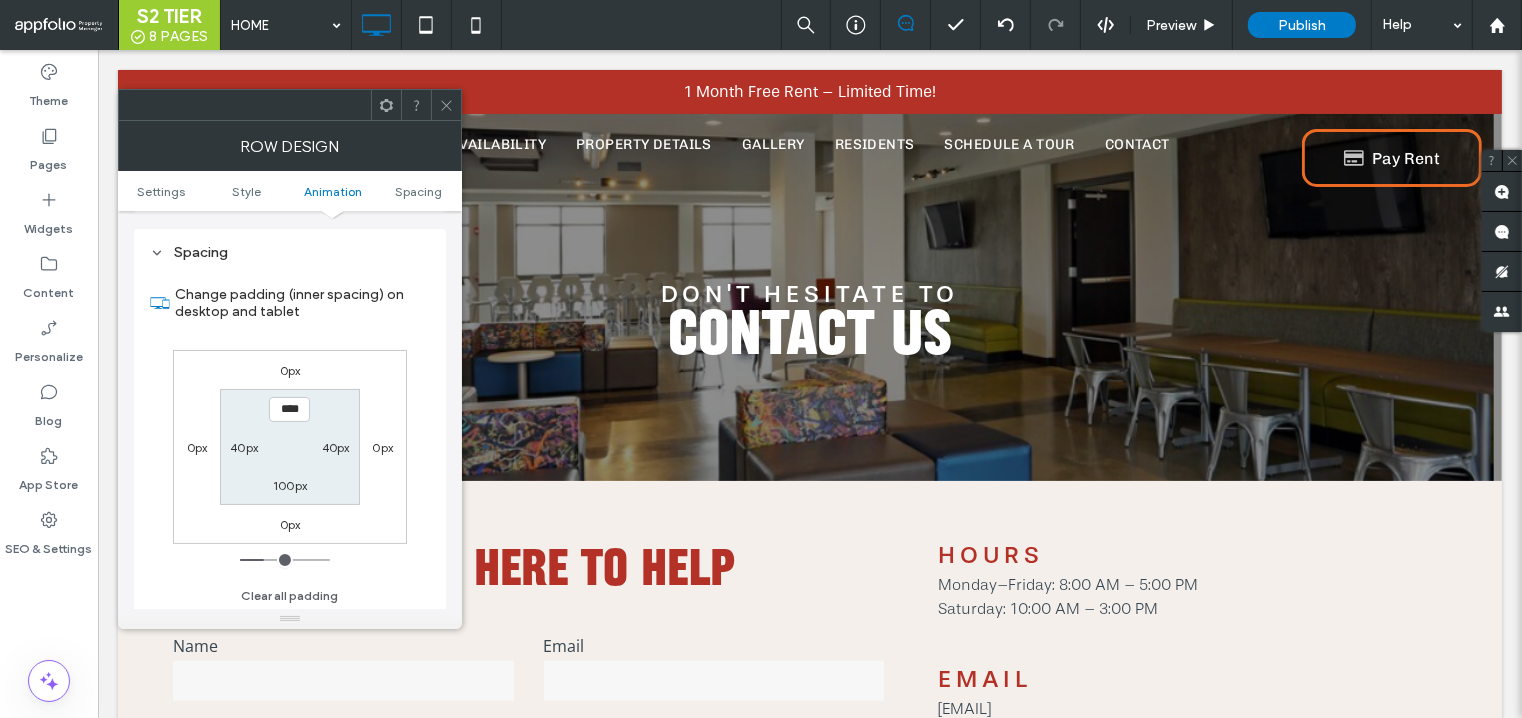 click 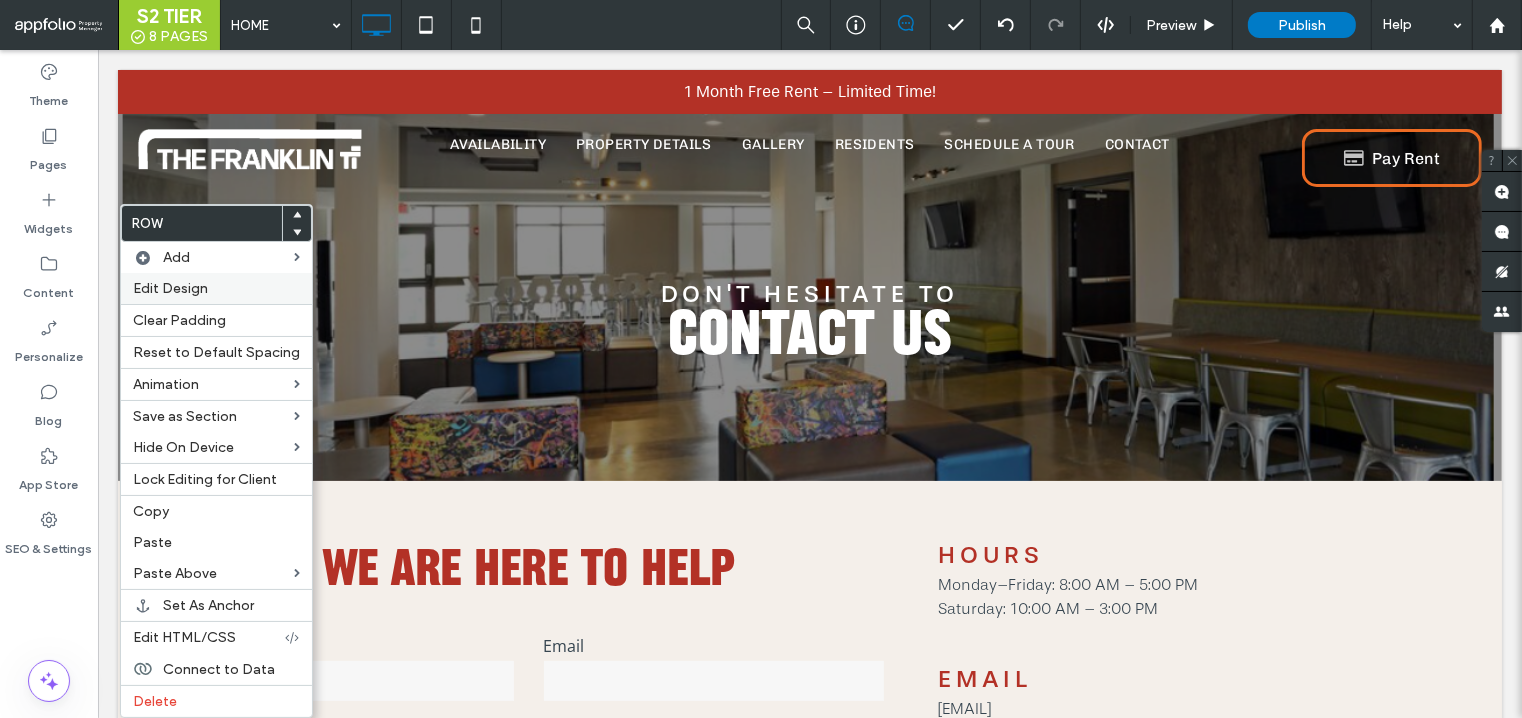 click on "Edit Design" at bounding box center (216, 288) 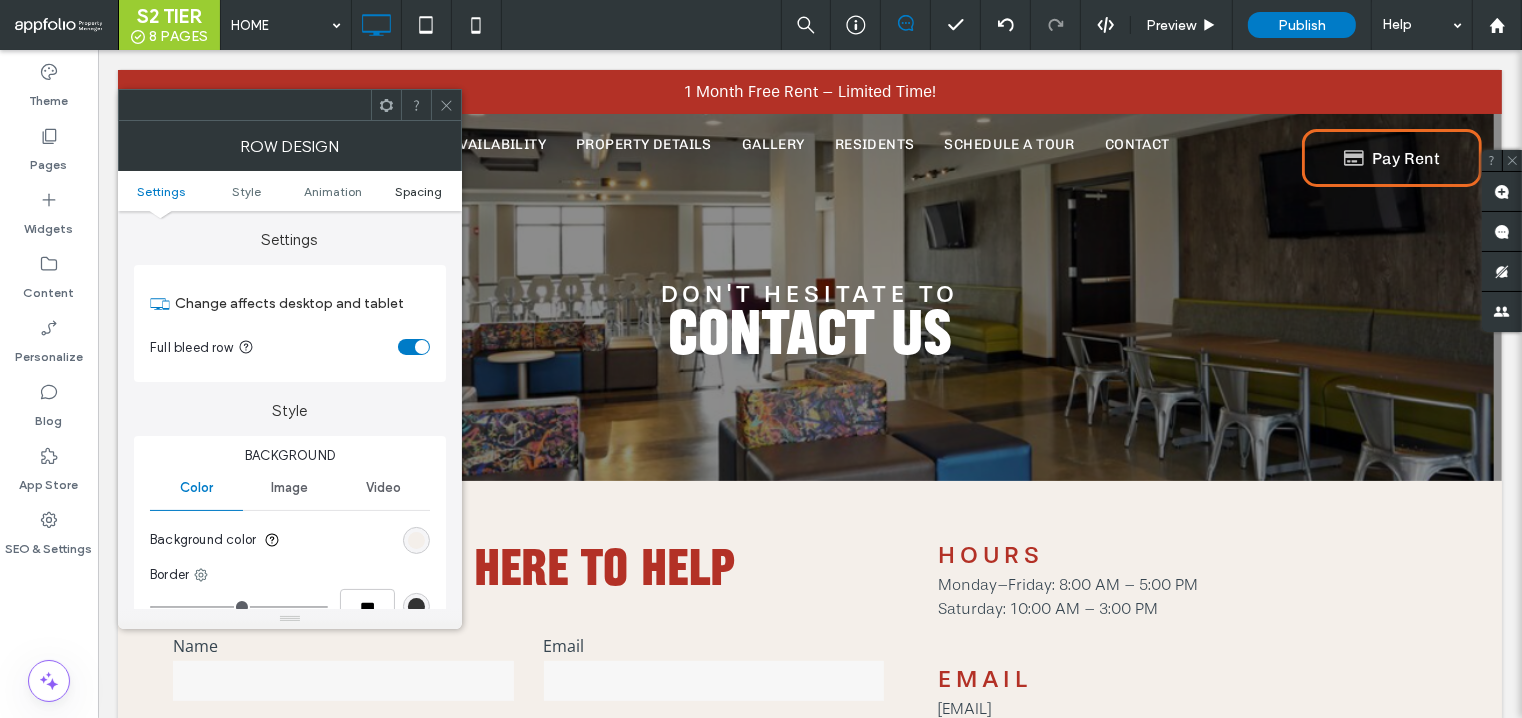 click on "Spacing" at bounding box center [418, 191] 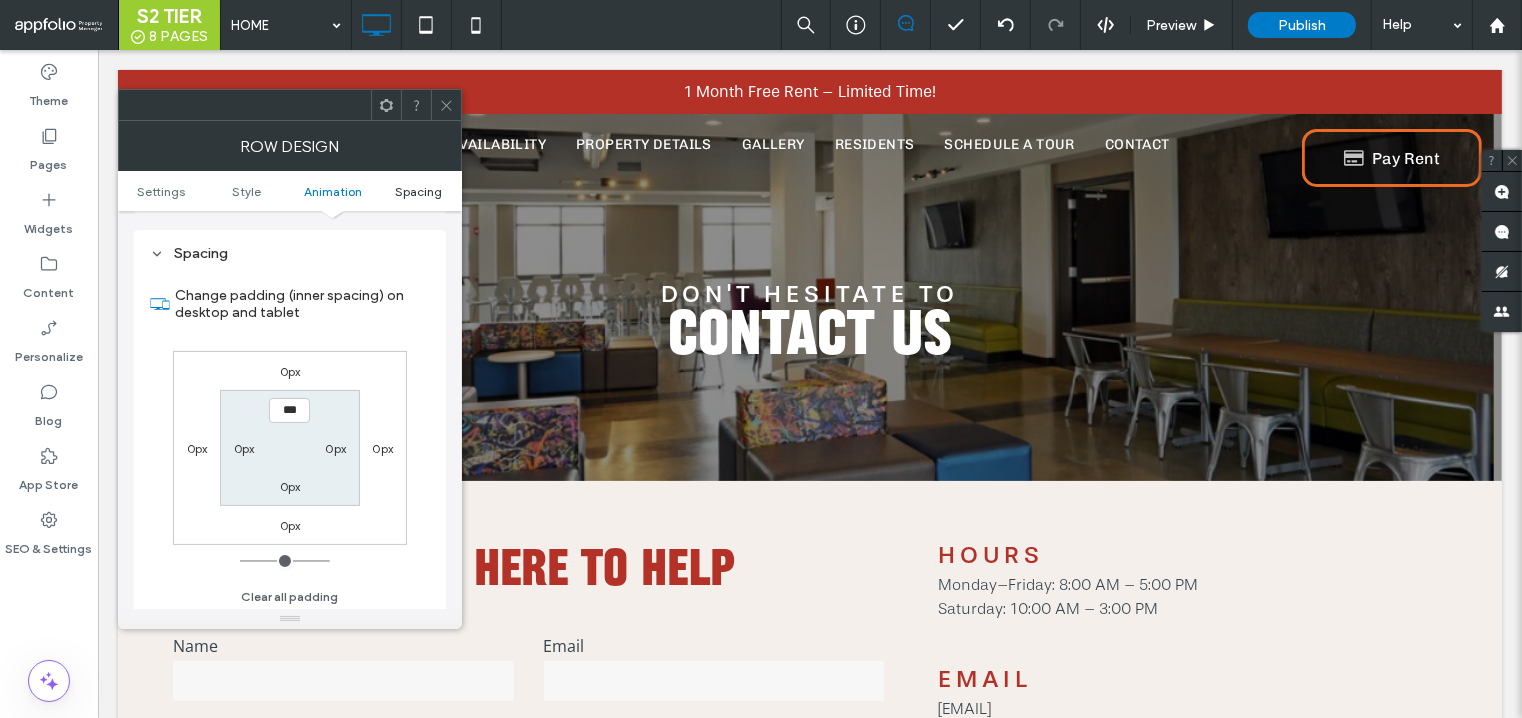 scroll, scrollTop: 563, scrollLeft: 0, axis: vertical 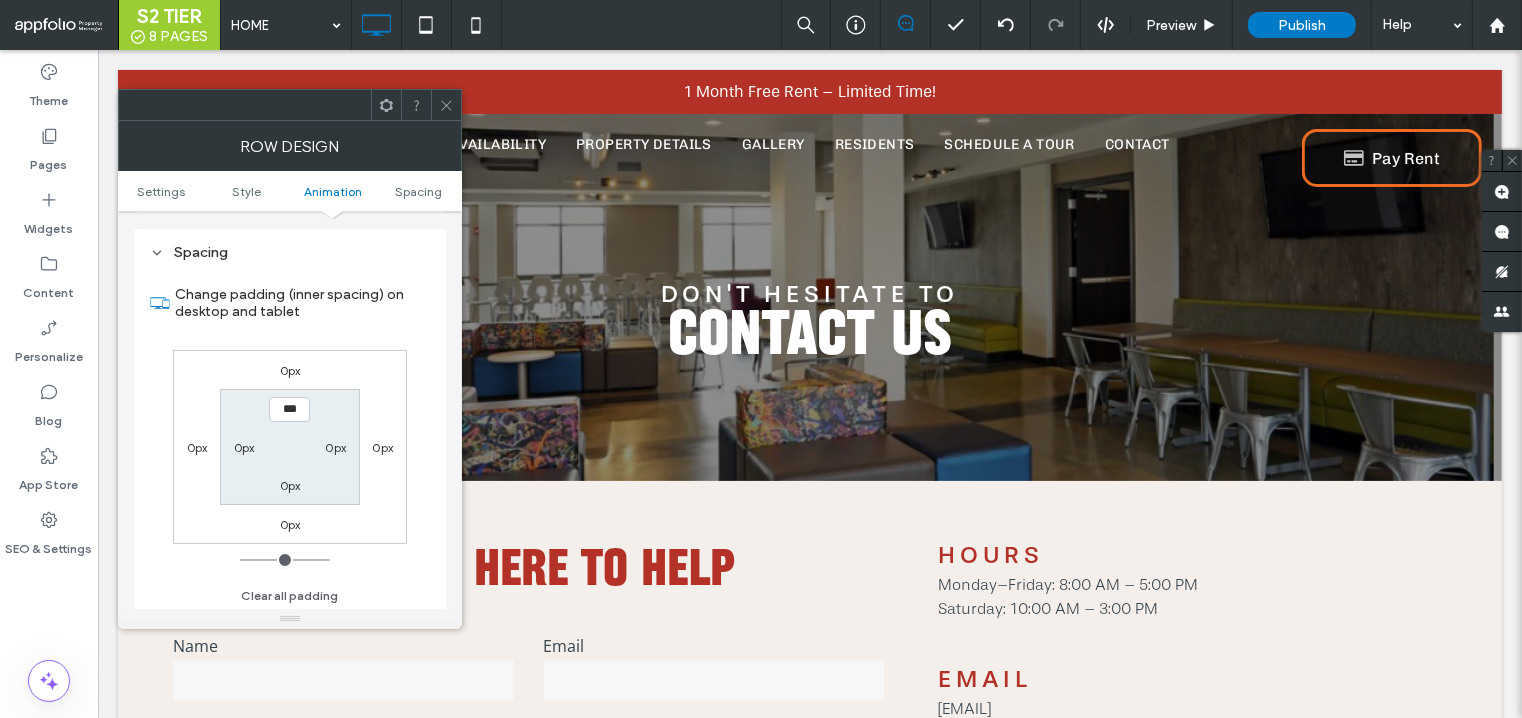 click on "0px" at bounding box center [244, 447] 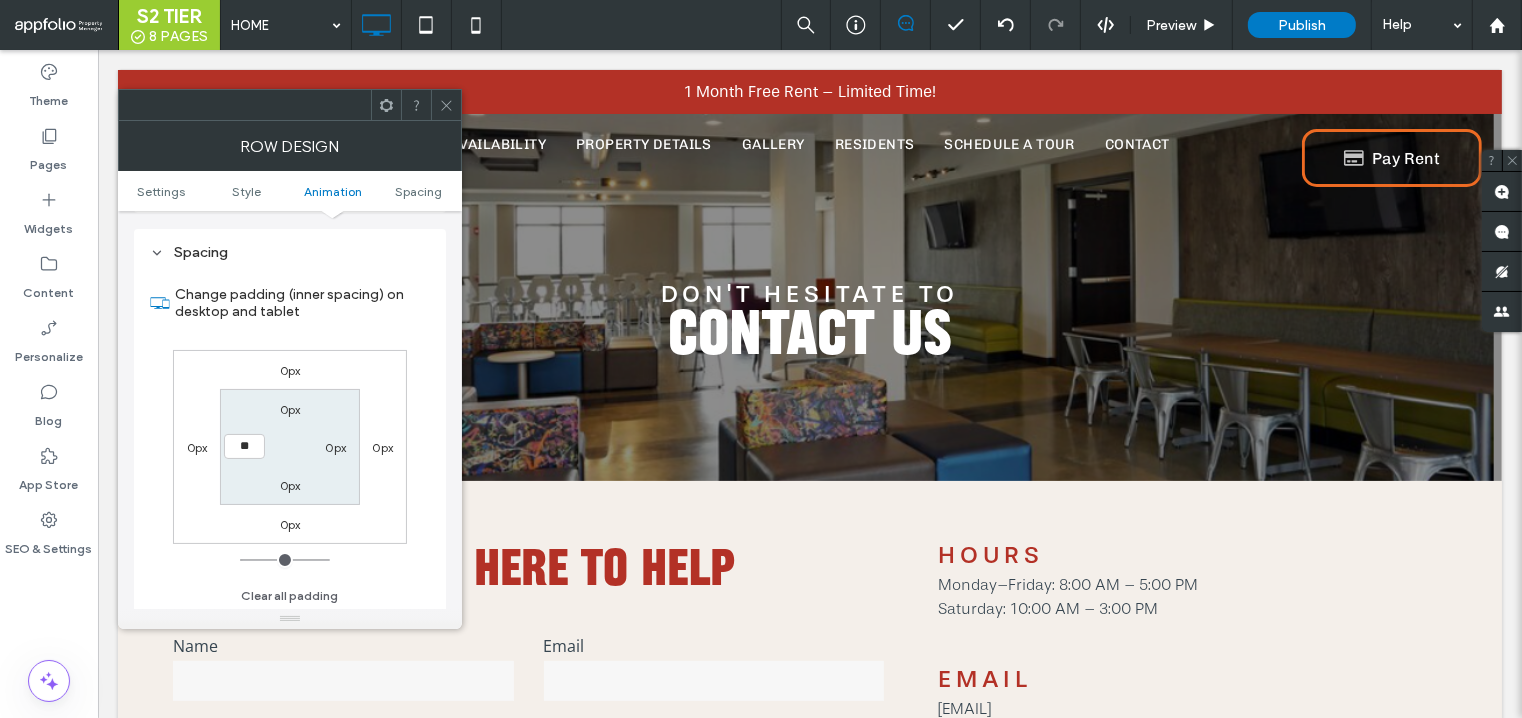 type on "**" 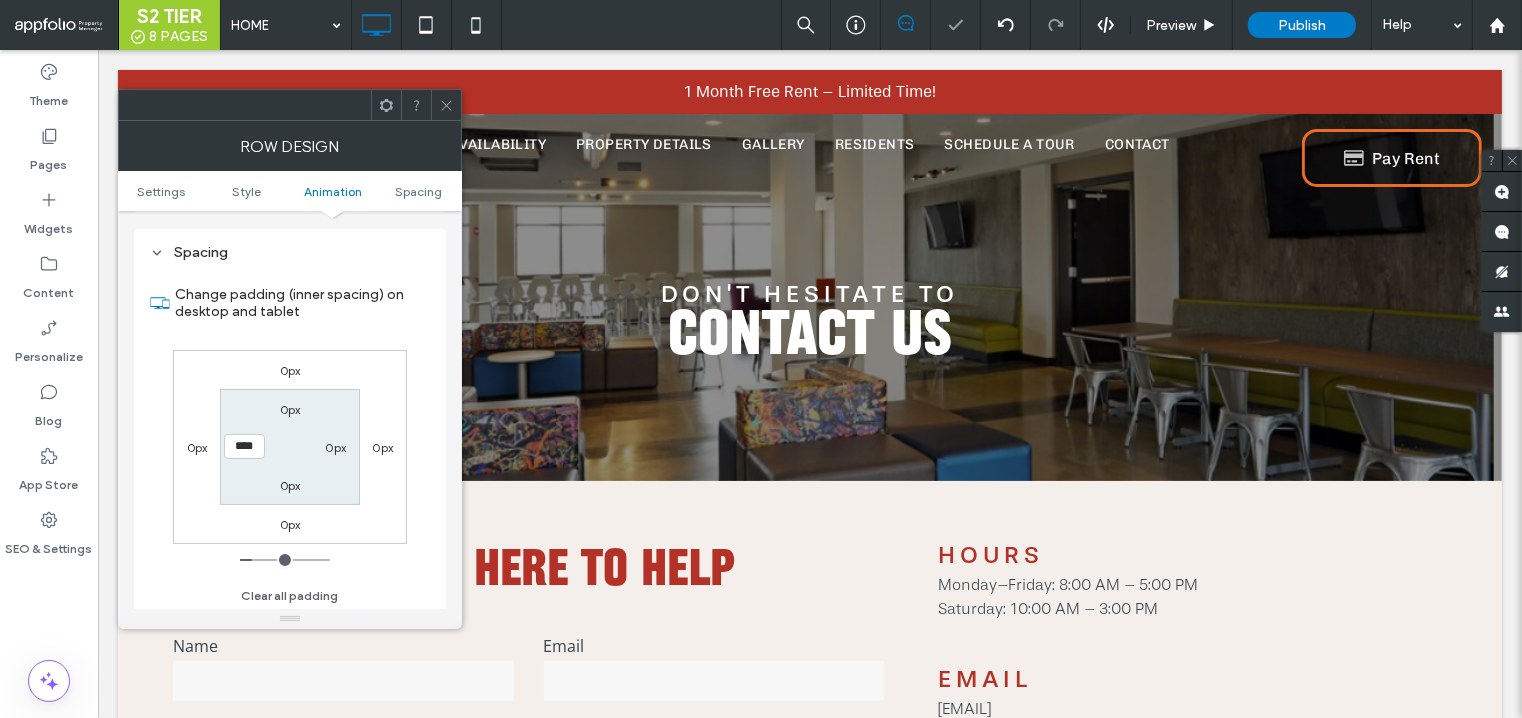 click on "0px" at bounding box center (335, 447) 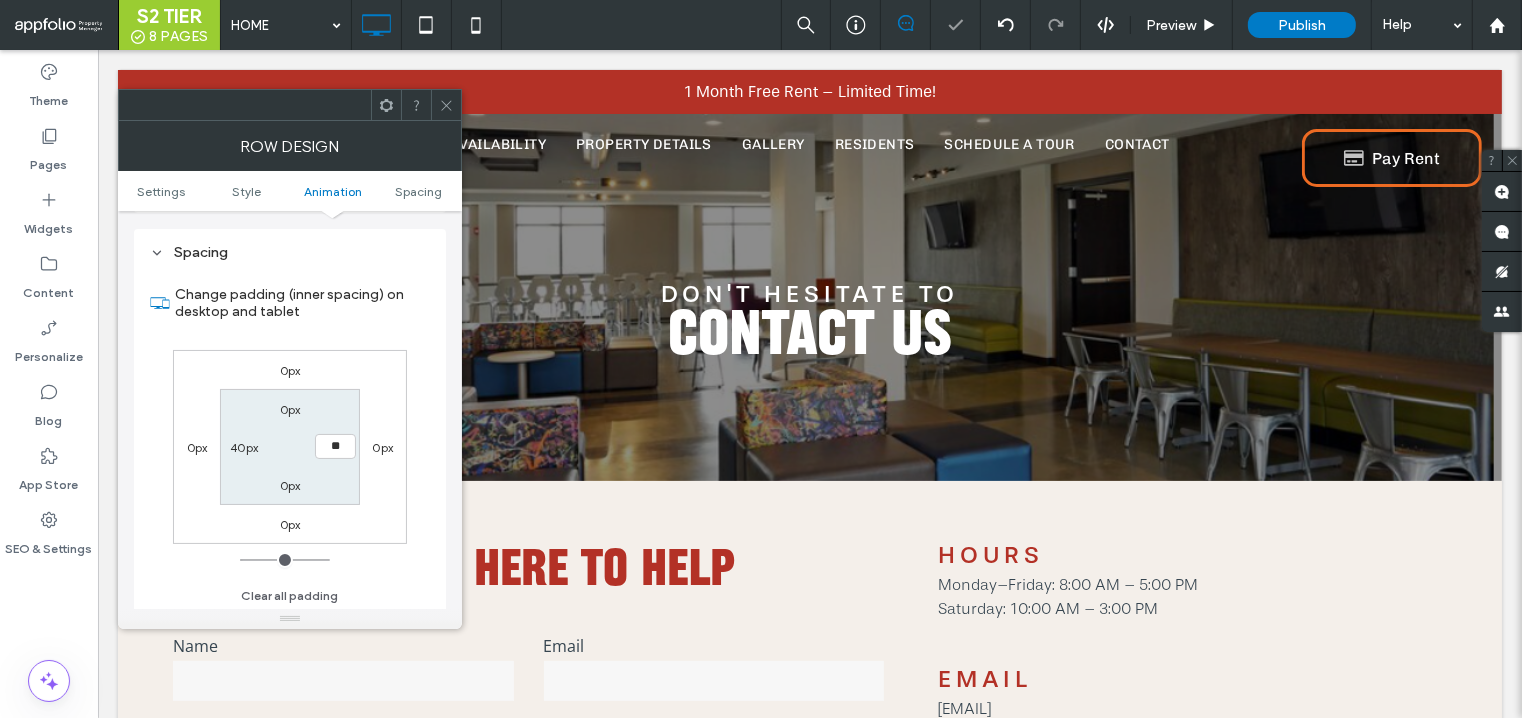 type on "**" 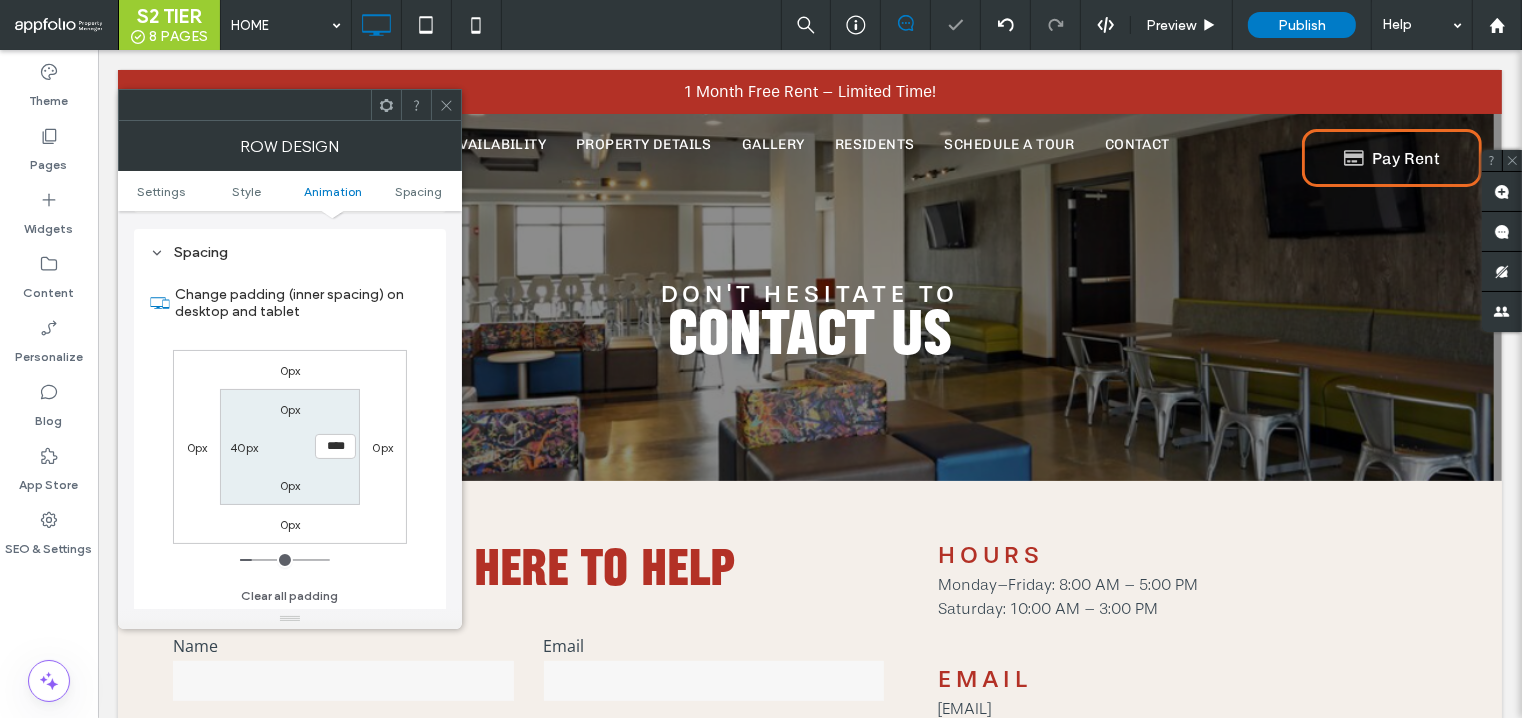 click 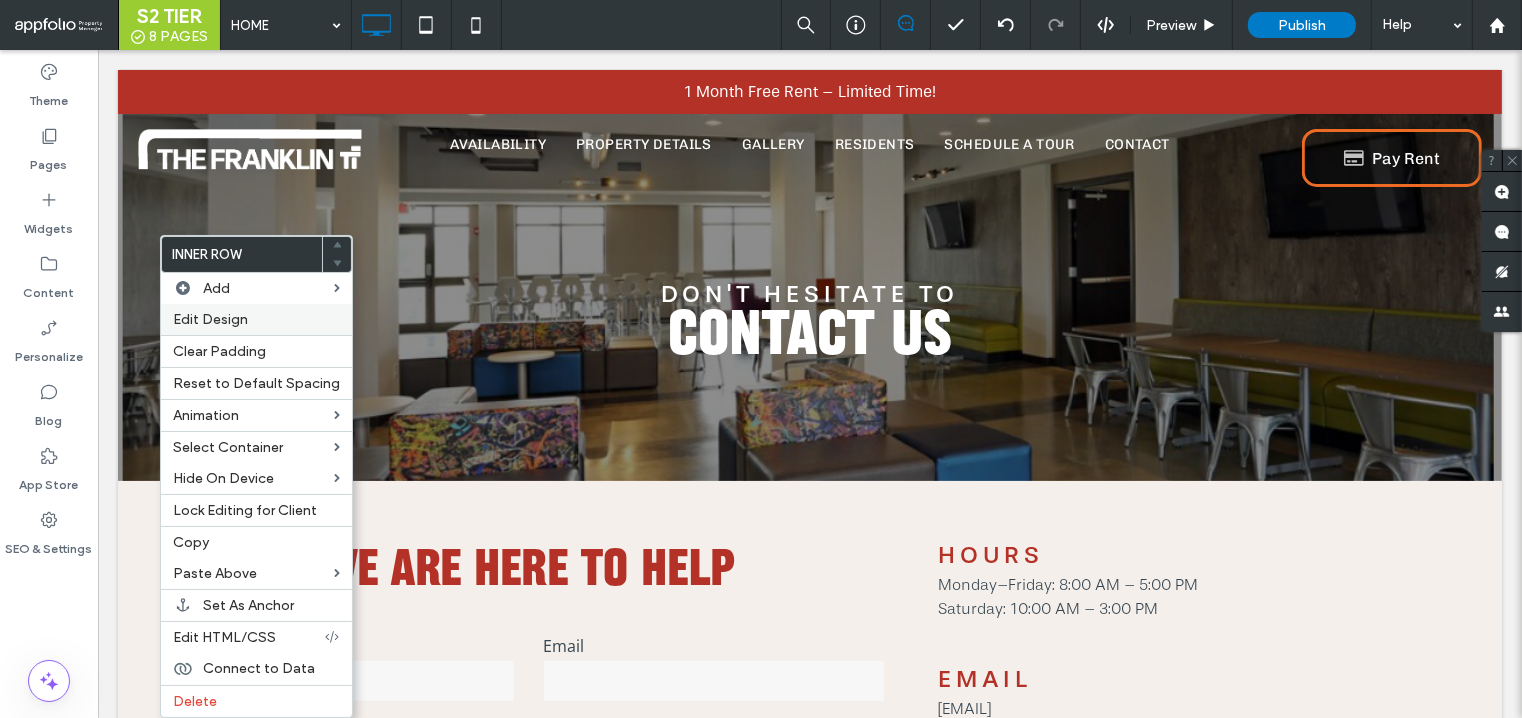 click on "Edit Design" at bounding box center (210, 319) 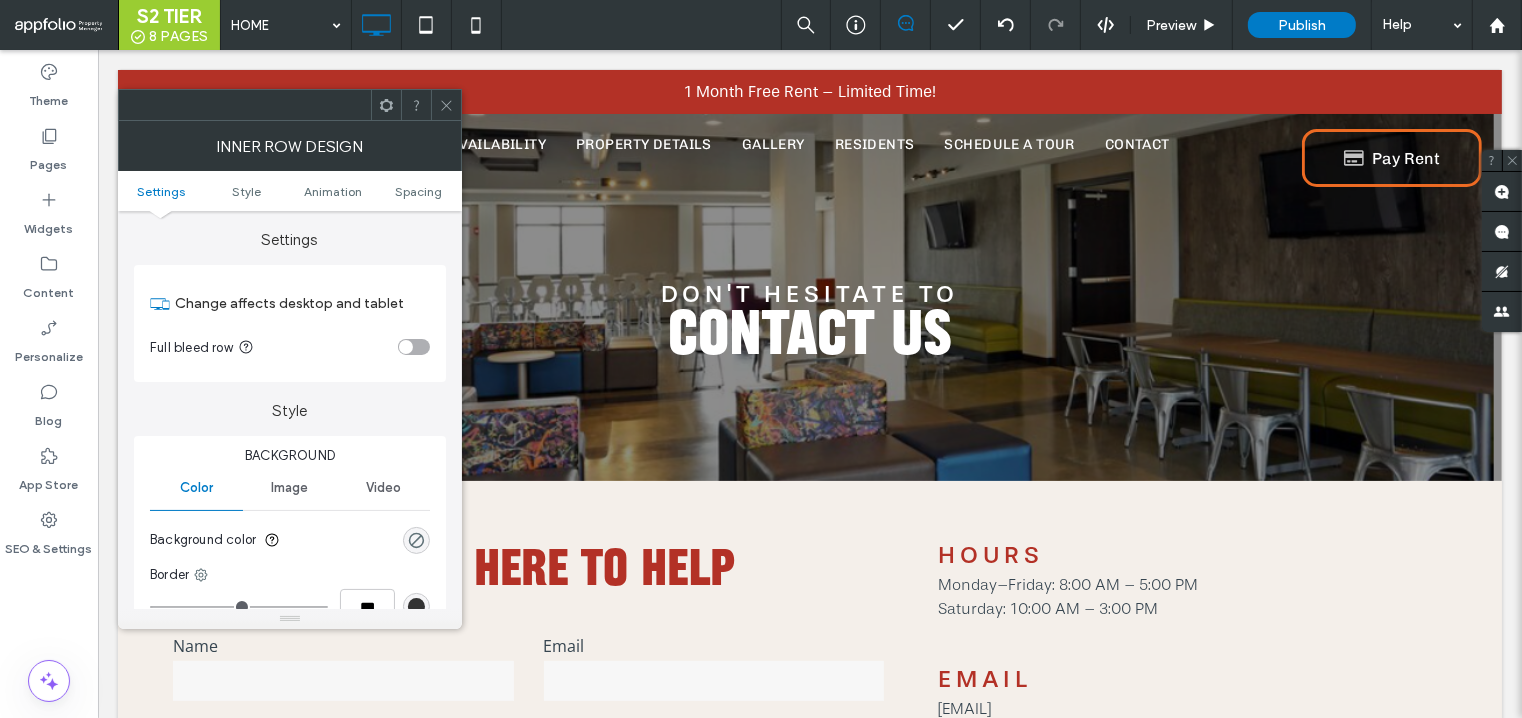 click at bounding box center [414, 347] 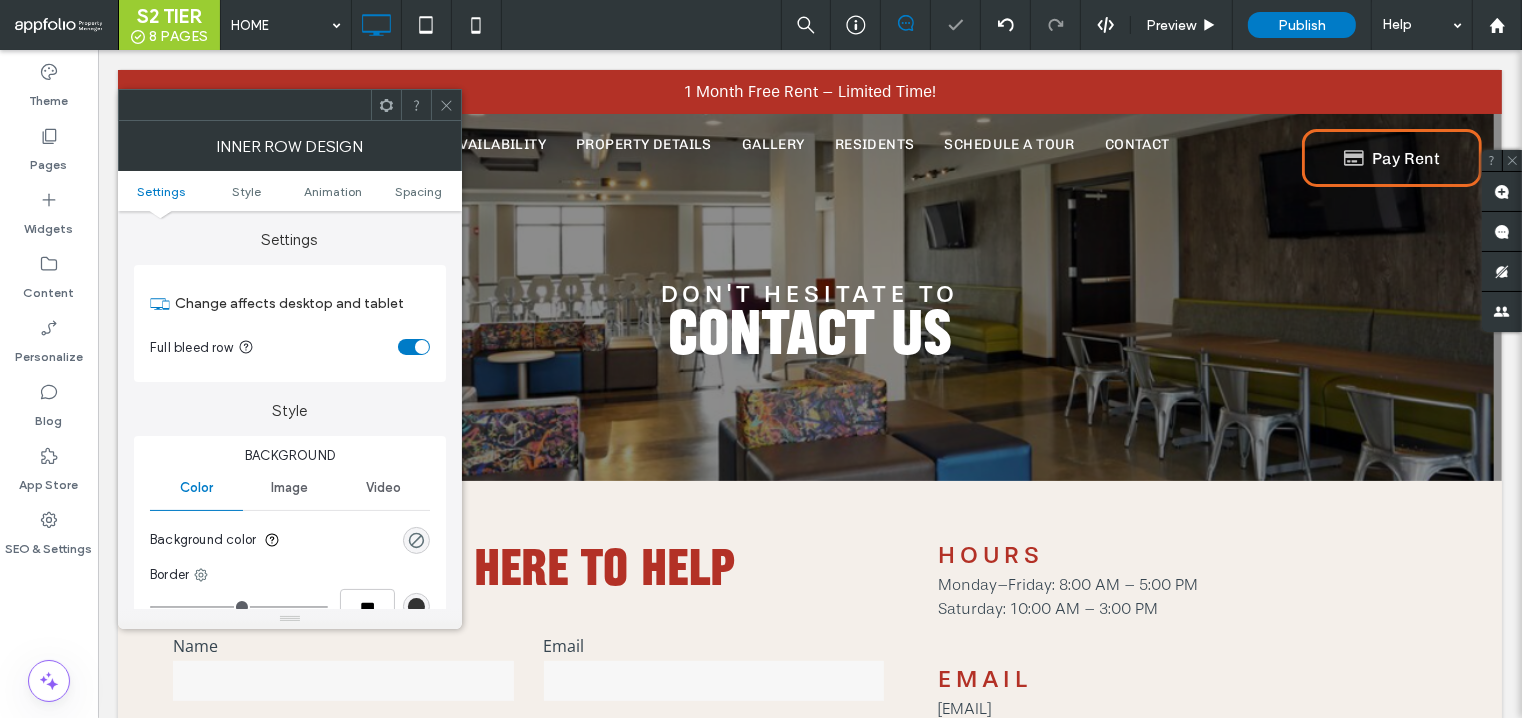 click 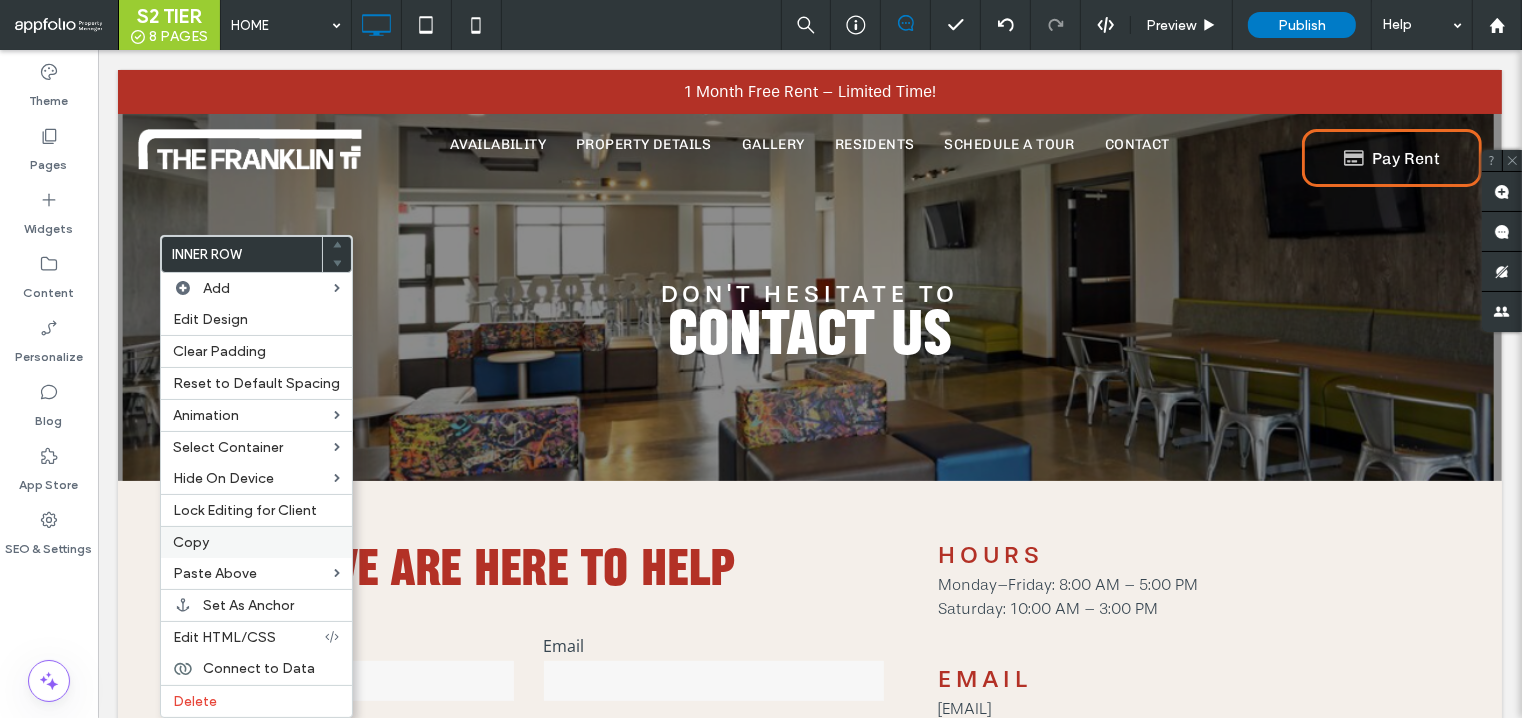 click on "Copy" at bounding box center [256, 542] 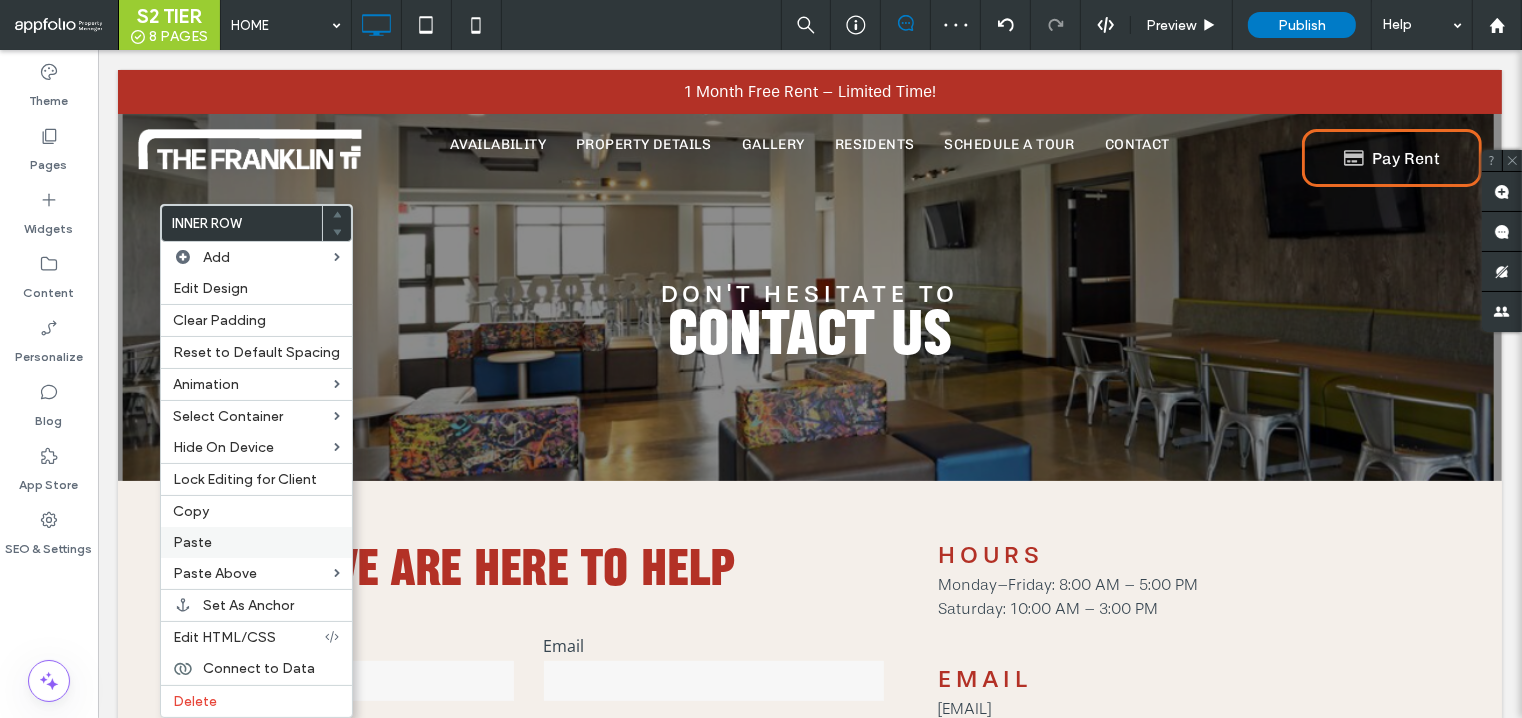 click on "Paste" at bounding box center [256, 542] 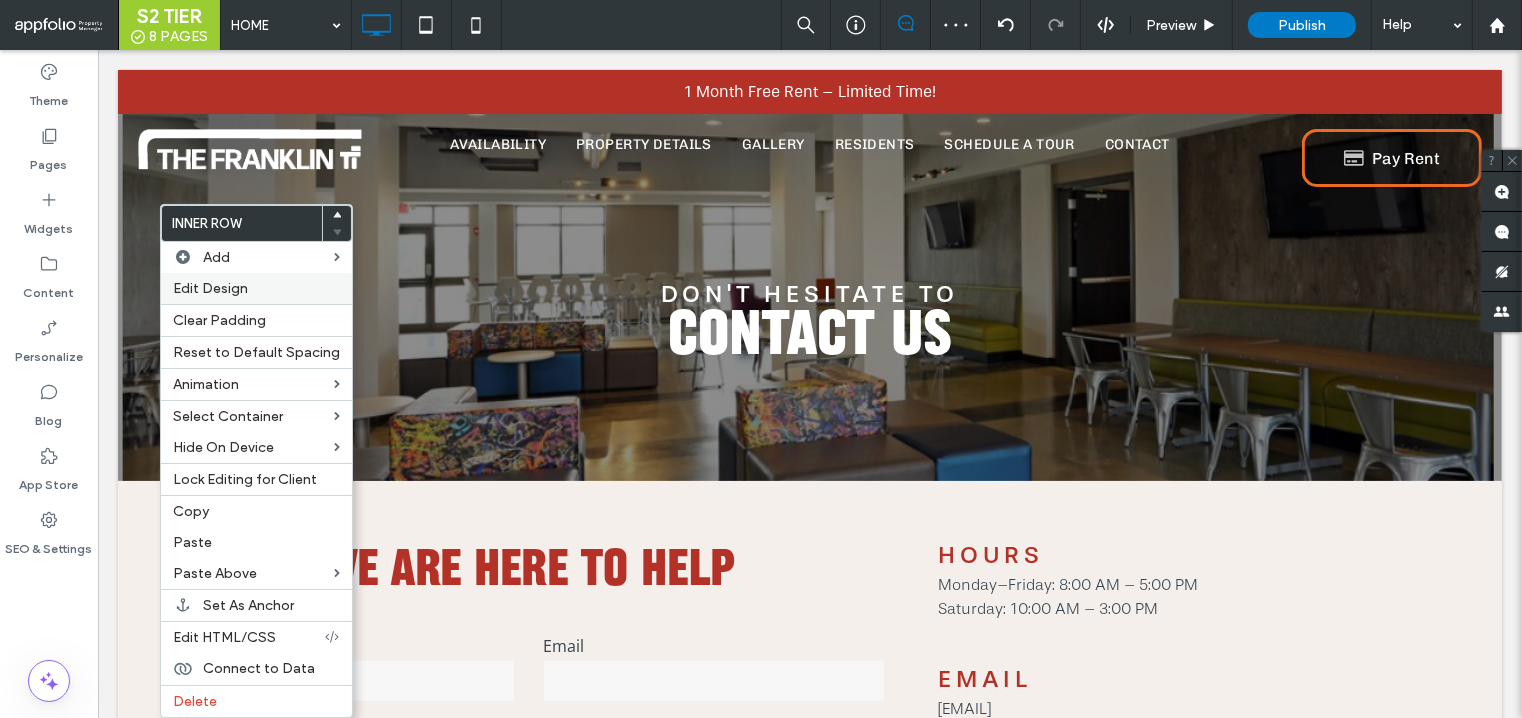 click on "Edit Design" at bounding box center (210, 288) 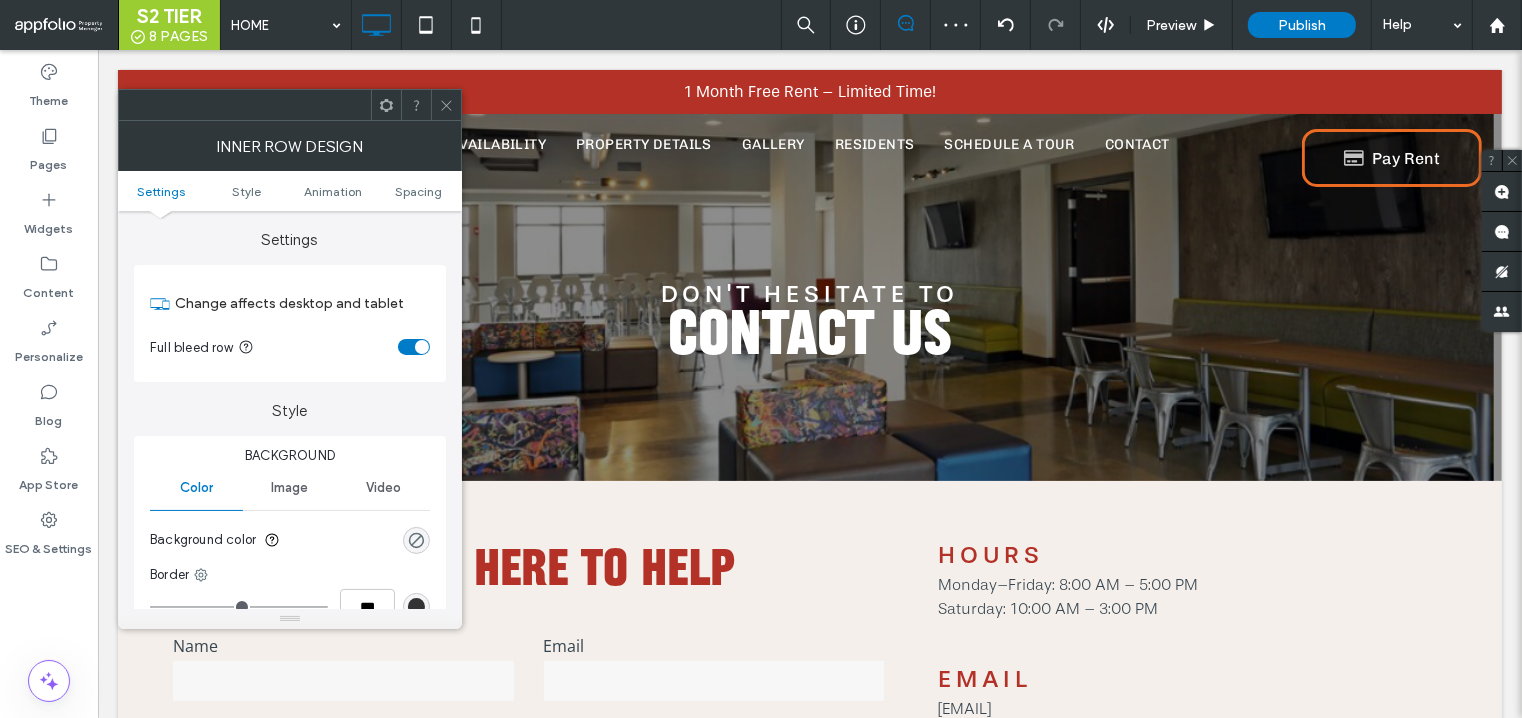 click at bounding box center [446, 105] 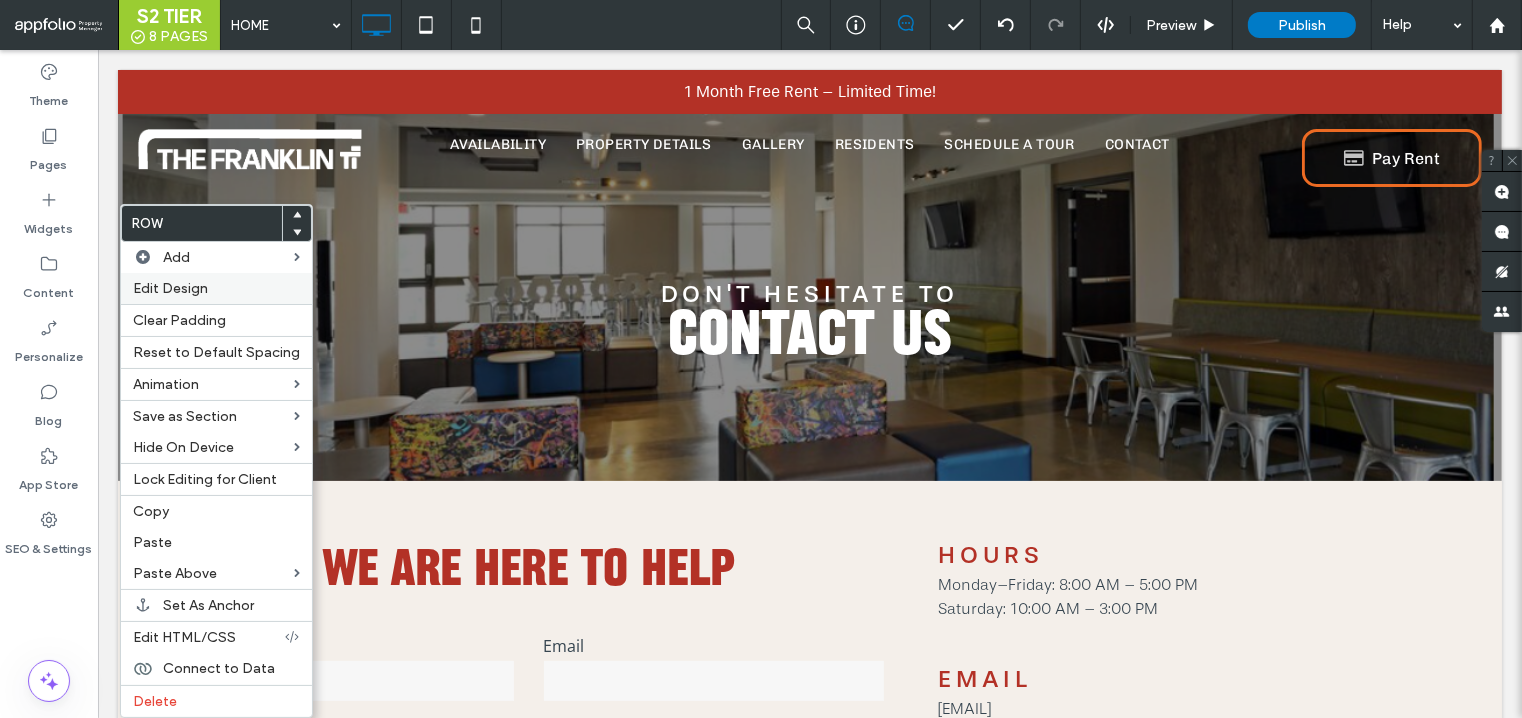 click on "Edit Design" at bounding box center [170, 288] 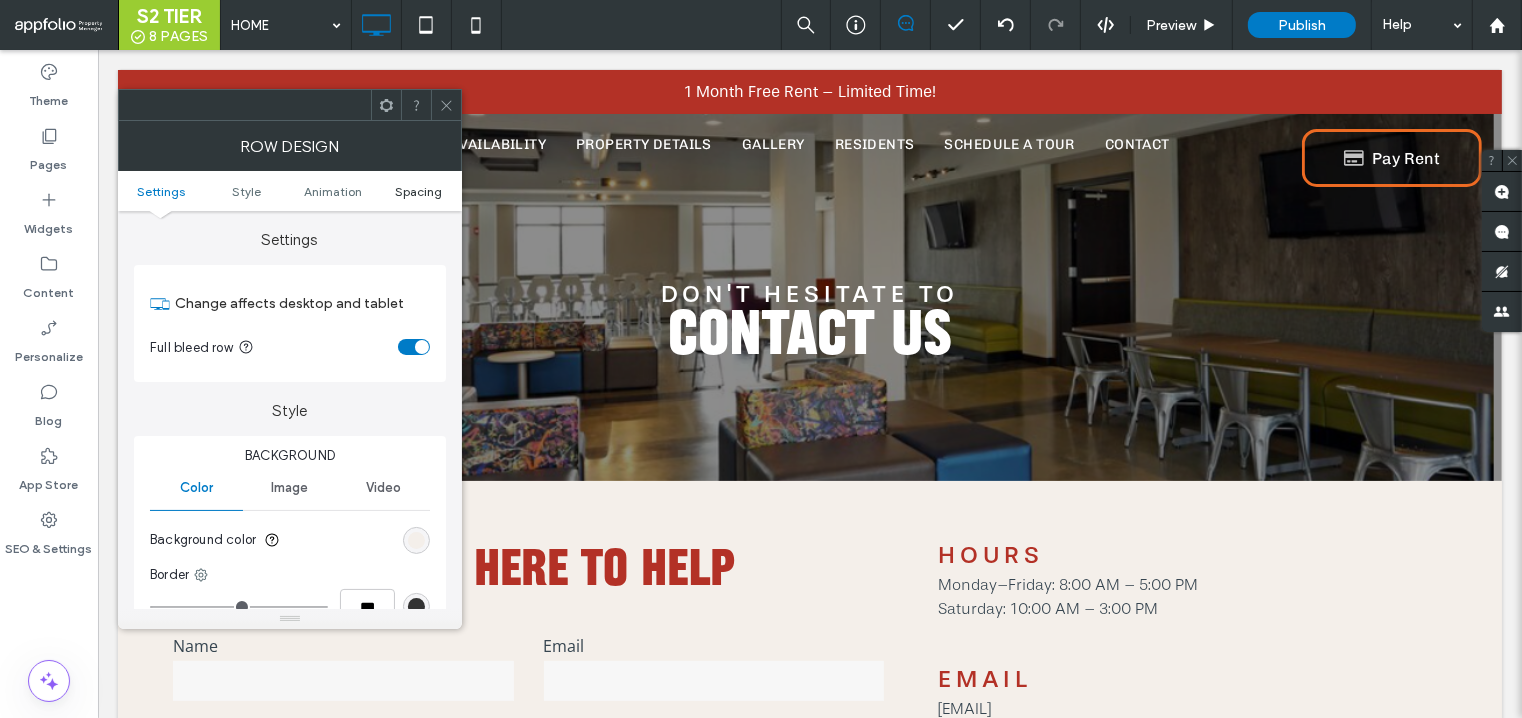 click on "Spacing" at bounding box center (418, 191) 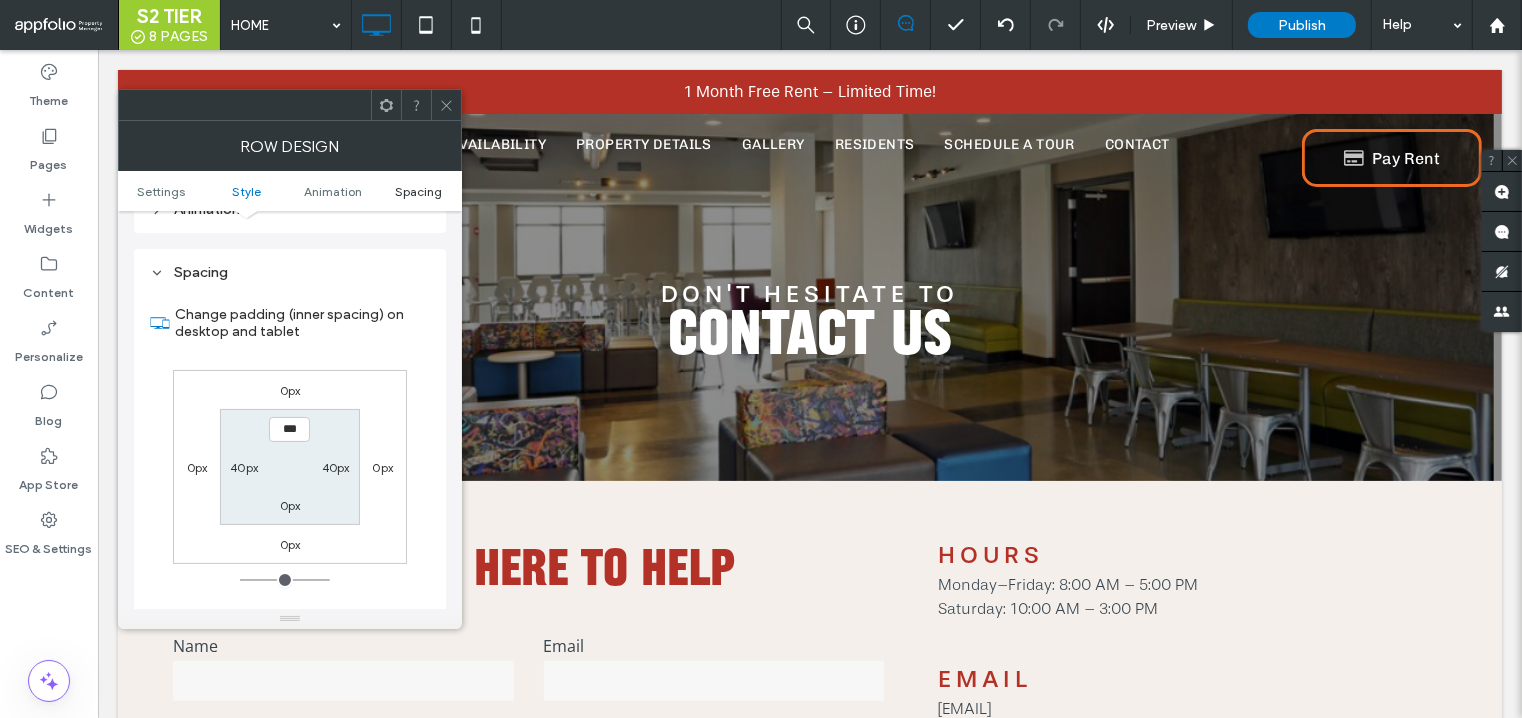 scroll, scrollTop: 563, scrollLeft: 0, axis: vertical 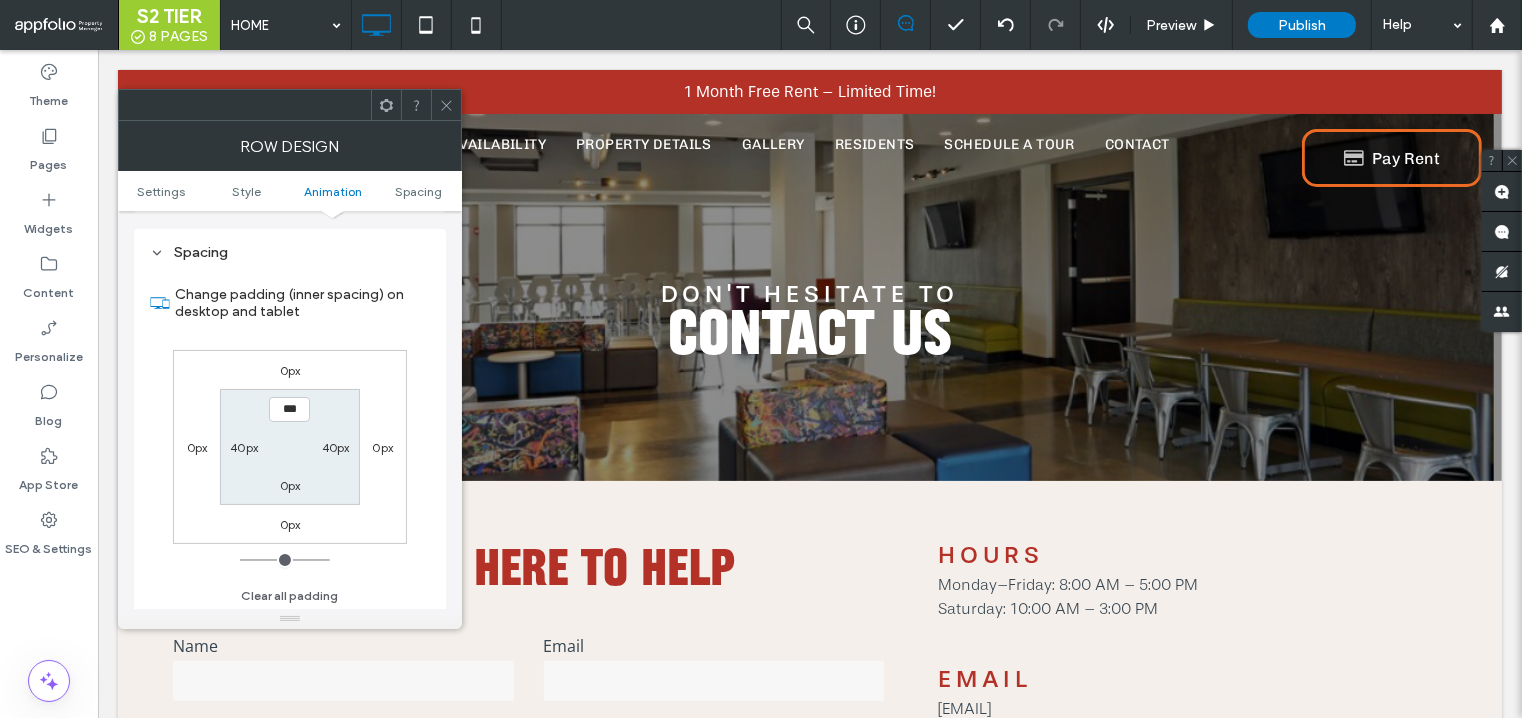 click on "0px" at bounding box center [290, 485] 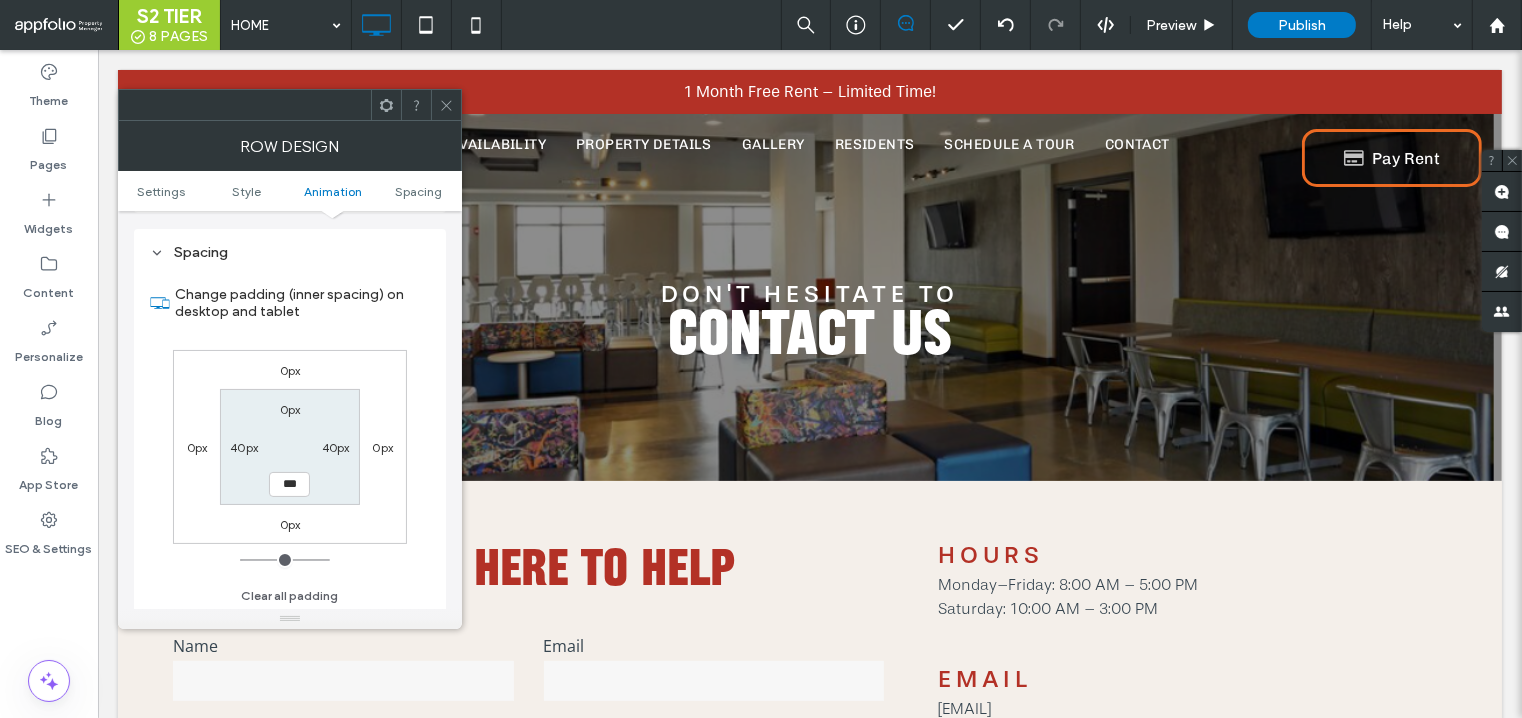type on "***" 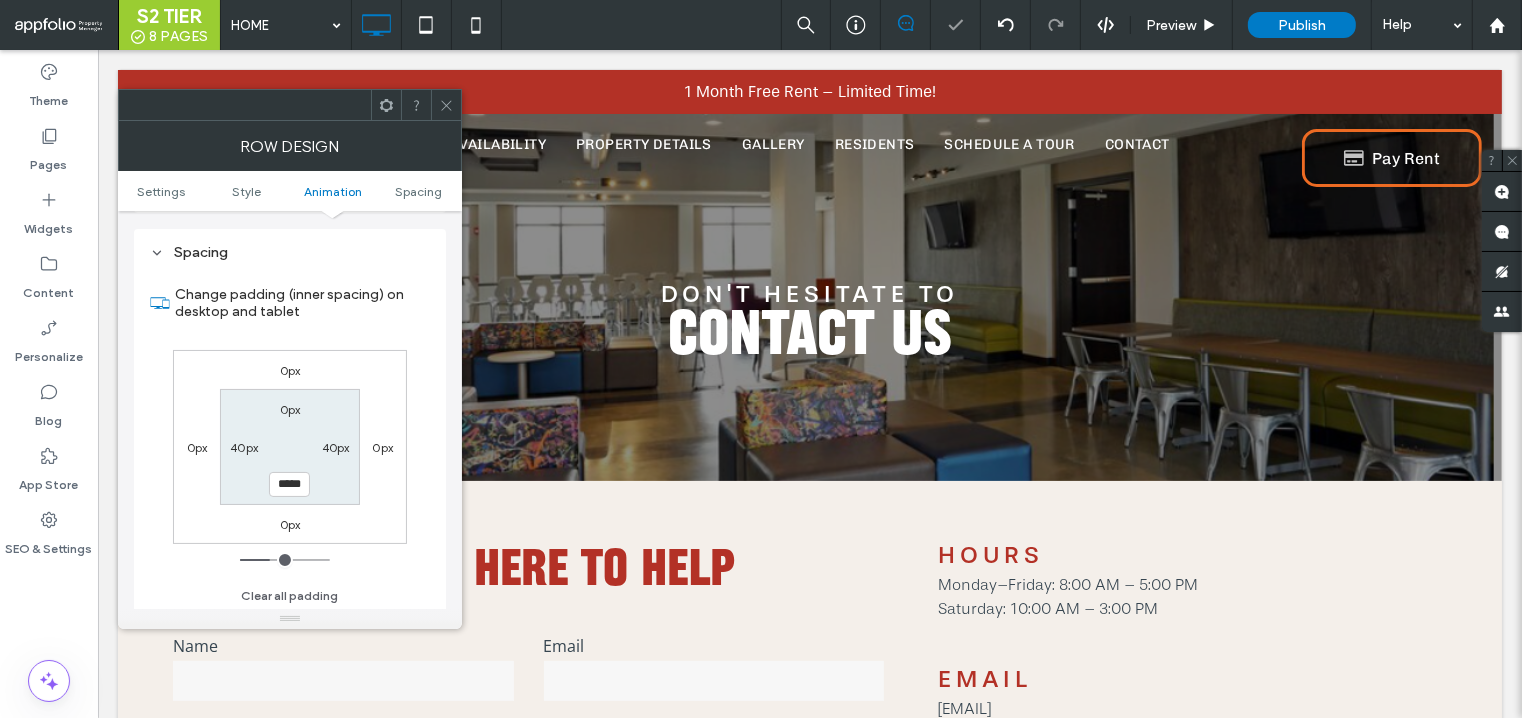 click at bounding box center [446, 105] 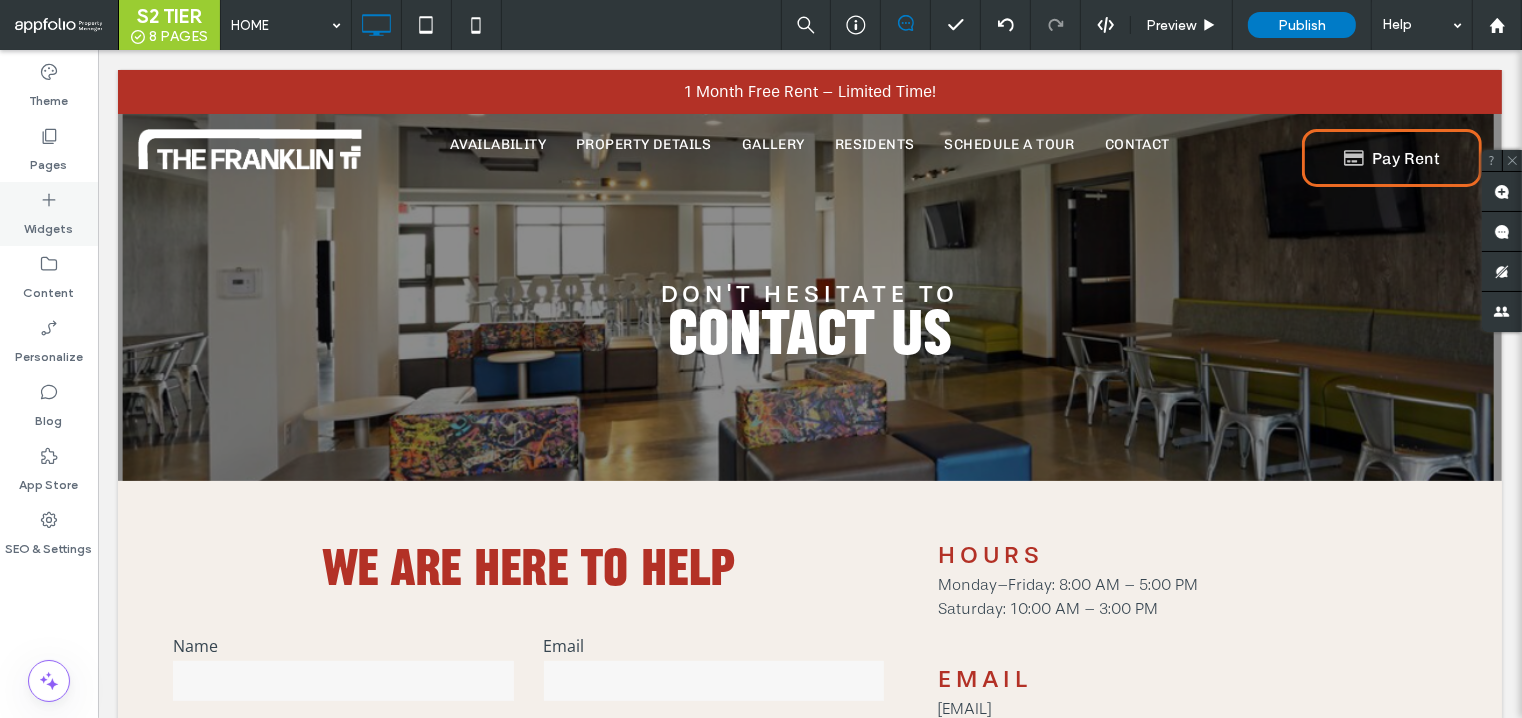 click 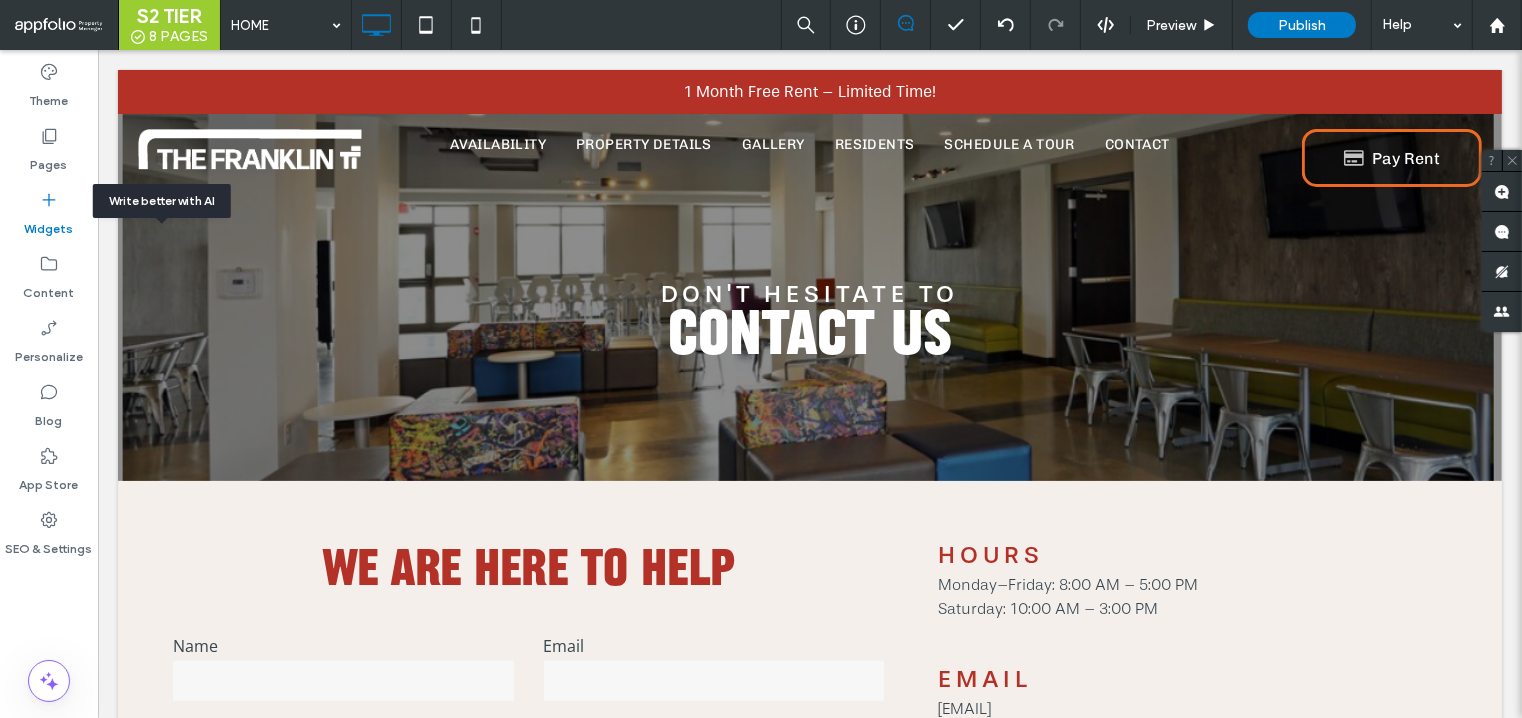 drag, startPoint x: 170, startPoint y: 280, endPoint x: 507, endPoint y: 354, distance: 345.029 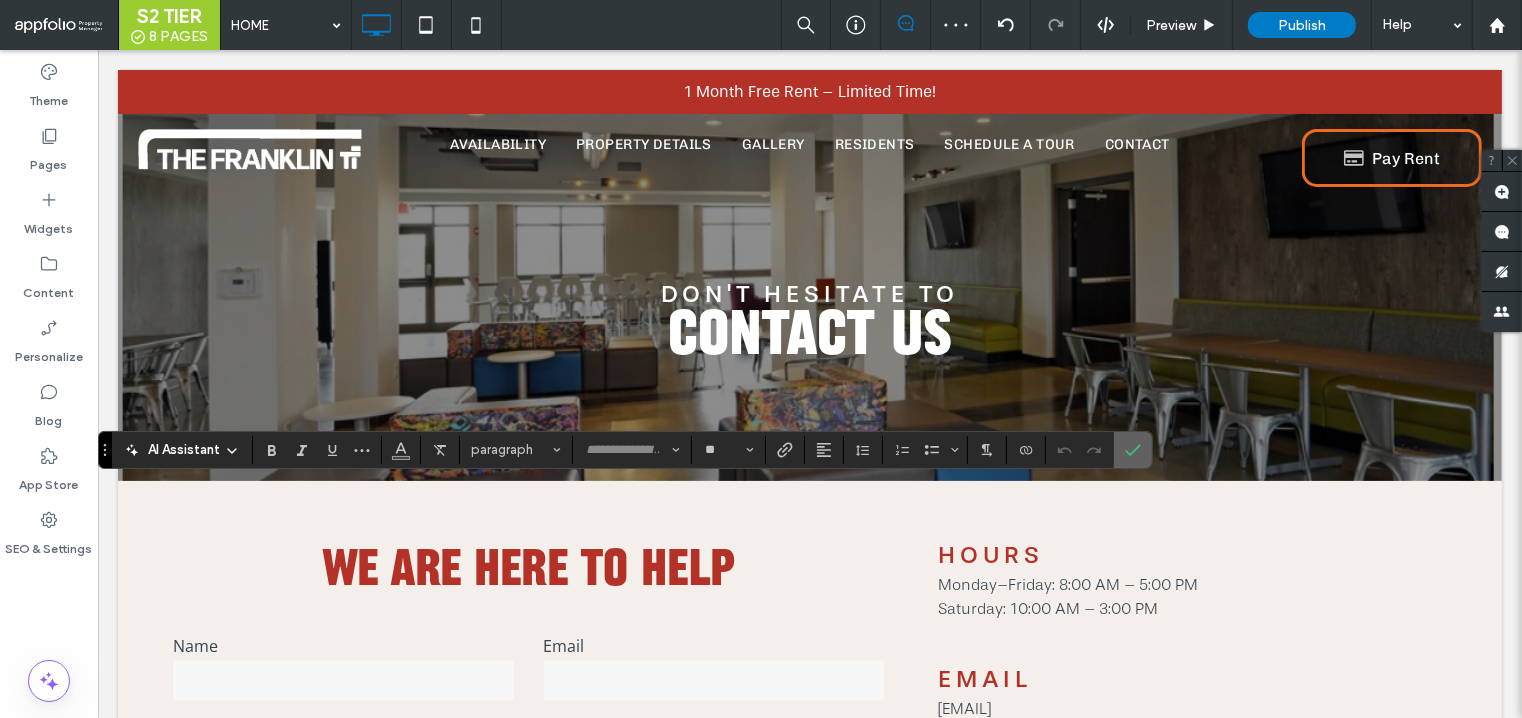 click 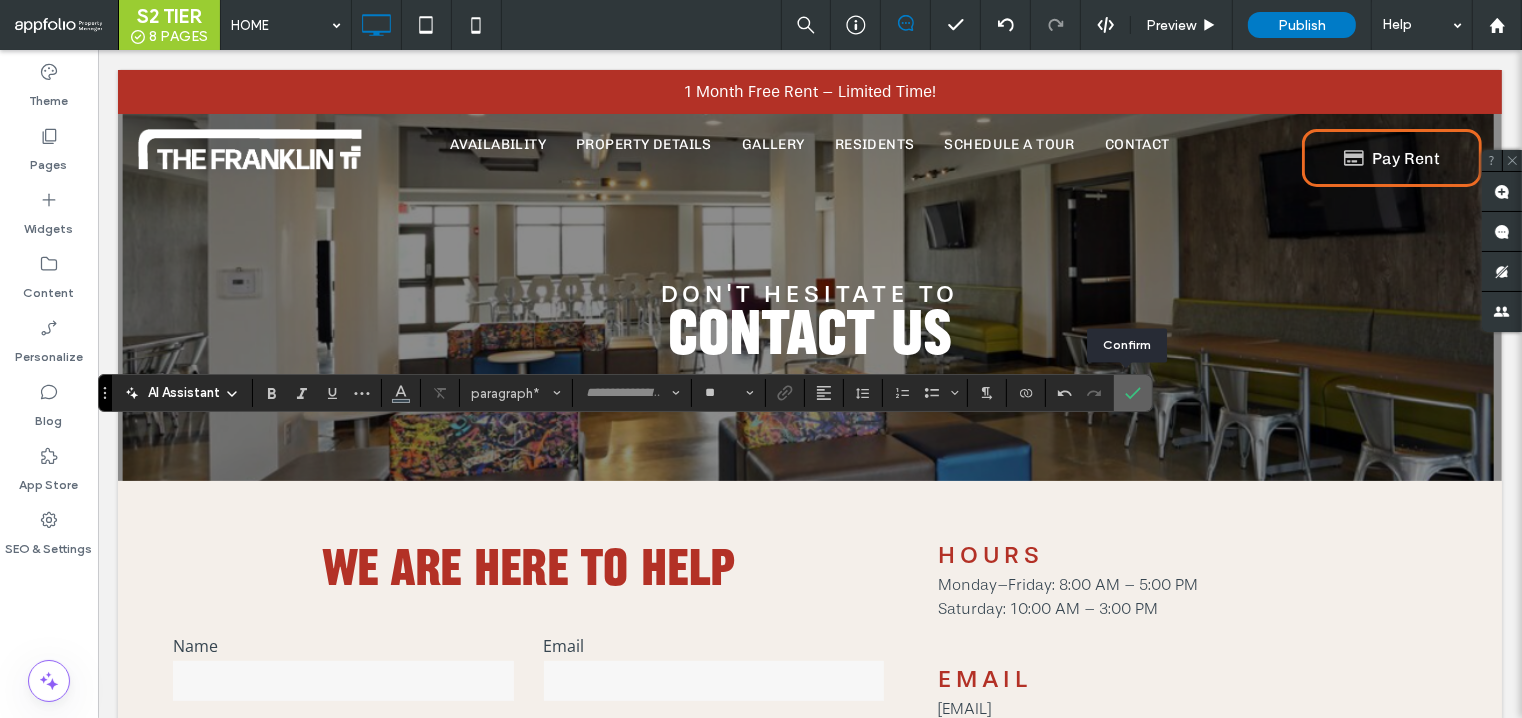 click 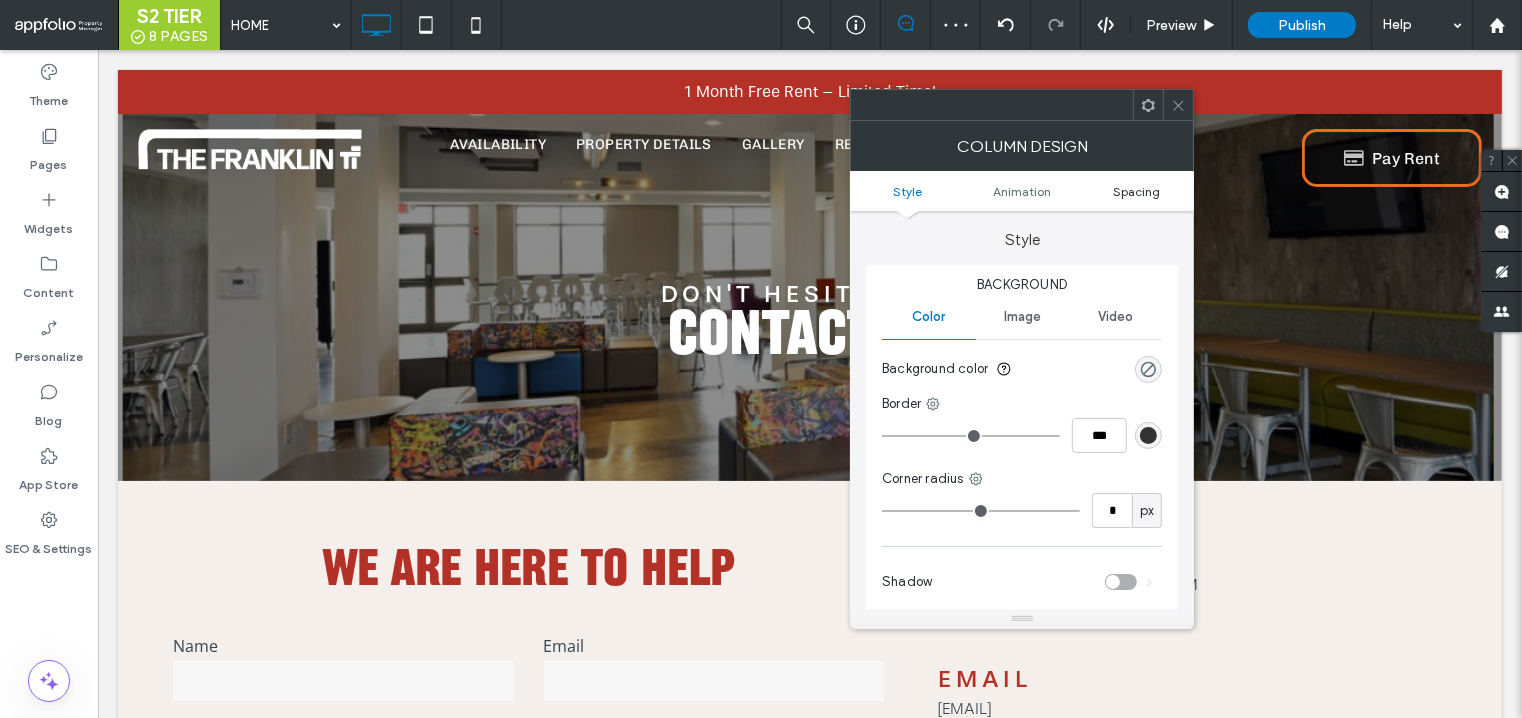 click on "Spacing" at bounding box center [1136, 191] 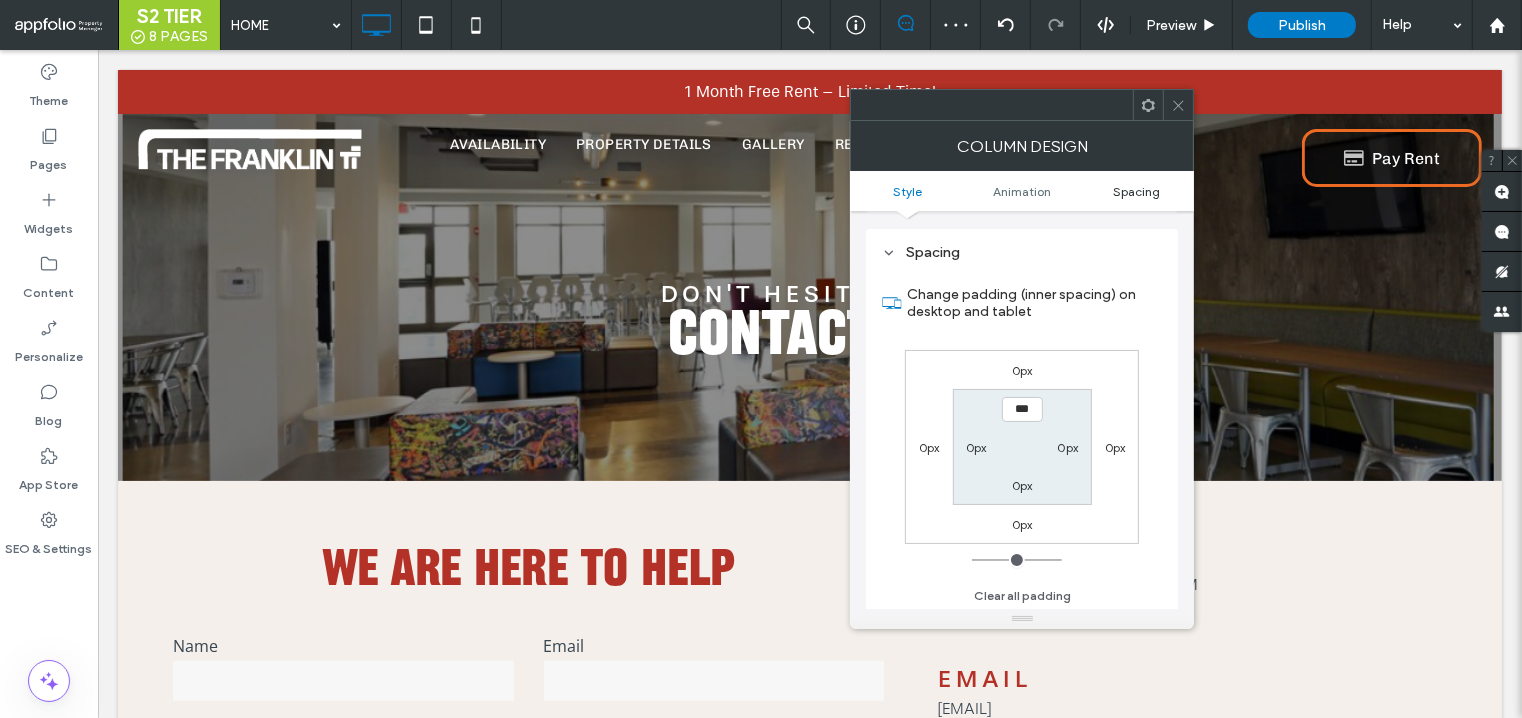 scroll, scrollTop: 467, scrollLeft: 0, axis: vertical 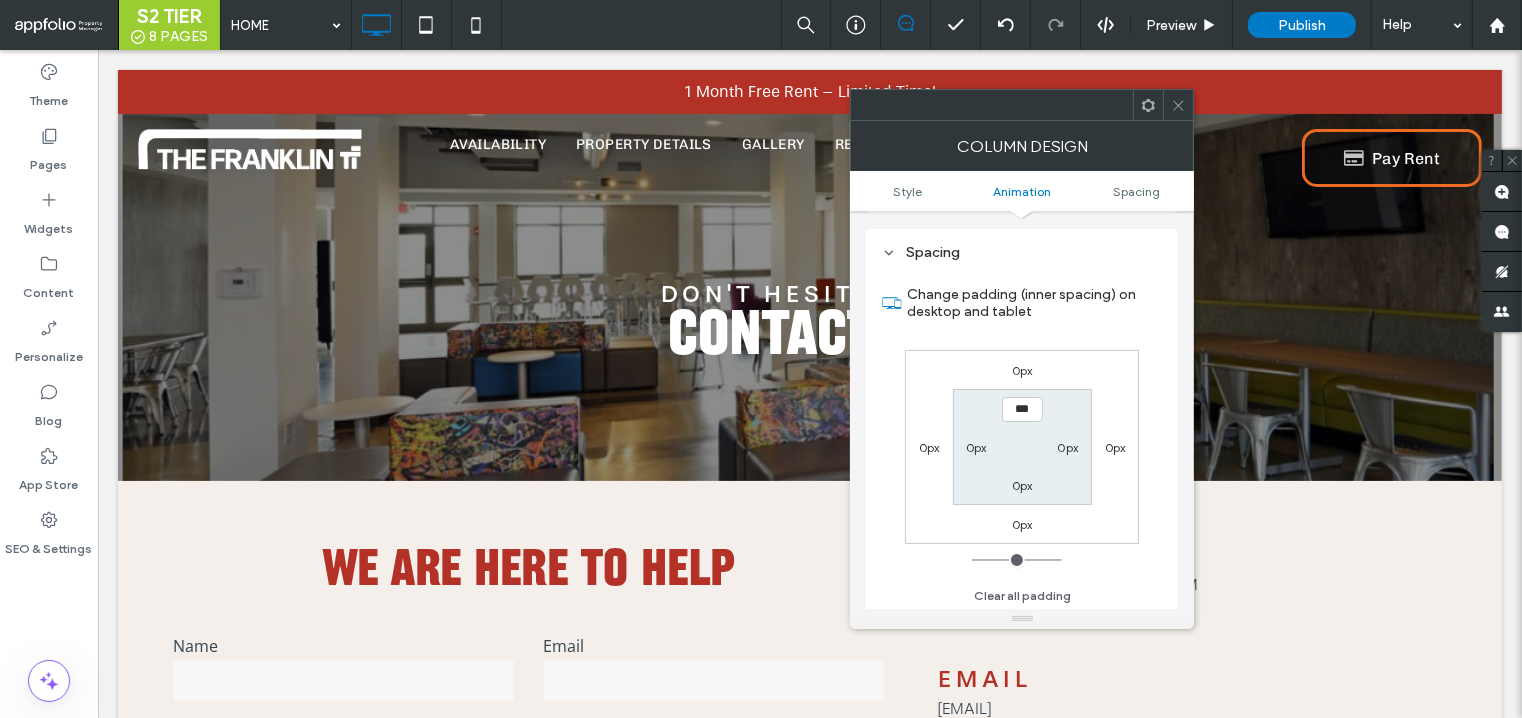 click on "0px" at bounding box center (1068, 447) 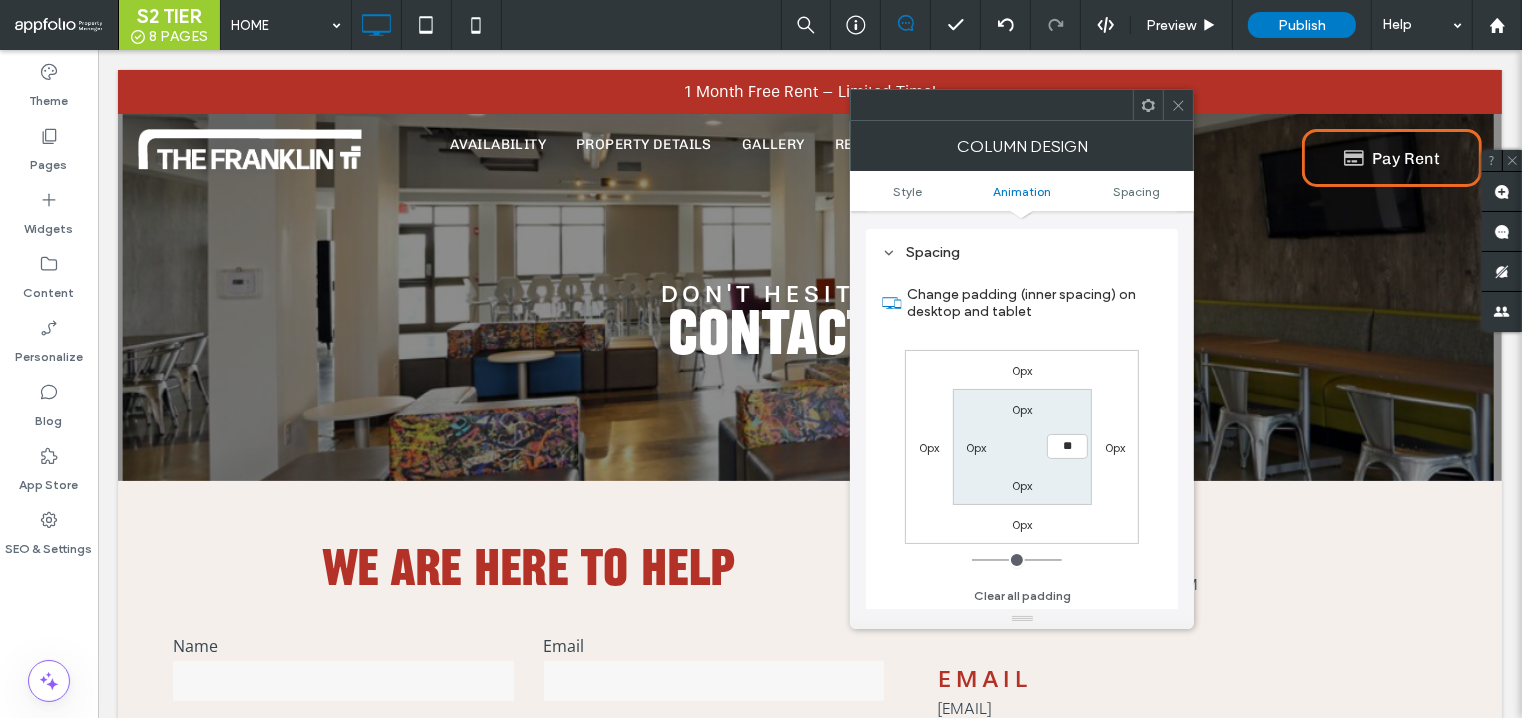type on "**" 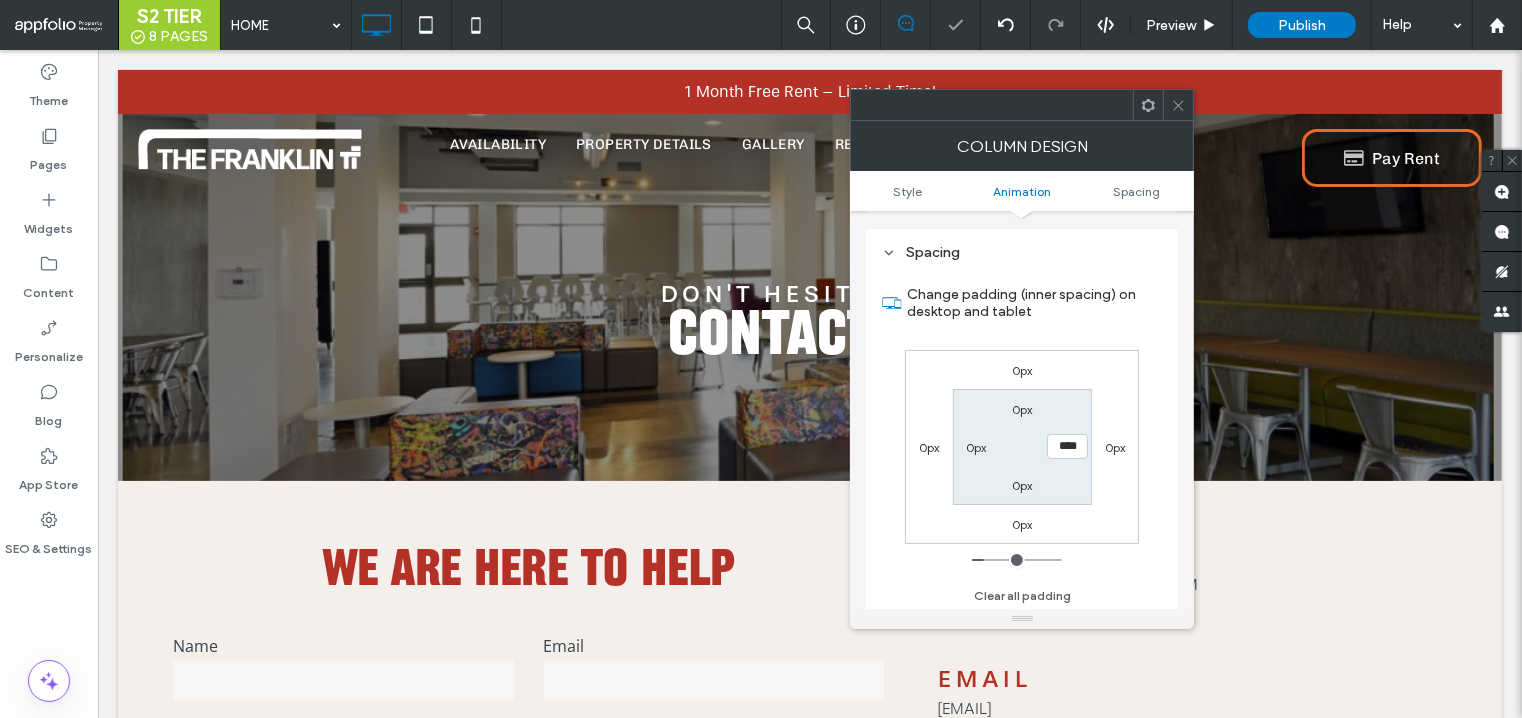 click at bounding box center [1178, 105] 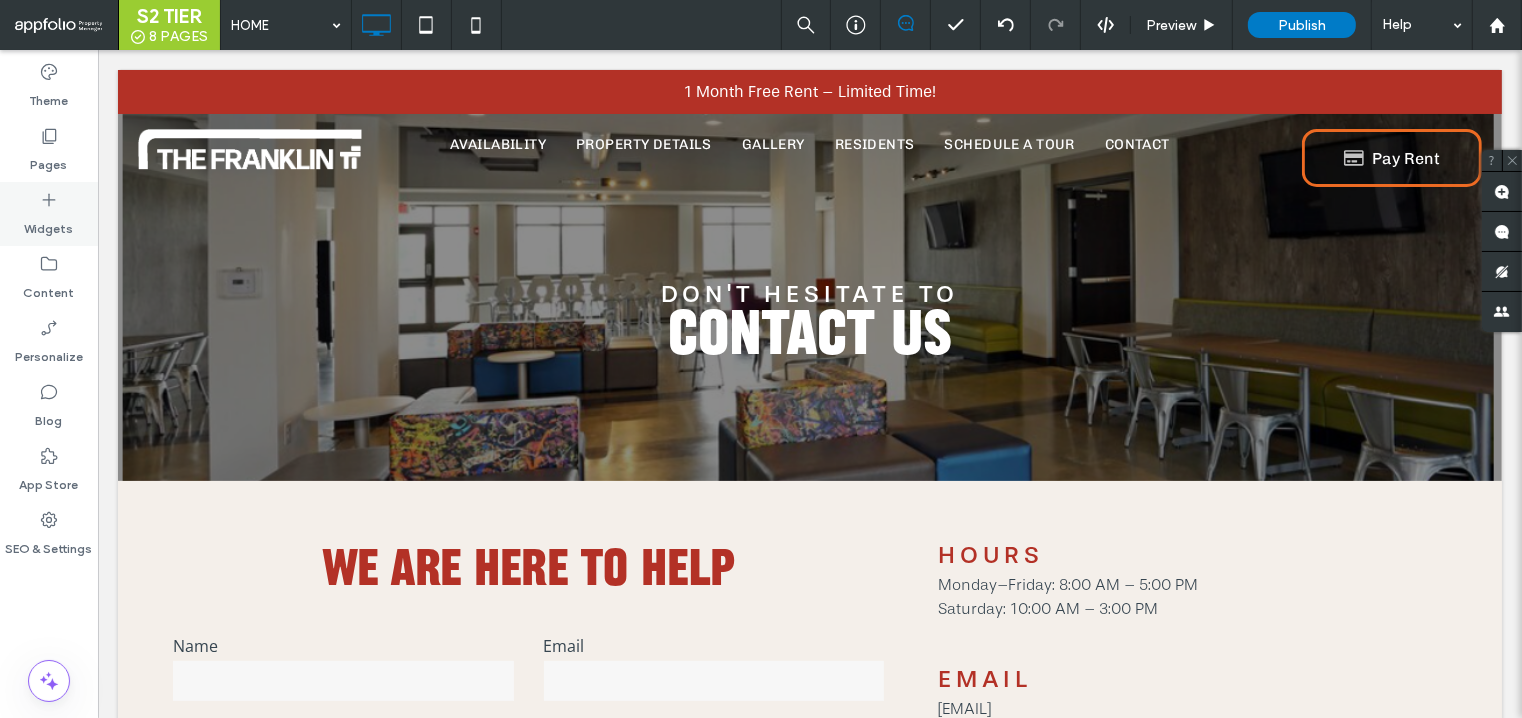 click on "Widgets" at bounding box center [49, 224] 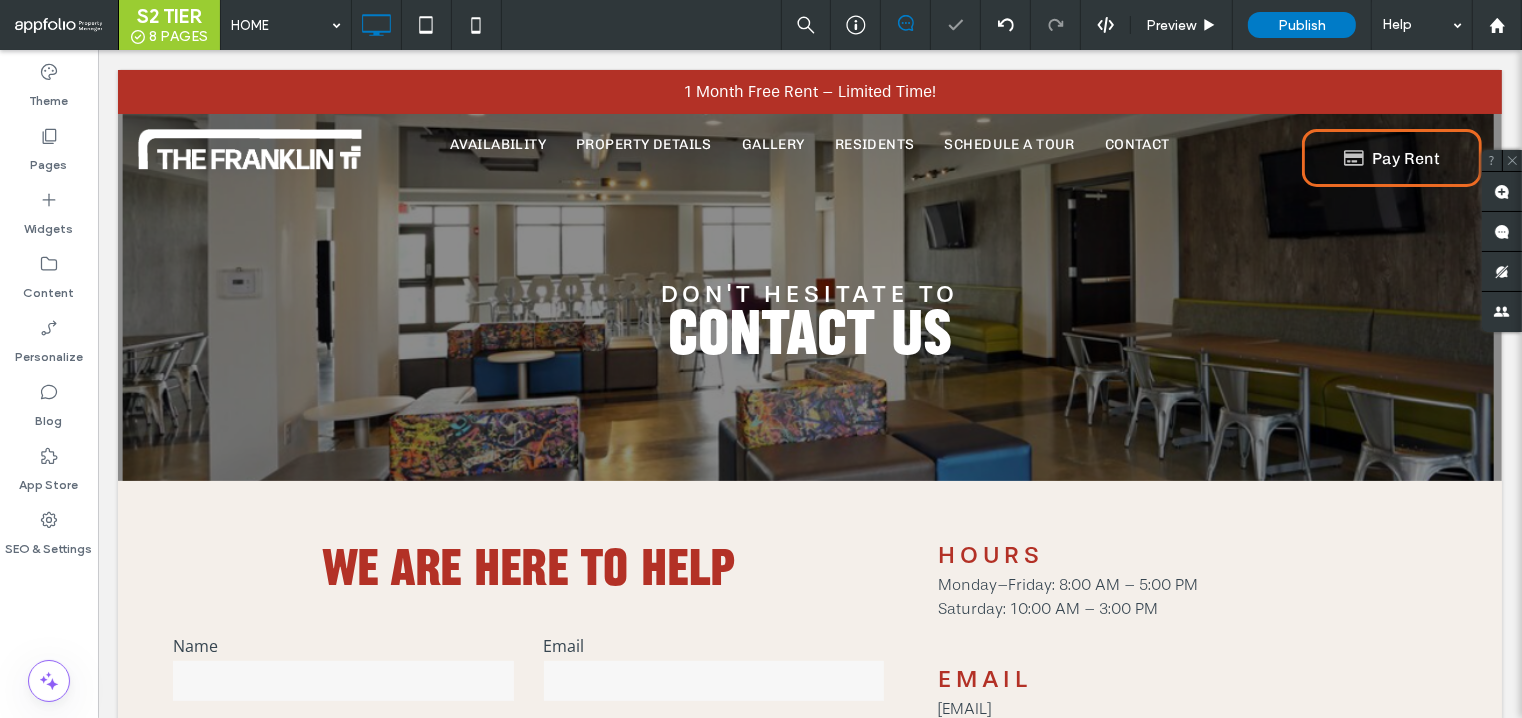 type on "**" 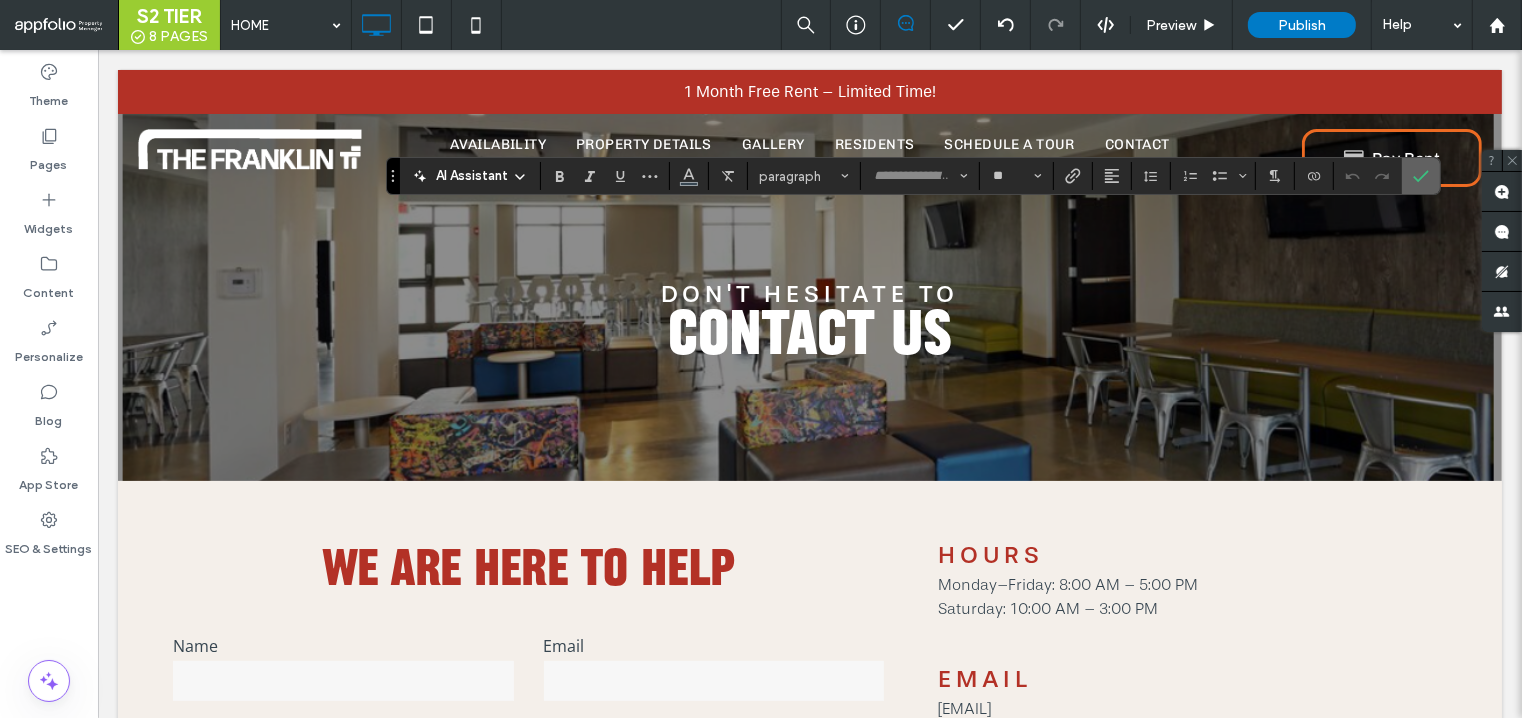 click 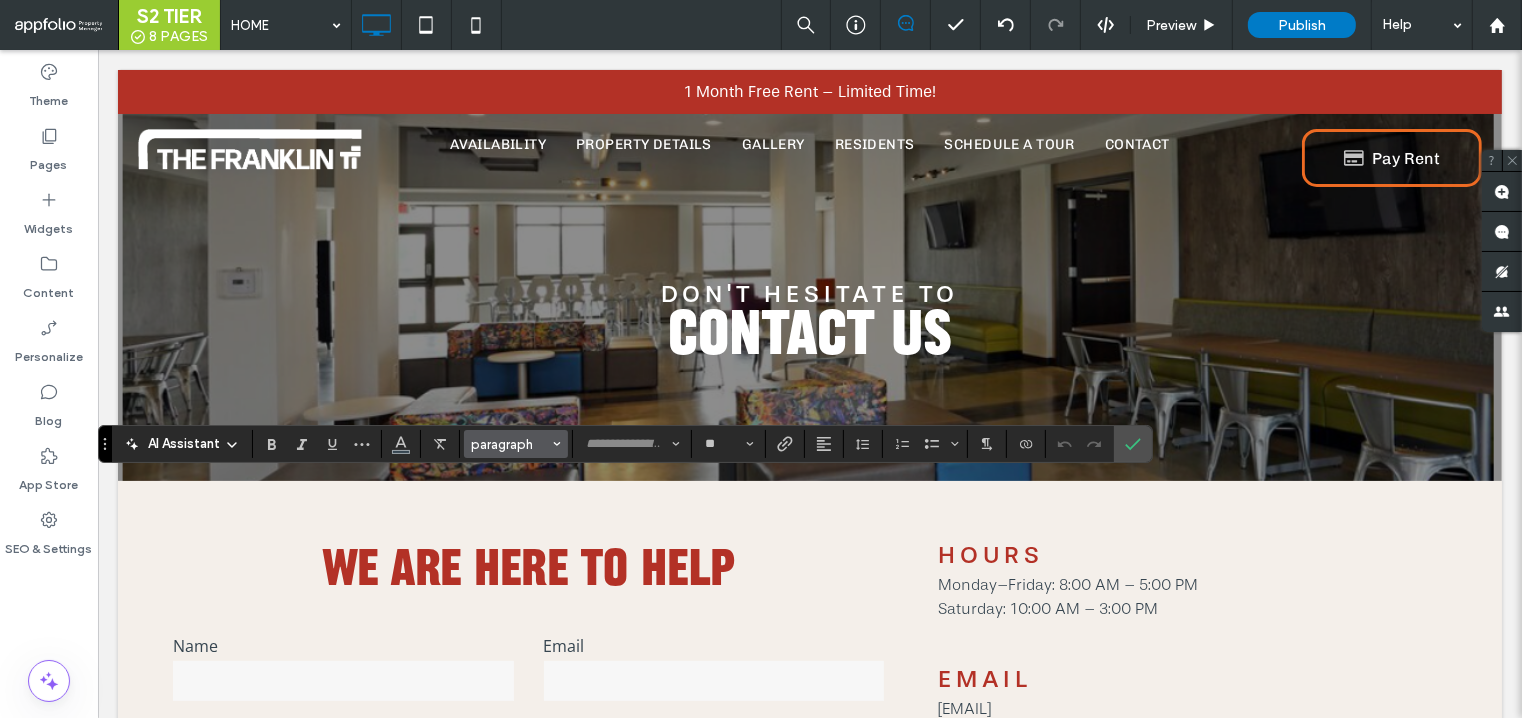 click on "paragraph" at bounding box center [510, 444] 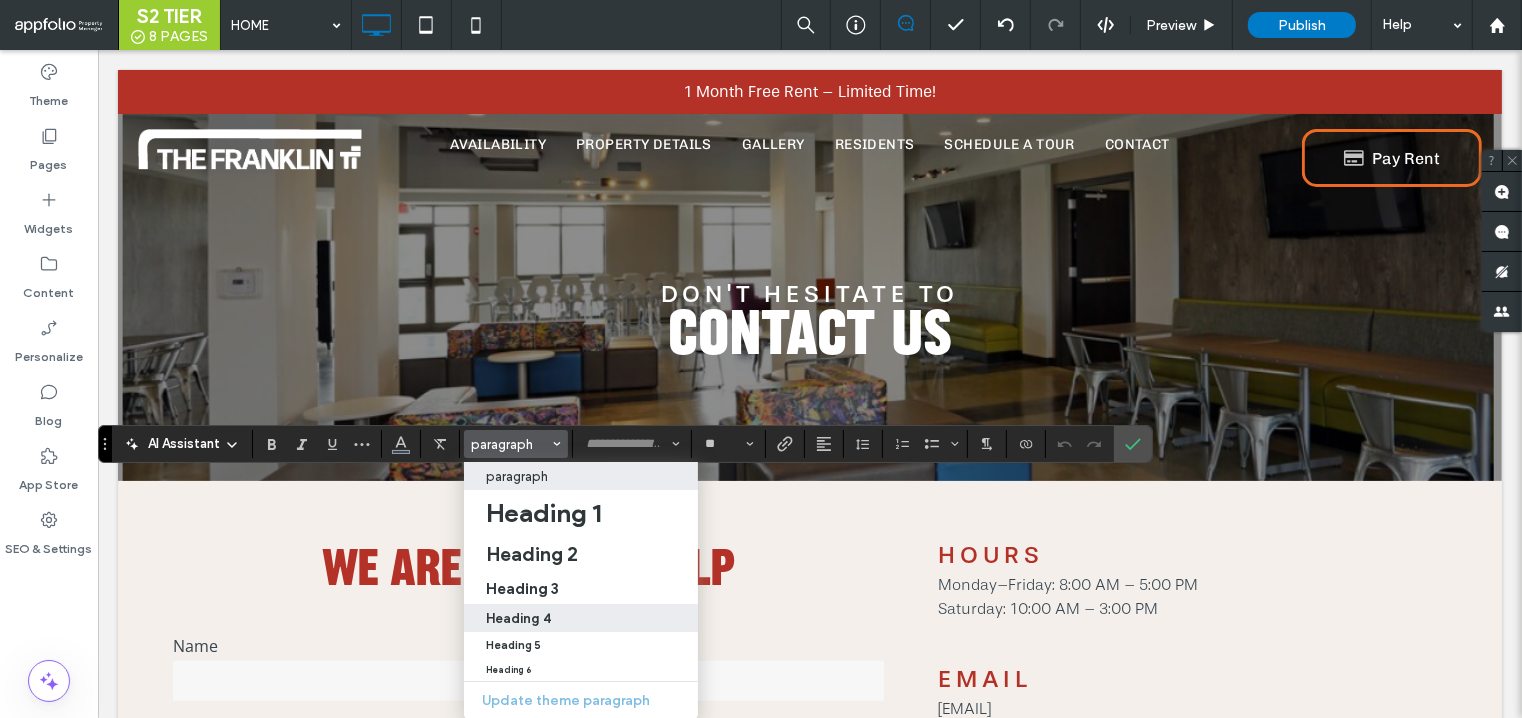 click on "Heading 4" at bounding box center [518, 618] 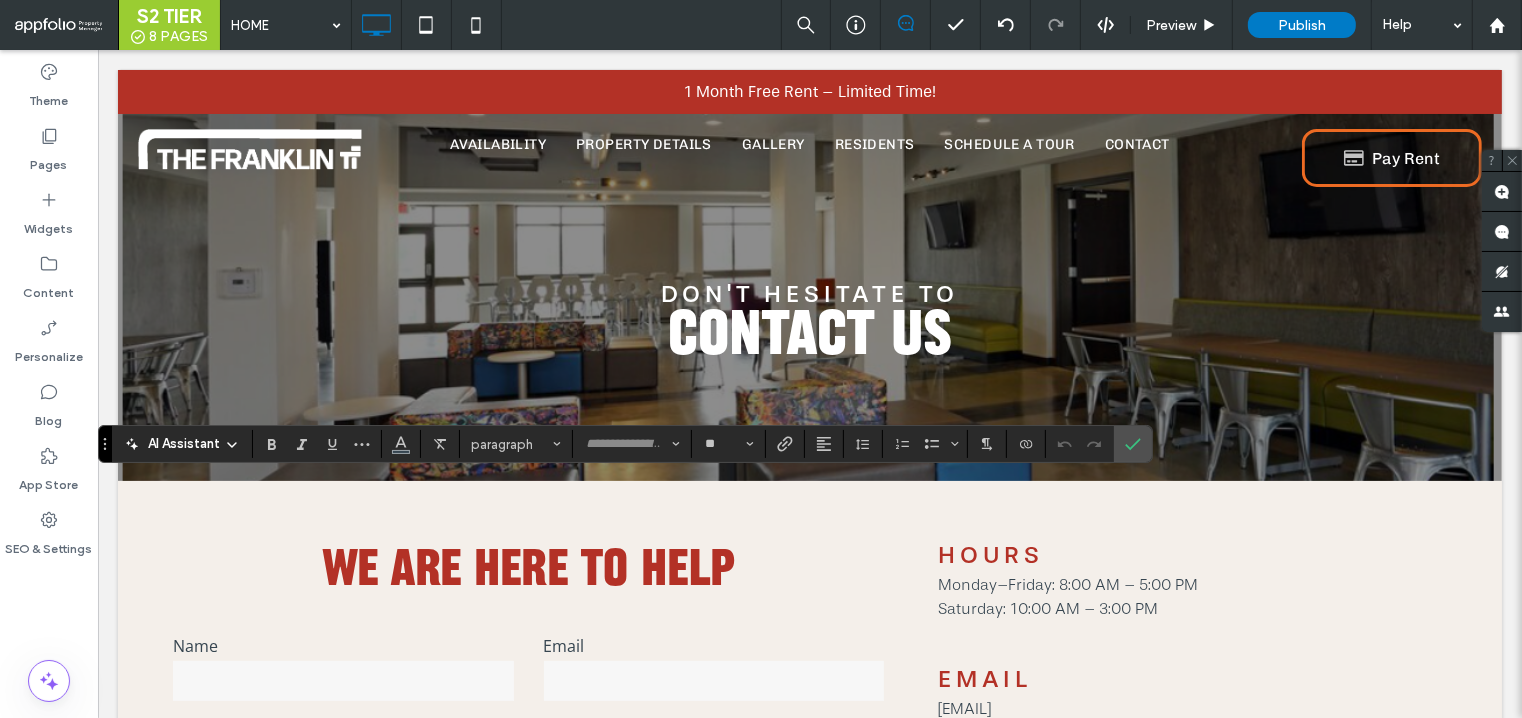 type on "**" 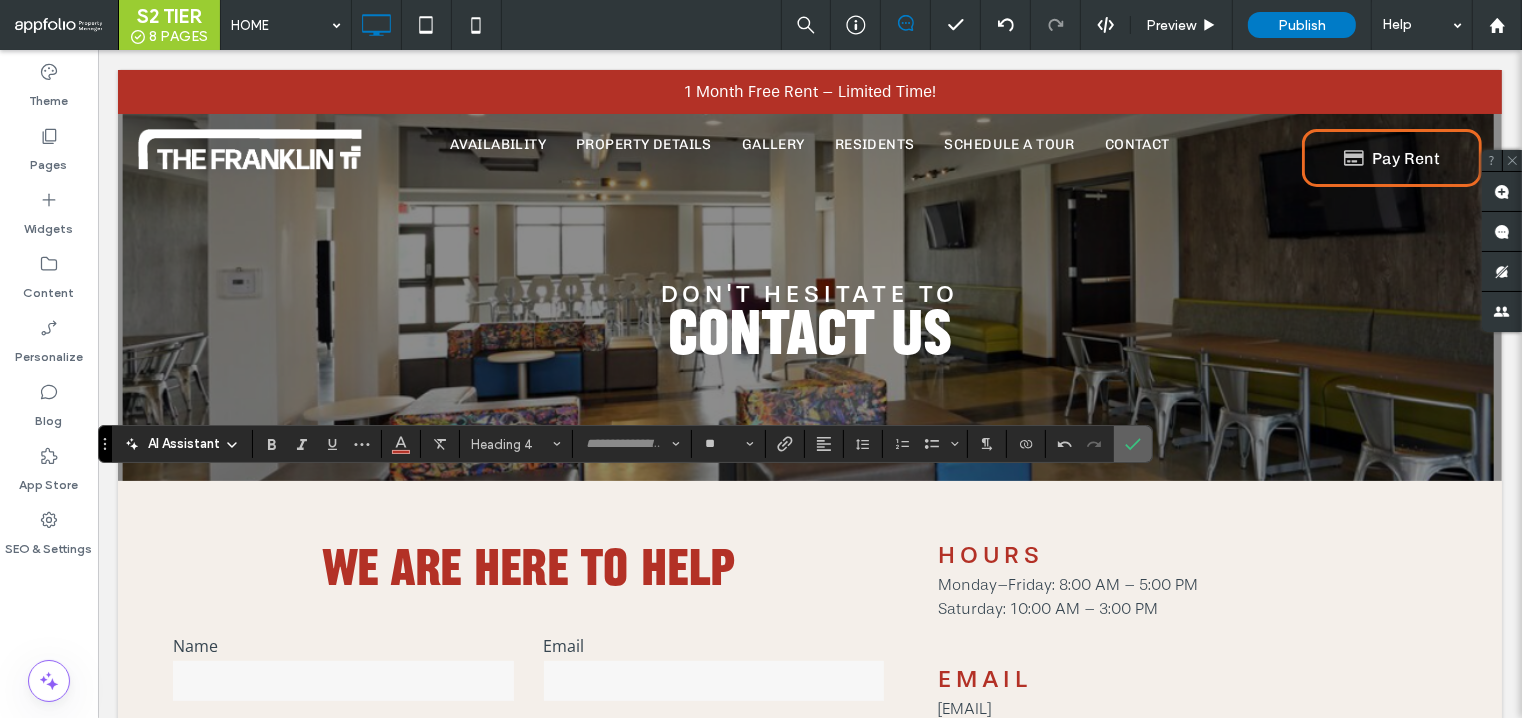click 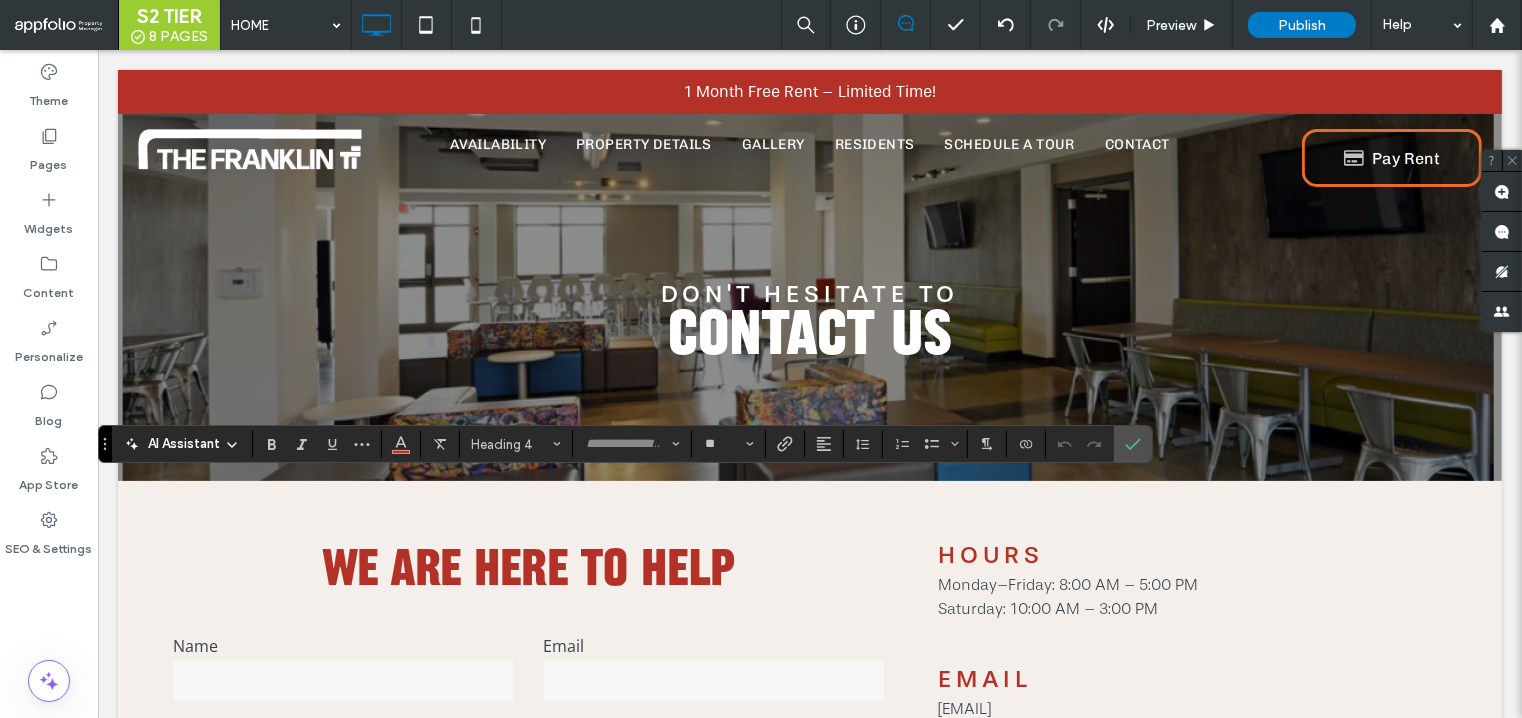 type on "**" 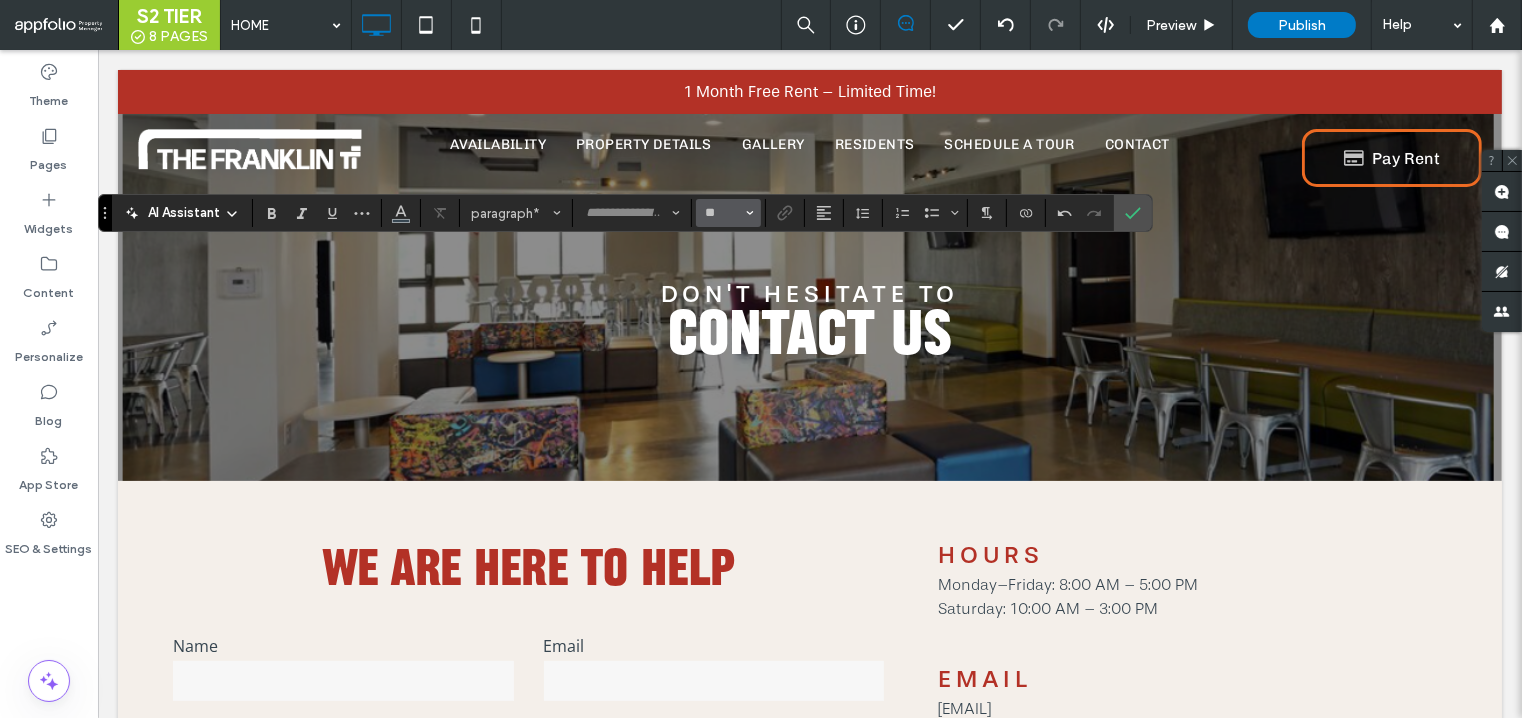 click 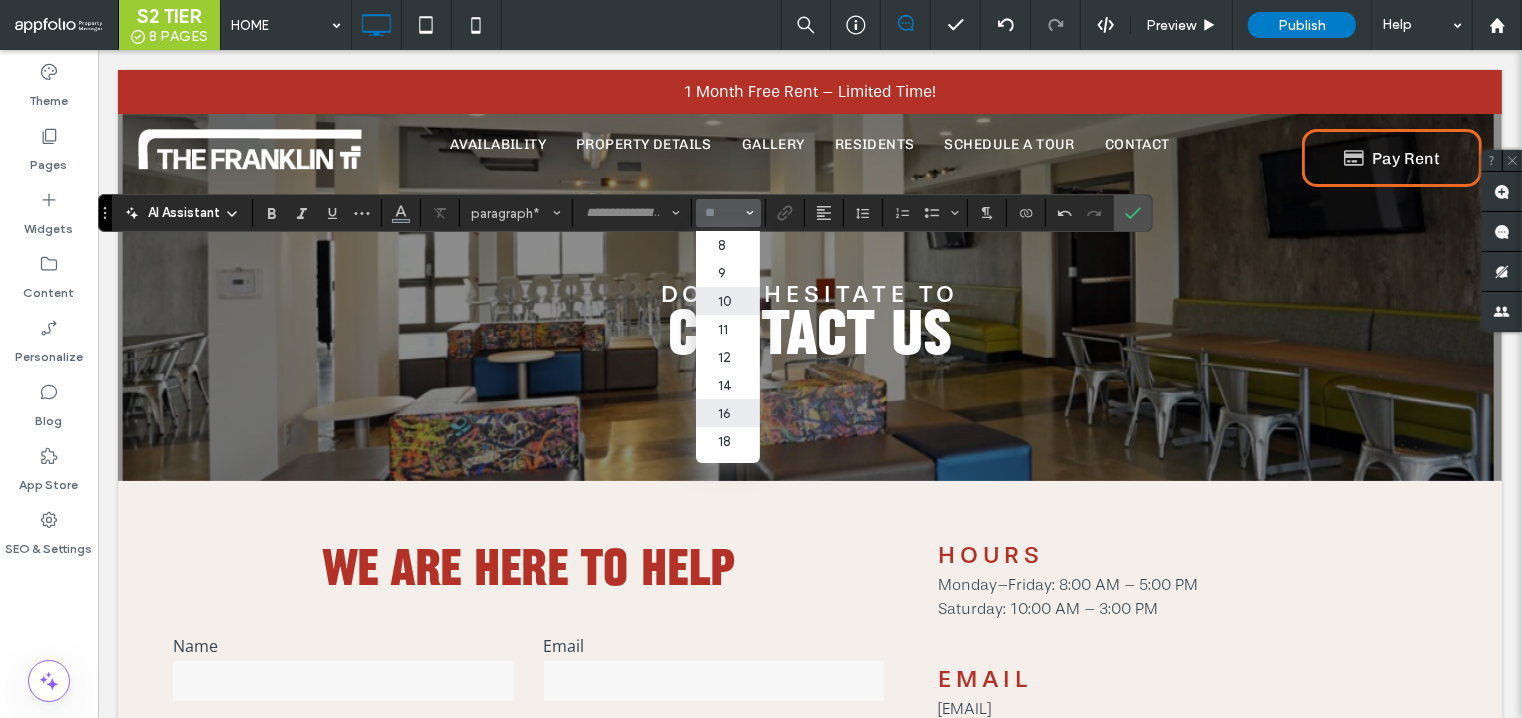 click on "10" at bounding box center (728, 301) 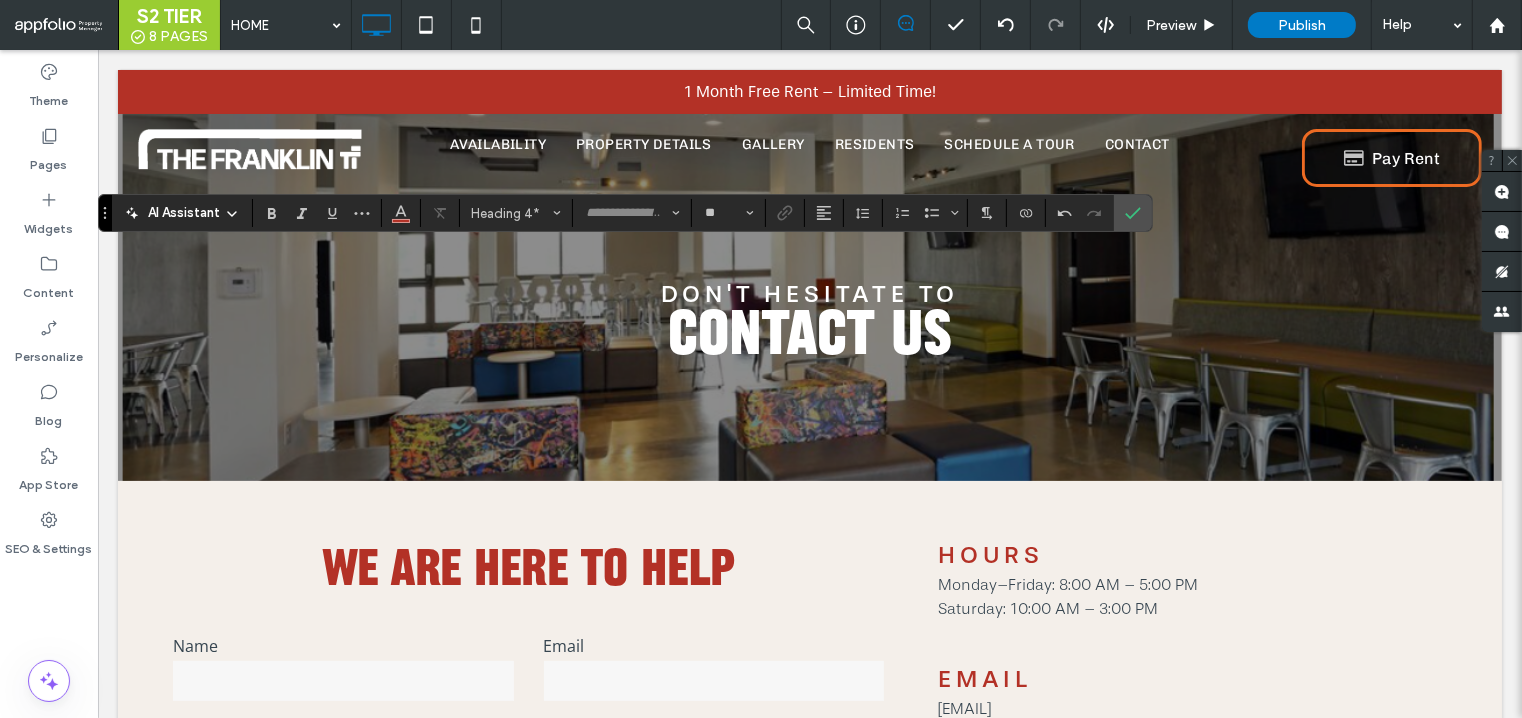 type on "**" 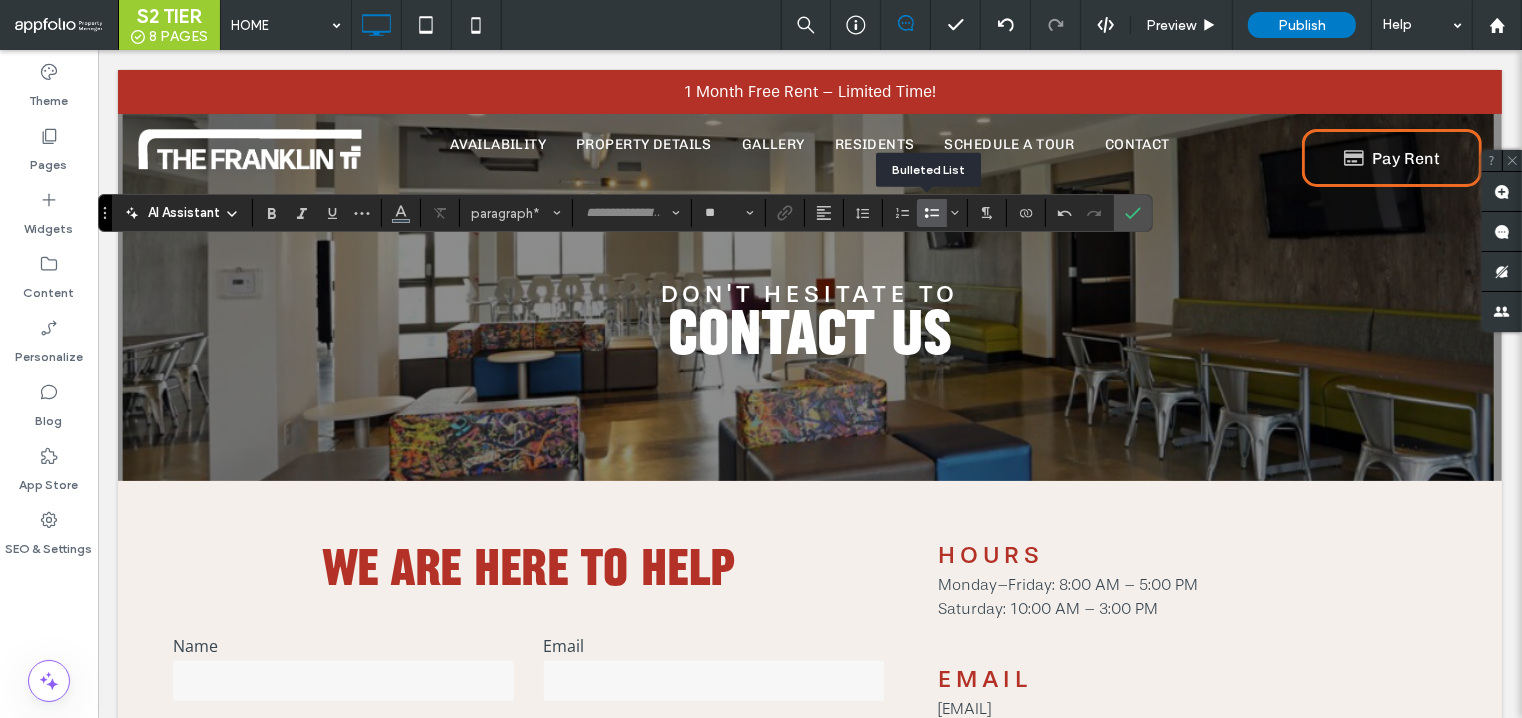 click 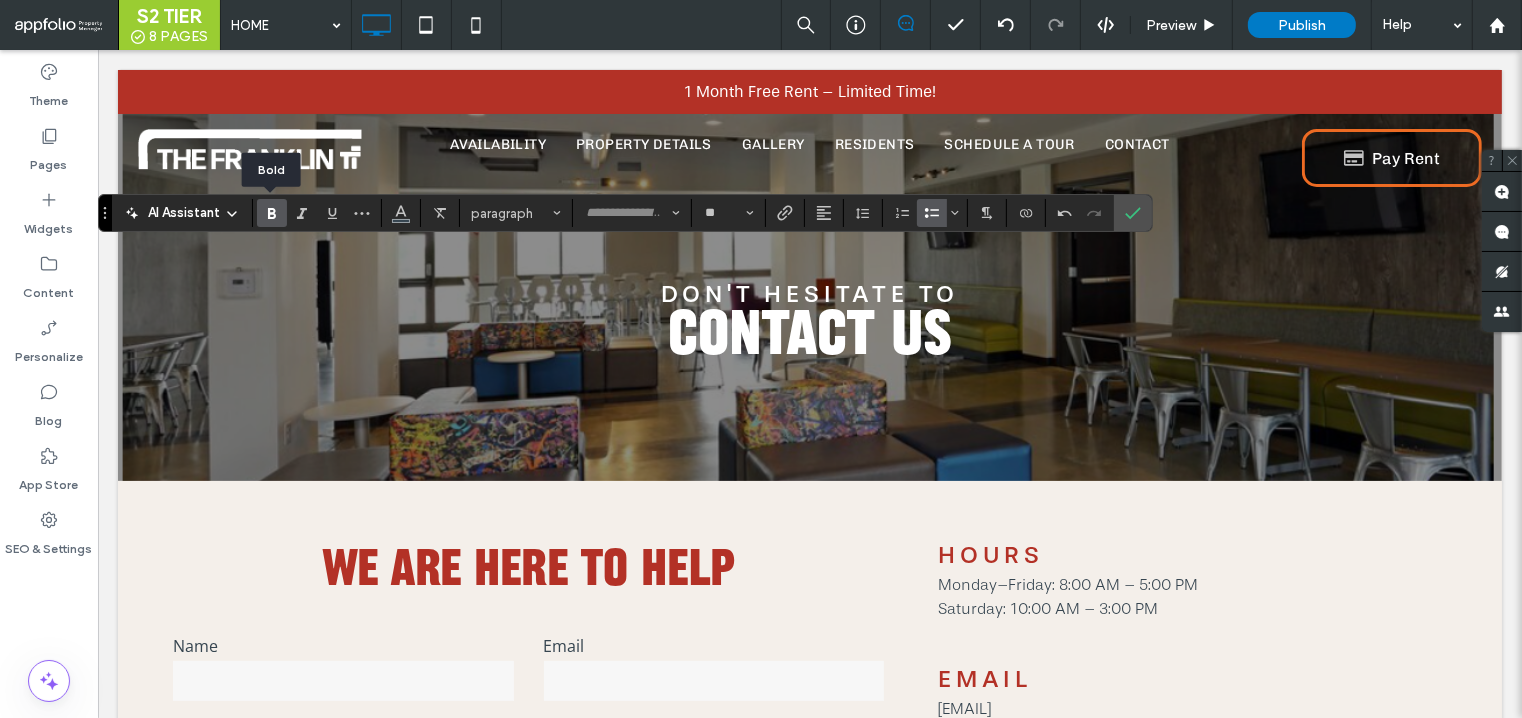 click 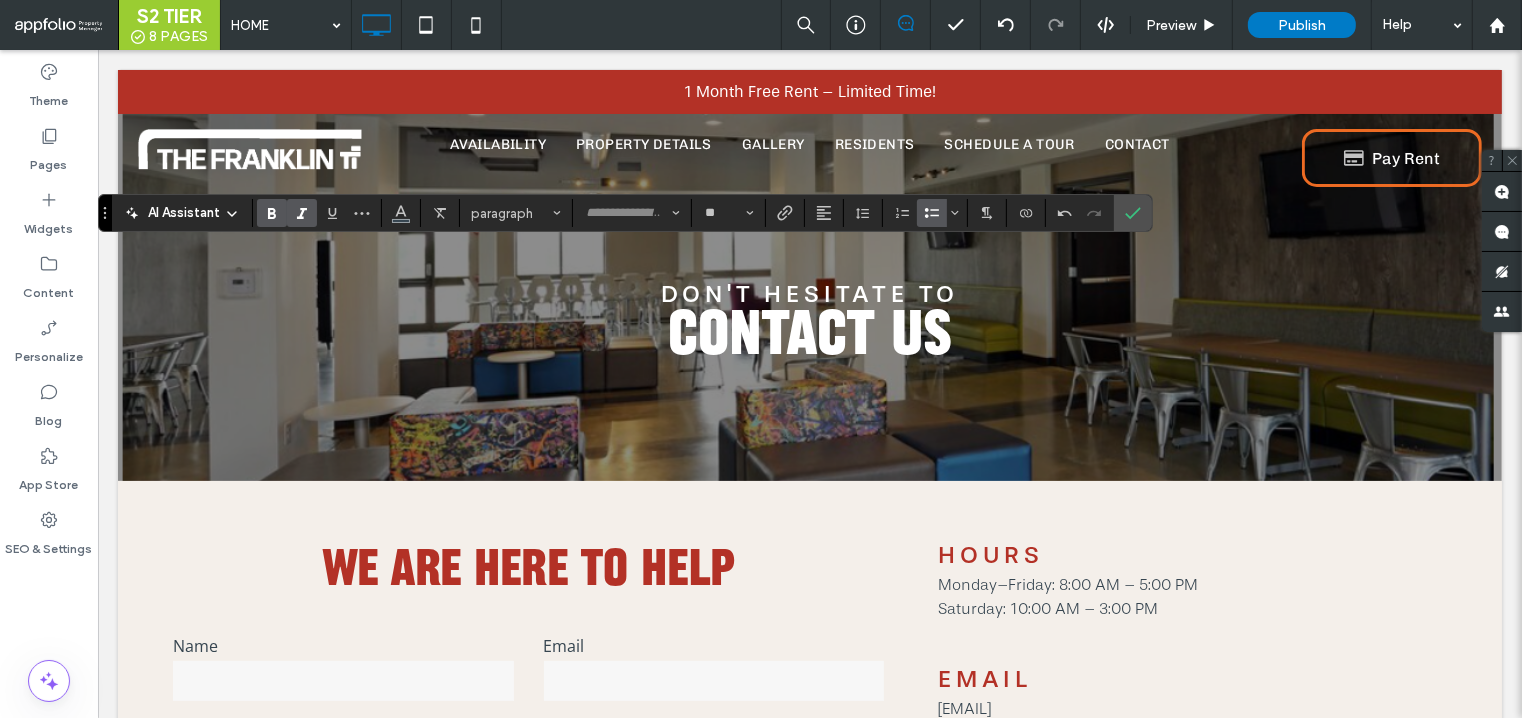 click 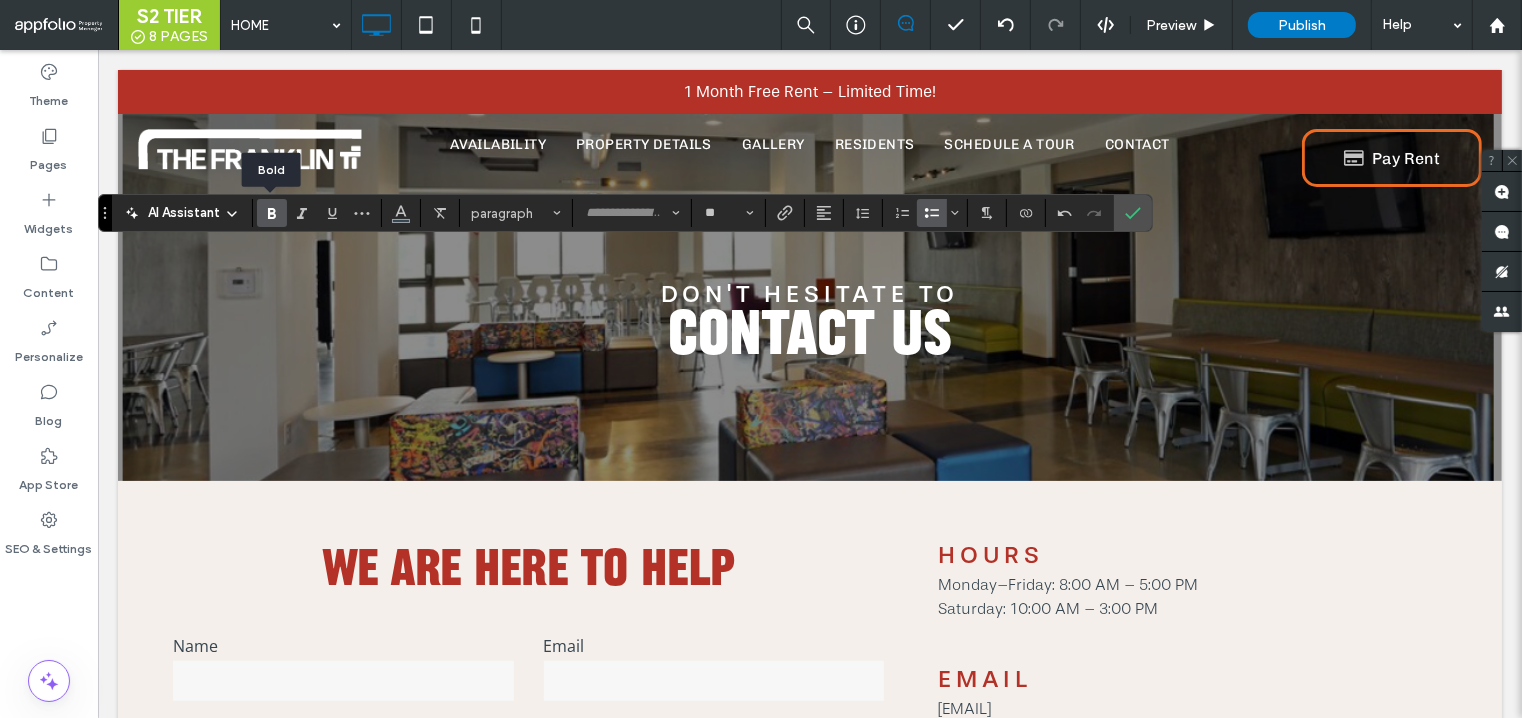 click 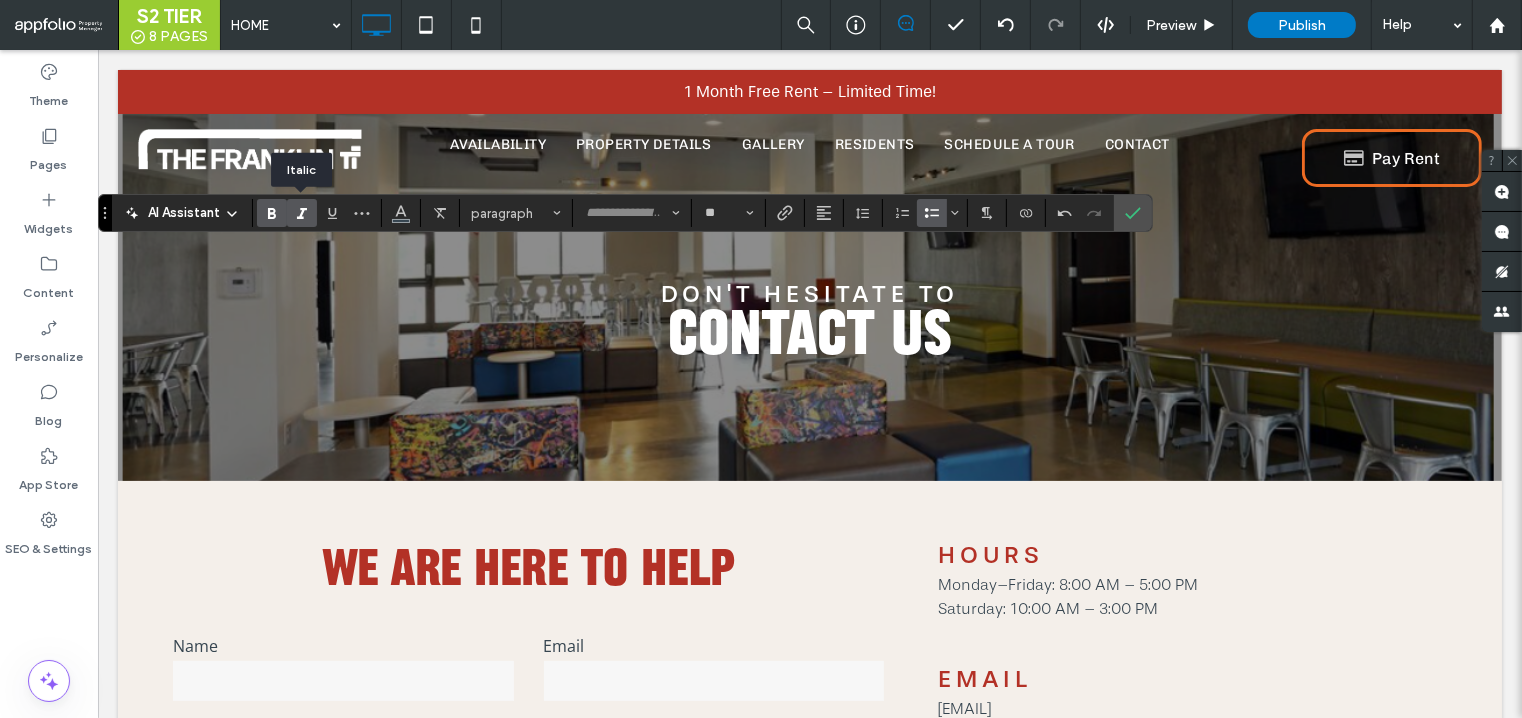 click 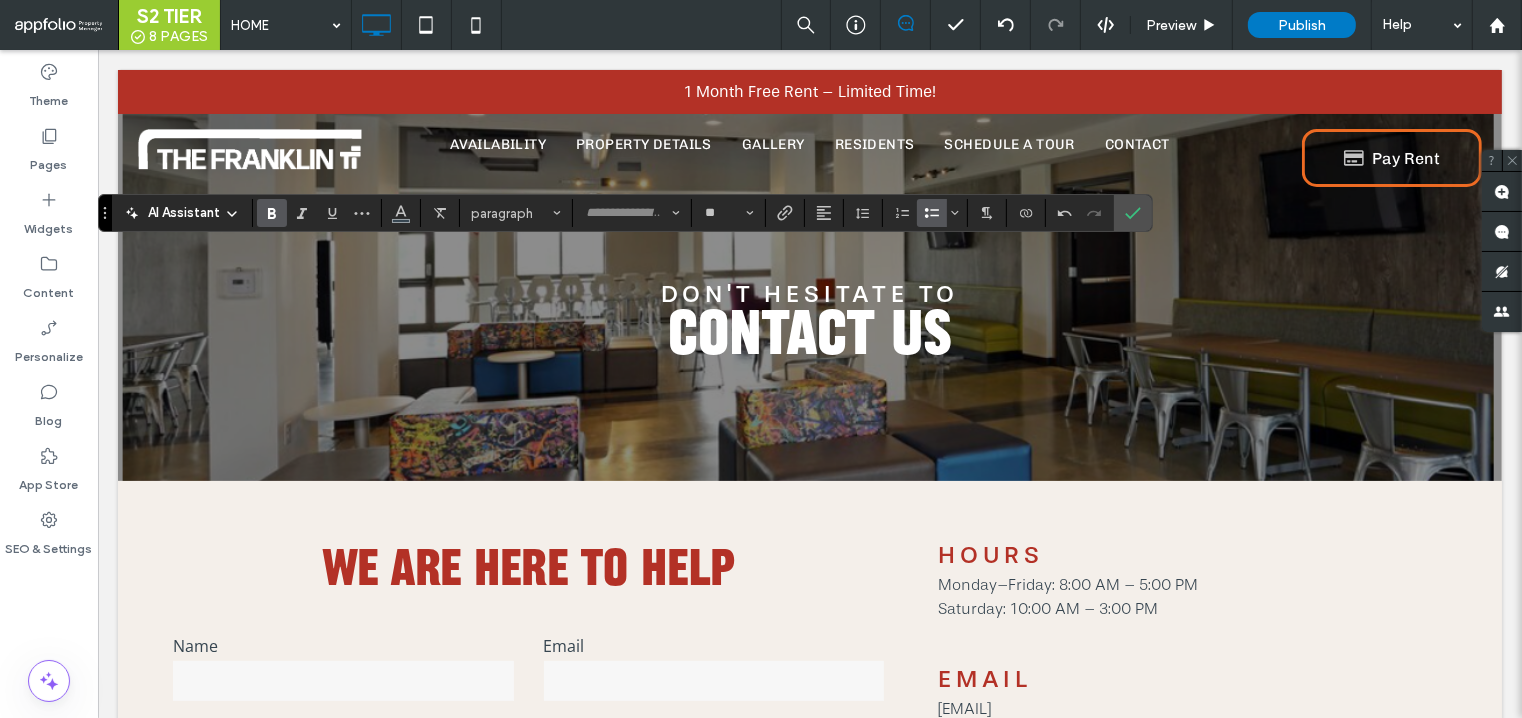 click at bounding box center [268, 213] 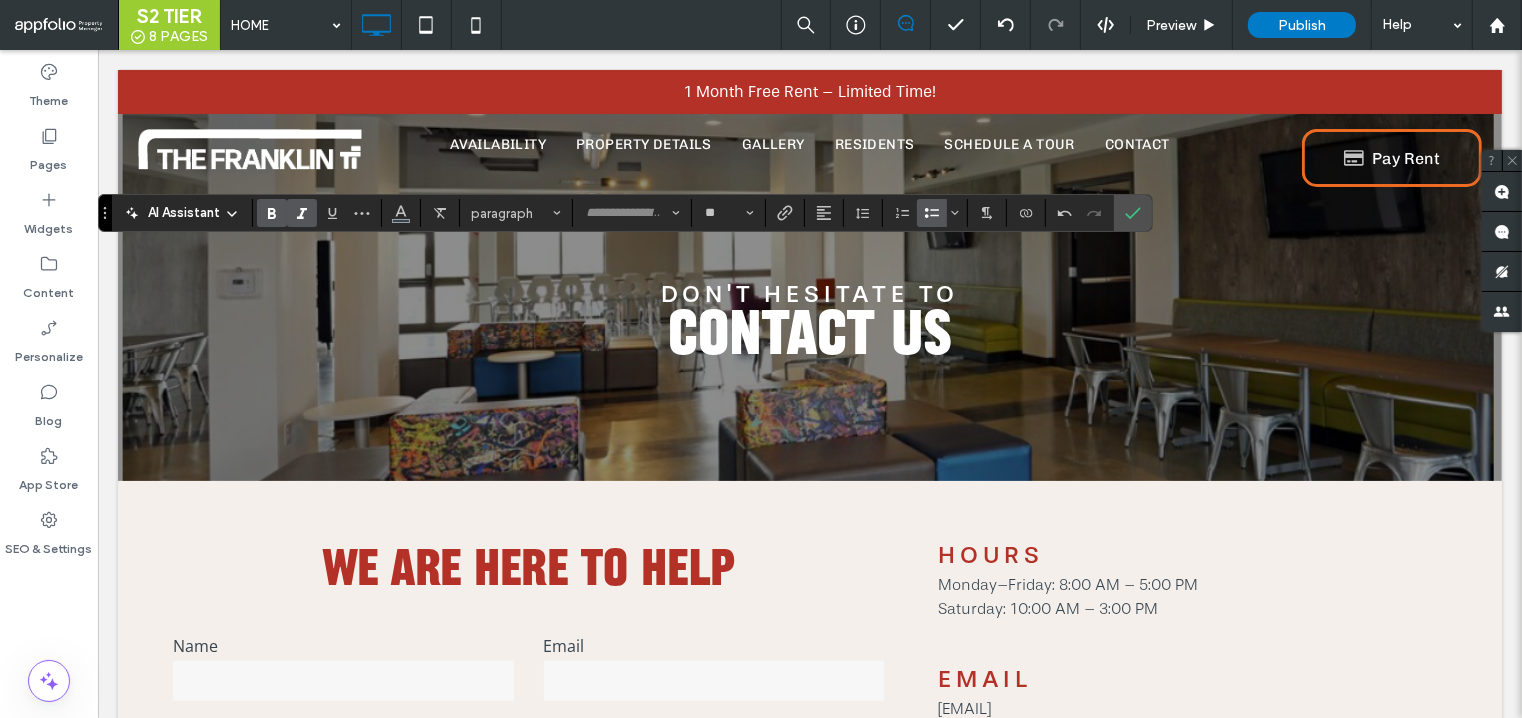 click 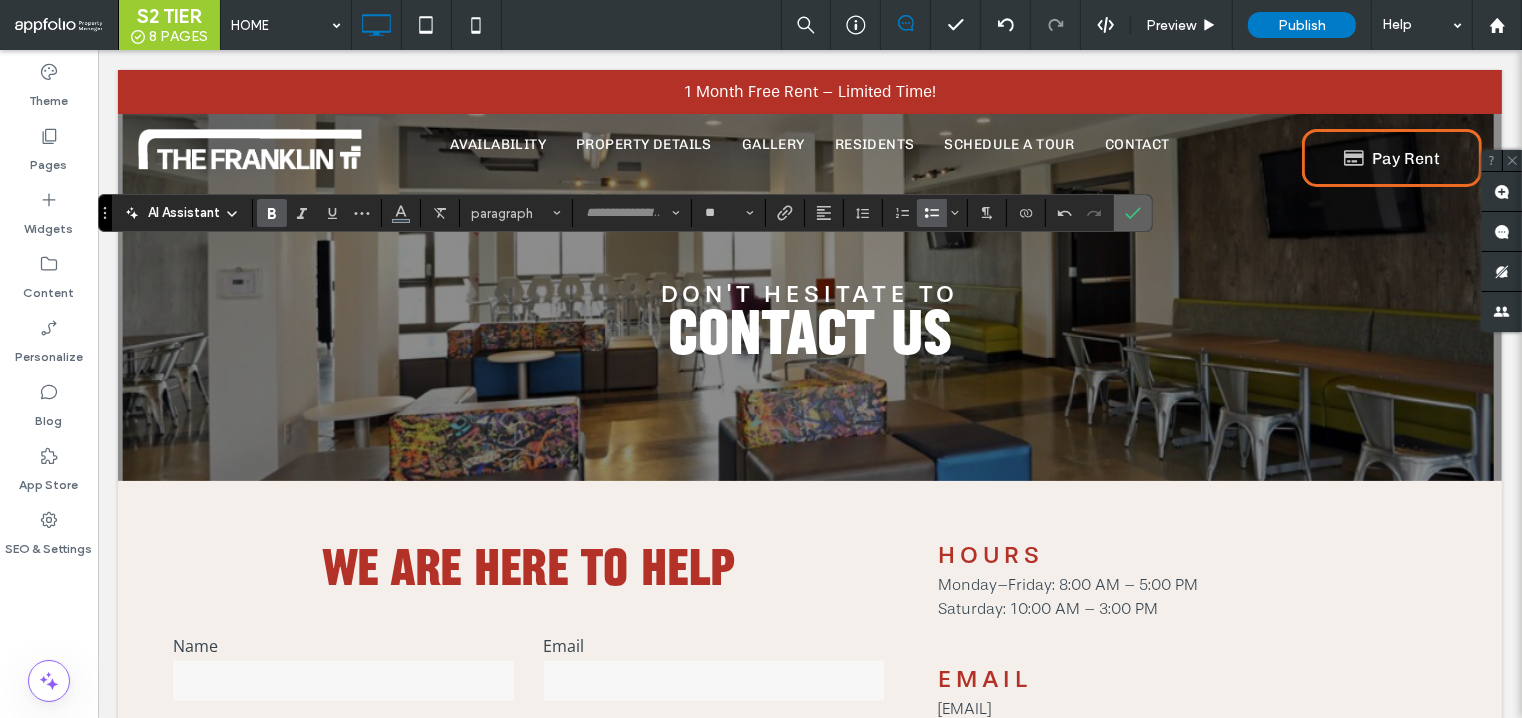 click at bounding box center (1133, 213) 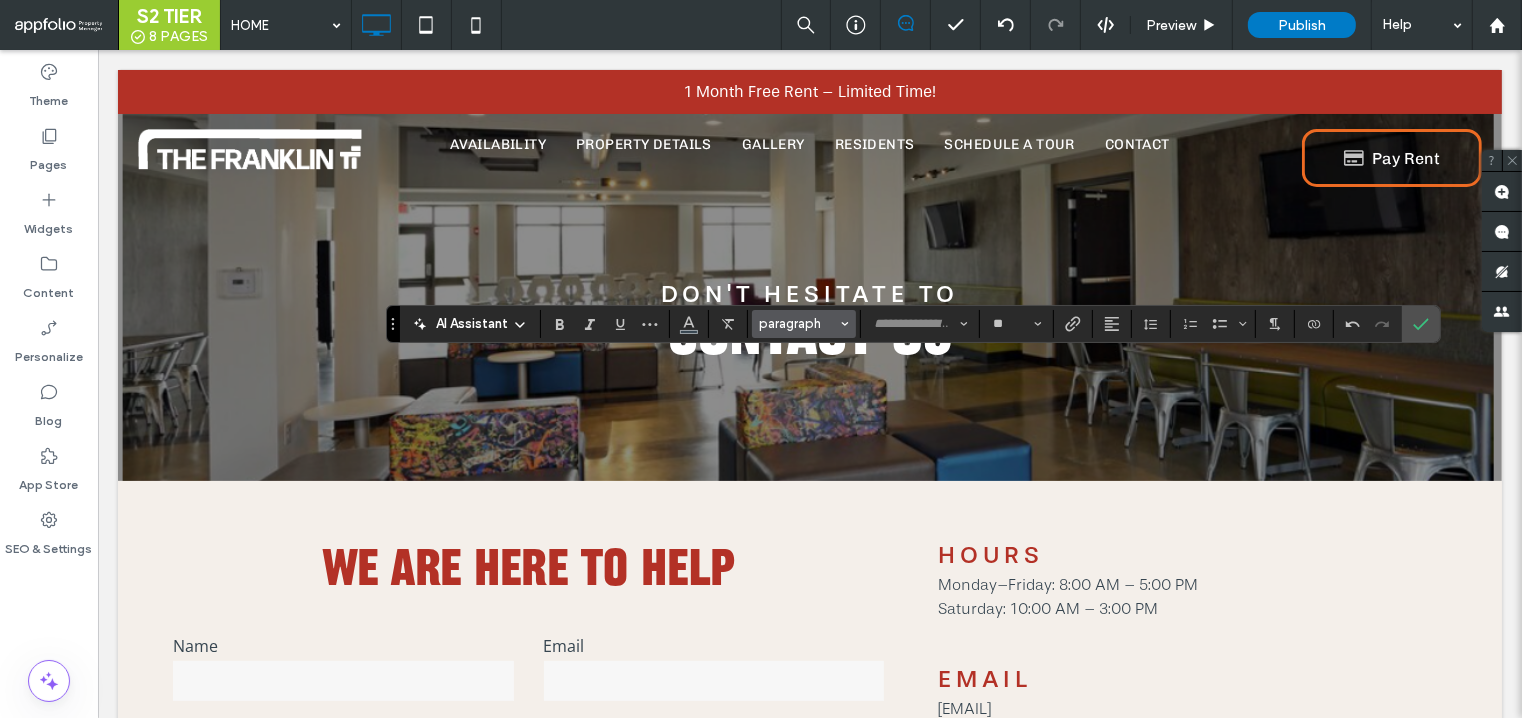 click on "paragraph" at bounding box center (798, 323) 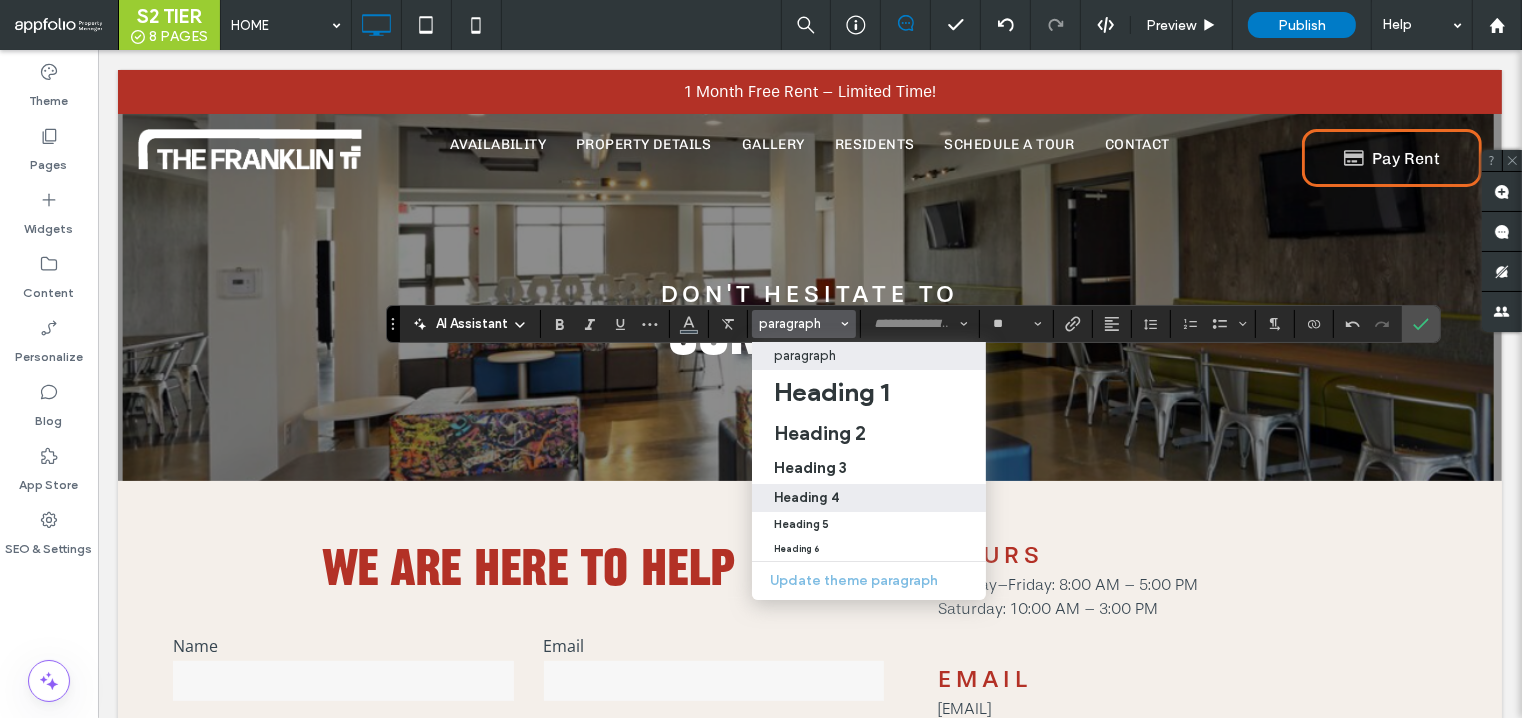 click on "Heading 4" at bounding box center (869, 497) 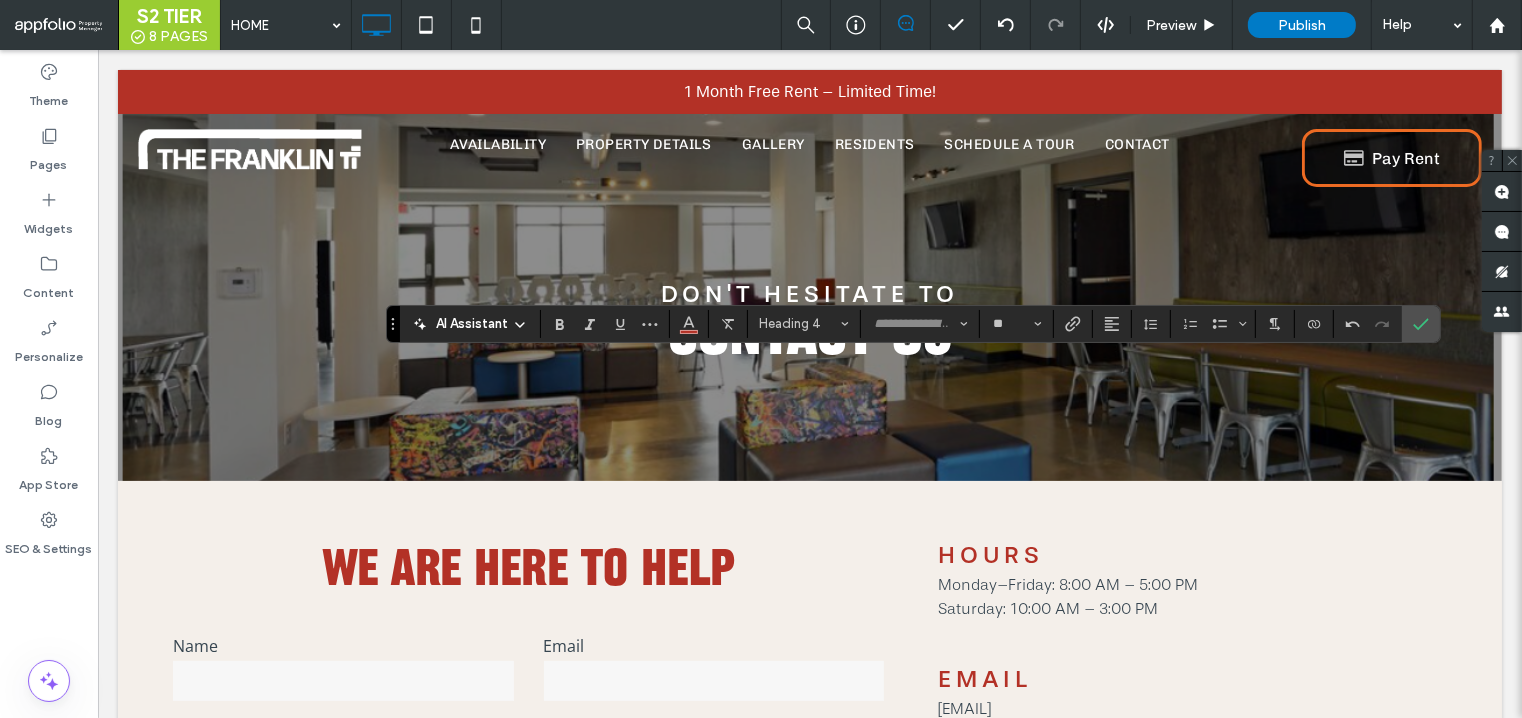 type on "**" 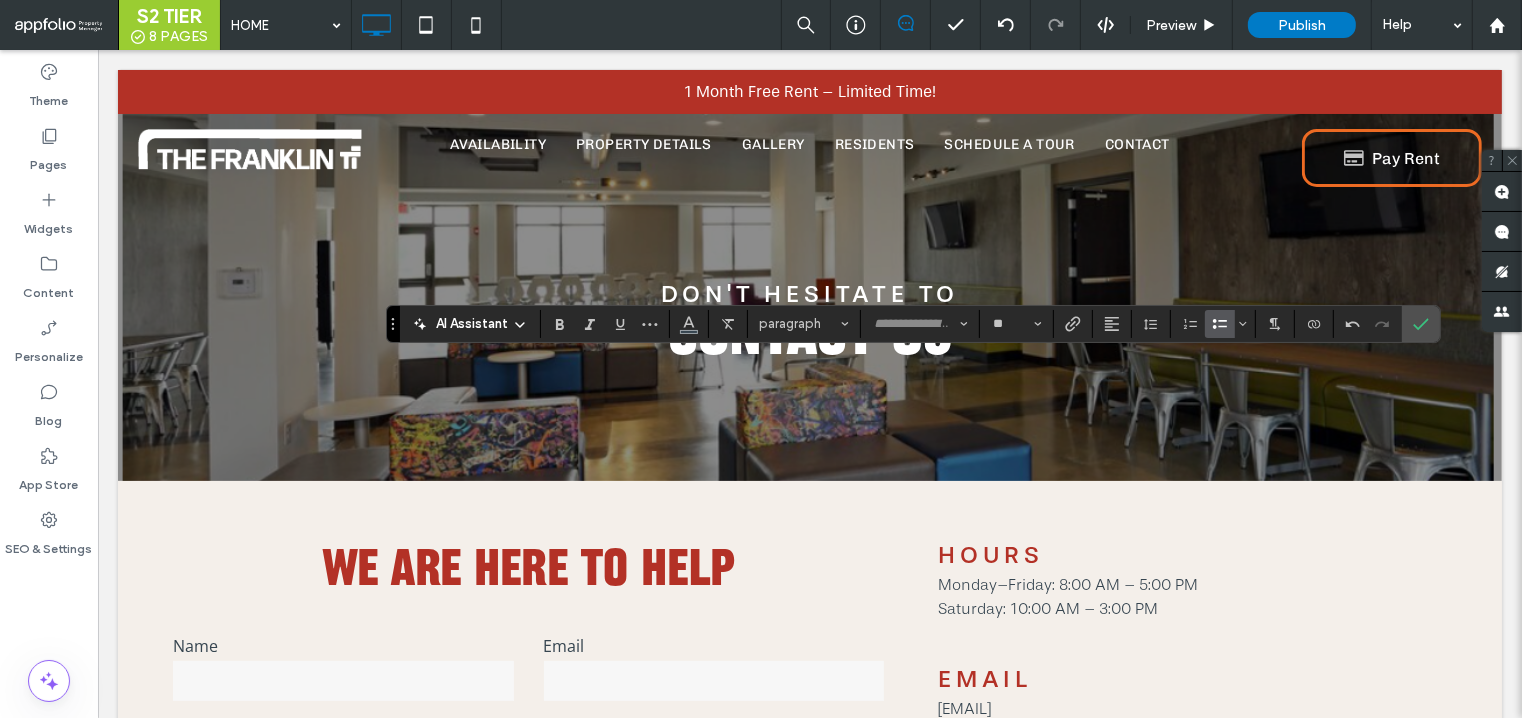 click 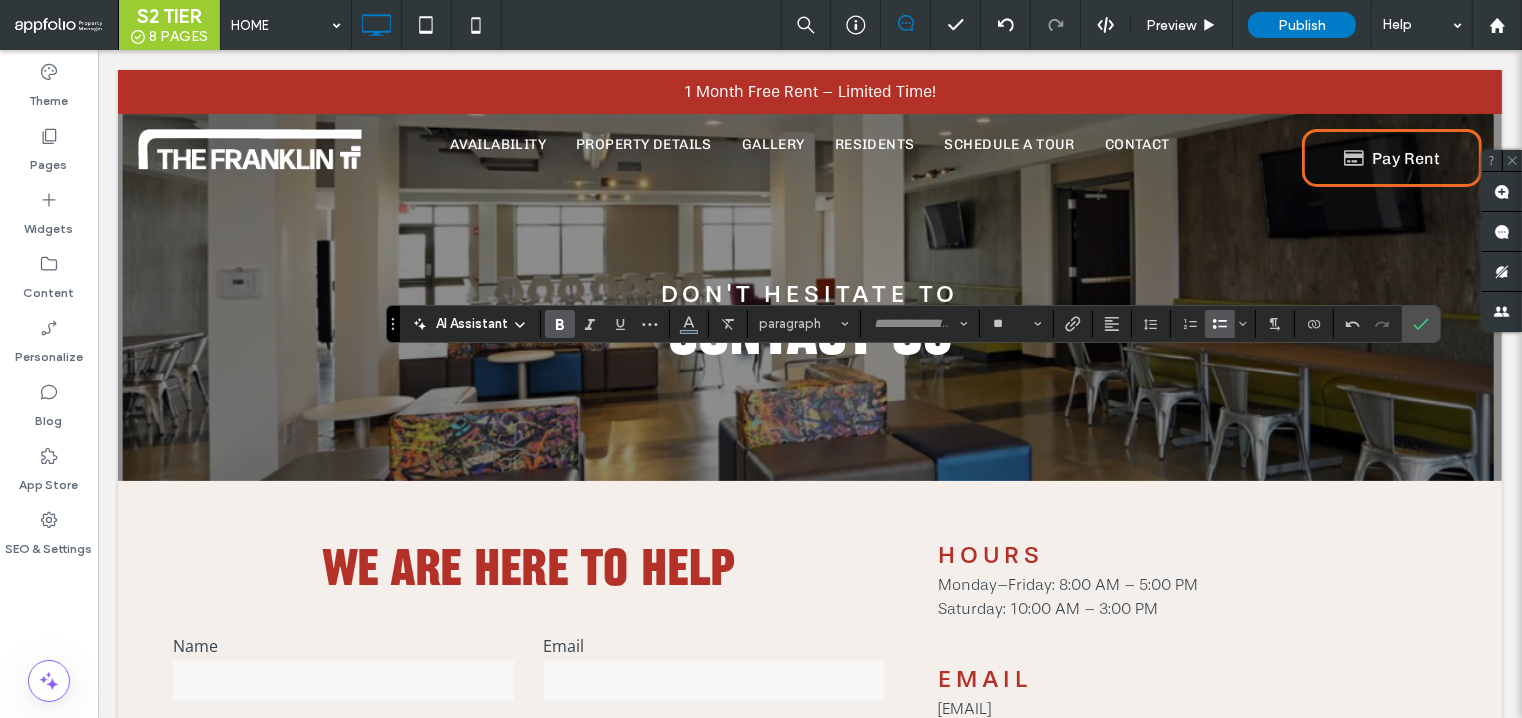 click 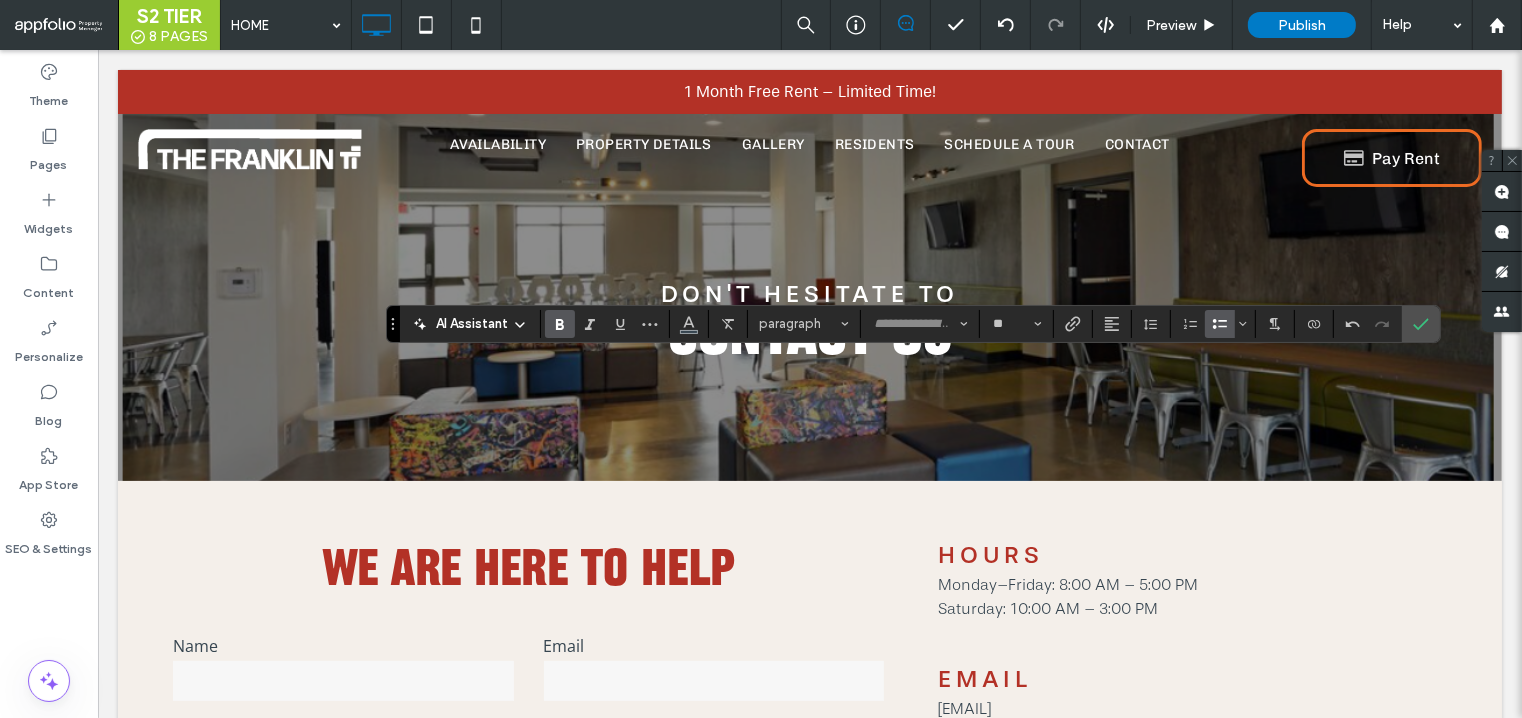 click at bounding box center (556, 324) 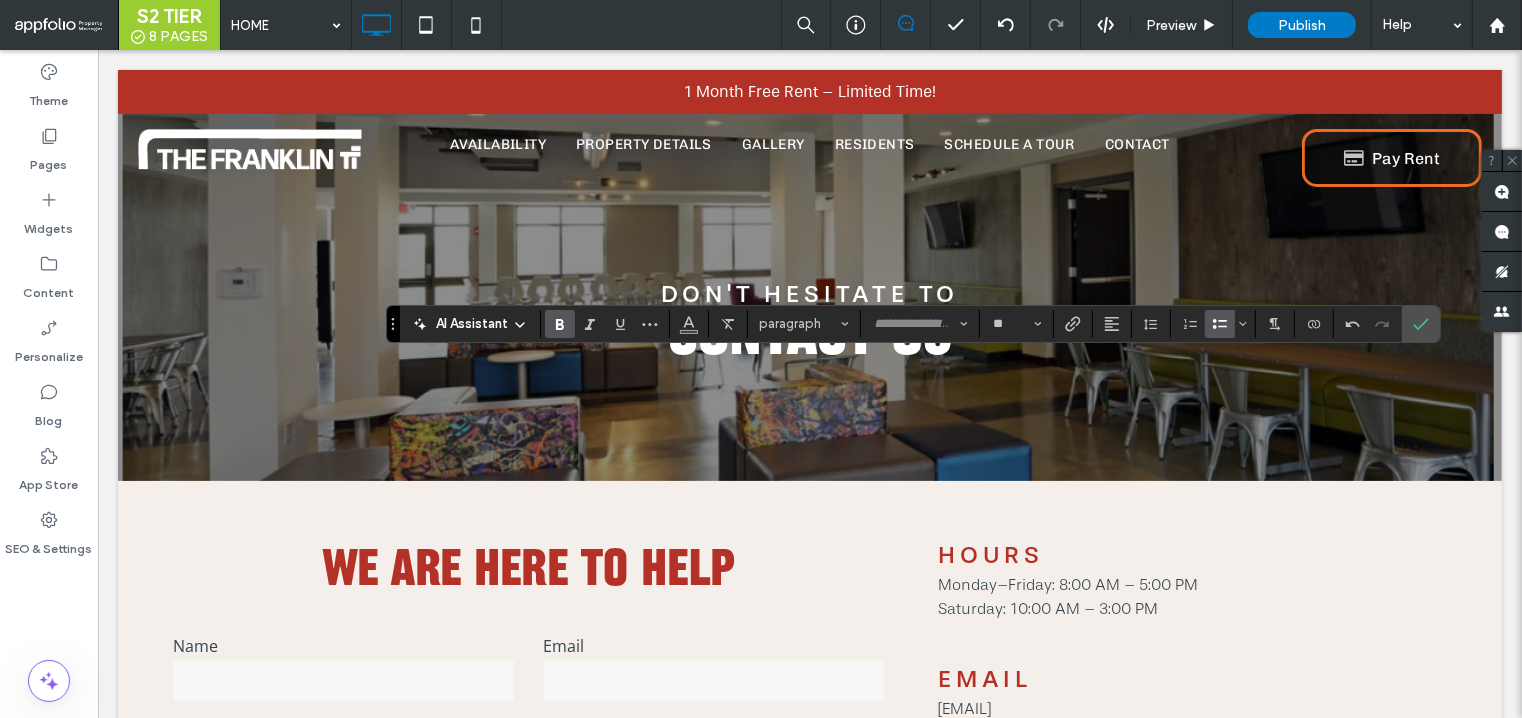 click 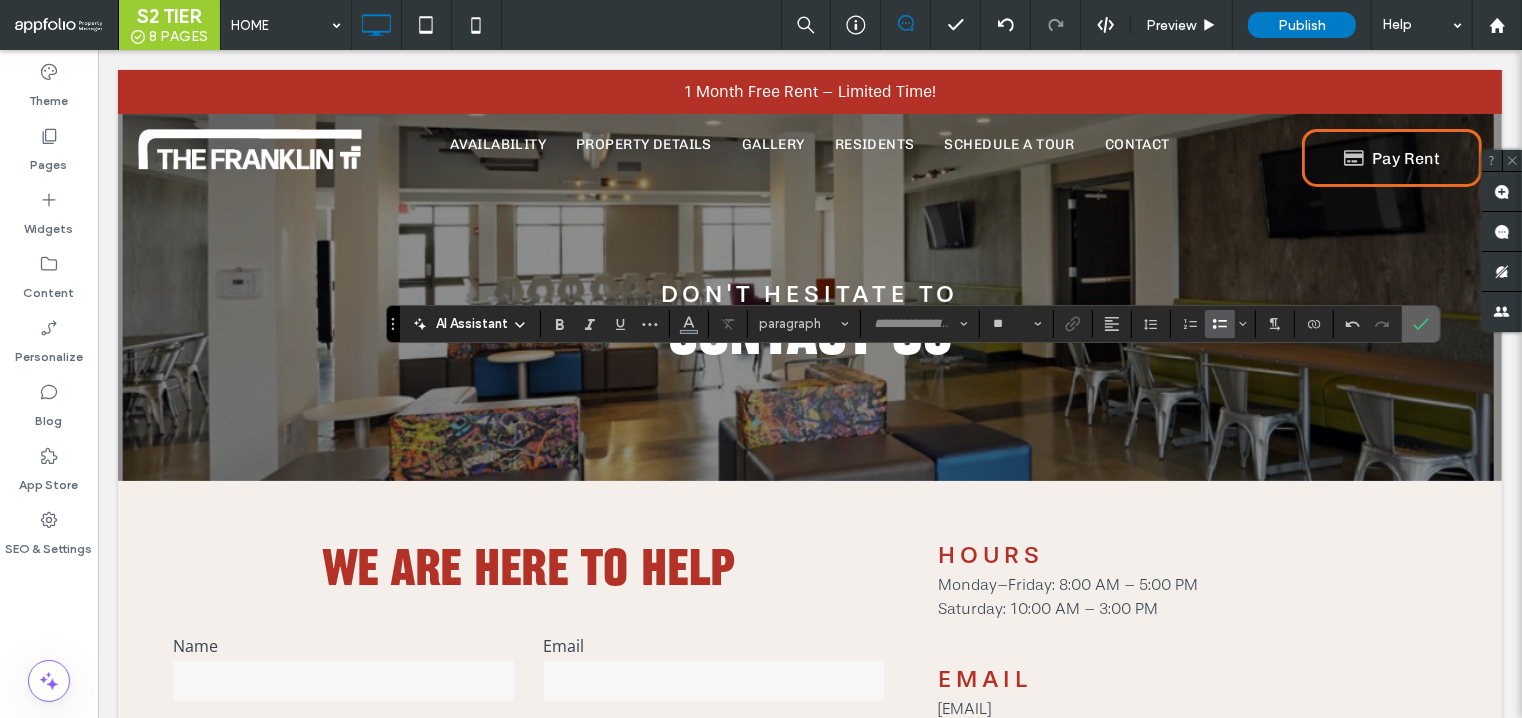 click 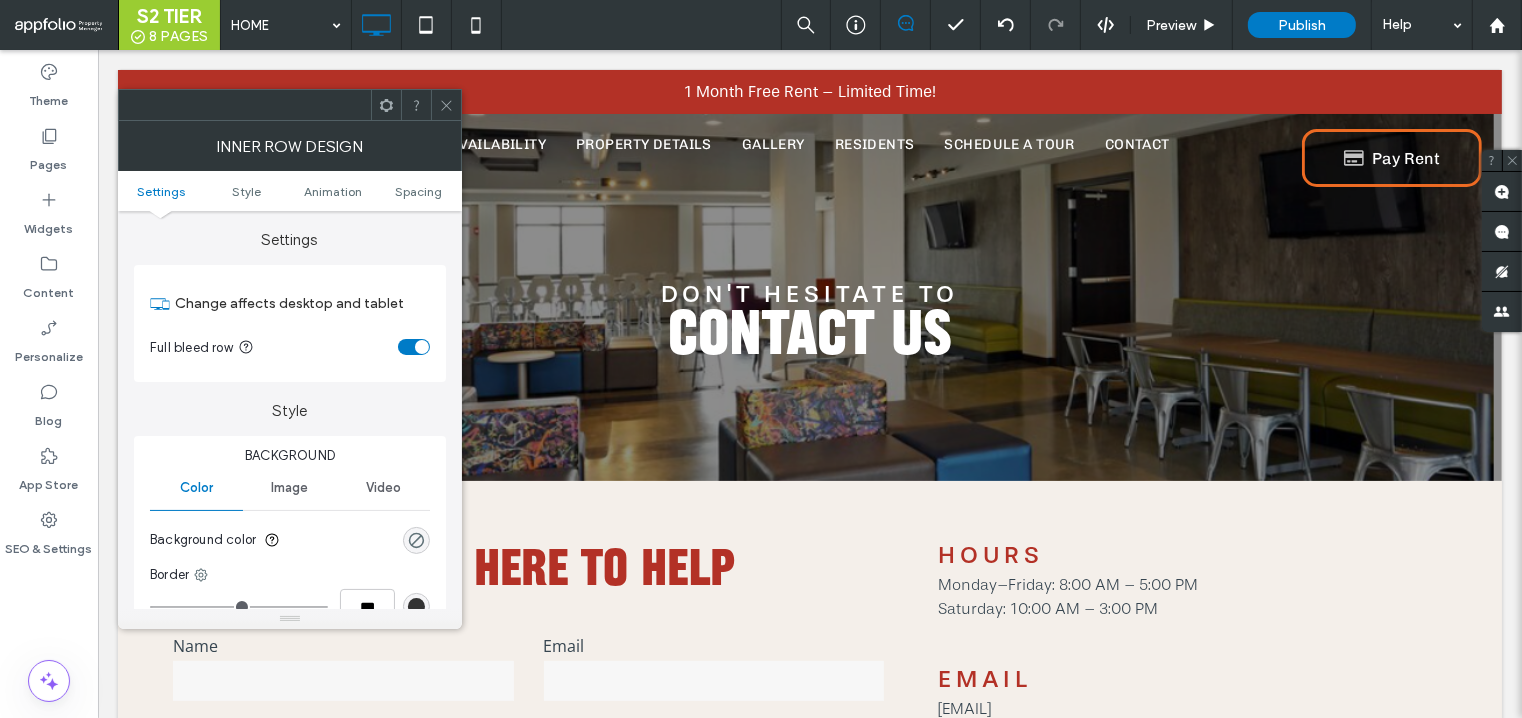 click at bounding box center (446, 105) 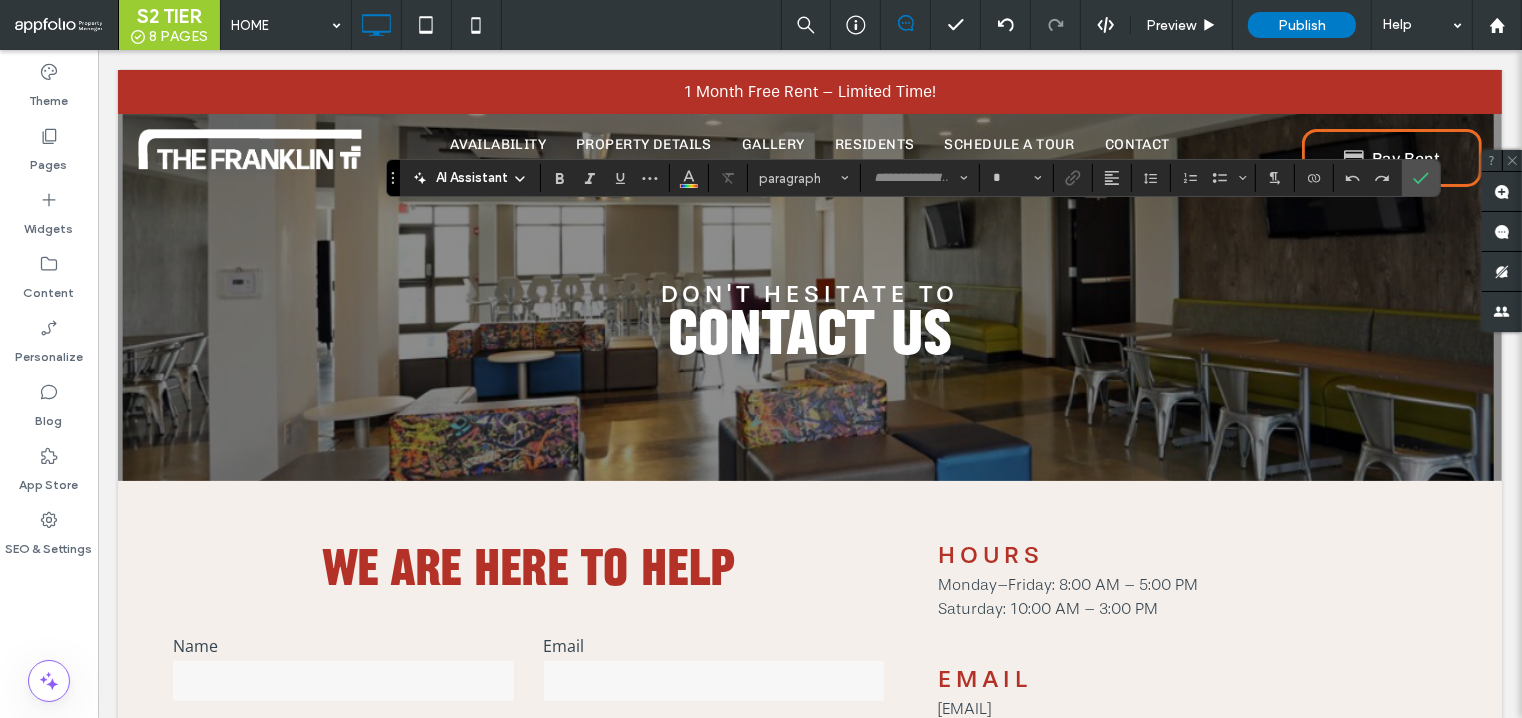 type on "**" 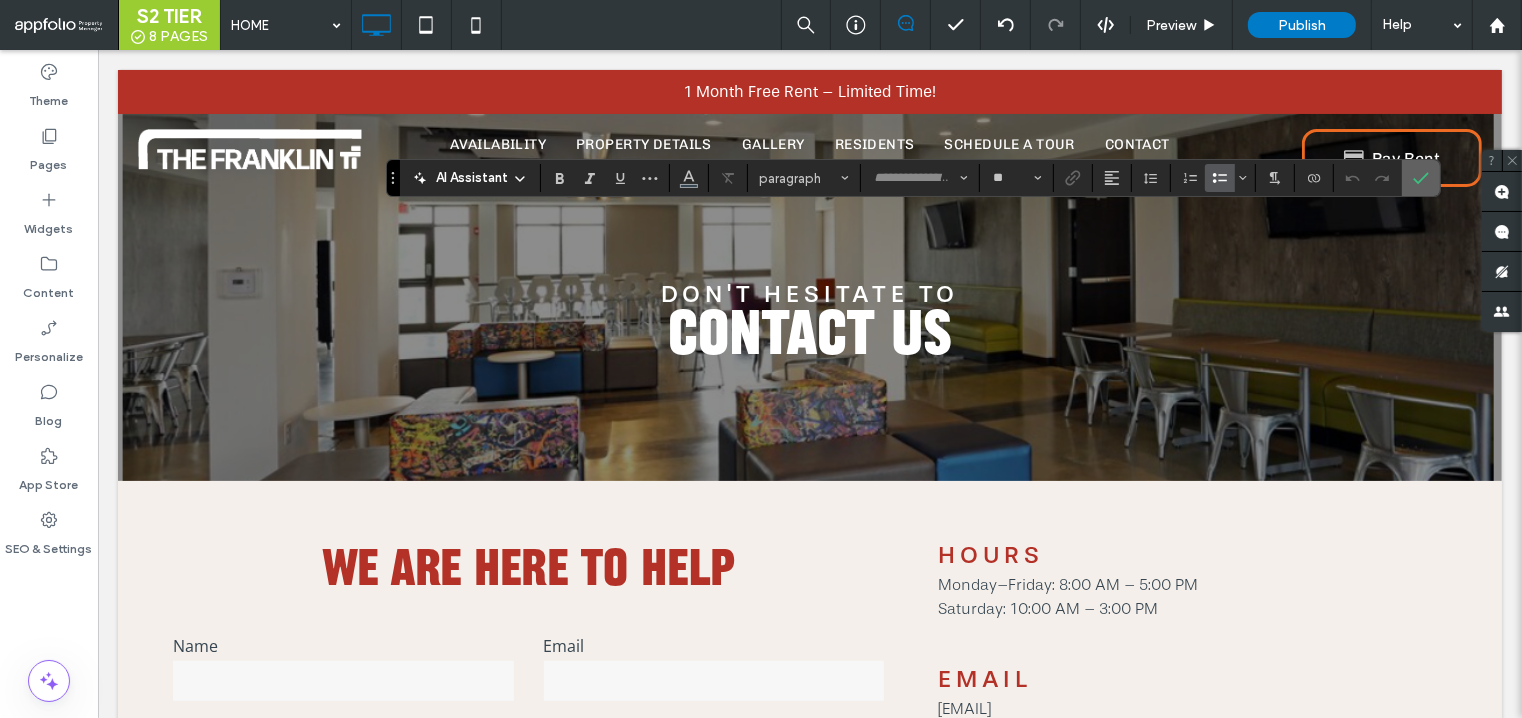 click 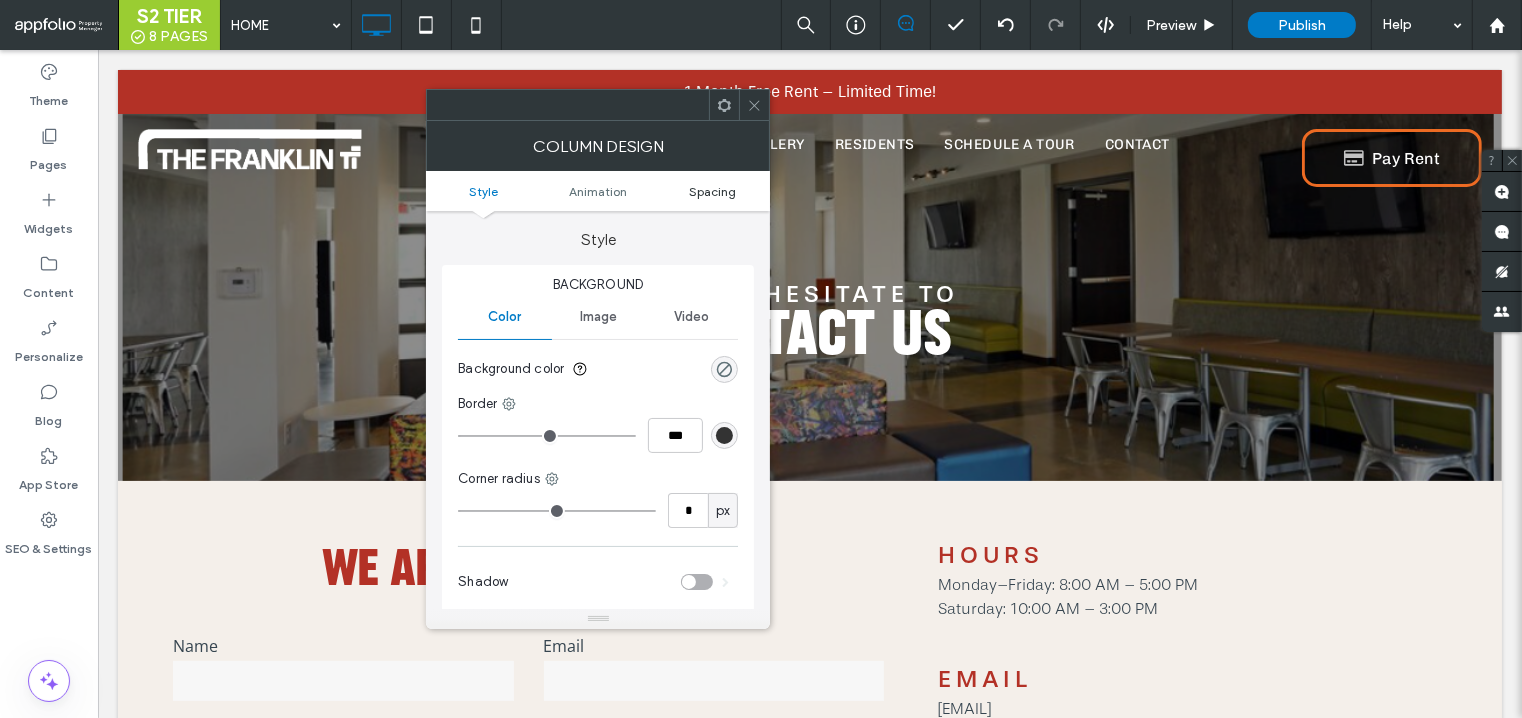 click on "Spacing" at bounding box center (712, 191) 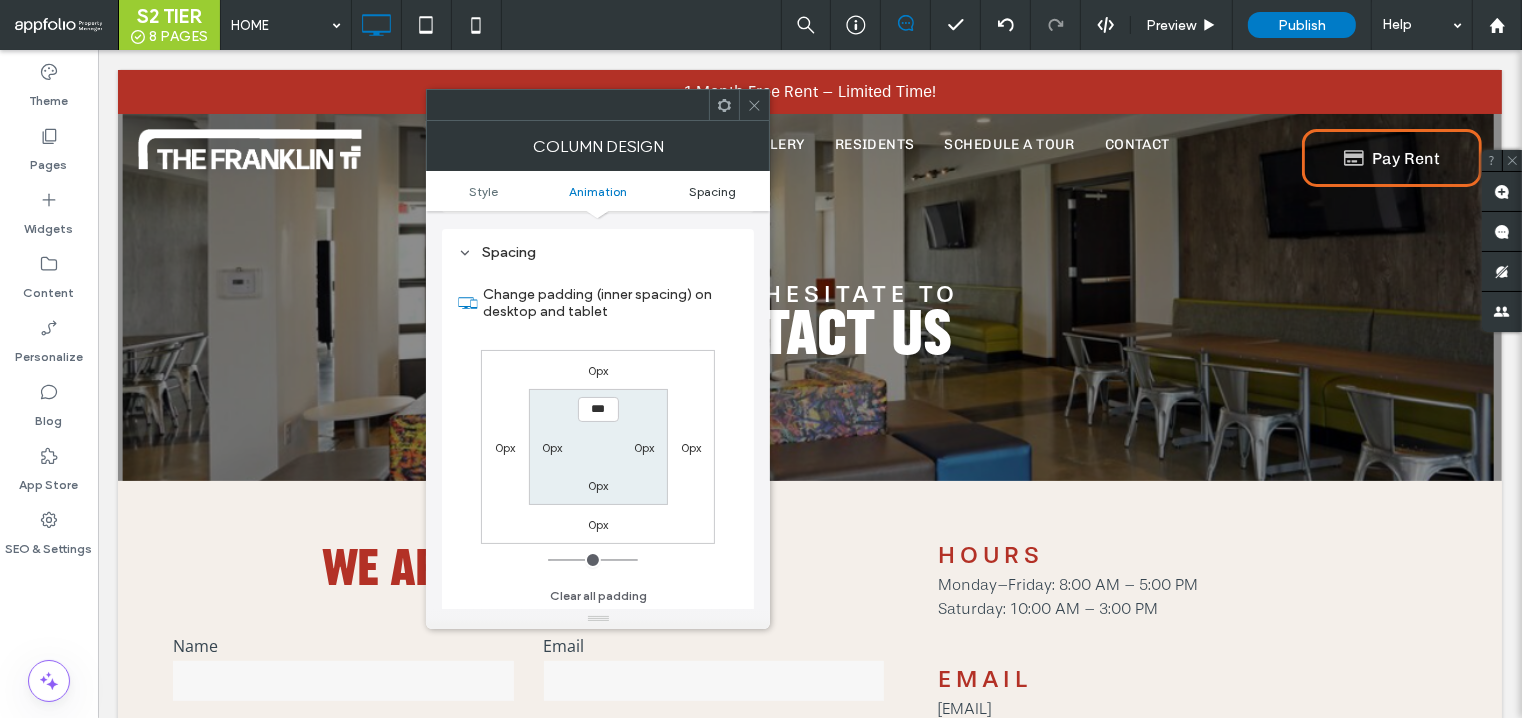scroll, scrollTop: 467, scrollLeft: 0, axis: vertical 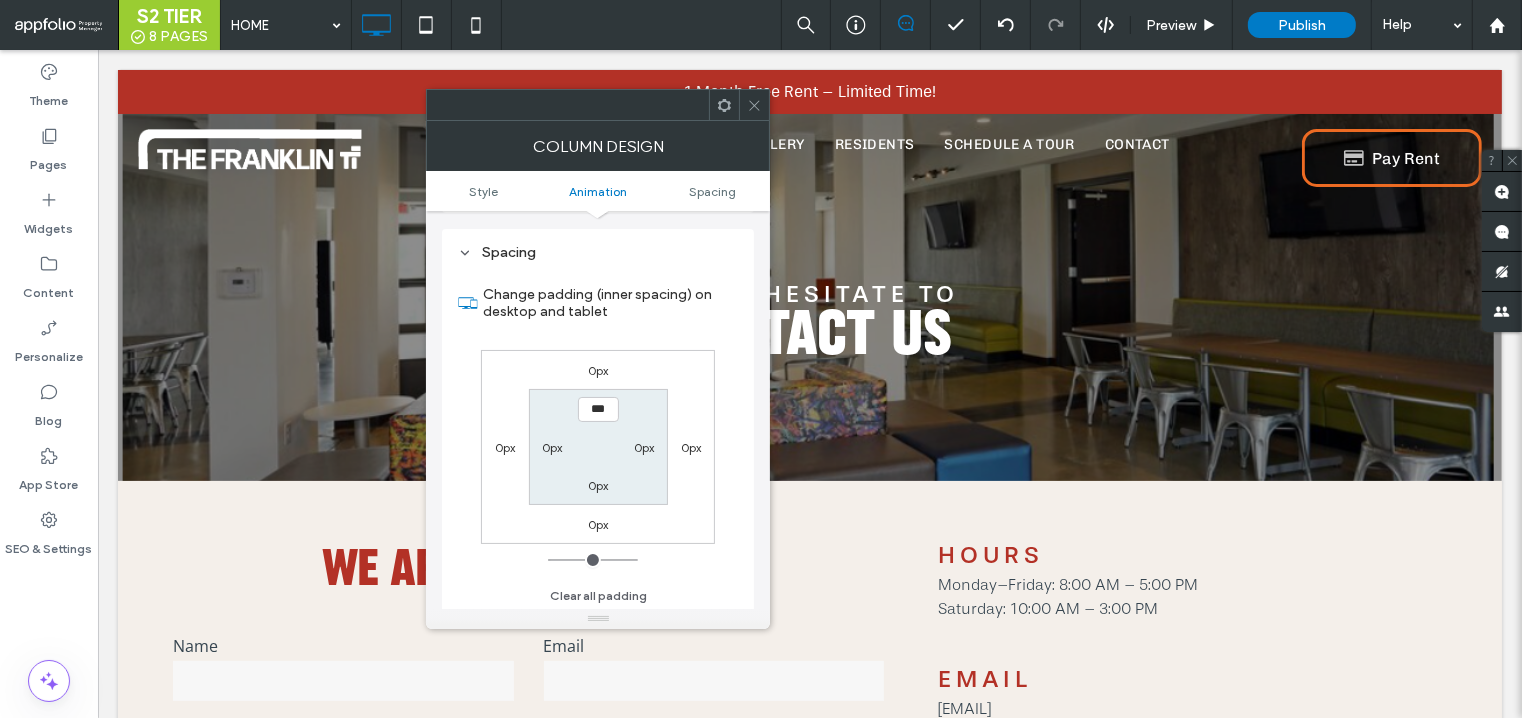 click on "0px" at bounding box center (552, 447) 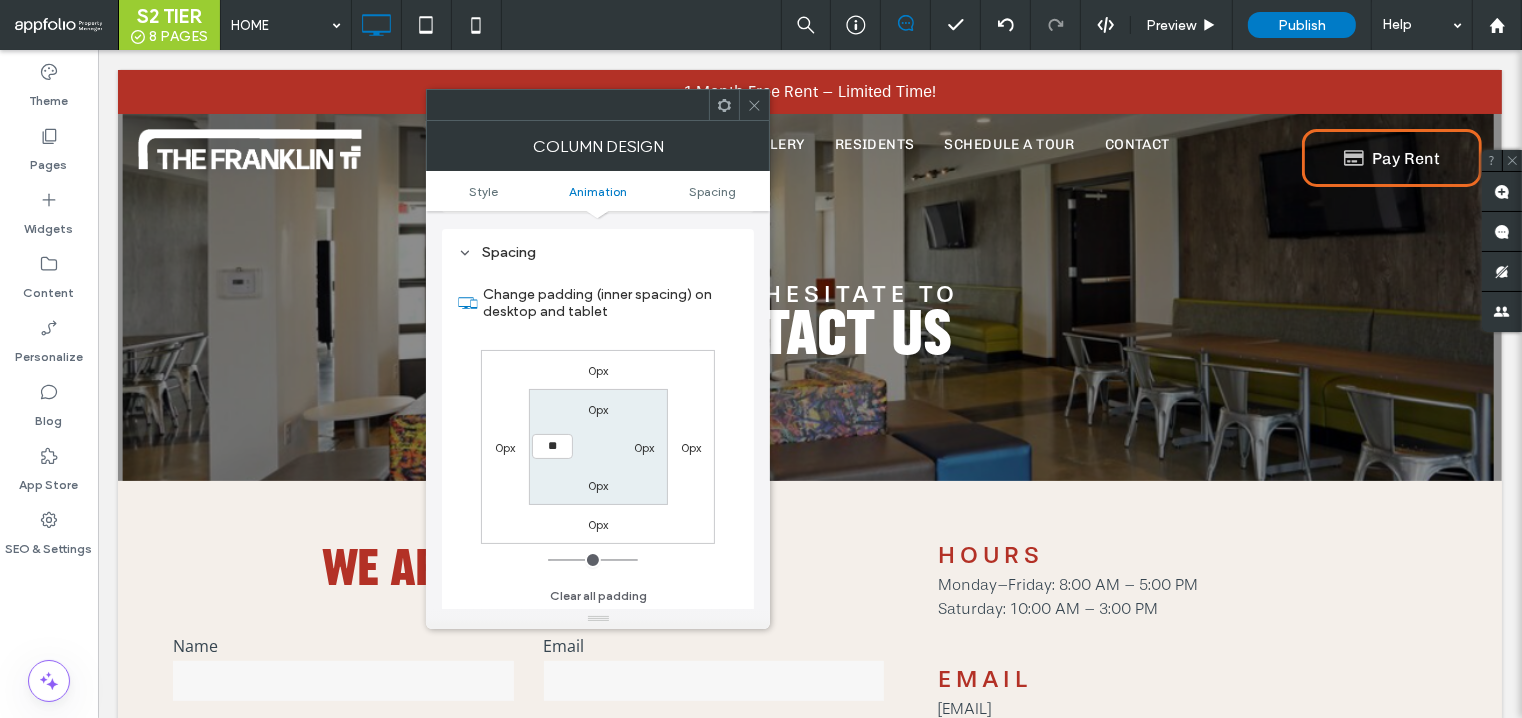 type on "**" 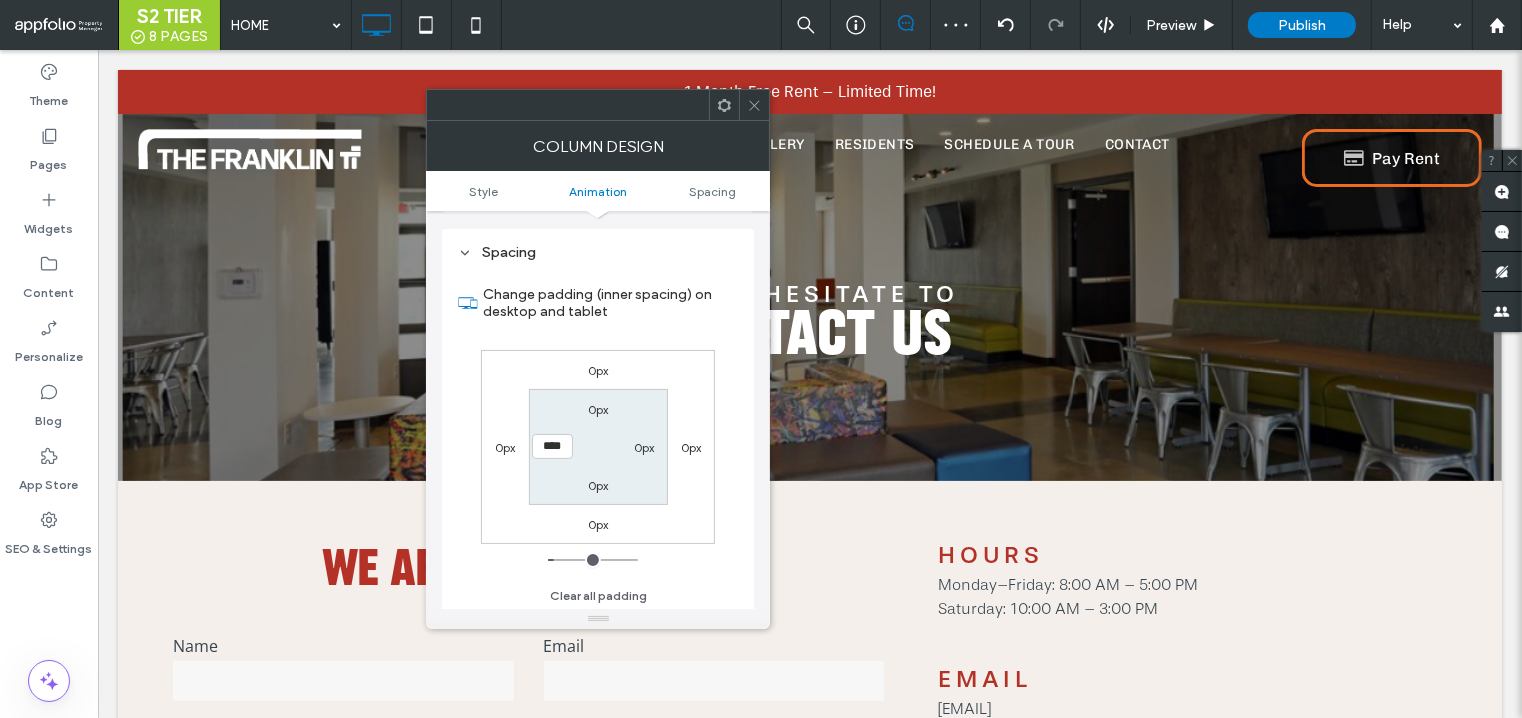 click 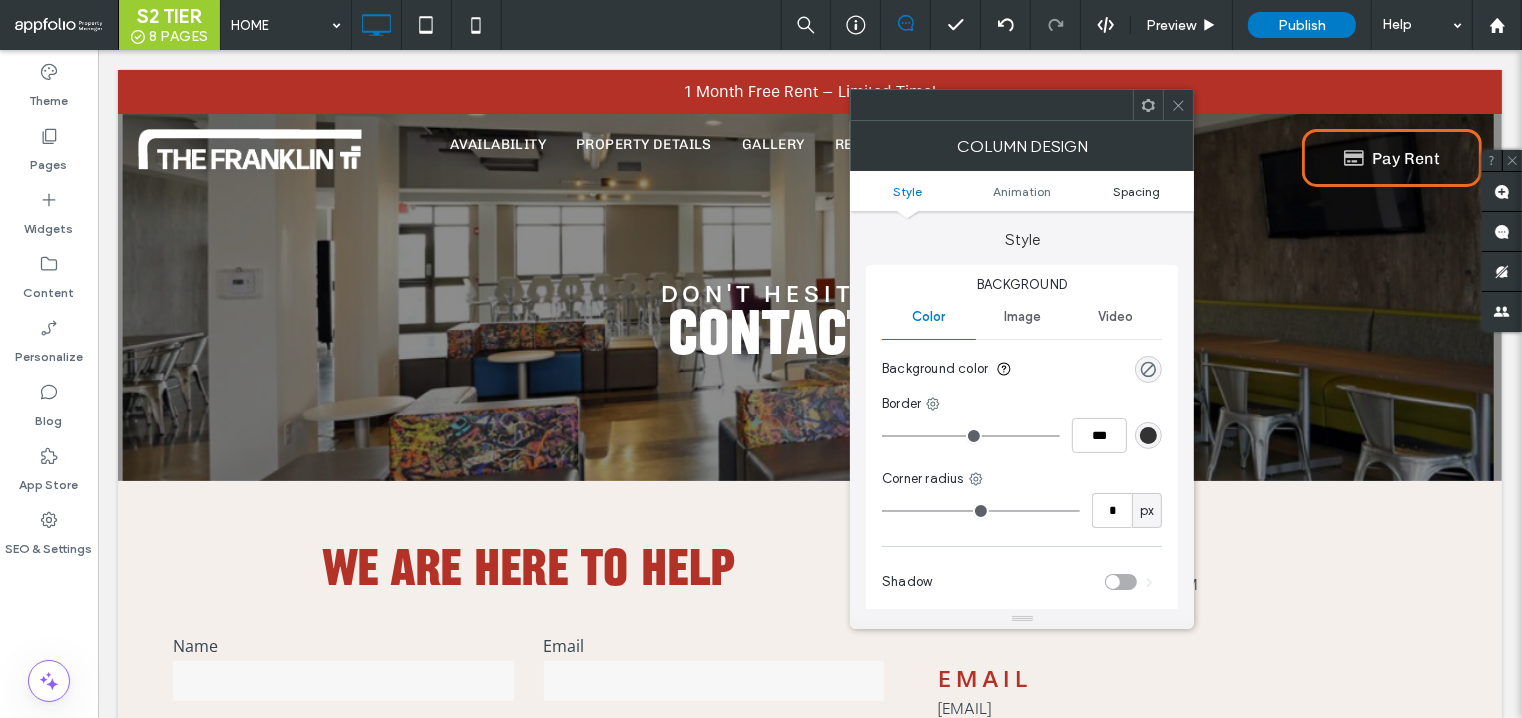 click on "Spacing" at bounding box center (1136, 191) 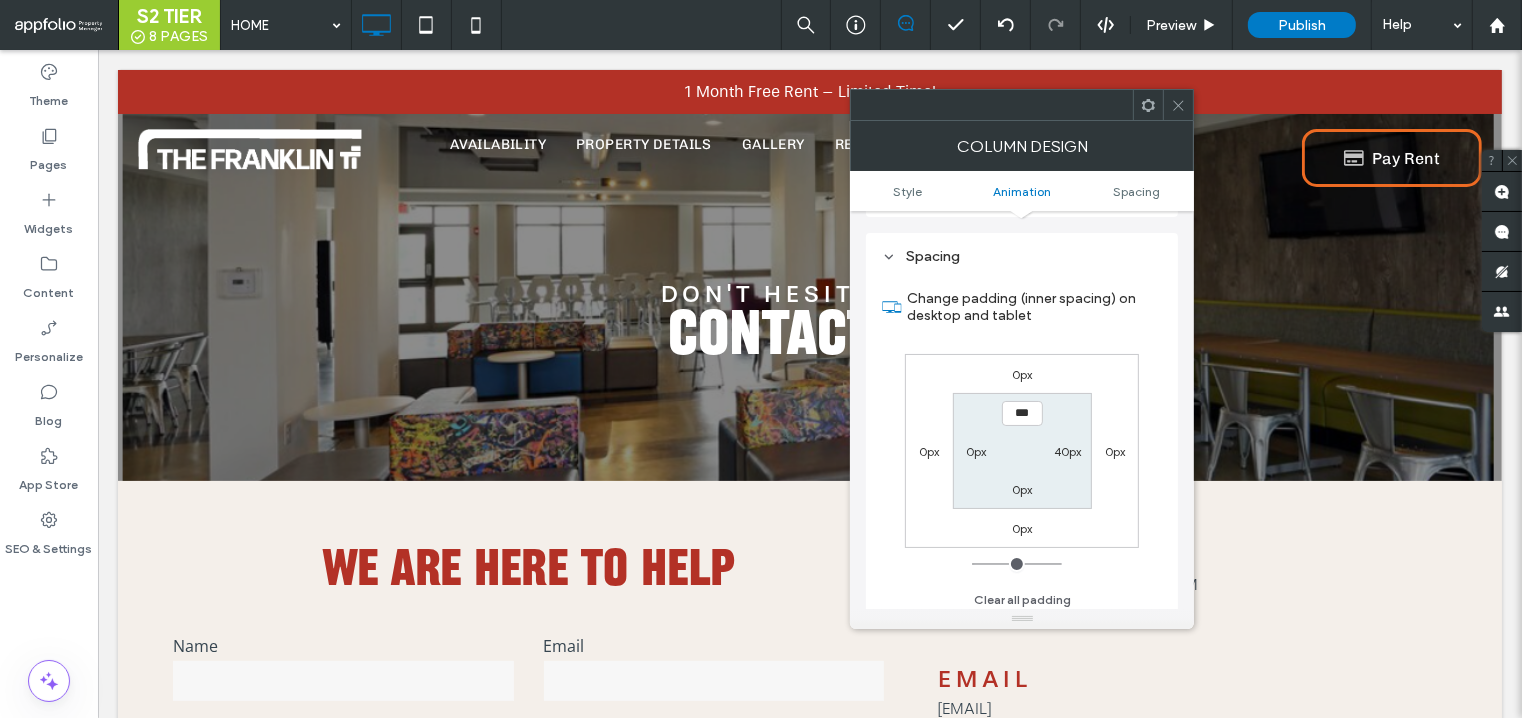 scroll, scrollTop: 467, scrollLeft: 0, axis: vertical 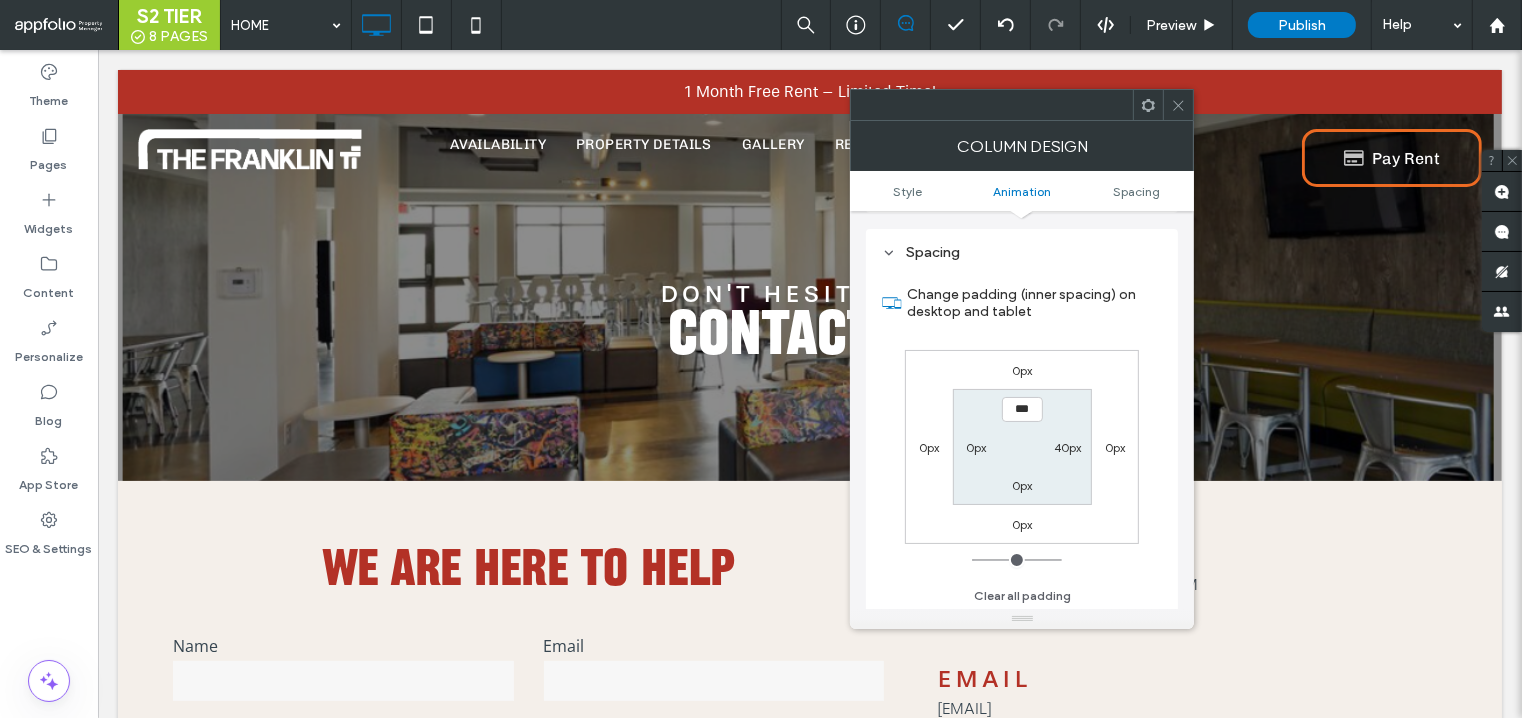 click on "40px" at bounding box center (1068, 447) 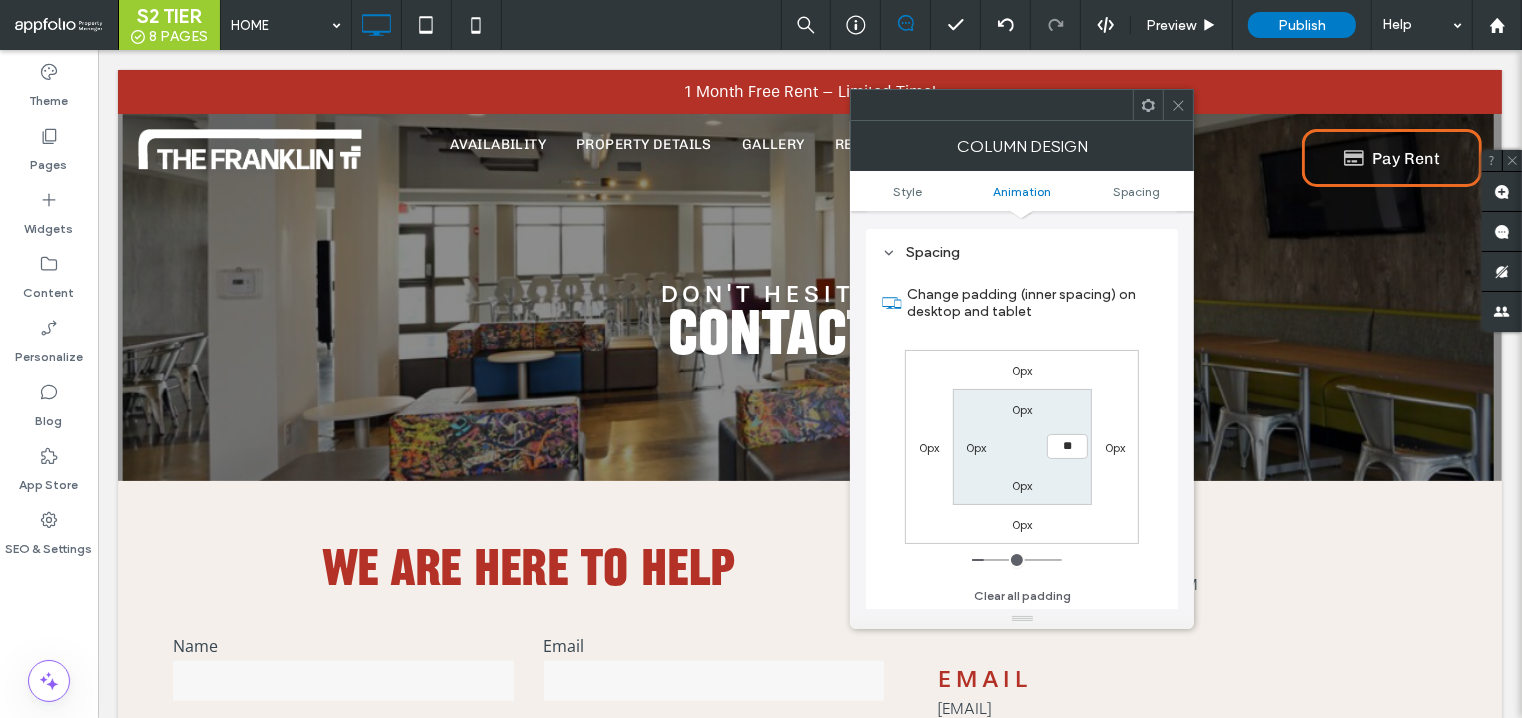 type on "**" 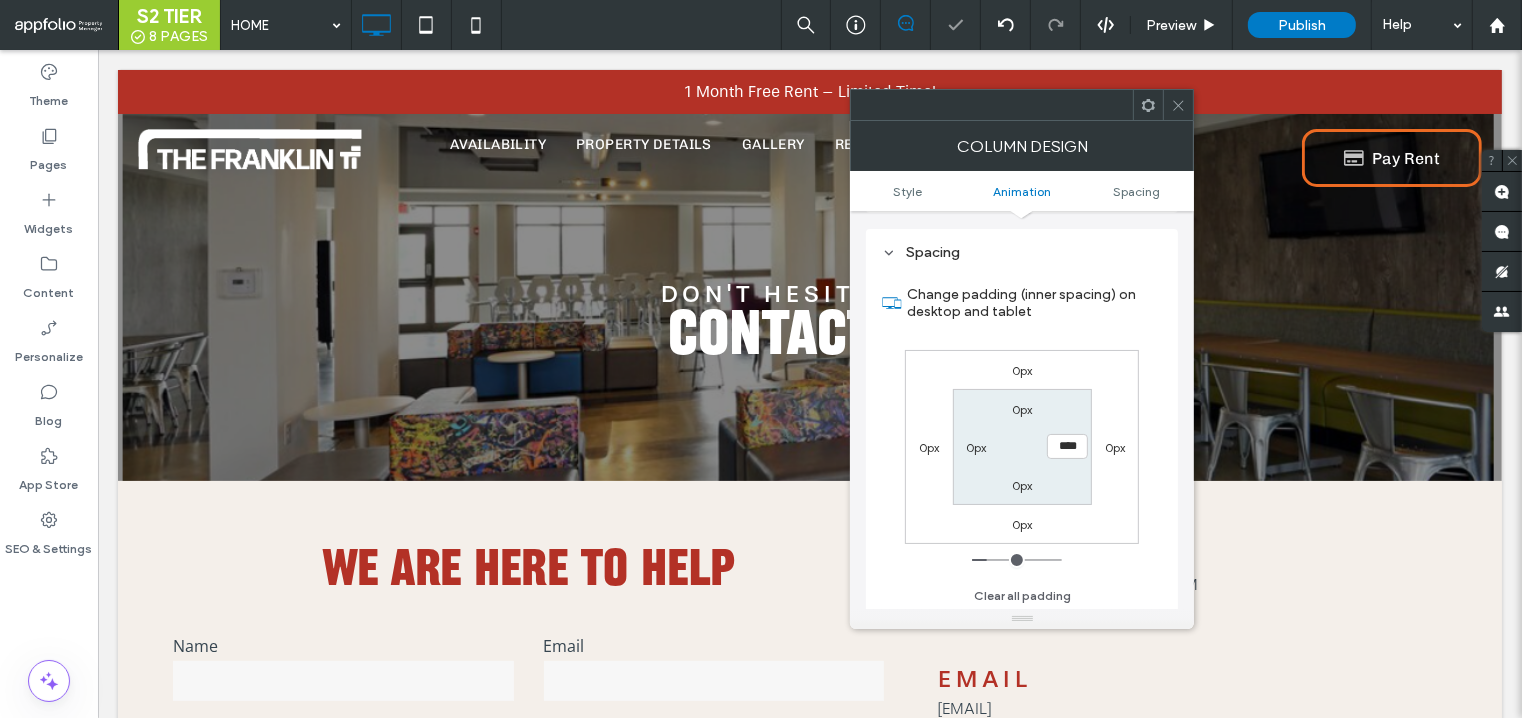 click 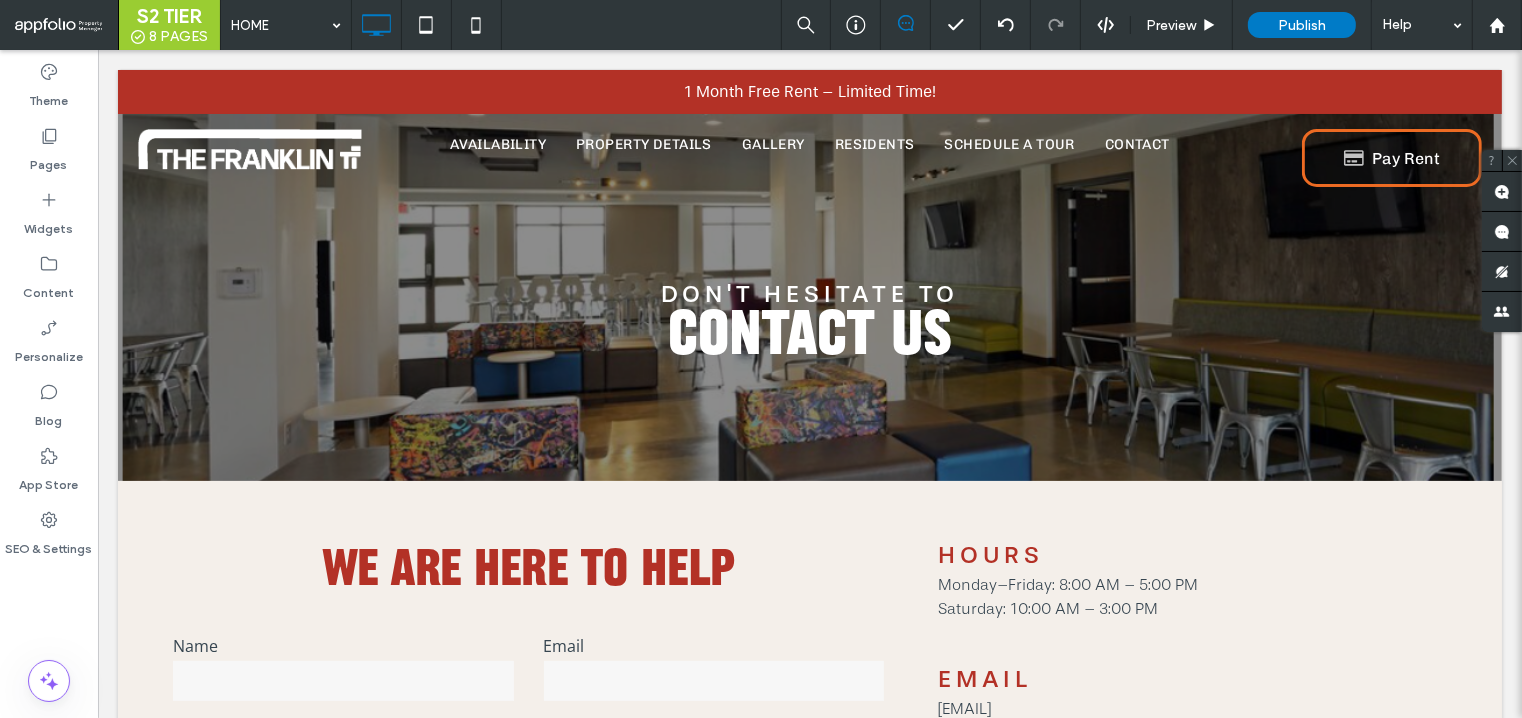 type on "**" 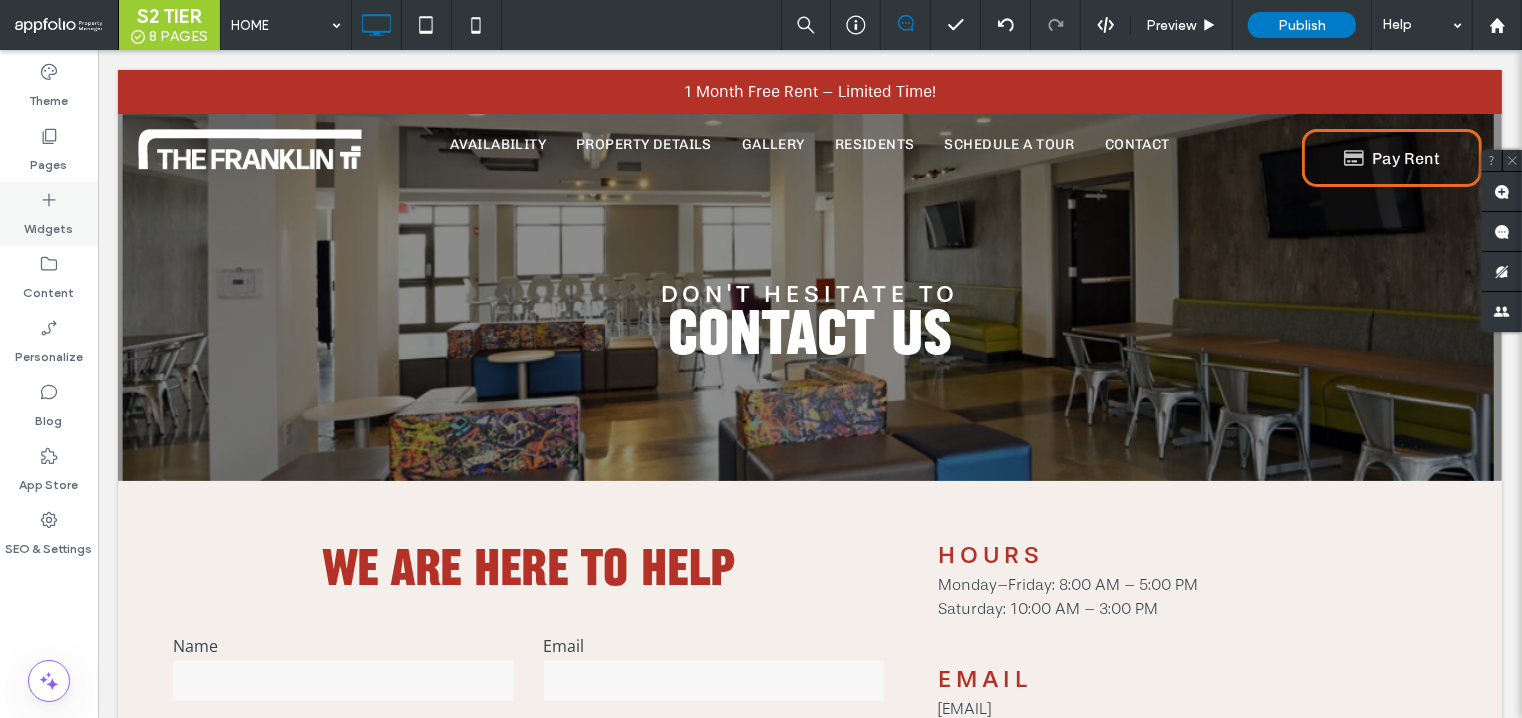 click on "Widgets" at bounding box center (49, 224) 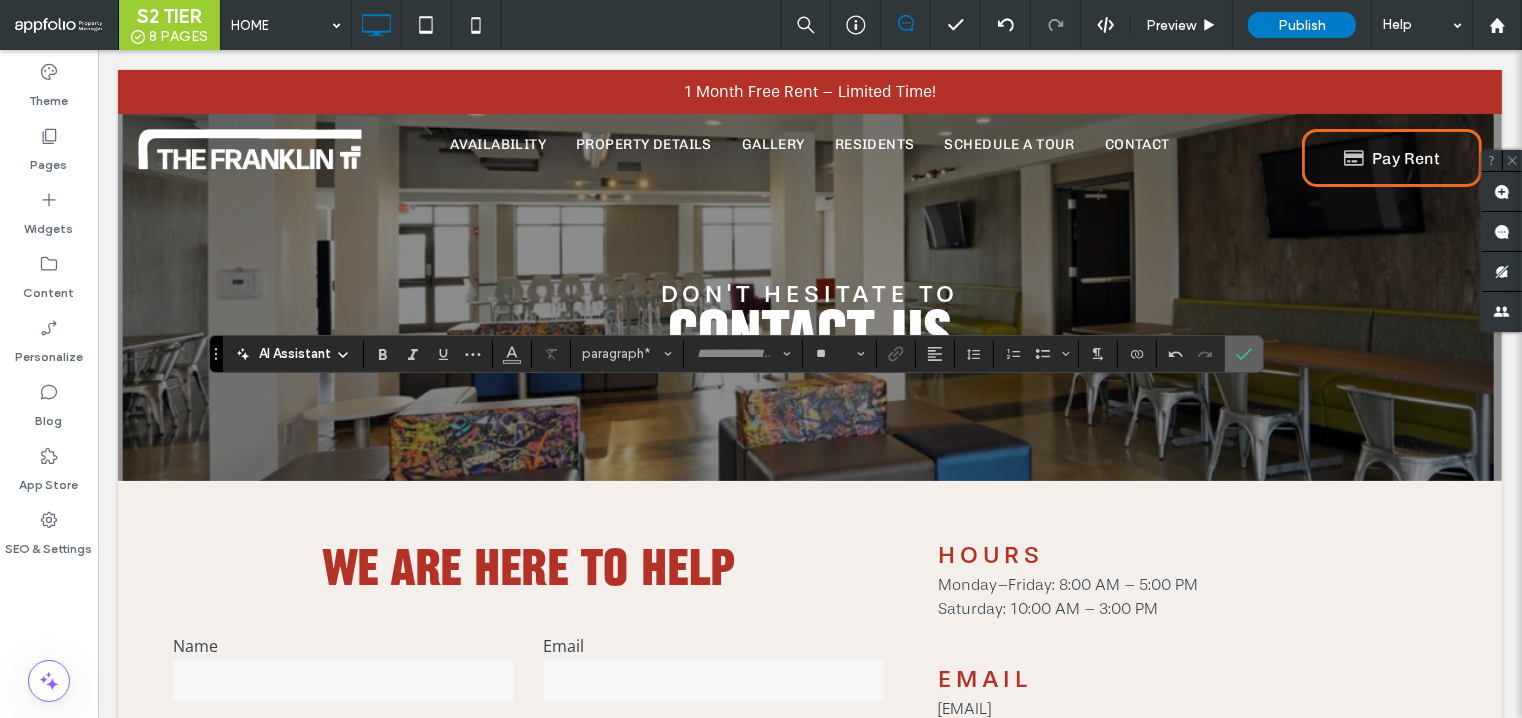 click at bounding box center [1244, 354] 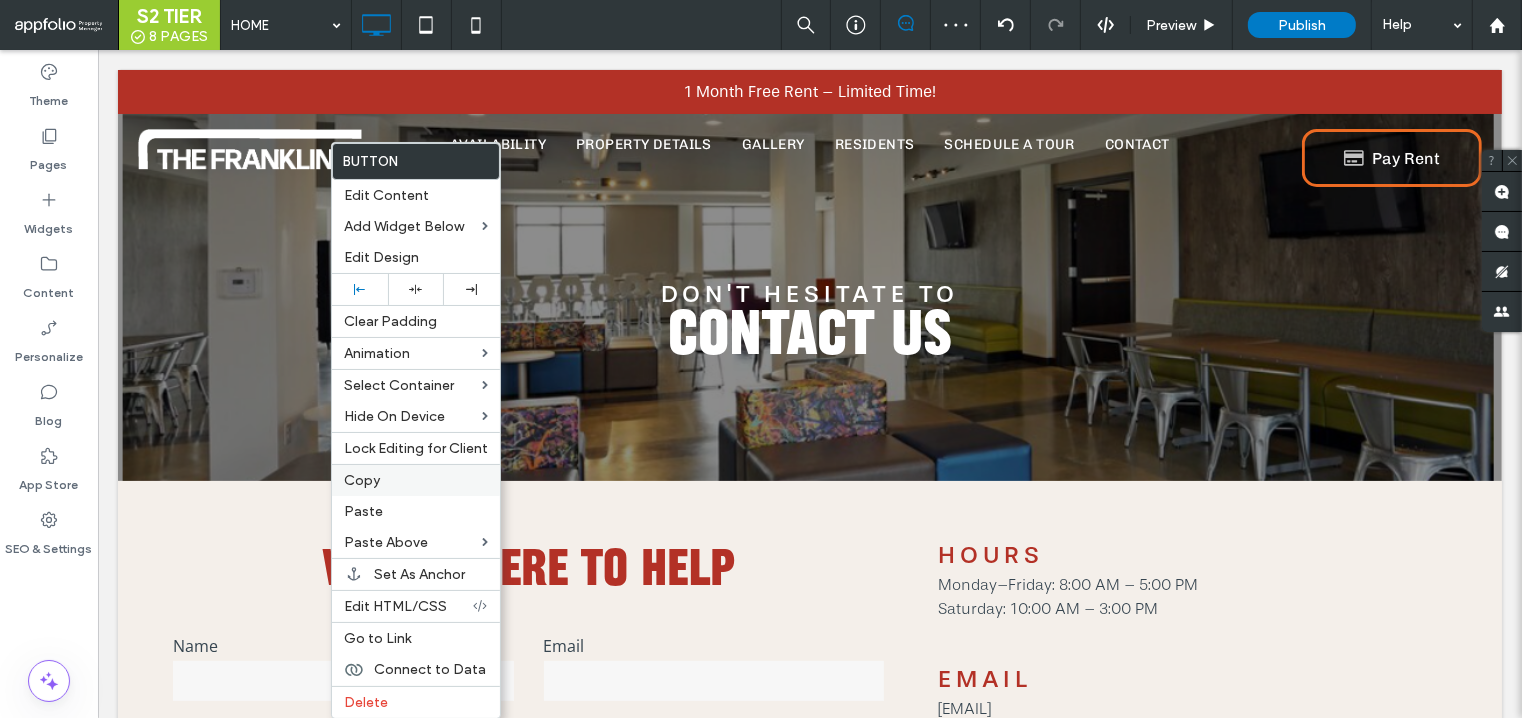click on "Copy" at bounding box center (362, 480) 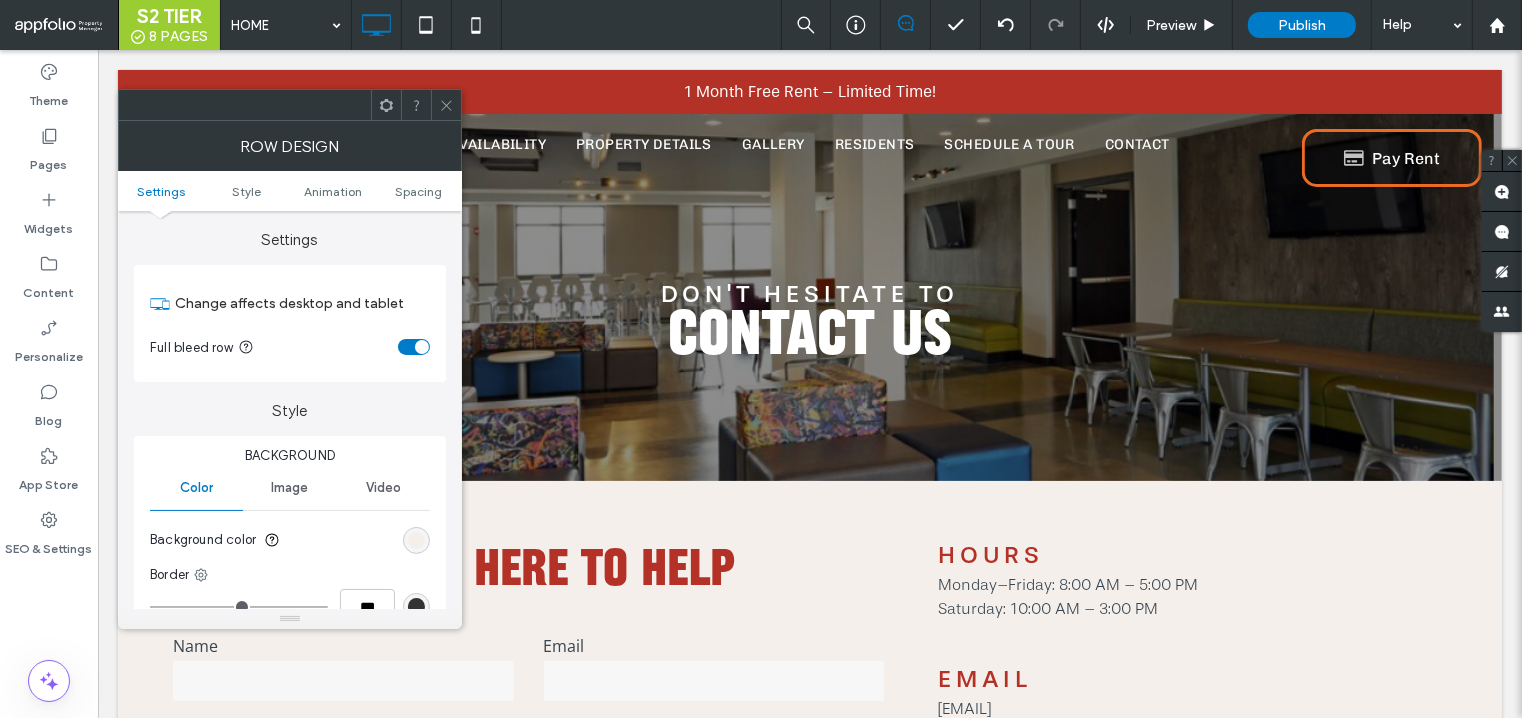 click 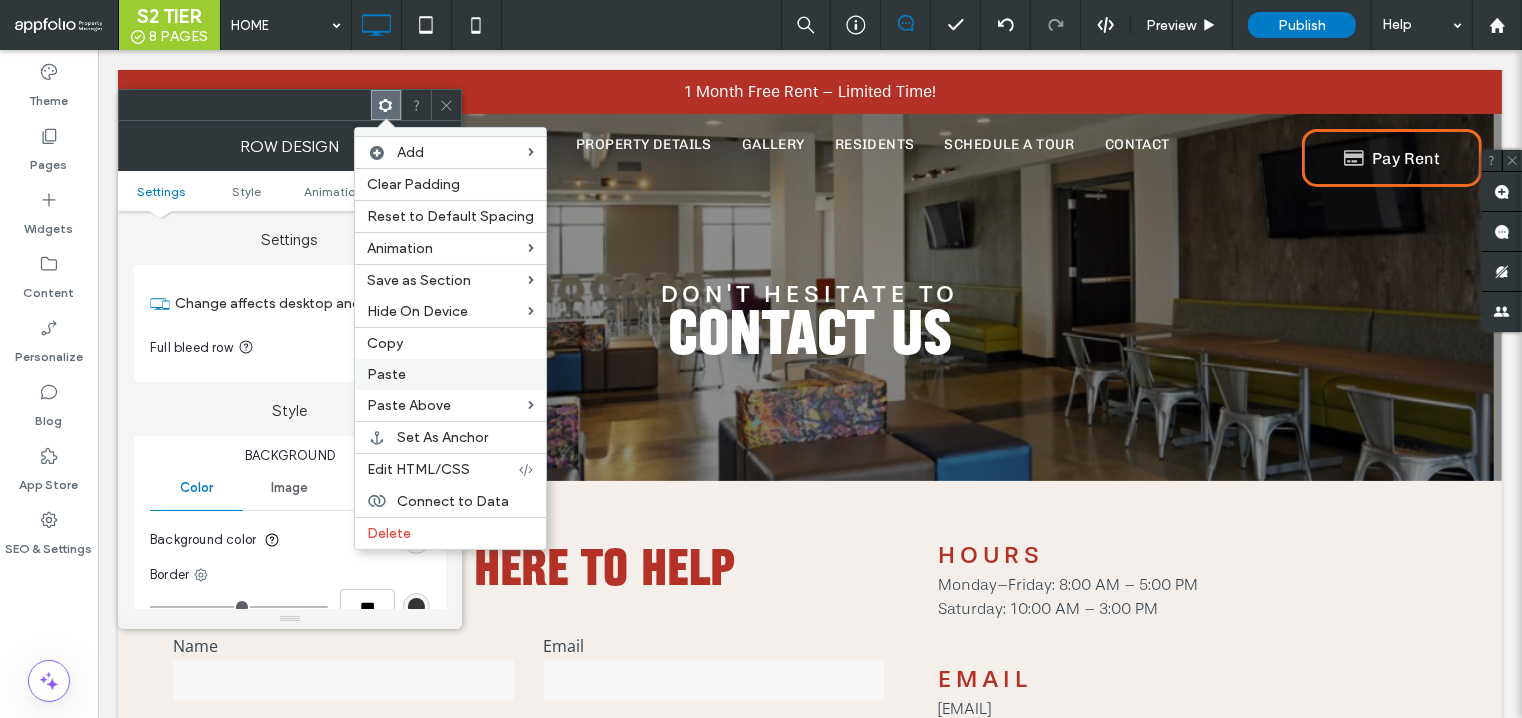 click on "Paste" at bounding box center [450, 374] 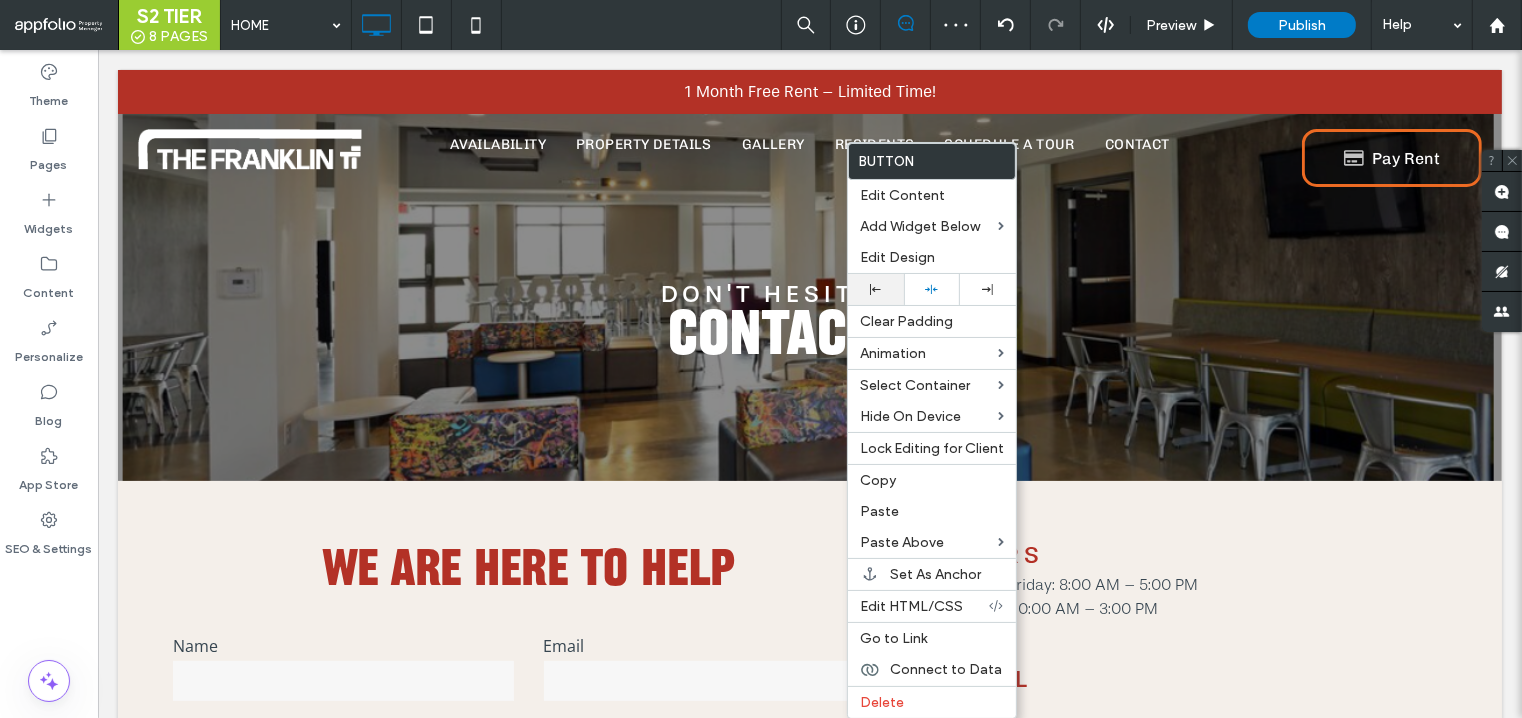 click 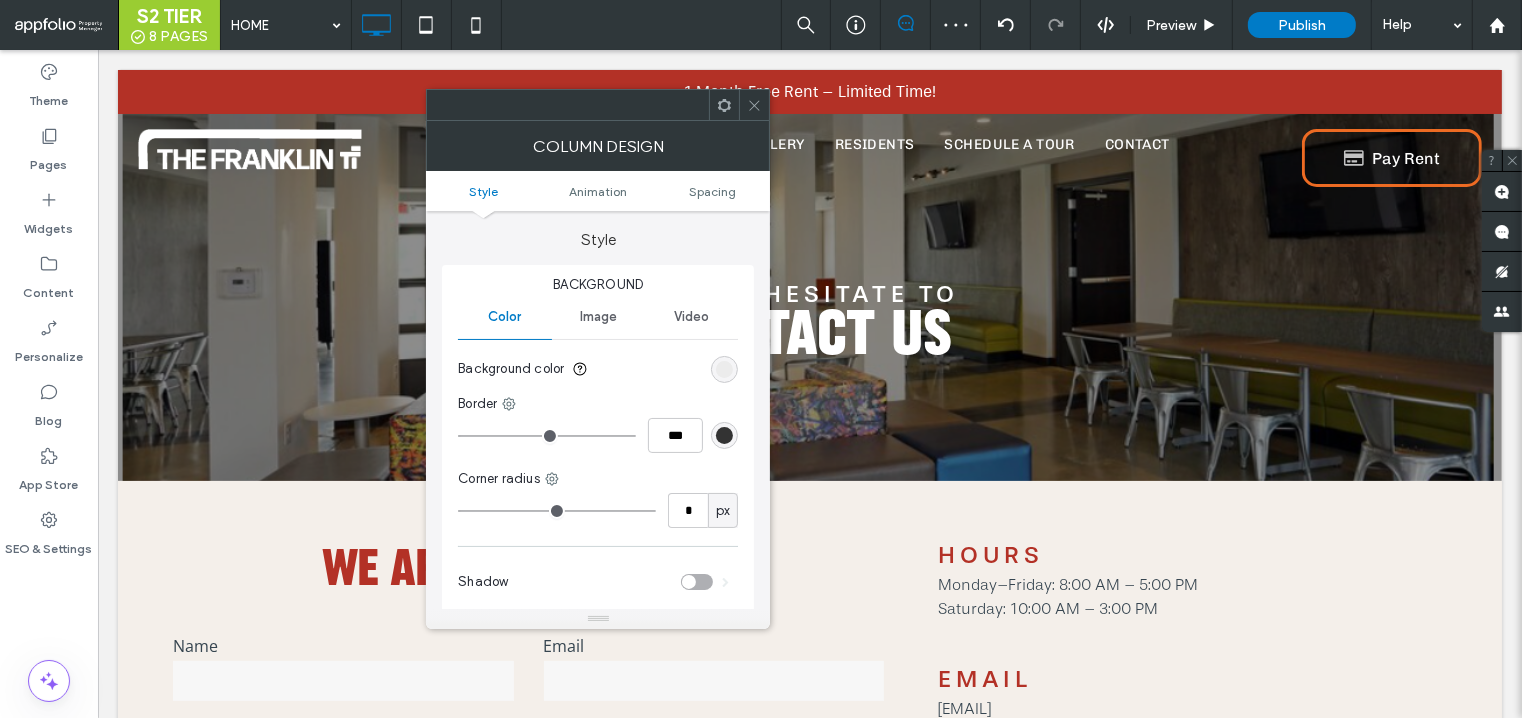click on "Image" at bounding box center [598, 317] 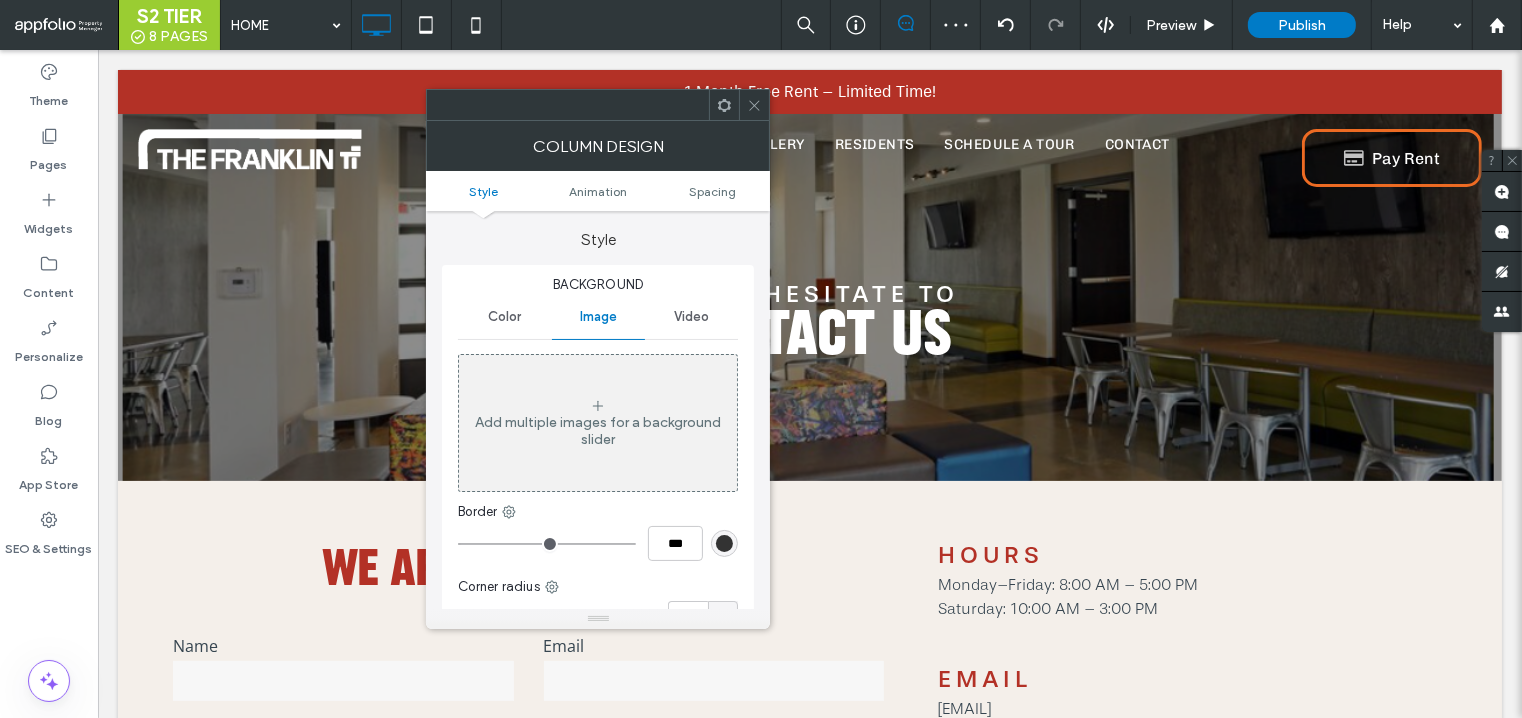 click on "Add multiple images for a background slider" at bounding box center [598, 431] 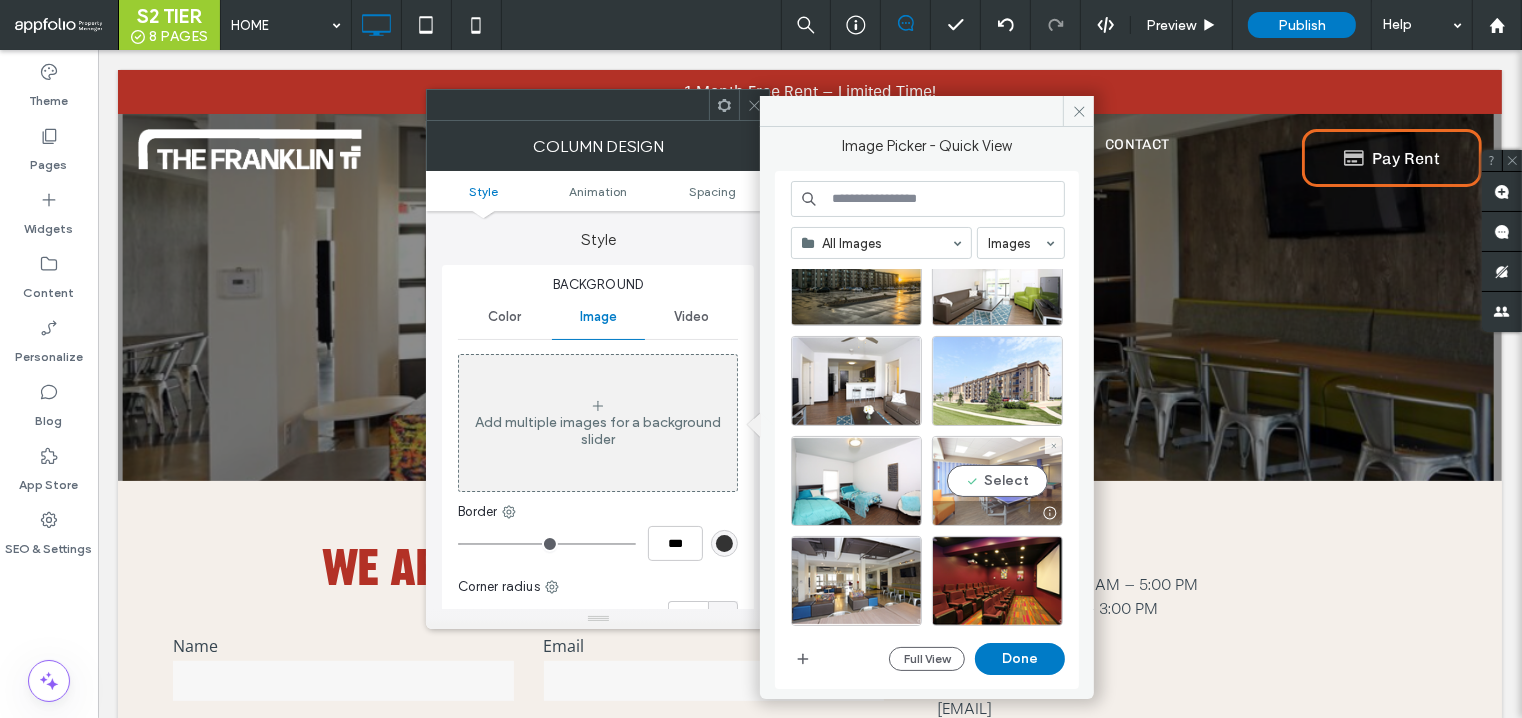 scroll, scrollTop: 256, scrollLeft: 0, axis: vertical 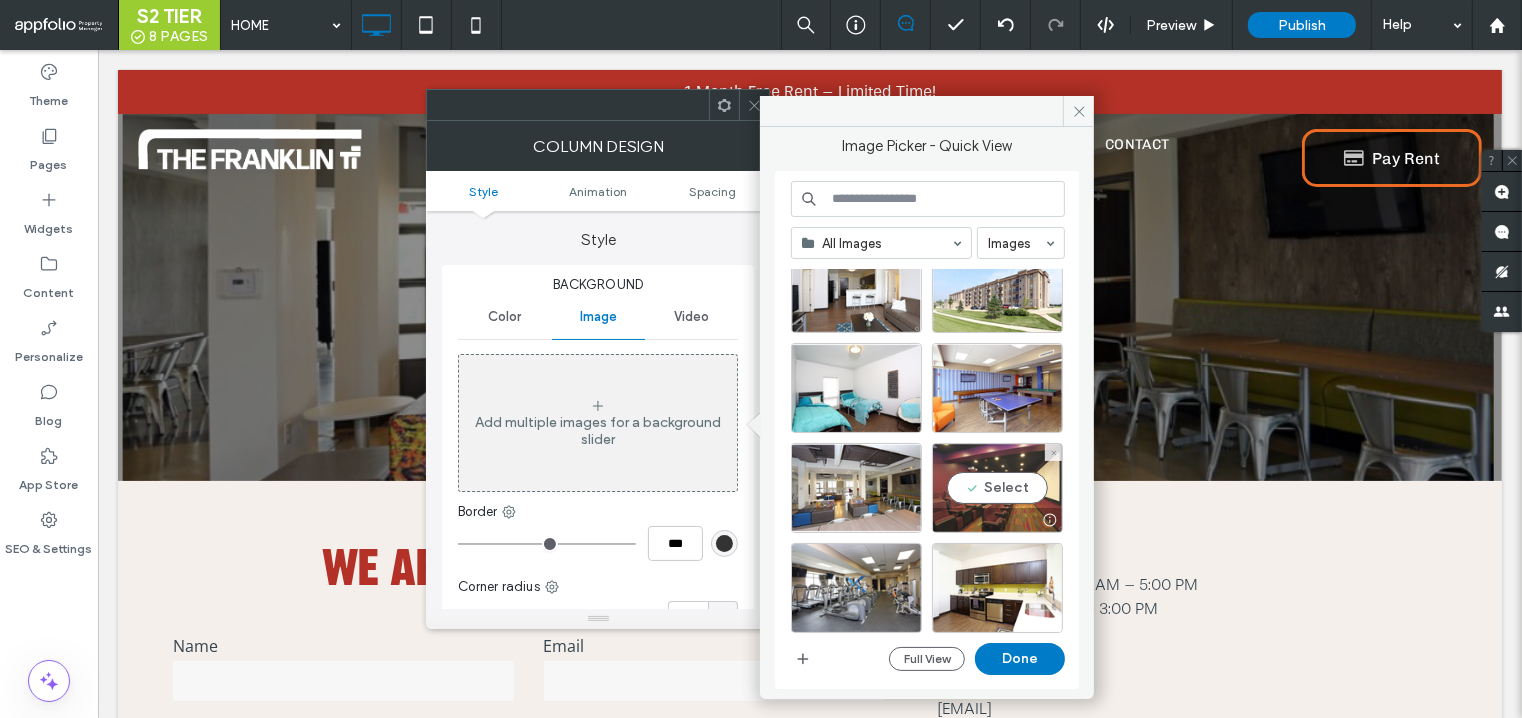click on "Select" at bounding box center [997, 488] 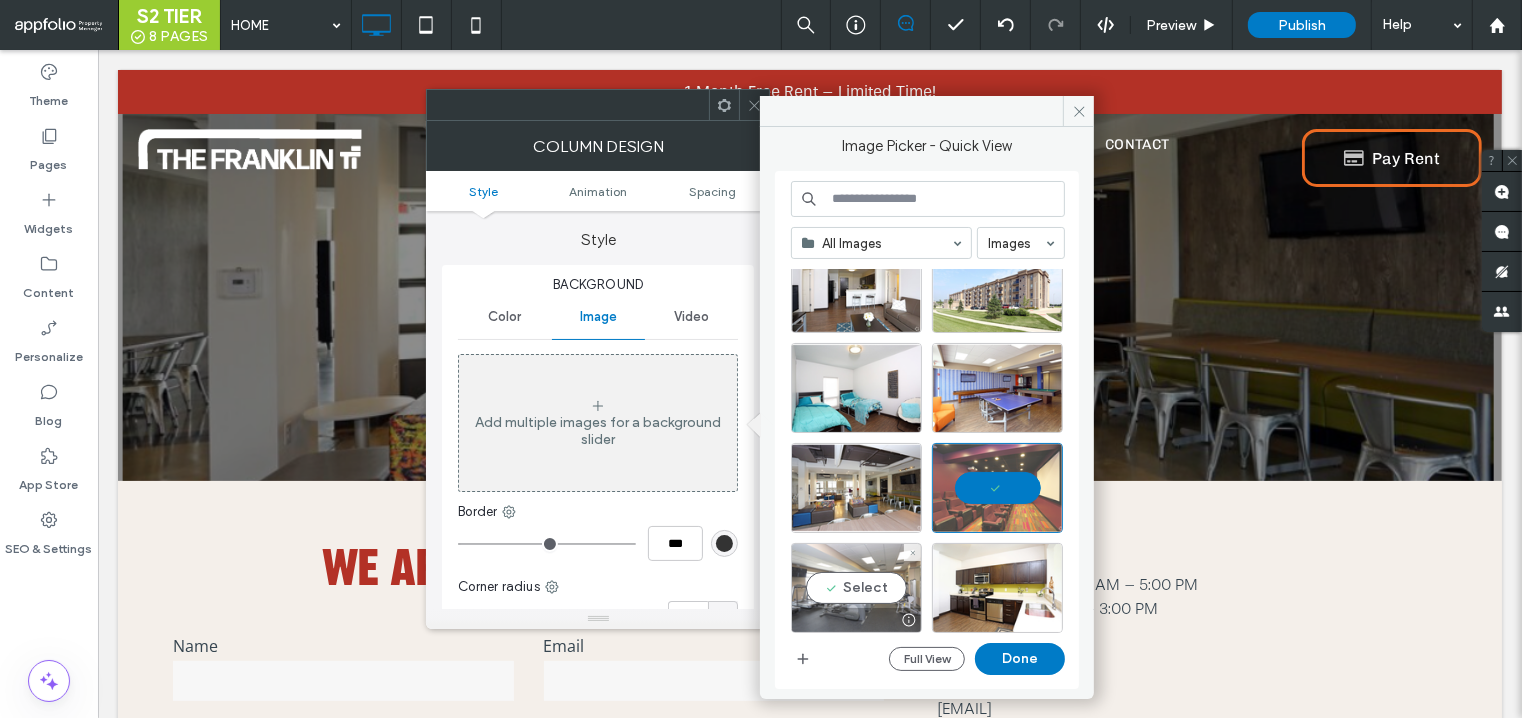 click on "Select" at bounding box center (856, 588) 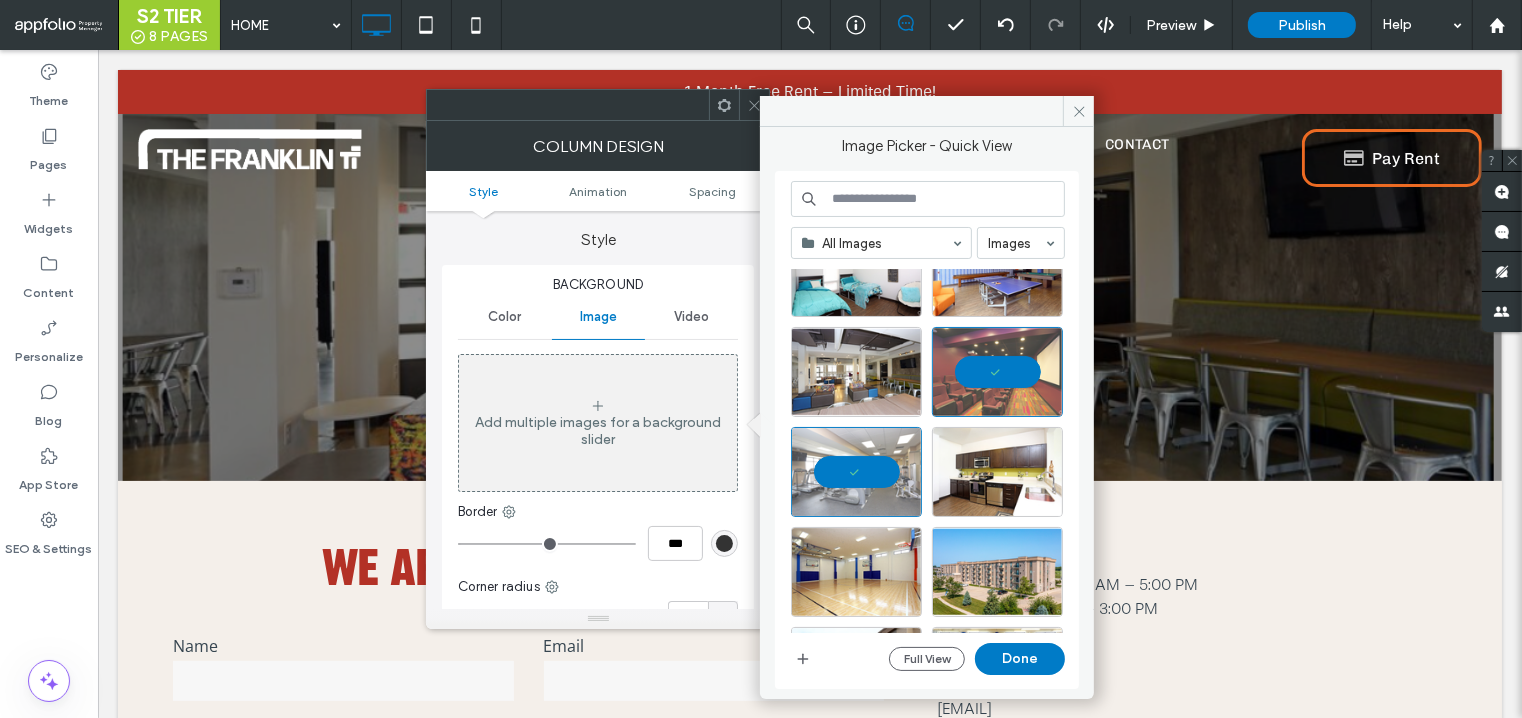 scroll, scrollTop: 471, scrollLeft: 0, axis: vertical 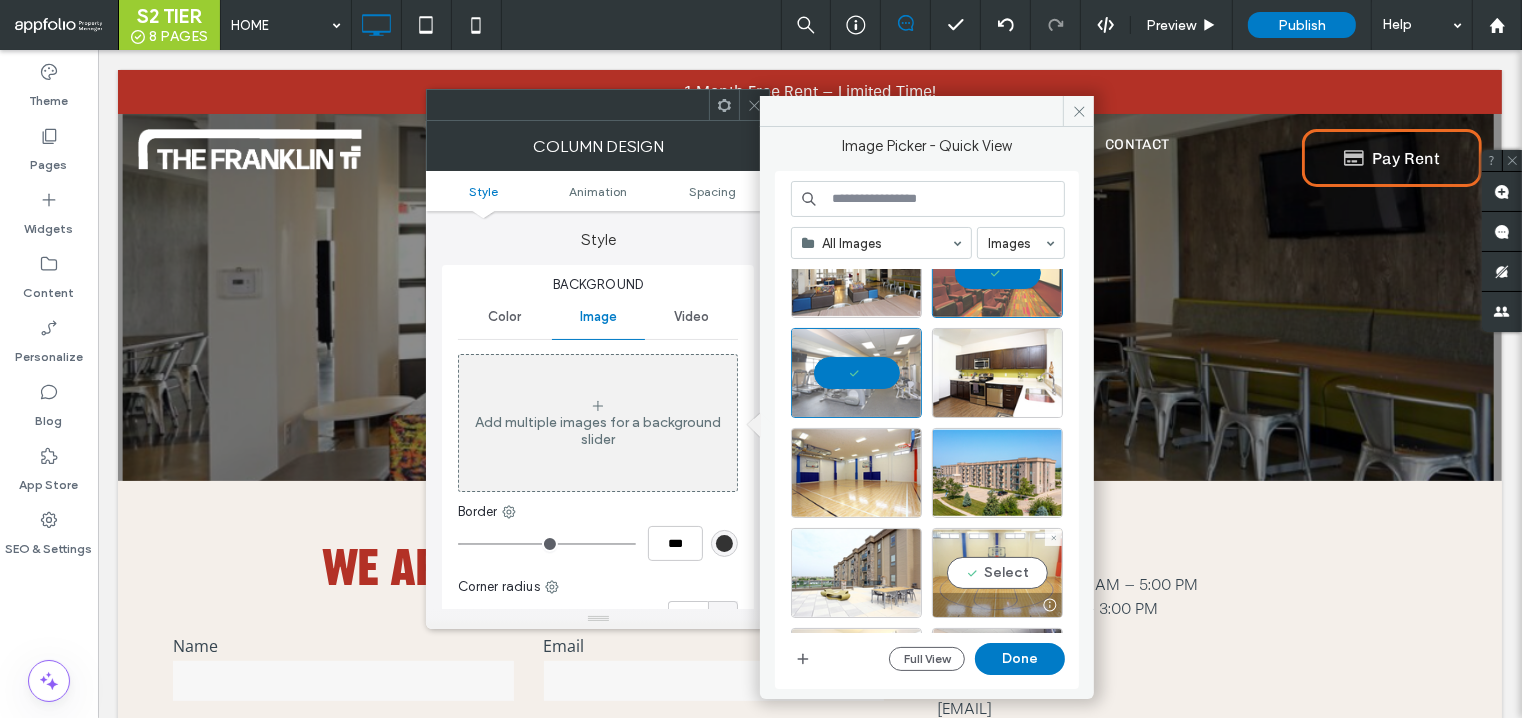 click on "Select" at bounding box center [997, 573] 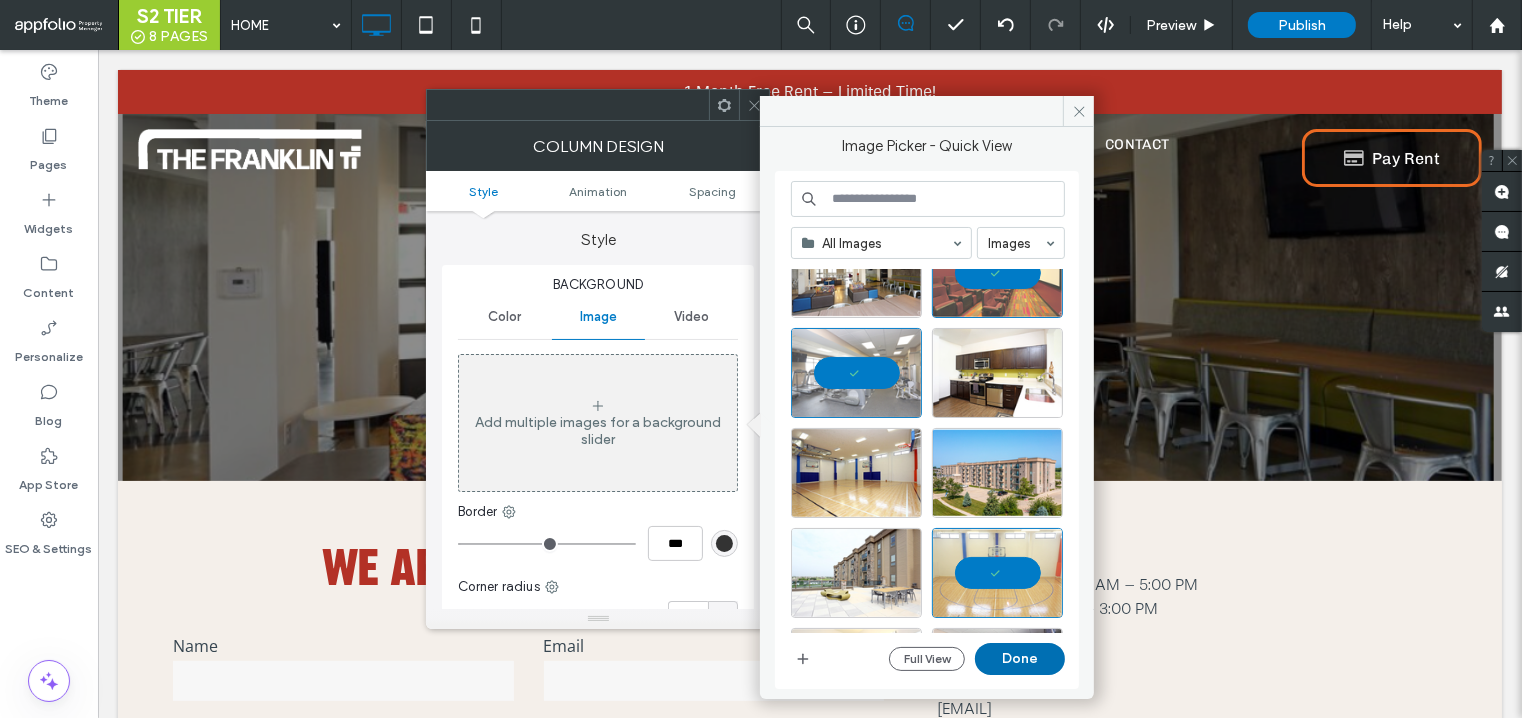 click on "Done" at bounding box center (1020, 659) 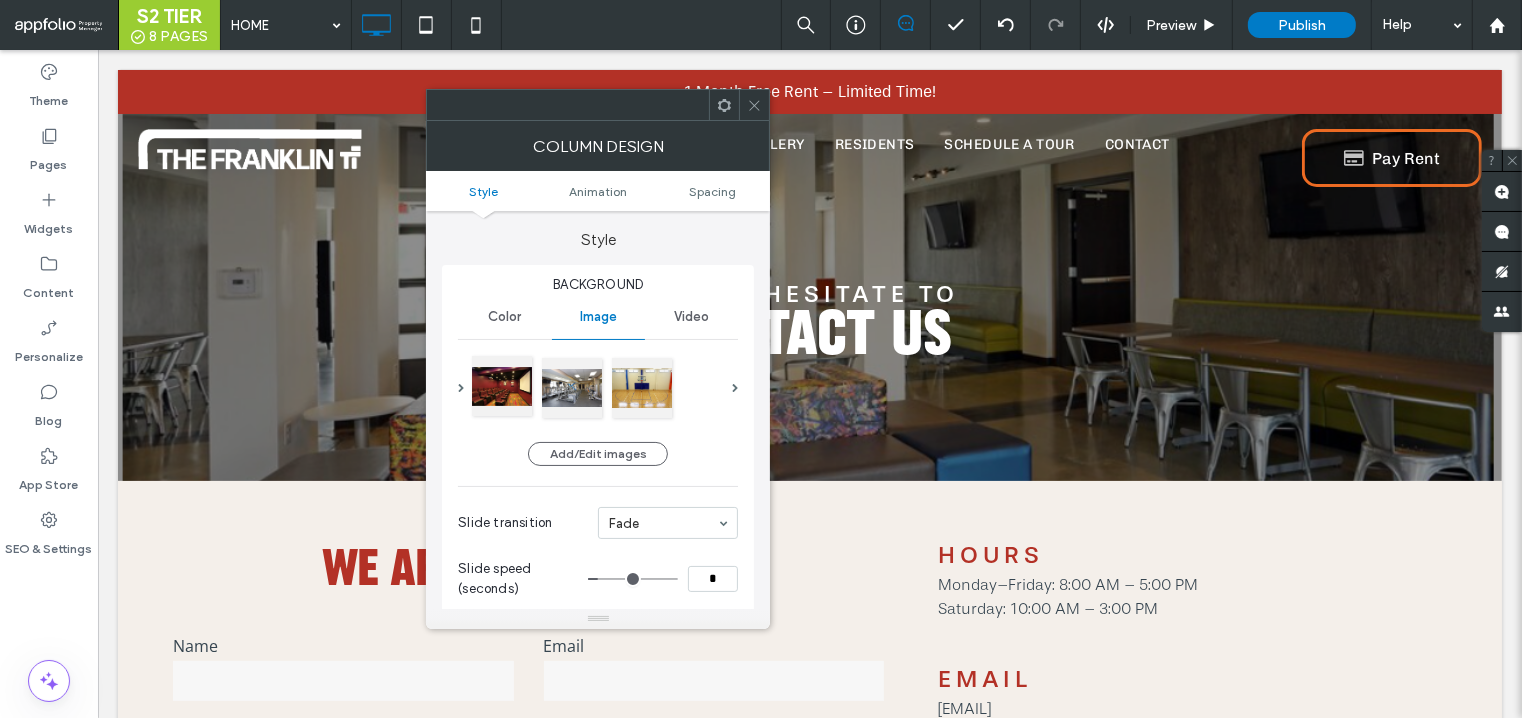 drag, startPoint x: 572, startPoint y: 387, endPoint x: 493, endPoint y: 389, distance: 79.025314 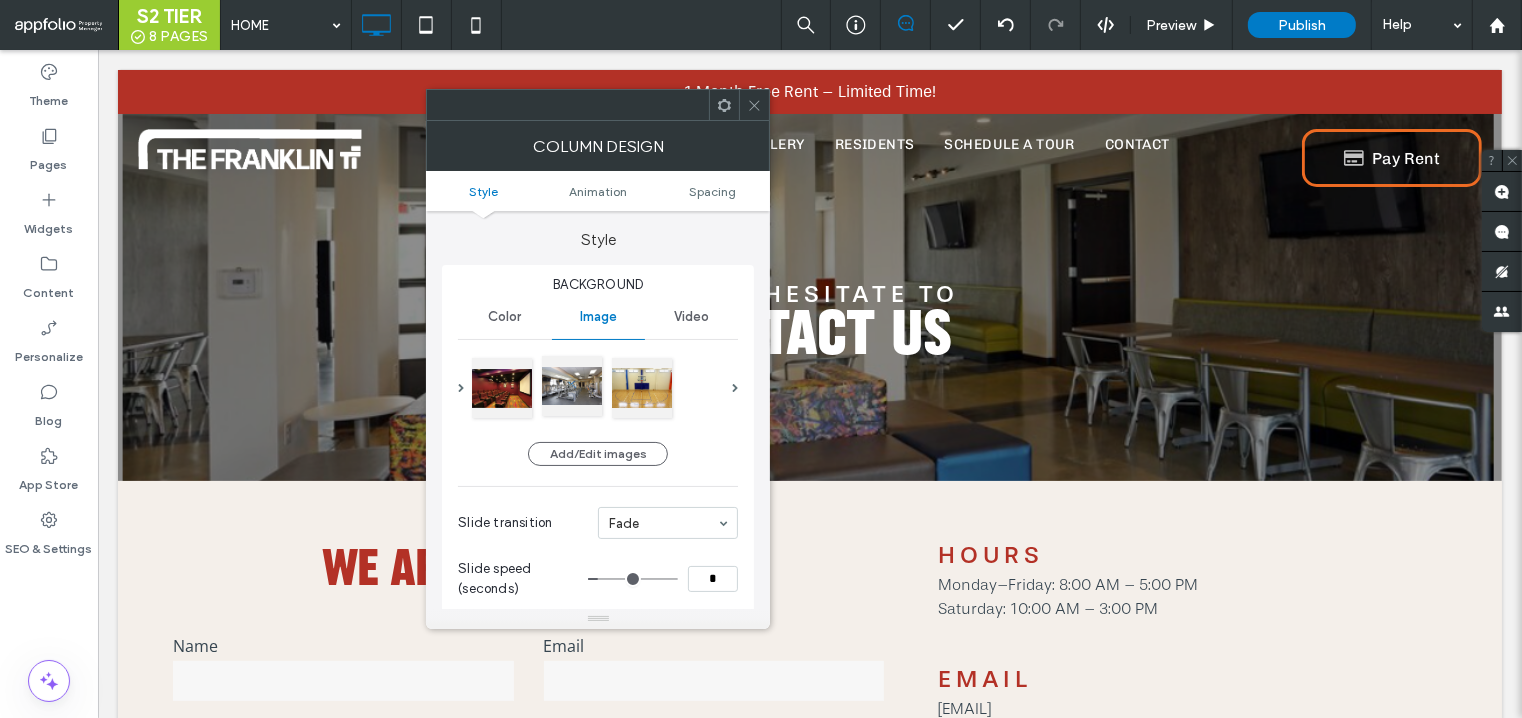 click at bounding box center [572, 386] 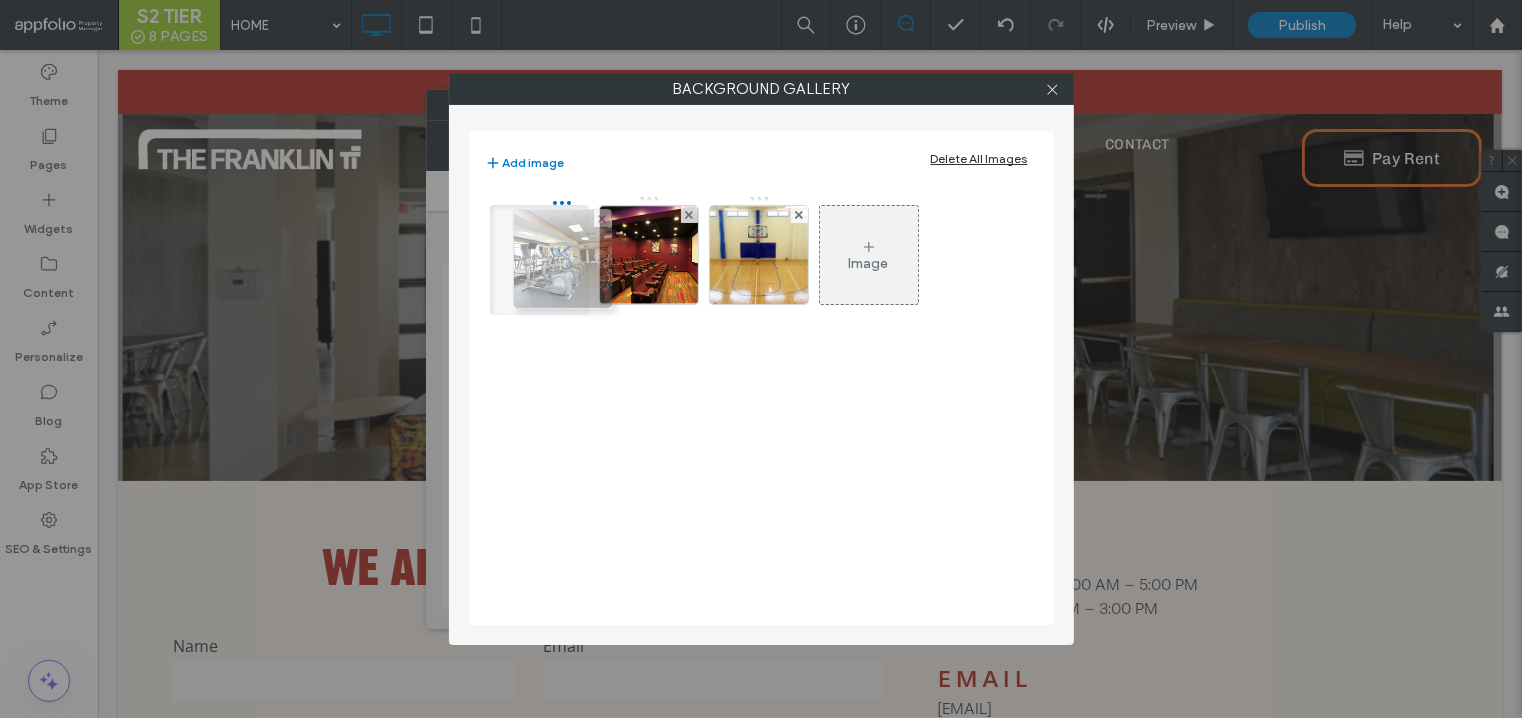 drag, startPoint x: 662, startPoint y: 258, endPoint x: 566, endPoint y: 261, distance: 96.04687 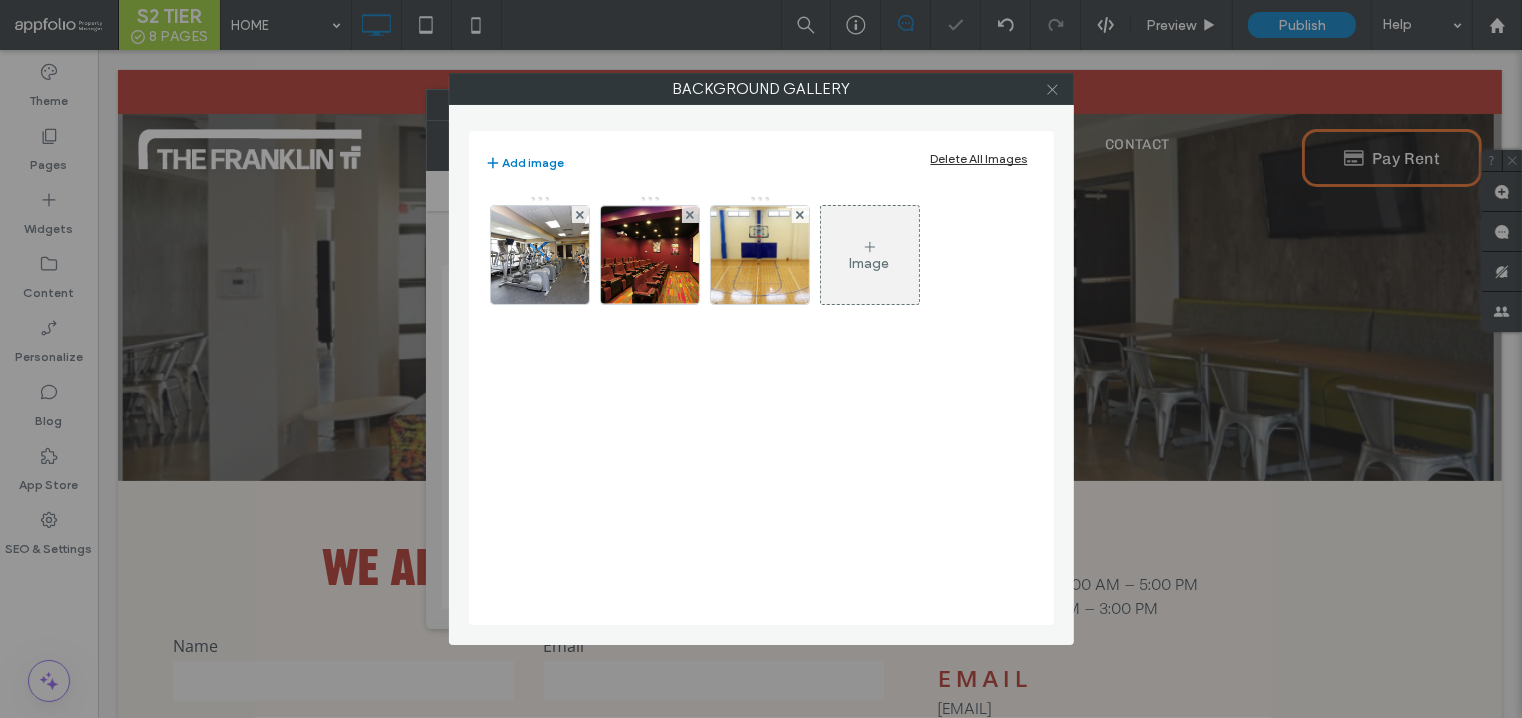 click 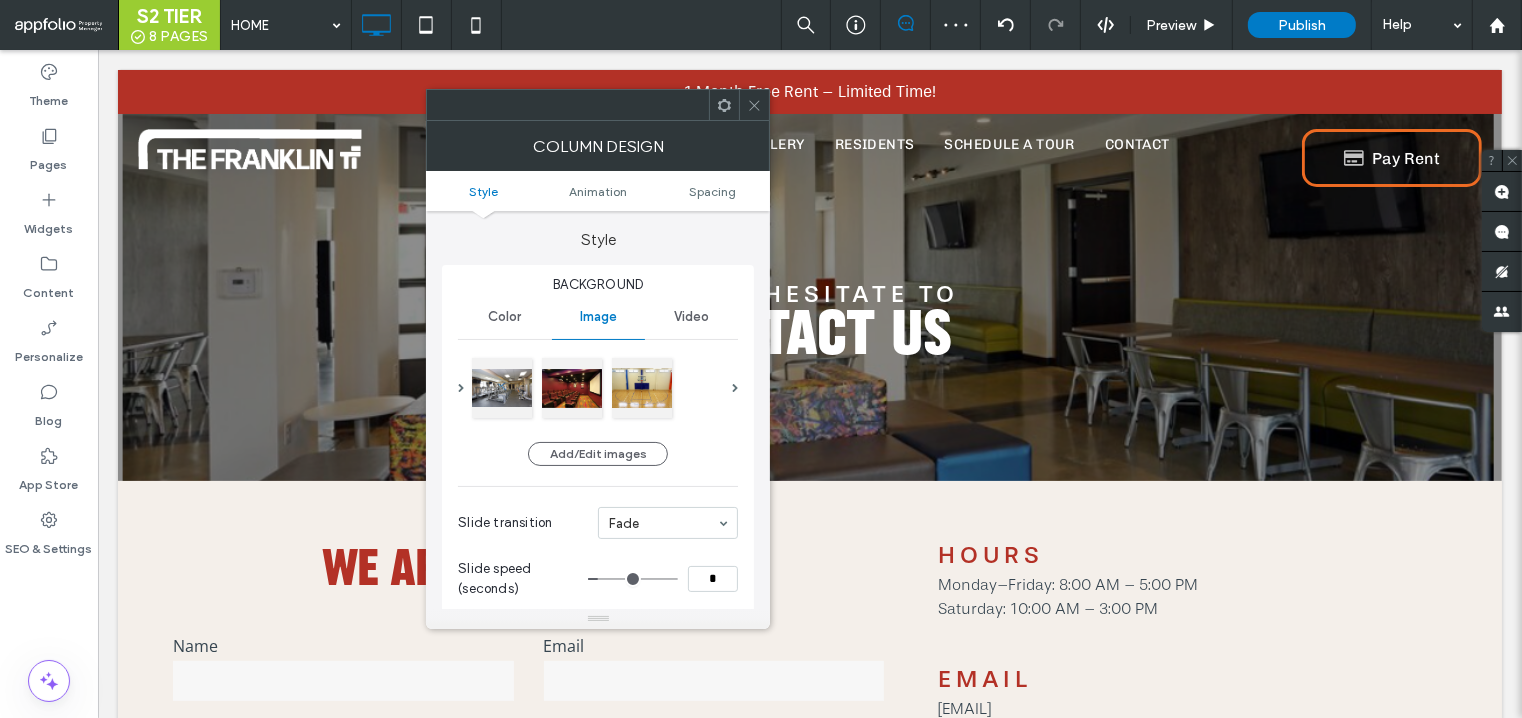 click 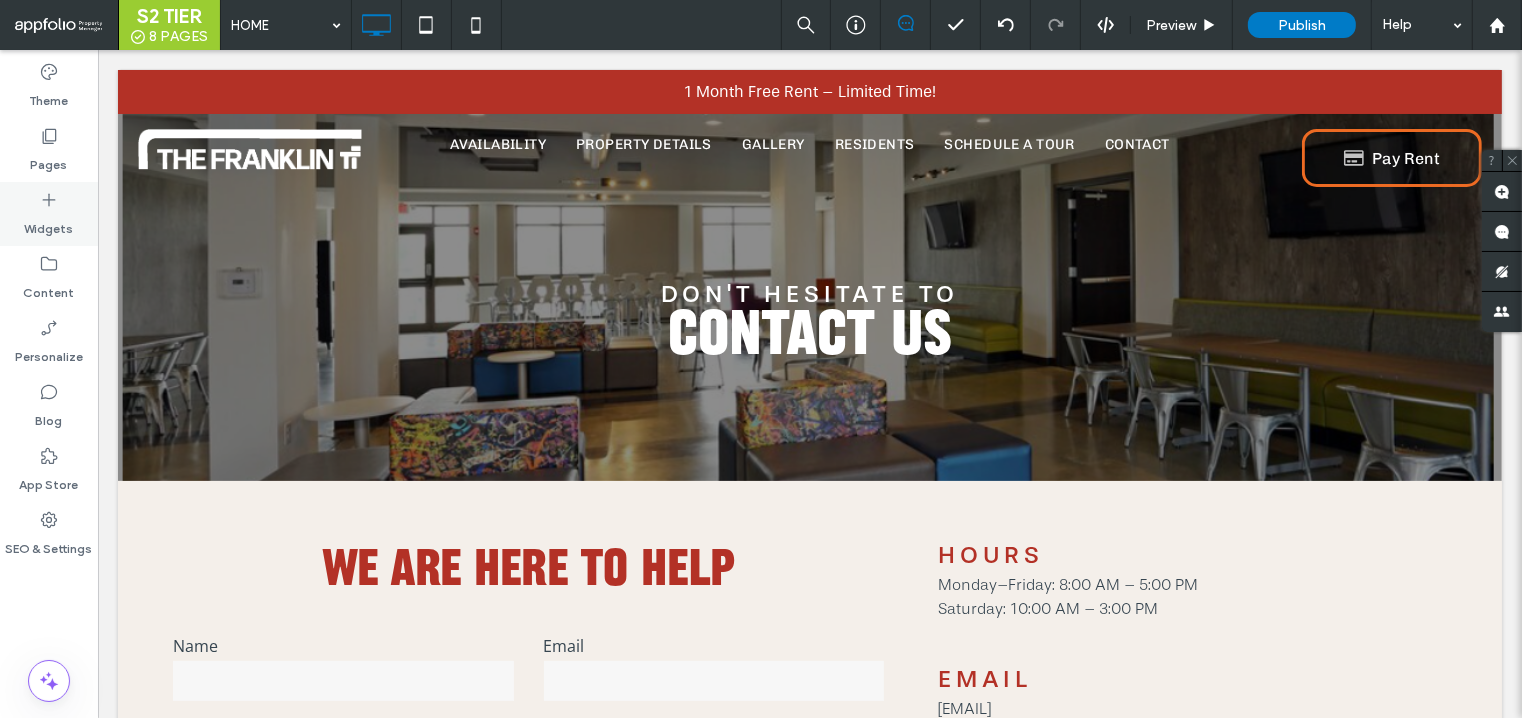 click on "Widgets" at bounding box center [49, 214] 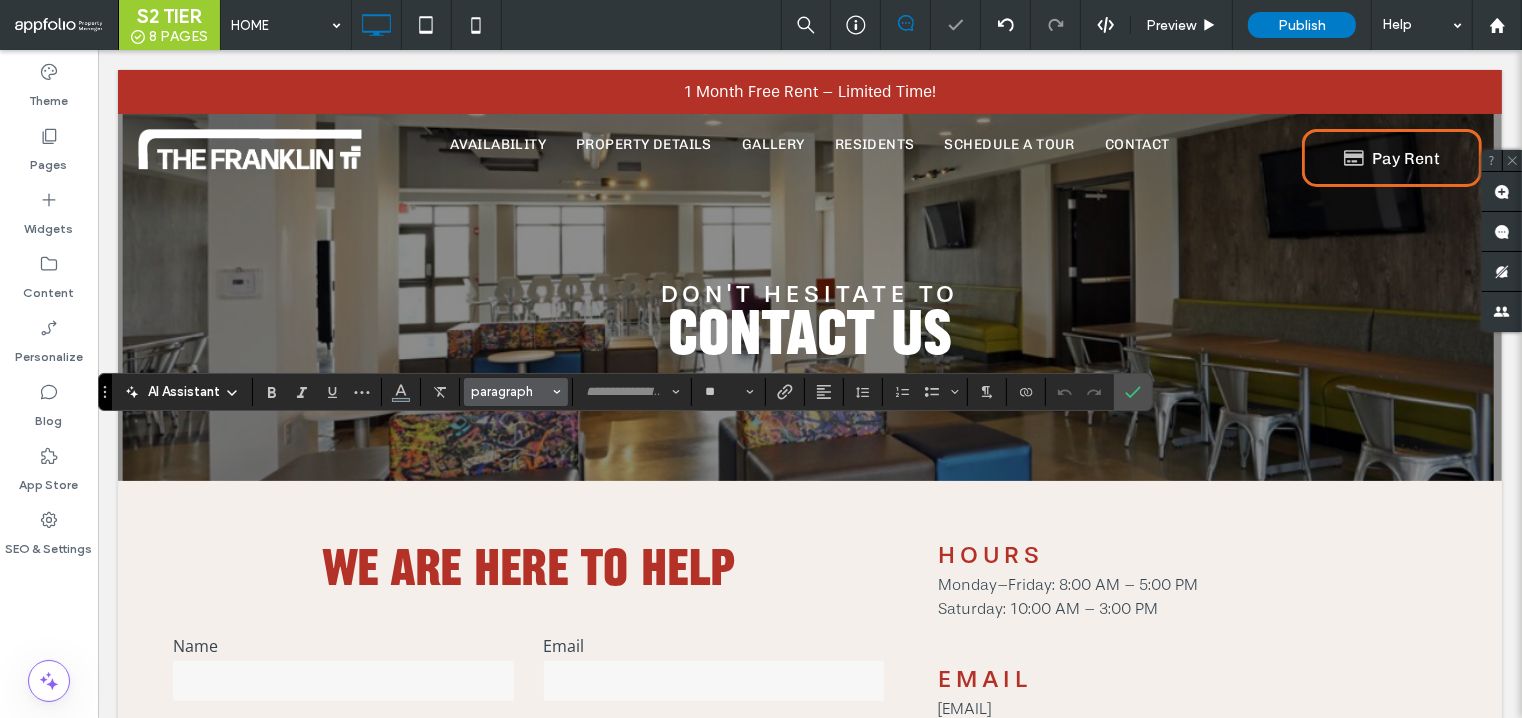 click on "paragraph" at bounding box center [516, 392] 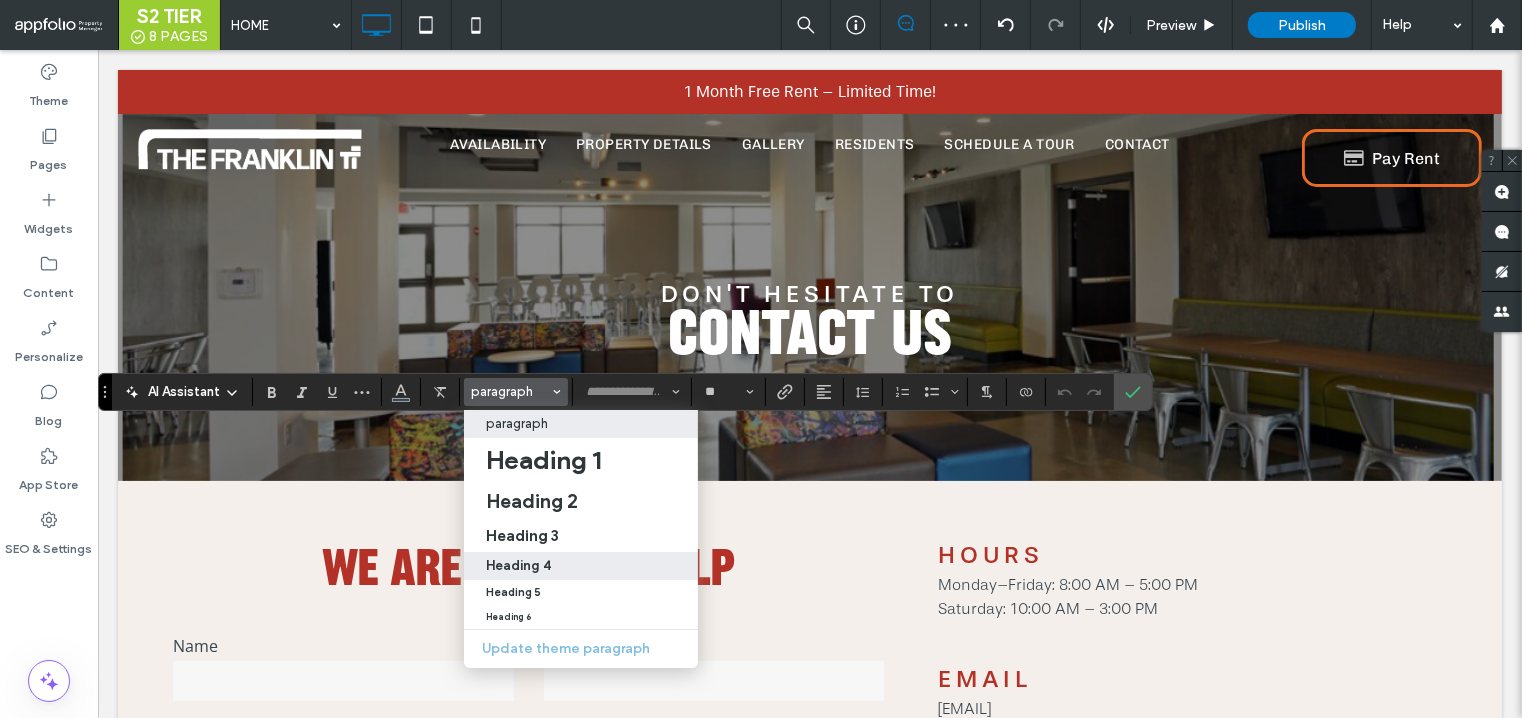 click on "Heading 4" at bounding box center [581, 565] 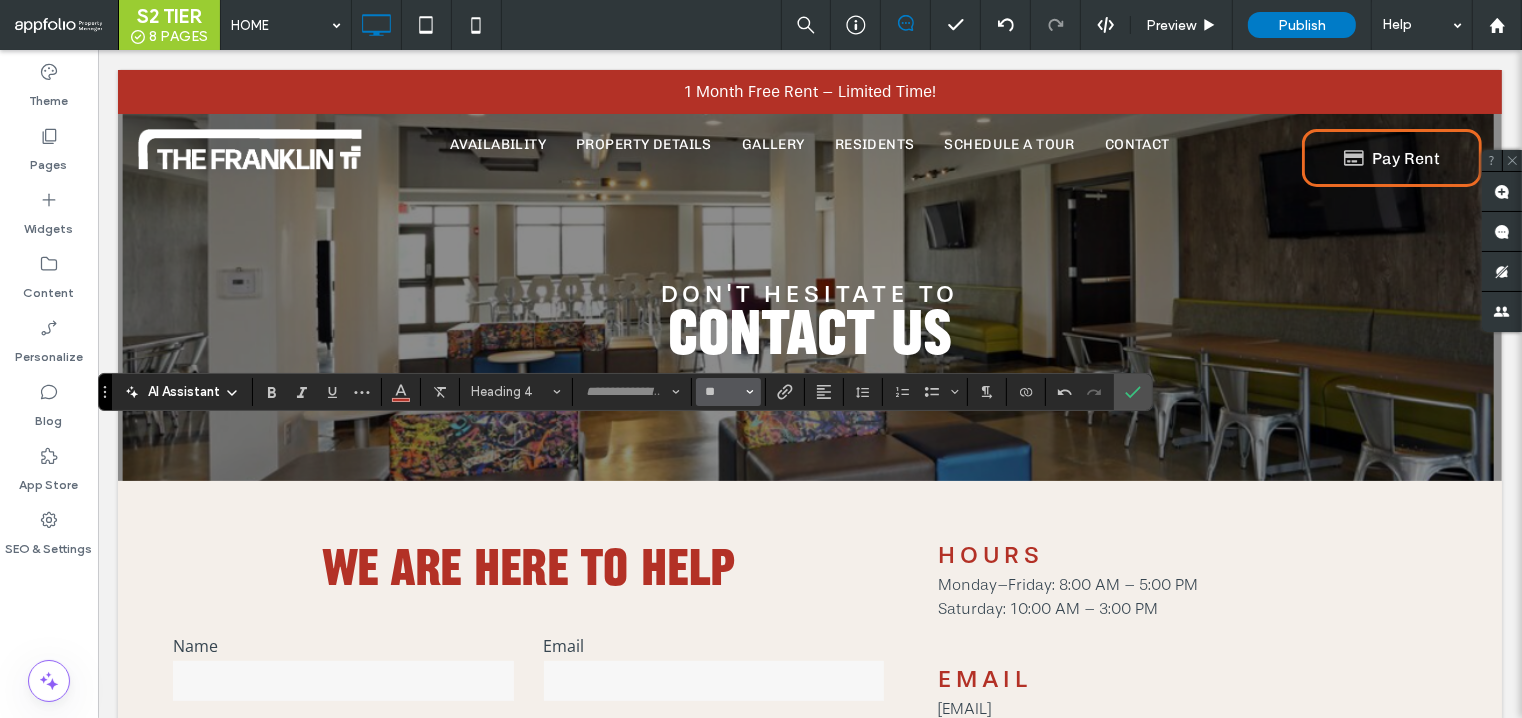 click on "**" at bounding box center [728, 392] 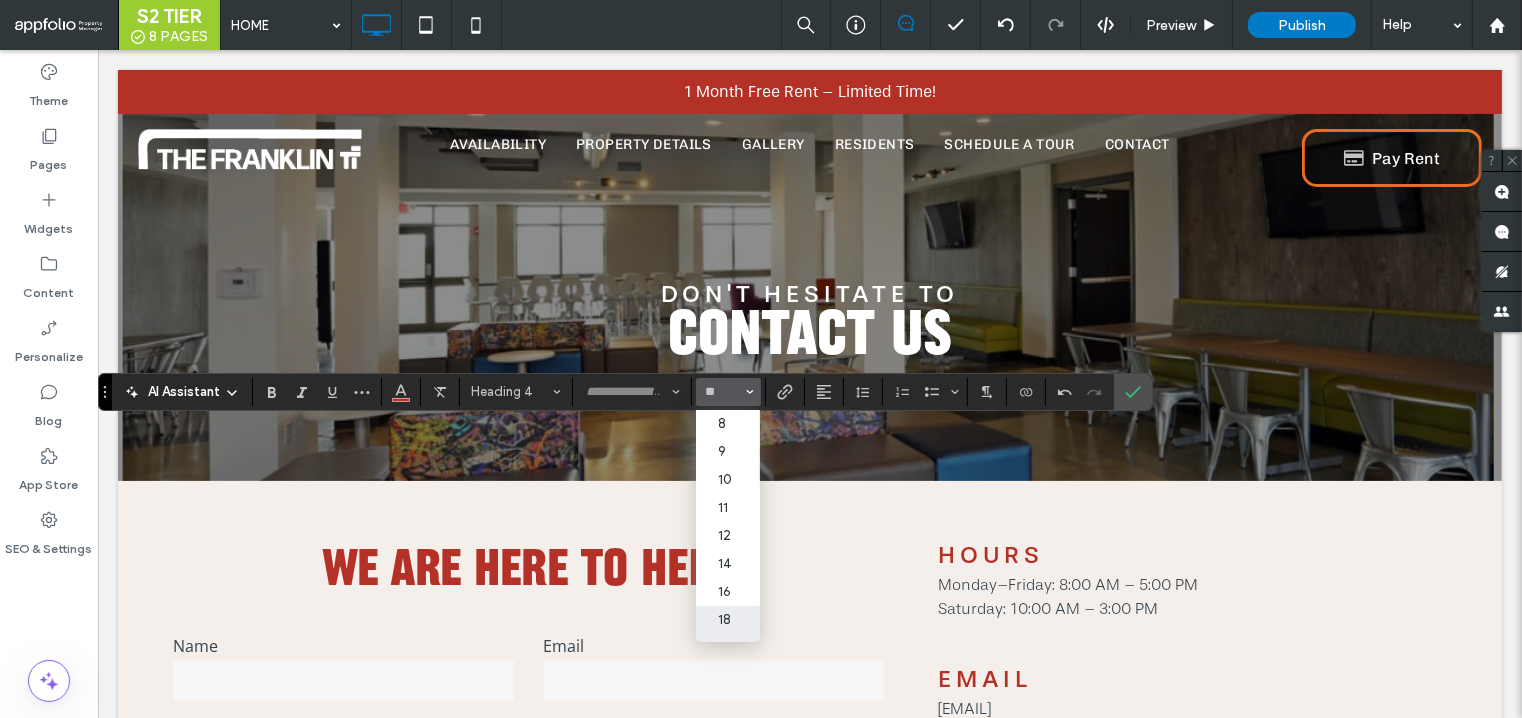 click on "18" at bounding box center (728, 620) 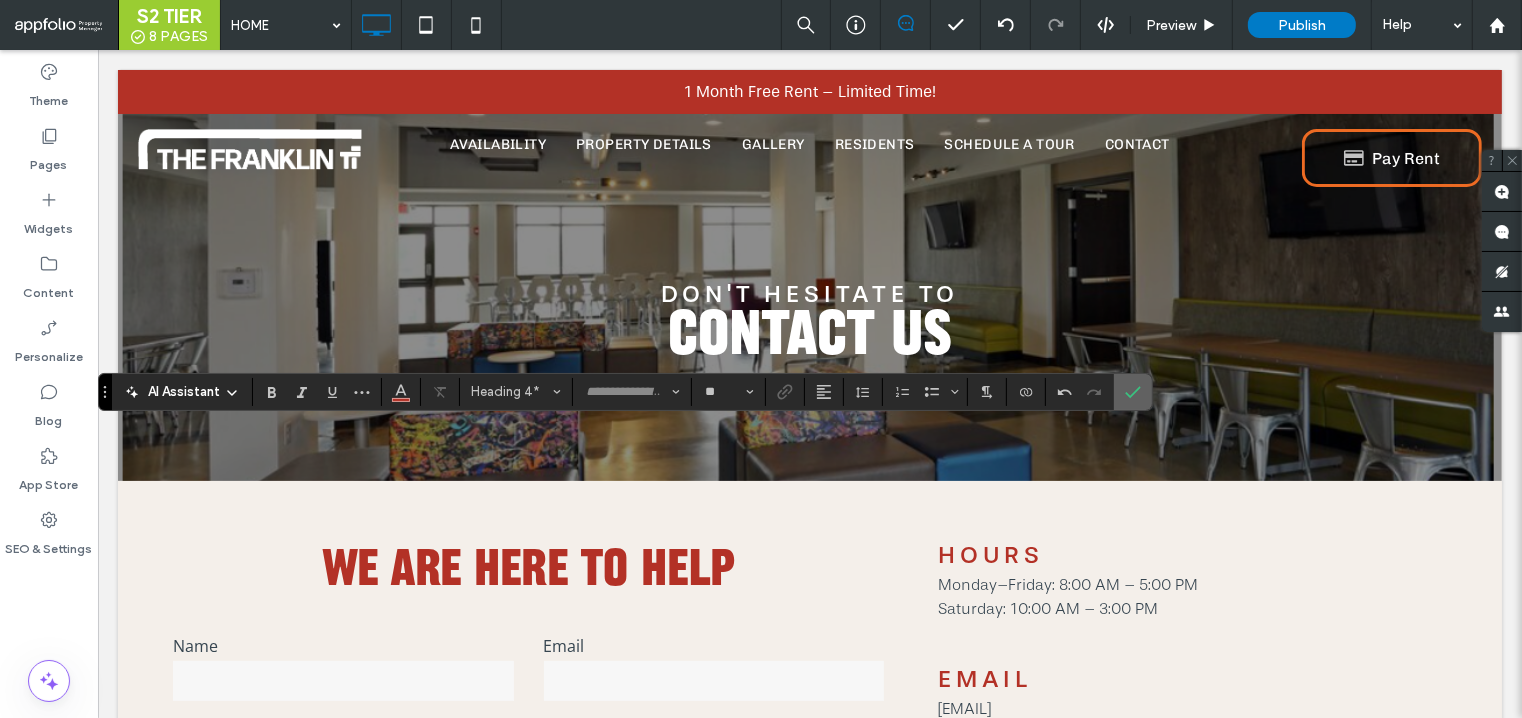 click 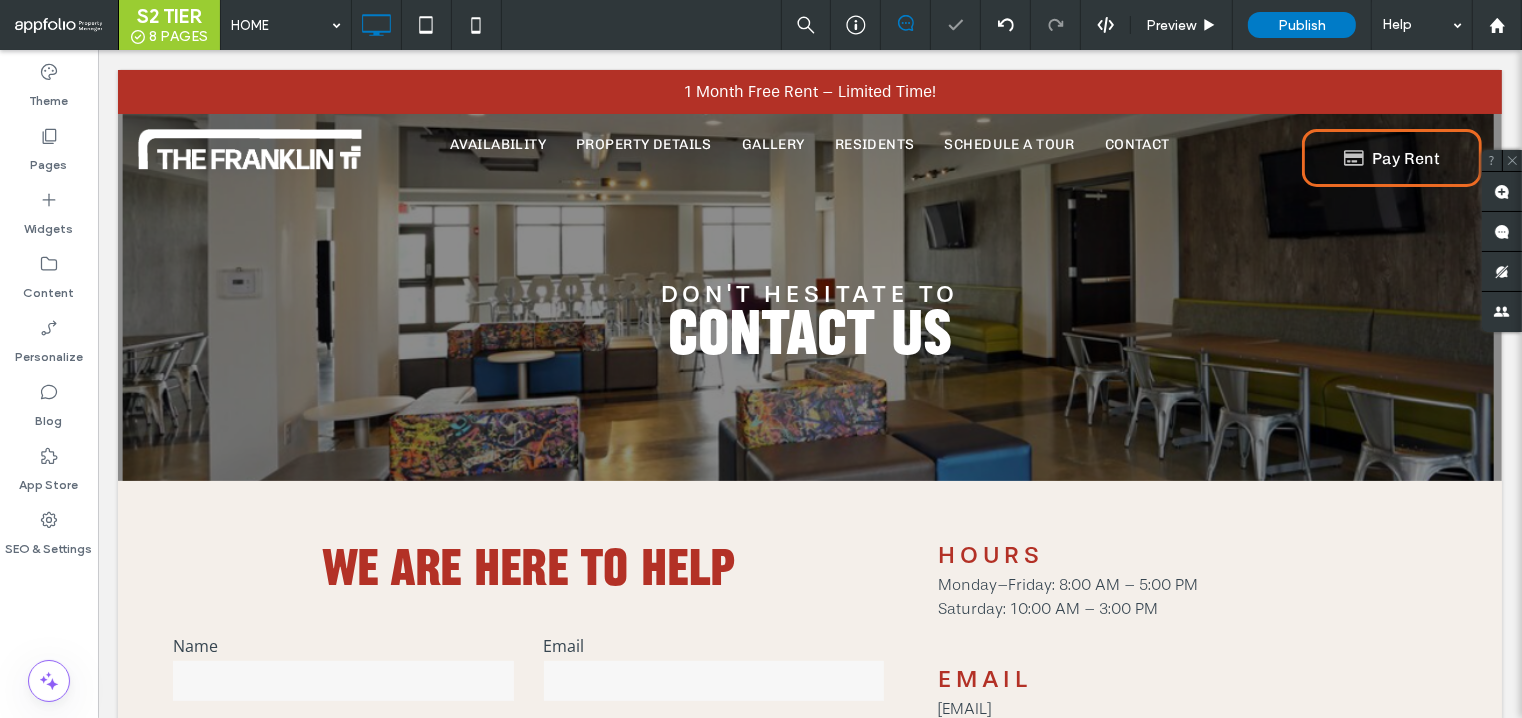 type on "**" 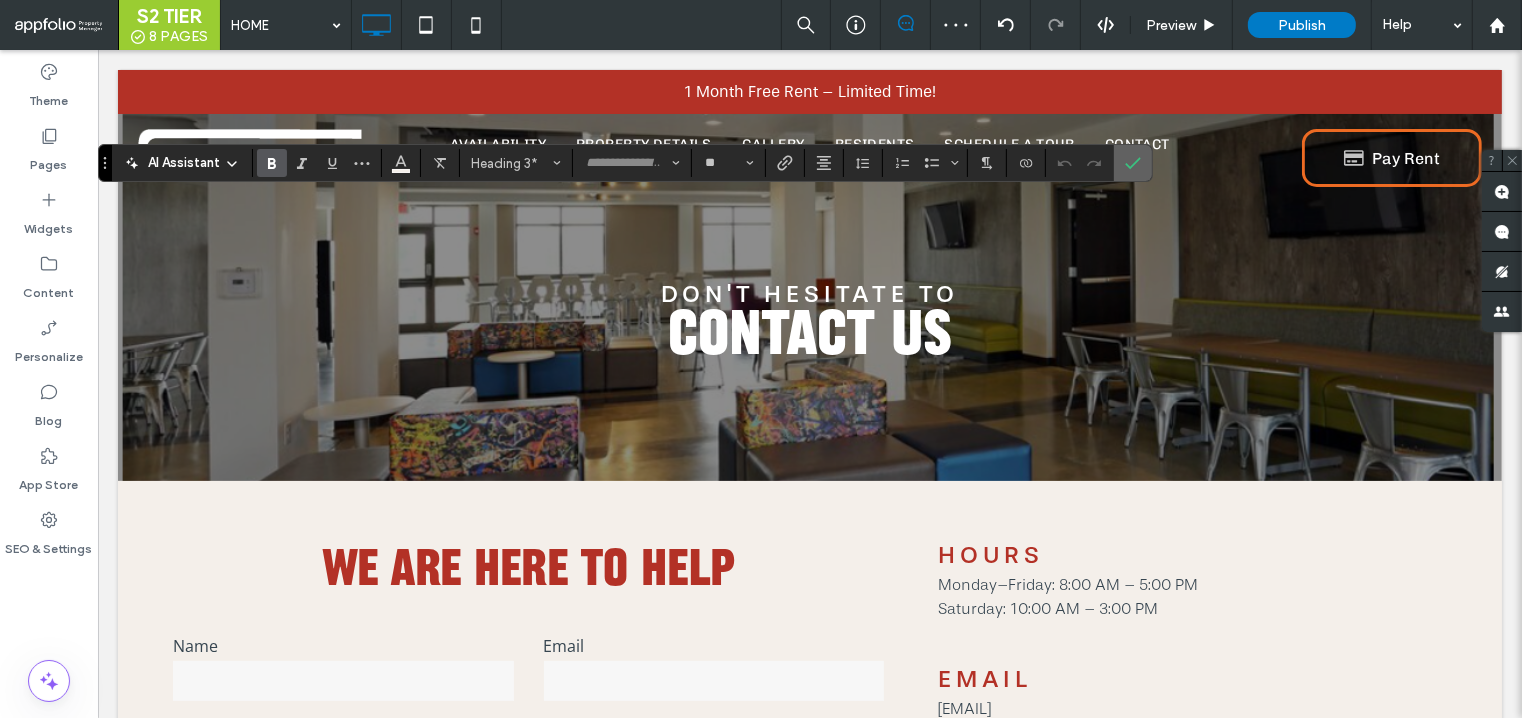 click 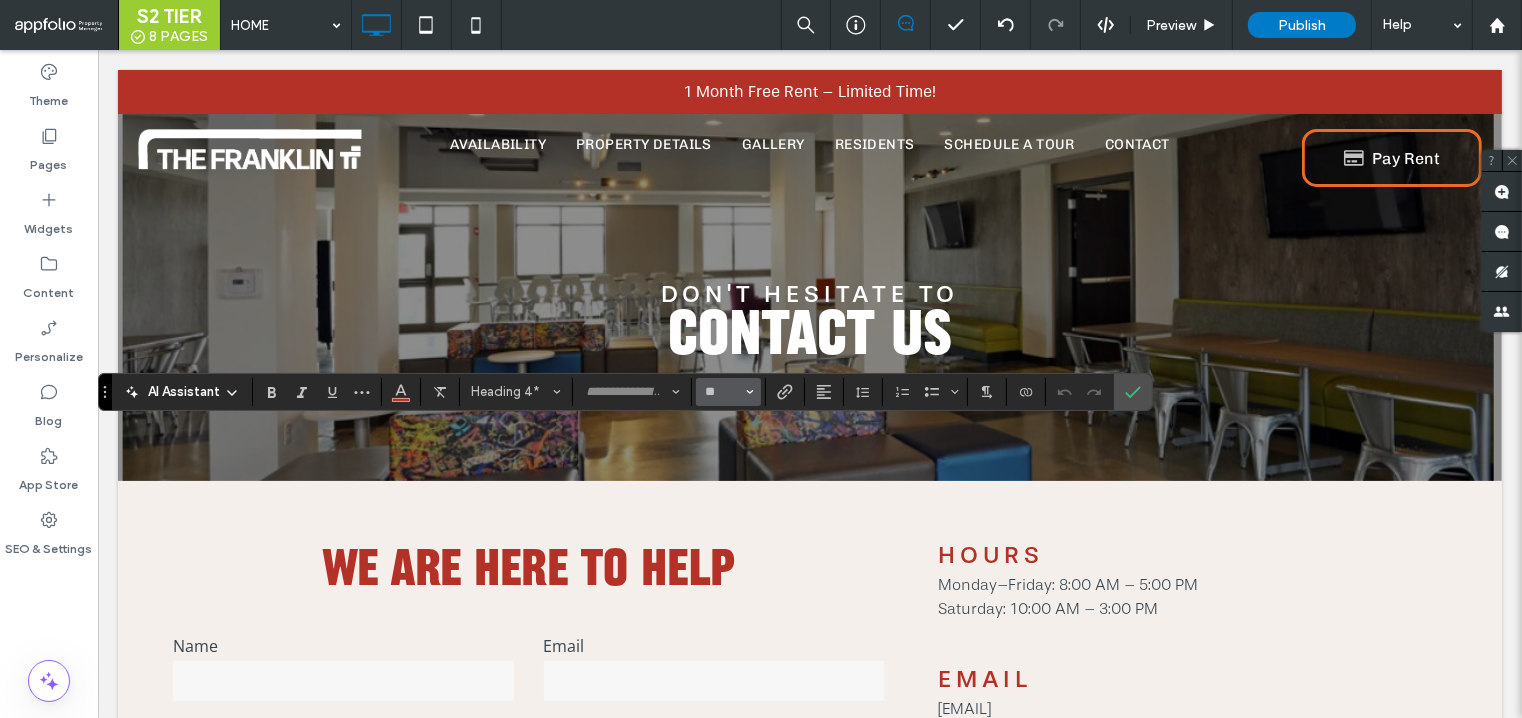 click at bounding box center (750, 392) 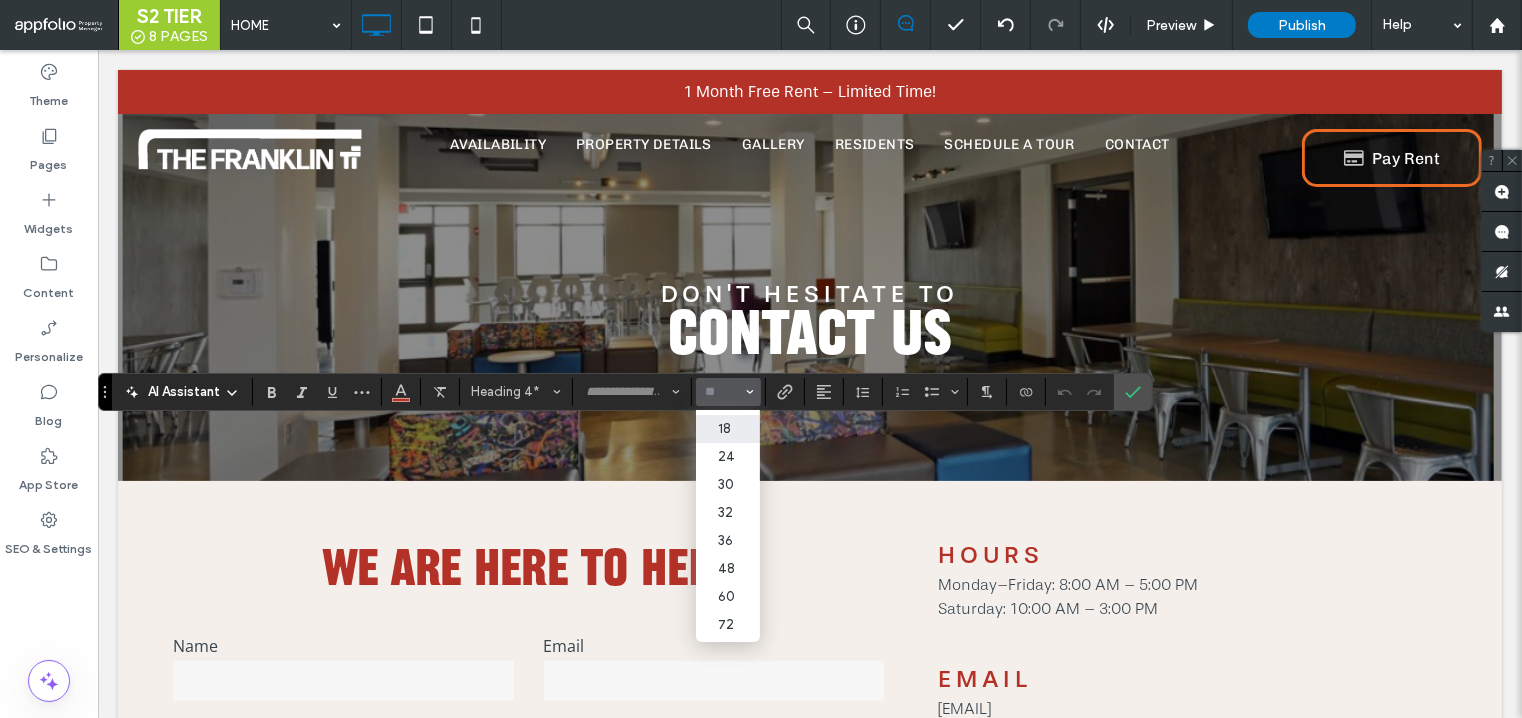 scroll, scrollTop: 224, scrollLeft: 0, axis: vertical 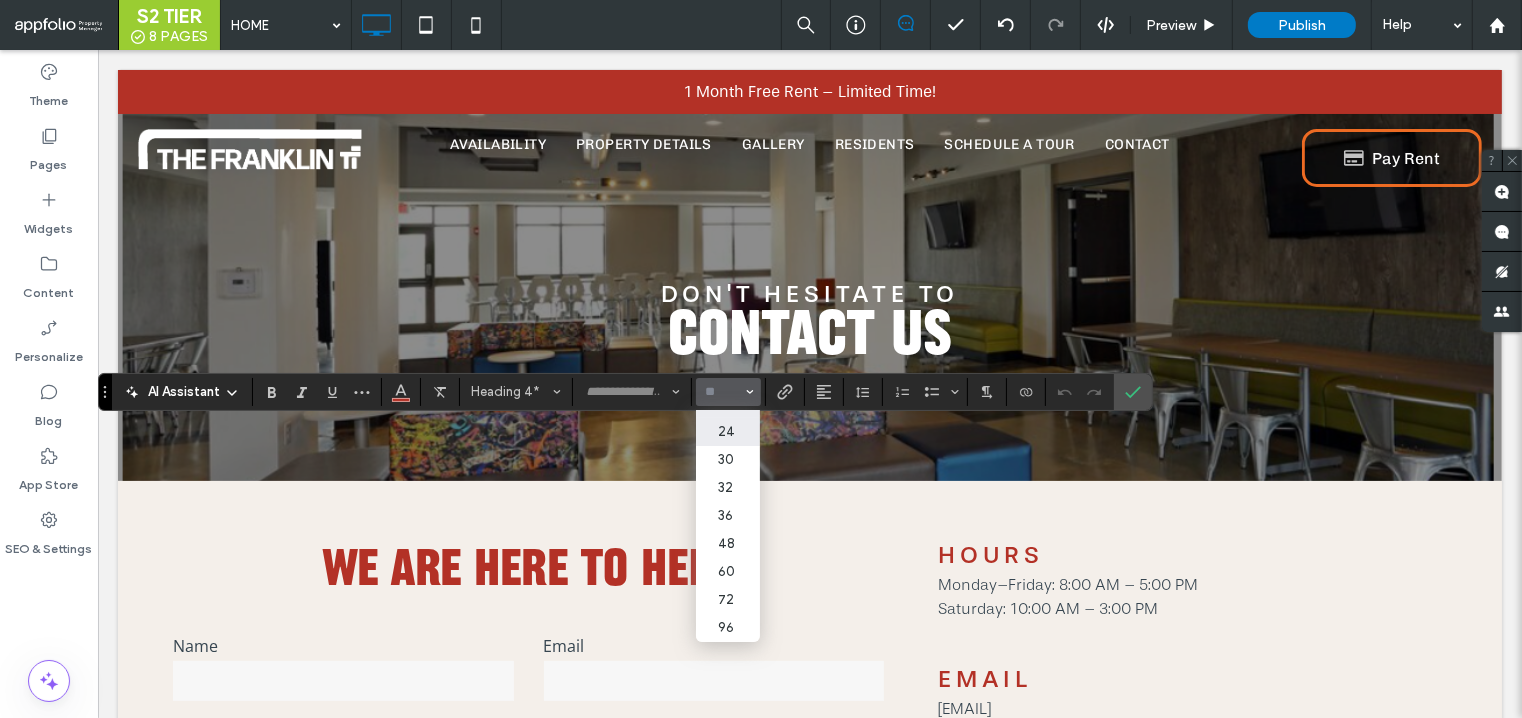 click on "24" at bounding box center [728, 432] 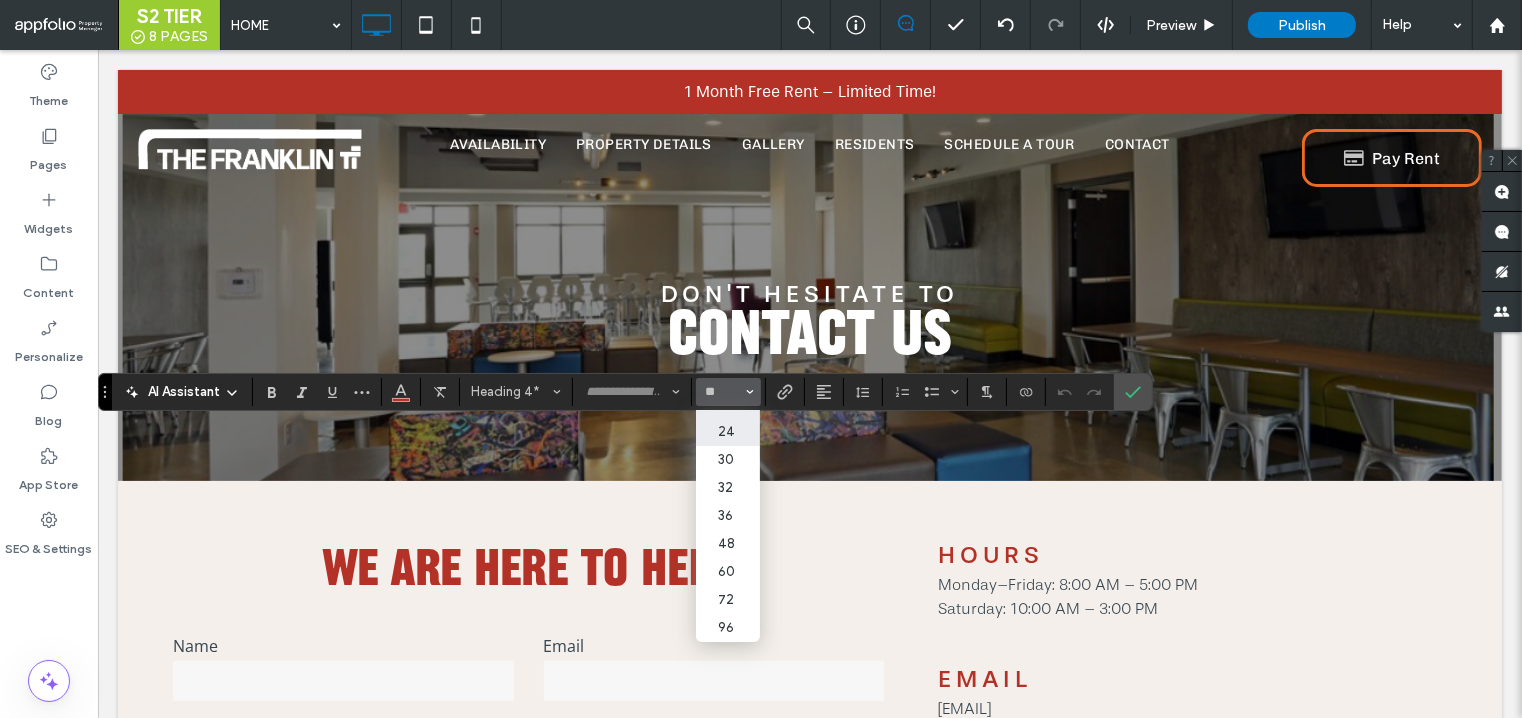 type on "**" 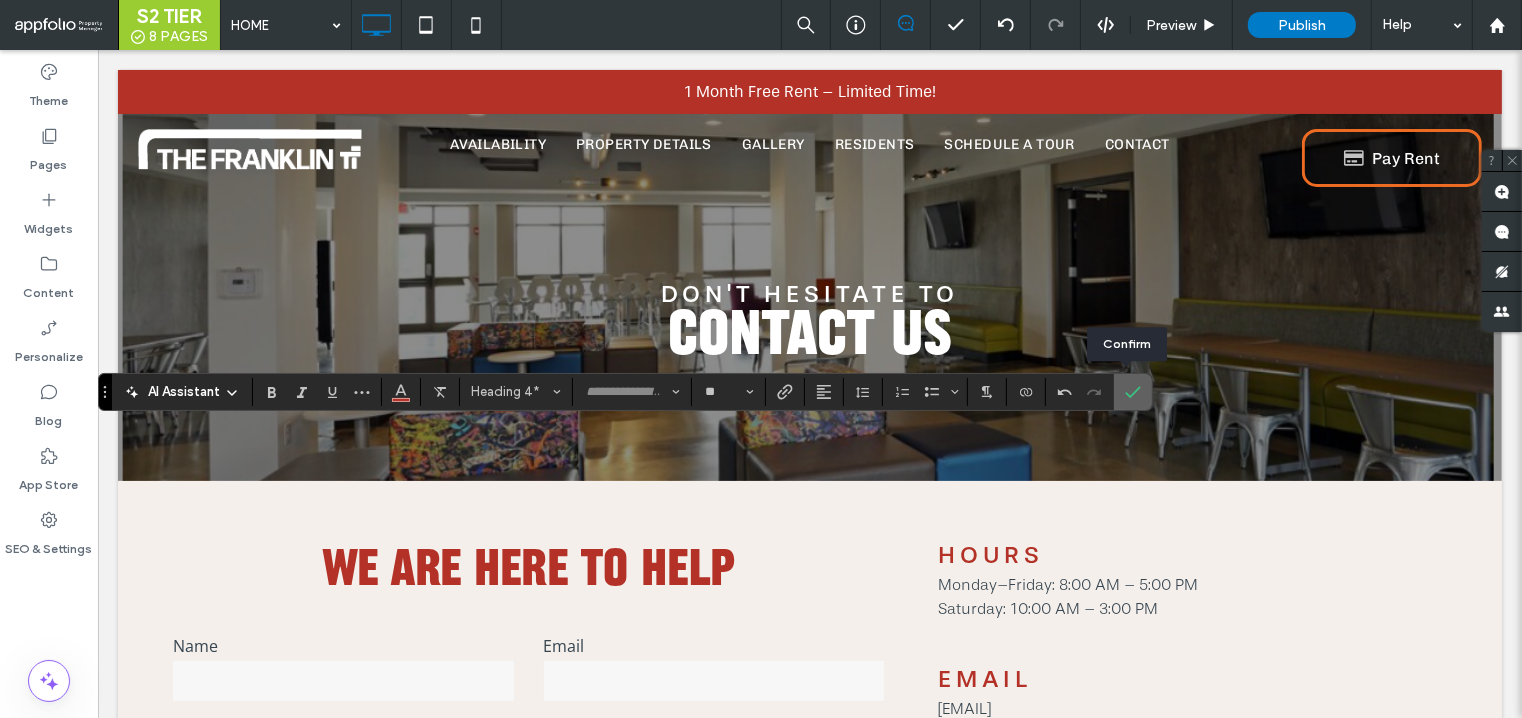 click 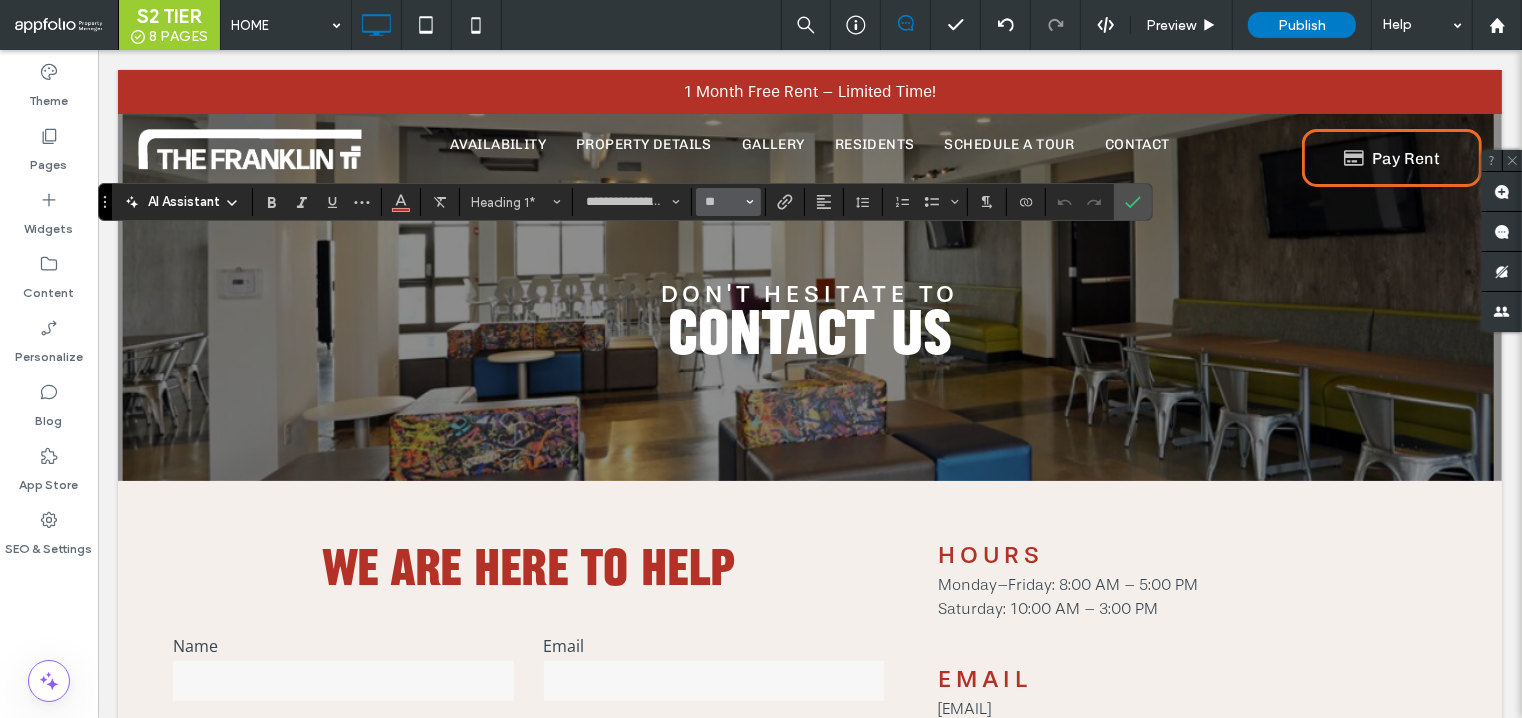 click 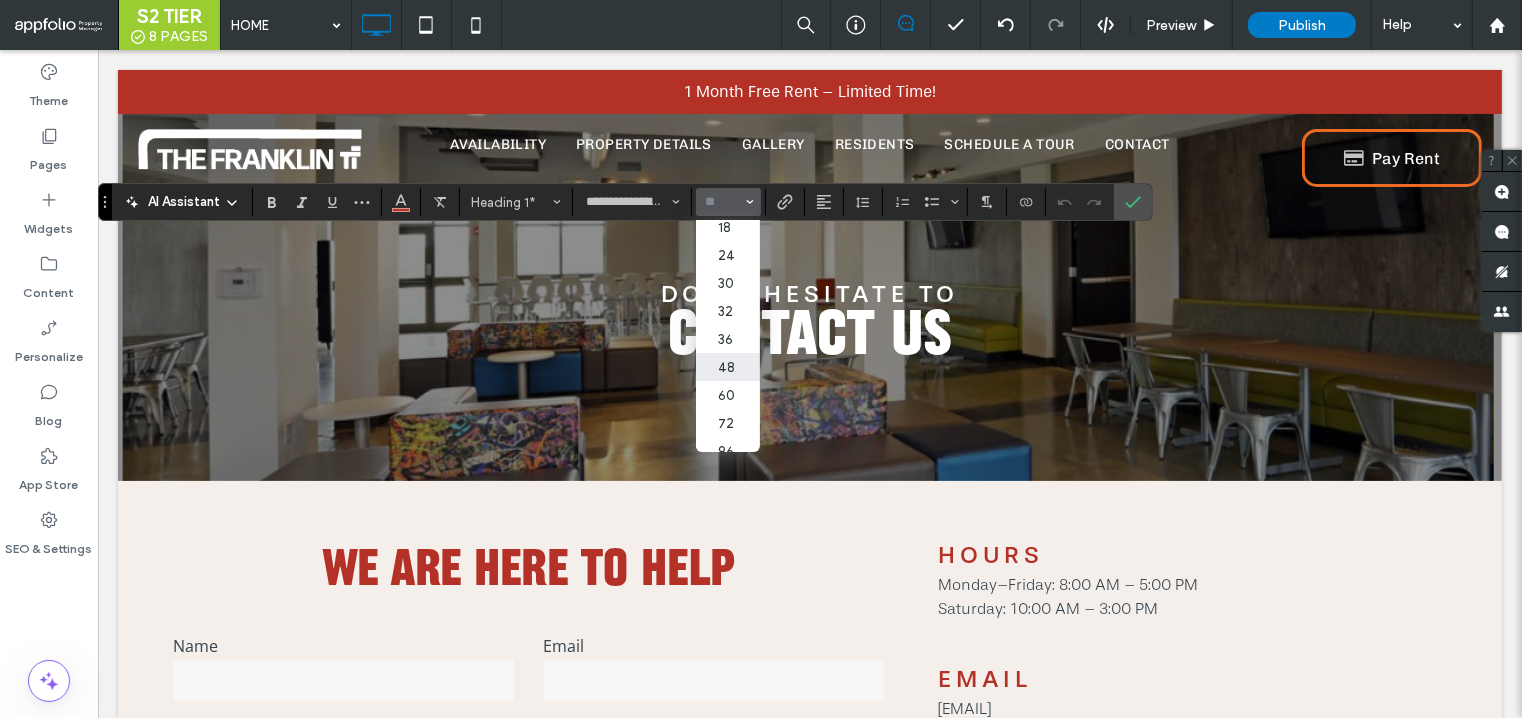 scroll, scrollTop: 224, scrollLeft: 0, axis: vertical 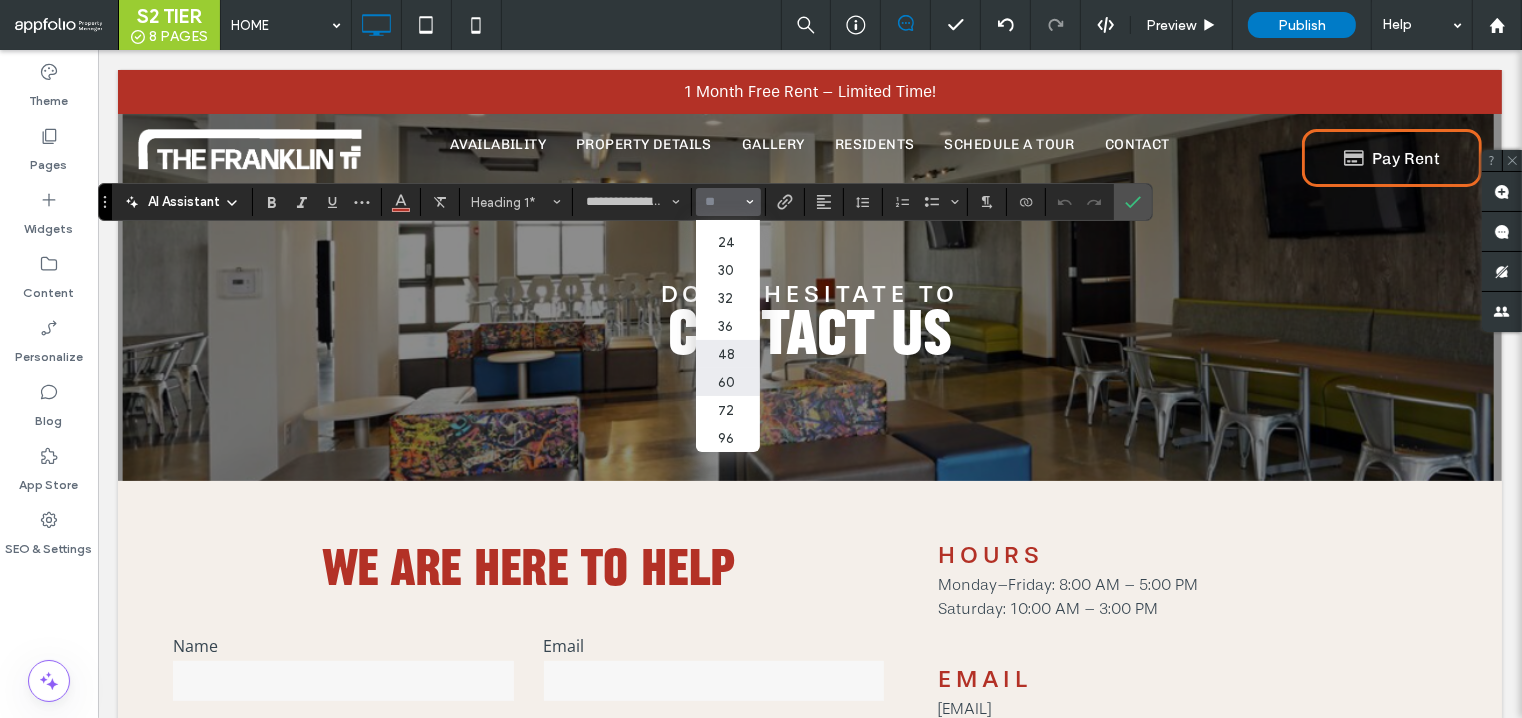 click on "60" at bounding box center (728, 382) 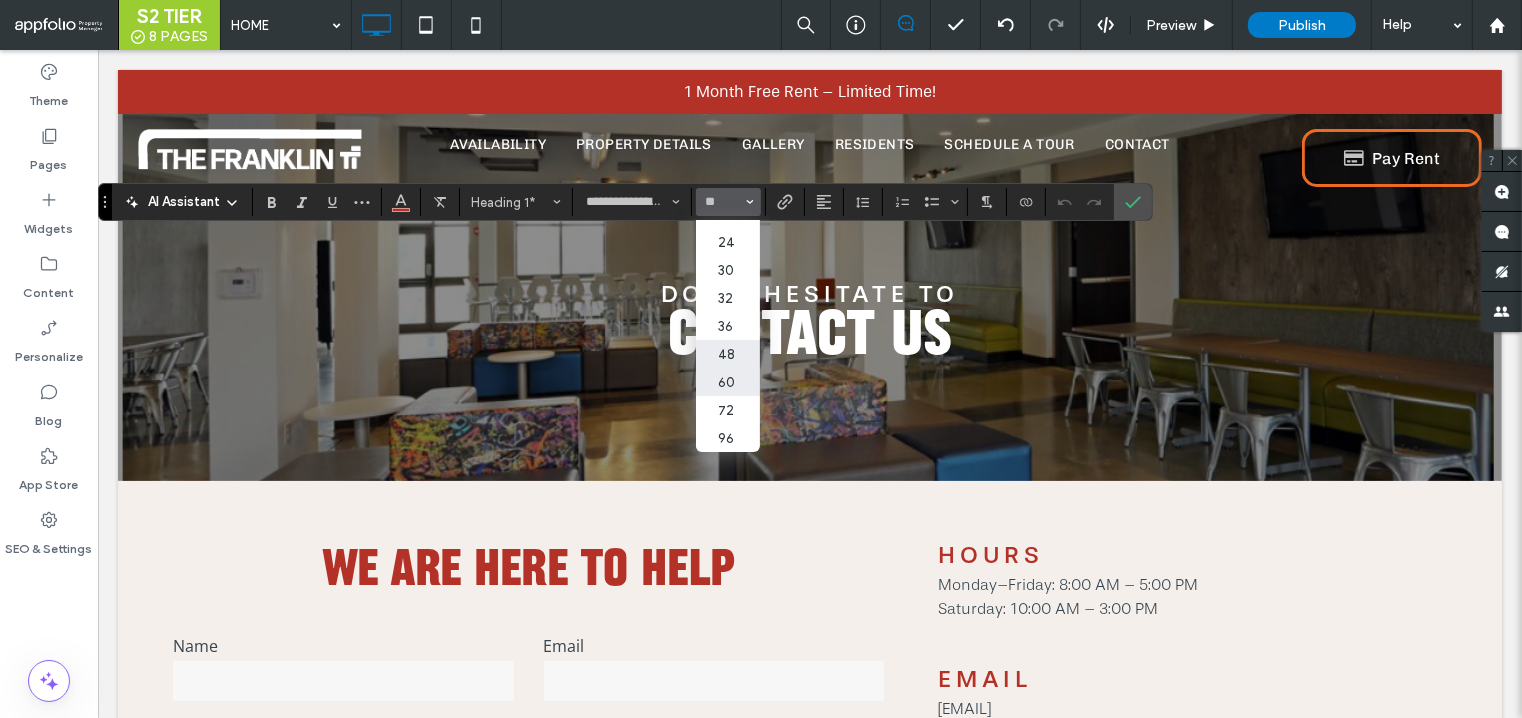 type on "**" 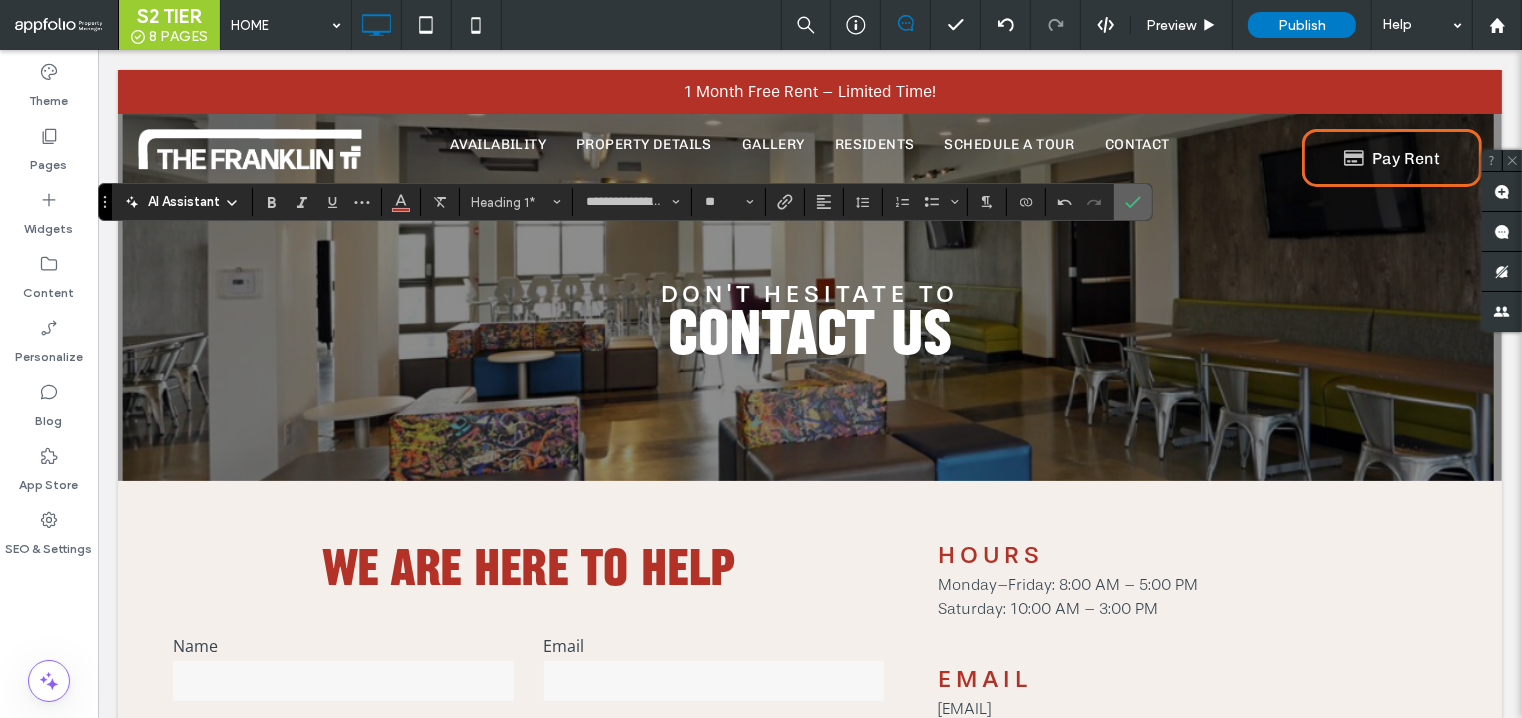 click 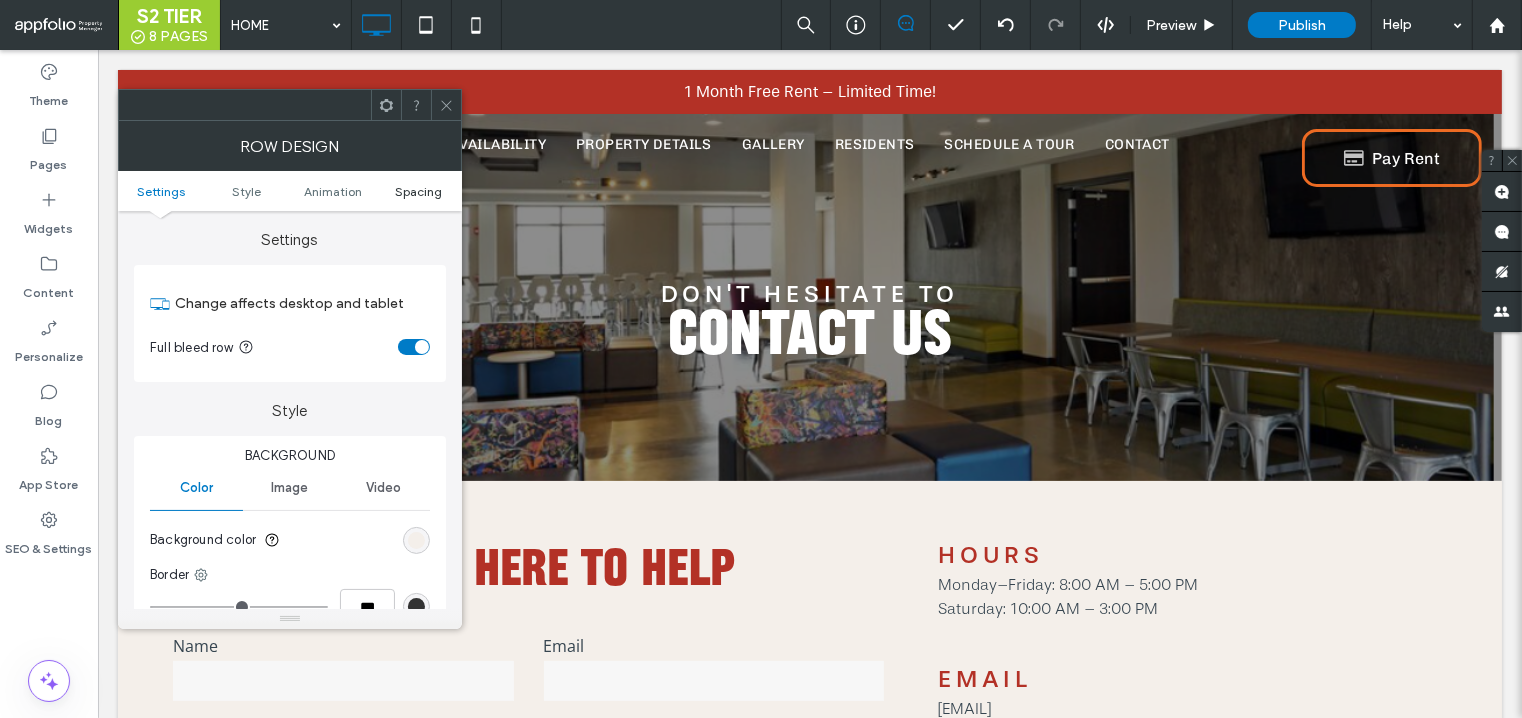 click on "Spacing" at bounding box center [418, 191] 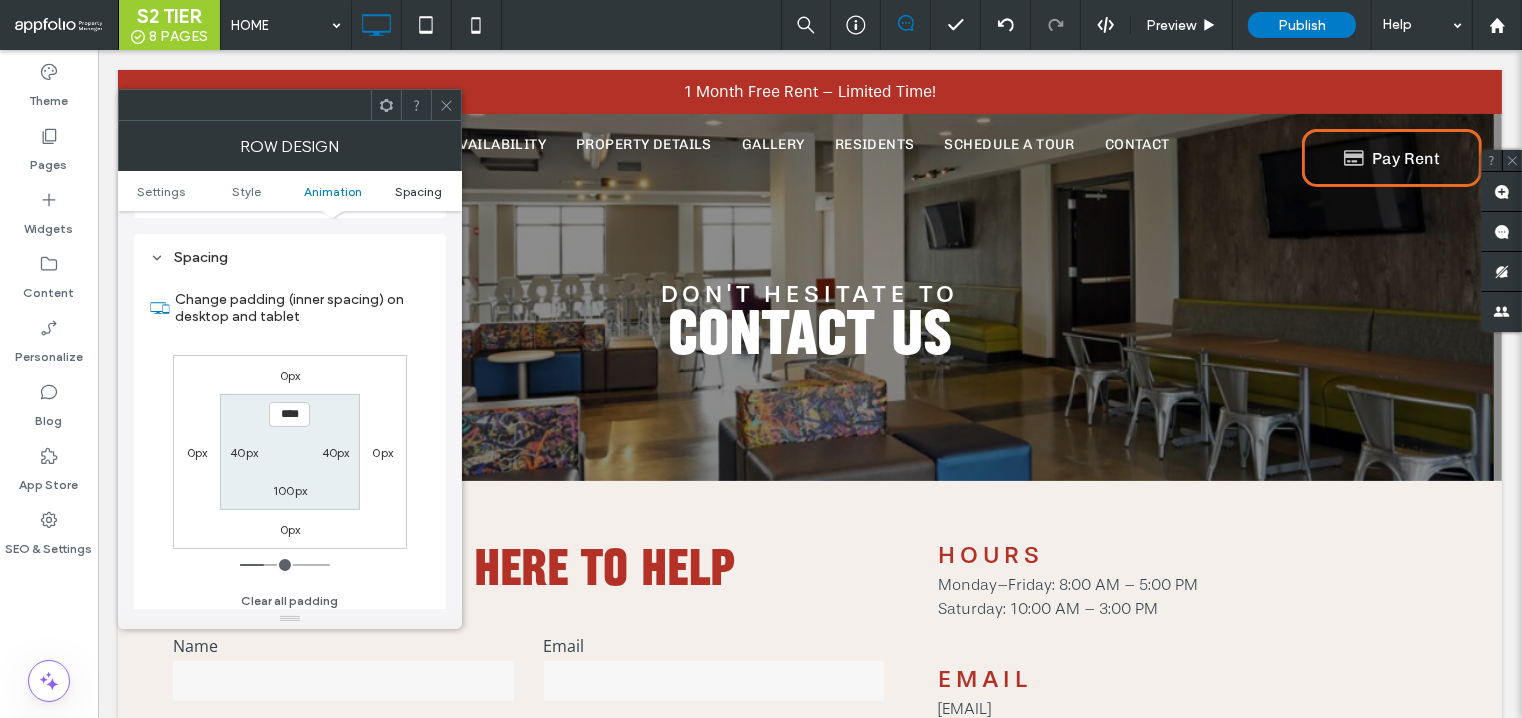 scroll, scrollTop: 563, scrollLeft: 0, axis: vertical 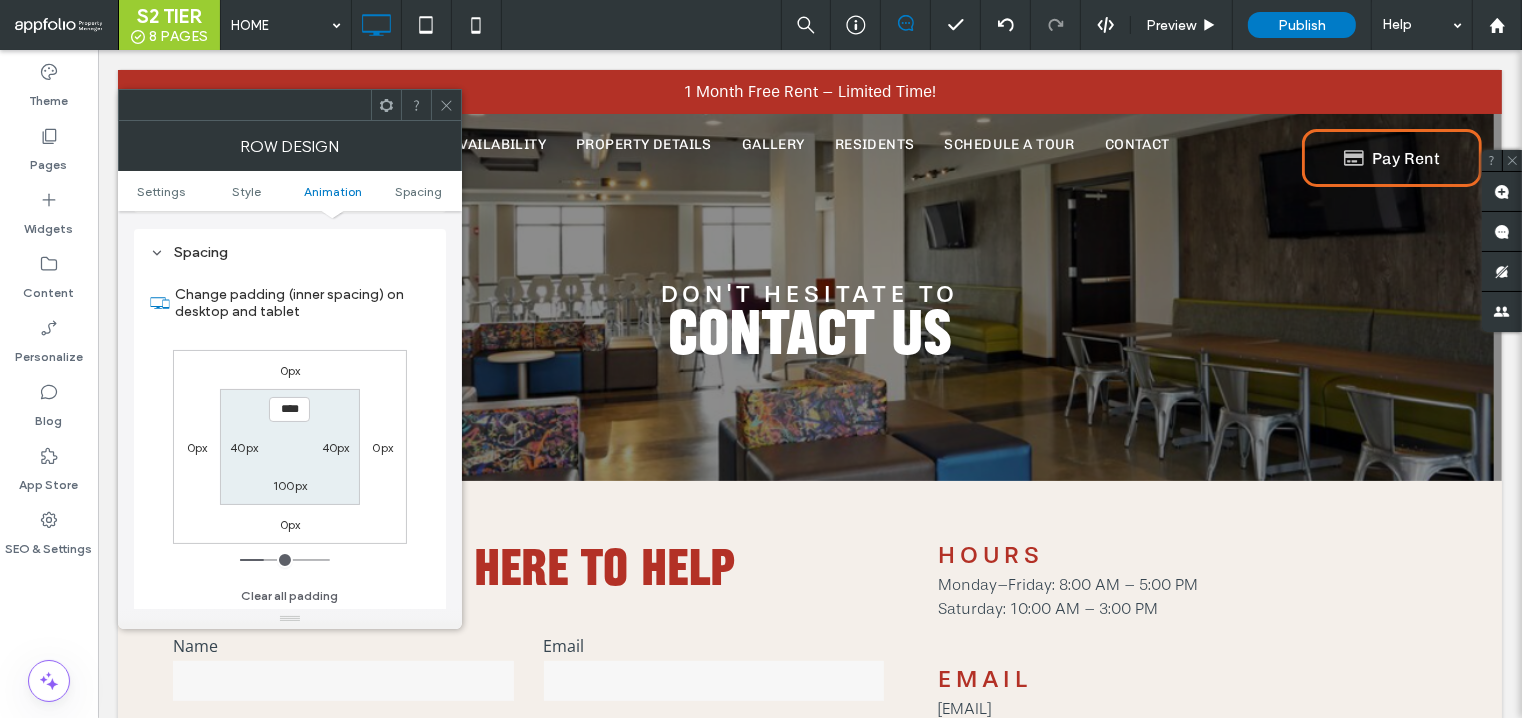 click on "100px" at bounding box center (290, 485) 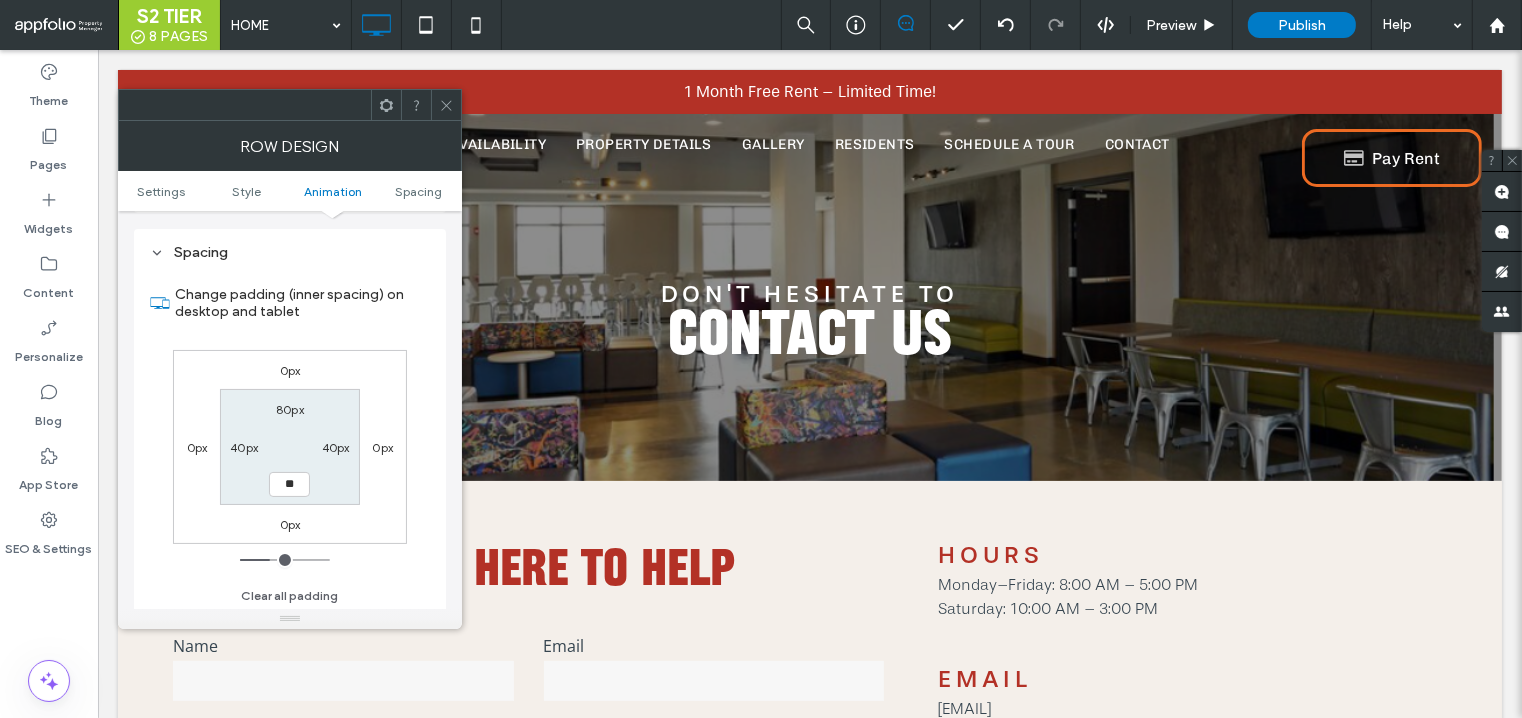 type on "**" 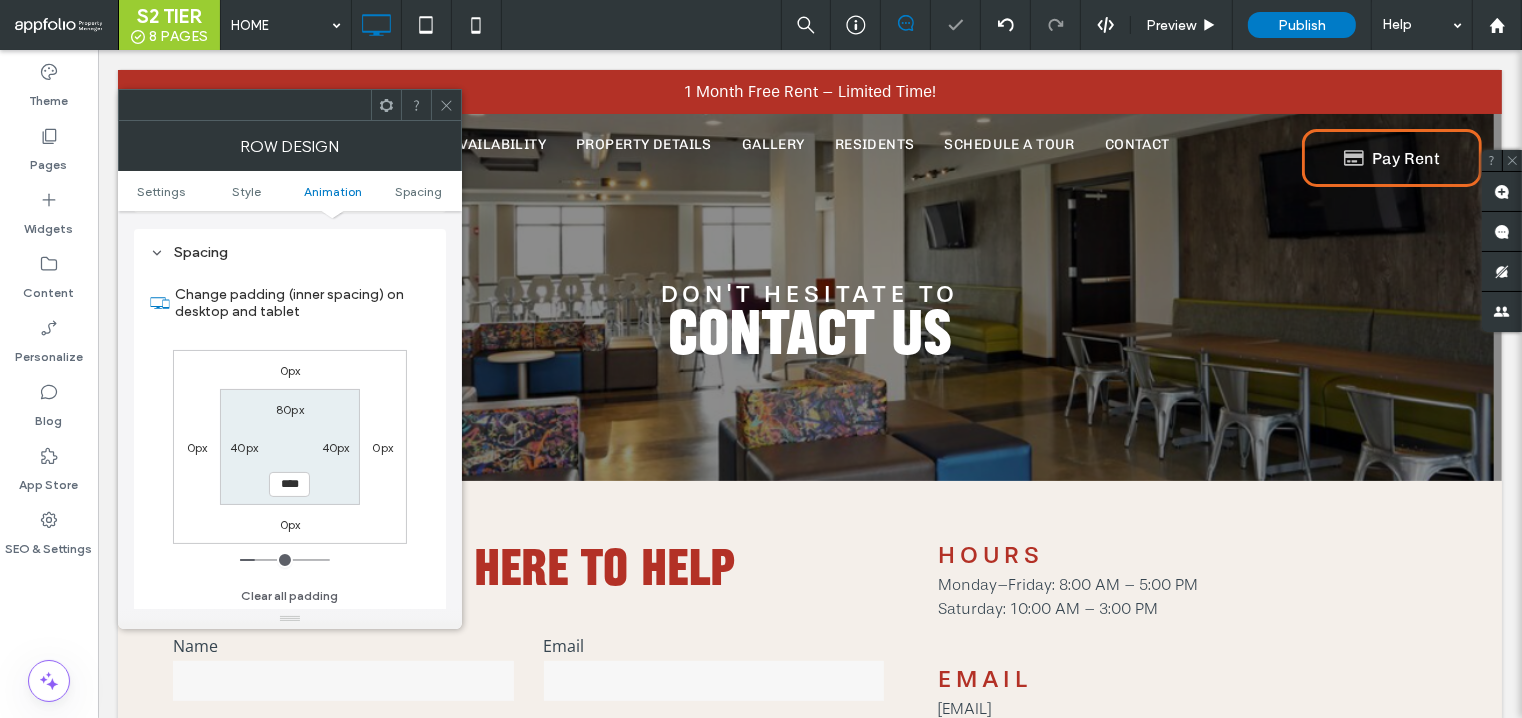 click at bounding box center (446, 105) 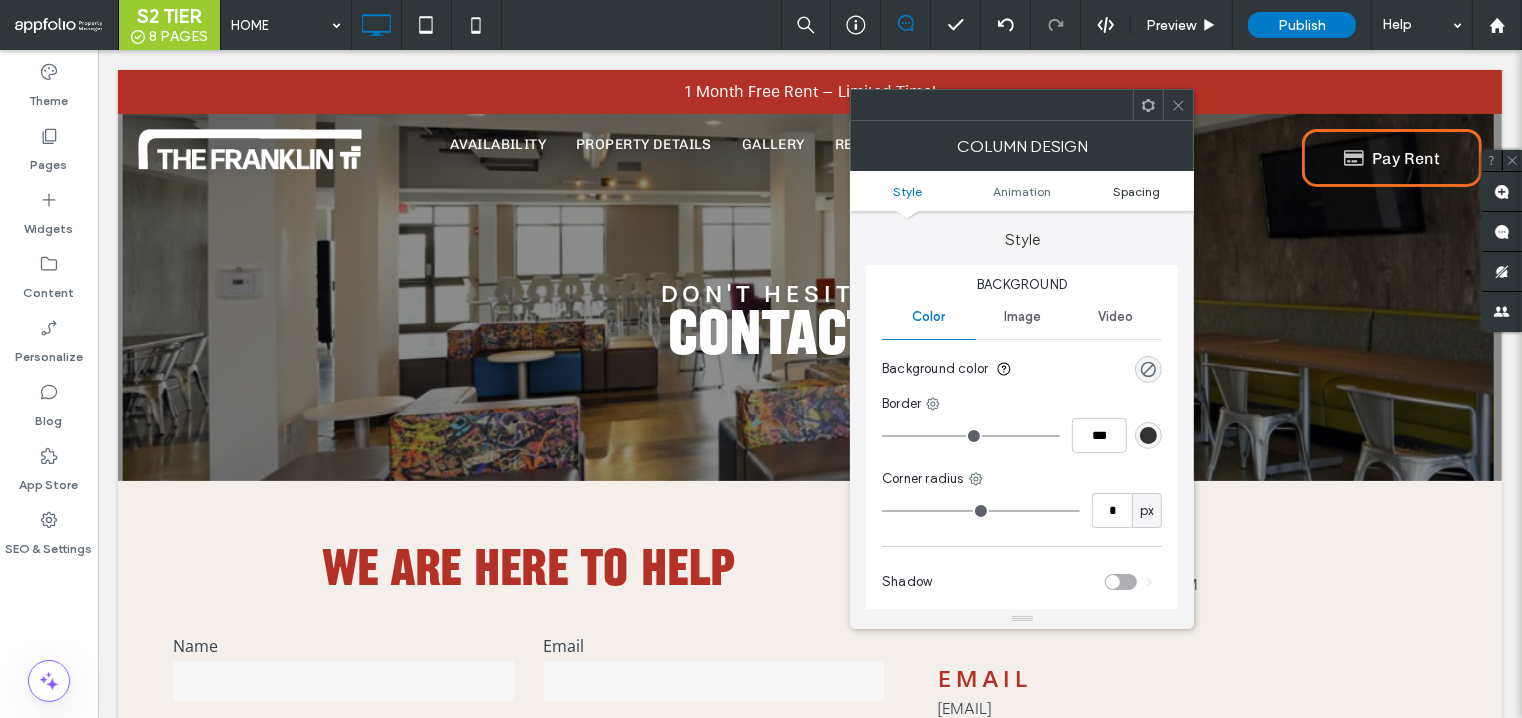 click on "Spacing" at bounding box center [1136, 191] 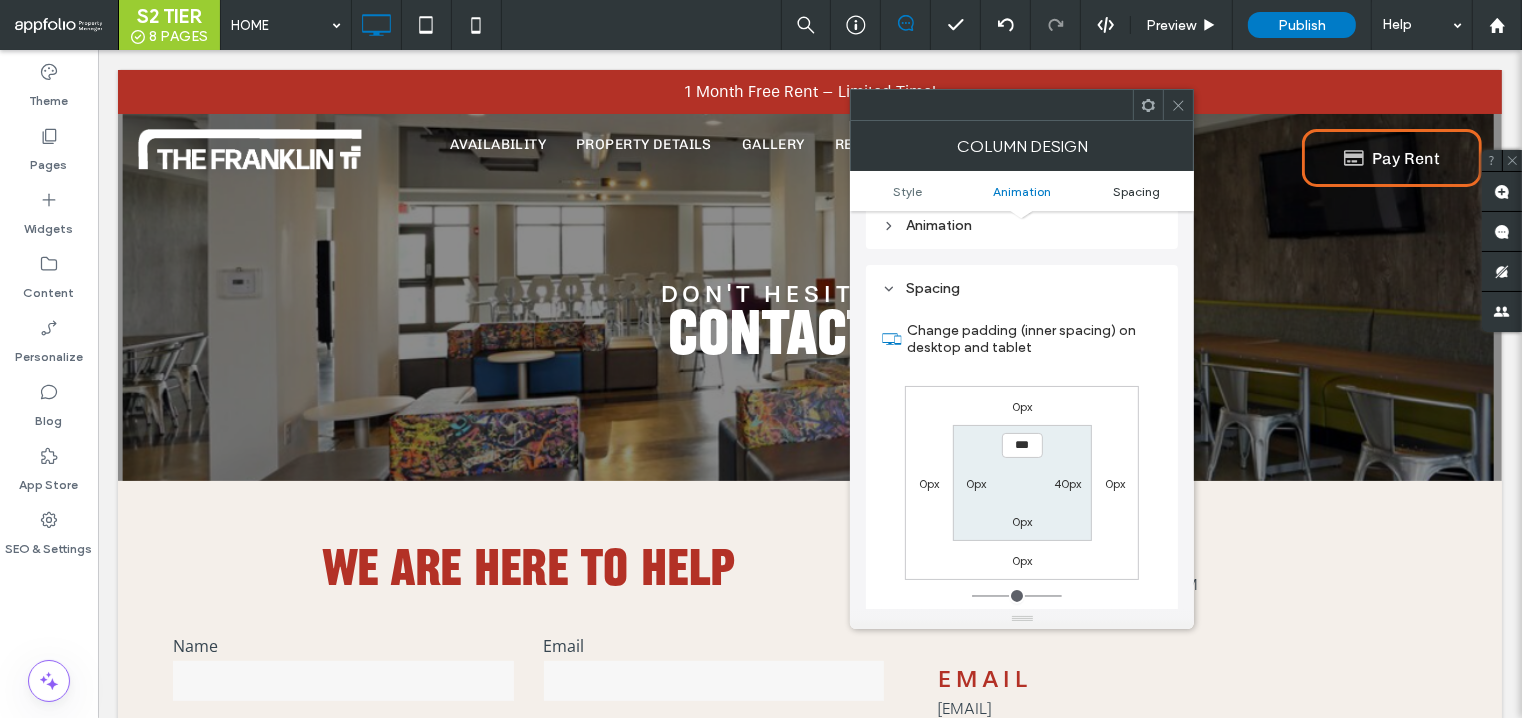 scroll, scrollTop: 467, scrollLeft: 0, axis: vertical 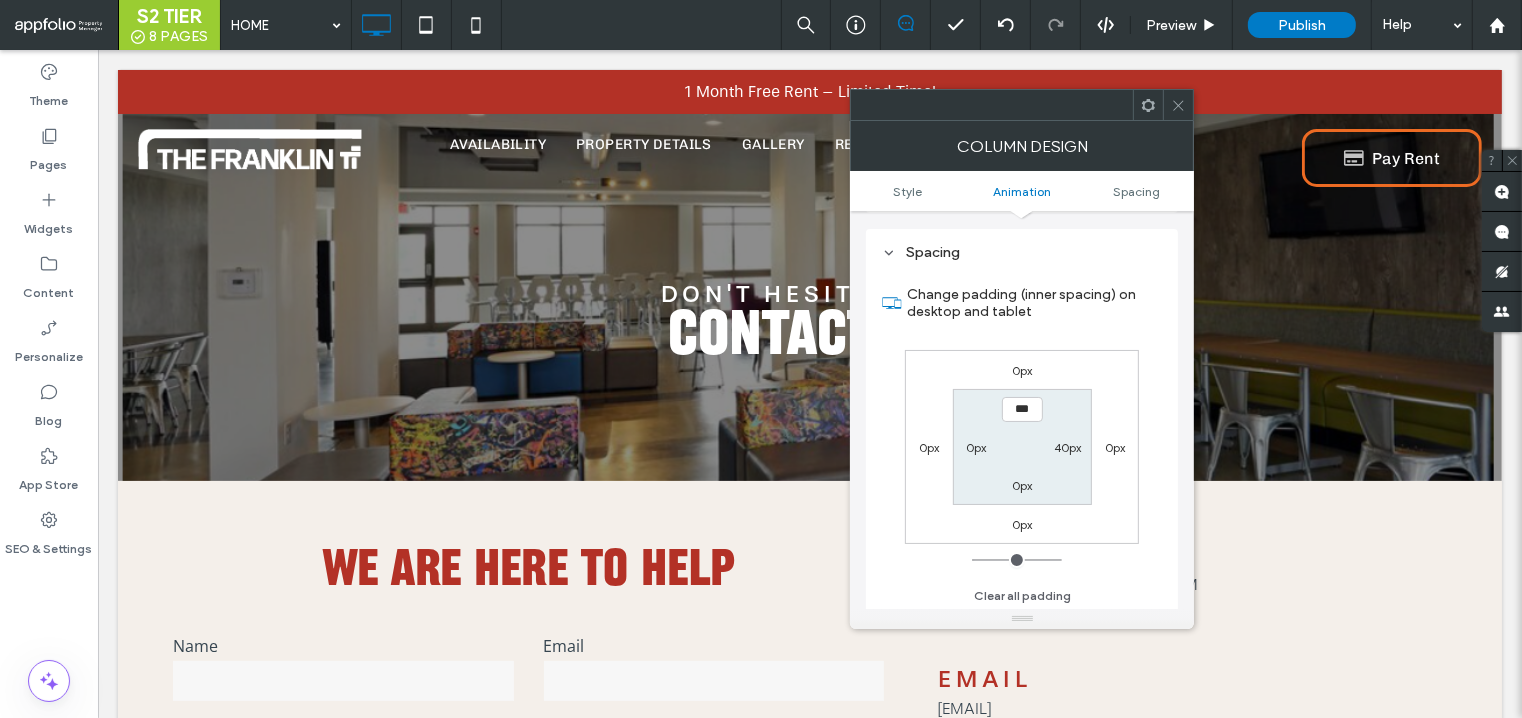 click 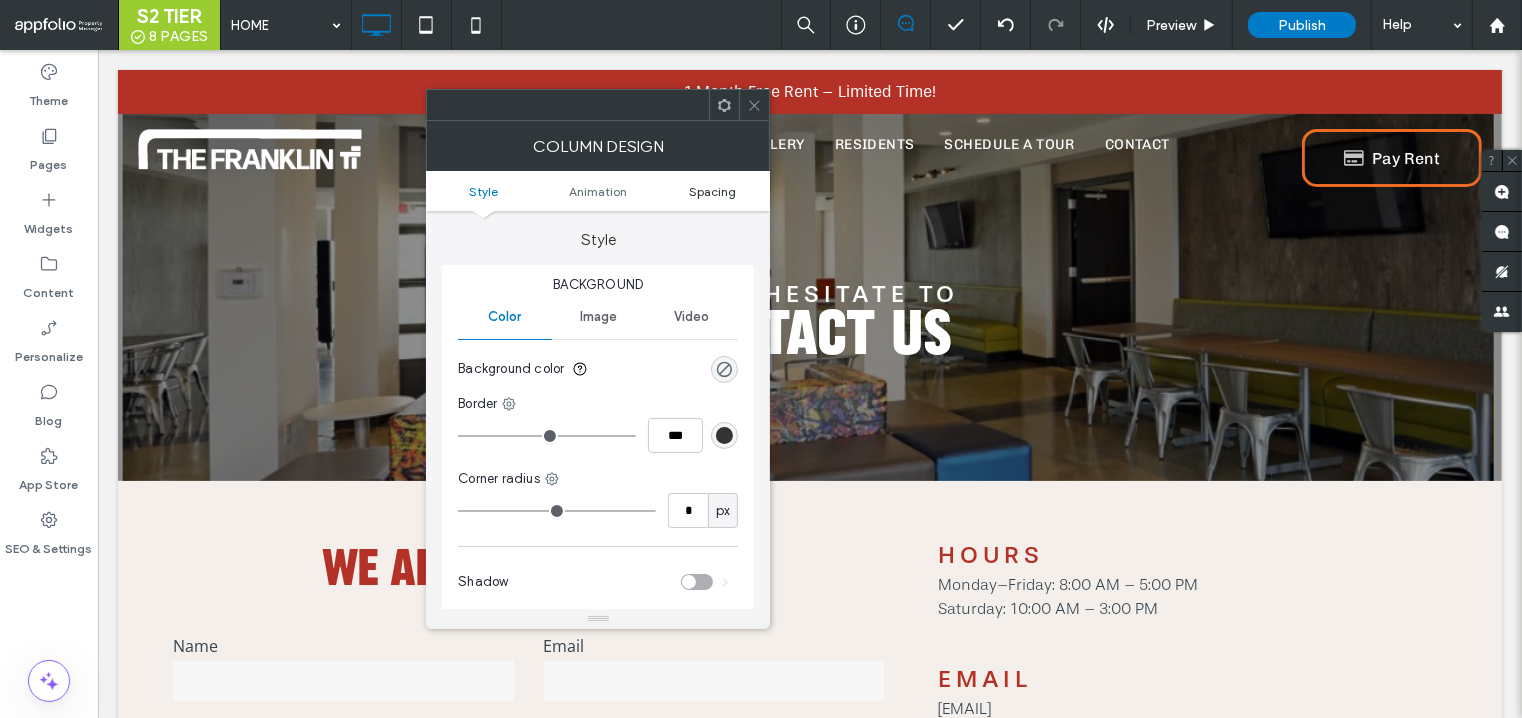 click on "Spacing" at bounding box center (712, 191) 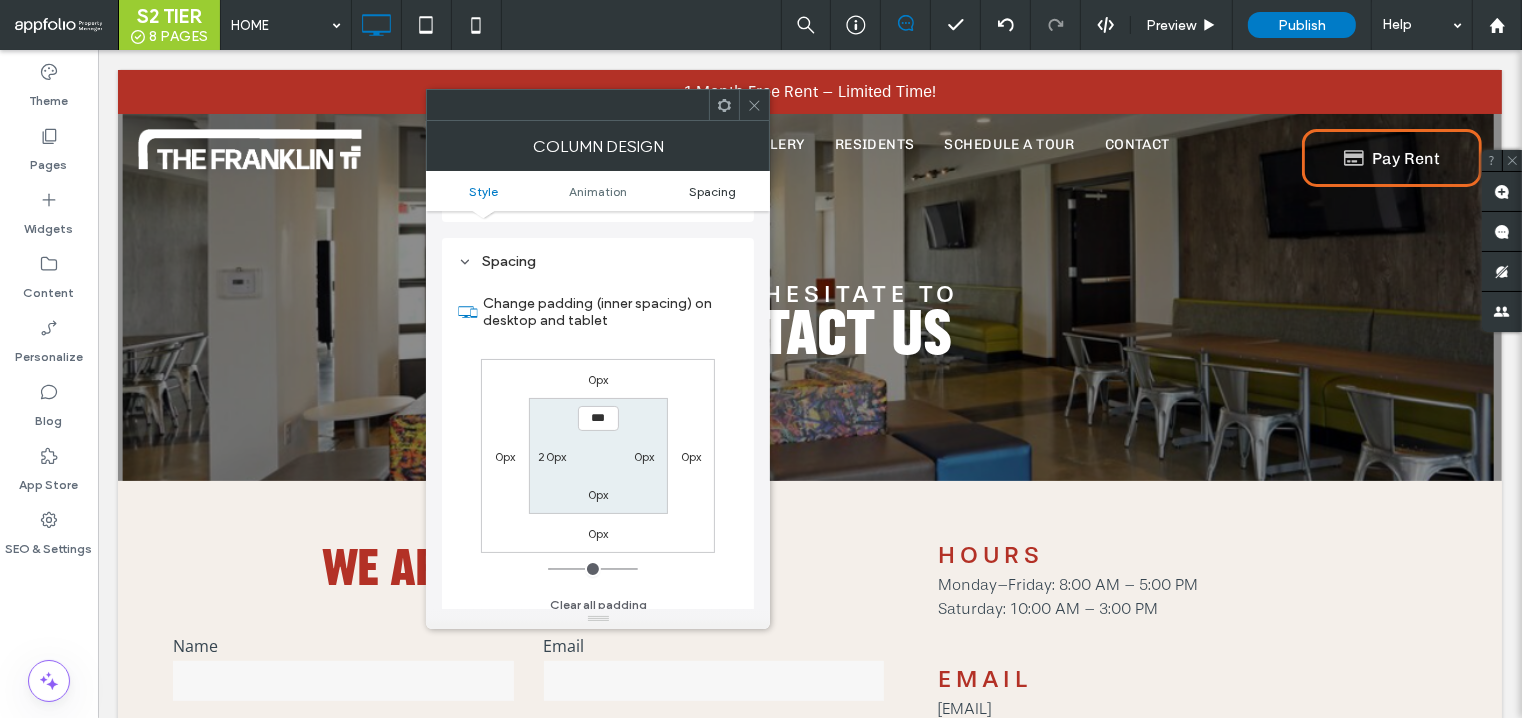 scroll, scrollTop: 467, scrollLeft: 0, axis: vertical 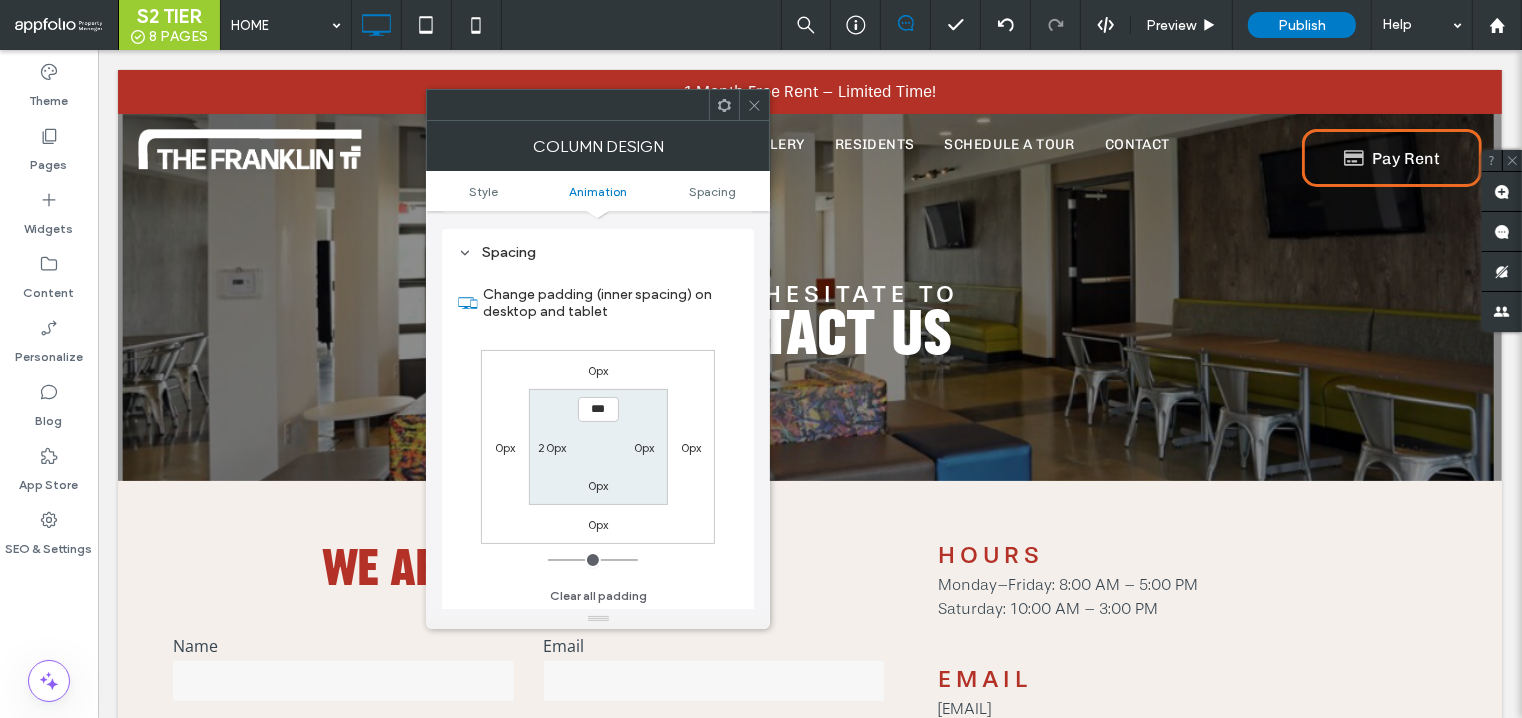 click on "20px" at bounding box center [553, 447] 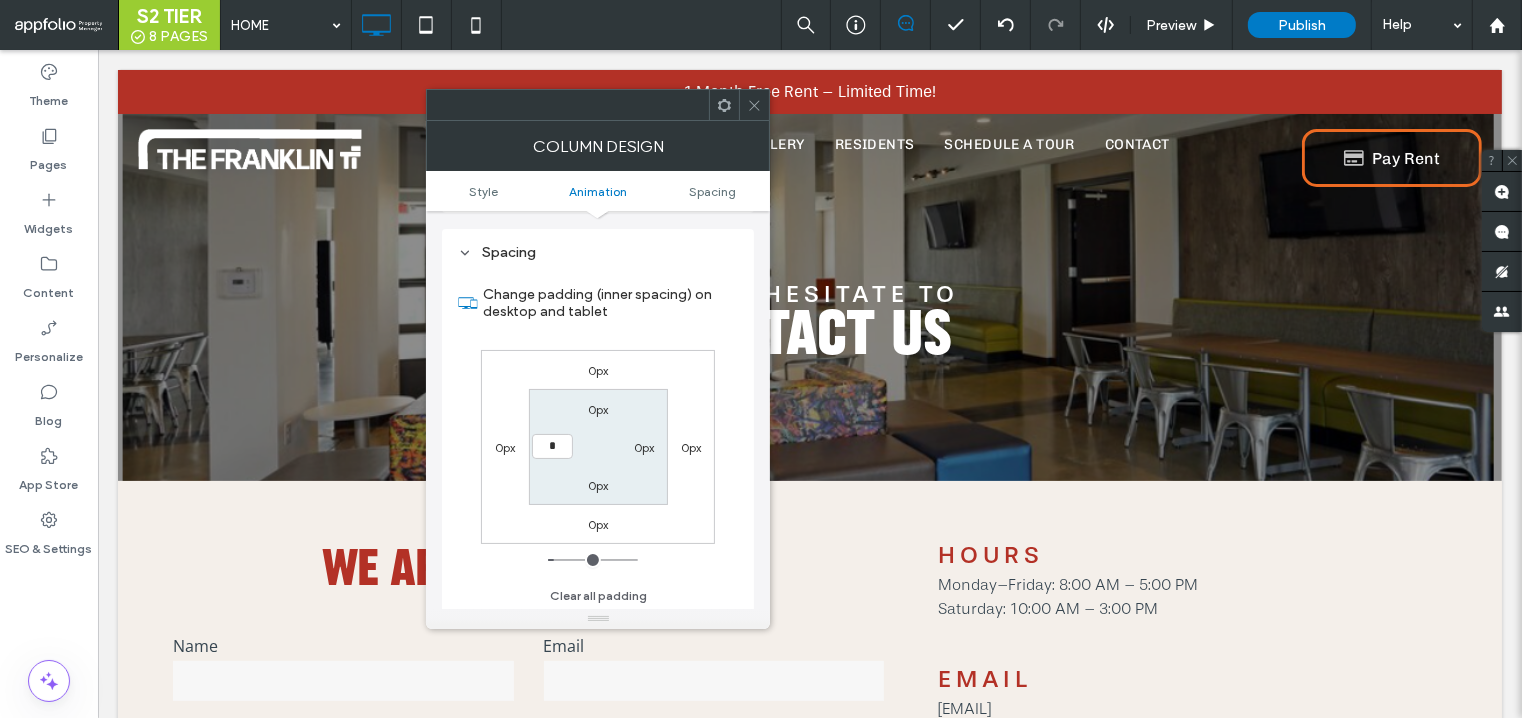 type on "*" 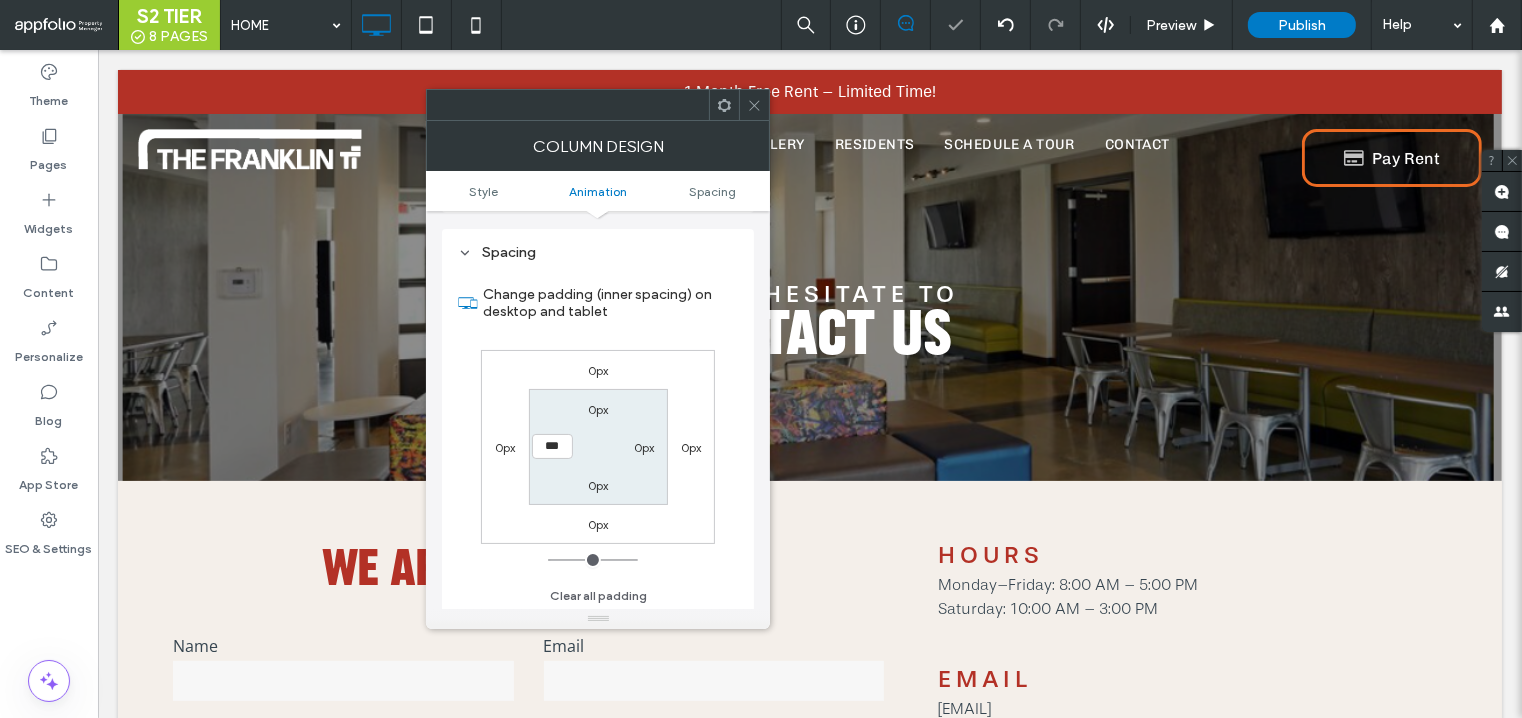 click 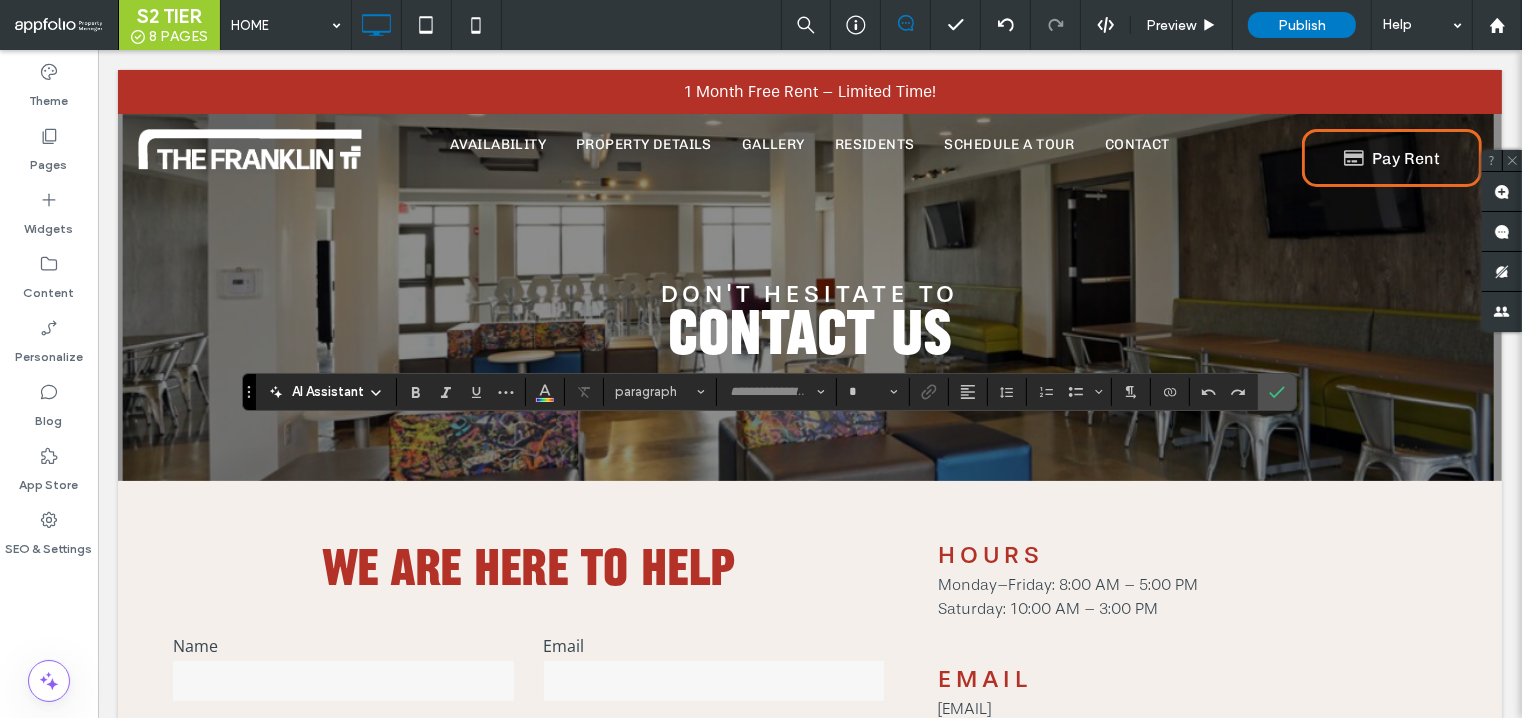 type on "**" 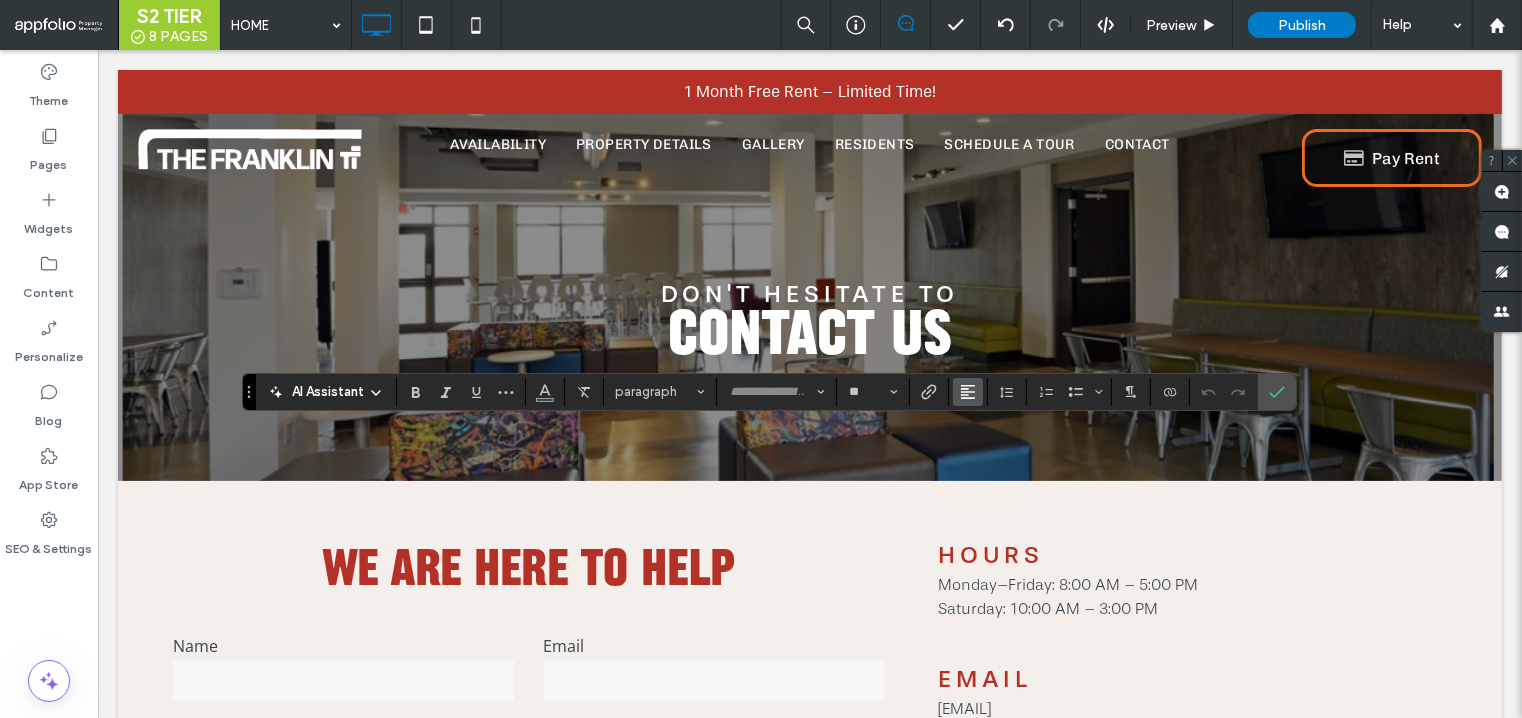 click 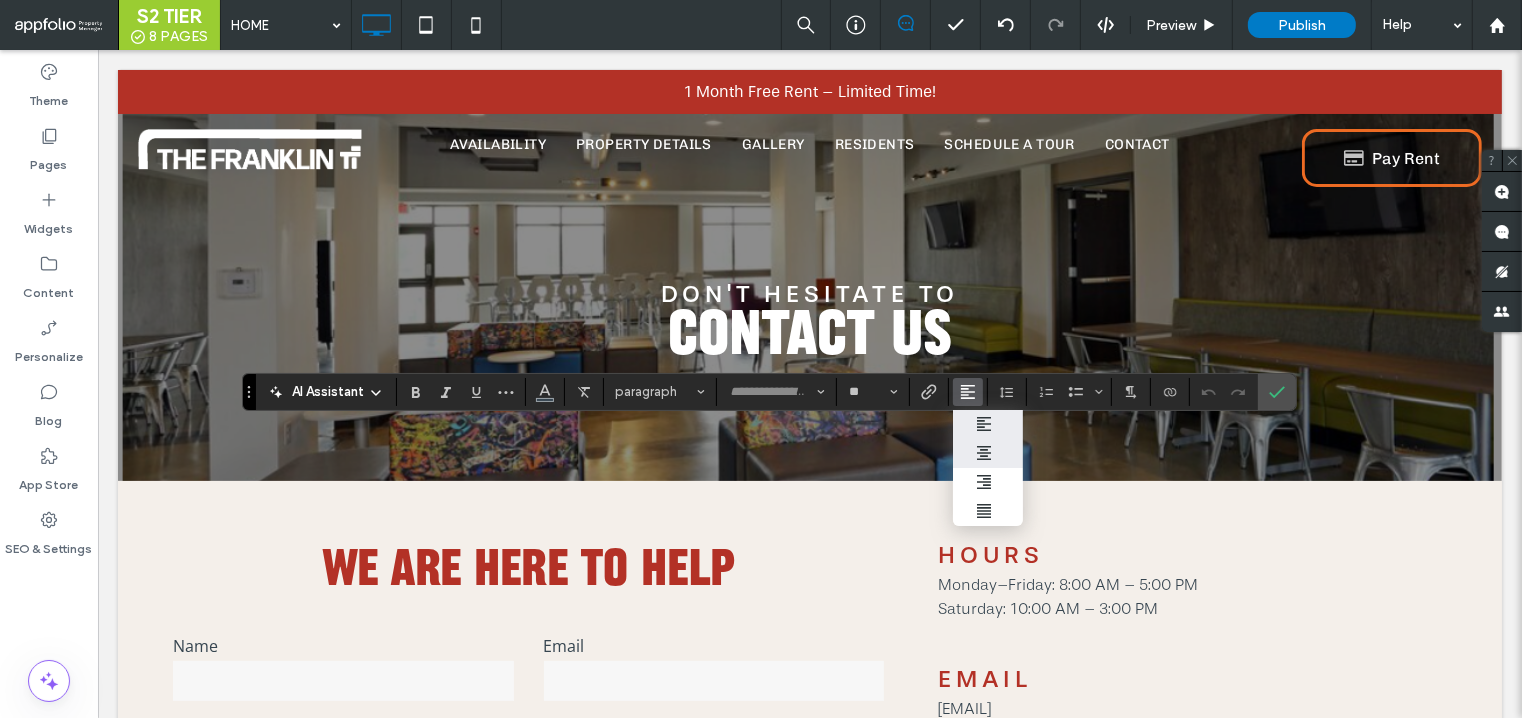 click 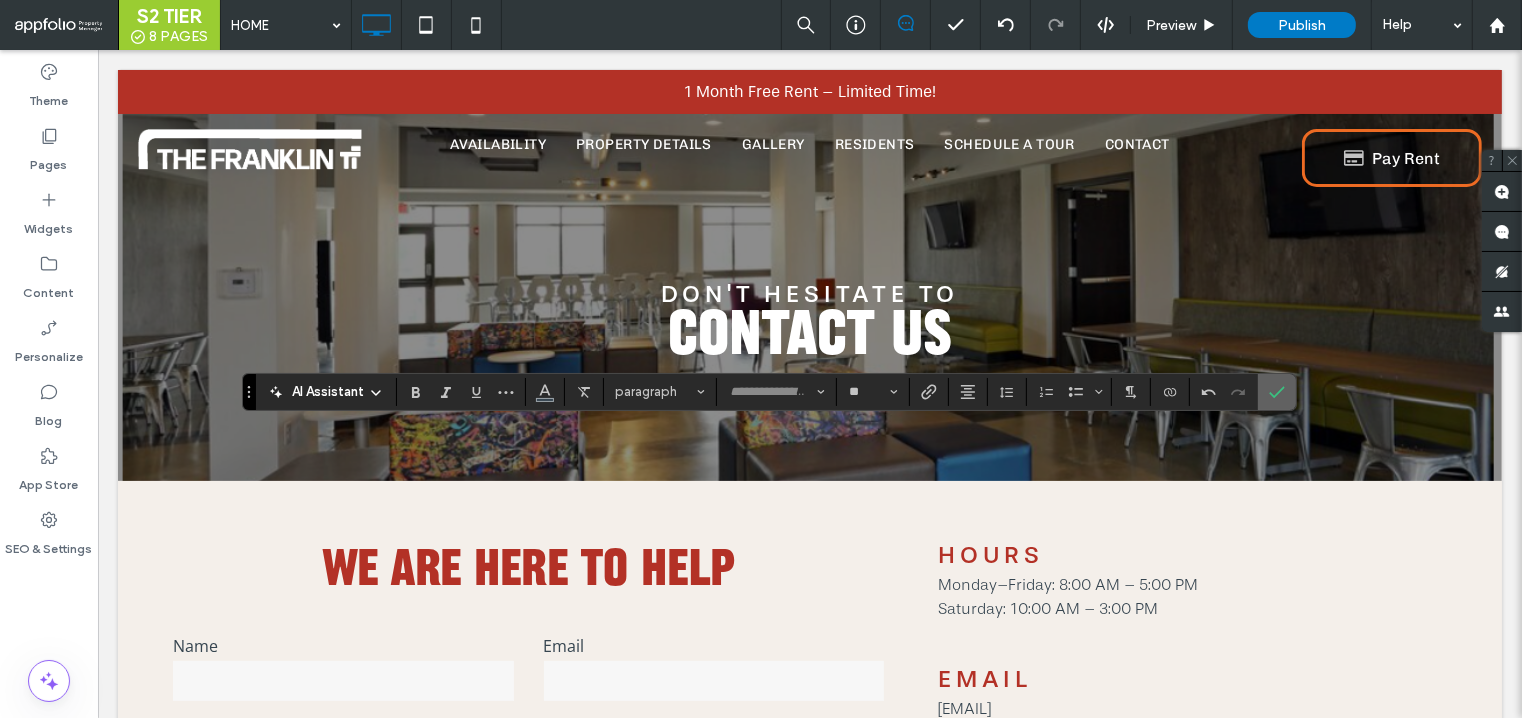 click at bounding box center (1277, 392) 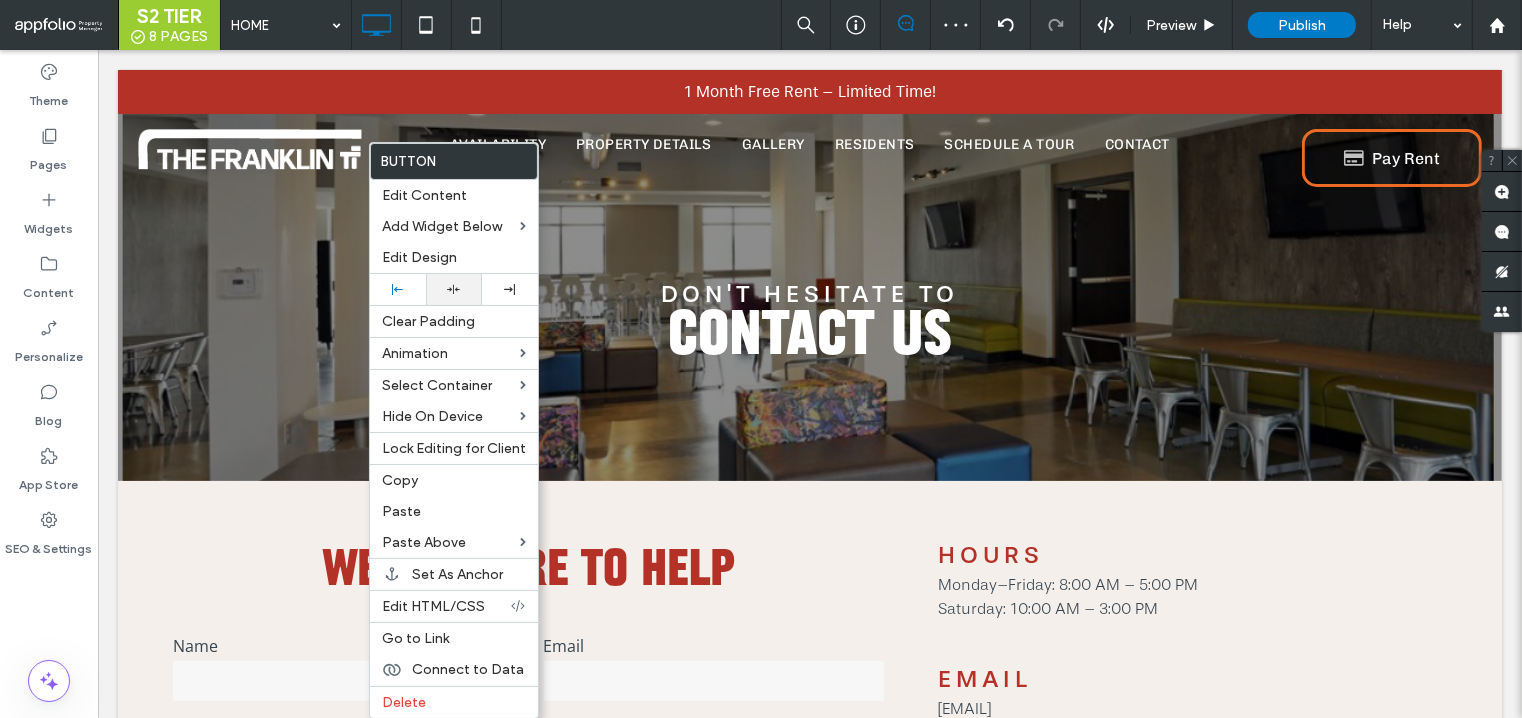click at bounding box center [454, 289] 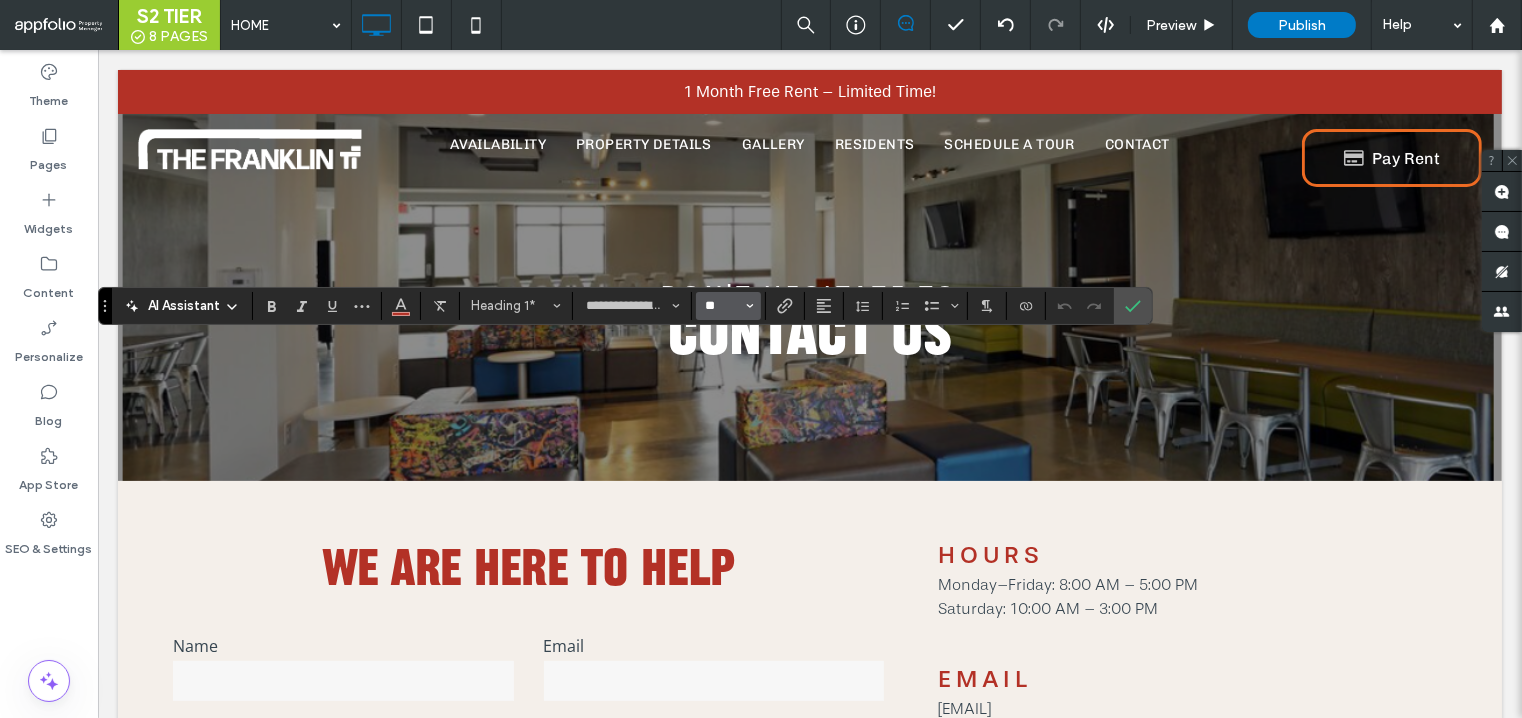 click on "**" at bounding box center [722, 306] 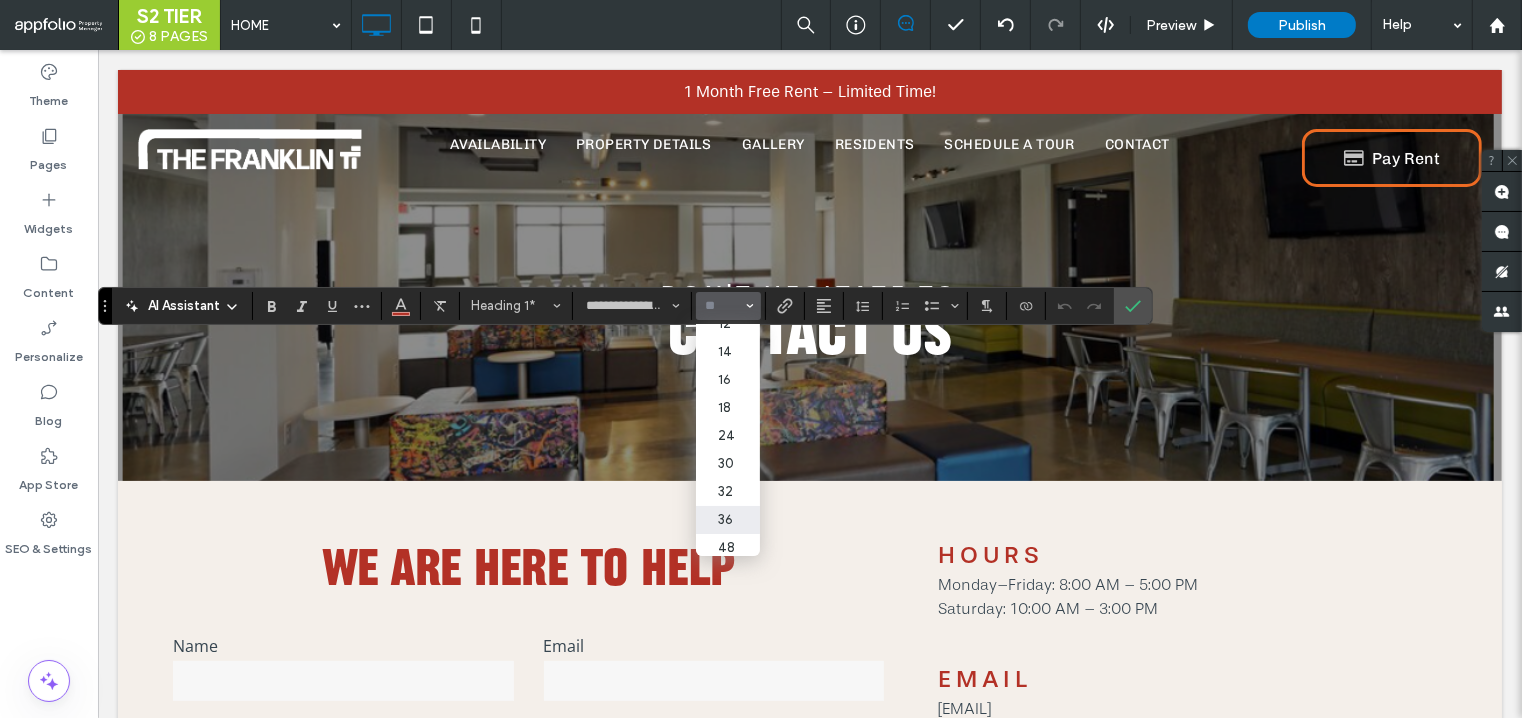 scroll, scrollTop: 164, scrollLeft: 0, axis: vertical 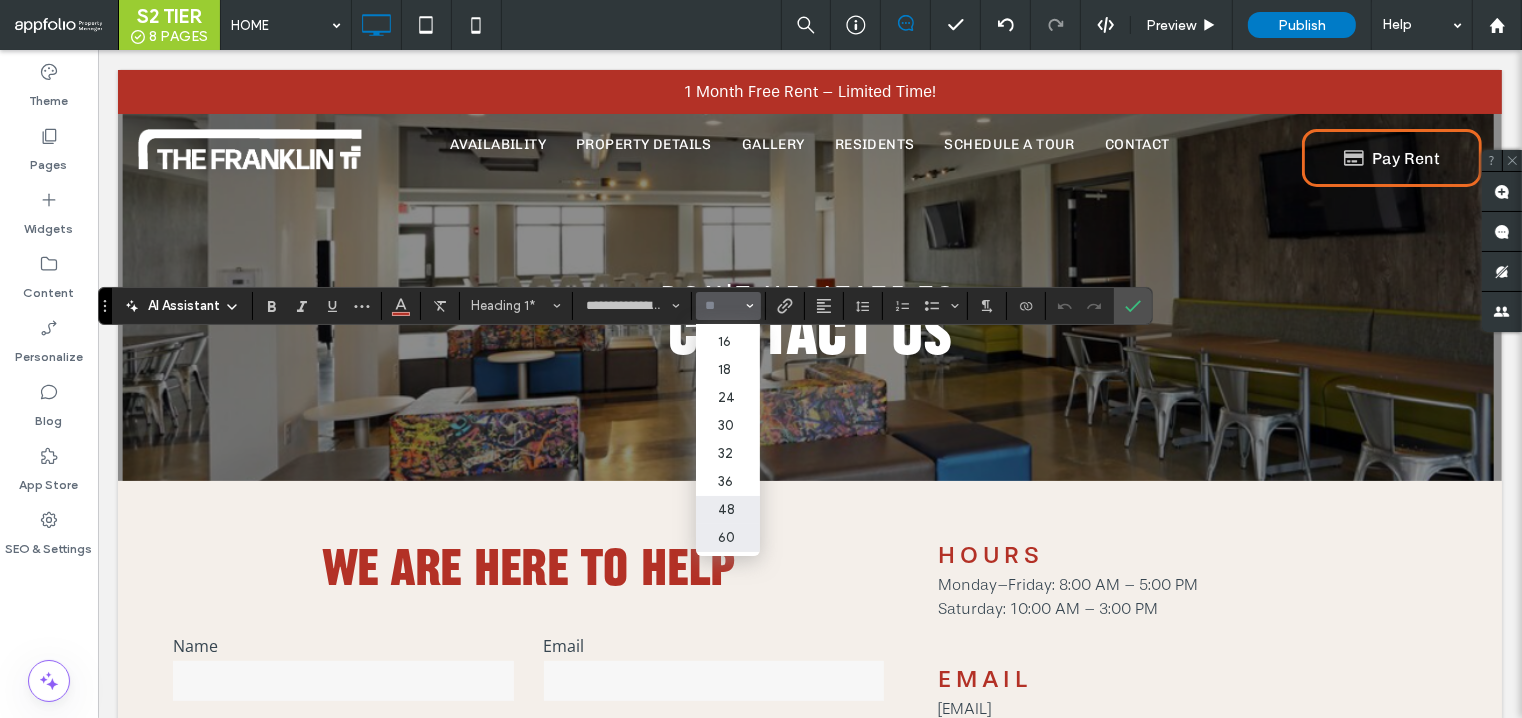 click on "48" at bounding box center (728, 510) 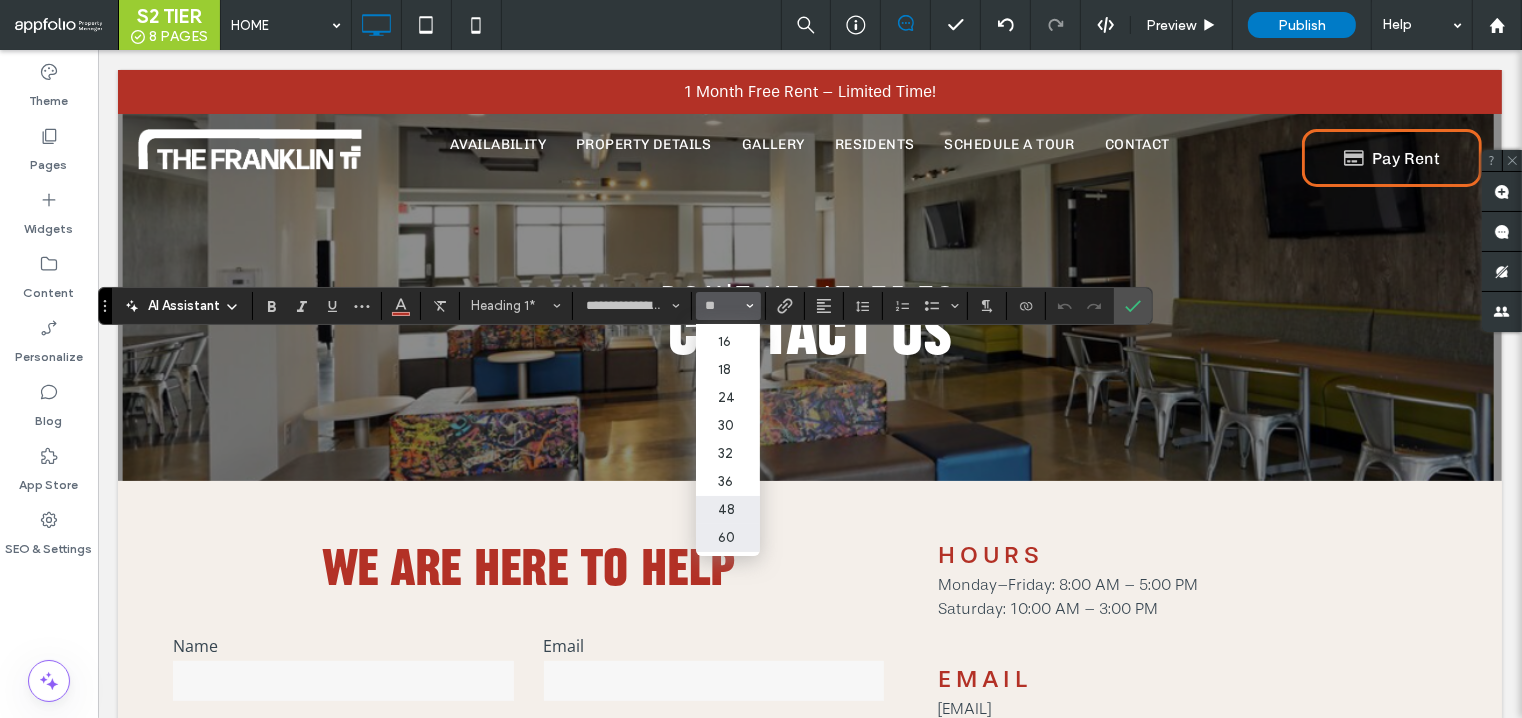 type on "**" 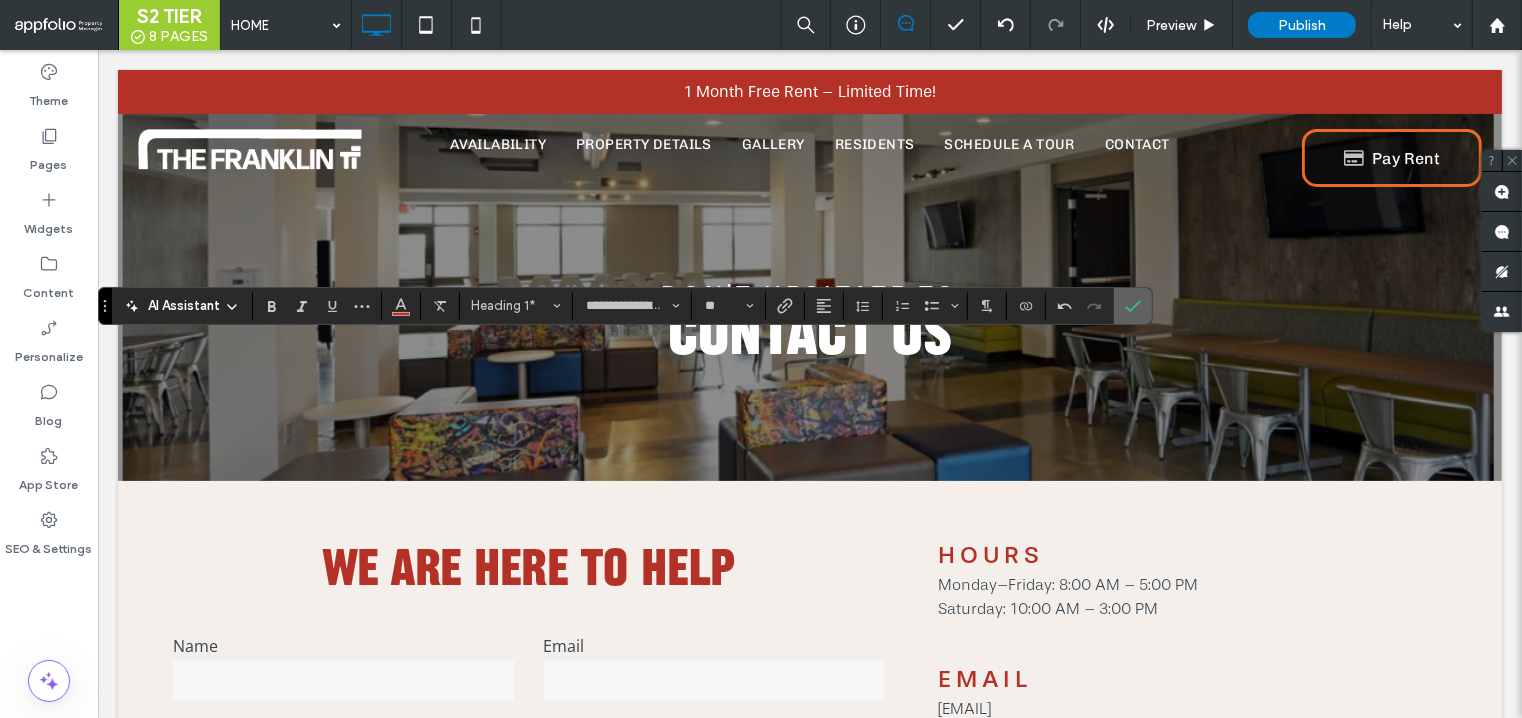 click 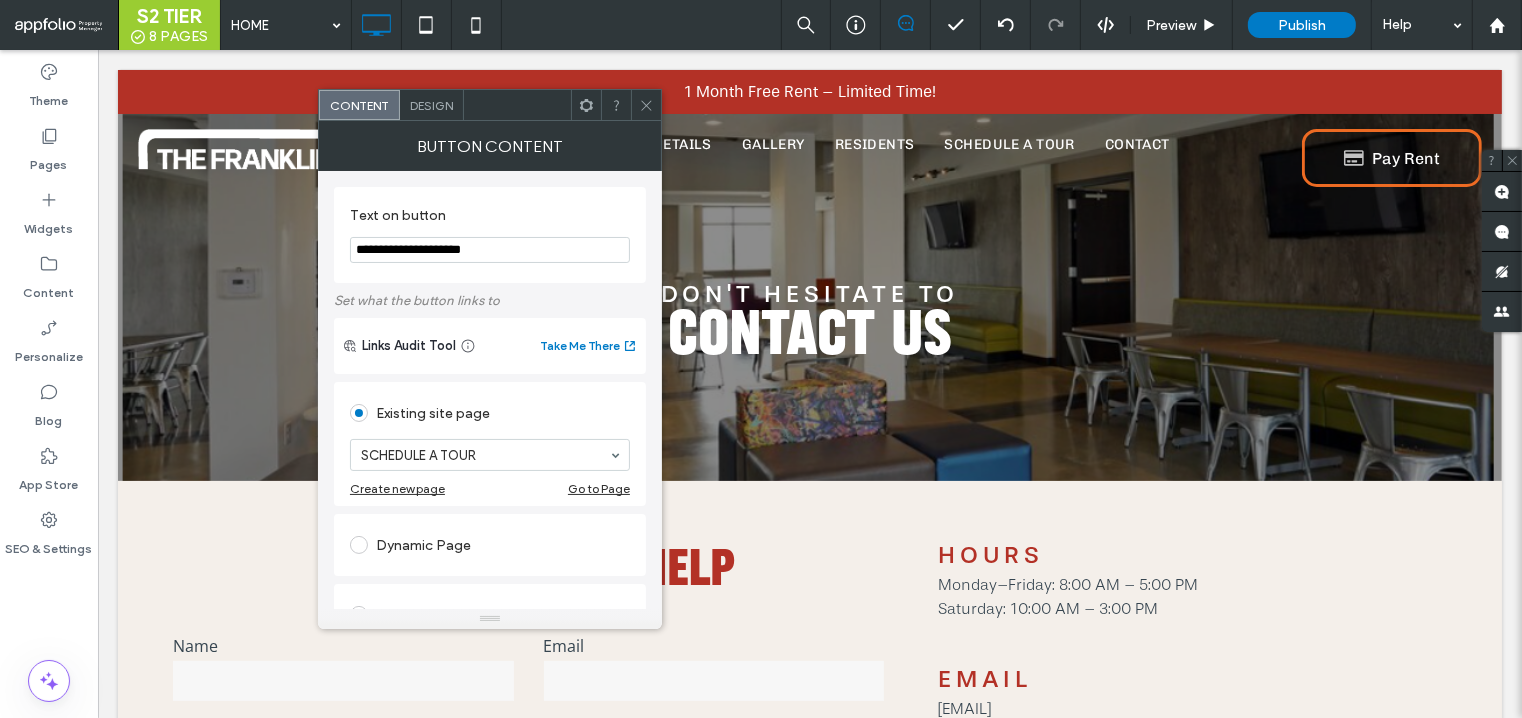 click 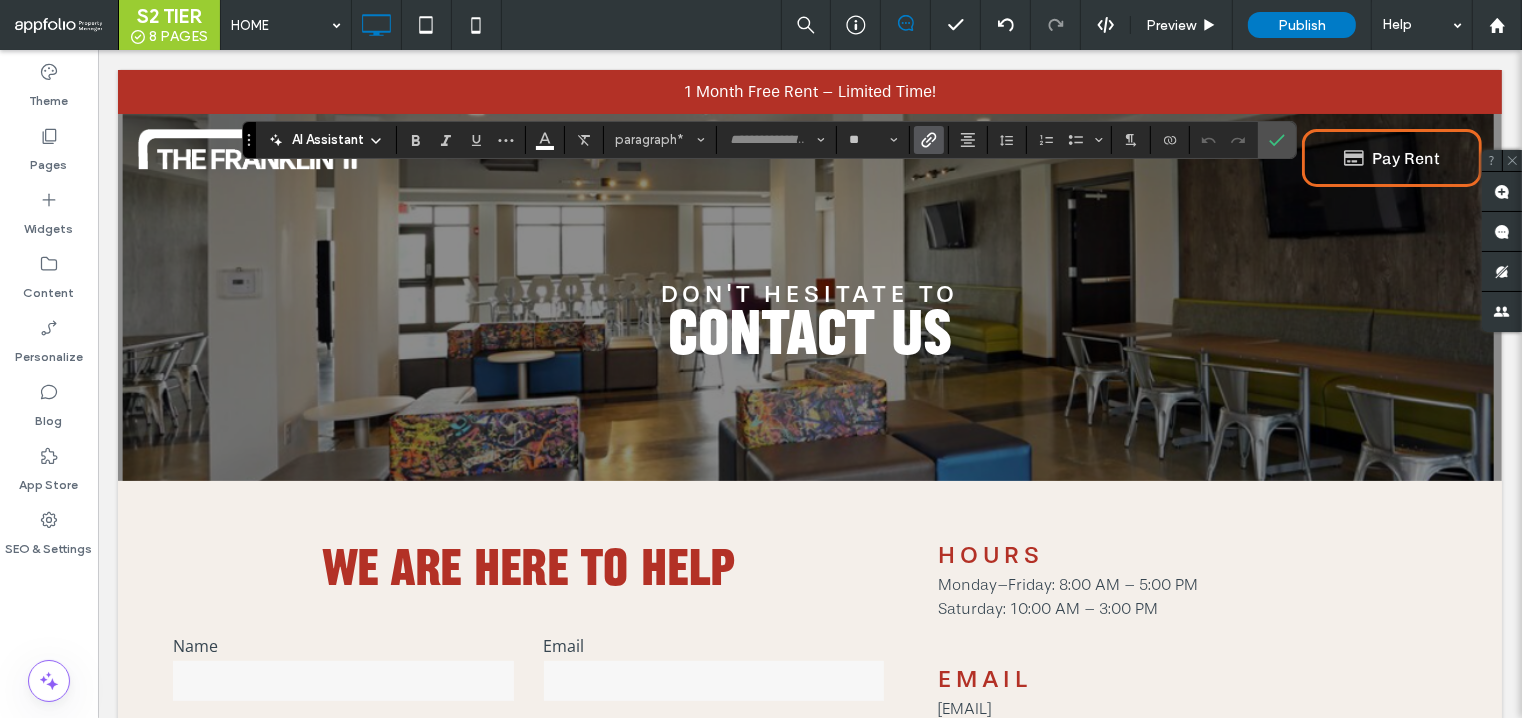 click 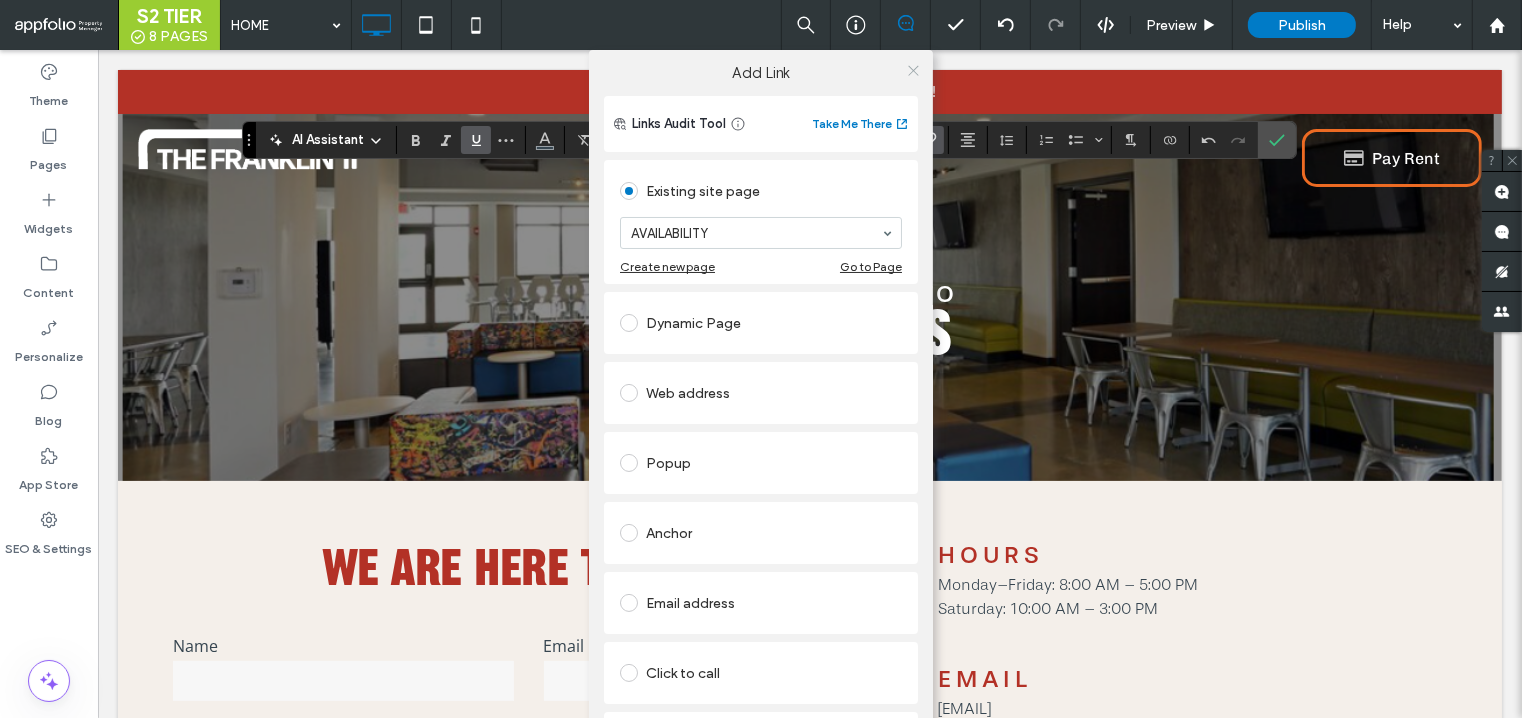 click 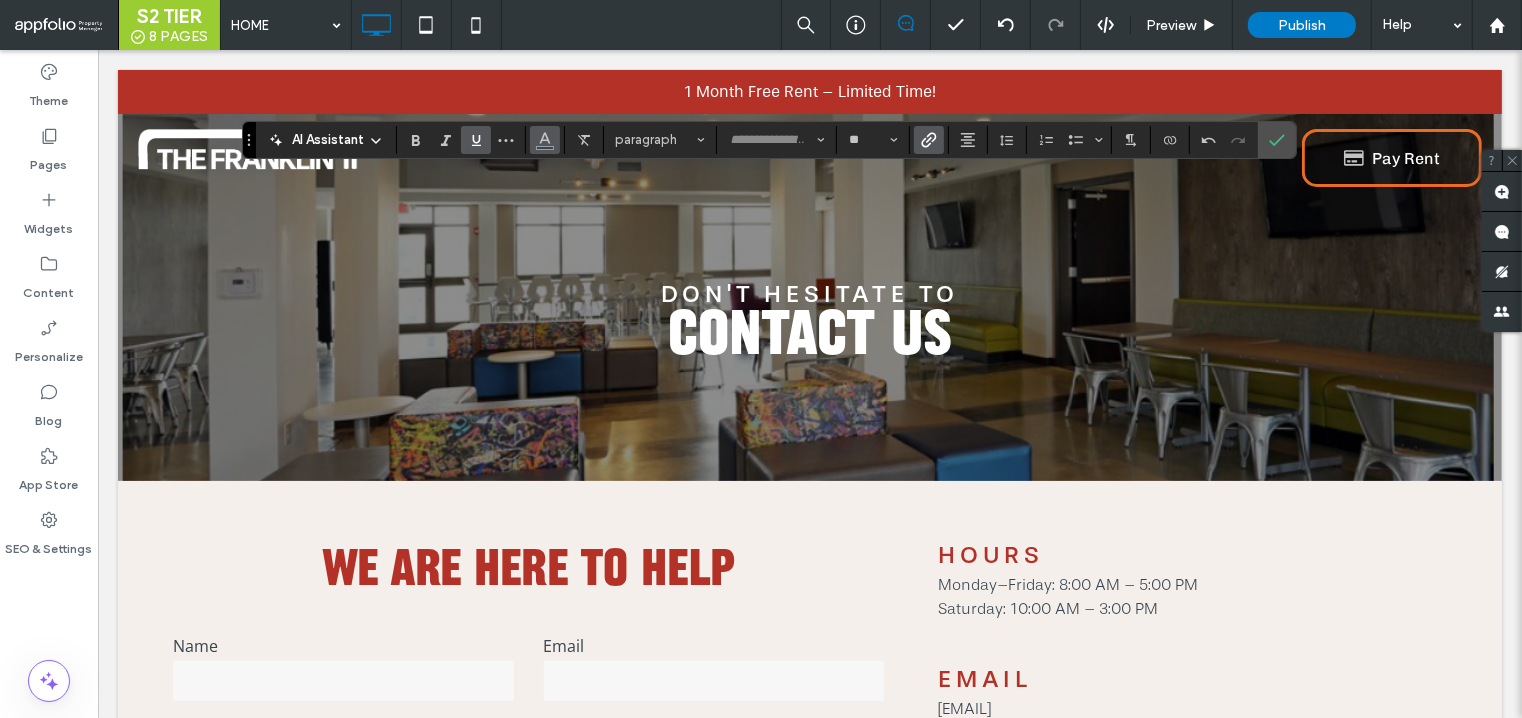 click 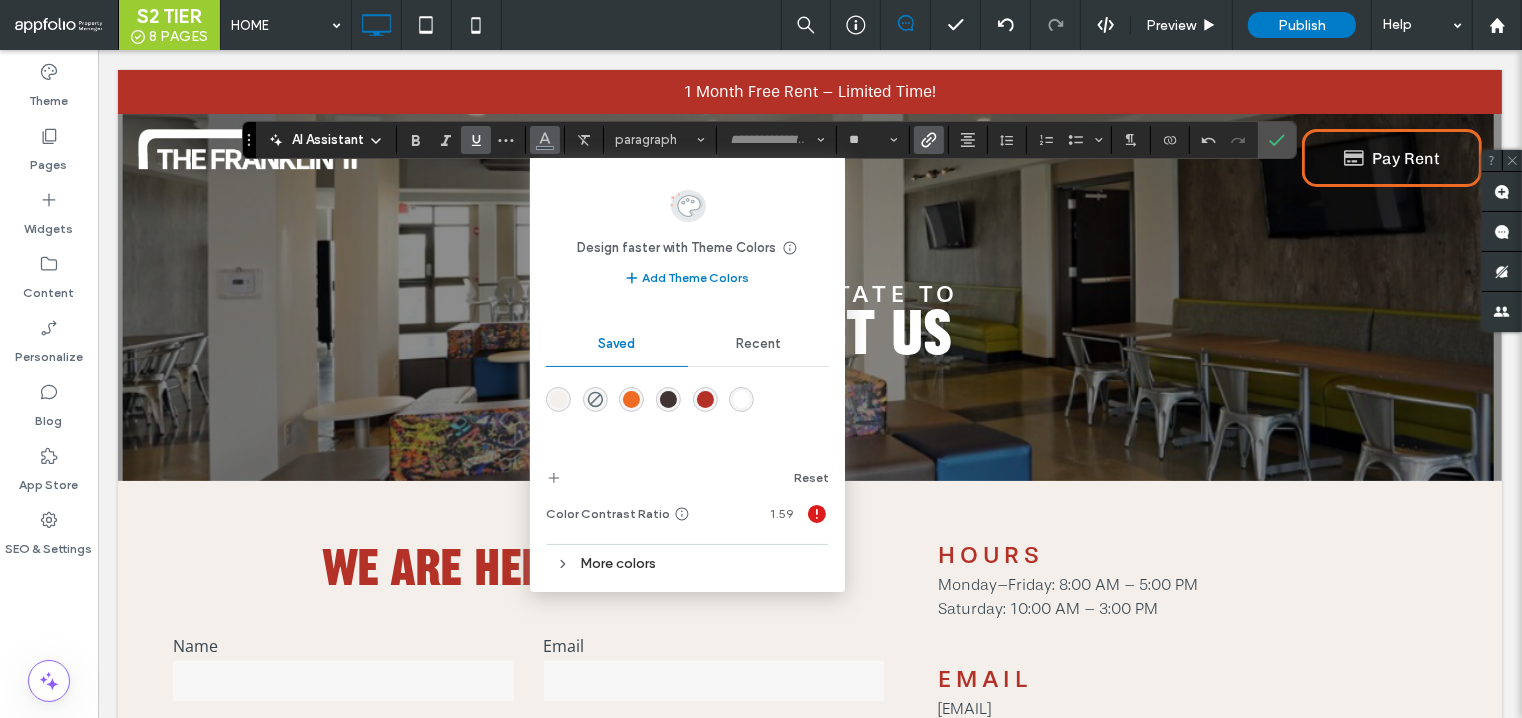 click at bounding box center [741, 399] 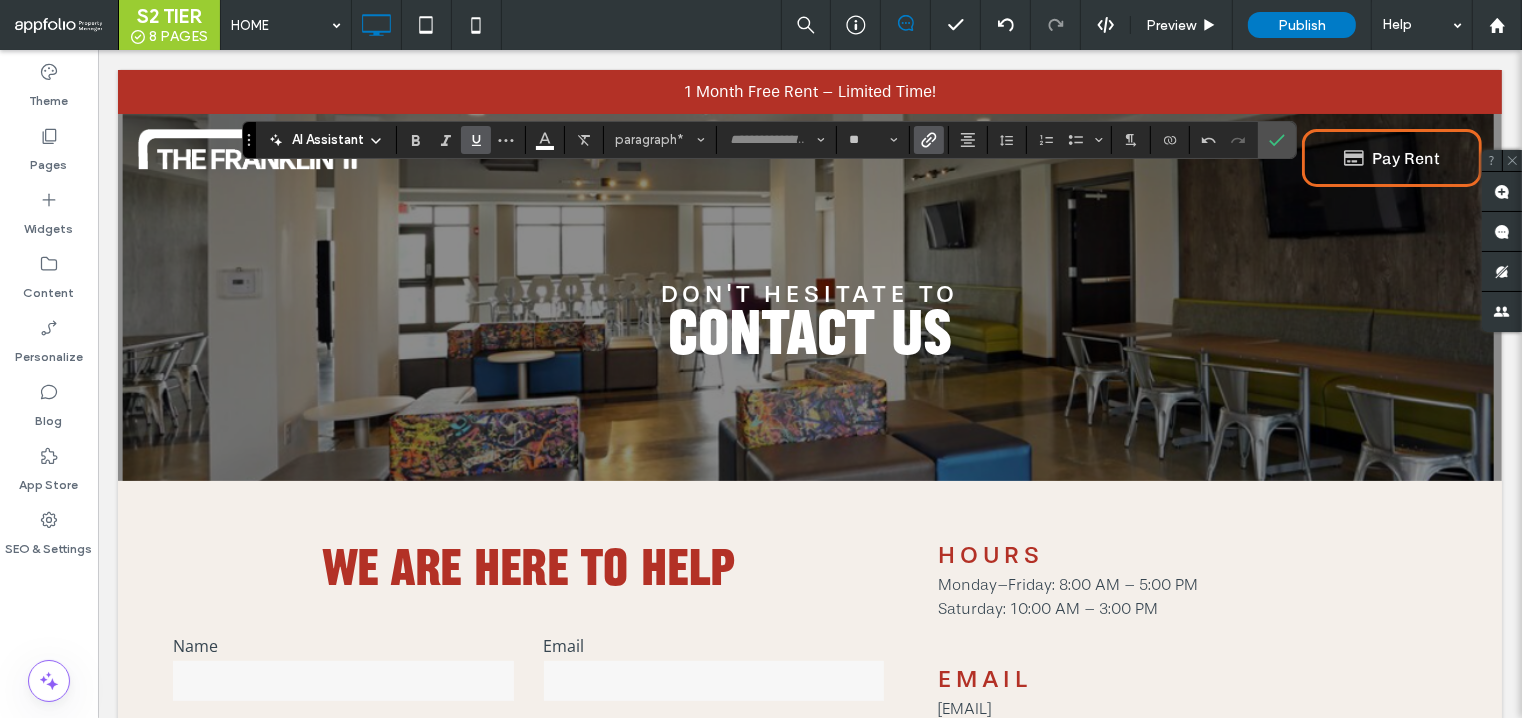 click 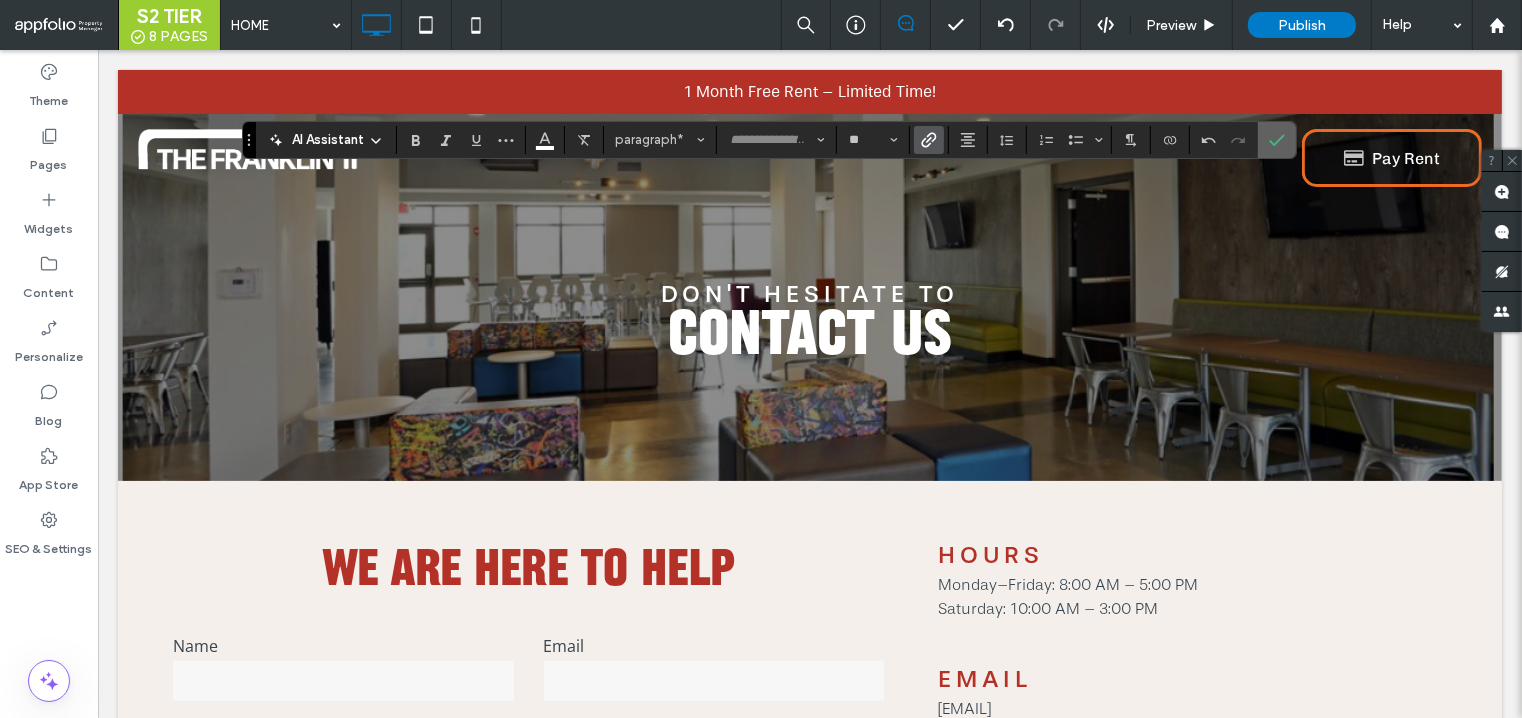 click at bounding box center [1273, 140] 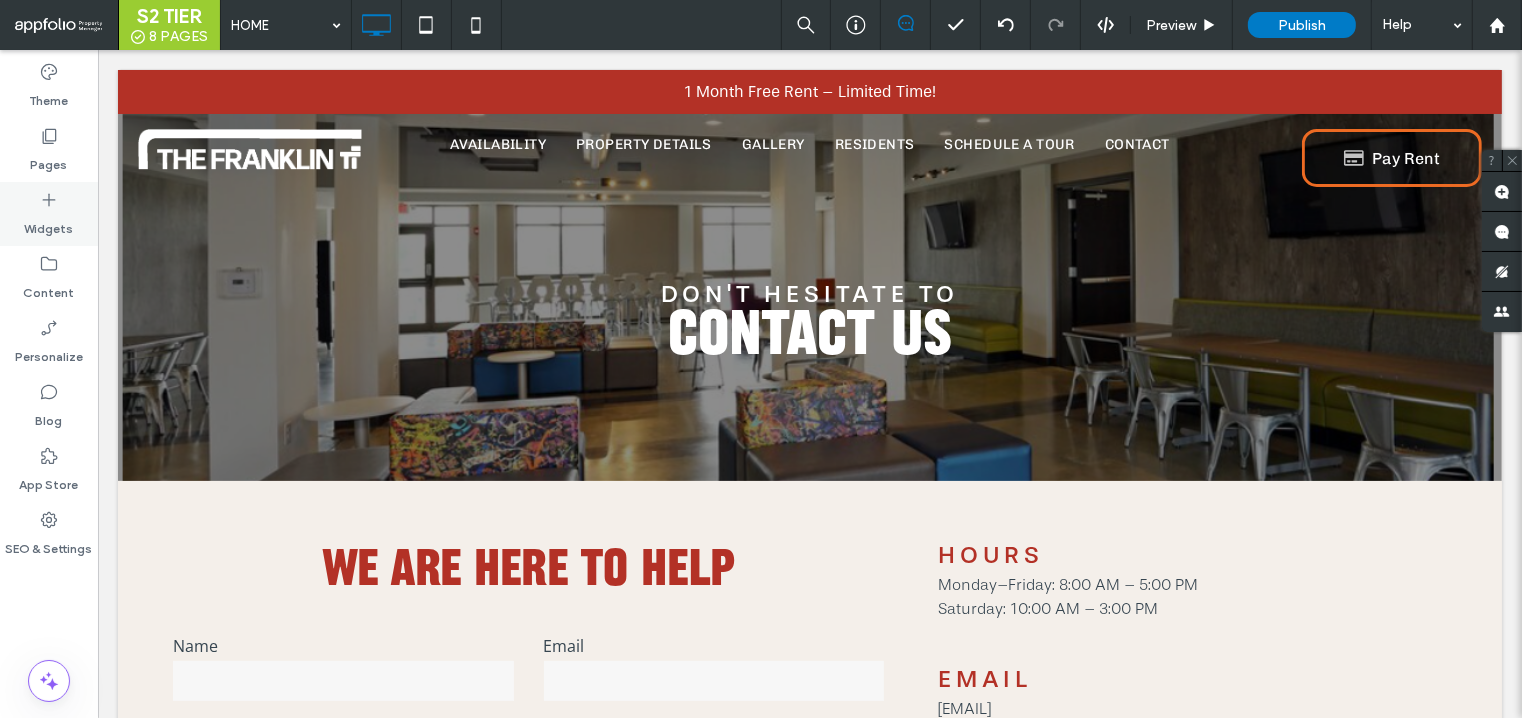 click on "Widgets" at bounding box center [49, 224] 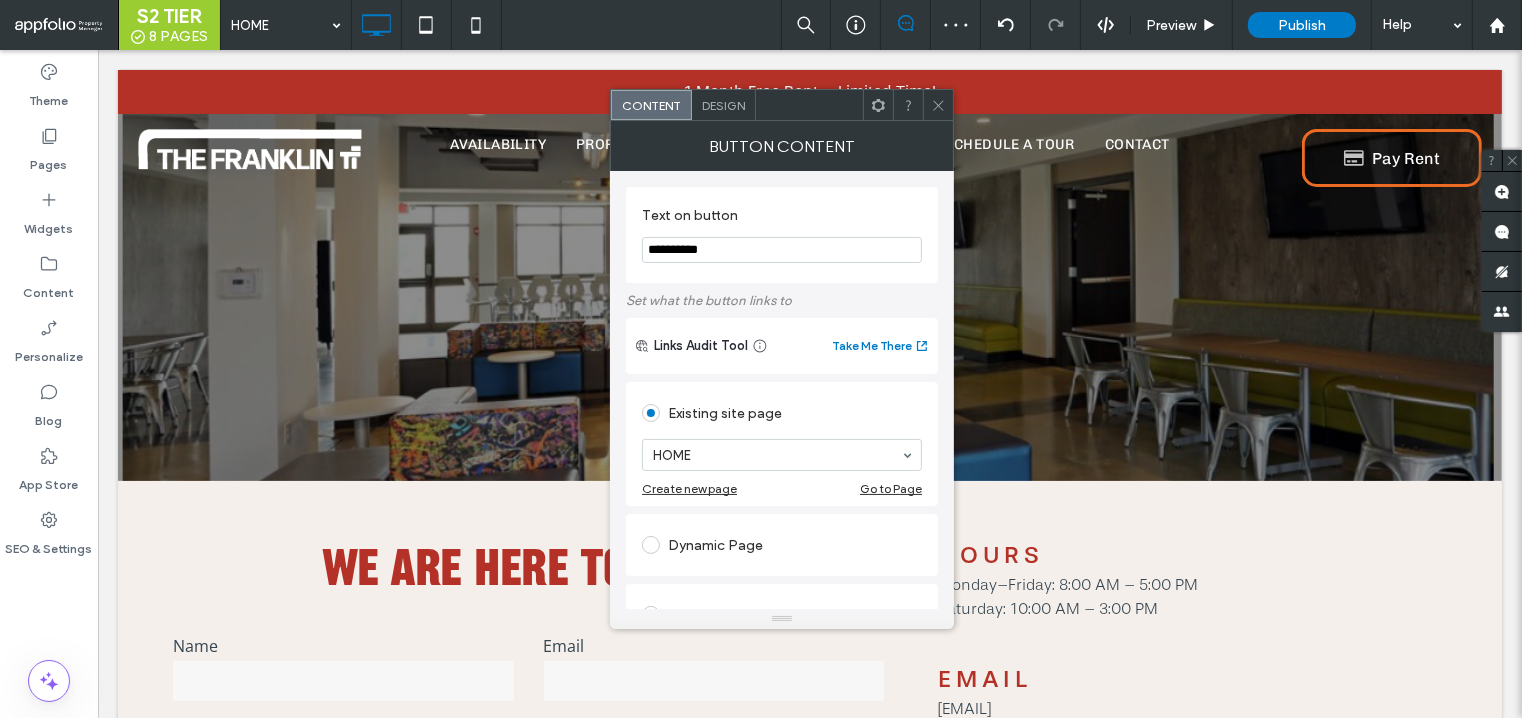 click 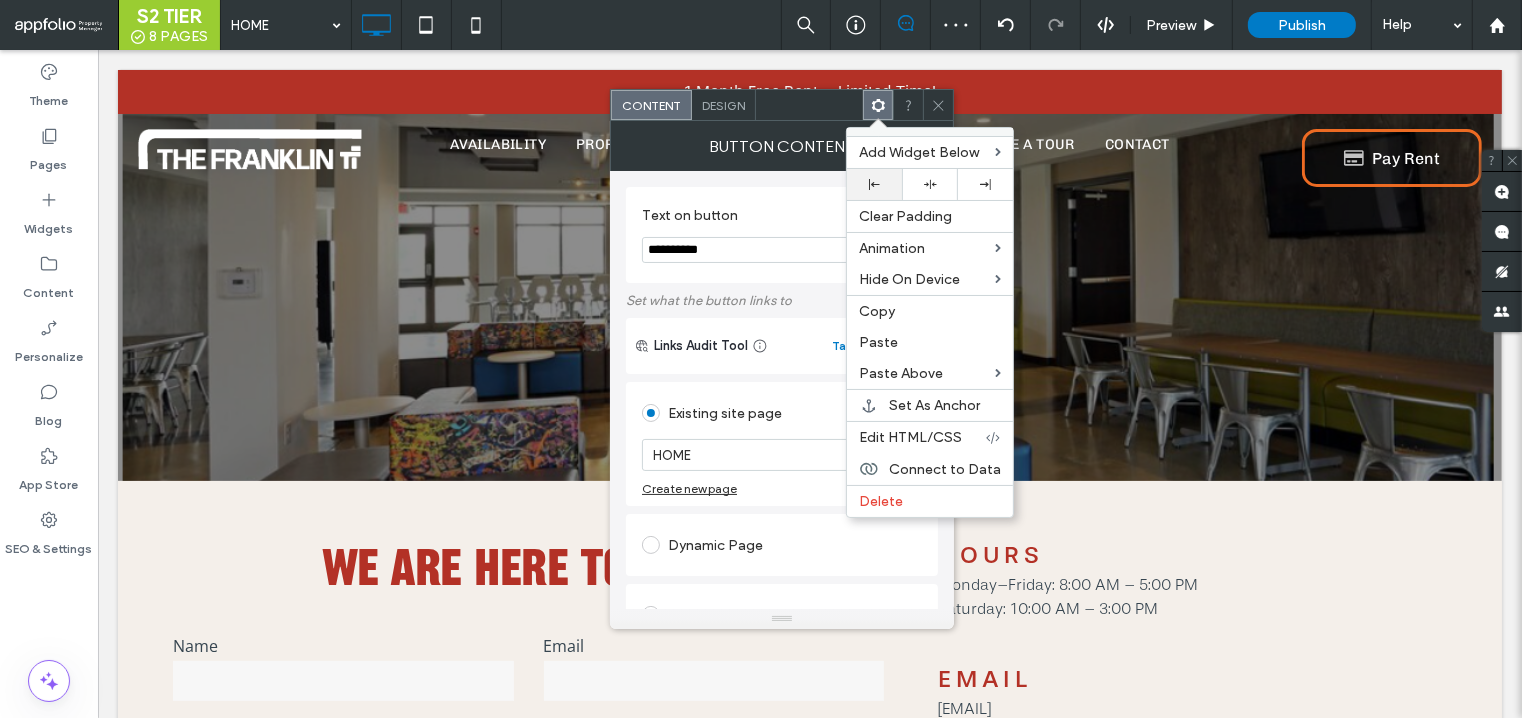 click at bounding box center [874, 184] 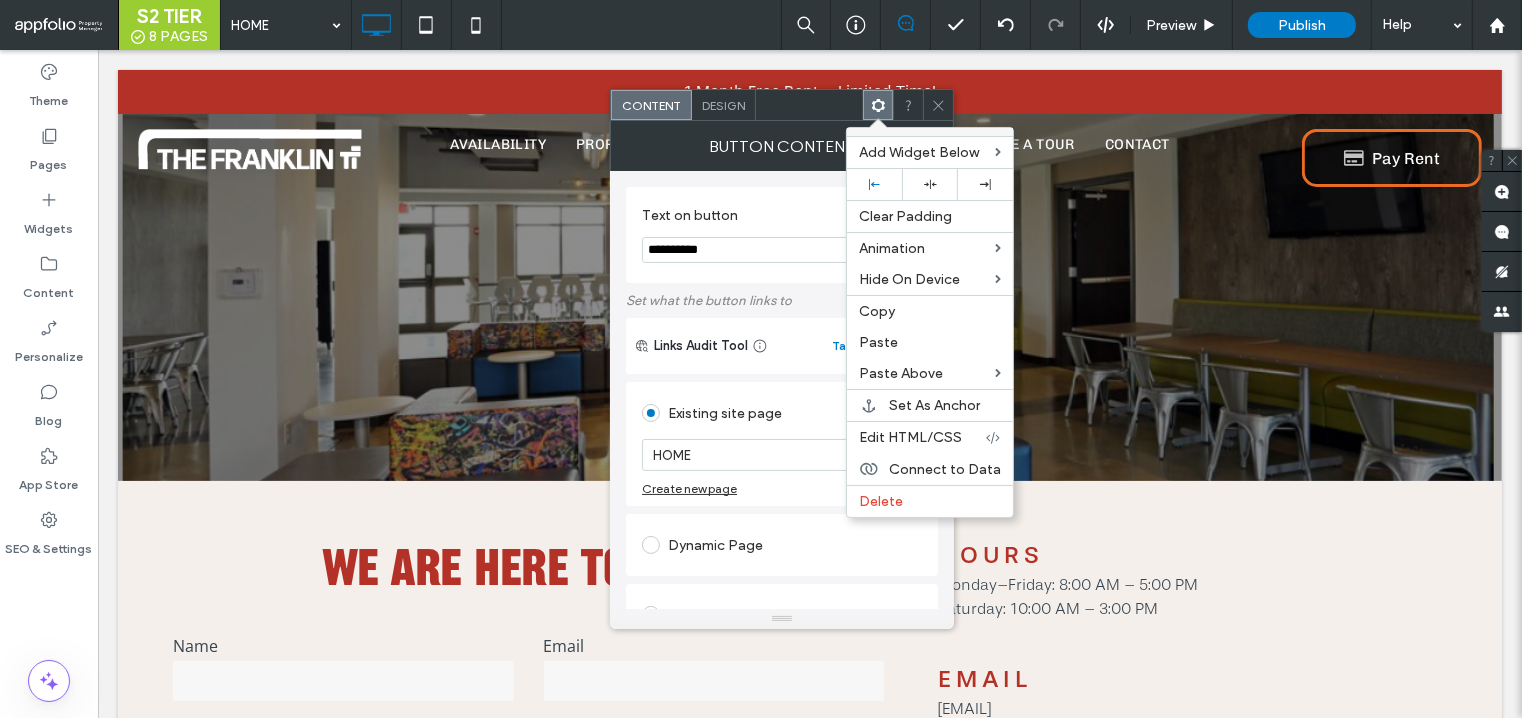 click on "**********" at bounding box center (782, 250) 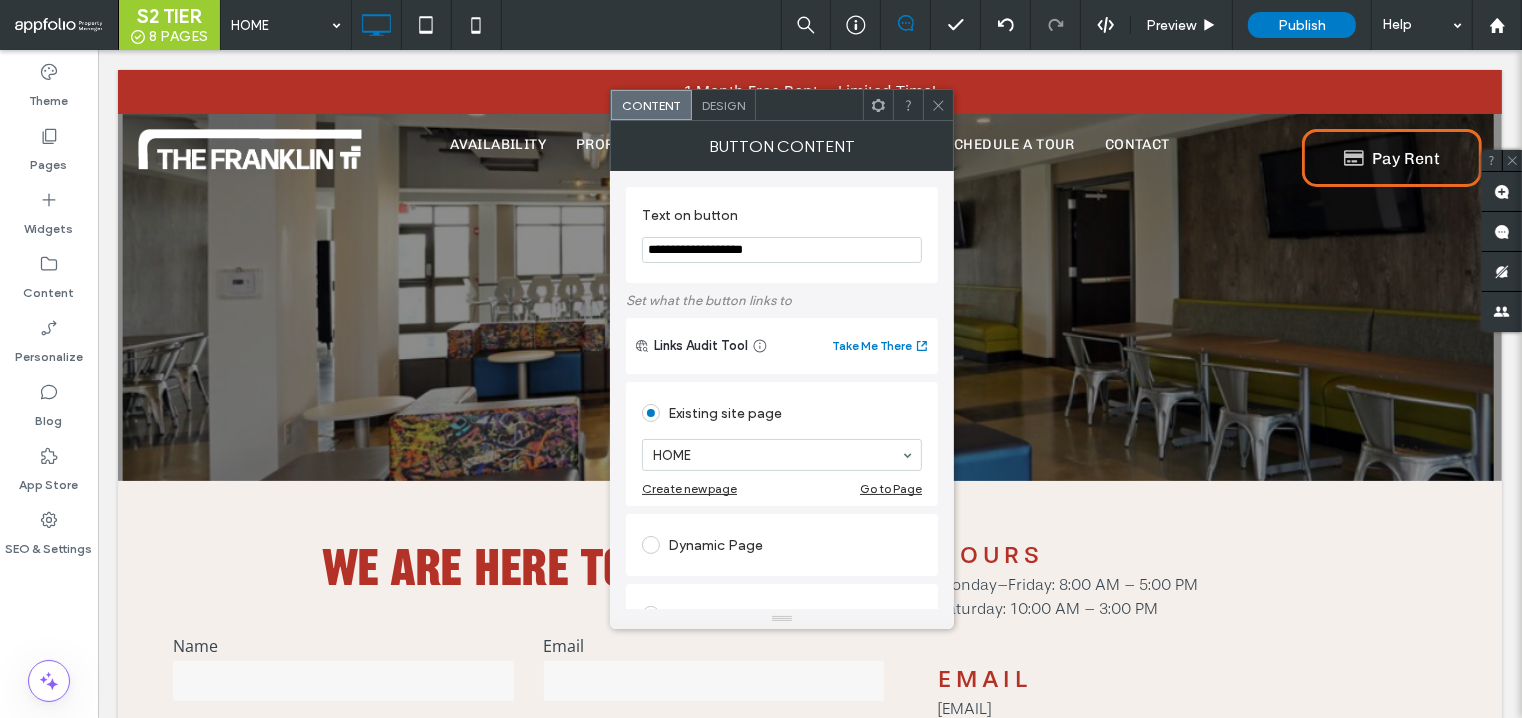 type on "**********" 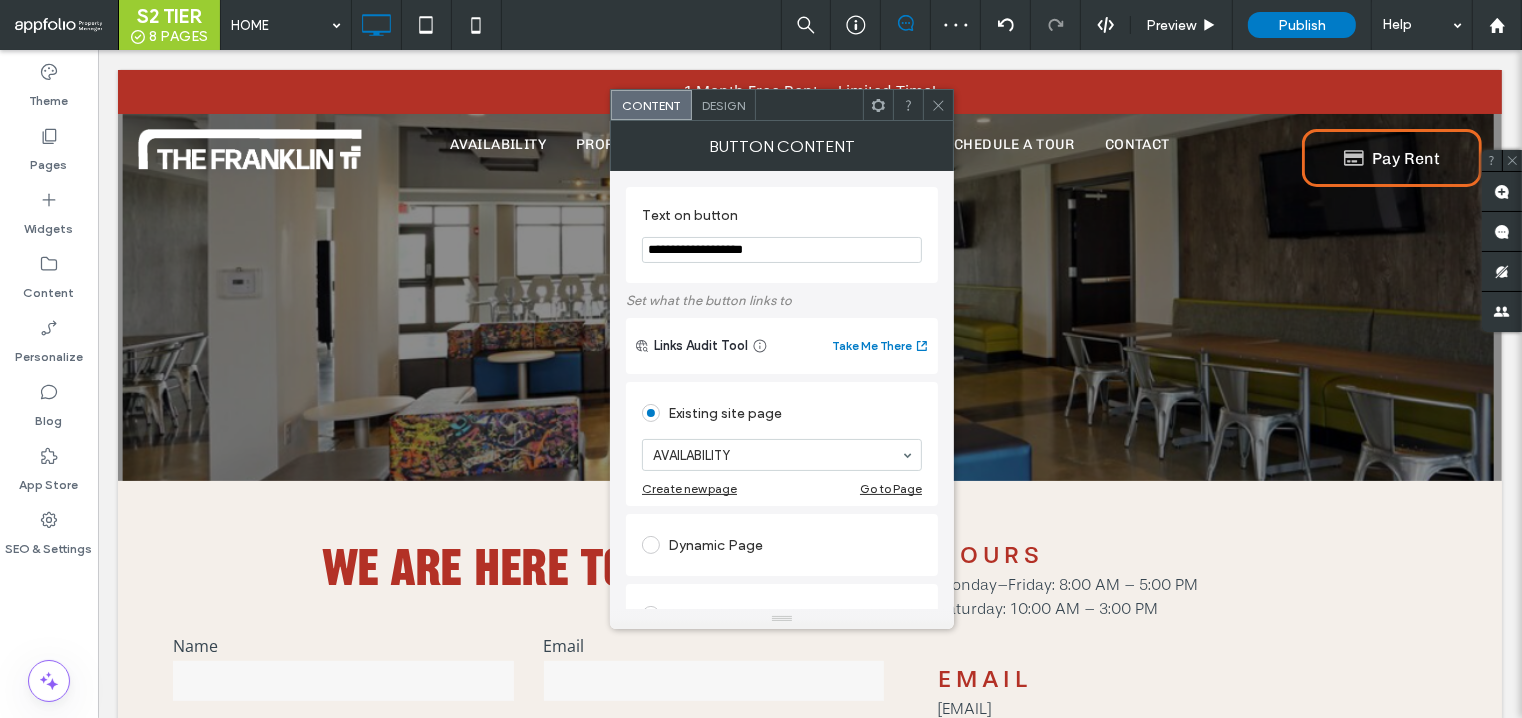 click 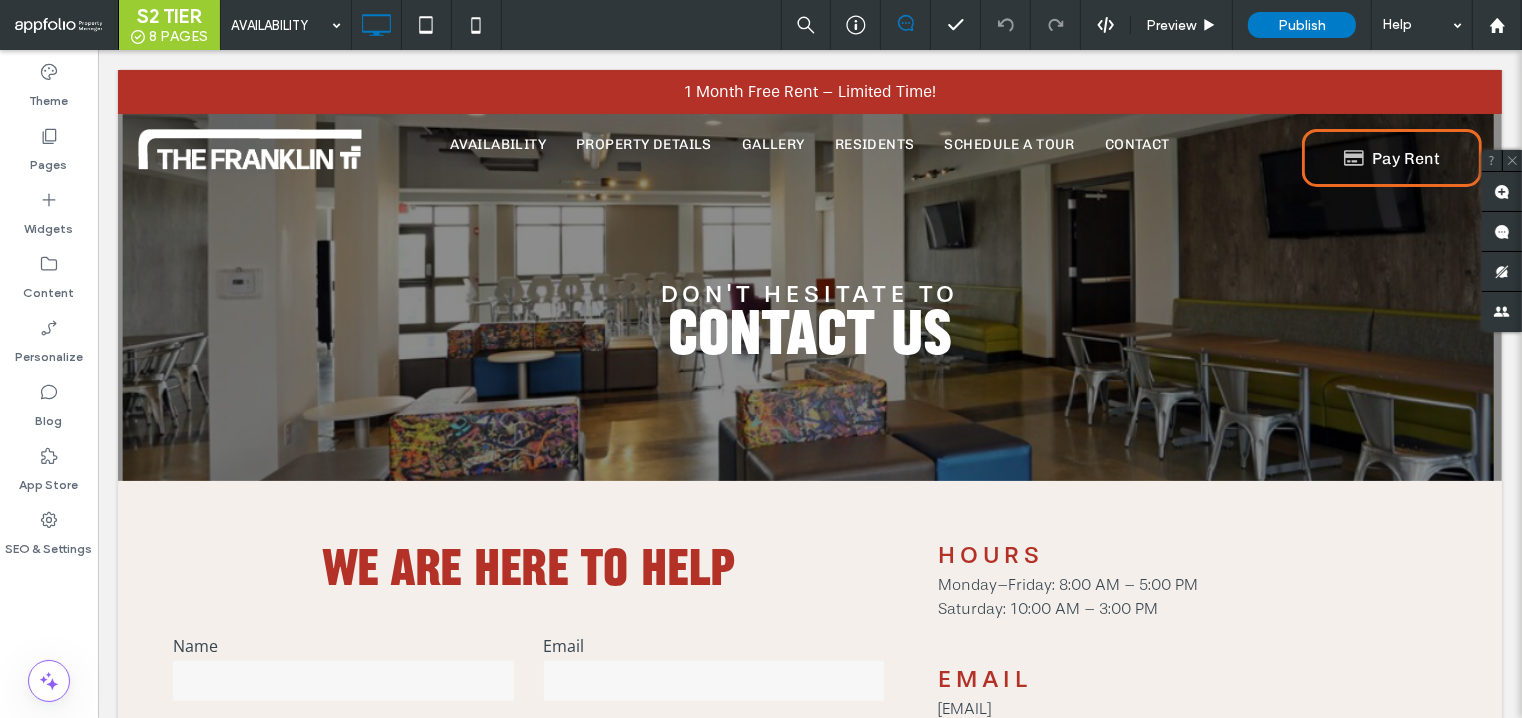 click at bounding box center [281, 25] 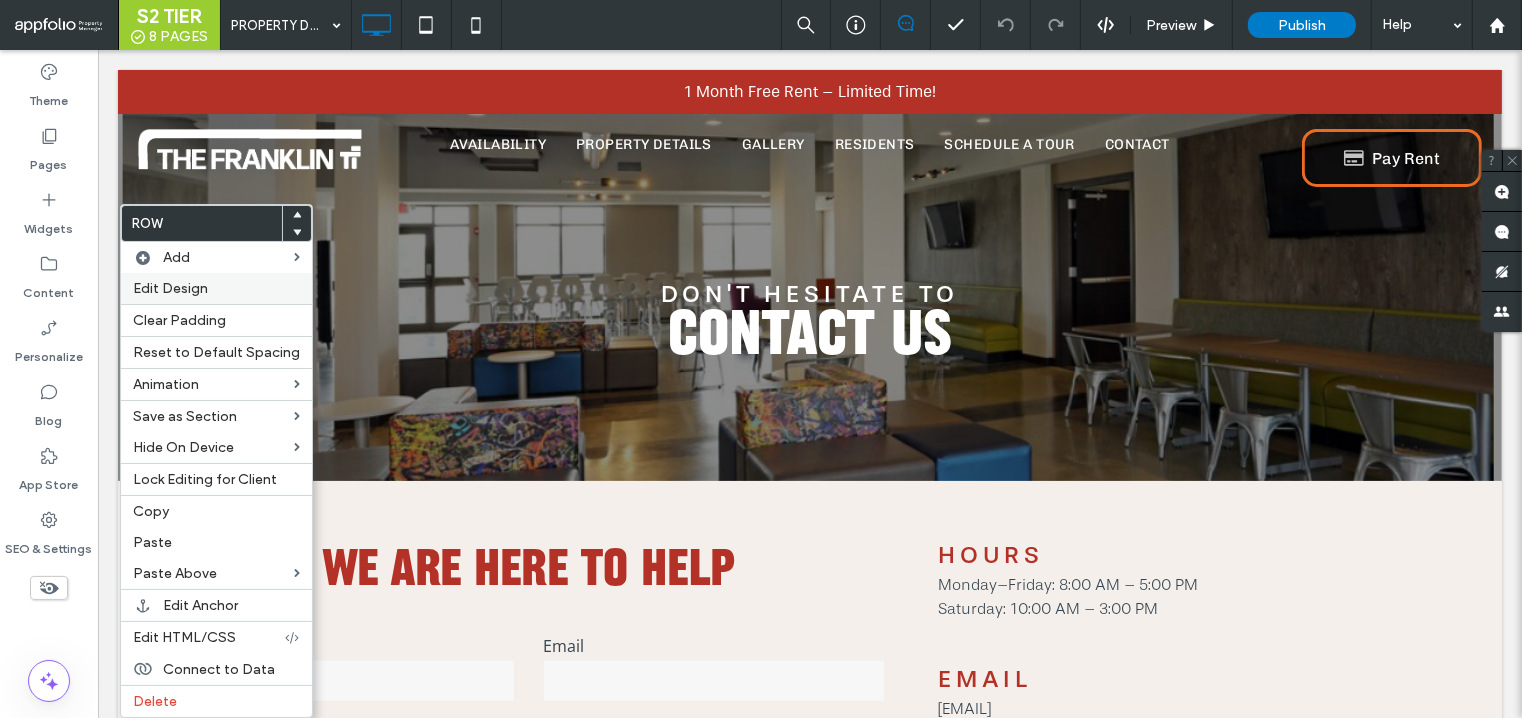 click on "Edit Design" at bounding box center (170, 288) 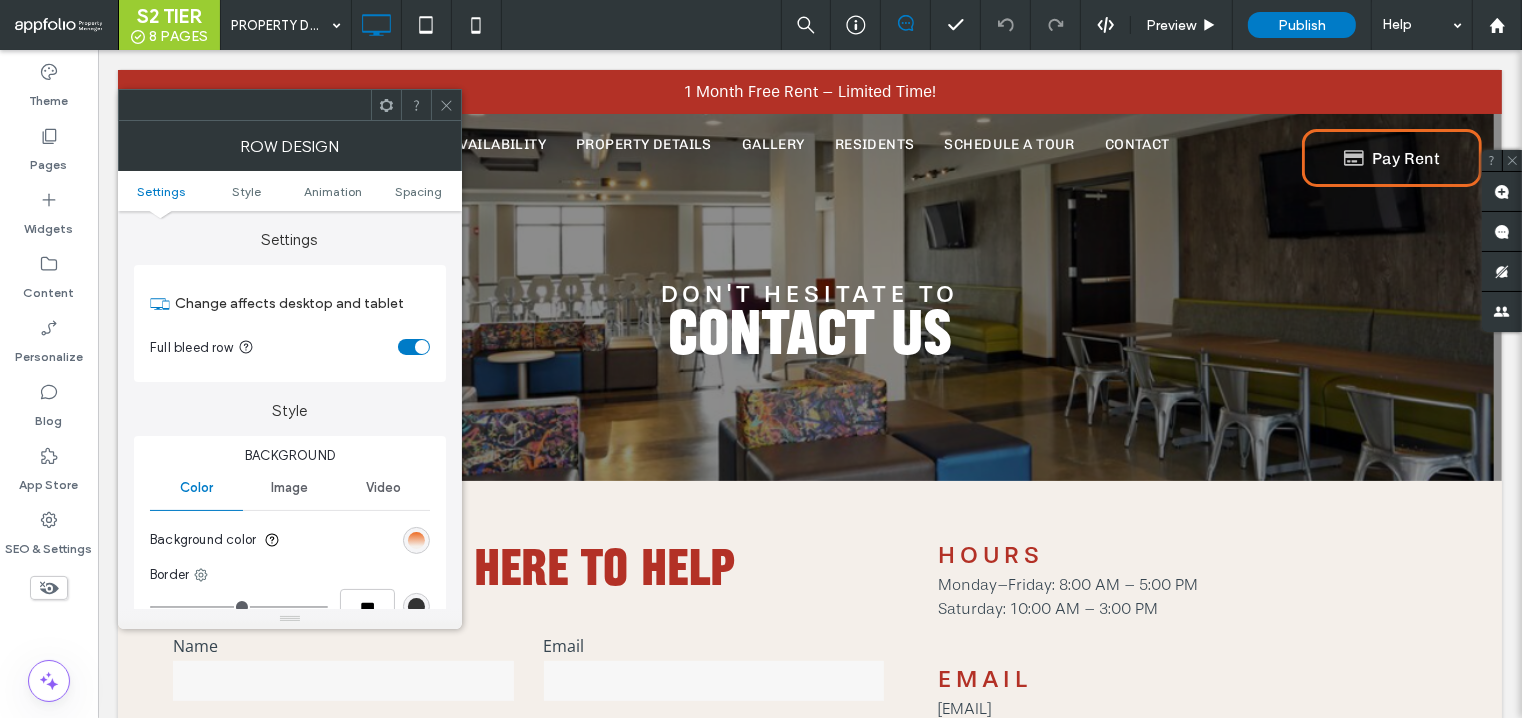 click on "Image" at bounding box center (289, 488) 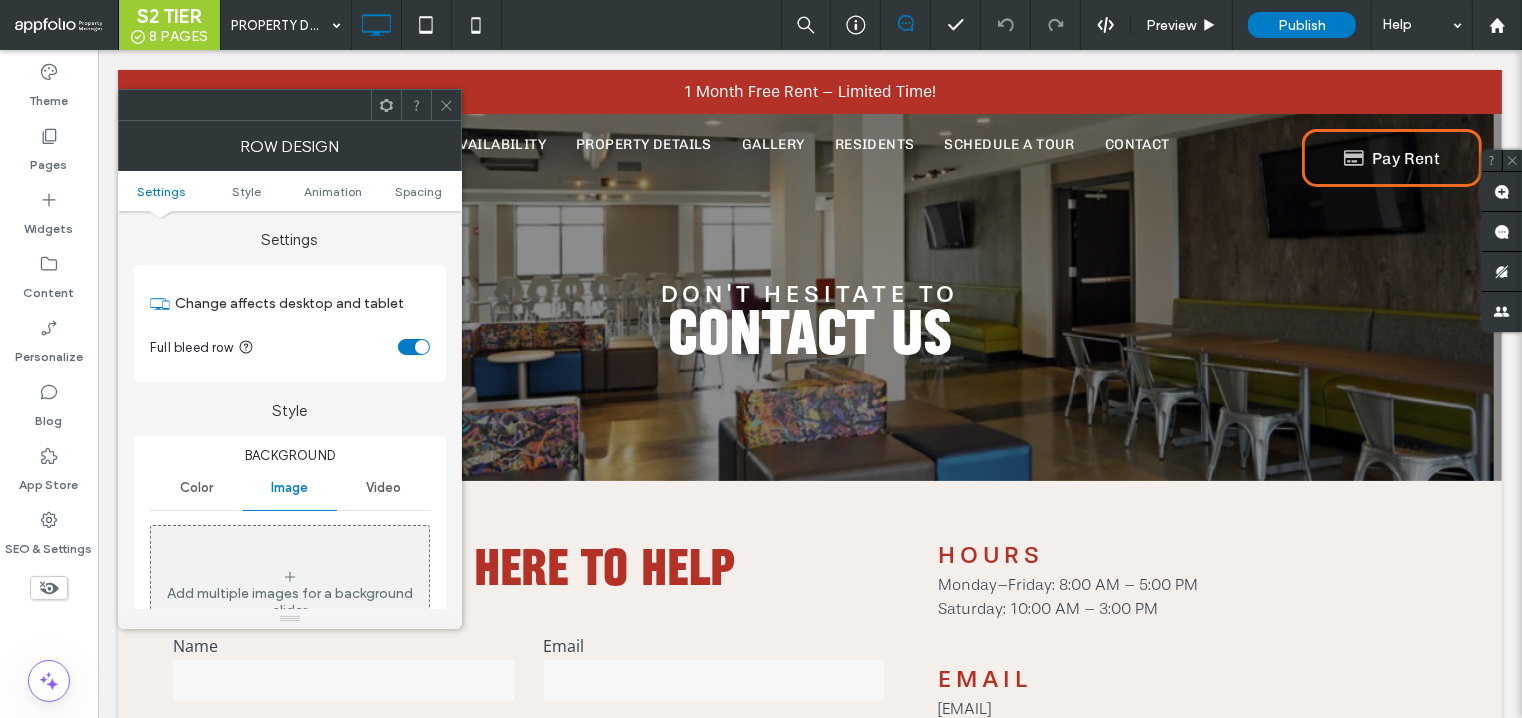 click on "Add multiple images for a background slider" at bounding box center (290, 594) 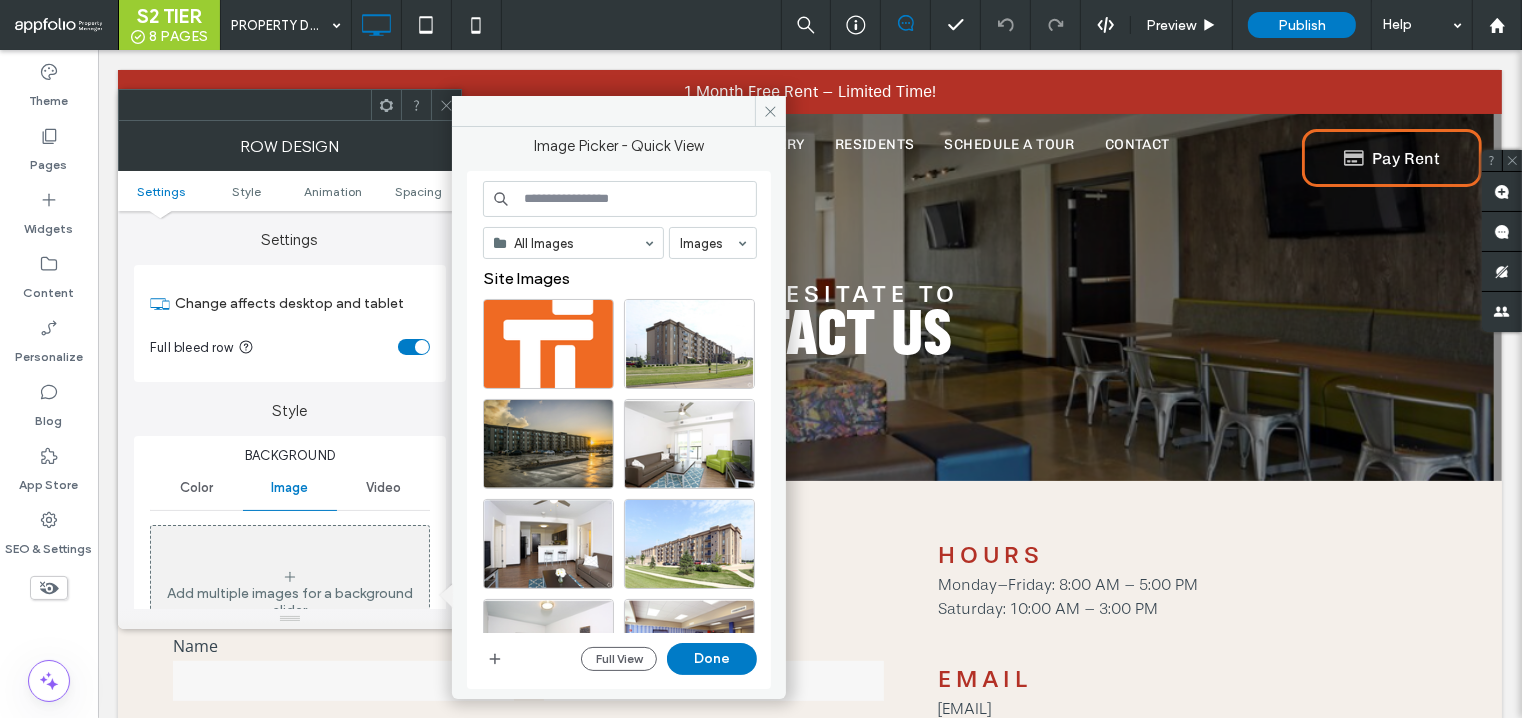 click on "Add multiple images for a background slider" at bounding box center (290, 594) 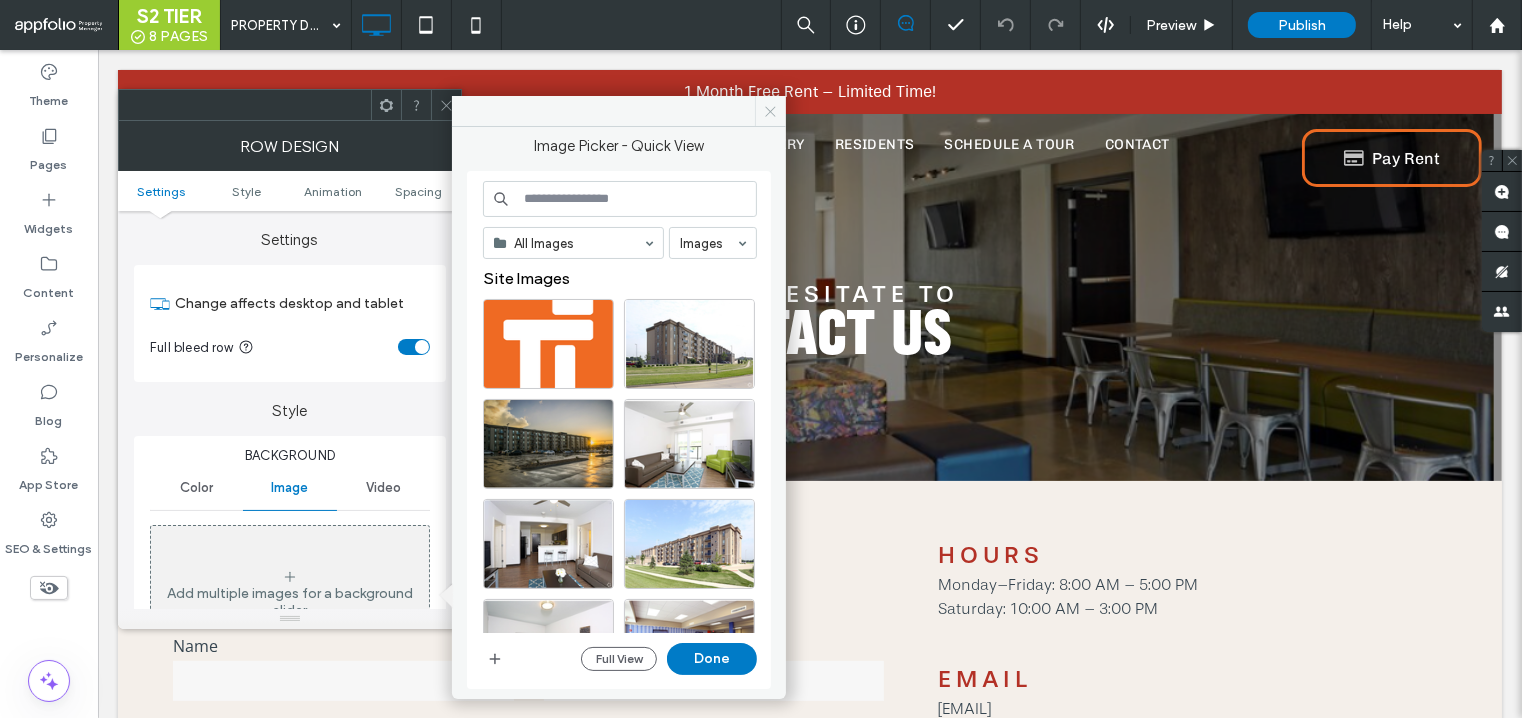 click 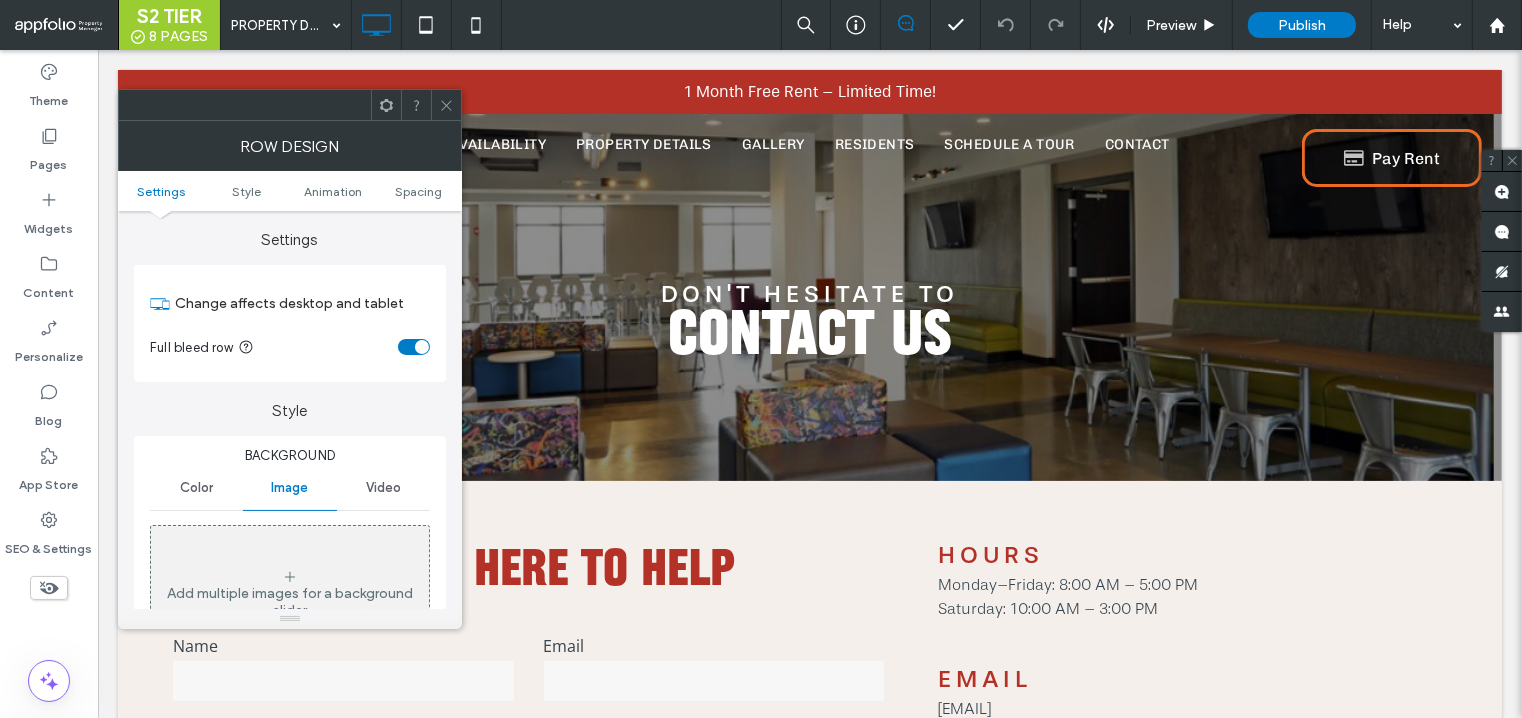 click 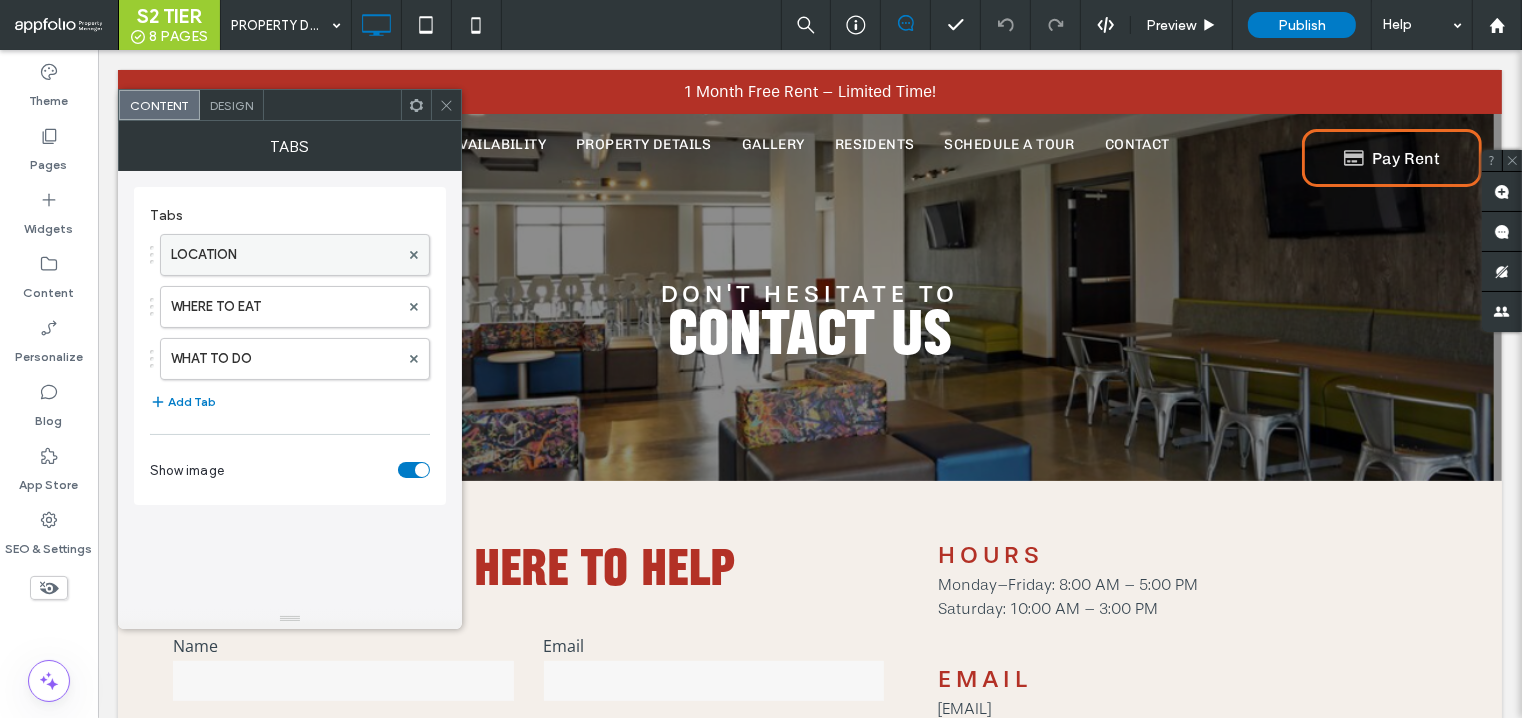 click on "LOCATION" at bounding box center [285, 255] 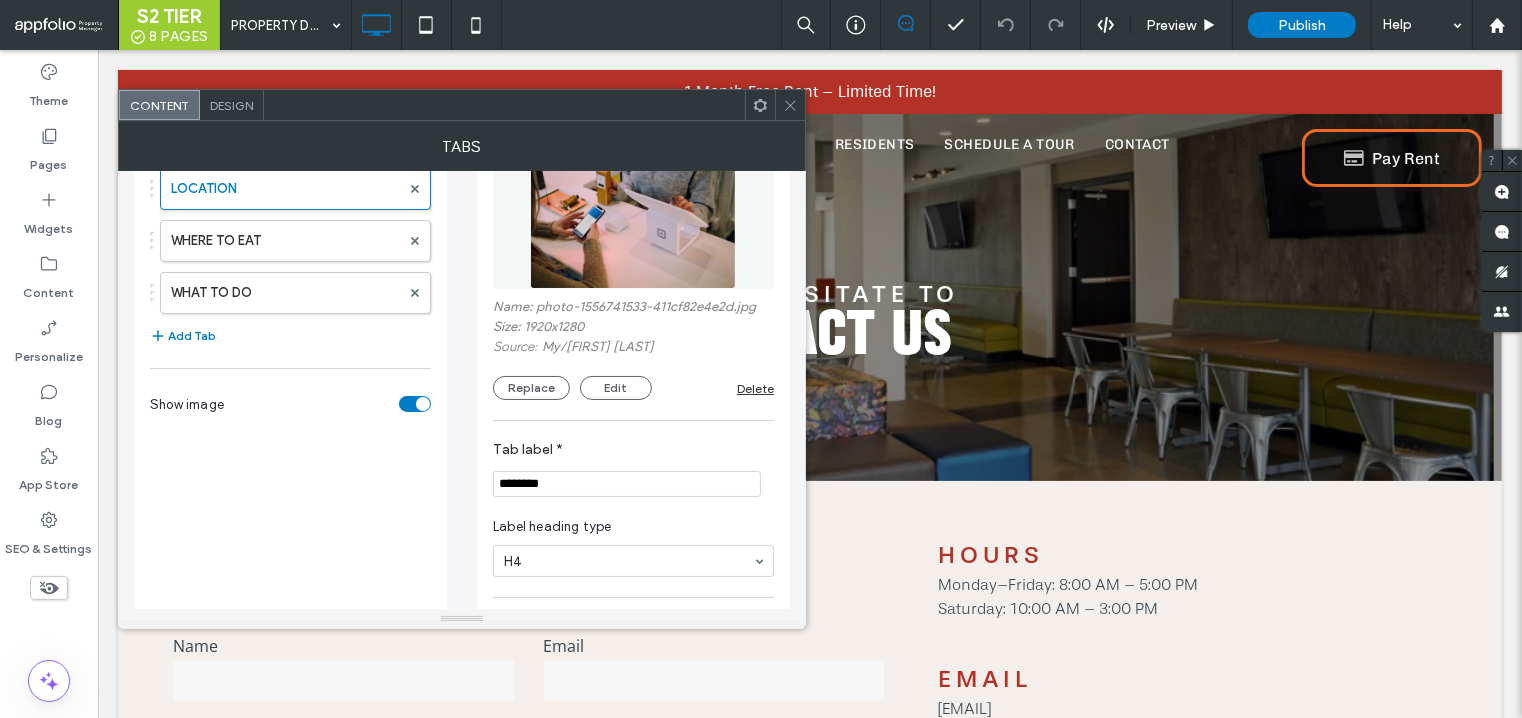 scroll, scrollTop: 0, scrollLeft: 0, axis: both 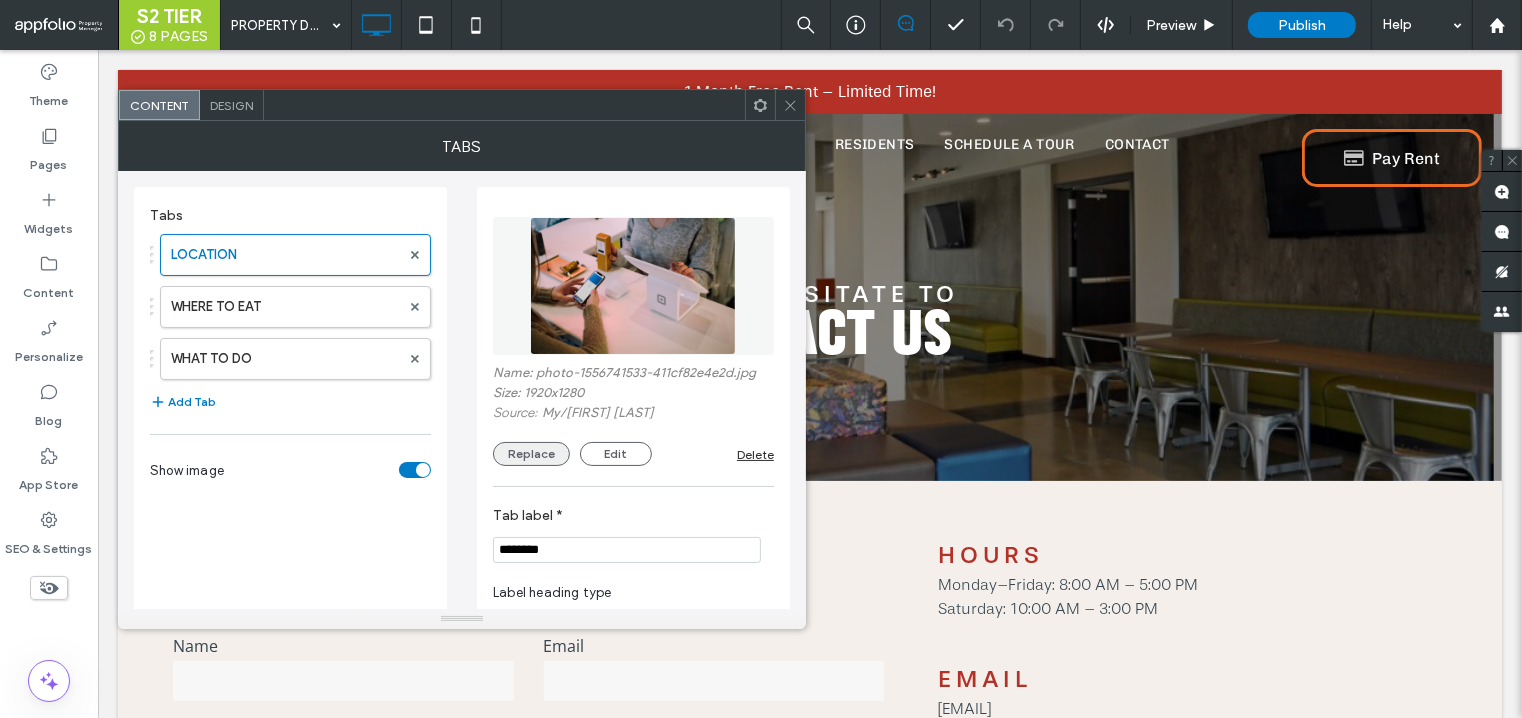 click on "Replace" at bounding box center (531, 454) 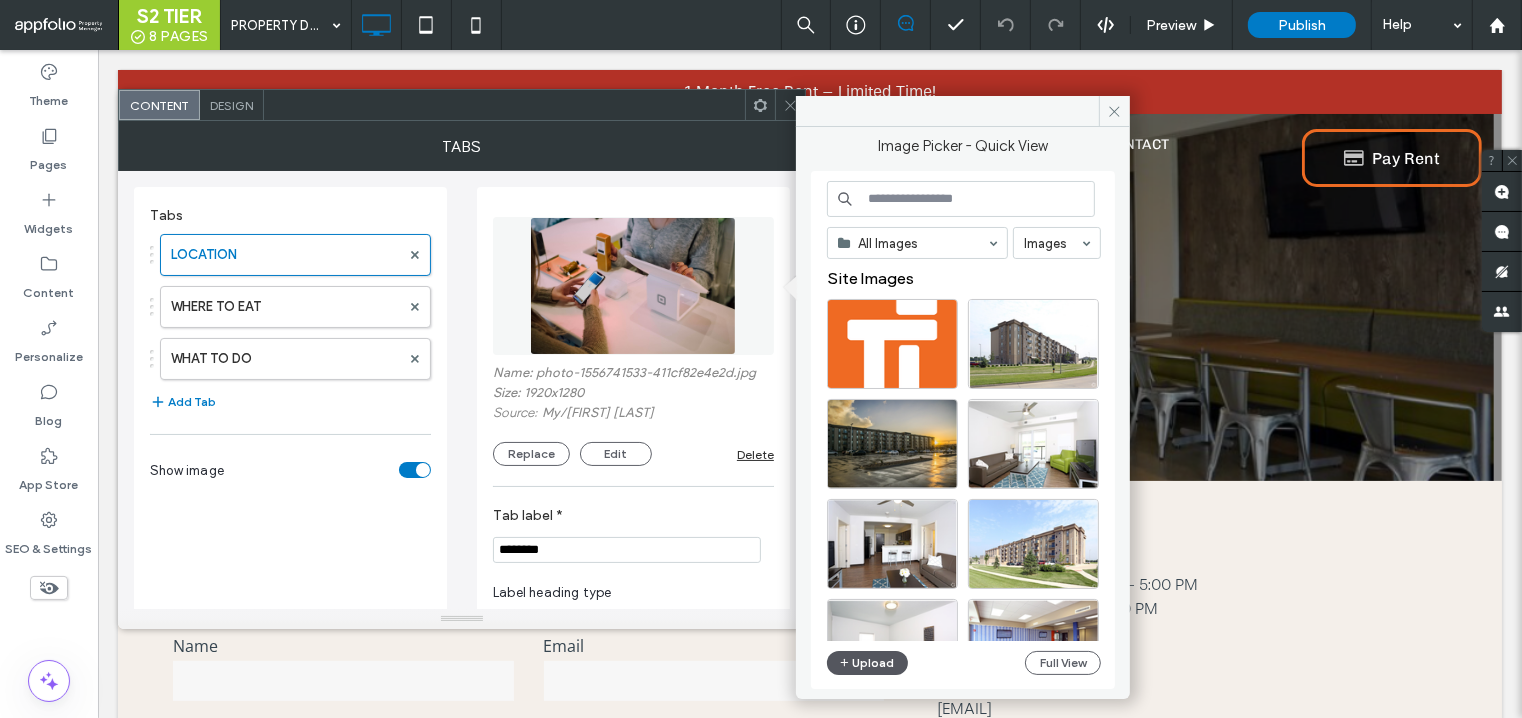 click on "Upload" at bounding box center [868, 663] 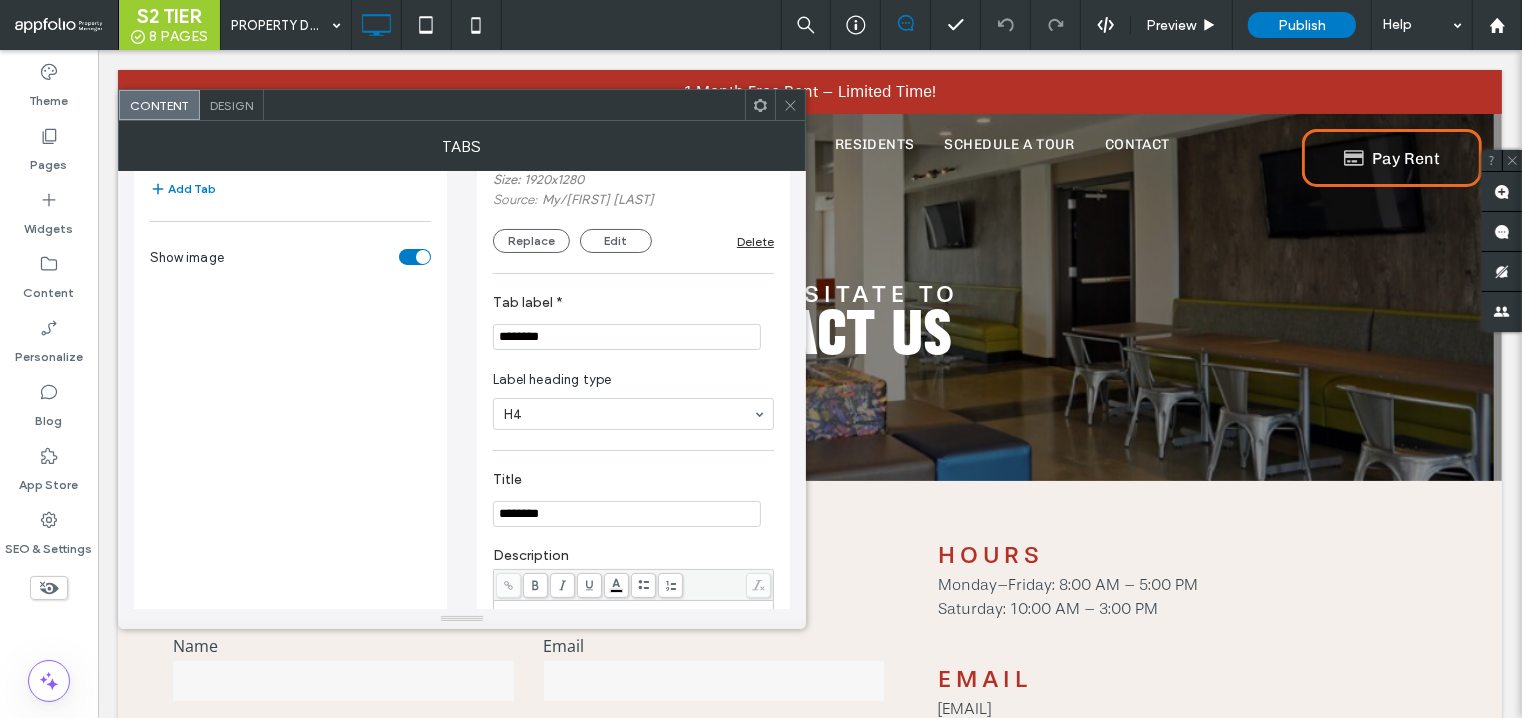 scroll, scrollTop: 334, scrollLeft: 0, axis: vertical 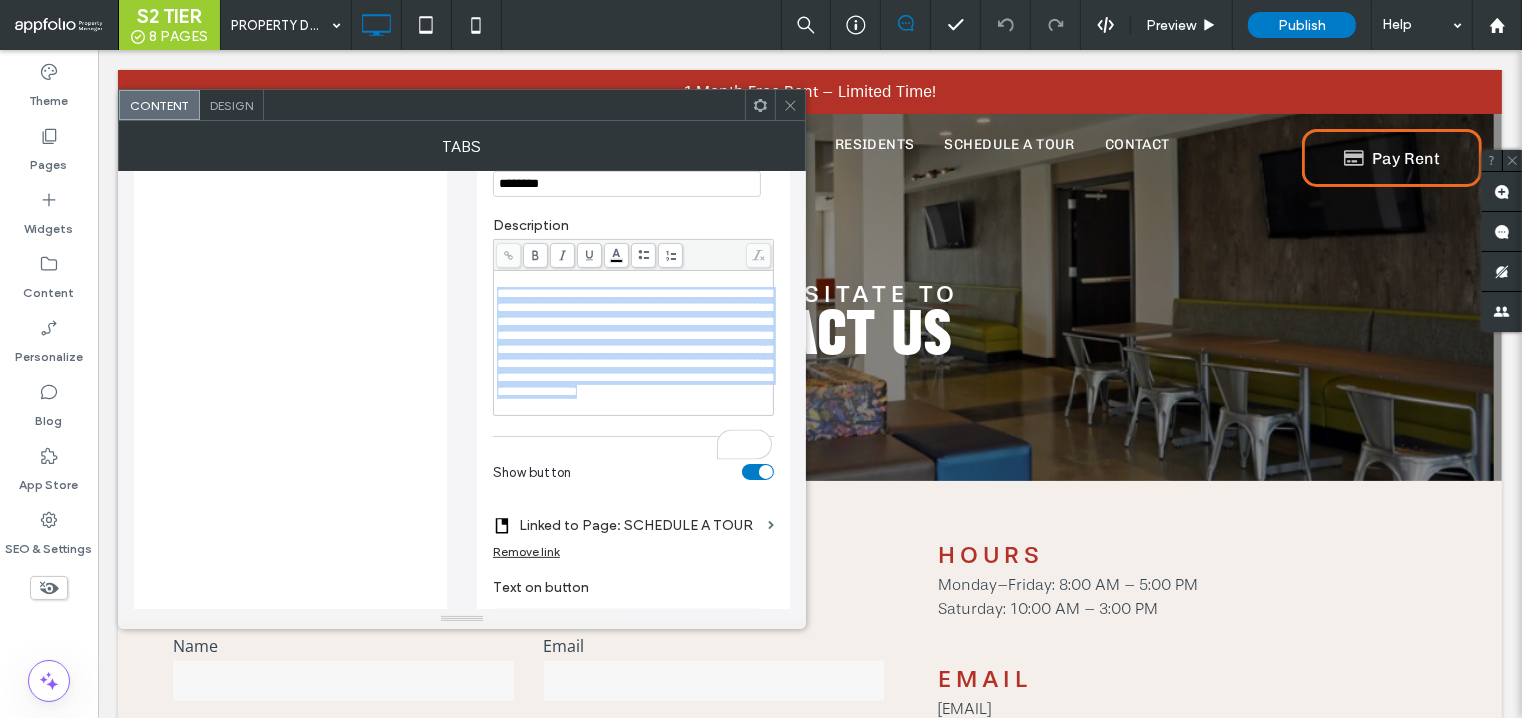 drag, startPoint x: 495, startPoint y: 500, endPoint x: 695, endPoint y: 451, distance: 205.91502 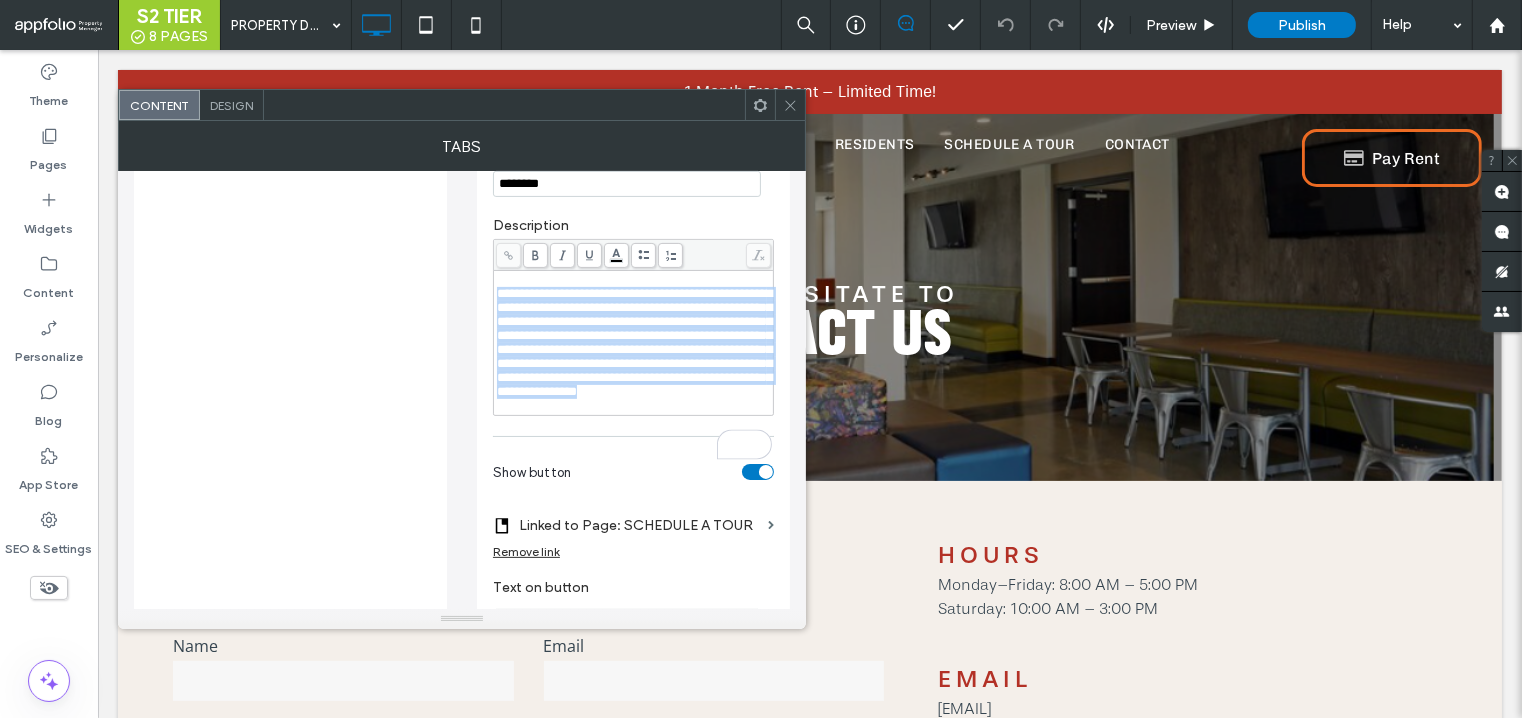 click on "**********" at bounding box center [634, 343] 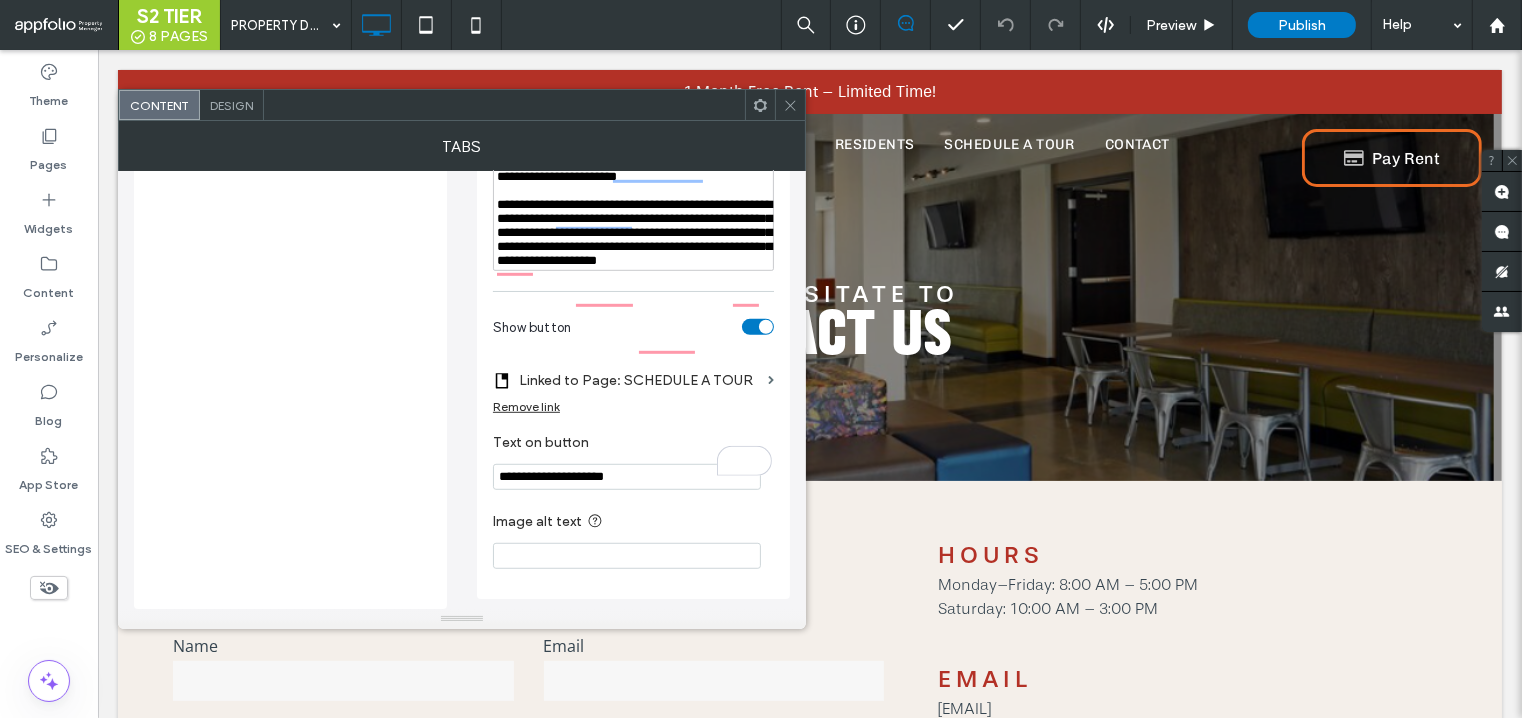 scroll, scrollTop: 1368, scrollLeft: 0, axis: vertical 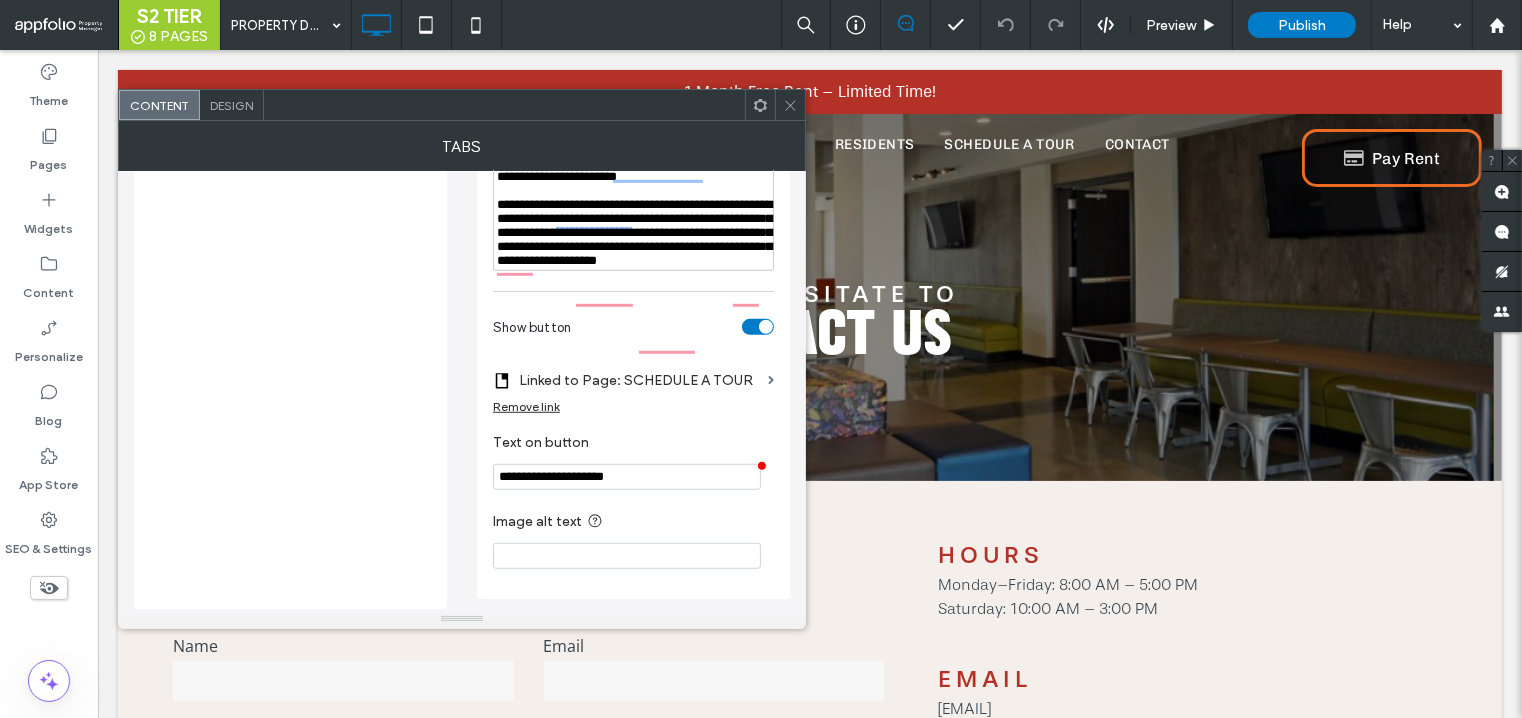 click 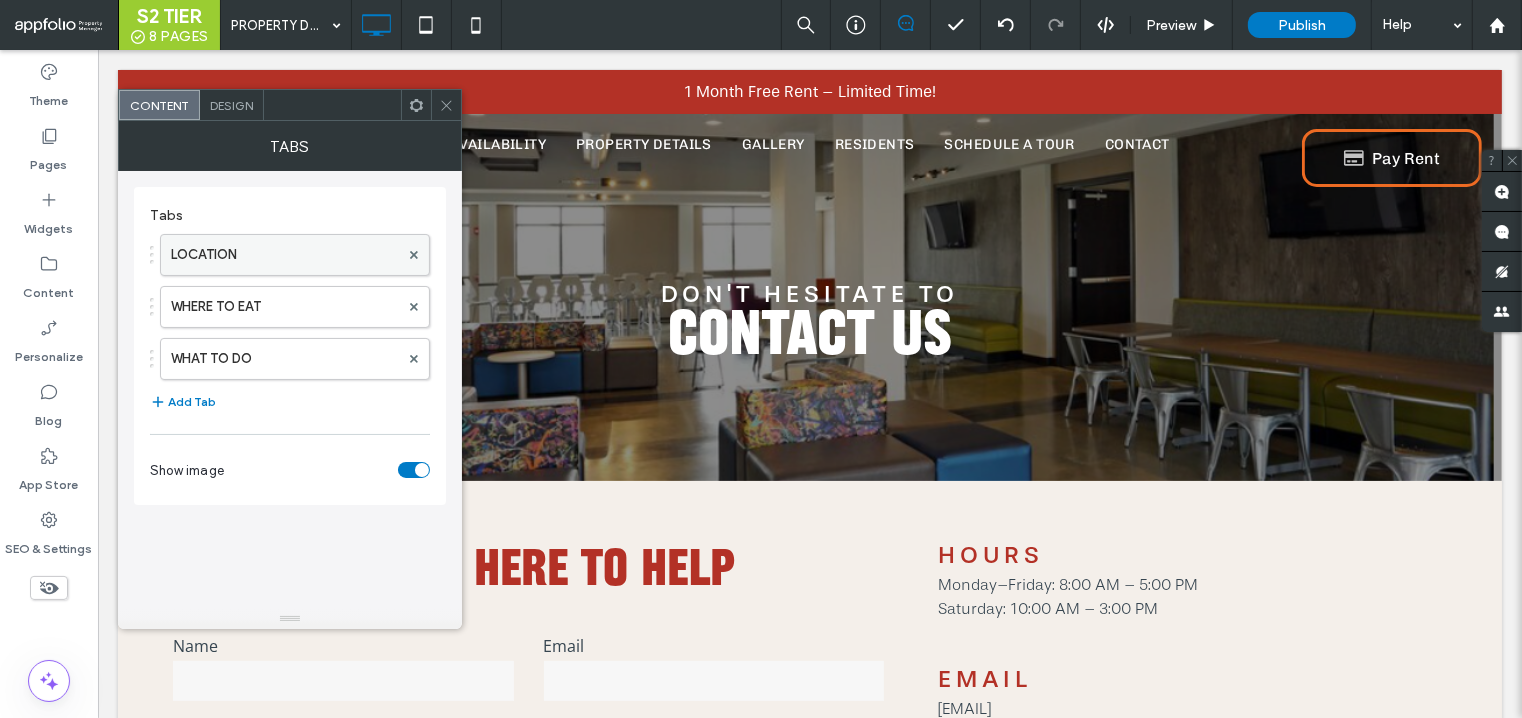 click on "LOCATION" at bounding box center [285, 255] 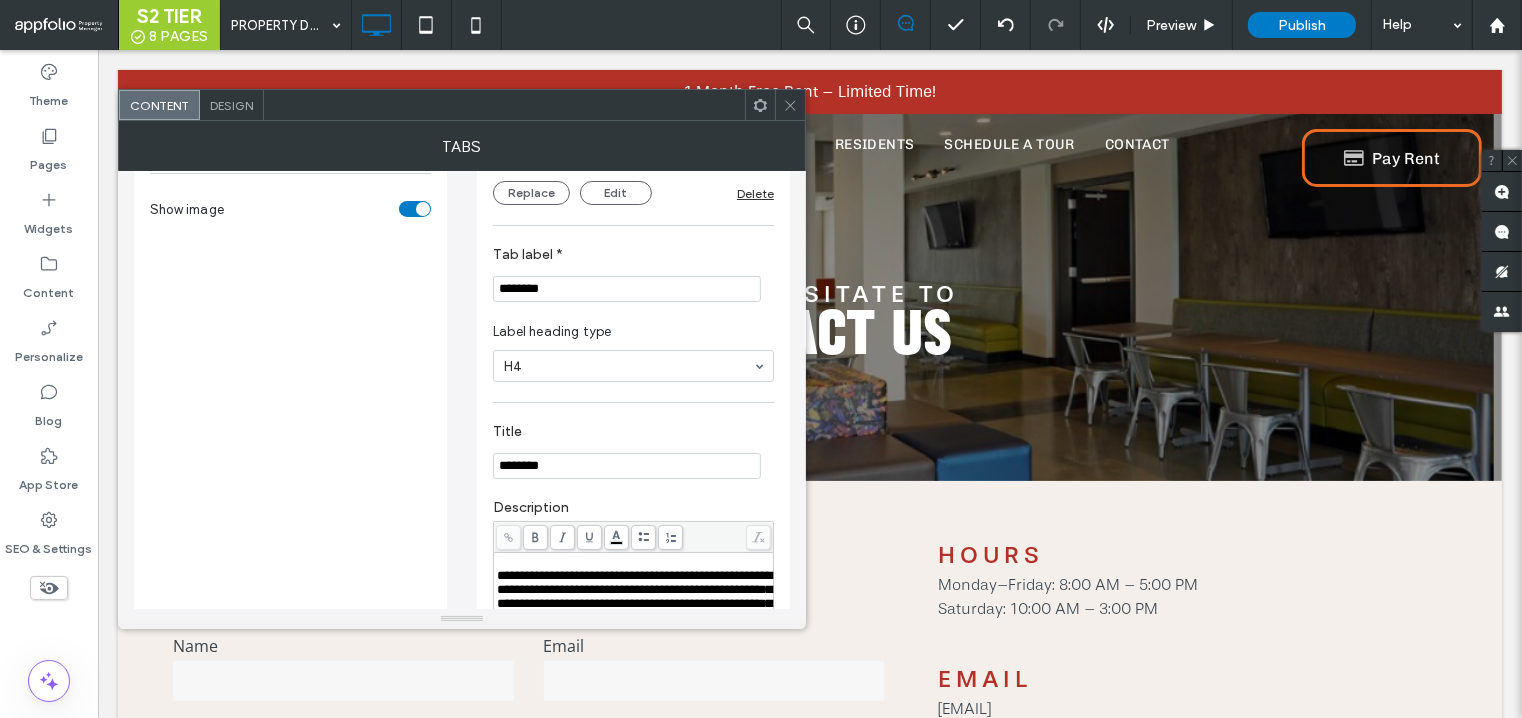 scroll, scrollTop: 270, scrollLeft: 0, axis: vertical 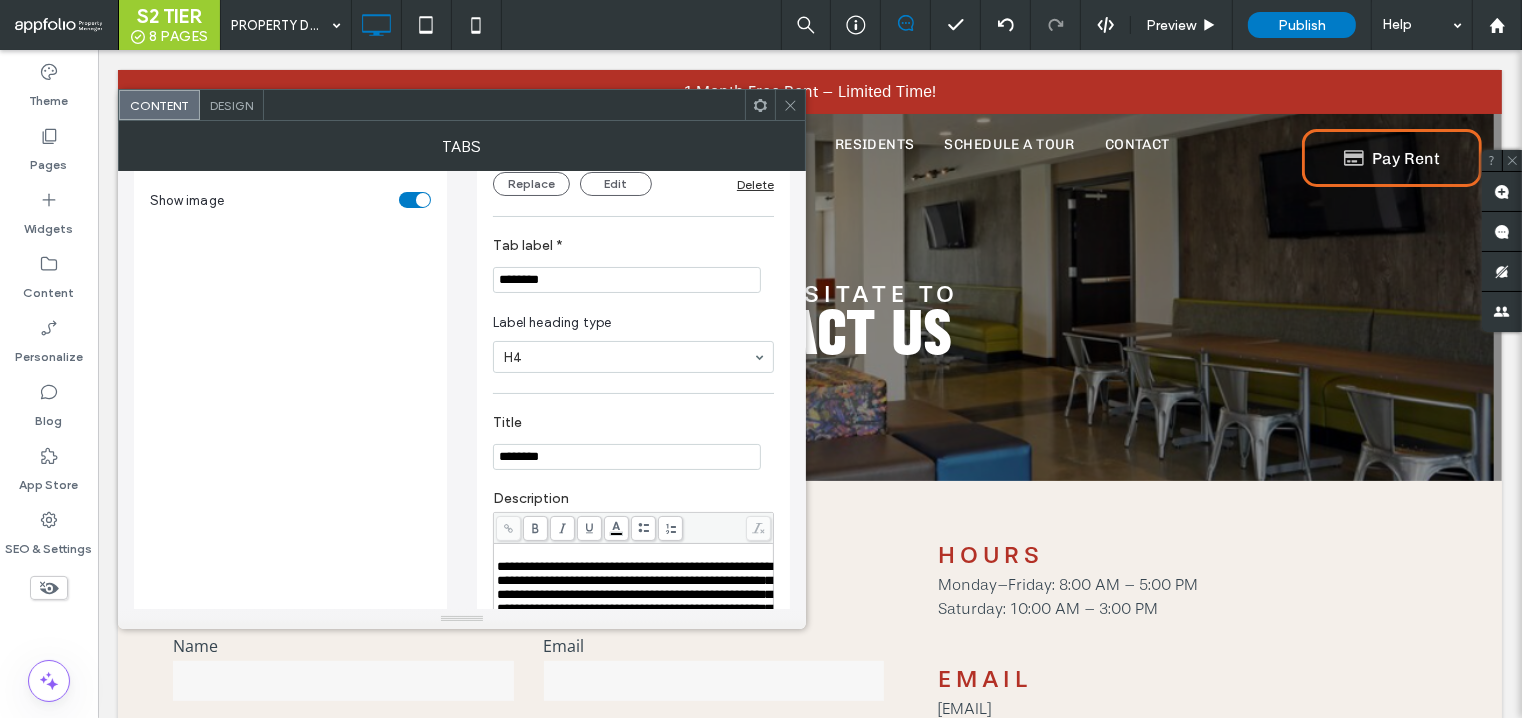 click on "**********" at bounding box center (633, 854) 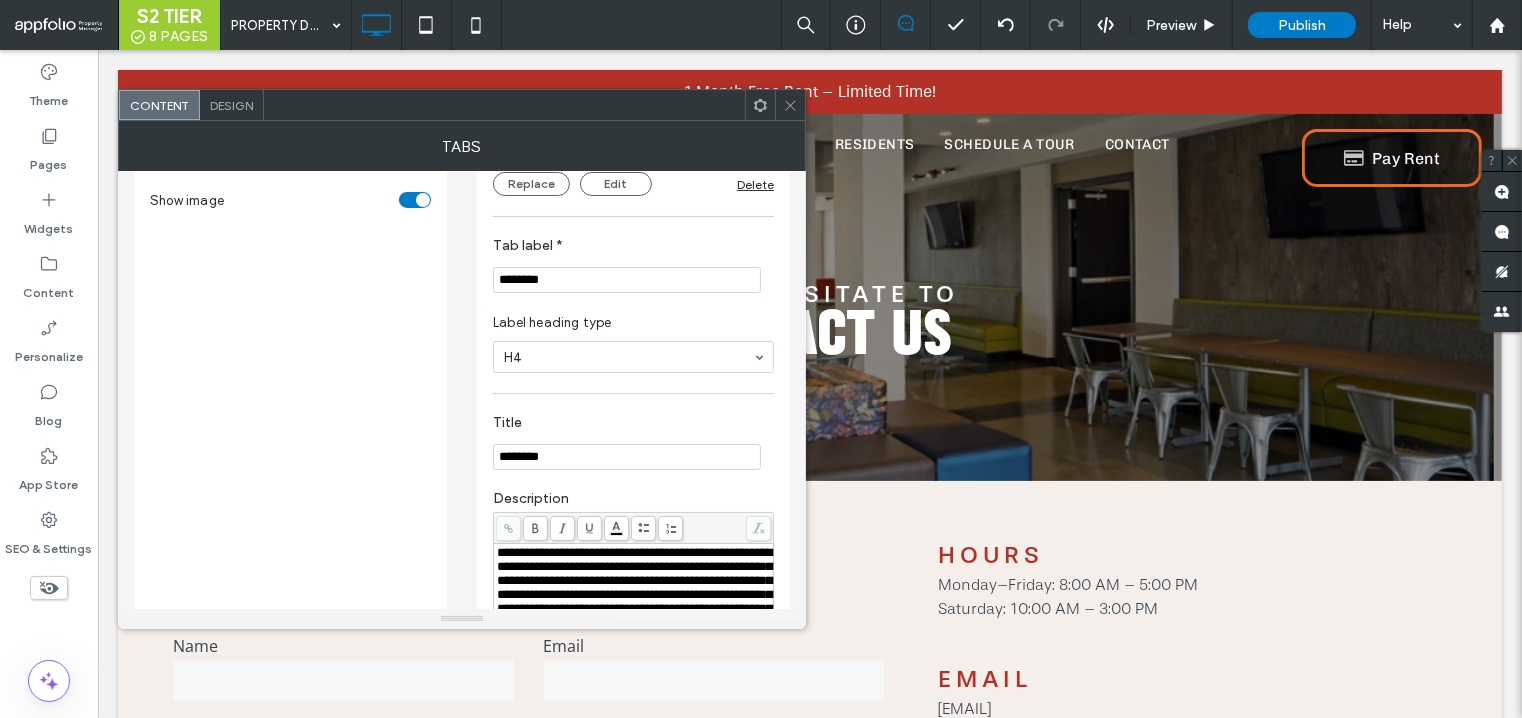 click on "********" at bounding box center (627, 457) 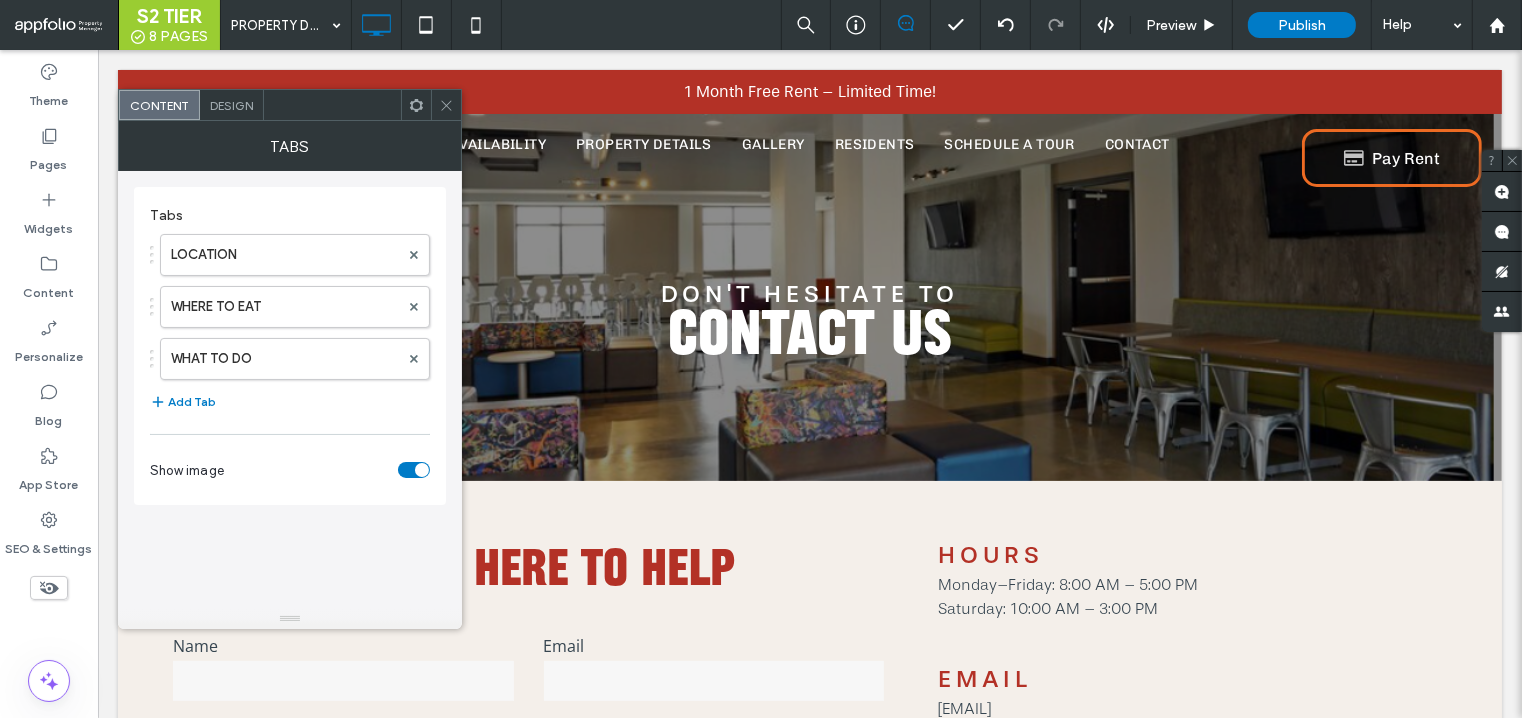 click on "Design" at bounding box center [231, 105] 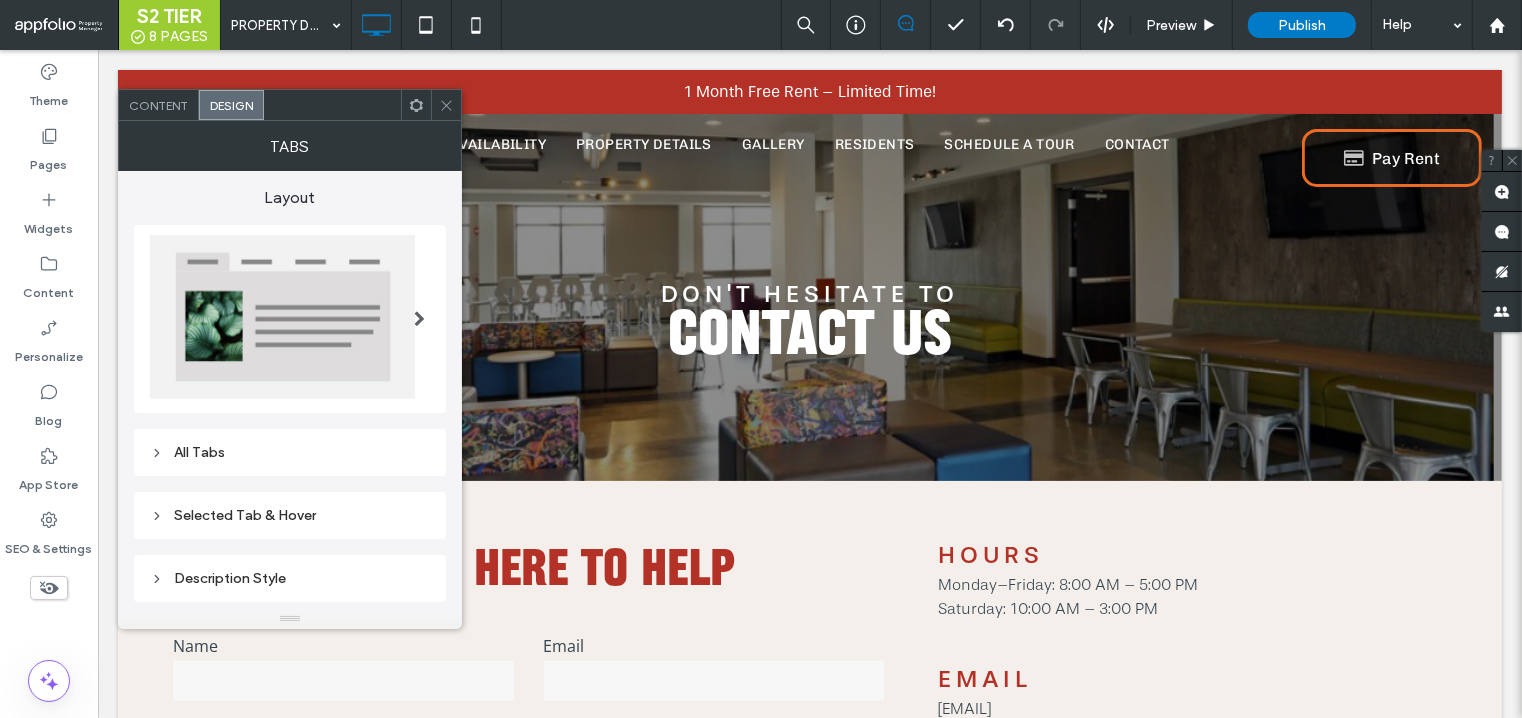 click on "All Tabs" at bounding box center [290, 452] 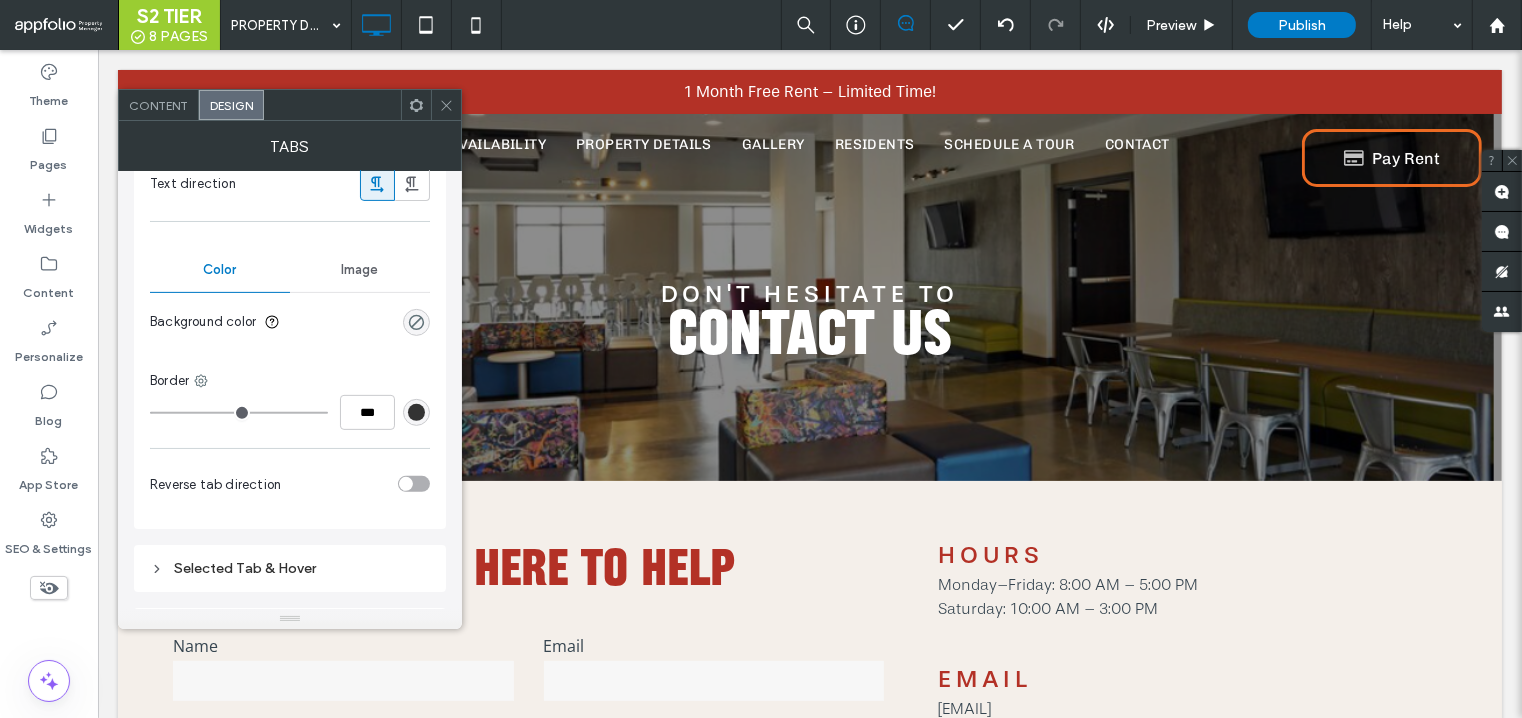 scroll, scrollTop: 690, scrollLeft: 0, axis: vertical 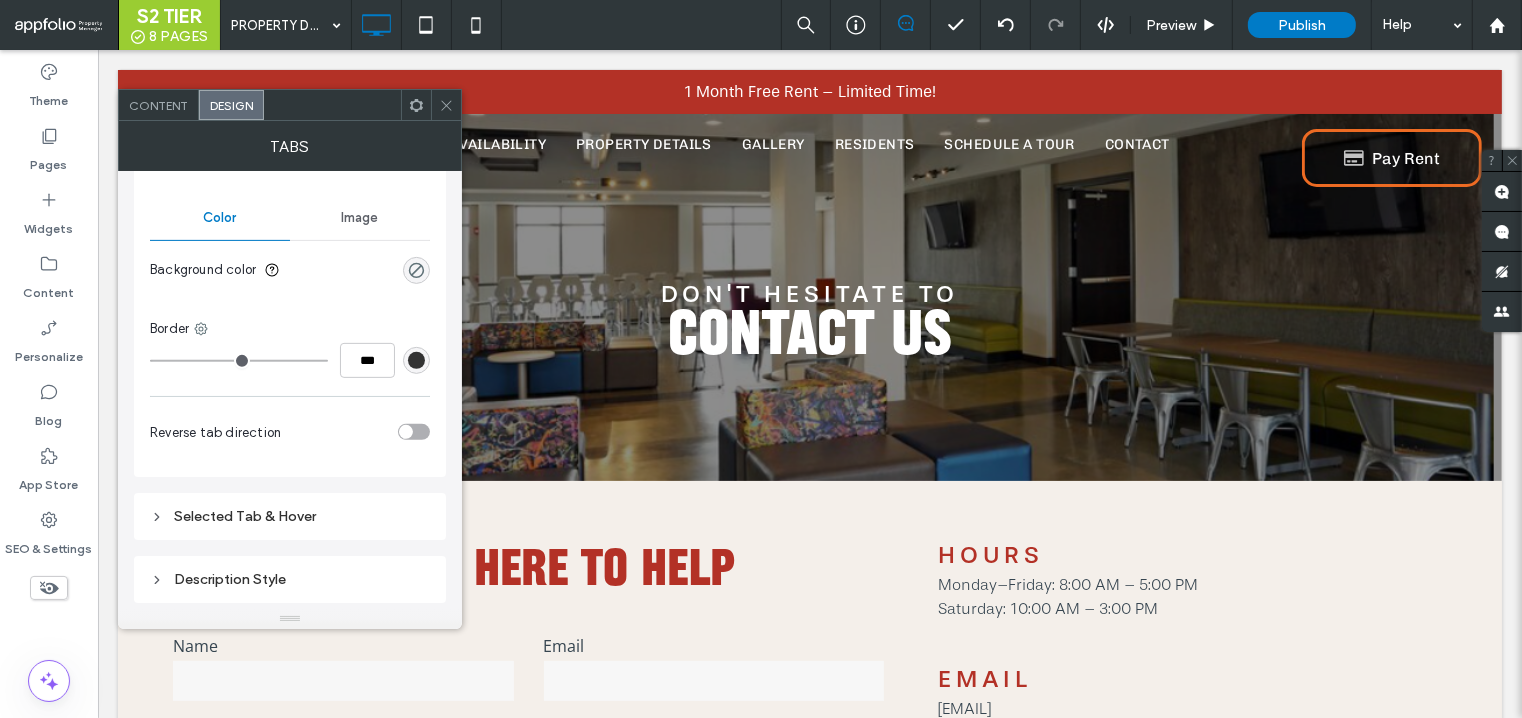 click on "Selected Tab & Hover" at bounding box center [290, 516] 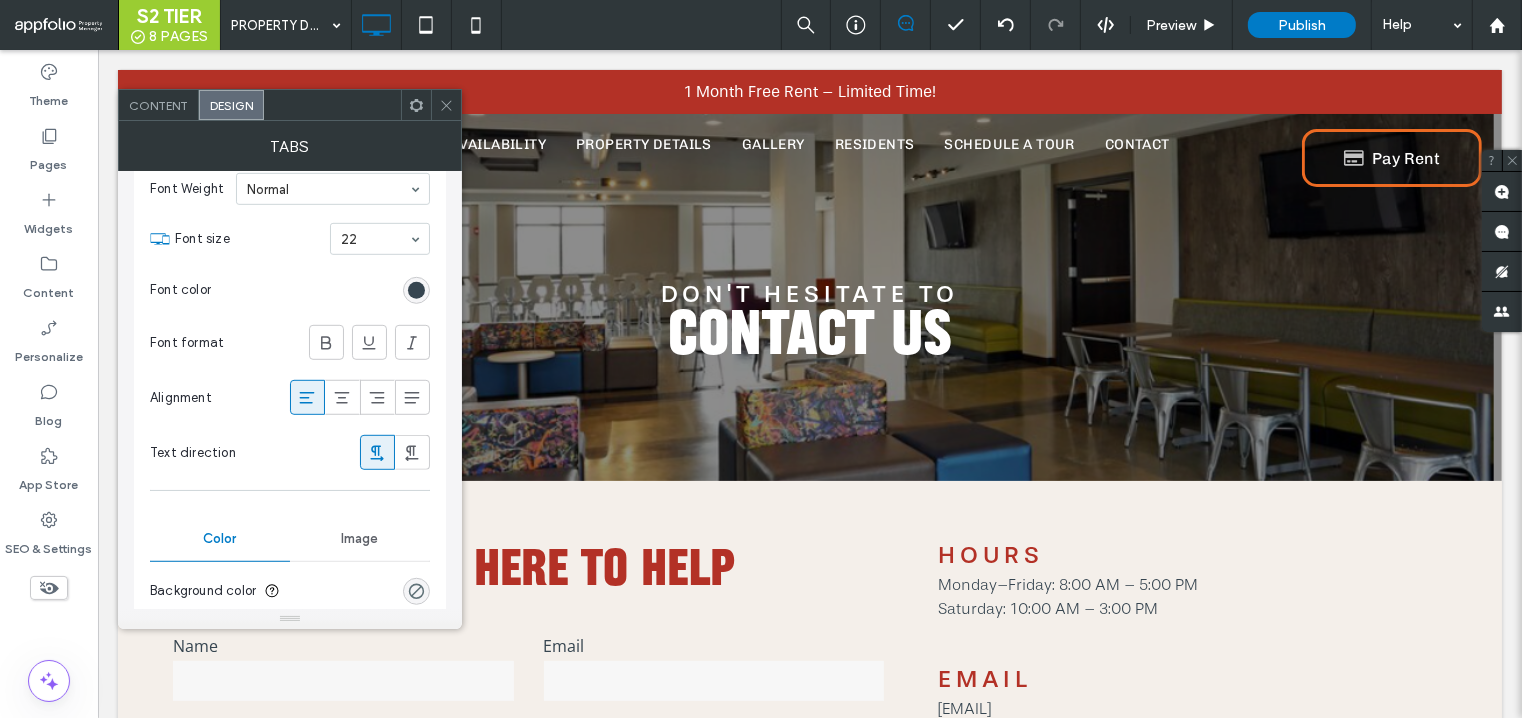 scroll, scrollTop: 1125, scrollLeft: 0, axis: vertical 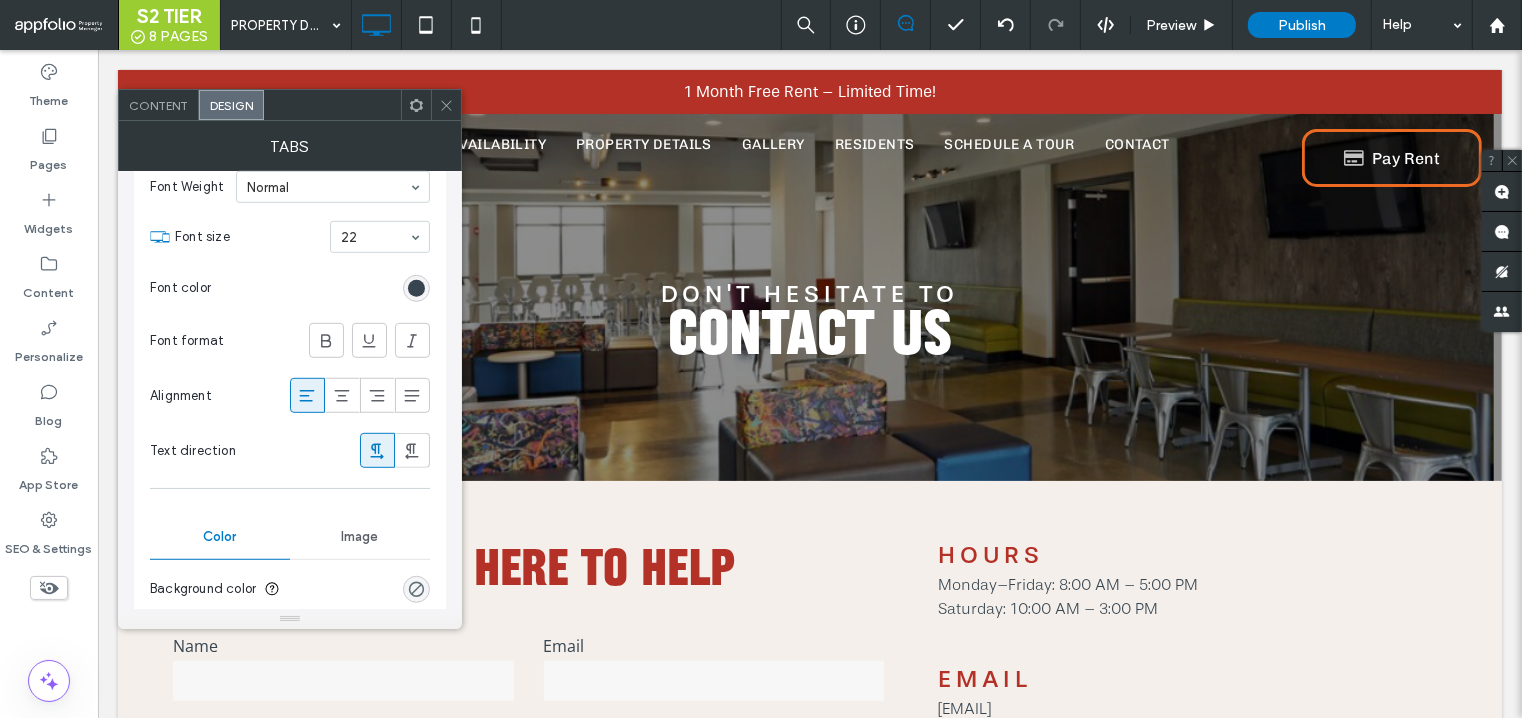 click 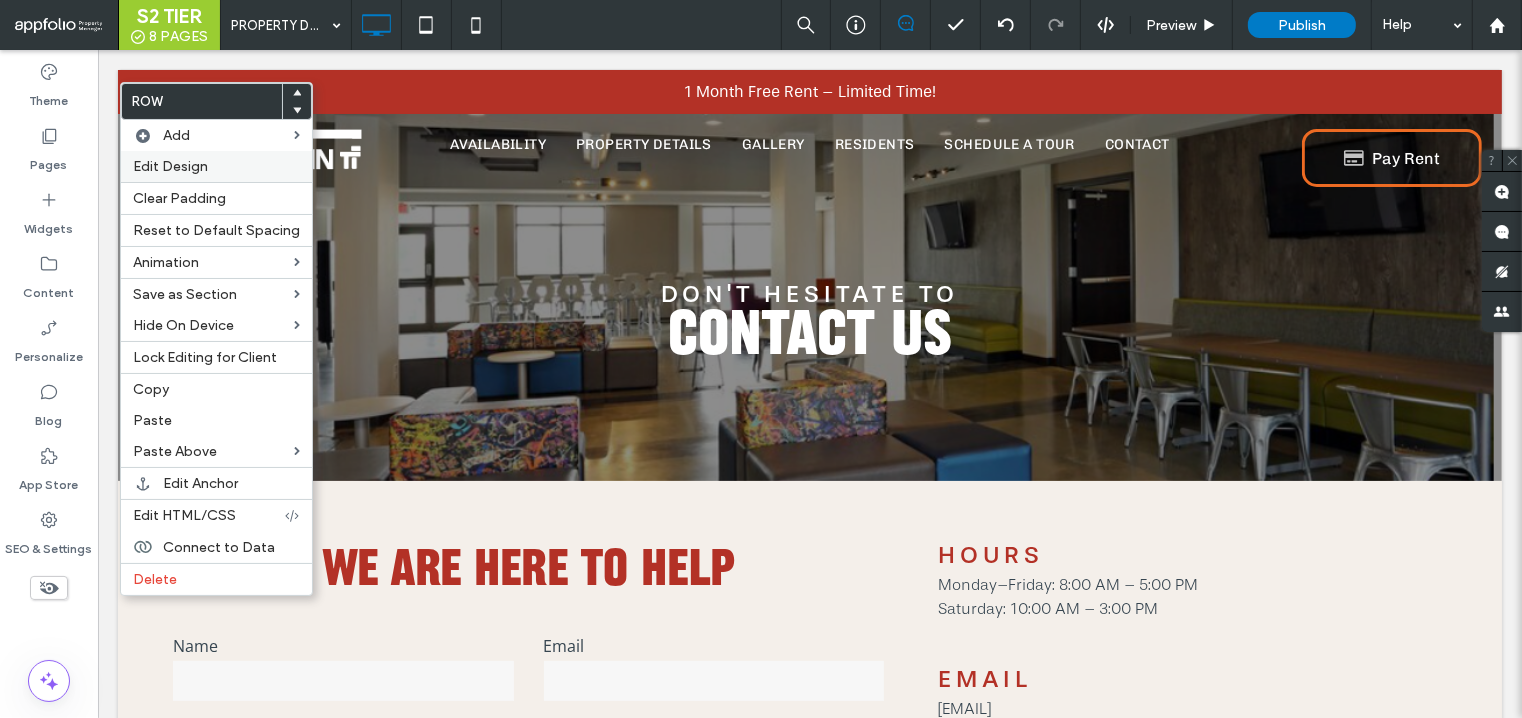 click on "Edit Design" at bounding box center (170, 166) 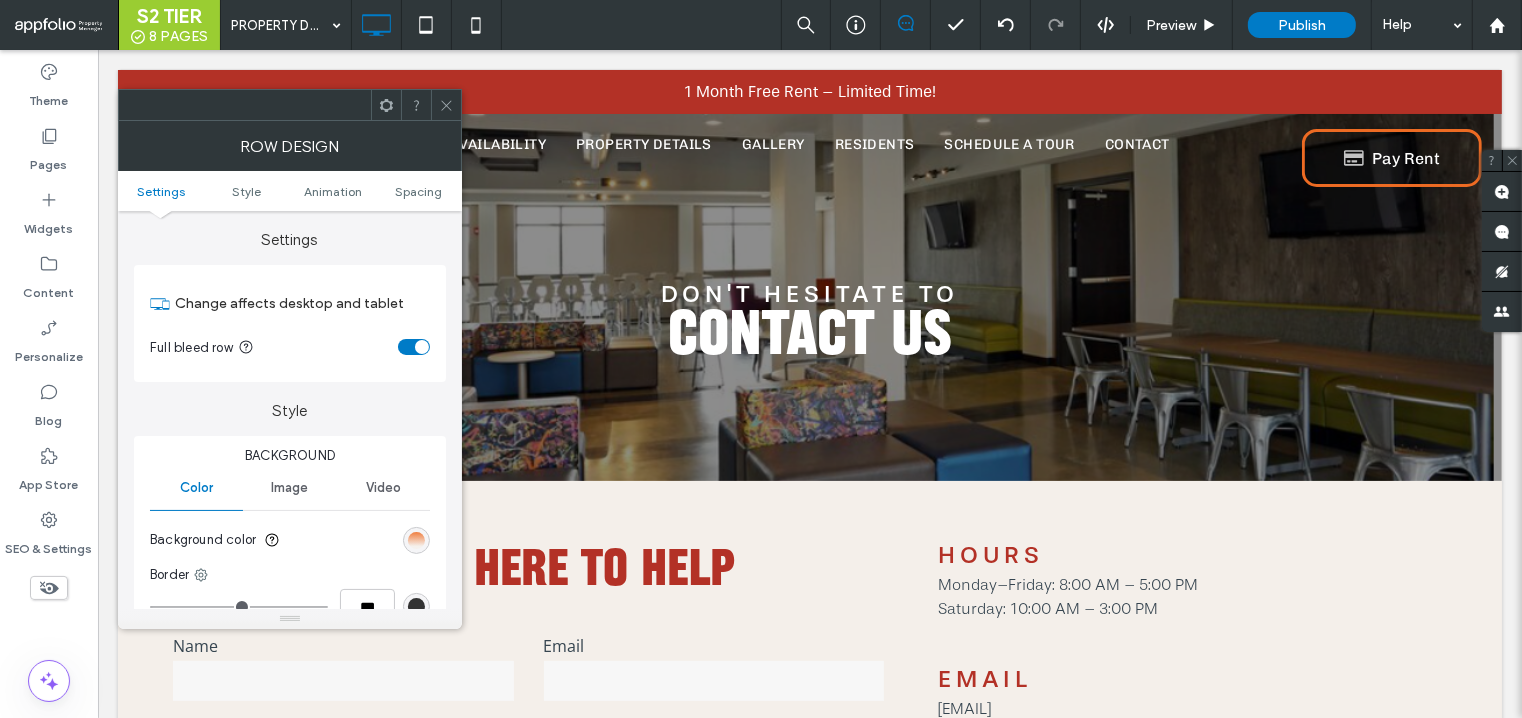 click at bounding box center (416, 540) 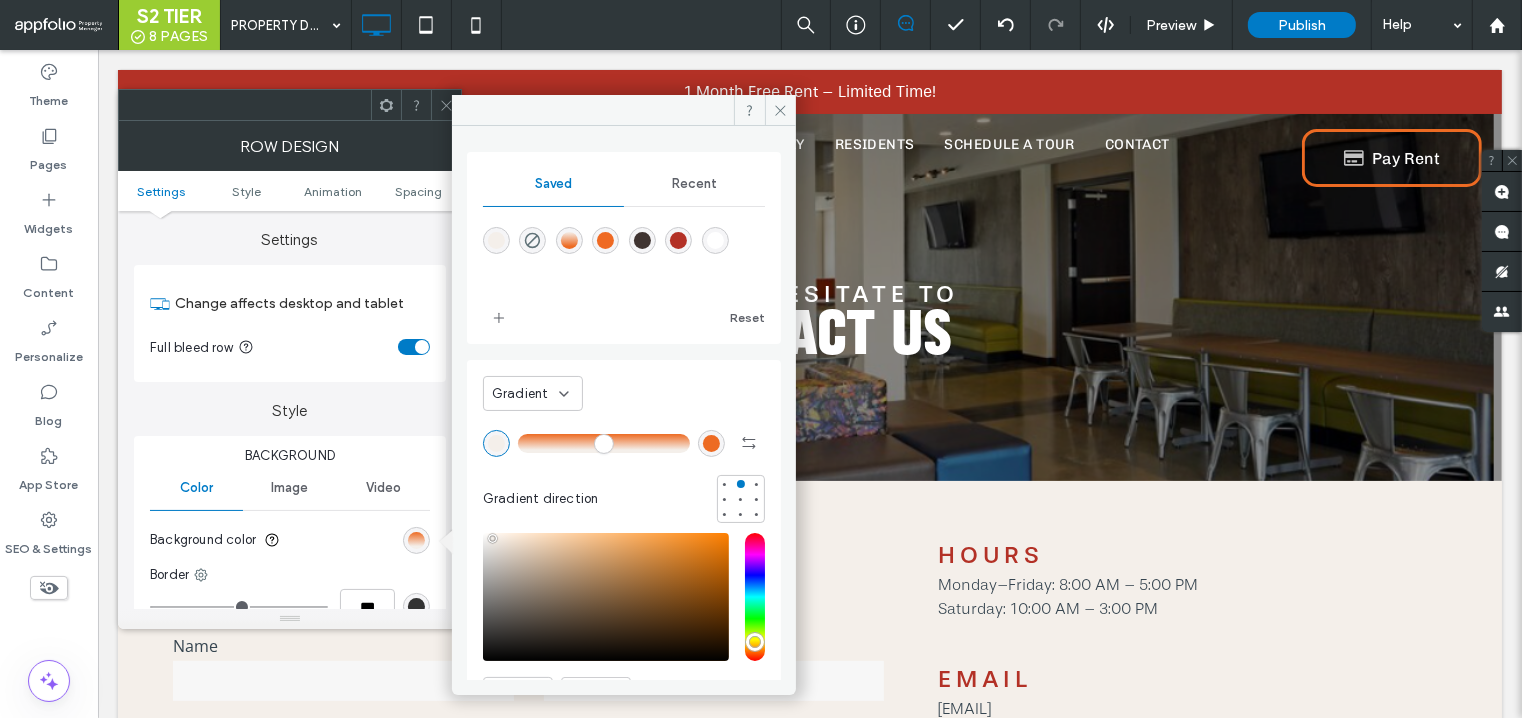 click 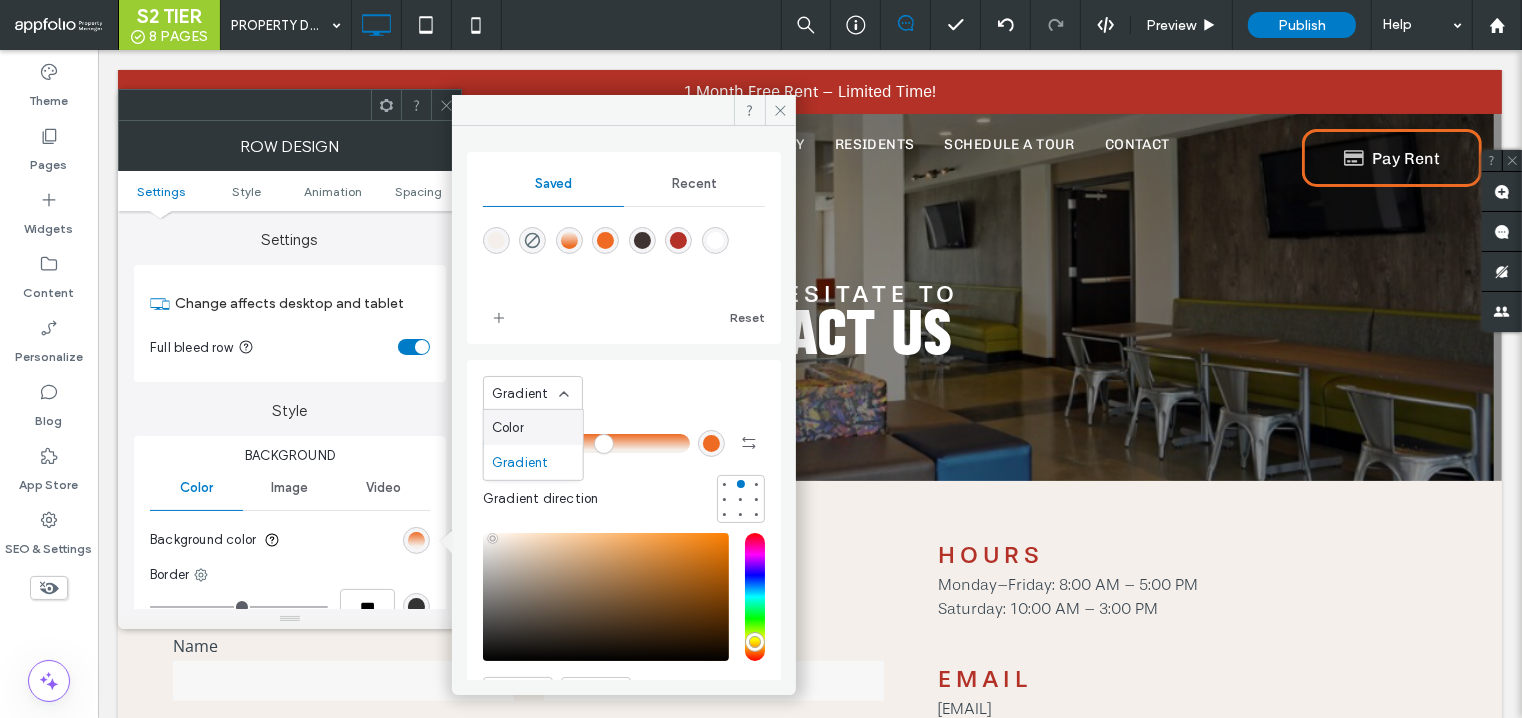 click 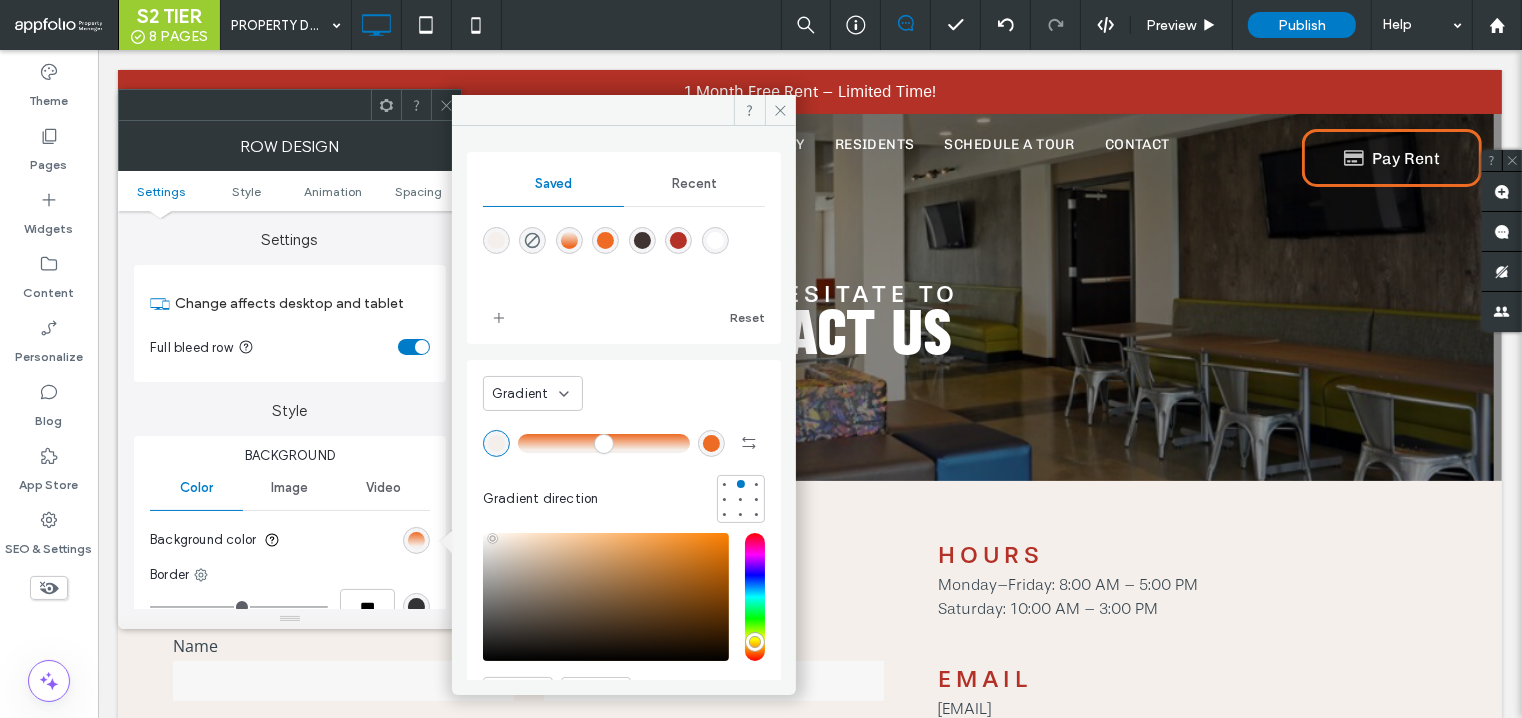 click 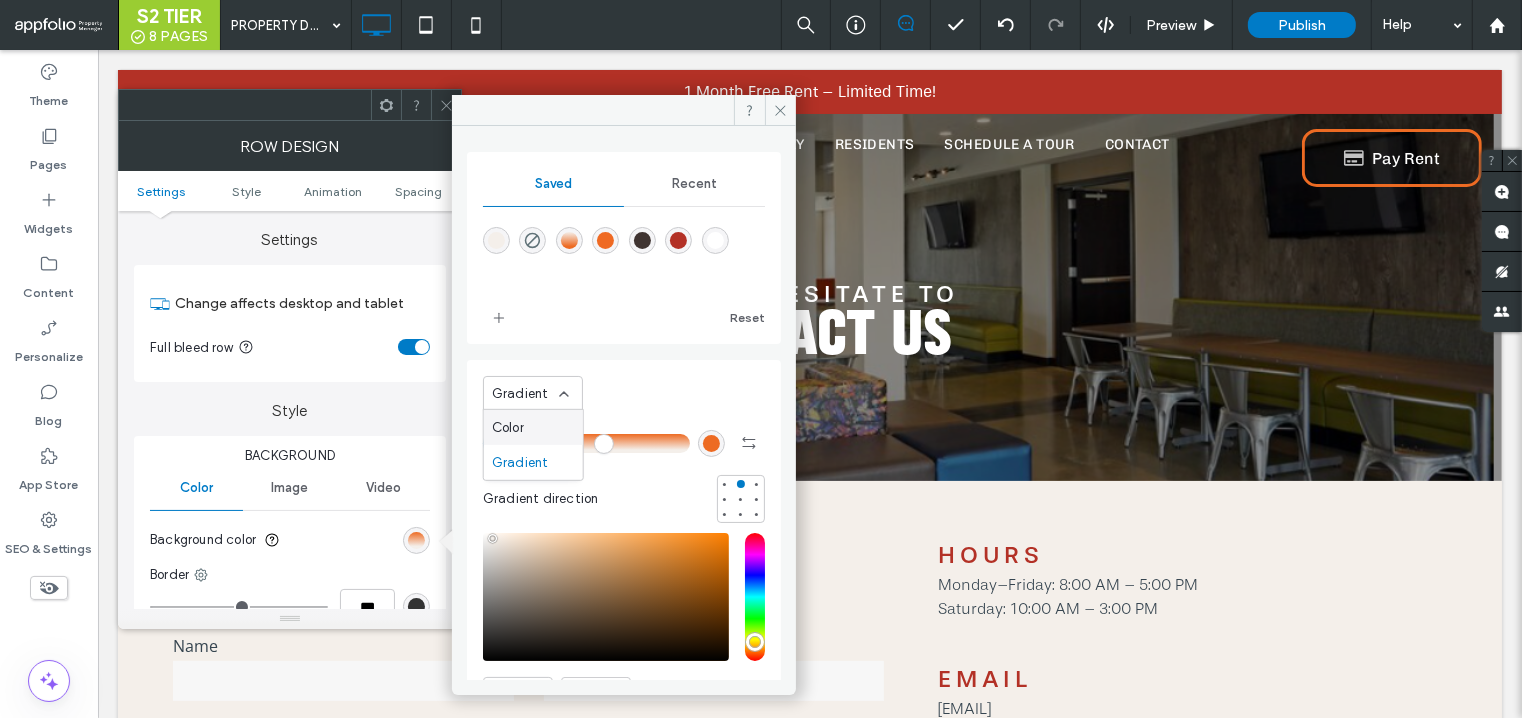click on "Color" at bounding box center [533, 427] 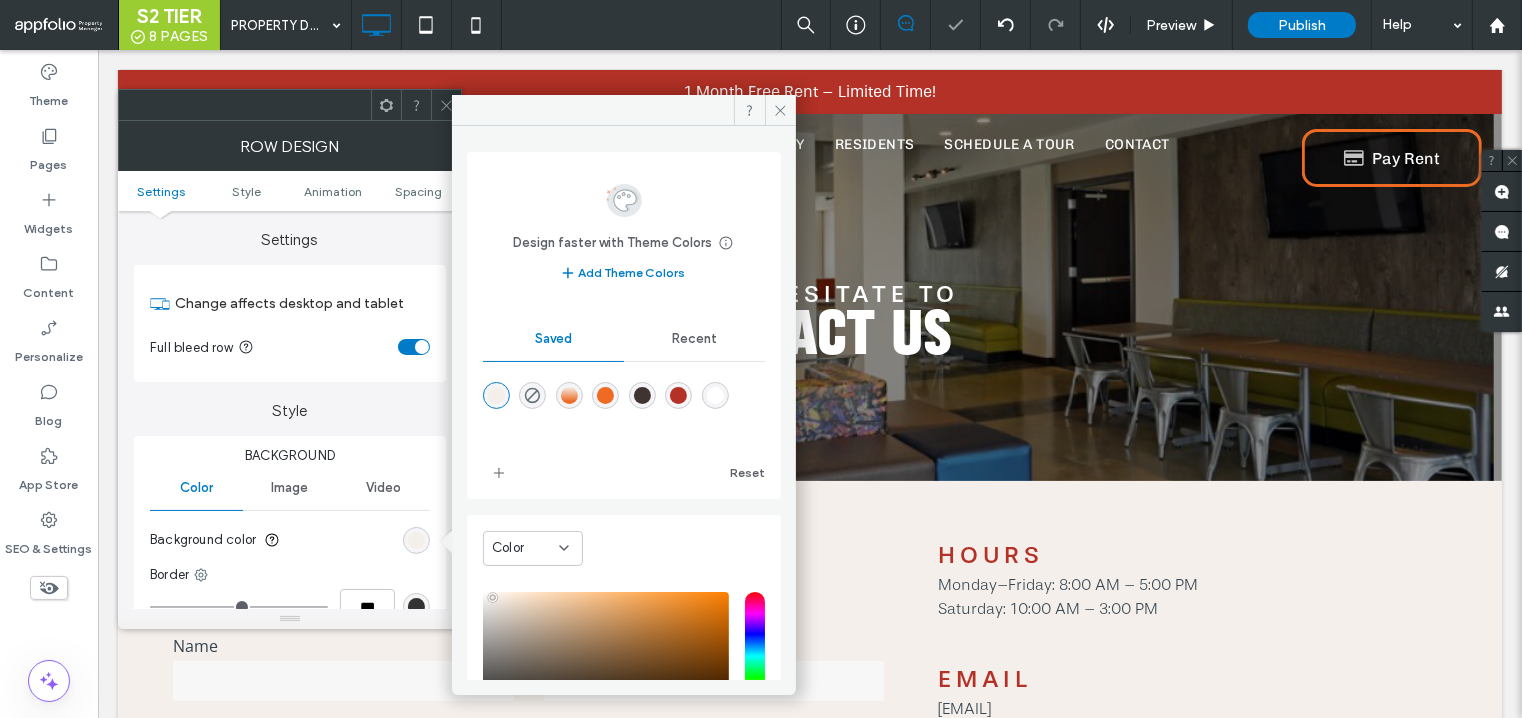 click at bounding box center [496, 395] 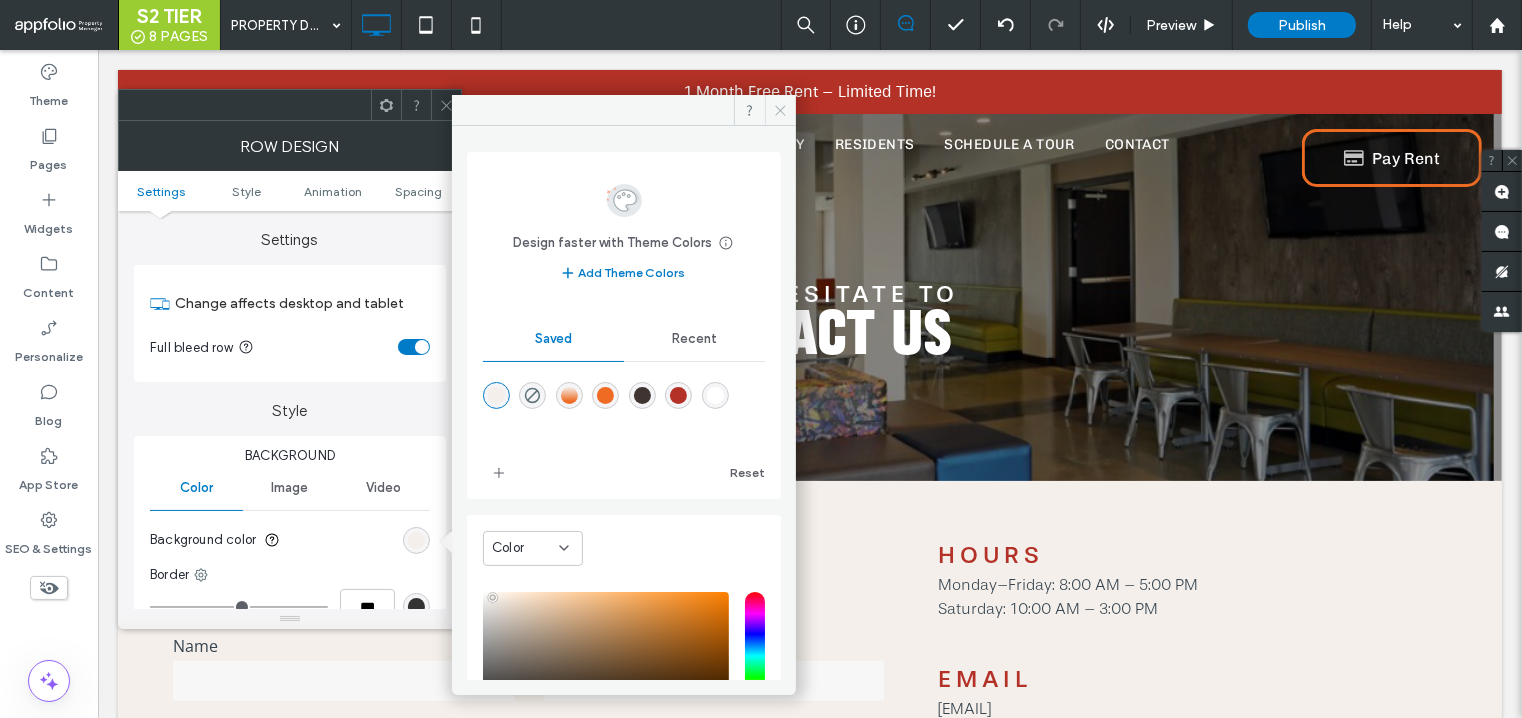 click at bounding box center [780, 110] 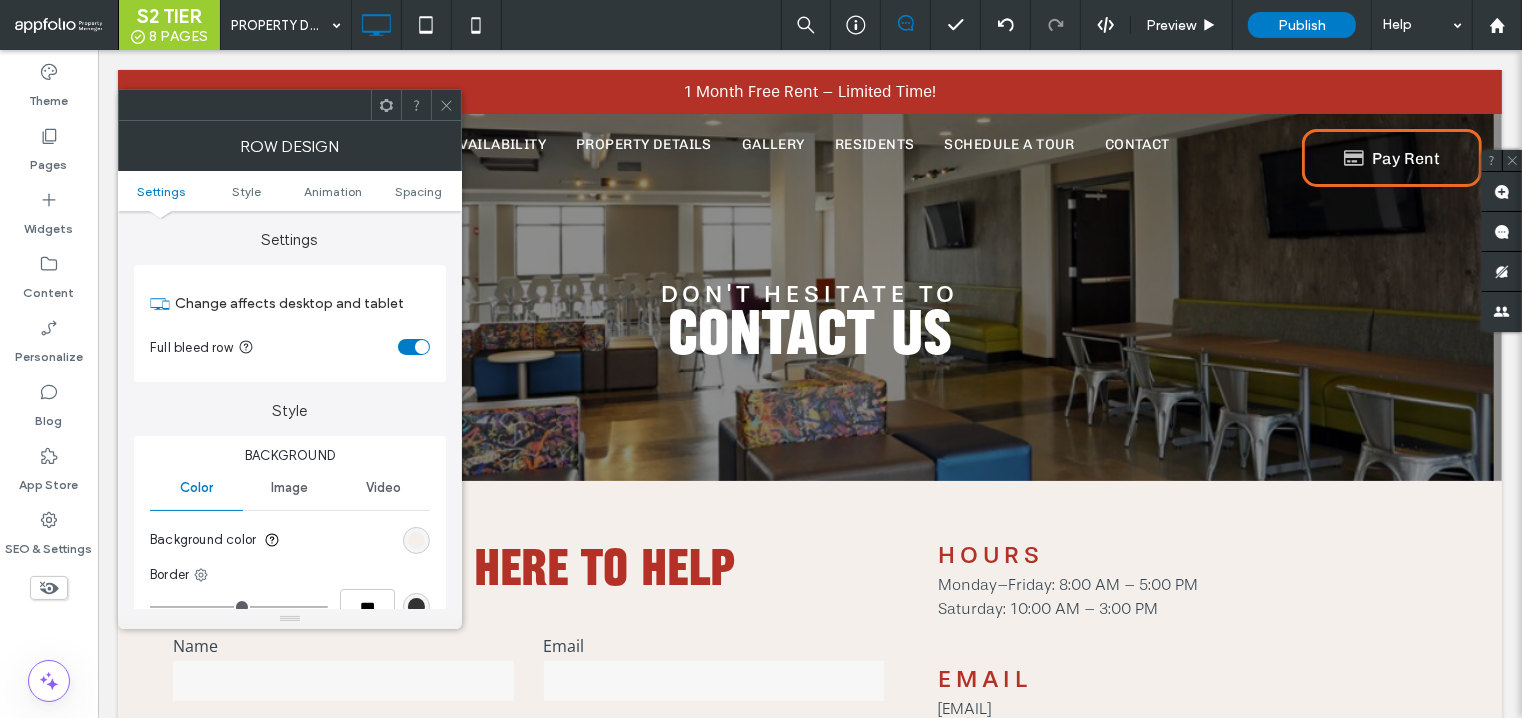 click 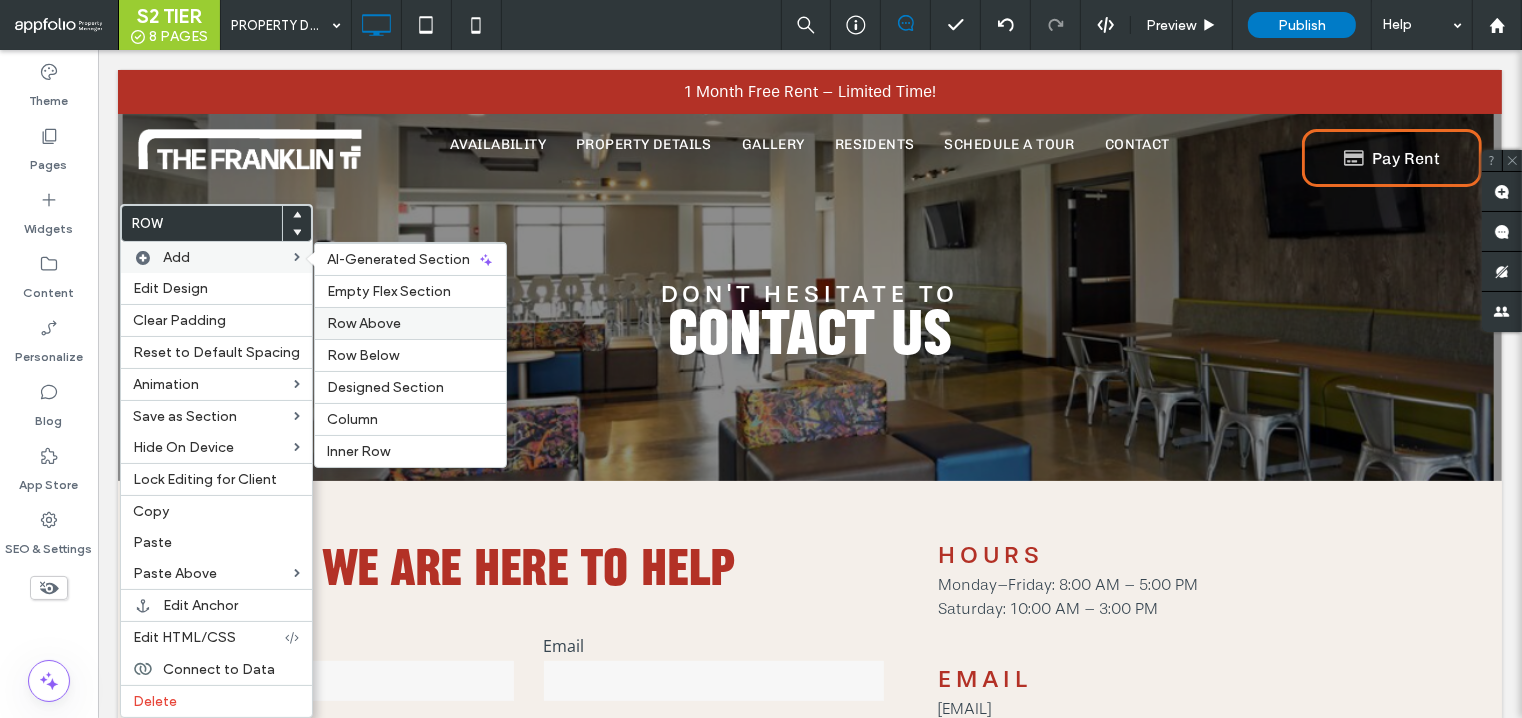 click on "Row Above" at bounding box center (364, 323) 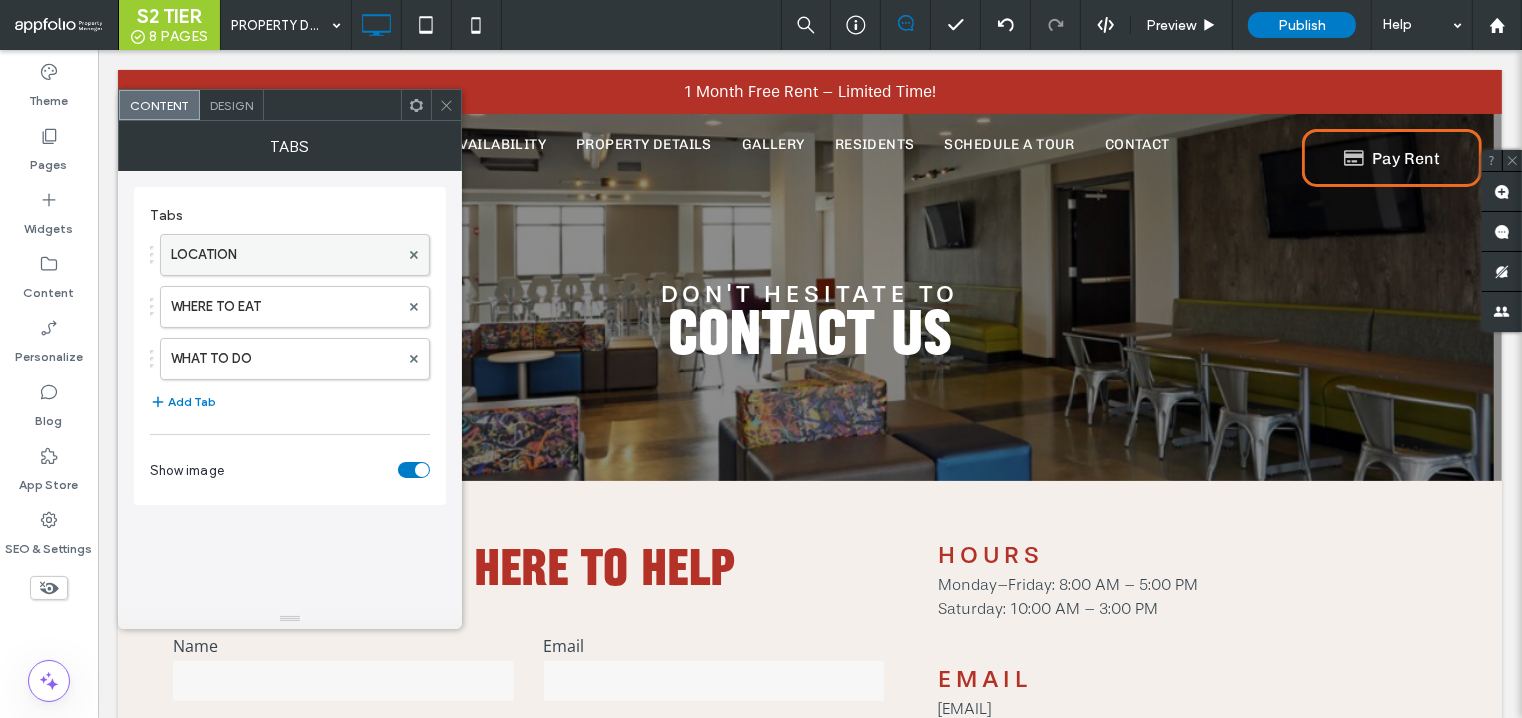 click on "LOCATION" at bounding box center (285, 255) 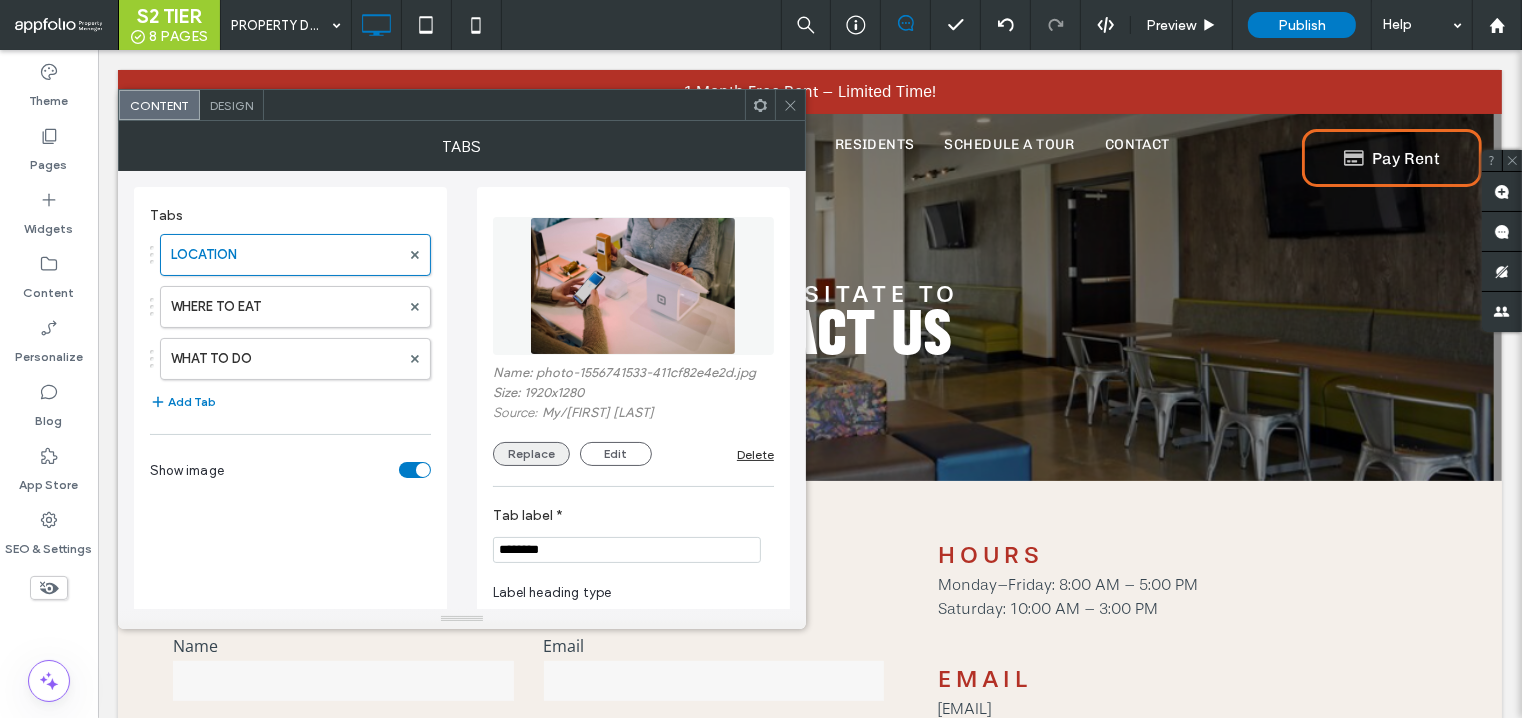click on "Replace" at bounding box center [531, 454] 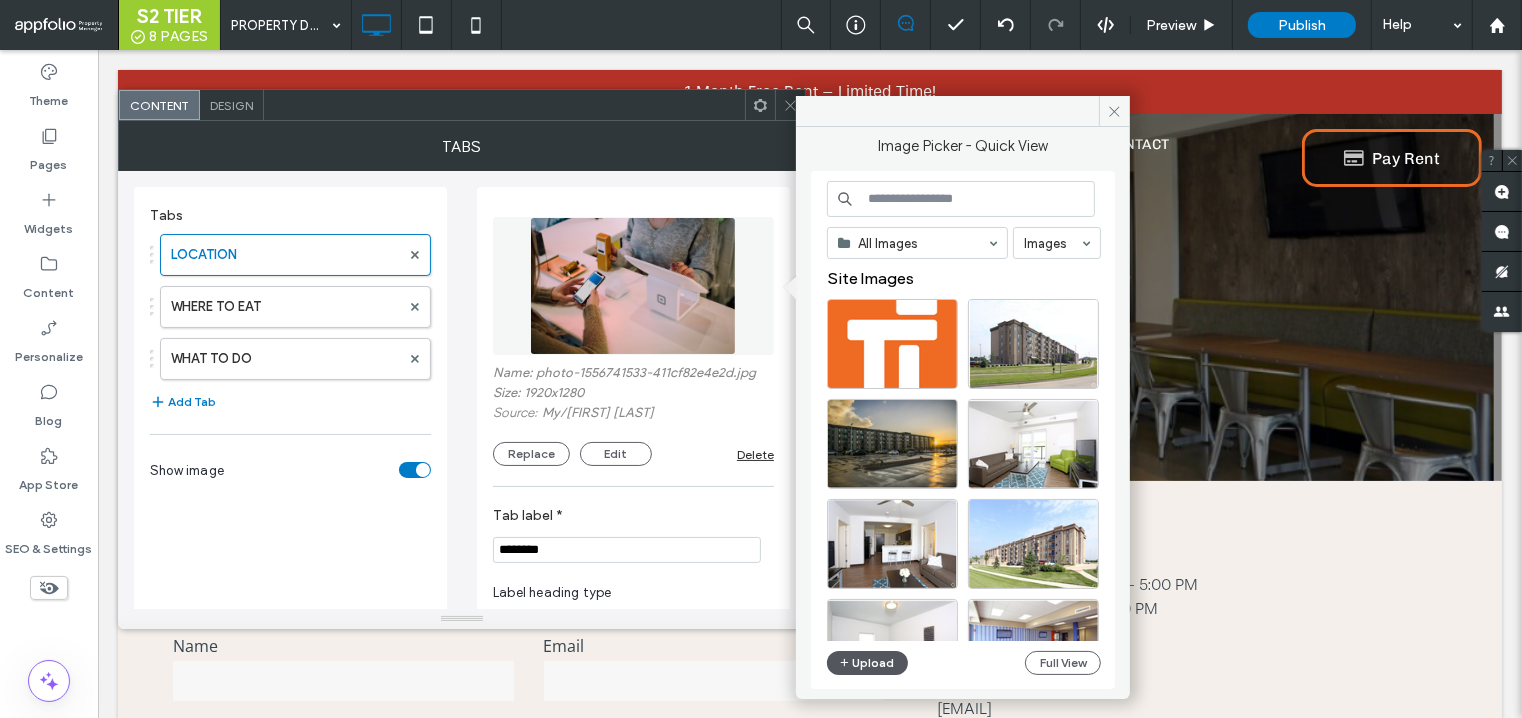 click on "Upload" at bounding box center (868, 663) 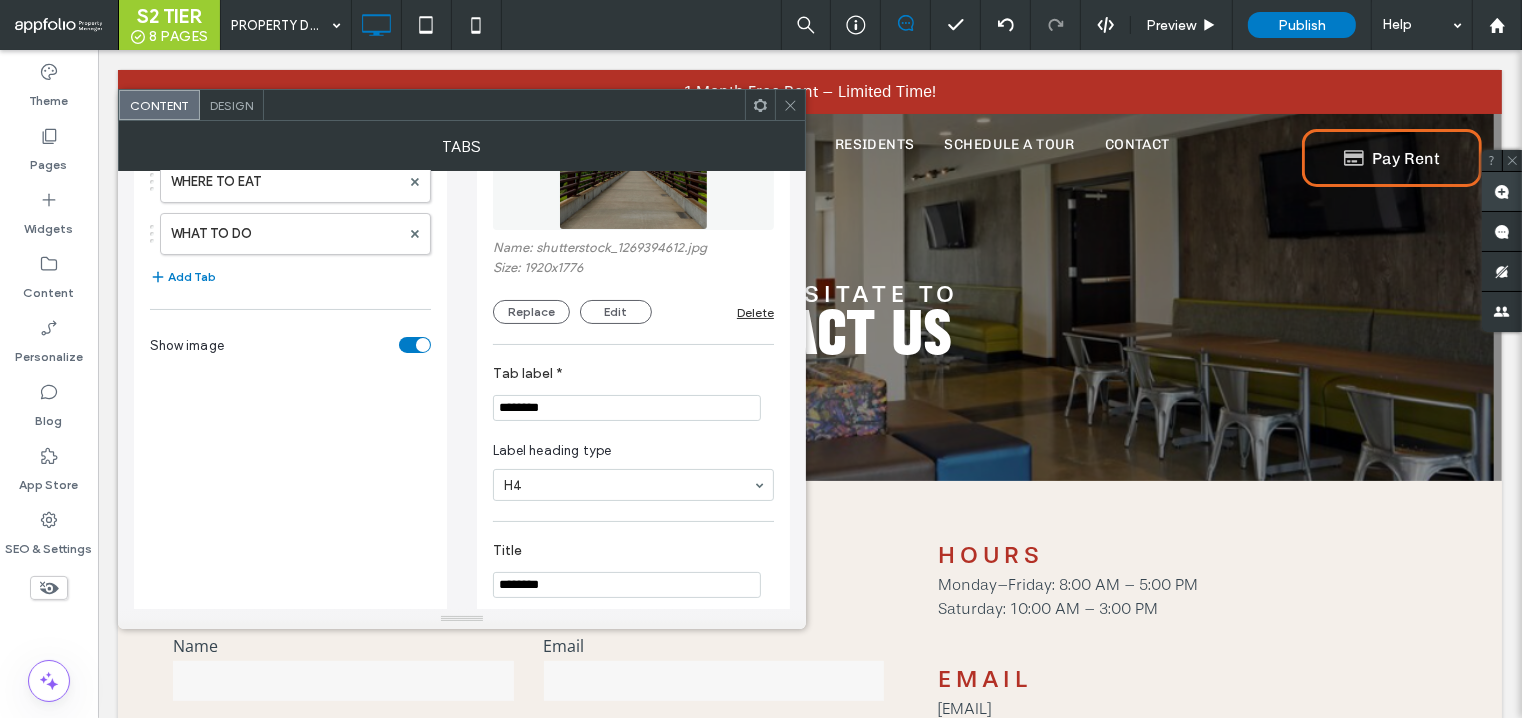 scroll, scrollTop: 0, scrollLeft: 0, axis: both 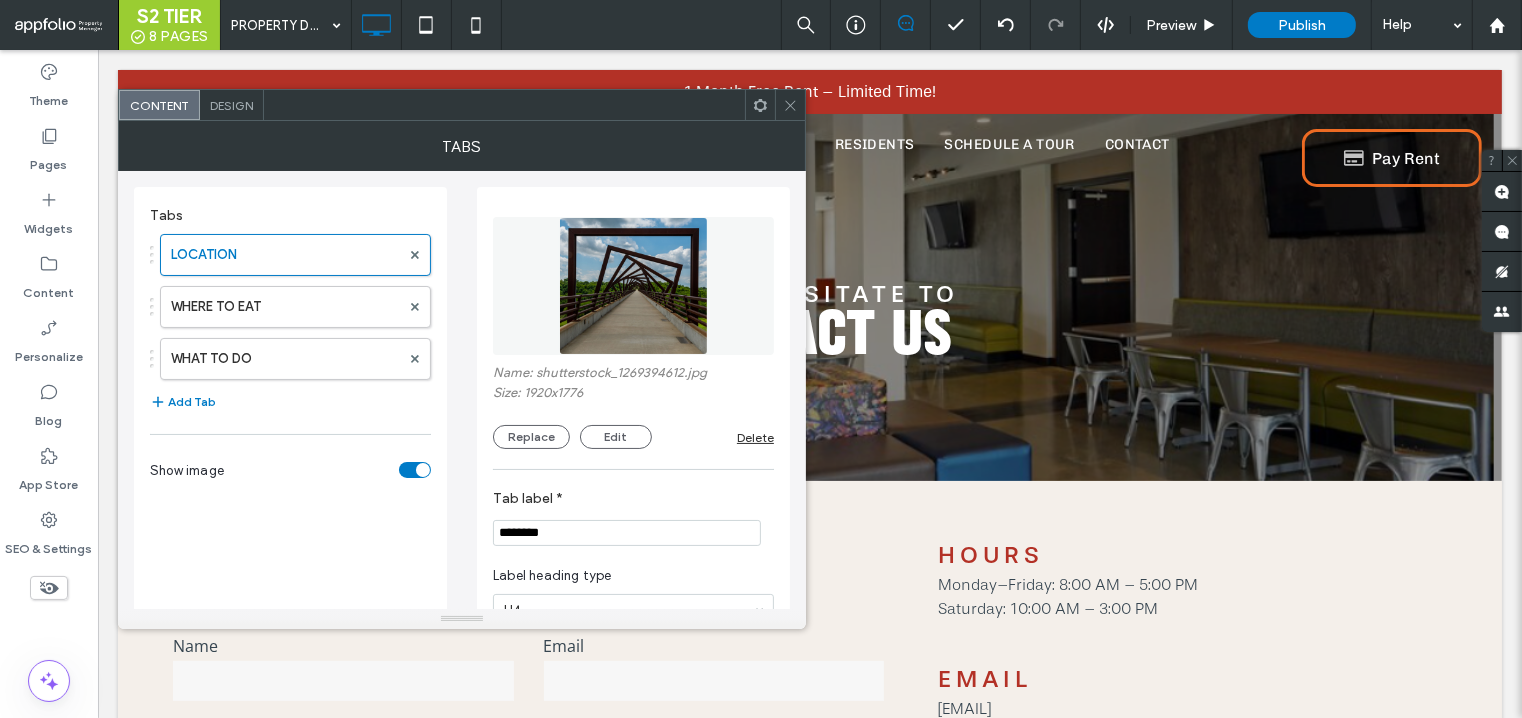 click on "Design" at bounding box center (231, 105) 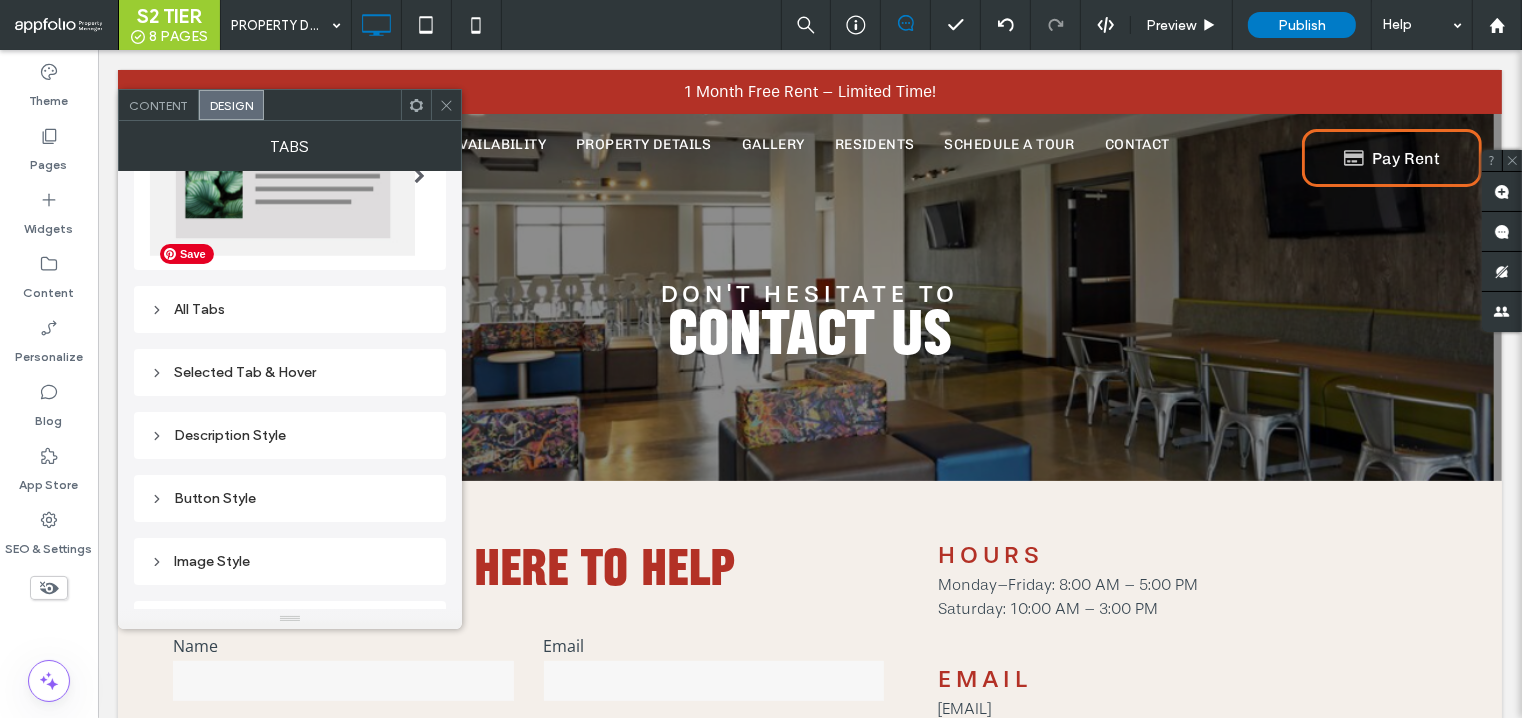 scroll, scrollTop: 144, scrollLeft: 0, axis: vertical 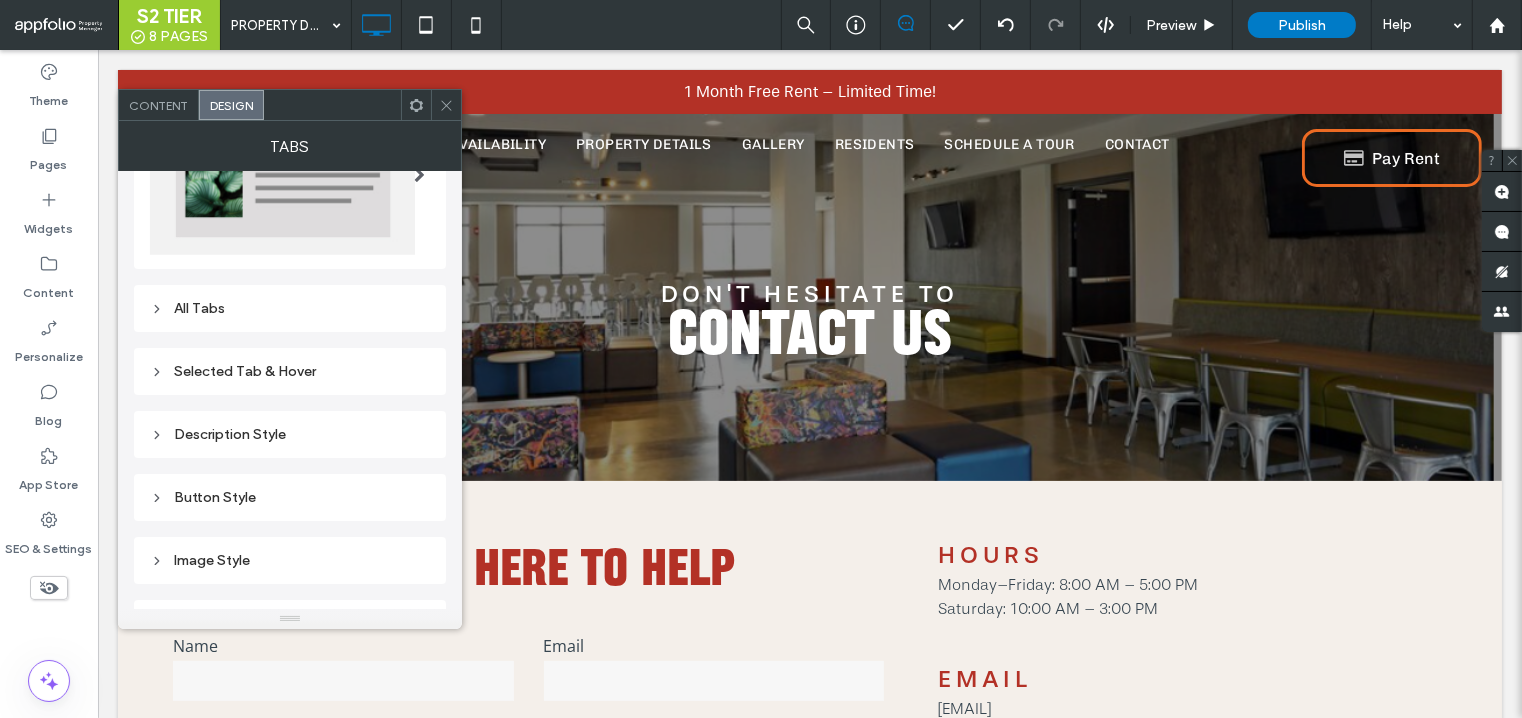 click on "All Tabs" at bounding box center (290, 308) 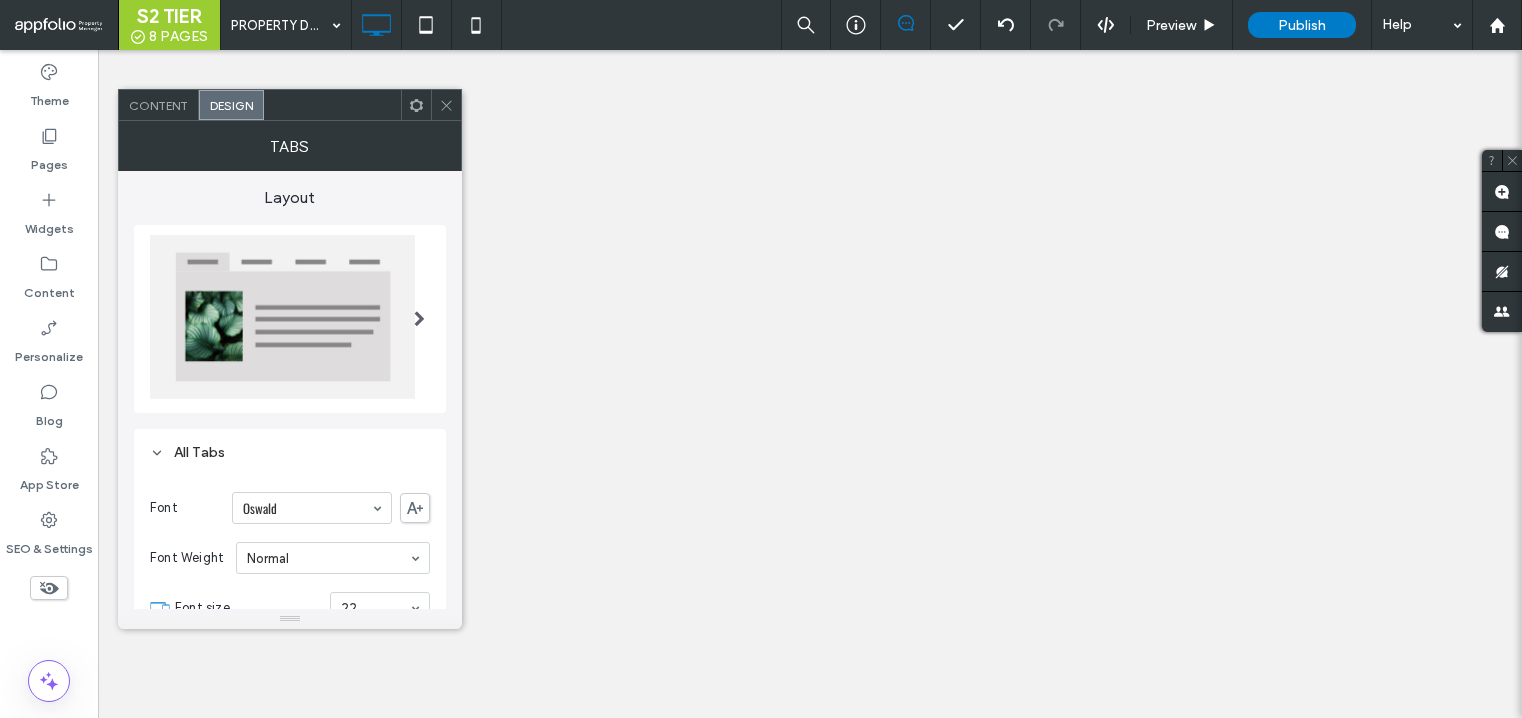 scroll, scrollTop: 0, scrollLeft: 0, axis: both 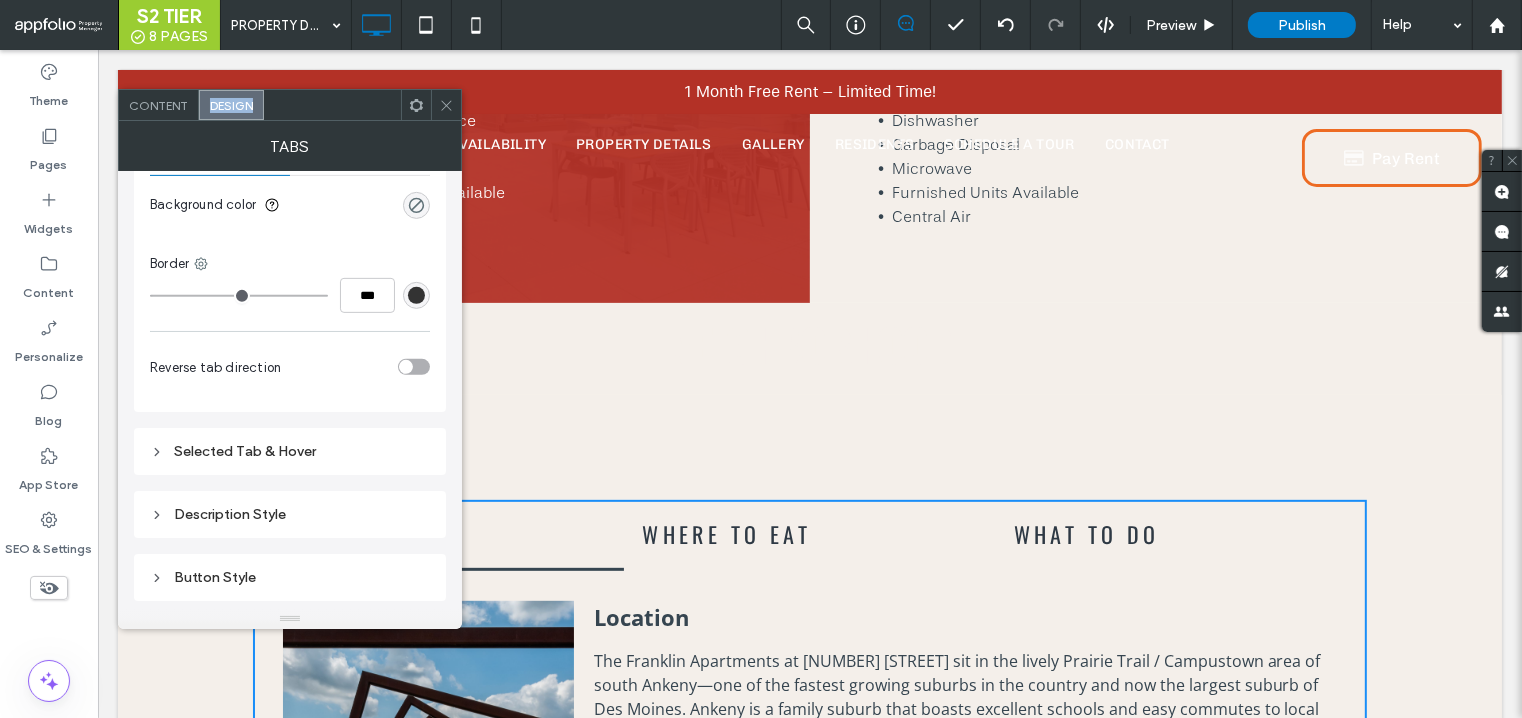 click on "Selected Tab & Hover" at bounding box center [290, 451] 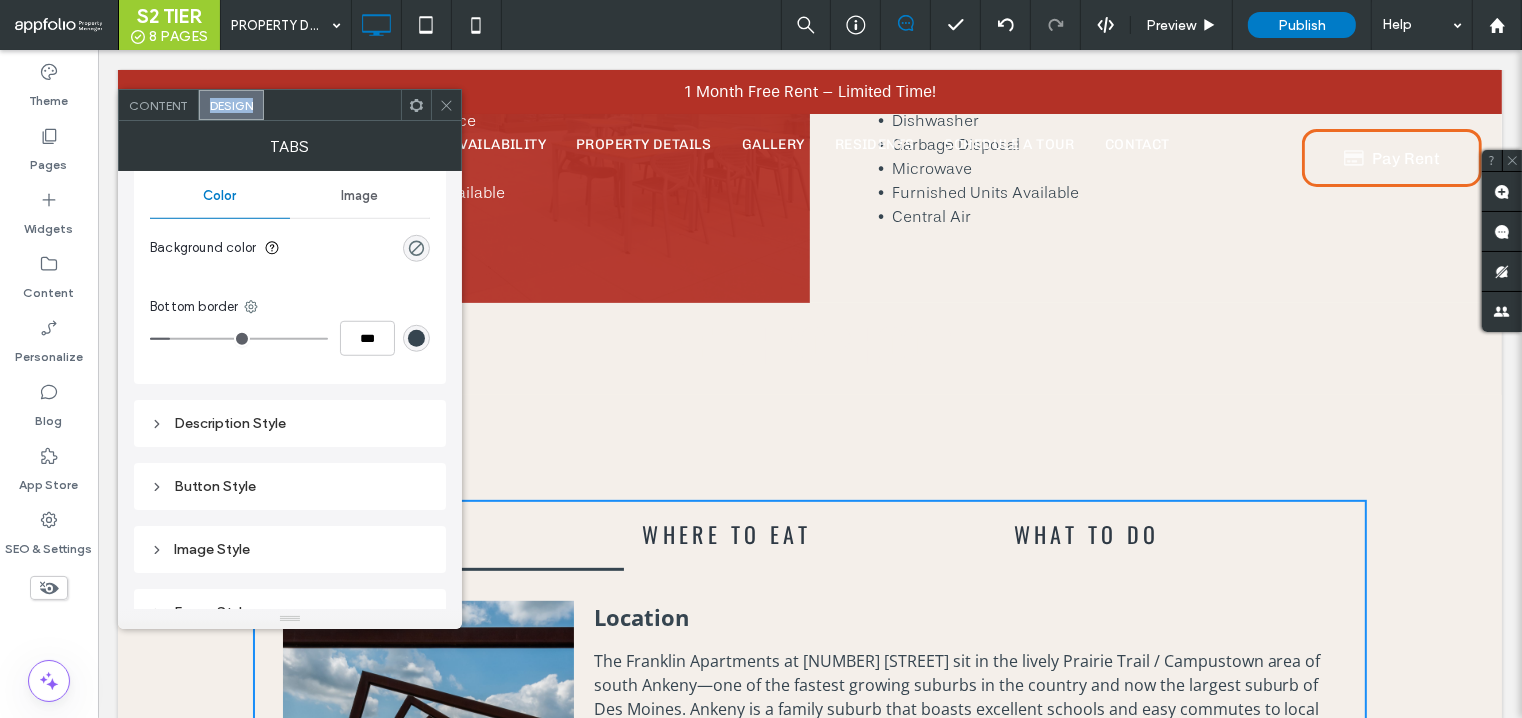 scroll, scrollTop: 1470, scrollLeft: 0, axis: vertical 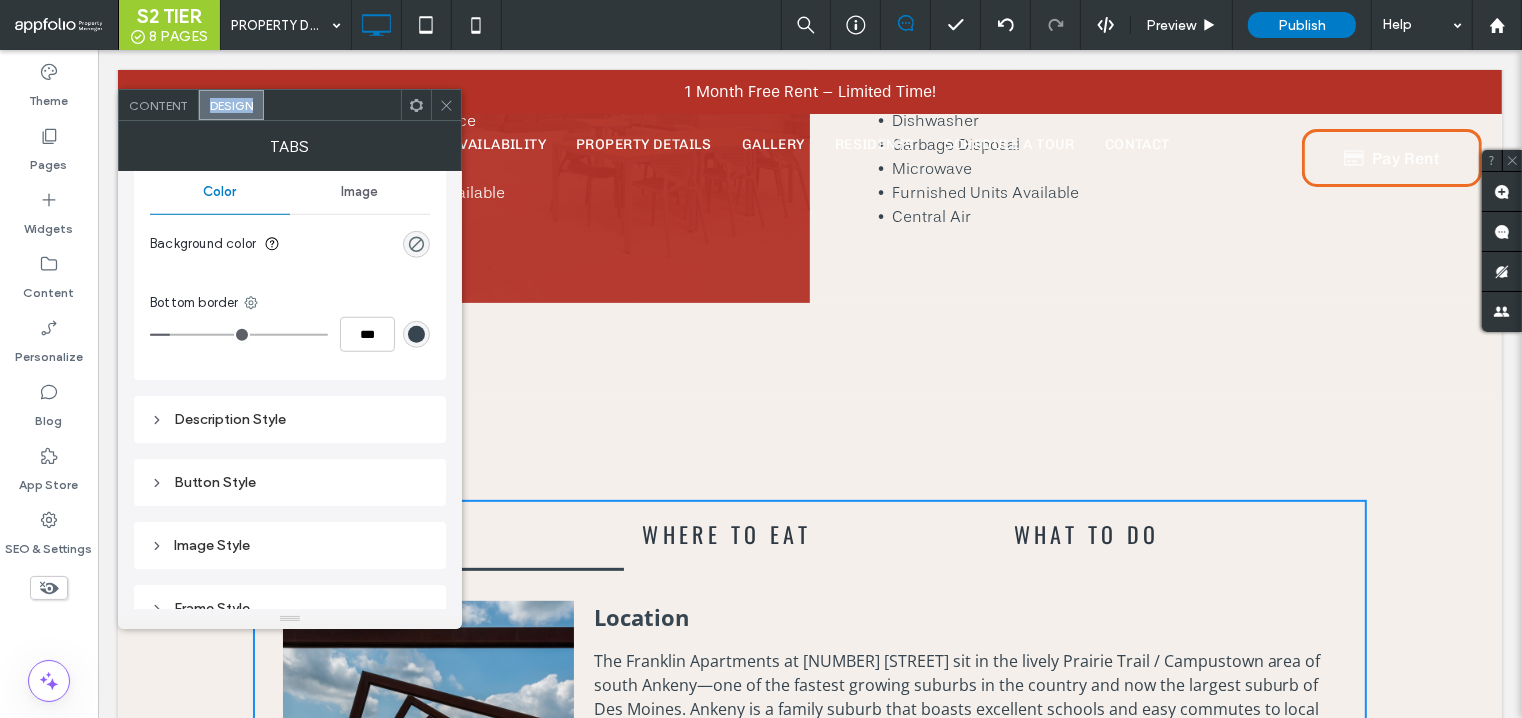 click on "Description Style" at bounding box center (290, 419) 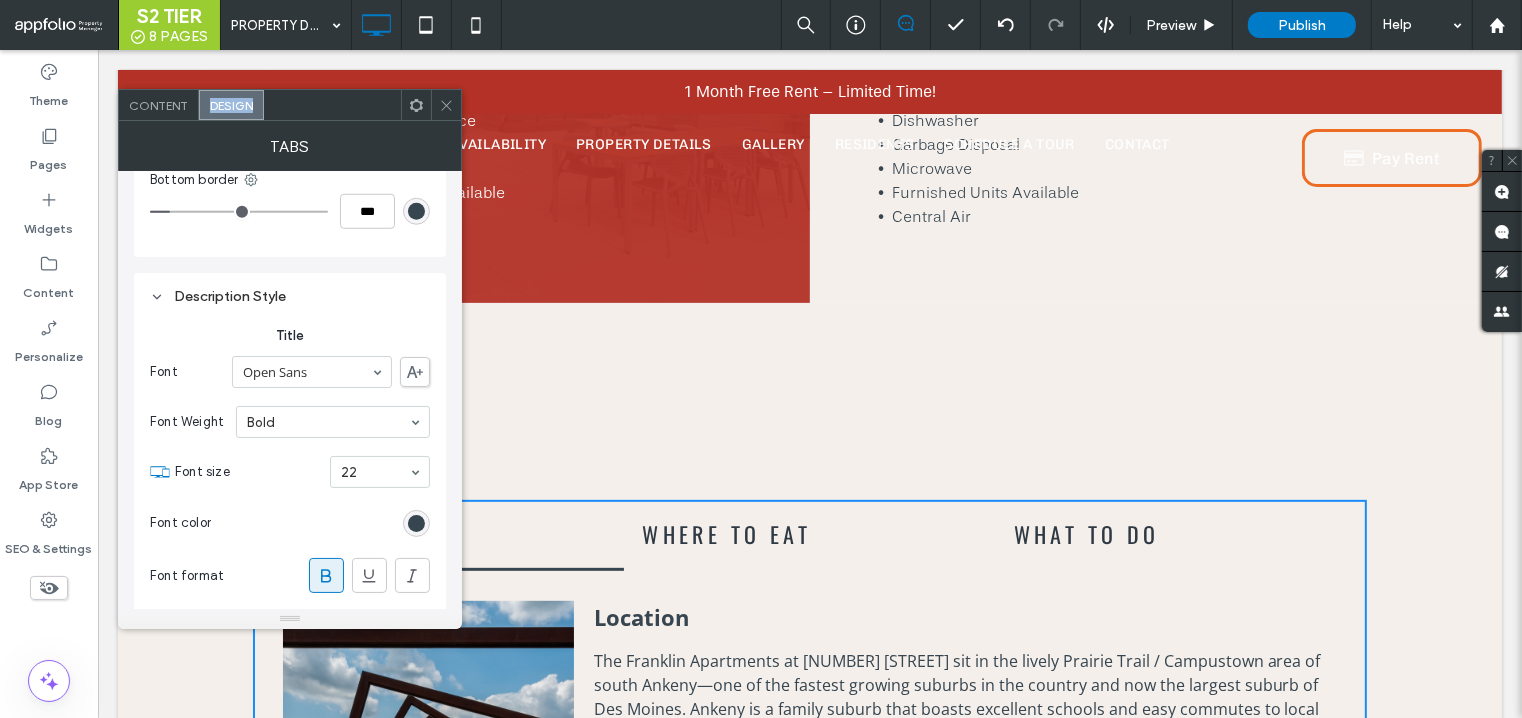 scroll, scrollTop: 1601, scrollLeft: 0, axis: vertical 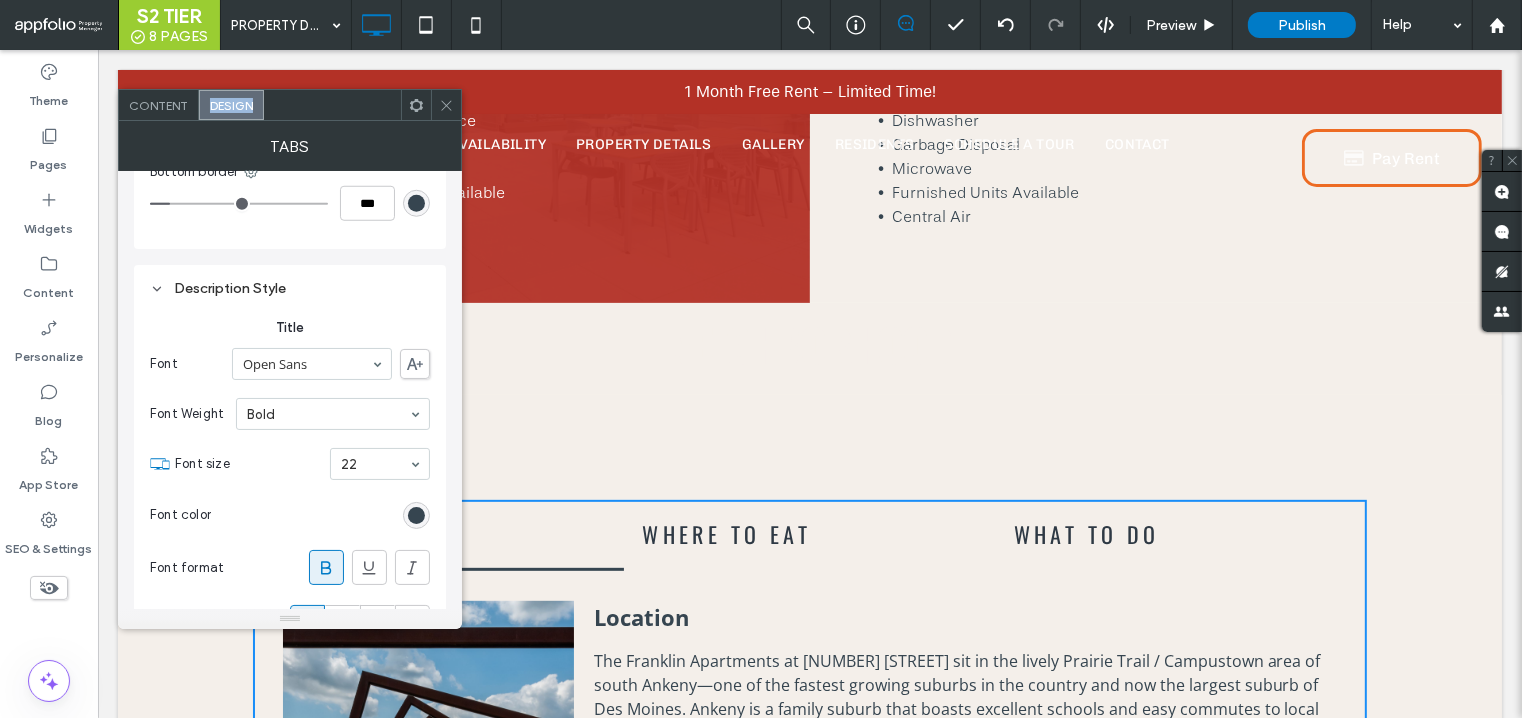 click 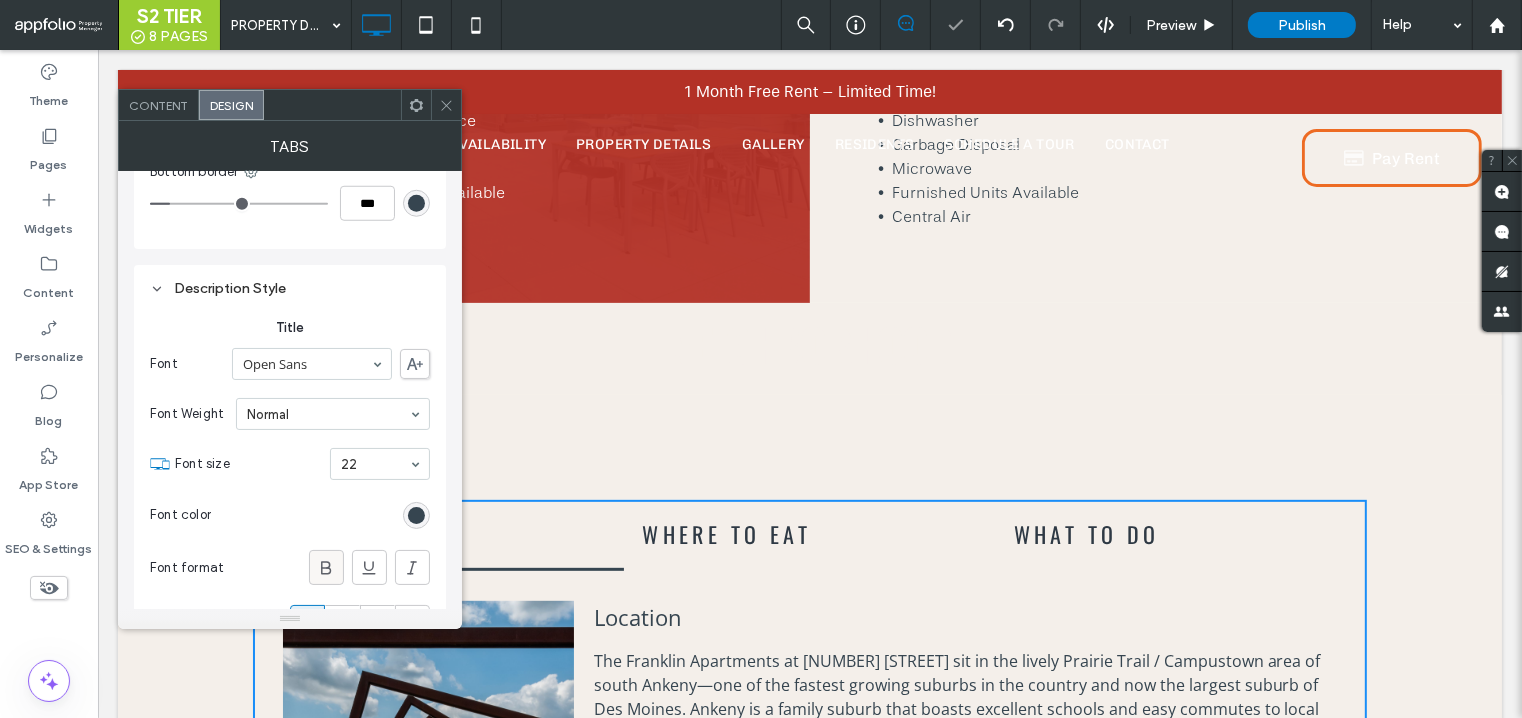click 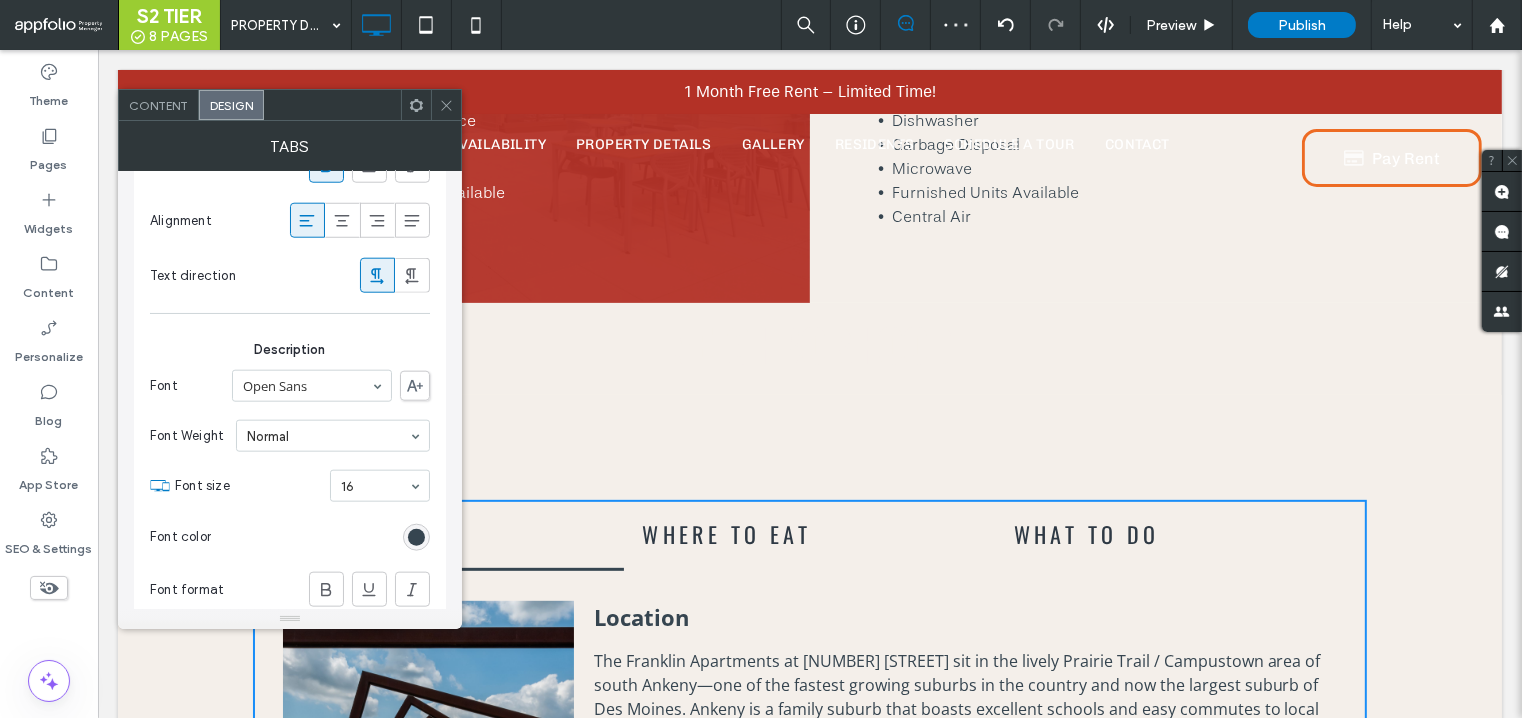 scroll, scrollTop: 2007, scrollLeft: 0, axis: vertical 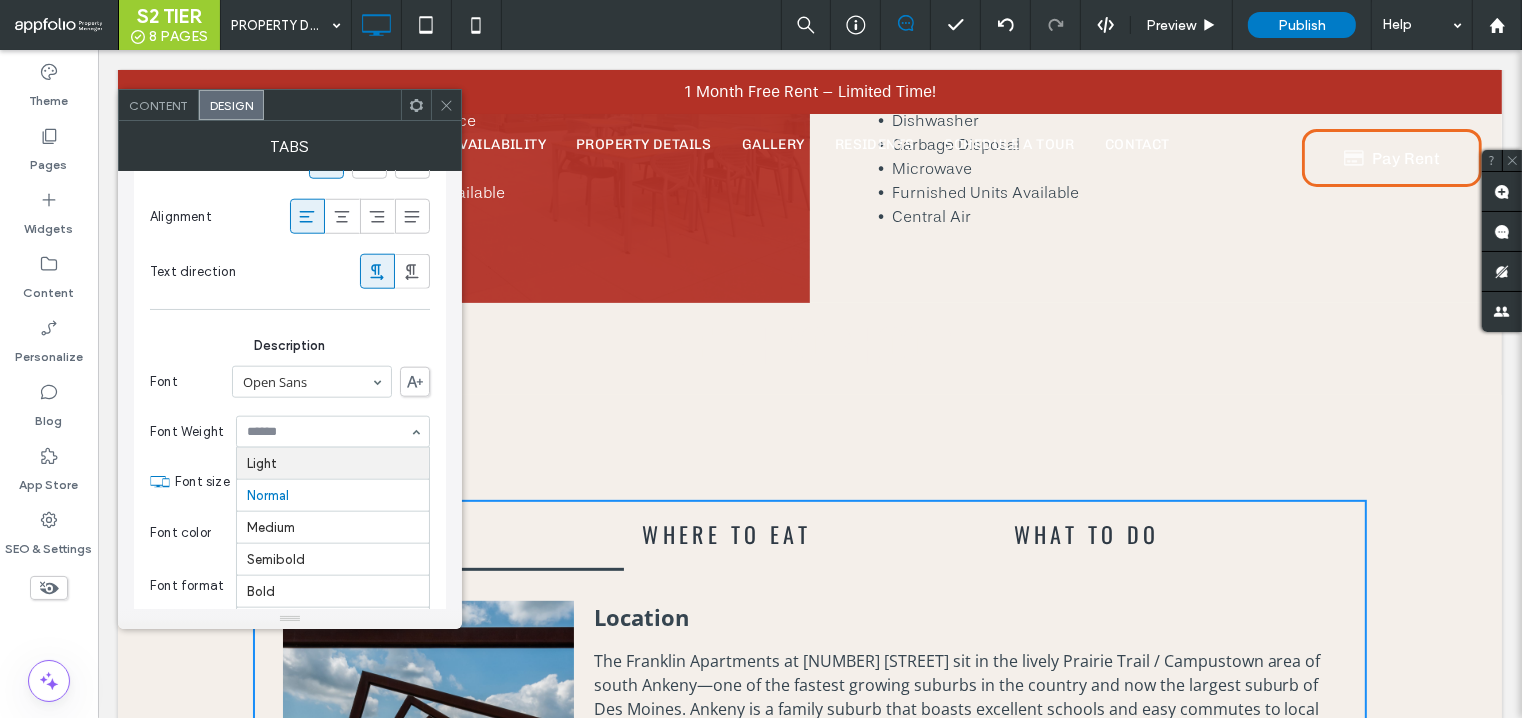 type on "*" 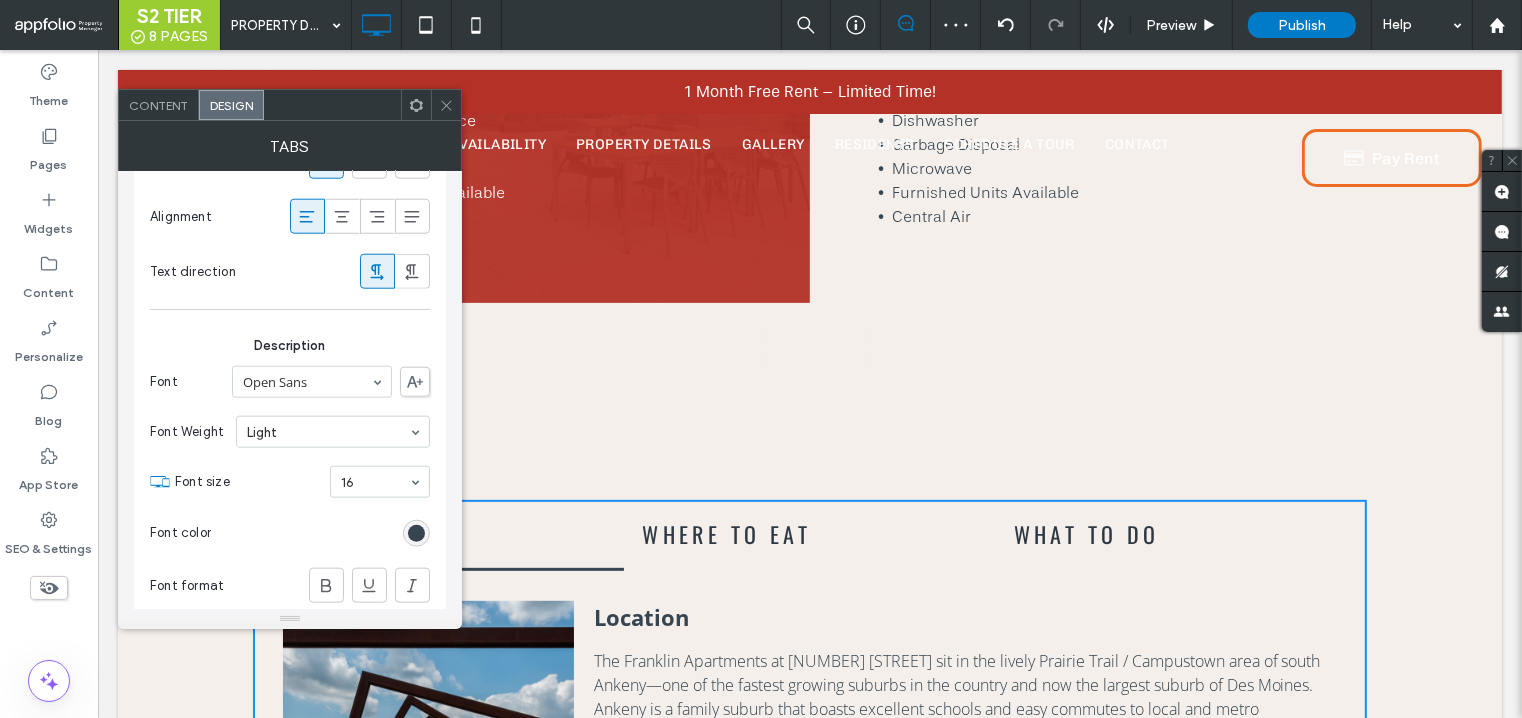 click on "Central Air" at bounding box center (1171, 229) 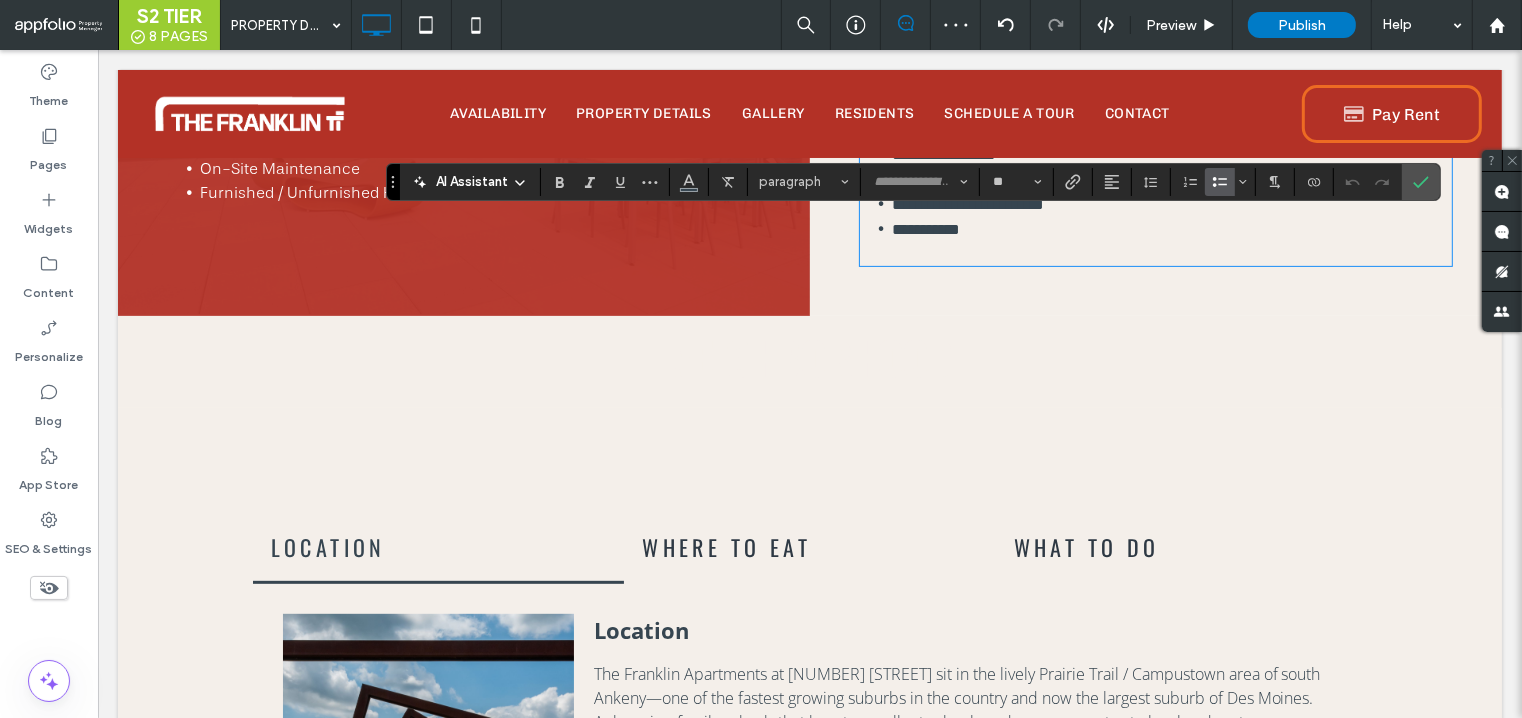 scroll, scrollTop: 414, scrollLeft: 0, axis: vertical 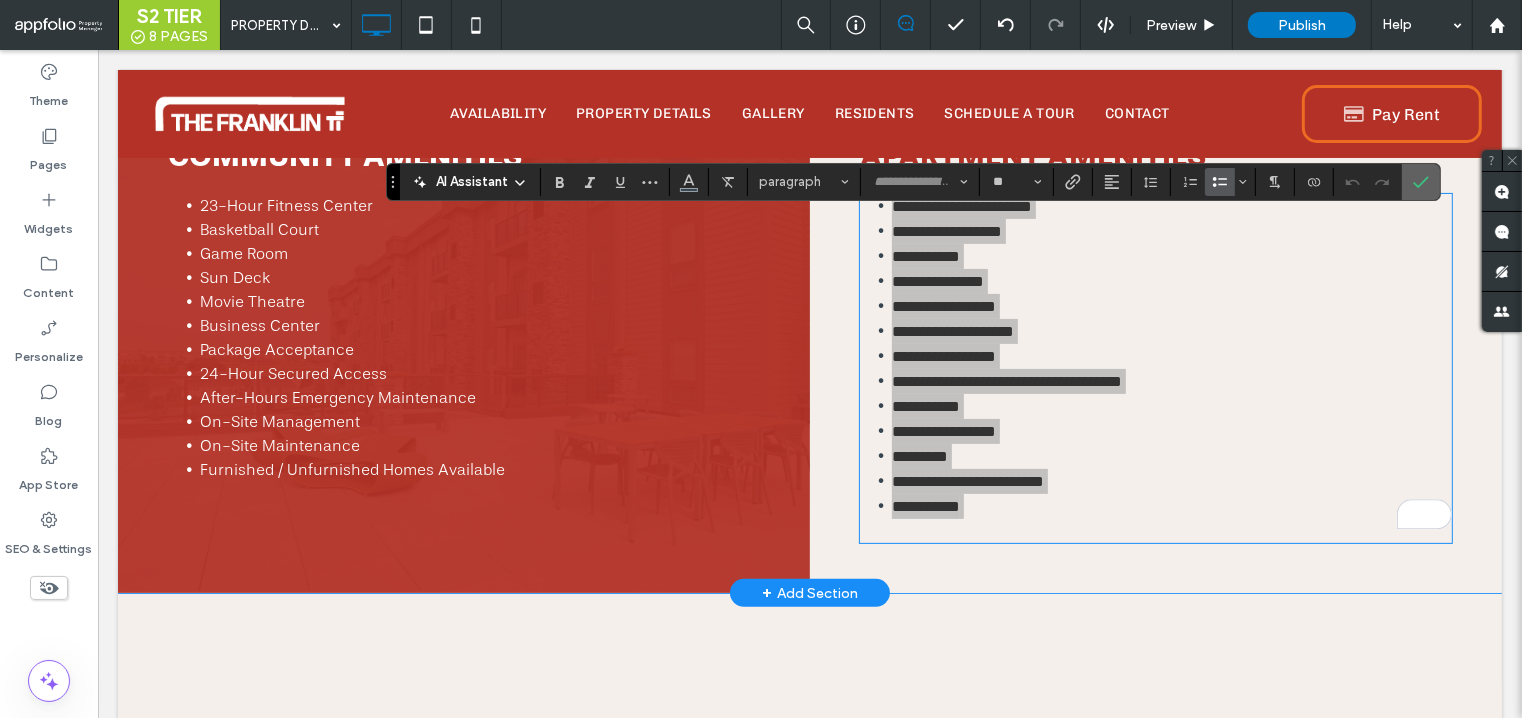 click 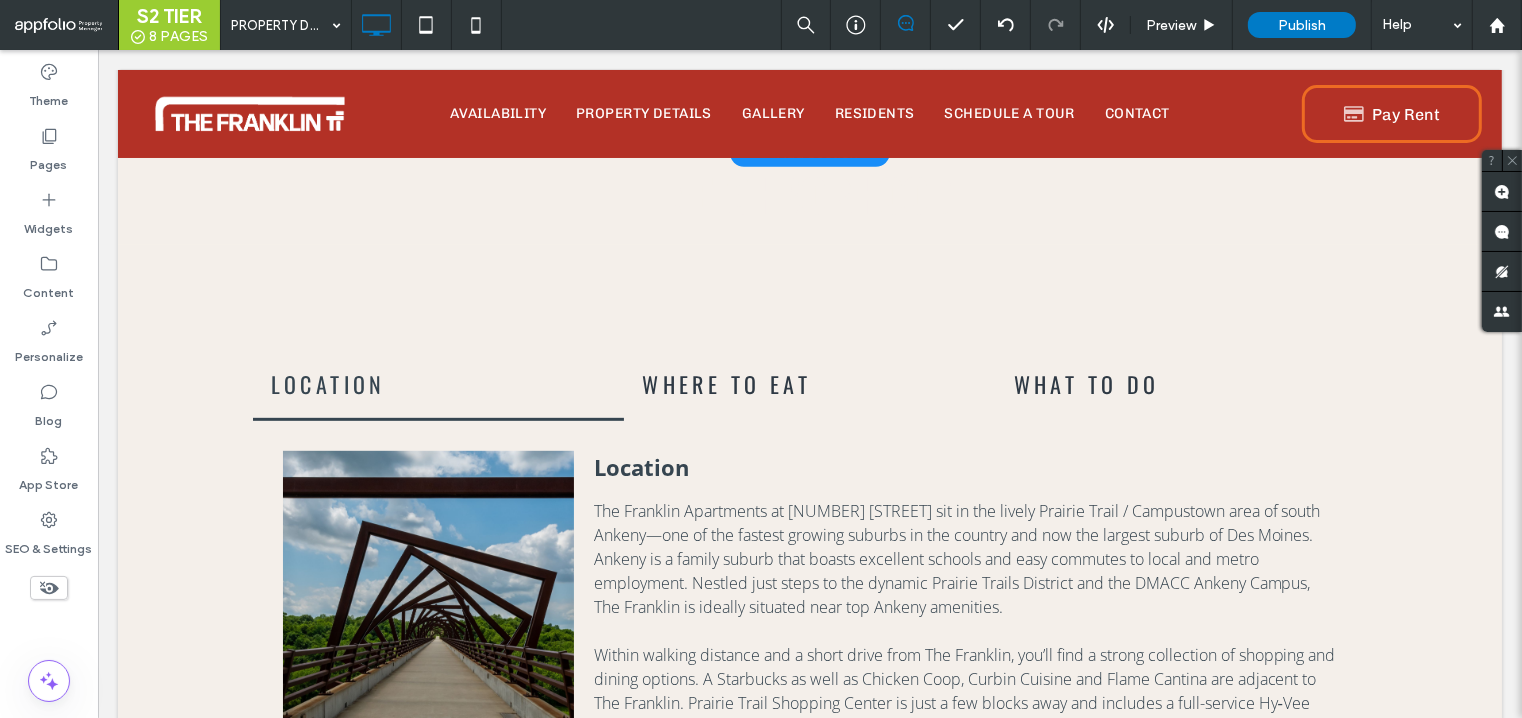 scroll, scrollTop: 846, scrollLeft: 0, axis: vertical 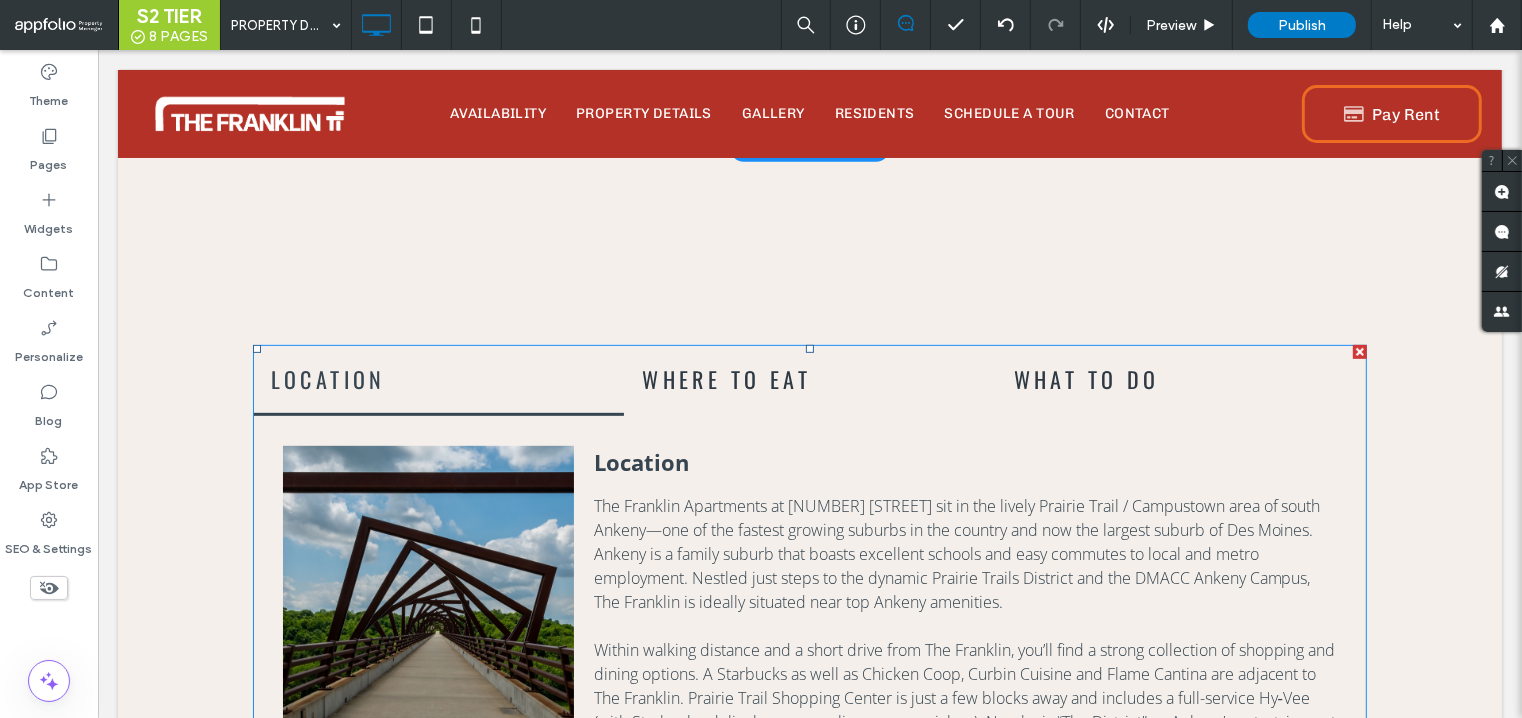 click at bounding box center [252, 345] 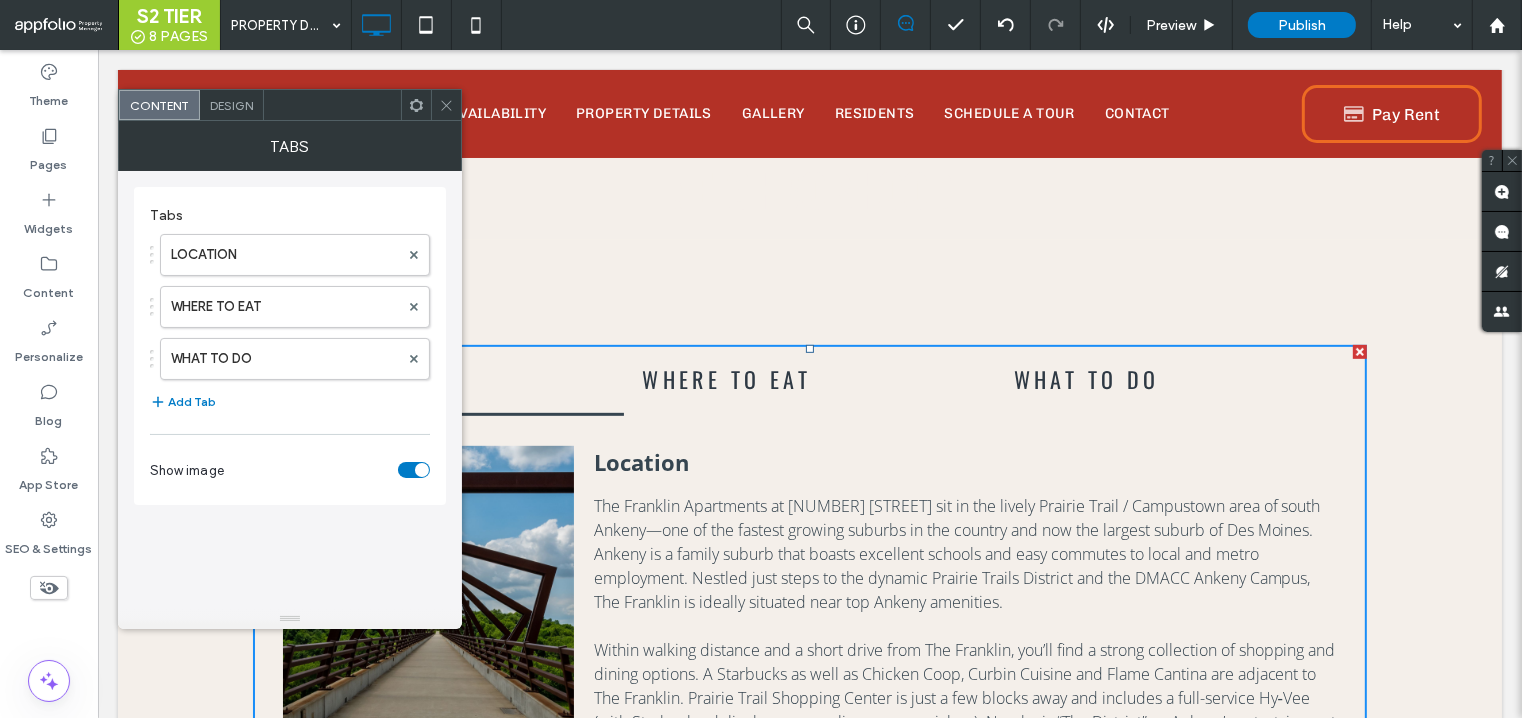 click on "Design" at bounding box center (231, 105) 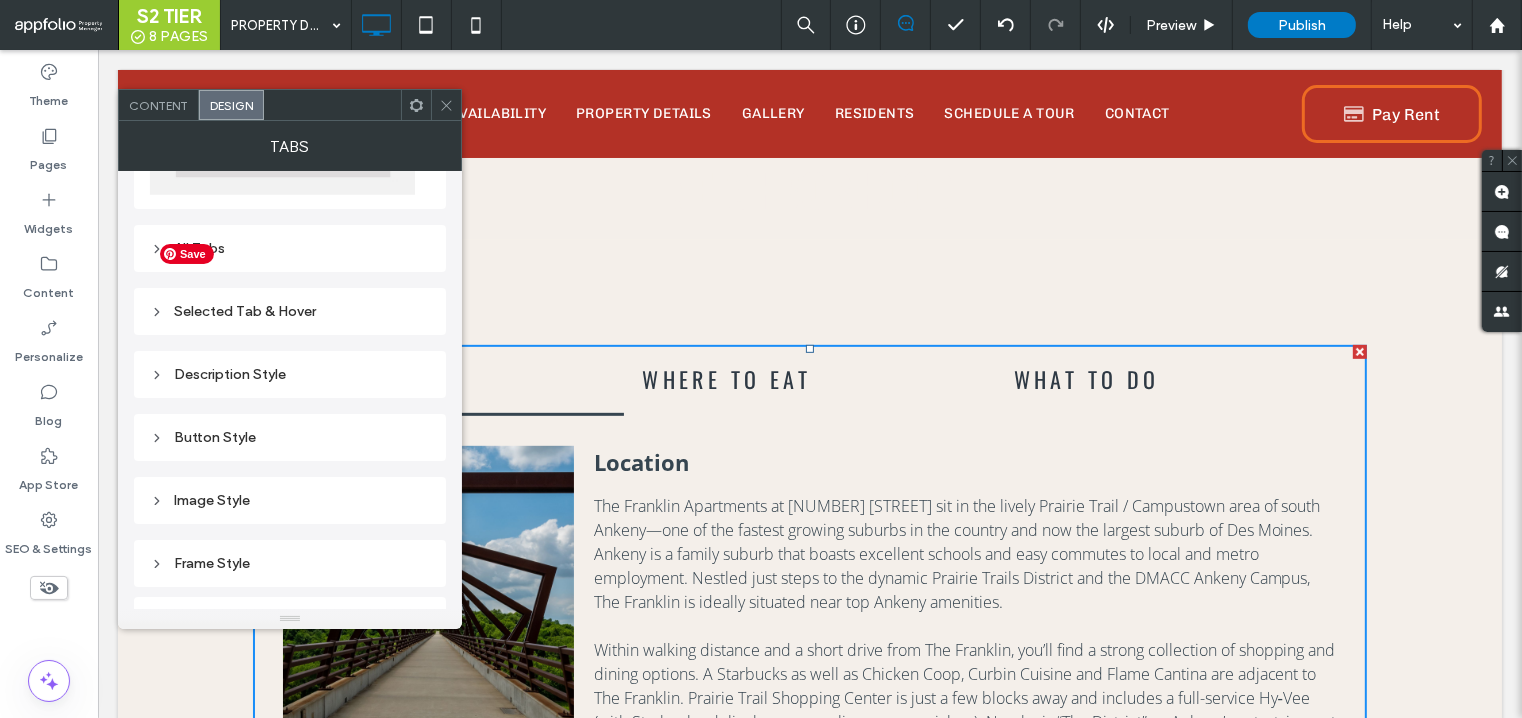 scroll, scrollTop: 202, scrollLeft: 0, axis: vertical 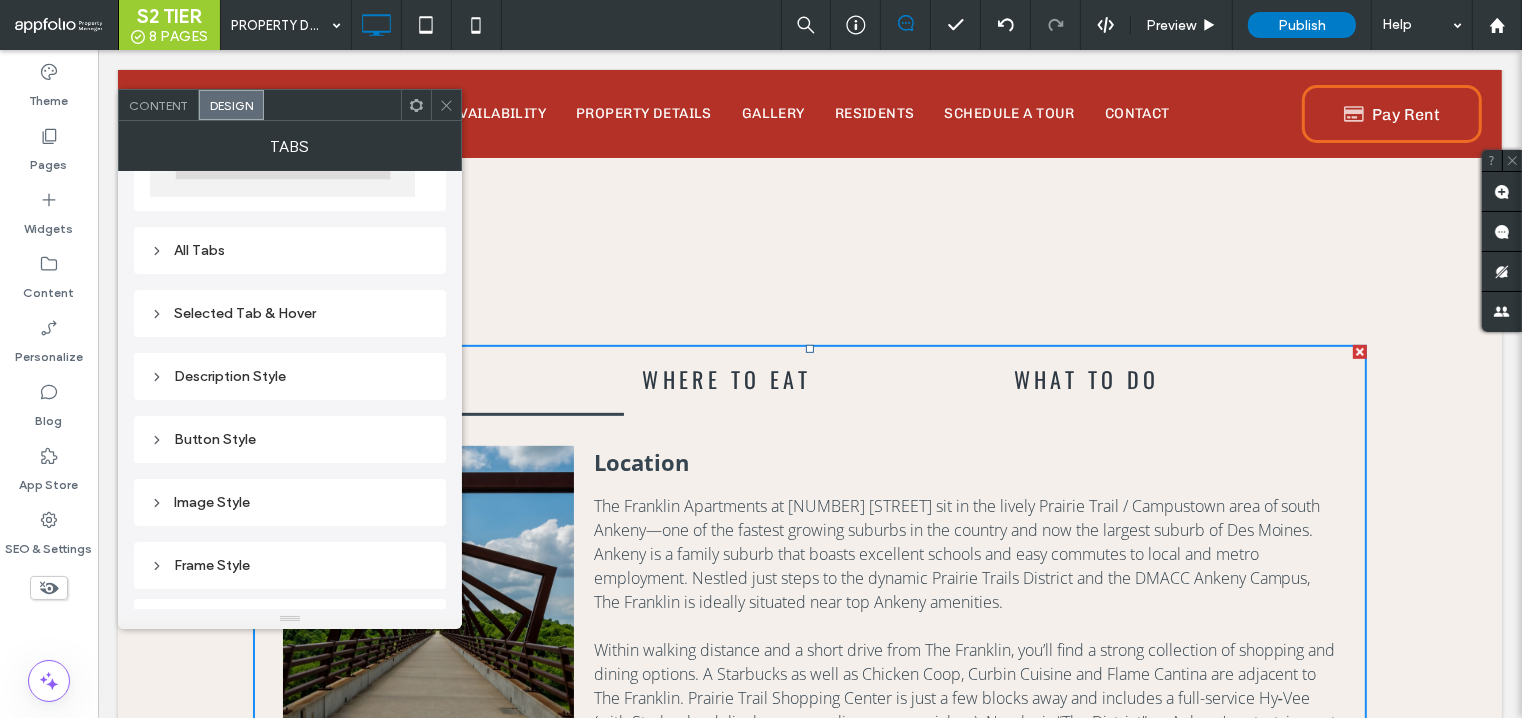 click on "Image Style" at bounding box center (290, 502) 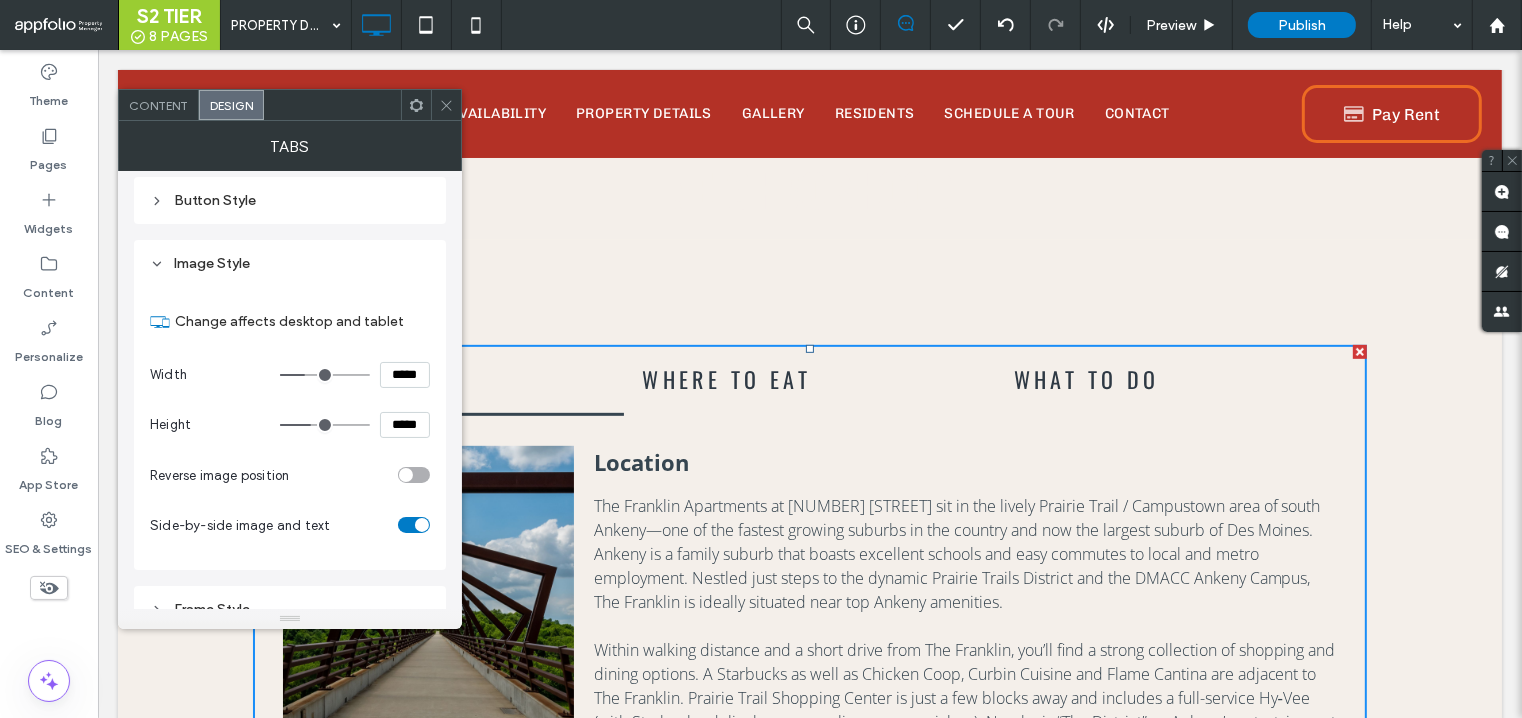 scroll, scrollTop: 473, scrollLeft: 0, axis: vertical 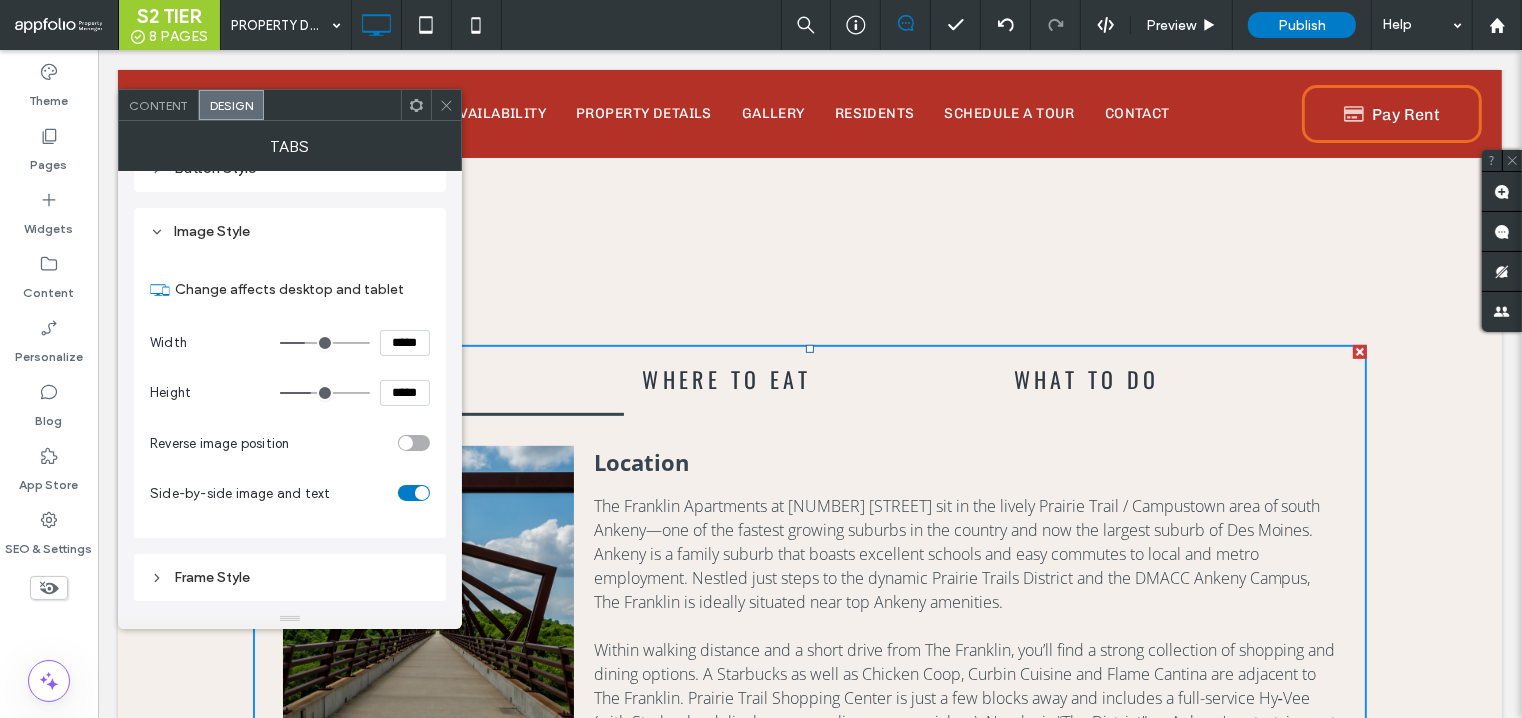 type on "***" 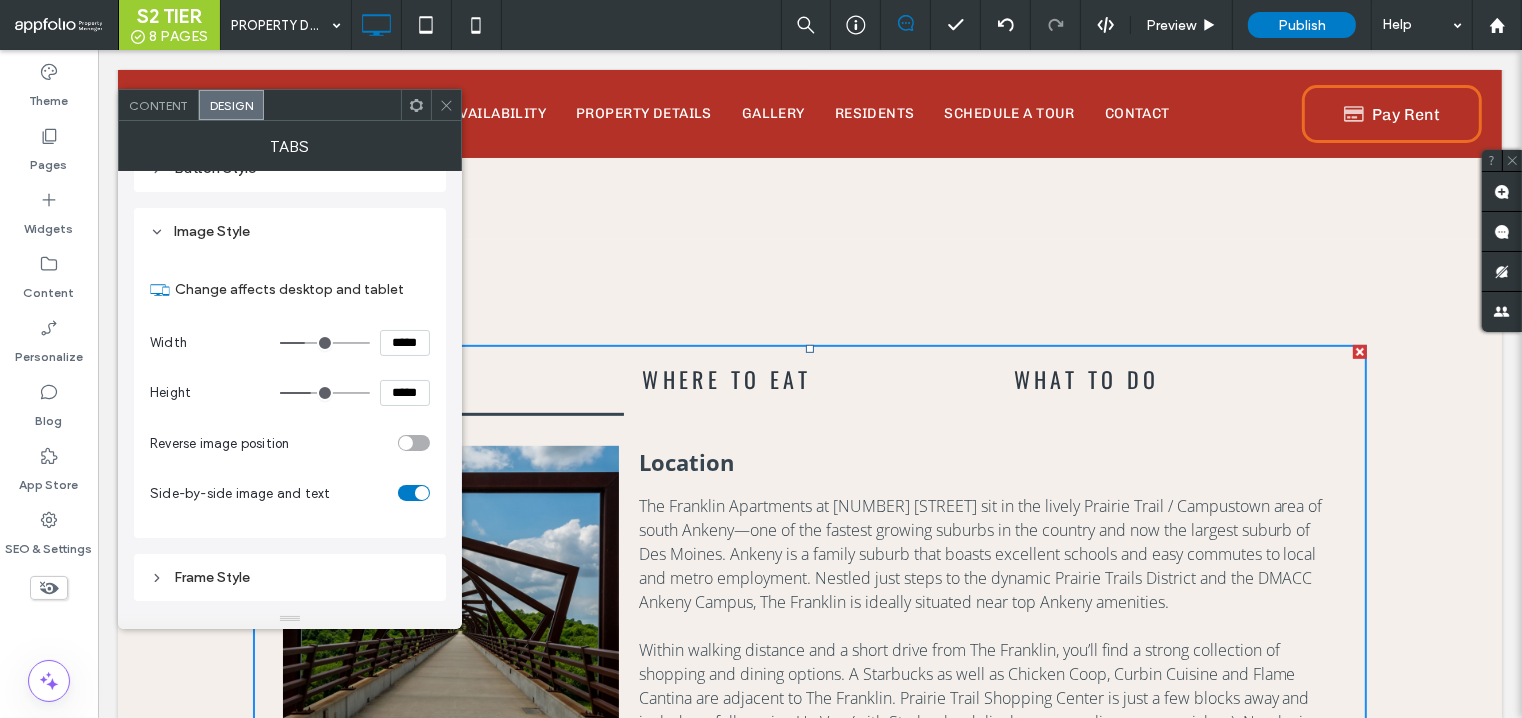 type on "***" 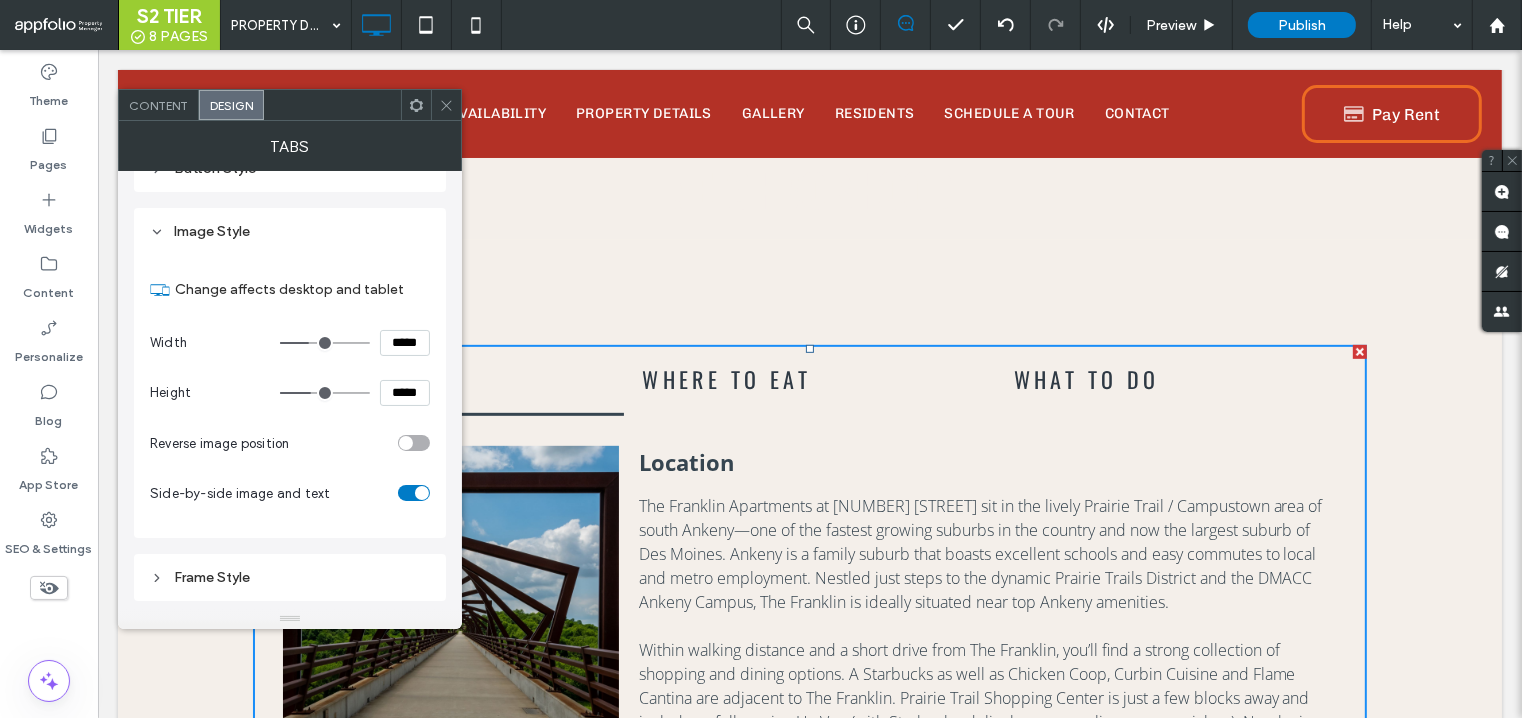 type on "***" 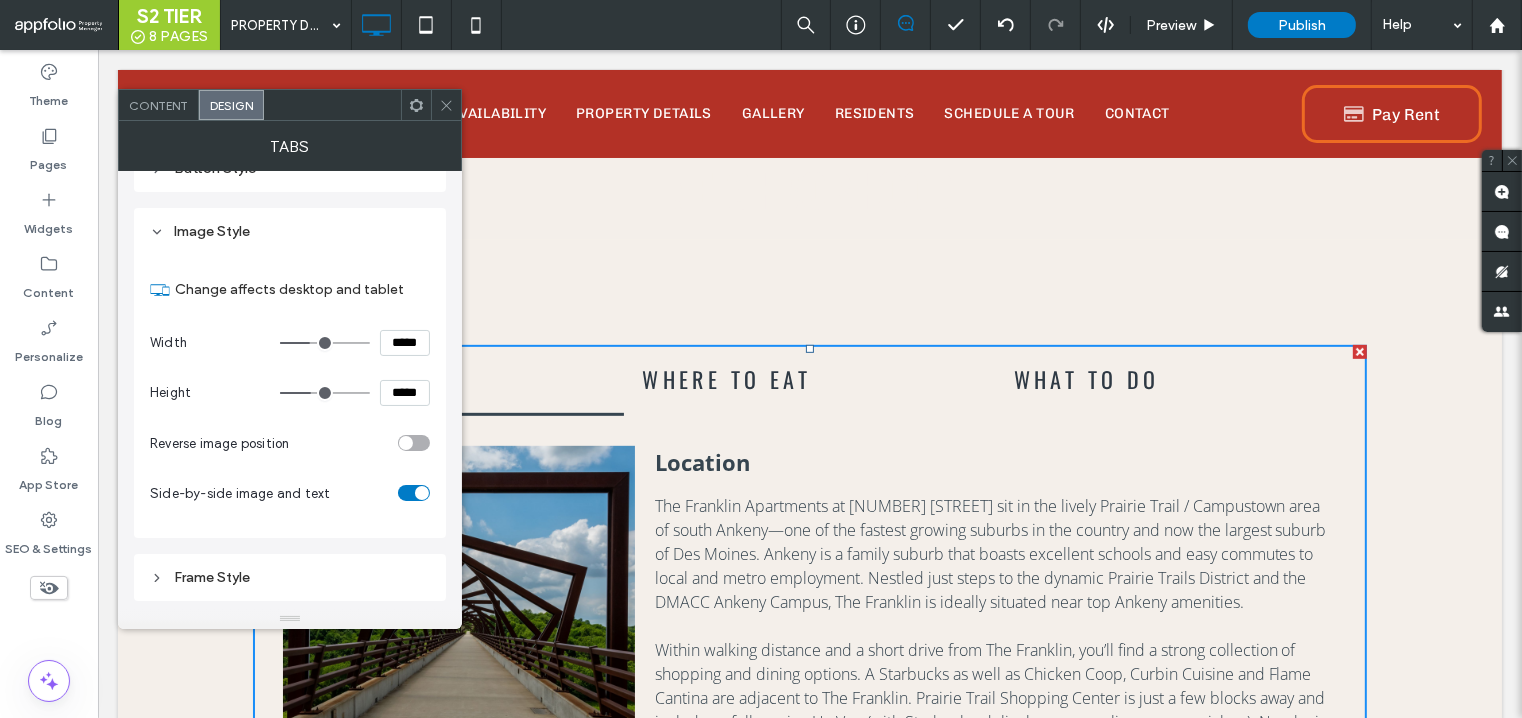 type on "***" 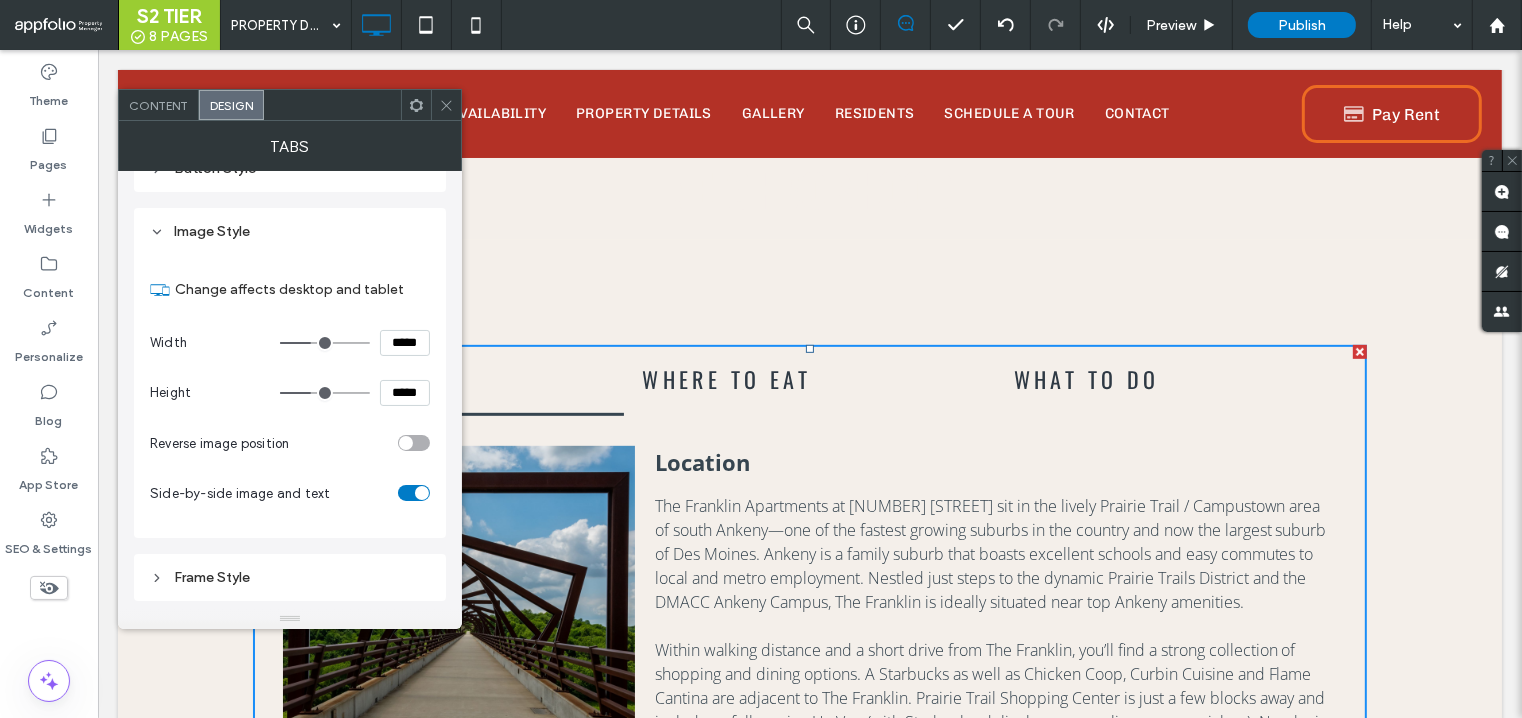 type on "***" 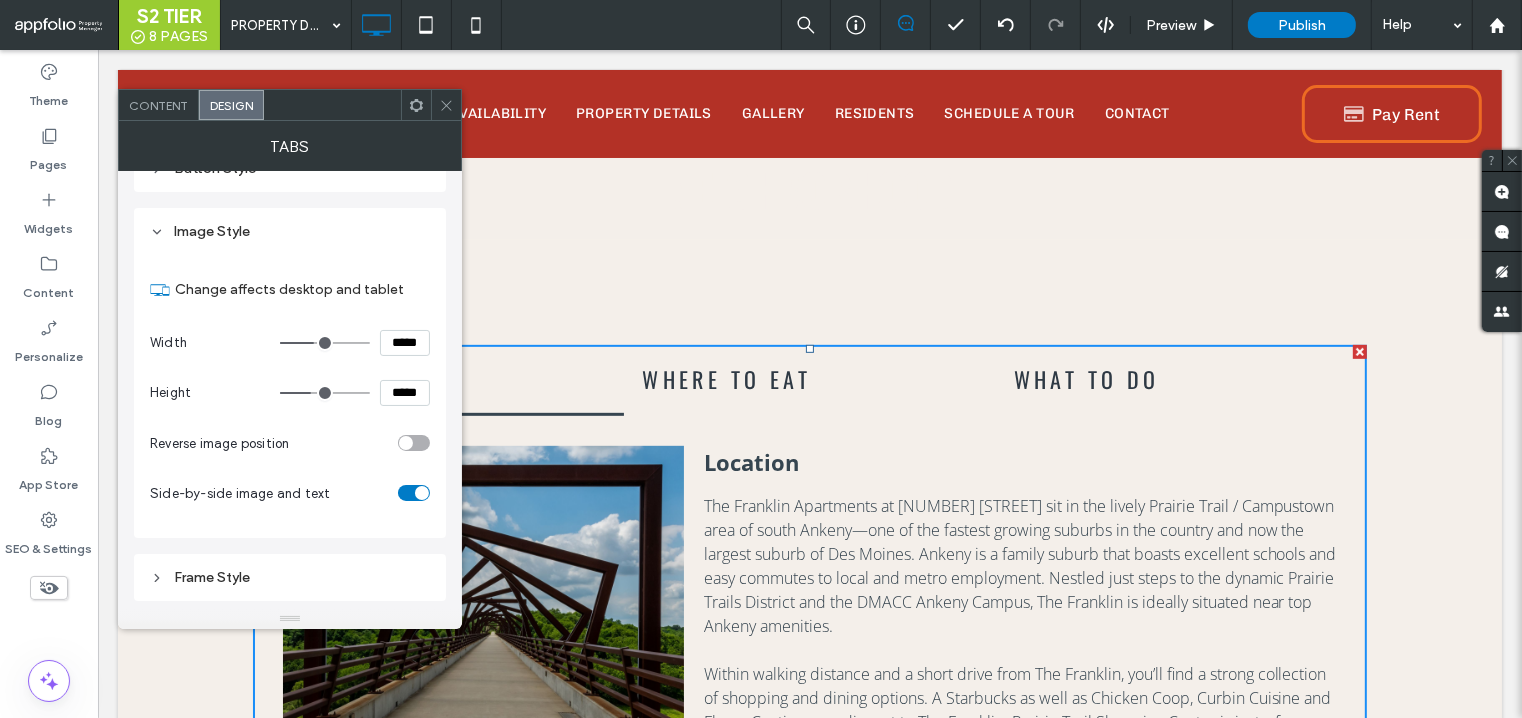 type on "***" 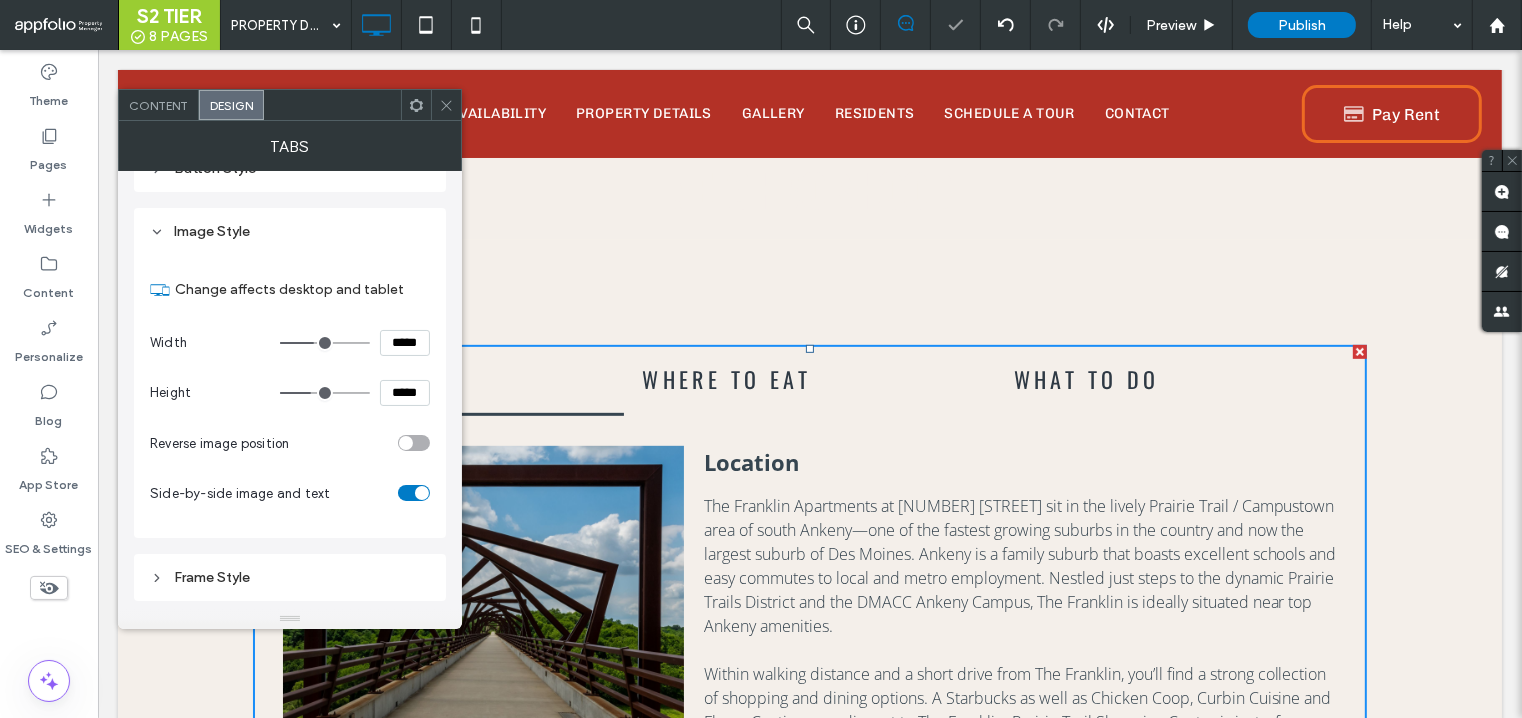drag, startPoint x: 408, startPoint y: 341, endPoint x: 384, endPoint y: 339, distance: 24.083189 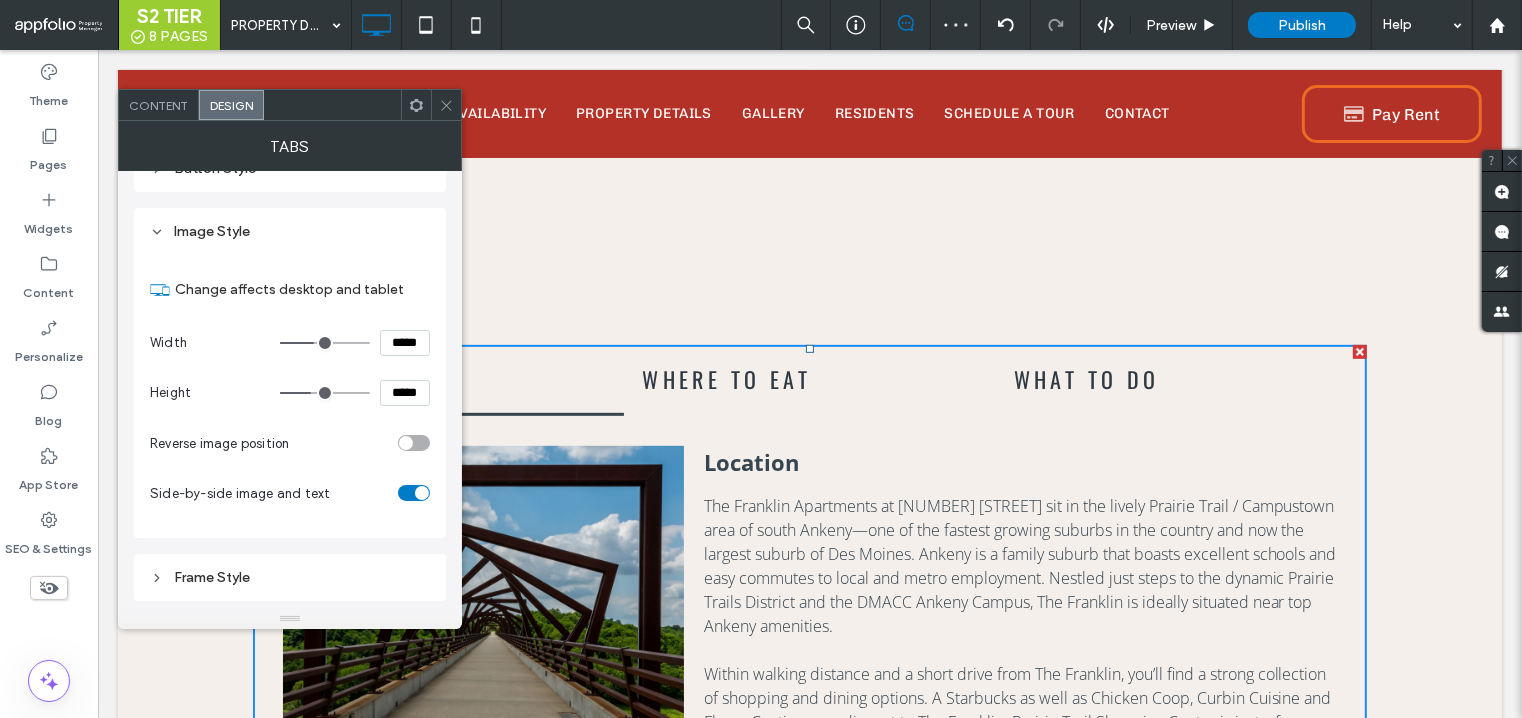 type on "*****" 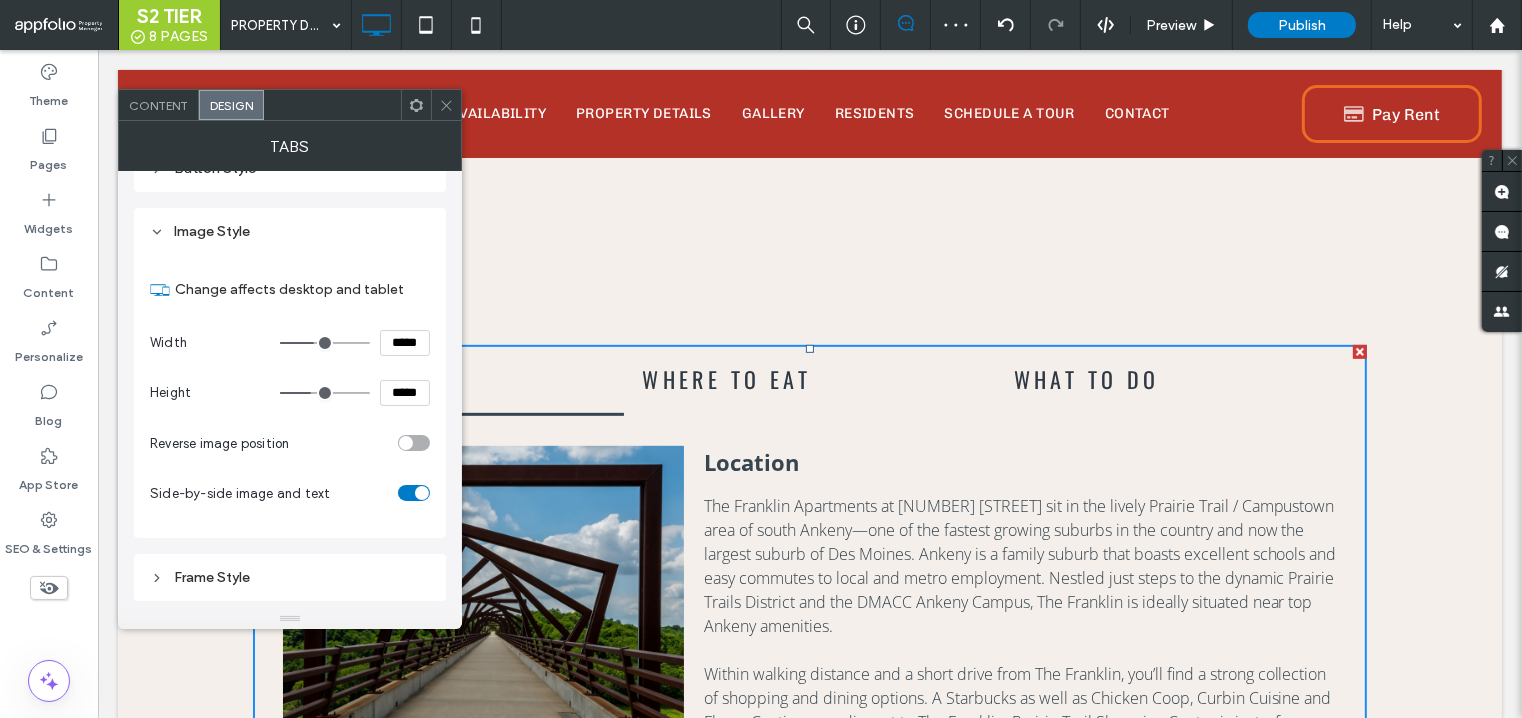 type on "***" 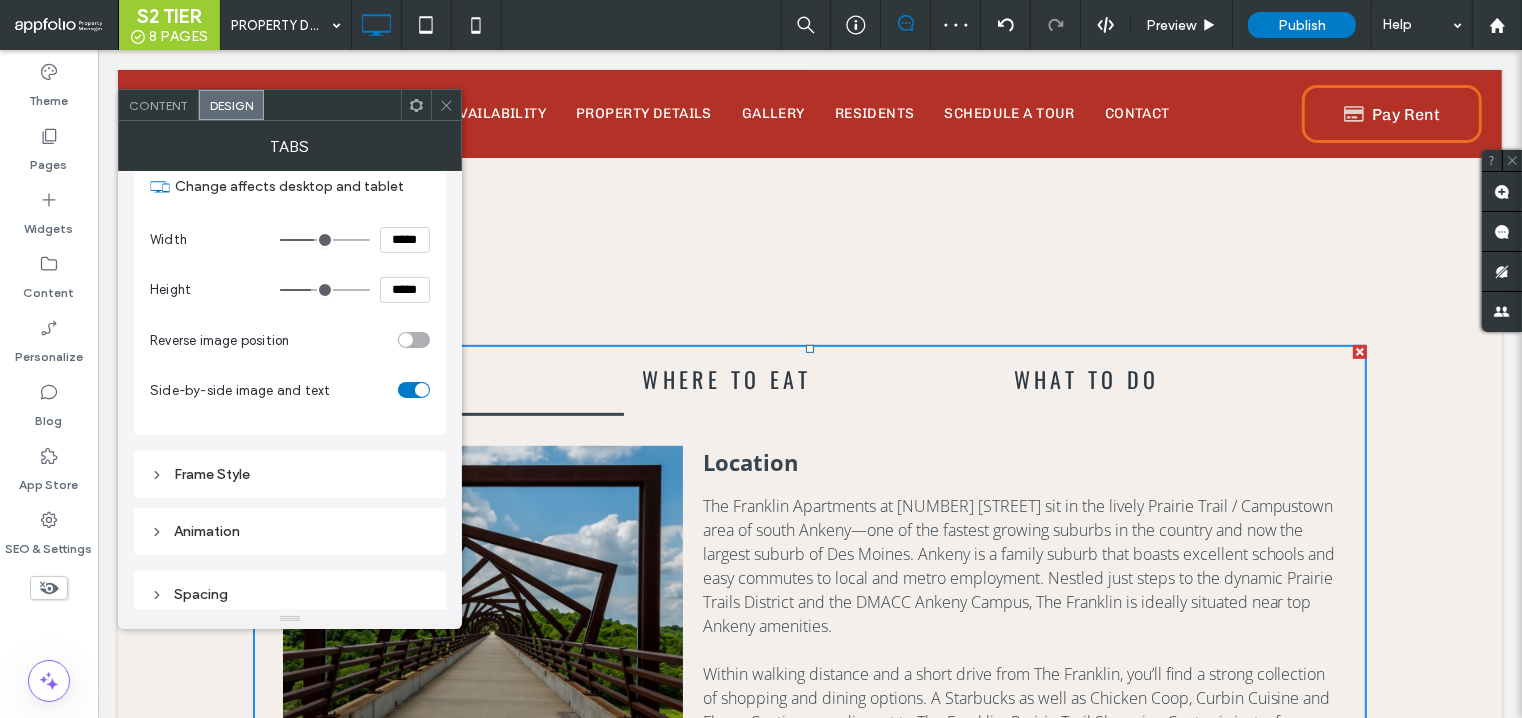 scroll, scrollTop: 581, scrollLeft: 0, axis: vertical 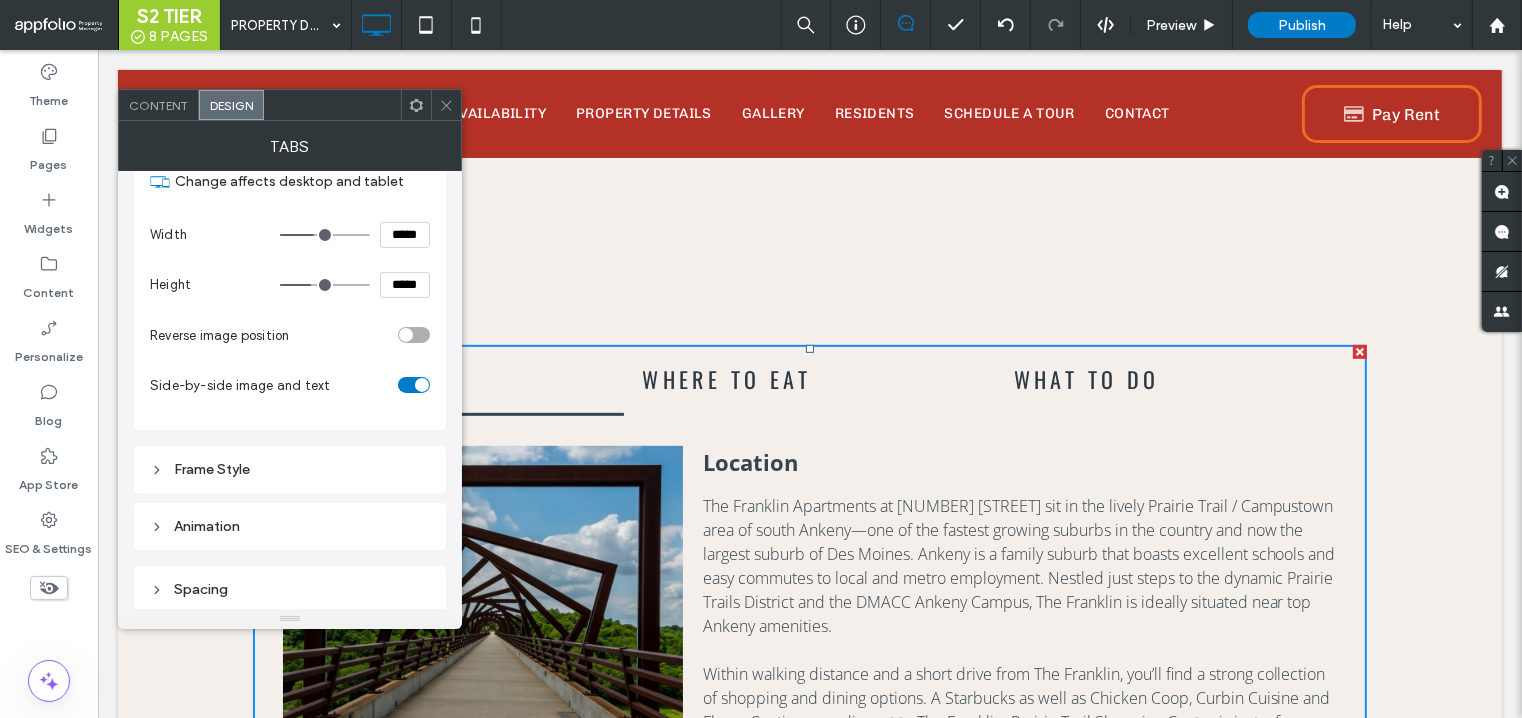 click on "Frame Style" at bounding box center [290, 469] 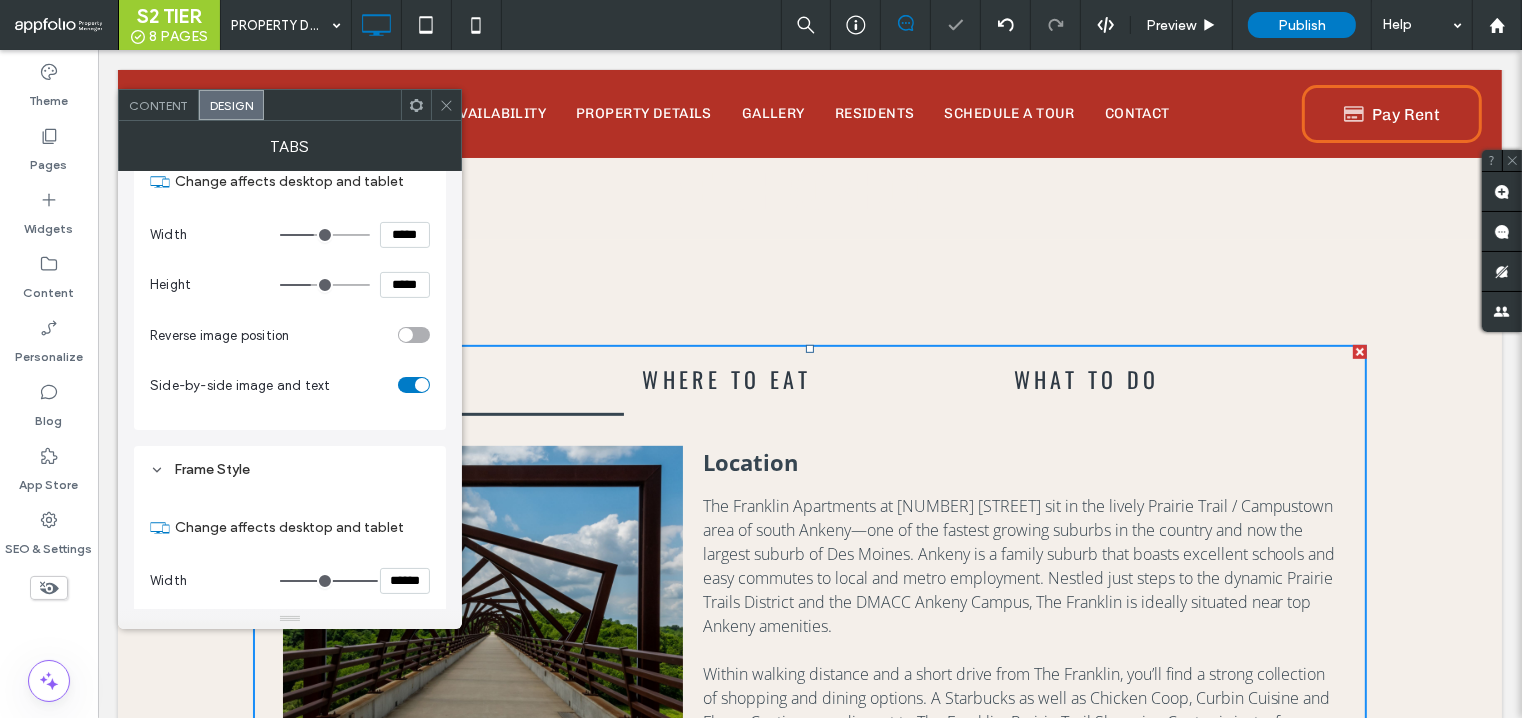 scroll, scrollTop: 703, scrollLeft: 0, axis: vertical 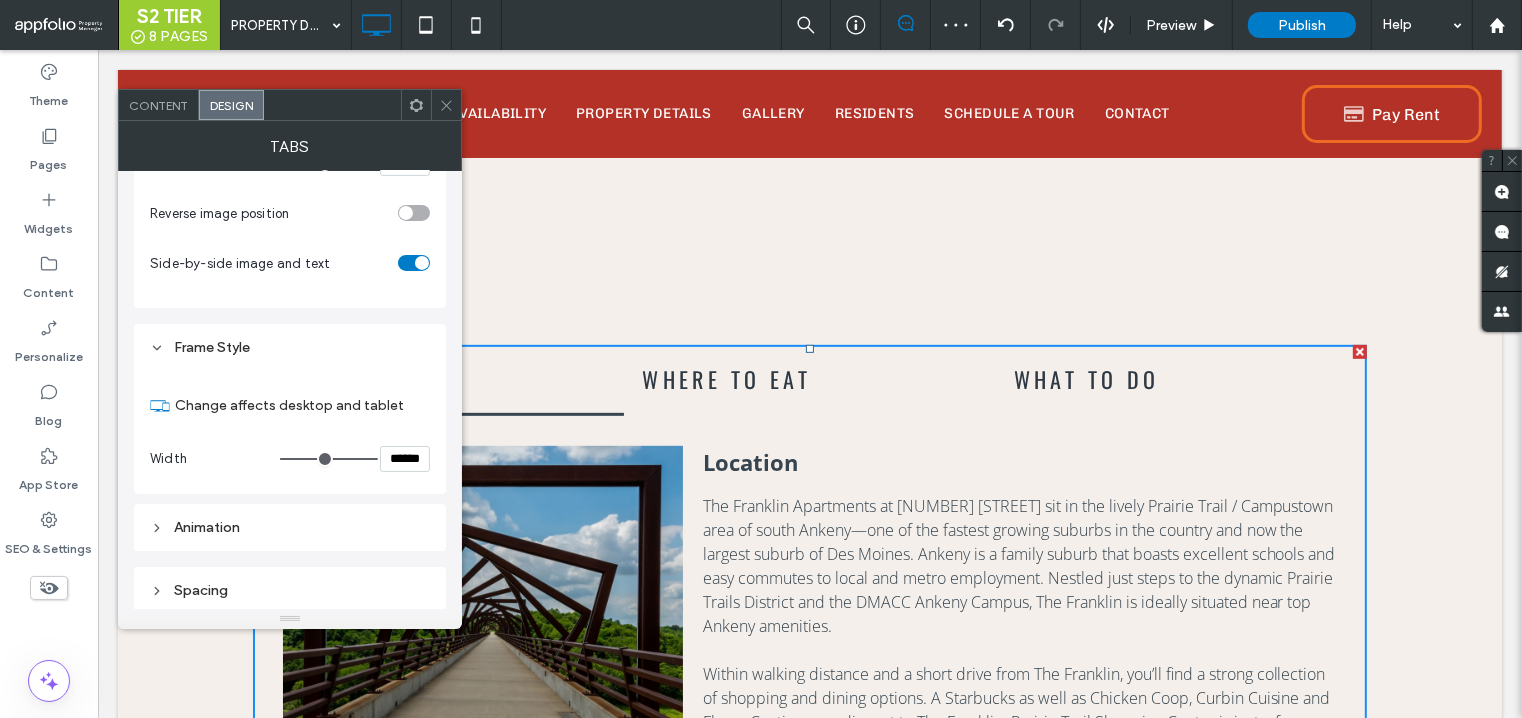 click on "Animation" at bounding box center [290, 527] 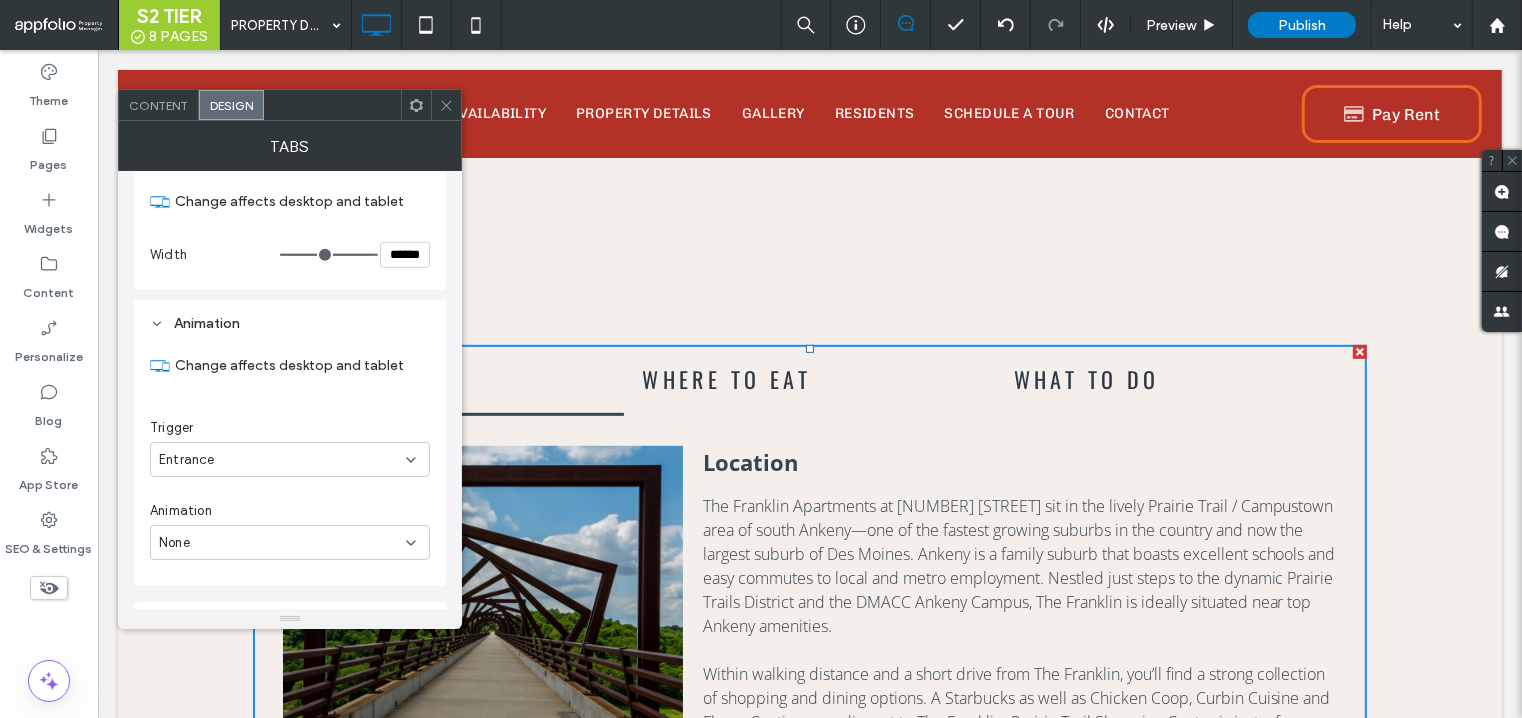 scroll, scrollTop: 942, scrollLeft: 0, axis: vertical 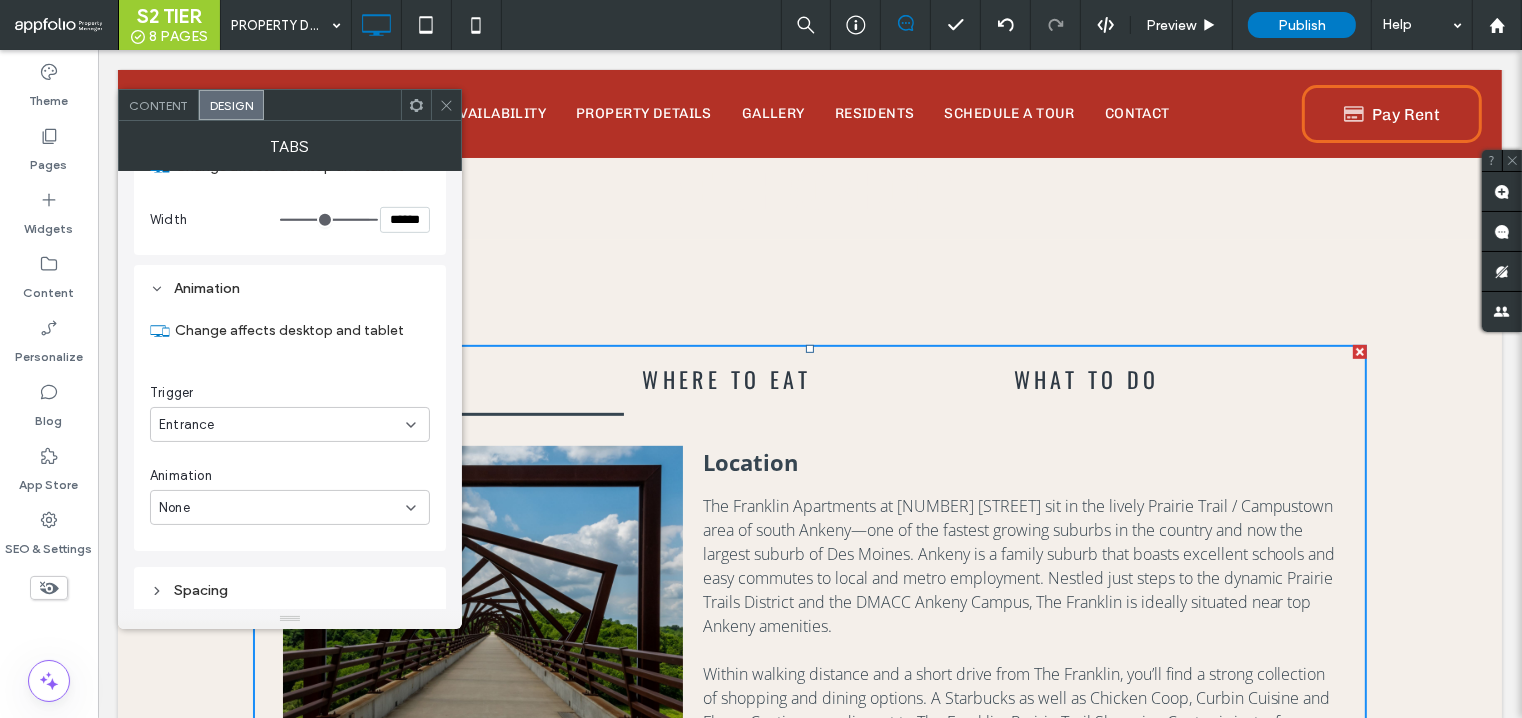 click on "Spacing" at bounding box center [290, 590] 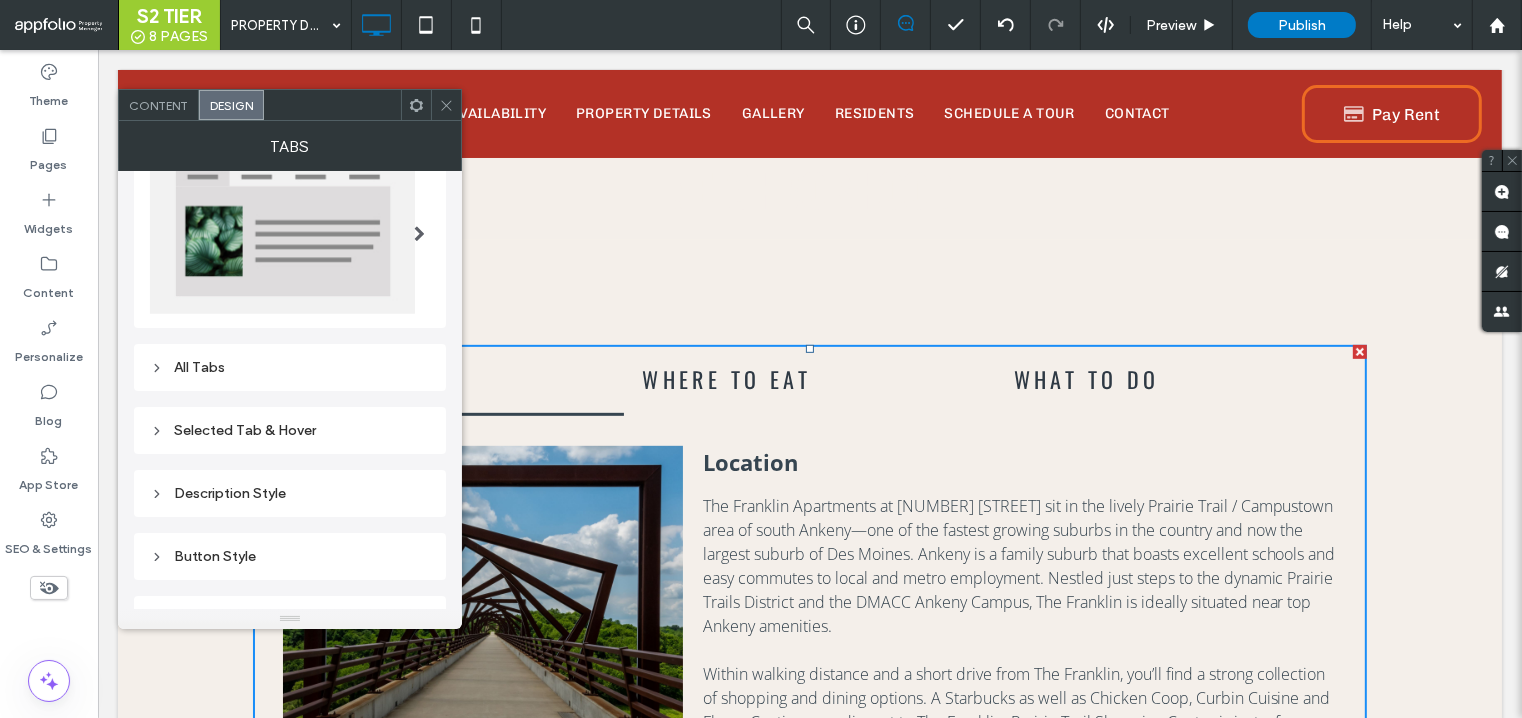 scroll, scrollTop: 81, scrollLeft: 0, axis: vertical 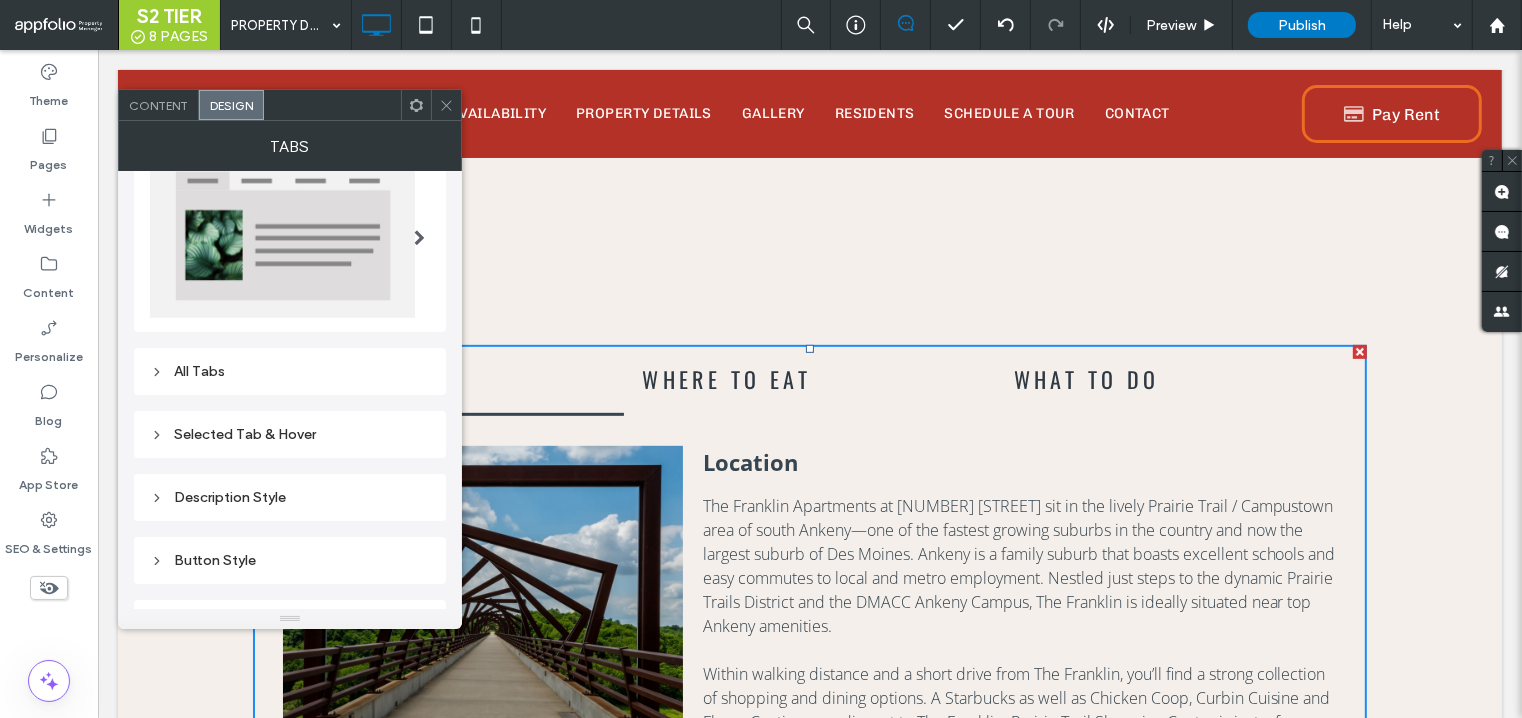 click on "All Tabs" at bounding box center [290, 371] 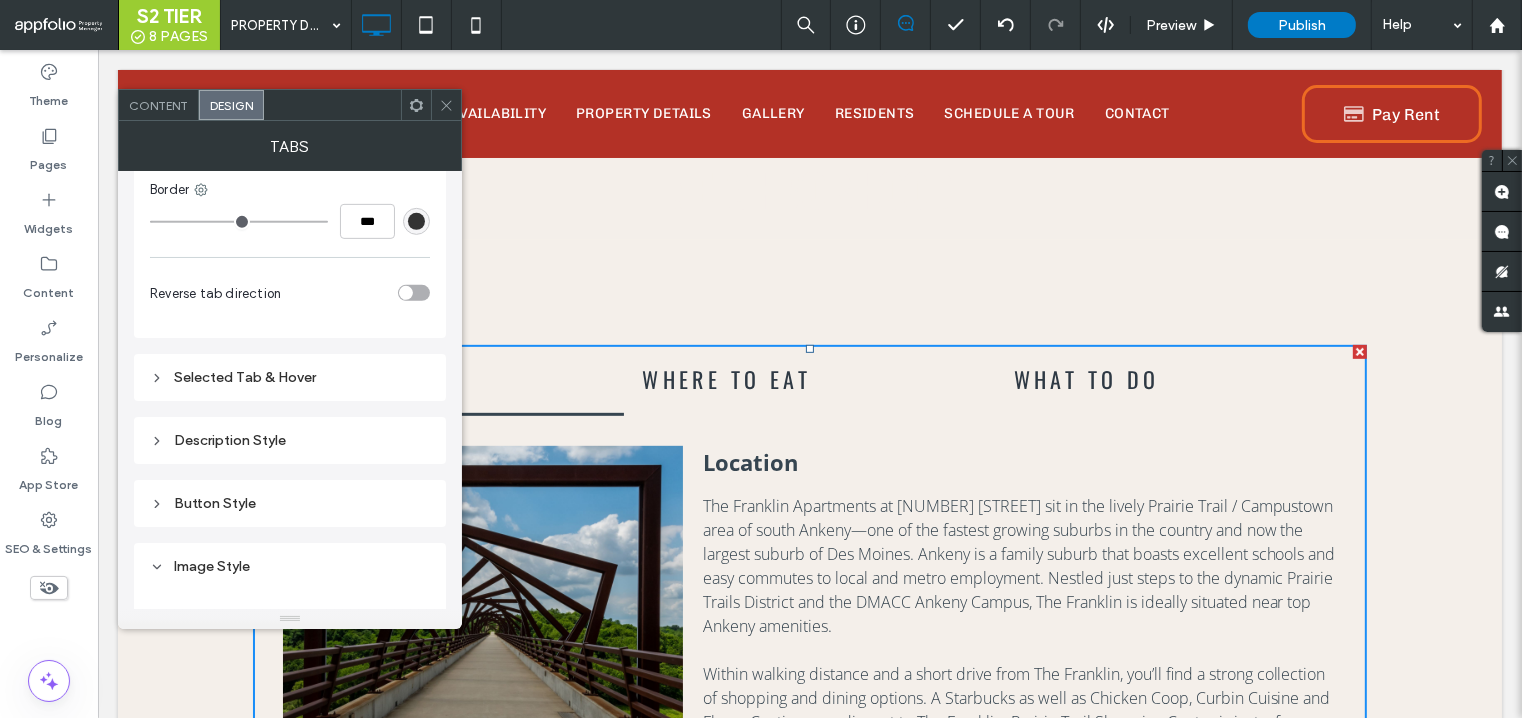 scroll, scrollTop: 832, scrollLeft: 0, axis: vertical 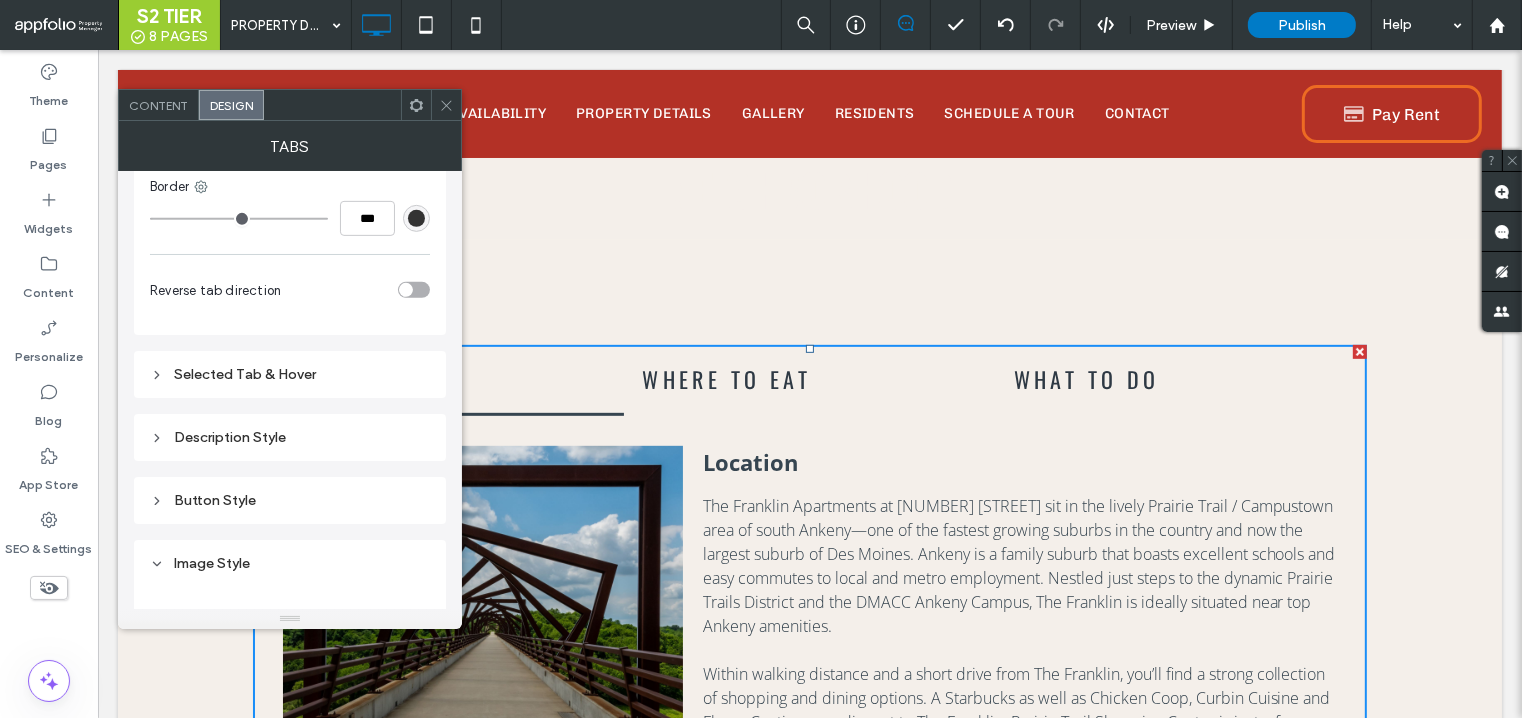 click on "Selected Tab & Hover" at bounding box center [290, 374] 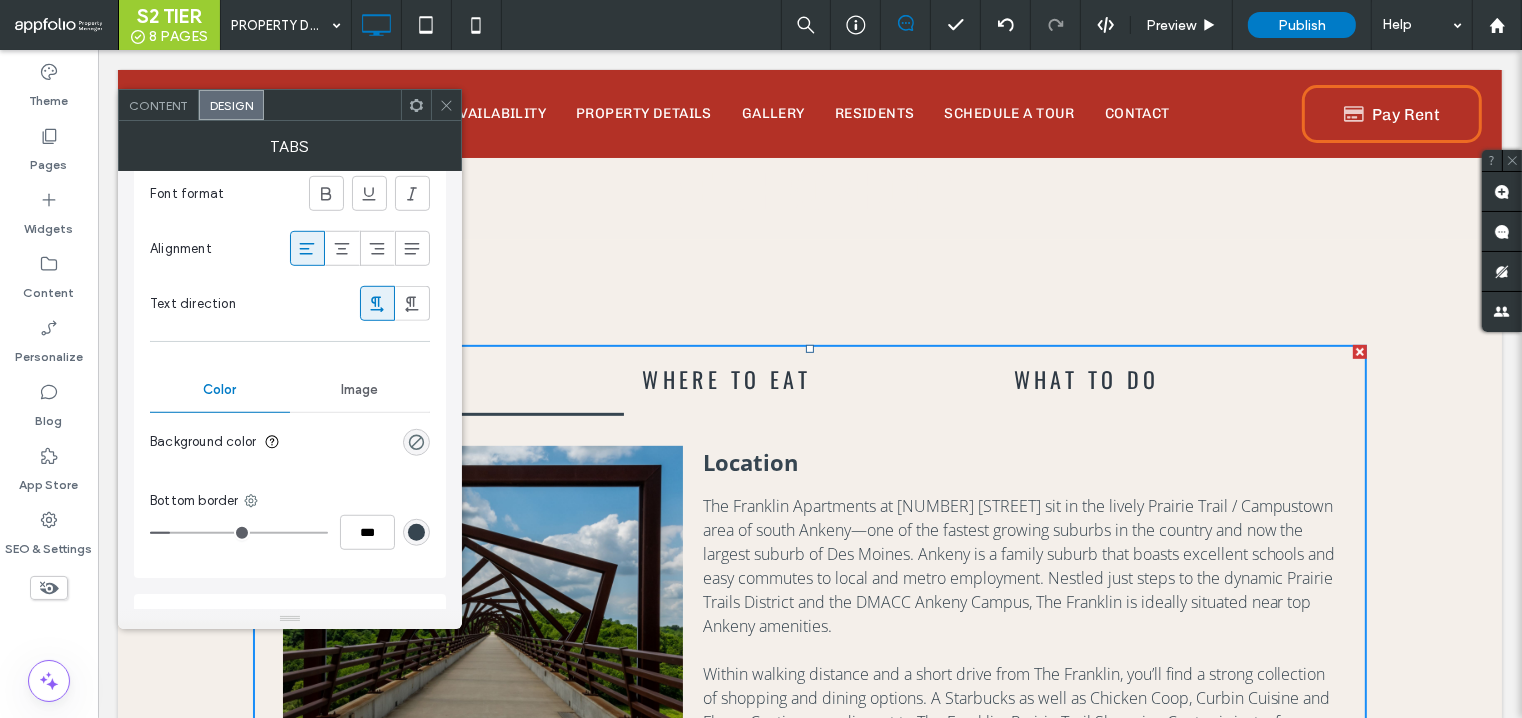 scroll, scrollTop: 1282, scrollLeft: 0, axis: vertical 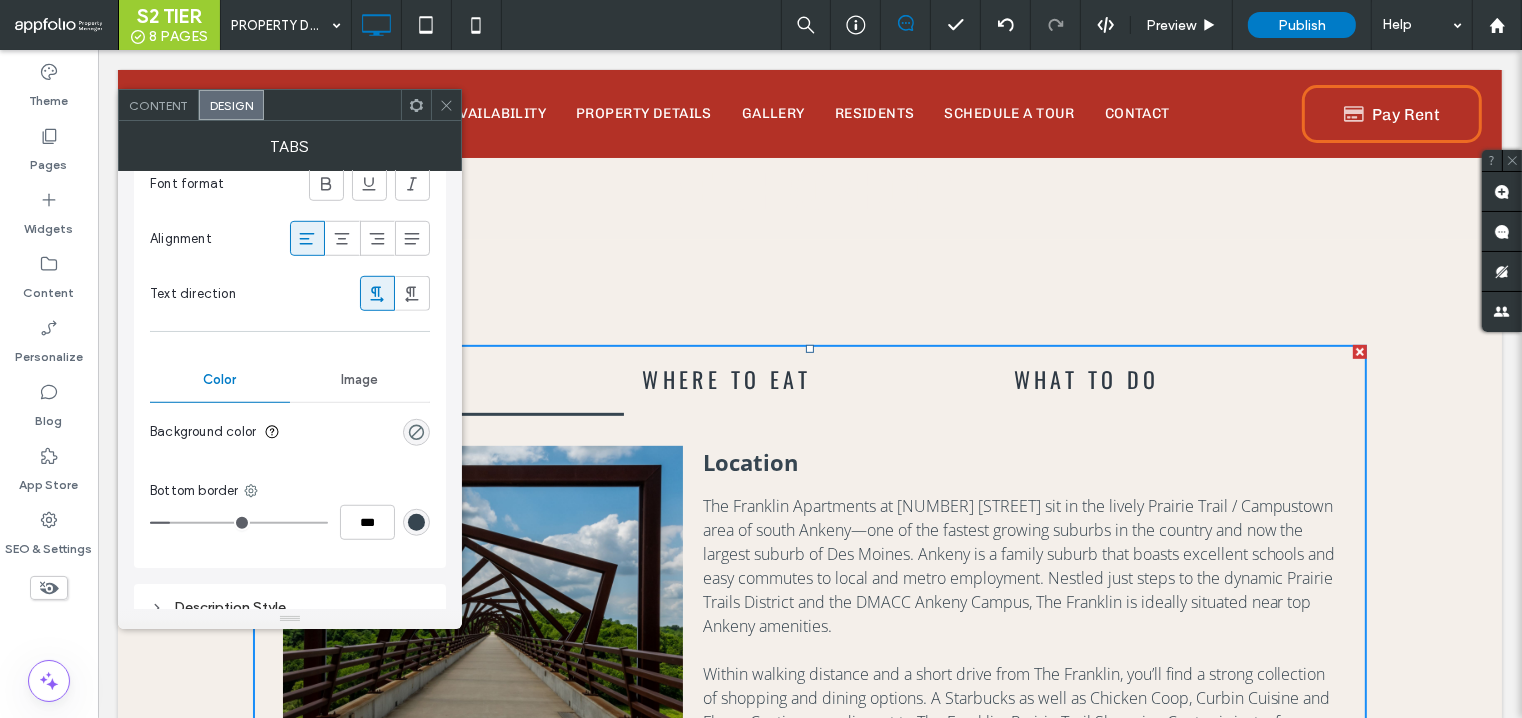 click at bounding box center (416, 522) 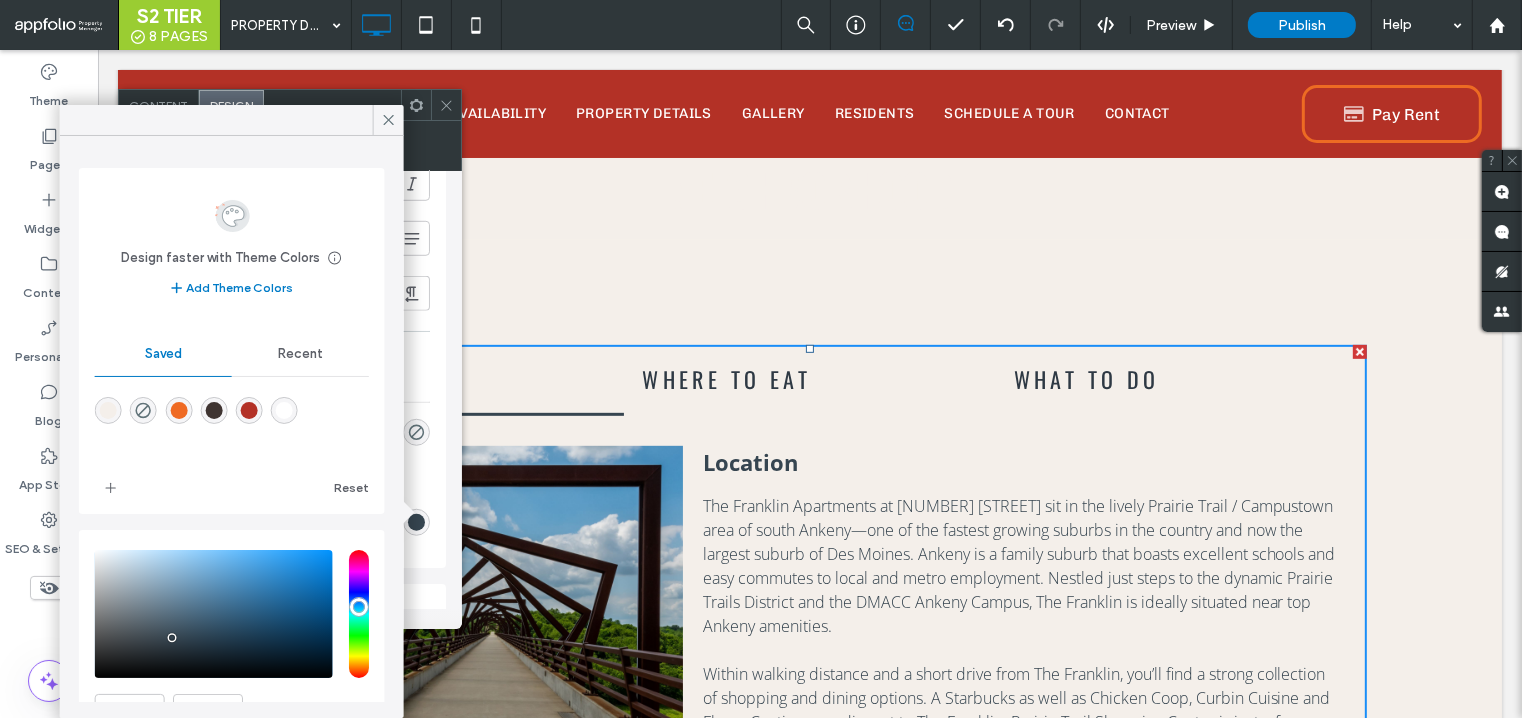 click at bounding box center [178, 410] 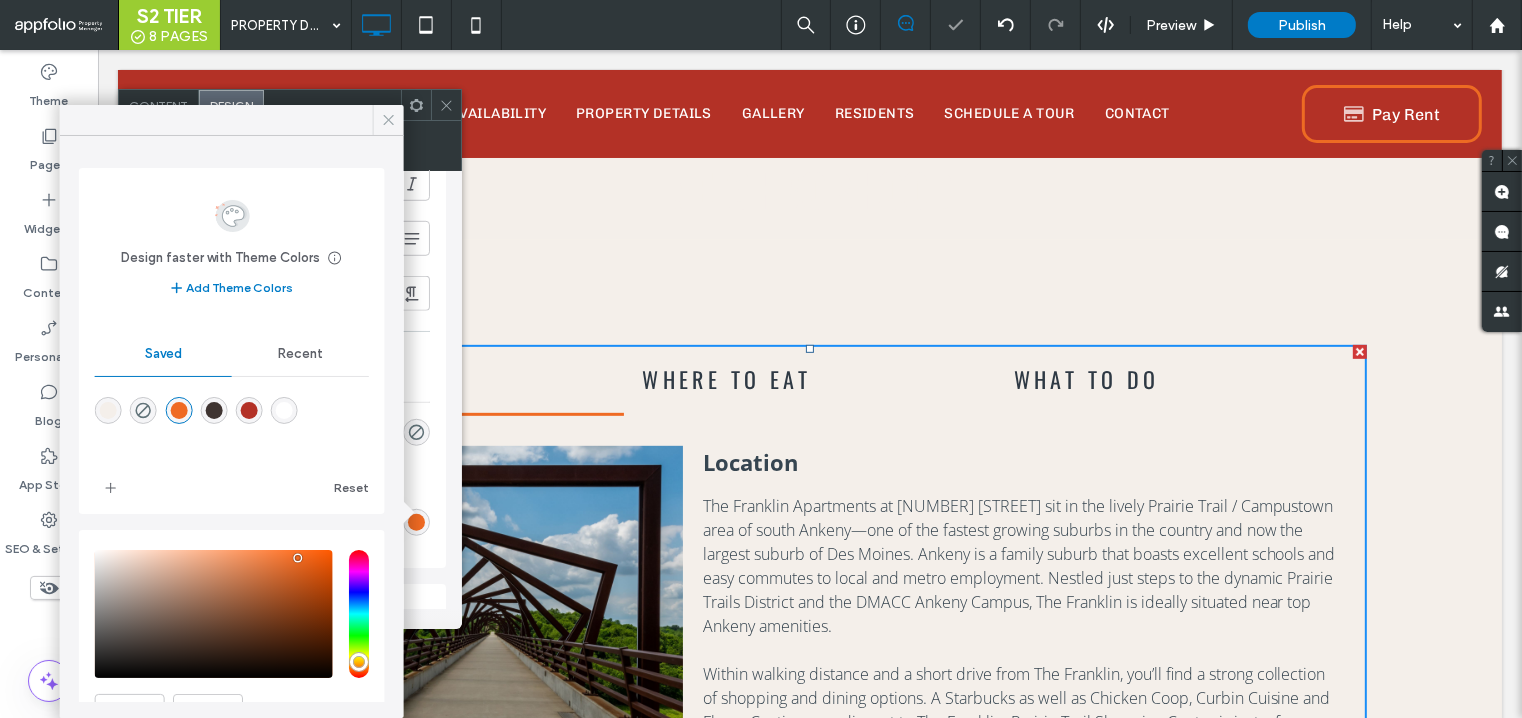 click 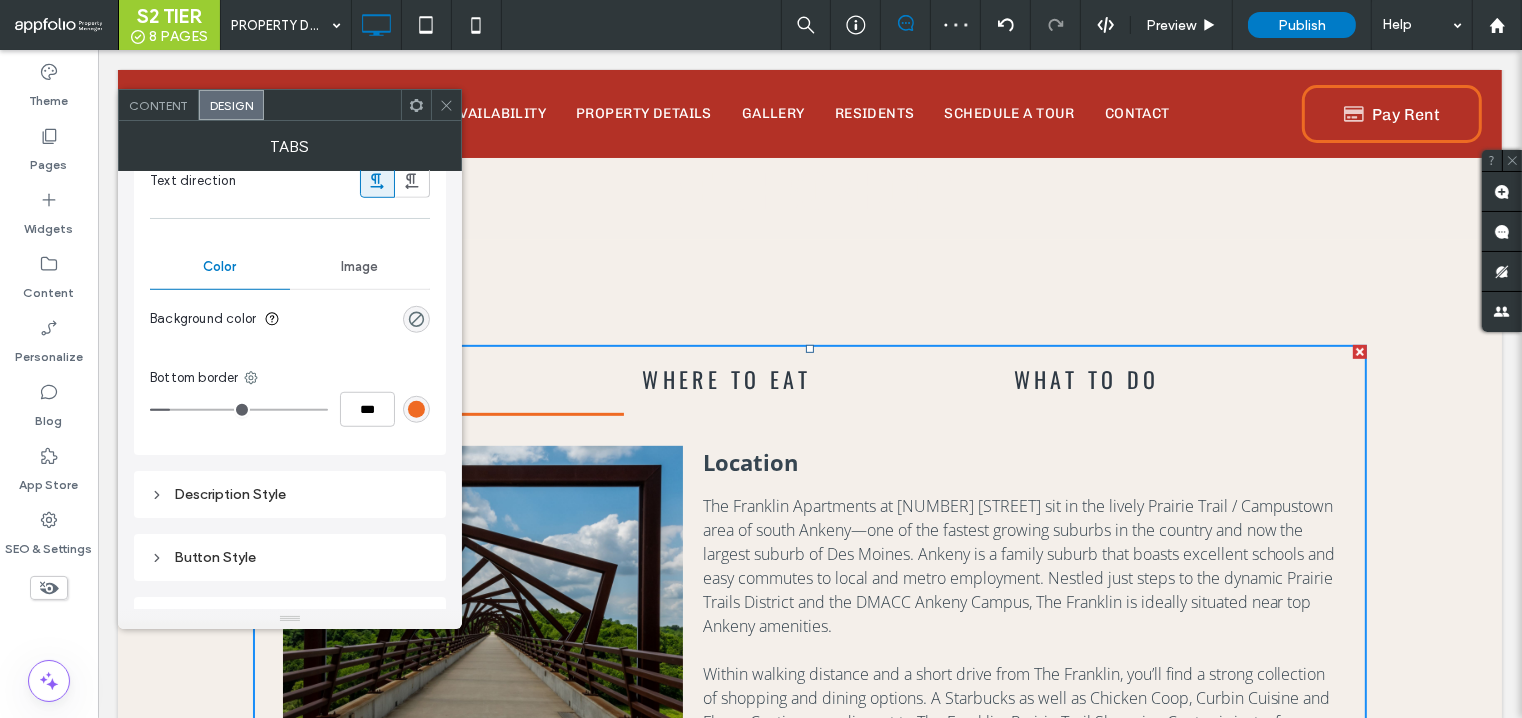 scroll, scrollTop: 1399, scrollLeft: 0, axis: vertical 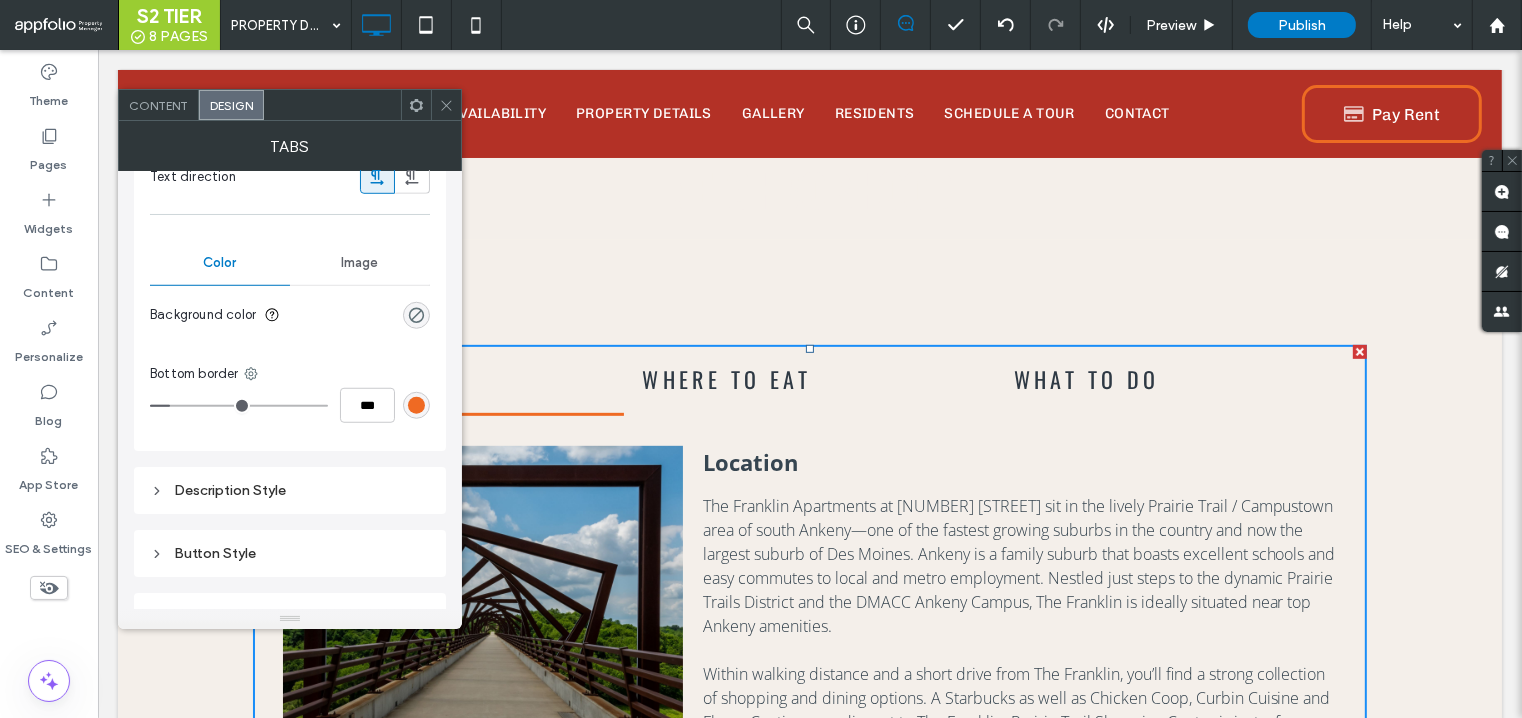click on "Description Style" at bounding box center [290, 490] 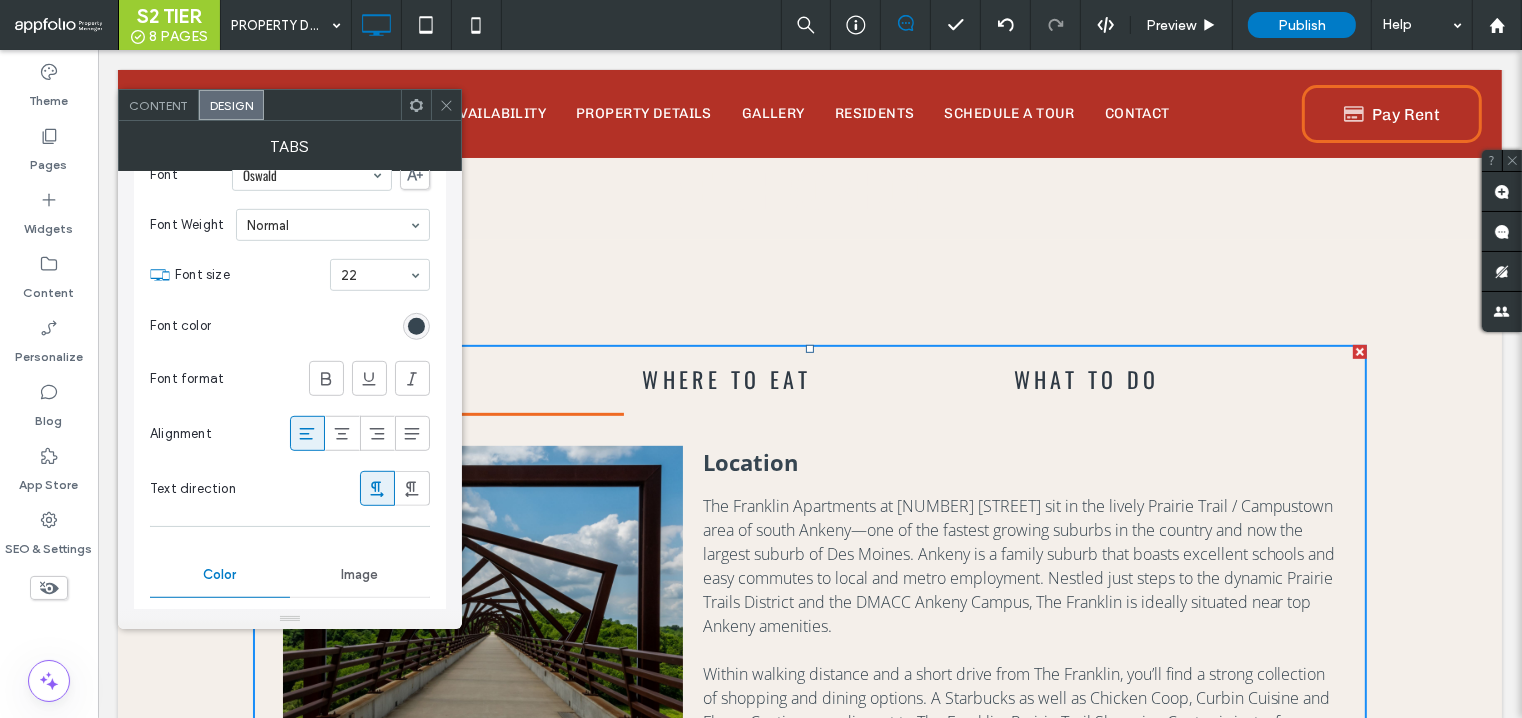 scroll, scrollTop: 1086, scrollLeft: 0, axis: vertical 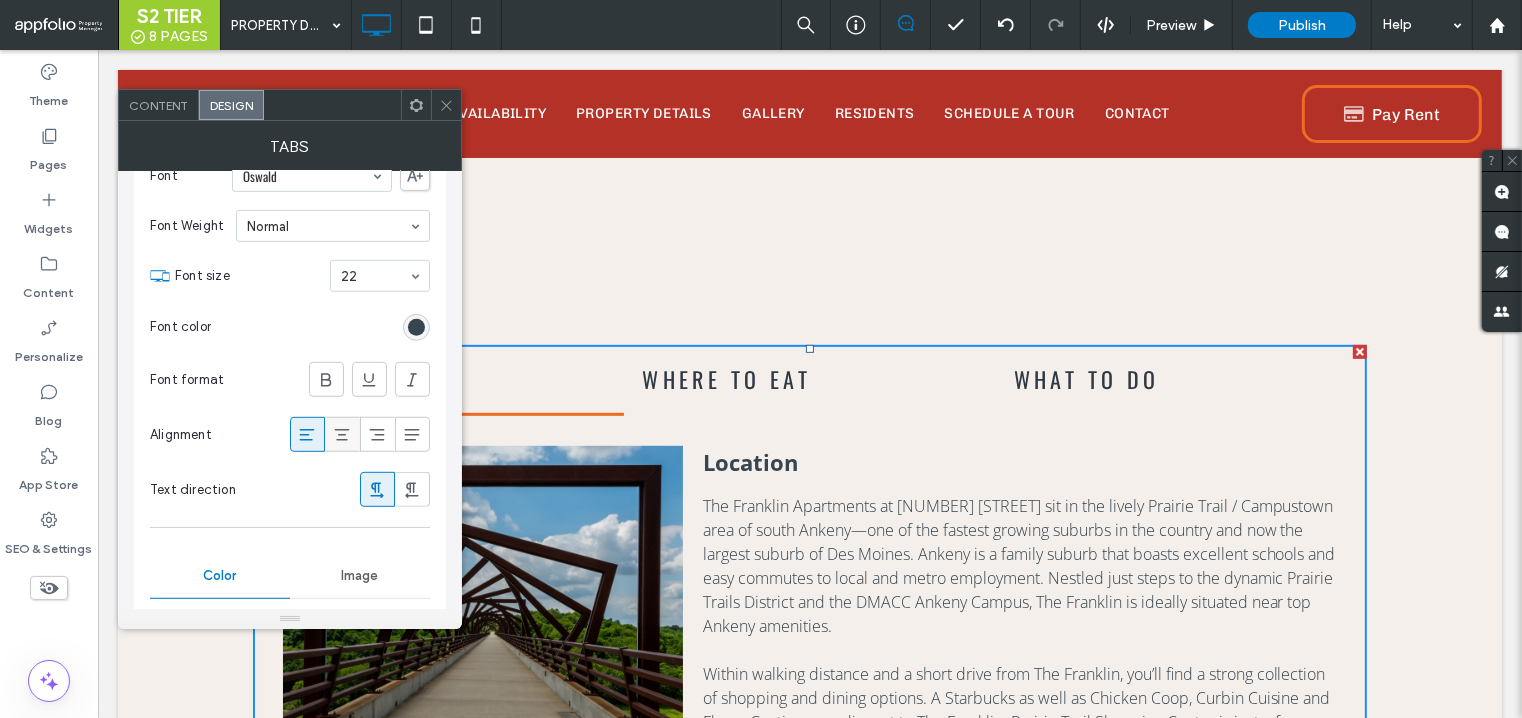 click 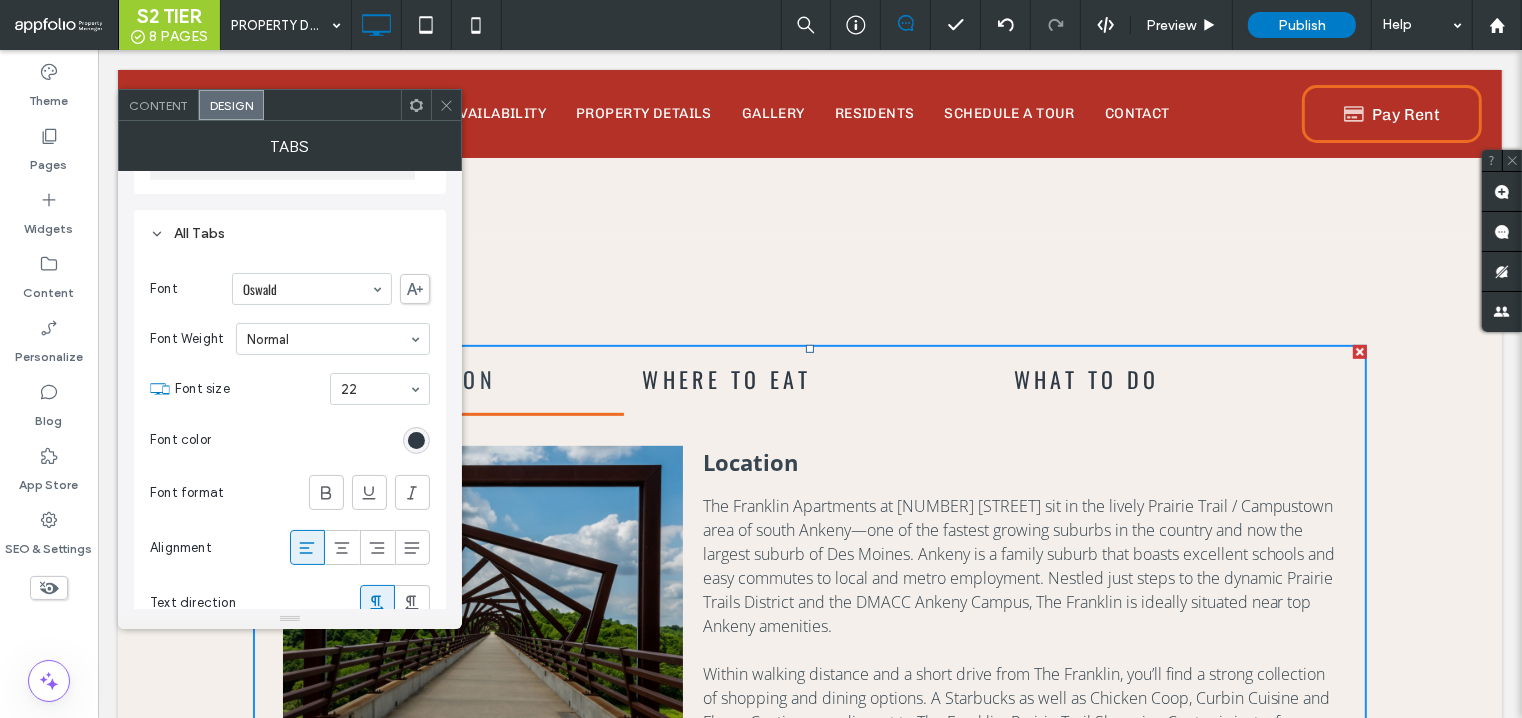 scroll, scrollTop: 215, scrollLeft: 0, axis: vertical 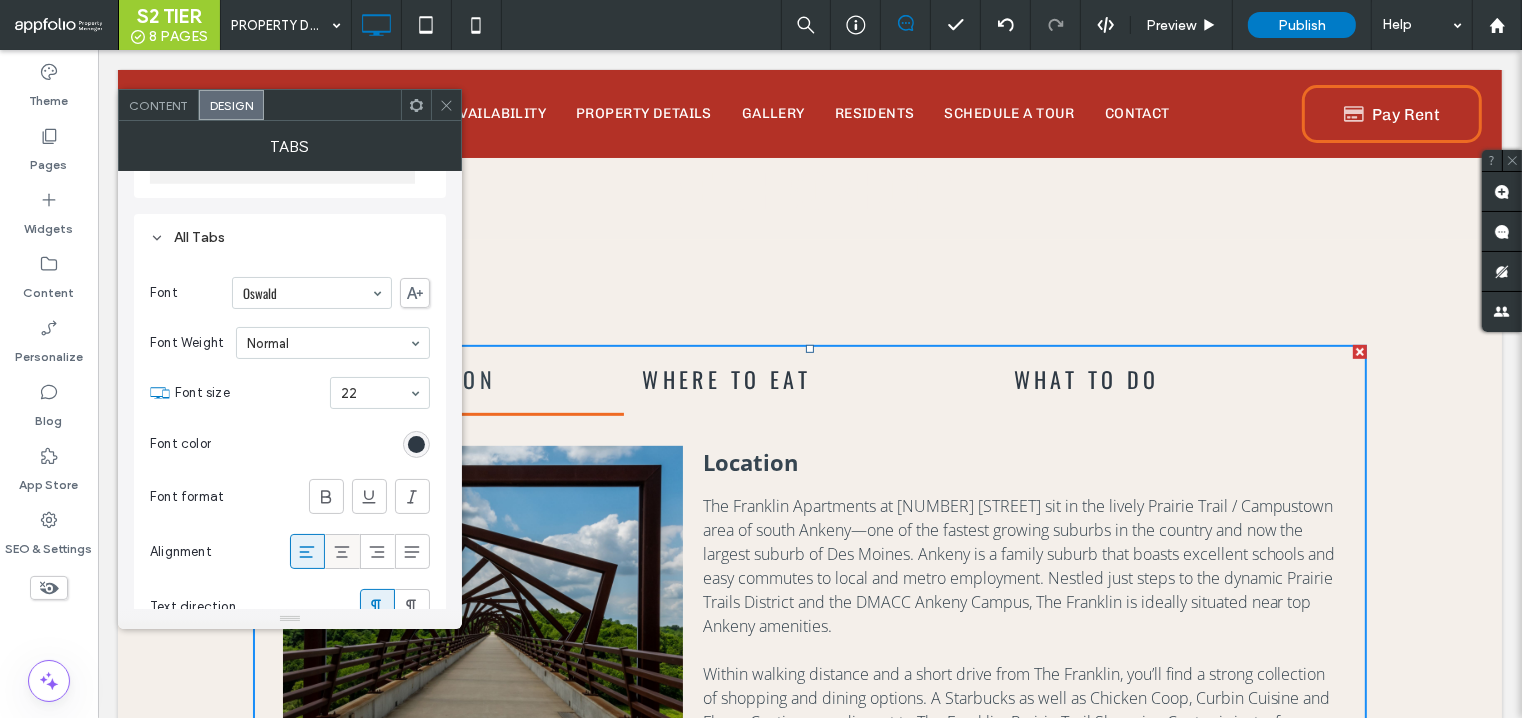 click 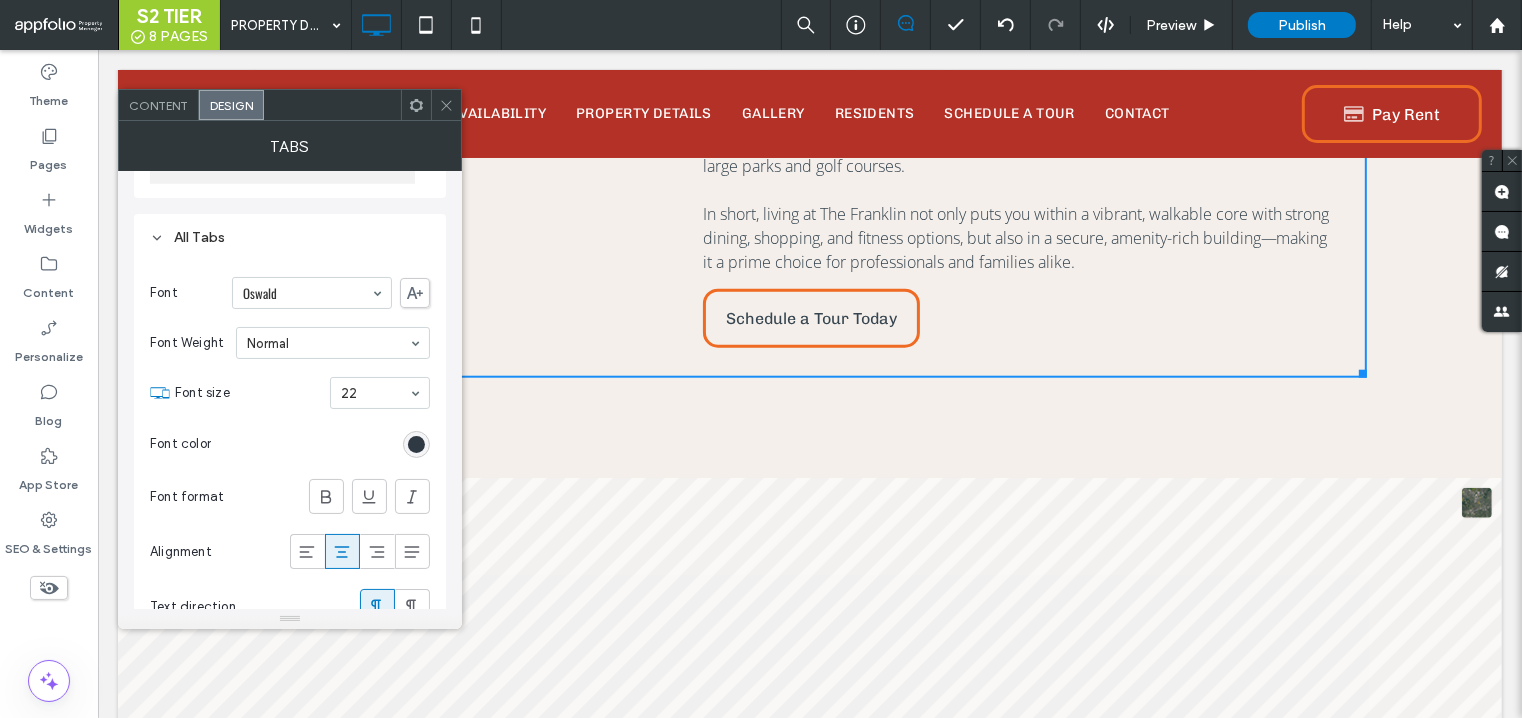 scroll, scrollTop: 1770, scrollLeft: 0, axis: vertical 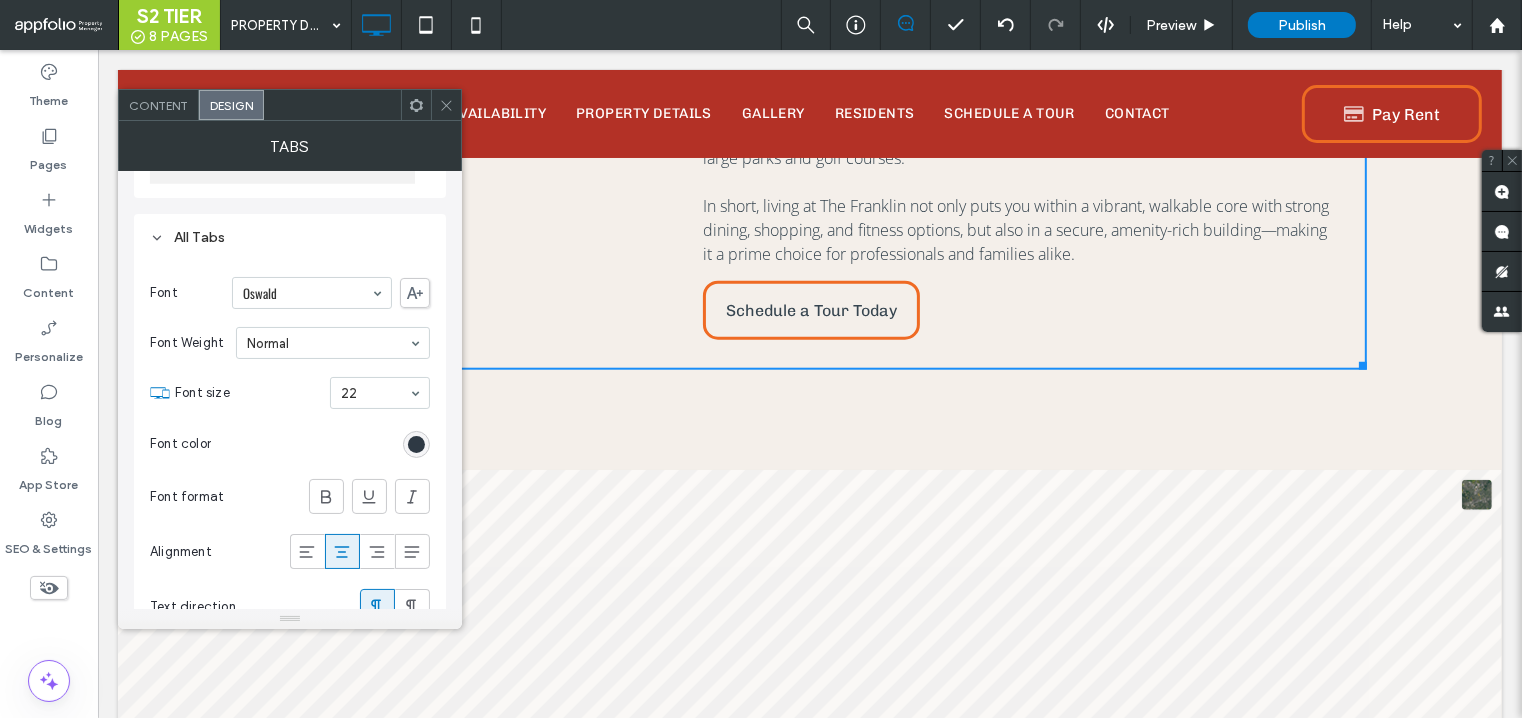 click on "Content" at bounding box center [158, 105] 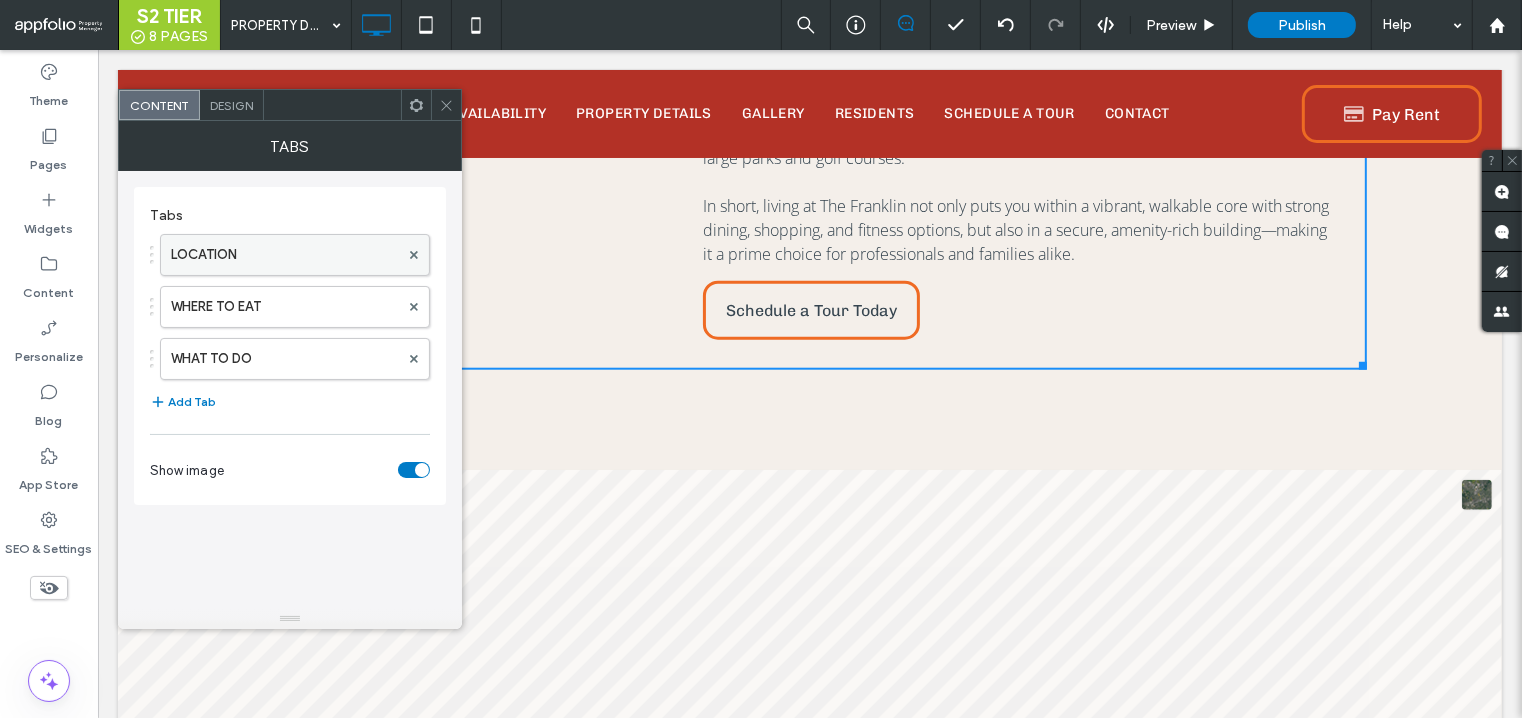 click on "LOCATION" at bounding box center [285, 255] 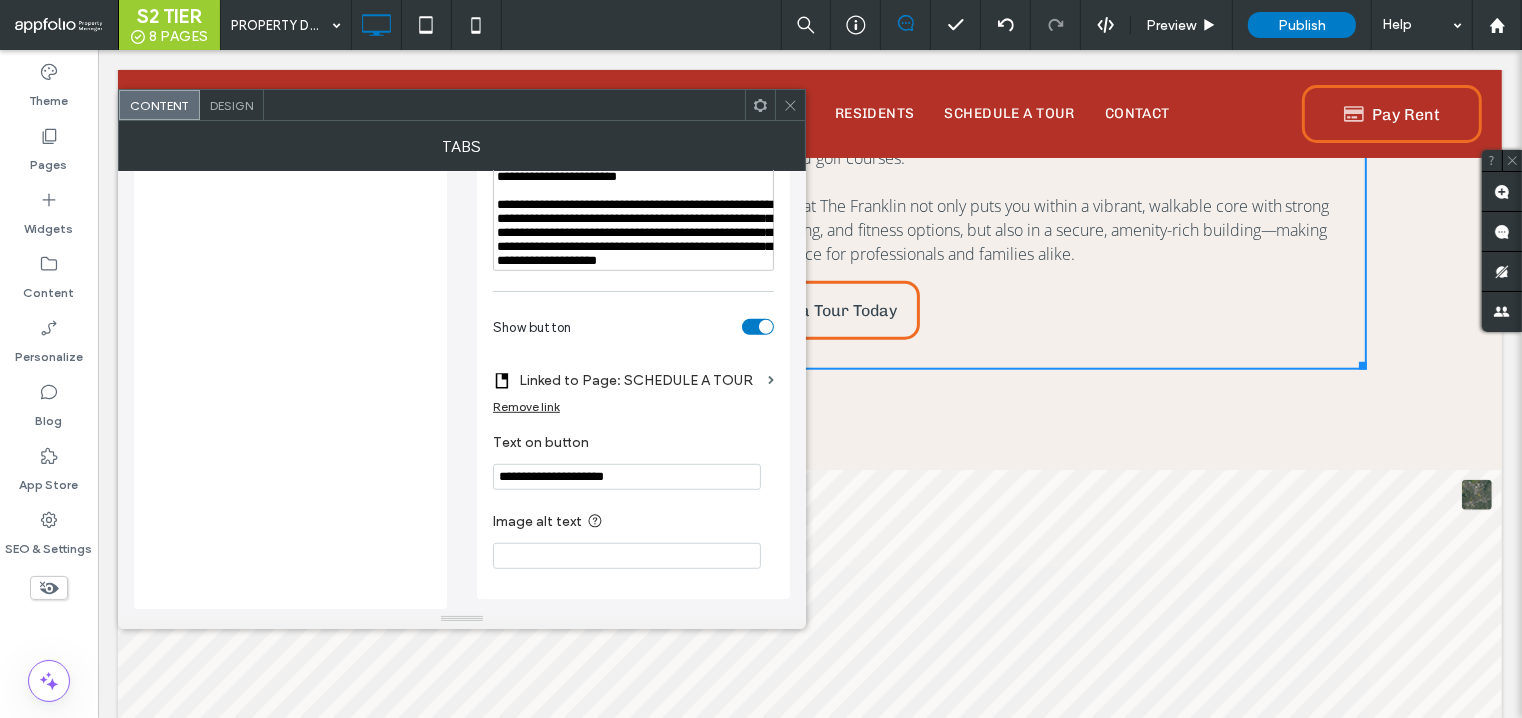 scroll, scrollTop: 1148, scrollLeft: 0, axis: vertical 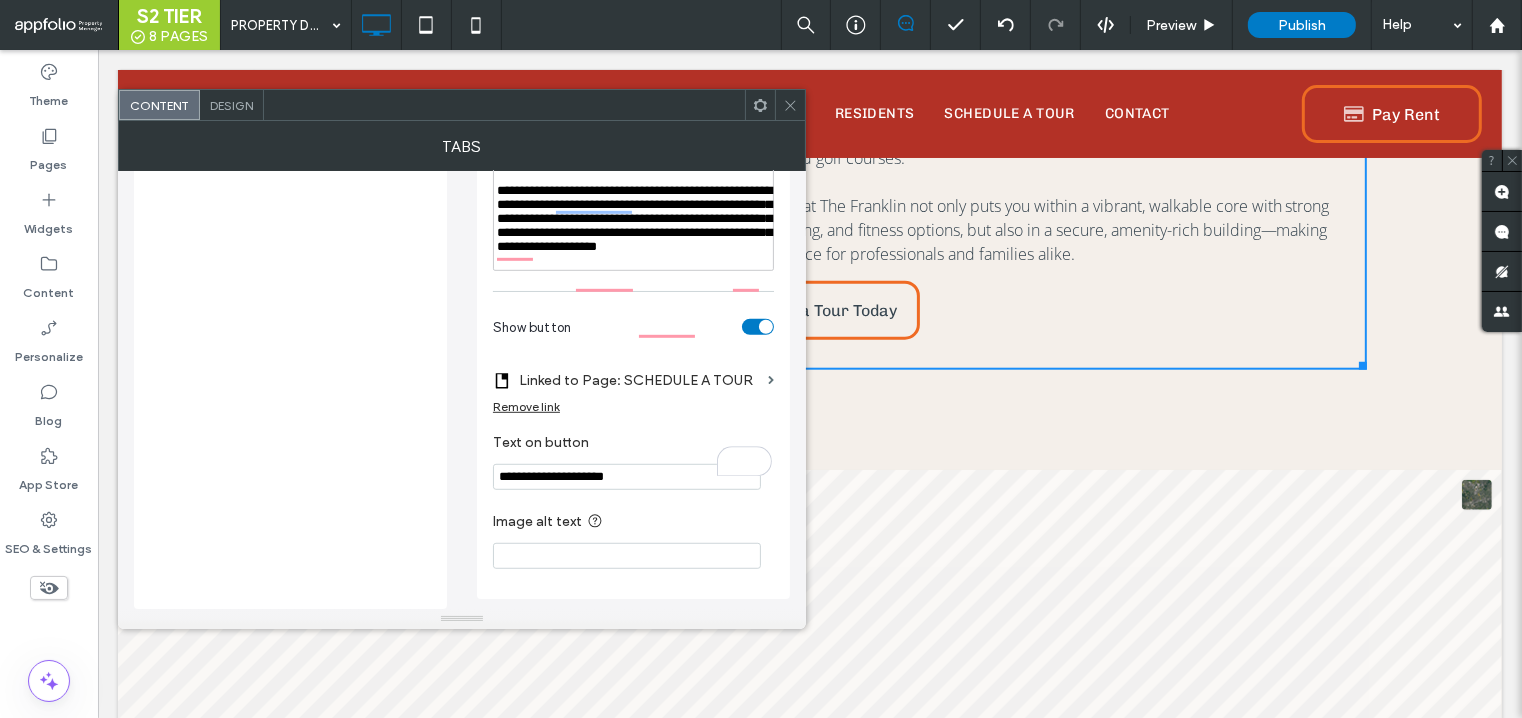 click 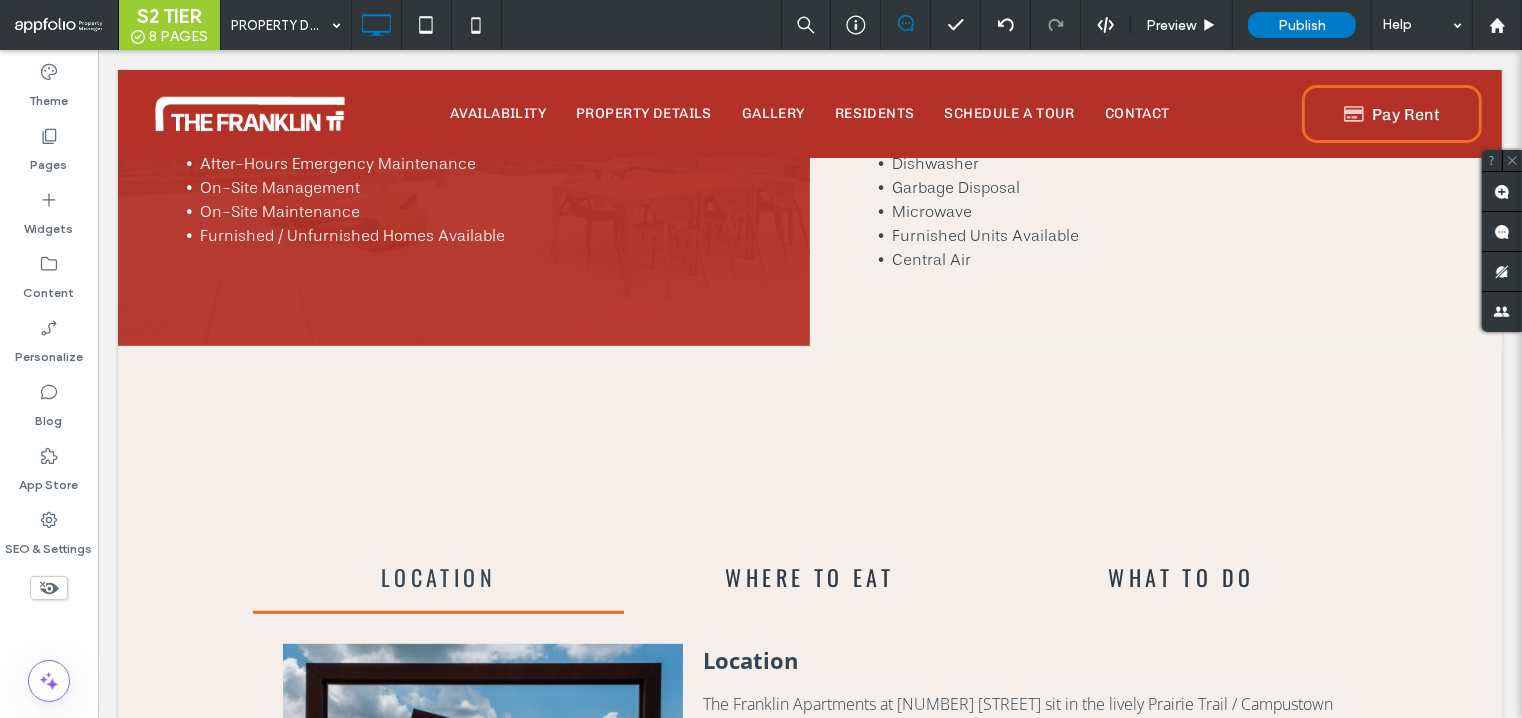 scroll, scrollTop: 654, scrollLeft: 0, axis: vertical 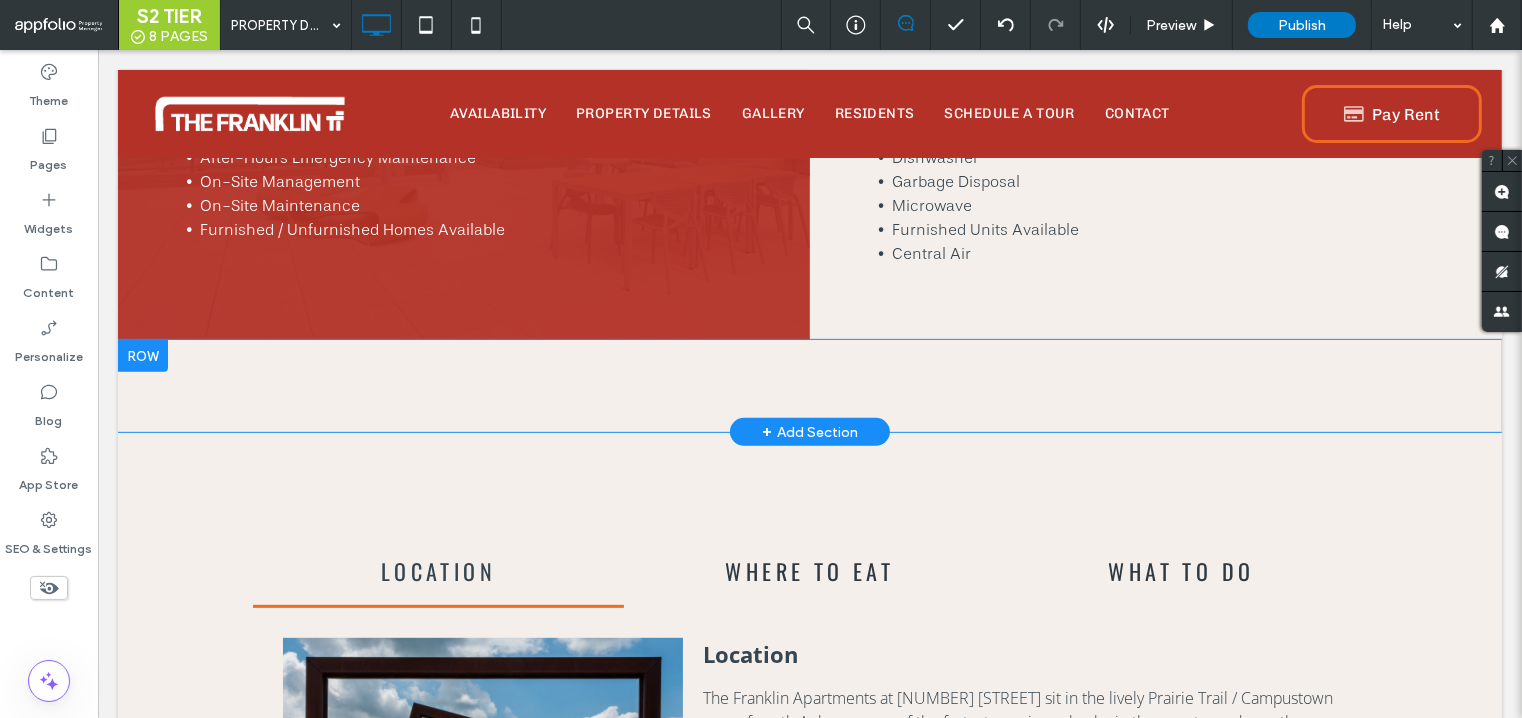 click at bounding box center (142, 356) 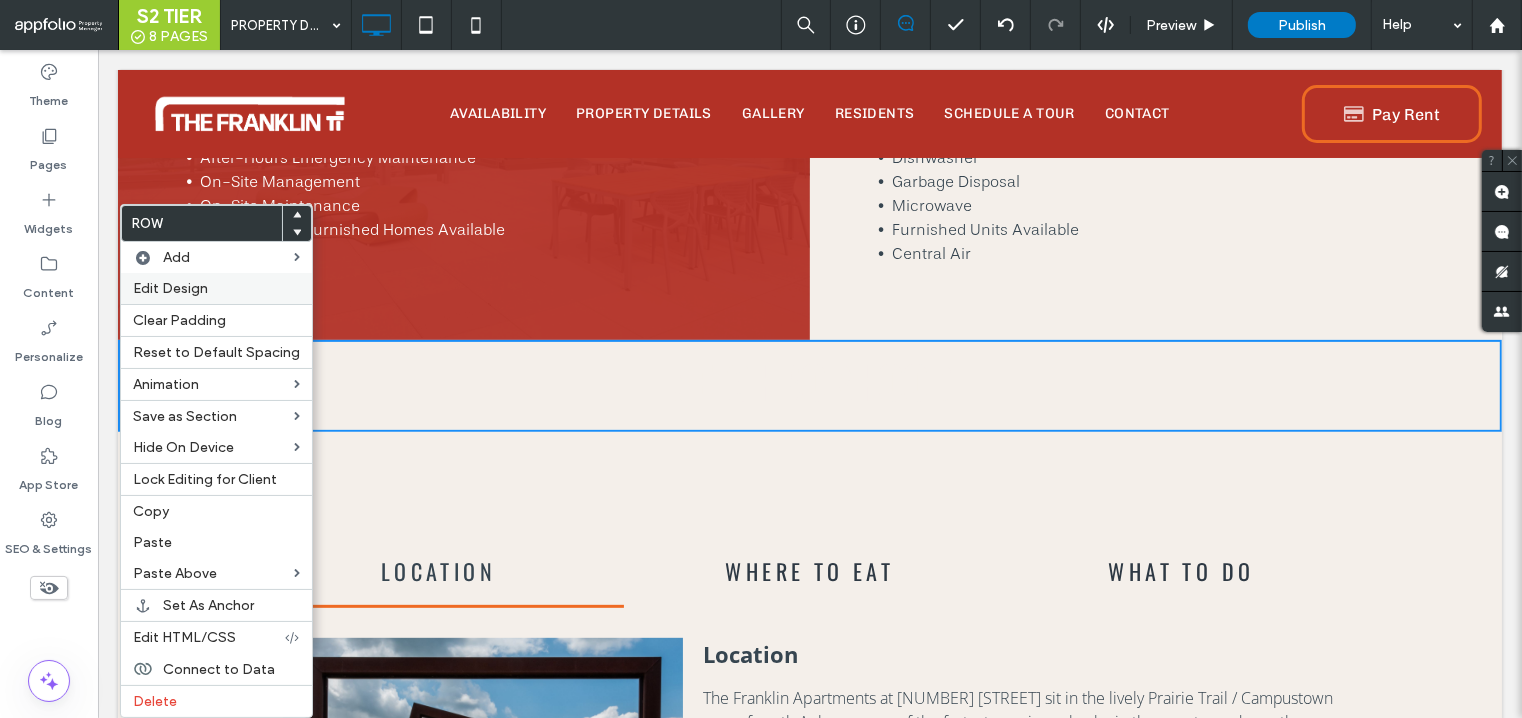 click on "Edit Design" at bounding box center [170, 288] 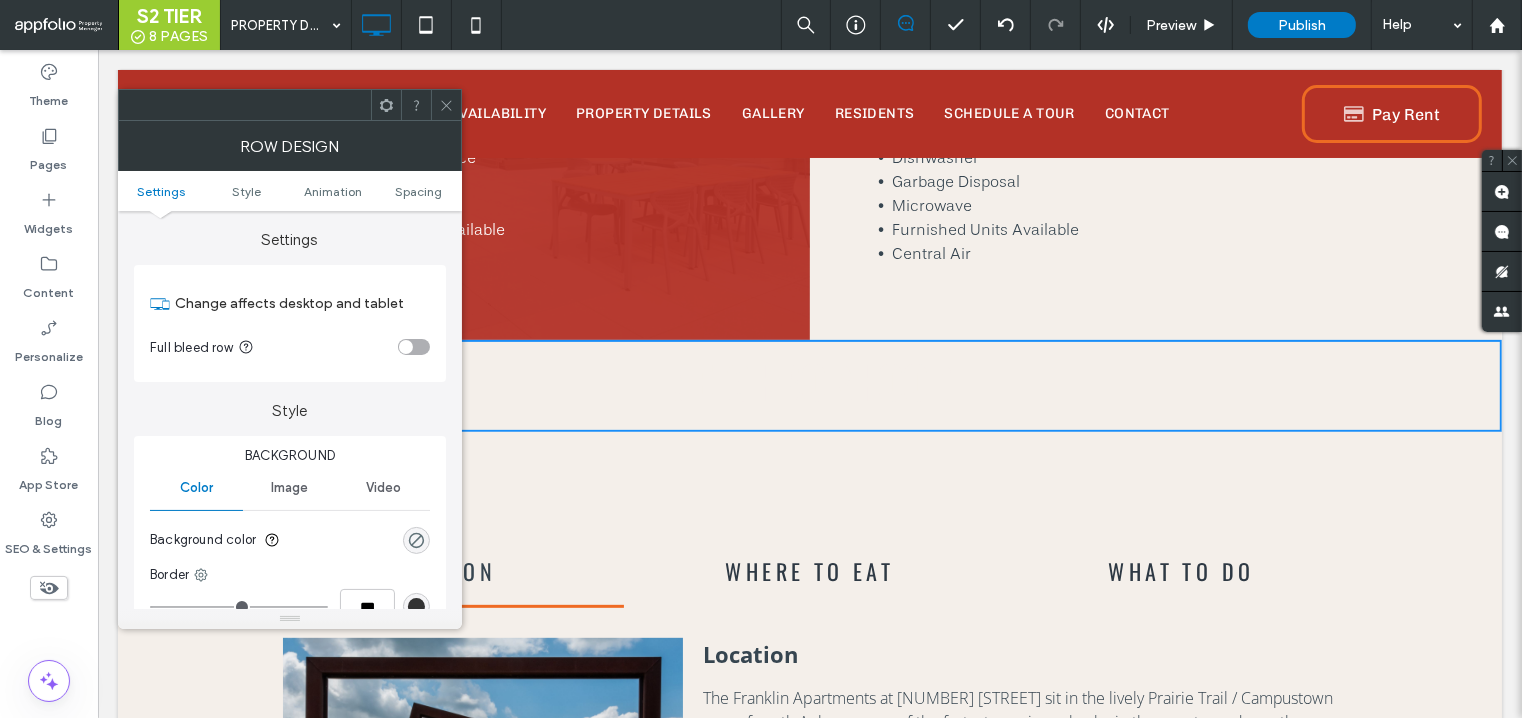 click on "Image" at bounding box center (289, 488) 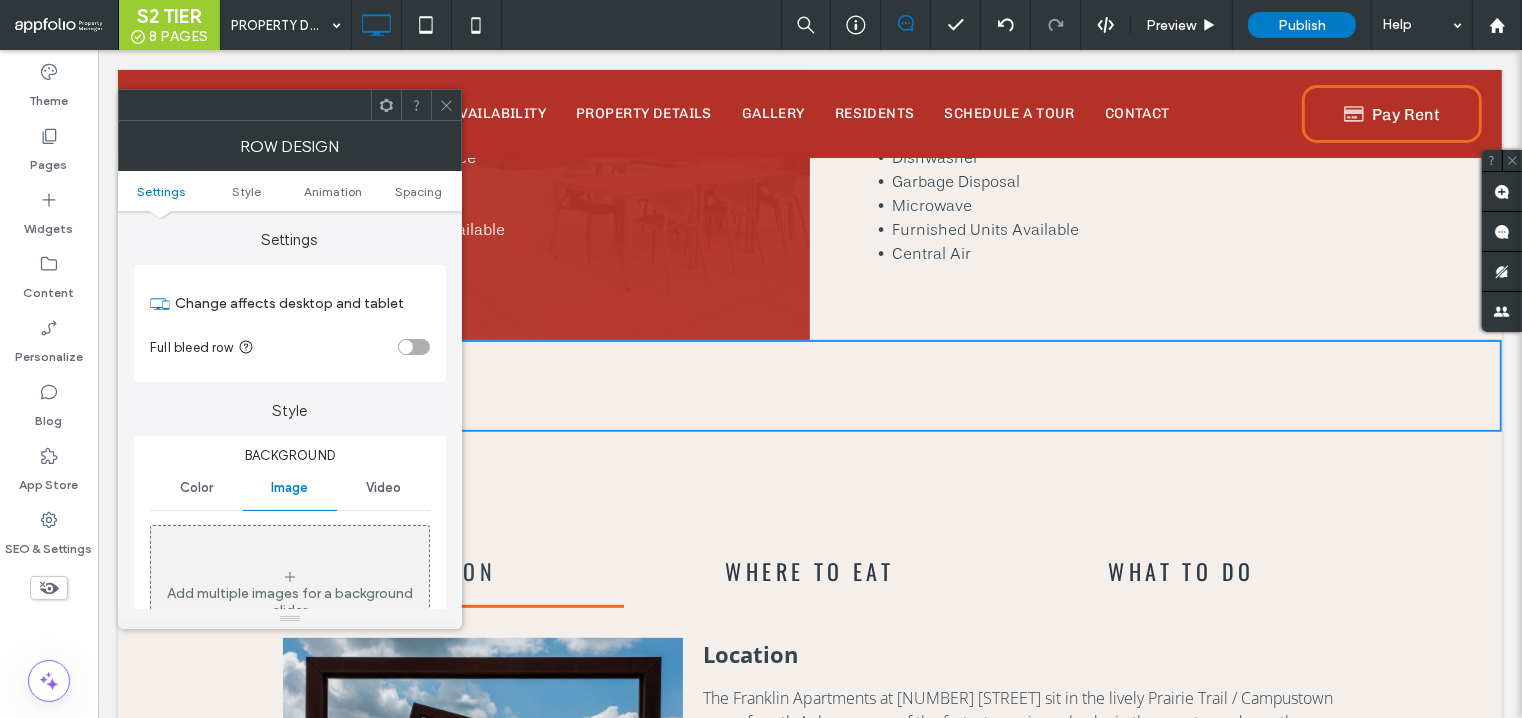 click on "Add multiple images for a background slider" at bounding box center [290, 594] 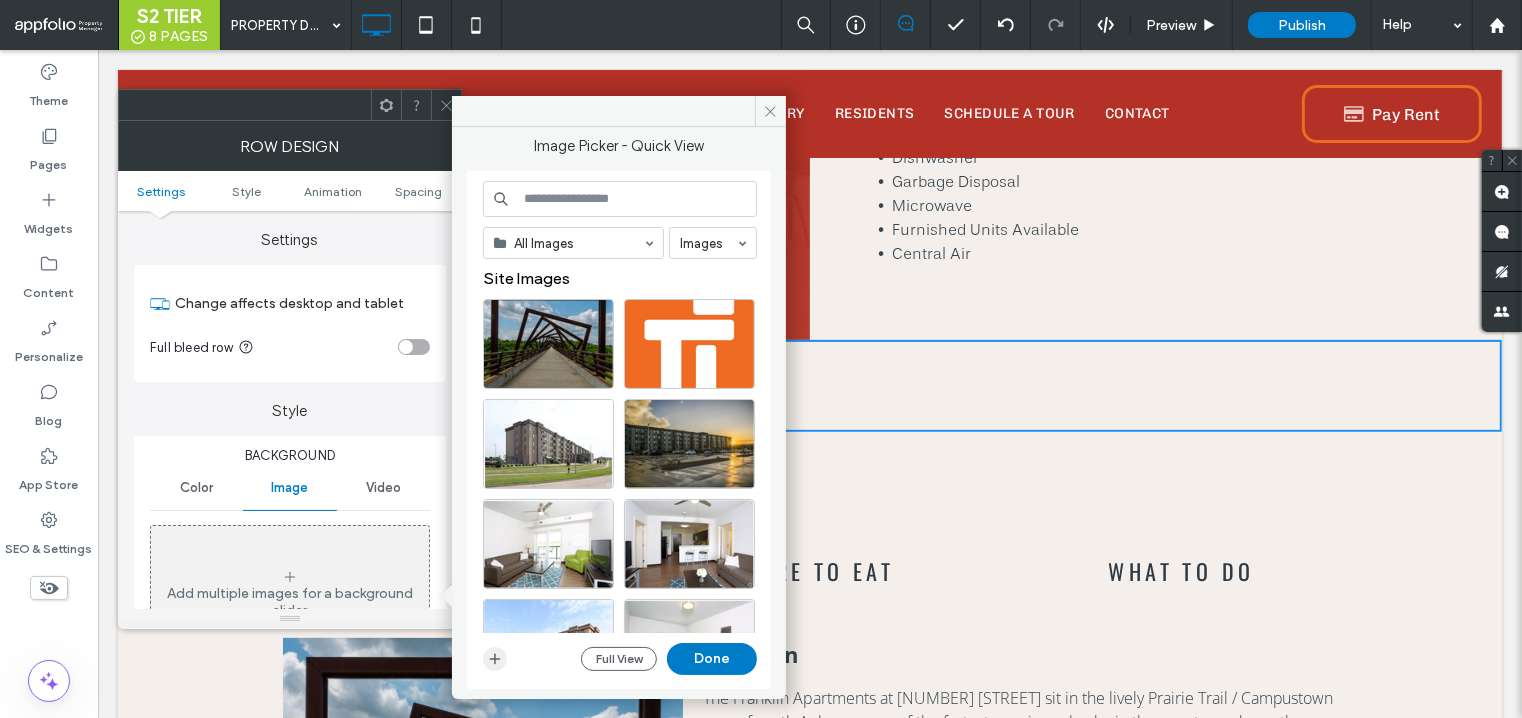 click 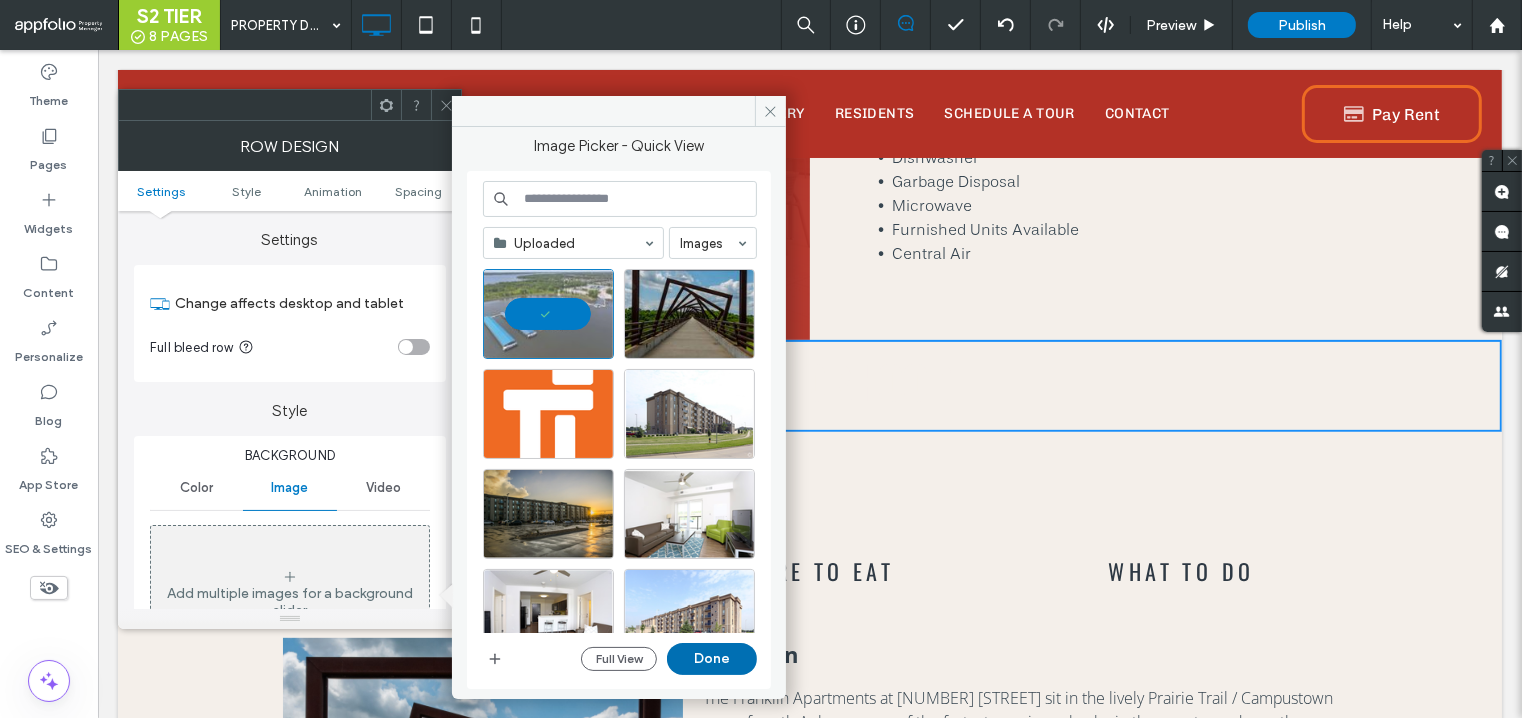 click on "Done" at bounding box center [712, 659] 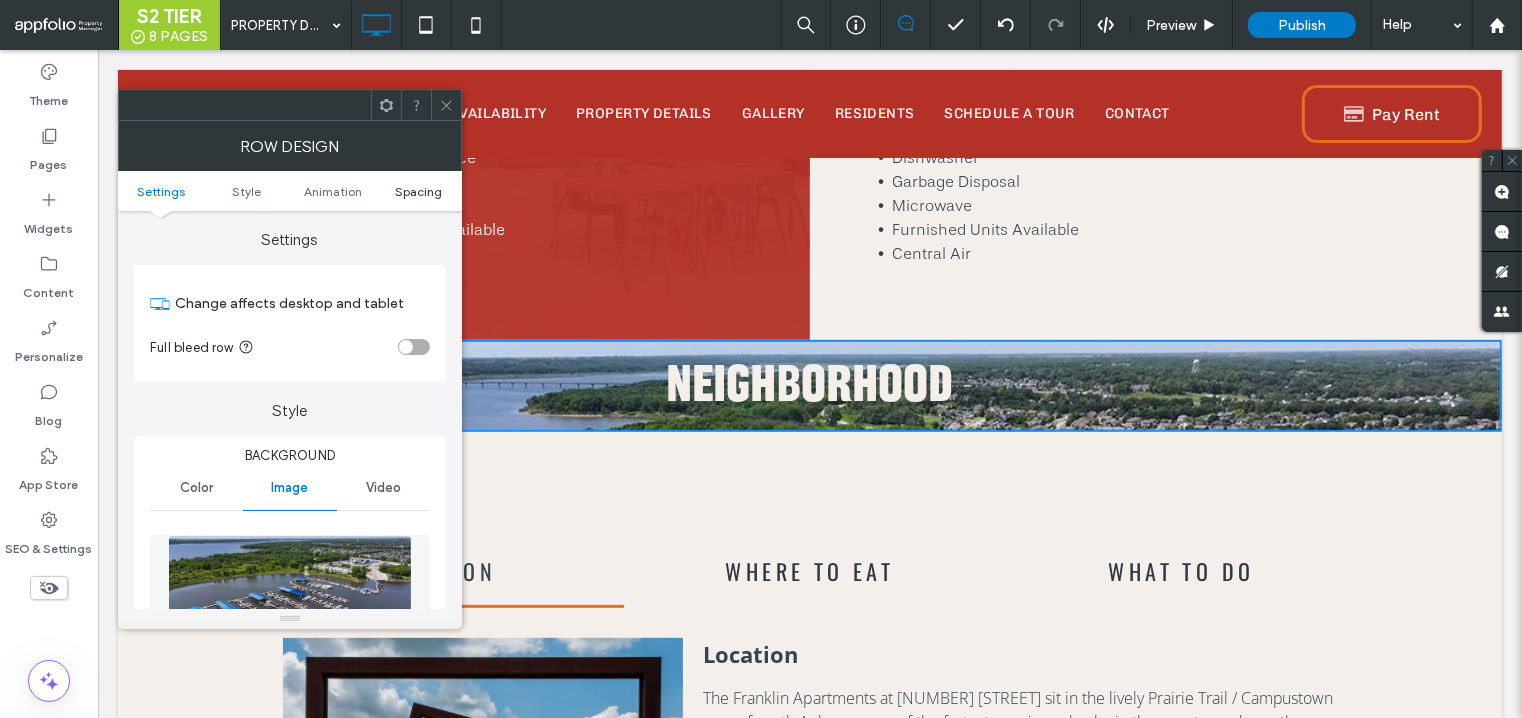 click on "Spacing" at bounding box center (418, 191) 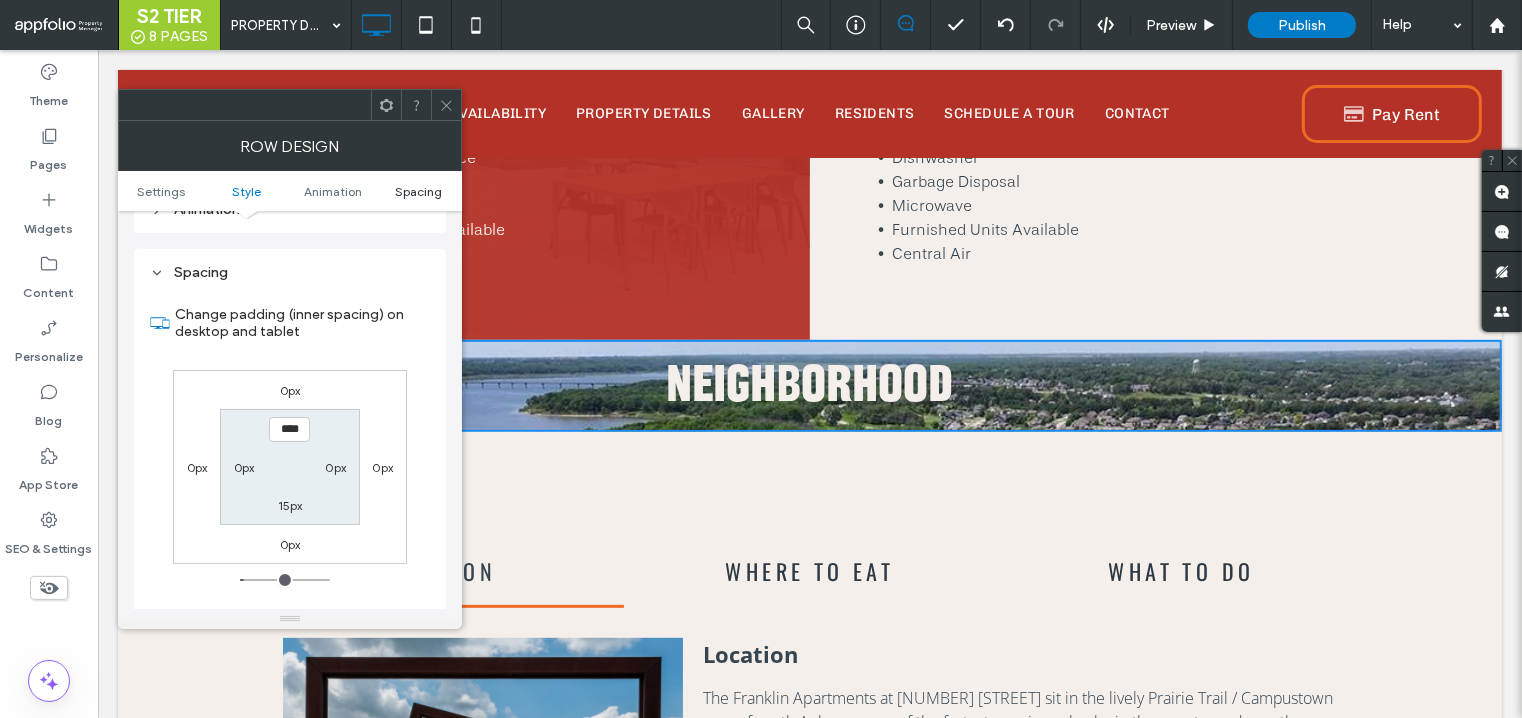 scroll, scrollTop: 1197, scrollLeft: 0, axis: vertical 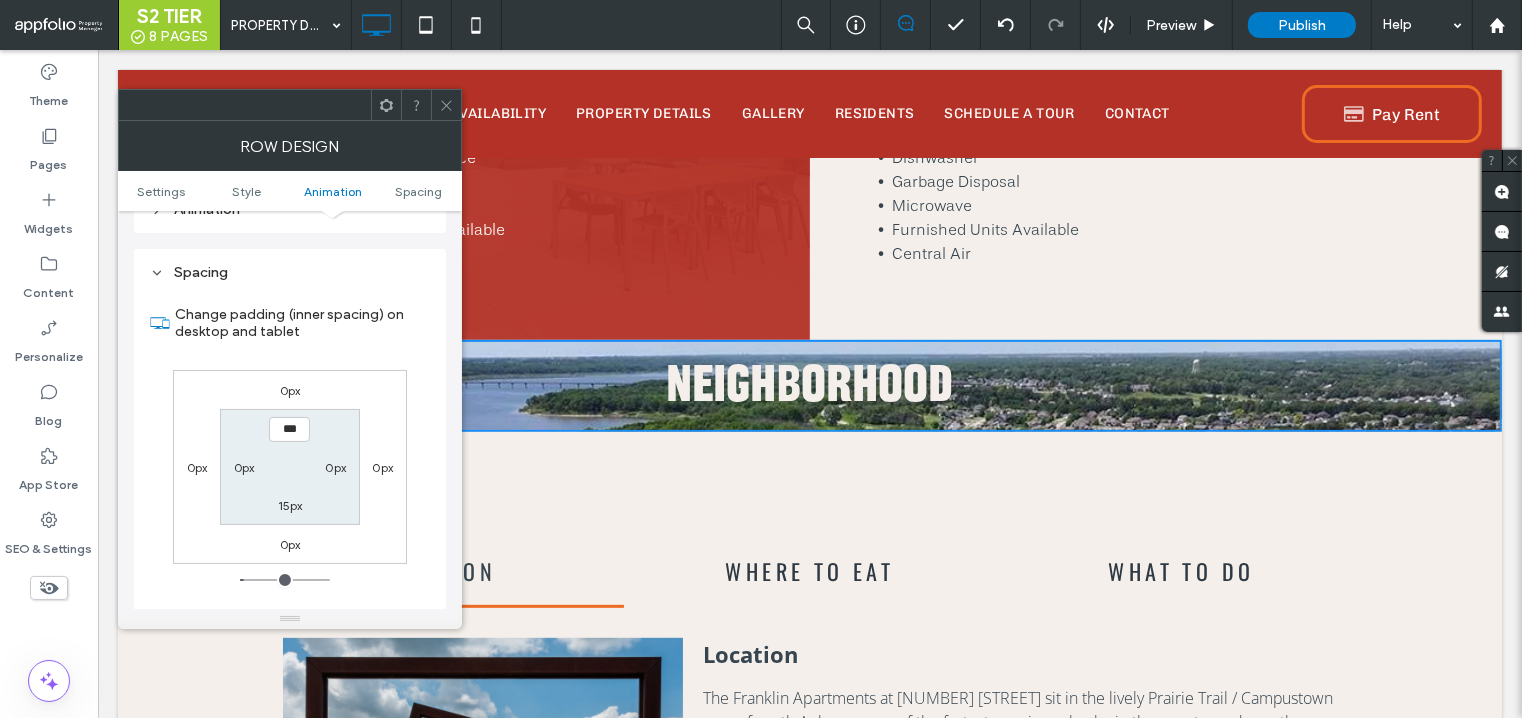 type on "*****" 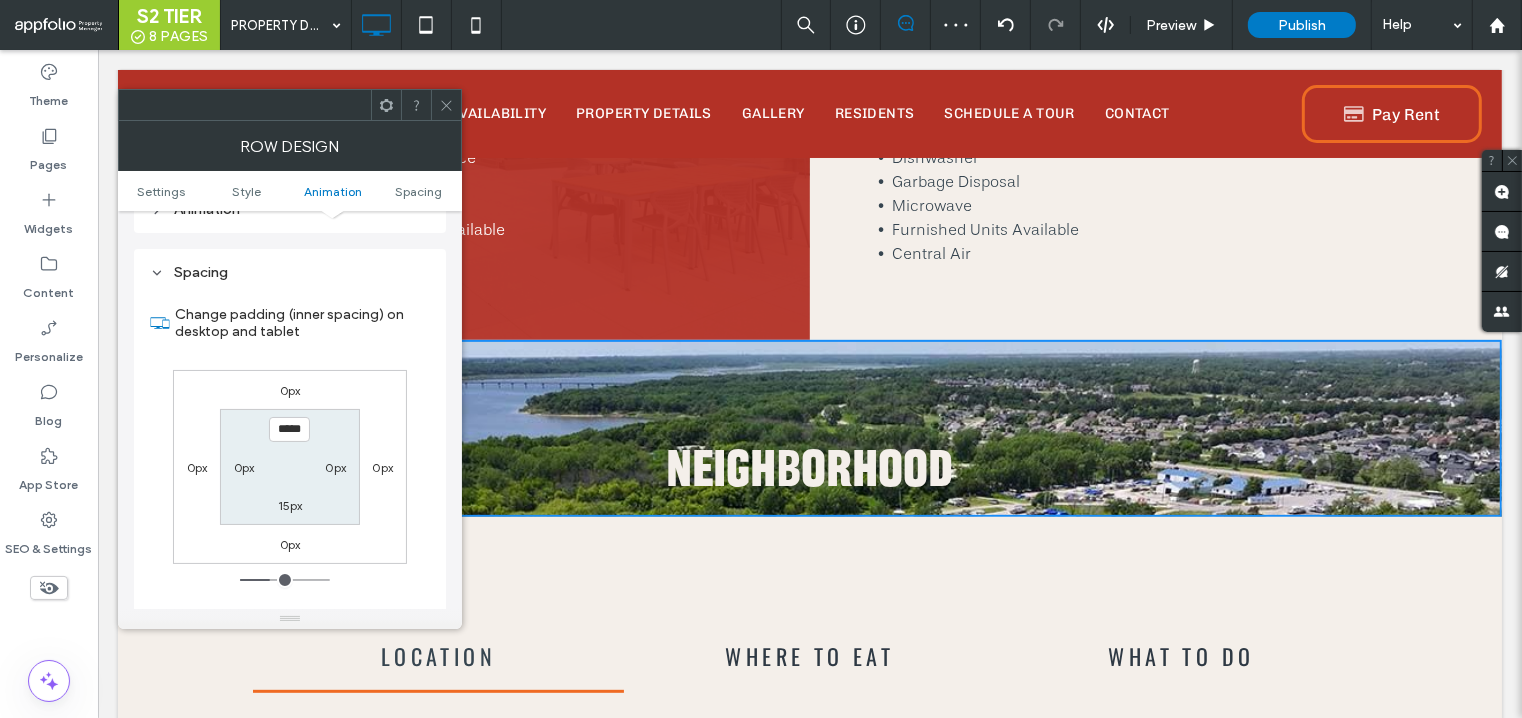 click on "0px" at bounding box center (244, 467) 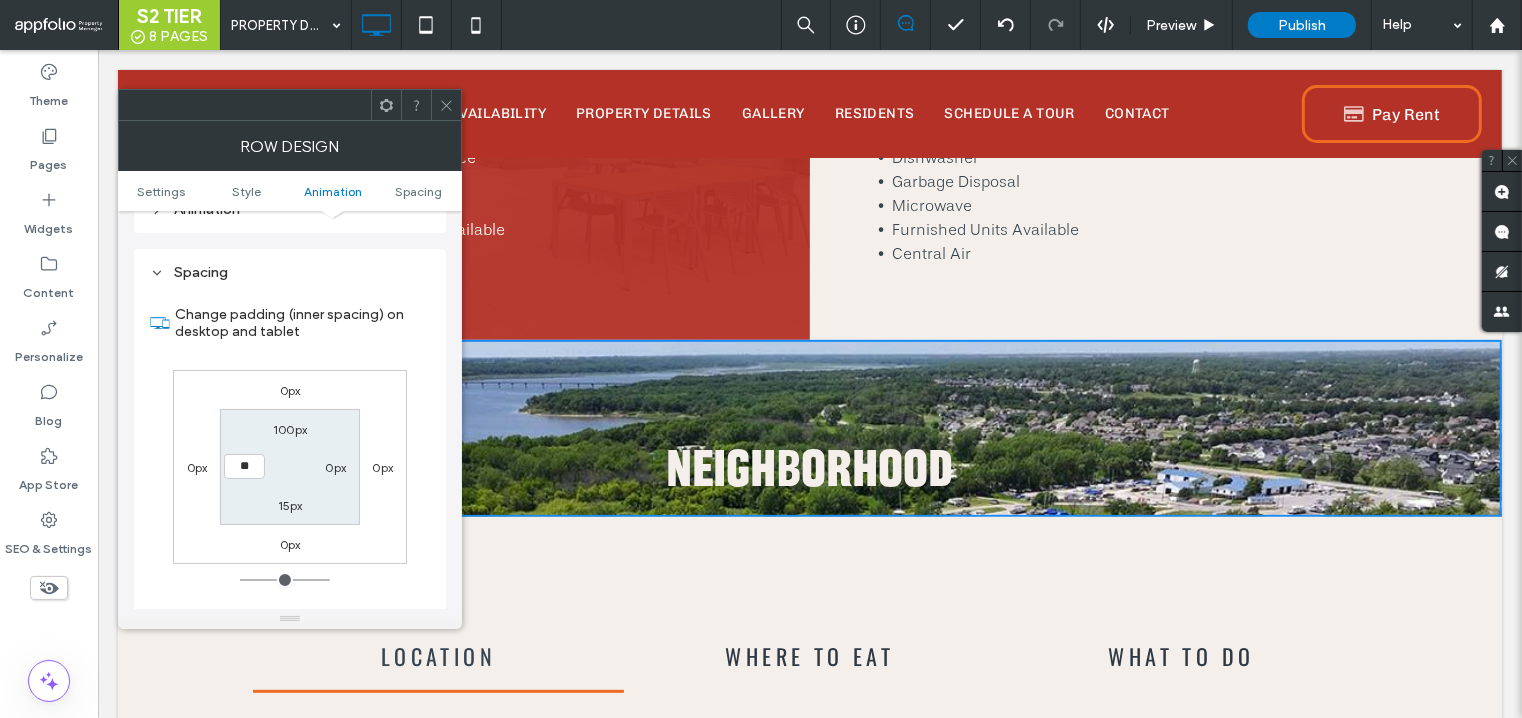 type on "**" 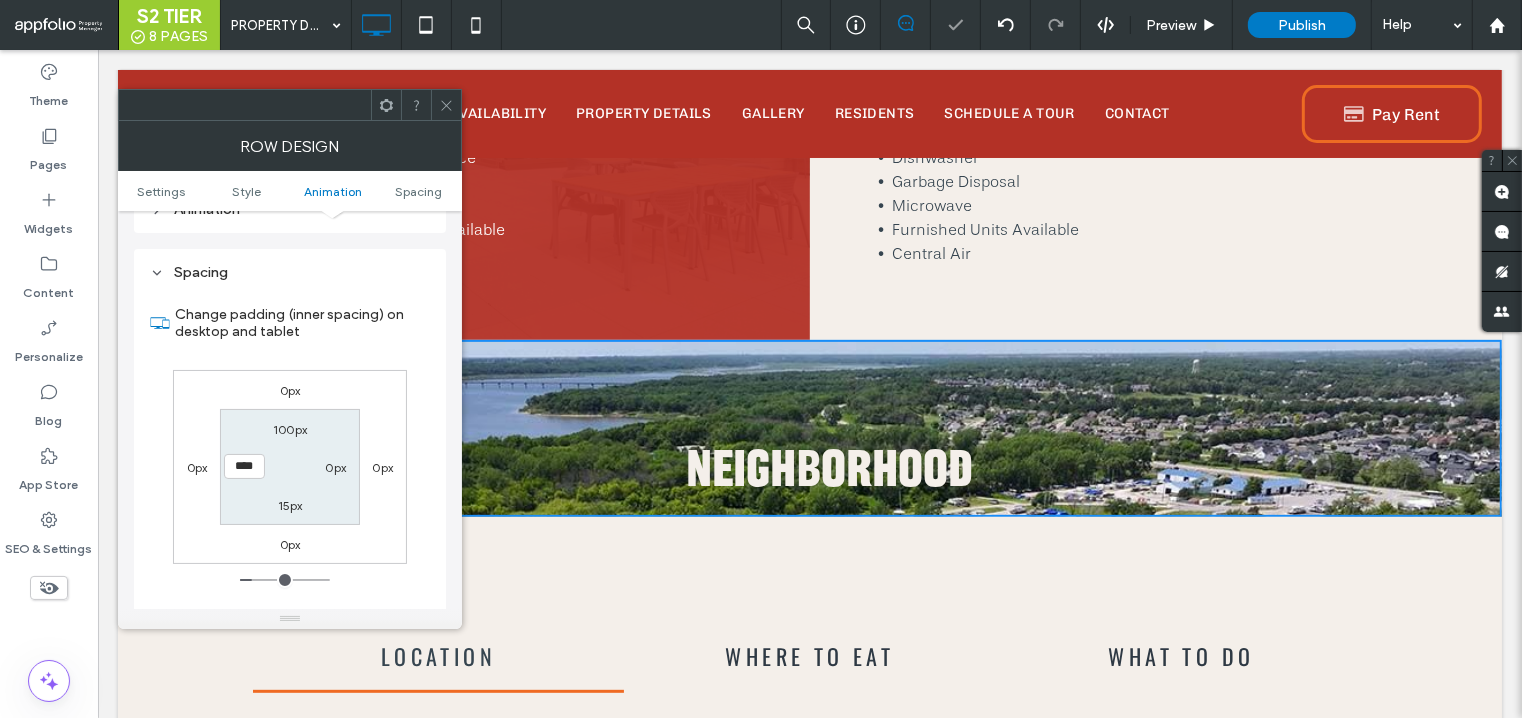 click on "0px" at bounding box center [335, 467] 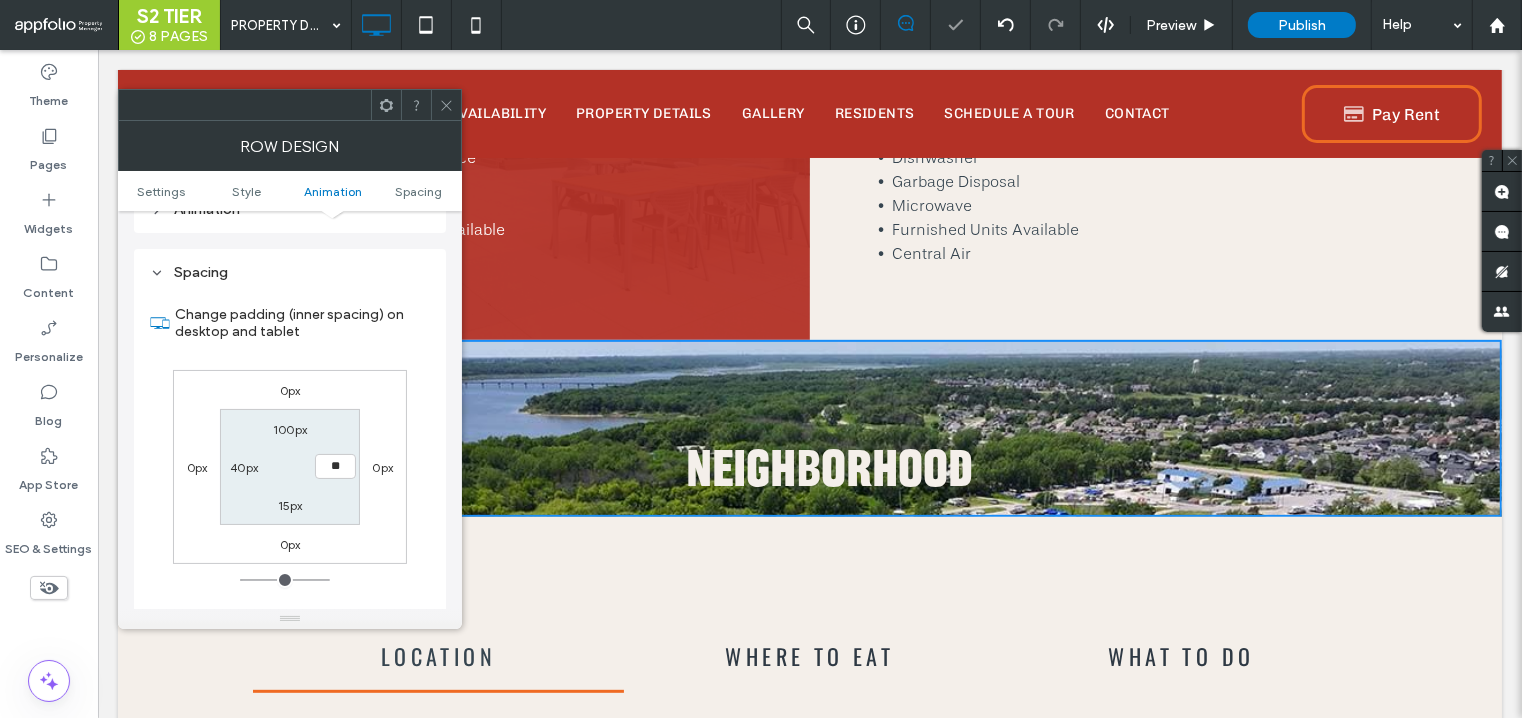 type on "**" 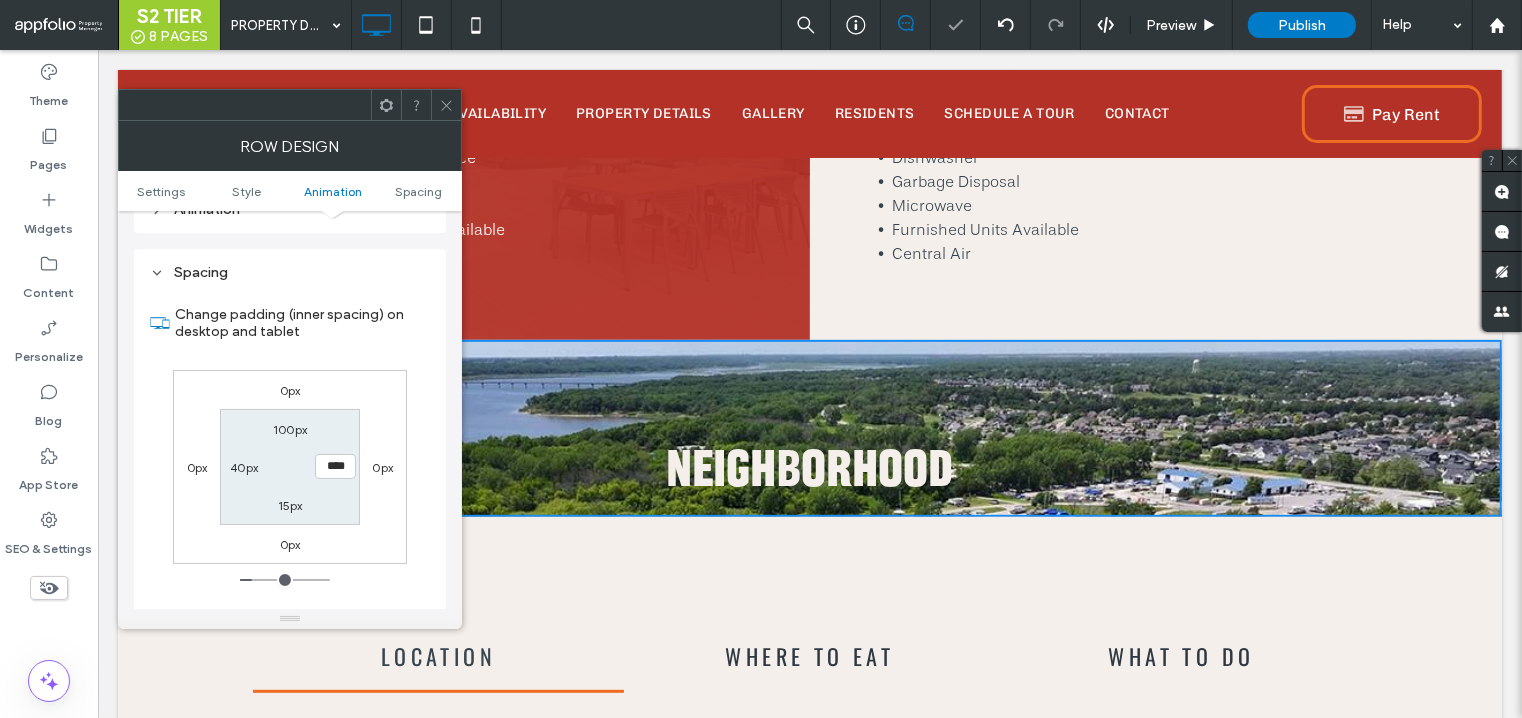 click on "15px" at bounding box center [290, 505] 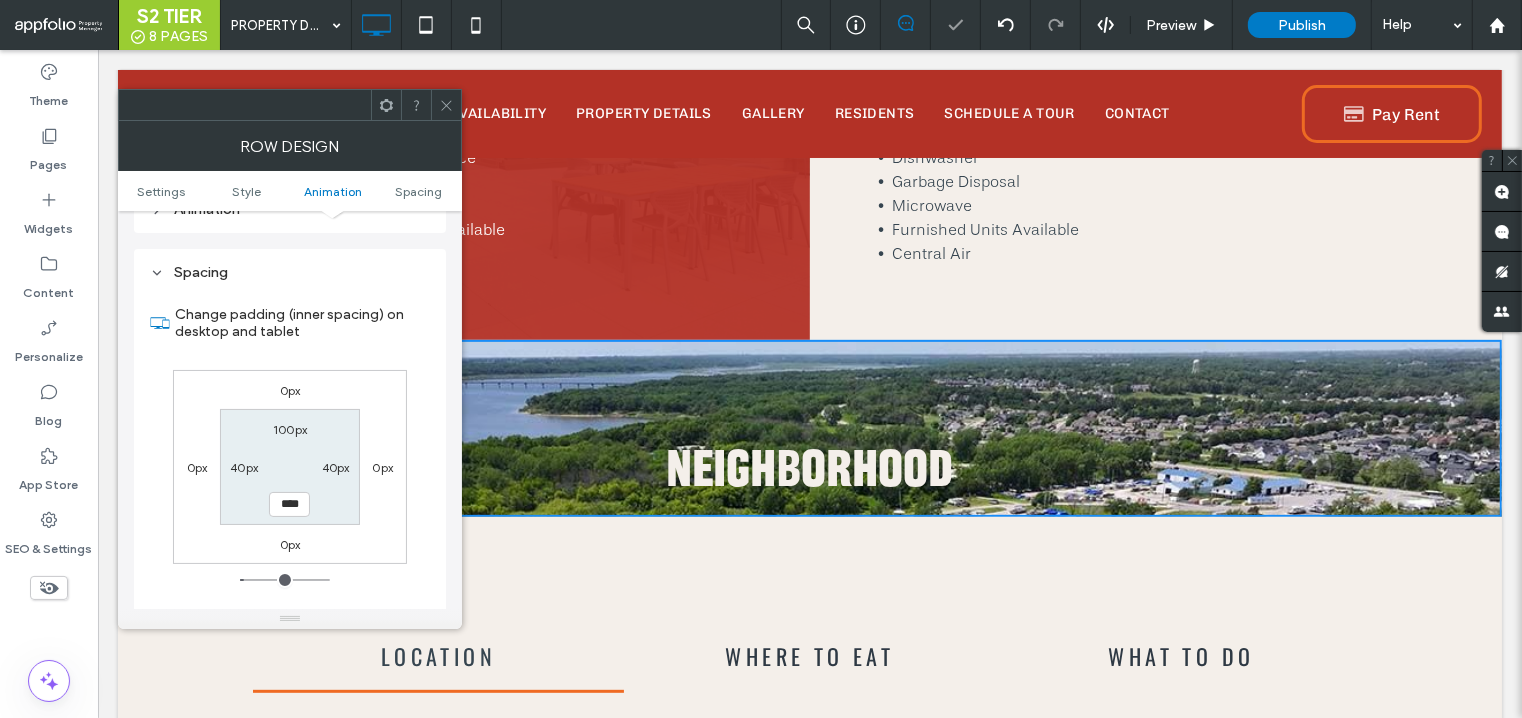 type on "**" 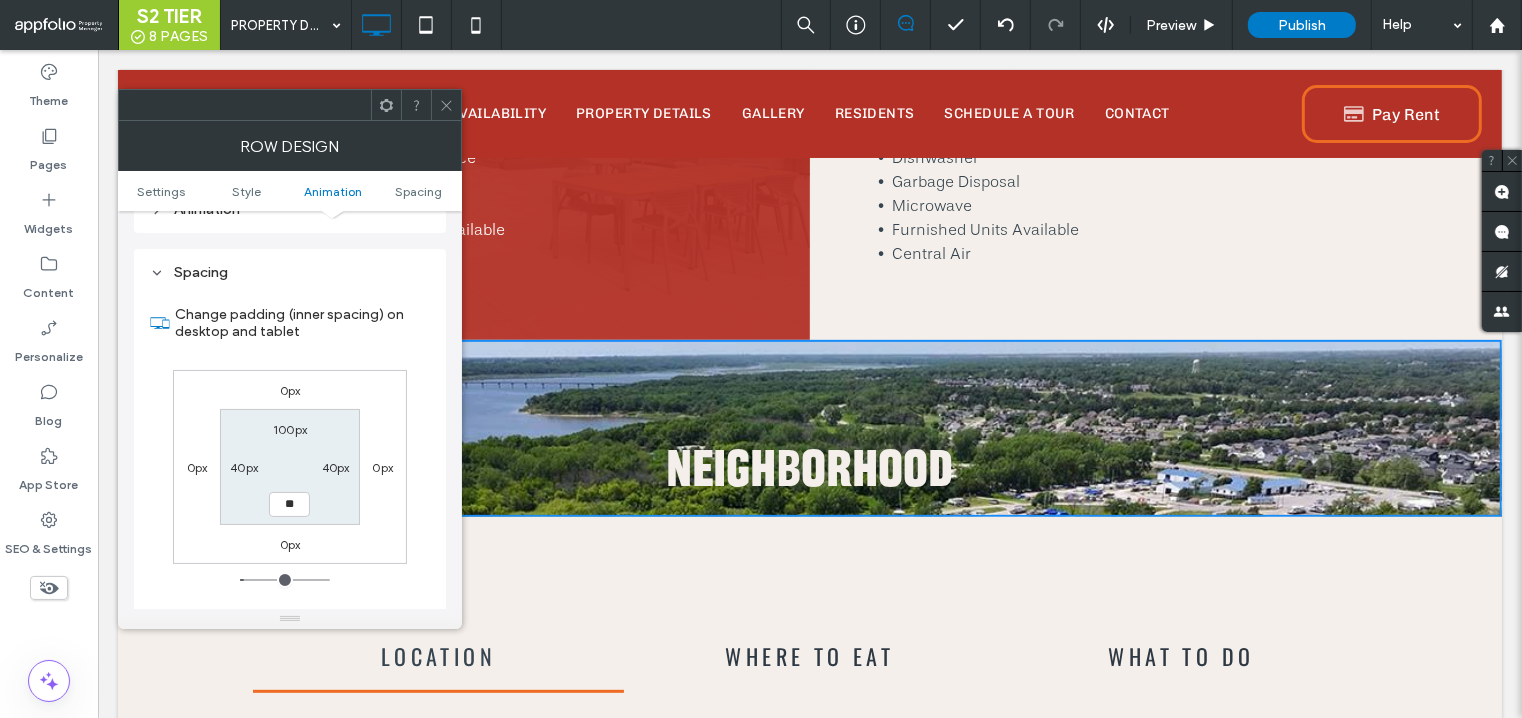 type on "**" 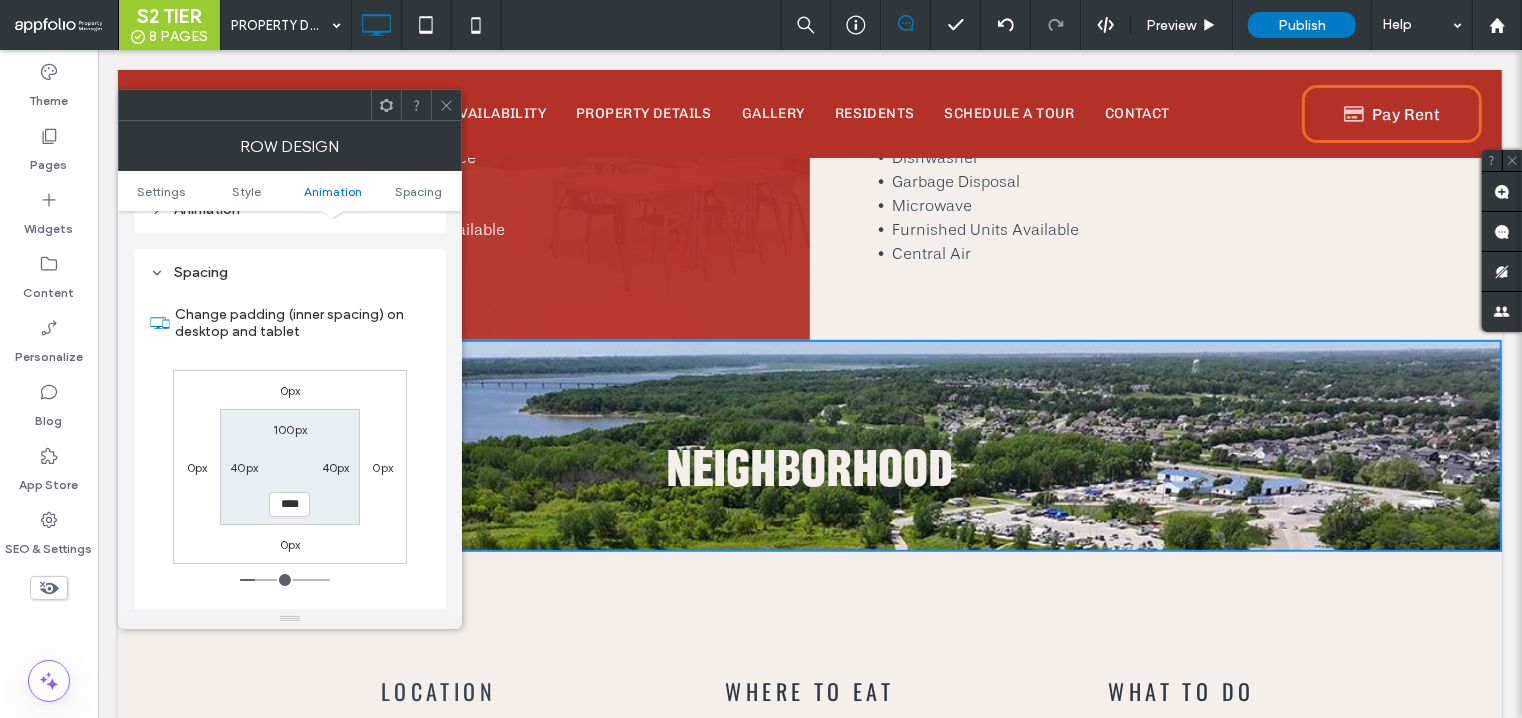click on "100px" at bounding box center [290, 429] 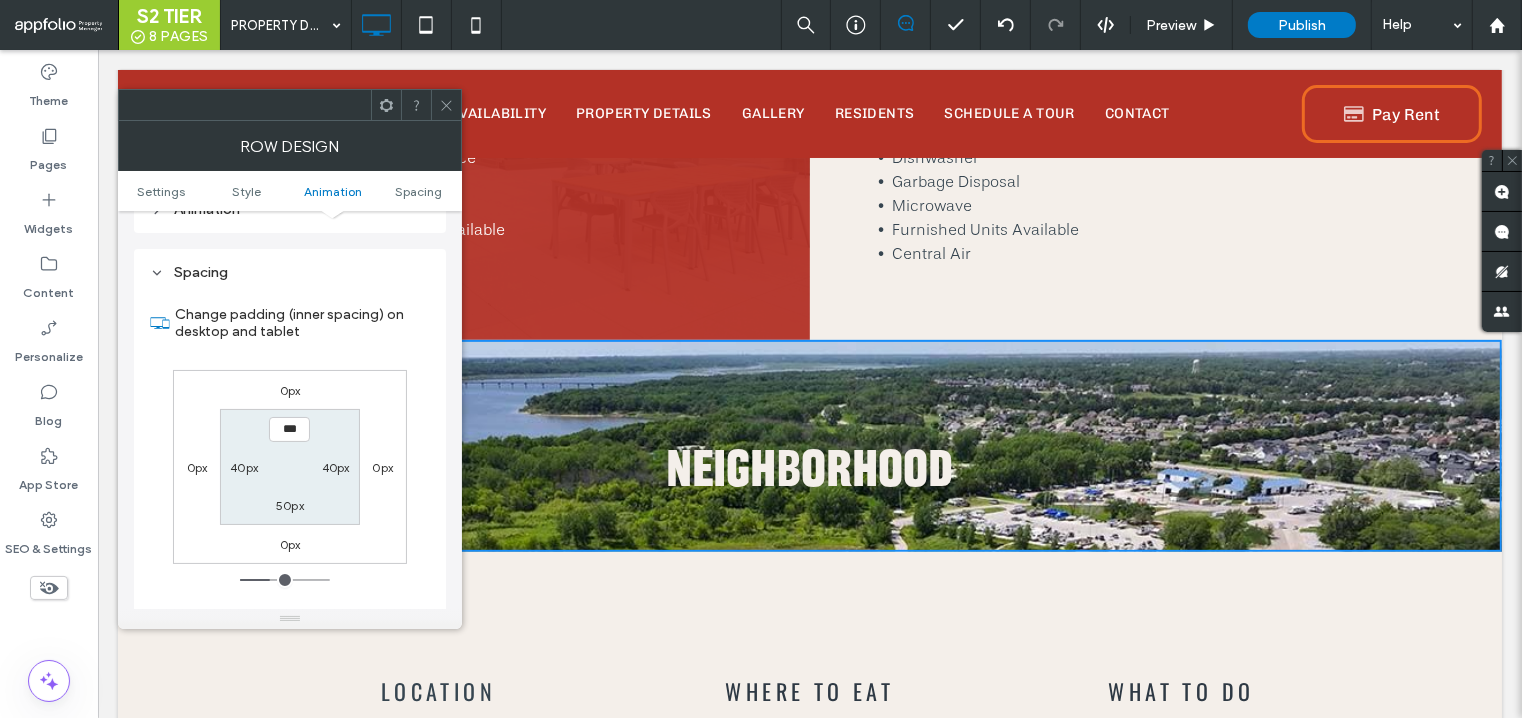 type on "***" 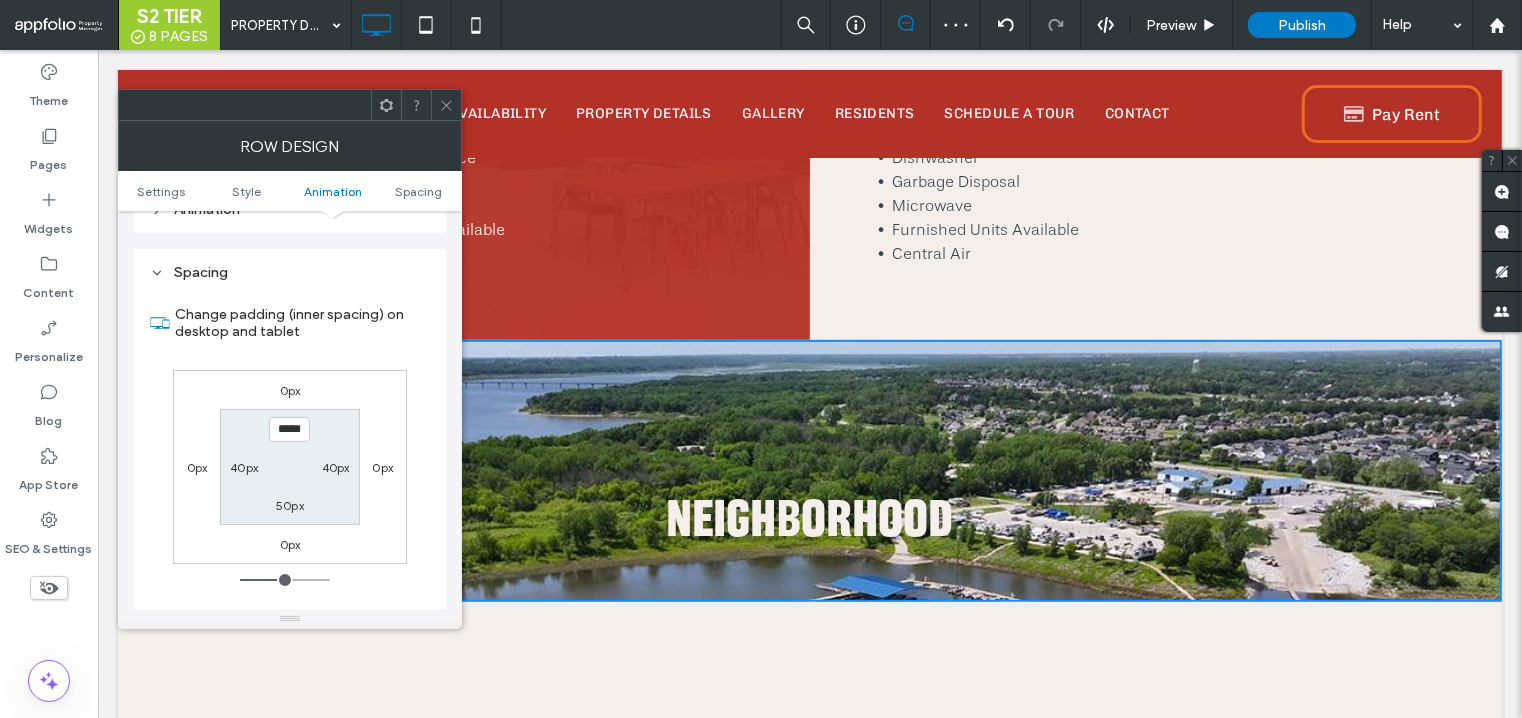 click on "50px" at bounding box center (290, 505) 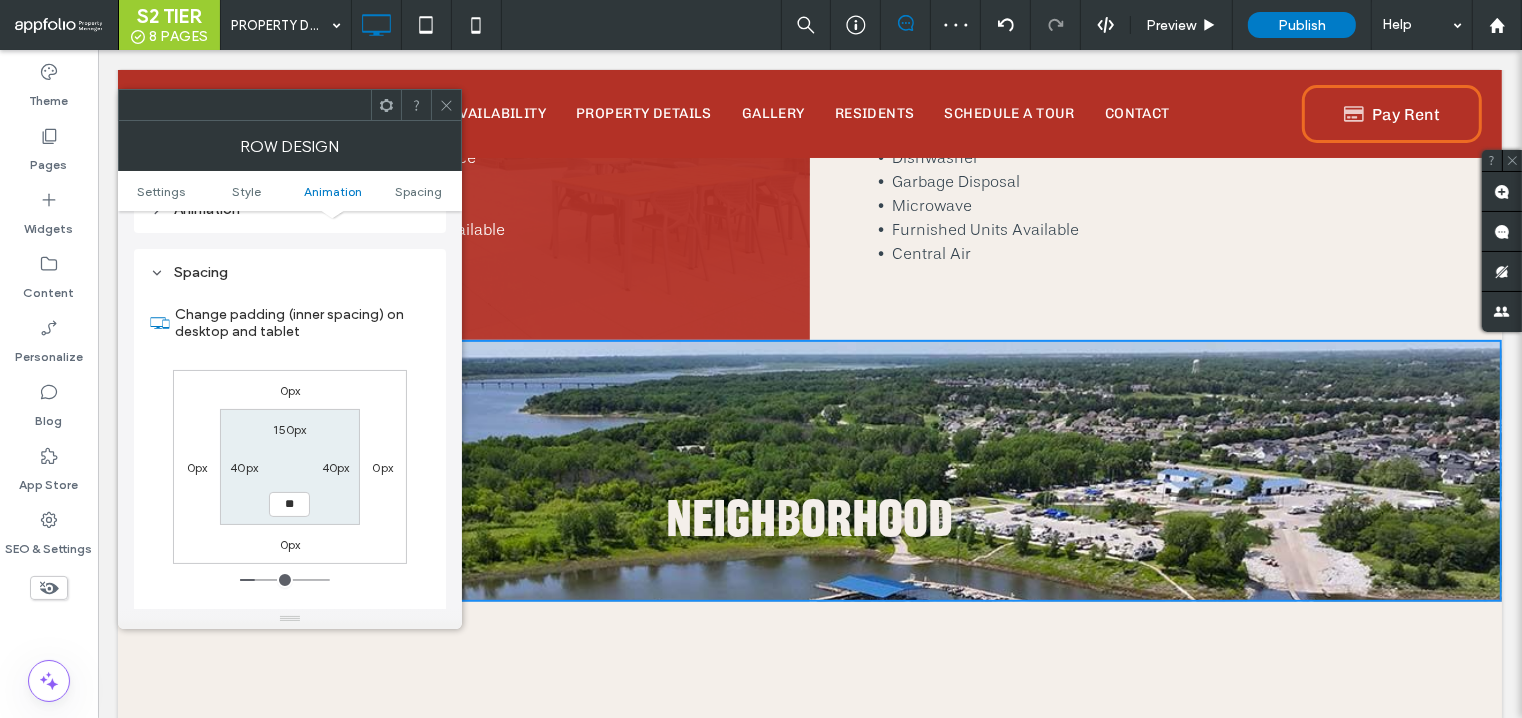 type on "**" 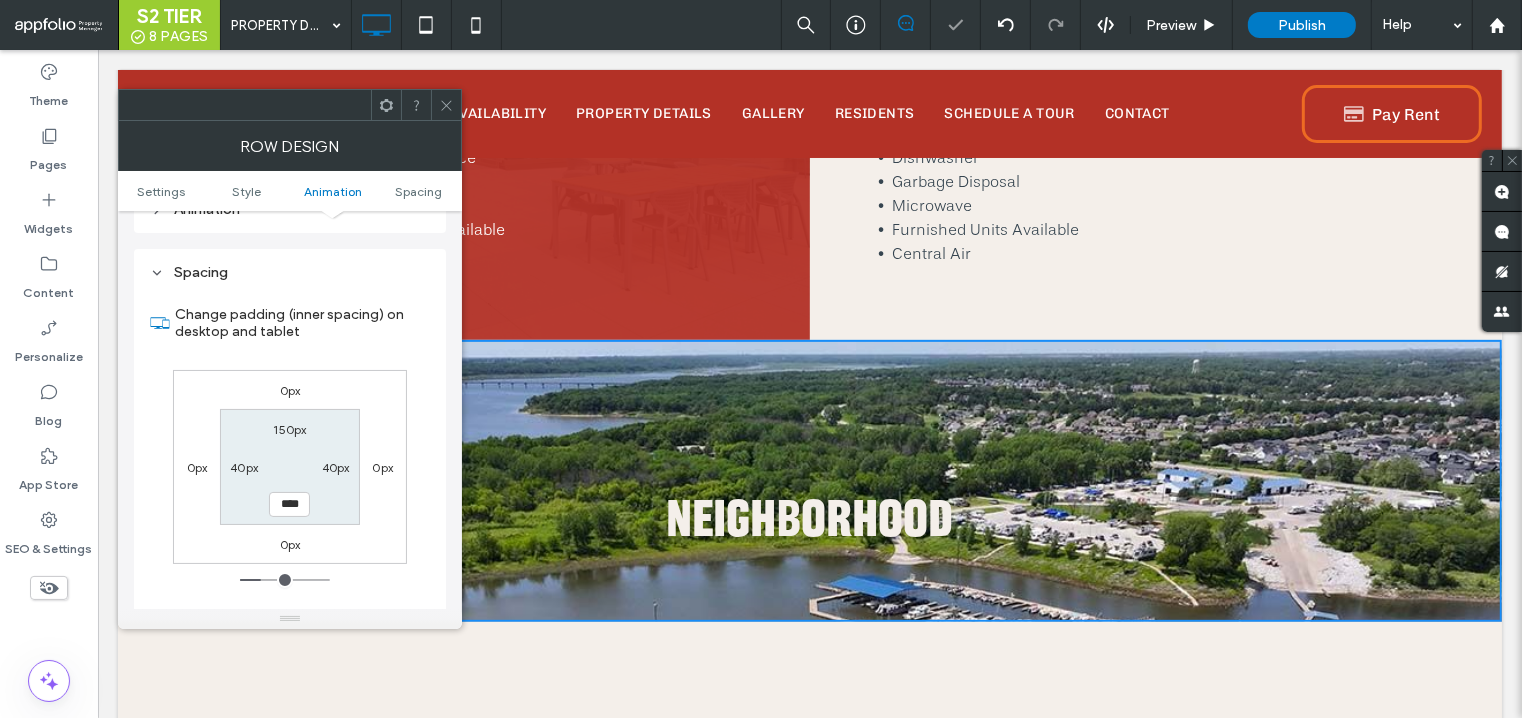 click 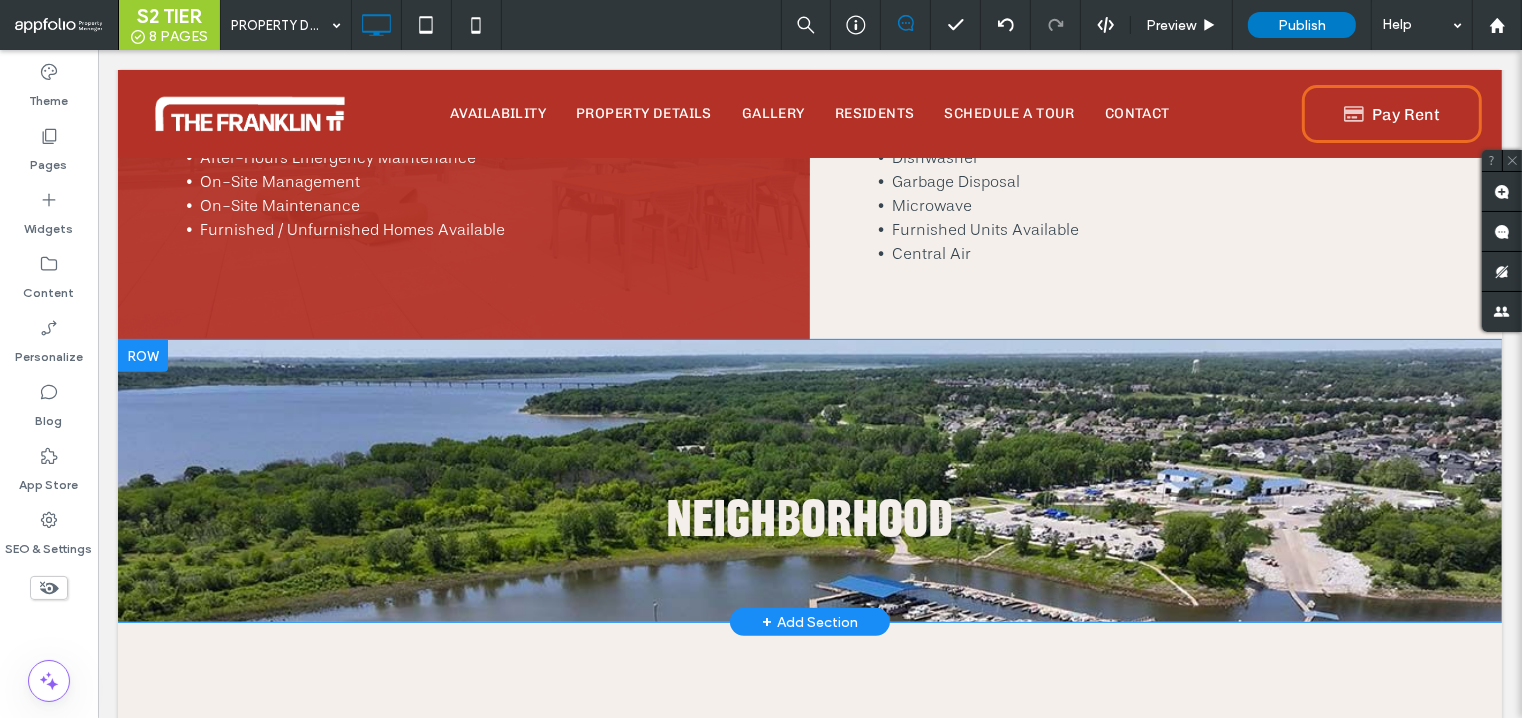 click at bounding box center (142, 356) 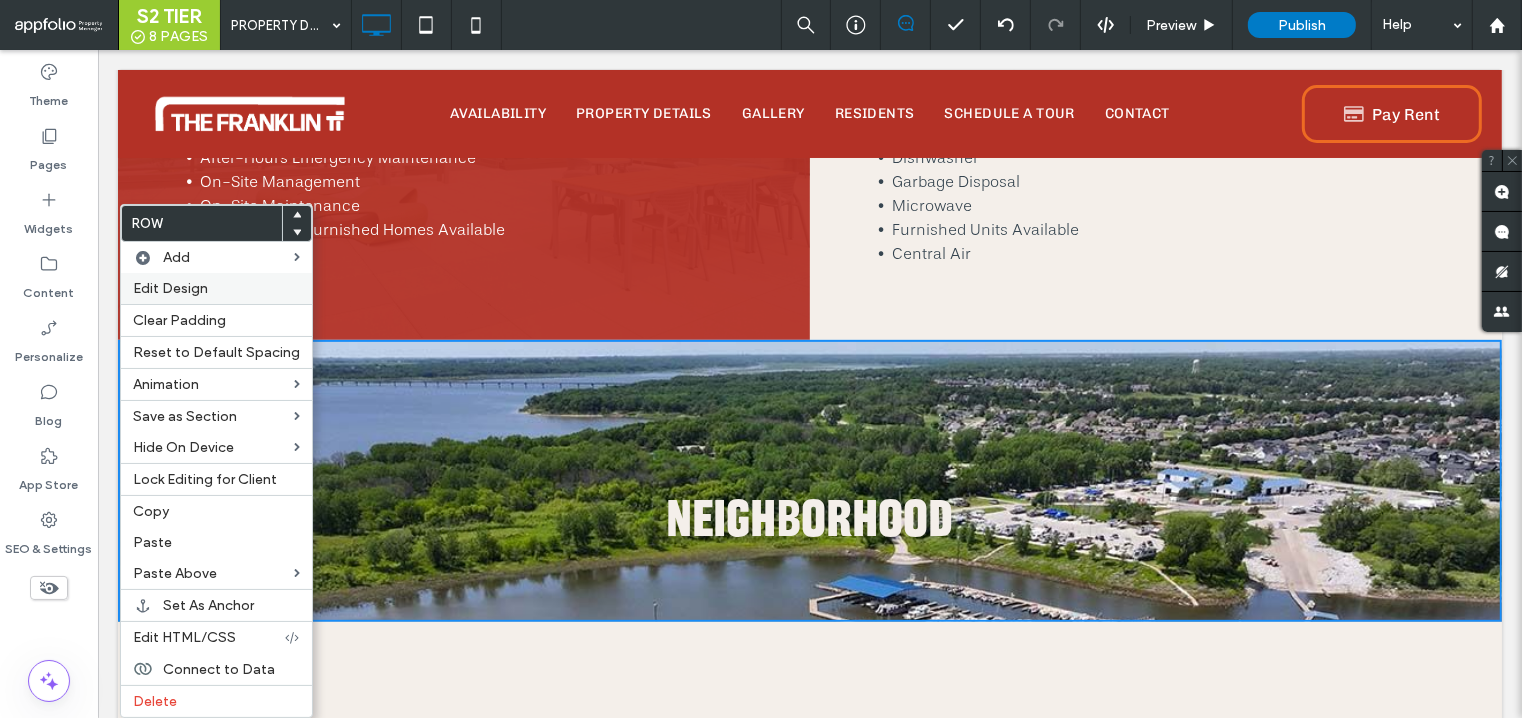 click on "Edit Design" at bounding box center (170, 288) 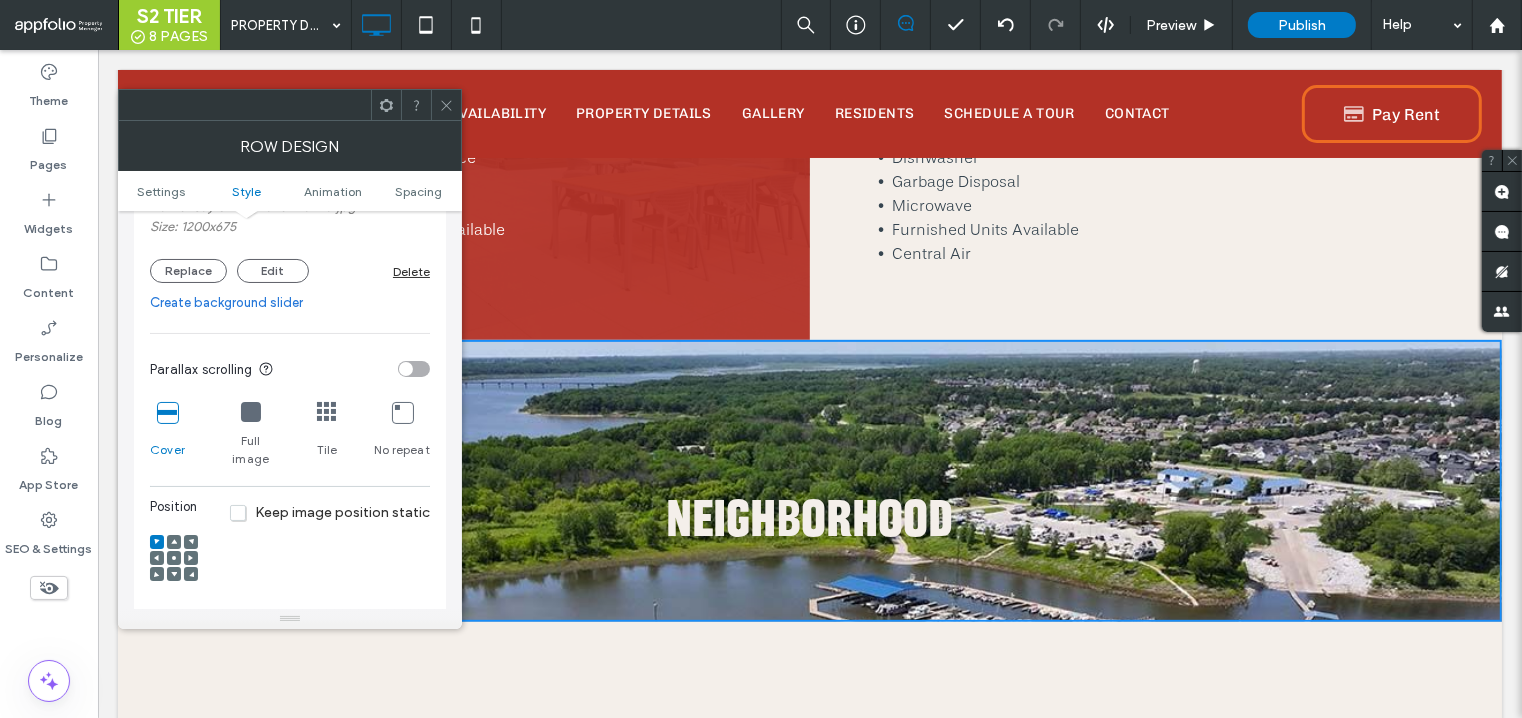 scroll, scrollTop: 488, scrollLeft: 0, axis: vertical 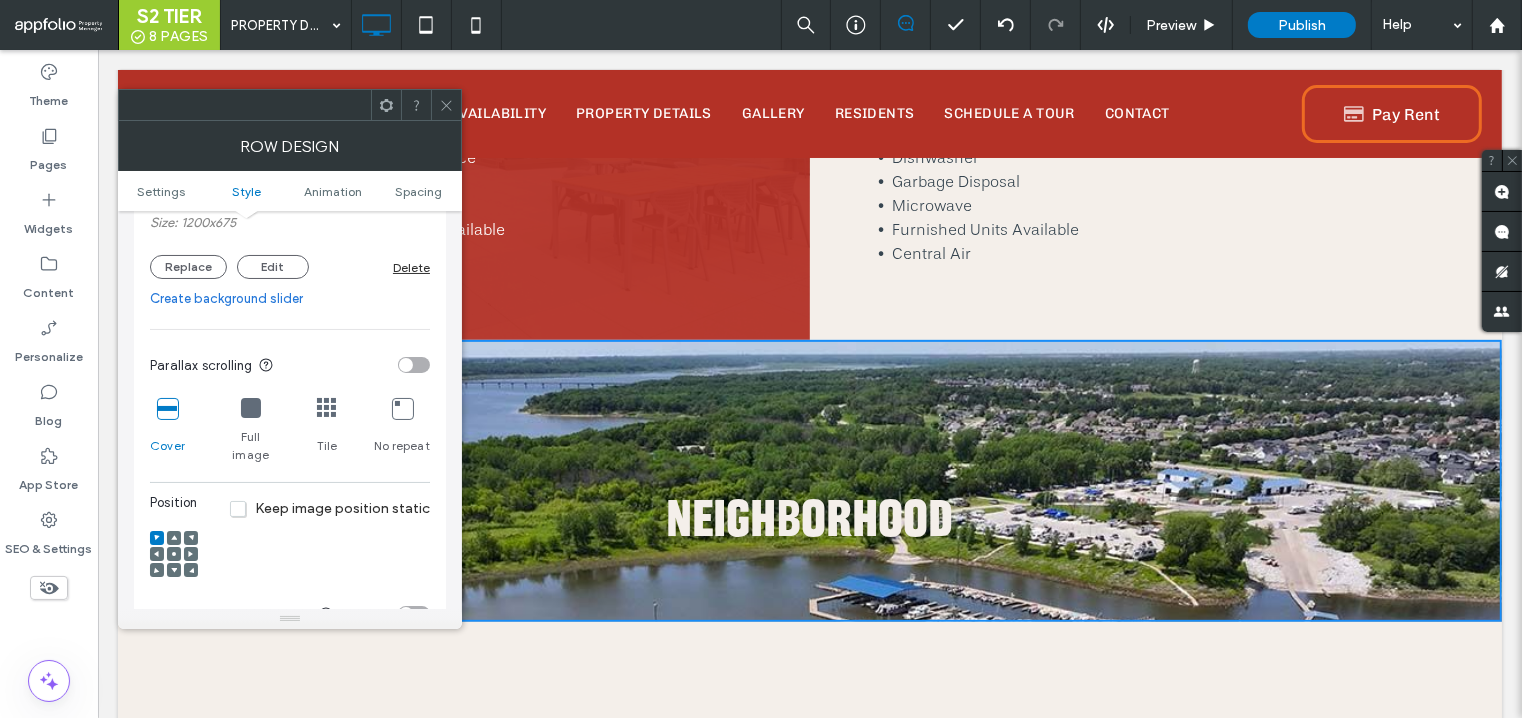 click at bounding box center (174, 554) 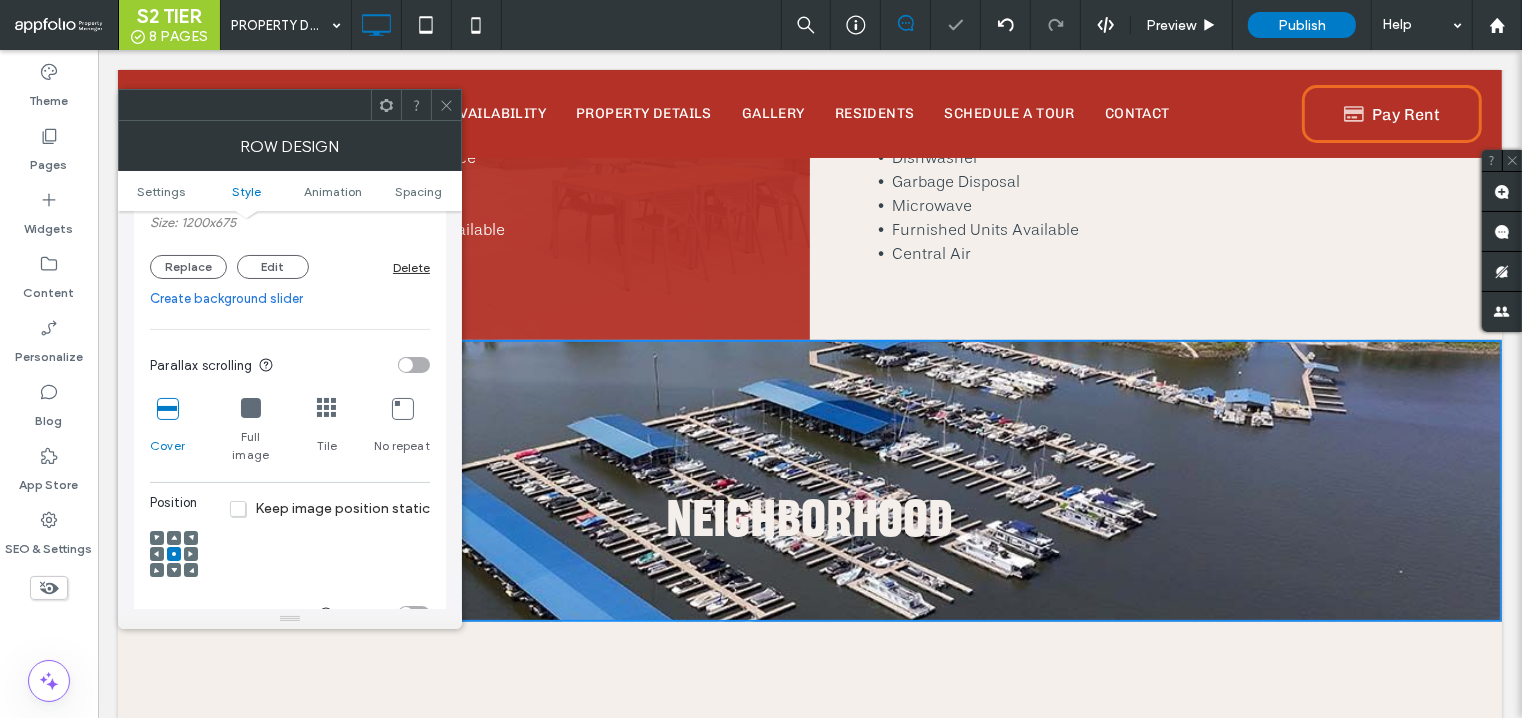 click 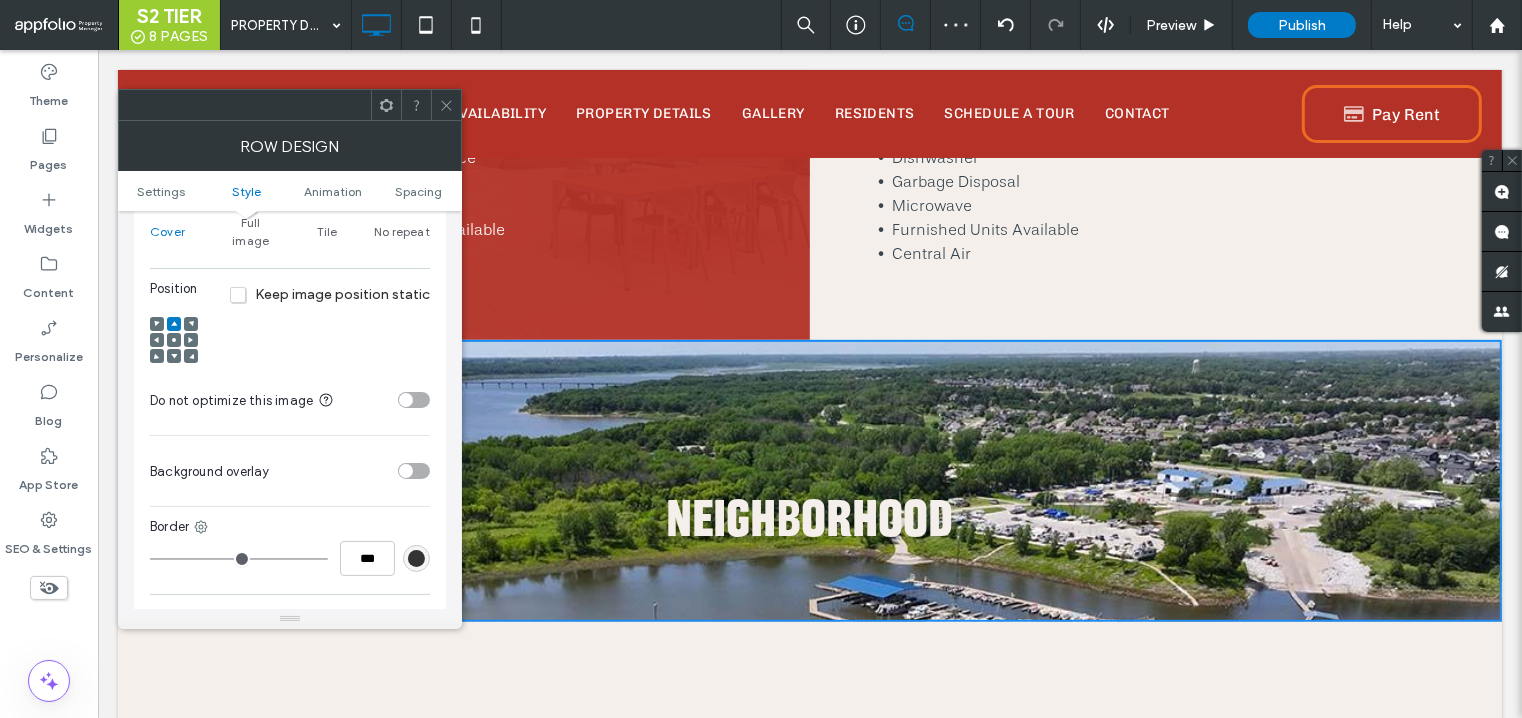 scroll, scrollTop: 703, scrollLeft: 0, axis: vertical 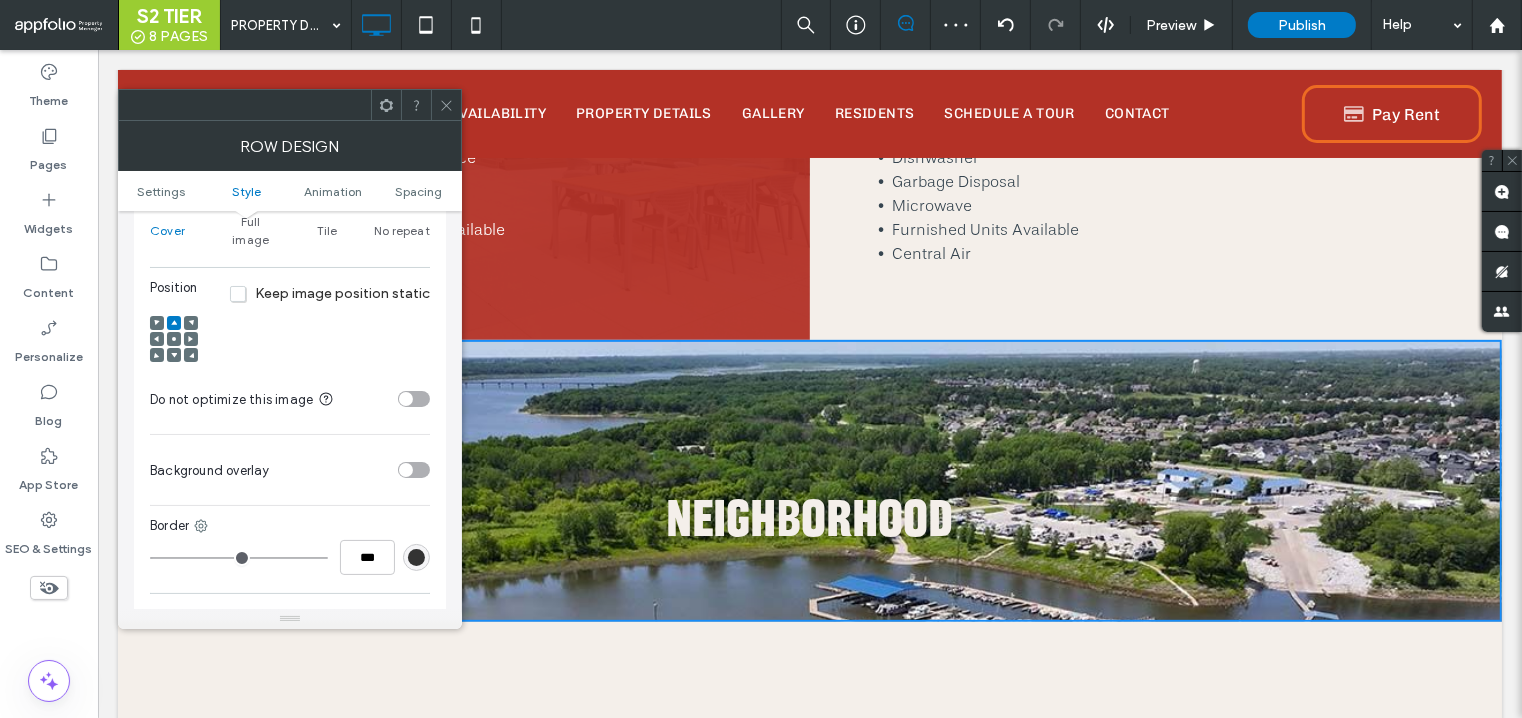 click at bounding box center [414, 470] 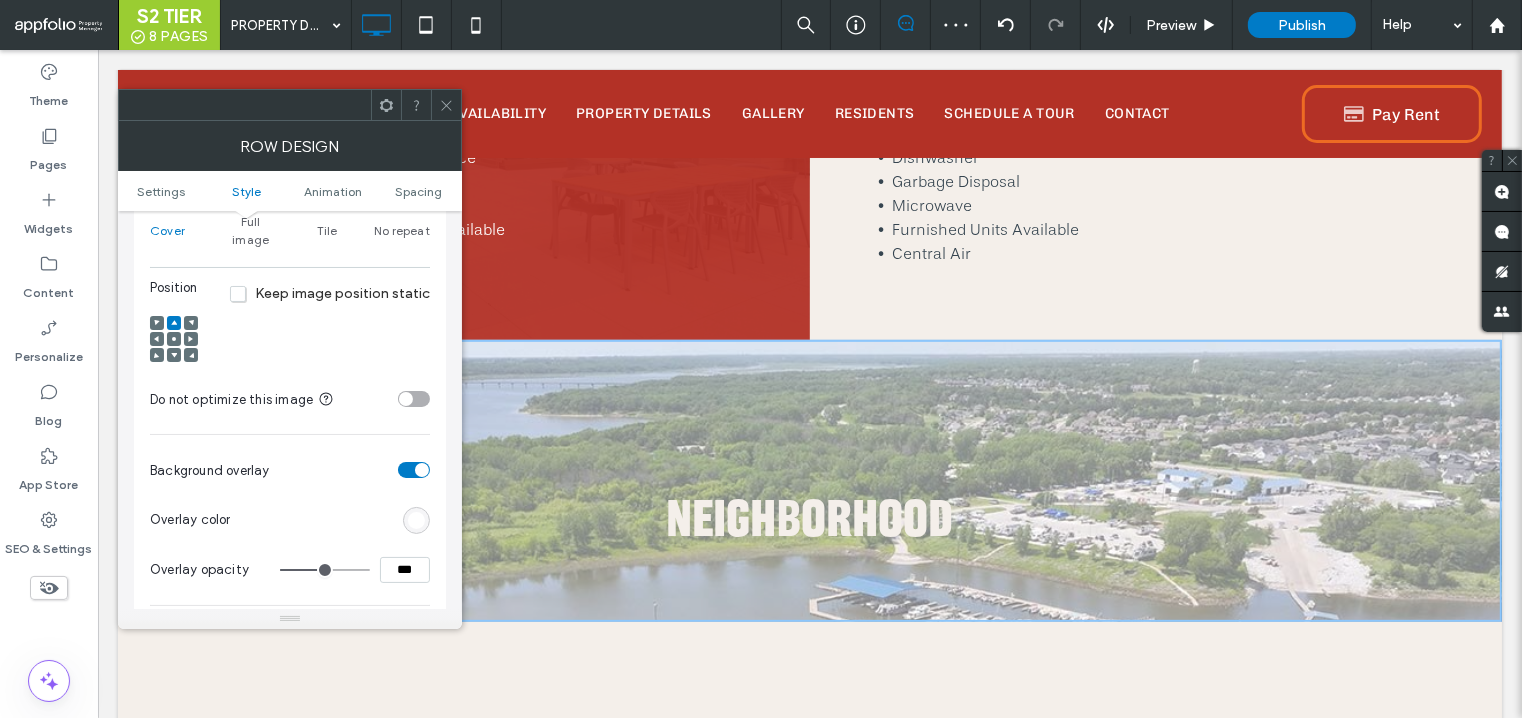 click at bounding box center [416, 520] 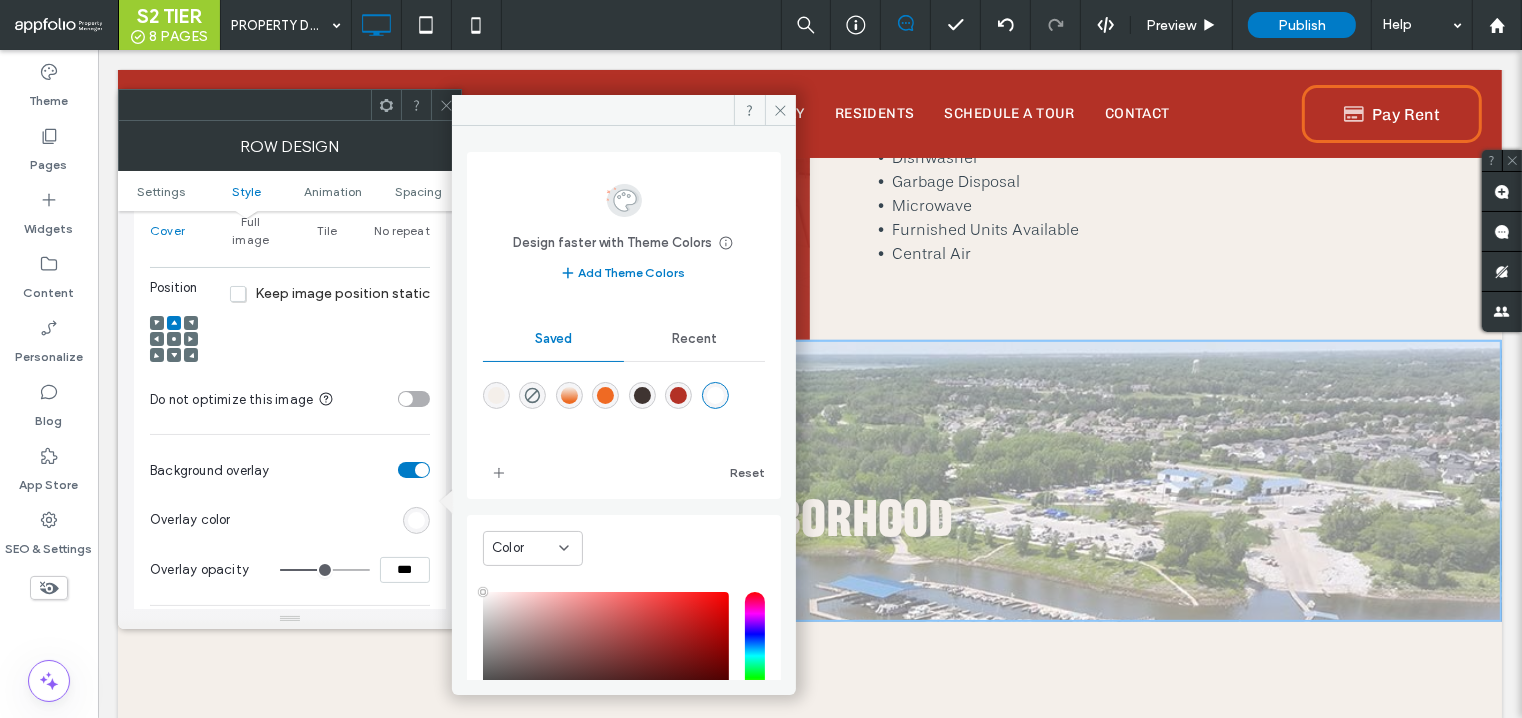 scroll, scrollTop: 115, scrollLeft: 0, axis: vertical 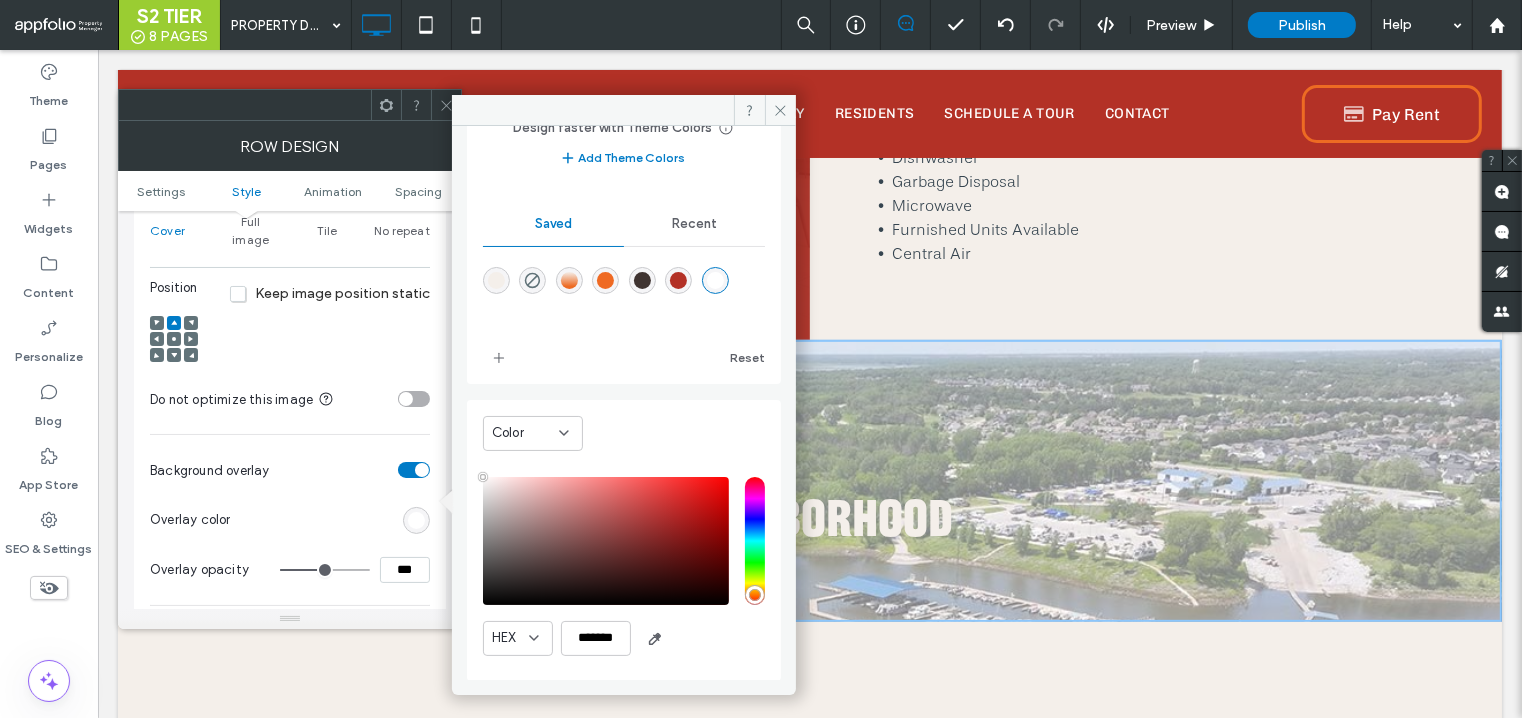 type on "*******" 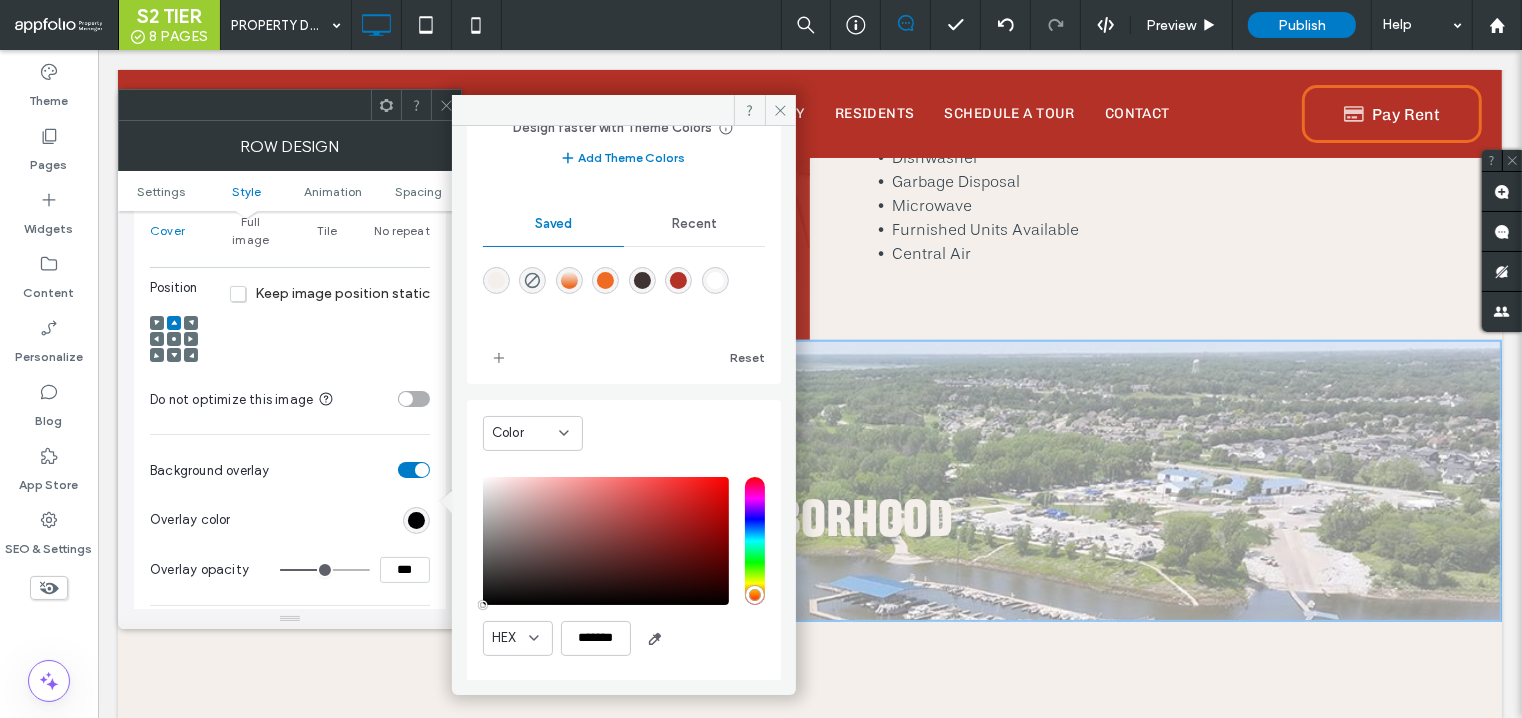 drag, startPoint x: 491, startPoint y: 593, endPoint x: 464, endPoint y: 652, distance: 64.884514 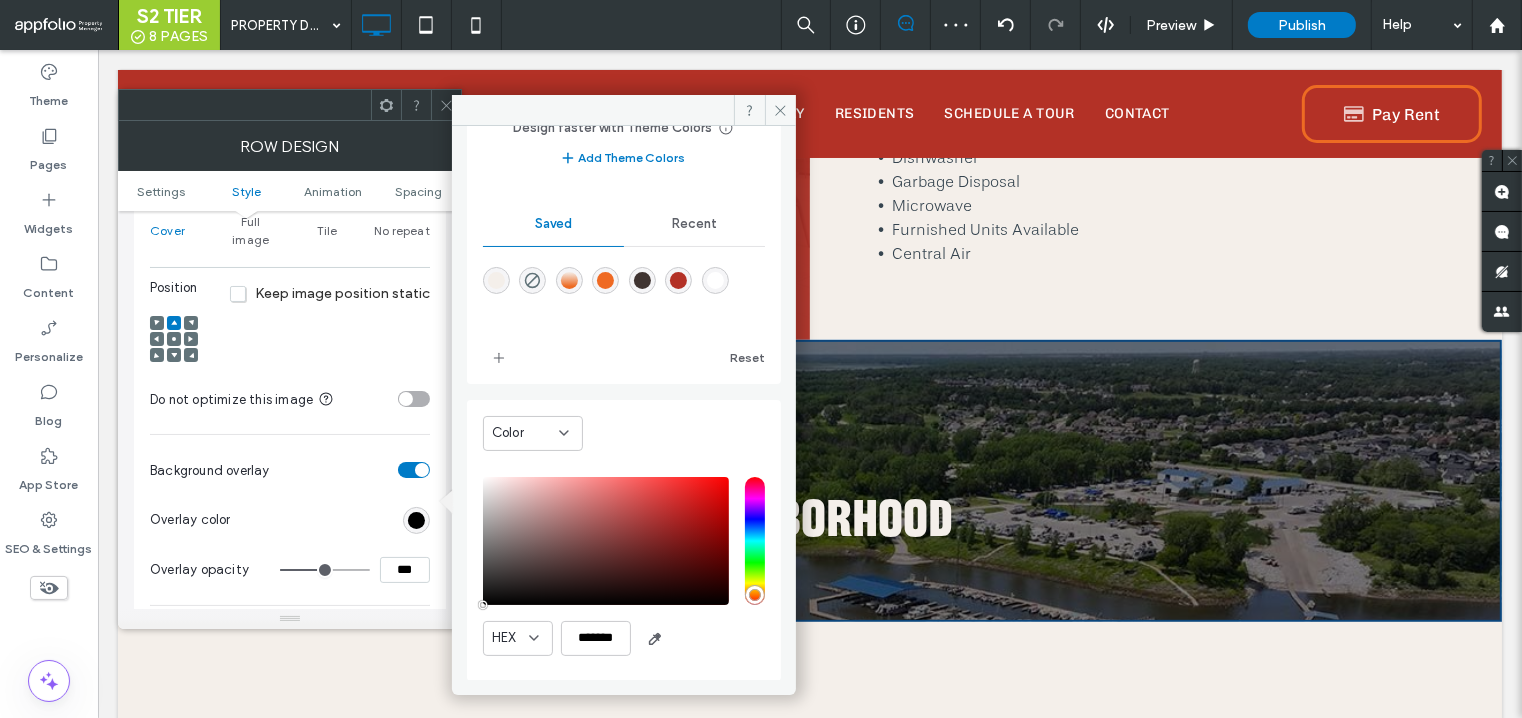 type on "**" 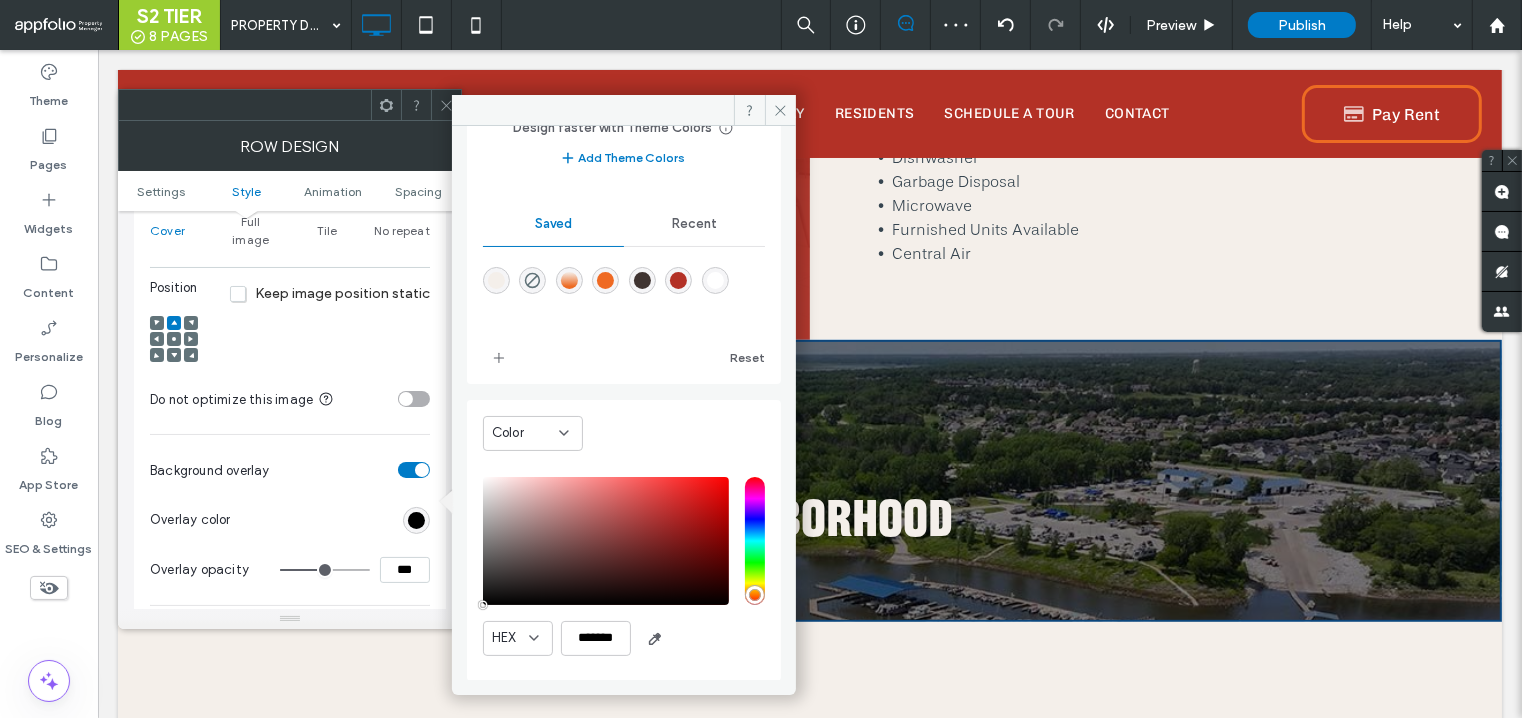 type on "**" 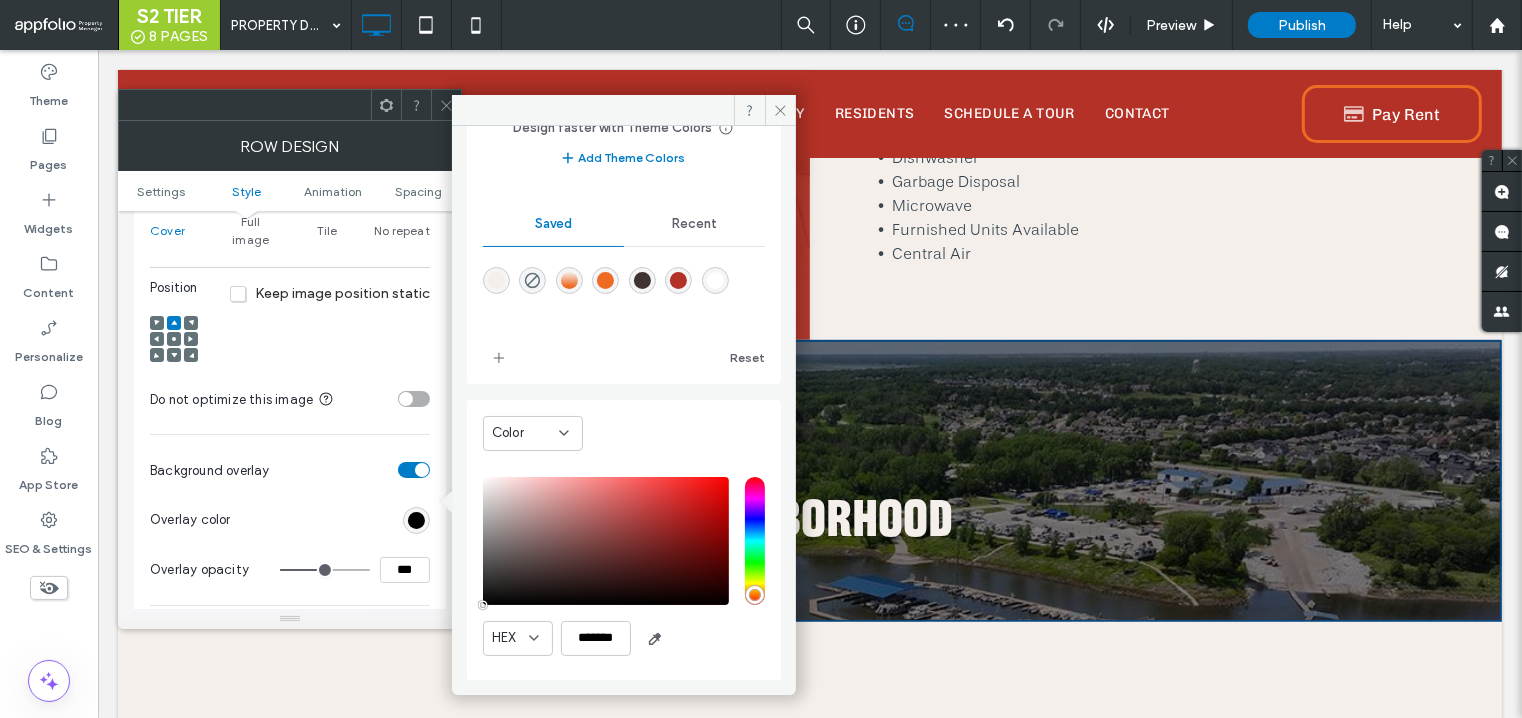 click at bounding box center (325, 570) 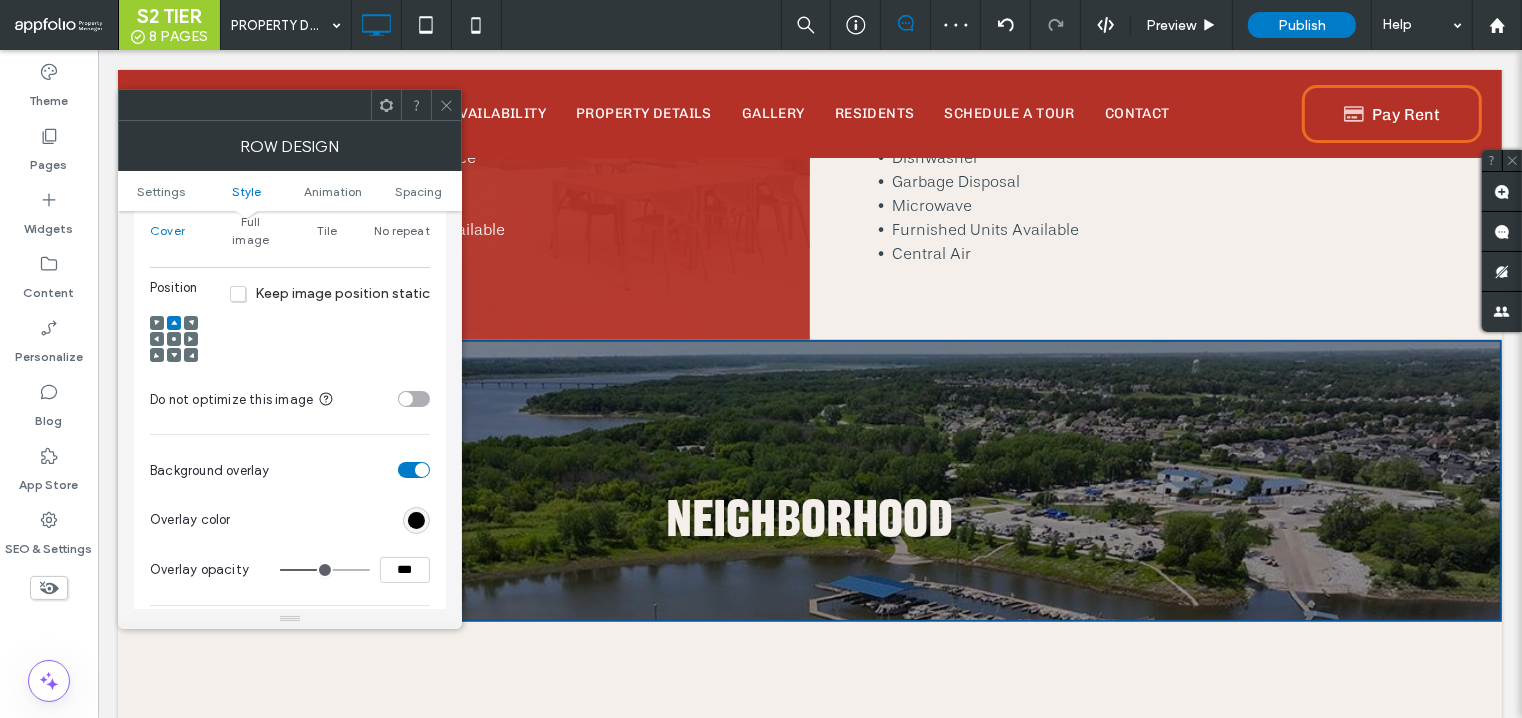 type on "**" 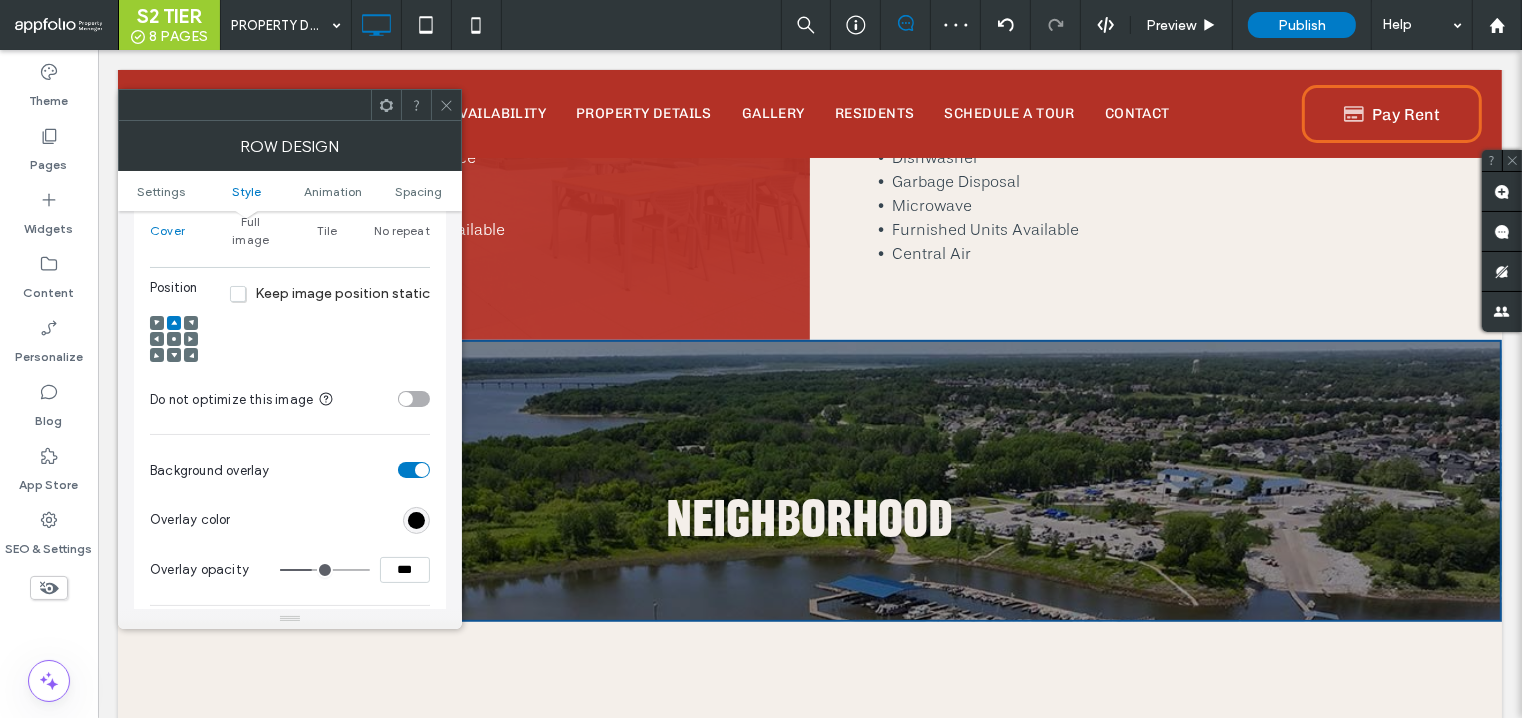 type on "**" 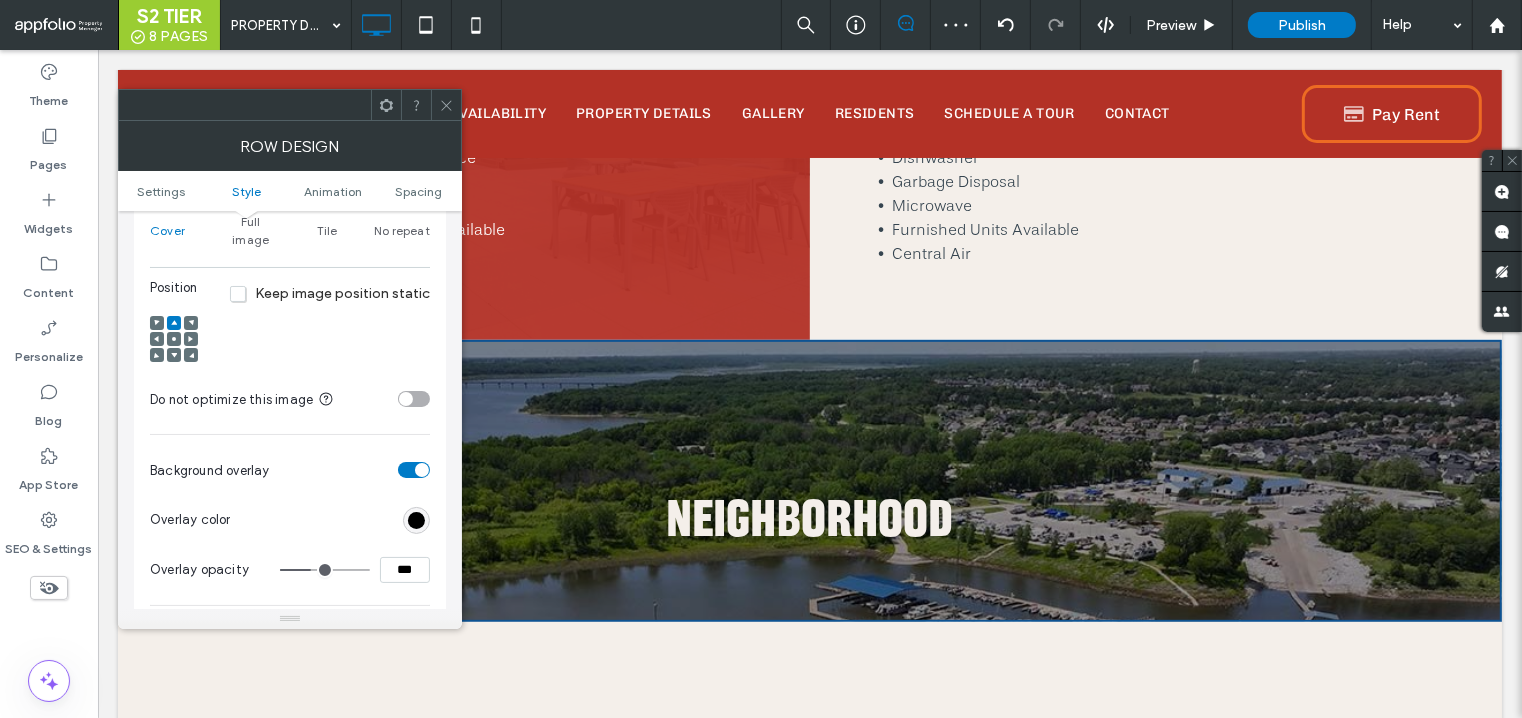 click at bounding box center [325, 570] 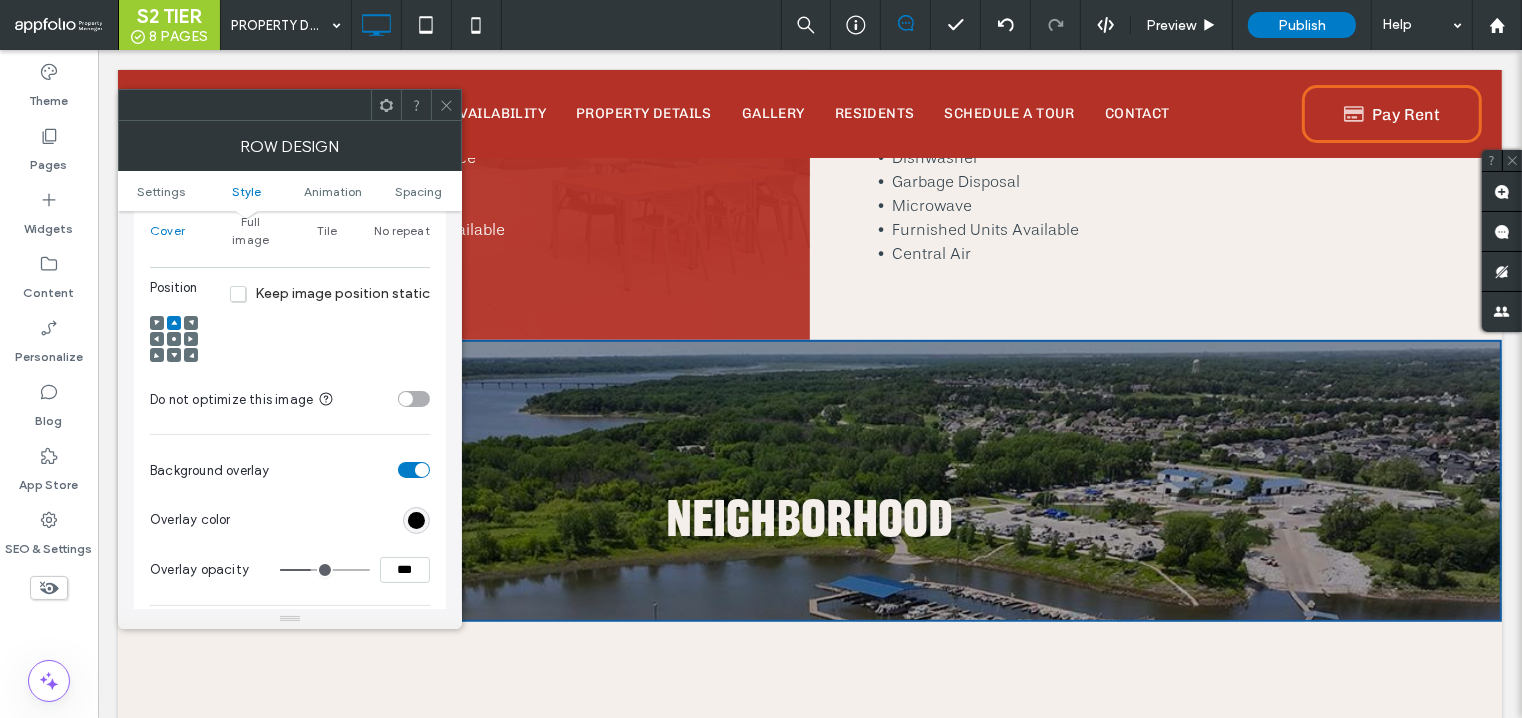 type on "**" 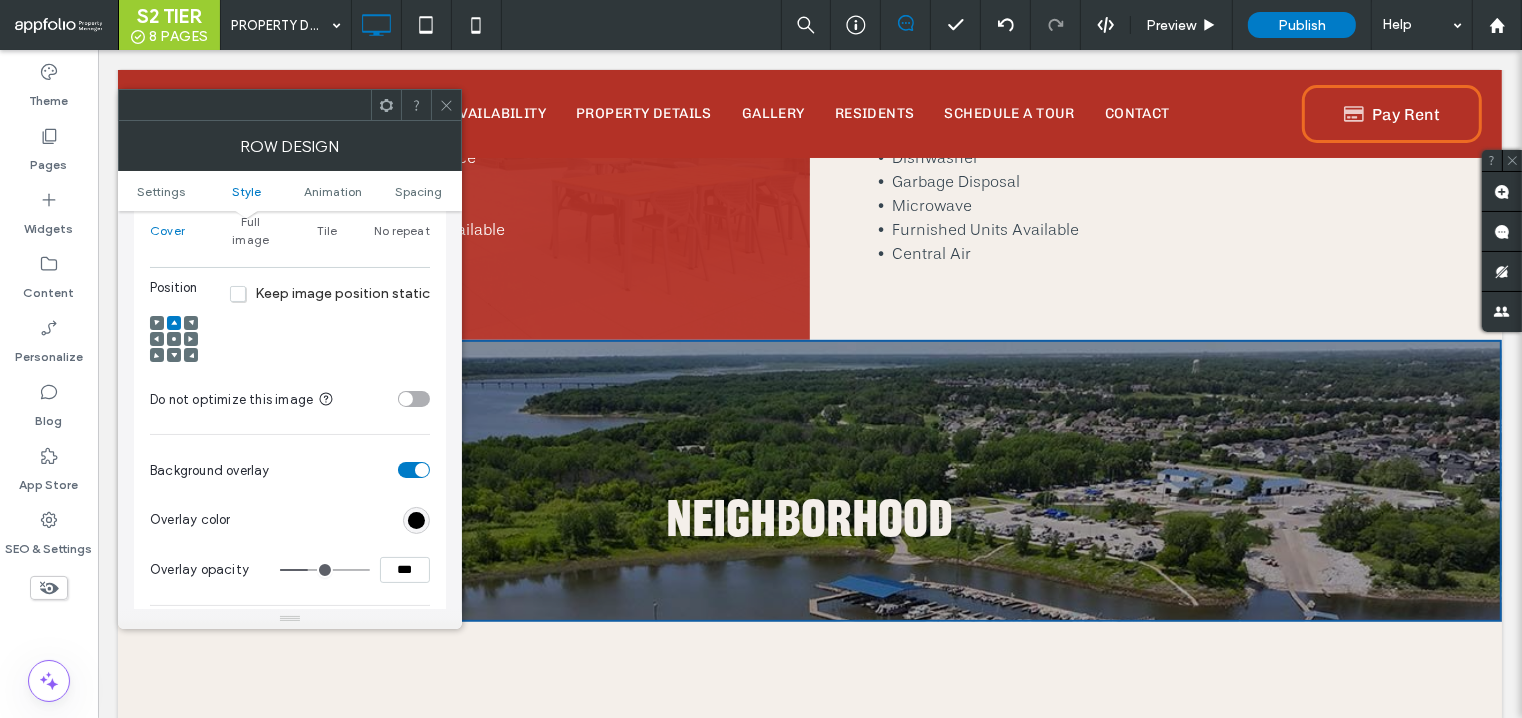 type on "**" 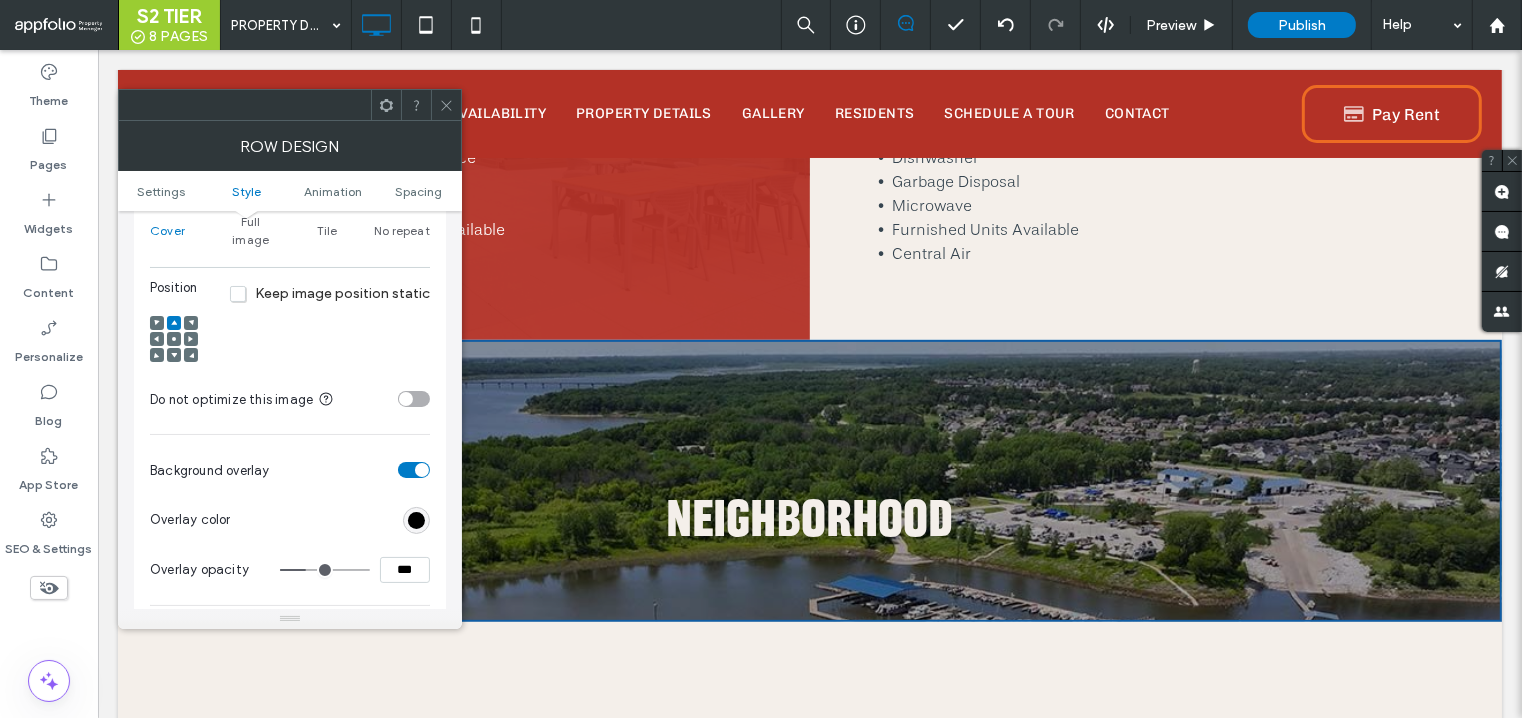 type on "**" 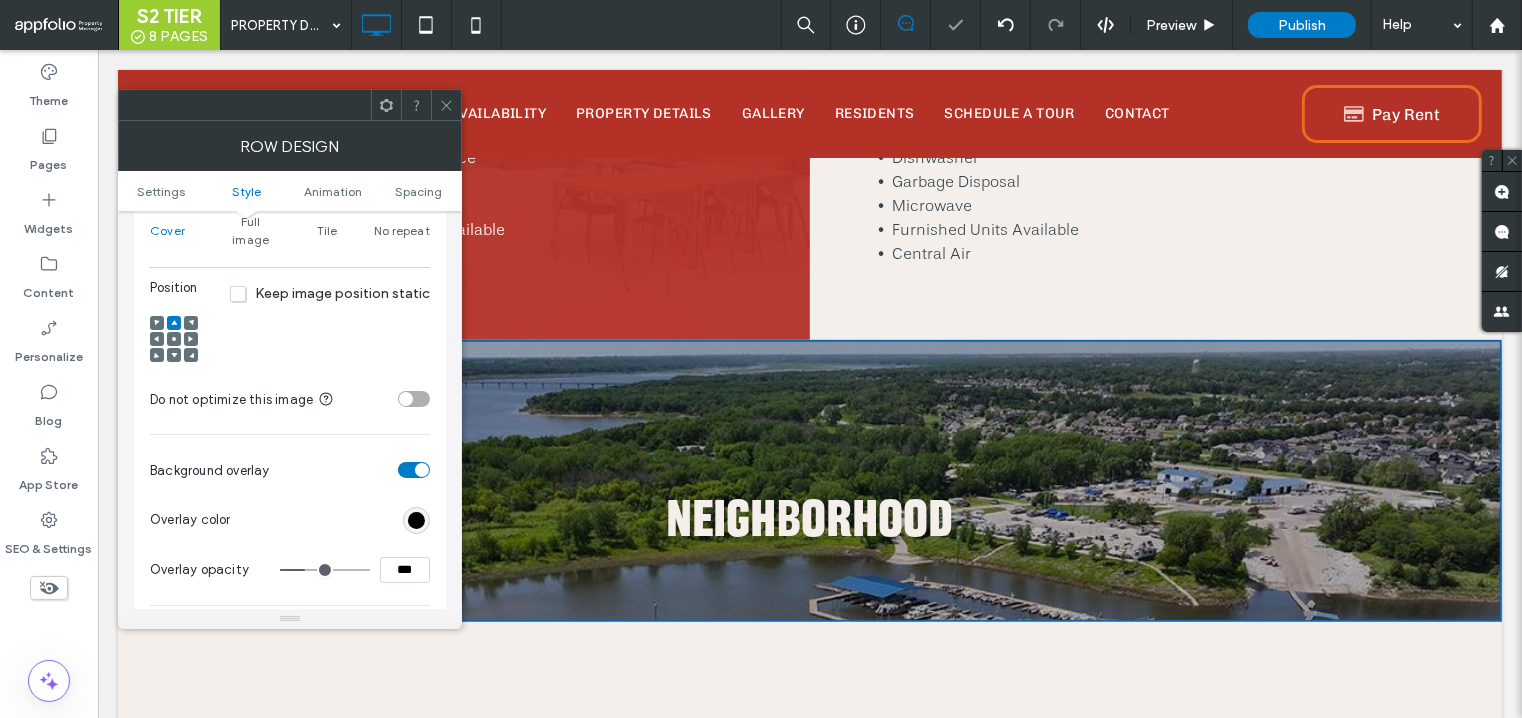 click 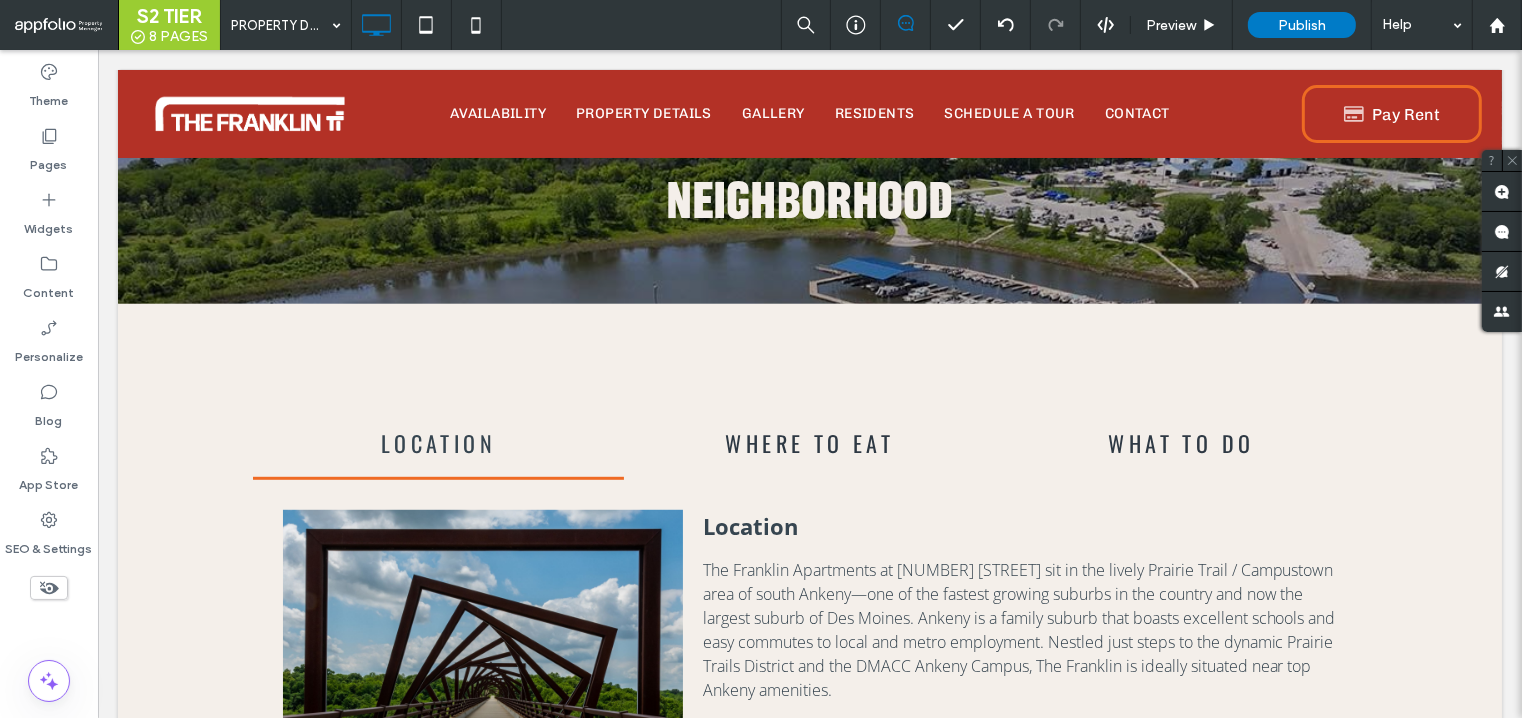 scroll, scrollTop: 977, scrollLeft: 0, axis: vertical 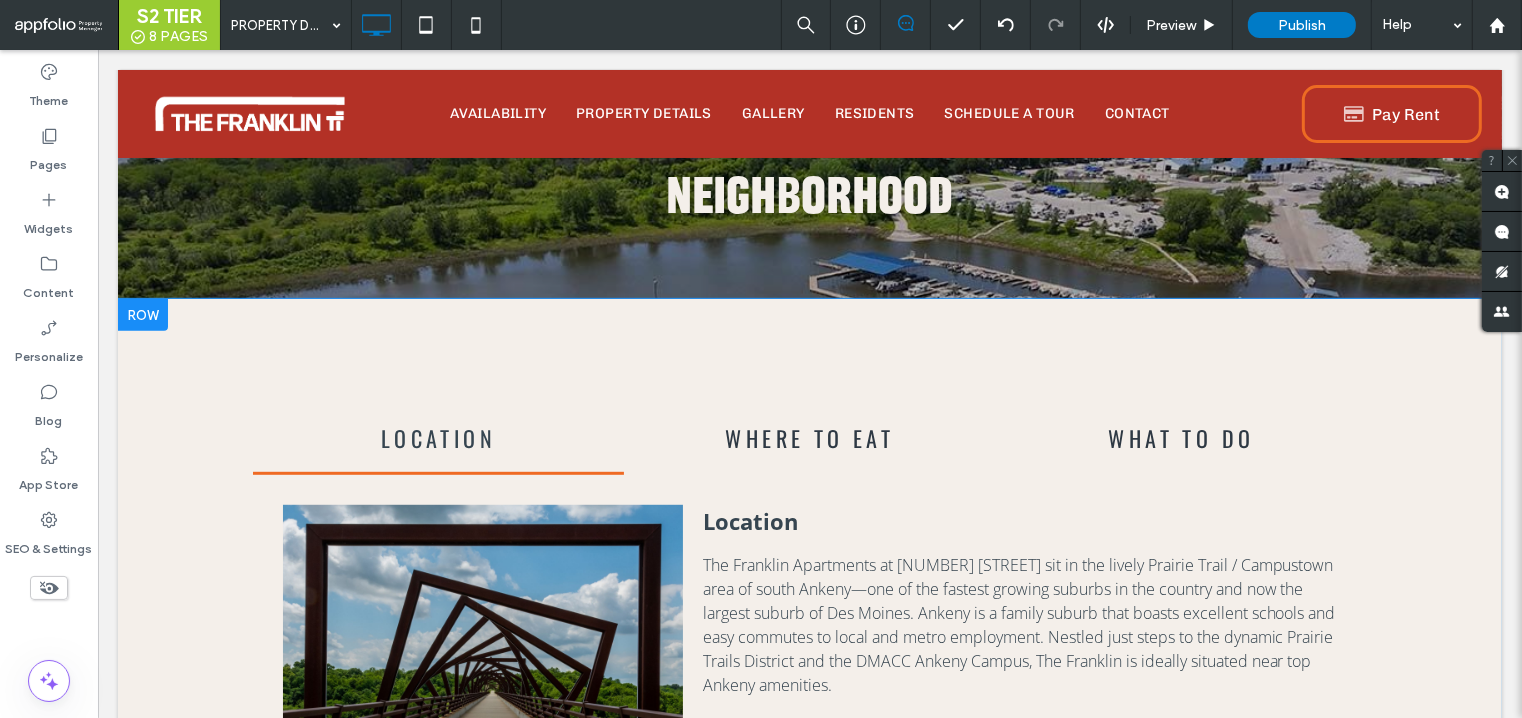 click at bounding box center (142, 315) 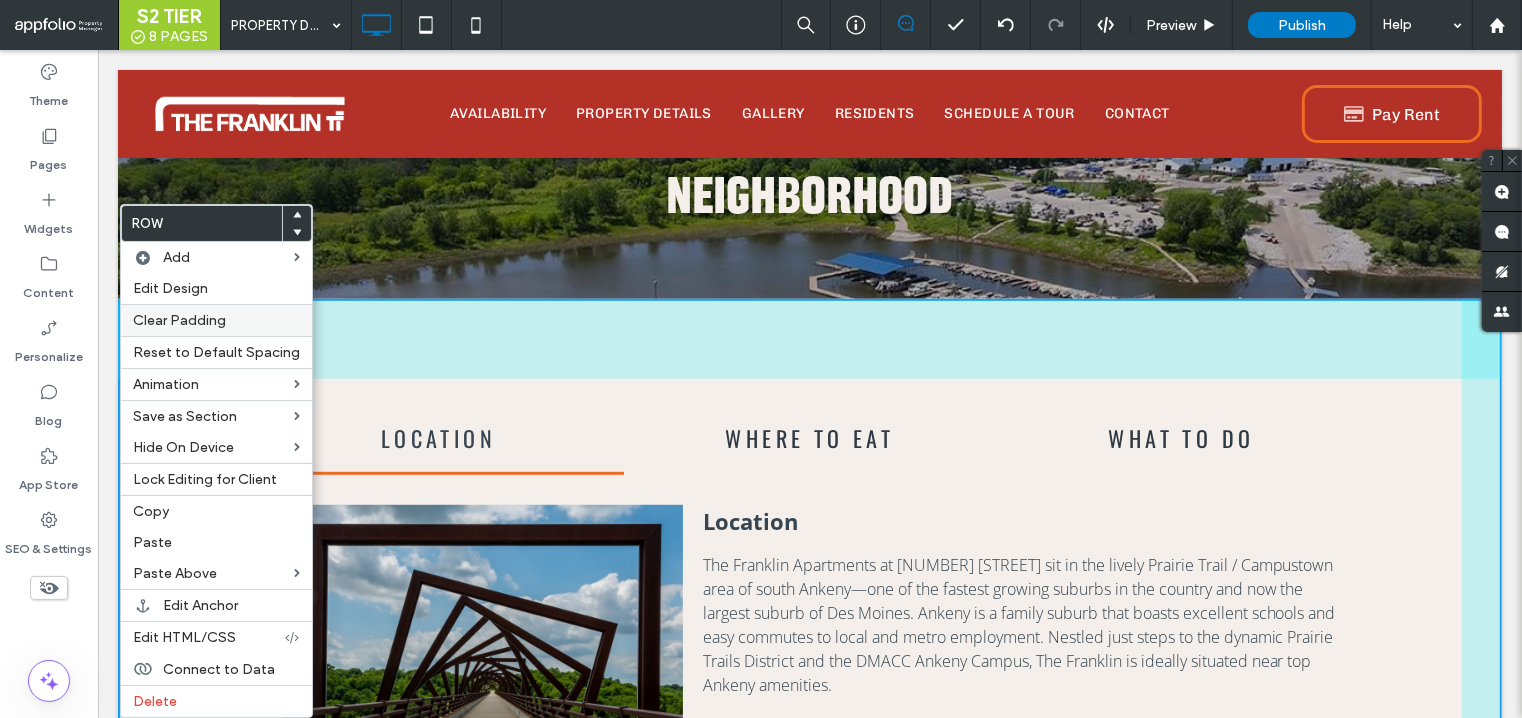 click on "Clear Padding" at bounding box center [179, 320] 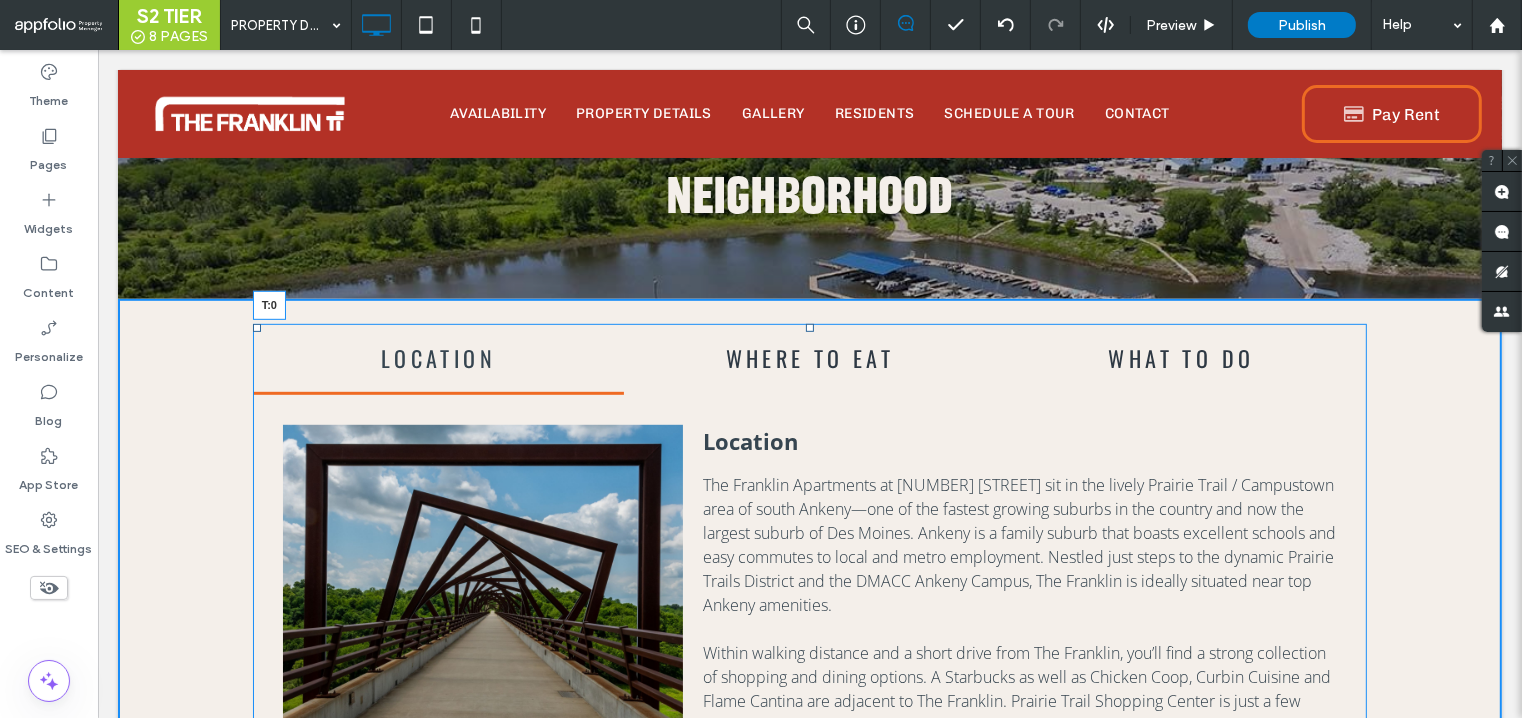 drag, startPoint x: 807, startPoint y: 365, endPoint x: 804, endPoint y: 341, distance: 24.186773 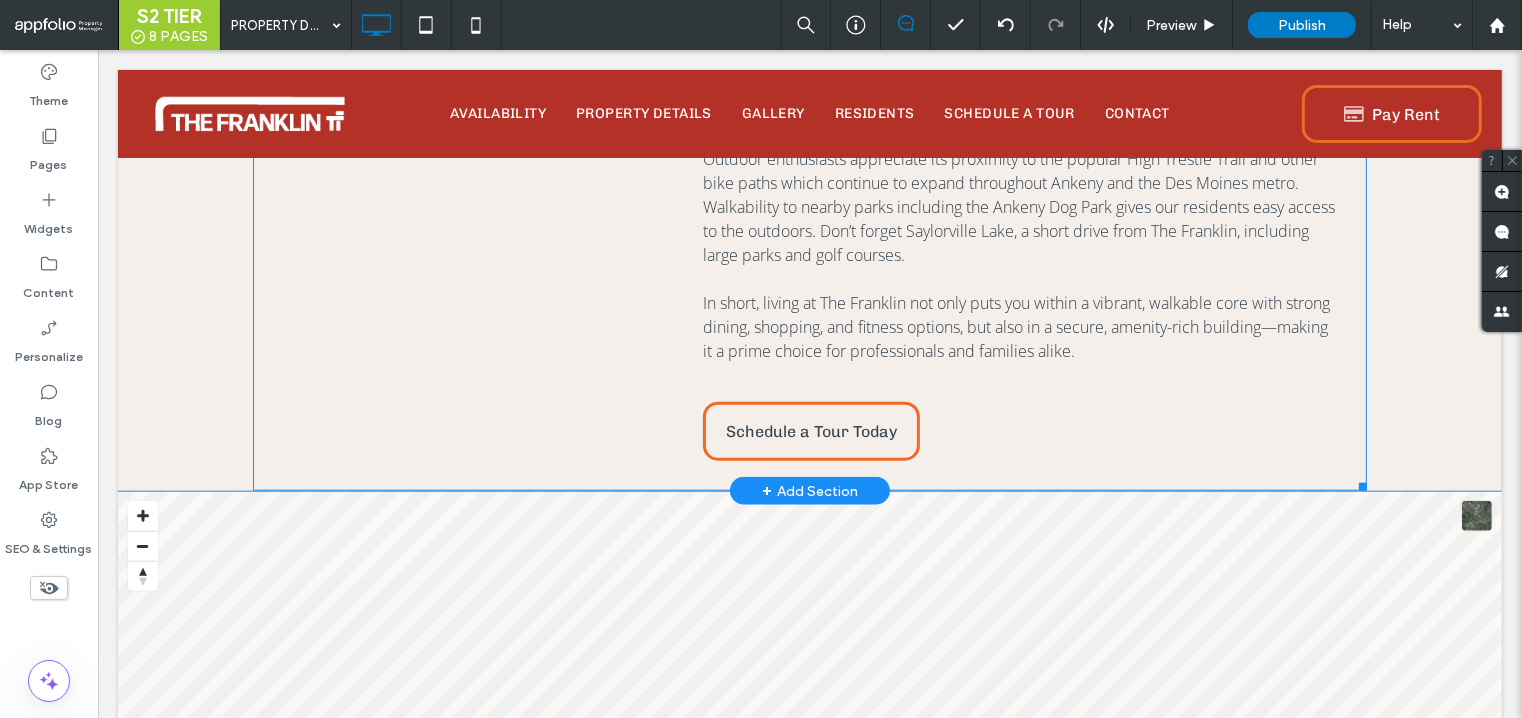 scroll, scrollTop: 1760, scrollLeft: 0, axis: vertical 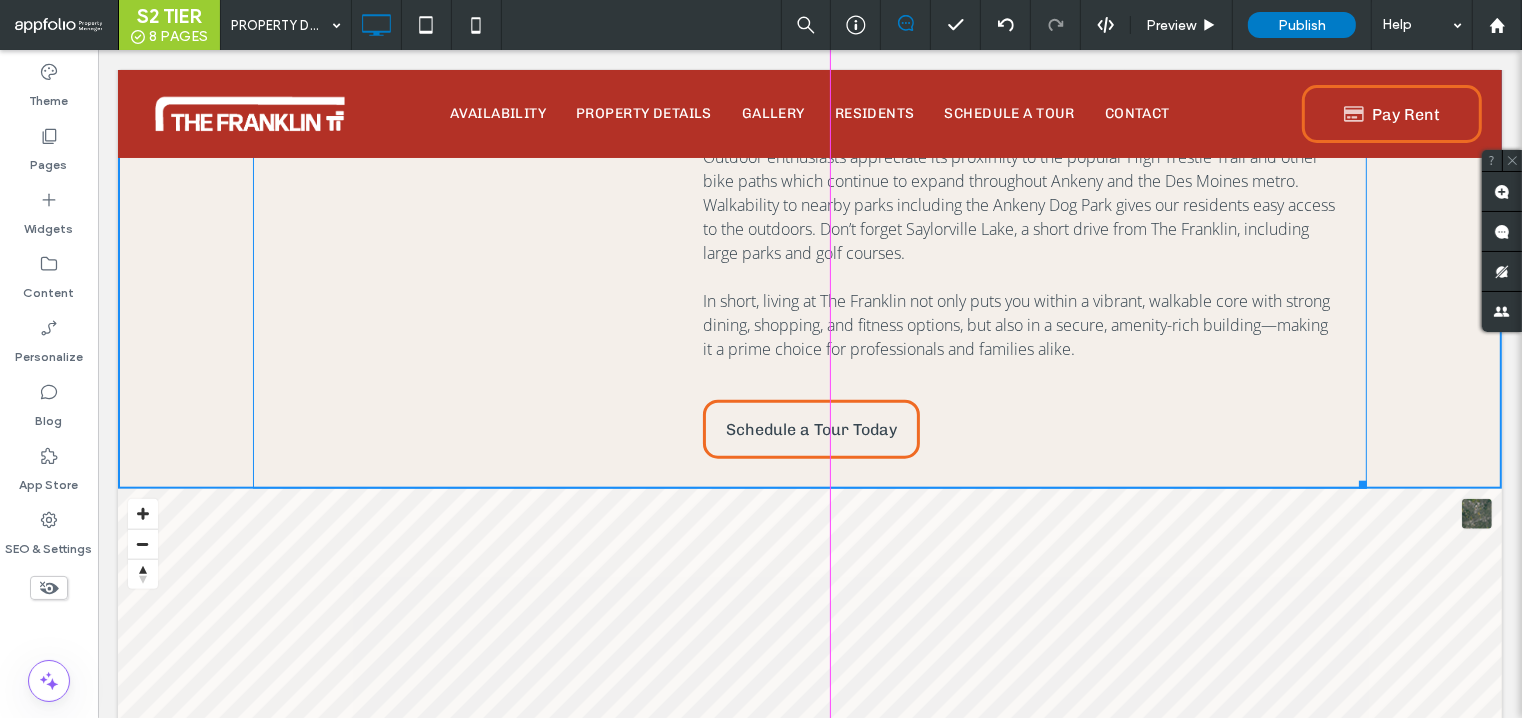 drag, startPoint x: 1362, startPoint y: 519, endPoint x: 1571, endPoint y: 516, distance: 209.02153 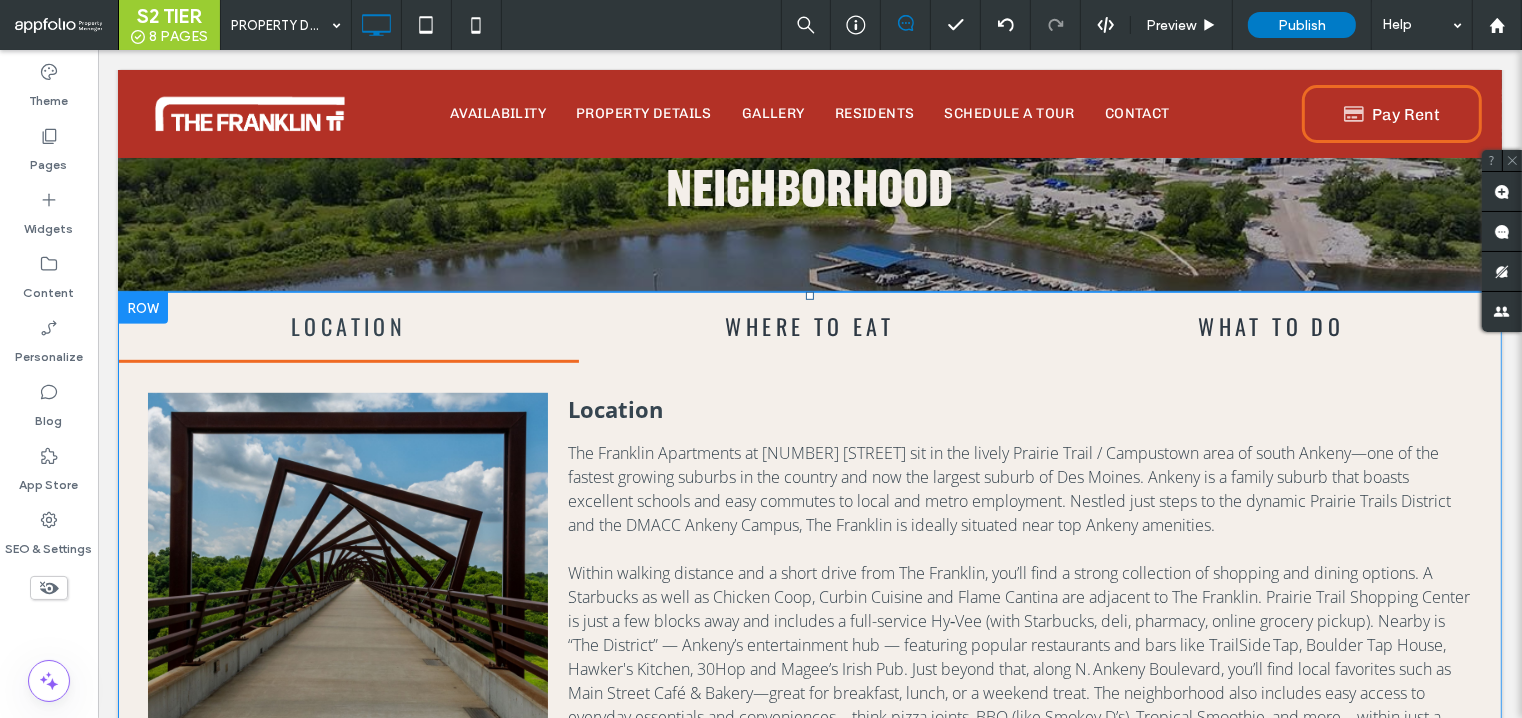 scroll, scrollTop: 983, scrollLeft: 0, axis: vertical 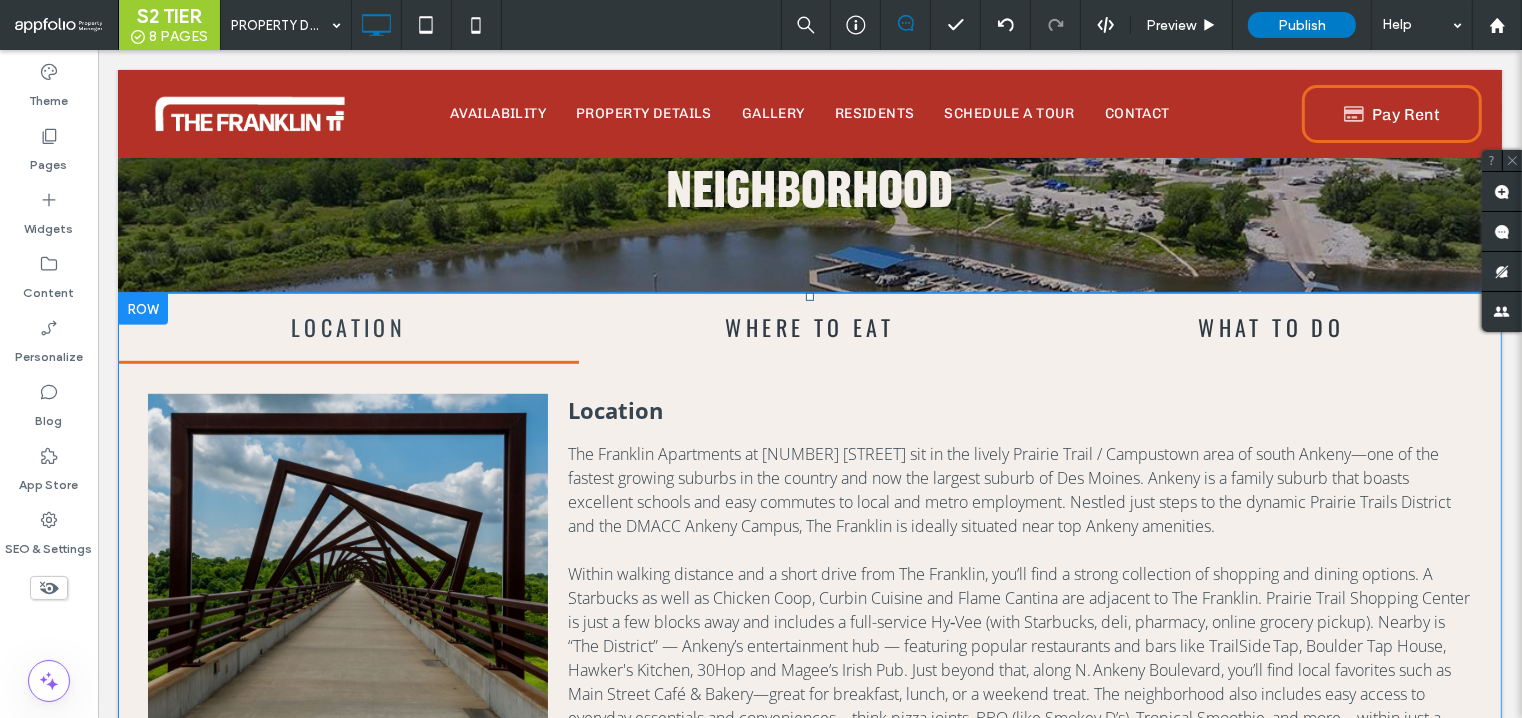 click at bounding box center (809, 683) 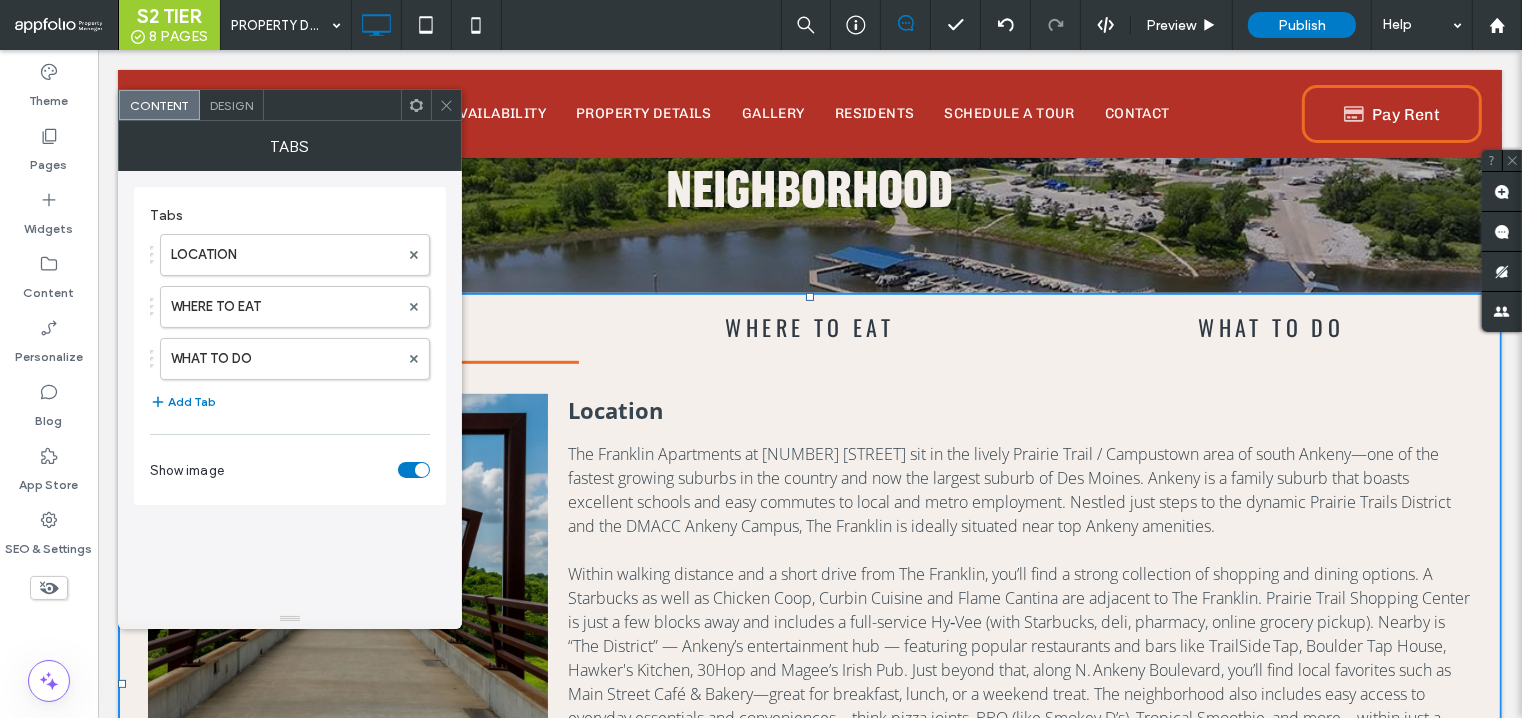 click on "Design" at bounding box center (232, 105) 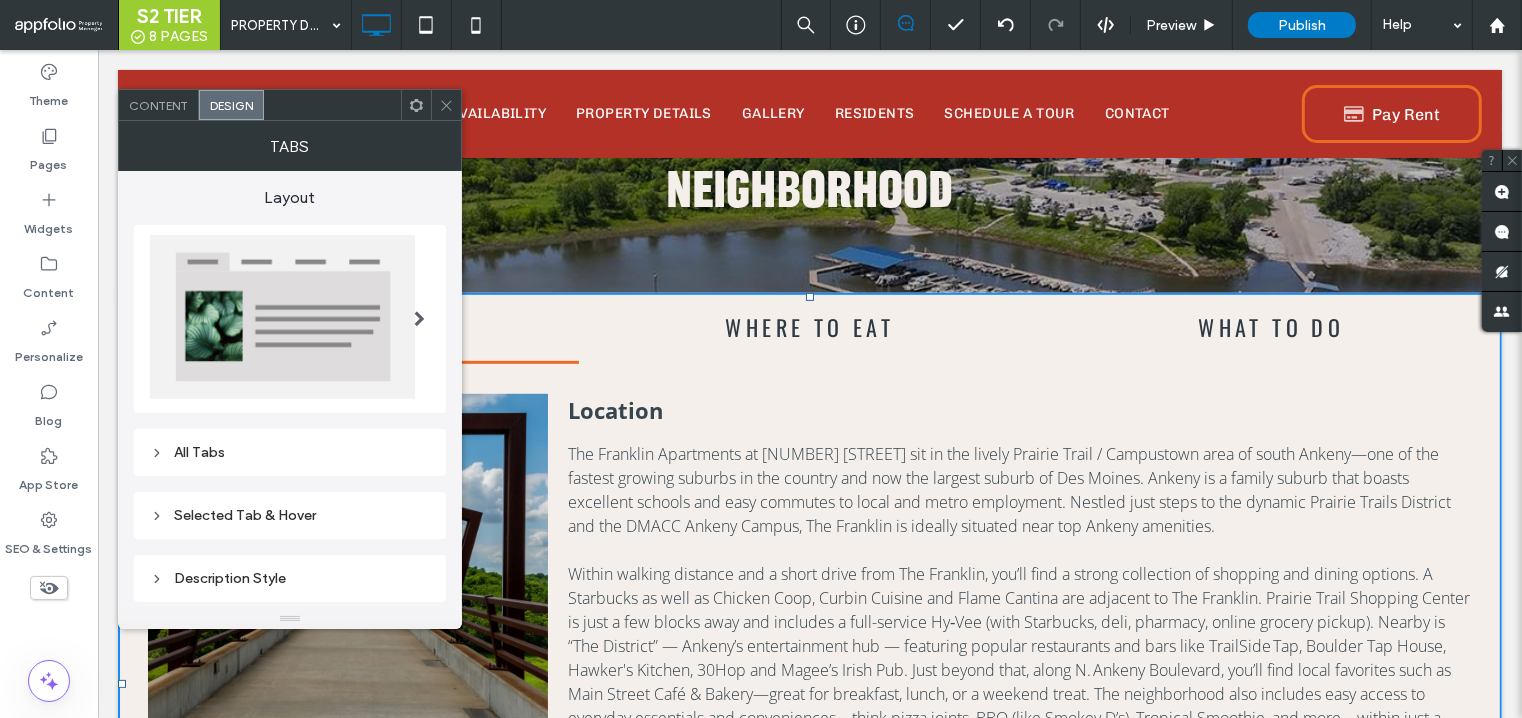 click on "All Tabs" at bounding box center (290, 452) 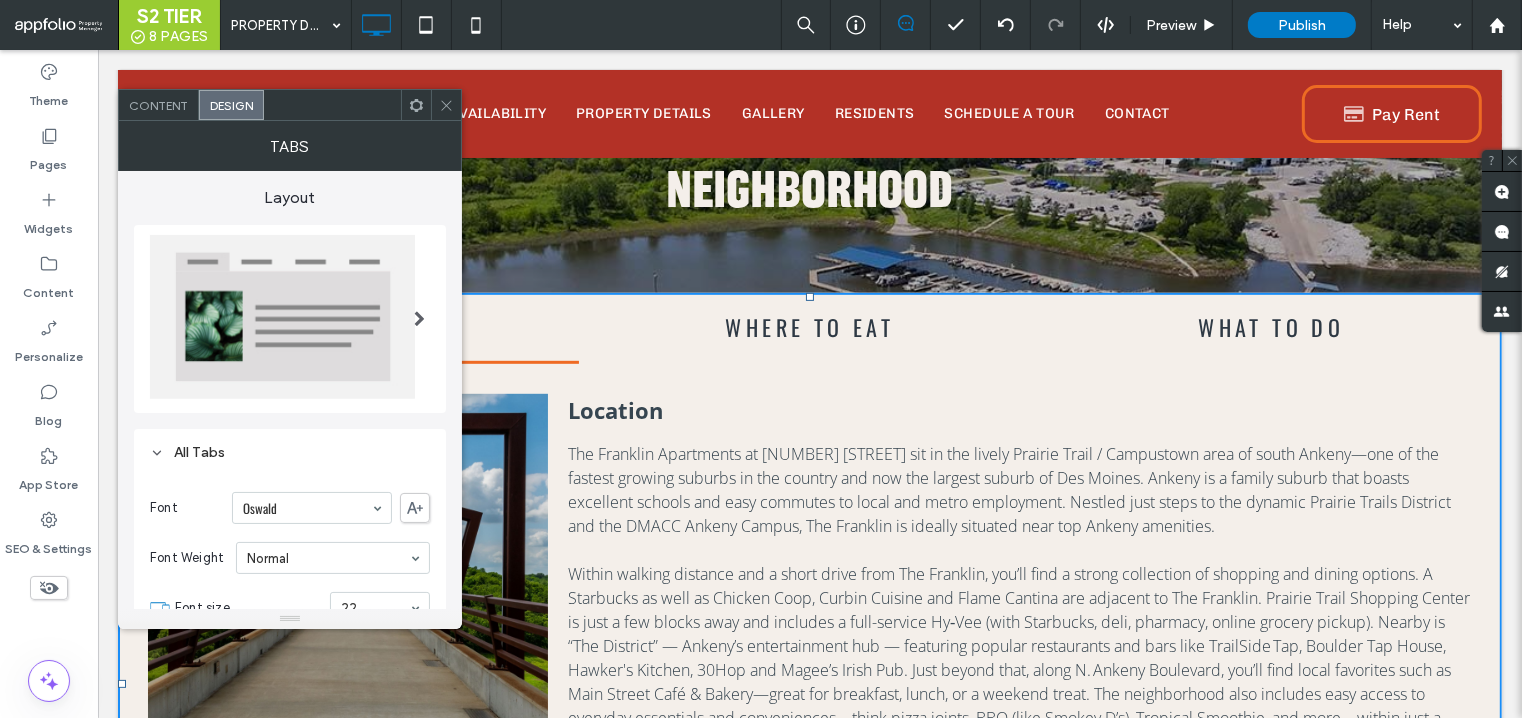 click 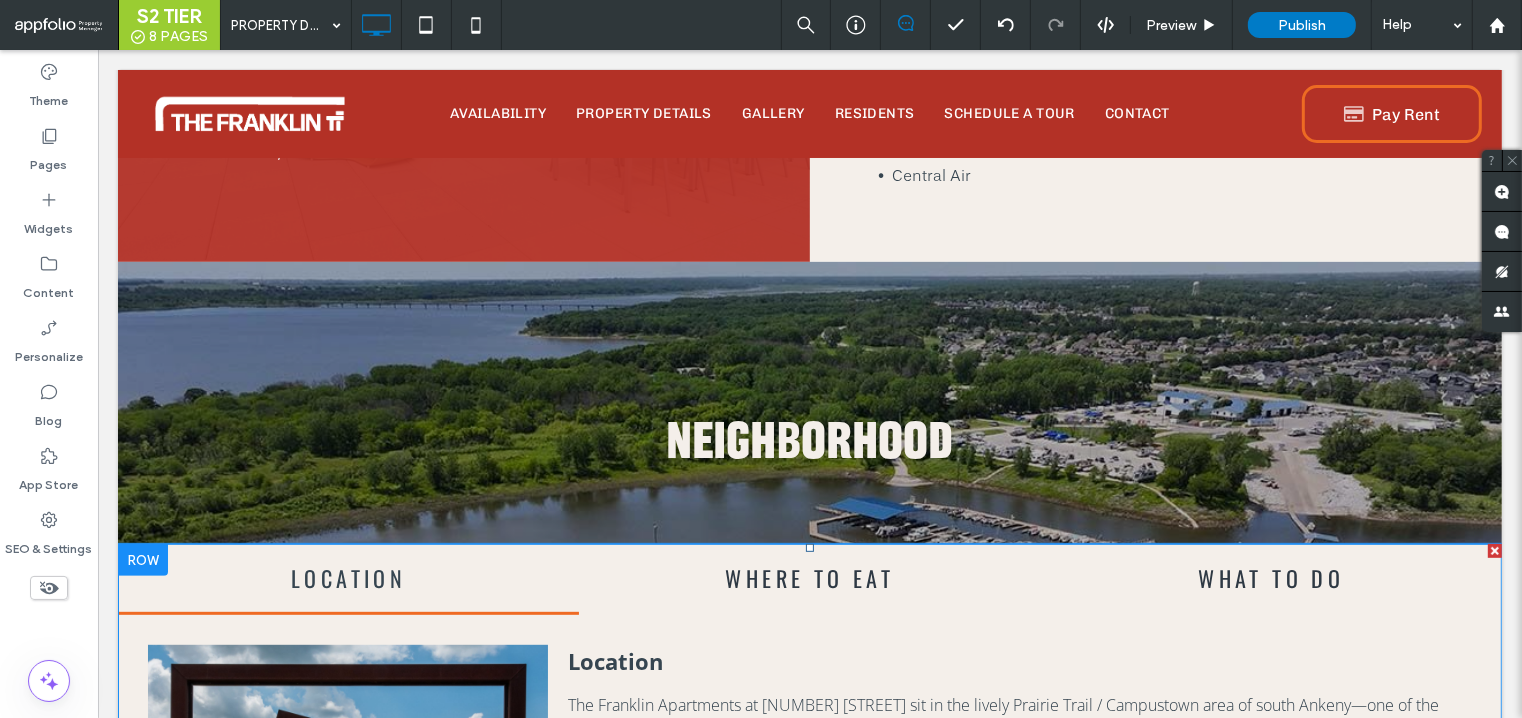 scroll, scrollTop: 730, scrollLeft: 0, axis: vertical 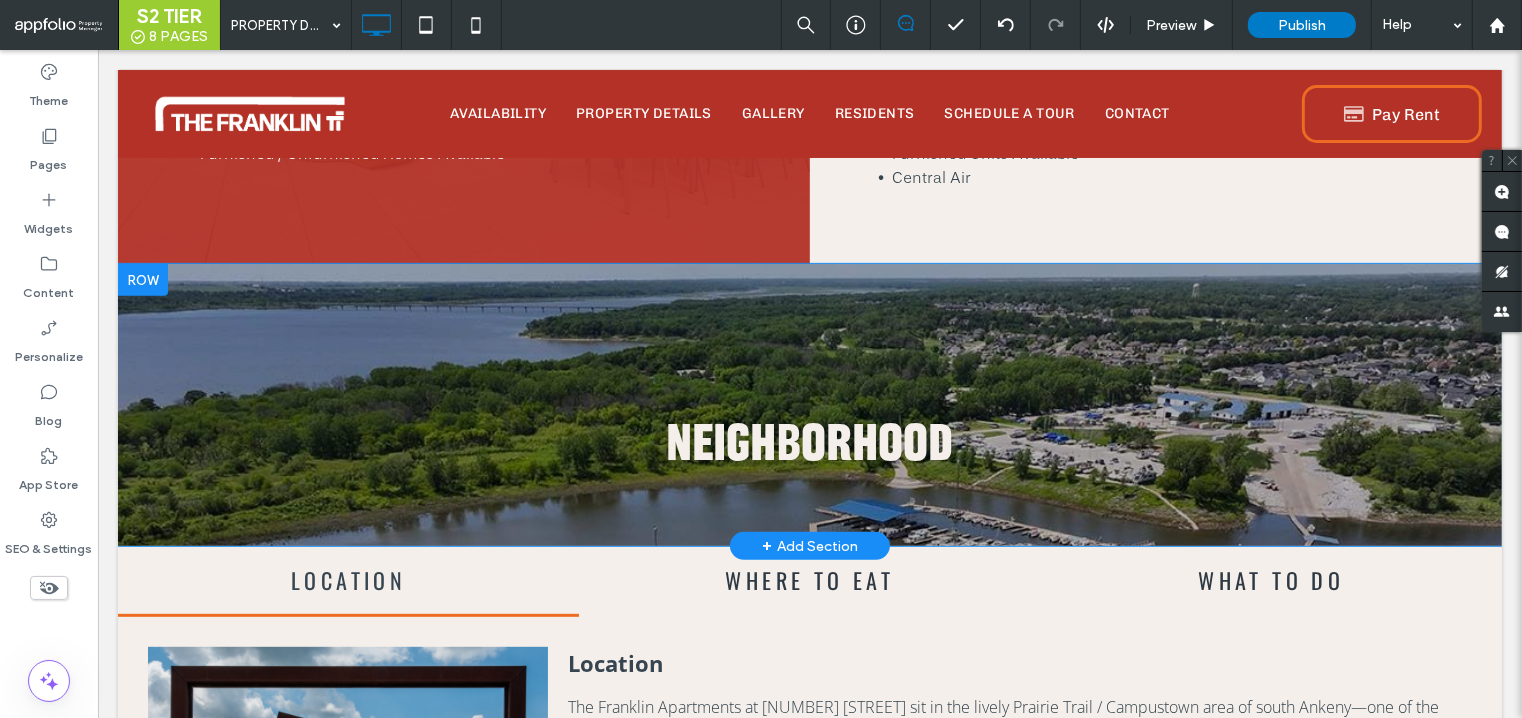 click at bounding box center (142, 280) 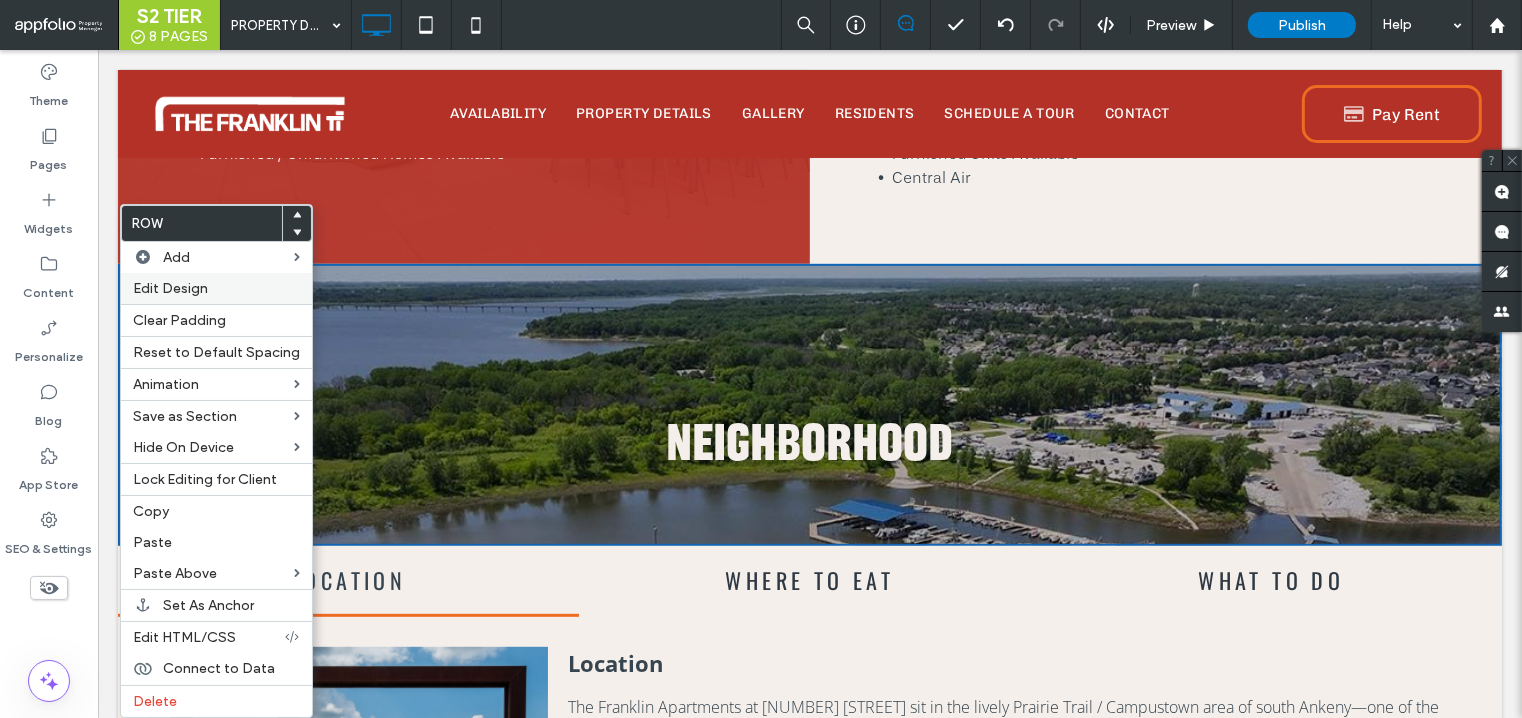 click on "Edit Design" at bounding box center (216, 288) 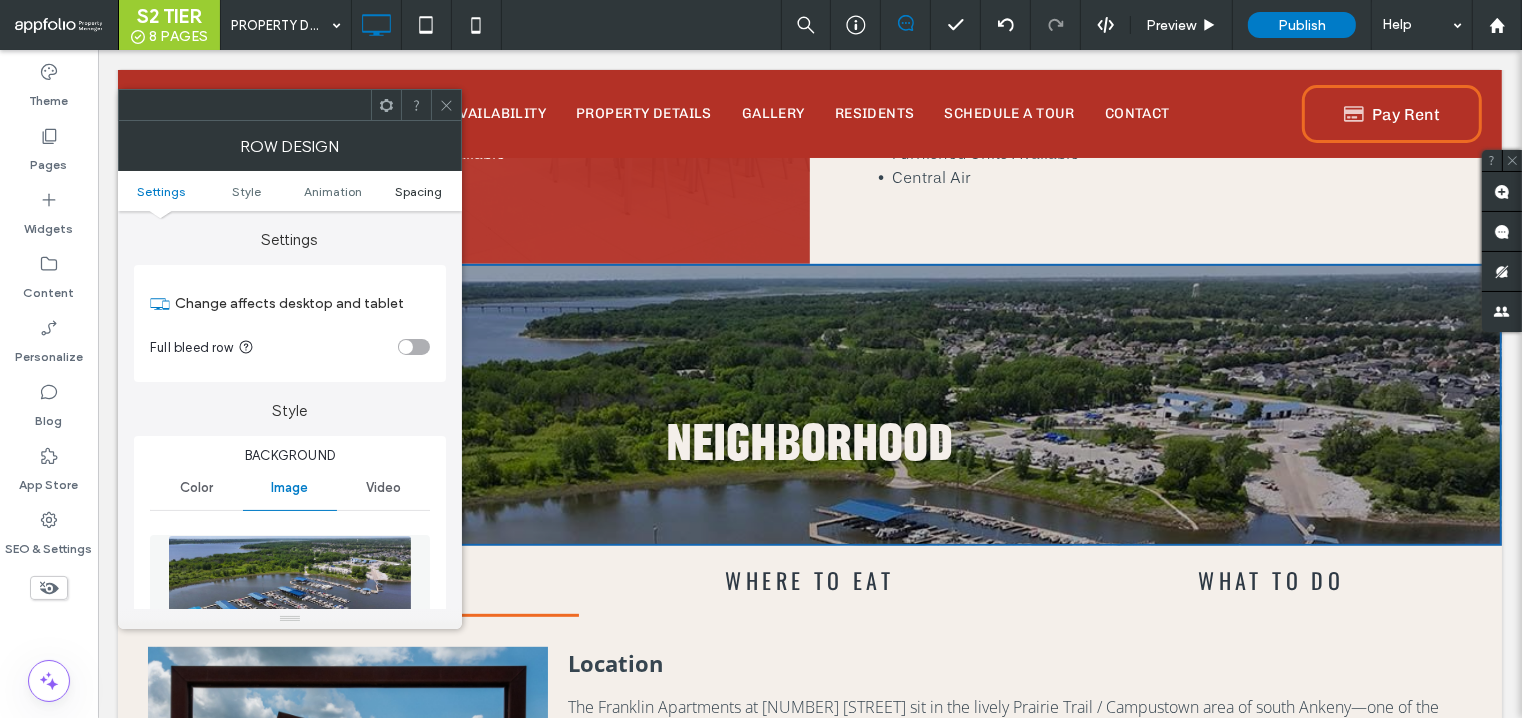 click on "Spacing" at bounding box center [418, 191] 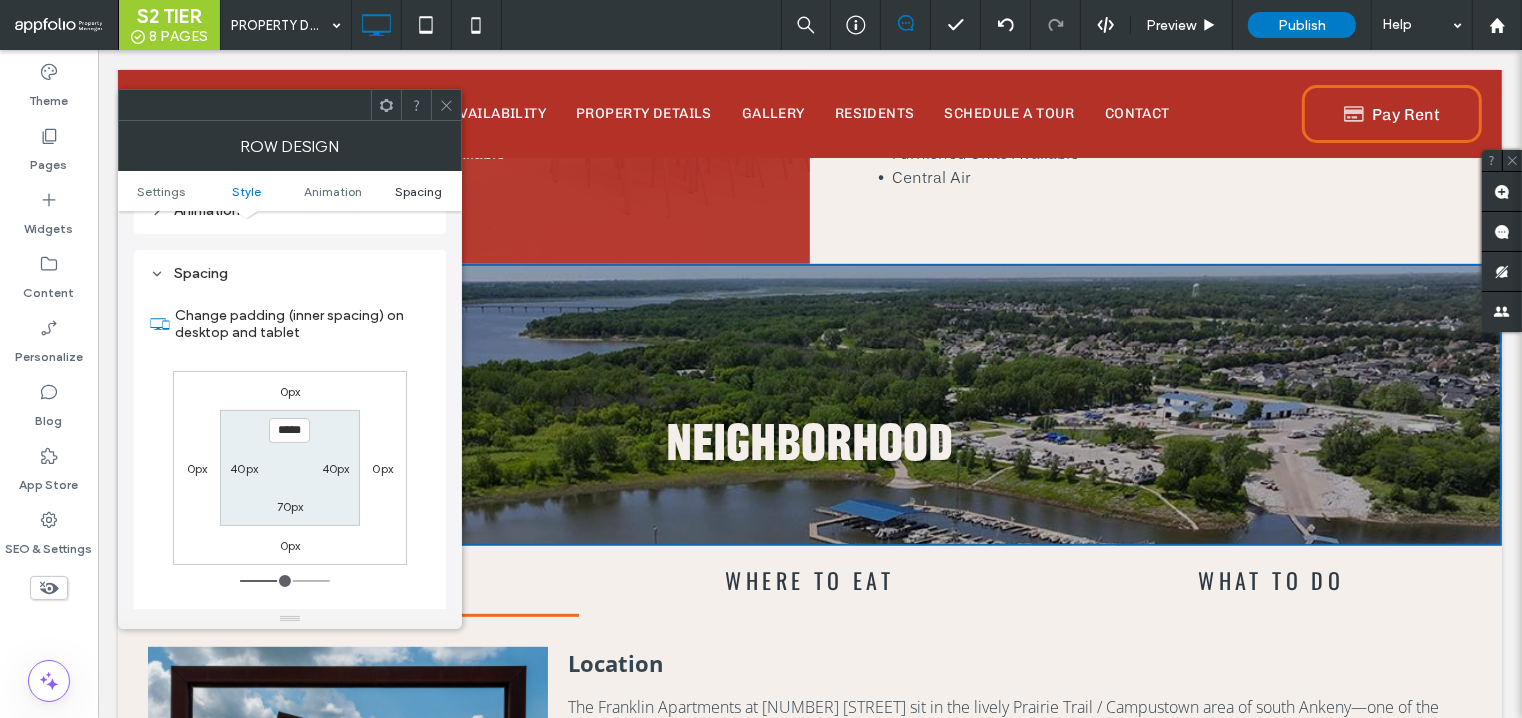 scroll, scrollTop: 1297, scrollLeft: 0, axis: vertical 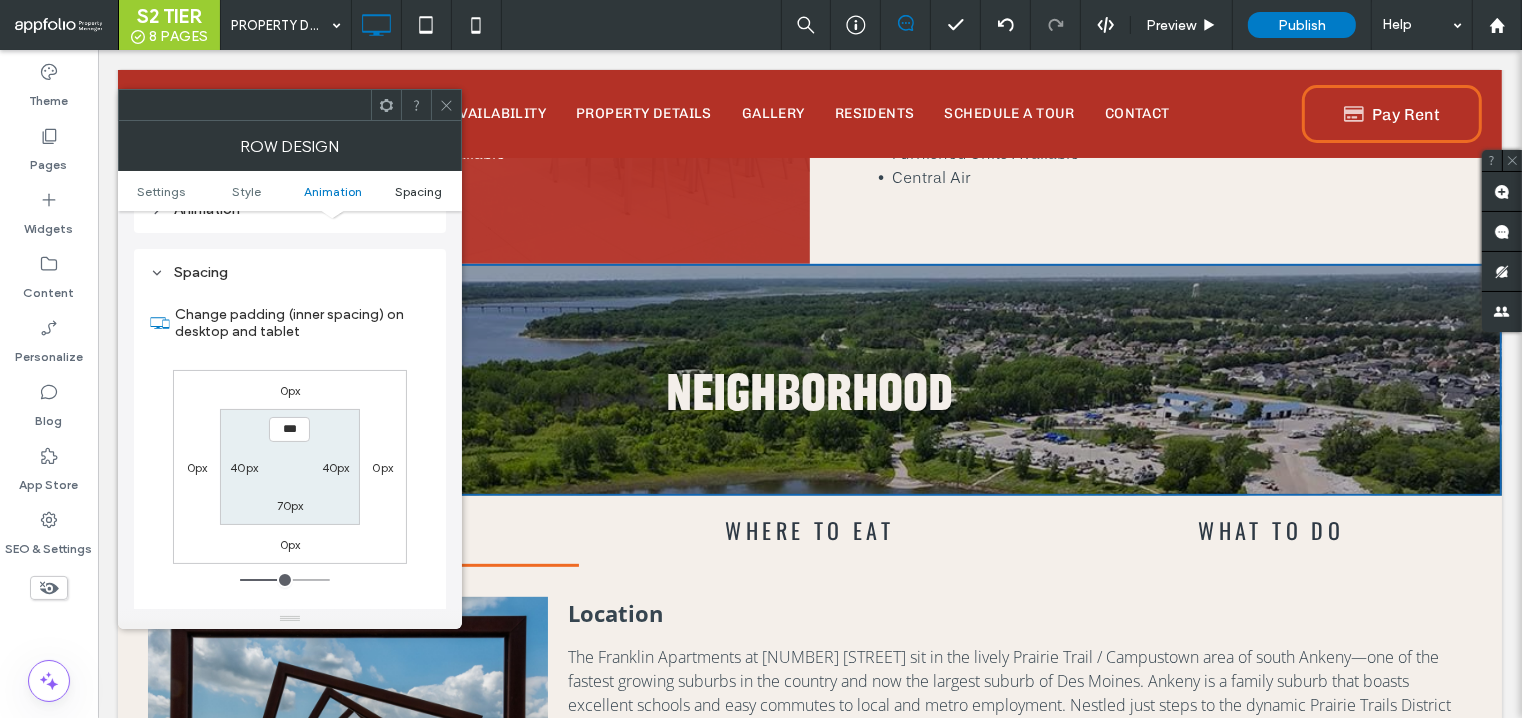 type on "*****" 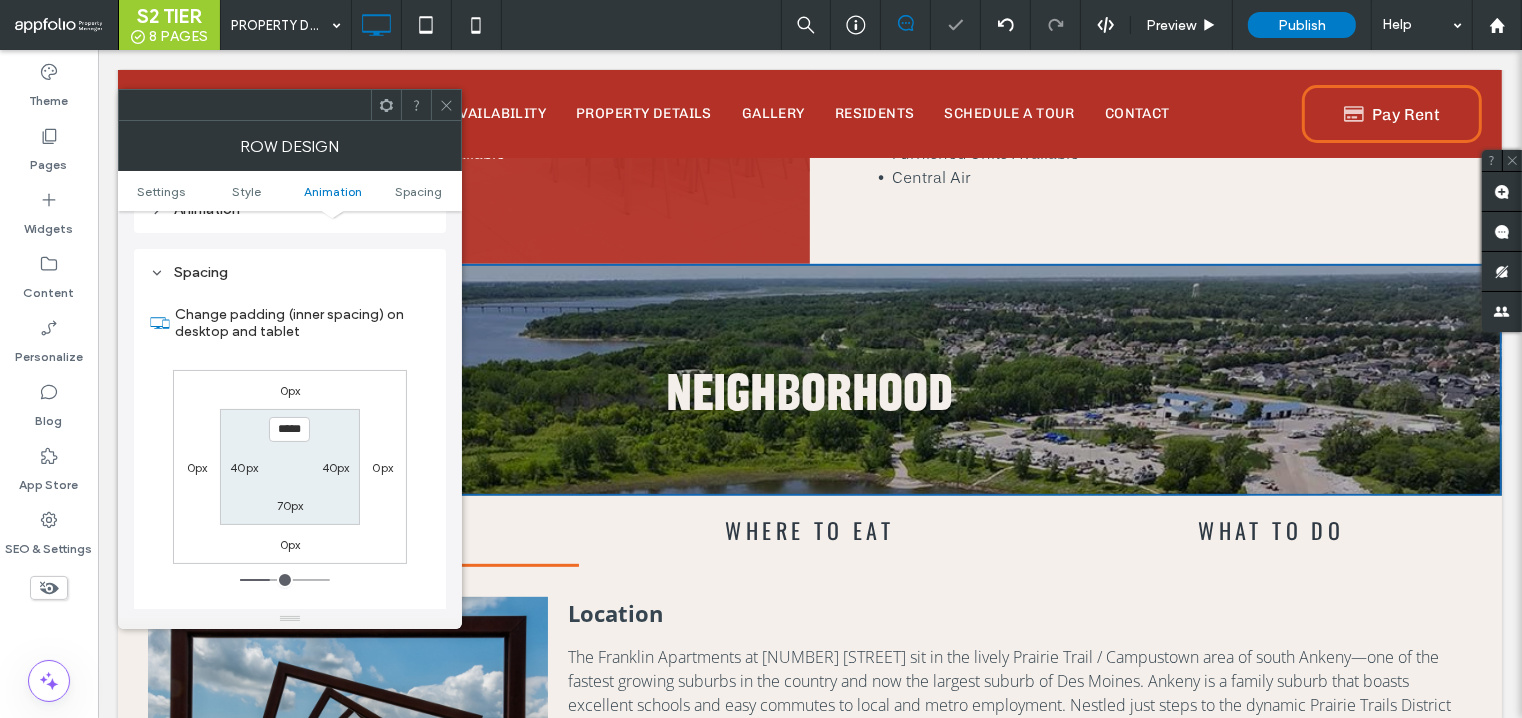 click on "70px" at bounding box center (290, 505) 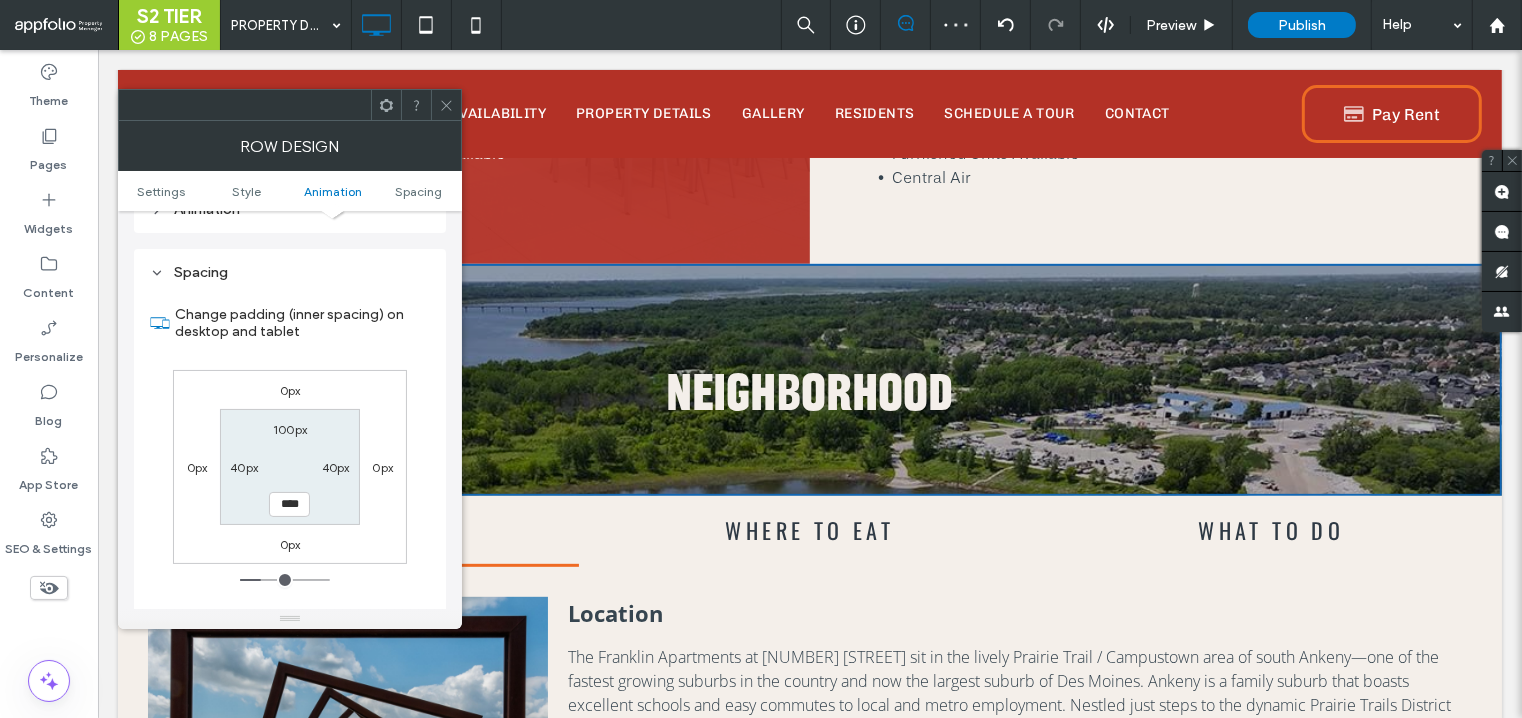 type on "**" 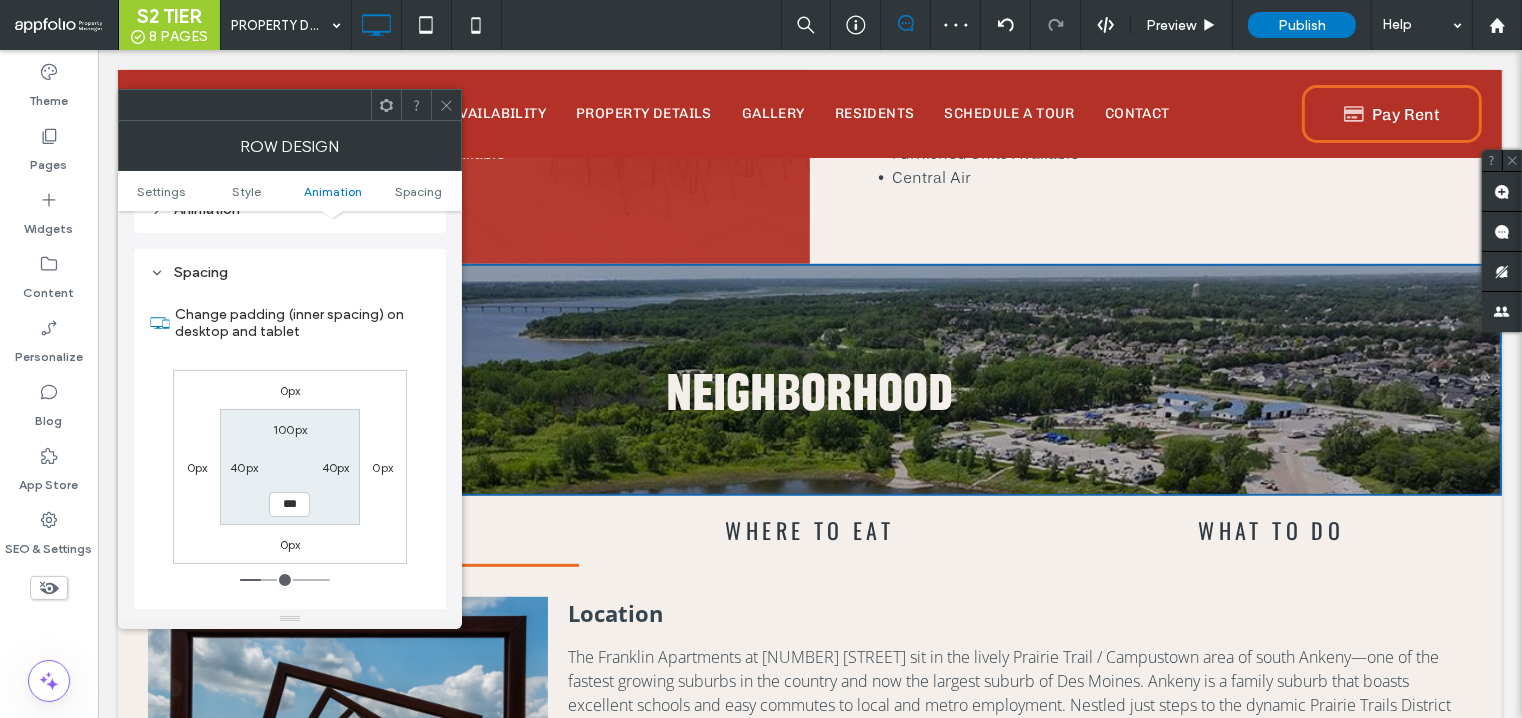 type on "***" 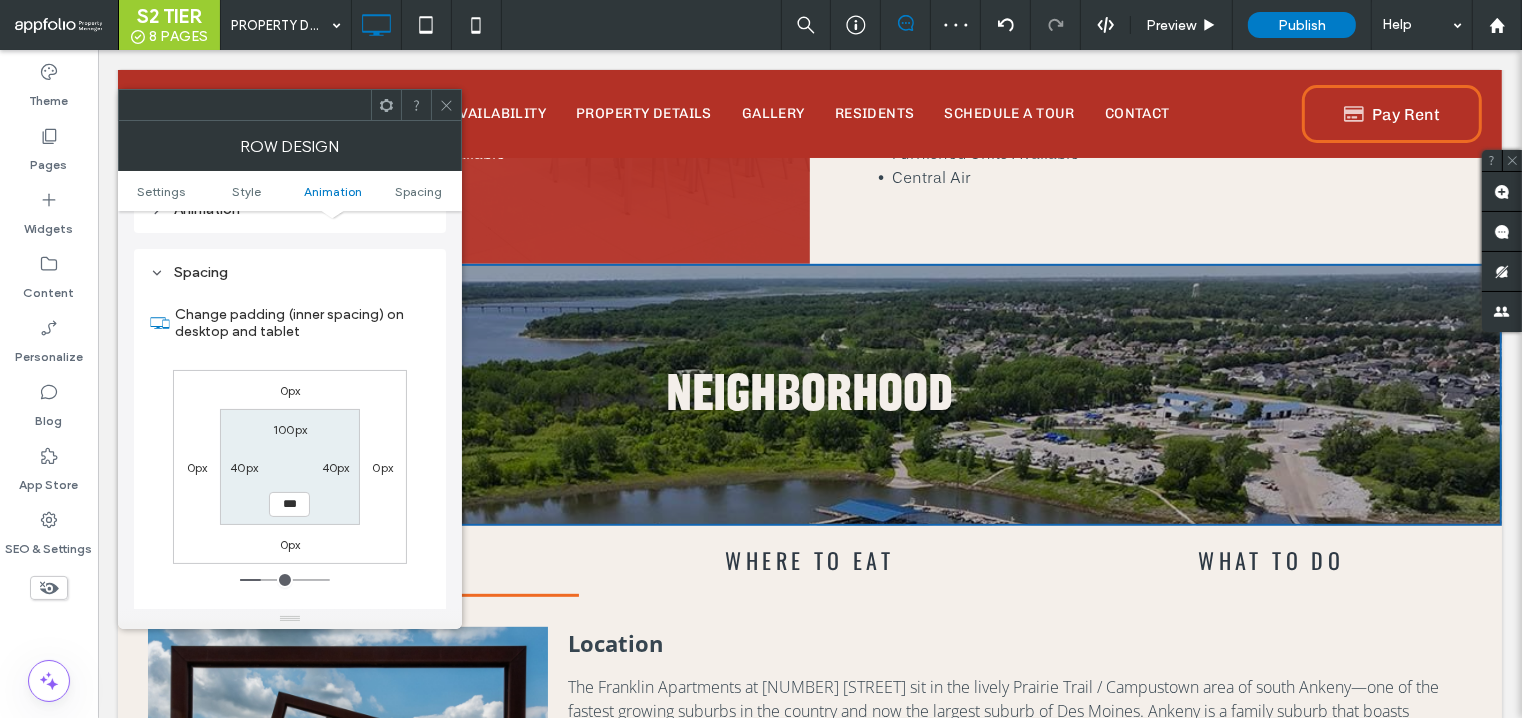 type on "***" 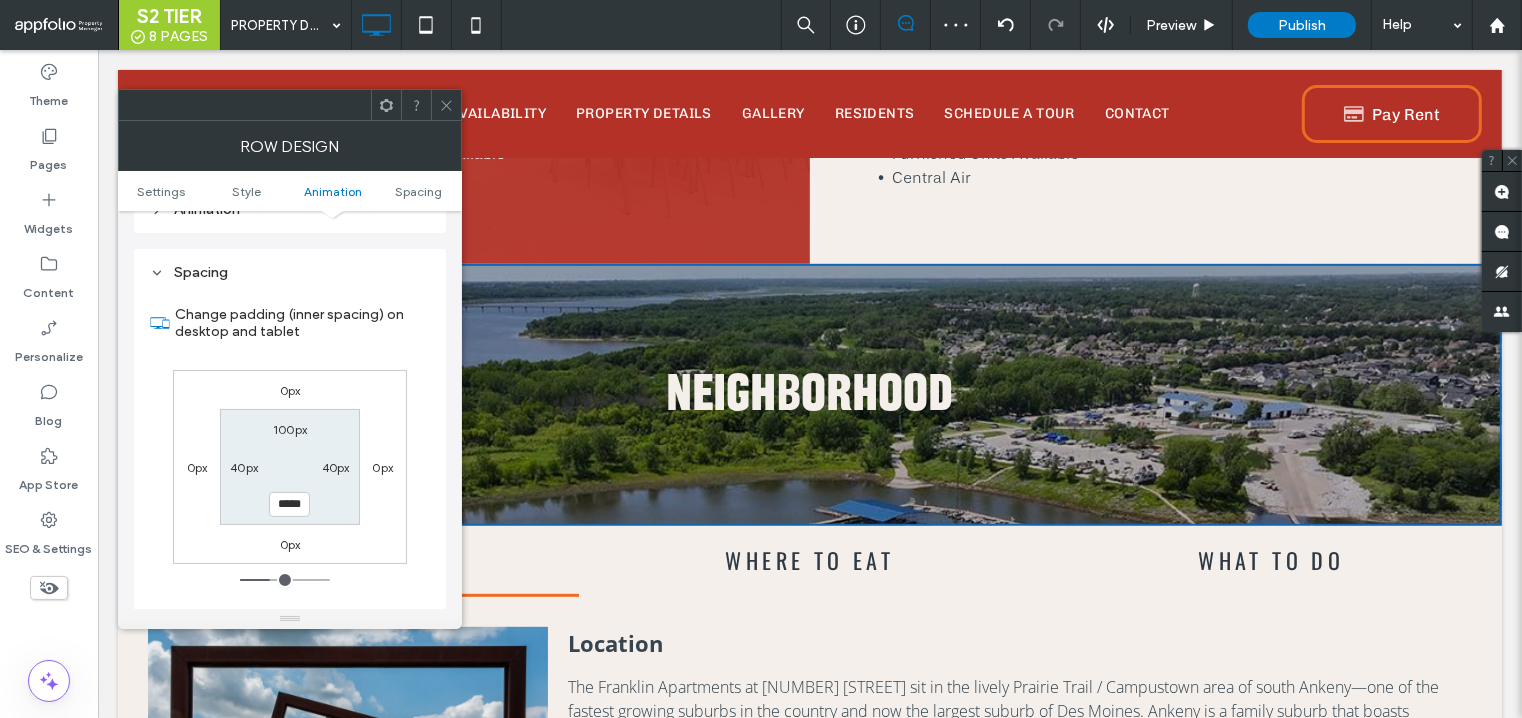 click on "*****" at bounding box center [289, 504] 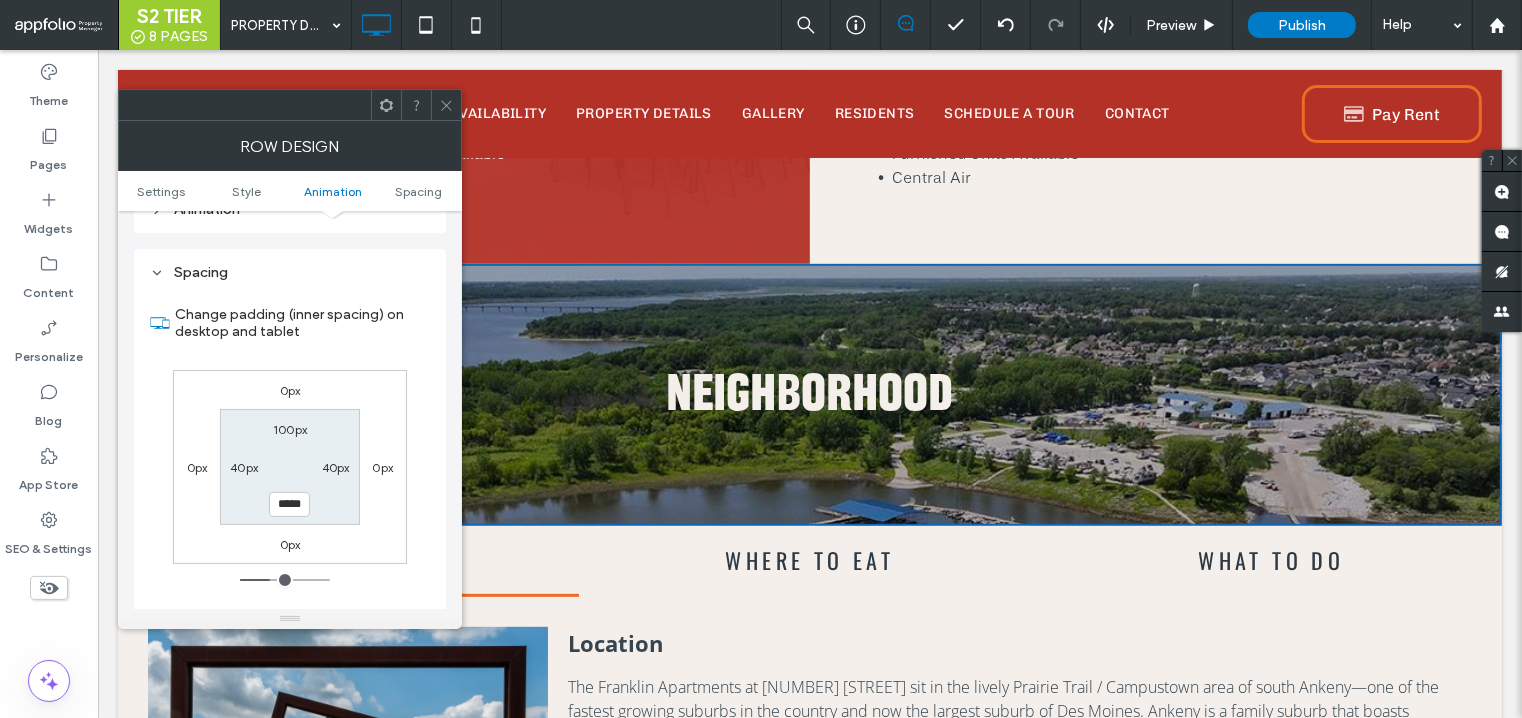 type on "*****" 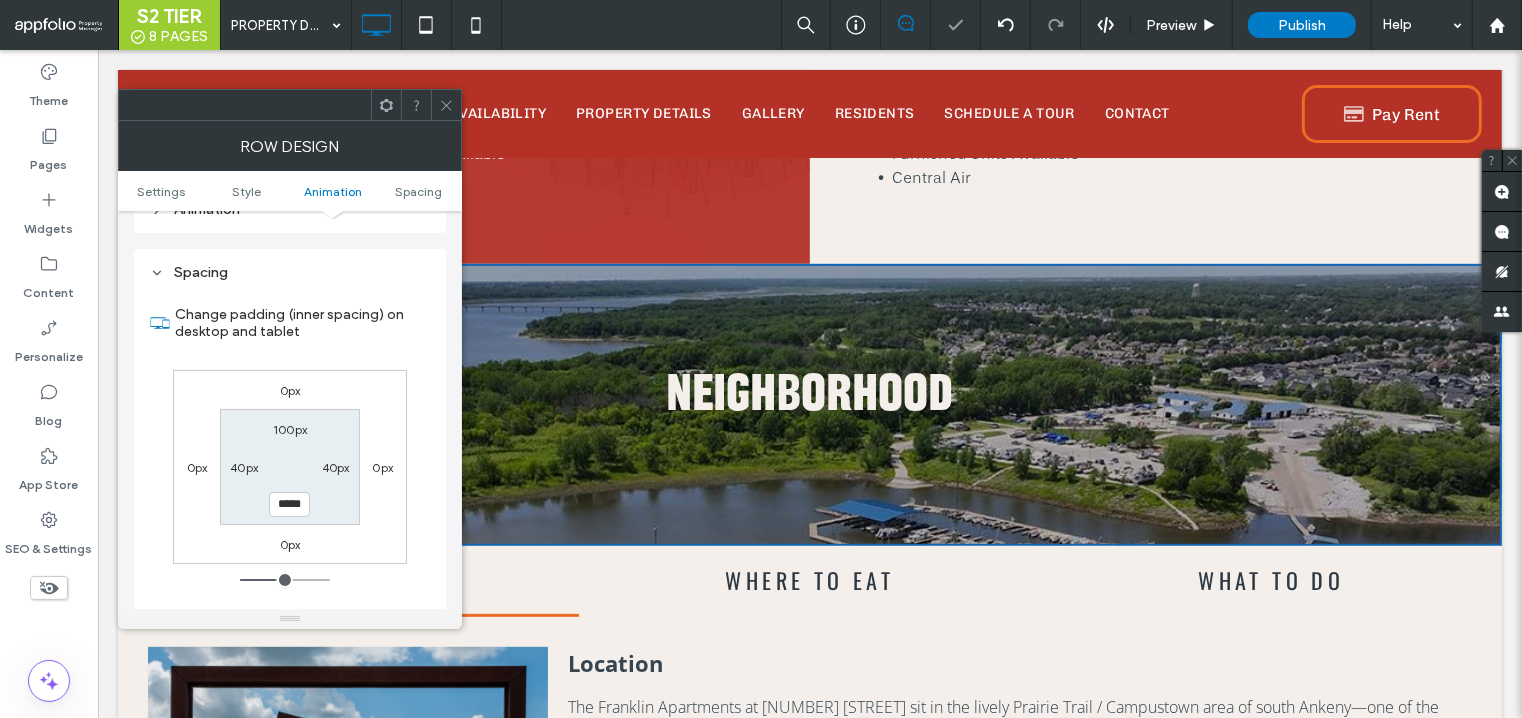 click at bounding box center (446, 105) 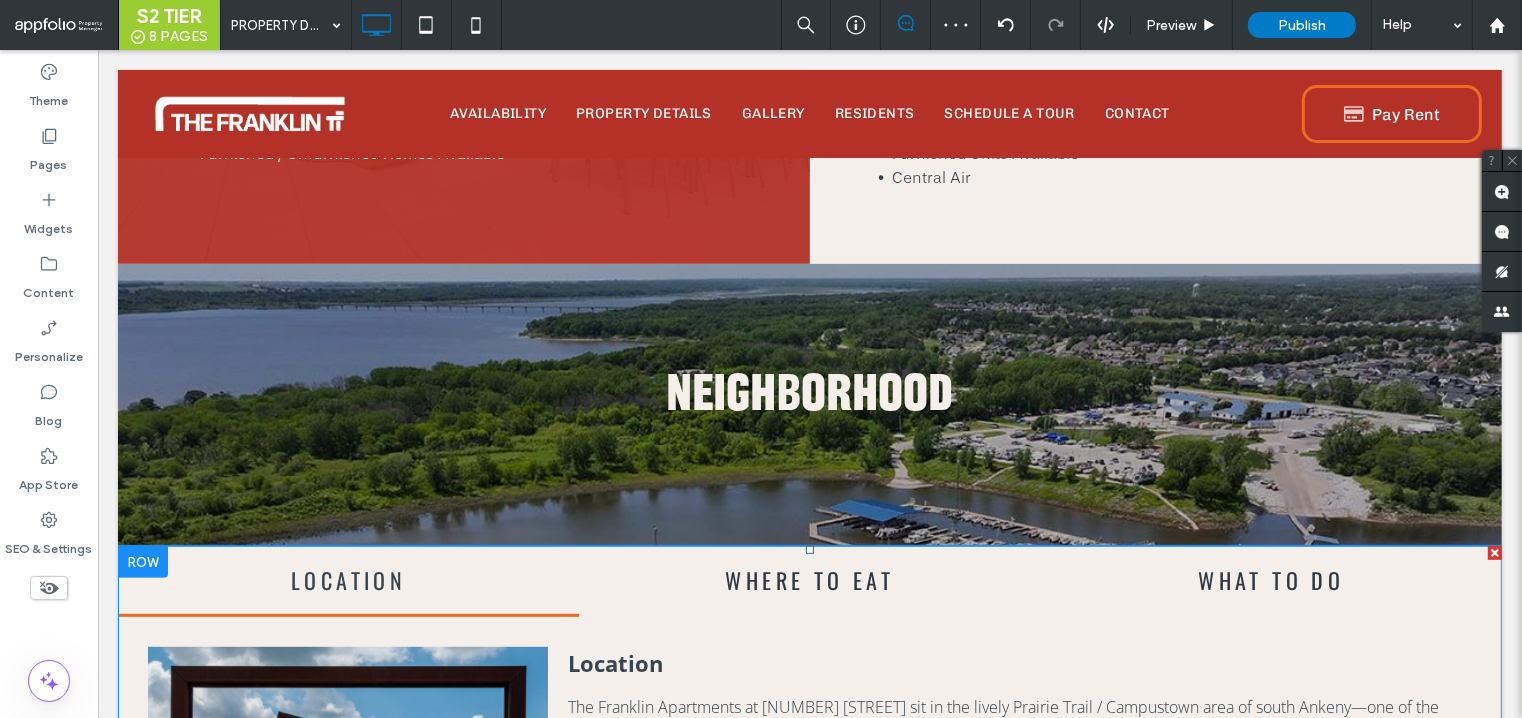 click at bounding box center (809, 936) 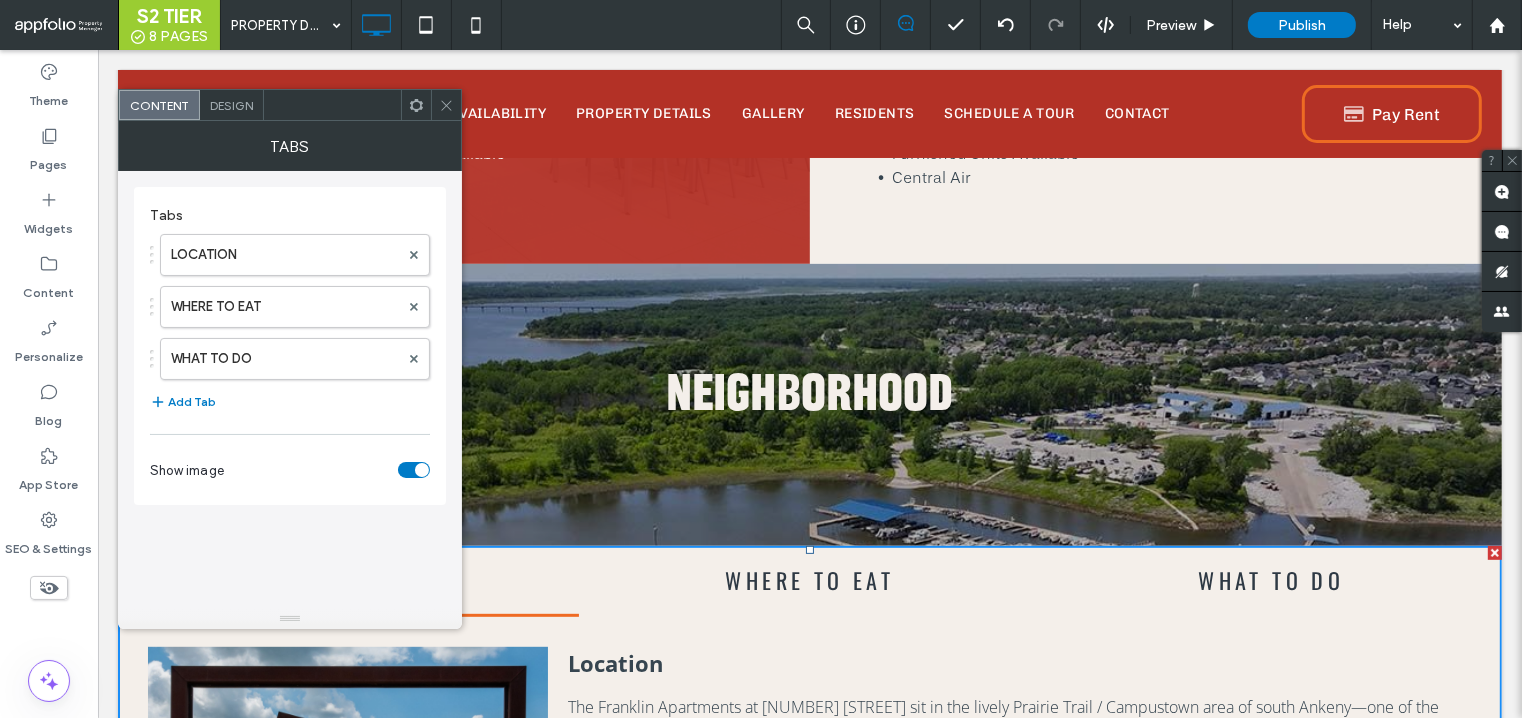 click on "Design" at bounding box center (232, 105) 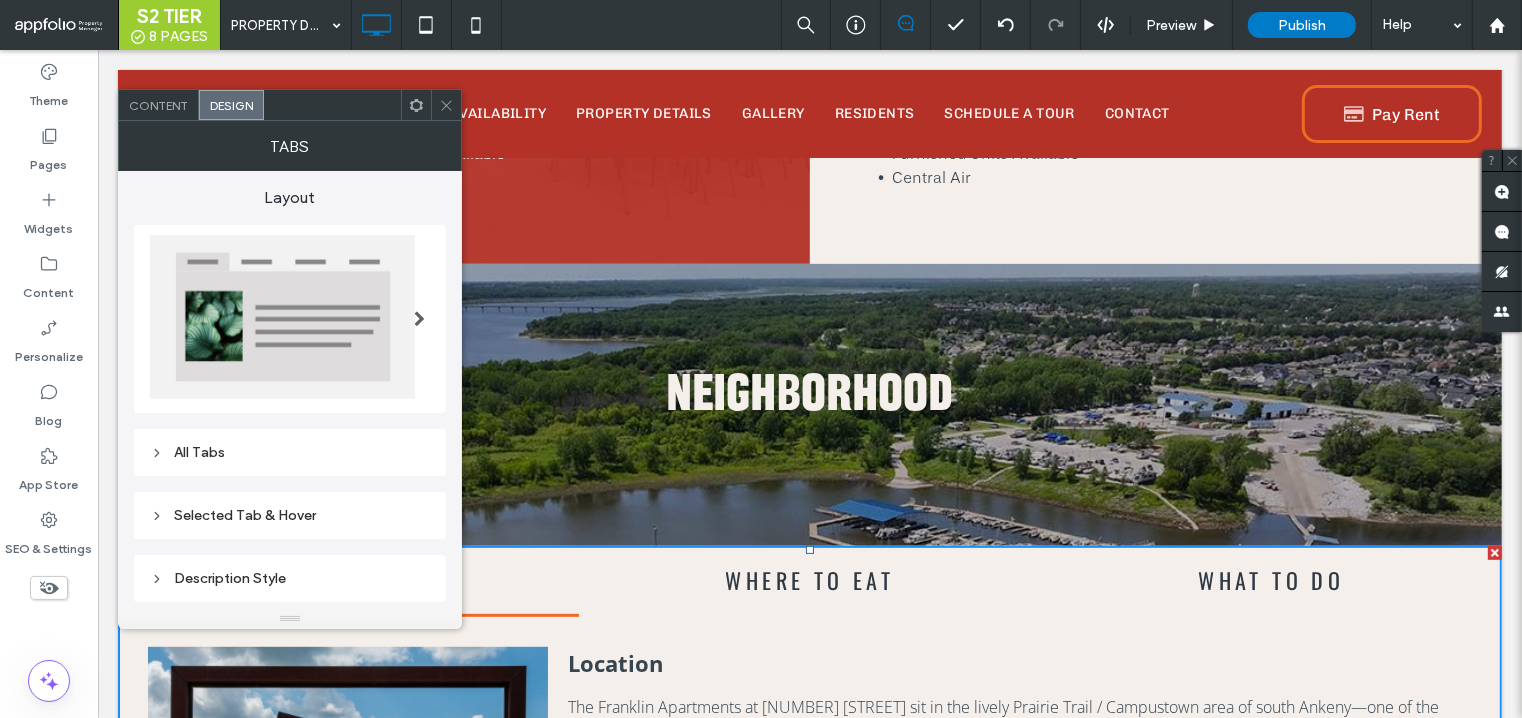 click 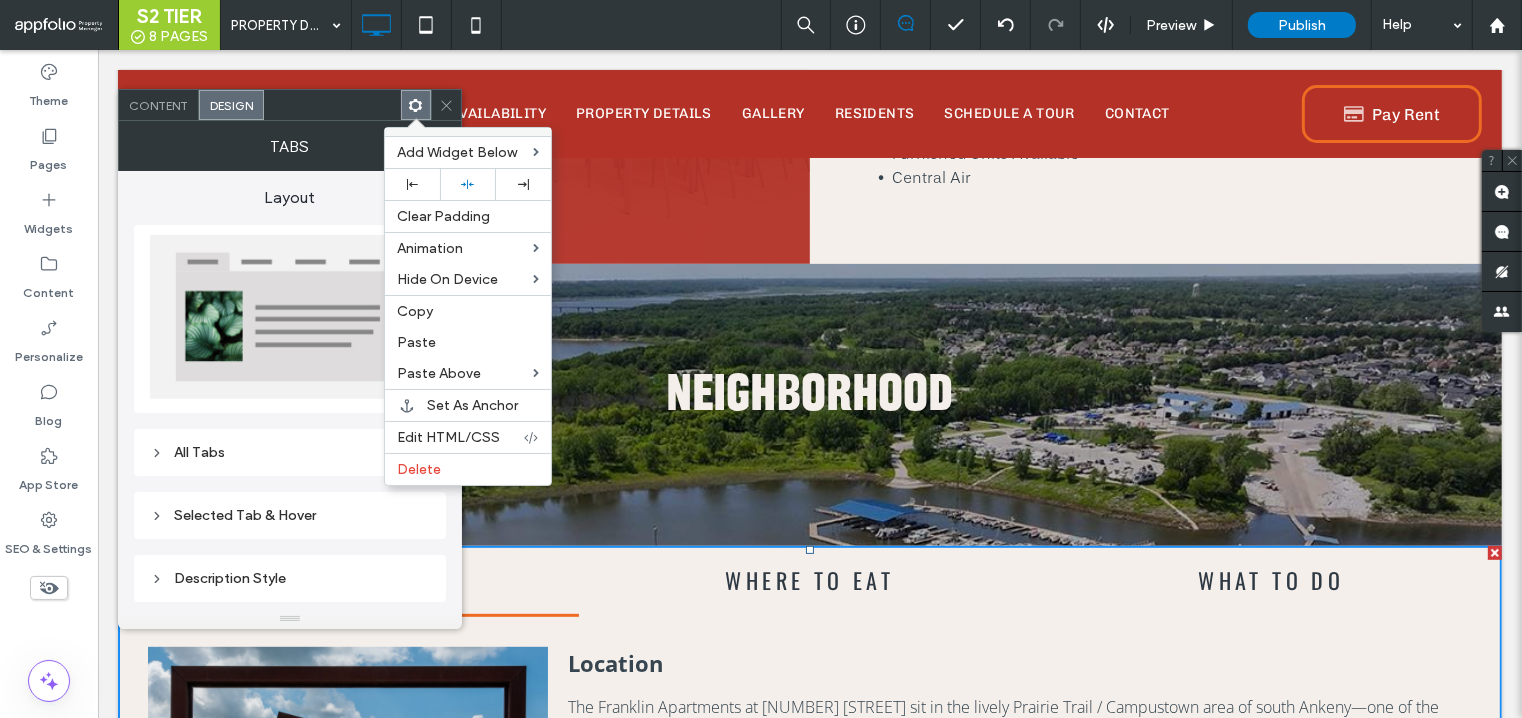 click 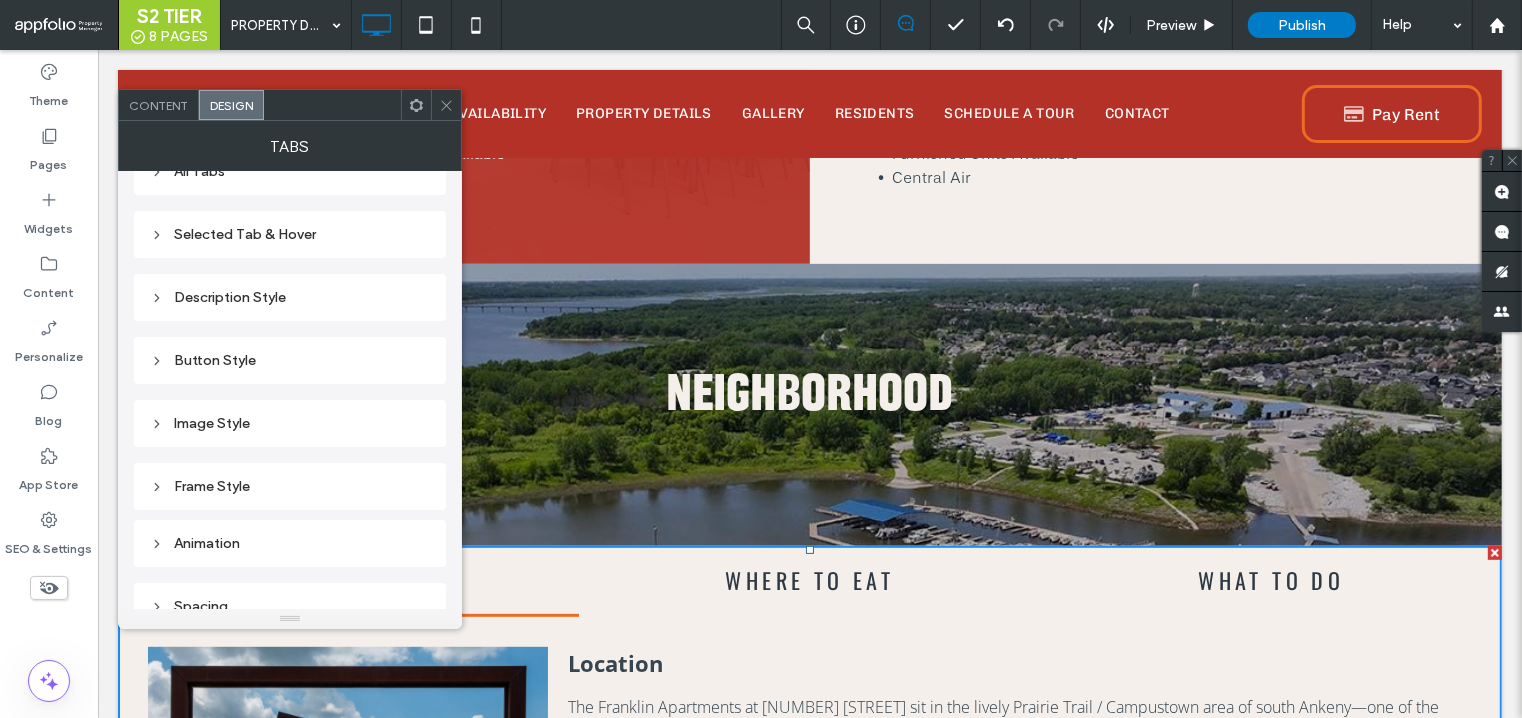 scroll, scrollTop: 298, scrollLeft: 0, axis: vertical 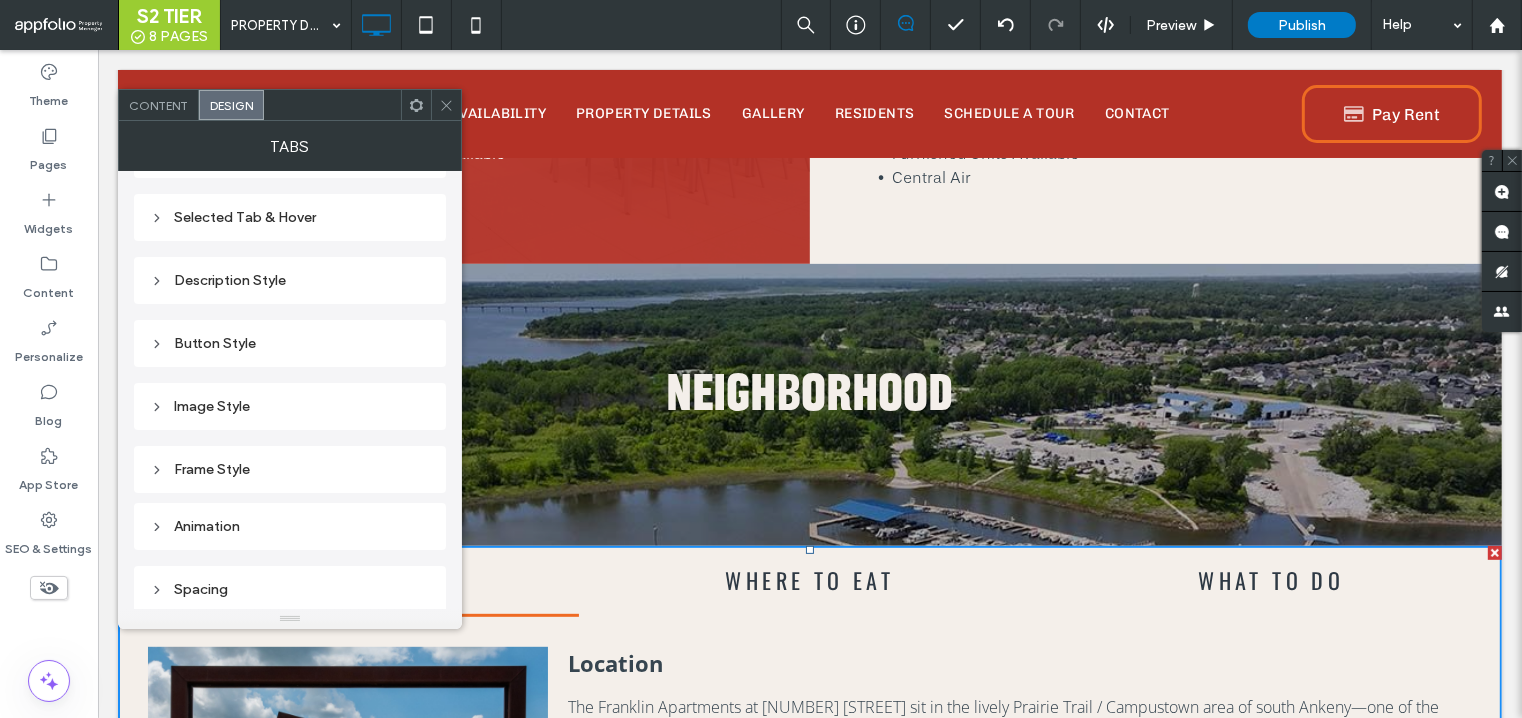 click on "Spacing" at bounding box center [290, 589] 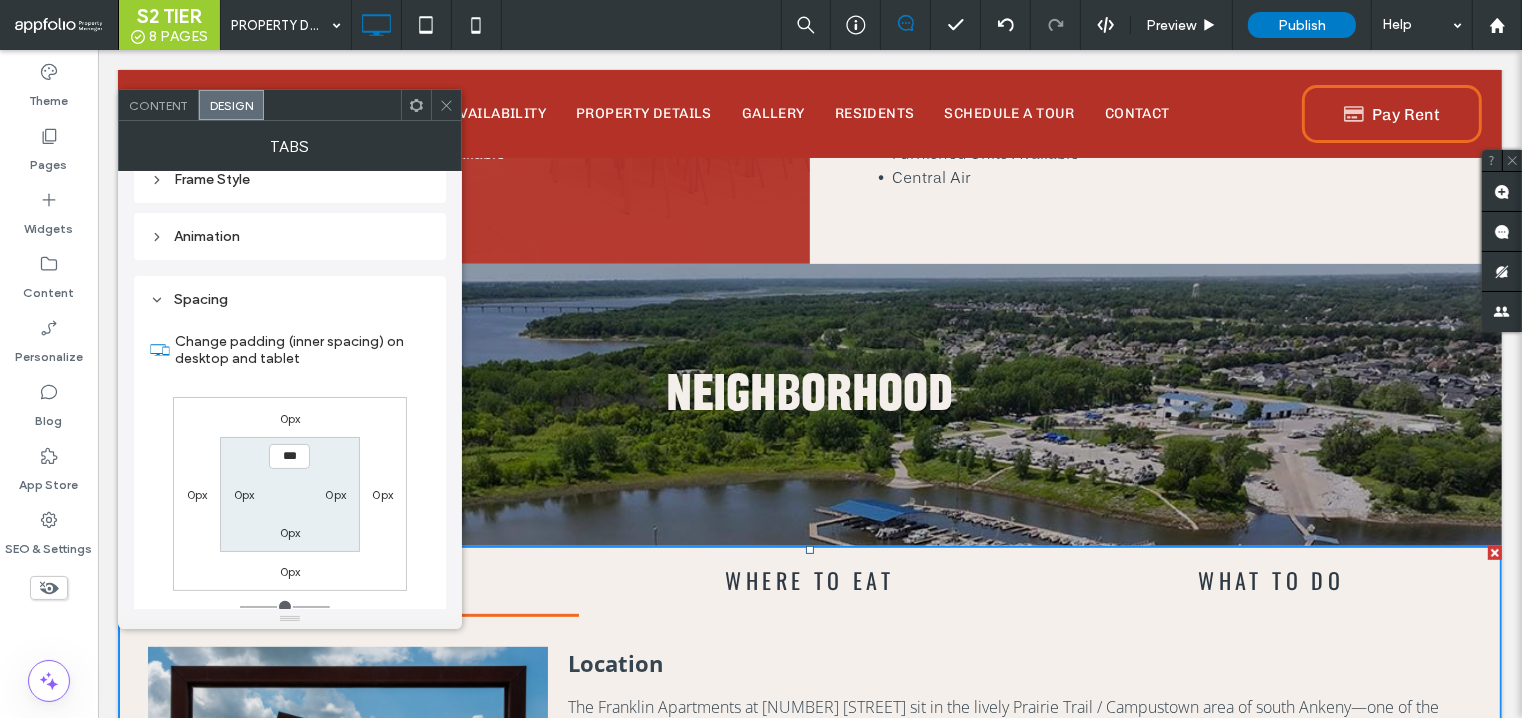 scroll, scrollTop: 593, scrollLeft: 0, axis: vertical 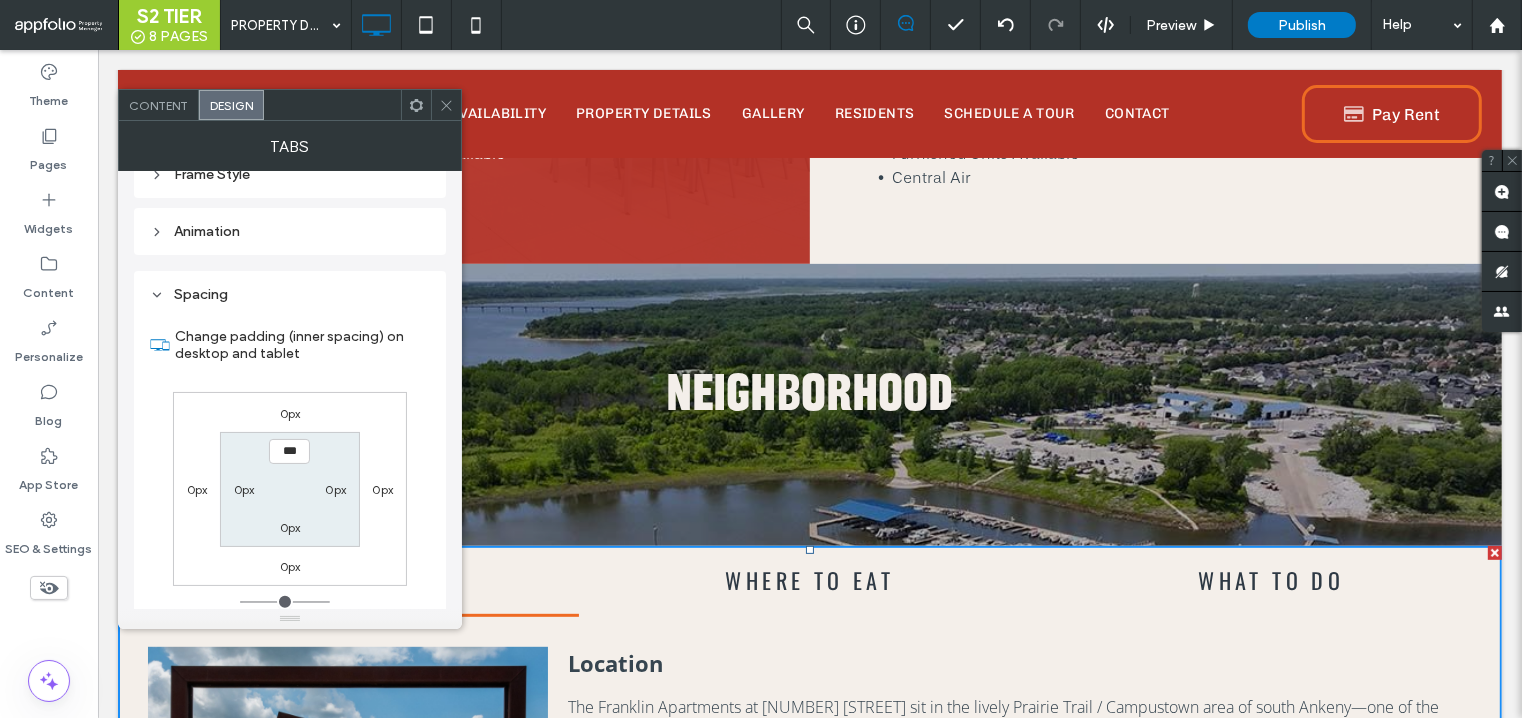 click on "0px" at bounding box center [290, 413] 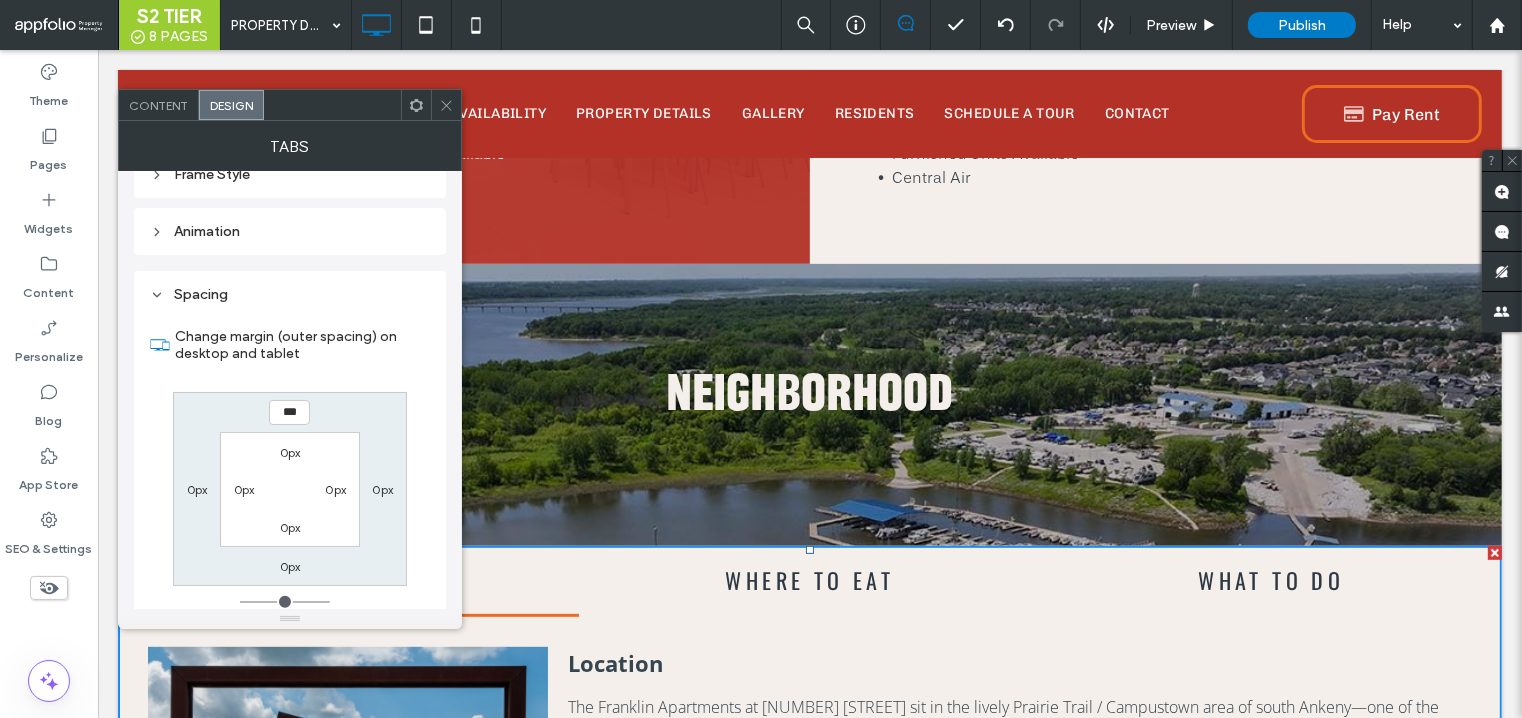 type on "***" 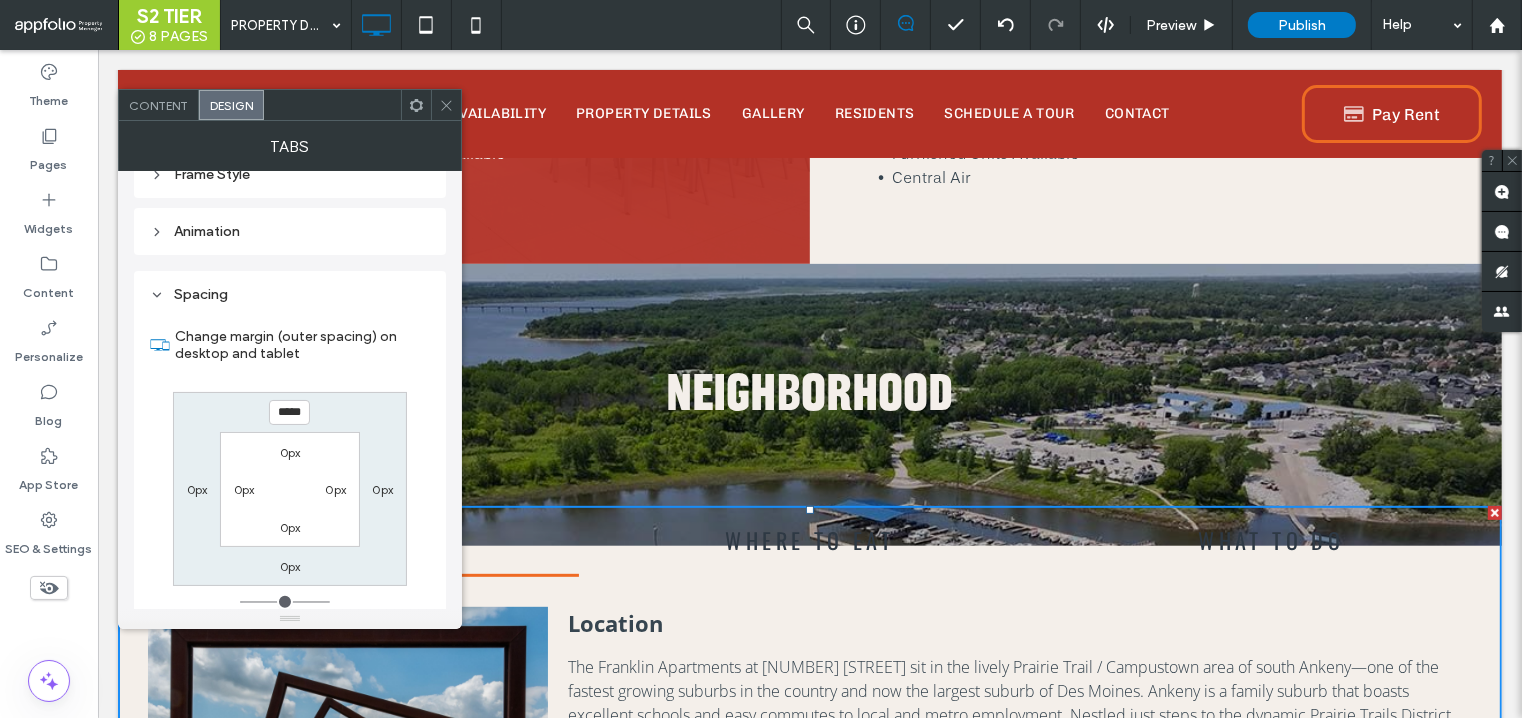 click on "*****" at bounding box center (289, 412) 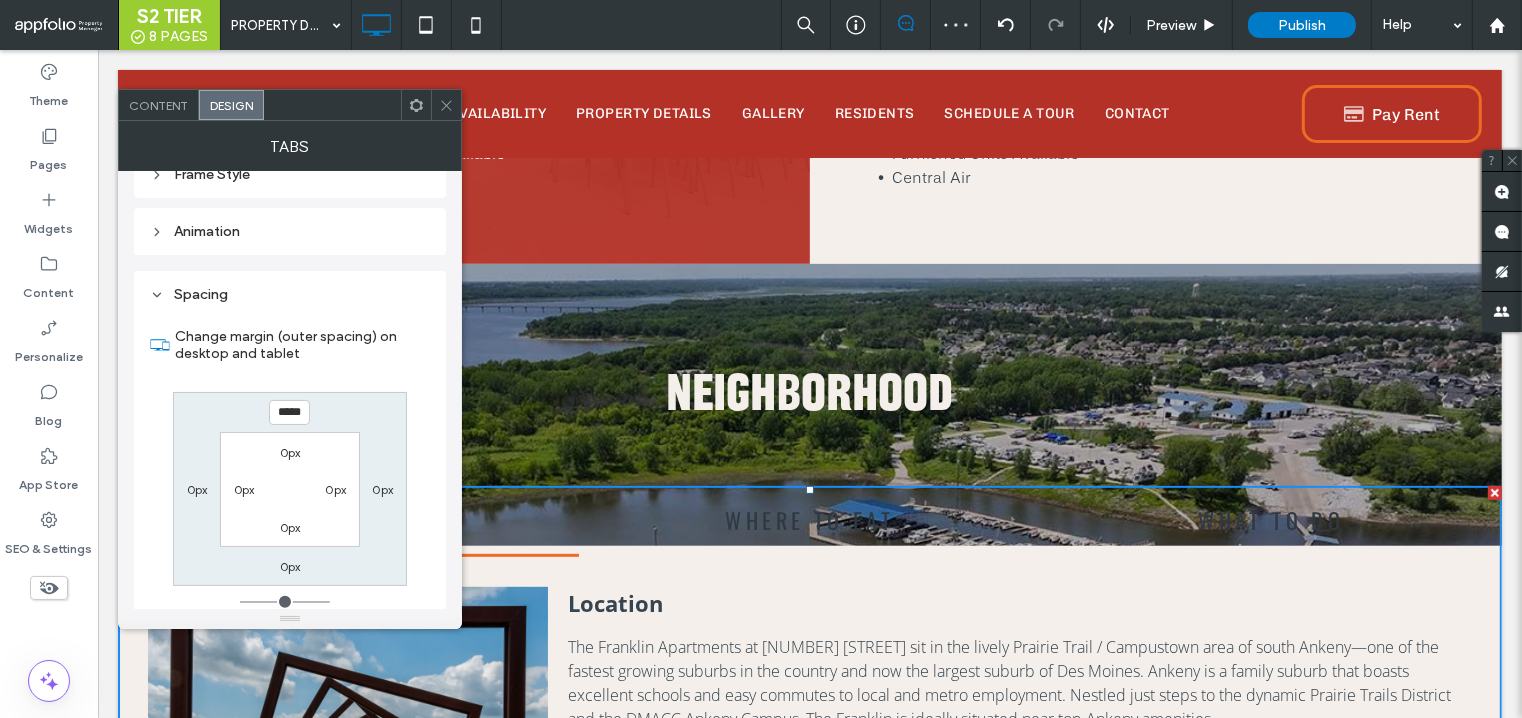 type on "*****" 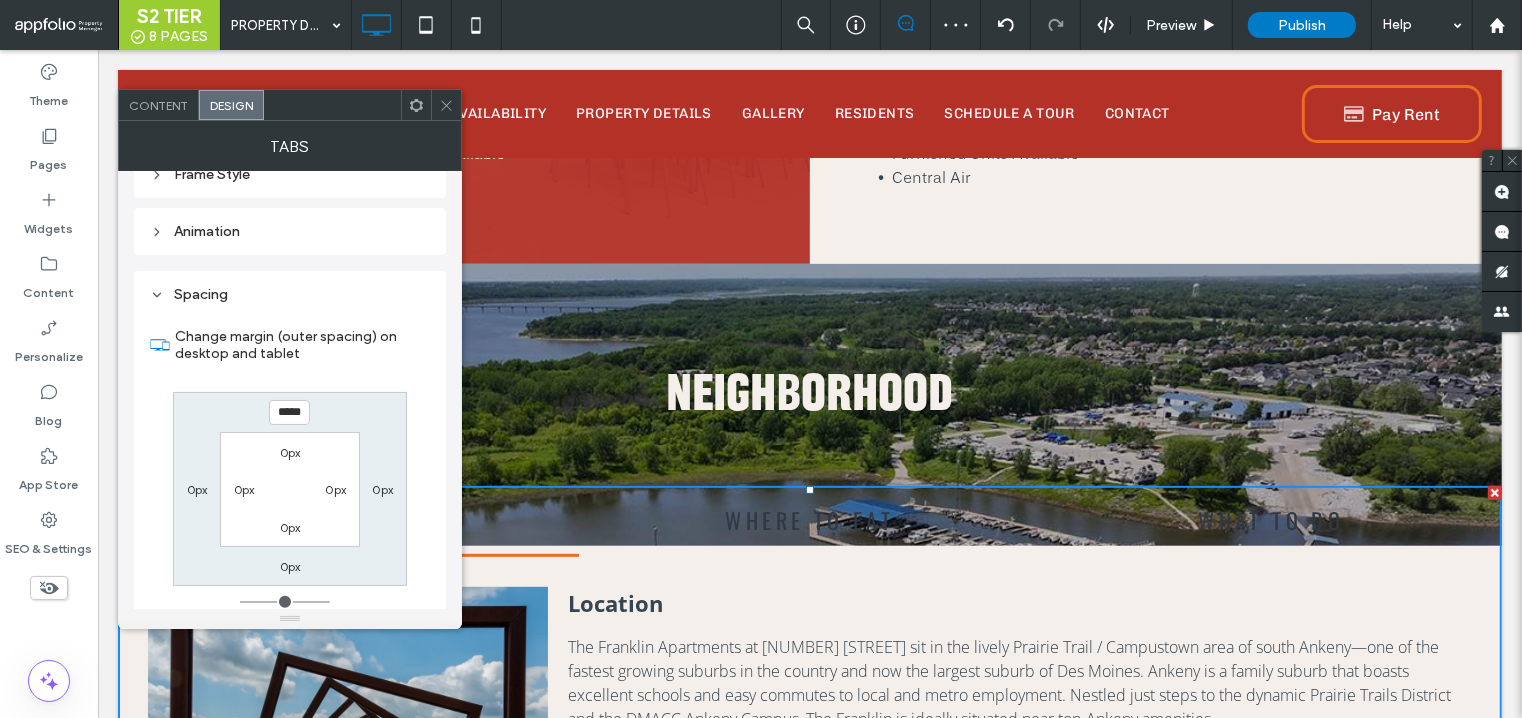 type on "*" 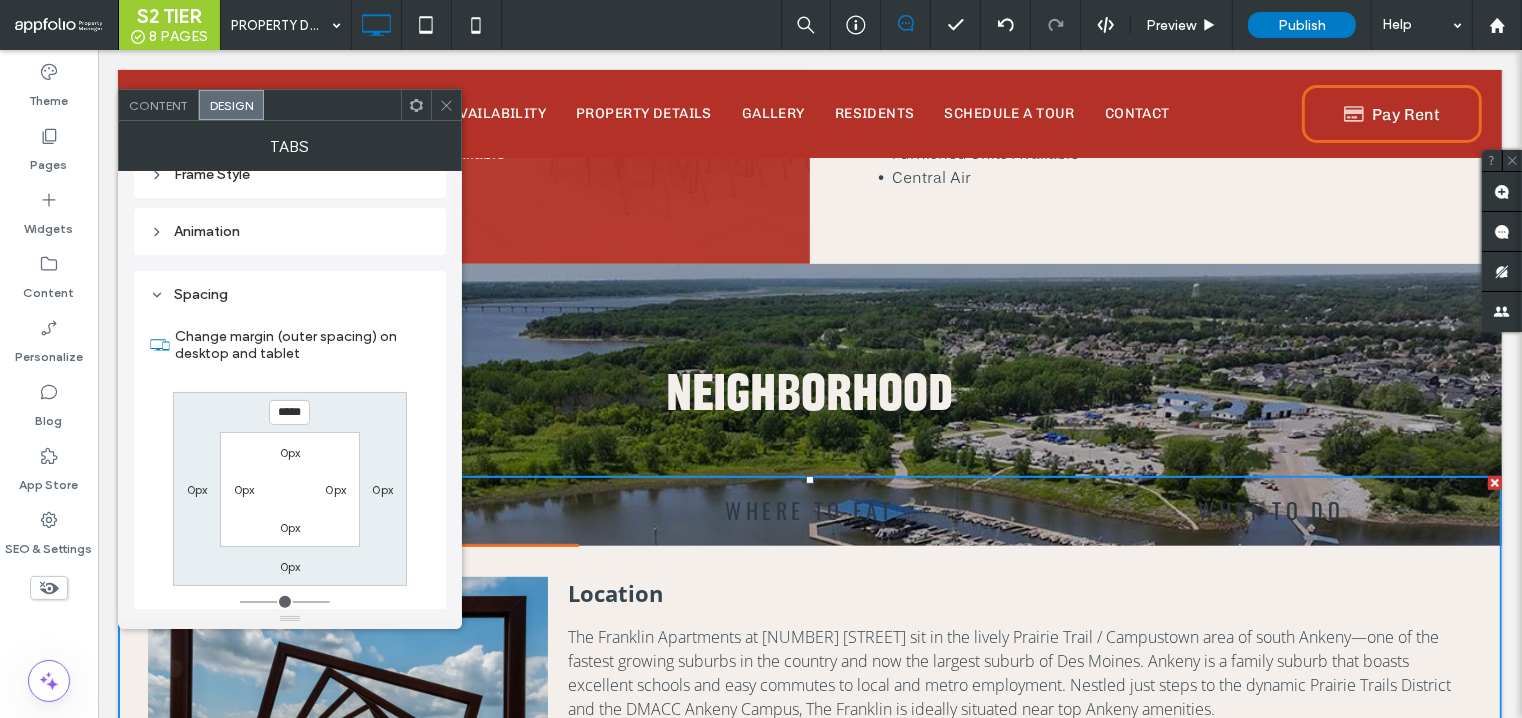 click 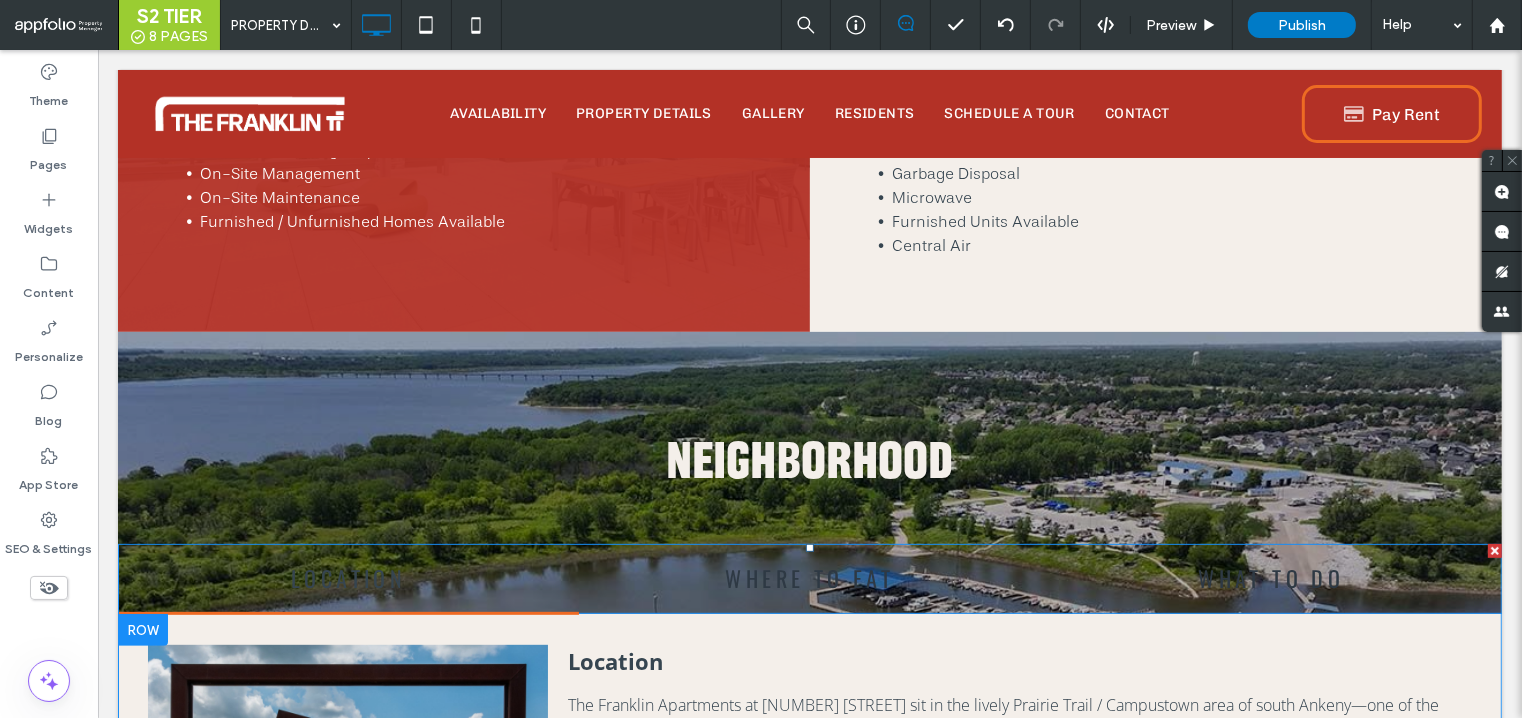 scroll, scrollTop: 657, scrollLeft: 0, axis: vertical 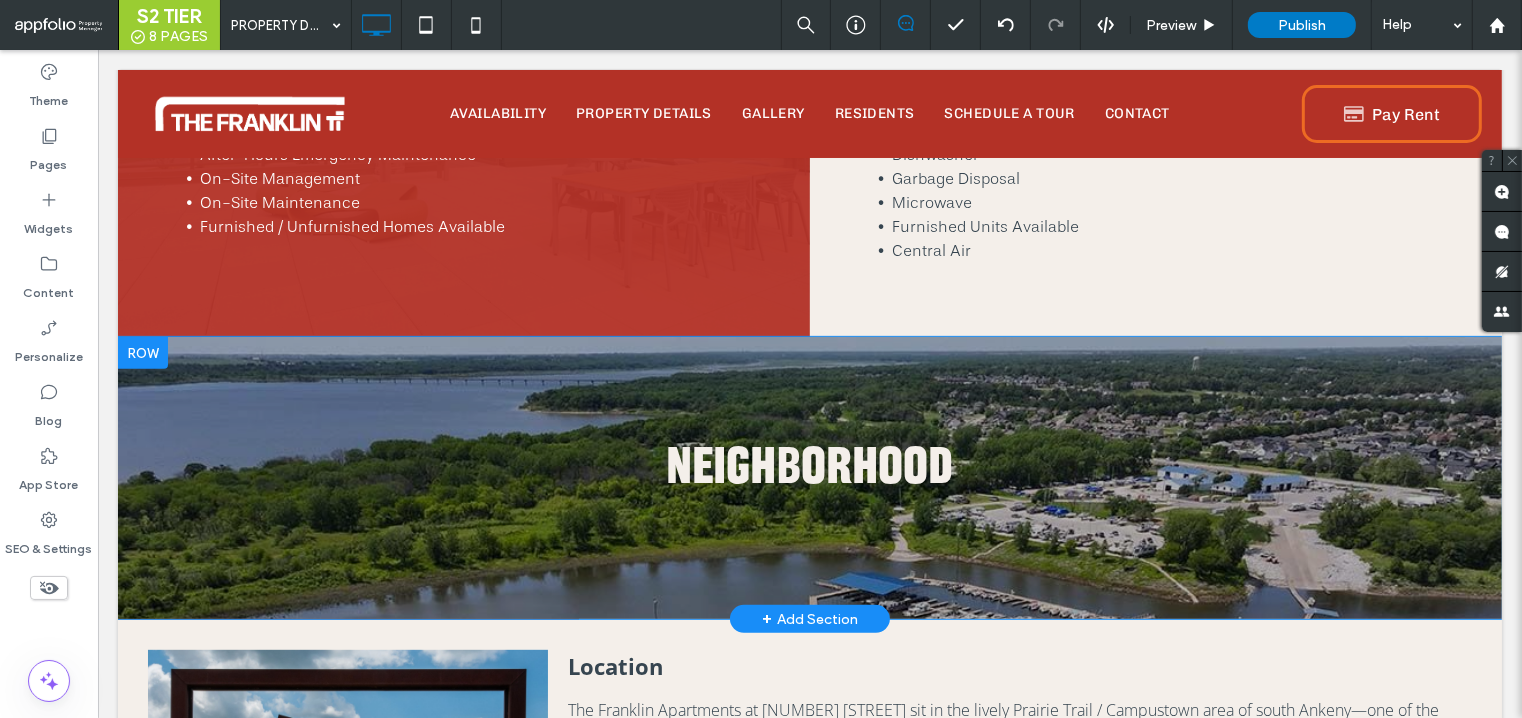 click at bounding box center [142, 353] 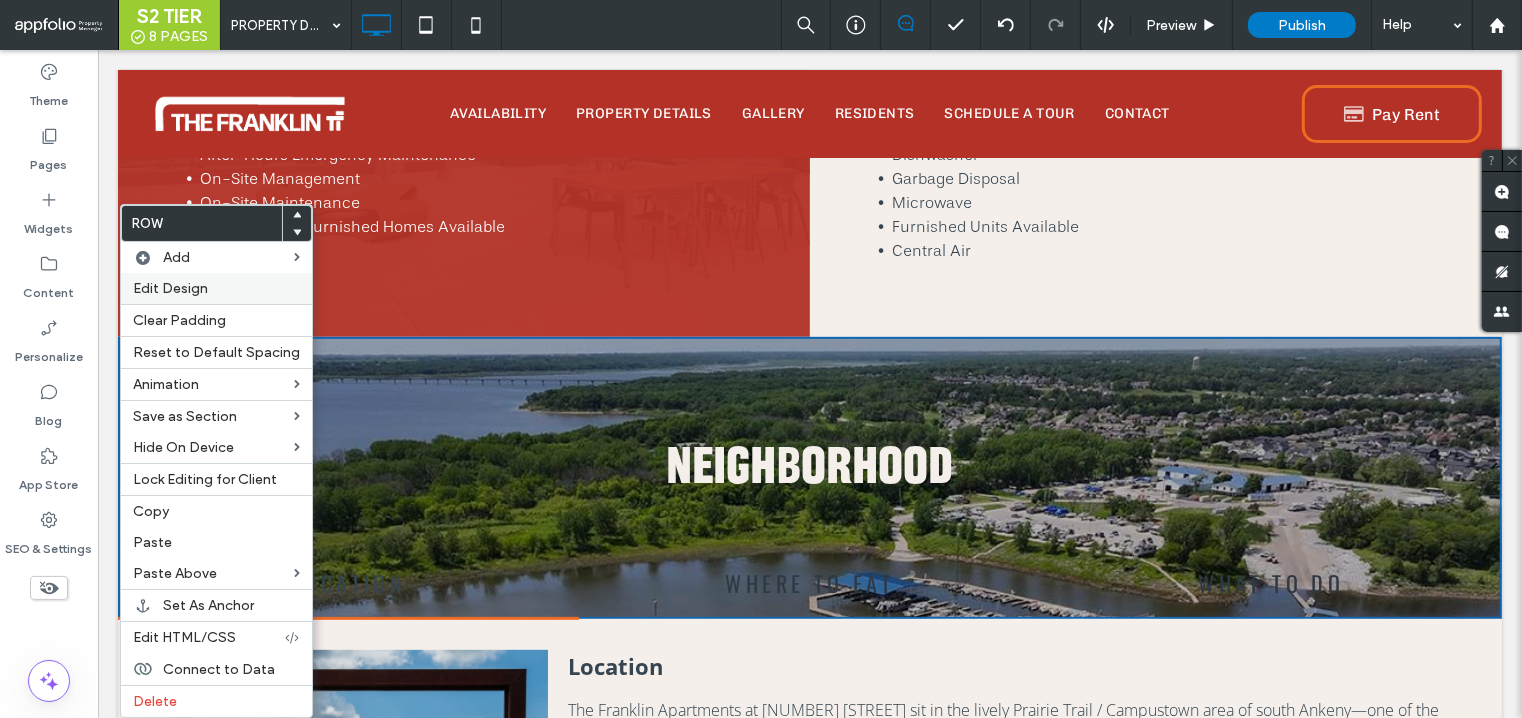 click on "Edit Design" at bounding box center [170, 288] 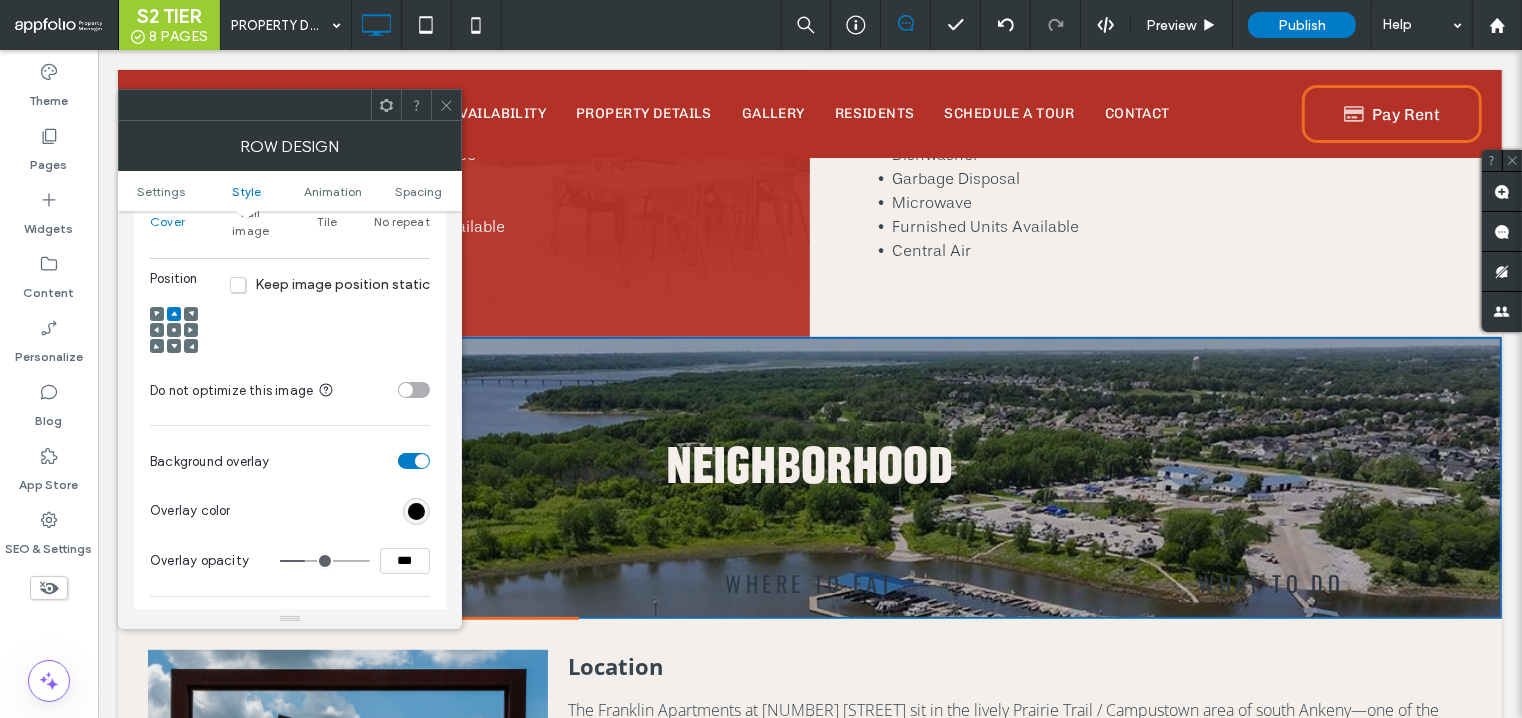 scroll, scrollTop: 714, scrollLeft: 0, axis: vertical 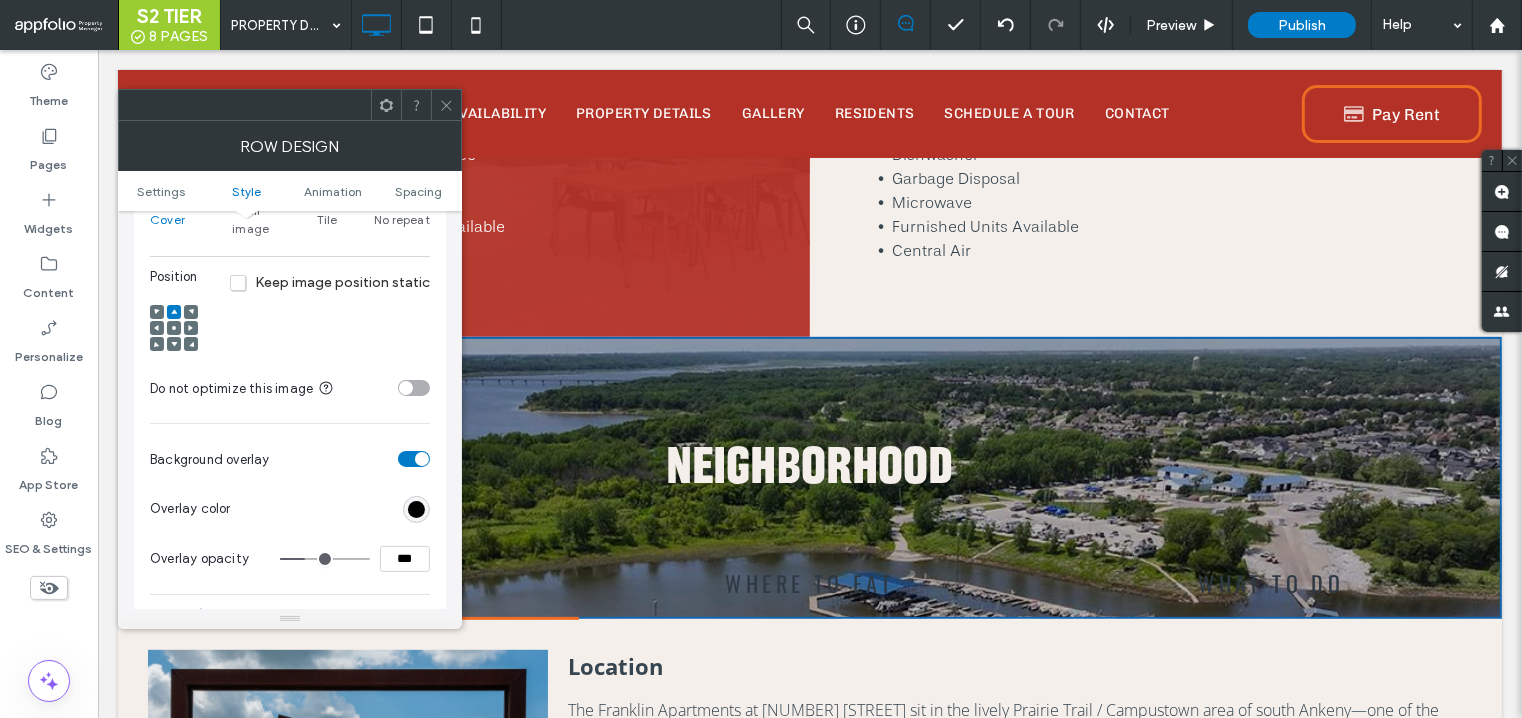 type on "**" 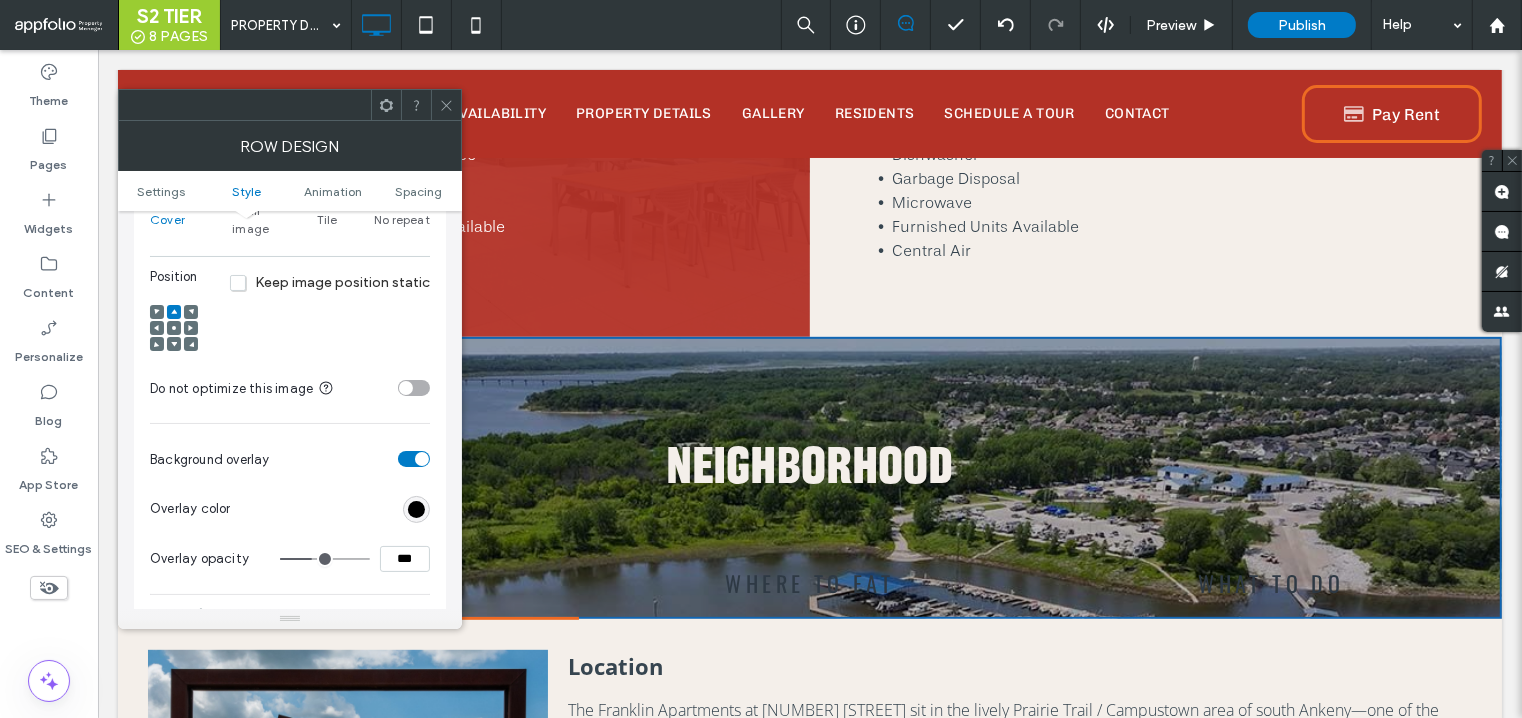 type on "**" 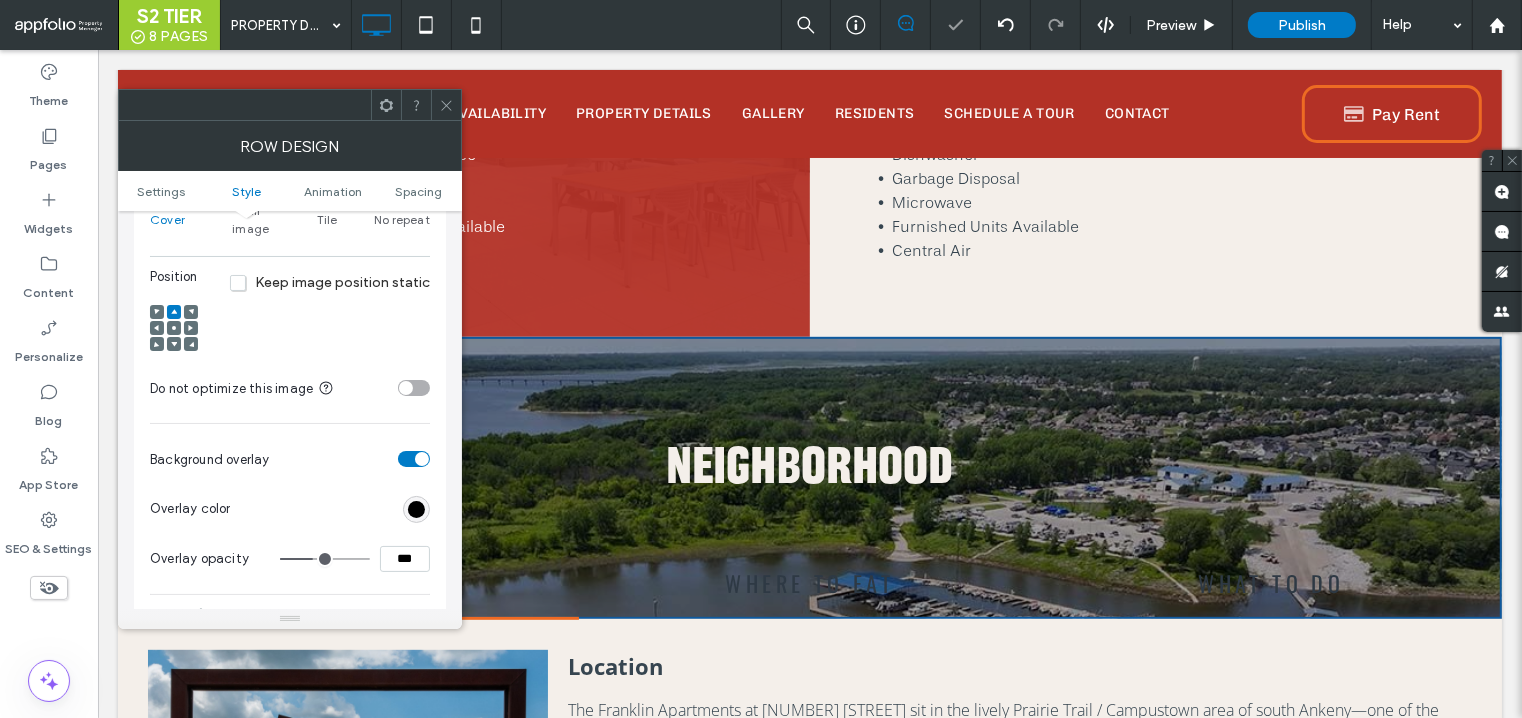type on "**" 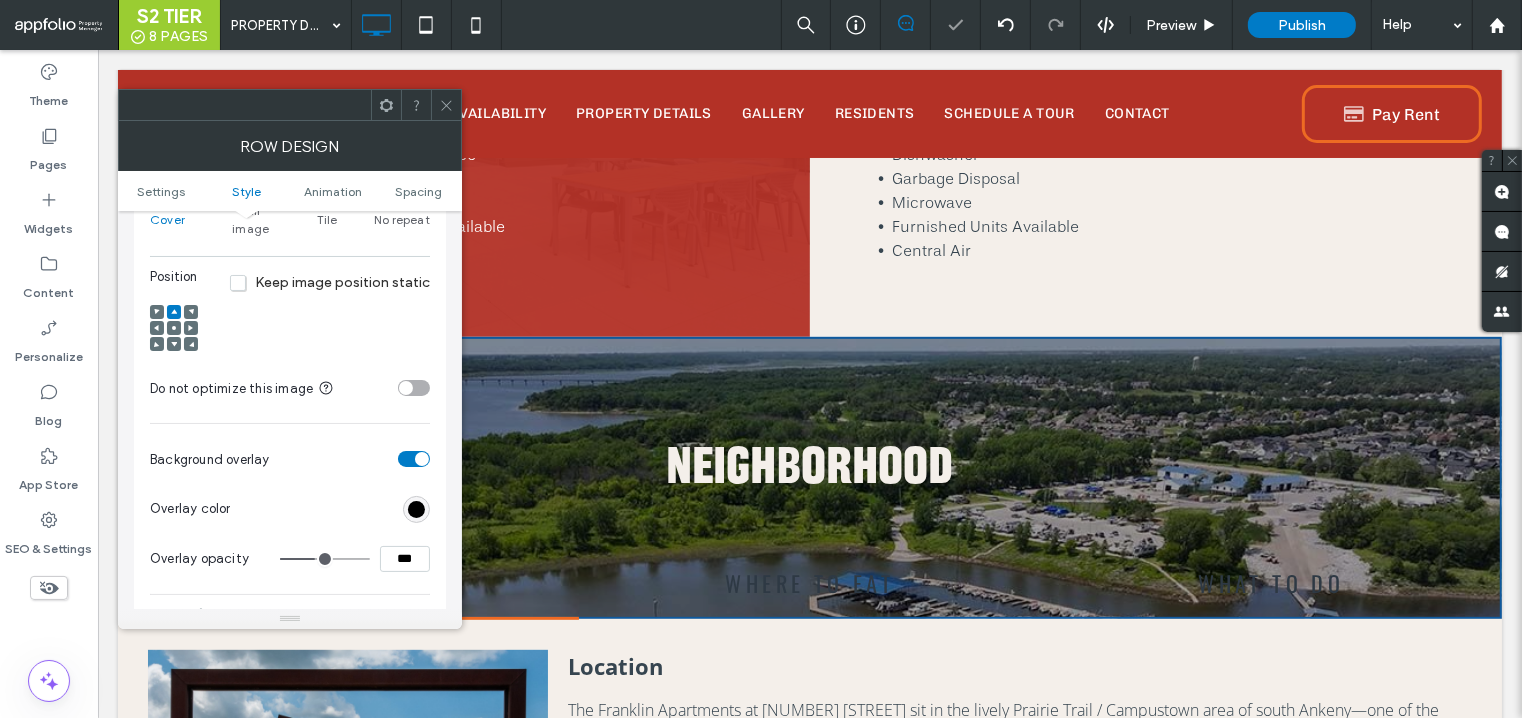 type on "**" 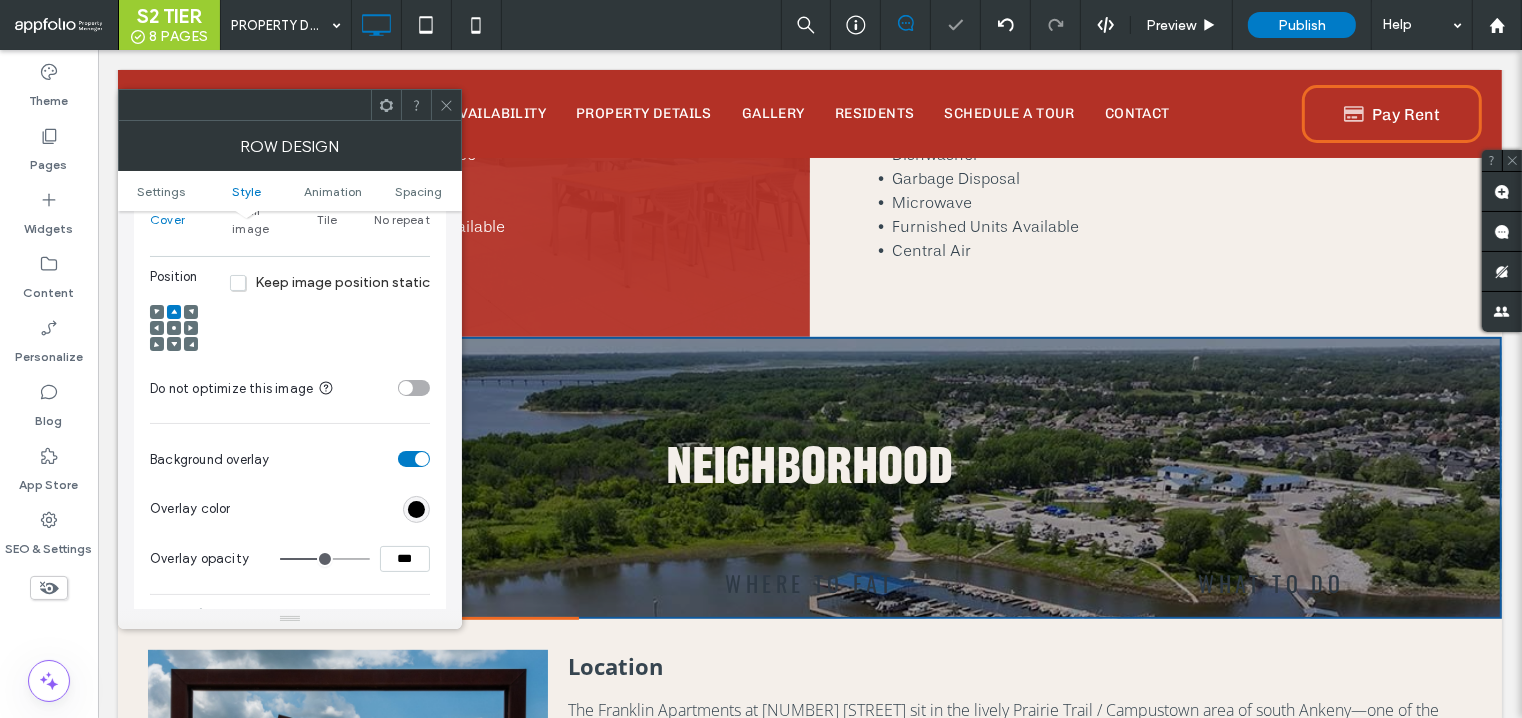 type on "**" 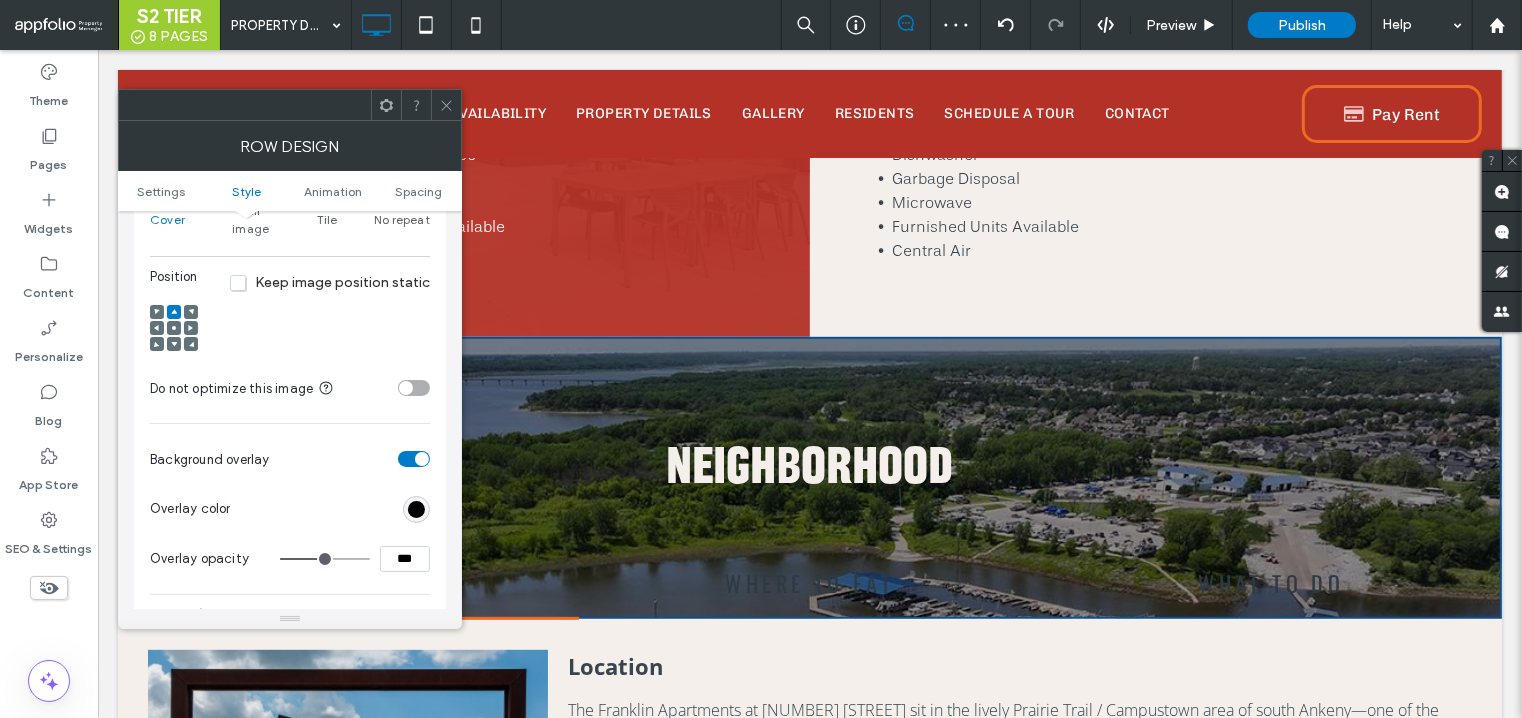 click 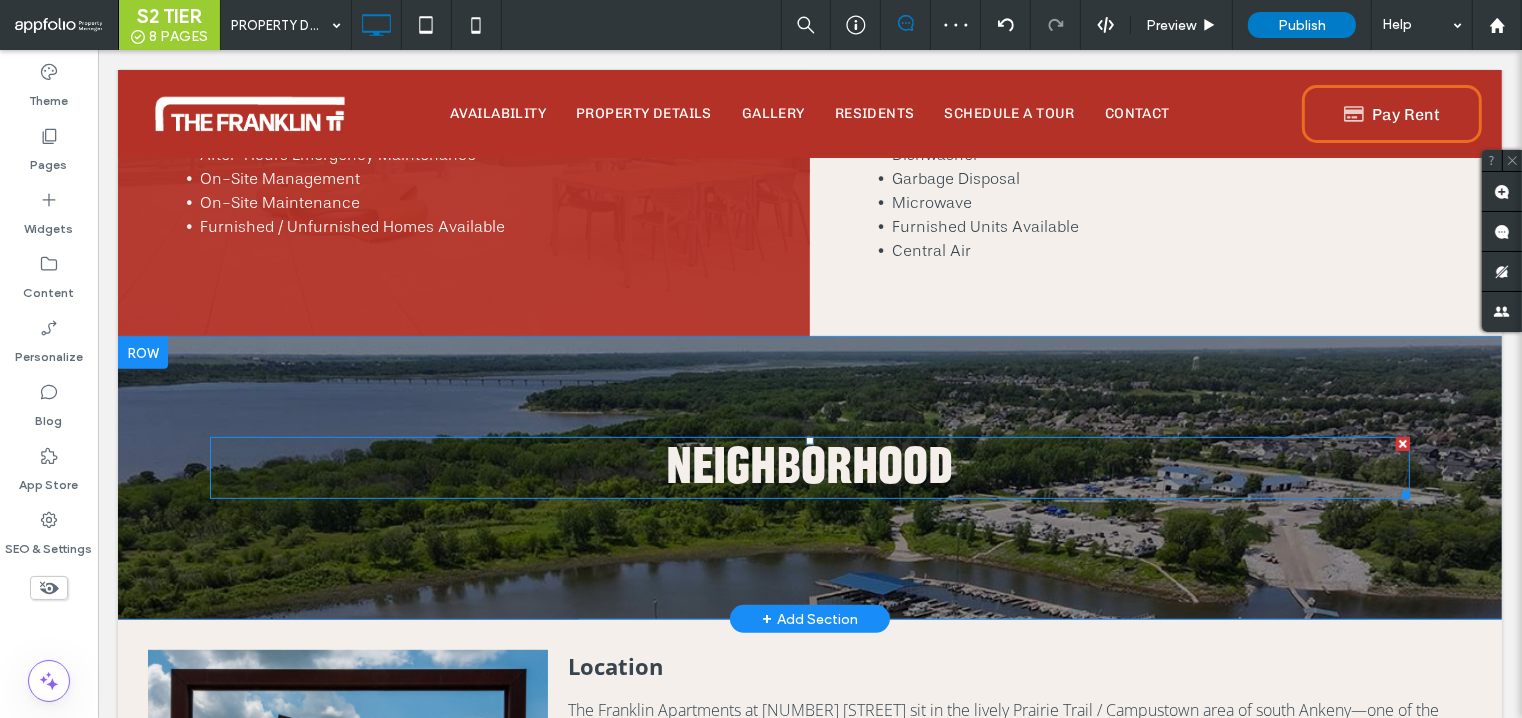 click on "Neighborhood" at bounding box center [809, 468] 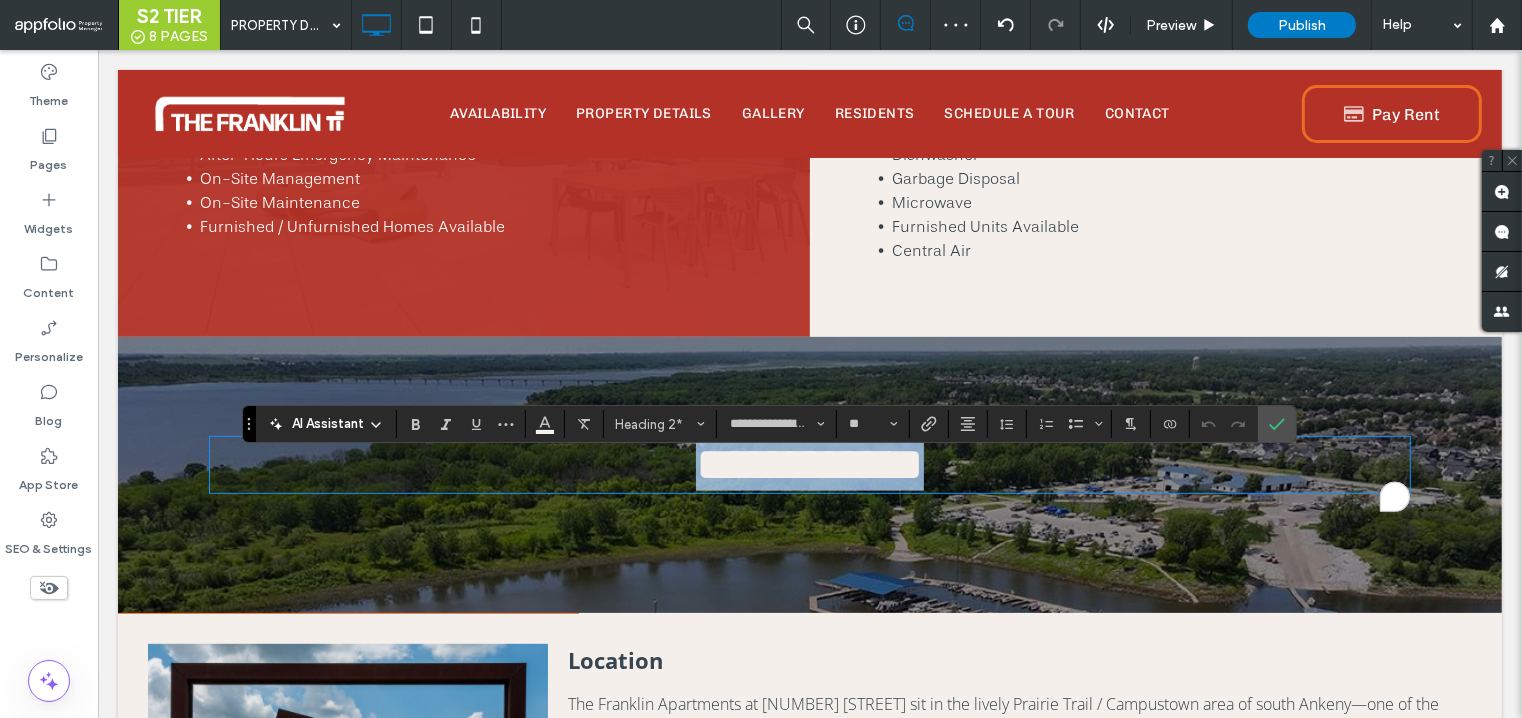 click on "**********" at bounding box center [809, 464] 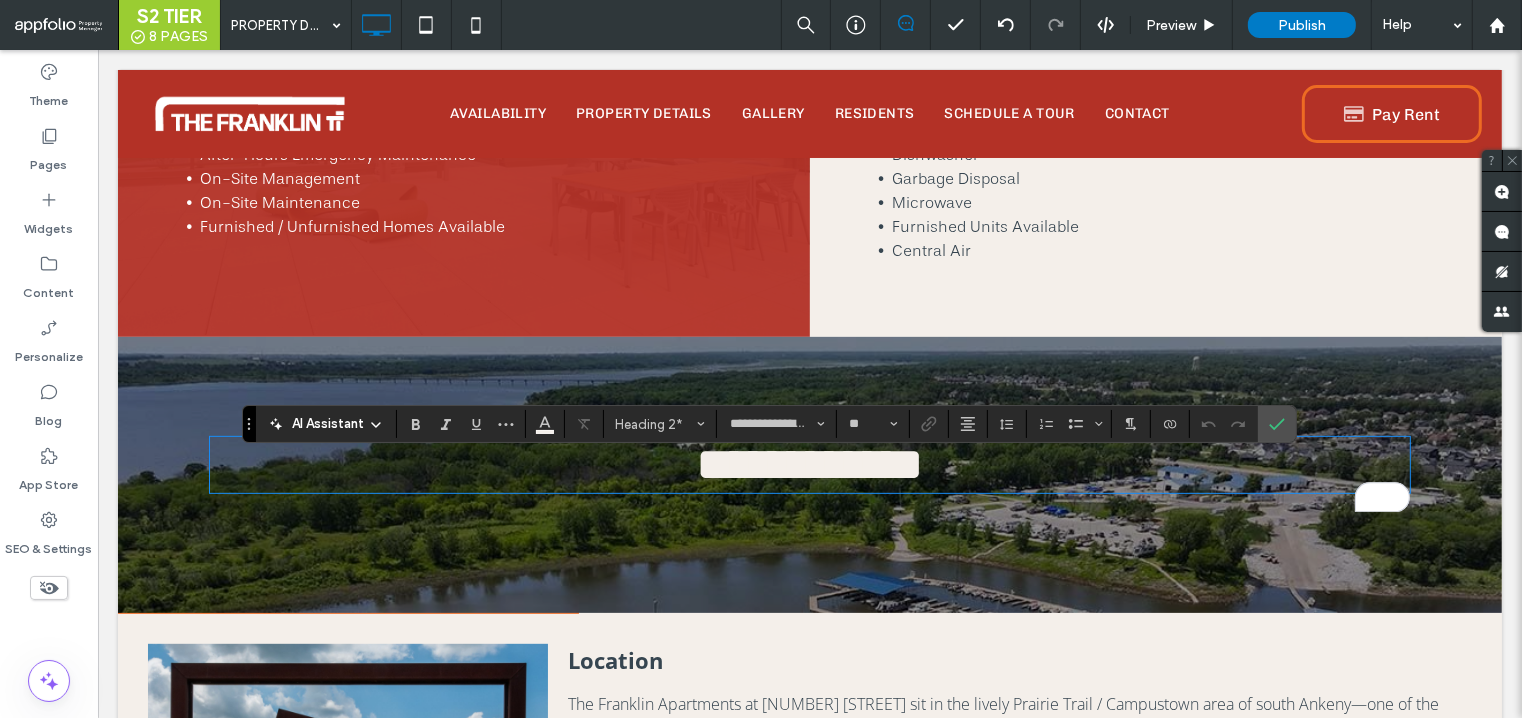 type 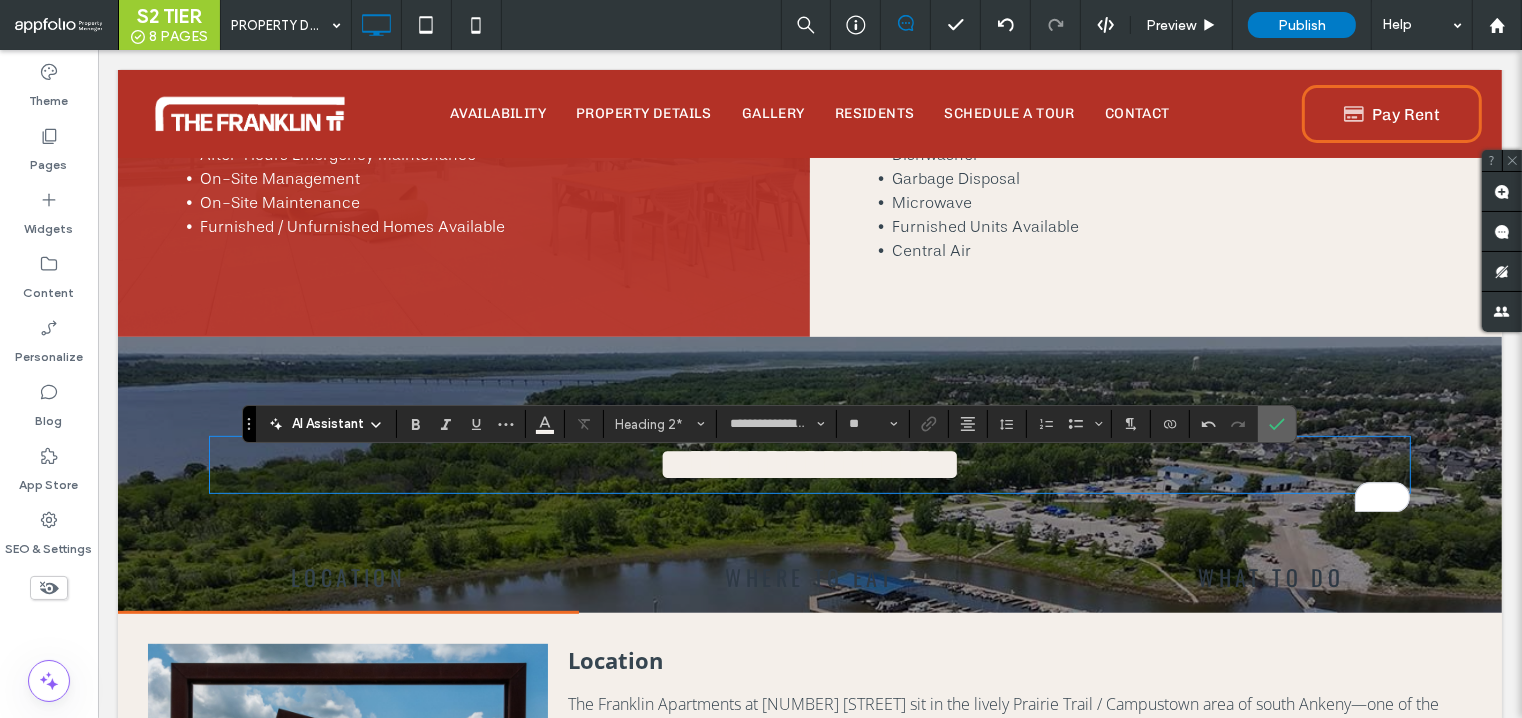 click at bounding box center (1273, 424) 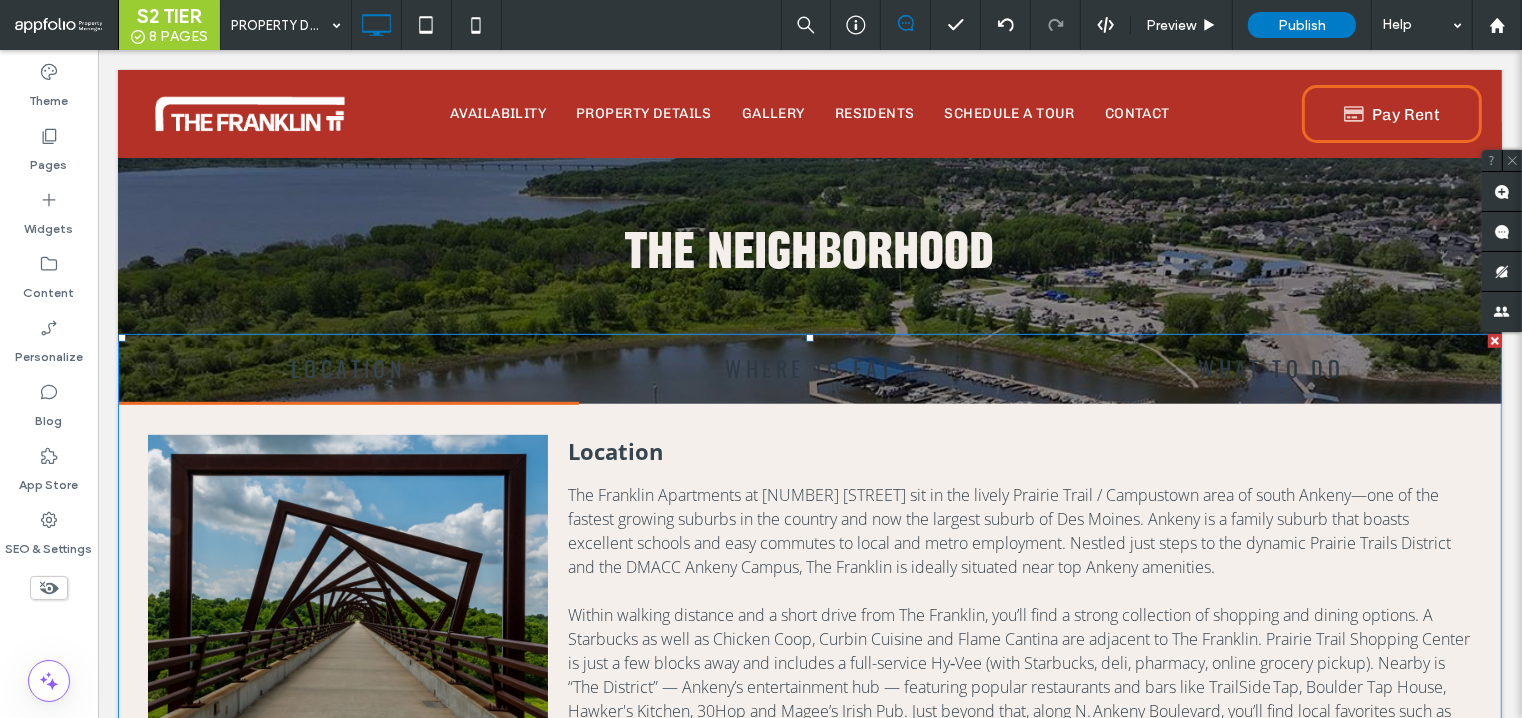 scroll, scrollTop: 873, scrollLeft: 0, axis: vertical 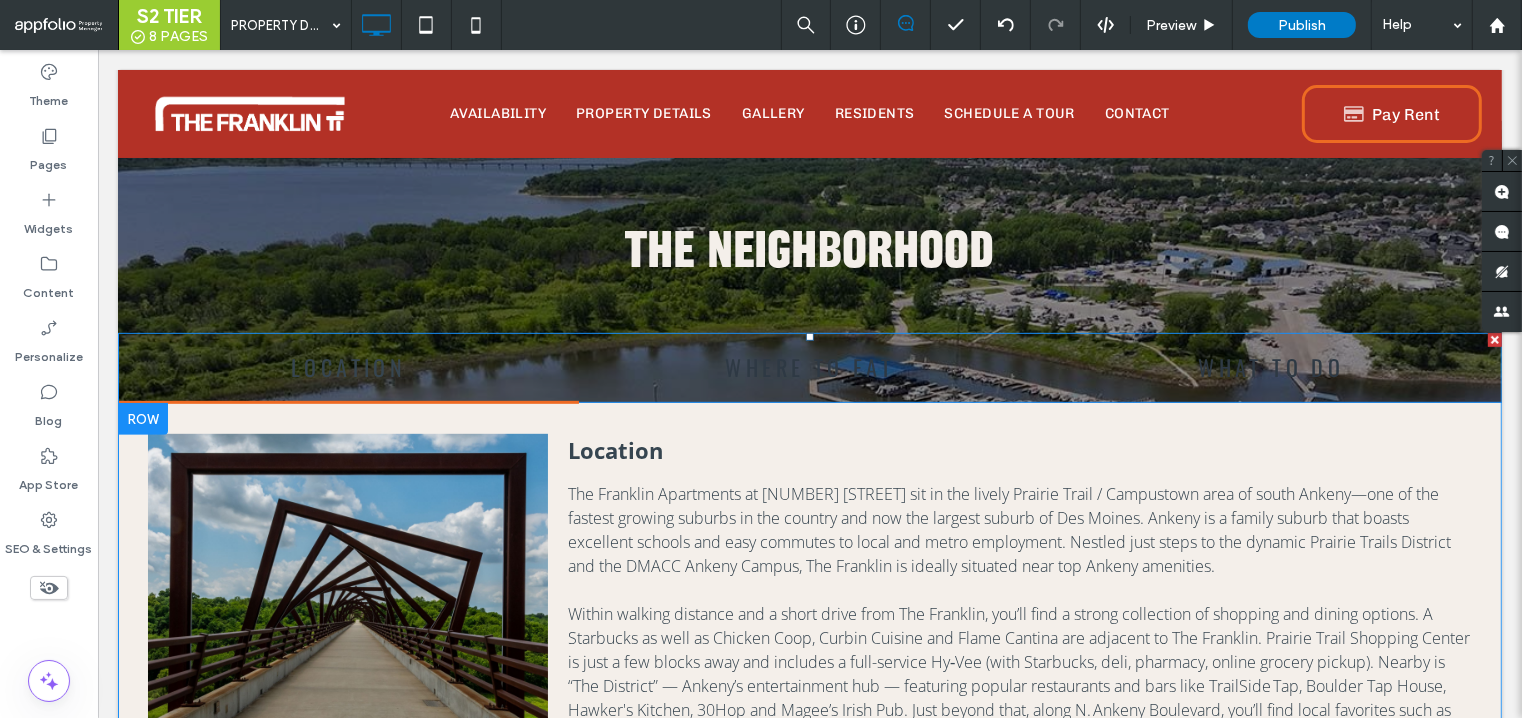 click at bounding box center [809, 723] 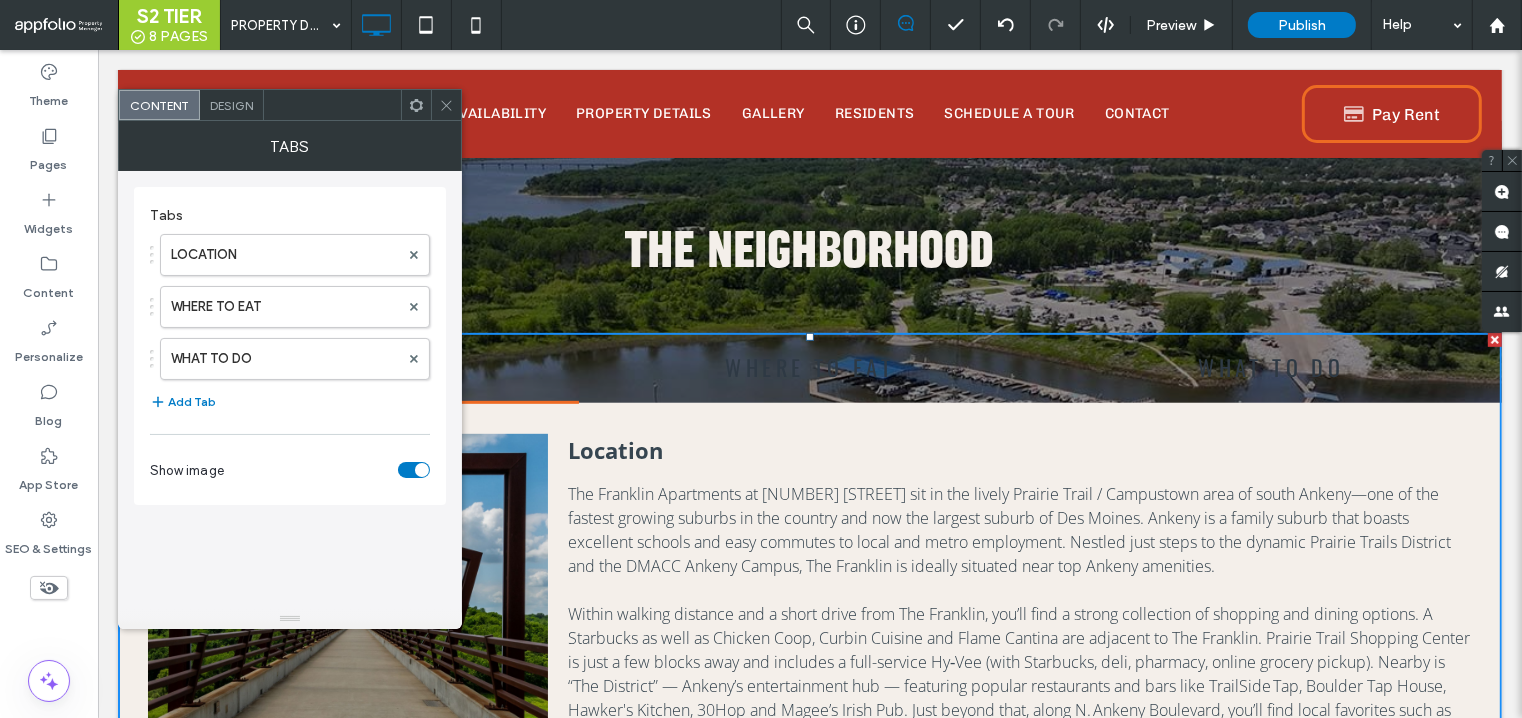 click on "Design" at bounding box center (231, 105) 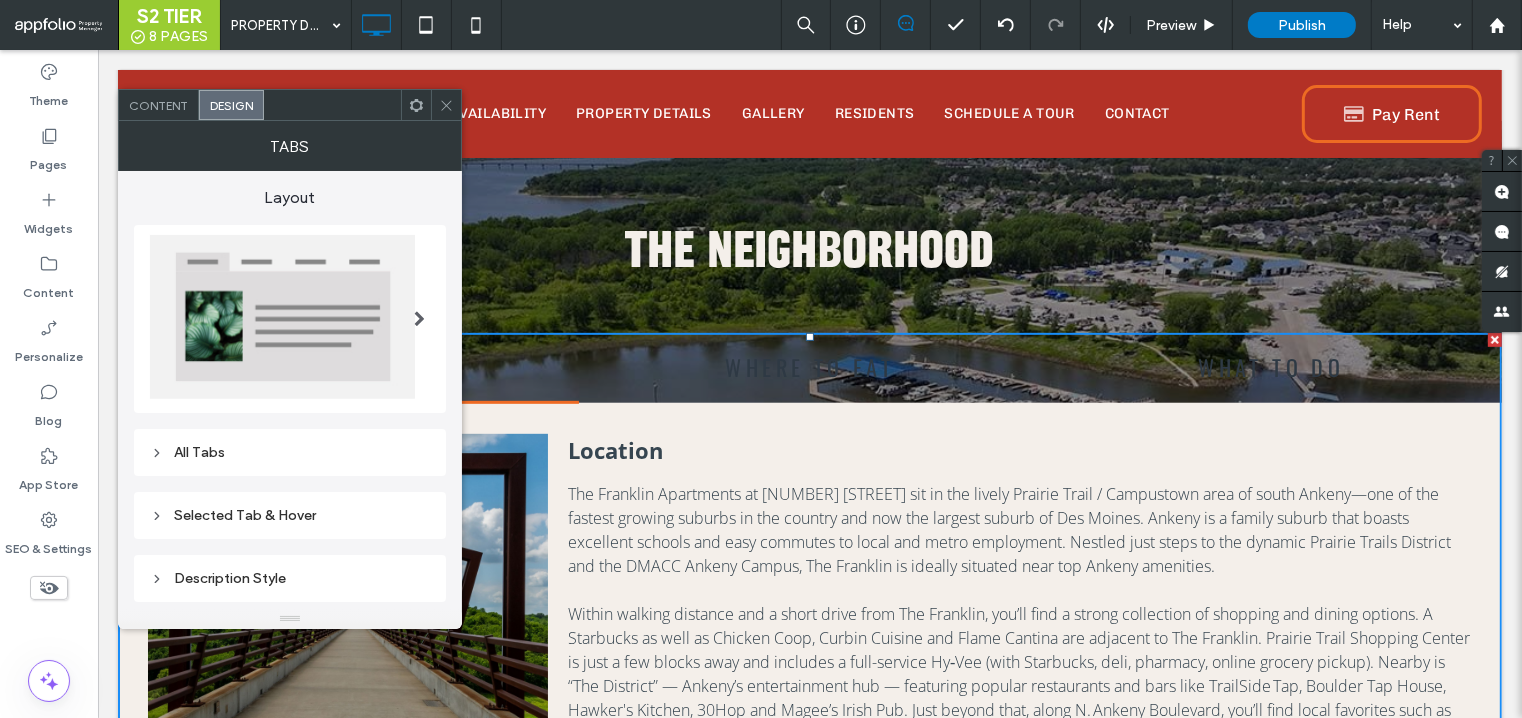 click on "All Tabs" at bounding box center (290, 452) 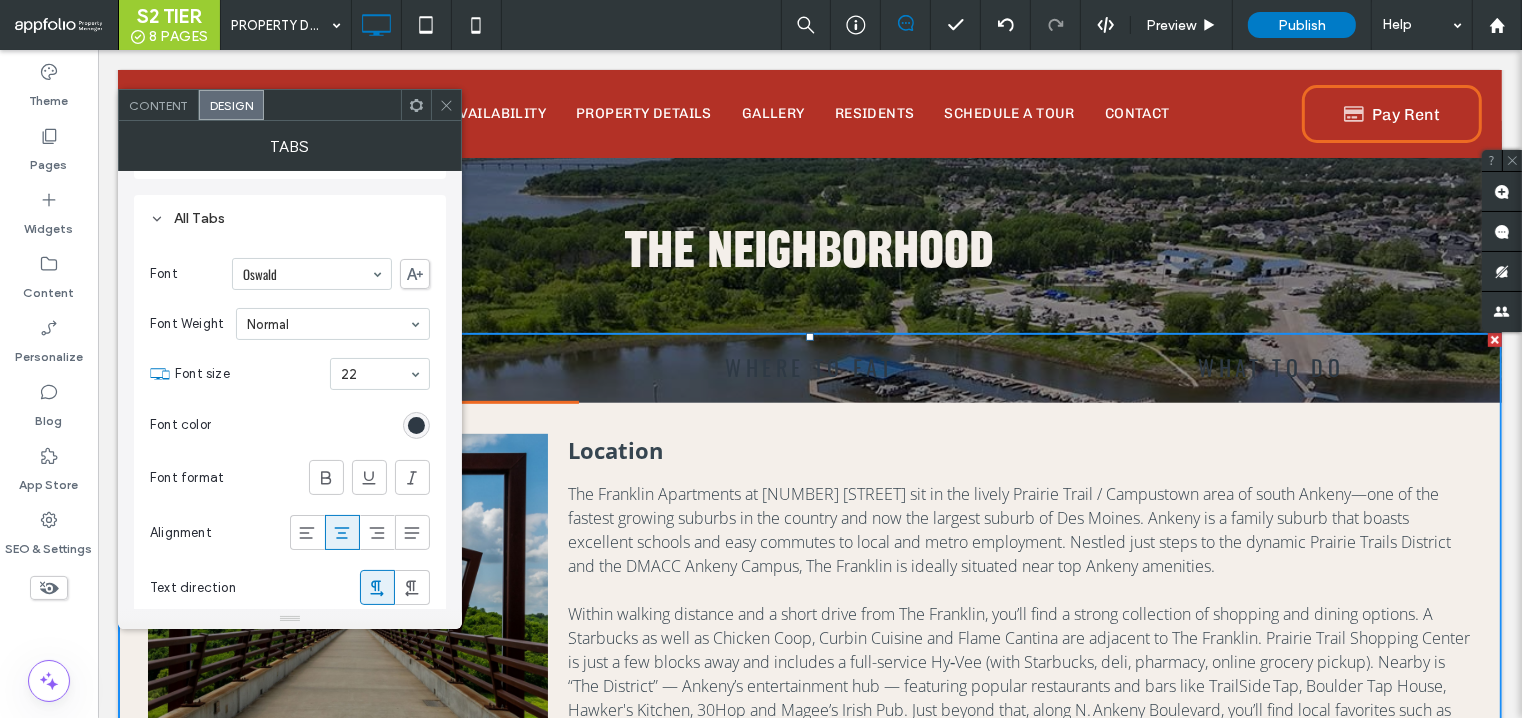 scroll, scrollTop: 235, scrollLeft: 0, axis: vertical 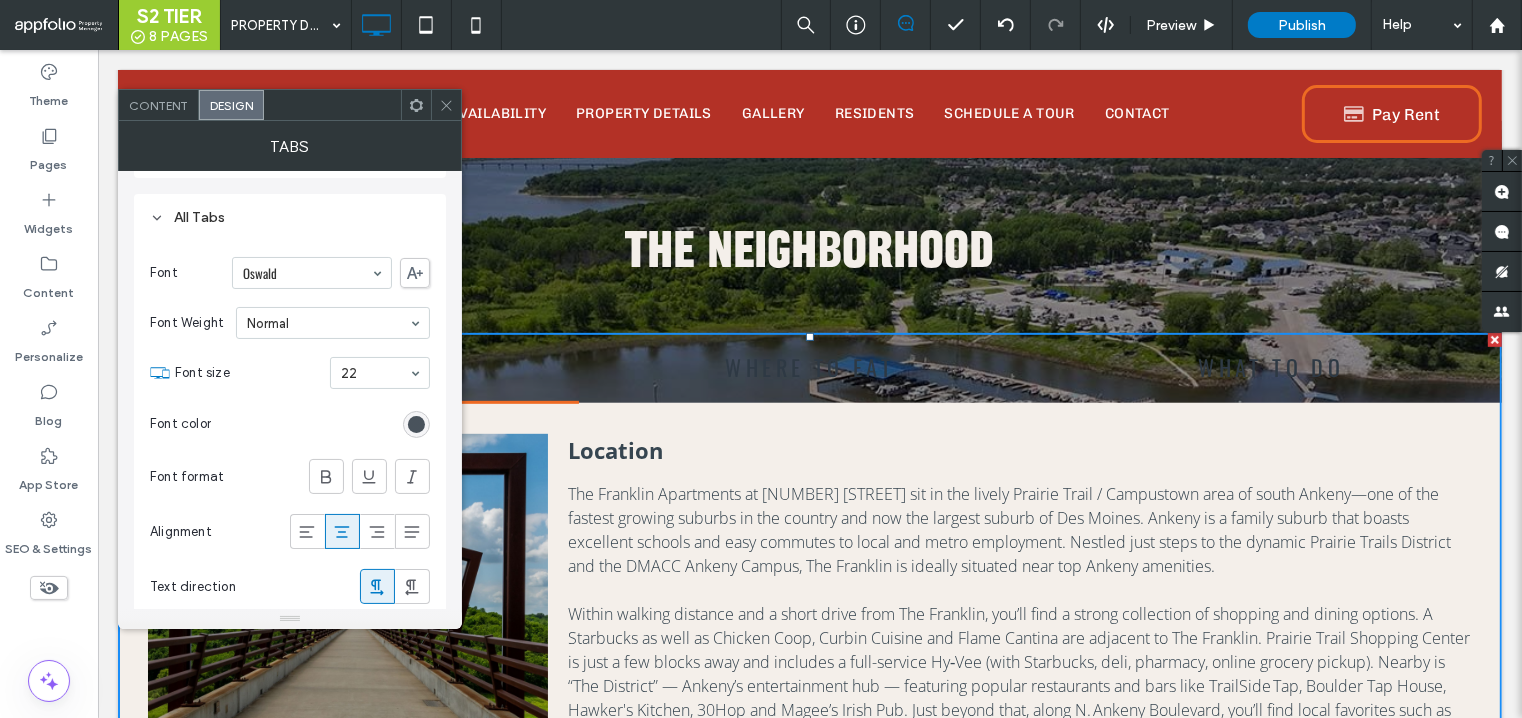 click at bounding box center (416, 424) 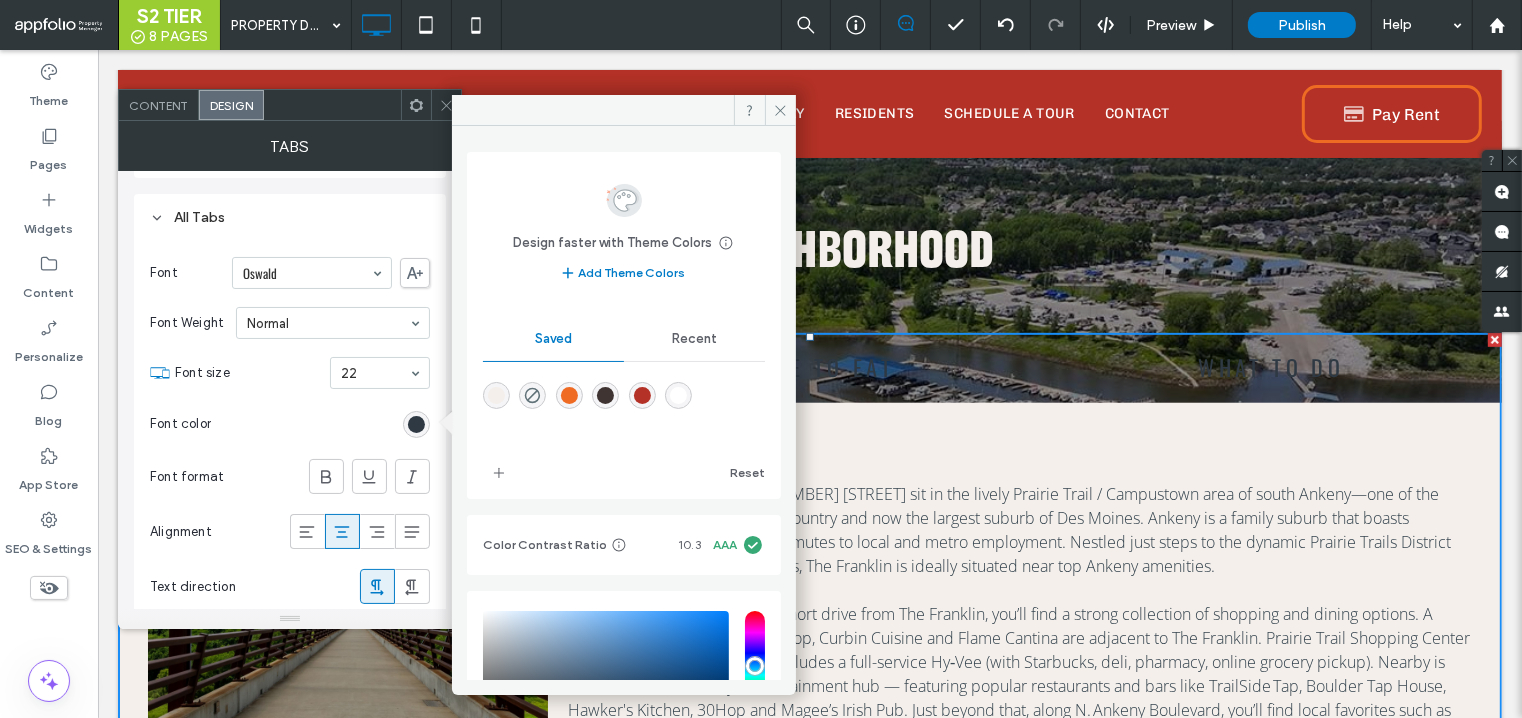 click at bounding box center (678, 395) 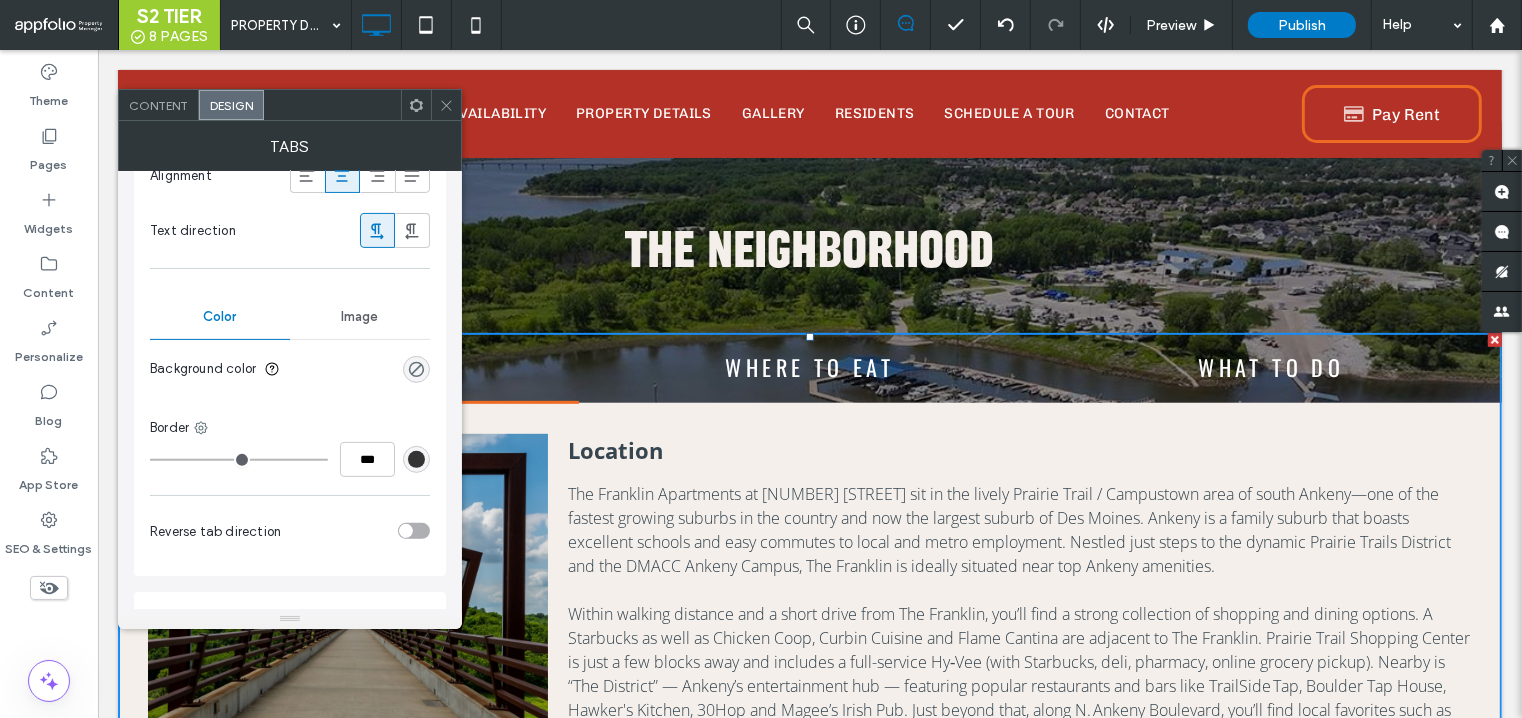 scroll, scrollTop: 606, scrollLeft: 0, axis: vertical 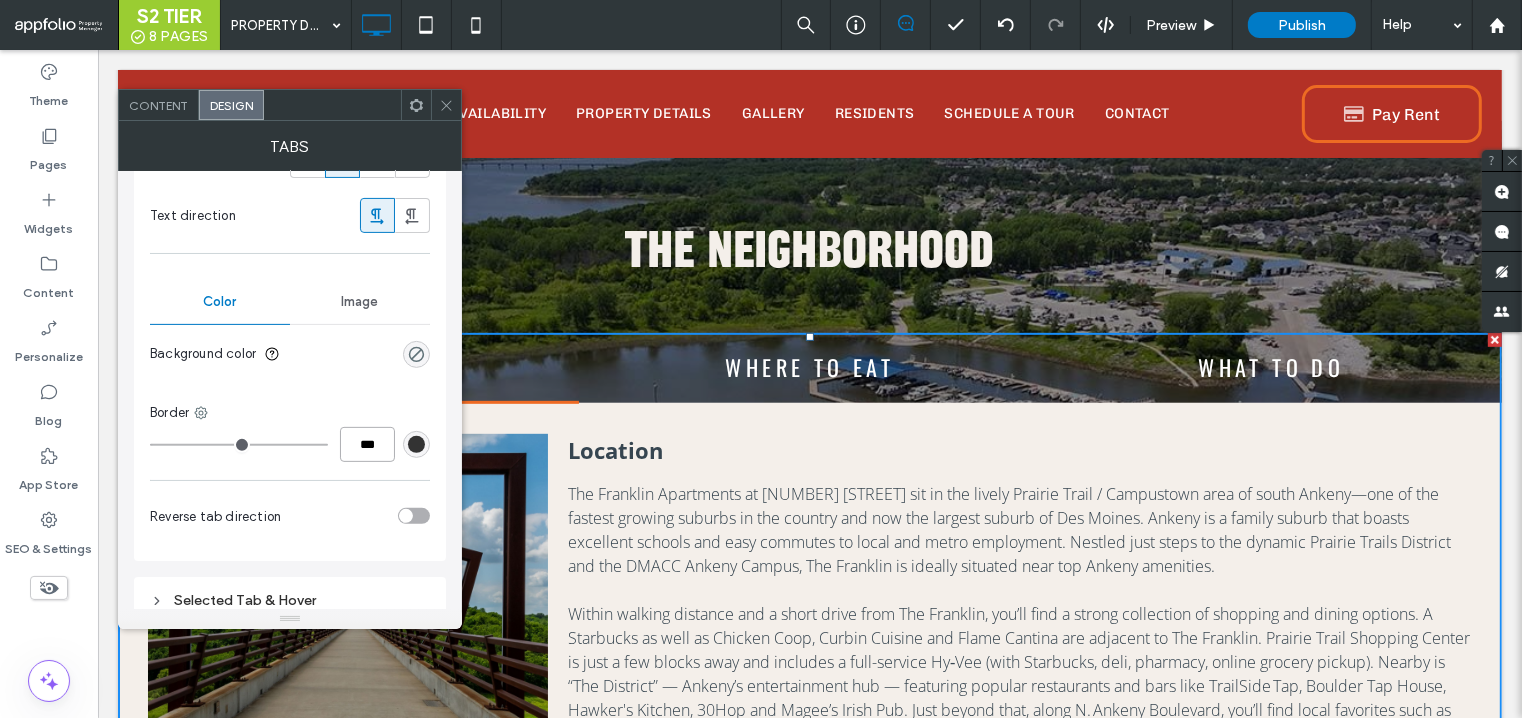 click on "***" at bounding box center (367, 444) 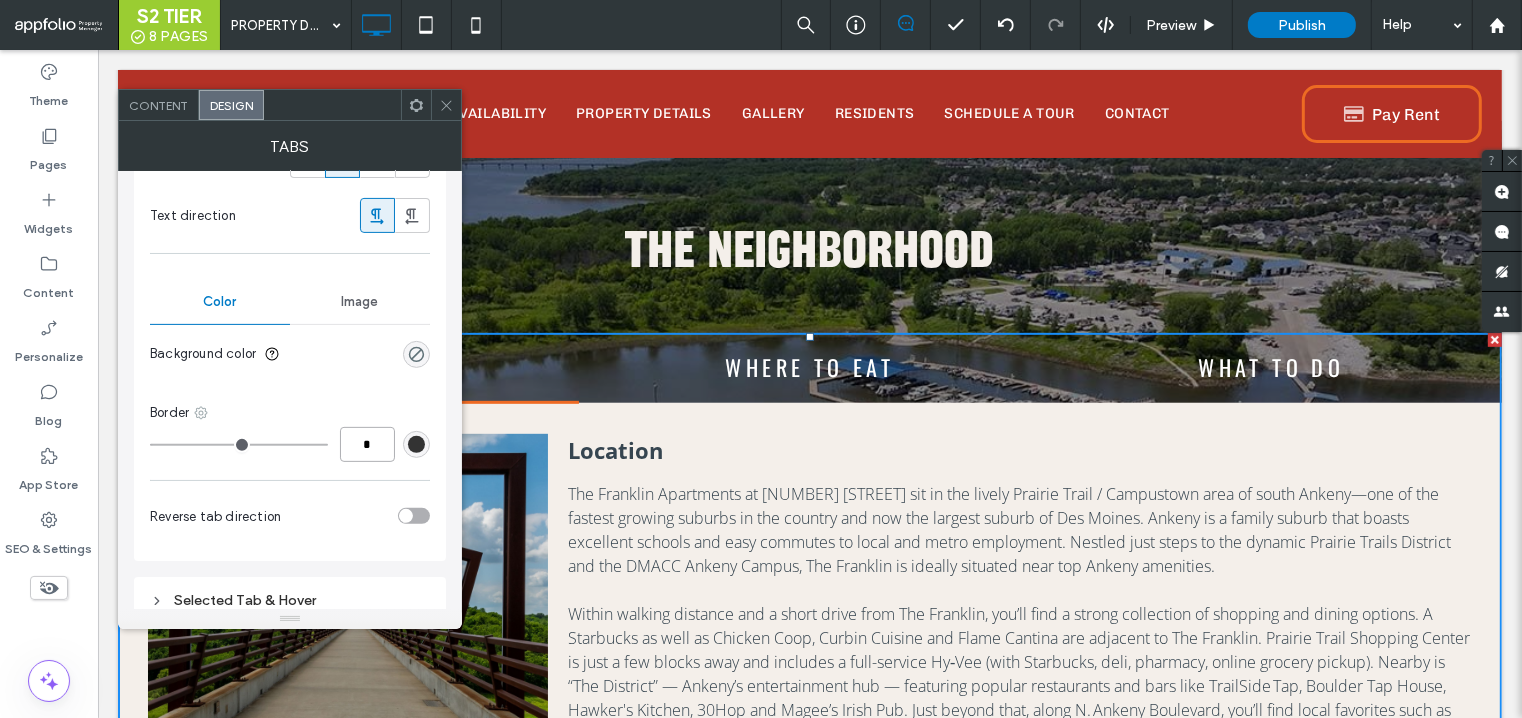 type on "*" 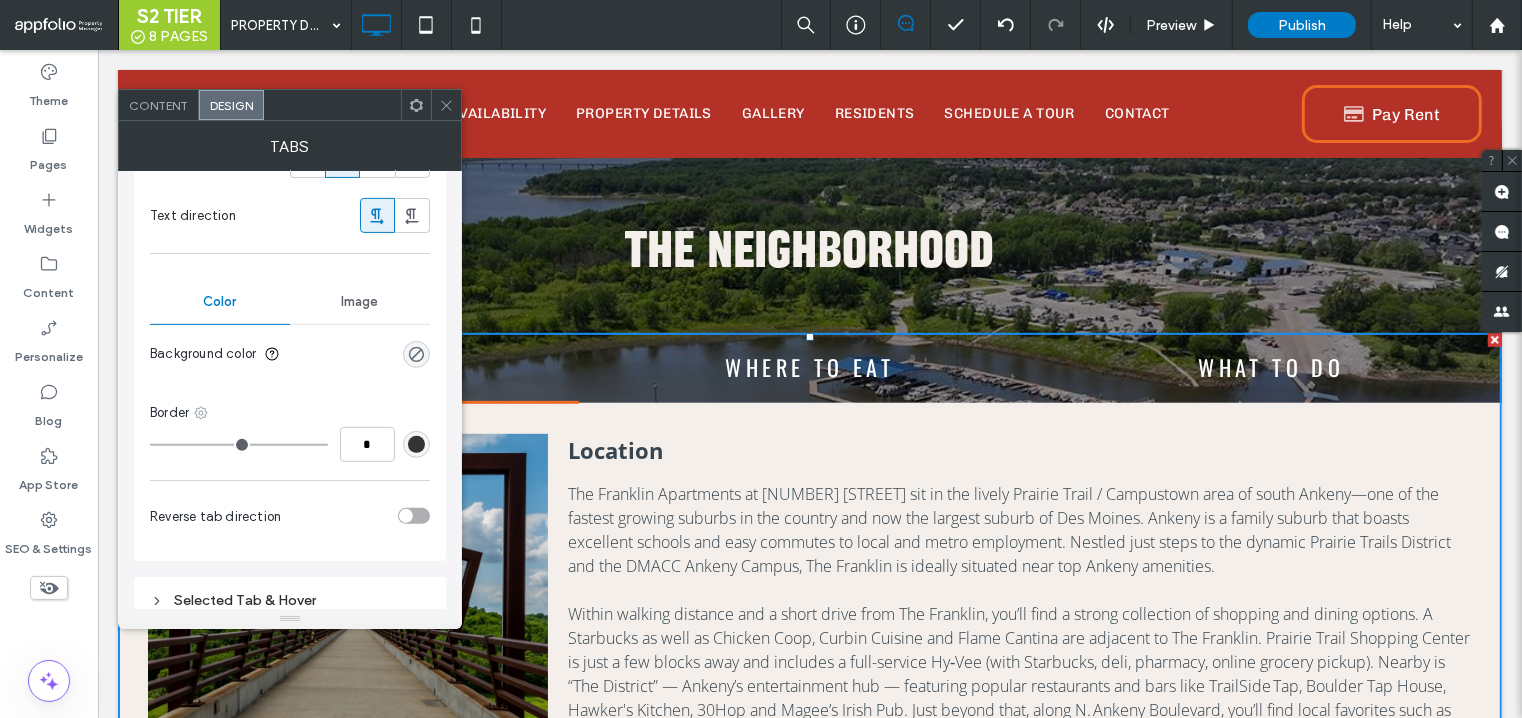 click 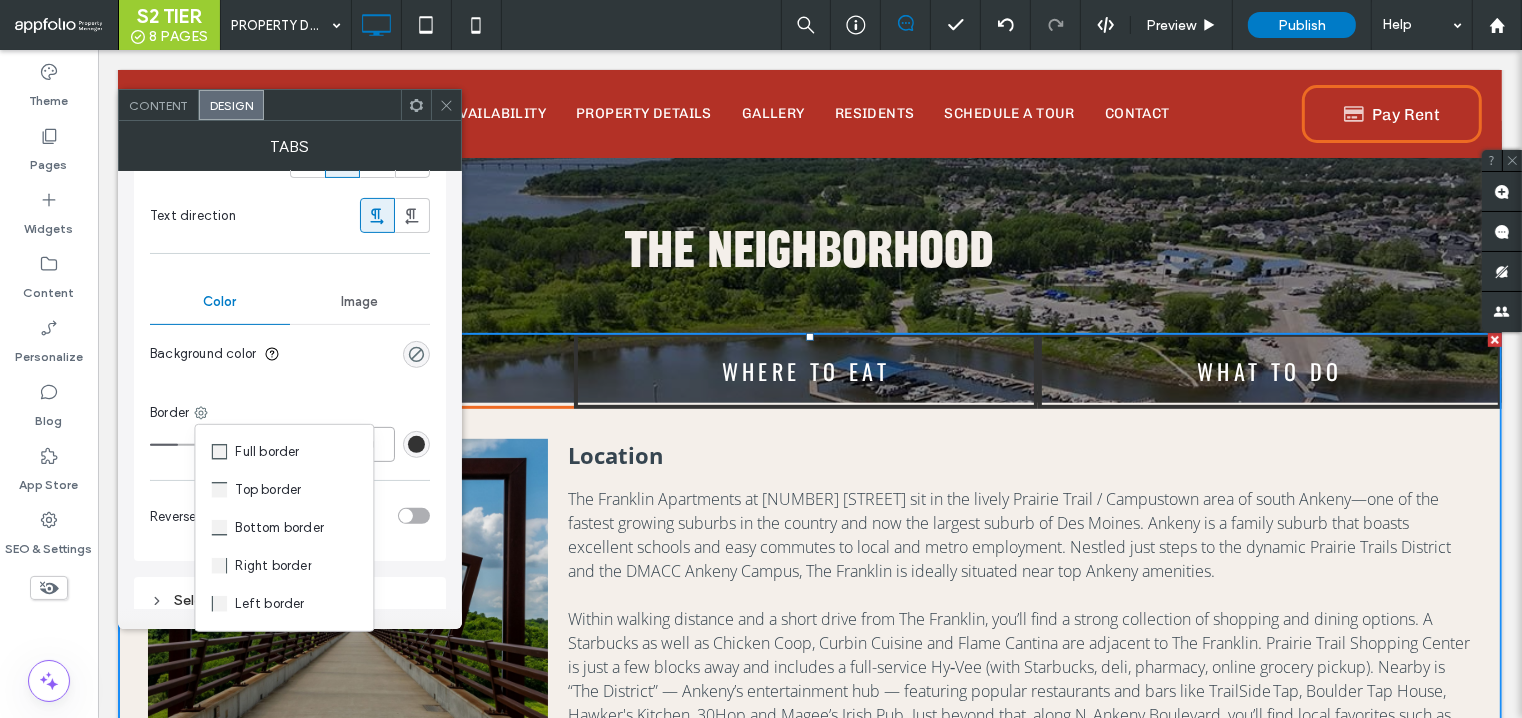 click on "***" at bounding box center (367, 444) 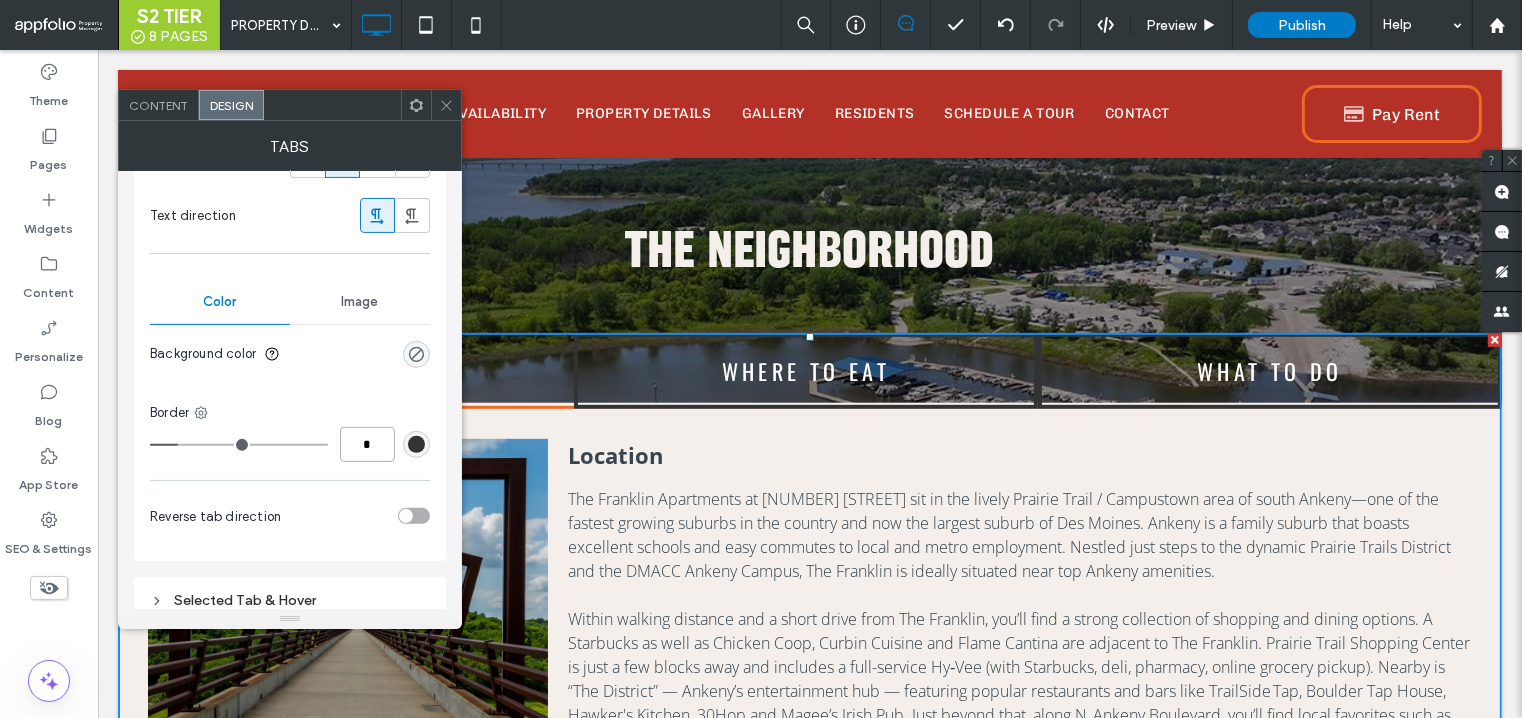 type on "*" 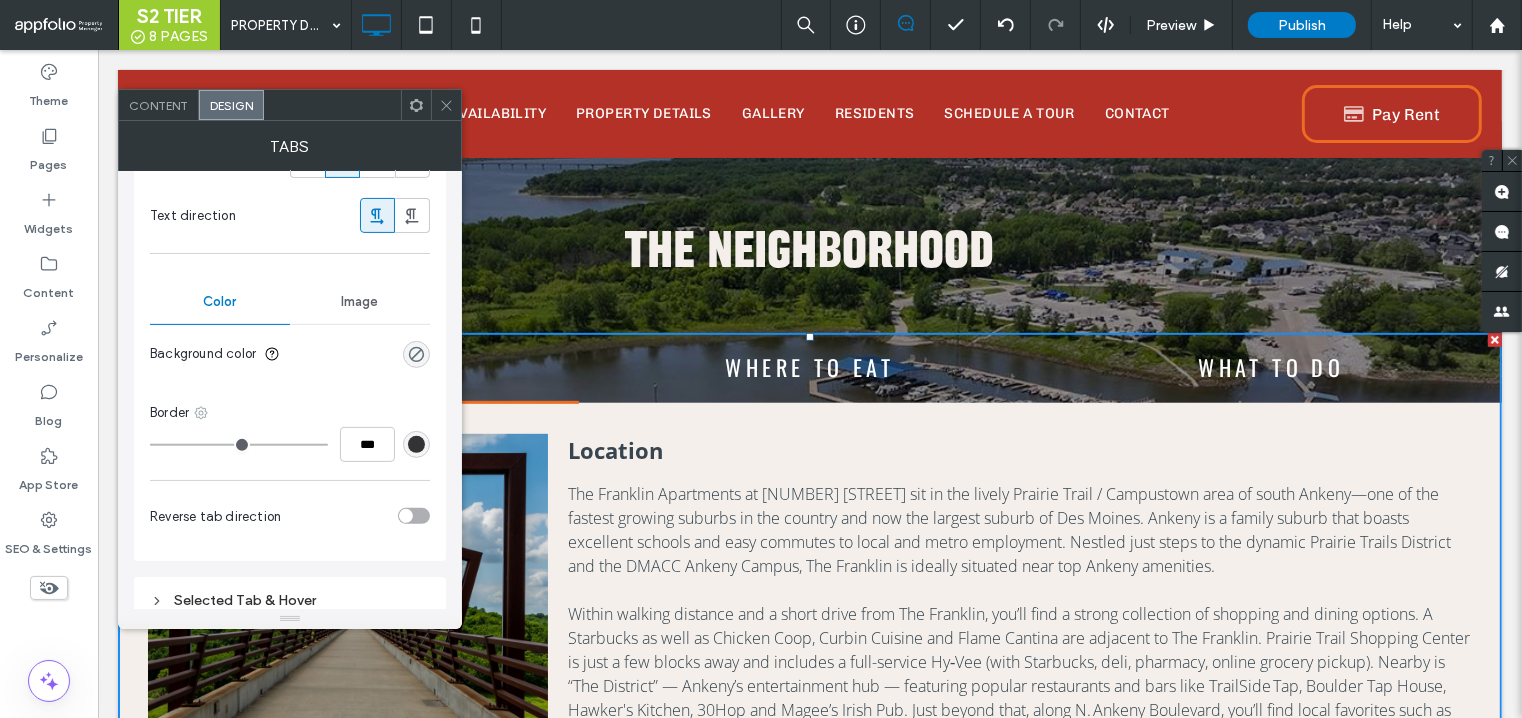 click 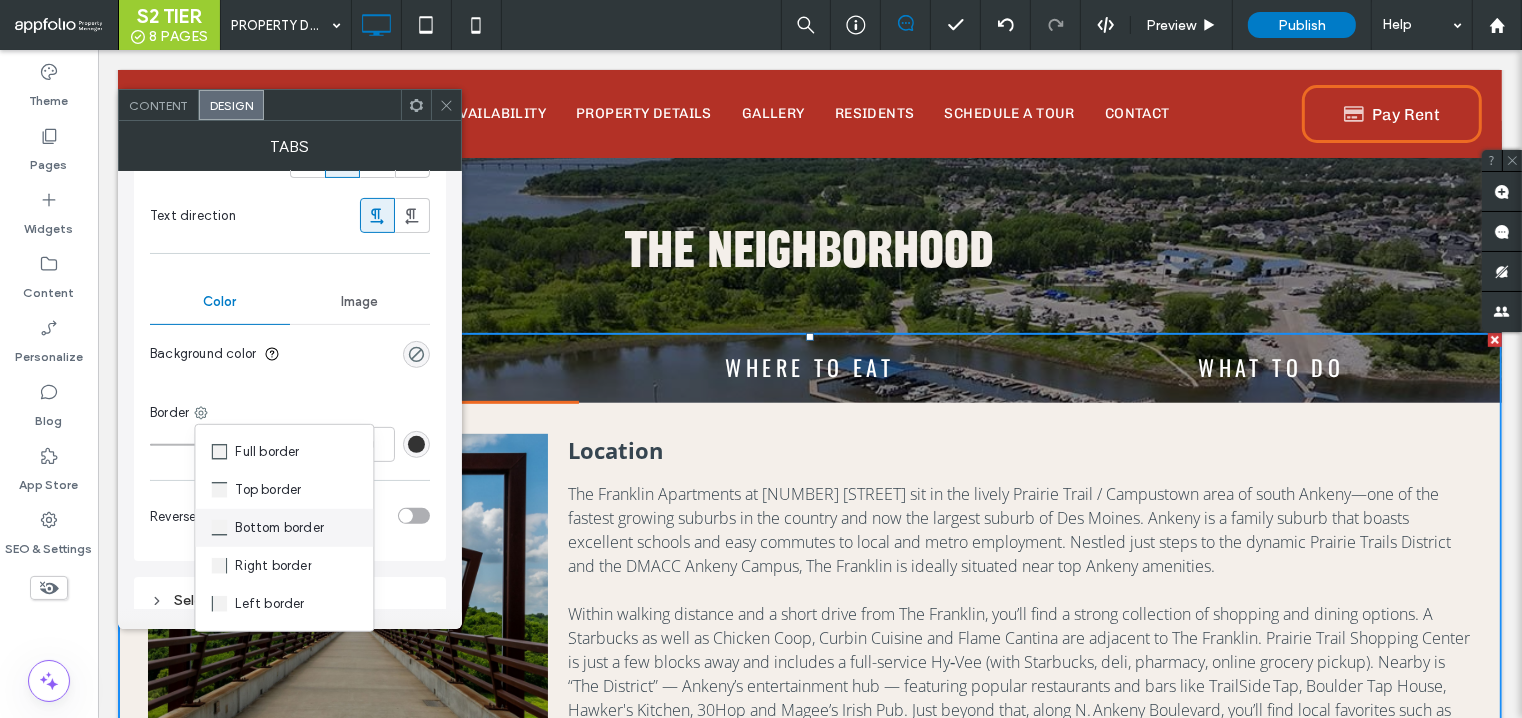 click on "Bottom border" at bounding box center (279, 528) 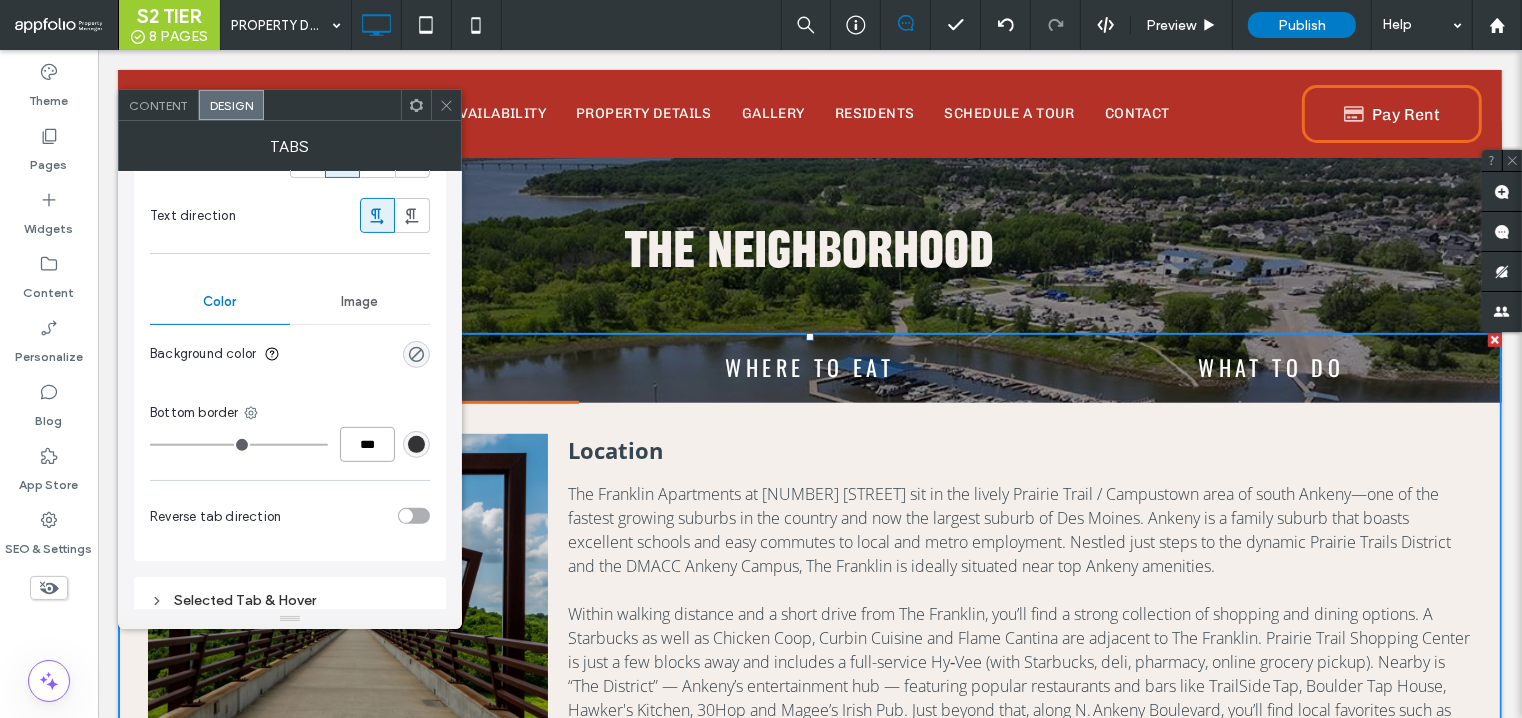 click on "***" at bounding box center [367, 444] 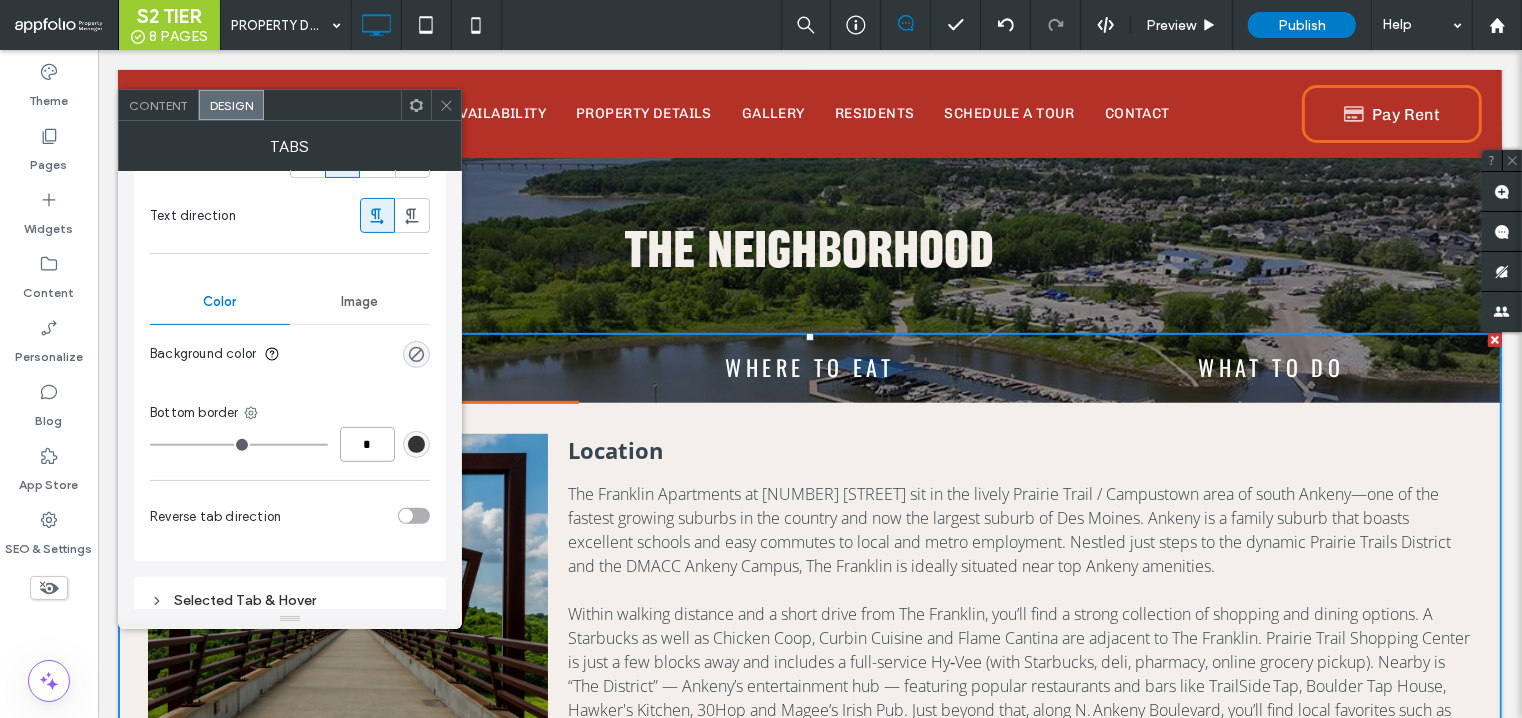 type on "*" 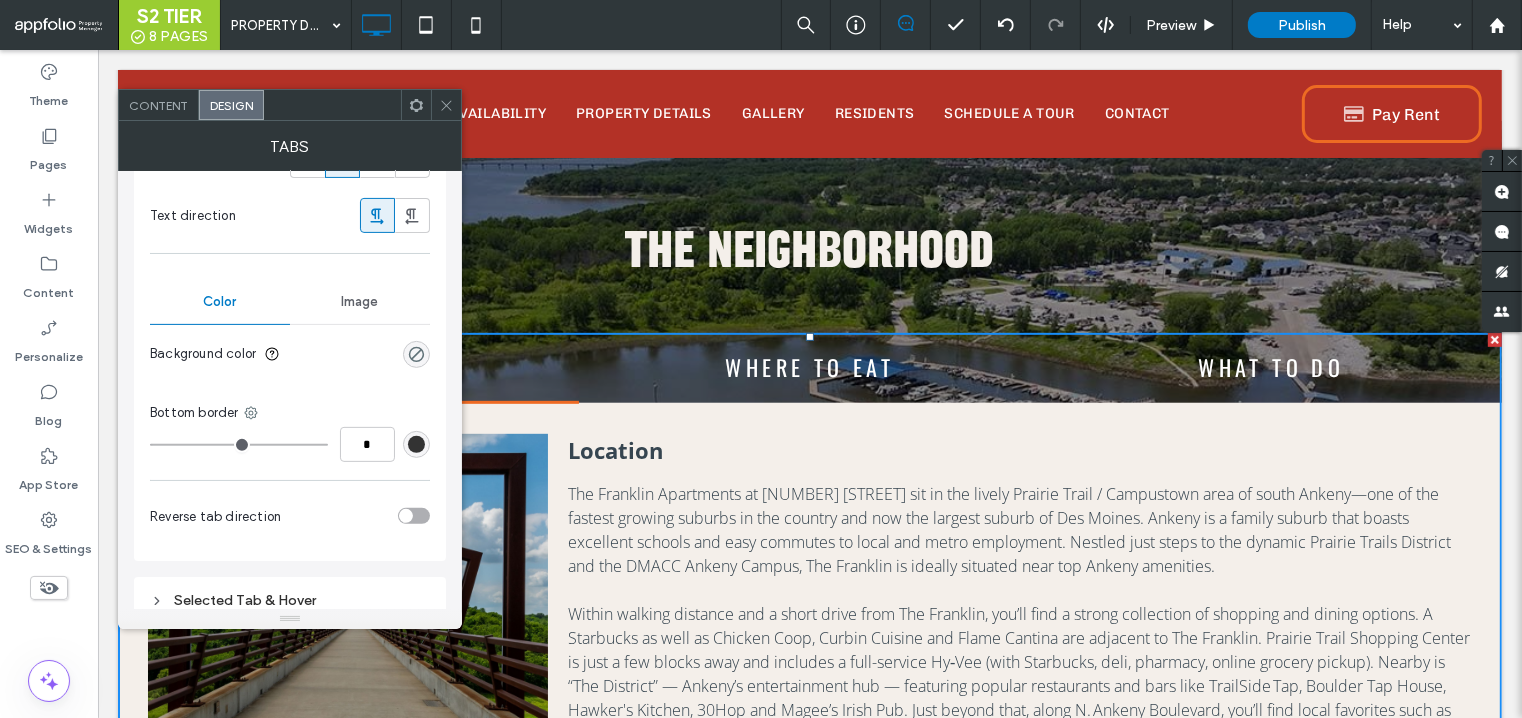 click at bounding box center (416, 444) 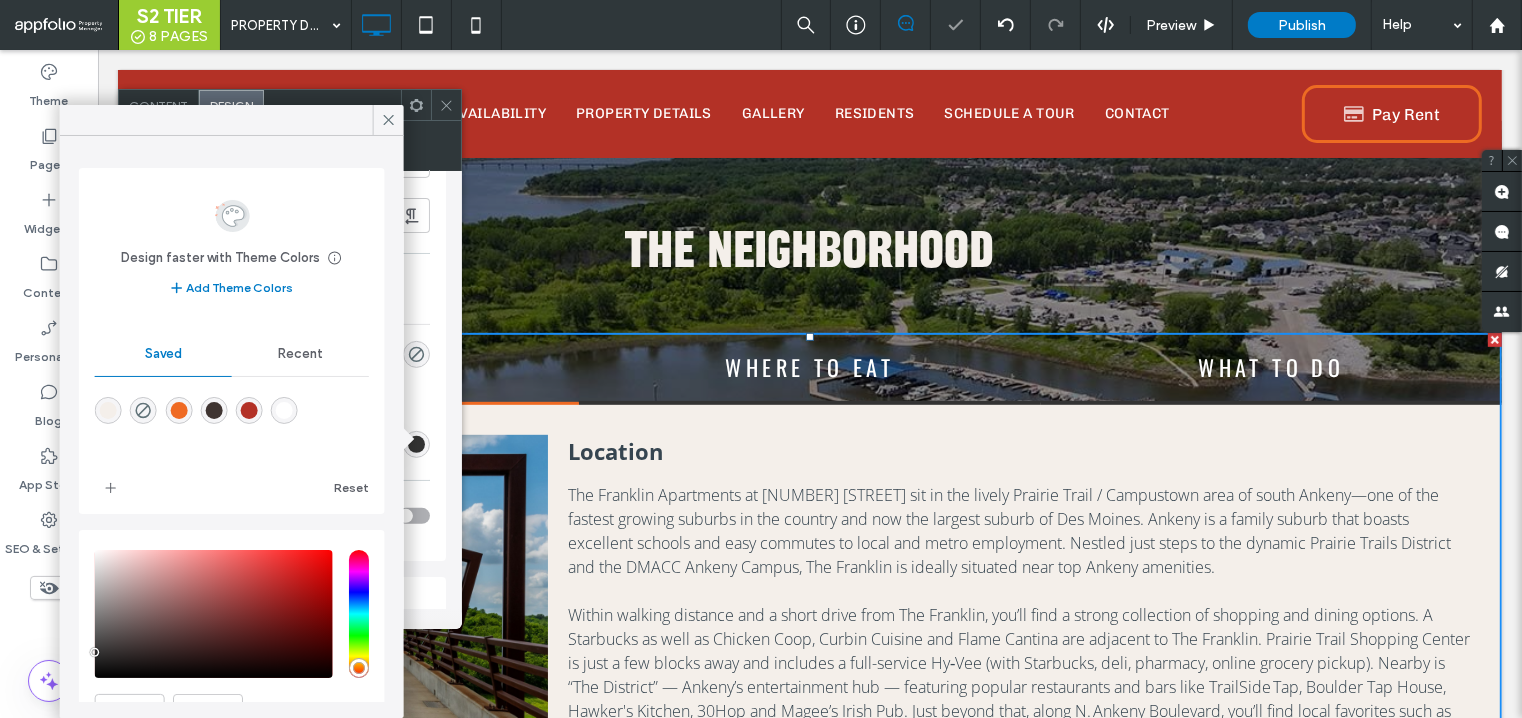 click at bounding box center (178, 410) 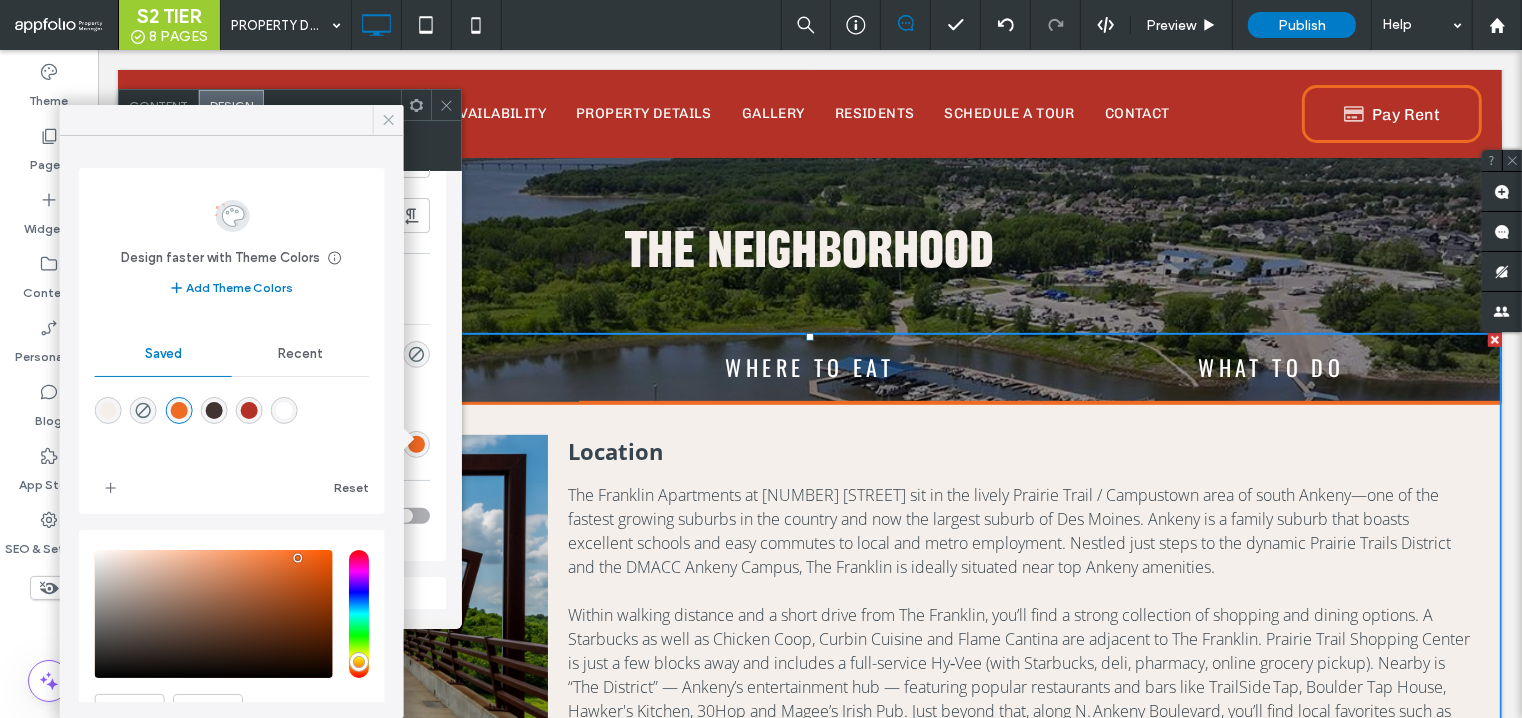 click at bounding box center (389, 120) 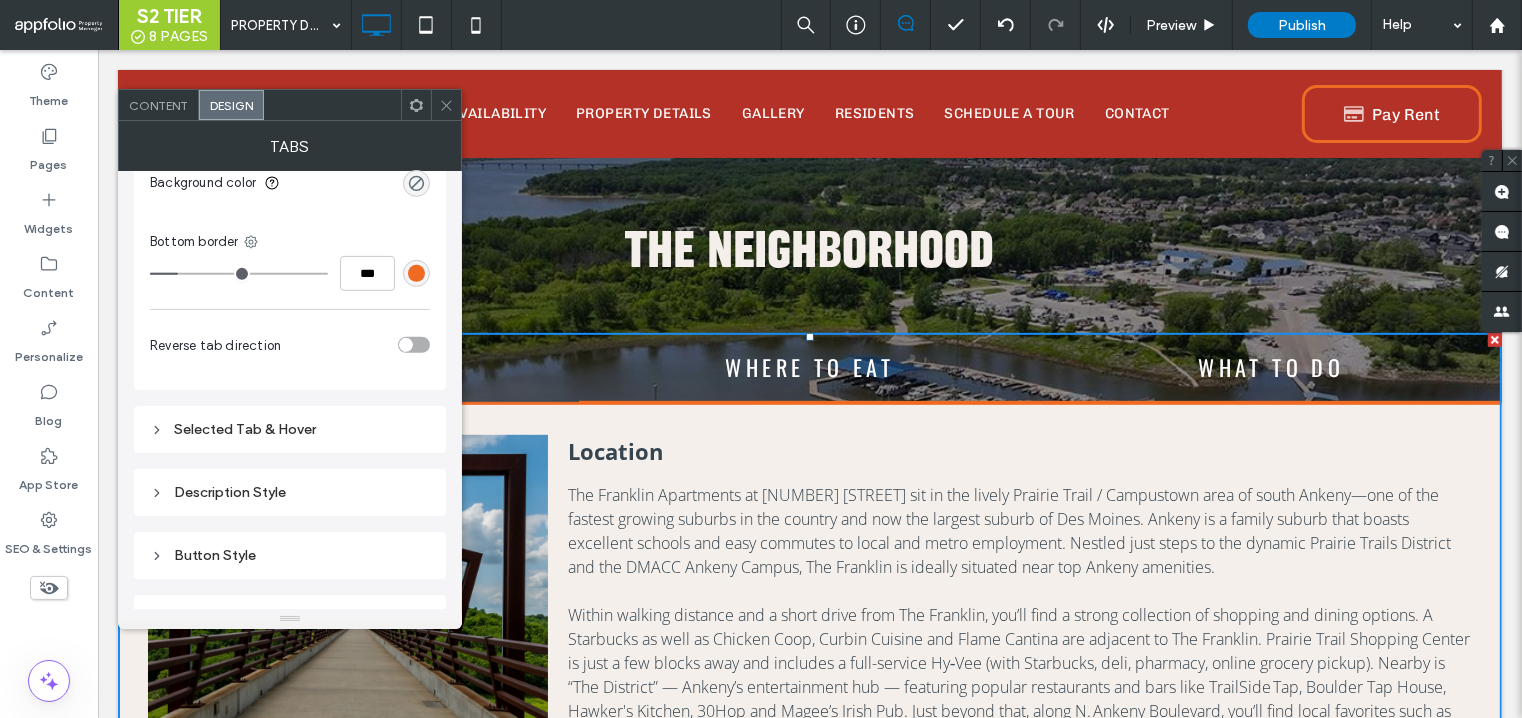 scroll, scrollTop: 786, scrollLeft: 0, axis: vertical 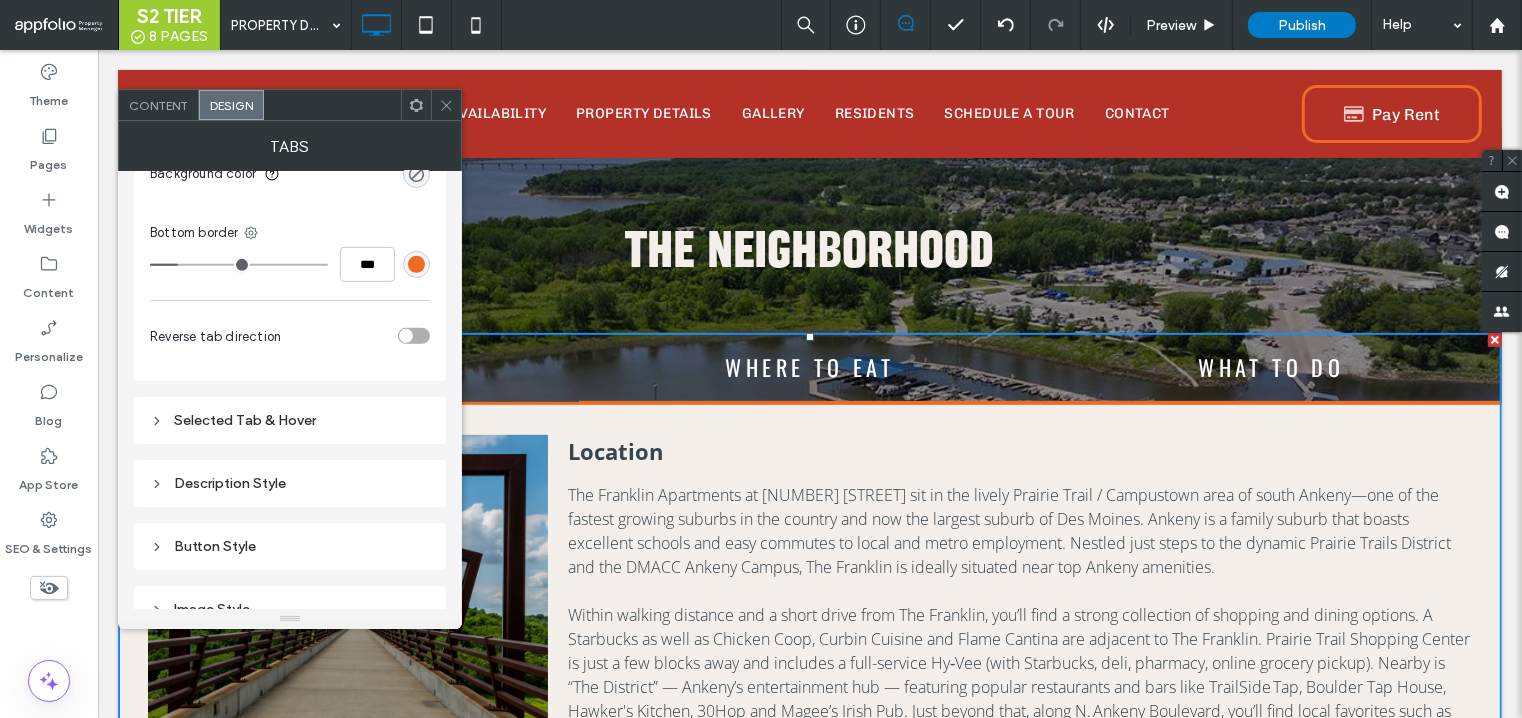 click on "Selected Tab & Hover" at bounding box center [290, 420] 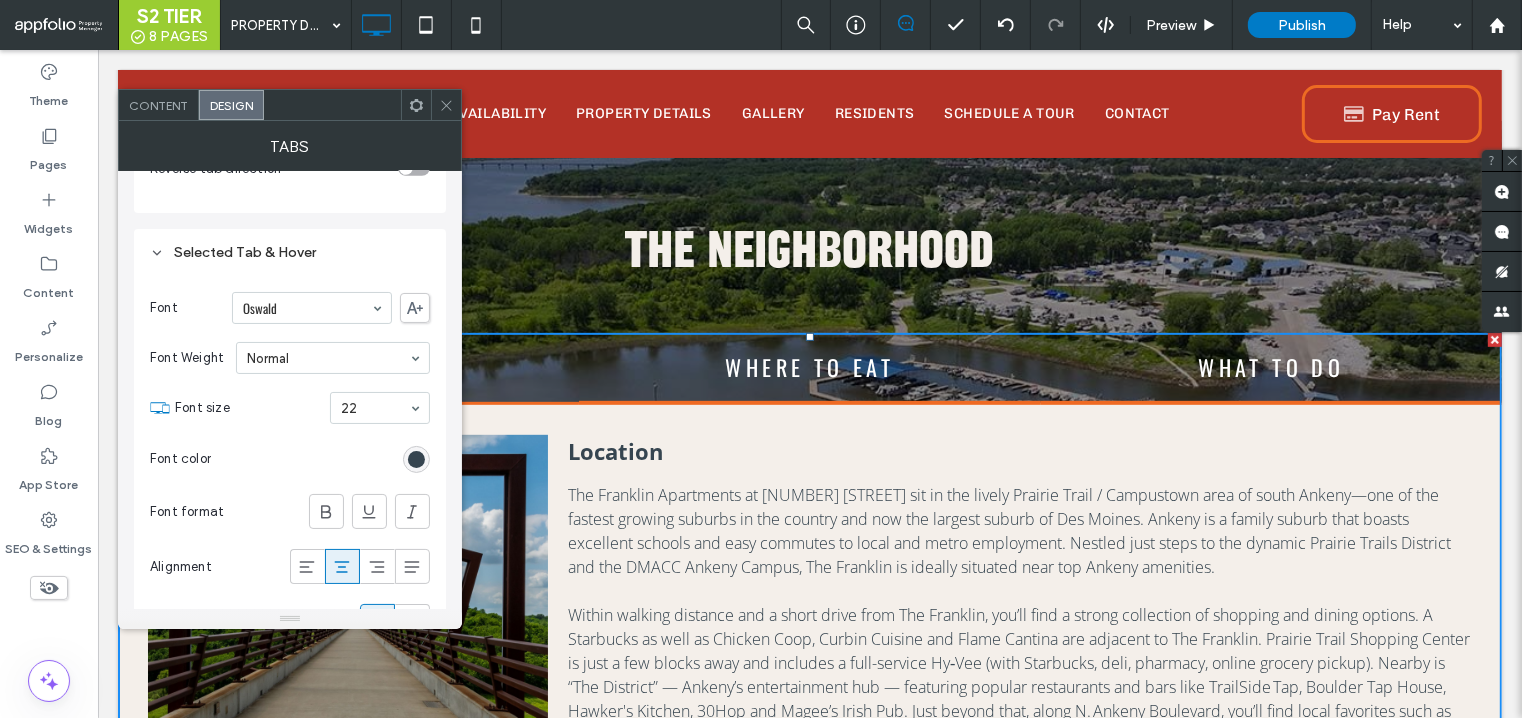 scroll, scrollTop: 973, scrollLeft: 0, axis: vertical 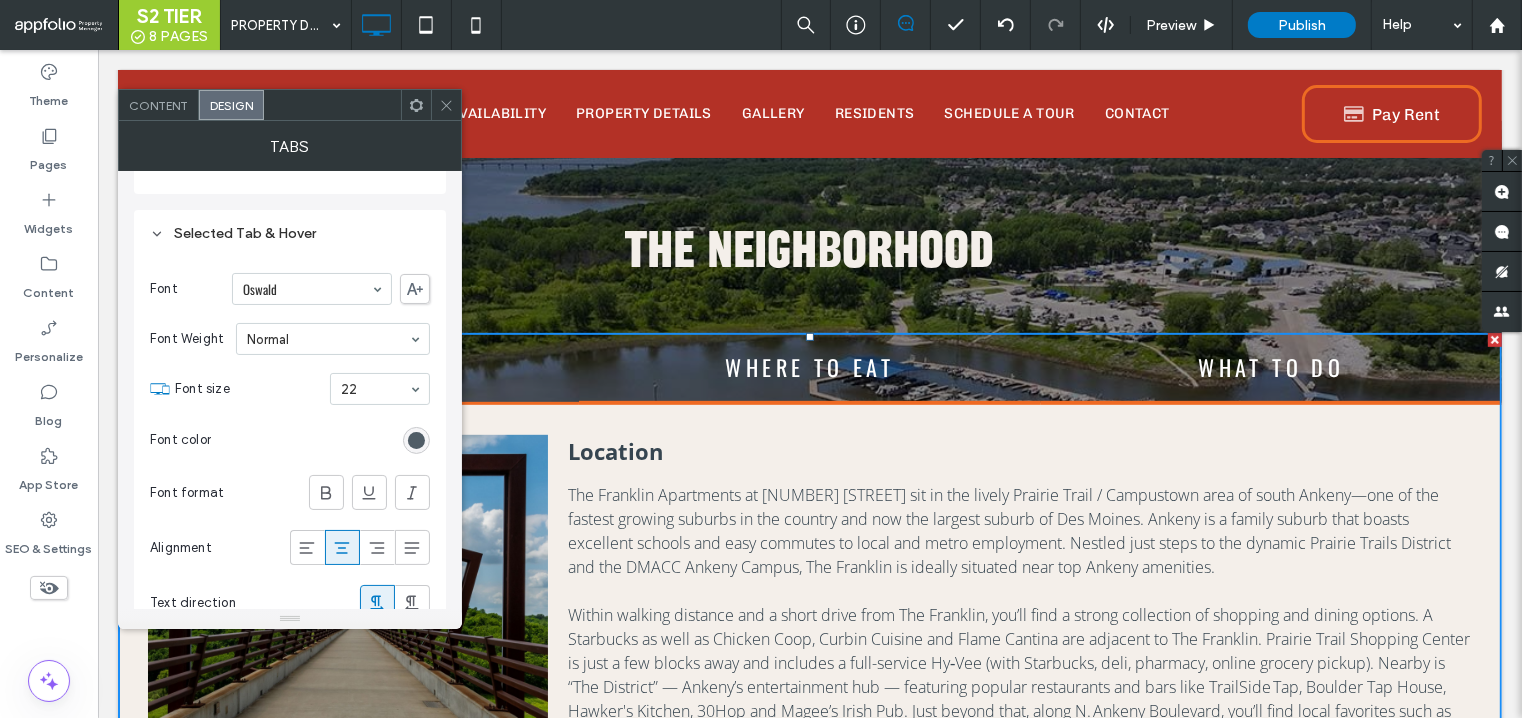 click at bounding box center (416, 440) 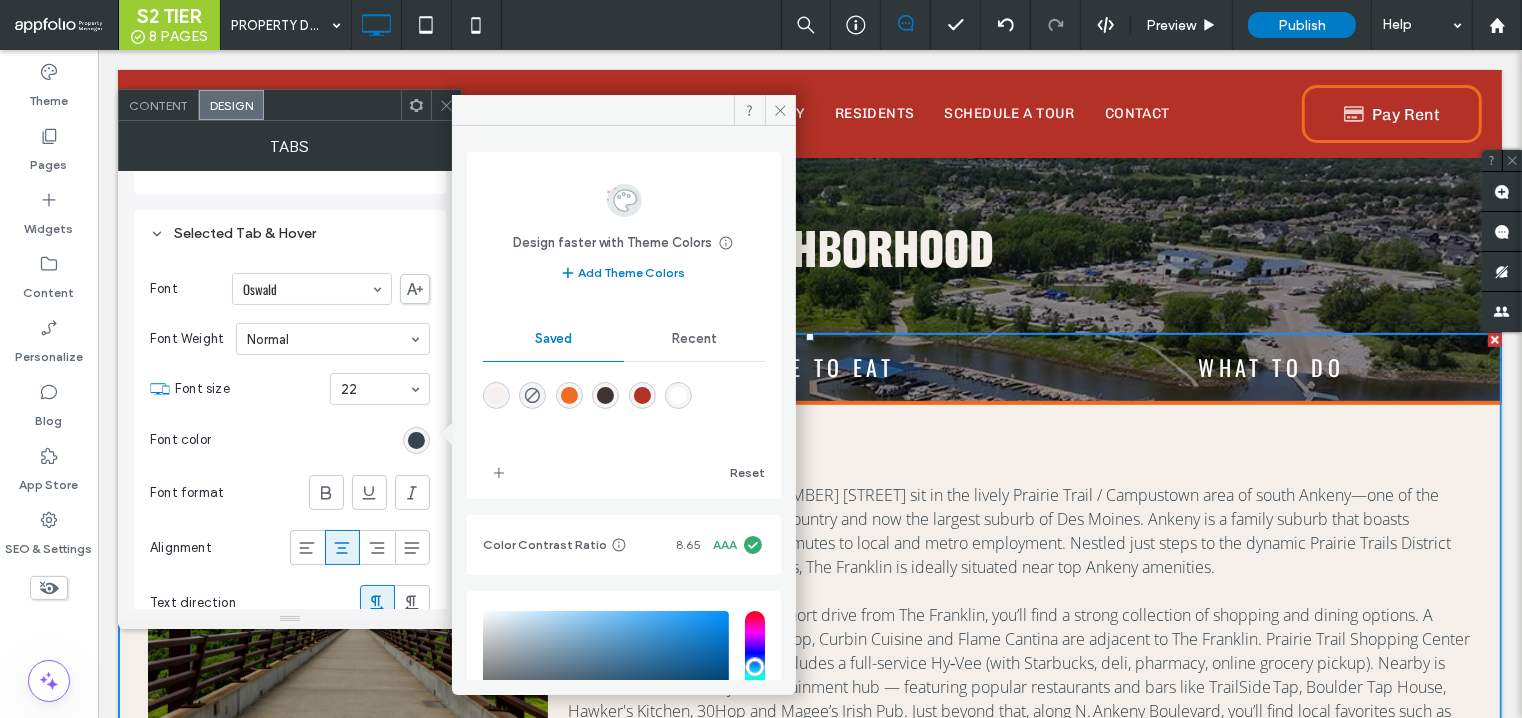 click at bounding box center [678, 395] 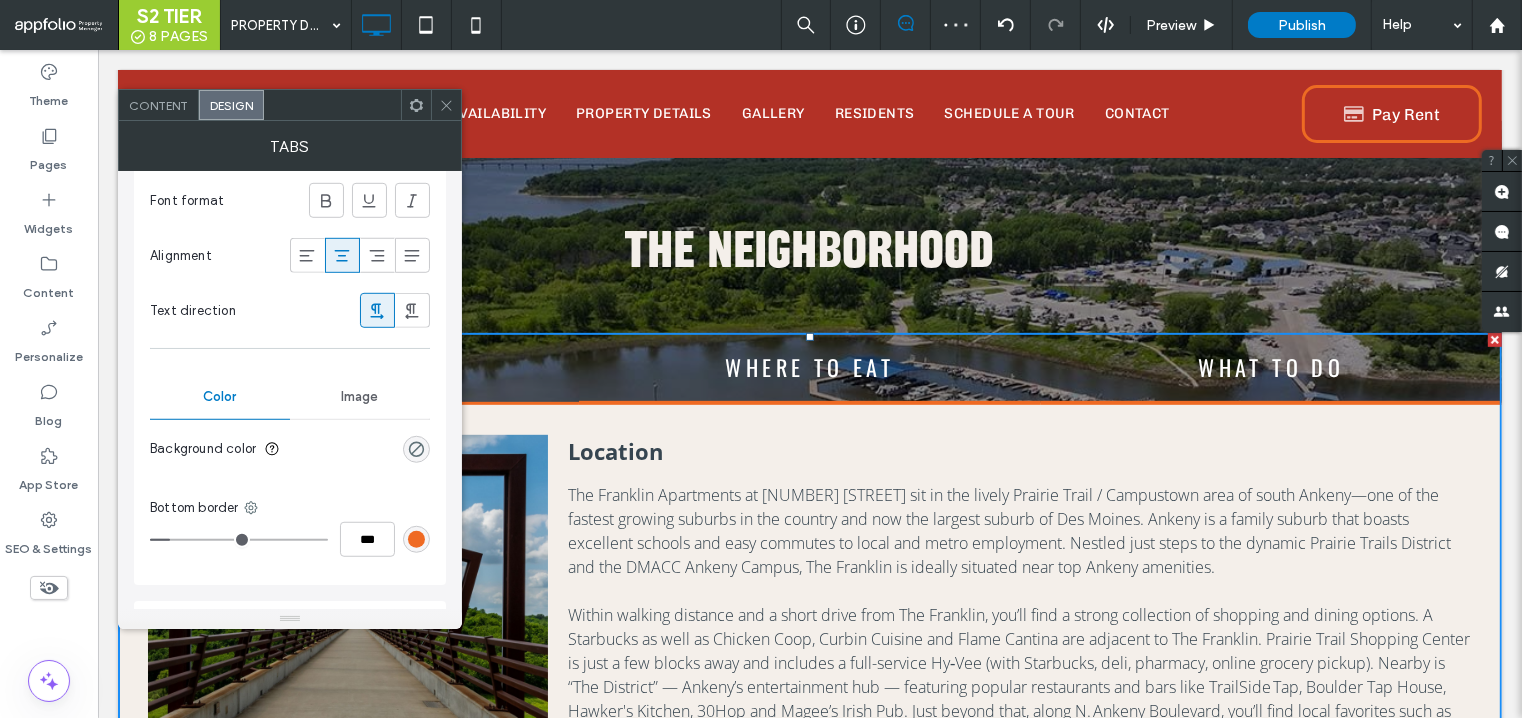scroll, scrollTop: 1268, scrollLeft: 0, axis: vertical 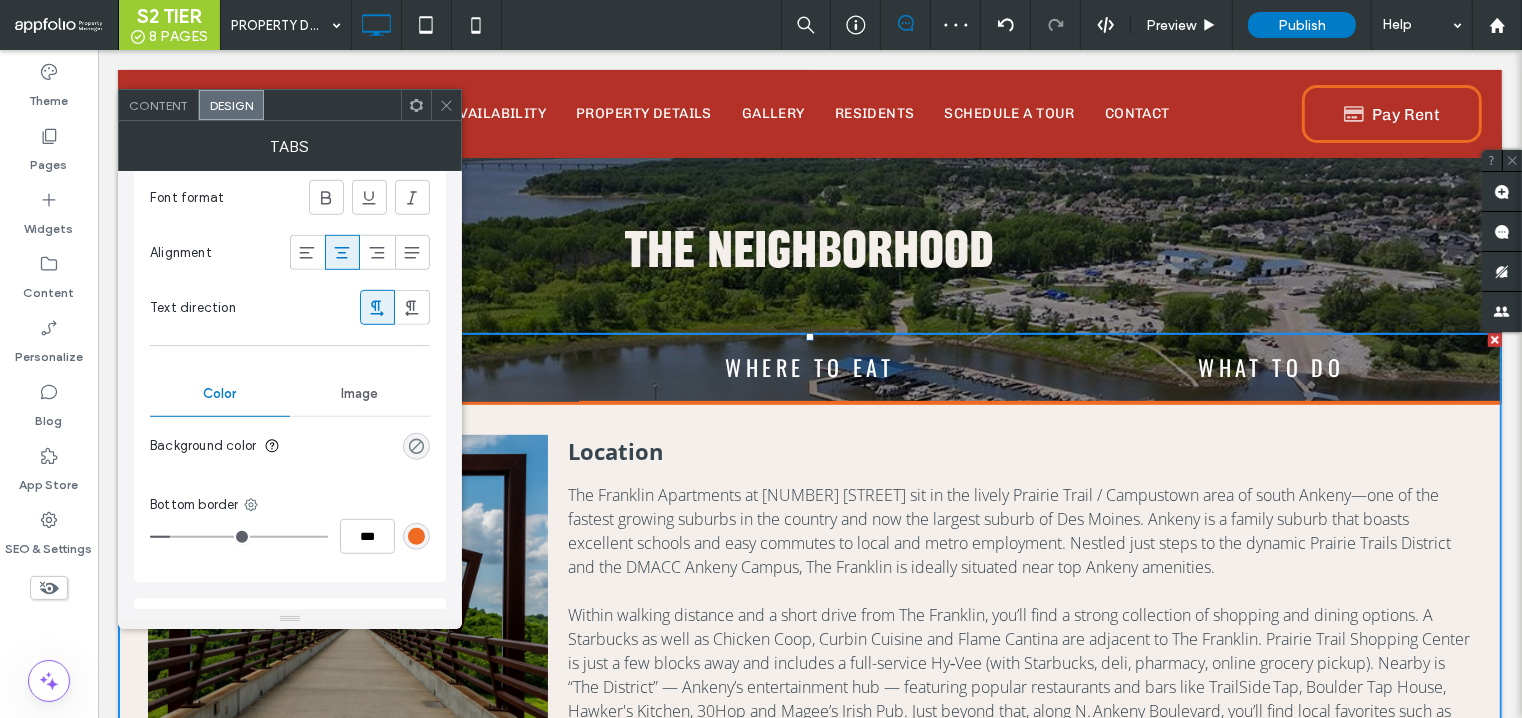 click at bounding box center (416, 446) 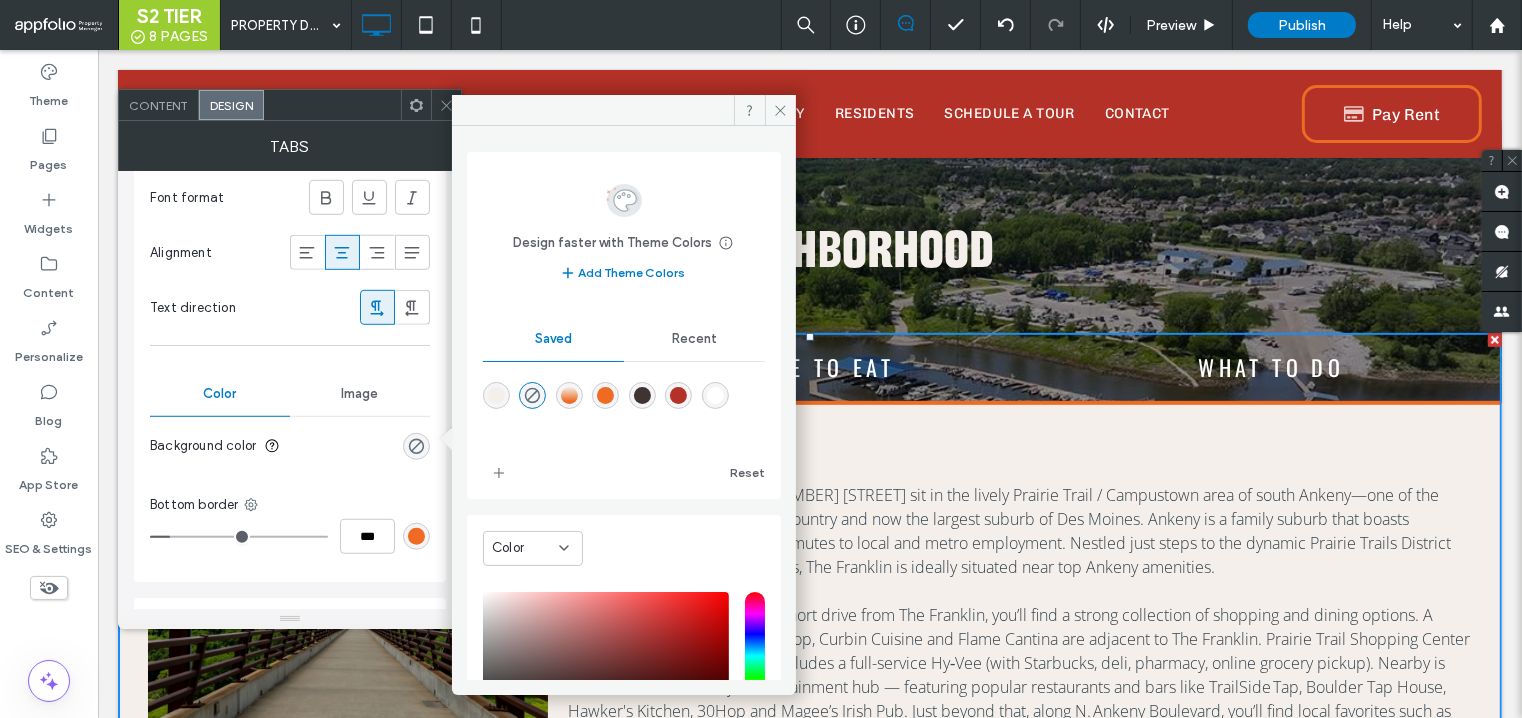 click at bounding box center (605, 395) 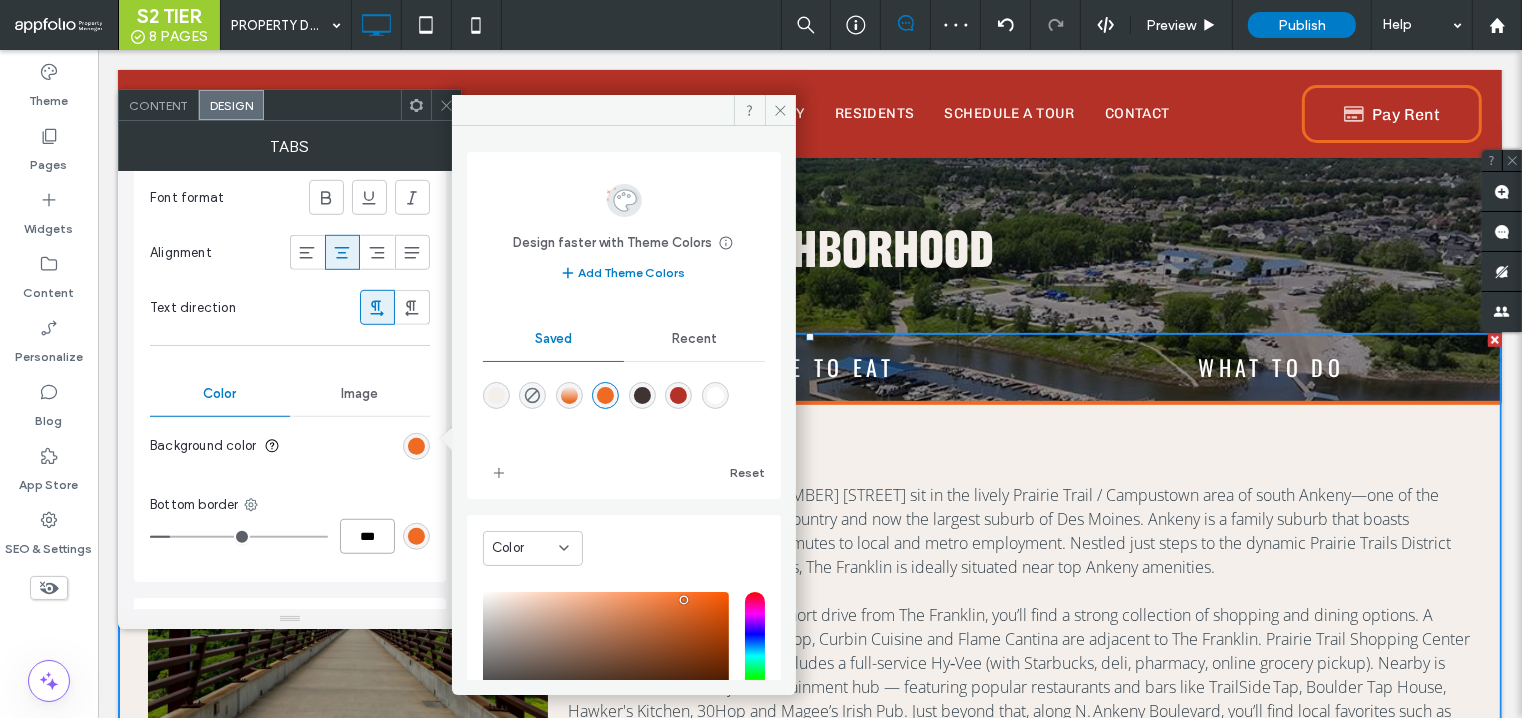 click on "***" at bounding box center [367, 536] 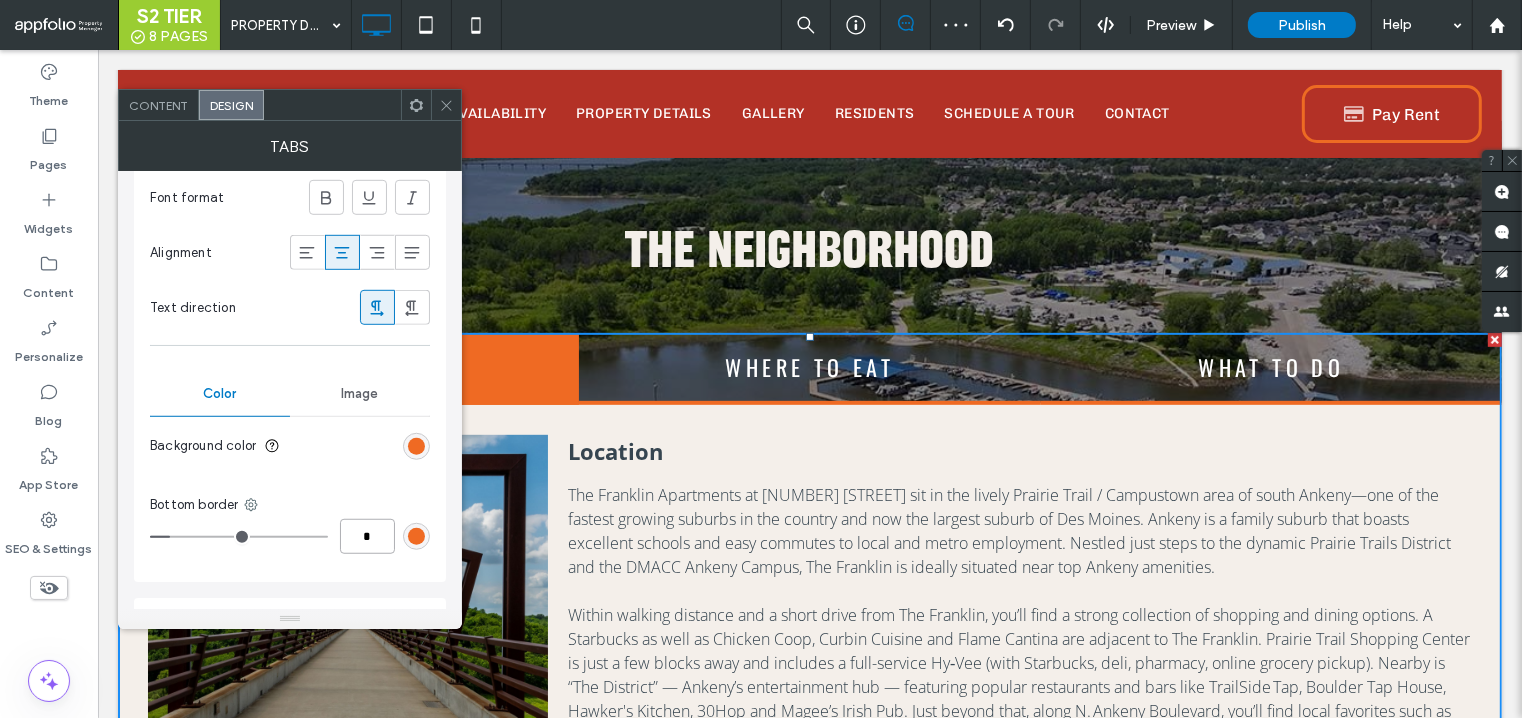 type on "*" 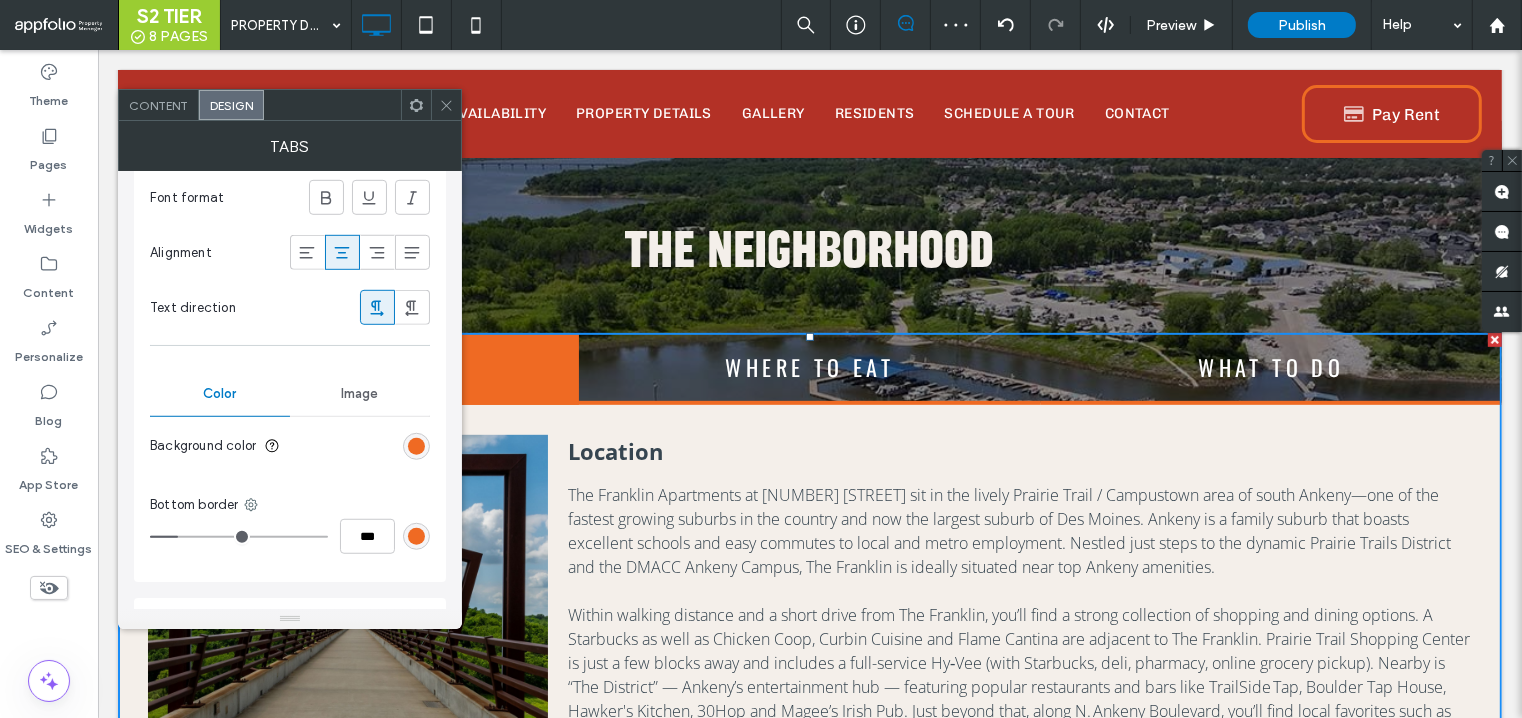 click at bounding box center (446, 105) 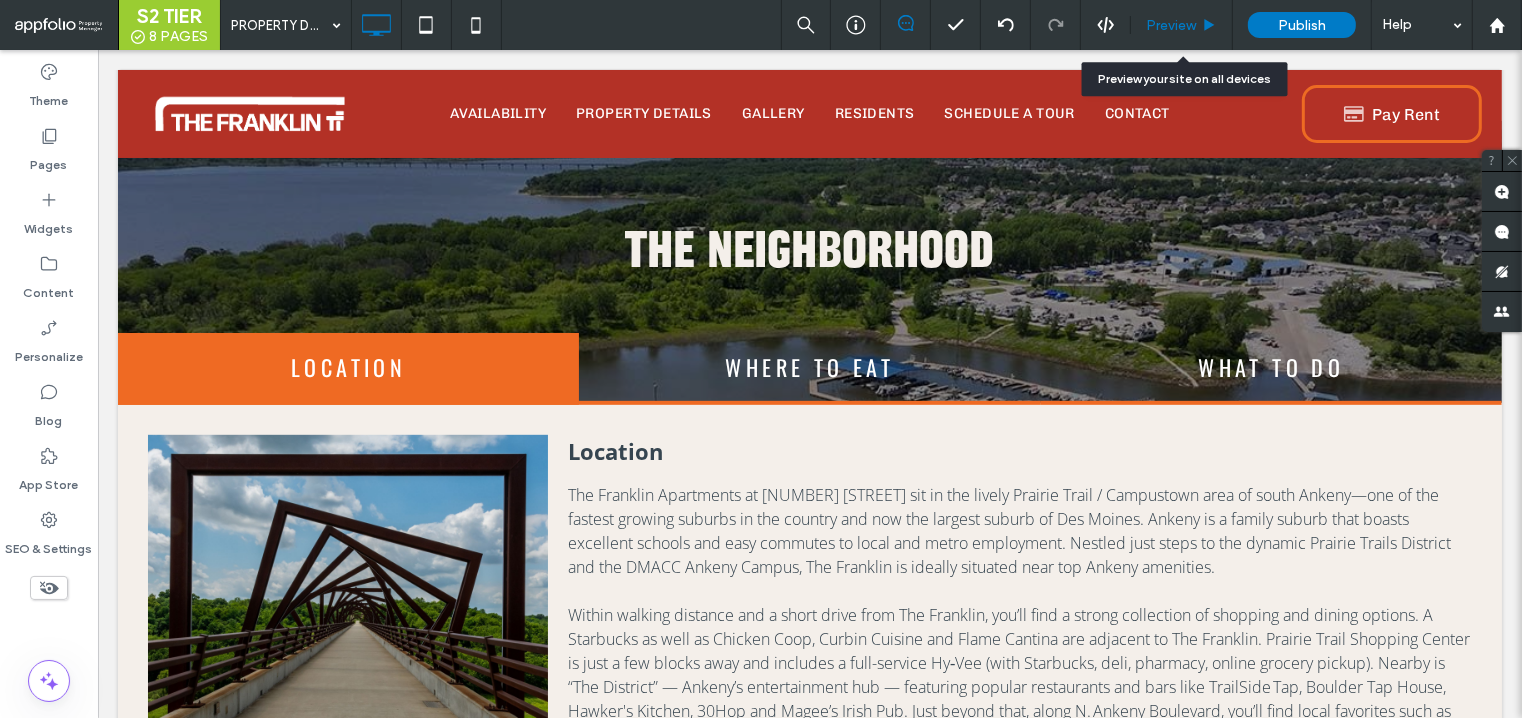 click on "Preview" at bounding box center [1182, 25] 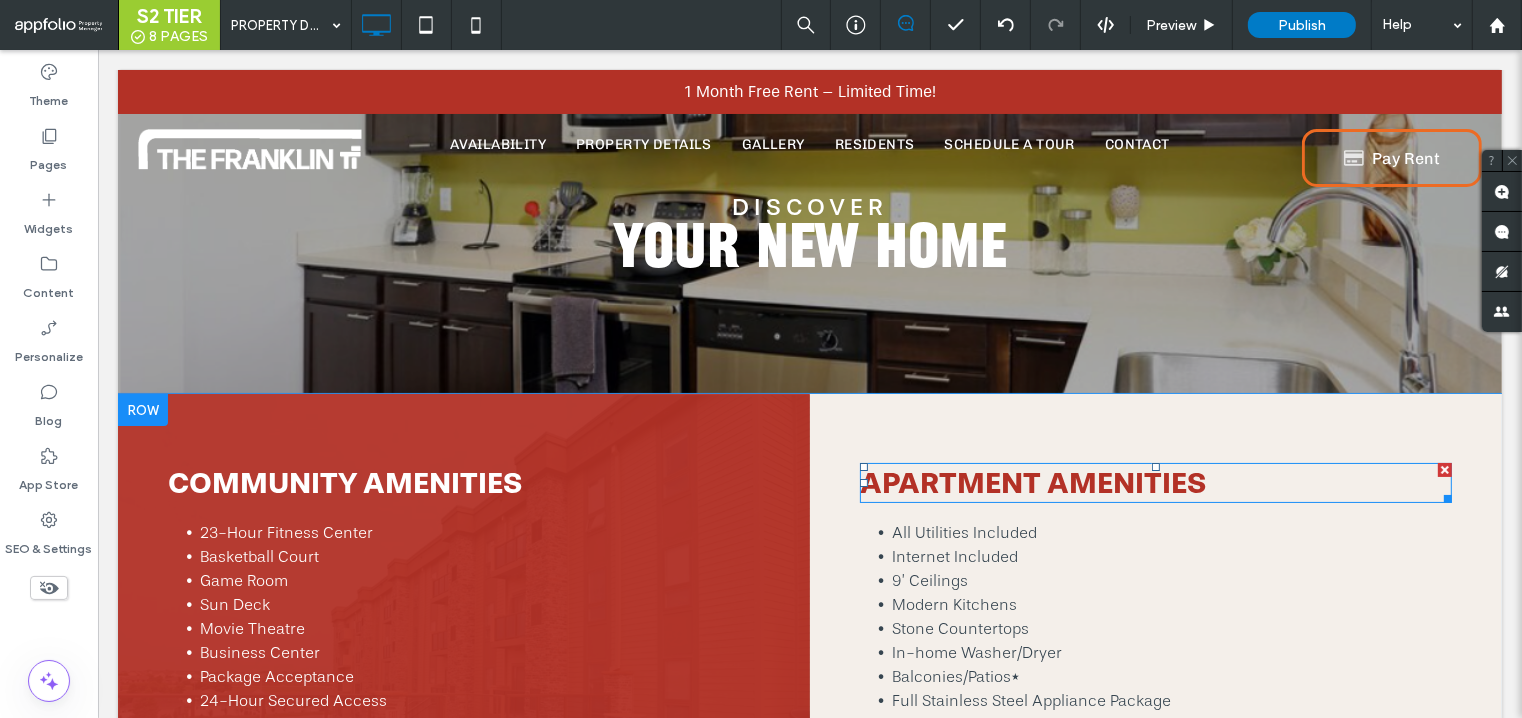 scroll, scrollTop: 0, scrollLeft: 0, axis: both 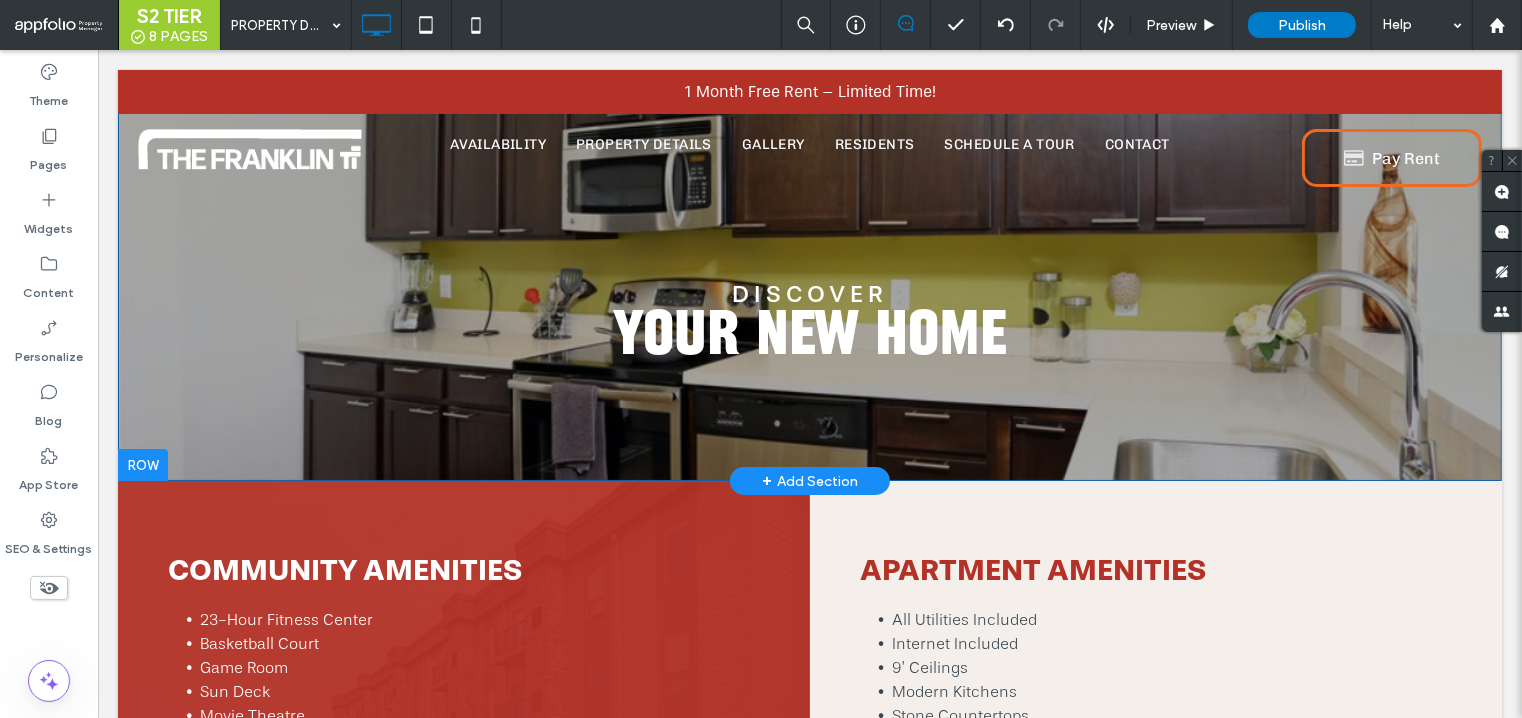 click on "Discover
YOUR new HOME
Click To Paste" at bounding box center [809, 325] 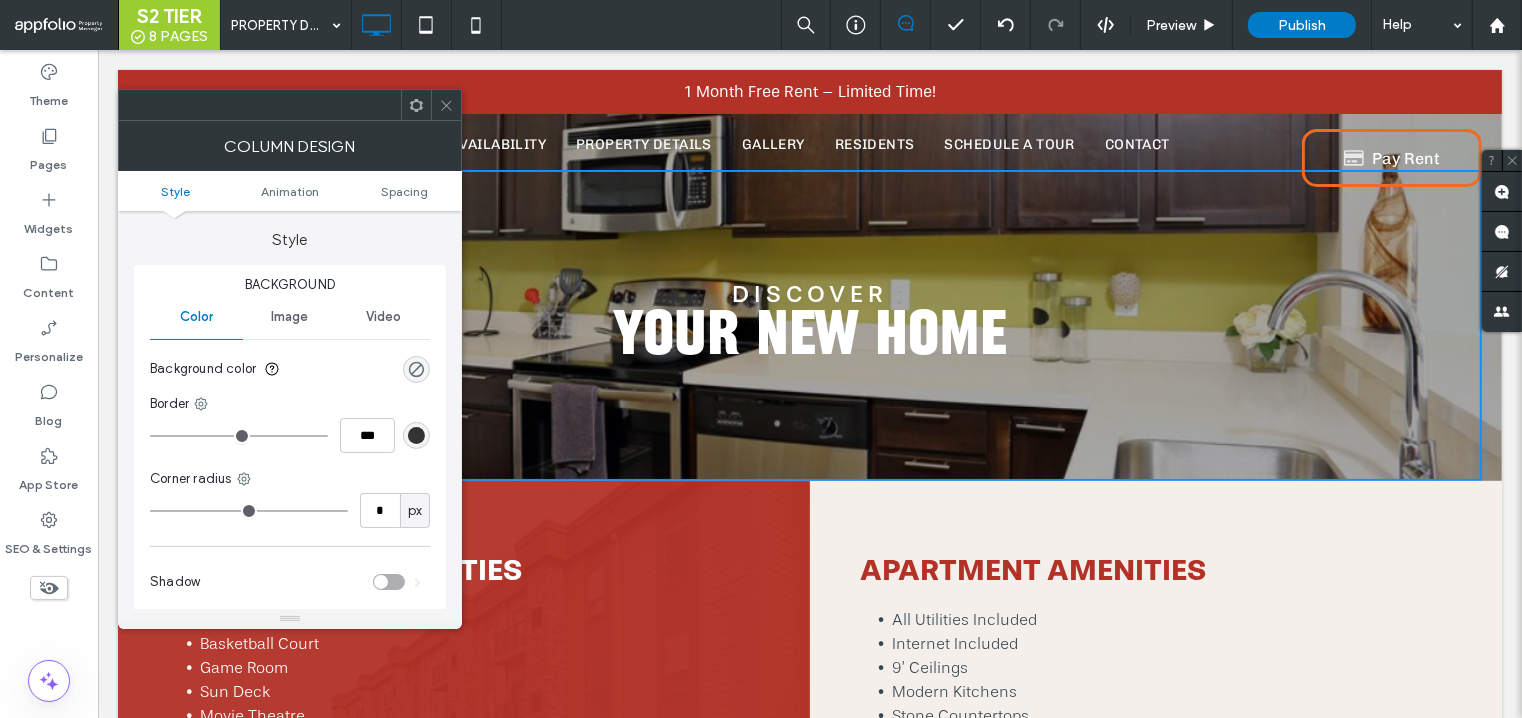 click at bounding box center [446, 105] 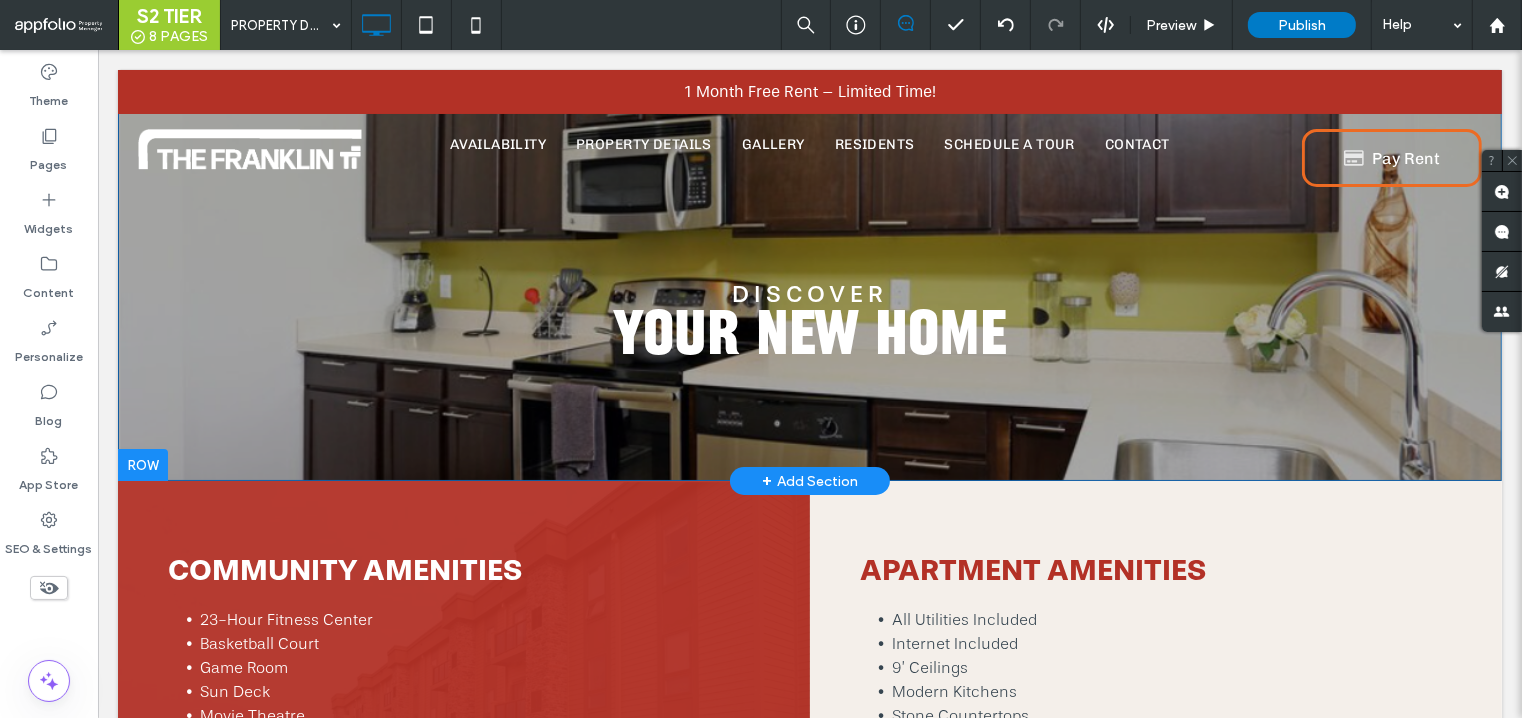 click at bounding box center [142, 465] 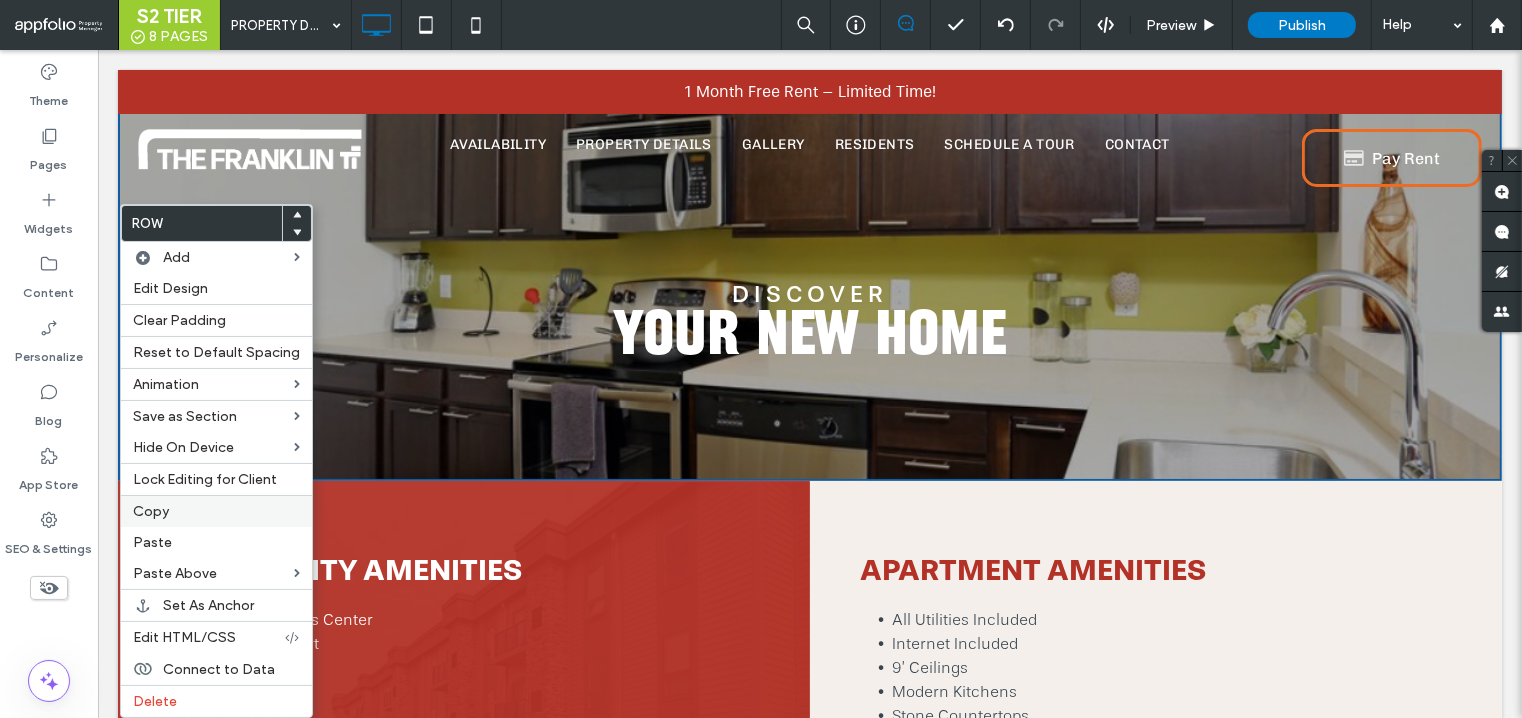 click on "Copy" at bounding box center [151, 511] 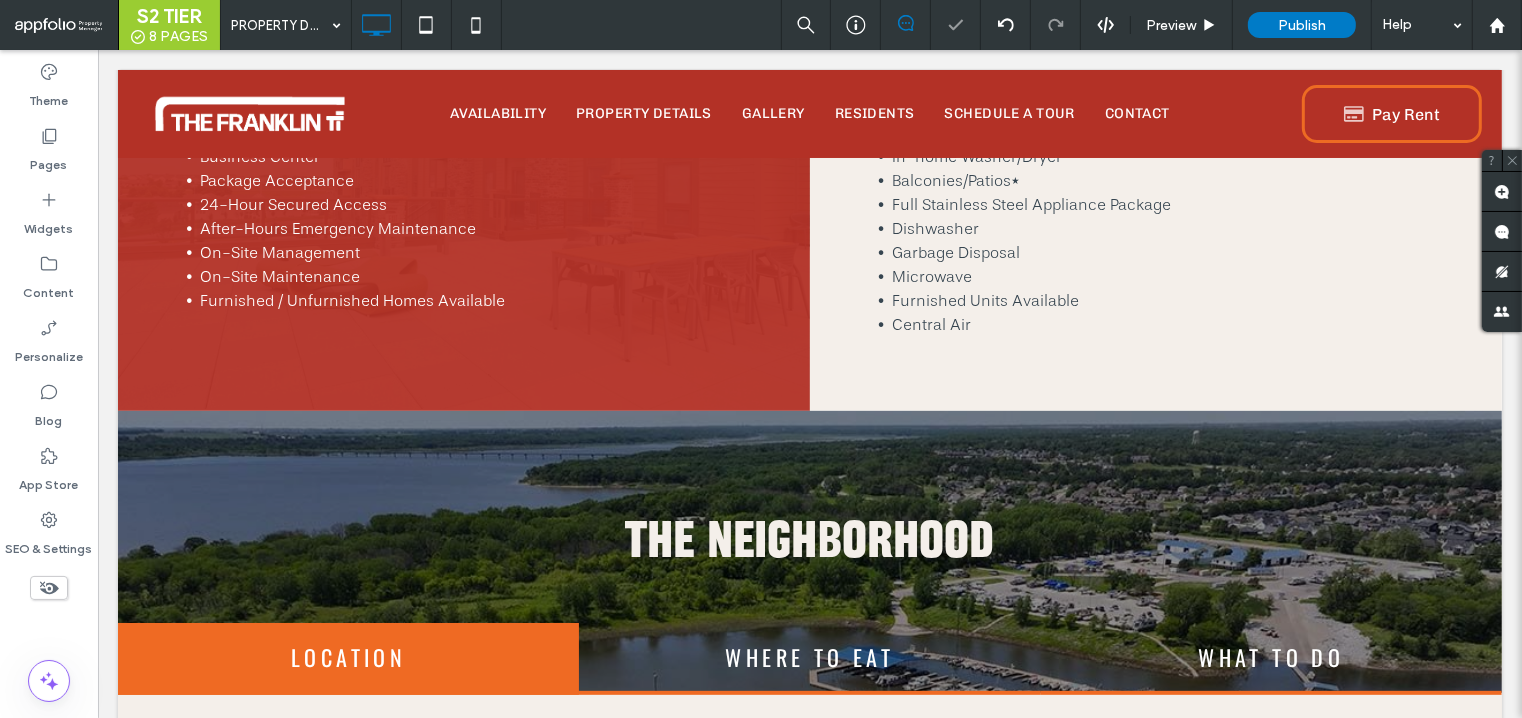scroll, scrollTop: 588, scrollLeft: 0, axis: vertical 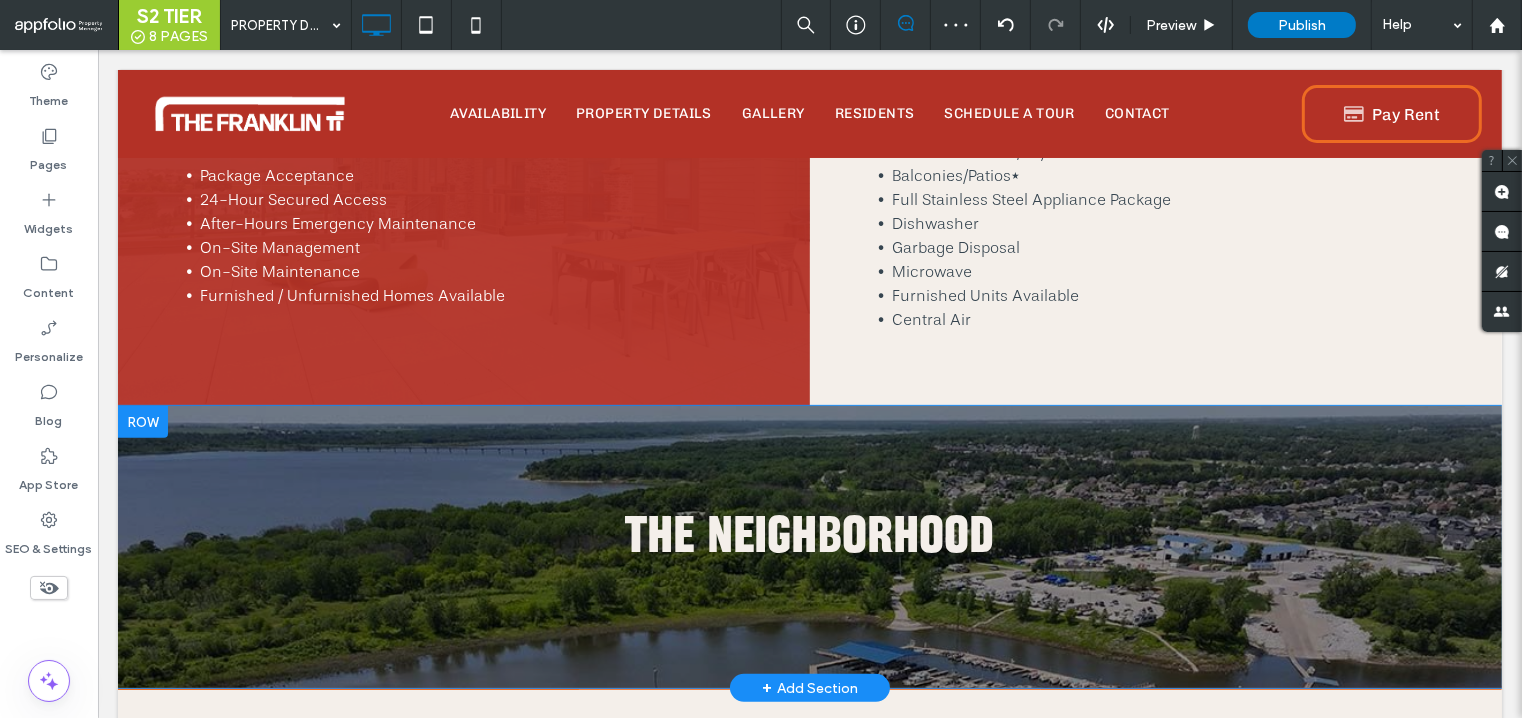 click at bounding box center (142, 422) 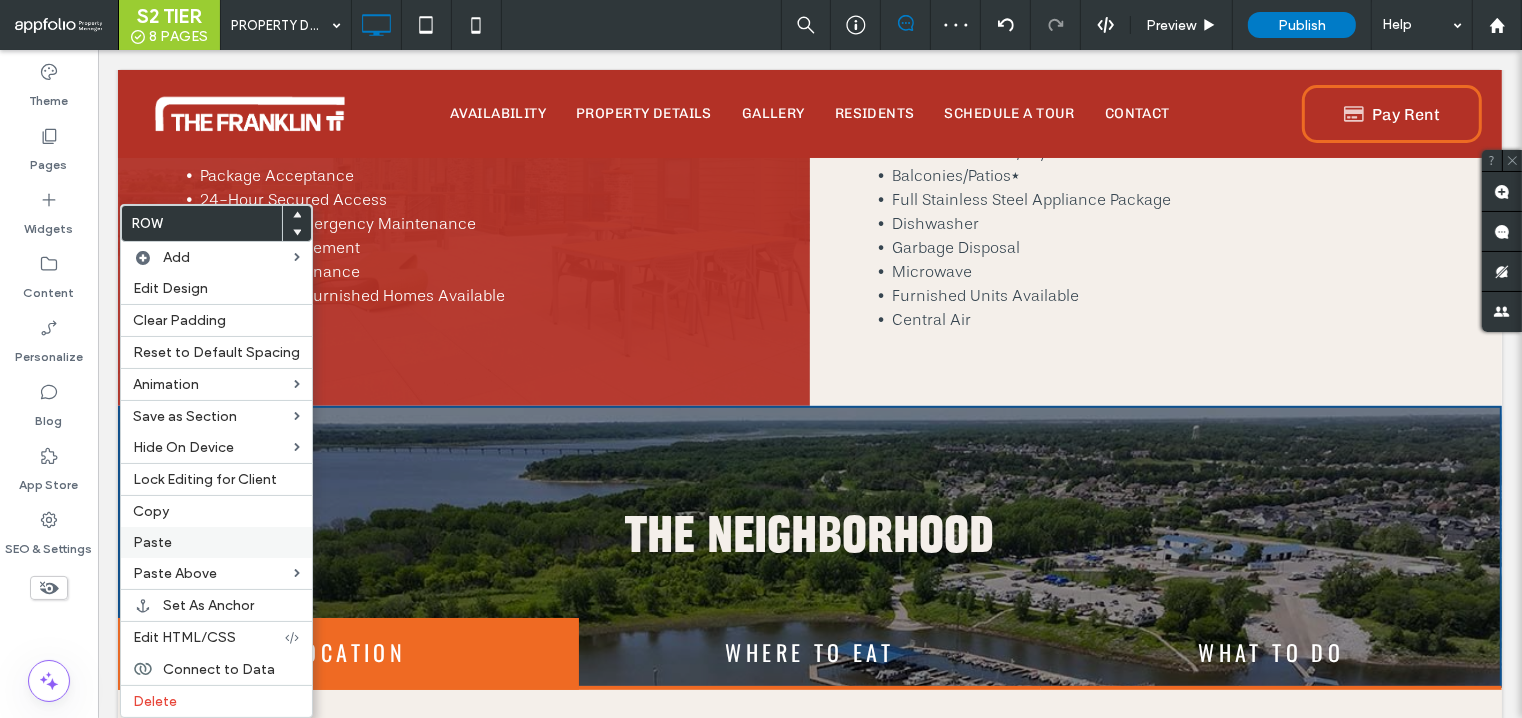 click on "Paste" at bounding box center (152, 542) 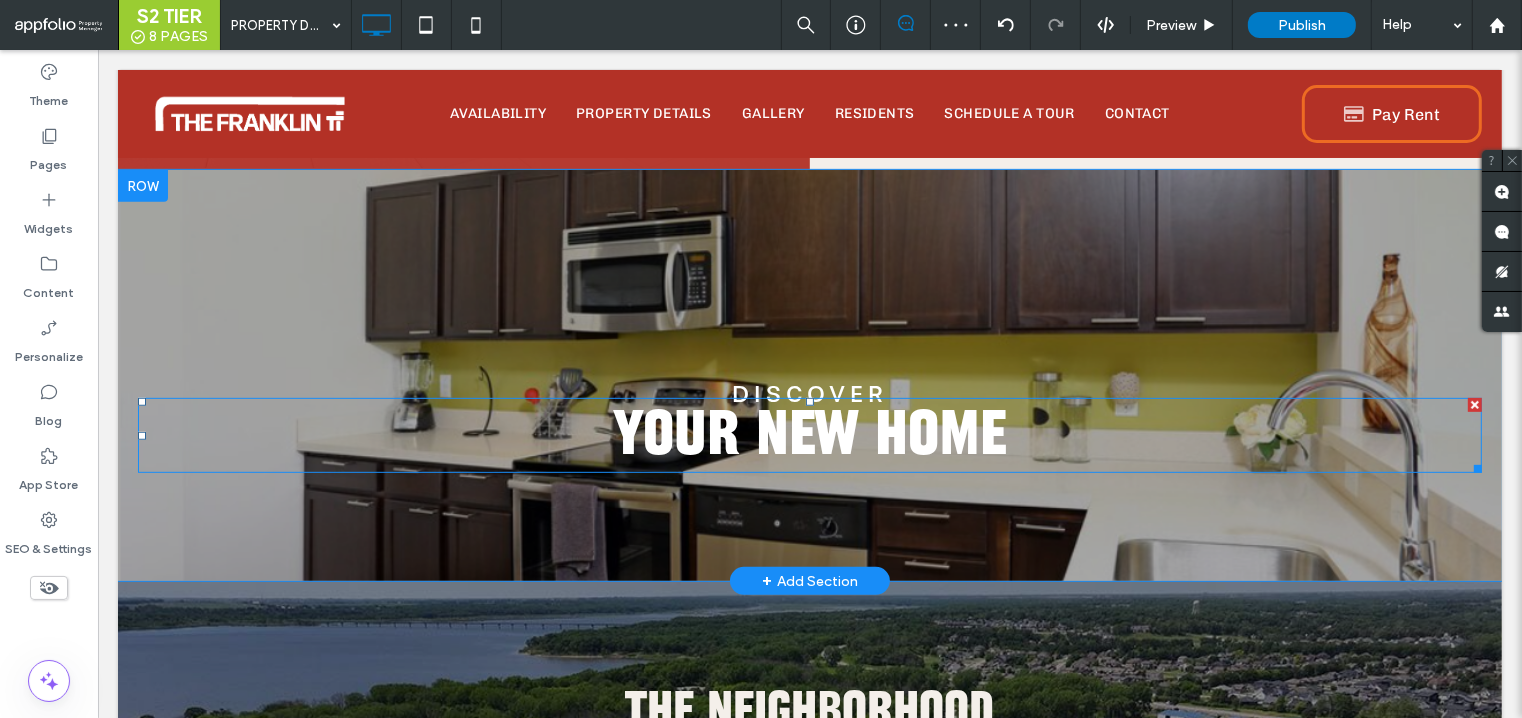 scroll, scrollTop: 940, scrollLeft: 0, axis: vertical 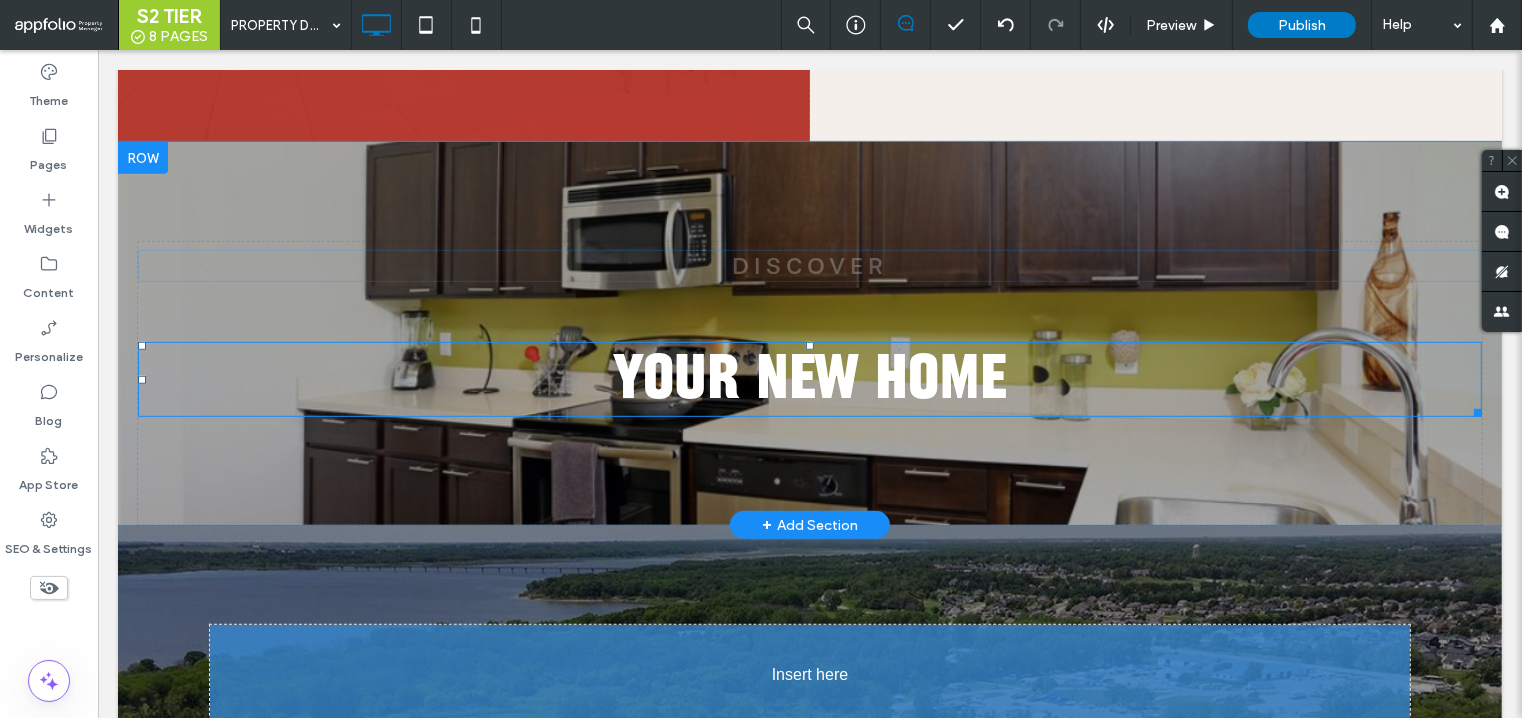 drag, startPoint x: 835, startPoint y: 292, endPoint x: 773, endPoint y: 677, distance: 389.96027 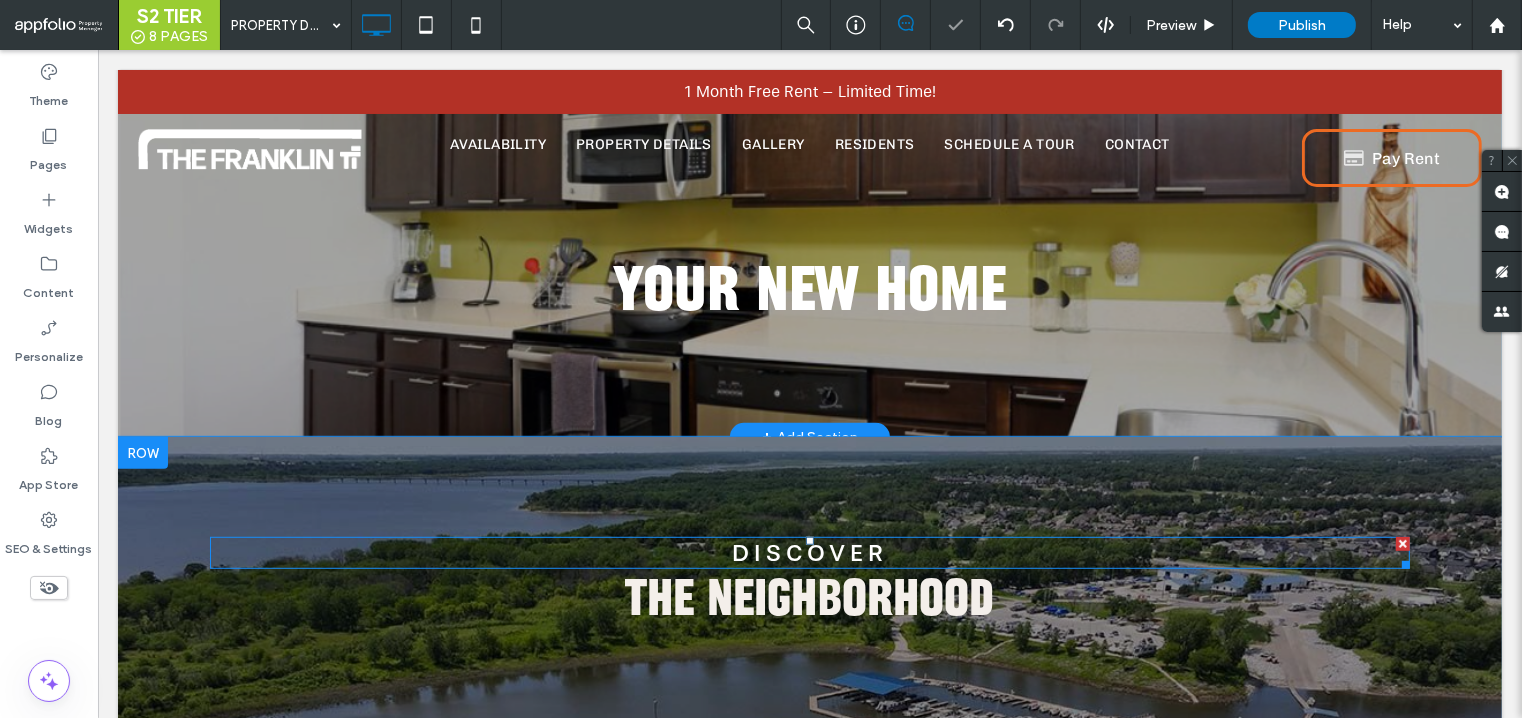 click on "Discover" at bounding box center [809, 553] 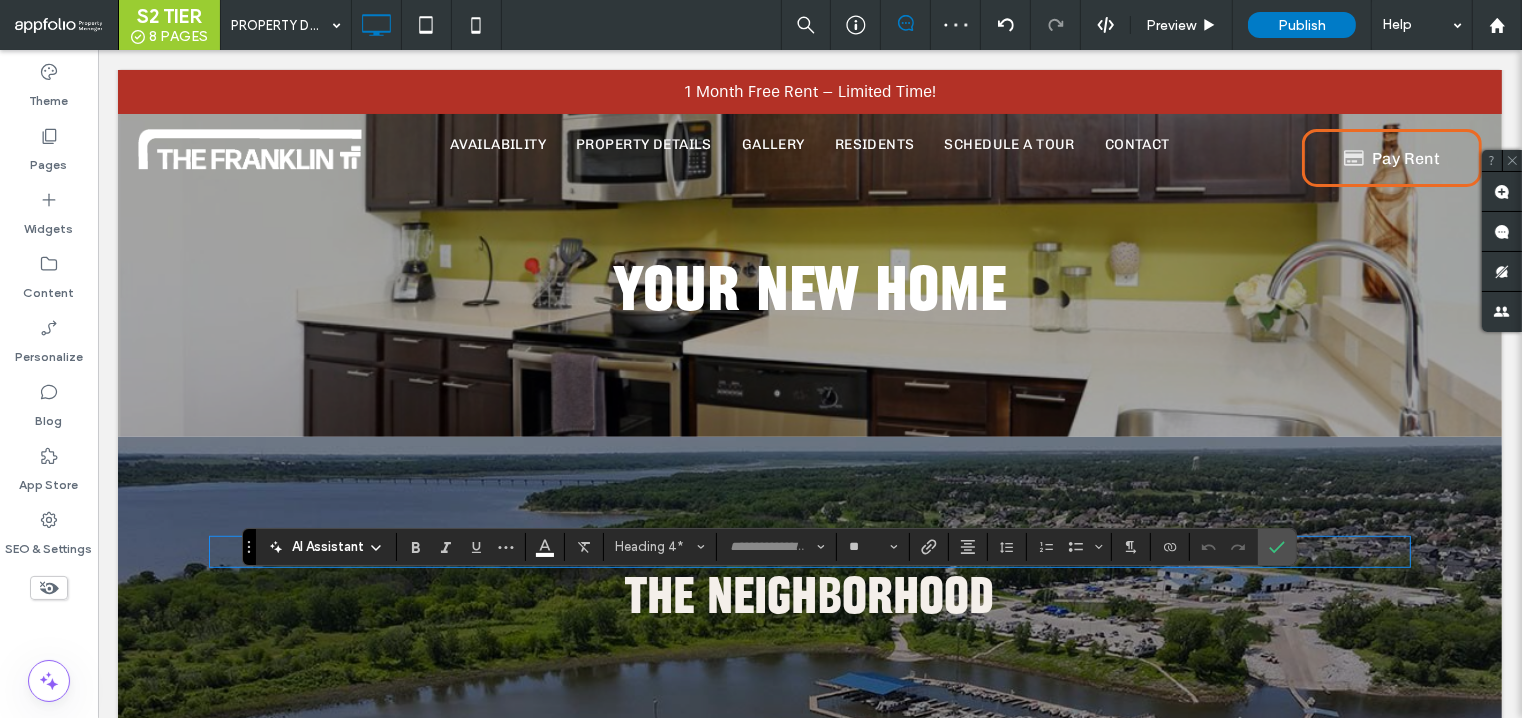 type 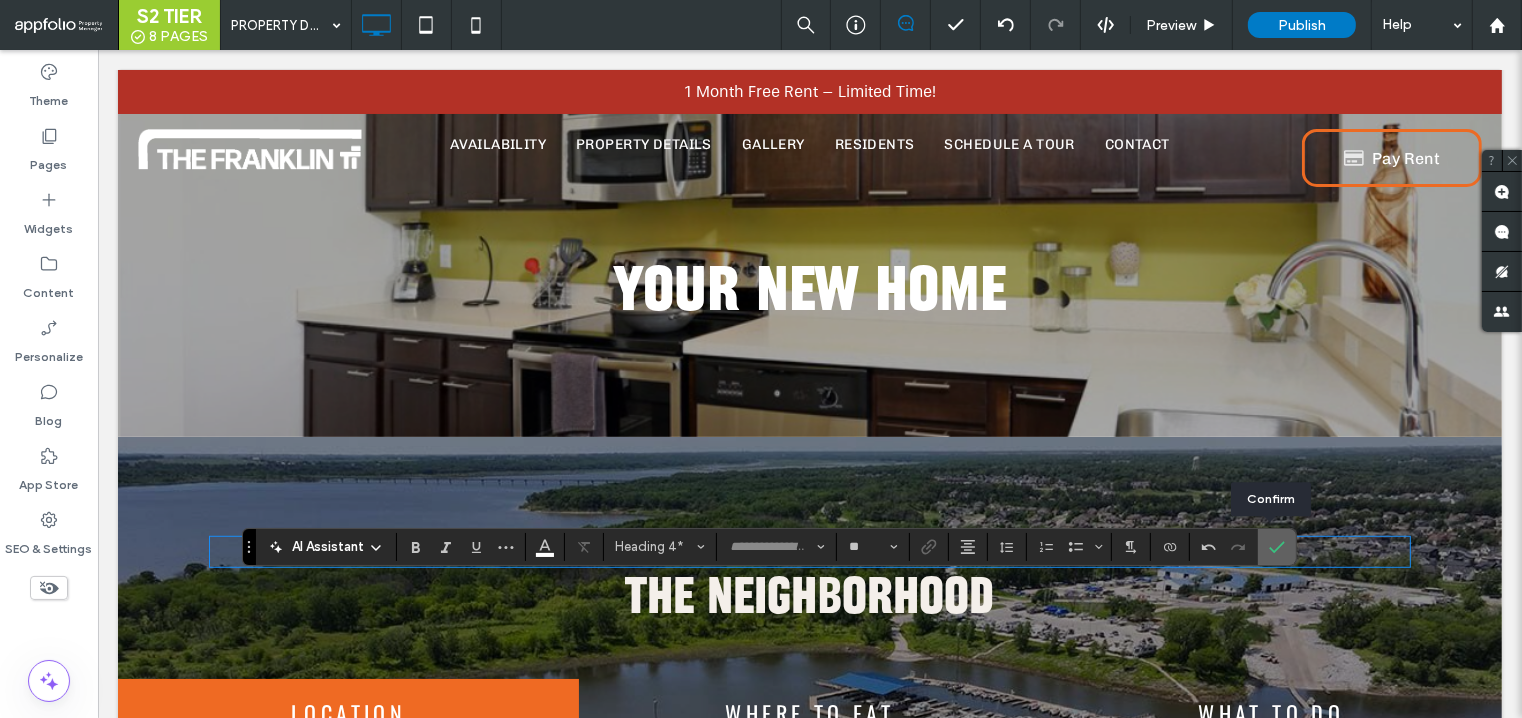 click 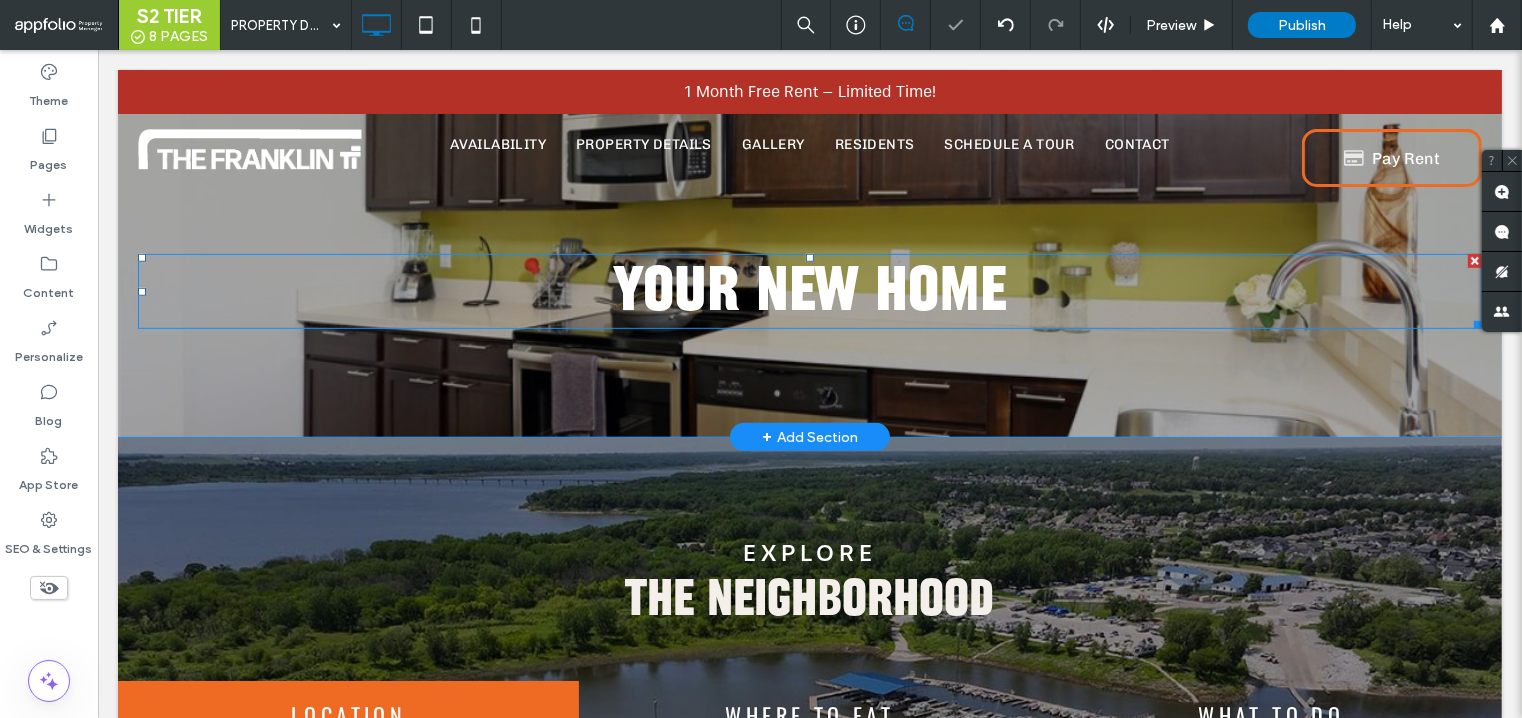 click on "YOUR new HOME" at bounding box center (809, 291) 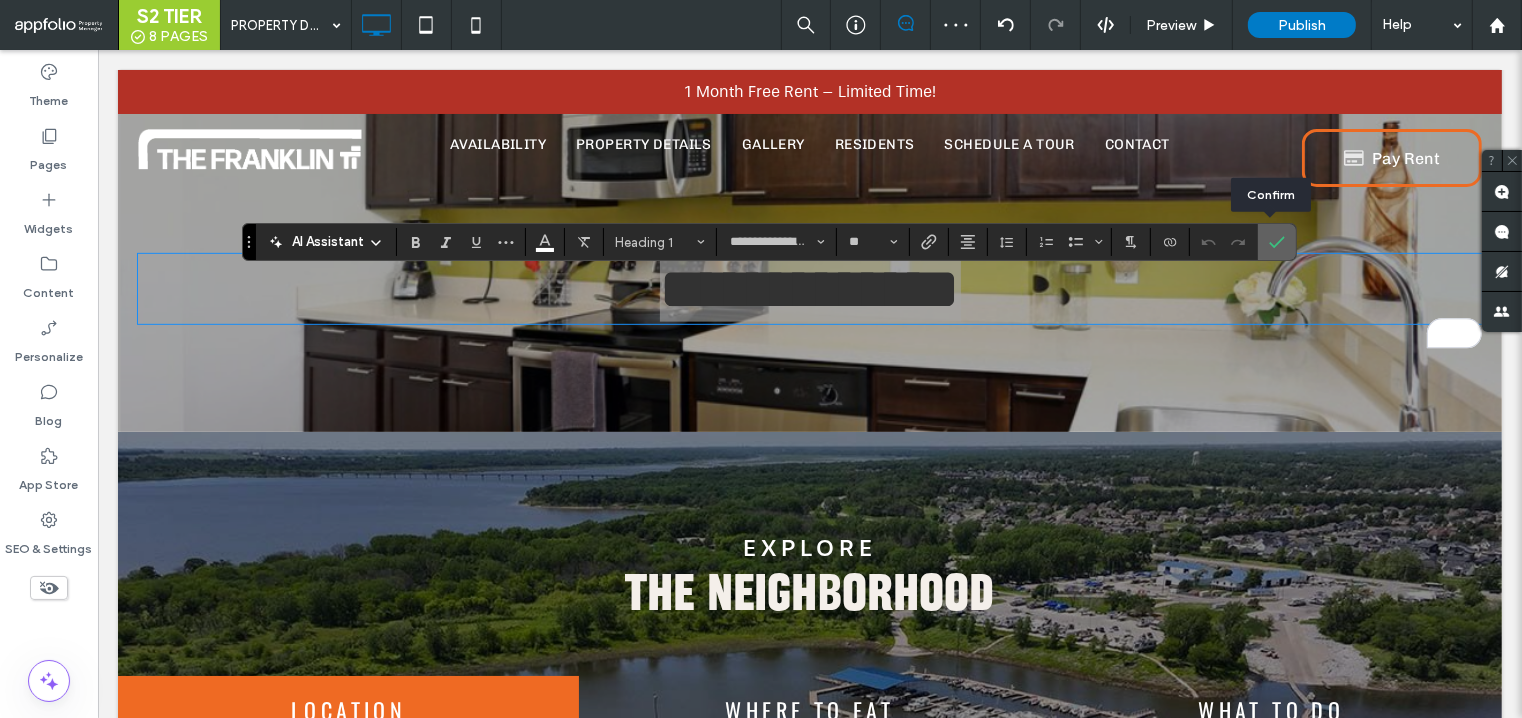 click at bounding box center (1277, 242) 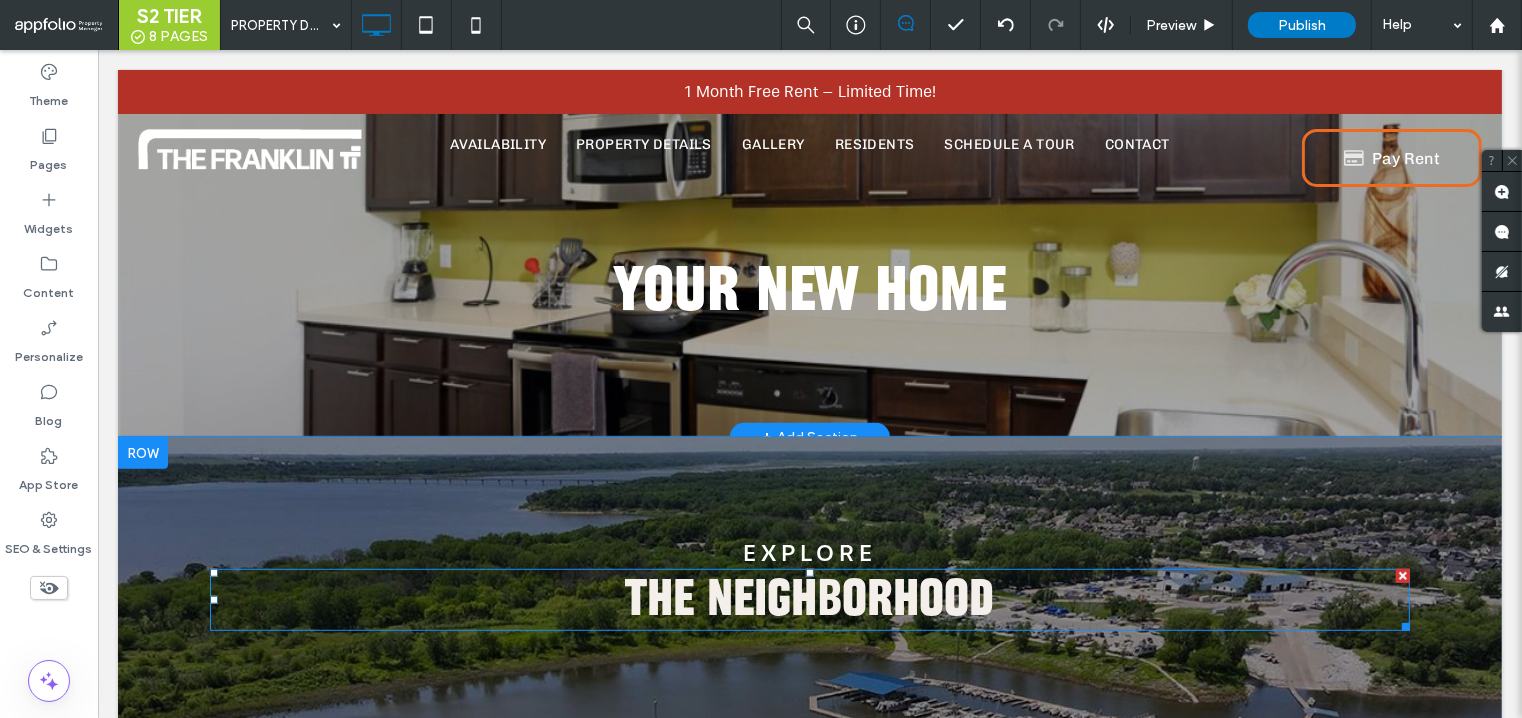 click on "The Neighborhood" at bounding box center [809, 600] 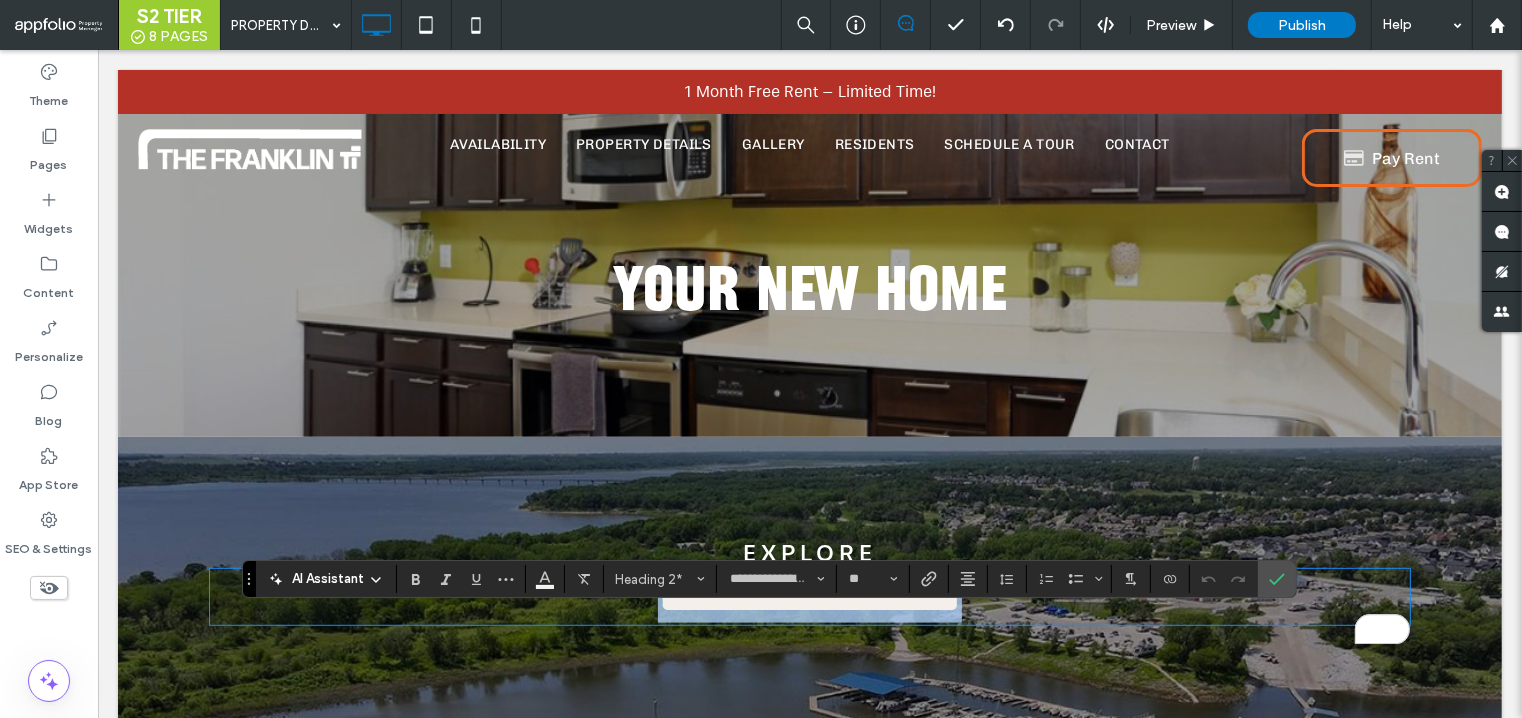 drag, startPoint x: 1021, startPoint y: 645, endPoint x: 574, endPoint y: 619, distance: 447.75552 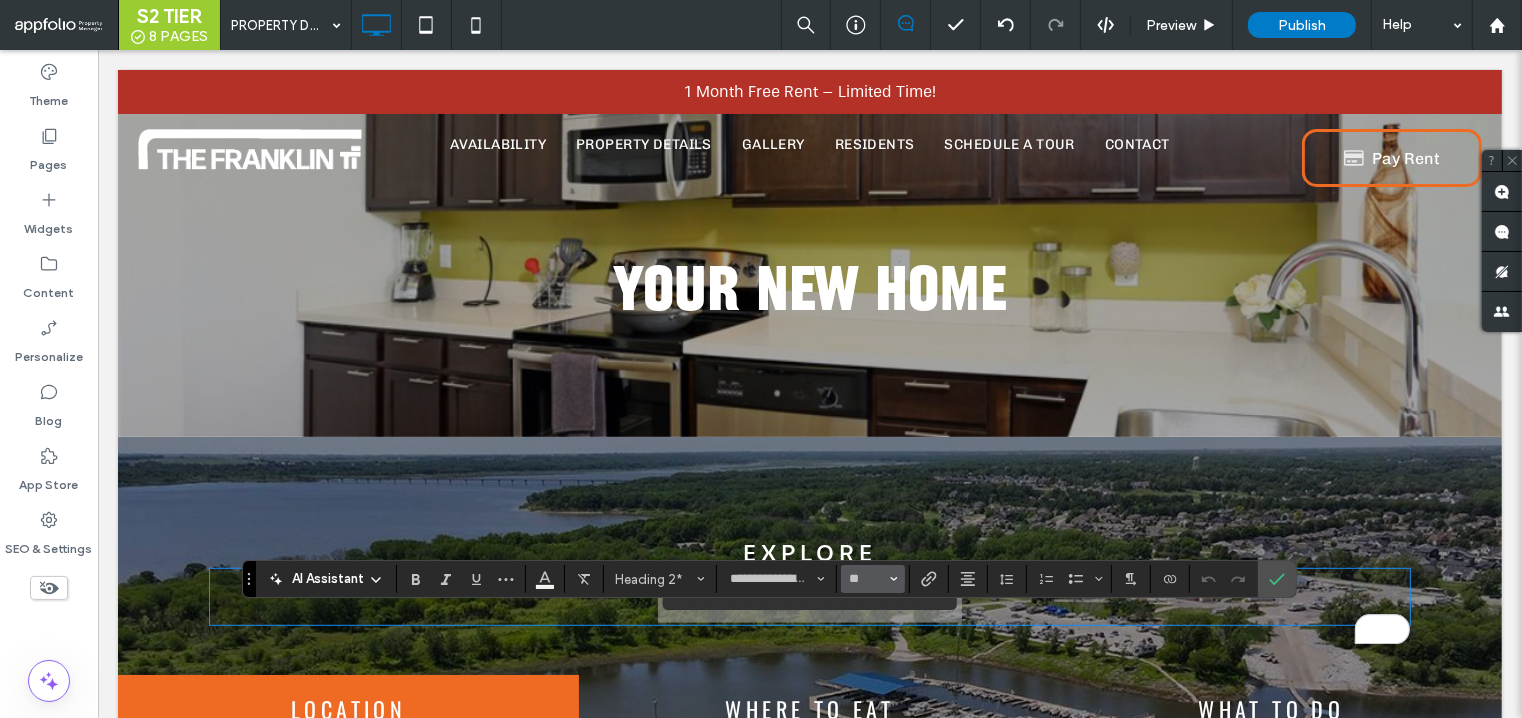 click on "**" at bounding box center [873, 579] 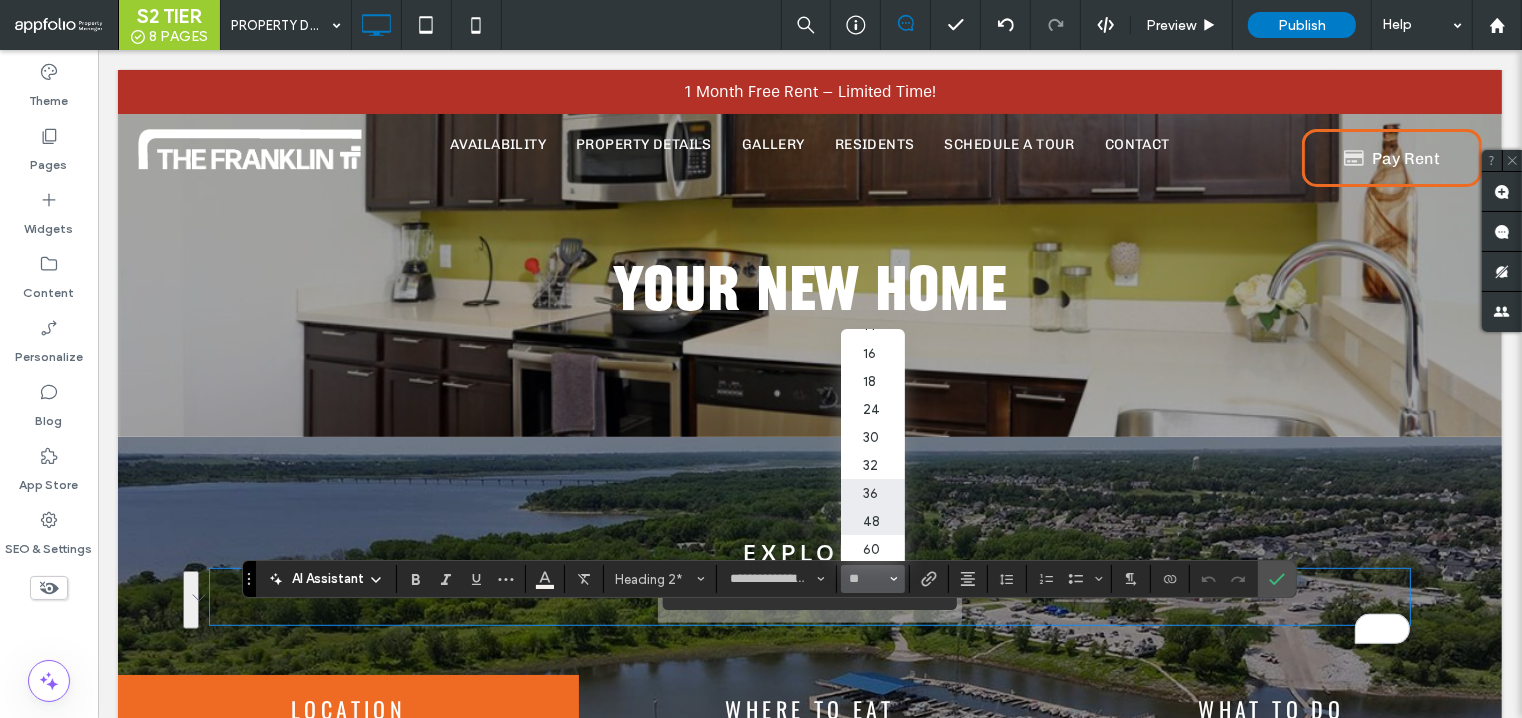 scroll, scrollTop: 161, scrollLeft: 0, axis: vertical 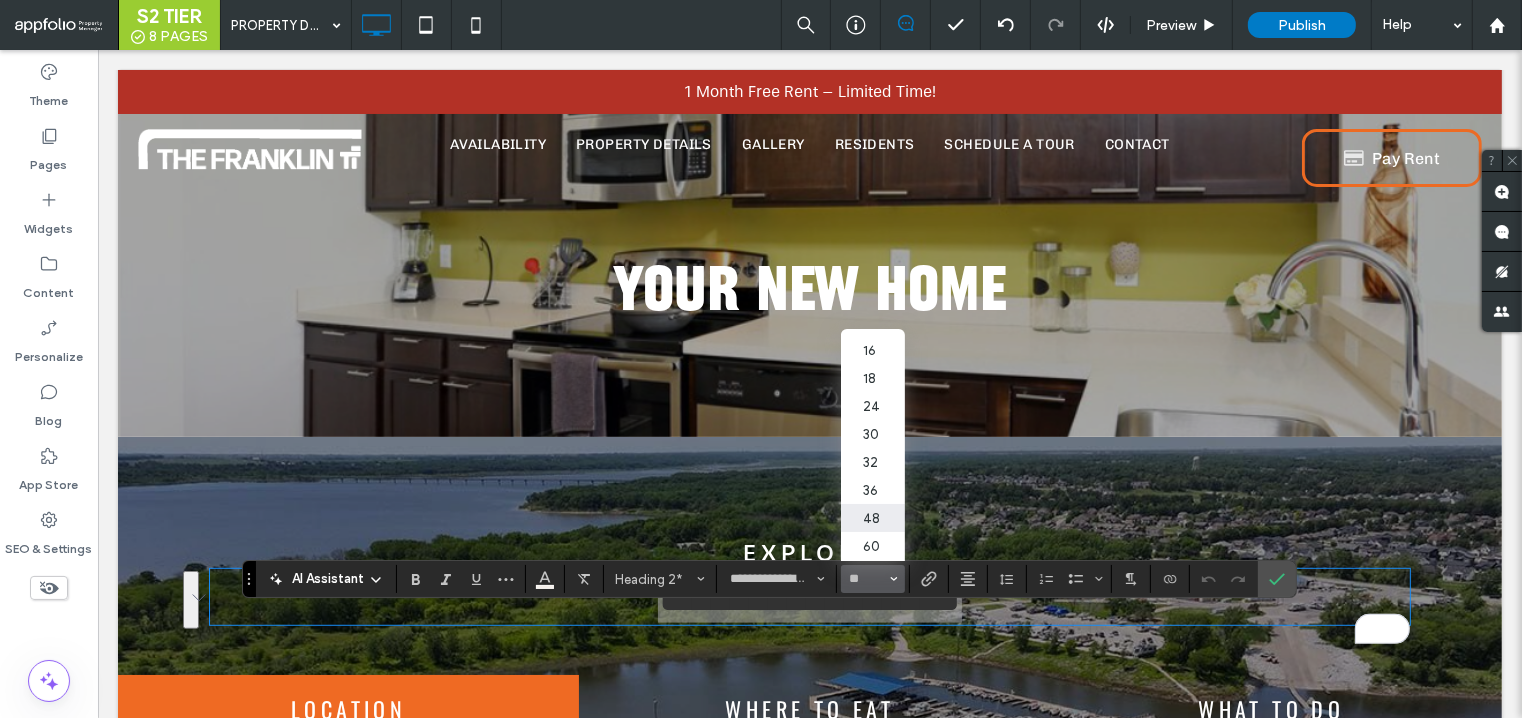click on "60" at bounding box center (873, 546) 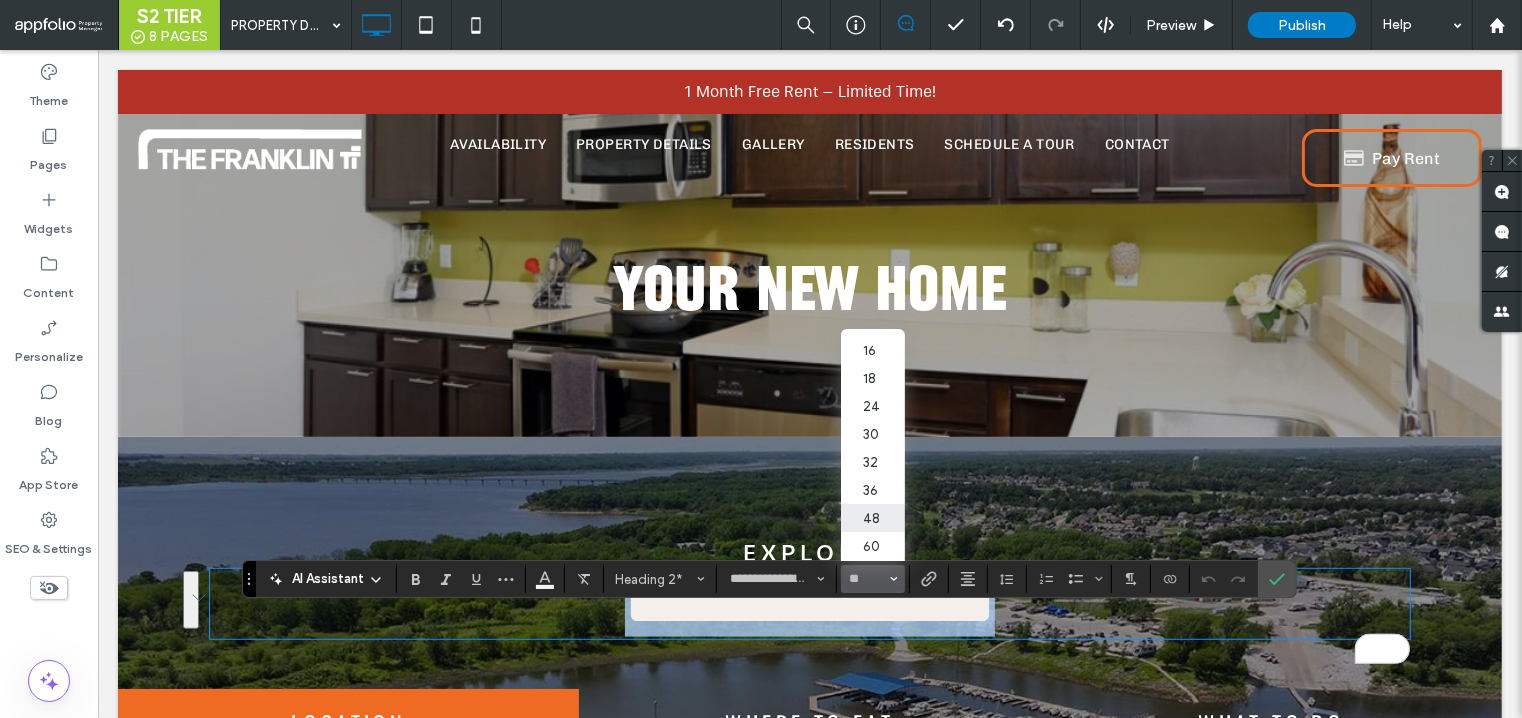 type on "**" 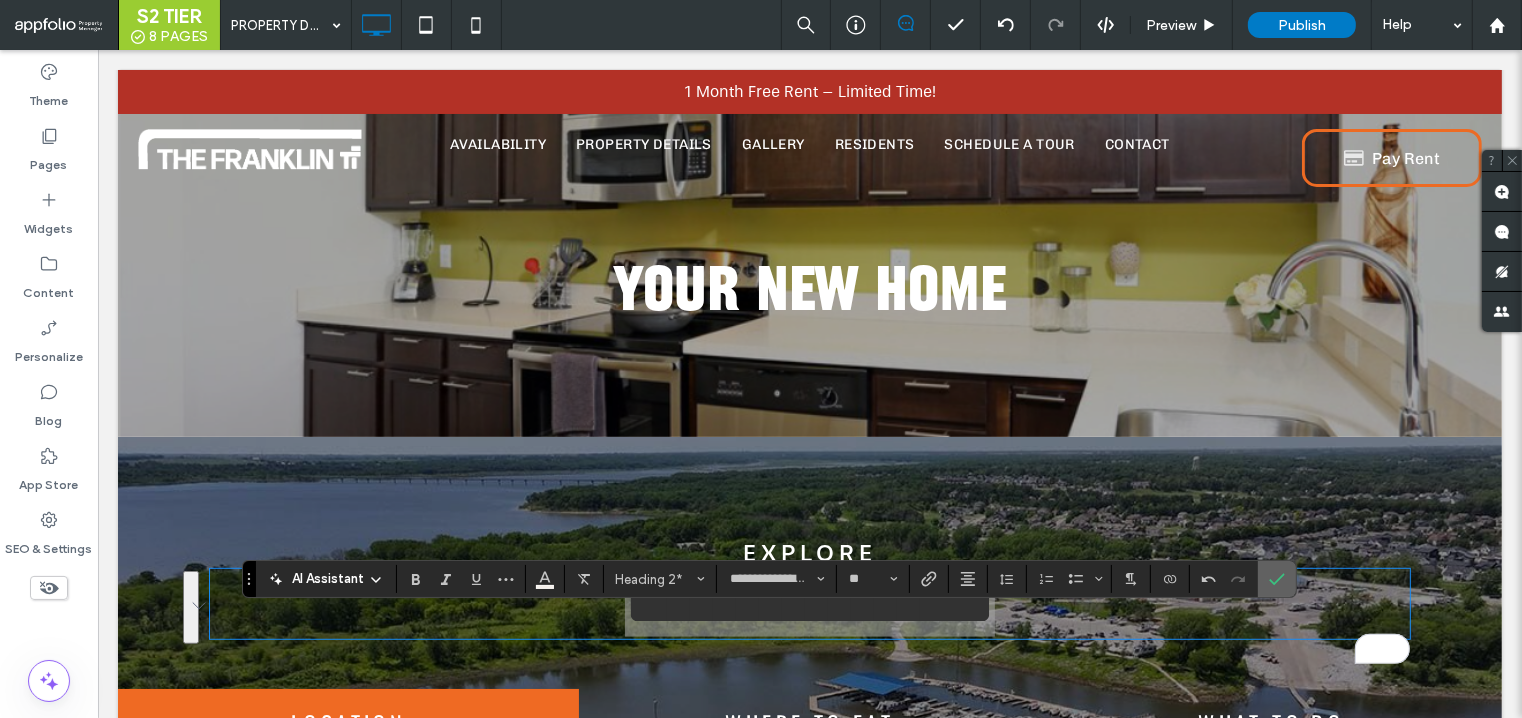 click at bounding box center [1273, 579] 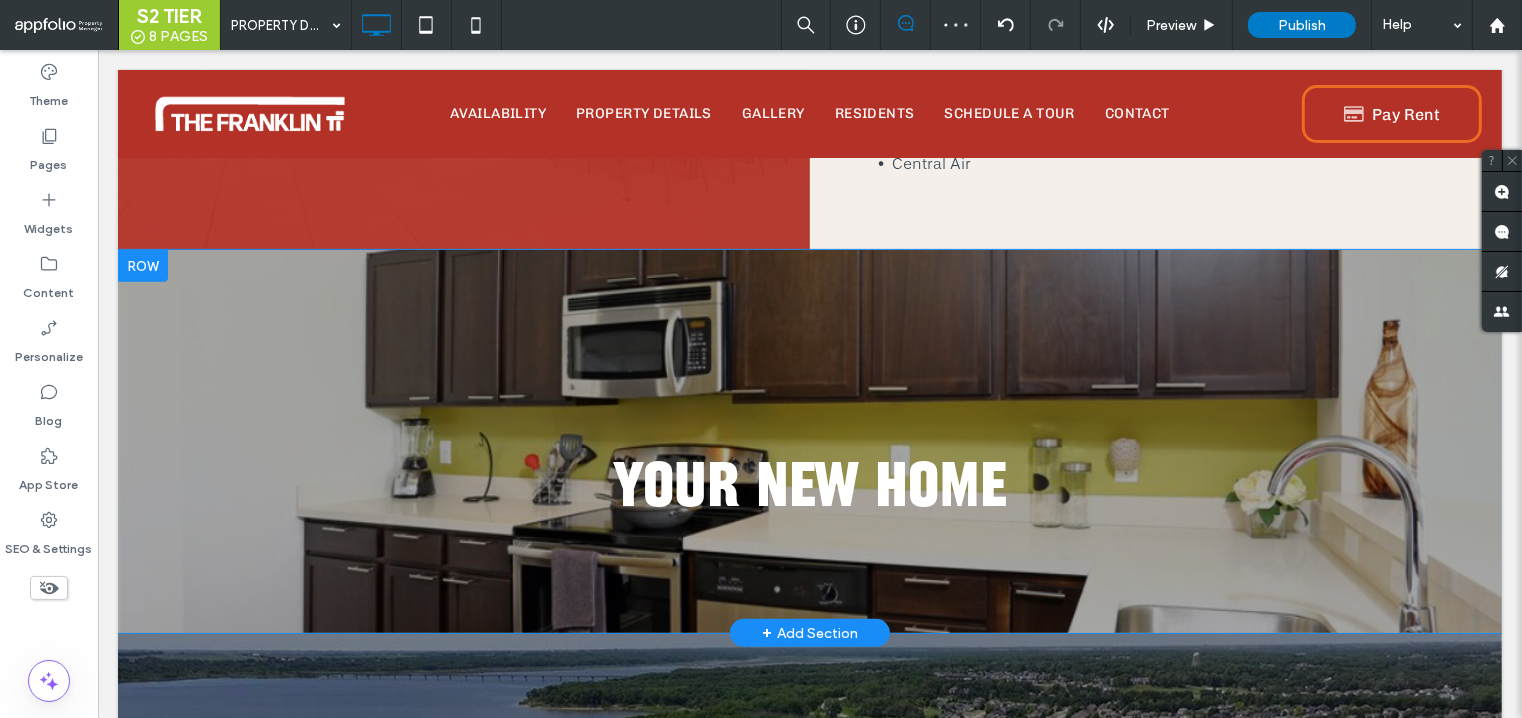 scroll, scrollTop: 743, scrollLeft: 0, axis: vertical 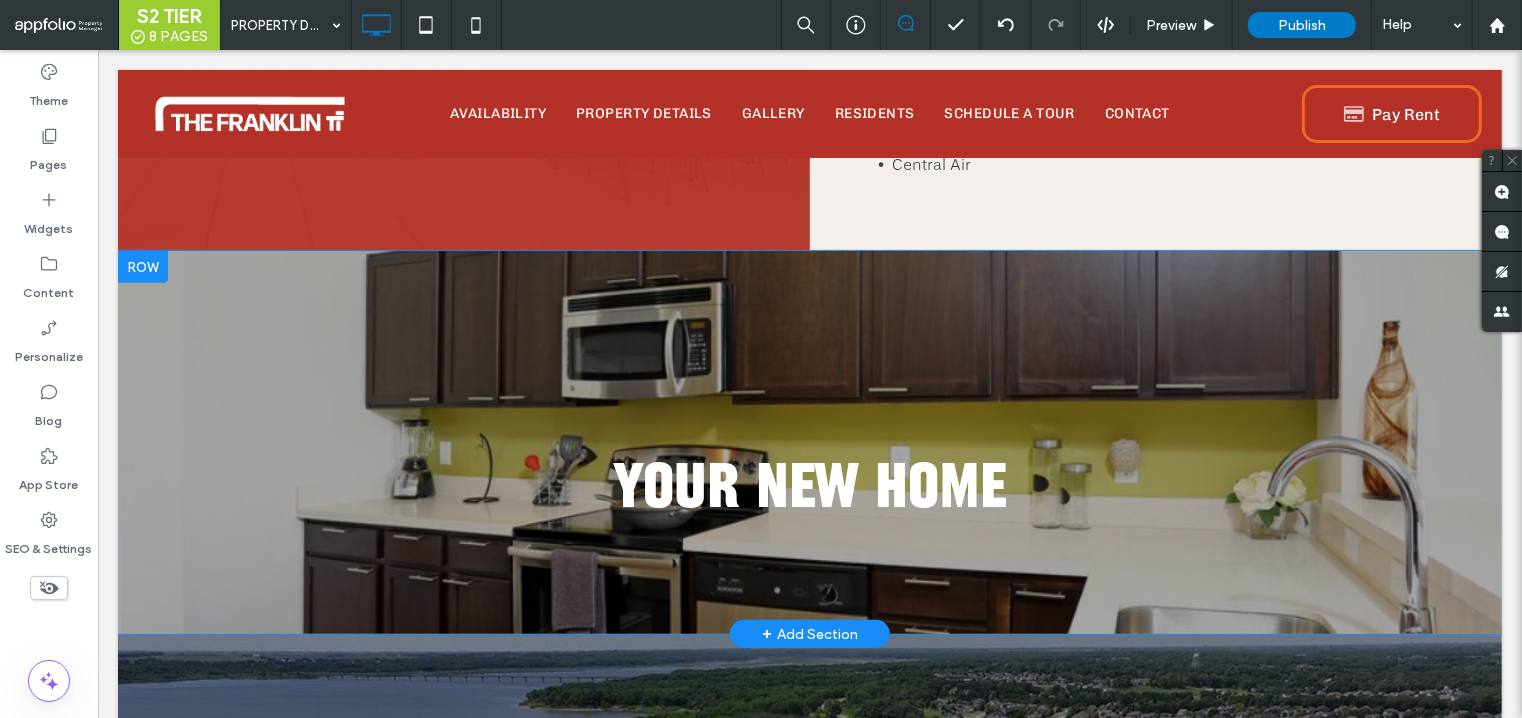 click at bounding box center (142, 267) 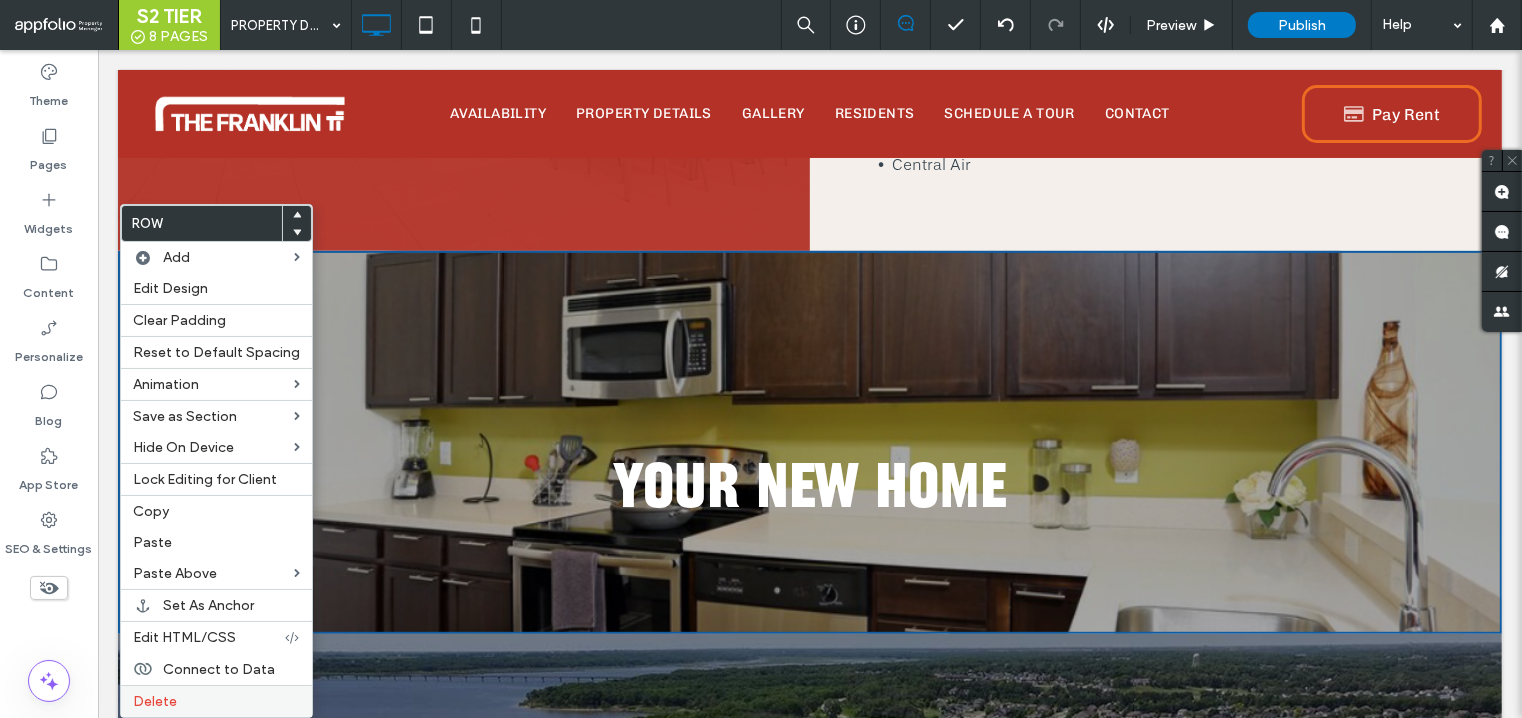 click on "Delete" at bounding box center [216, 701] 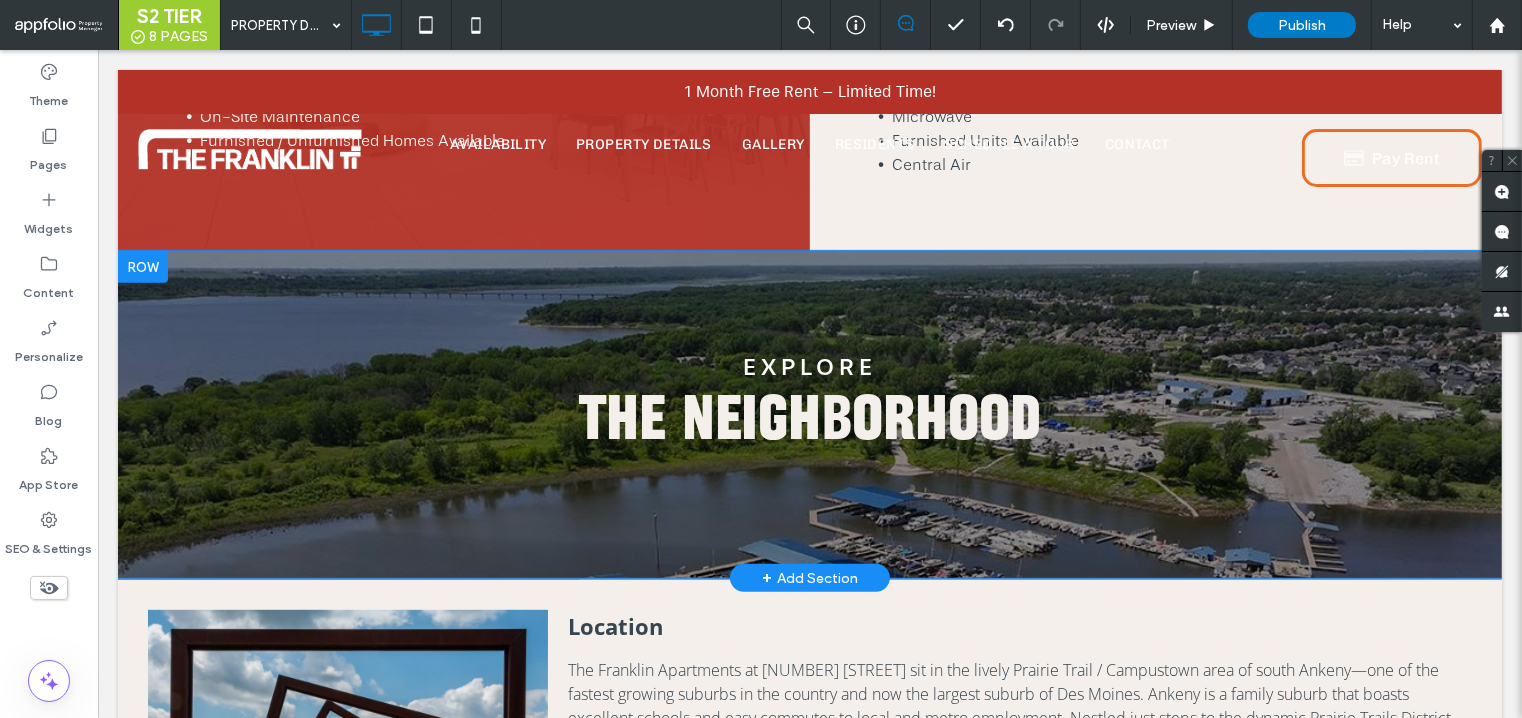 click at bounding box center [142, 267] 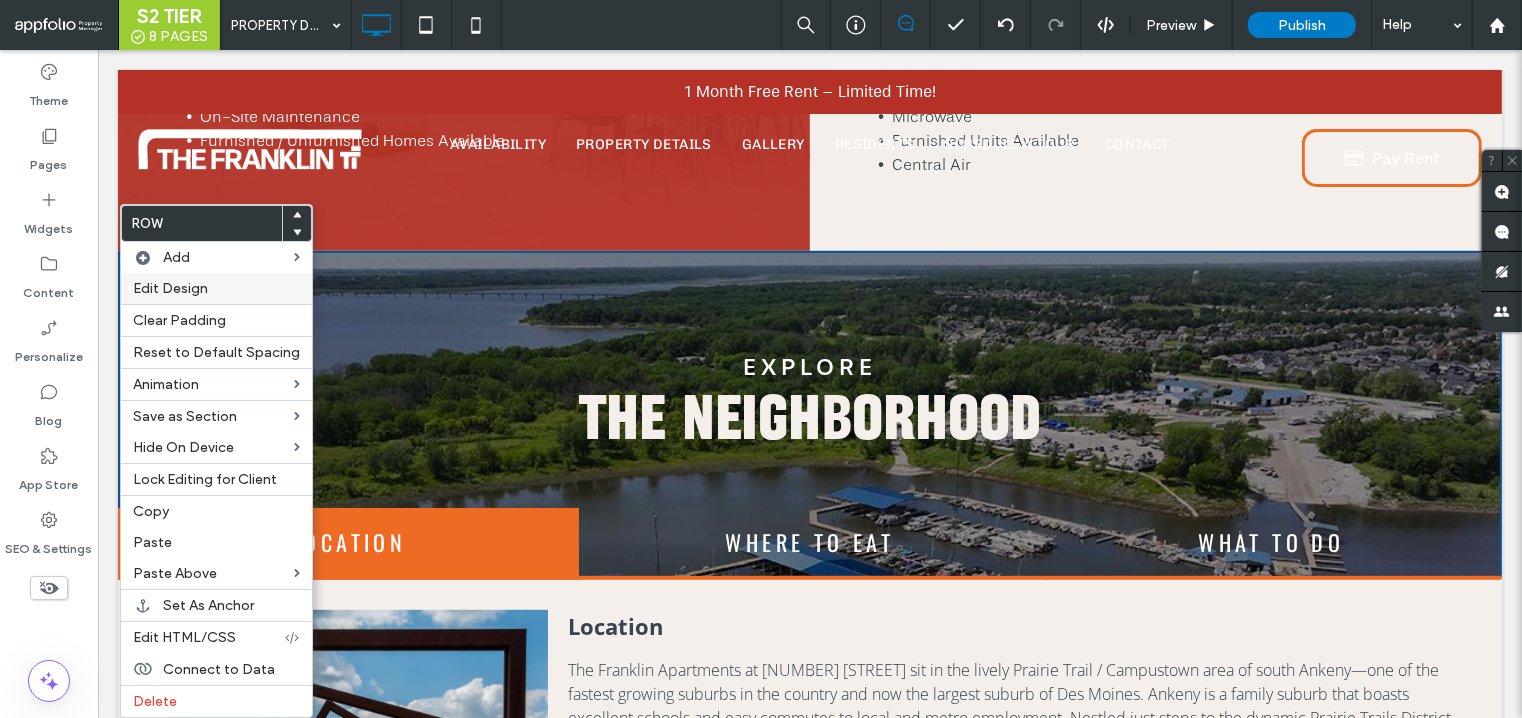 click on "Edit Design" at bounding box center (170, 288) 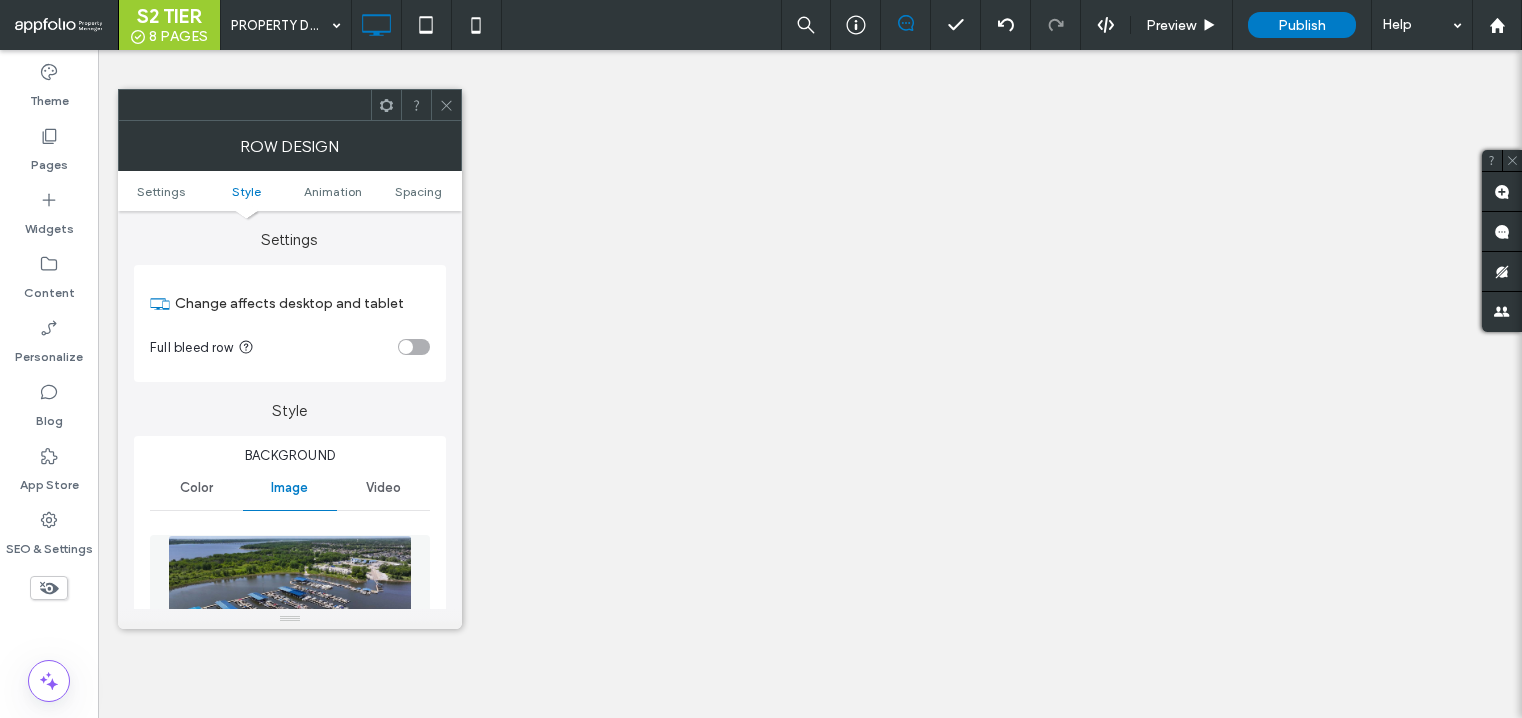 scroll, scrollTop: 0, scrollLeft: 0, axis: both 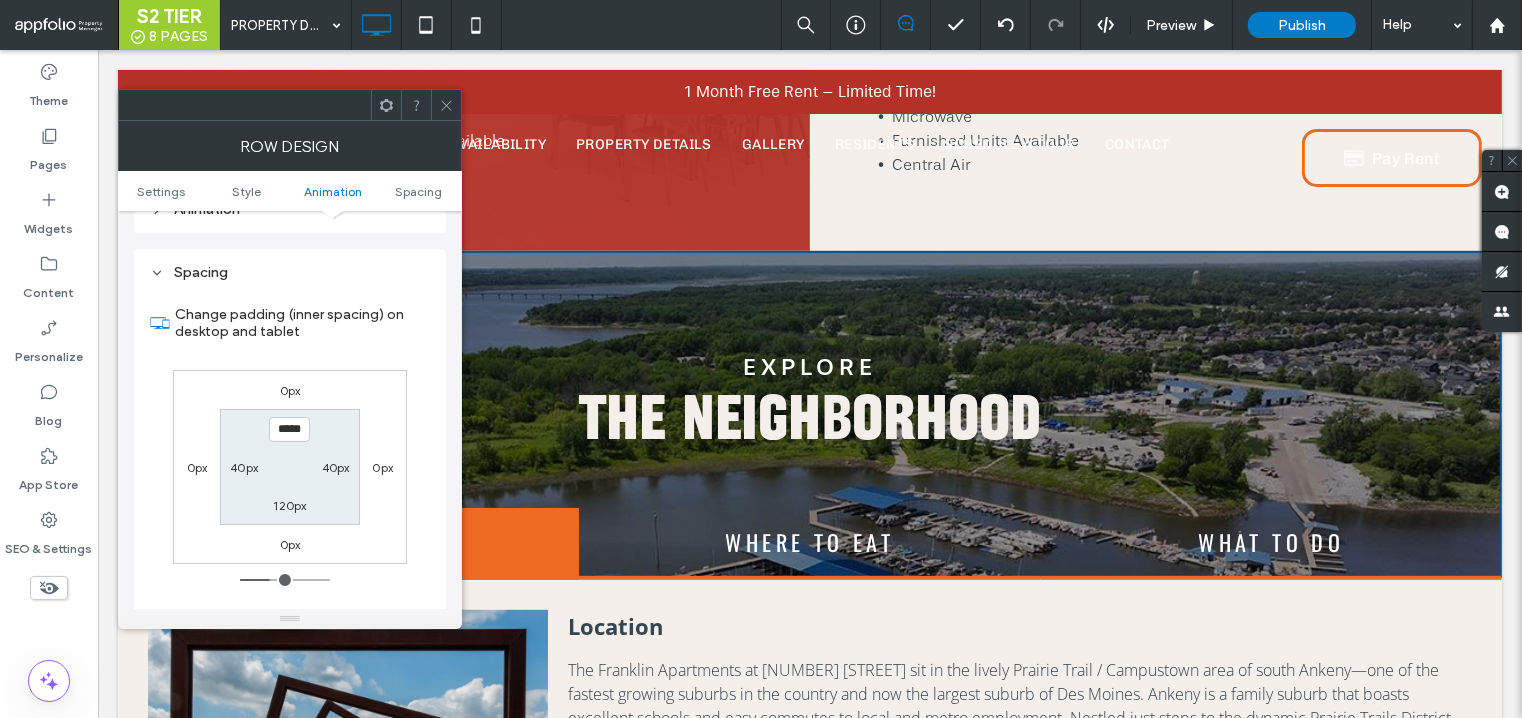 click on "120px" at bounding box center (289, 505) 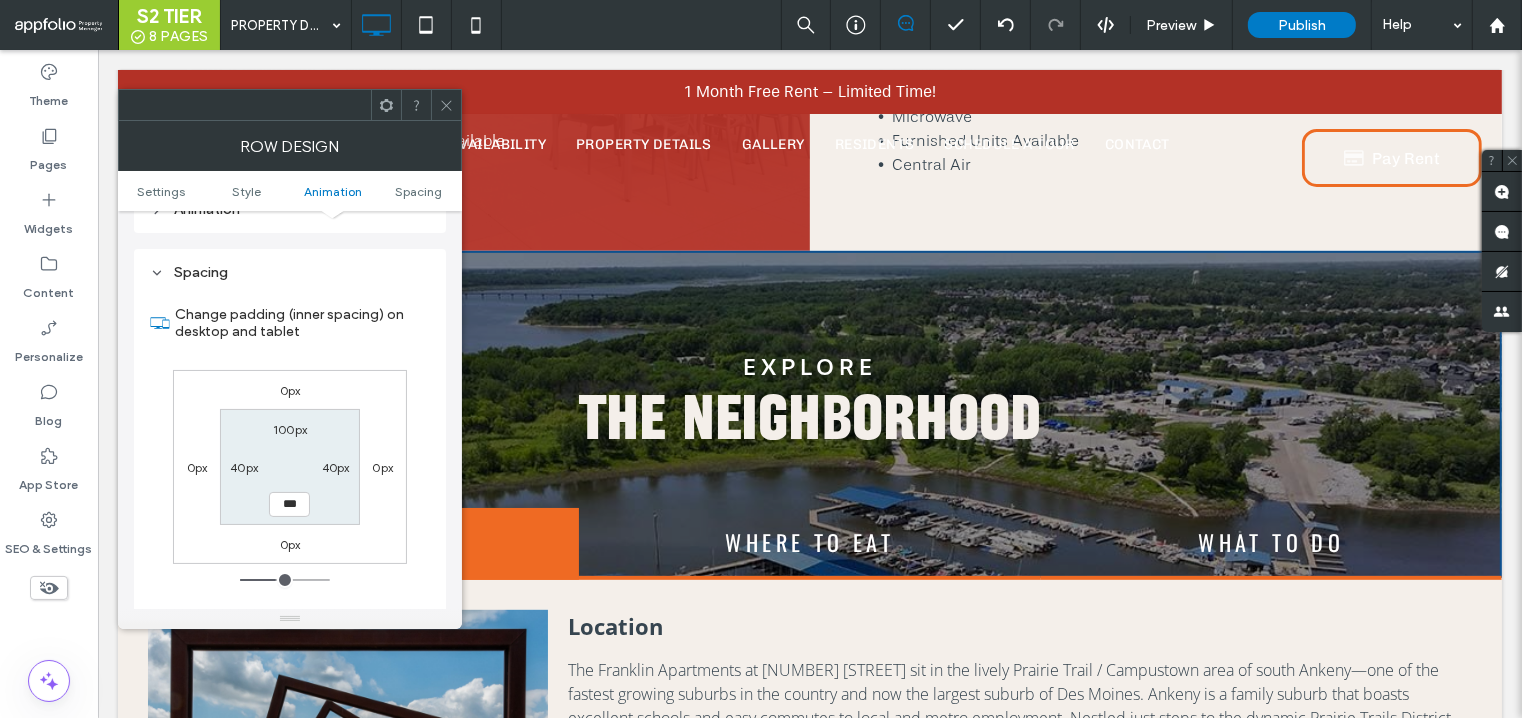 type on "***" 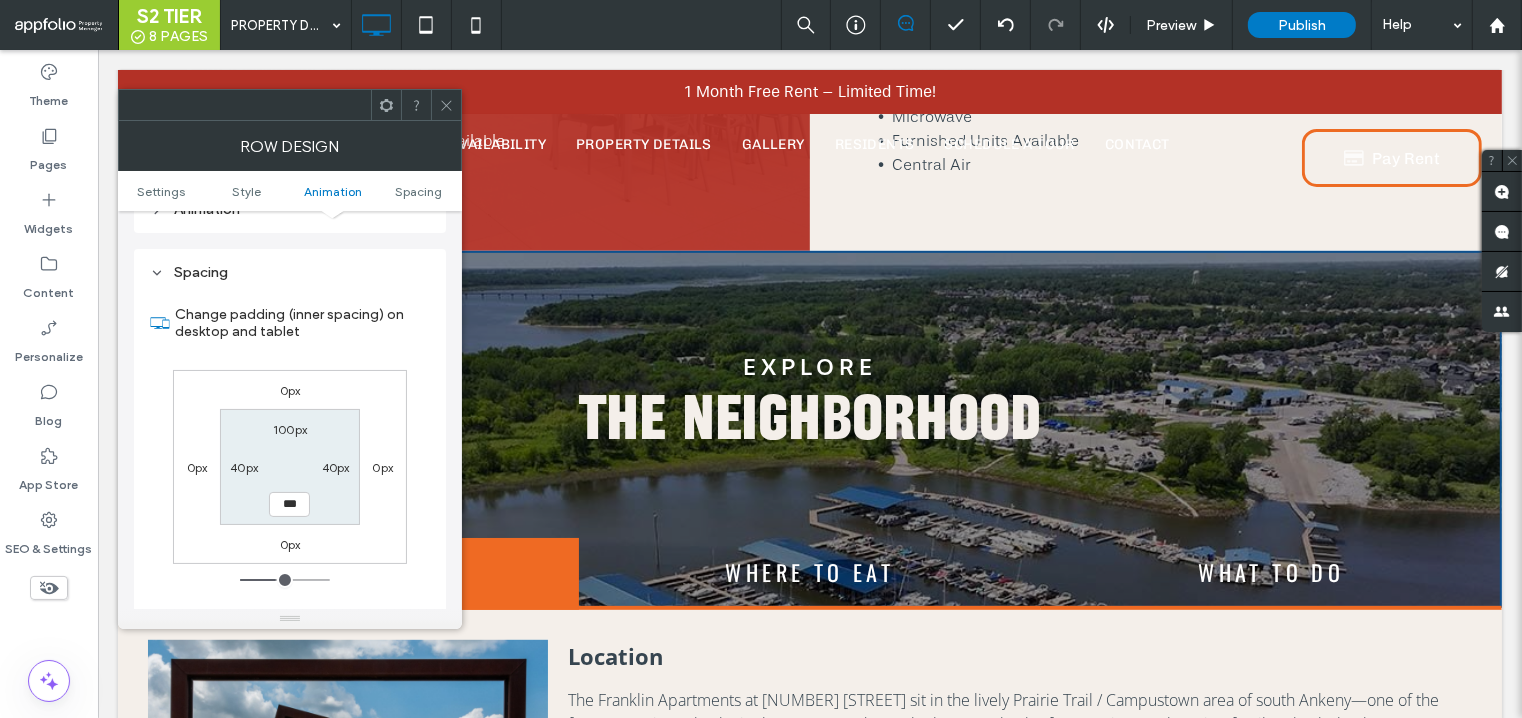 type on "***" 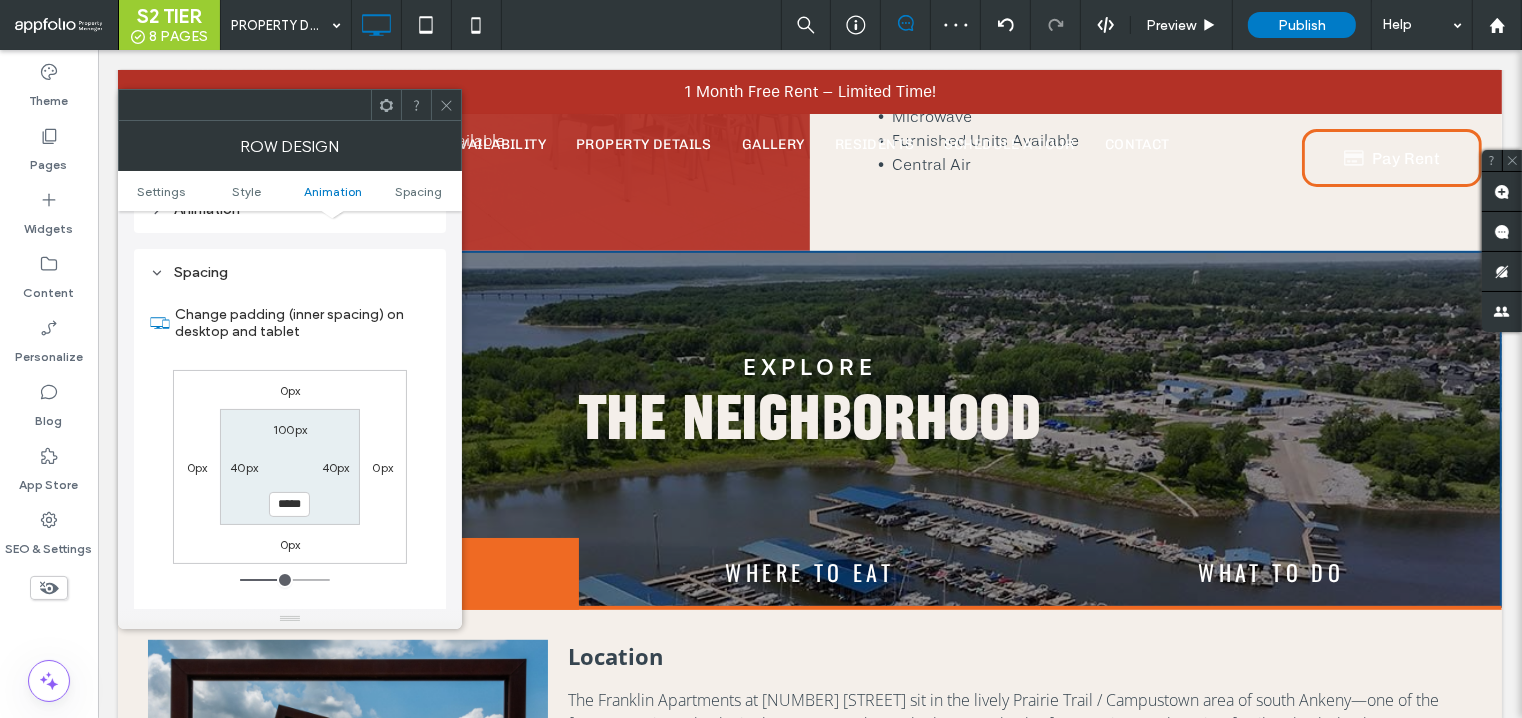 click 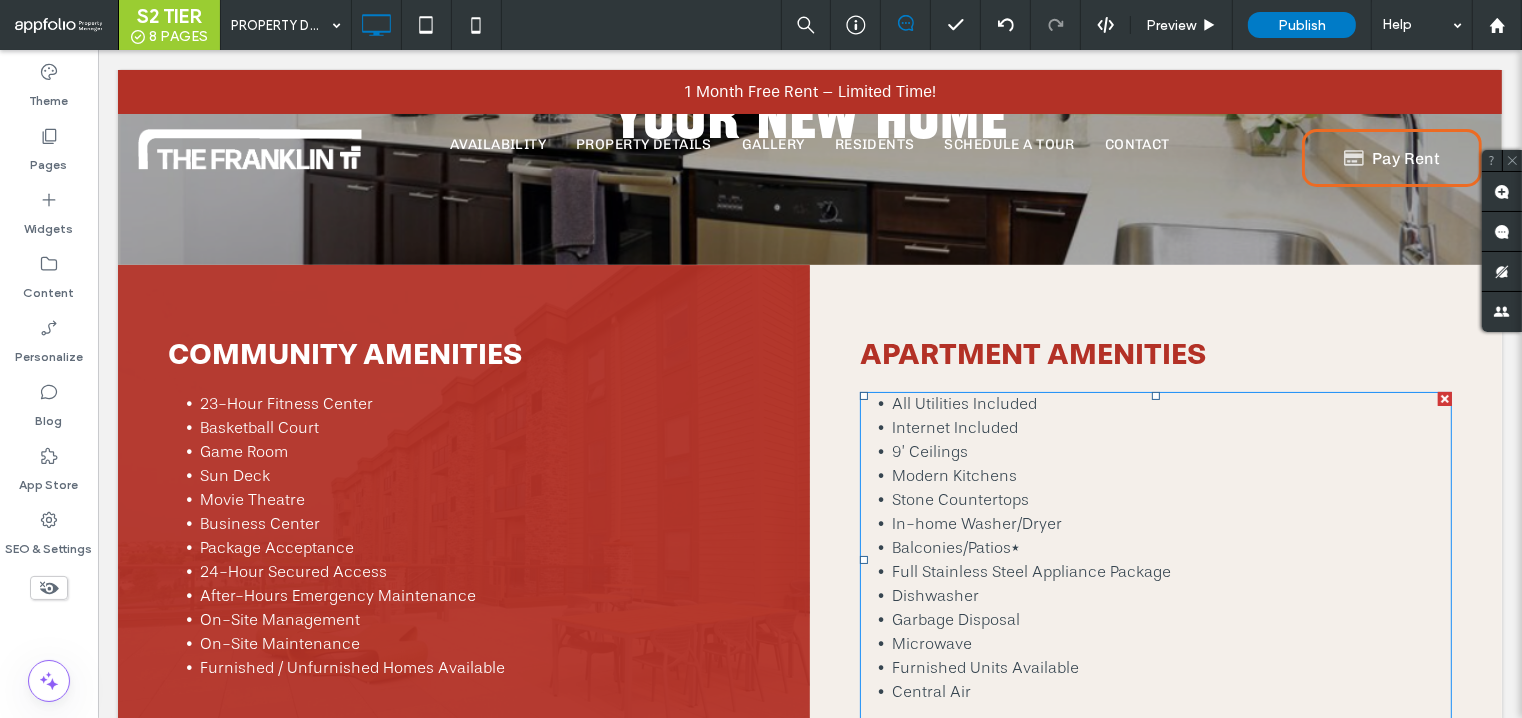 scroll, scrollTop: 0, scrollLeft: 0, axis: both 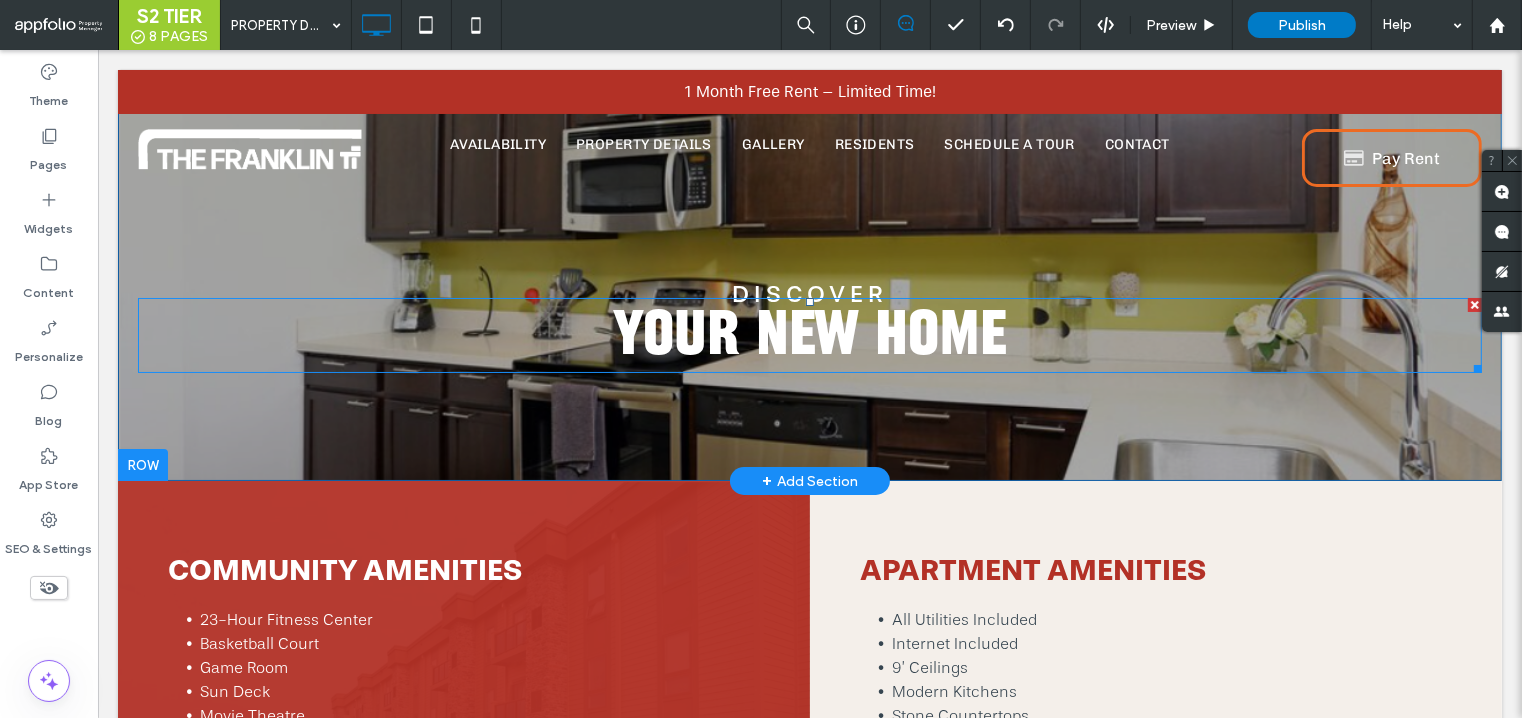 click on "YOUR new HOME" at bounding box center (809, 335) 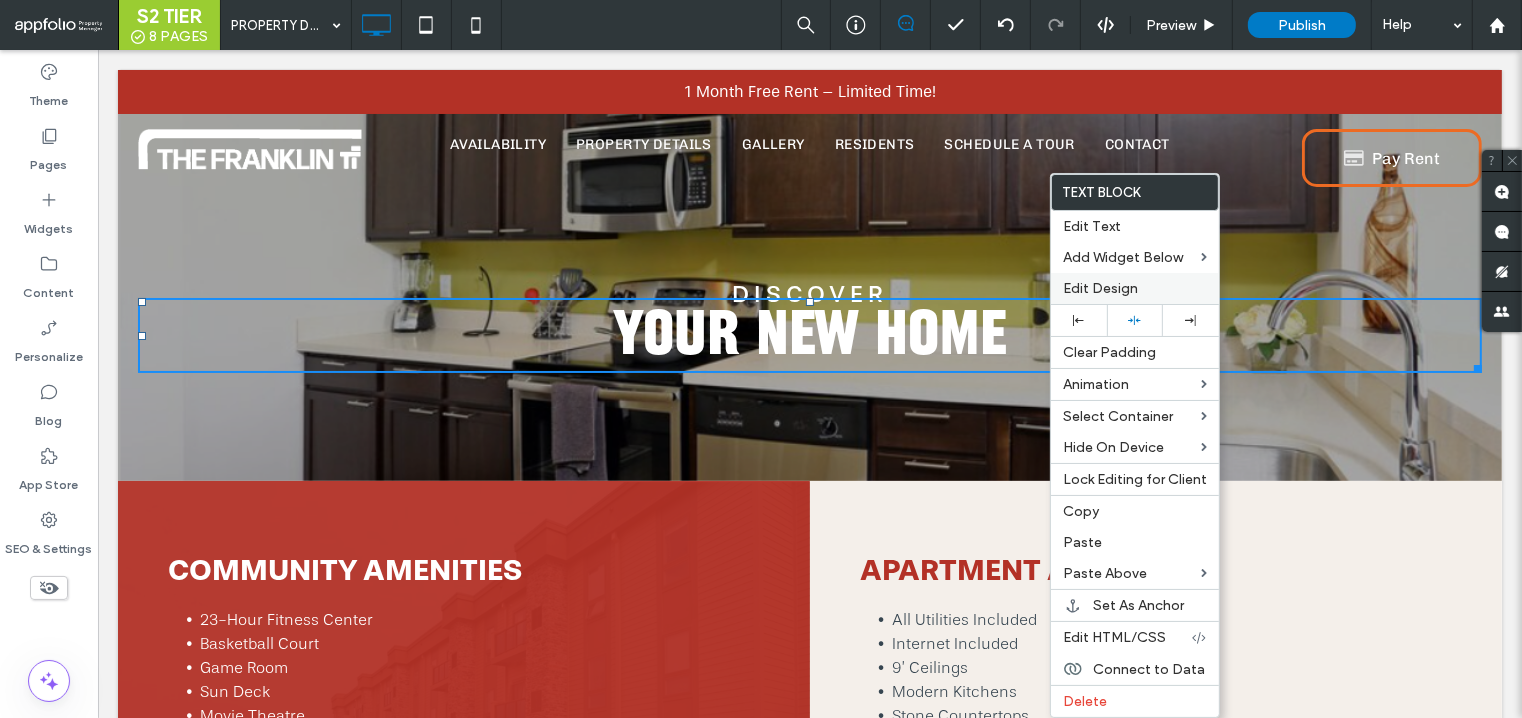 click on "Edit Design" at bounding box center [1100, 288] 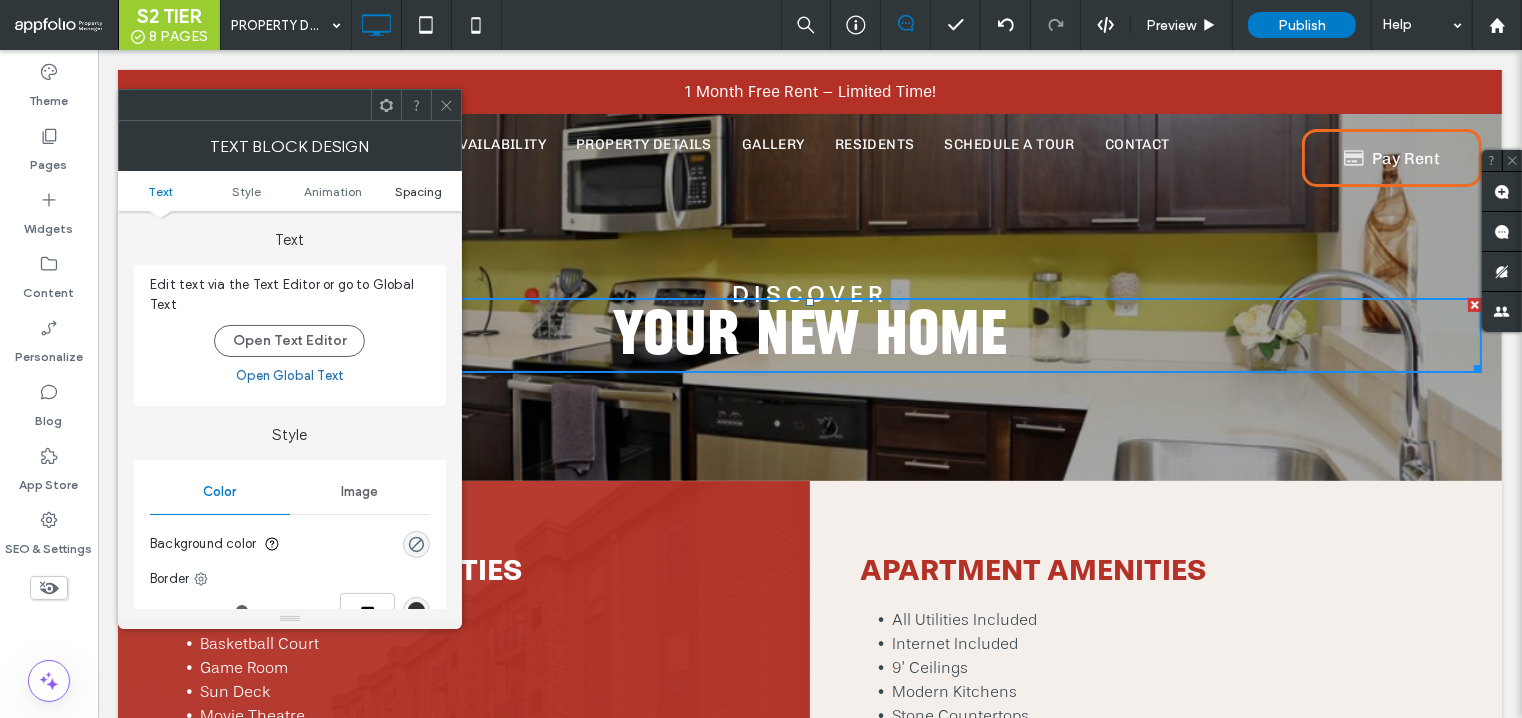 click on "Spacing" at bounding box center (418, 191) 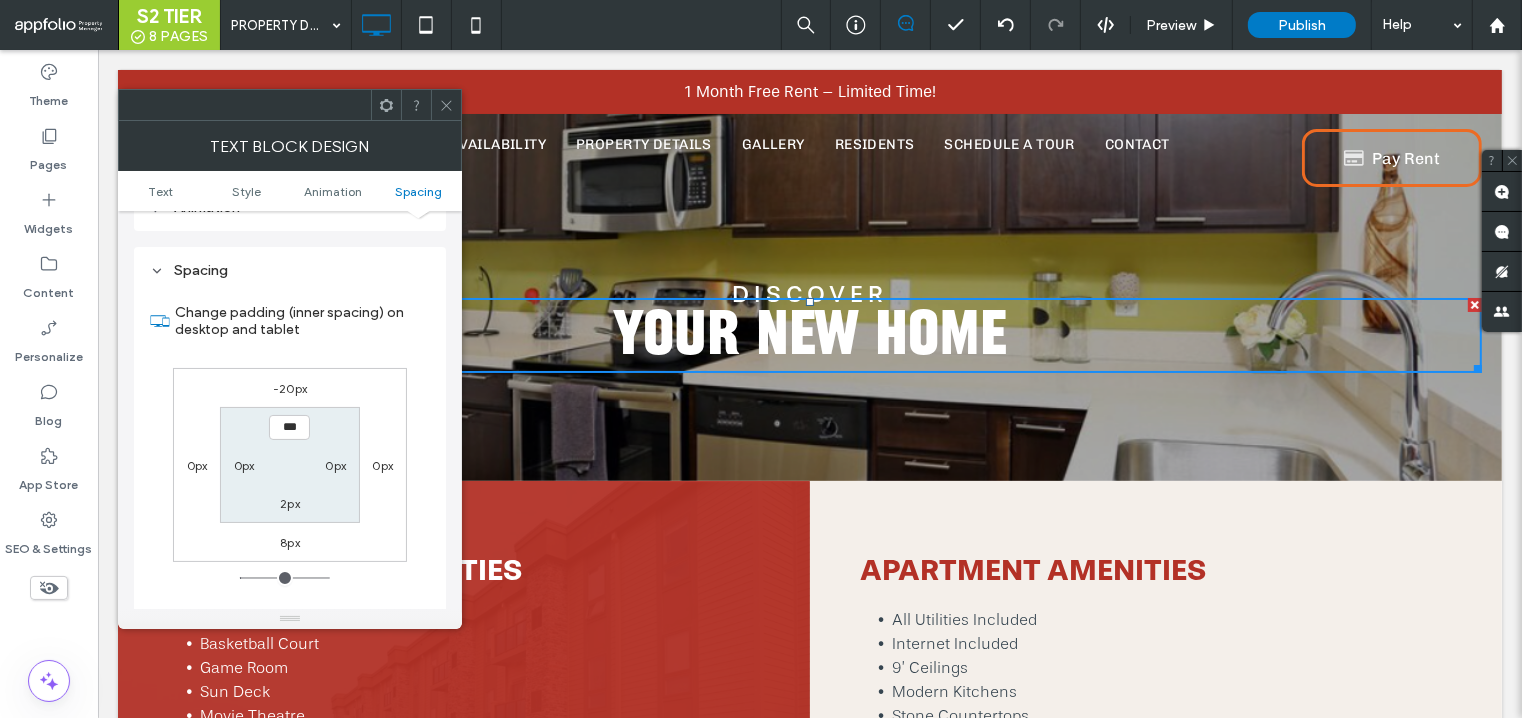 scroll, scrollTop: 572, scrollLeft: 0, axis: vertical 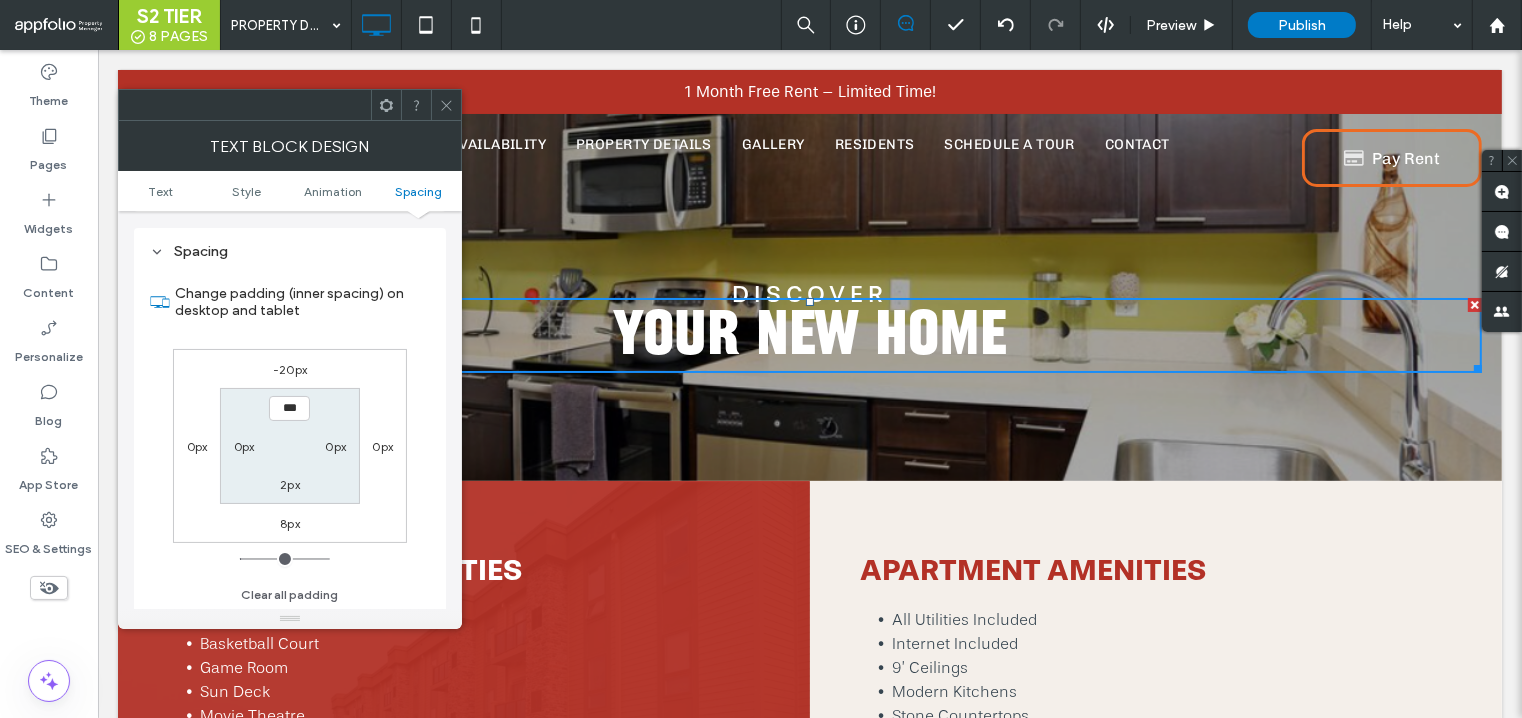 click at bounding box center [446, 105] 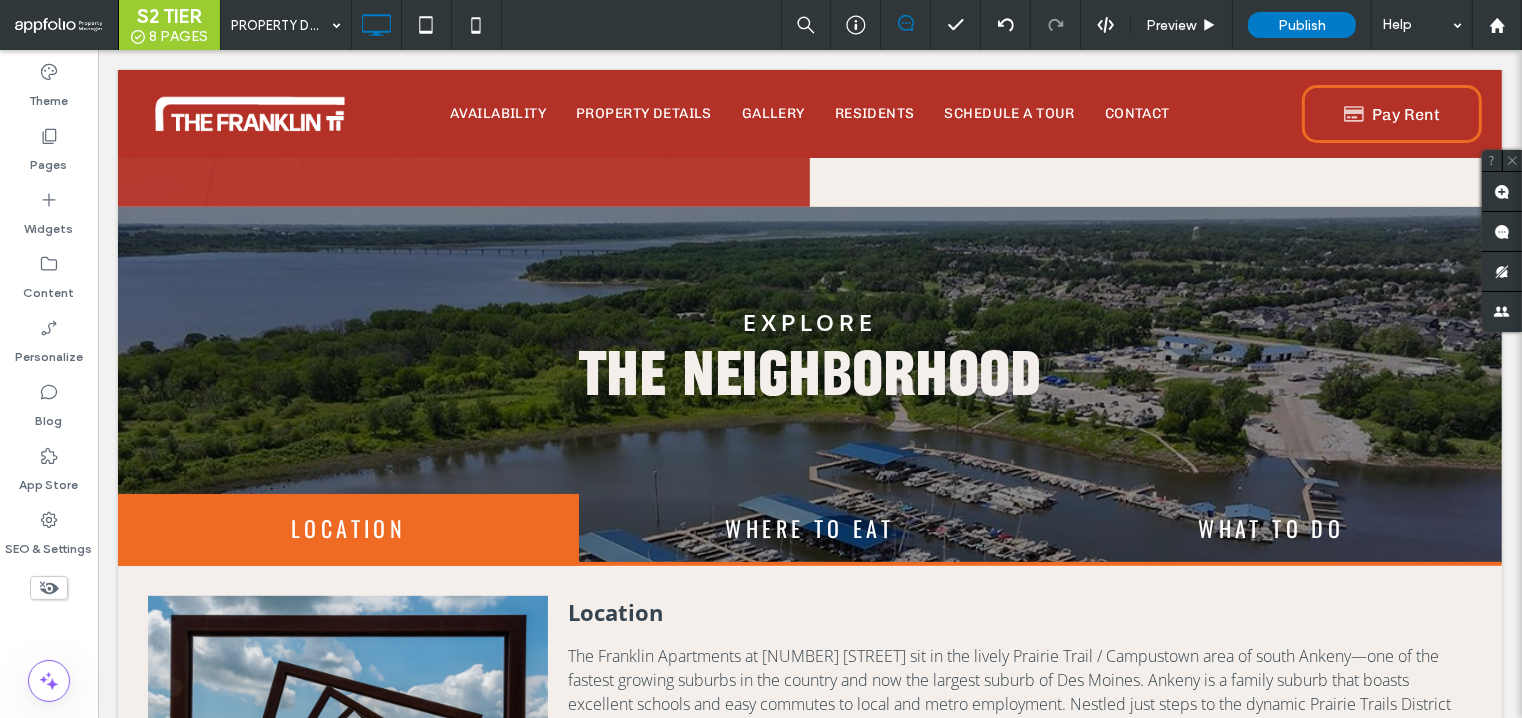 scroll, scrollTop: 844, scrollLeft: 0, axis: vertical 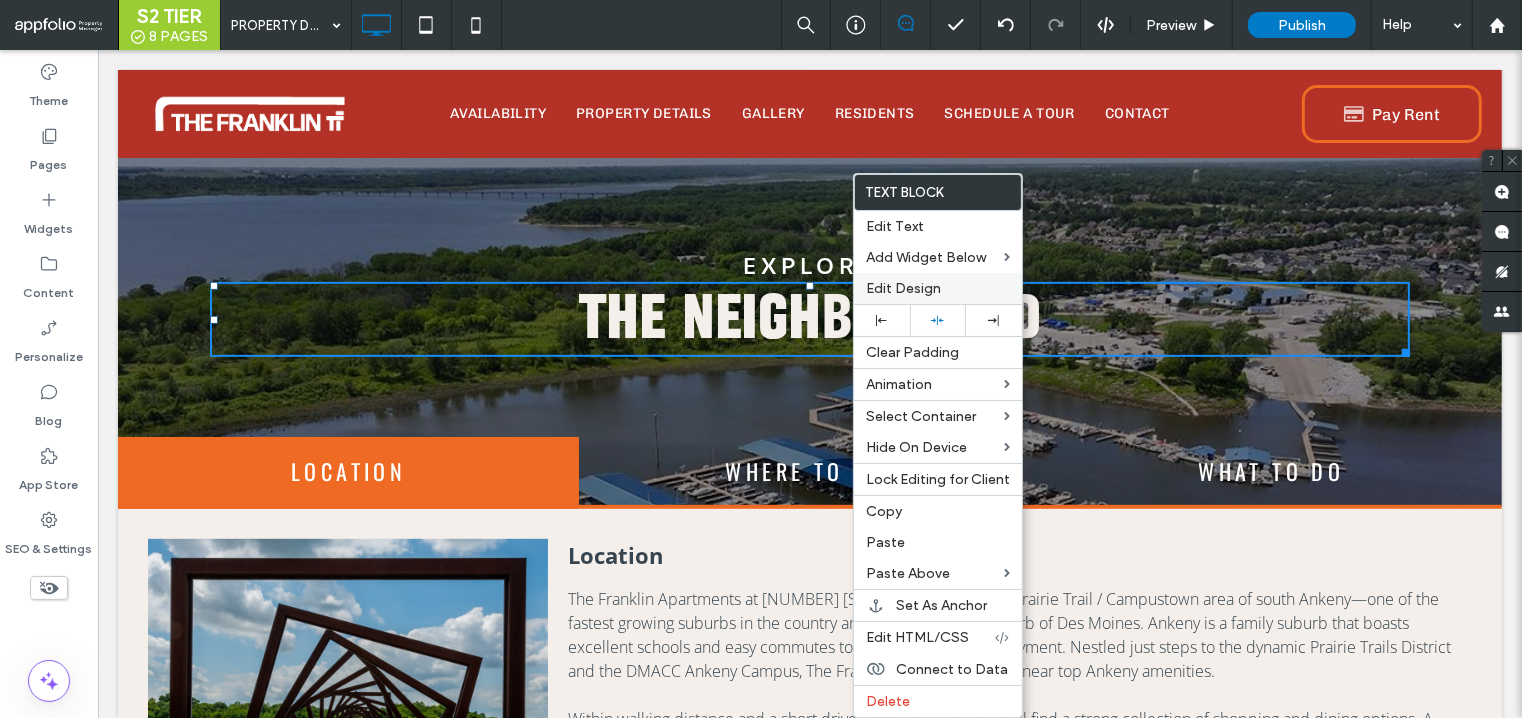 click on "Edit Design" at bounding box center (903, 288) 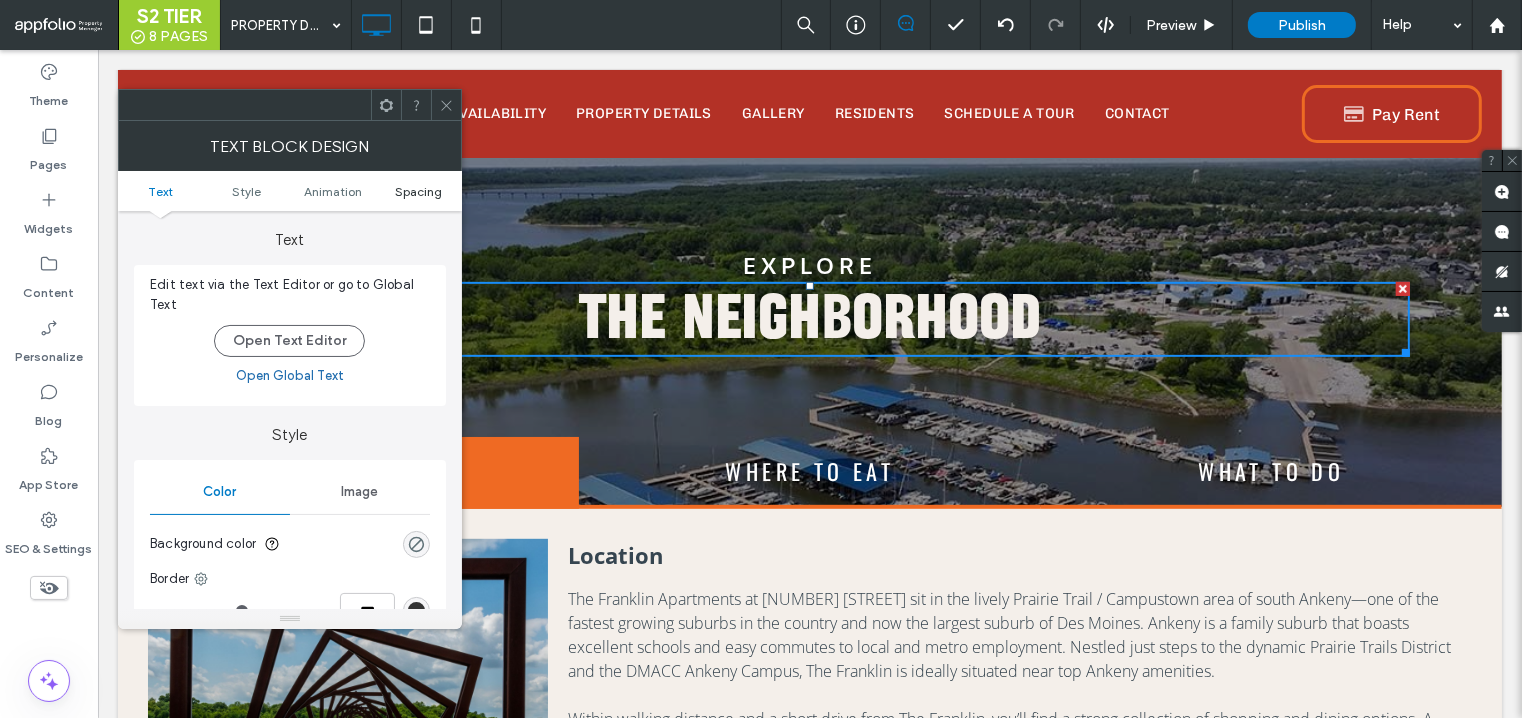 click on "Spacing" at bounding box center [418, 191] 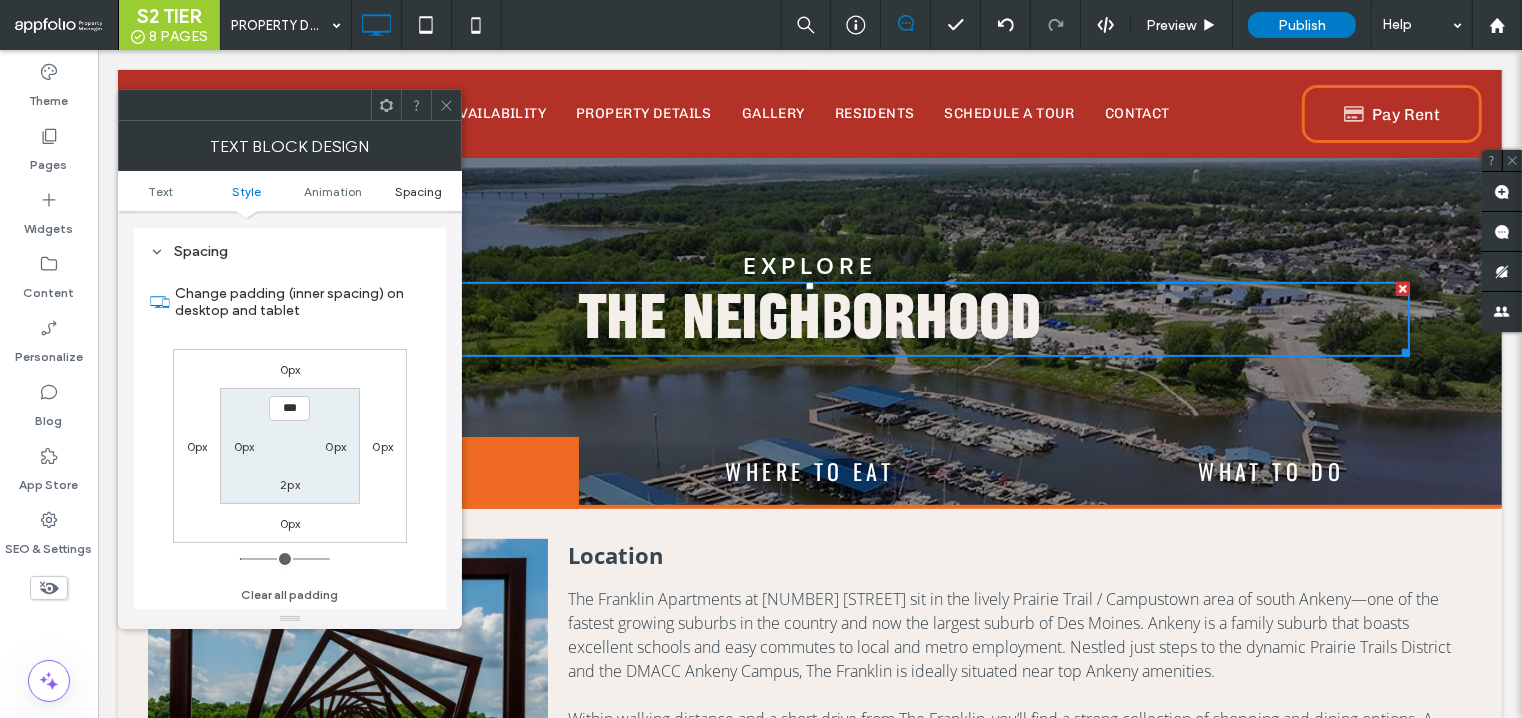 scroll, scrollTop: 572, scrollLeft: 0, axis: vertical 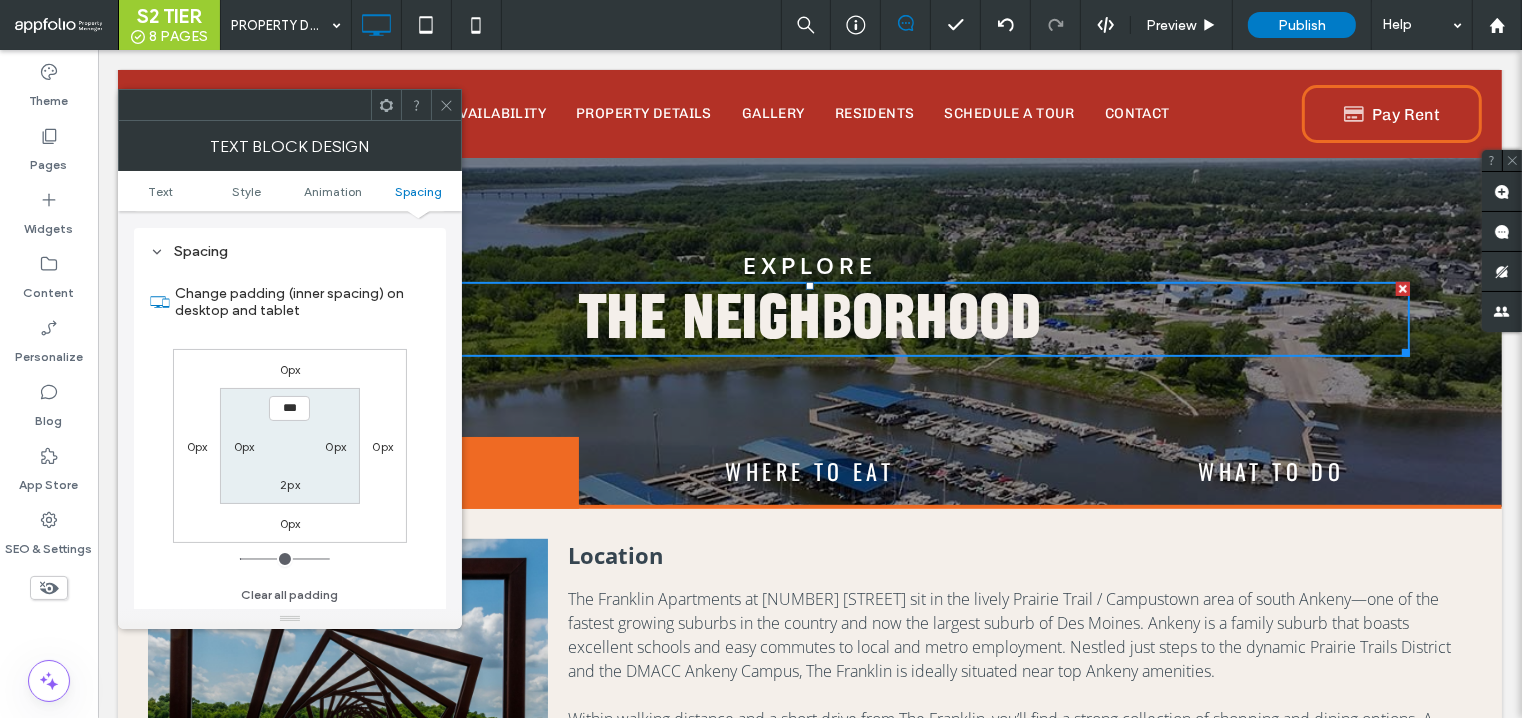 click on "0px" at bounding box center [290, 369] 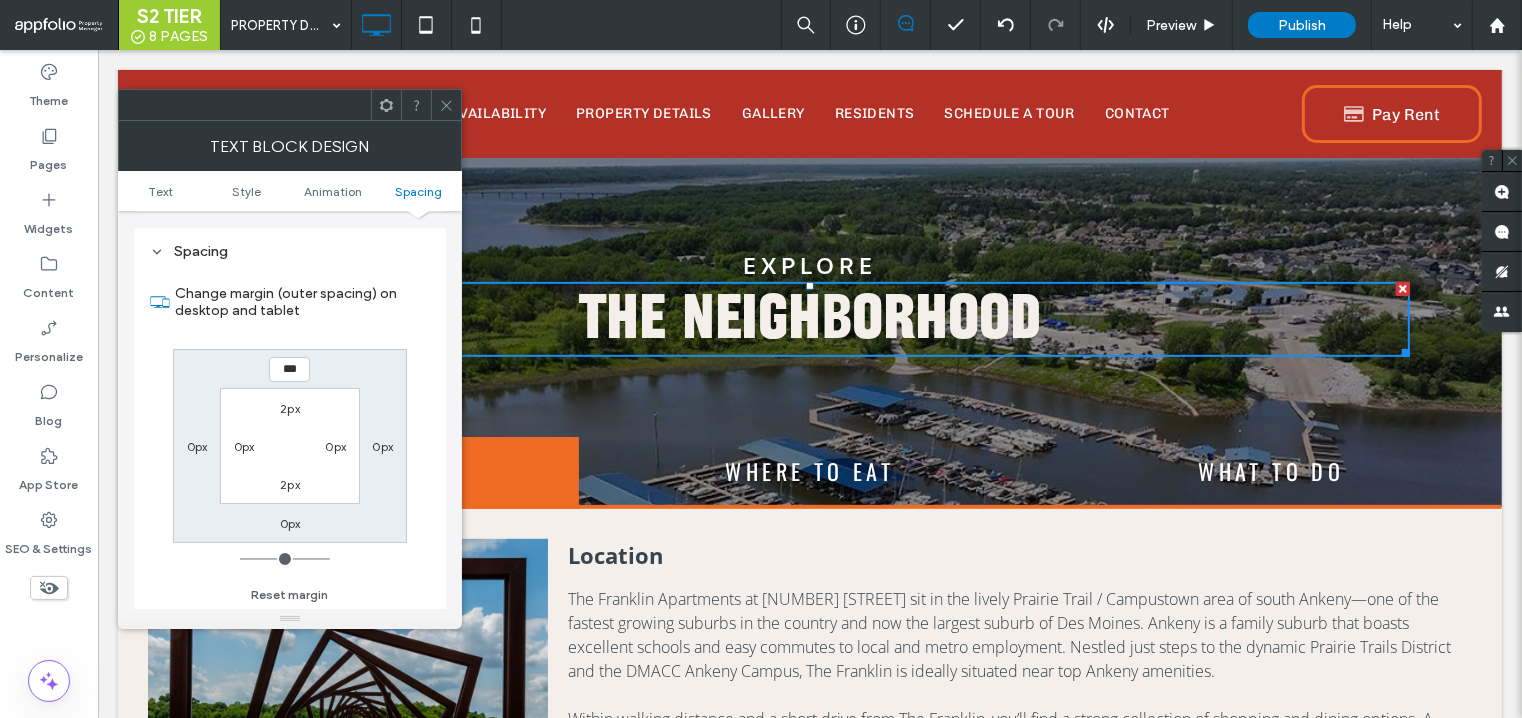 type on "***" 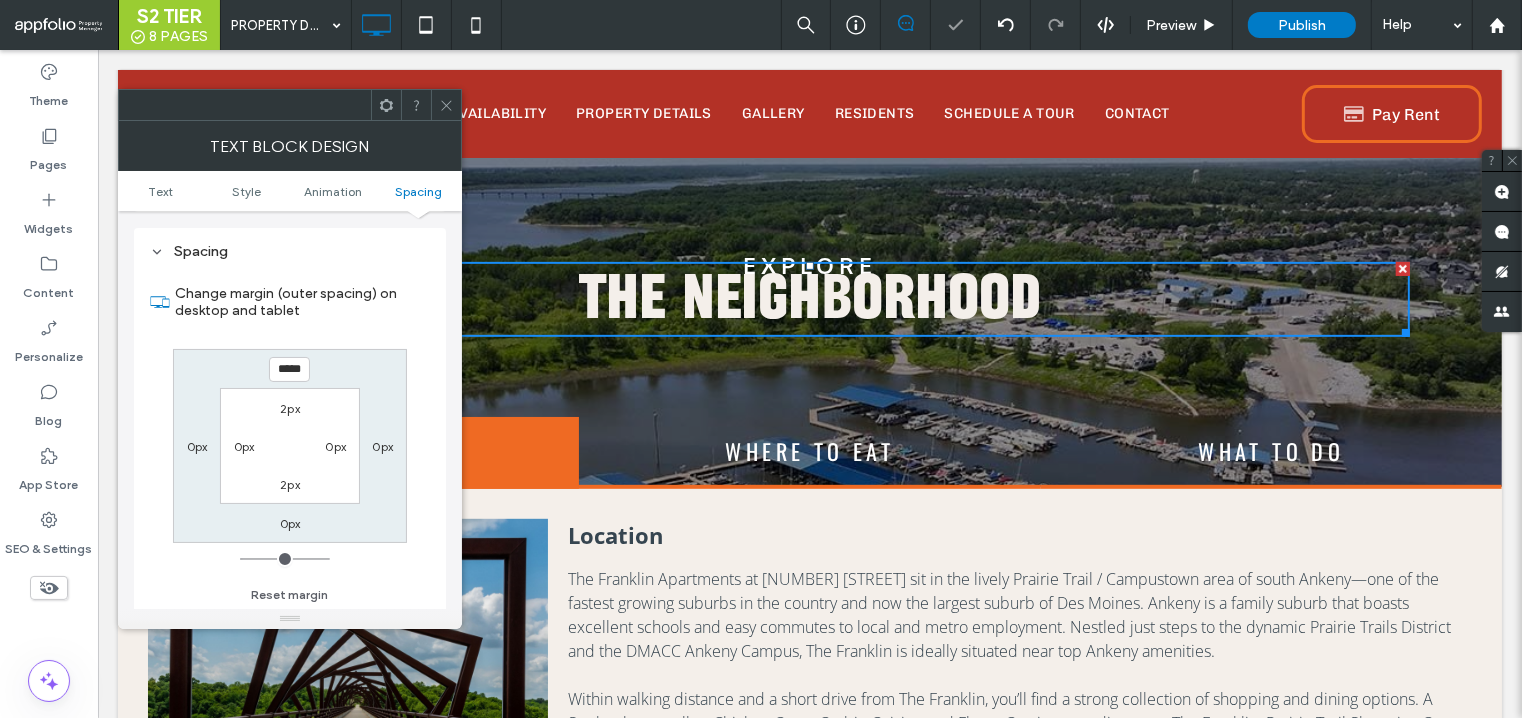 click at bounding box center (446, 105) 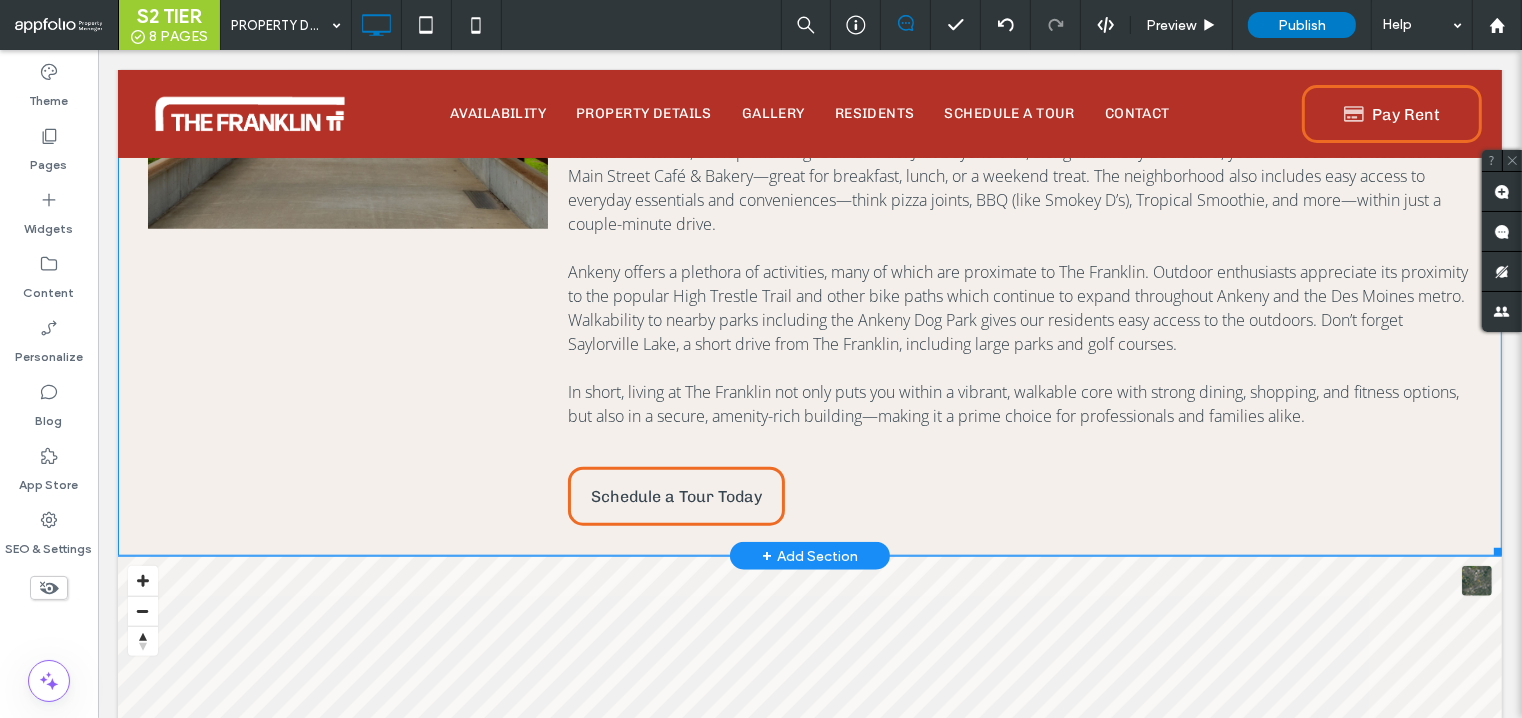 scroll, scrollTop: 1491, scrollLeft: 0, axis: vertical 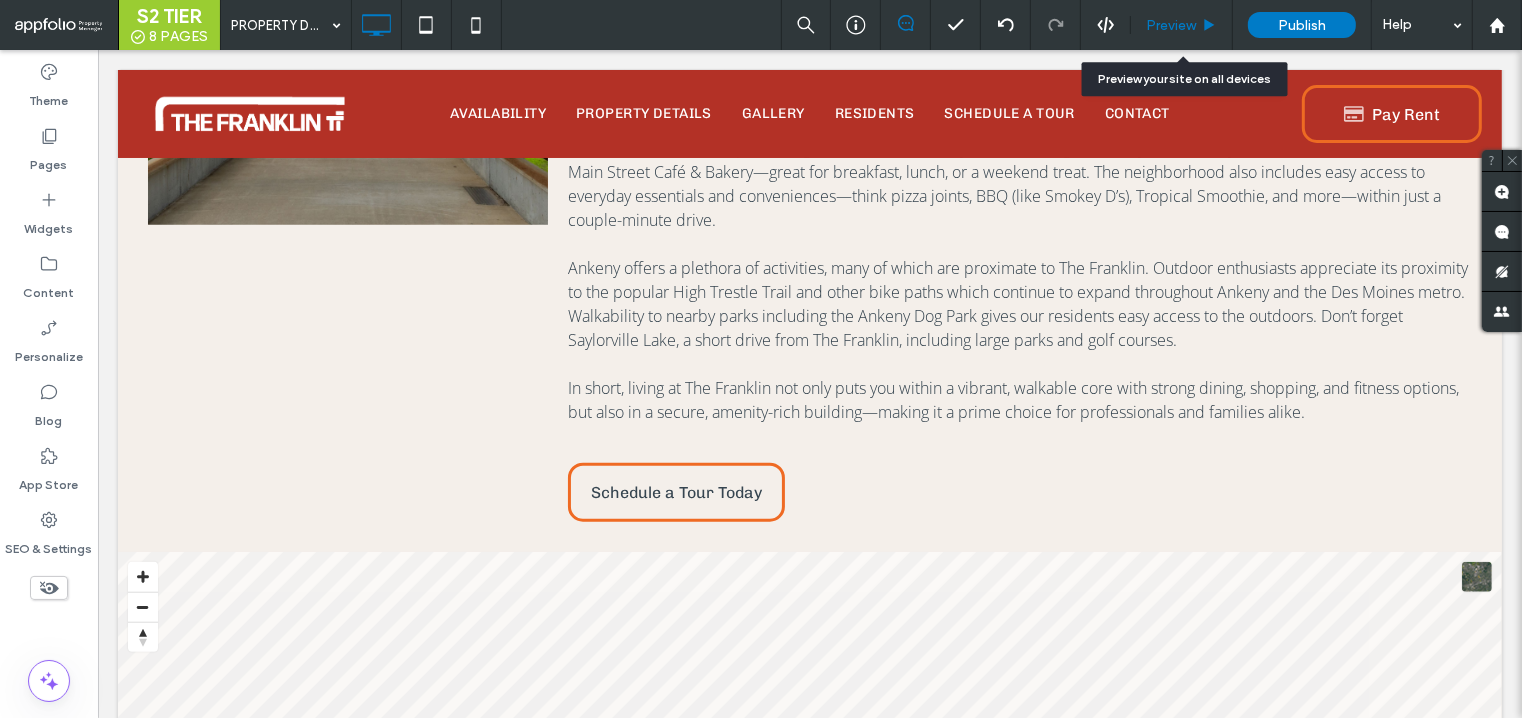 click on "Preview" at bounding box center [1171, 25] 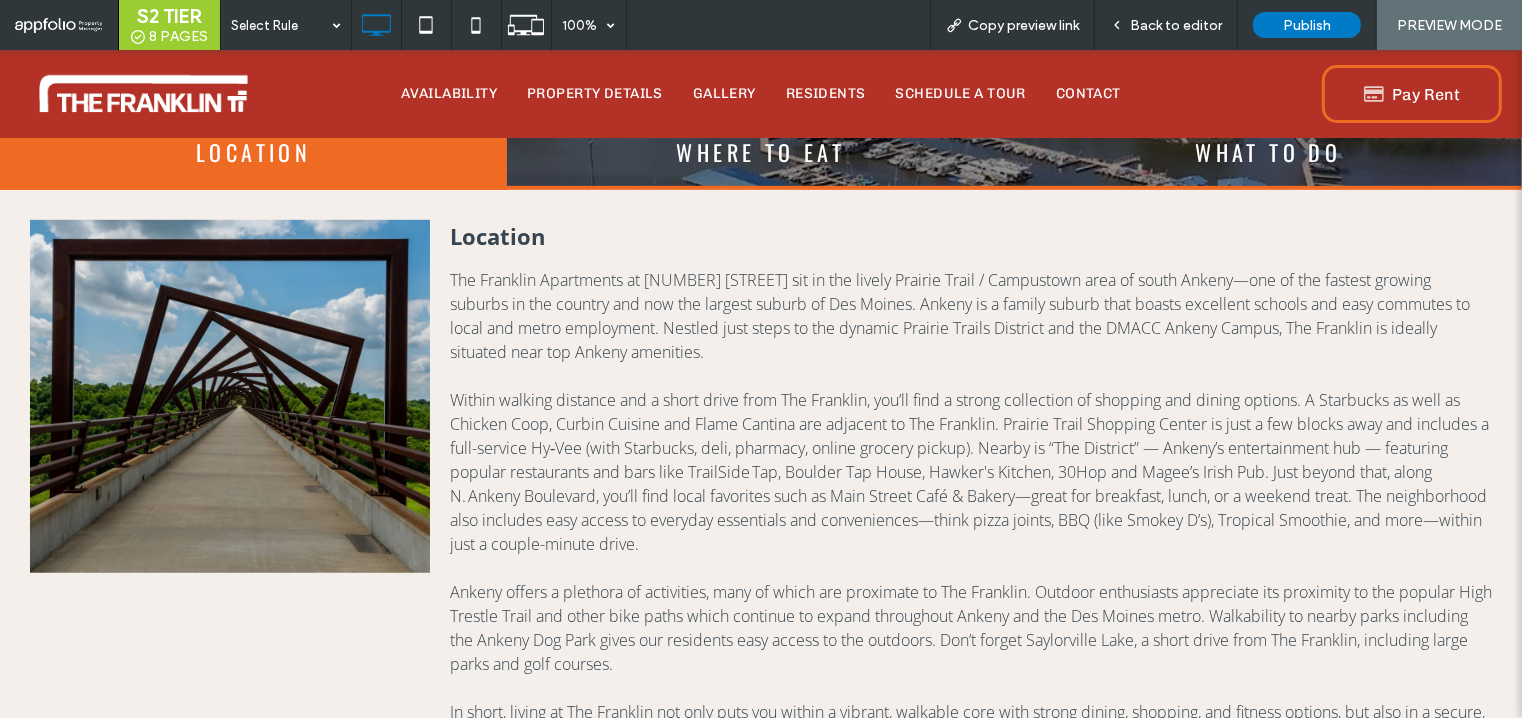 scroll, scrollTop: 1116, scrollLeft: 0, axis: vertical 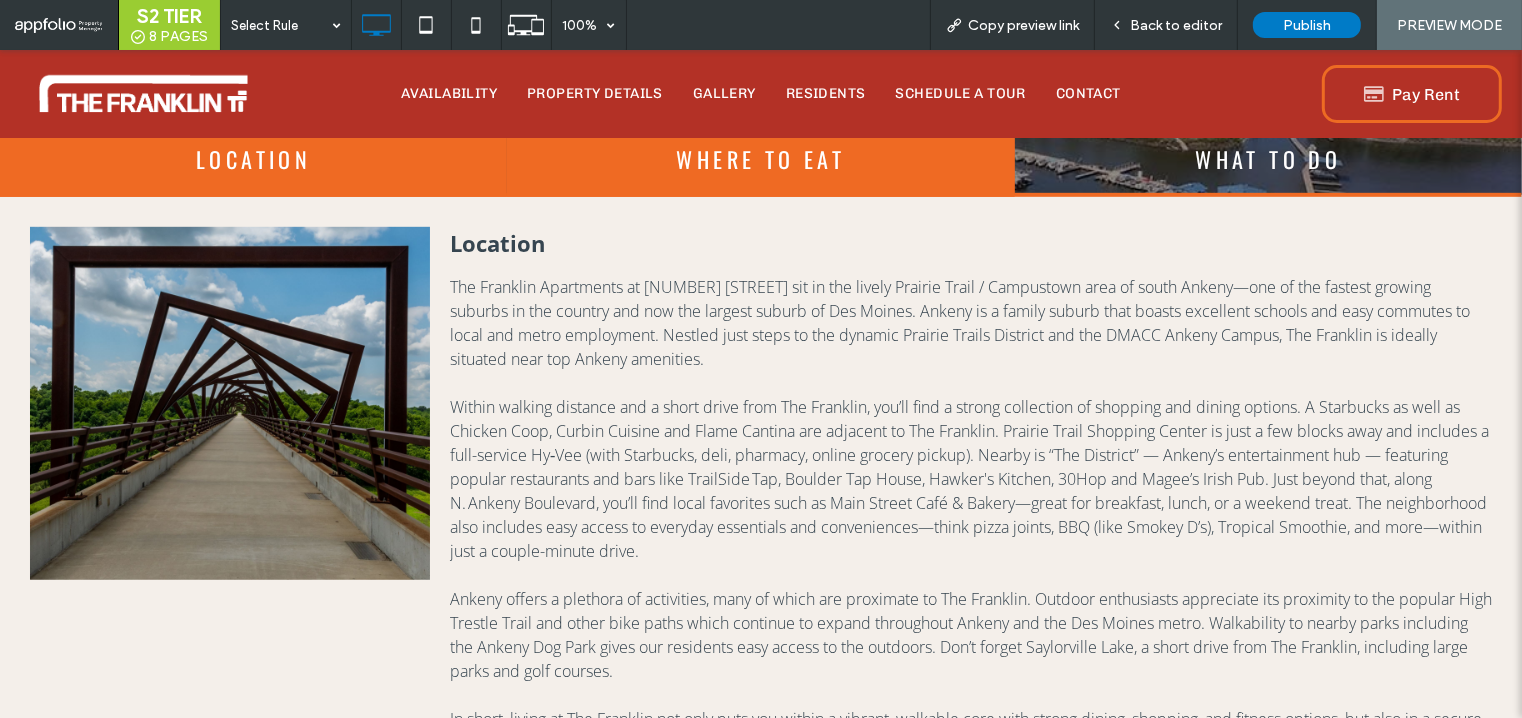 click on "WHERE TO EAT" at bounding box center [760, 159] 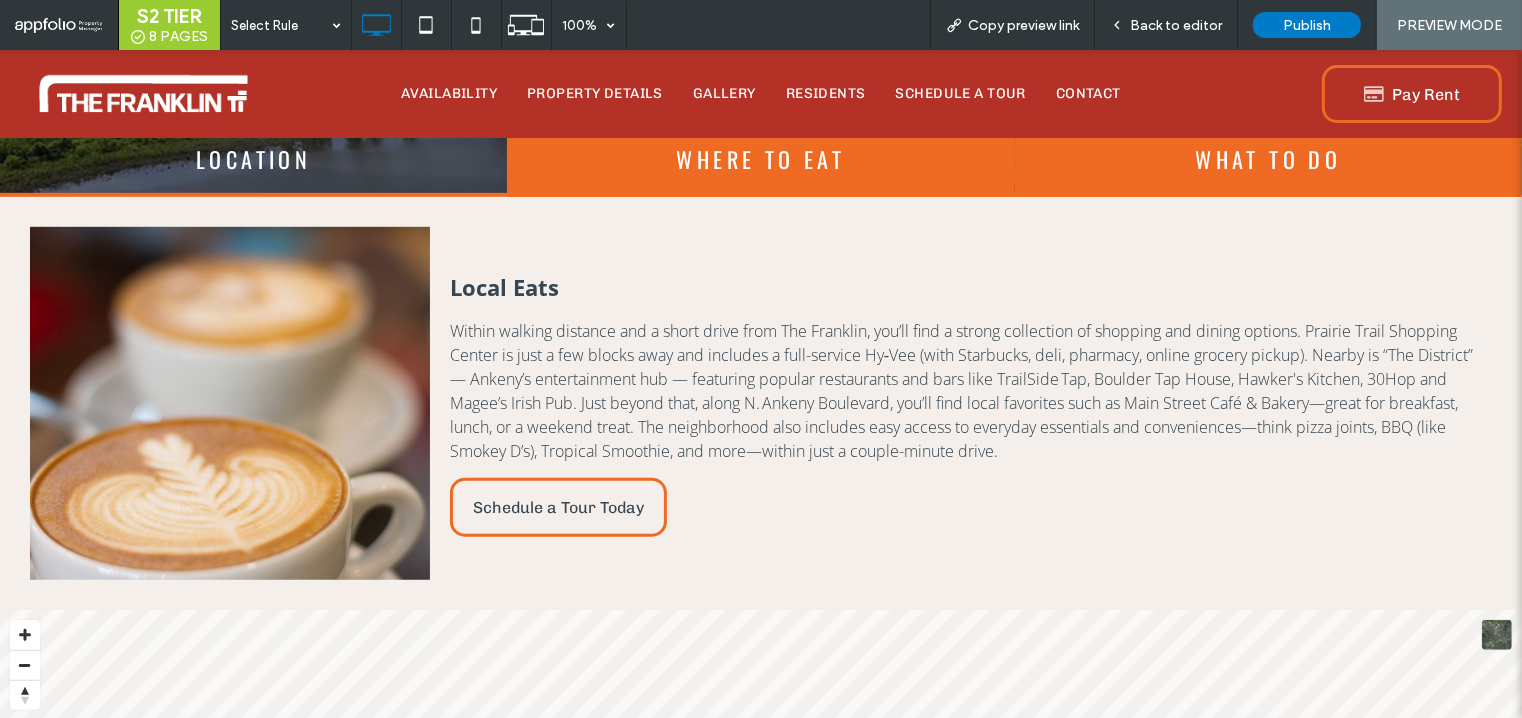 click on "WHAT TO DO" at bounding box center (1268, 159) 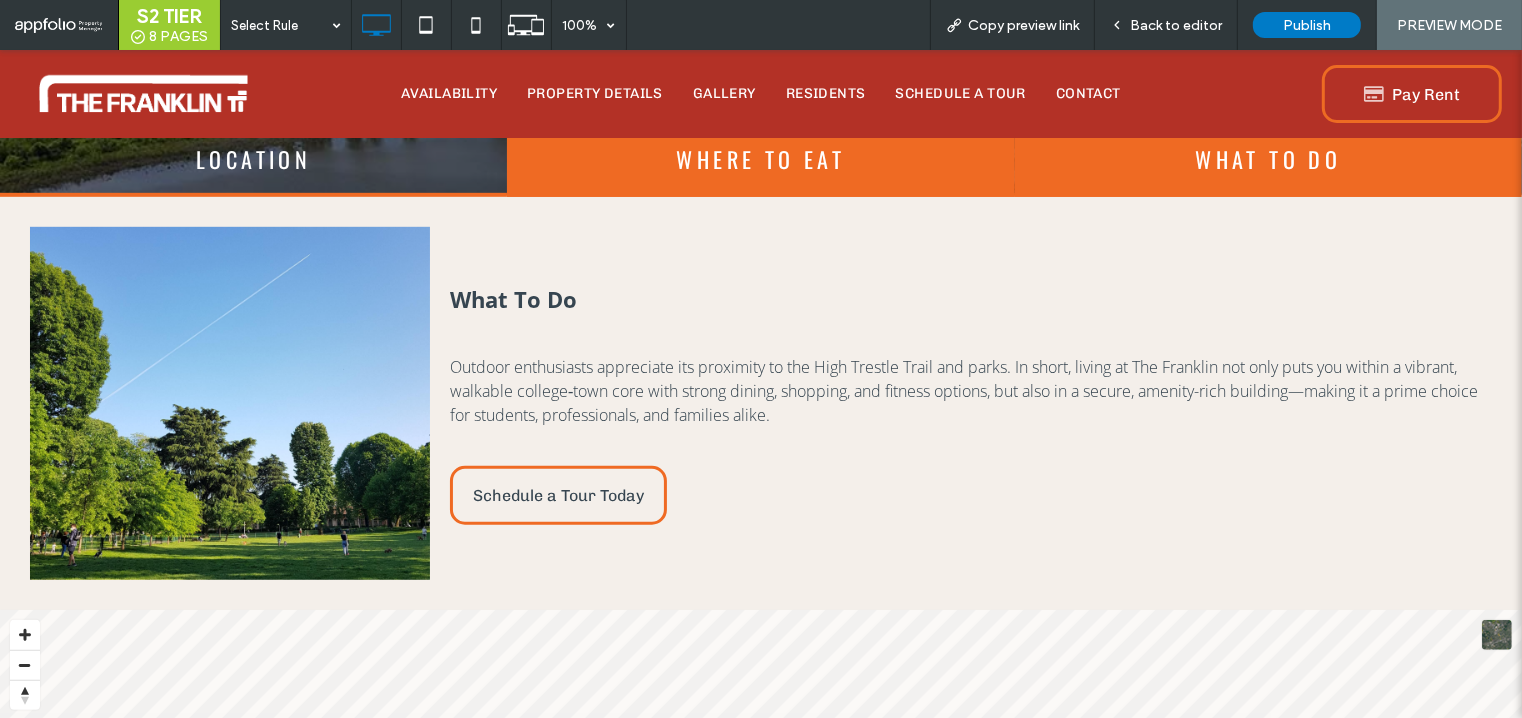 click on "WHERE TO EAT" at bounding box center [760, 159] 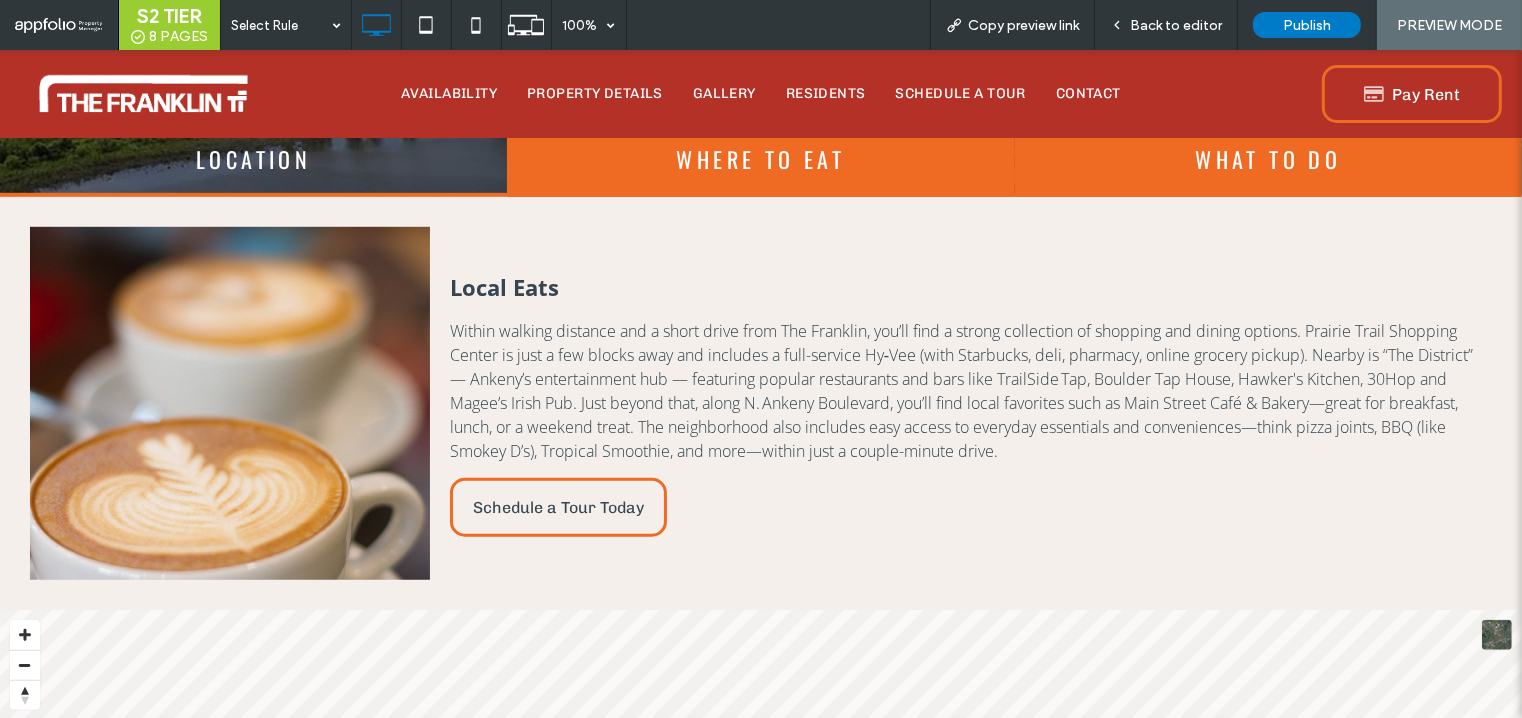 click on "WHAT TO DO" at bounding box center (1268, 159) 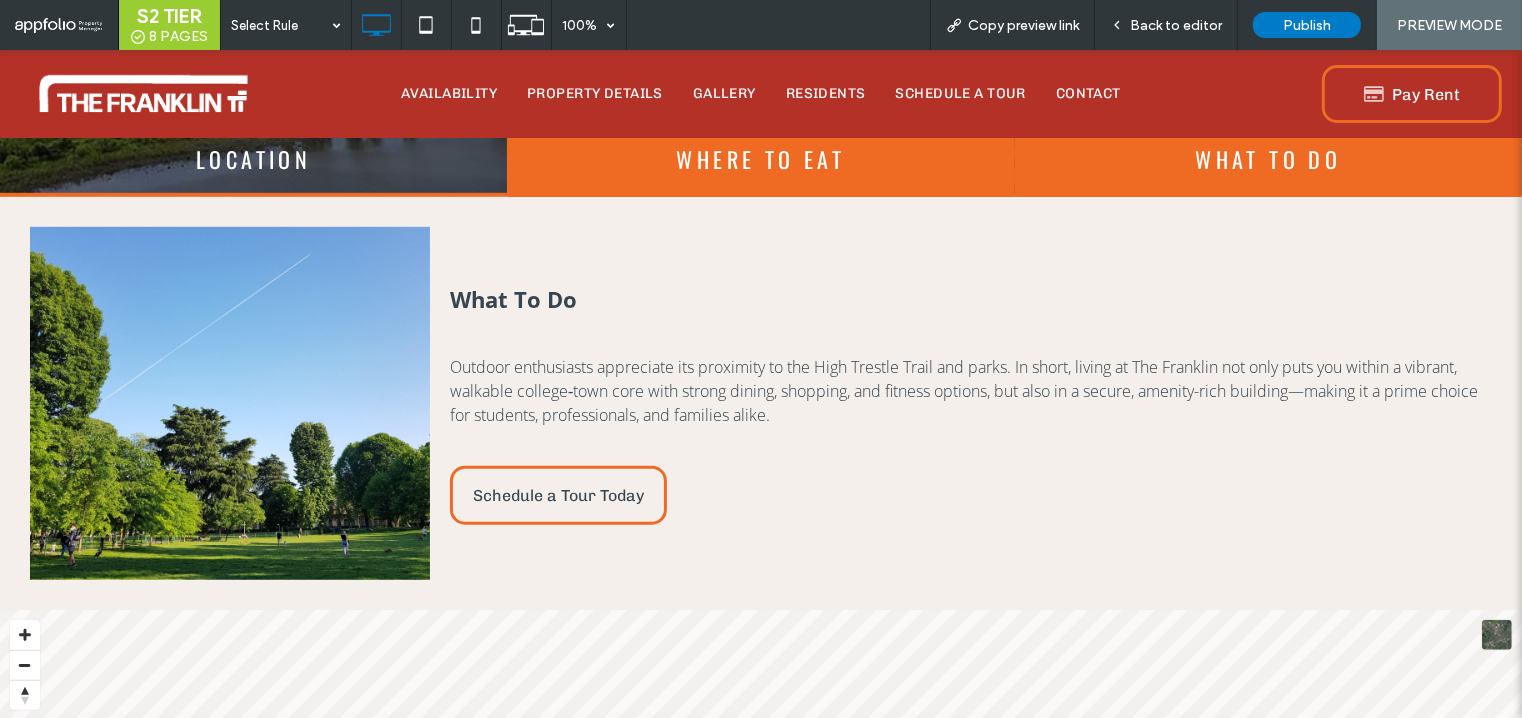 click on "WHERE TO EAT" at bounding box center (760, 159) 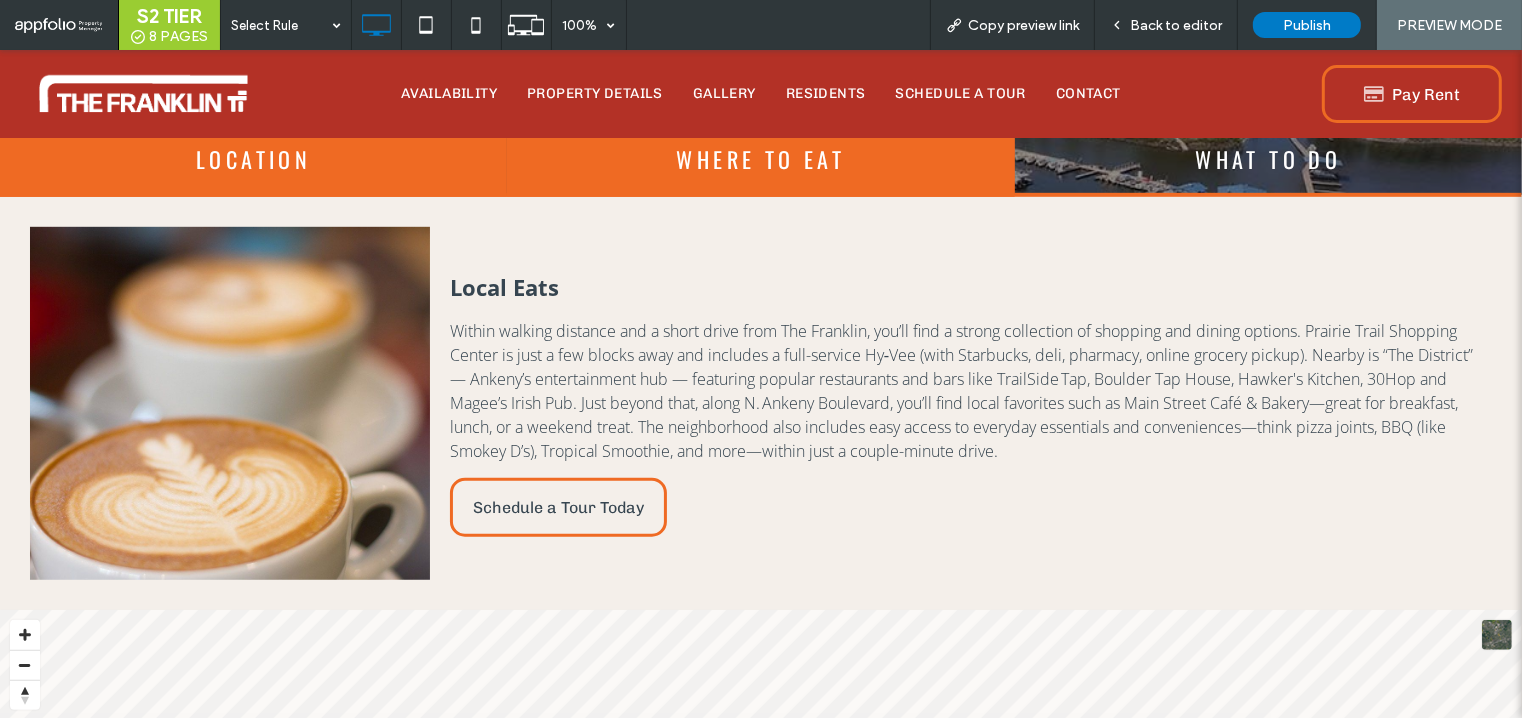 click on "LOCATION" at bounding box center (253, 161) 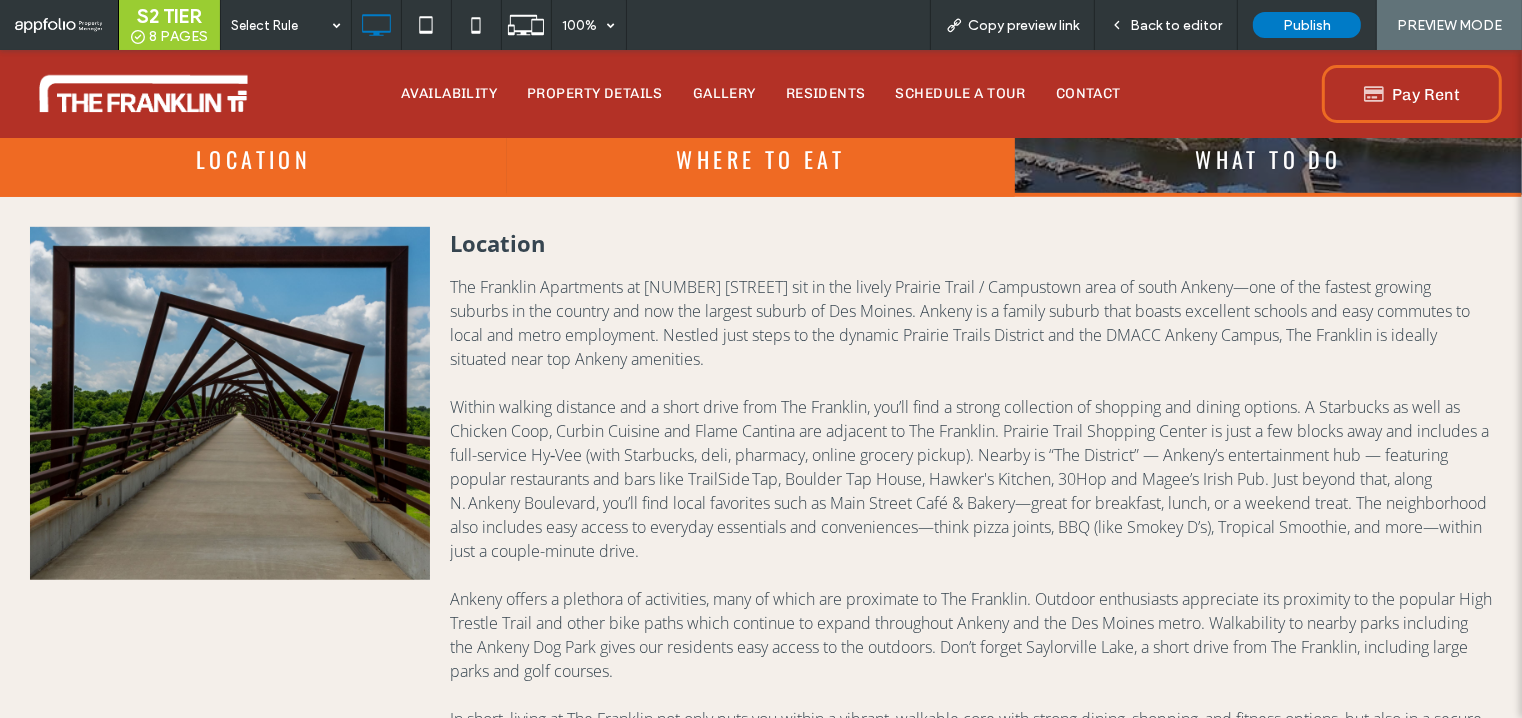 click on "WHERE TO EAT" at bounding box center (760, 159) 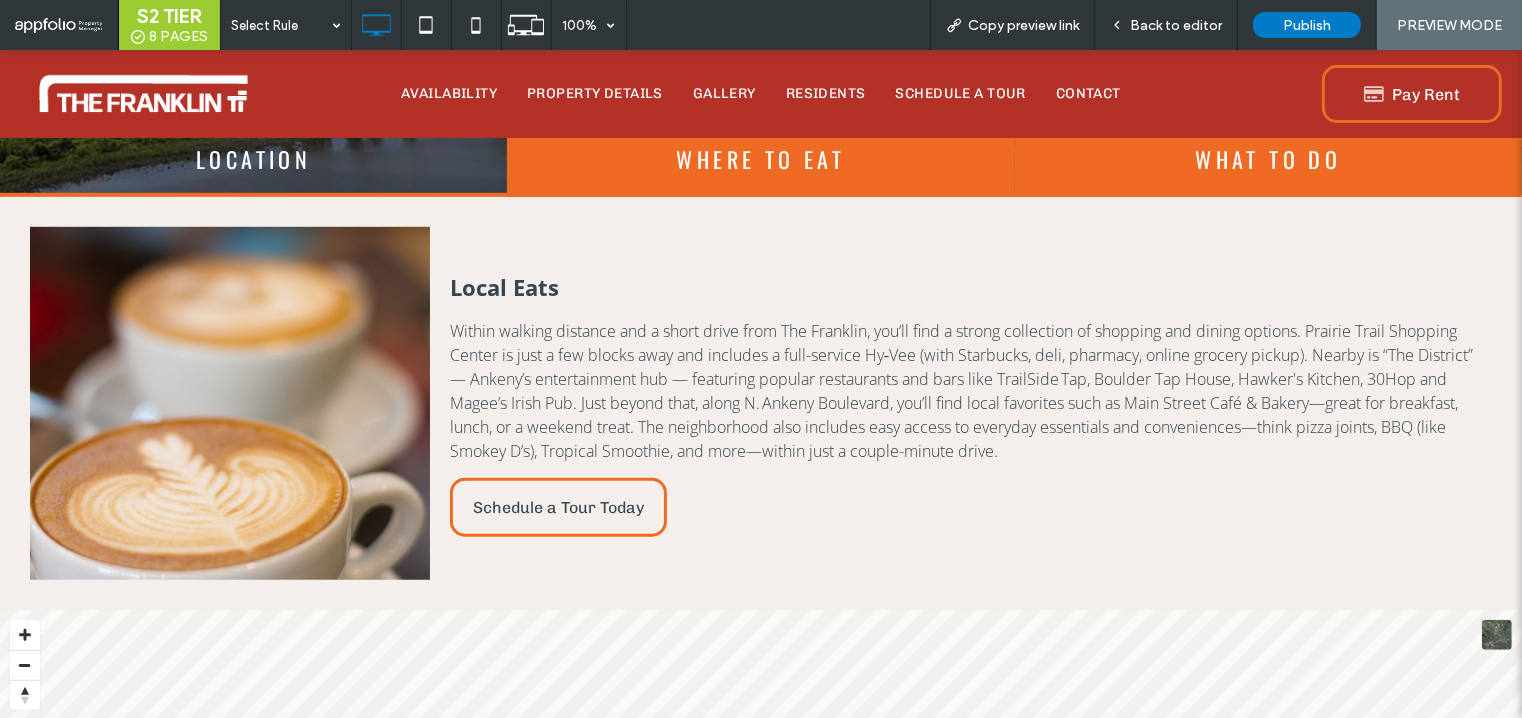 click on "WHAT TO DO" at bounding box center (1268, 159) 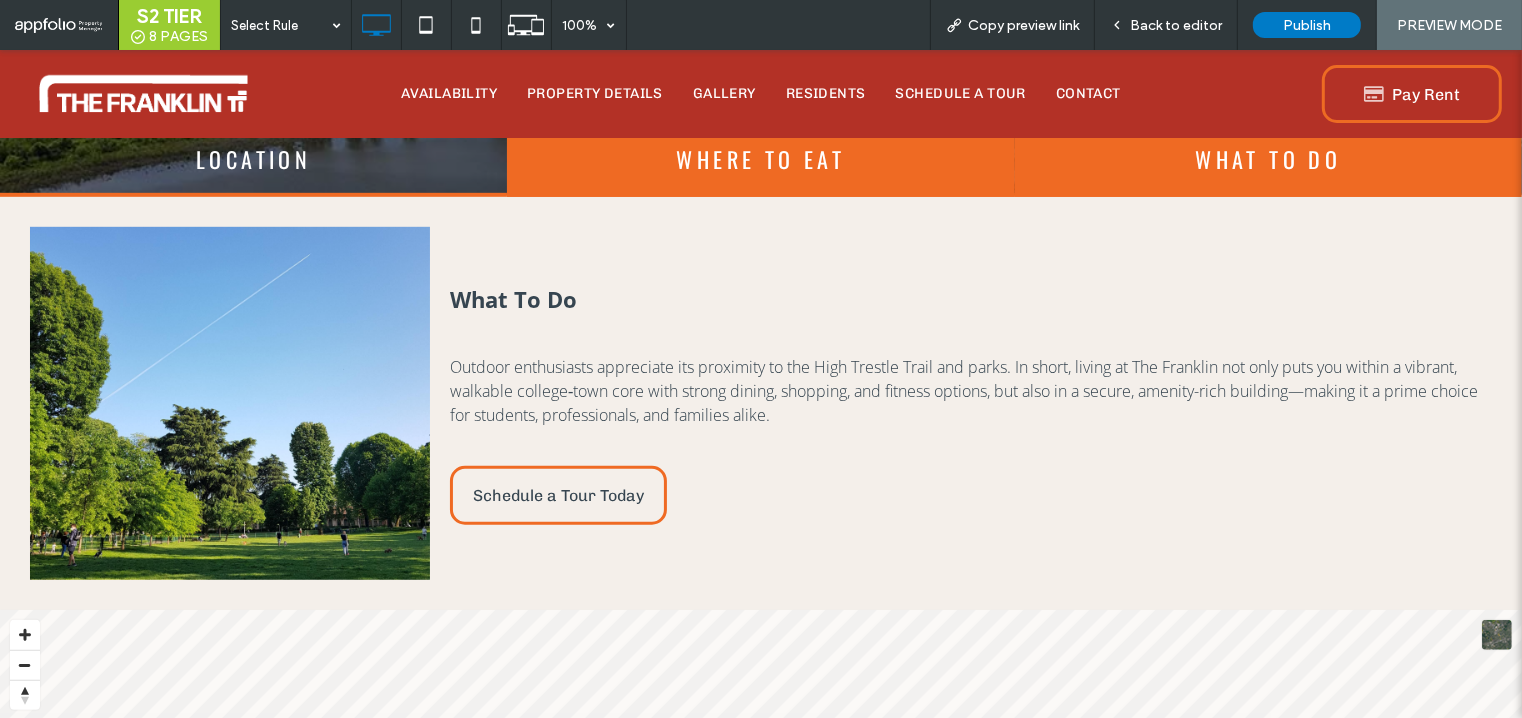 click on "WHERE TO EAT" at bounding box center (760, 159) 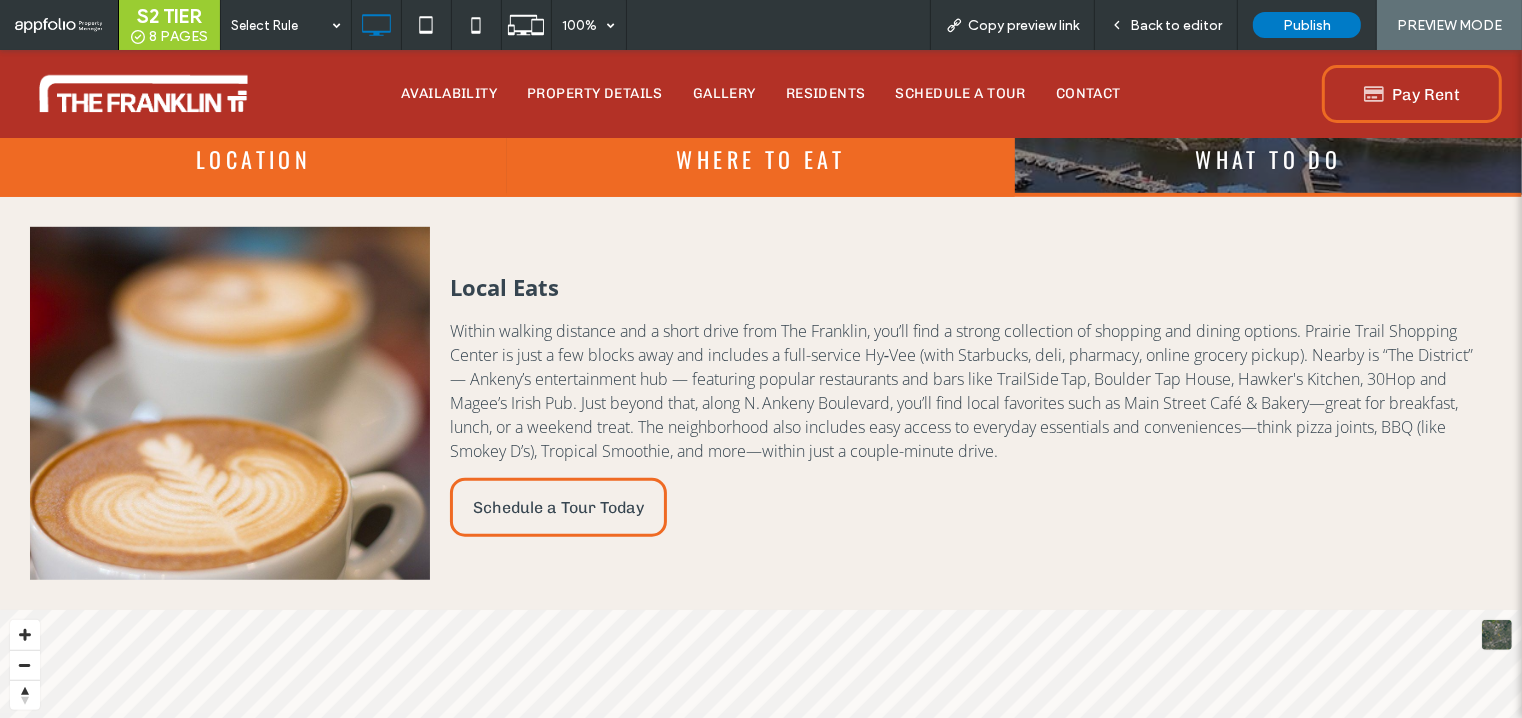 click on "LOCATION" at bounding box center [253, 159] 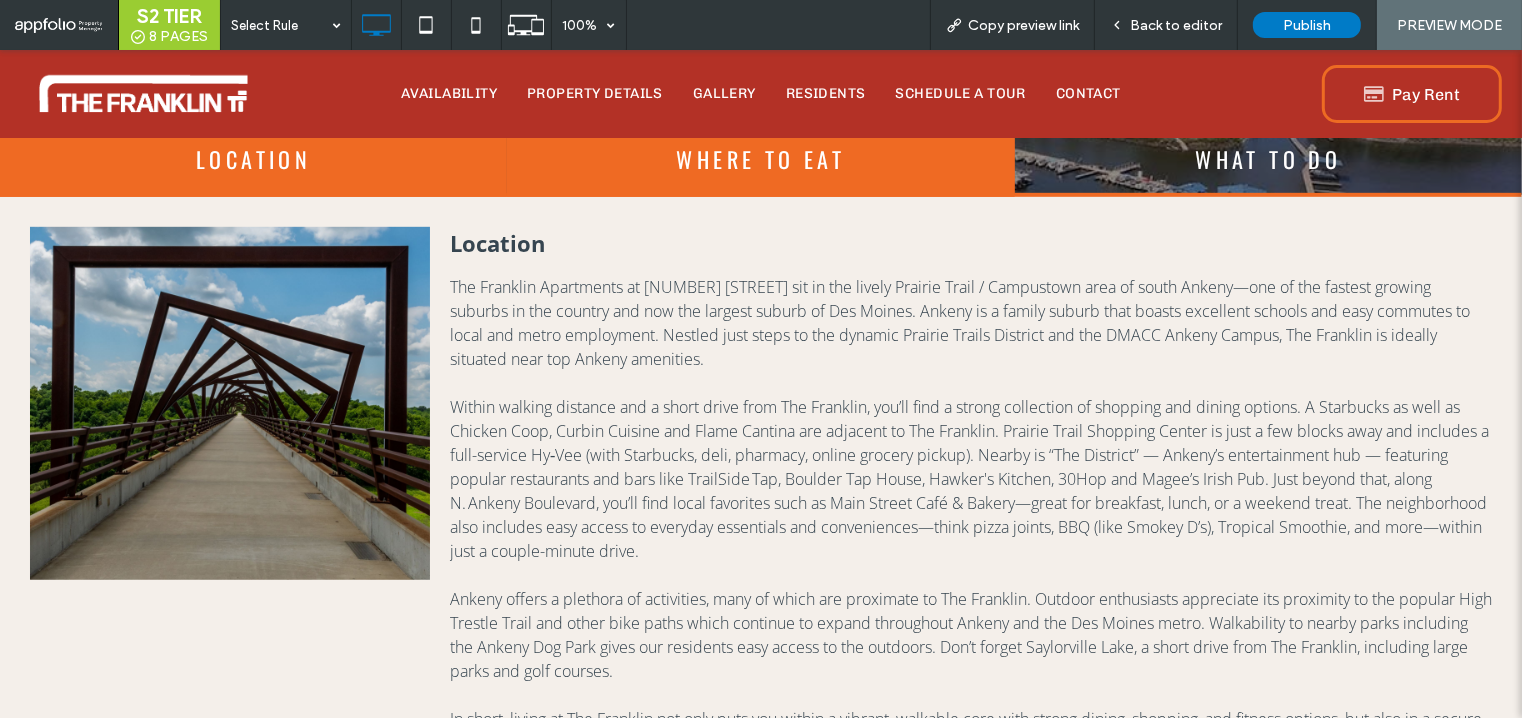 click on "WHERE TO EAT" at bounding box center [760, 159] 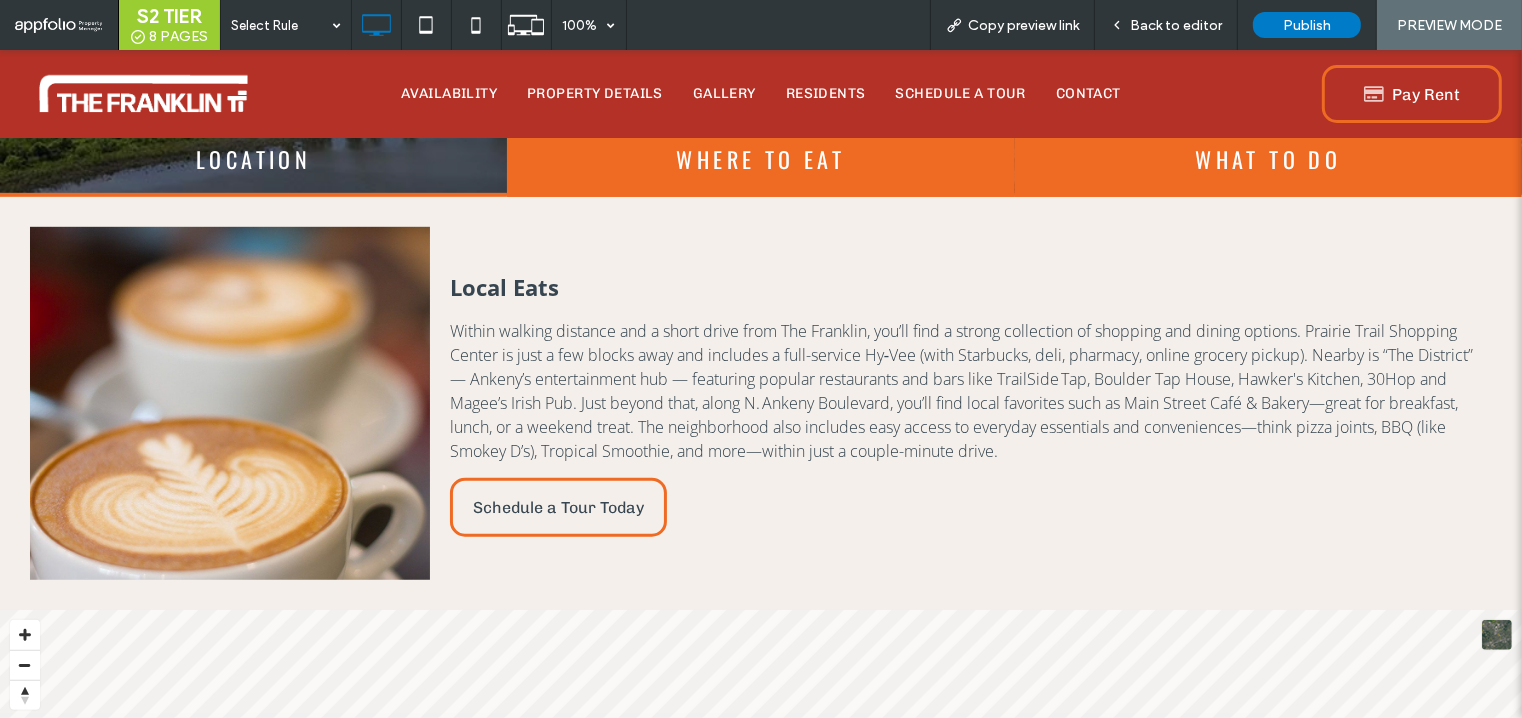 click on "WHAT TO DO" at bounding box center [1268, 161] 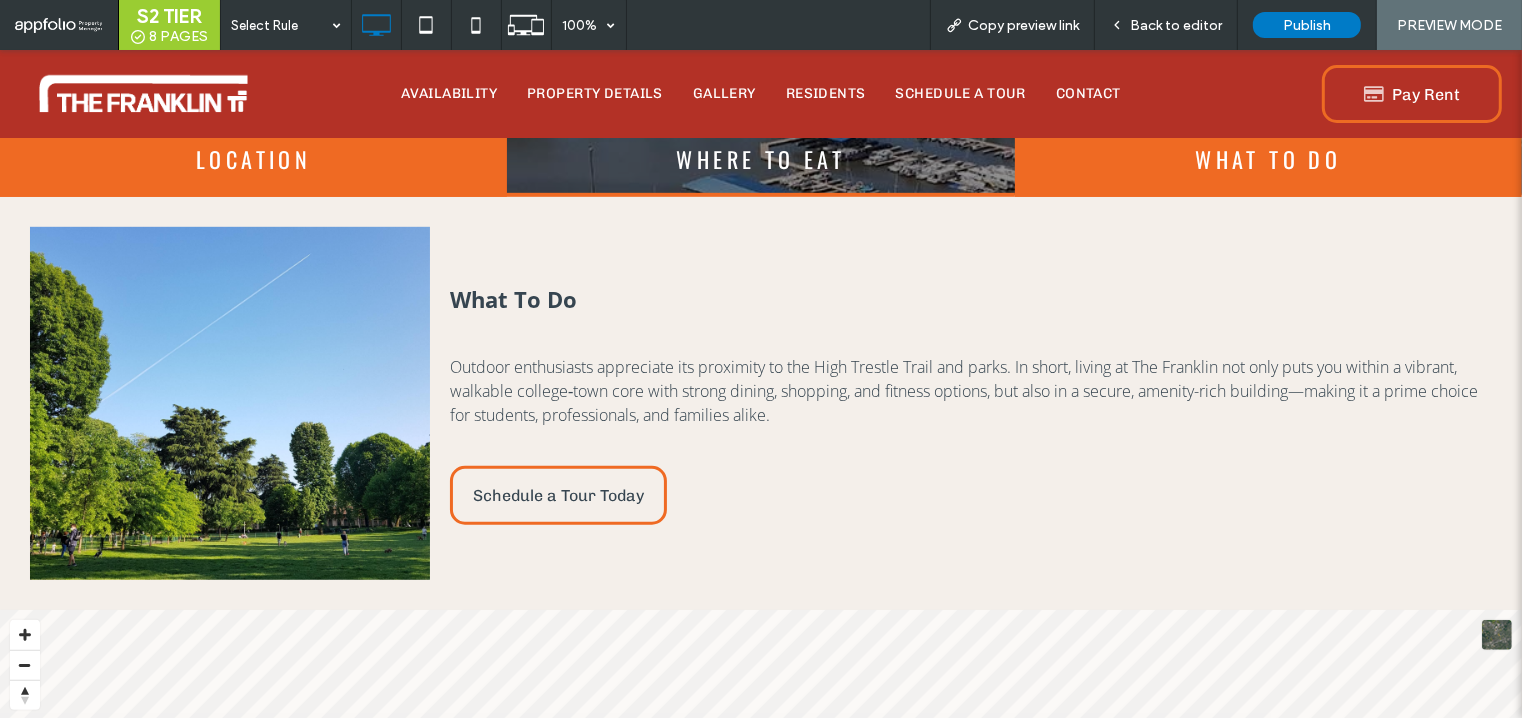 click on "LOCATION" at bounding box center [253, 159] 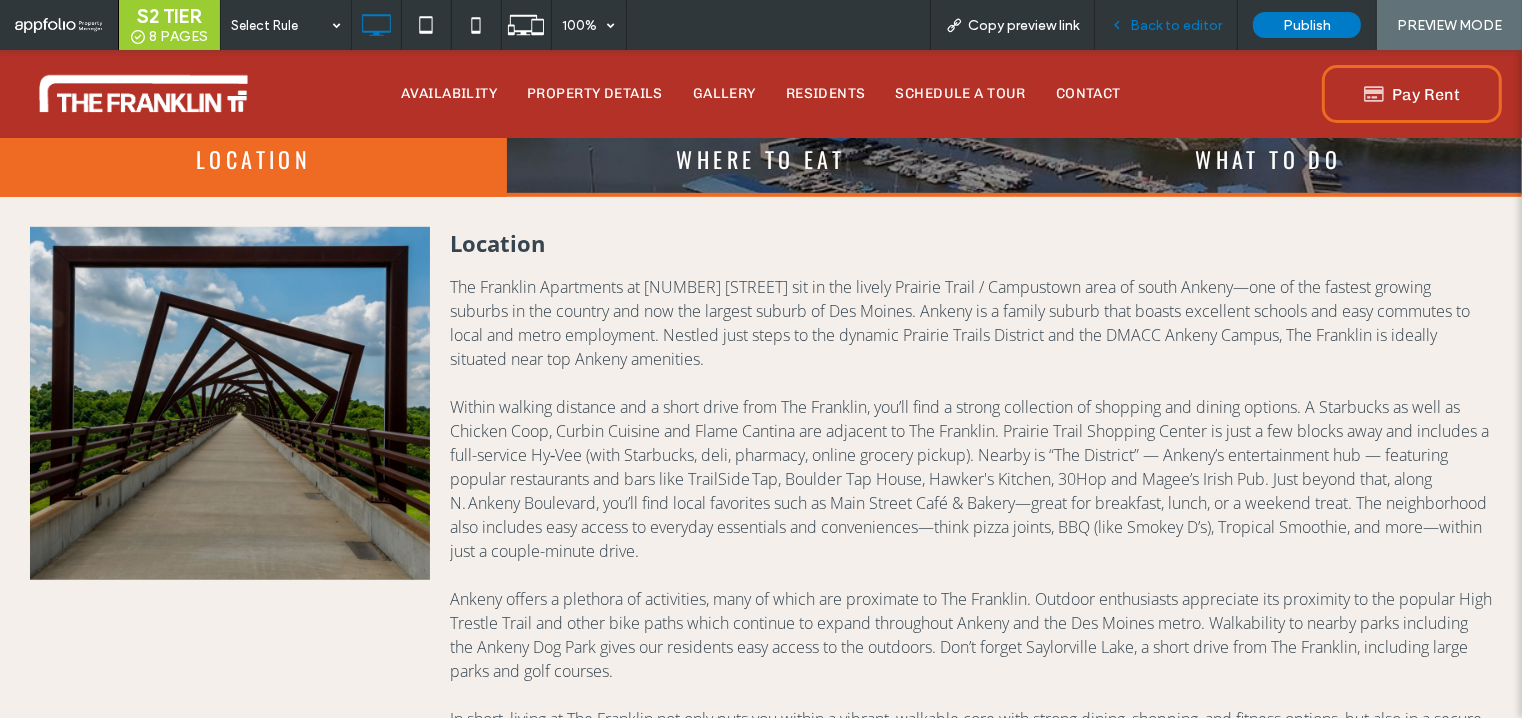 click on "Back to editor" at bounding box center [1176, 25] 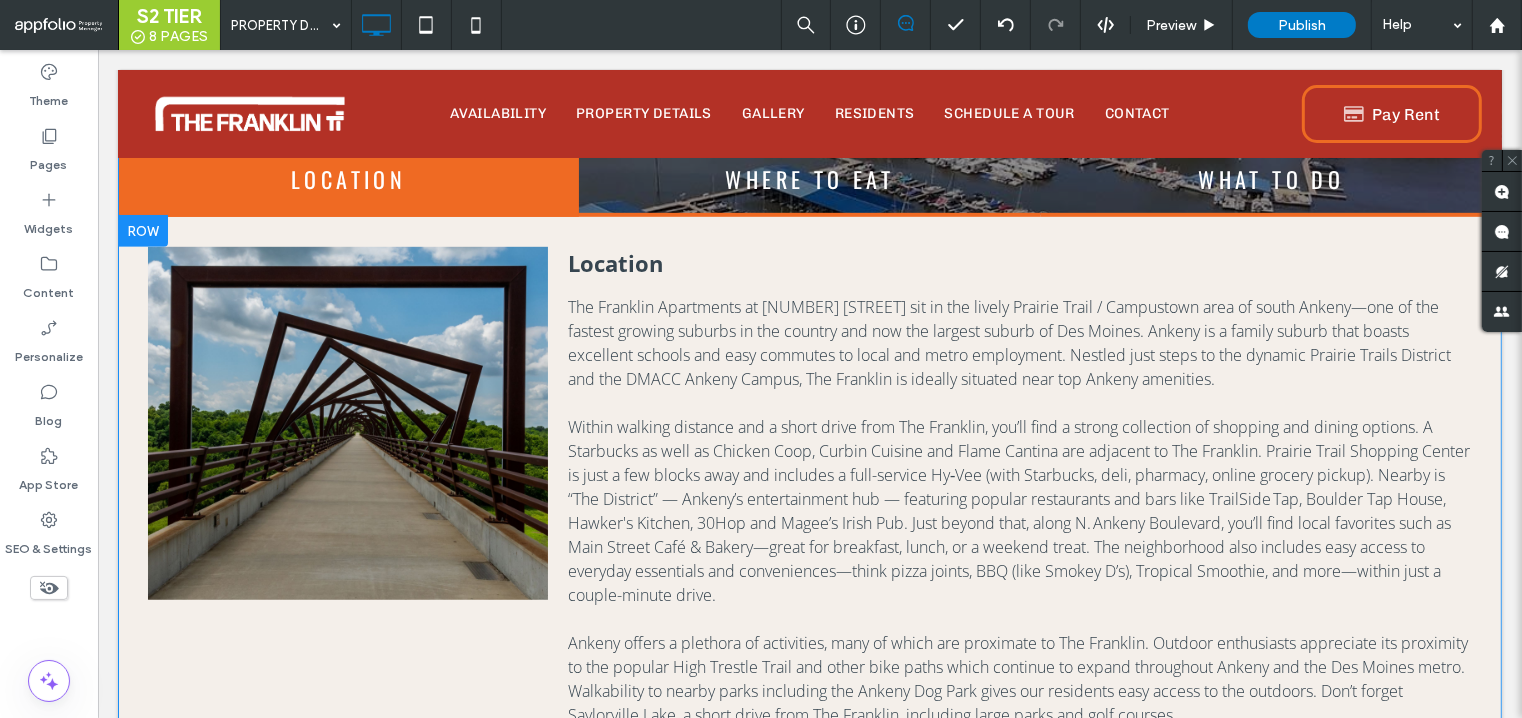 click at bounding box center (809, 536) 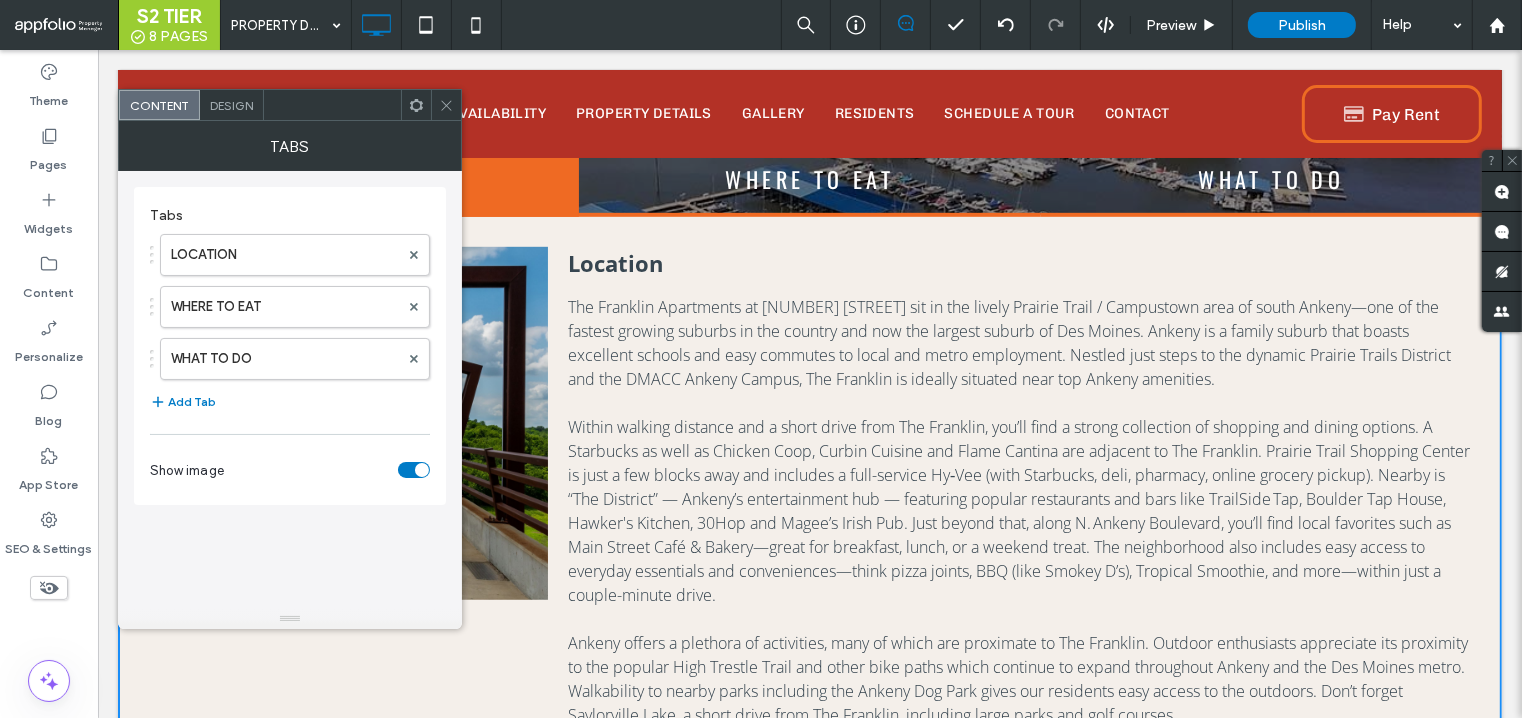 click 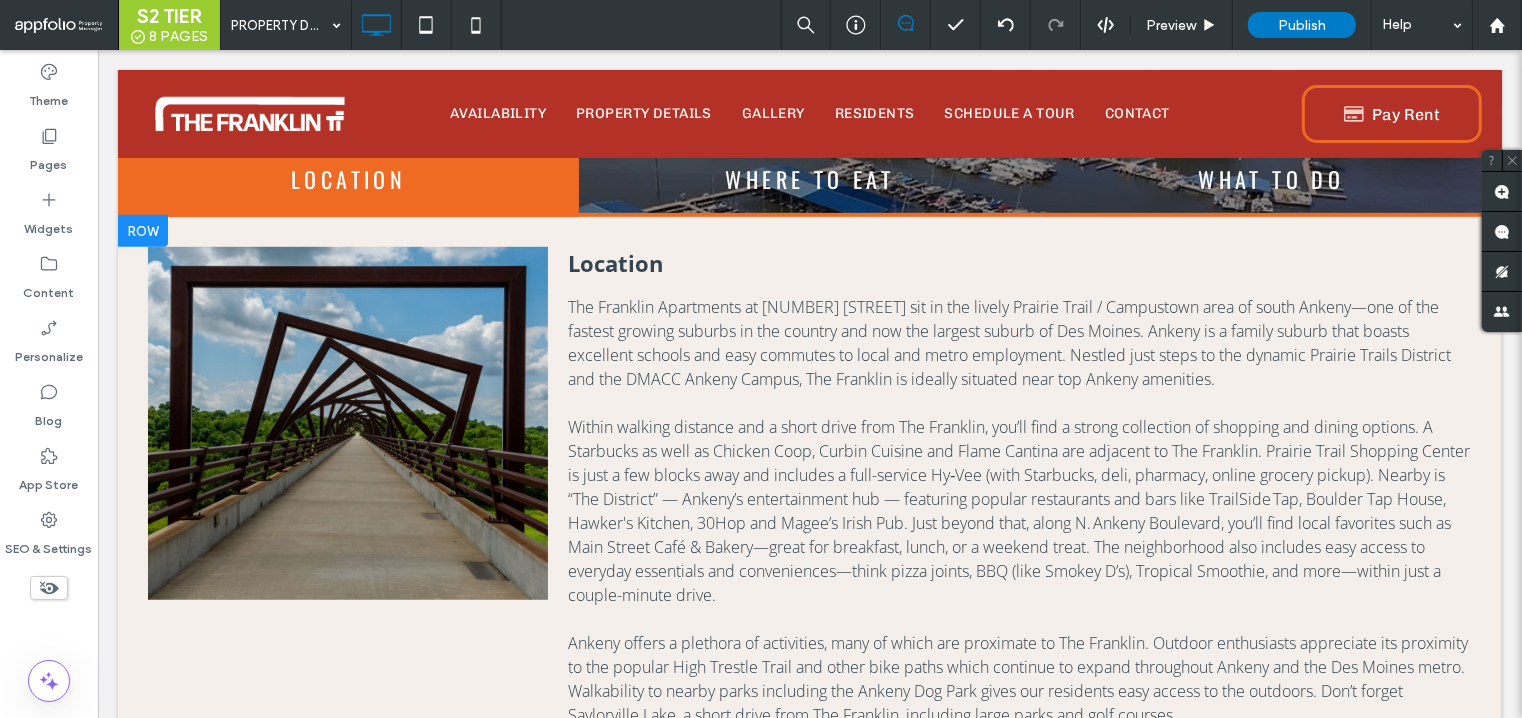 click at bounding box center [142, 231] 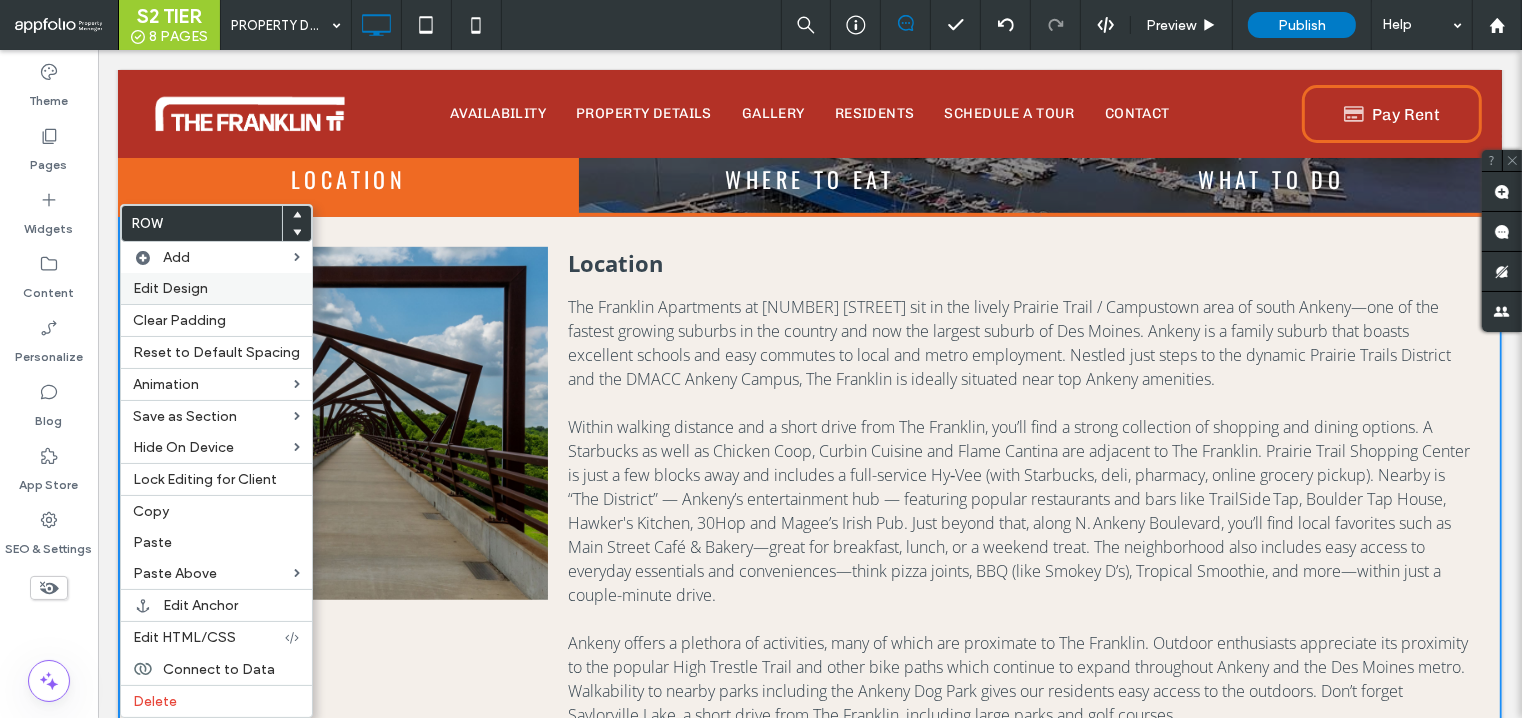 click on "Edit Design" at bounding box center [216, 288] 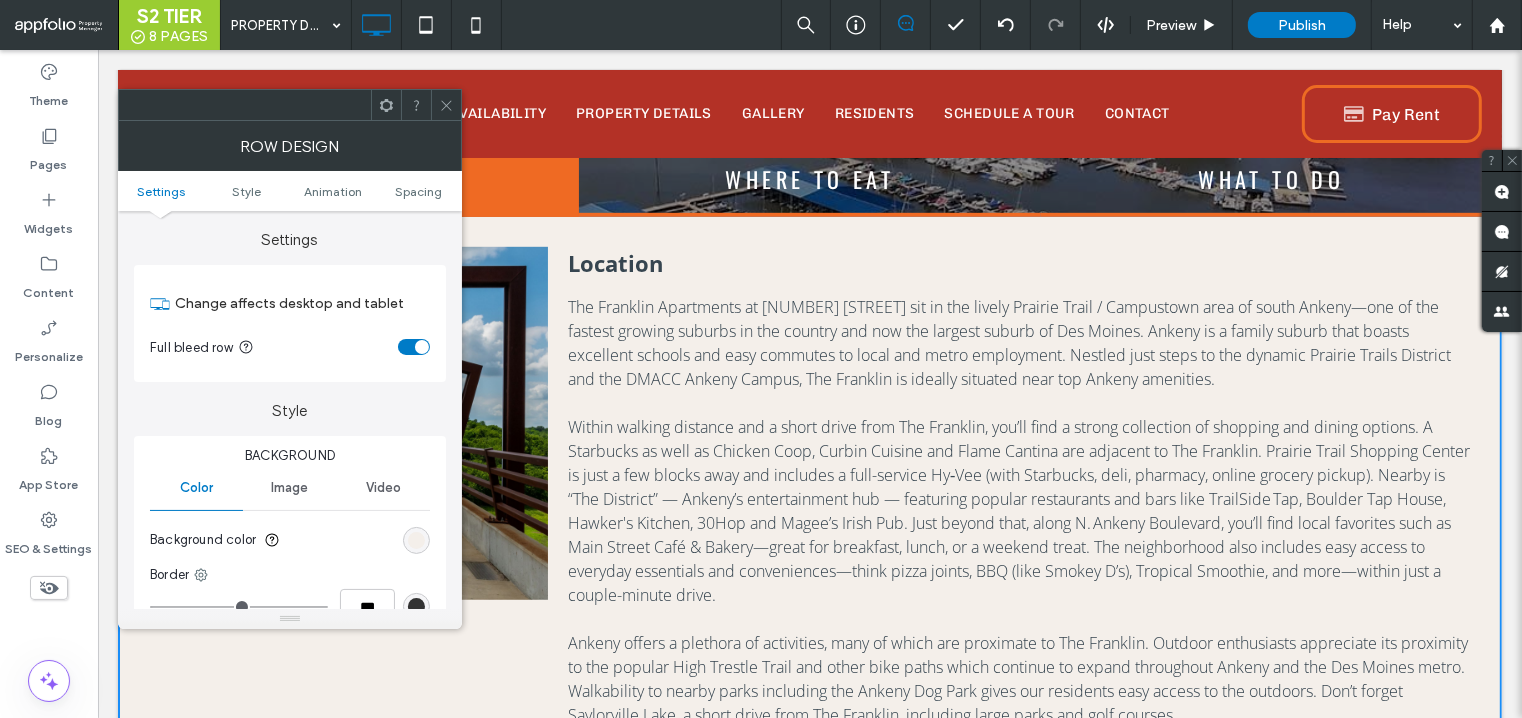 click on "Settings Style Animation Spacing" at bounding box center [290, 191] 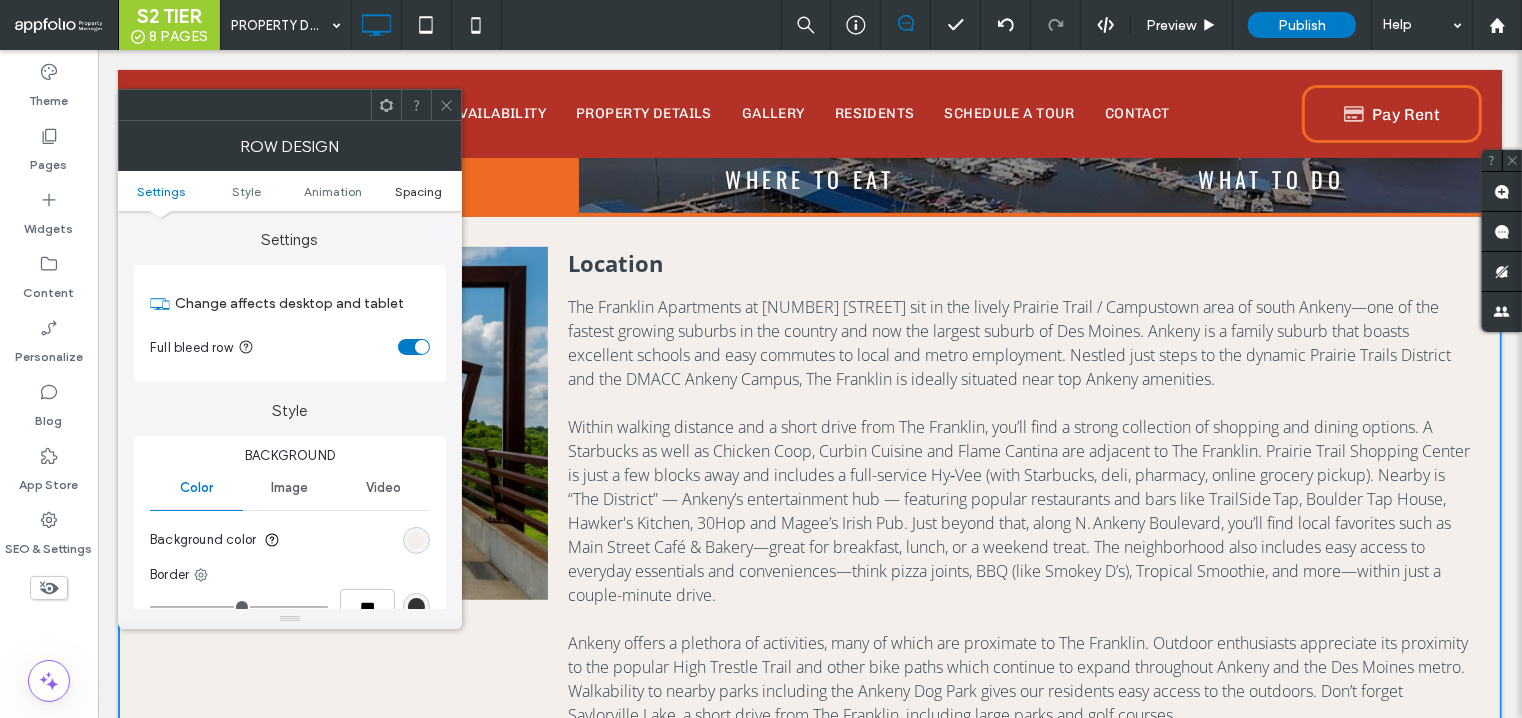 click on "Spacing" at bounding box center (418, 191) 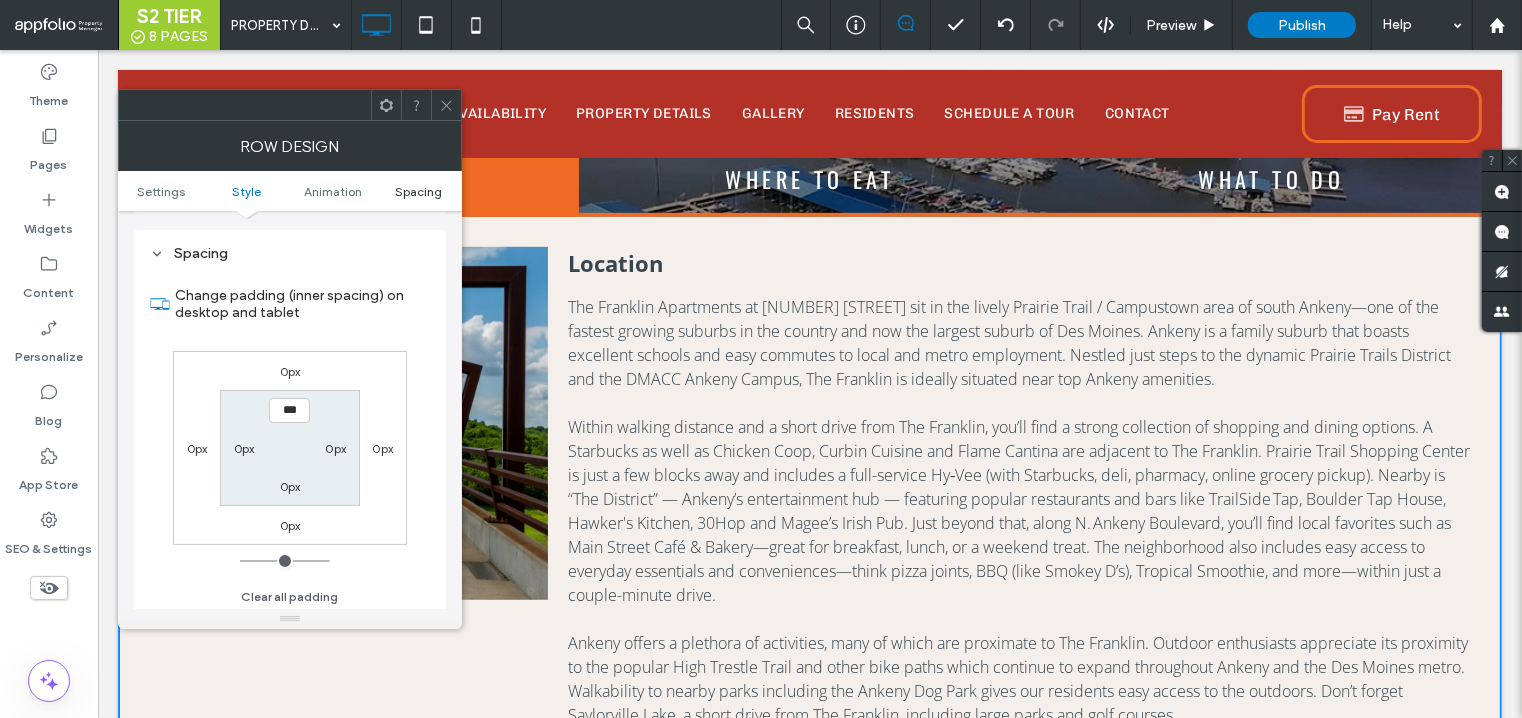 scroll, scrollTop: 563, scrollLeft: 0, axis: vertical 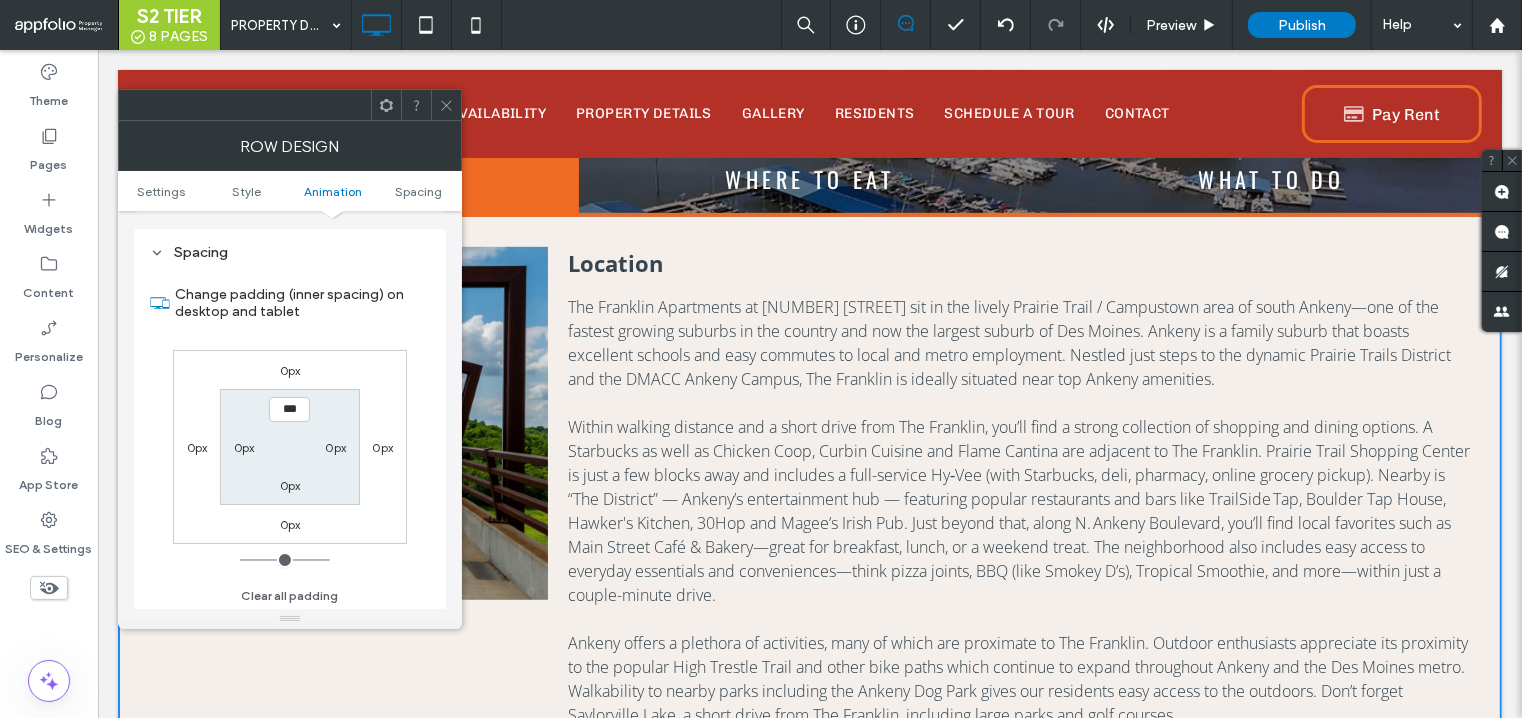 click on "0px" at bounding box center [290, 485] 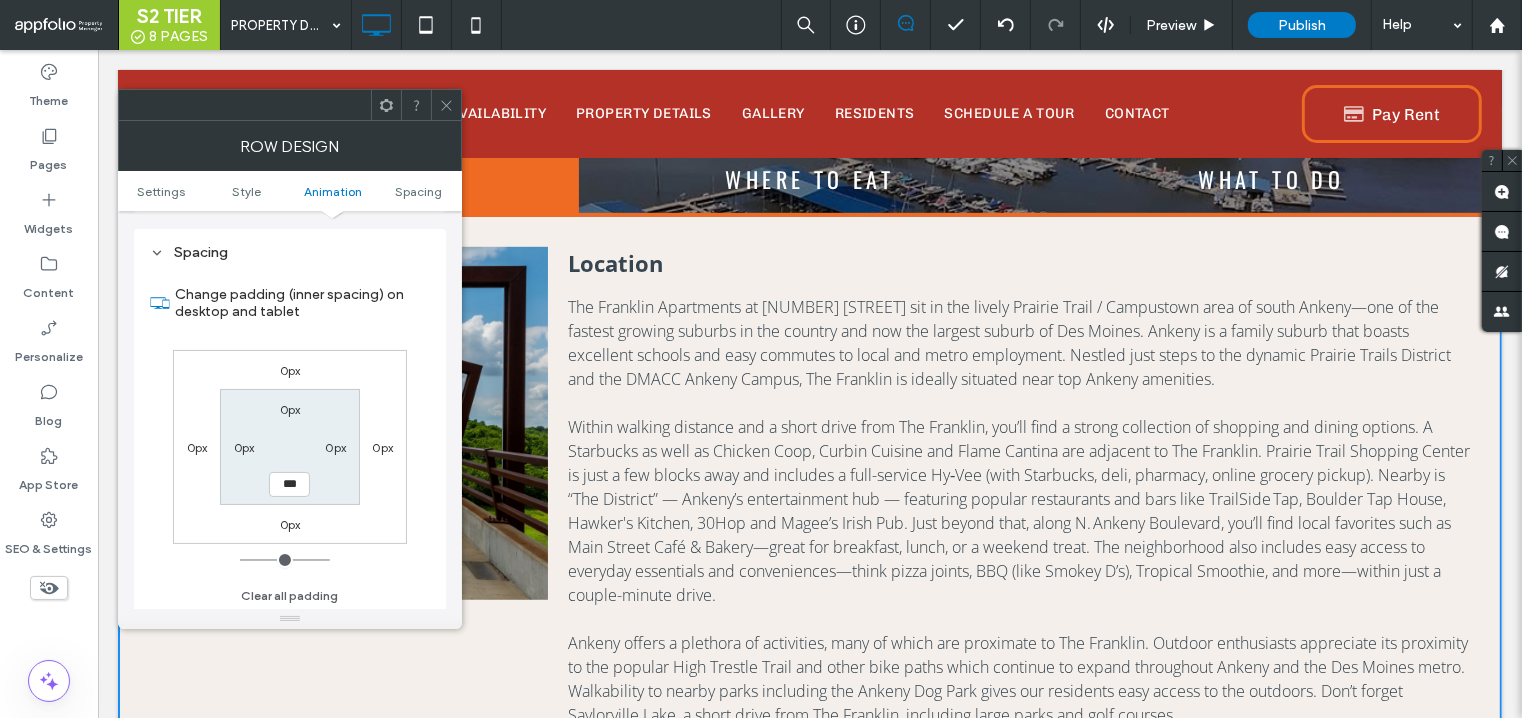 type on "***" 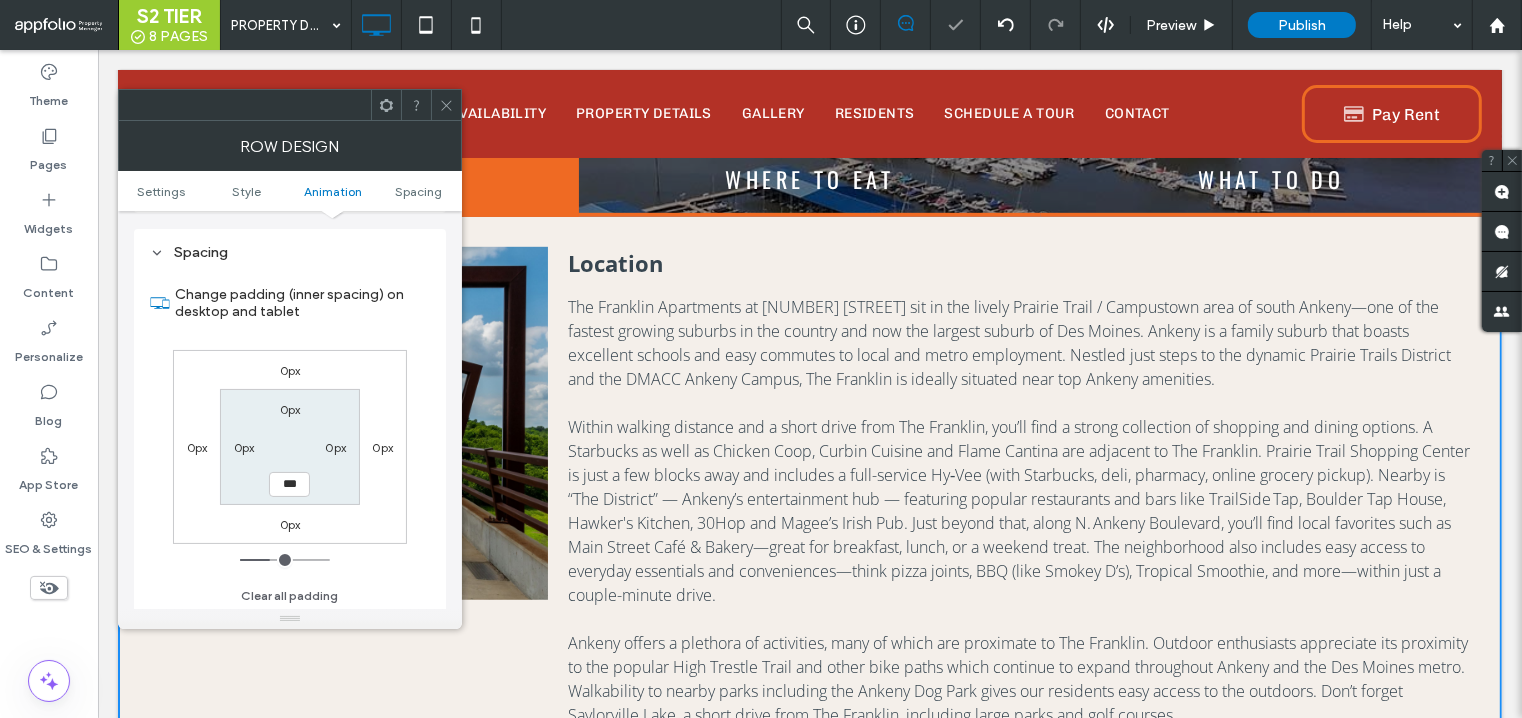 type on "***" 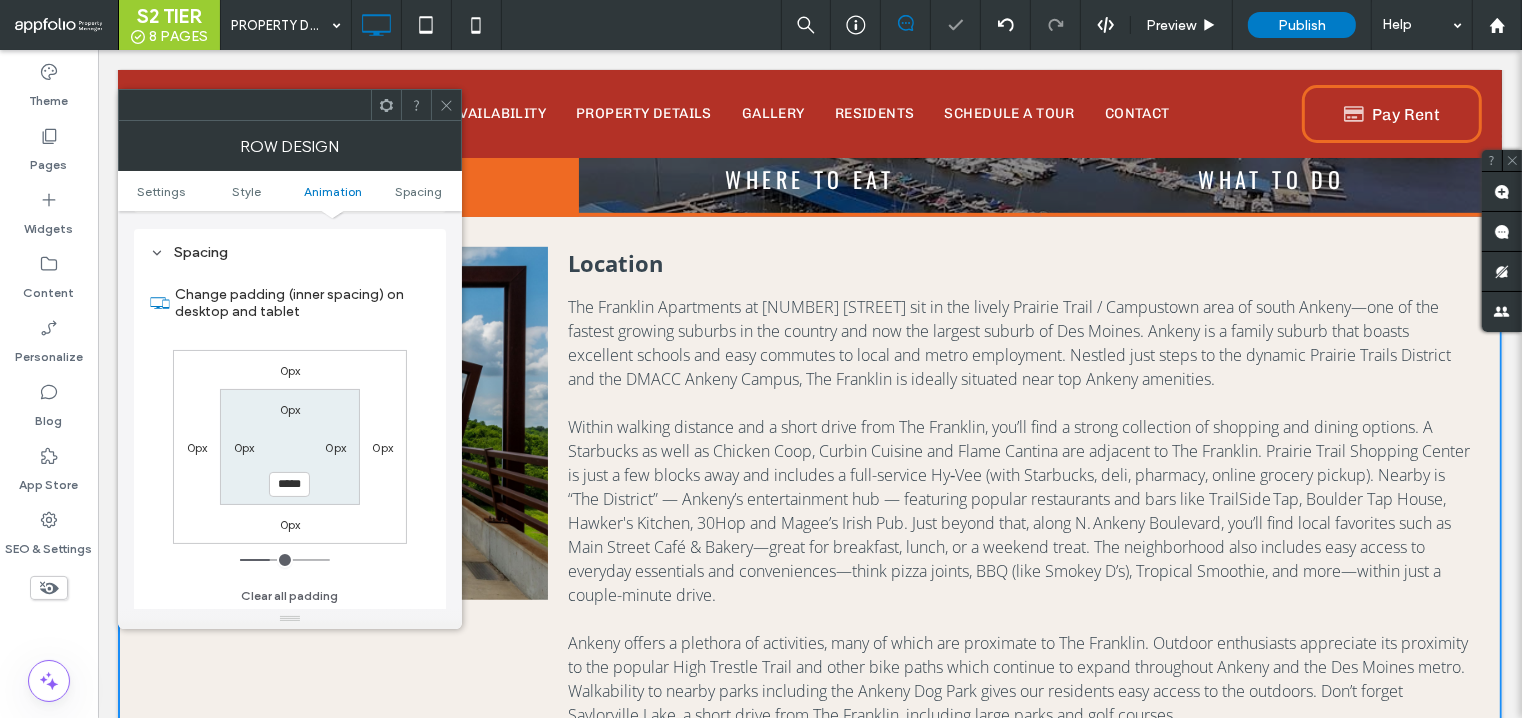 click 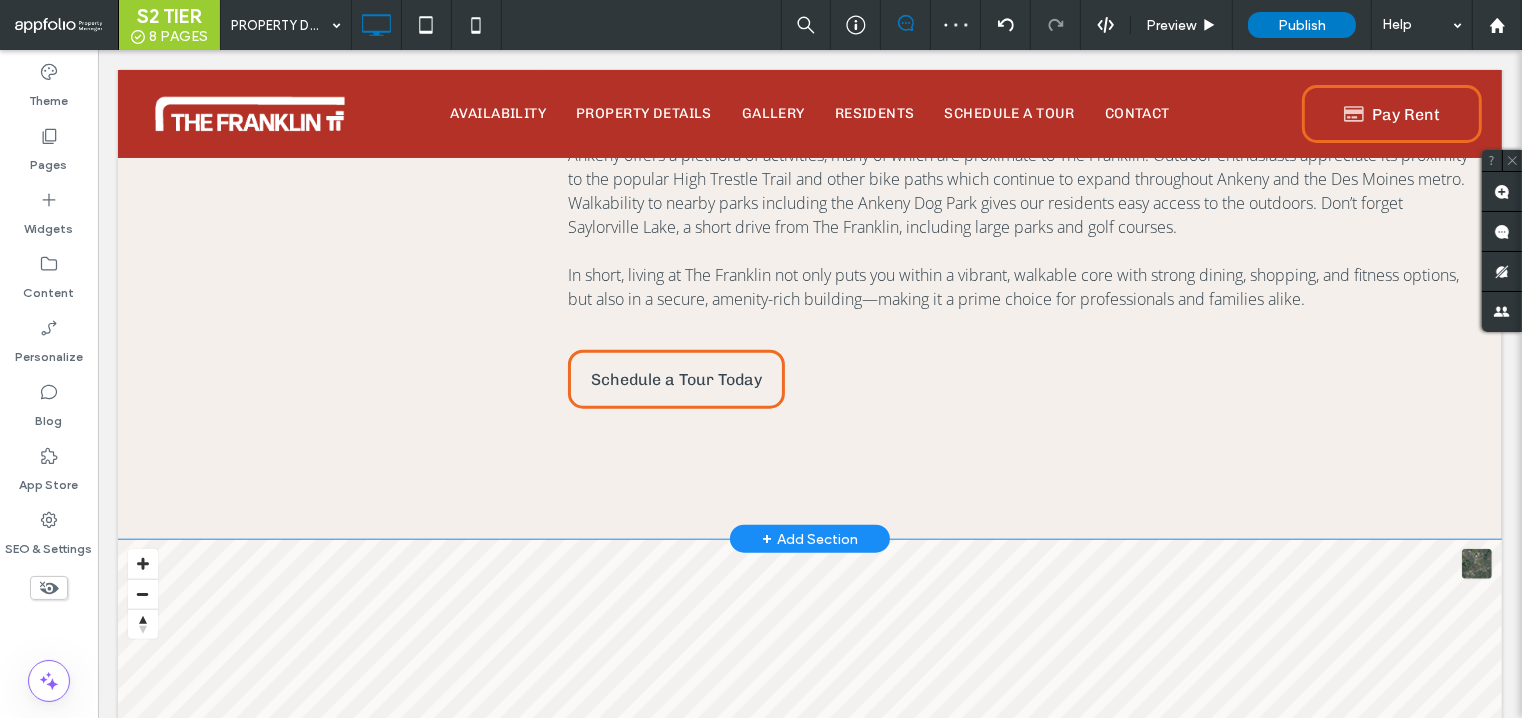 scroll, scrollTop: 1603, scrollLeft: 0, axis: vertical 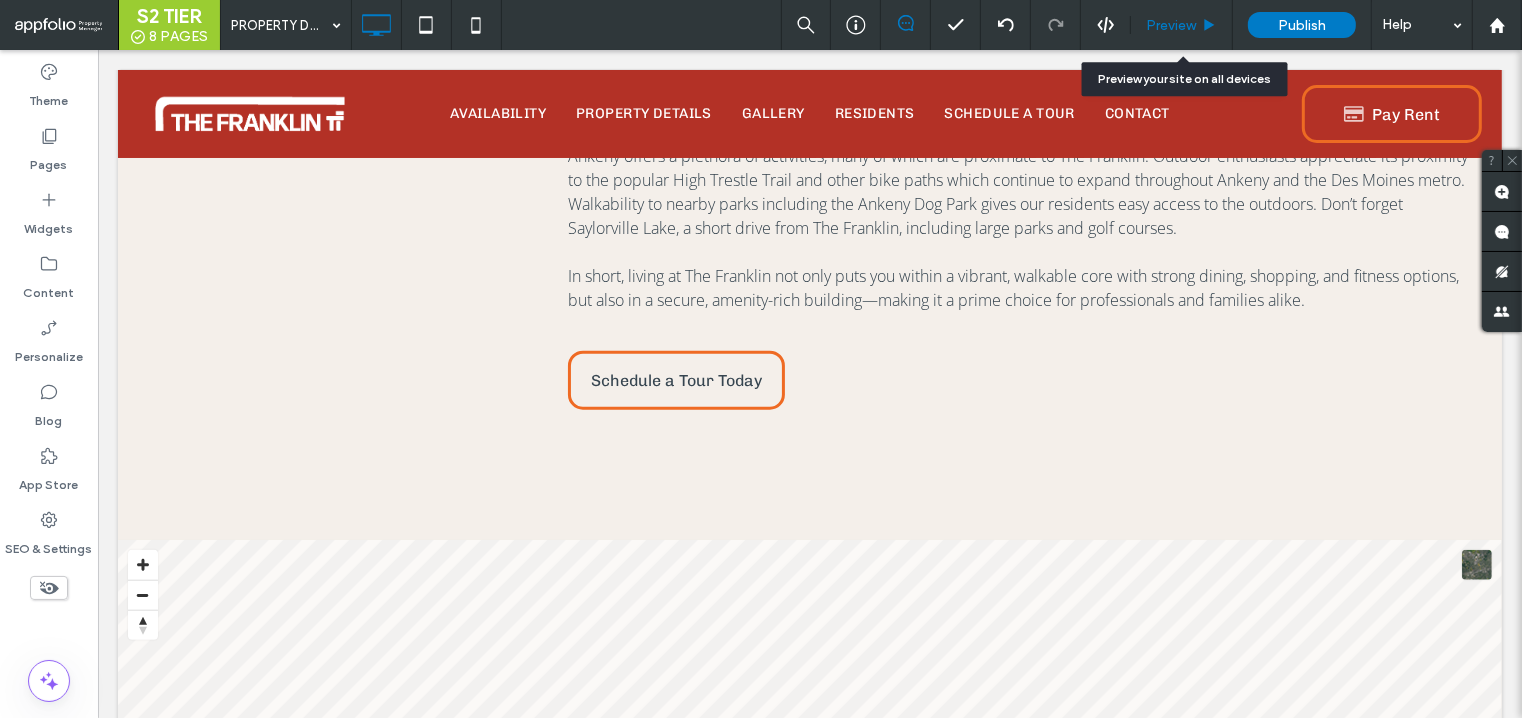 click on "Preview" at bounding box center (1182, 25) 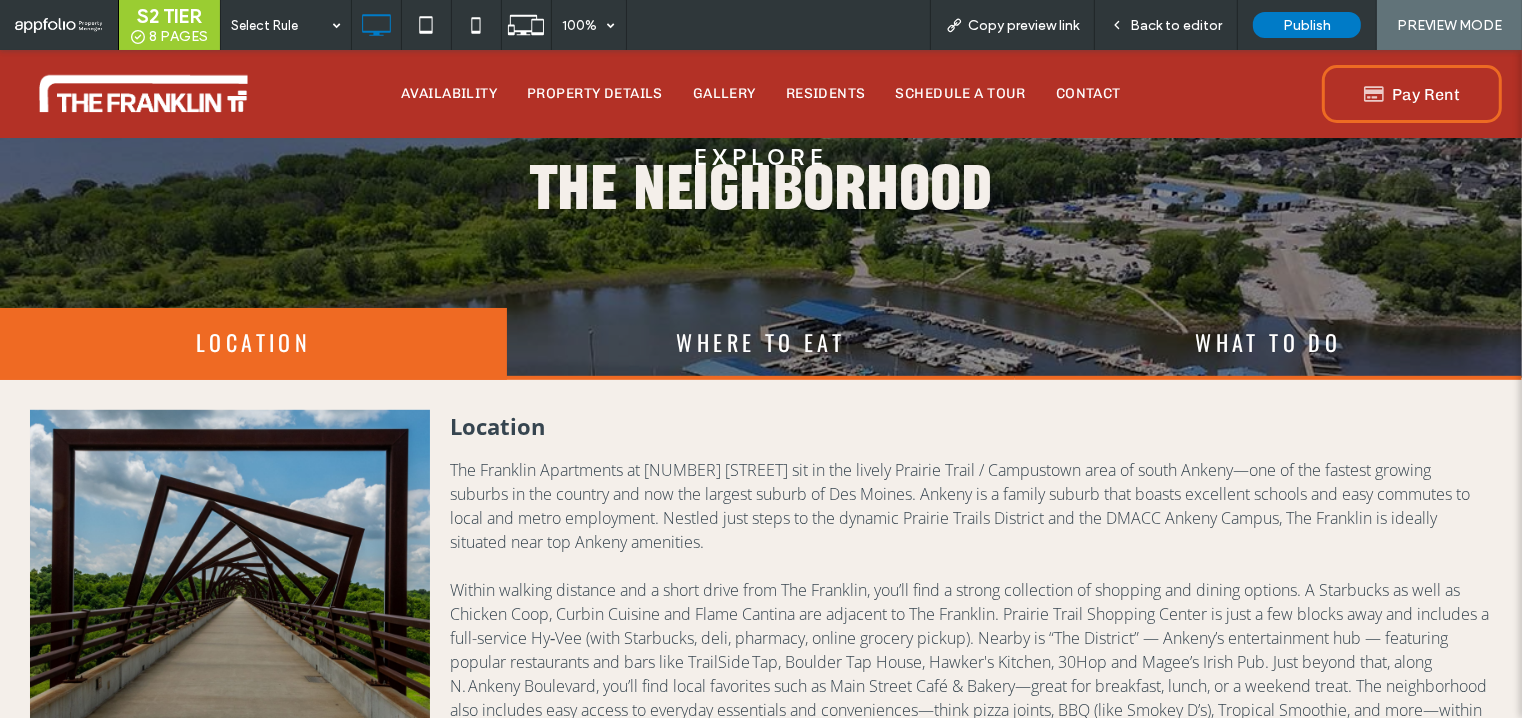 scroll, scrollTop: 965, scrollLeft: 0, axis: vertical 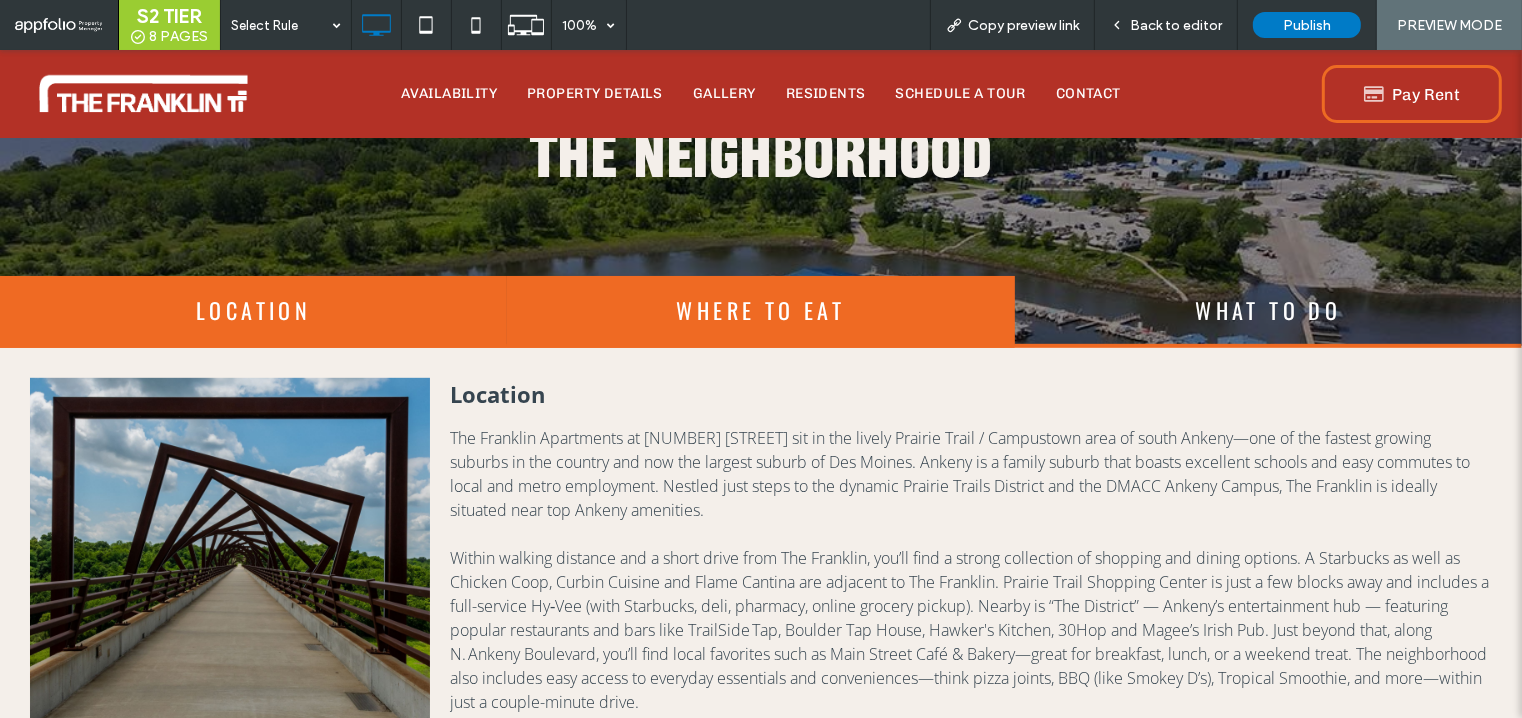 click on "WHERE TO EAT" at bounding box center [760, 312] 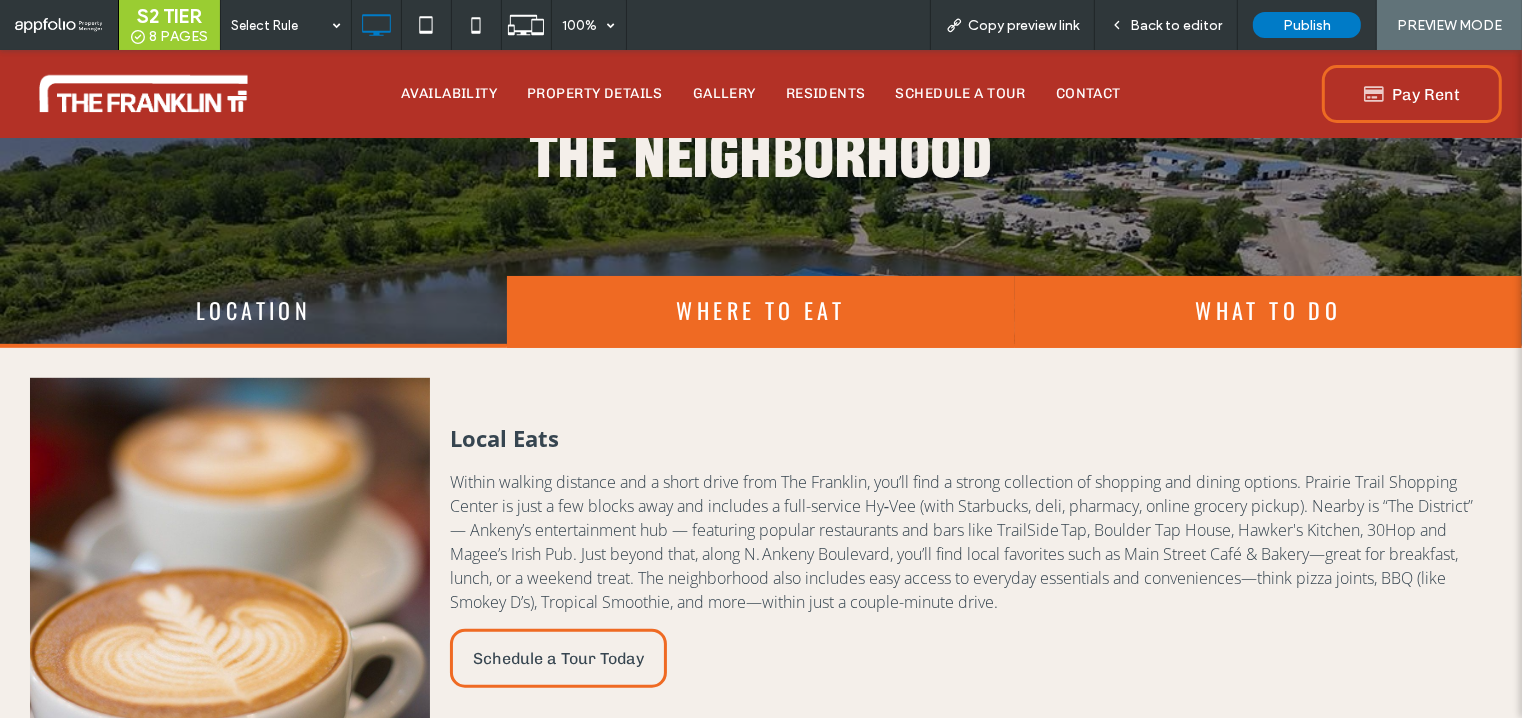 click on "WHAT TO DO" at bounding box center (1268, 310) 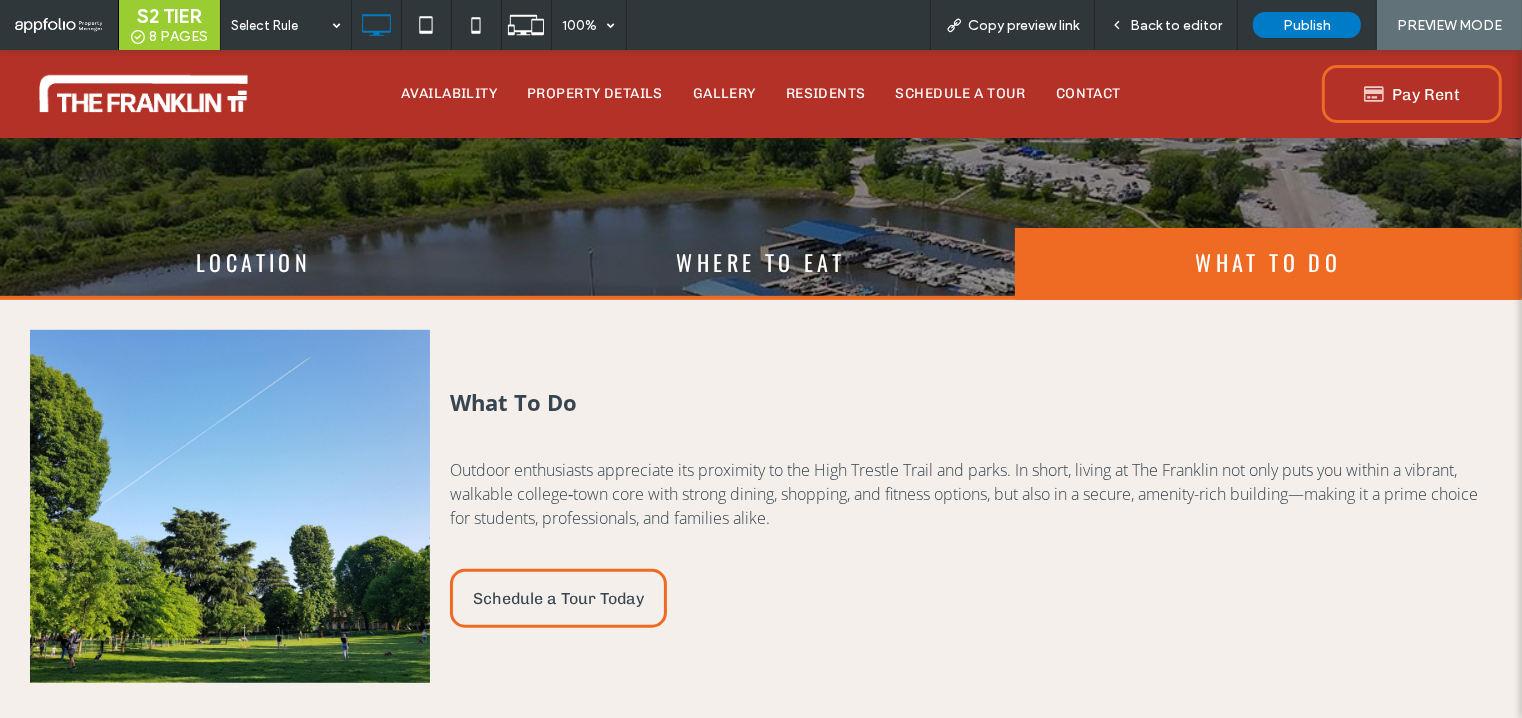 scroll, scrollTop: 1012, scrollLeft: 0, axis: vertical 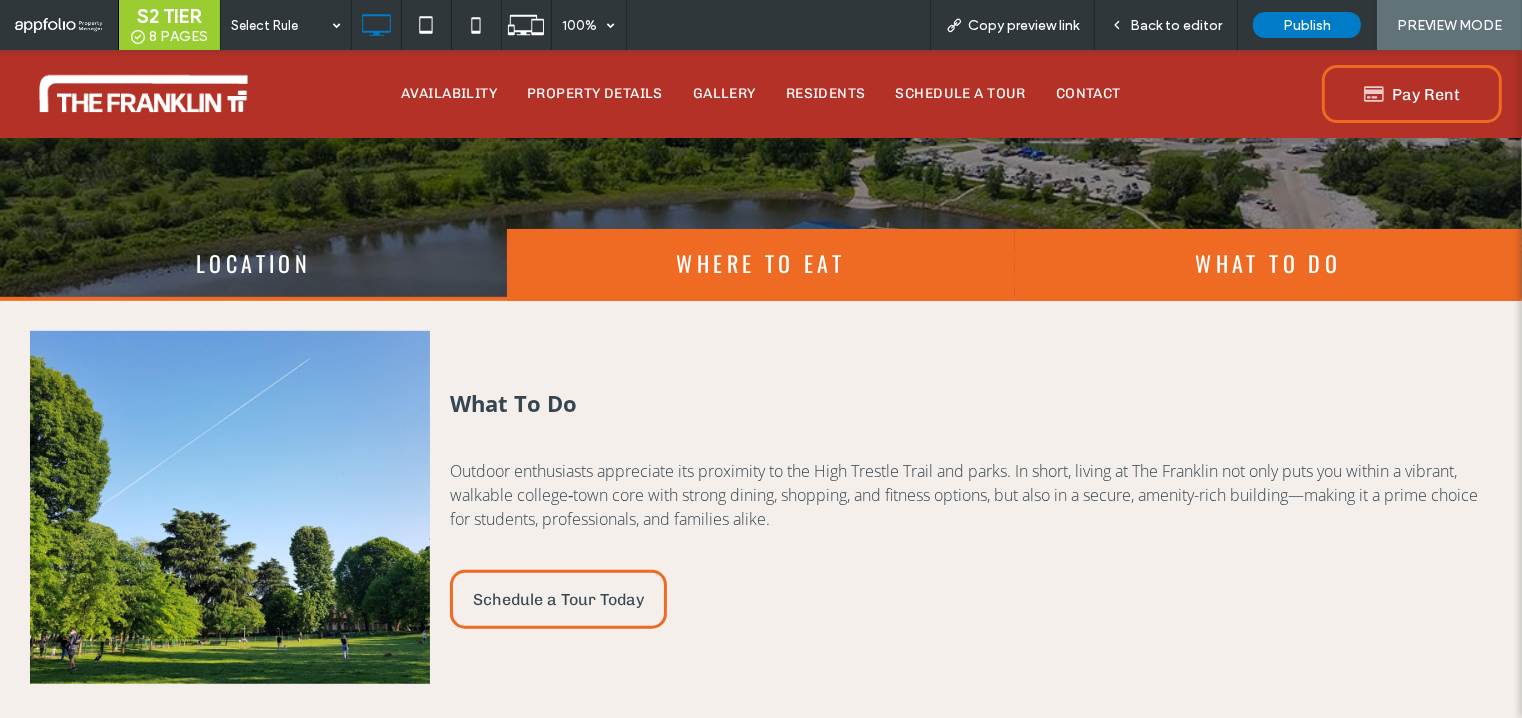 click on "WHERE TO EAT" at bounding box center (760, 263) 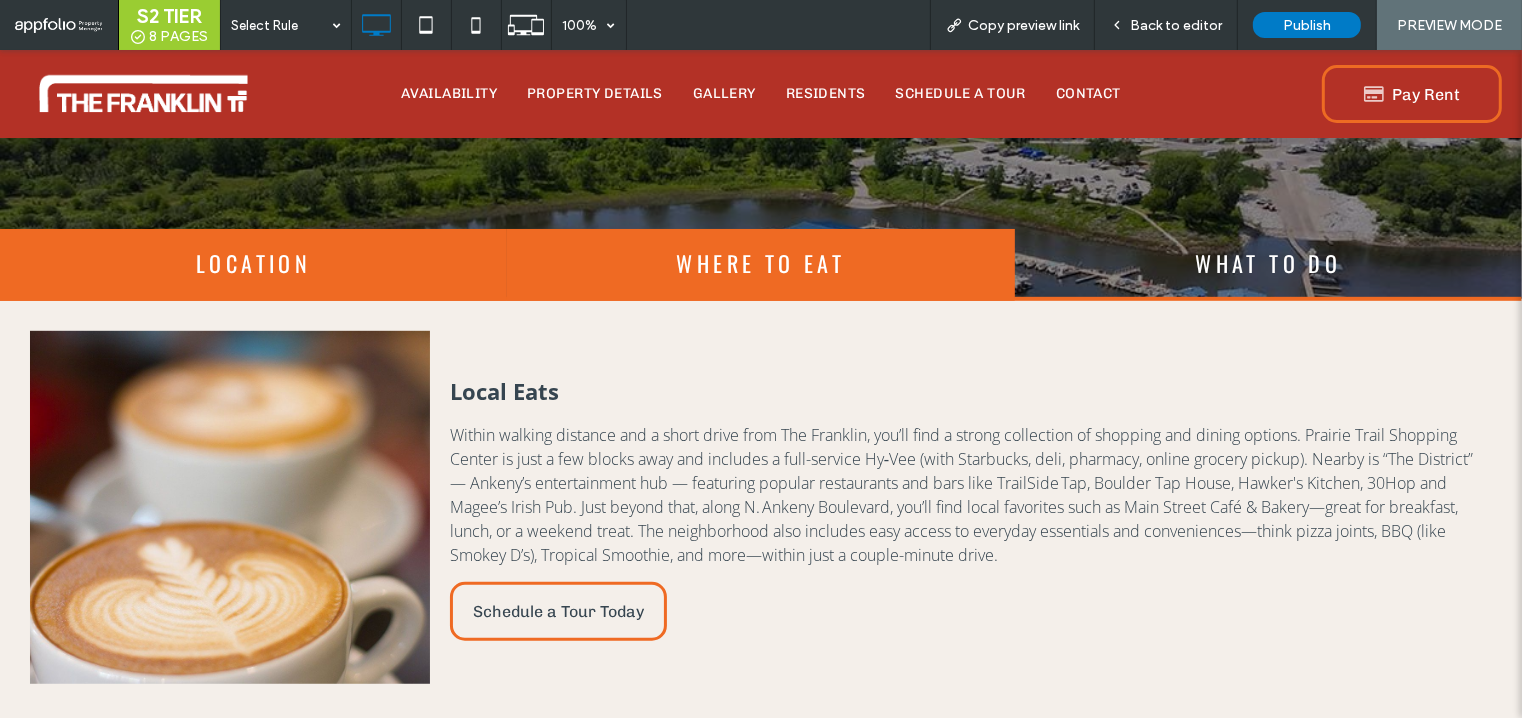 click on "LOCATION" at bounding box center [253, 263] 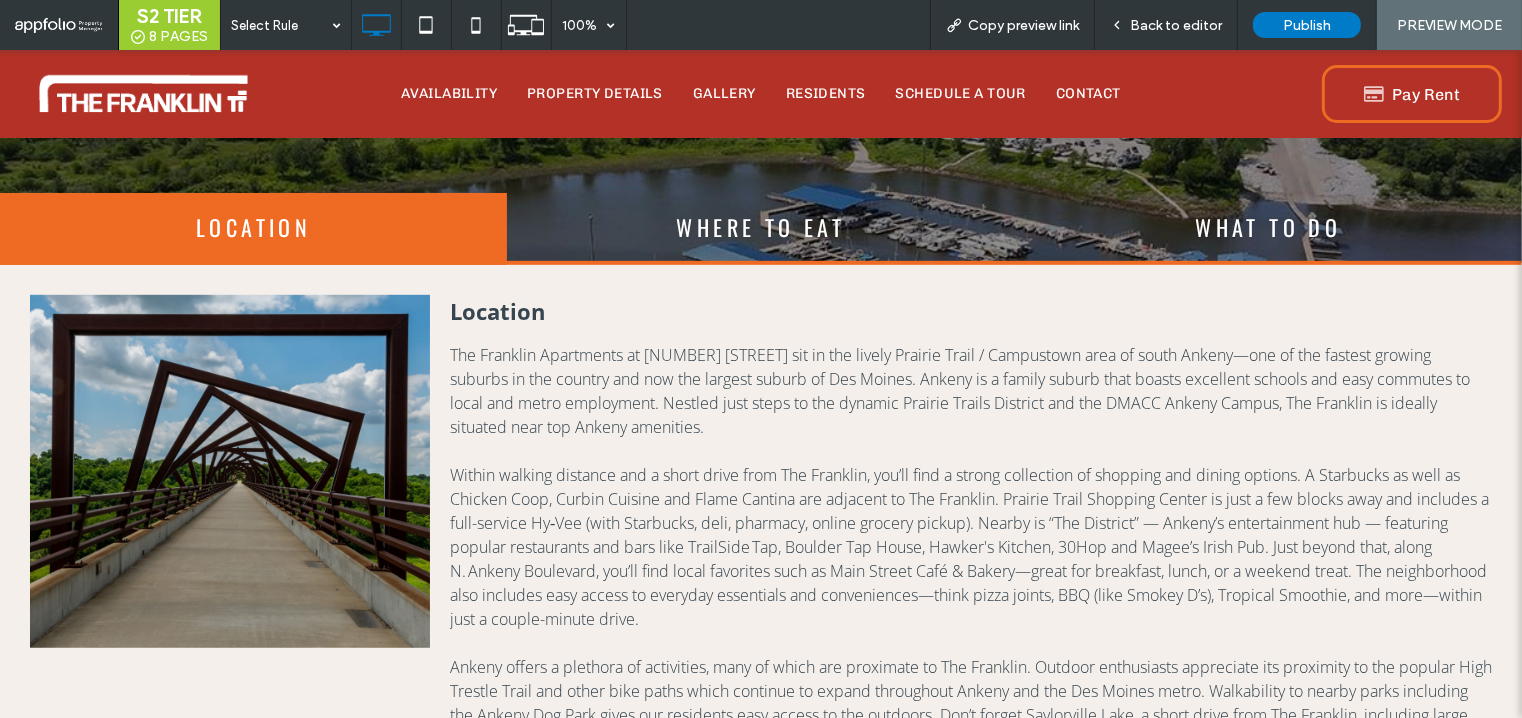 scroll, scrollTop: 983, scrollLeft: 0, axis: vertical 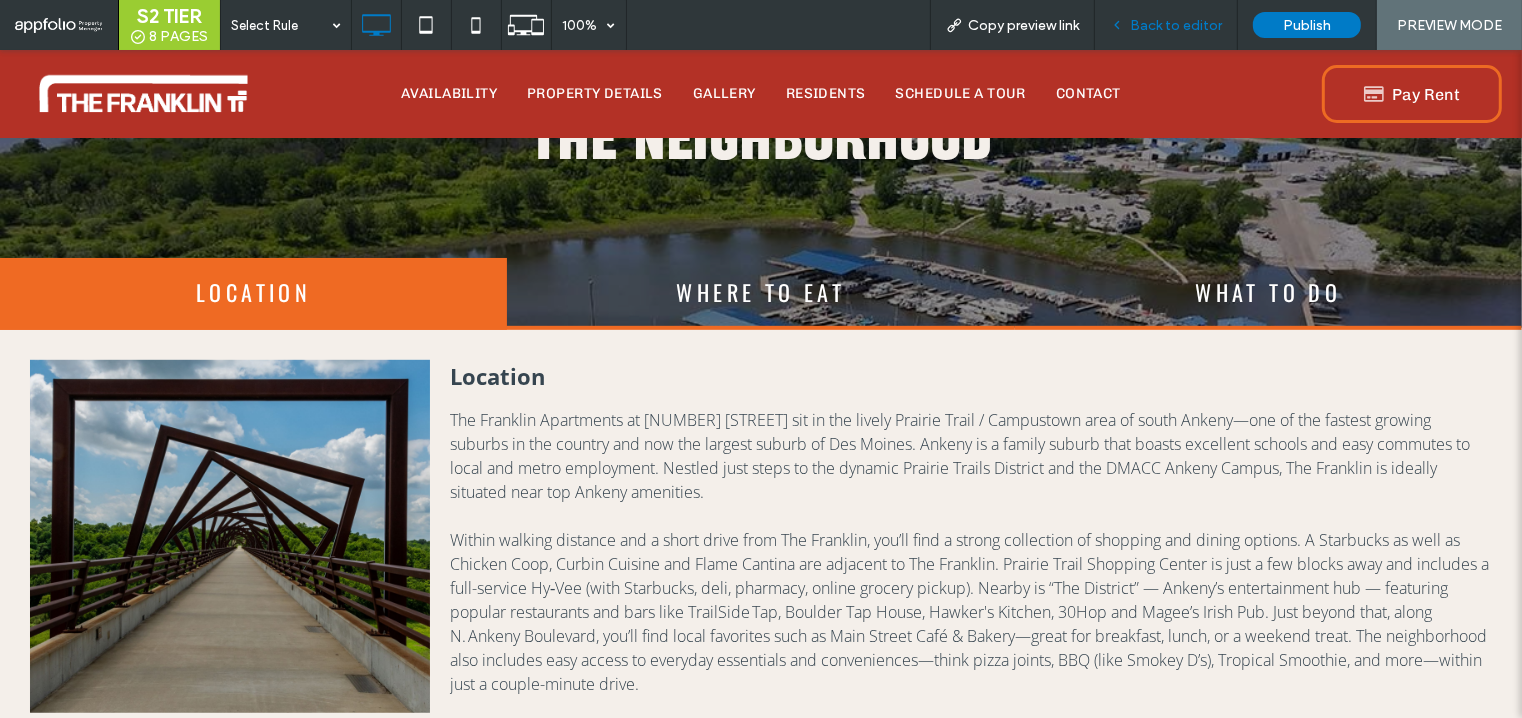 click on "Back to editor" at bounding box center (1176, 25) 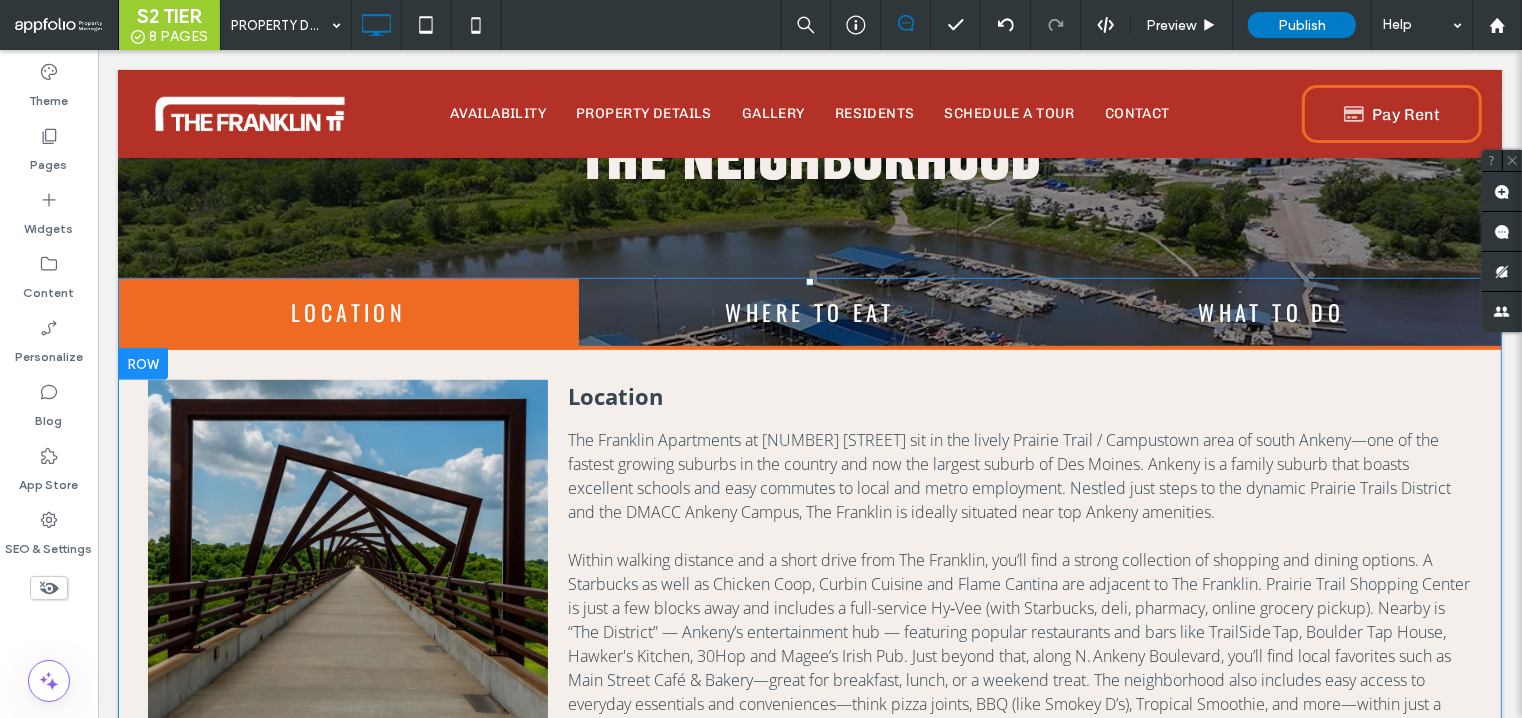click at bounding box center (809, 669) 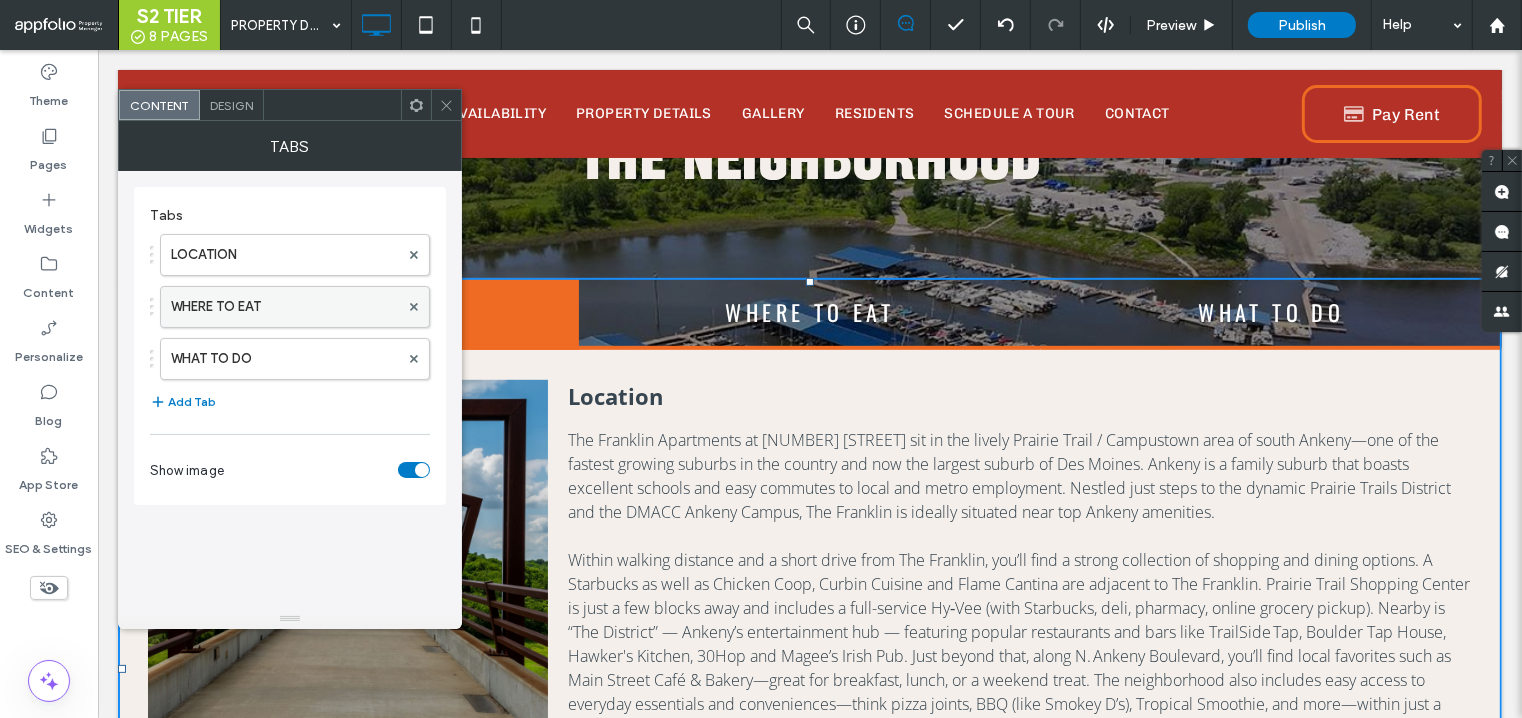 click on "WHERE TO EAT" at bounding box center [285, 307] 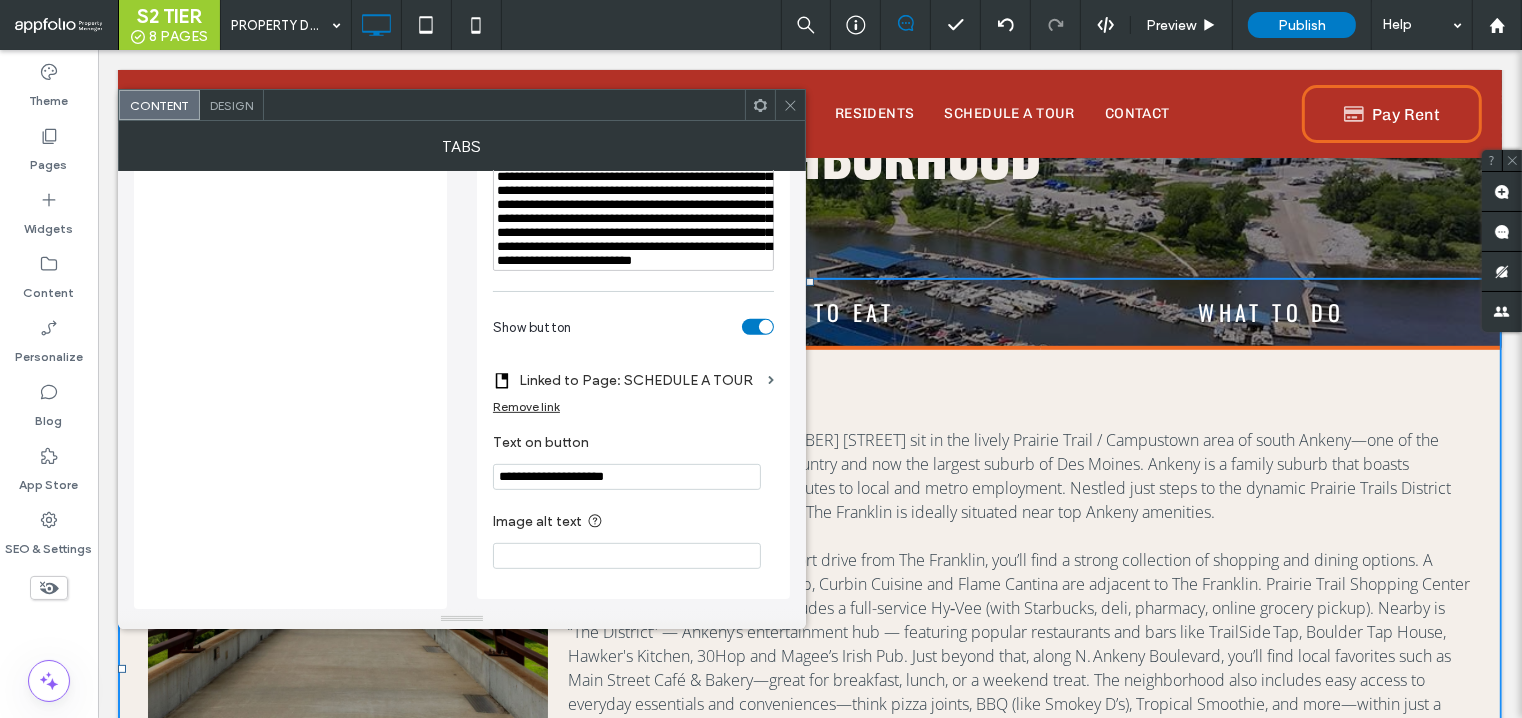 scroll, scrollTop: 822, scrollLeft: 0, axis: vertical 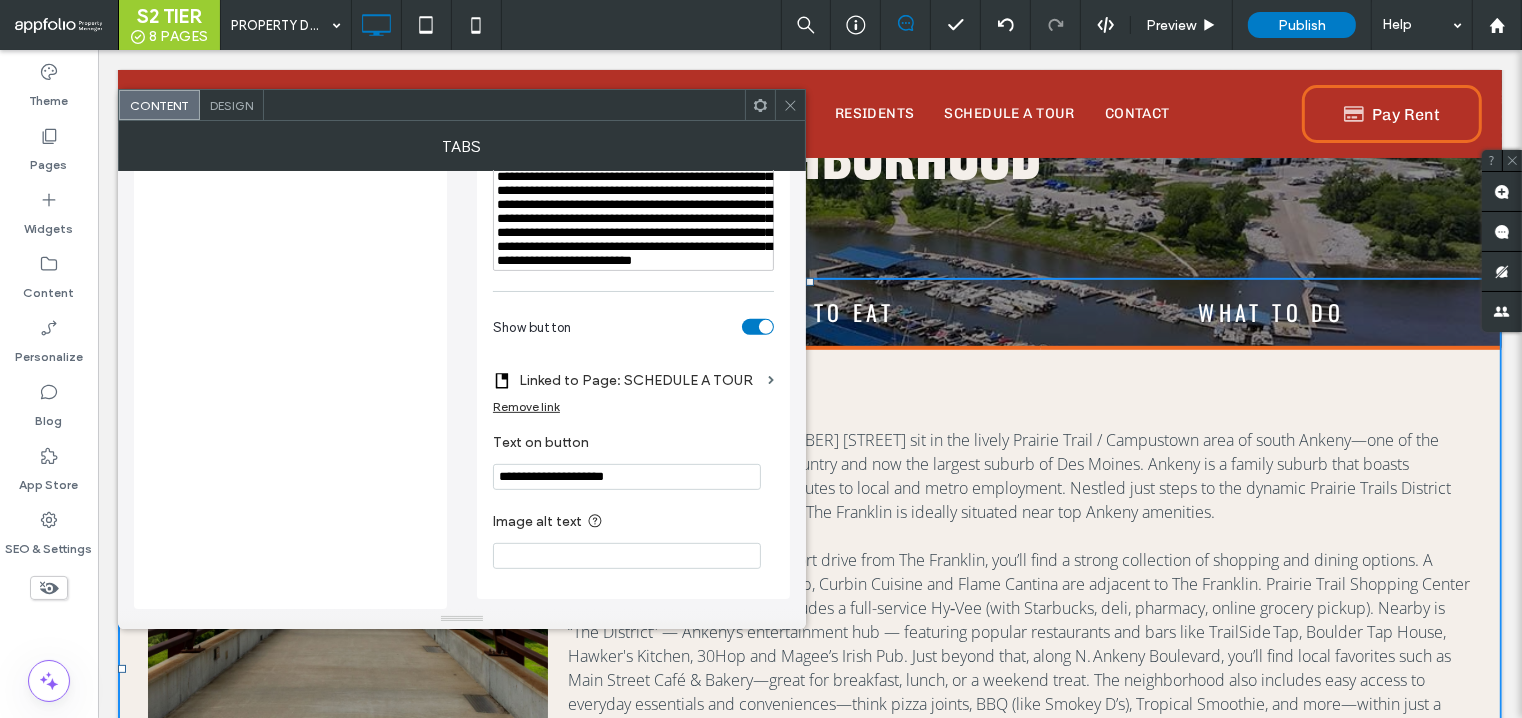 click on "**********" at bounding box center (634, 163) 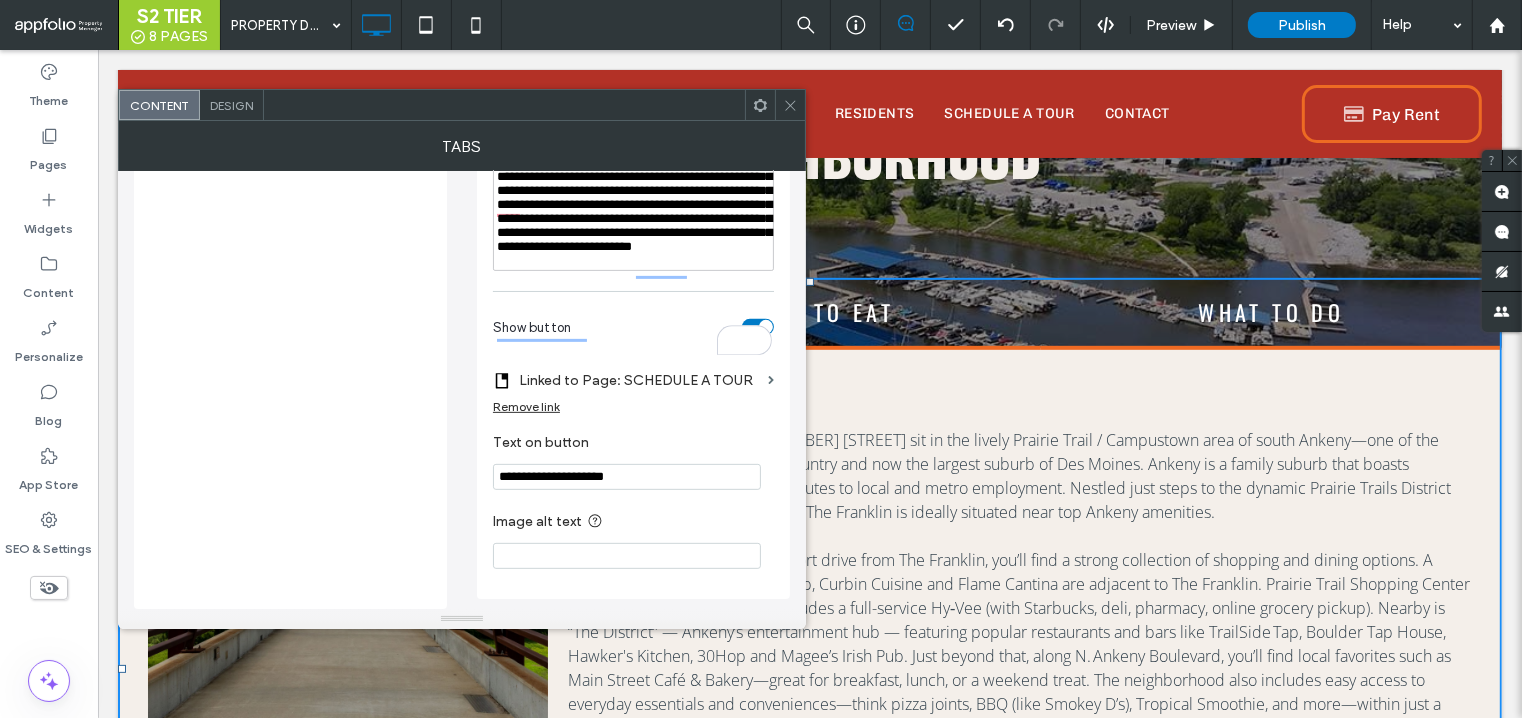 click on "Design" at bounding box center [232, 105] 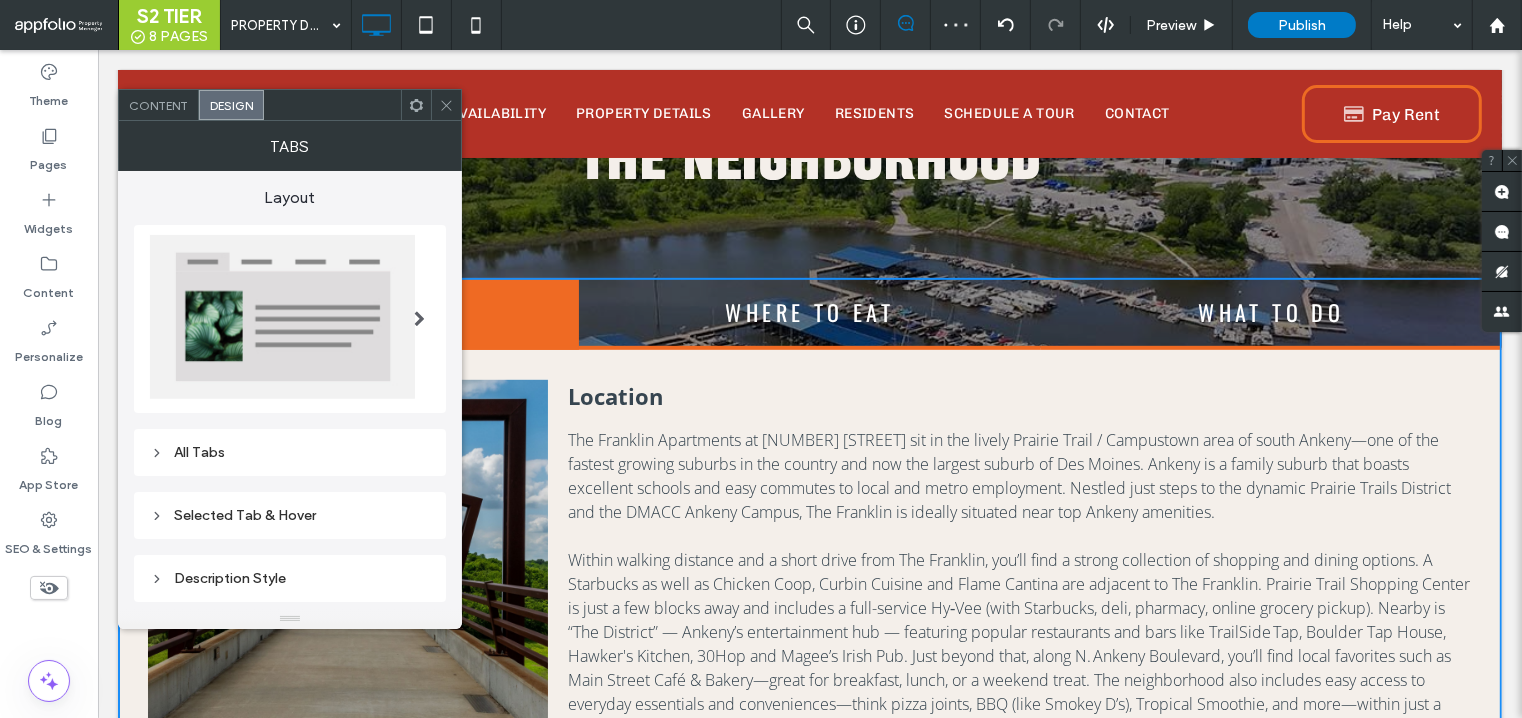 click on "Content" at bounding box center [158, 105] 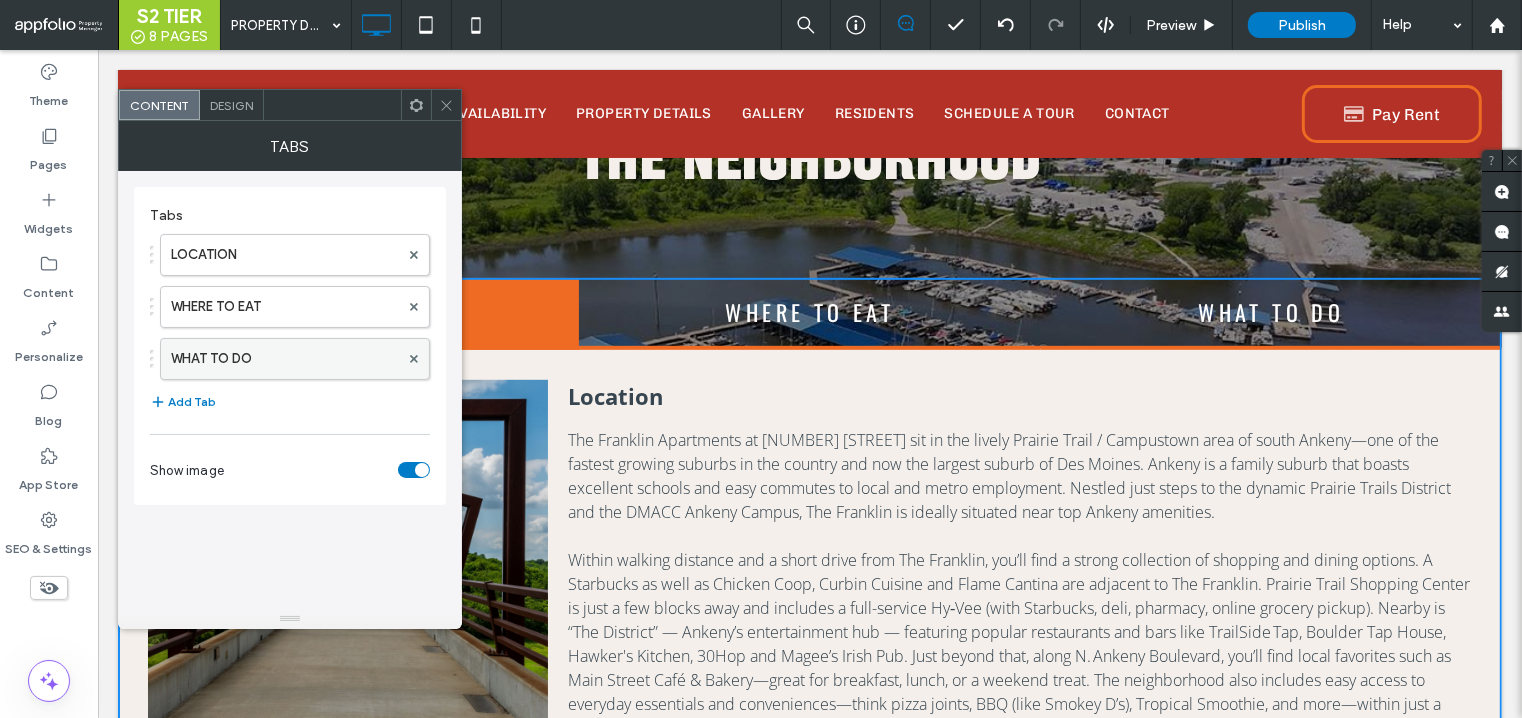 click on "WHAT TO DO" at bounding box center [285, 359] 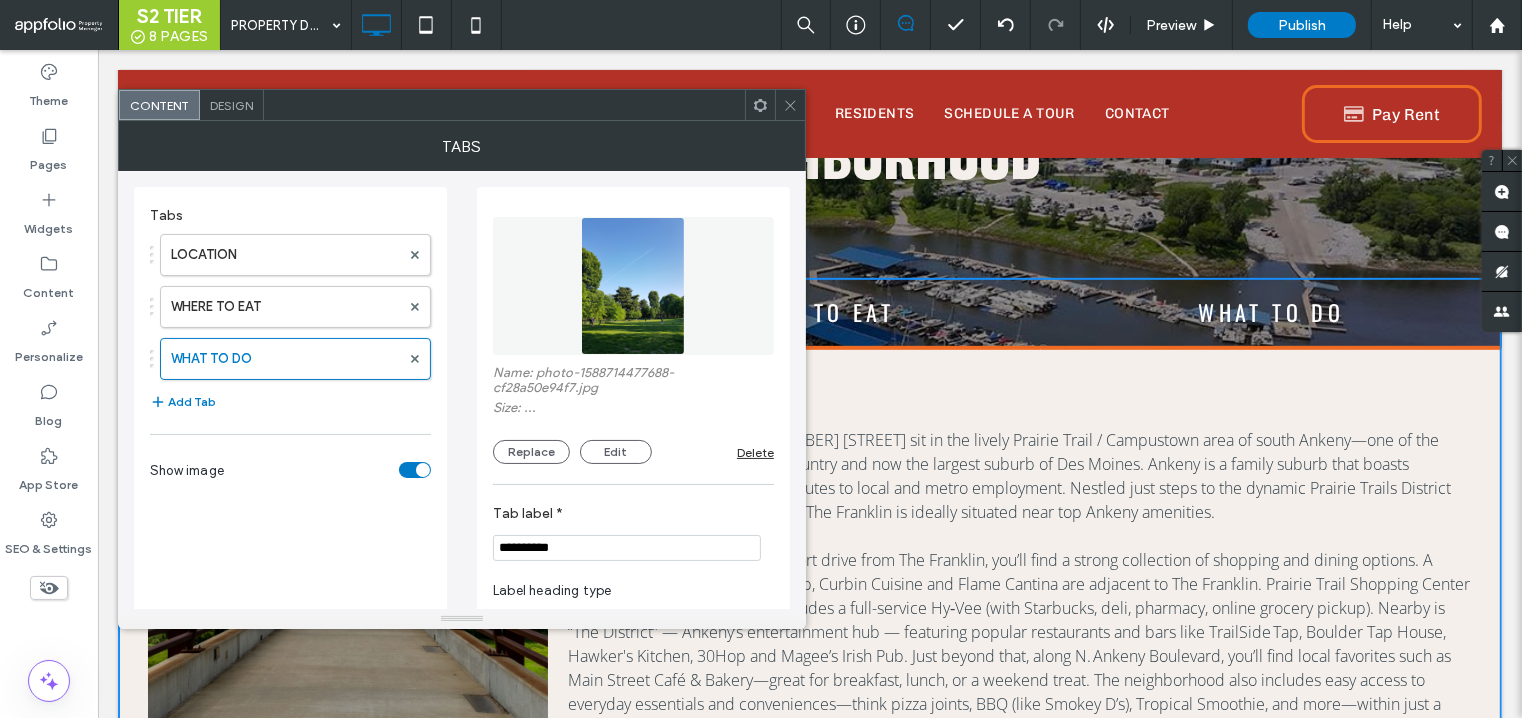 scroll, scrollTop: 697, scrollLeft: 0, axis: vertical 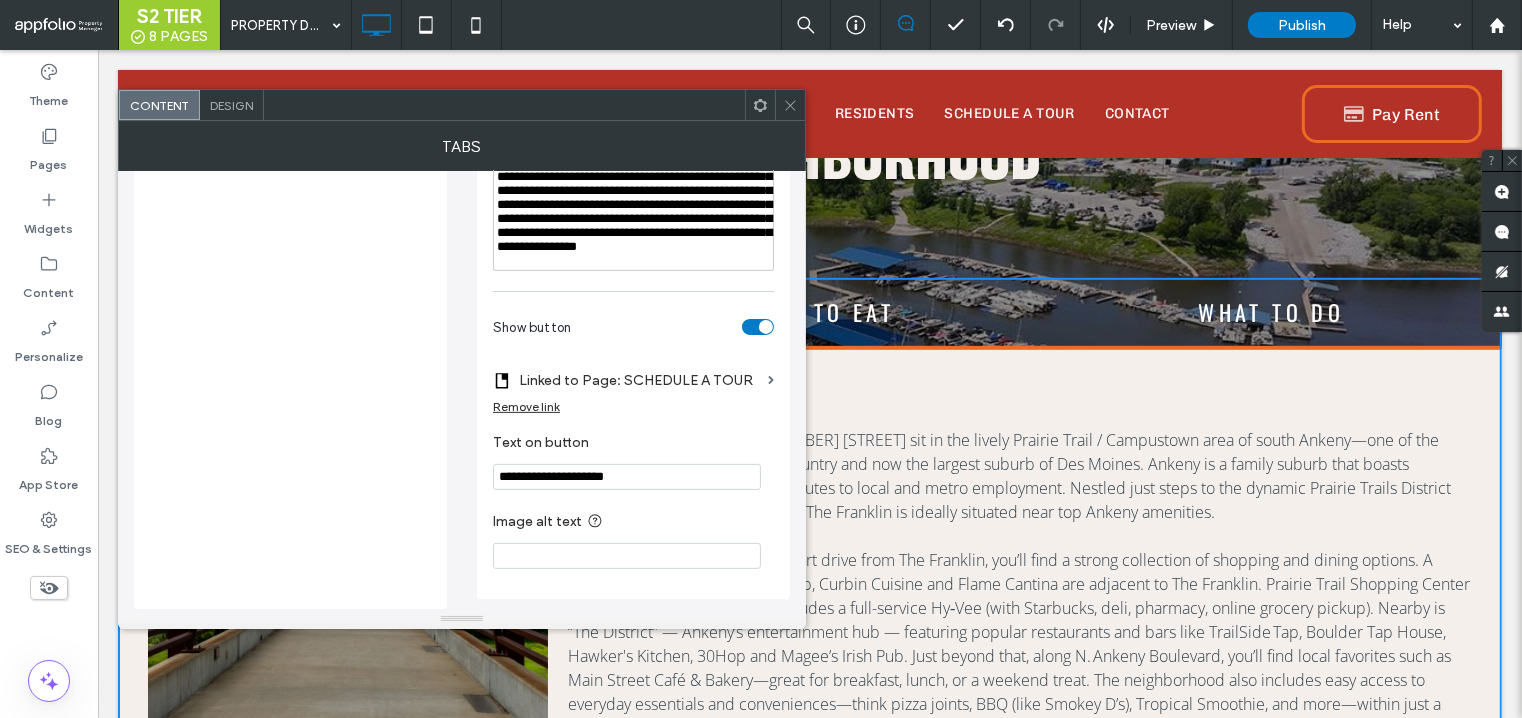 click at bounding box center (790, 105) 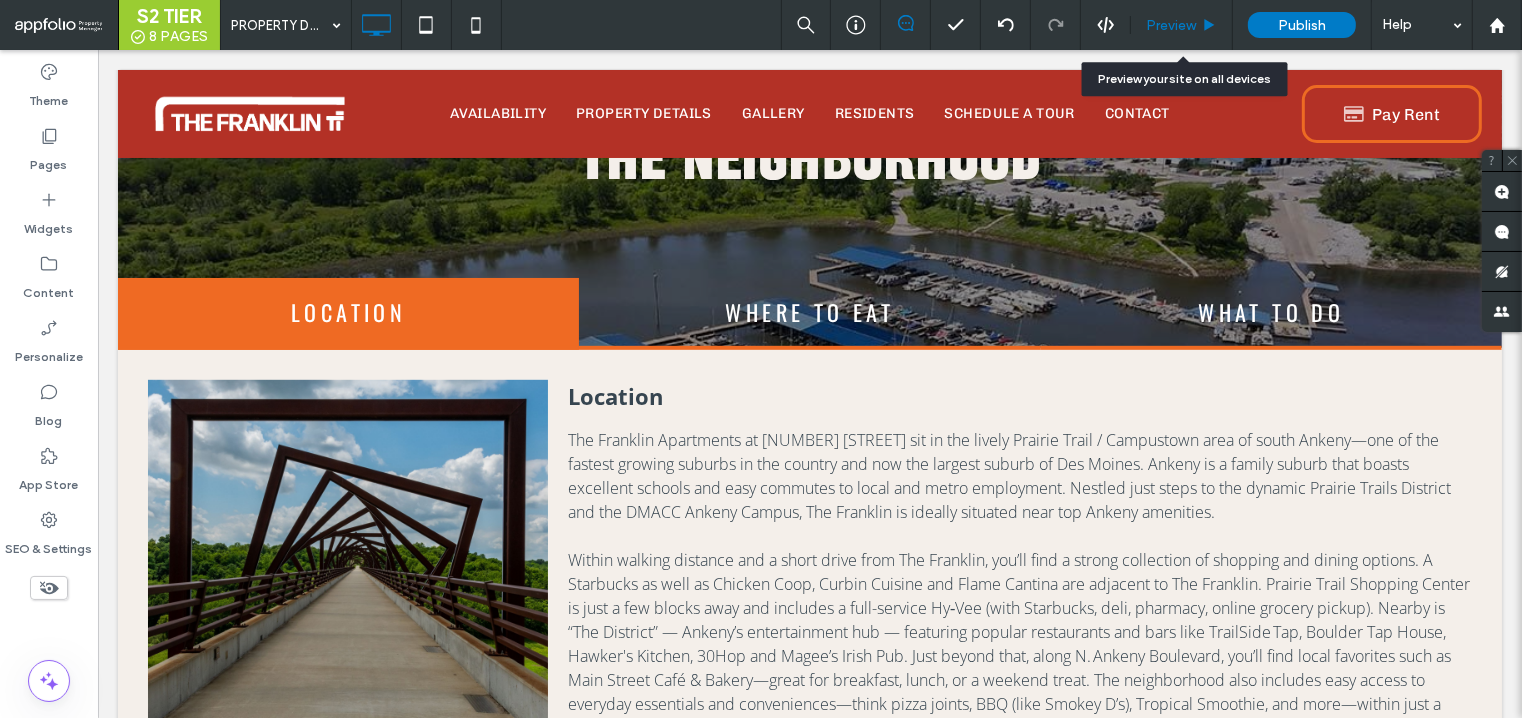 click on "Preview" at bounding box center (1171, 25) 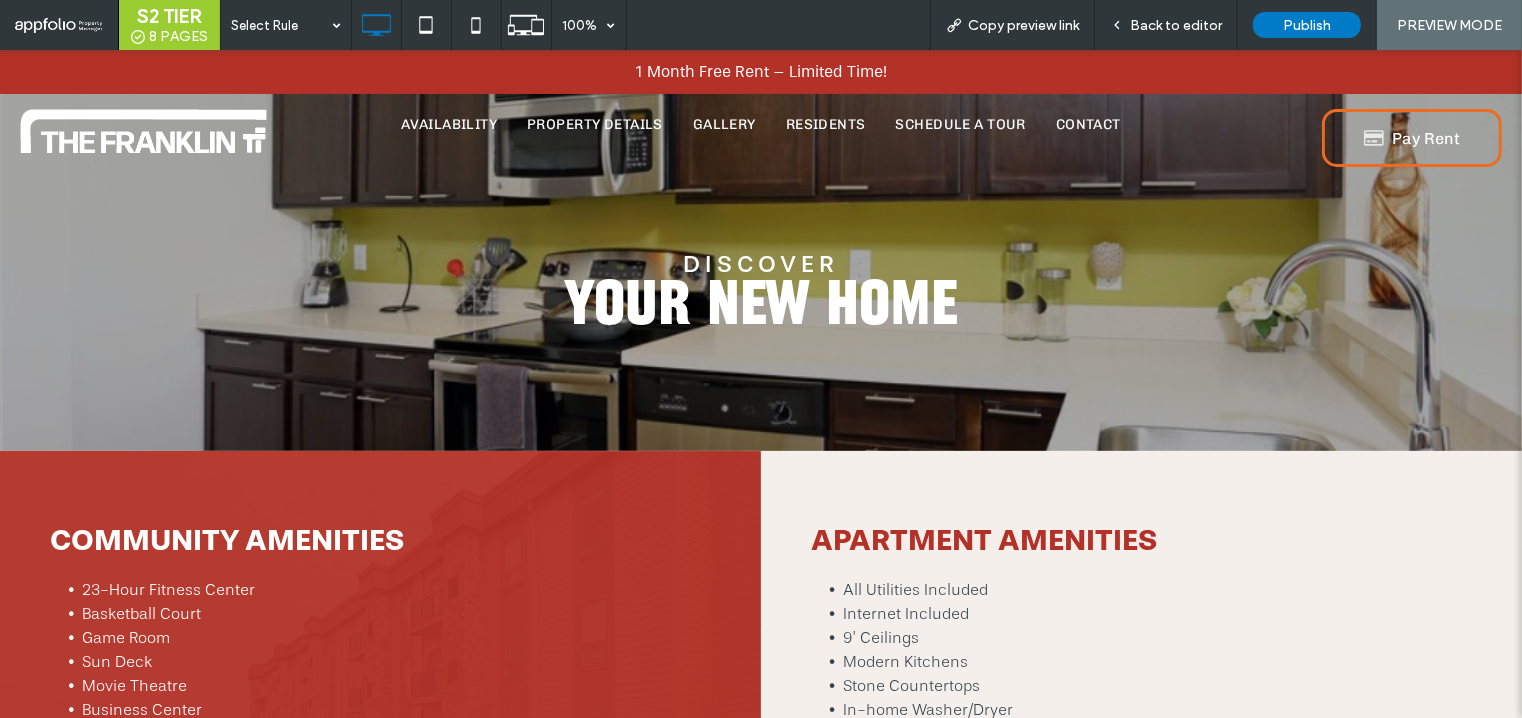 scroll, scrollTop: 0, scrollLeft: 0, axis: both 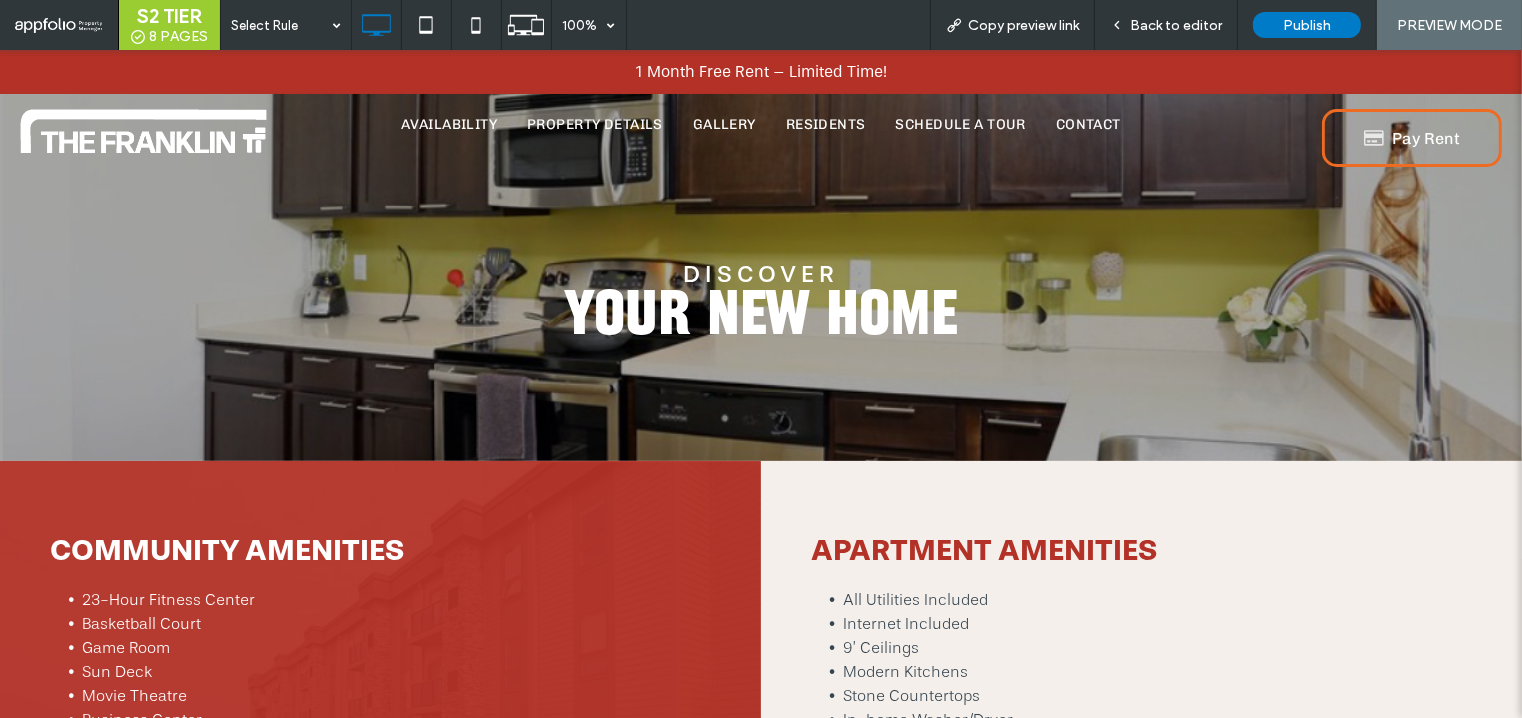 click at bounding box center (143, 131) 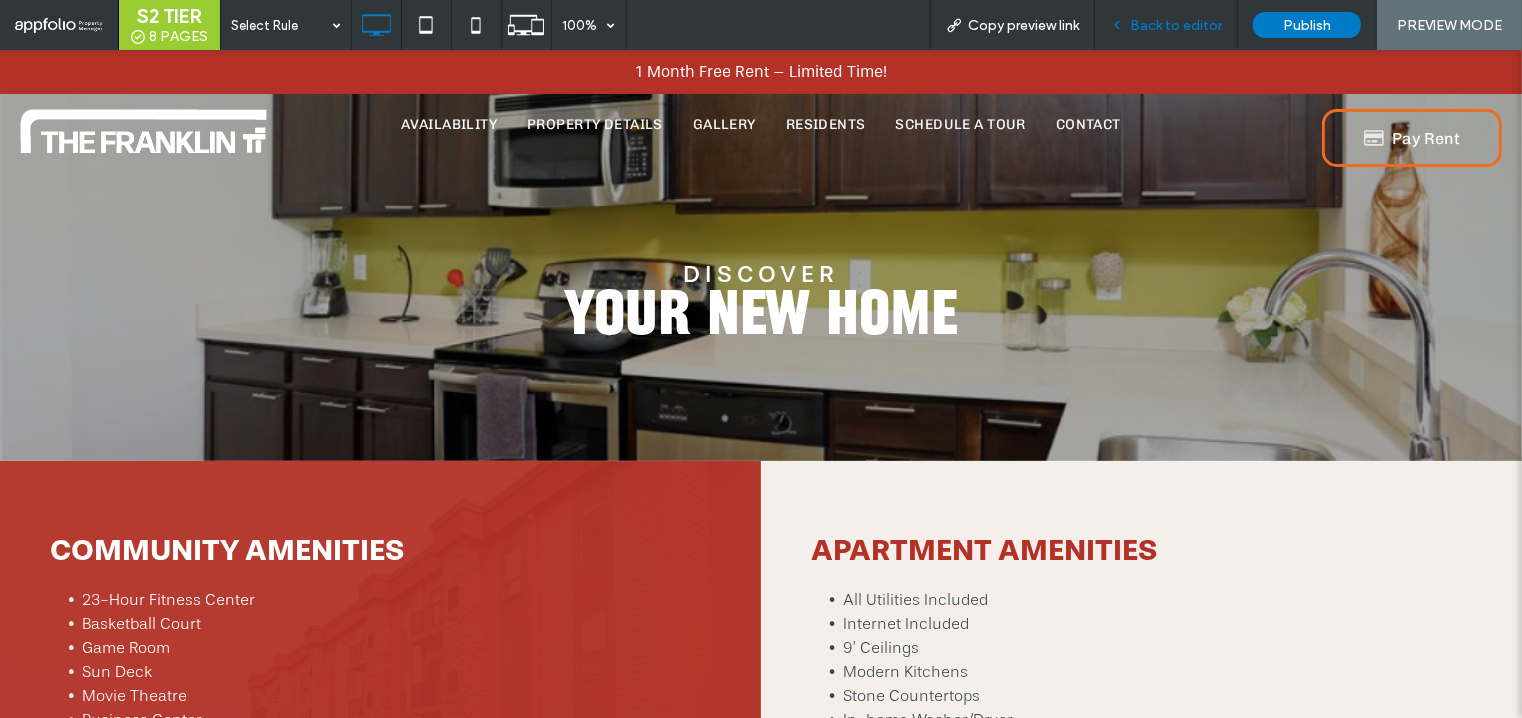 click on "Back to editor" at bounding box center [1176, 25] 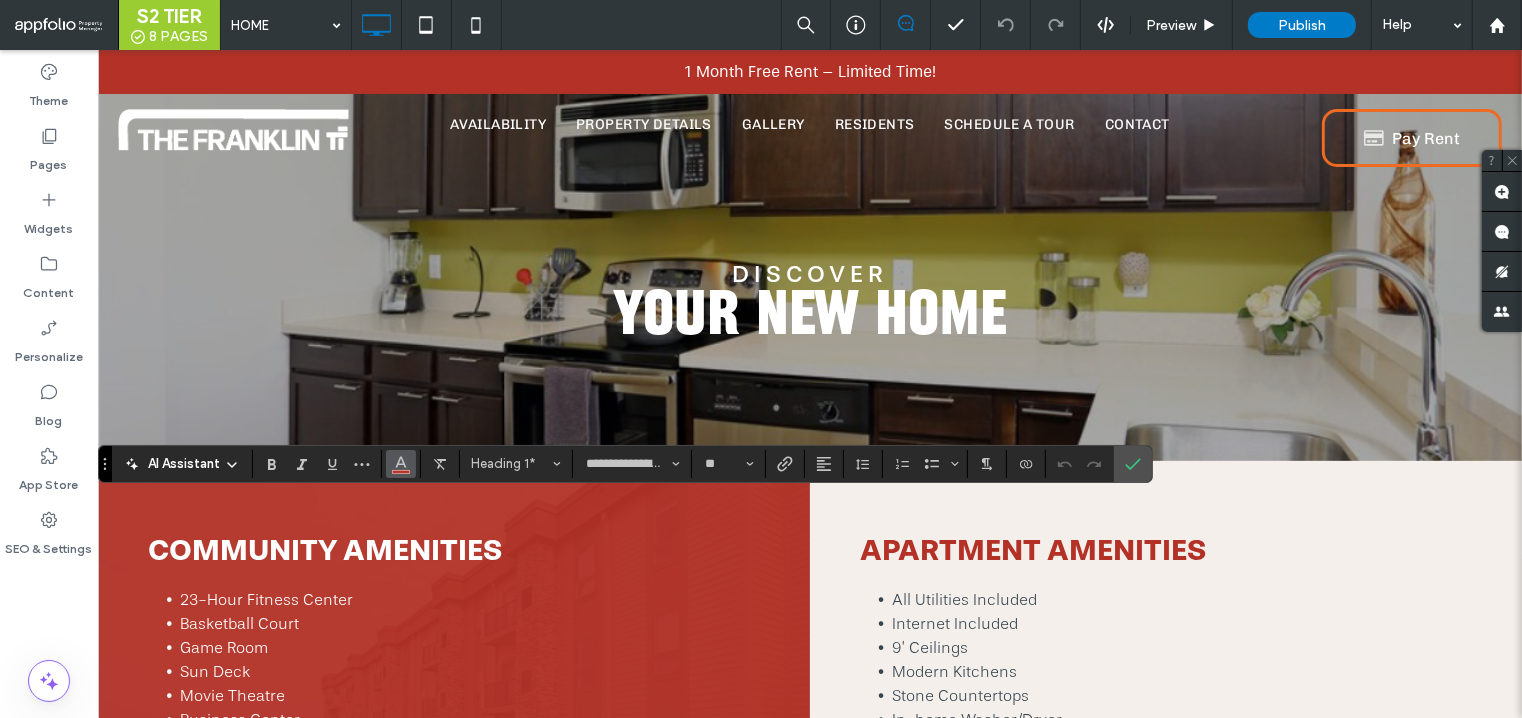 click 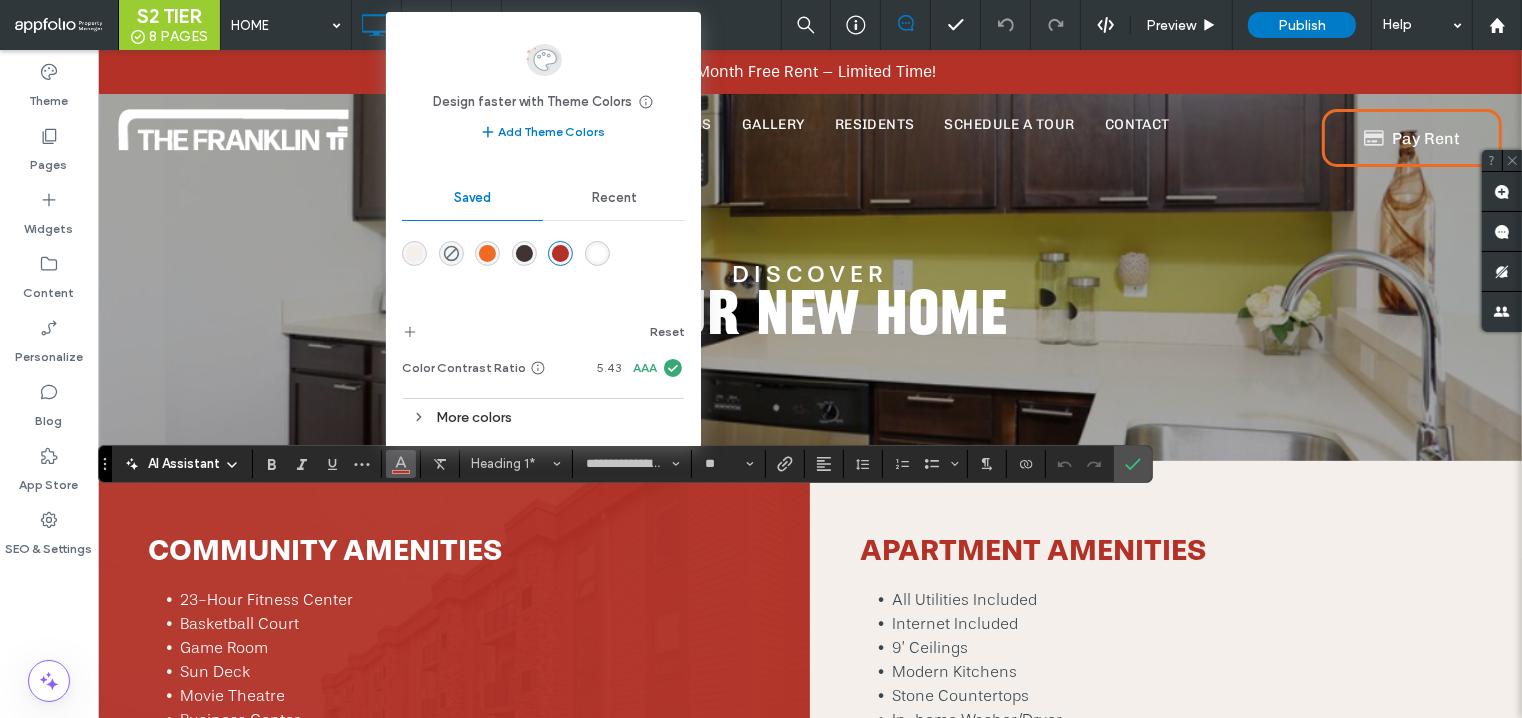 click at bounding box center [524, 253] 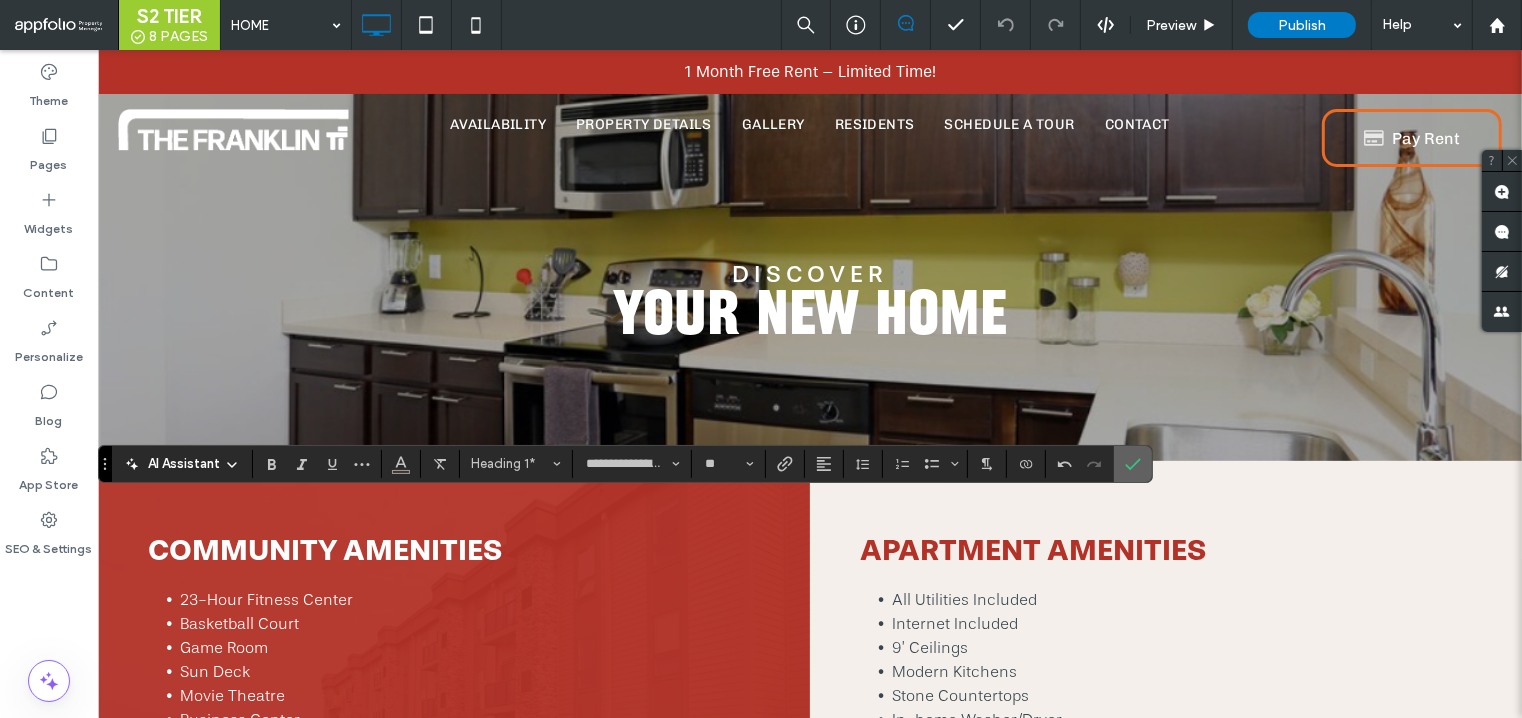 click 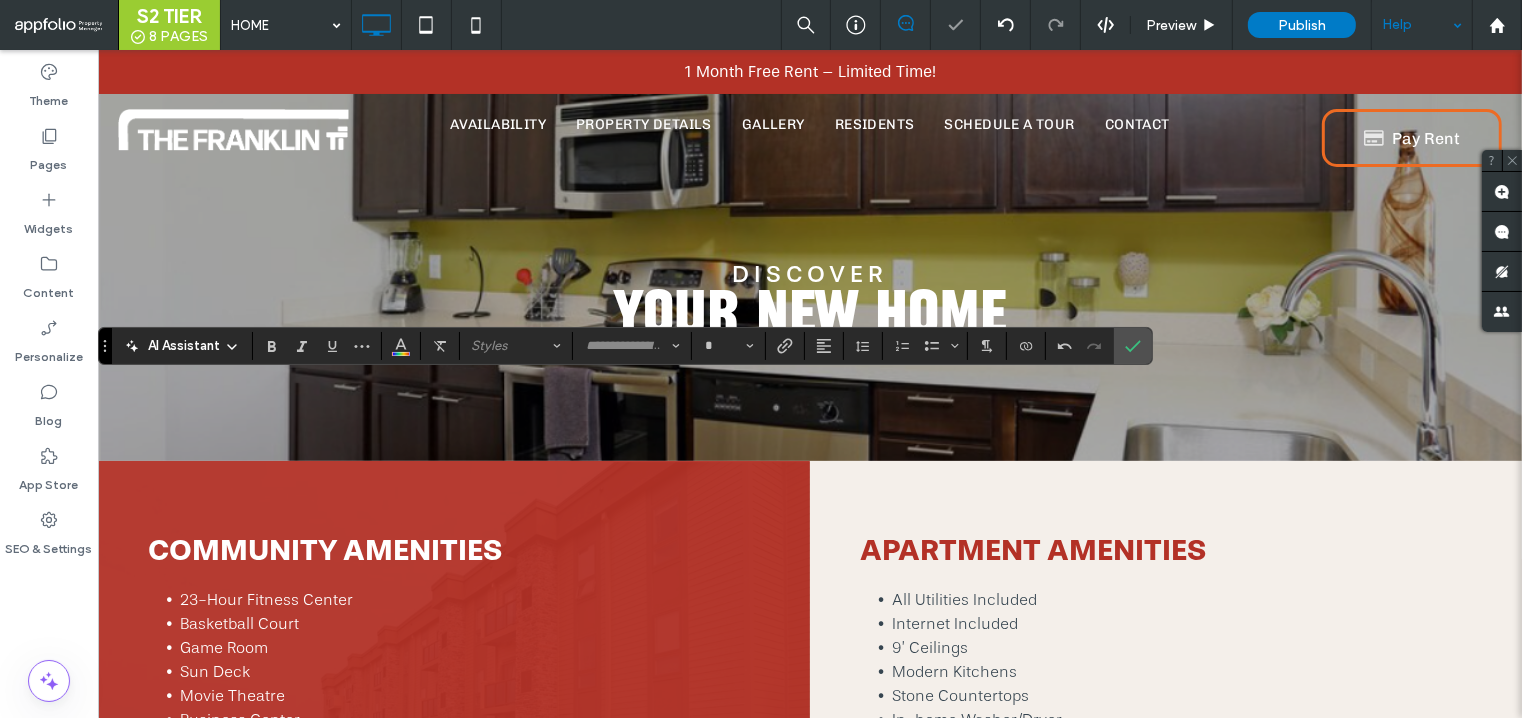 type on "**" 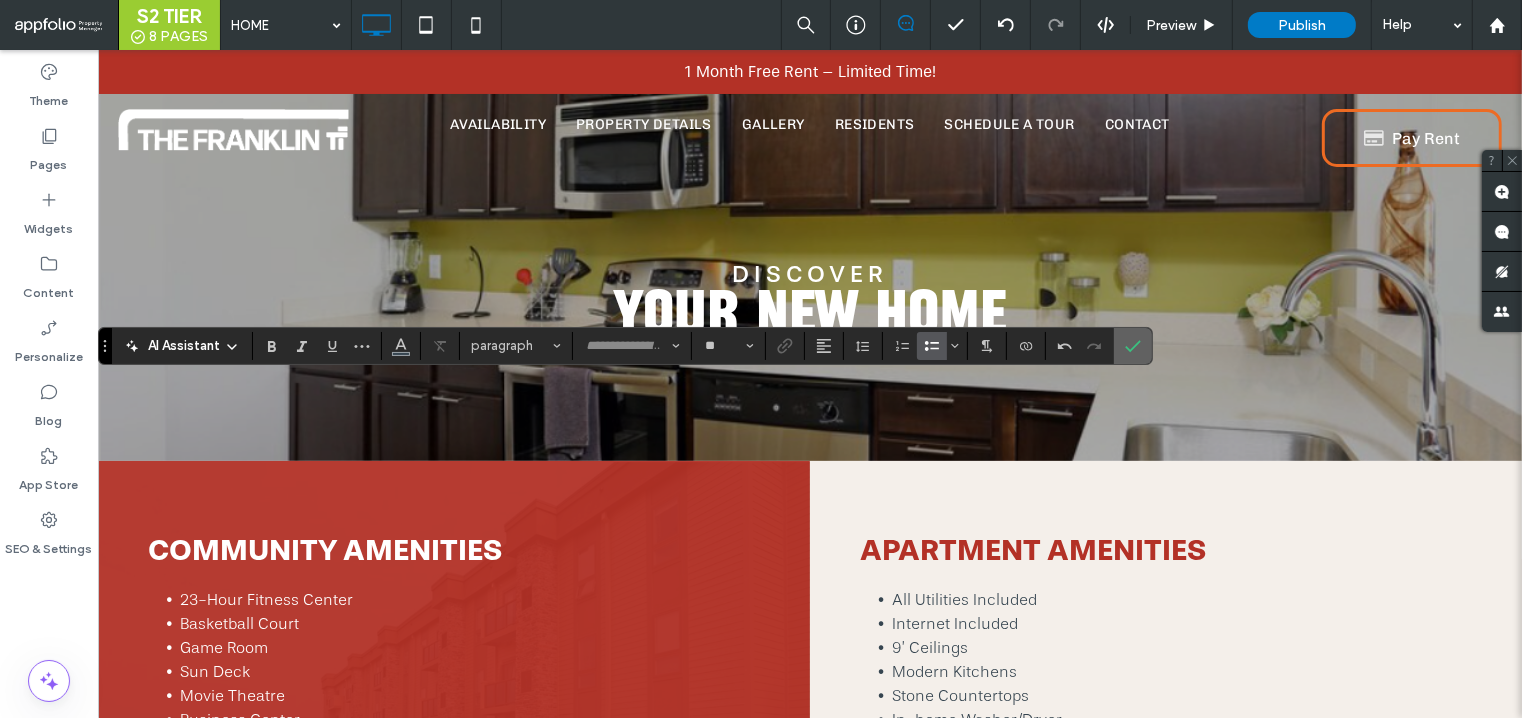 click 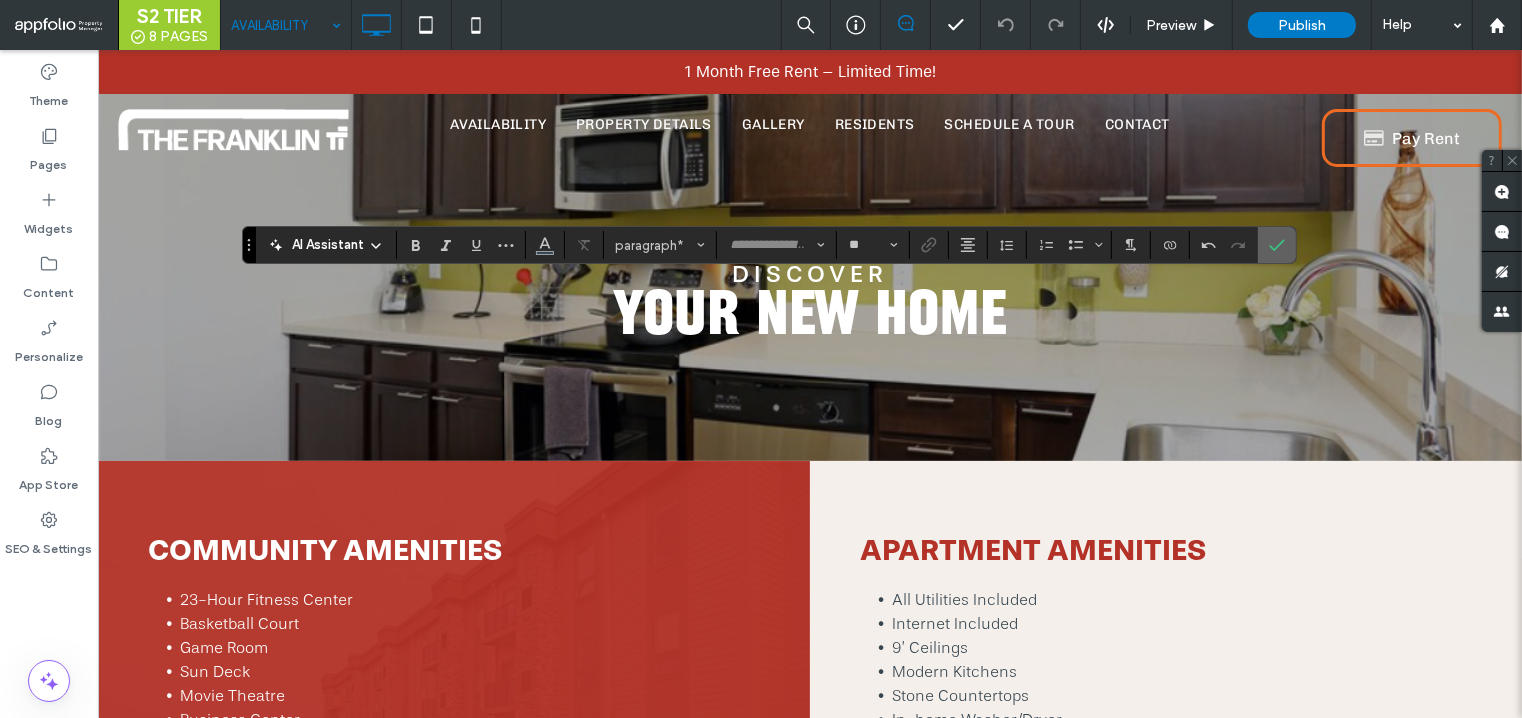 click 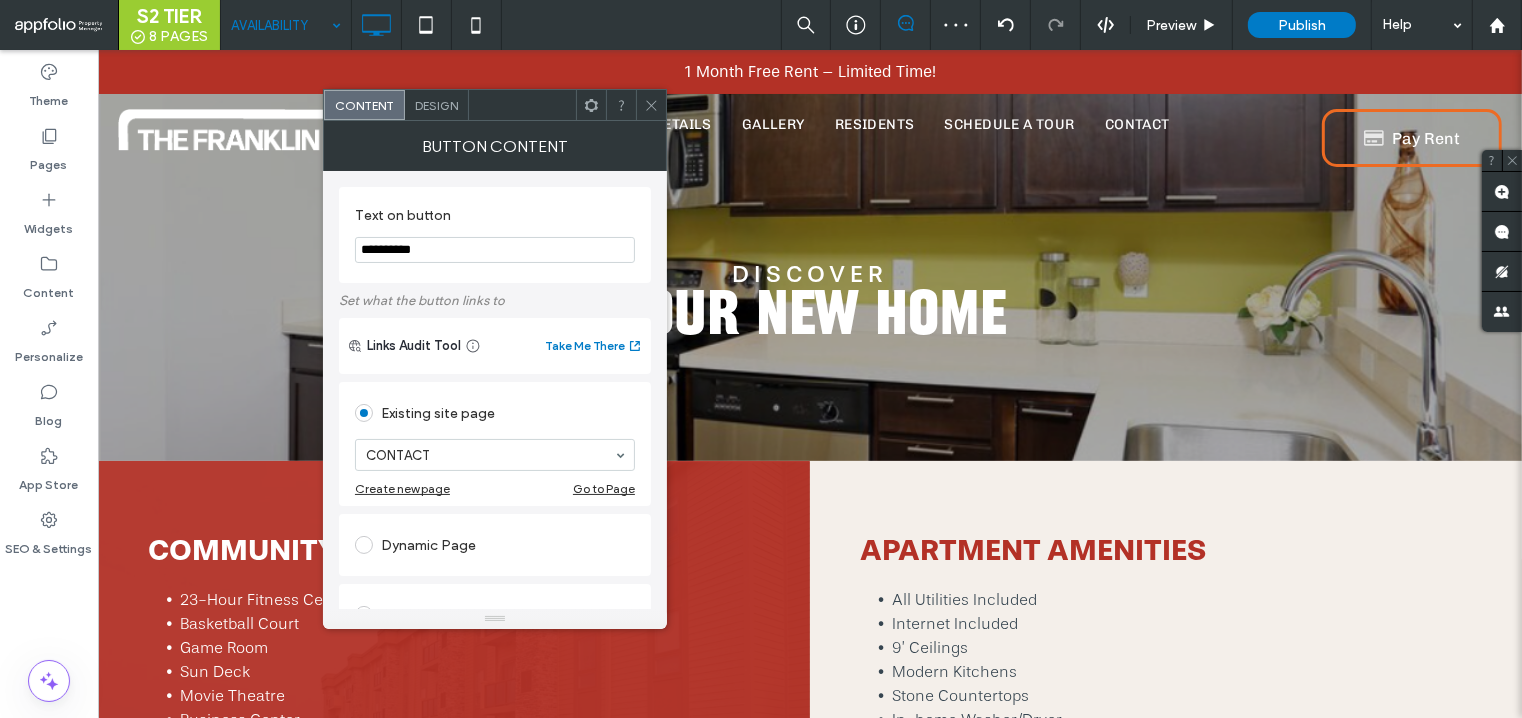 click 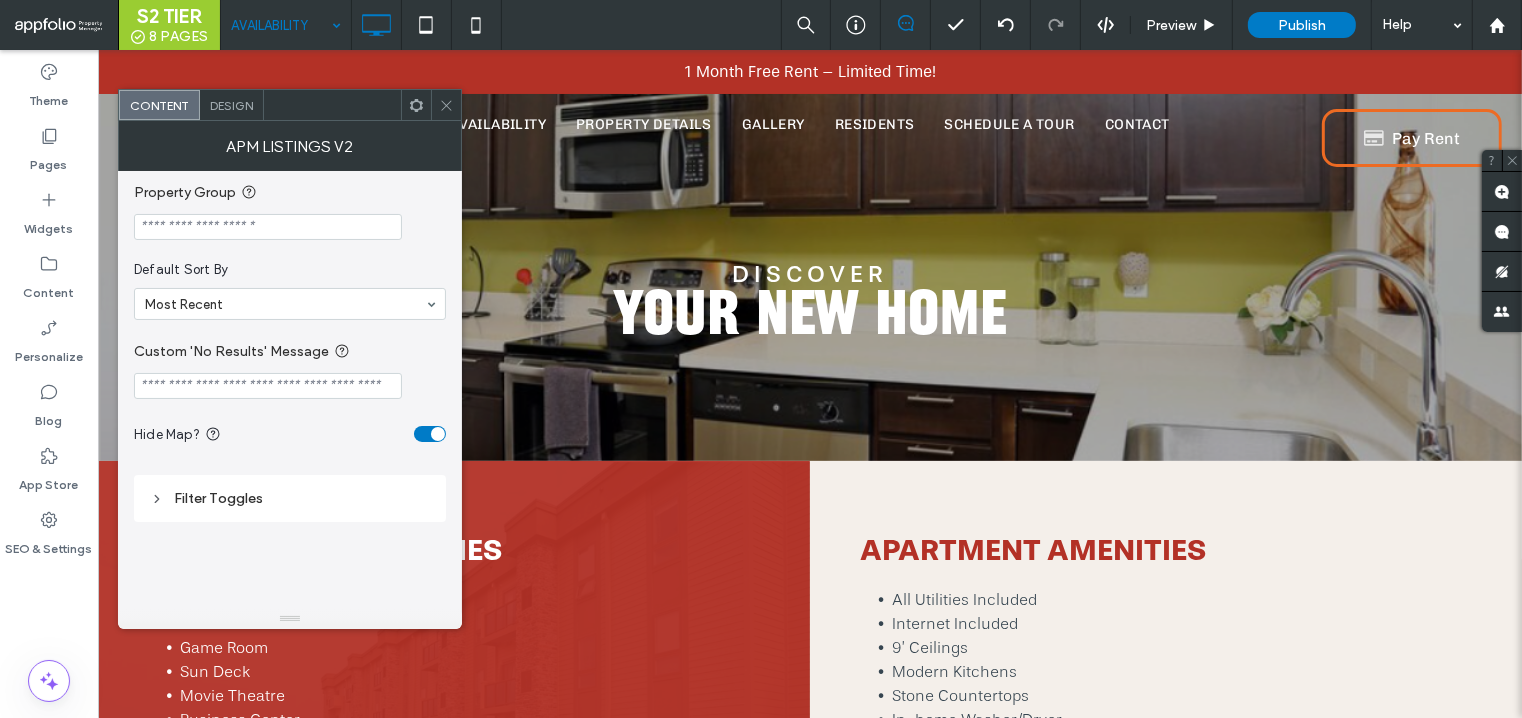 click 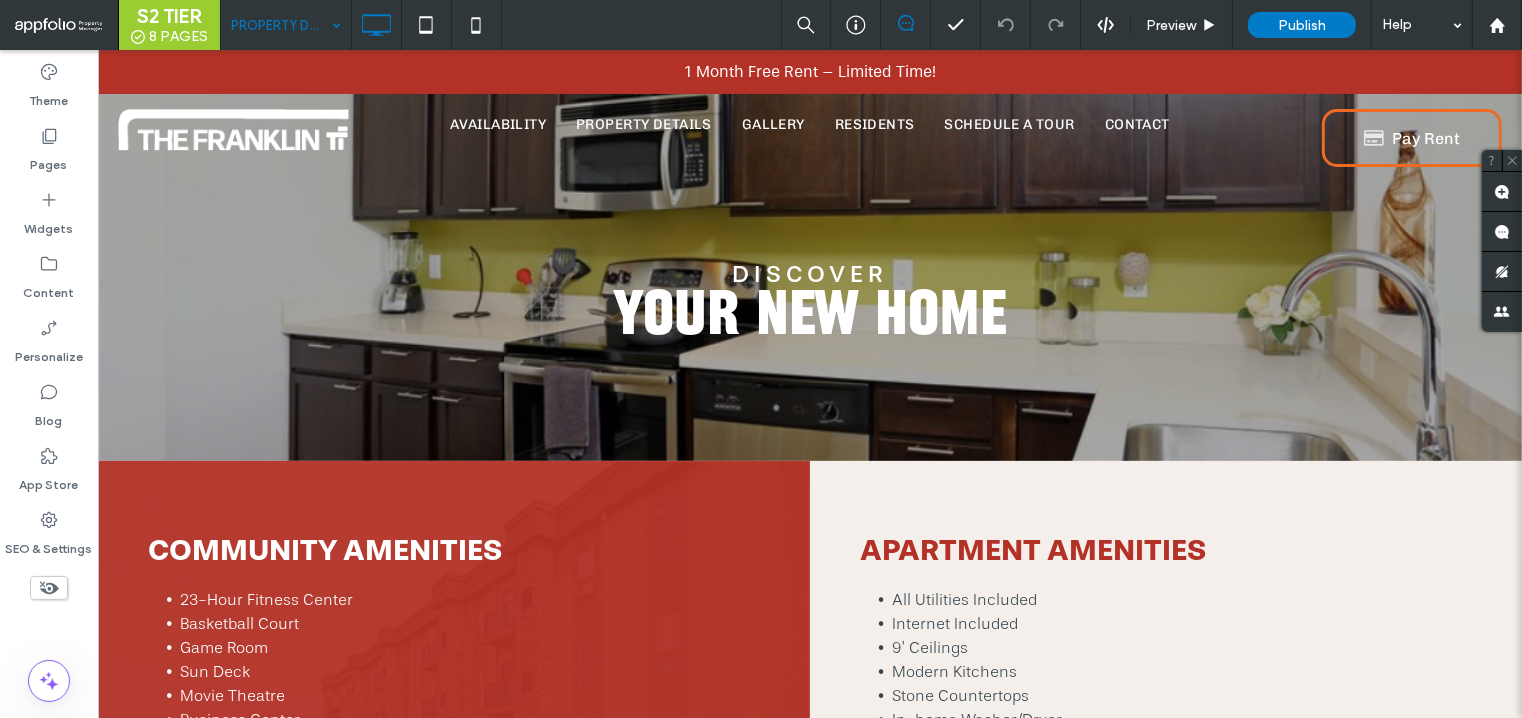 click on "PROPERTY DETAILS" at bounding box center (286, 25) 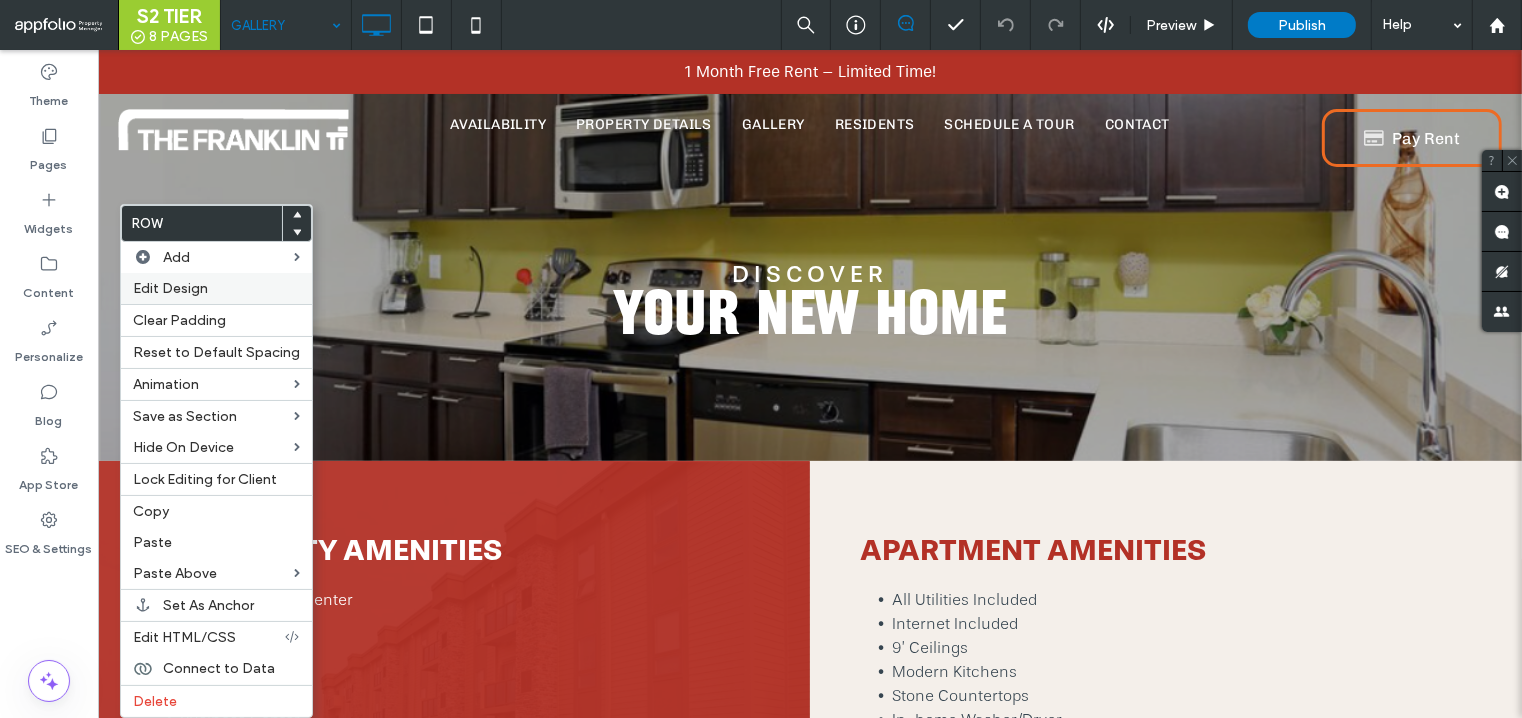 click on "Edit Design" at bounding box center (170, 288) 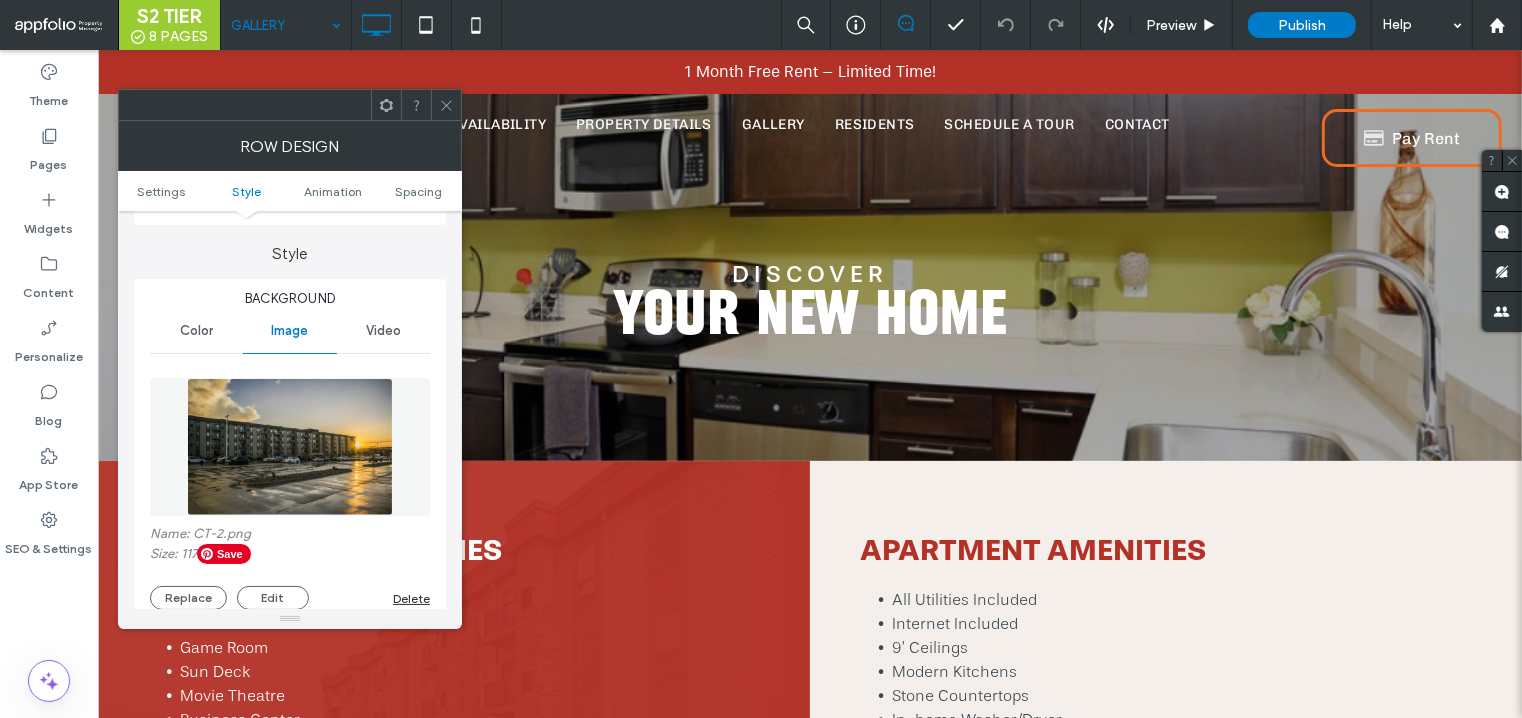 scroll, scrollTop: 187, scrollLeft: 0, axis: vertical 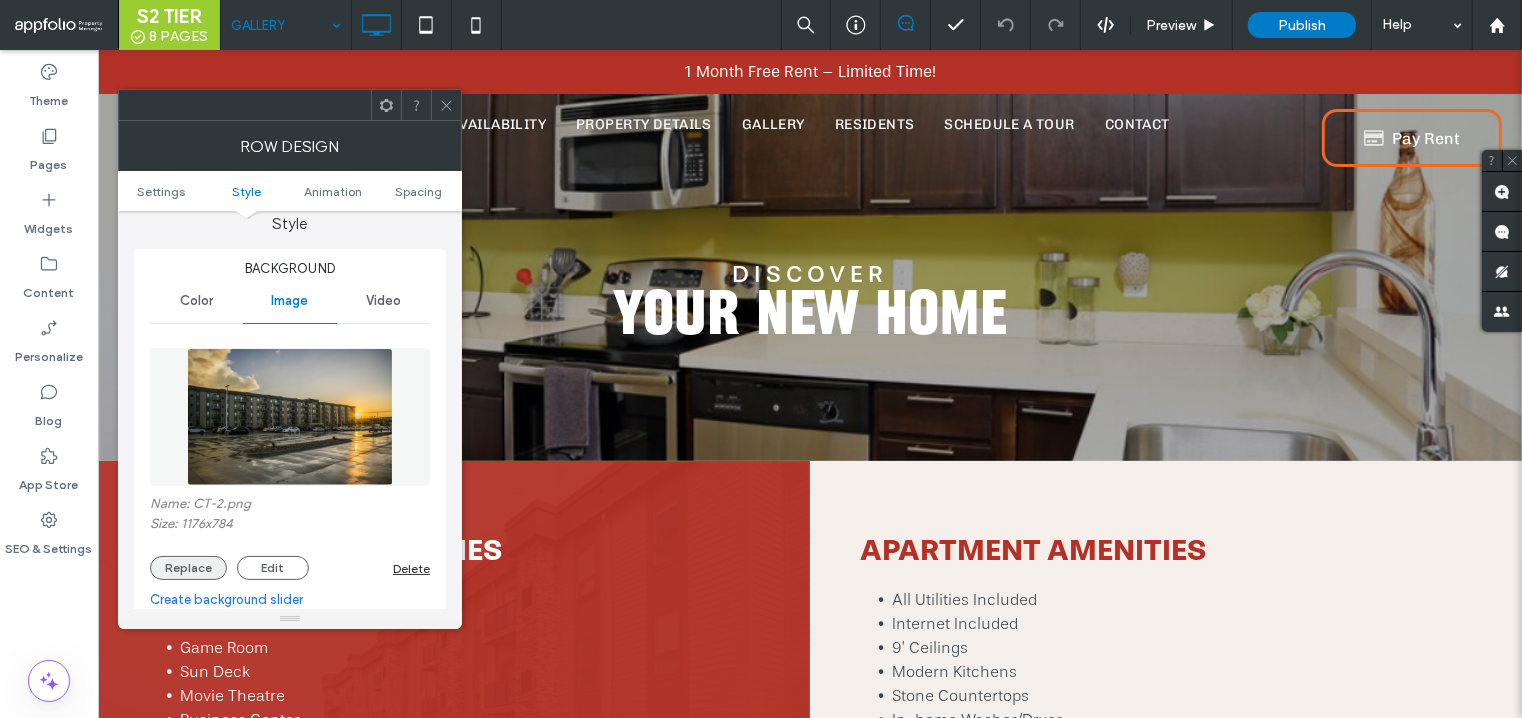 click on "Replace" at bounding box center (188, 568) 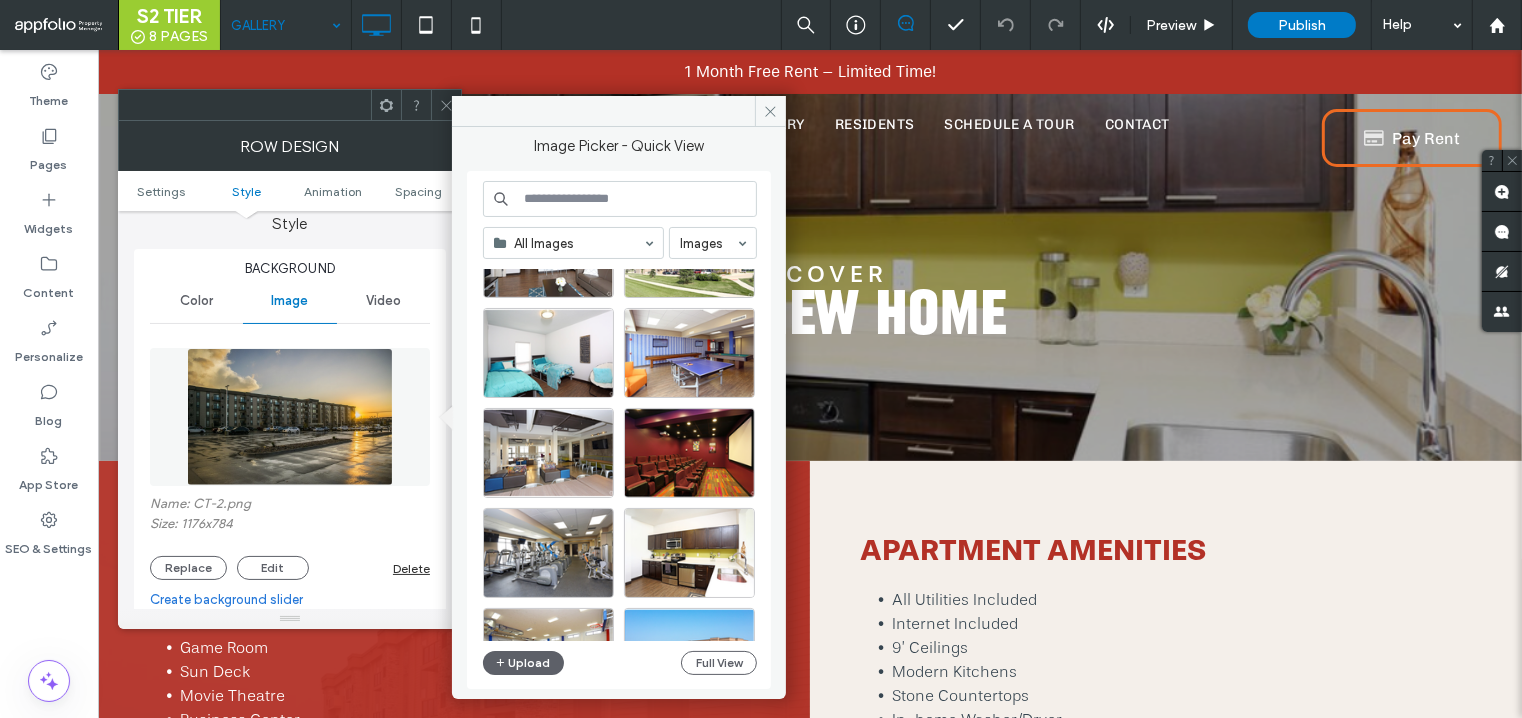 scroll, scrollTop: 390, scrollLeft: 0, axis: vertical 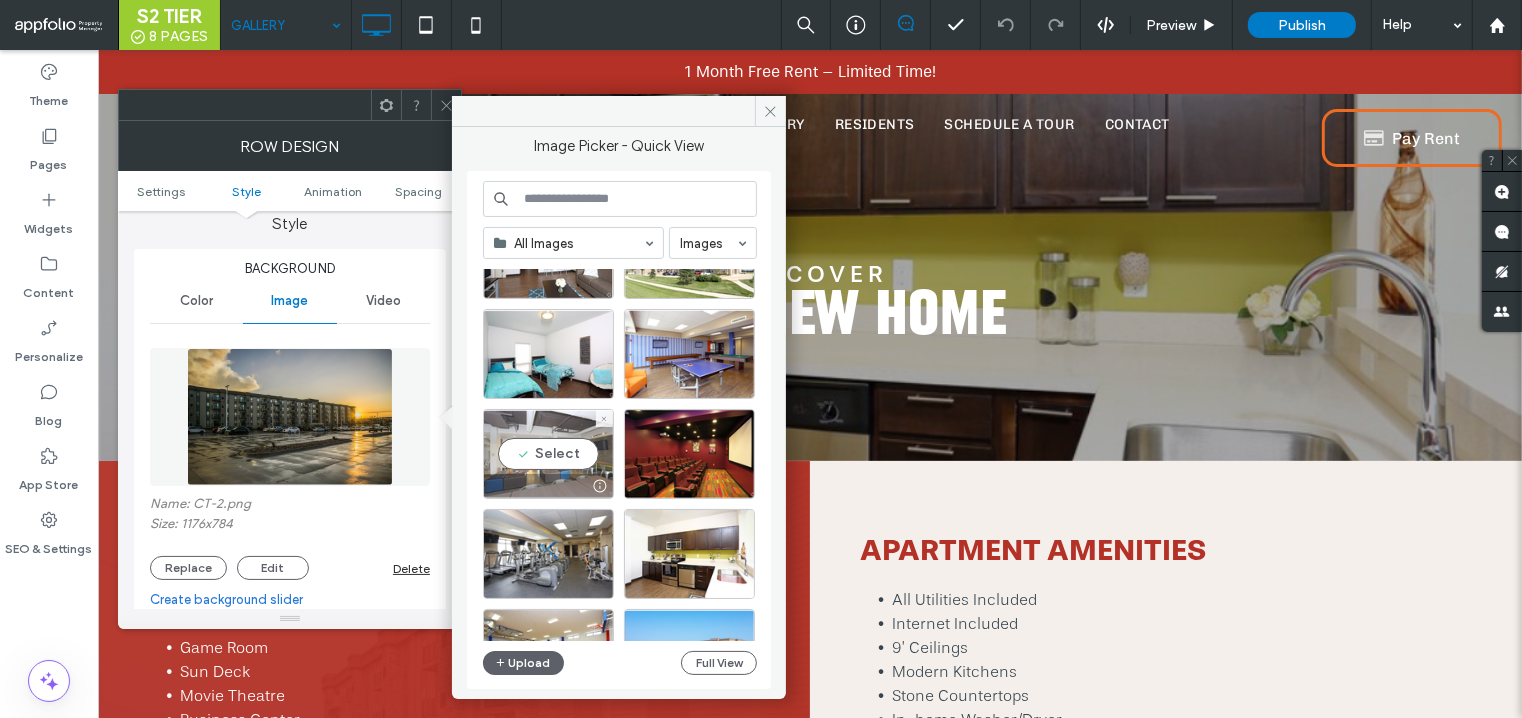click on "Select" at bounding box center [548, 454] 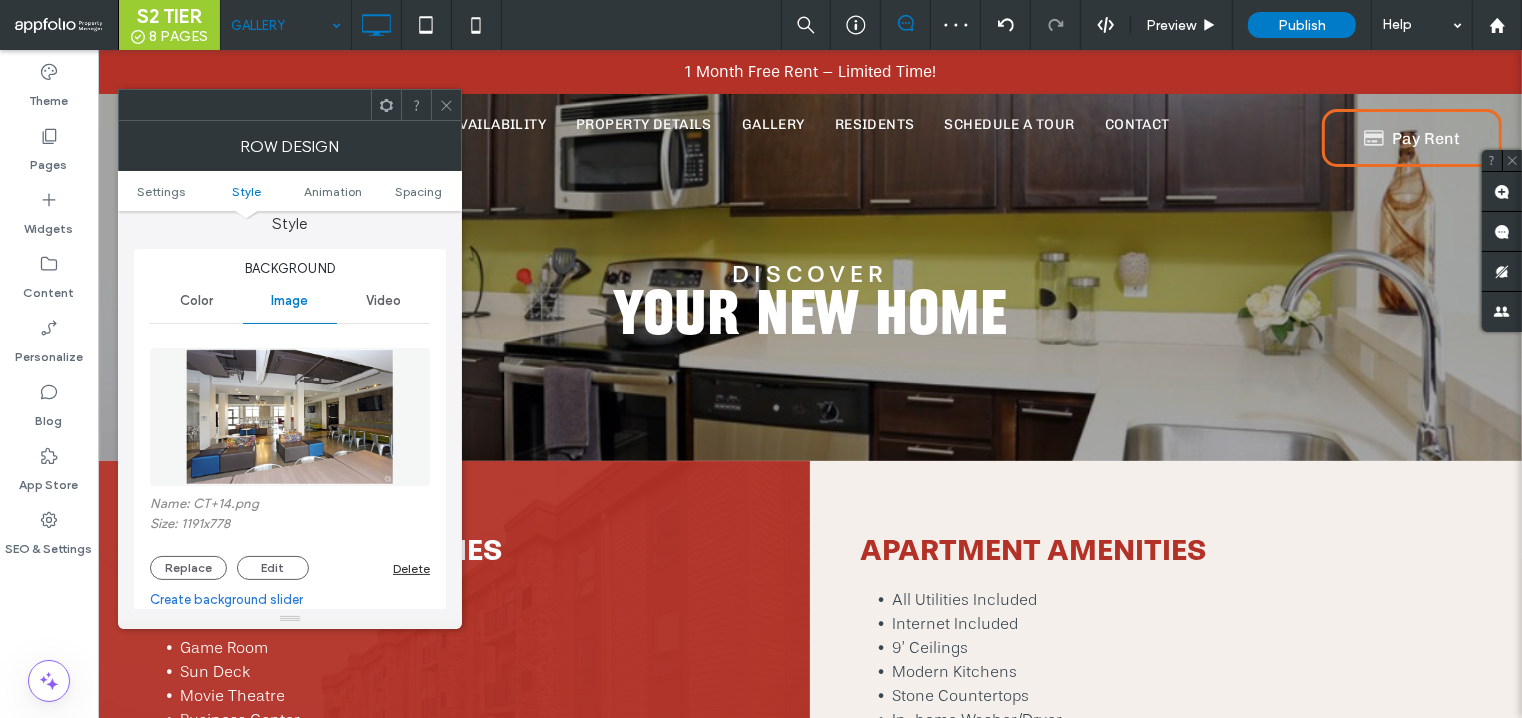 click on "Name: CT+14.png Size: 1191x778 Replace Edit Delete" at bounding box center [290, 538] 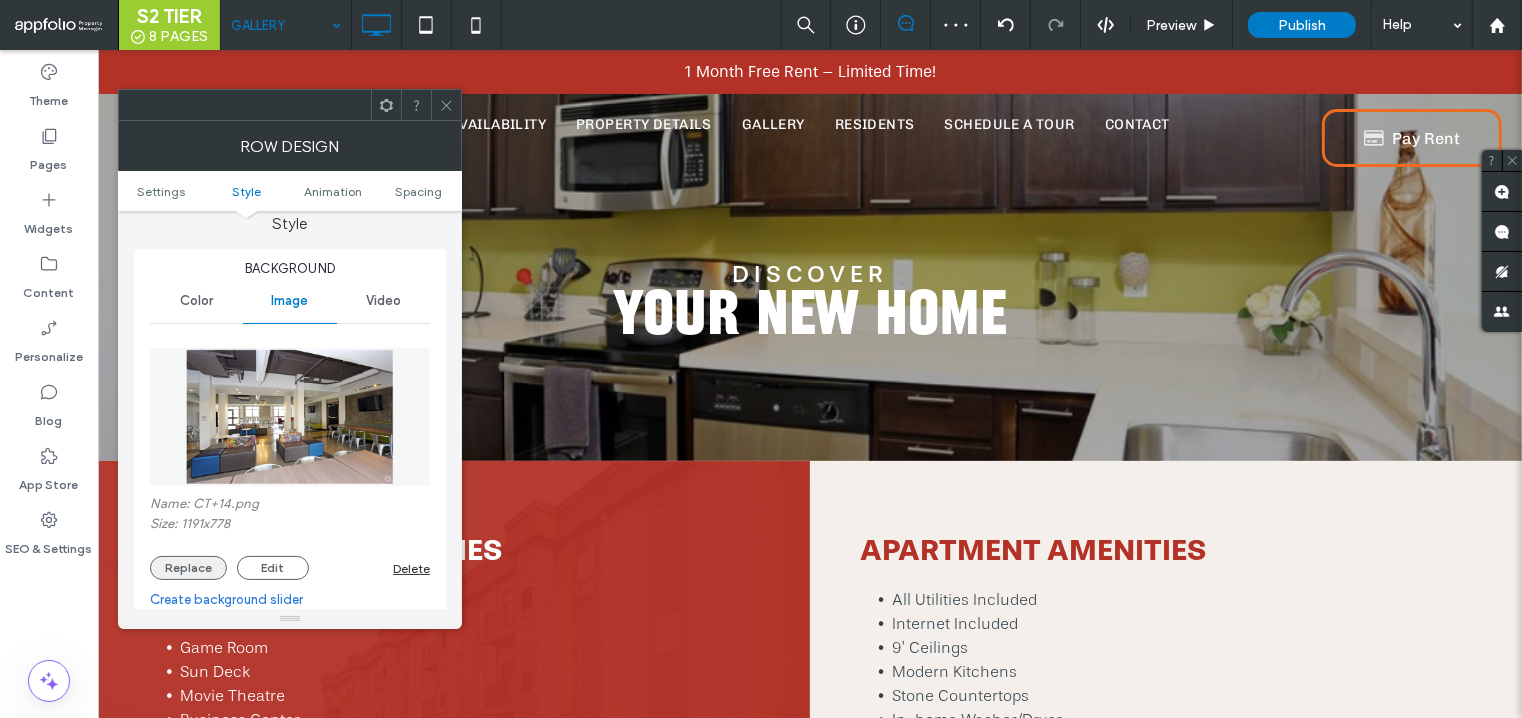 click on "Replace" at bounding box center [188, 568] 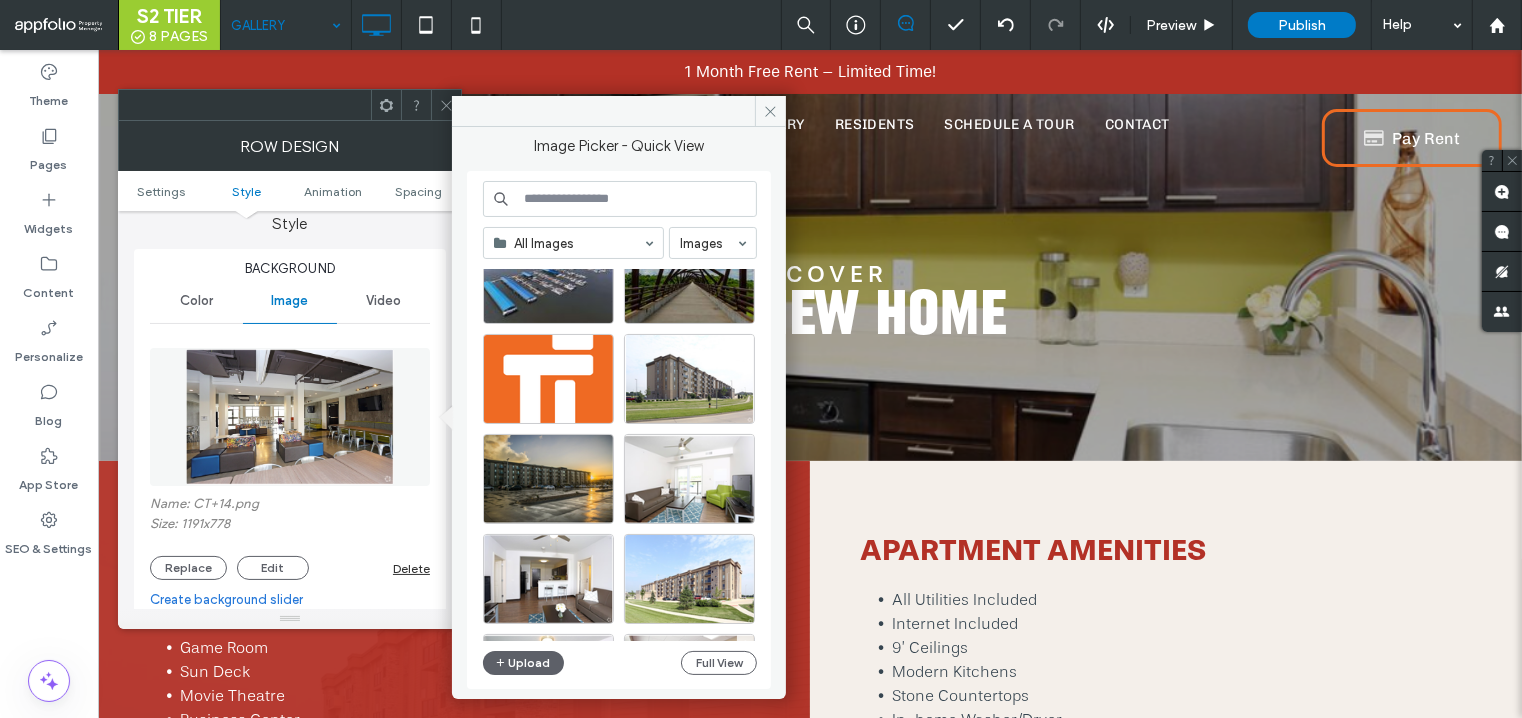 scroll, scrollTop: 67, scrollLeft: 0, axis: vertical 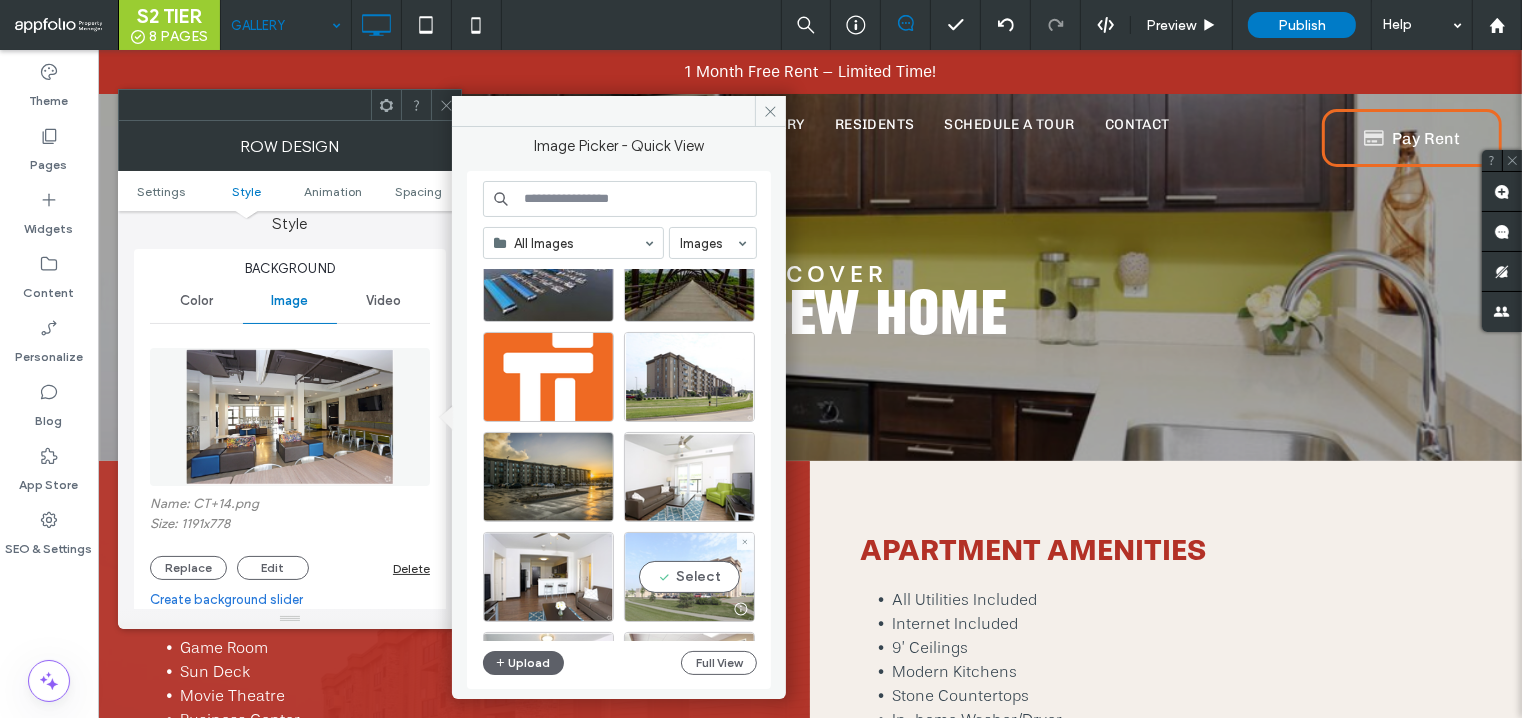 click on "Select" at bounding box center (689, 577) 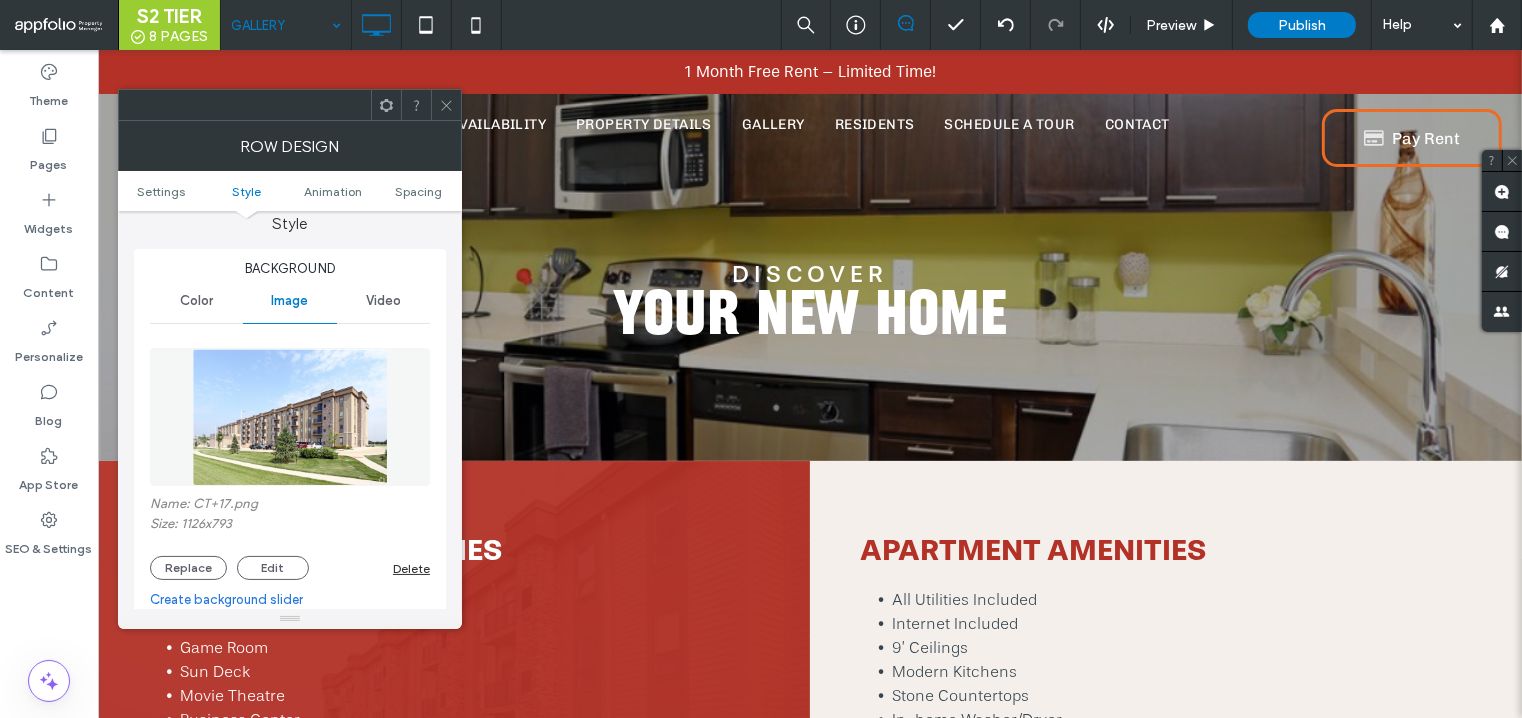 click at bounding box center [446, 105] 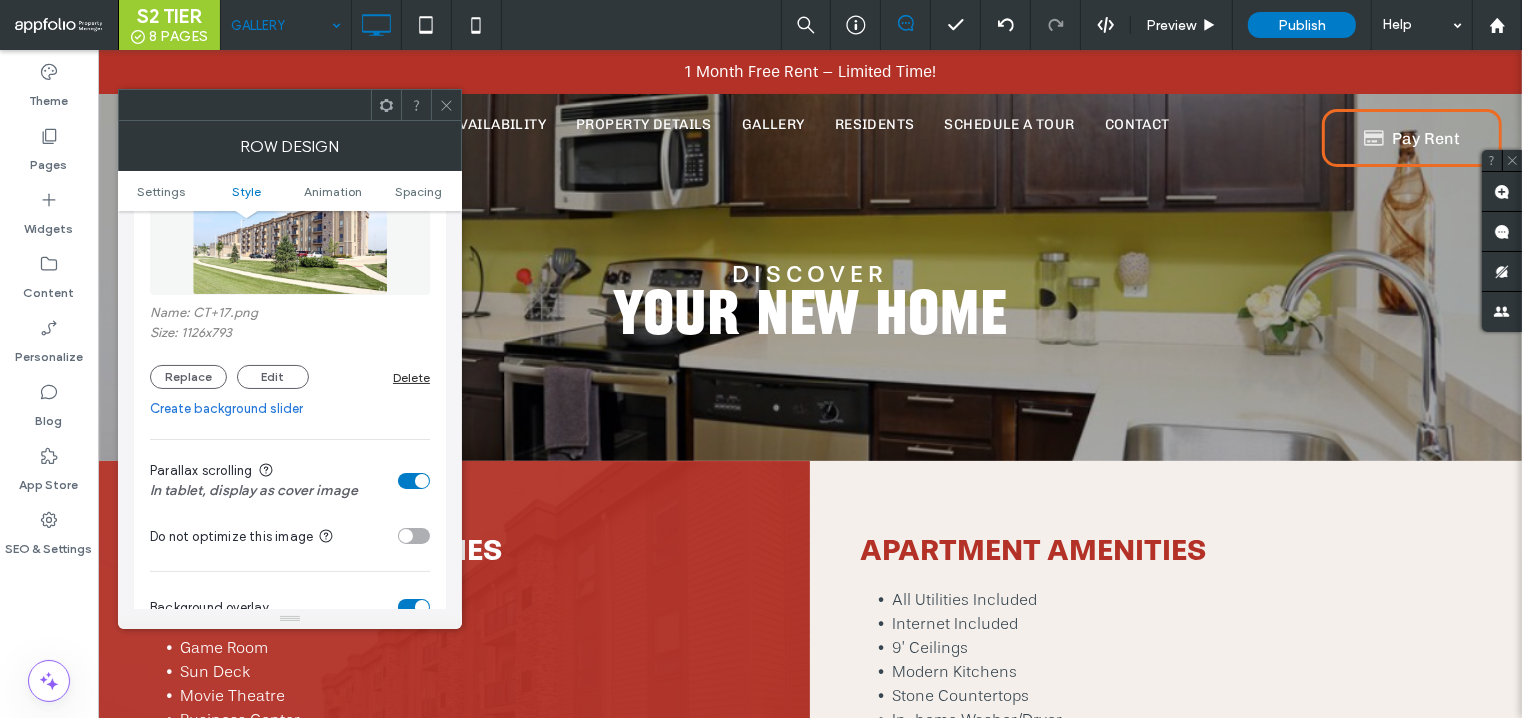 scroll, scrollTop: 380, scrollLeft: 0, axis: vertical 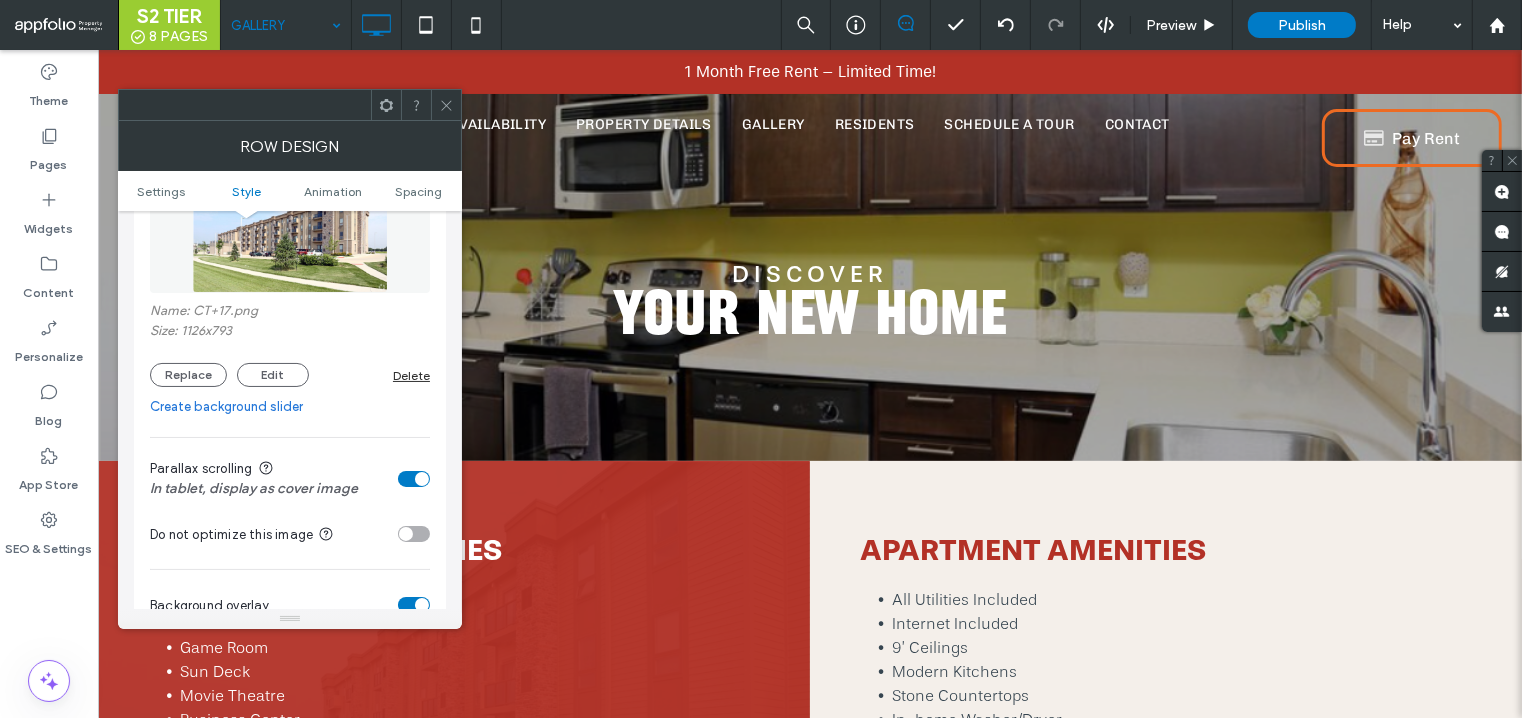 click at bounding box center (446, 105) 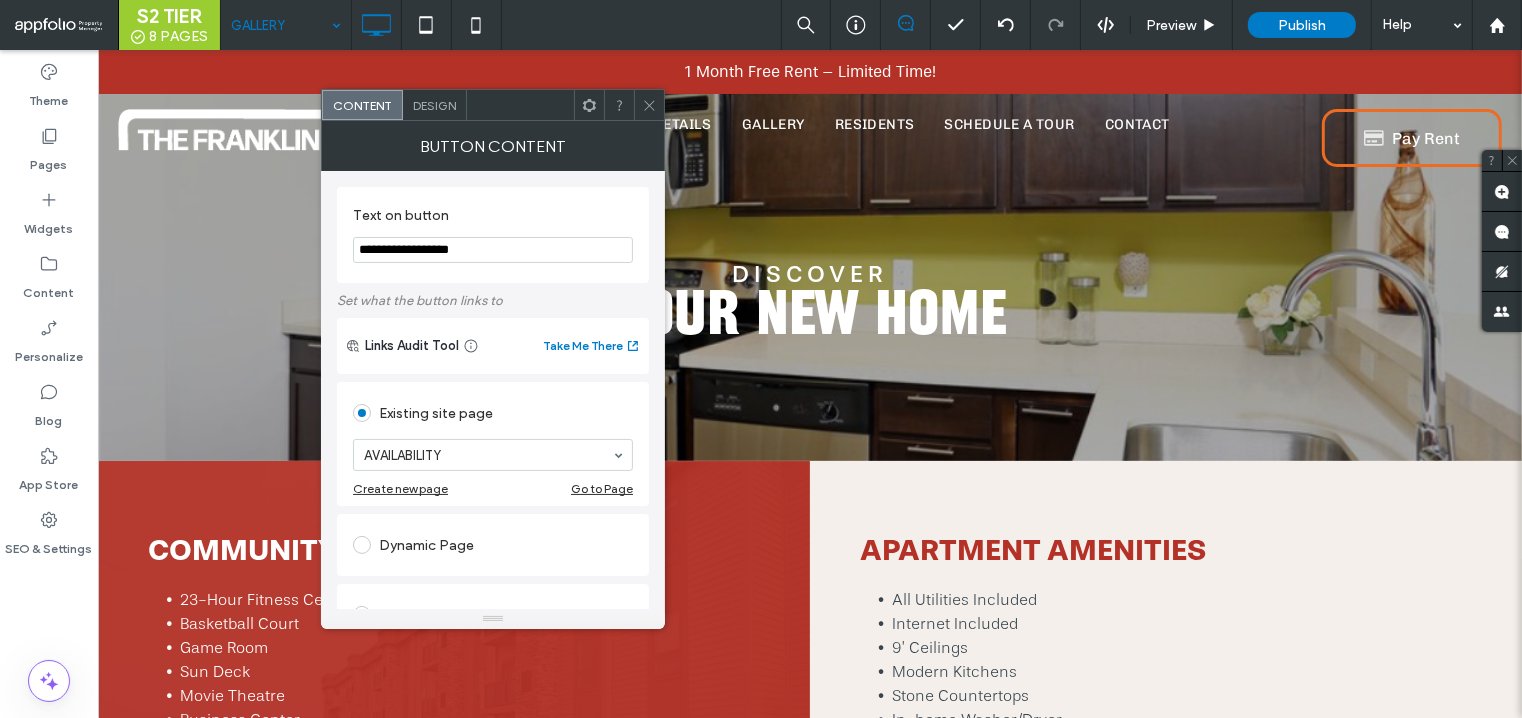 click 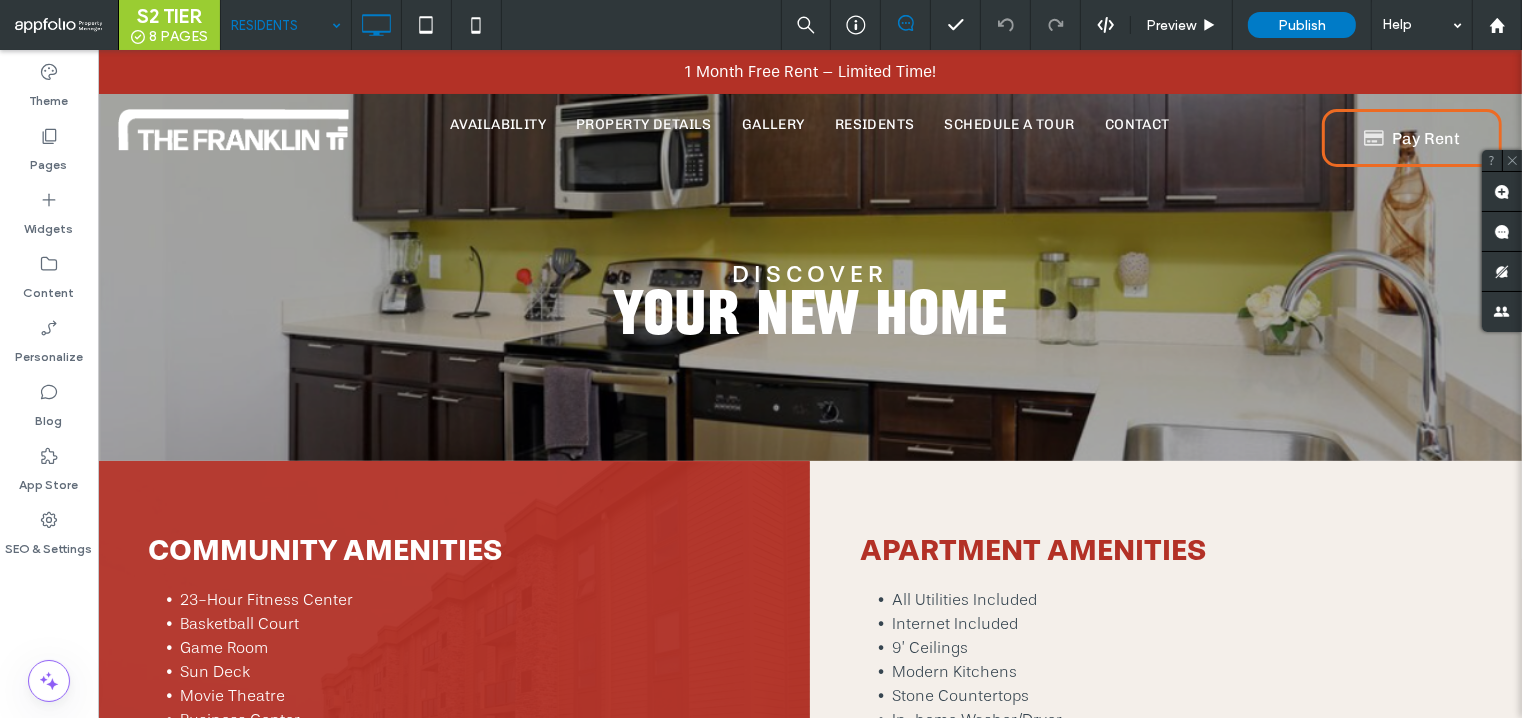 click at bounding box center [281, 25] 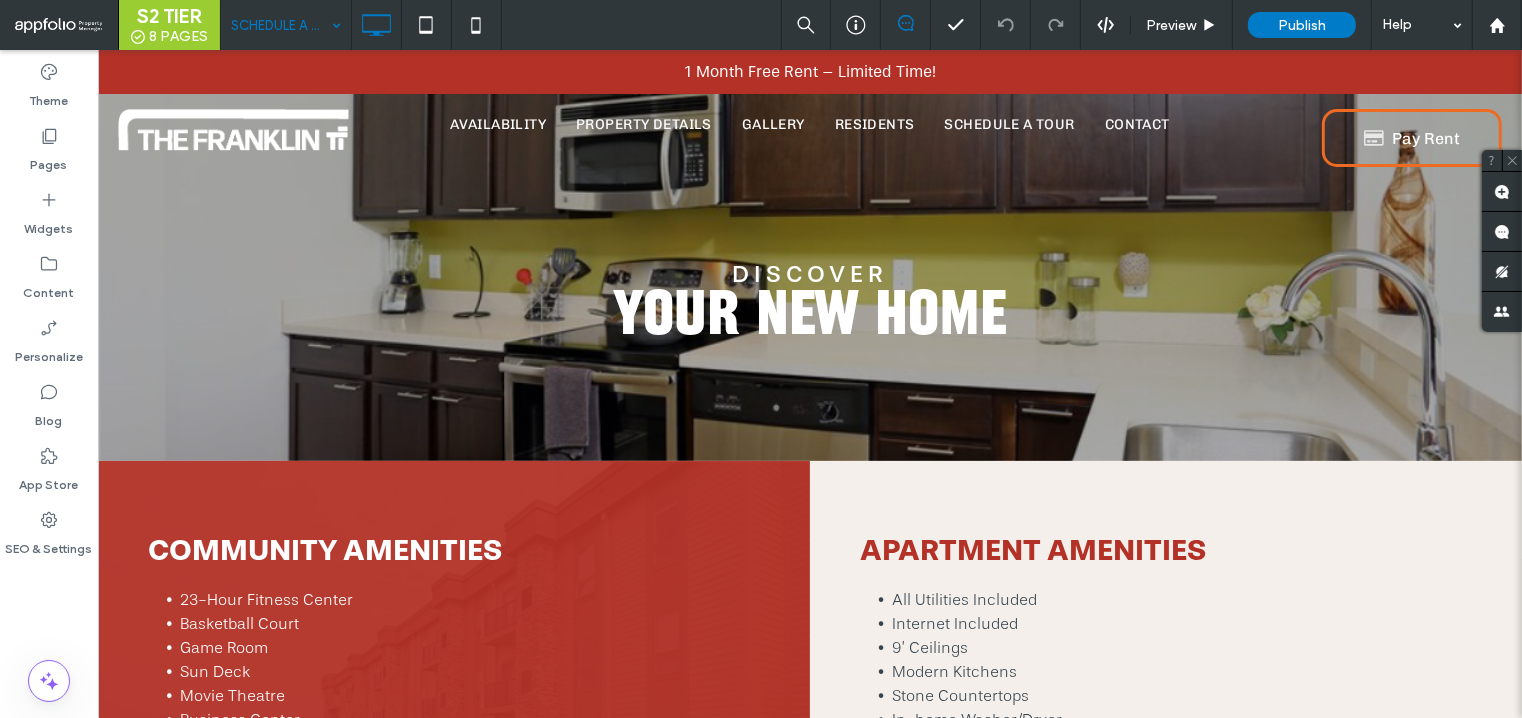 click at bounding box center (281, 25) 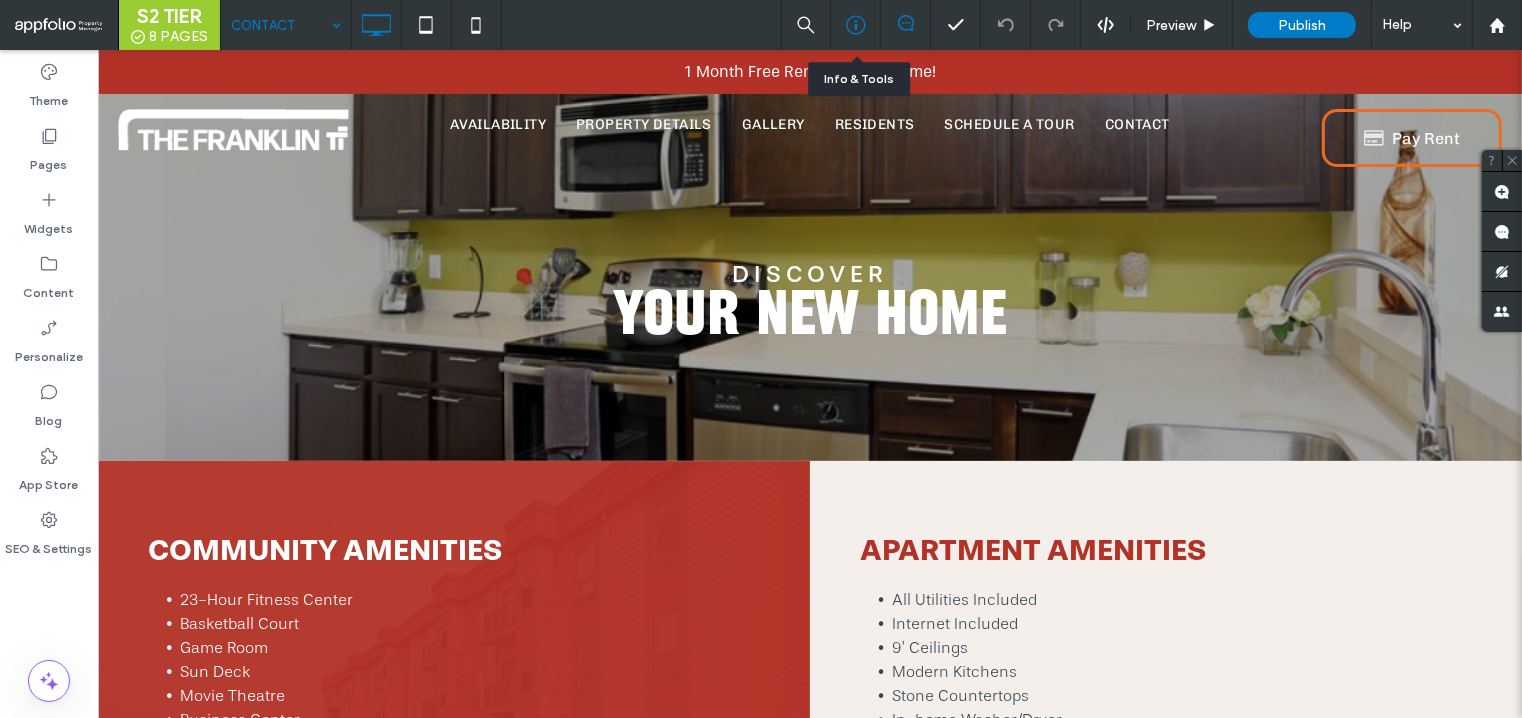 click 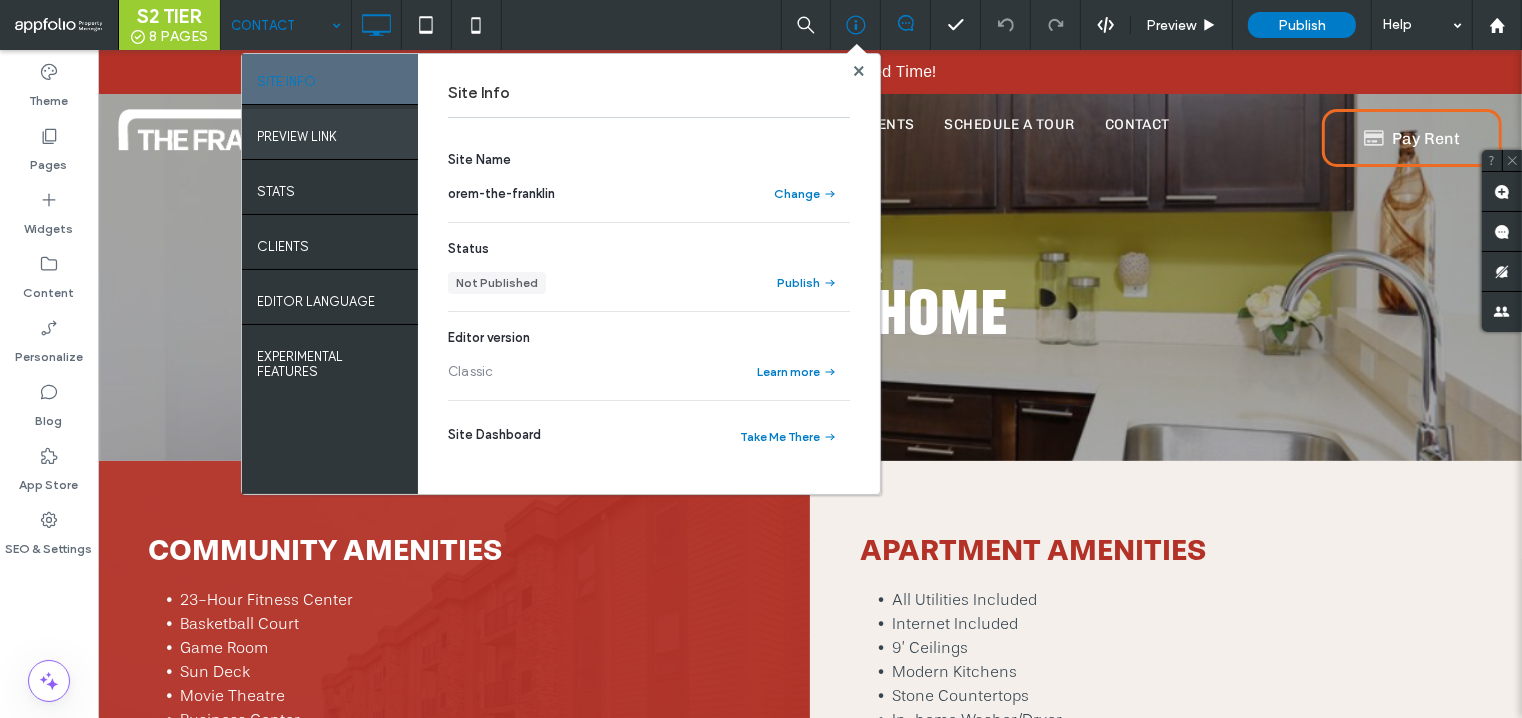click on "PREVIEW LINK" at bounding box center (330, 134) 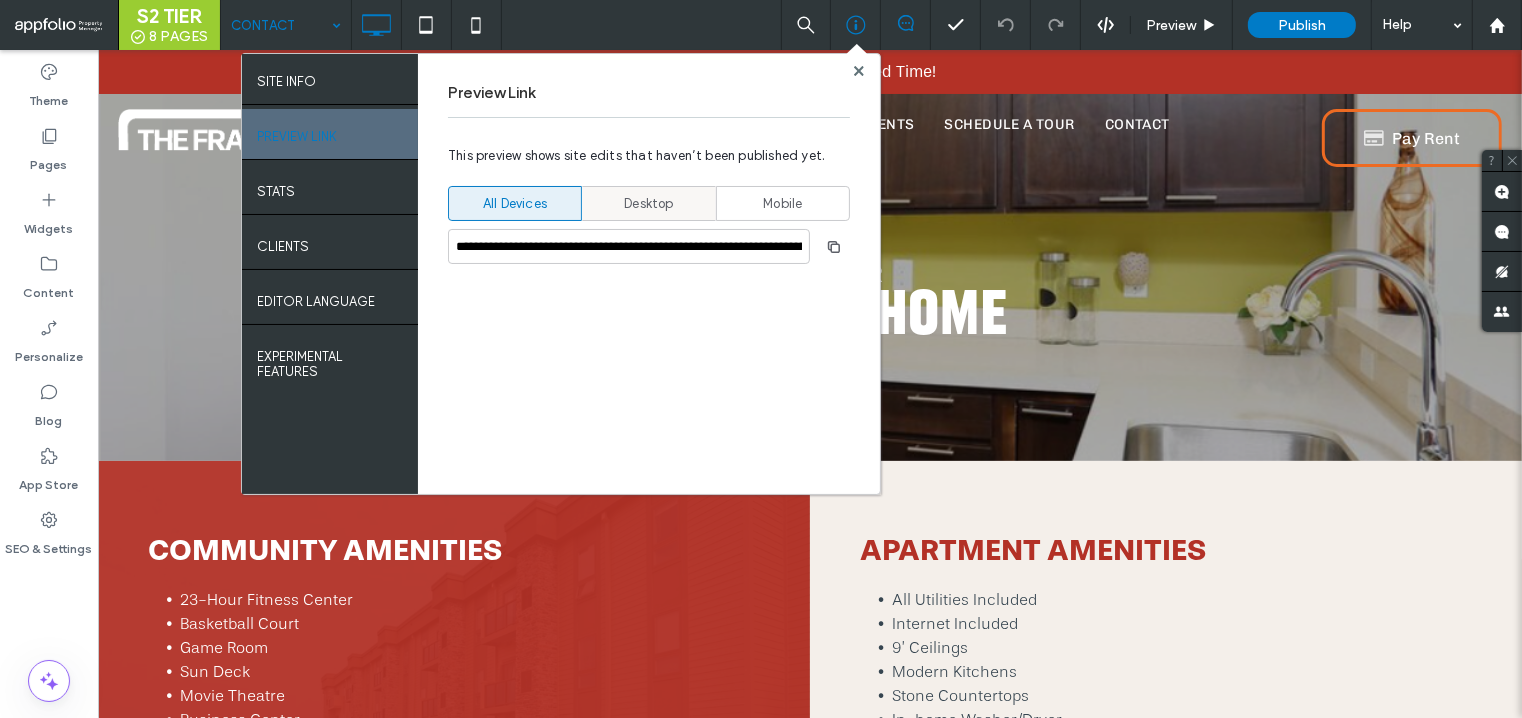click on "Desktop" at bounding box center [649, 203] 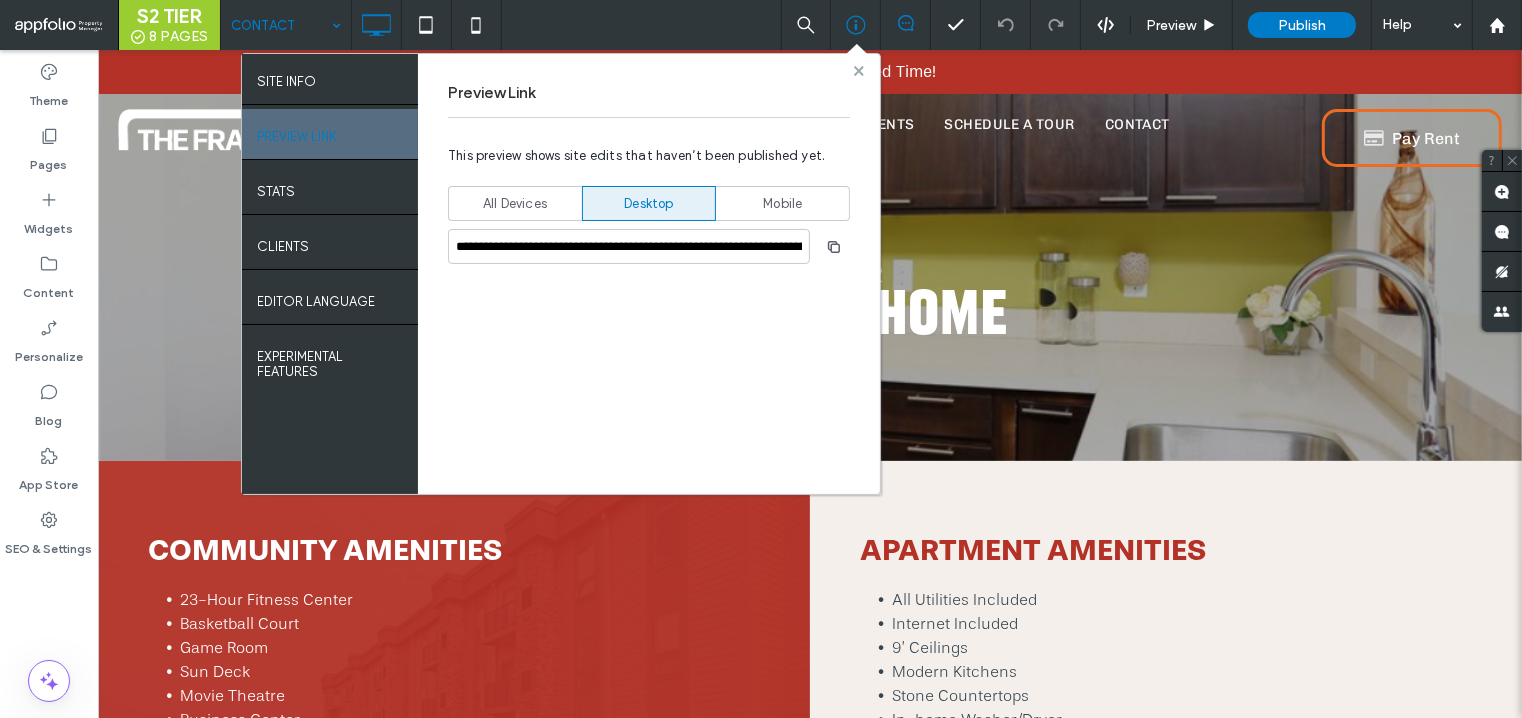 click 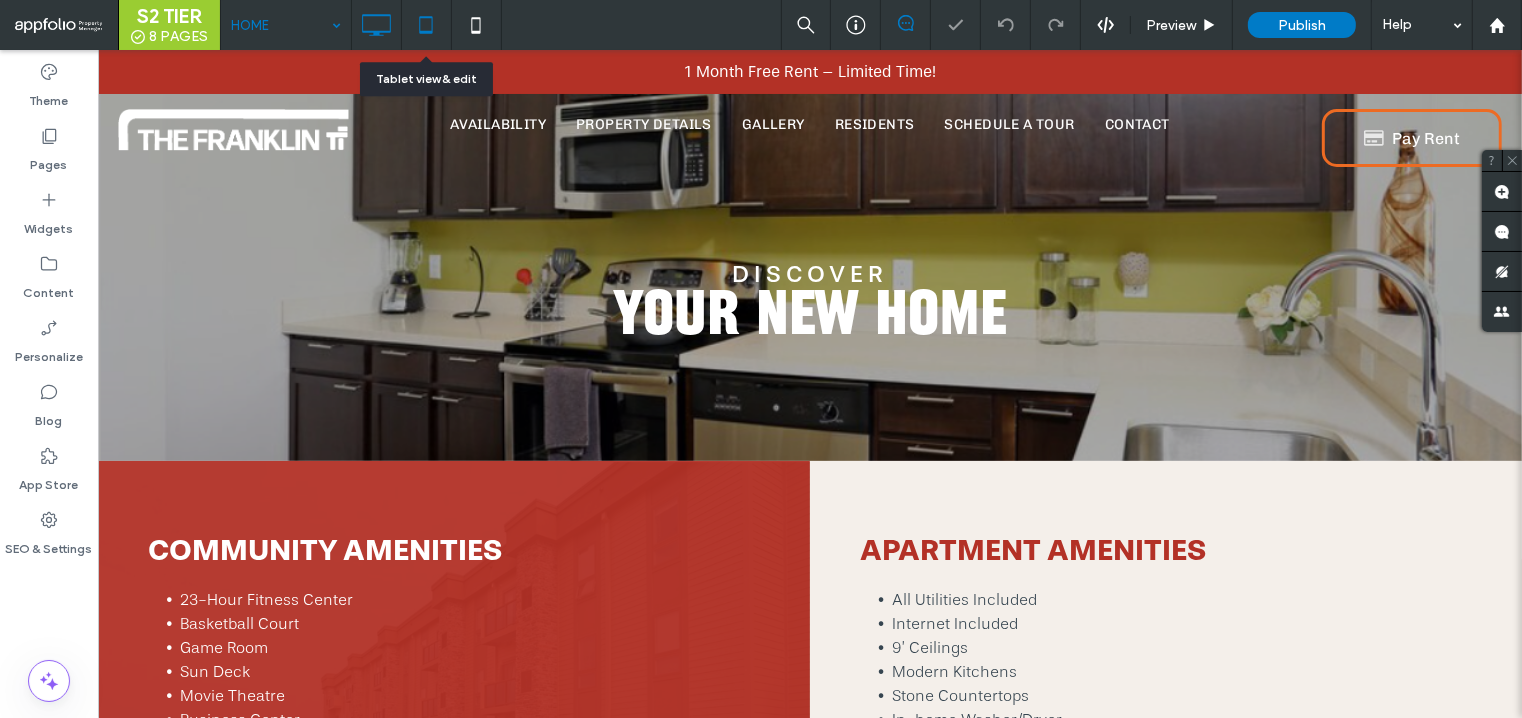 click 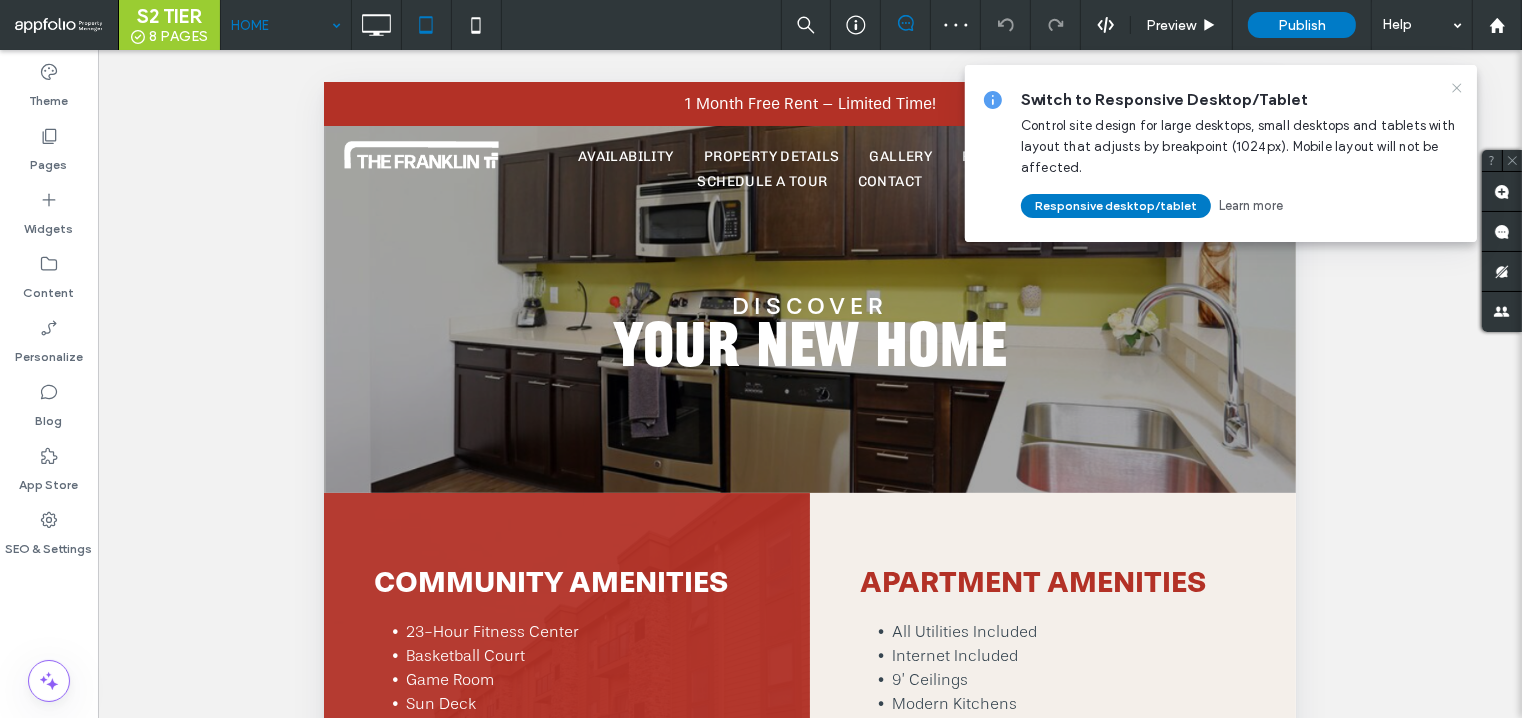 click 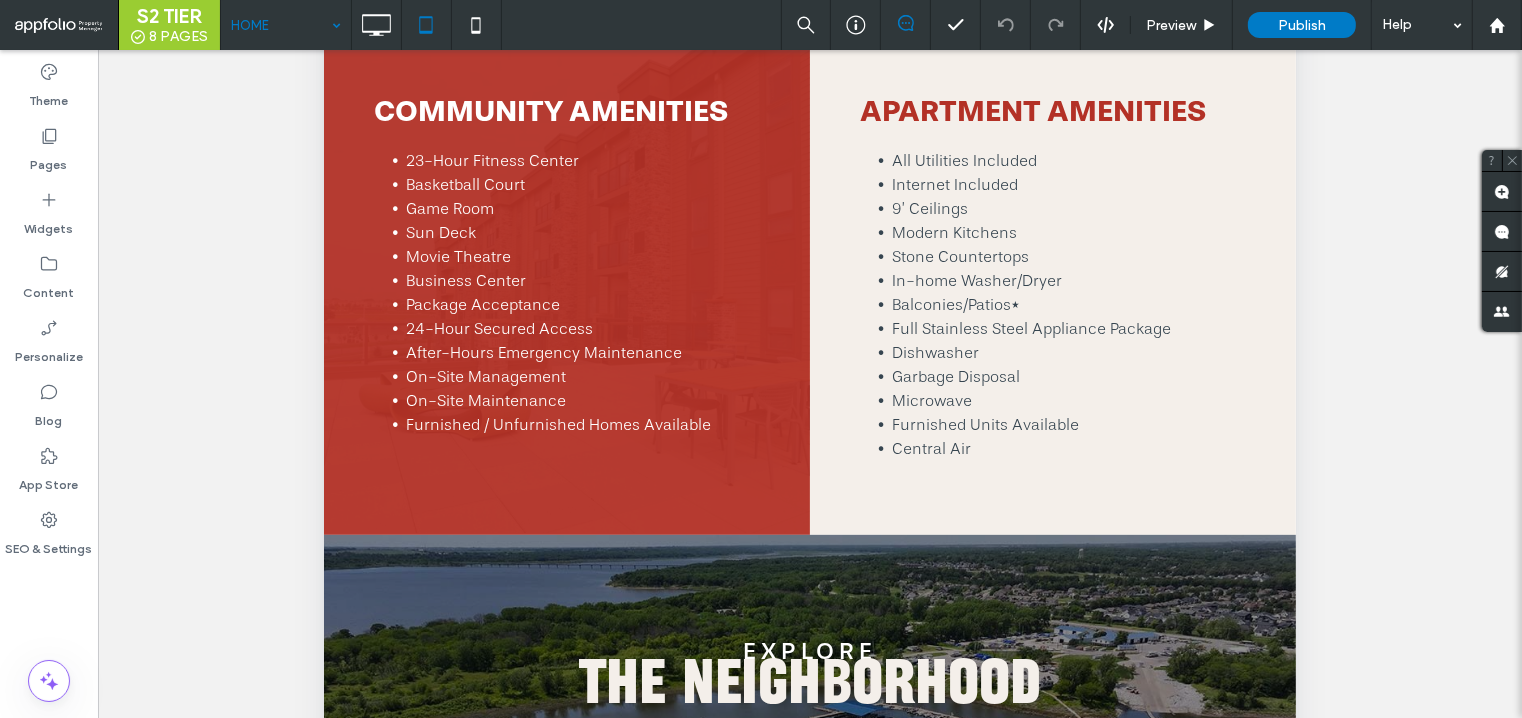 scroll, scrollTop: 676, scrollLeft: 0, axis: vertical 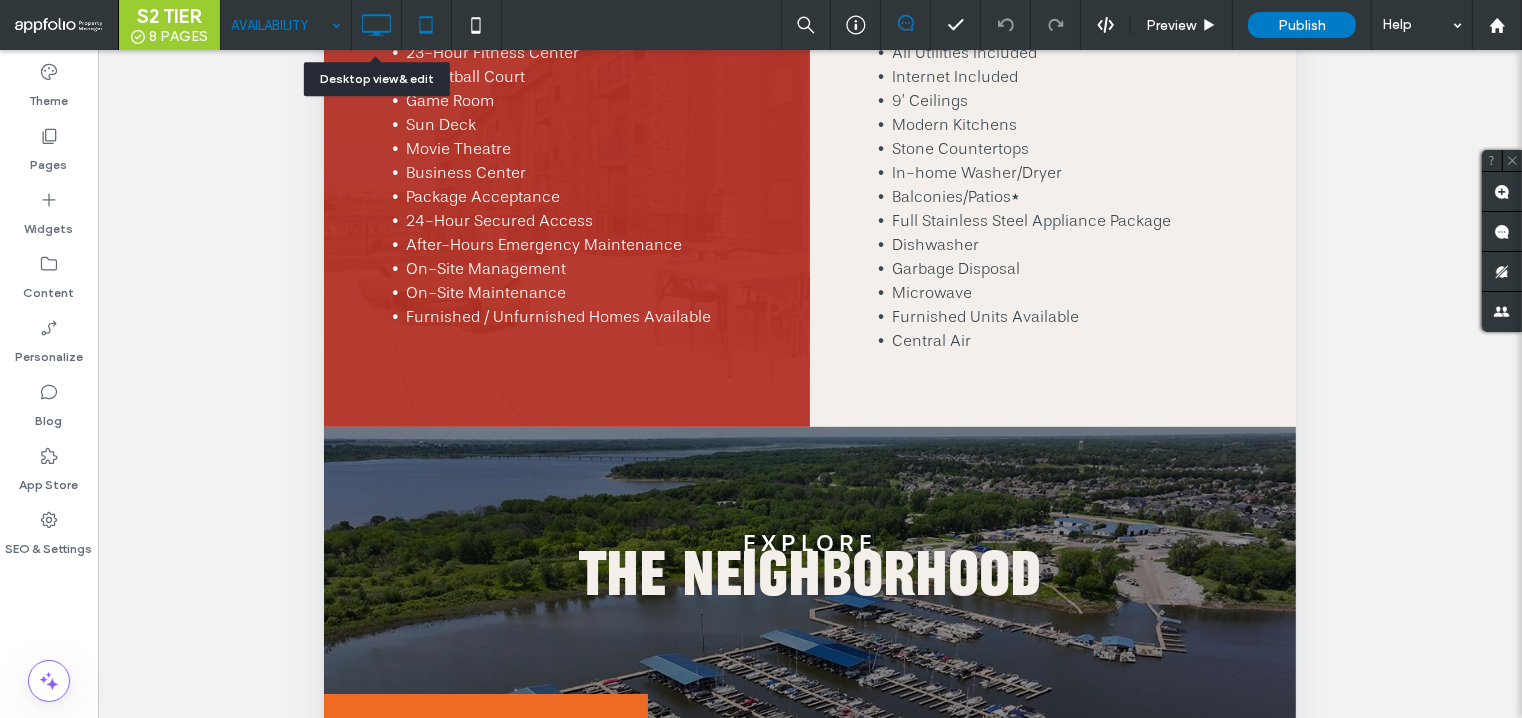 click 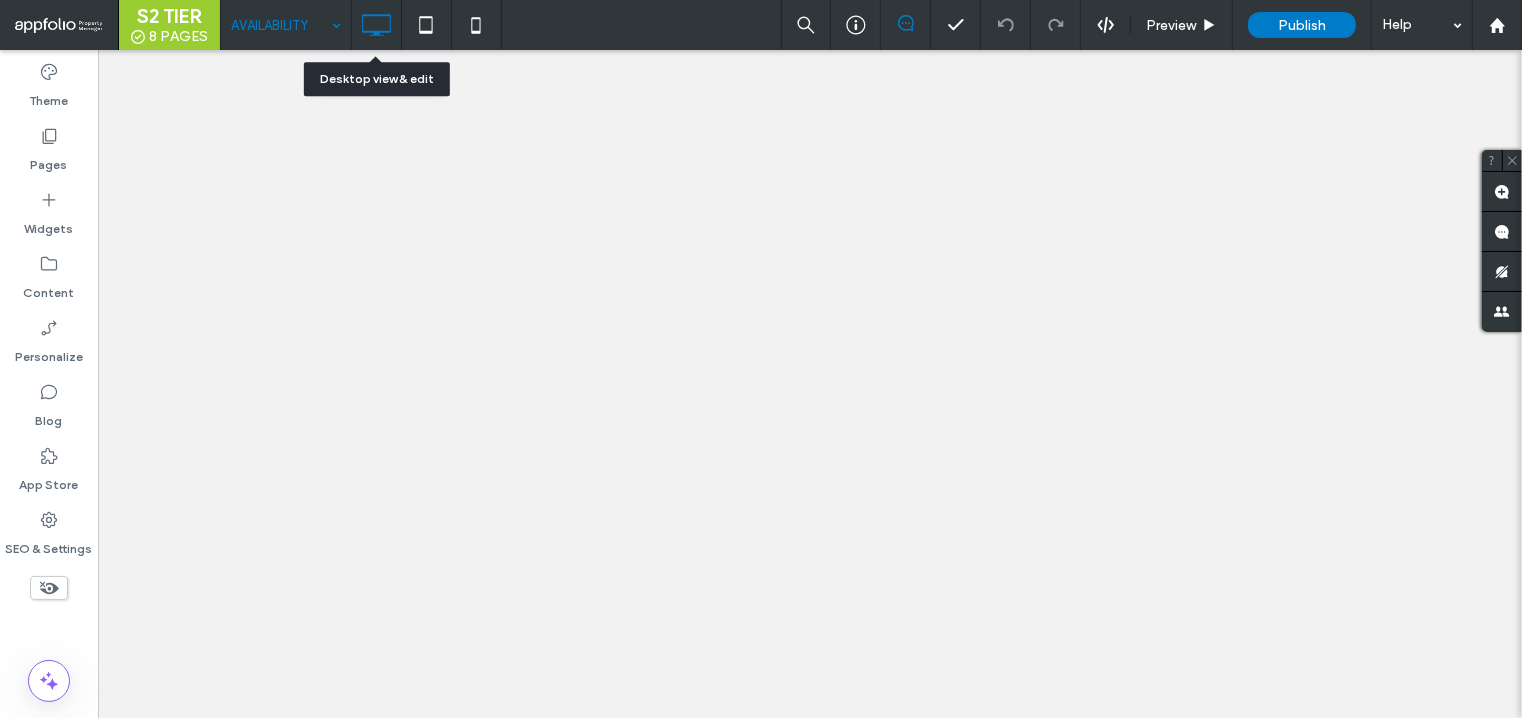 scroll, scrollTop: 0, scrollLeft: 0, axis: both 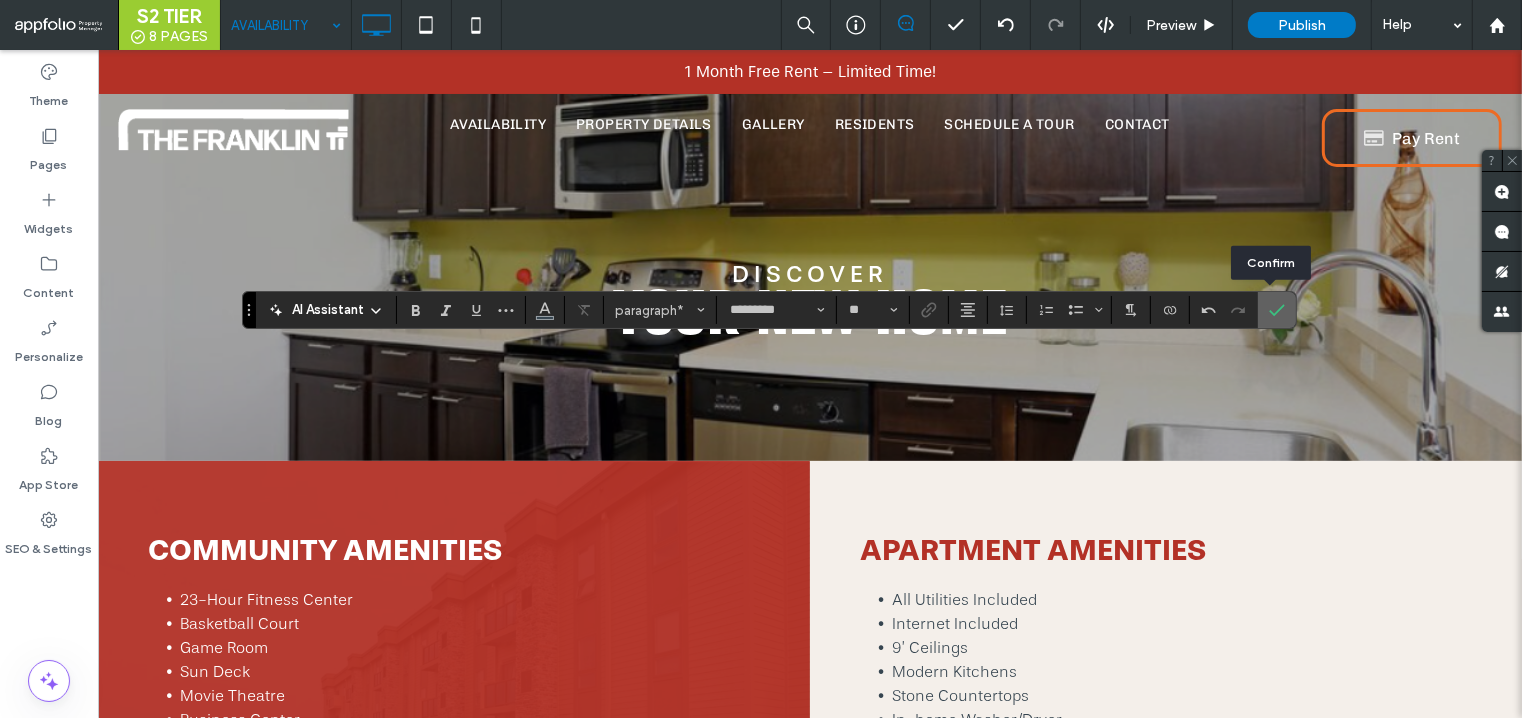 click 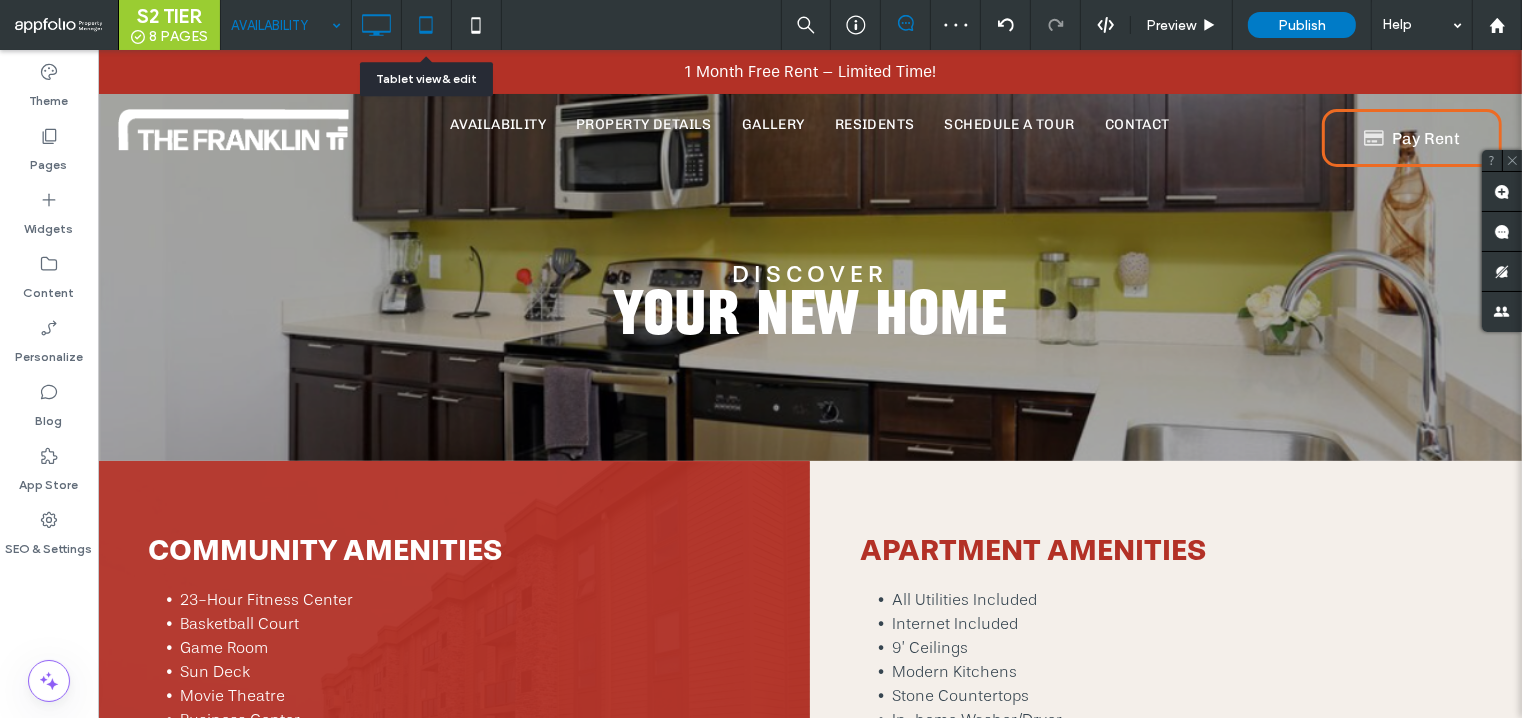 click 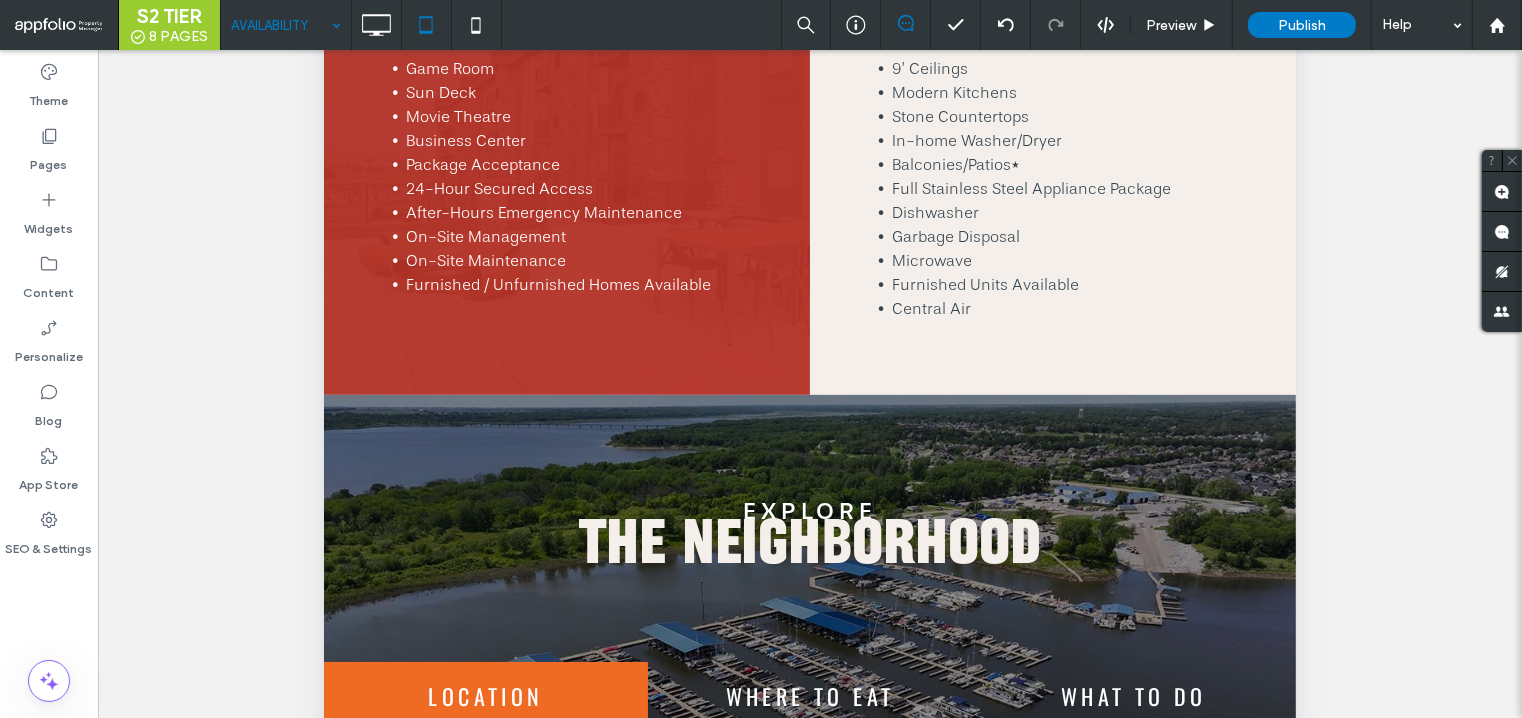 scroll, scrollTop: 0, scrollLeft: 0, axis: both 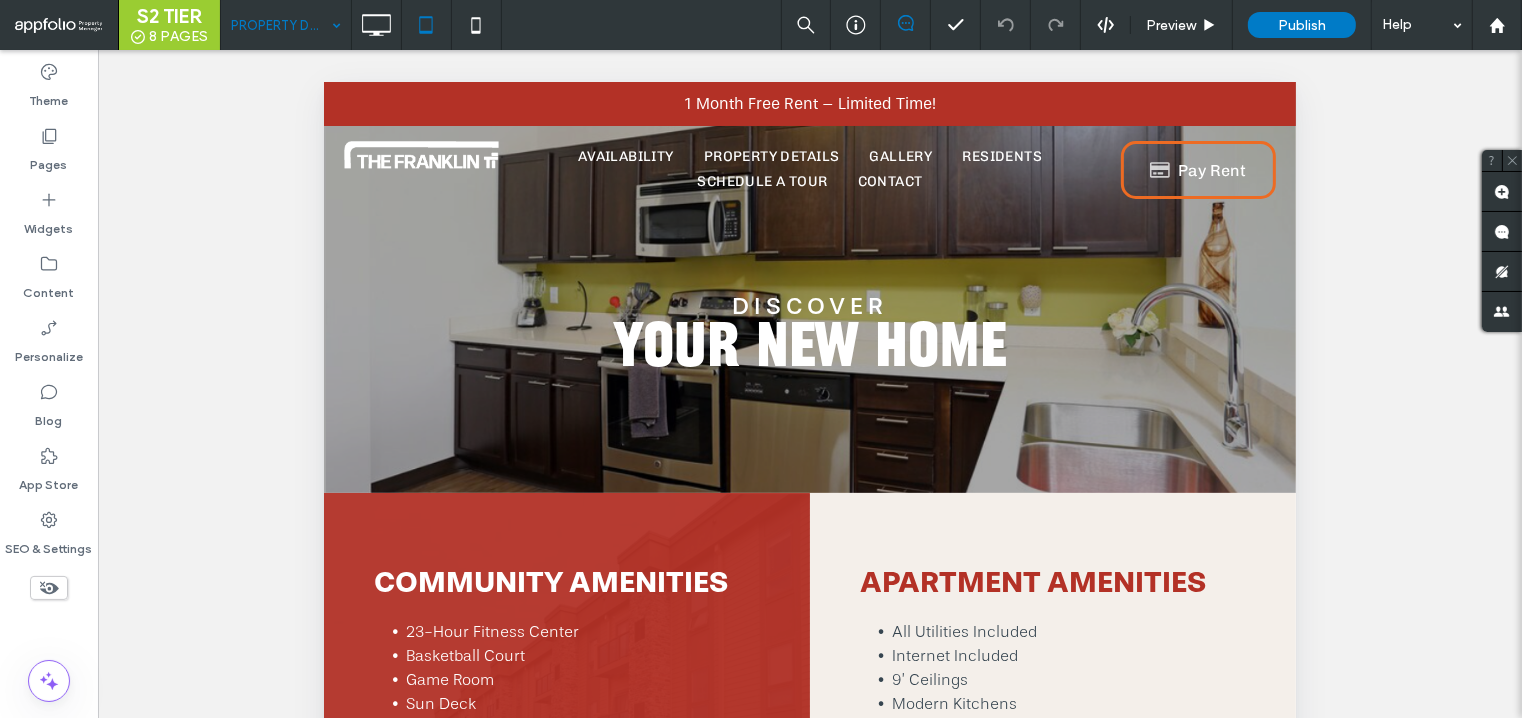 click on "PROPERTY DETAILS" at bounding box center [286, 25] 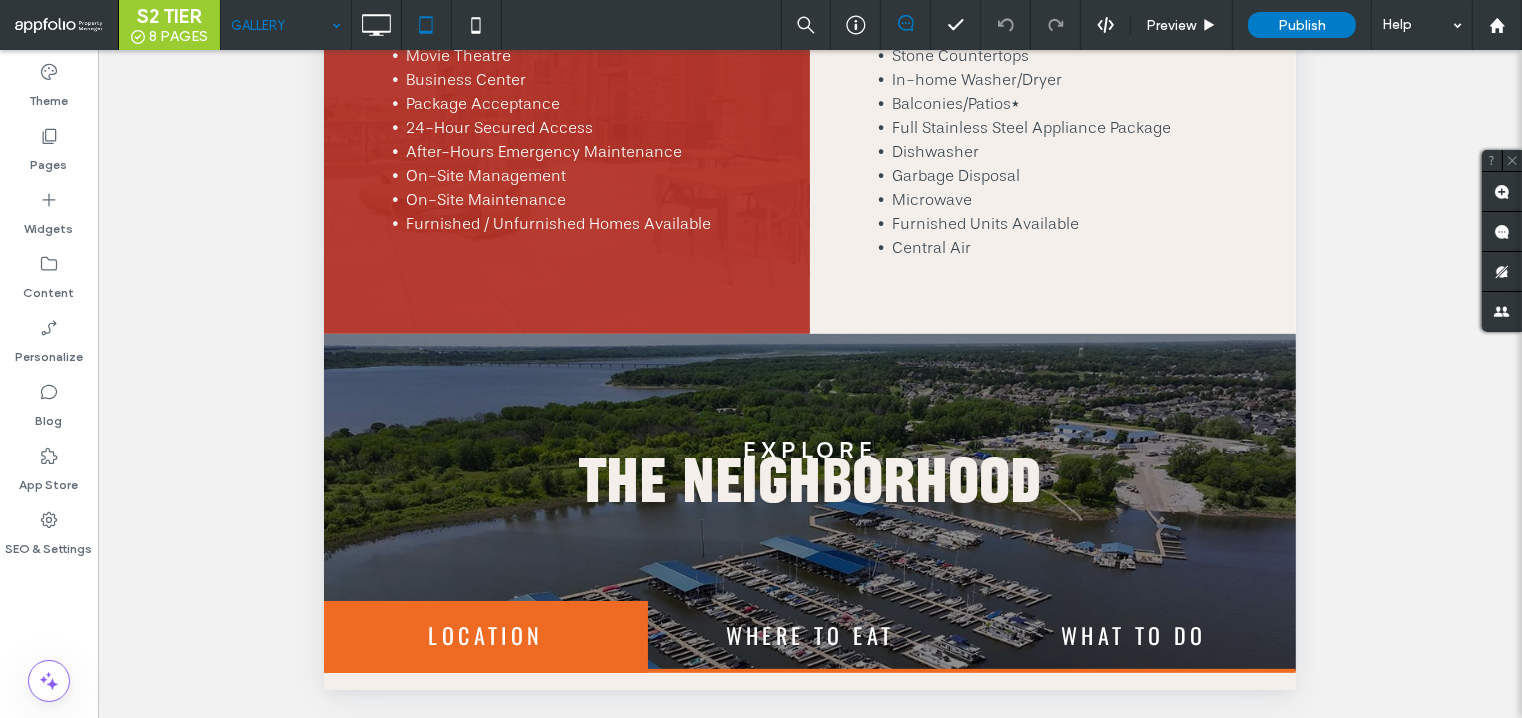 scroll, scrollTop: 675, scrollLeft: 0, axis: vertical 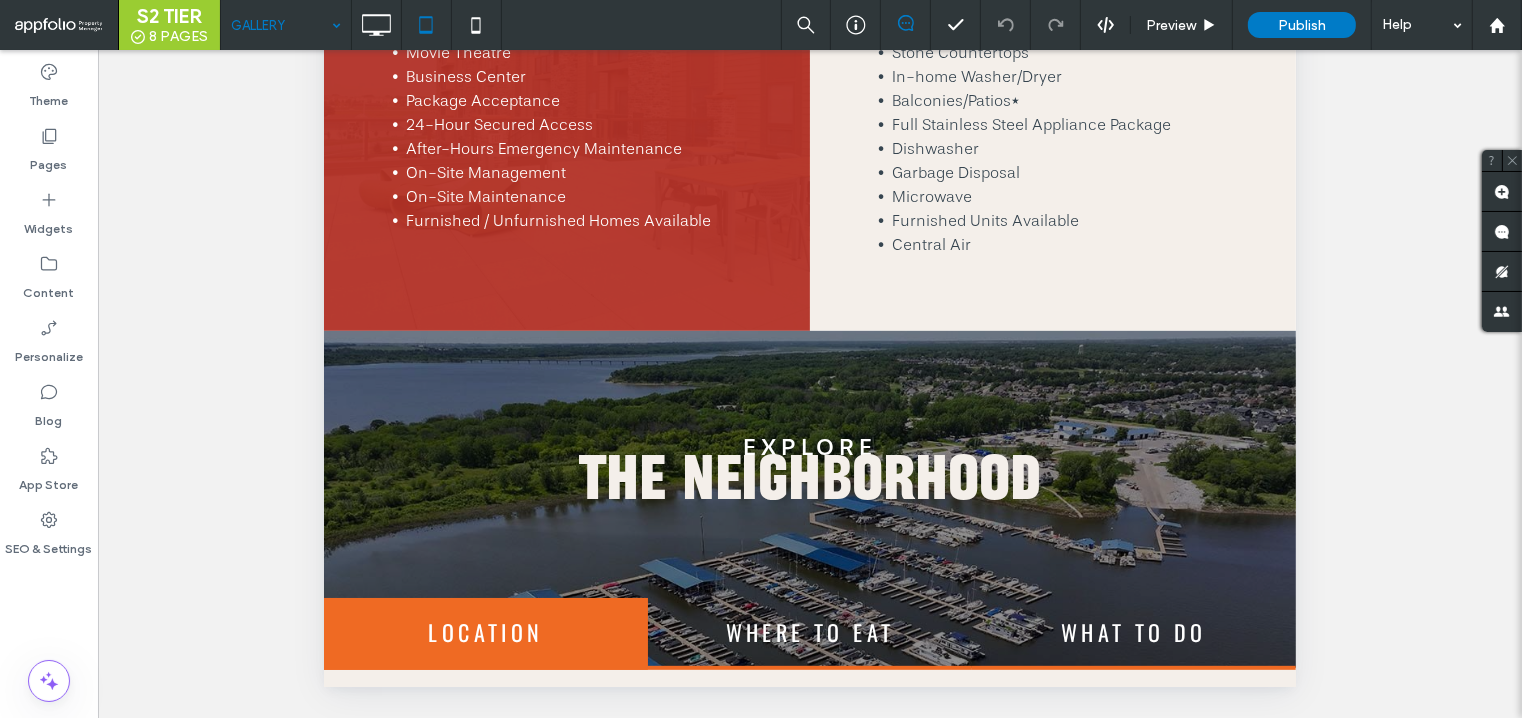 click on "GALLERY" at bounding box center [286, 25] 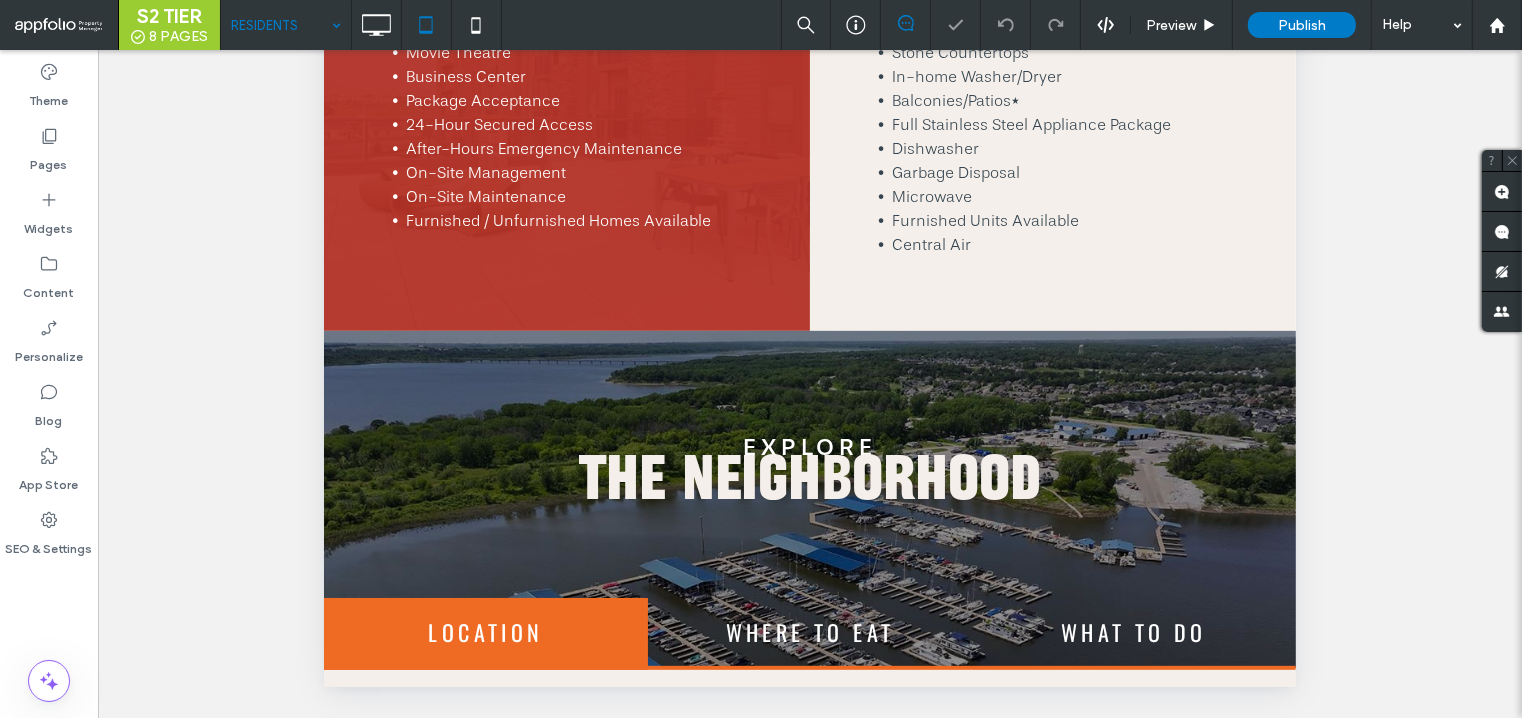 click at bounding box center (281, 25) 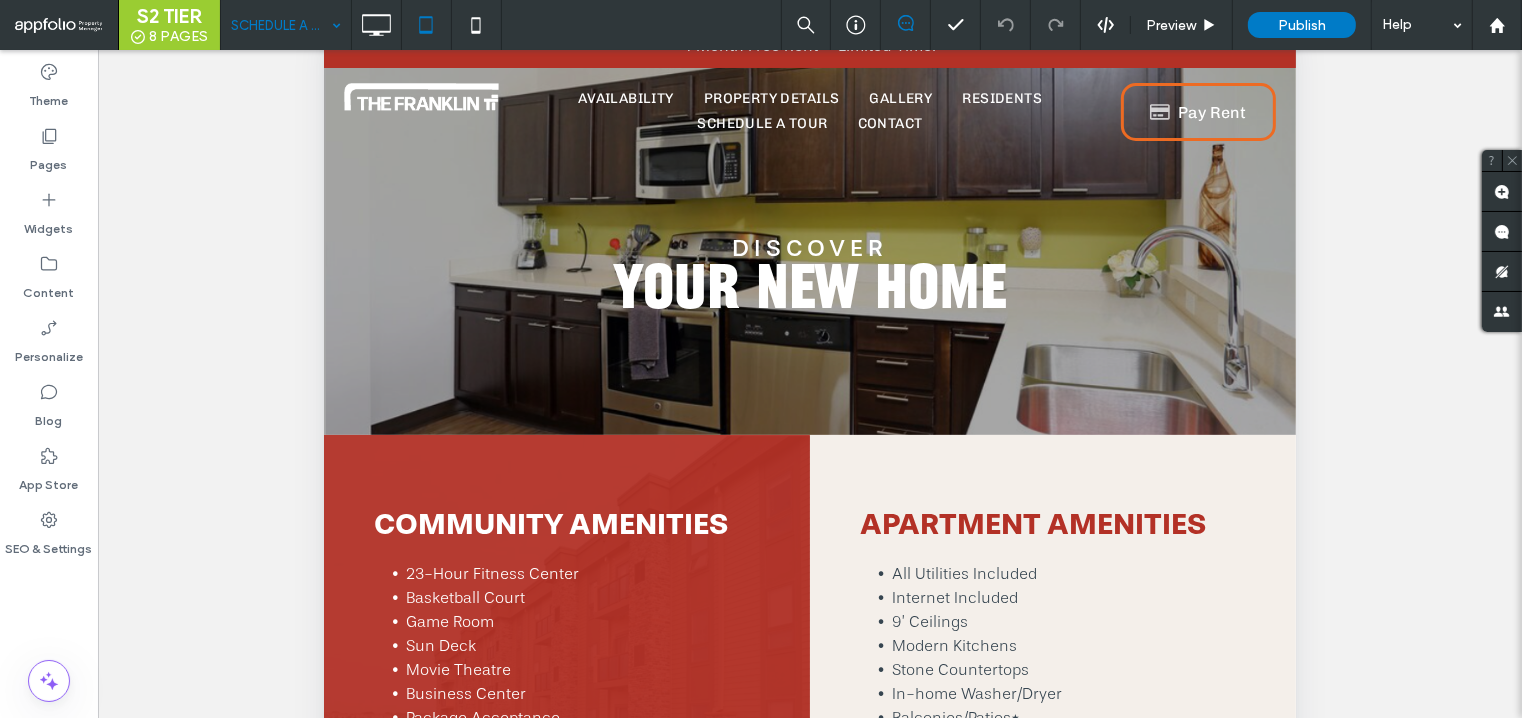 scroll, scrollTop: 0, scrollLeft: 0, axis: both 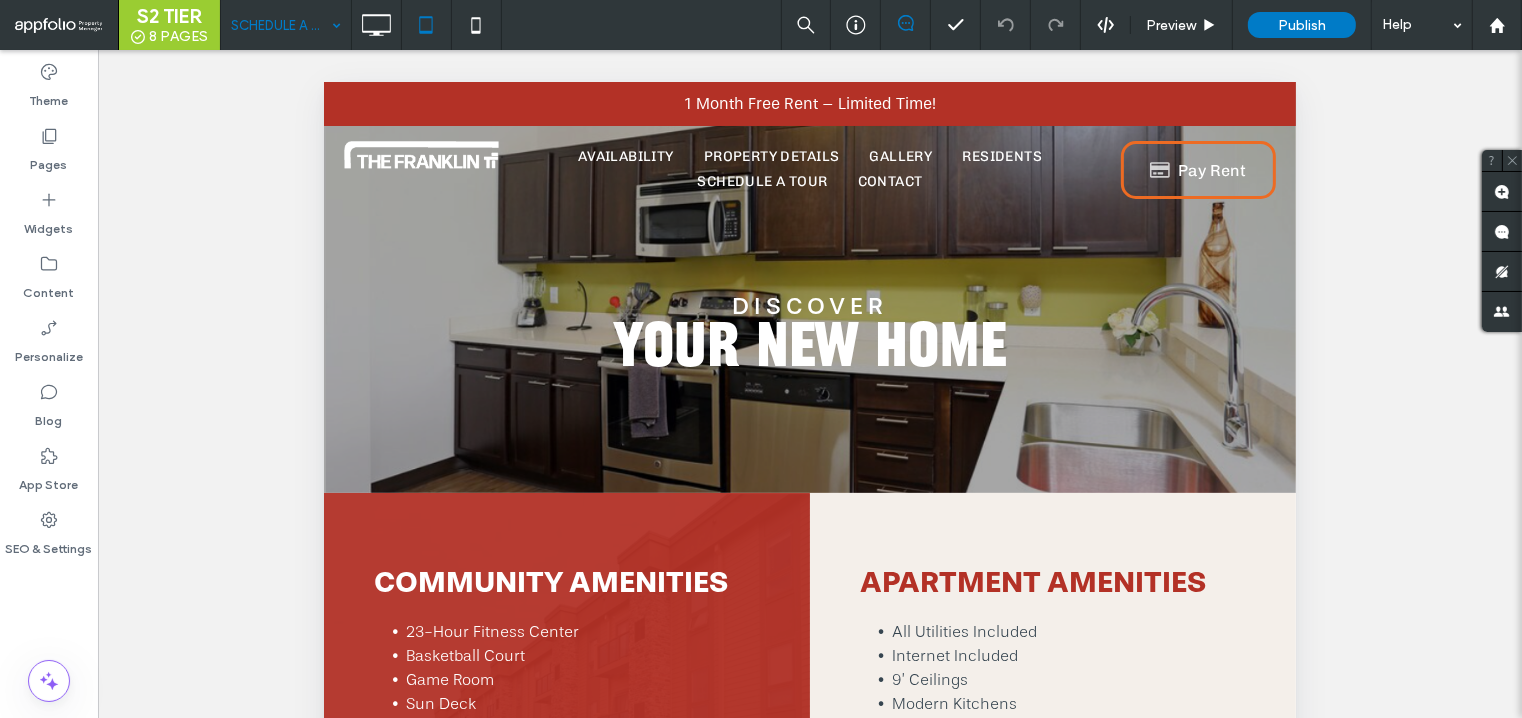 type on "**" 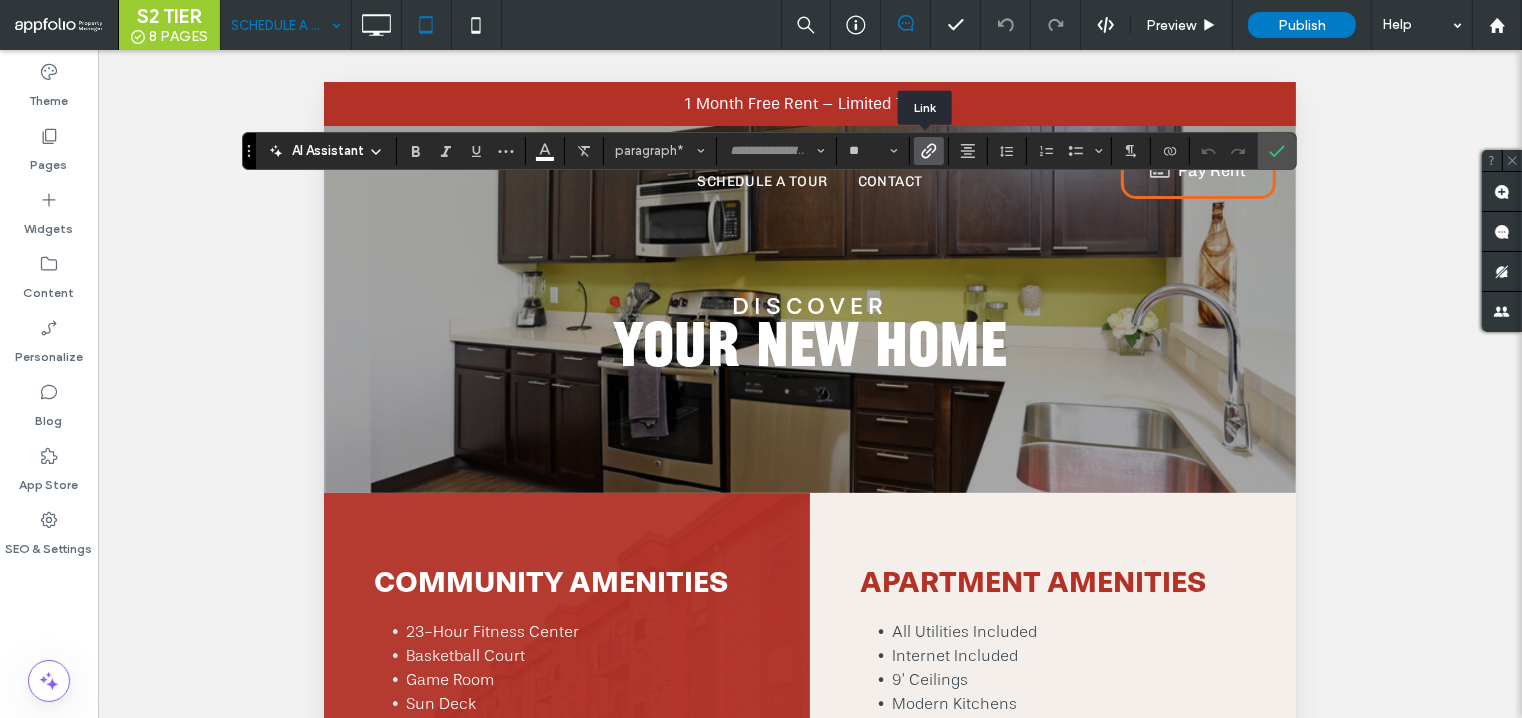 click 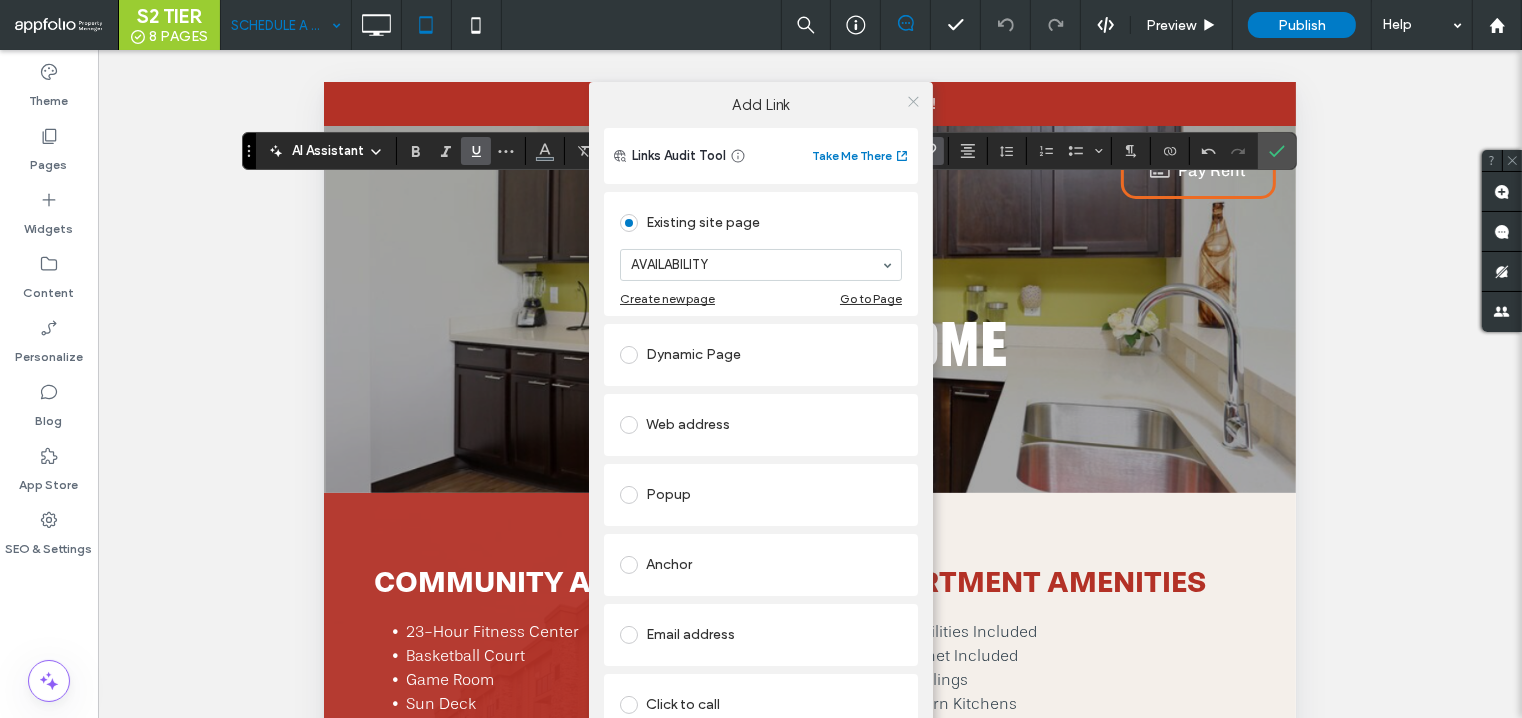 click 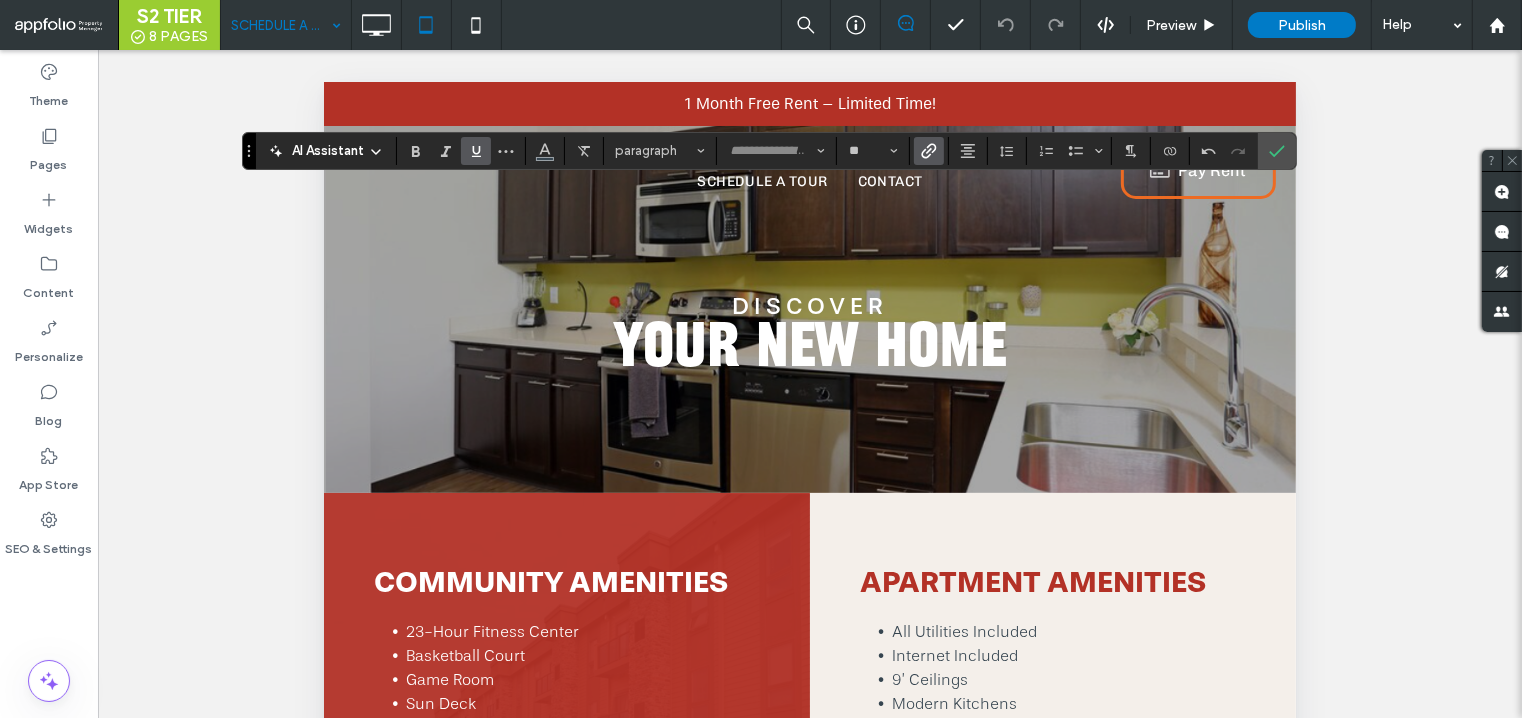click 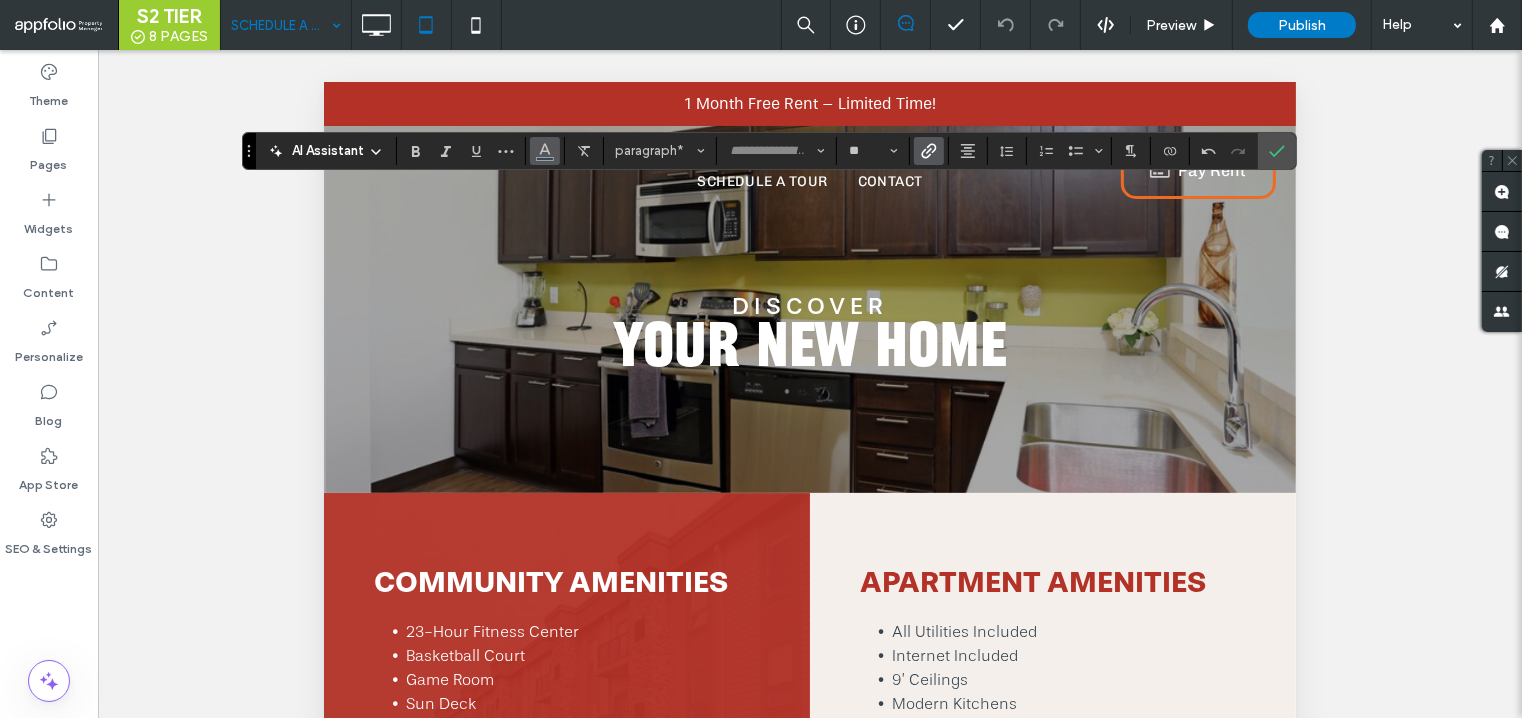 click 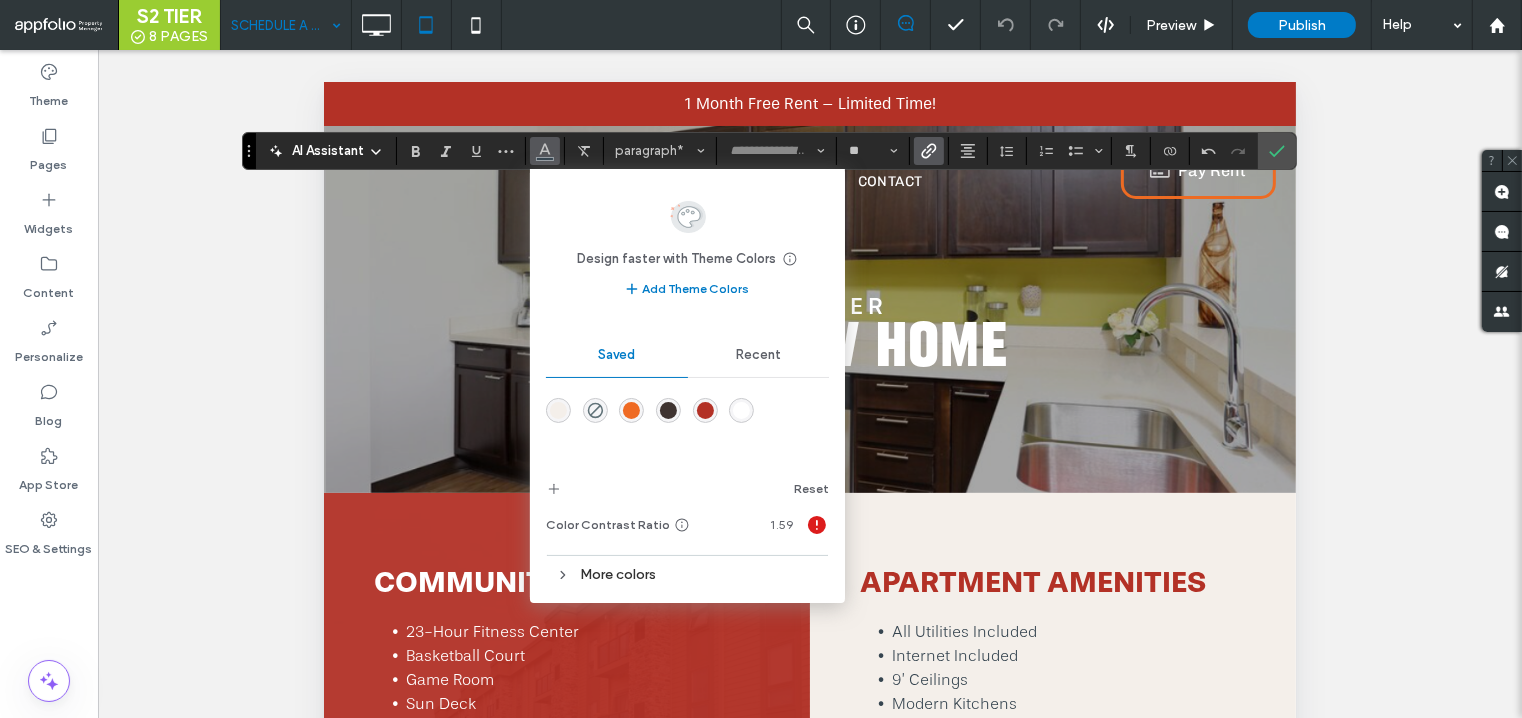 click at bounding box center [741, 410] 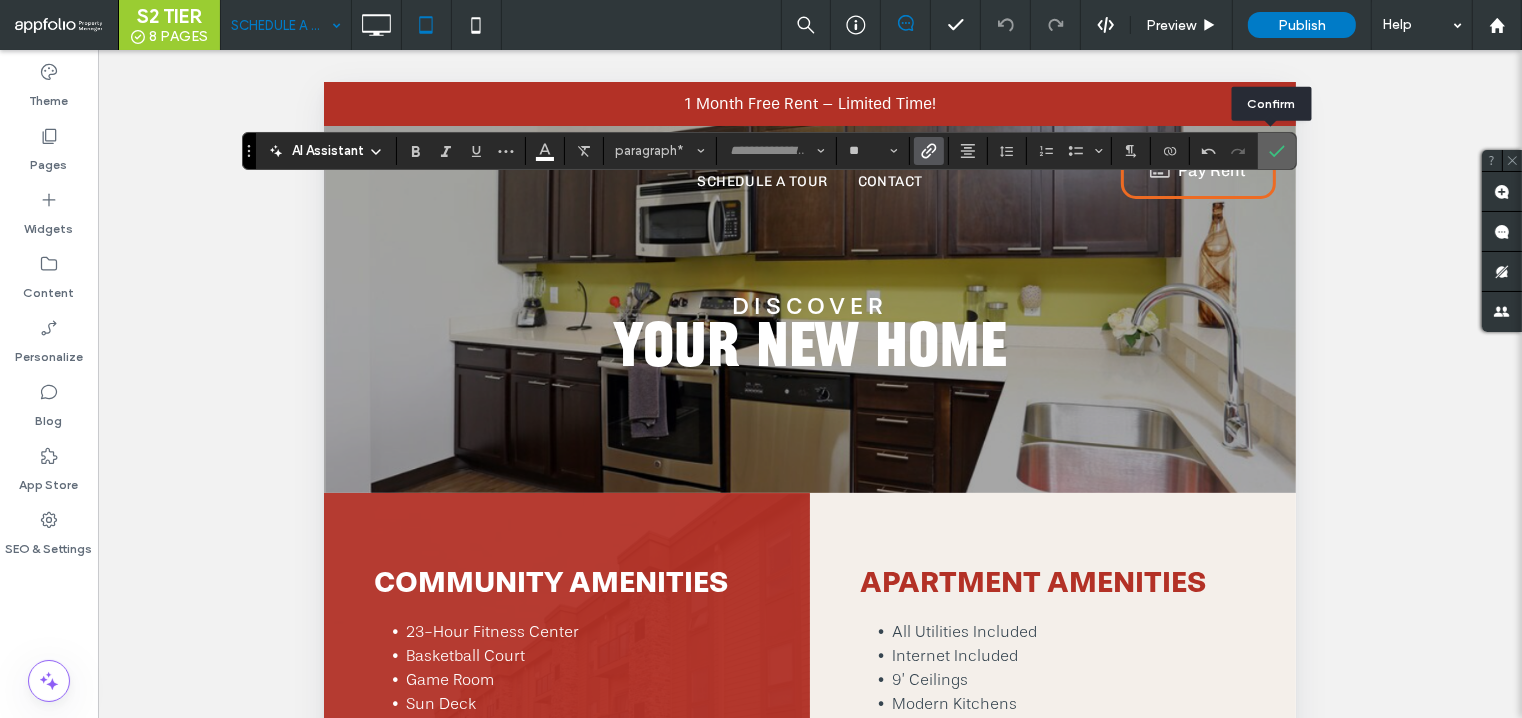 click at bounding box center (1277, 151) 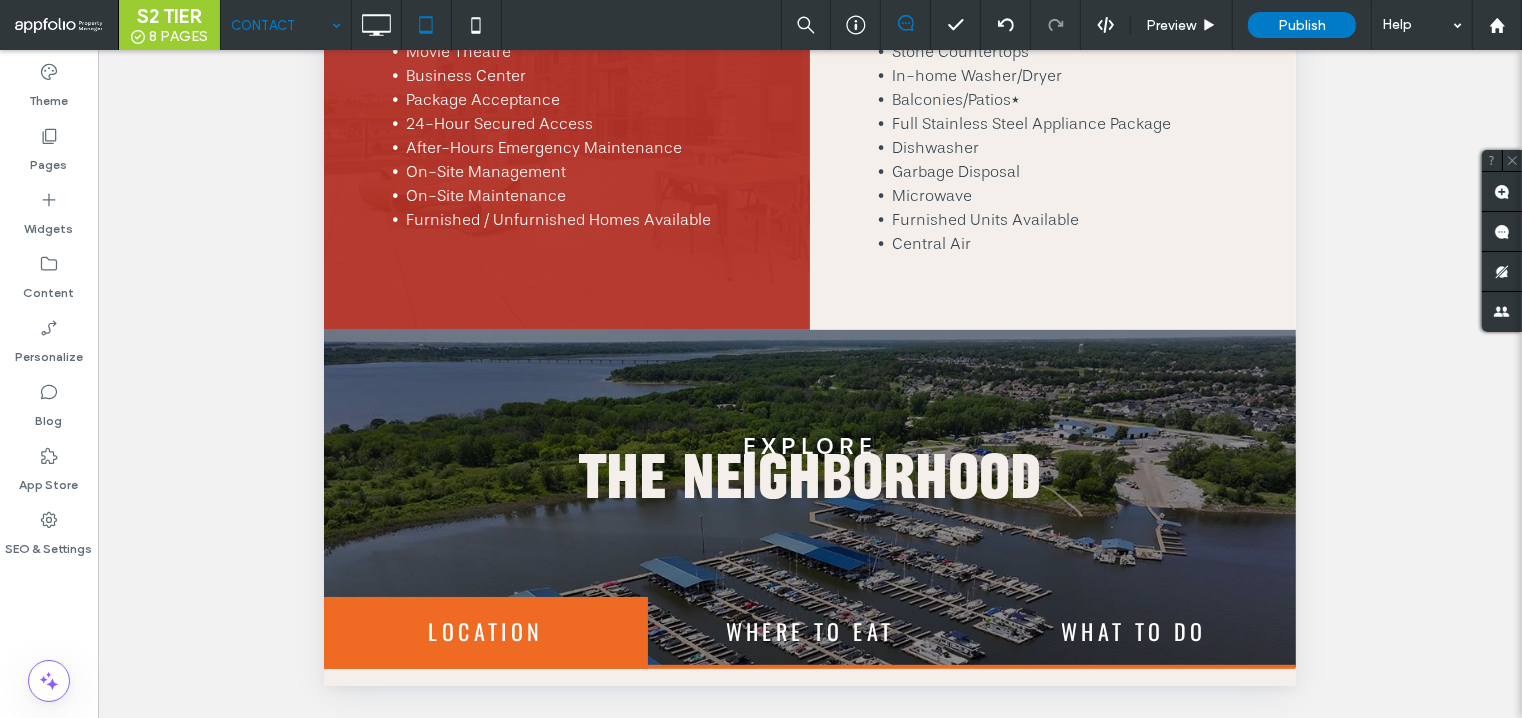 scroll, scrollTop: 0, scrollLeft: 0, axis: both 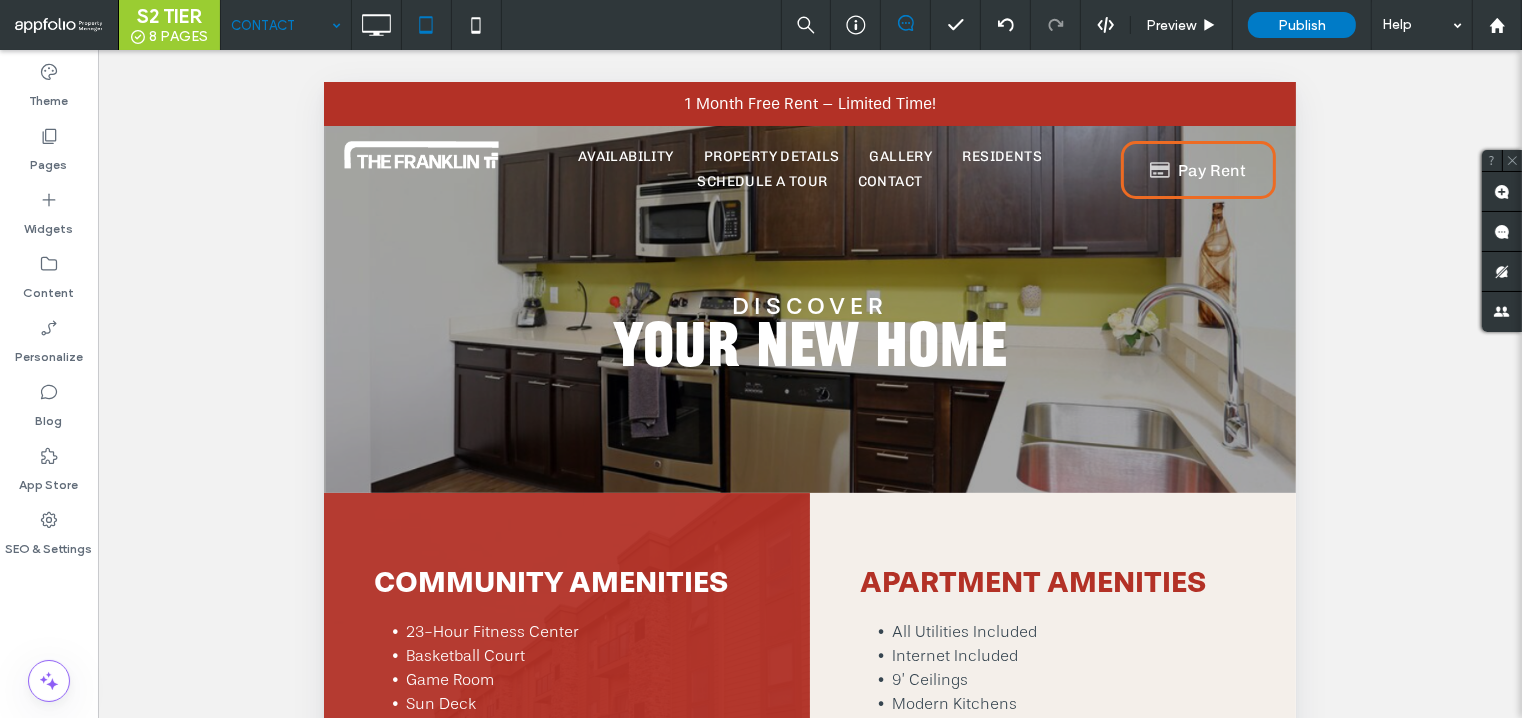 click on "CONTACT" at bounding box center (286, 25) 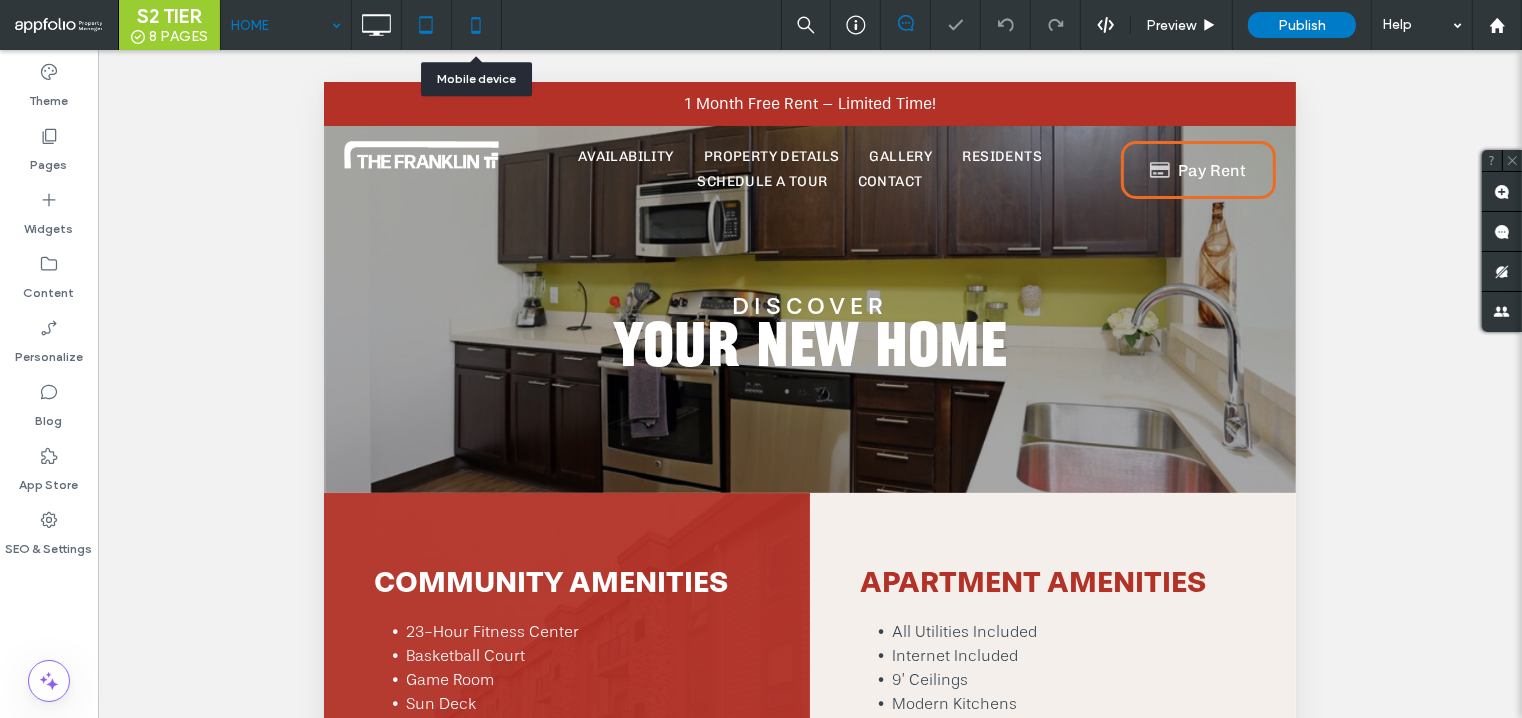 click 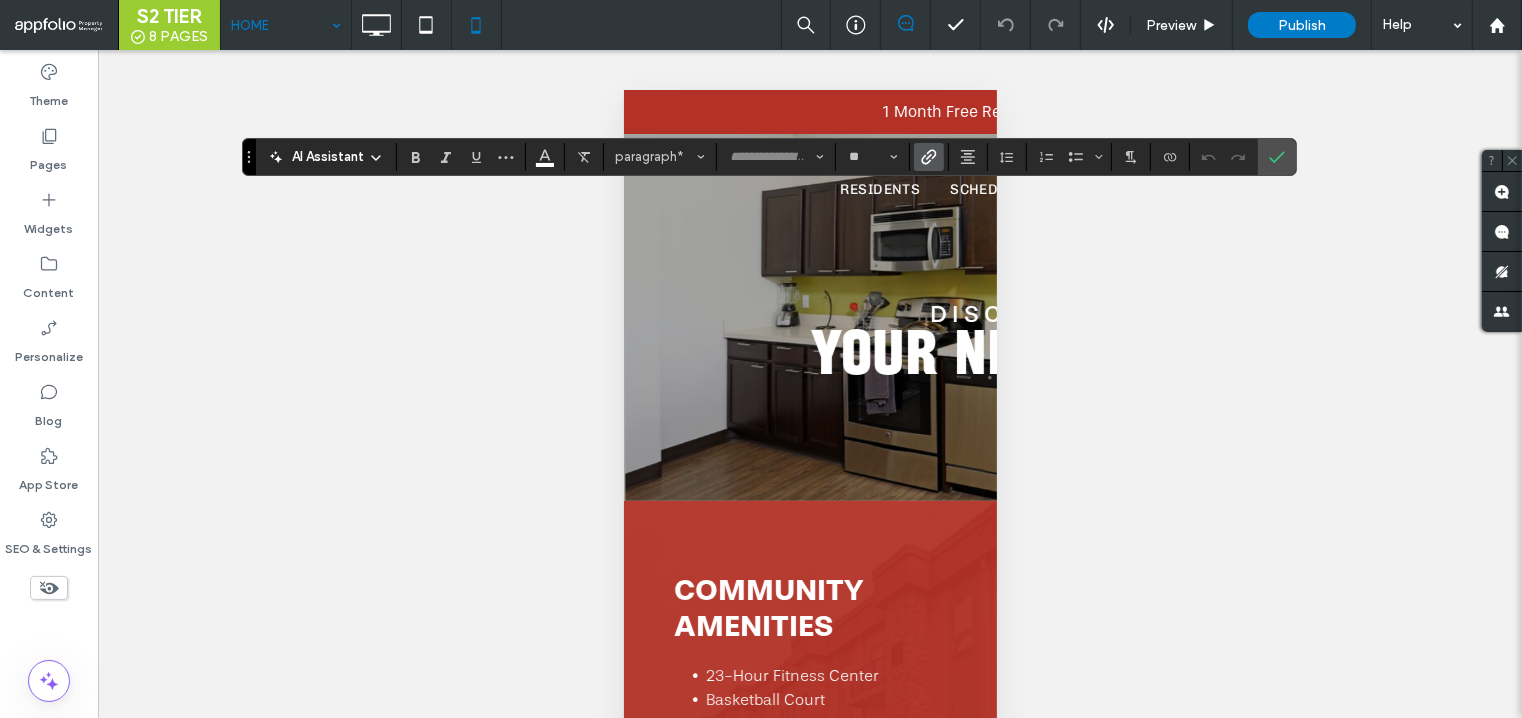 click 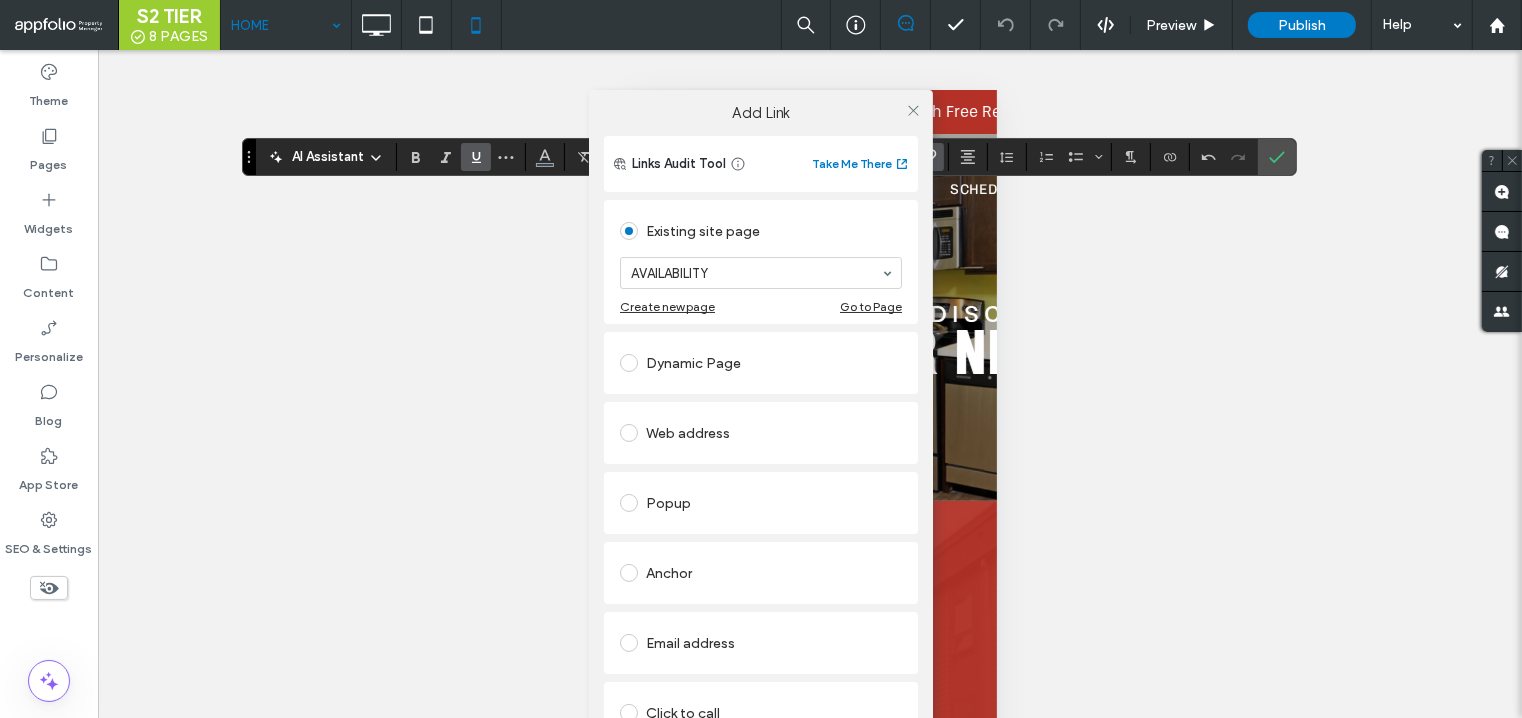 click on "Add Link" at bounding box center (761, 113) 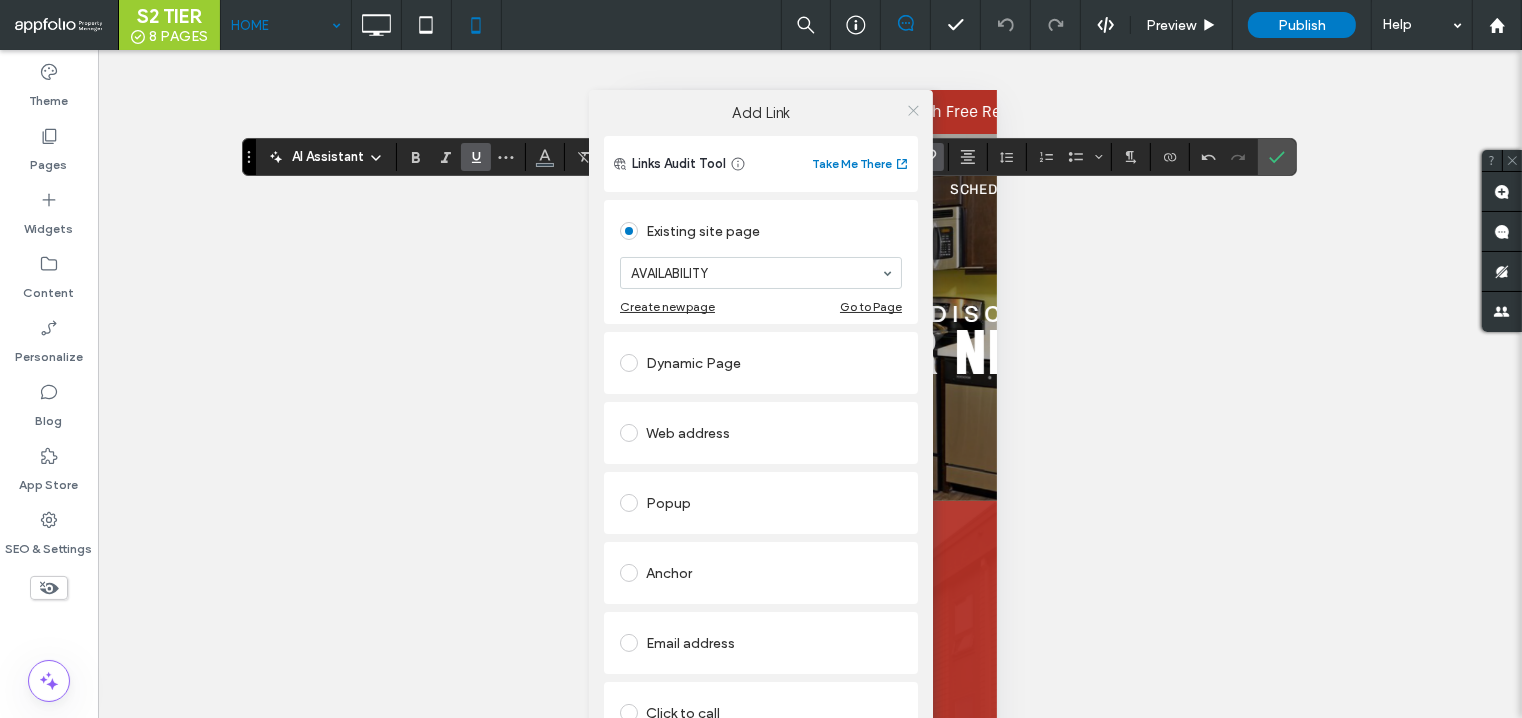 click 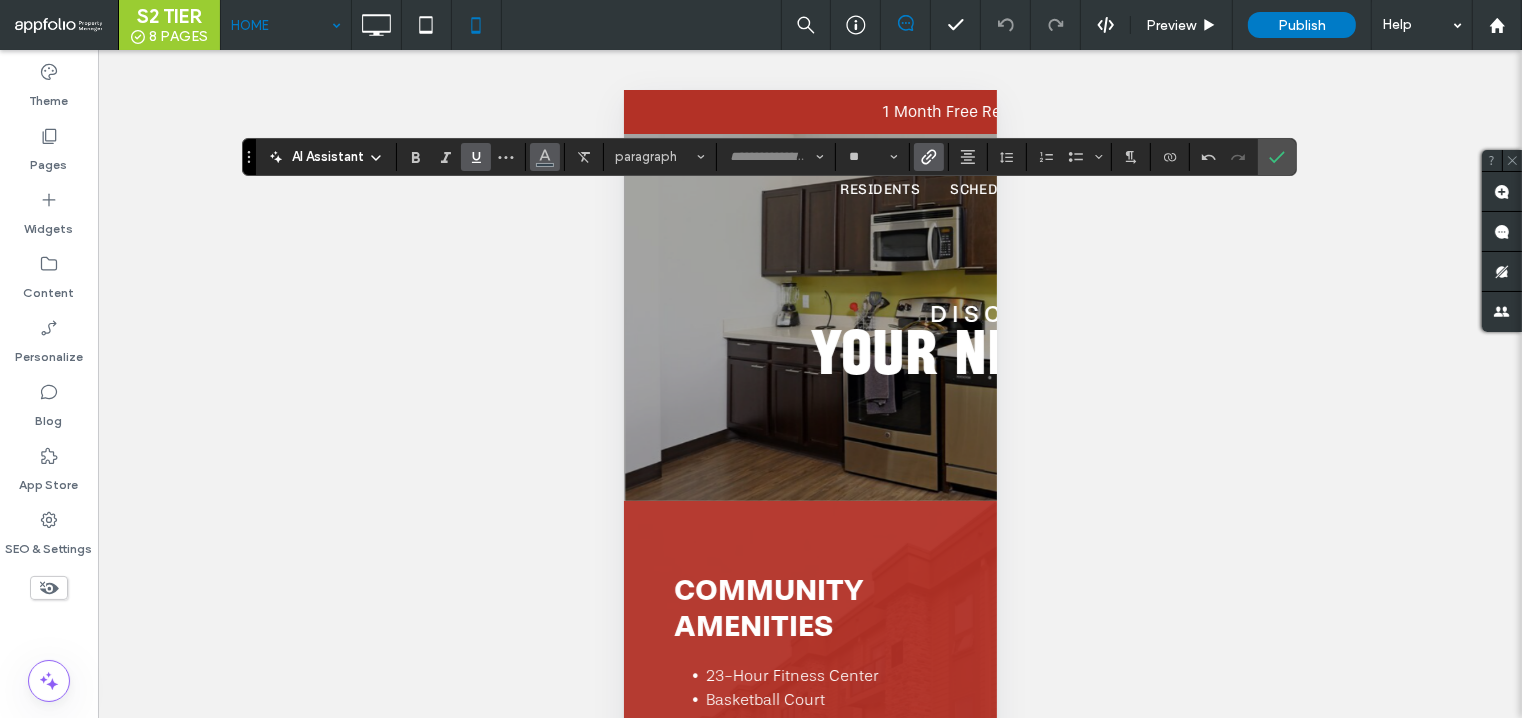 click 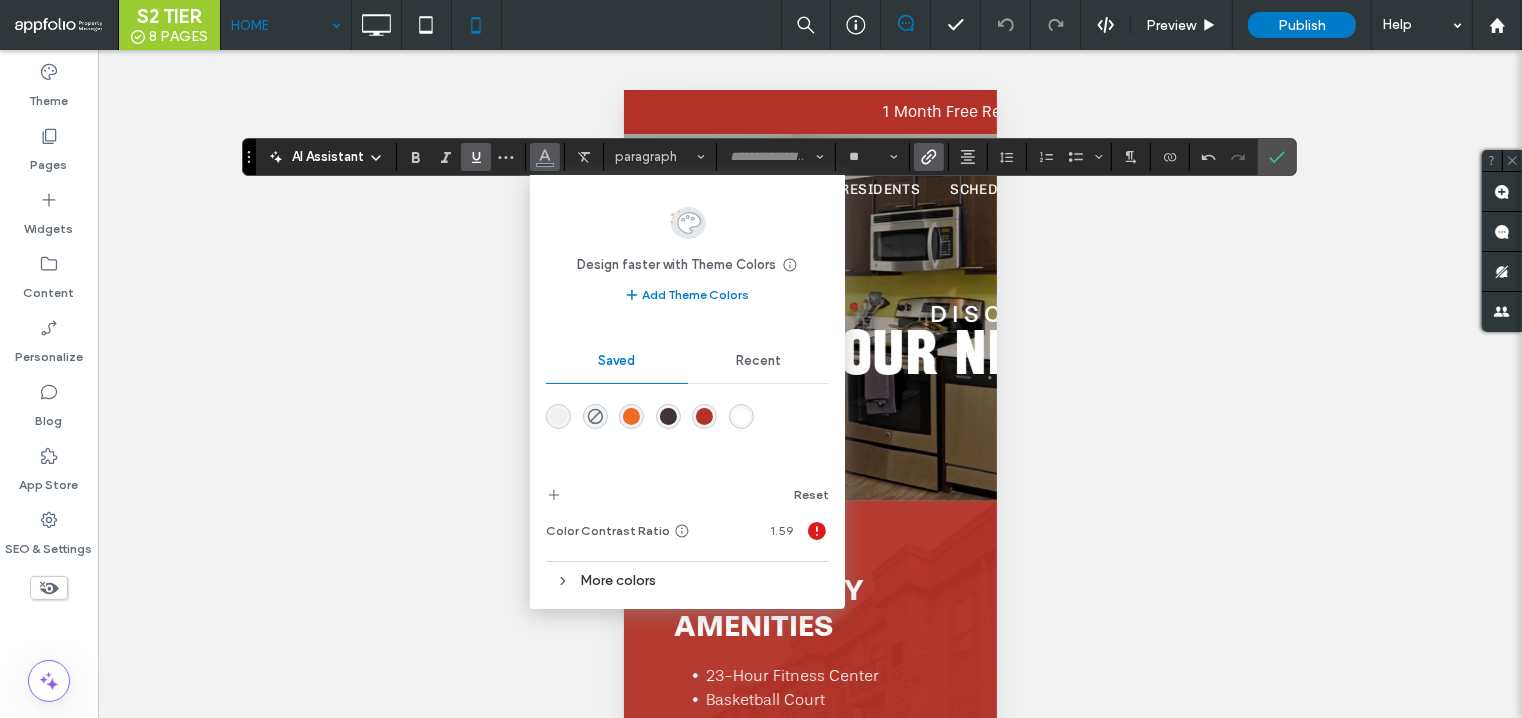 click at bounding box center [741, 416] 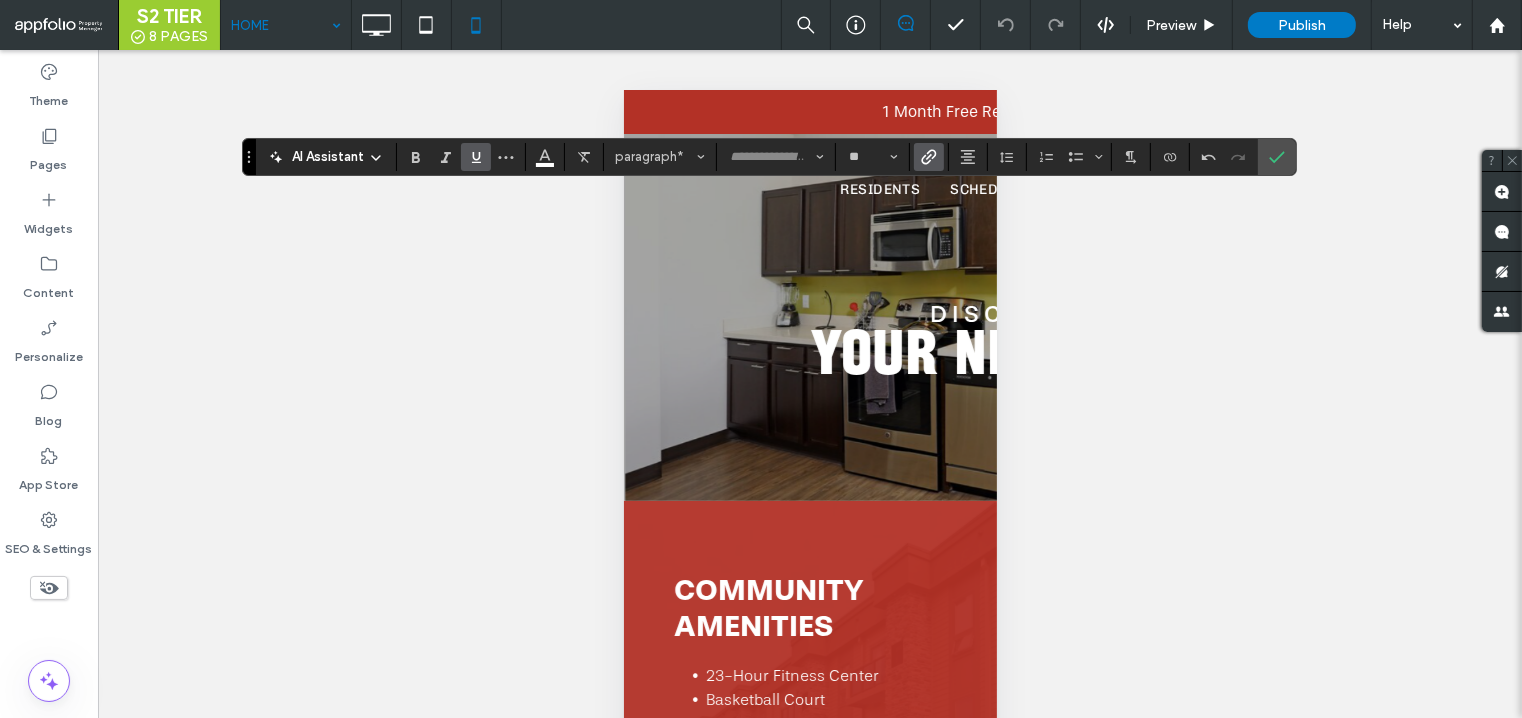 click 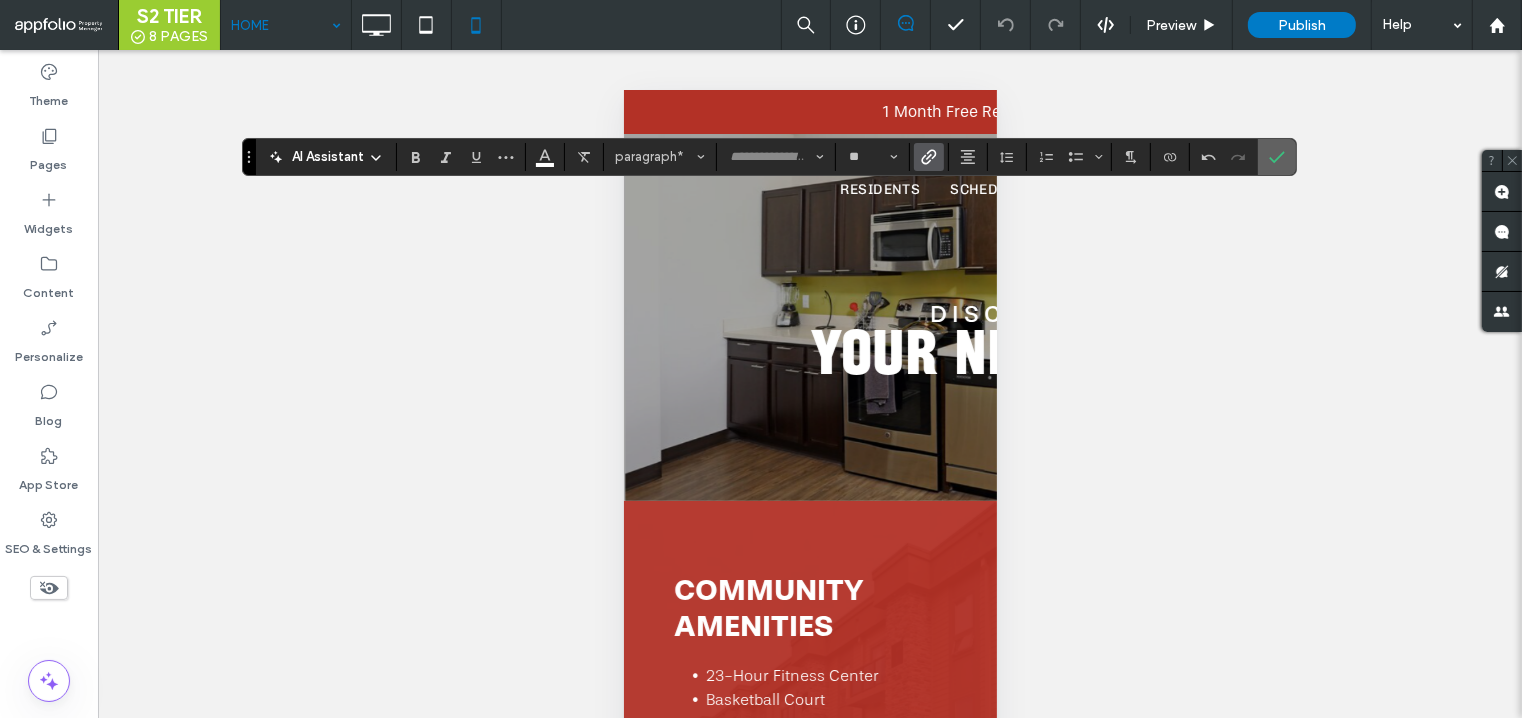 click at bounding box center [1277, 157] 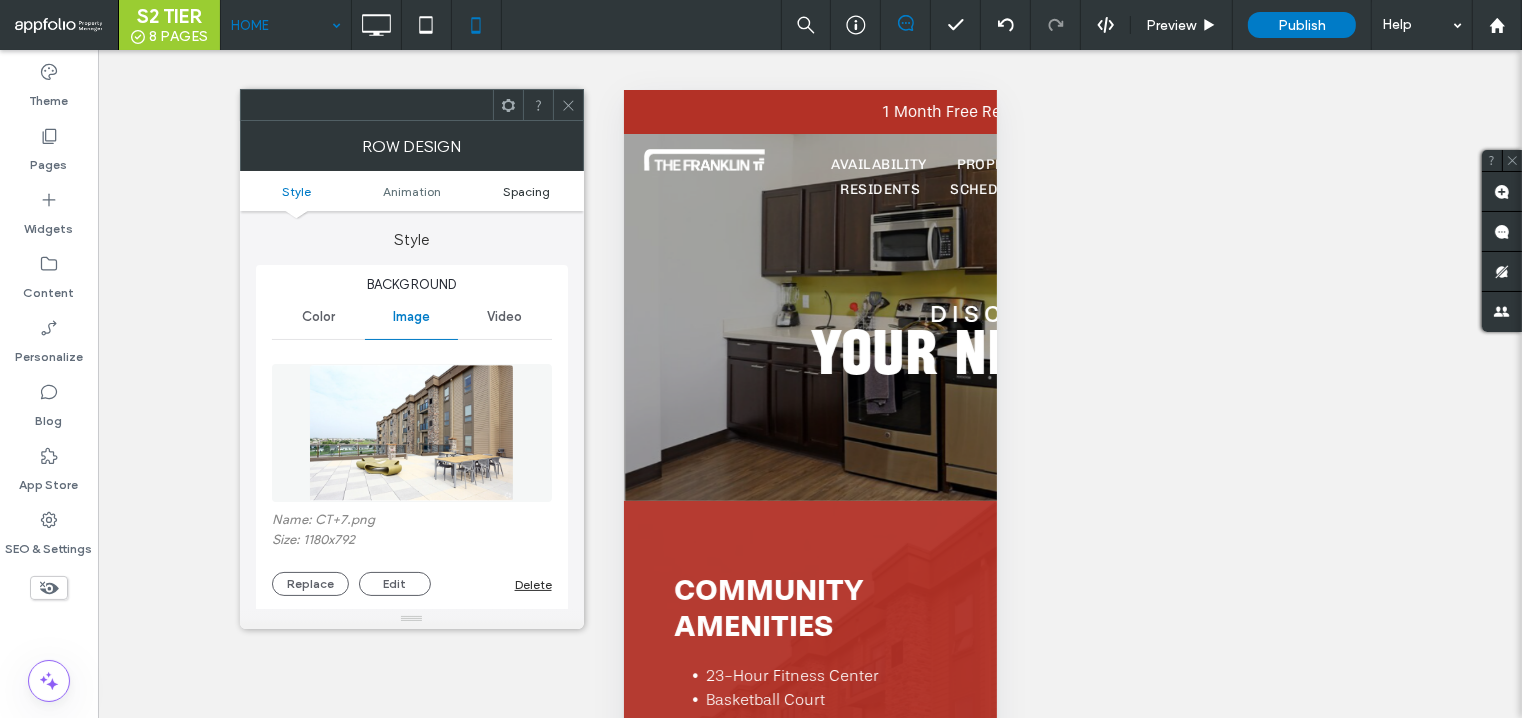 click on "Spacing" at bounding box center (526, 191) 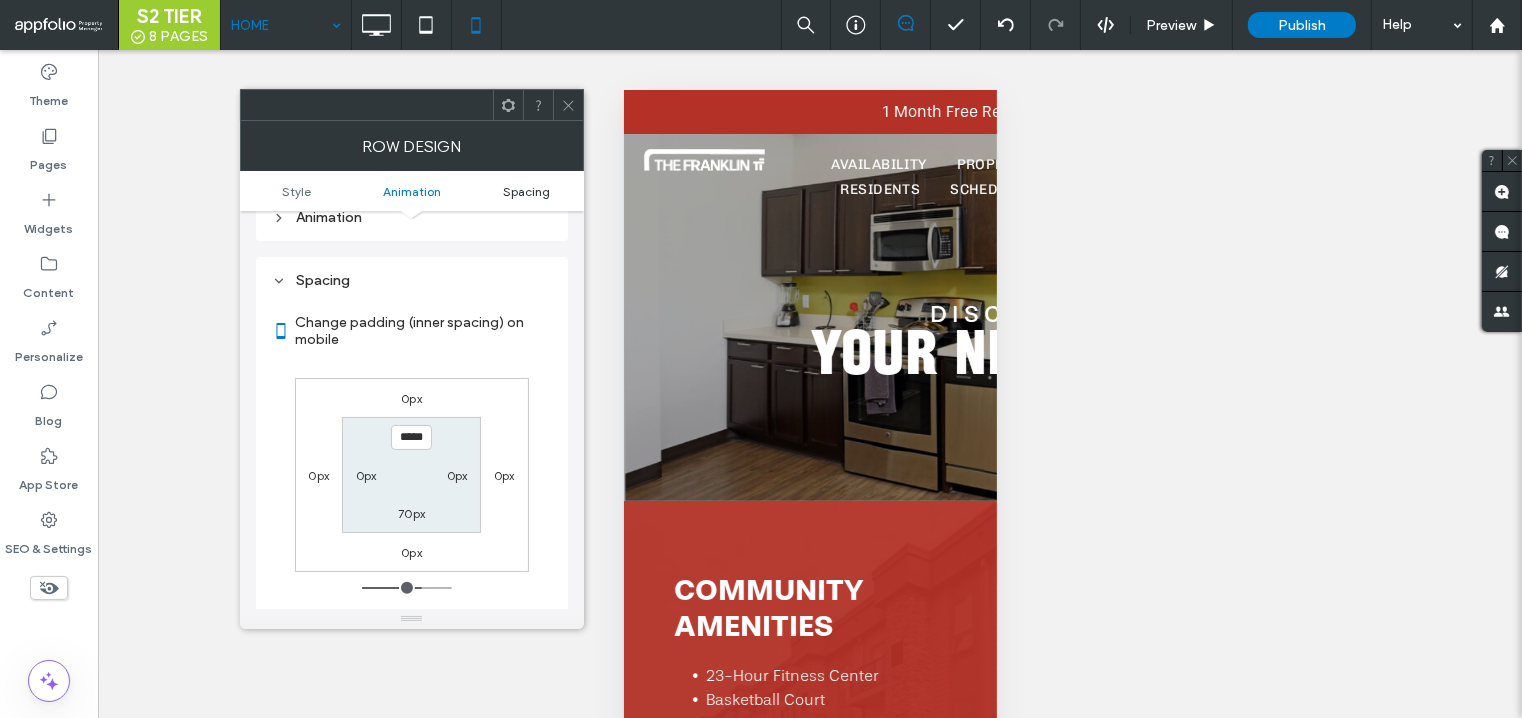 scroll, scrollTop: 1048, scrollLeft: 0, axis: vertical 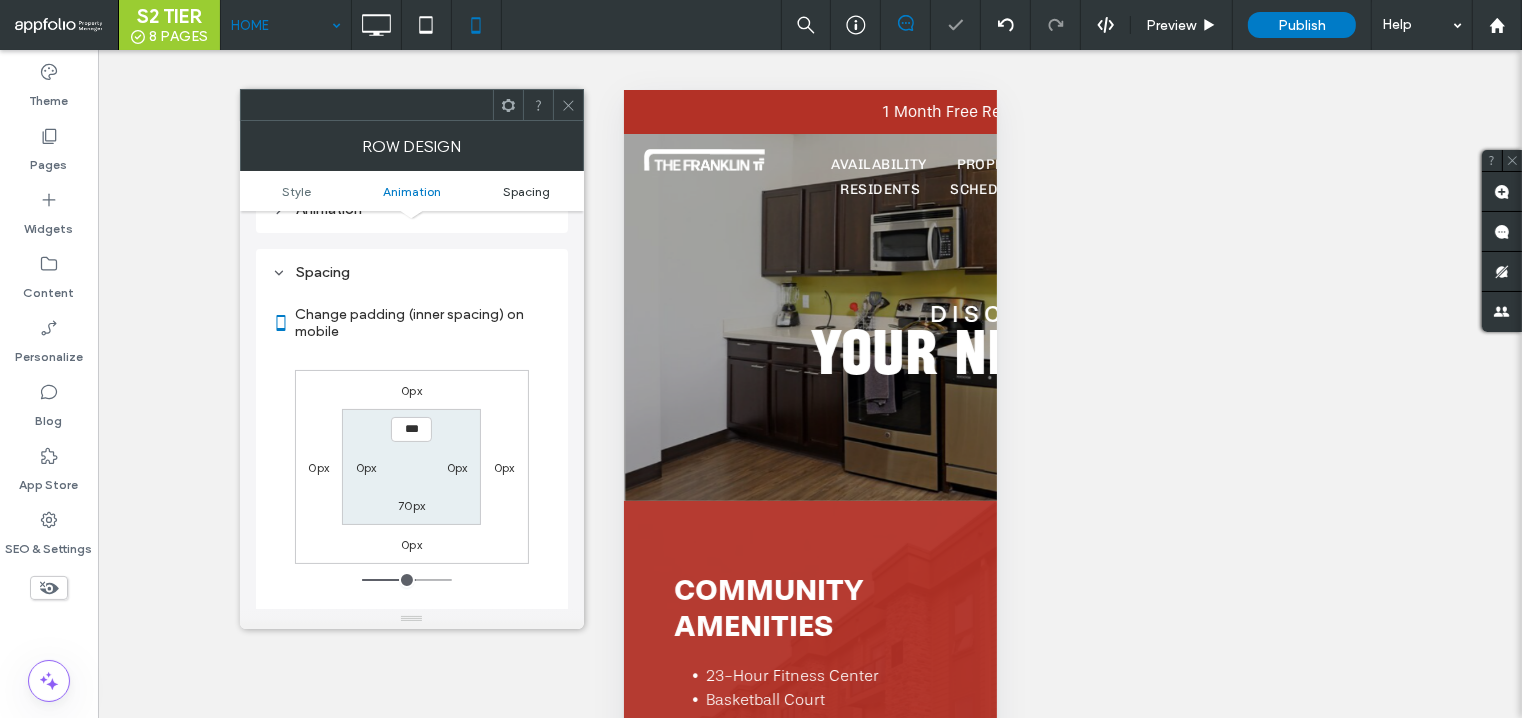 type on "*****" 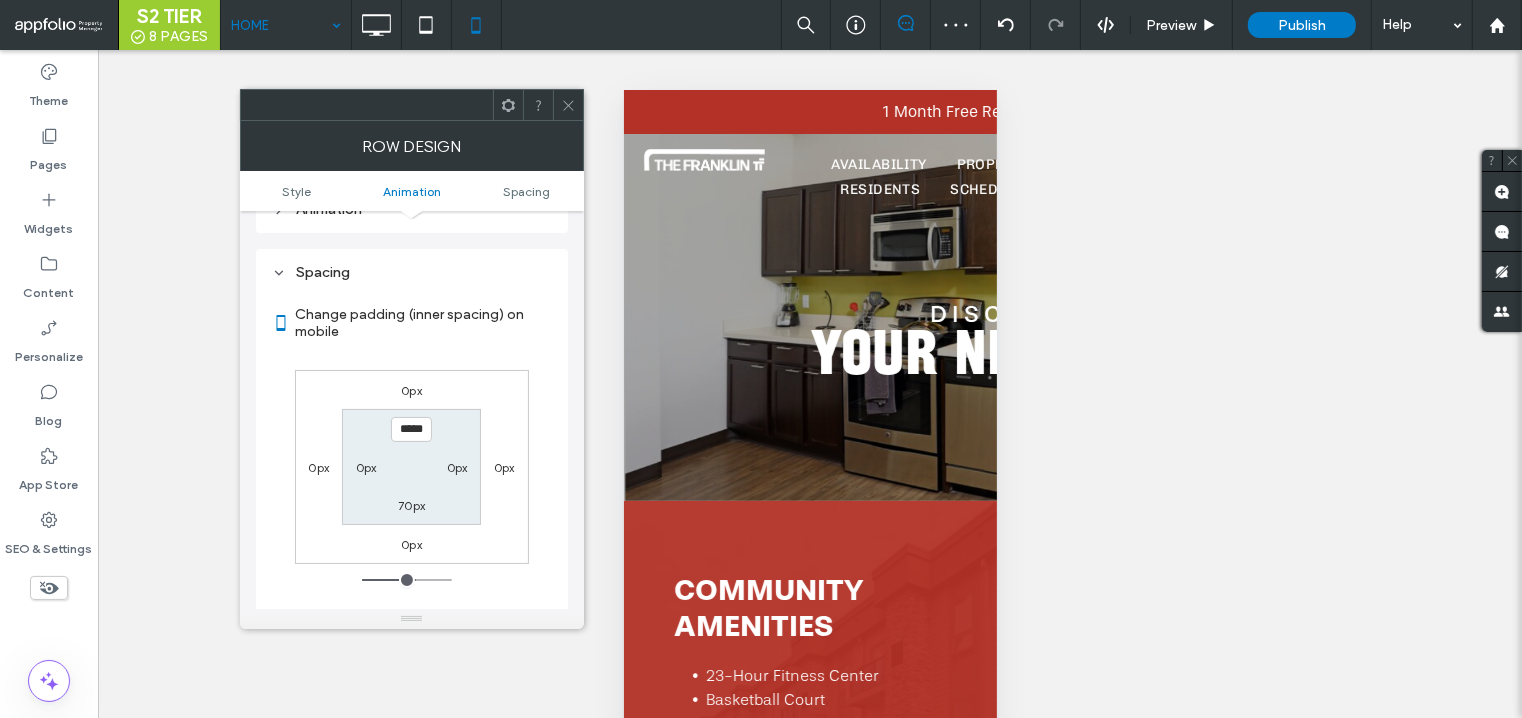 click on "*****" at bounding box center (411, 429) 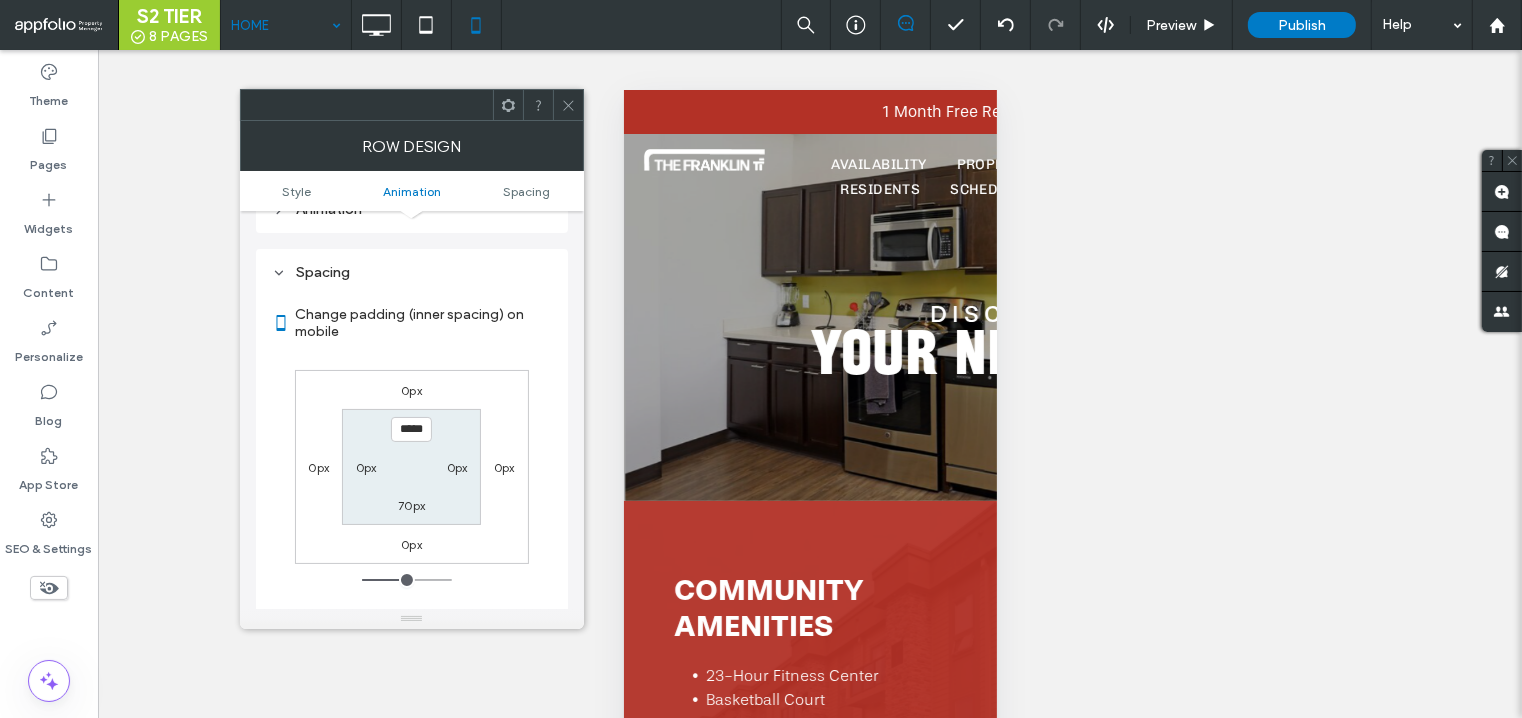 click 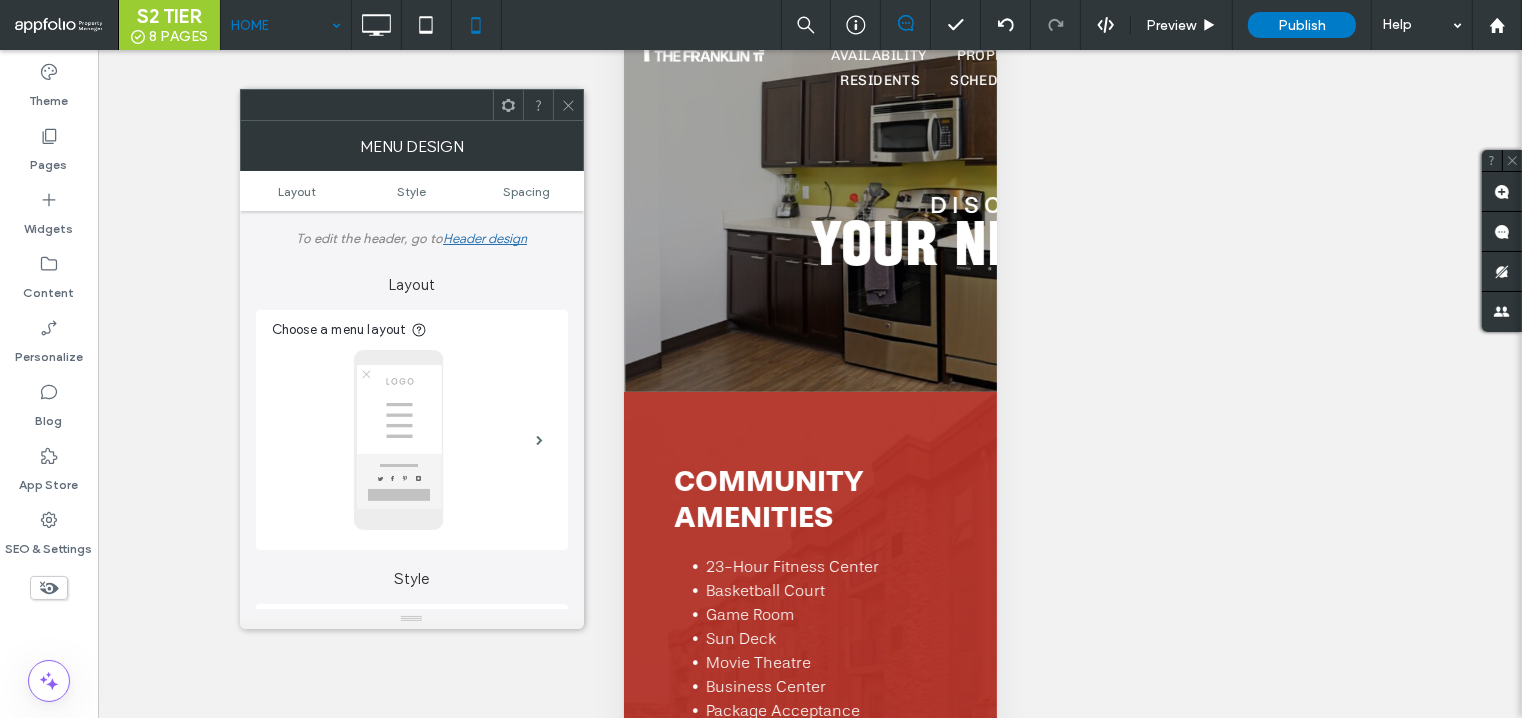 scroll, scrollTop: 0, scrollLeft: 0, axis: both 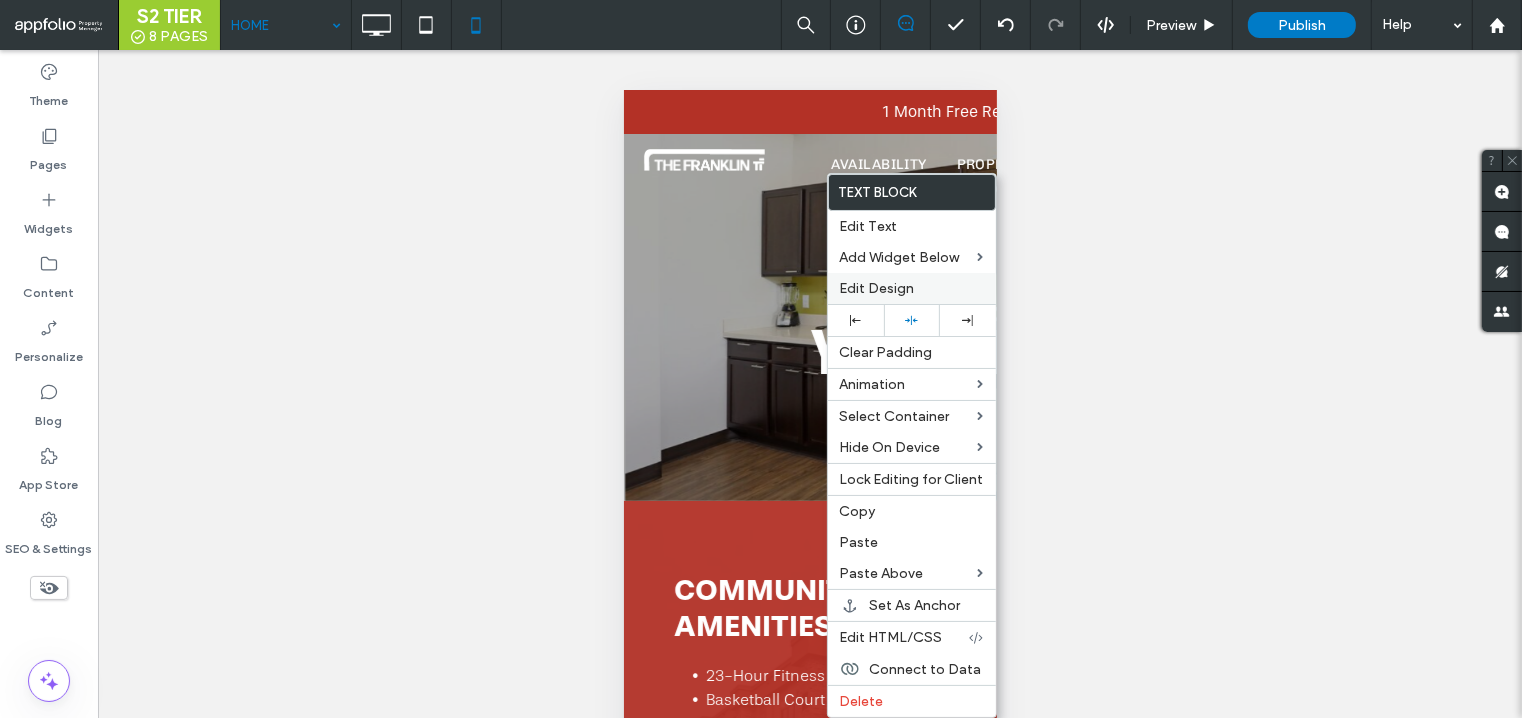 click on "Edit Design" at bounding box center [877, 288] 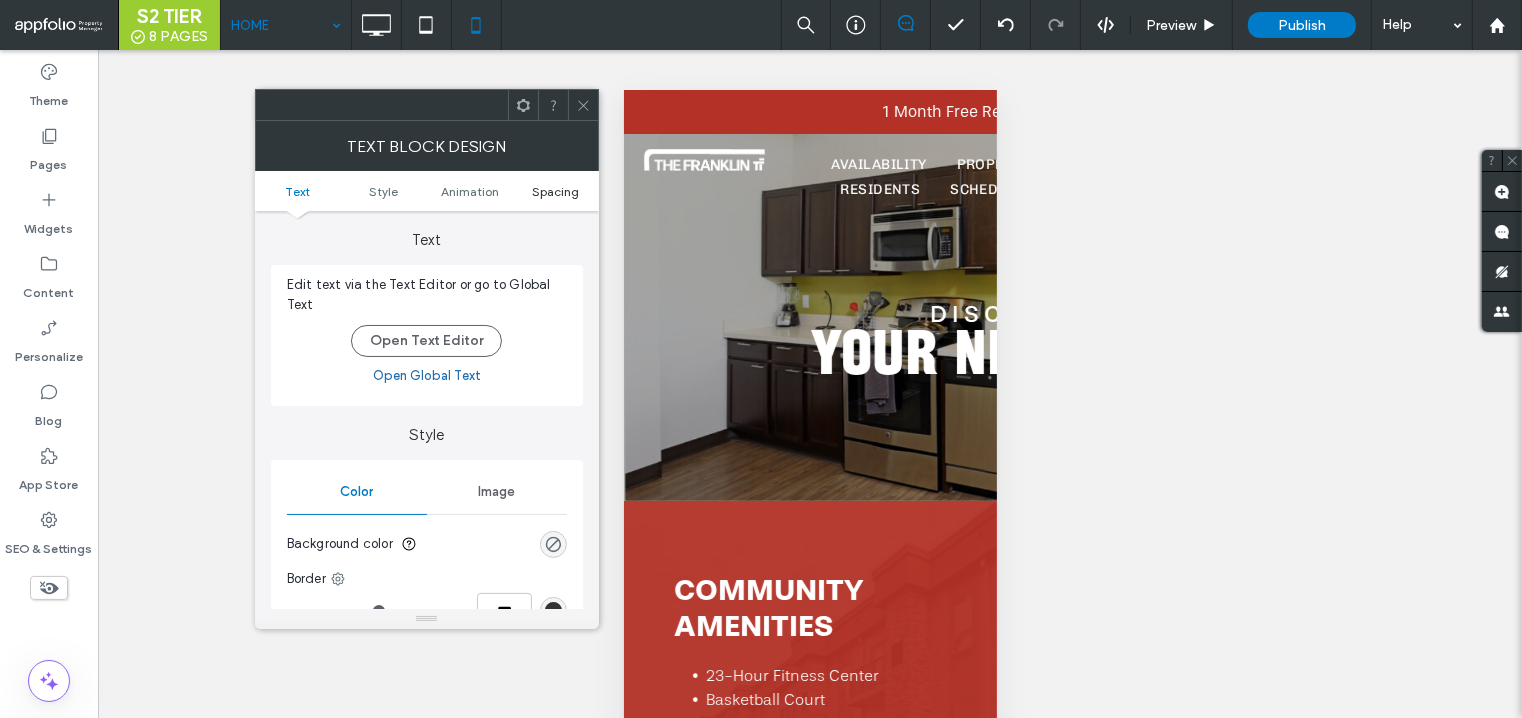 click on "Spacing" at bounding box center [555, 191] 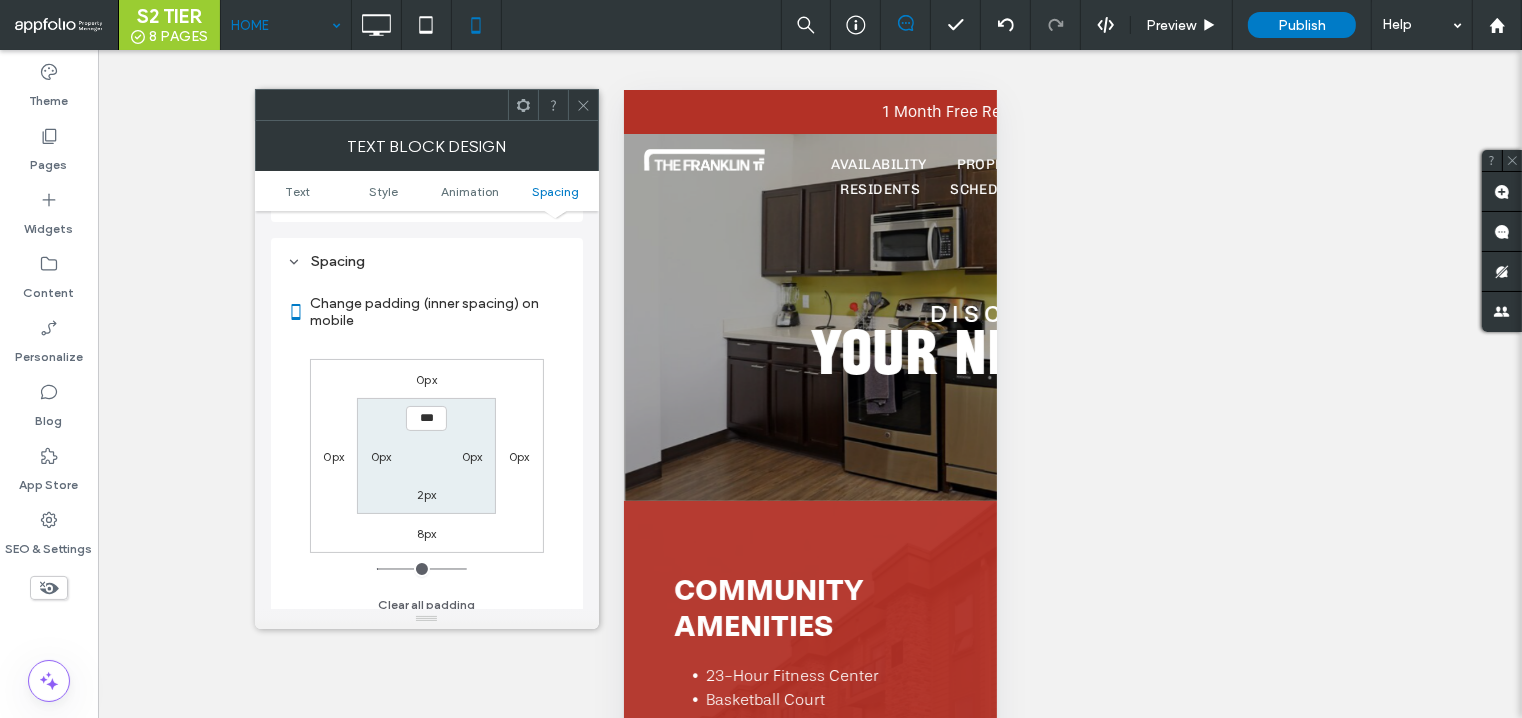 scroll, scrollTop: 572, scrollLeft: 0, axis: vertical 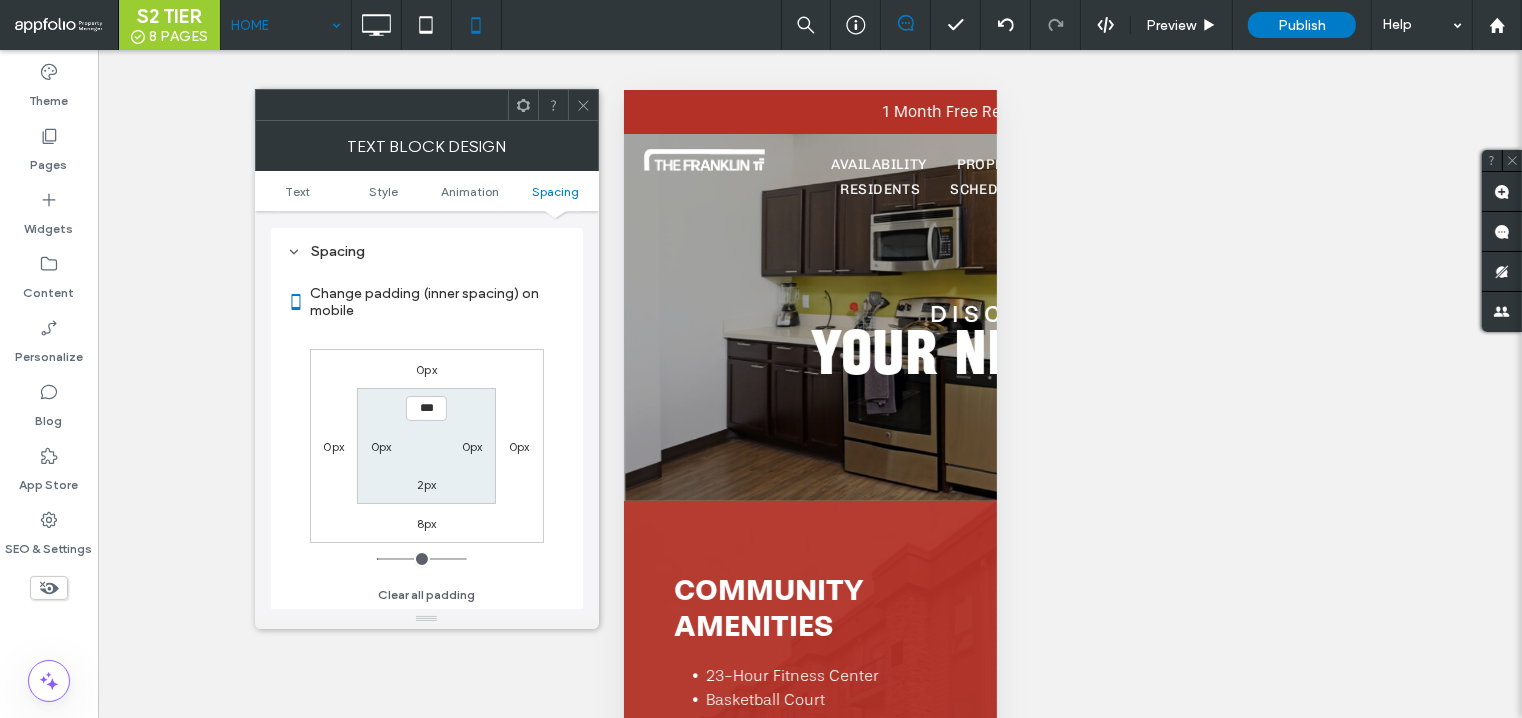 click on "0px" at bounding box center [426, 369] 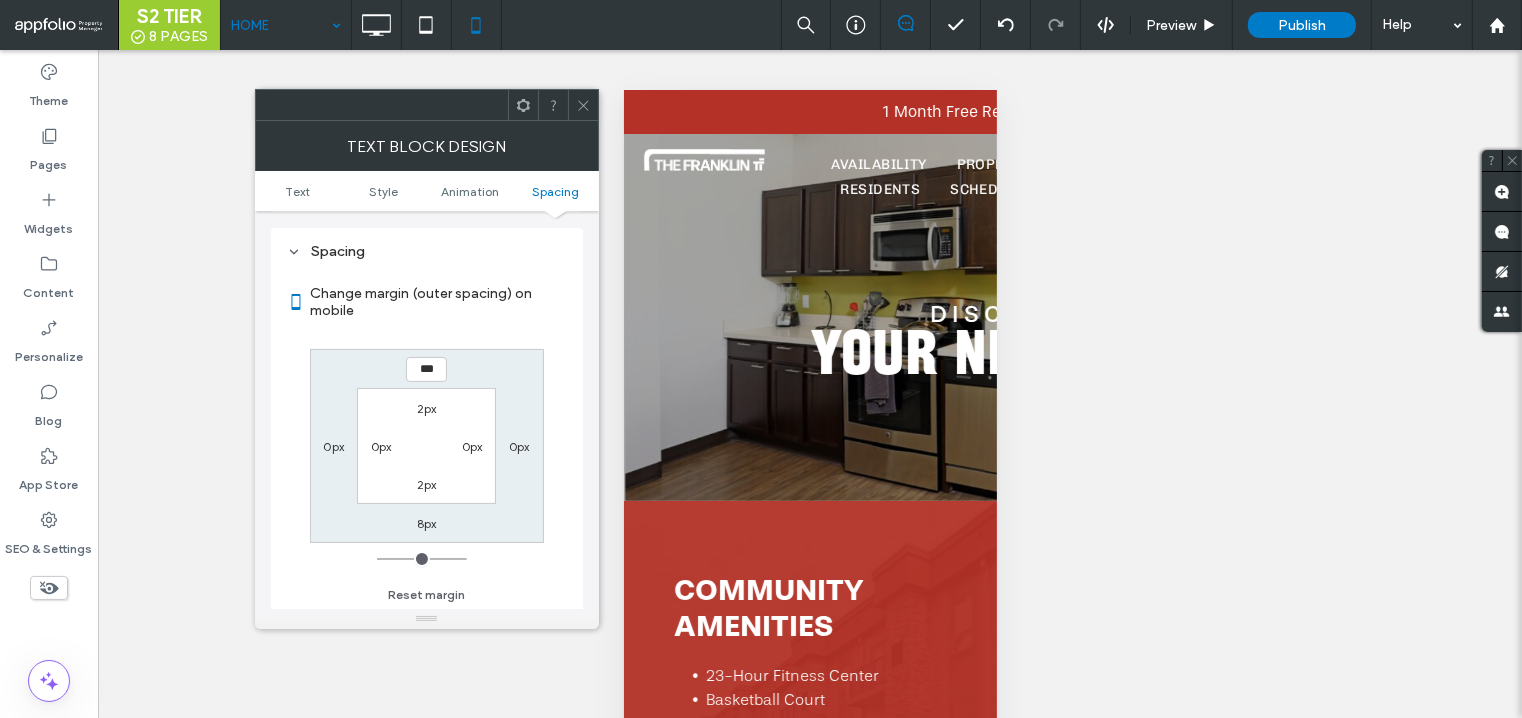 type on "***" 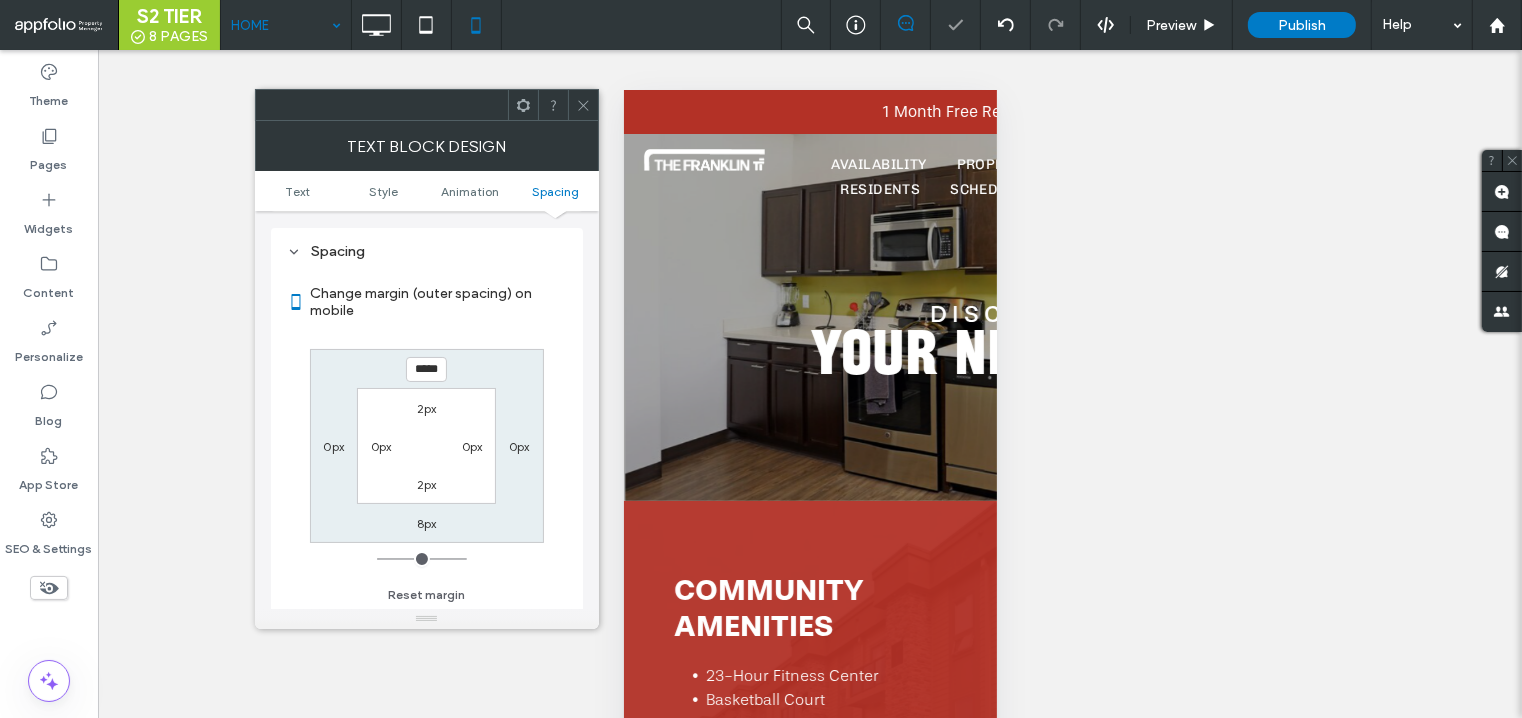 click 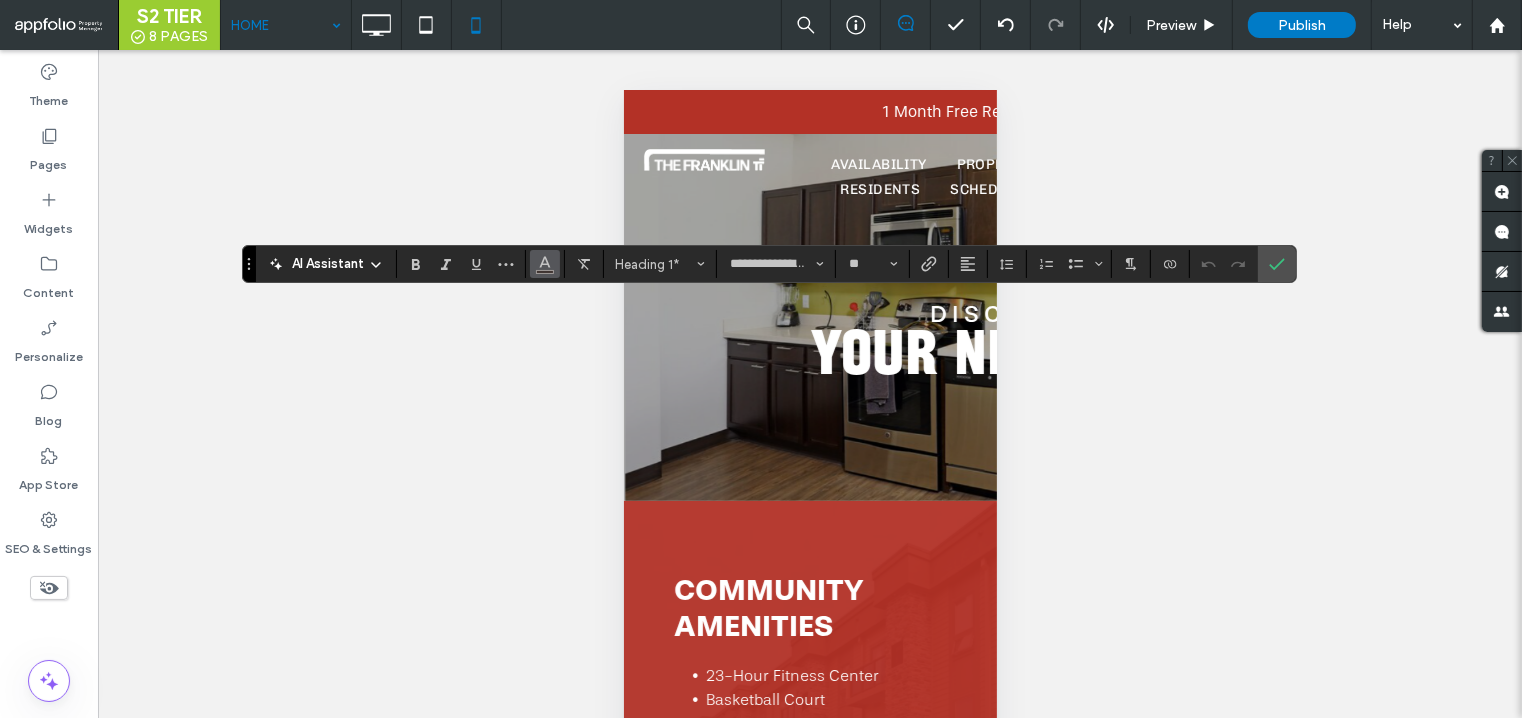 click 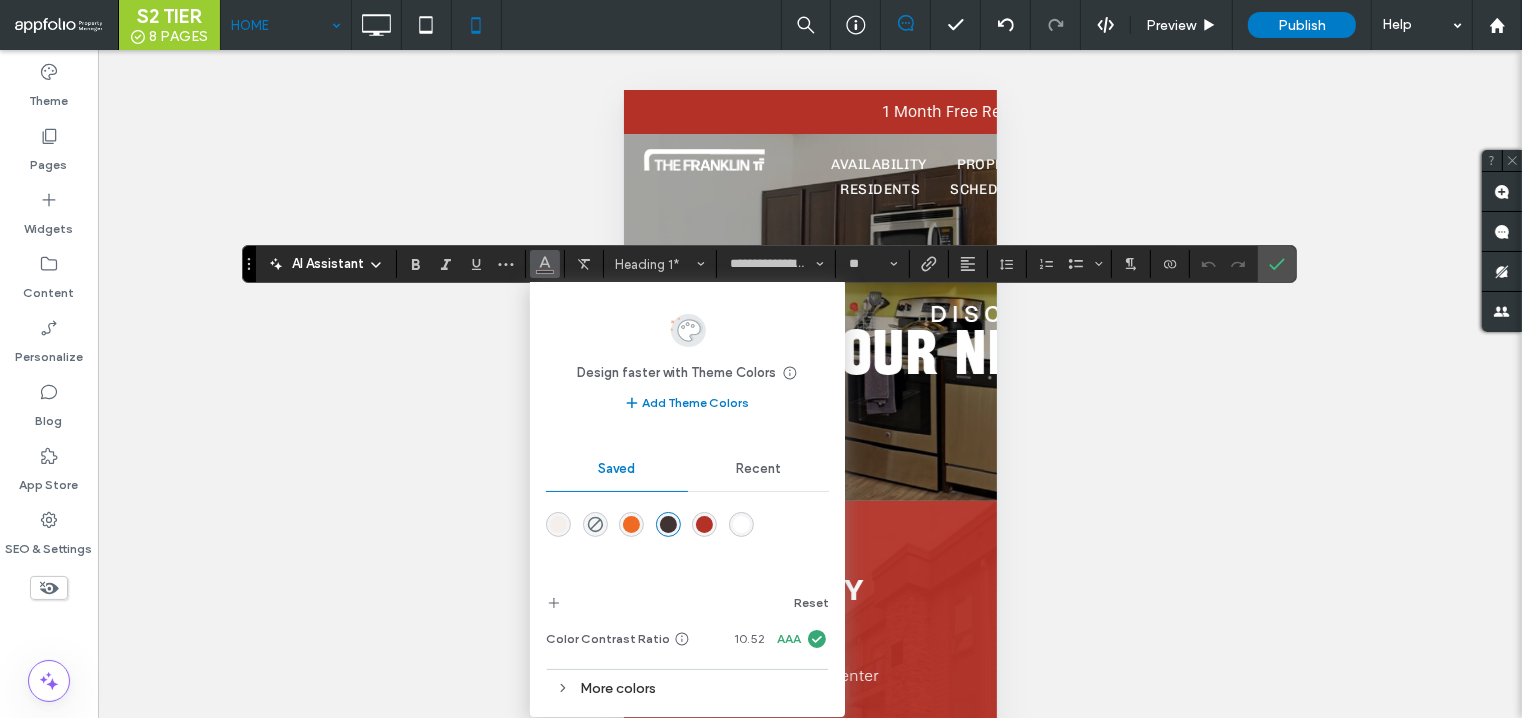 click on "Recent" at bounding box center (758, 469) 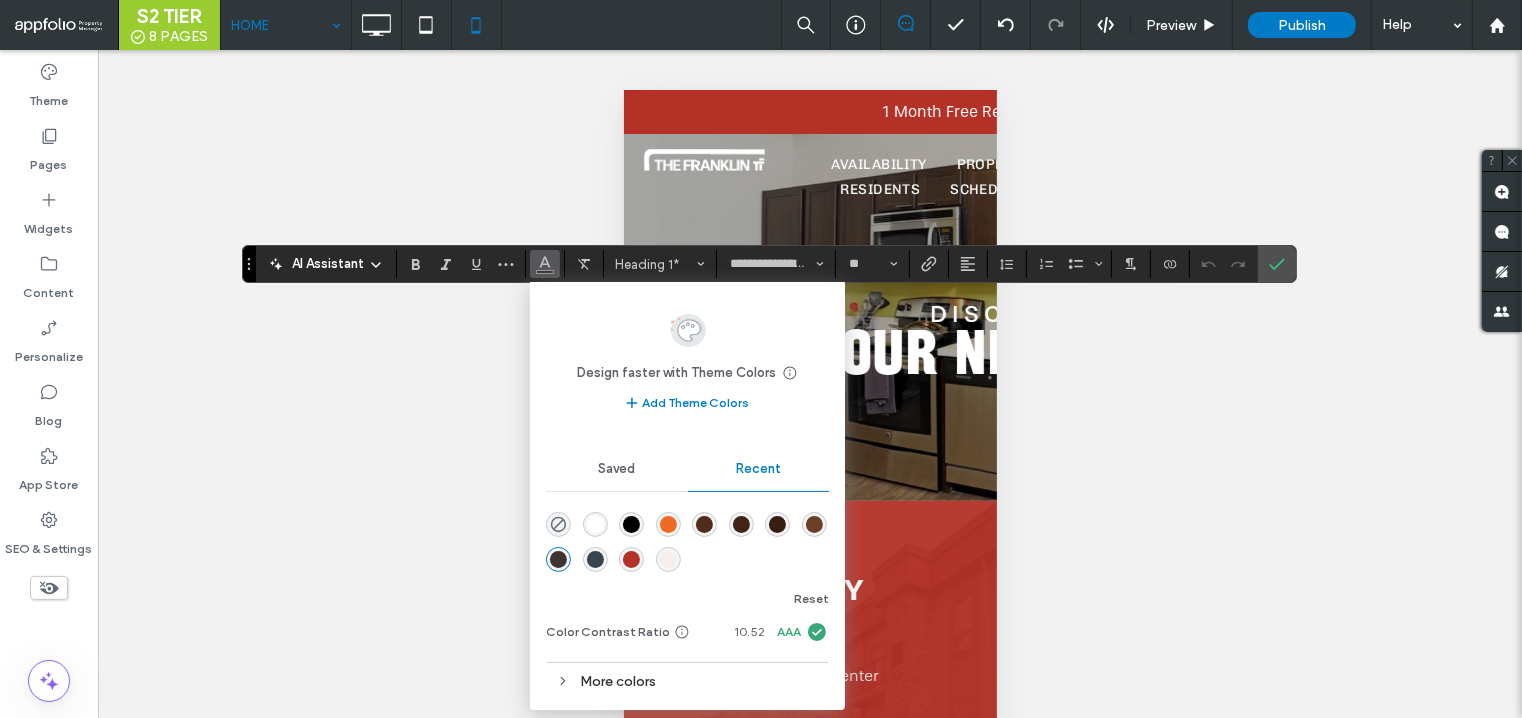 click on "Saved" at bounding box center (616, 469) 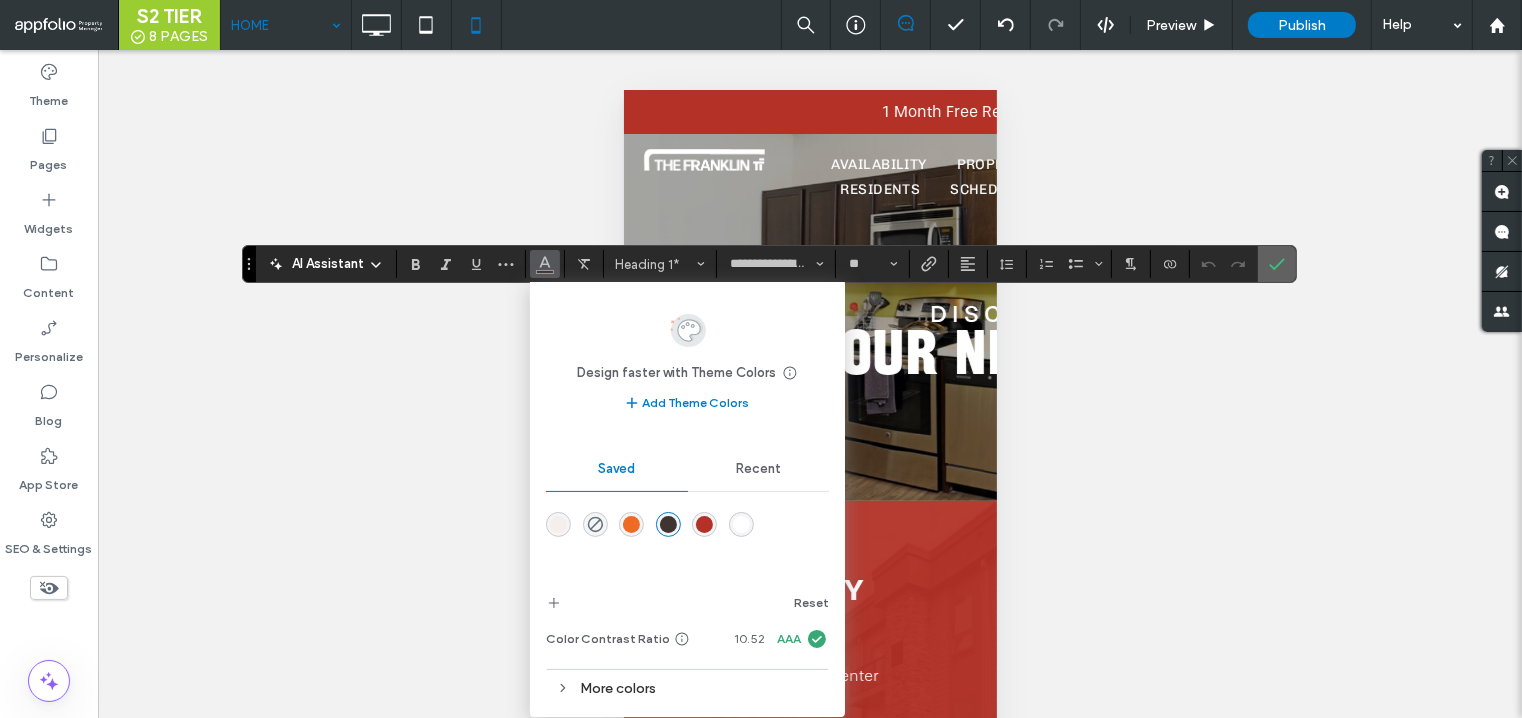 click at bounding box center [1273, 264] 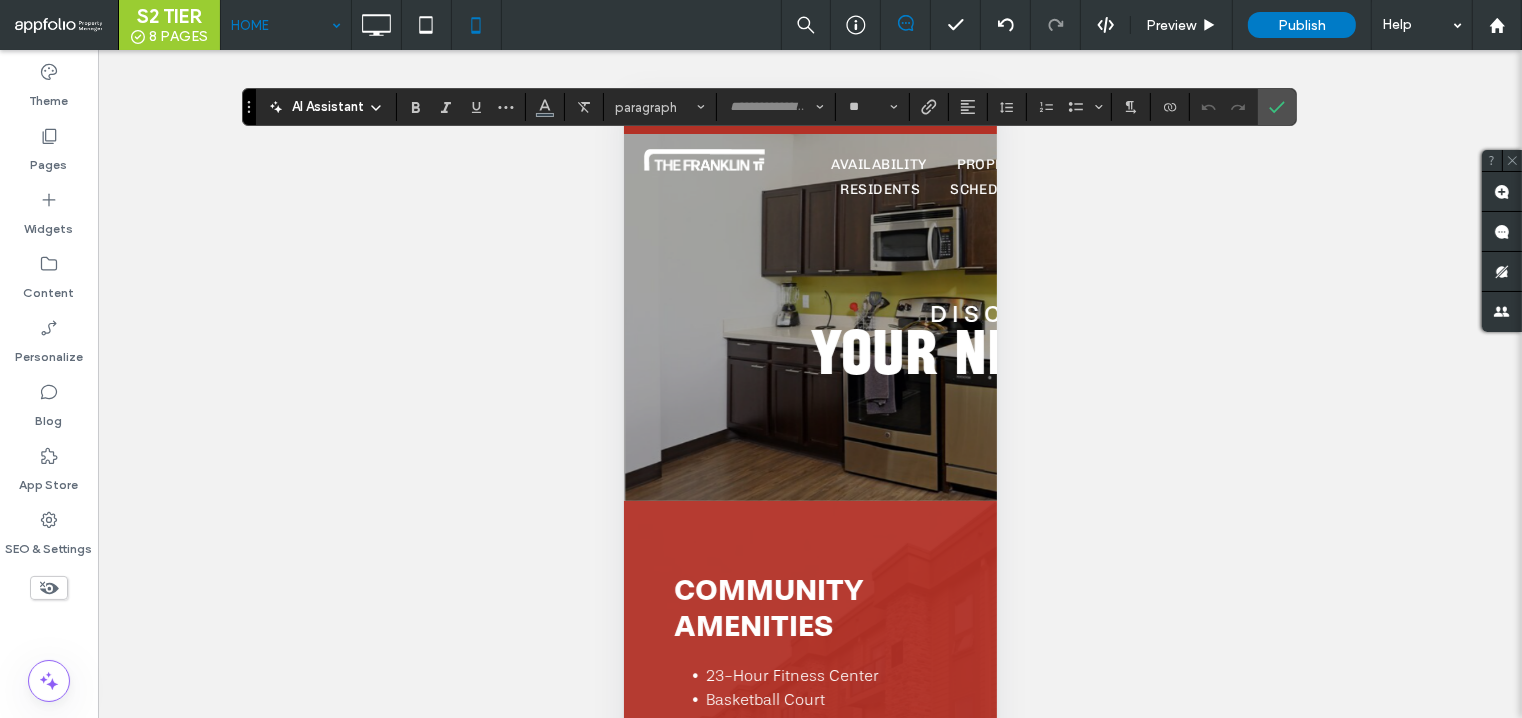 scroll, scrollTop: 62, scrollLeft: 0, axis: vertical 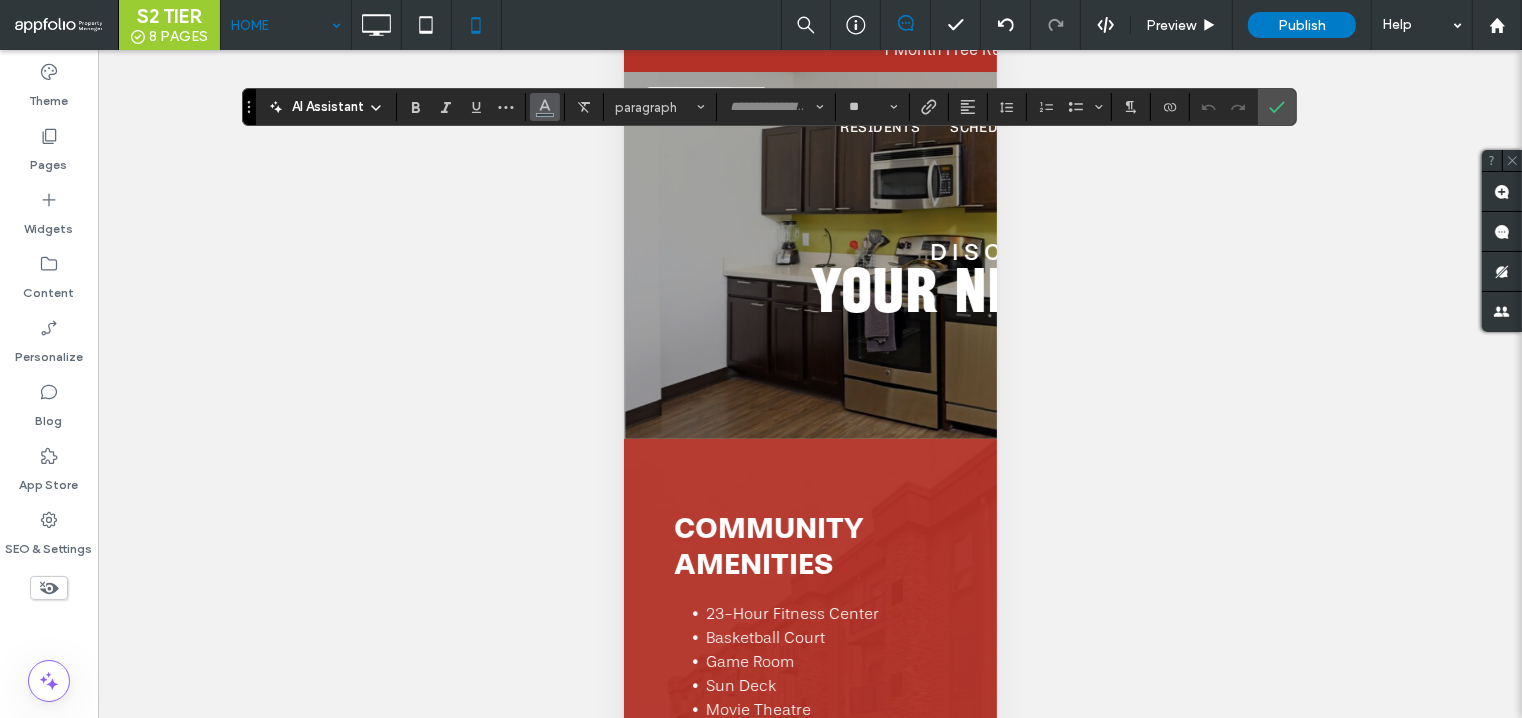 click 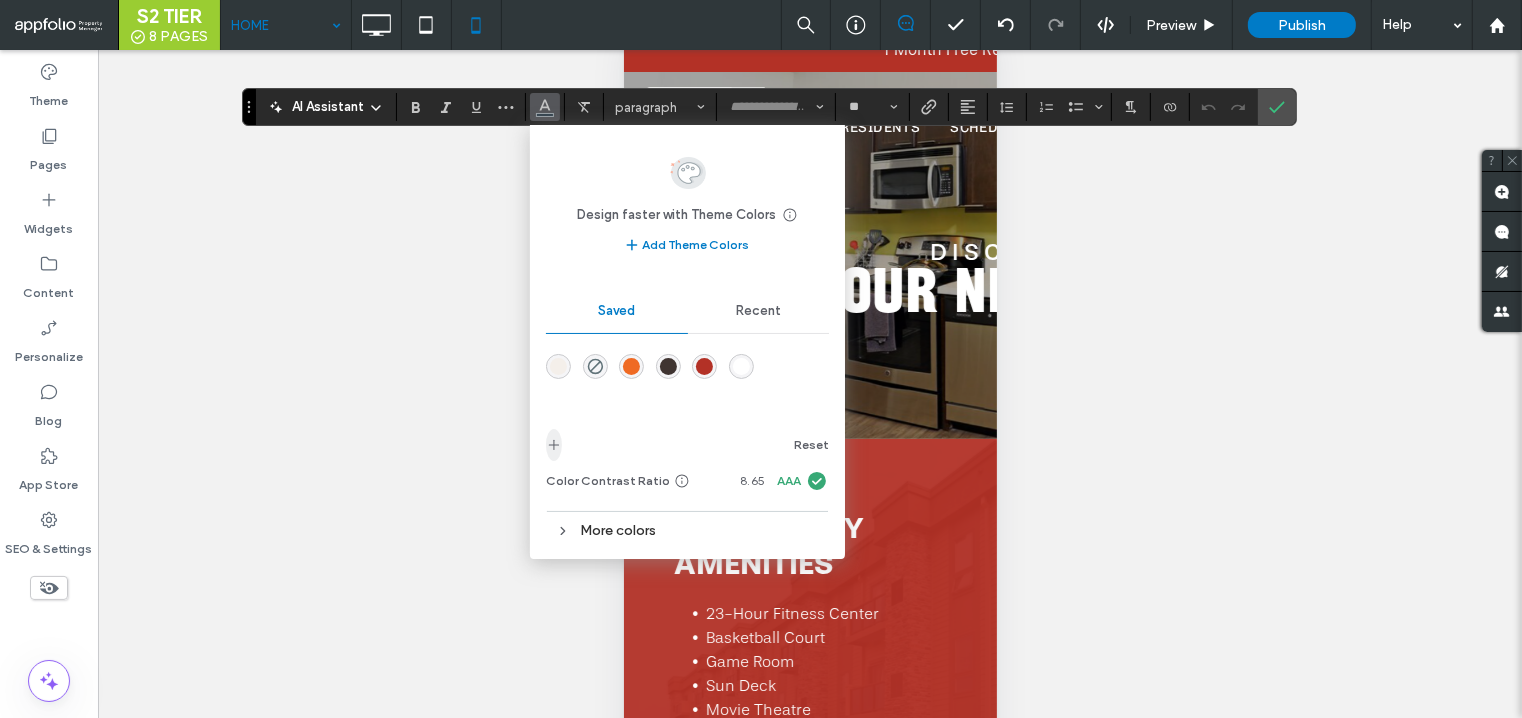 click 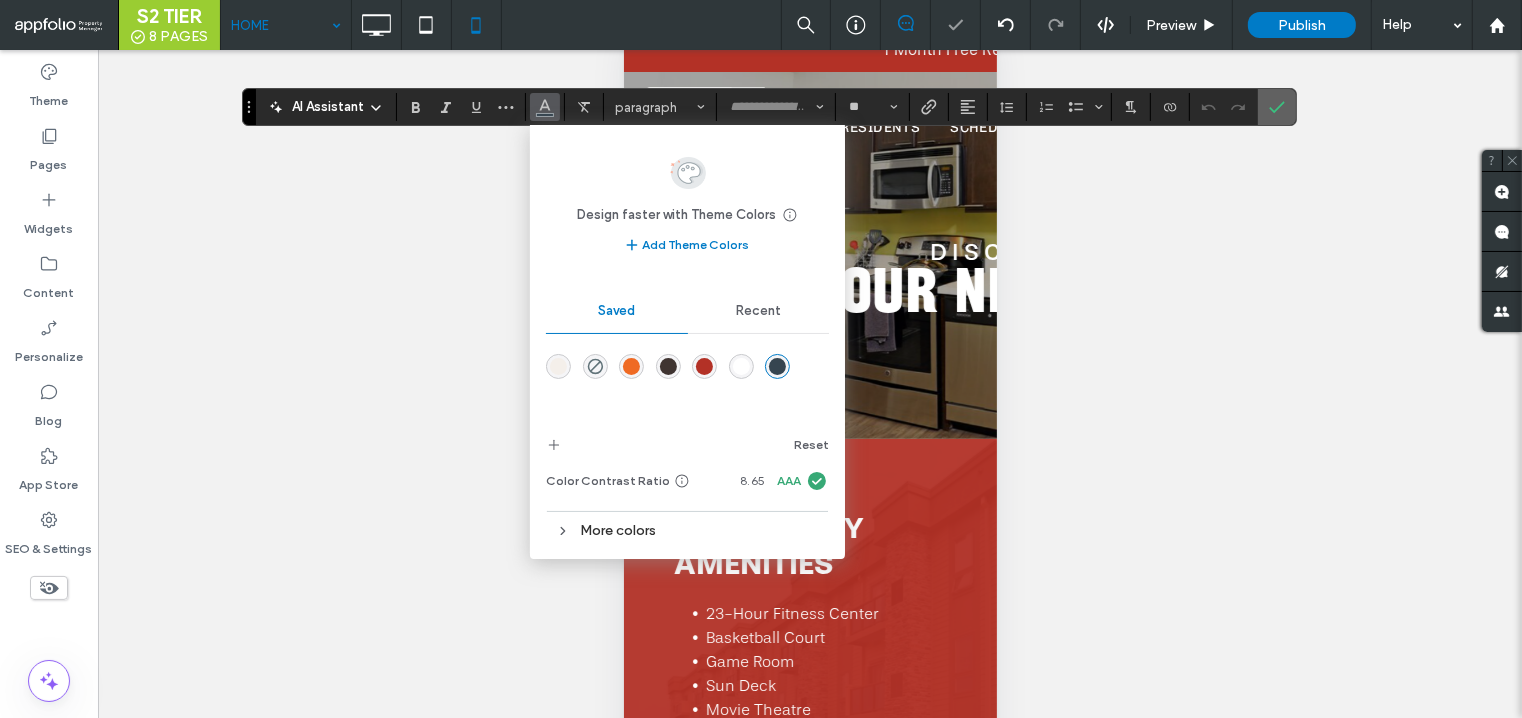 click 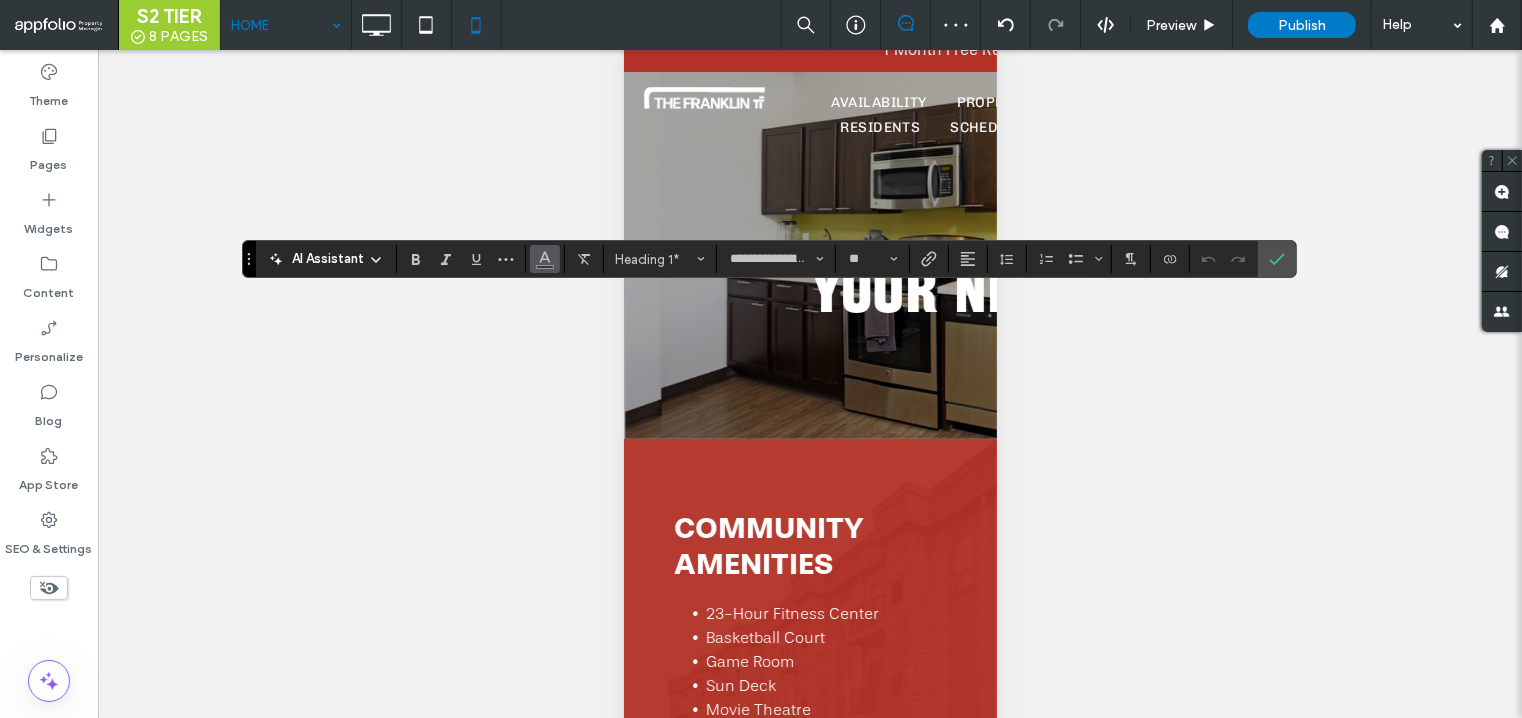 click at bounding box center [545, 257] 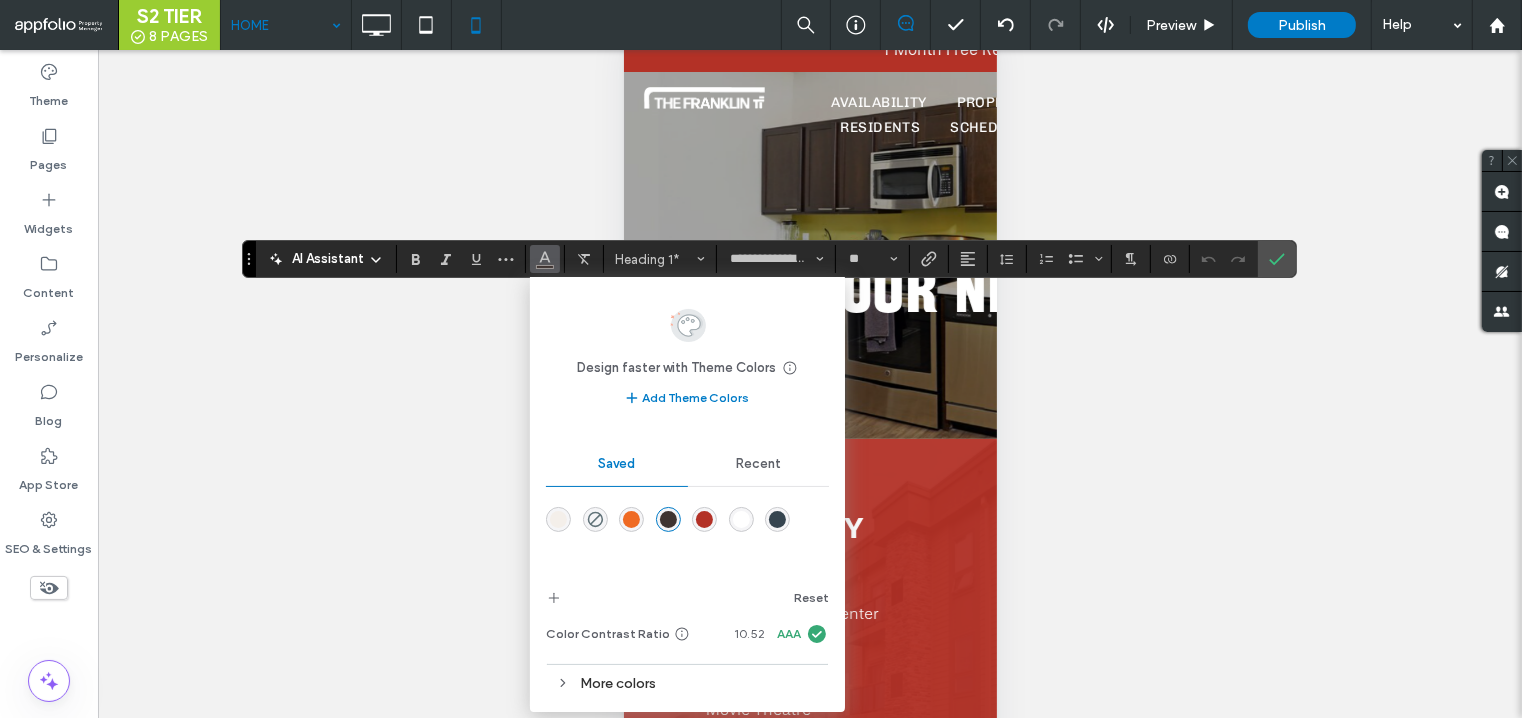 click at bounding box center [777, 519] 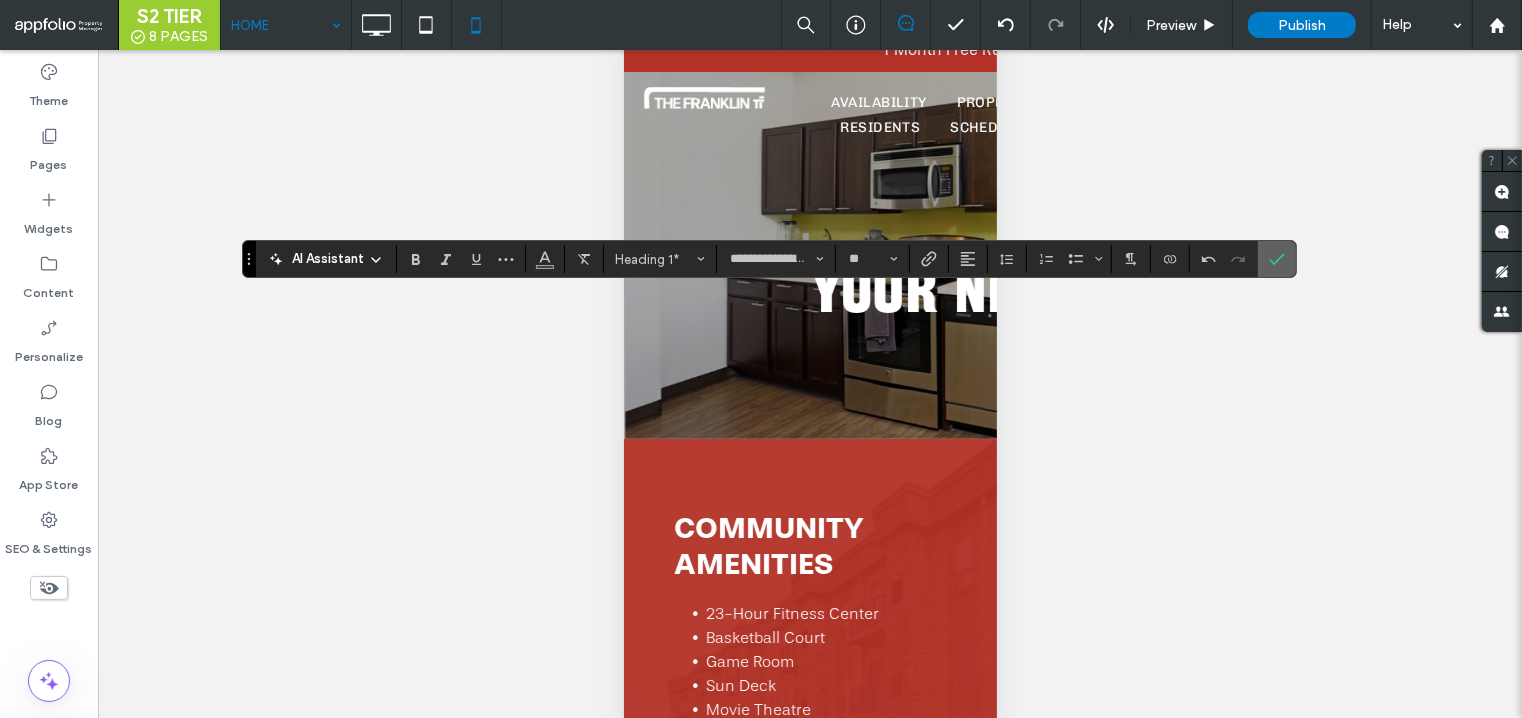 click 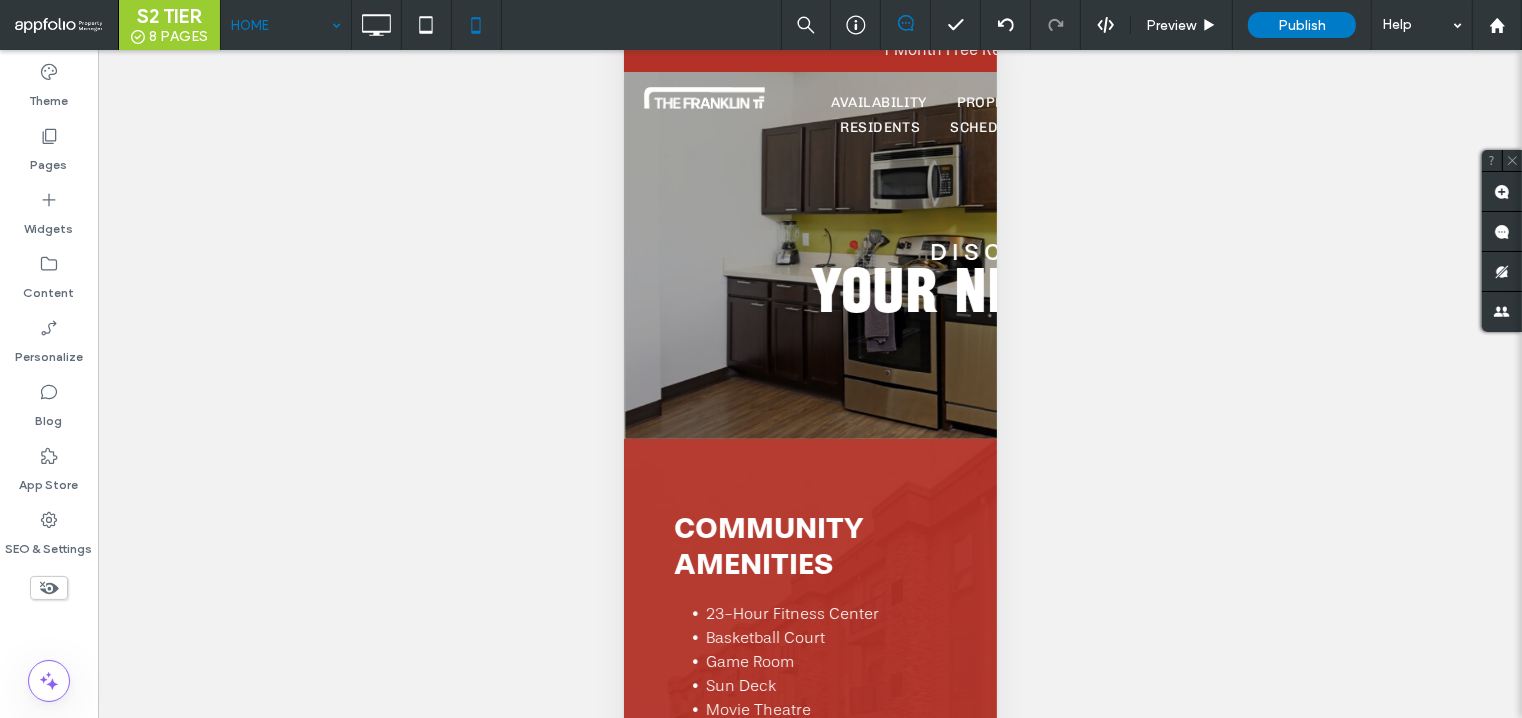 scroll, scrollTop: 60, scrollLeft: 0, axis: vertical 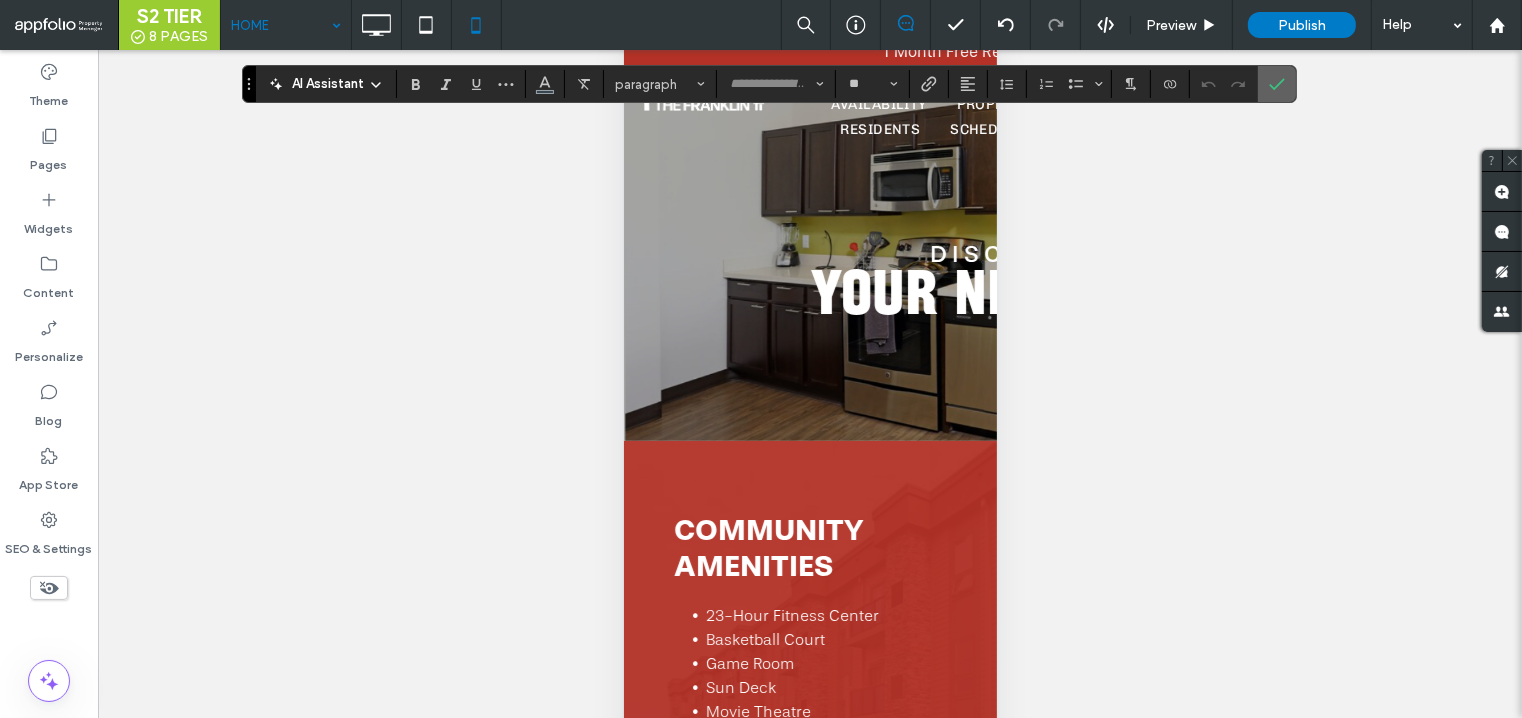 click 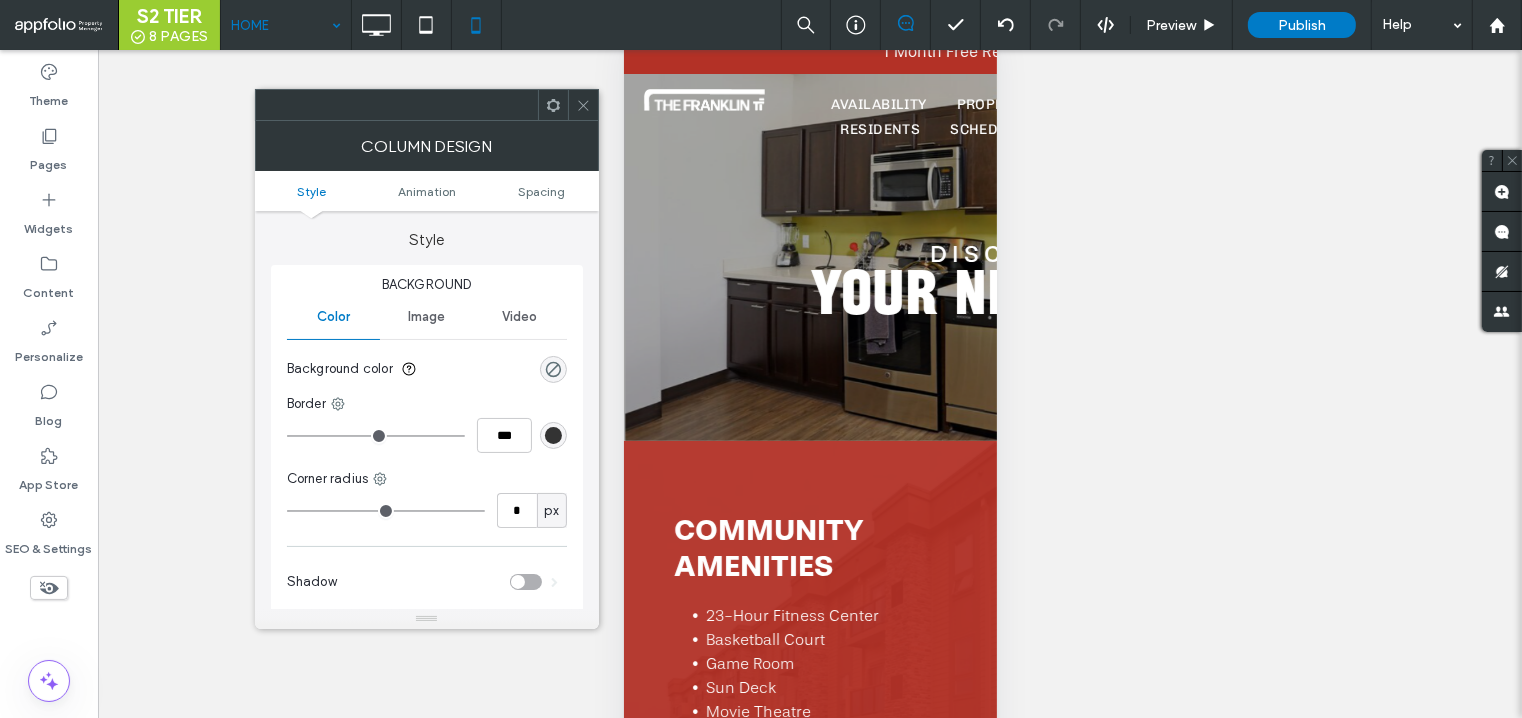 click on "Style Animation Spacing" at bounding box center [427, 191] 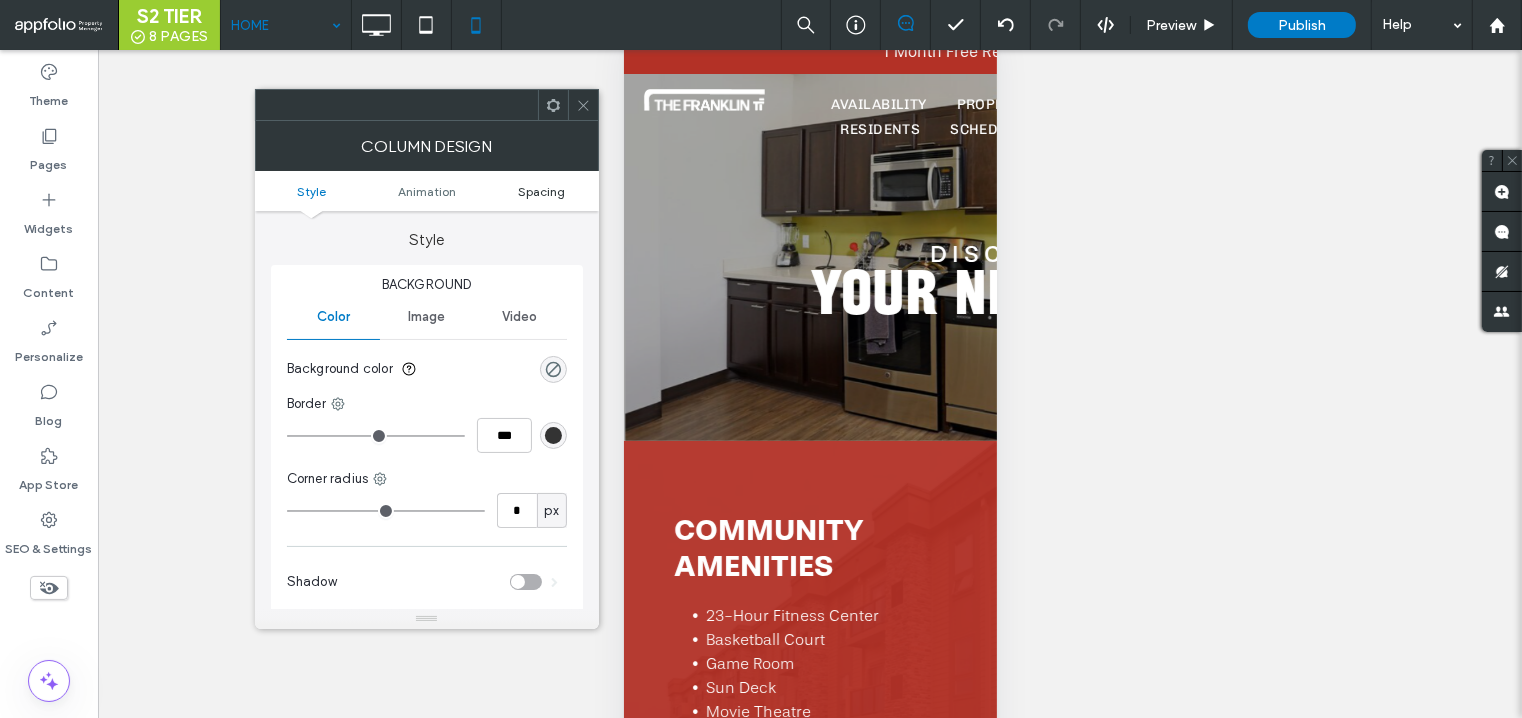 click on "Spacing" at bounding box center [541, 191] 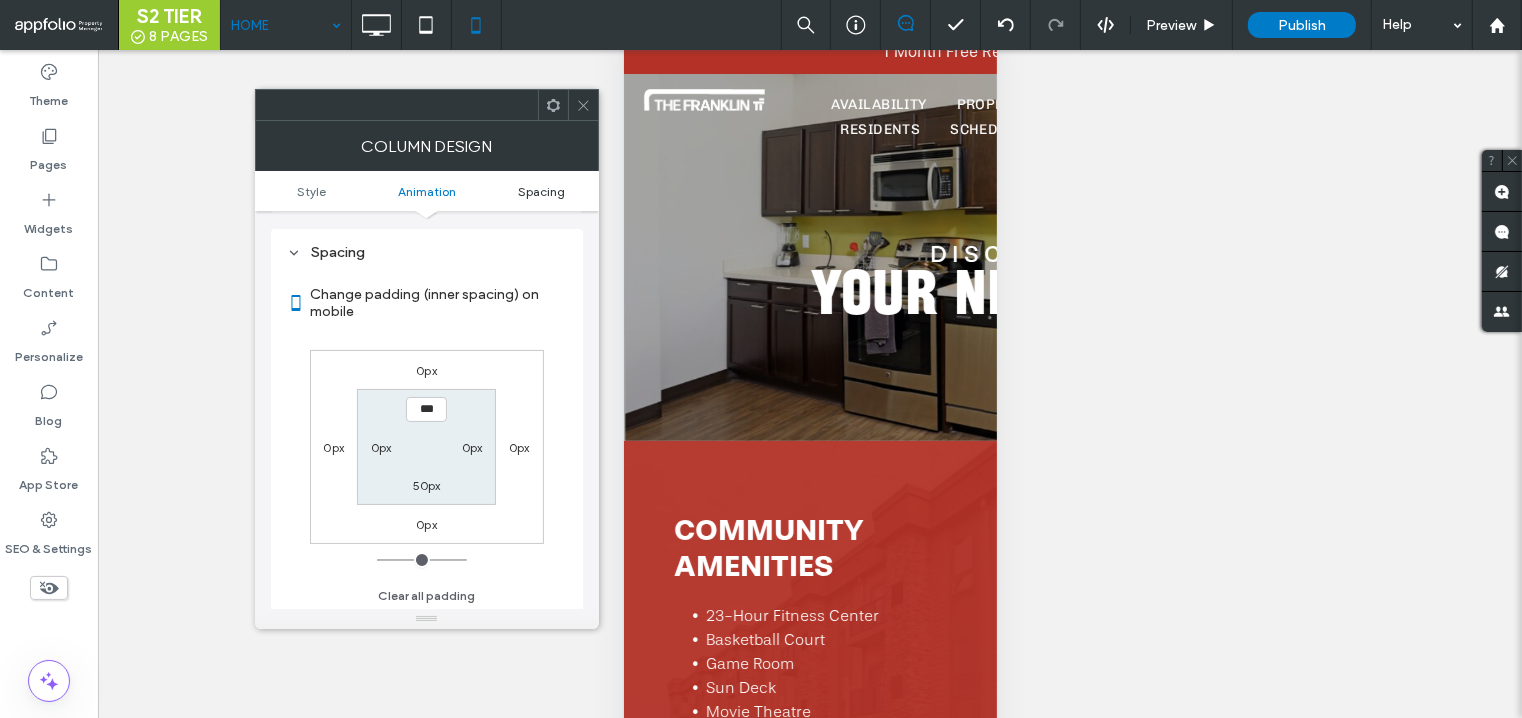 scroll, scrollTop: 467, scrollLeft: 0, axis: vertical 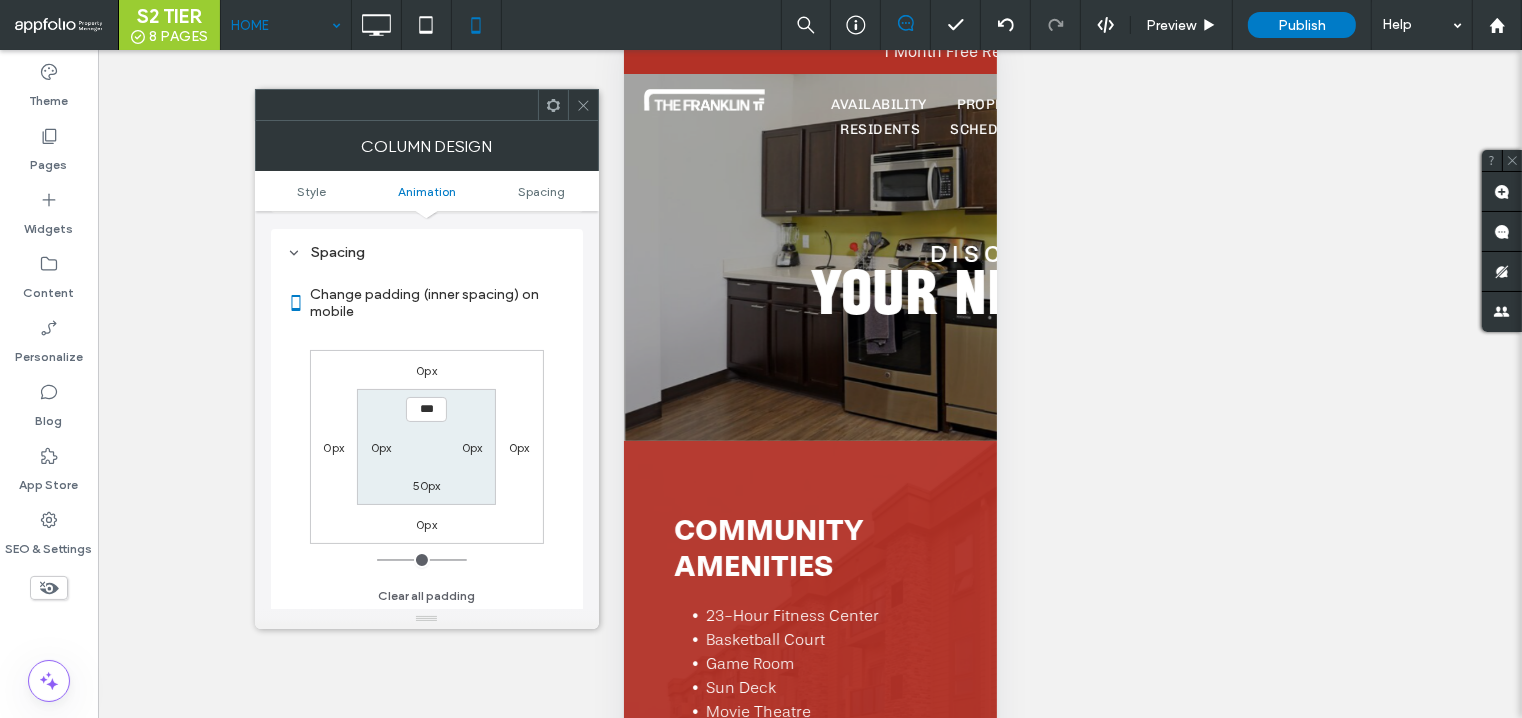 click on "50px" at bounding box center [427, 485] 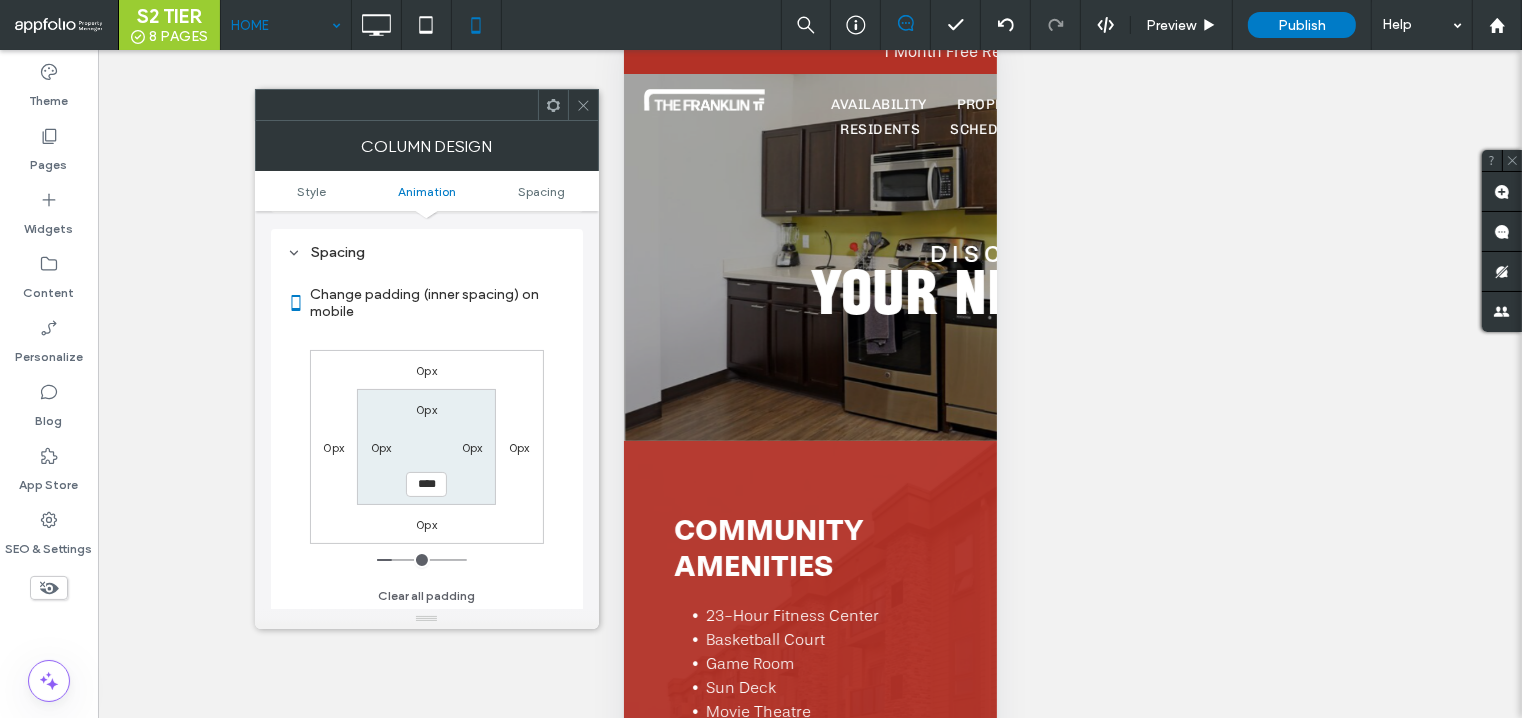 type on "**" 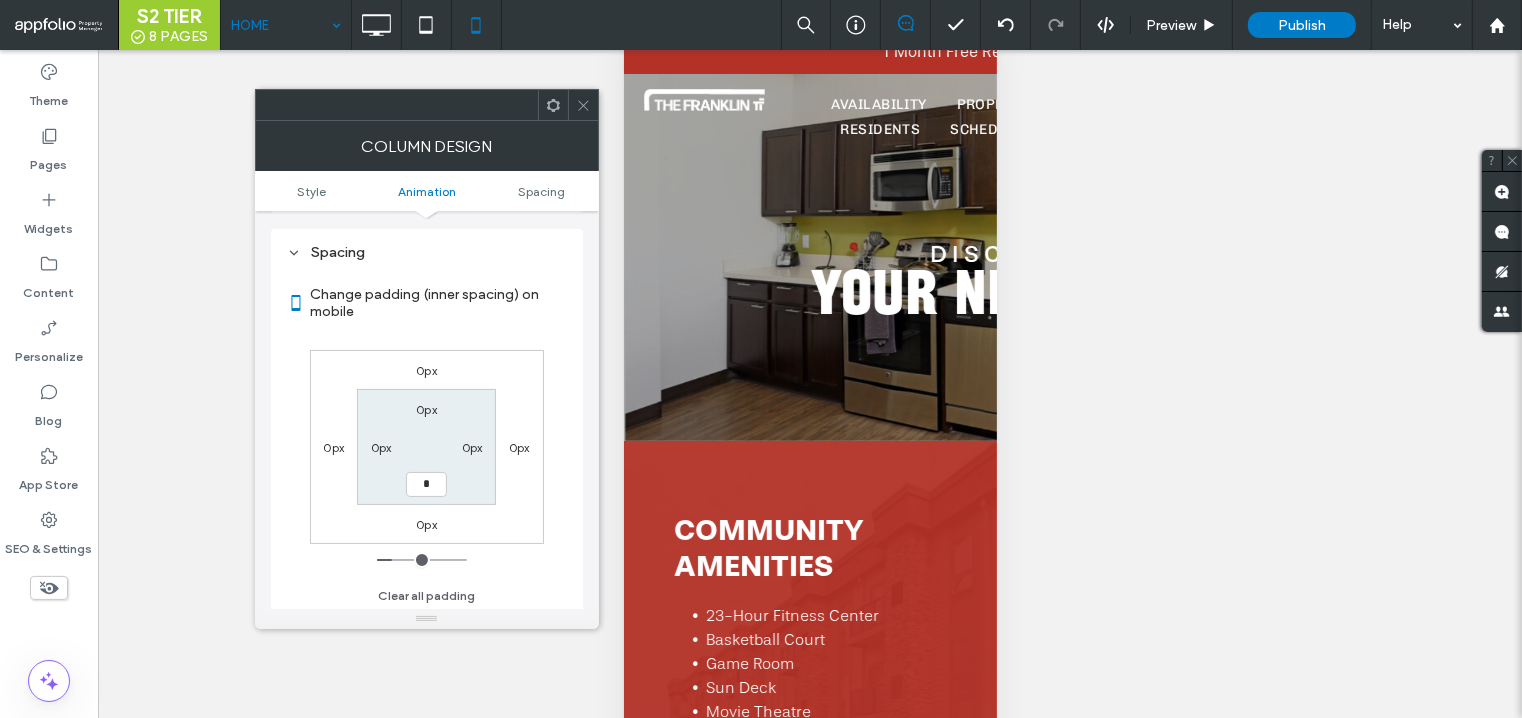 type on "*" 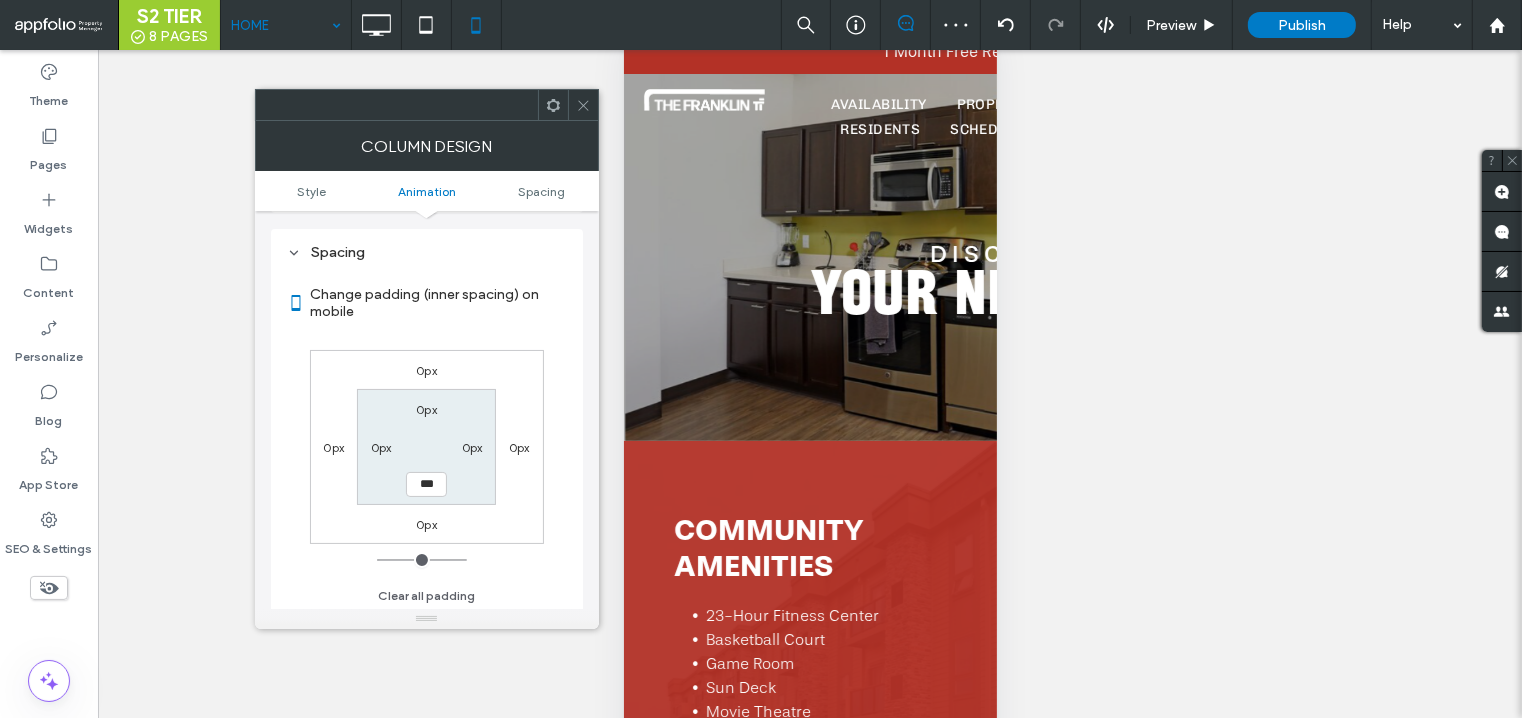 drag, startPoint x: 439, startPoint y: 483, endPoint x: 378, endPoint y: 483, distance: 61 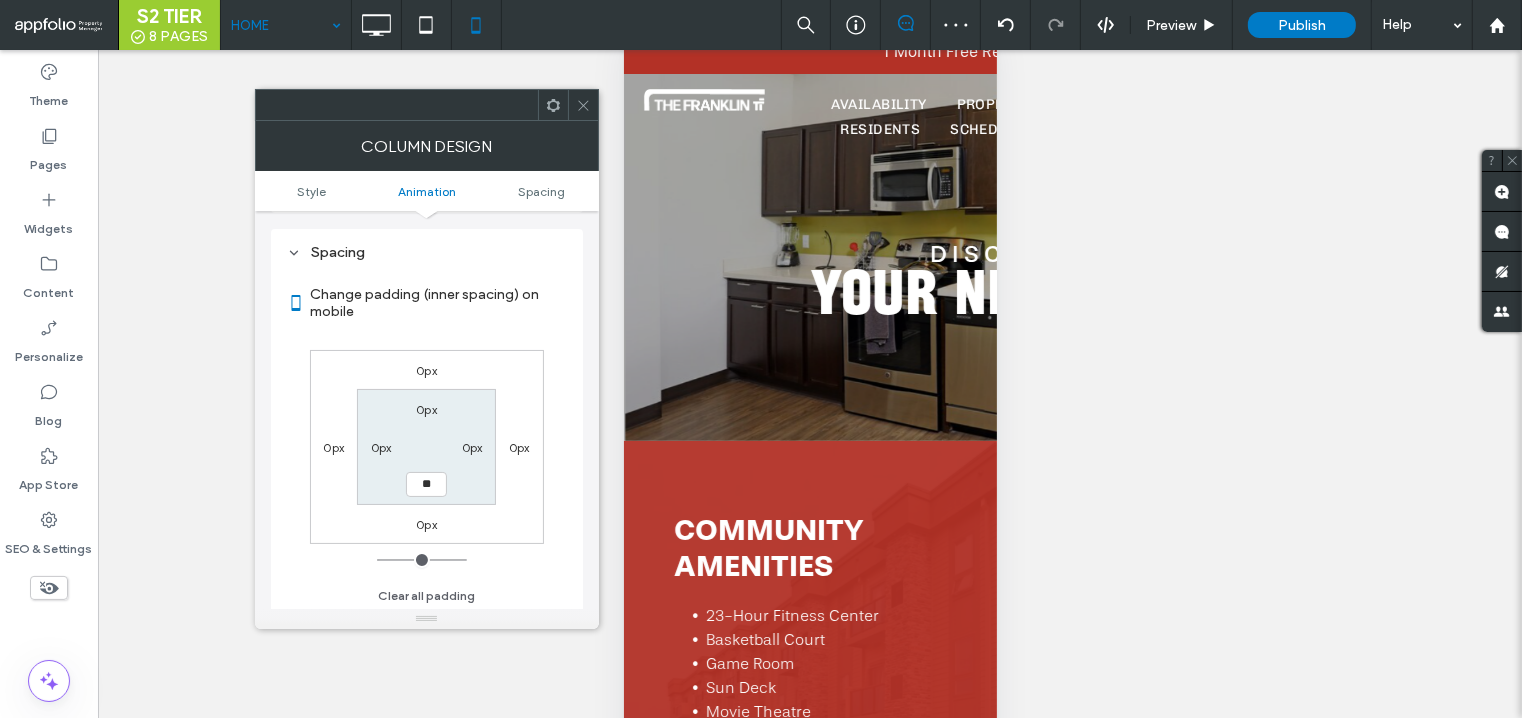 type on "**" 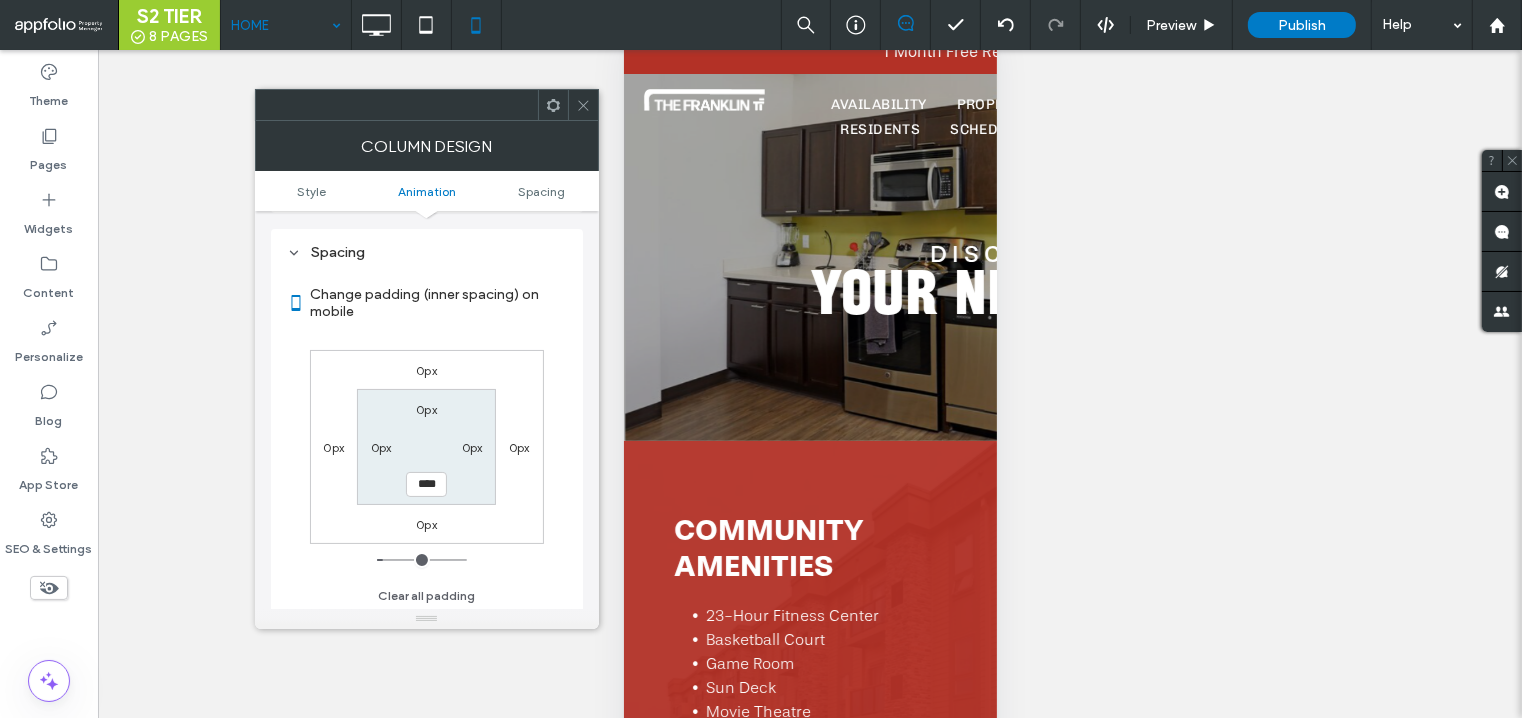 click at bounding box center (583, 105) 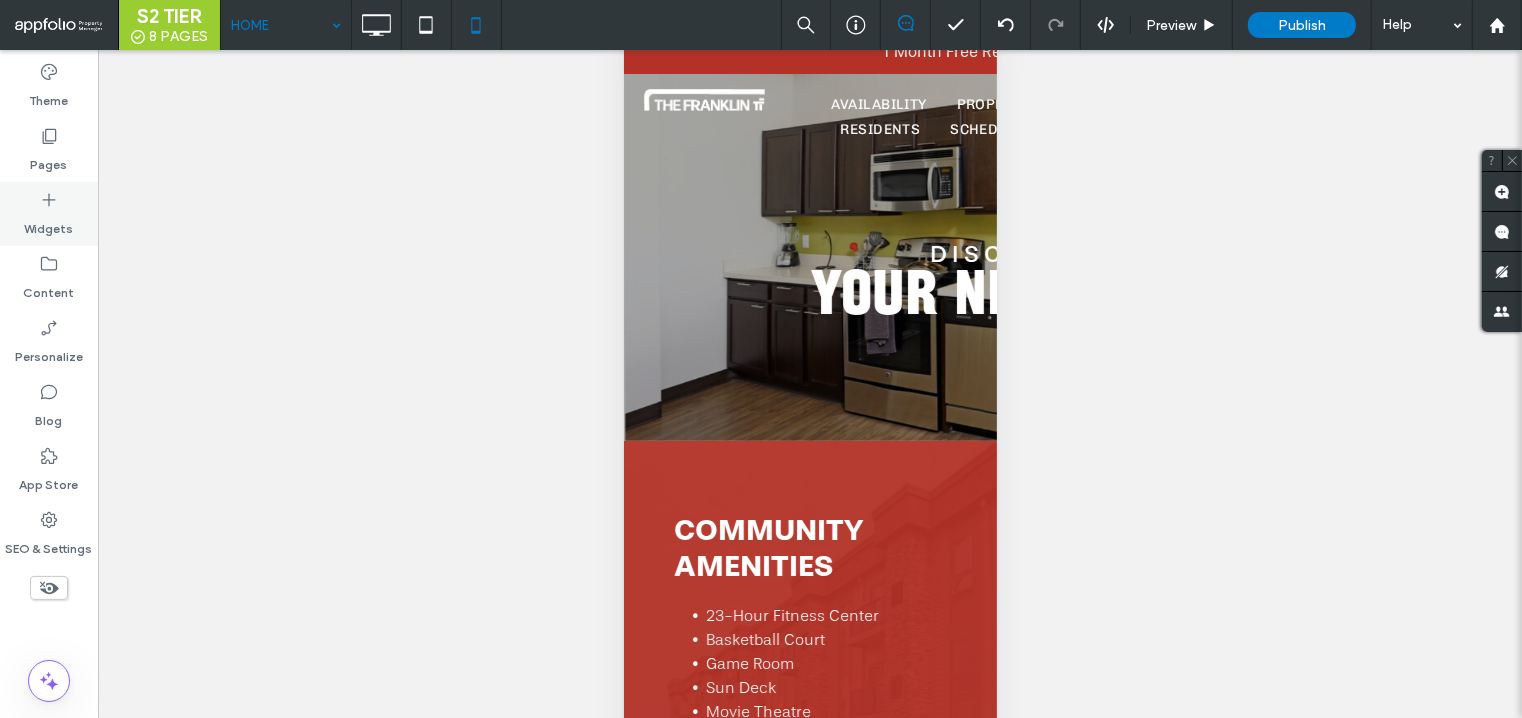 click on "Widgets" at bounding box center [49, 224] 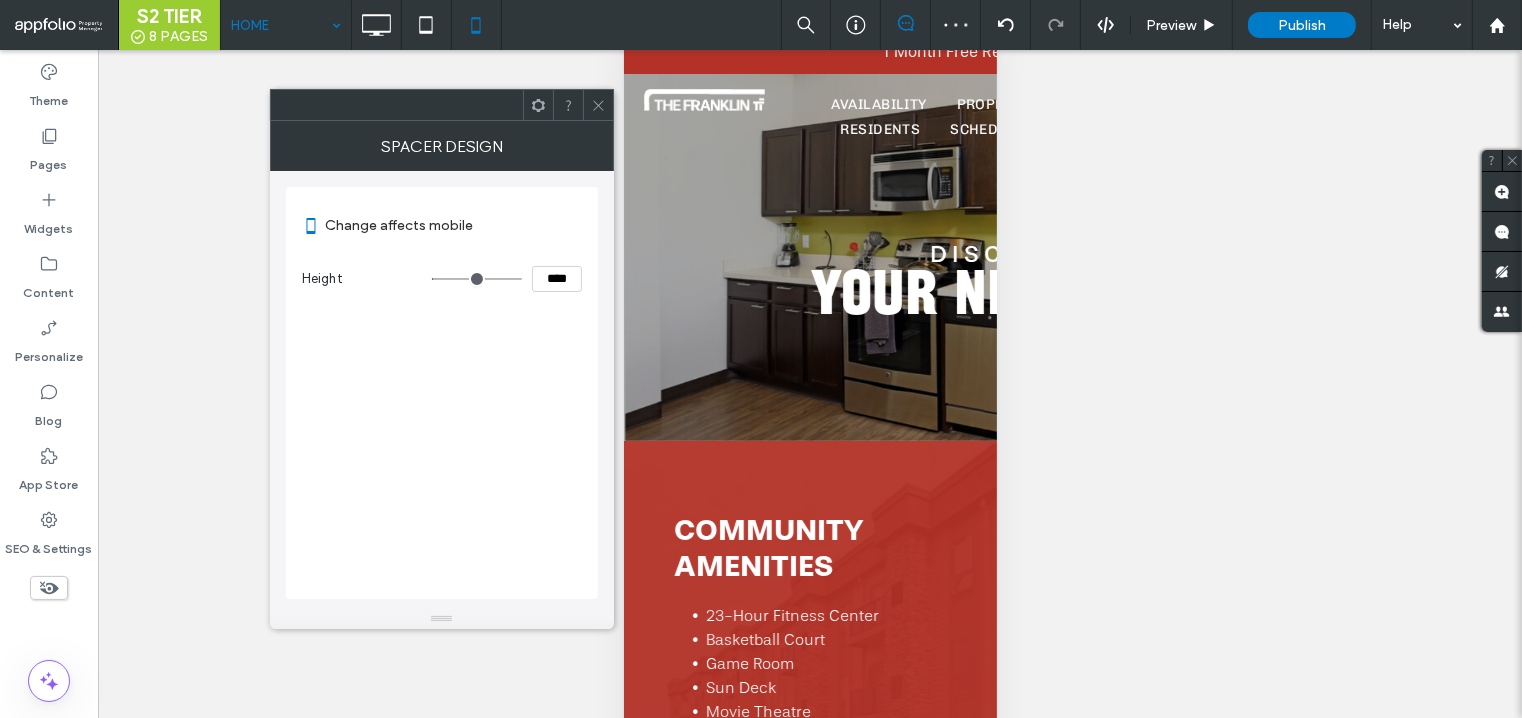 type on "**" 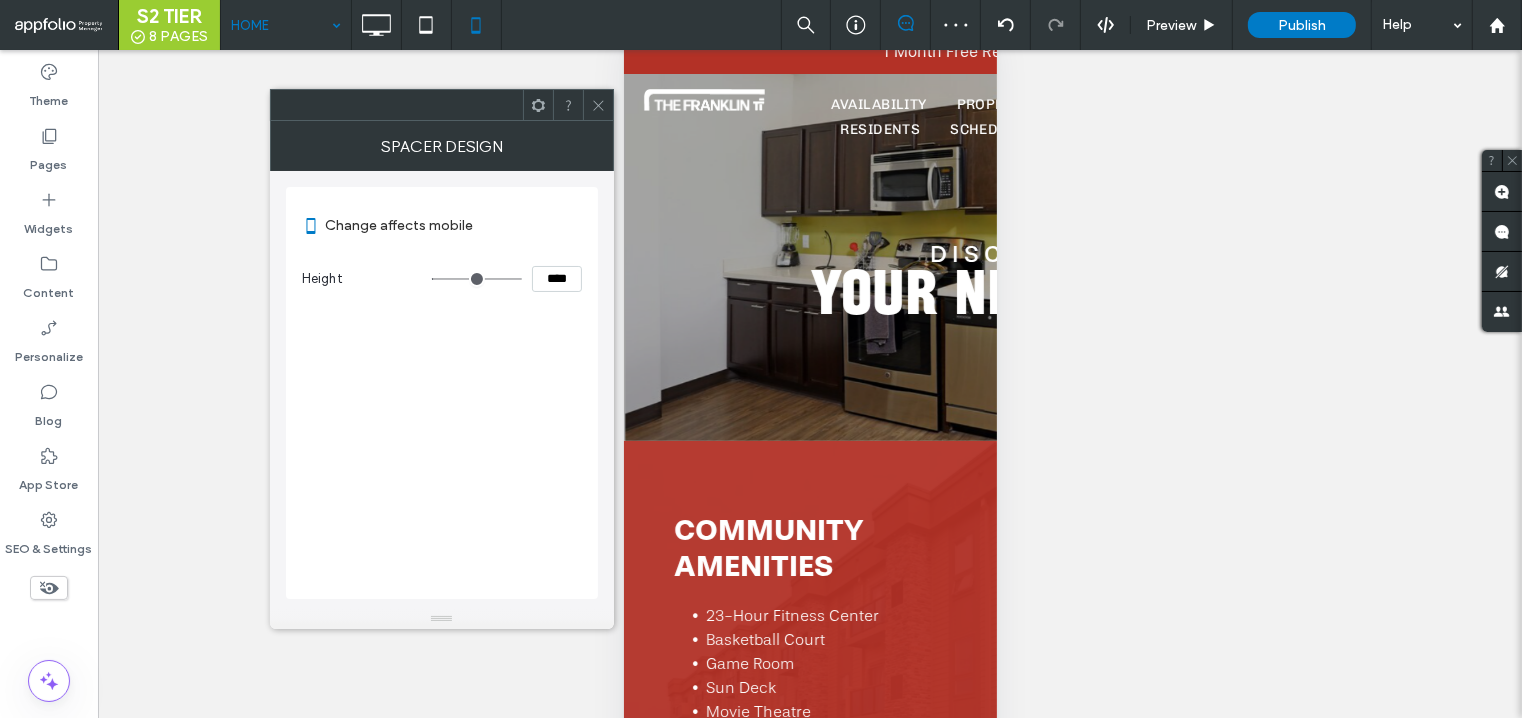 type on "****" 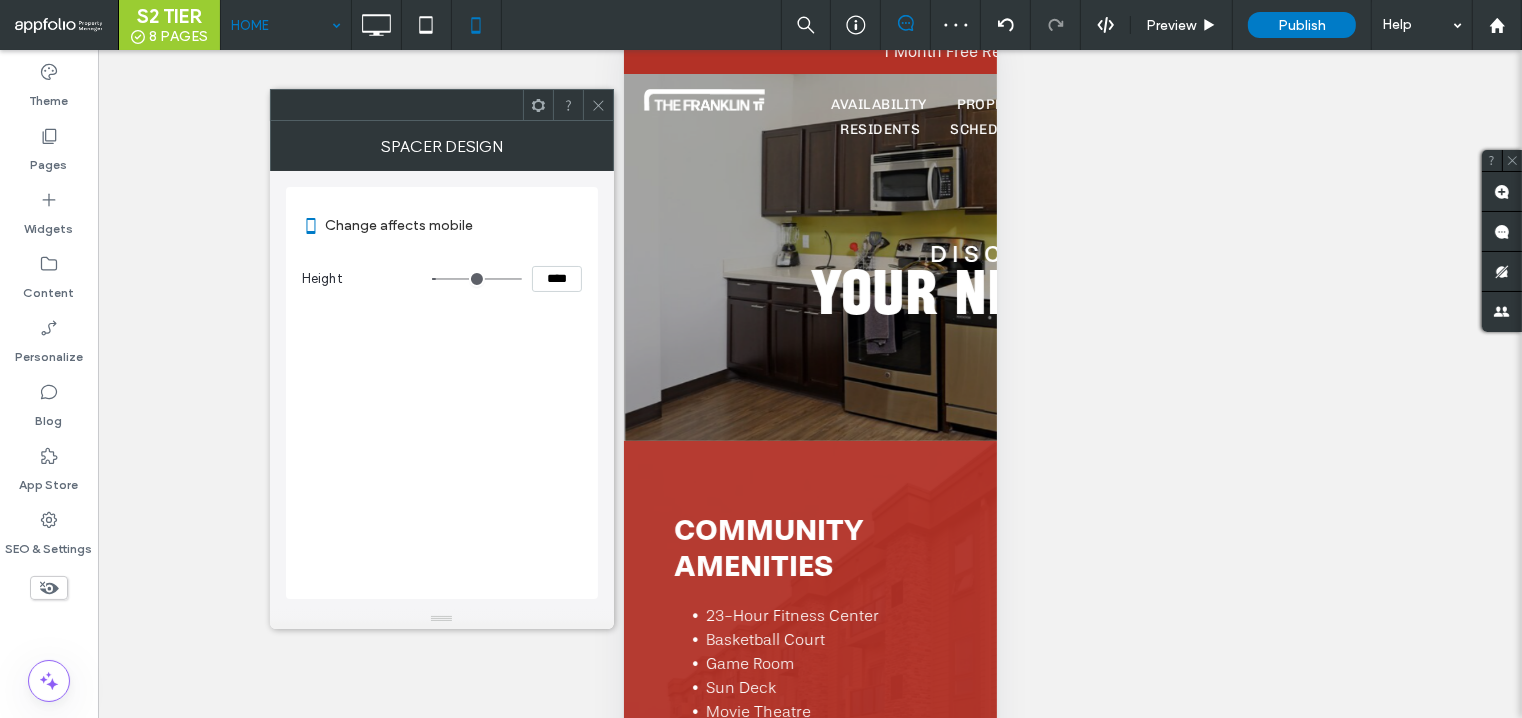 type on "**" 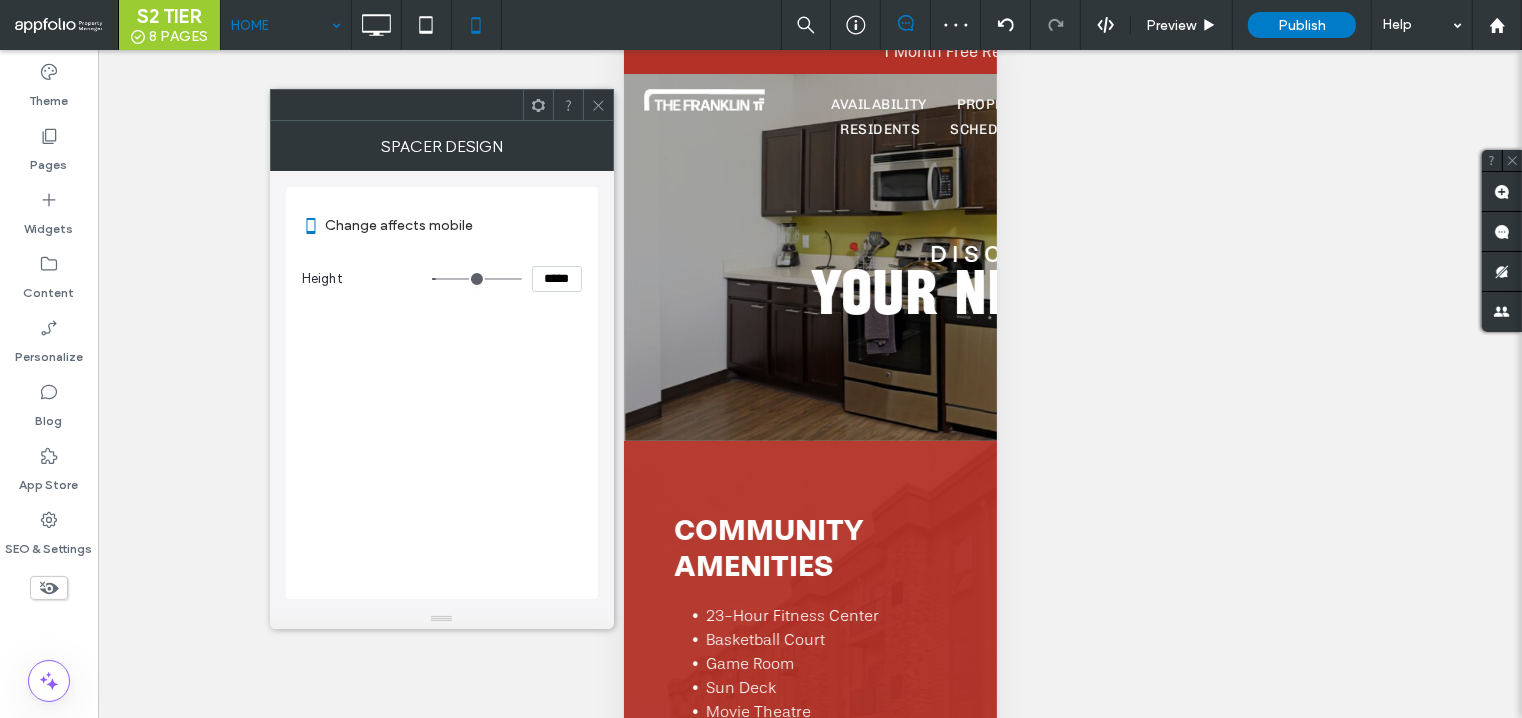 type on "***" 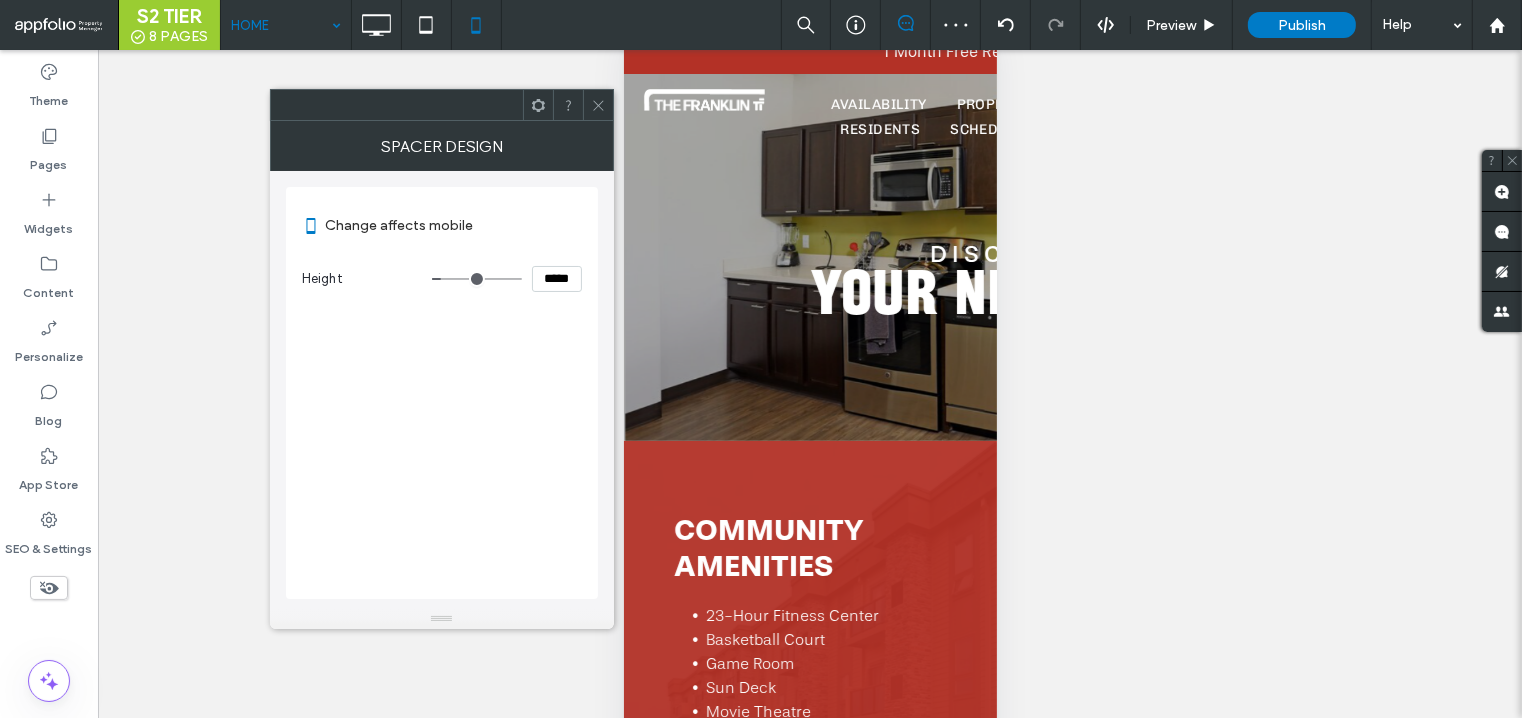 type on "***" 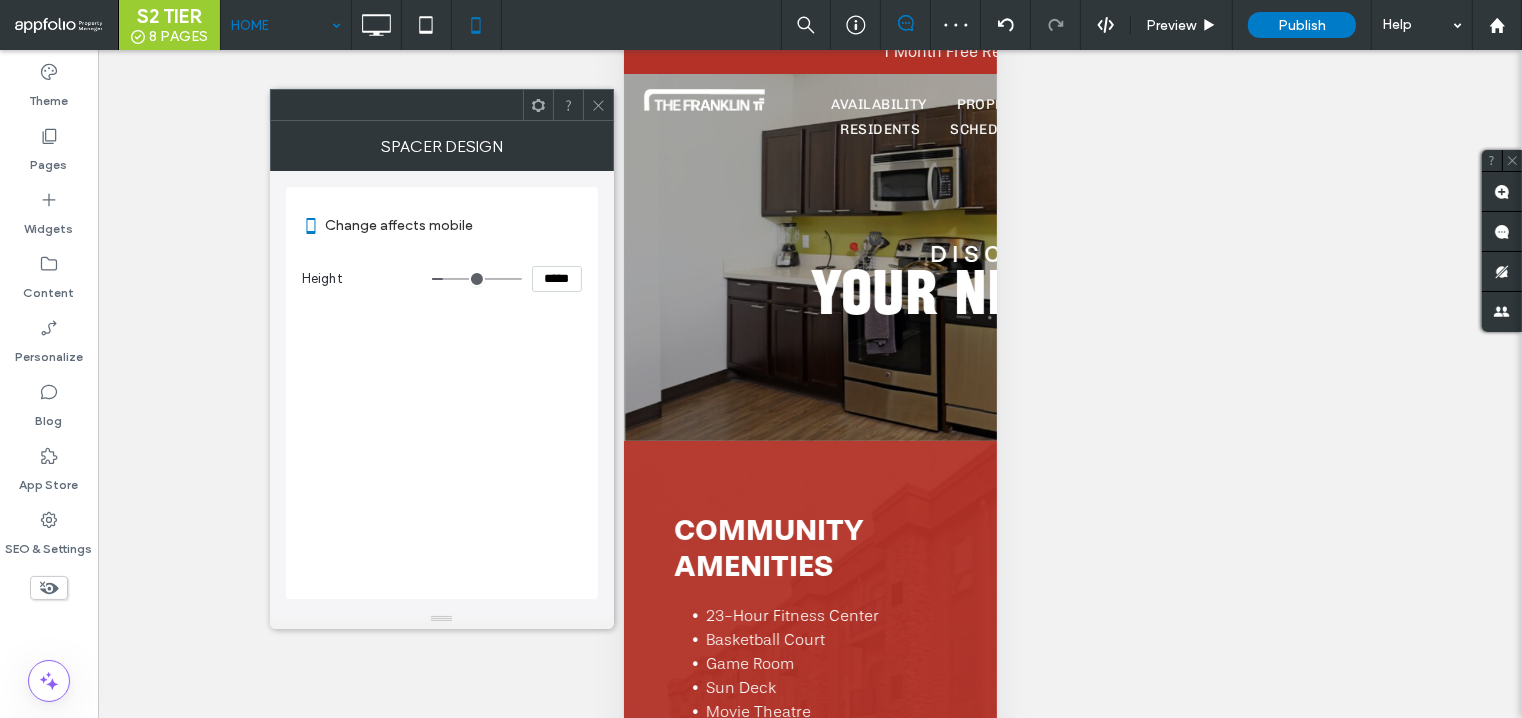 type on "***" 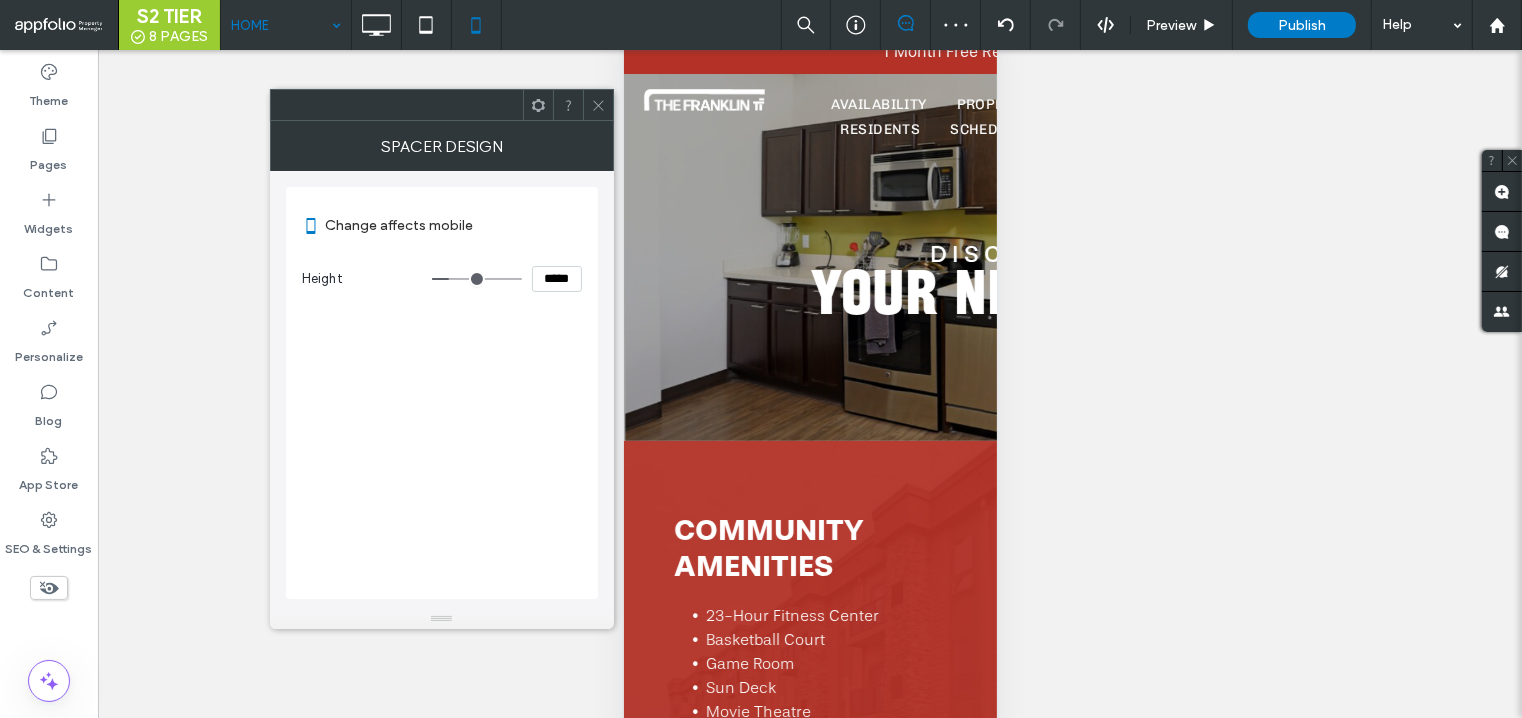 type on "***" 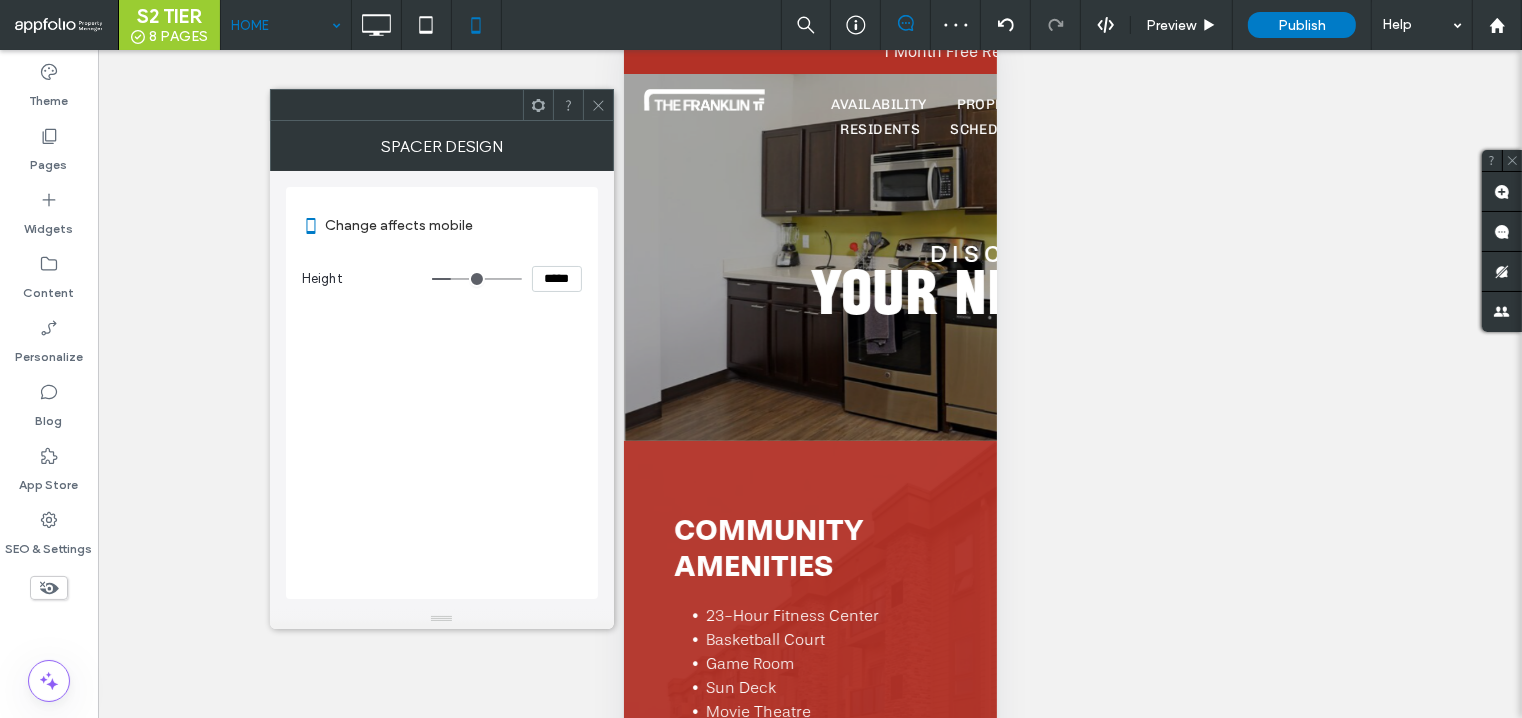 drag, startPoint x: 442, startPoint y: 277, endPoint x: 455, endPoint y: 278, distance: 13.038404 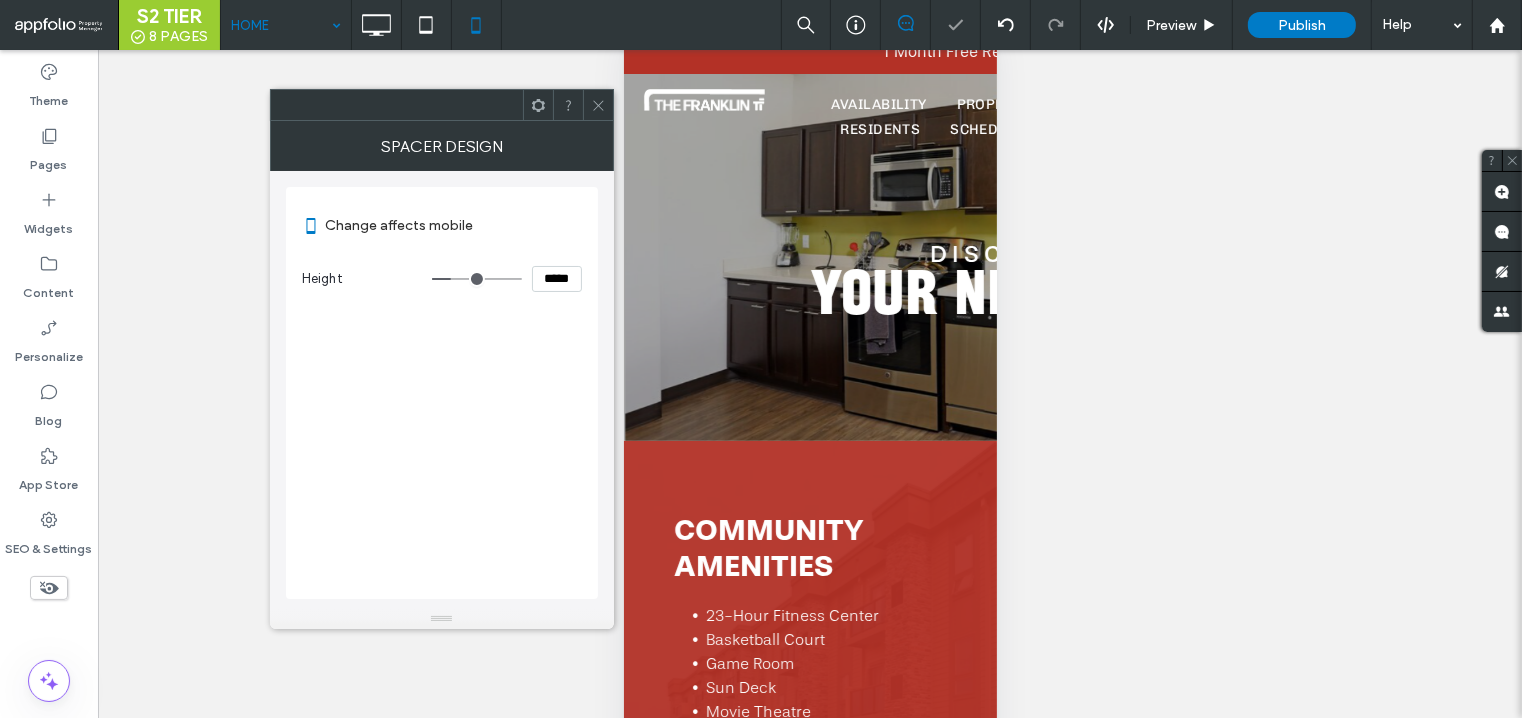 click 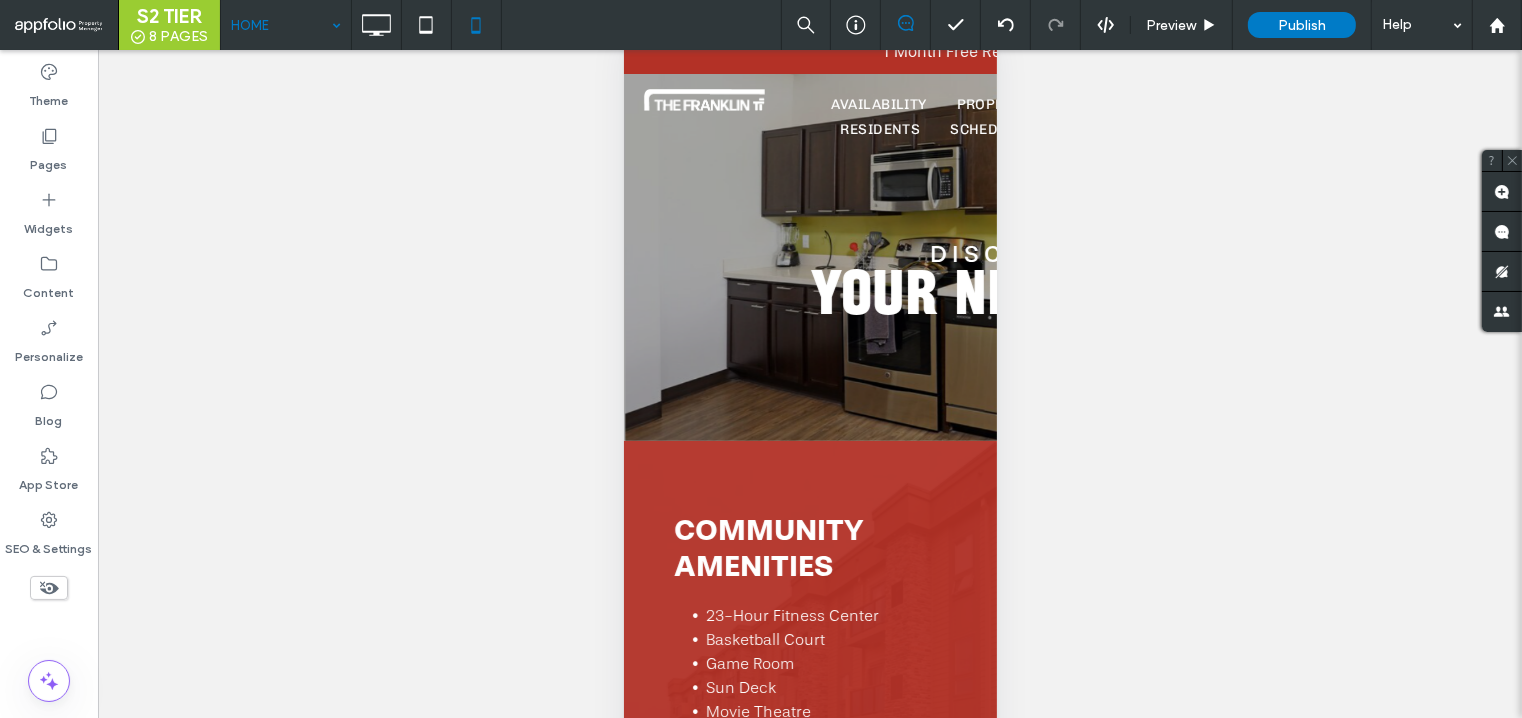 type on "**" 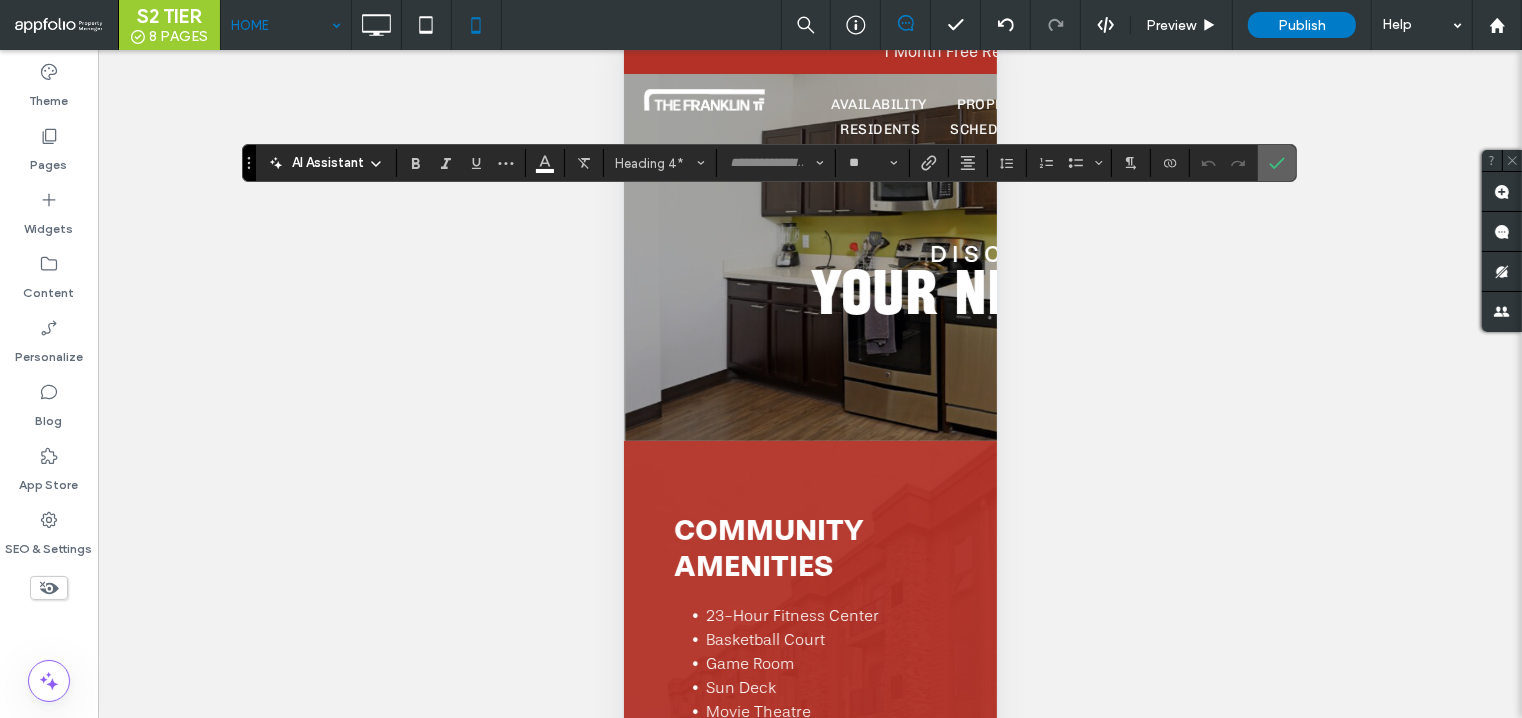 click at bounding box center (1273, 163) 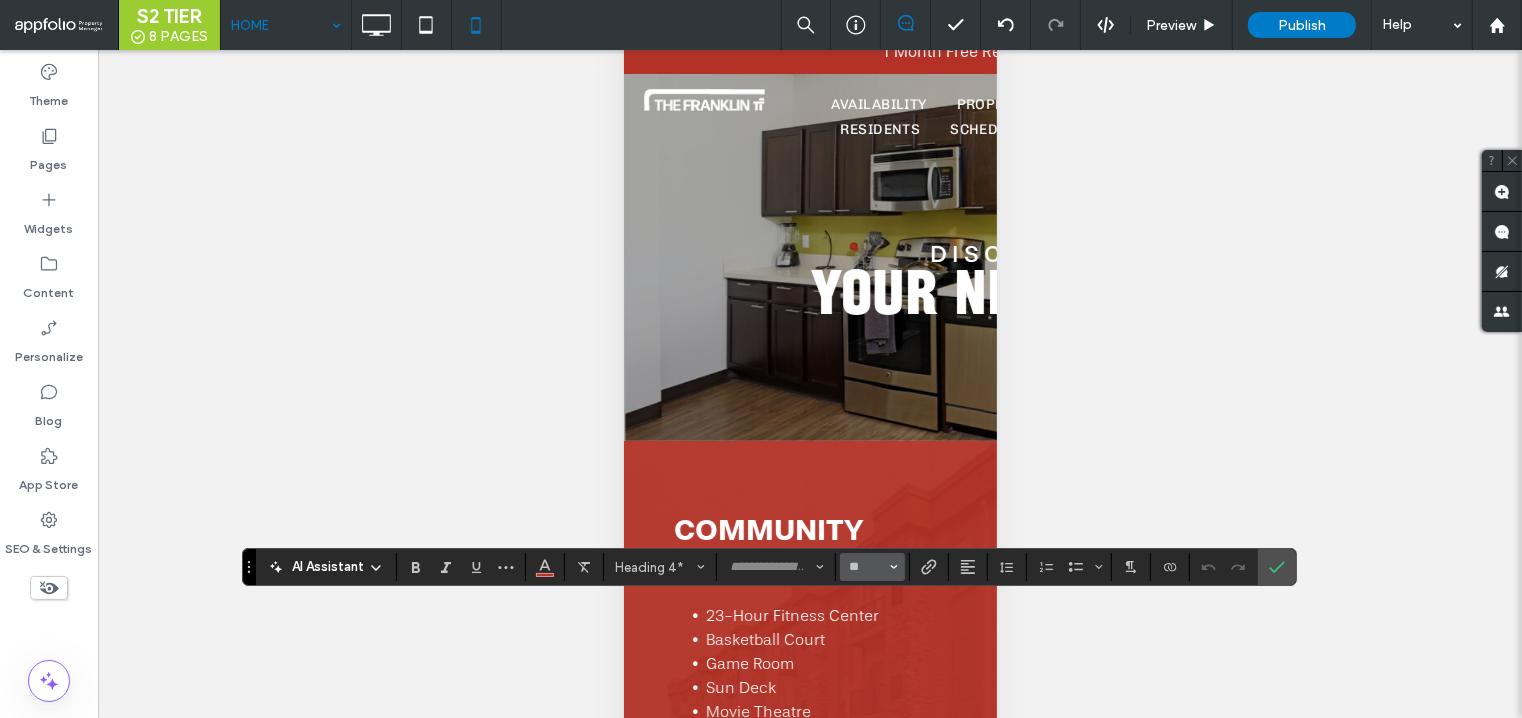 click on "**" at bounding box center (872, 567) 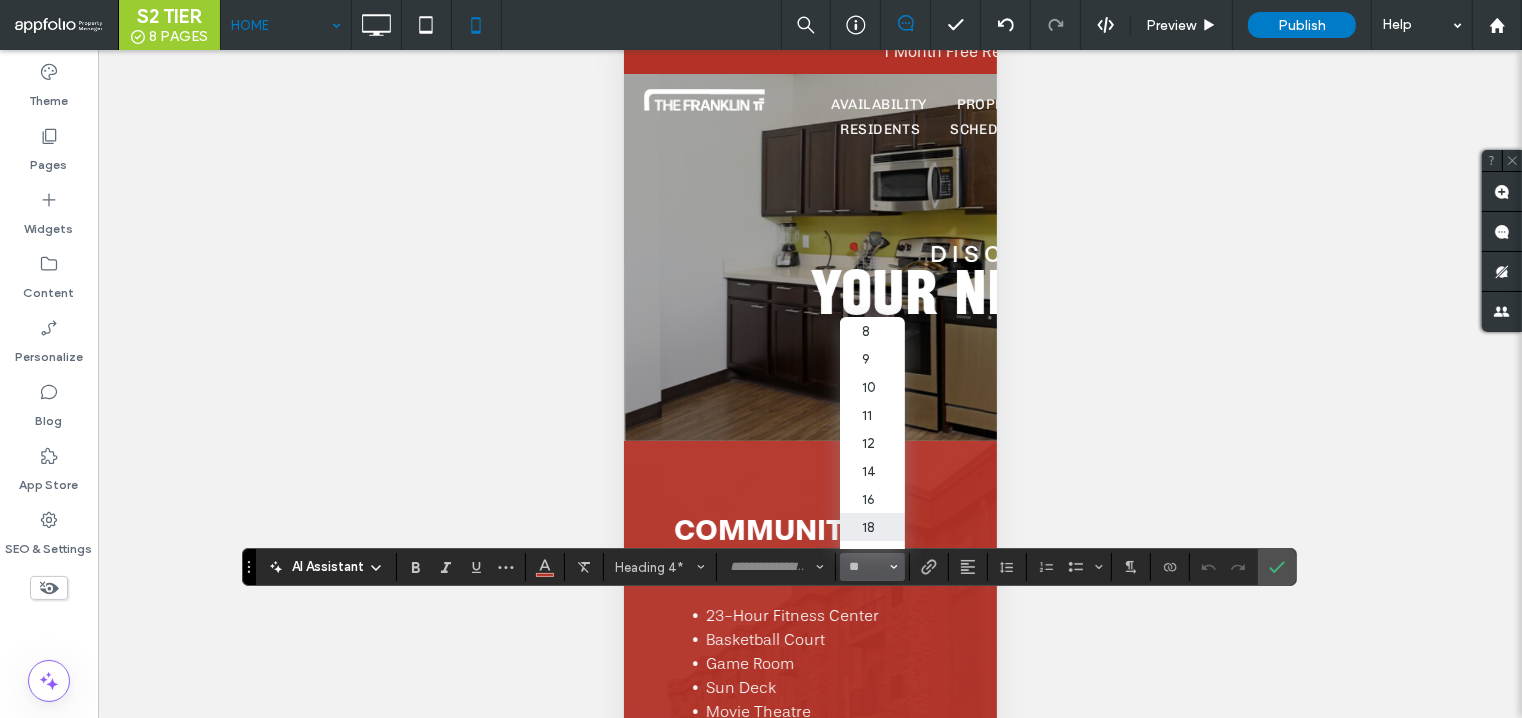 click on "18" at bounding box center (872, 527) 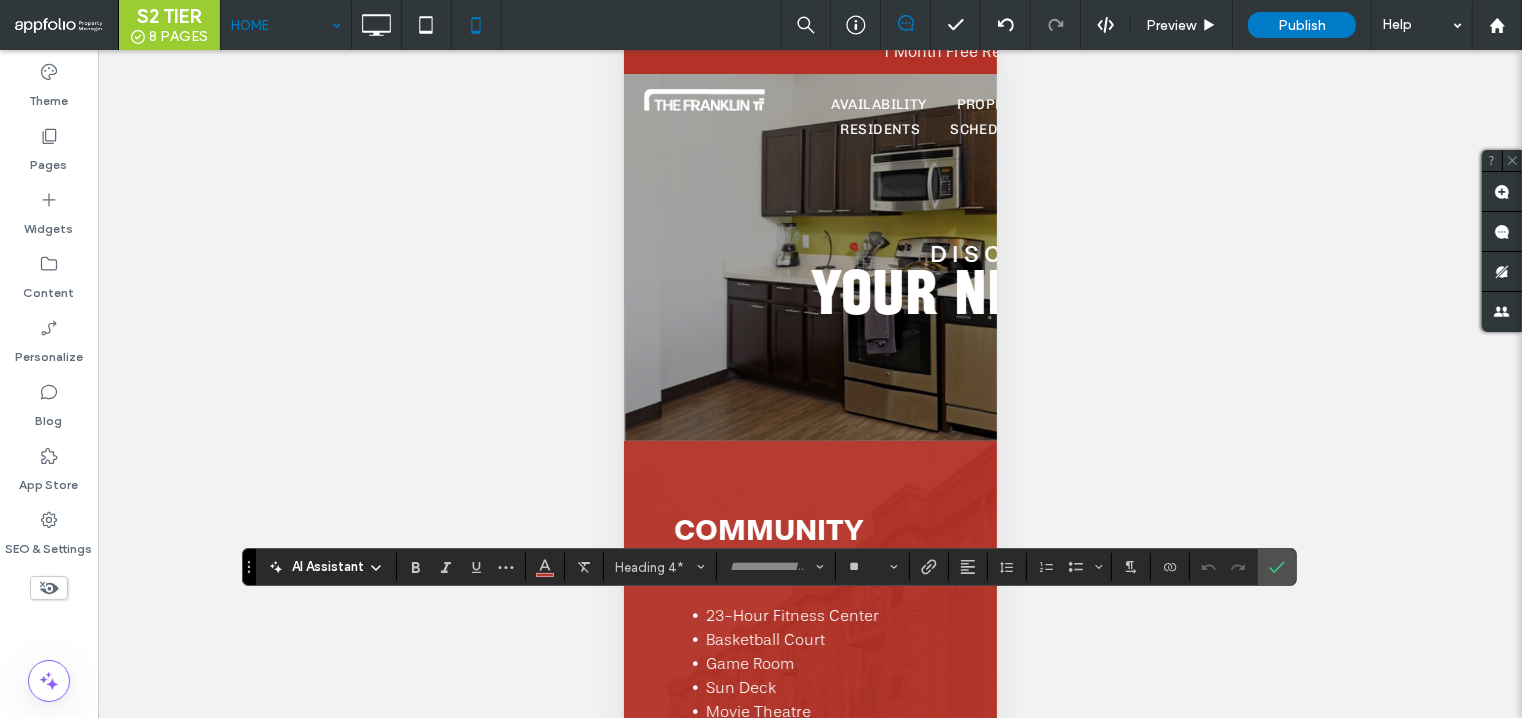 type on "**" 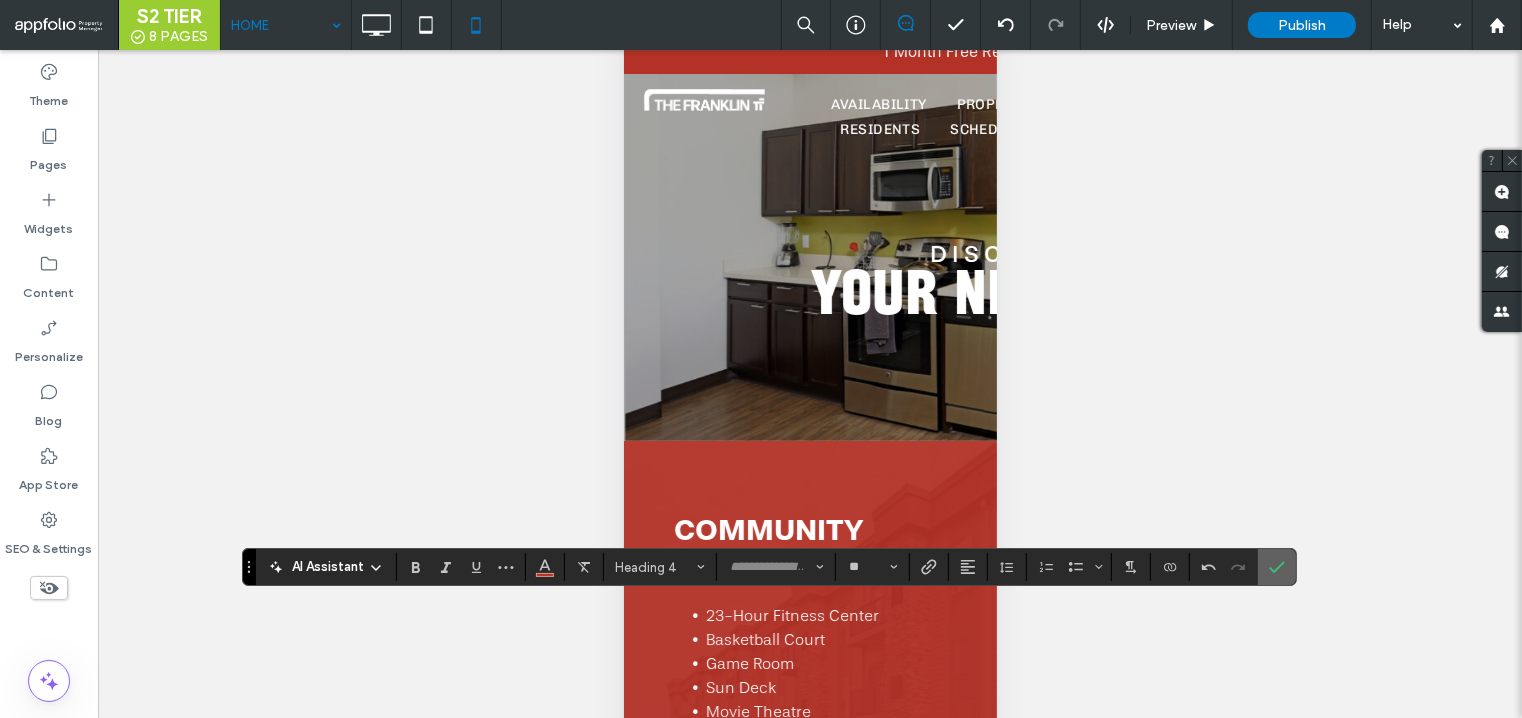 click 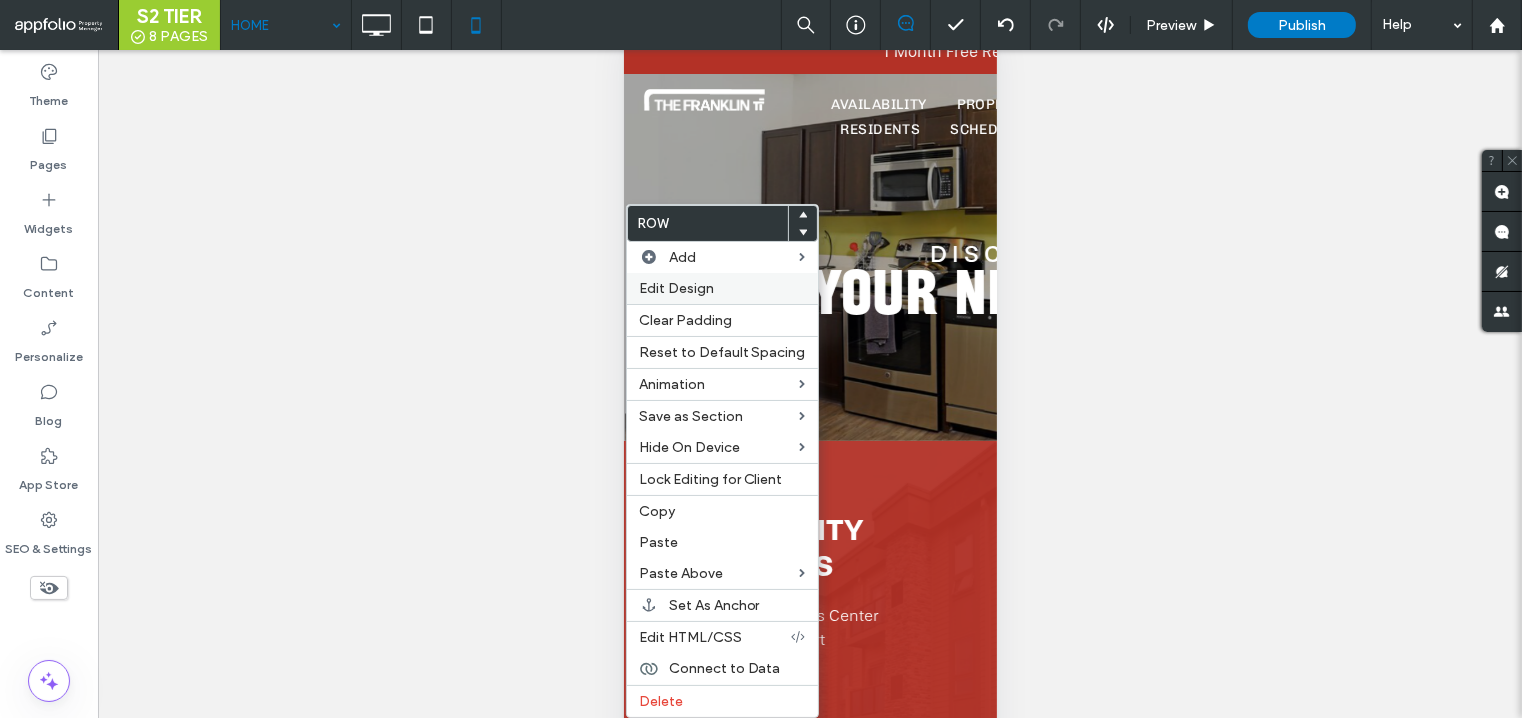 click on "Edit Design" at bounding box center (676, 288) 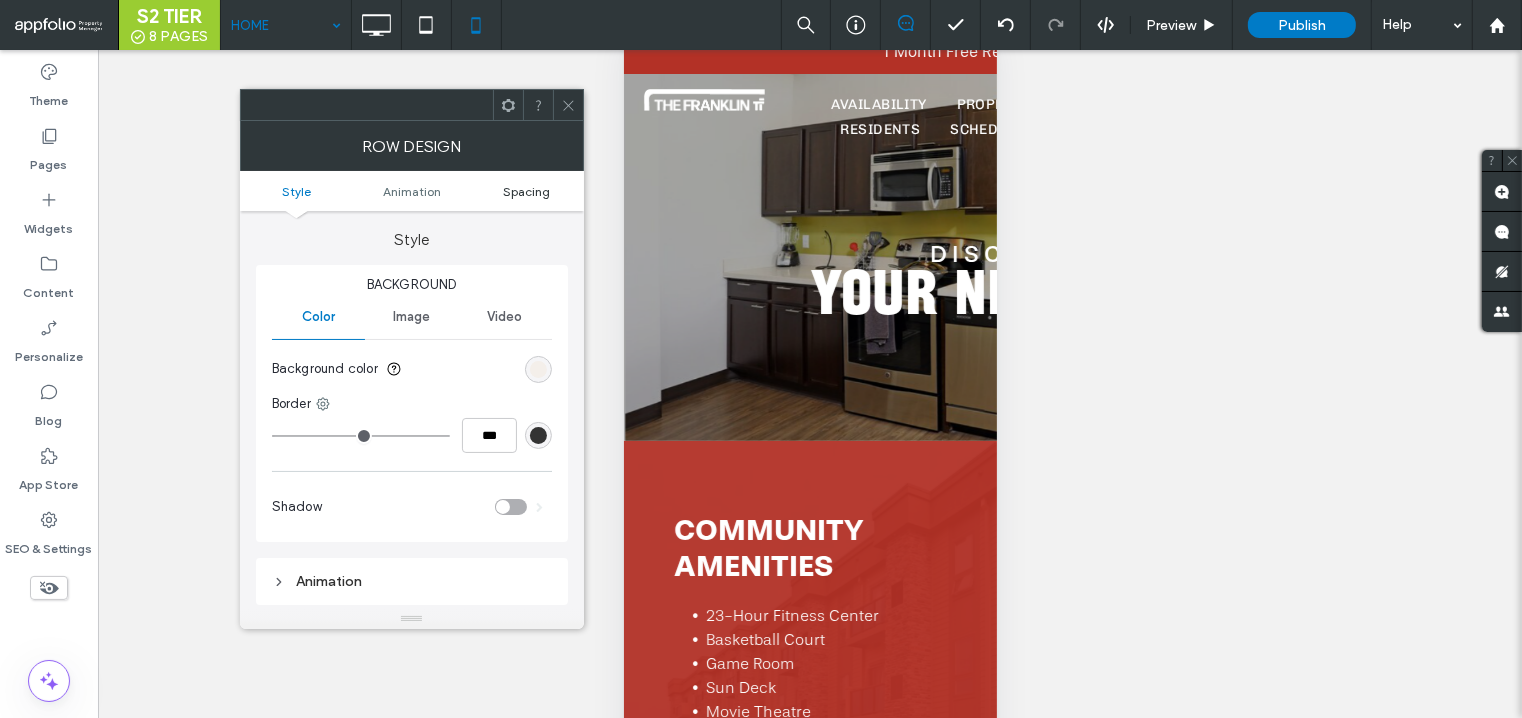 click on "Spacing" at bounding box center (526, 191) 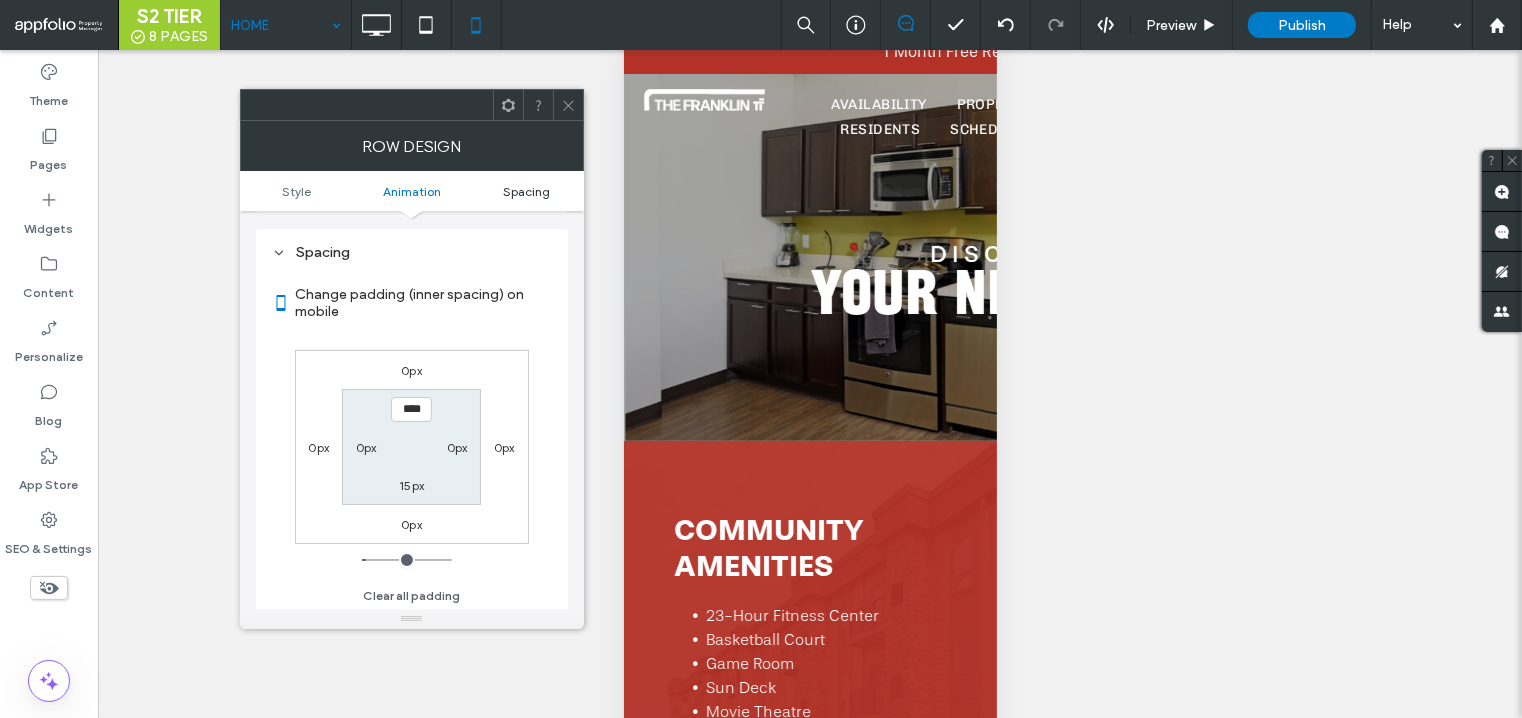 scroll, scrollTop: 392, scrollLeft: 0, axis: vertical 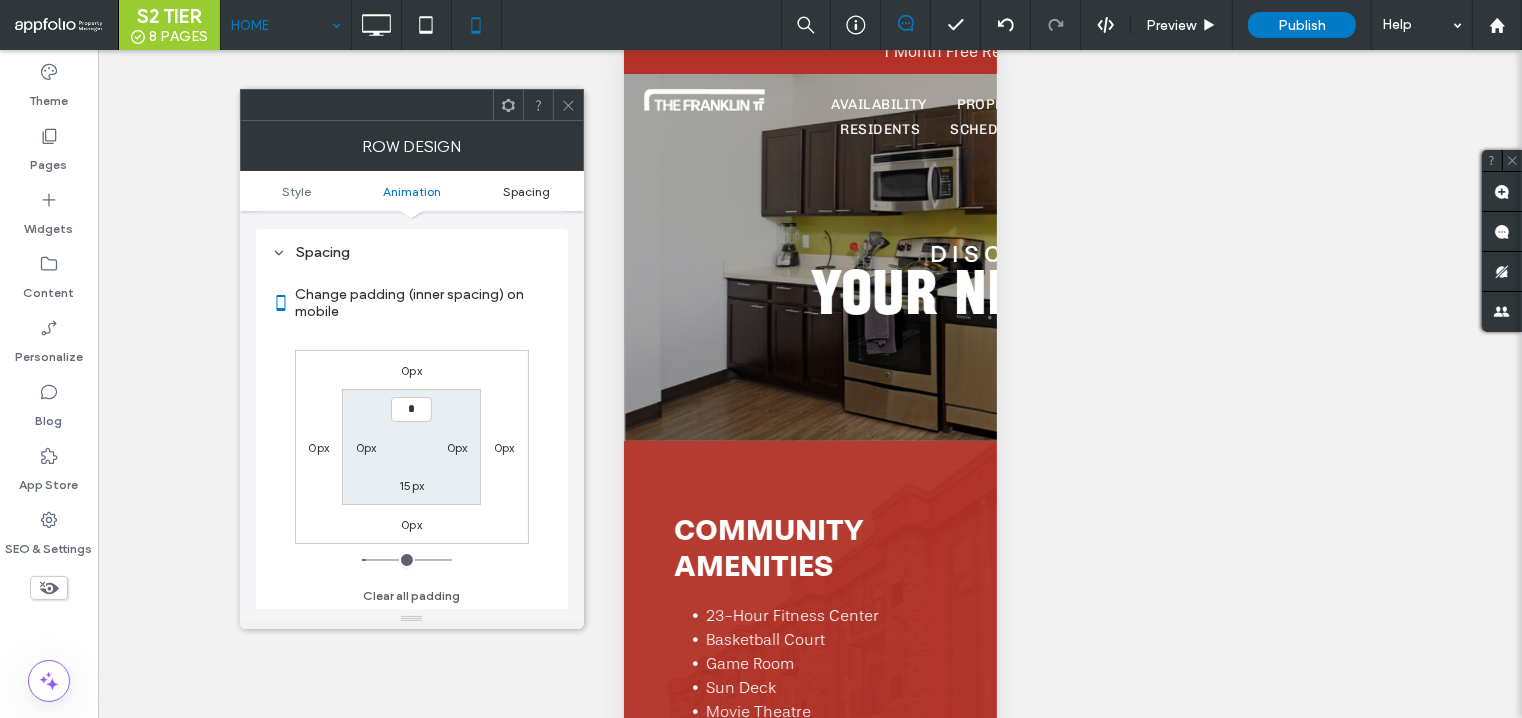 type on "***" 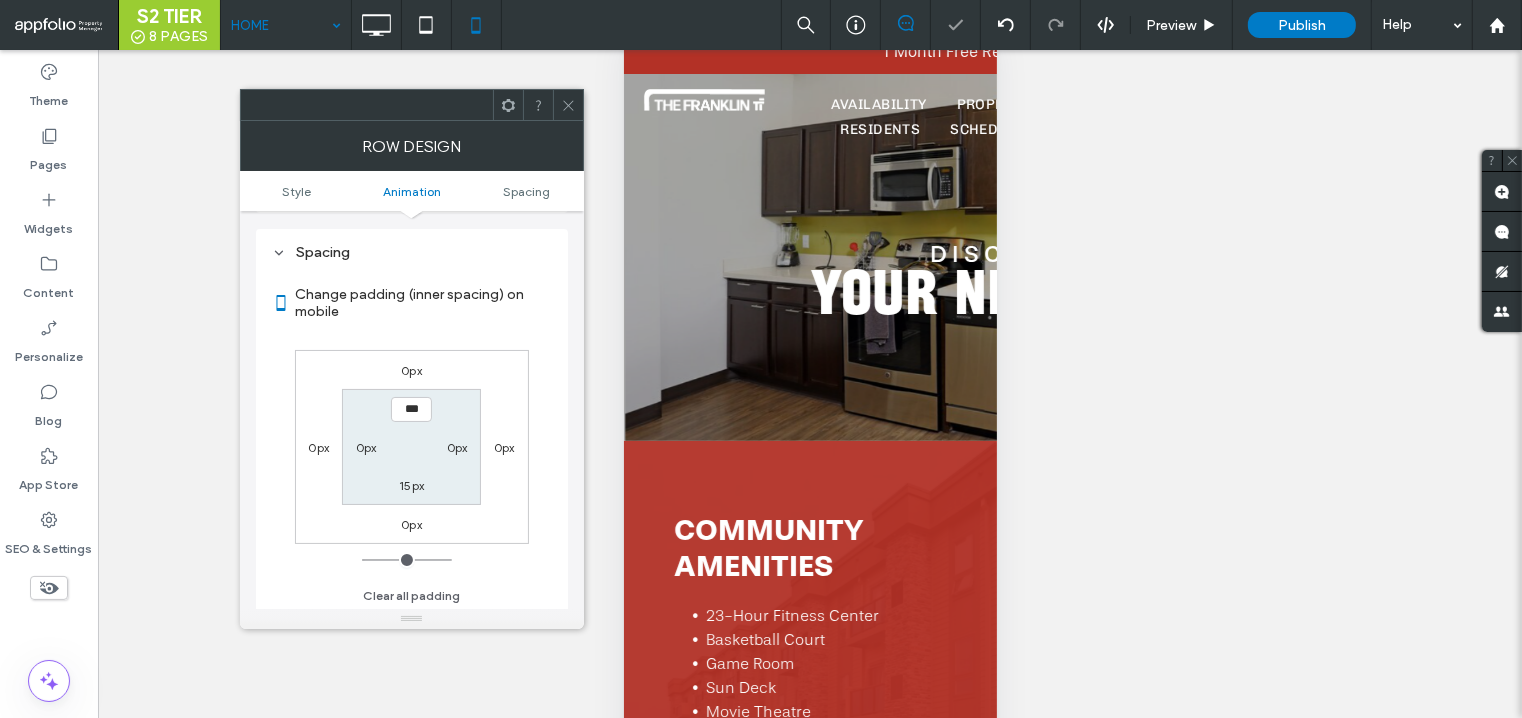 click 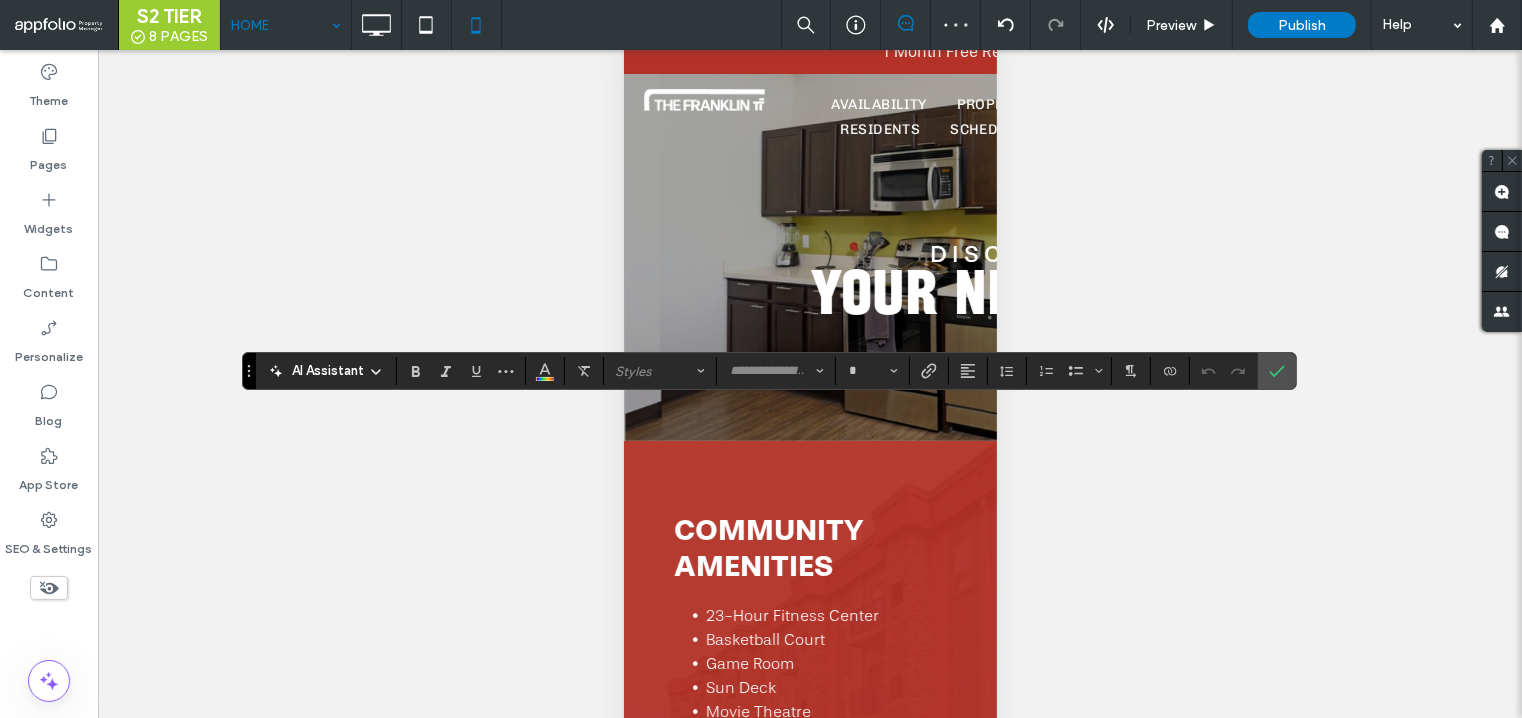 type on "**" 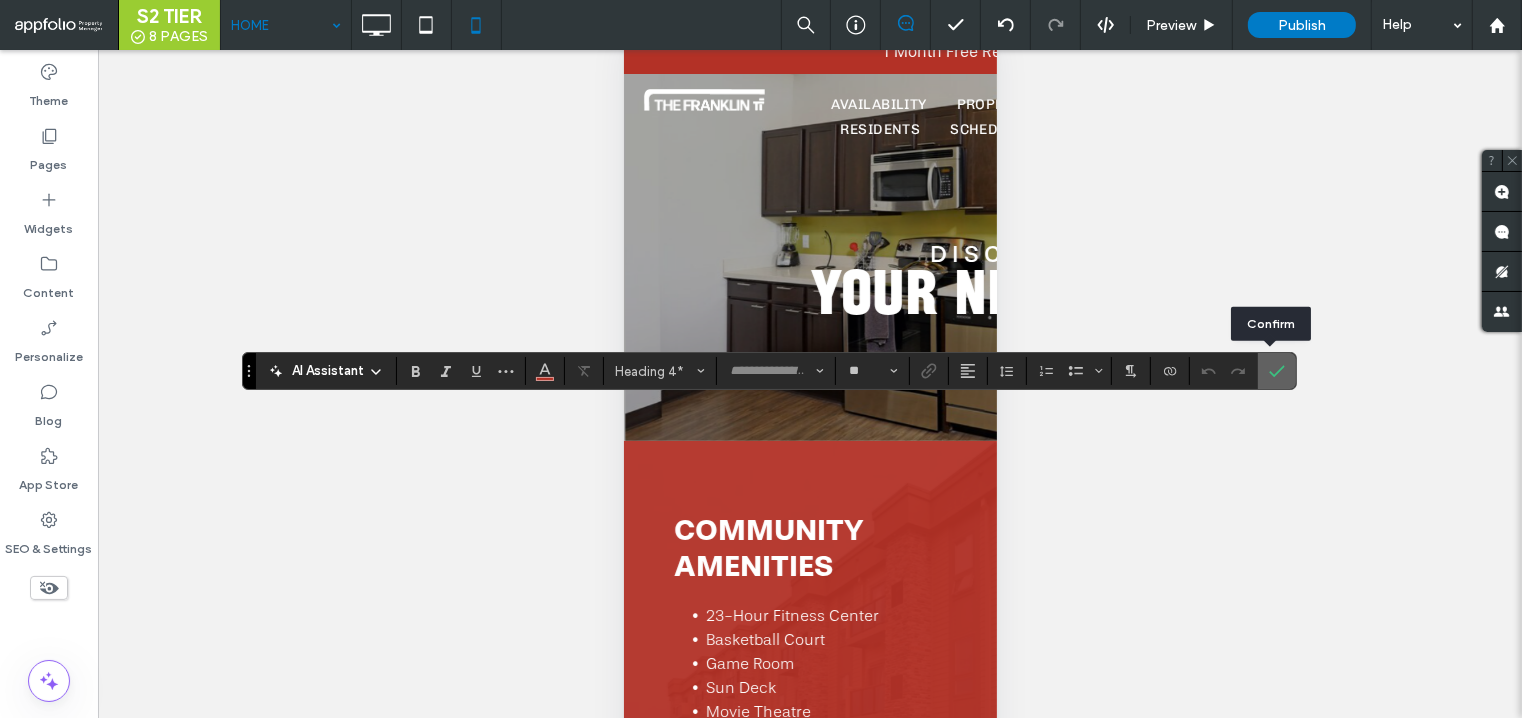 click 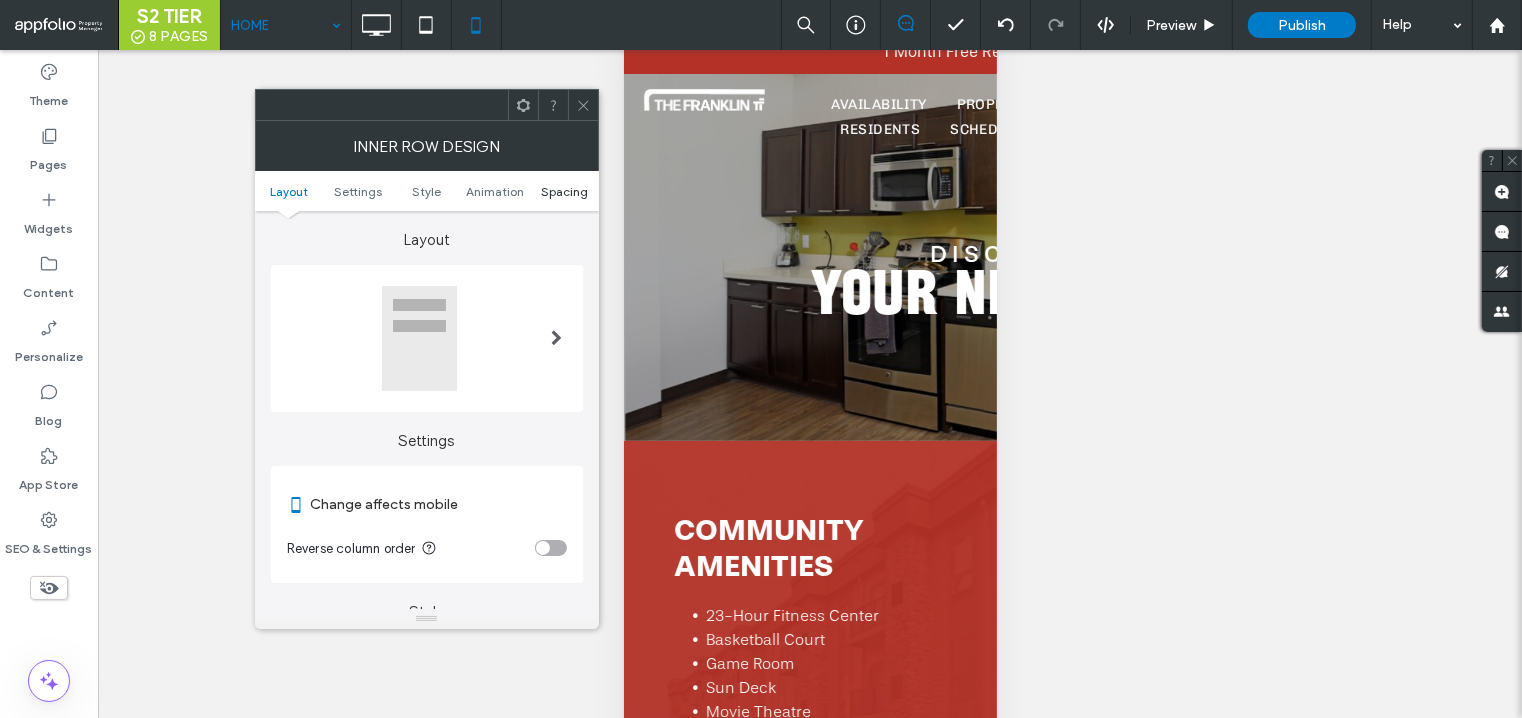 click on "Spacing" at bounding box center [564, 191] 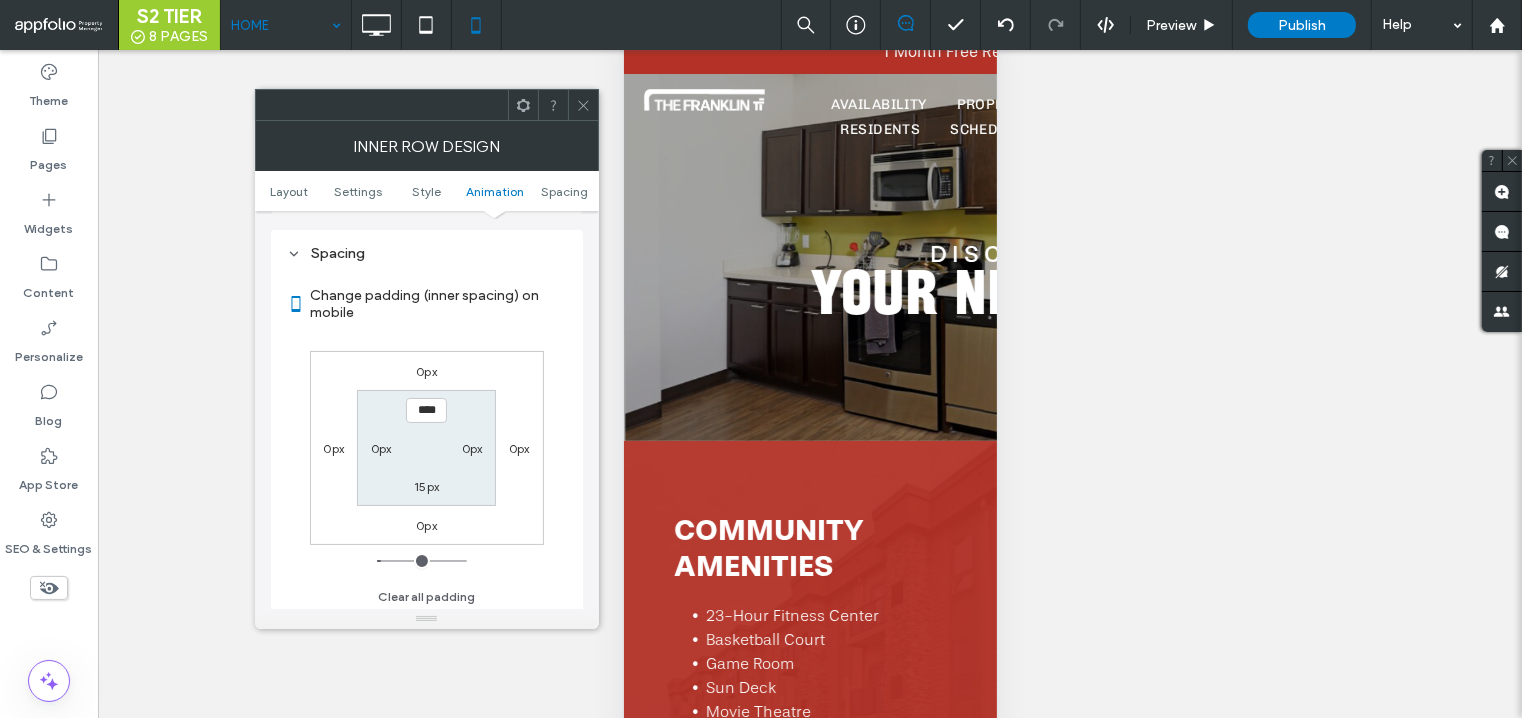 scroll, scrollTop: 840, scrollLeft: 0, axis: vertical 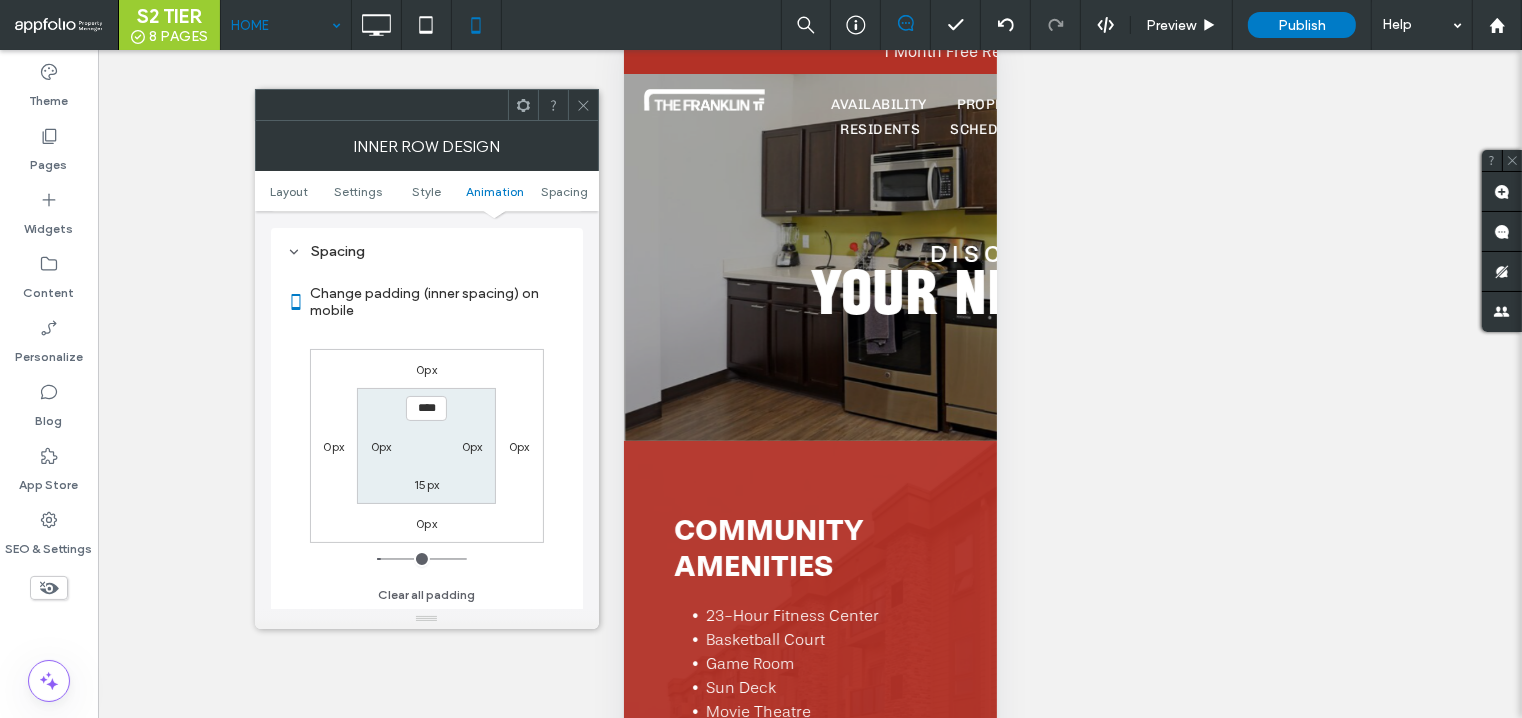 click on "15px" at bounding box center (426, 484) 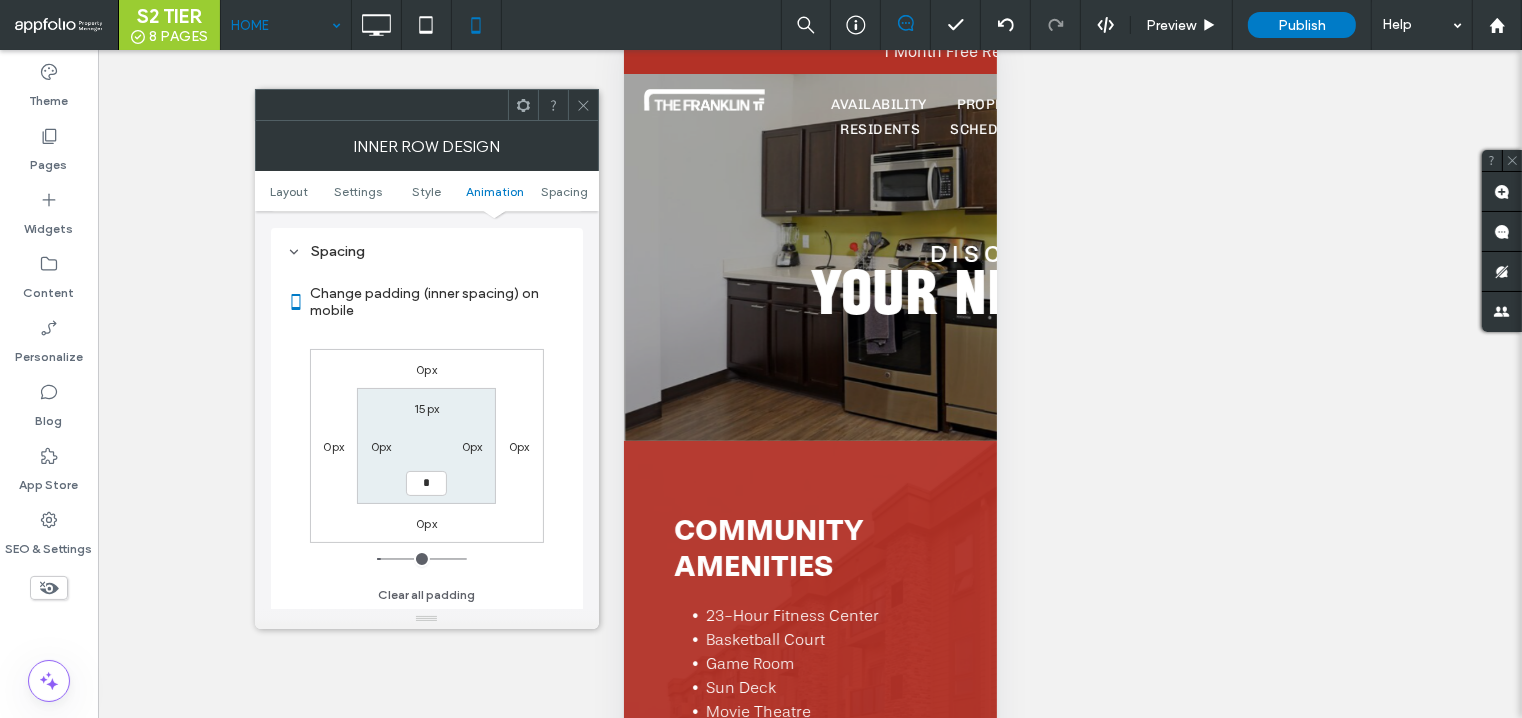 type on "*" 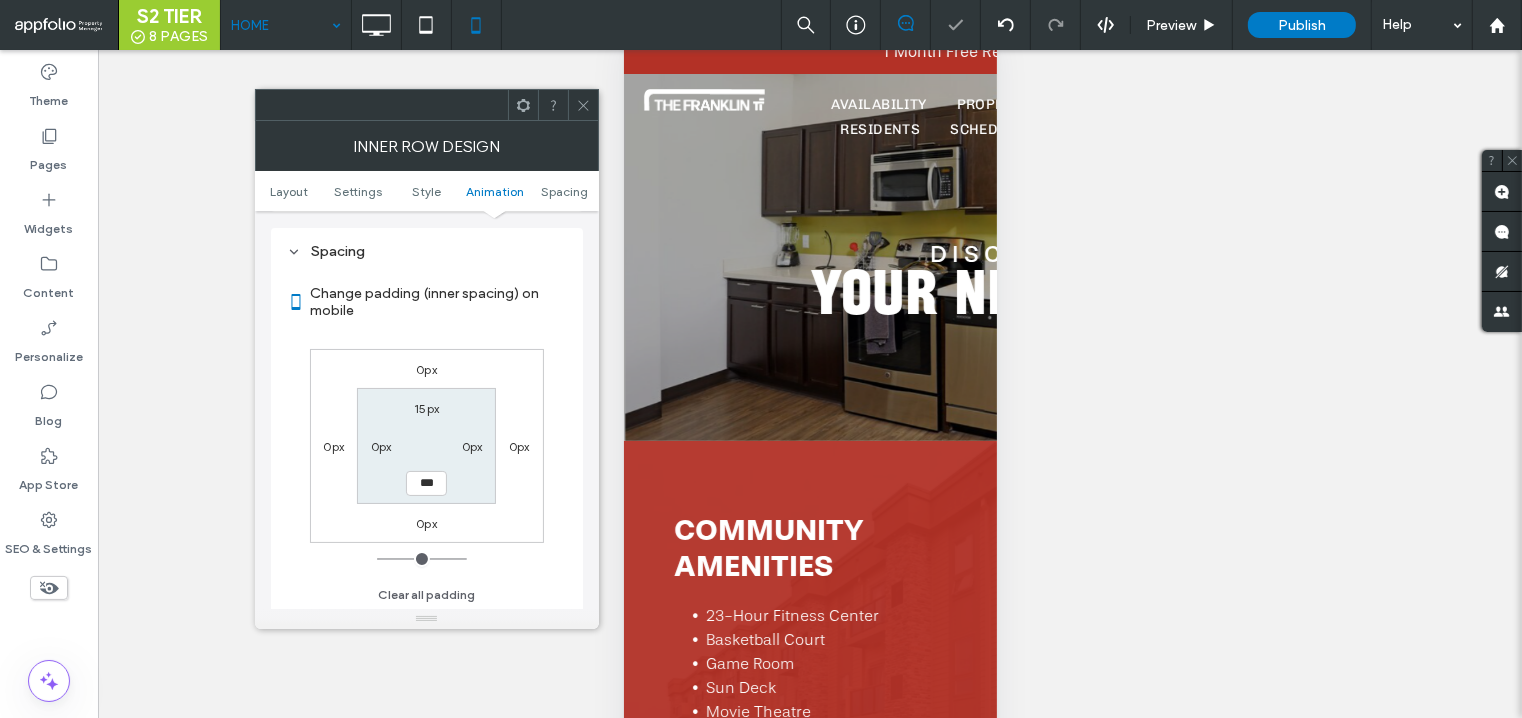click 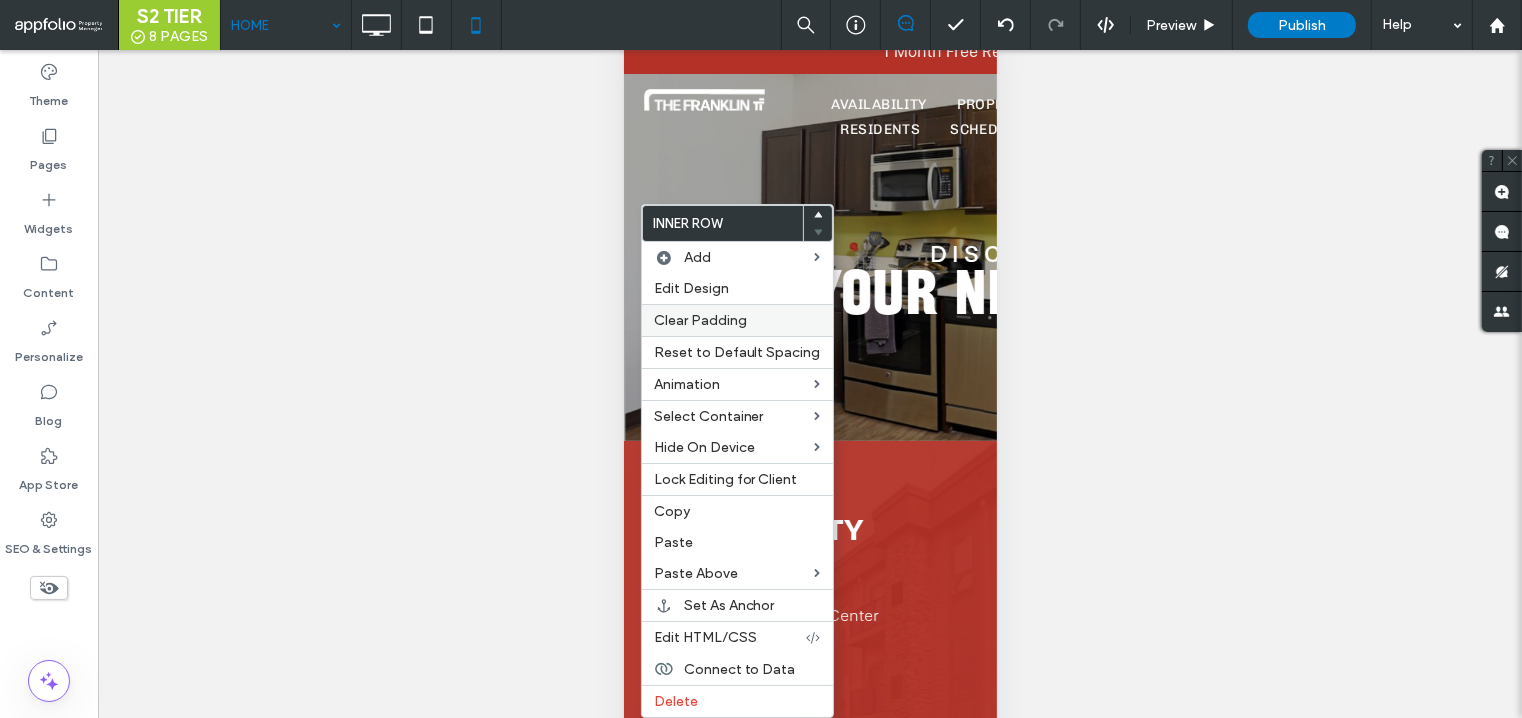 click on "Clear Padding" at bounding box center (700, 320) 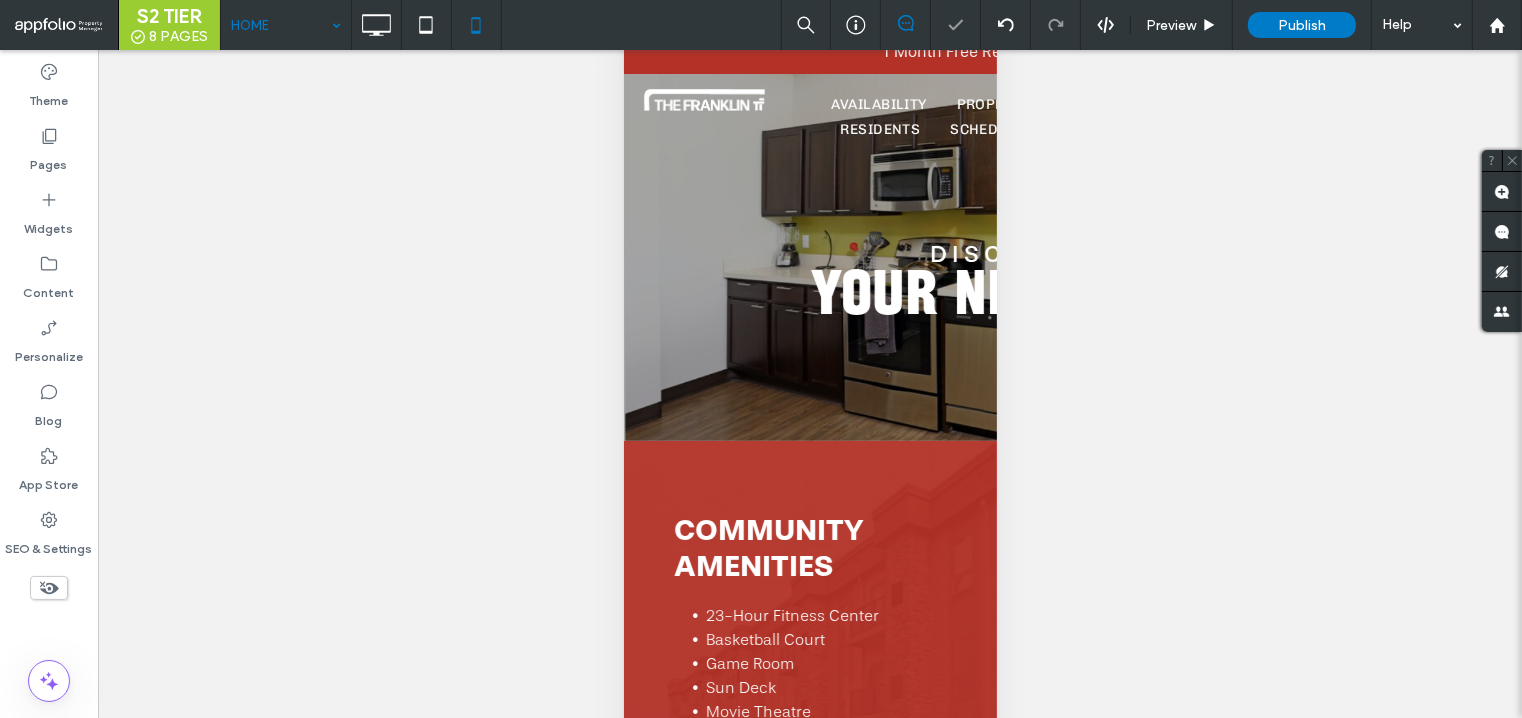 type on "**" 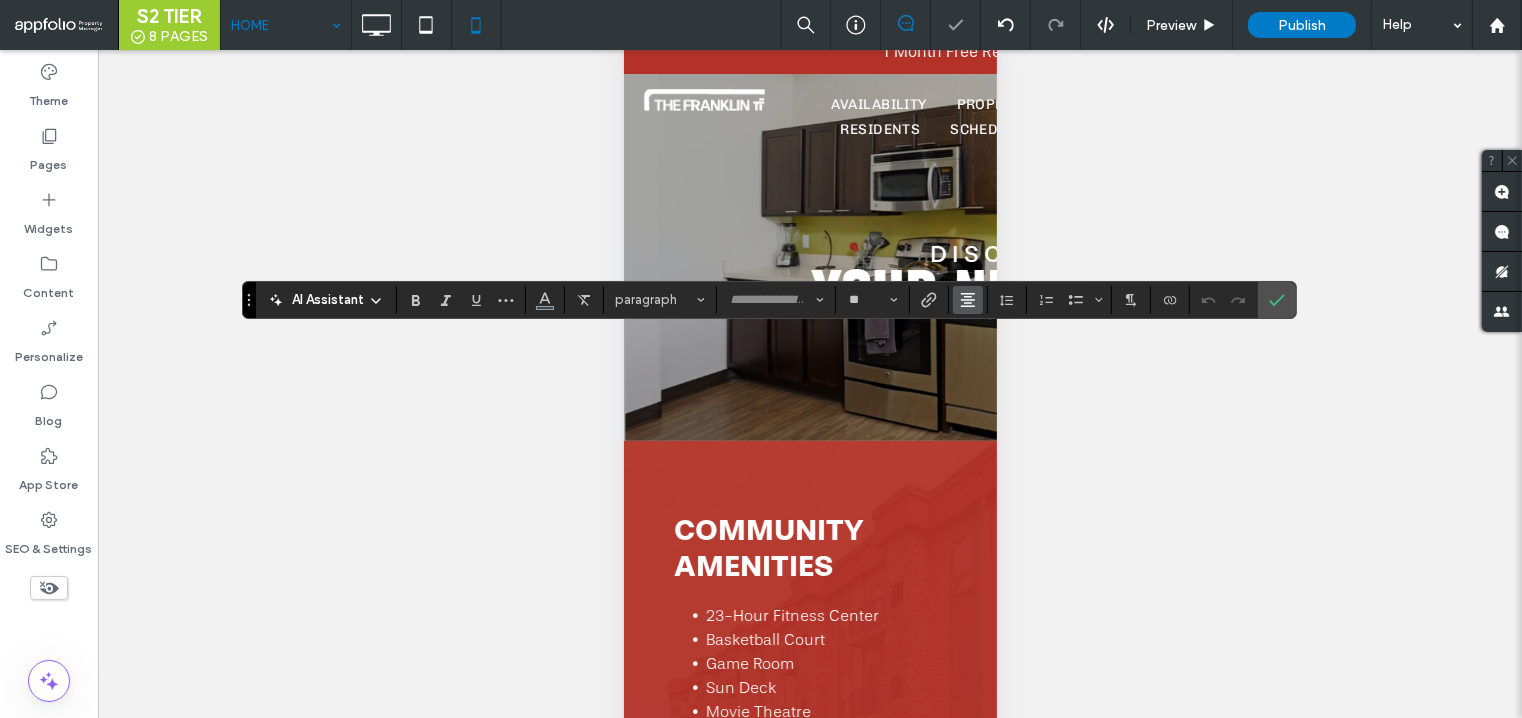 click at bounding box center [968, 300] 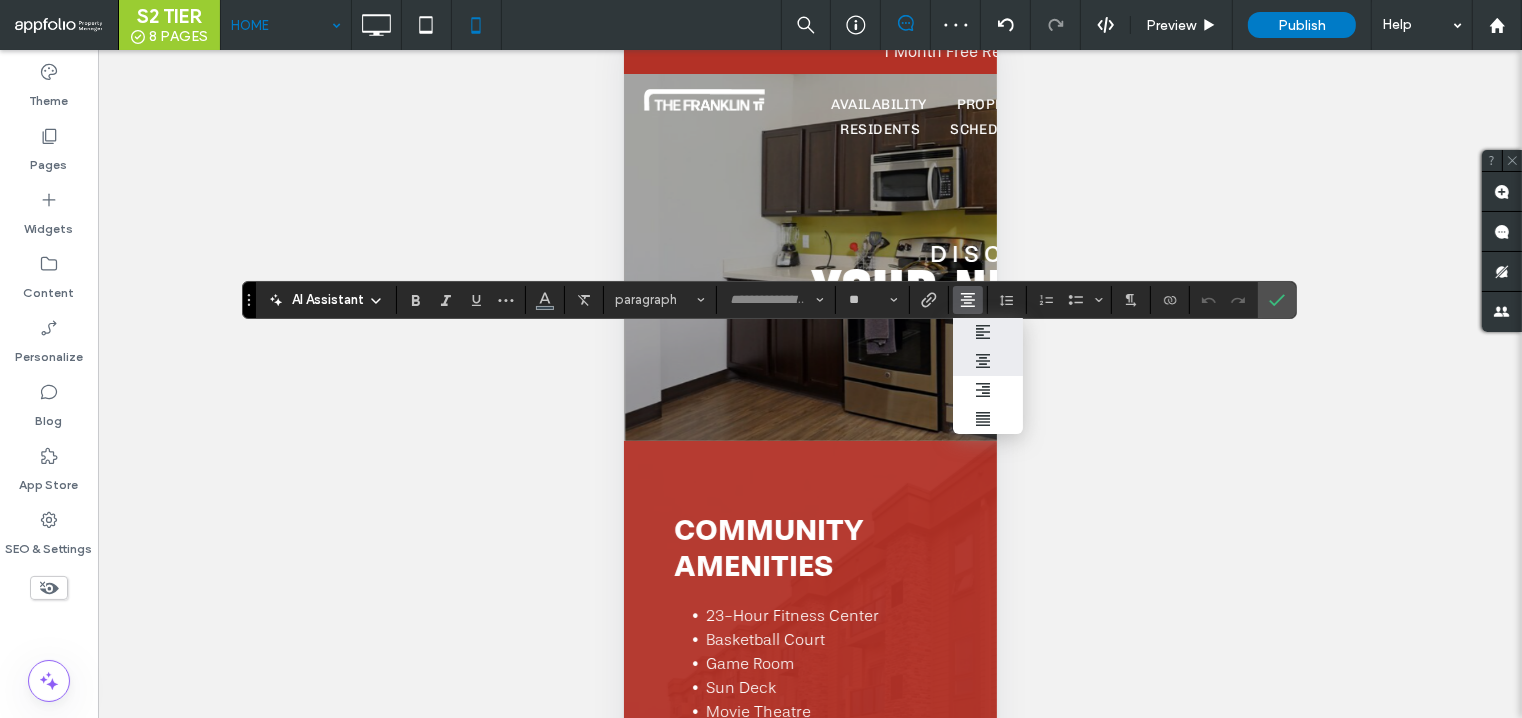 click at bounding box center [988, 332] 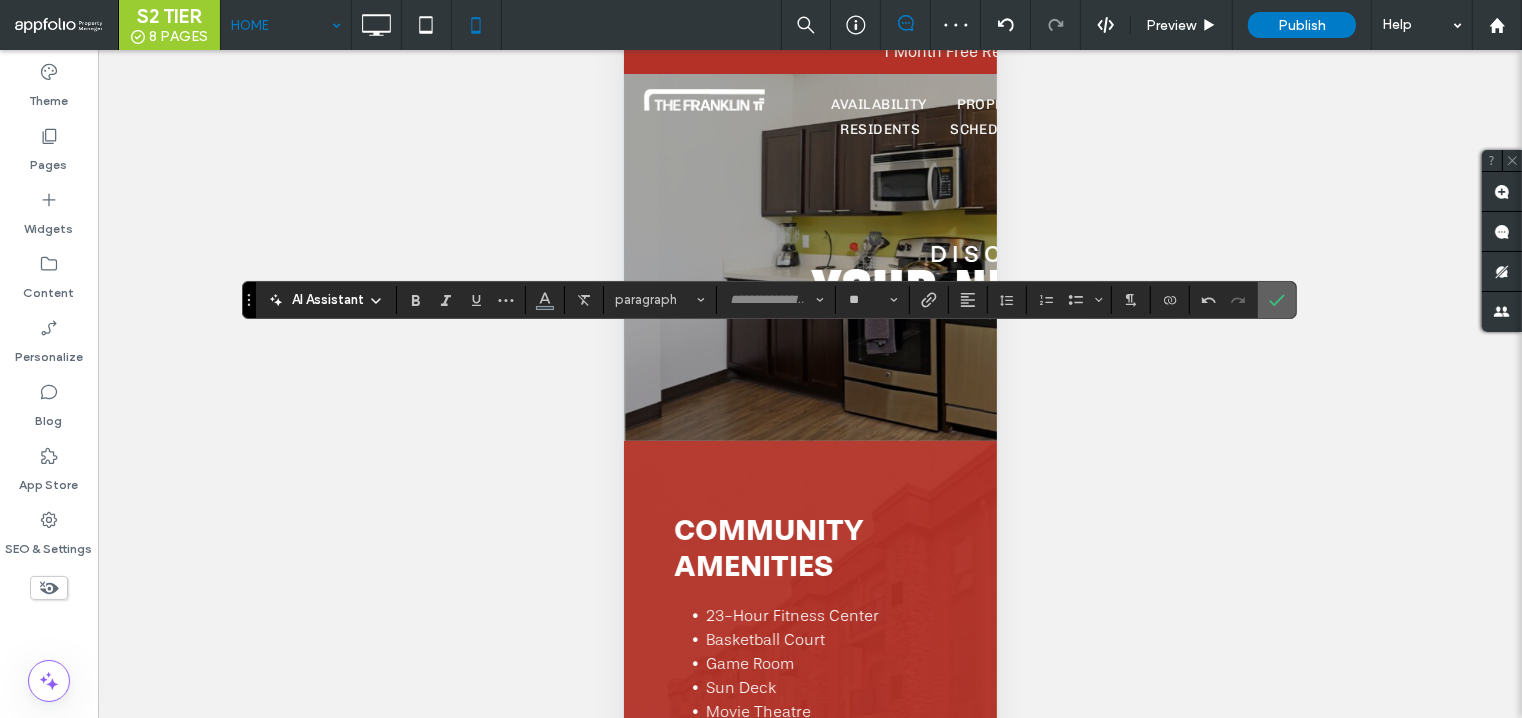 click 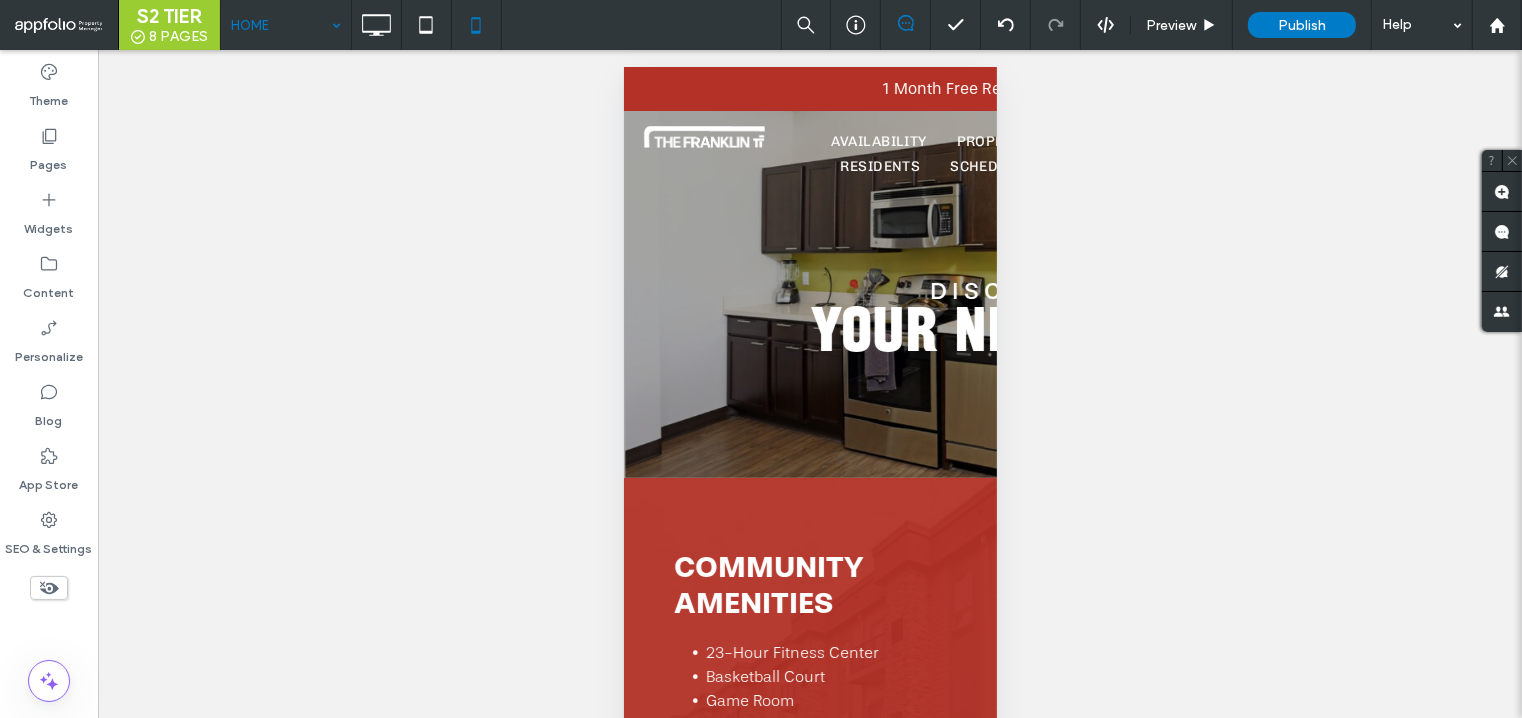scroll, scrollTop: 109, scrollLeft: 0, axis: vertical 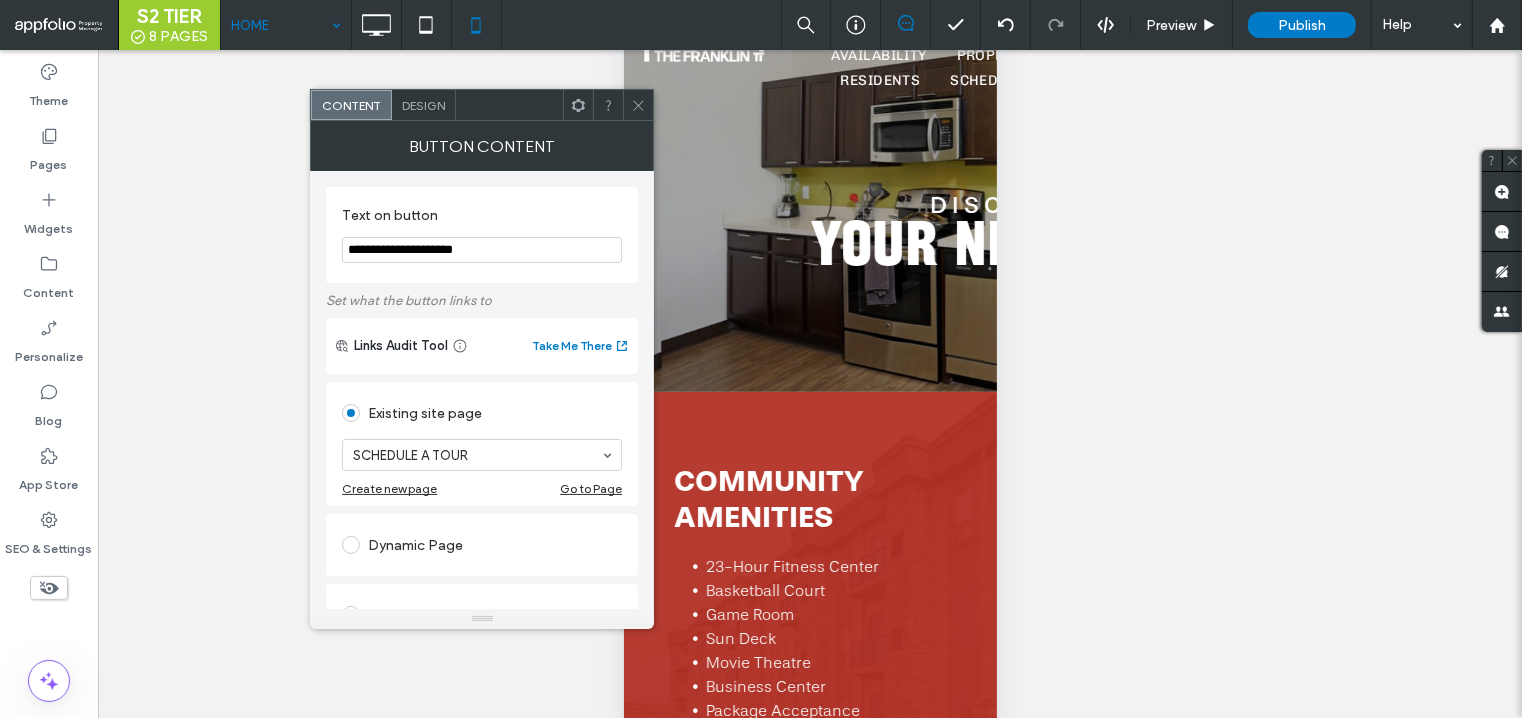 click 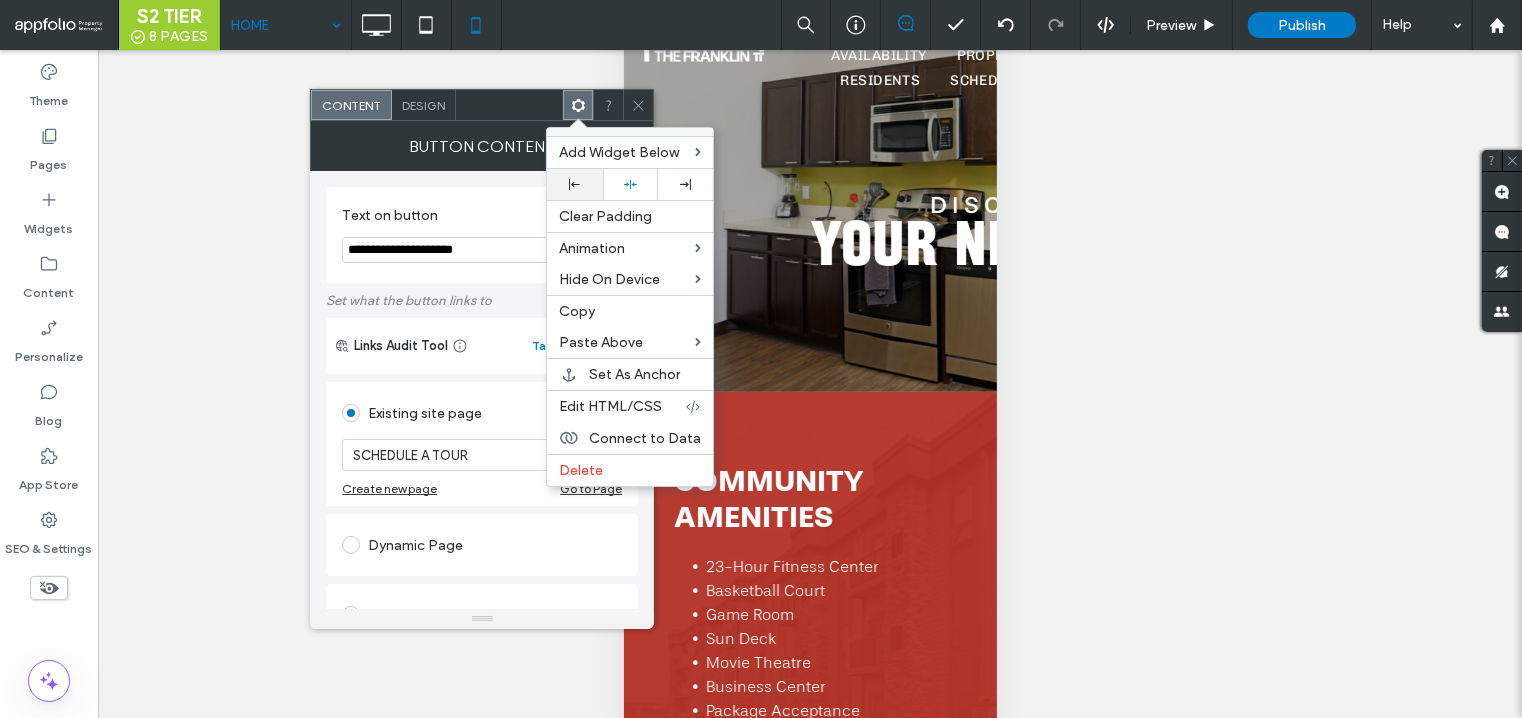 click 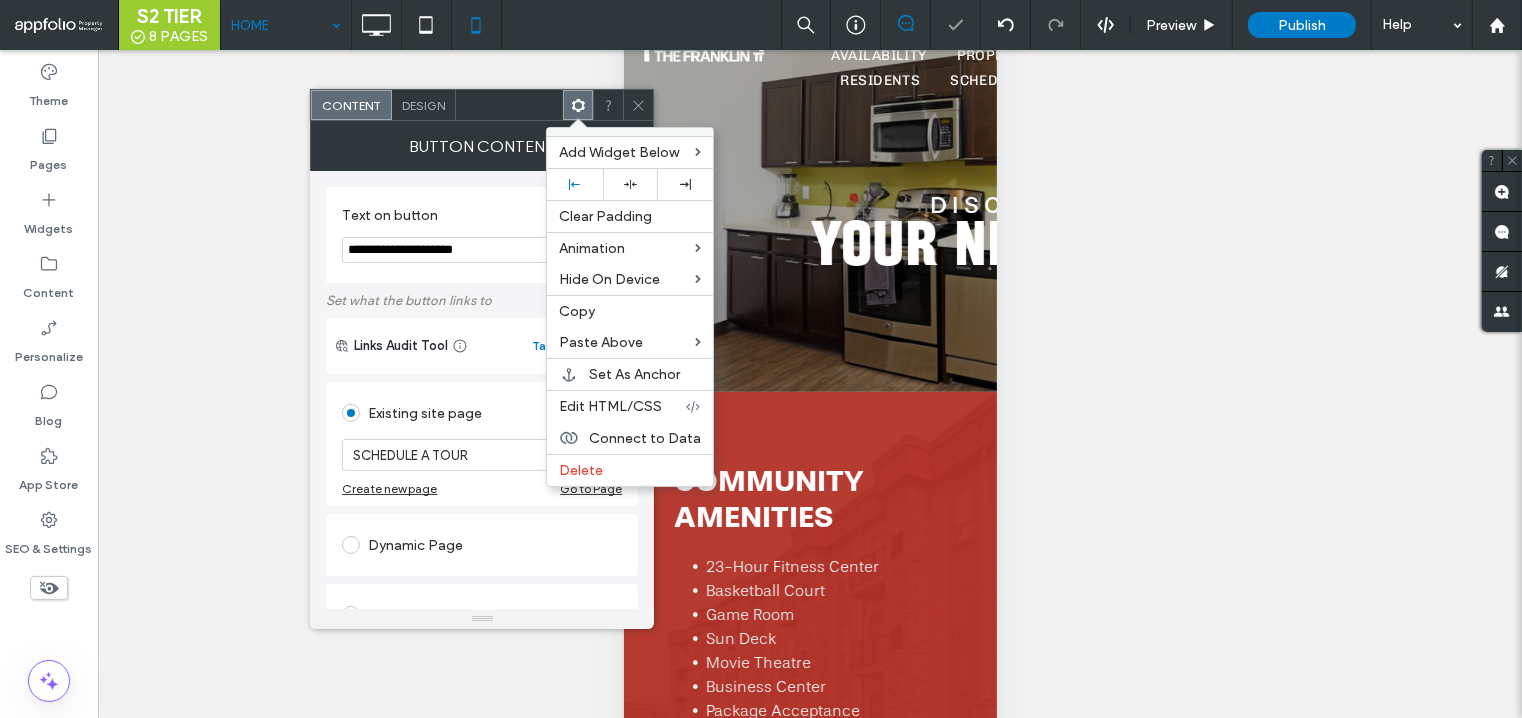 click 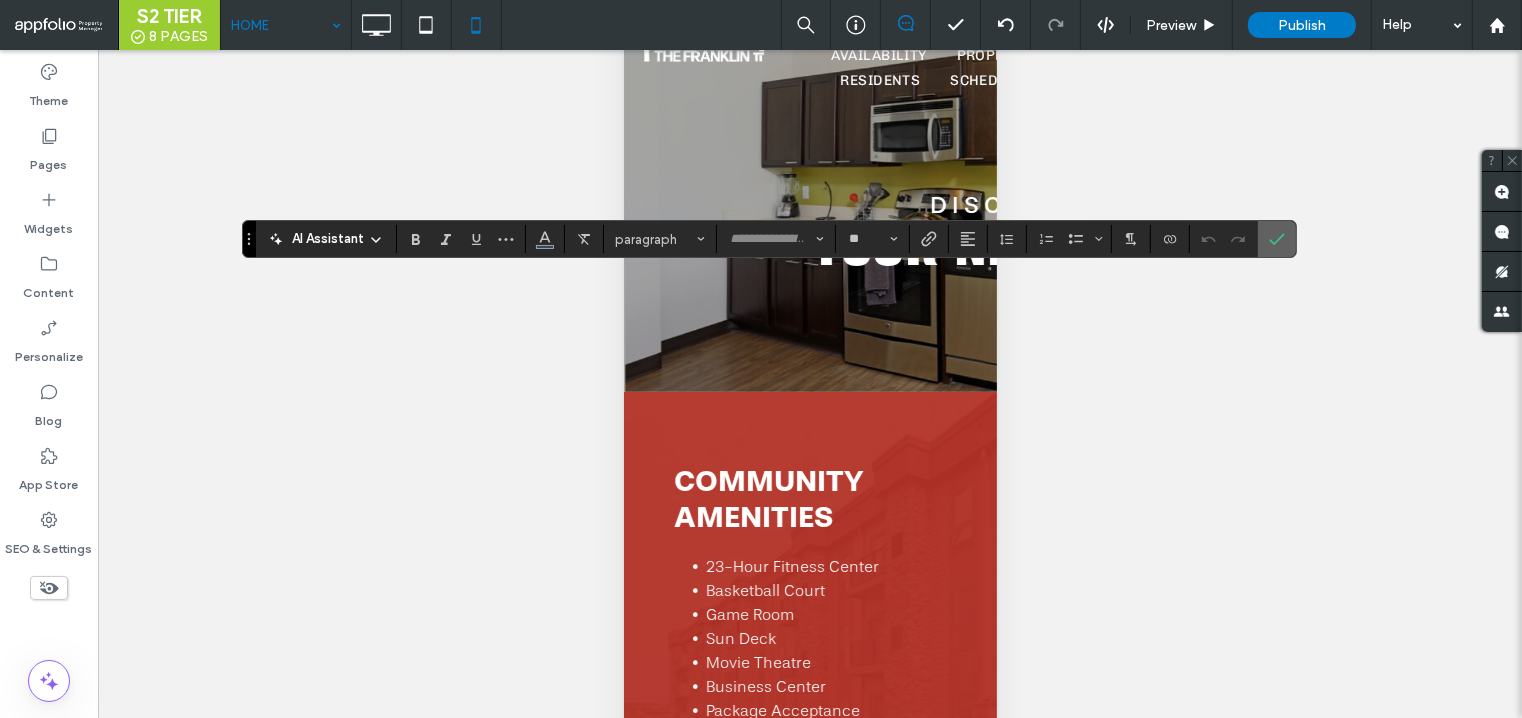 click 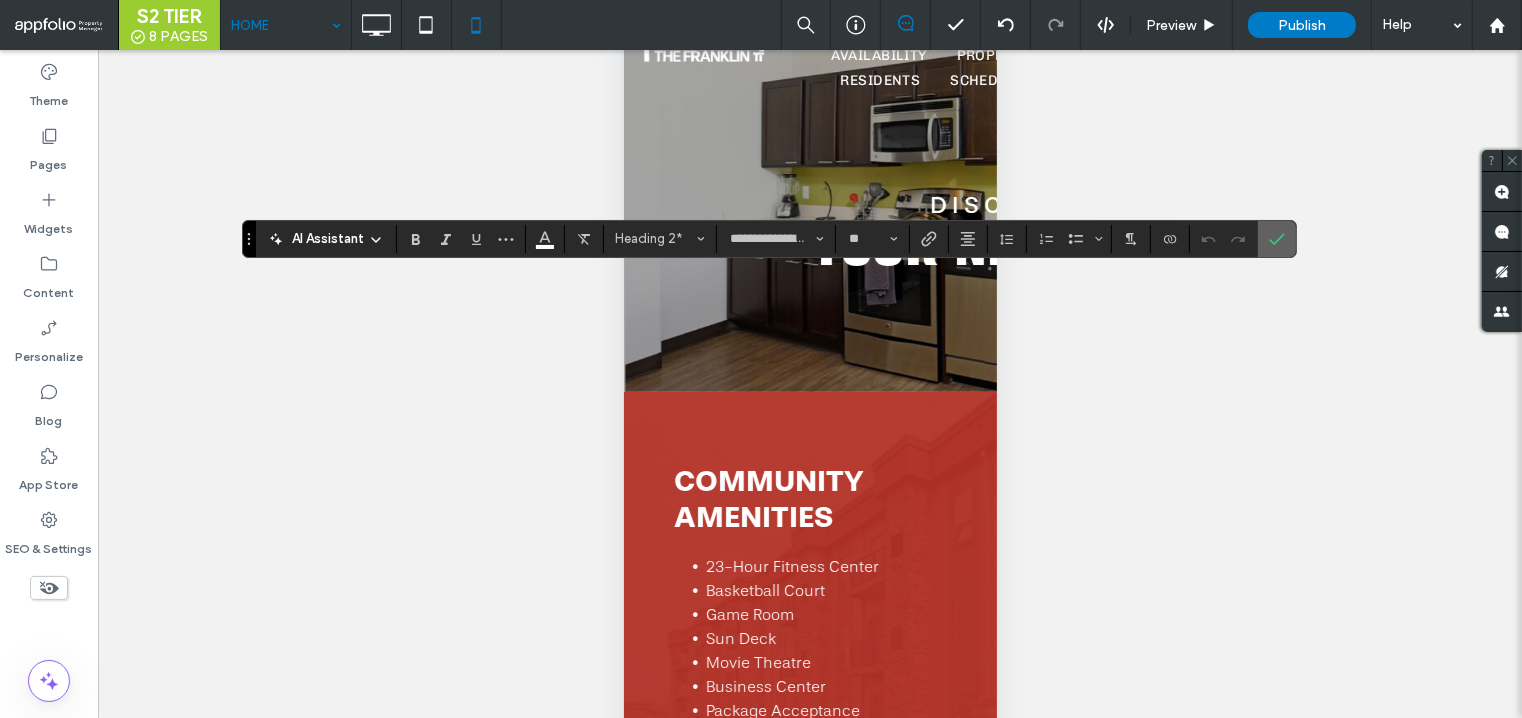click 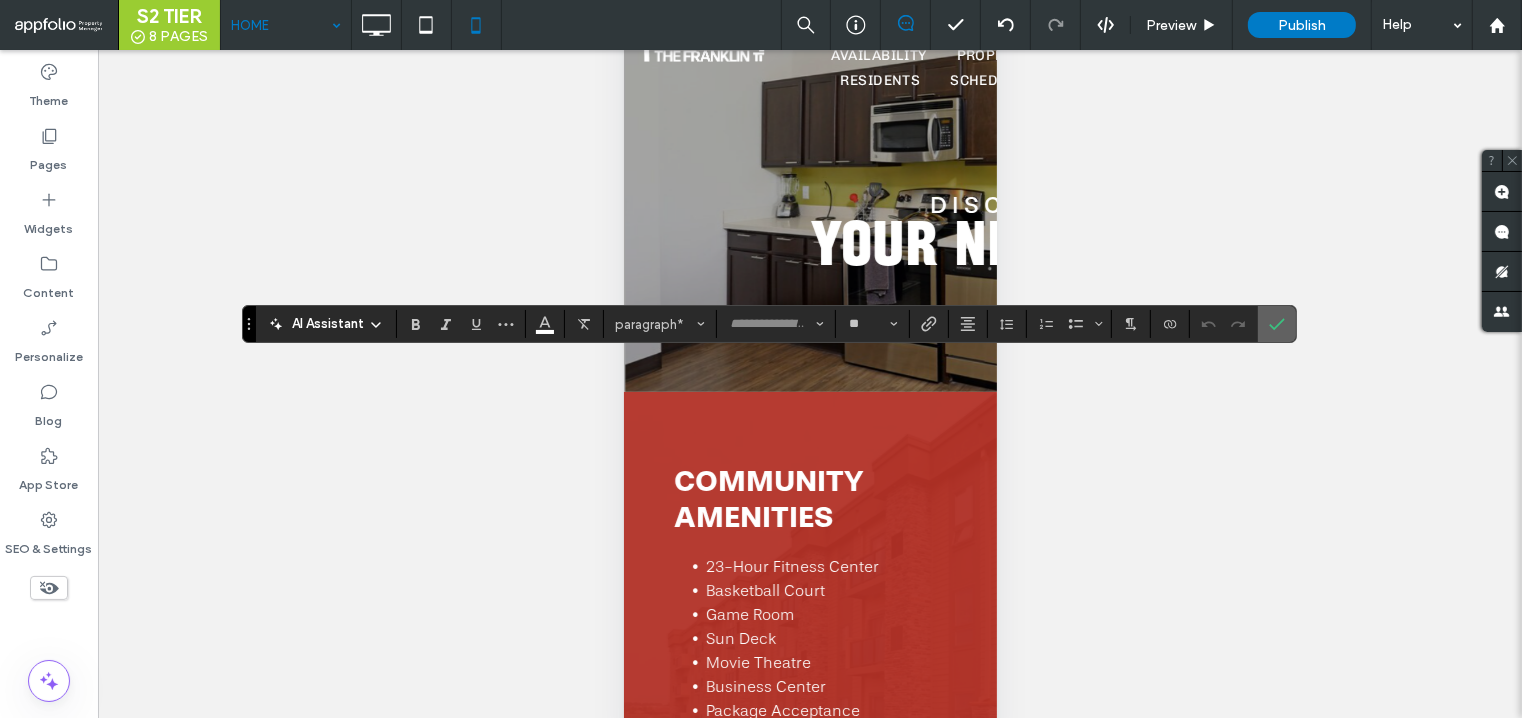 click 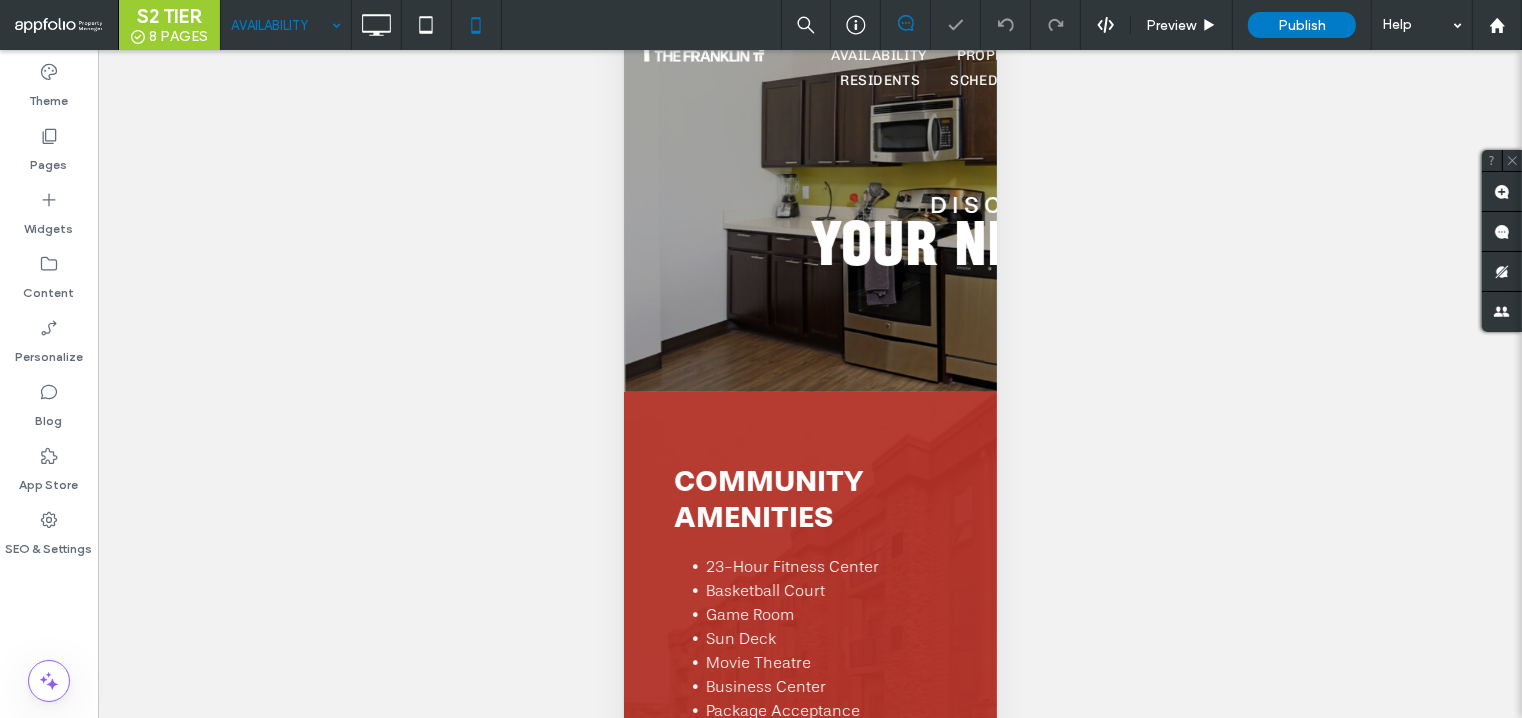 scroll, scrollTop: 0, scrollLeft: 0, axis: both 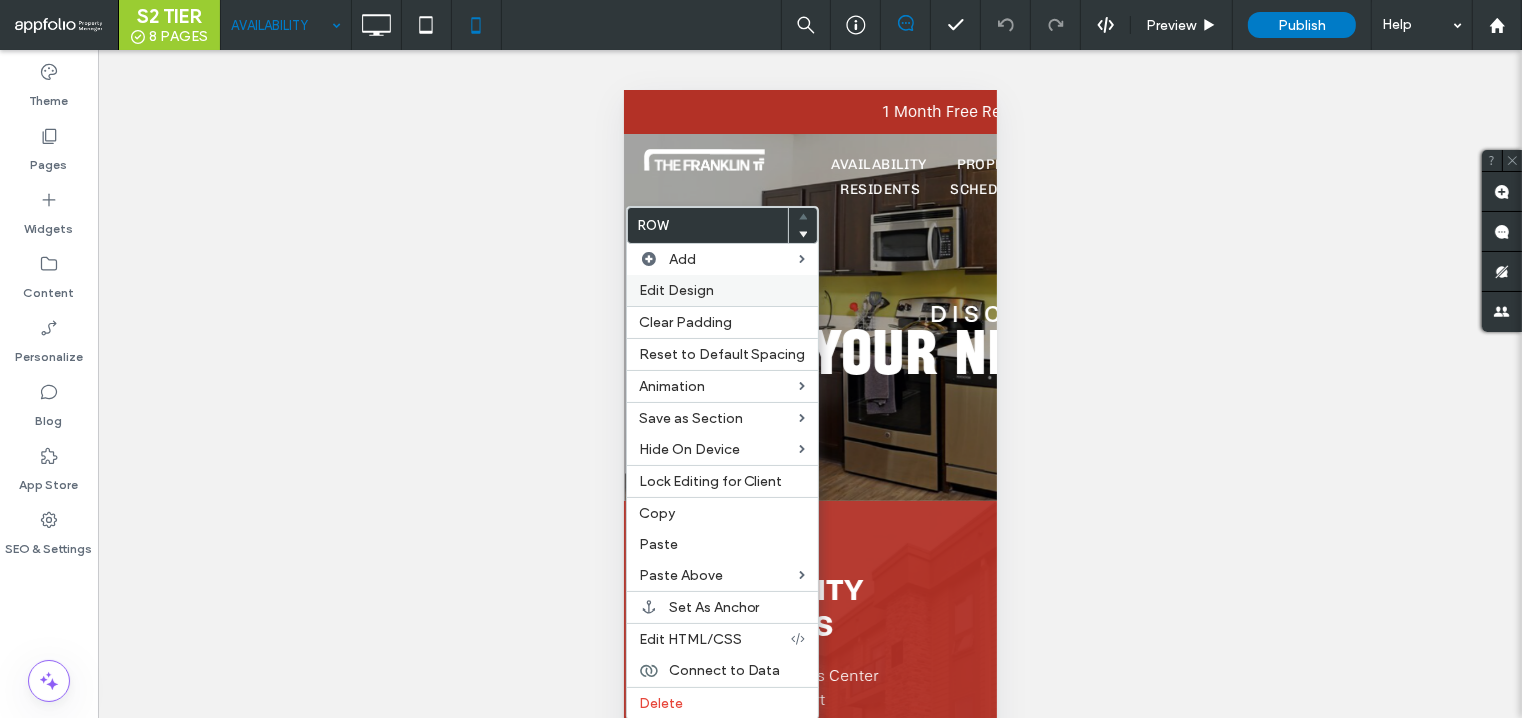 click on "Edit Design" at bounding box center (676, 290) 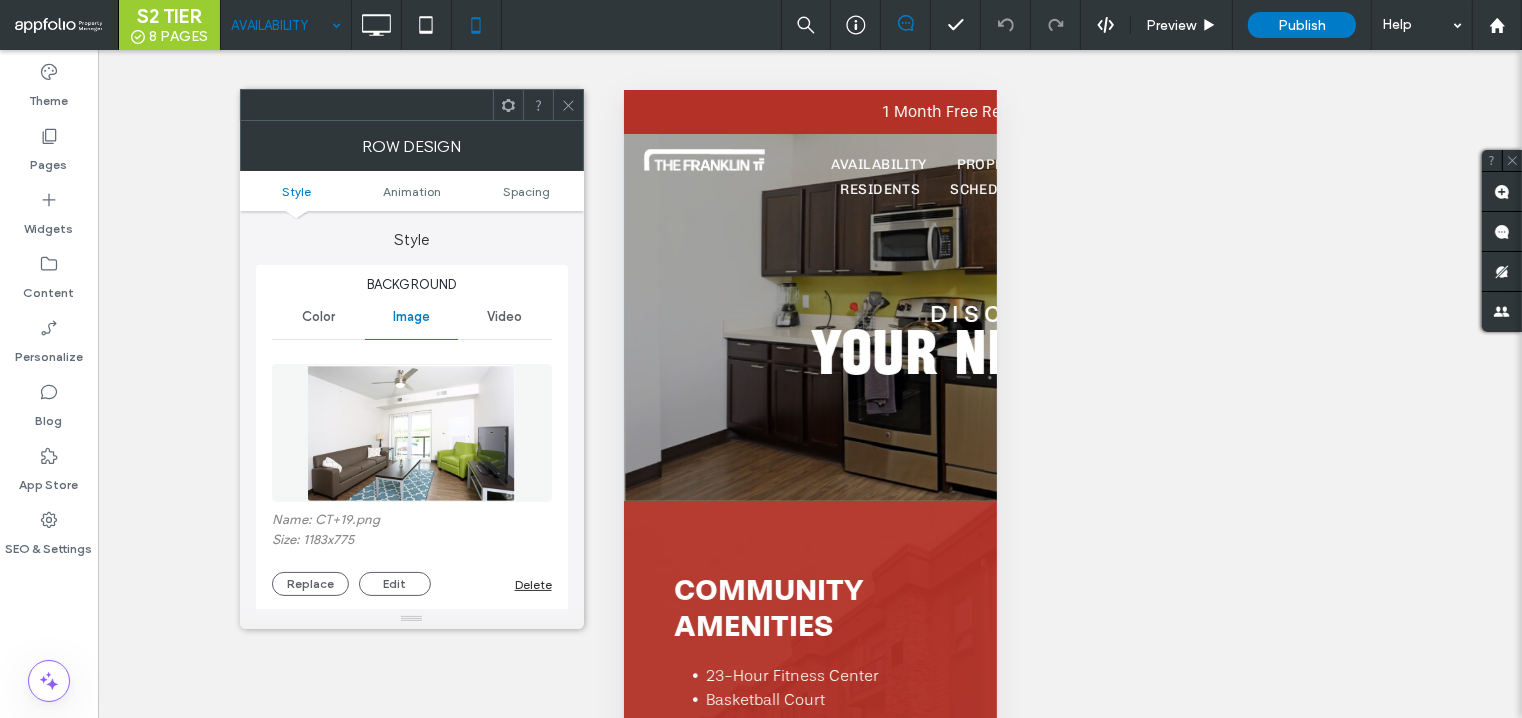 click on "Style Animation Spacing" at bounding box center [412, 191] 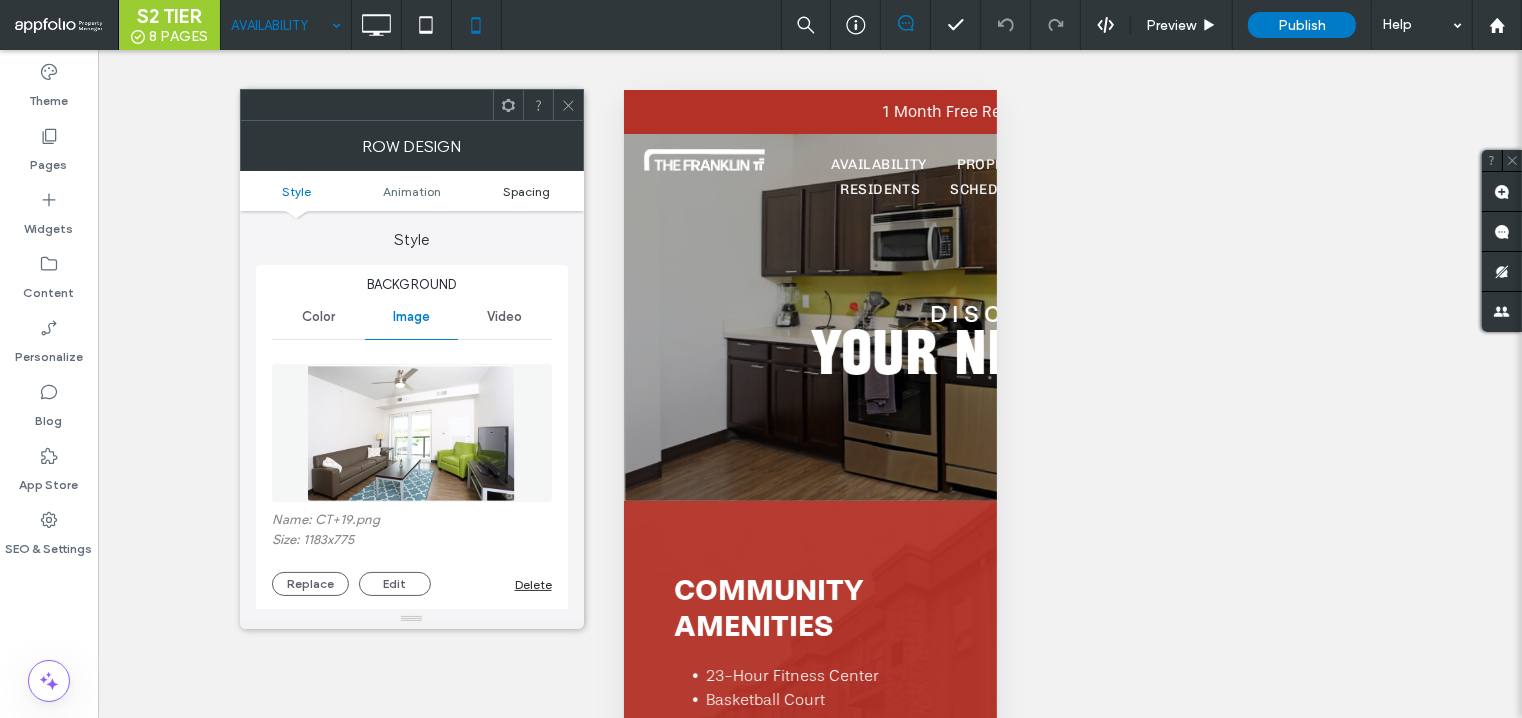 click on "Spacing" at bounding box center [526, 191] 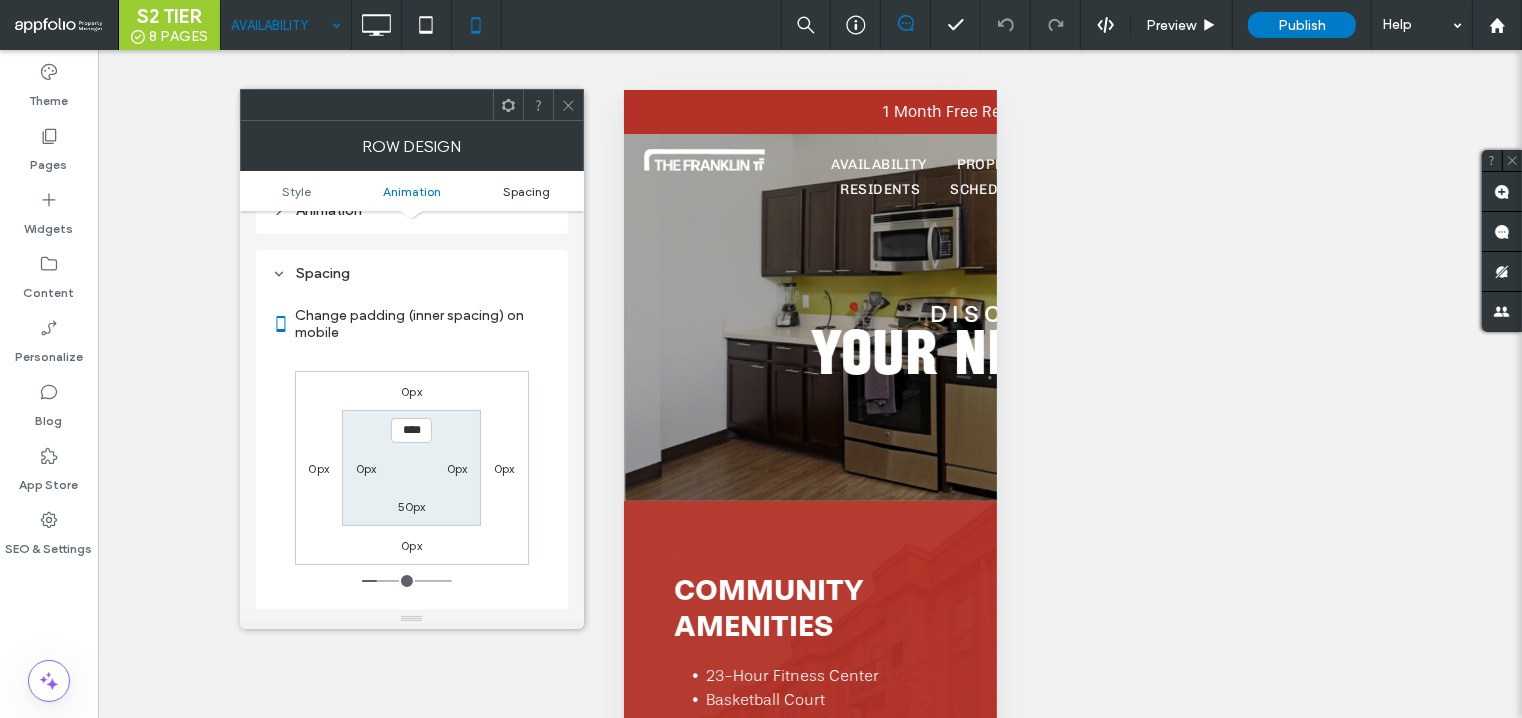 scroll, scrollTop: 1048, scrollLeft: 0, axis: vertical 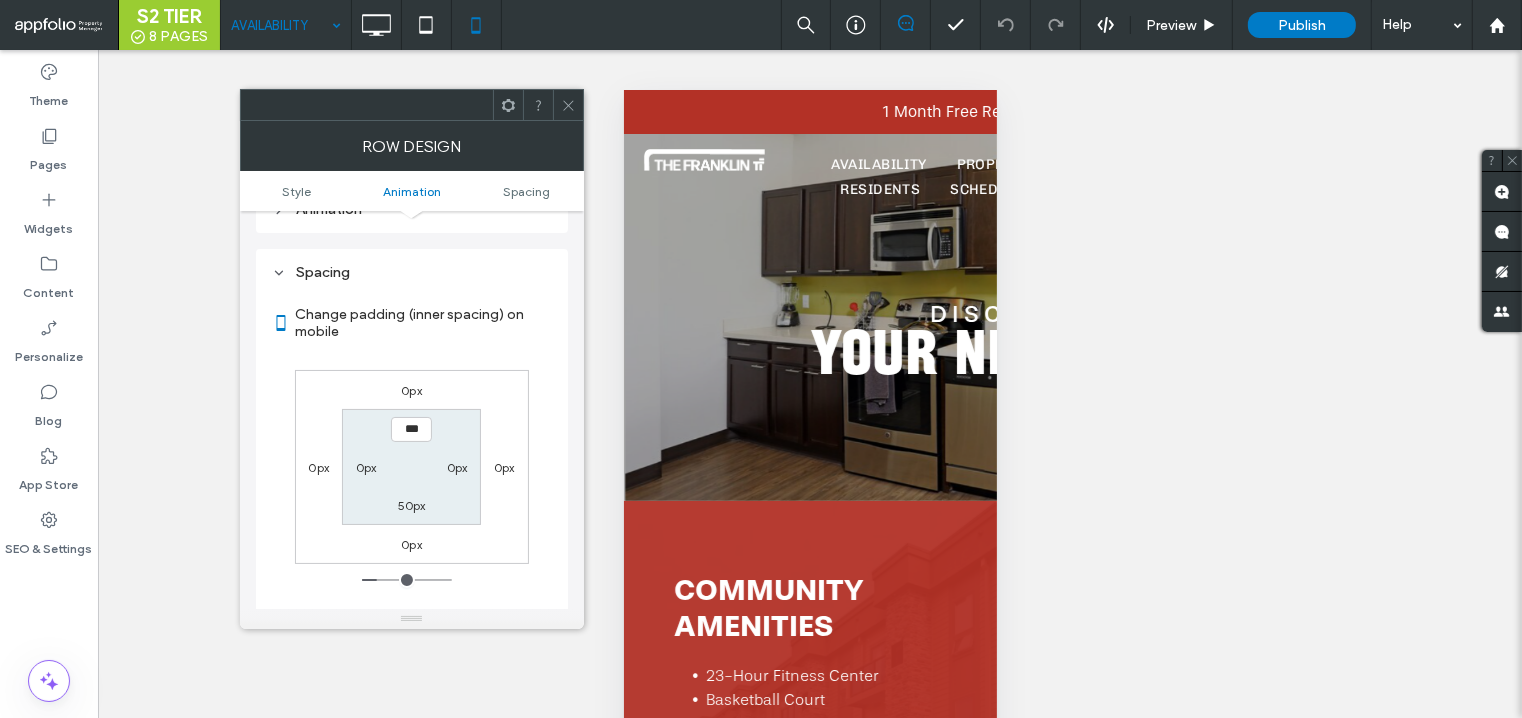 type on "*****" 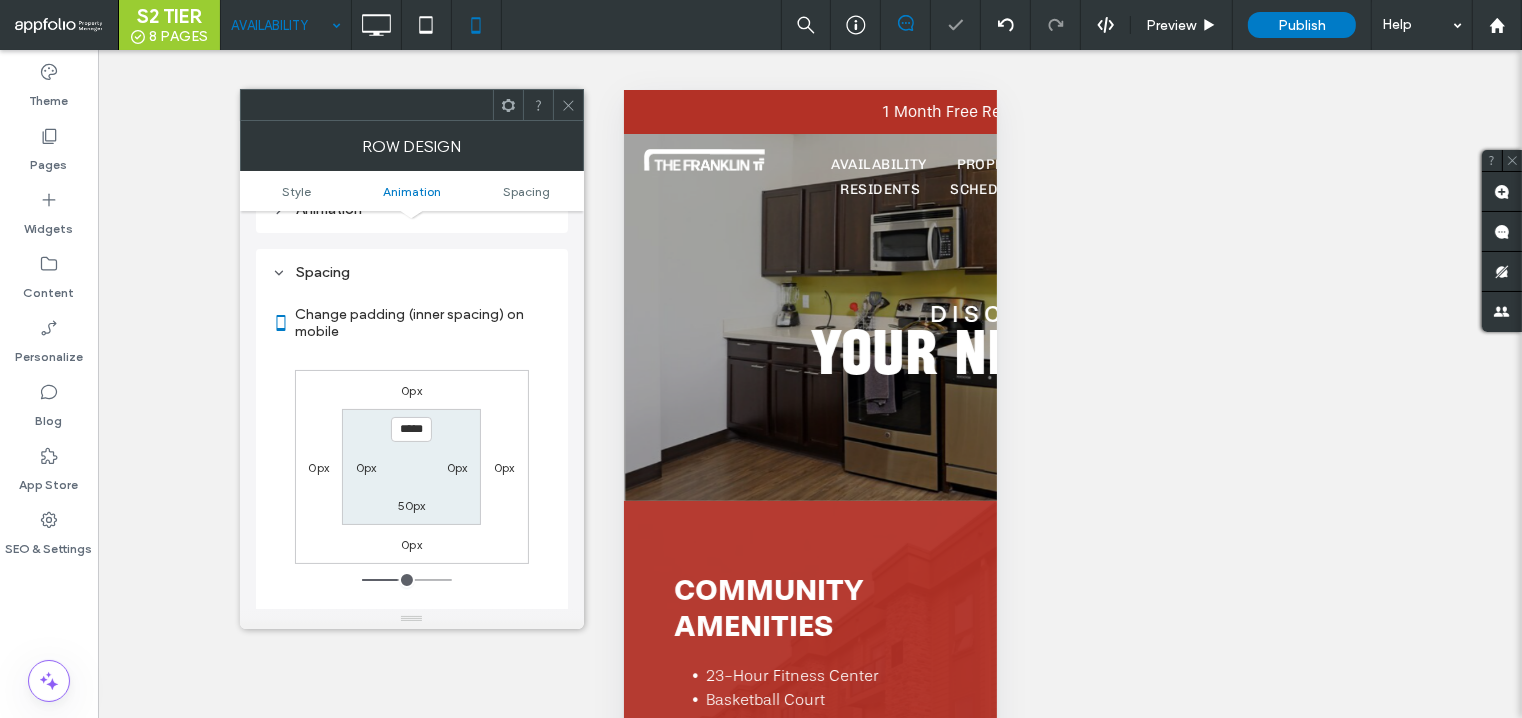 click at bounding box center [568, 105] 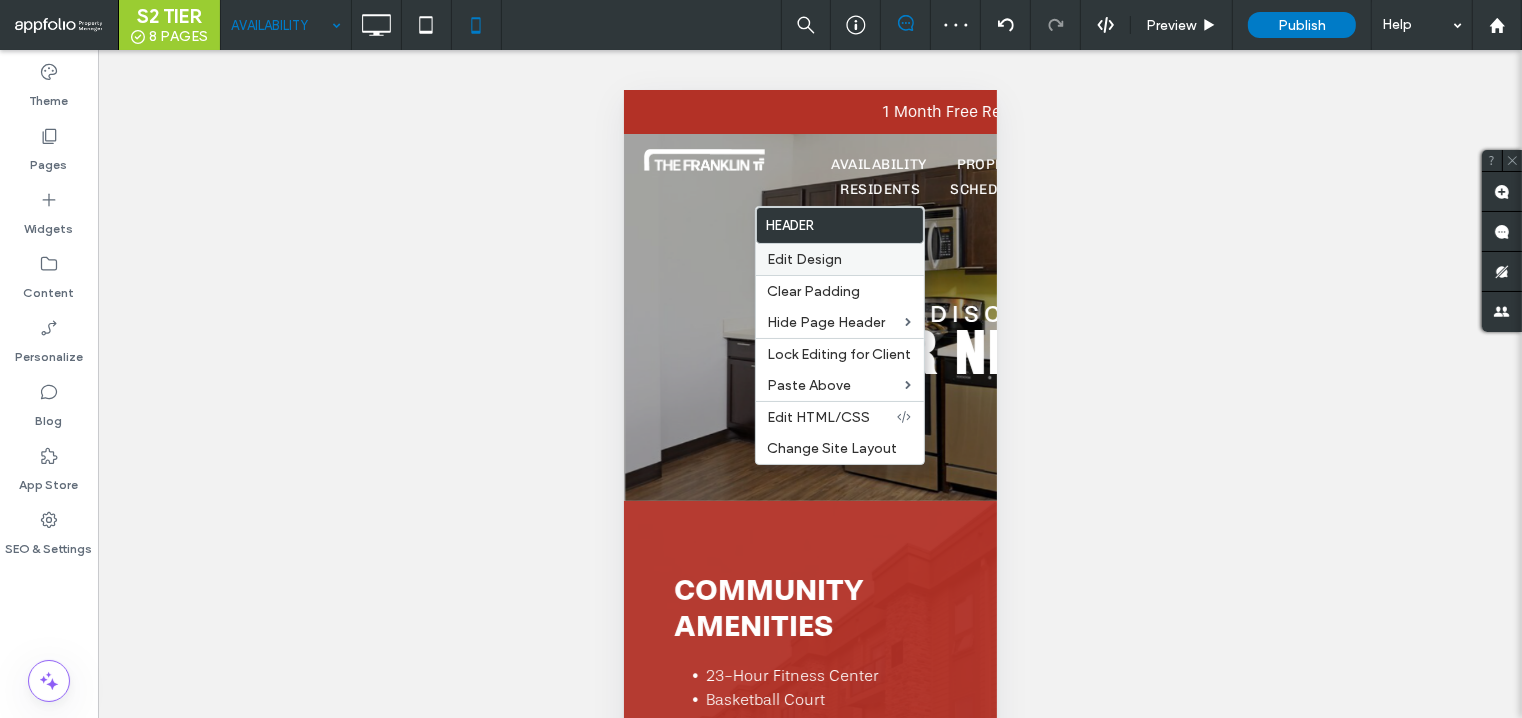 click on "Edit Design" at bounding box center [840, 259] 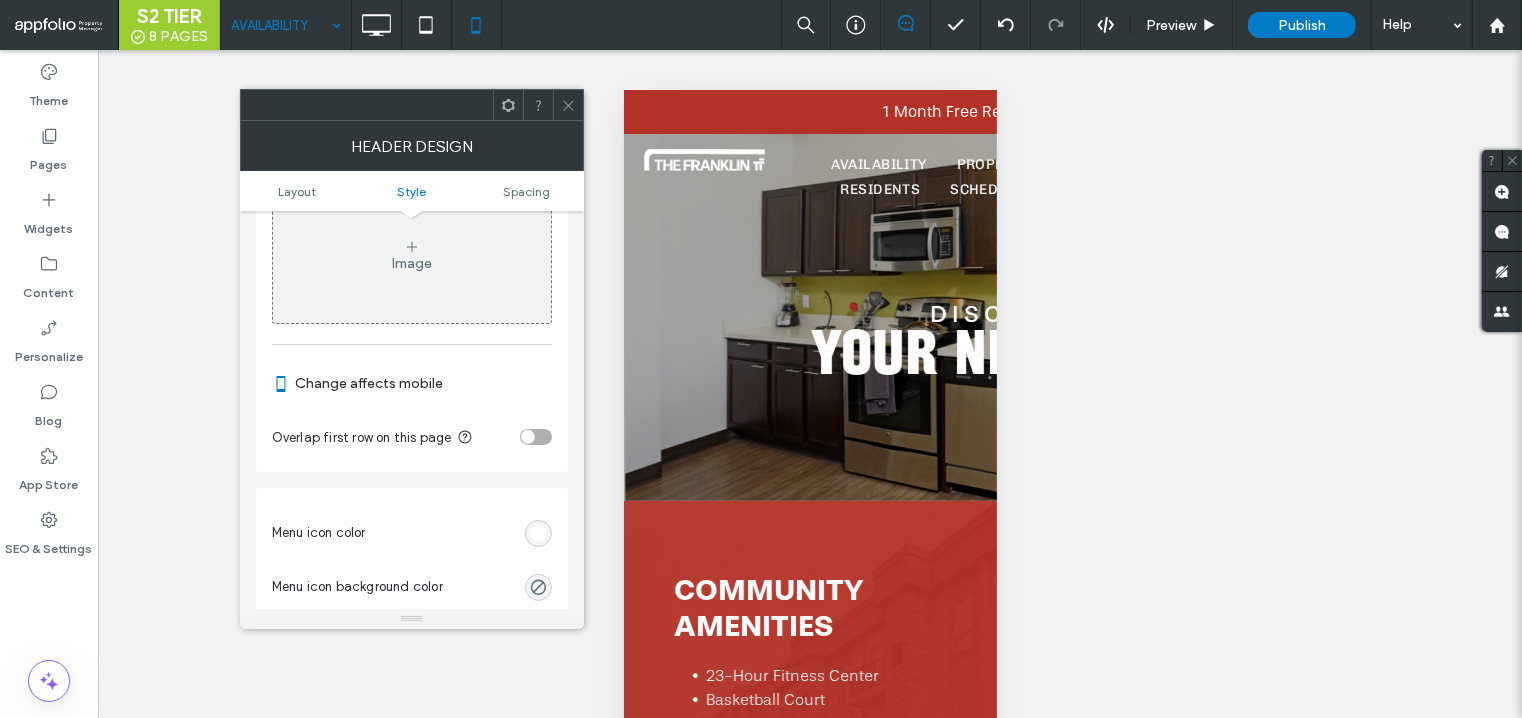 scroll, scrollTop: 850, scrollLeft: 0, axis: vertical 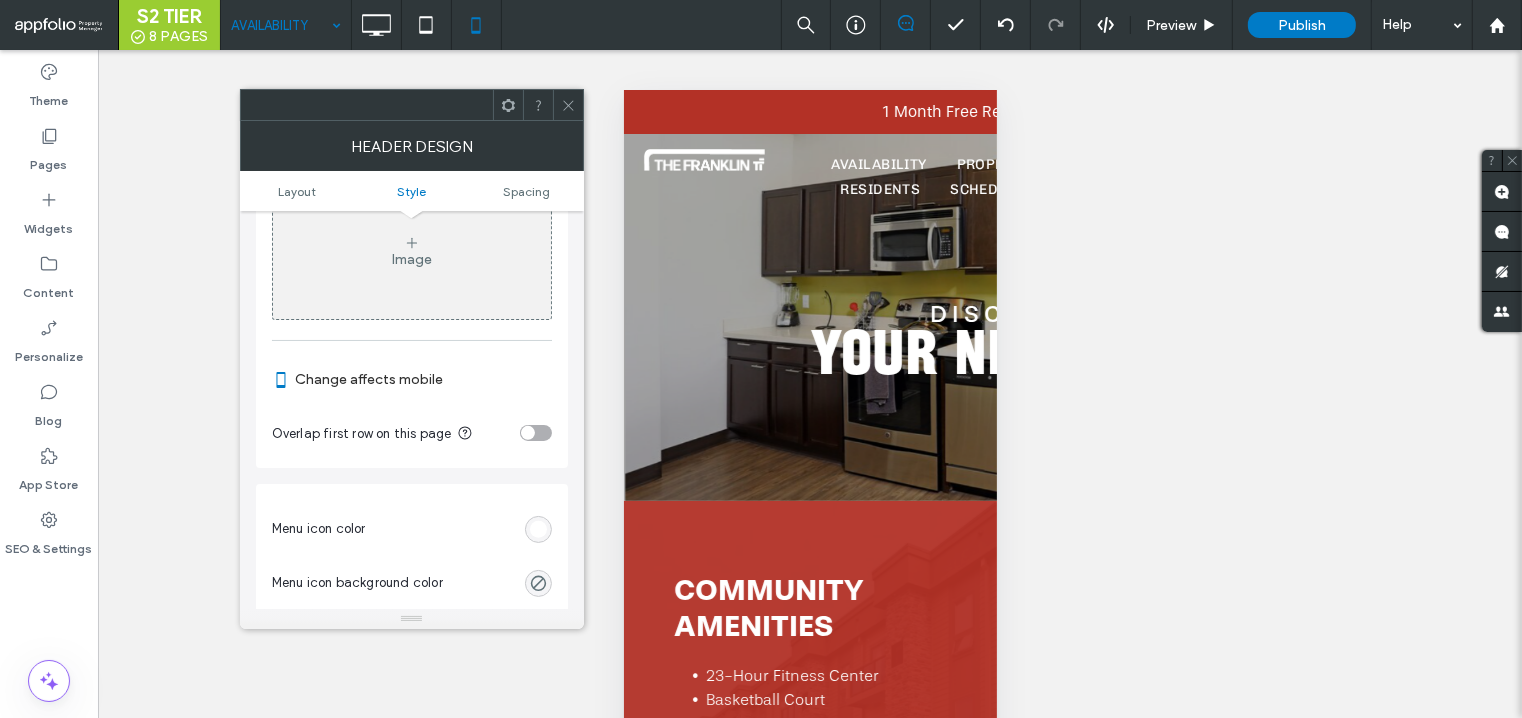 click at bounding box center (536, 433) 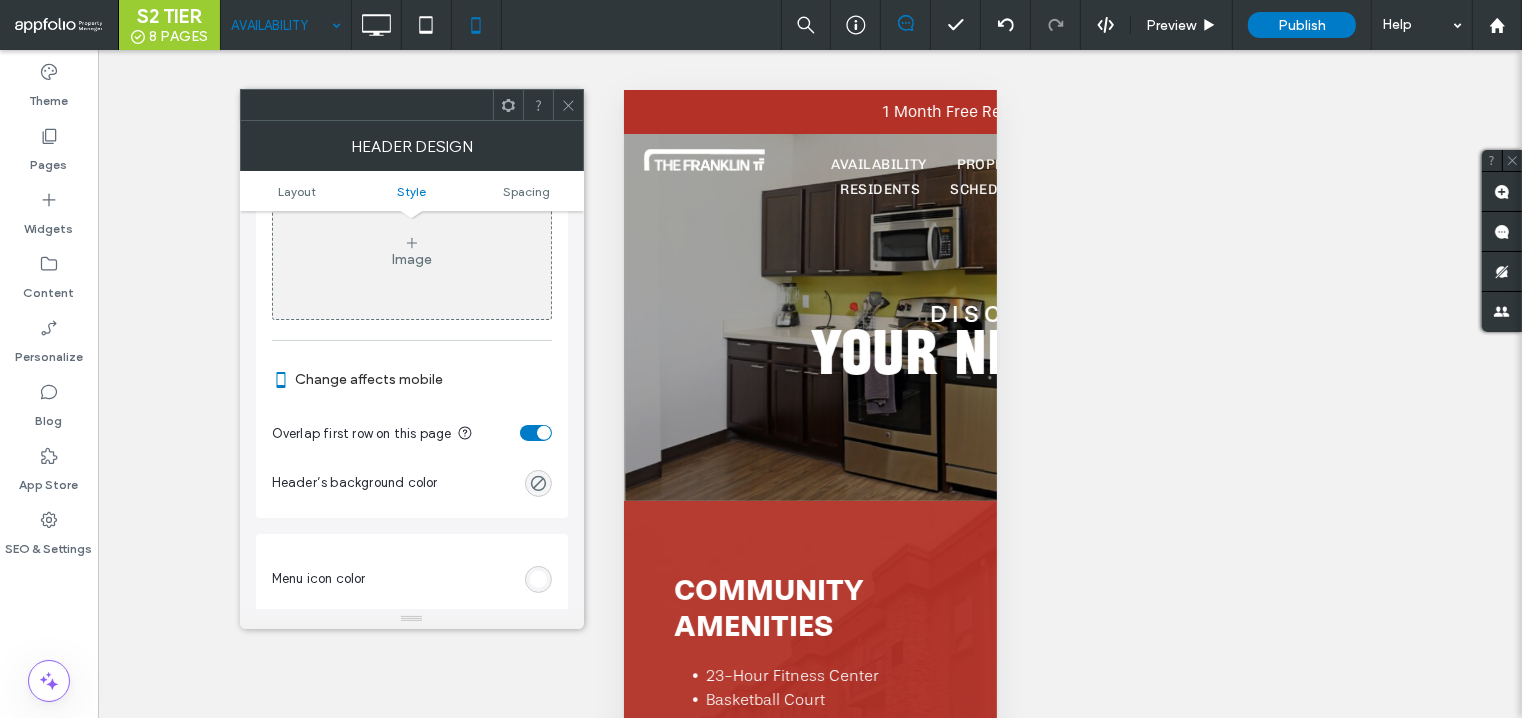 click 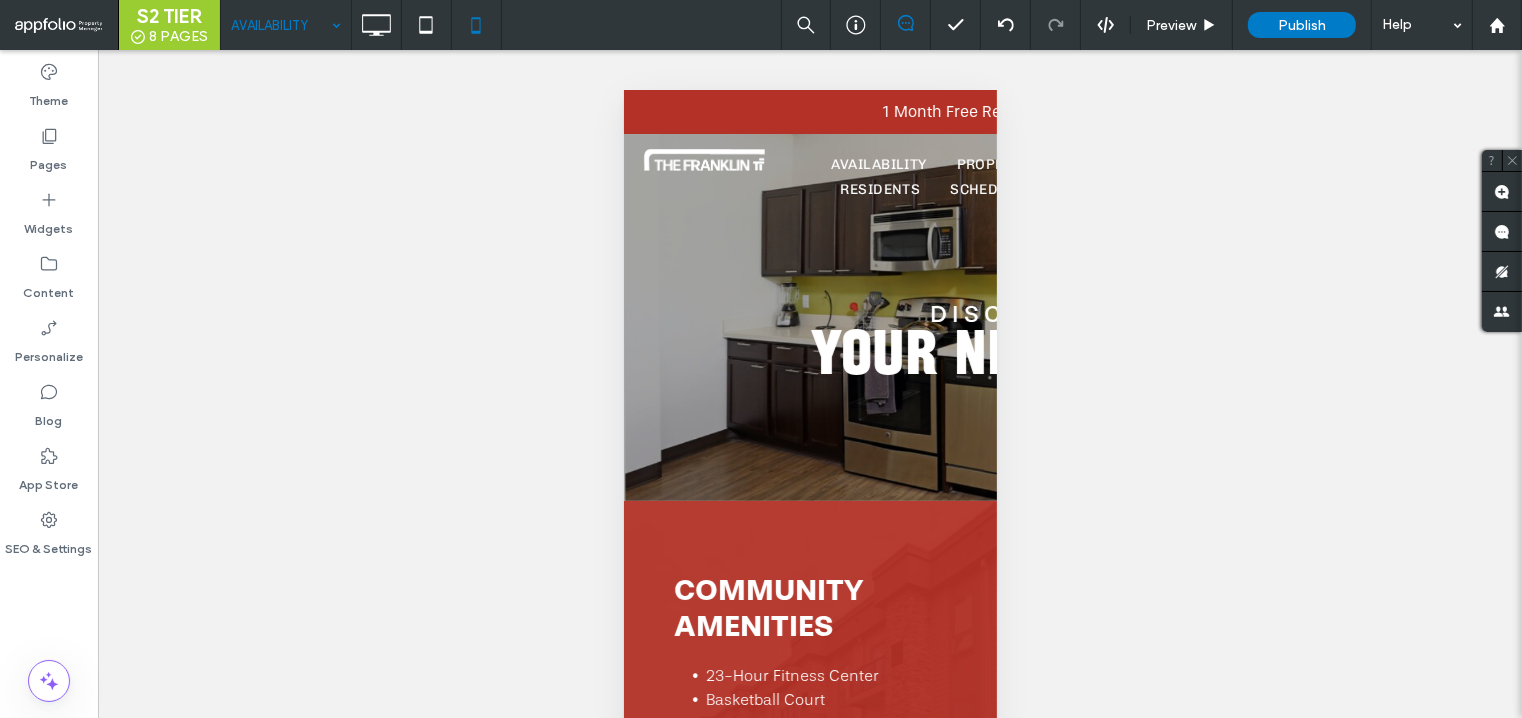 type on "**" 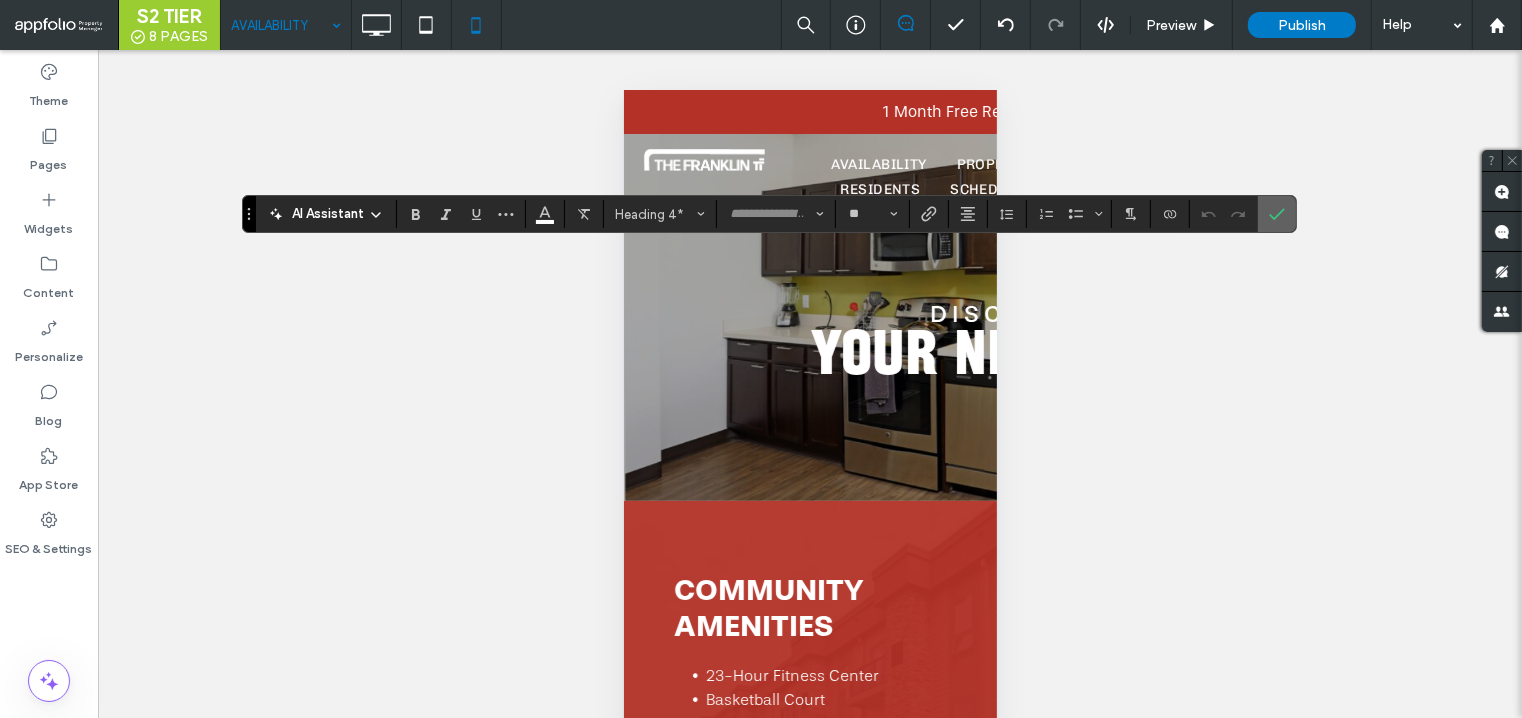 click 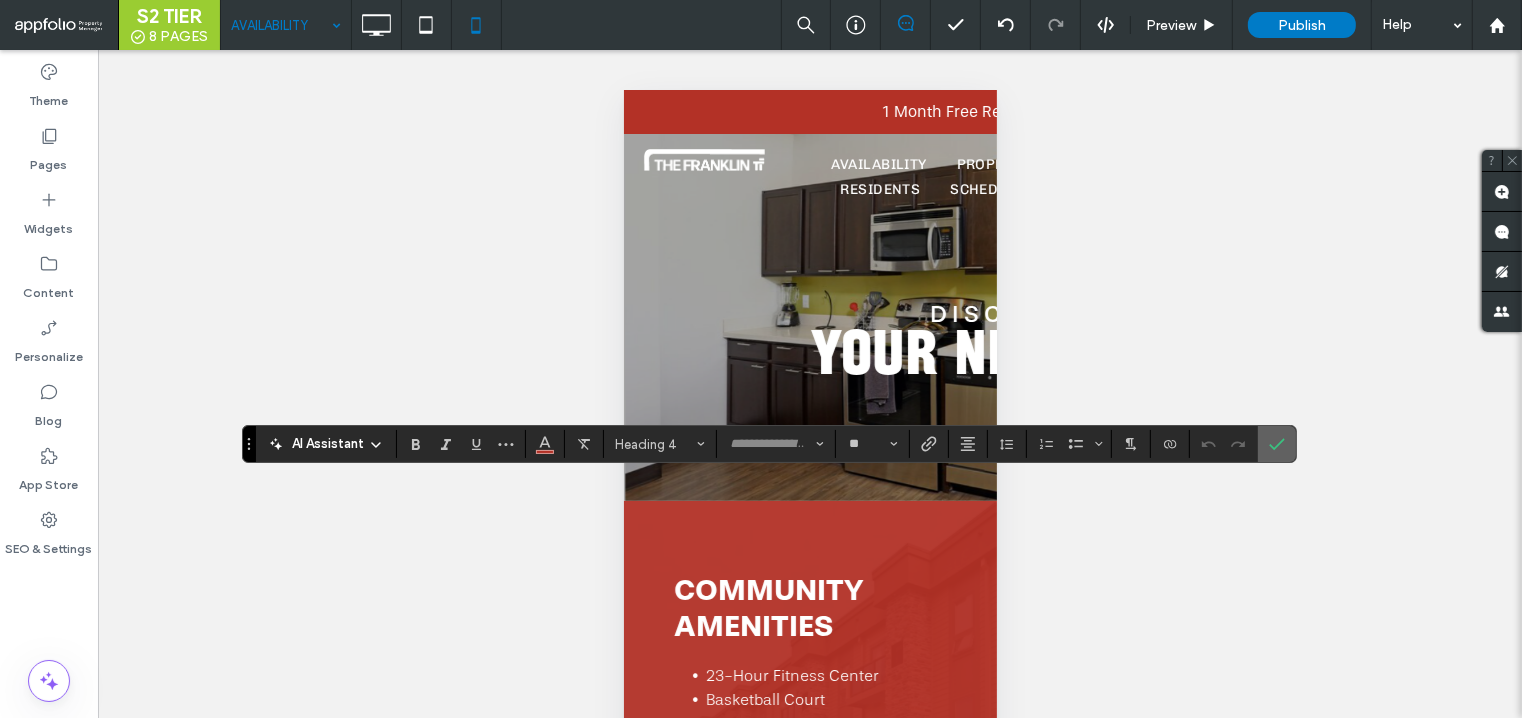 click at bounding box center (1273, 444) 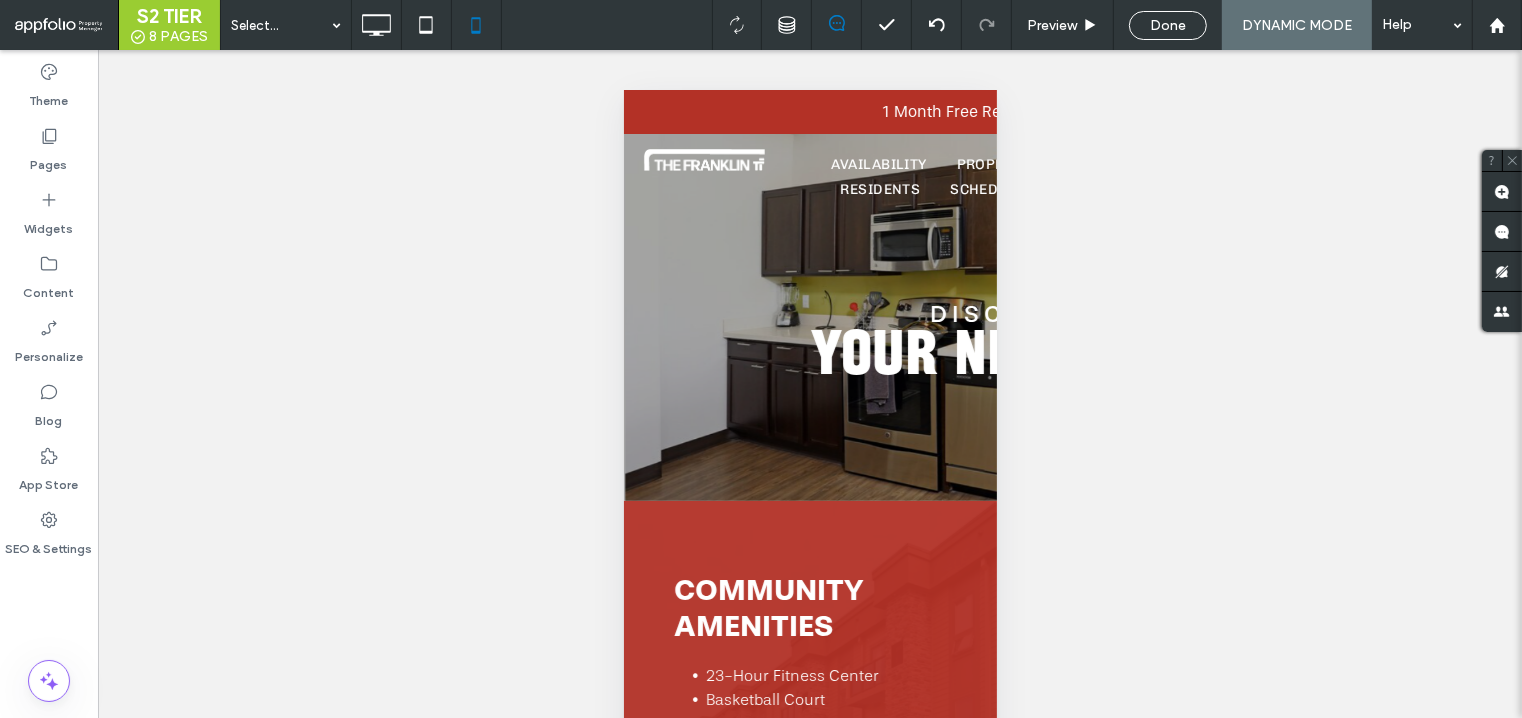 click 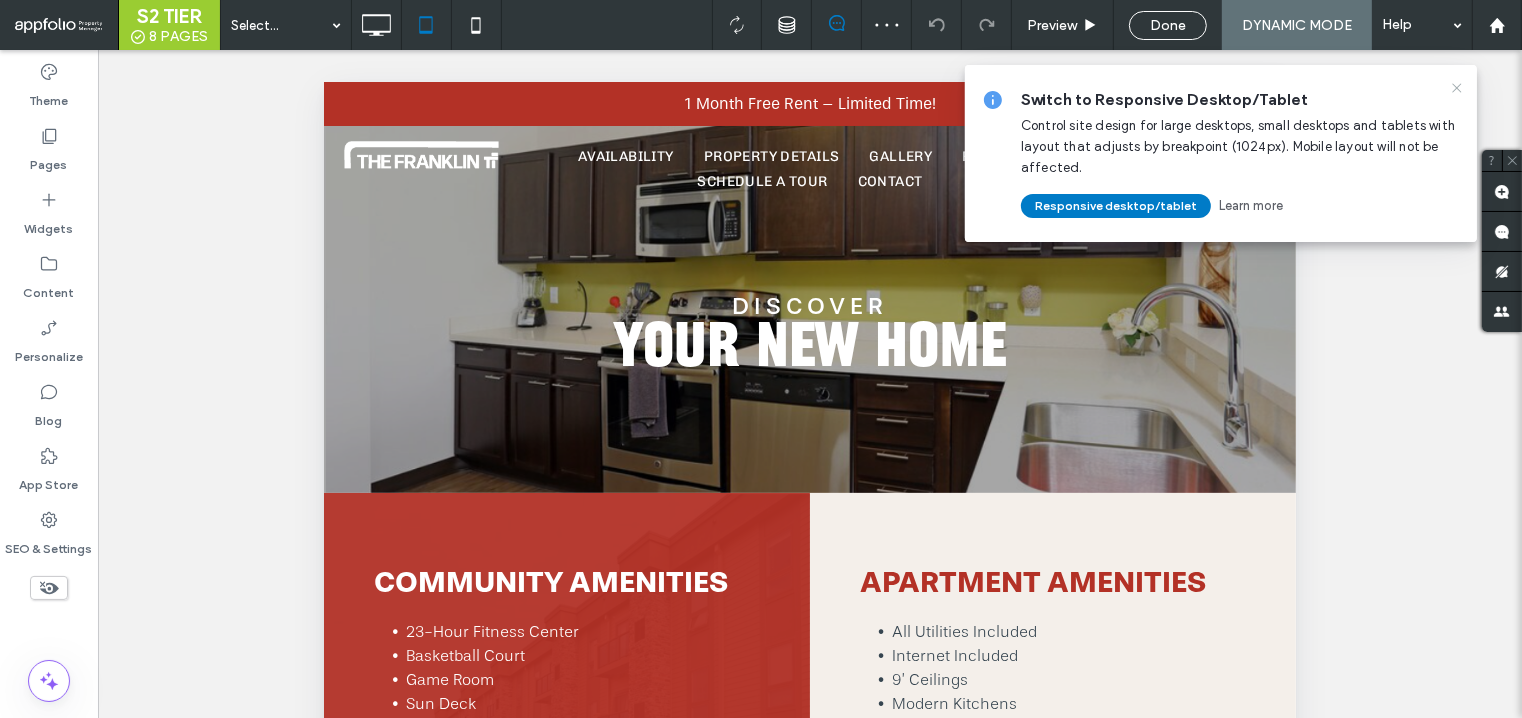 click 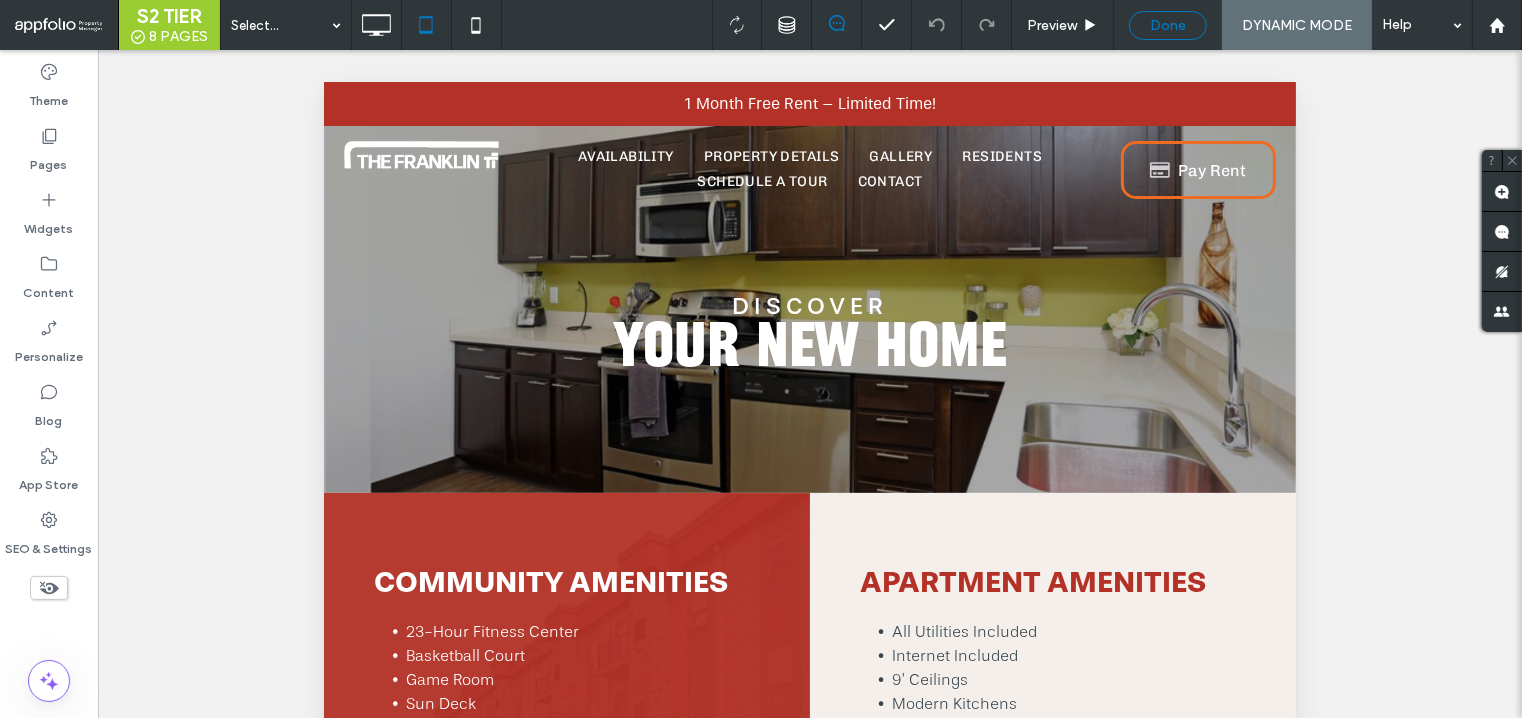 click on "Done" at bounding box center (1168, 25) 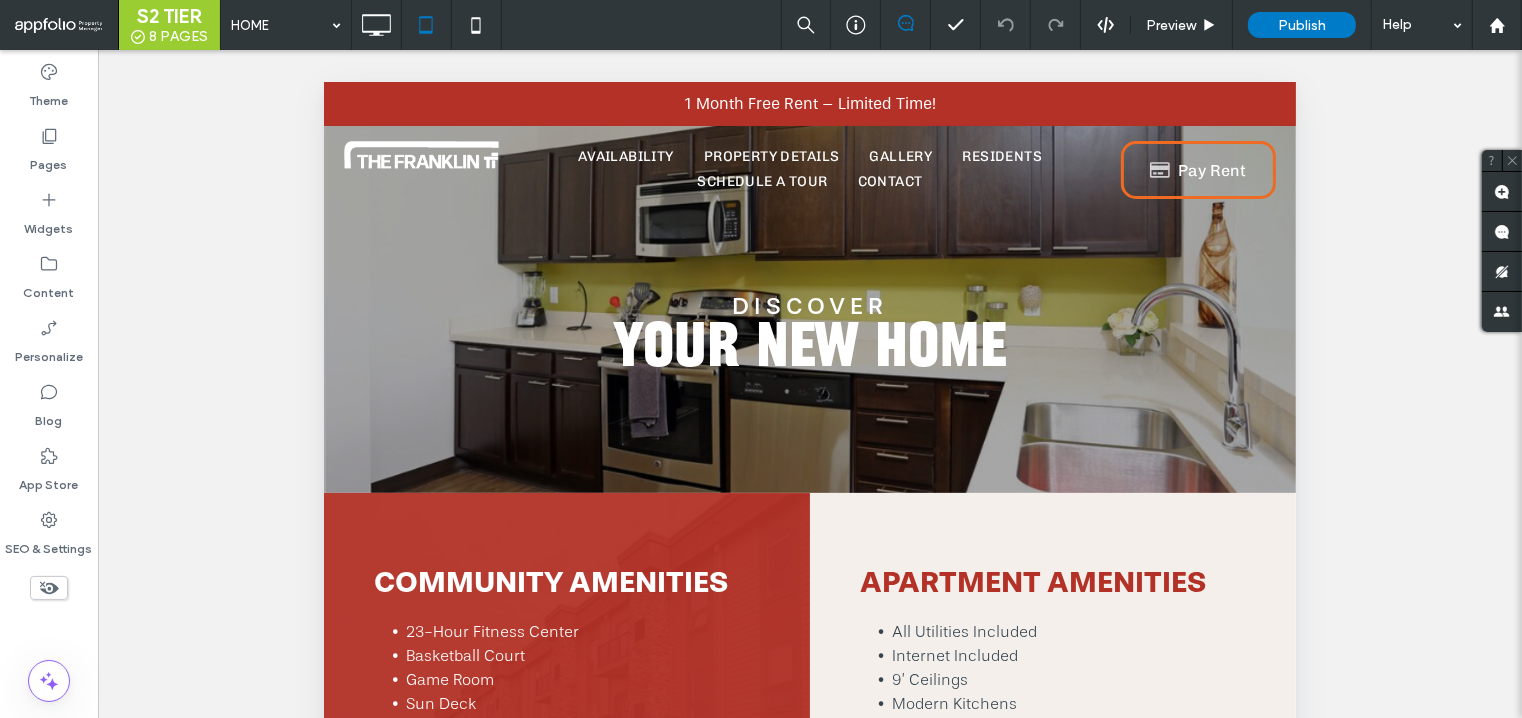 click at bounding box center [761, 359] 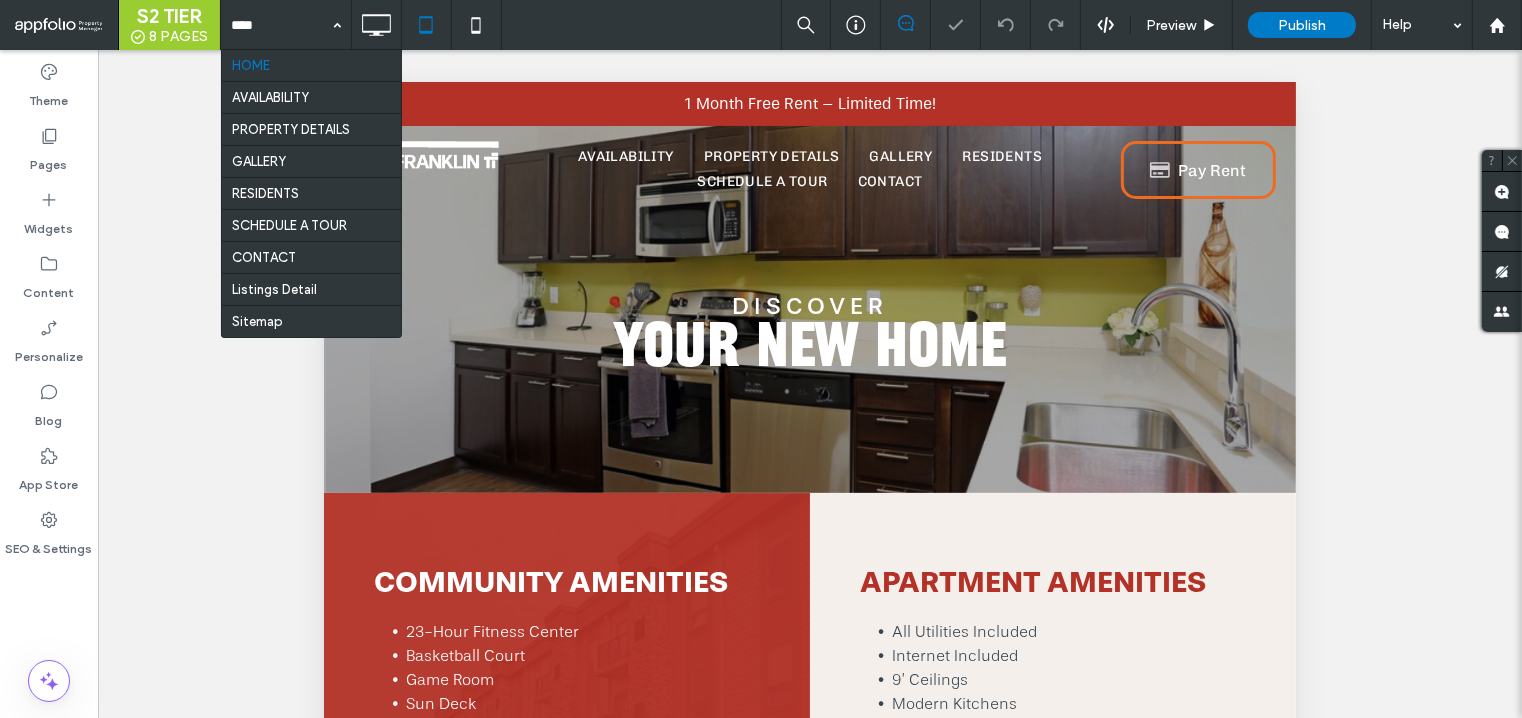 click at bounding box center (281, 25) 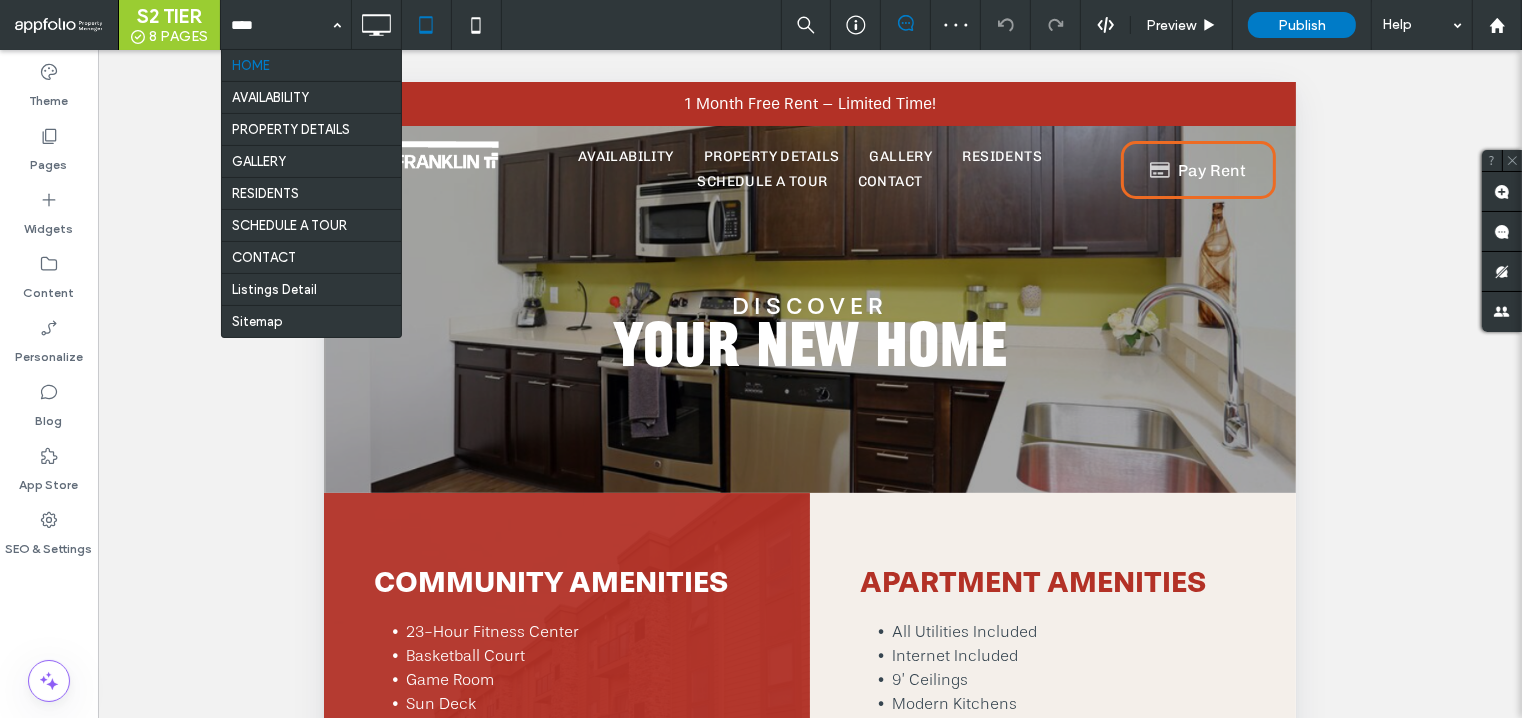 click at bounding box center [281, 25] 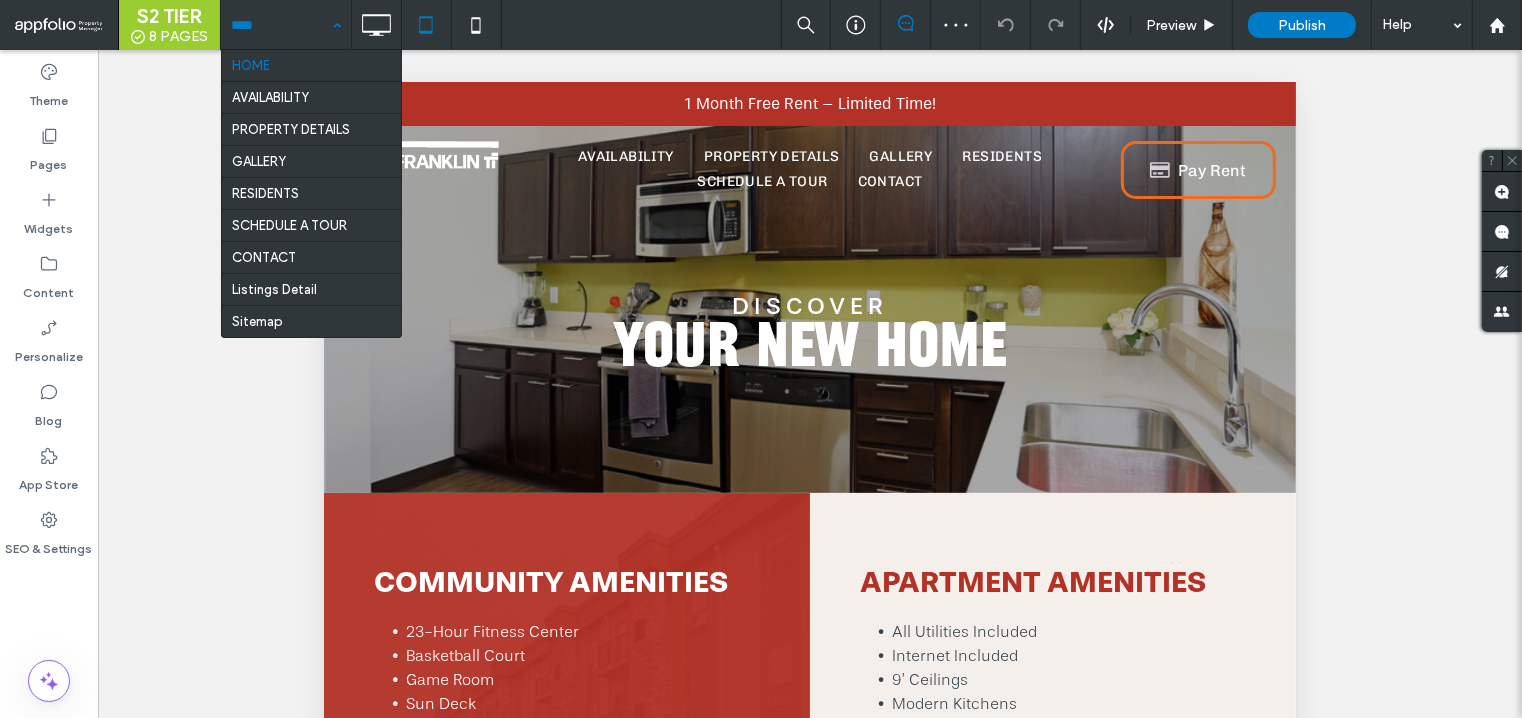 click on "HOME AVAILABILITY PROPERTY DETAILS GALLERY RESIDENTS SCHEDULE A TOUR CONTACT Listings Detail Sitemap" at bounding box center [286, 25] 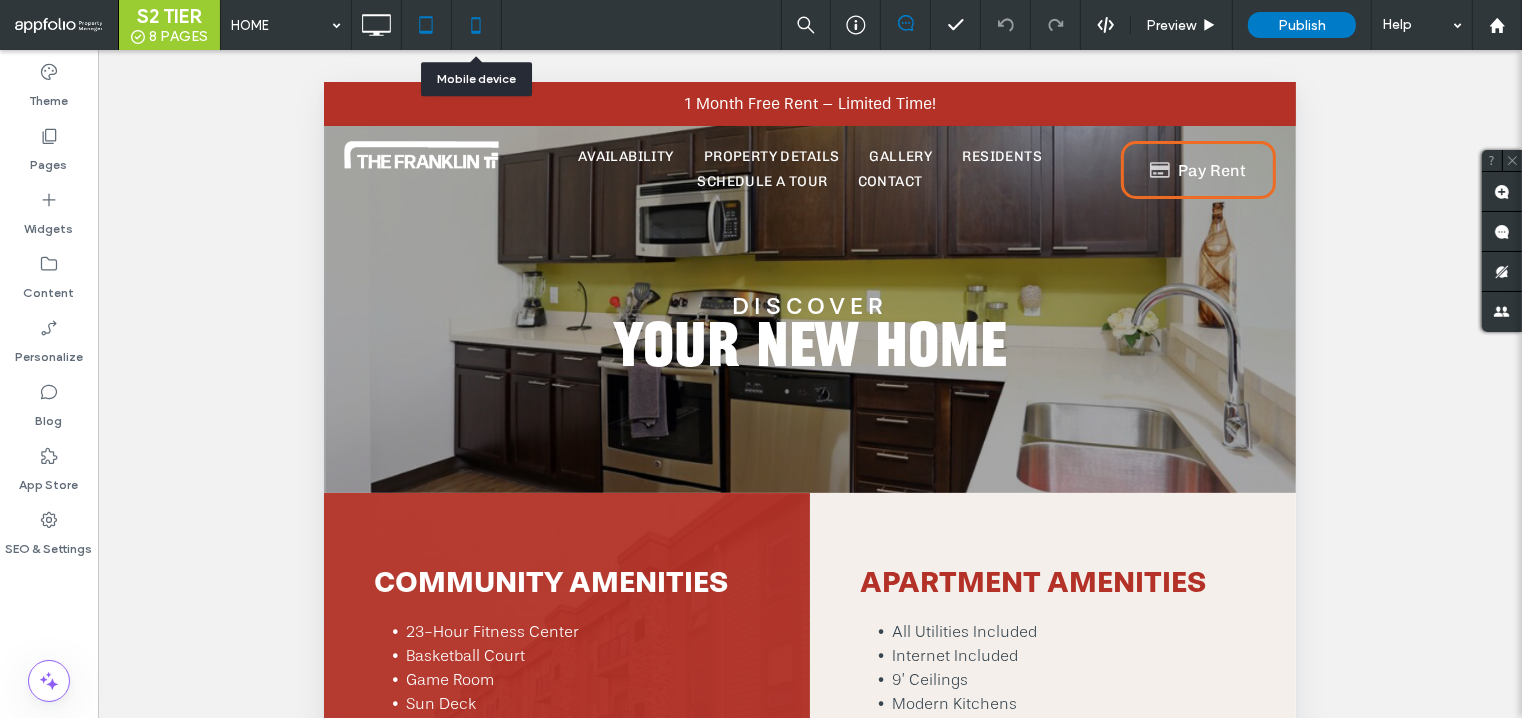 click 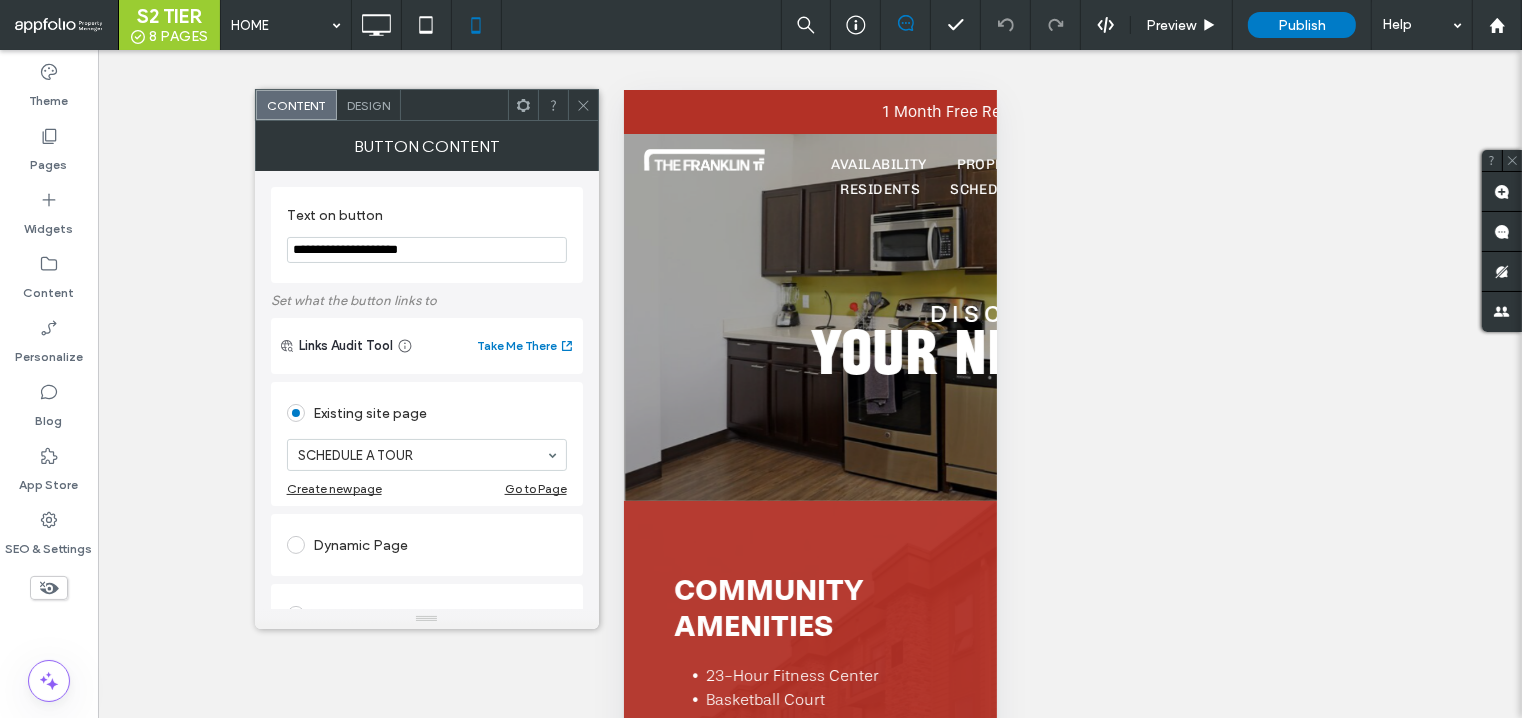 click on "Design" at bounding box center (369, 105) 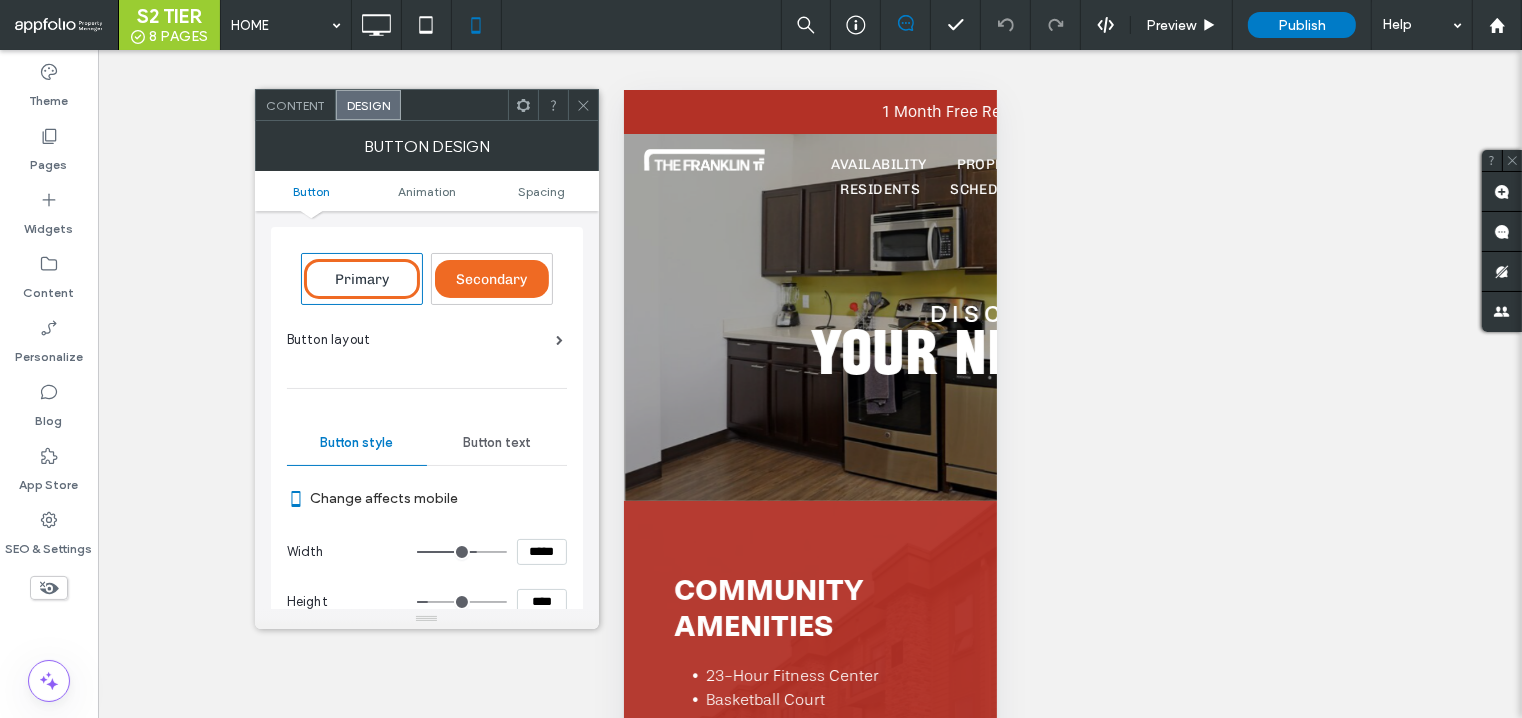 drag, startPoint x: 543, startPoint y: 545, endPoint x: 488, endPoint y: 540, distance: 55.226807 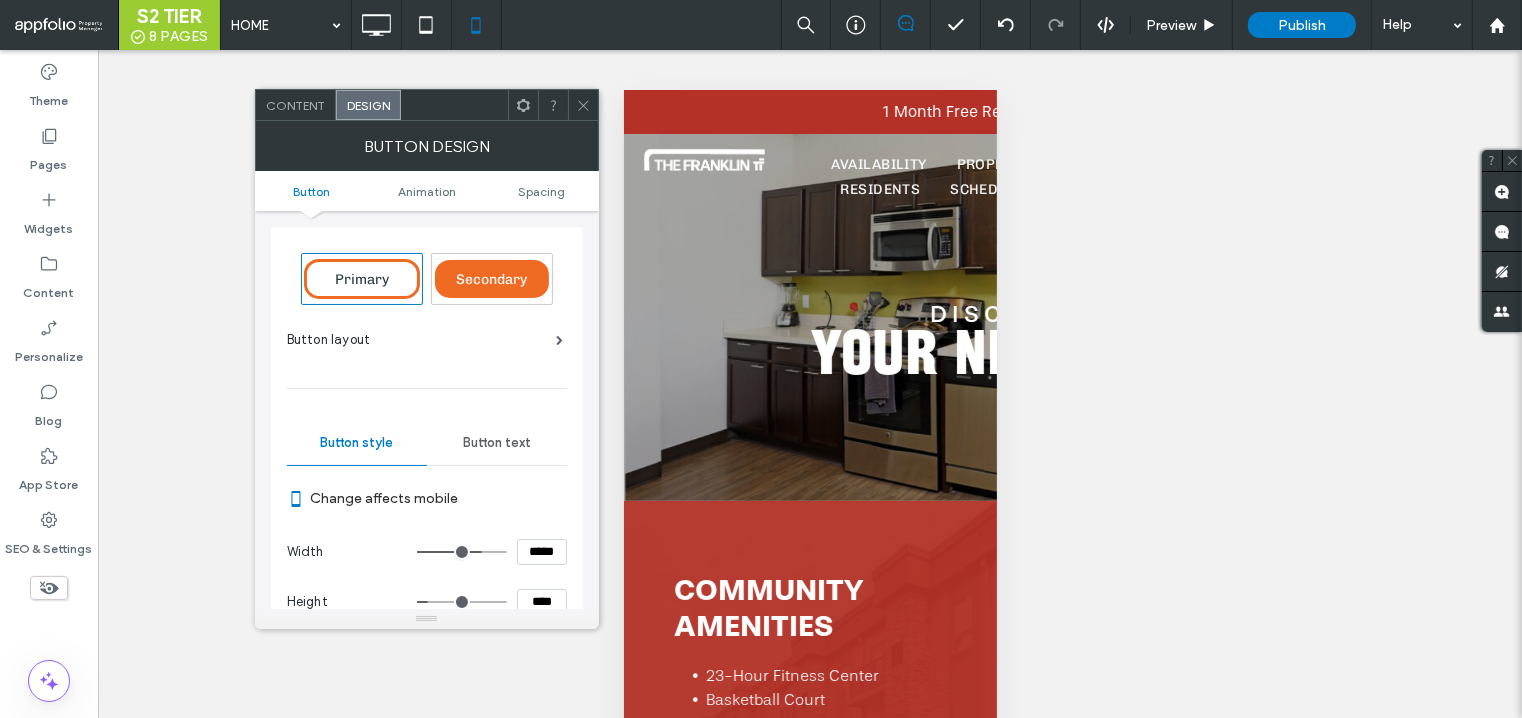 type on "*****" 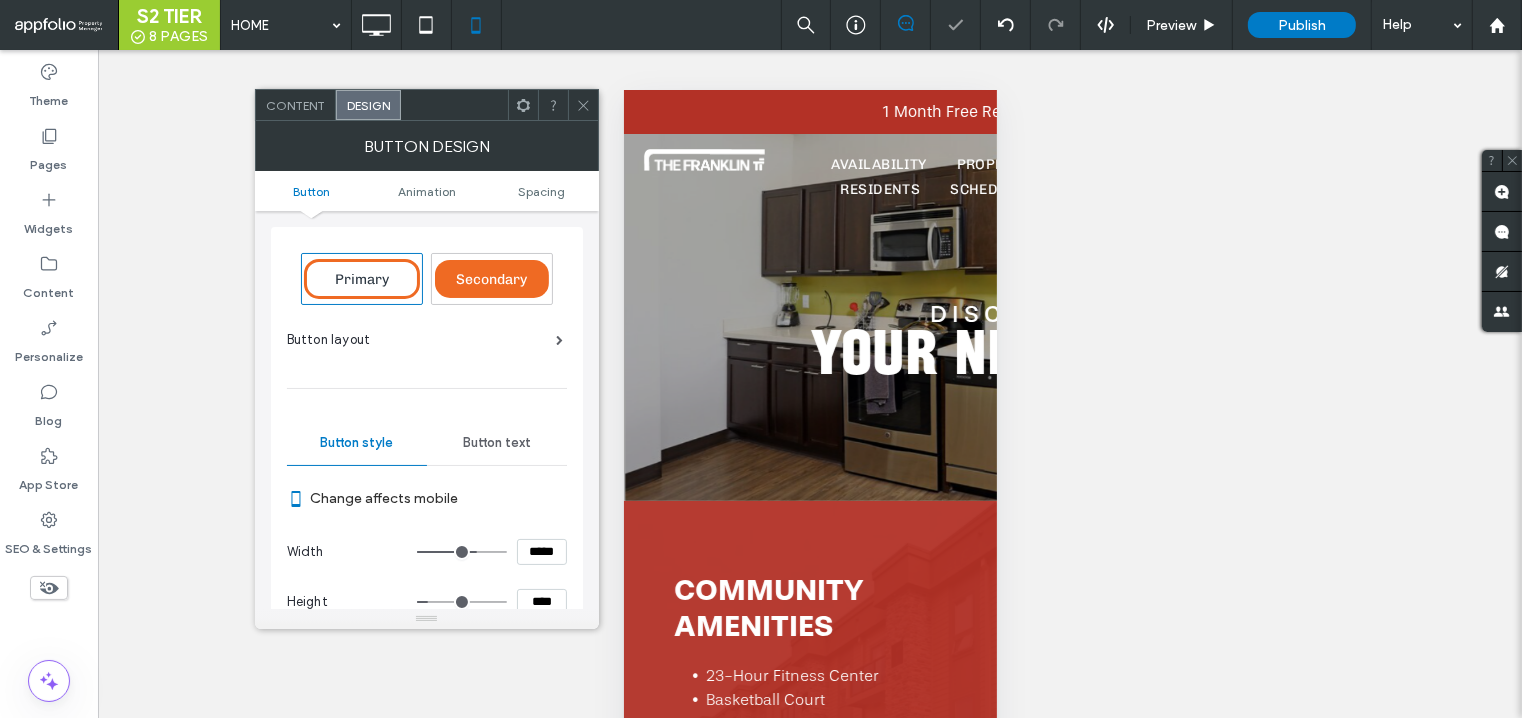 drag, startPoint x: 542, startPoint y: 596, endPoint x: 496, endPoint y: 596, distance: 46 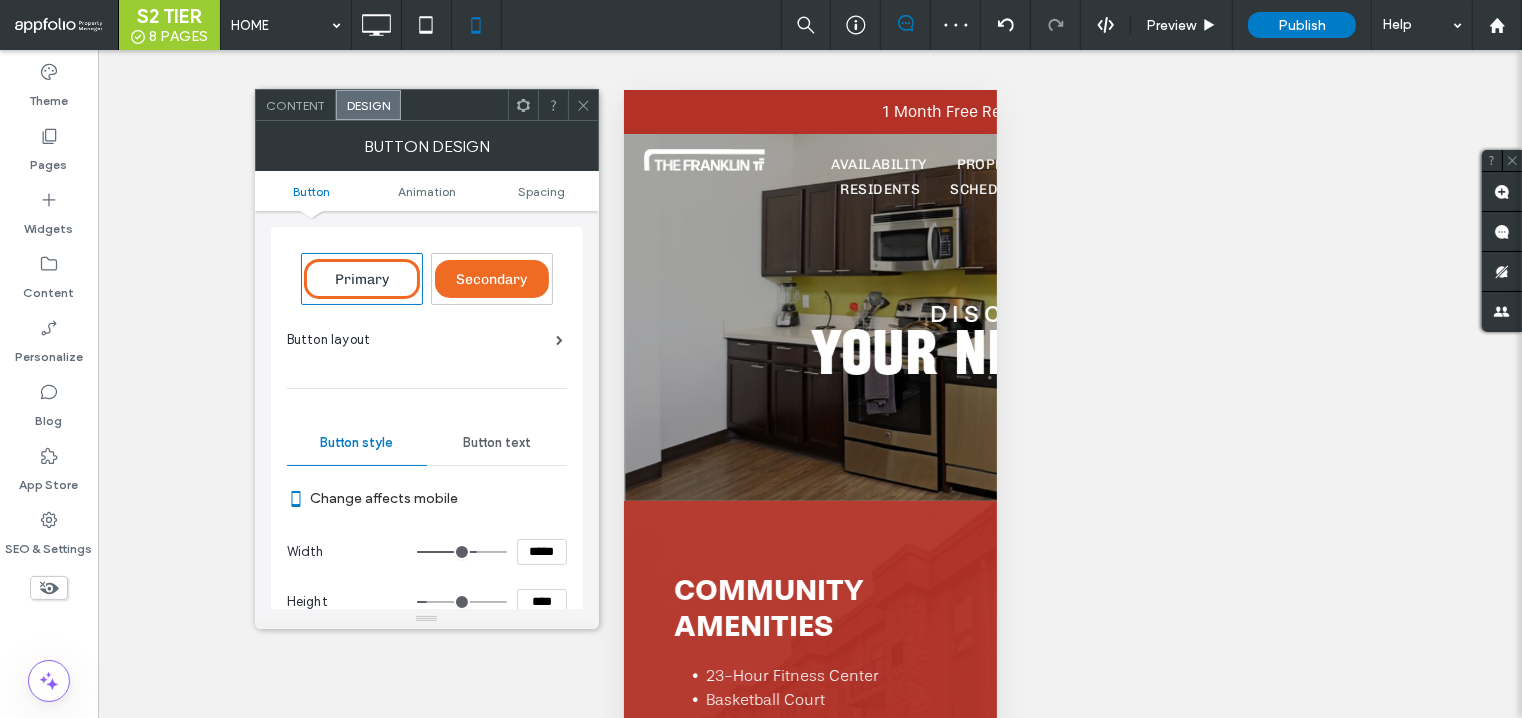 click 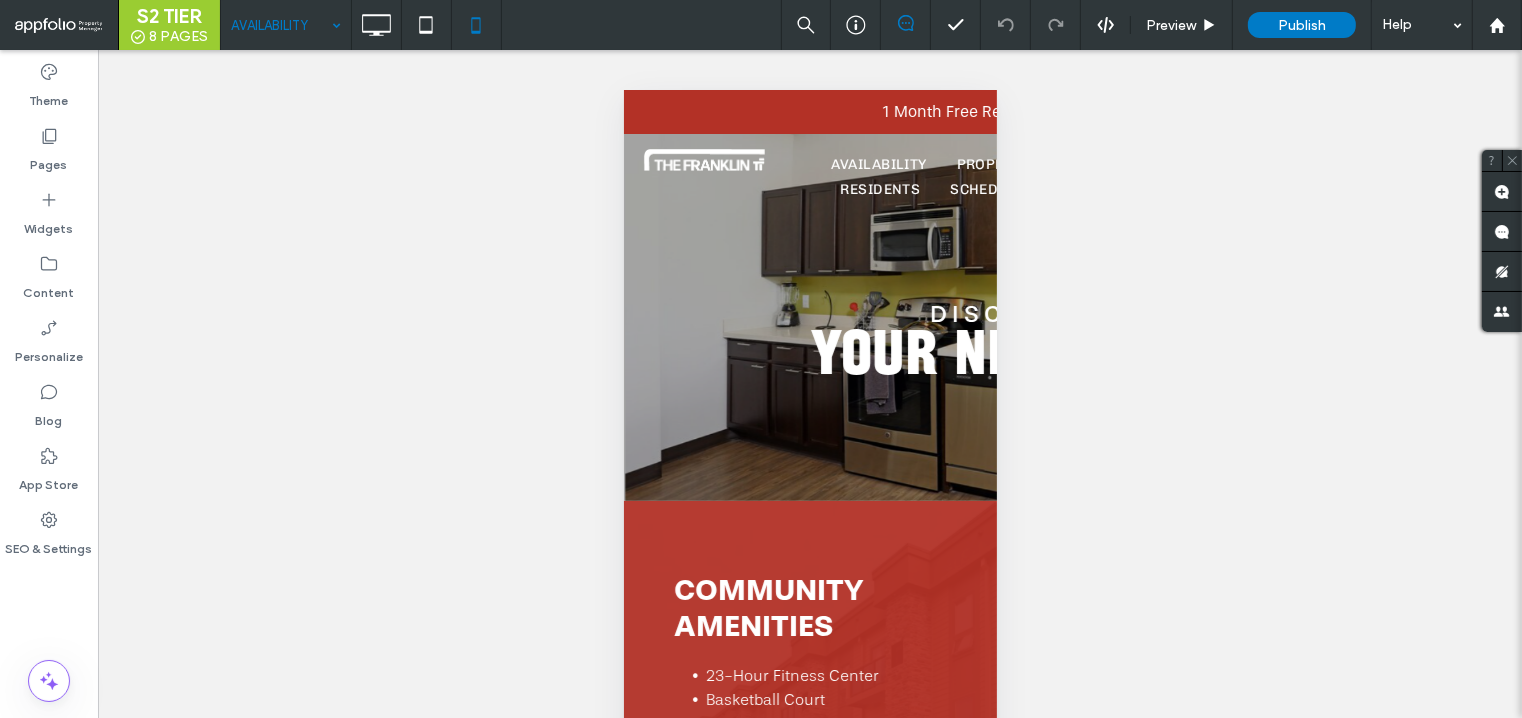 click at bounding box center (281, 25) 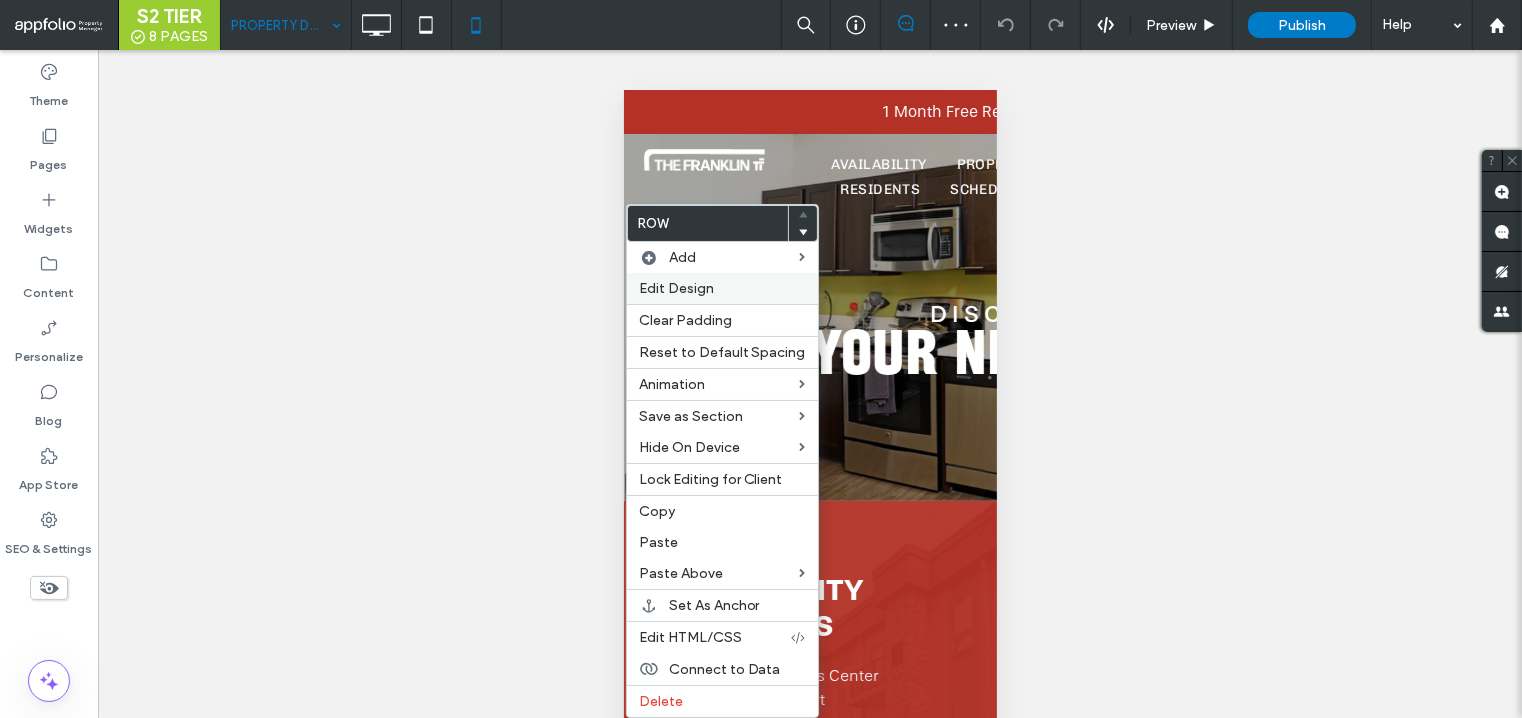 click on "Edit Design" at bounding box center (722, 288) 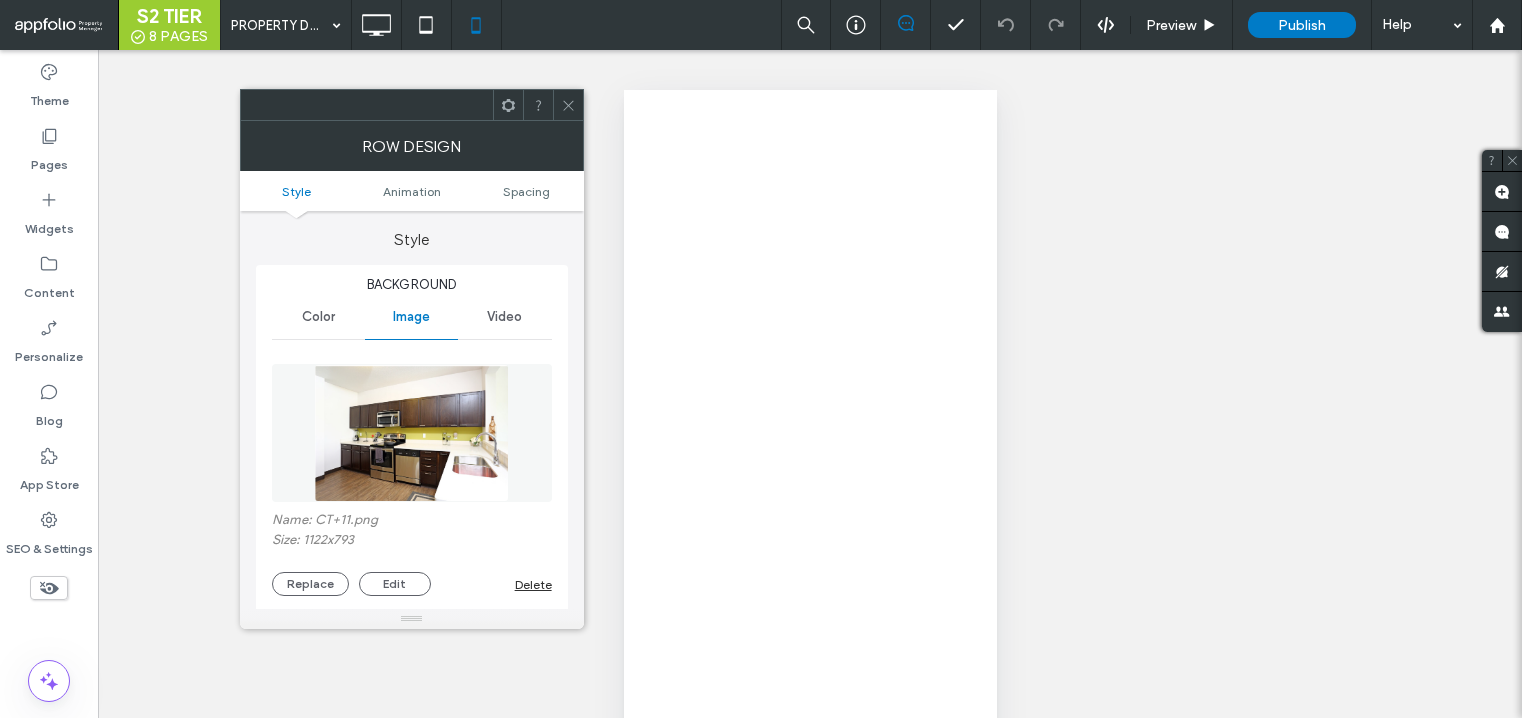 scroll, scrollTop: 0, scrollLeft: 0, axis: both 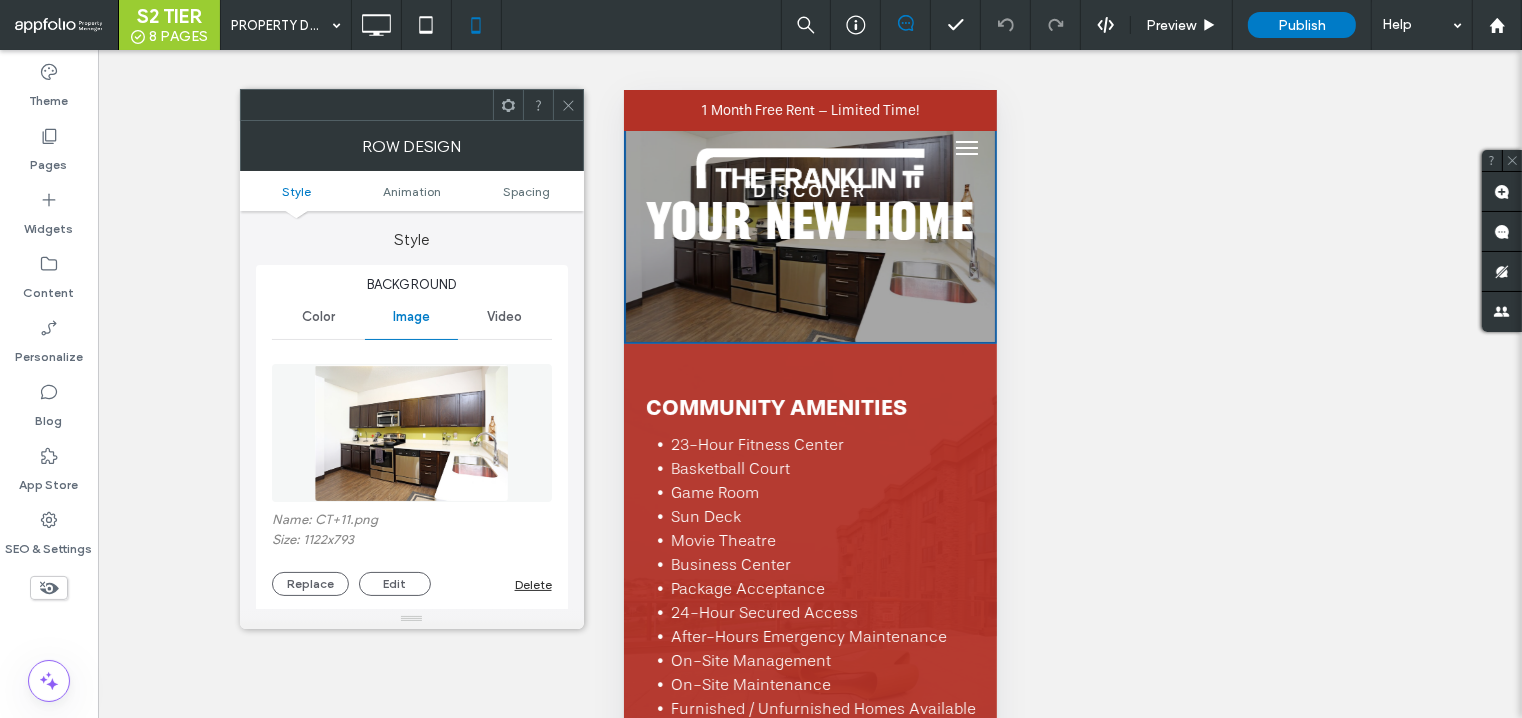 click 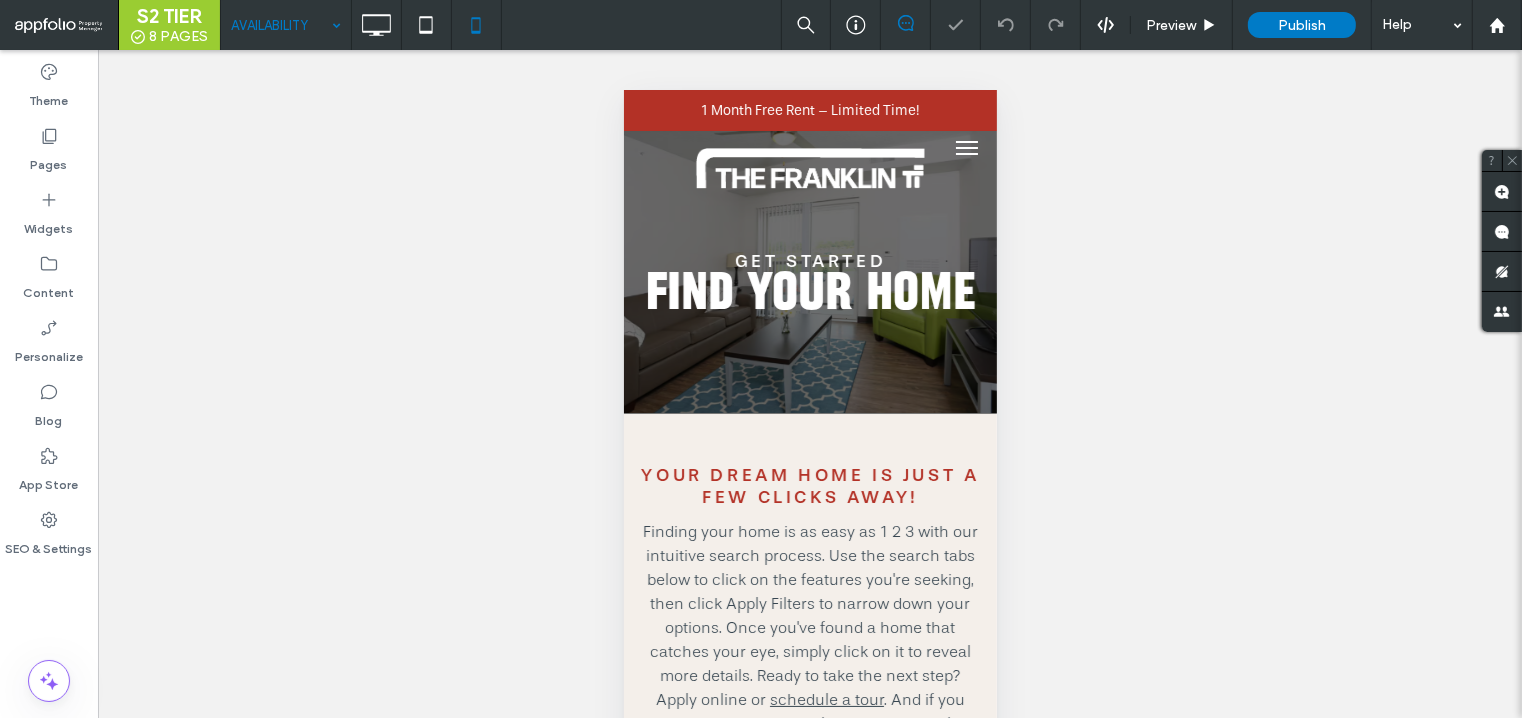 scroll, scrollTop: 0, scrollLeft: 0, axis: both 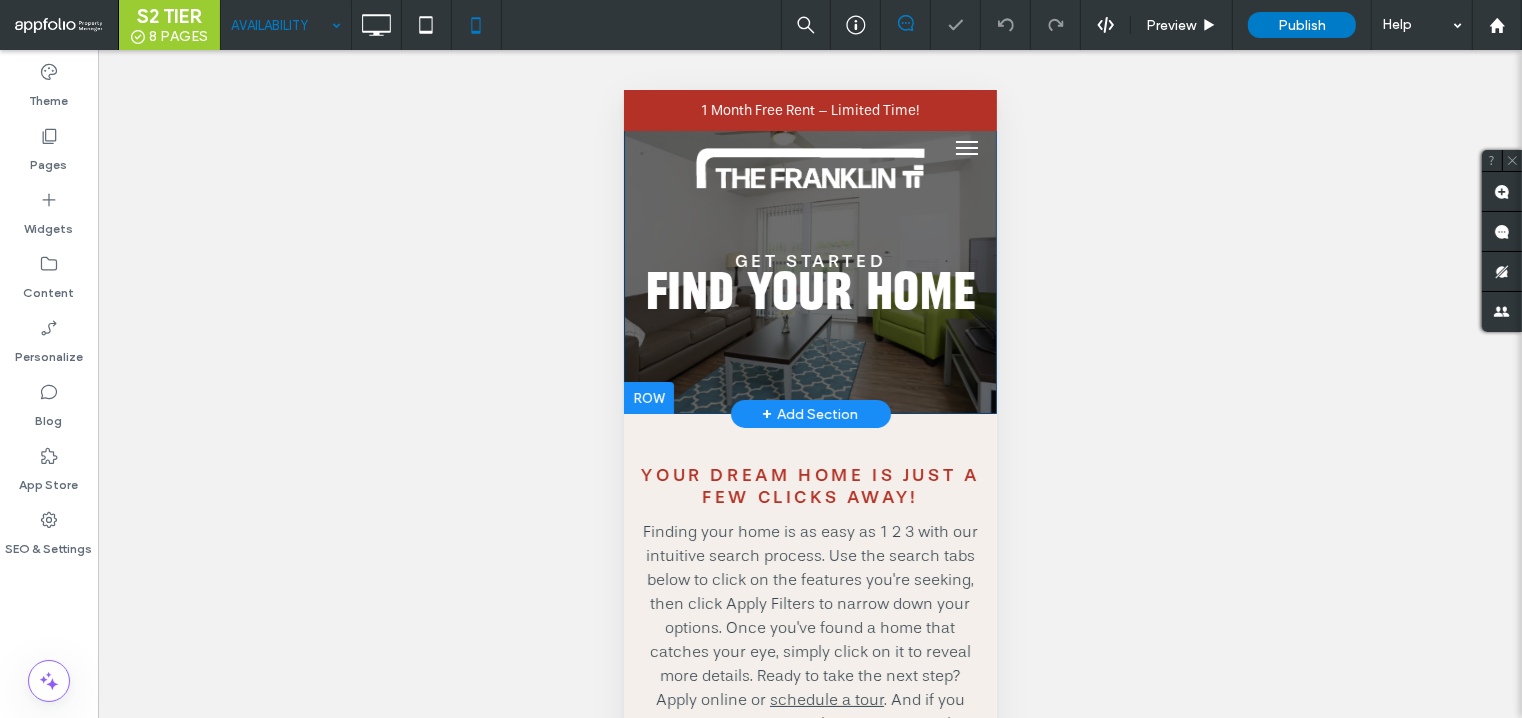 click at bounding box center (648, 397) 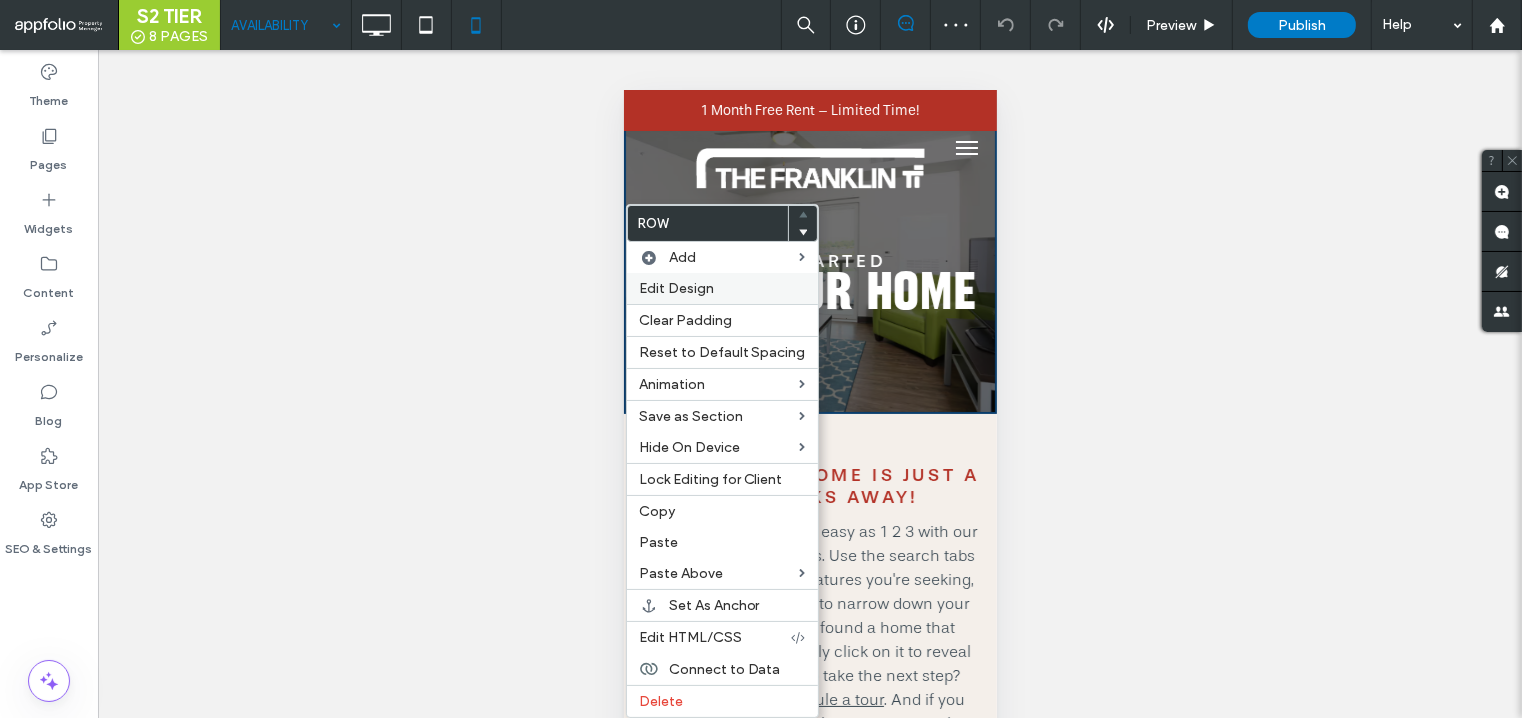 click on "Edit Design" at bounding box center [722, 288] 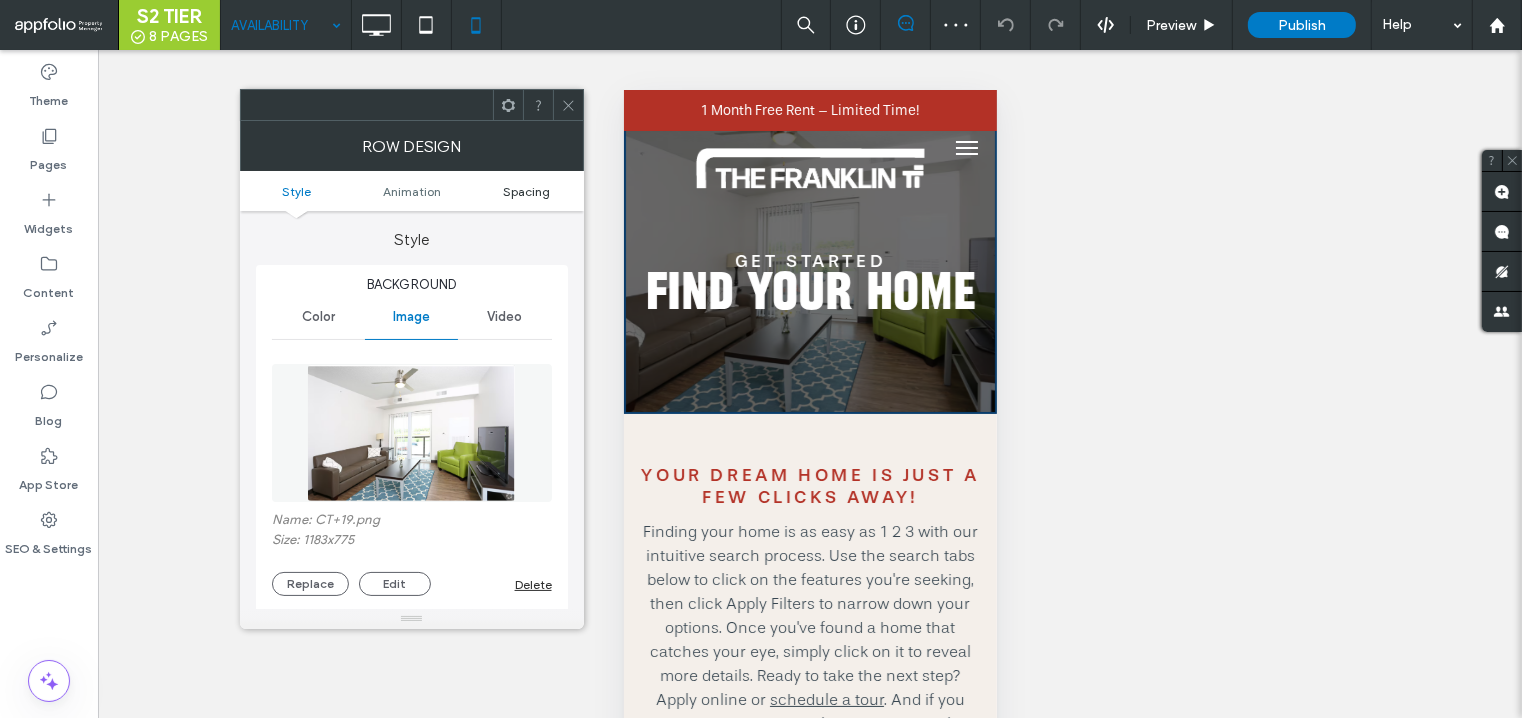 click on "Spacing" at bounding box center [526, 191] 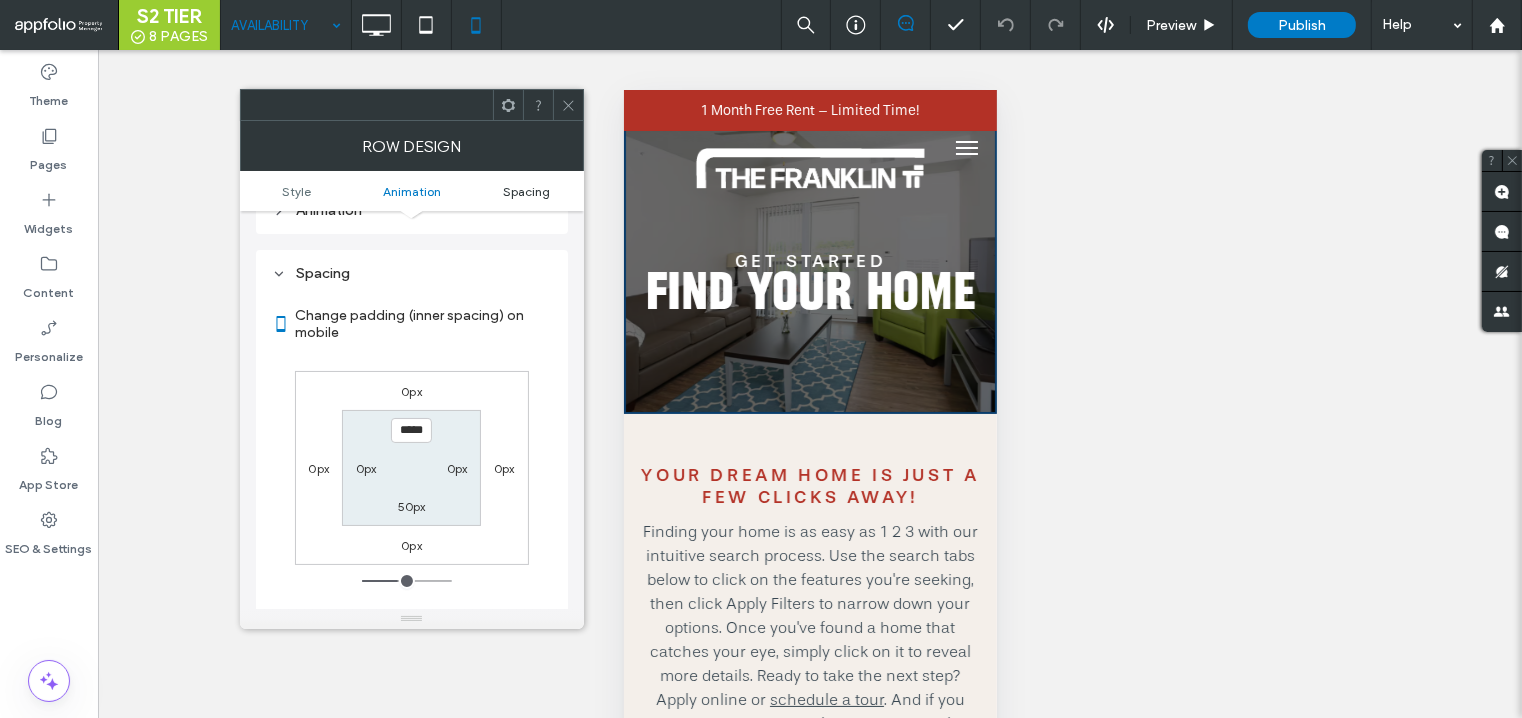 scroll, scrollTop: 1048, scrollLeft: 0, axis: vertical 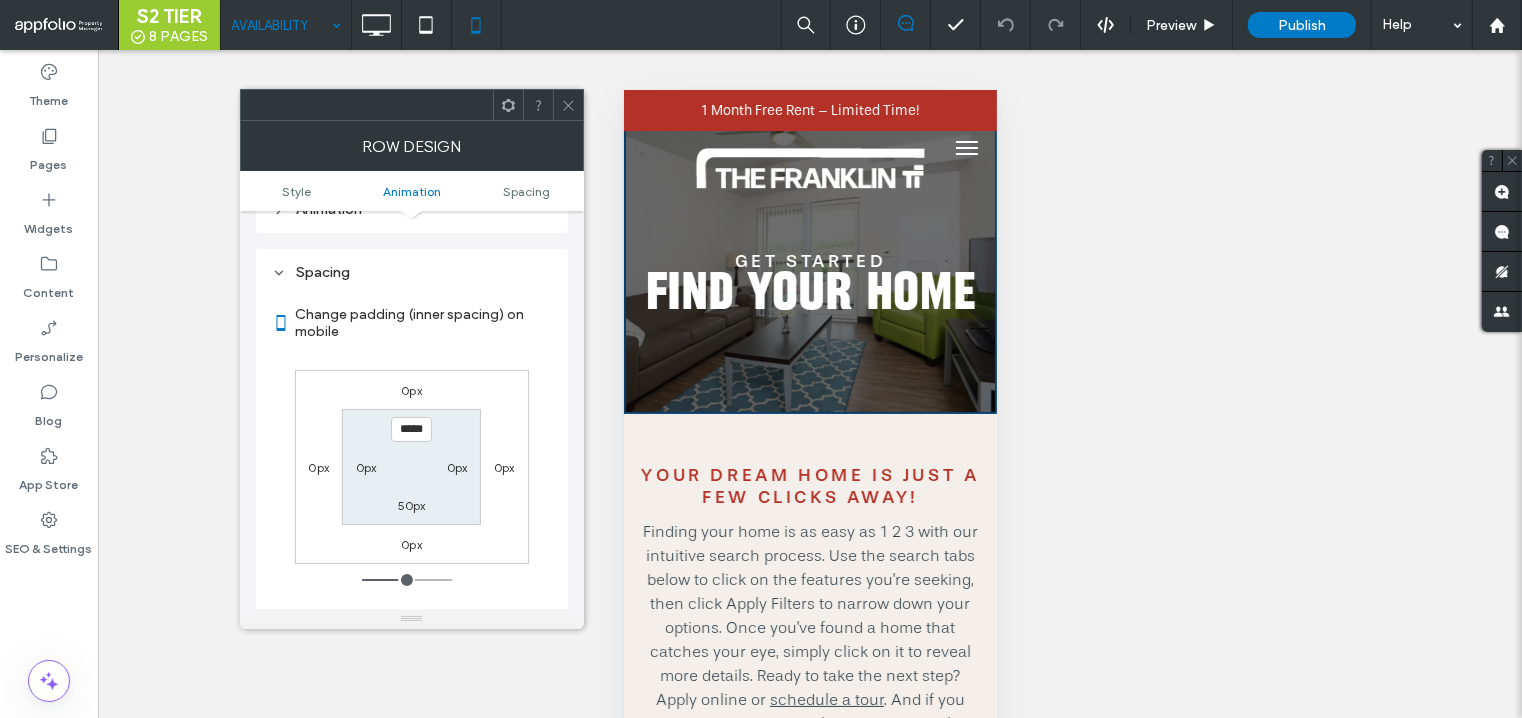 click at bounding box center [568, 105] 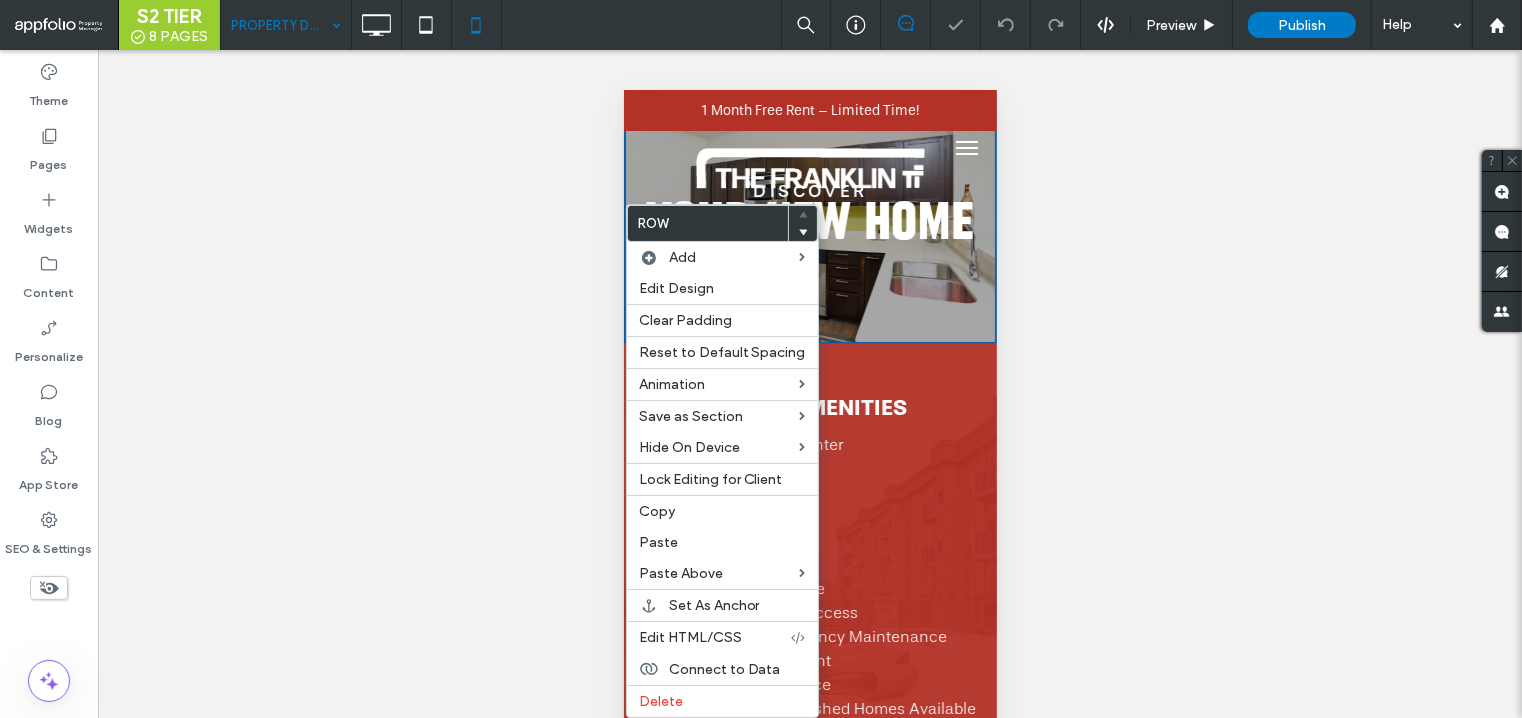 scroll, scrollTop: 0, scrollLeft: 0, axis: both 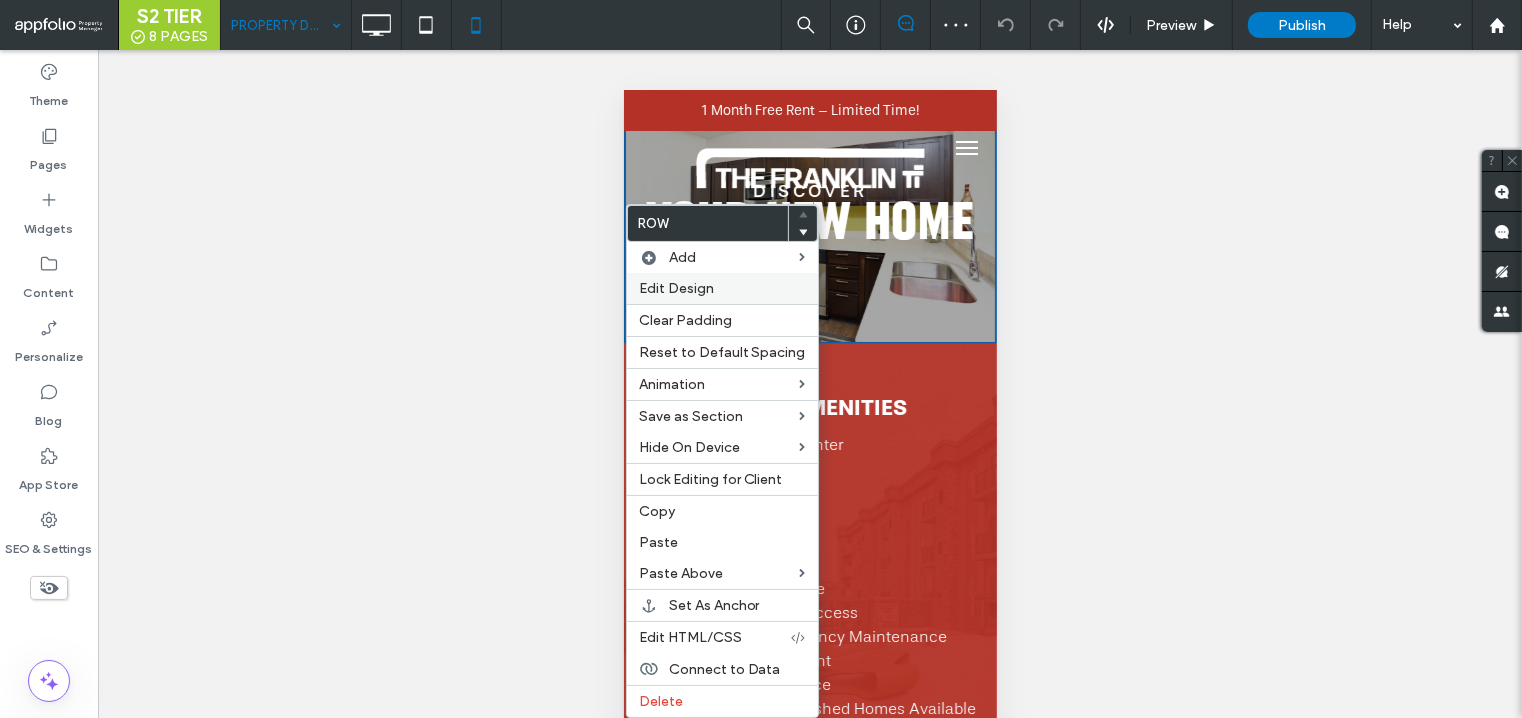 click on "Edit Design" at bounding box center (676, 288) 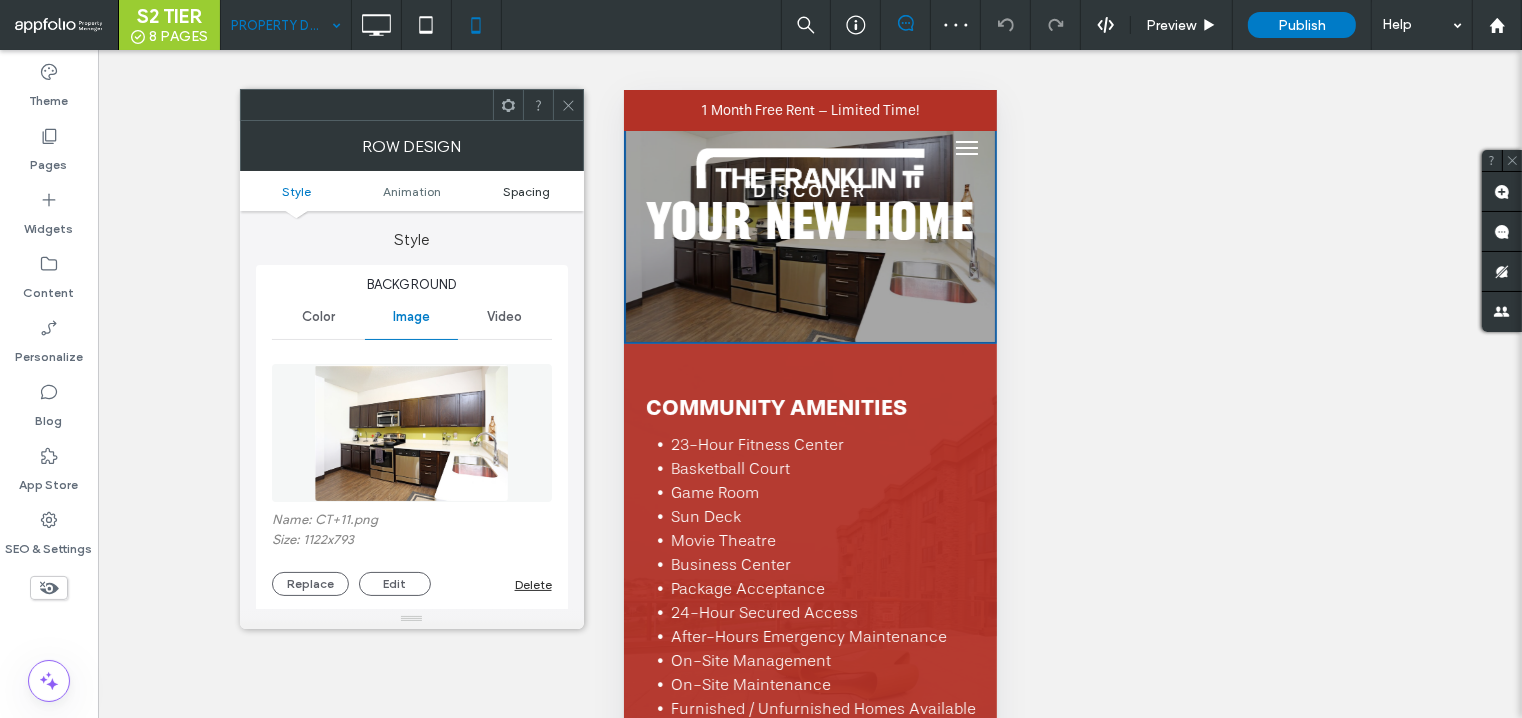 click on "Spacing" at bounding box center [526, 191] 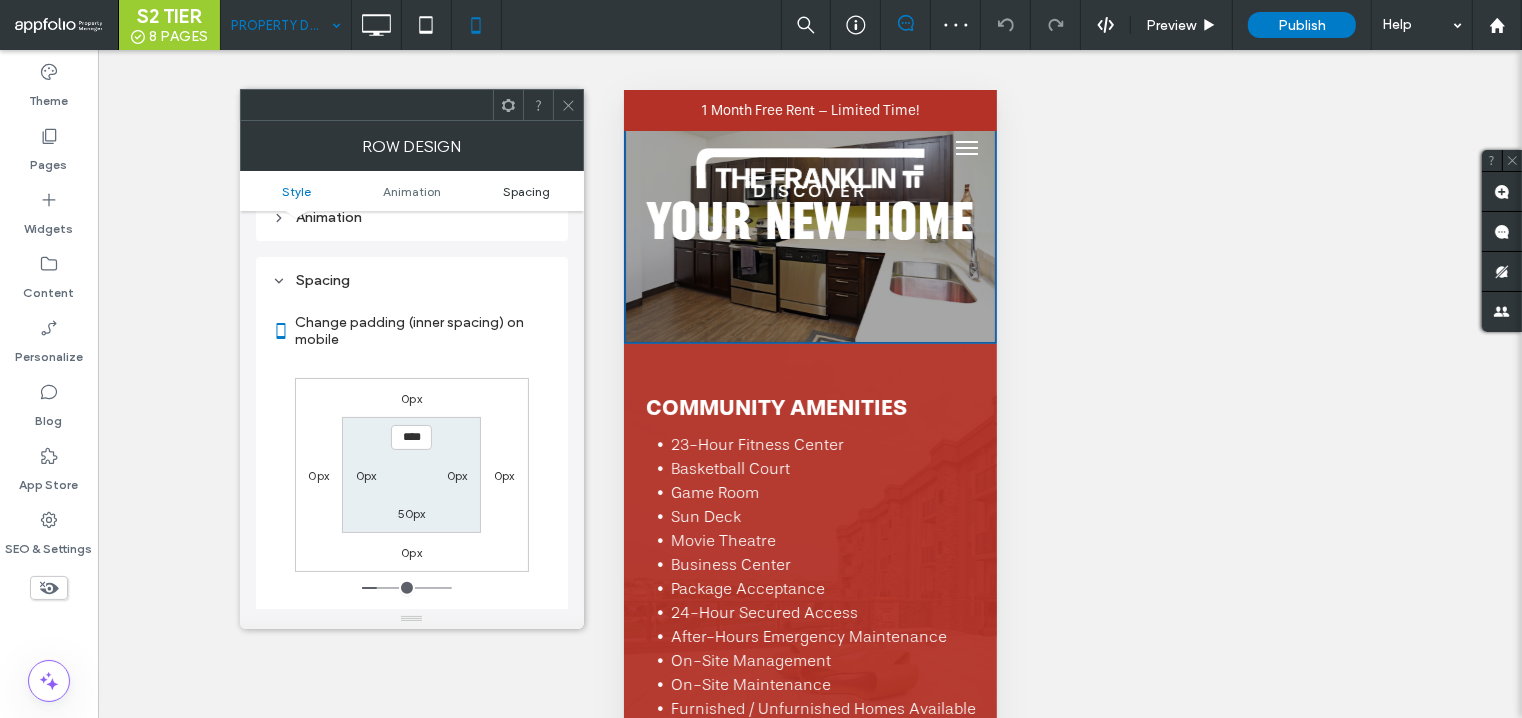 scroll, scrollTop: 1048, scrollLeft: 0, axis: vertical 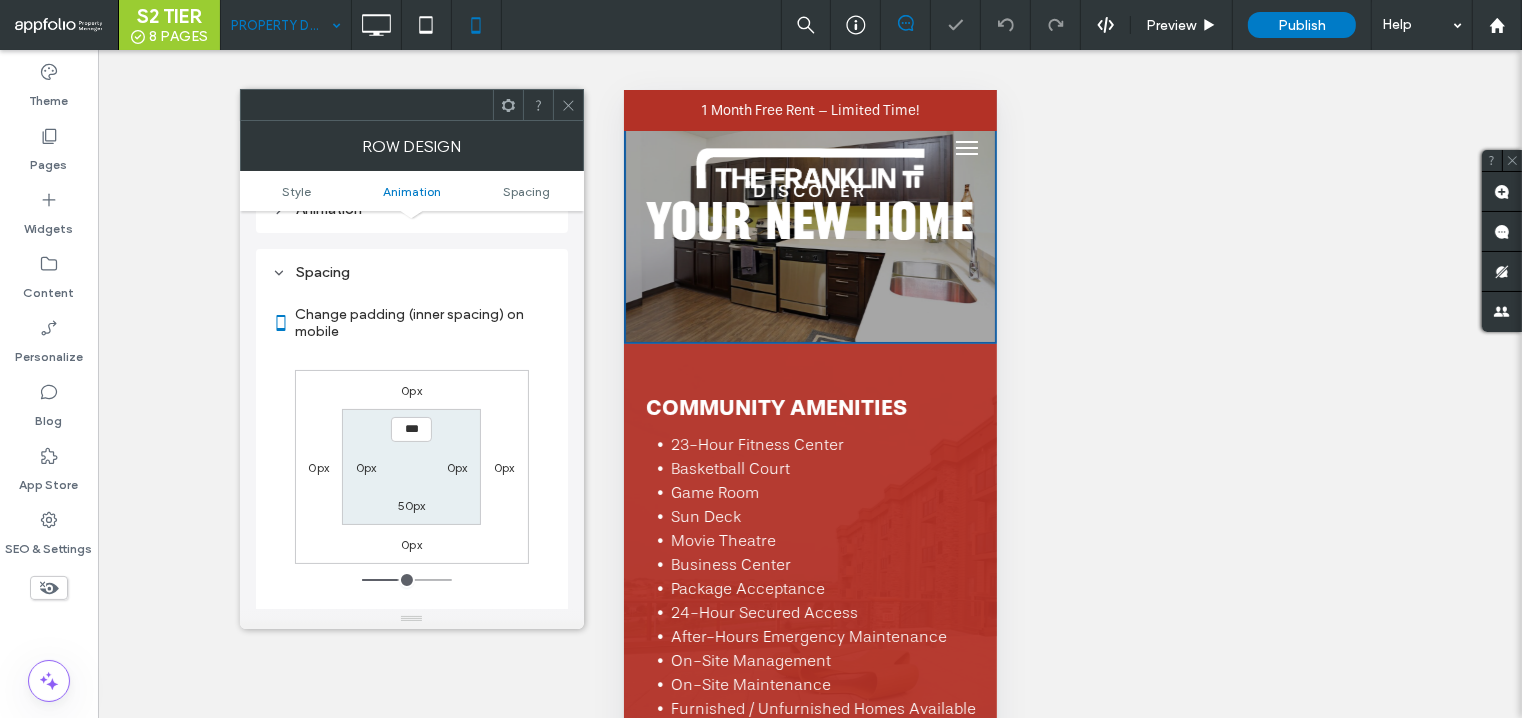 type on "*****" 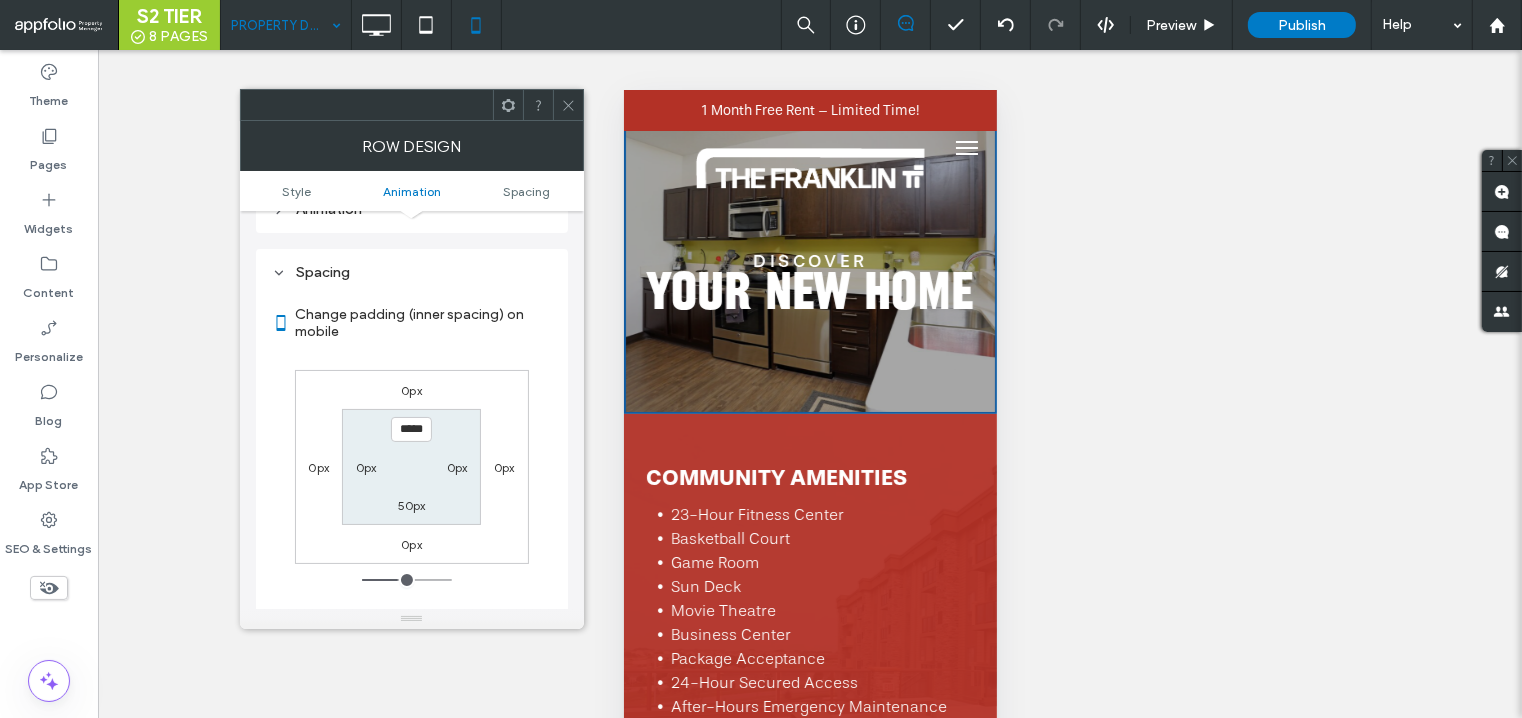 click at bounding box center [568, 105] 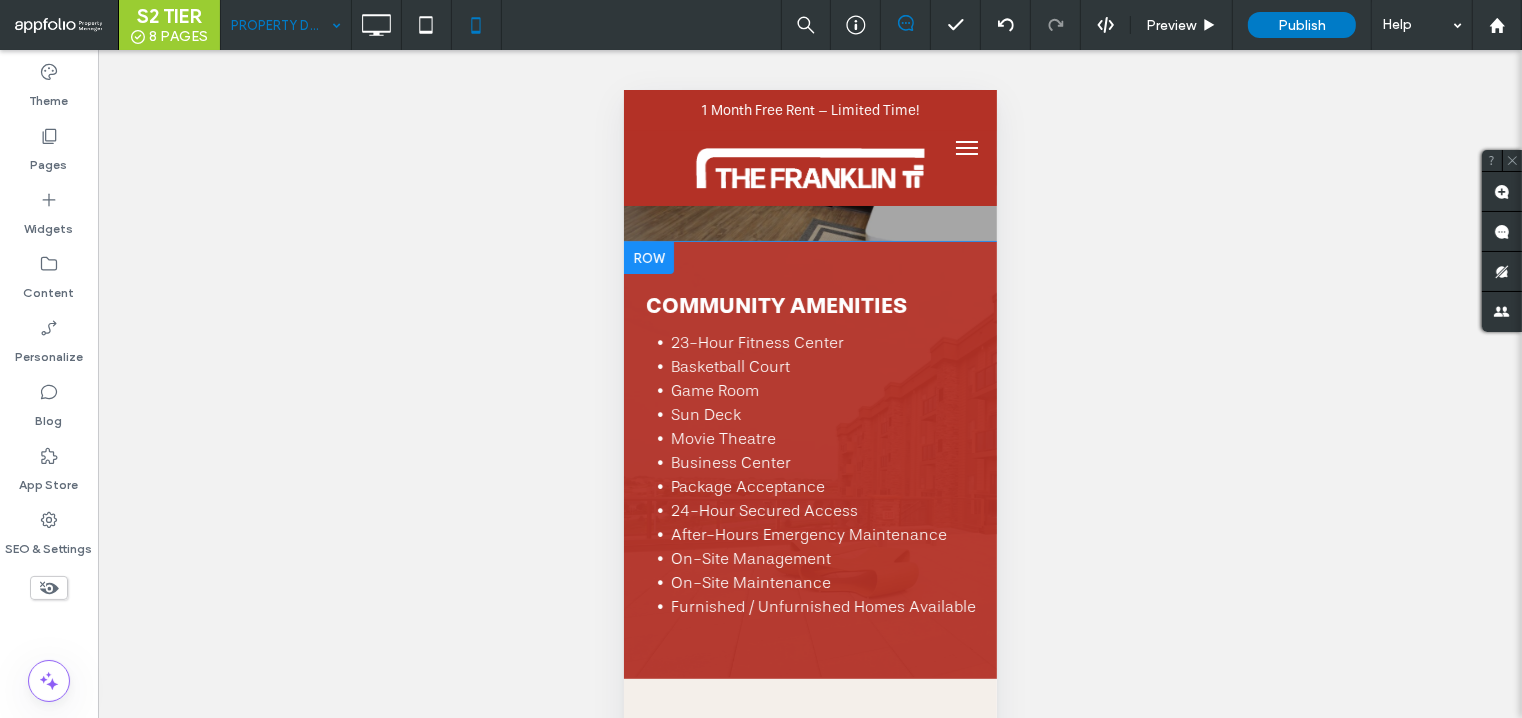 scroll, scrollTop: 173, scrollLeft: 0, axis: vertical 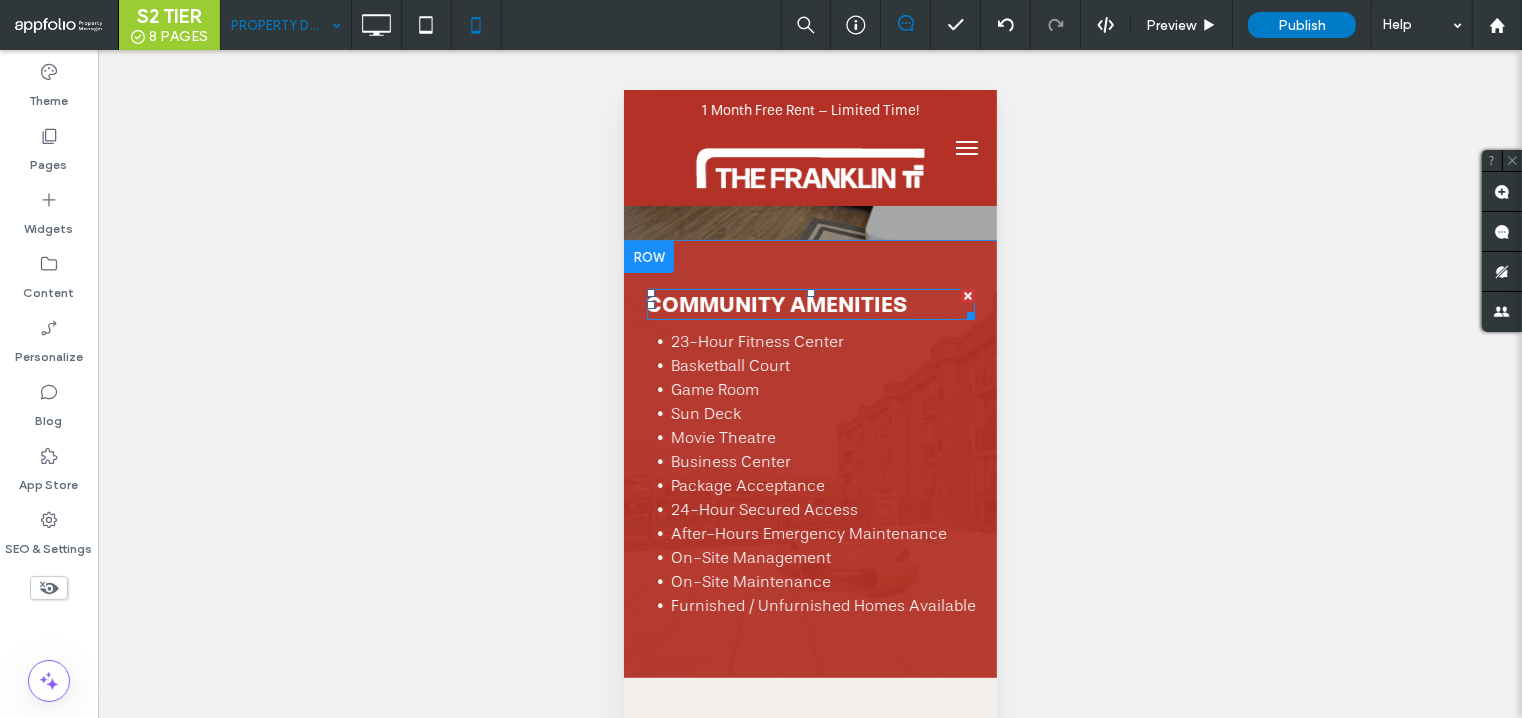 click on "COMMUNITY AMENITIES" at bounding box center (776, 303) 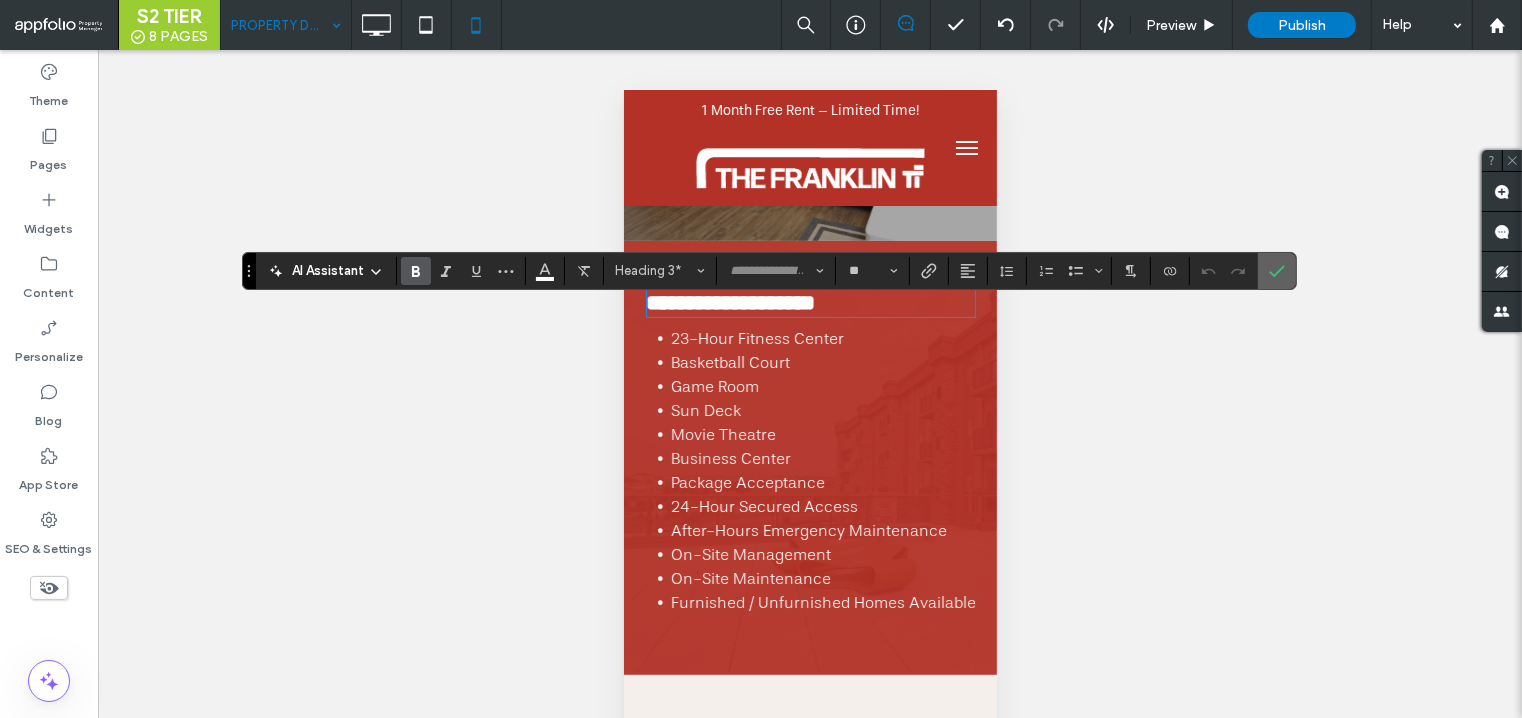 click 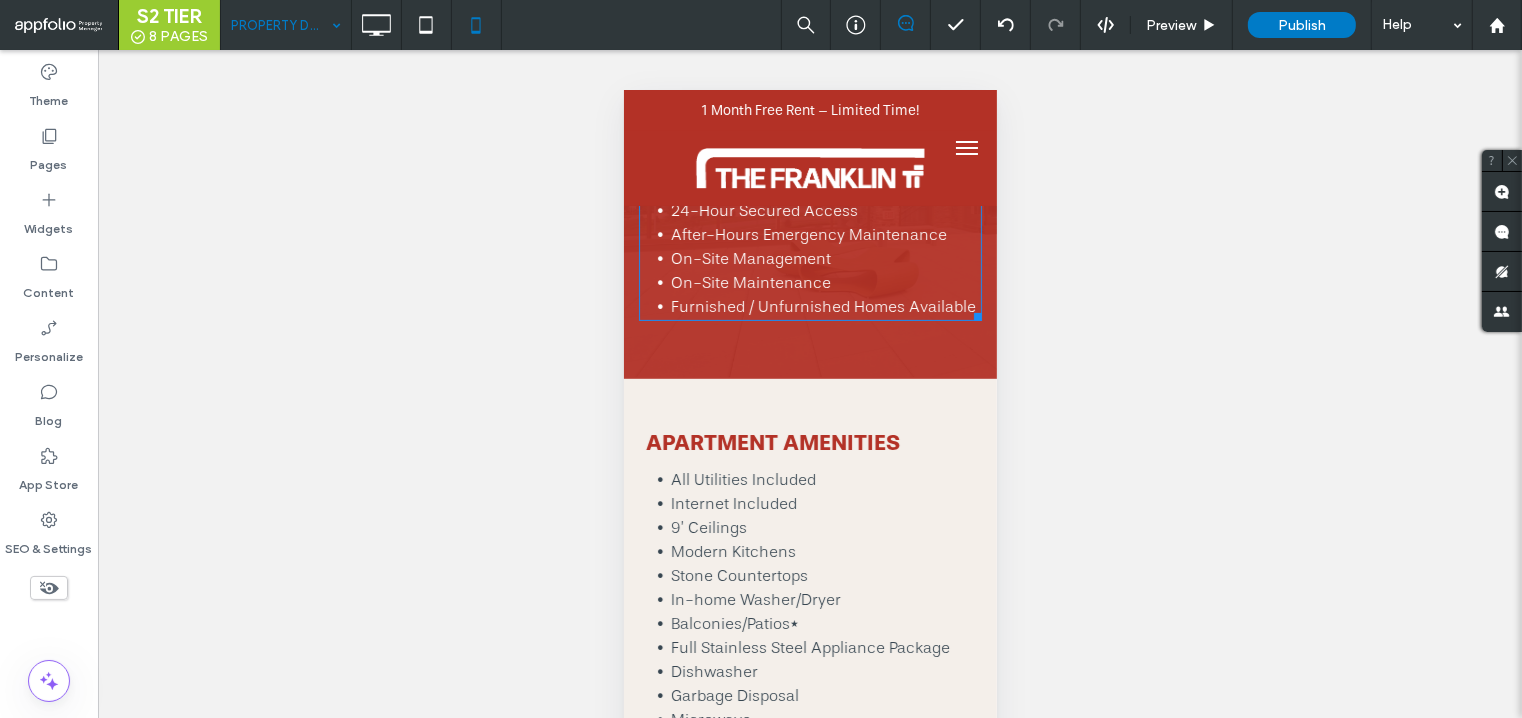 scroll, scrollTop: 478, scrollLeft: 0, axis: vertical 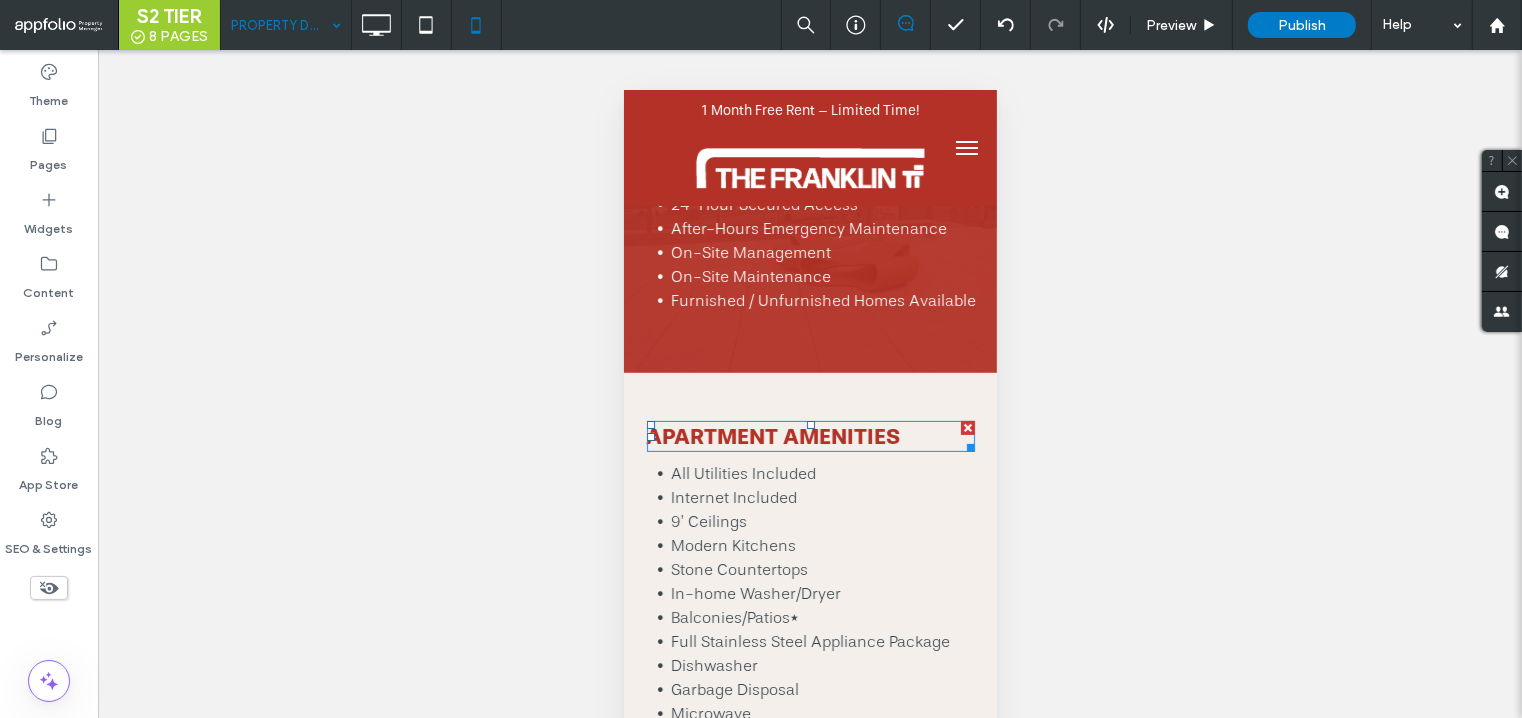 click on "Apartment Amenities" at bounding box center [773, 435] 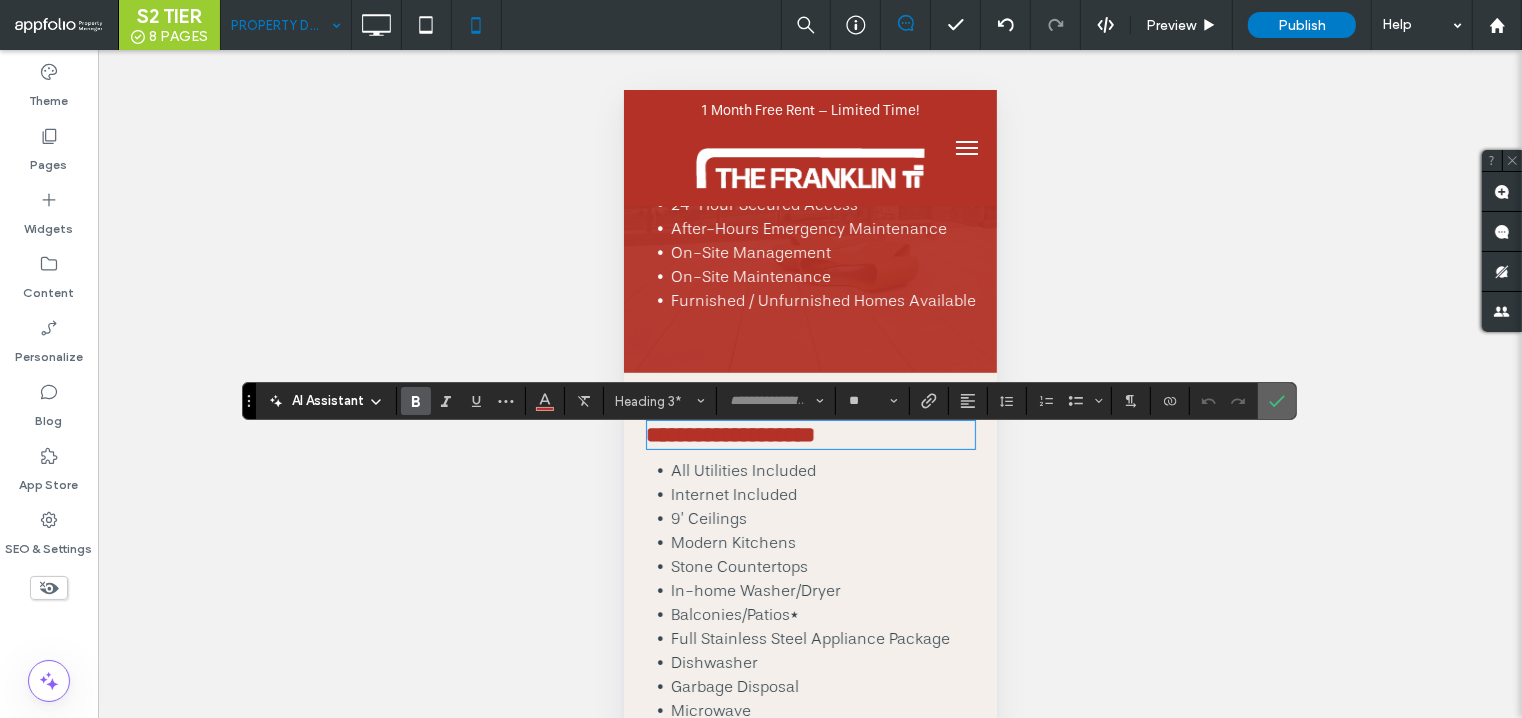 click 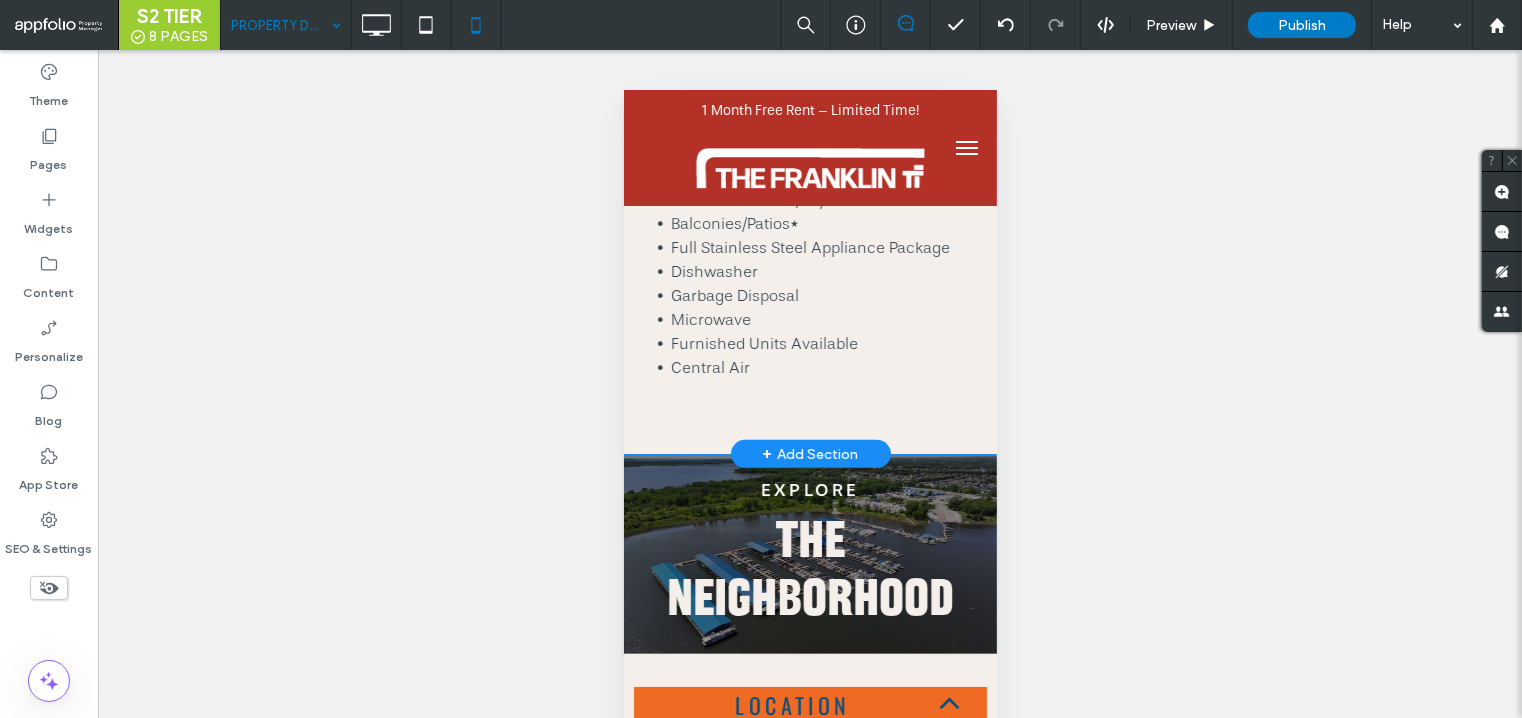 scroll, scrollTop: 876, scrollLeft: 0, axis: vertical 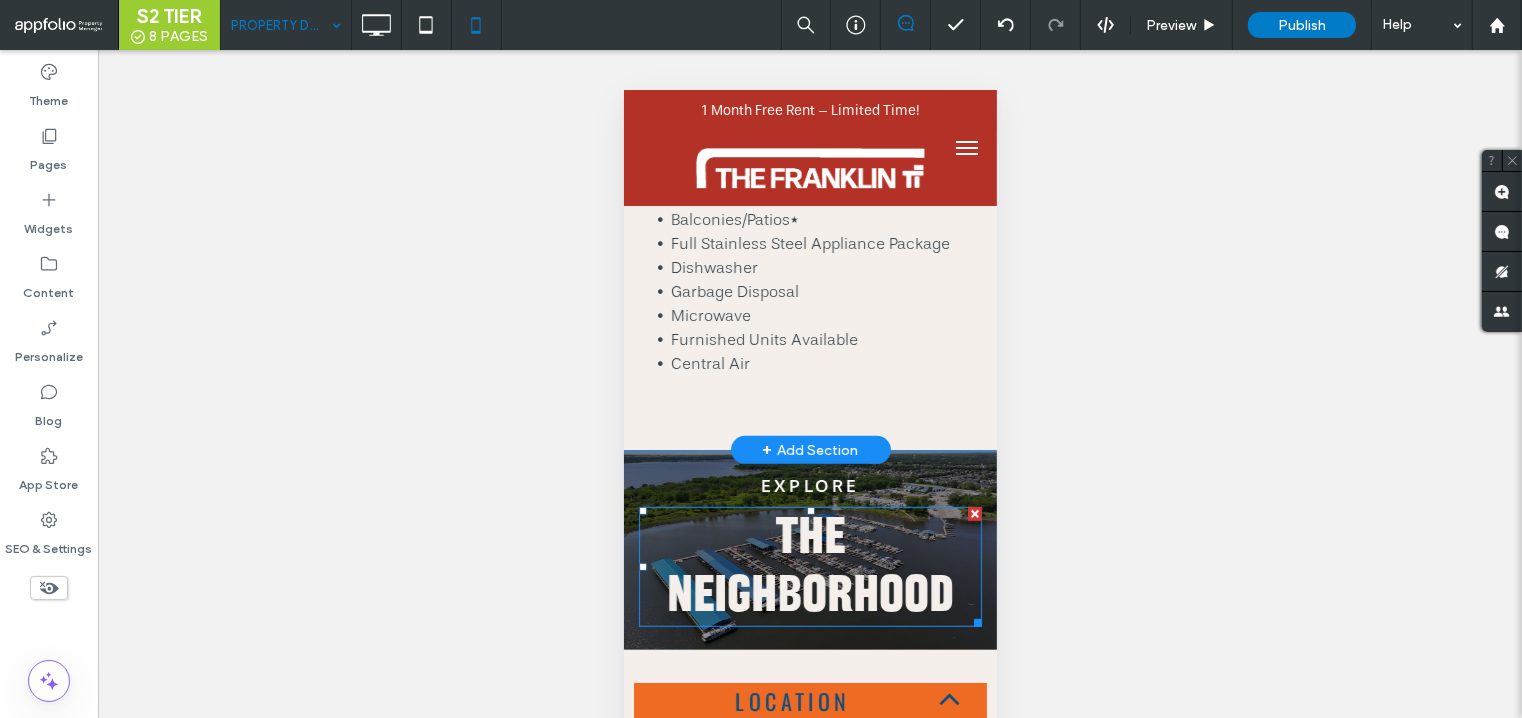 click on "The Neighborhood" at bounding box center (809, 566) 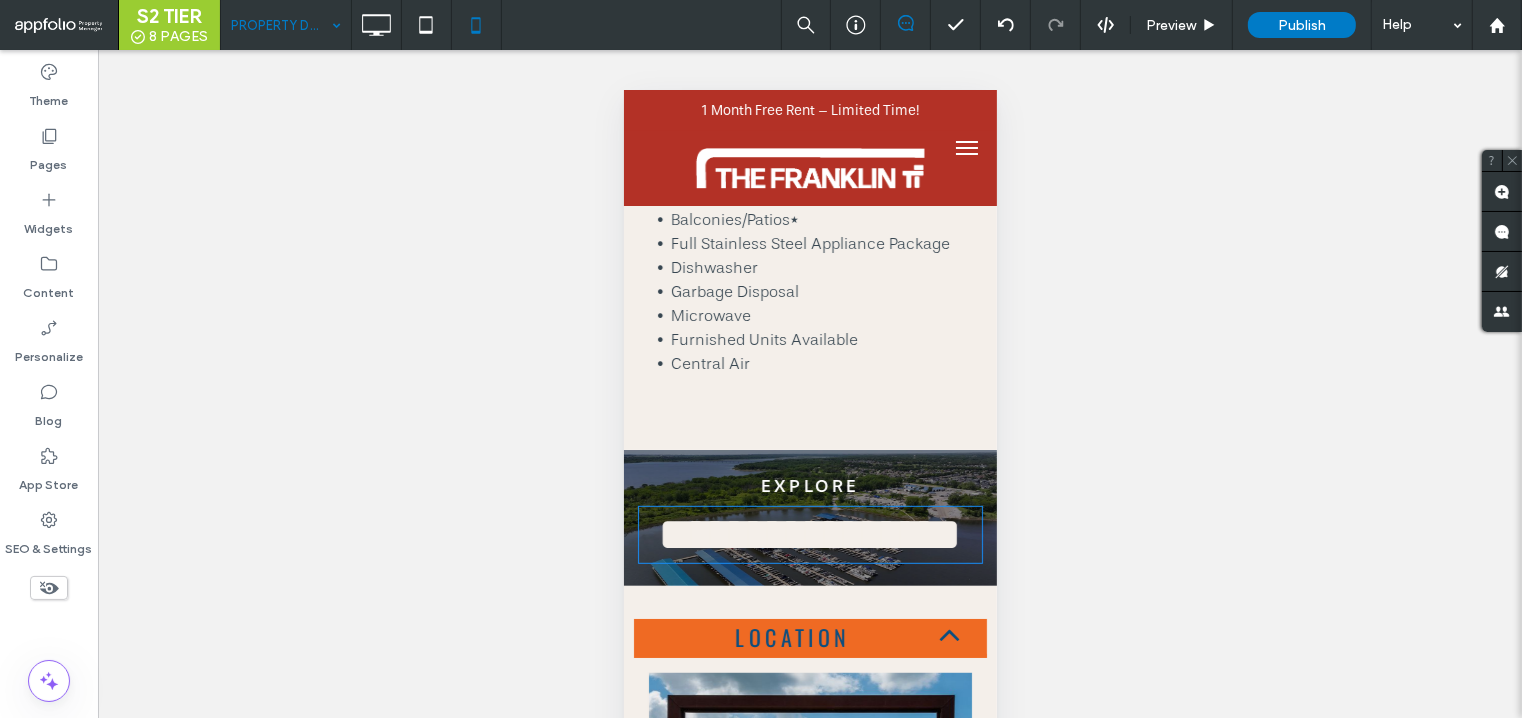type on "**********" 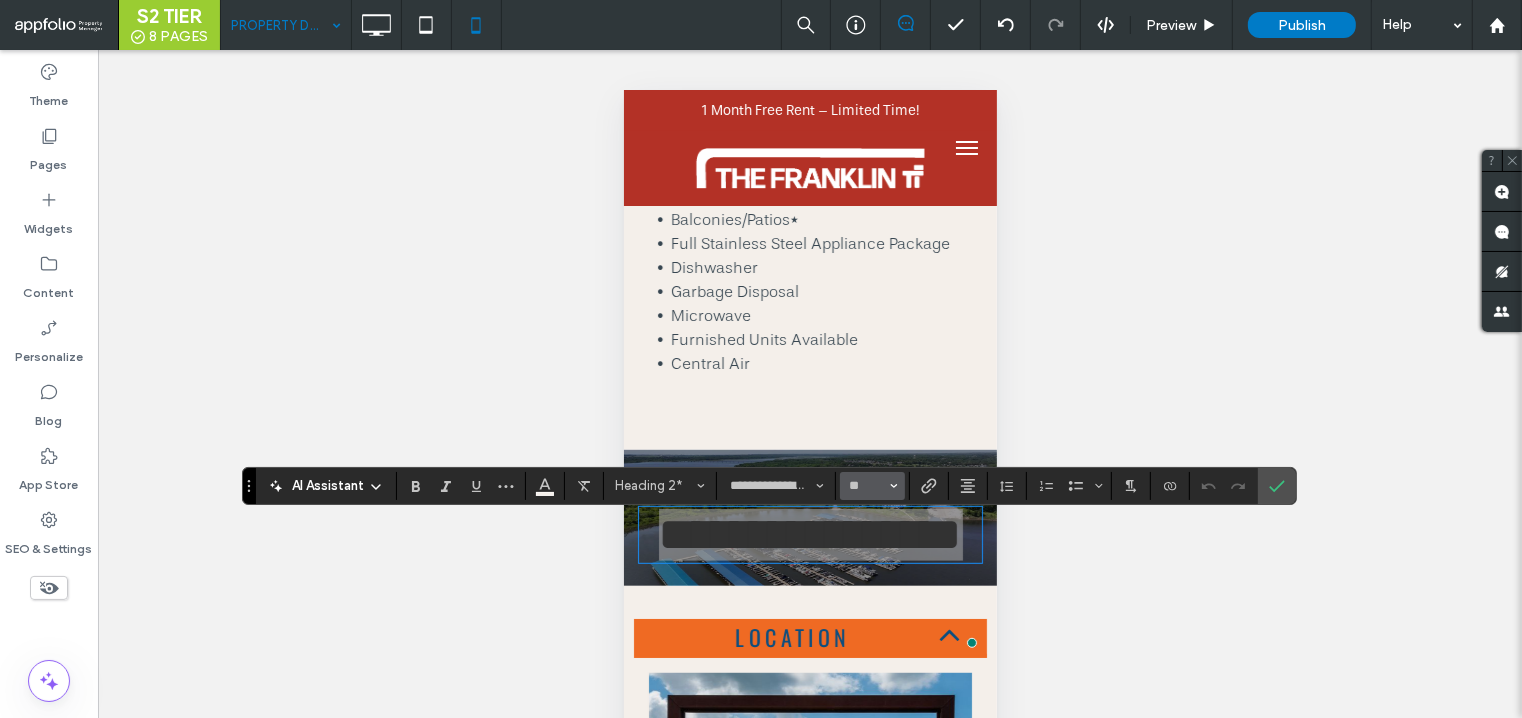 click on "**" at bounding box center (872, 486) 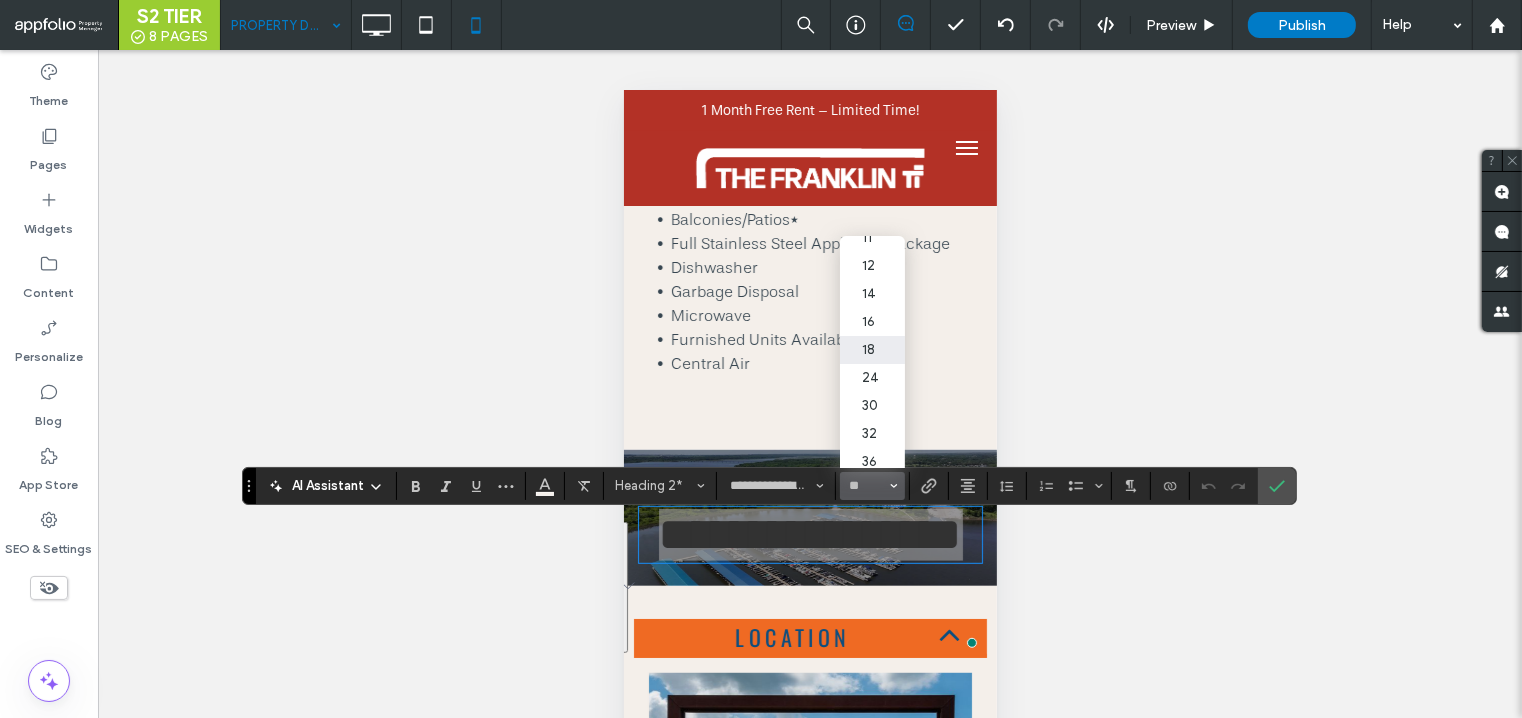 scroll, scrollTop: 103, scrollLeft: 0, axis: vertical 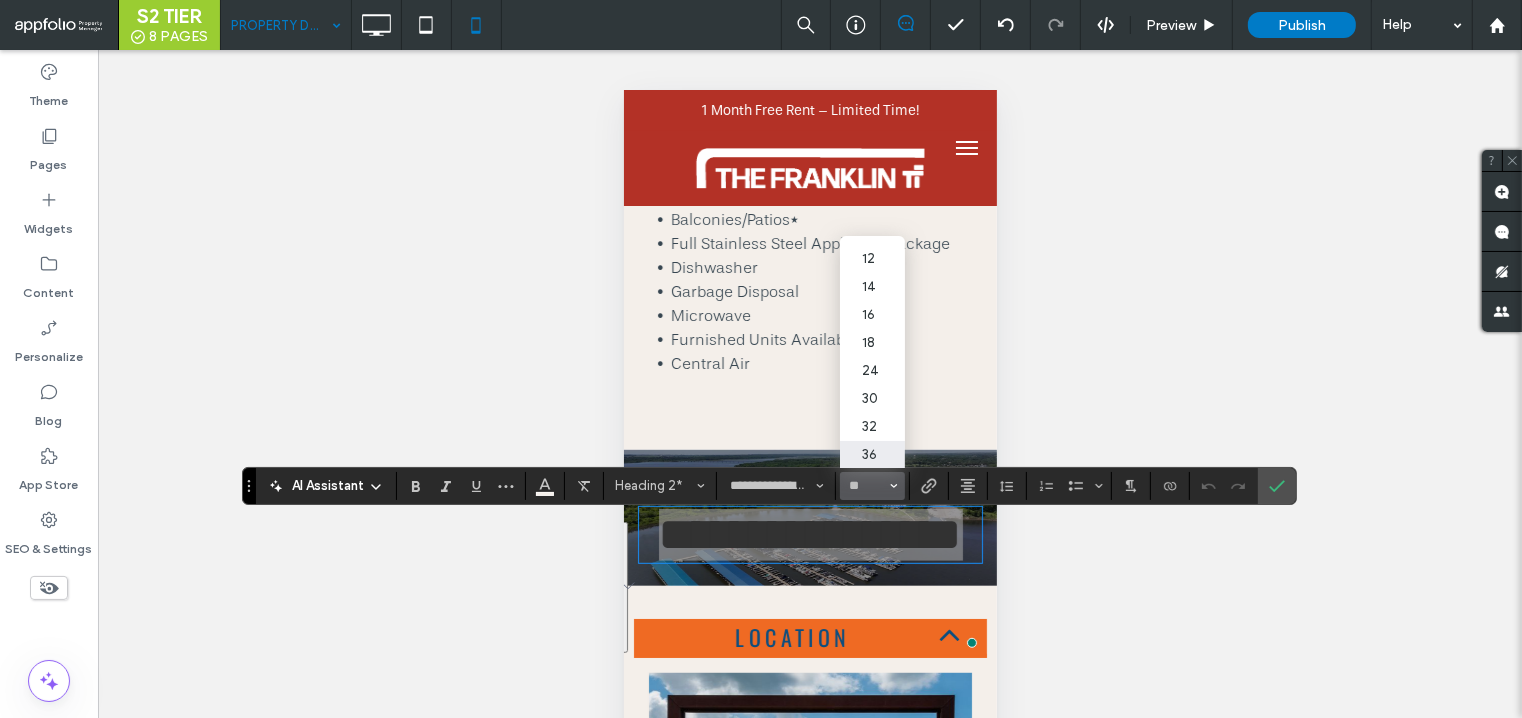 click on "36" at bounding box center (872, 455) 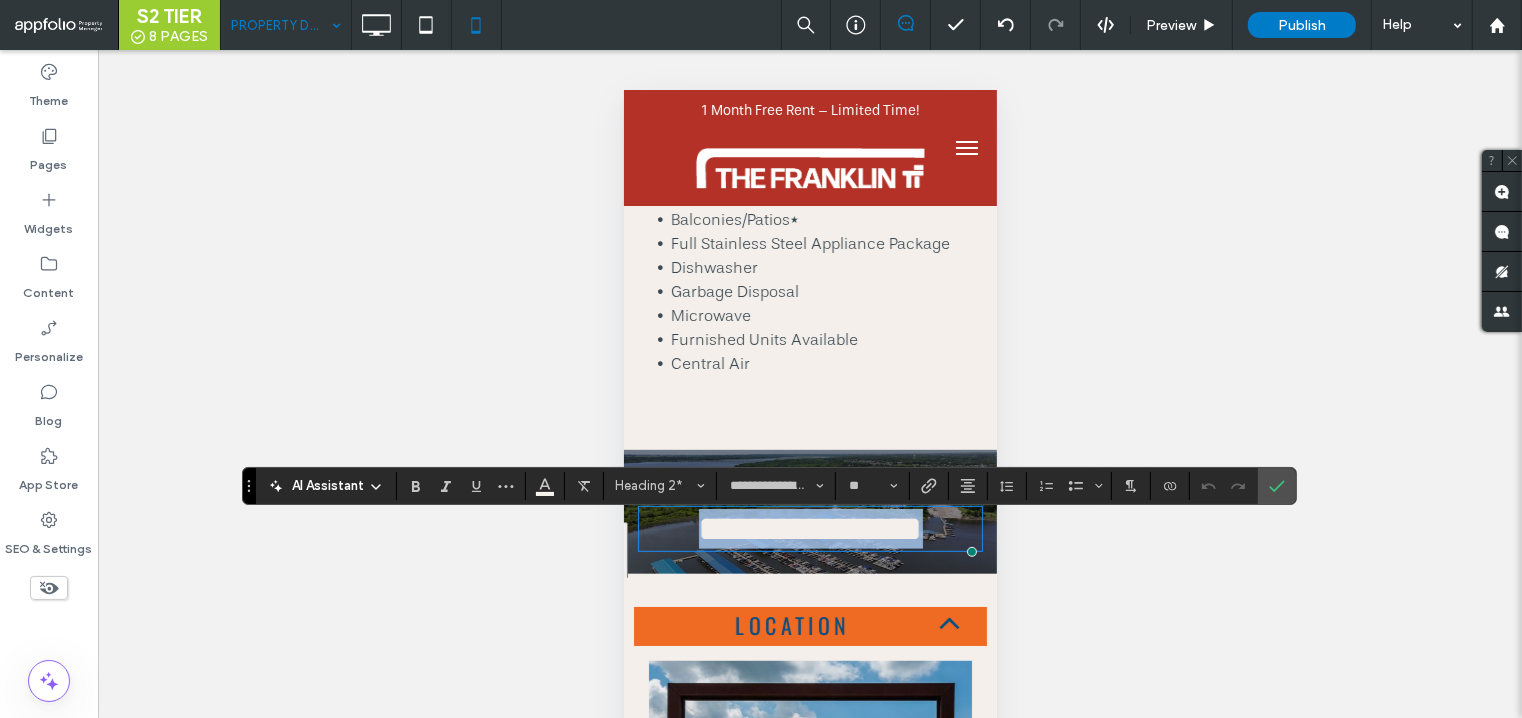 type on "**" 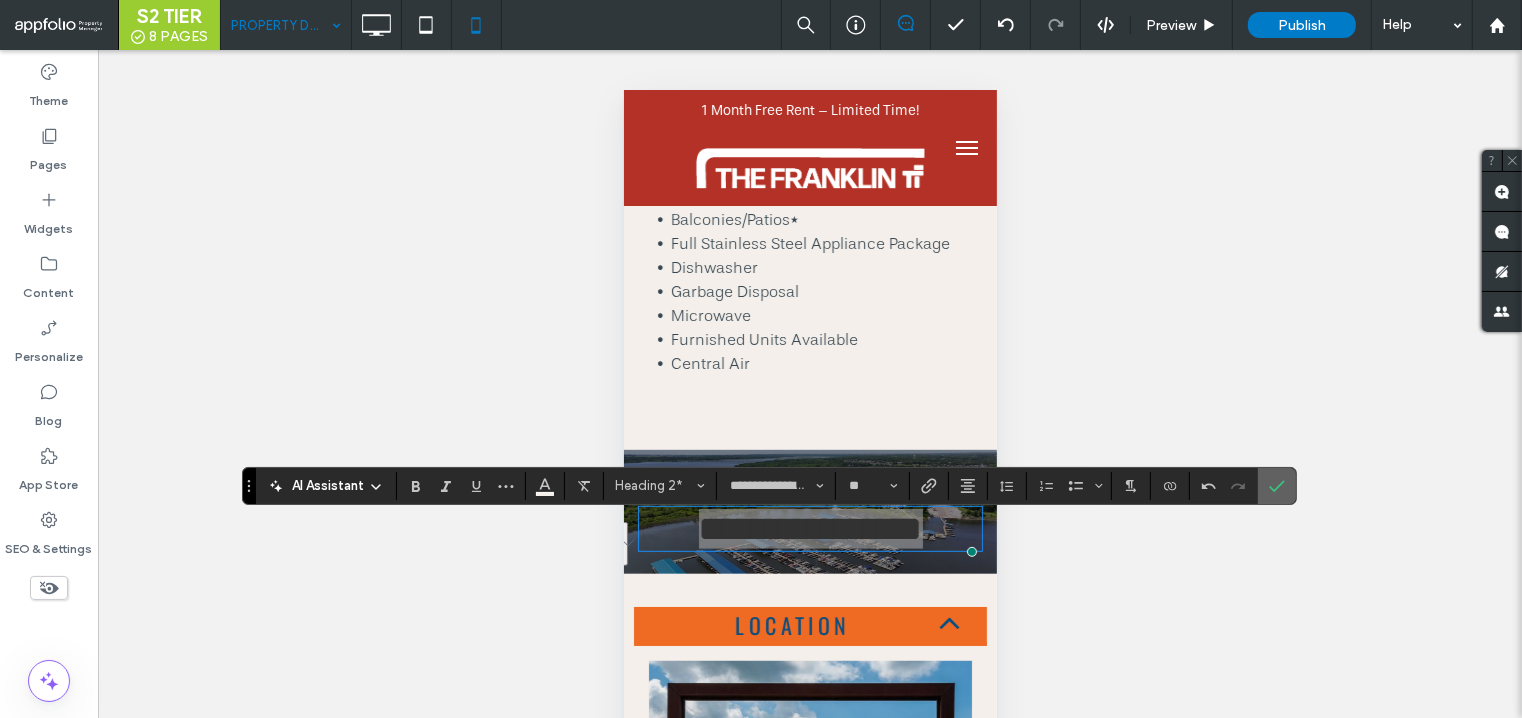 click 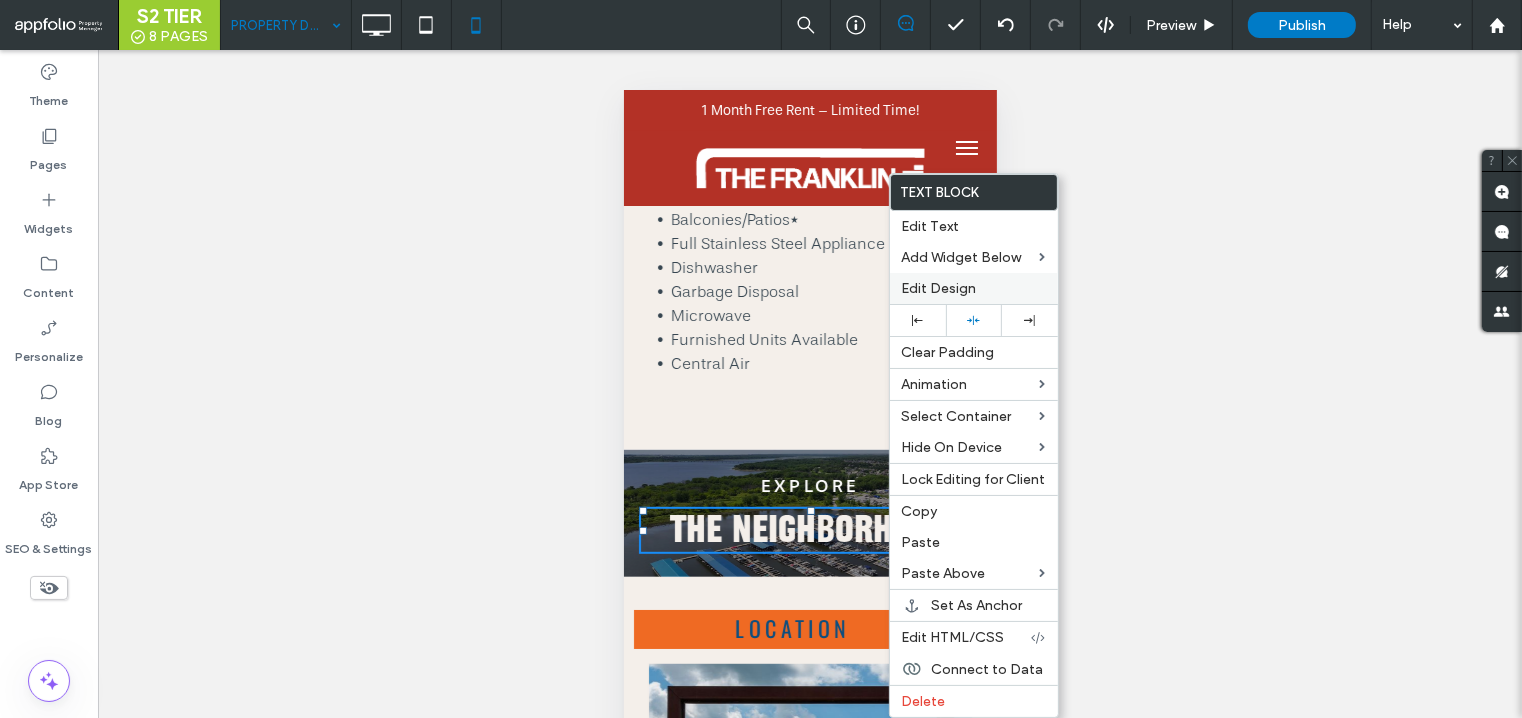 click on "Edit Design" at bounding box center [974, 288] 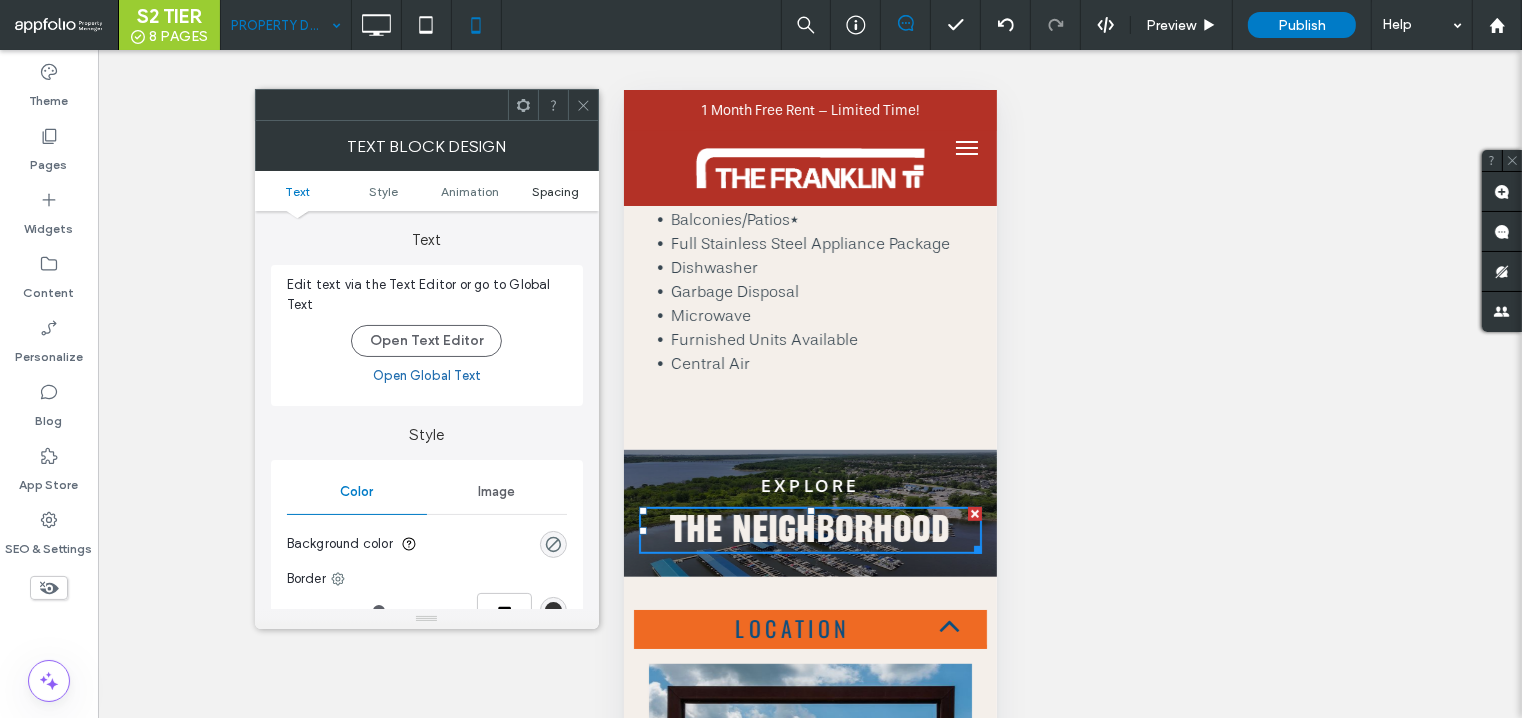 click on "Spacing" at bounding box center (555, 191) 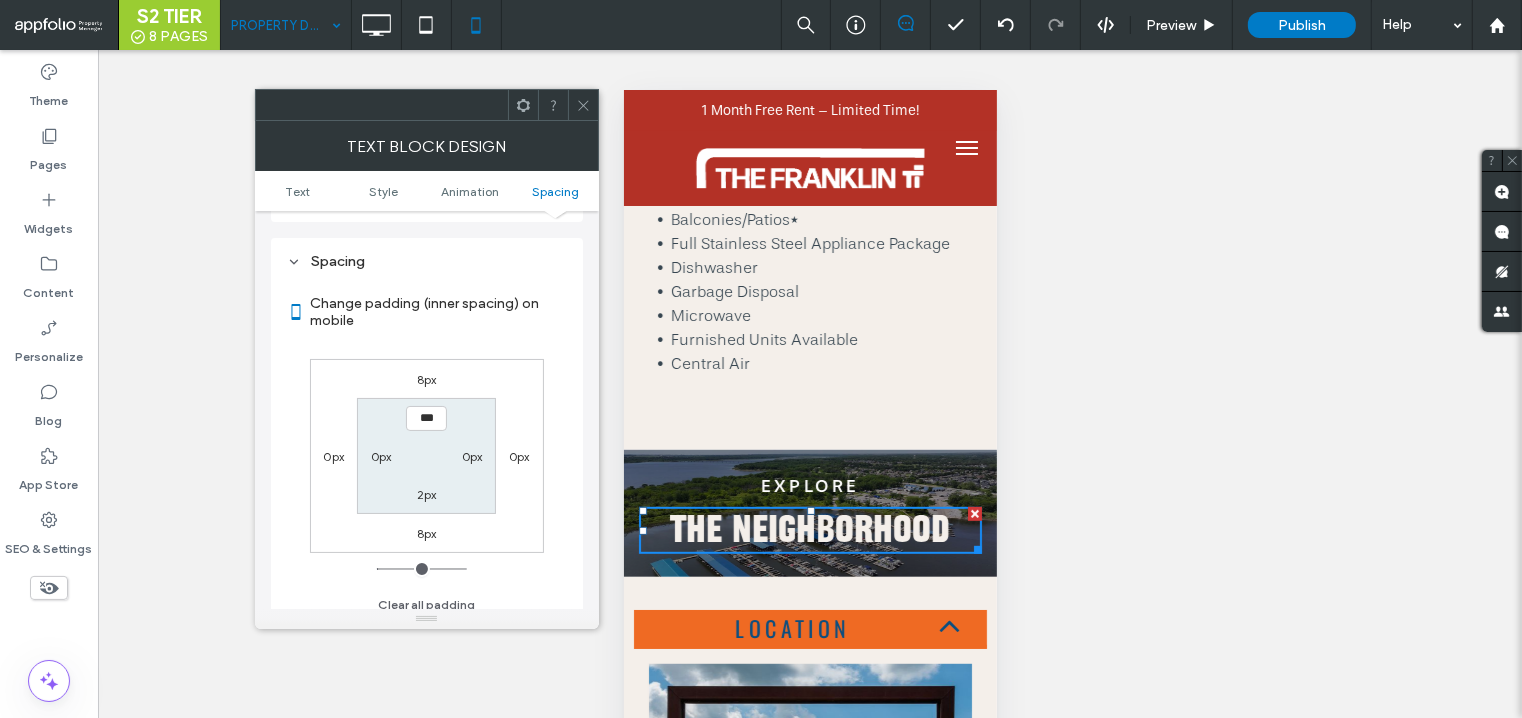 scroll, scrollTop: 572, scrollLeft: 0, axis: vertical 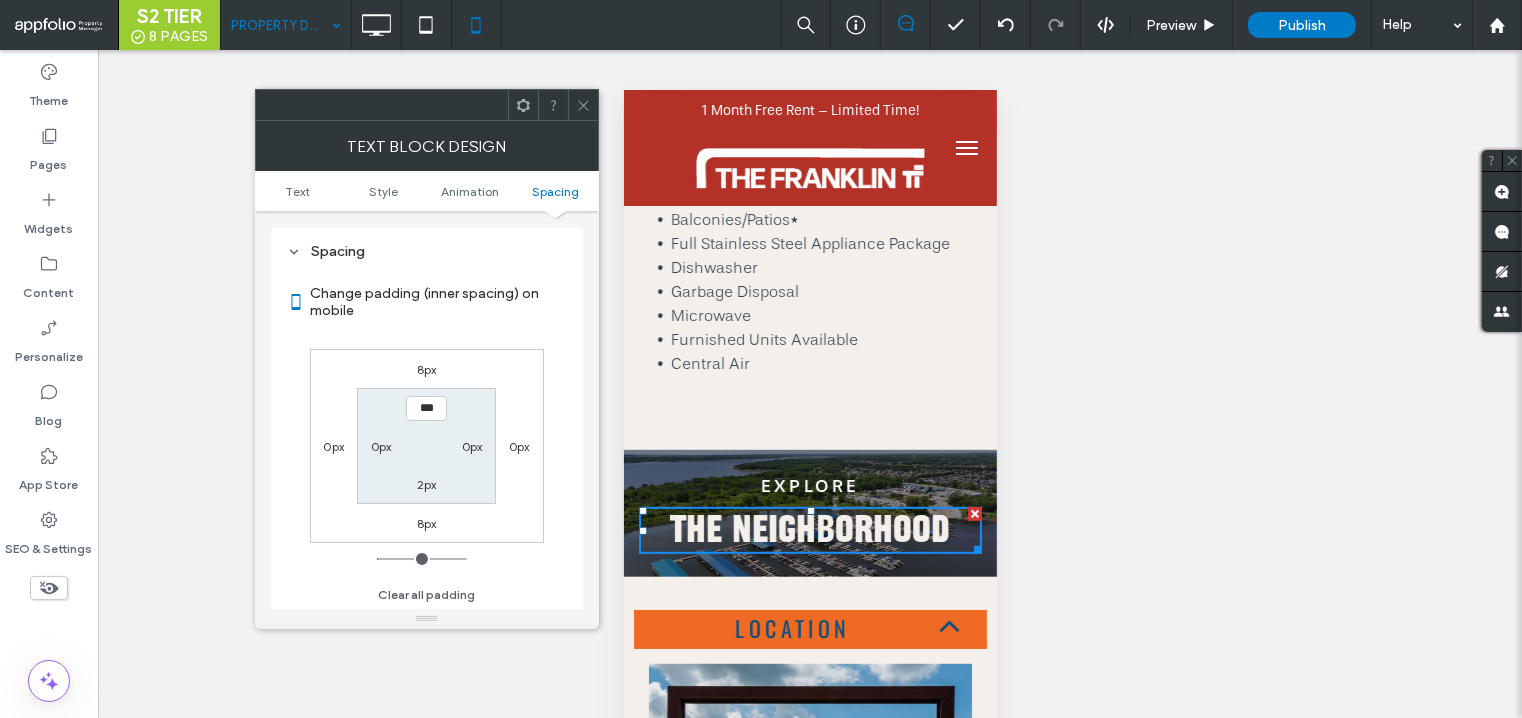 click on "8px" at bounding box center (427, 369) 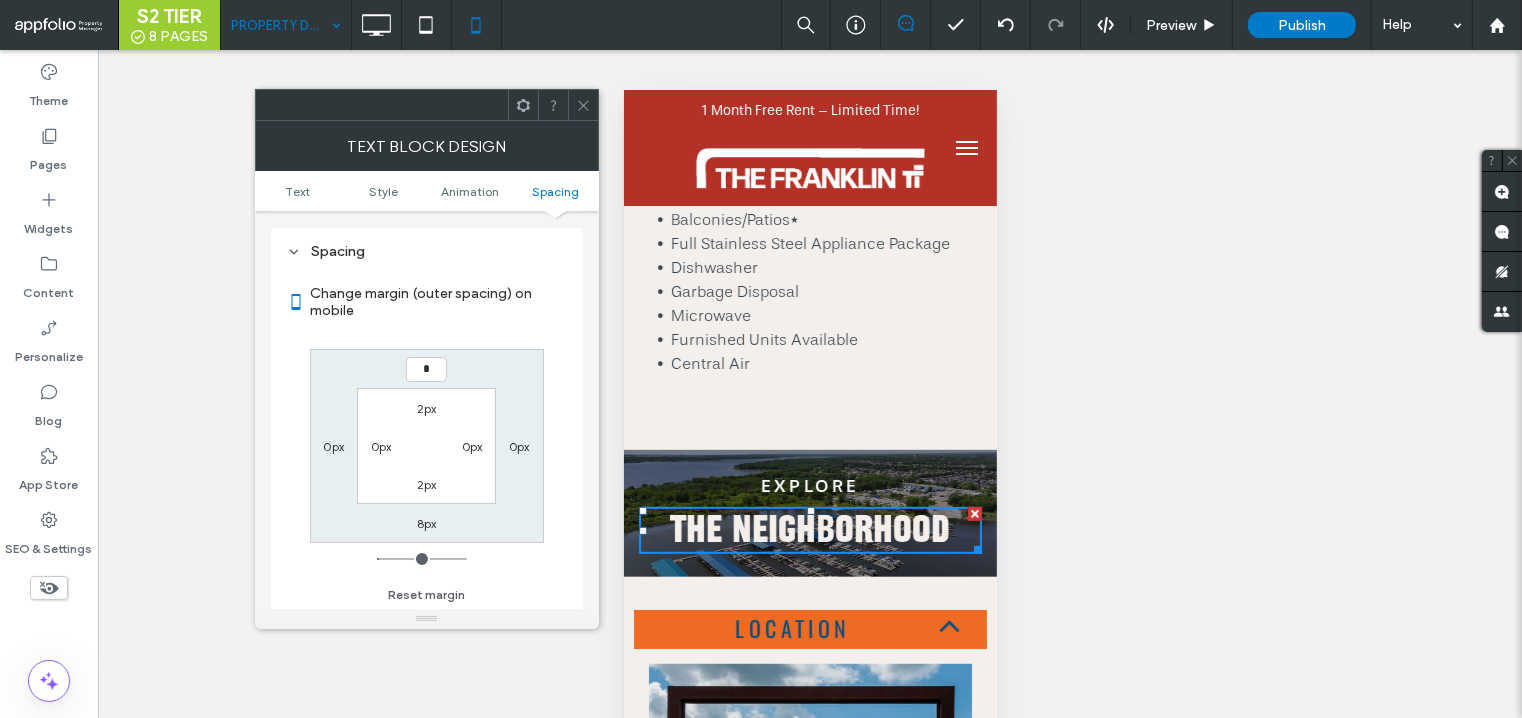 type on "*" 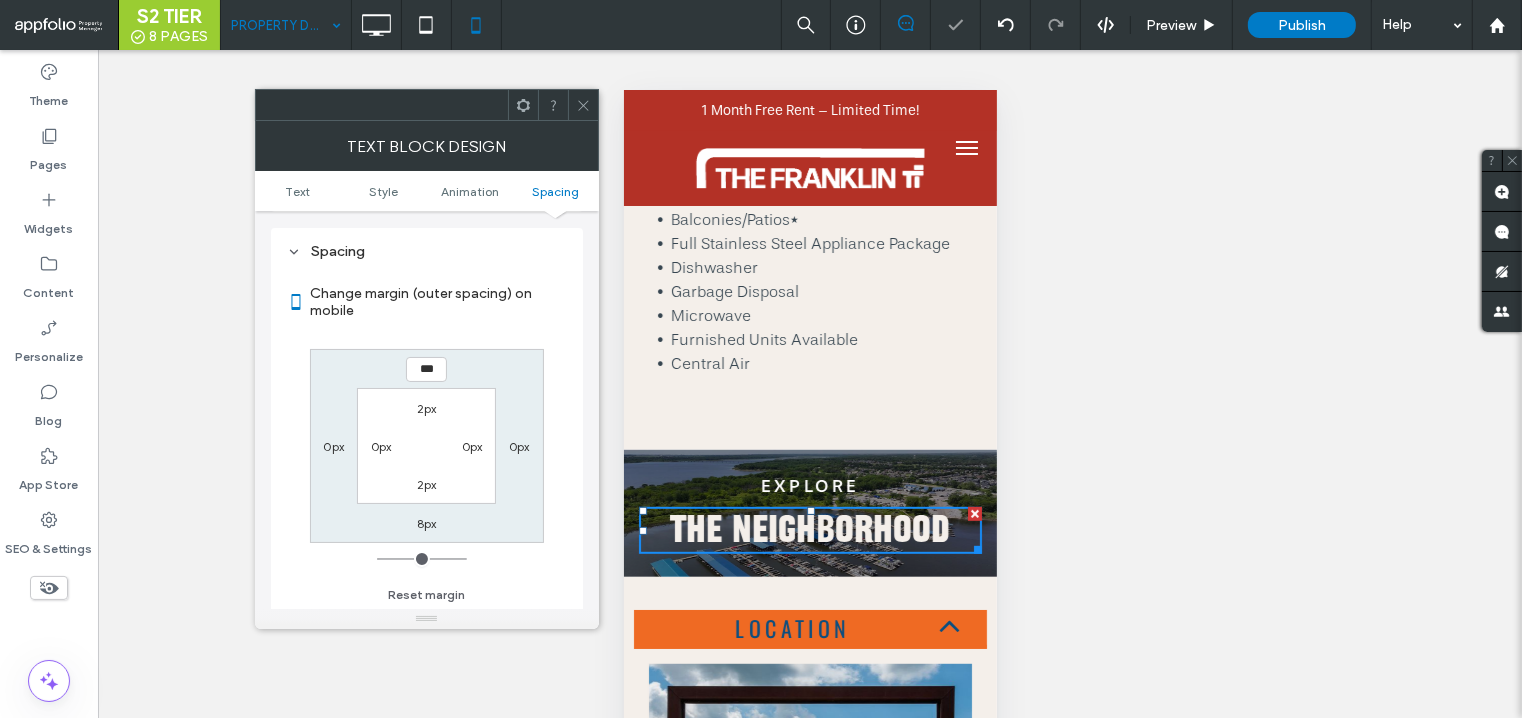 click on "2px" at bounding box center [427, 408] 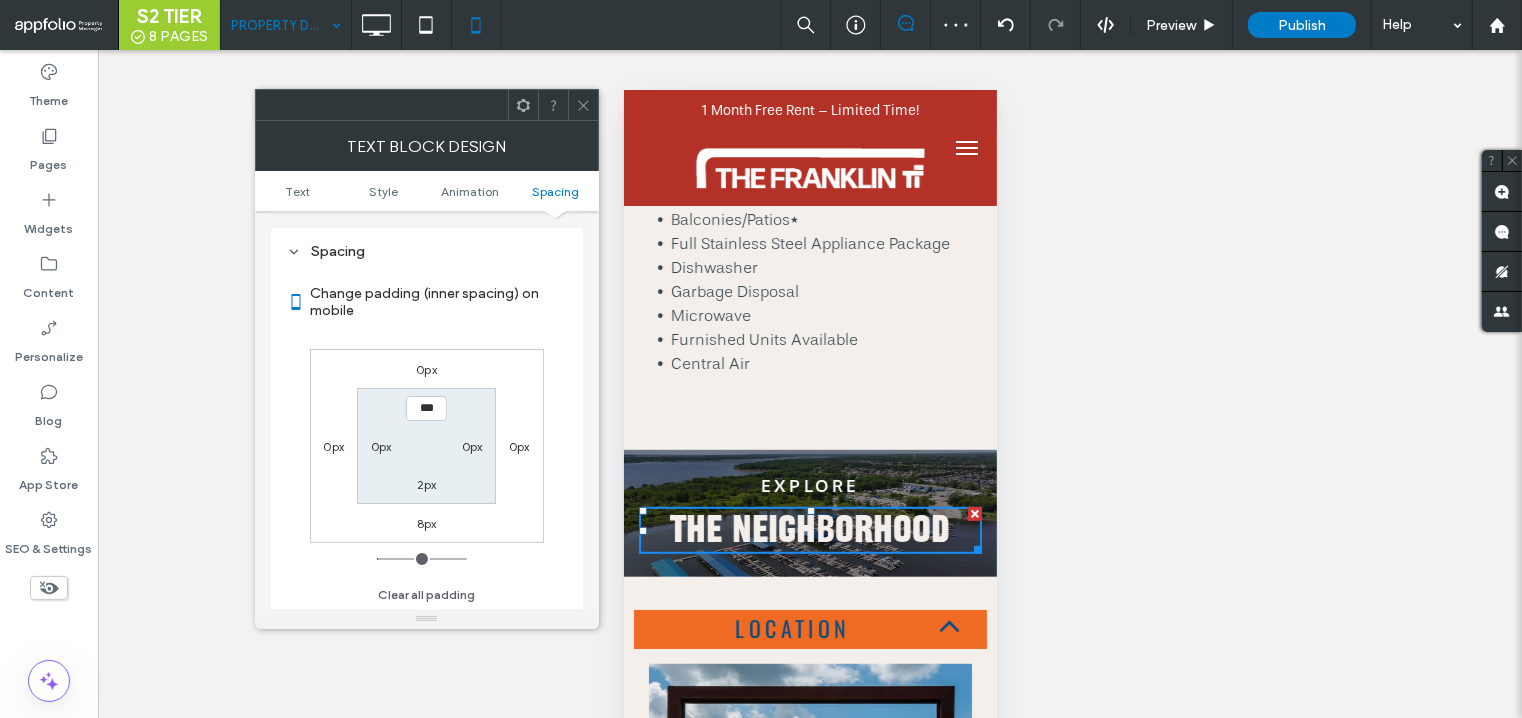 click on "0px" at bounding box center [426, 369] 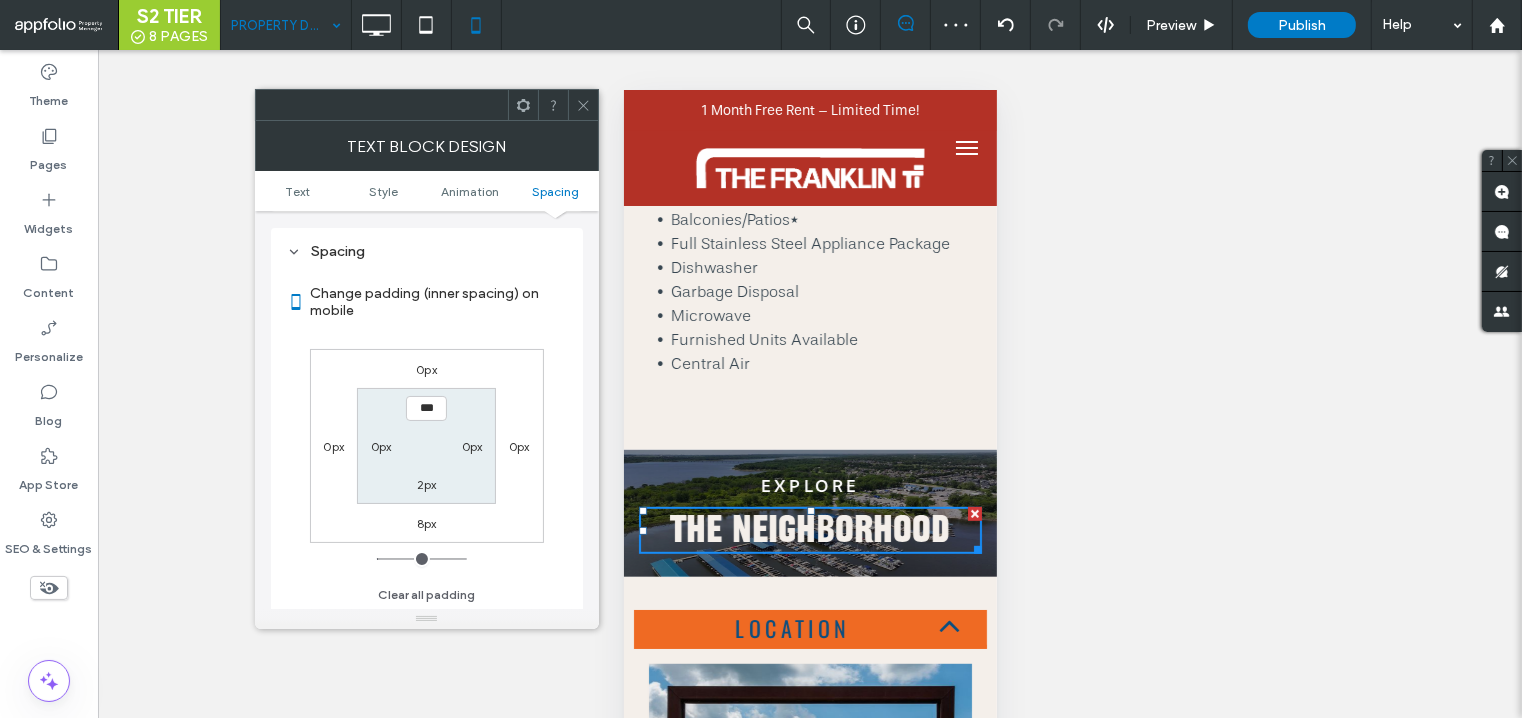 type on "*" 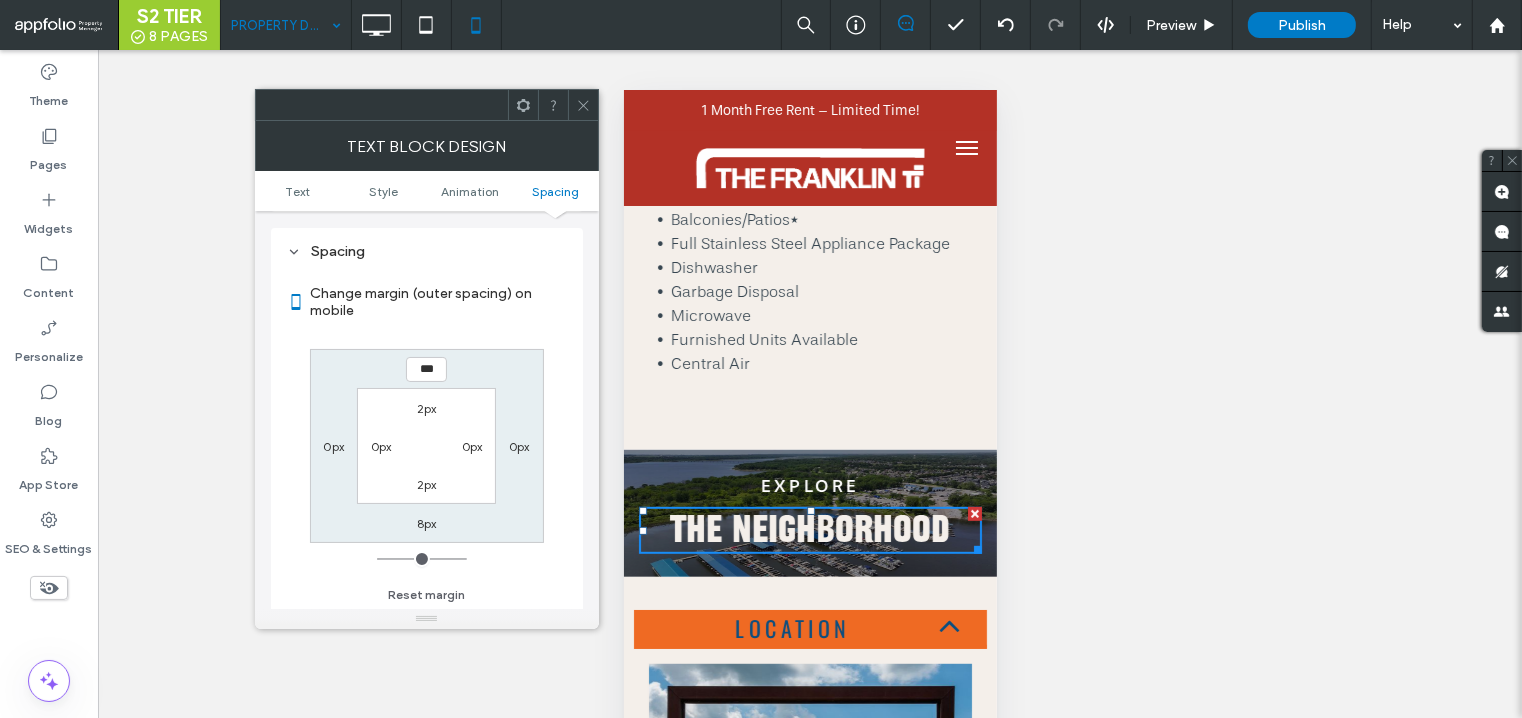 type on "***" 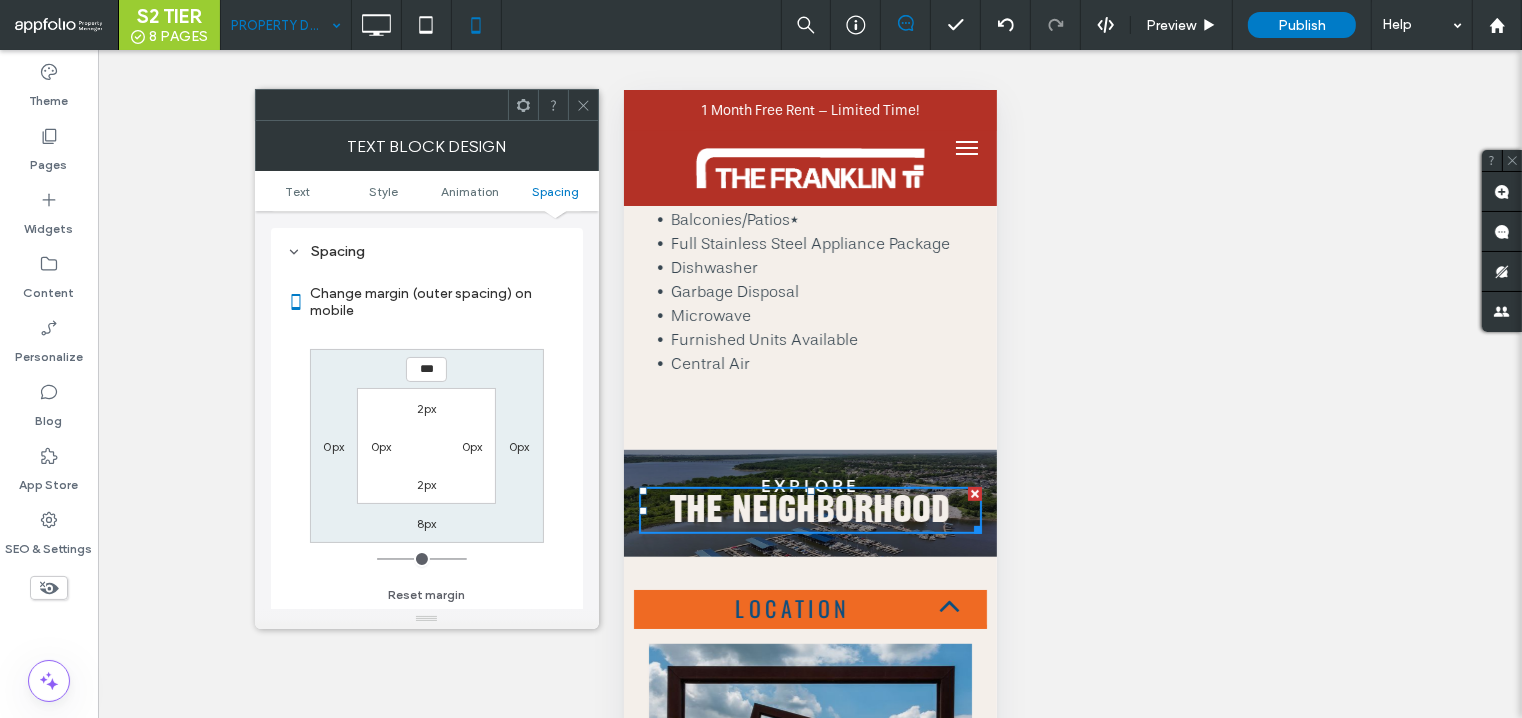 type on "*" 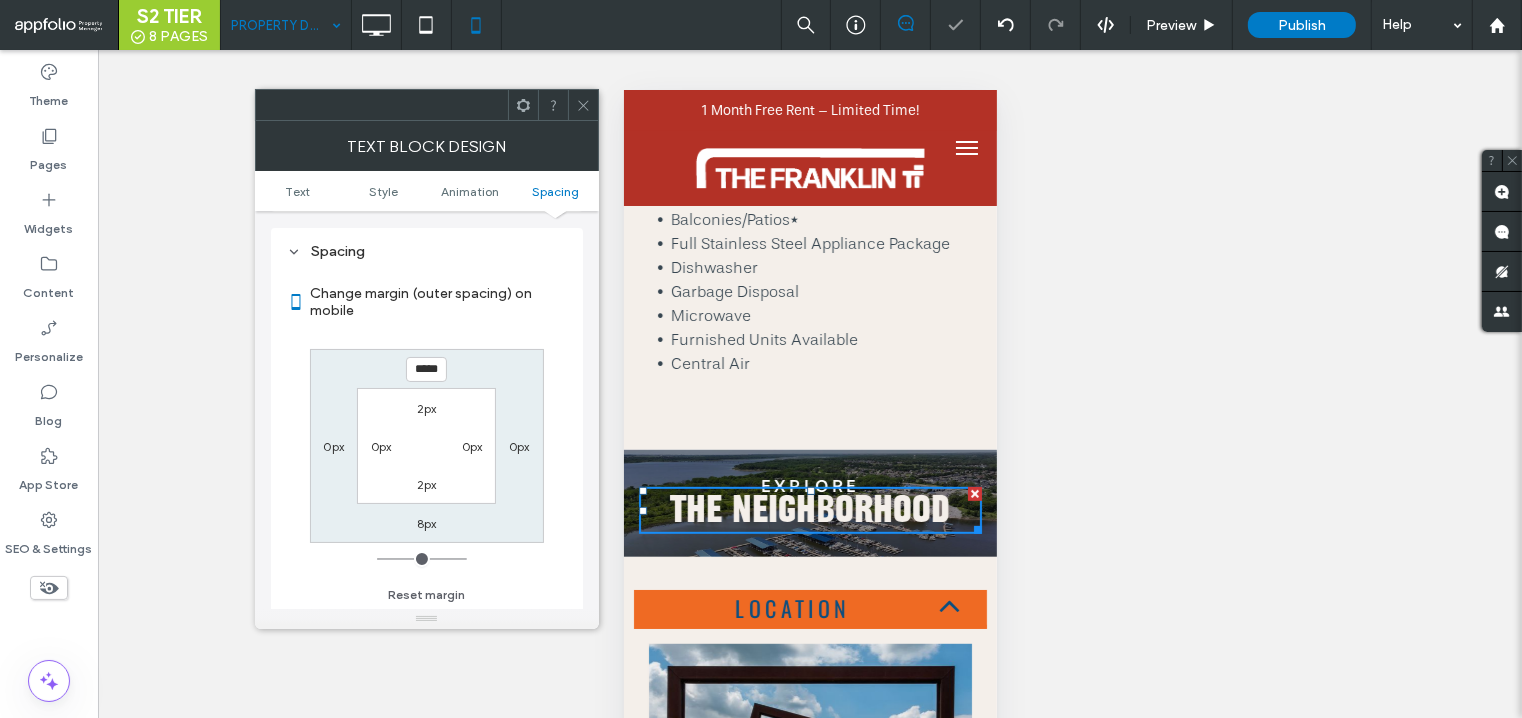 click 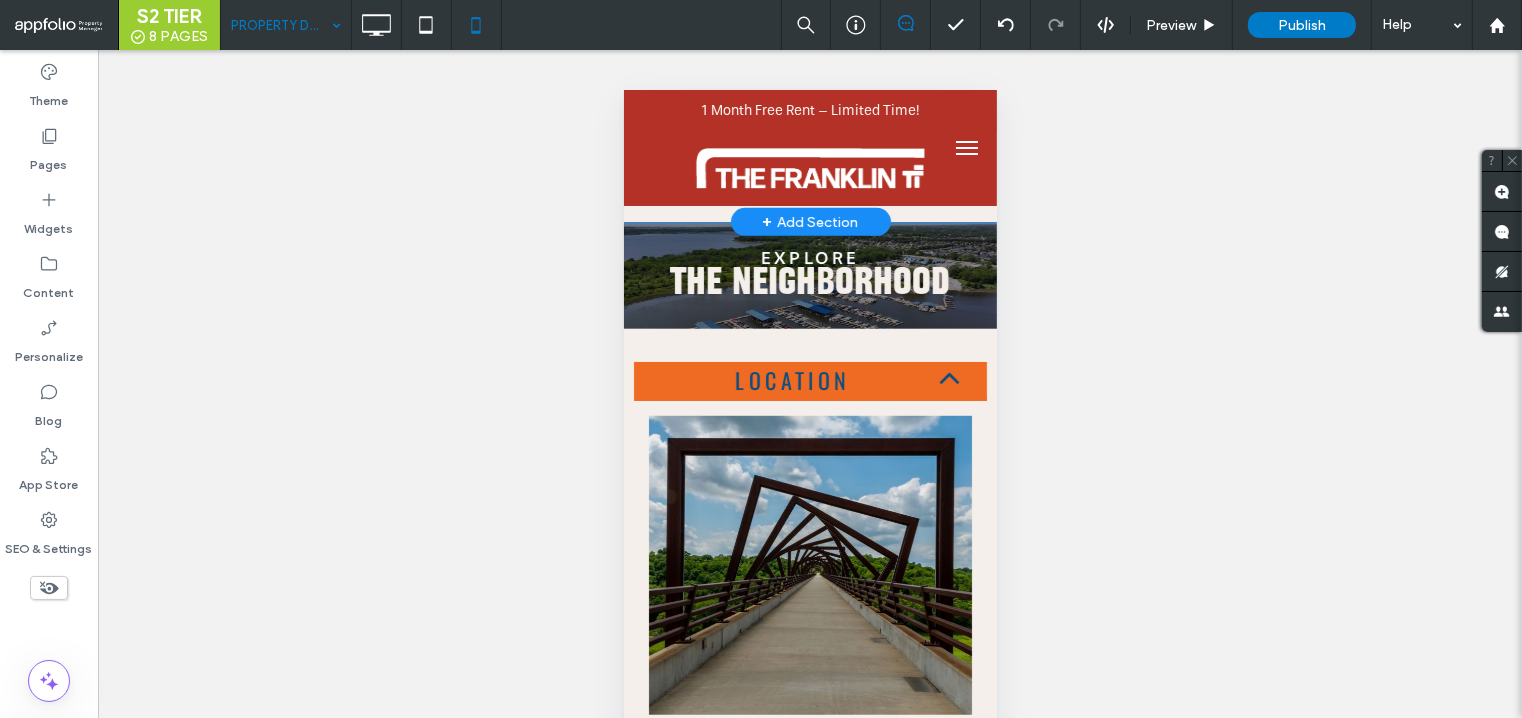 scroll, scrollTop: 1116, scrollLeft: 0, axis: vertical 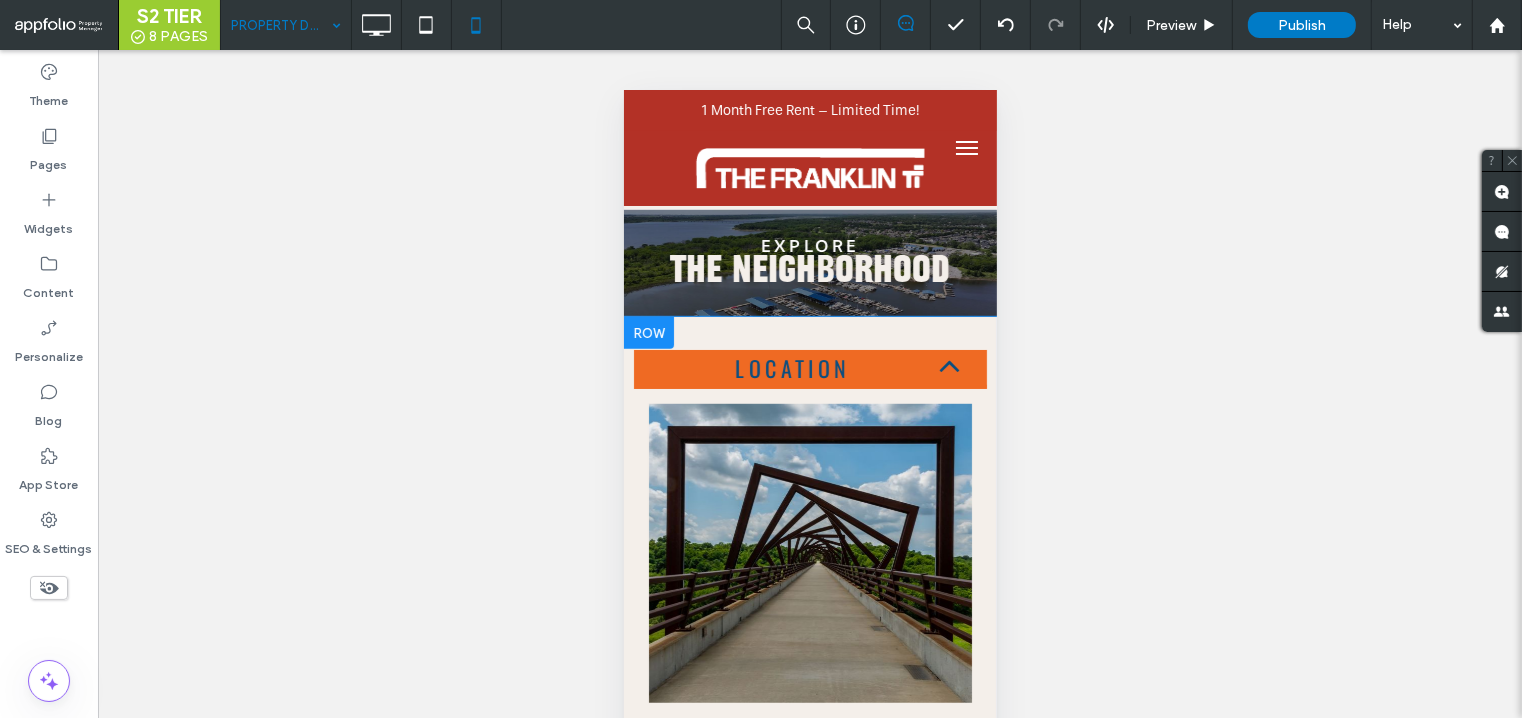 click at bounding box center (648, 332) 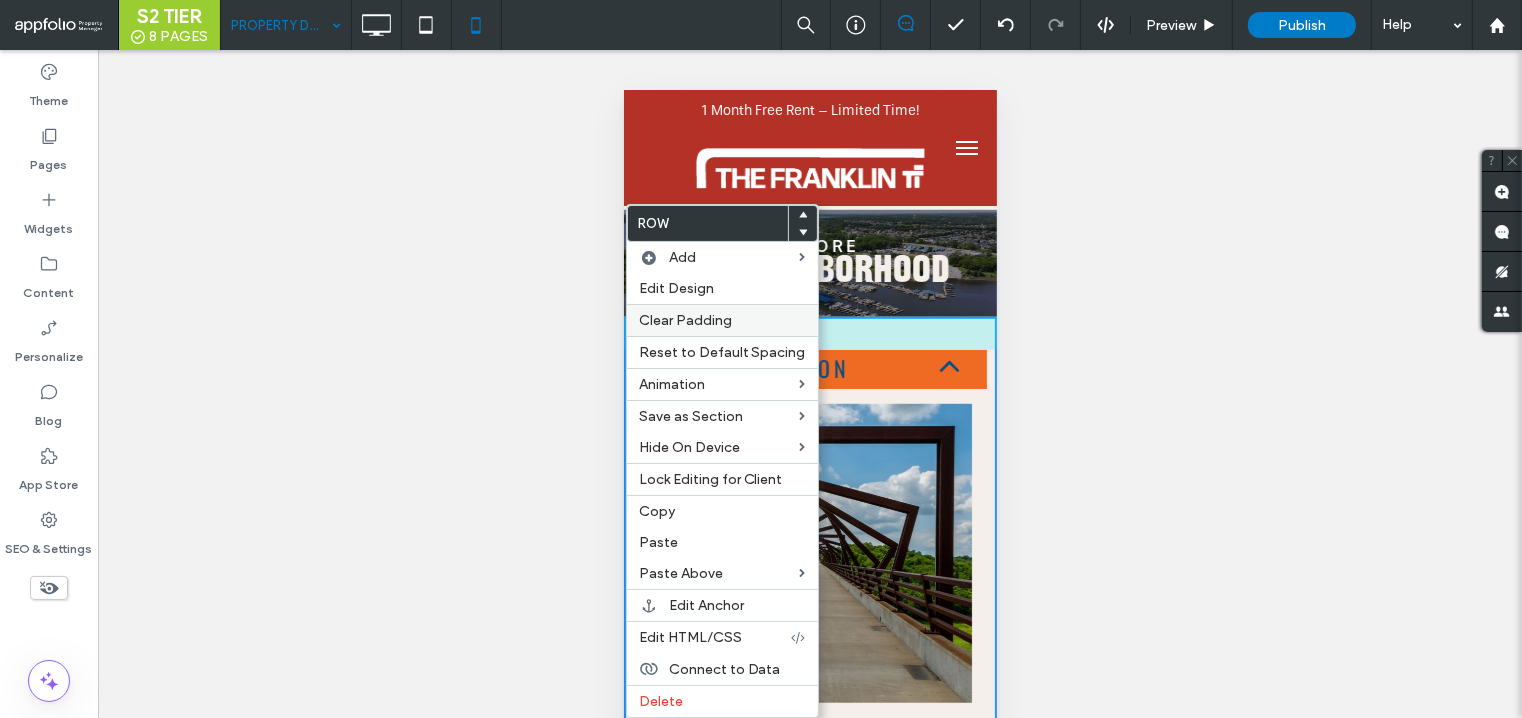 click on "Clear Padding" at bounding box center (685, 320) 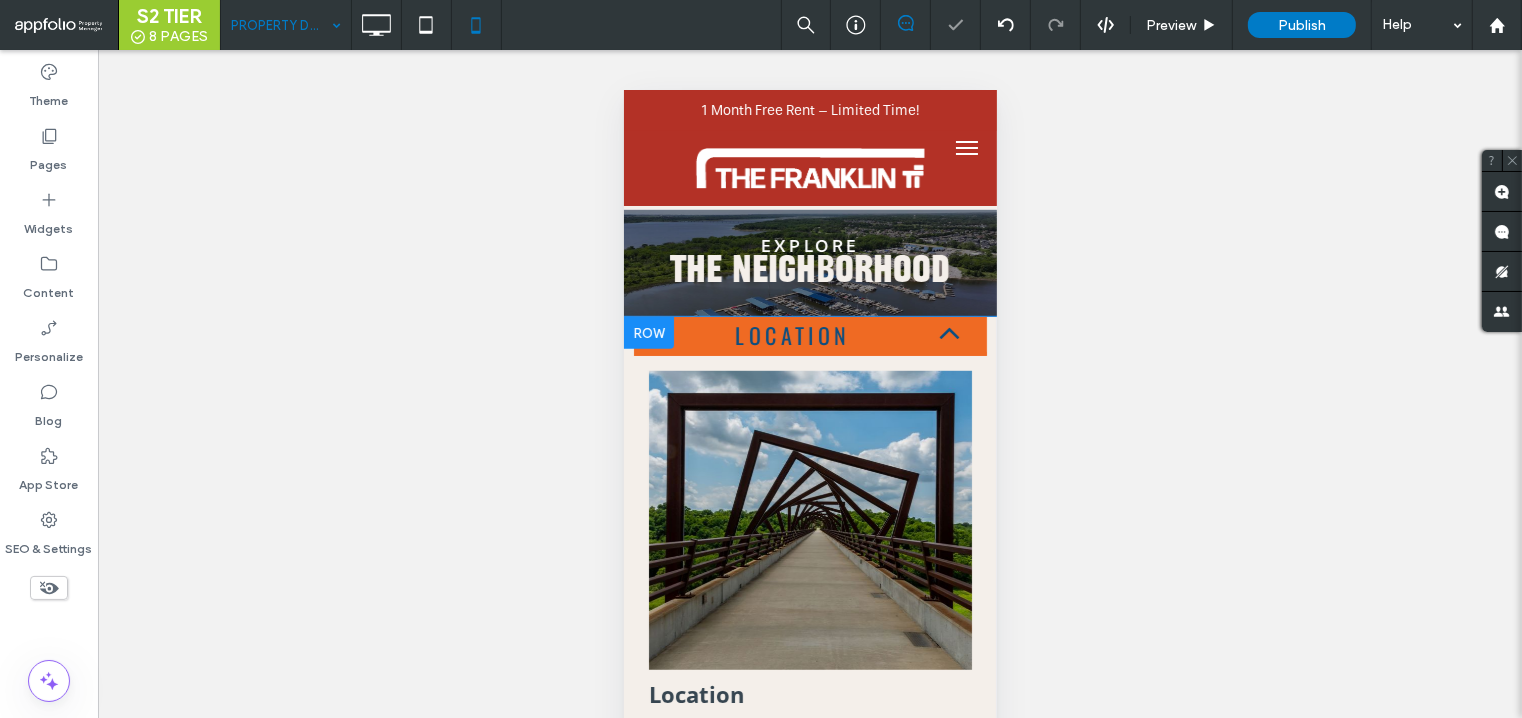 click on "LOCATION
Location
The Franklin Apartments at [NUMBER] [STREET] sit in the lively Prairie Trail / Campustown area of south Ankeny—one of the fastest growing suburbs in the country and now the largest suburb of Des Moines. Ankeny is a family suburb that boasts excellent schools and easy commutes to local and metro employment. Nestled just steps to the dynamic Prairie Trails District and the DMACC Ankeny Campus, The Franklin is ideally situated near top Ankeny amenities. Ankeny offers a plethora of activities, many of which are proximate to The Franklin. Outdoor enthusiasts appreciate its proximity to the popular High Trestle Trail and other bike paths which continue to expand throughout Ankeny and the Des Moines metro. Walkability to nearby parks including the Ankeny Dog Park gives our residents easy access to the outdoors. Don’t forget Saylorville Lake, a short drive from The Franklin, including large parks and golf courses." at bounding box center [809, 1247] 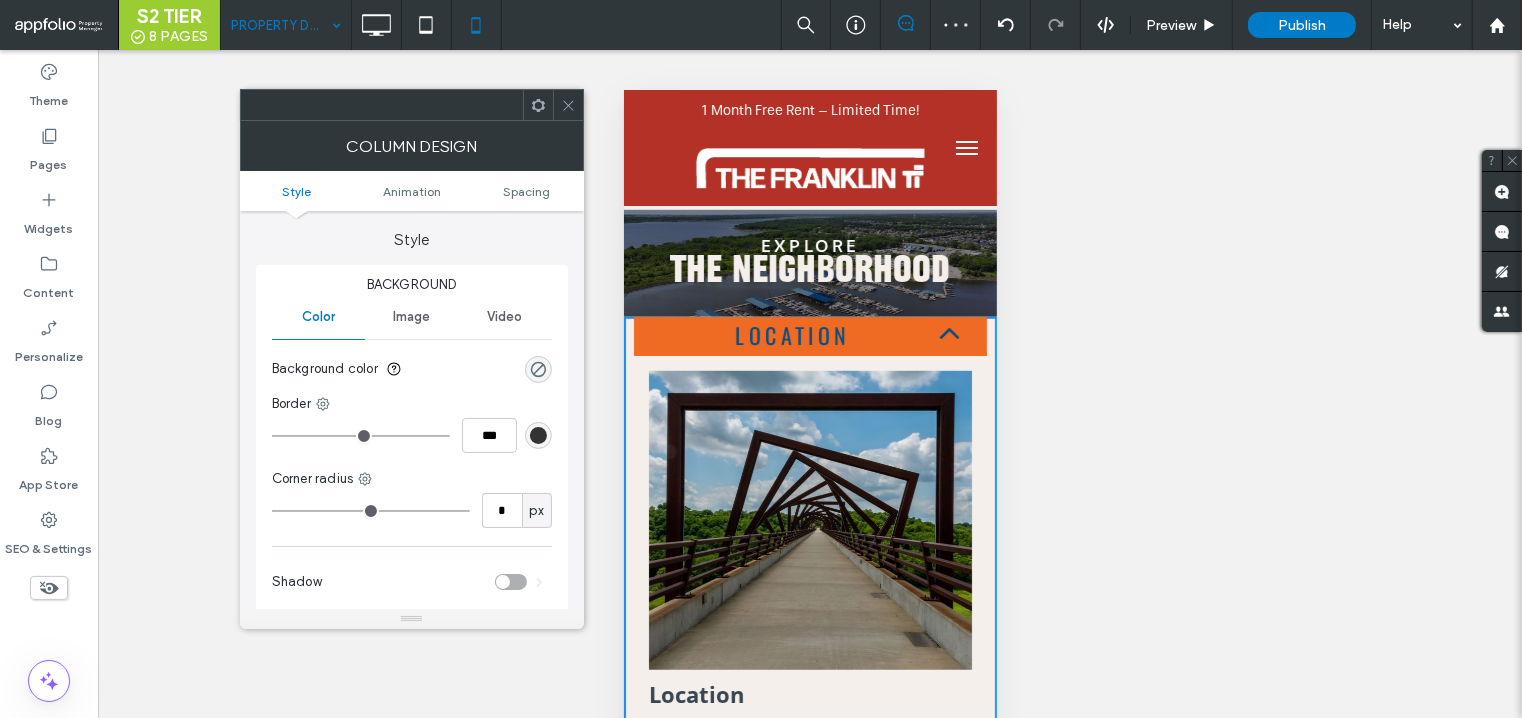 click 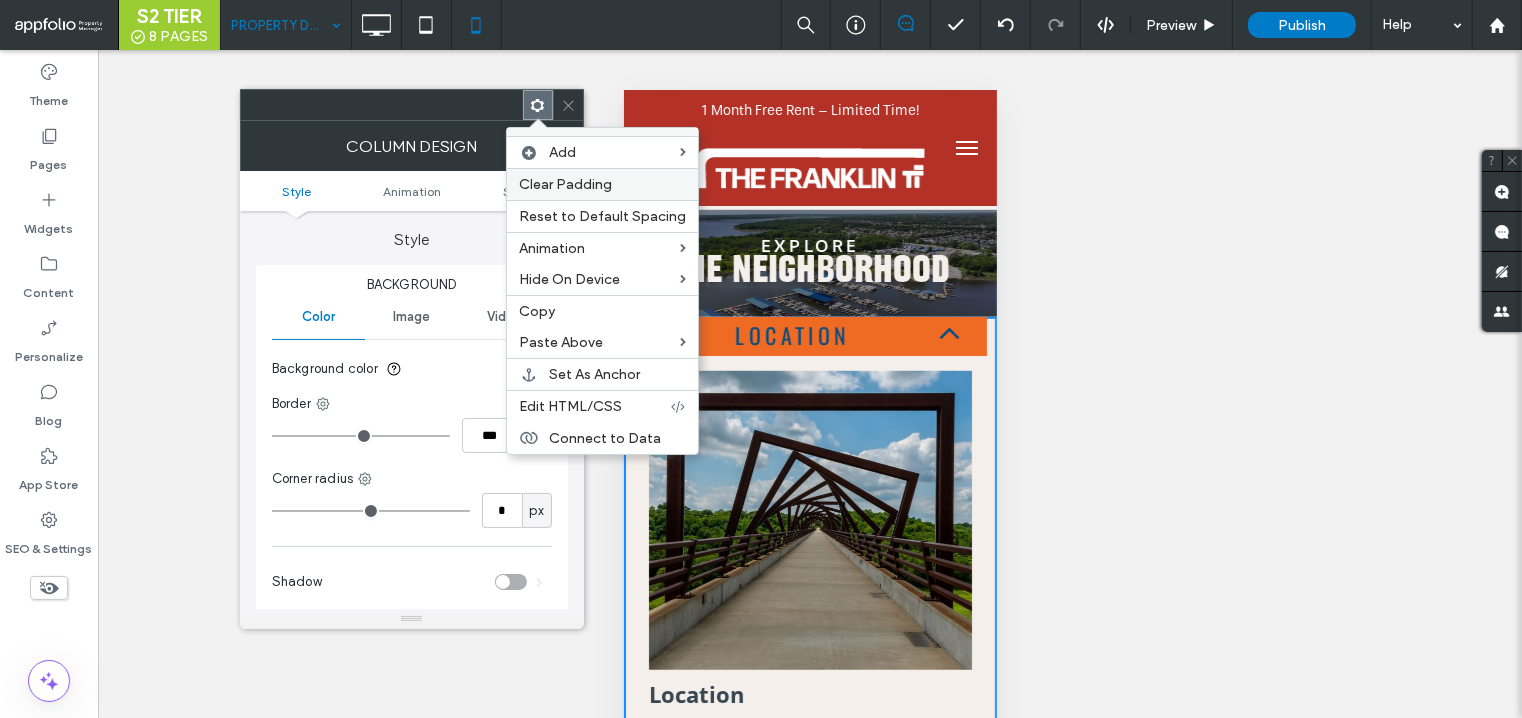 click on "Clear Padding" at bounding box center (565, 184) 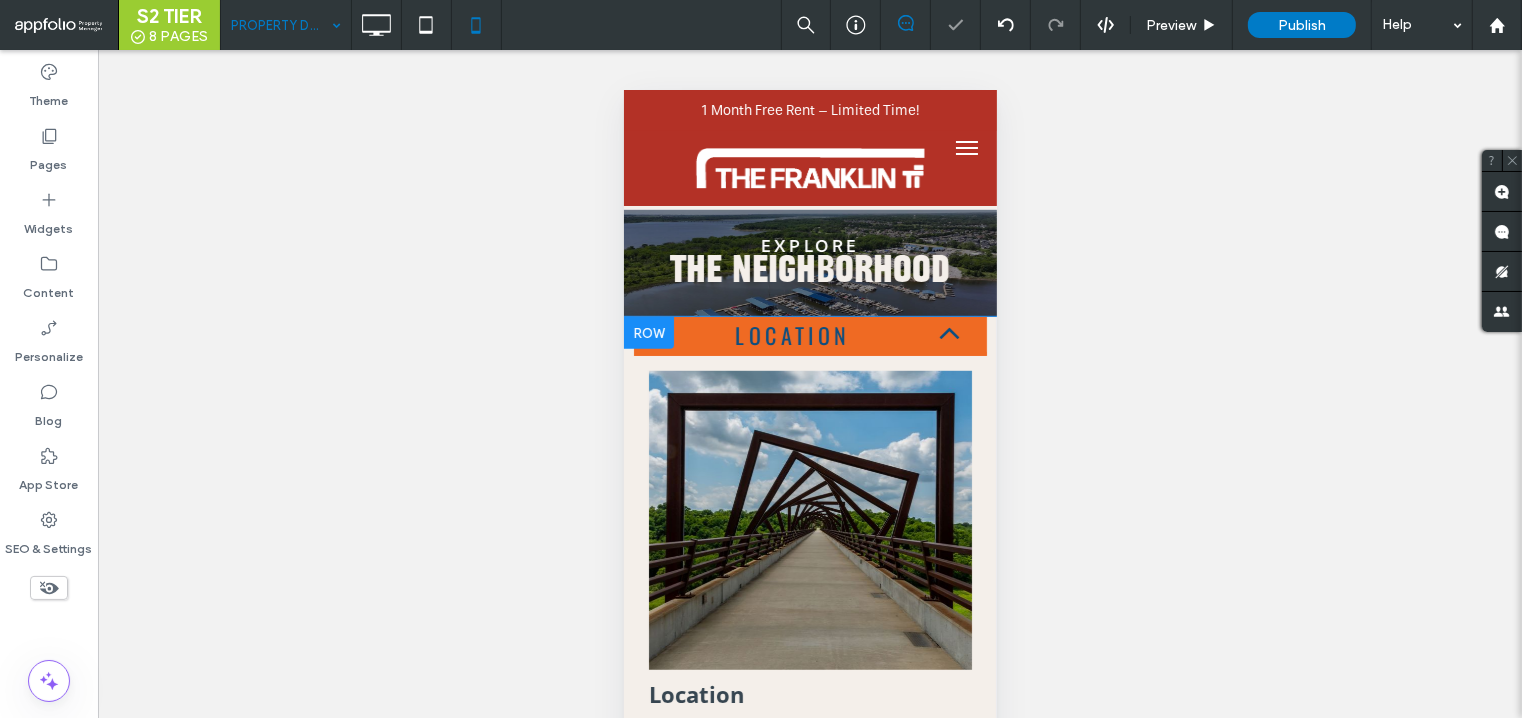 click on "LOCATION
Location
The Franklin Apartments at [NUMBER] [STREET] sit in the lively Prairie Trail / Campustown area of south Ankeny—one of the fastest growing suburbs in the country and now the largest suburb of Des Moines. Ankeny is a family suburb that boasts excellent schools and easy commutes to local and metro employment. Nestled just steps to the dynamic Prairie Trails District and the DMACC Ankeny Campus, The Franklin is ideally situated near top Ankeny amenities. Ankeny offers a plethora of activities, many of which are proximate to The Franklin. Outdoor enthusiasts appreciate its proximity to the popular High Trestle Trail and other bike paths which continue to expand throughout Ankeny and the Des Moines metro. Walkability to nearby parks including the Ankeny Dog Park gives our residents easy access to the outdoors. Don’t forget Saylorville Lake, a short drive from The Franklin, including large parks and golf courses." at bounding box center [809, 1247] 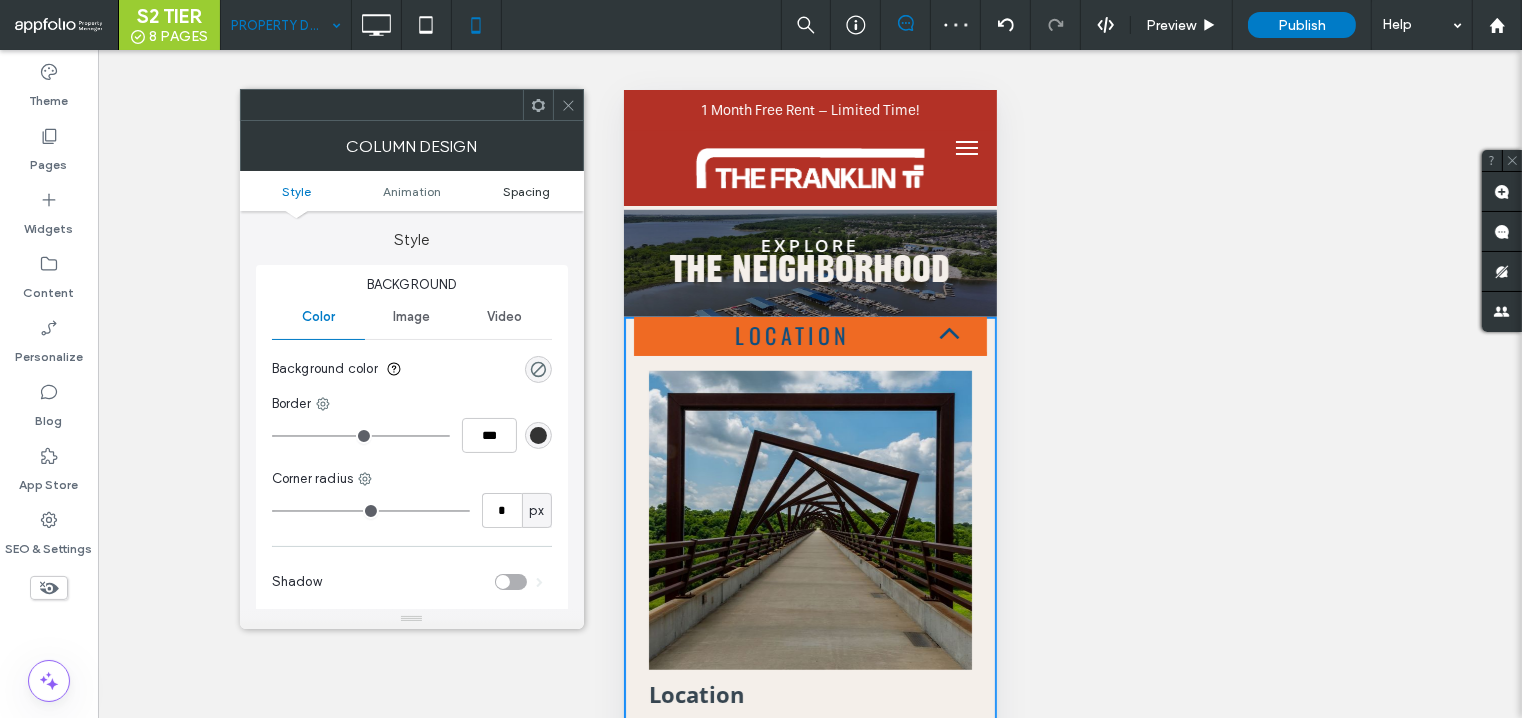 click on "Spacing" at bounding box center [526, 191] 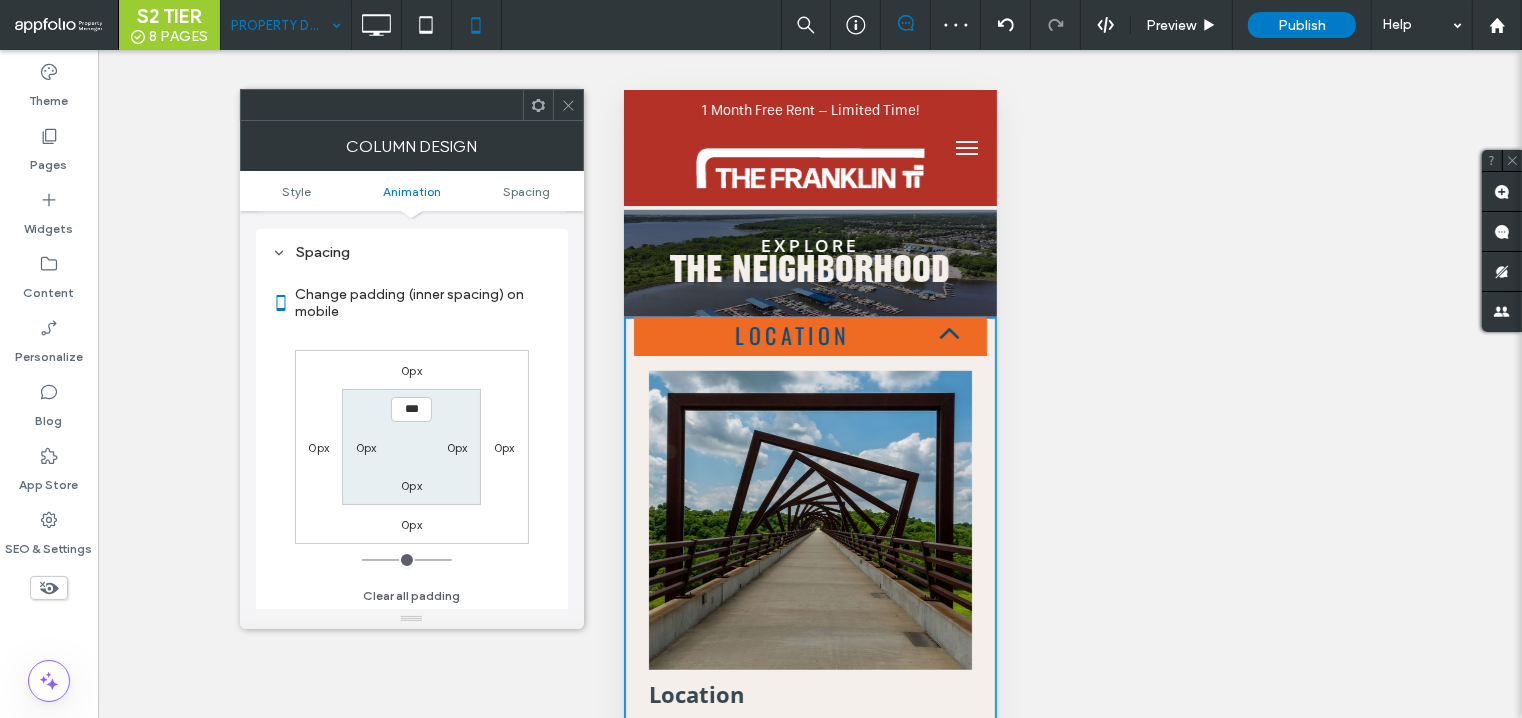 scroll, scrollTop: 467, scrollLeft: 0, axis: vertical 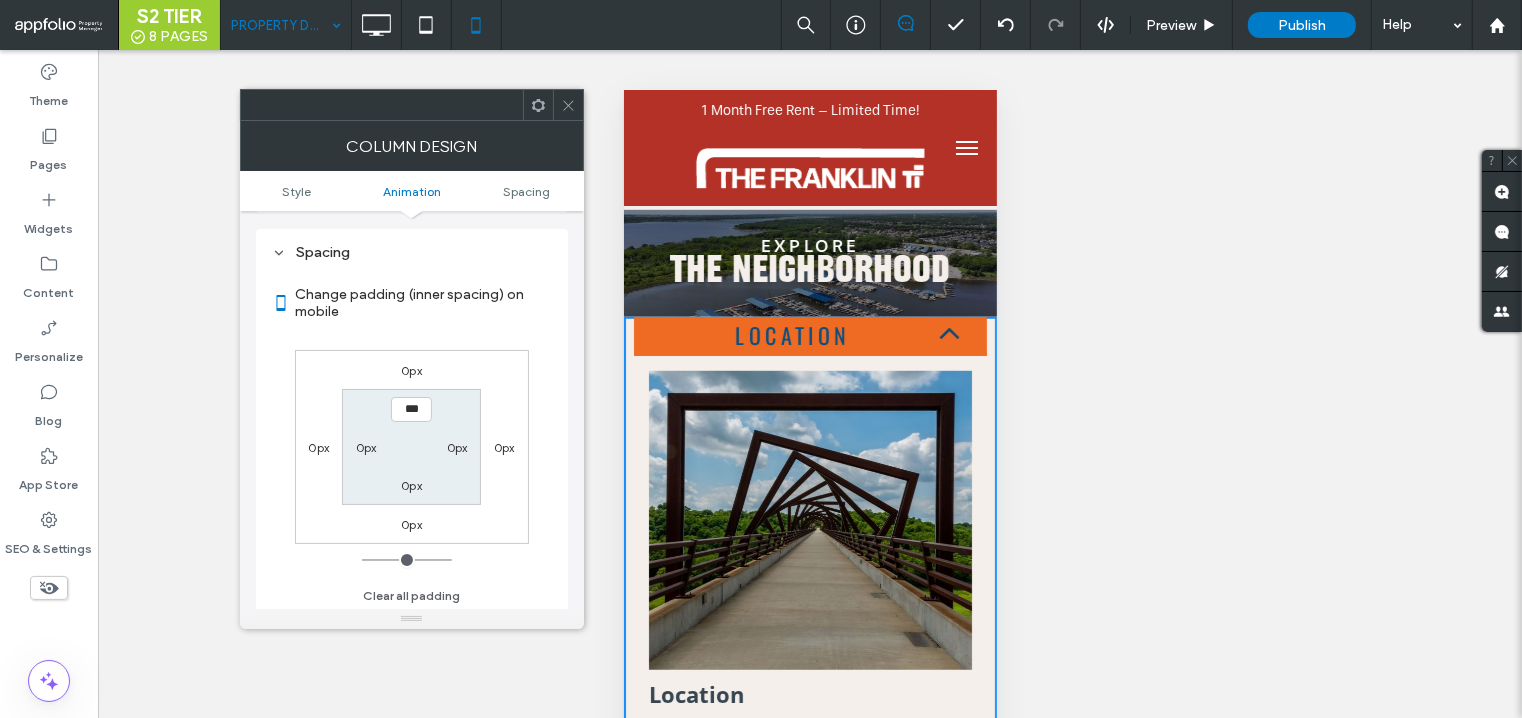 click at bounding box center [568, 105] 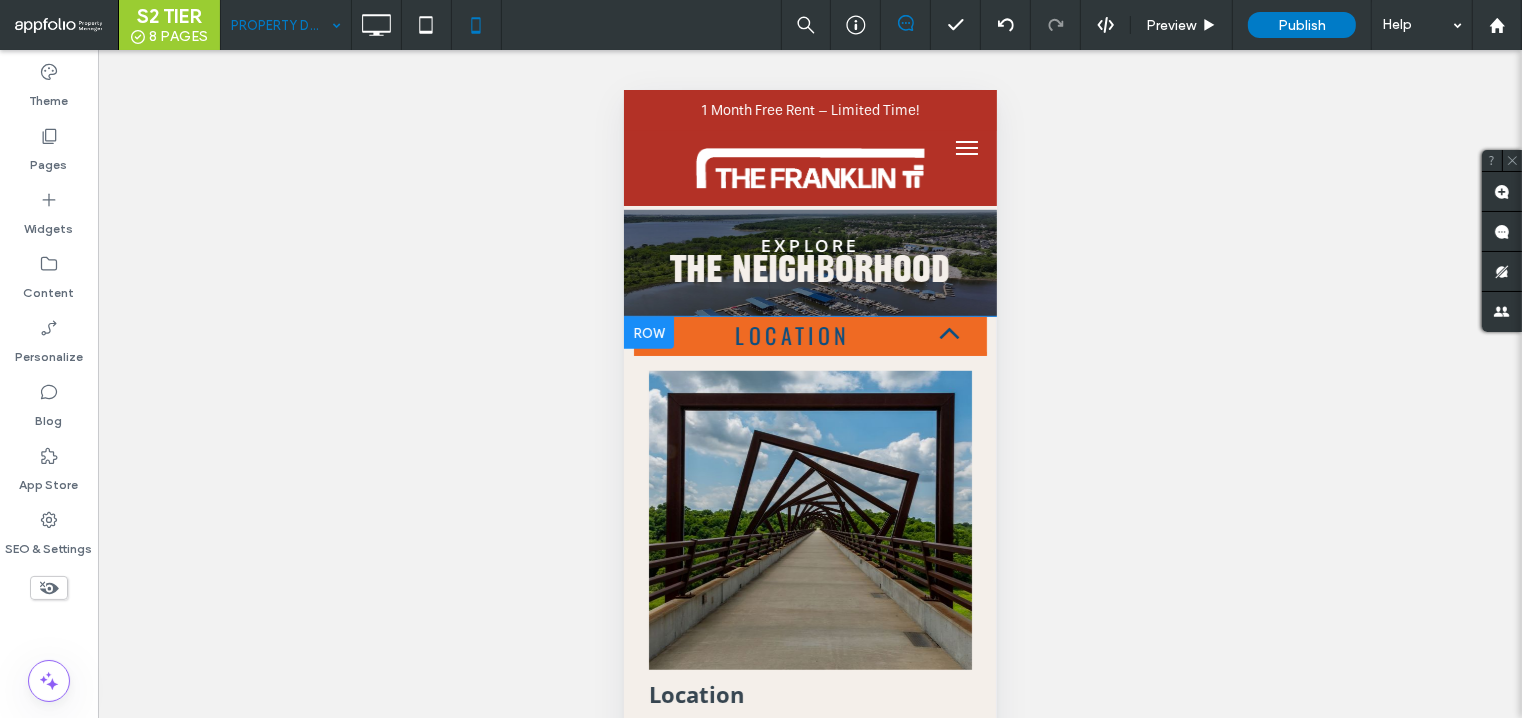 click on "LOCATION
Location
The Franklin Apartments at [NUMBER] [STREET] sit in the lively Prairie Trail / Campustown area of south Ankeny—one of the fastest growing suburbs in the country and now the largest suburb of Des Moines. Ankeny is a family suburb that boasts excellent schools and easy commutes to local and metro employment. Nestled just steps to the dynamic Prairie Trails District and the DMACC Ankeny Campus, The Franklin is ideally situated near top Ankeny amenities. Ankeny offers a plethora of activities, many of which are proximate to The Franklin. Outdoor enthusiasts appreciate its proximity to the popular High Trestle Trail and other bike paths which continue to expand throughout Ankeny and the Des Moines metro. Walkability to nearby parks including the Ankeny Dog Park gives our residents easy access to the outdoors. Don’t forget Saylorville Lake, a short drive from The Franklin, including large parks and golf courses." at bounding box center [809, 1247] 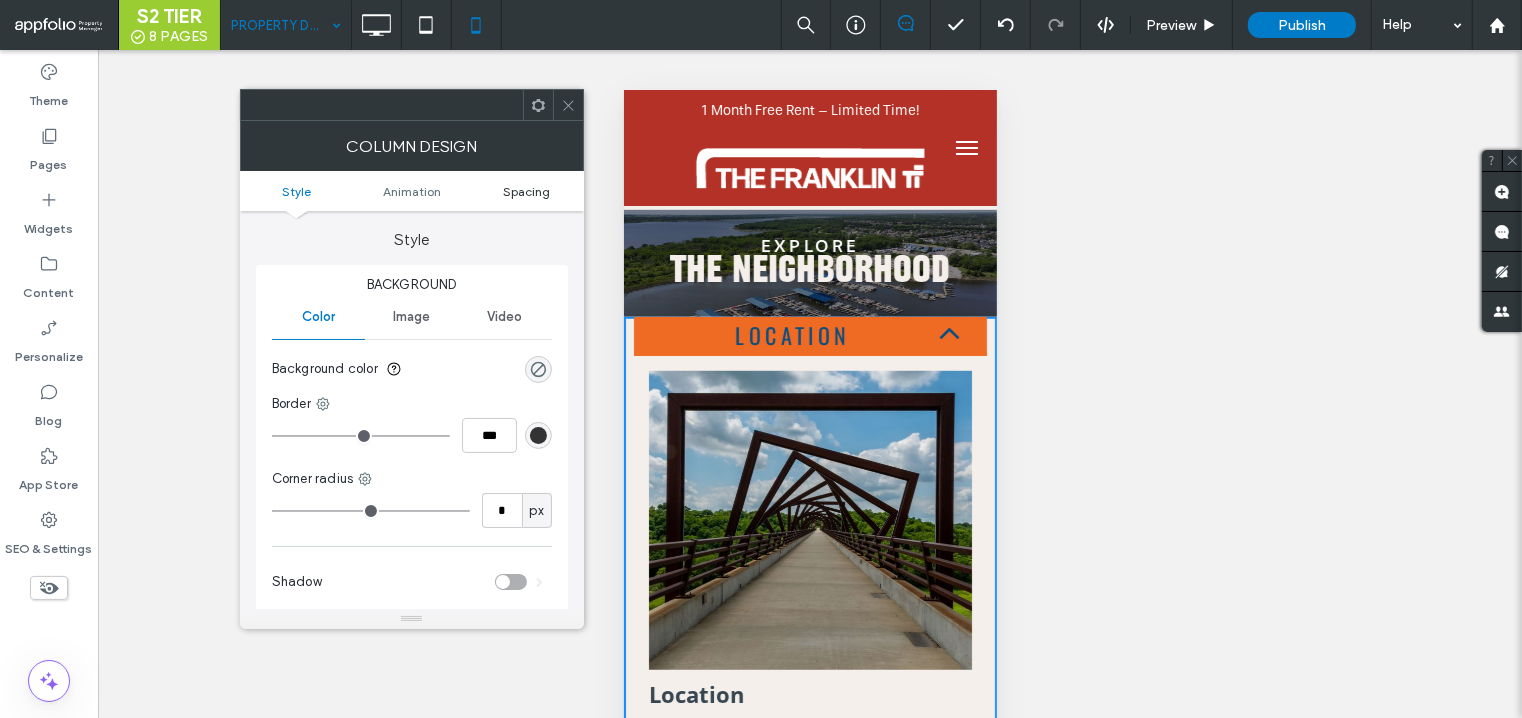 click on "Spacing" at bounding box center [526, 191] 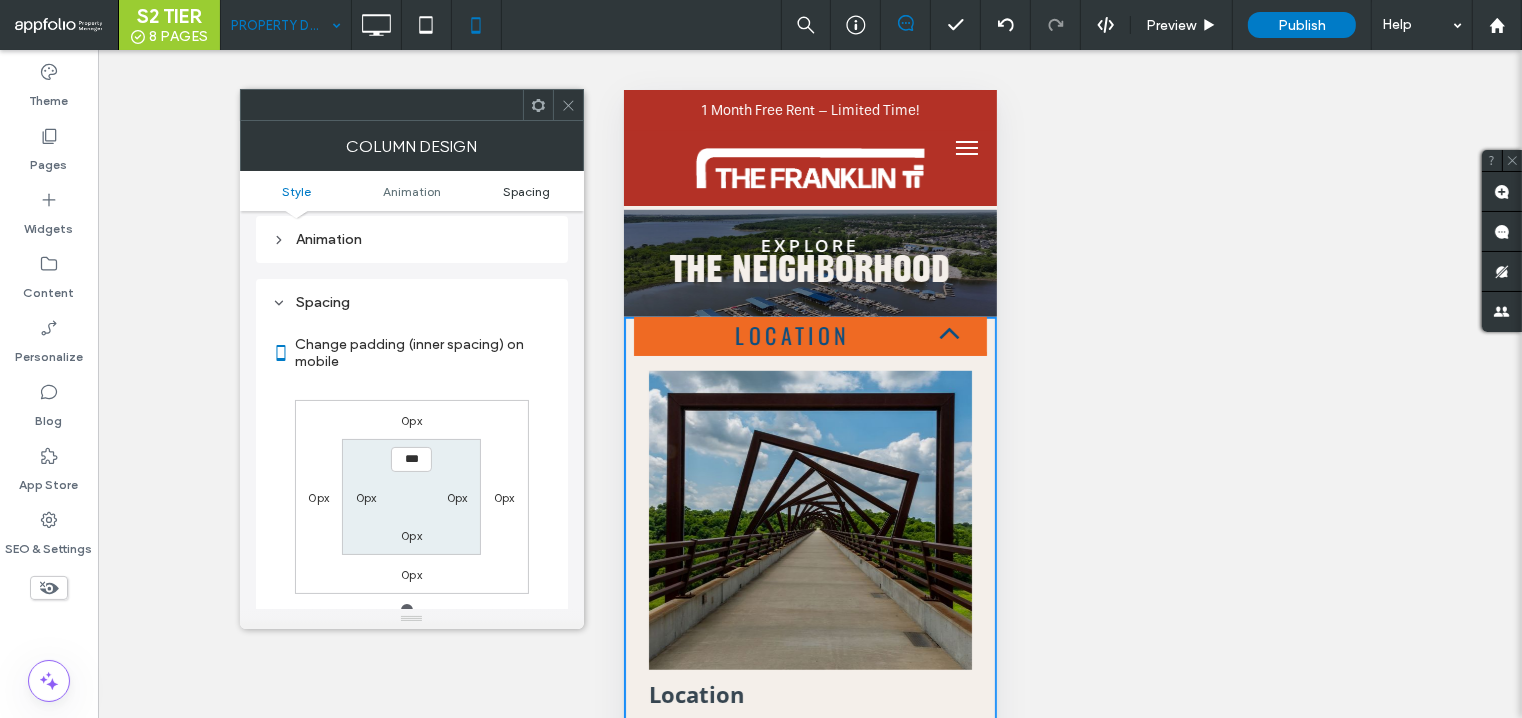 scroll, scrollTop: 467, scrollLeft: 0, axis: vertical 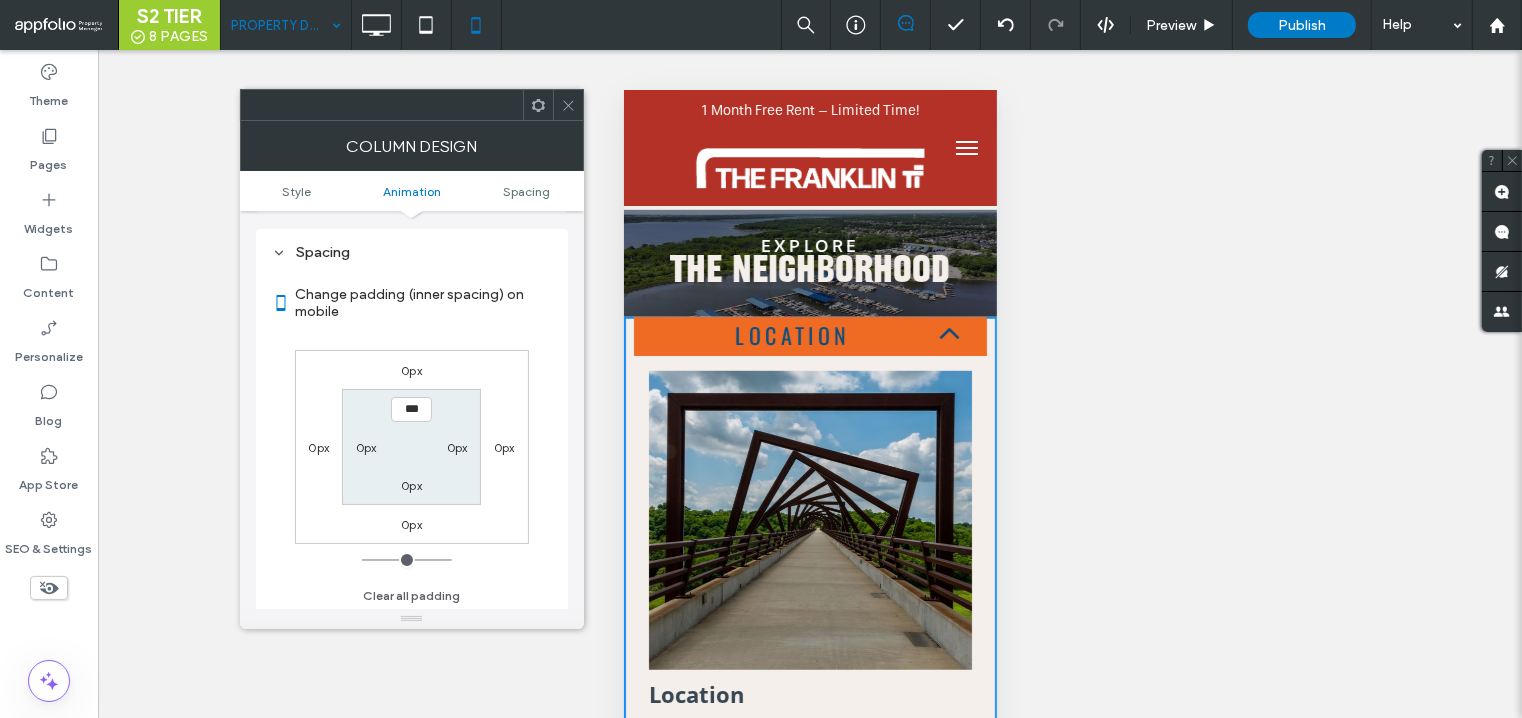 click 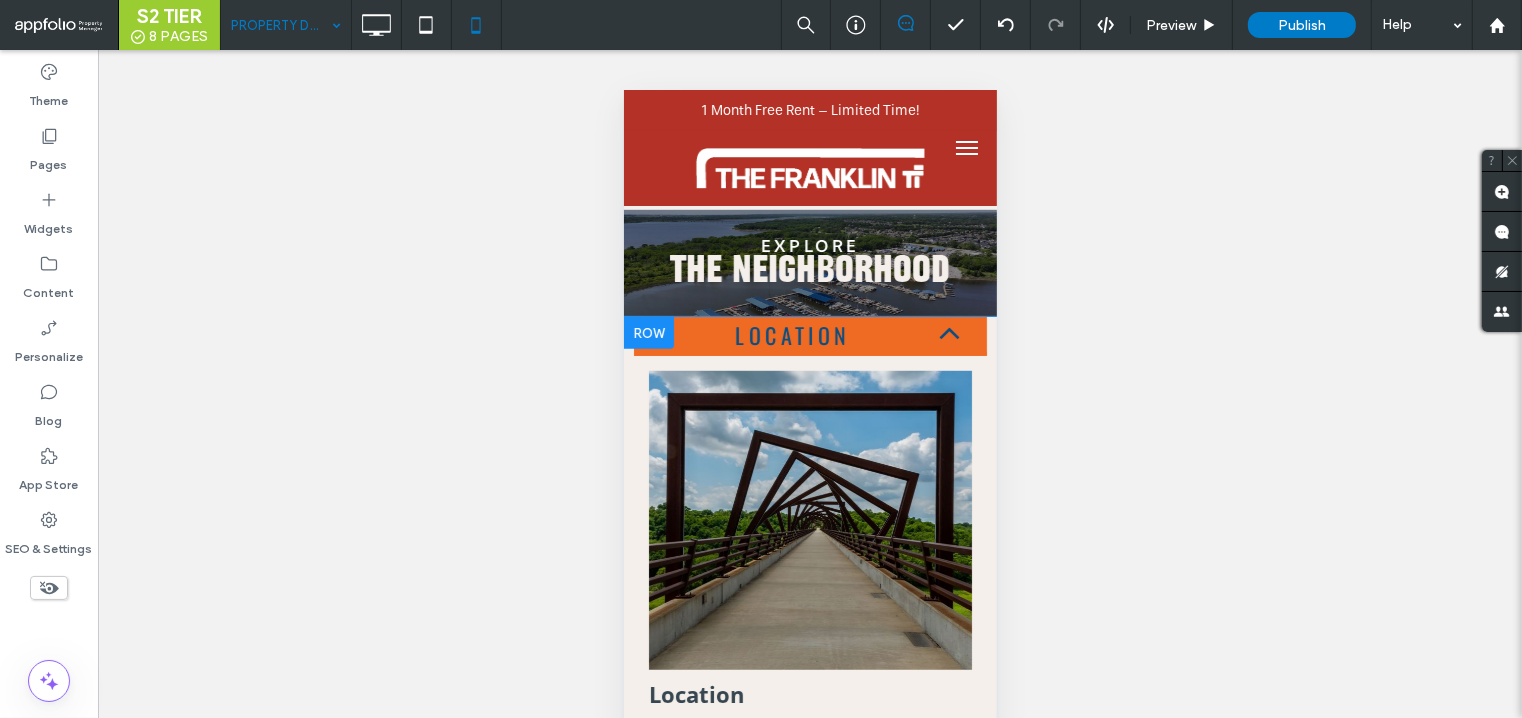 click at bounding box center (648, 332) 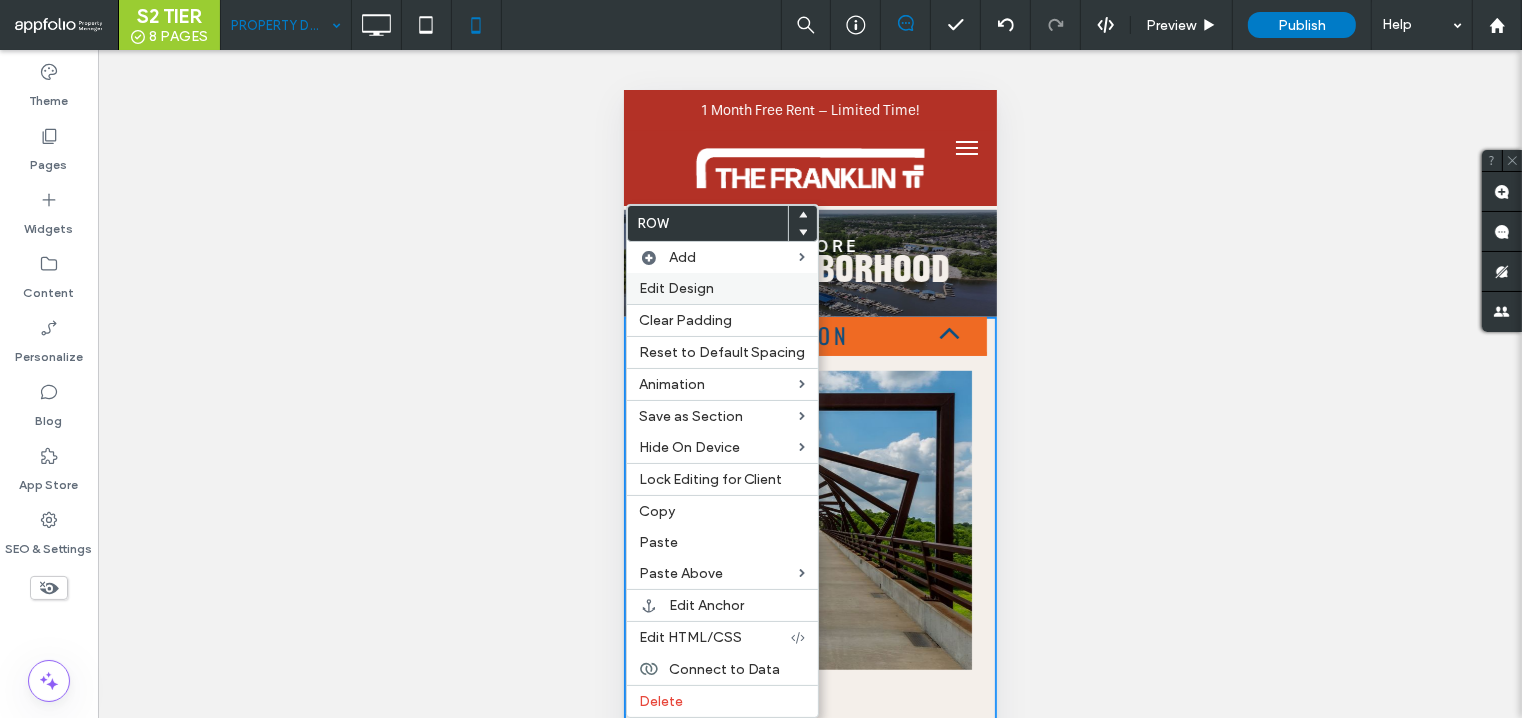 click on "Edit Design" at bounding box center [676, 288] 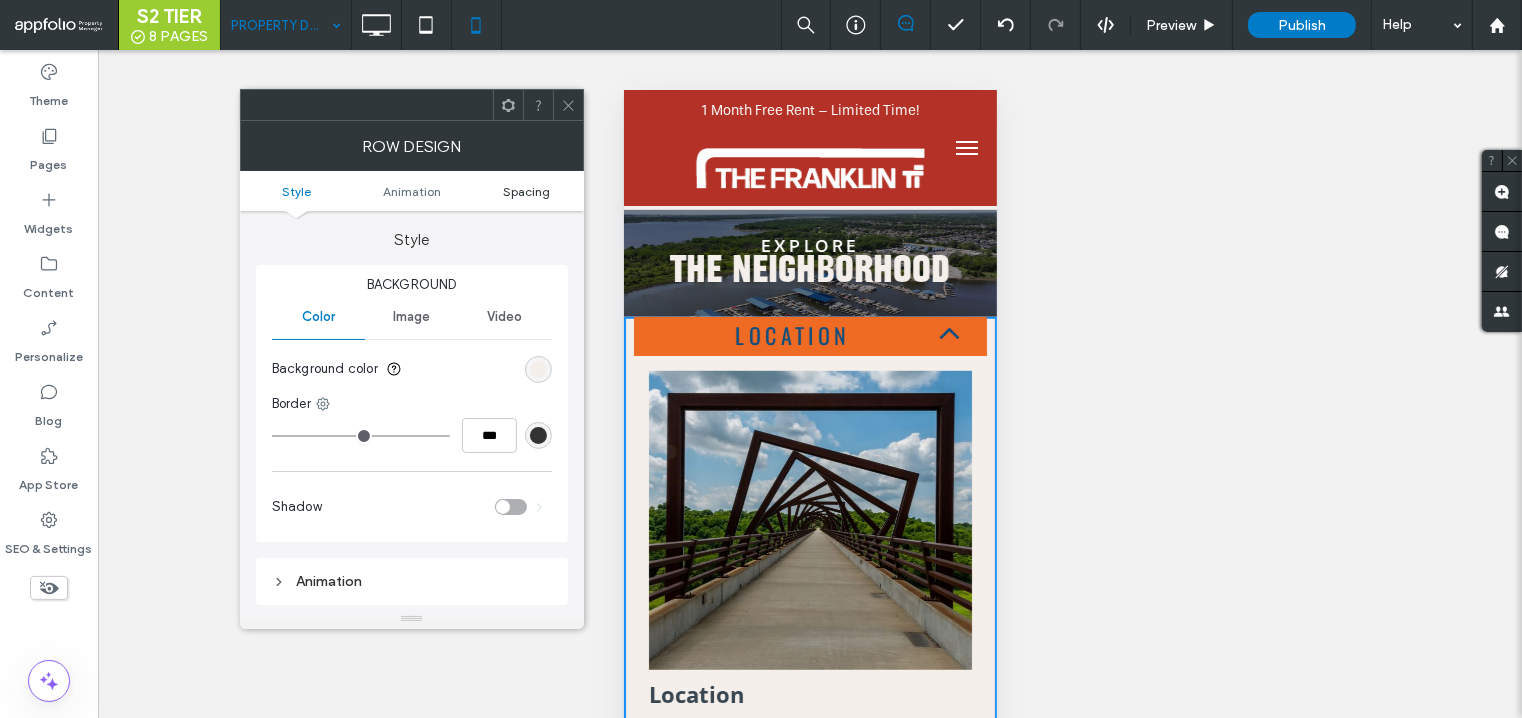 click on "Spacing" at bounding box center (526, 191) 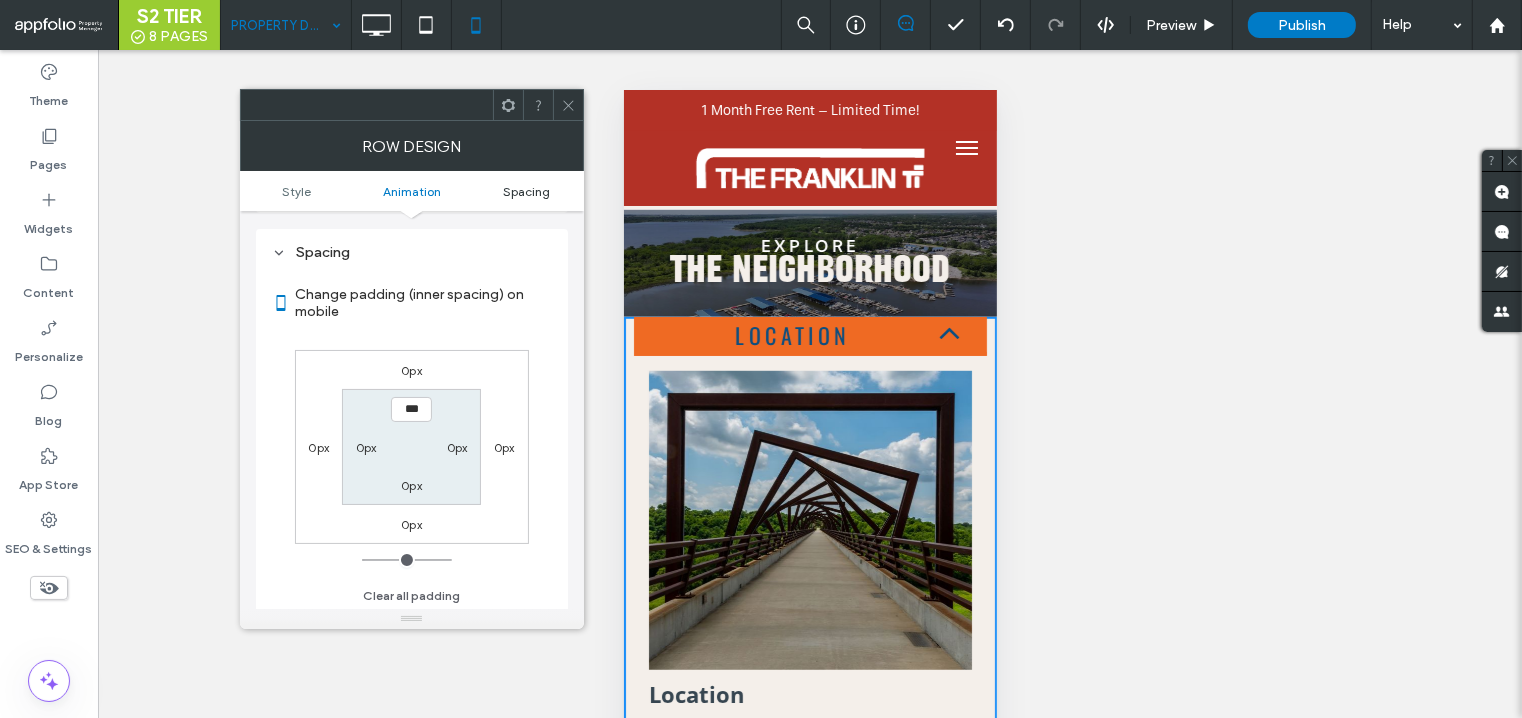 scroll, scrollTop: 392, scrollLeft: 0, axis: vertical 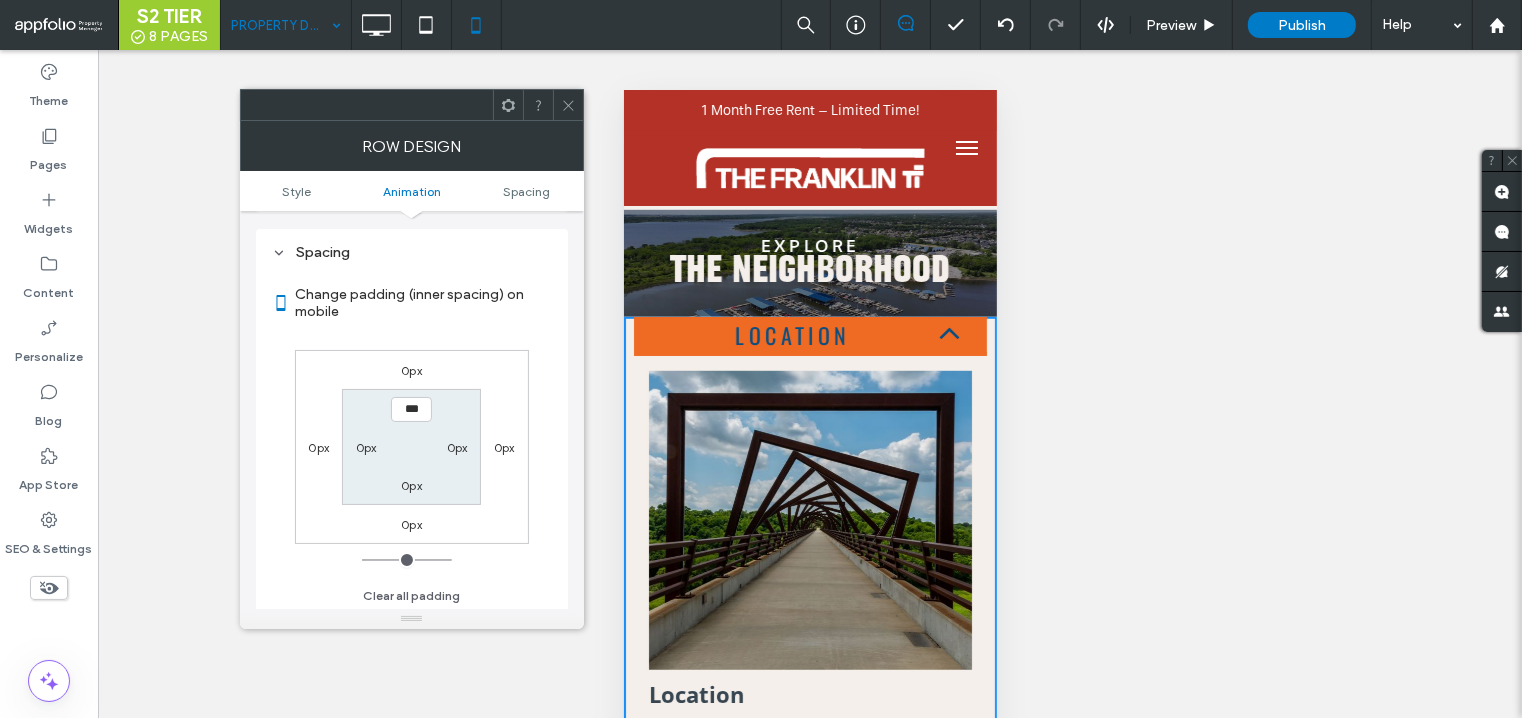 click at bounding box center [568, 105] 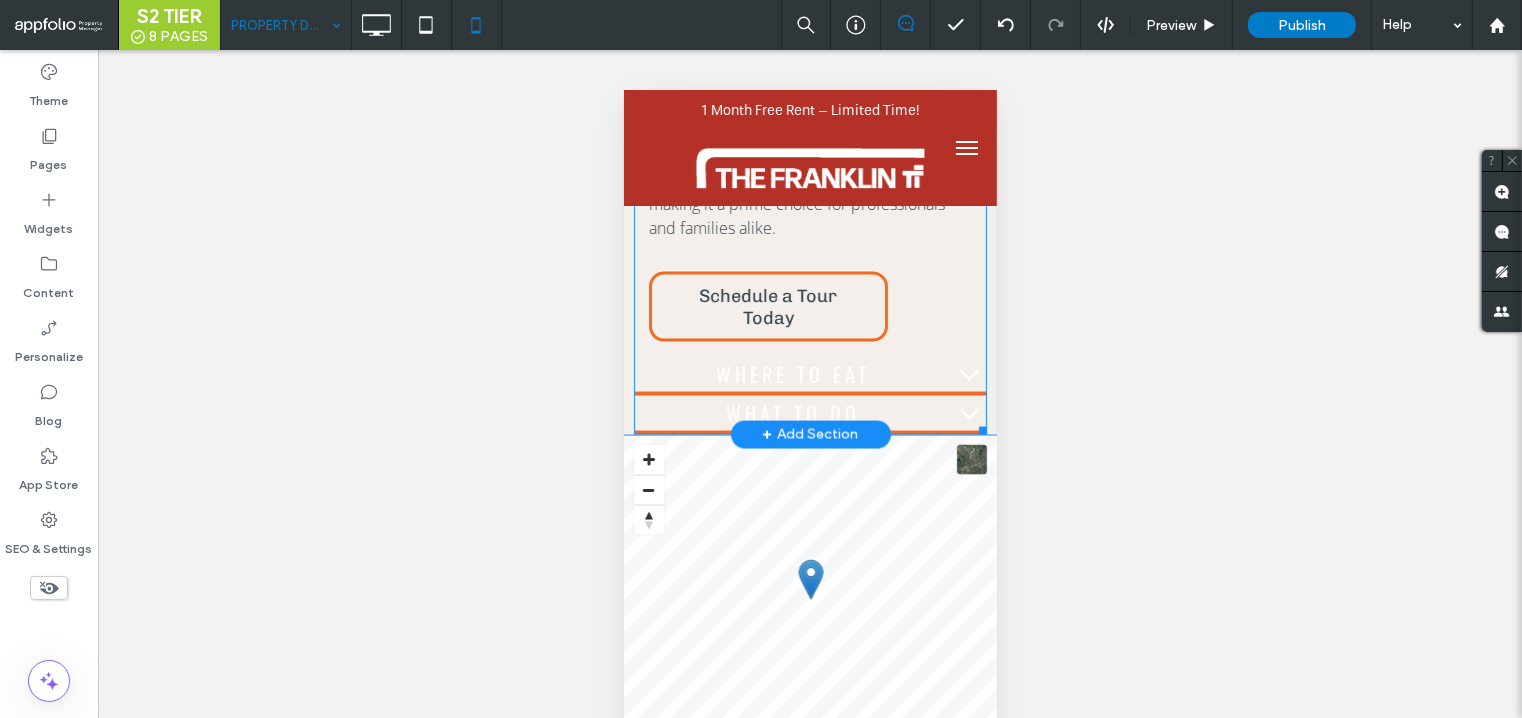 scroll, scrollTop: 2876, scrollLeft: 0, axis: vertical 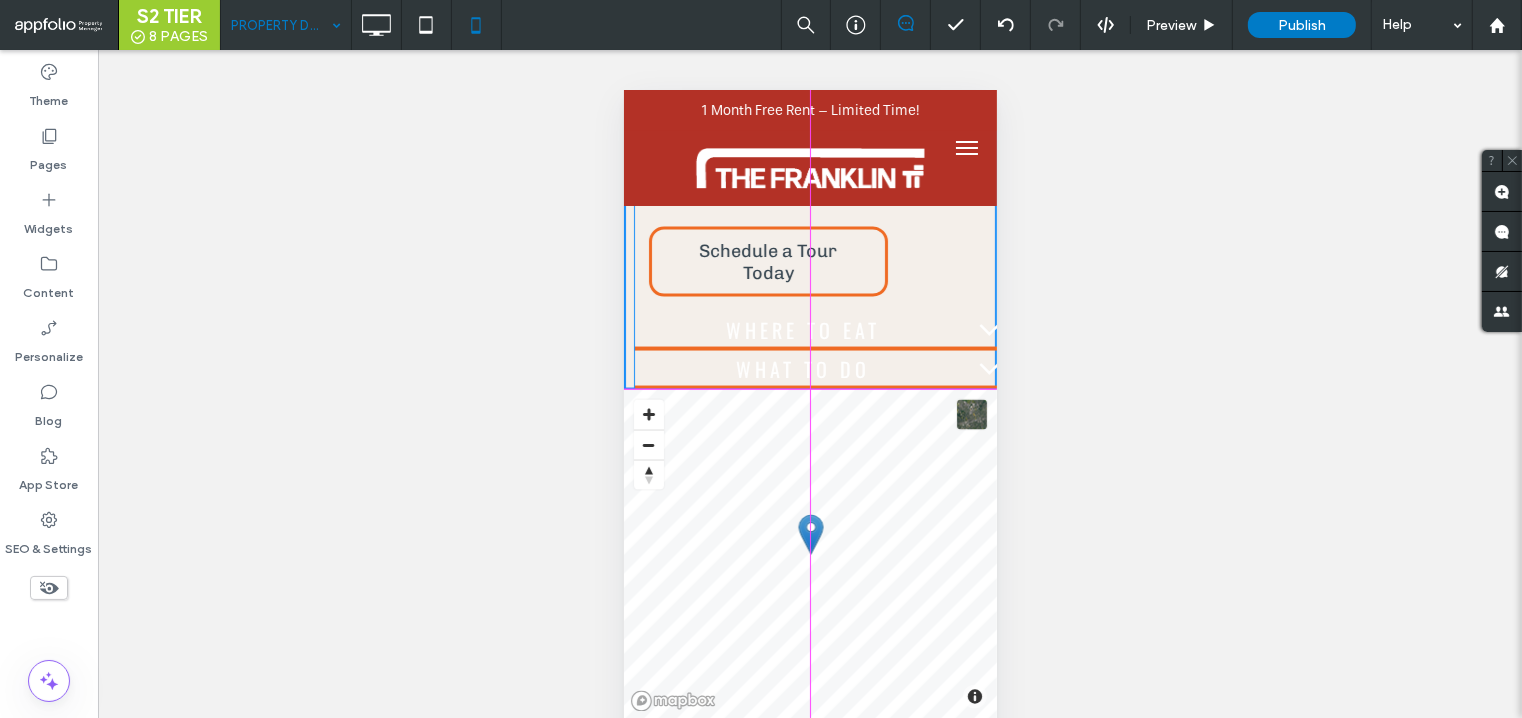 drag, startPoint x: 982, startPoint y: 463, endPoint x: 1018, endPoint y: 463, distance: 36 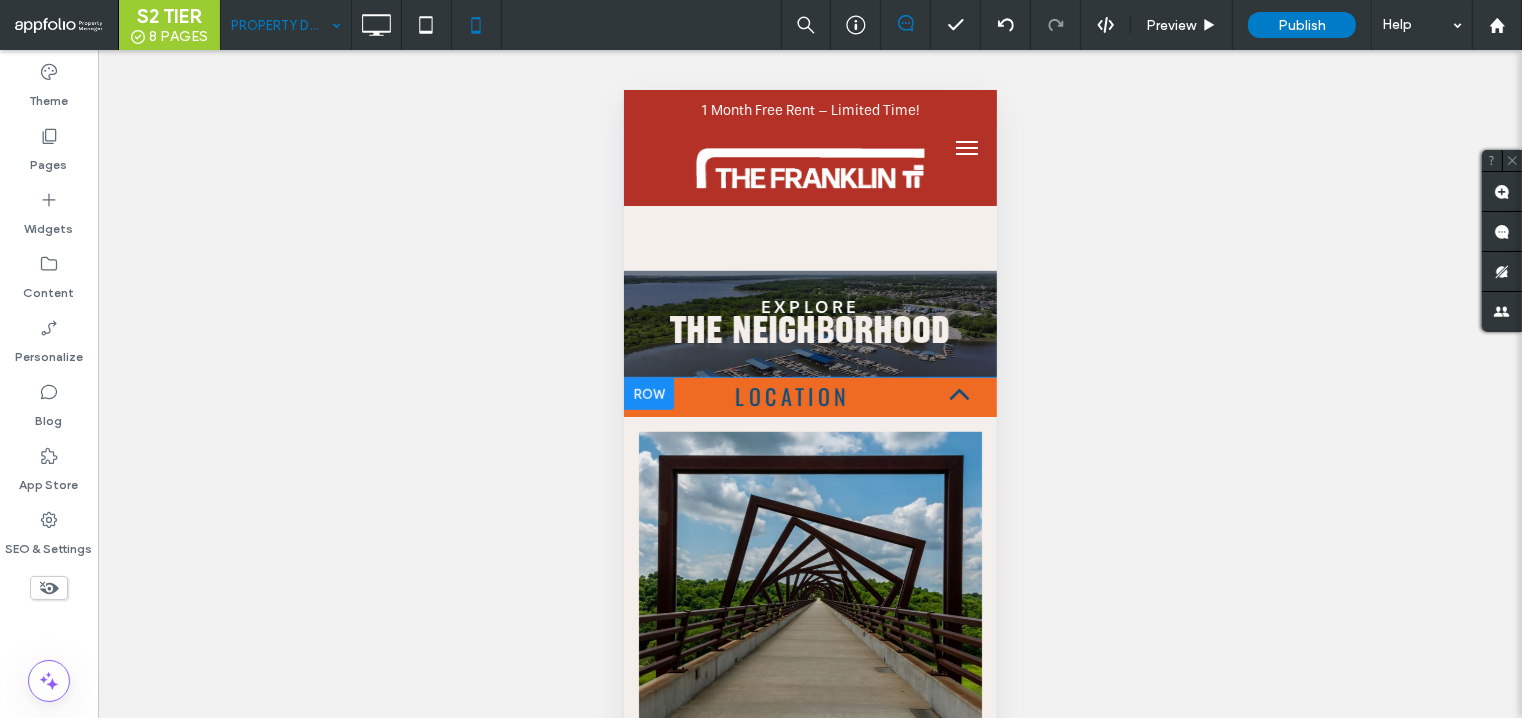 scroll, scrollTop: 1052, scrollLeft: 0, axis: vertical 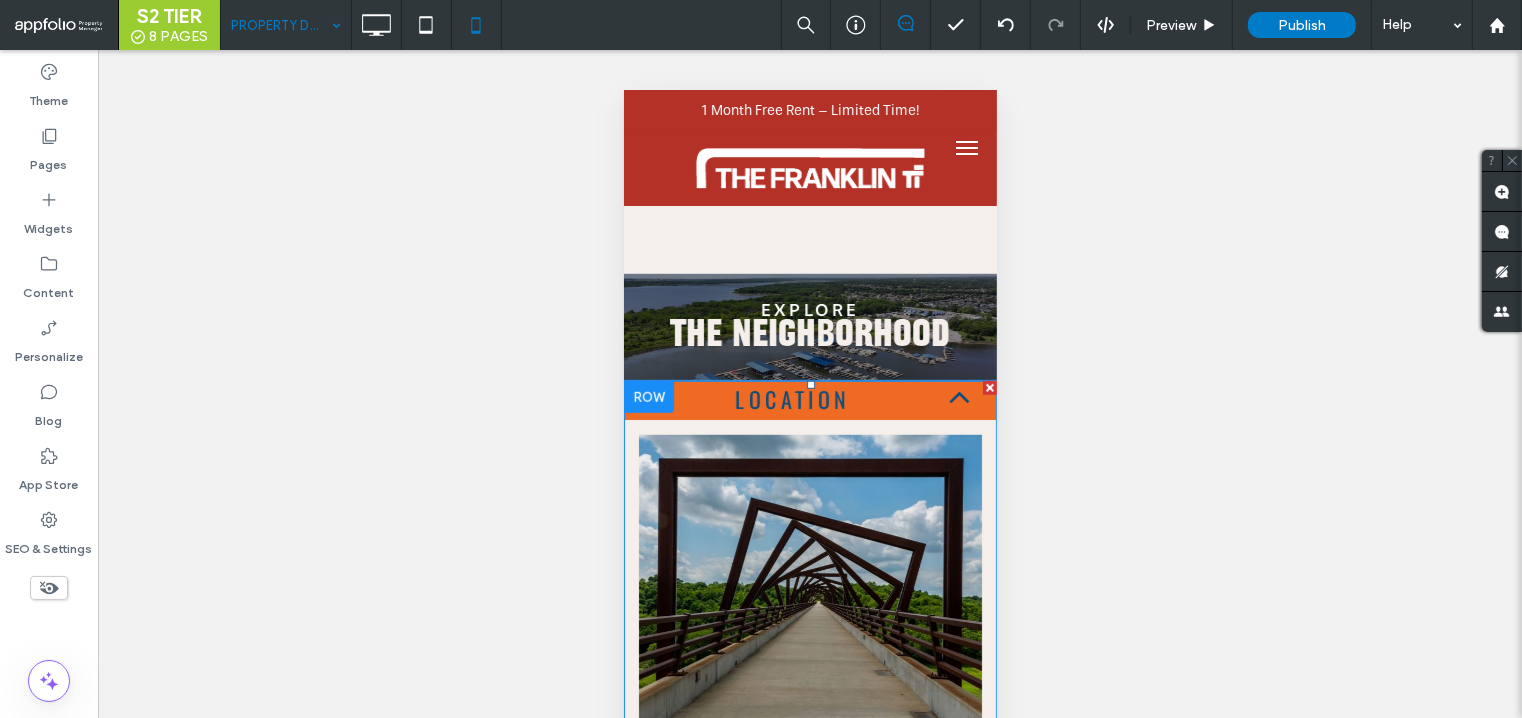 click at bounding box center [809, 1284] 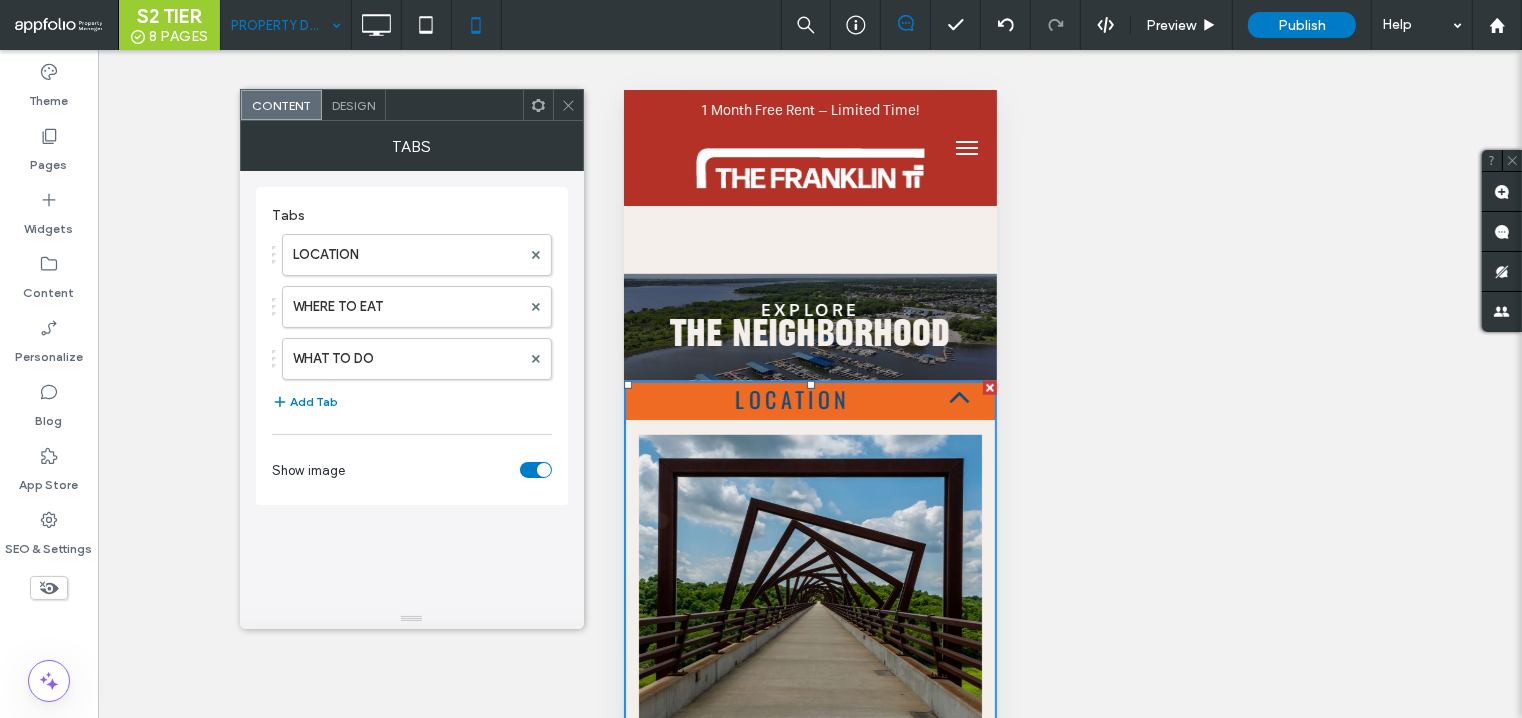 click on "Design" at bounding box center (353, 105) 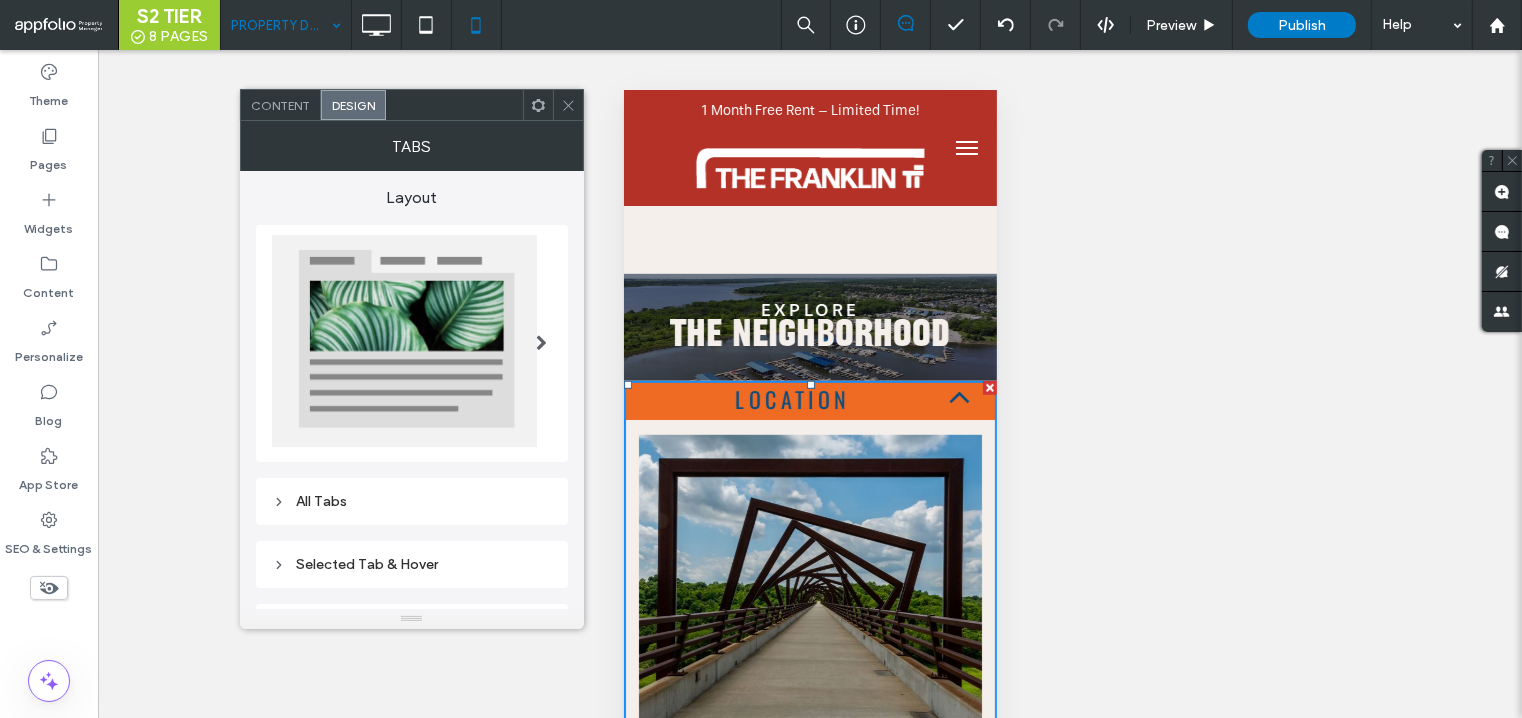 click on "Content" at bounding box center (280, 105) 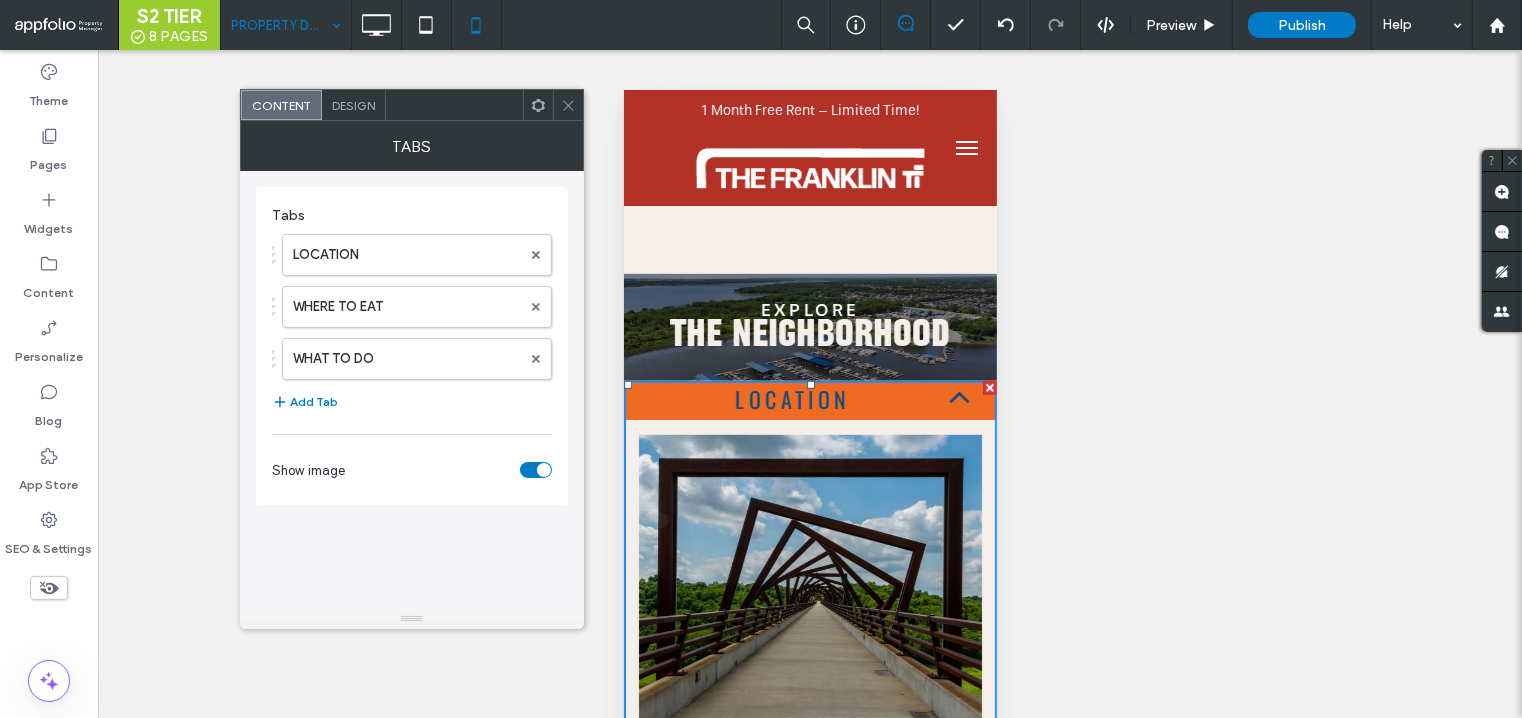click on "Design" at bounding box center [353, 105] 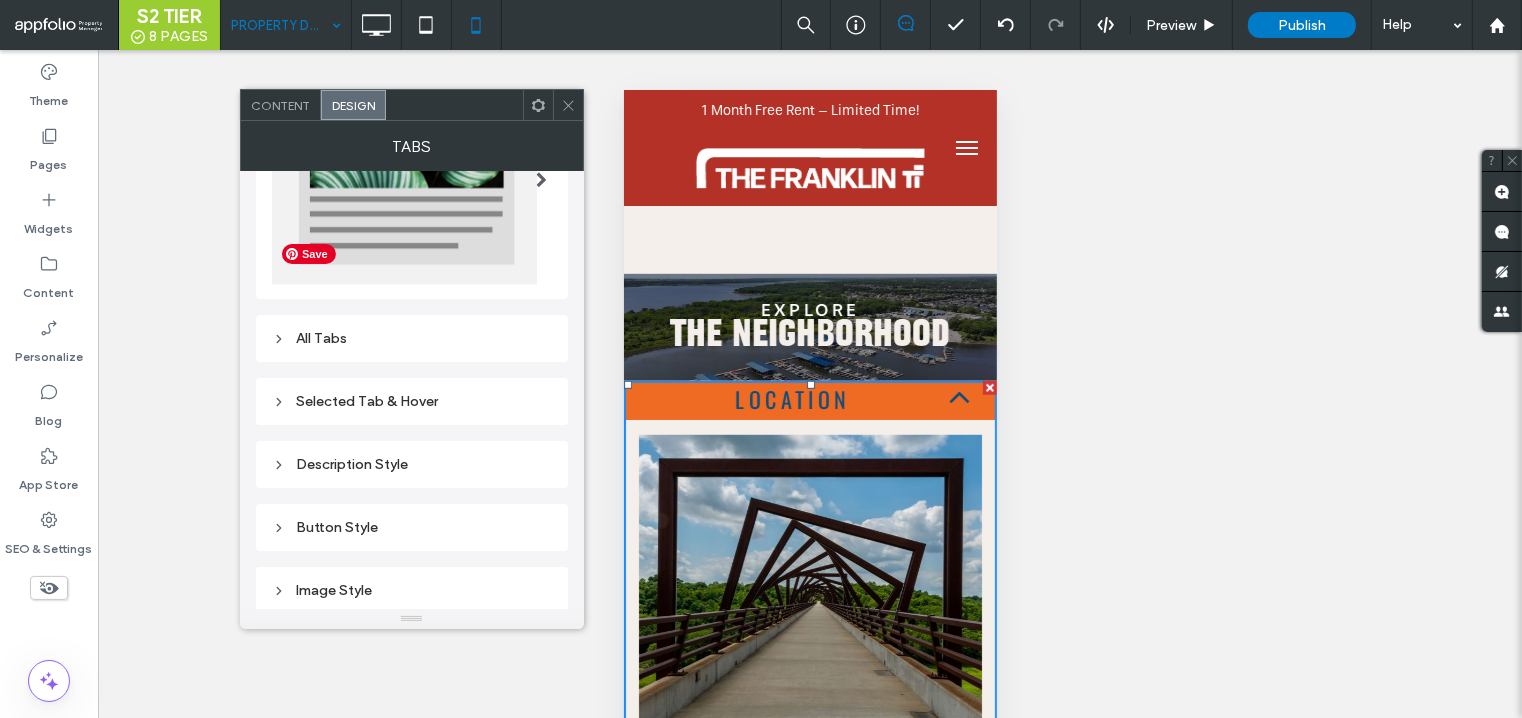 scroll, scrollTop: 180, scrollLeft: 0, axis: vertical 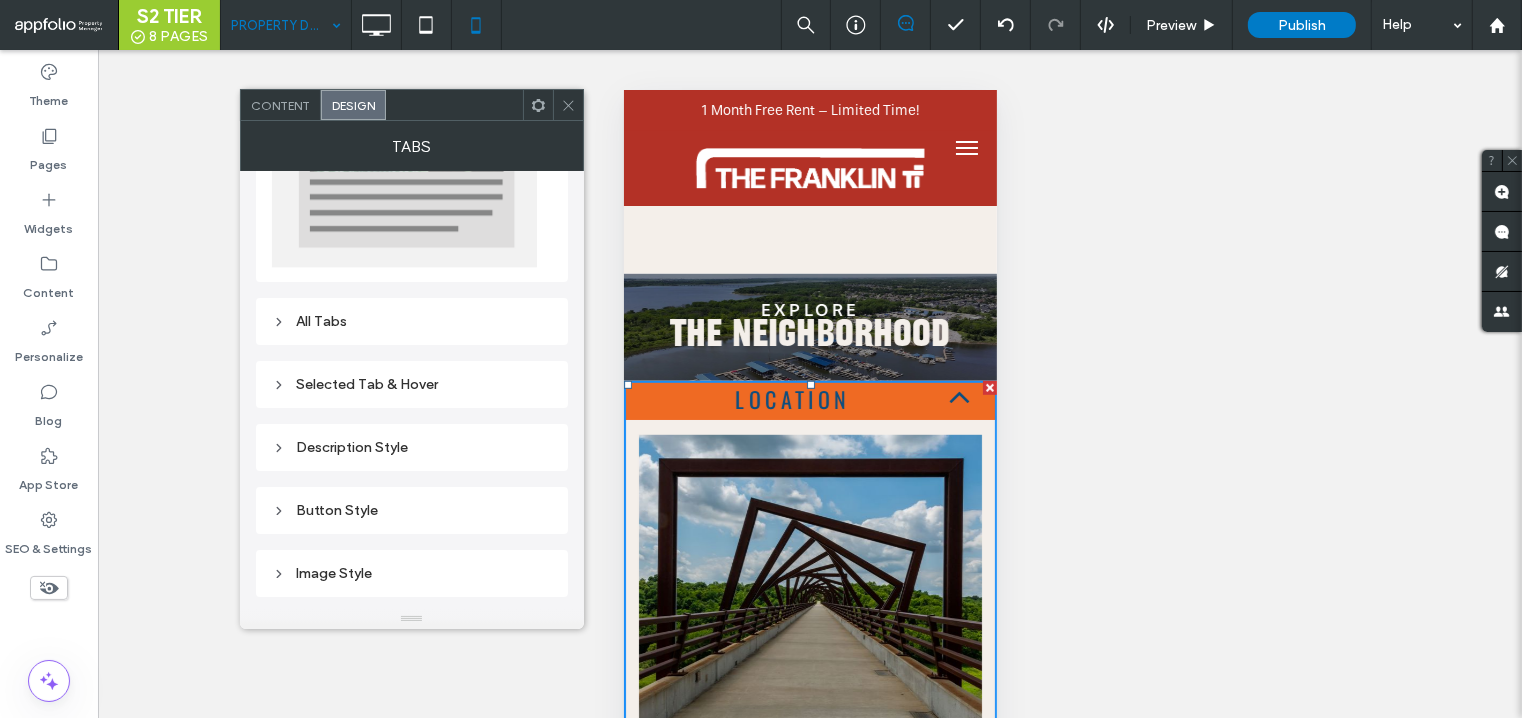 click on "All Tabs" at bounding box center (412, 321) 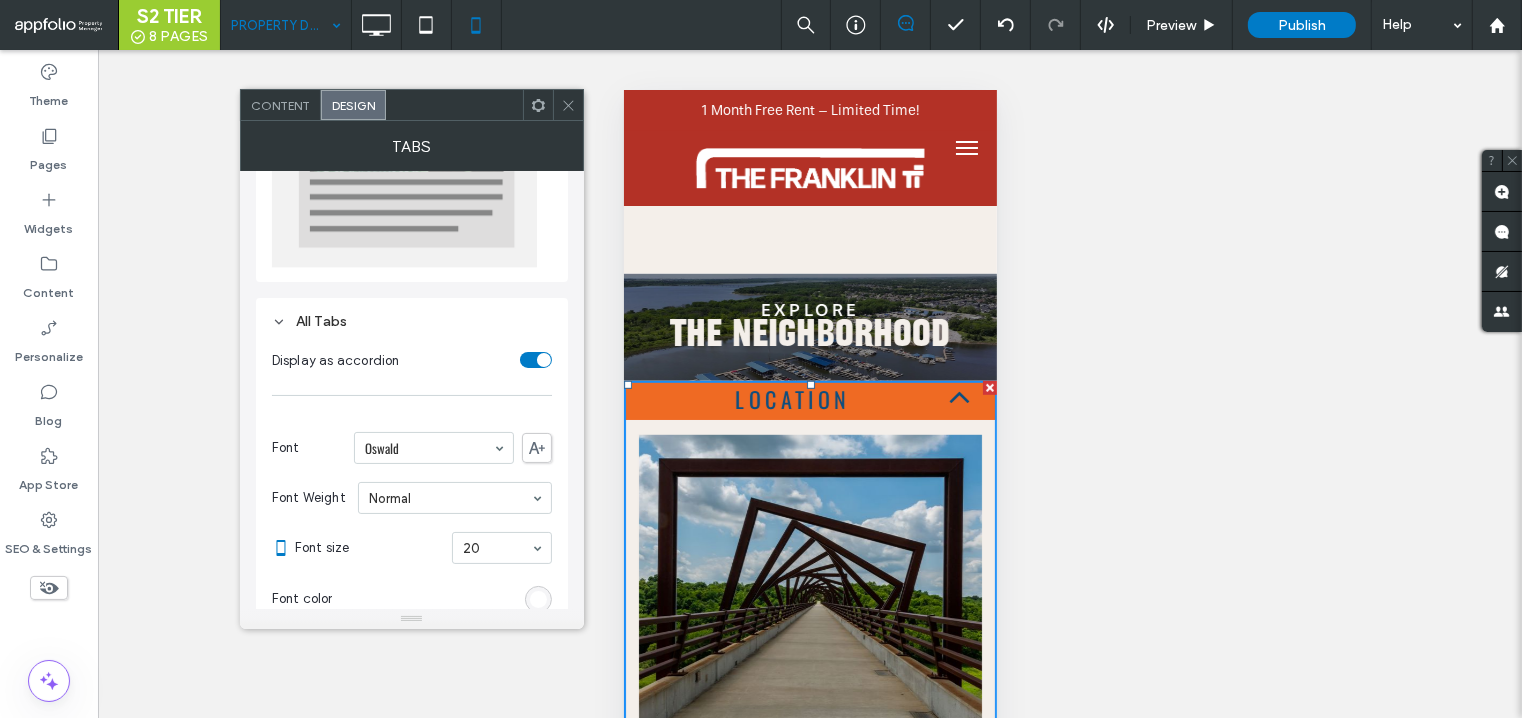 click at bounding box center [536, 360] 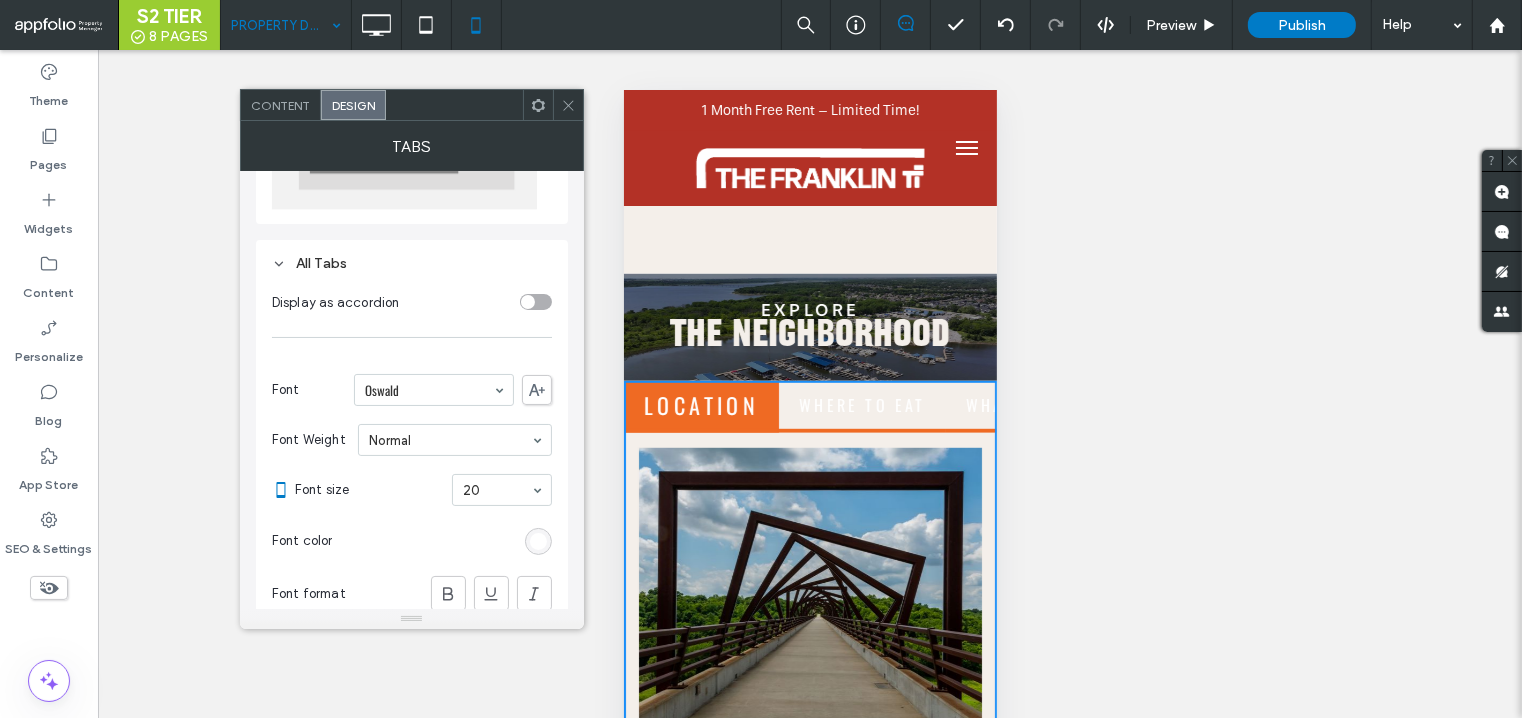 scroll, scrollTop: 302, scrollLeft: 0, axis: vertical 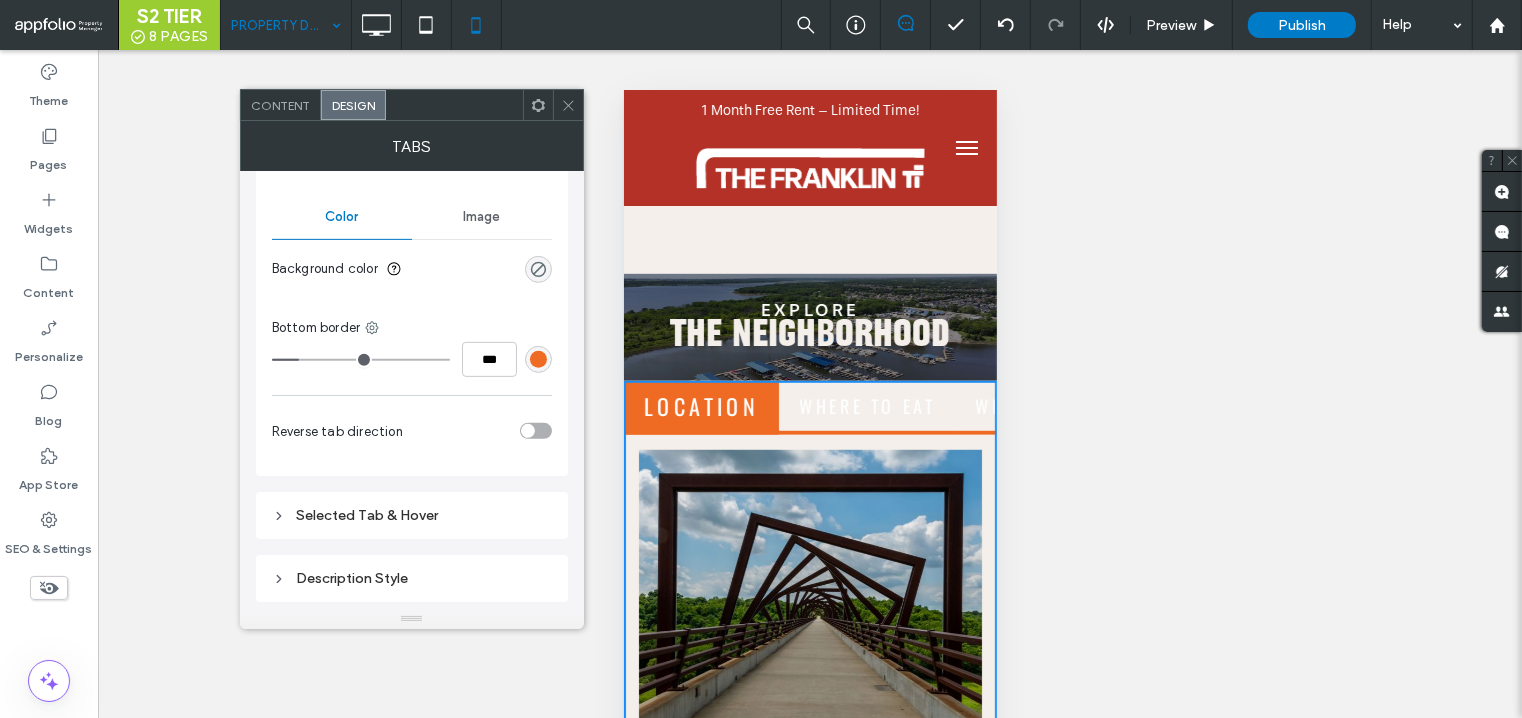 click on "Selected Tab & Hover" at bounding box center (412, 515) 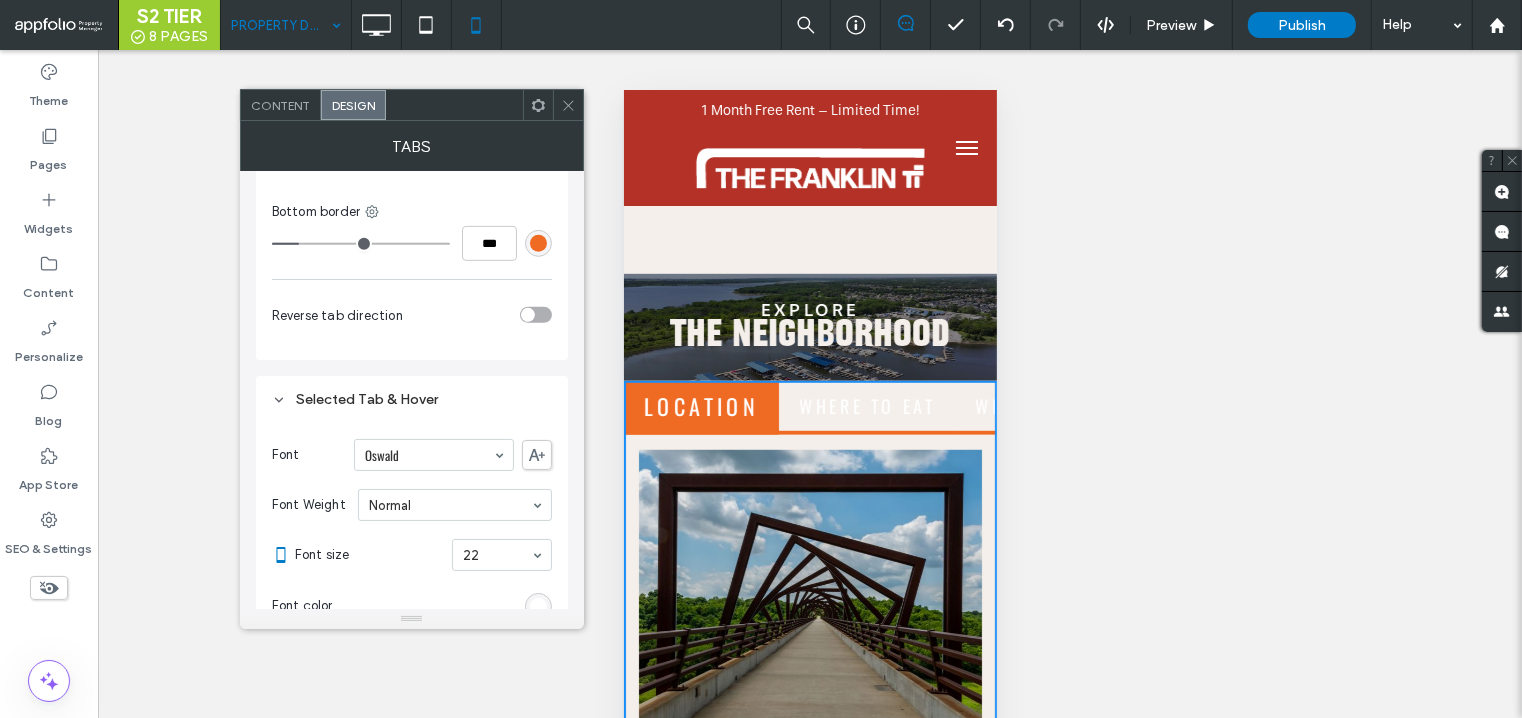 scroll, scrollTop: 928, scrollLeft: 0, axis: vertical 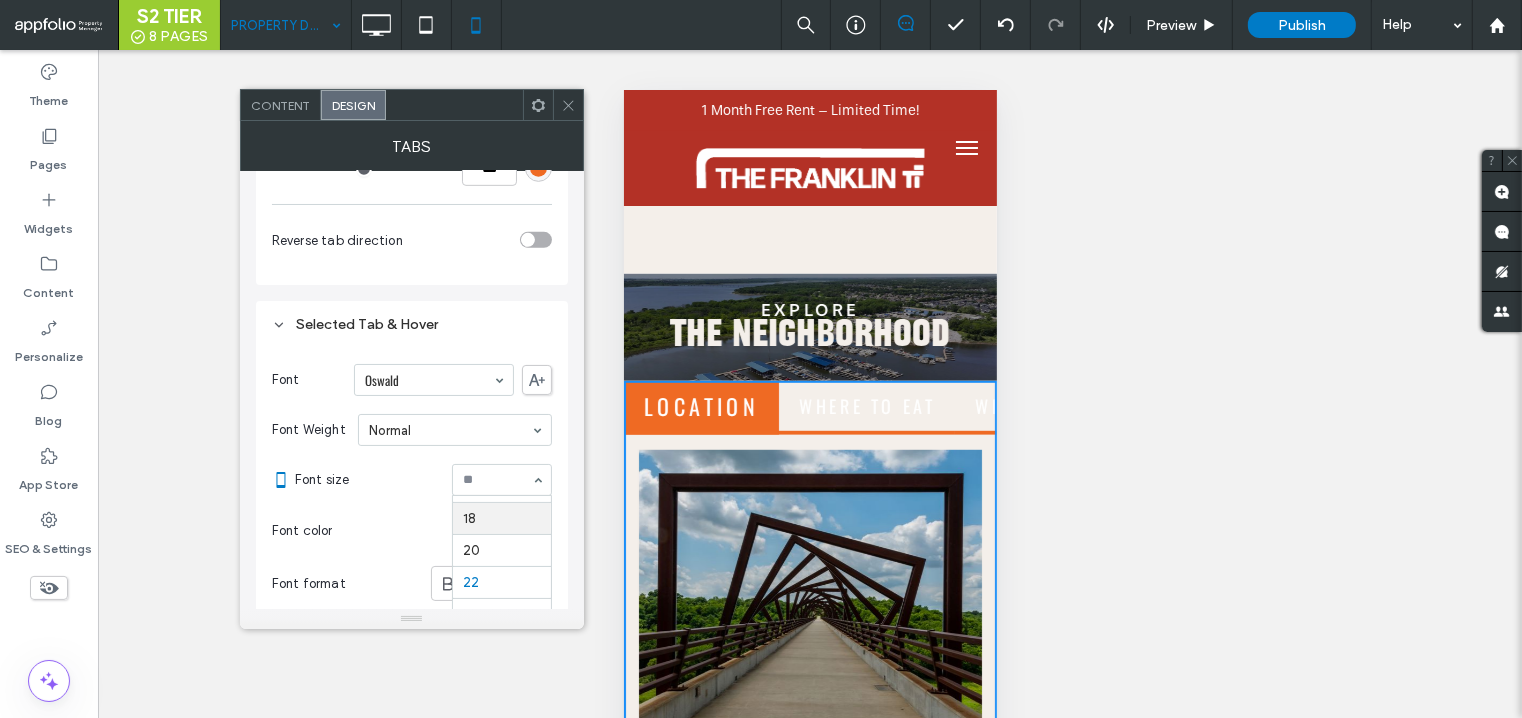 type on "*" 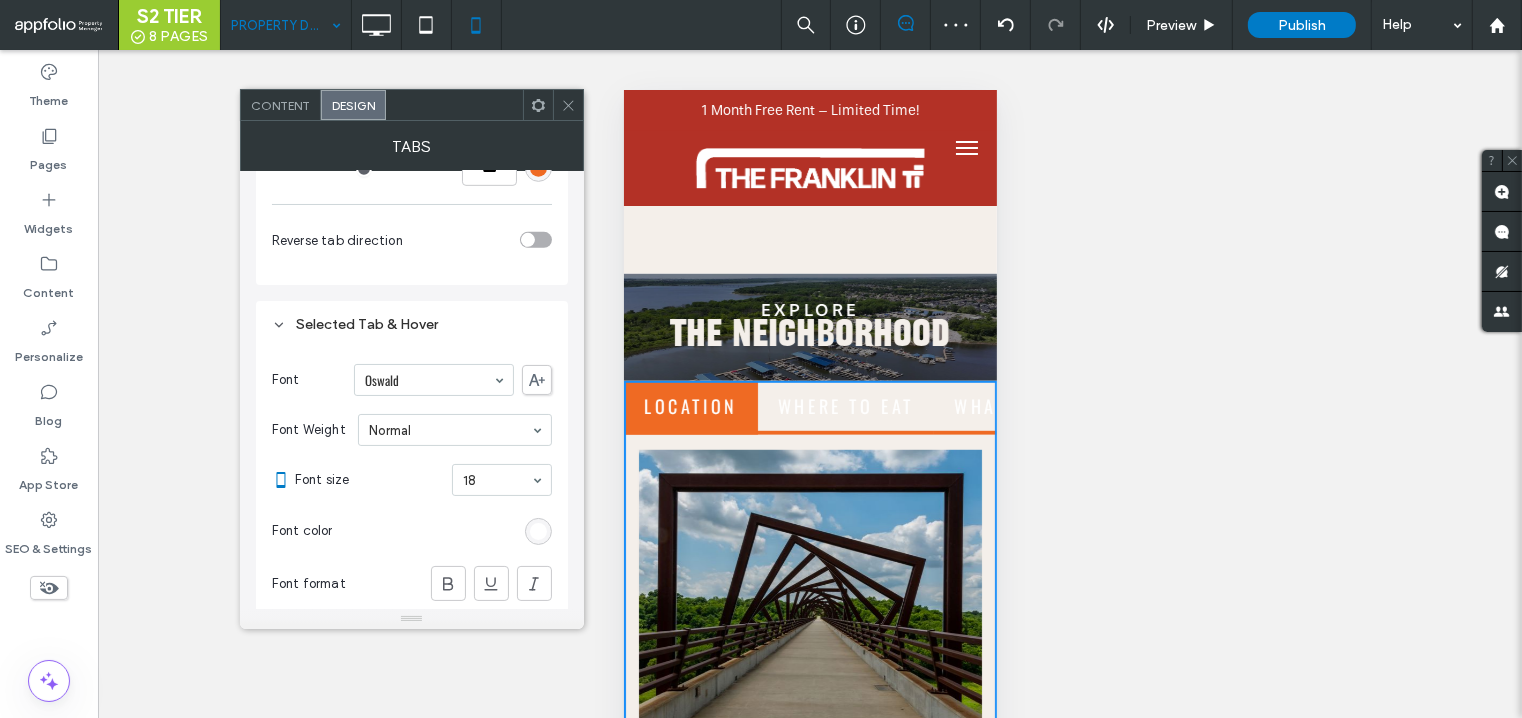 click 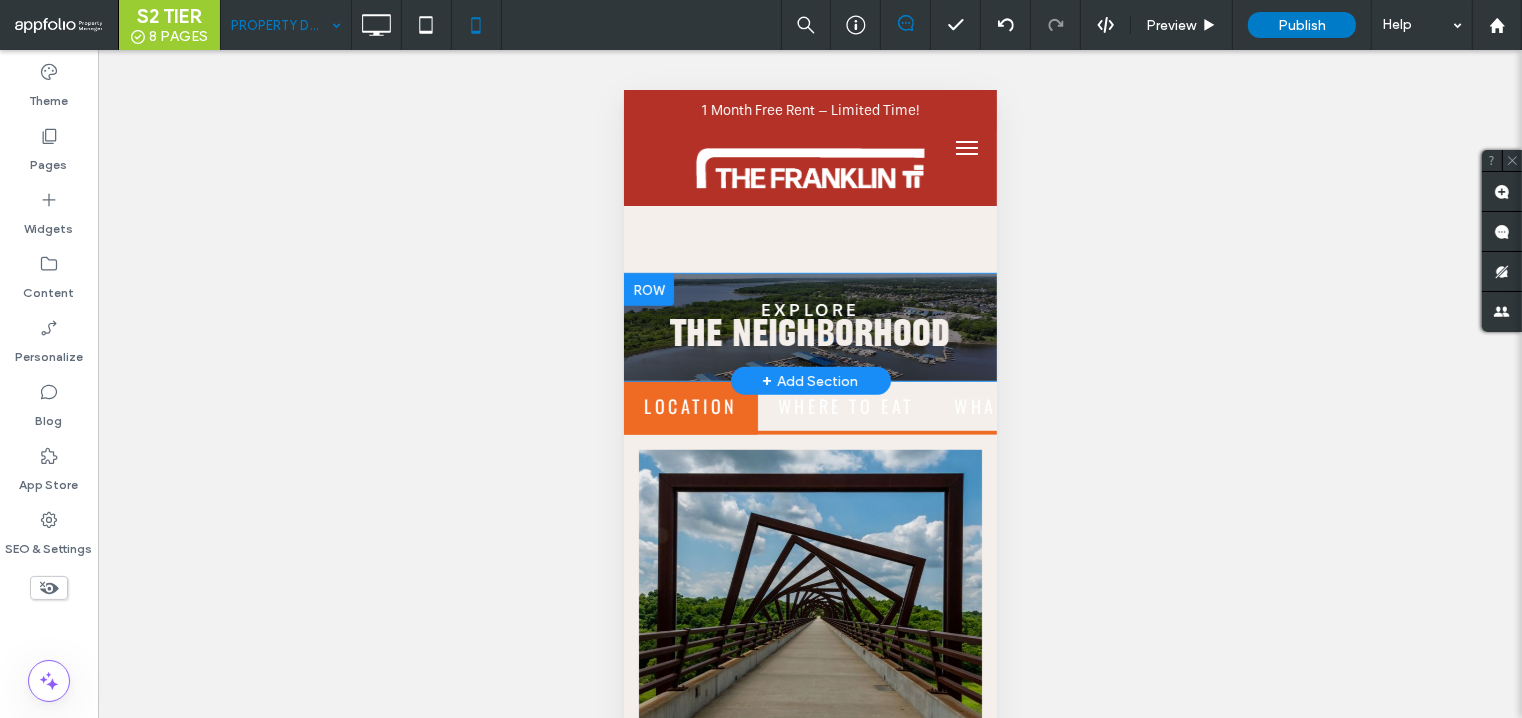 click at bounding box center (648, 289) 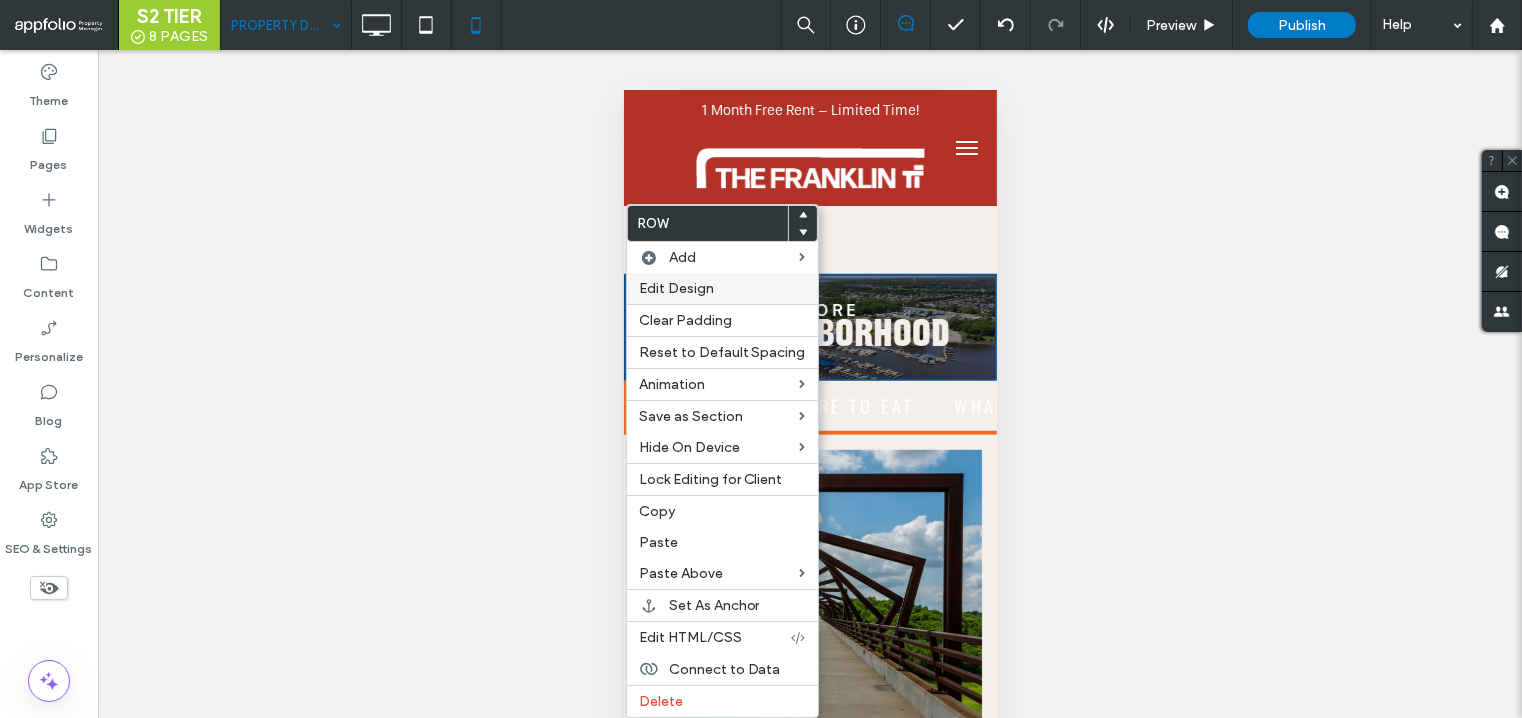 click on "Edit Design" at bounding box center (676, 288) 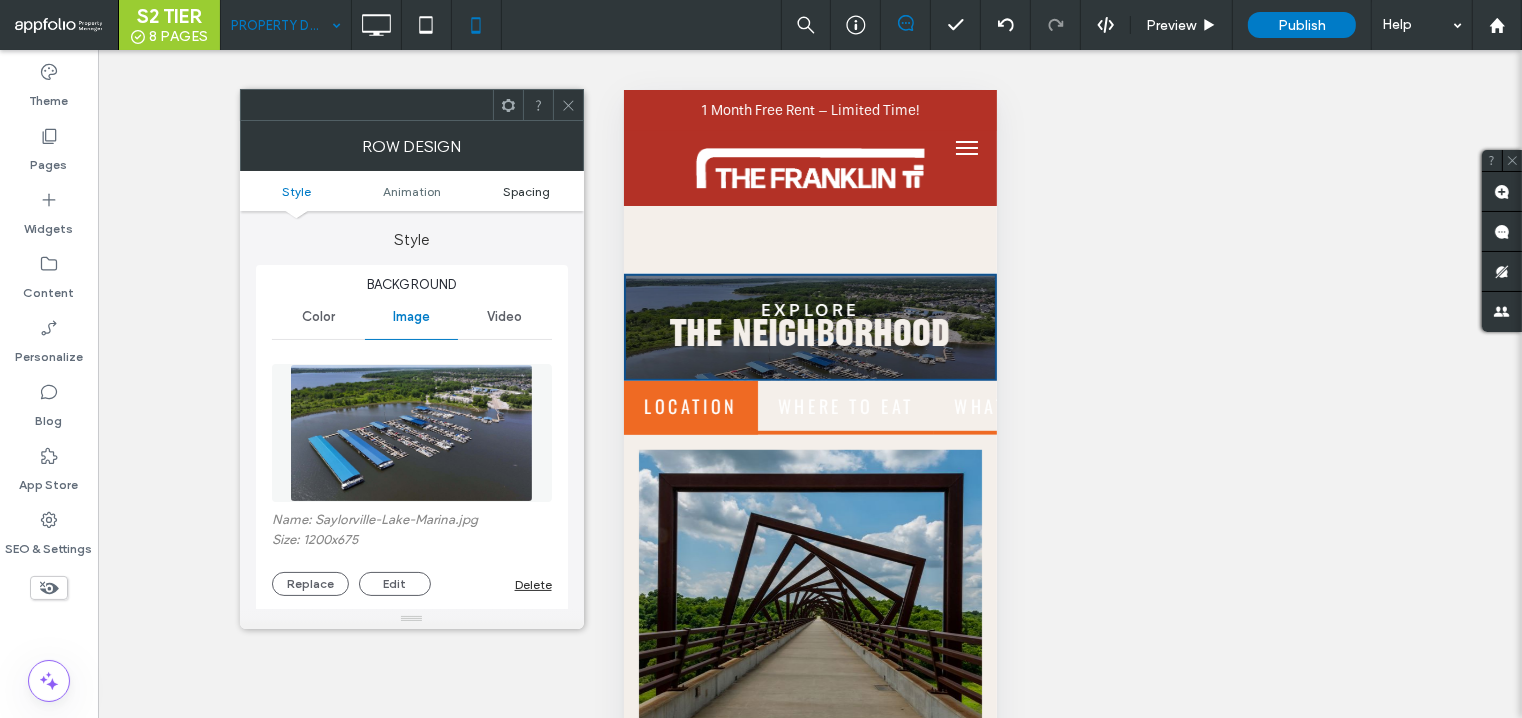 click on "Spacing" at bounding box center [526, 191] 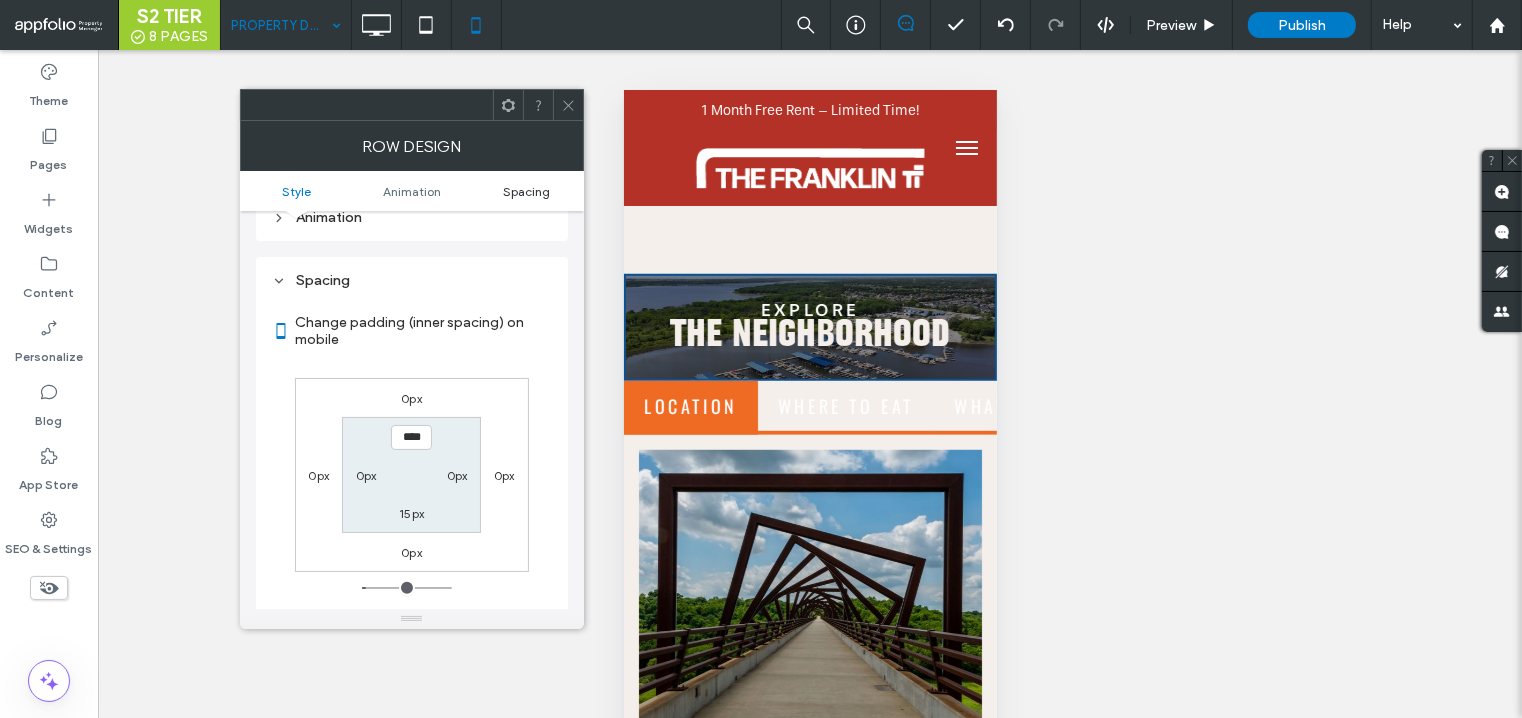 scroll, scrollTop: 1048, scrollLeft: 0, axis: vertical 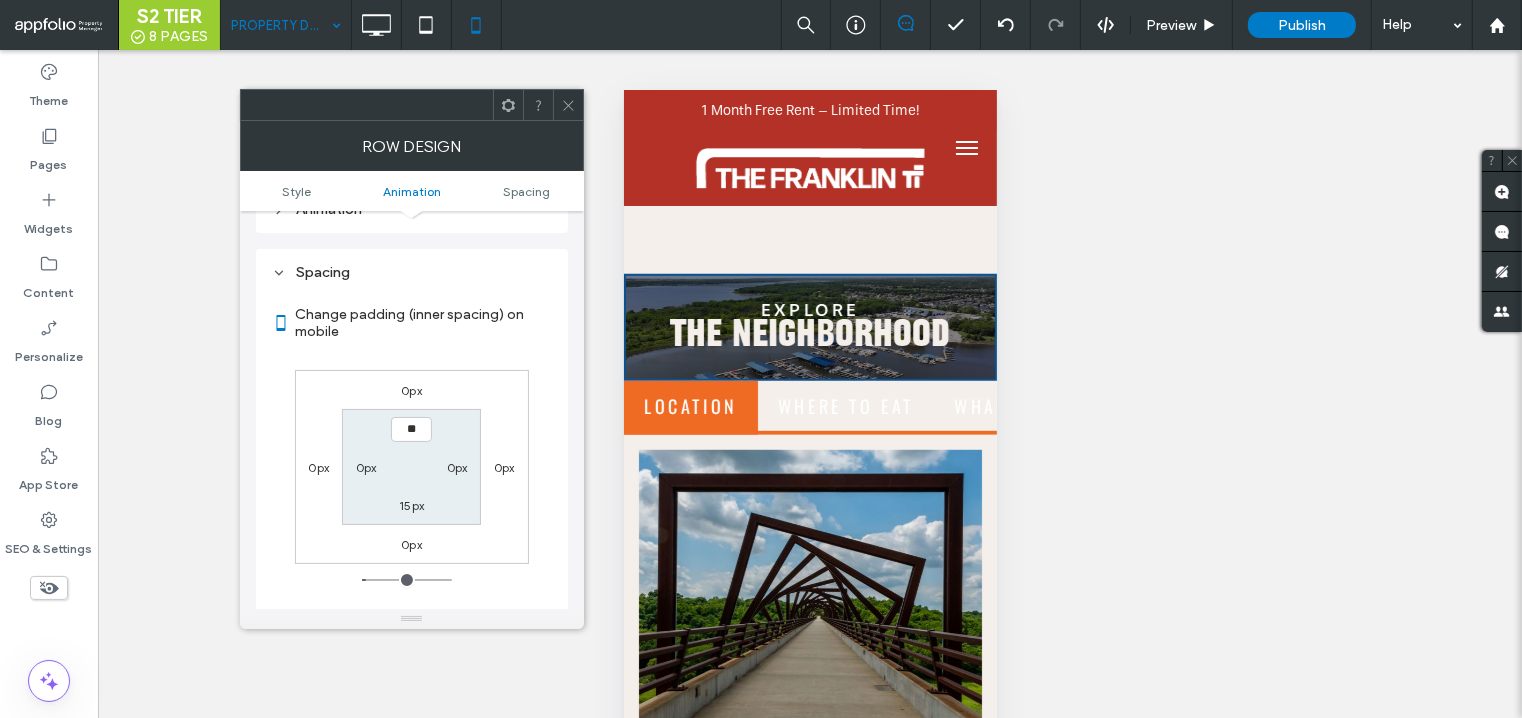 type on "****" 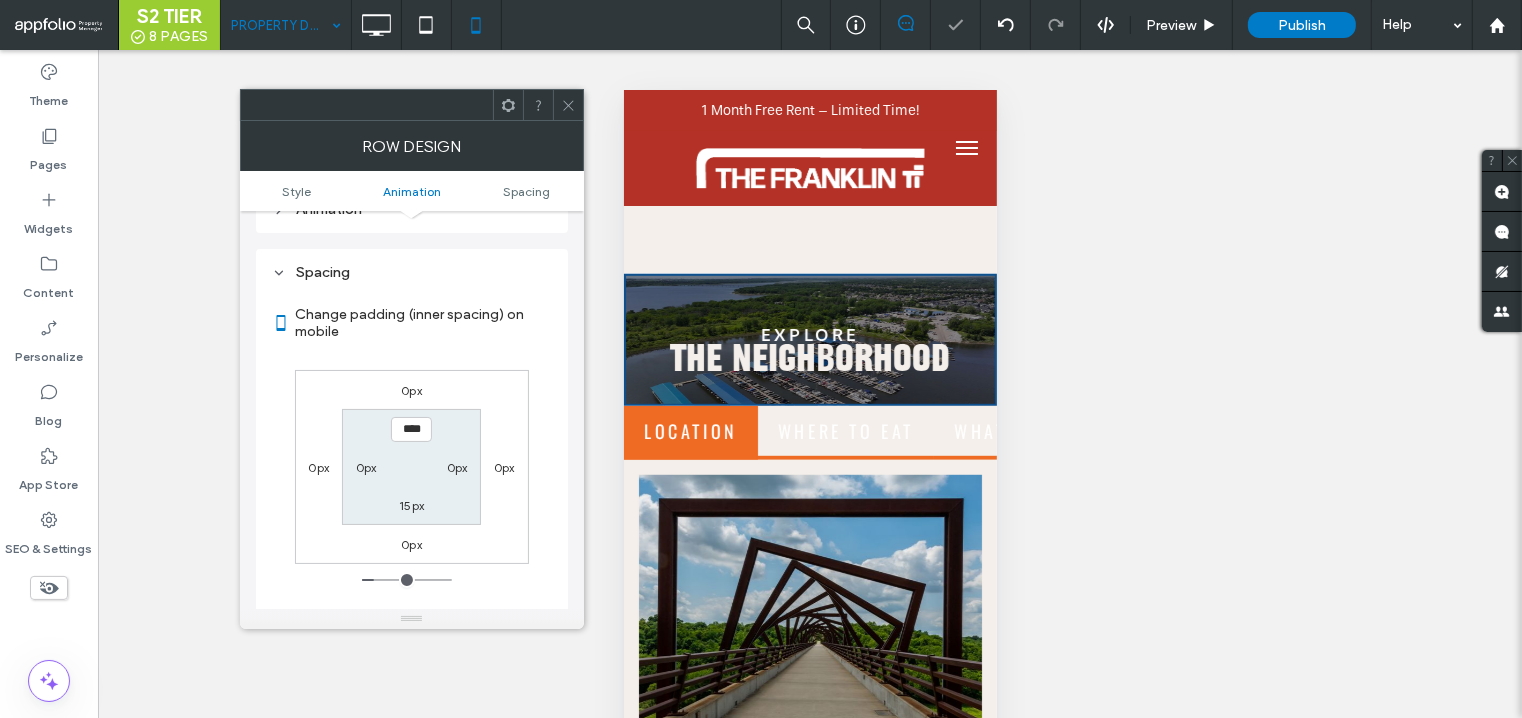 click on "15px" at bounding box center [411, 505] 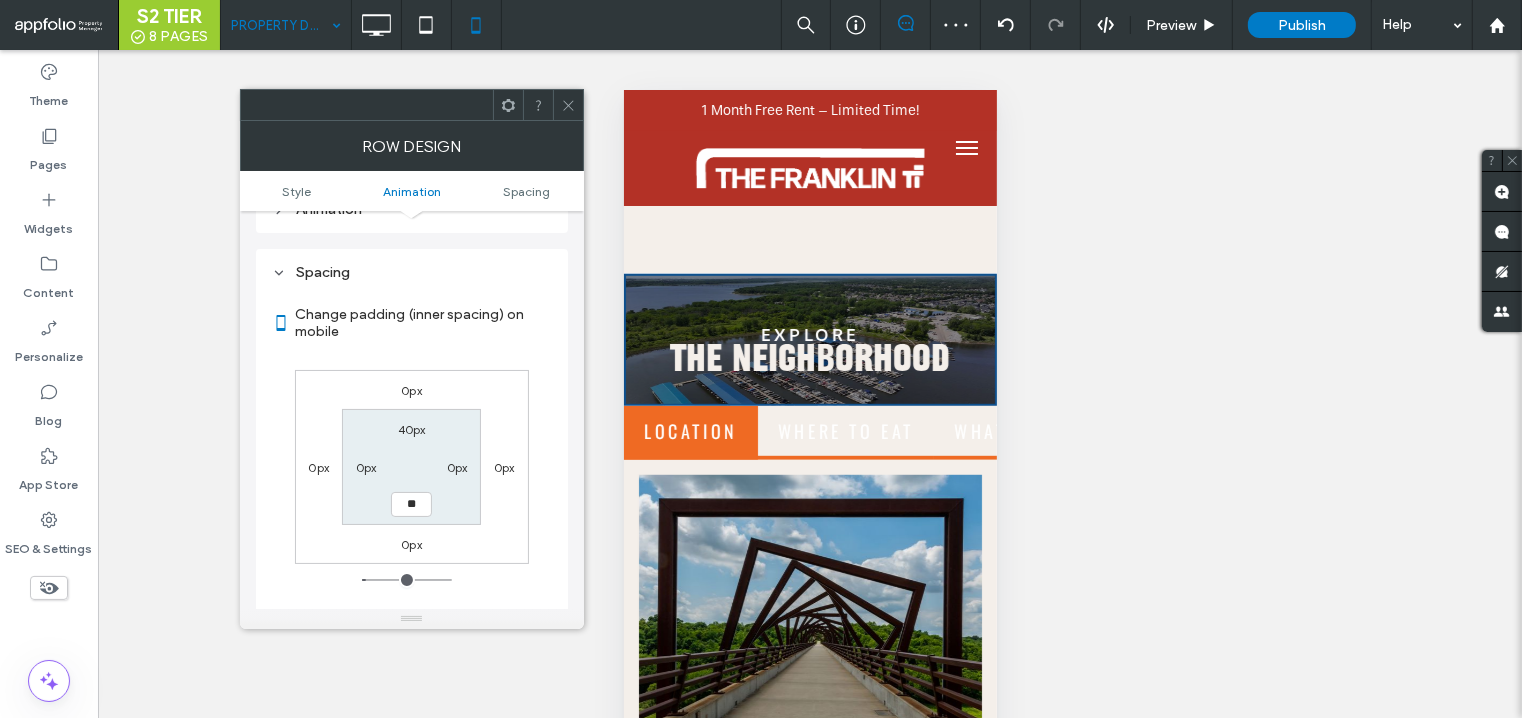 type on "**" 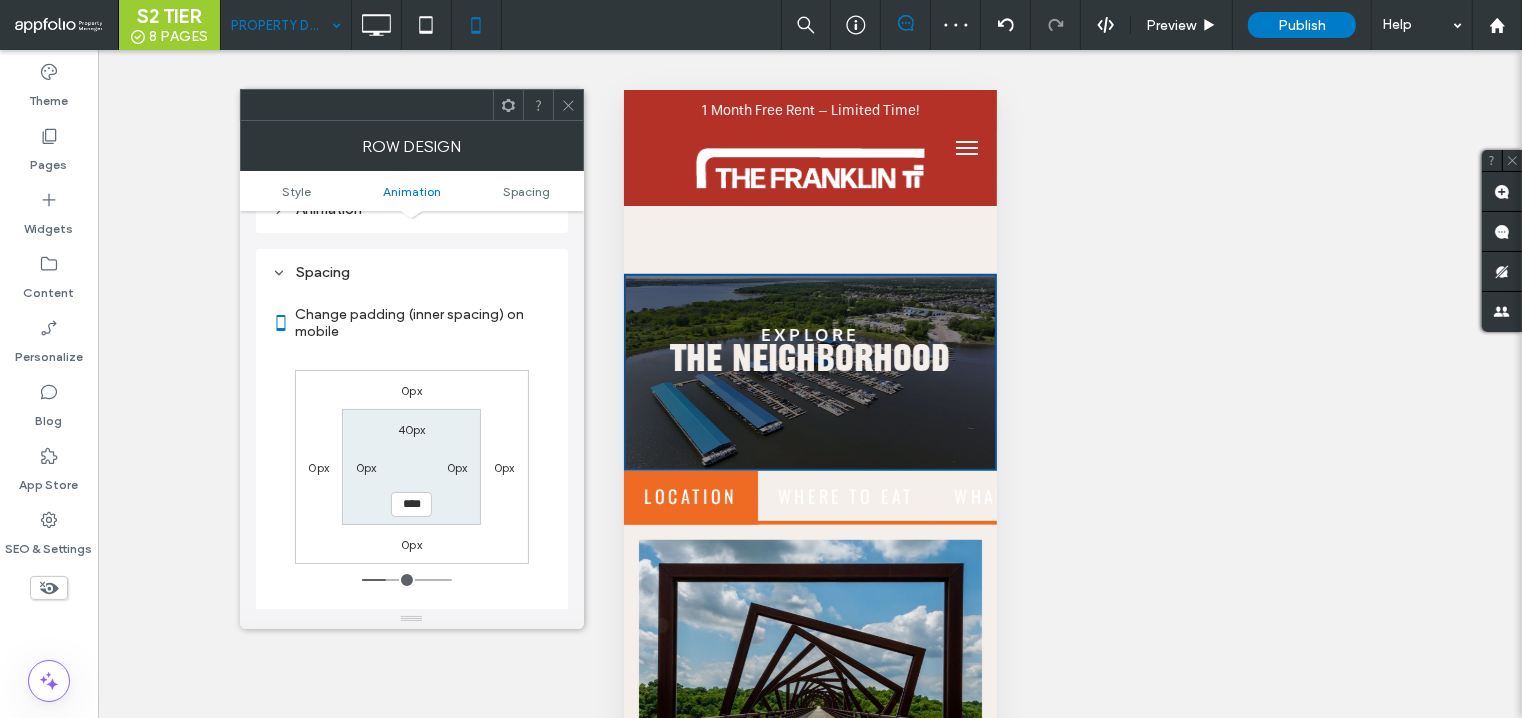 click 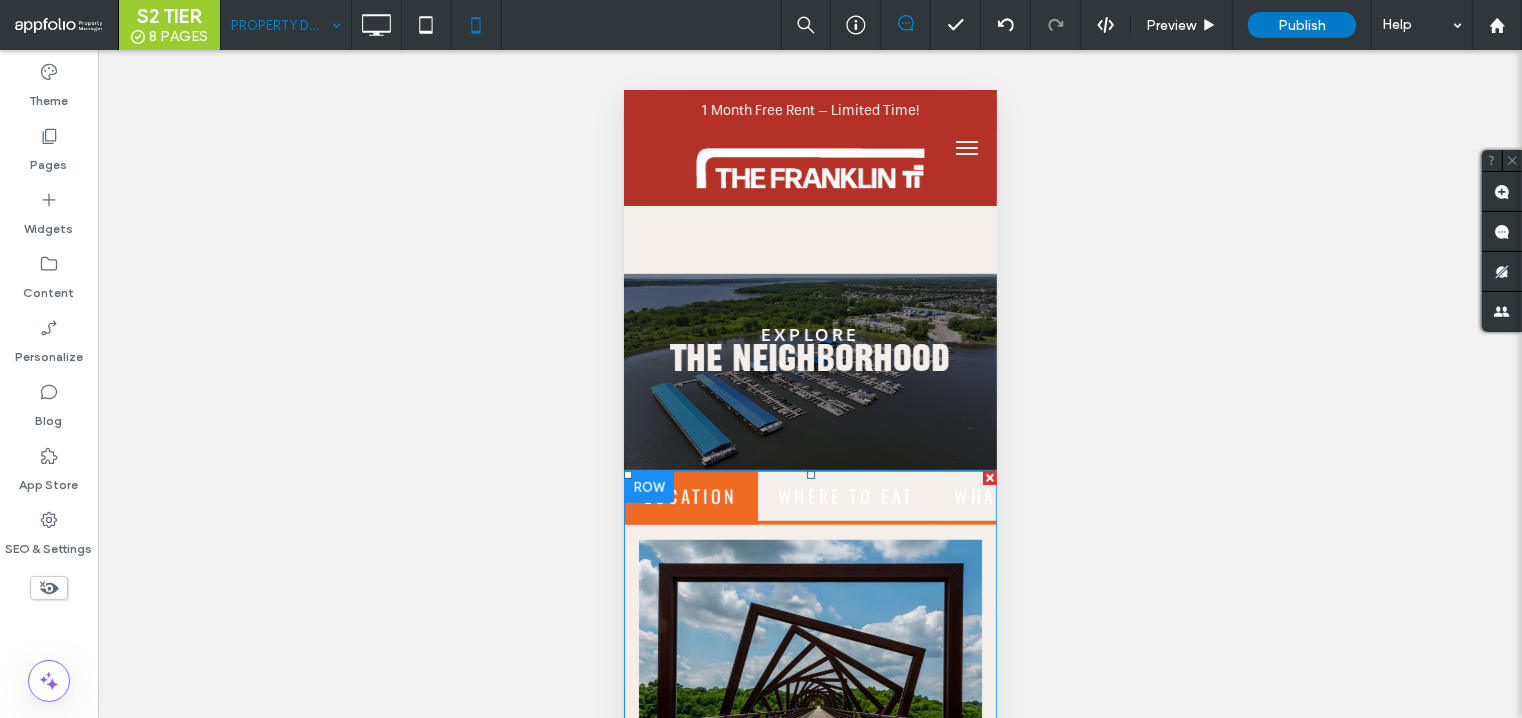 click at bounding box center [809, 1332] 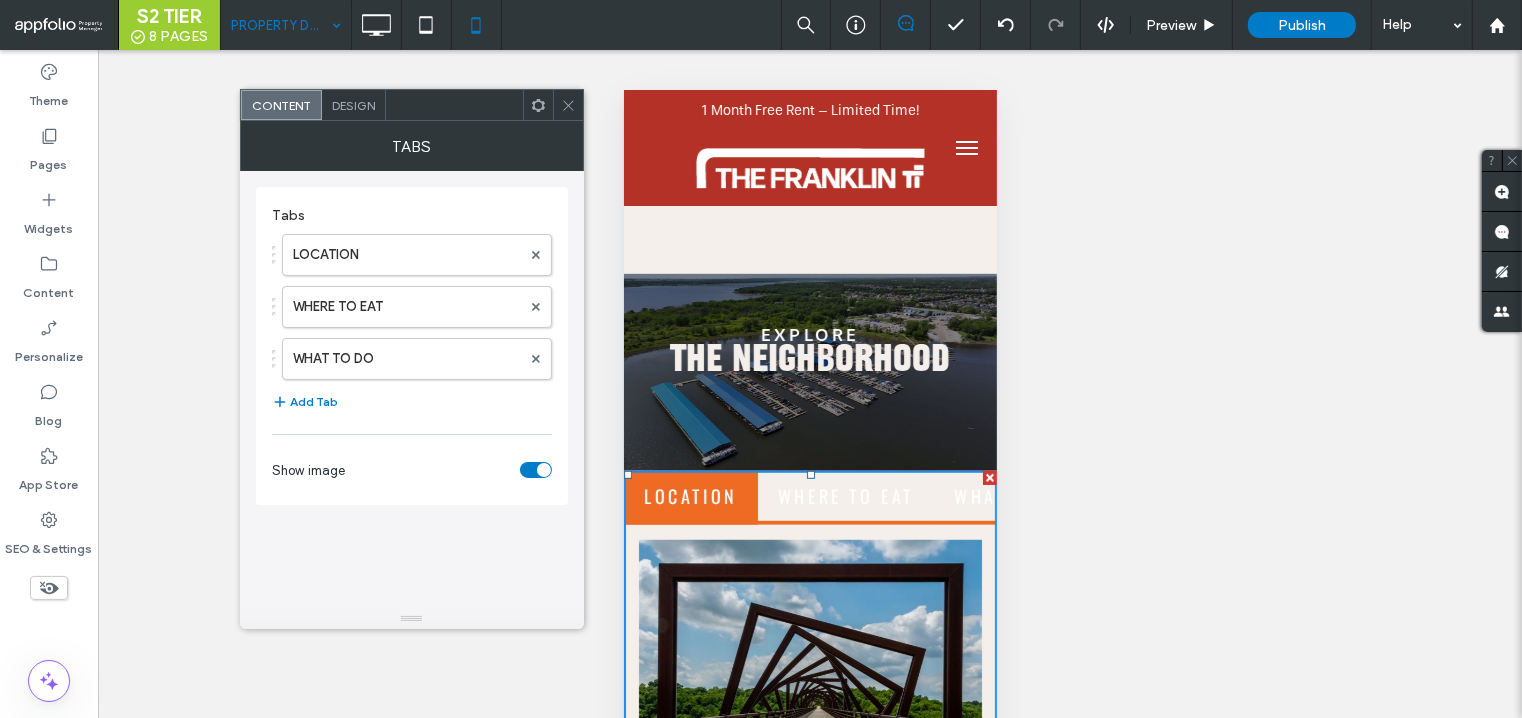 click on "Design" at bounding box center (354, 105) 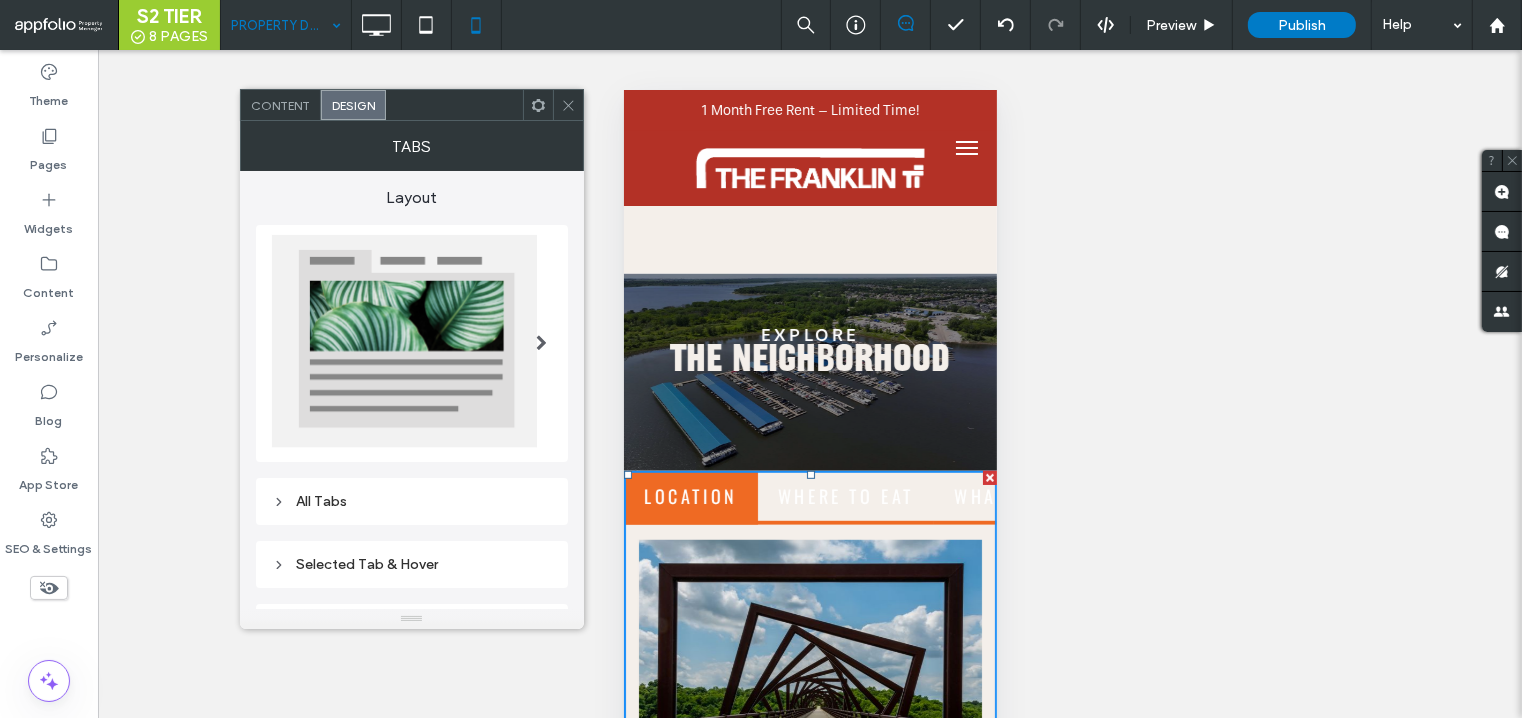 click on "Content" at bounding box center (281, 105) 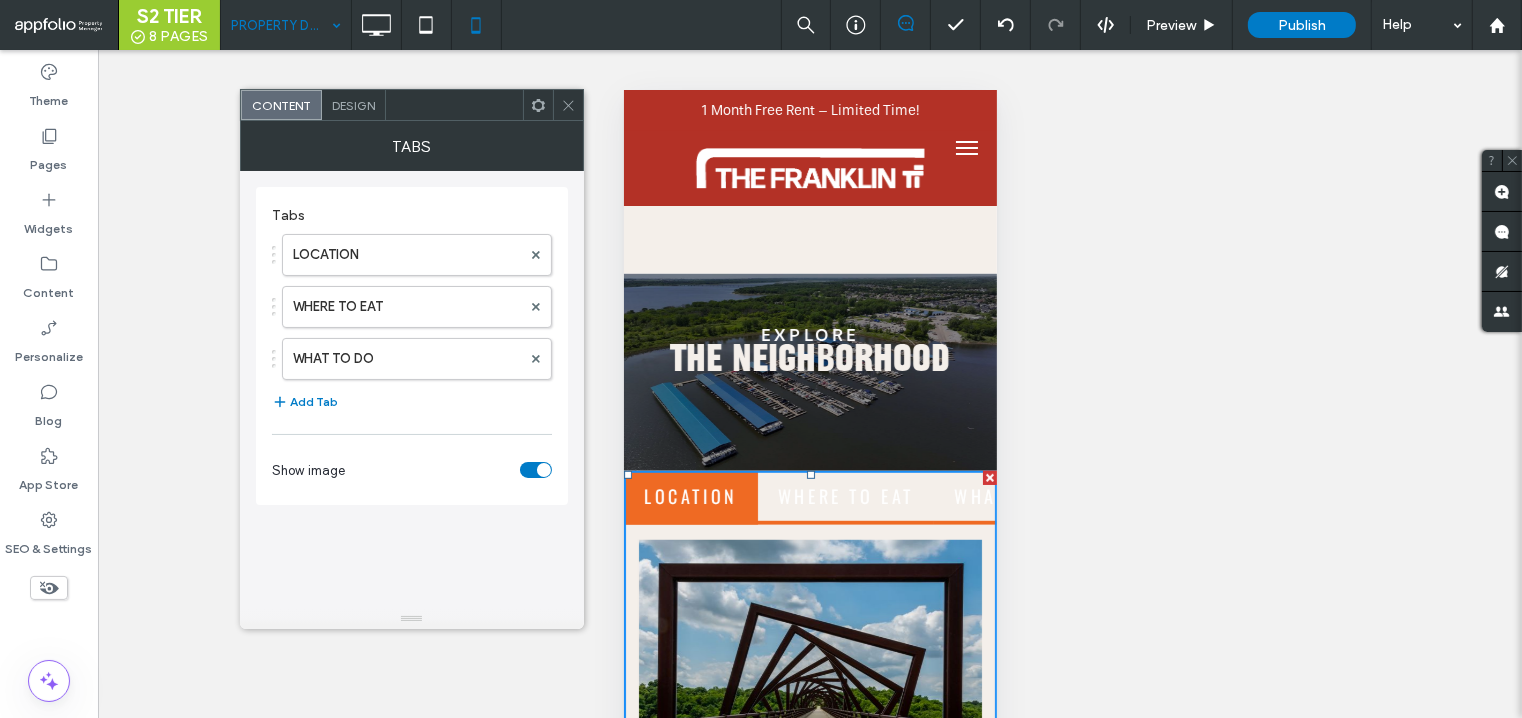 click on "Design" at bounding box center [353, 105] 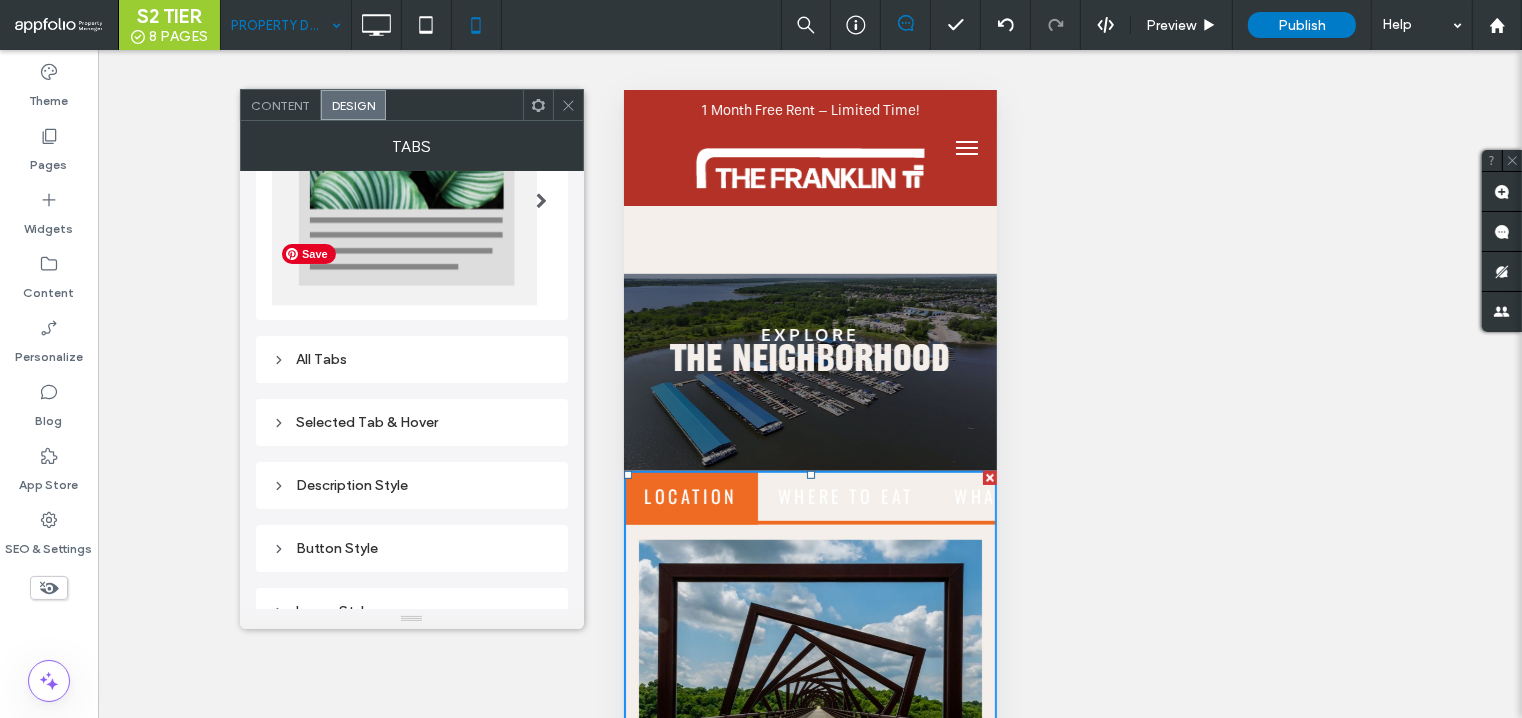 scroll, scrollTop: 143, scrollLeft: 0, axis: vertical 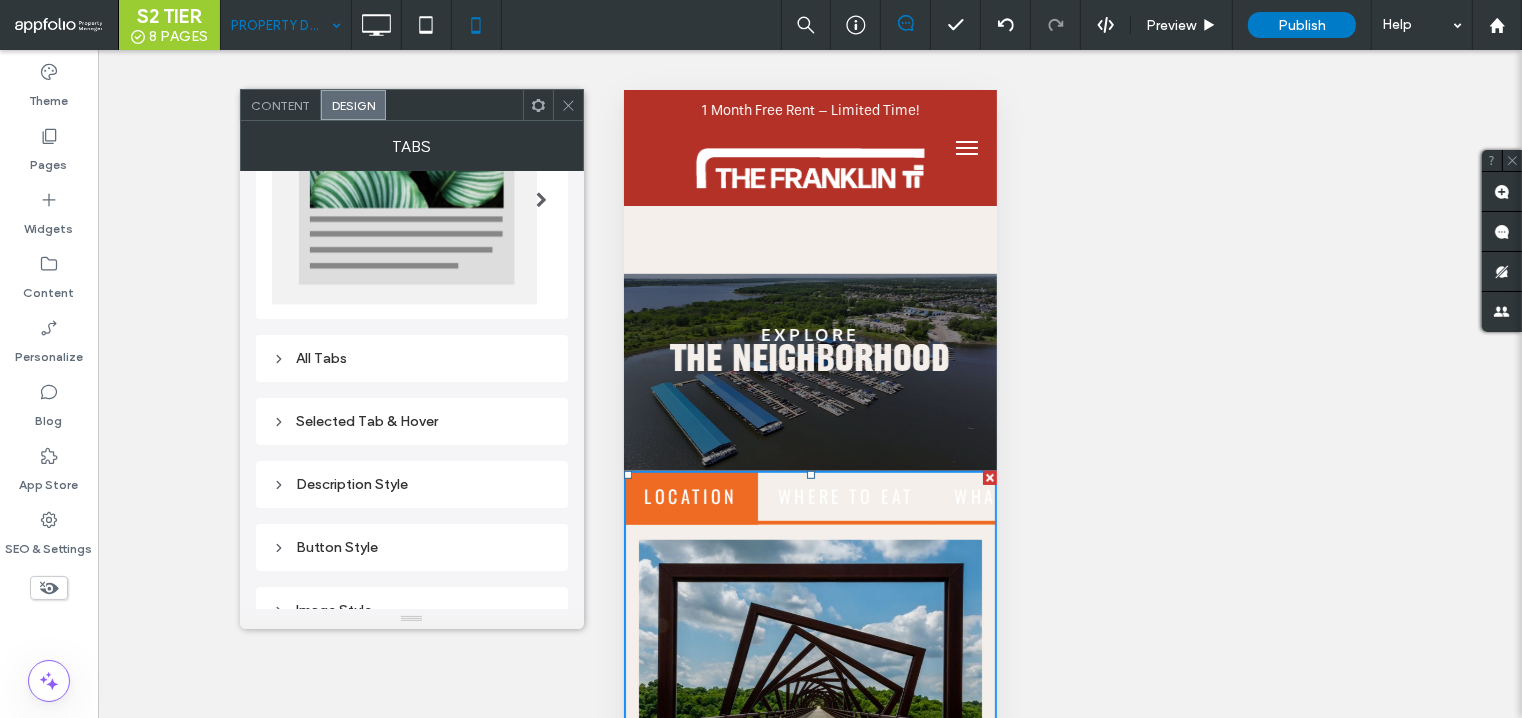 click on "All Tabs" at bounding box center [412, 358] 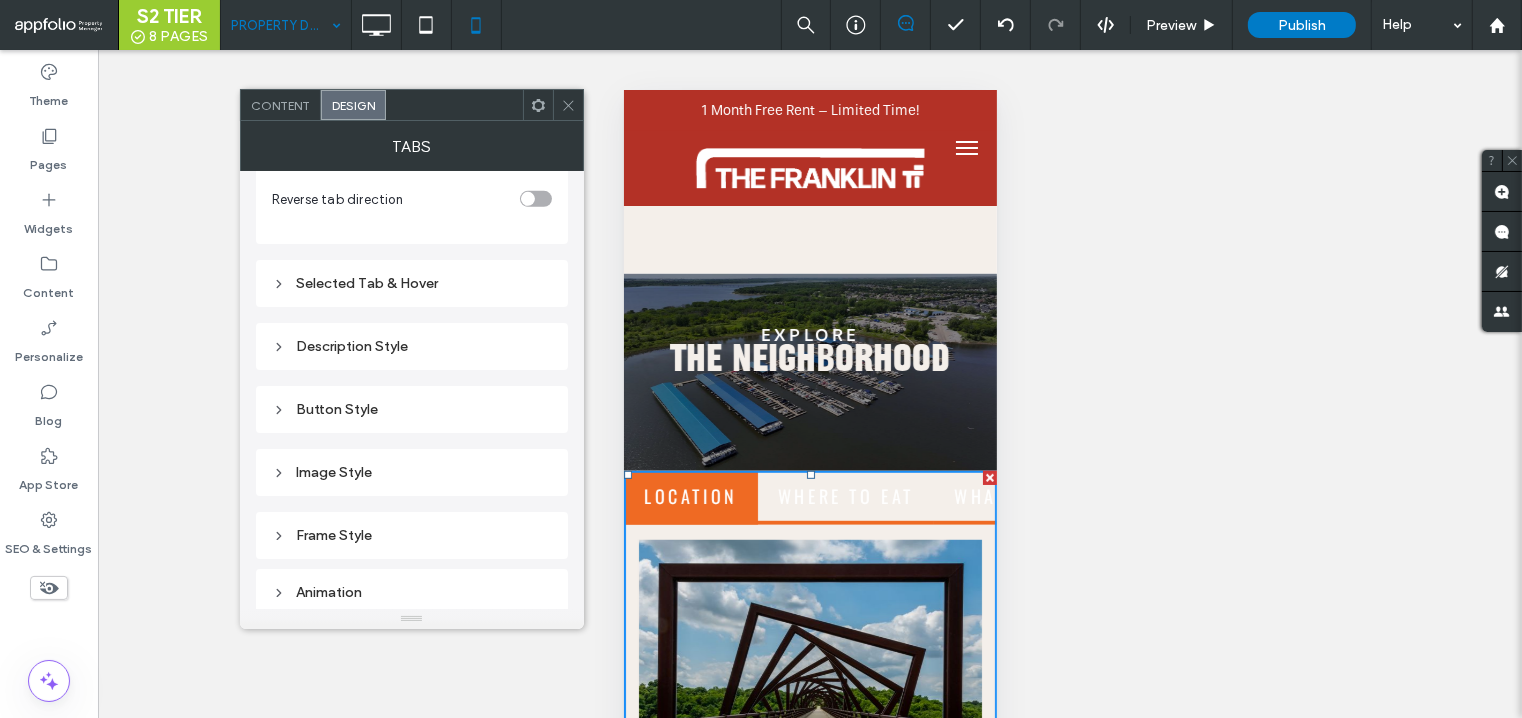 scroll, scrollTop: 1044, scrollLeft: 0, axis: vertical 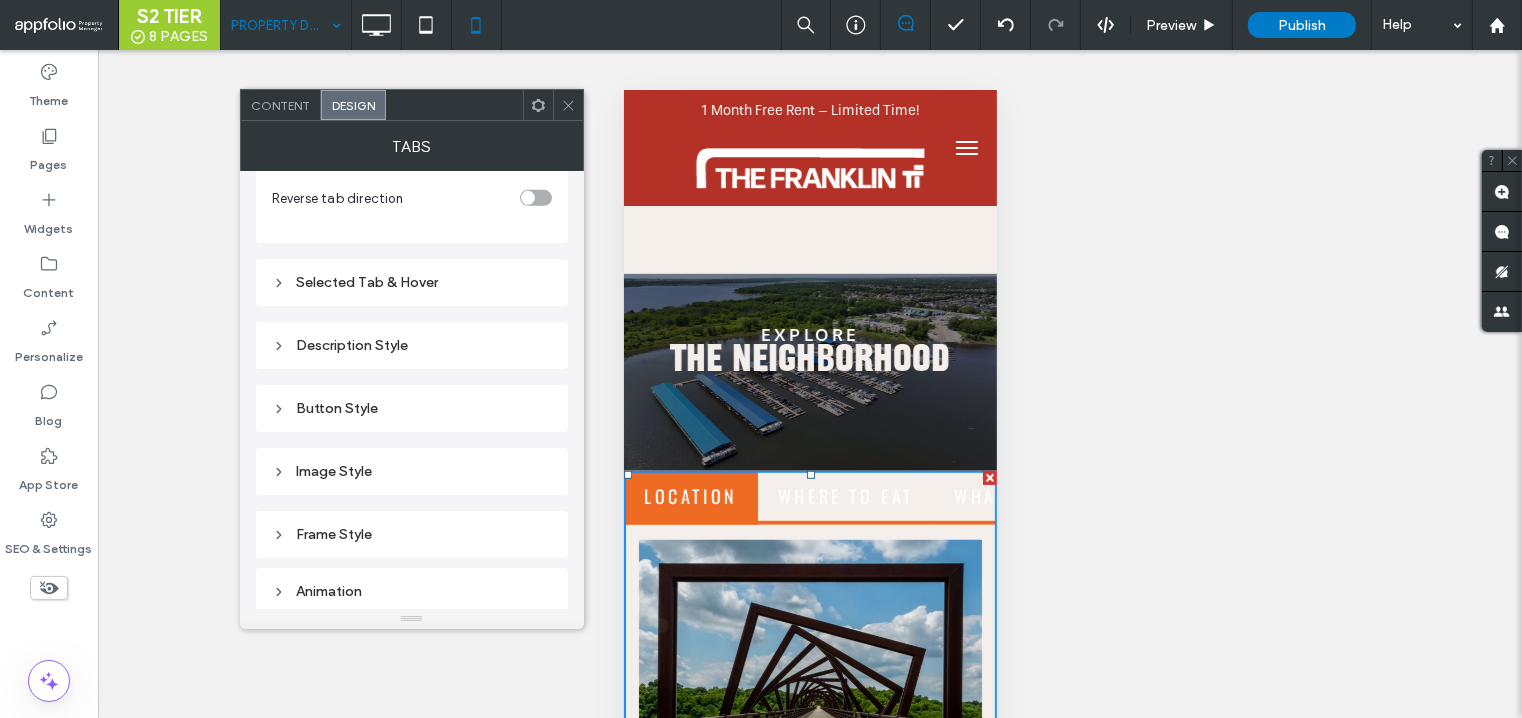 click 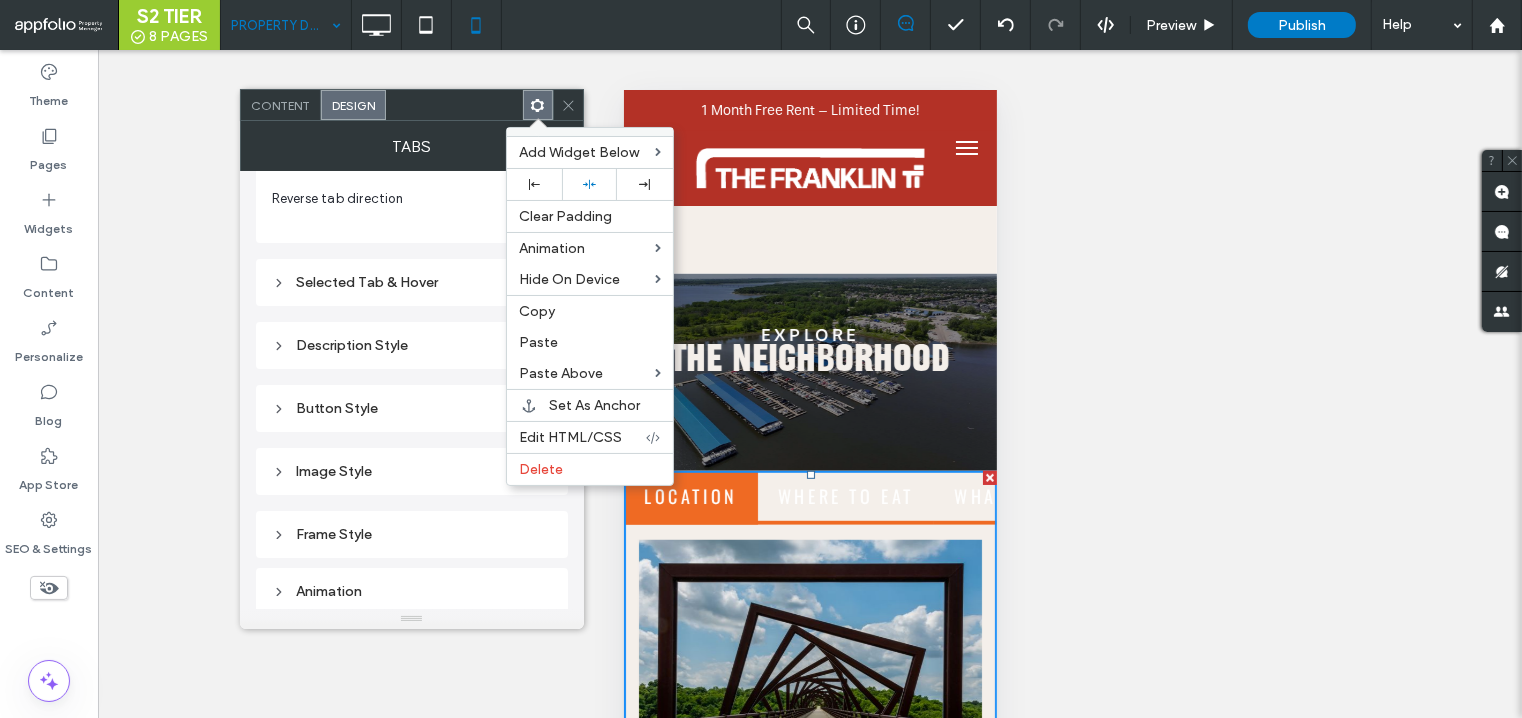 click at bounding box center [537, 105] 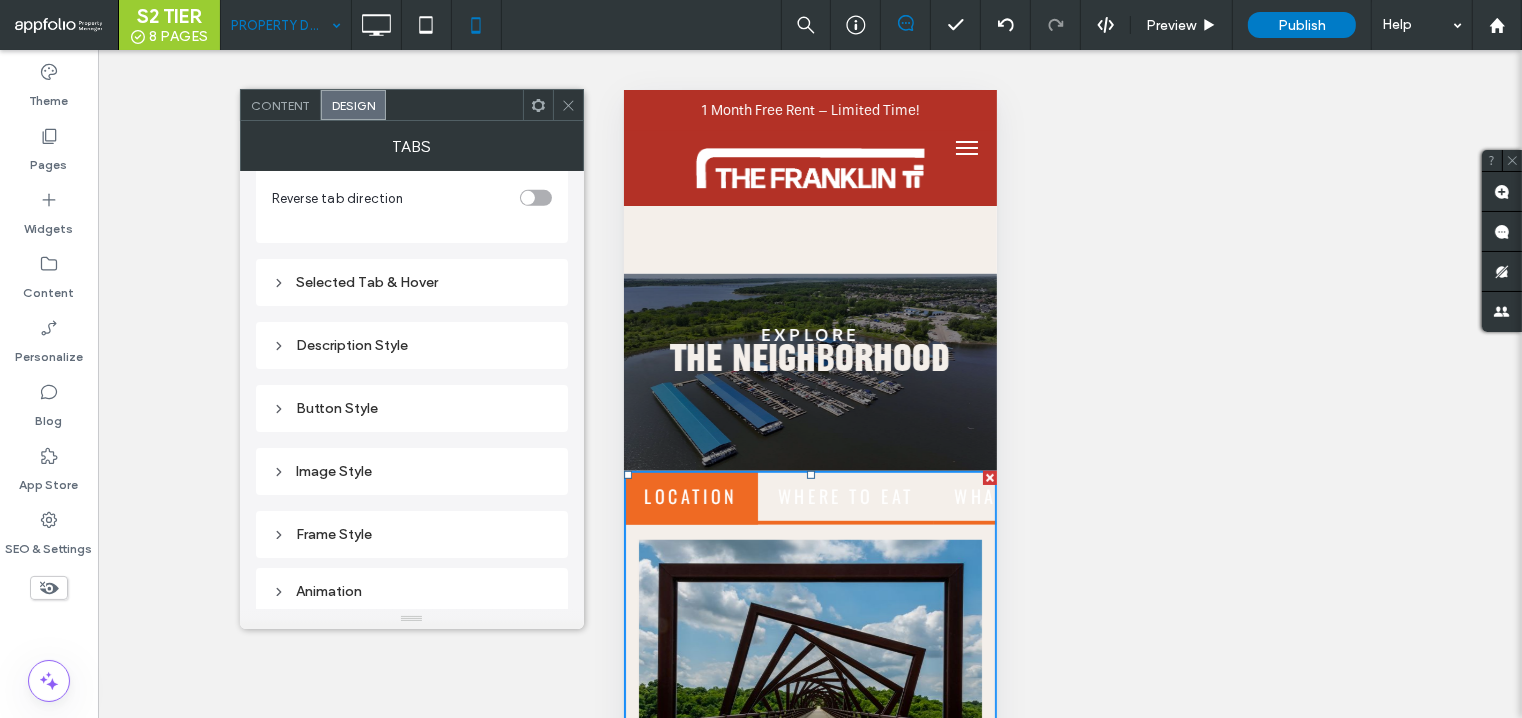 click at bounding box center [538, 105] 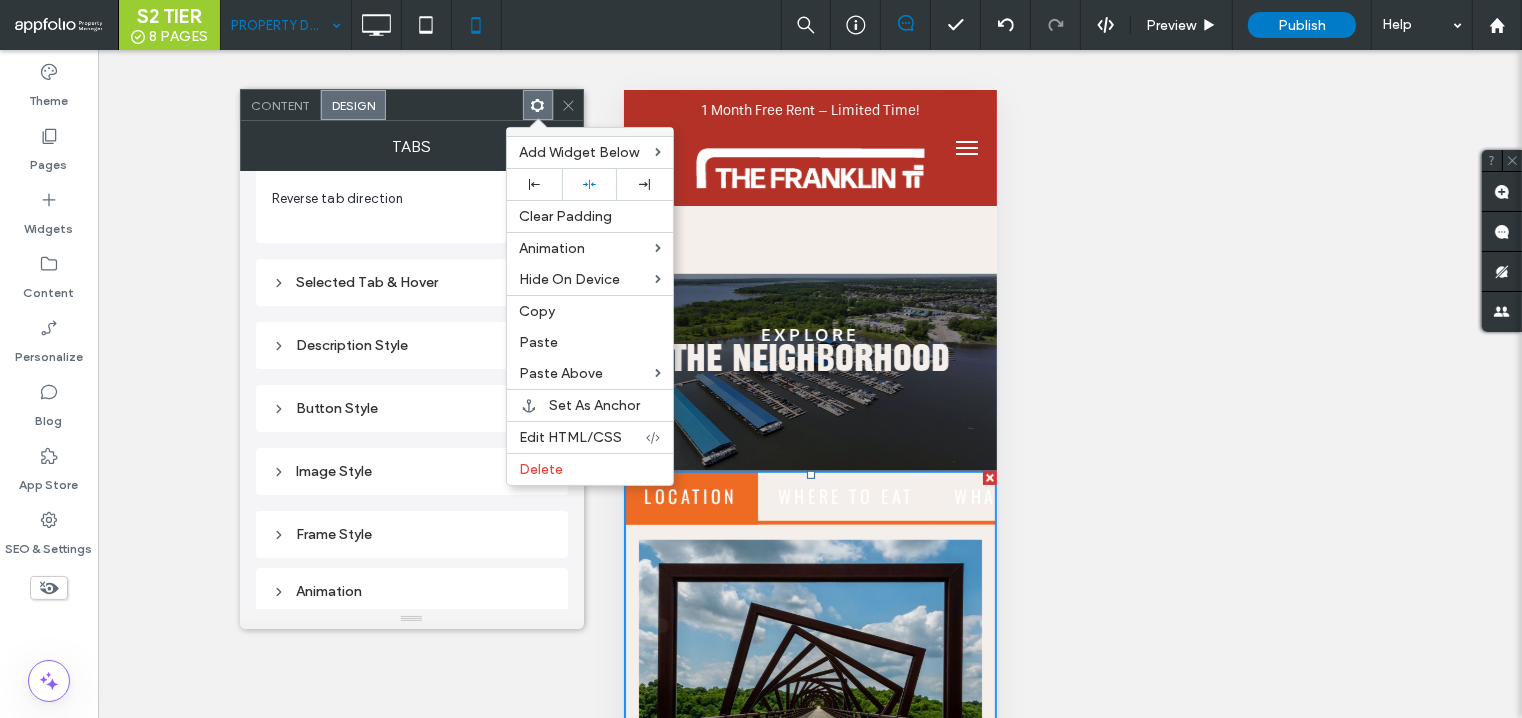 click at bounding box center (537, 105) 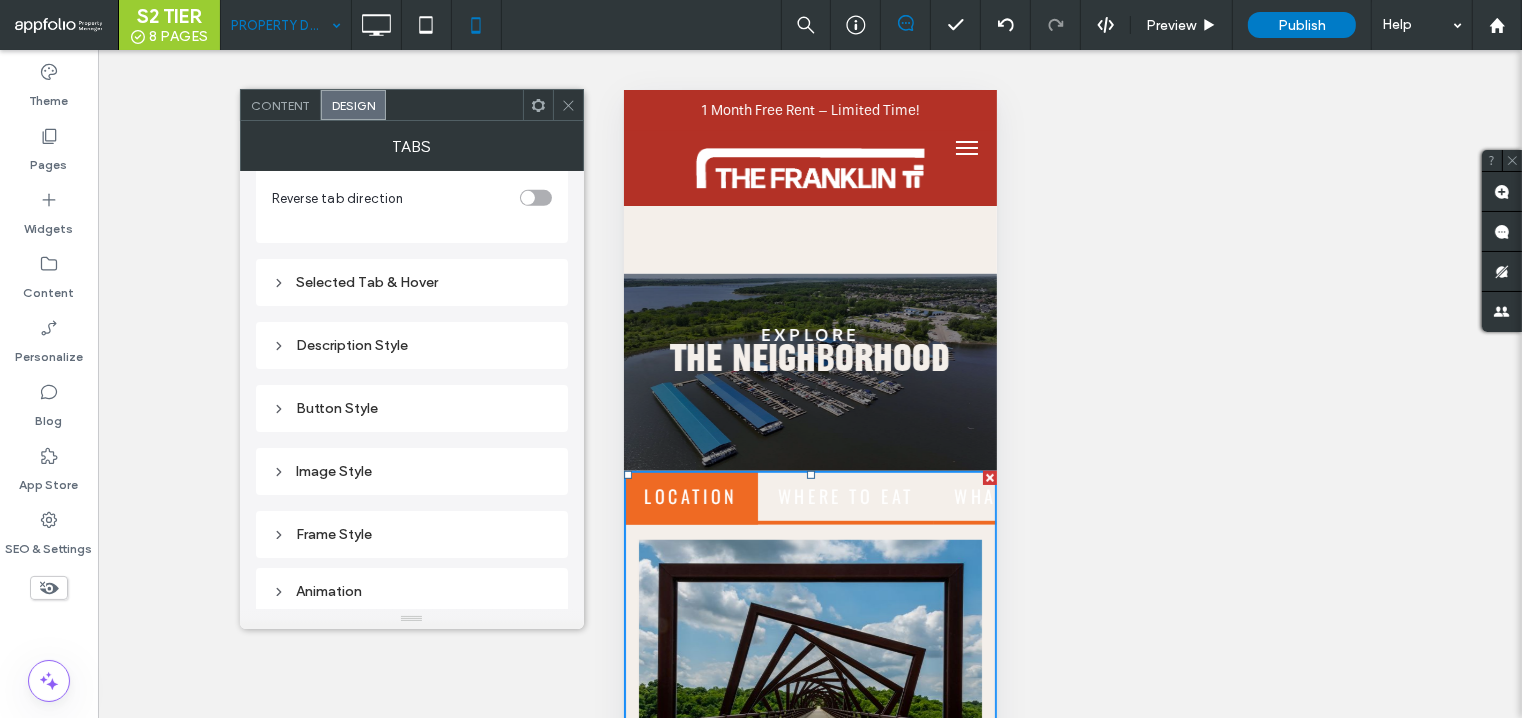 click on "Content" at bounding box center (281, 105) 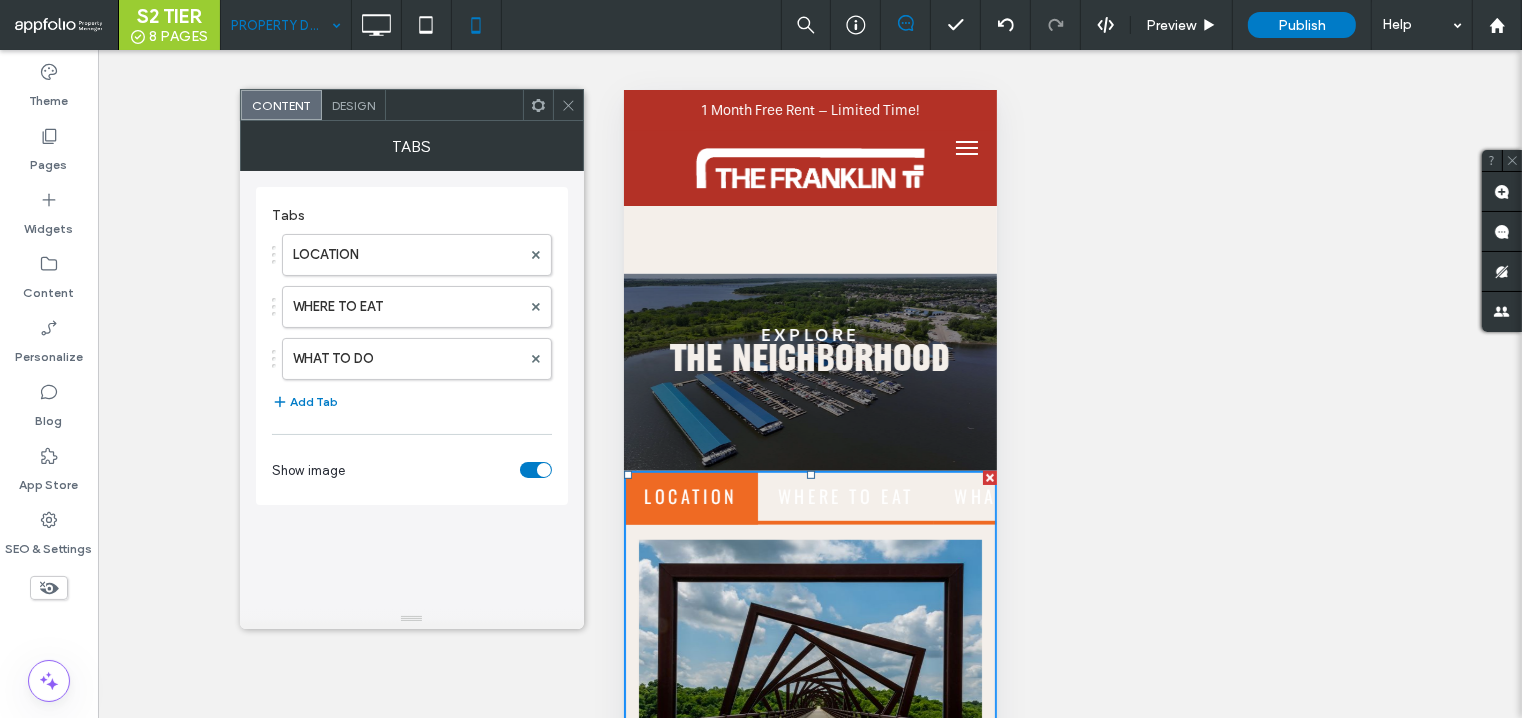 click on "Design" at bounding box center [353, 105] 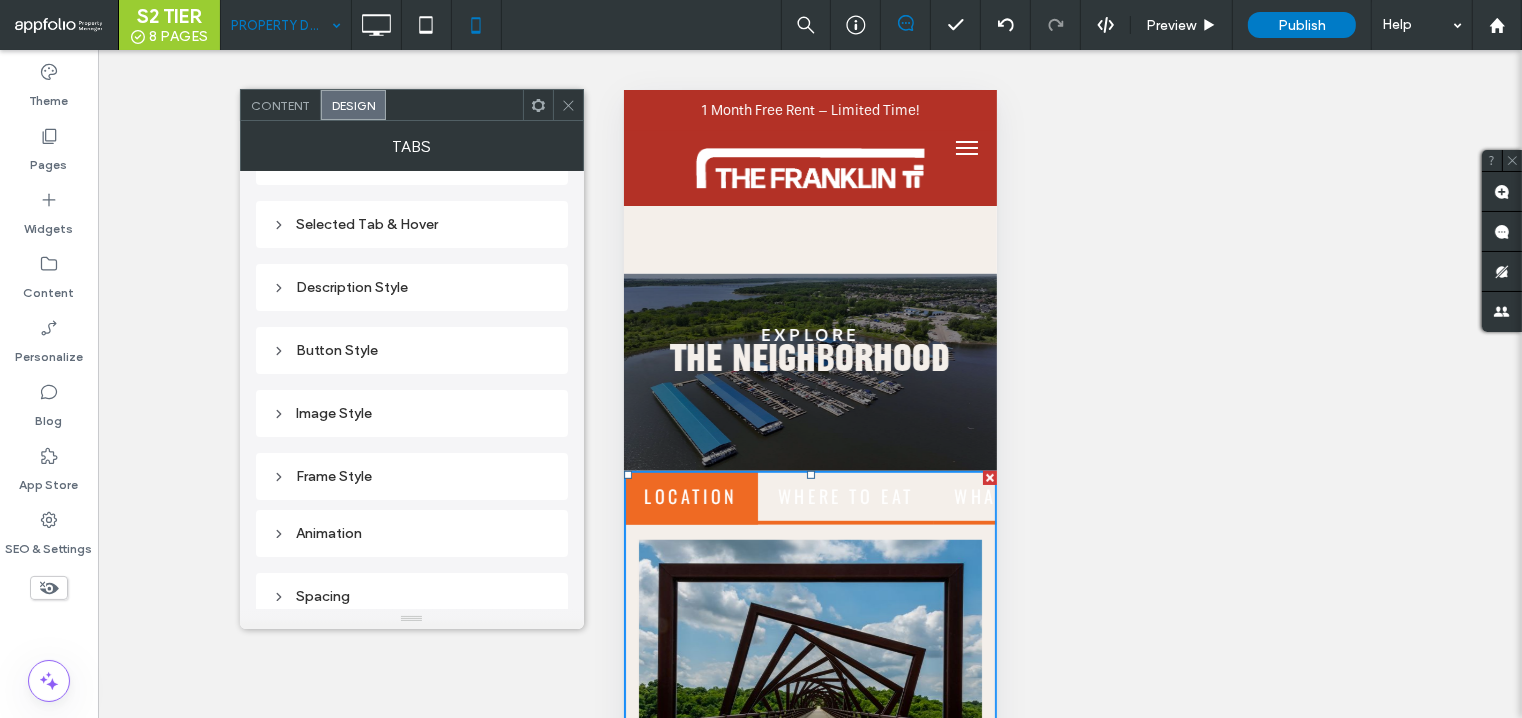 scroll, scrollTop: 347, scrollLeft: 0, axis: vertical 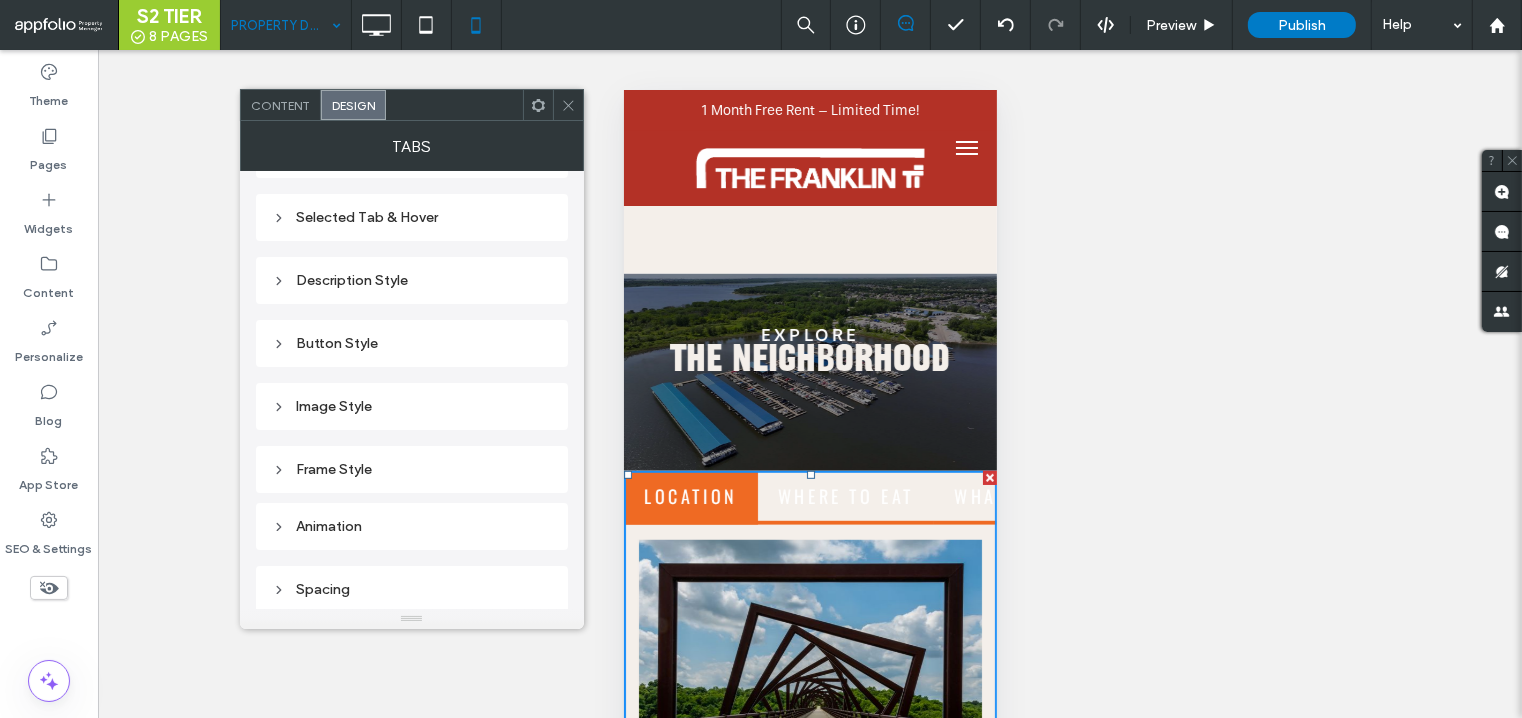 click on "Spacing" at bounding box center [412, 589] 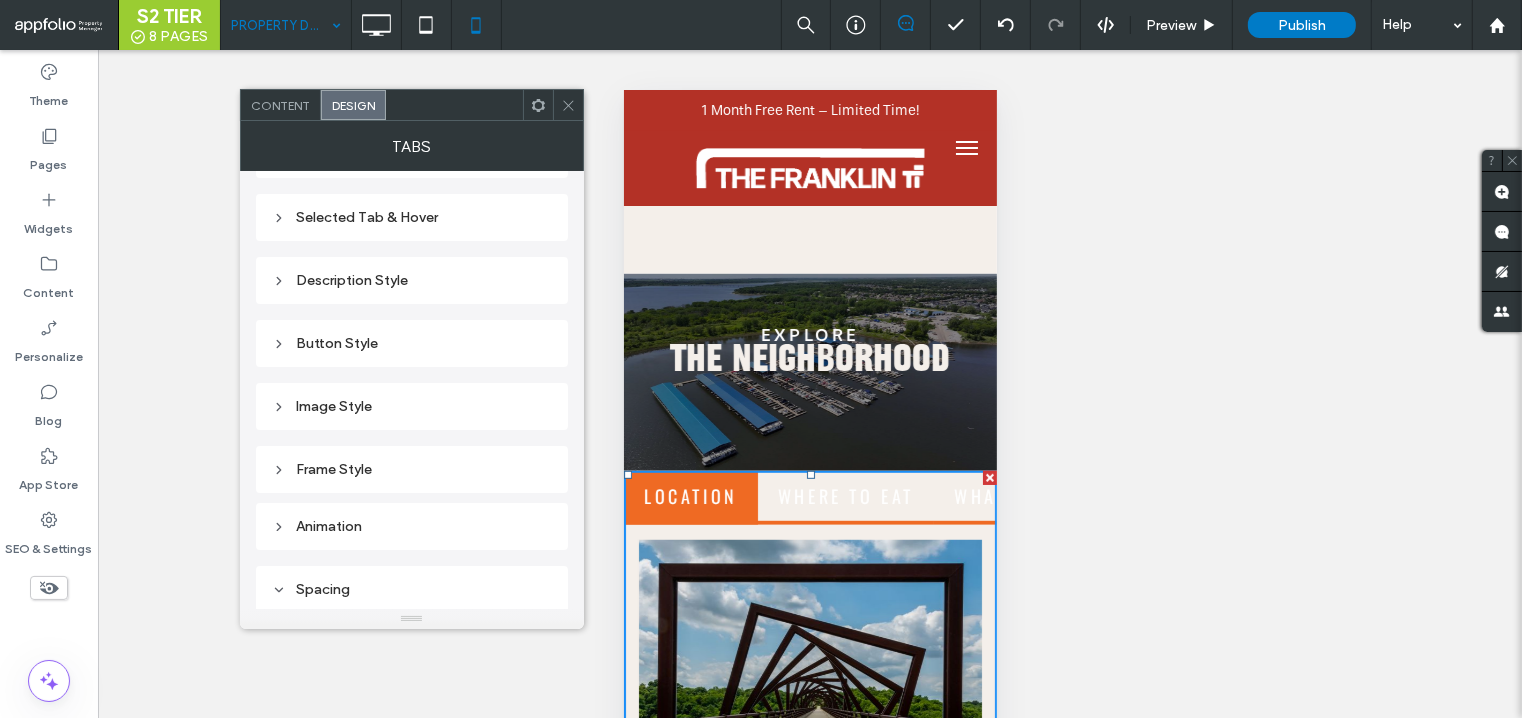 scroll, scrollTop: 696, scrollLeft: 0, axis: vertical 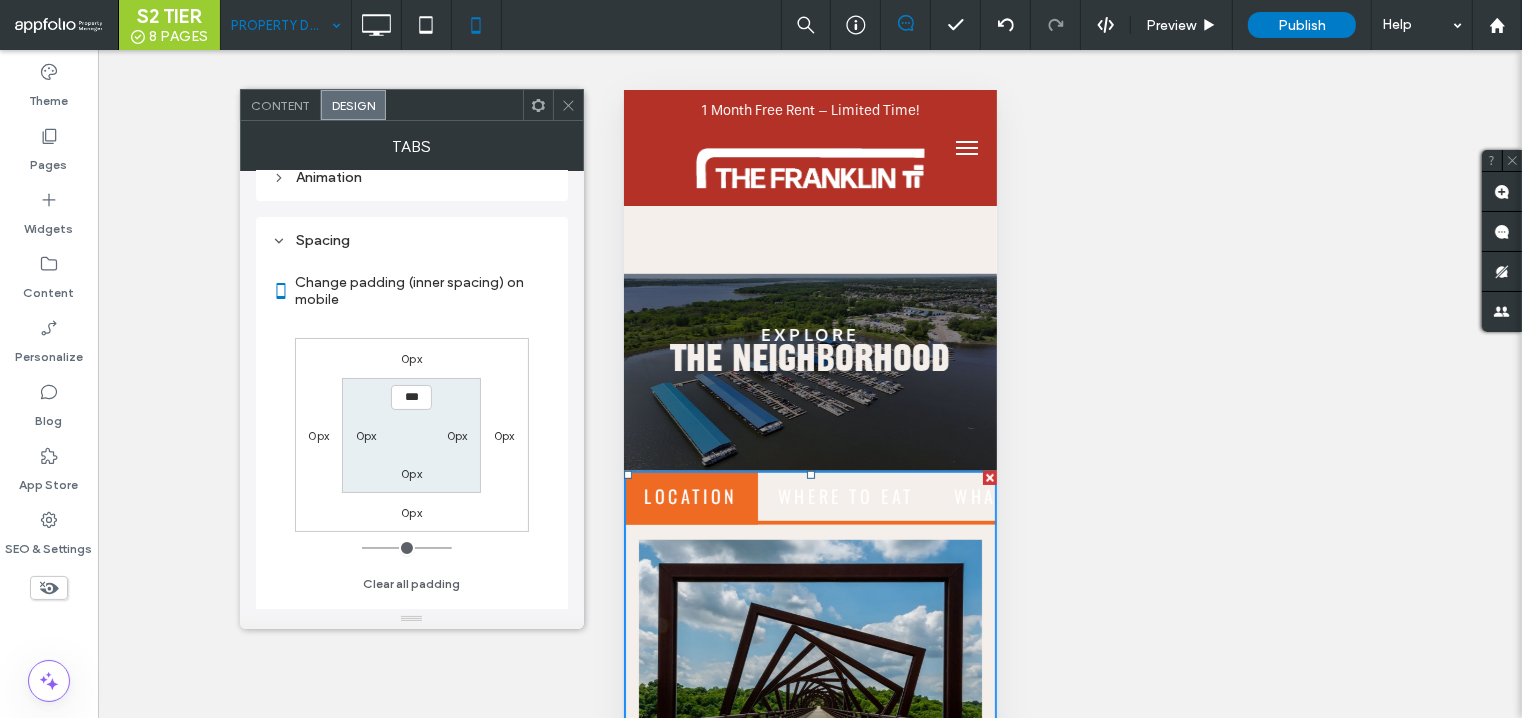click on "0px" at bounding box center (411, 358) 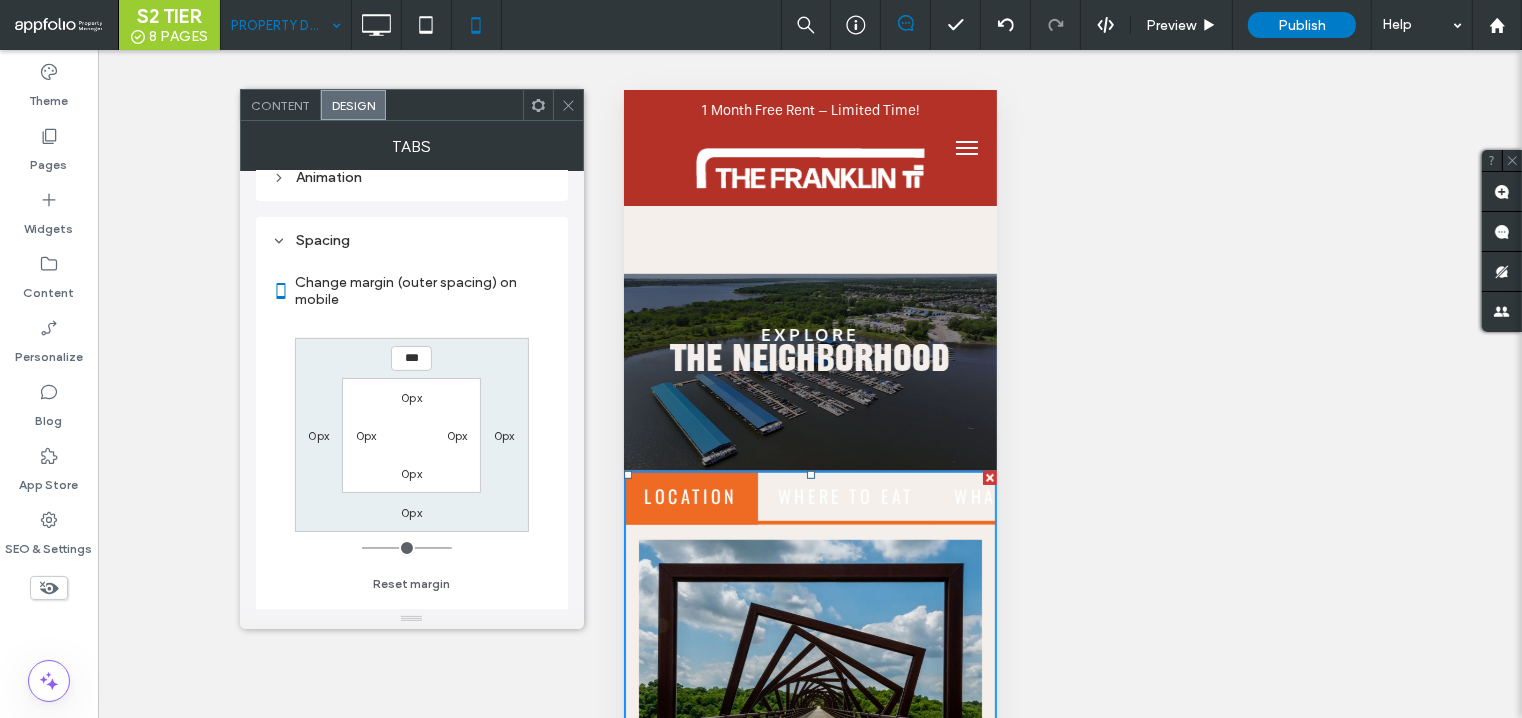 type on "***" 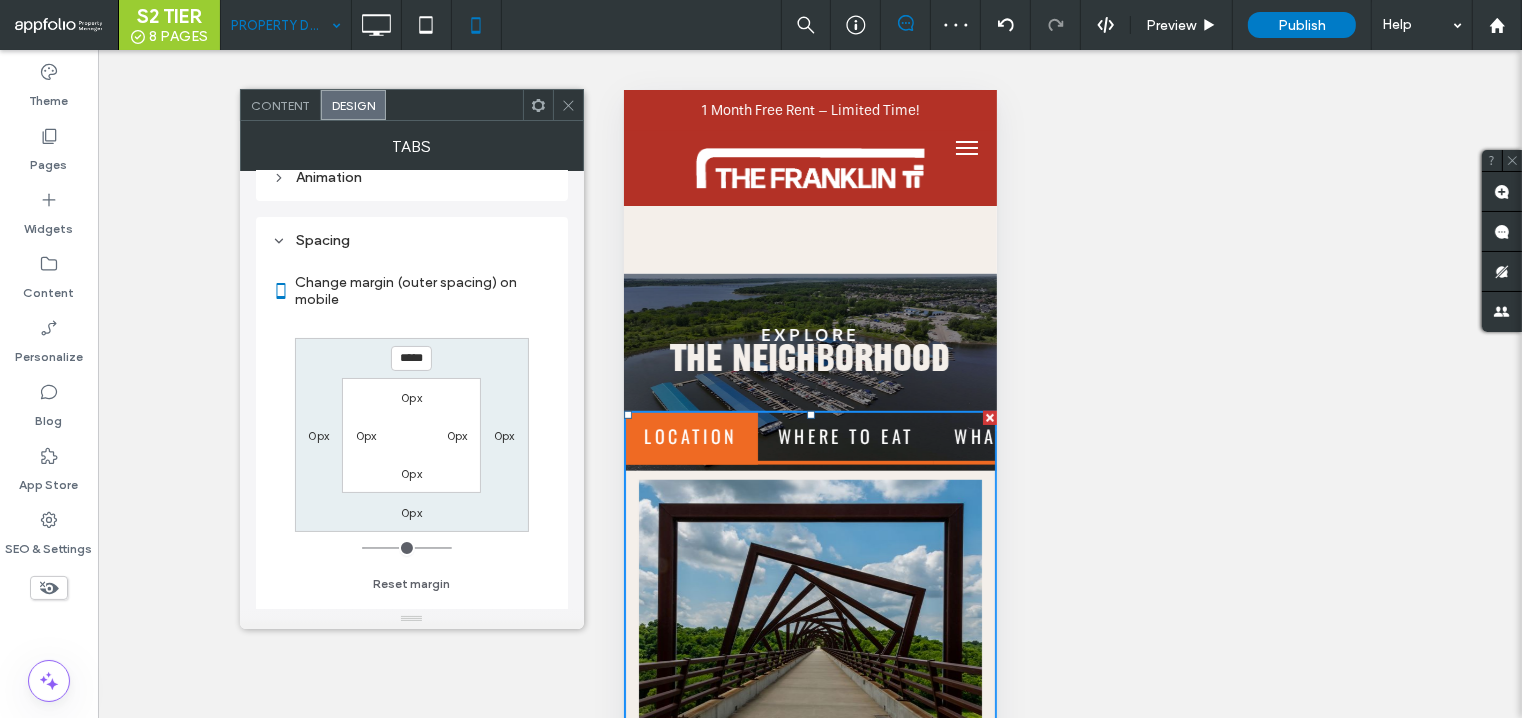 click on "*****" at bounding box center (411, 358) 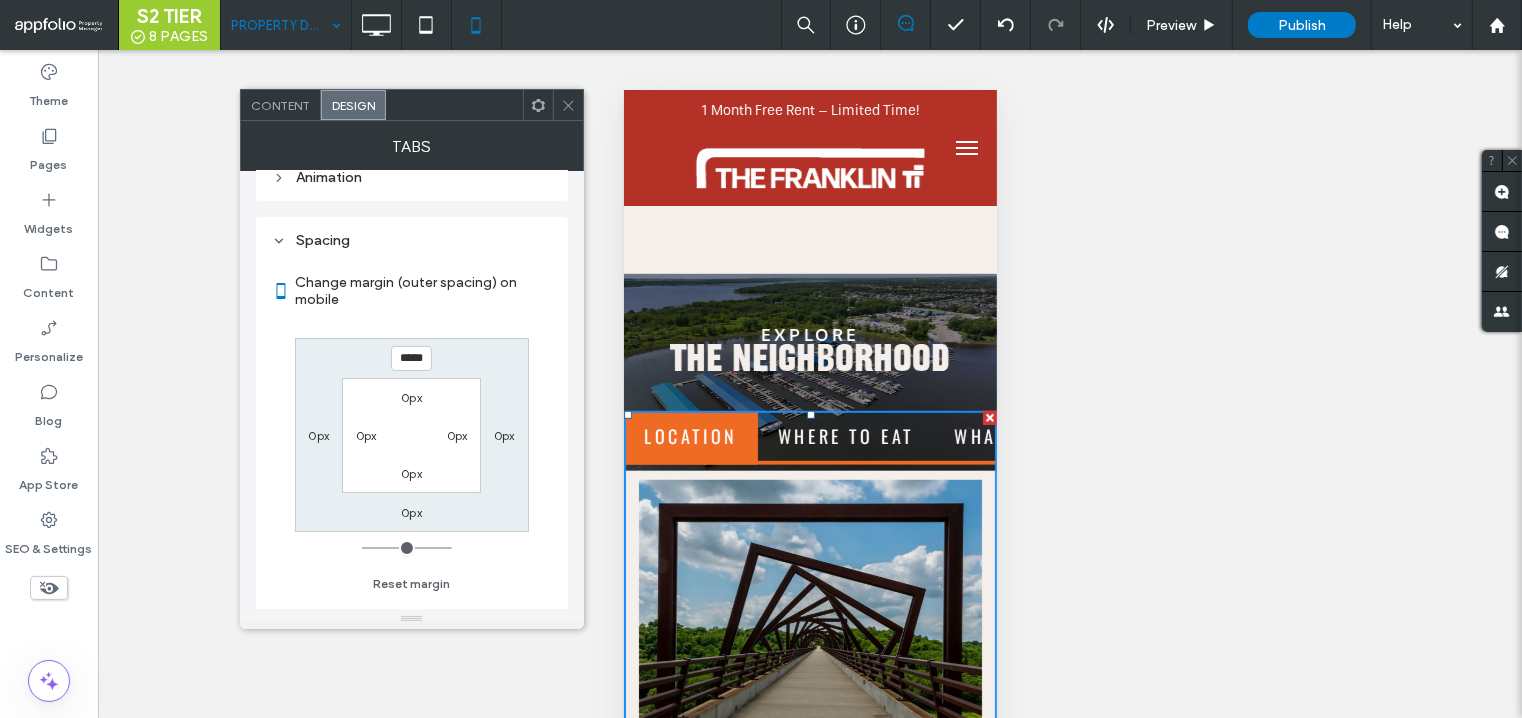 type on "*****" 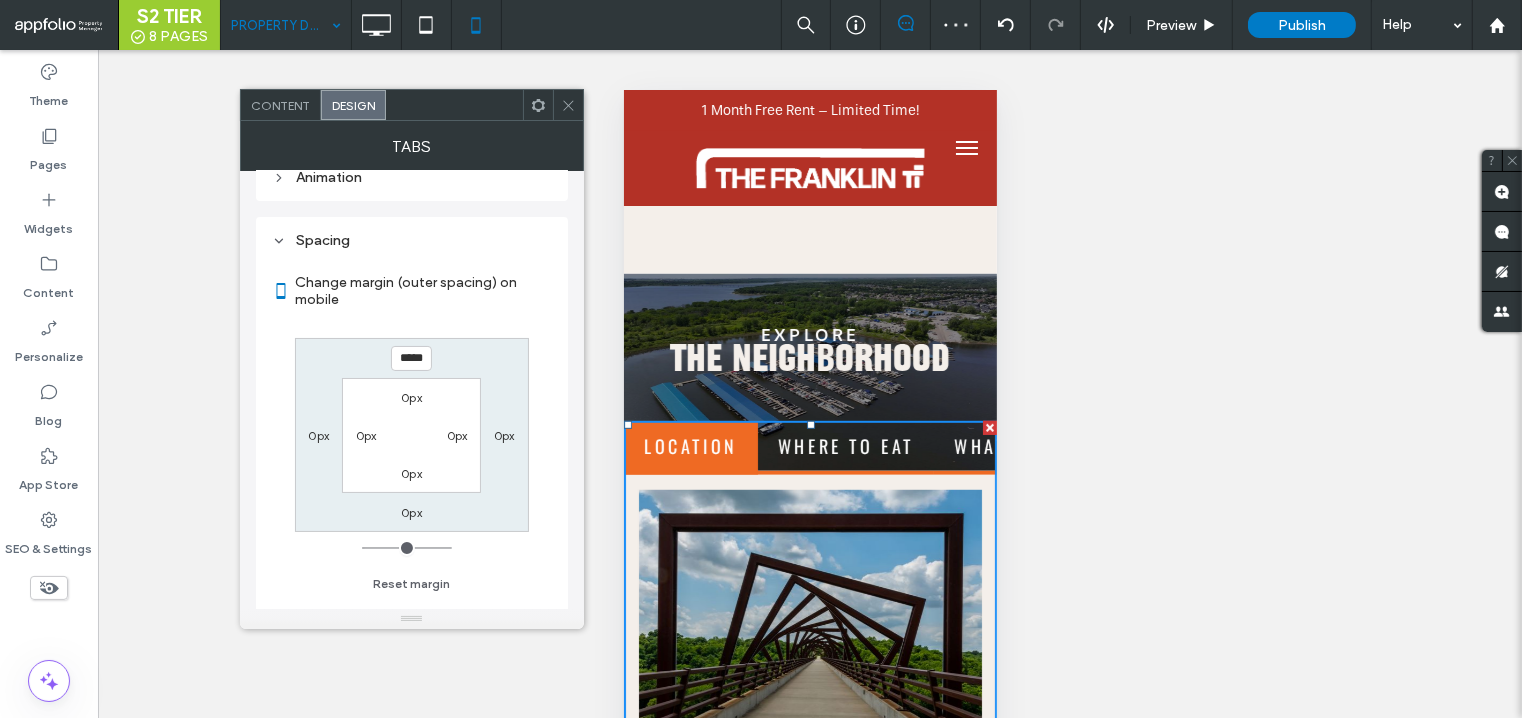 click 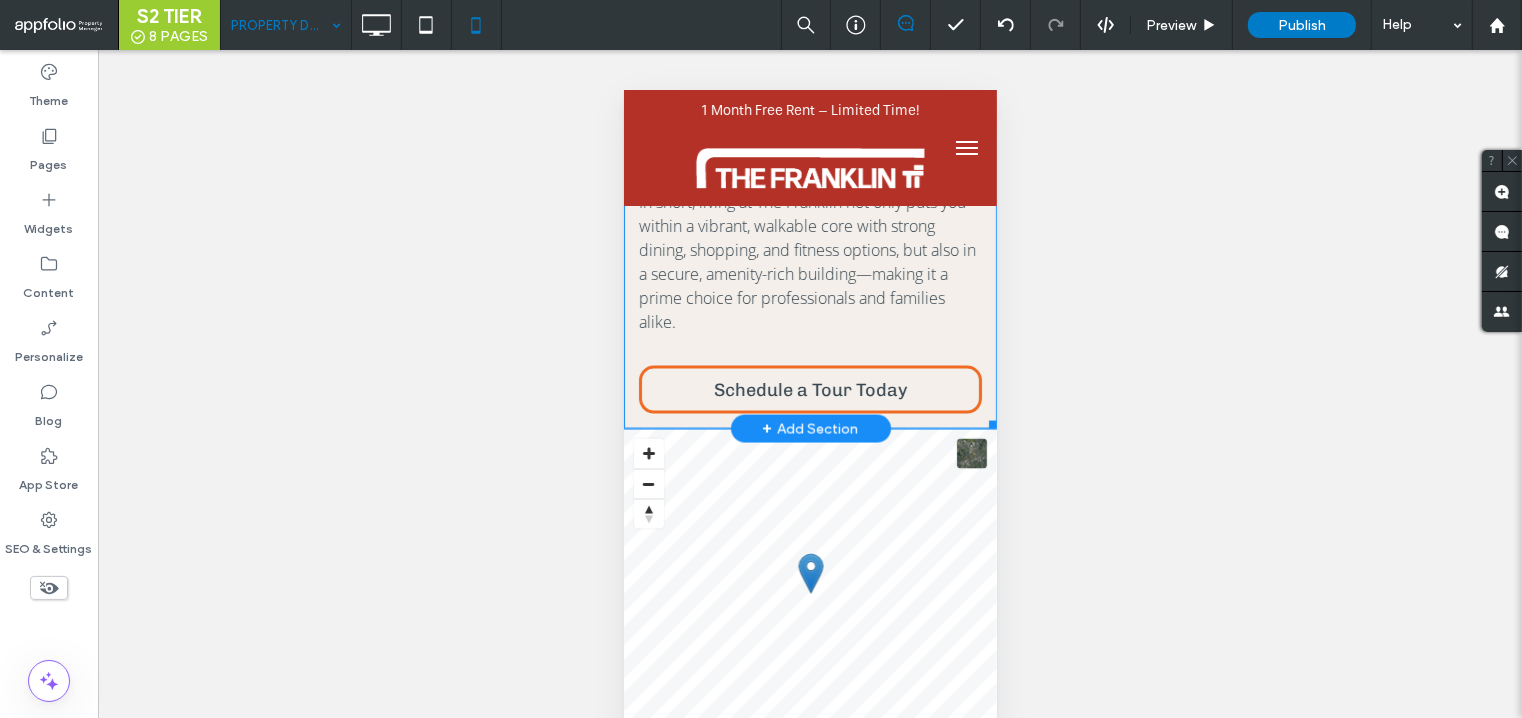 scroll, scrollTop: 2775, scrollLeft: 0, axis: vertical 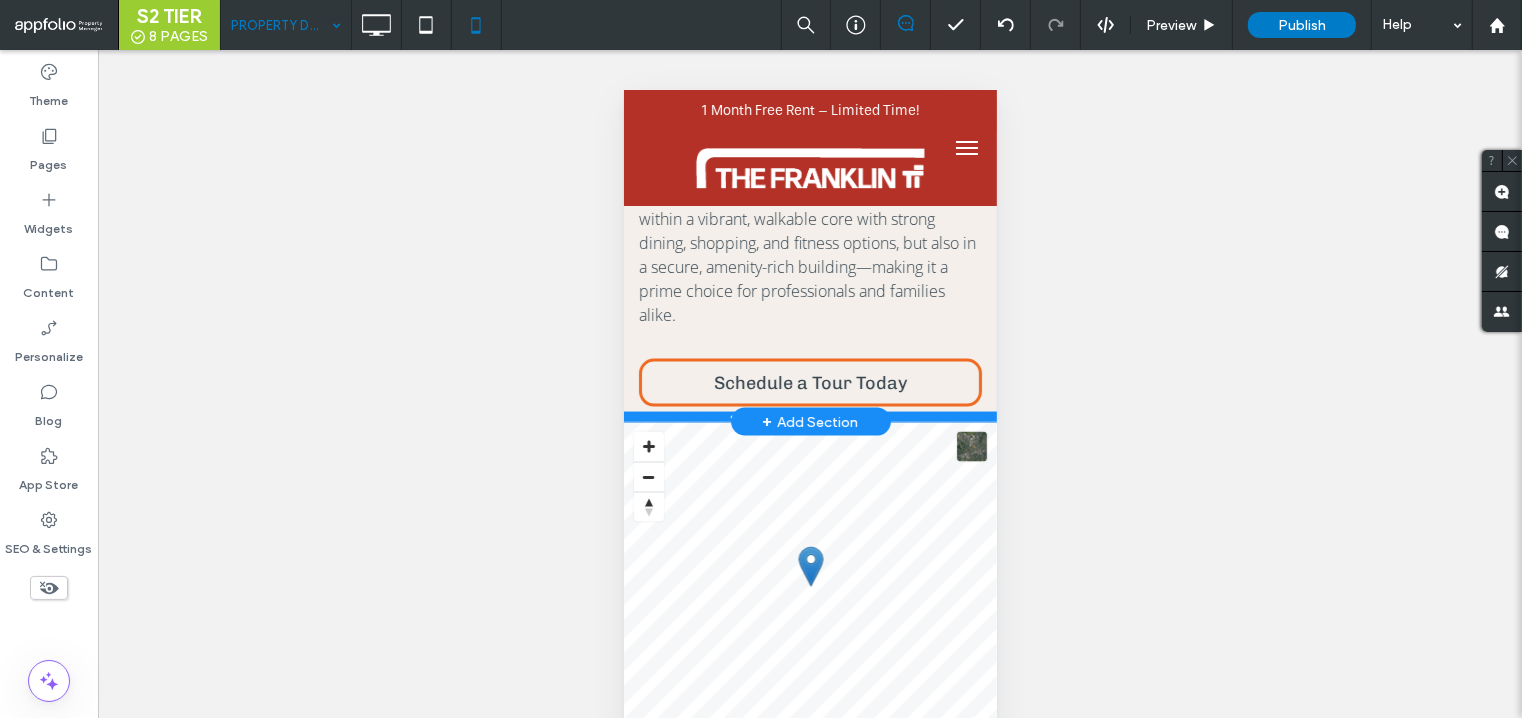 click at bounding box center [809, 416] 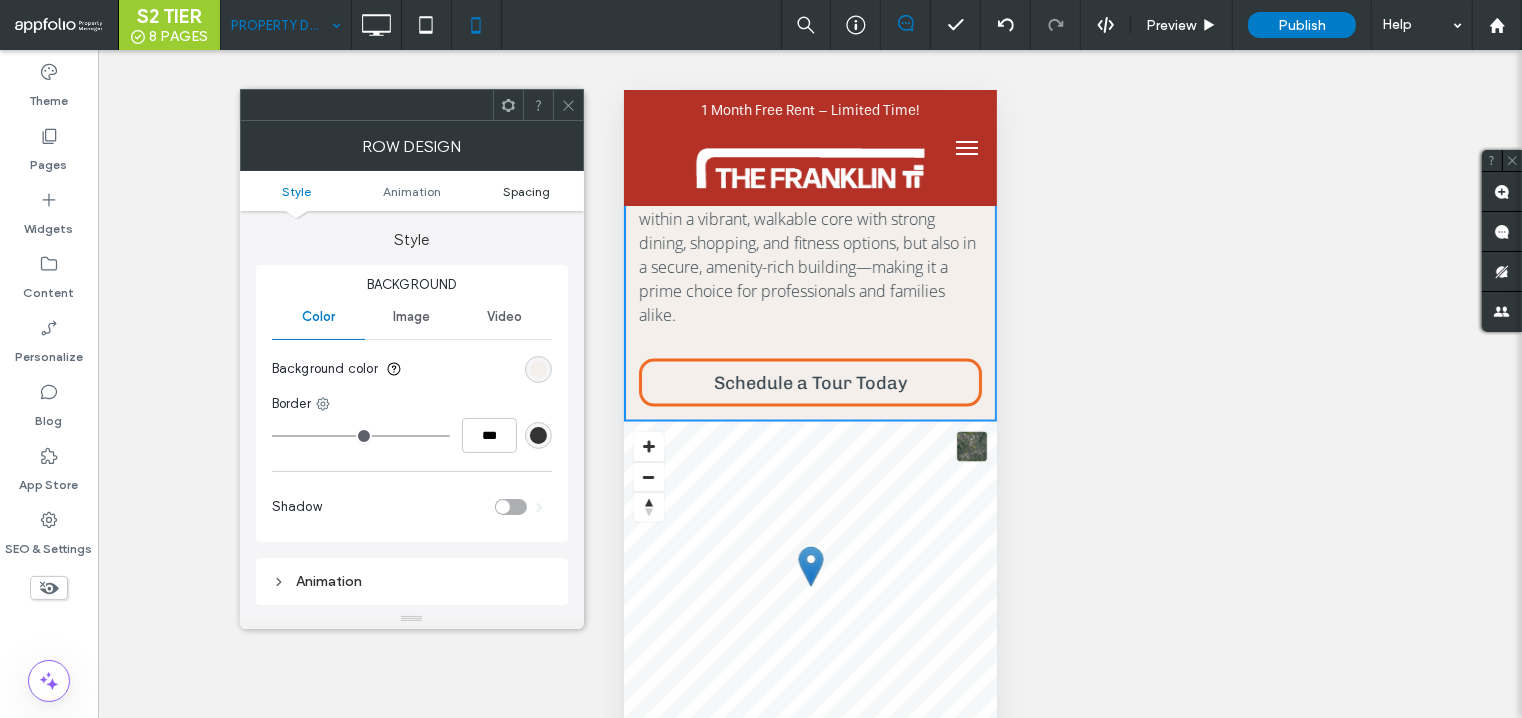 click on "Spacing" at bounding box center [526, 191] 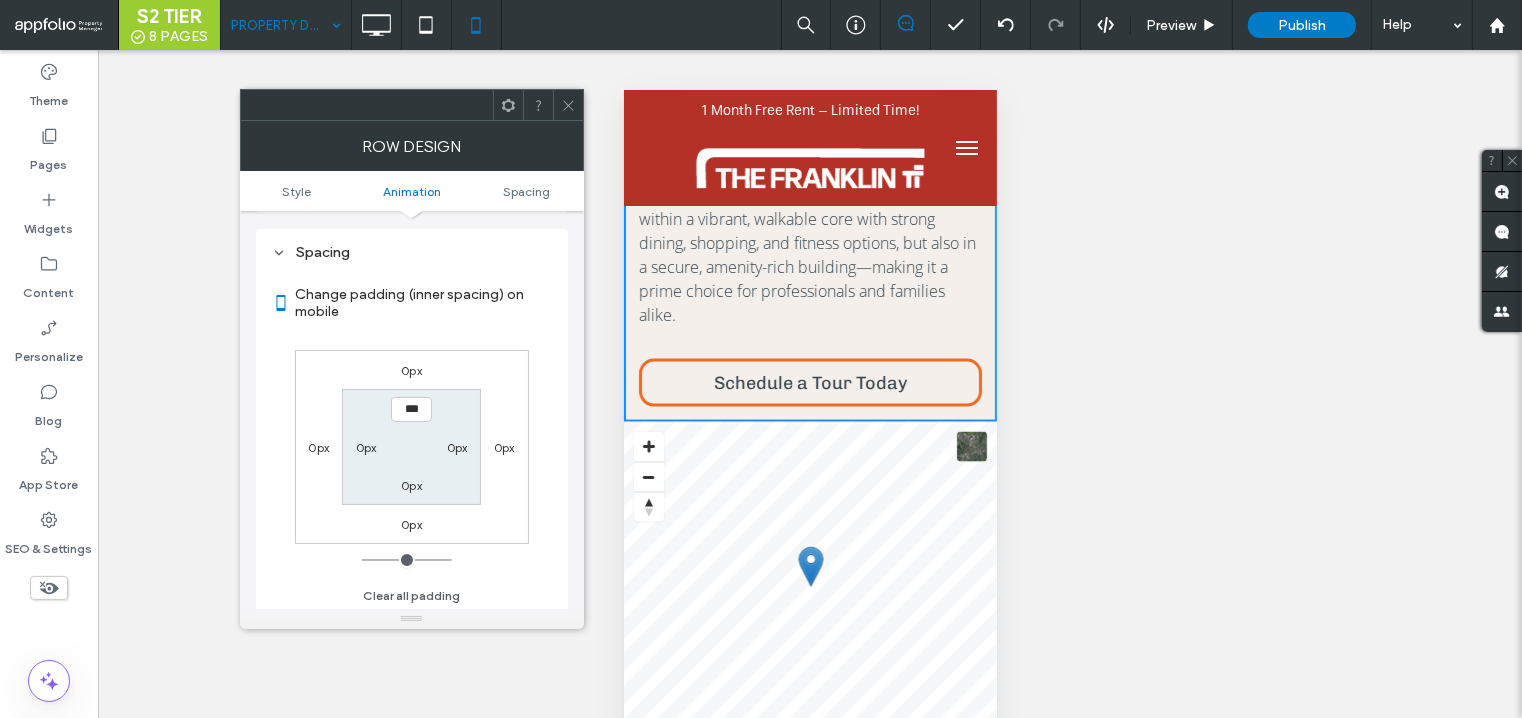 scroll, scrollTop: 392, scrollLeft: 0, axis: vertical 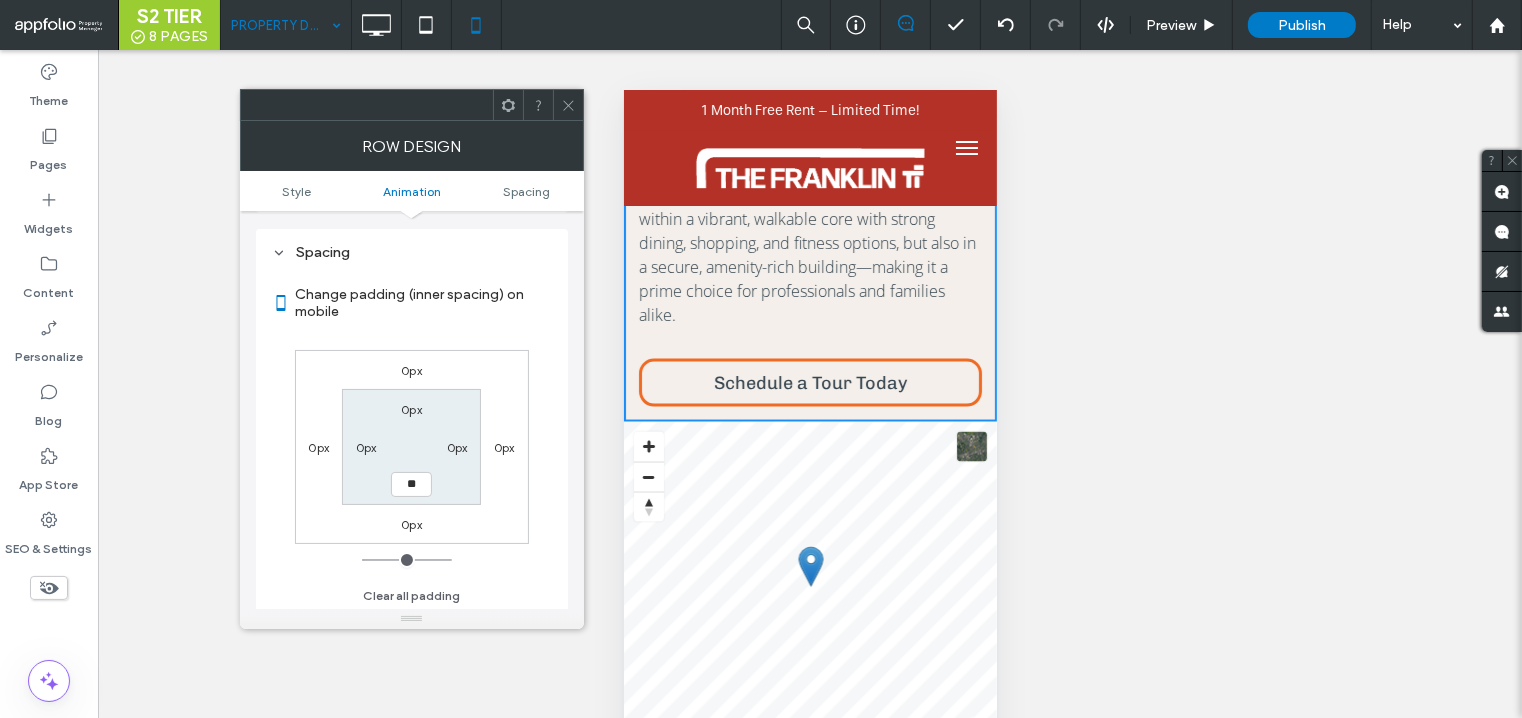 type on "**" 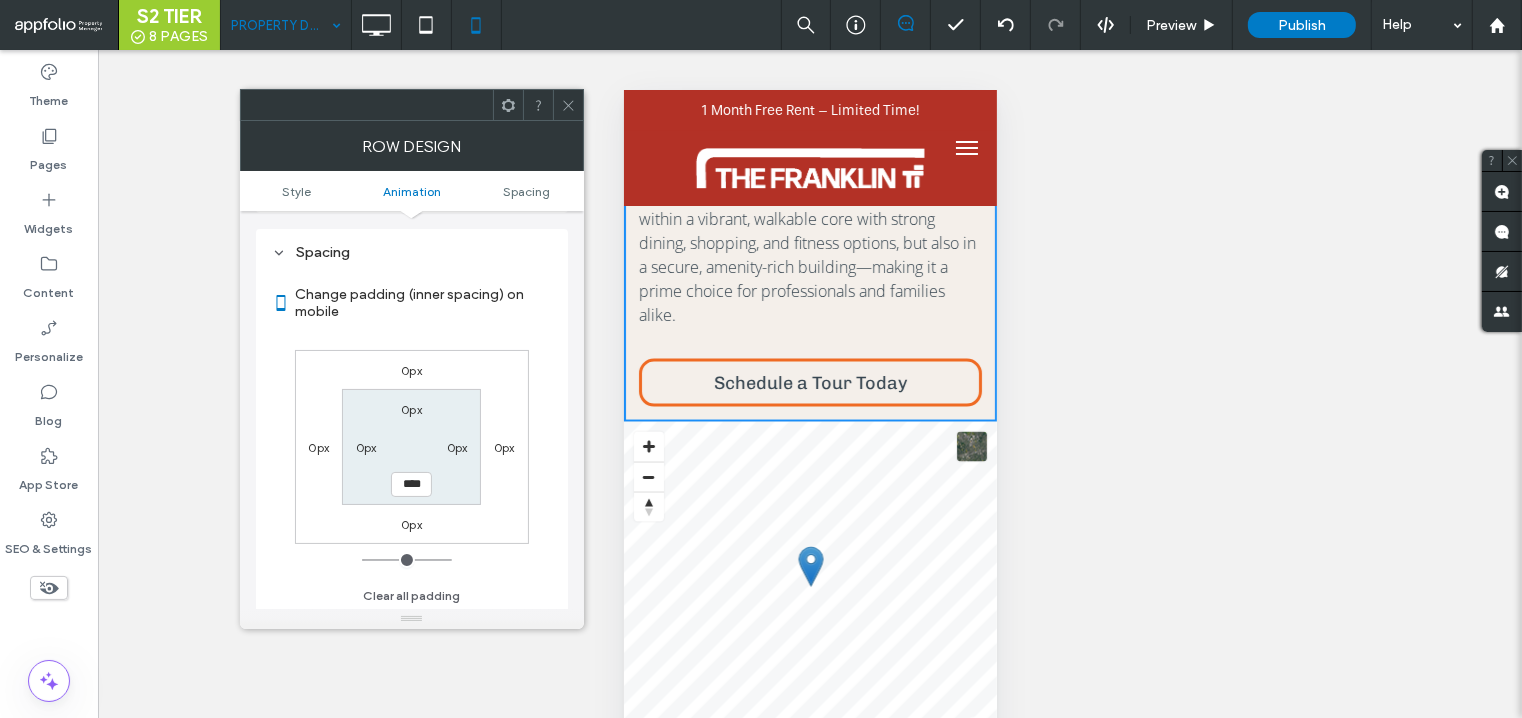 scroll, scrollTop: 2825, scrollLeft: 0, axis: vertical 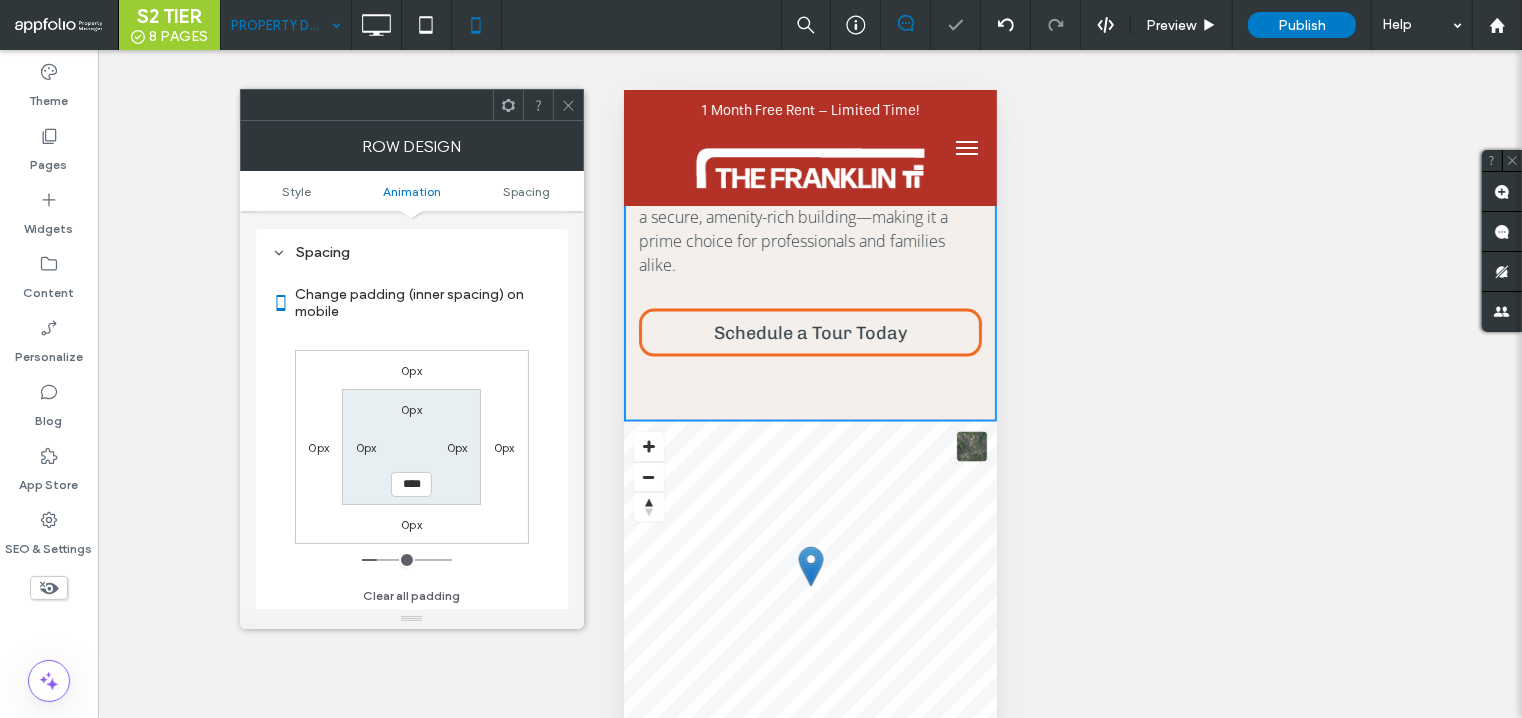 click 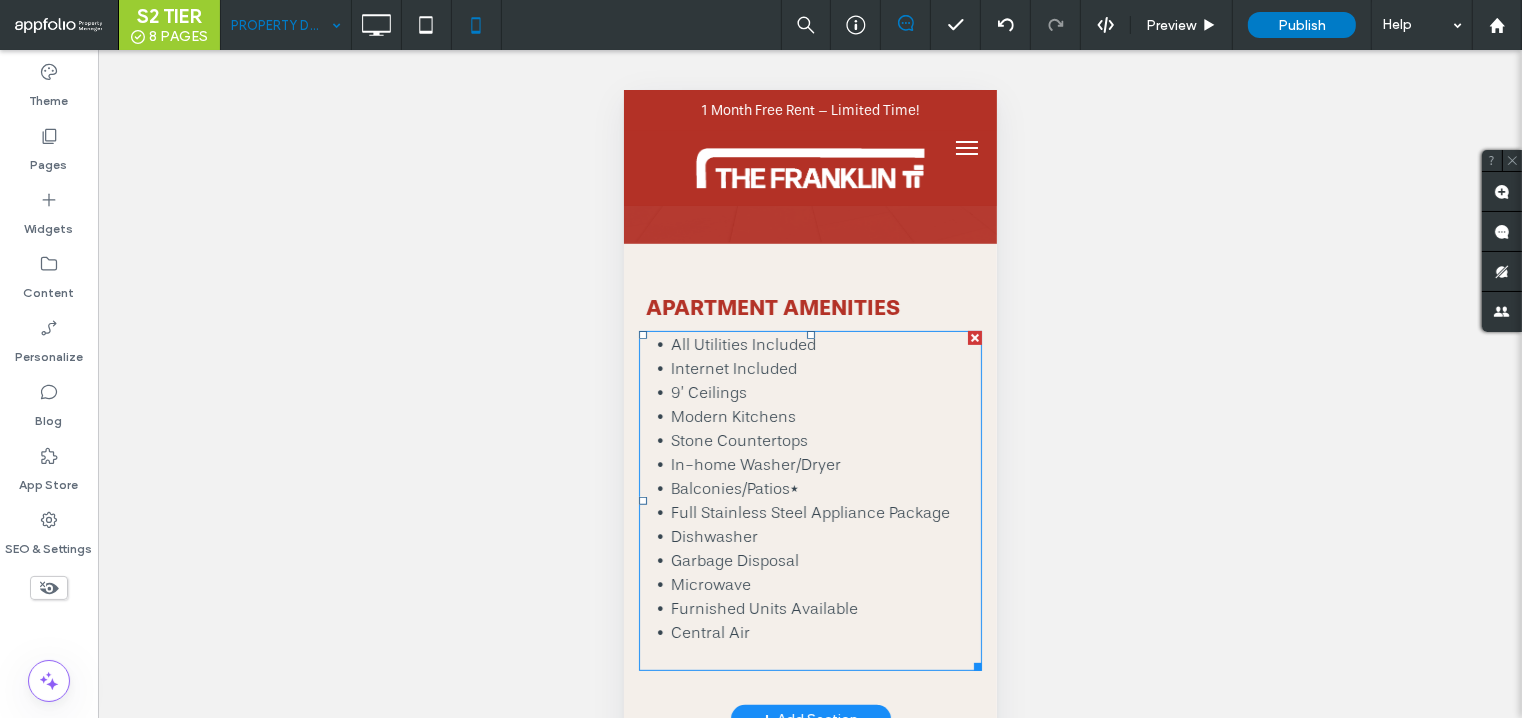 scroll, scrollTop: 635, scrollLeft: 0, axis: vertical 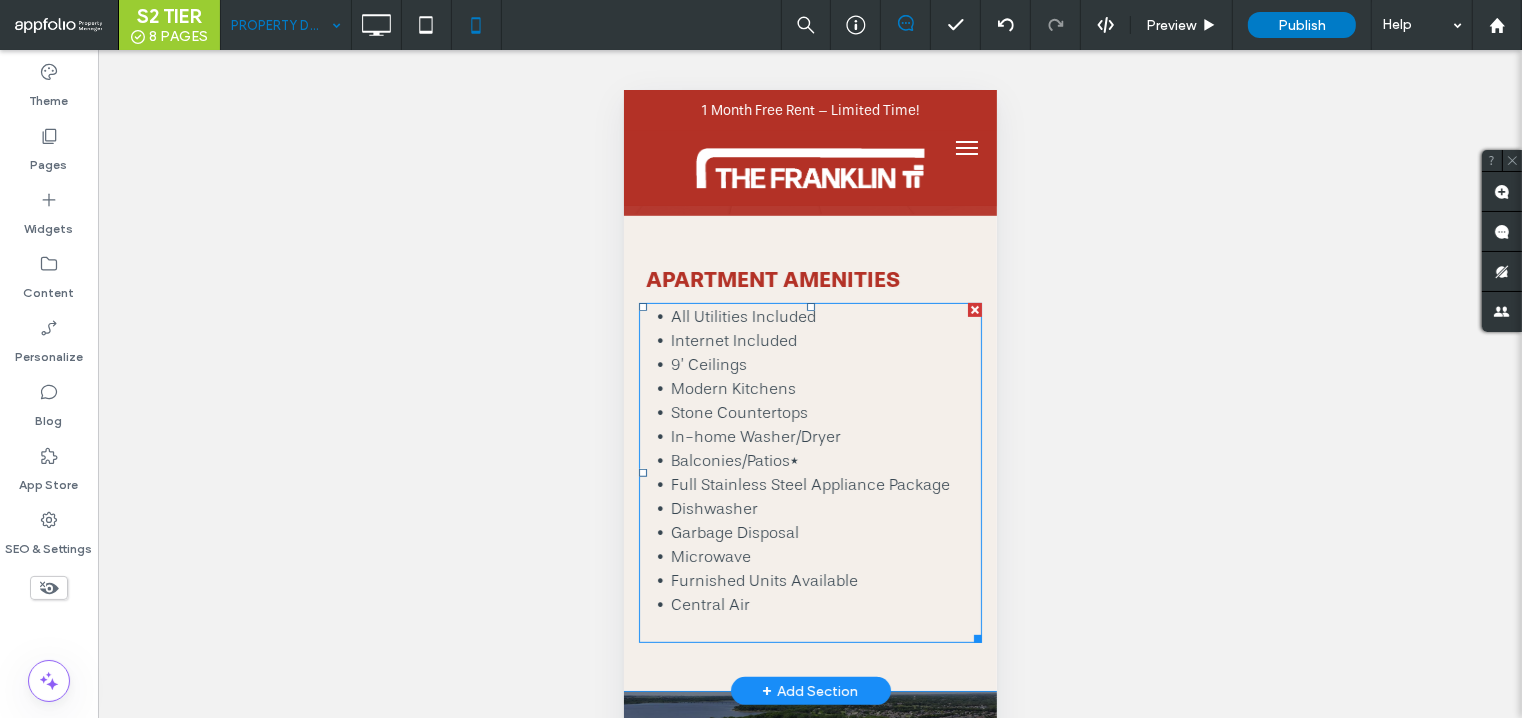 click on "Central Air" at bounding box center (825, 616) 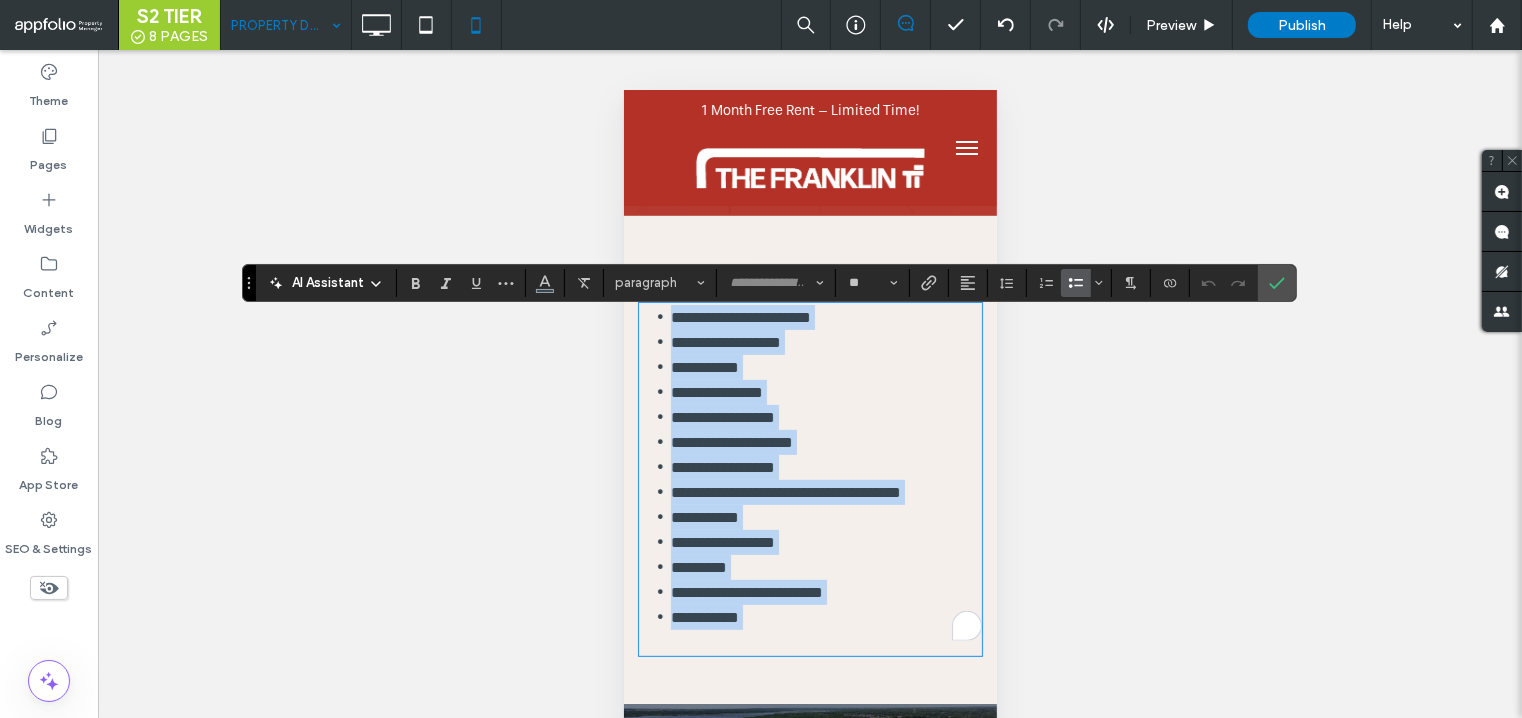 click on "**********" at bounding box center (825, 628) 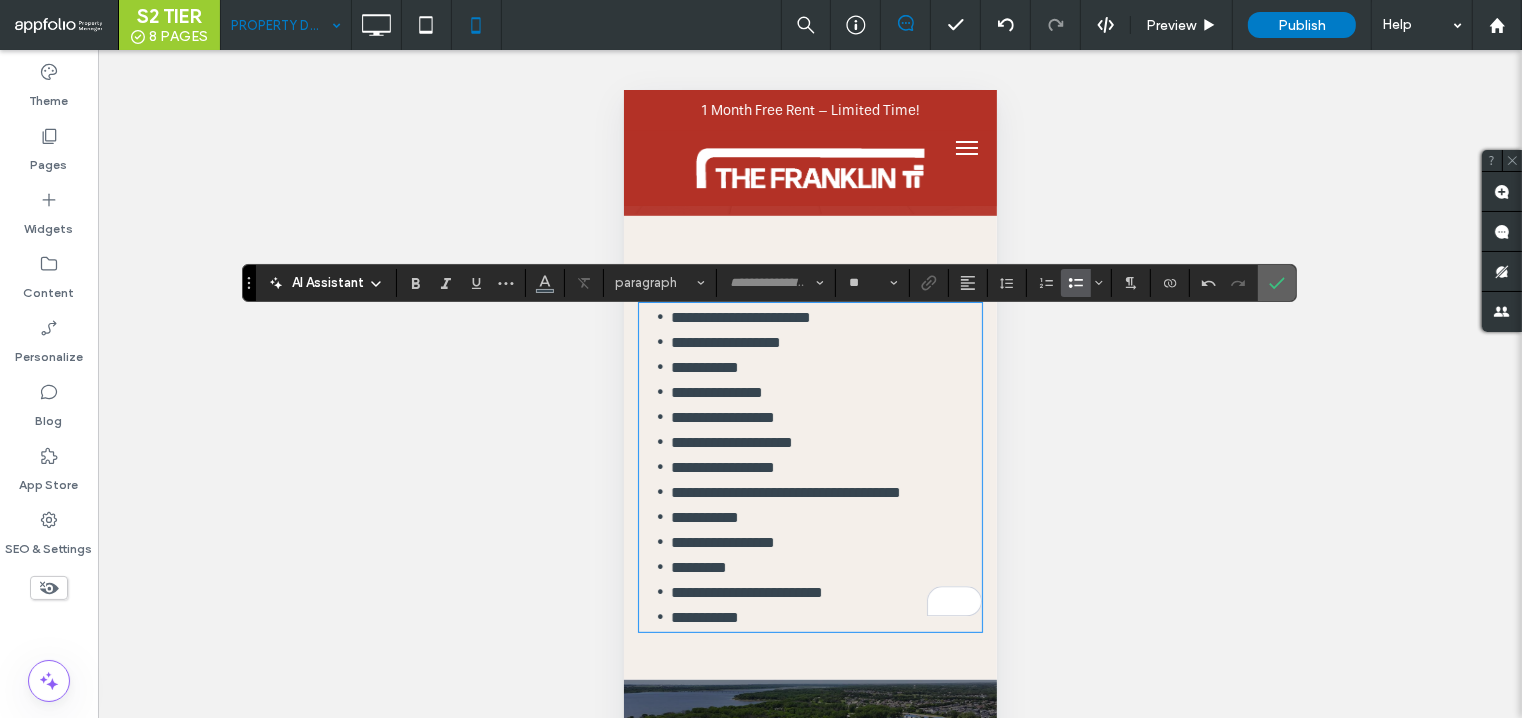 click 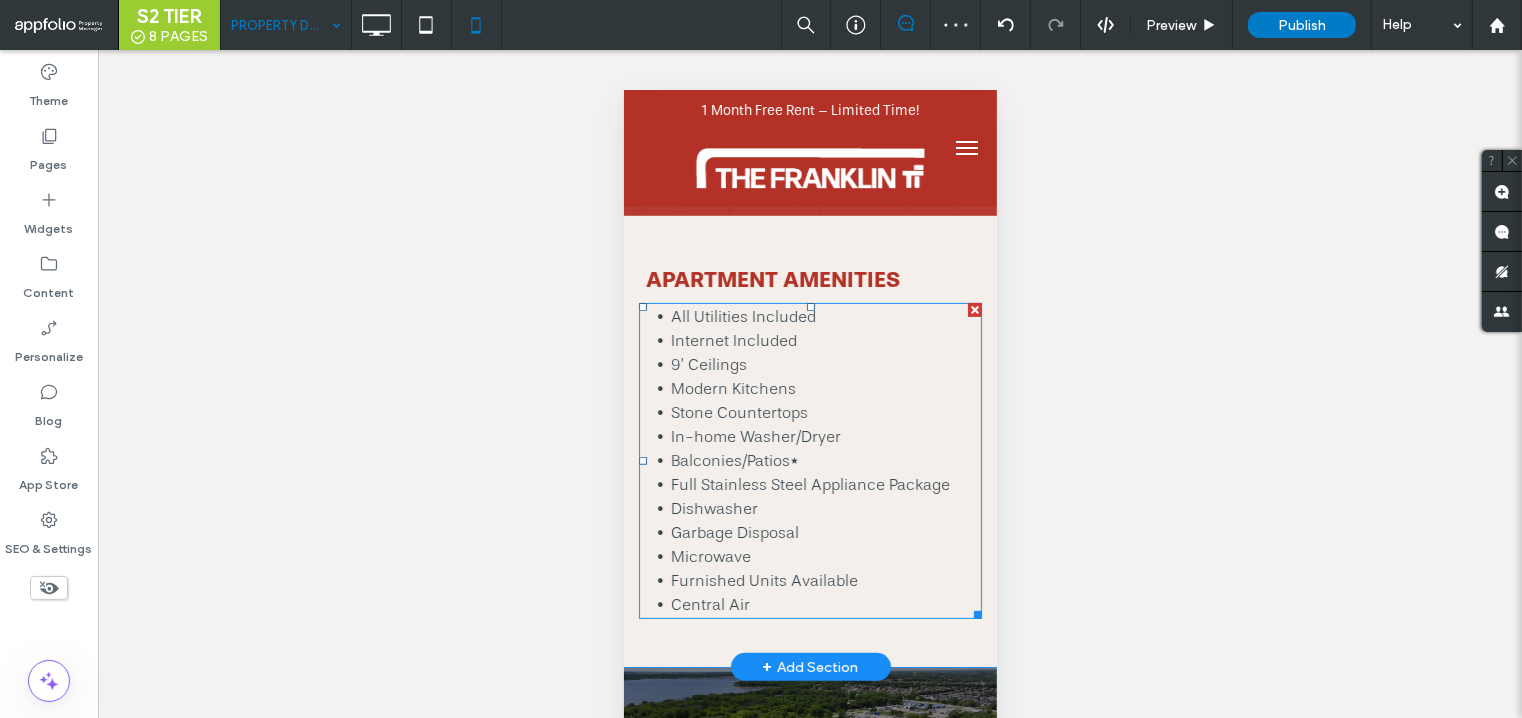 scroll, scrollTop: 0, scrollLeft: 0, axis: both 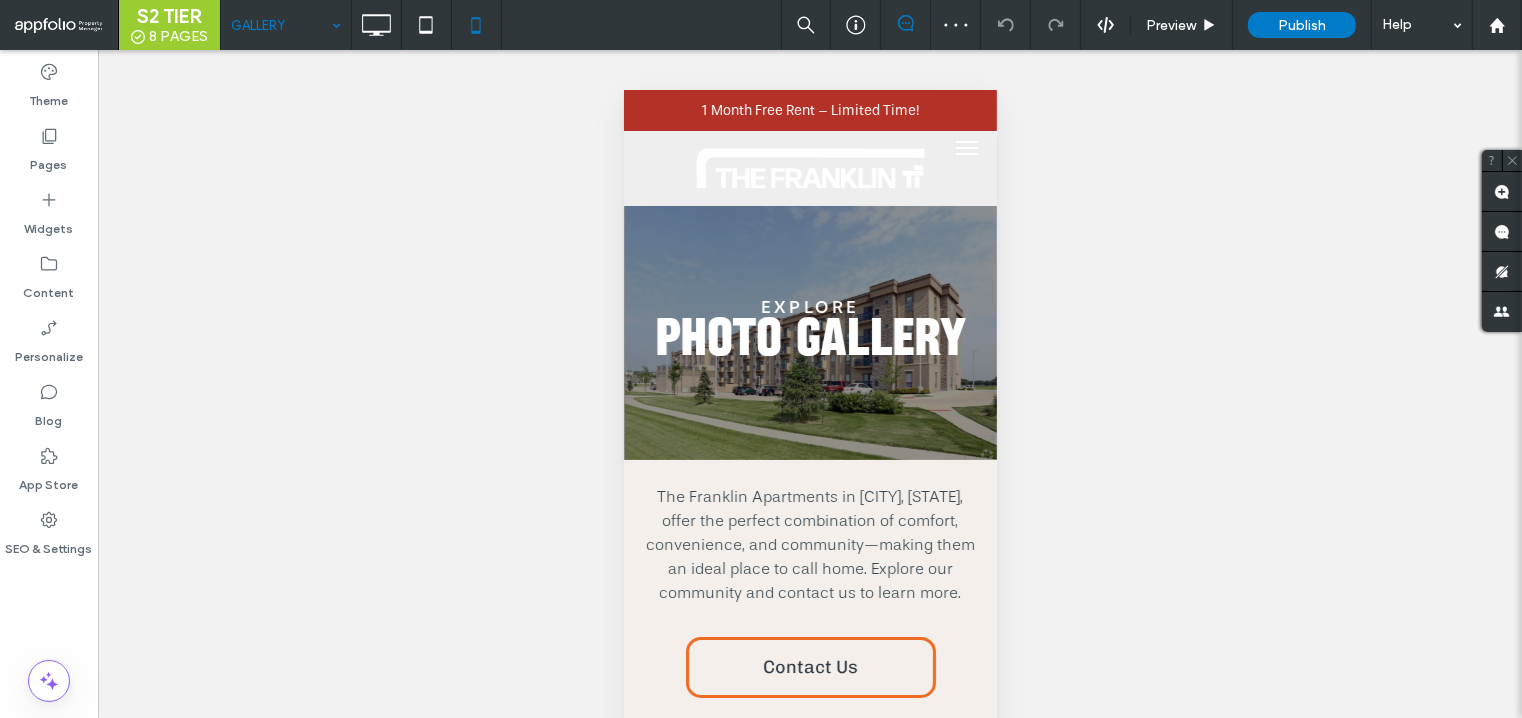 click at bounding box center [281, 25] 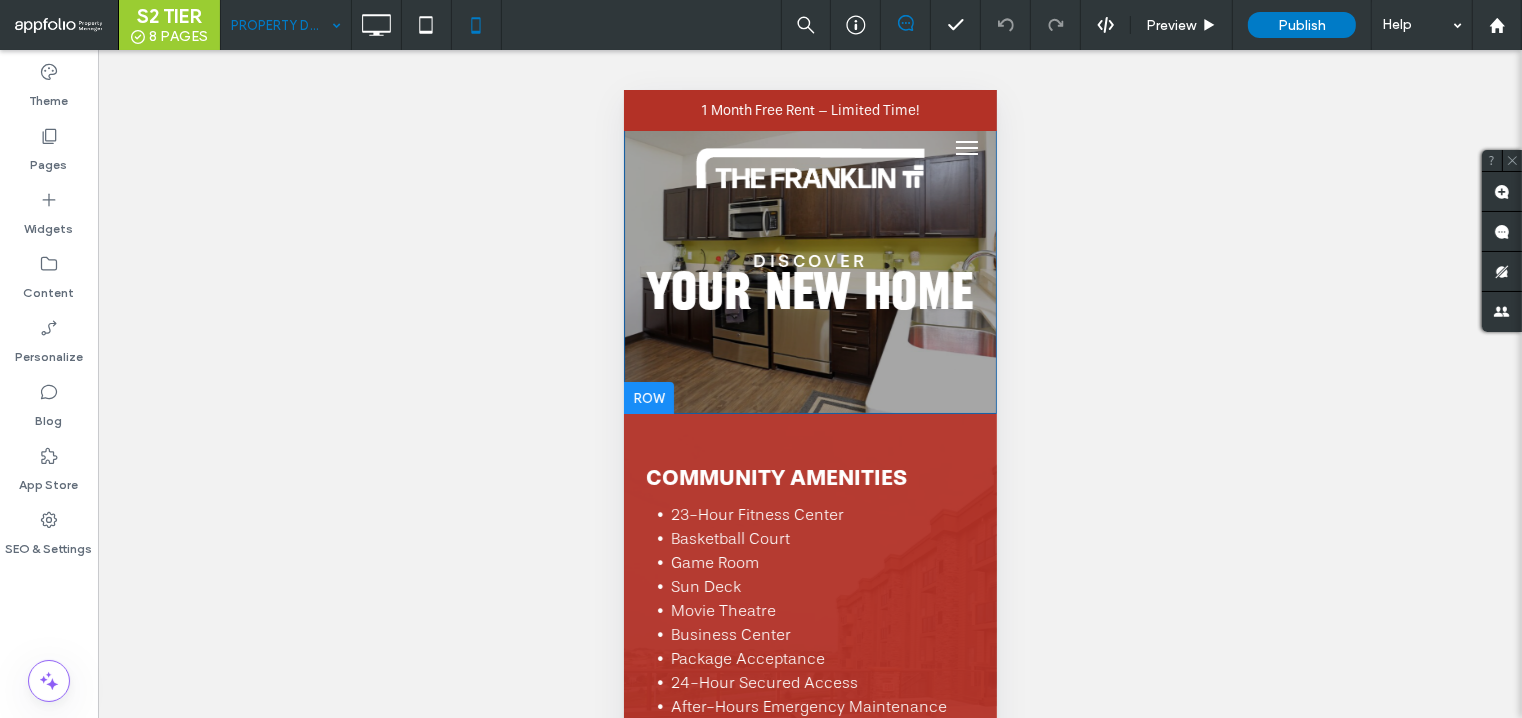 scroll, scrollTop: 0, scrollLeft: 0, axis: both 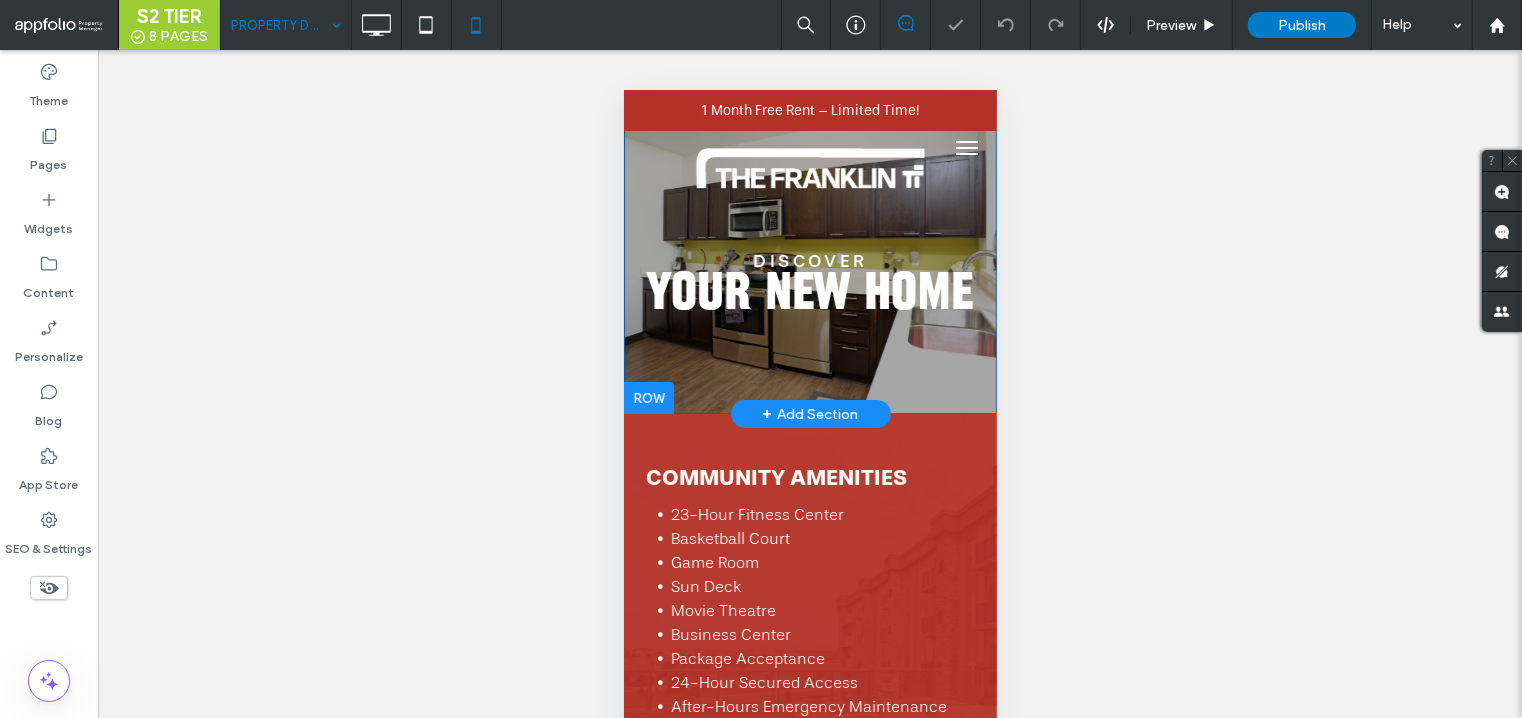 click at bounding box center [648, 397] 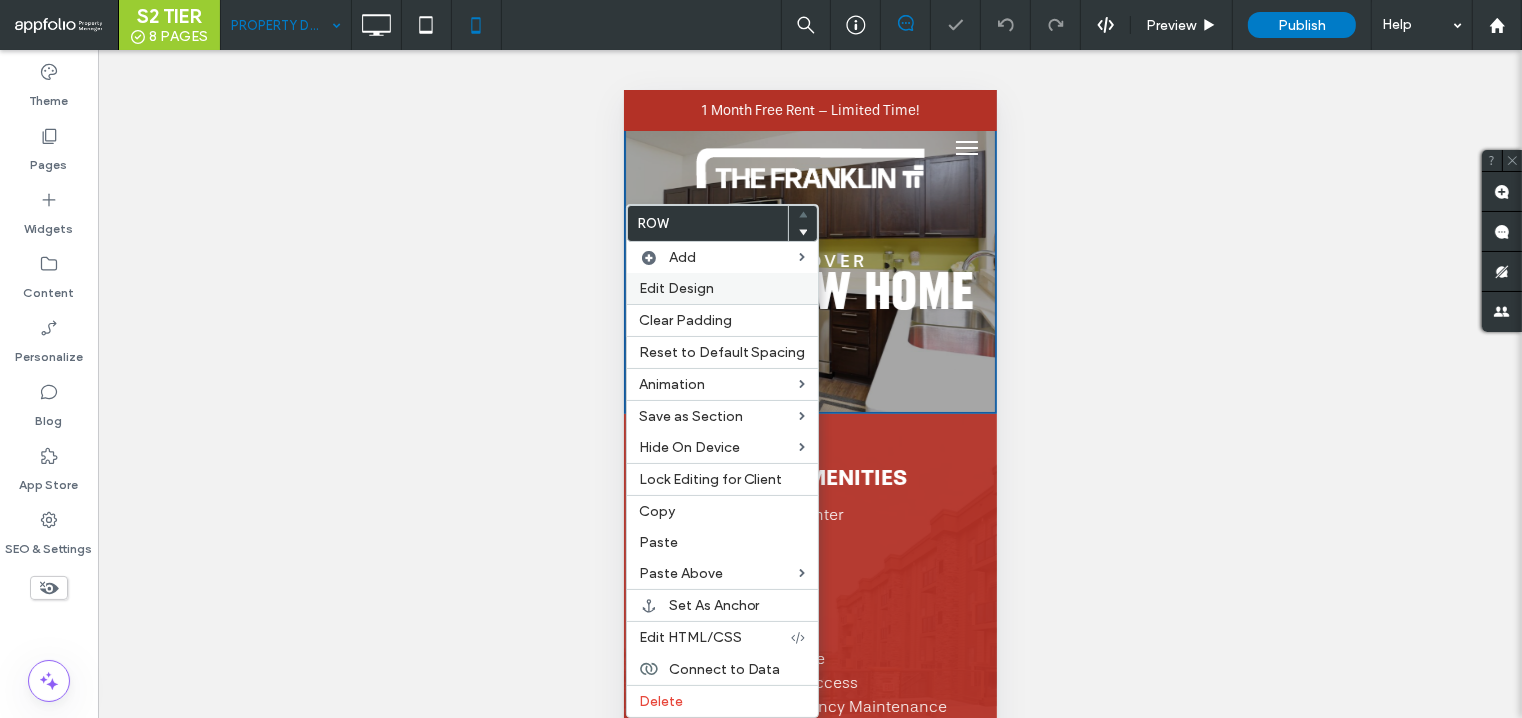 click on "Edit Design" at bounding box center [676, 288] 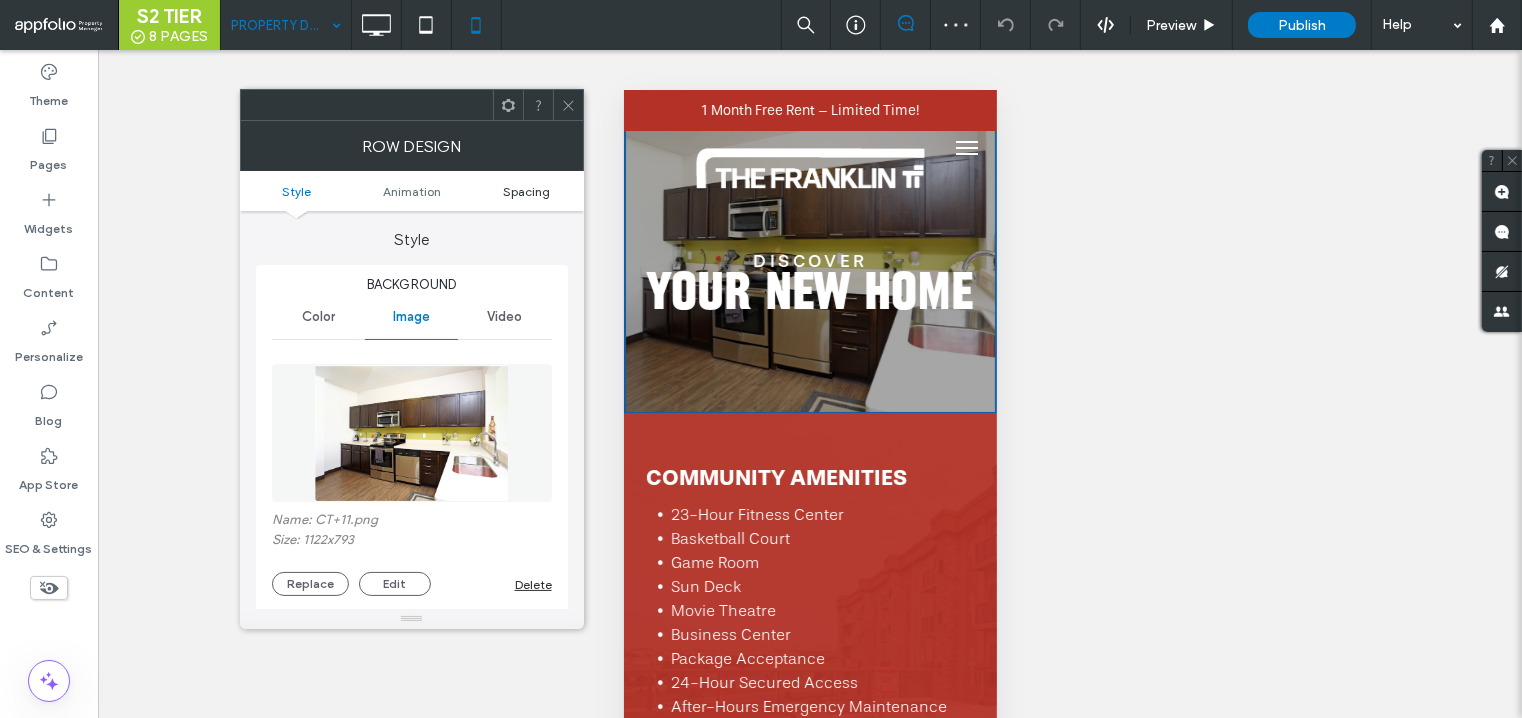 click on "Spacing" at bounding box center [526, 191] 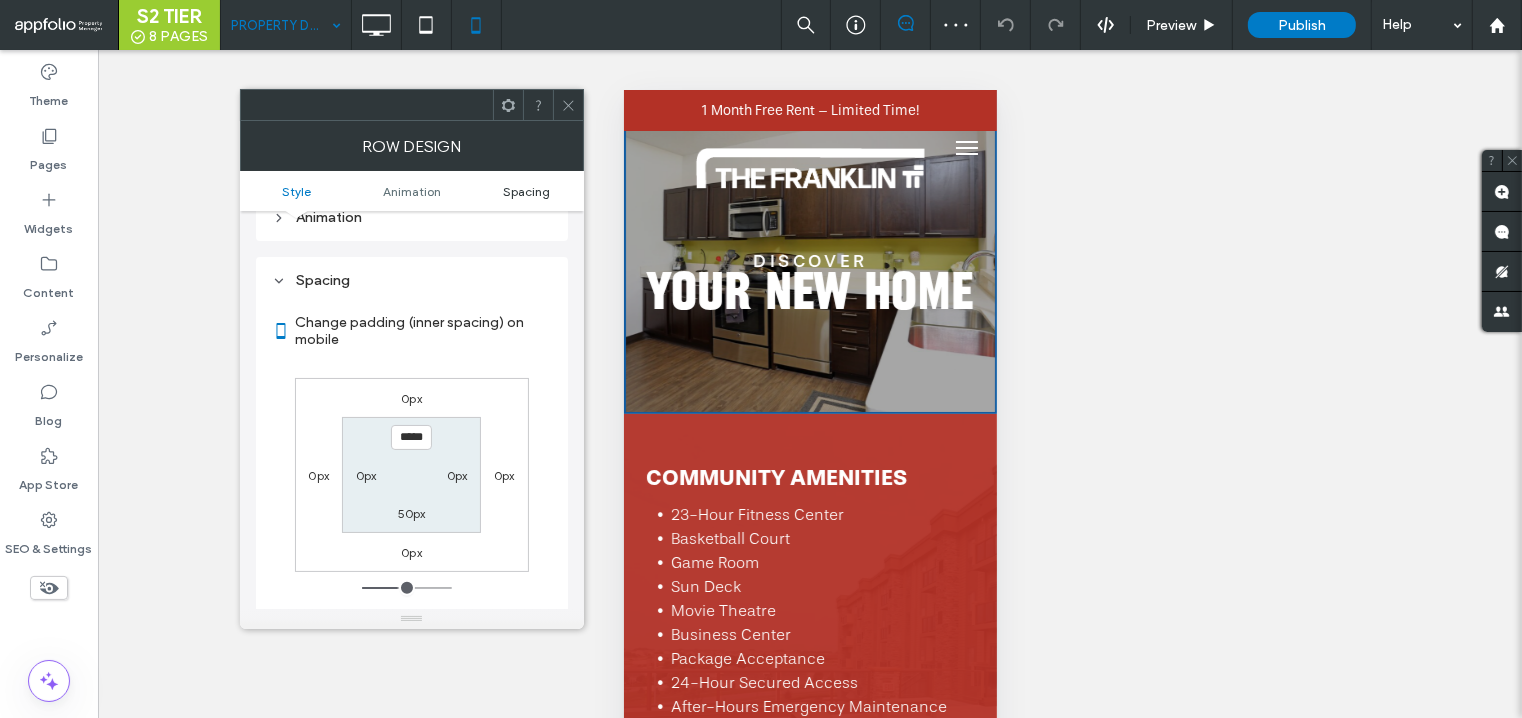 scroll, scrollTop: 1048, scrollLeft: 0, axis: vertical 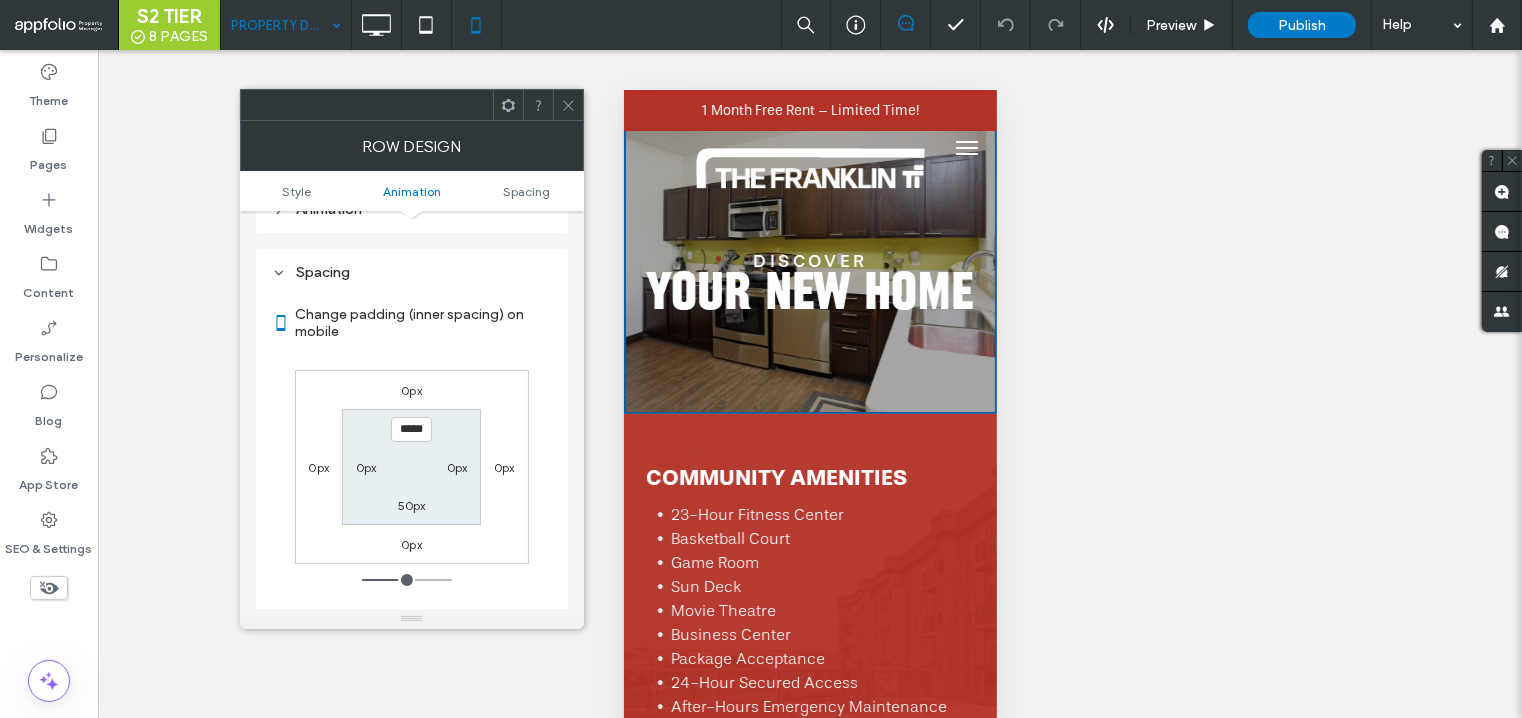 click 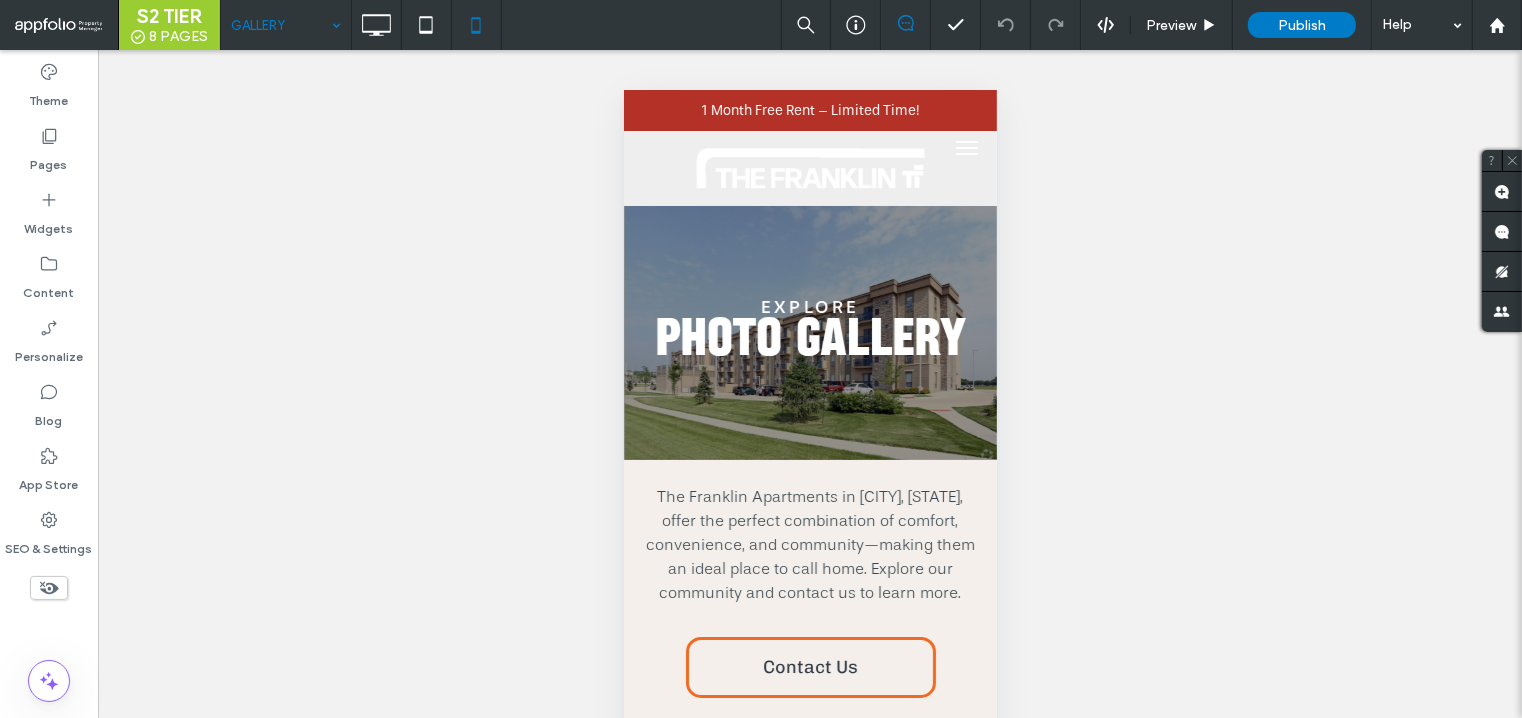 scroll, scrollTop: 0, scrollLeft: 0, axis: both 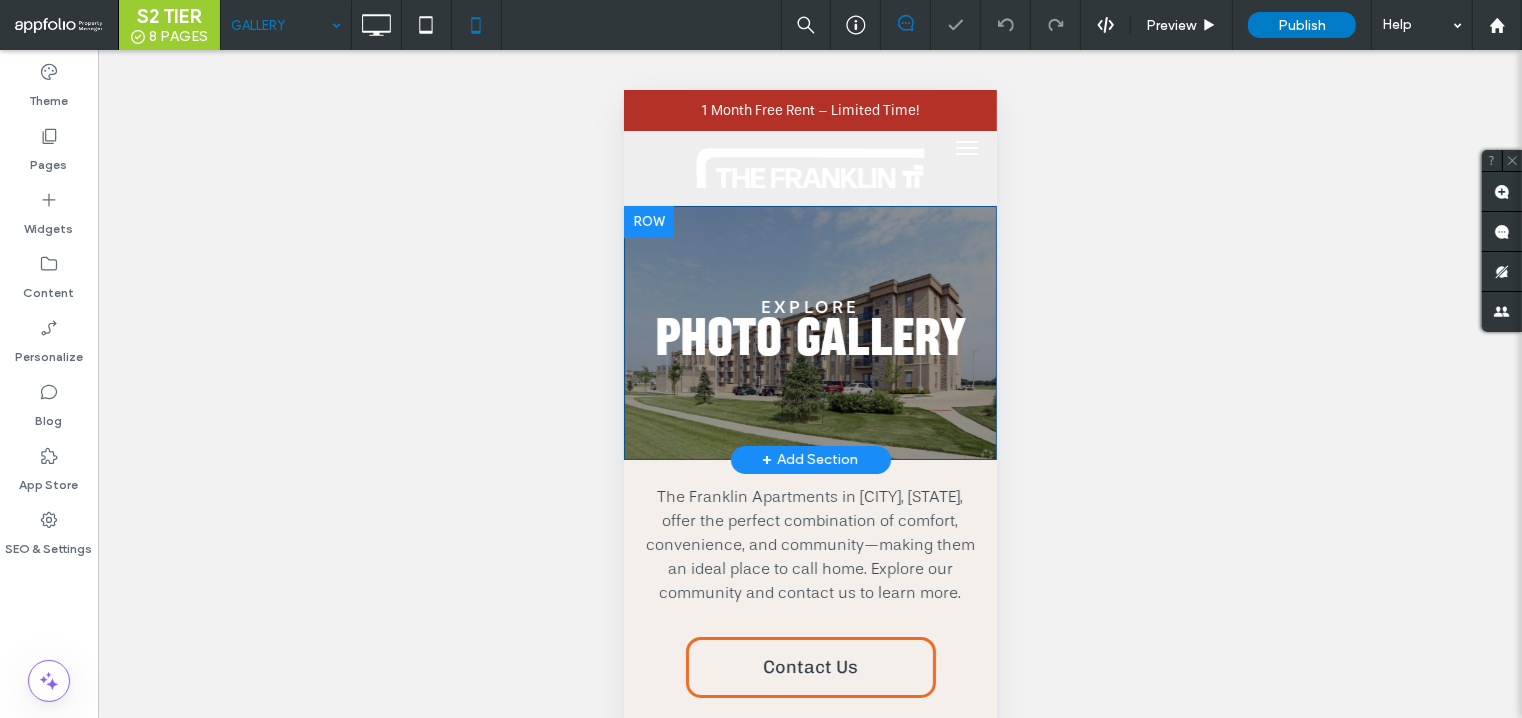 click at bounding box center (648, 221) 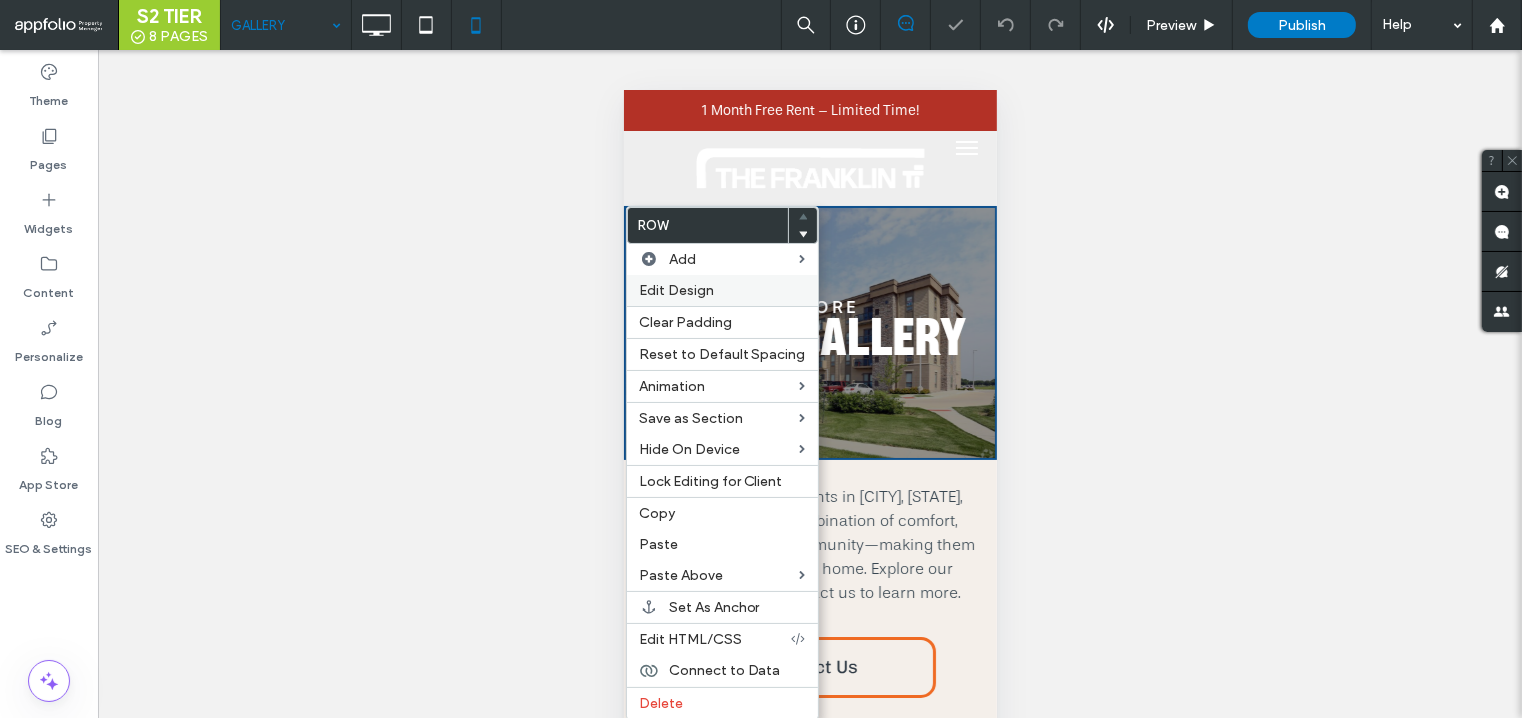 click on "Edit Design" at bounding box center (676, 290) 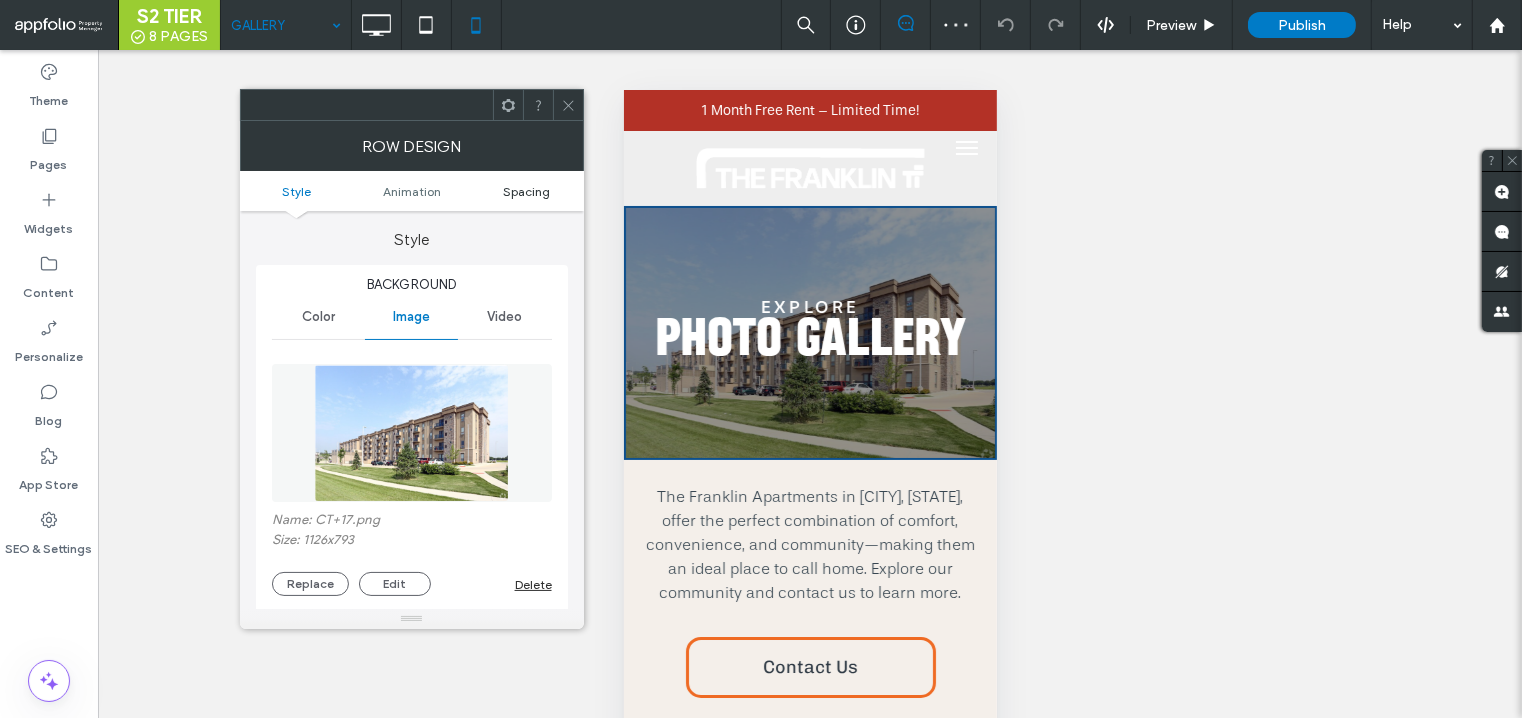 click on "Spacing" at bounding box center [526, 191] 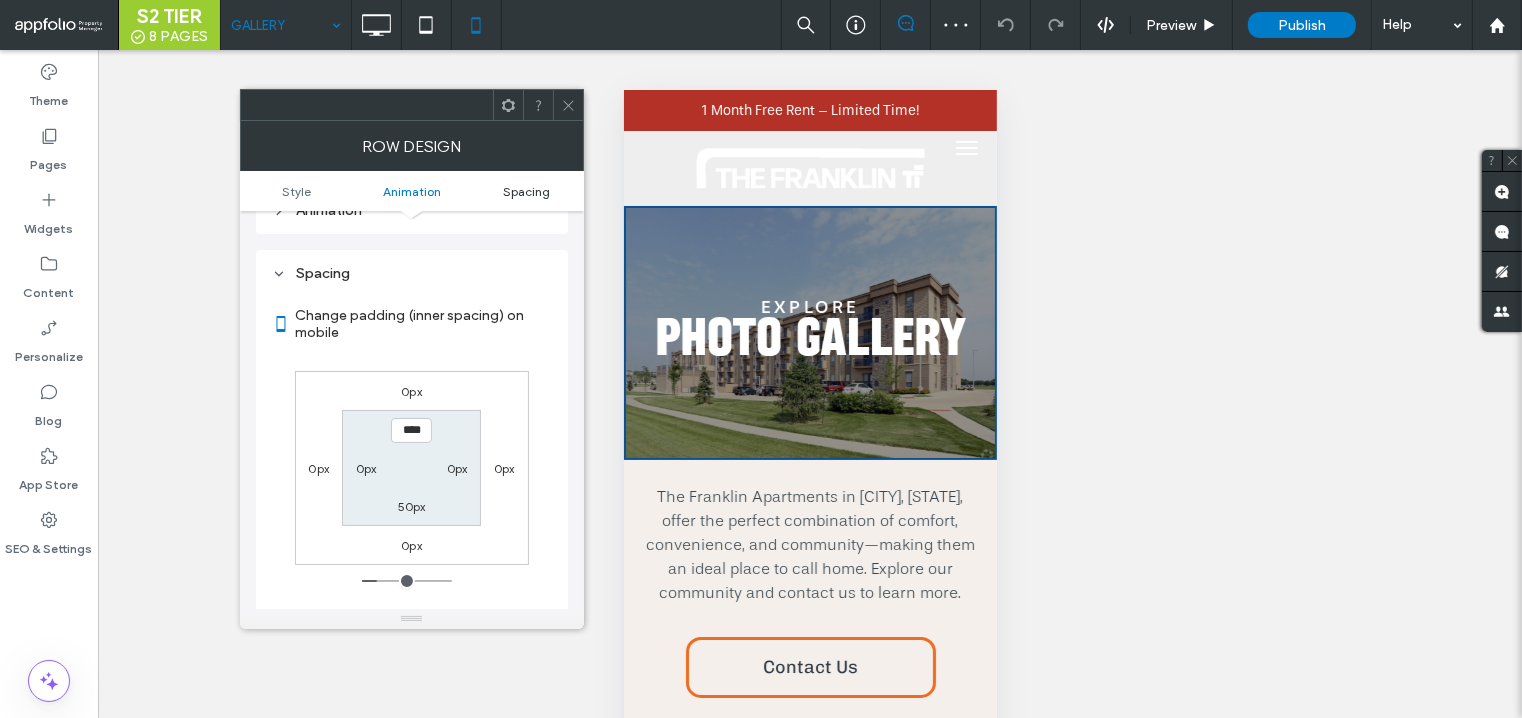 scroll, scrollTop: 1048, scrollLeft: 0, axis: vertical 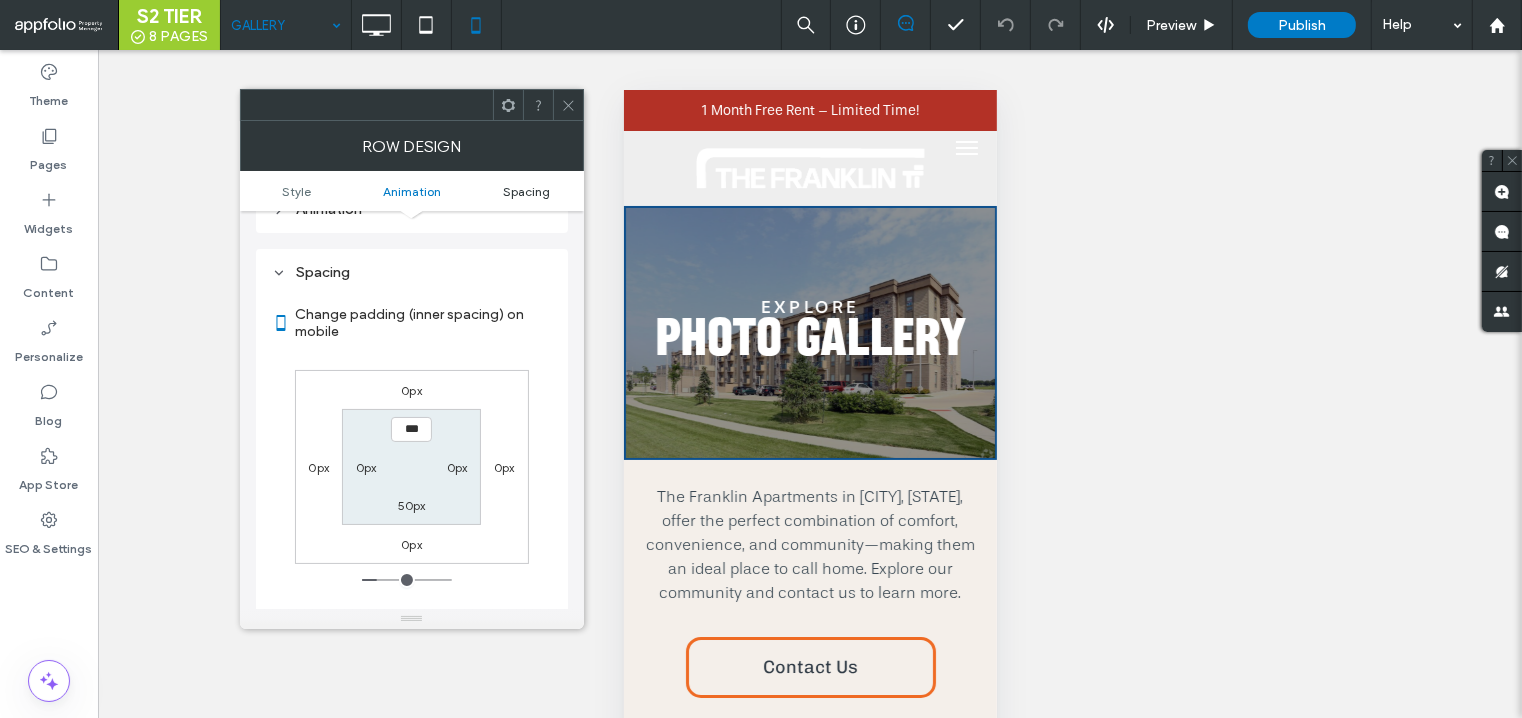 type on "*****" 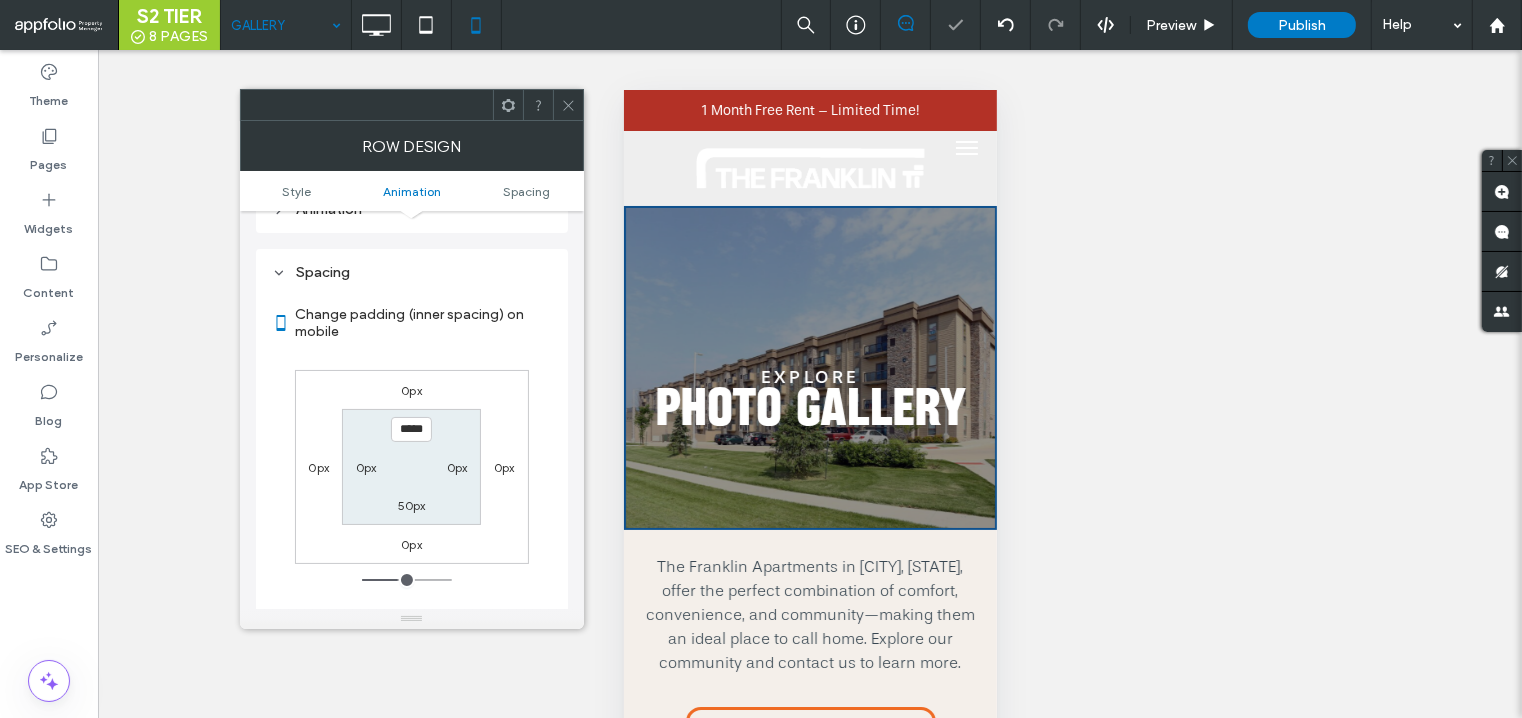 click 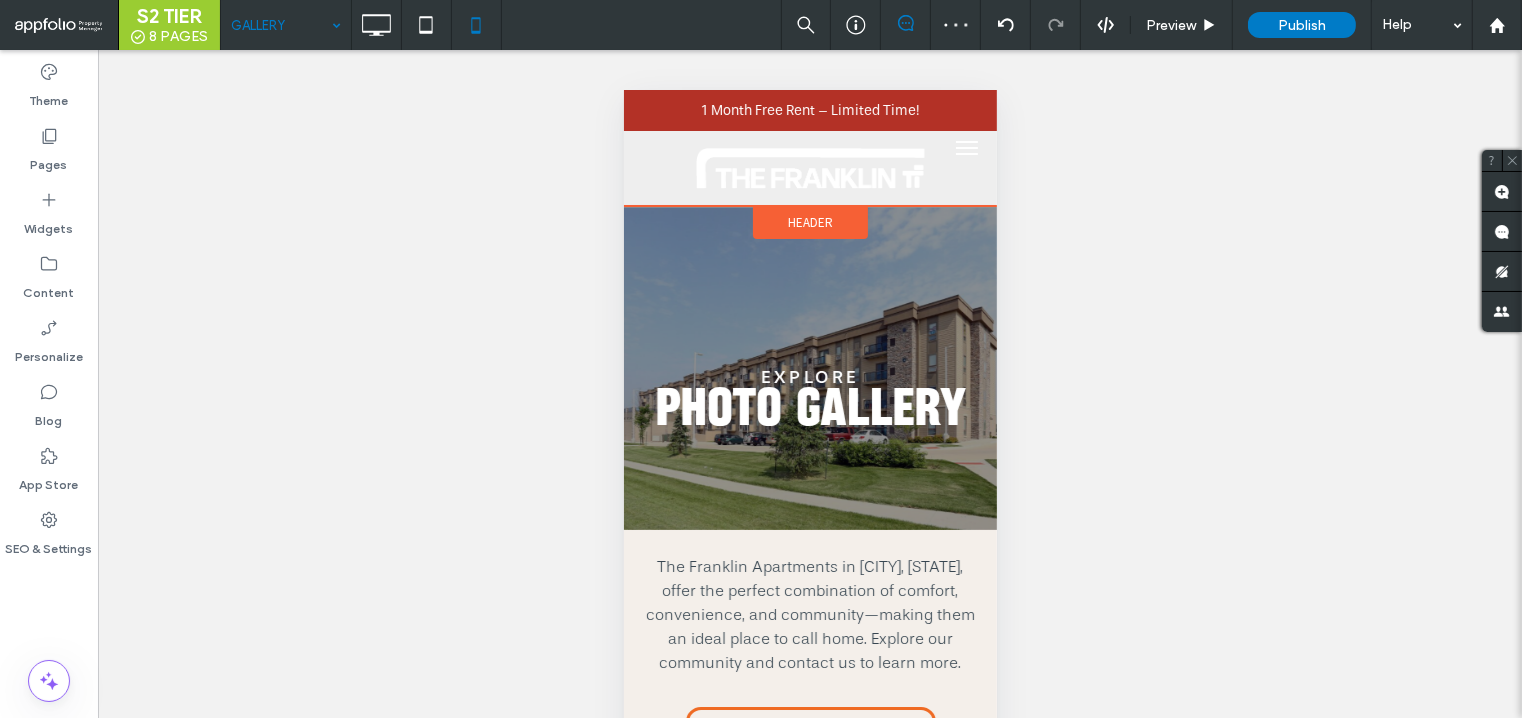 click on "Header" at bounding box center [809, 221] 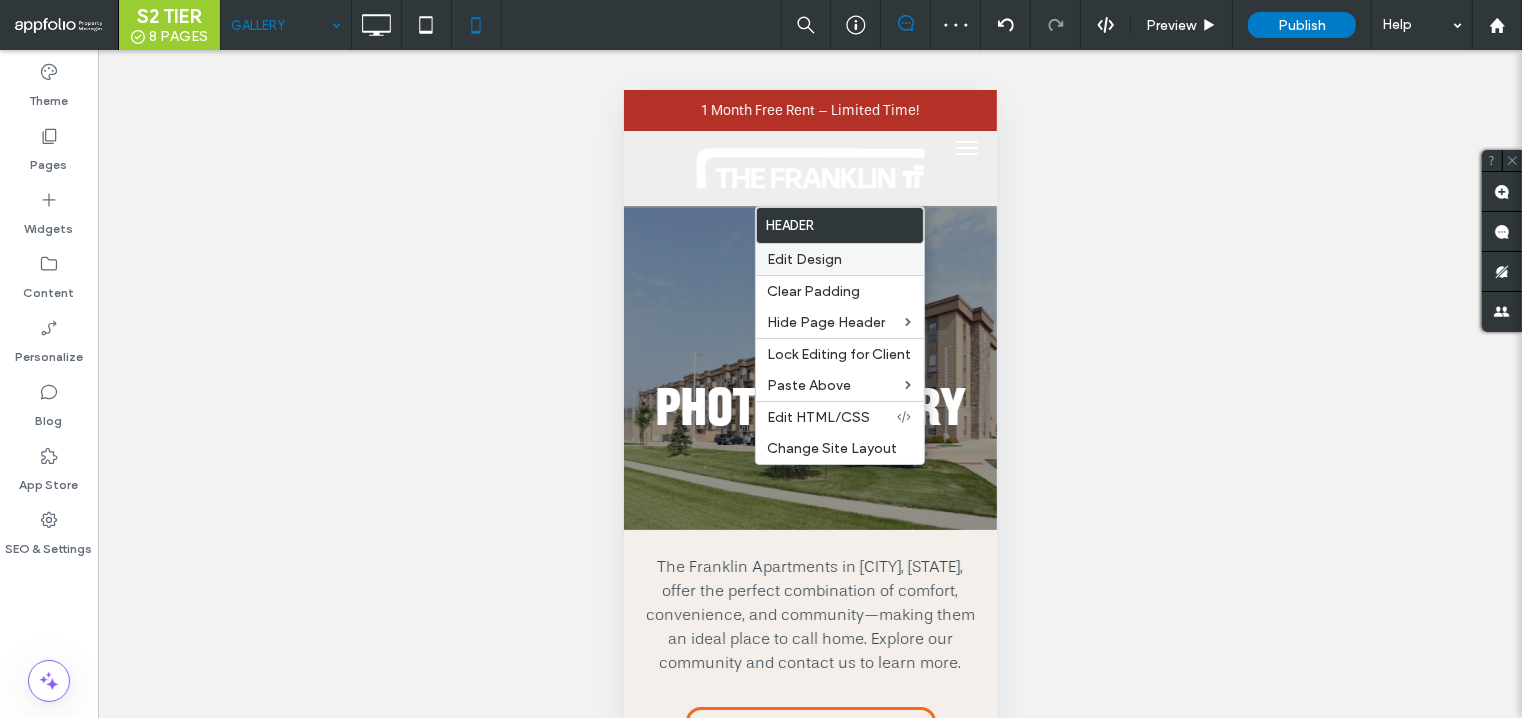 click on "Edit Design" at bounding box center [805, 259] 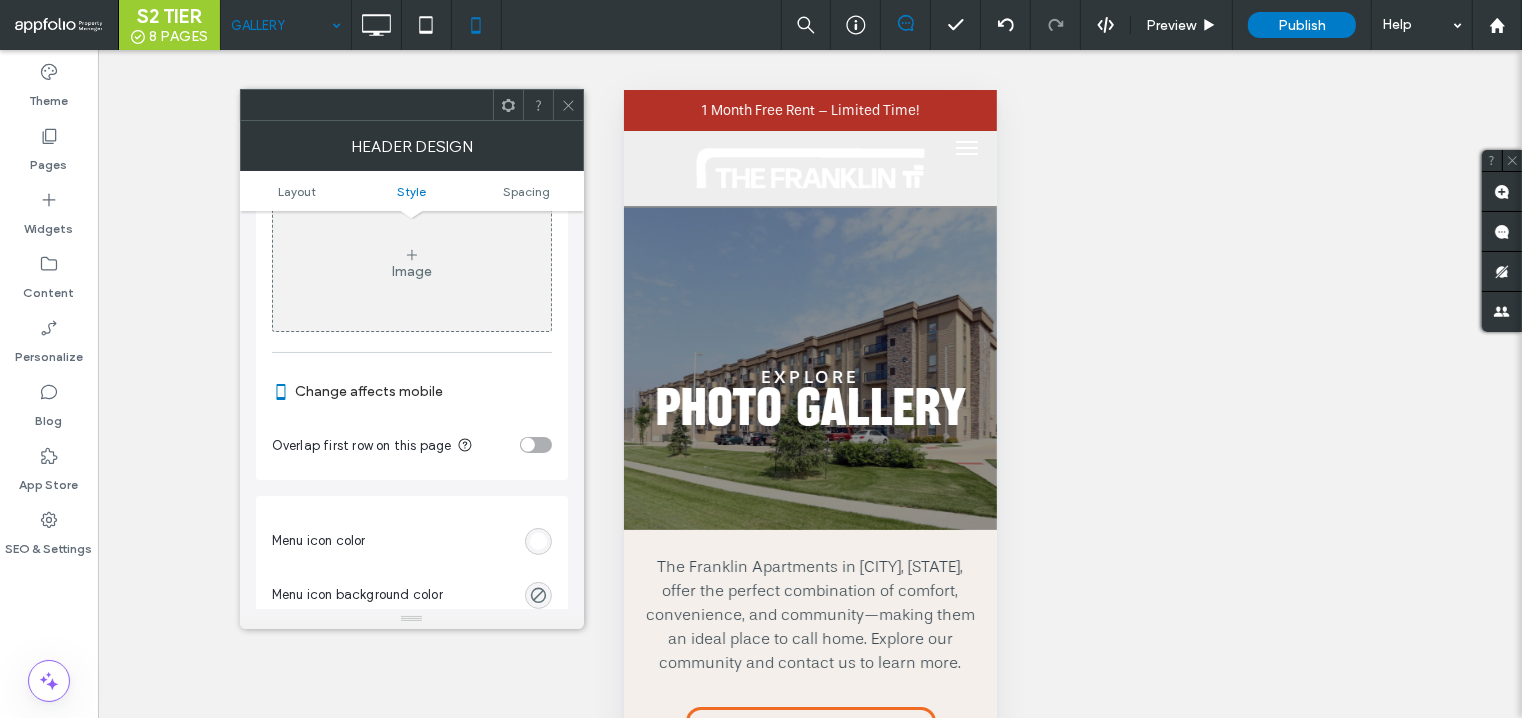 scroll, scrollTop: 886, scrollLeft: 0, axis: vertical 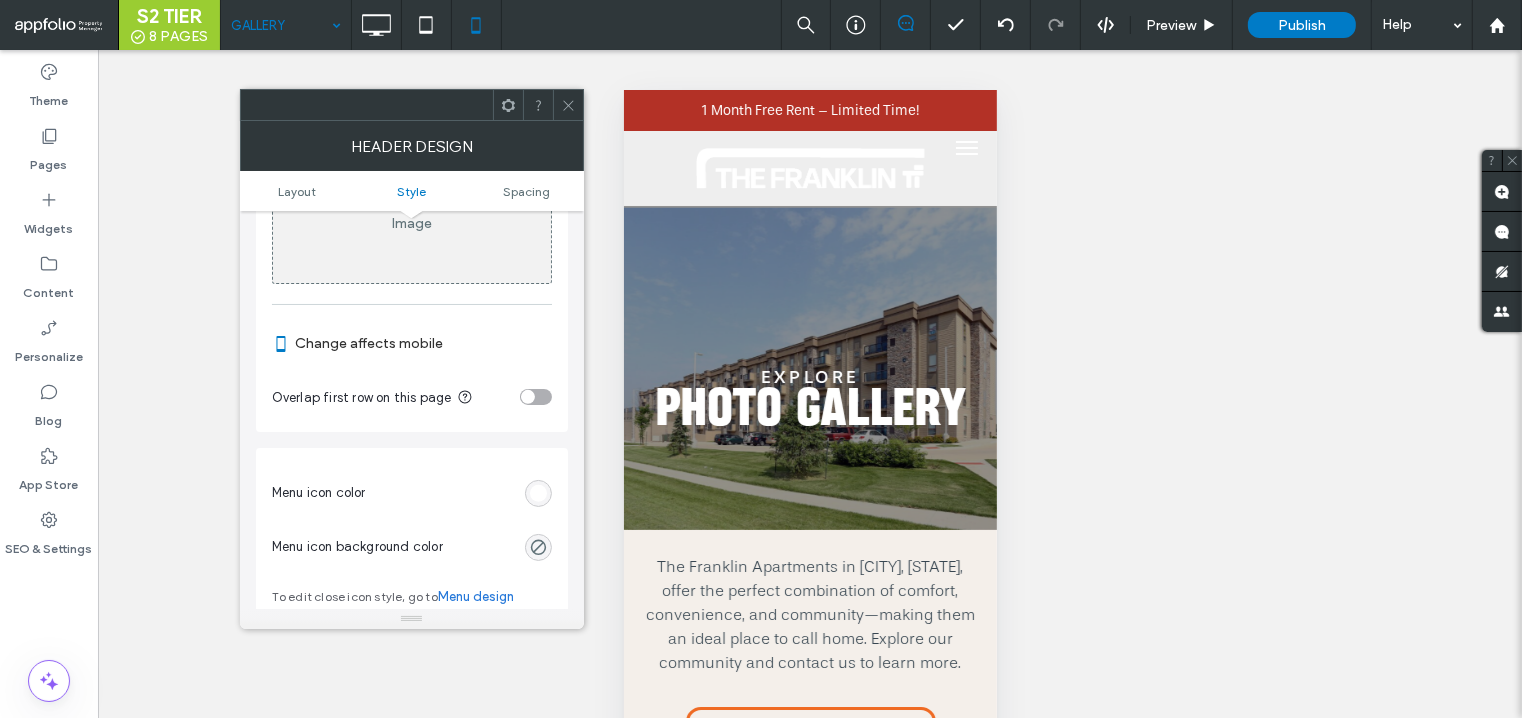 click at bounding box center [536, 397] 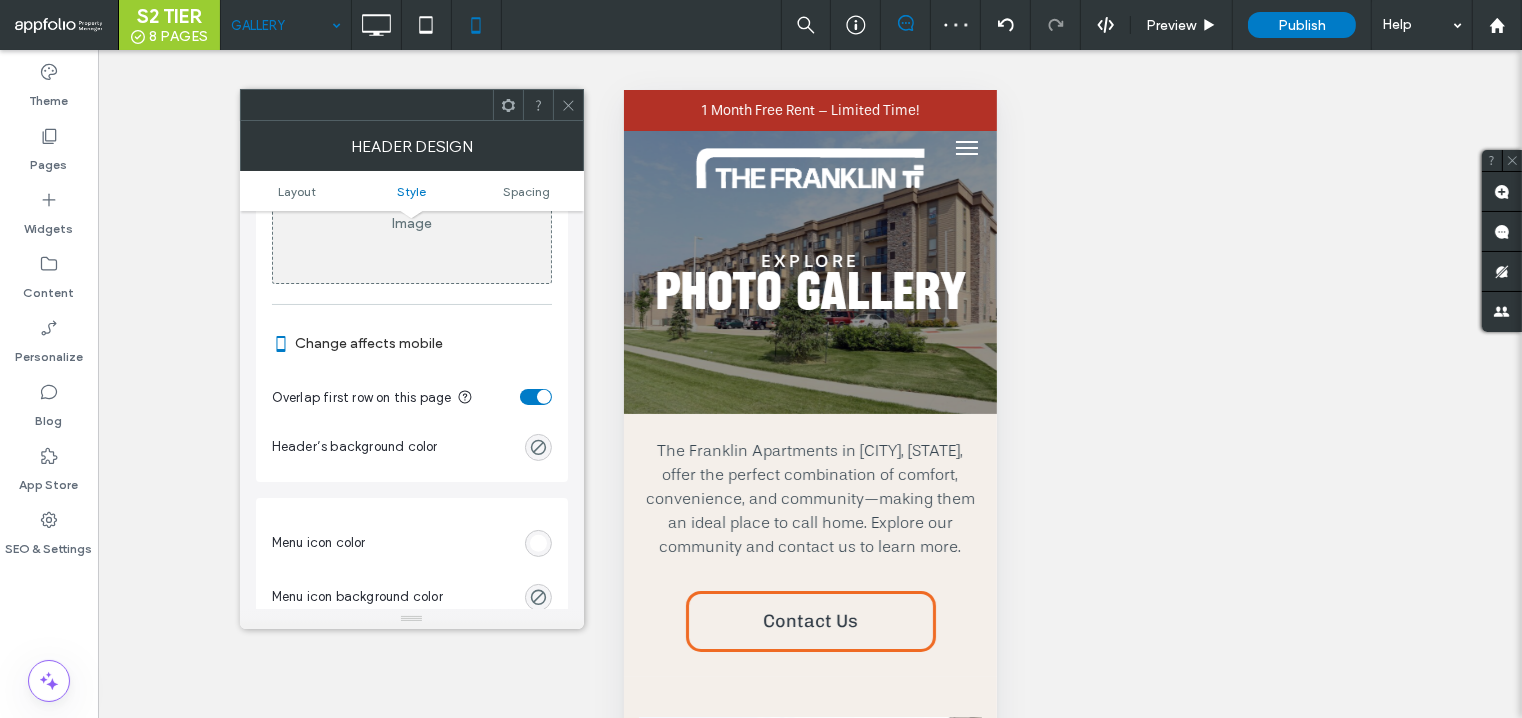 click at bounding box center (568, 105) 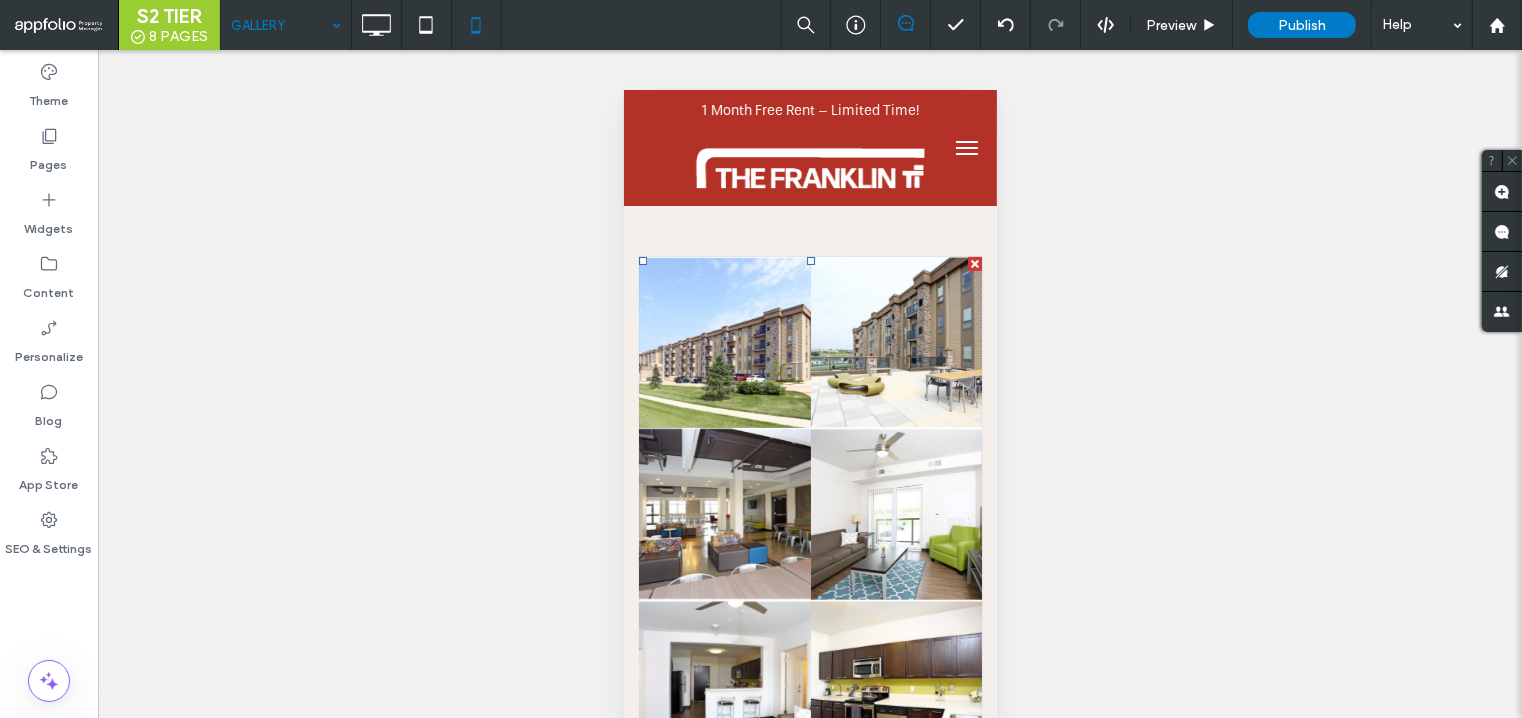 scroll, scrollTop: 0, scrollLeft: 0, axis: both 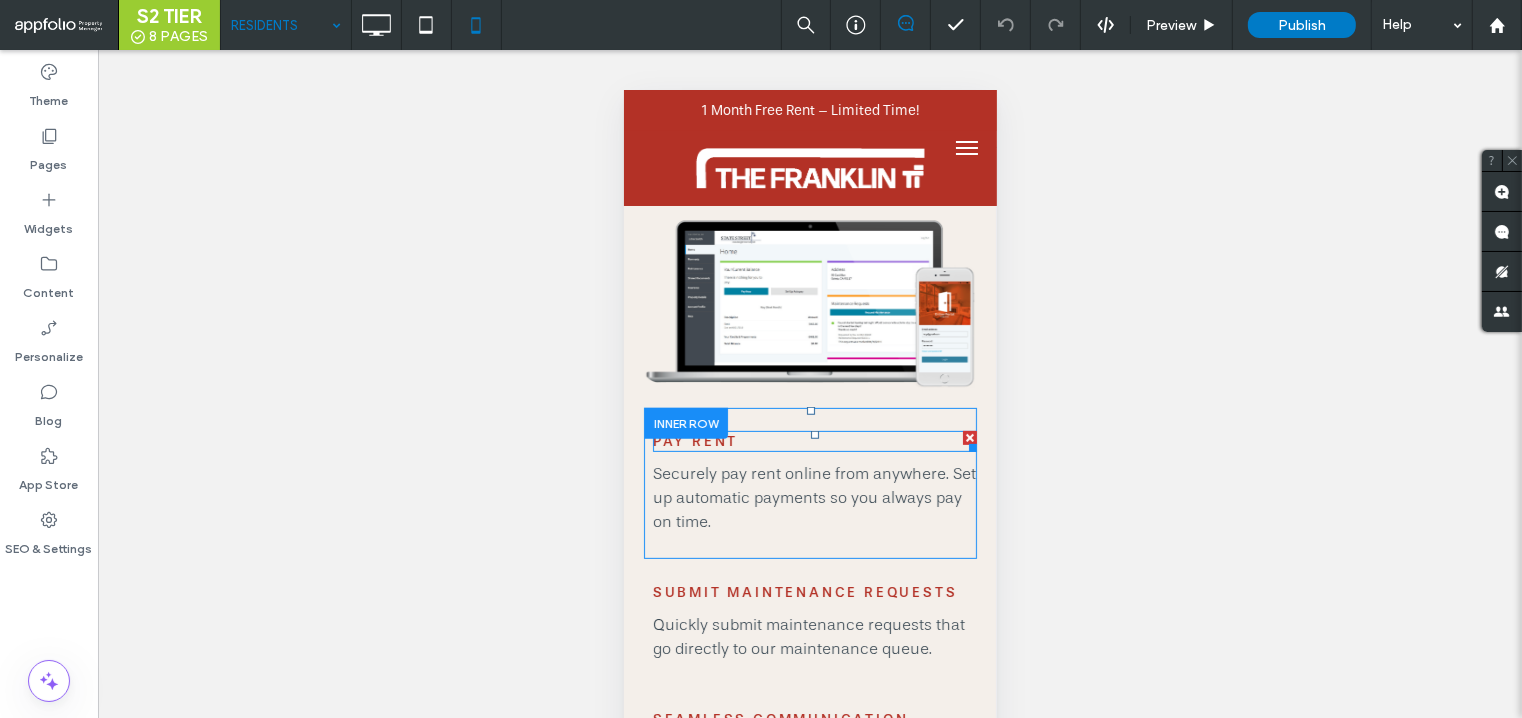 click on "PAY RENT" at bounding box center [694, 440] 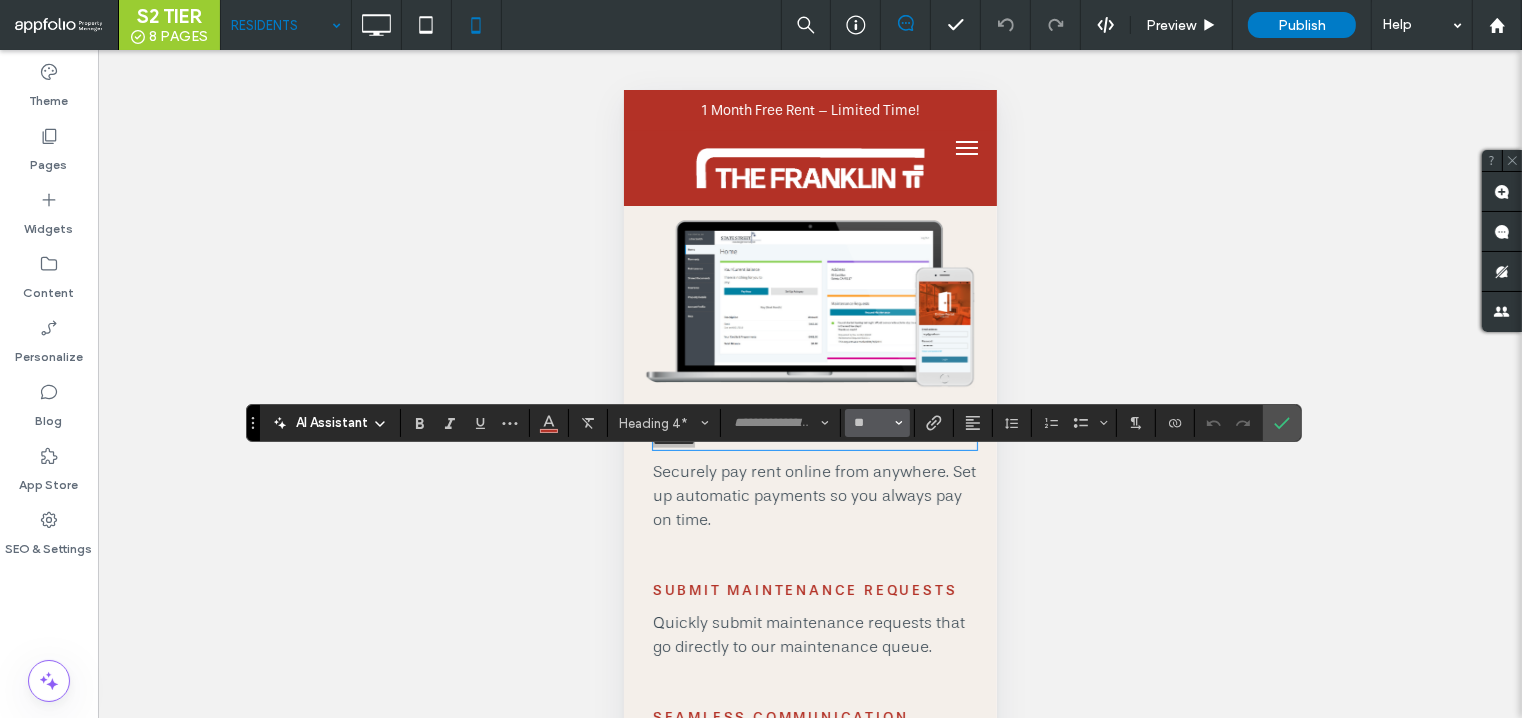 click on "**" at bounding box center [877, 423] 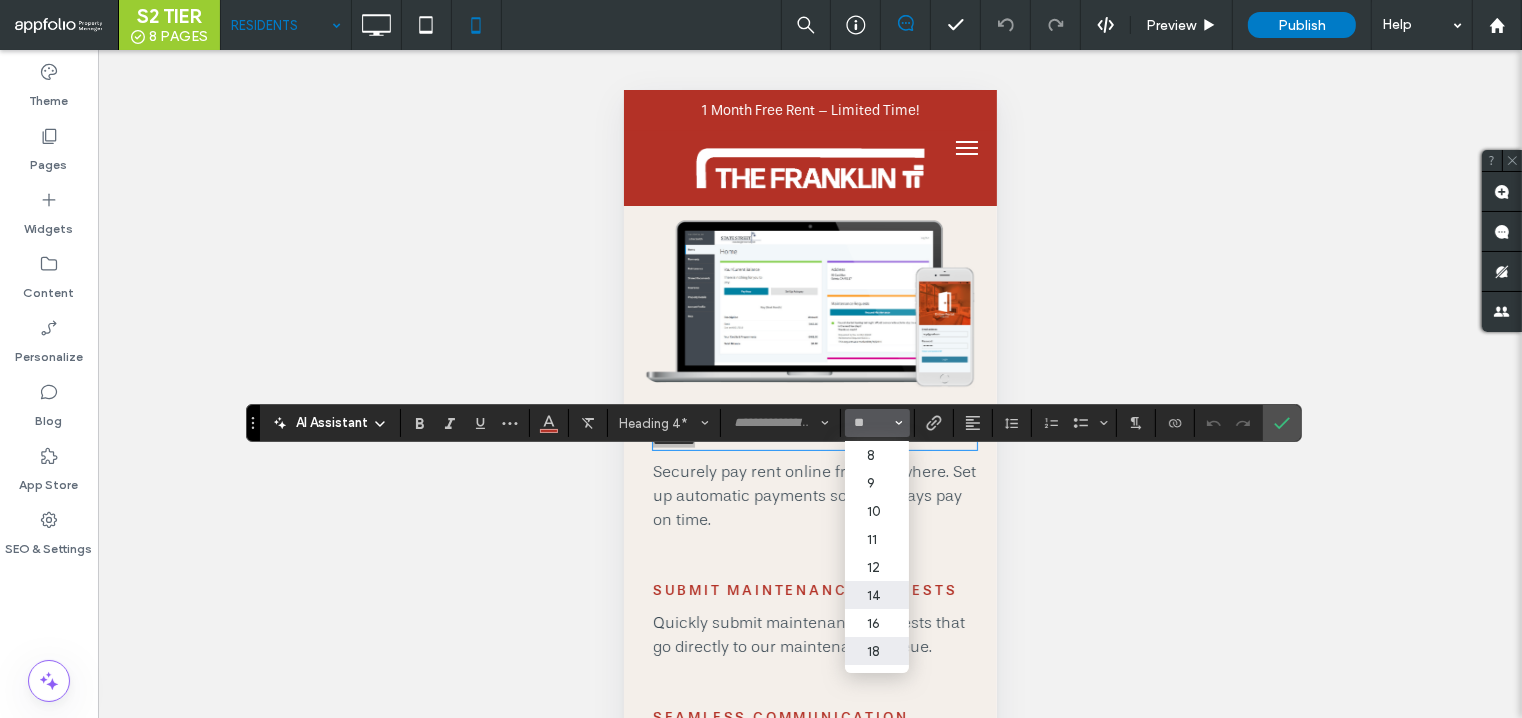 click on "18" at bounding box center (877, 651) 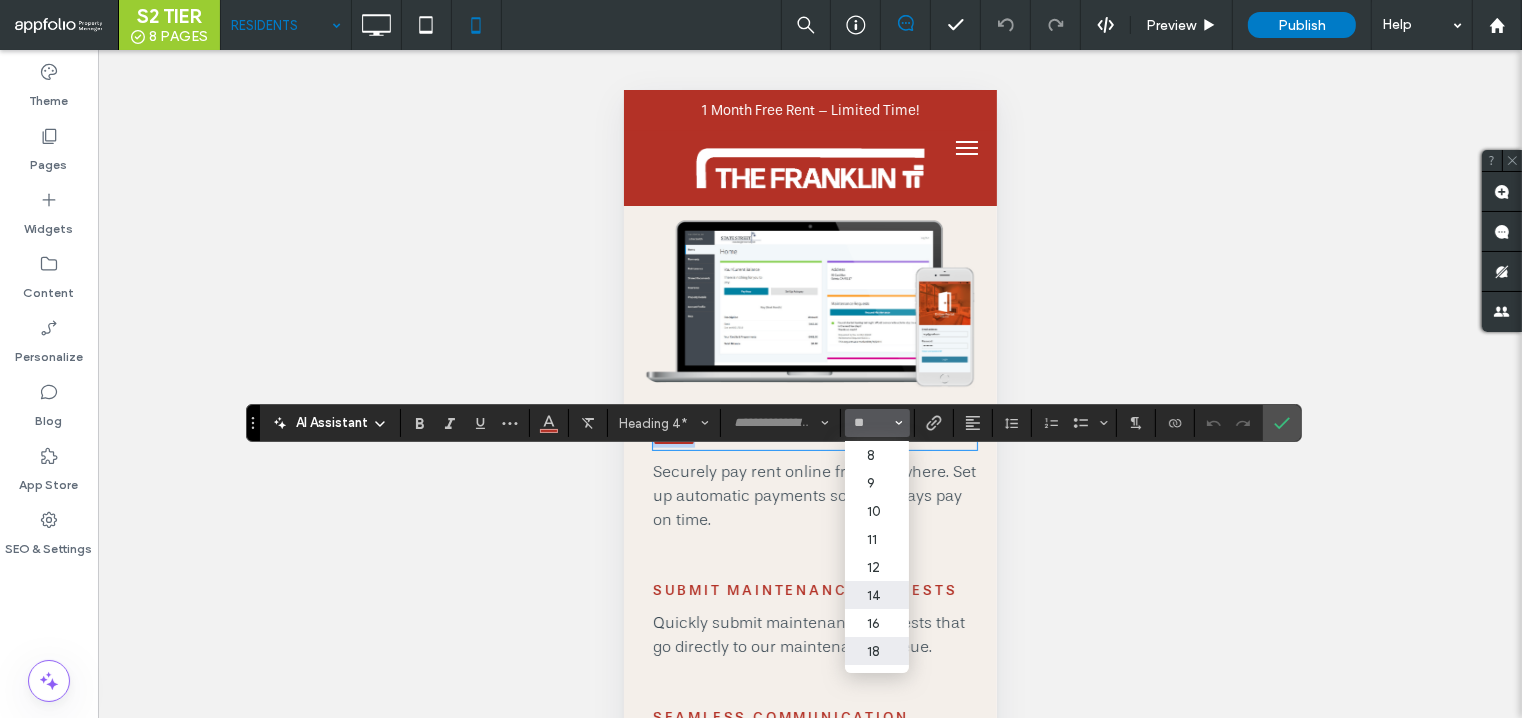 type on "**" 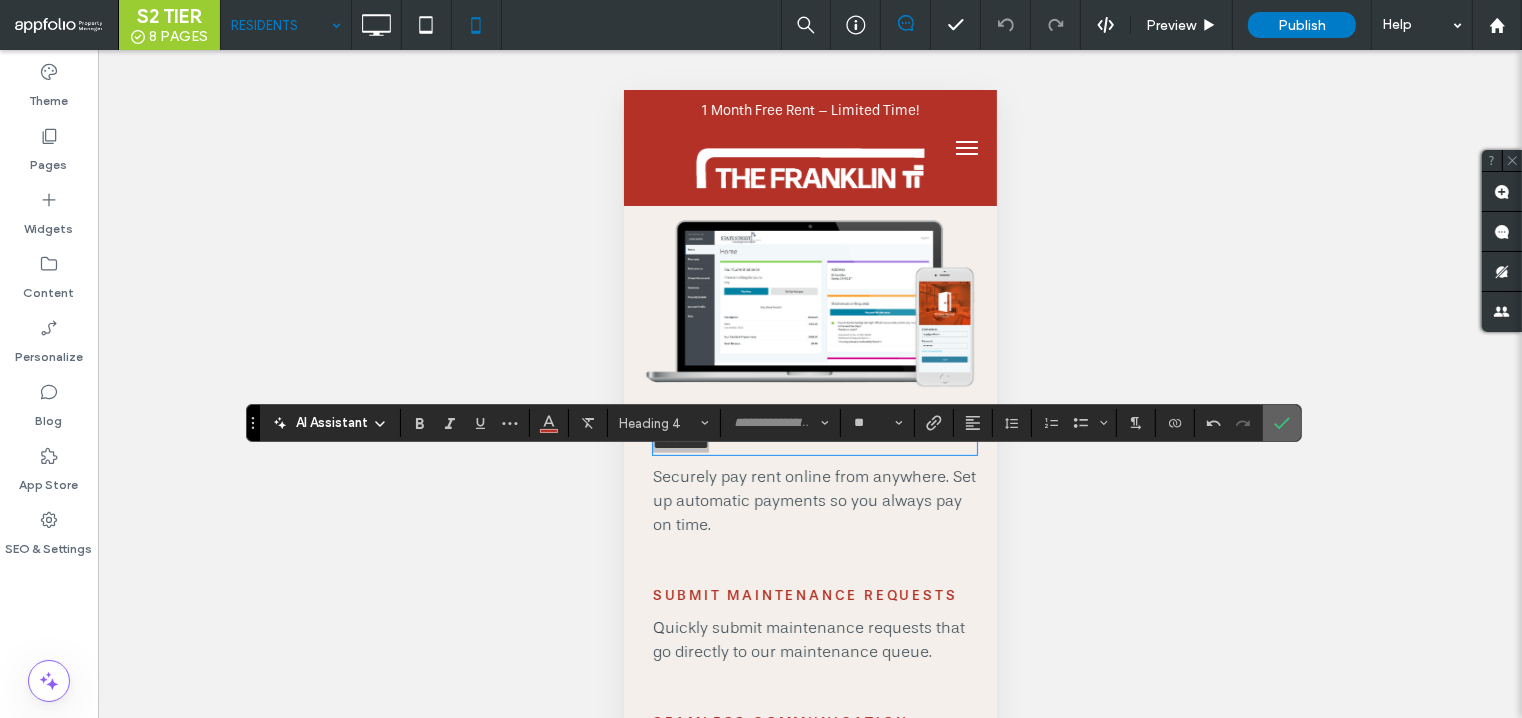 click 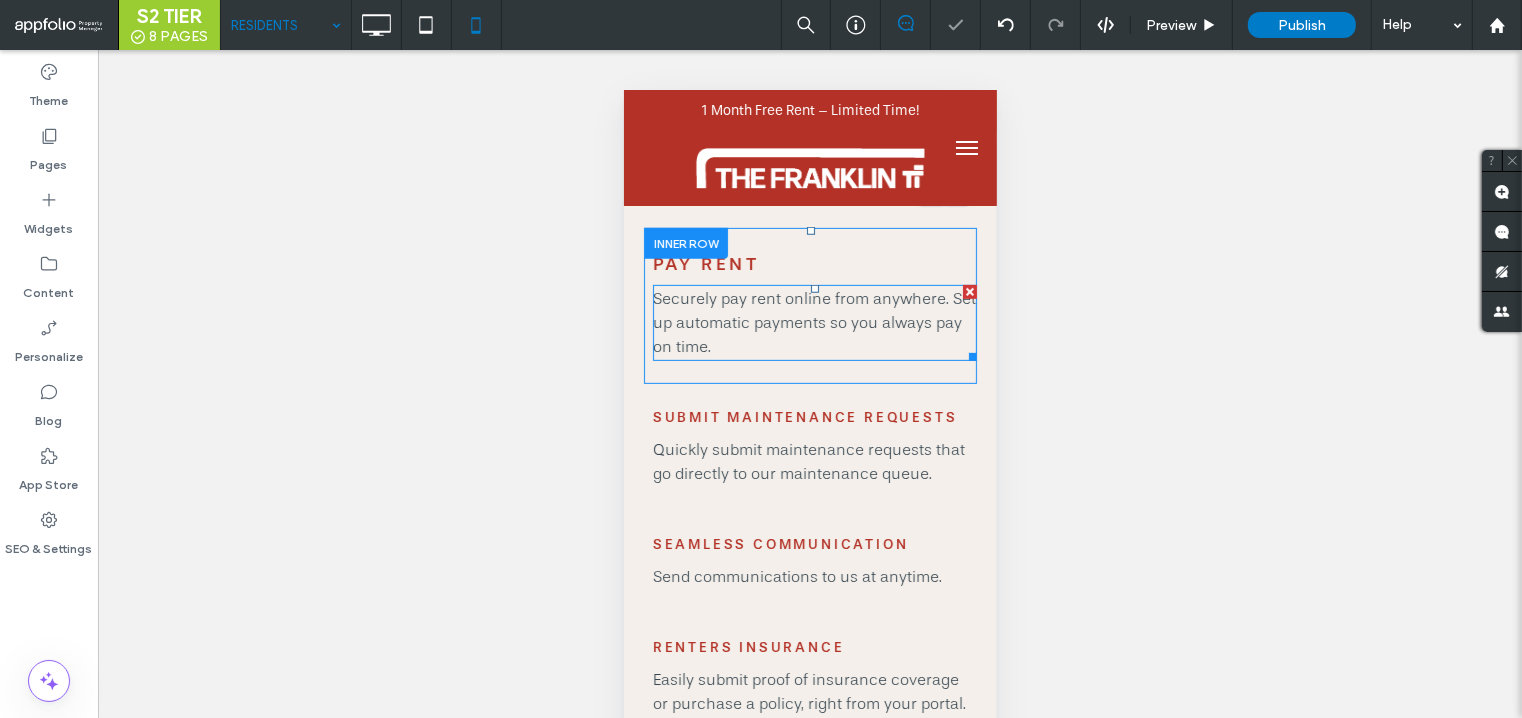 scroll, scrollTop: 818, scrollLeft: 0, axis: vertical 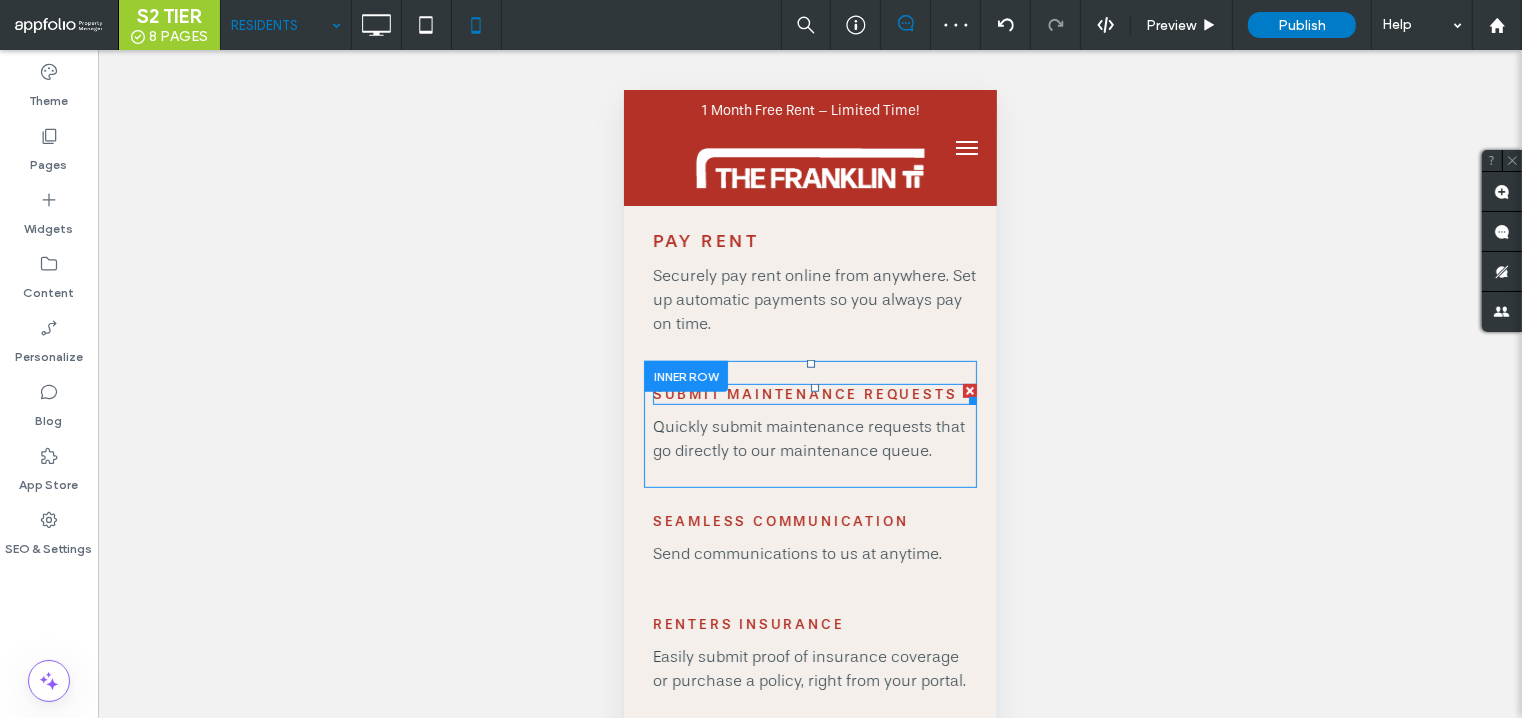 click on "SUBMIT MAINTENANCE REQUESTS" at bounding box center [804, 393] 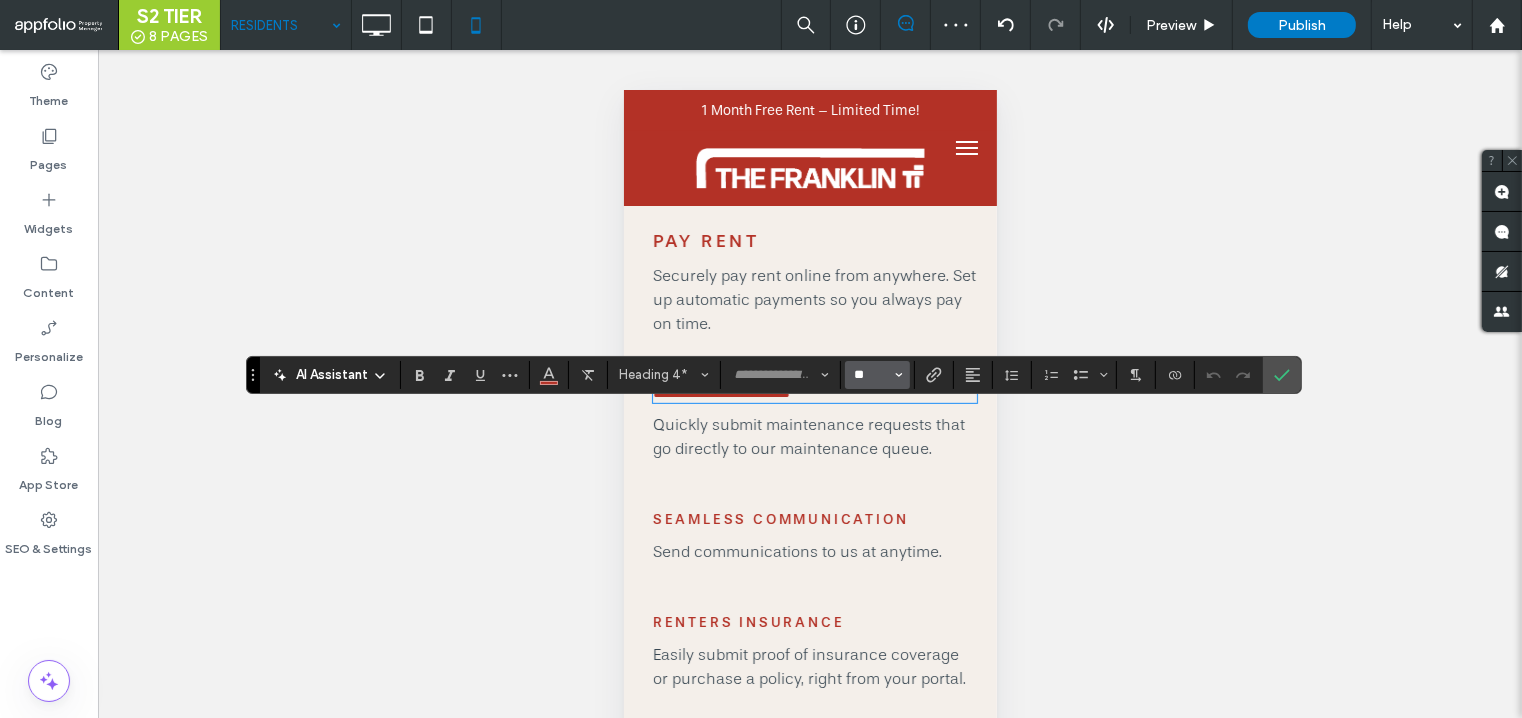 click on "**" at bounding box center (871, 375) 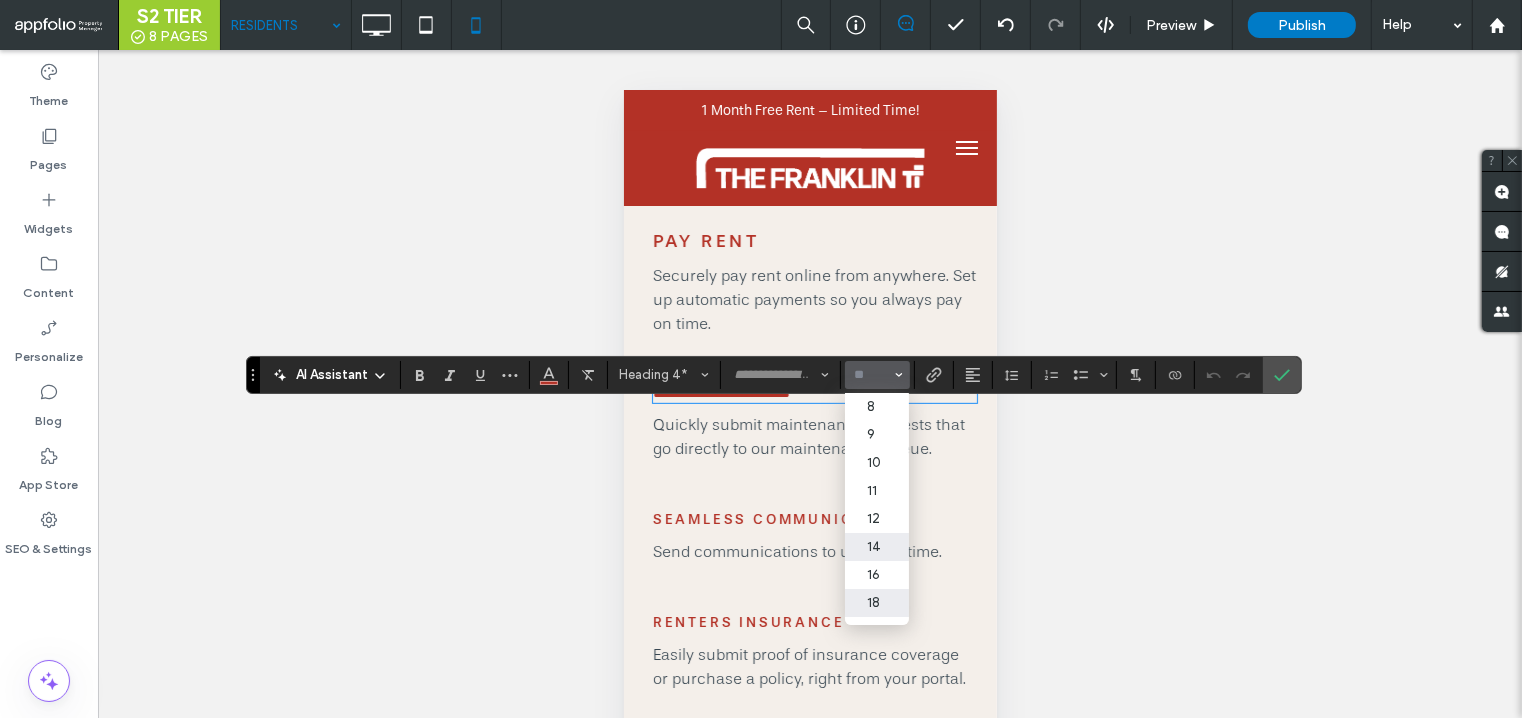 click on "18" at bounding box center (877, 603) 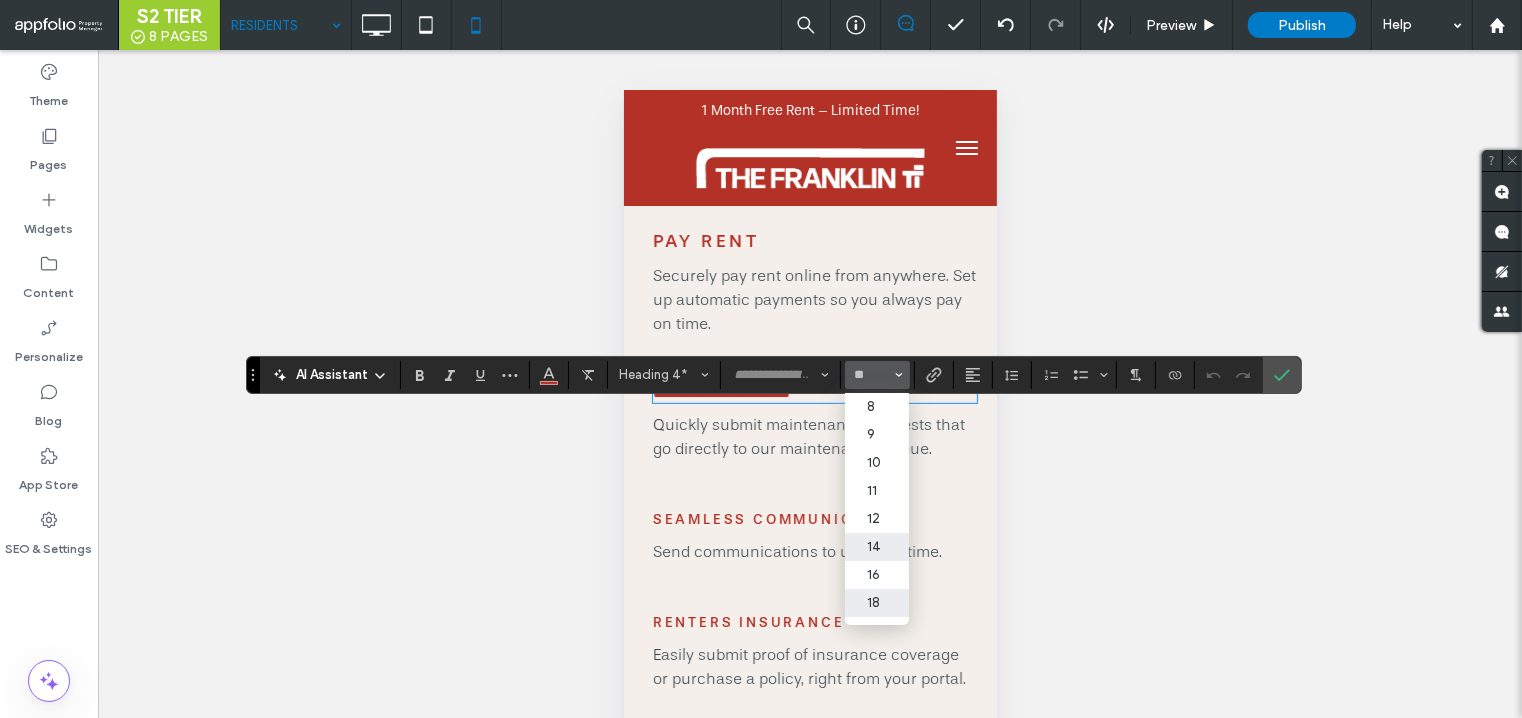 type on "**" 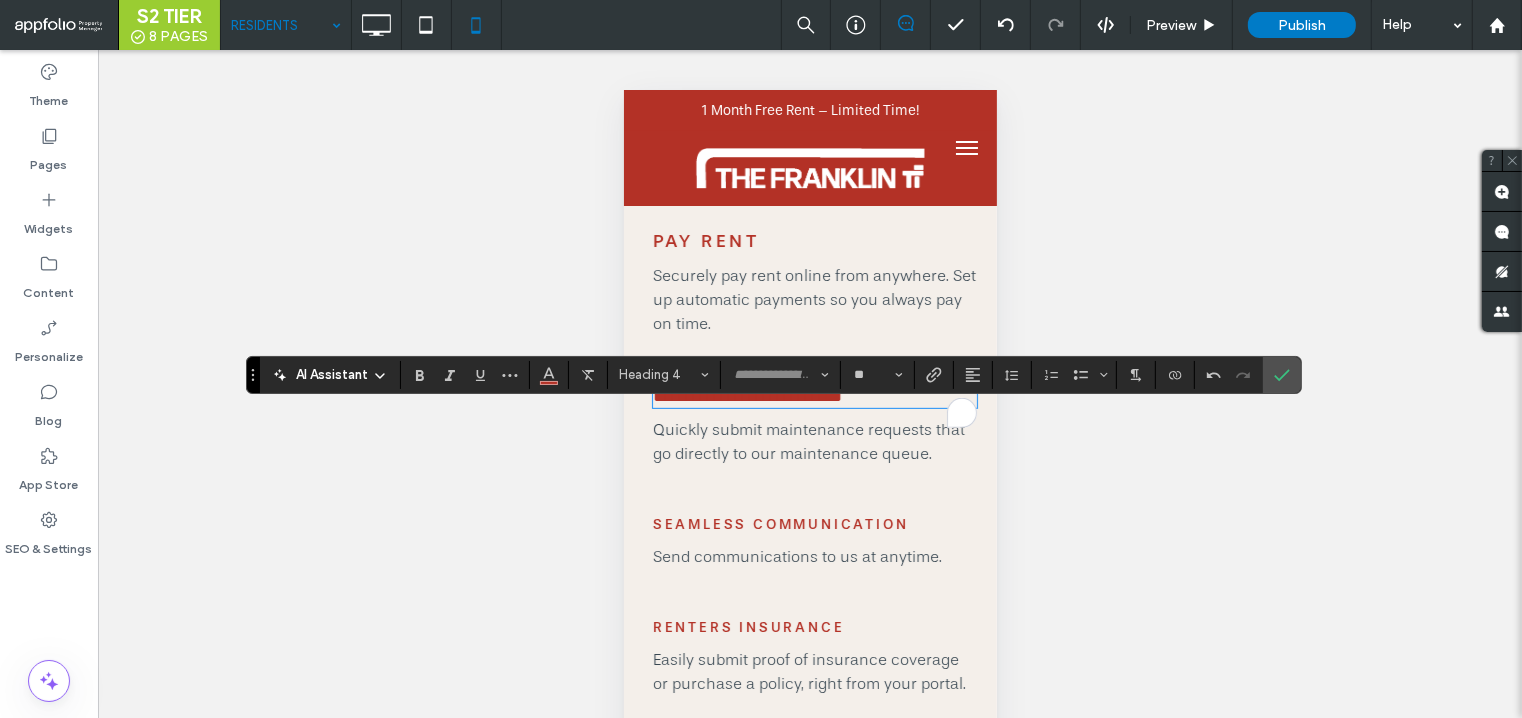 click on "SEAMLESS COMMUNICATION" at bounding box center [780, 523] 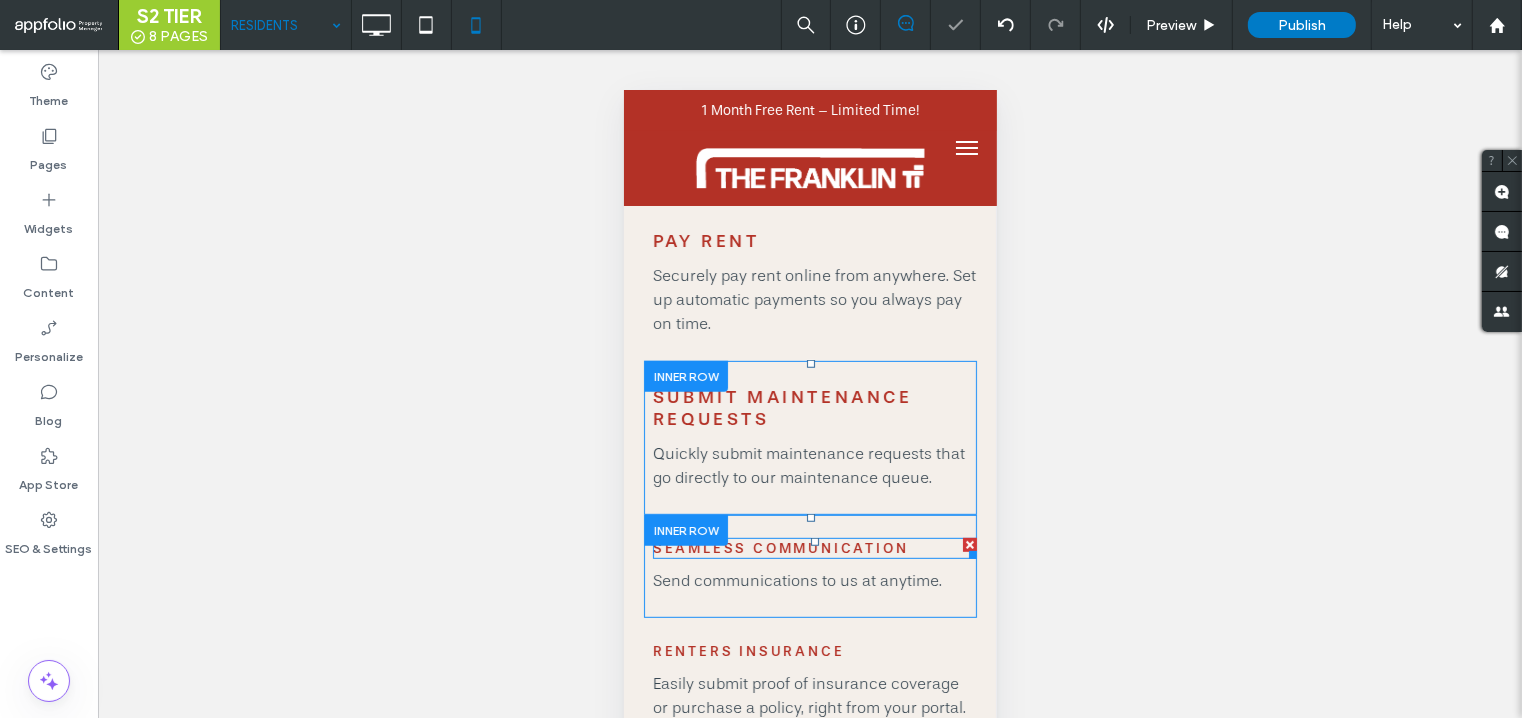 click on "SEAMLESS COMMUNICATION" at bounding box center (780, 547) 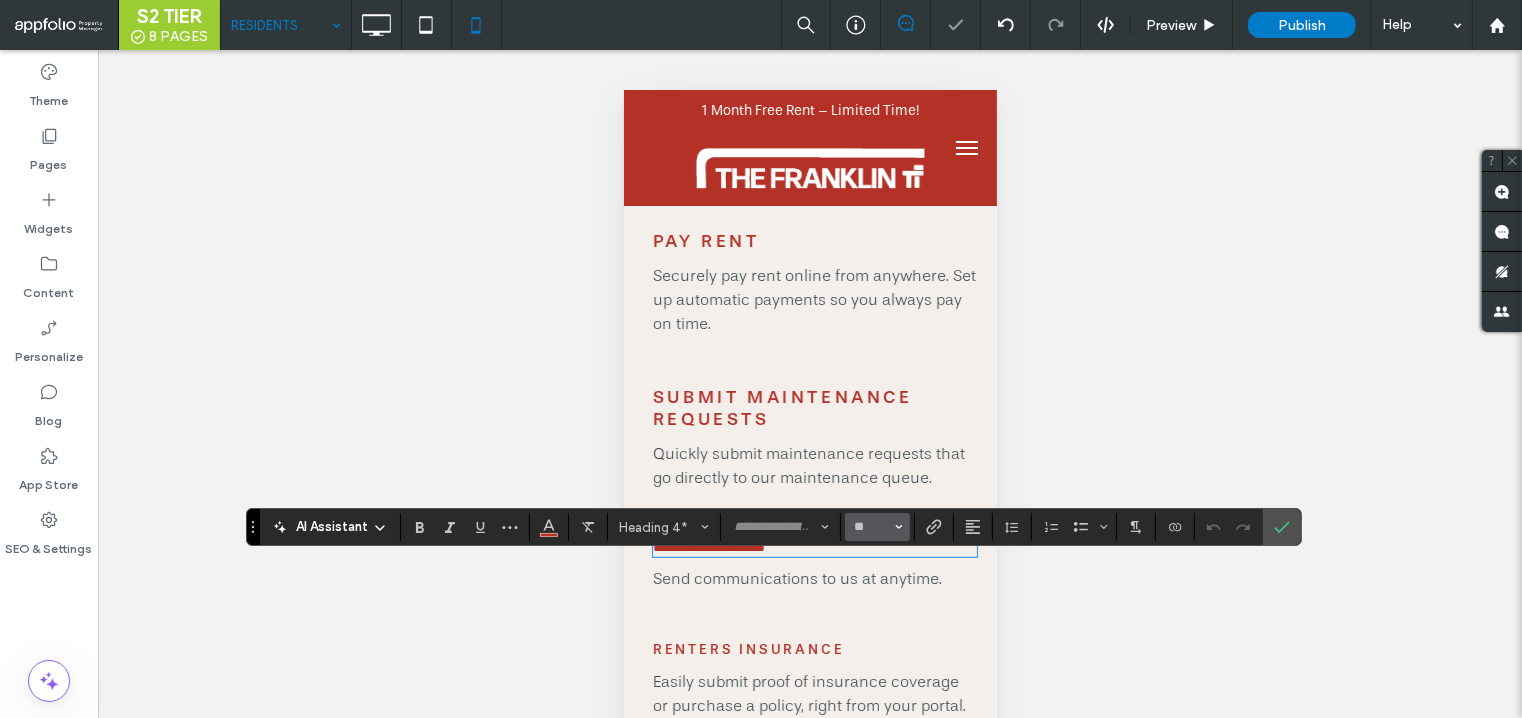 click on "**" at bounding box center [877, 527] 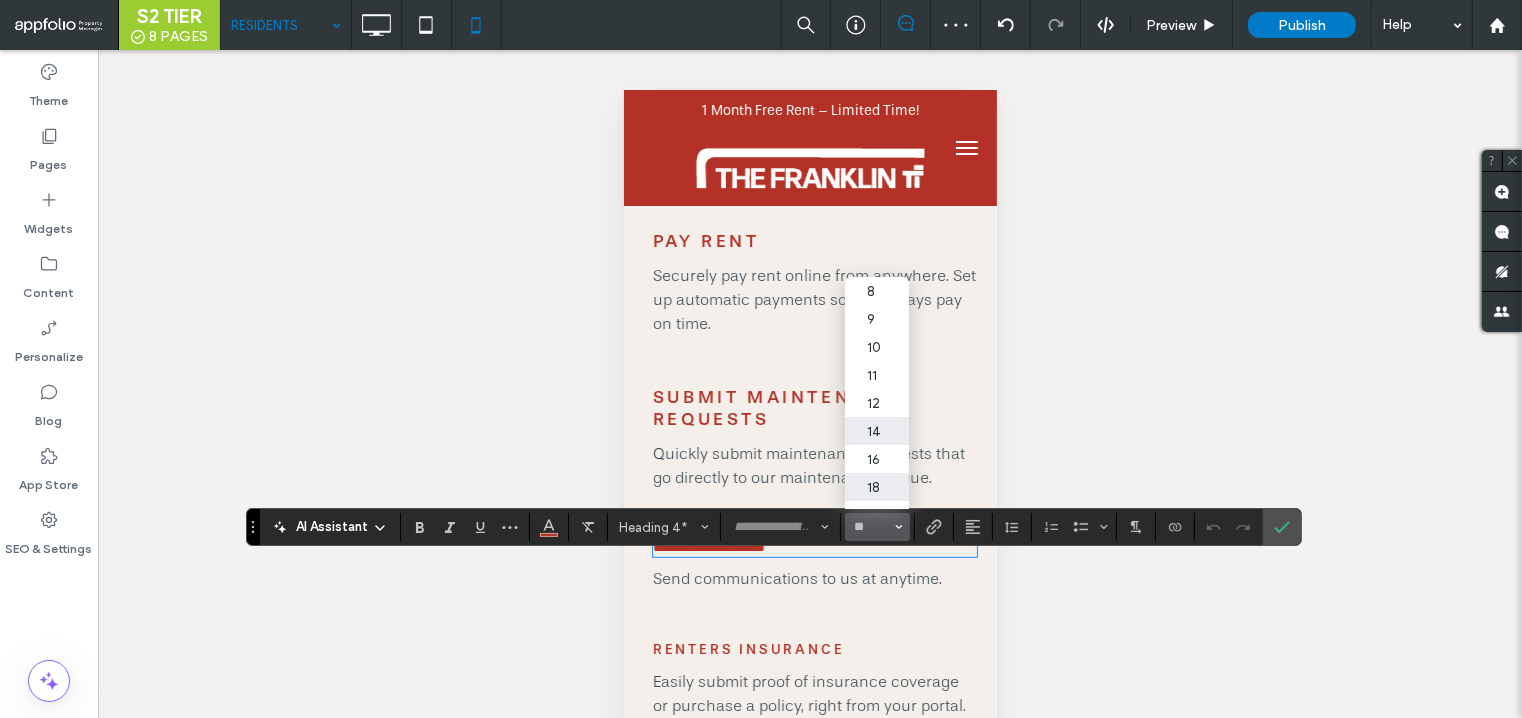 click on "18" at bounding box center [877, 487] 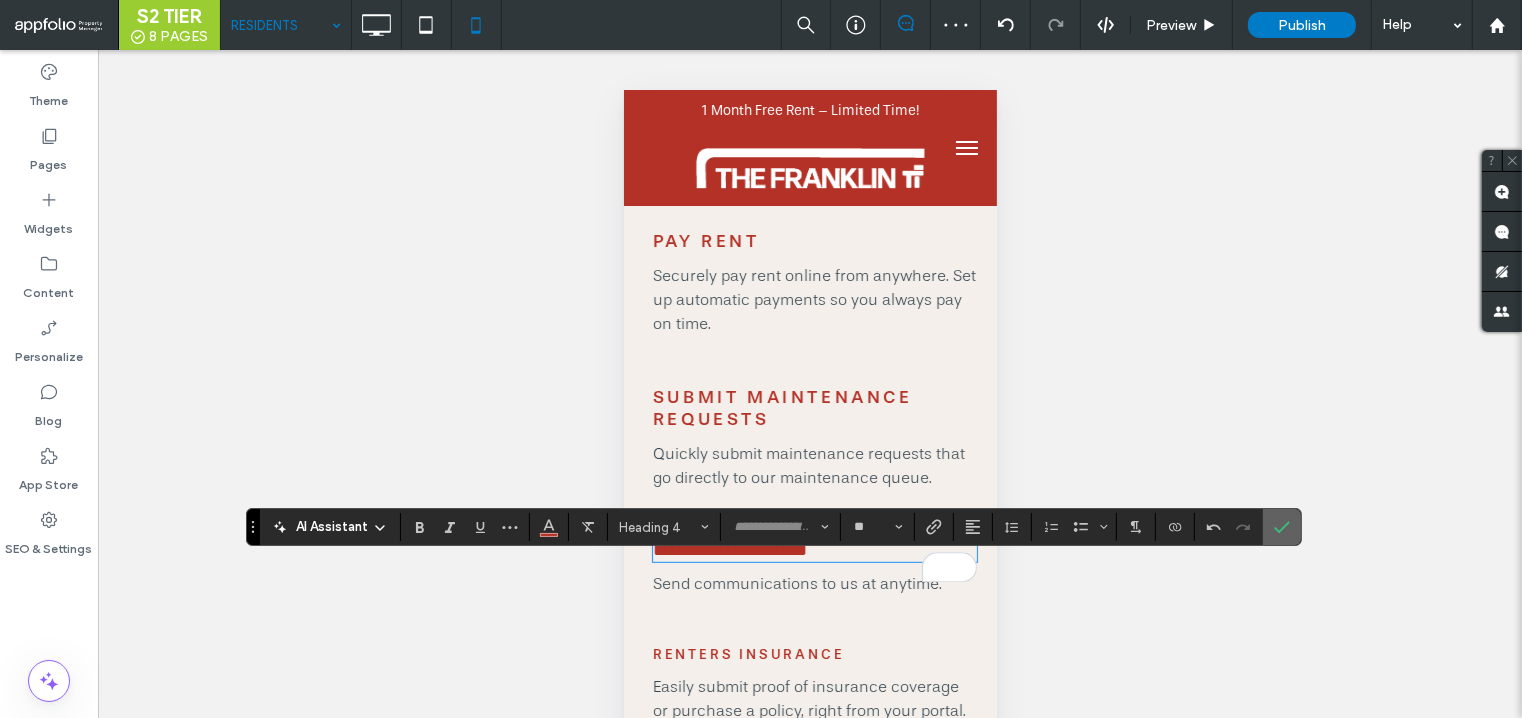 click at bounding box center (1282, 527) 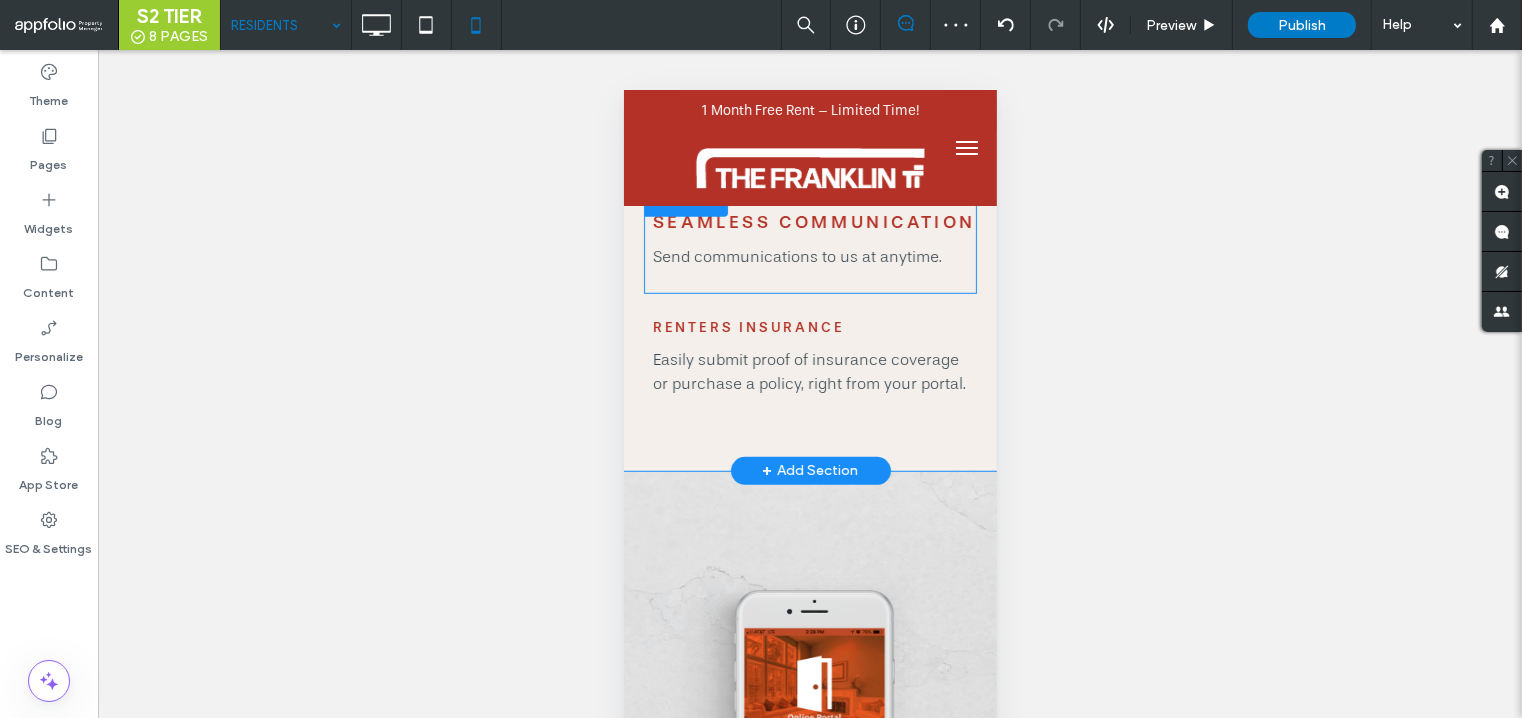 scroll, scrollTop: 1151, scrollLeft: 0, axis: vertical 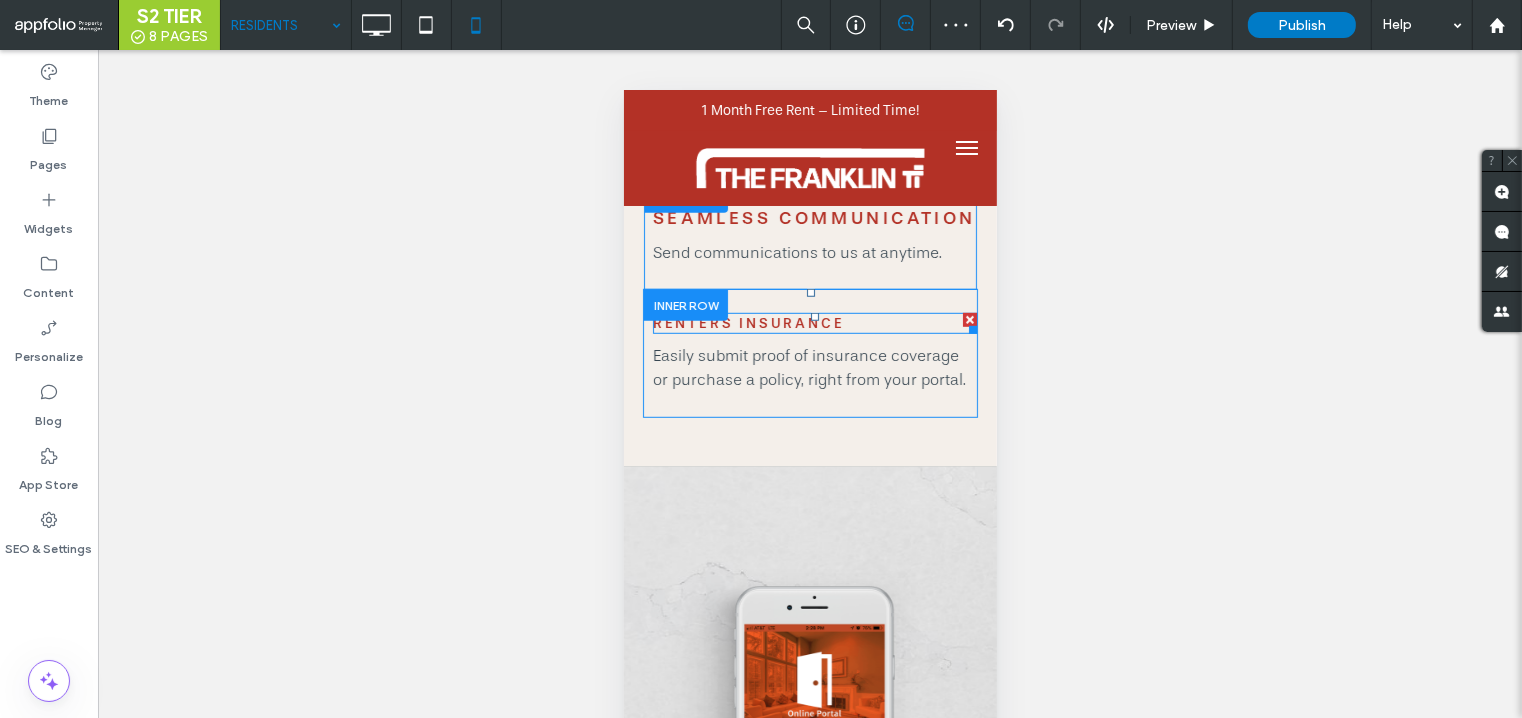 click on "RENTERS INSURANCE" at bounding box center [748, 322] 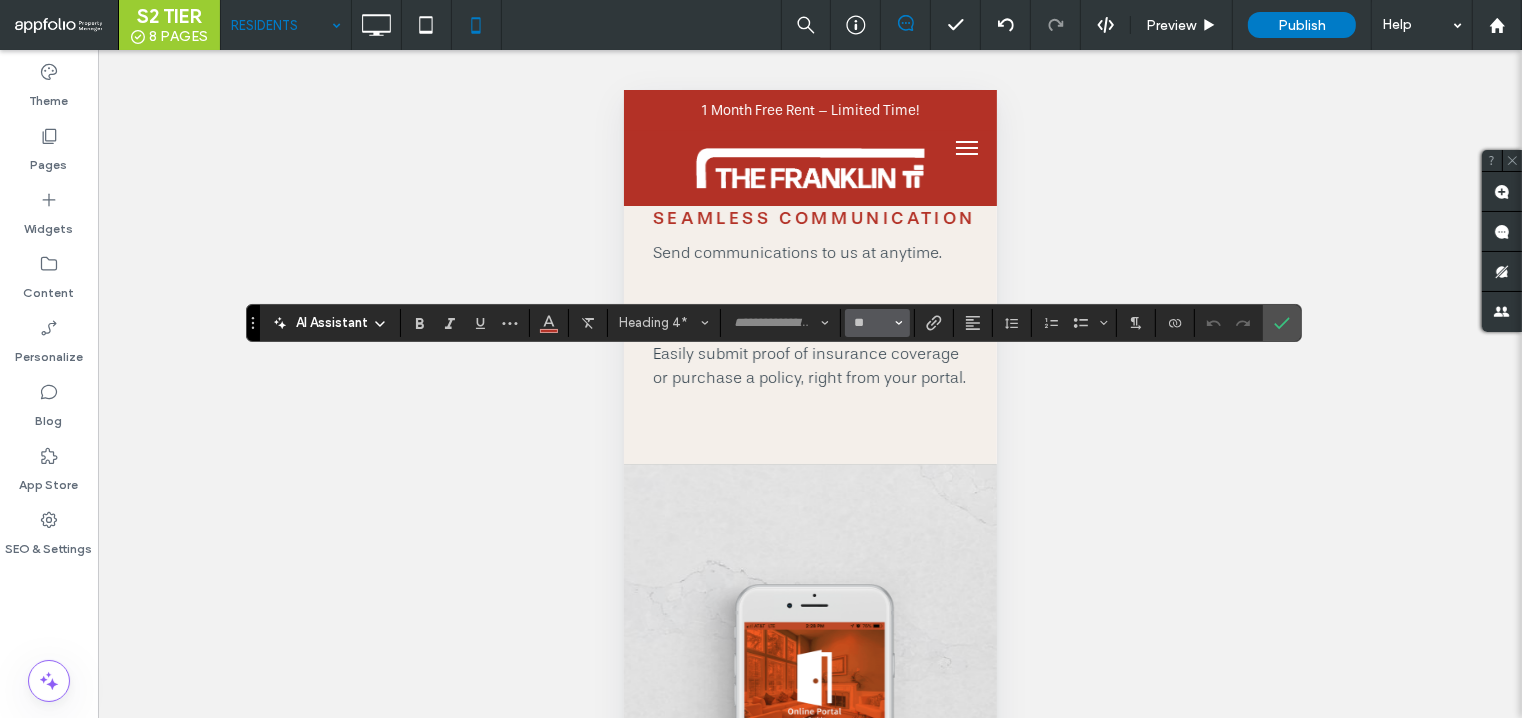 click 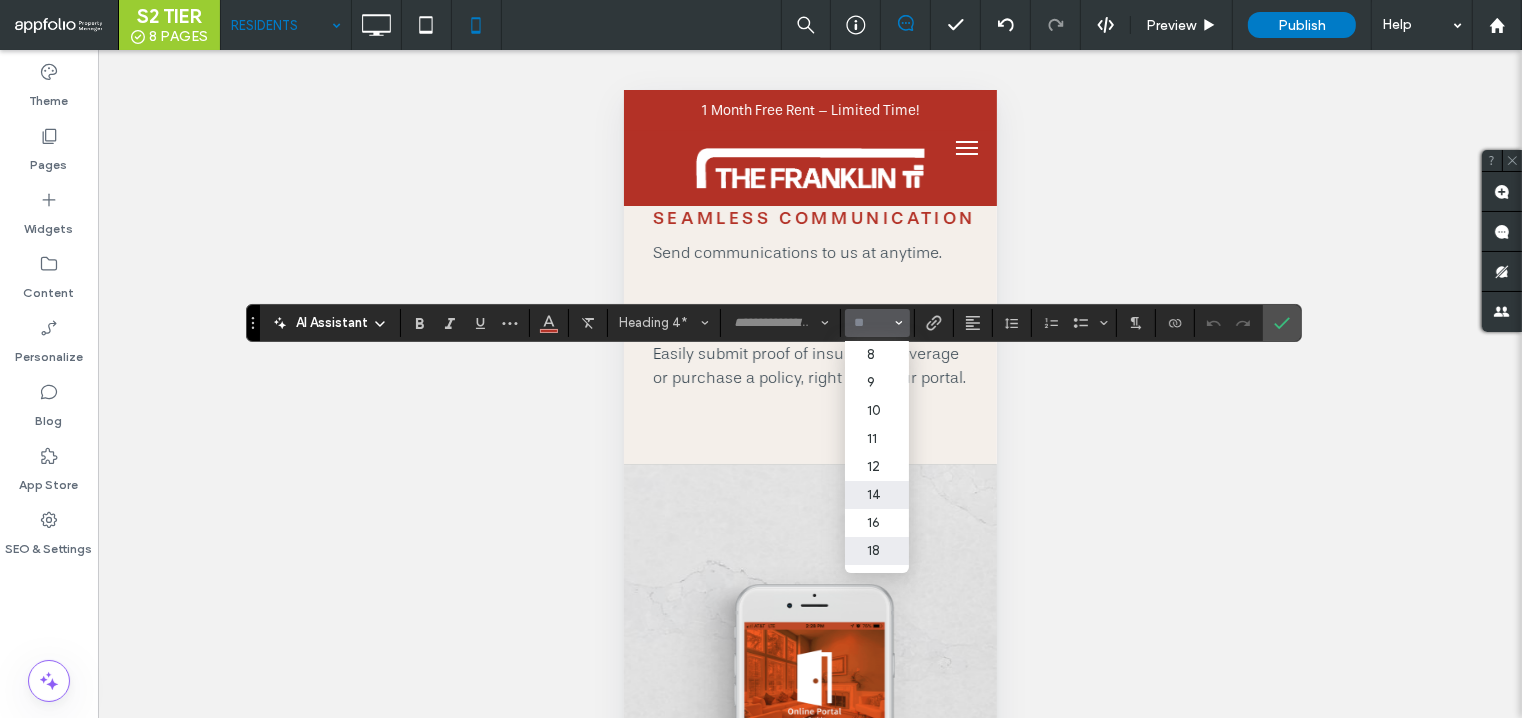 click on "18" at bounding box center (877, 551) 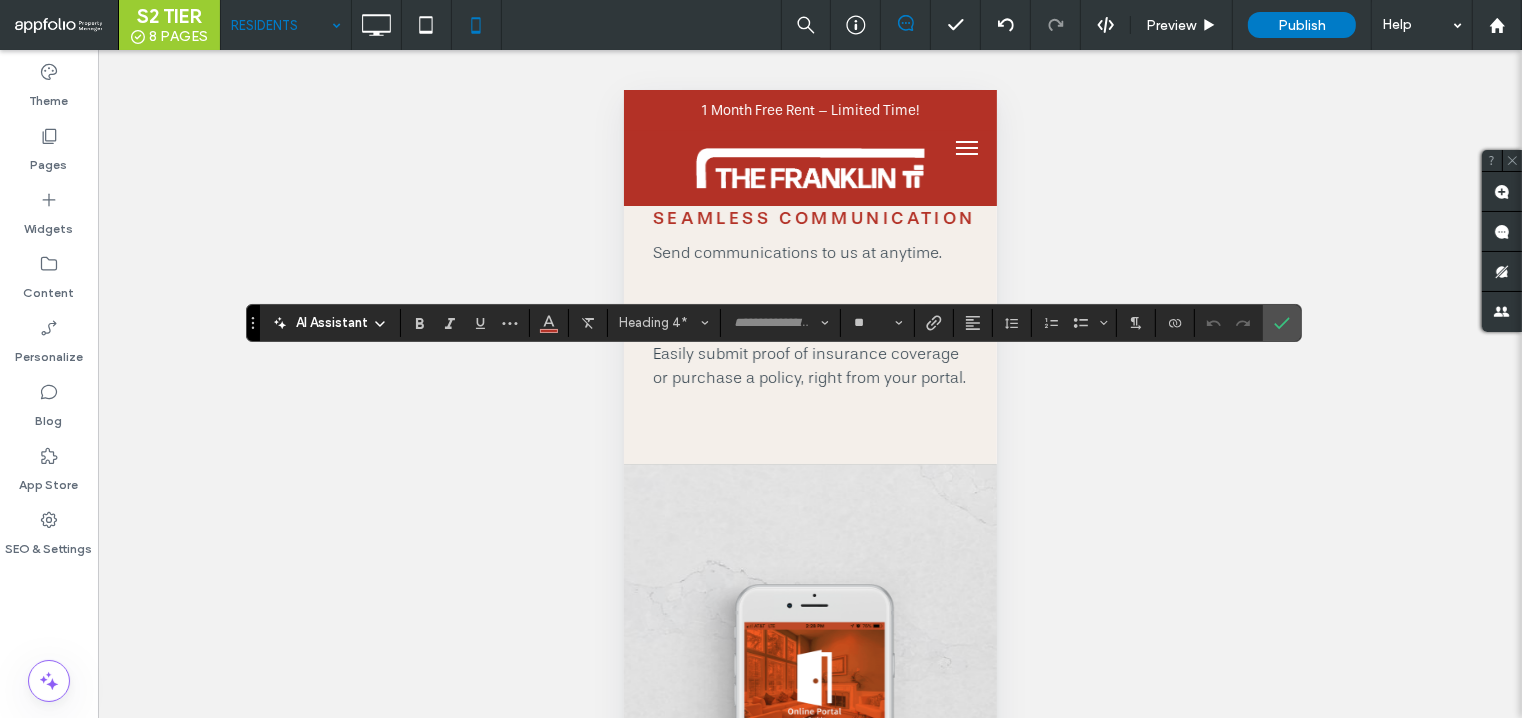type on "**" 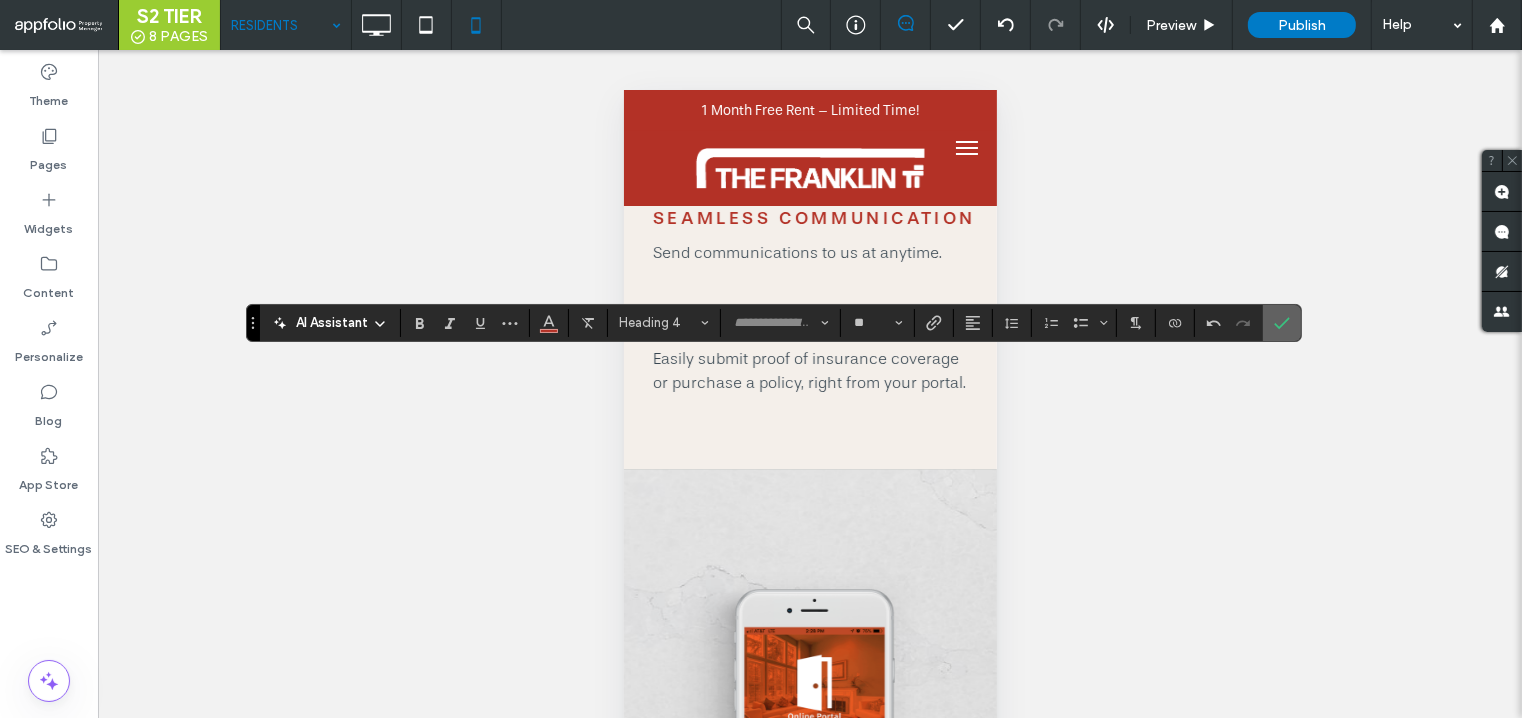 click 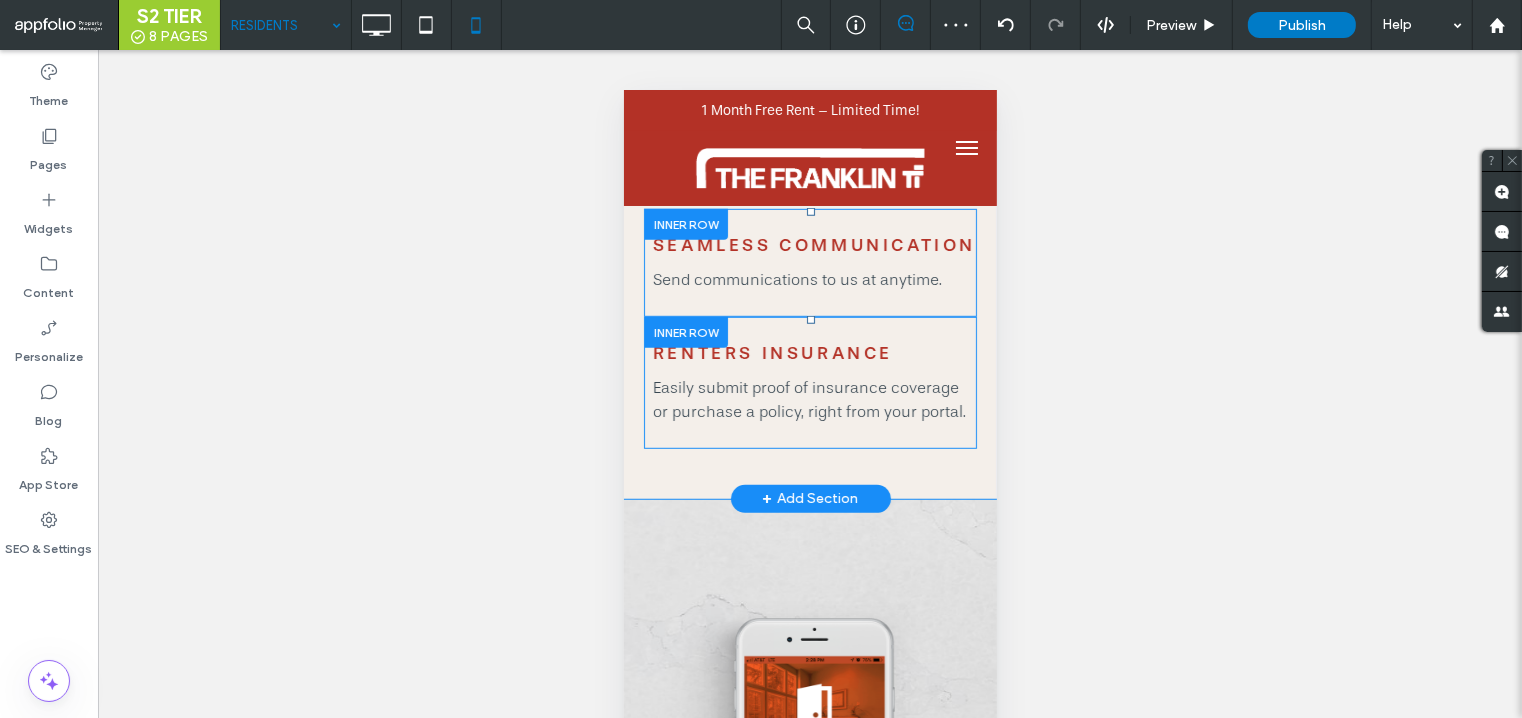 scroll, scrollTop: 0, scrollLeft: 0, axis: both 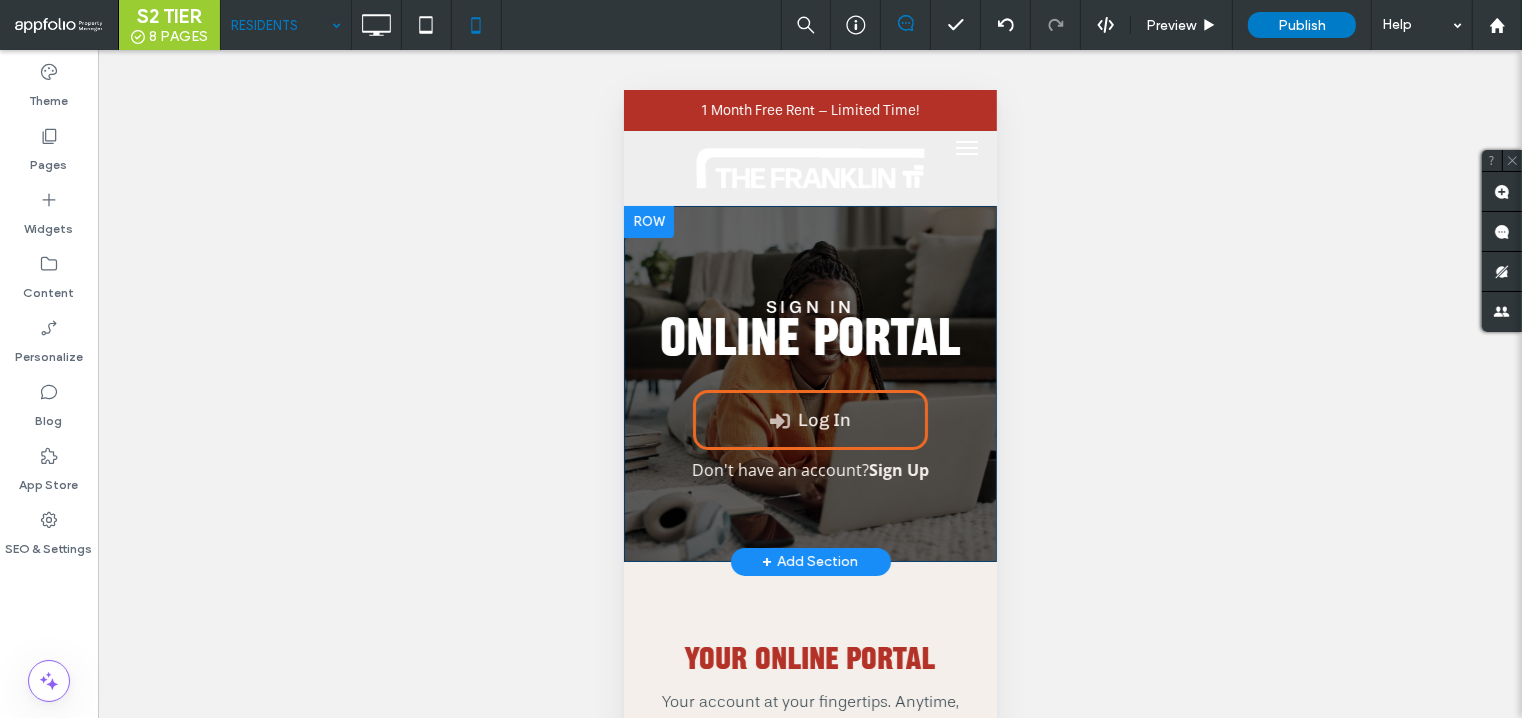 click at bounding box center [648, 221] 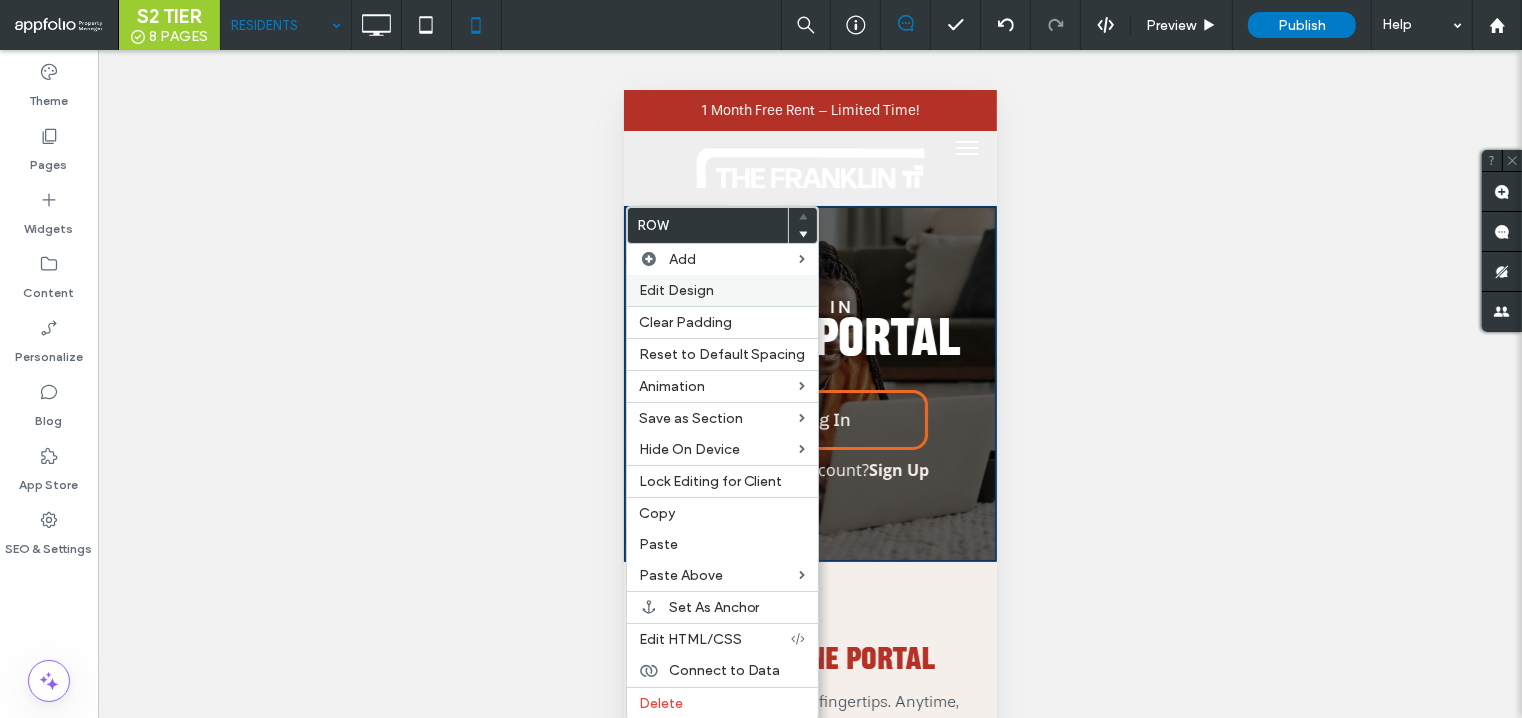 click on "Edit Design" at bounding box center (722, 290) 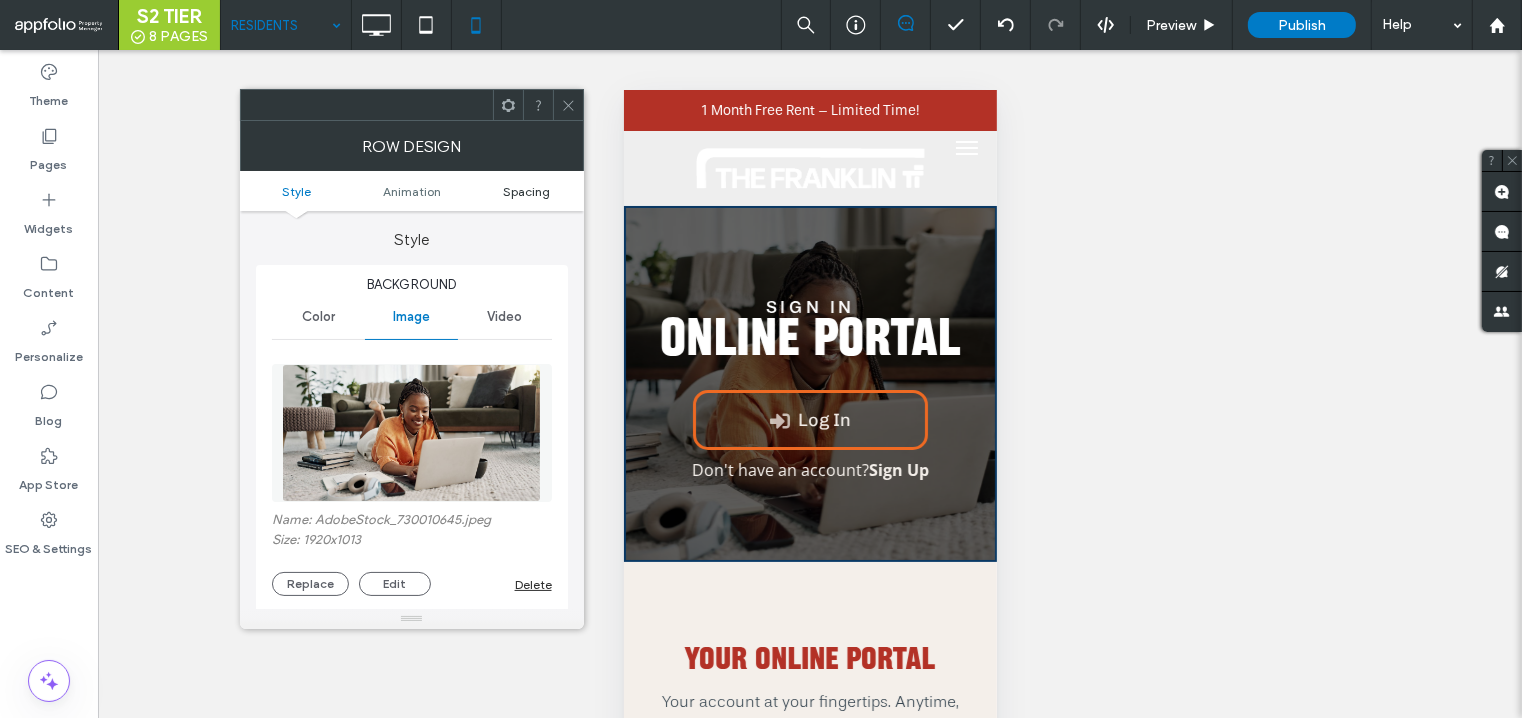 click on "Spacing" at bounding box center [526, 191] 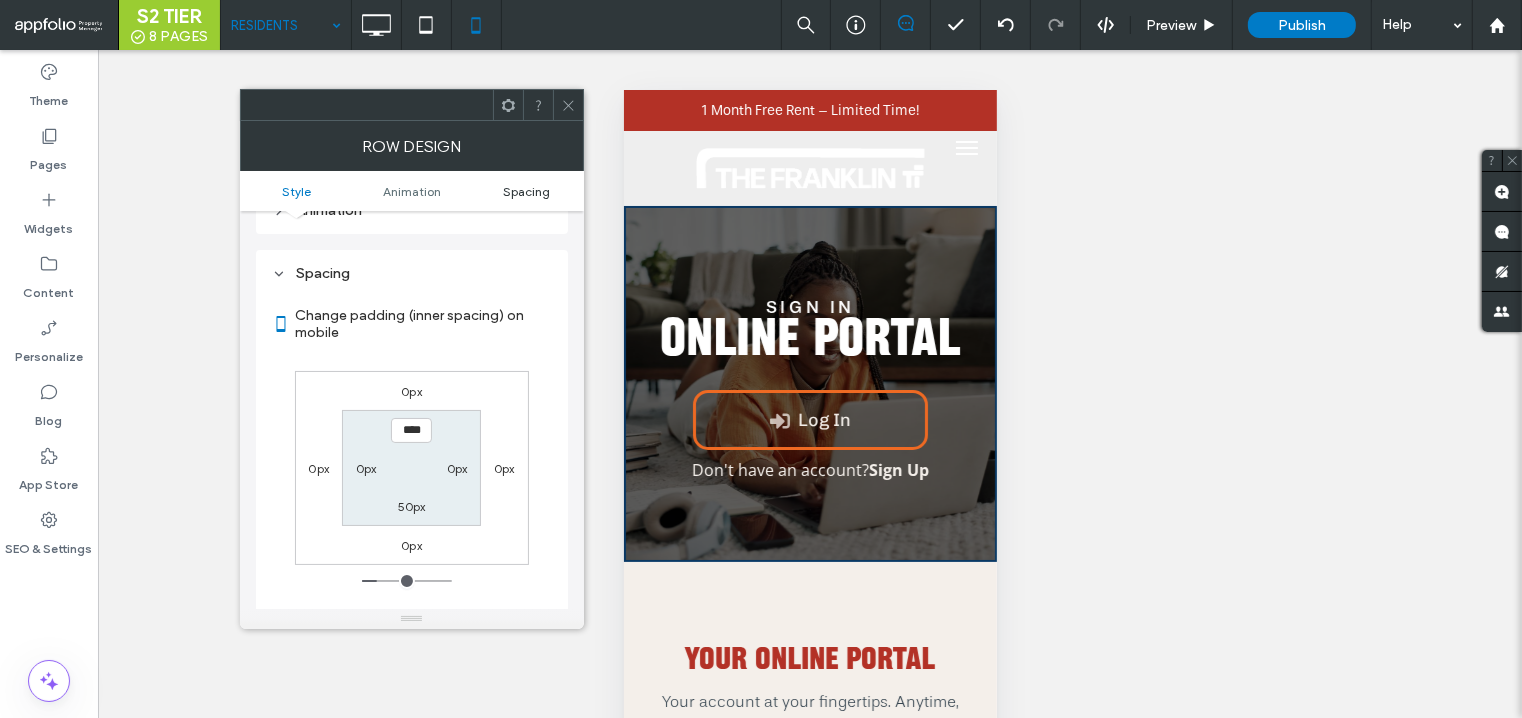 scroll, scrollTop: 1048, scrollLeft: 0, axis: vertical 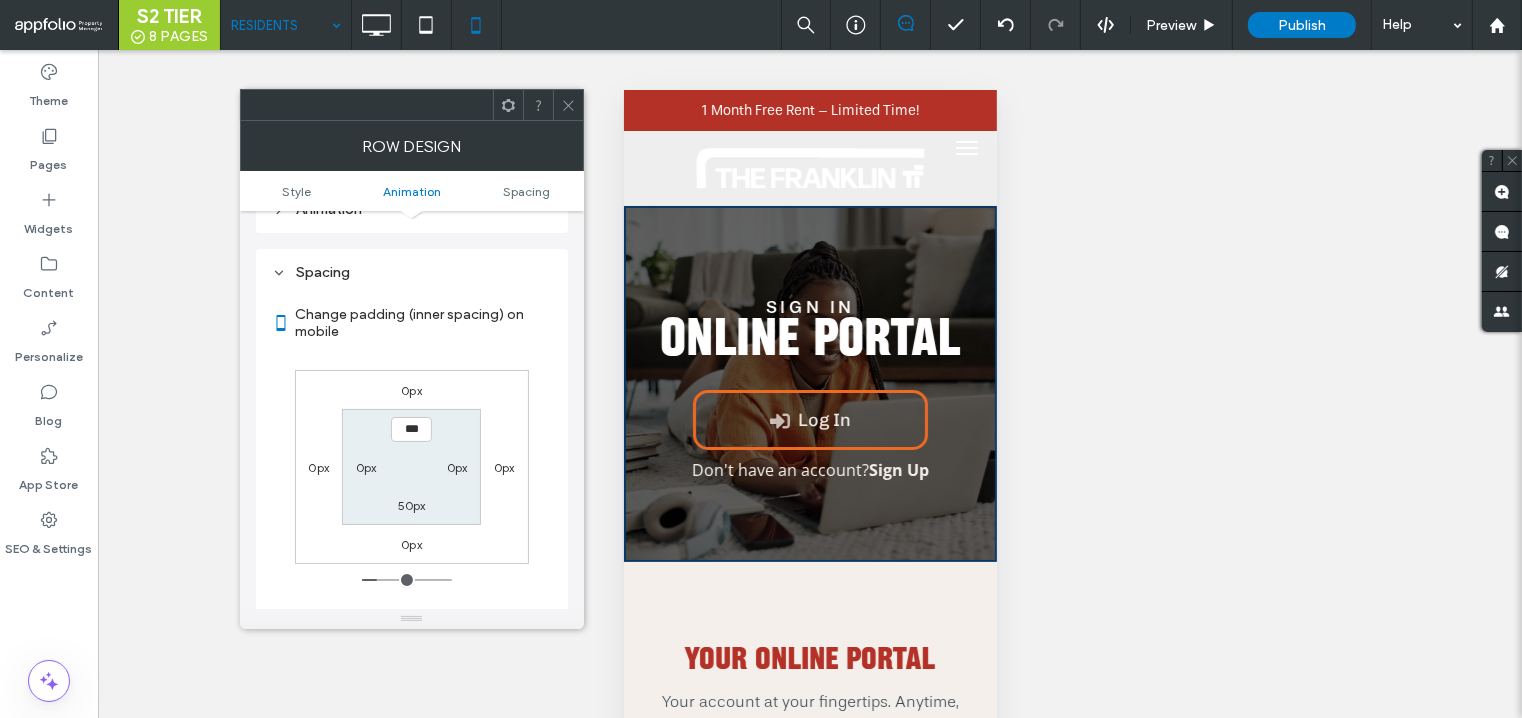 type on "*****" 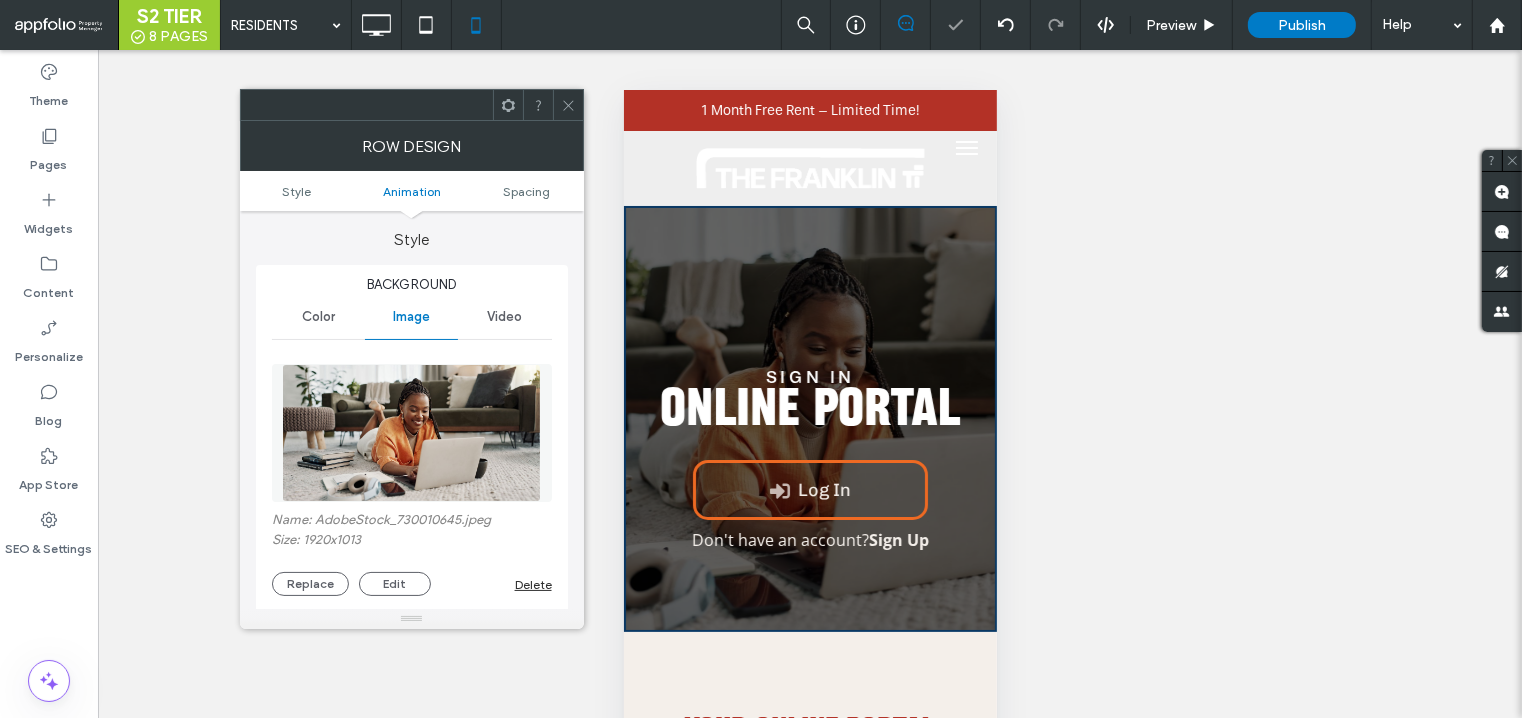 scroll, scrollTop: 0, scrollLeft: 0, axis: both 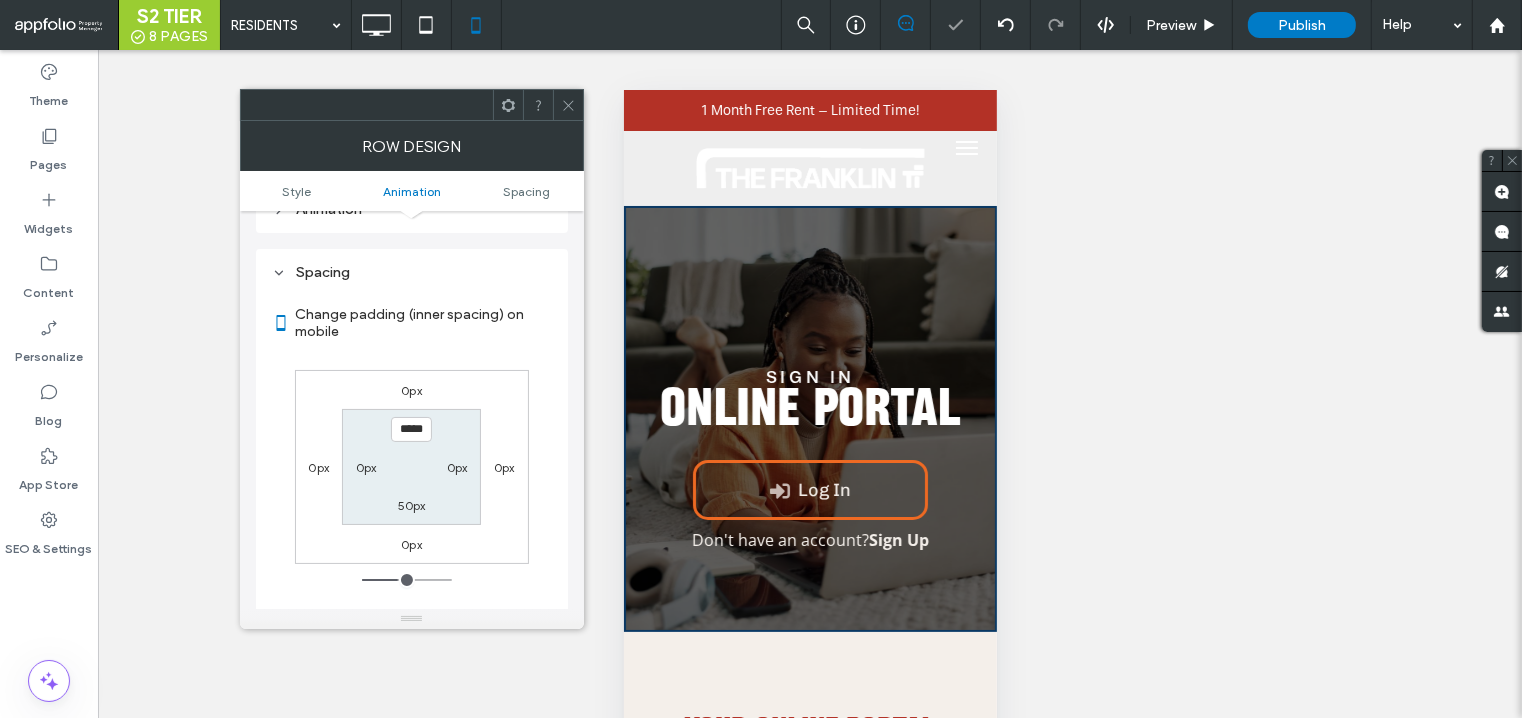 click at bounding box center [568, 105] 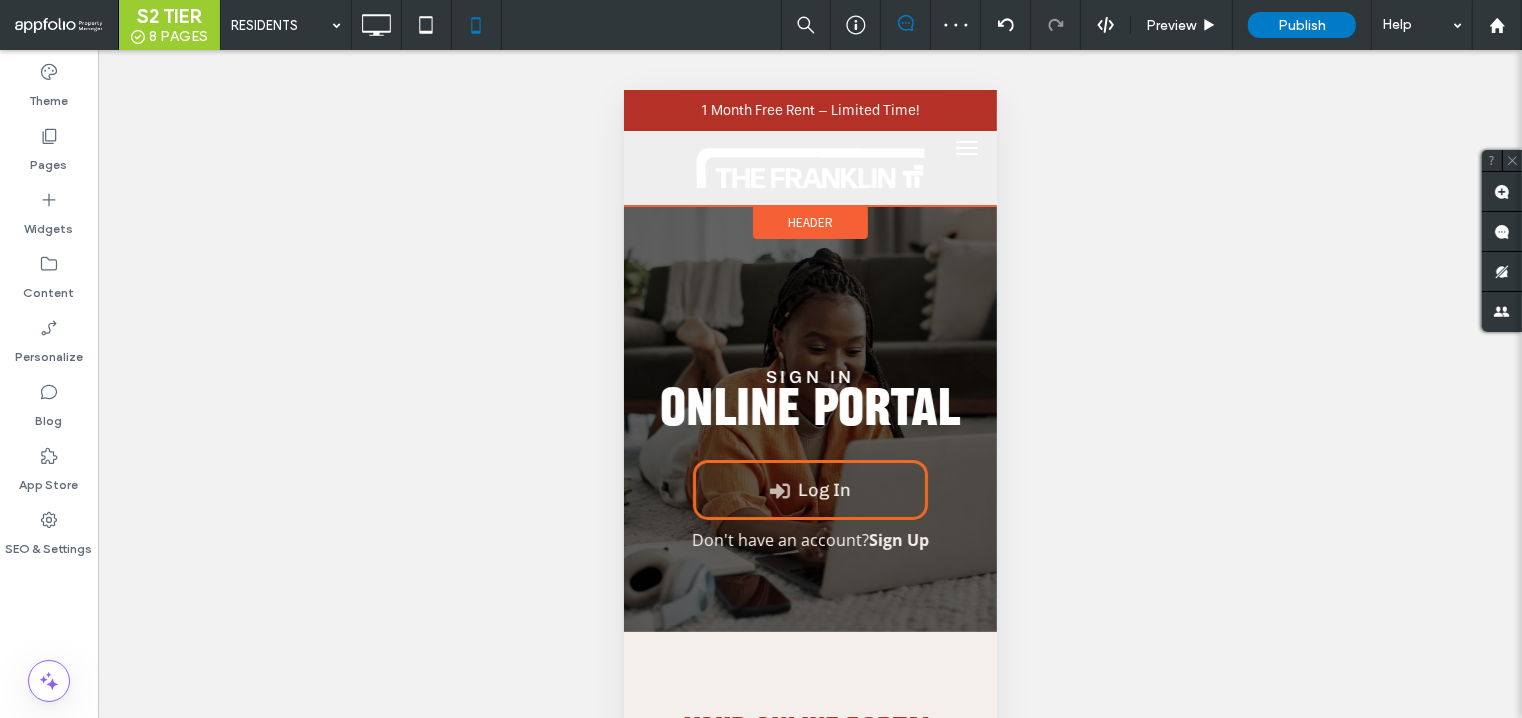 click on "Header" at bounding box center [809, 221] 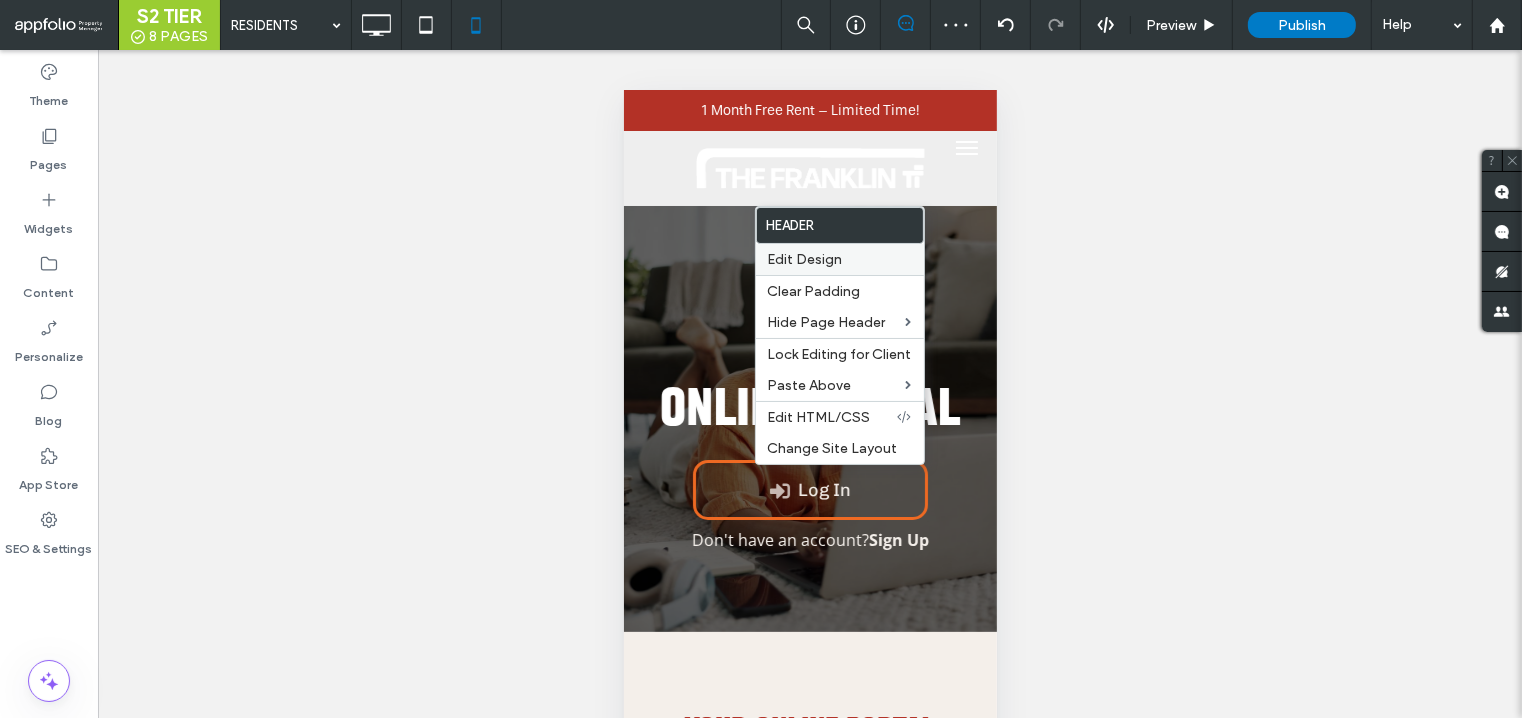 click on "Edit Design" at bounding box center [805, 259] 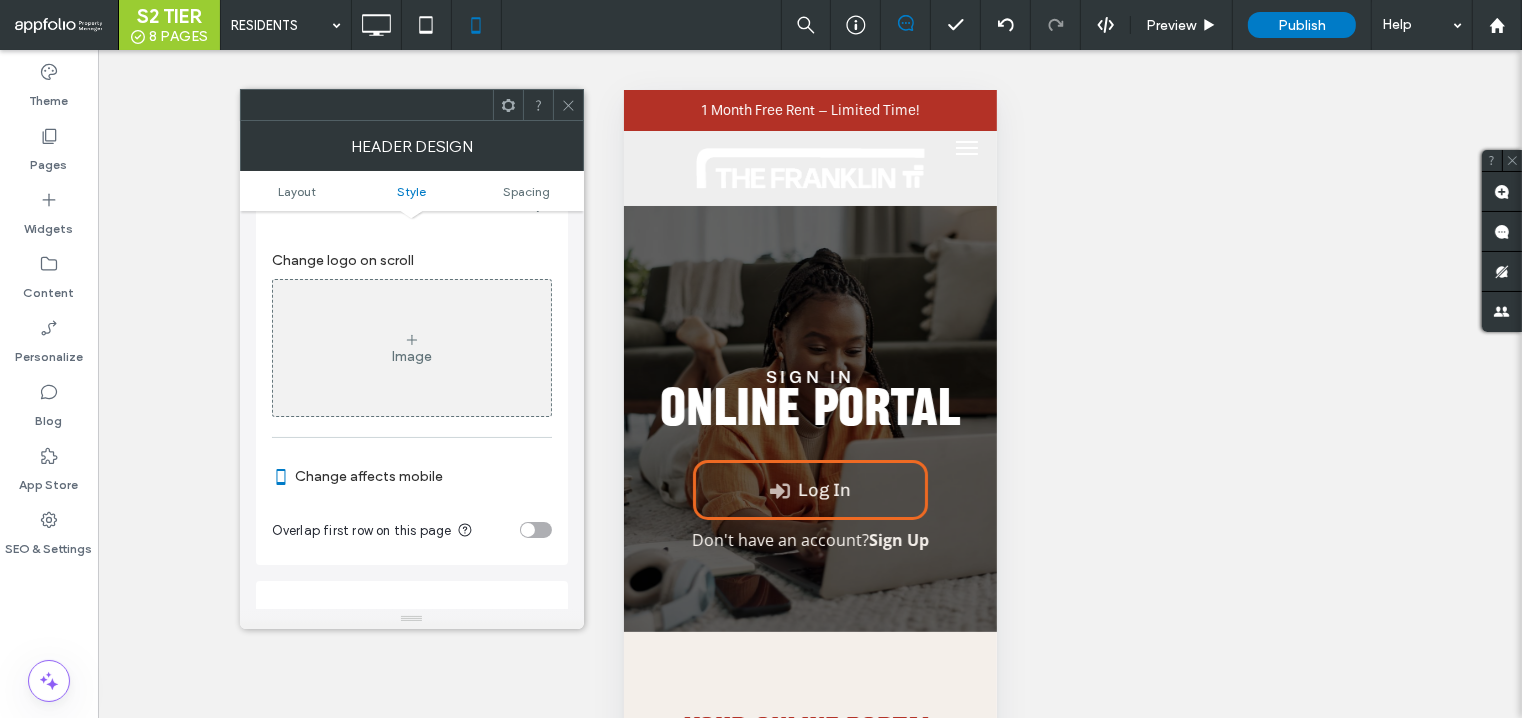 scroll, scrollTop: 754, scrollLeft: 0, axis: vertical 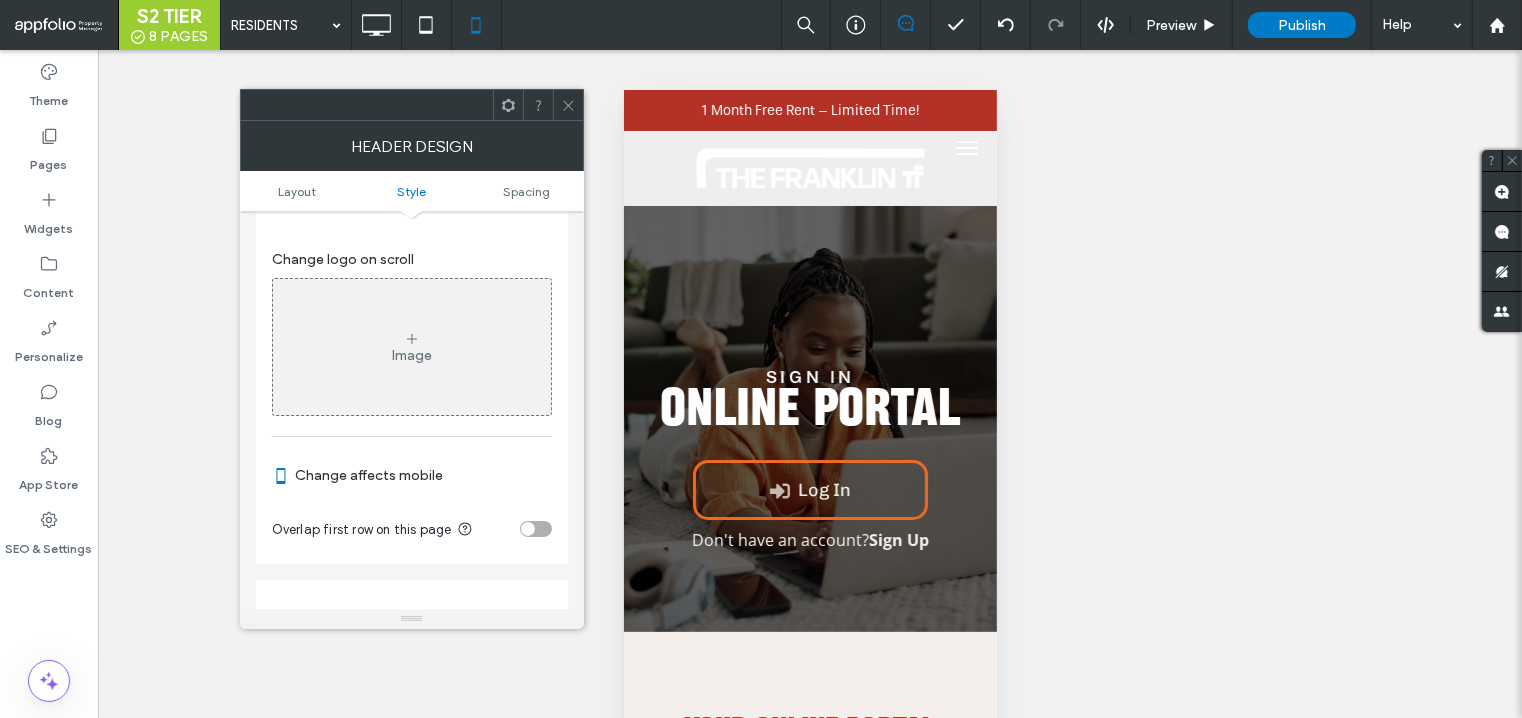 click at bounding box center [536, 529] 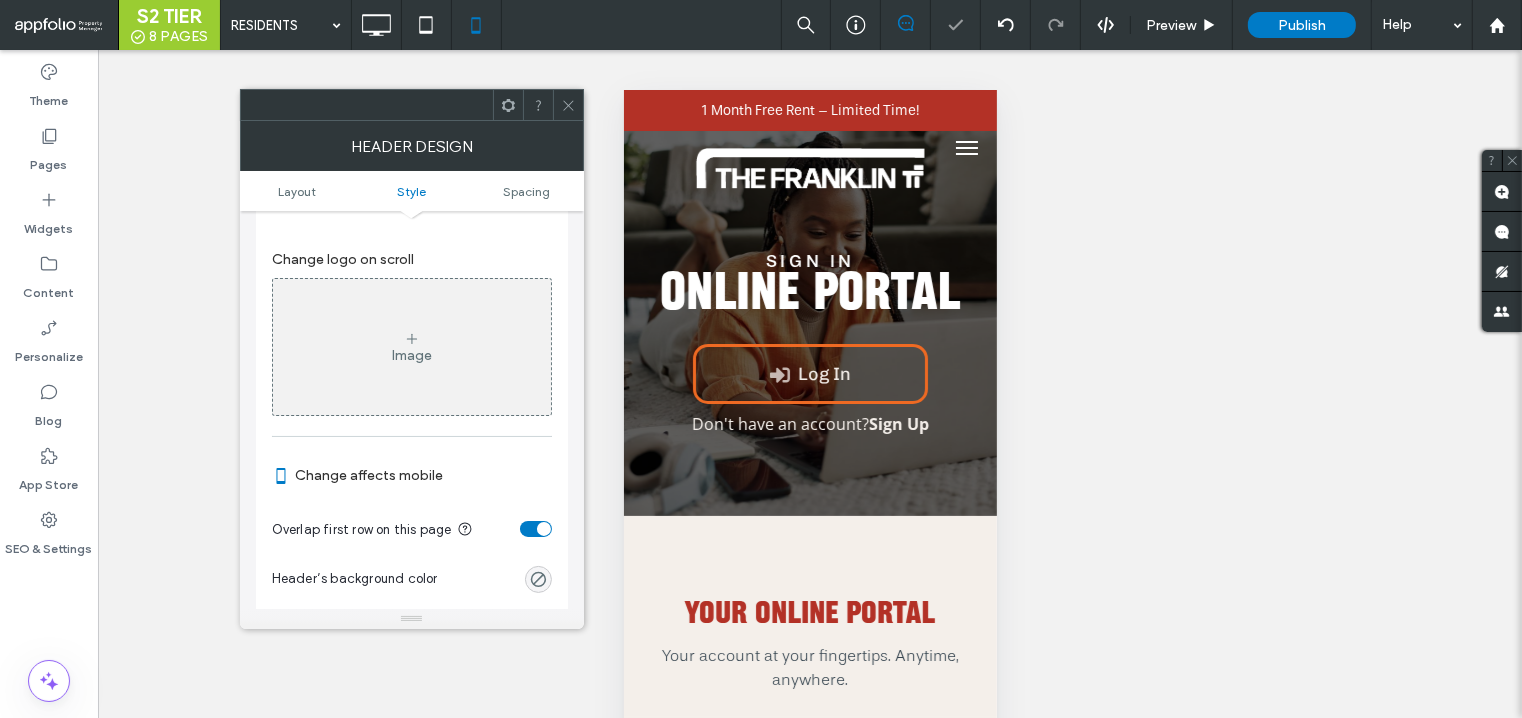 click 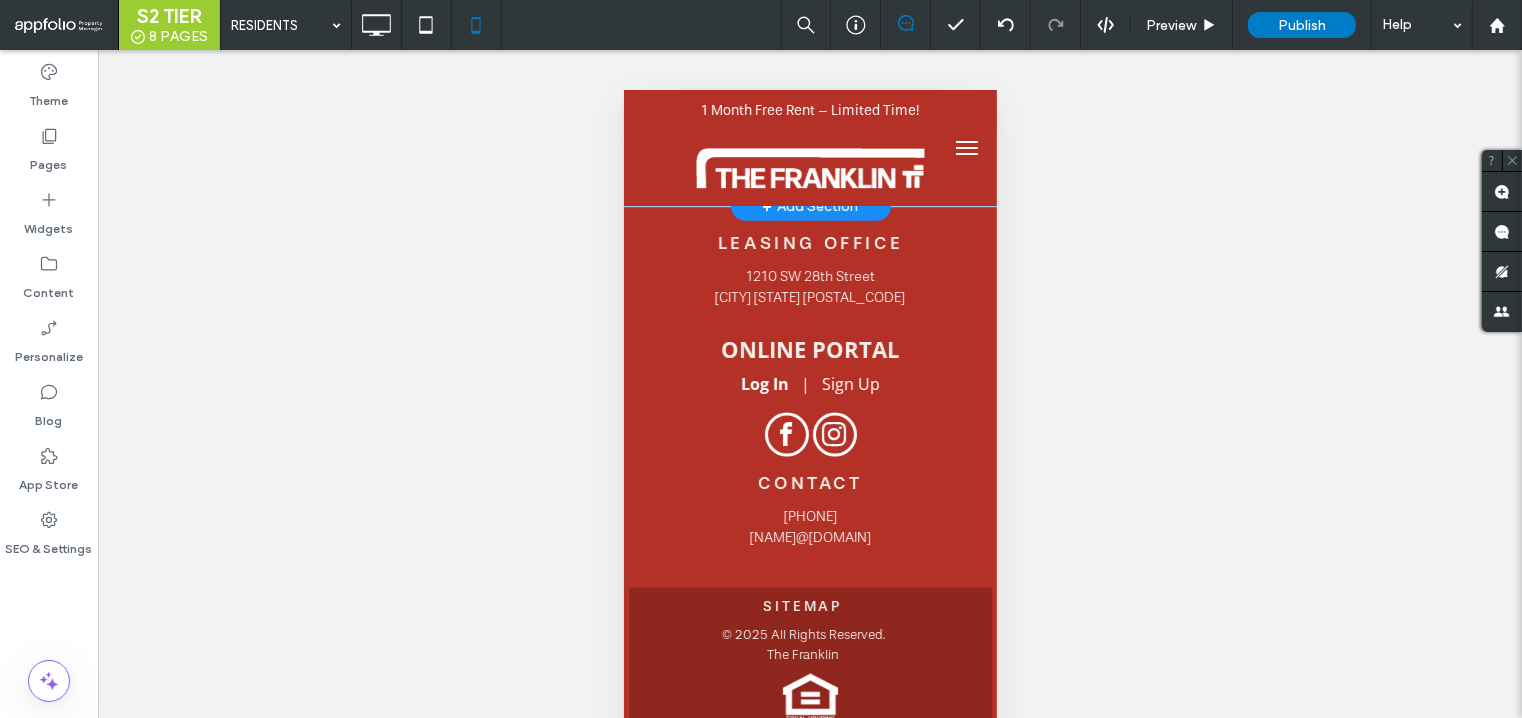 scroll, scrollTop: 2264, scrollLeft: 0, axis: vertical 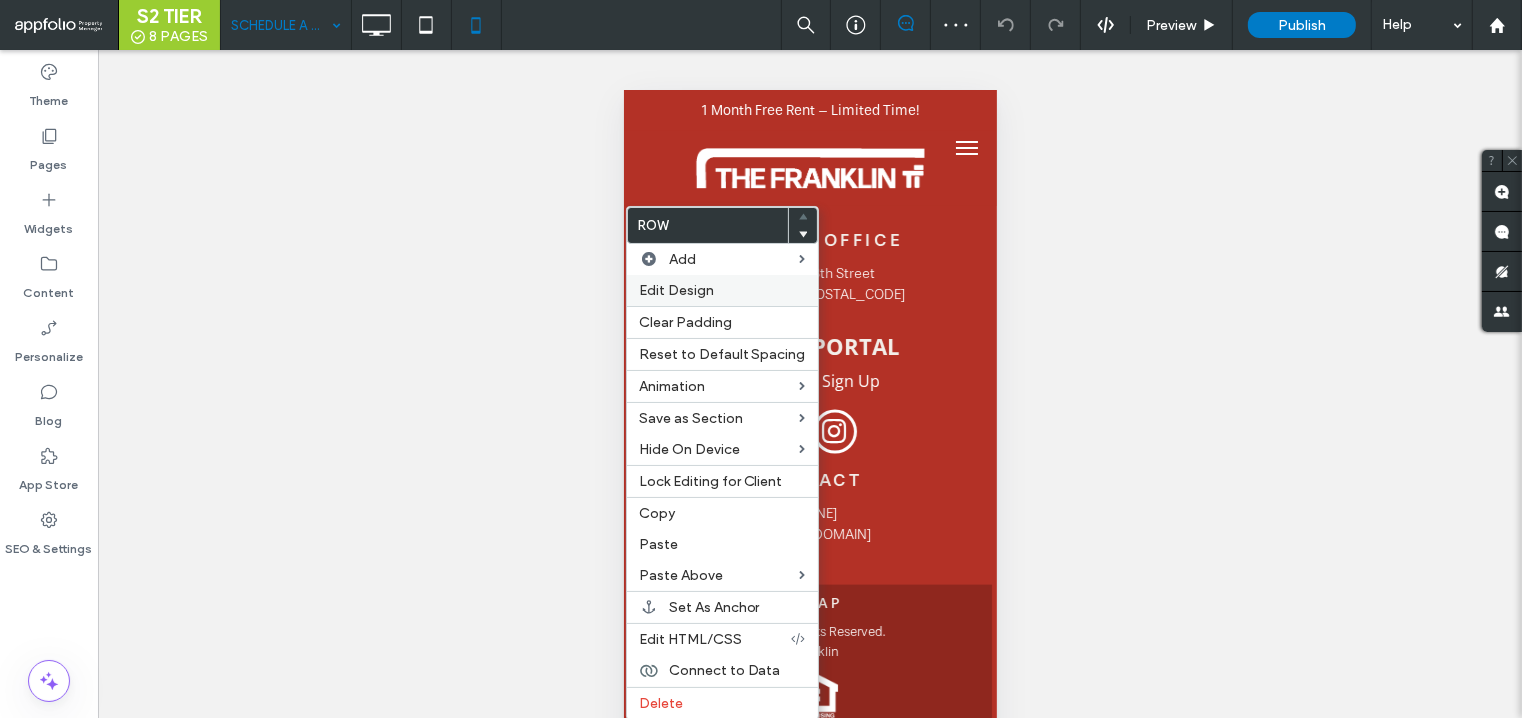 click on "Edit Design" at bounding box center (676, 290) 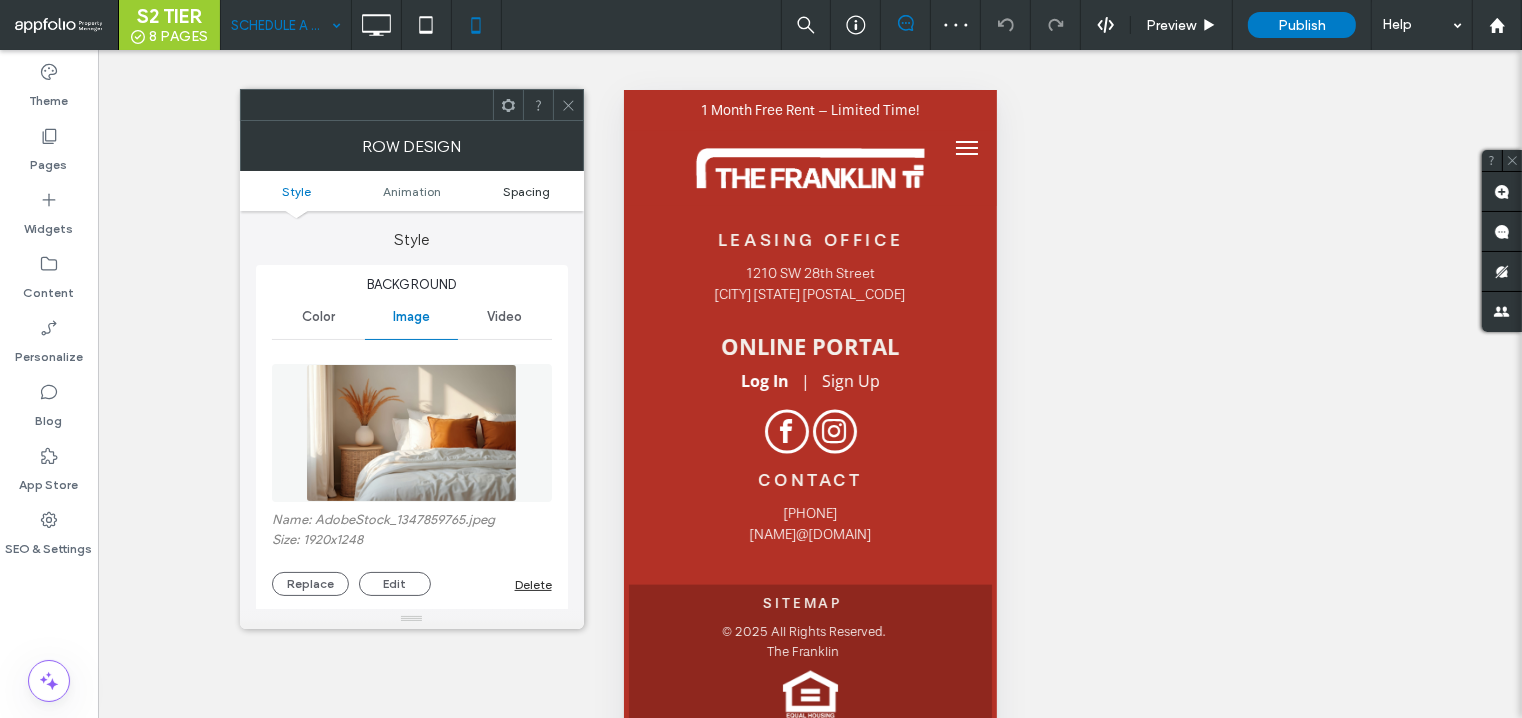 click on "Spacing" at bounding box center [526, 191] 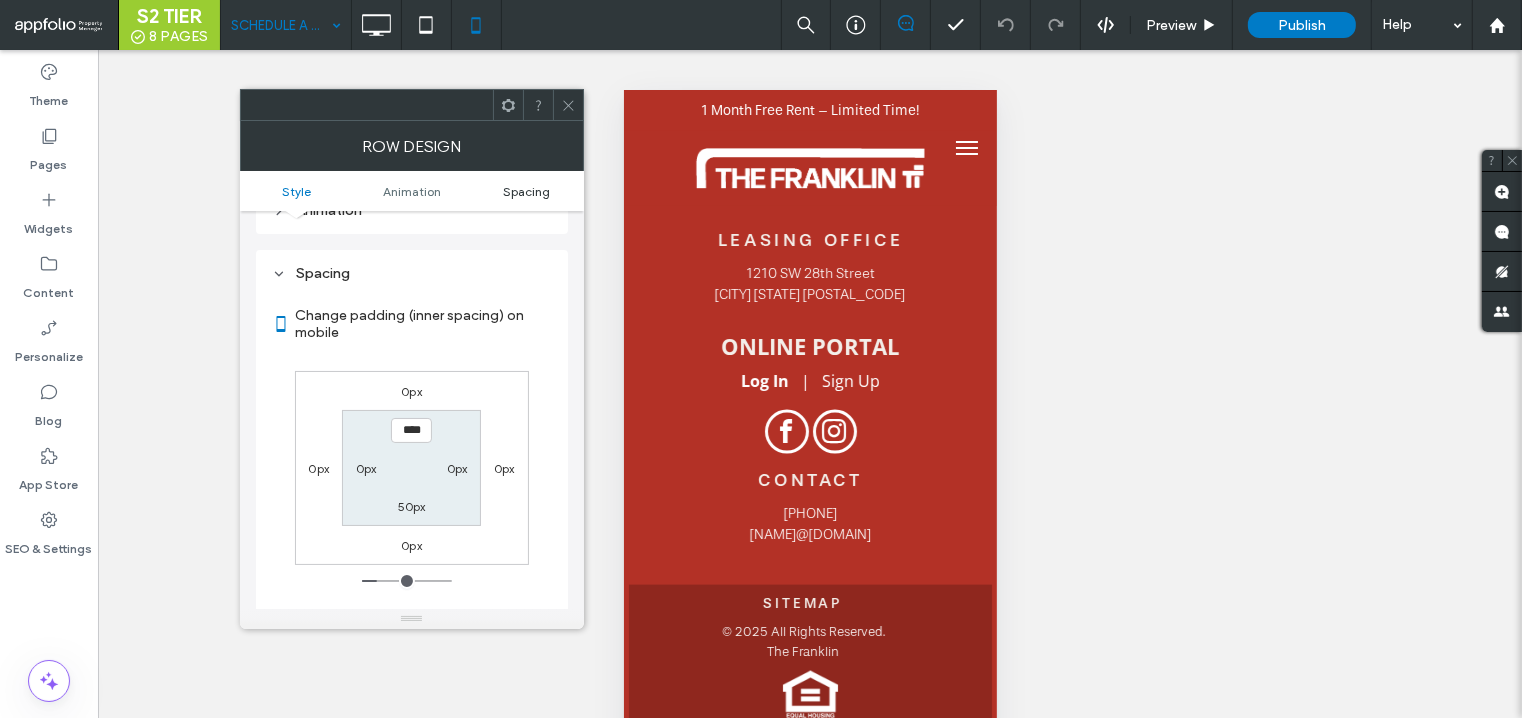 scroll, scrollTop: 1048, scrollLeft: 0, axis: vertical 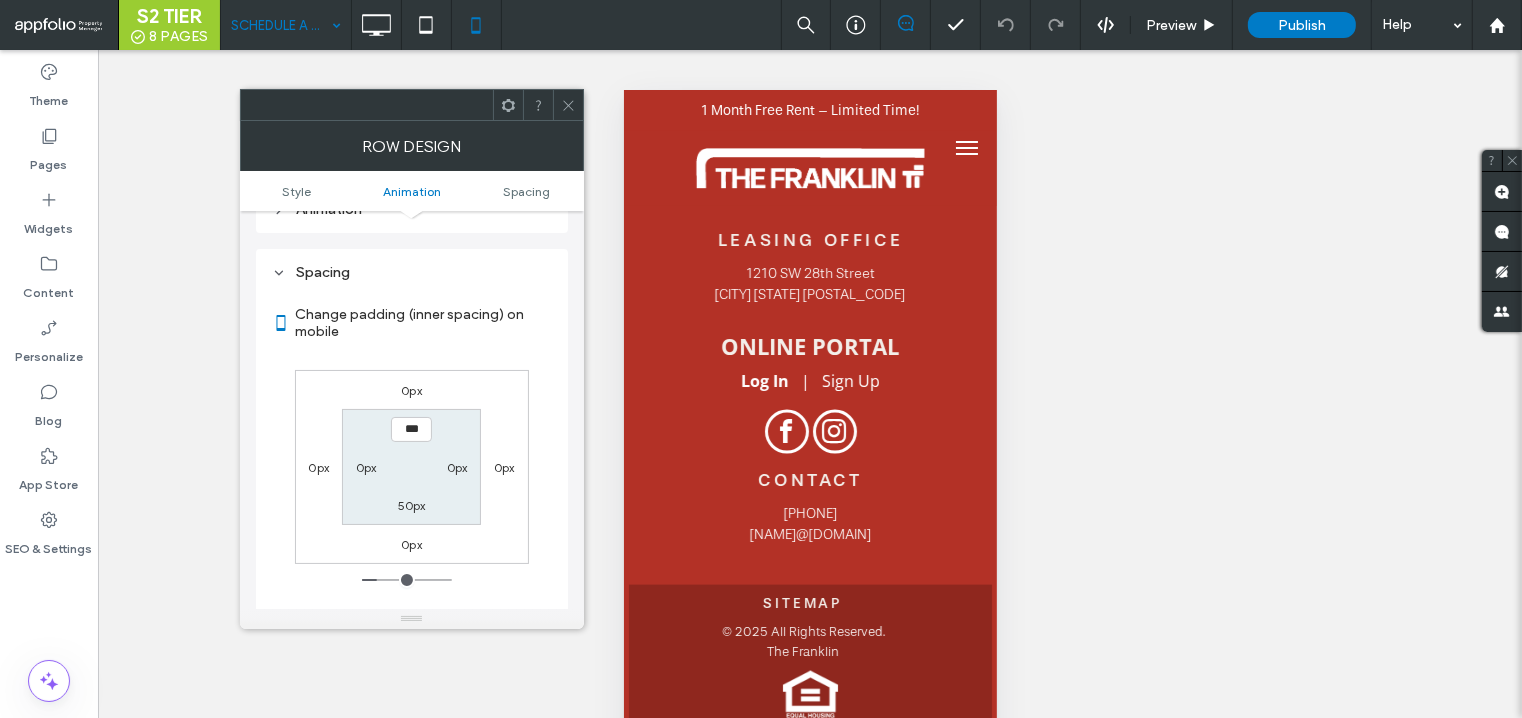 type on "*****" 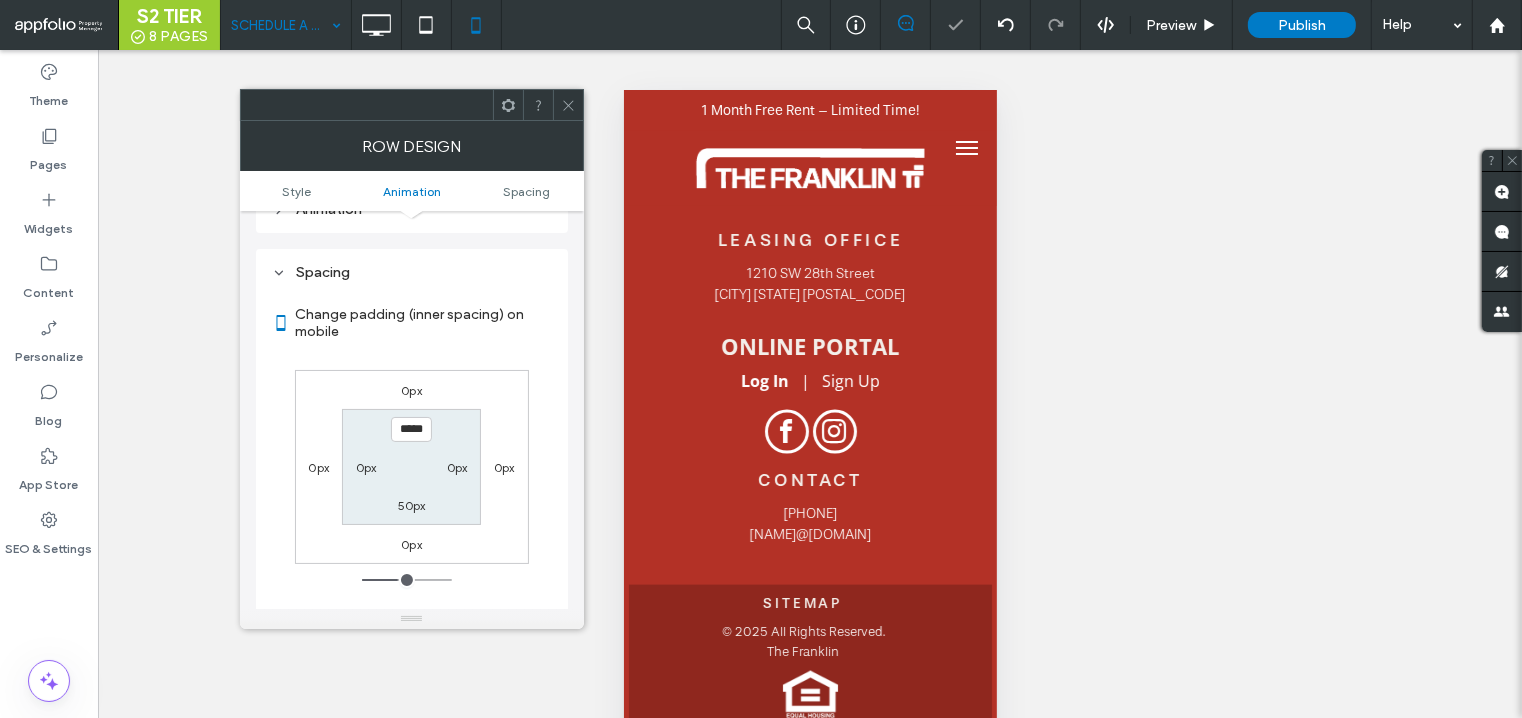 click 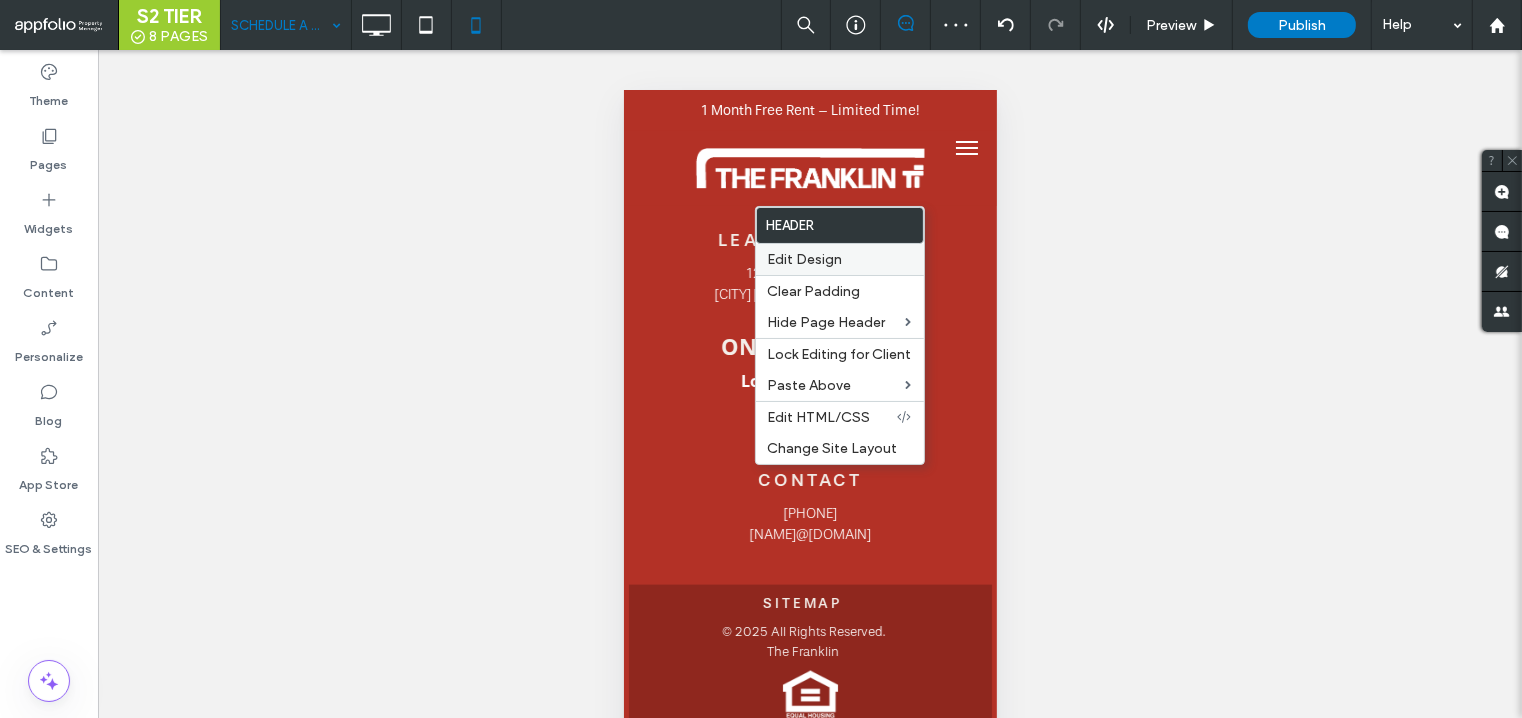 click on "Edit Design" at bounding box center (805, 259) 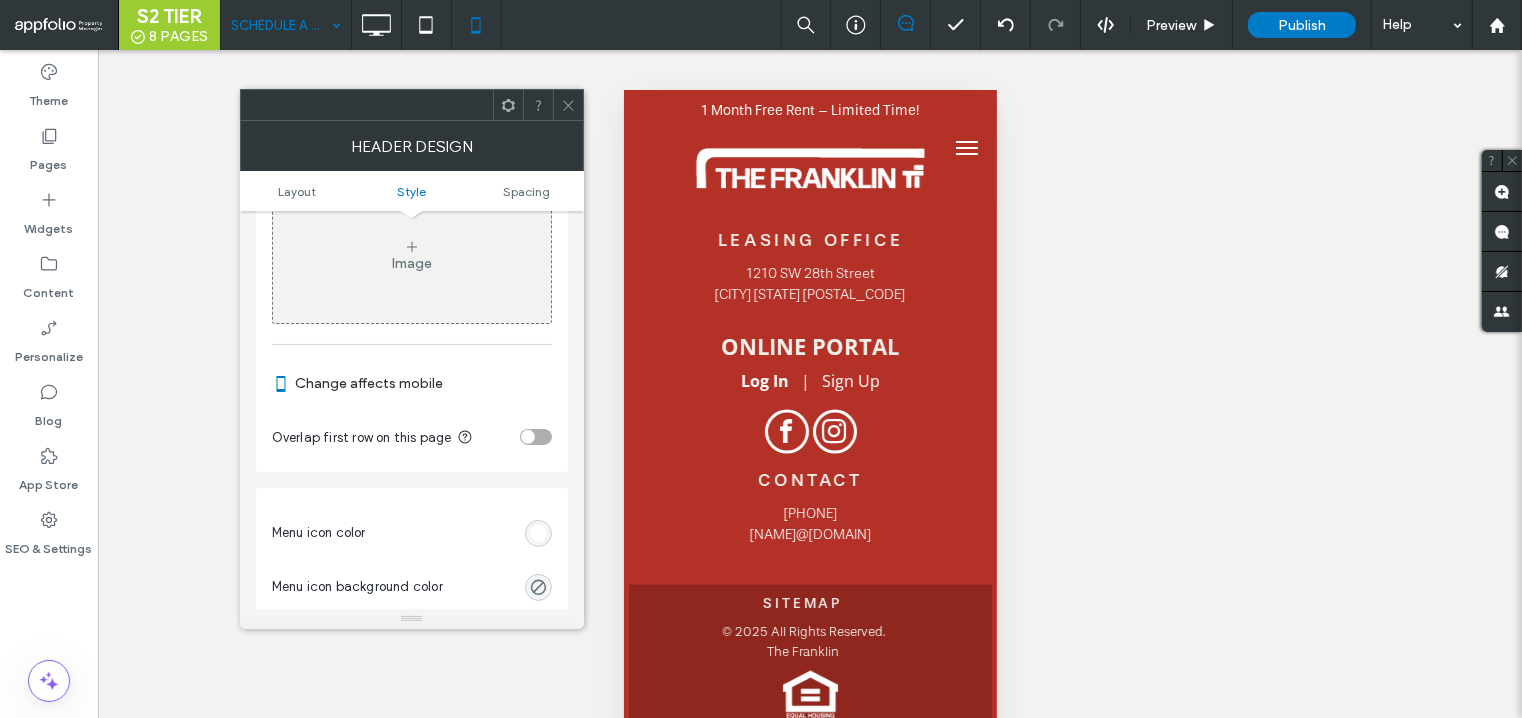scroll, scrollTop: 862, scrollLeft: 0, axis: vertical 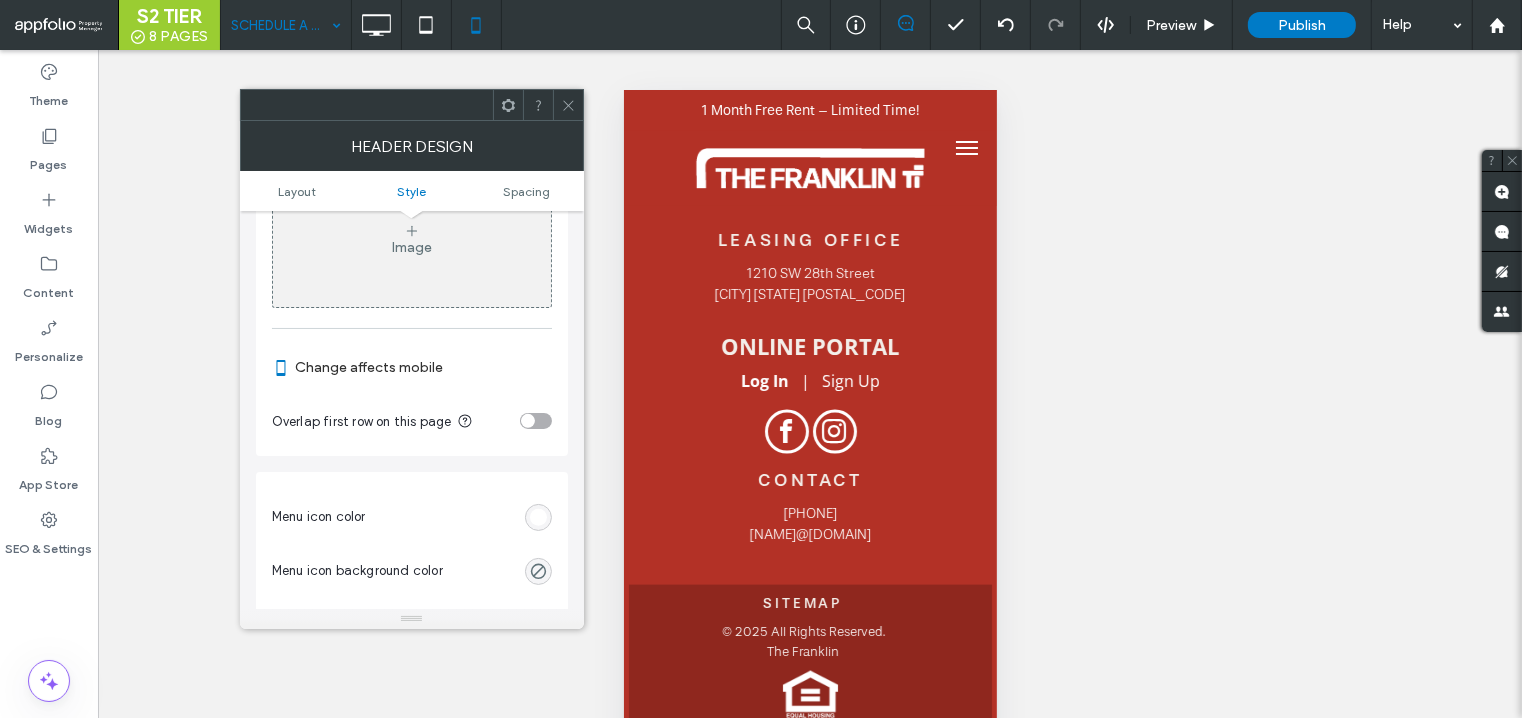 click at bounding box center (536, 421) 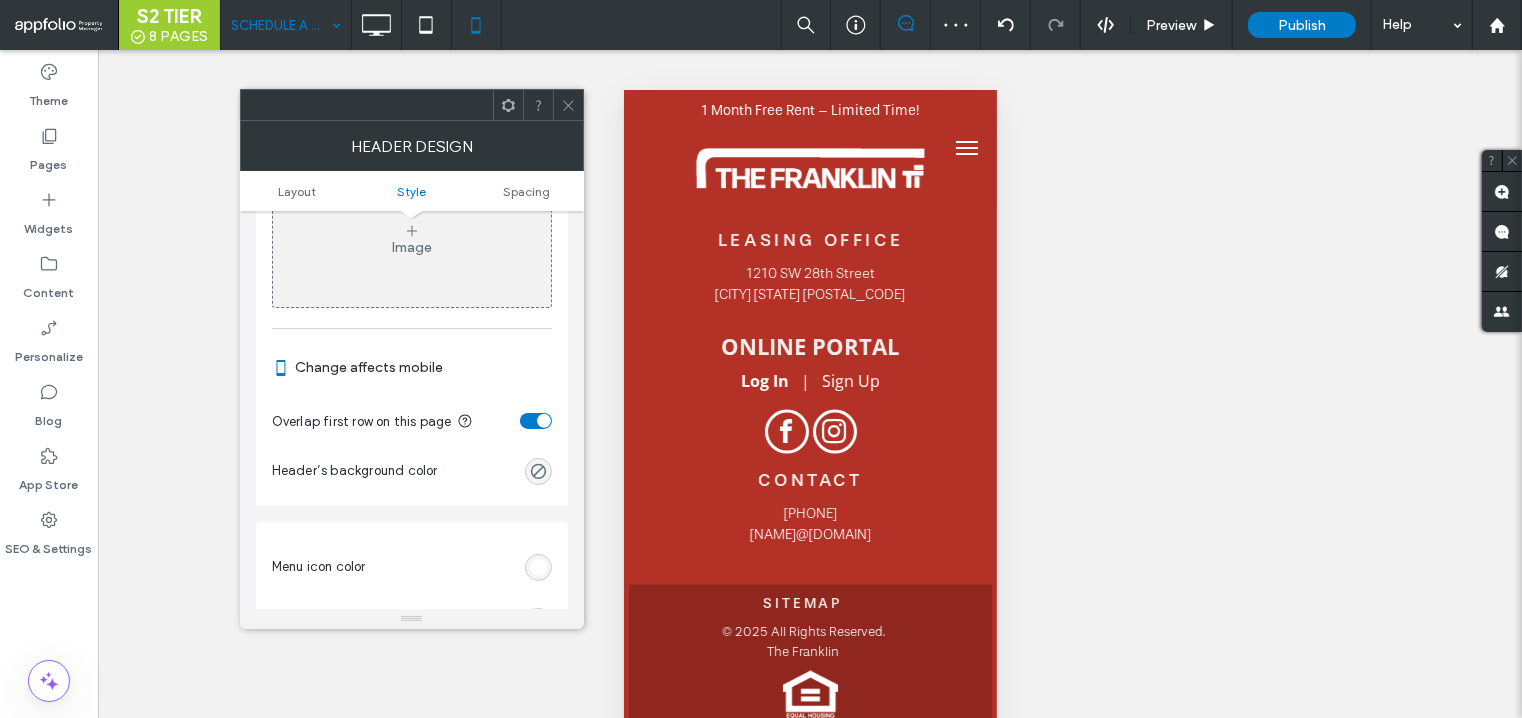 click at bounding box center [568, 105] 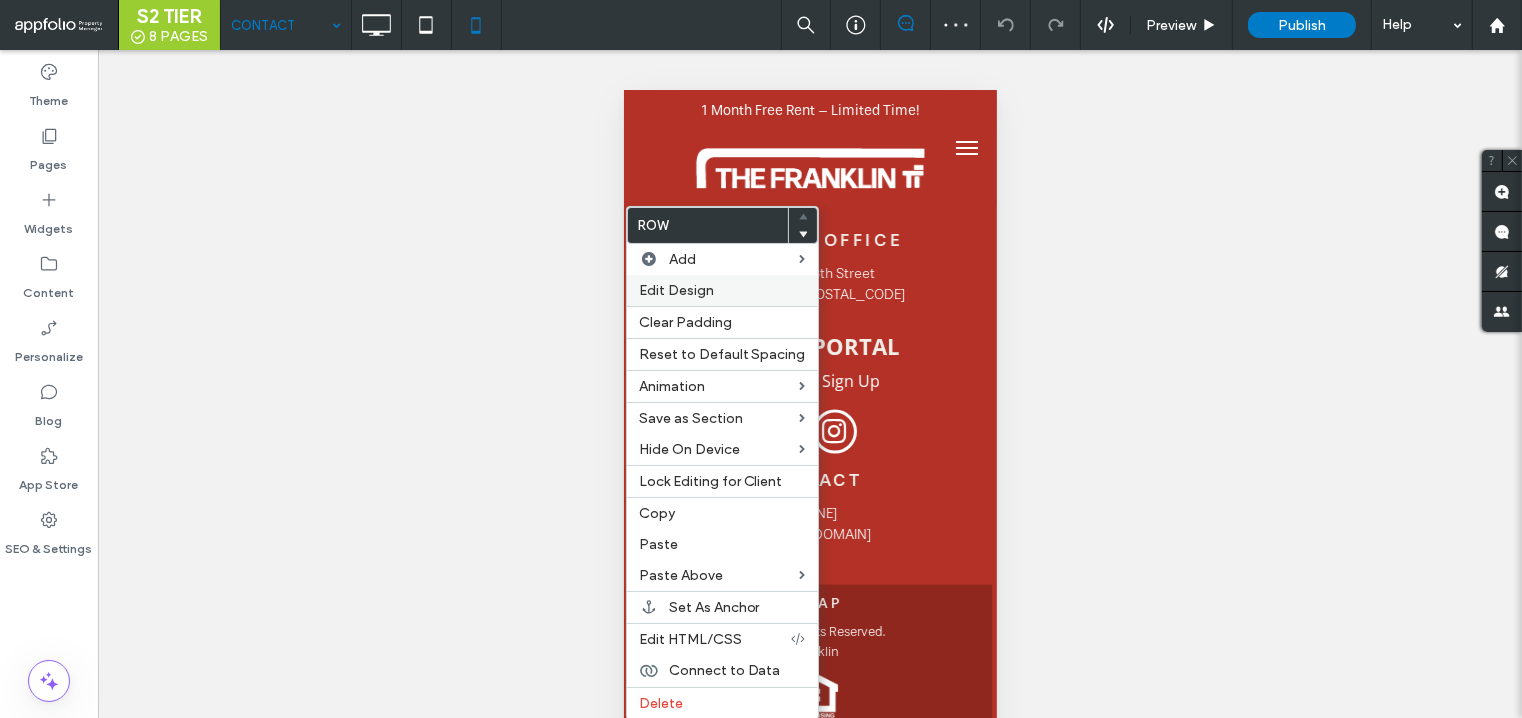 click on "Edit Design" at bounding box center [676, 290] 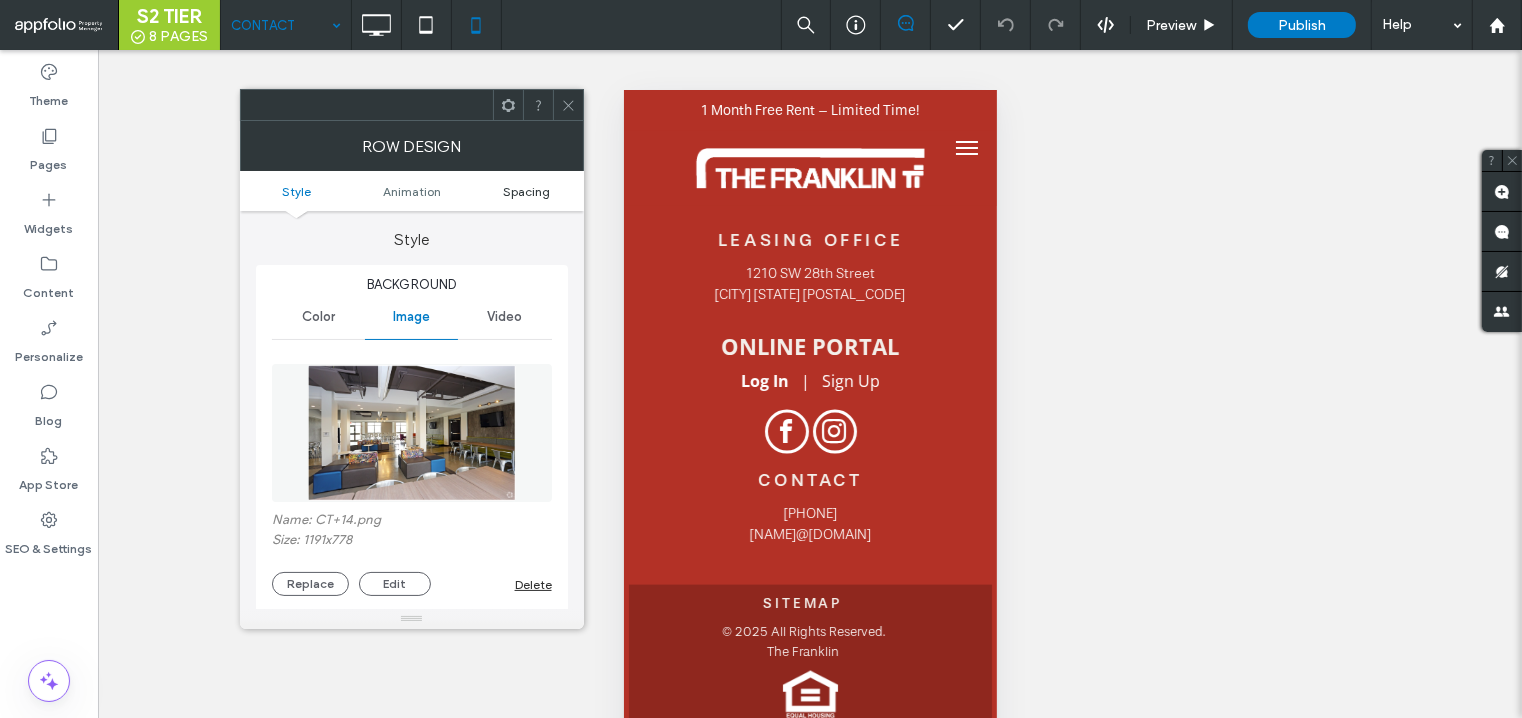 click on "Spacing" at bounding box center (526, 191) 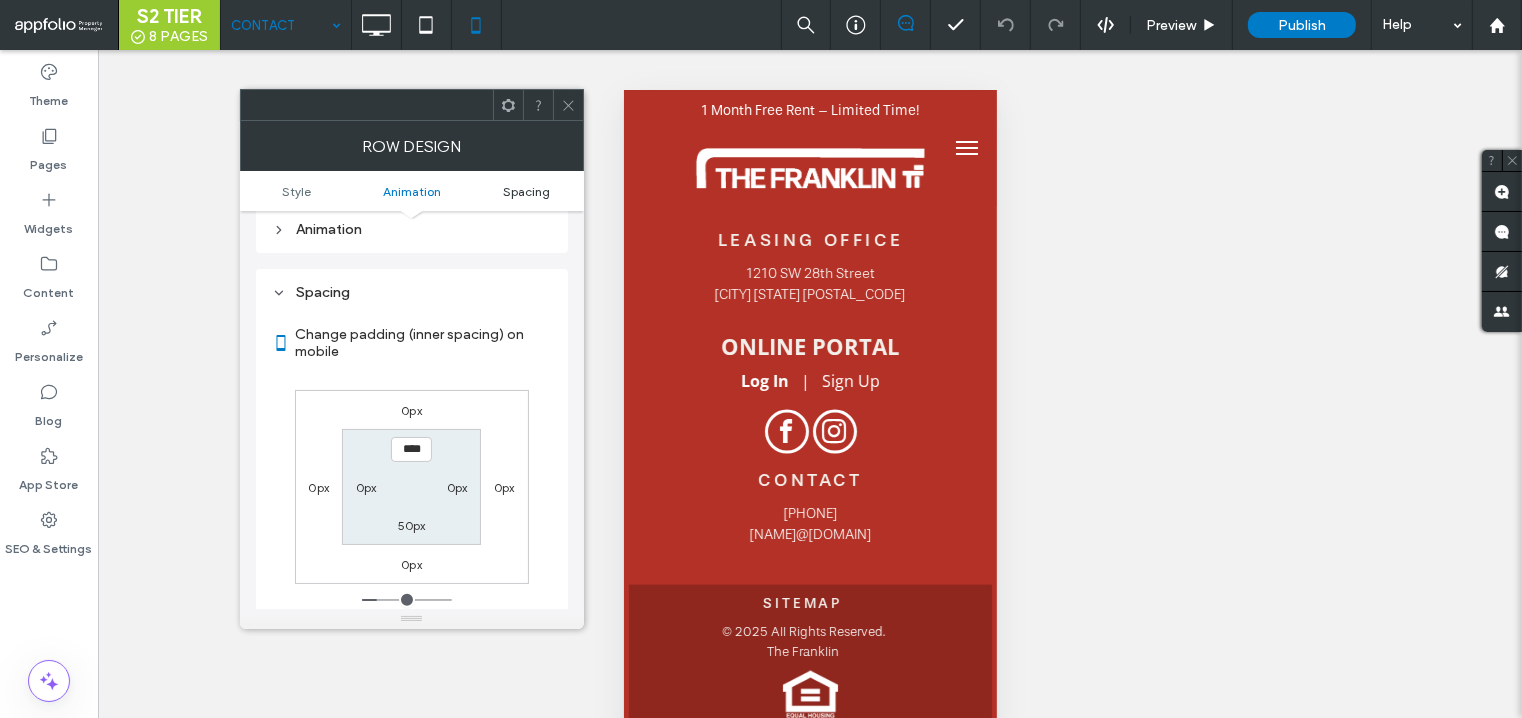 scroll, scrollTop: 1048, scrollLeft: 0, axis: vertical 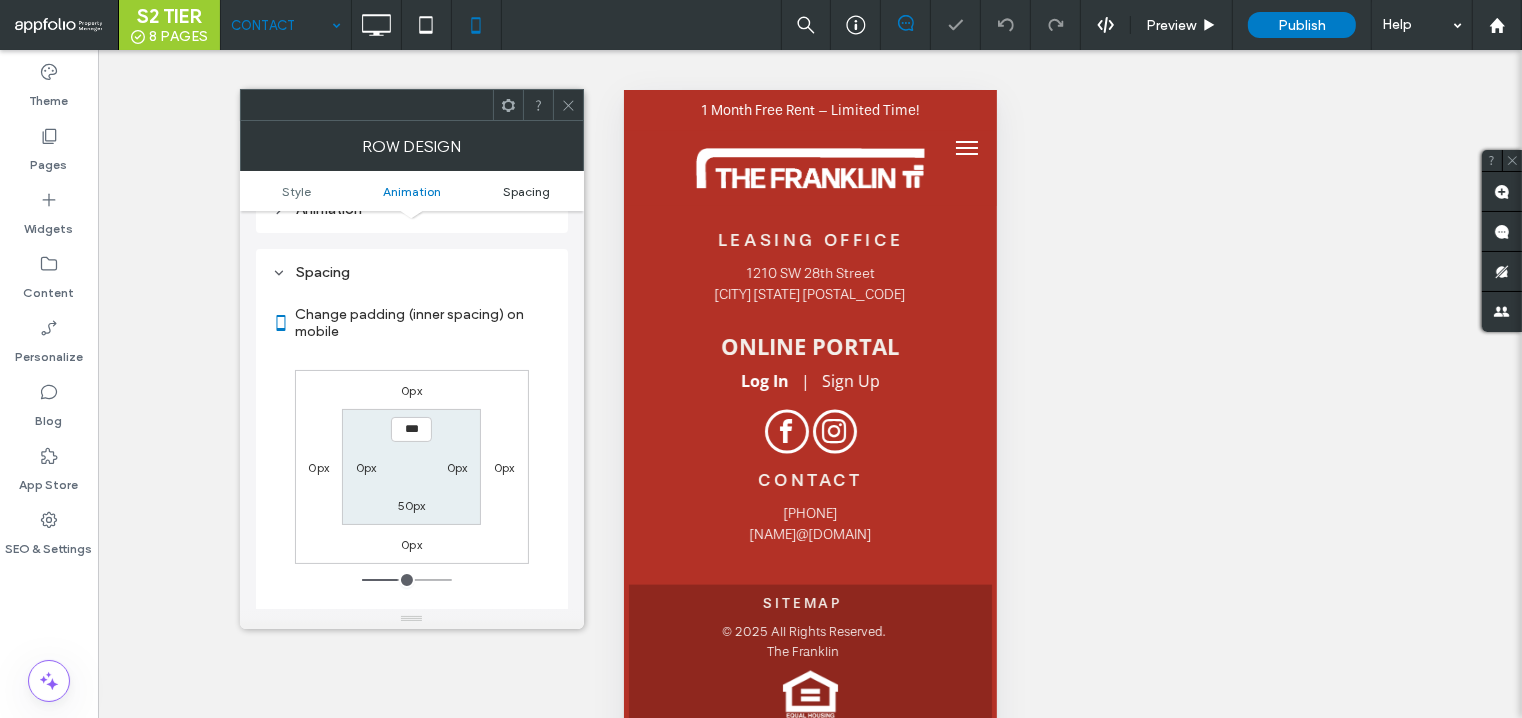 type on "*****" 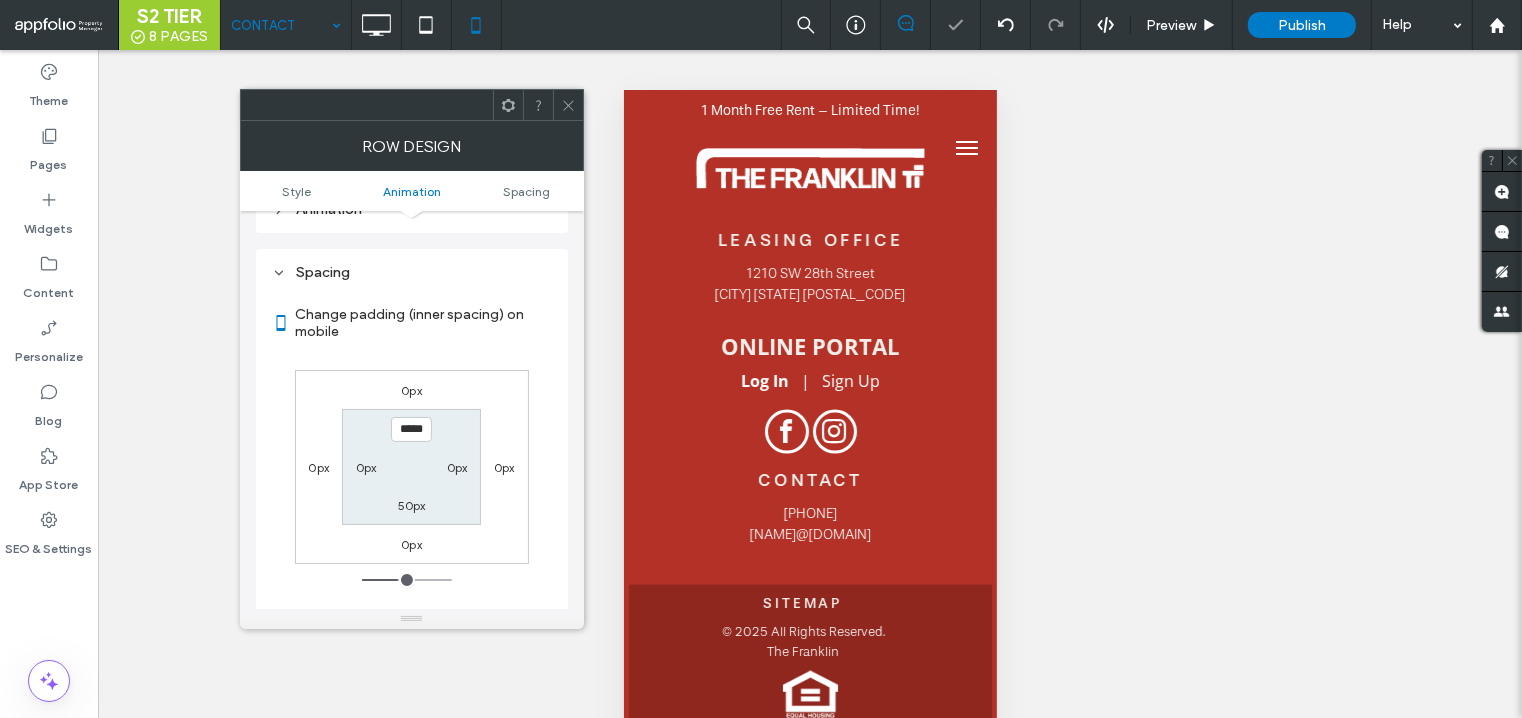 click at bounding box center (568, 105) 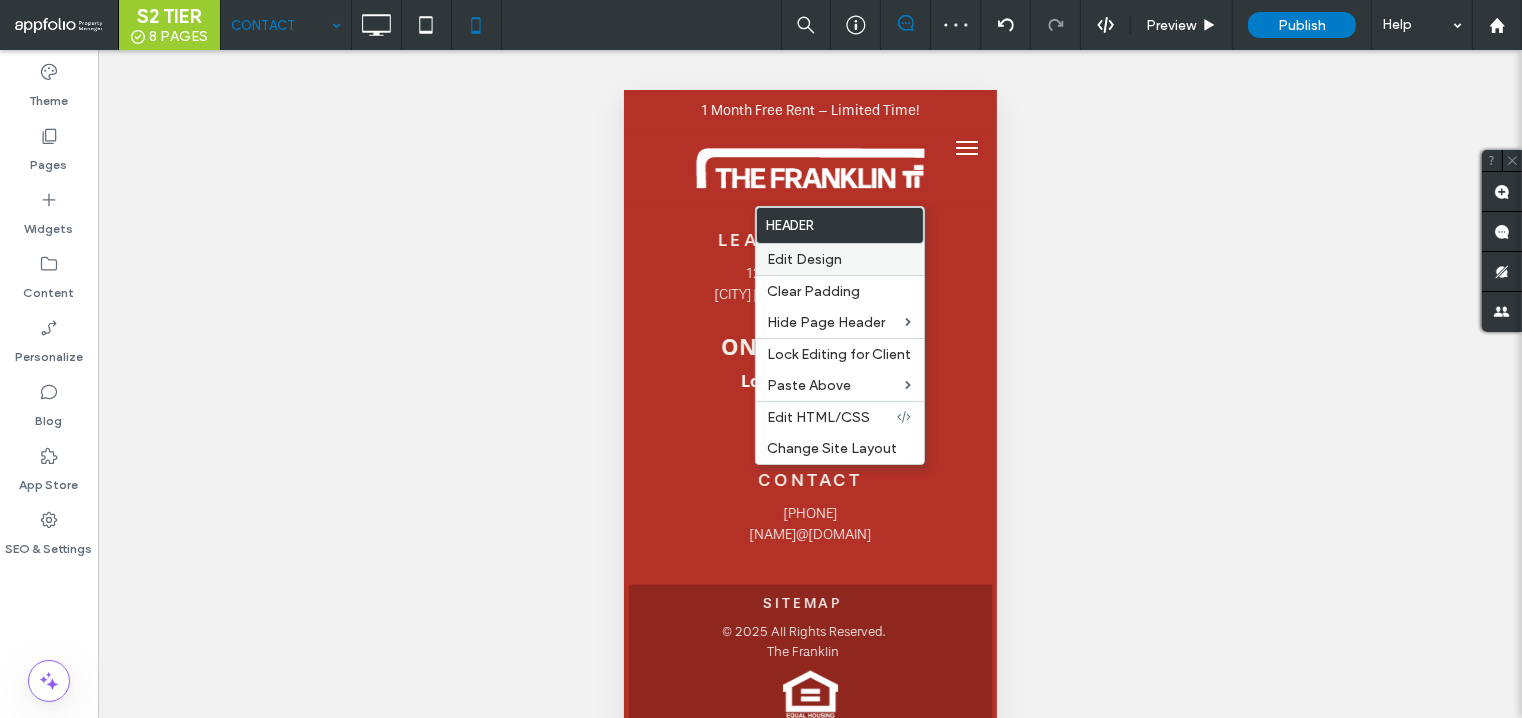 click on "Edit Design" at bounding box center (805, 259) 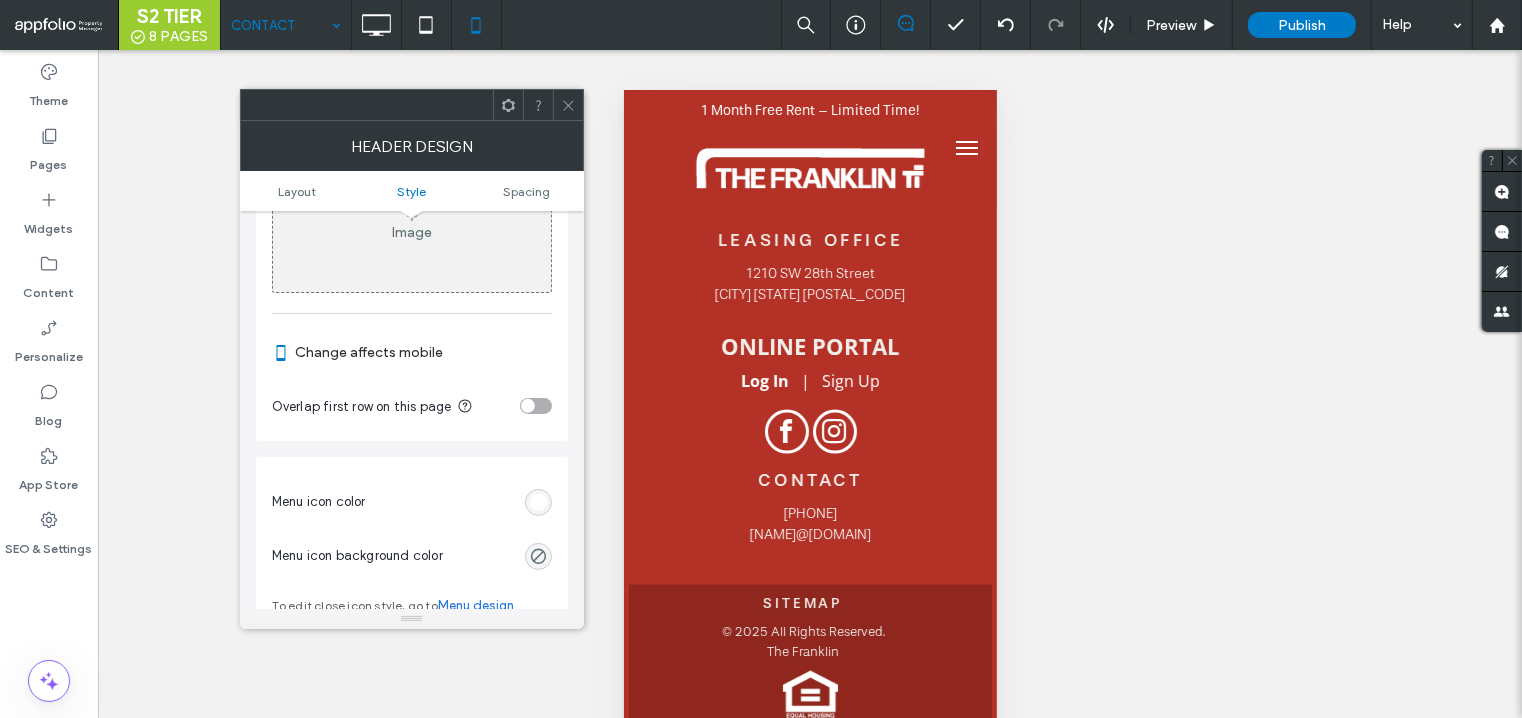 scroll, scrollTop: 892, scrollLeft: 0, axis: vertical 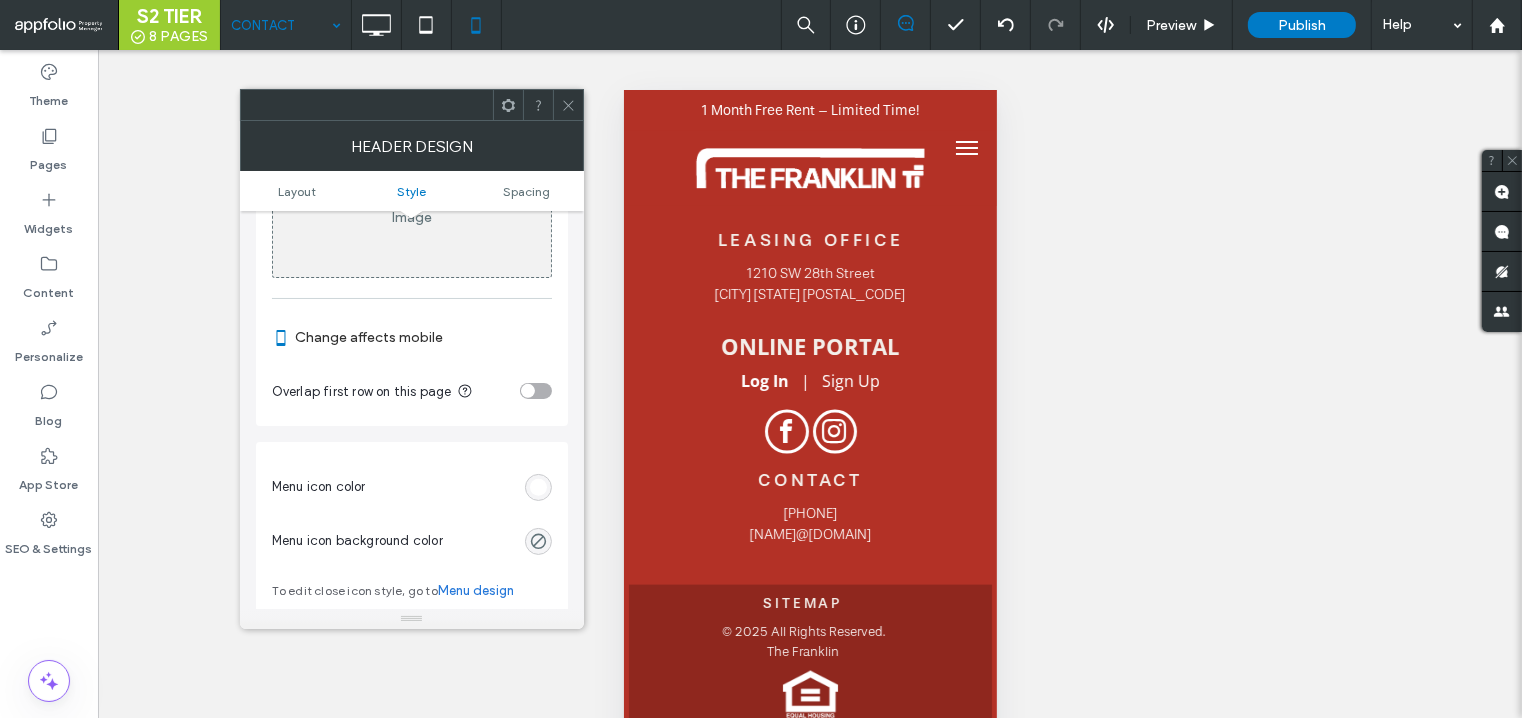 click at bounding box center [536, 391] 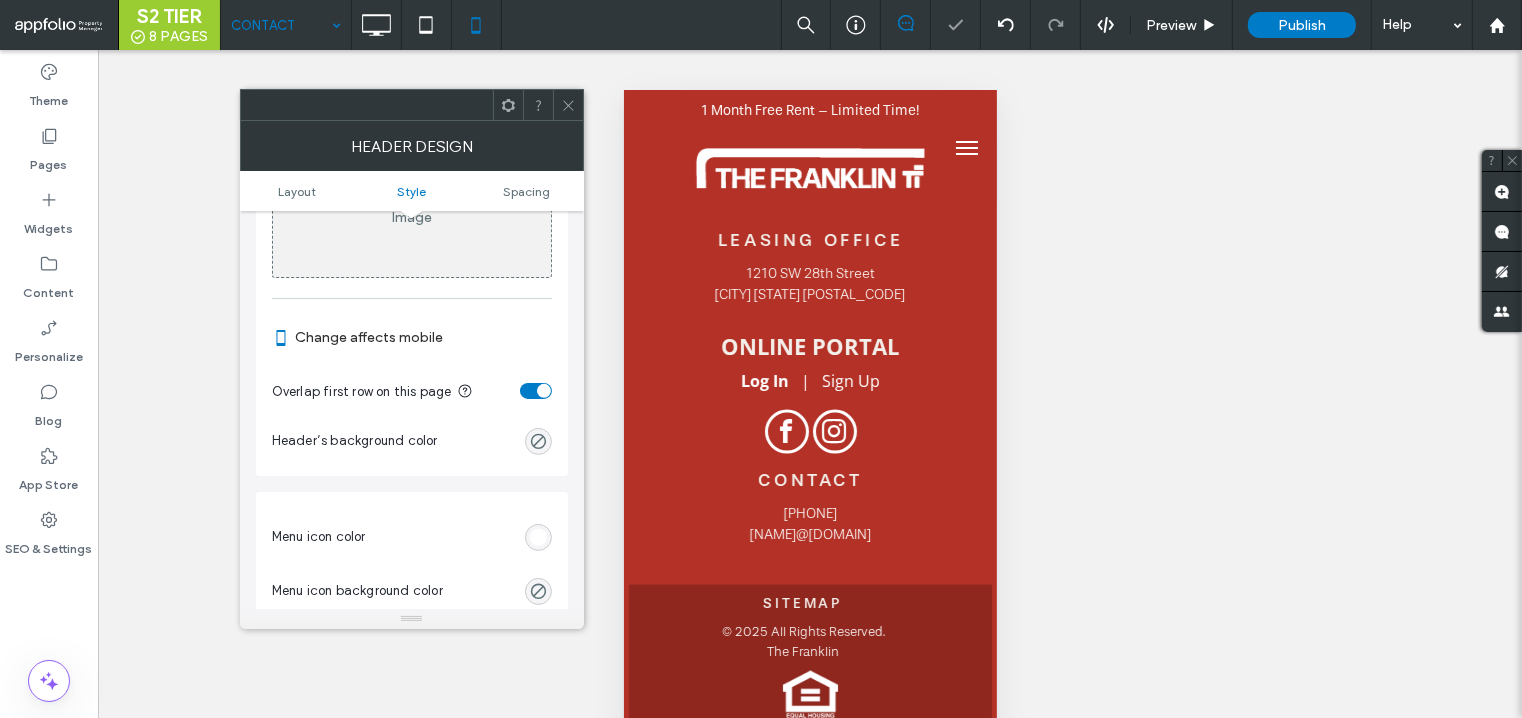 click 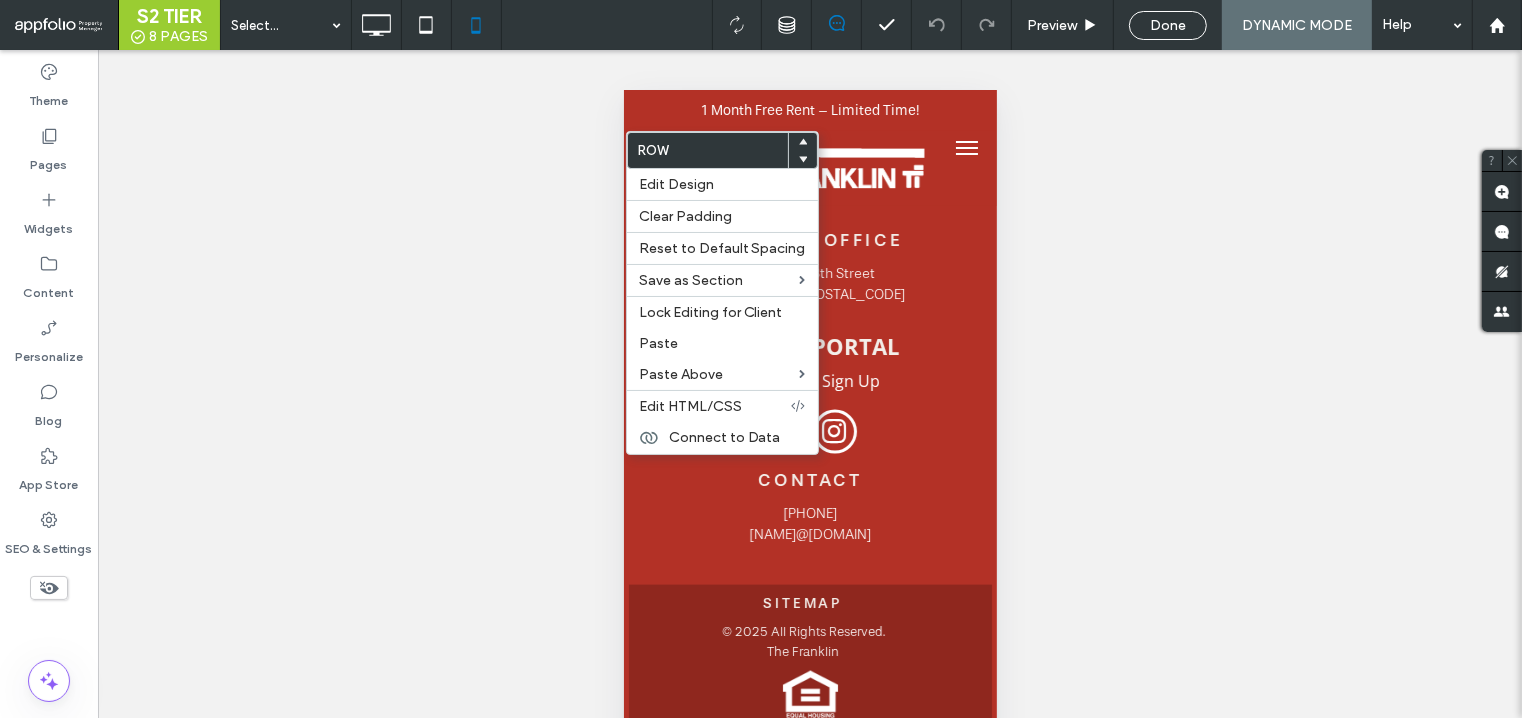 click on "Unhide?
Yes
Unhide?
Yes
Unhide?
Yes
Unhide?
Yes
Unhide?
Yes
Unhide?
Yes
Unhide?
Yes
Unhide?
Yes
Unhide?
Yes
Unhide?
Yes
Unhide?
Yes
Unhide?
Yes
Yes" at bounding box center (810, 409) 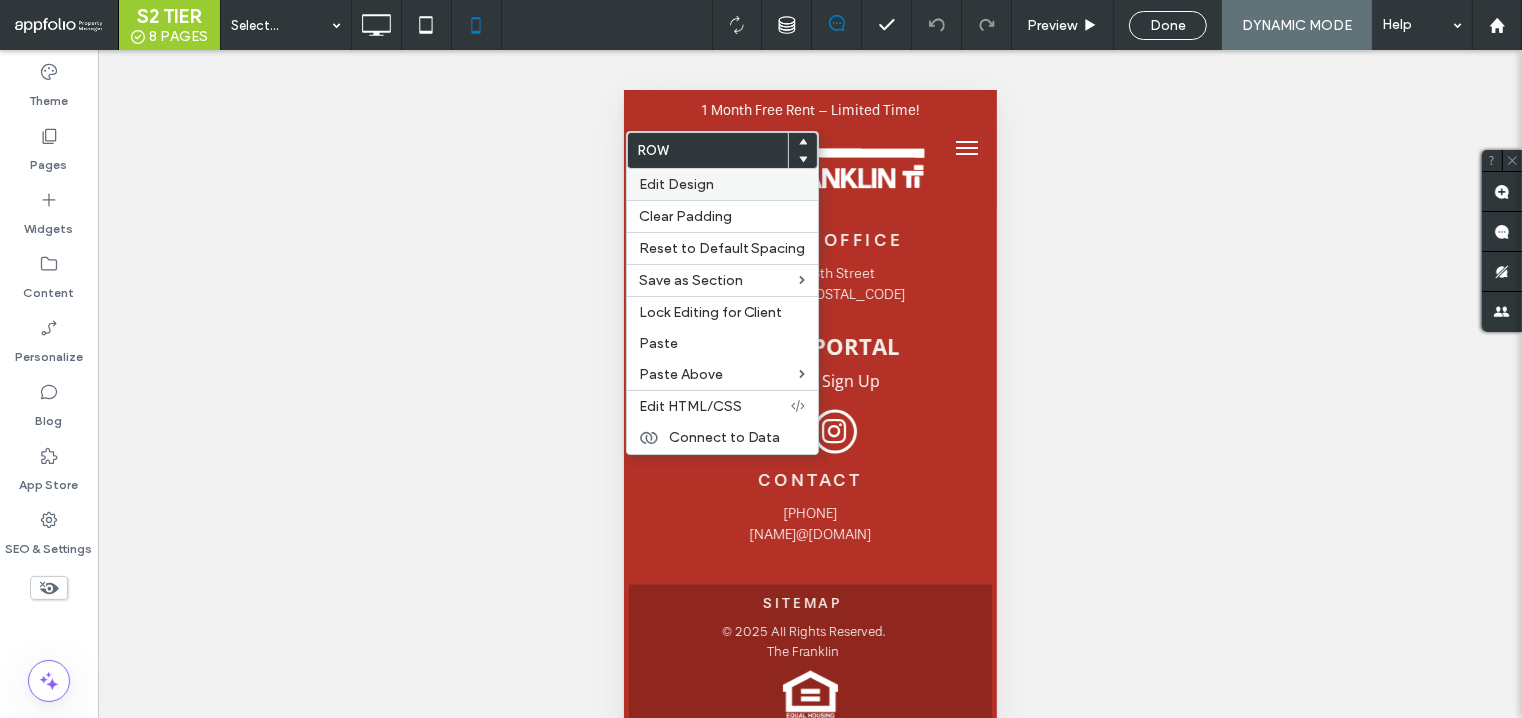 click on "Edit Design" at bounding box center (722, 184) 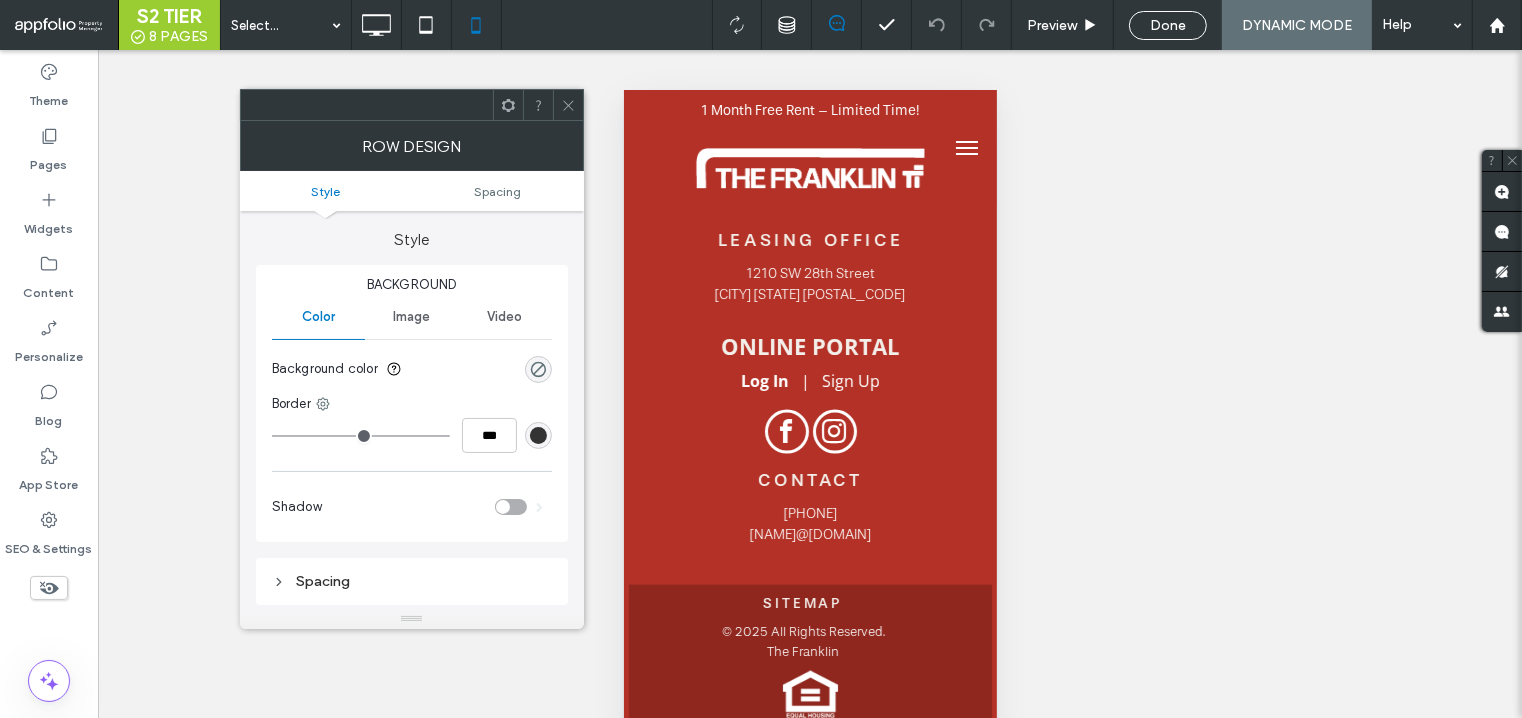 click 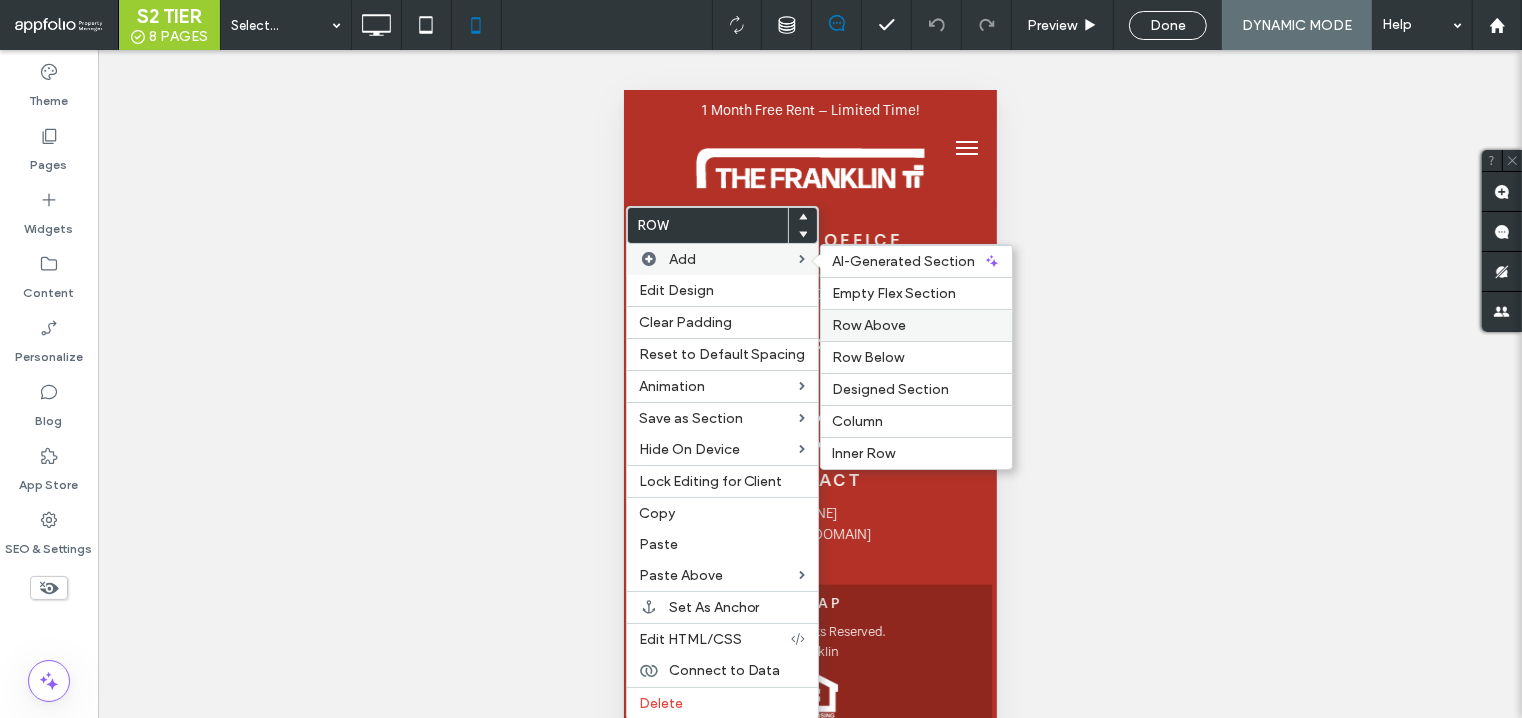 click on "Row Above" at bounding box center (870, 325) 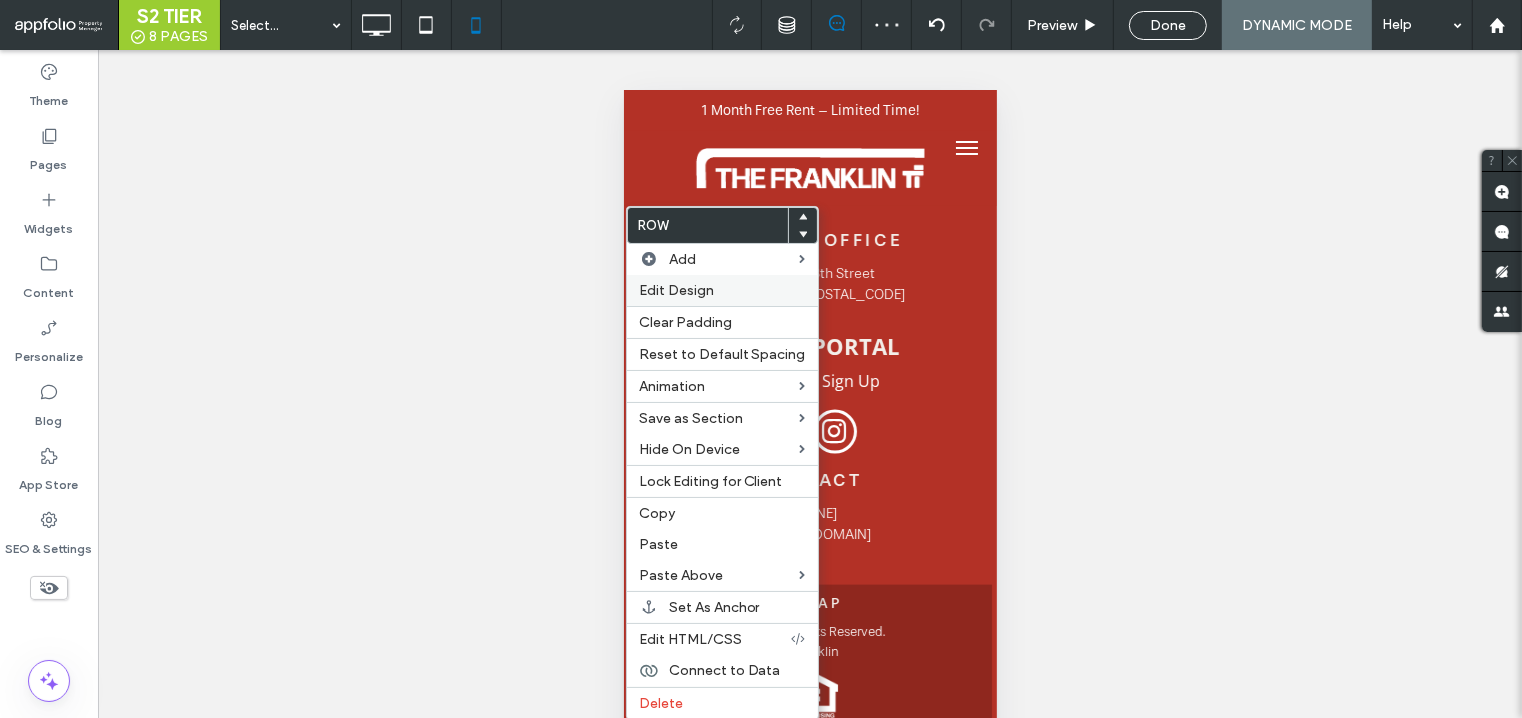 click on "Edit Design" at bounding box center (676, 290) 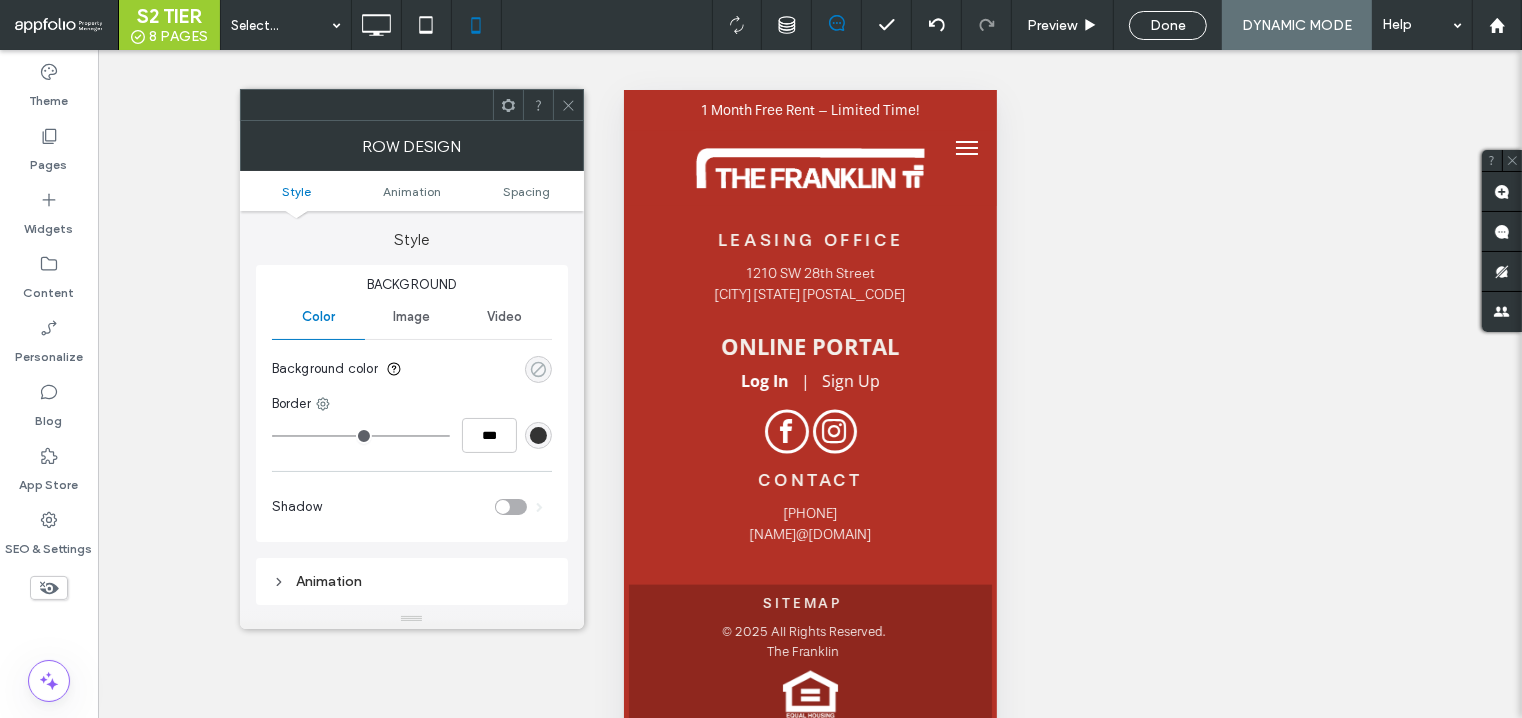 click at bounding box center (538, 369) 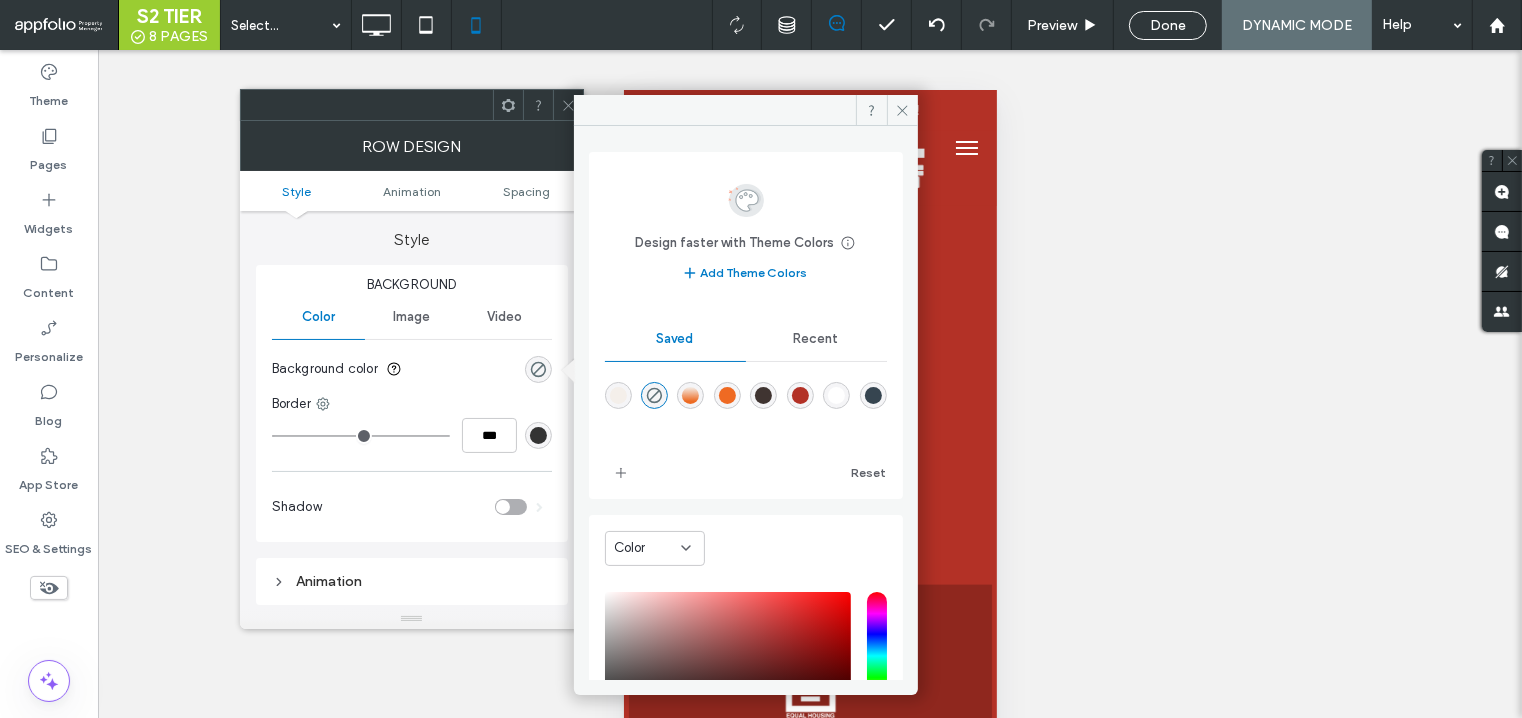 click at bounding box center (800, 395) 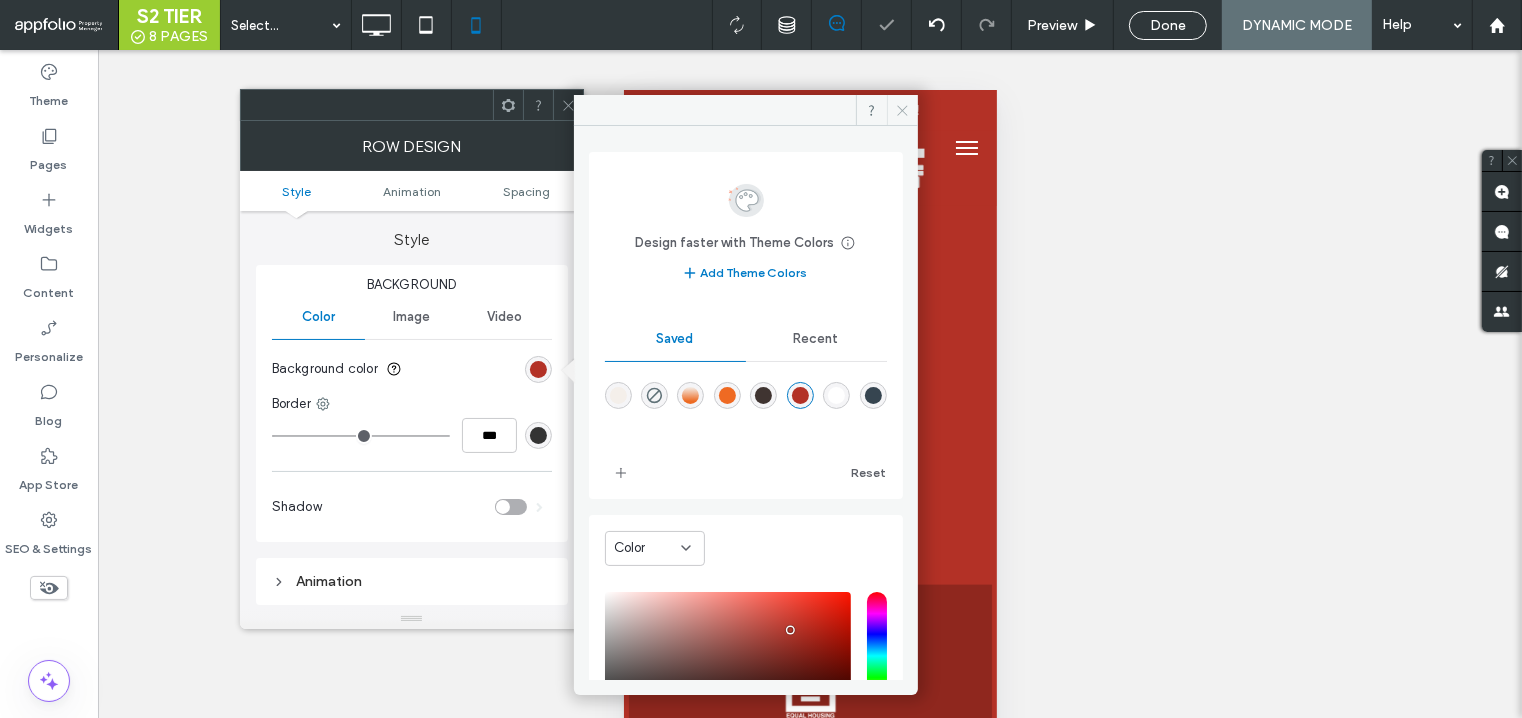 click 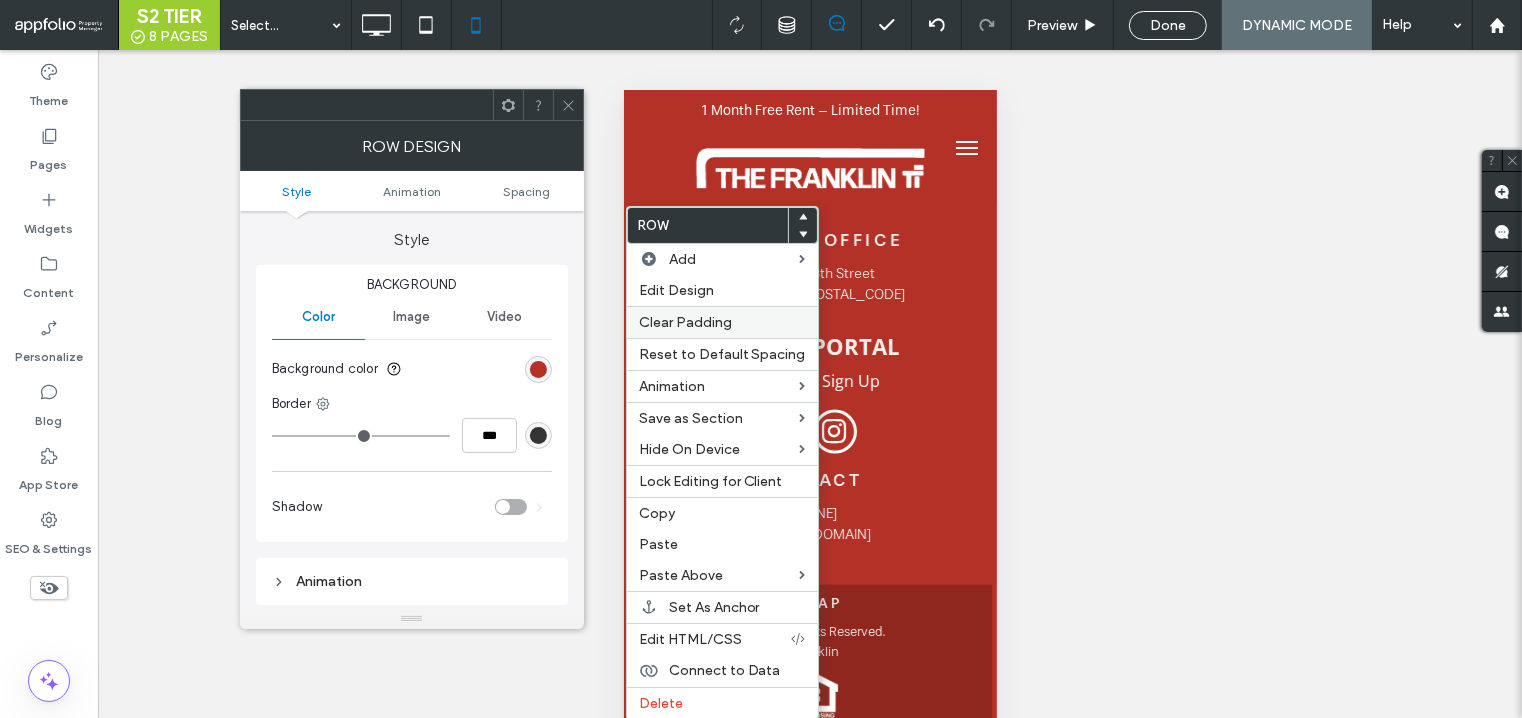 click on "Clear Padding" at bounding box center [685, 322] 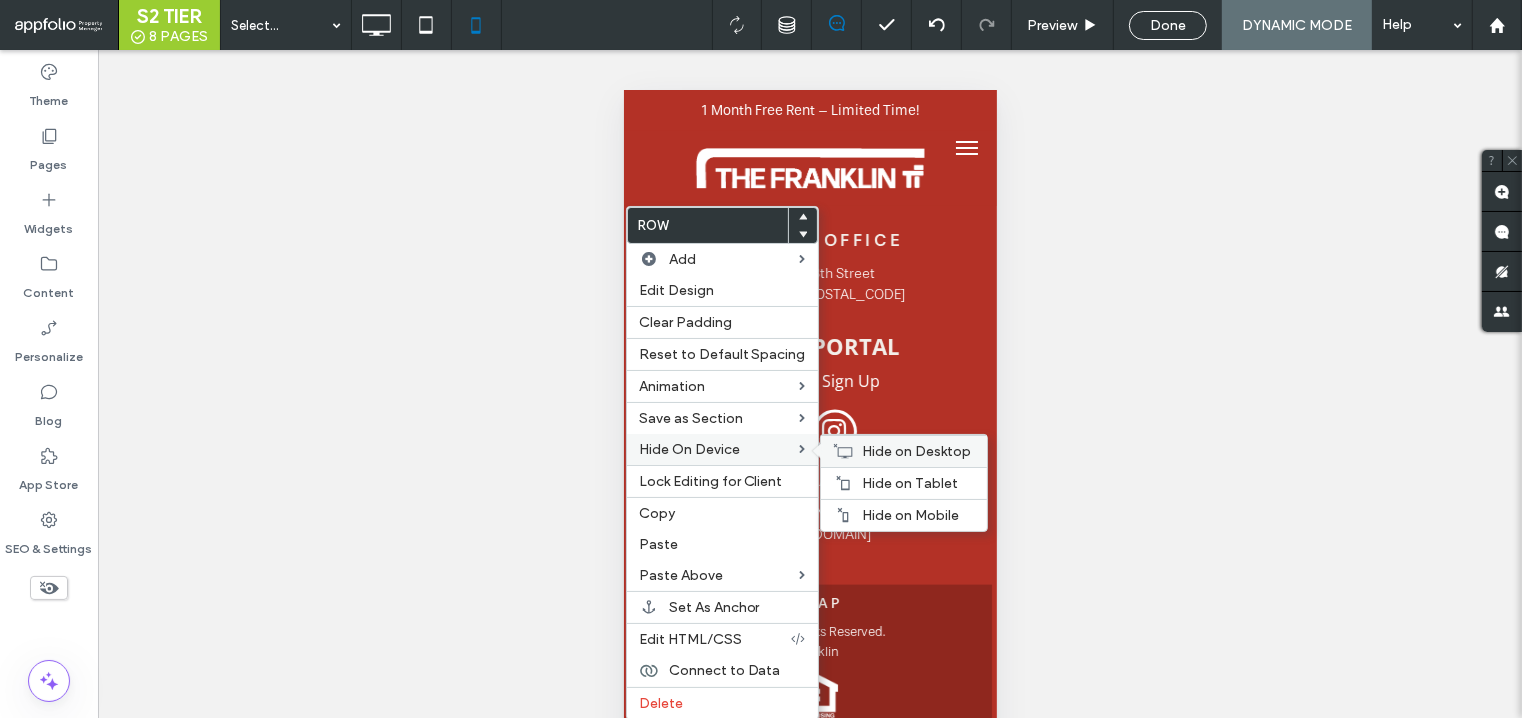 click 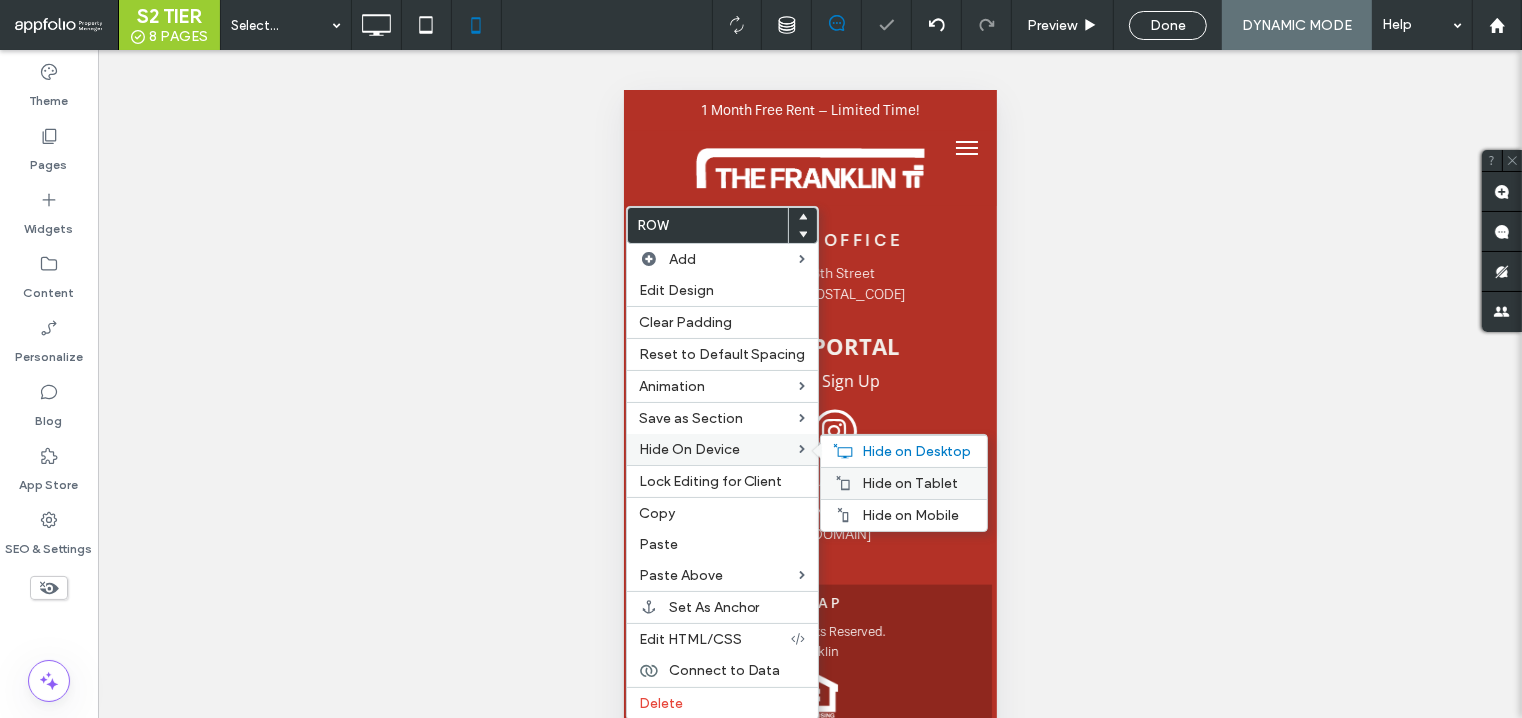 click on "Hide on Tablet" at bounding box center (904, 483) 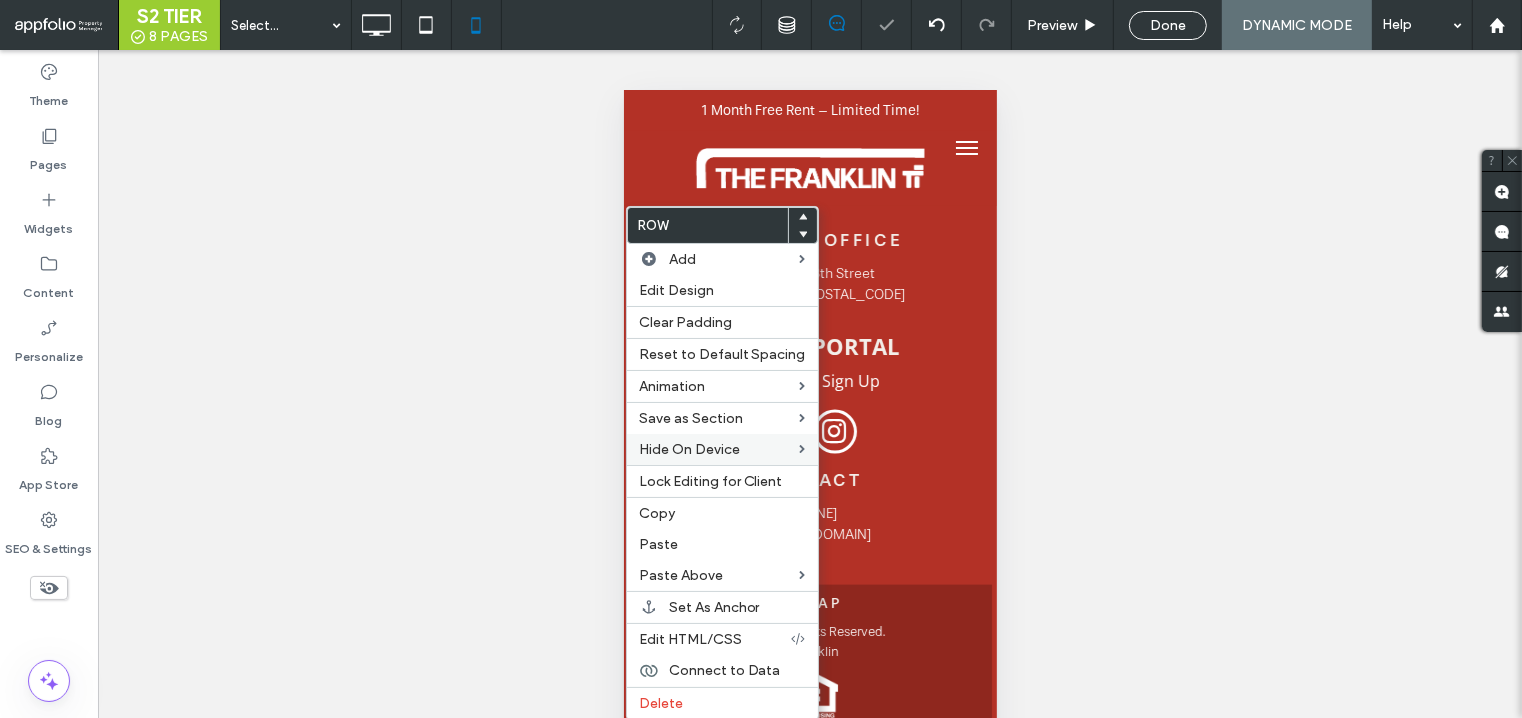 click on "Unhide?
Yes
Unhide?
Yes
Unhide?
Yes
Unhide?
Yes
Unhide?
Yes
Unhide?
Yes
Unhide?
Yes
Unhide?
Yes
Unhide?
Yes
Unhide?
Yes
Unhide?
Yes
Unhide?
Yes
Yes" at bounding box center (810, 409) 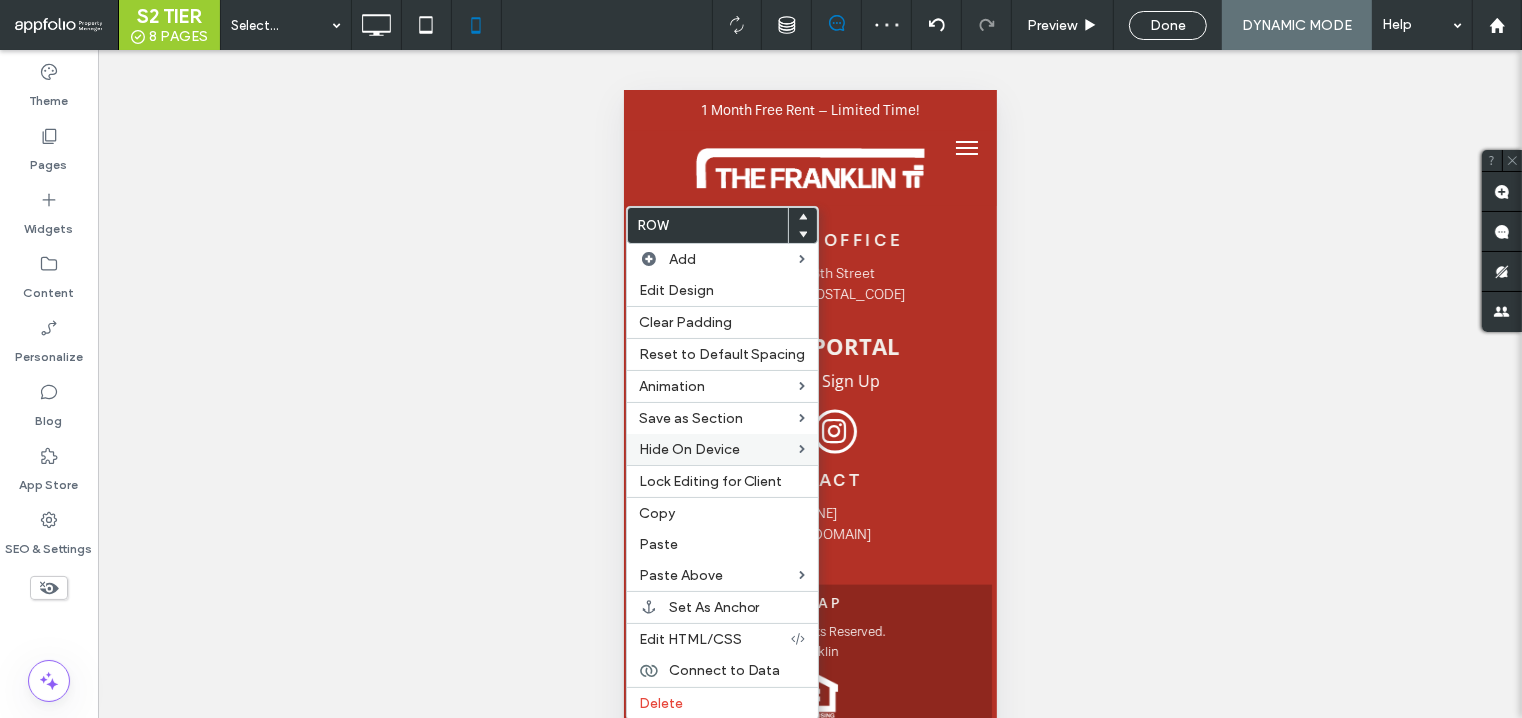 click on "Unhide?
Yes
Unhide?
Yes
Unhide?
Yes
Unhide?
Yes
Unhide?
Yes
Unhide?
Yes
Unhide?
Yes
Unhide?
Yes
Unhide?
Yes
Unhide?
Yes
Unhide?
Yes
Unhide?
Yes
Yes" at bounding box center [810, 409] 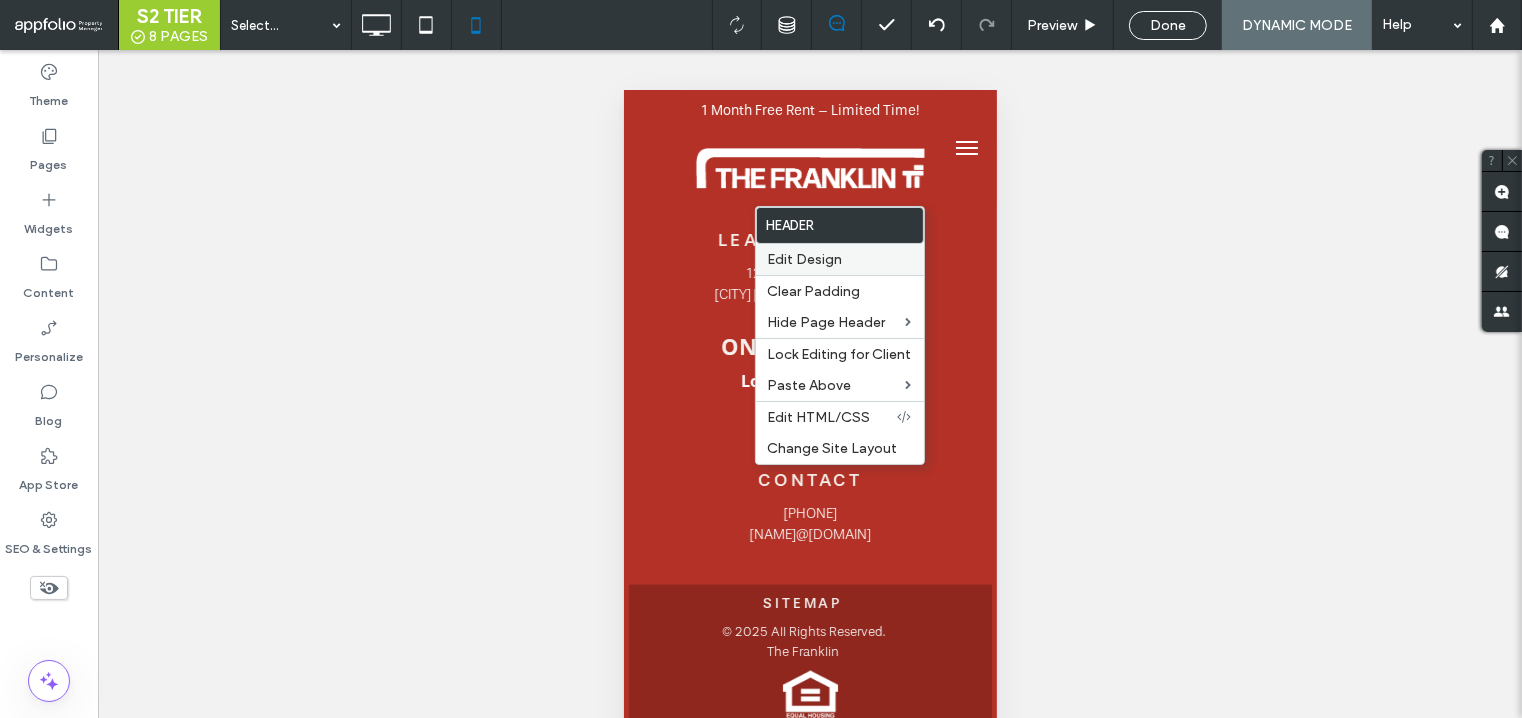 click on "Edit Design" at bounding box center [840, 259] 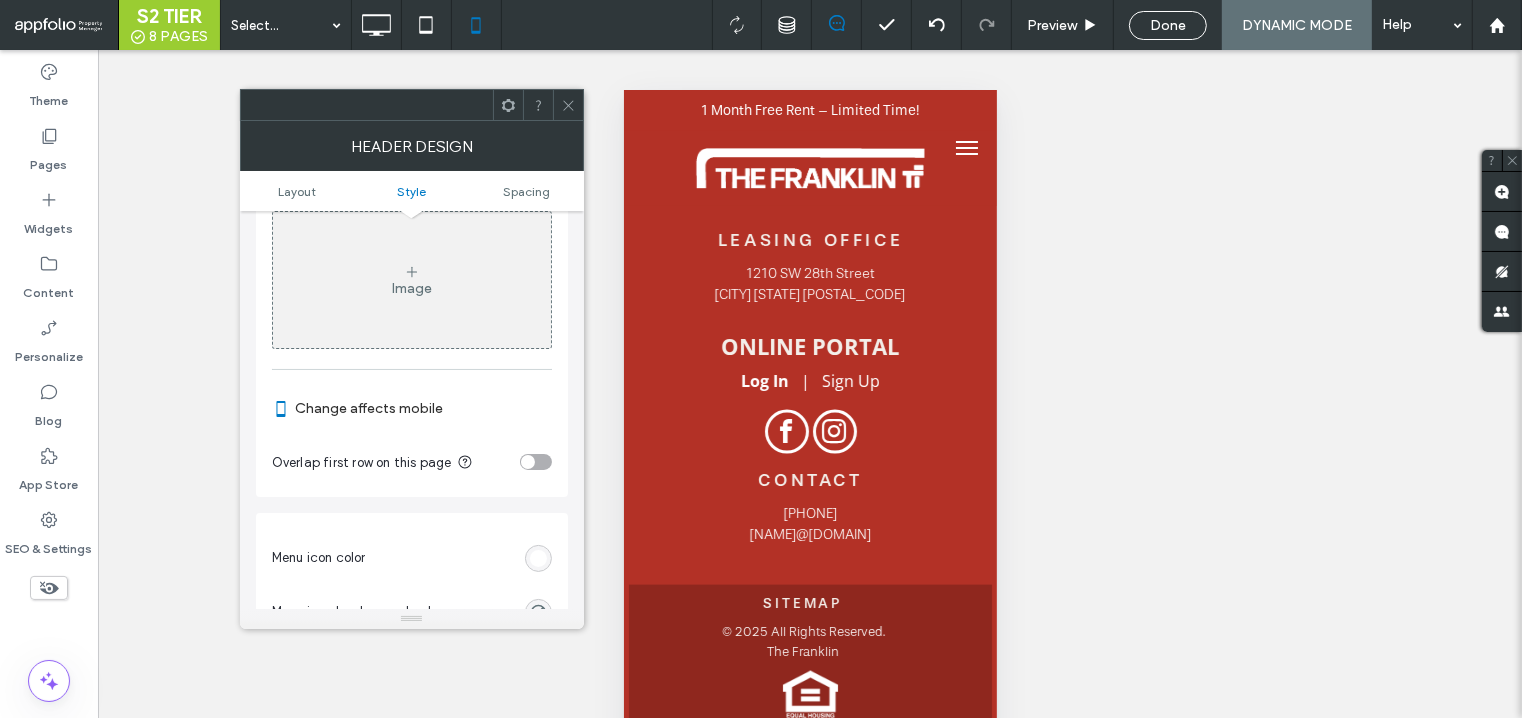 scroll, scrollTop: 841, scrollLeft: 0, axis: vertical 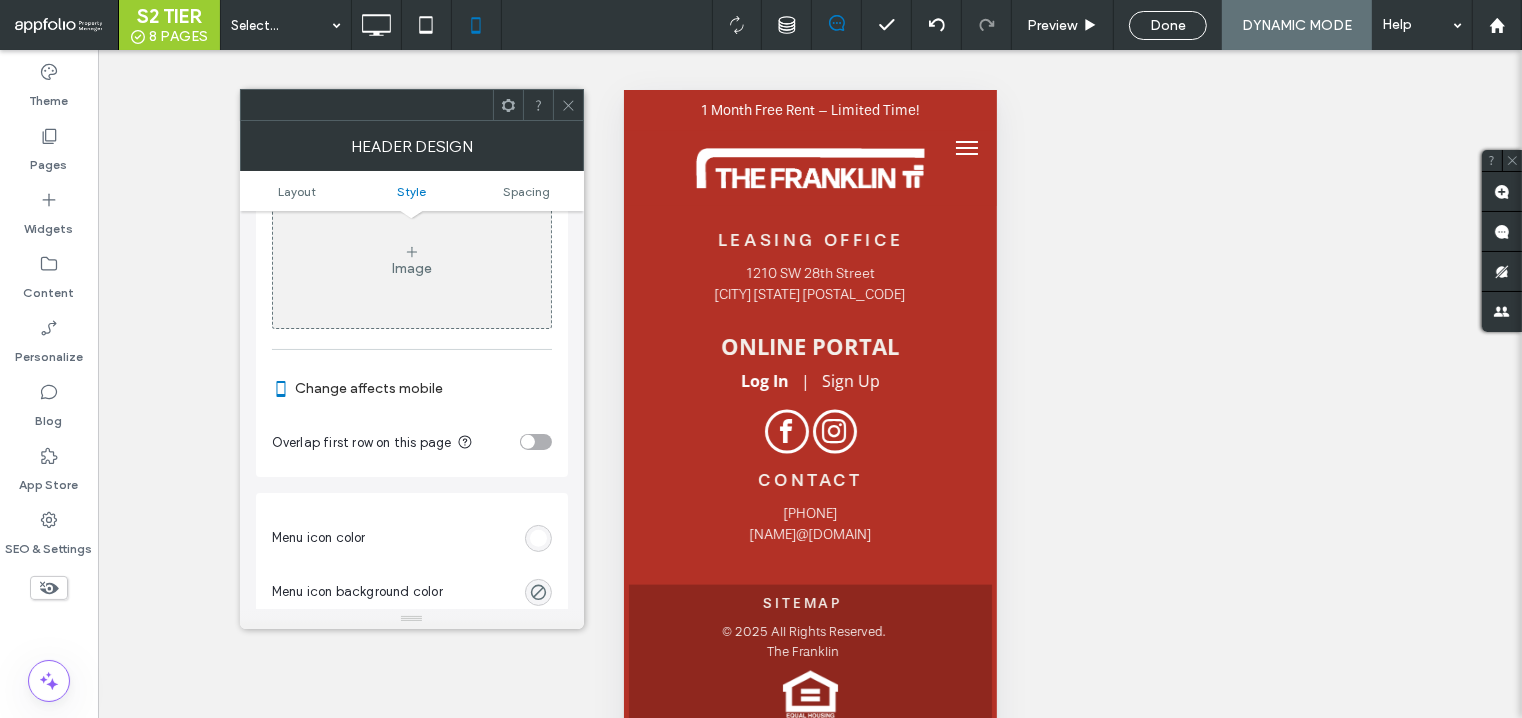 click at bounding box center [536, 442] 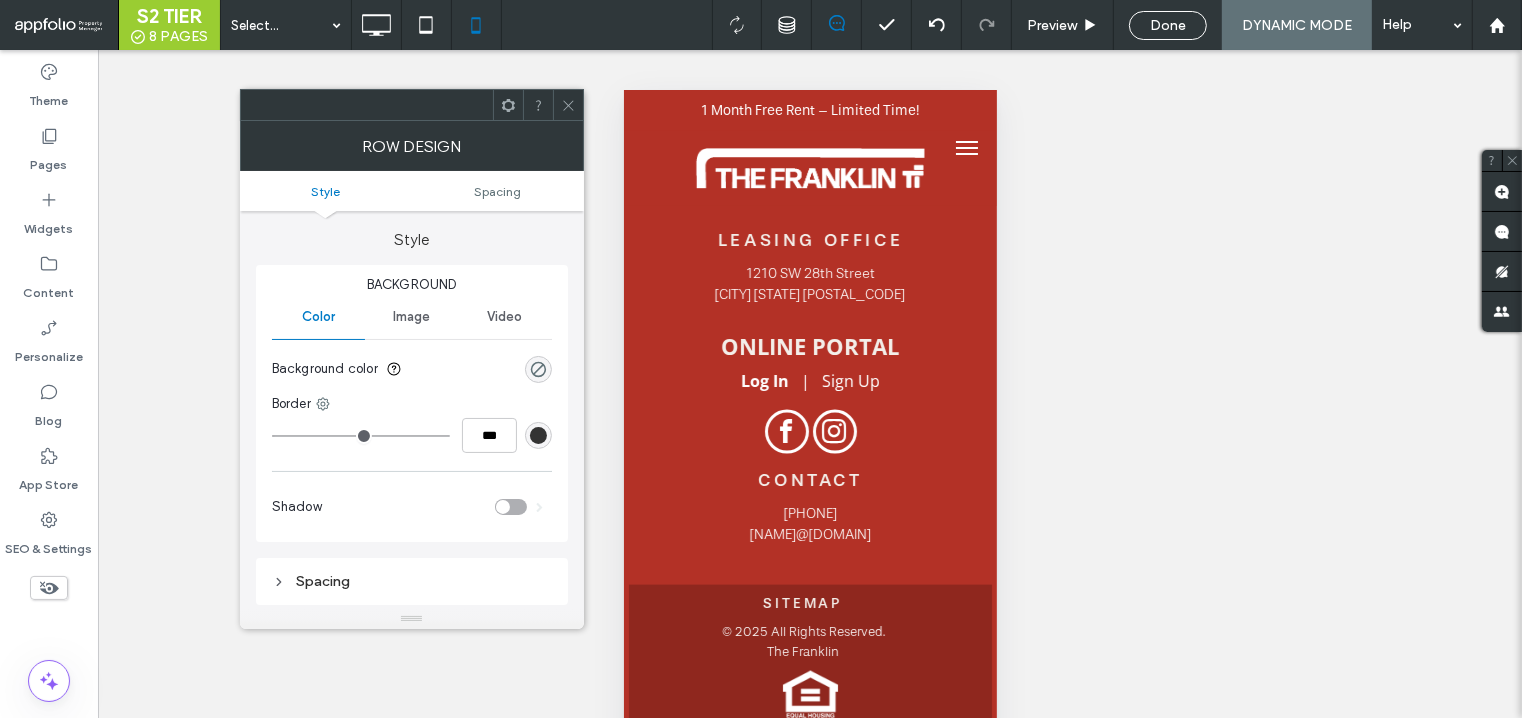 click at bounding box center (568, 105) 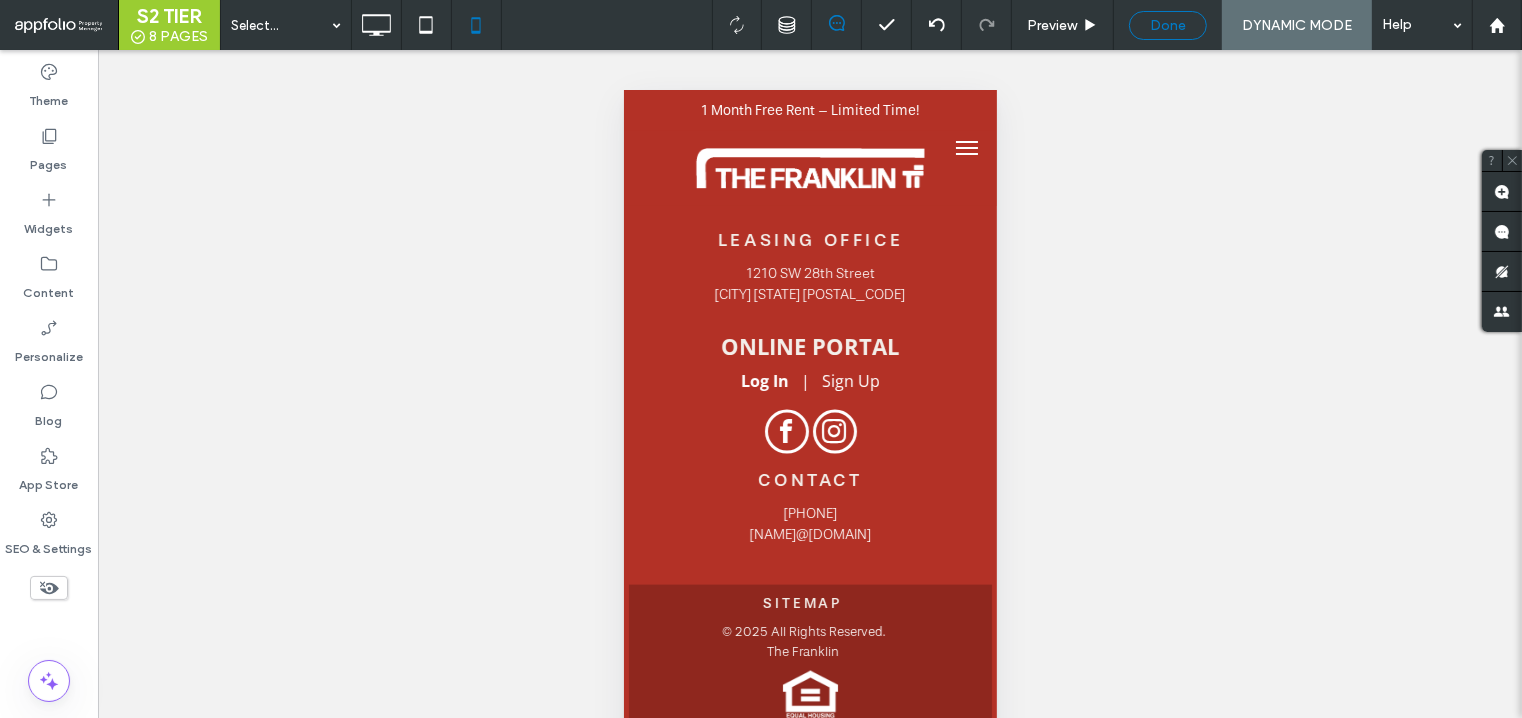 click on "Done" at bounding box center [1168, 25] 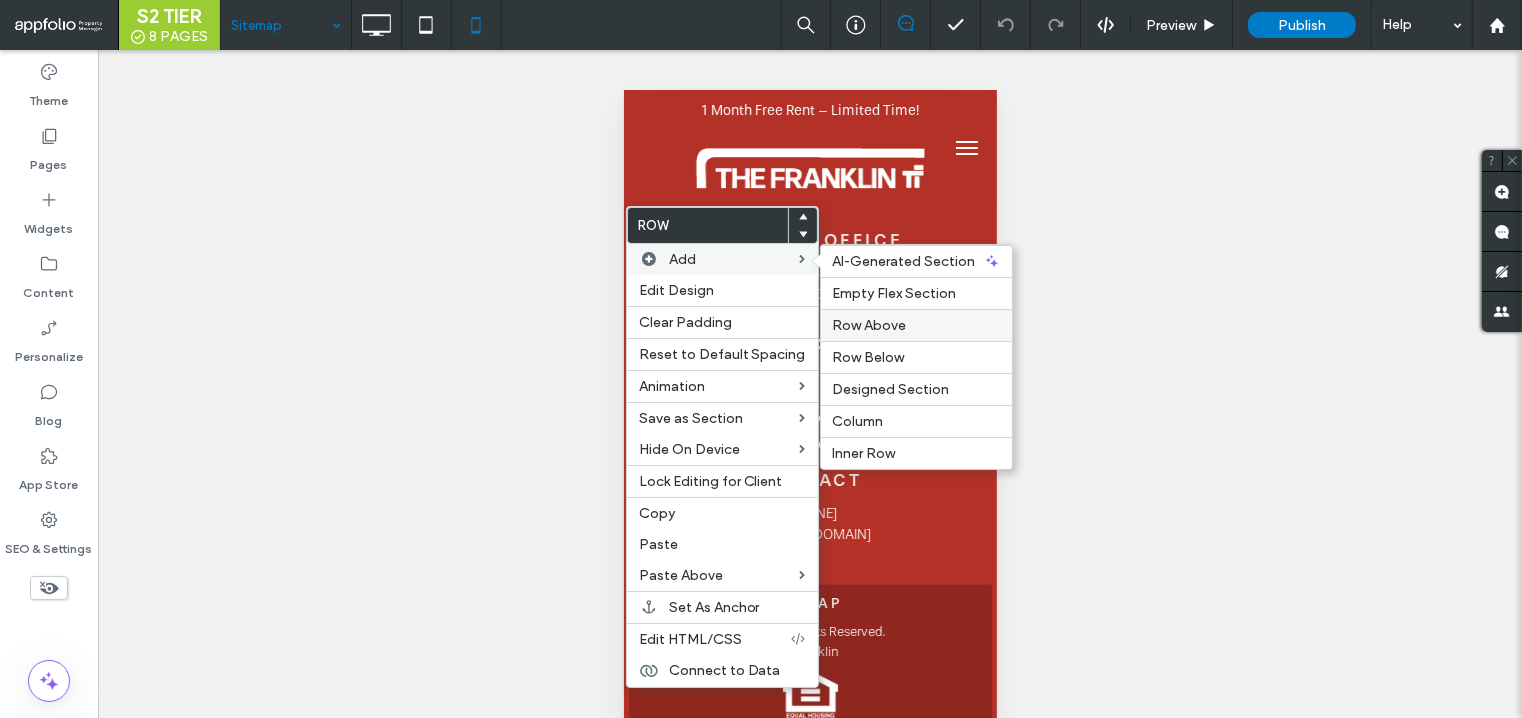 click on "Row Above" at bounding box center (870, 325) 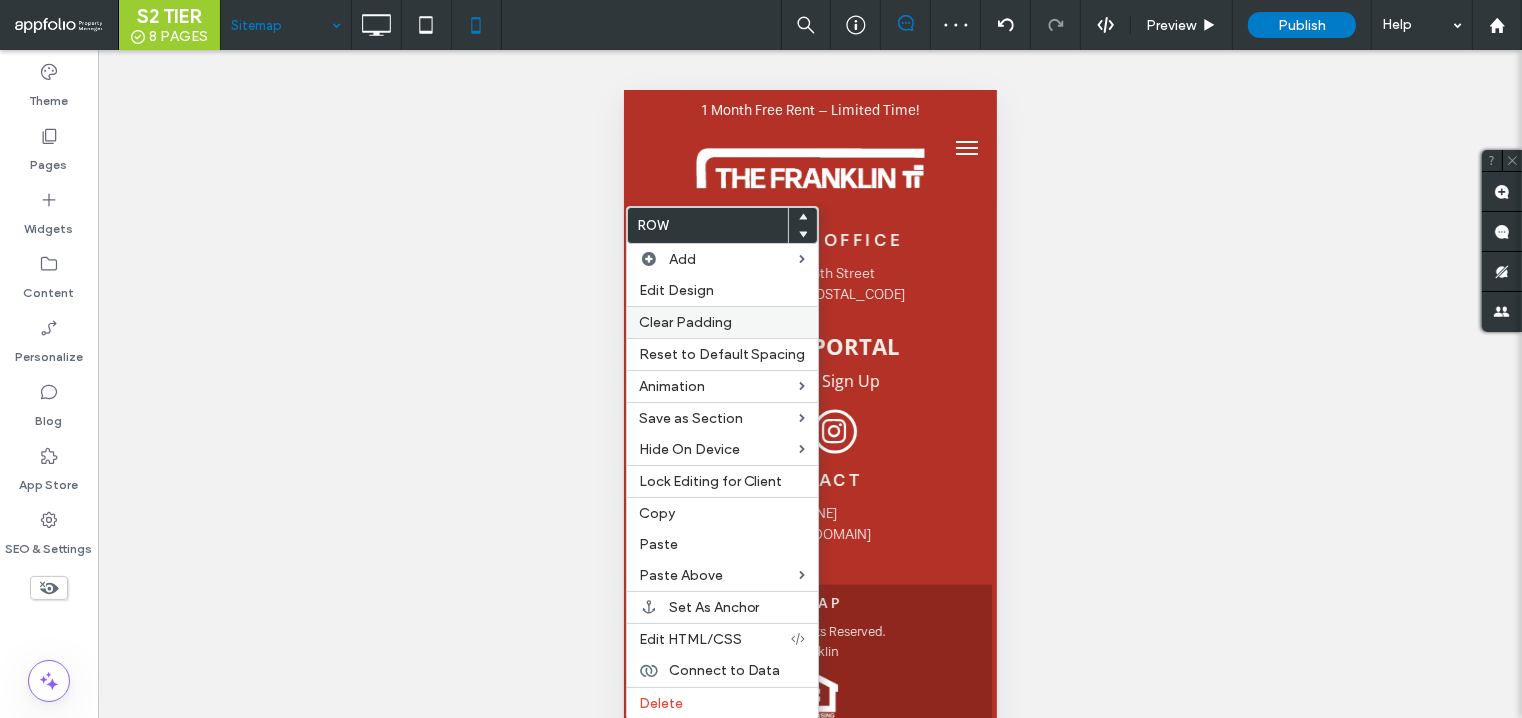 click on "Clear Padding" at bounding box center (685, 322) 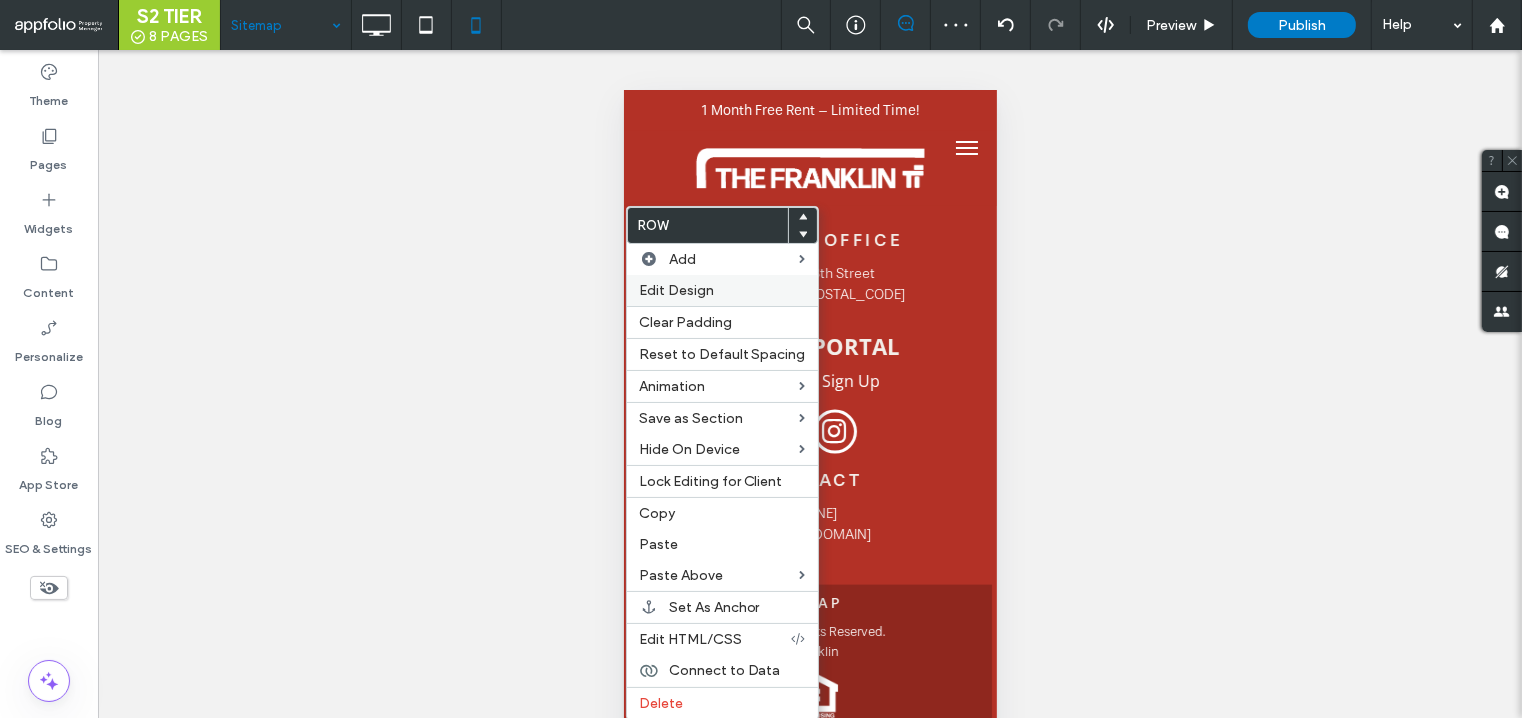 click on "Edit Design" at bounding box center [676, 290] 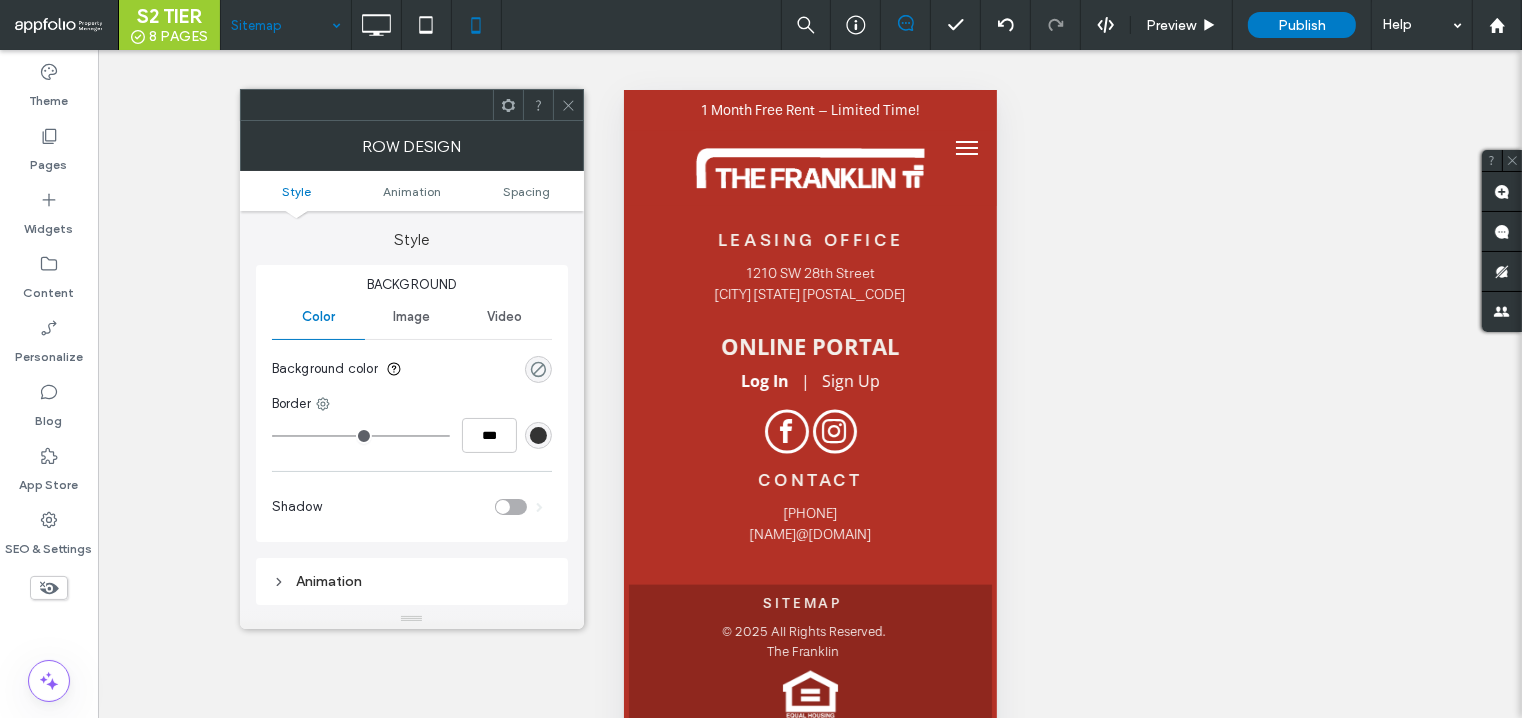 click at bounding box center [538, 369] 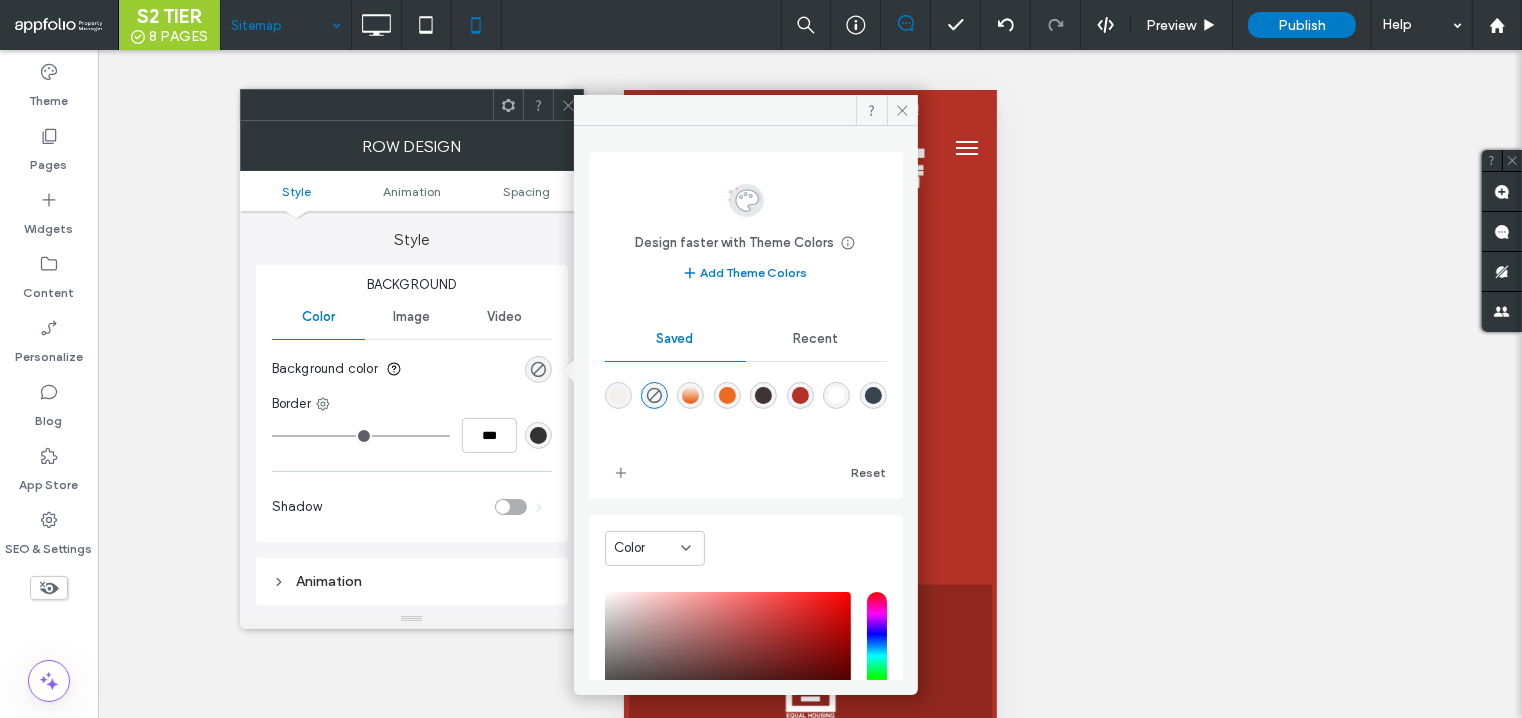 click at bounding box center [800, 395] 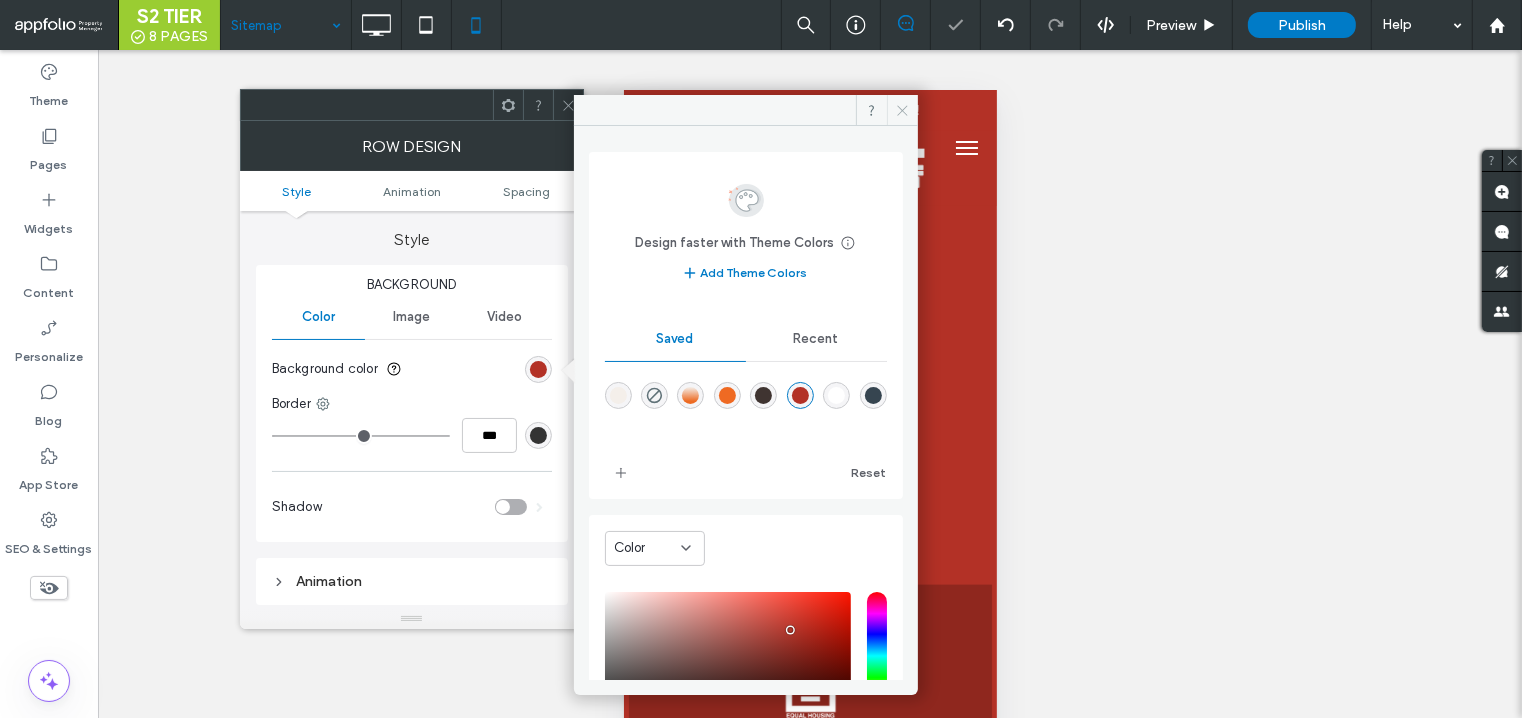 click 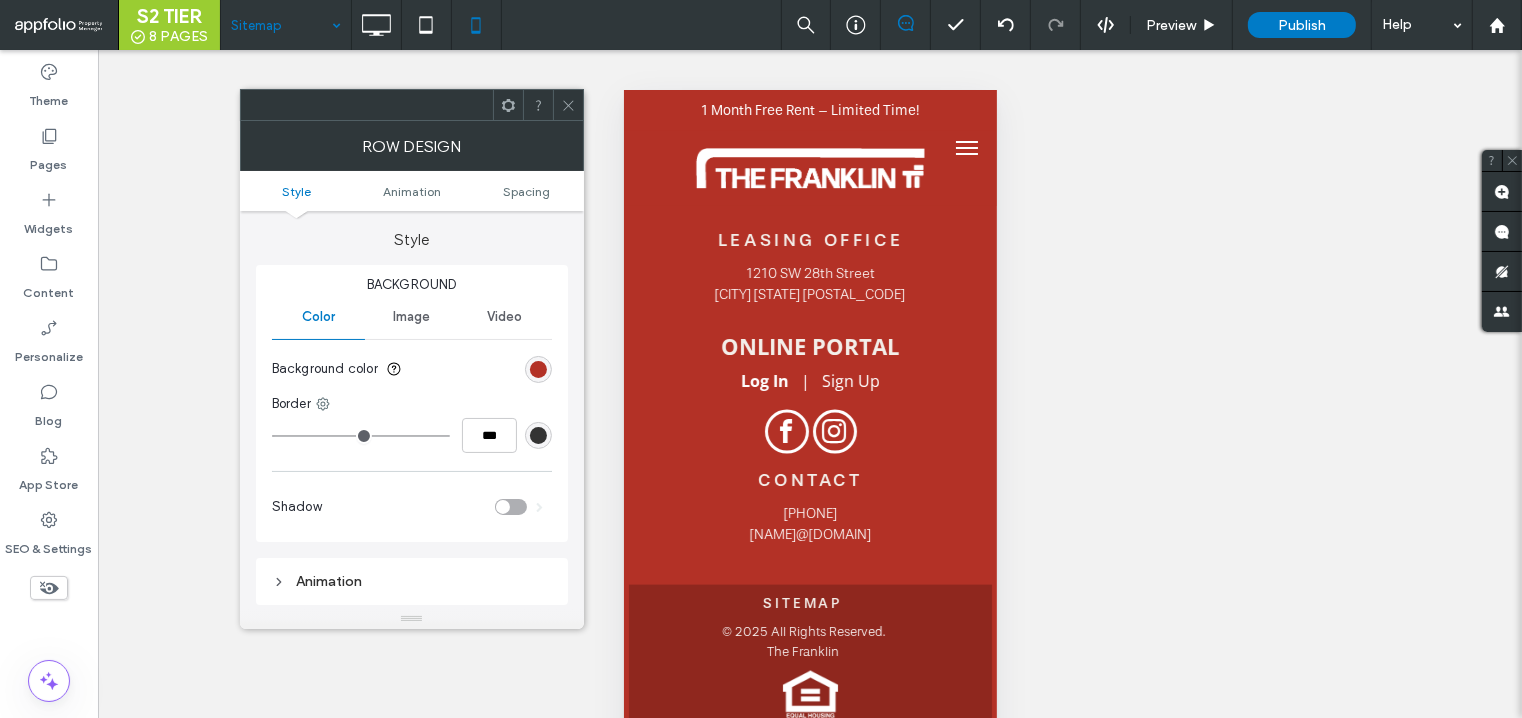 click 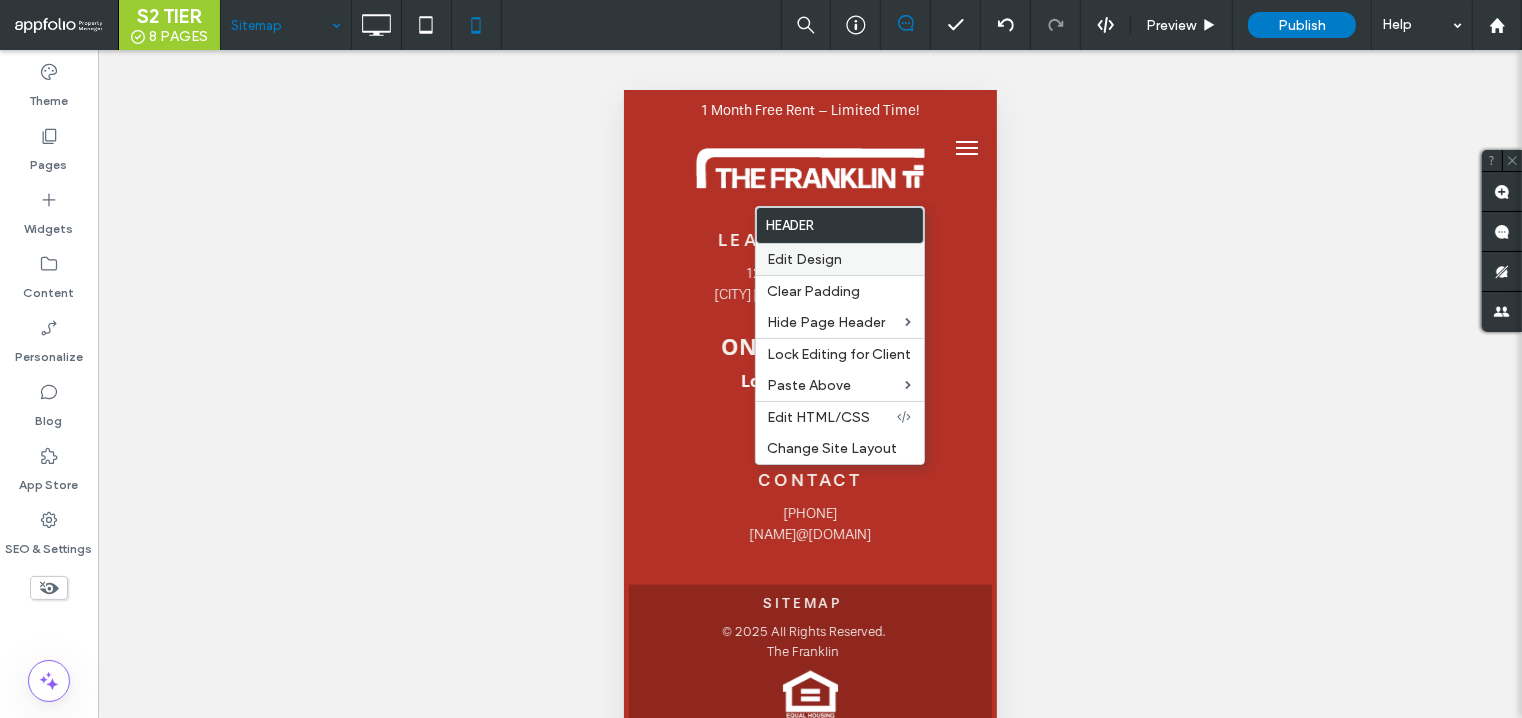 click on "Edit Design" at bounding box center (805, 259) 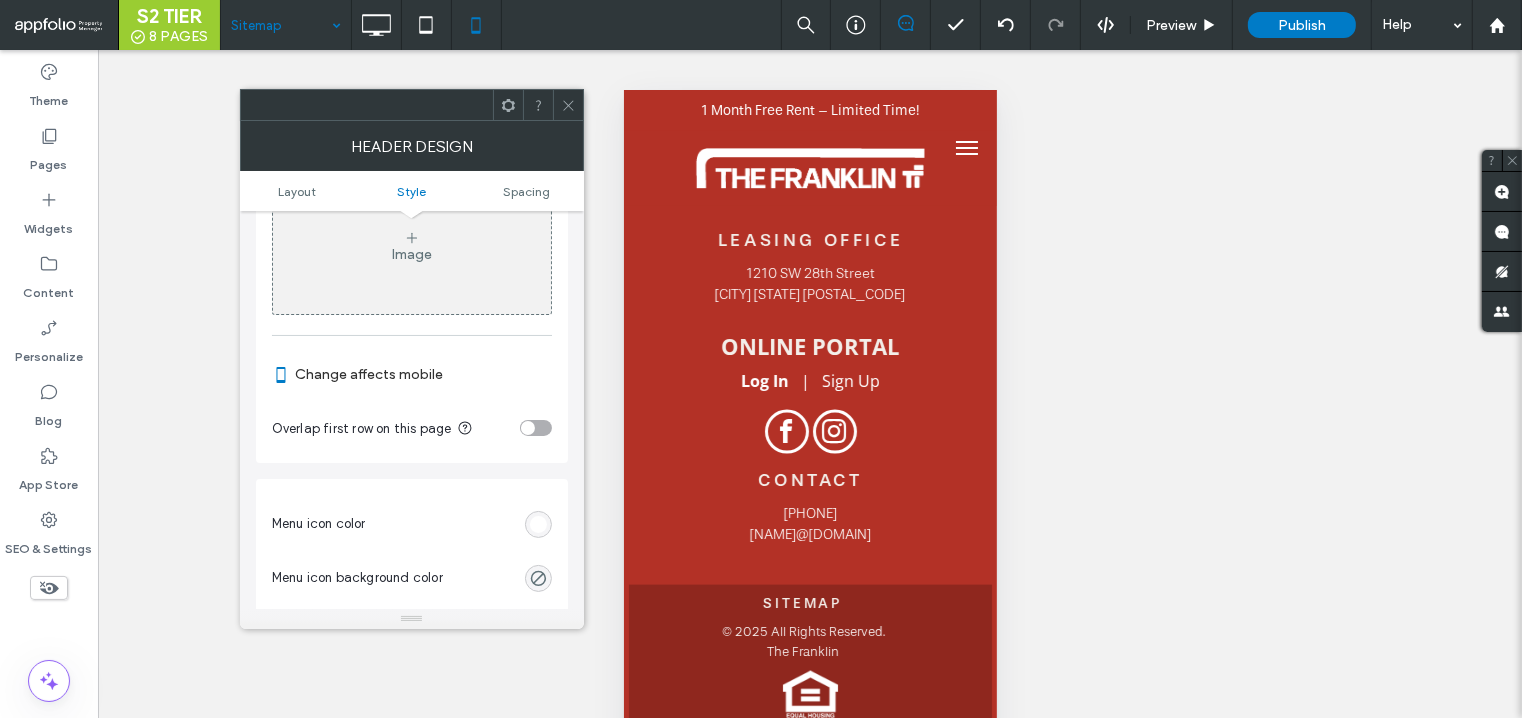 scroll, scrollTop: 881, scrollLeft: 0, axis: vertical 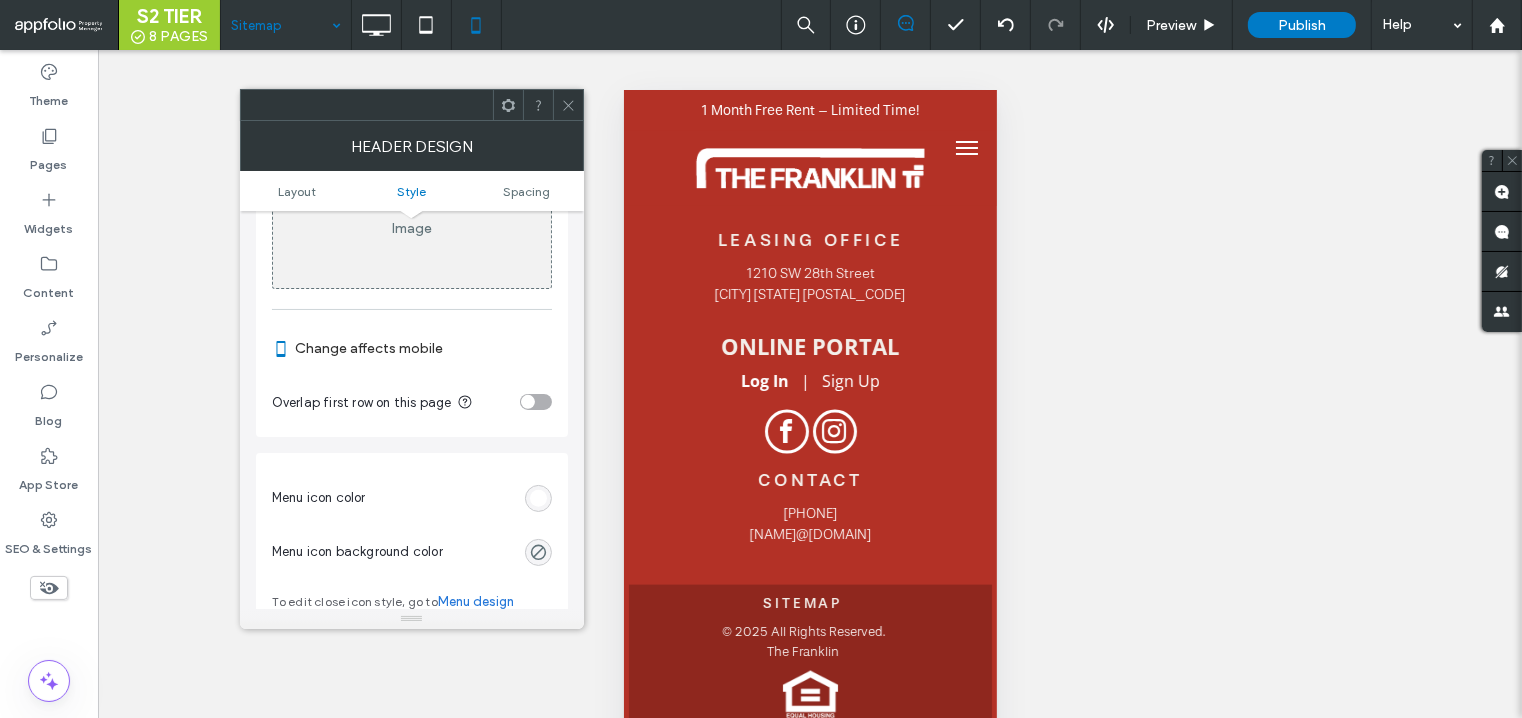 click at bounding box center [536, 402] 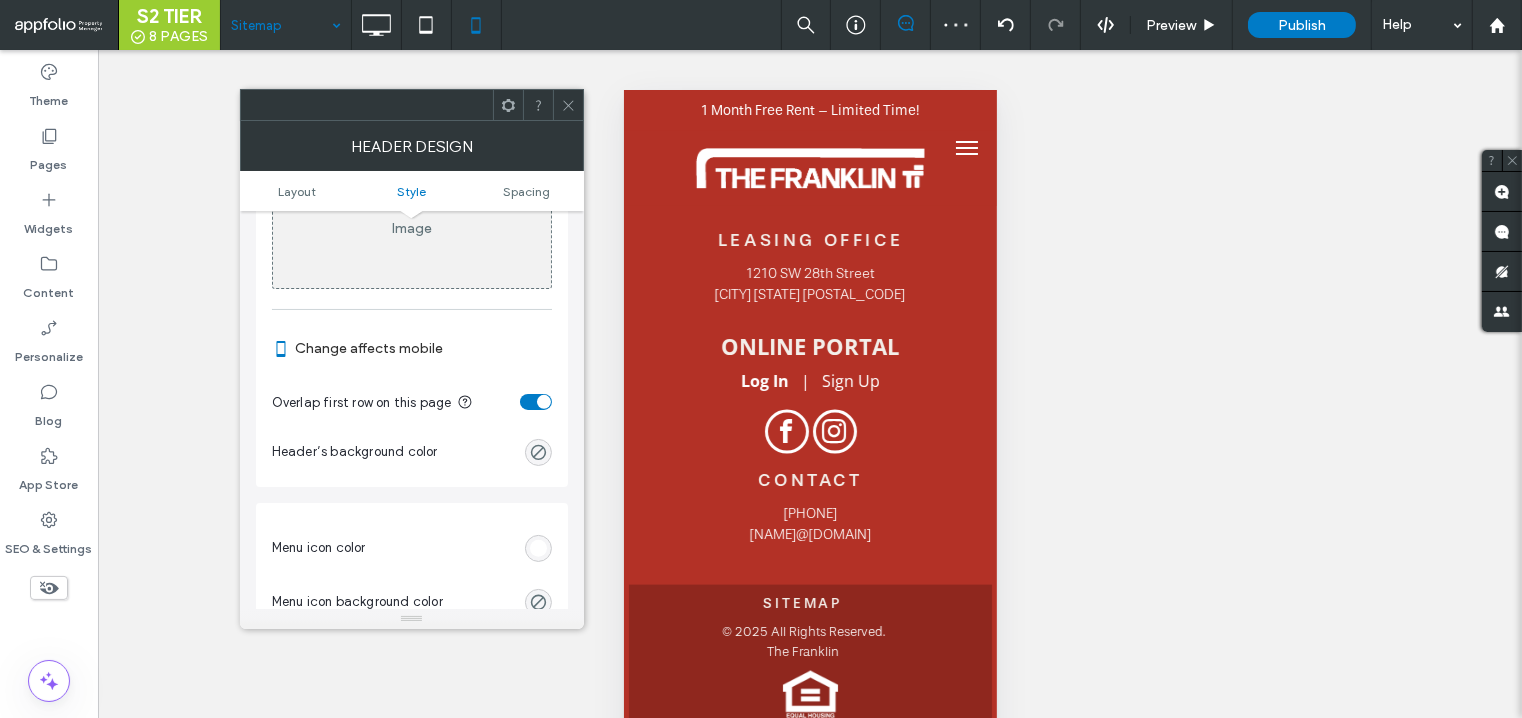 click at bounding box center (568, 105) 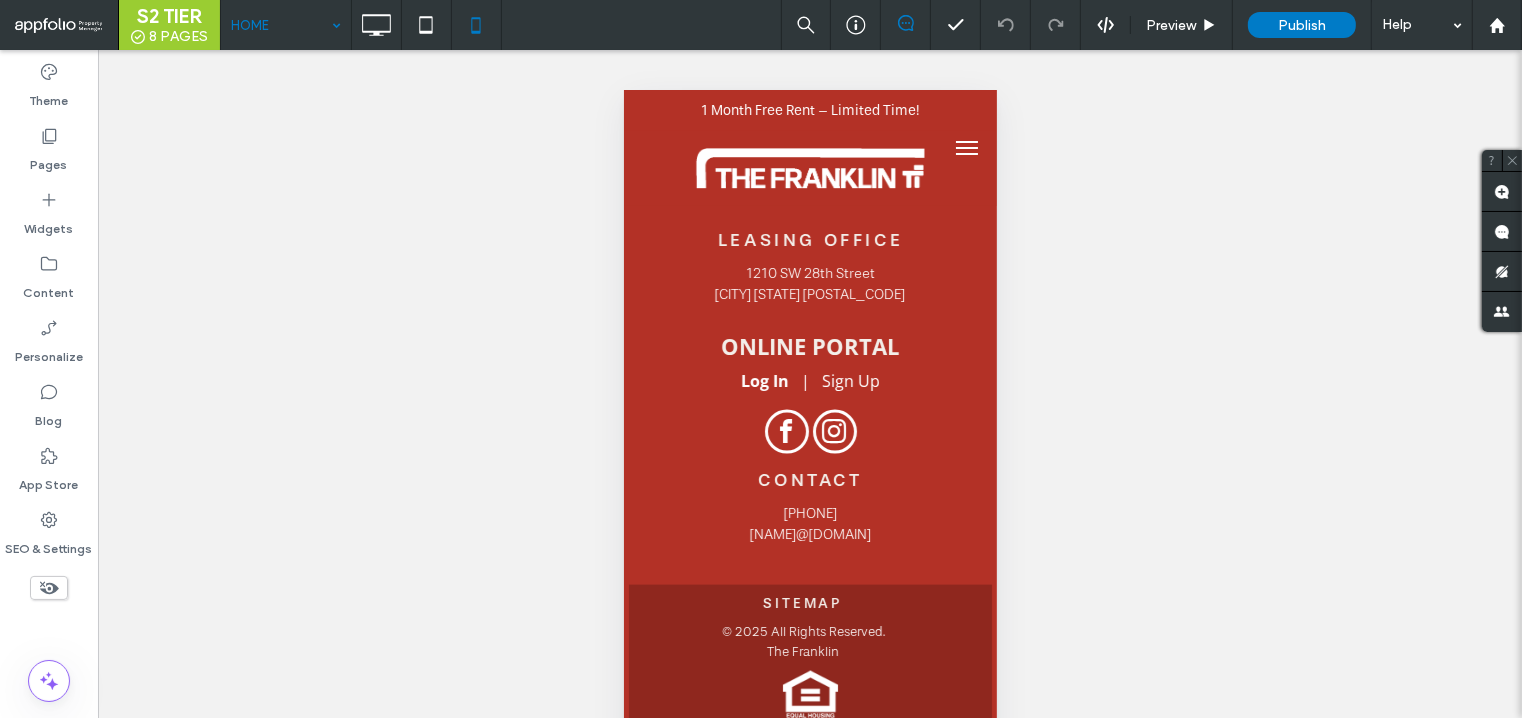 click on "HOME" at bounding box center [286, 25] 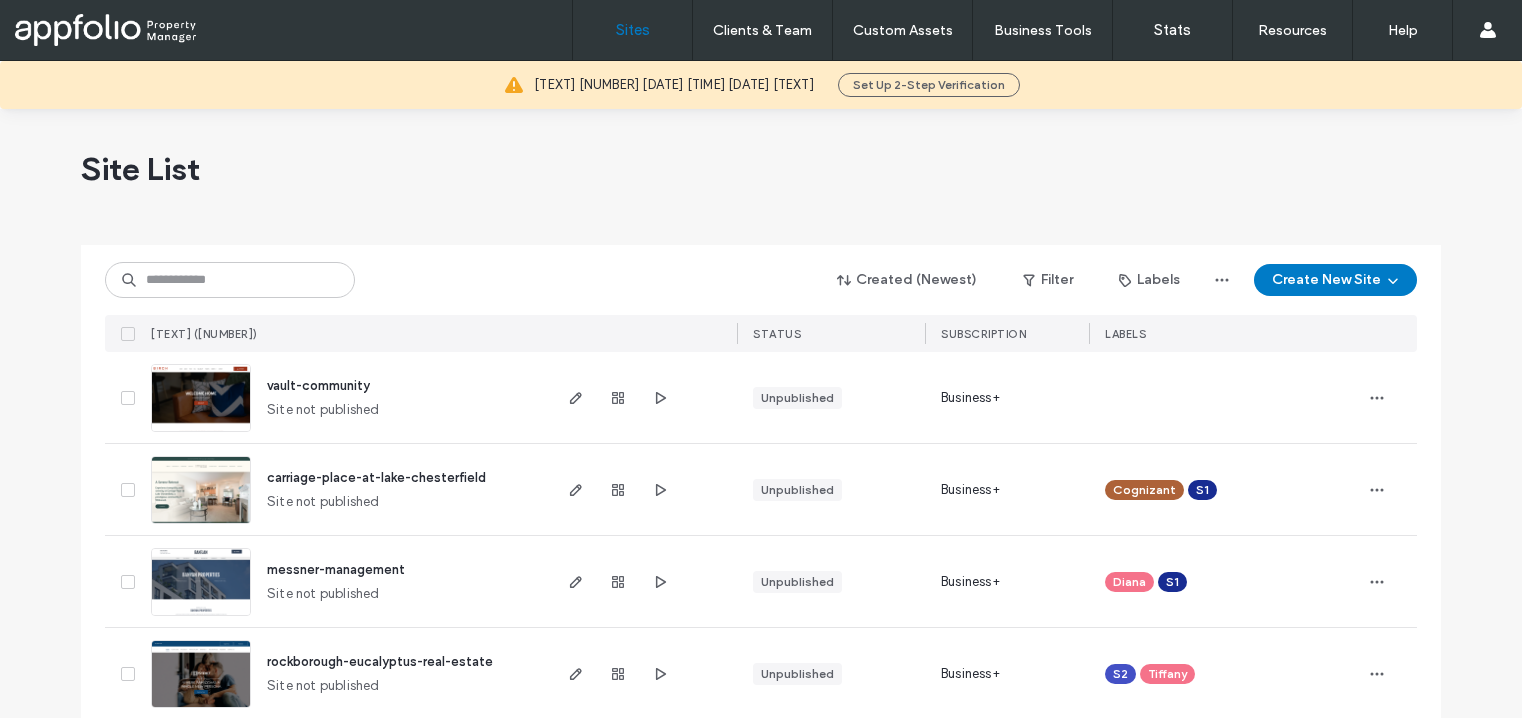 scroll, scrollTop: 0, scrollLeft: 0, axis: both 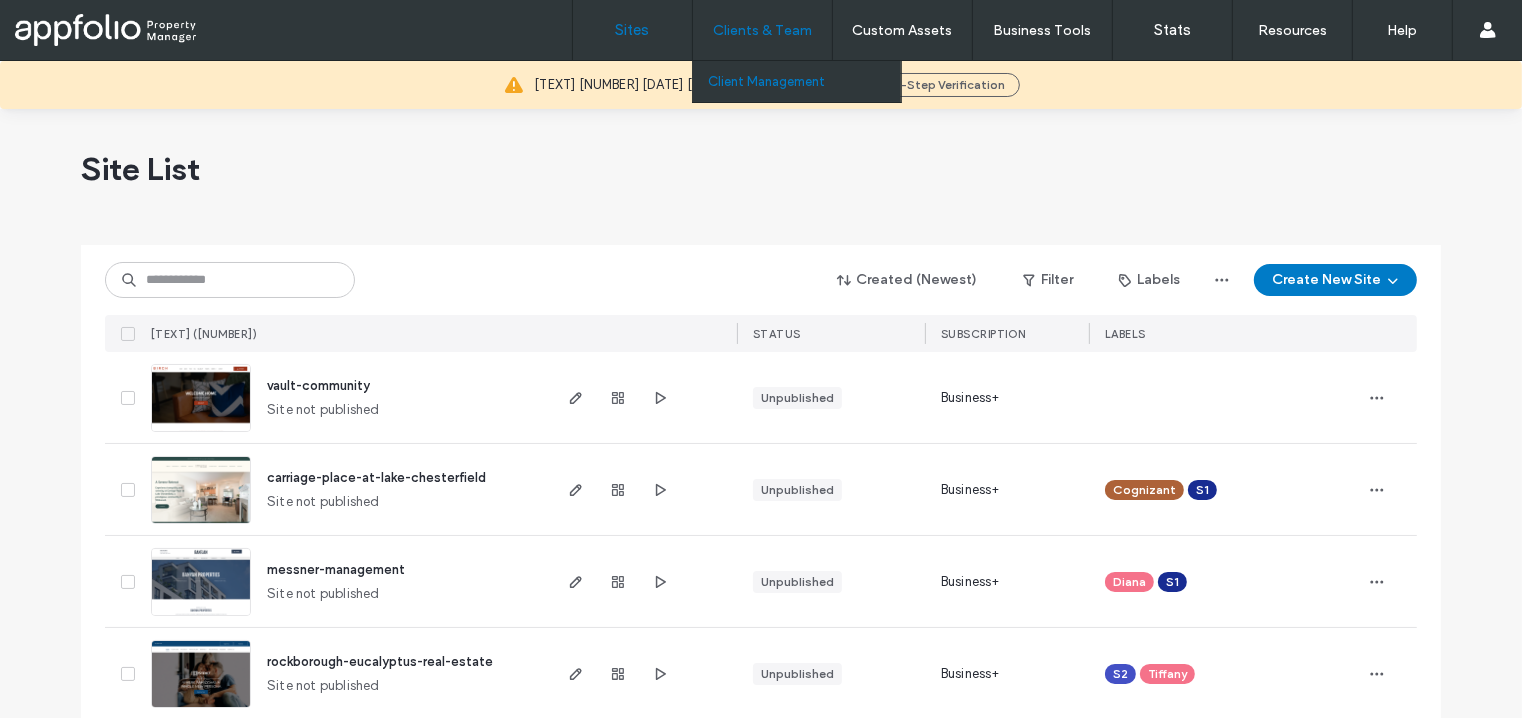 click on "Client Management" at bounding box center [766, 81] 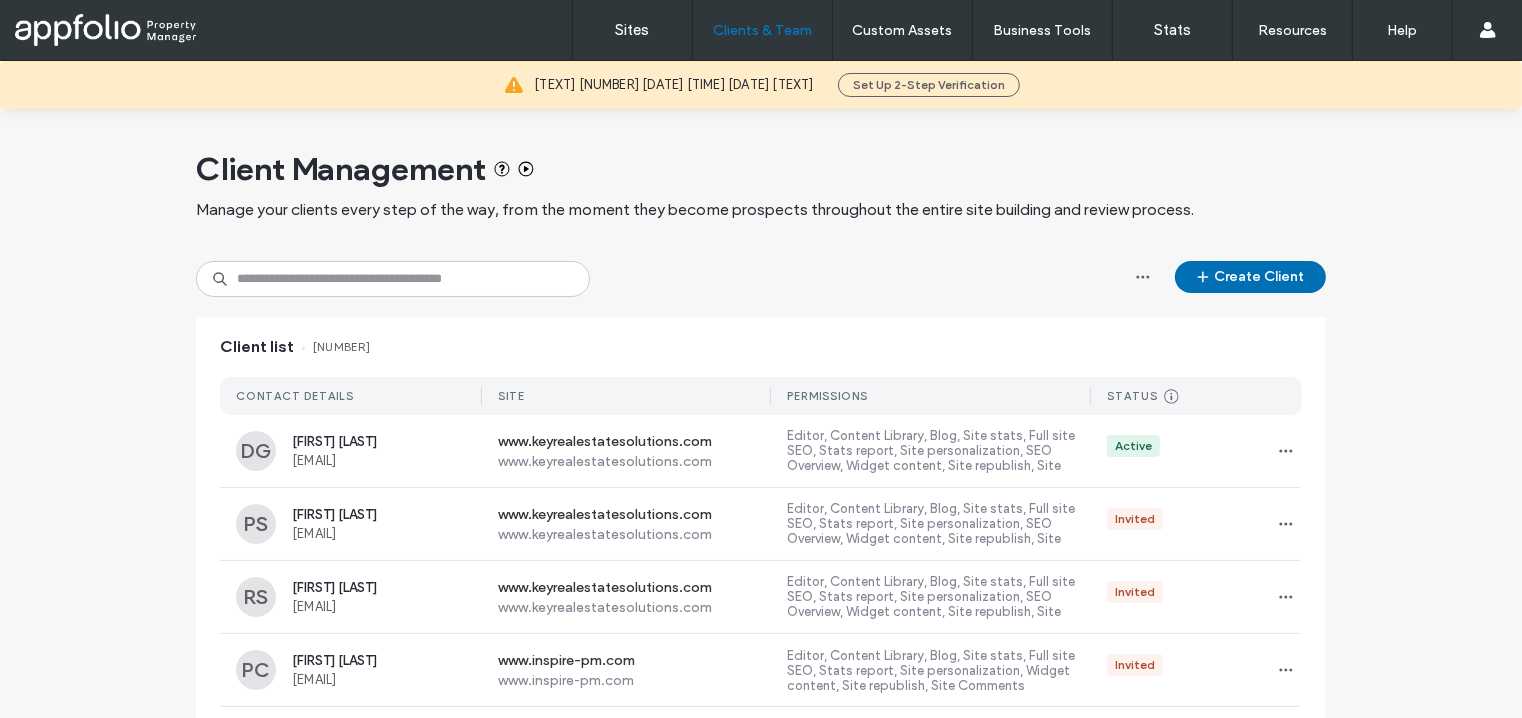 click on "Create Client" at bounding box center [1250, 277] 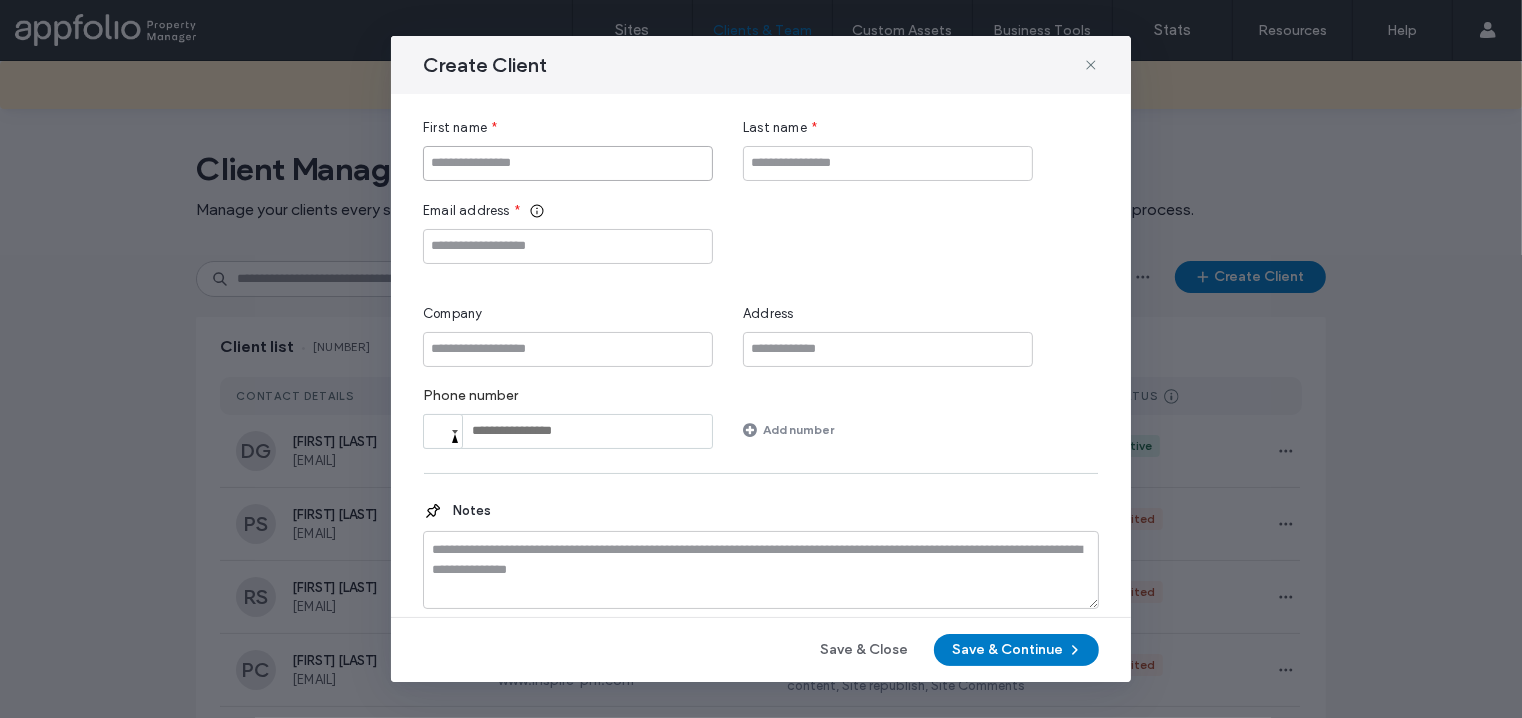 click at bounding box center [568, 163] 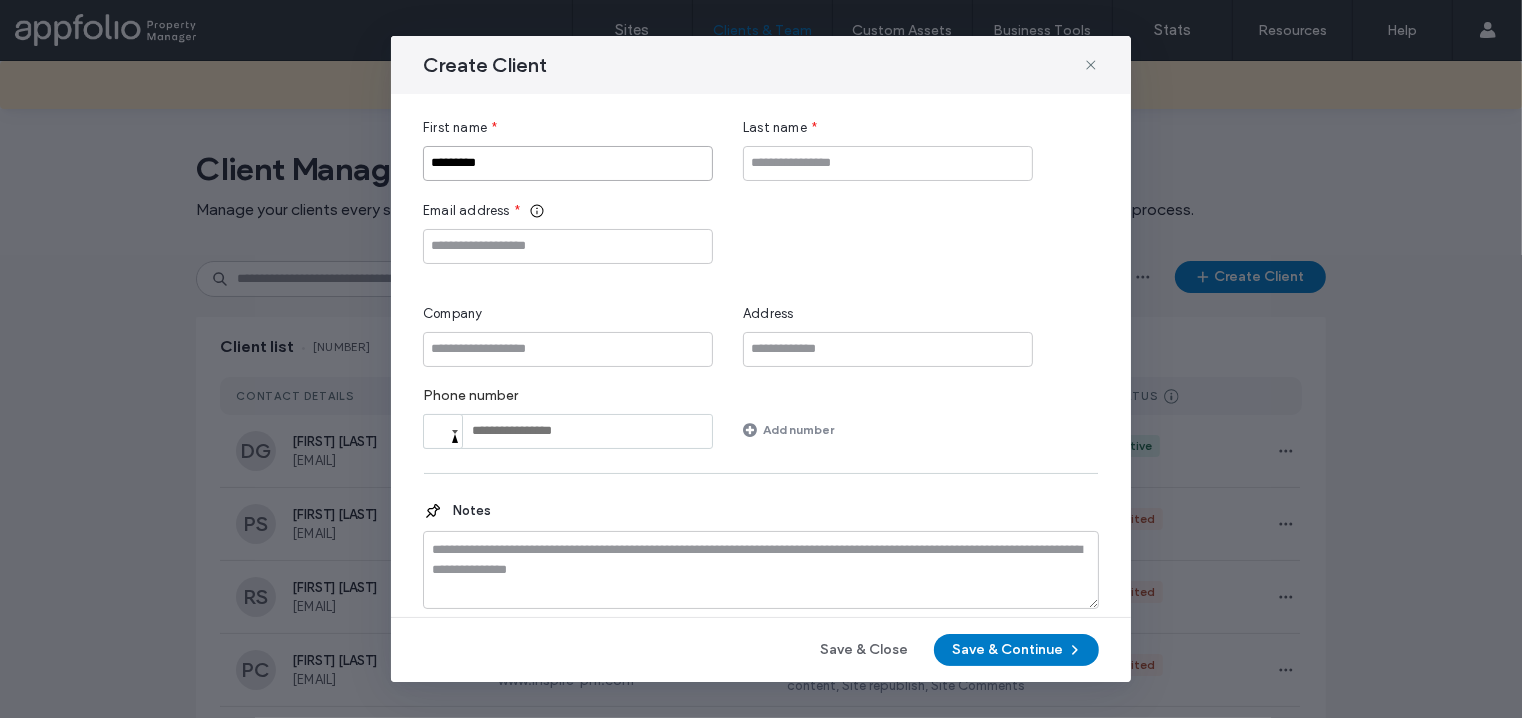 type on "********" 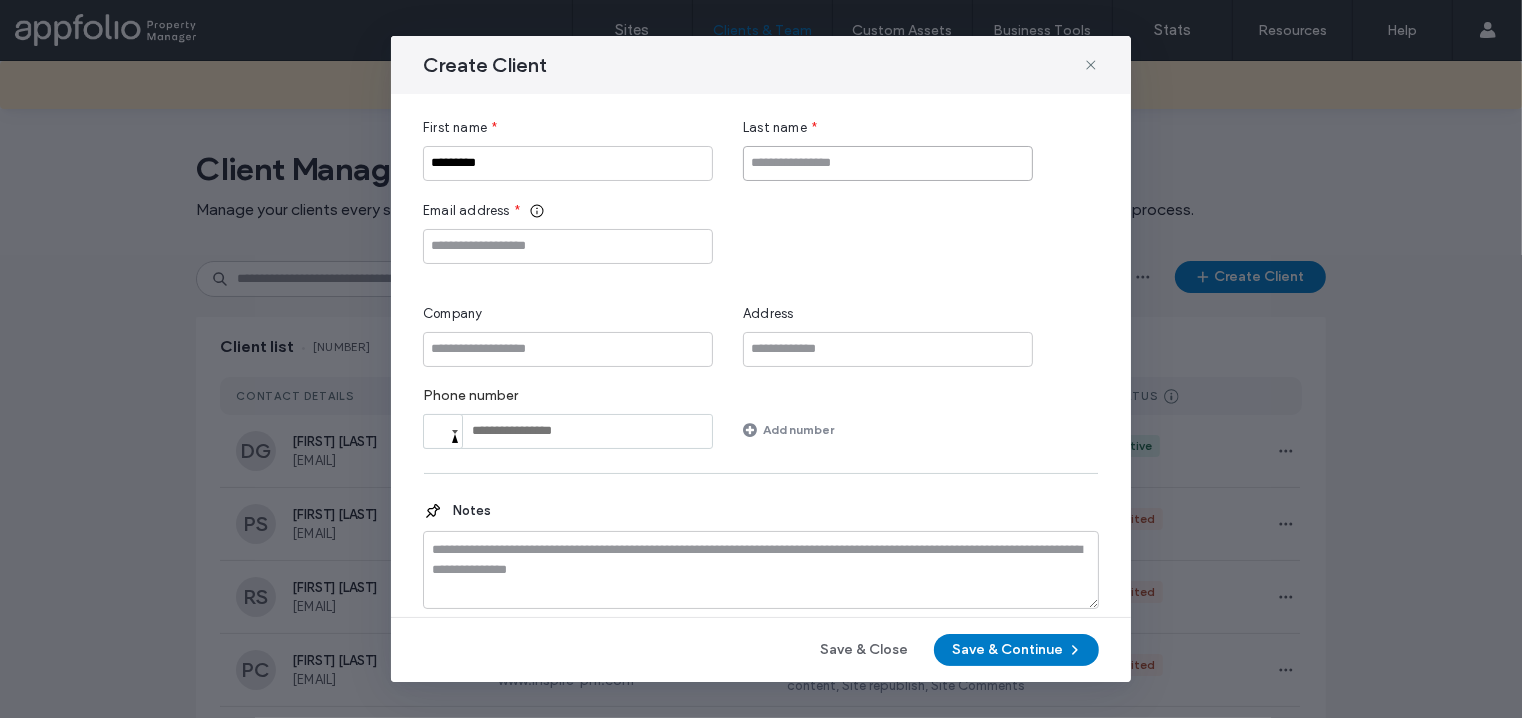 click at bounding box center [888, 163] 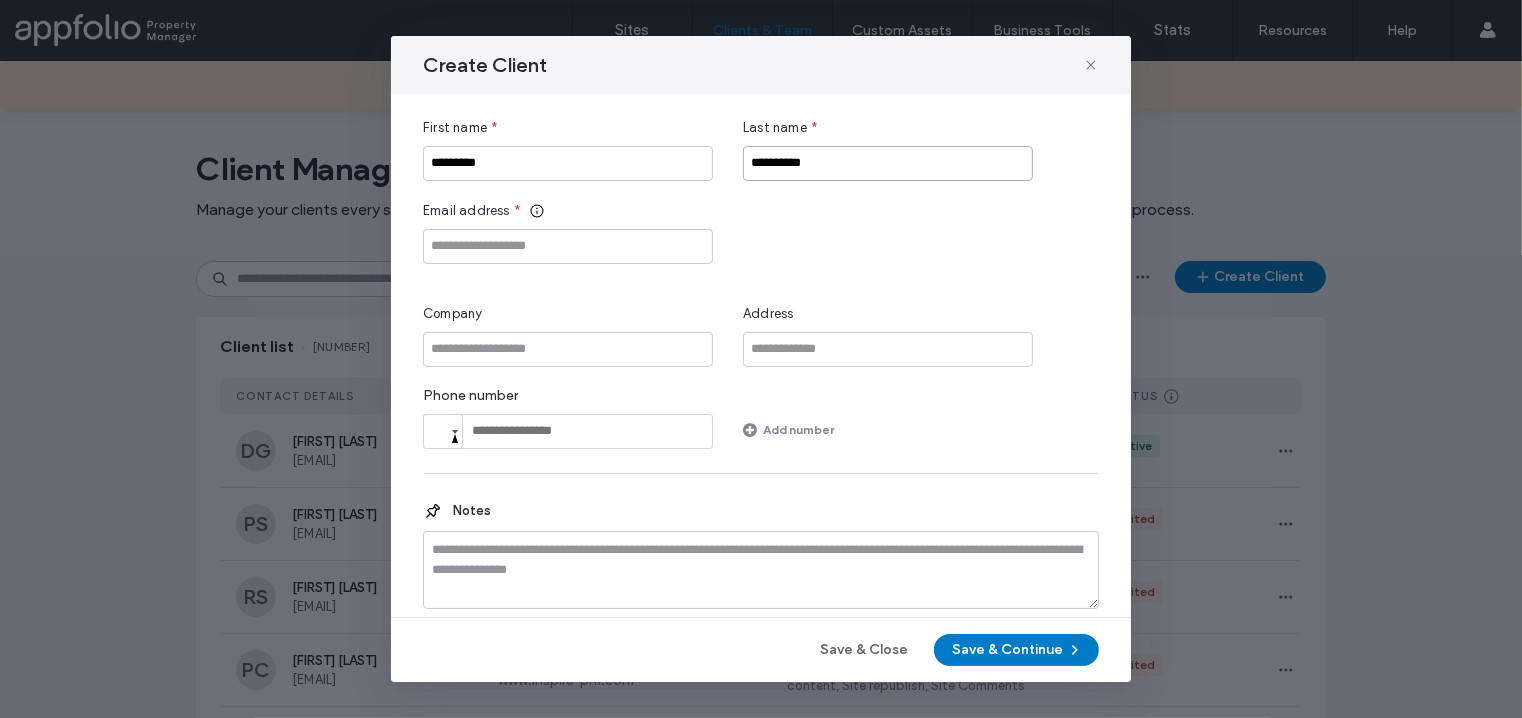 type on "**********" 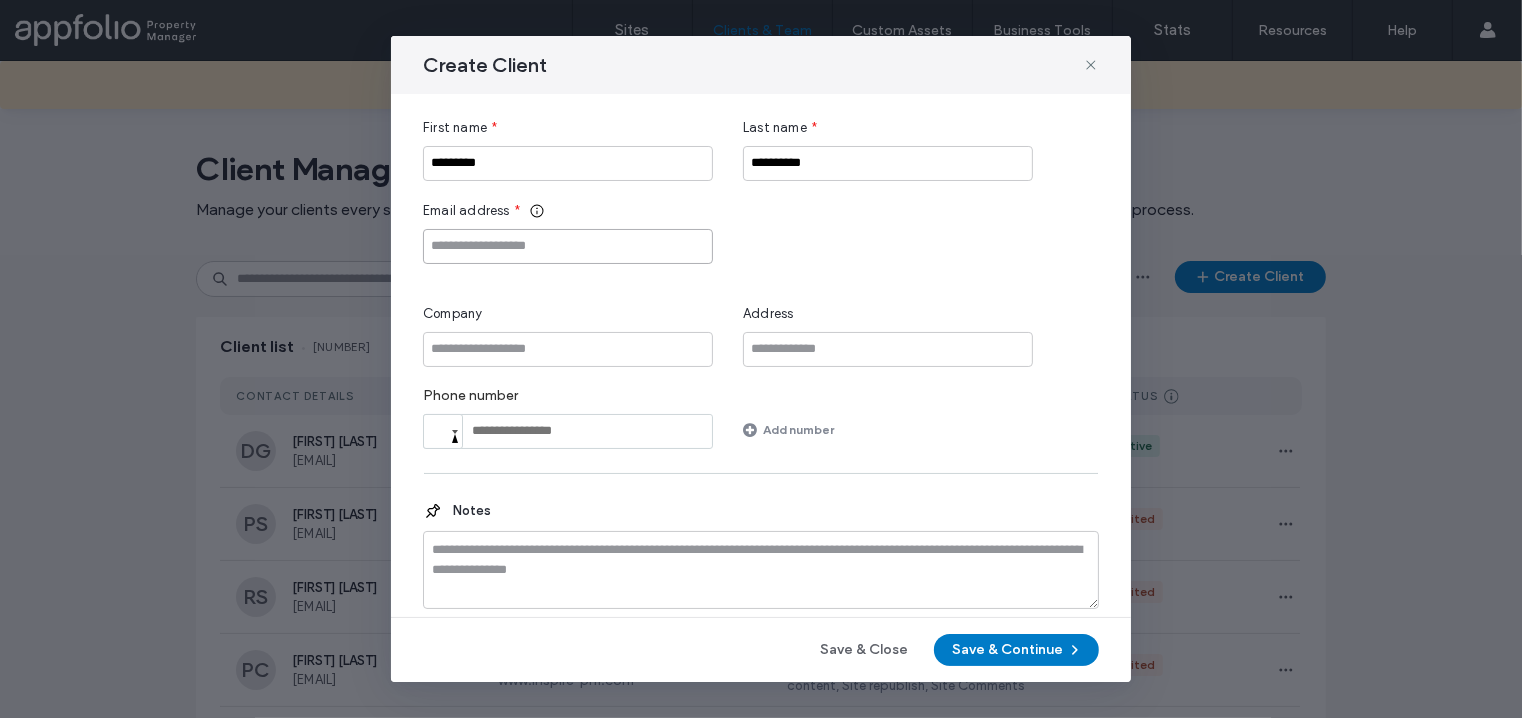 click at bounding box center [568, 246] 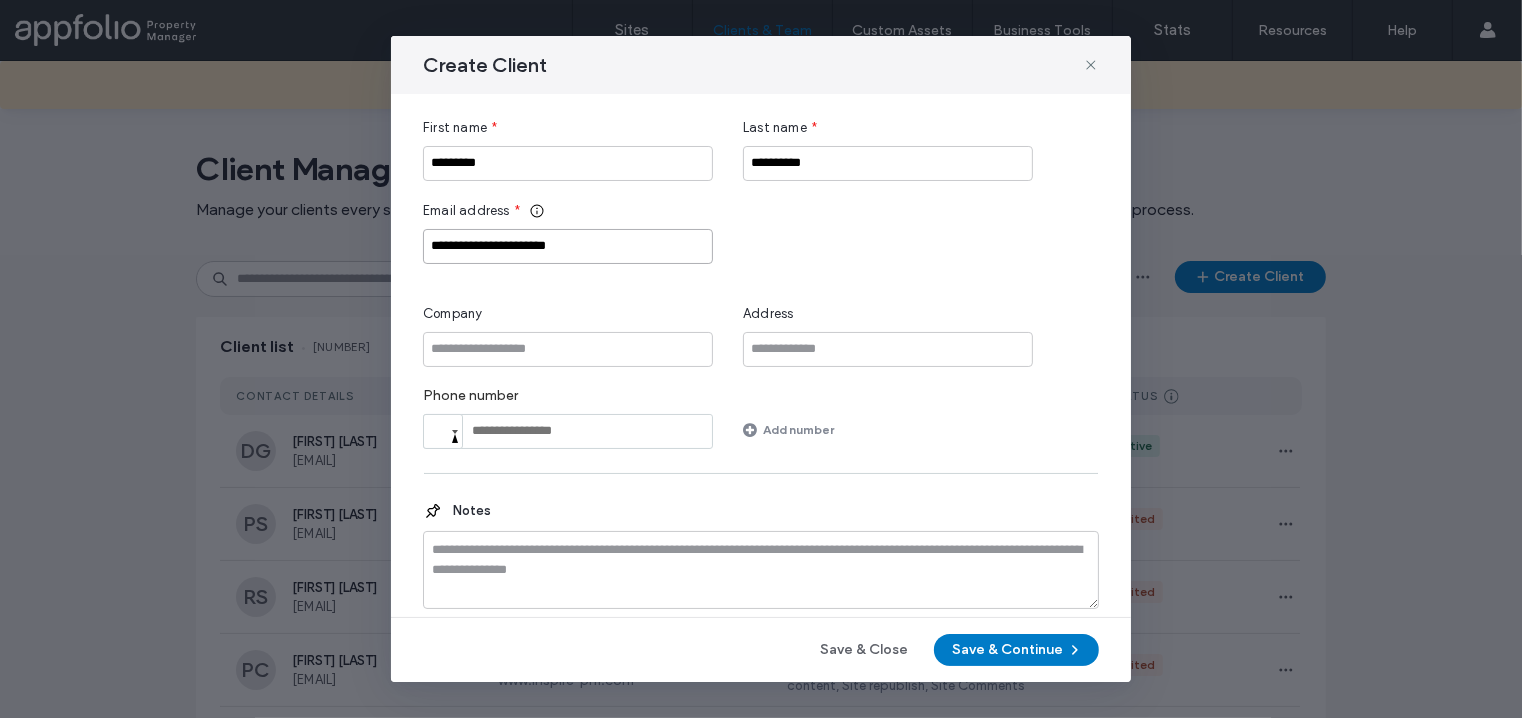 type on "**********" 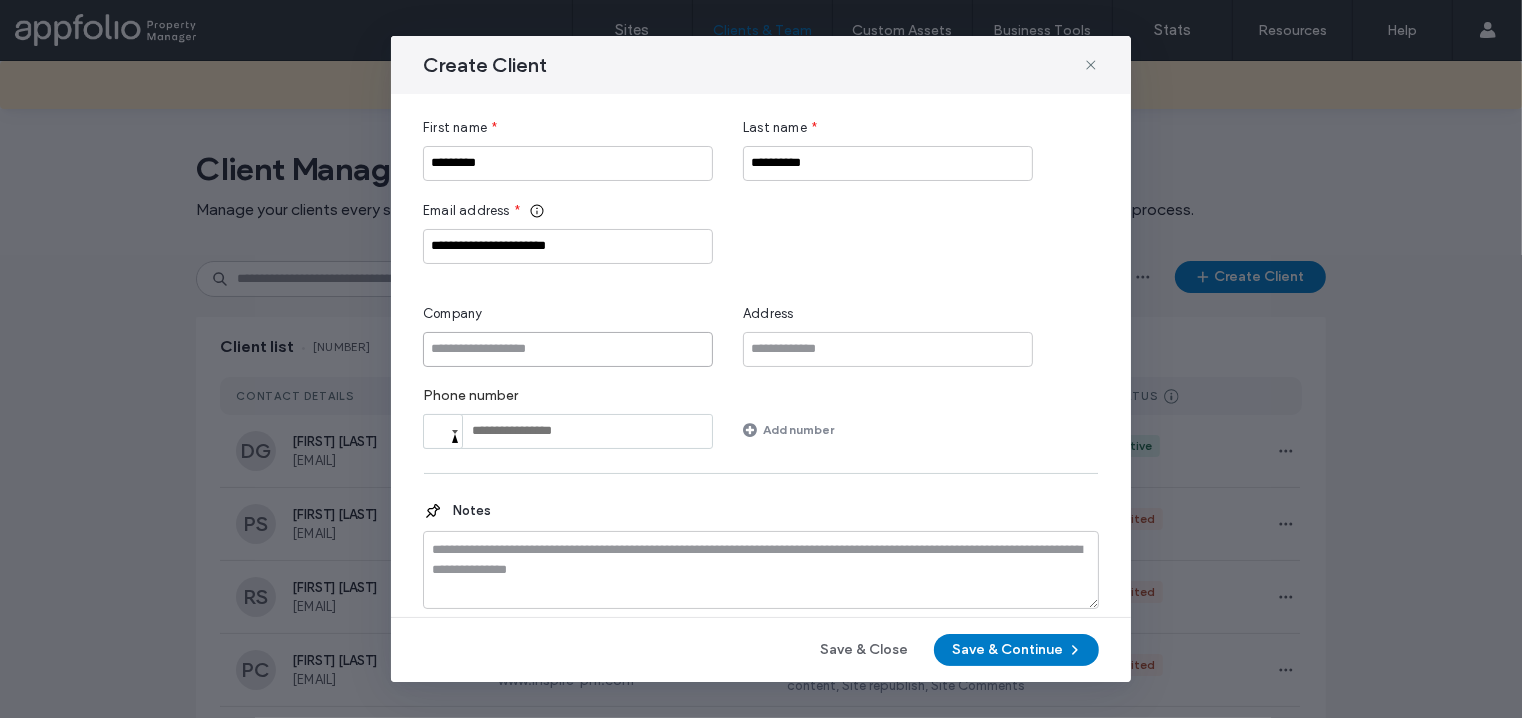 click at bounding box center (568, 349) 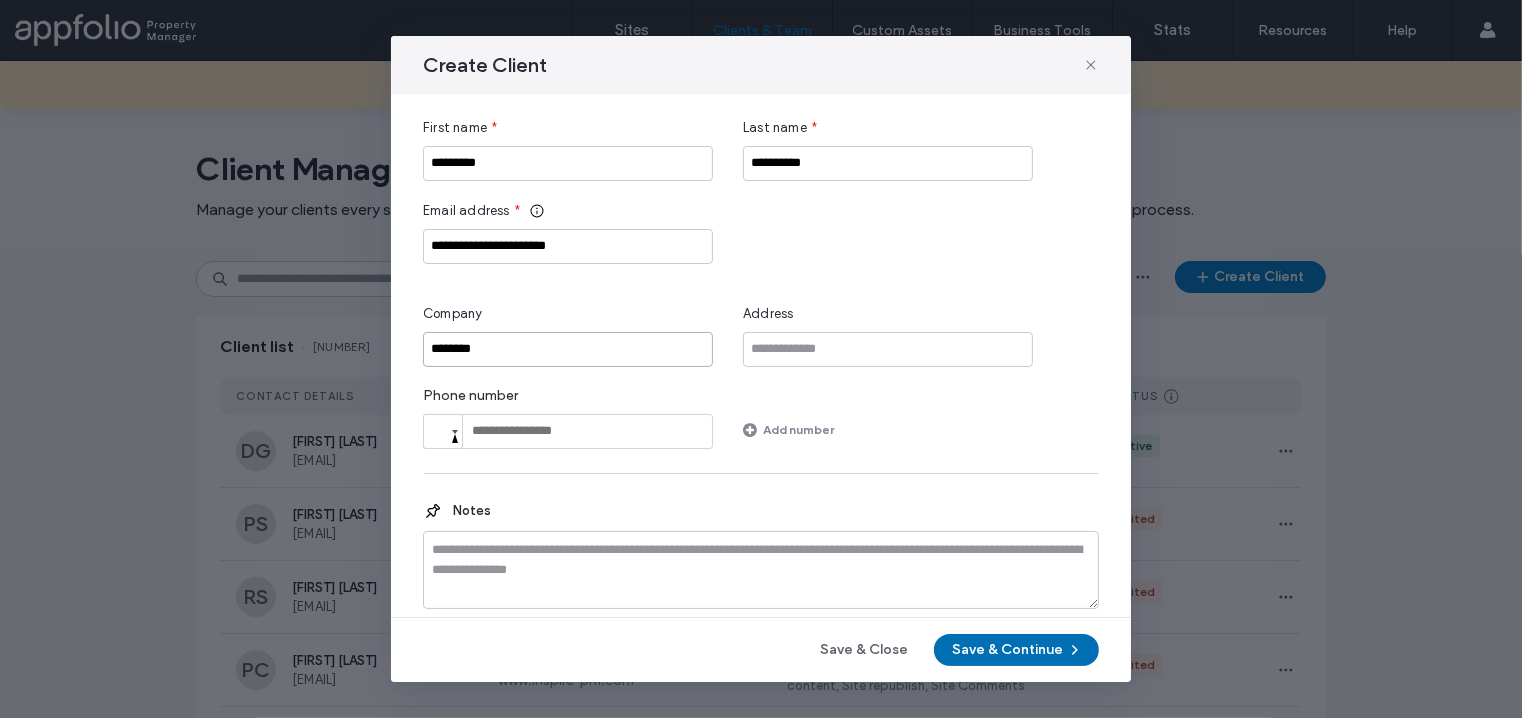 type on "********" 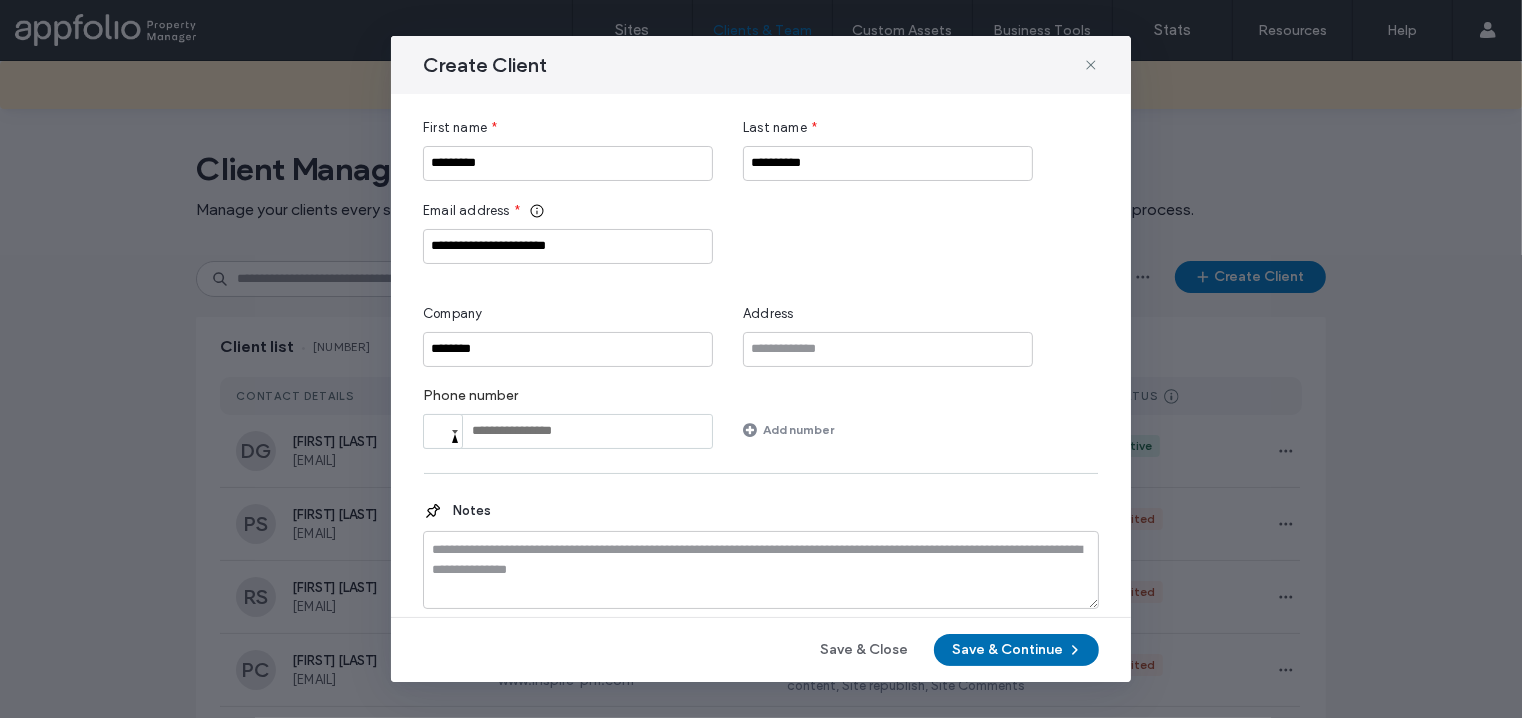 click on "Save & Continue" at bounding box center [1016, 650] 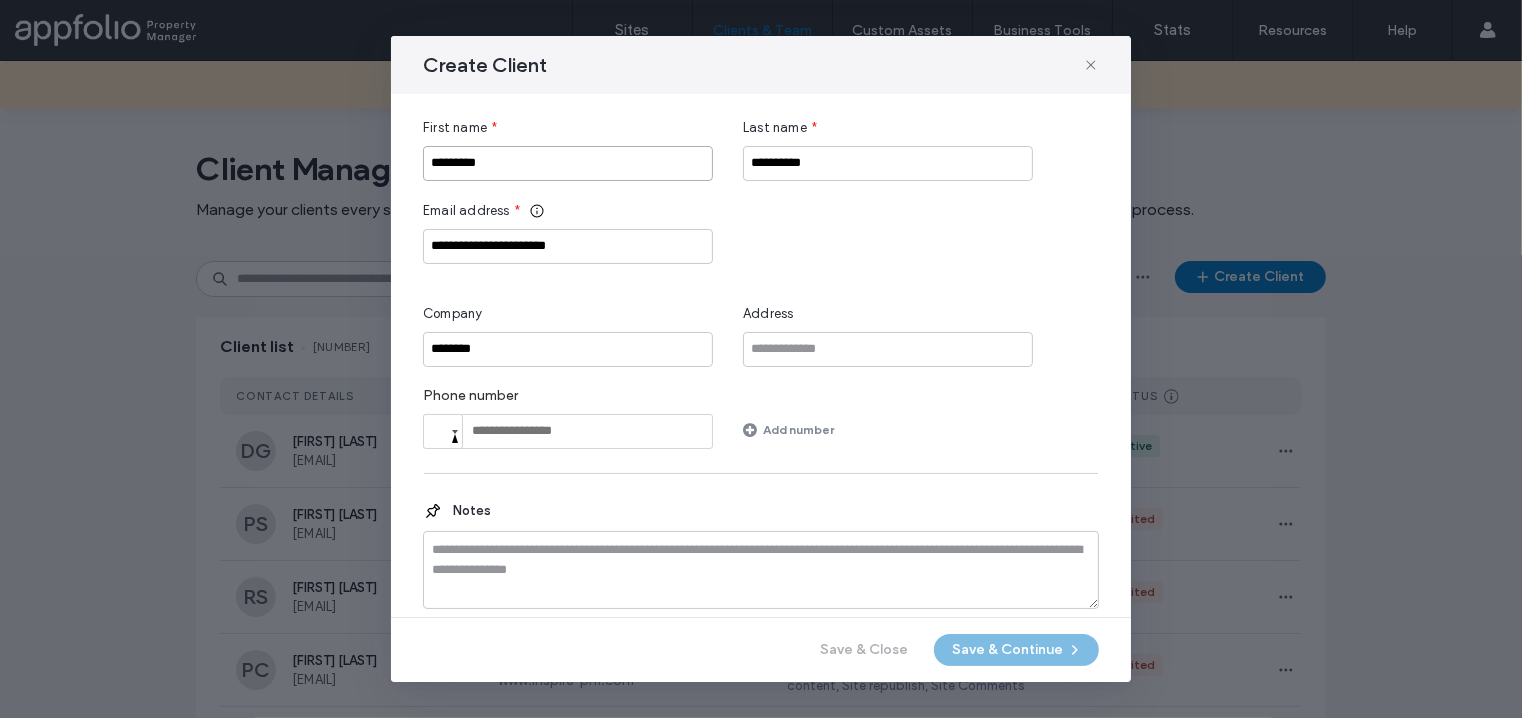 click on "********" at bounding box center (568, 163) 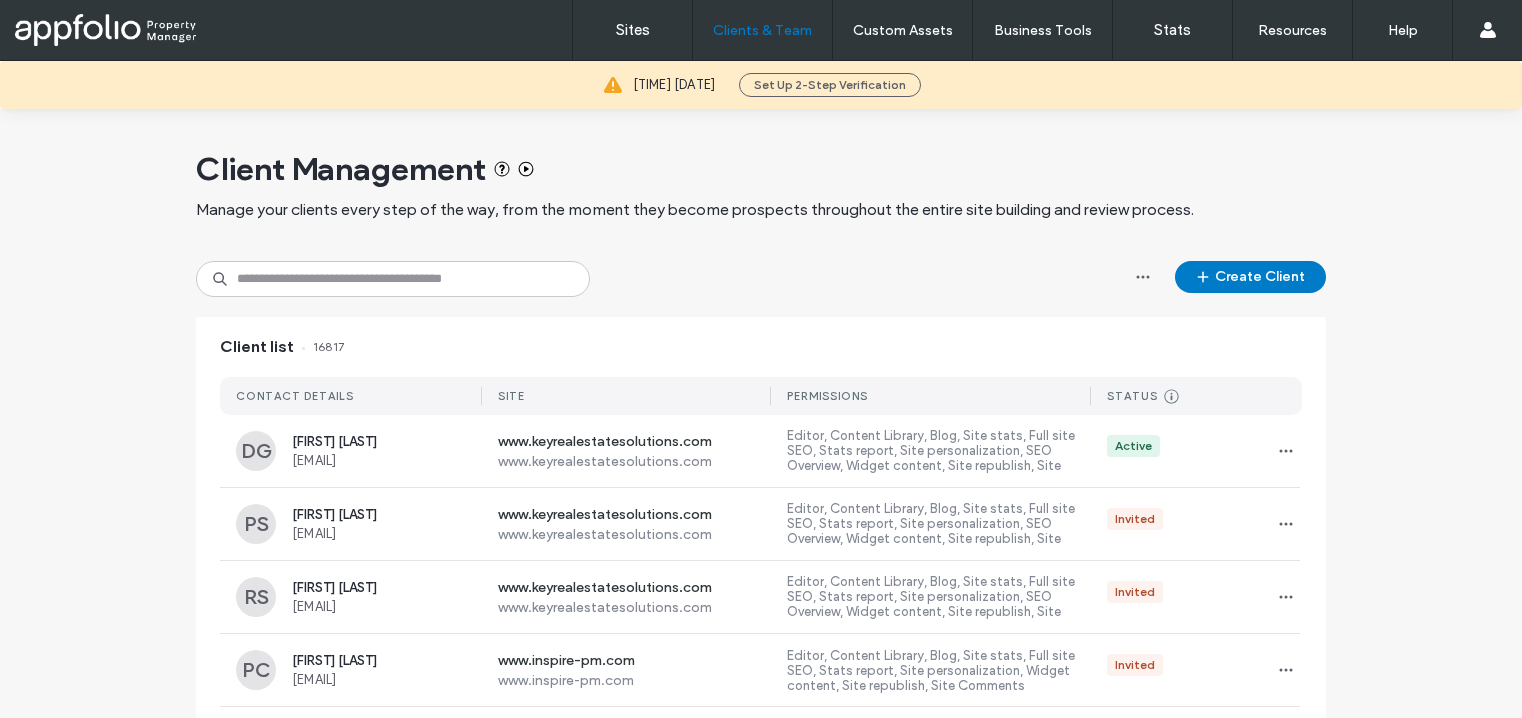 scroll, scrollTop: 0, scrollLeft: 0, axis: both 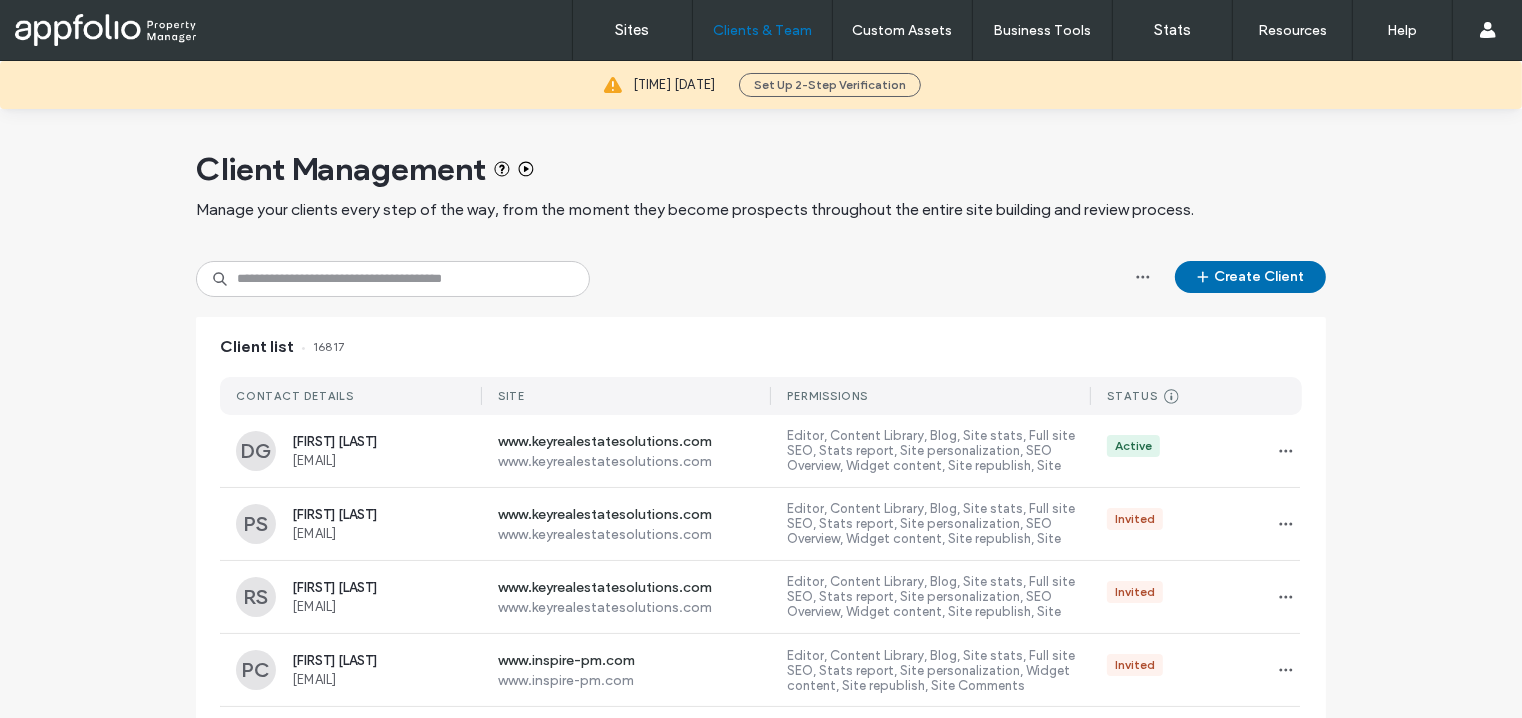 click on "Create Client" at bounding box center (1250, 277) 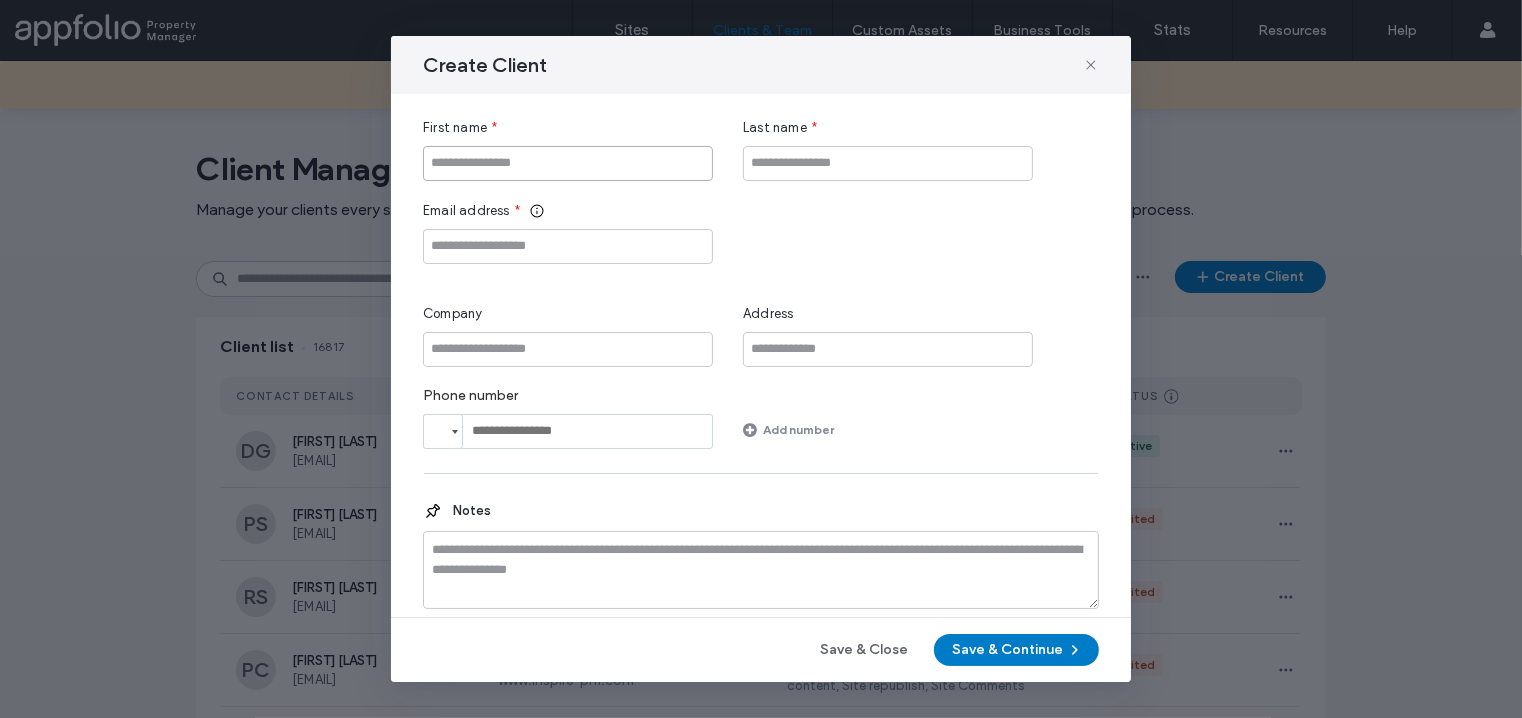 click at bounding box center [568, 163] 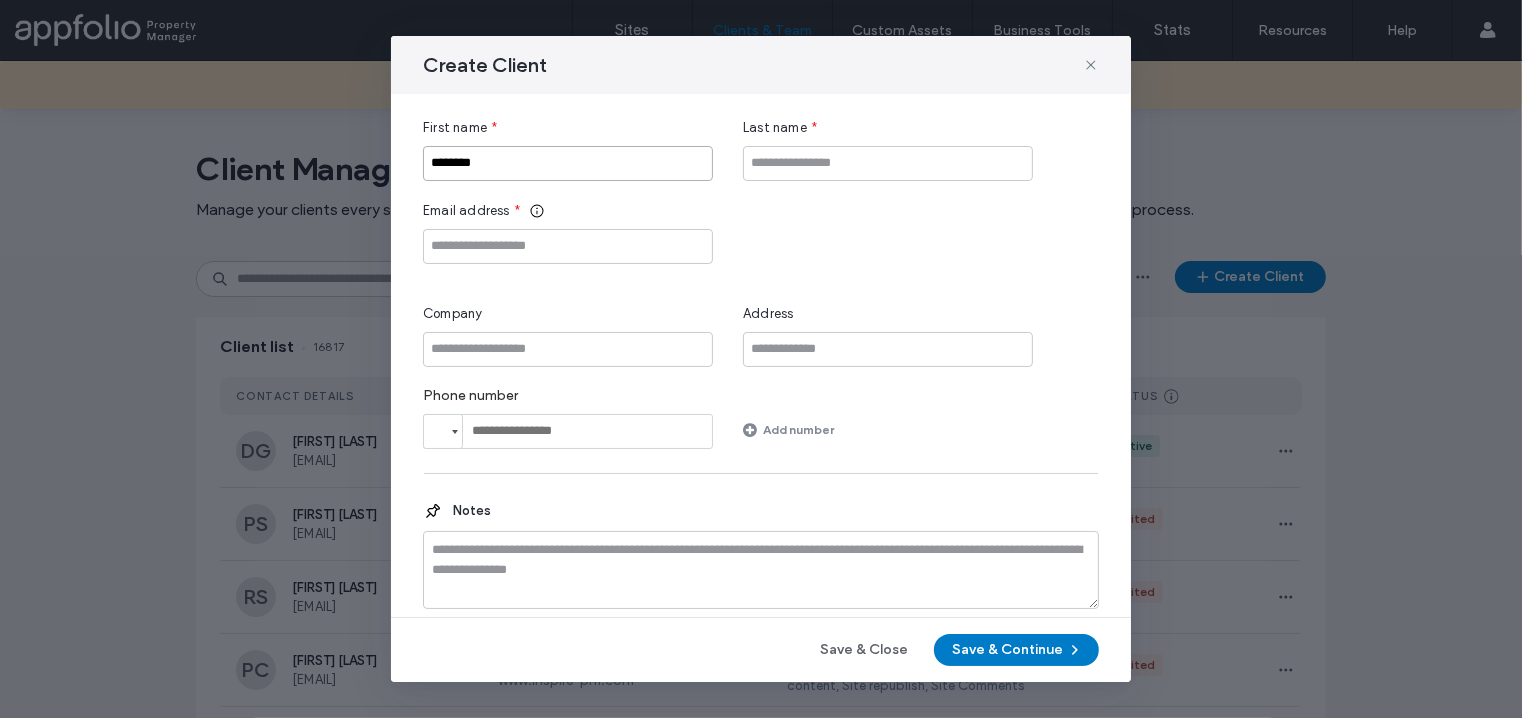 type on "********" 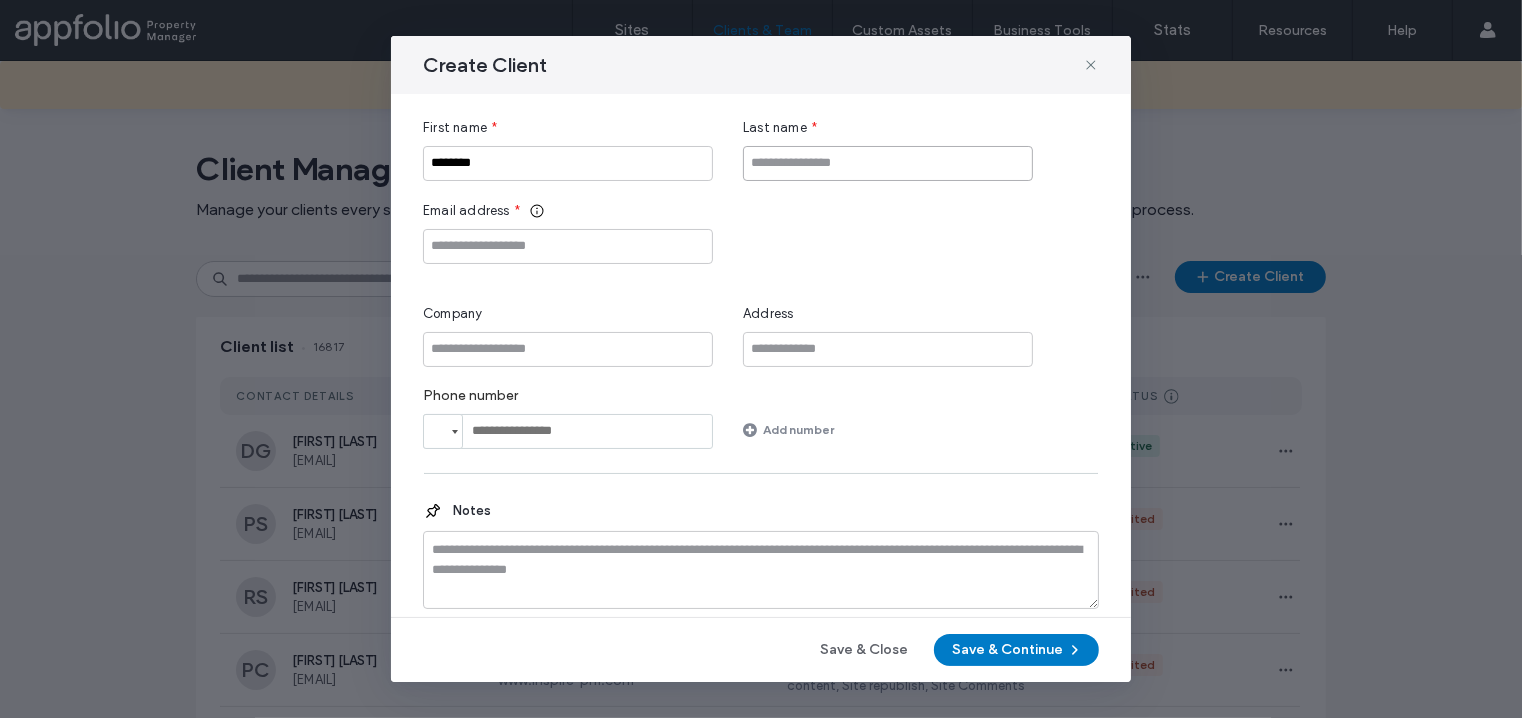 click at bounding box center [888, 163] 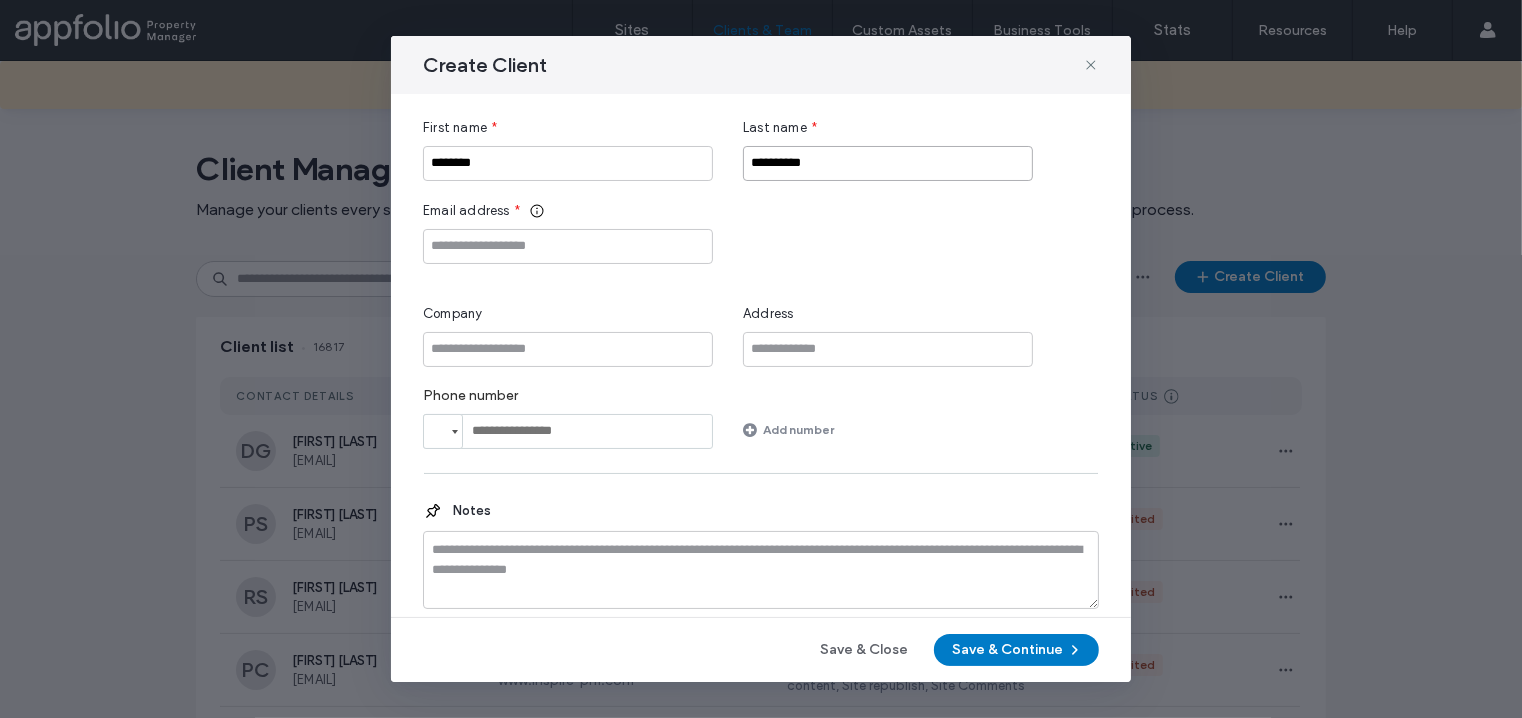 type on "**********" 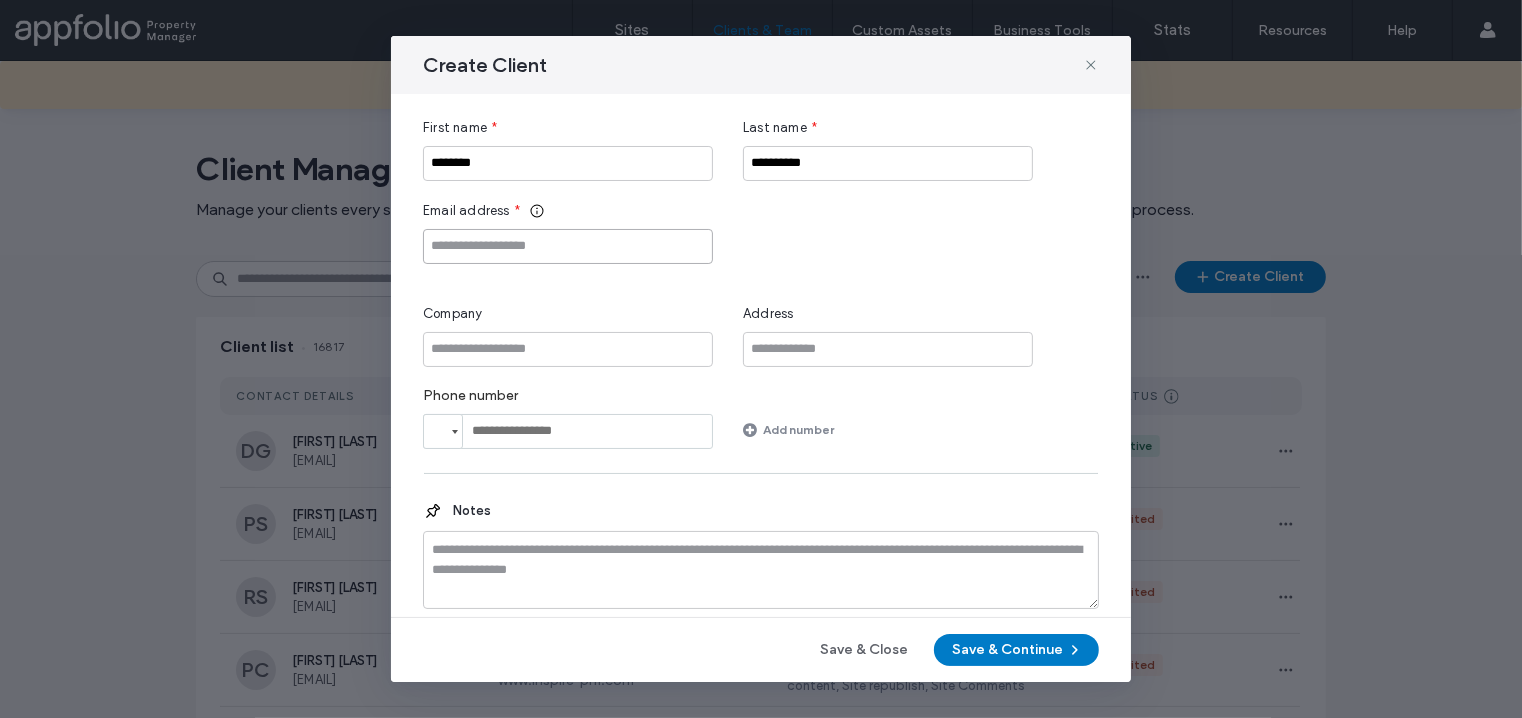 click at bounding box center (568, 246) 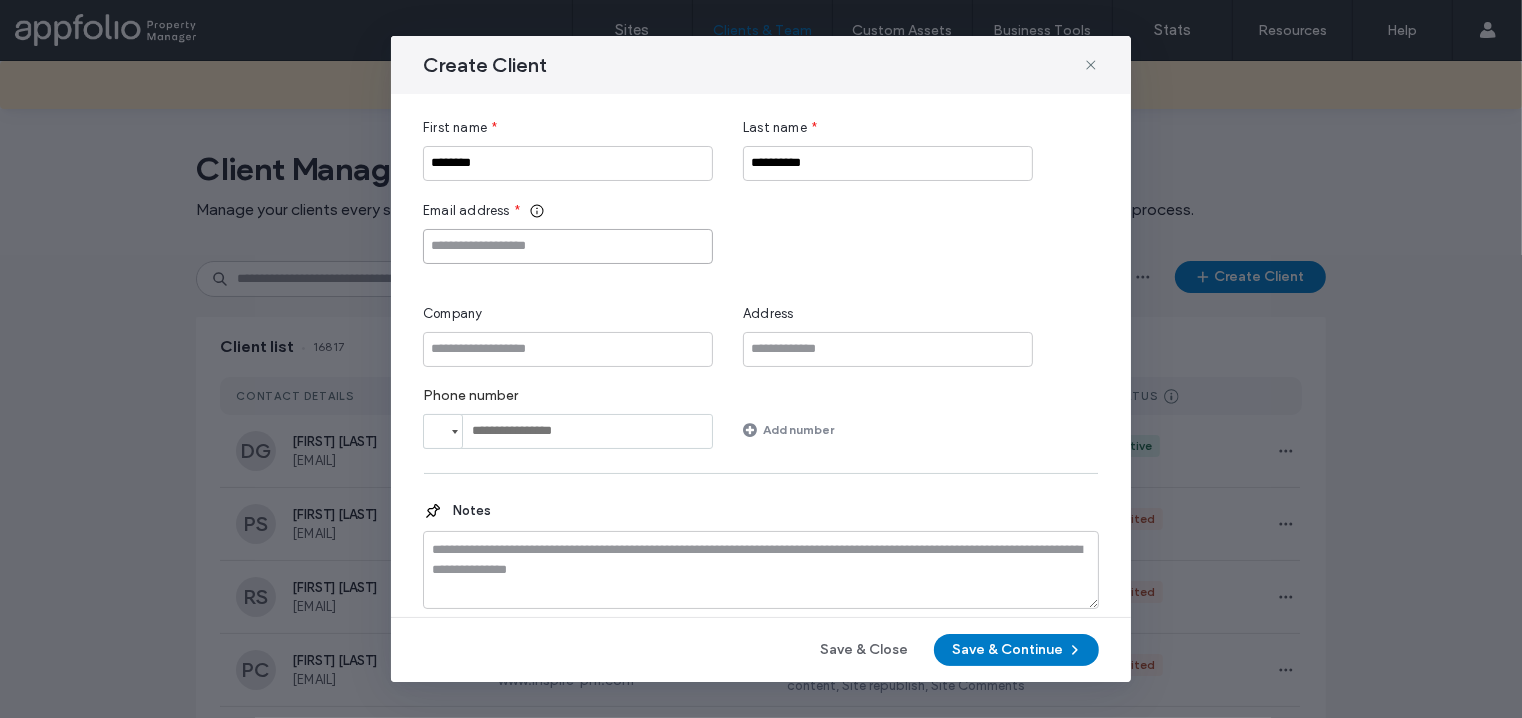 paste on "**********" 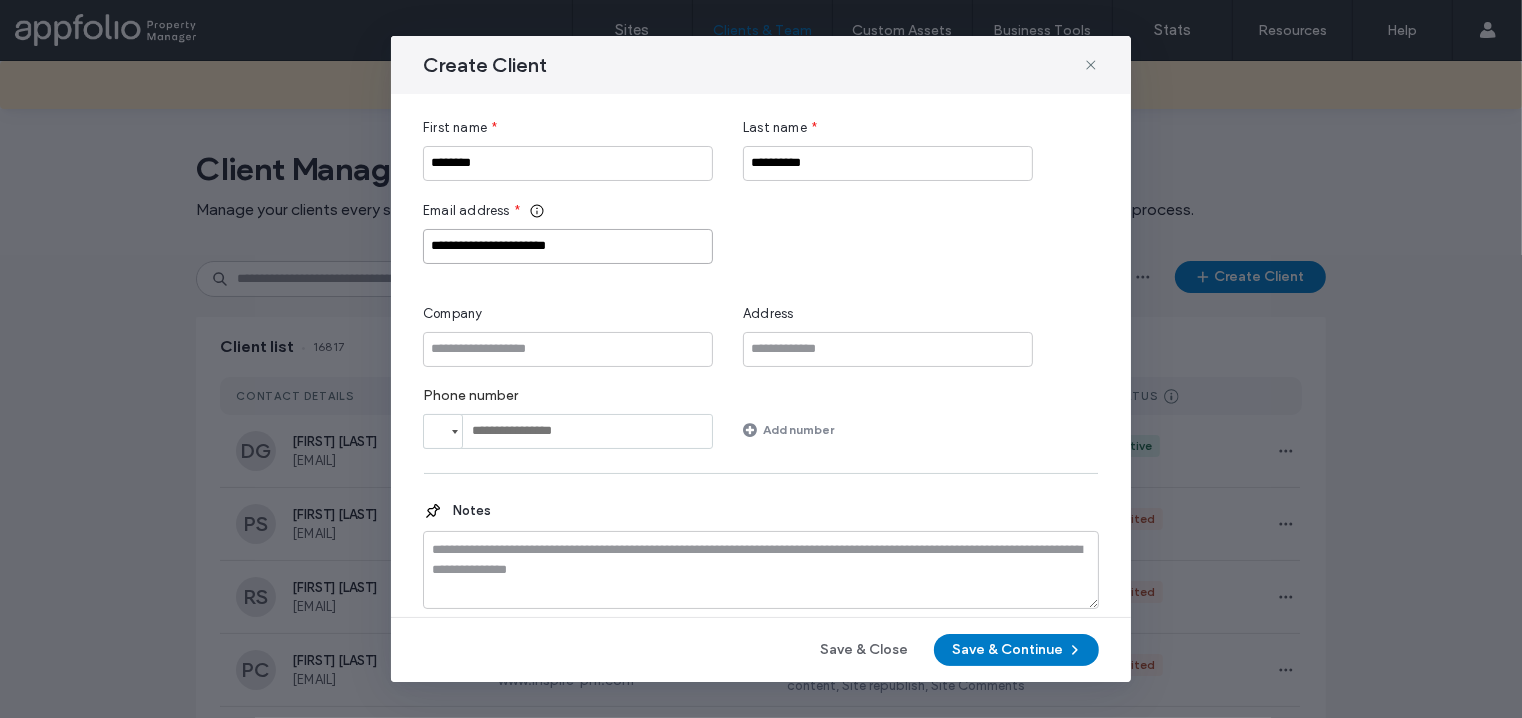 type on "**********" 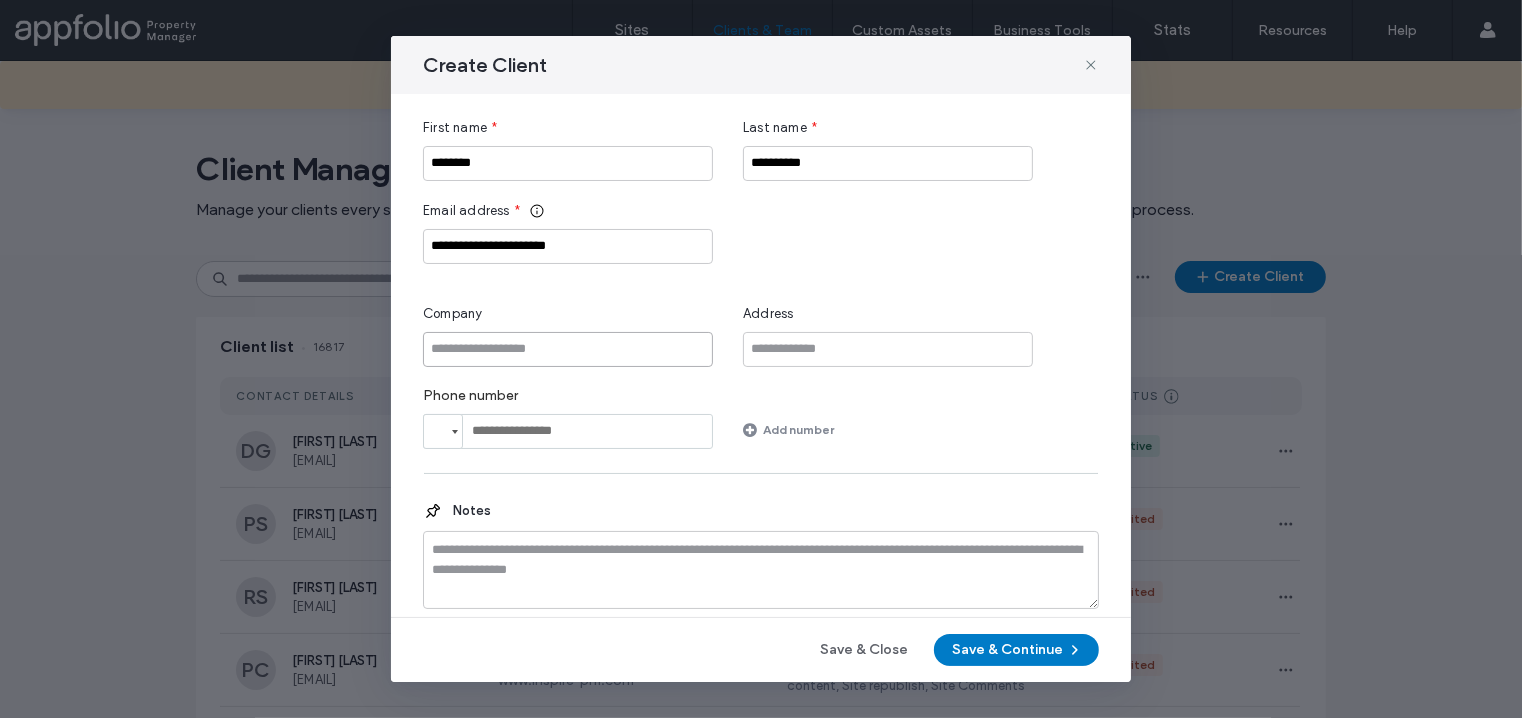 click at bounding box center [568, 349] 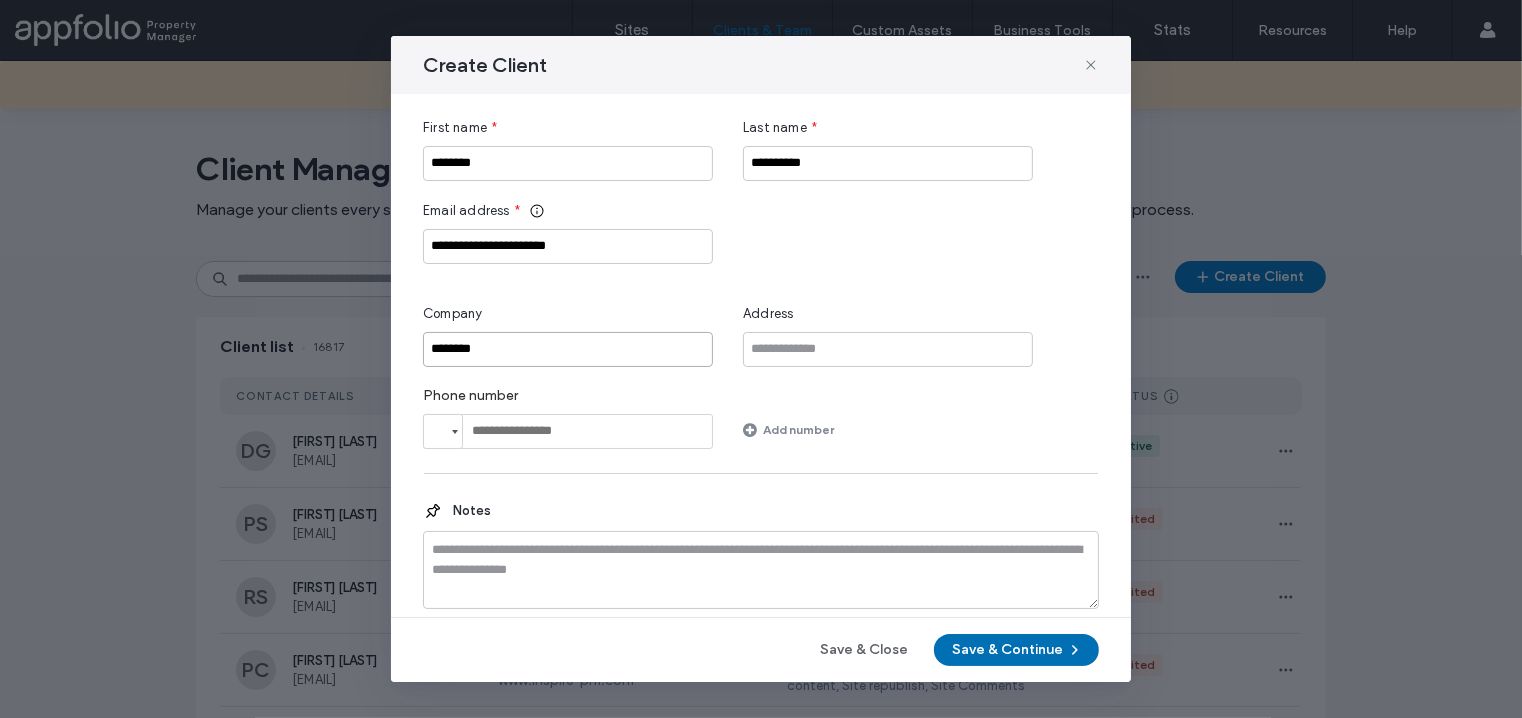 type on "********" 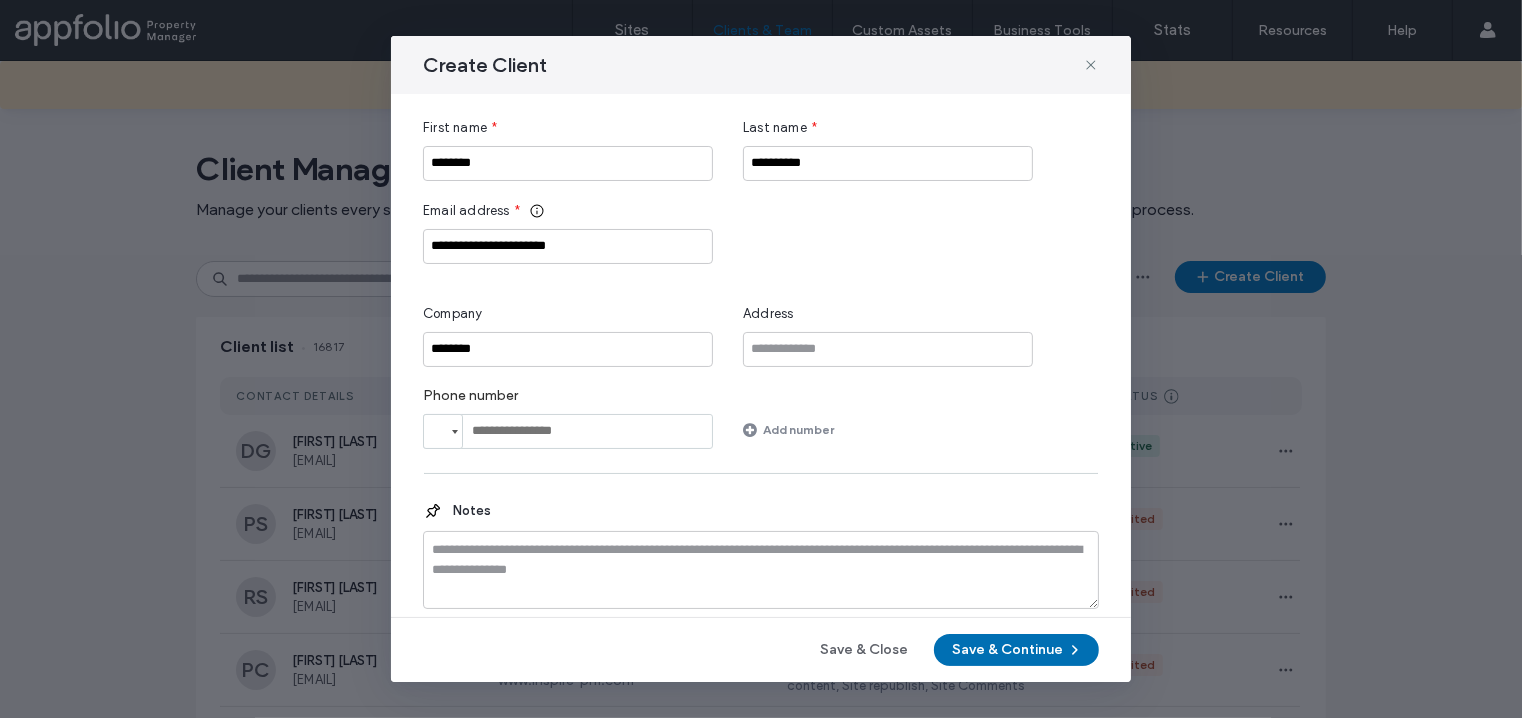 click on "Save & Continue" at bounding box center (1016, 650) 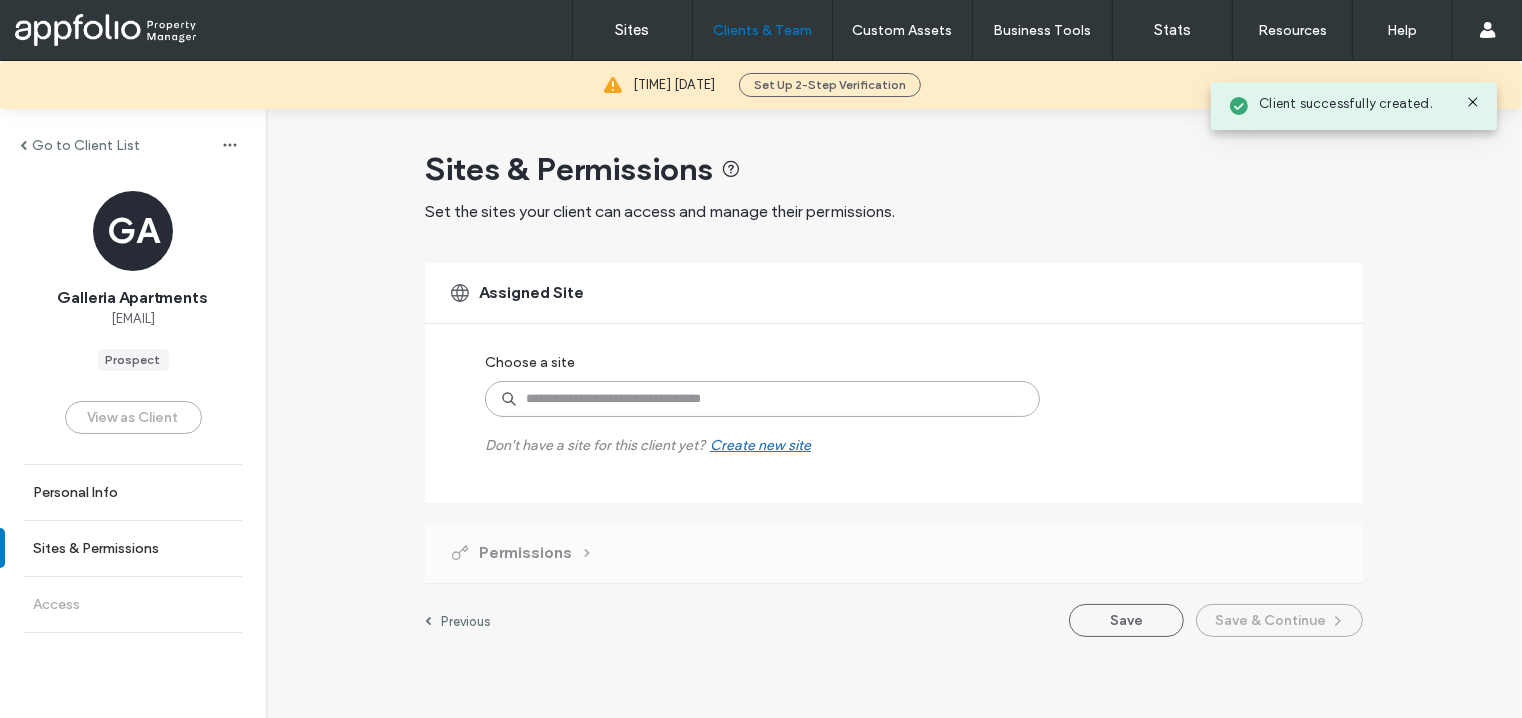 click at bounding box center [762, 399] 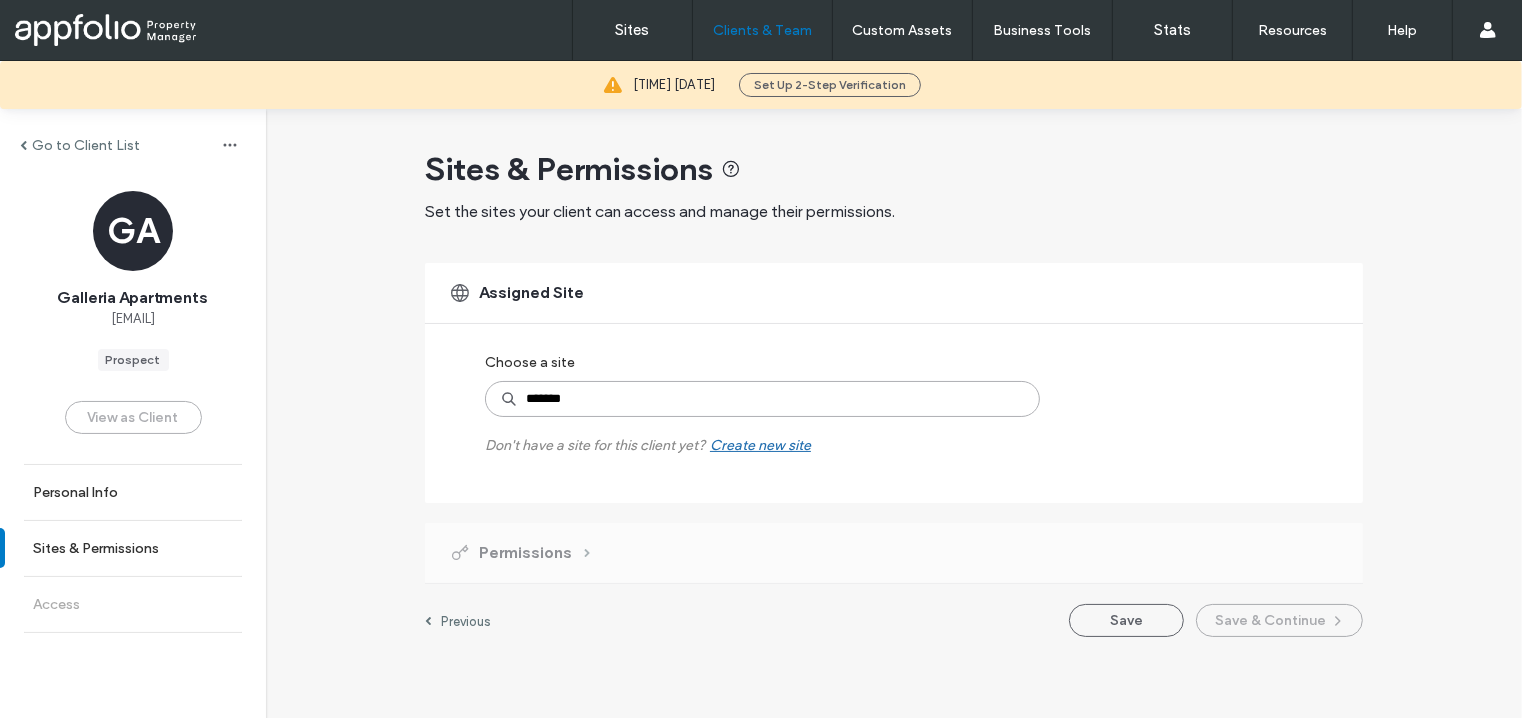 type on "********" 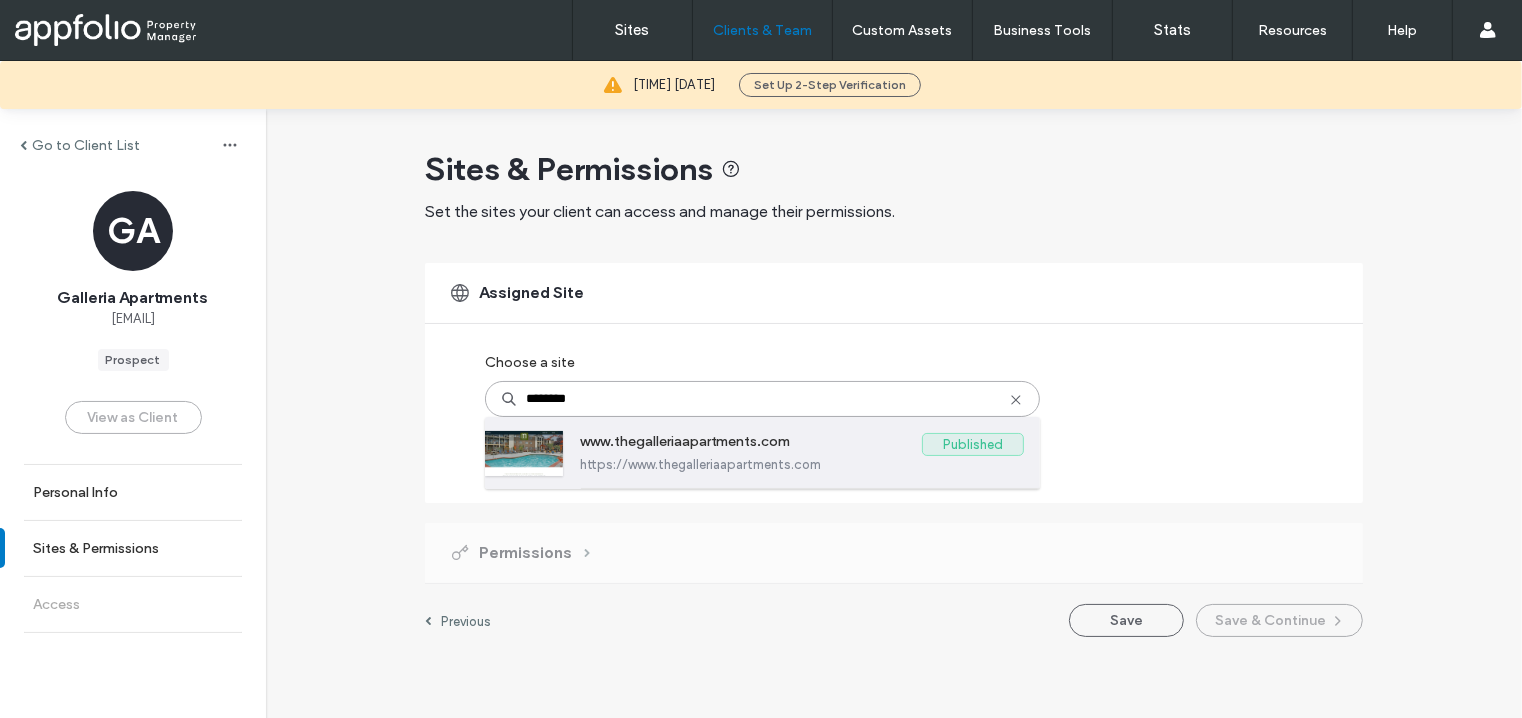click on "www.thegalleriaapartments.com" at bounding box center [751, 445] 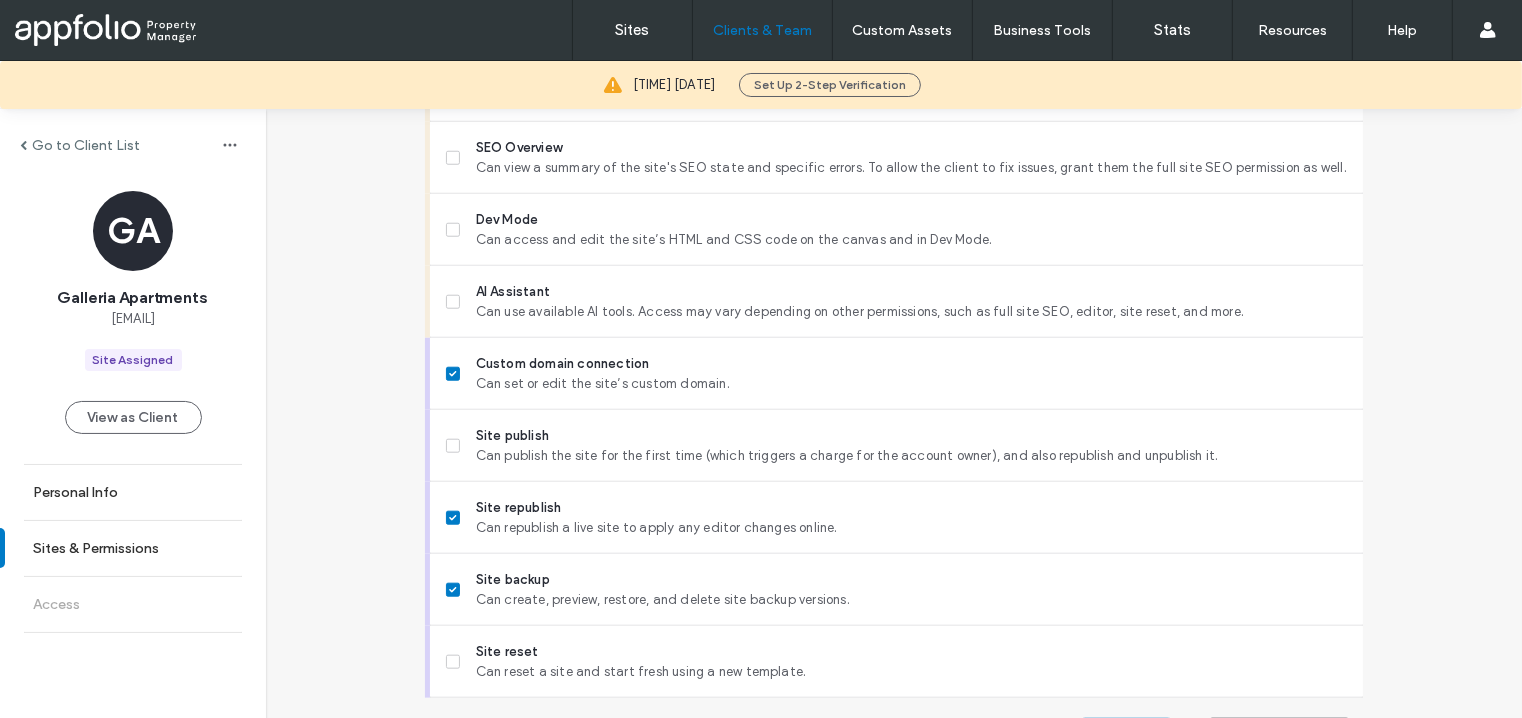 scroll, scrollTop: 1802, scrollLeft: 0, axis: vertical 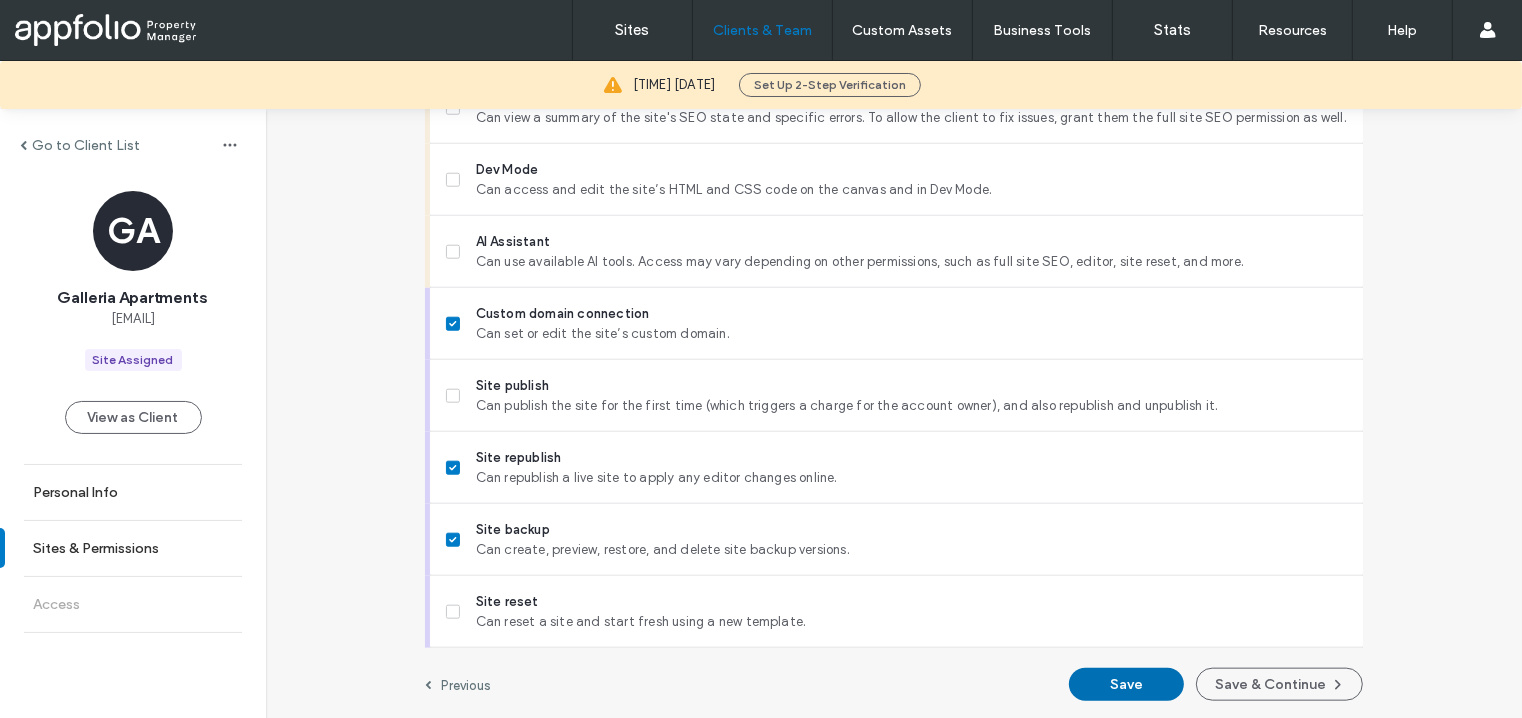 click on "Save" at bounding box center [1126, 684] 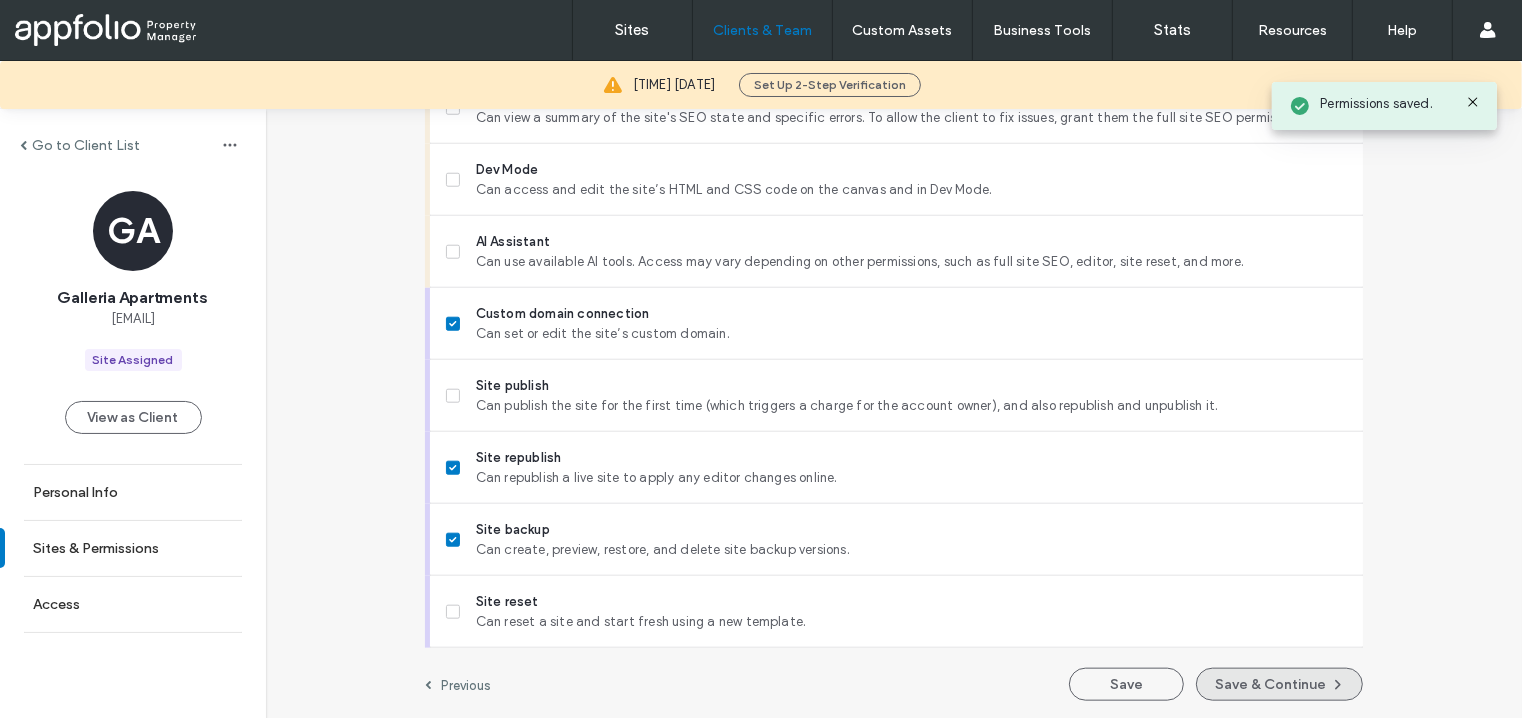 click on "Save & Continue" at bounding box center [1279, 684] 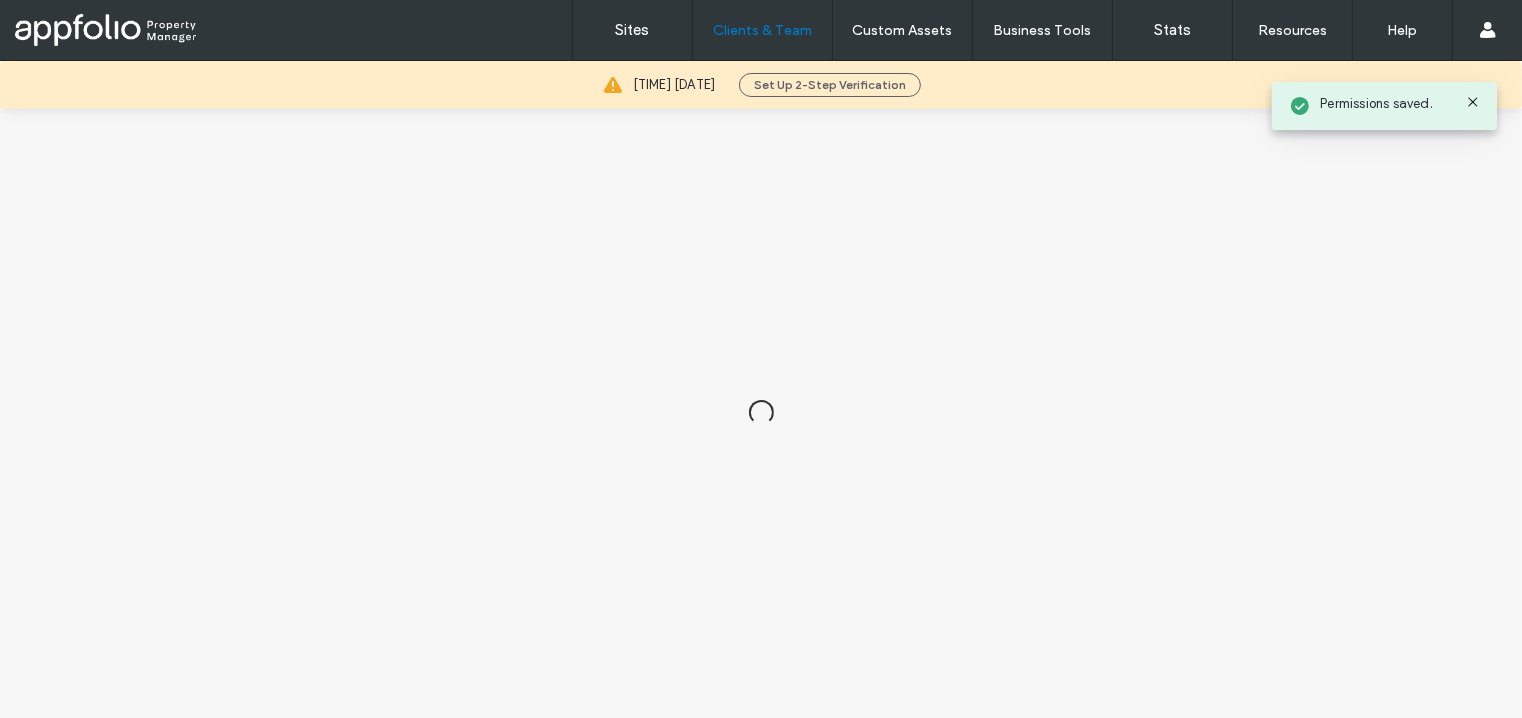 scroll, scrollTop: 0, scrollLeft: 0, axis: both 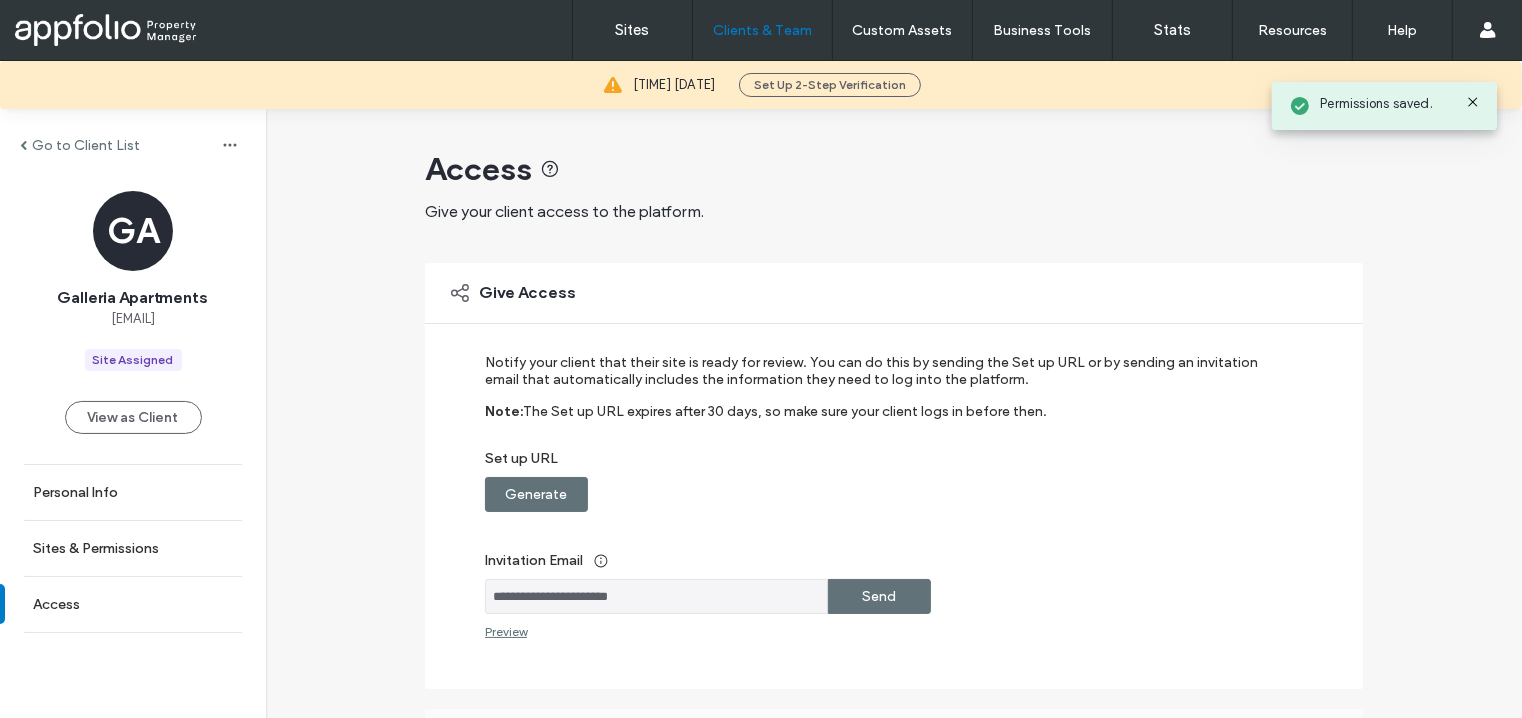 click on "Send" at bounding box center [880, 596] 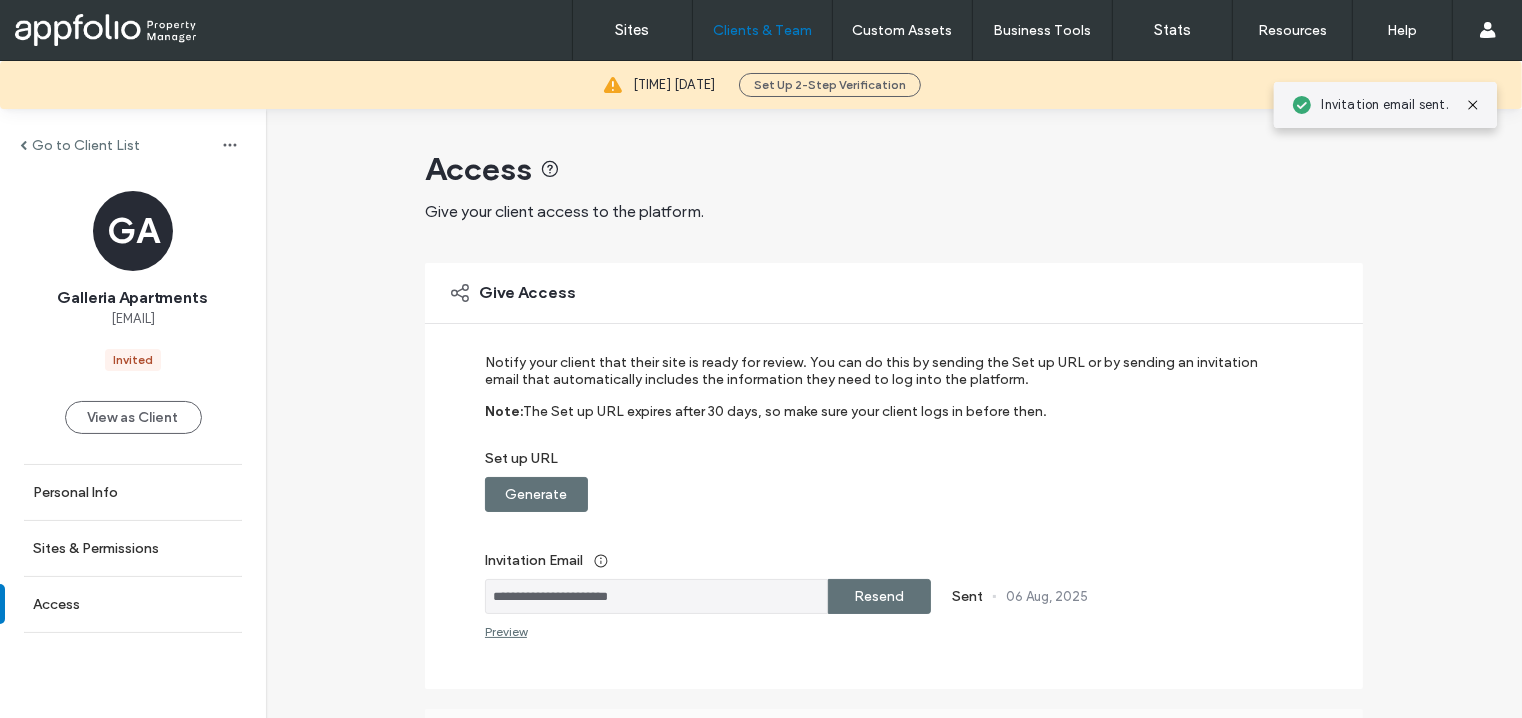 scroll, scrollTop: 334, scrollLeft: 0, axis: vertical 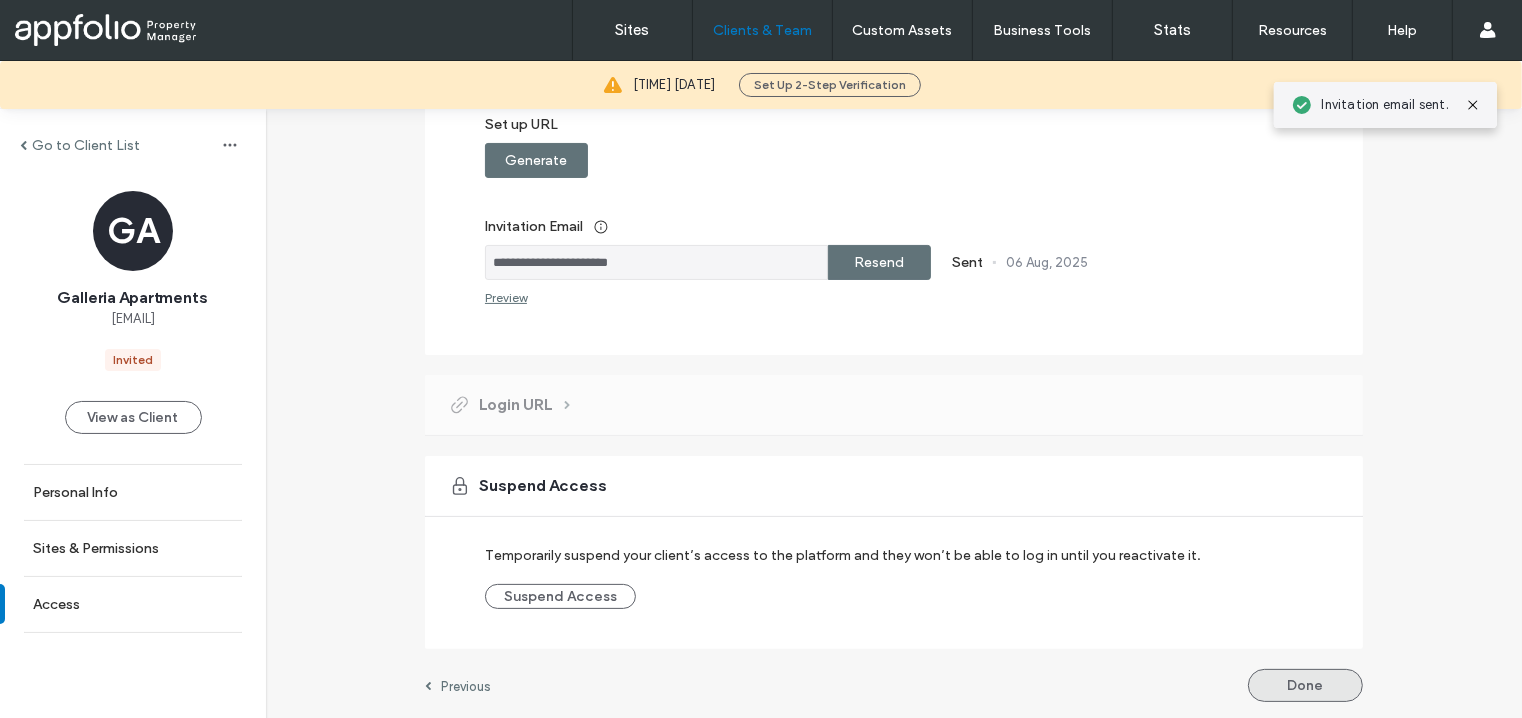 click on "Done" at bounding box center (1305, 685) 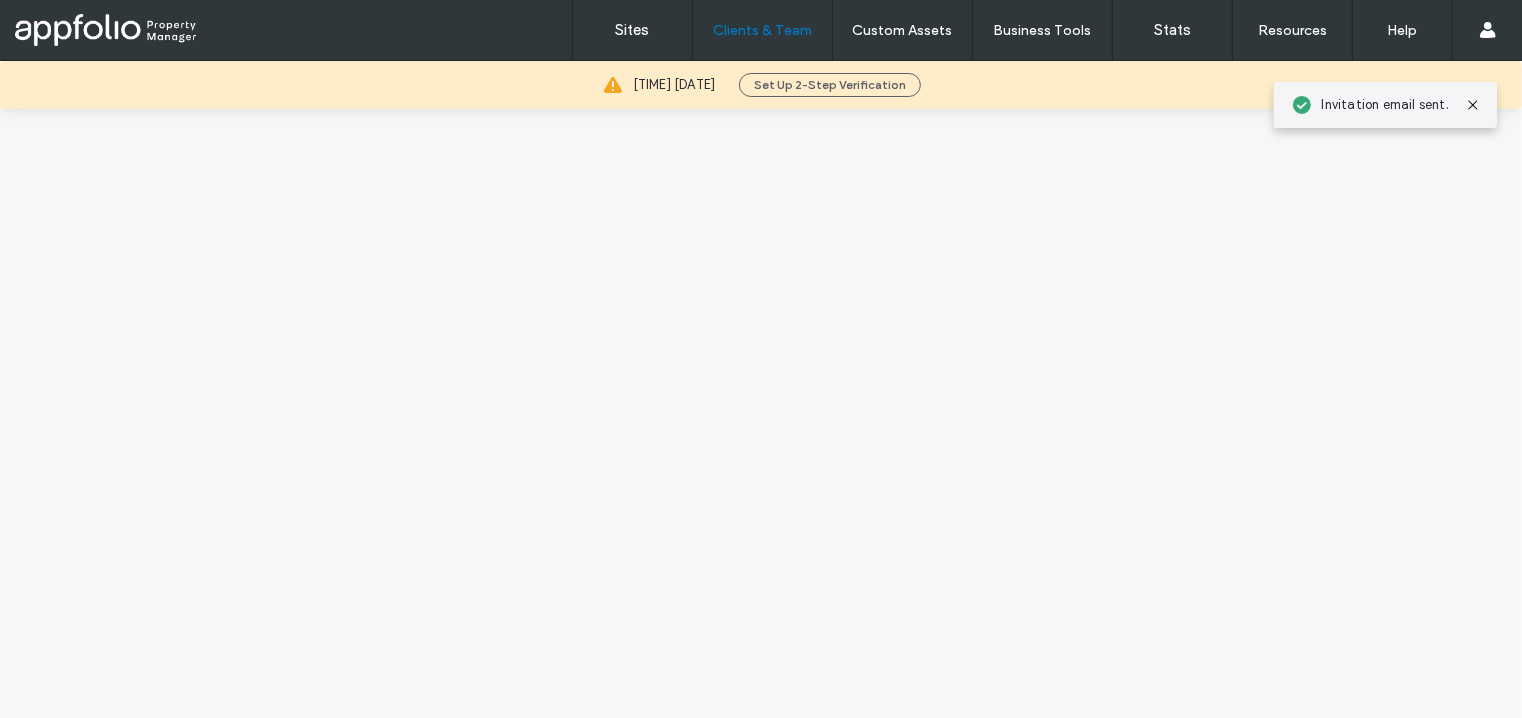 scroll, scrollTop: 0, scrollLeft: 0, axis: both 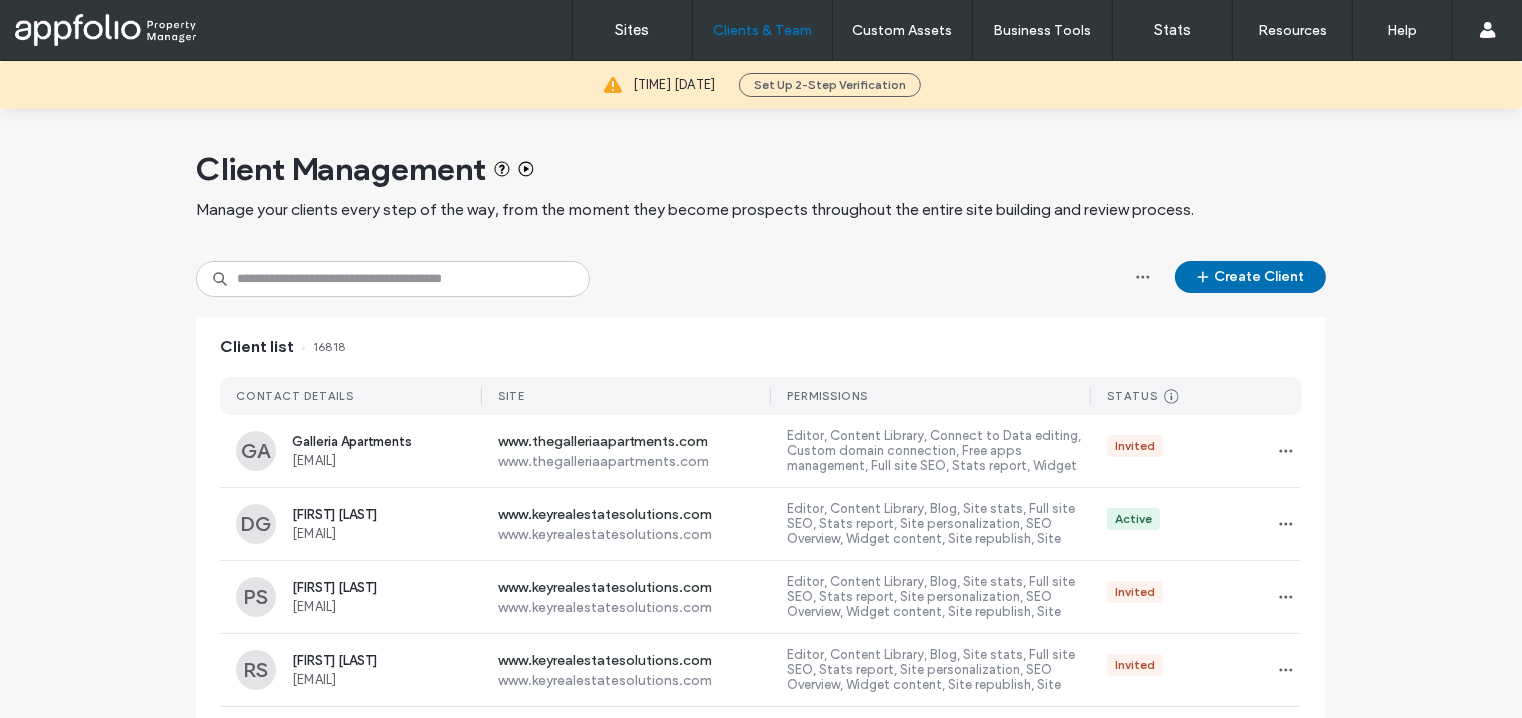 click on "Create Client" at bounding box center [1250, 277] 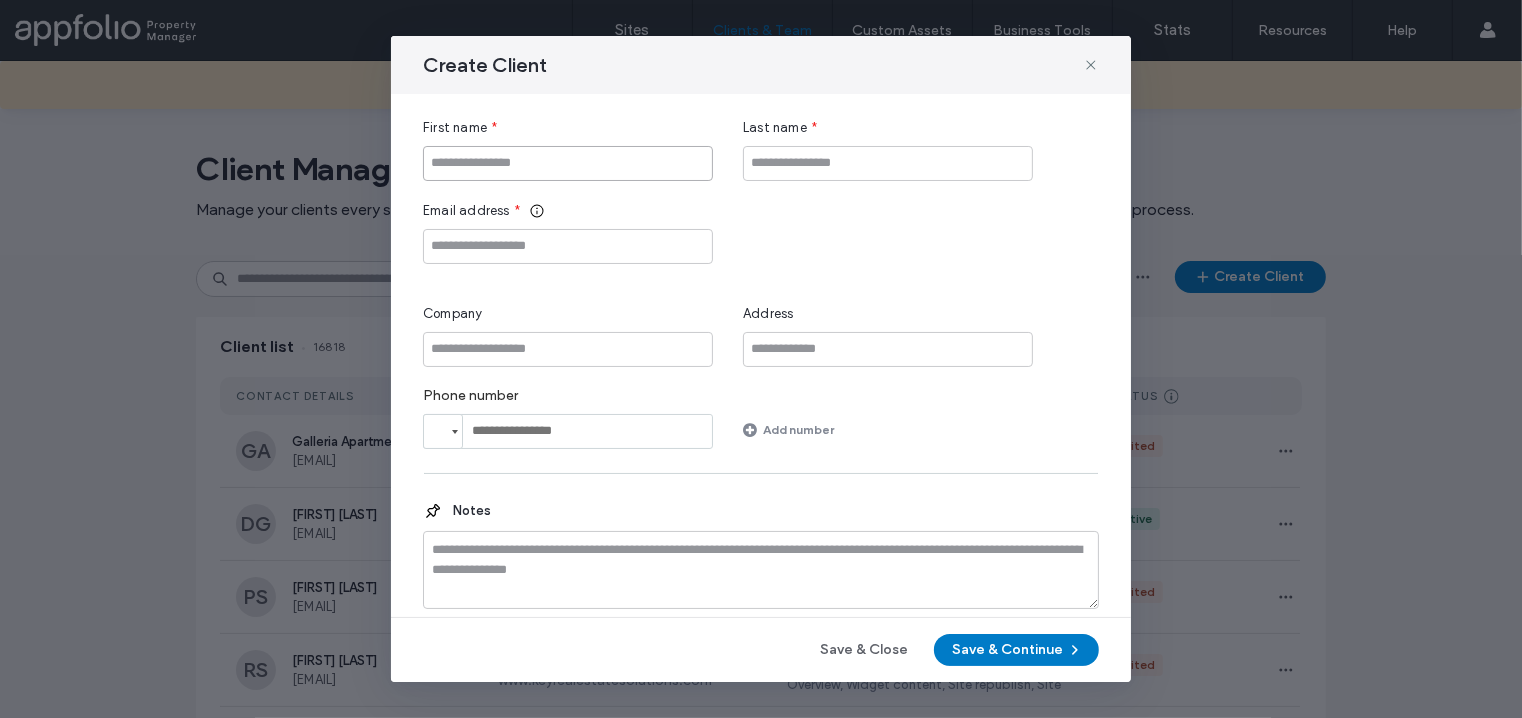 click at bounding box center [568, 163] 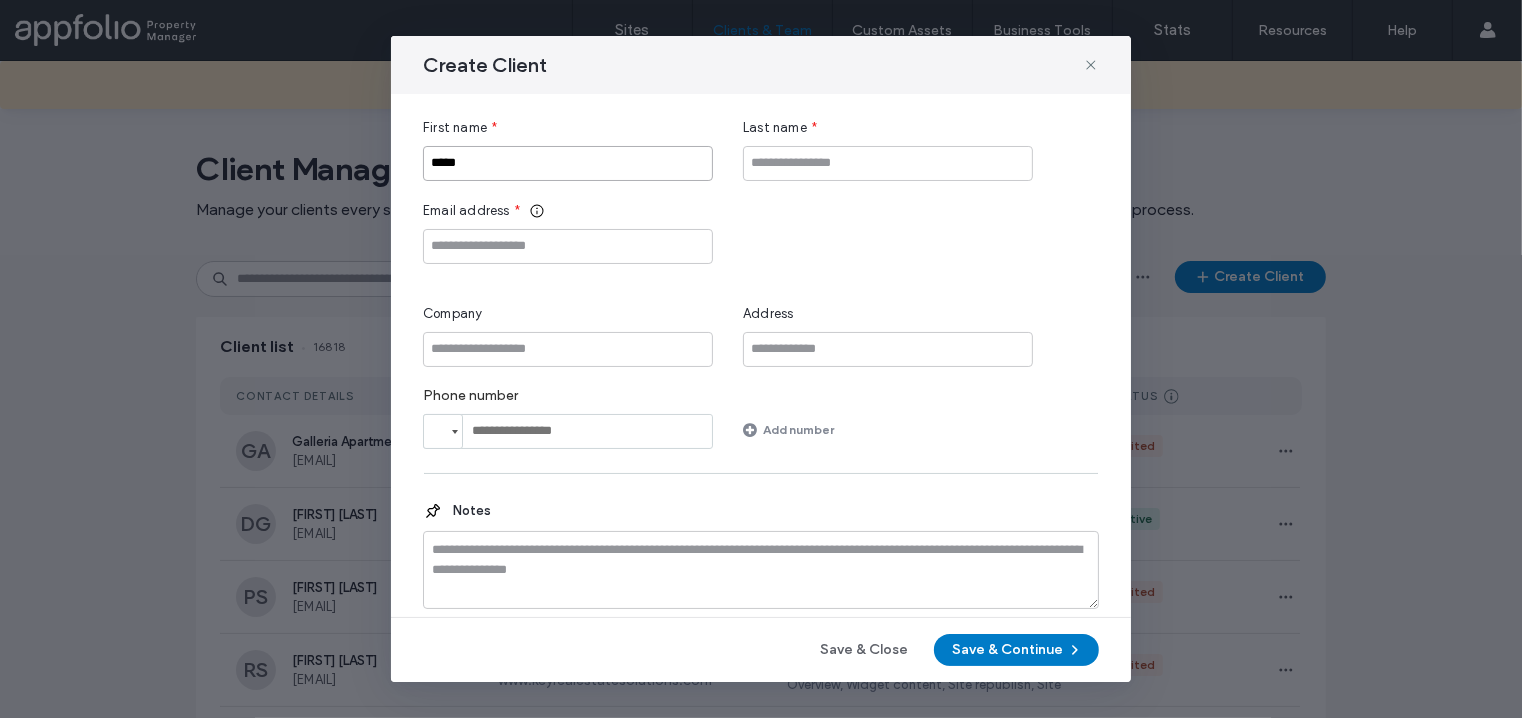 type on "*****" 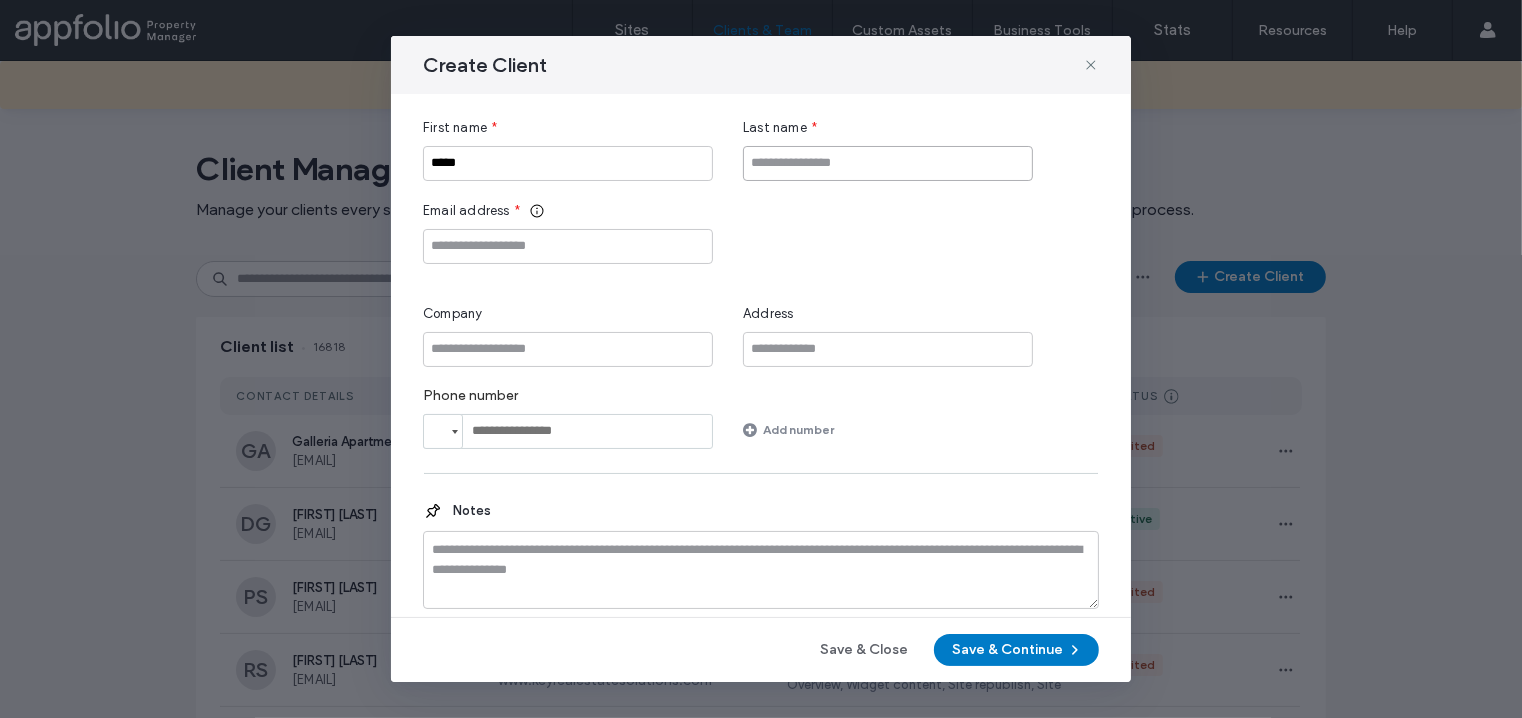click at bounding box center (888, 163) 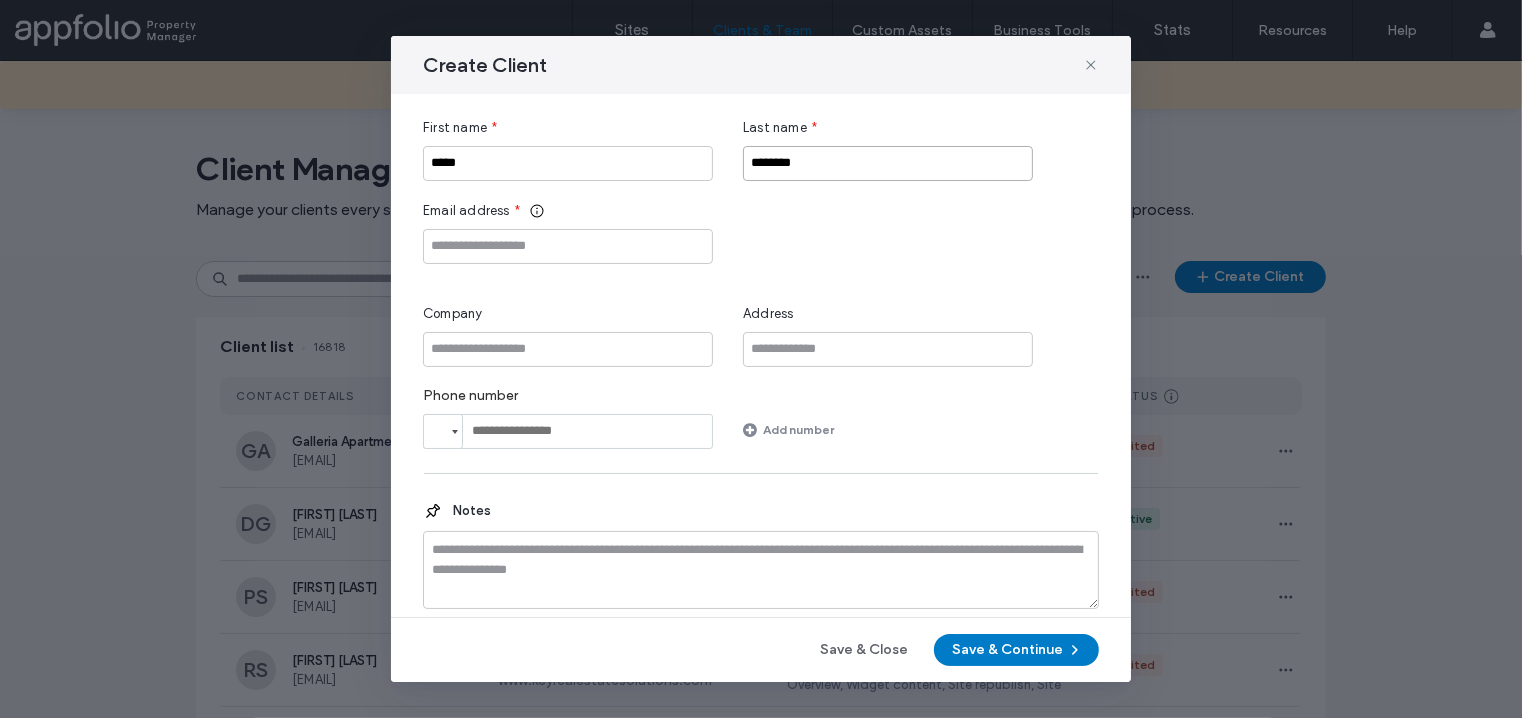 type on "********" 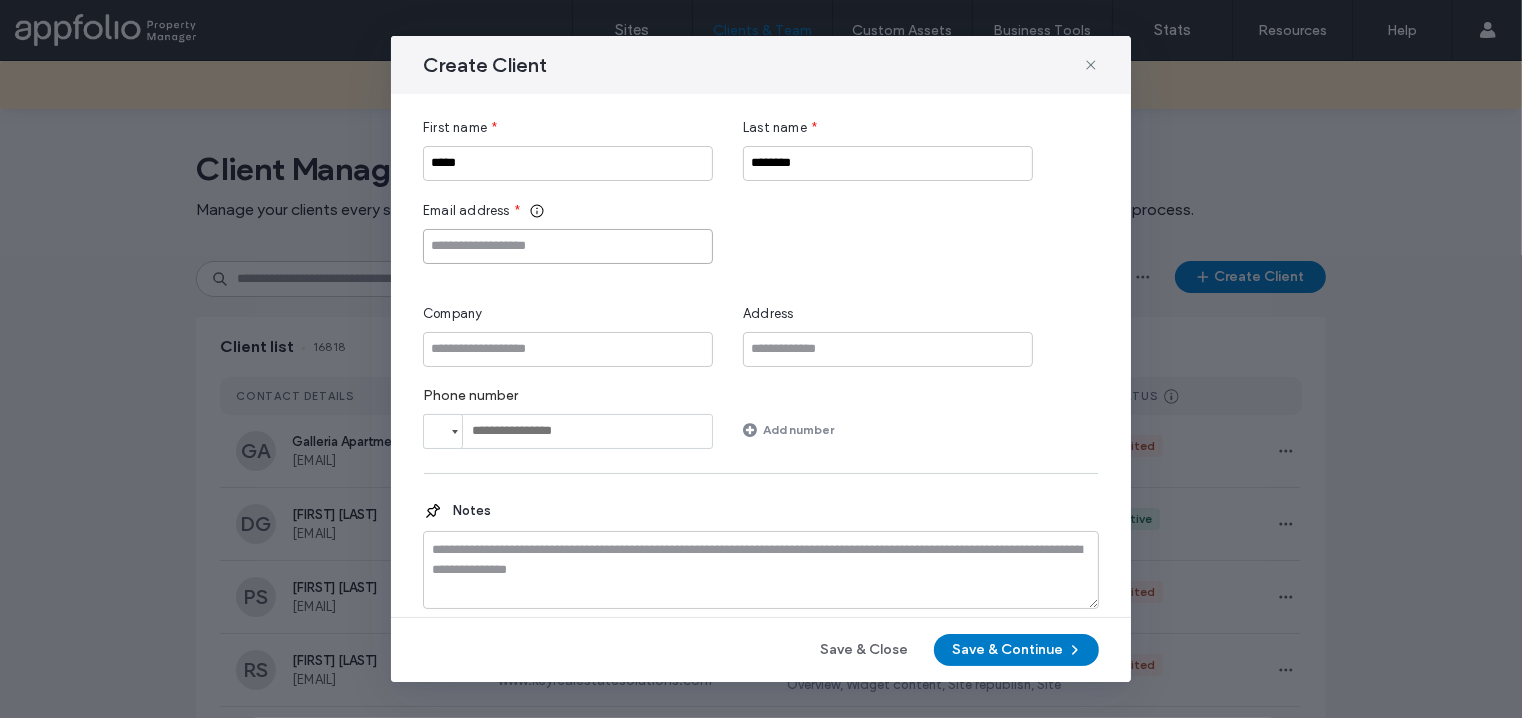 click at bounding box center (568, 246) 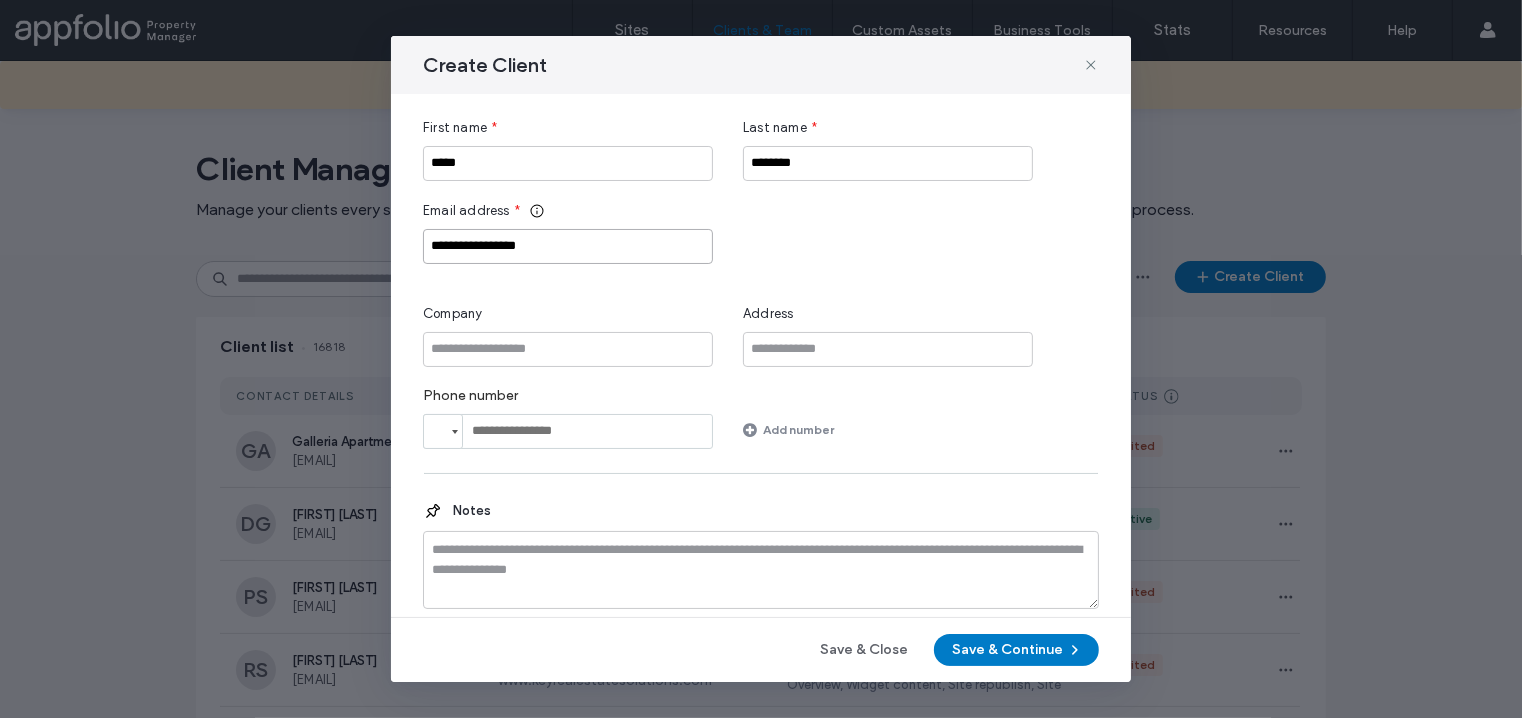 type on "**********" 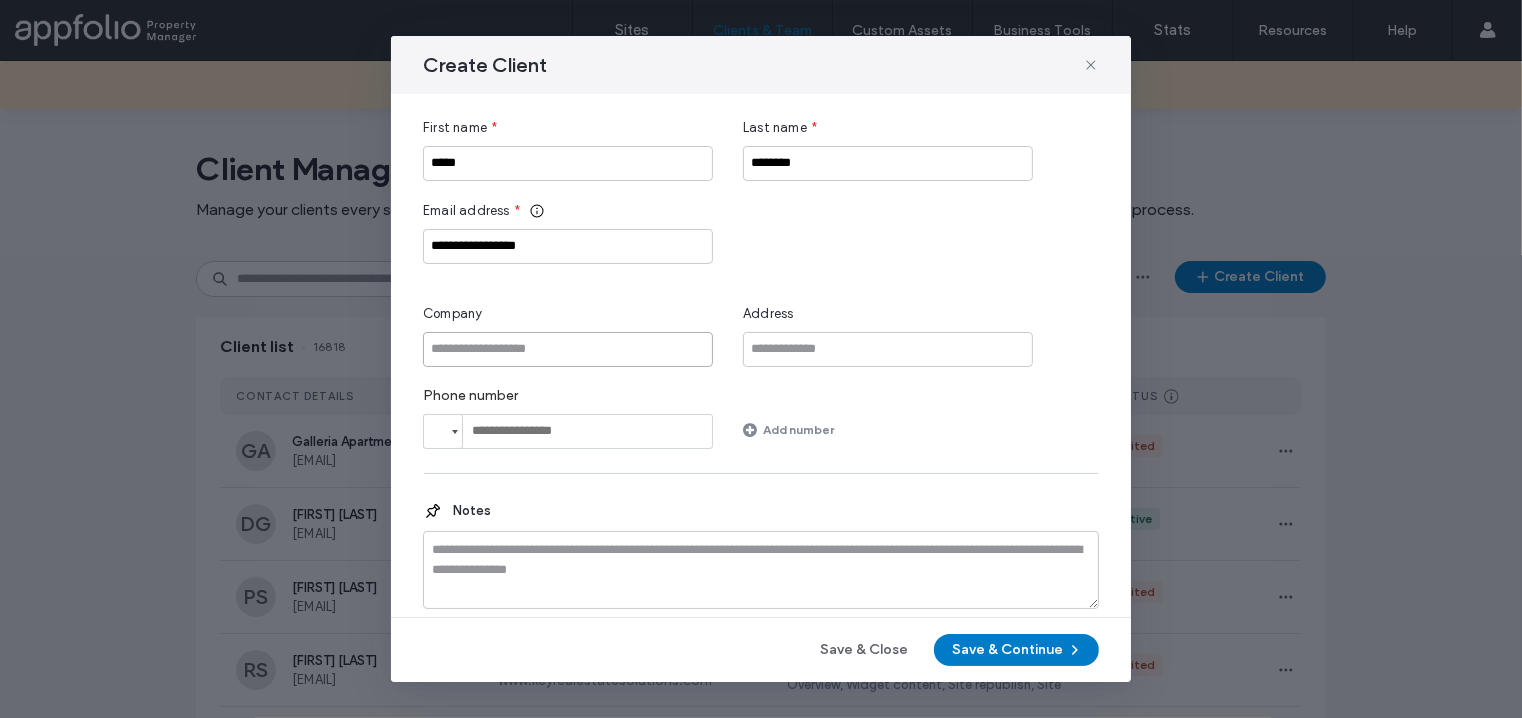 click at bounding box center (568, 349) 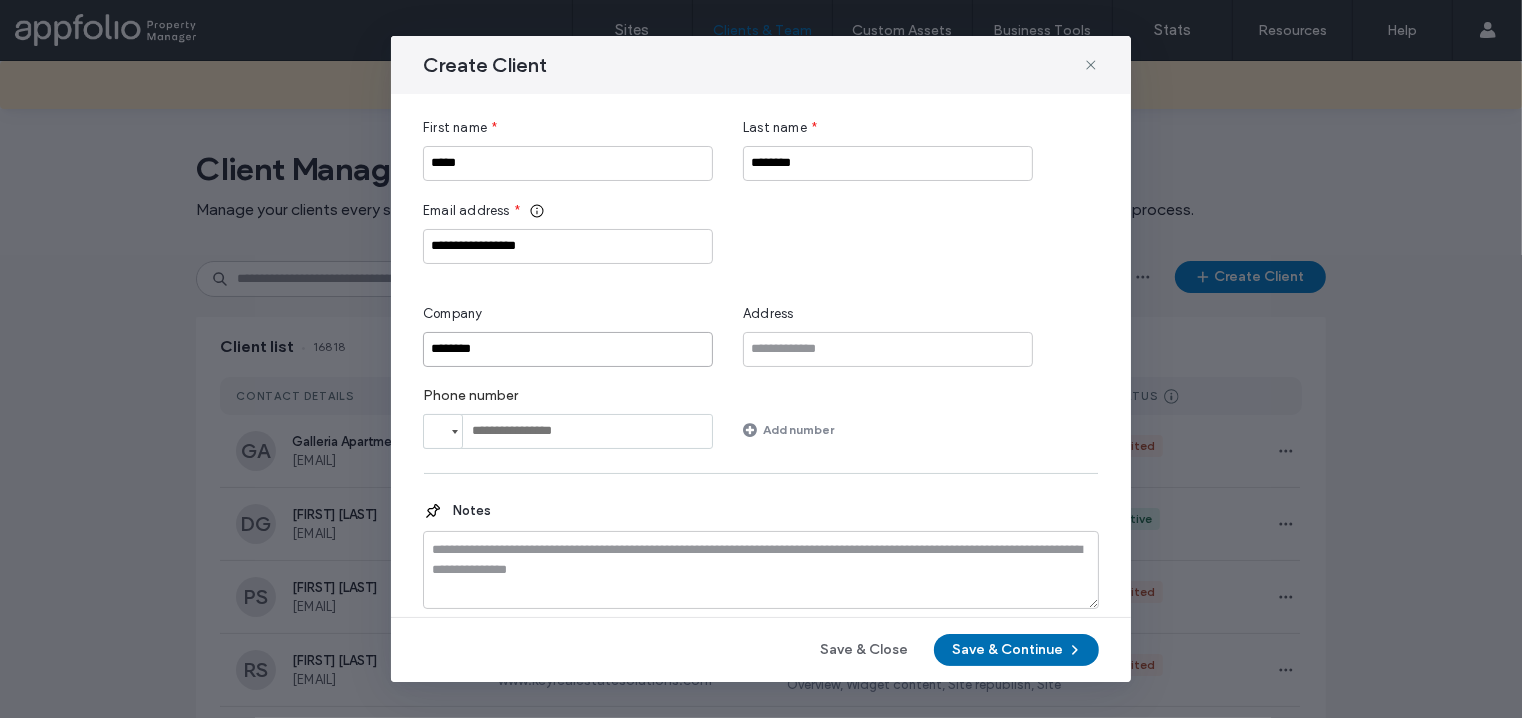 type on "********" 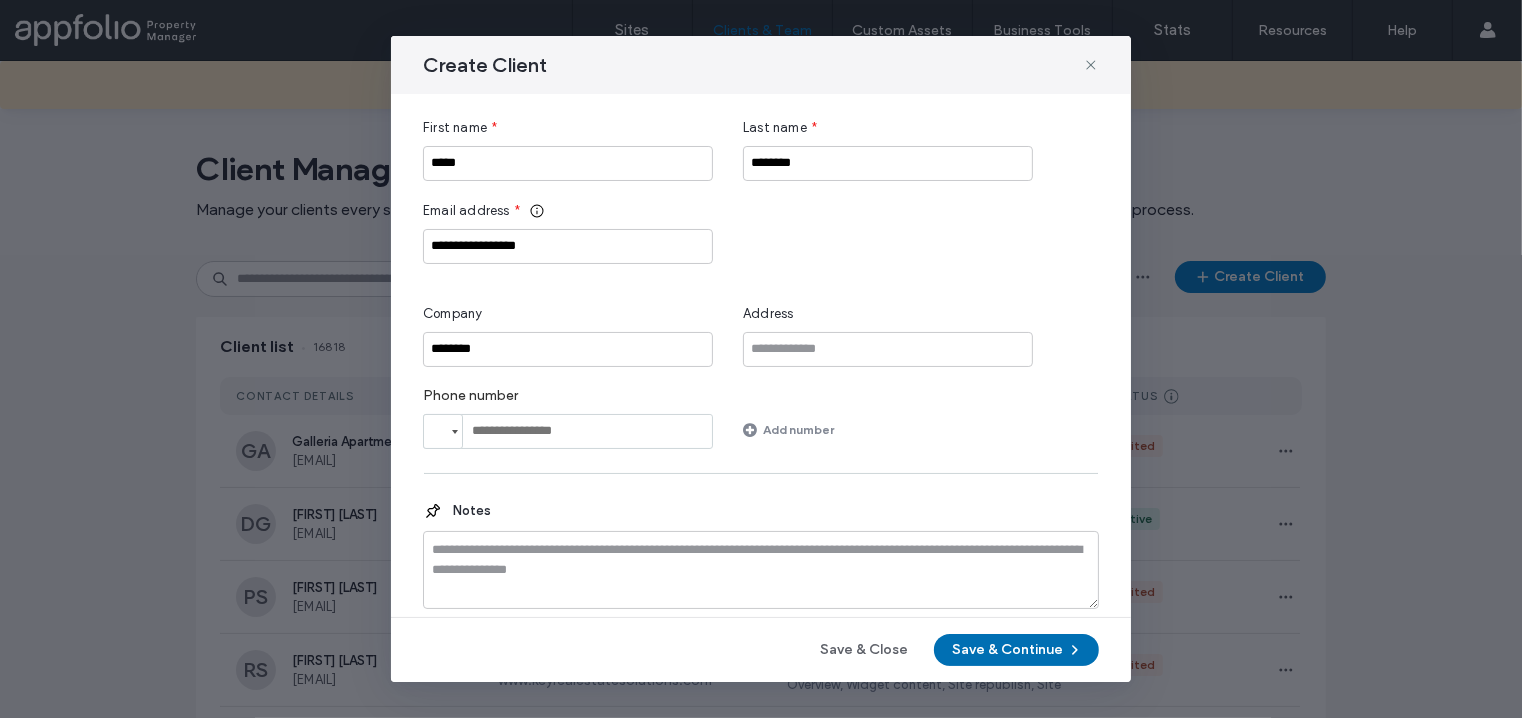 click on "Save & Continue" at bounding box center (1016, 650) 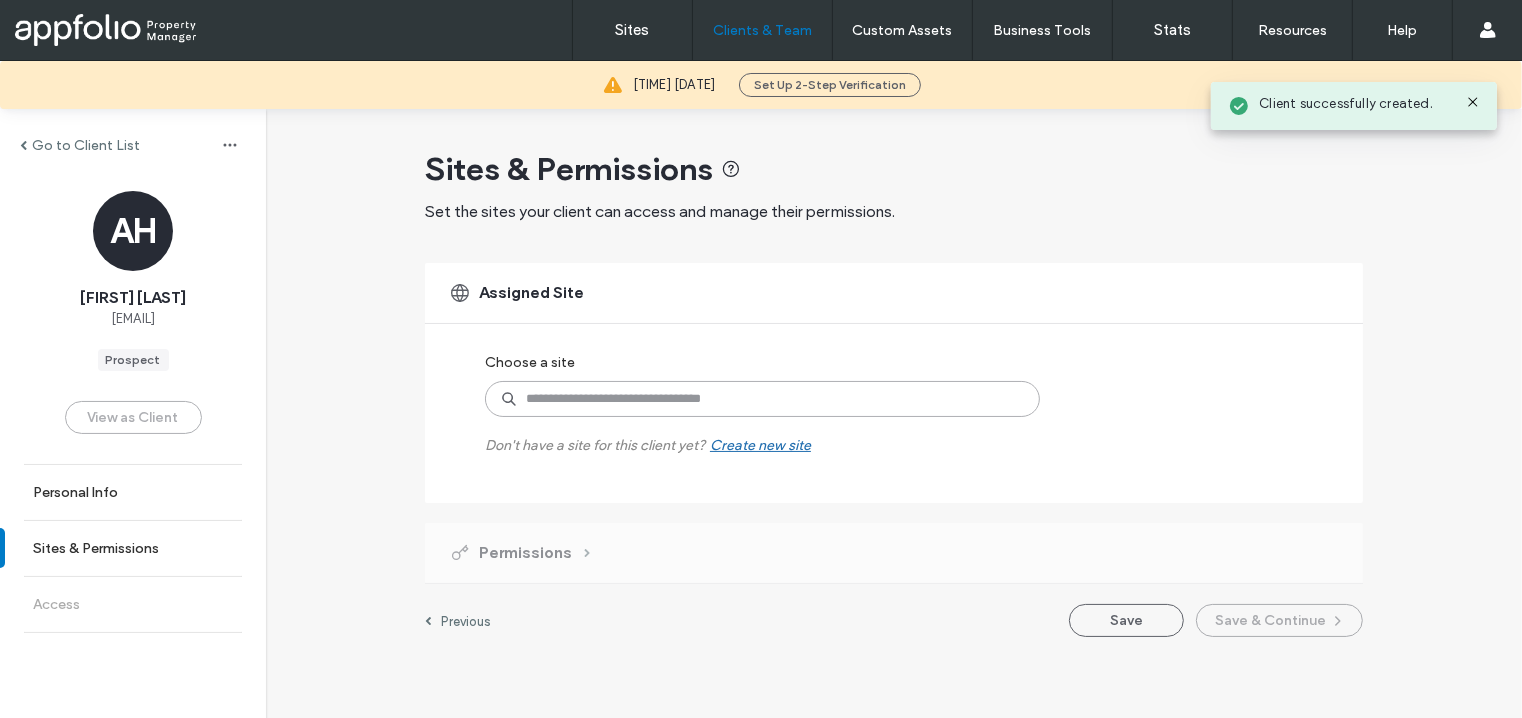 click at bounding box center [762, 399] 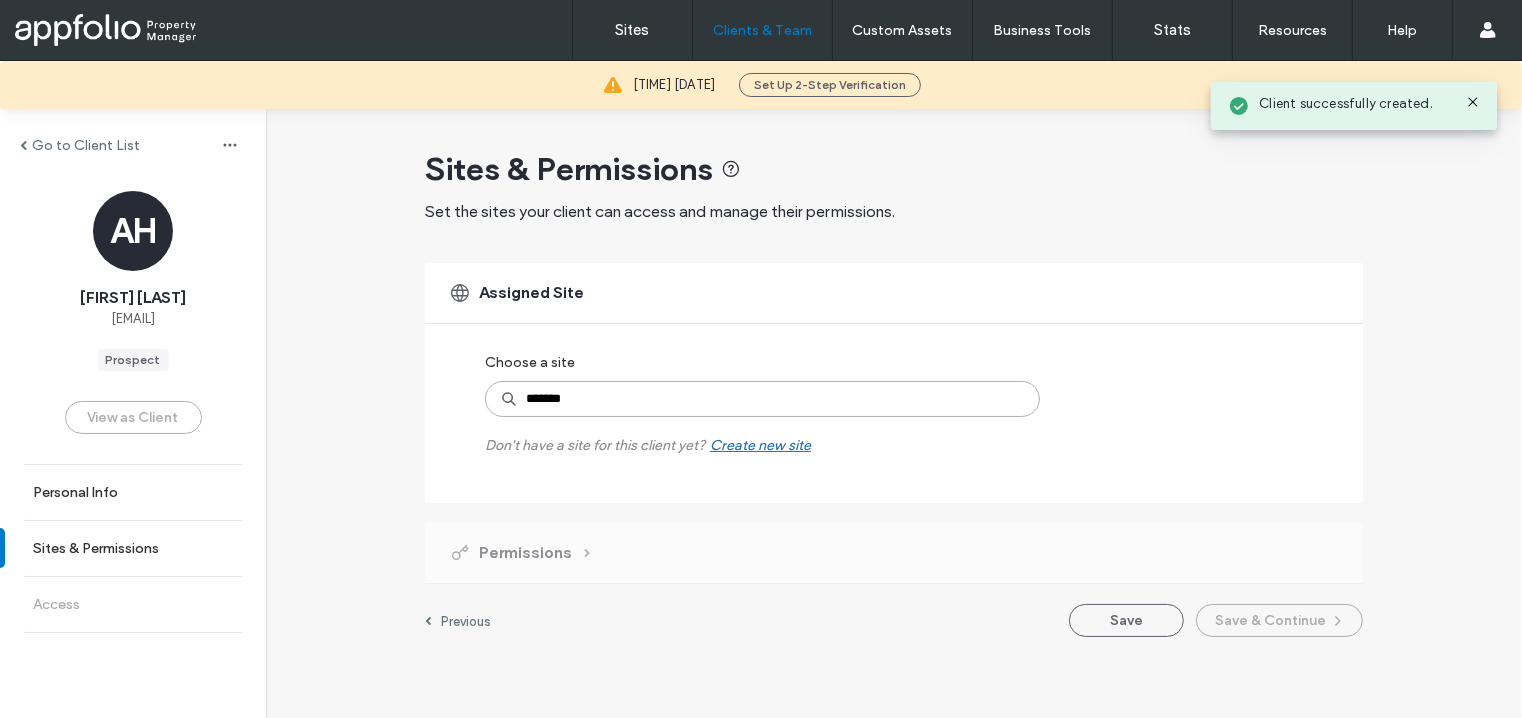 type on "********" 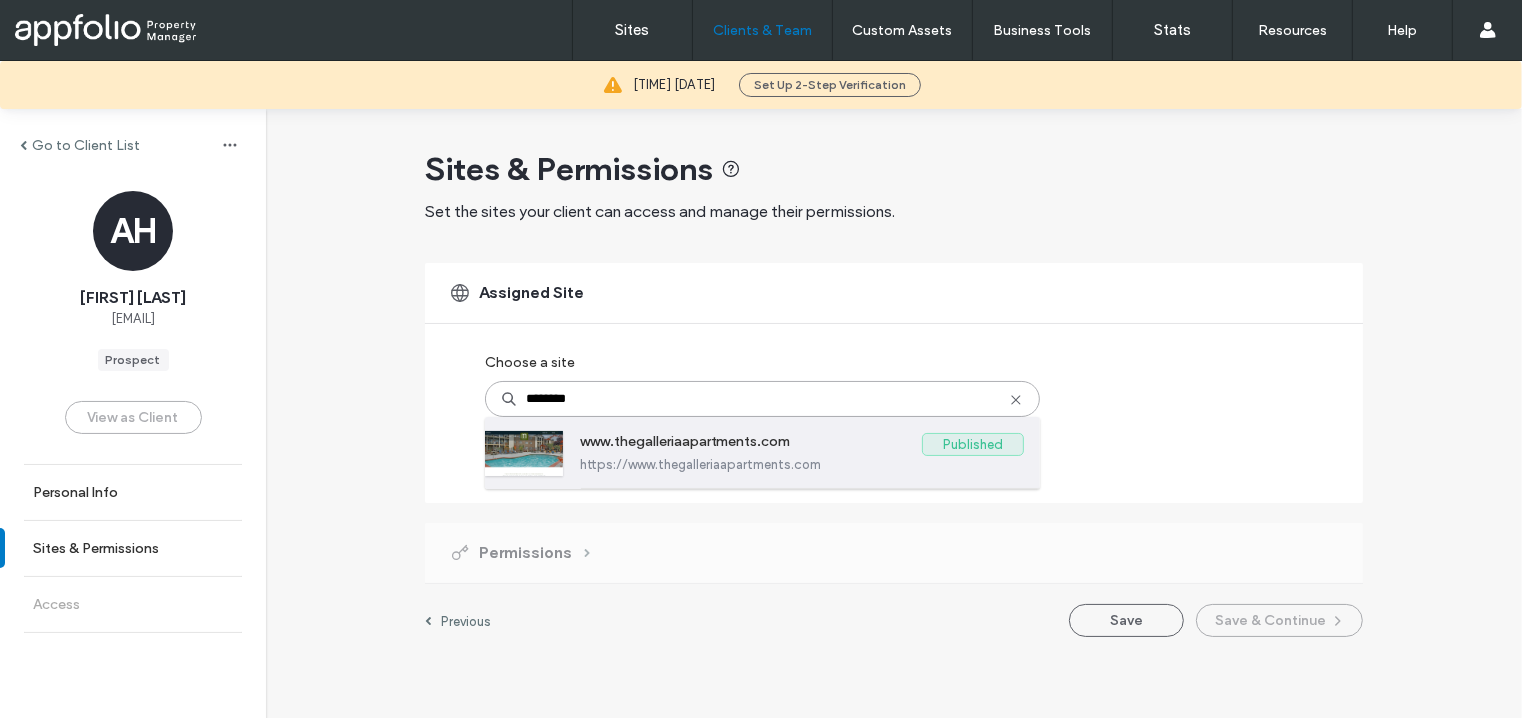 click on "www.thegalleriaapartments.com" at bounding box center (751, 445) 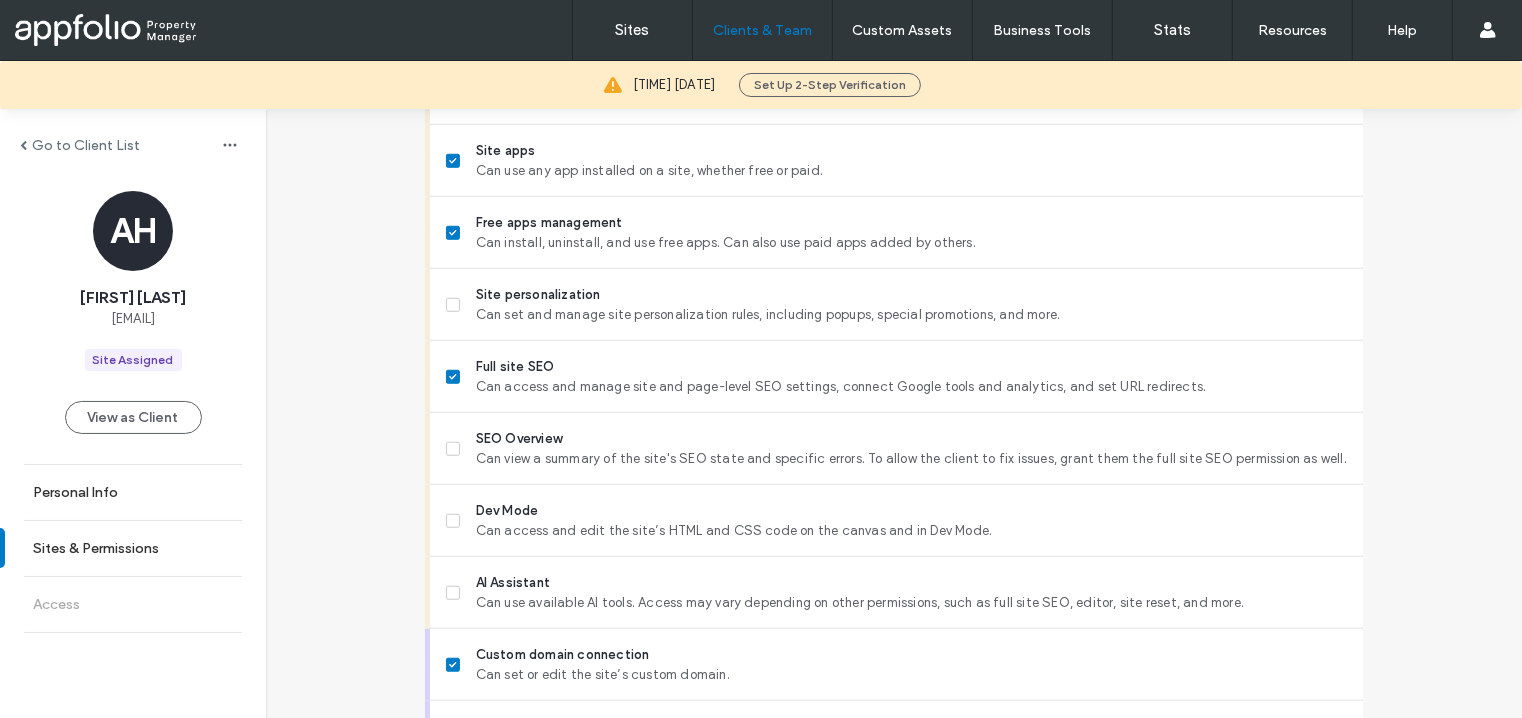 scroll, scrollTop: 1802, scrollLeft: 0, axis: vertical 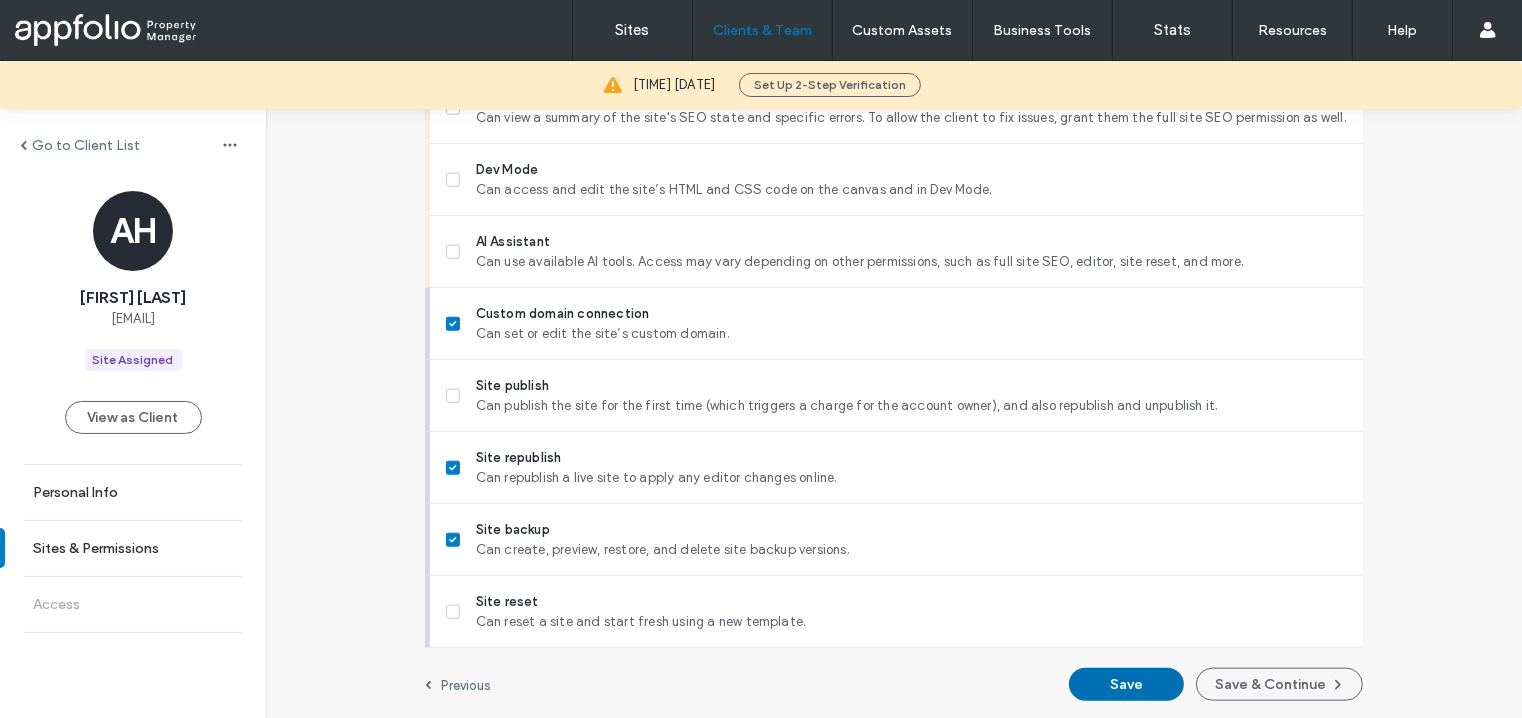 click on "Save" at bounding box center (1126, 684) 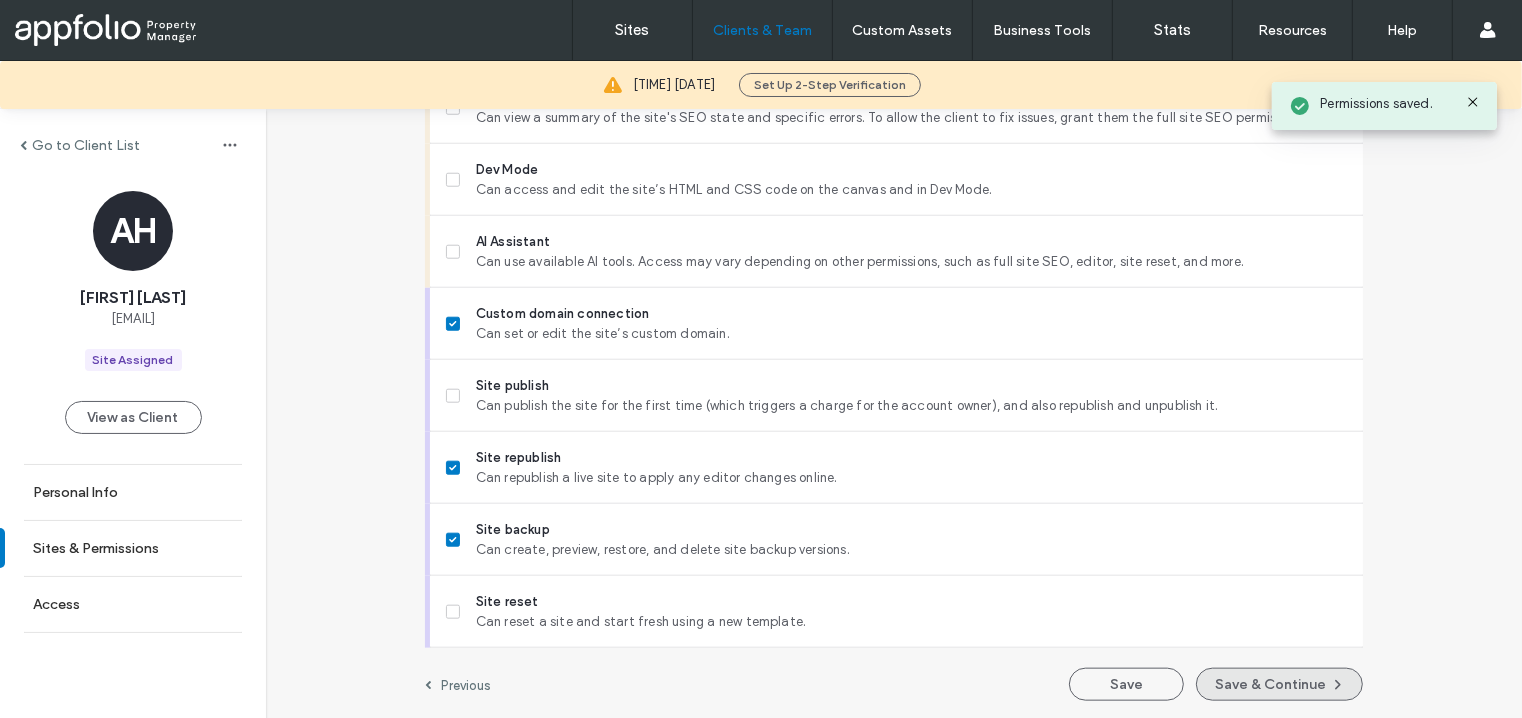 click on "Save & Continue" at bounding box center (1279, 684) 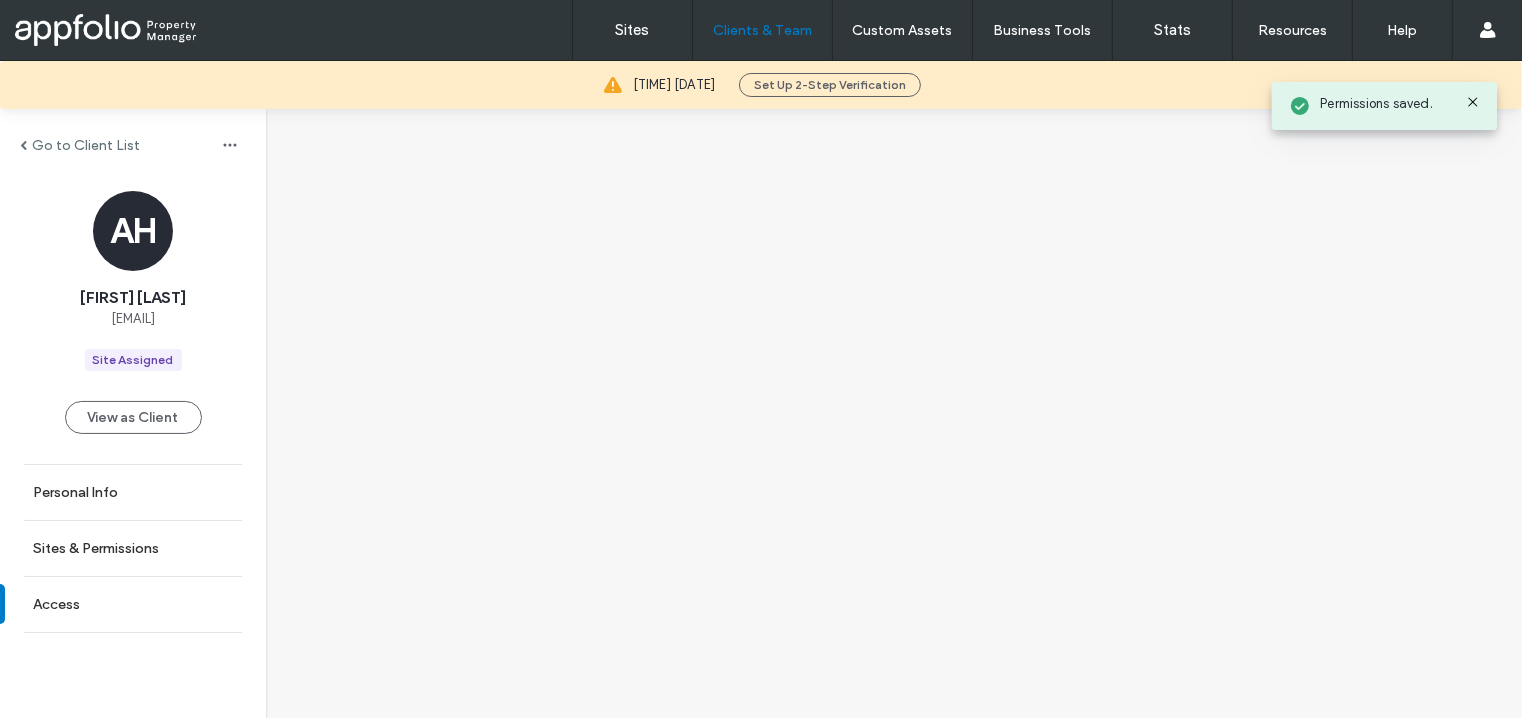 scroll, scrollTop: 0, scrollLeft: 0, axis: both 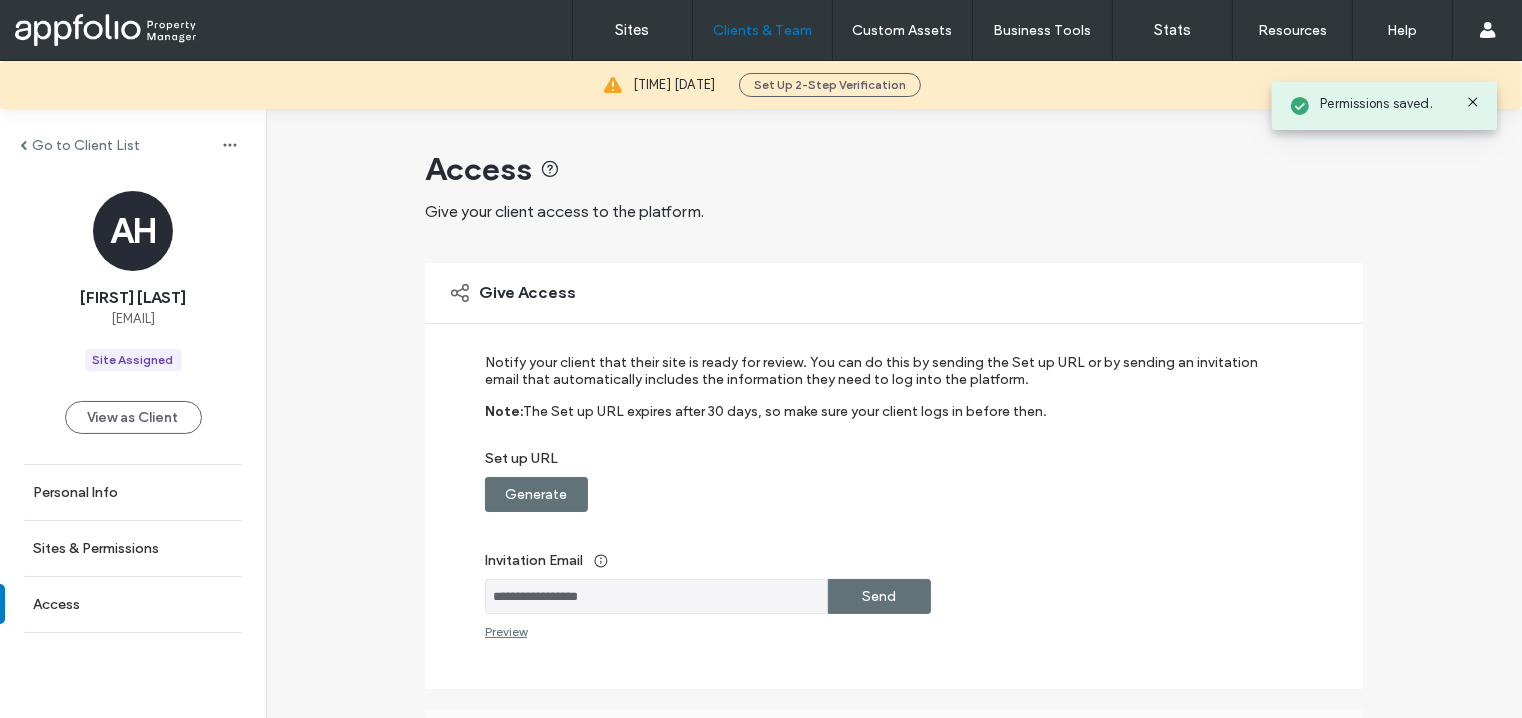 click on "Send" at bounding box center (880, 596) 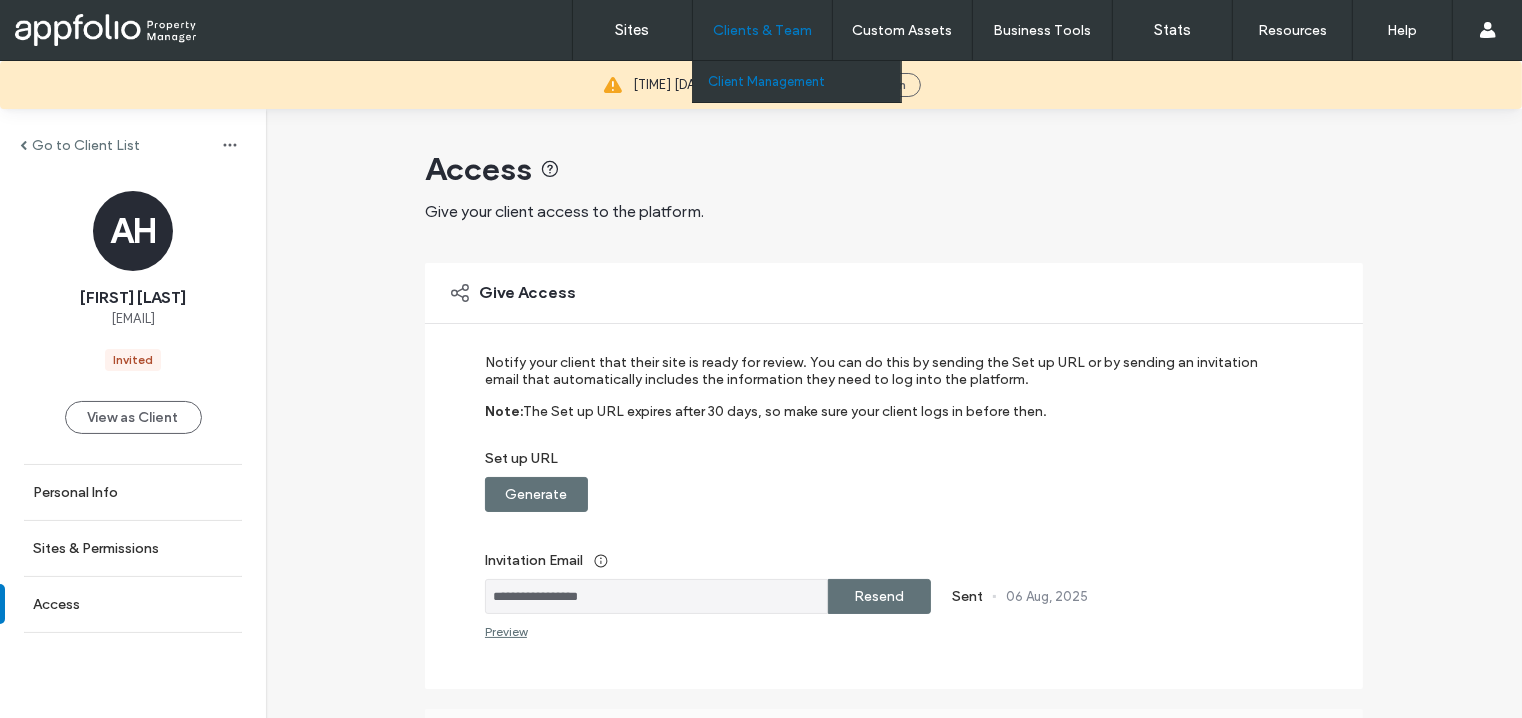 click on "Clients & Team" at bounding box center (762, 30) 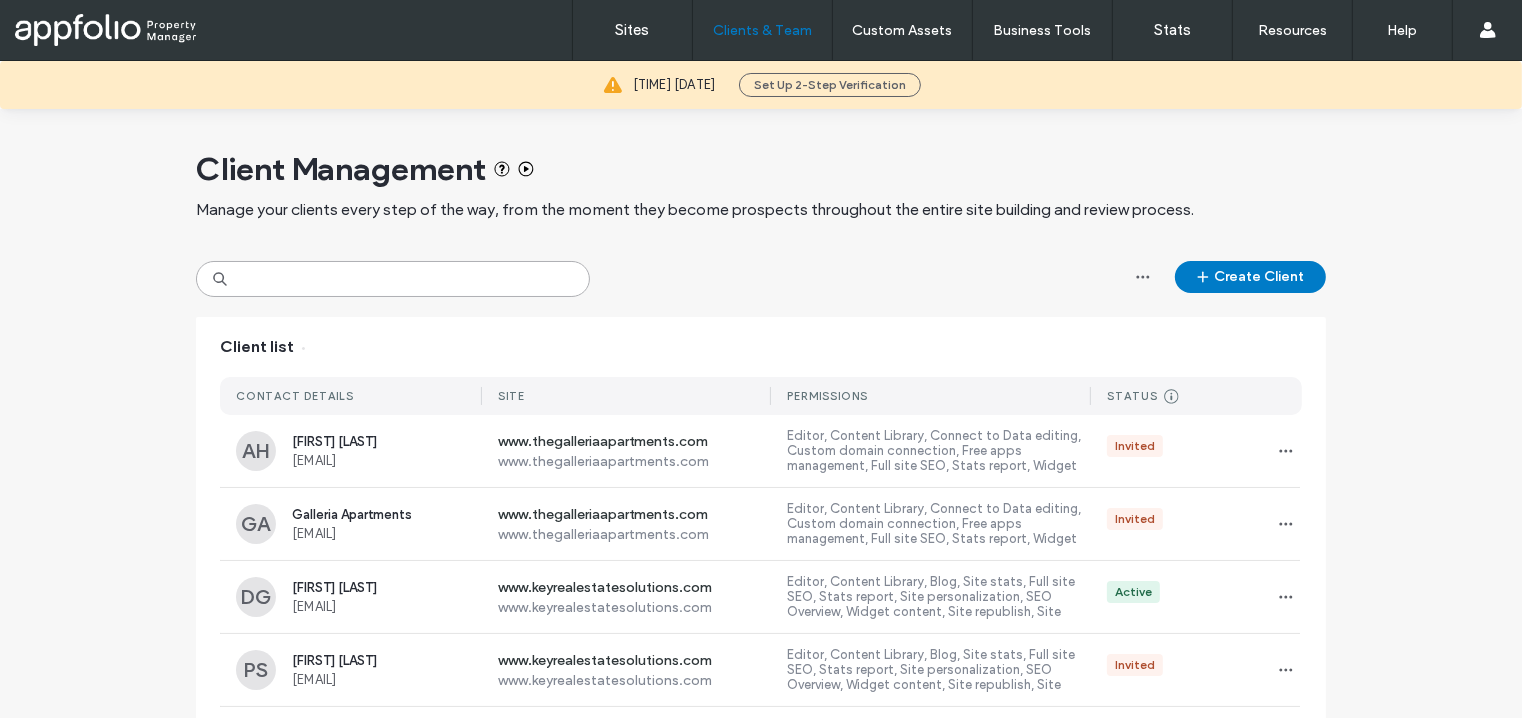 click at bounding box center [393, 279] 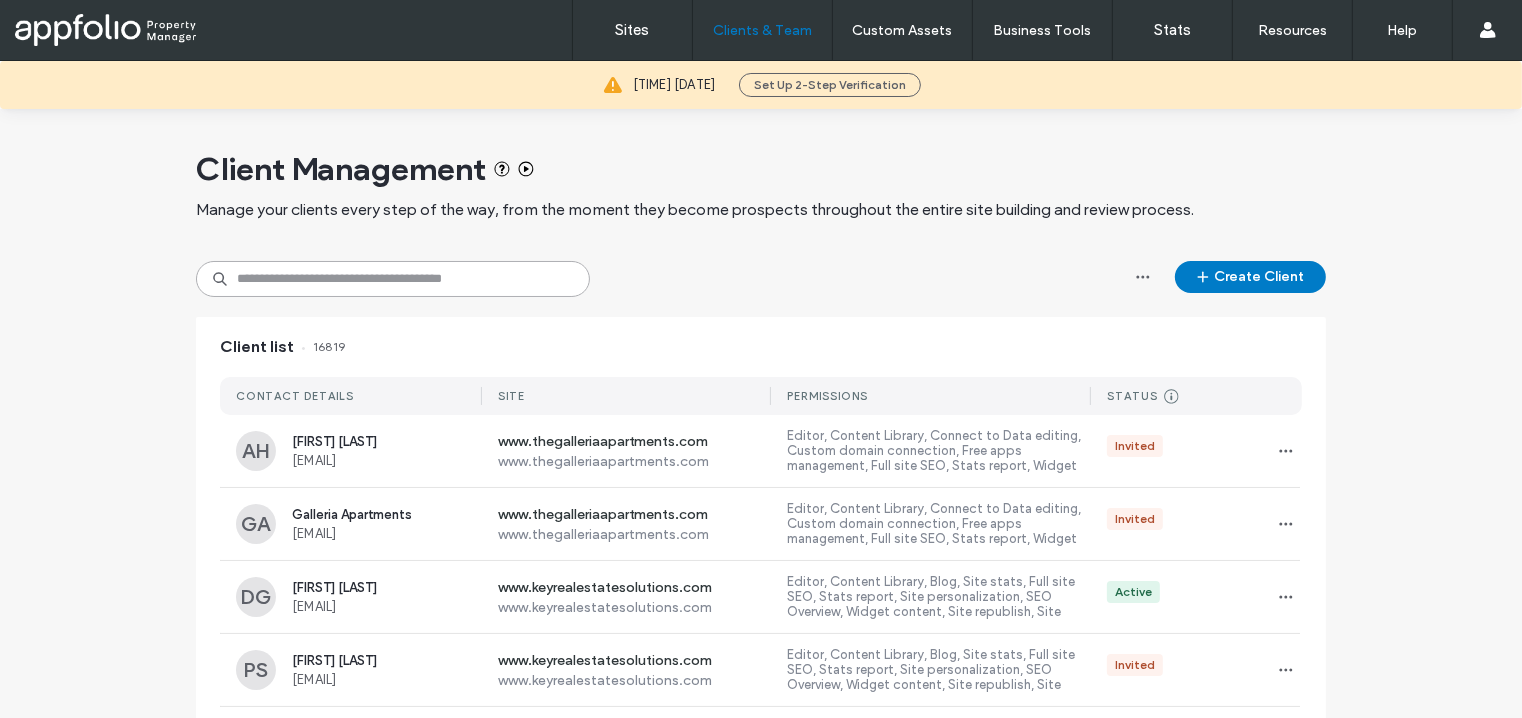 paste on "**********" 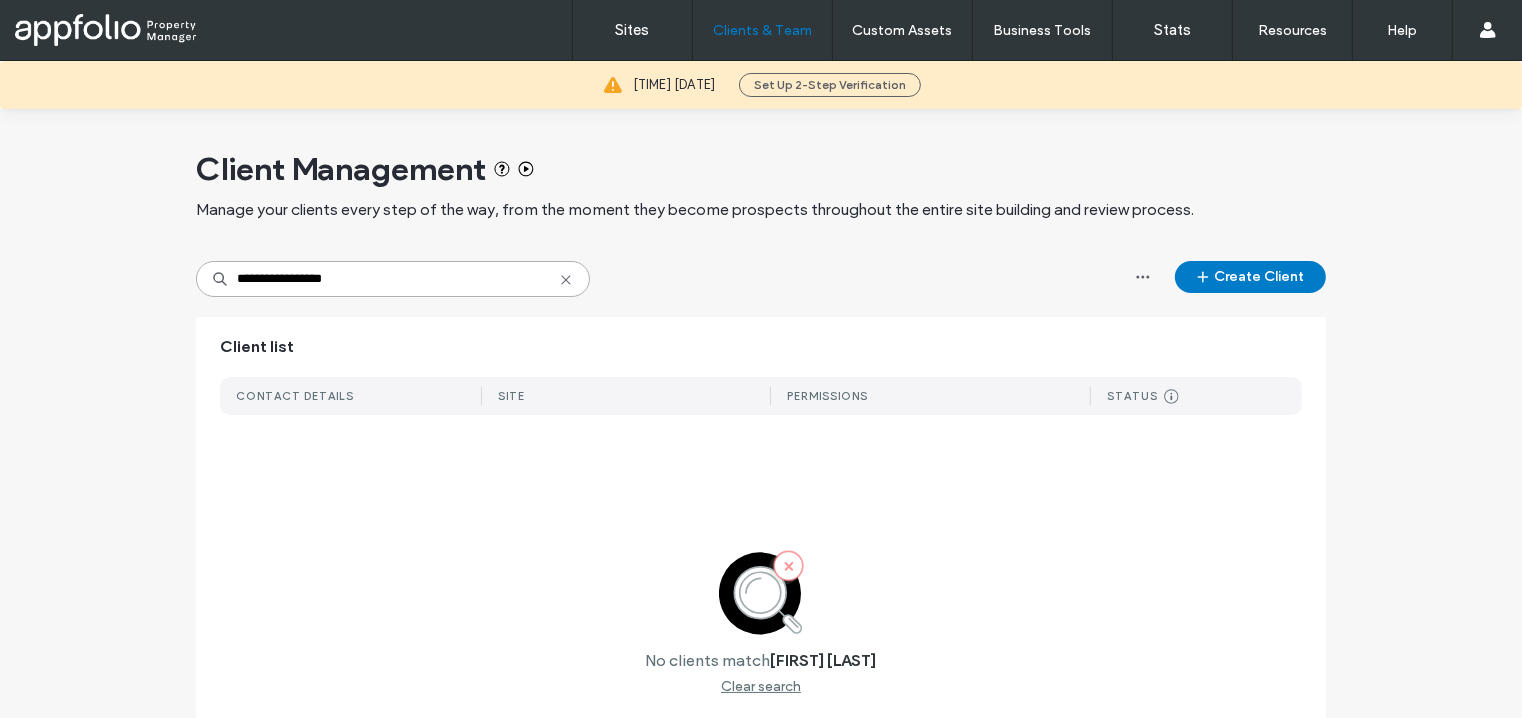 type on "**********" 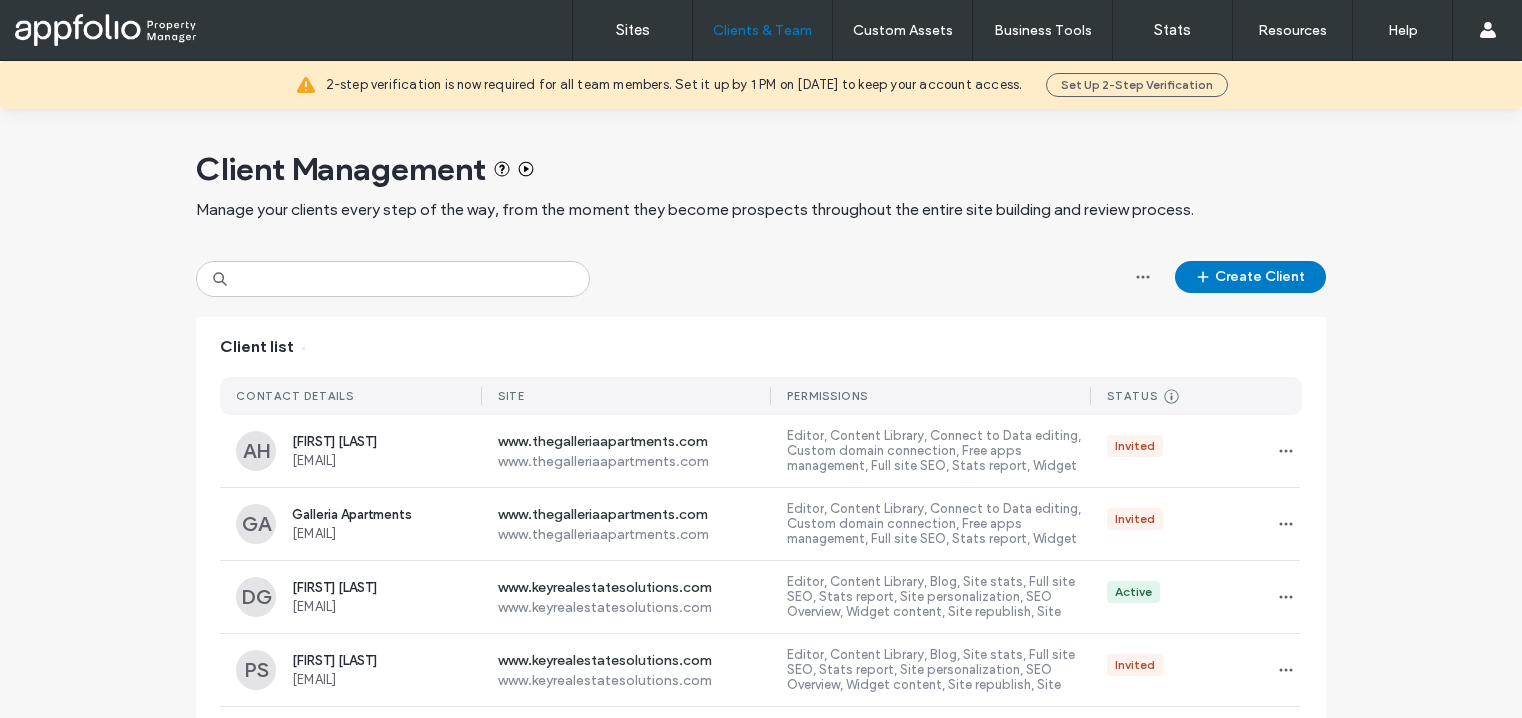 scroll, scrollTop: 0, scrollLeft: 0, axis: both 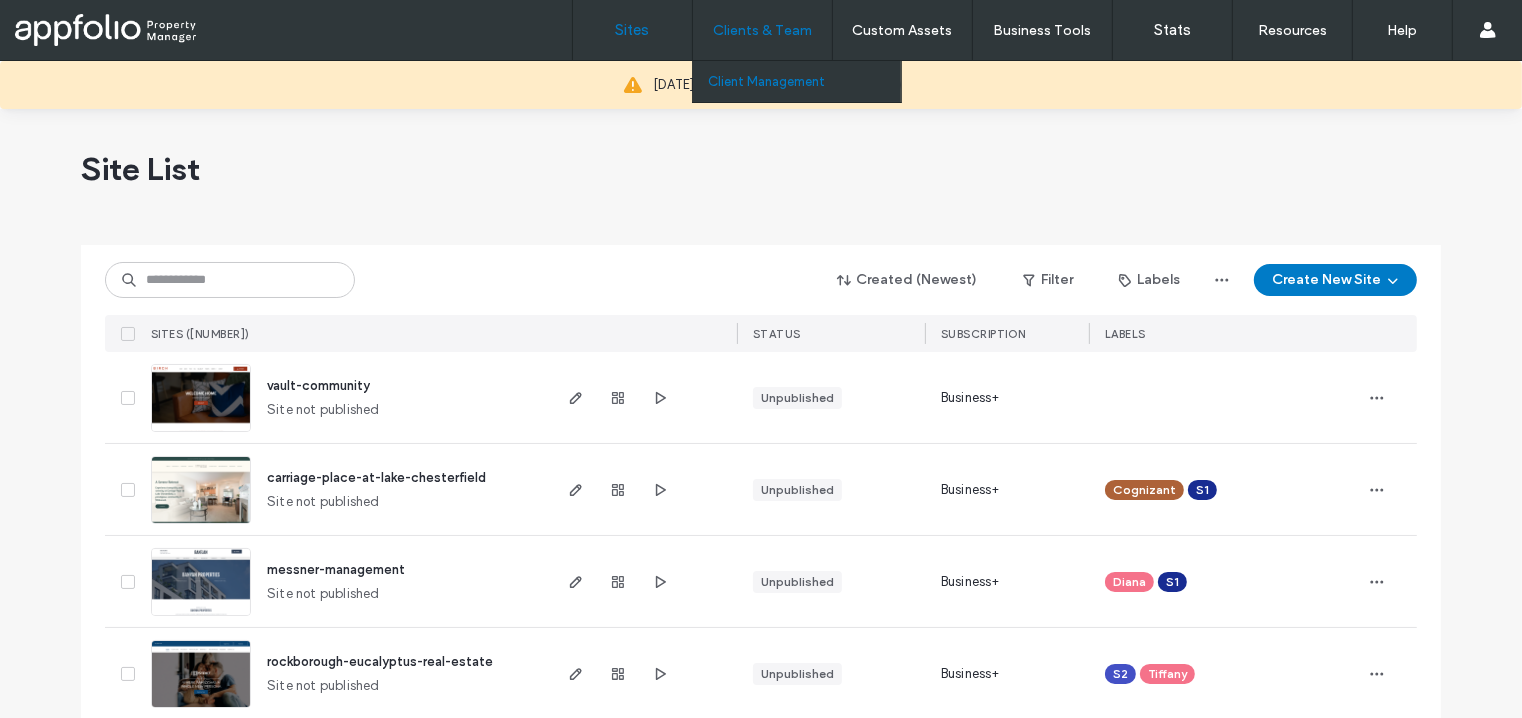 click on "Client Management" at bounding box center (766, 81) 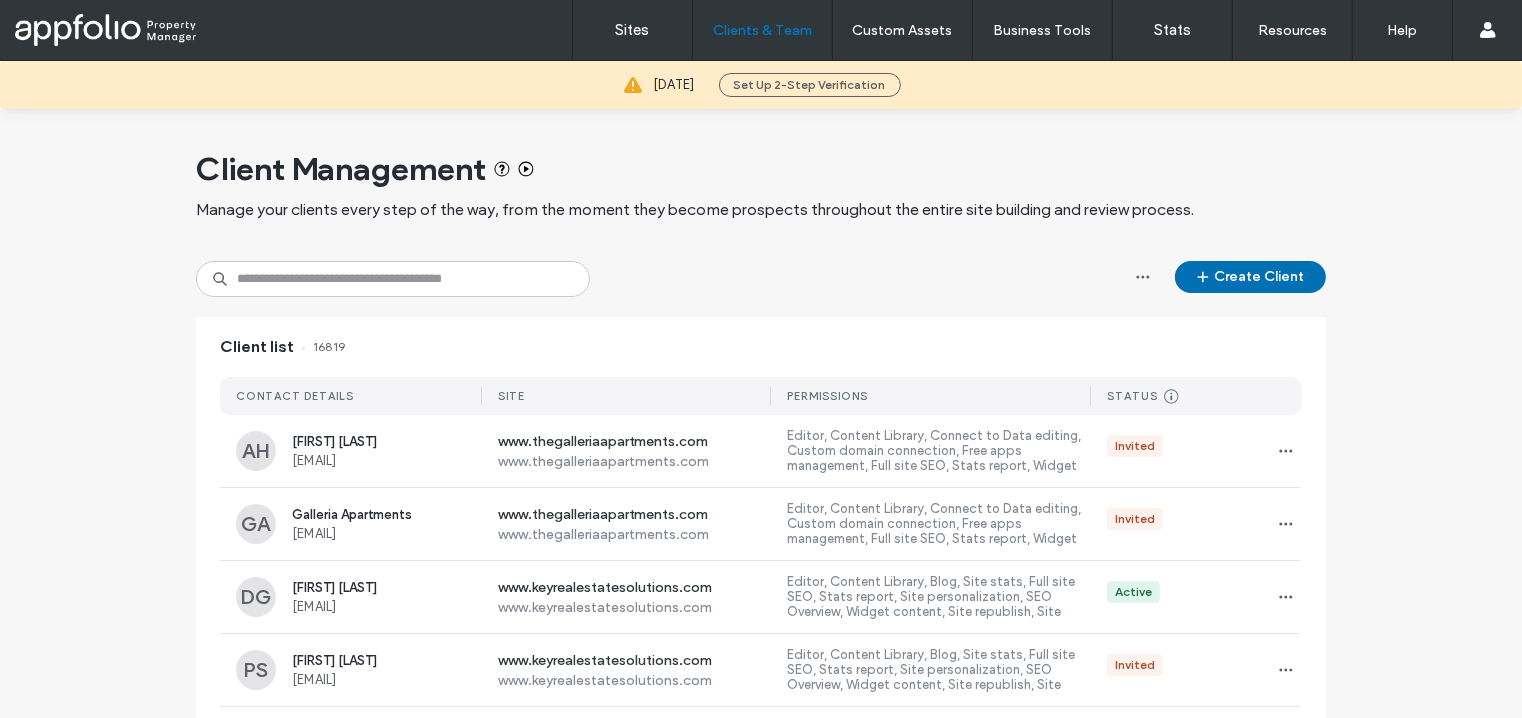 click on "Create Client" at bounding box center (1250, 277) 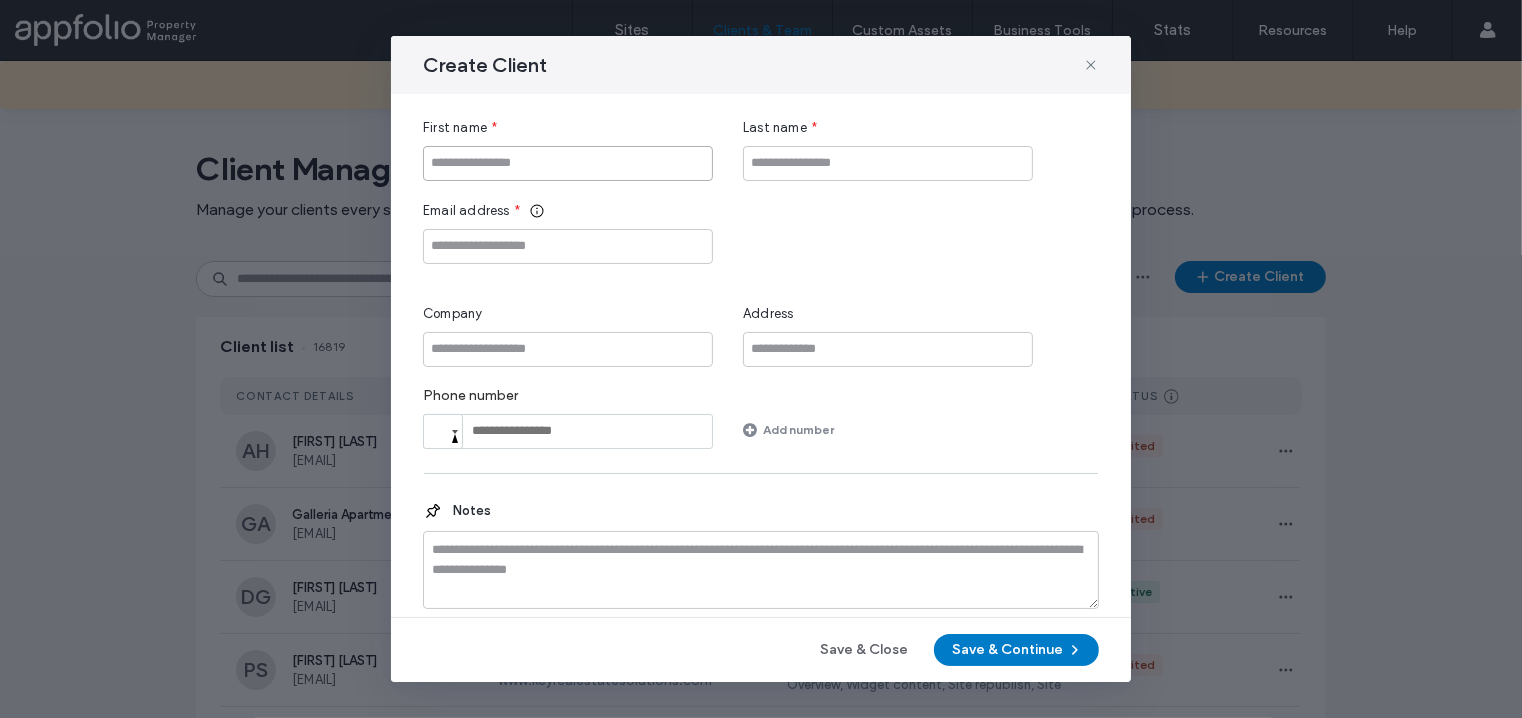 click at bounding box center (568, 163) 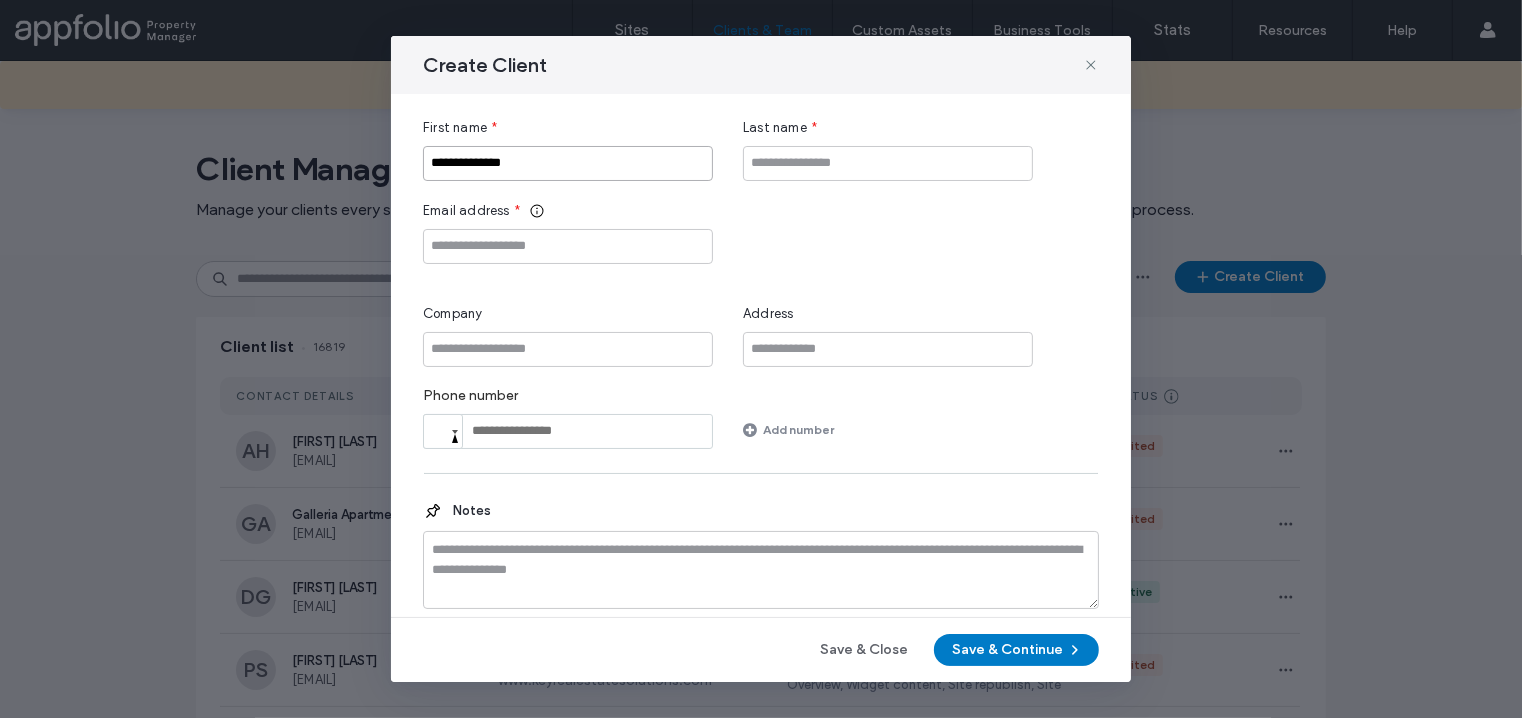 drag, startPoint x: 536, startPoint y: 162, endPoint x: 472, endPoint y: 162, distance: 64 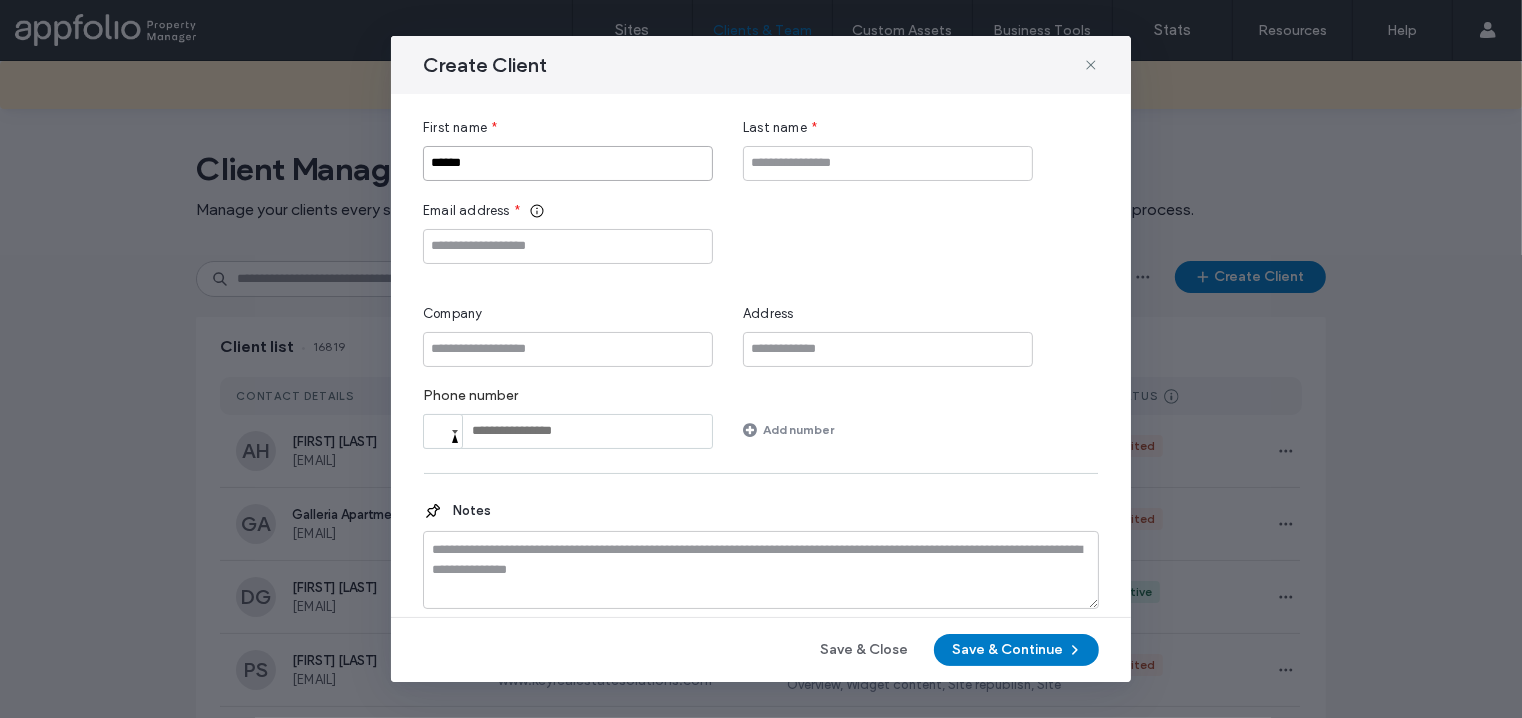 type on "******" 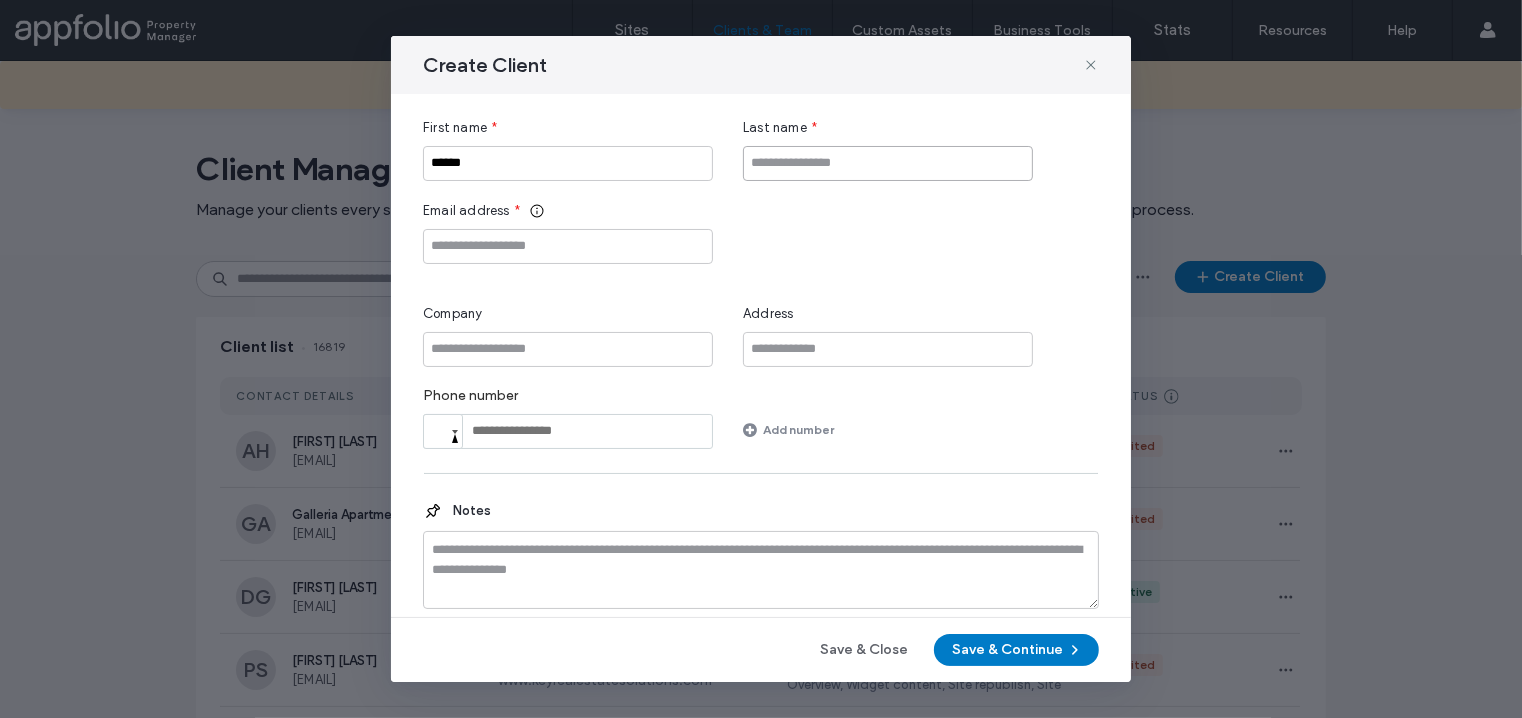 click at bounding box center (888, 163) 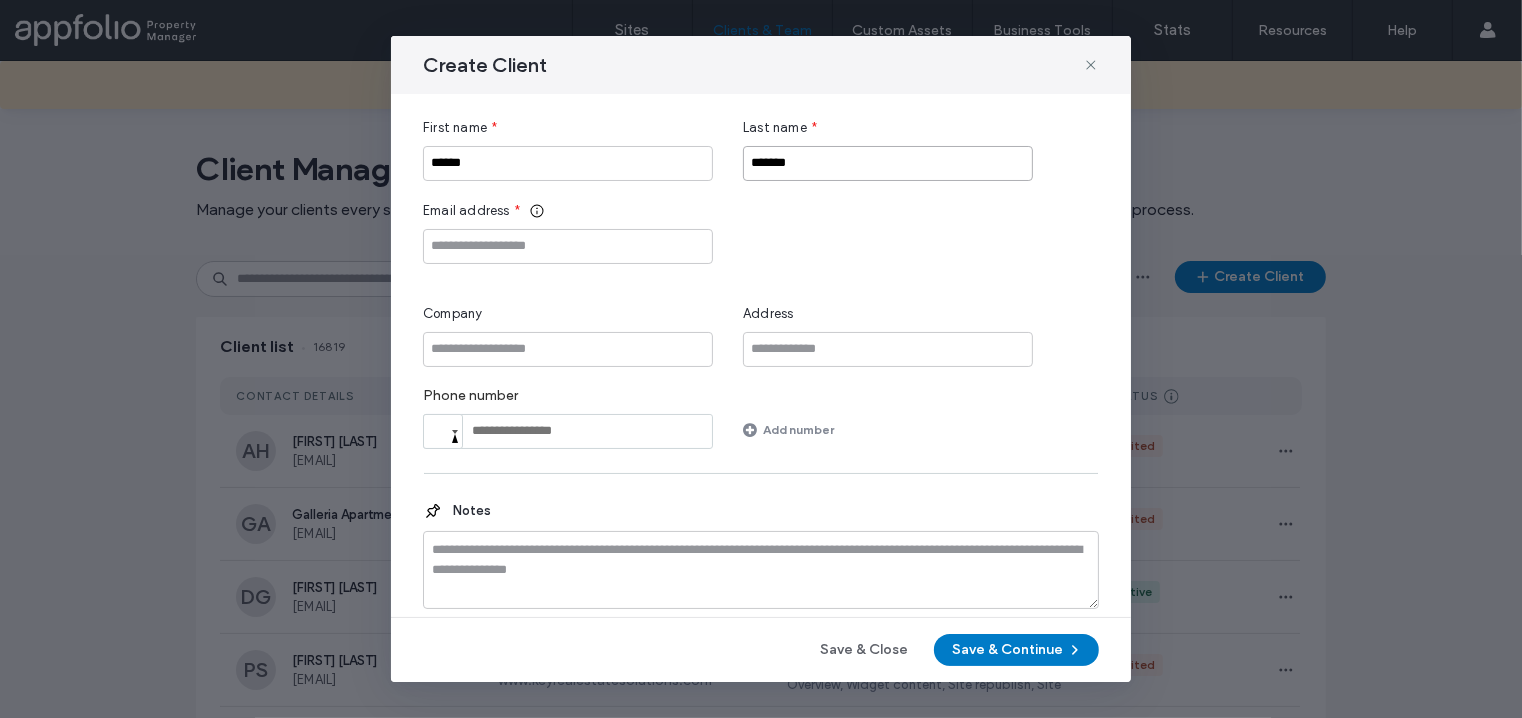 type on "*******" 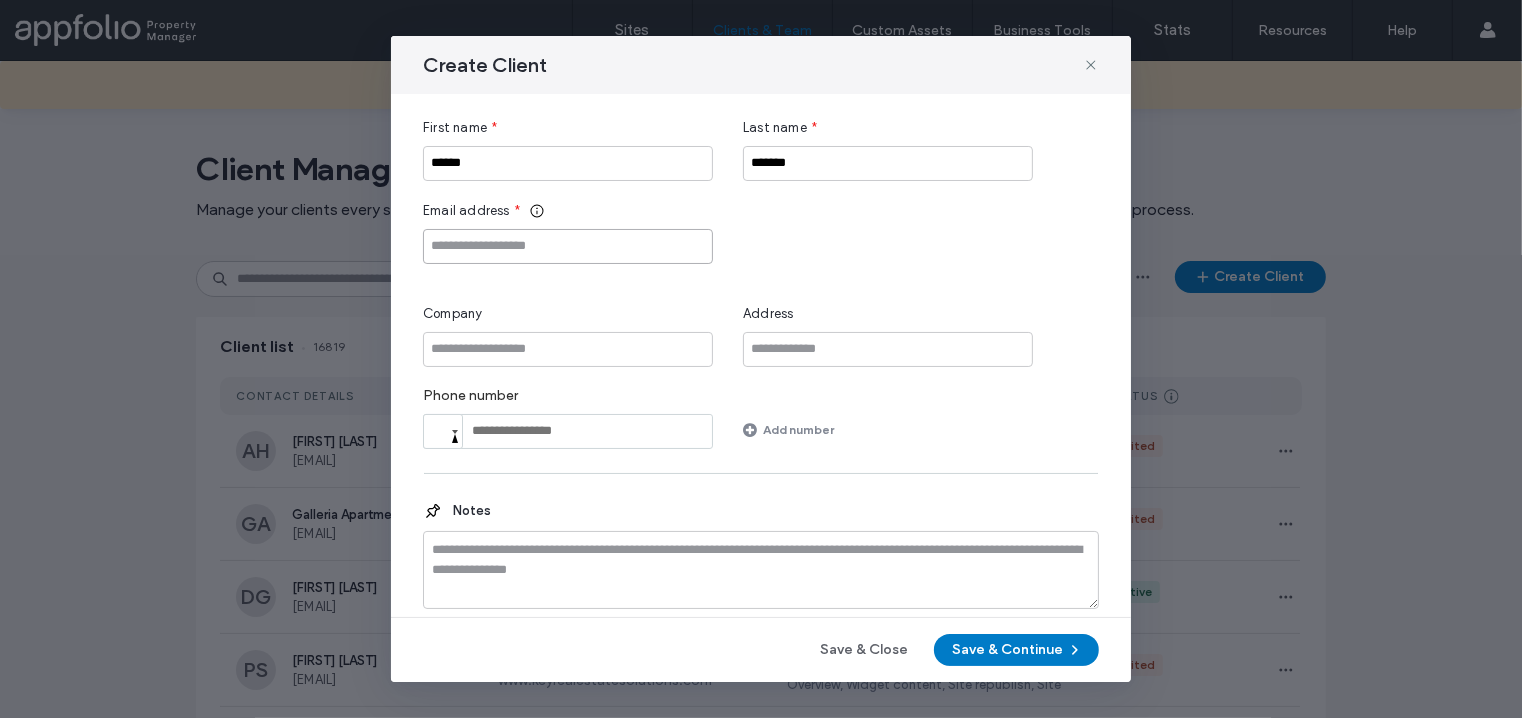 click at bounding box center (568, 246) 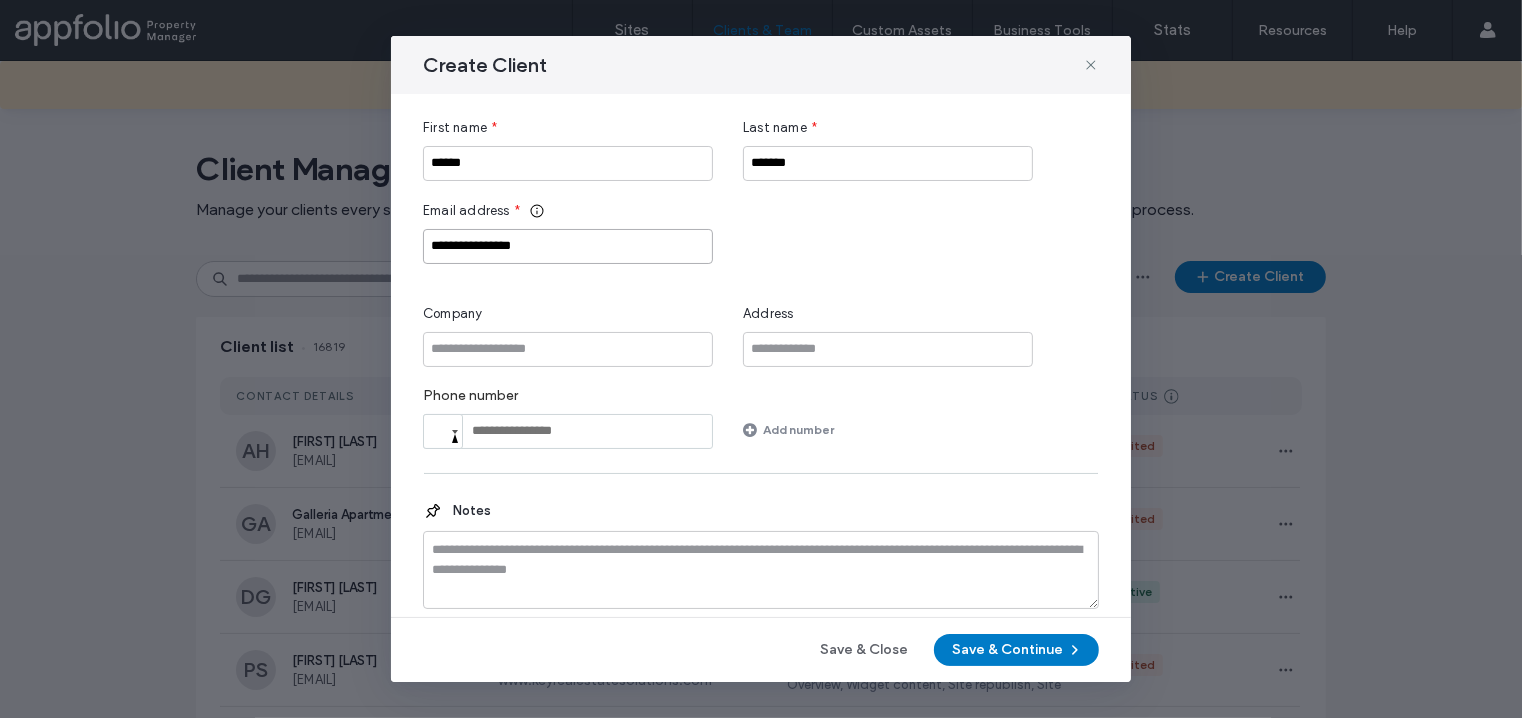 type on "**********" 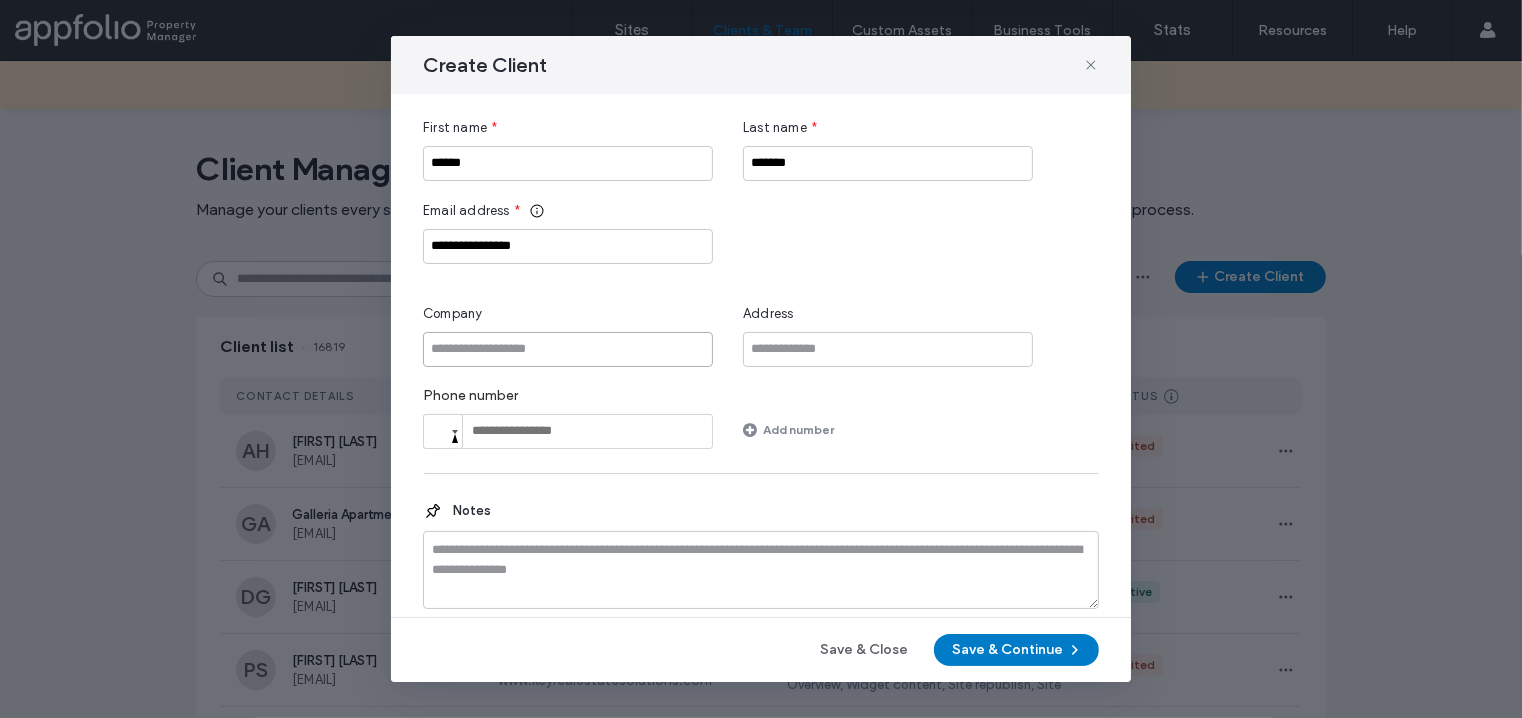 click at bounding box center (568, 349) 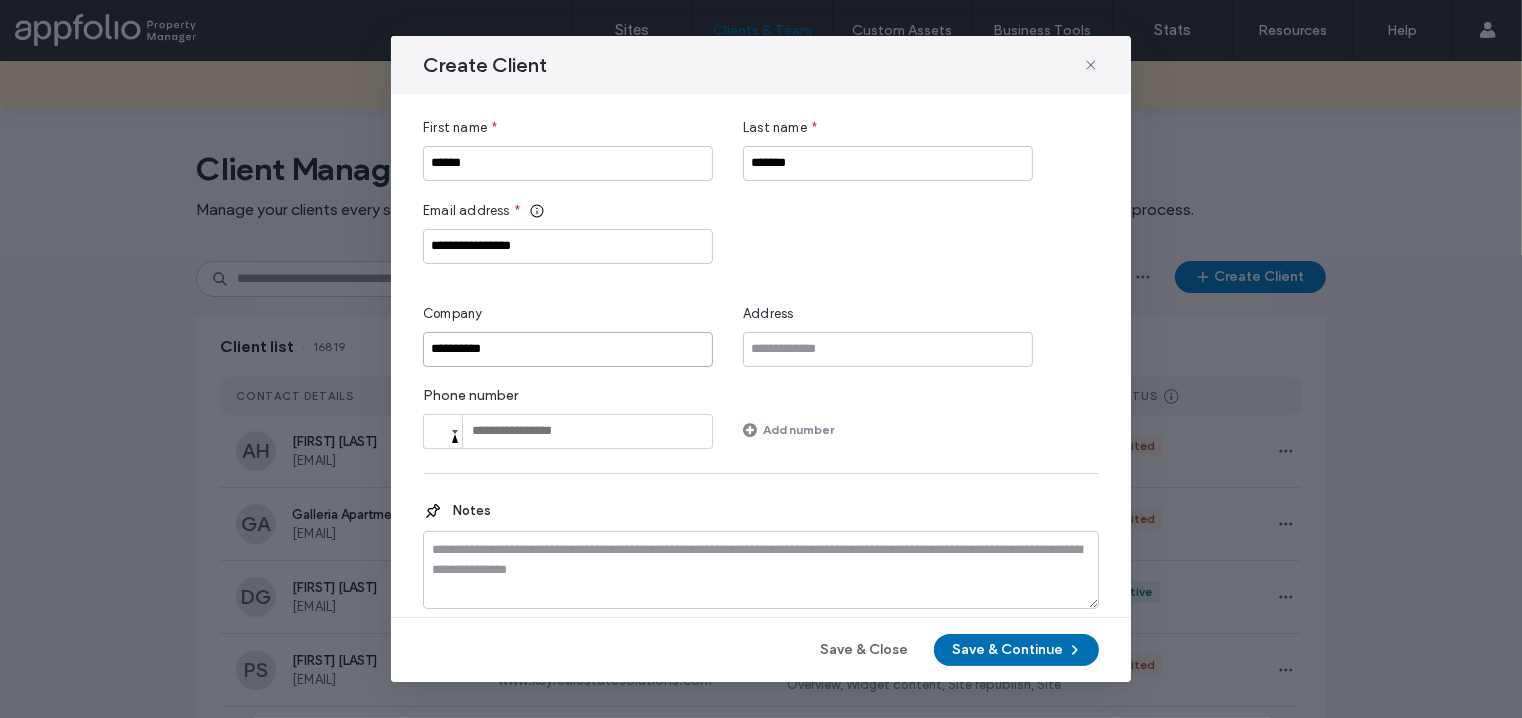 type on "**********" 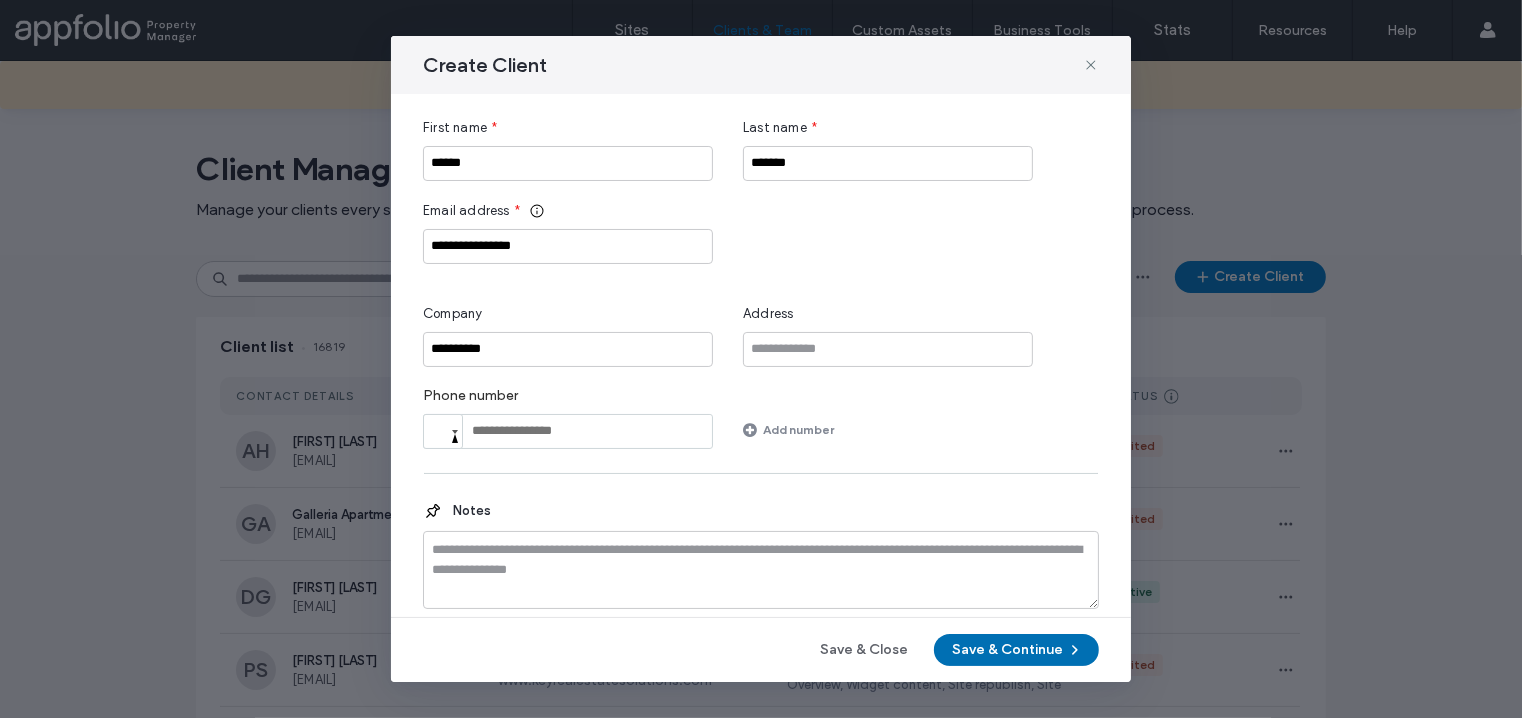 click on "Save & Continue" at bounding box center (1016, 650) 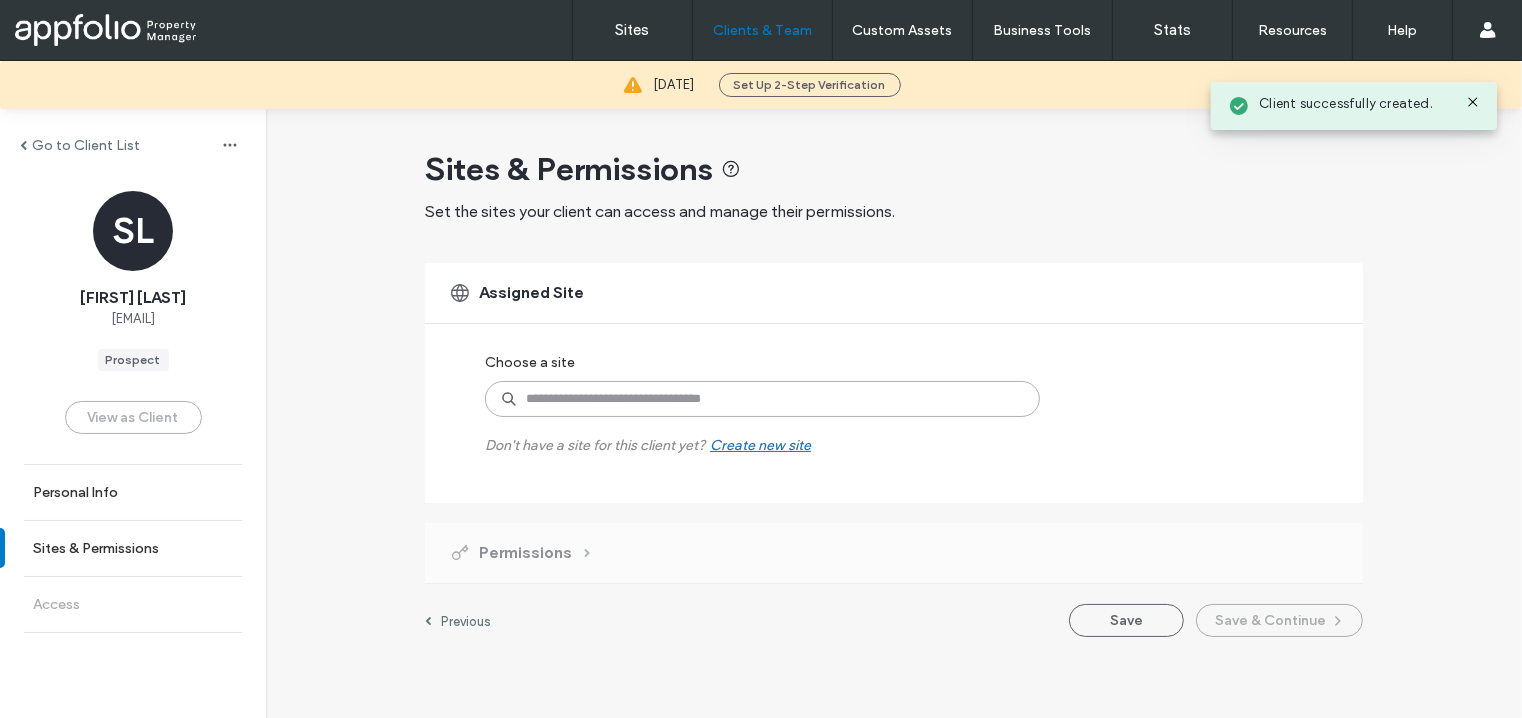 click at bounding box center [762, 399] 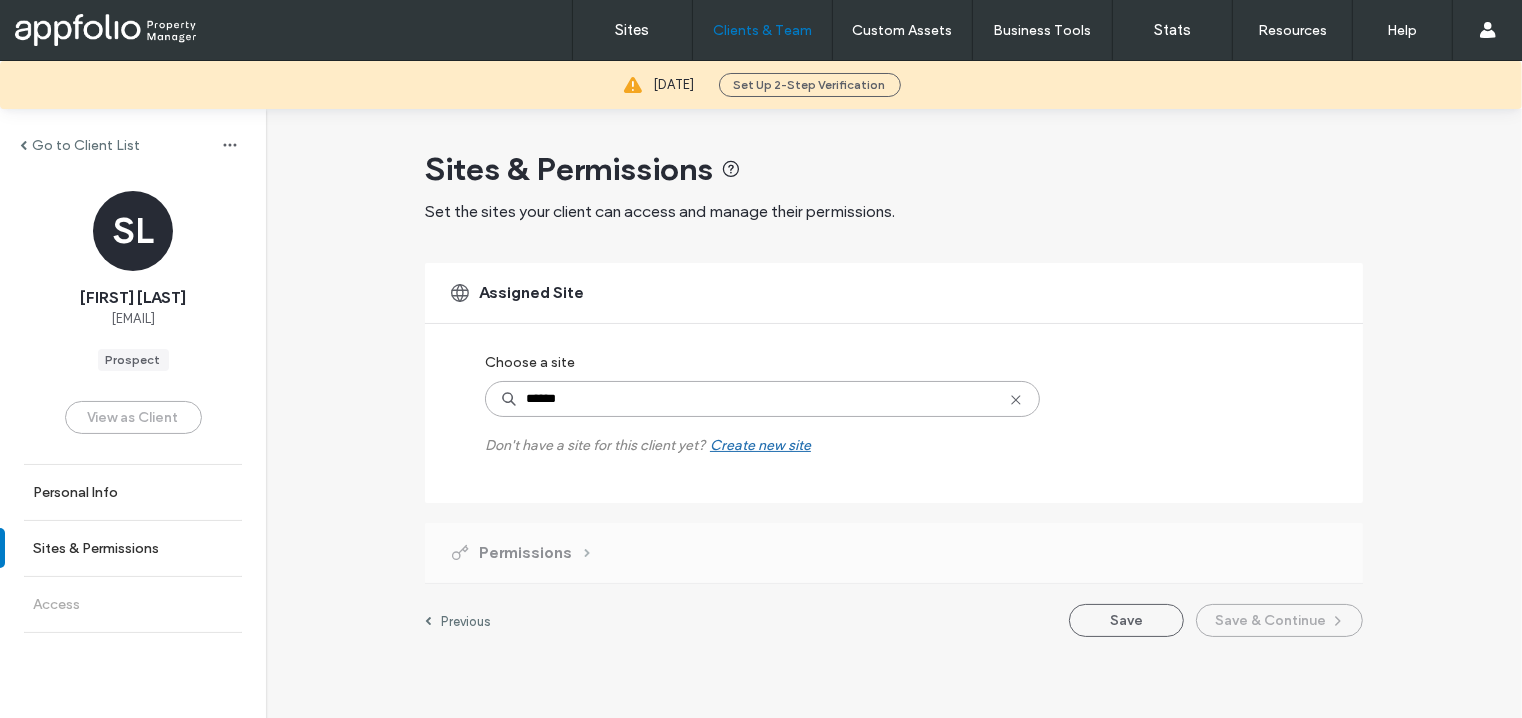 type on "*******" 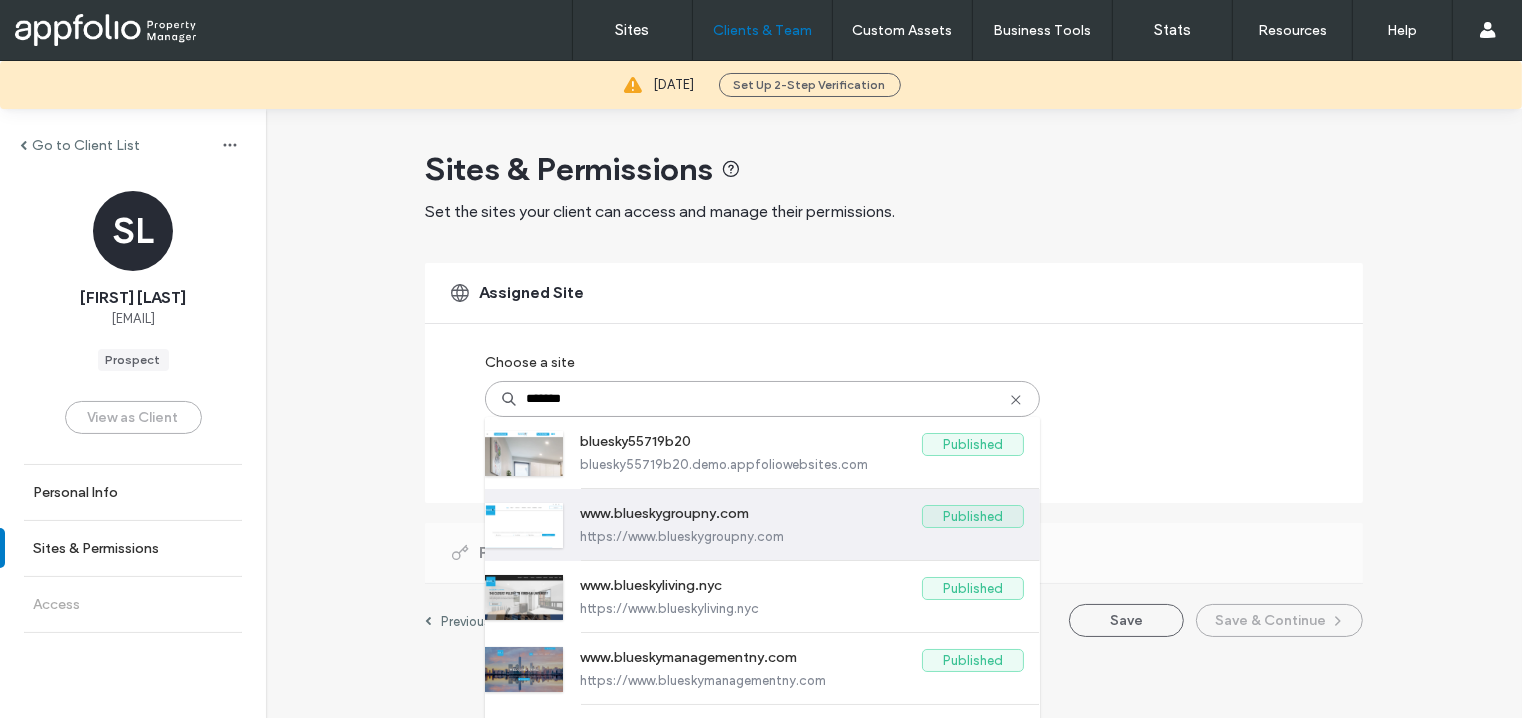 click on "www.blueskygroupny.com" at bounding box center (751, 517) 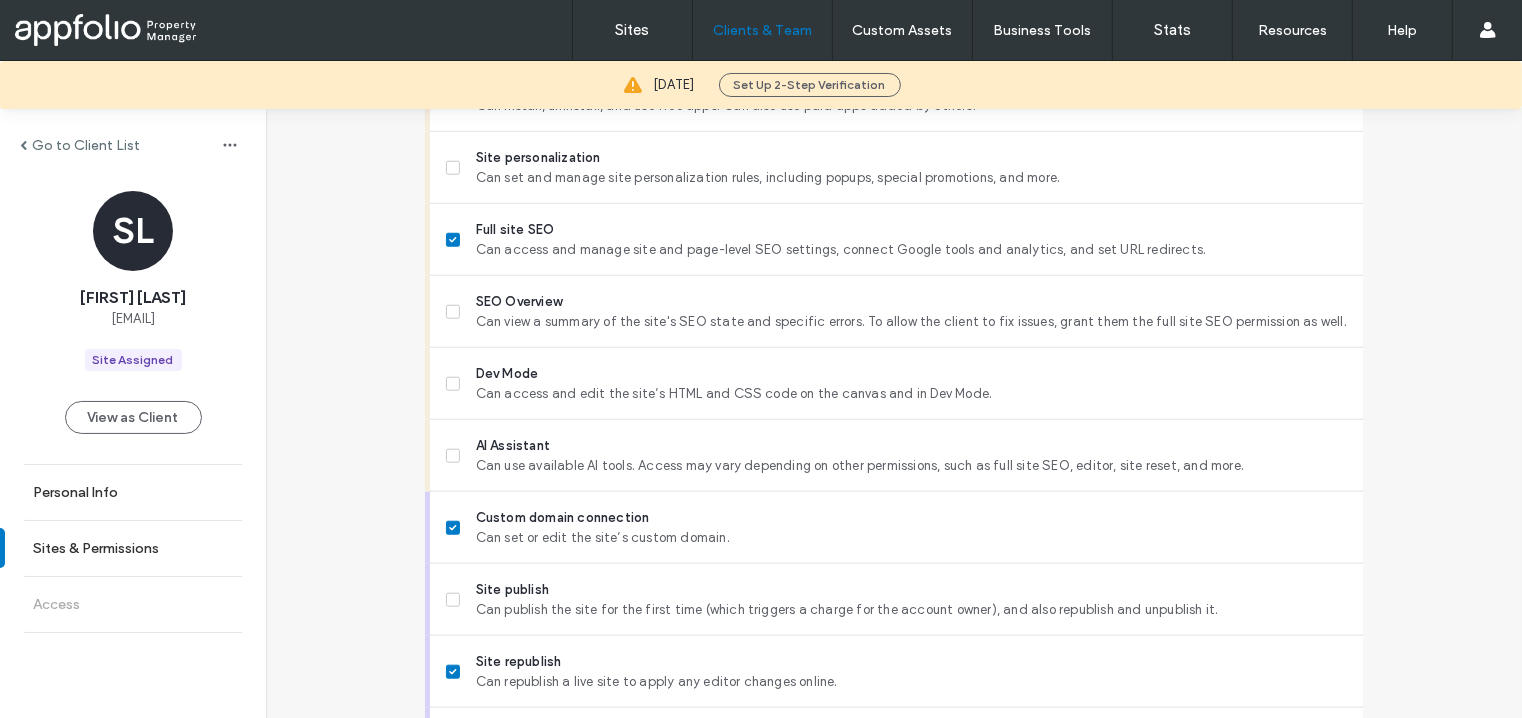 scroll, scrollTop: 1802, scrollLeft: 0, axis: vertical 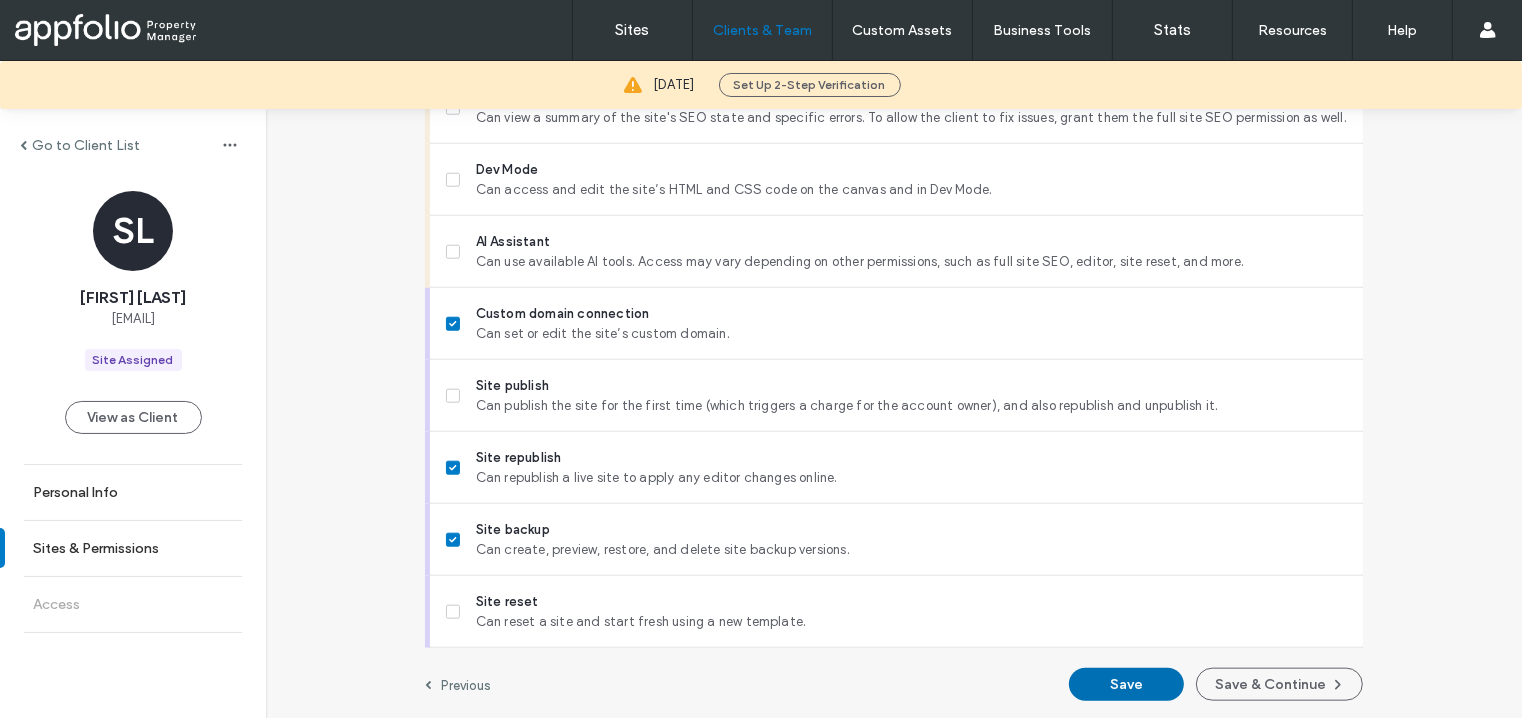 click on "Save" at bounding box center (1126, 684) 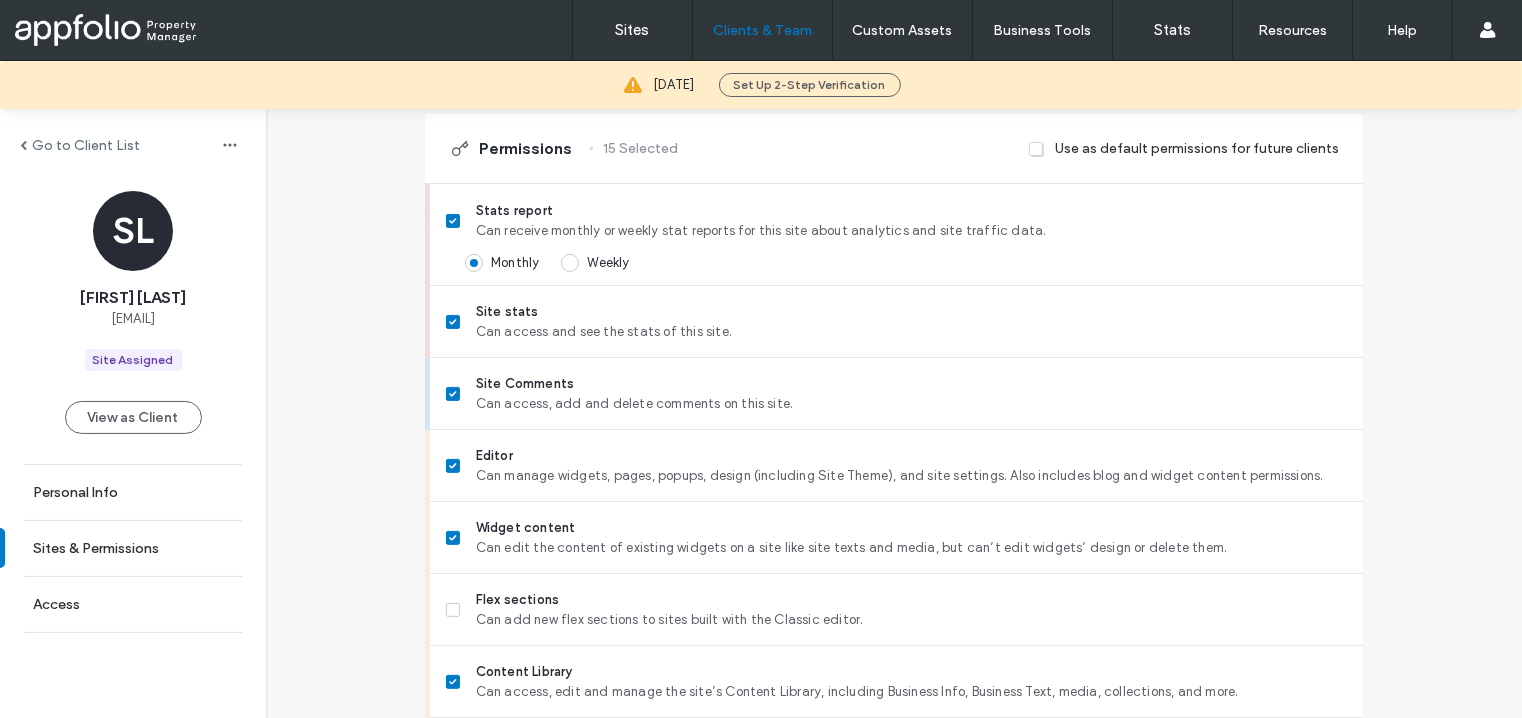 scroll, scrollTop: 0, scrollLeft: 0, axis: both 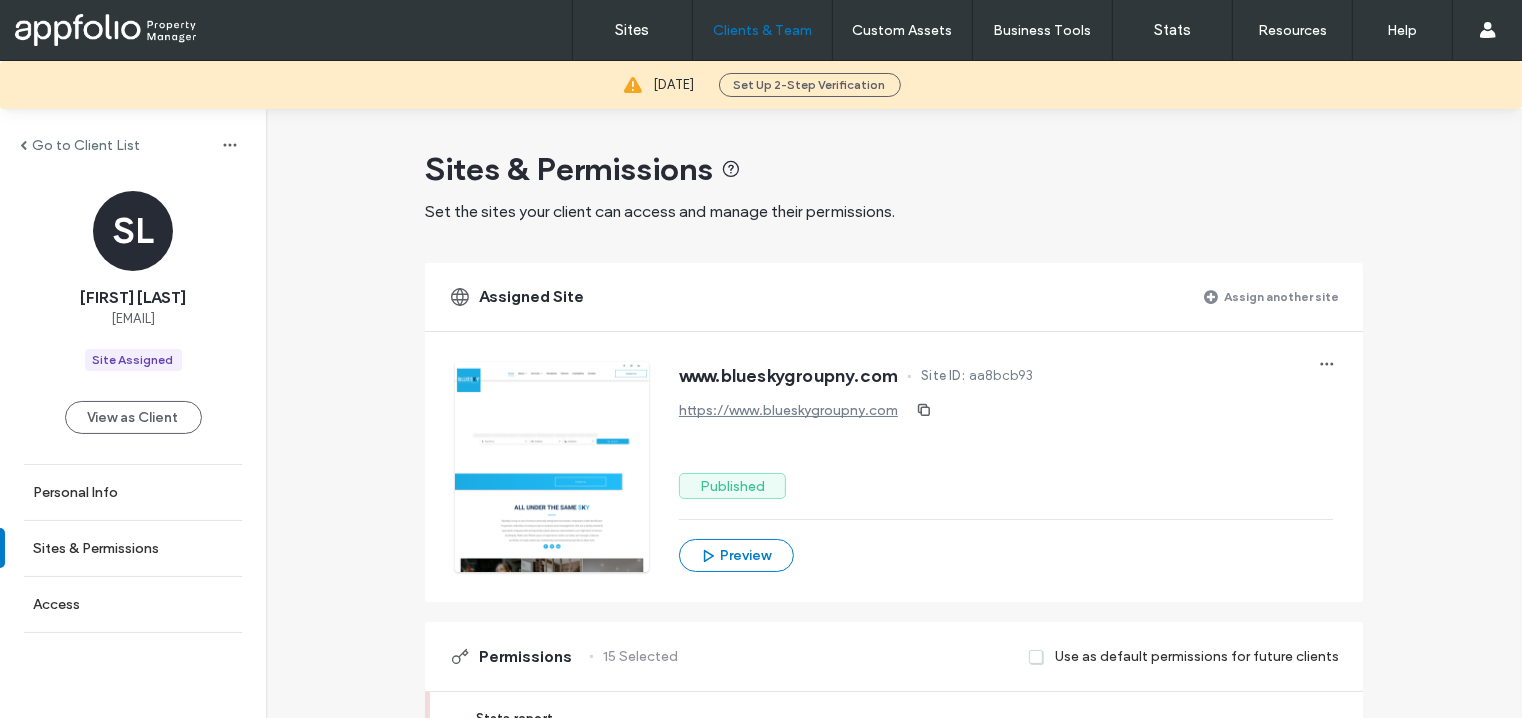 click on "Assign another site" at bounding box center [1281, 296] 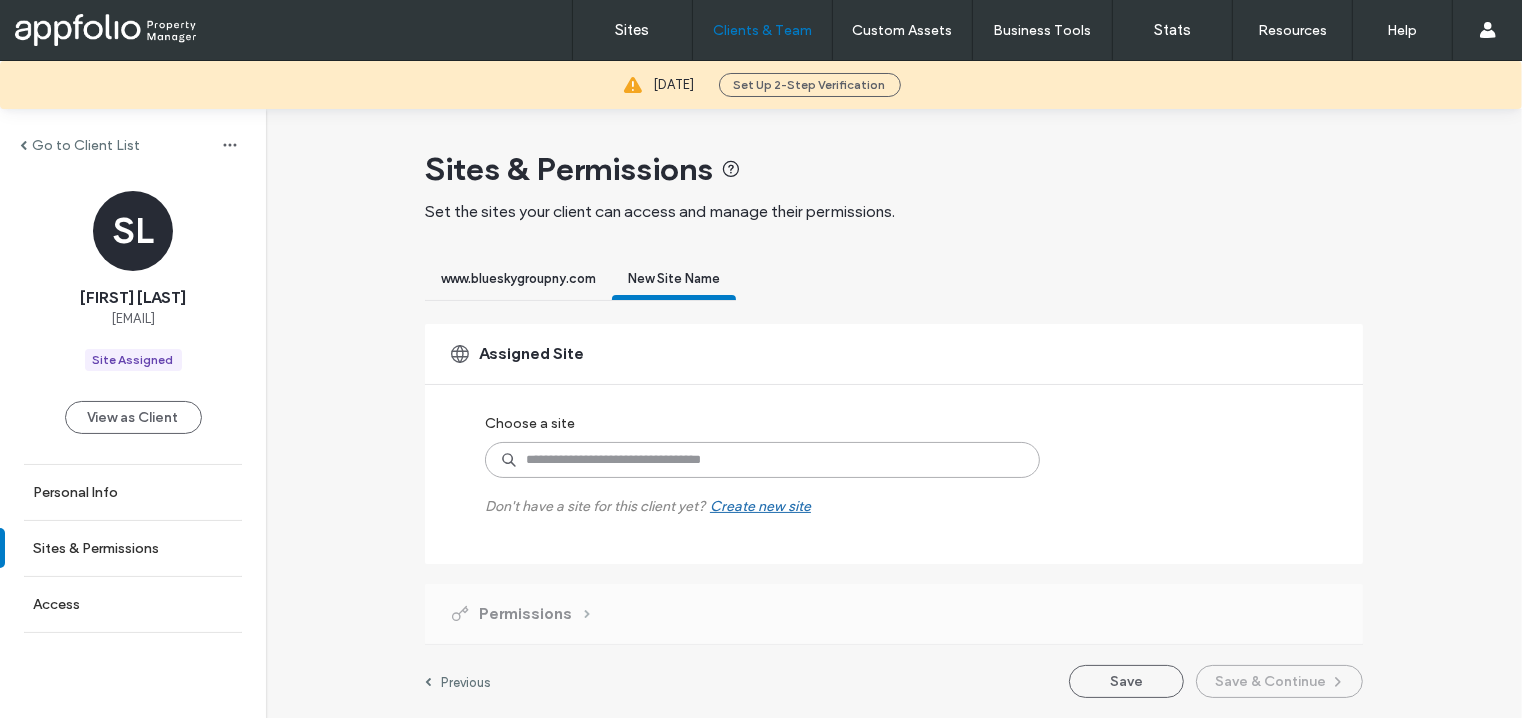 click at bounding box center [762, 460] 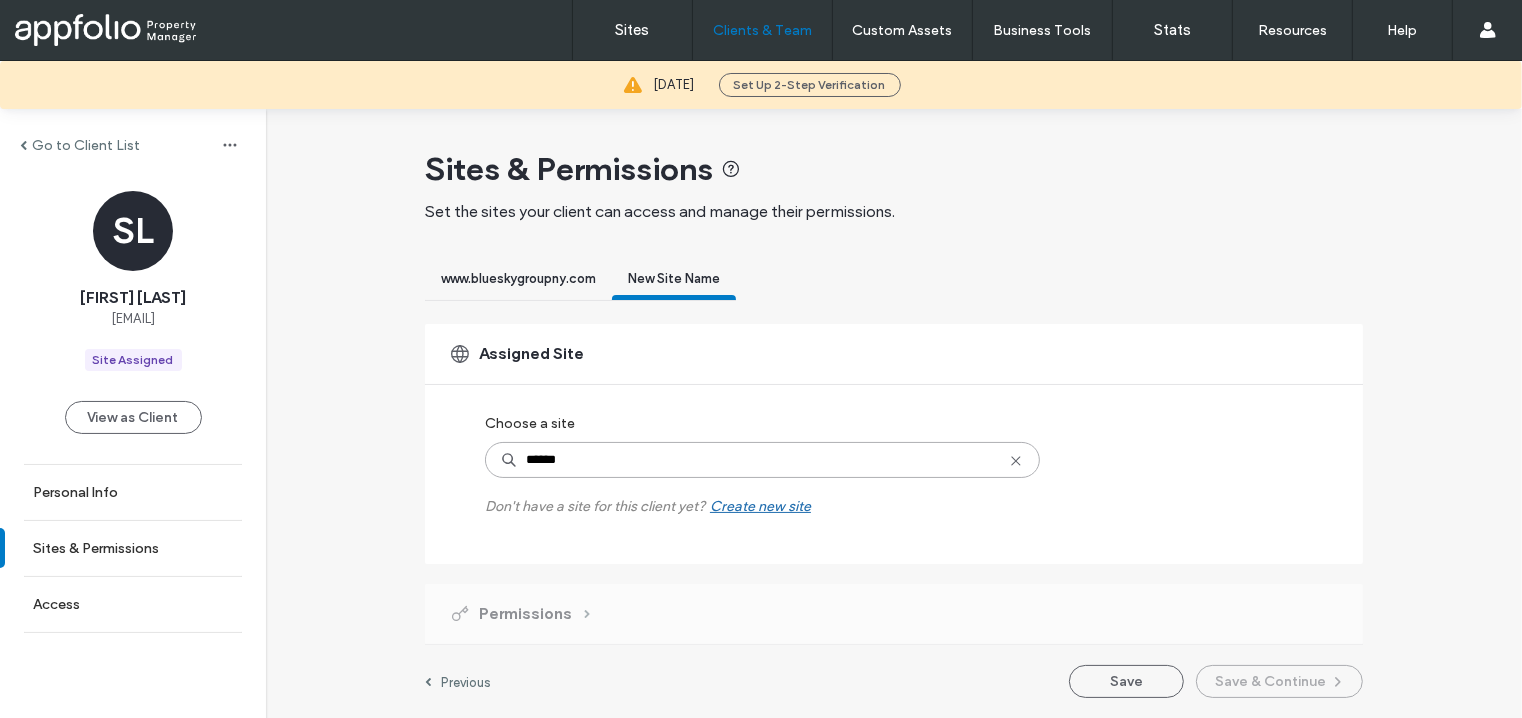 type on "*******" 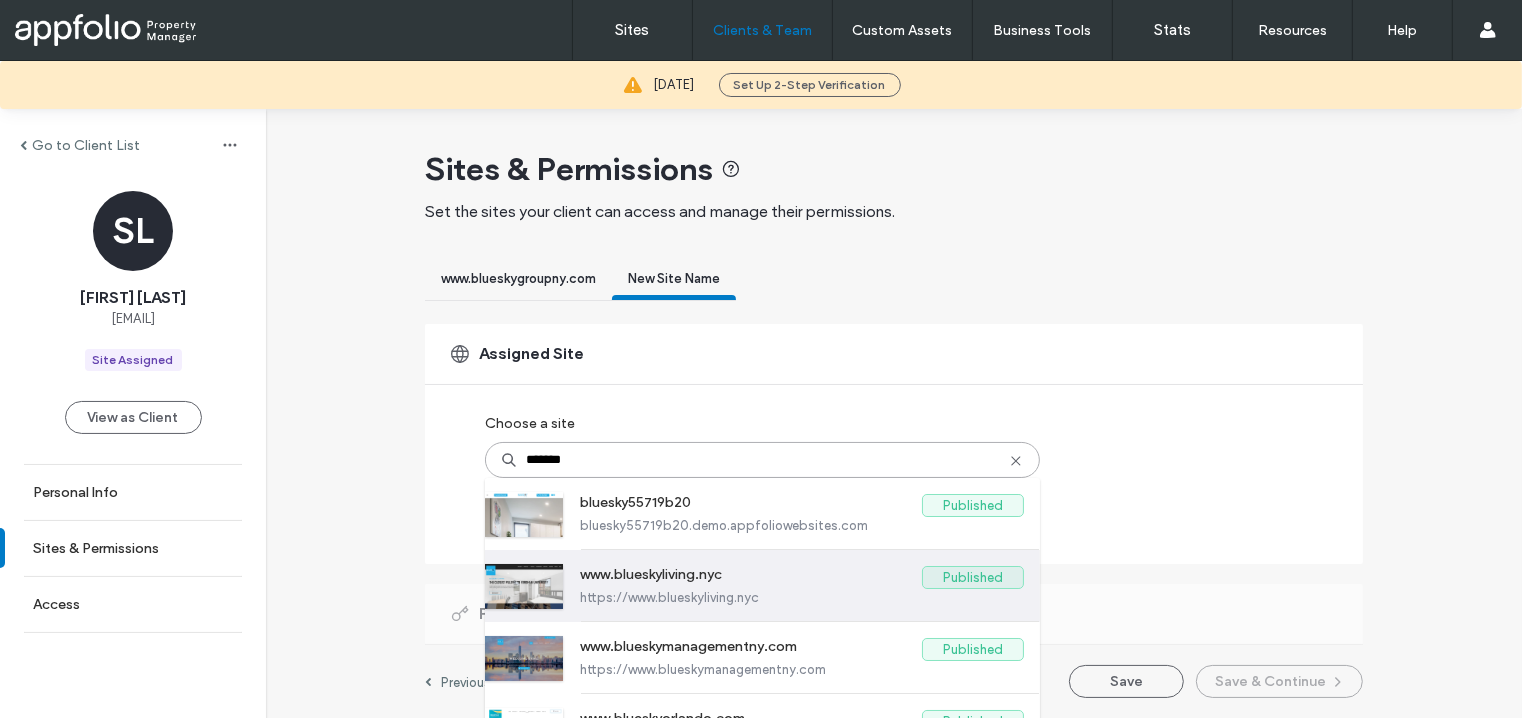 click on "www.blueskyliving.nyc" at bounding box center (751, 578) 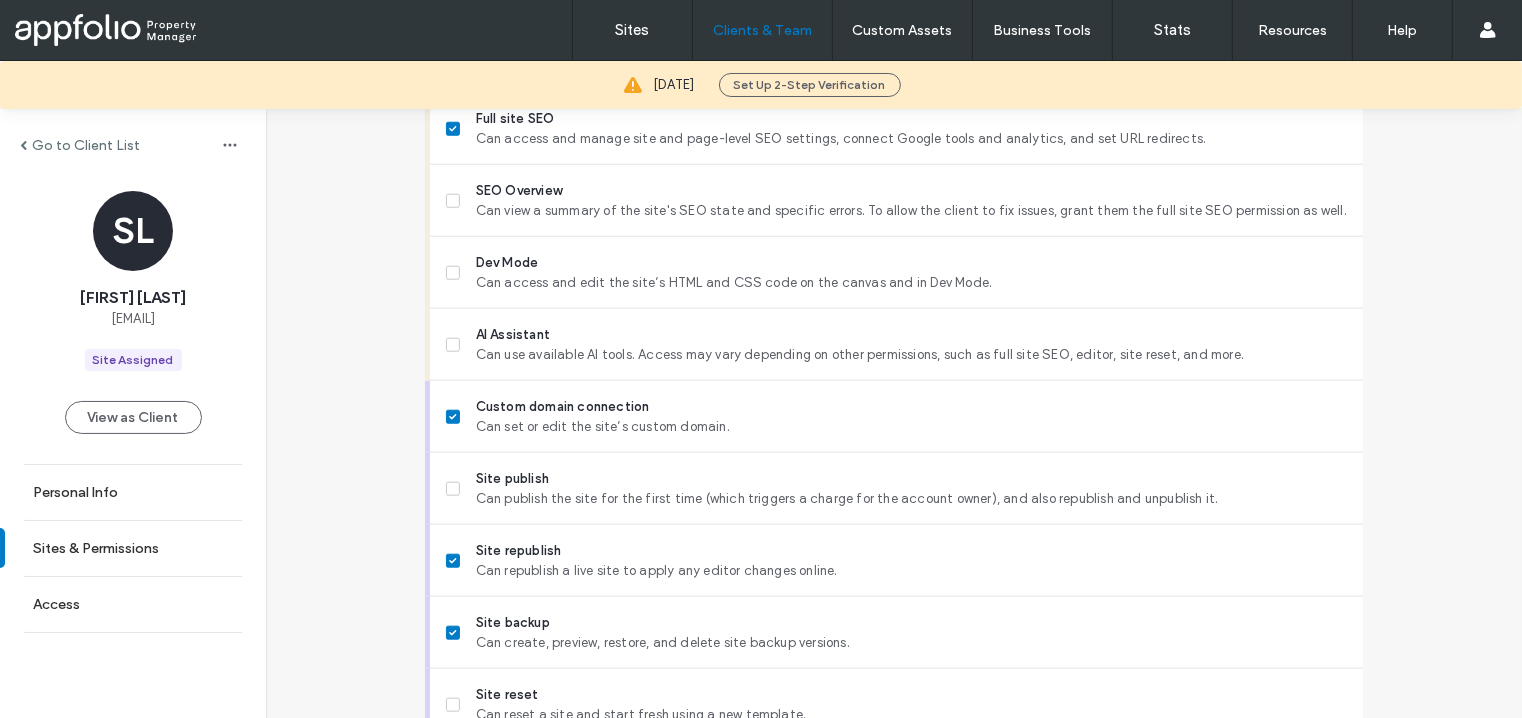 scroll, scrollTop: 1863, scrollLeft: 0, axis: vertical 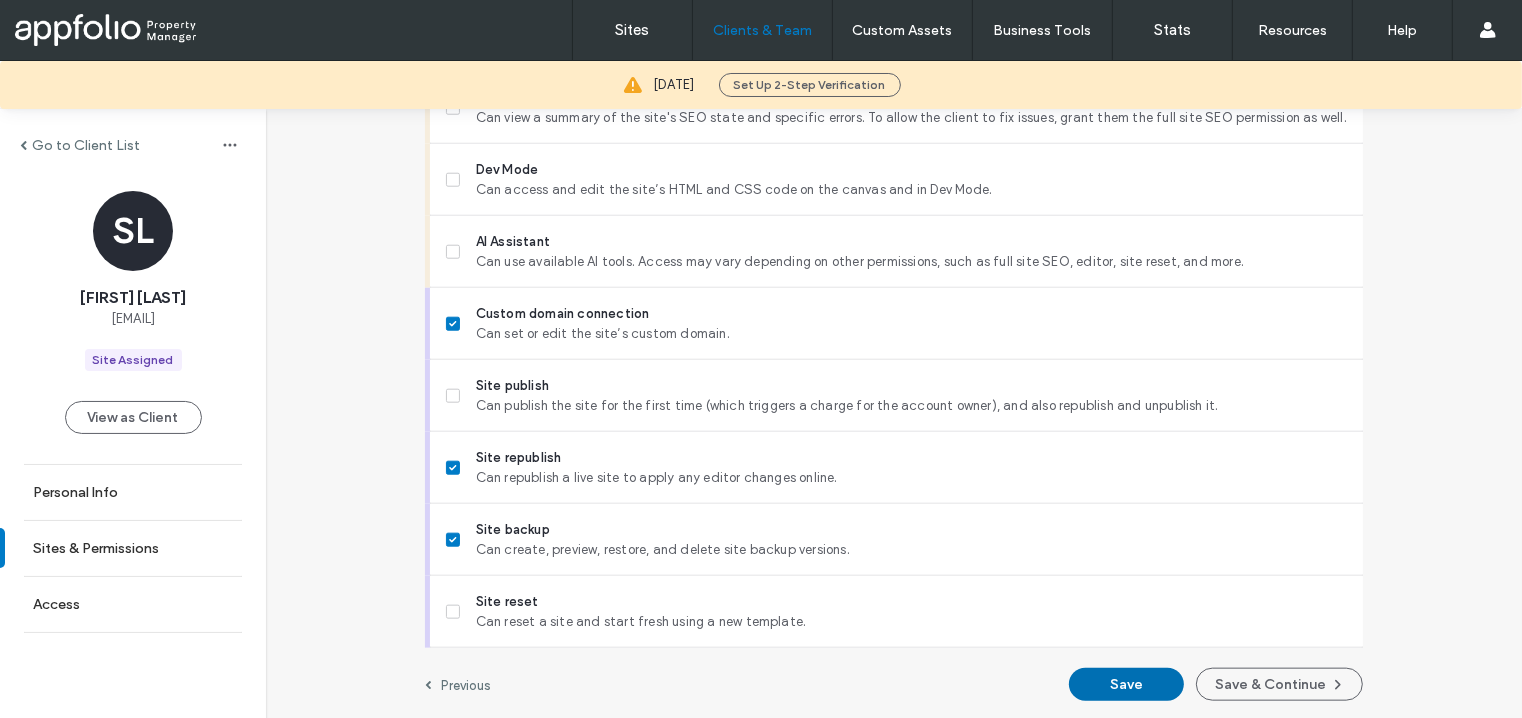 click on "Save" at bounding box center [1126, 684] 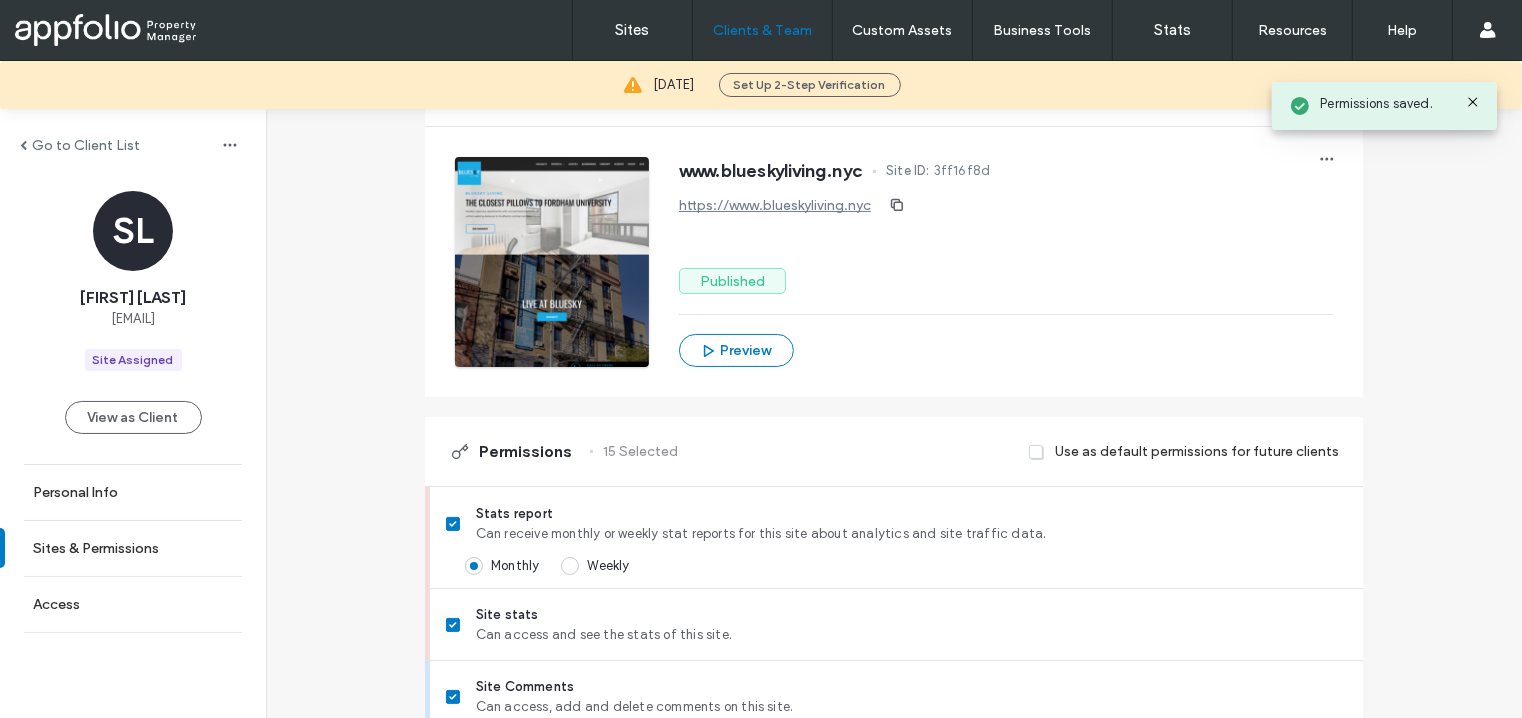 scroll, scrollTop: 0, scrollLeft: 0, axis: both 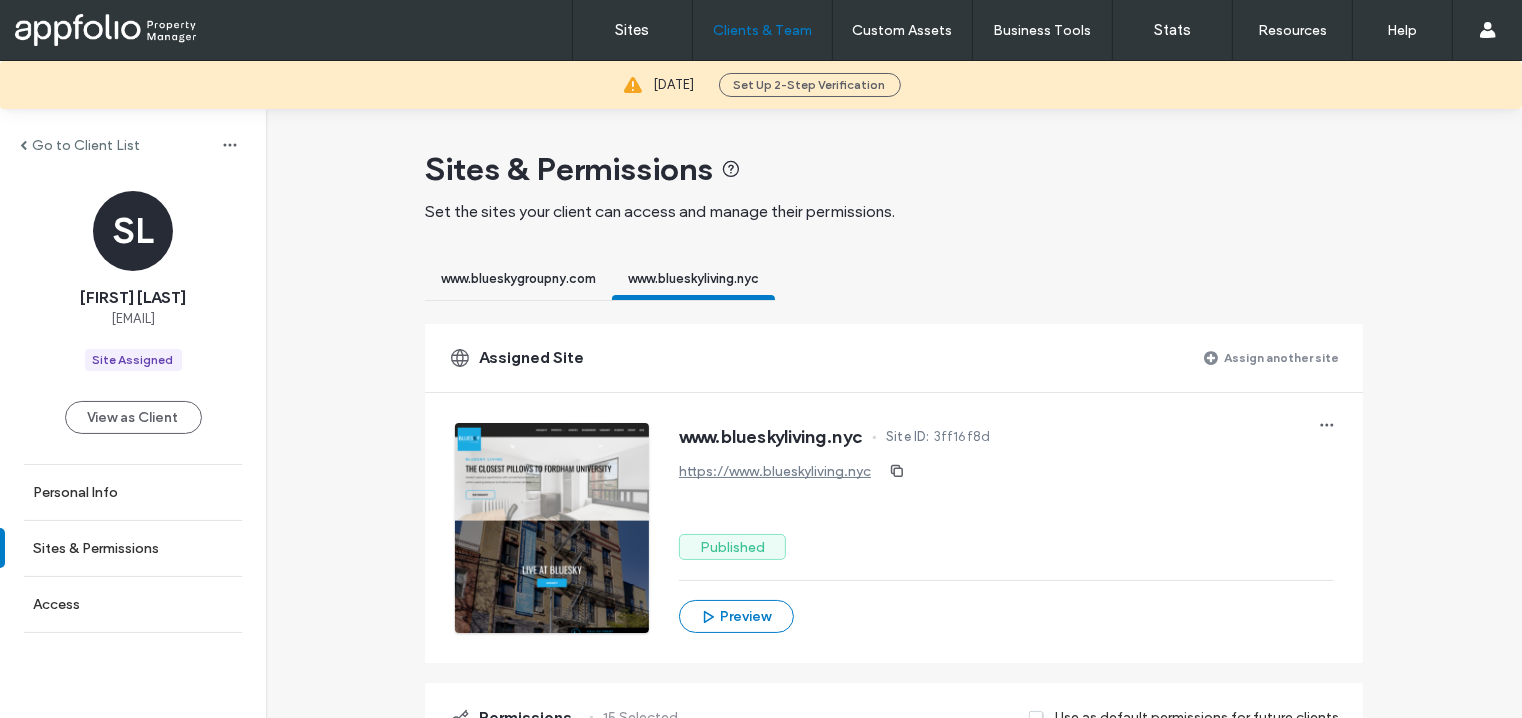 click on "Assign another site" at bounding box center (1281, 357) 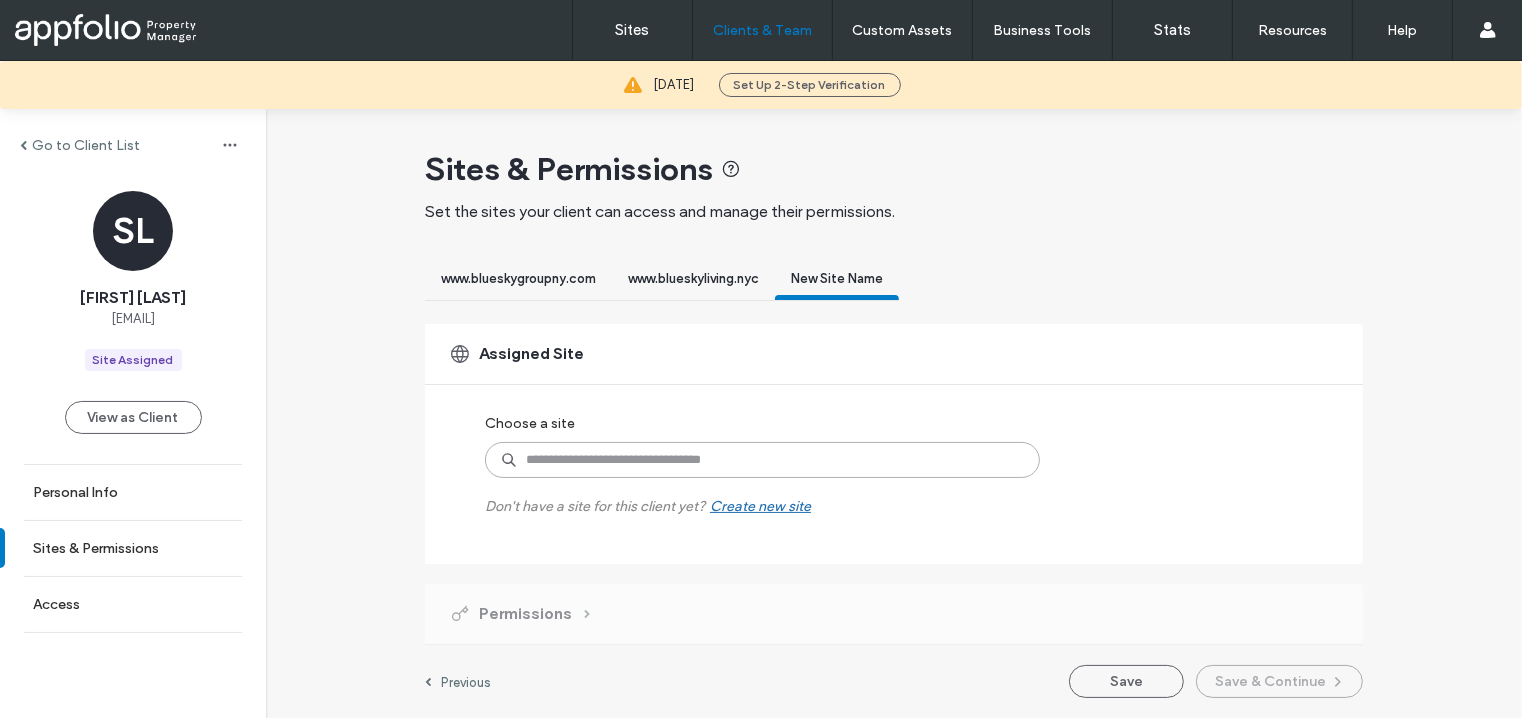 click at bounding box center (762, 460) 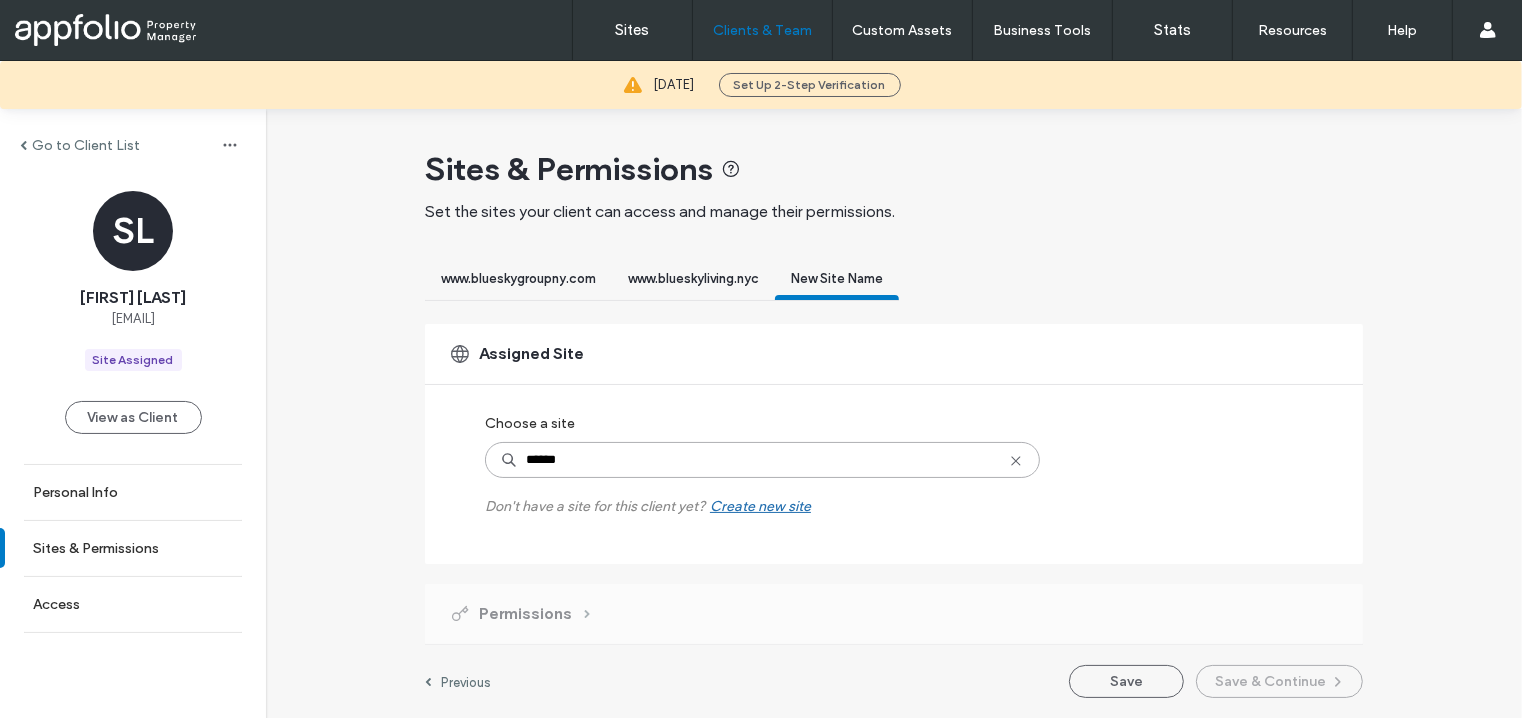 type on "*******" 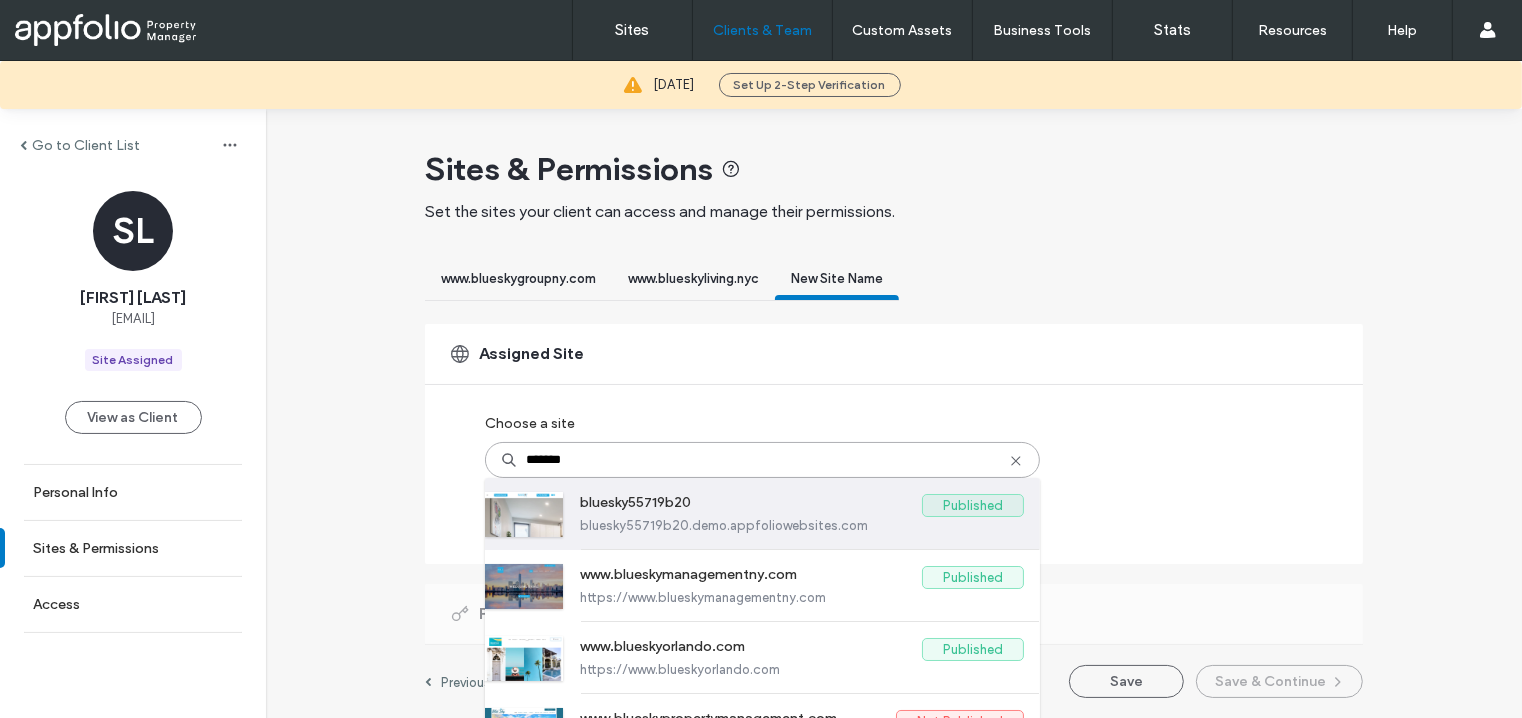 scroll, scrollTop: 1, scrollLeft: 0, axis: vertical 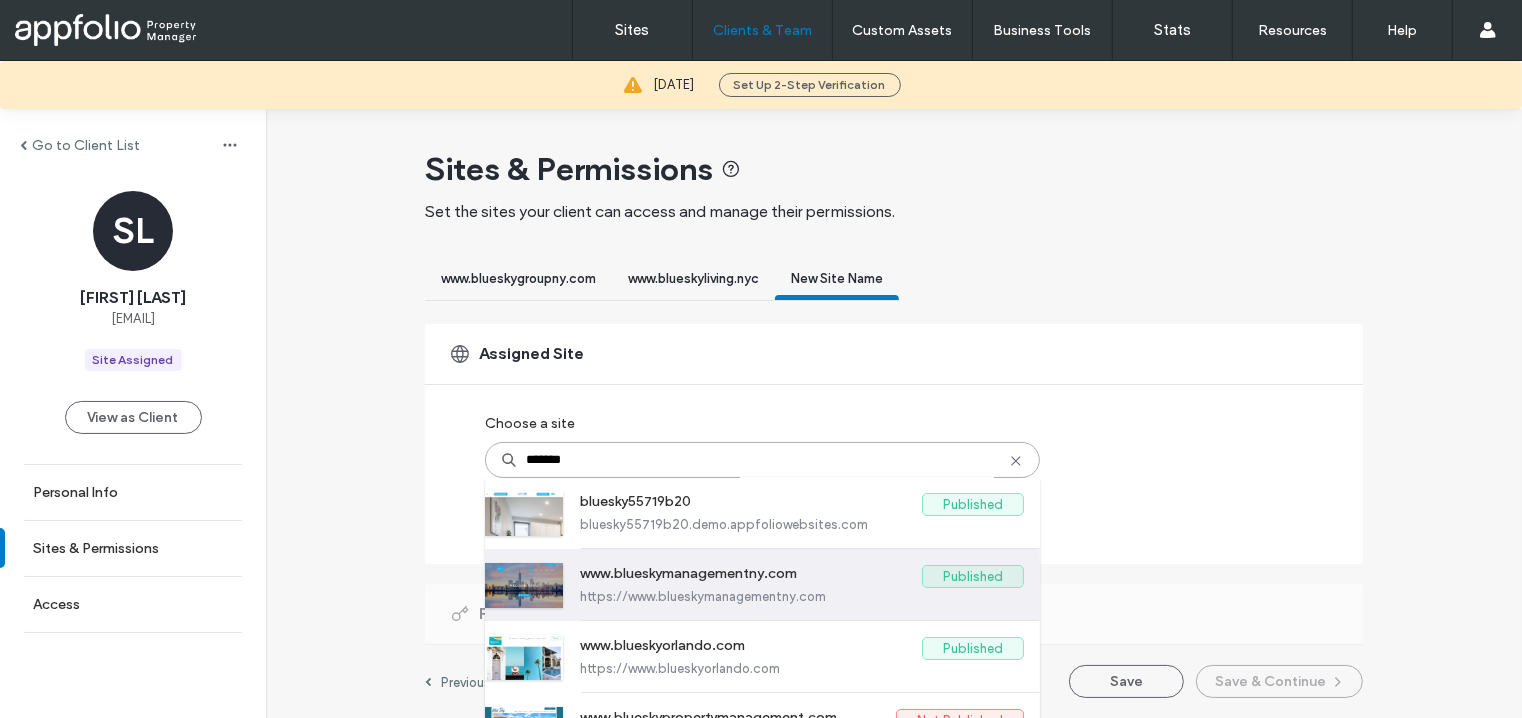 click on "www.blueskymanagementny.com" at bounding box center [751, 577] 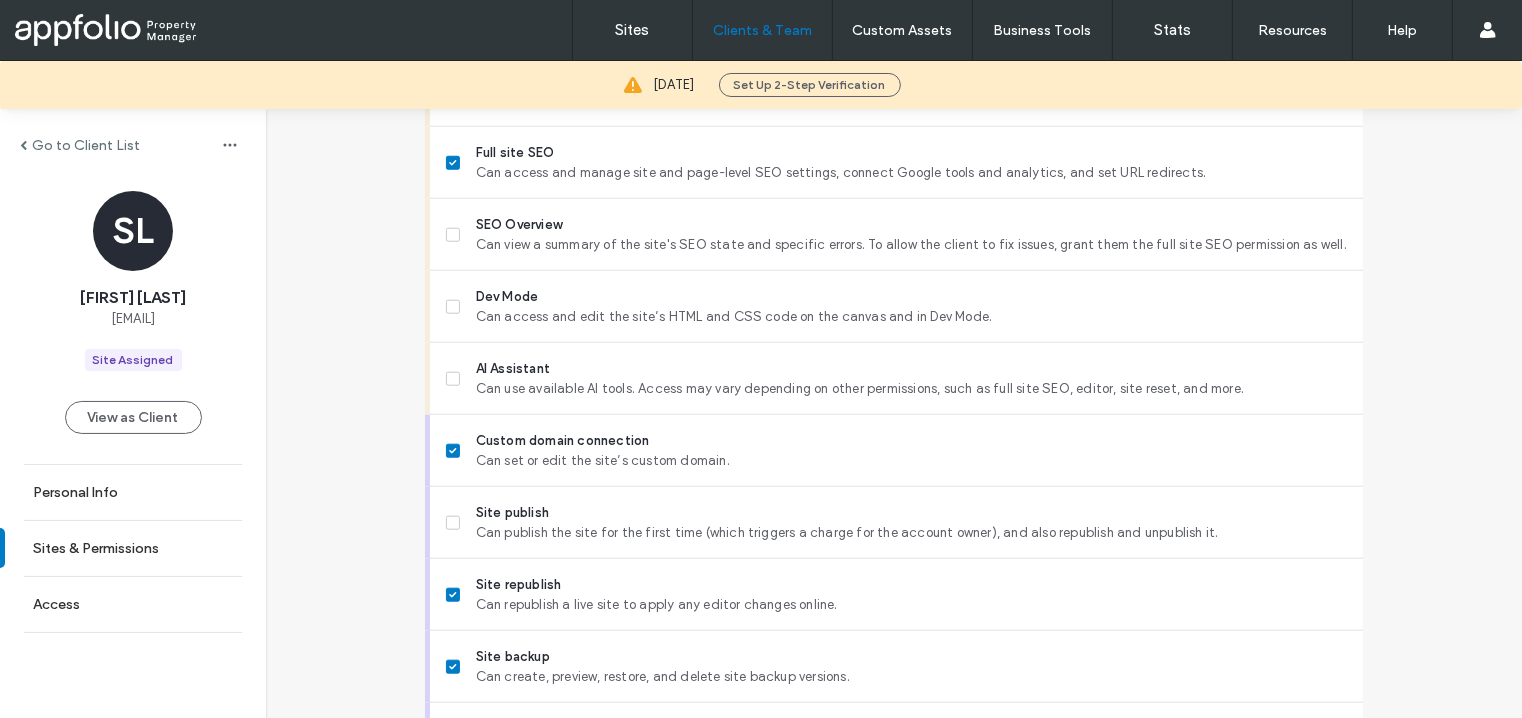 scroll, scrollTop: 1863, scrollLeft: 0, axis: vertical 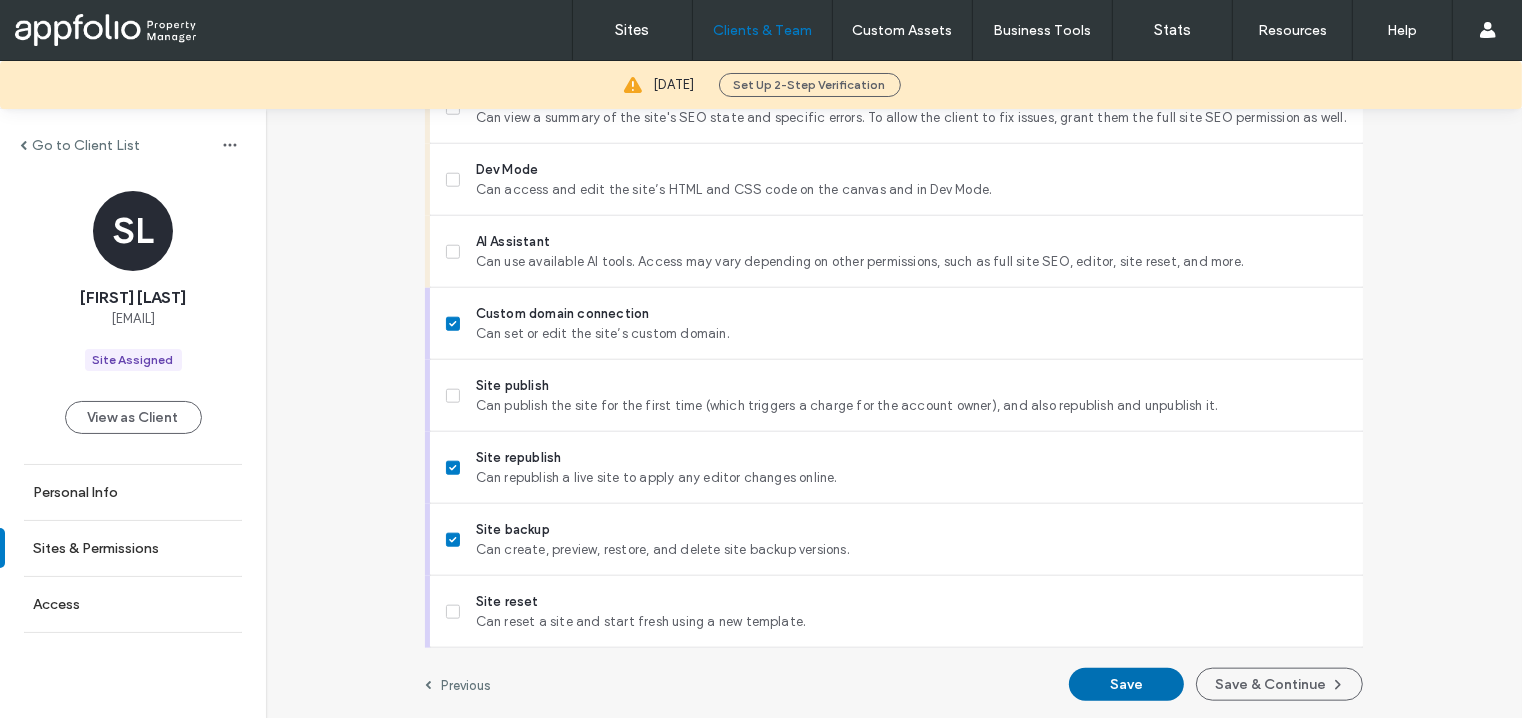 click on "Save" at bounding box center (1126, 684) 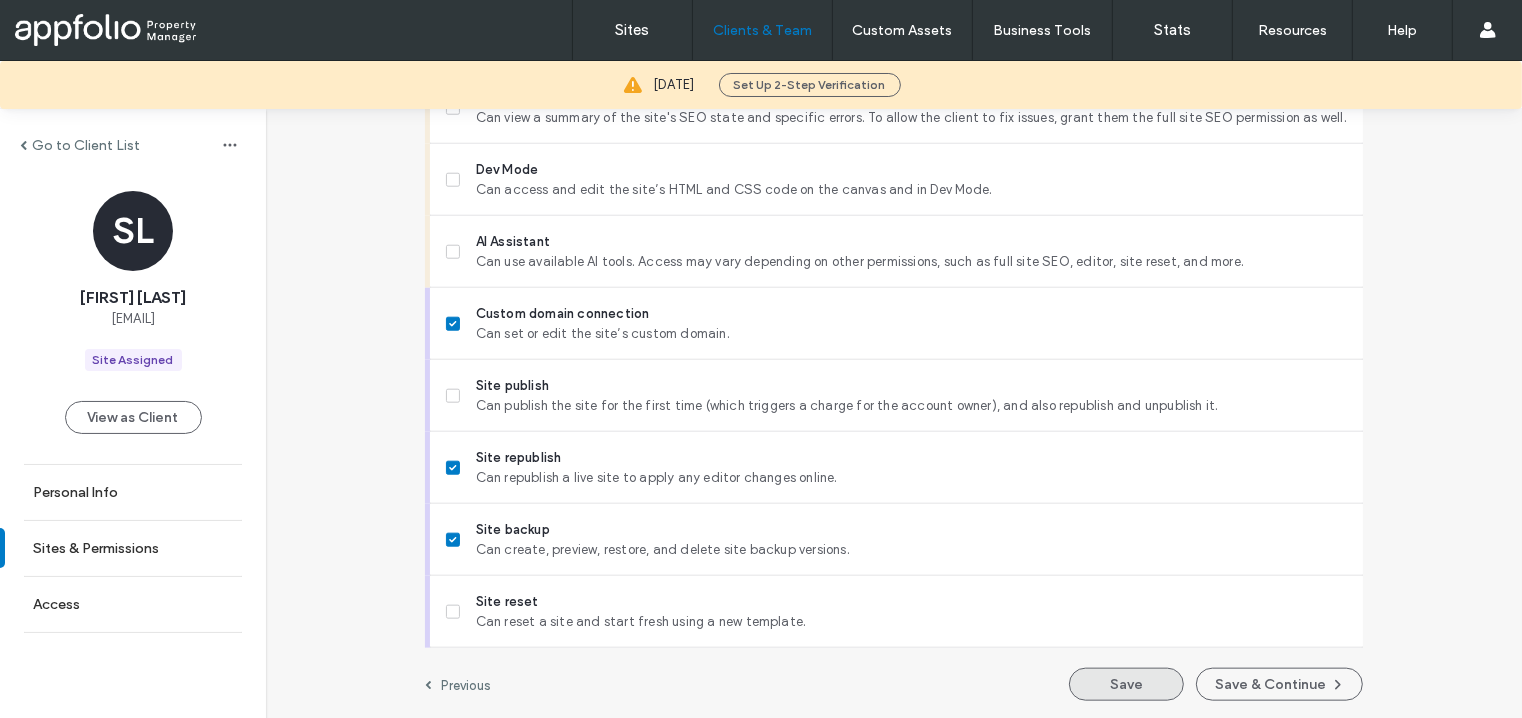 click on "Save" at bounding box center (1126, 684) 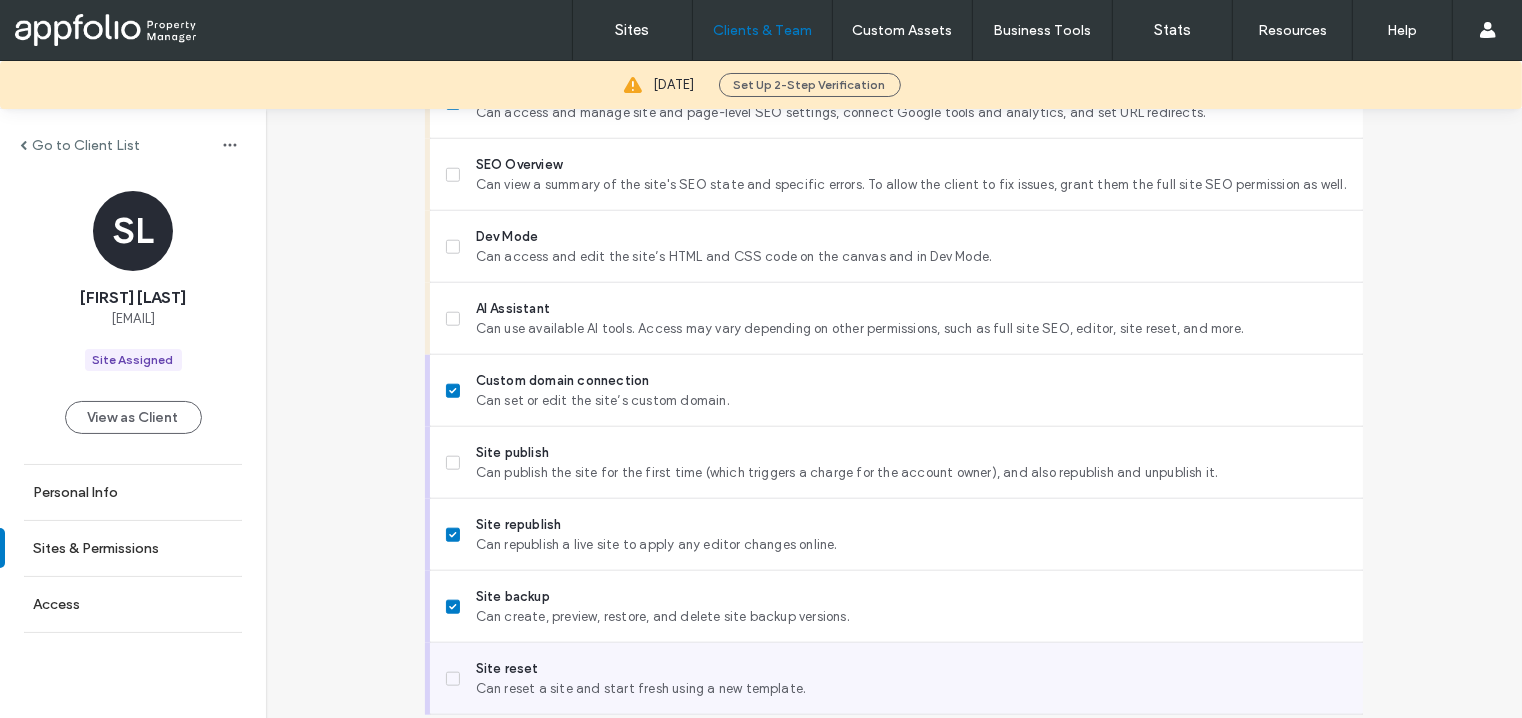 scroll, scrollTop: 1863, scrollLeft: 0, axis: vertical 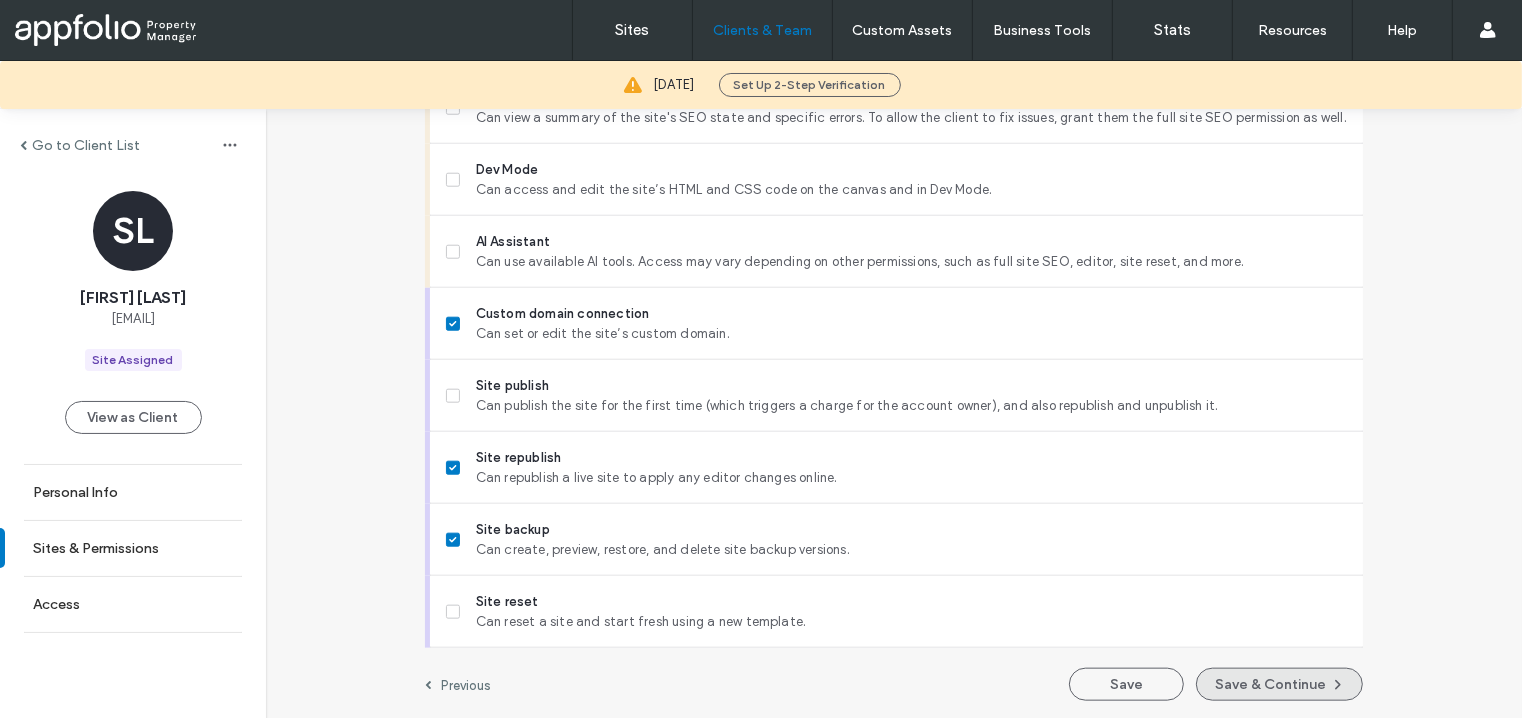 click on "Save & Continue" at bounding box center [1279, 684] 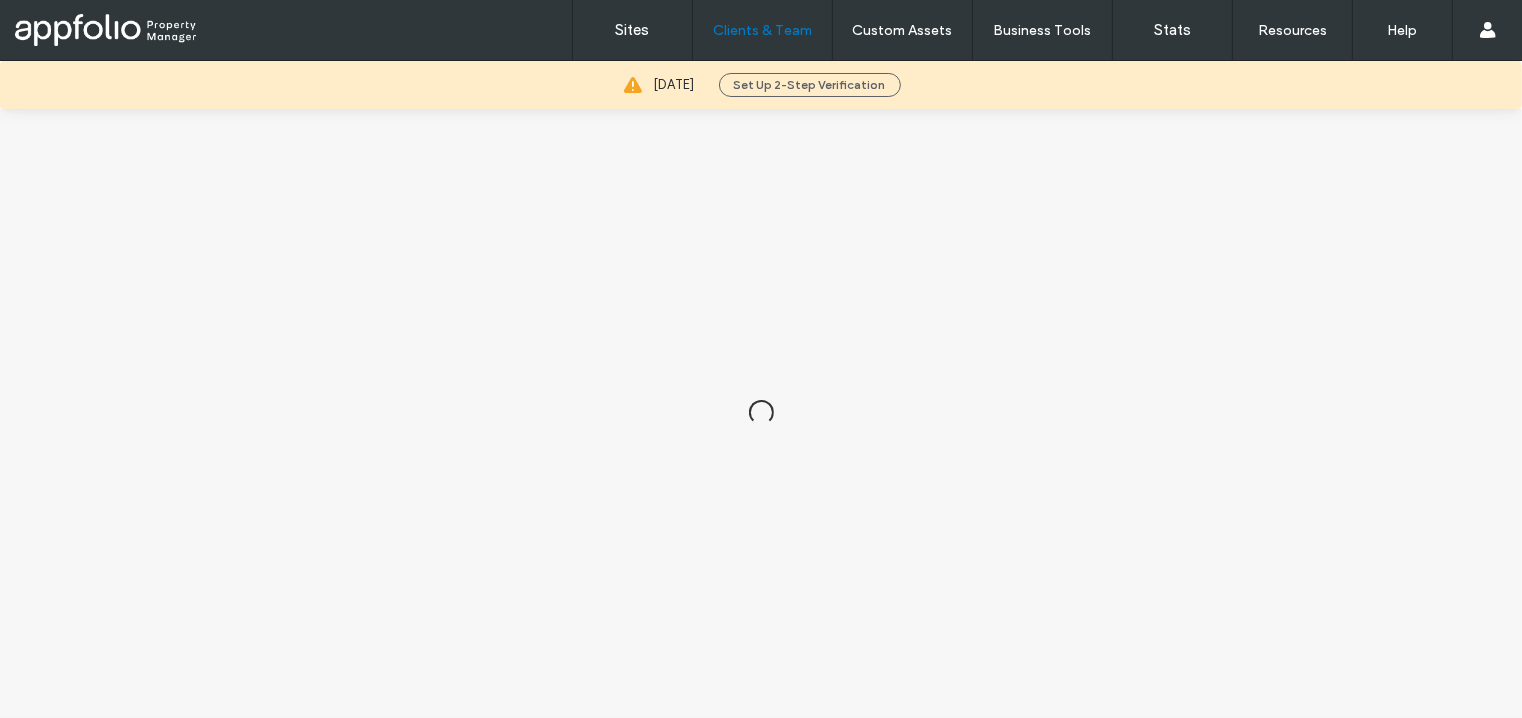 scroll, scrollTop: 0, scrollLeft: 0, axis: both 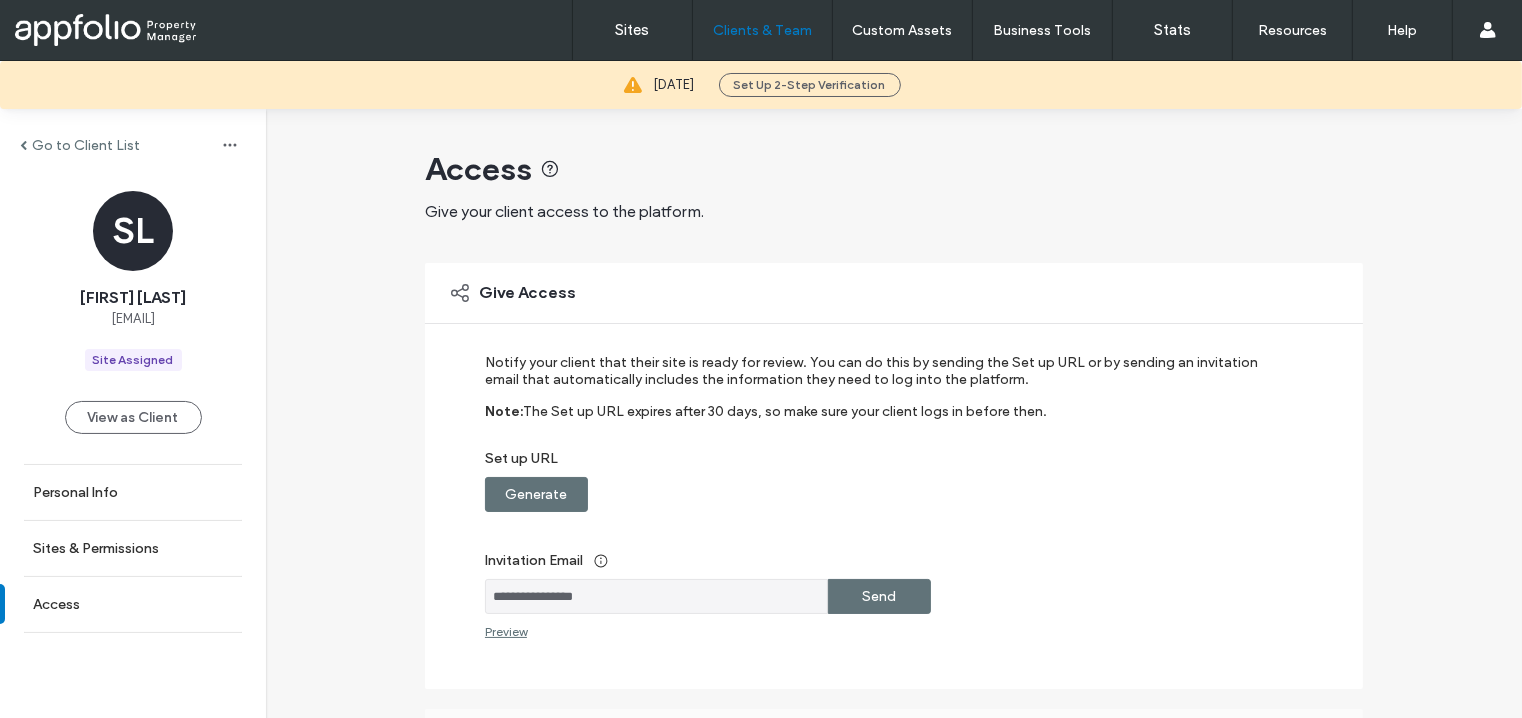 click on "Send" at bounding box center (880, 596) 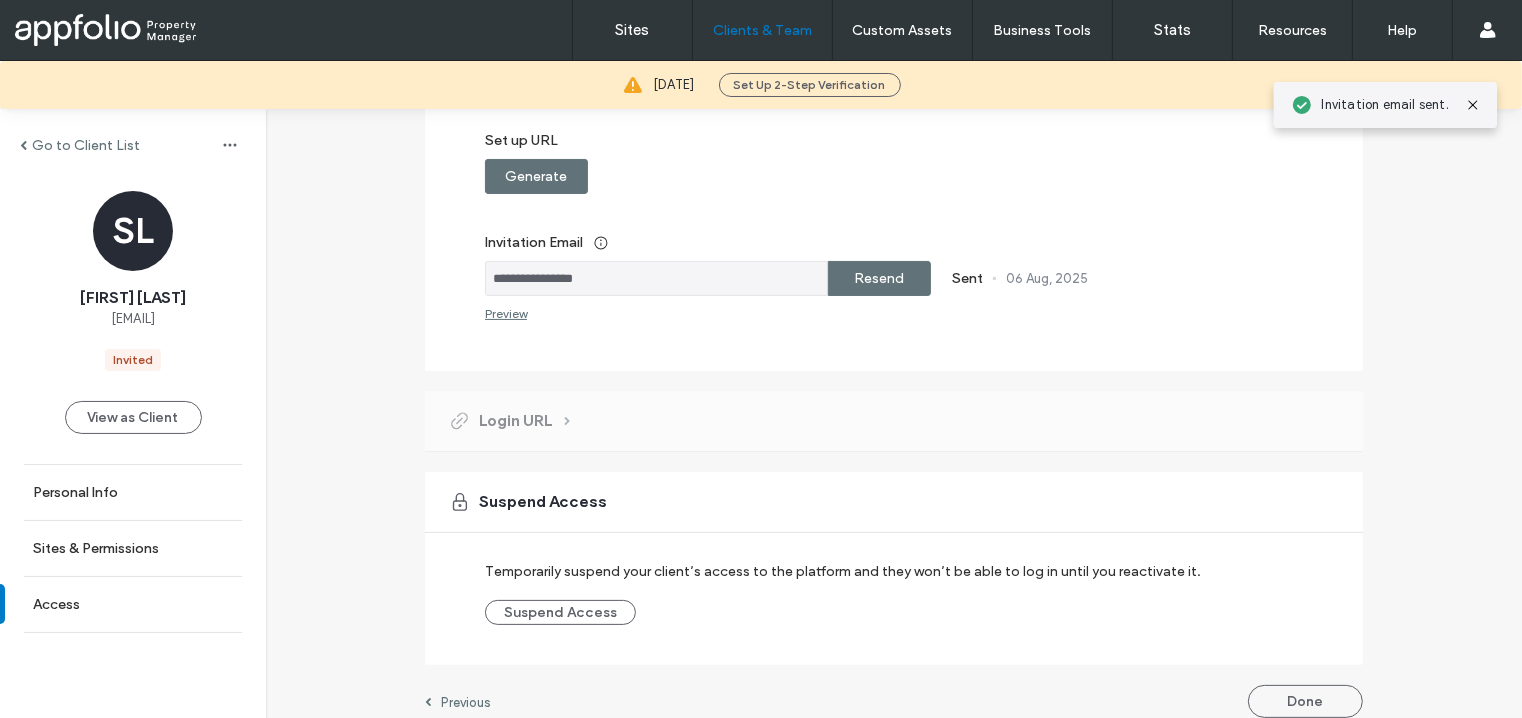 scroll, scrollTop: 334, scrollLeft: 0, axis: vertical 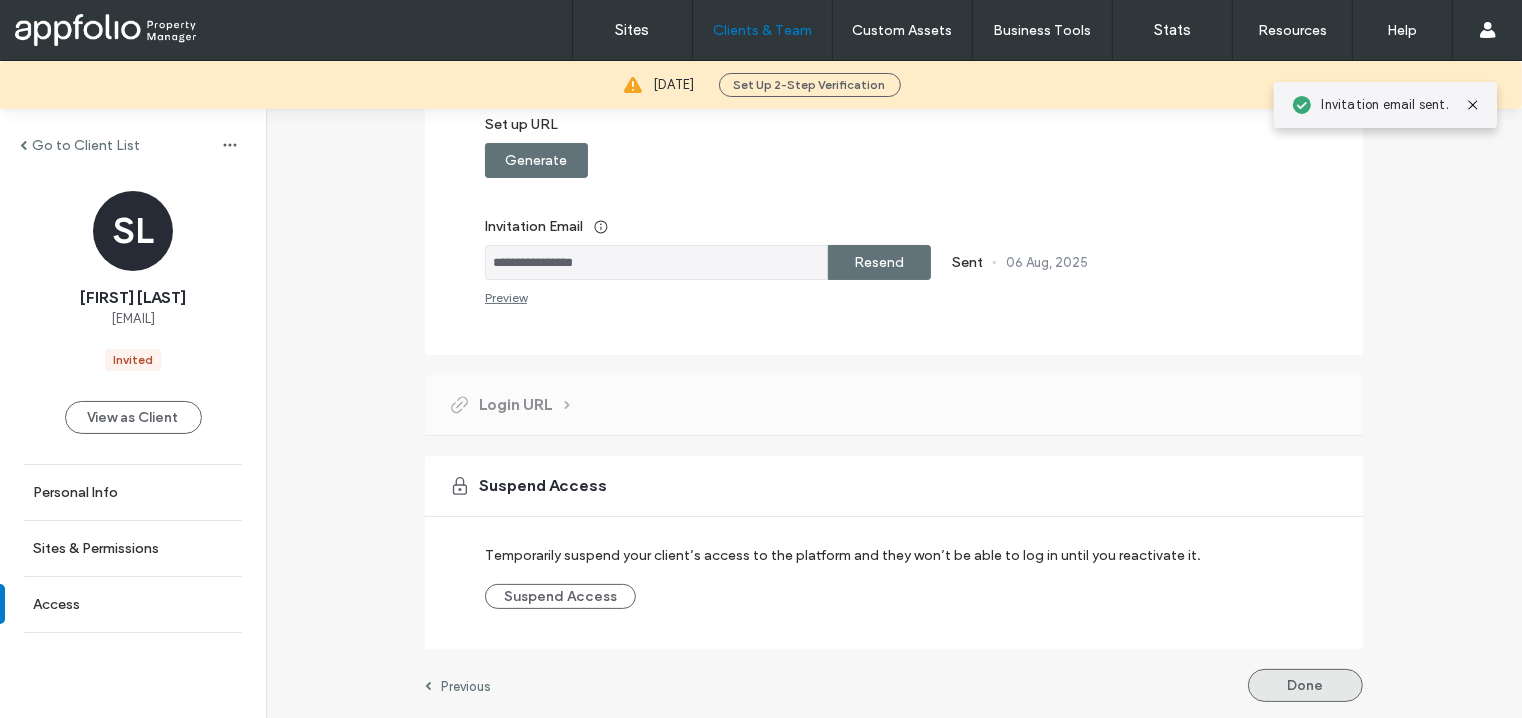 click on "Done" at bounding box center [1305, 685] 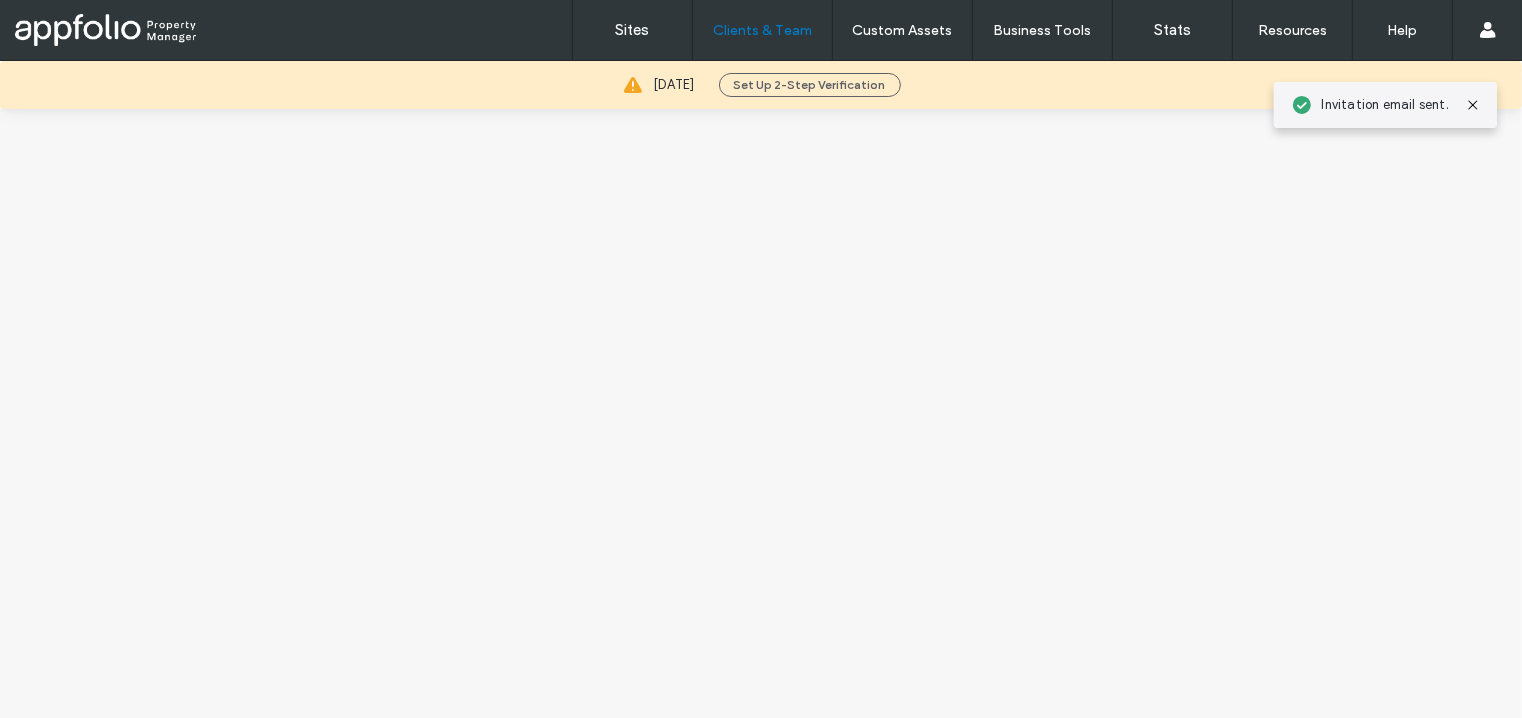 scroll, scrollTop: 0, scrollLeft: 0, axis: both 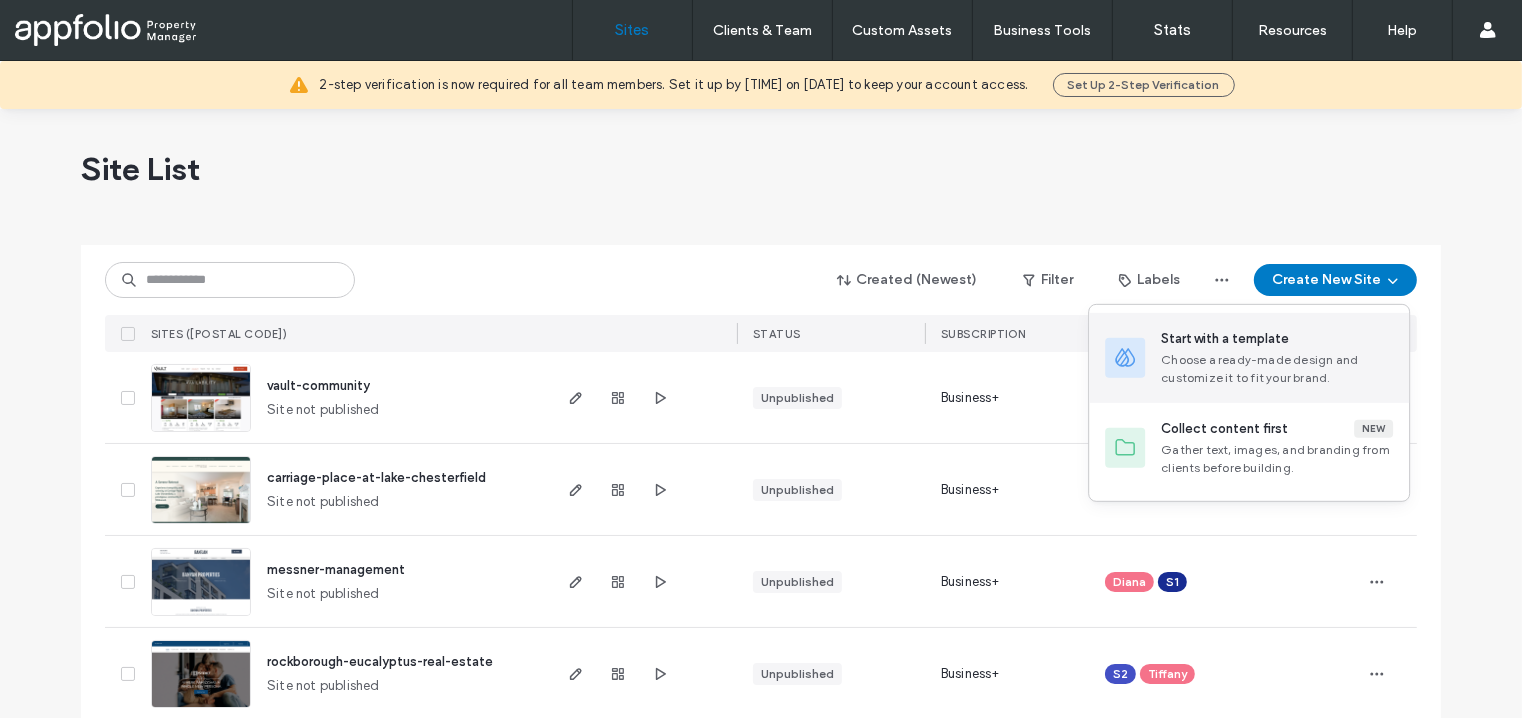 click on "Start with a template" at bounding box center (1277, 339) 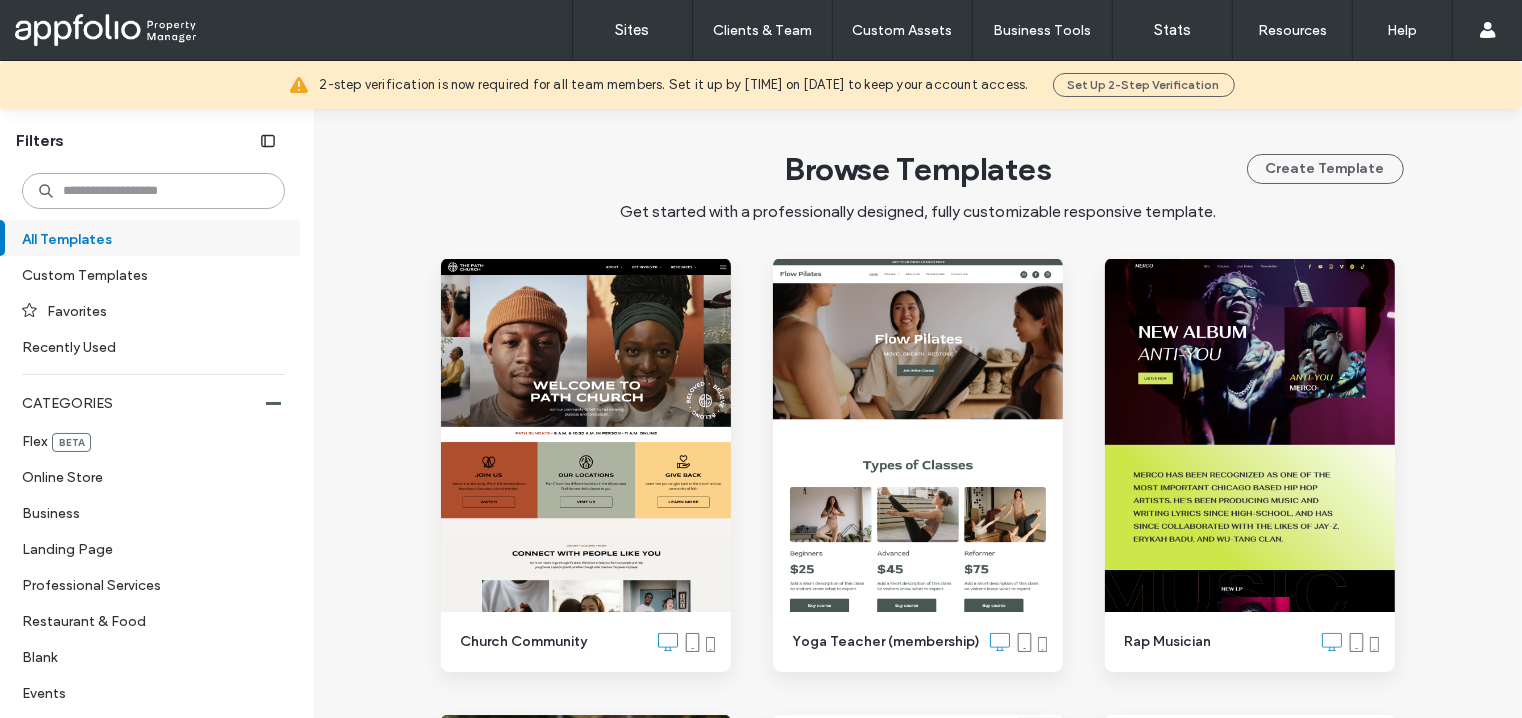 click at bounding box center [153, 191] 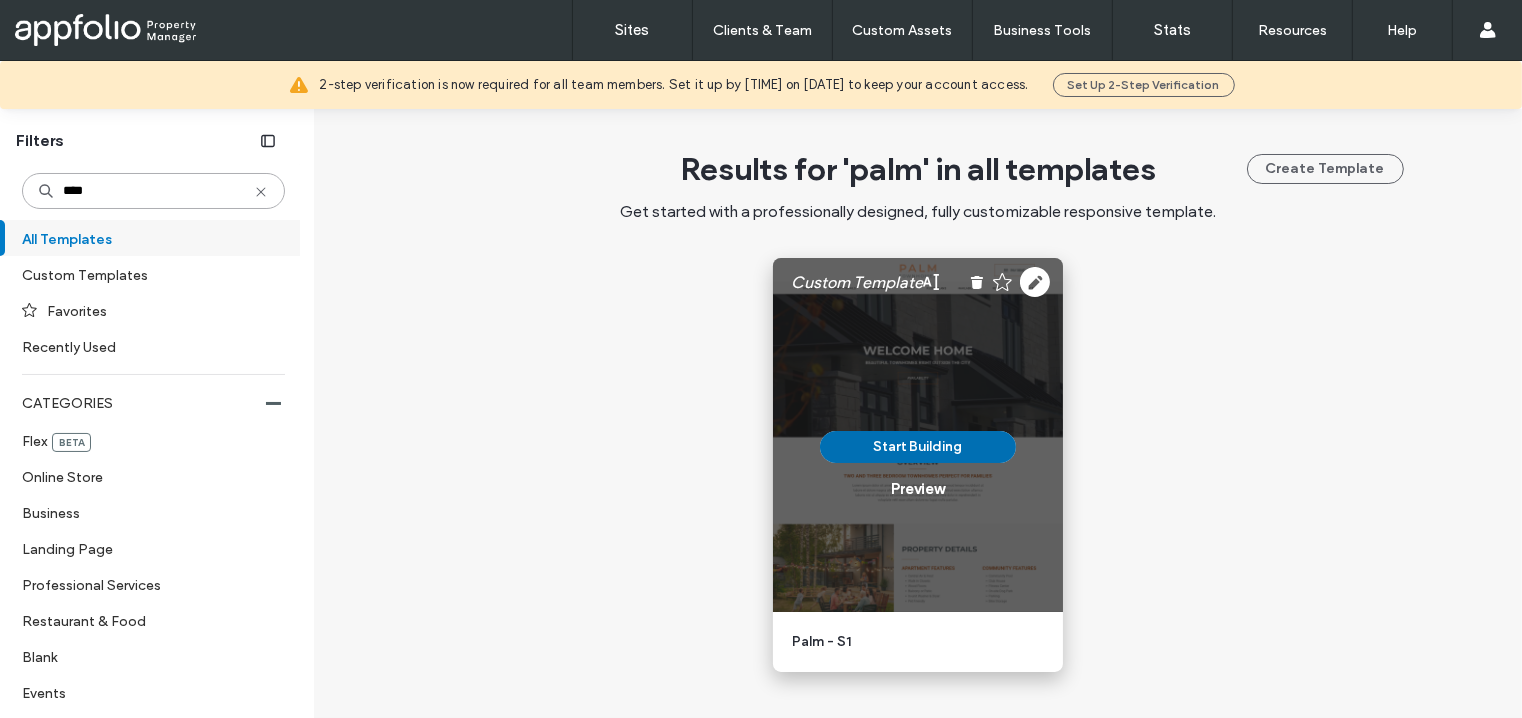 type on "****" 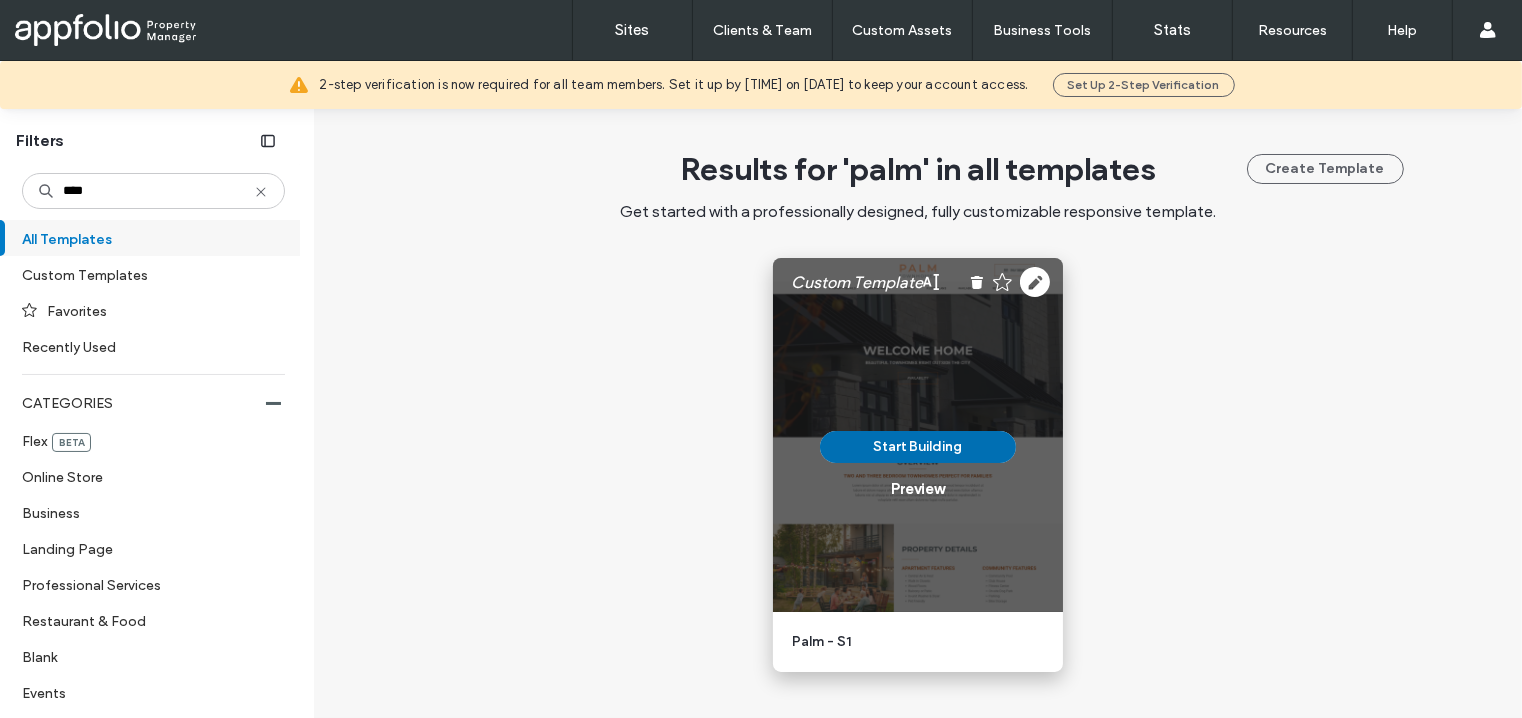 click on "Start Building" at bounding box center [918, 447] 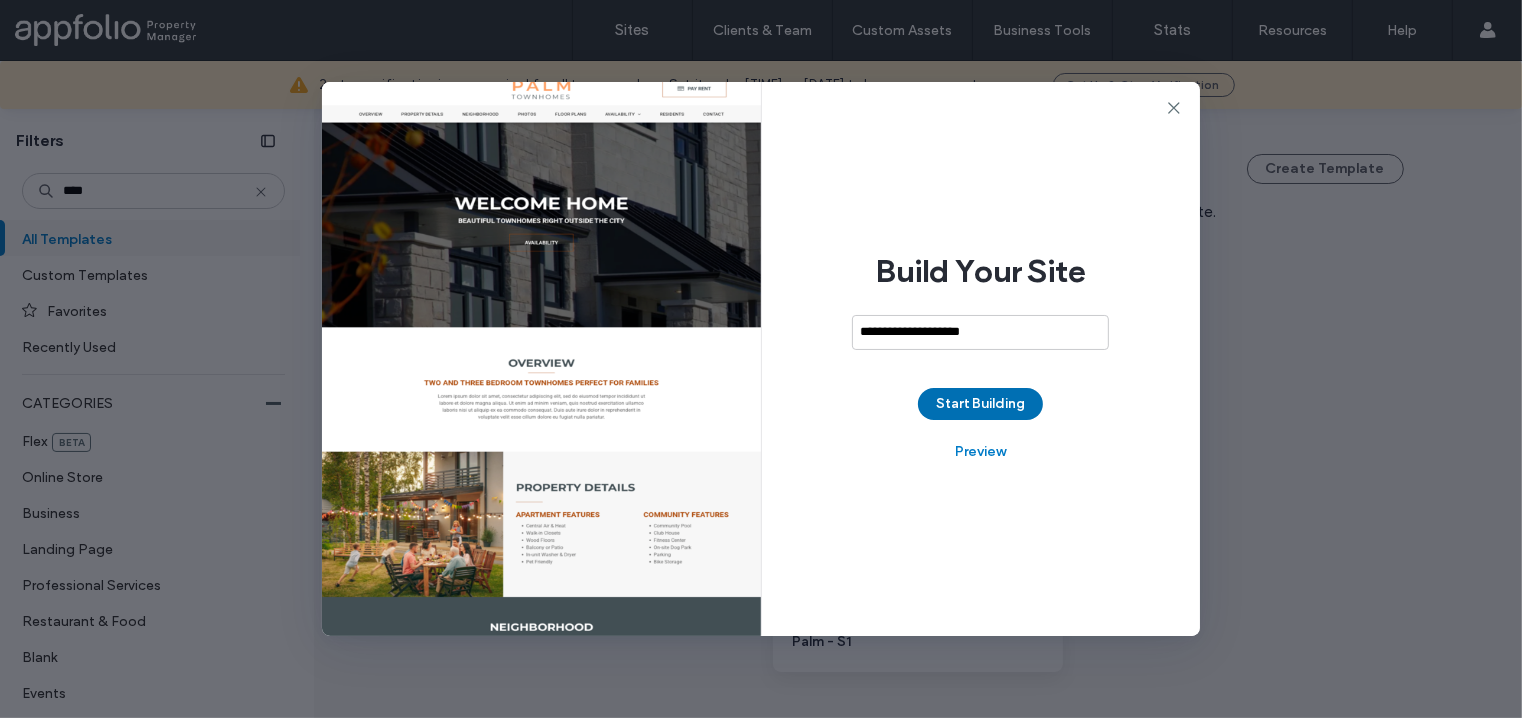 type on "**********" 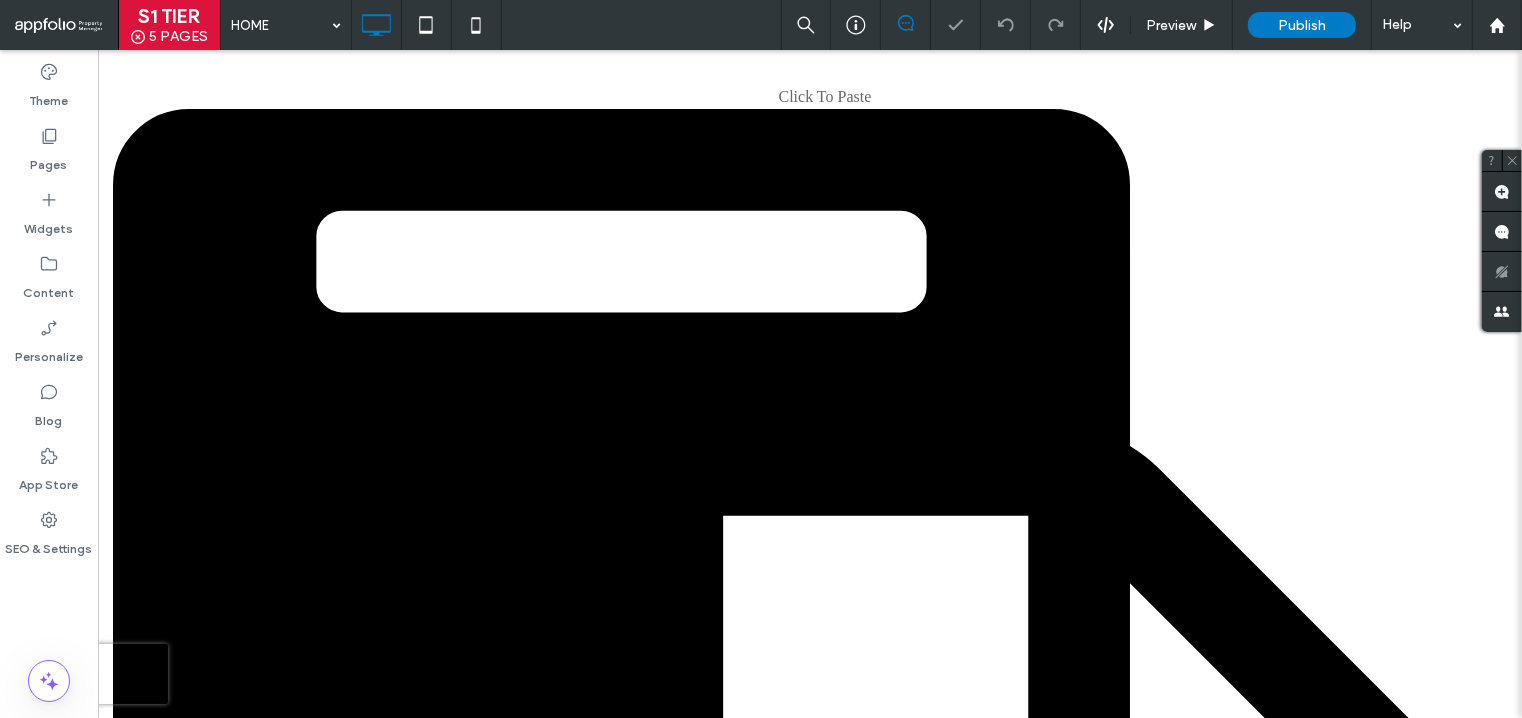 scroll, scrollTop: 0, scrollLeft: 0, axis: both 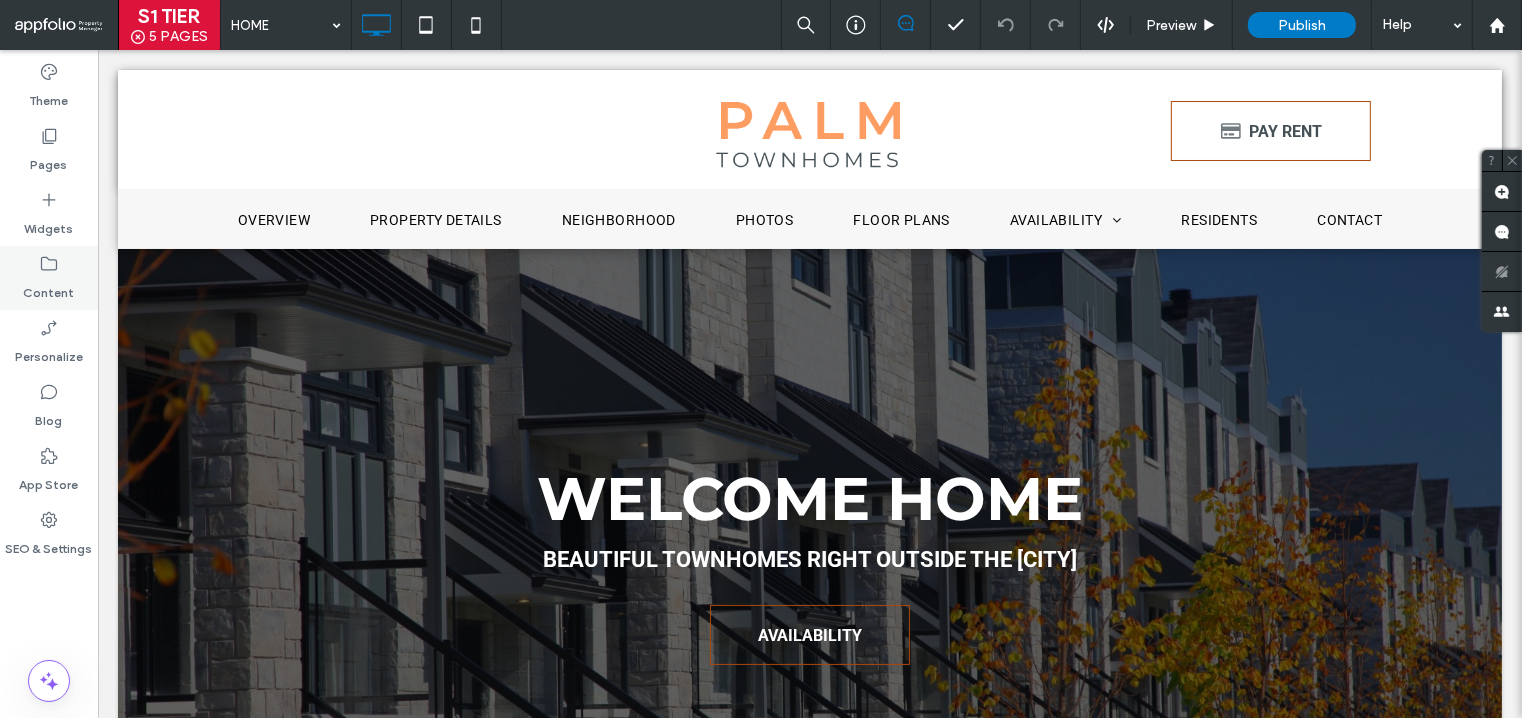 click on "Content" at bounding box center [49, 288] 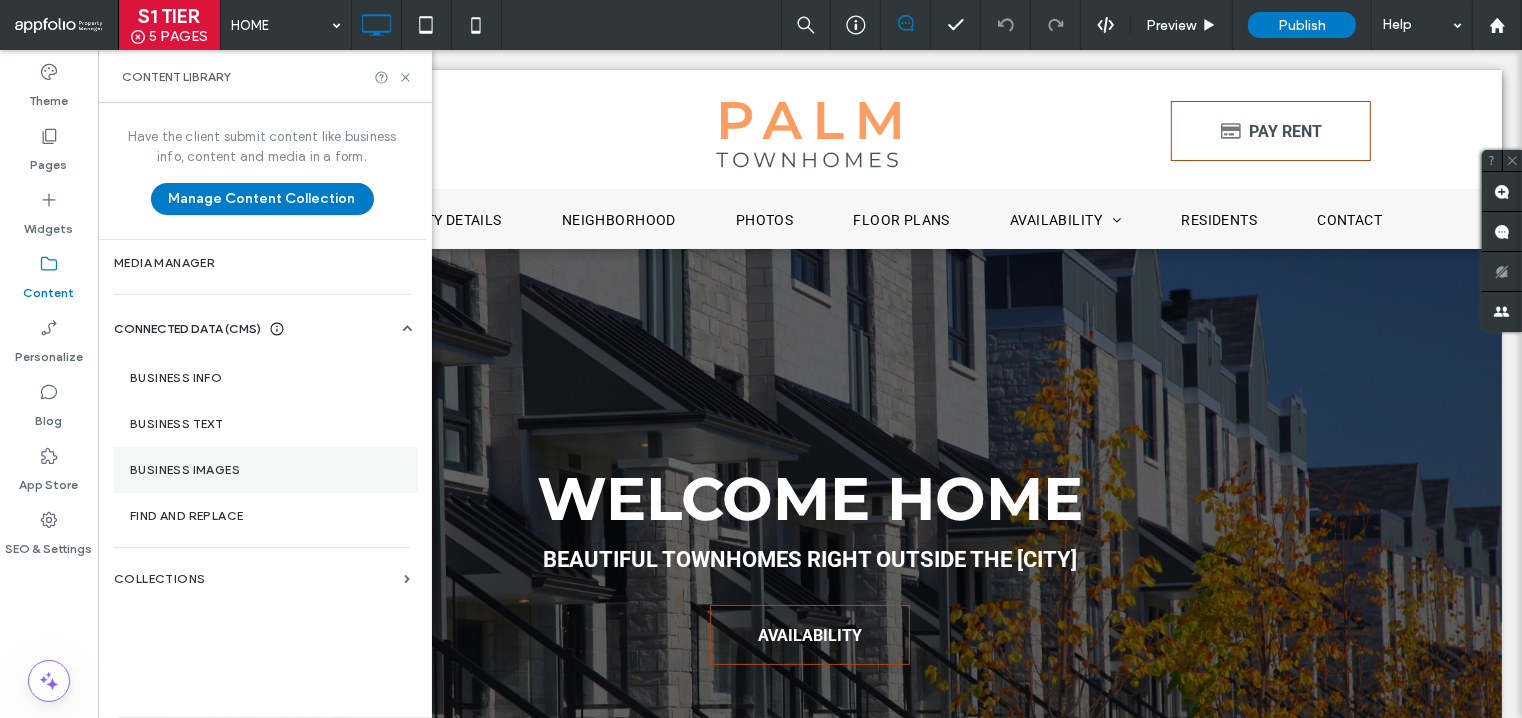click on "Business Images" at bounding box center [266, 470] 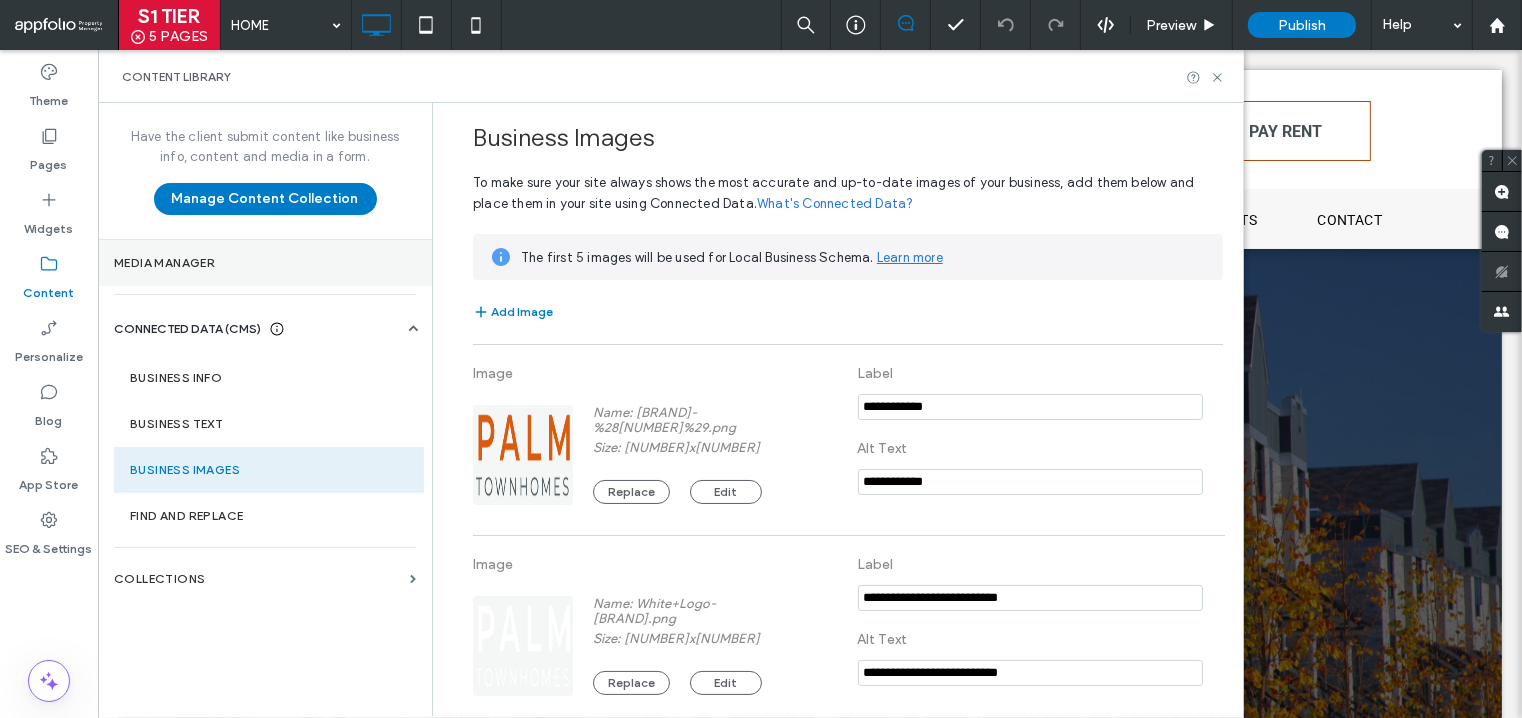 click on "Media Manager" at bounding box center [265, 263] 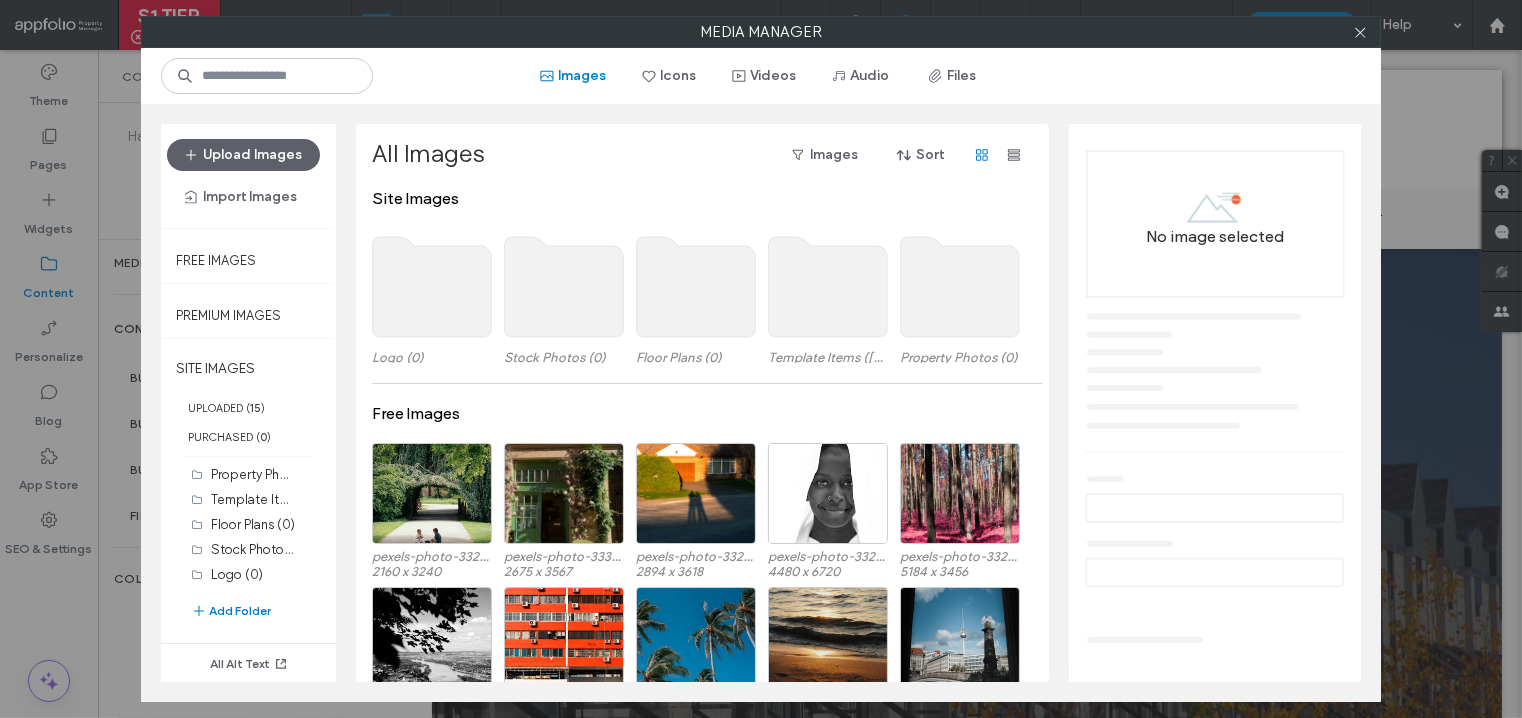 click 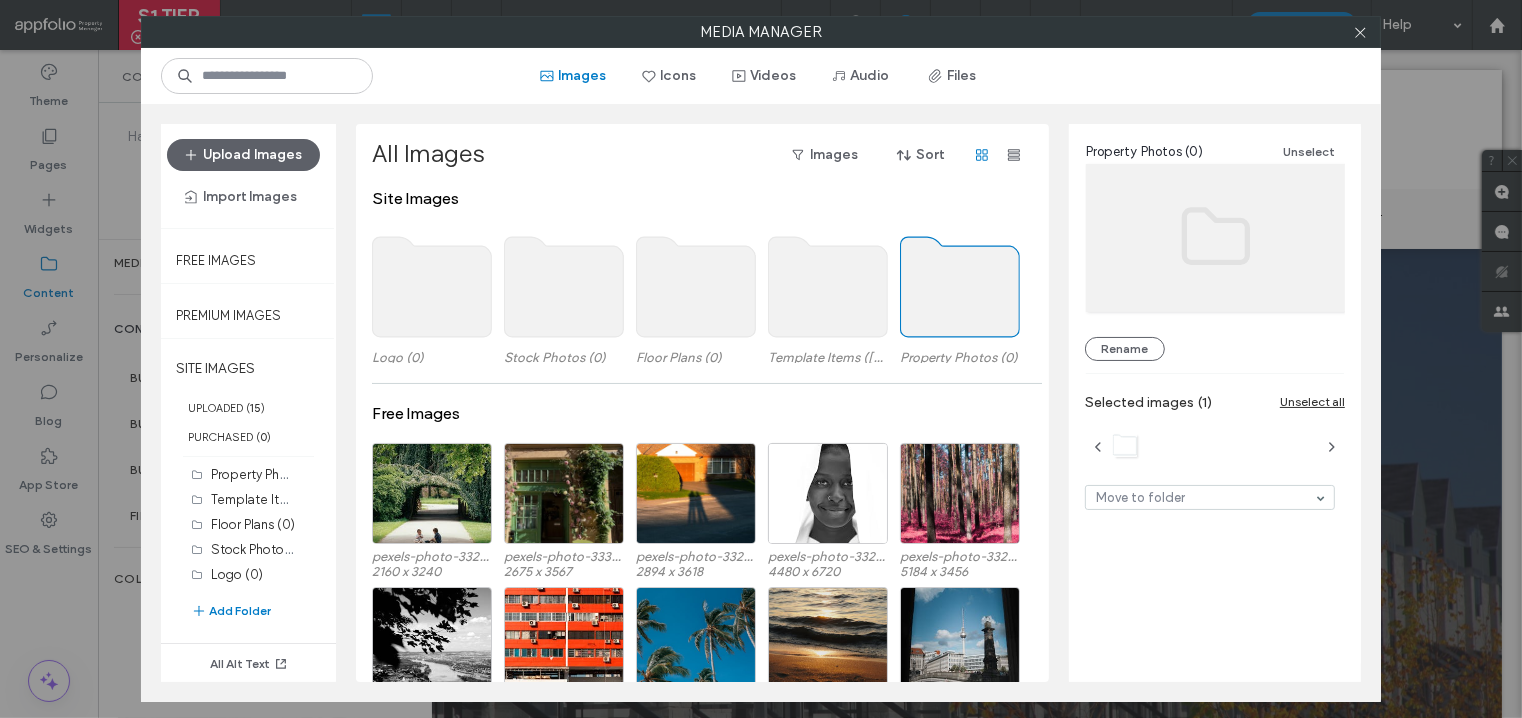 click 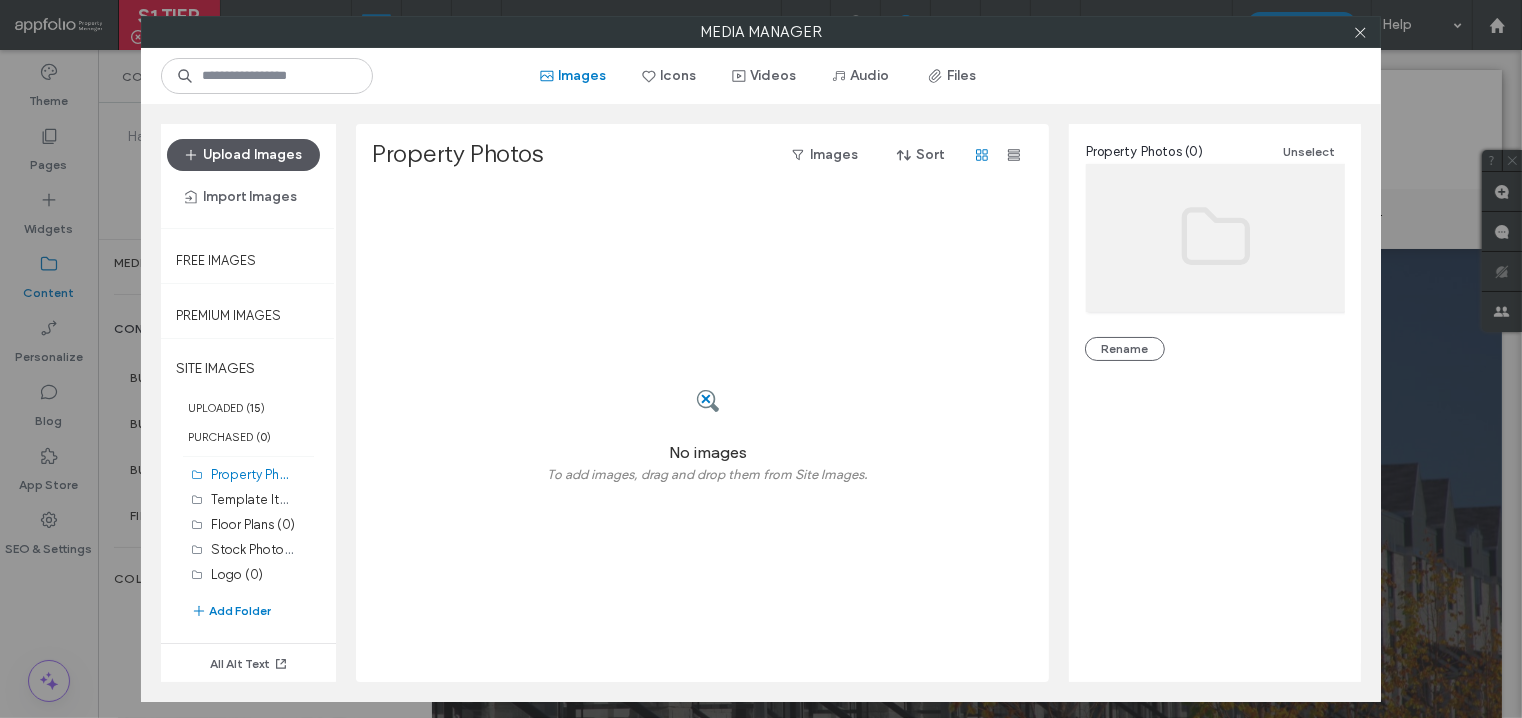 click on "Upload Images" at bounding box center [243, 155] 